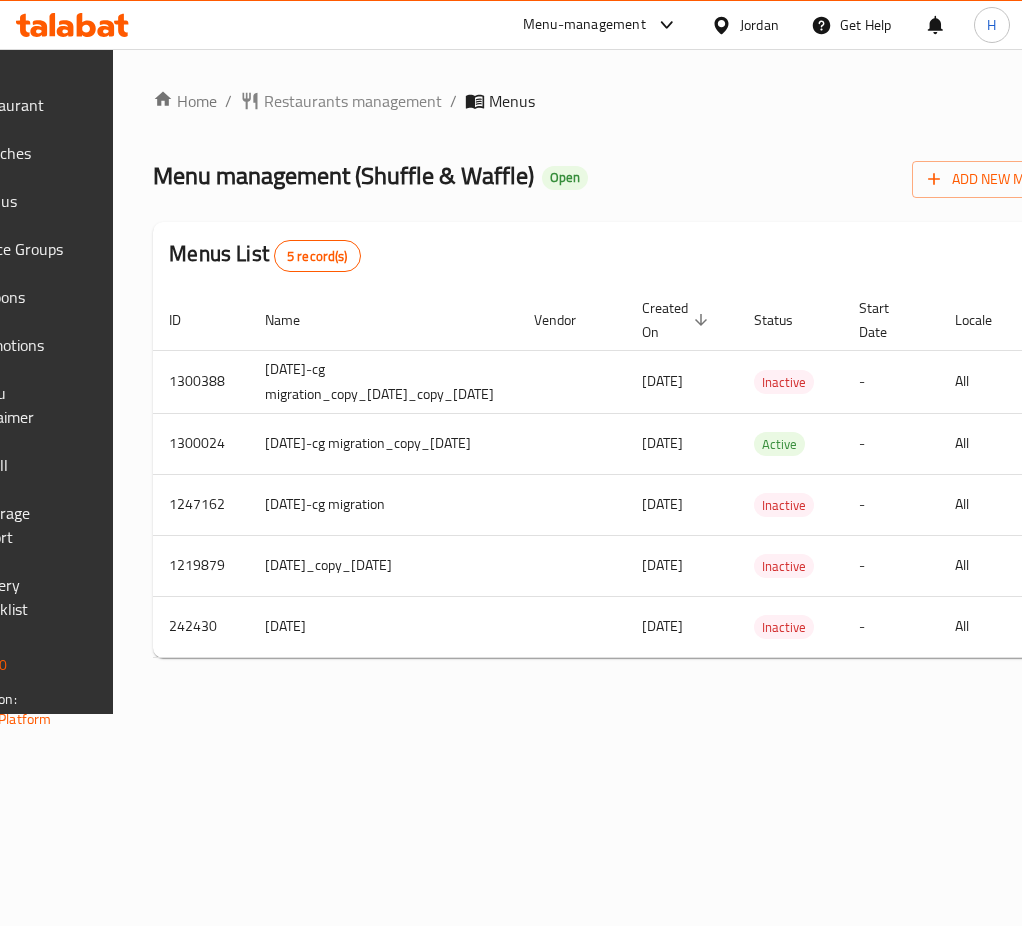scroll, scrollTop: 0, scrollLeft: 0, axis: both 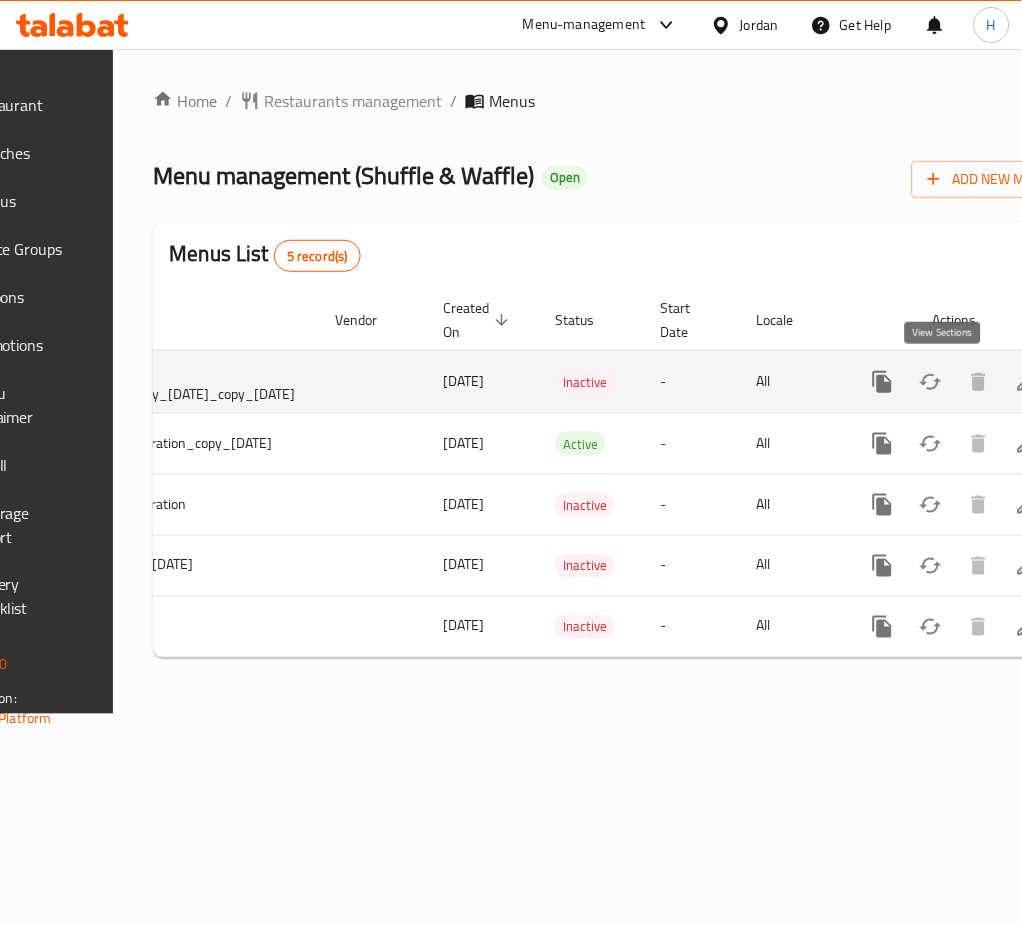 click 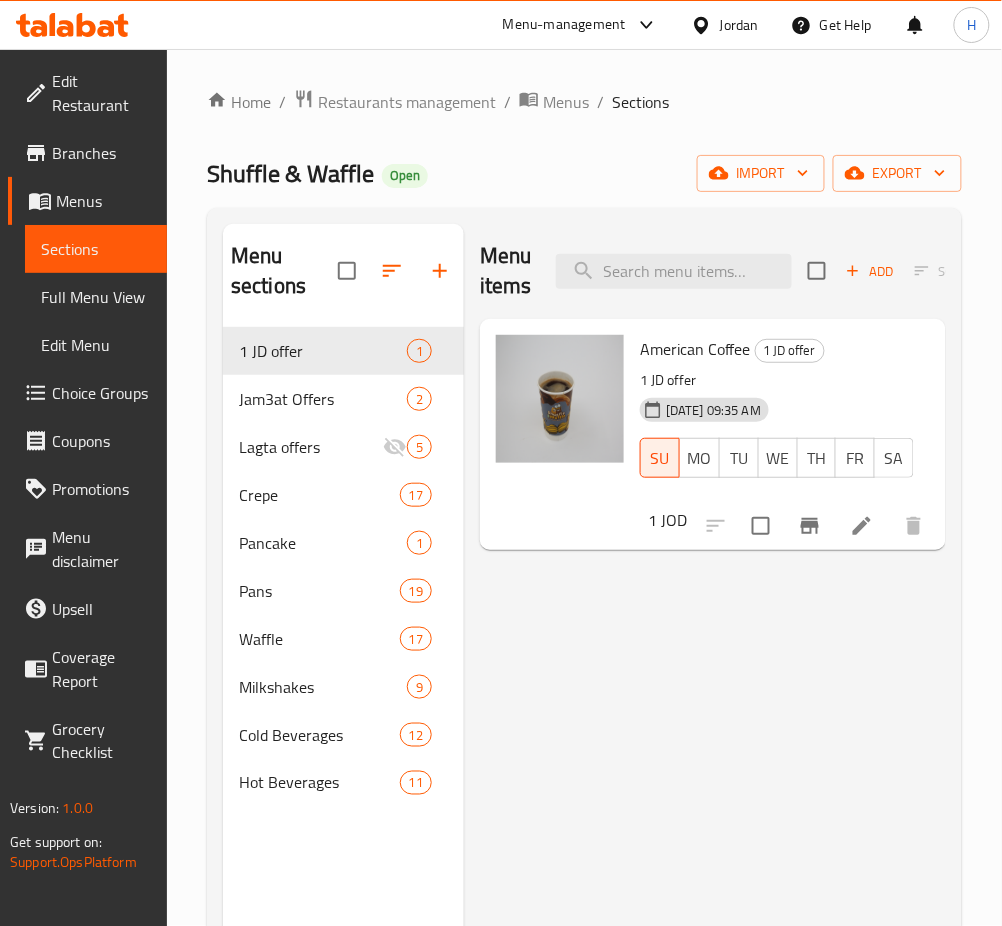 click on "Menu items Add Sort Manage items American Coffee    1 JD offer  1 JD offer  [DATE] 09:35 AM SU MO TU WE TH FR SA 1   JOD" at bounding box center (705, 687) 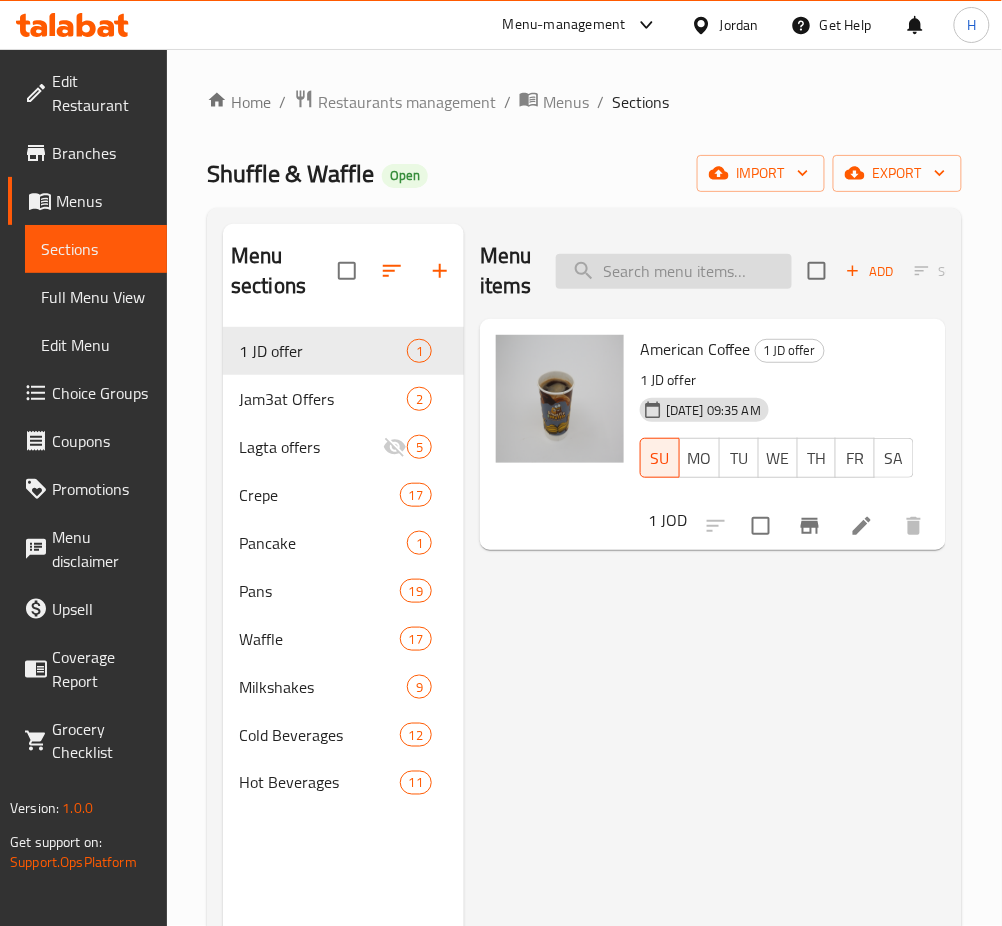 click at bounding box center [674, 271] 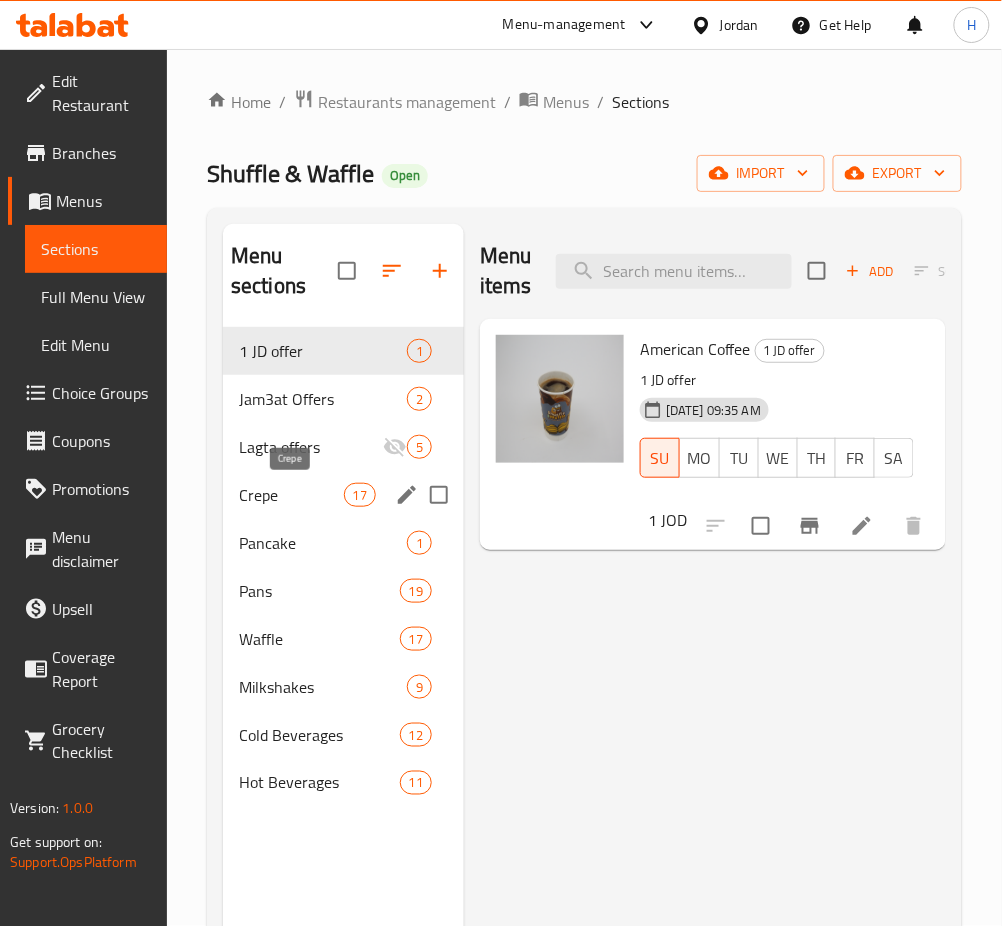 click on "Crepe" at bounding box center [291, 495] 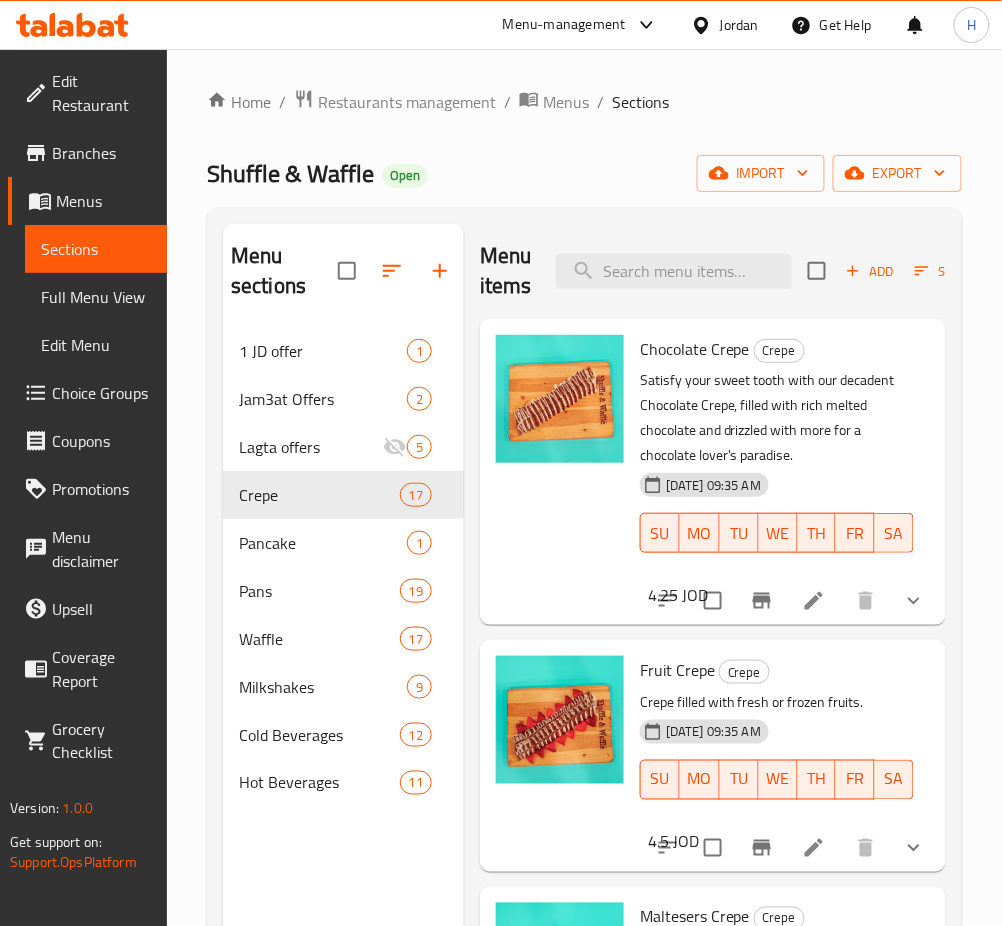 click on "Menus" at bounding box center (87, 201) 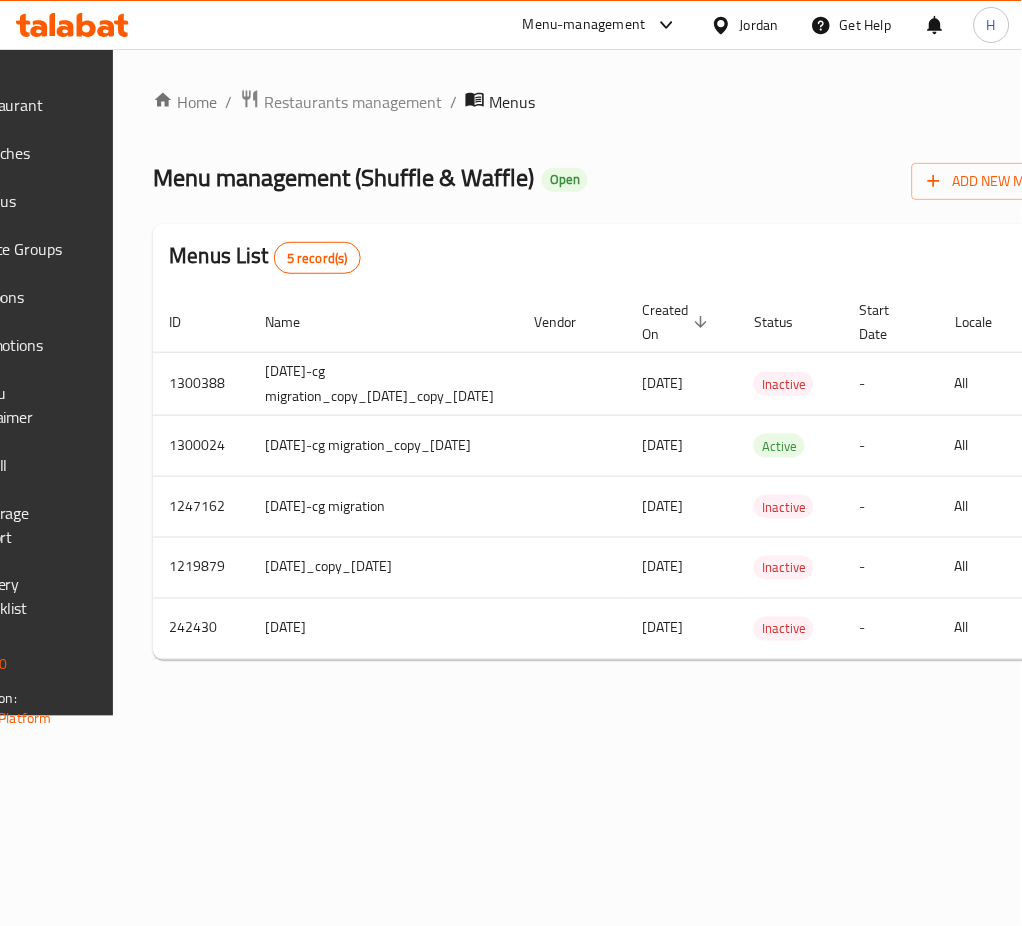click on "Menus" at bounding box center [20, 201] 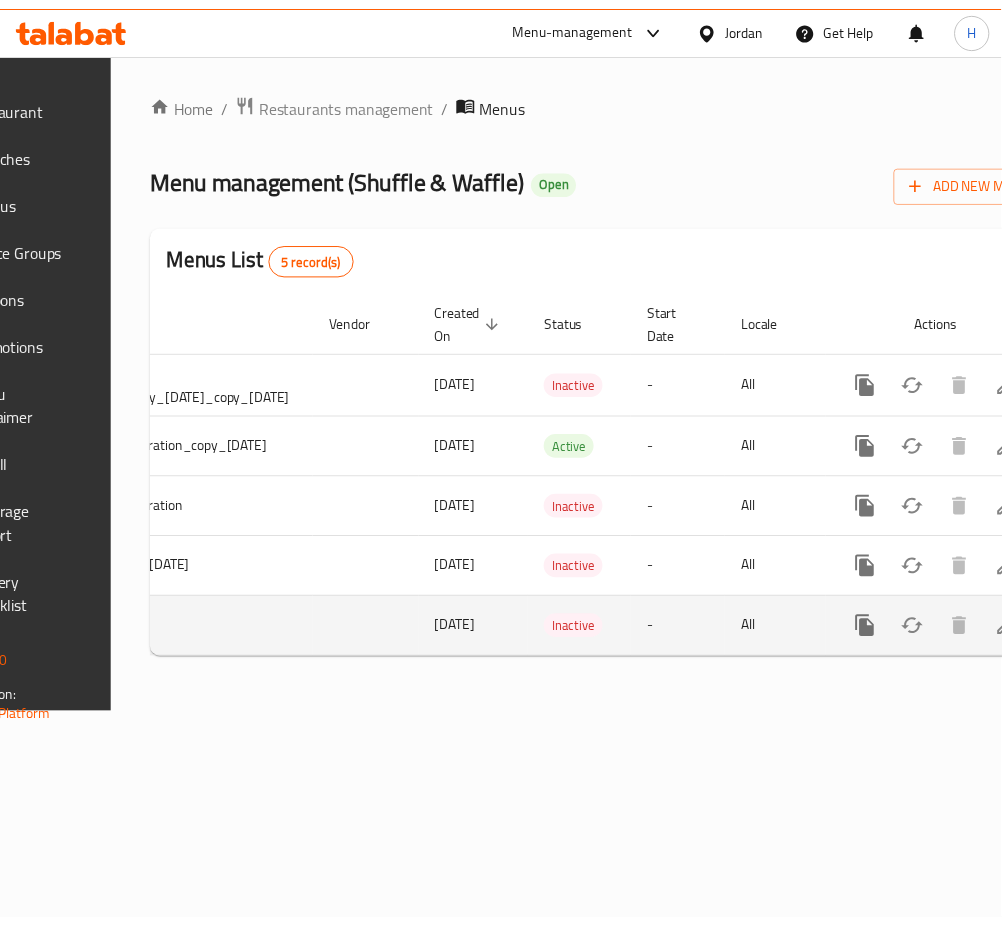 scroll, scrollTop: 0, scrollLeft: 406, axis: horizontal 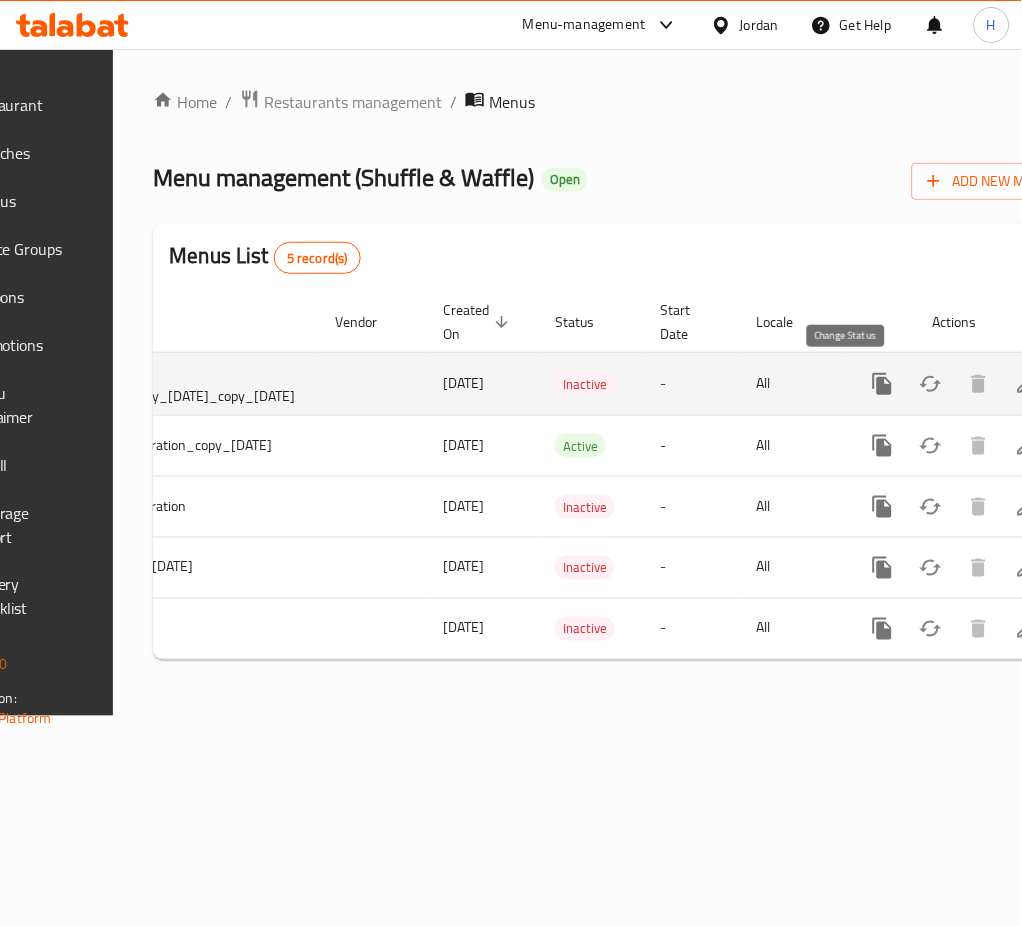 click 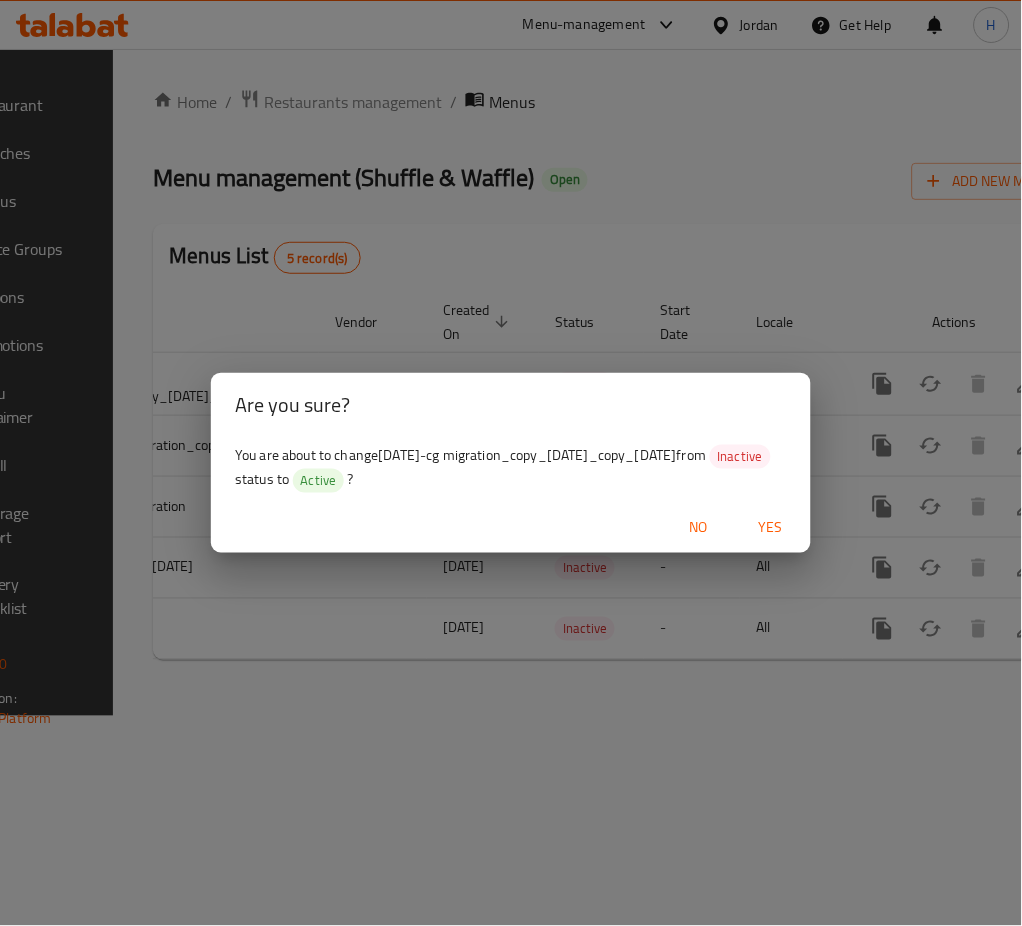click on "Yes" at bounding box center [771, 527] 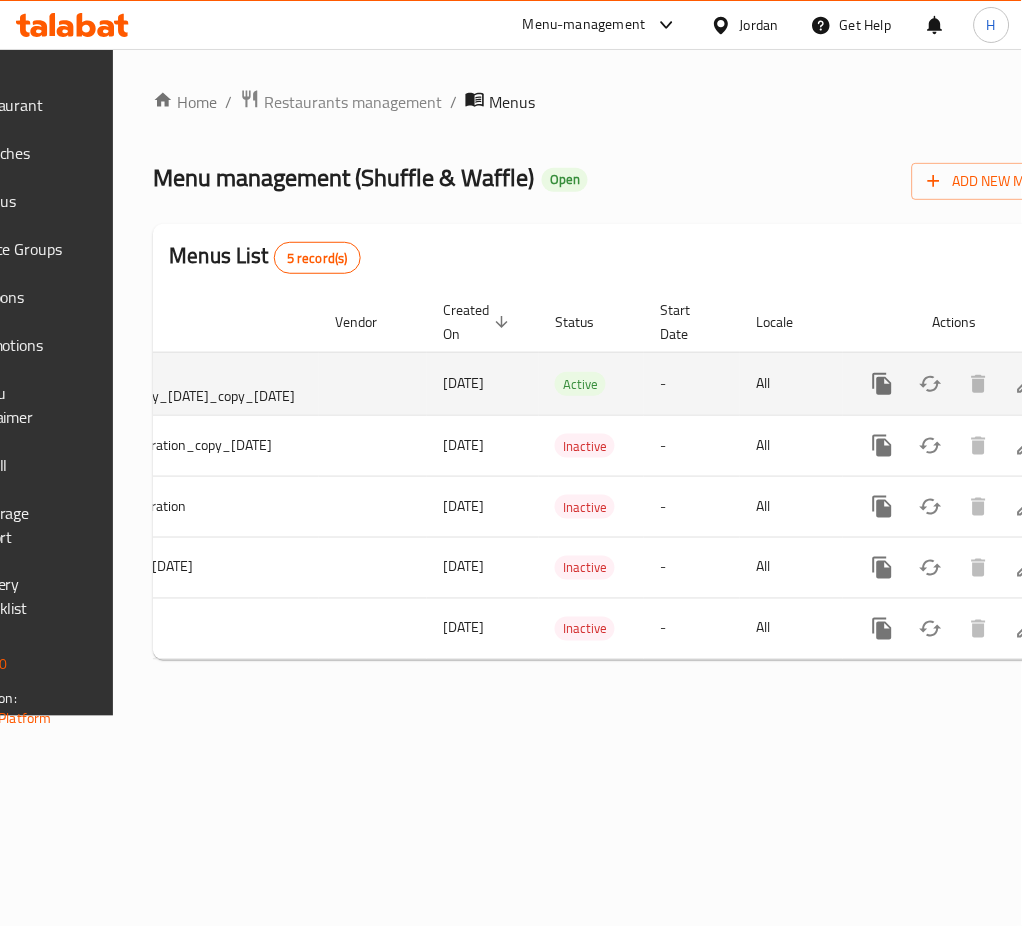 click 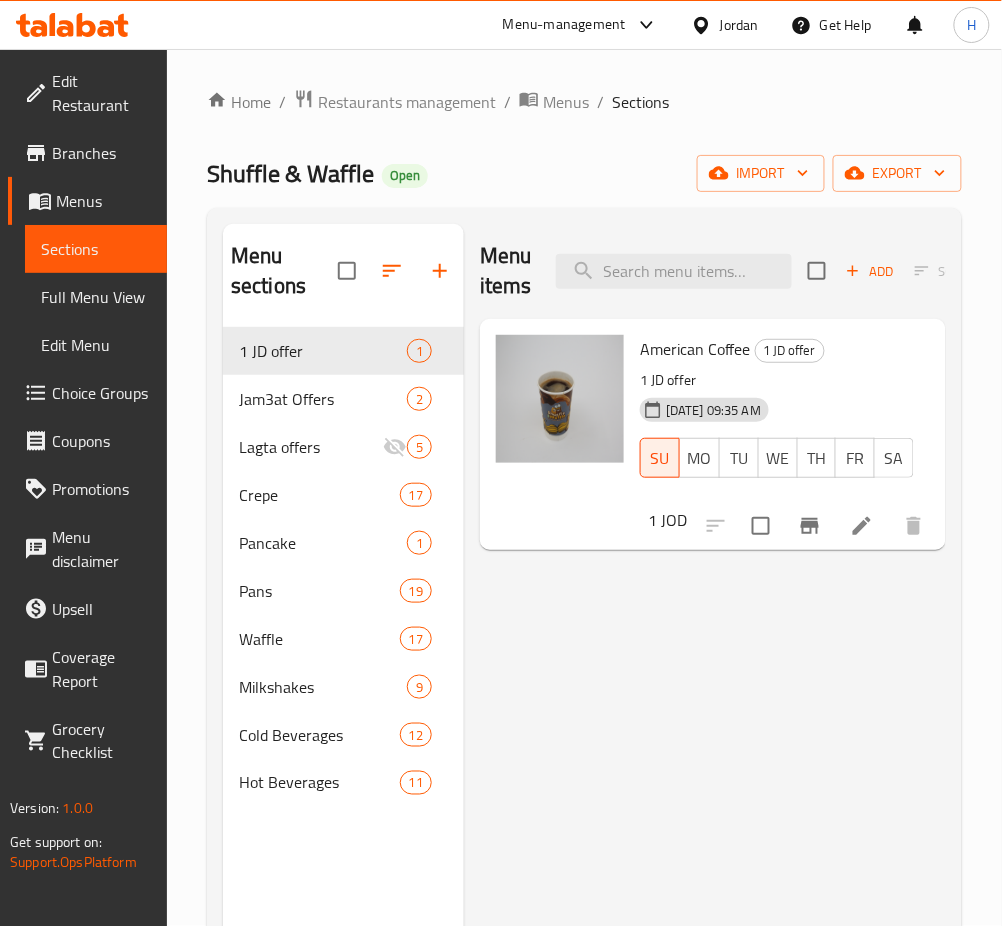 click on "Menu items Add Sort Manage items American Coffee    1 JD offer  1 JD offer  [DATE] 09:35 AM SU MO TU WE TH FR SA 1   JOD" at bounding box center [705, 687] 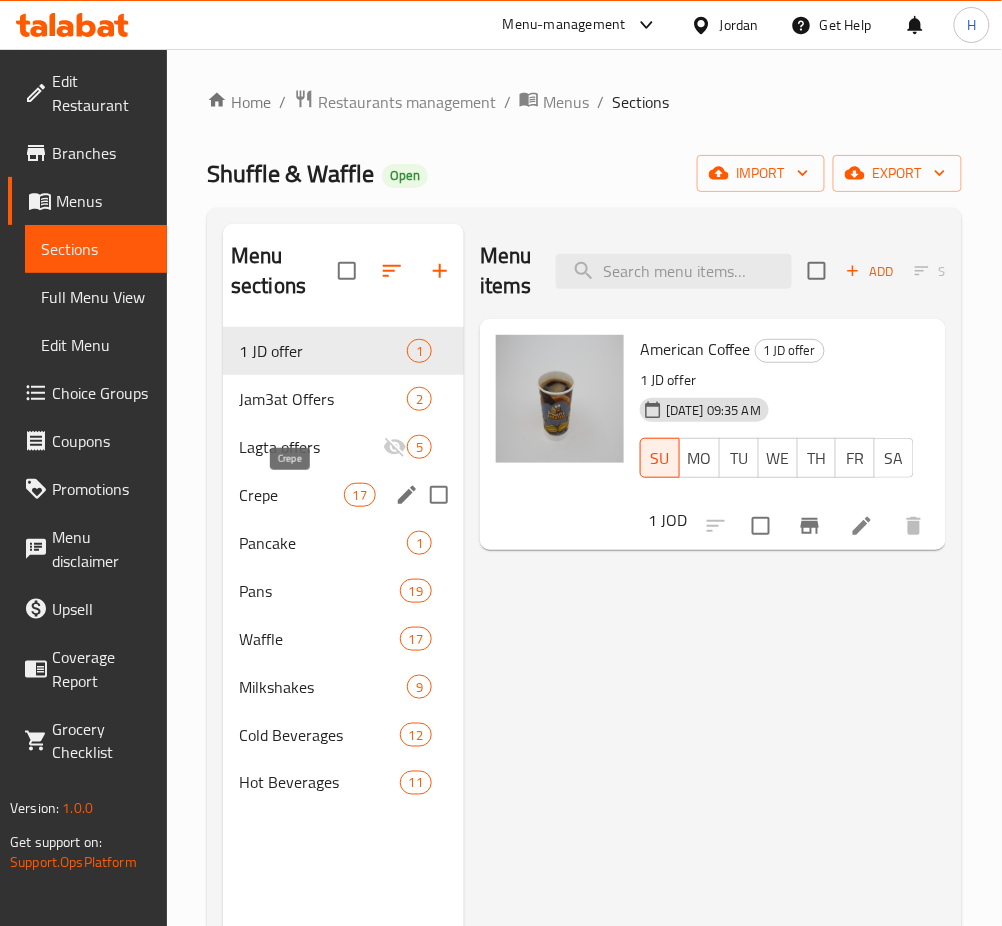drag, startPoint x: 321, startPoint y: 502, endPoint x: 379, endPoint y: 552, distance: 76.57676 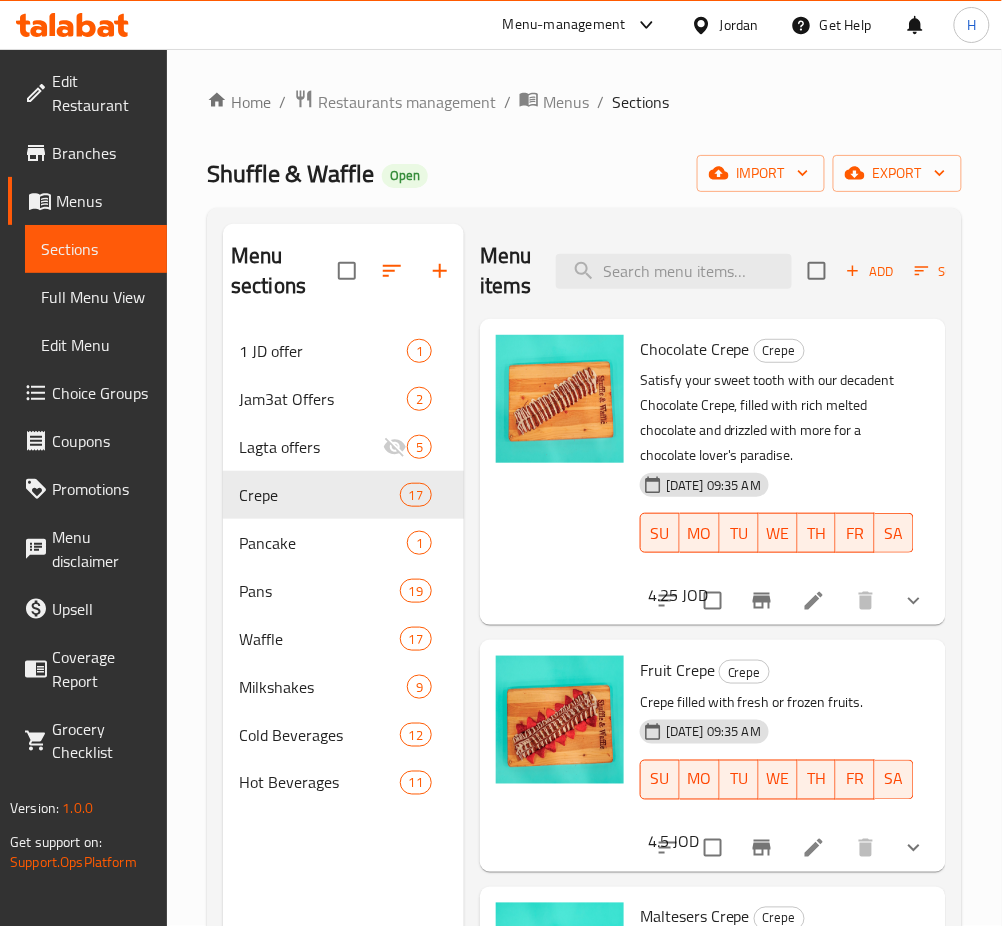 click on "Choice Groups" at bounding box center (101, 393) 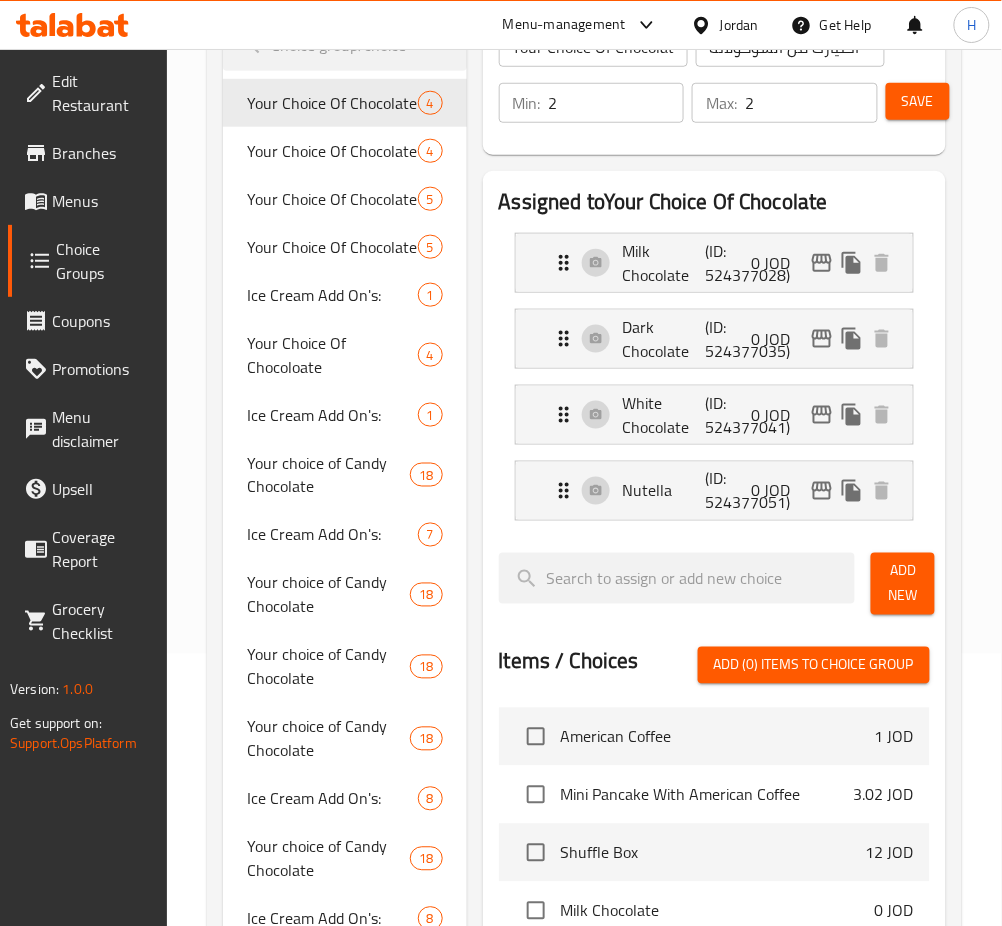 scroll, scrollTop: 400, scrollLeft: 0, axis: vertical 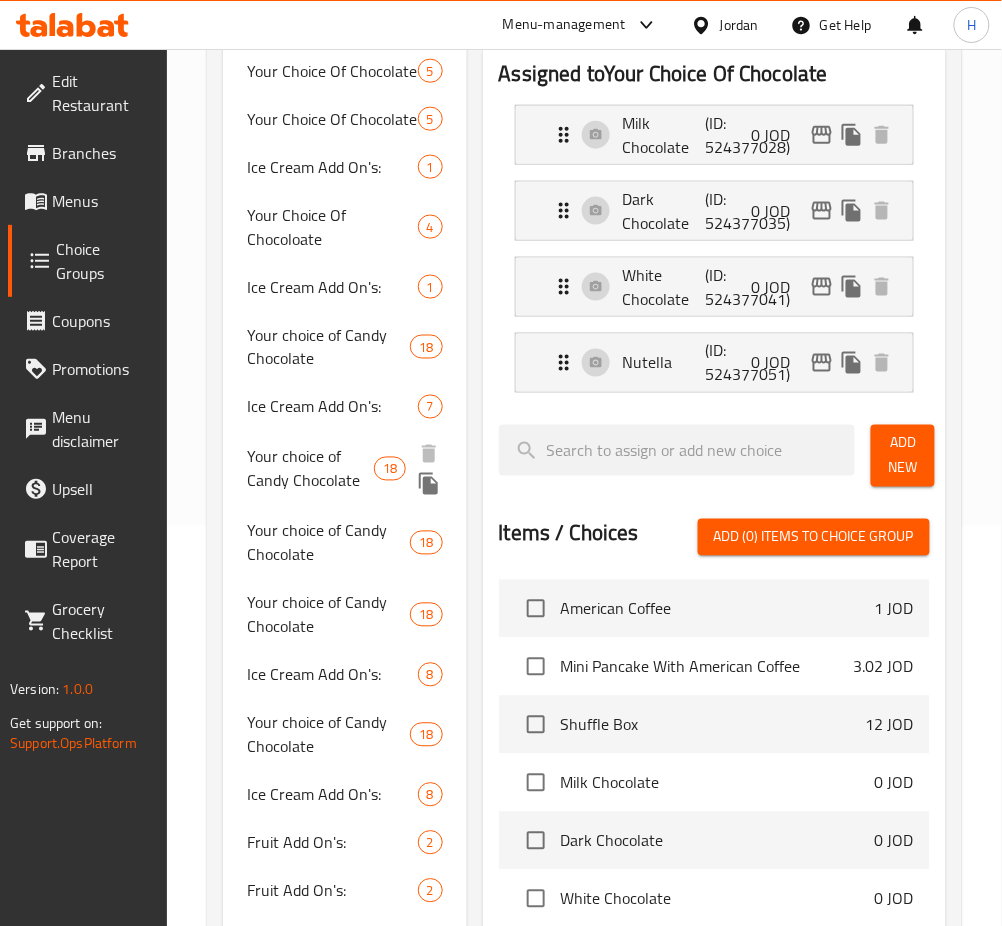 click on "Your choice of Candy Chocolate" at bounding box center [310, 469] 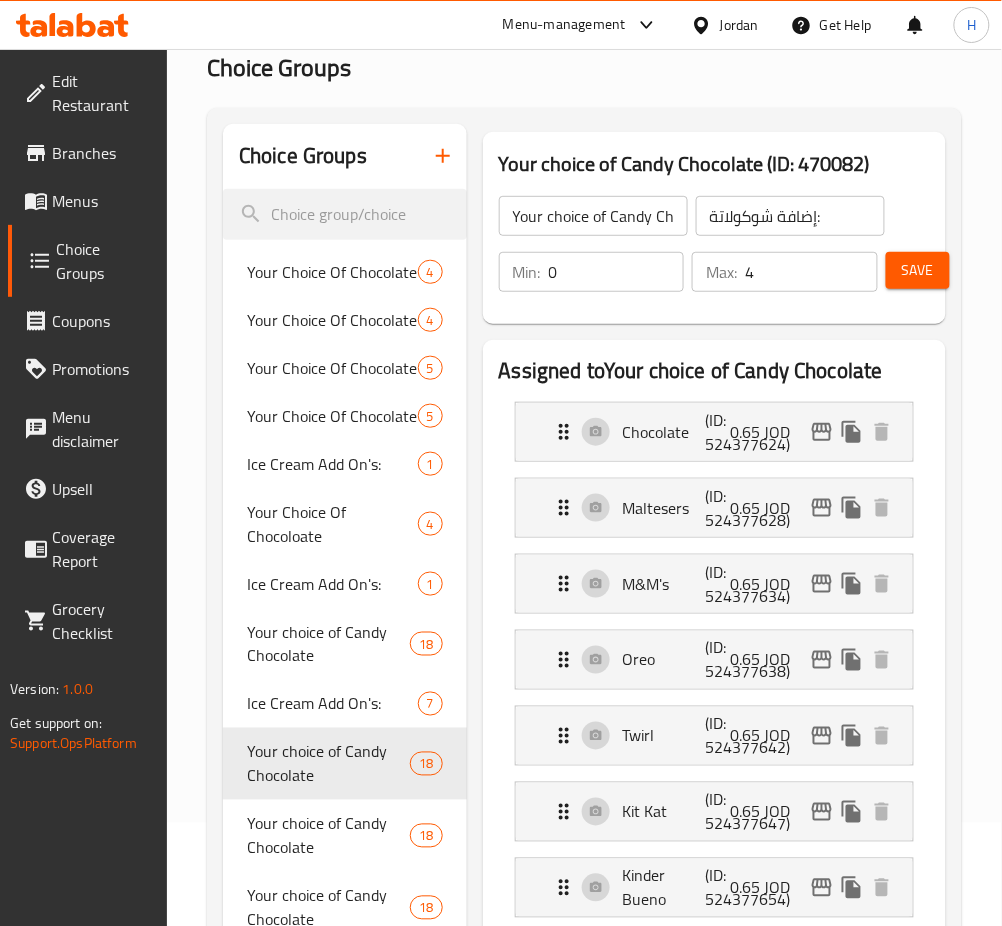 scroll, scrollTop: 0, scrollLeft: 0, axis: both 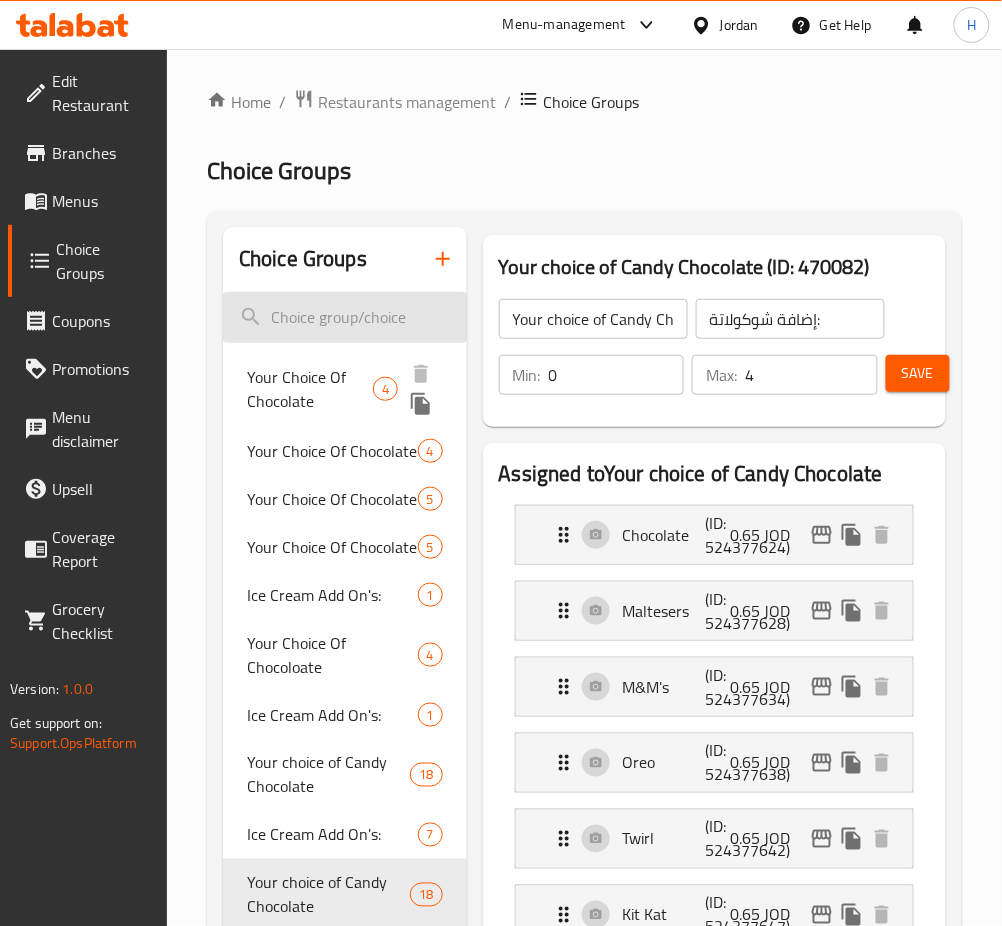 click at bounding box center [345, 317] 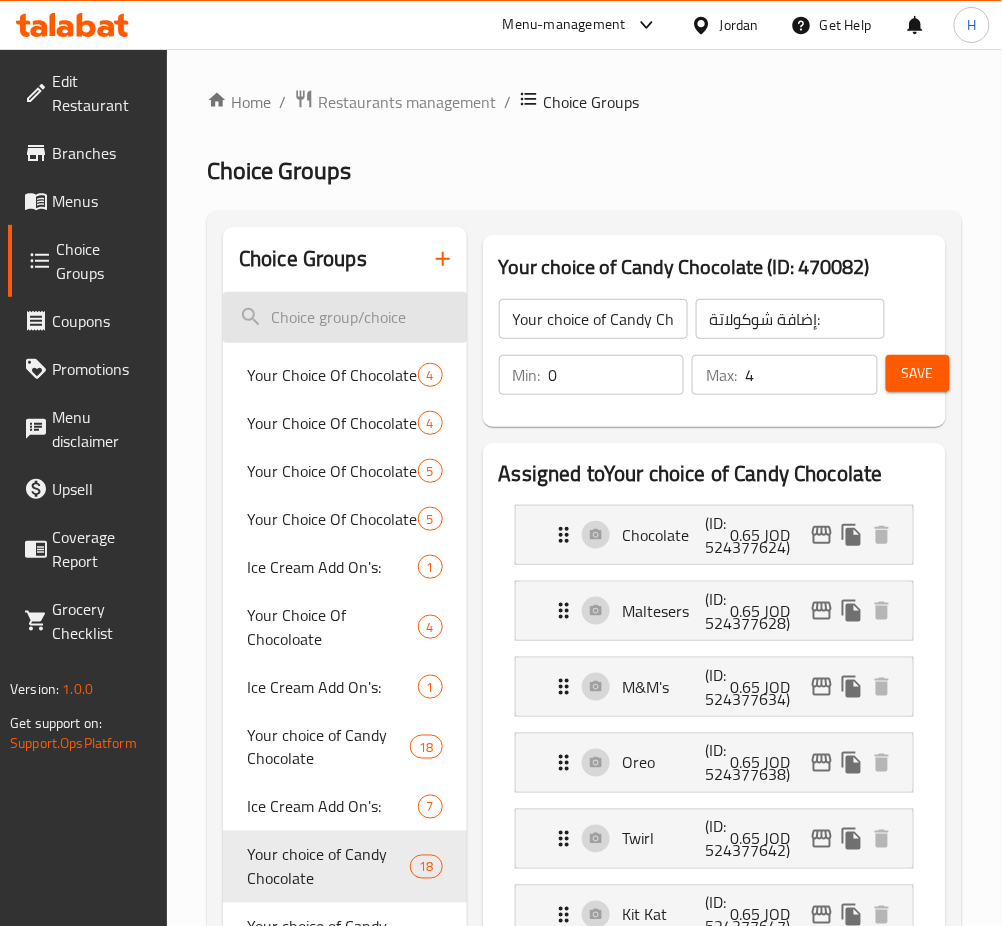 drag, startPoint x: 393, startPoint y: 327, endPoint x: 352, endPoint y: 324, distance: 41.109608 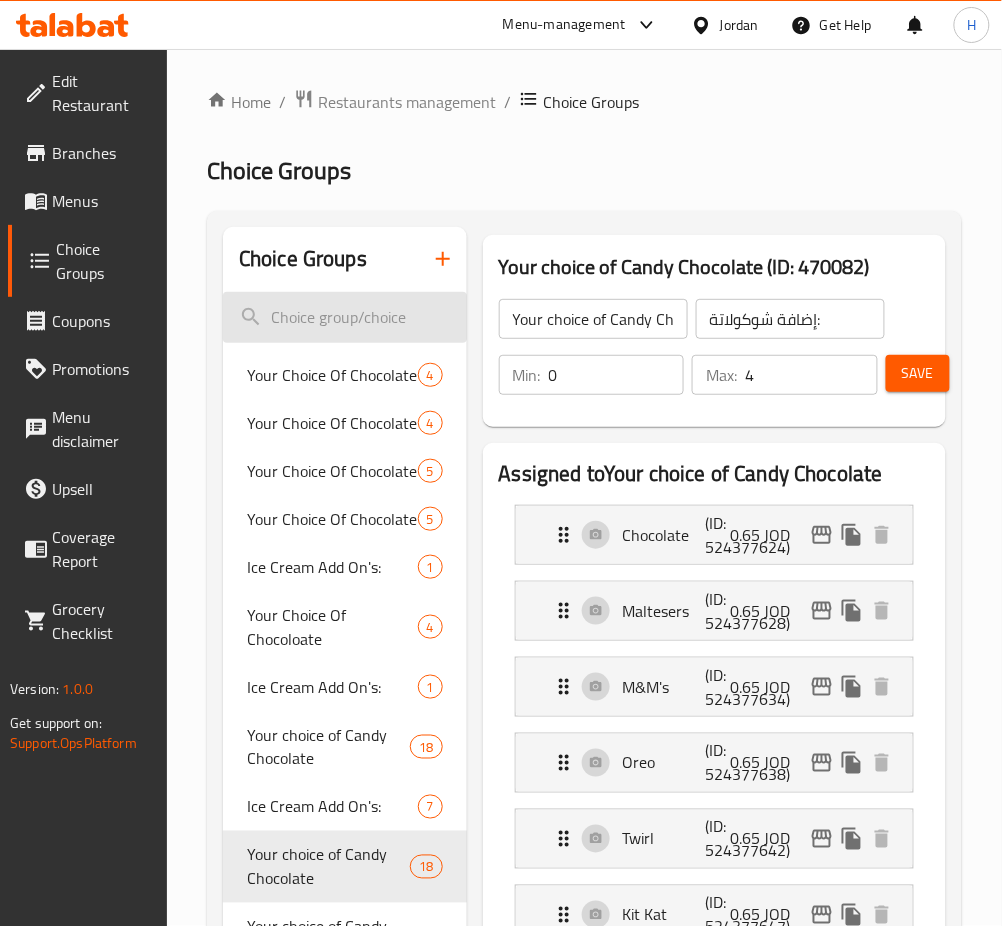 click at bounding box center (345, 317) 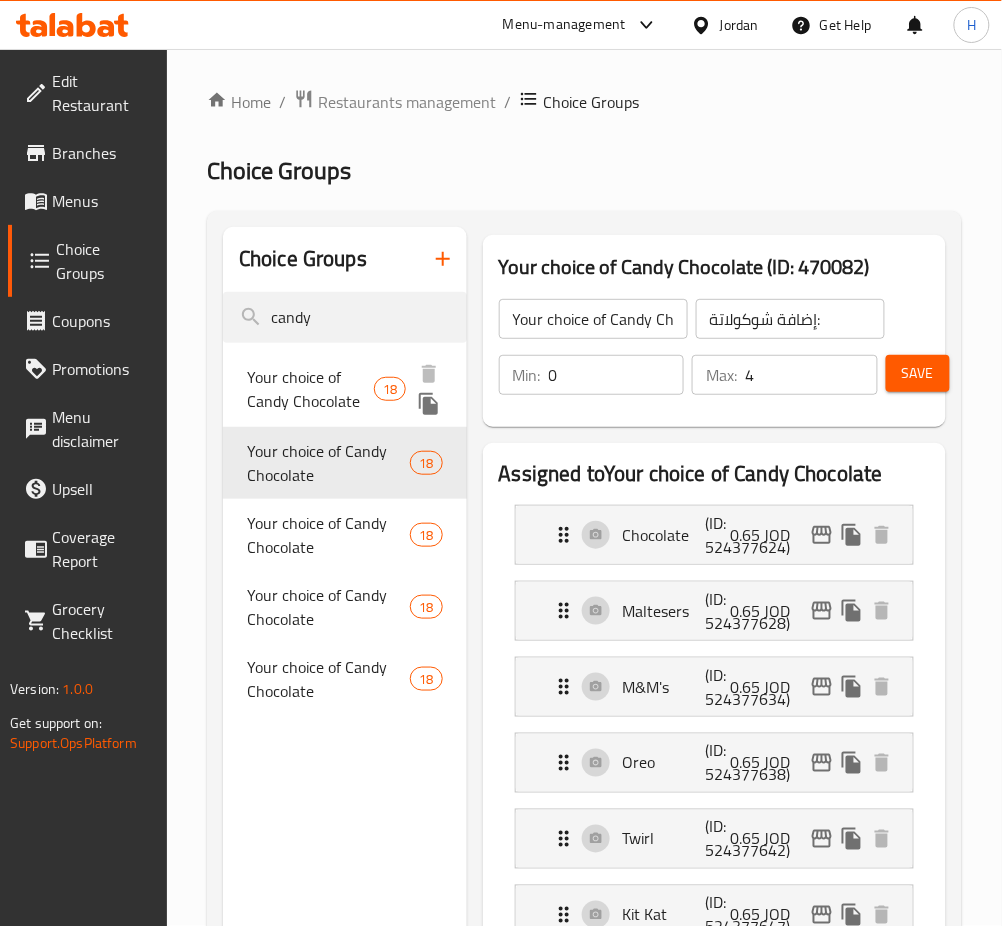 type on "candy" 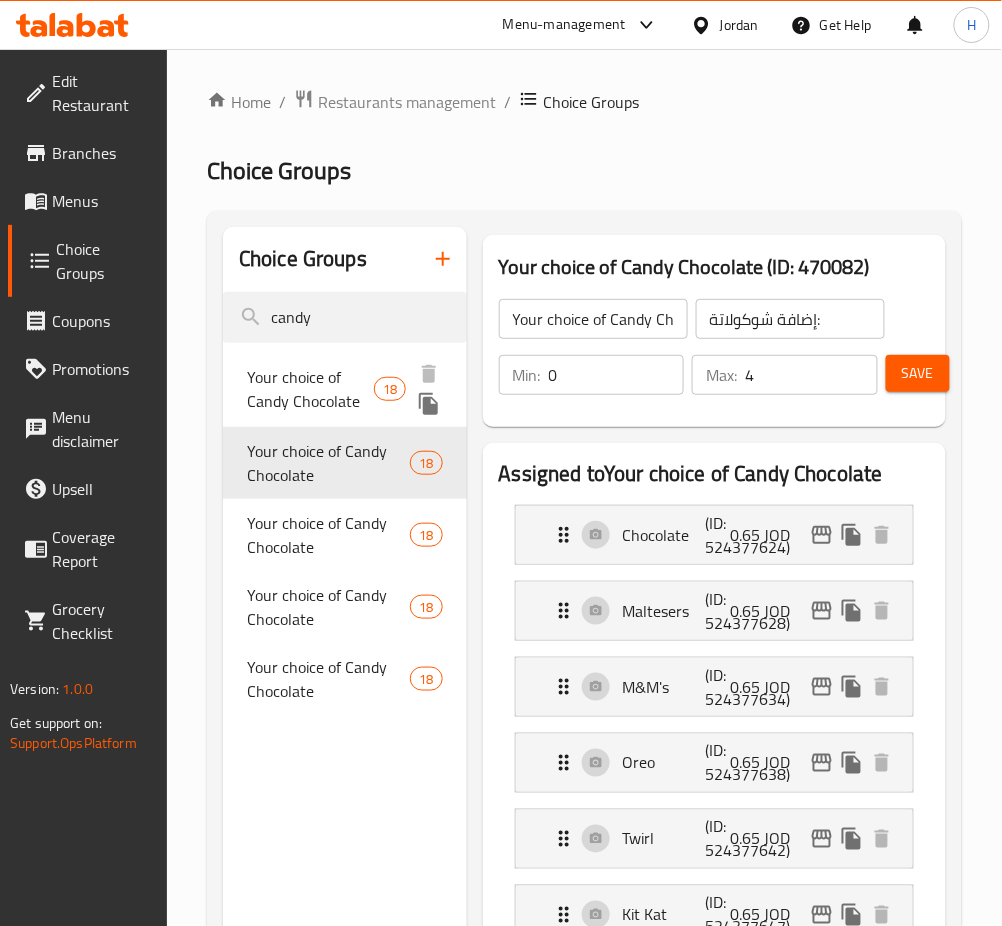 click on "Your choice of Candy Chocolate 18" at bounding box center (345, 389) 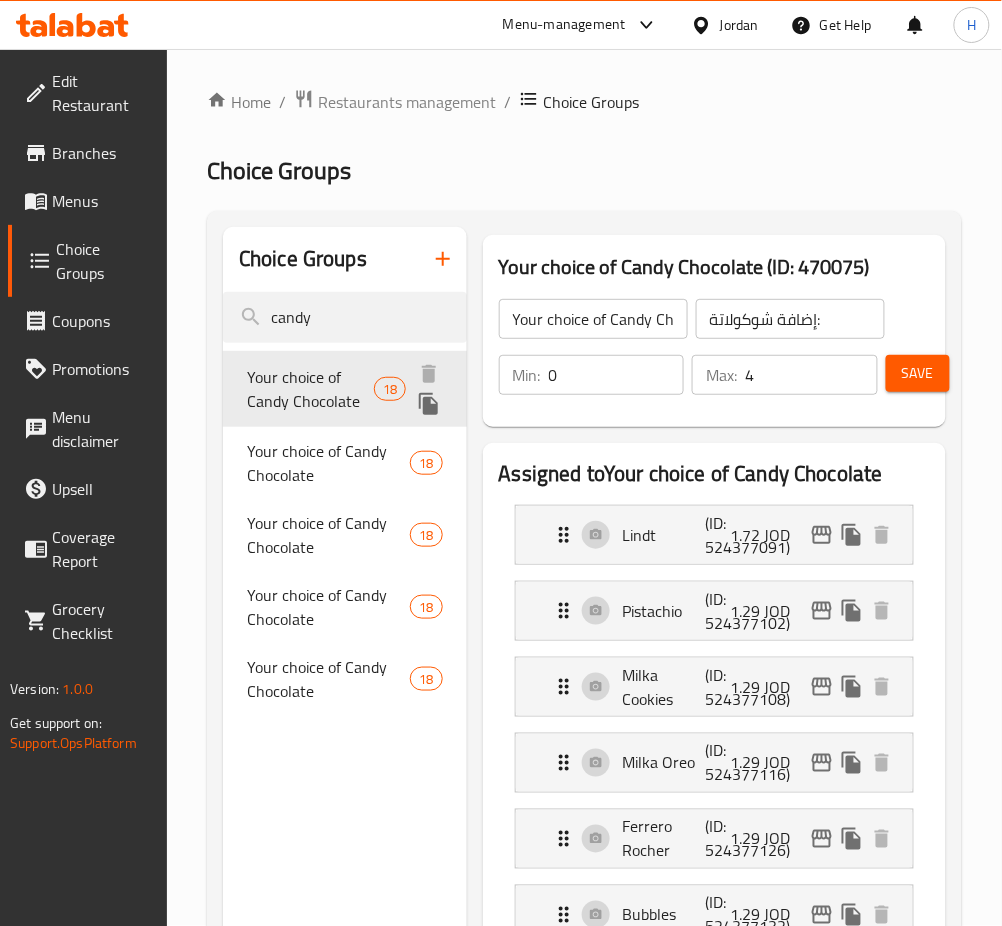 type on "Your choice of Candy Chocolate" 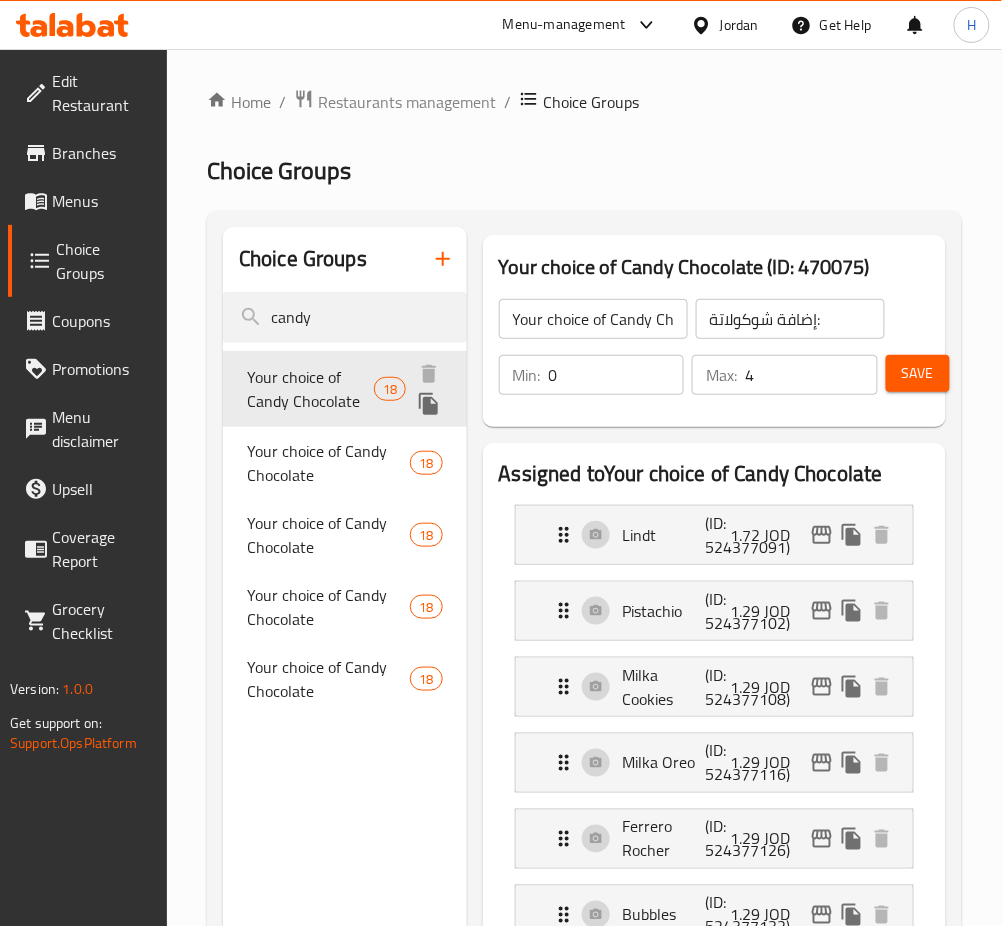 type on "إضافة شوكولاتة:" 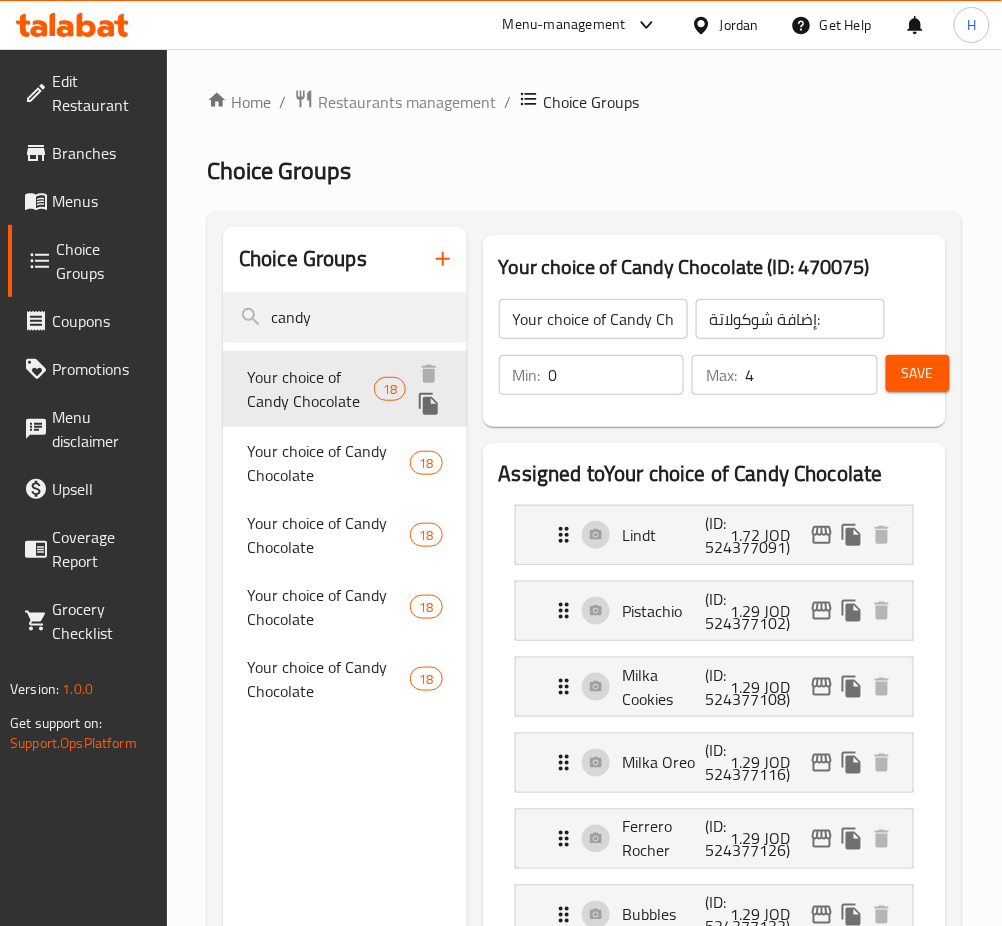 type on "1" 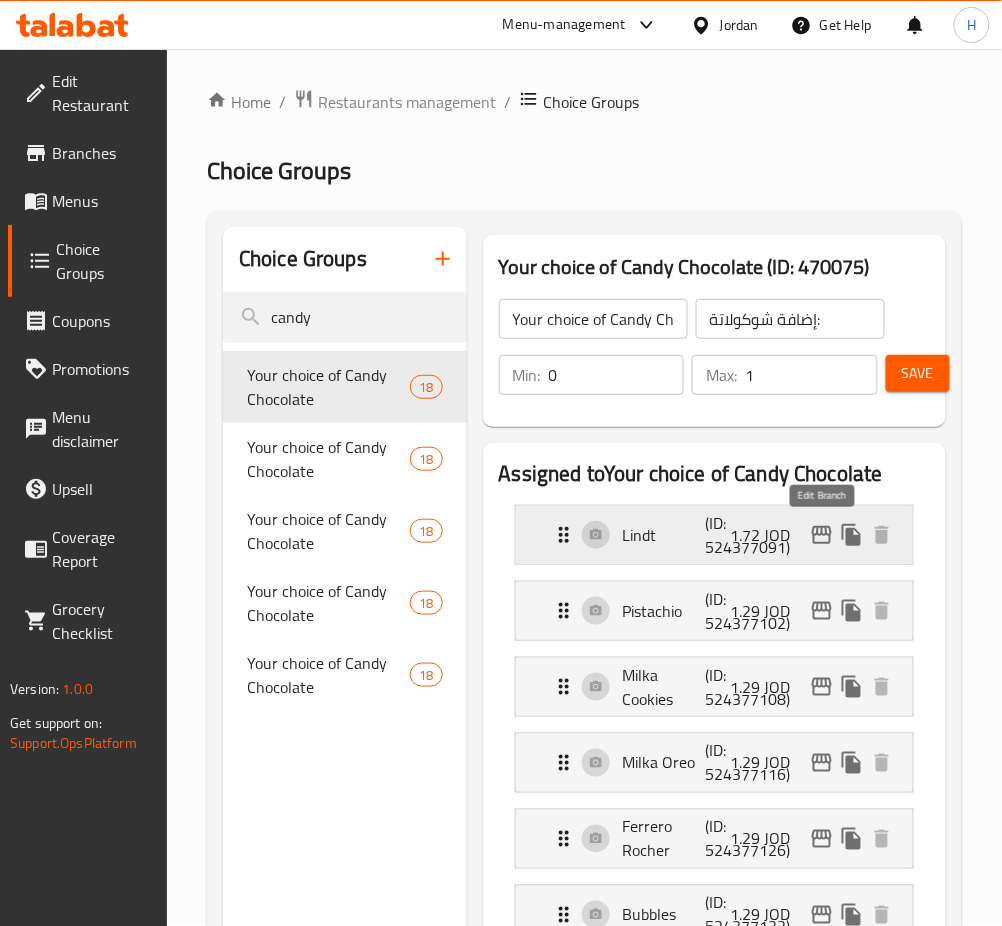 click 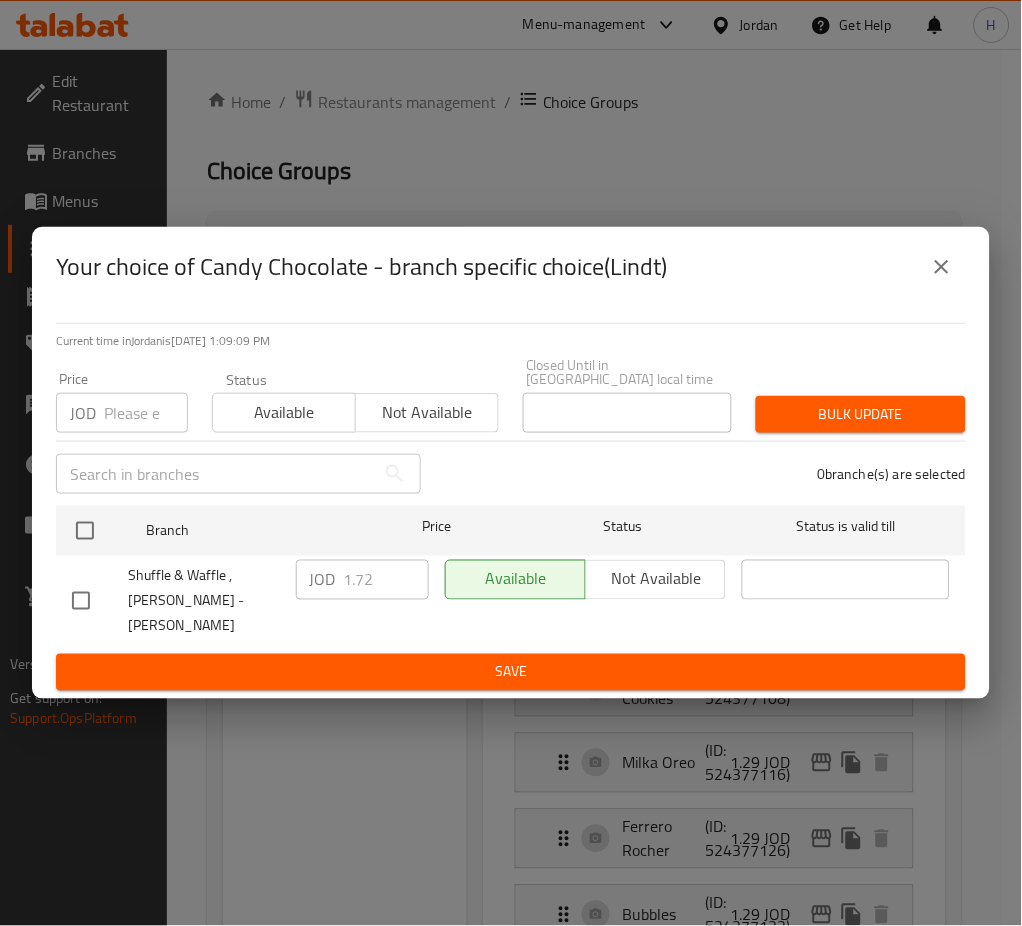 click at bounding box center [942, 267] 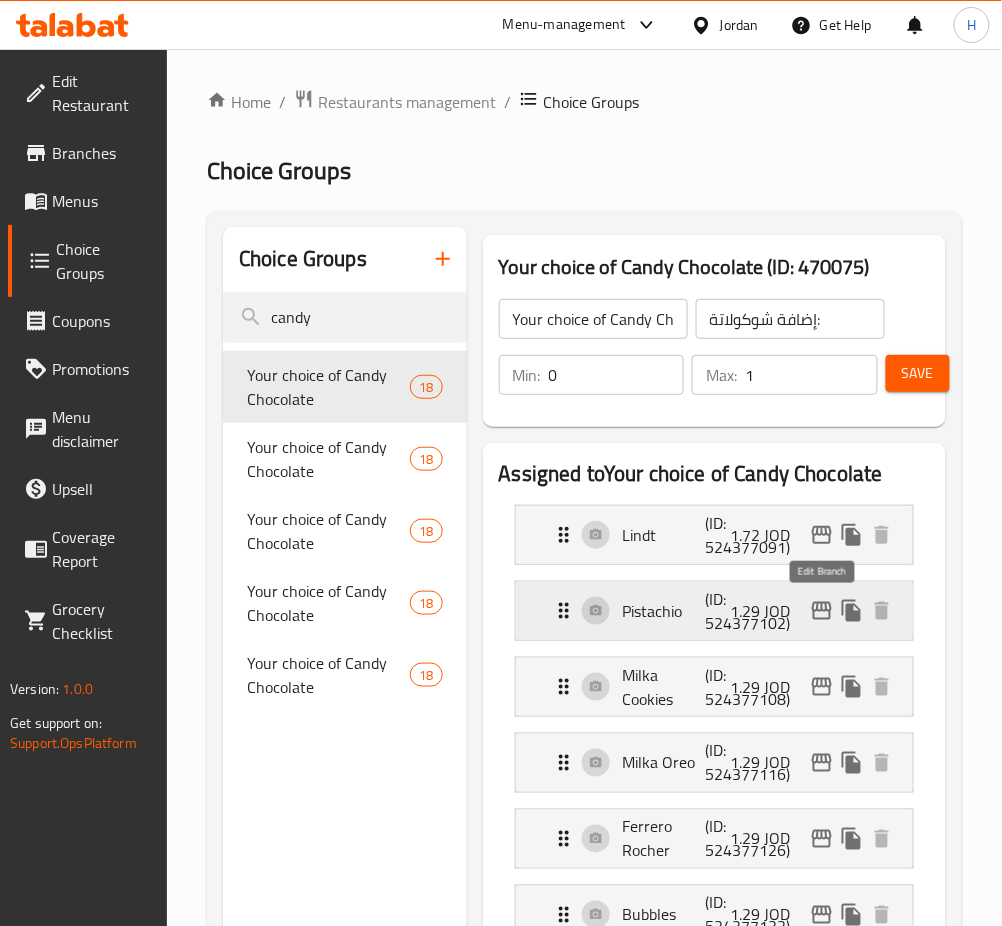 click 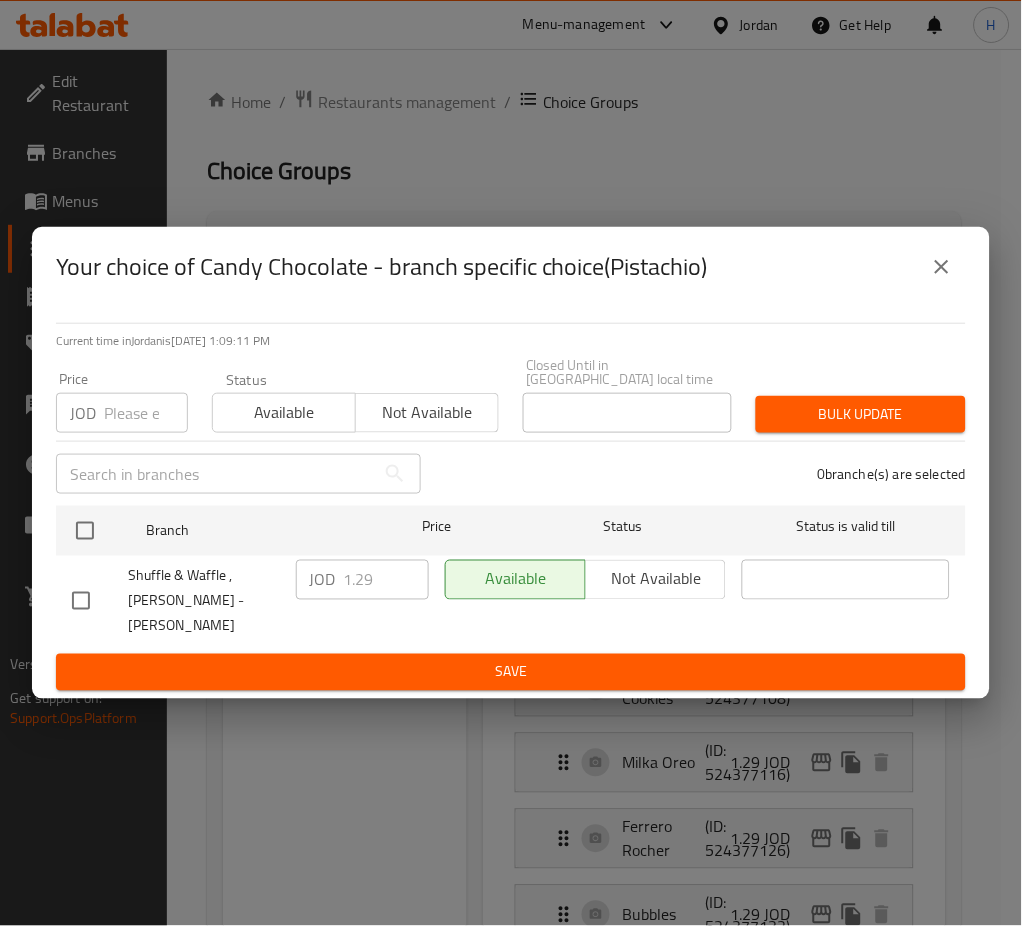 click 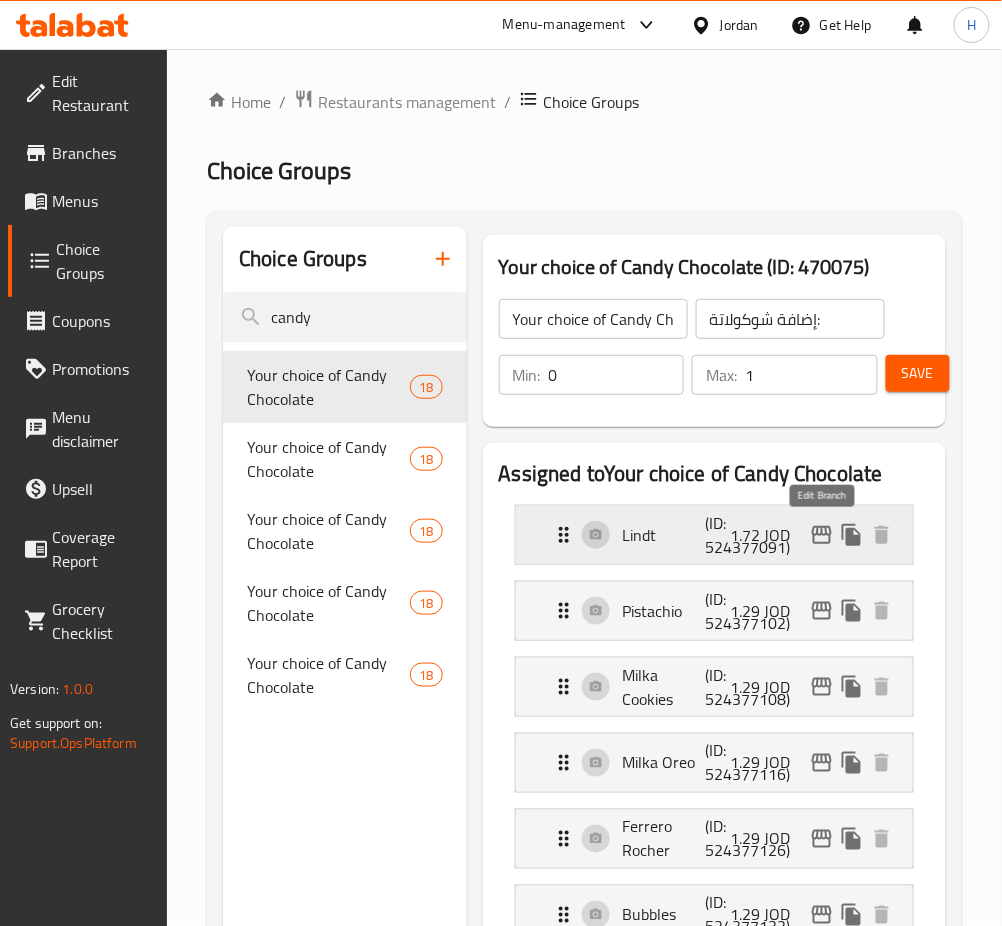 click 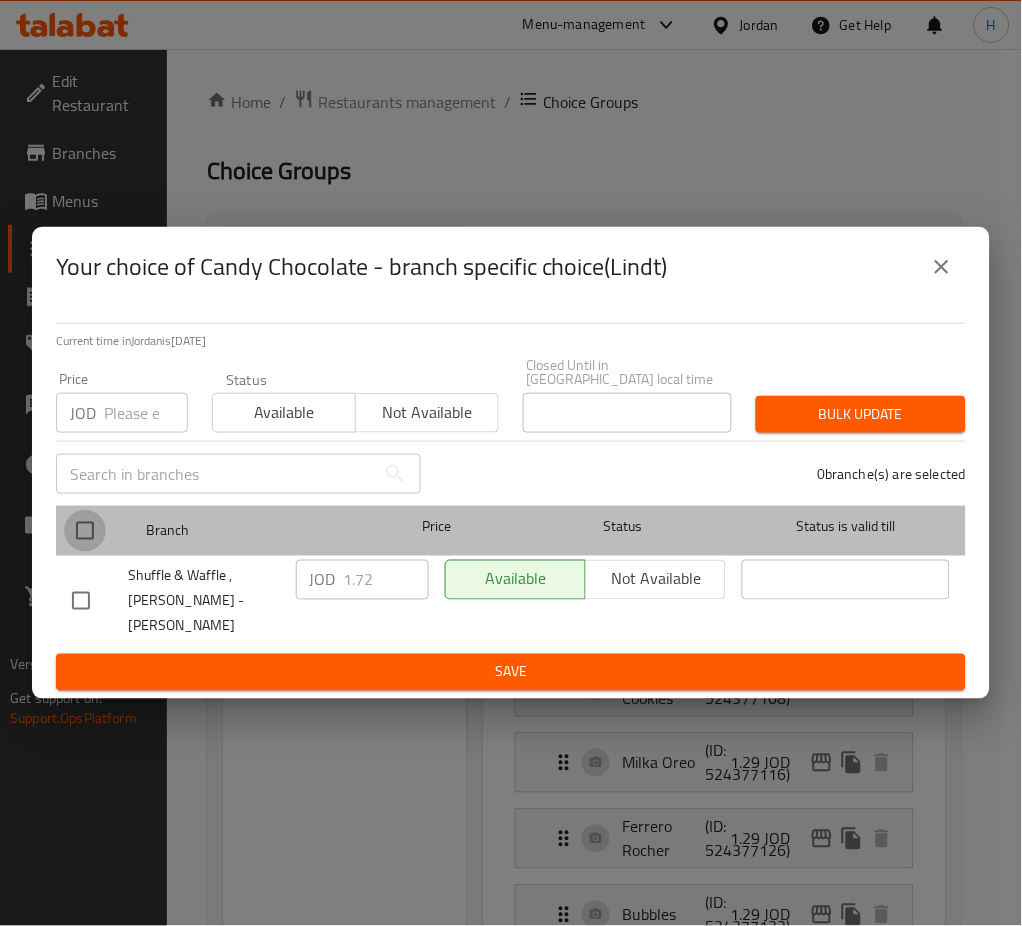 click at bounding box center (85, 531) 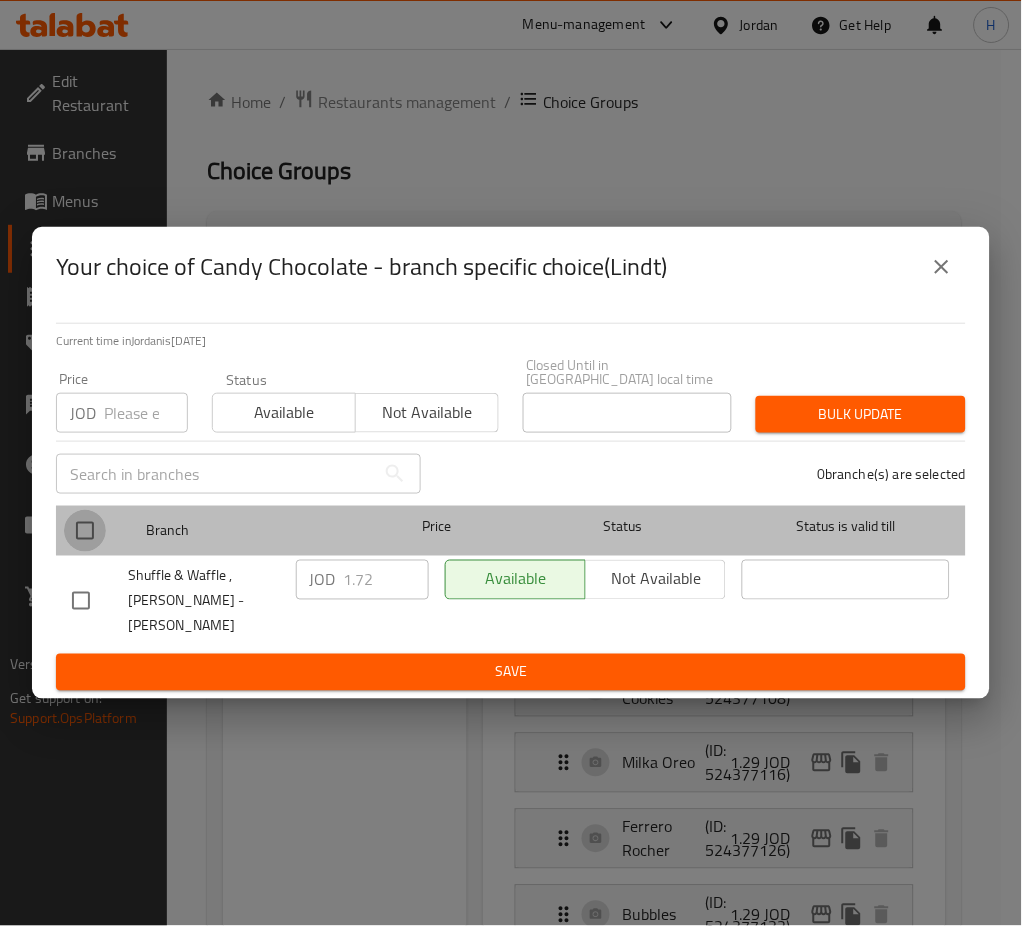checkbox on "true" 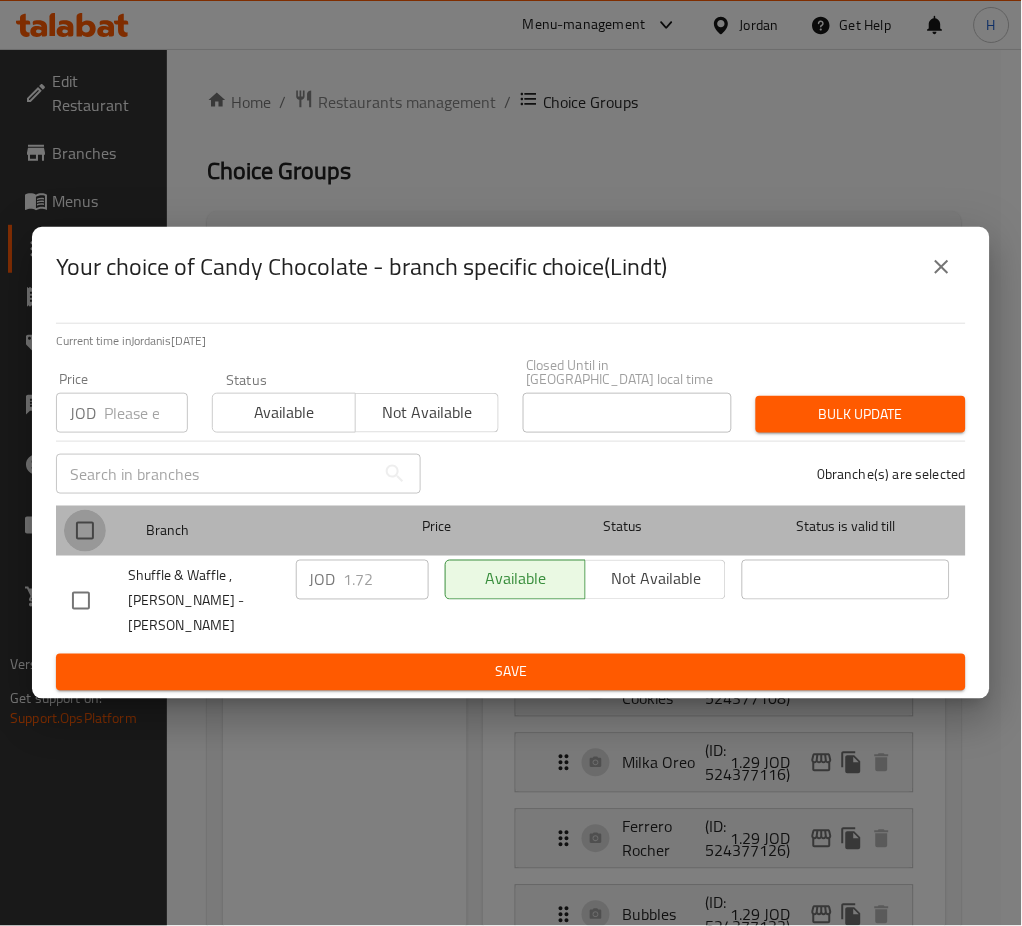 checkbox on "true" 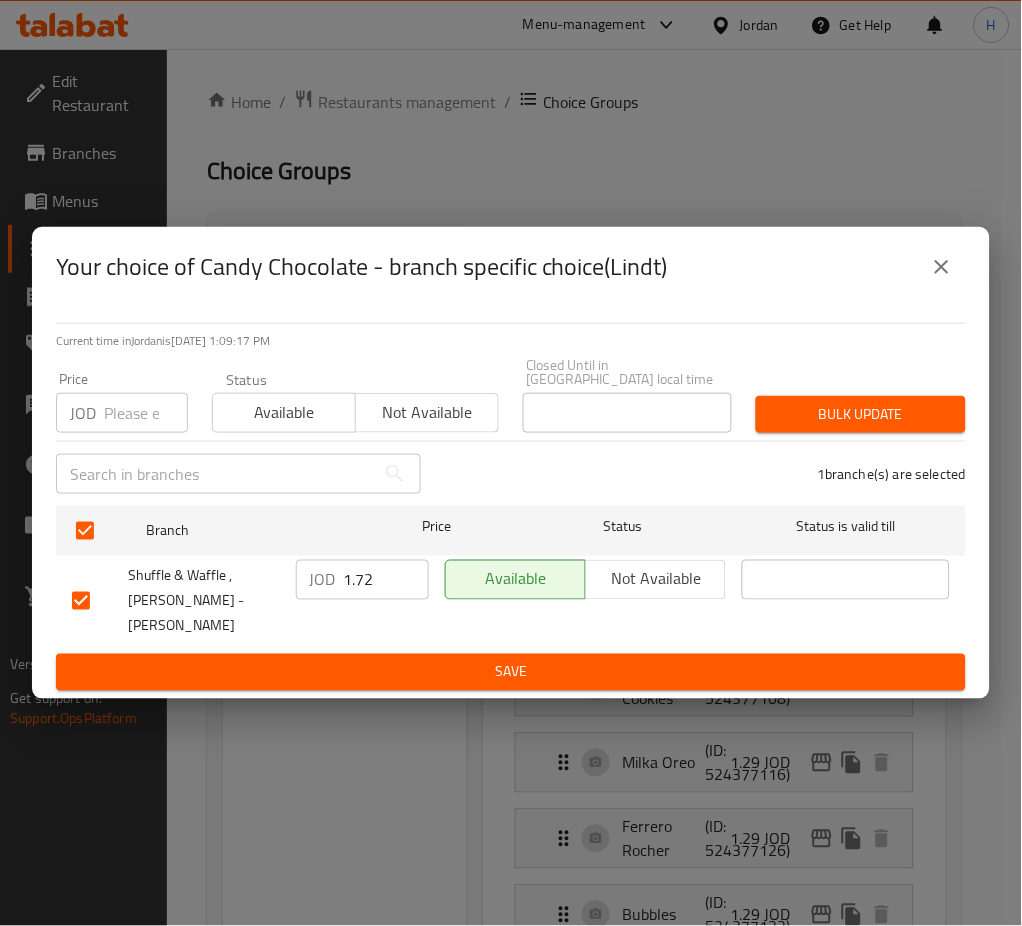 drag, startPoint x: 382, startPoint y: 587, endPoint x: 241, endPoint y: 601, distance: 141.69333 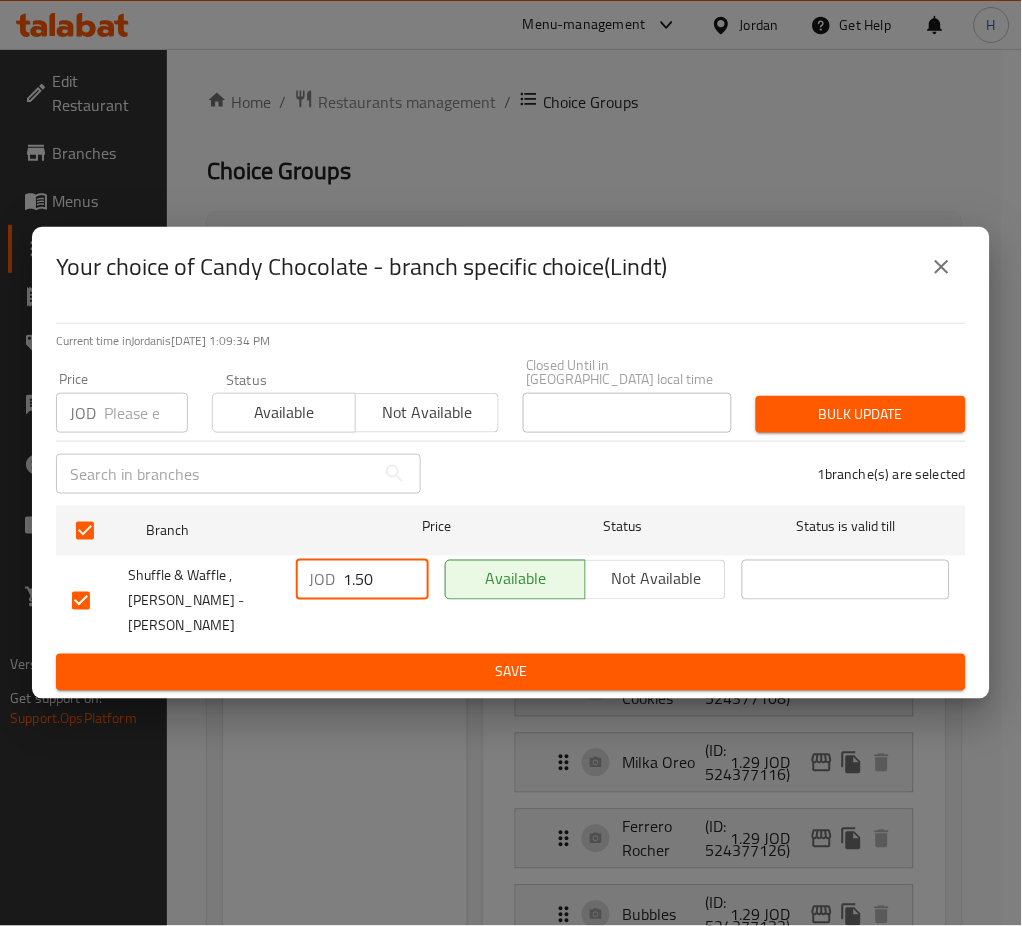 click on "1.50" at bounding box center (386, 580) 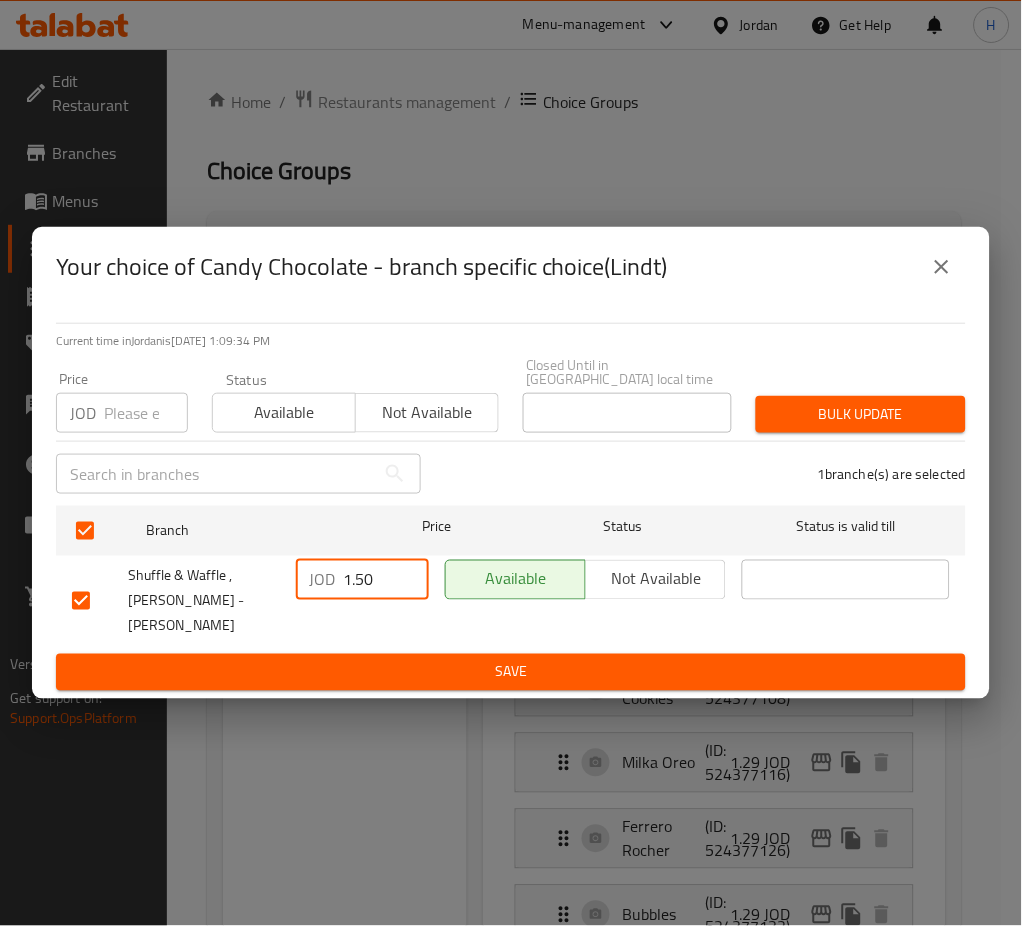 click on "1.50" at bounding box center [386, 580] 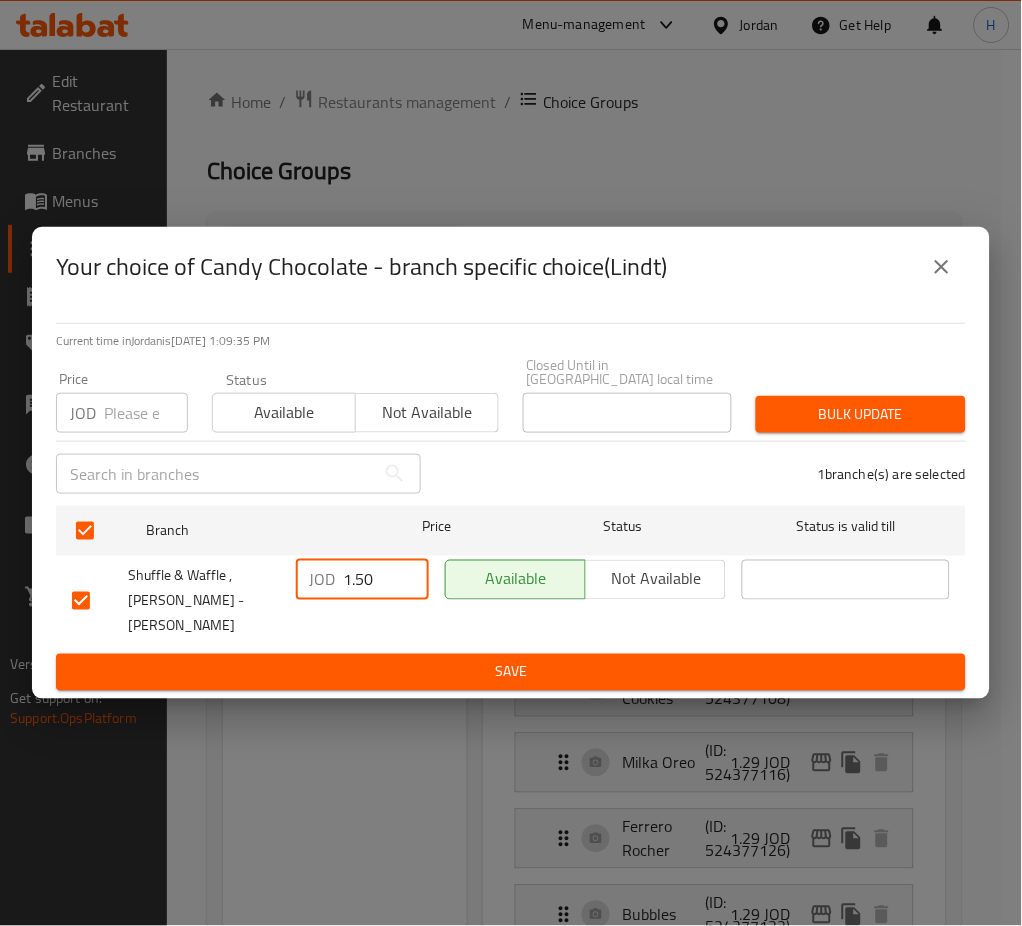 click on "1.50" at bounding box center [386, 580] 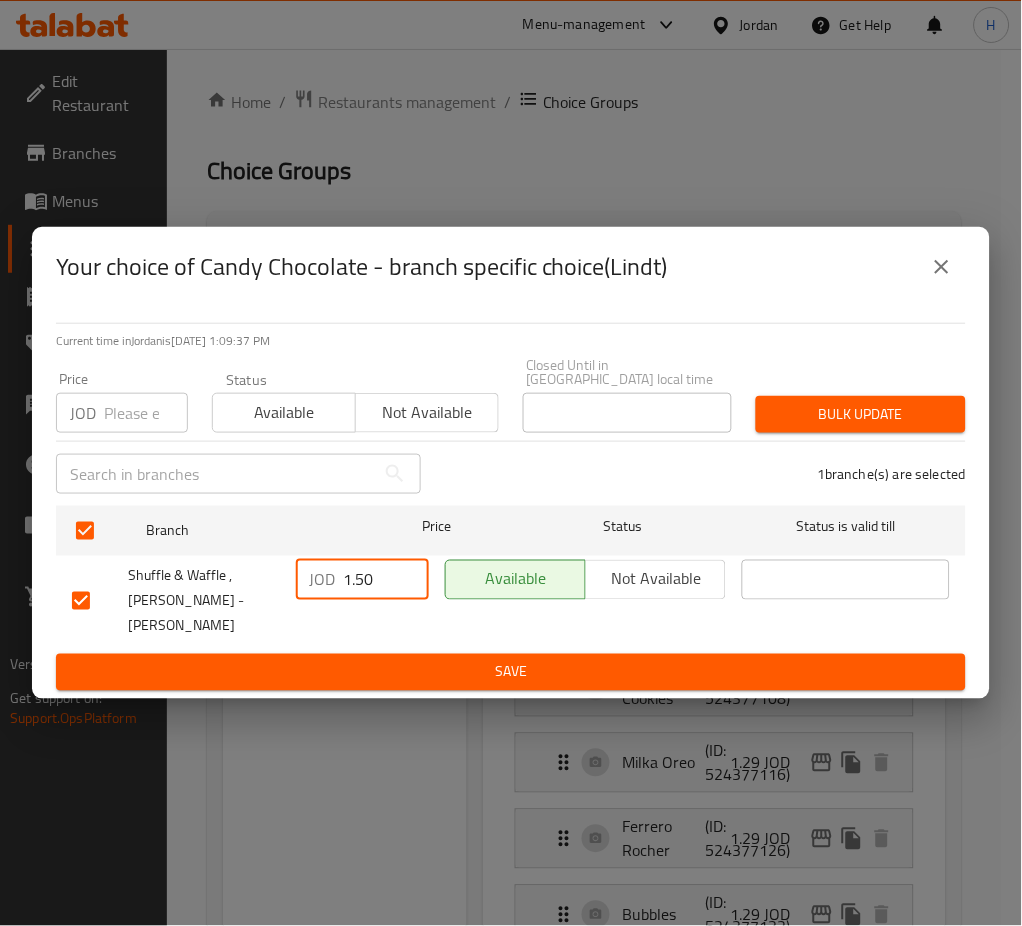 type on "1.50" 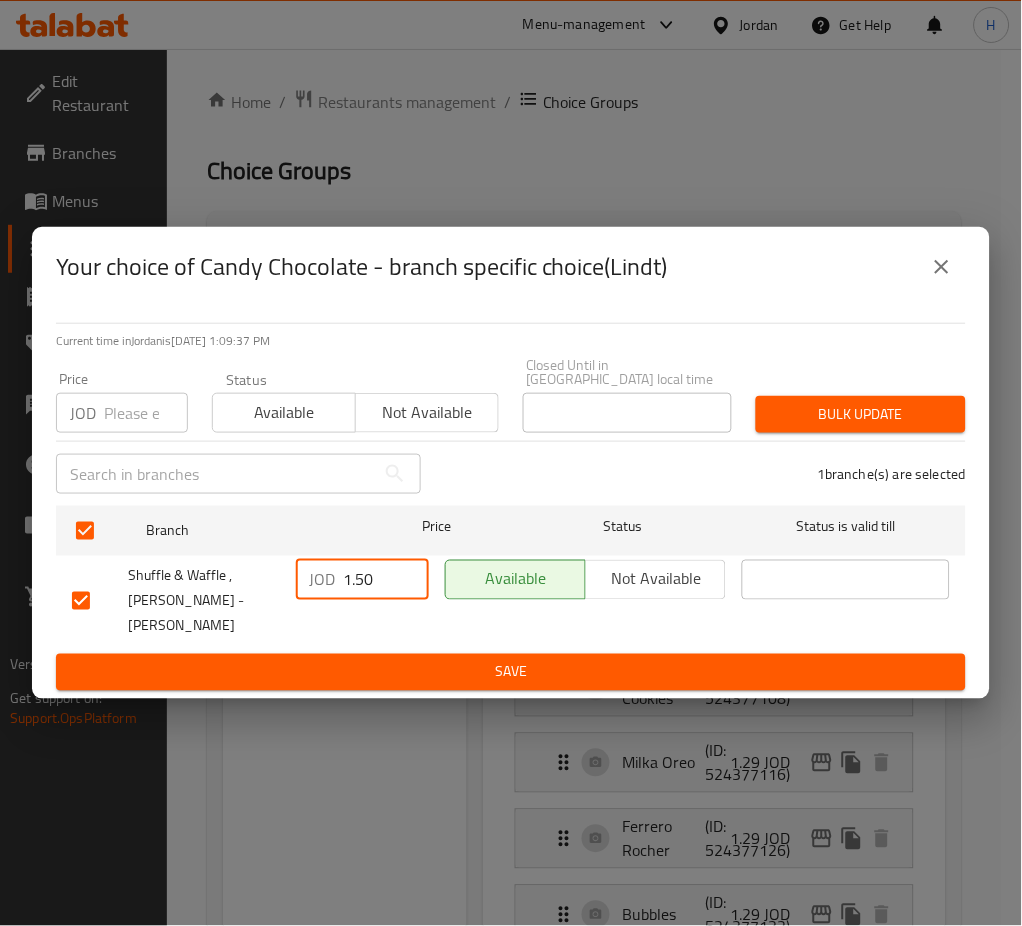 click on "Save" at bounding box center (511, 672) 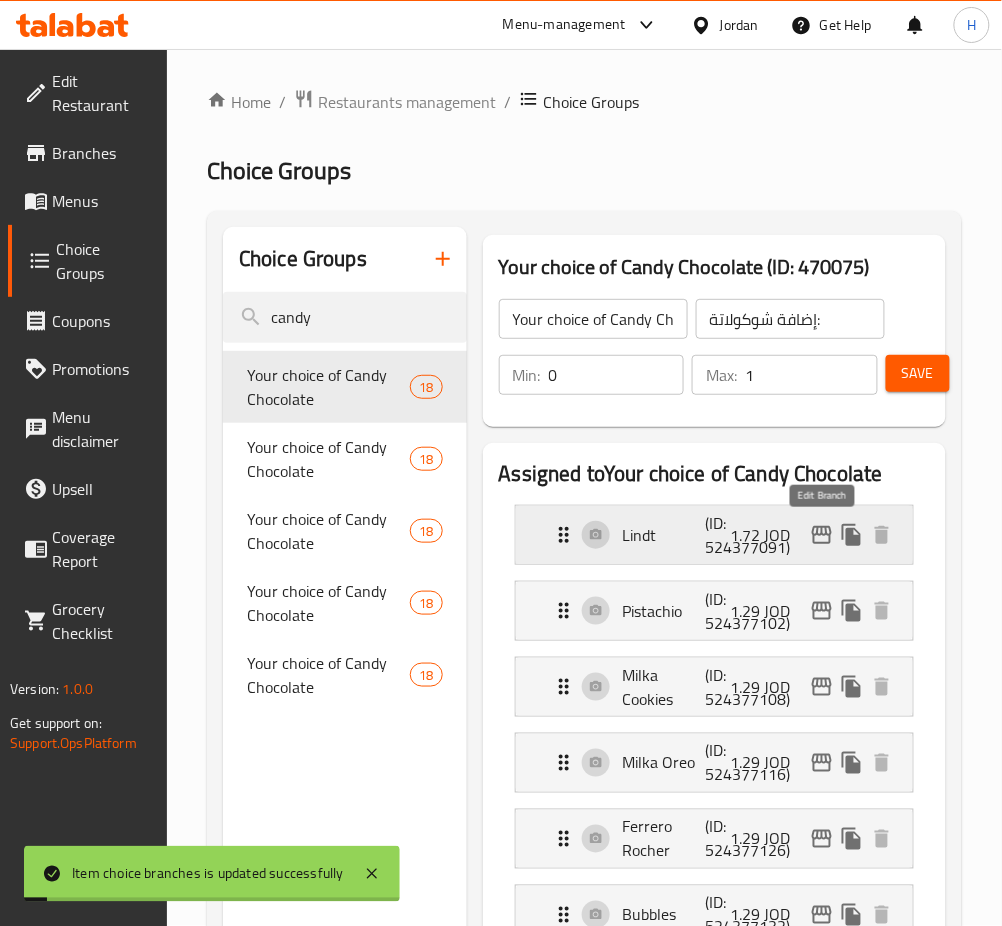click 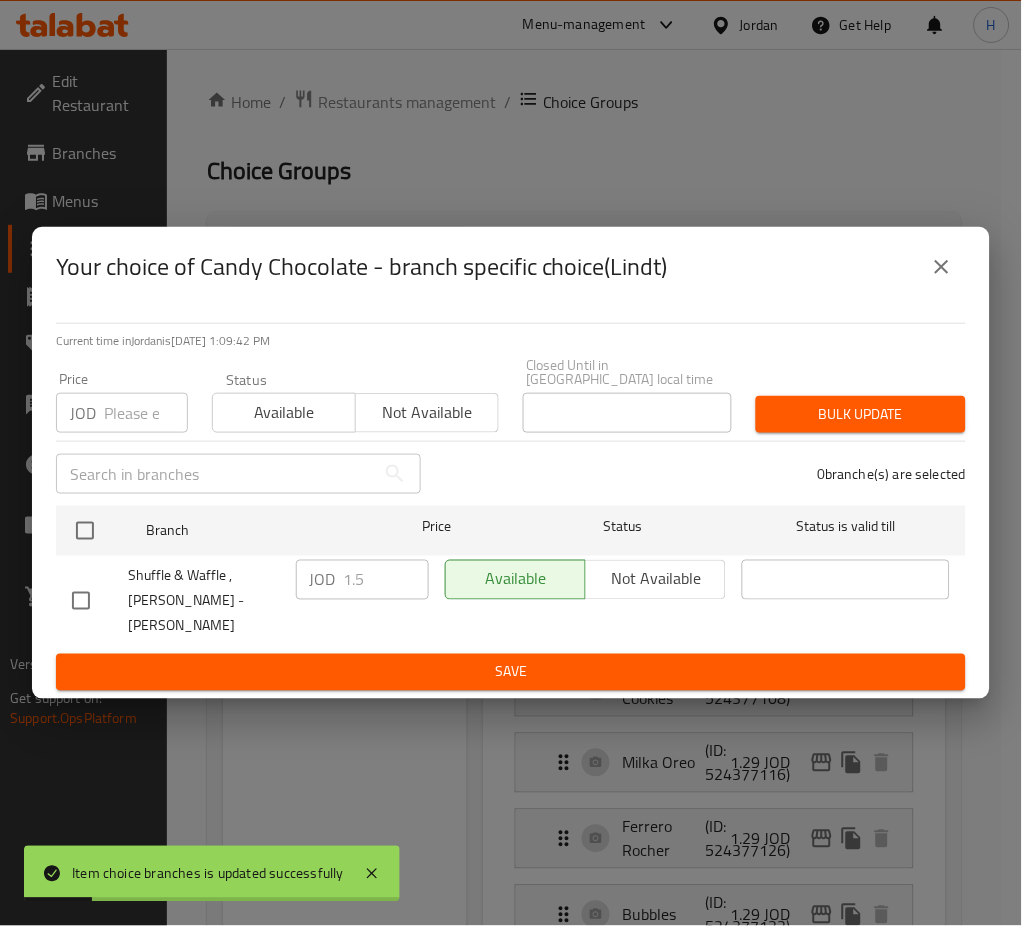 click at bounding box center (942, 267) 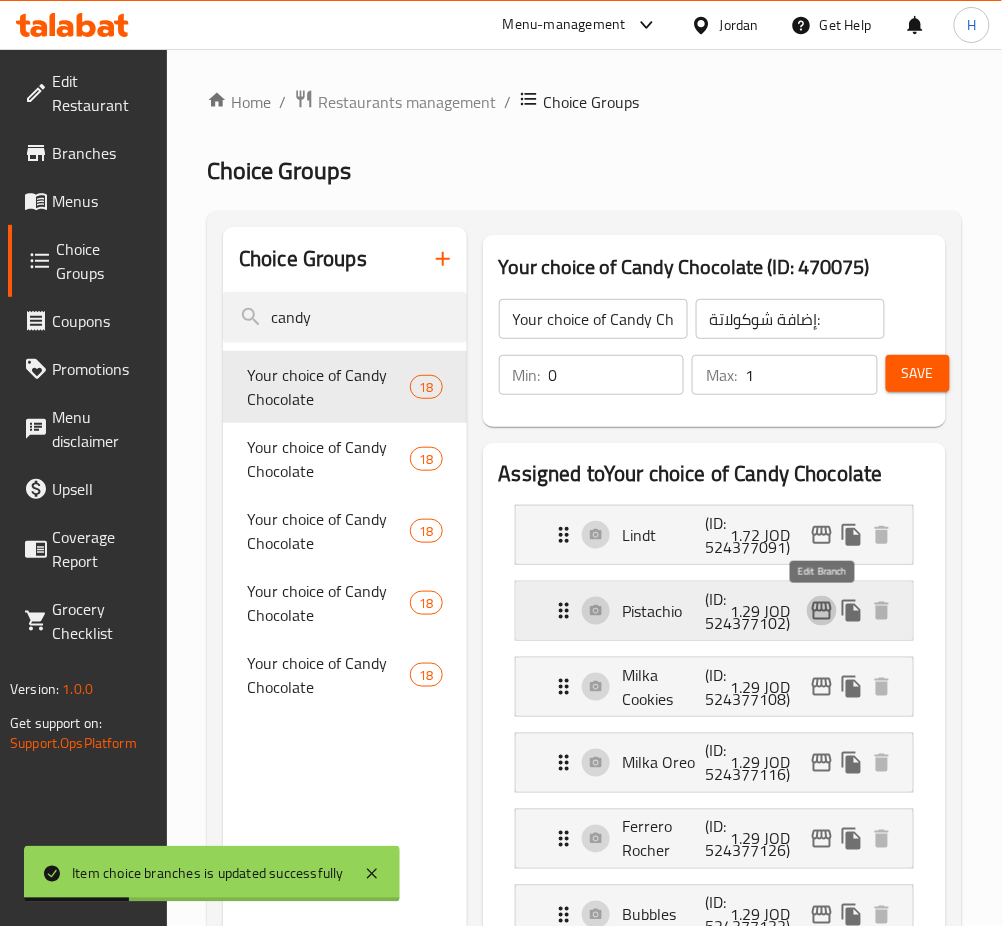 click 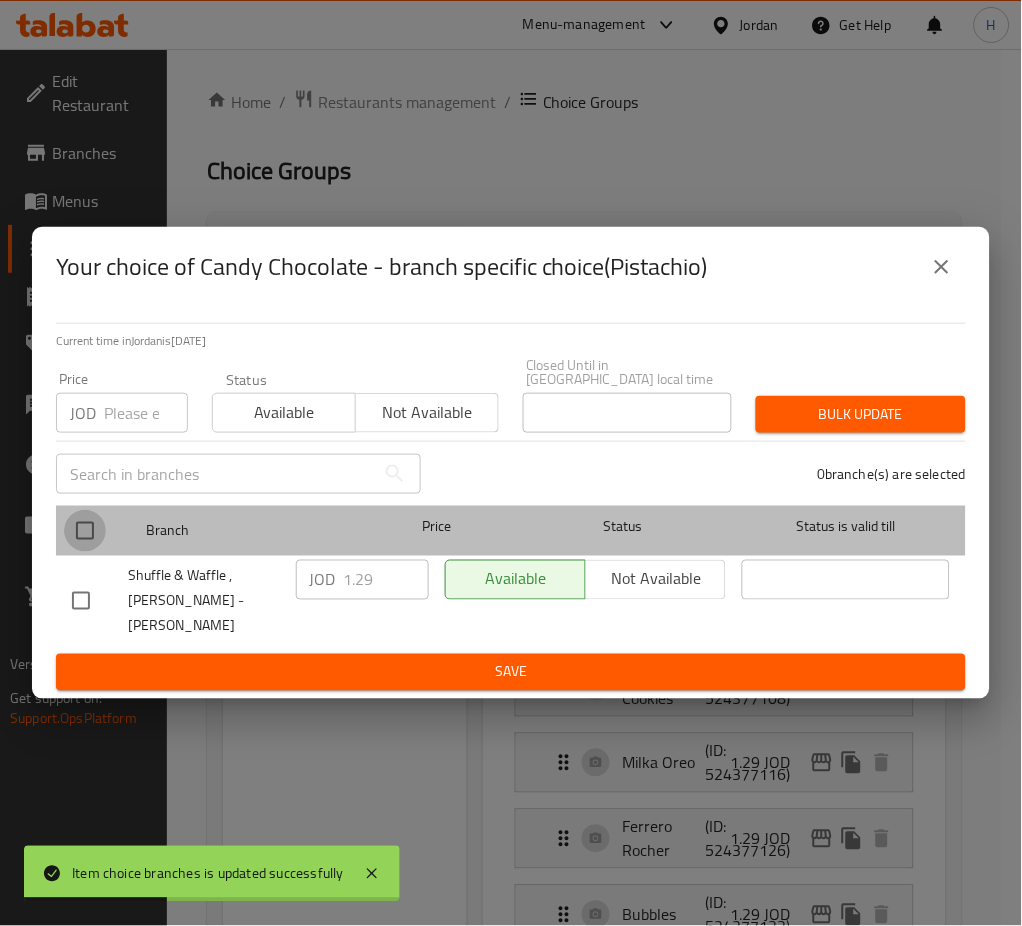 click at bounding box center [85, 531] 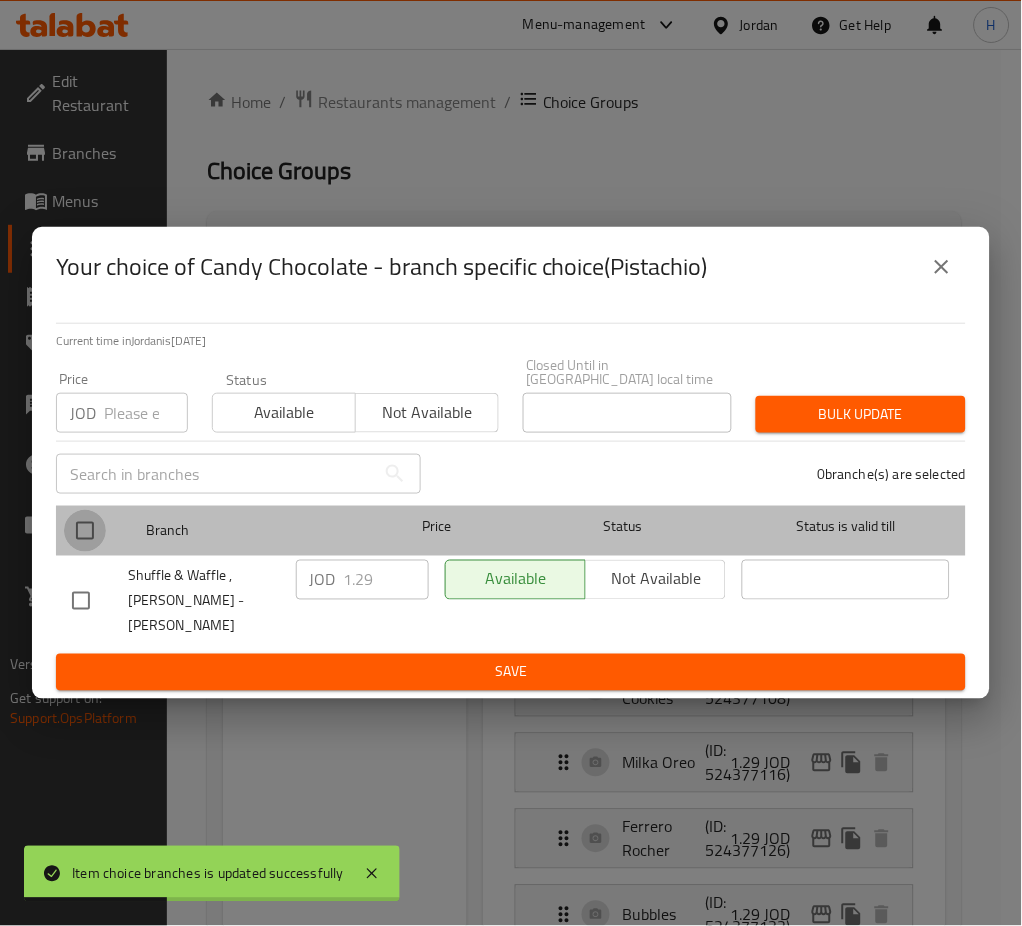 checkbox on "true" 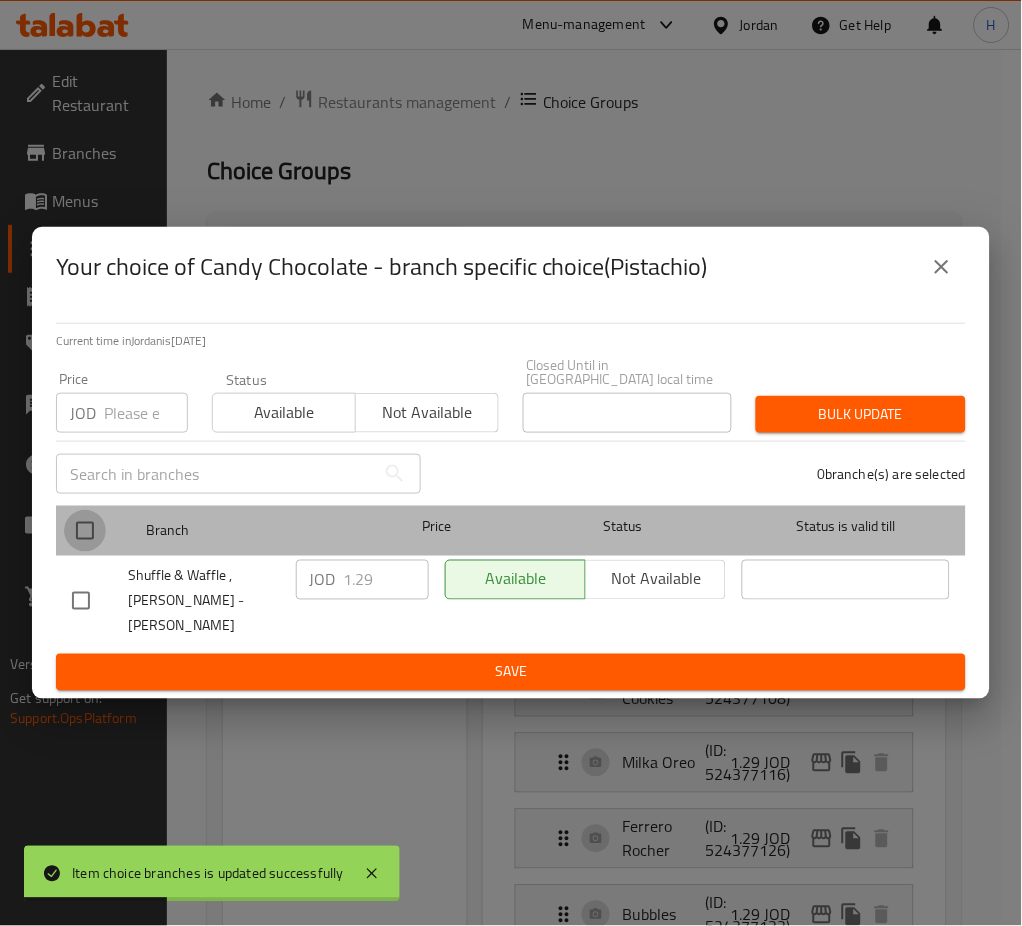 checkbox on "true" 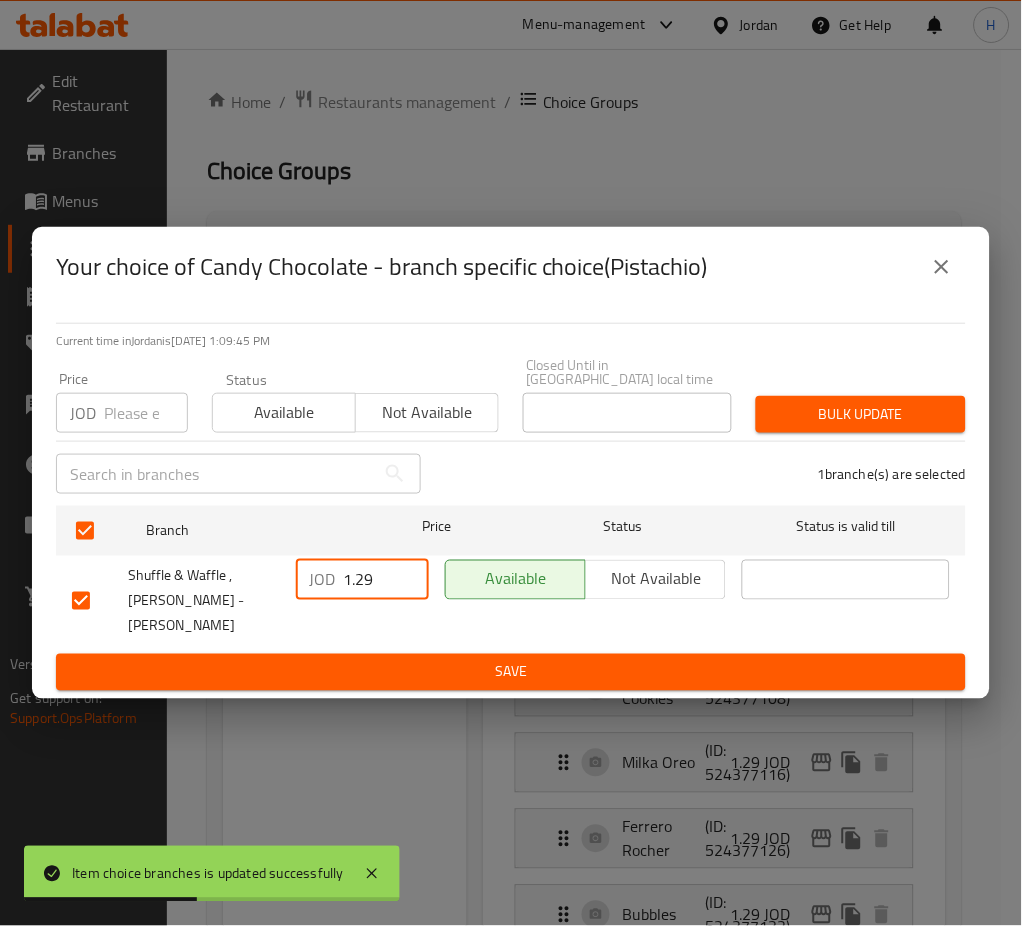 drag, startPoint x: 389, startPoint y: 574, endPoint x: 344, endPoint y: 590, distance: 47.759815 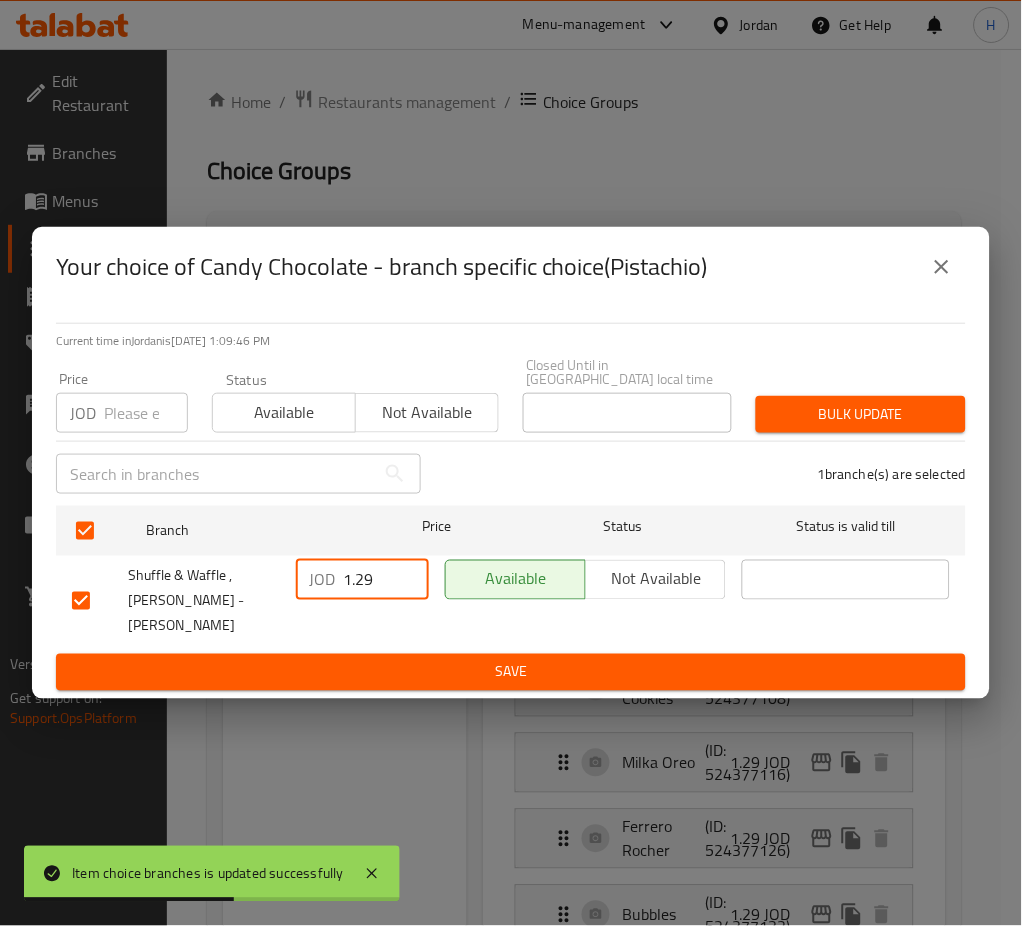 paste on "50" 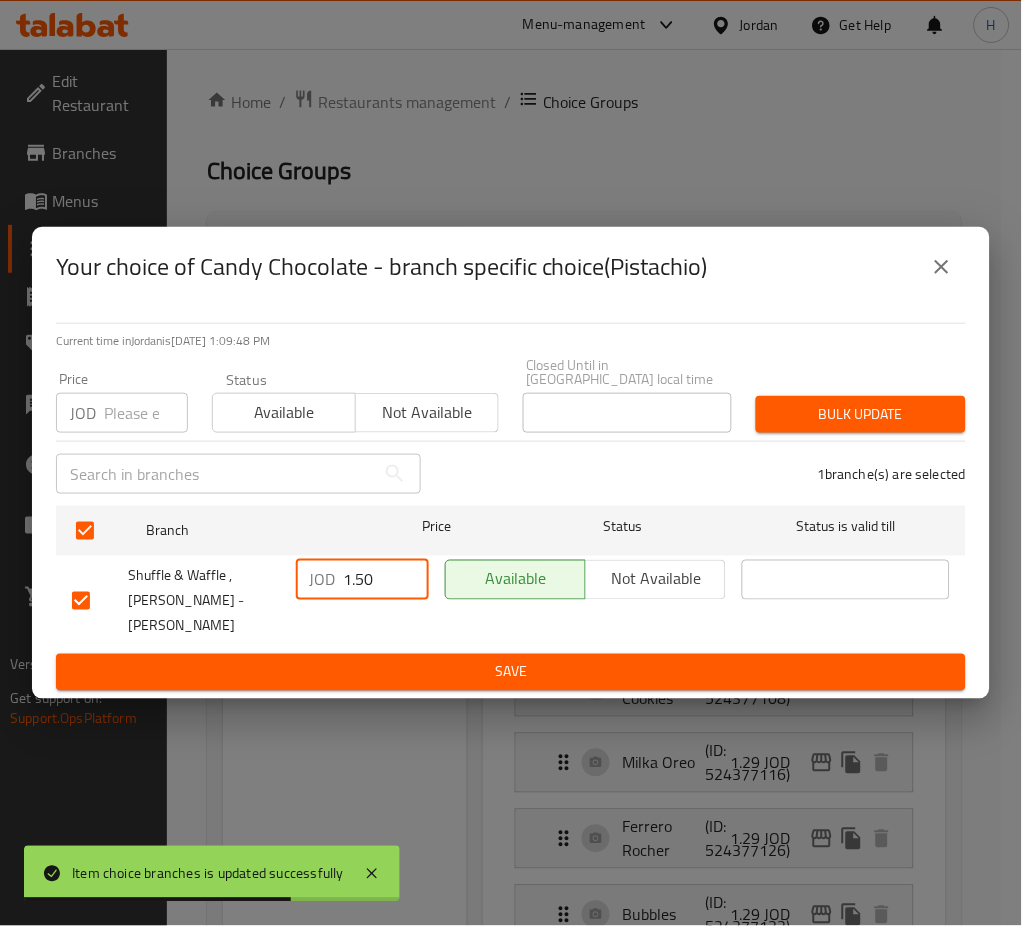 type on "1.50" 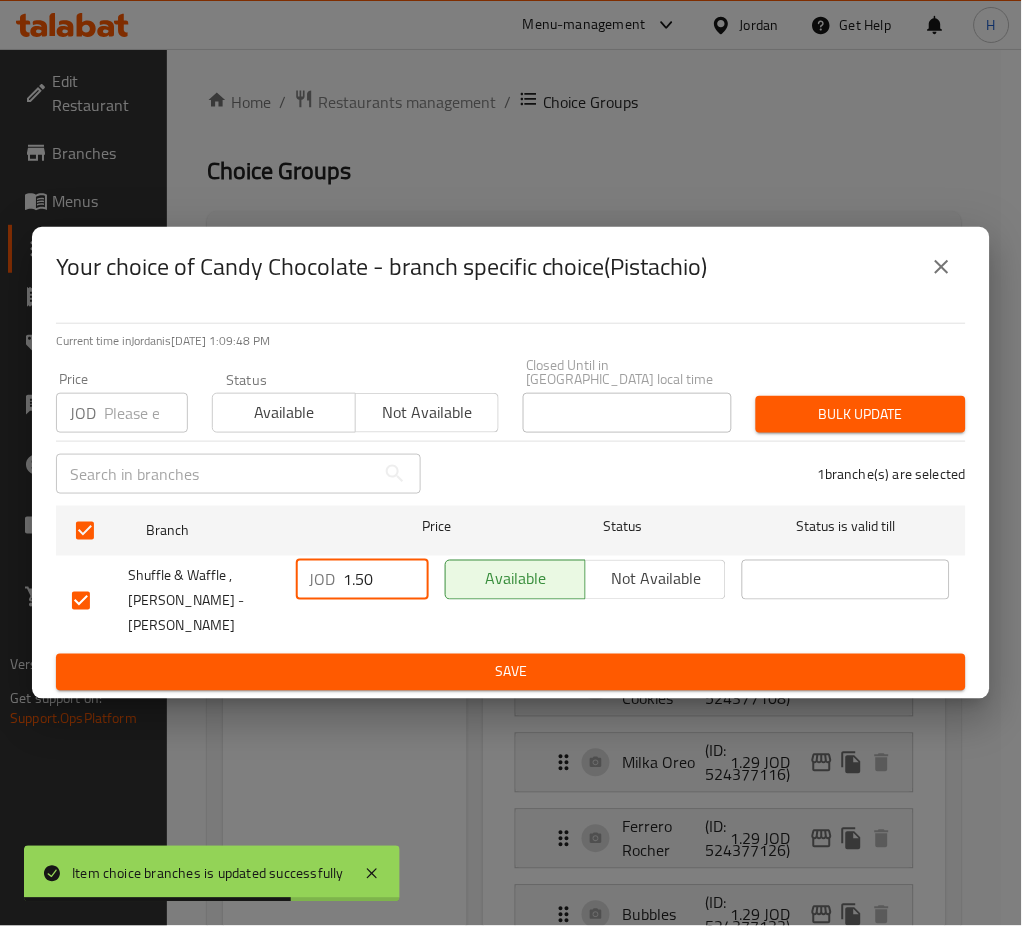 click on "Save" at bounding box center (511, 672) 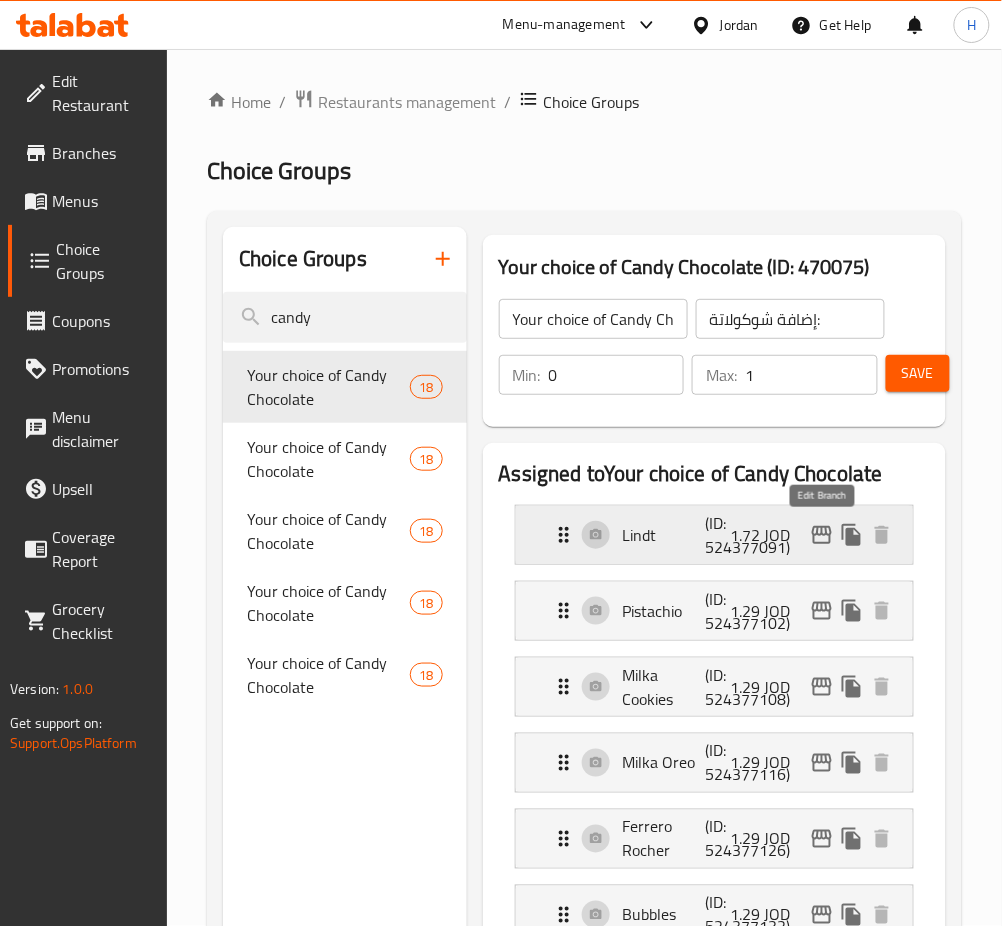 click 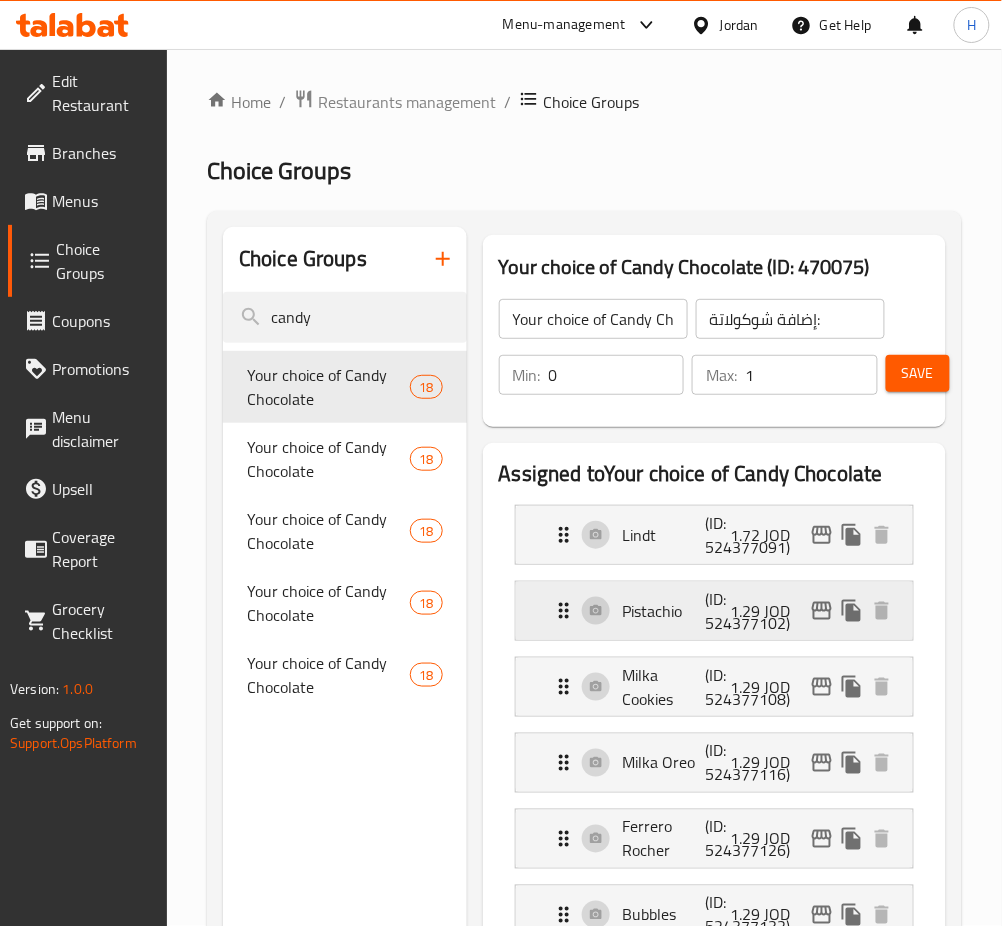click 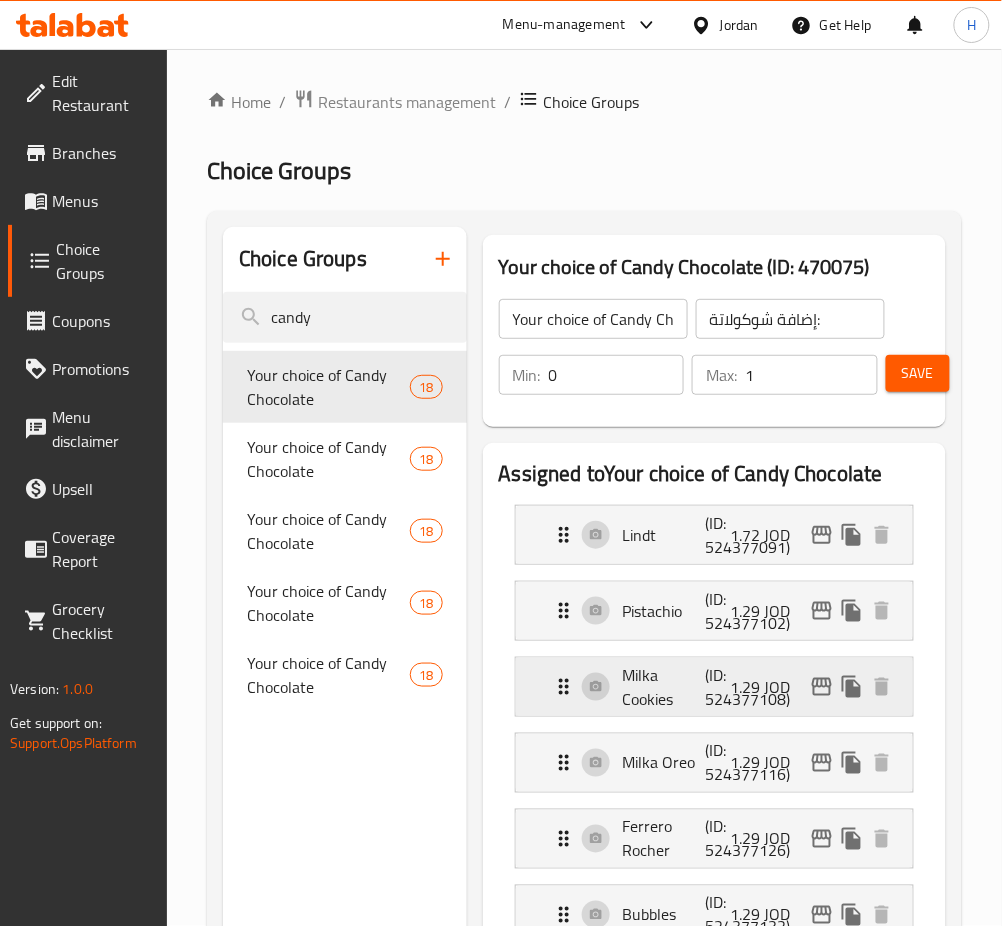 click 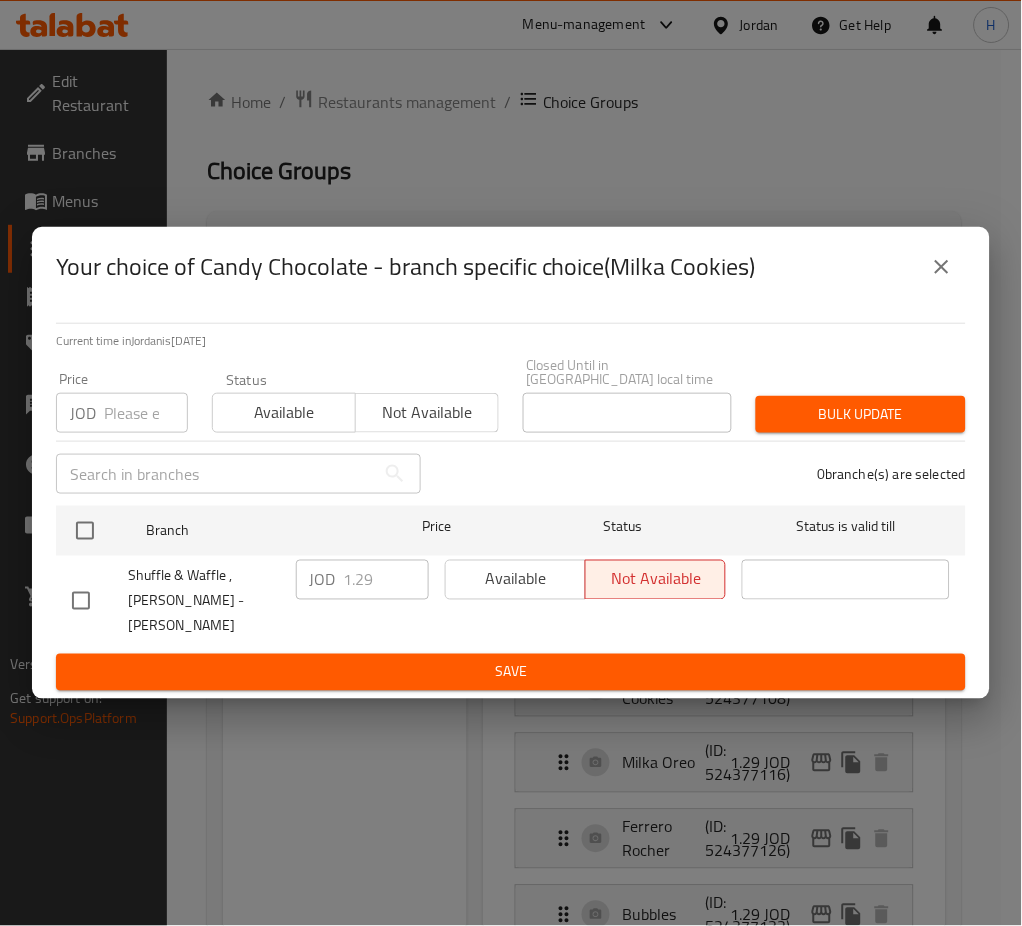 drag, startPoint x: 81, startPoint y: 536, endPoint x: 332, endPoint y: 610, distance: 261.6811 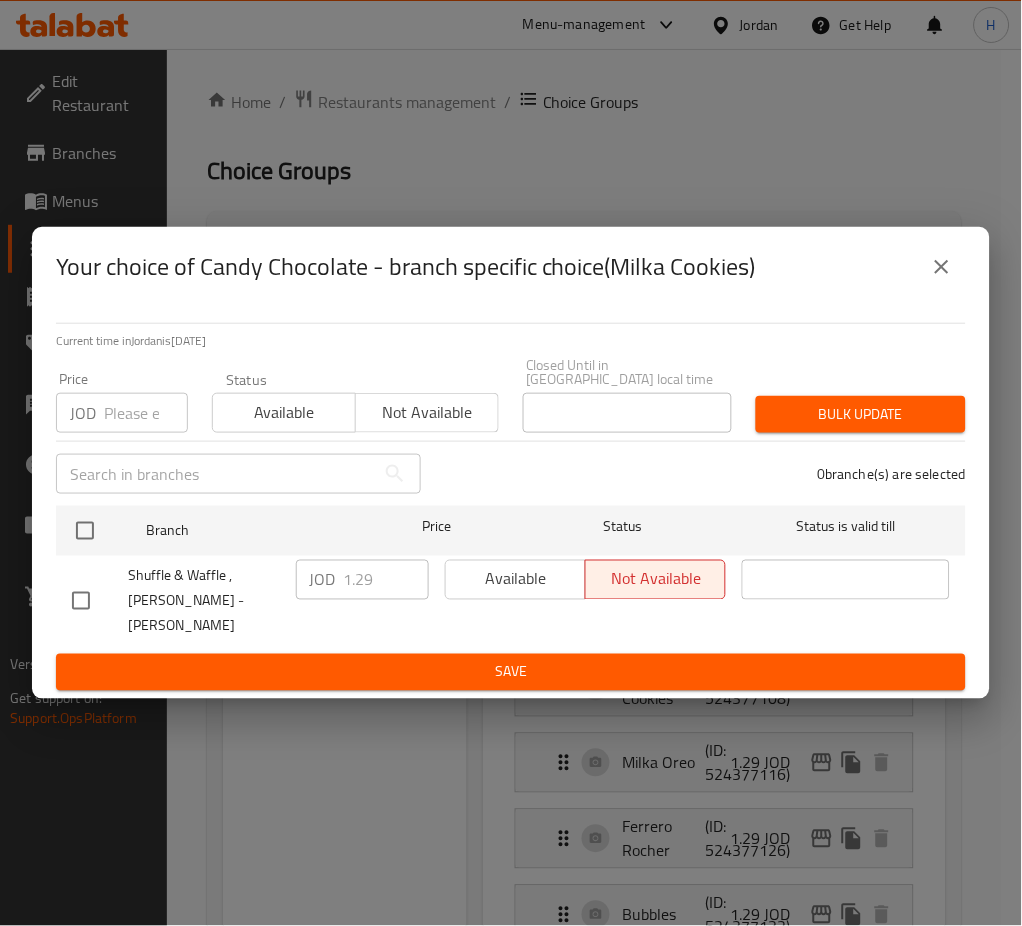 click at bounding box center (85, 531) 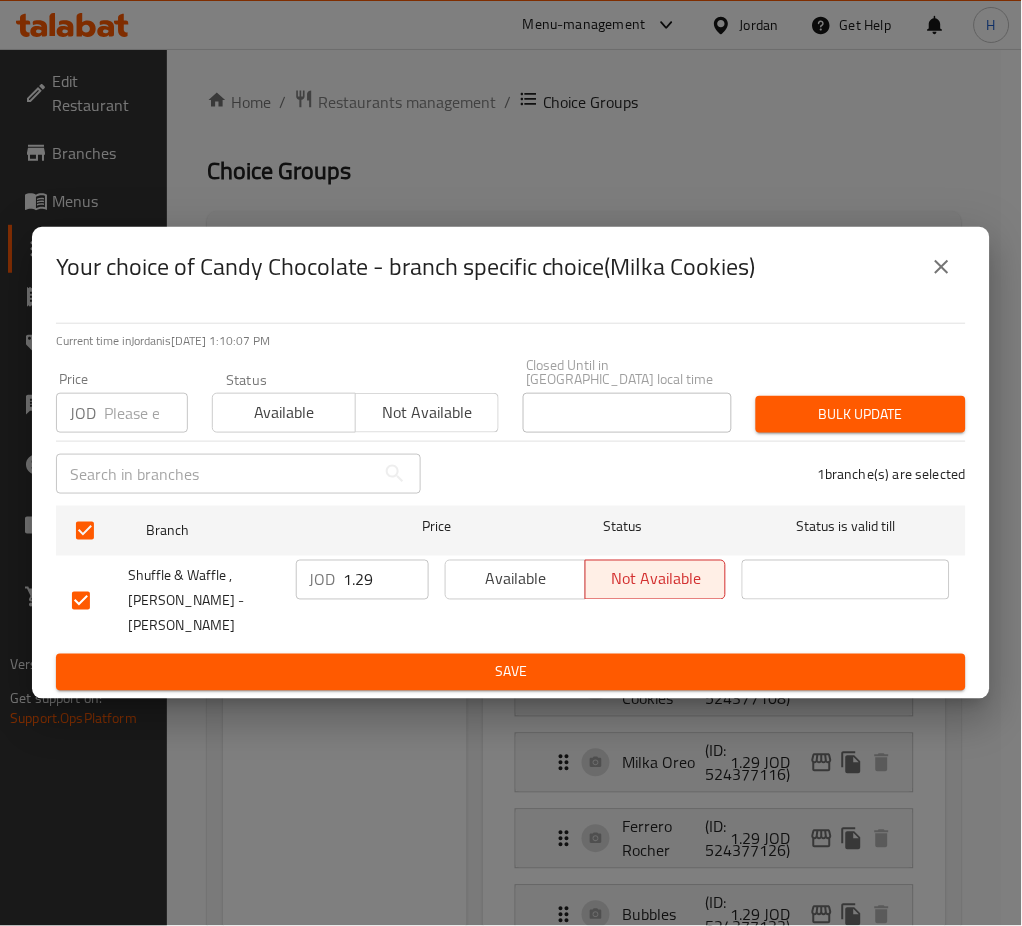 click on "1.29" at bounding box center (386, 580) 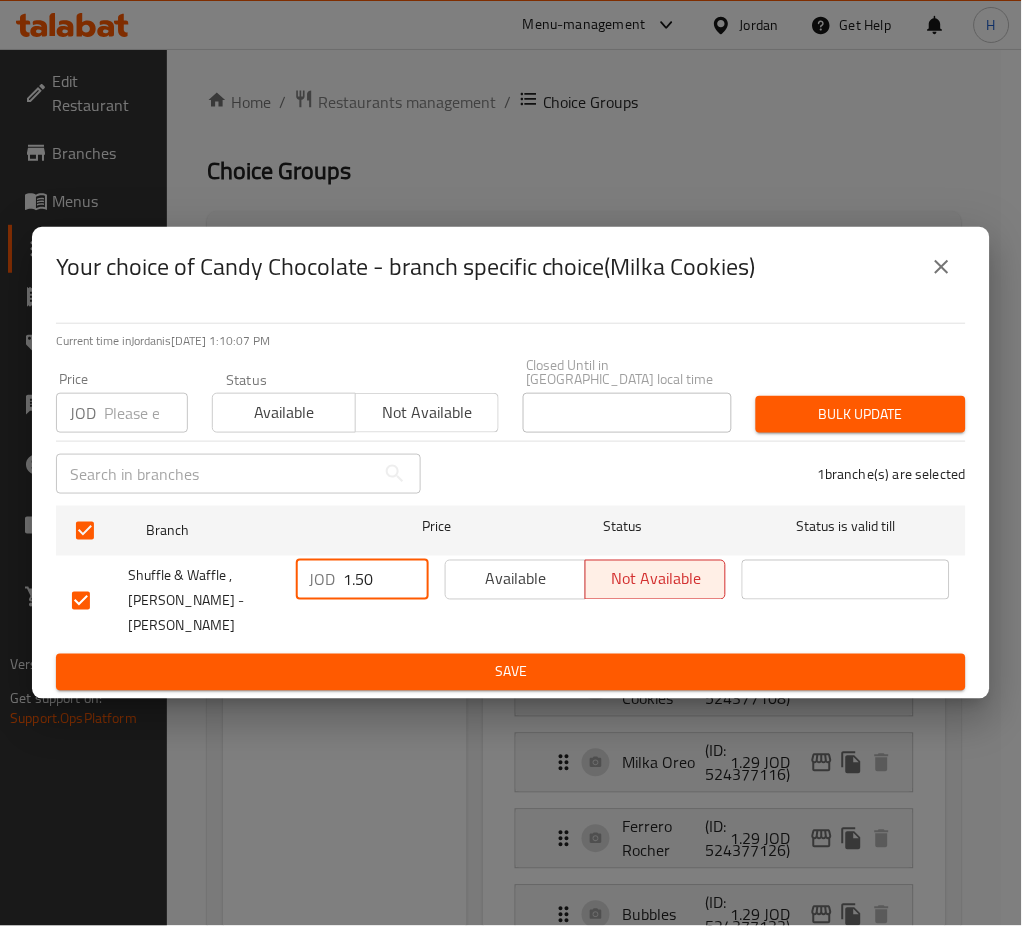 type on "1.50" 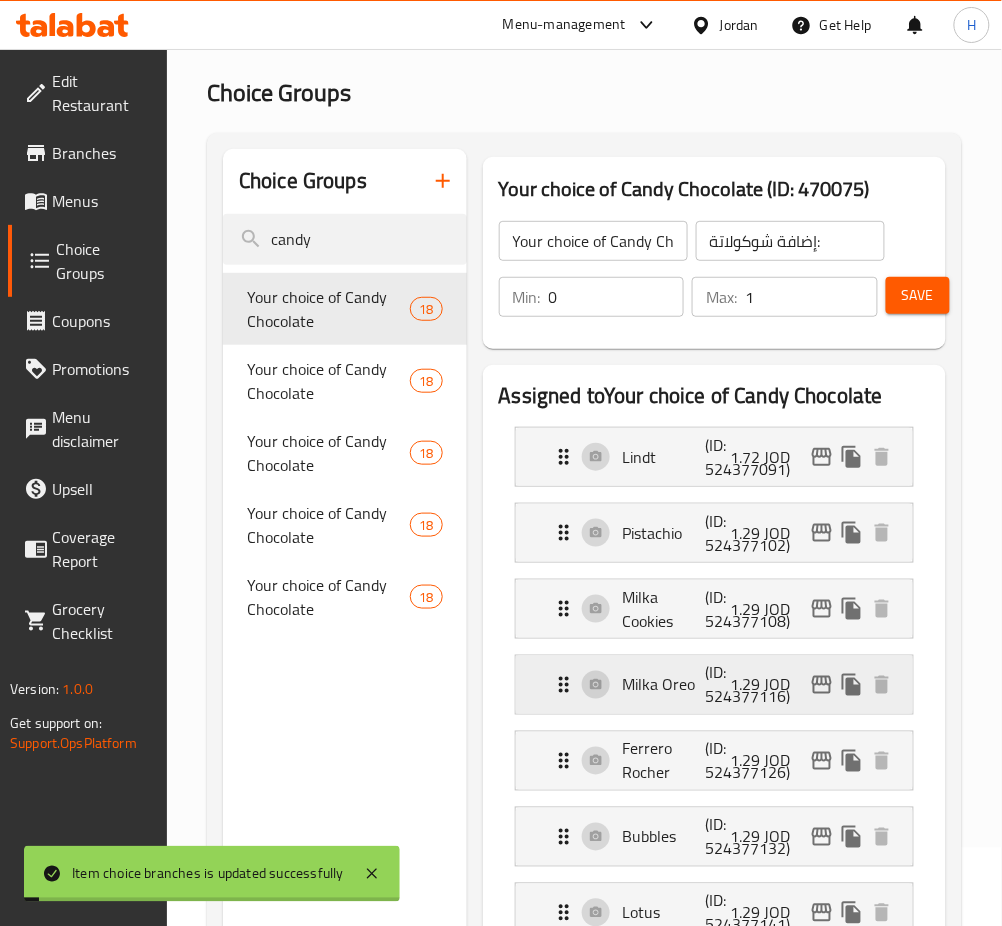 scroll, scrollTop: 133, scrollLeft: 0, axis: vertical 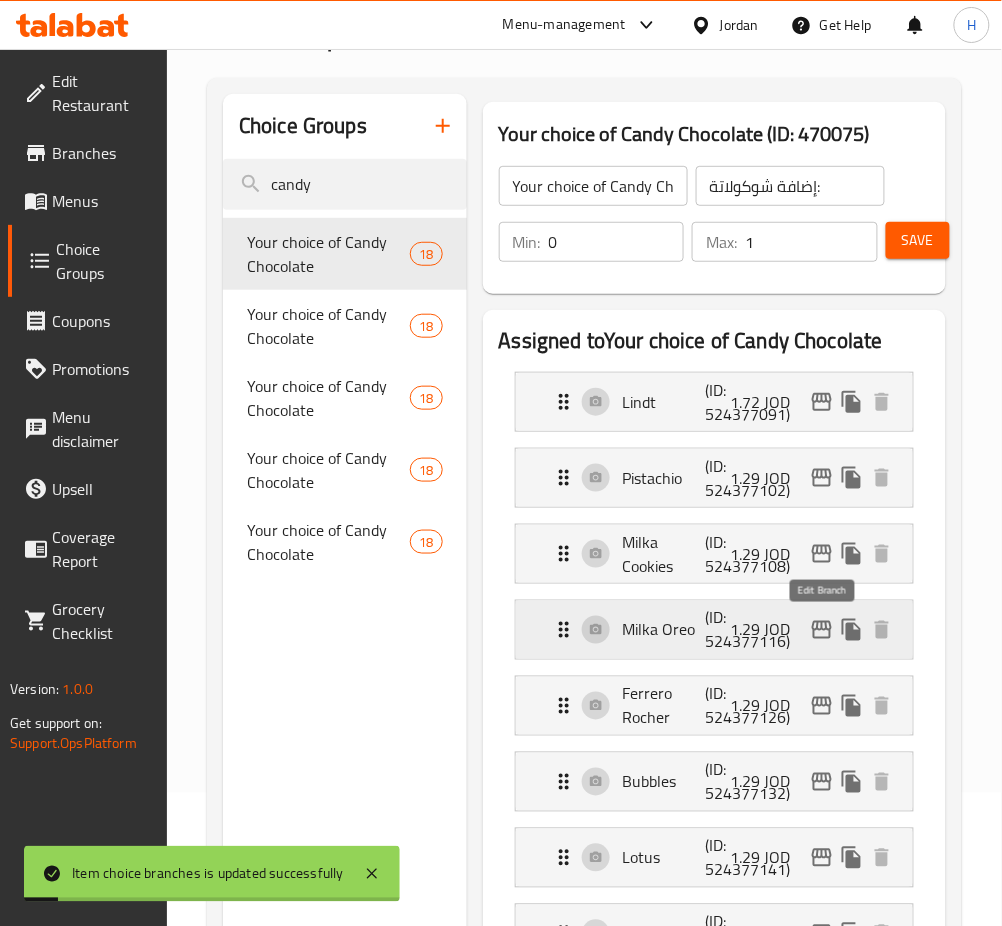 click 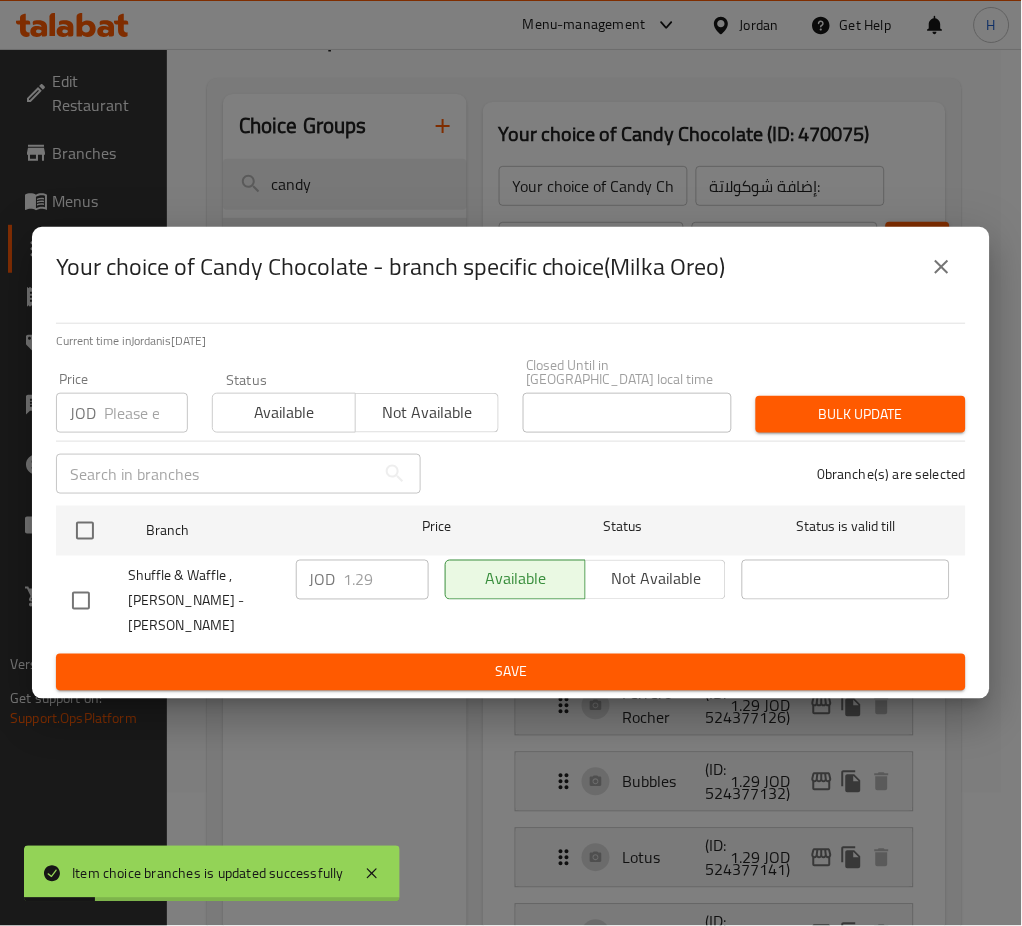 click at bounding box center [85, 531] 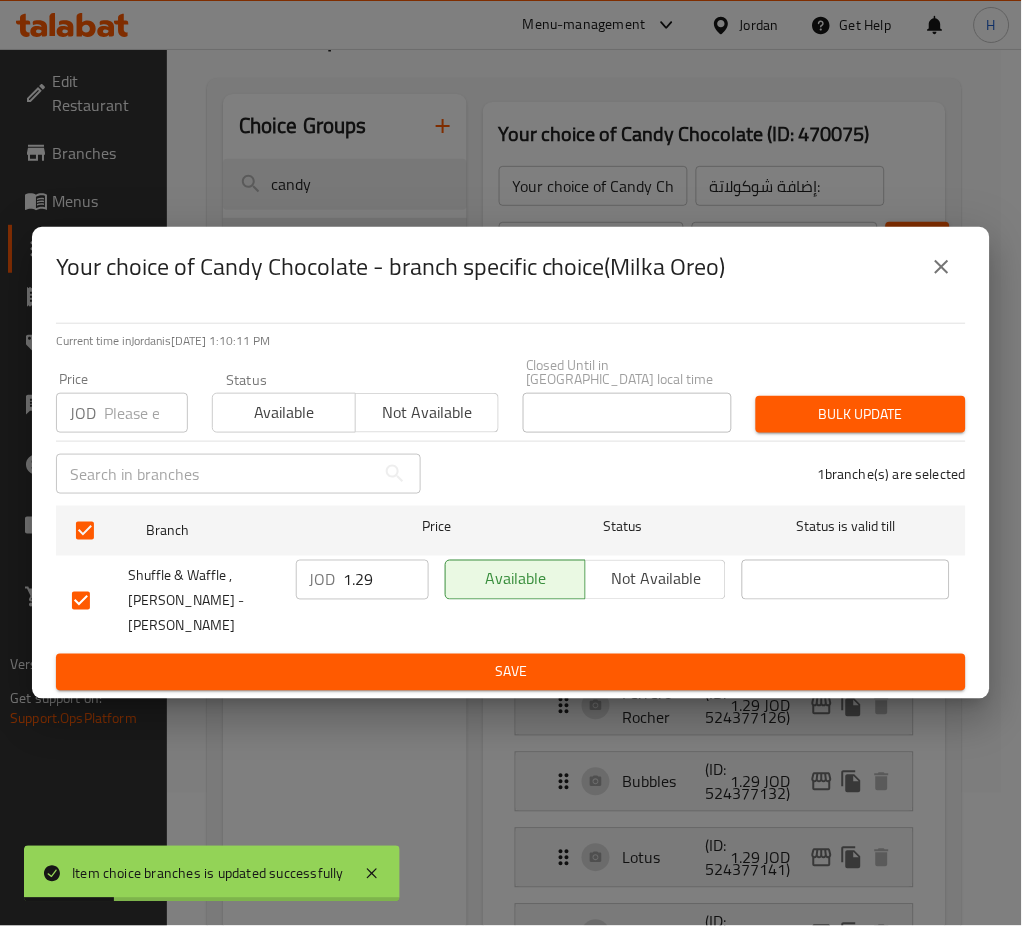 drag, startPoint x: 346, startPoint y: 589, endPoint x: 424, endPoint y: 608, distance: 80.280754 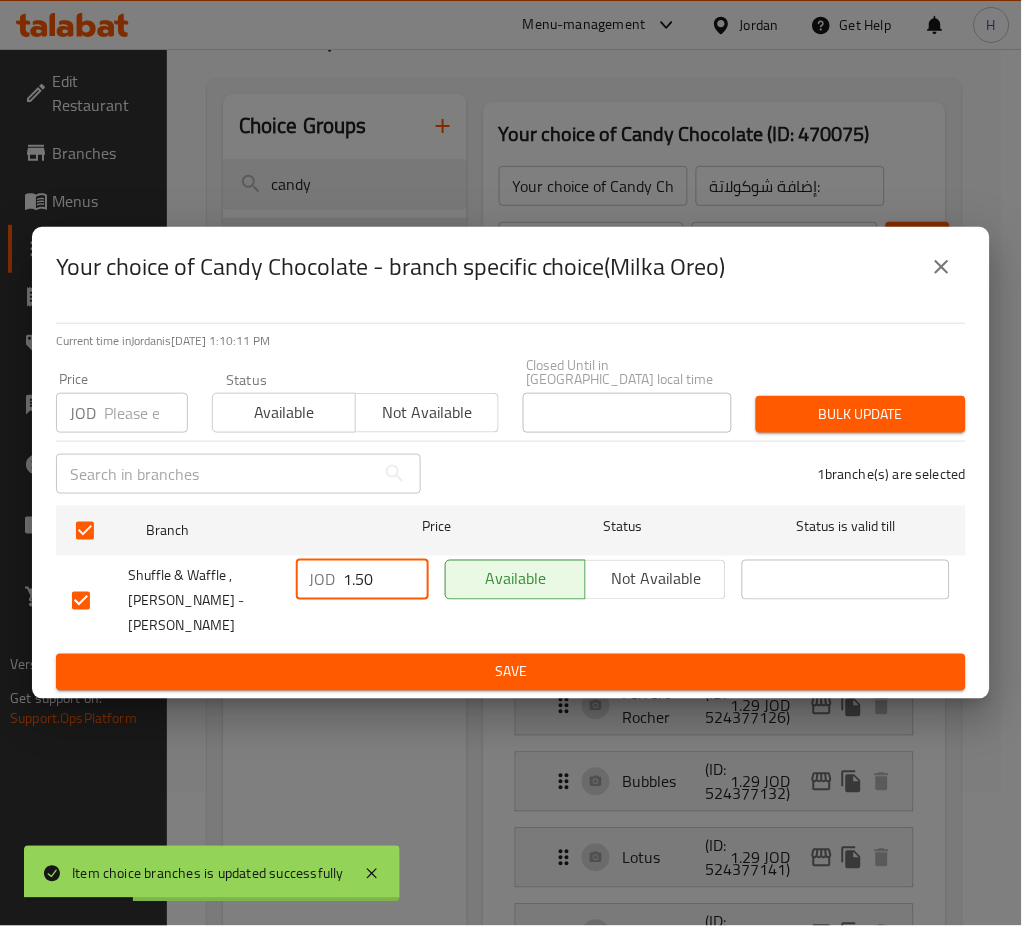 type on "1.50" 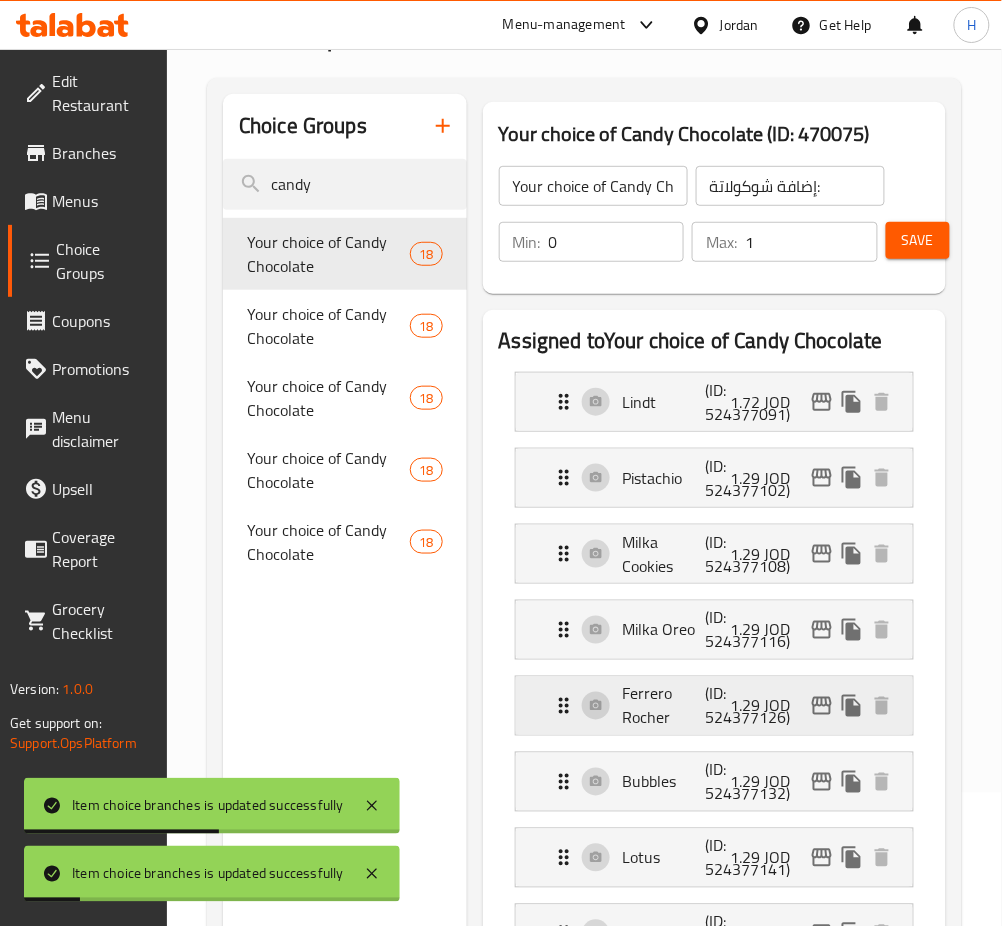 click 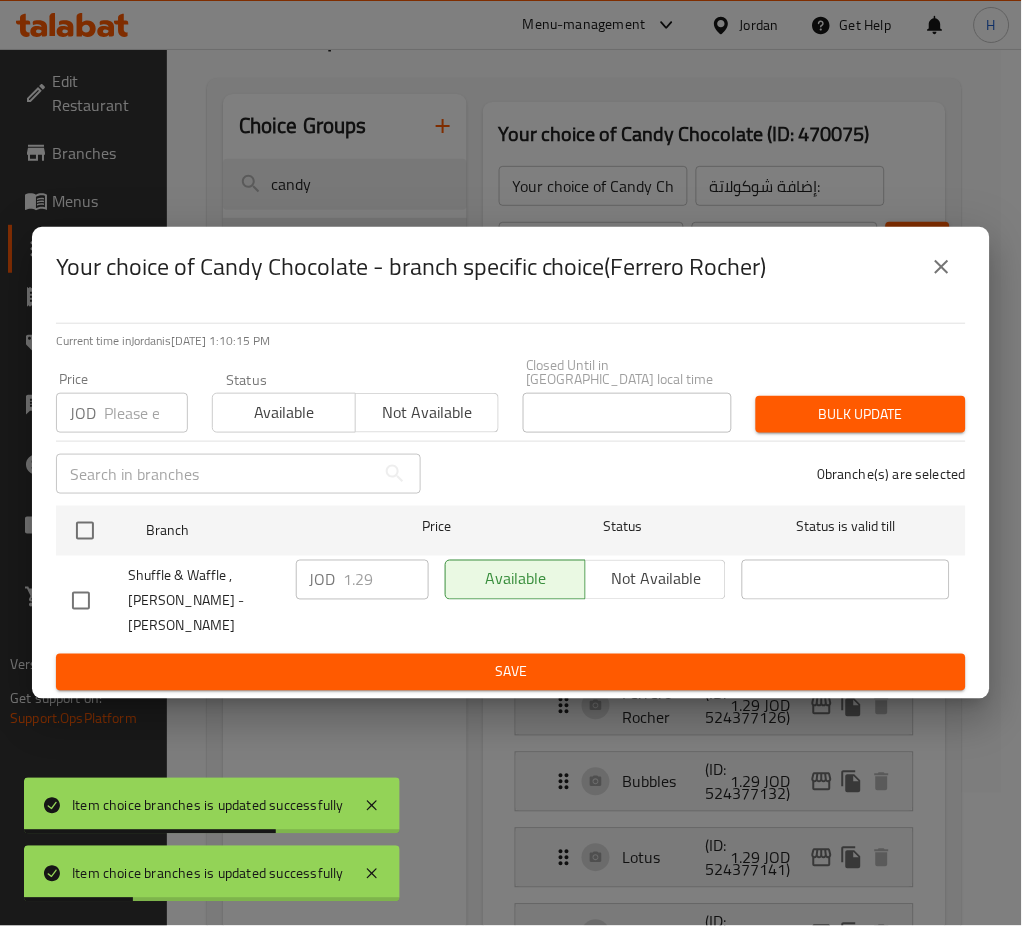 click at bounding box center (85, 531) 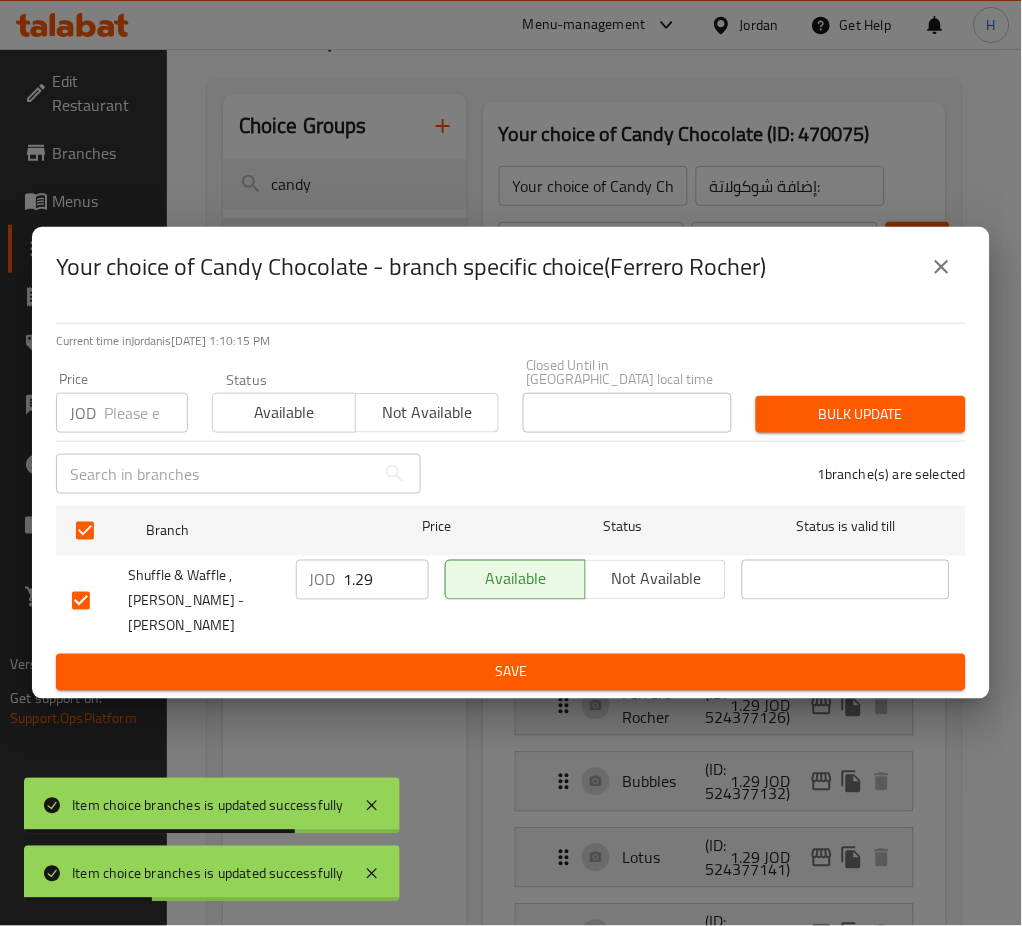 click on "1.29" at bounding box center [386, 580] 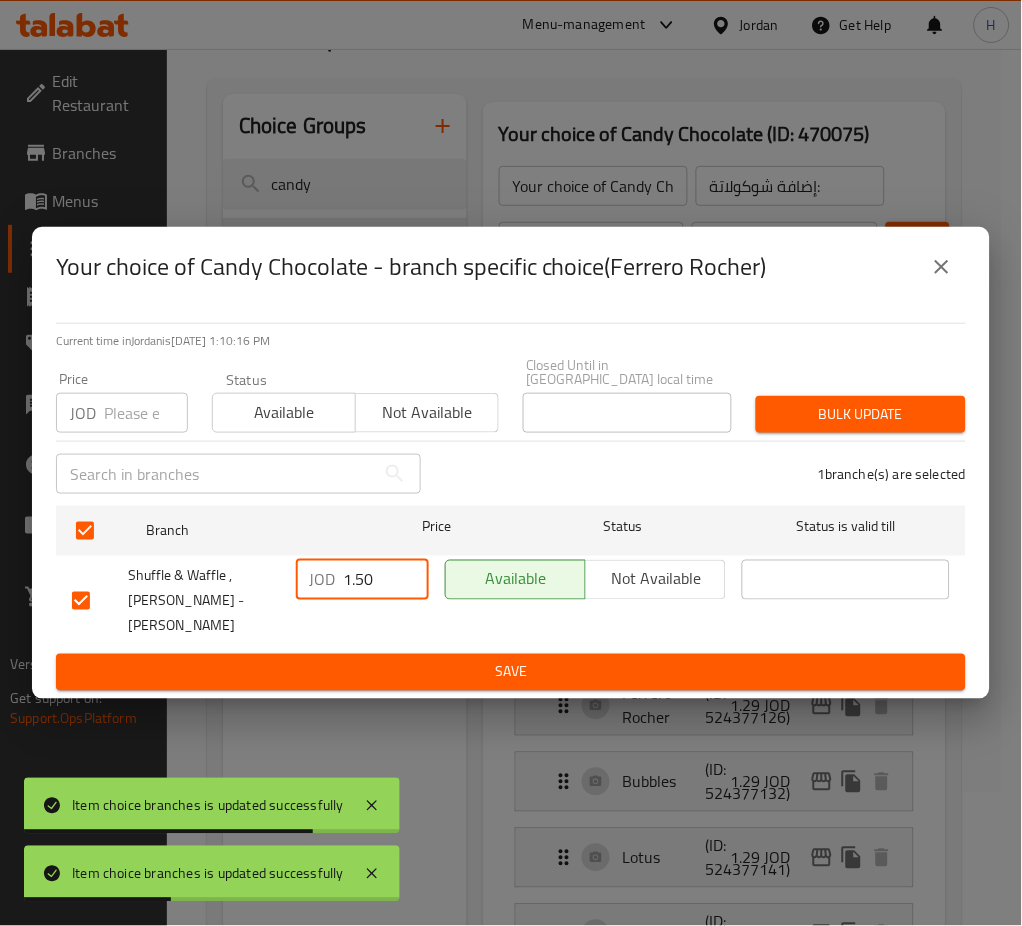 type on "1.50" 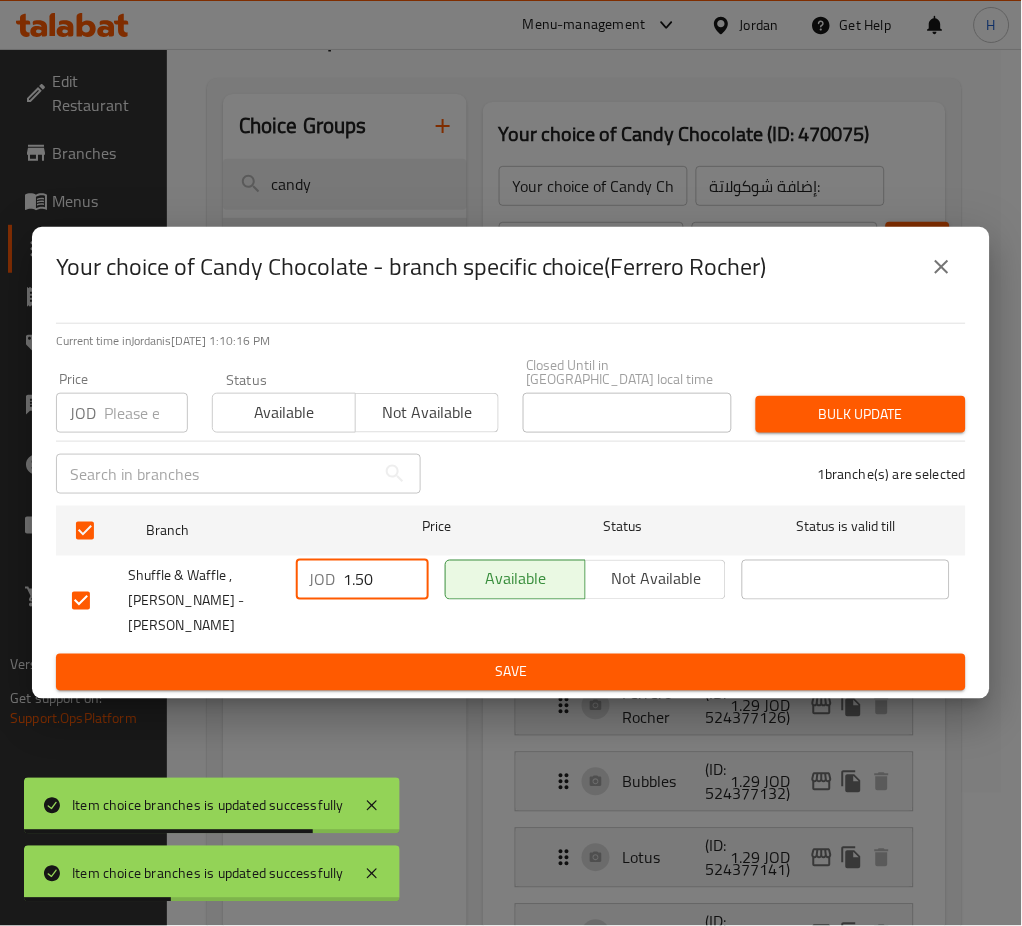 click on "Save" at bounding box center [511, 672] 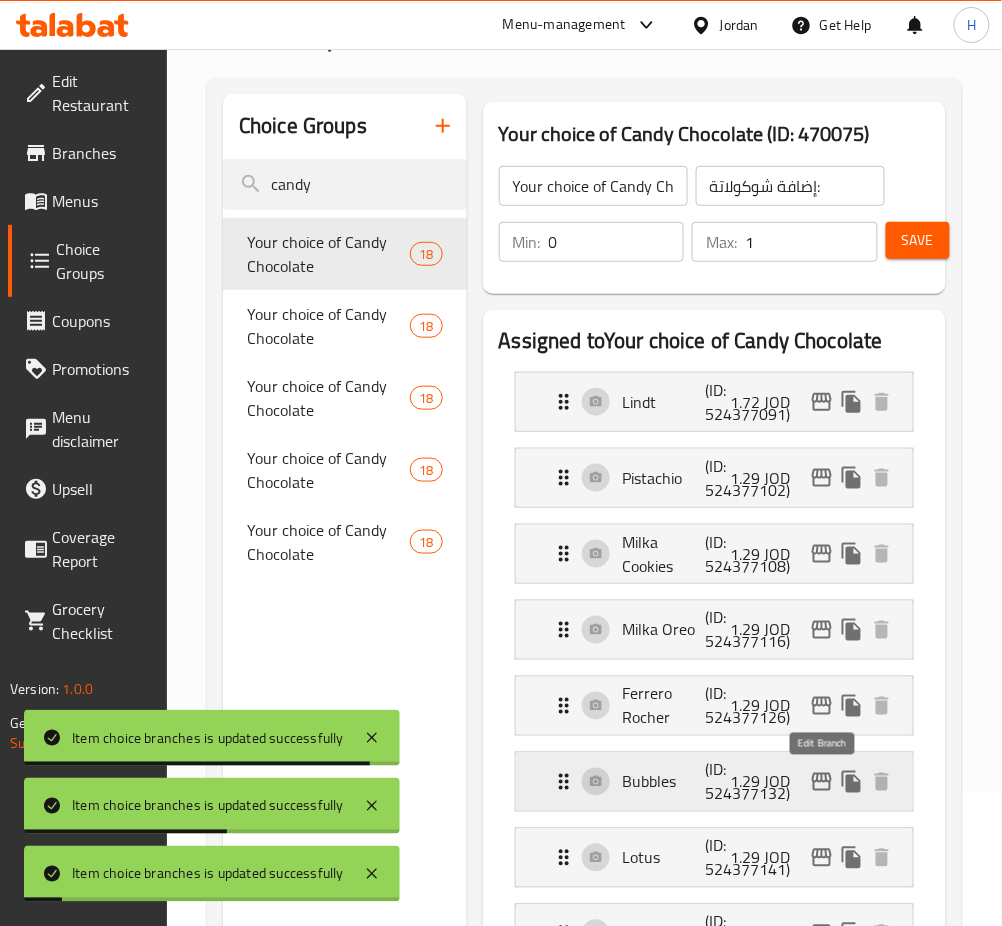 click 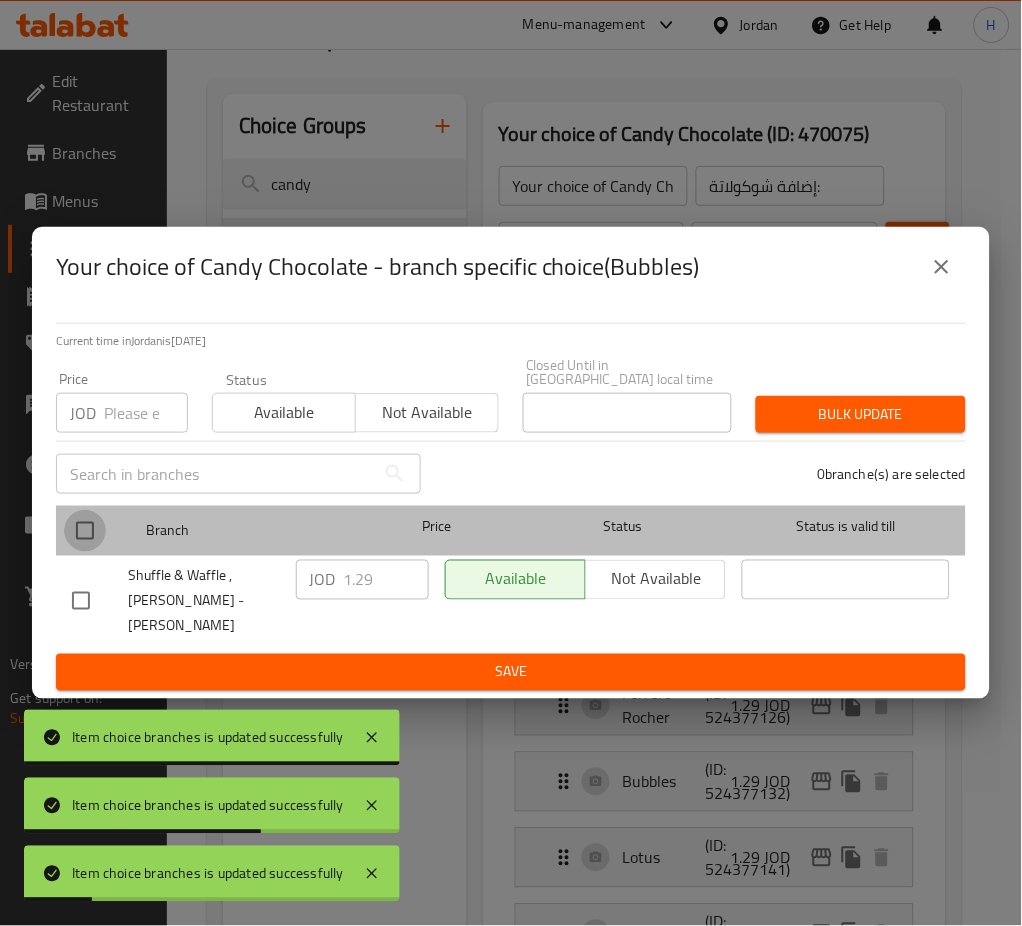 click at bounding box center (85, 531) 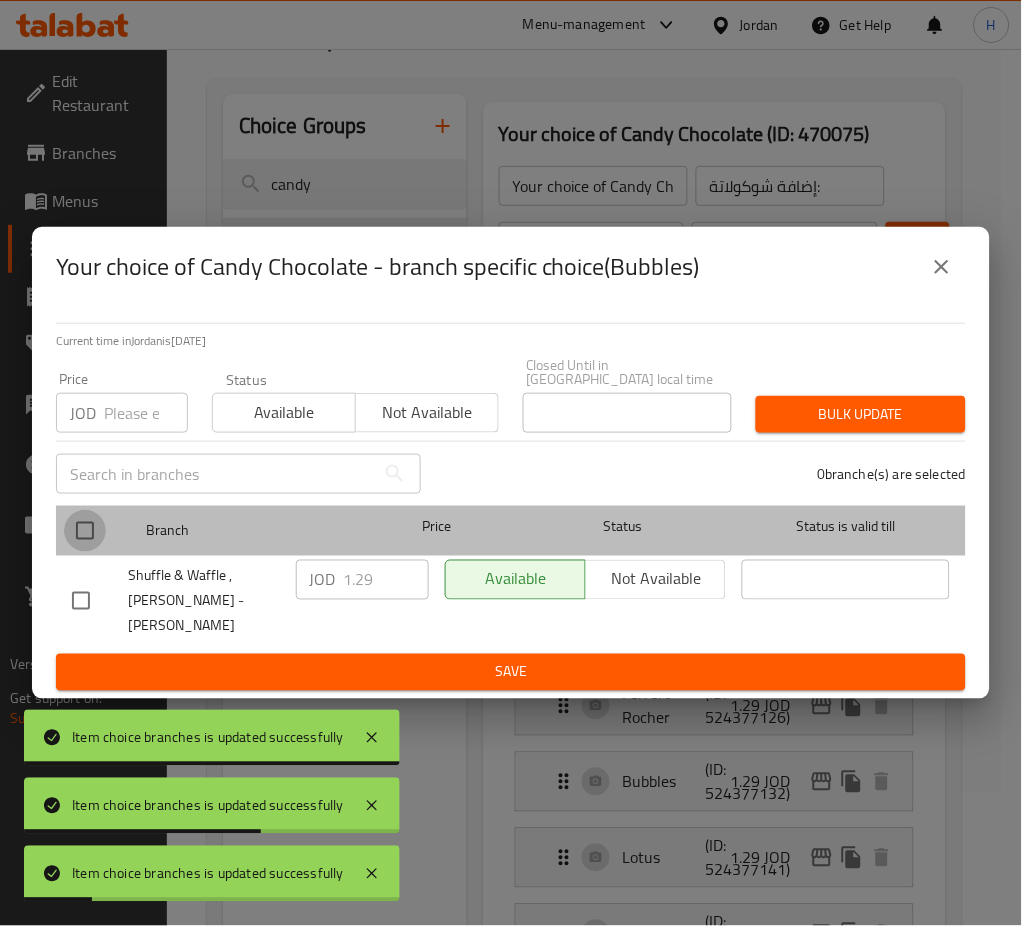 checkbox on "true" 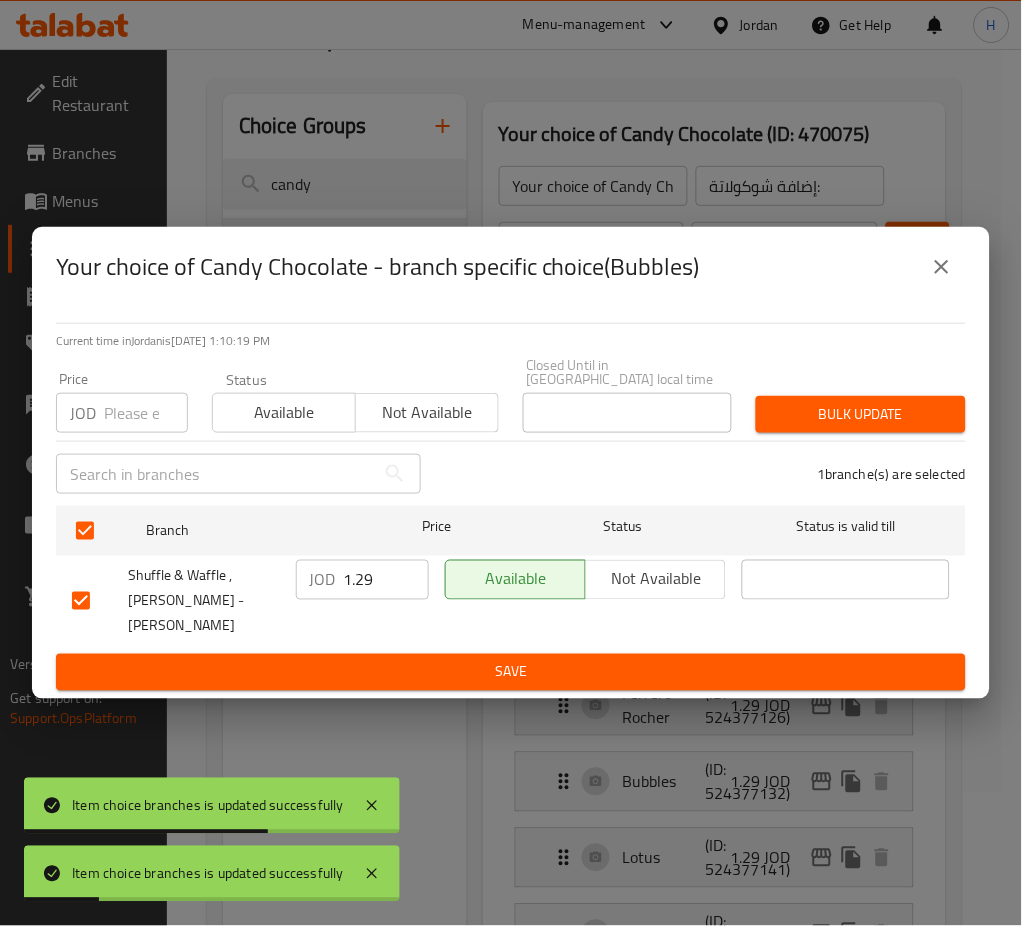 click on "1.29" at bounding box center (386, 580) 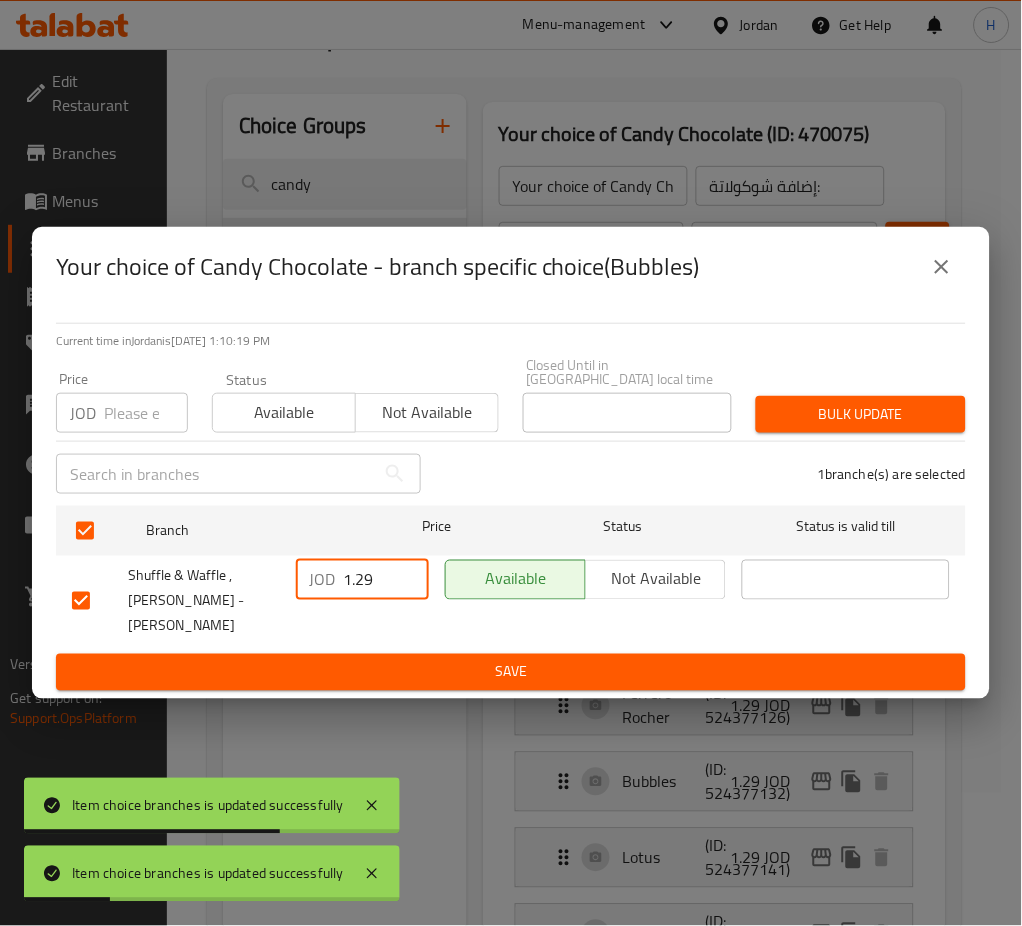 paste on "50" 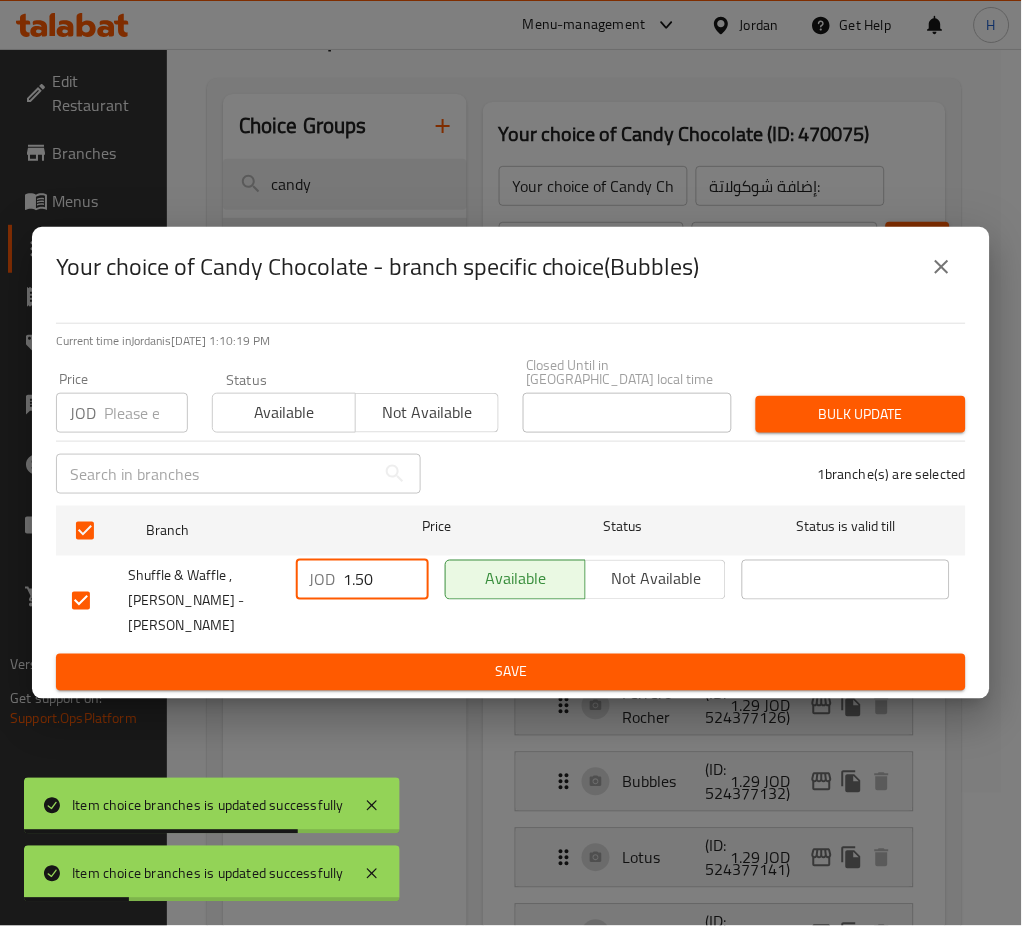 type on "1.50" 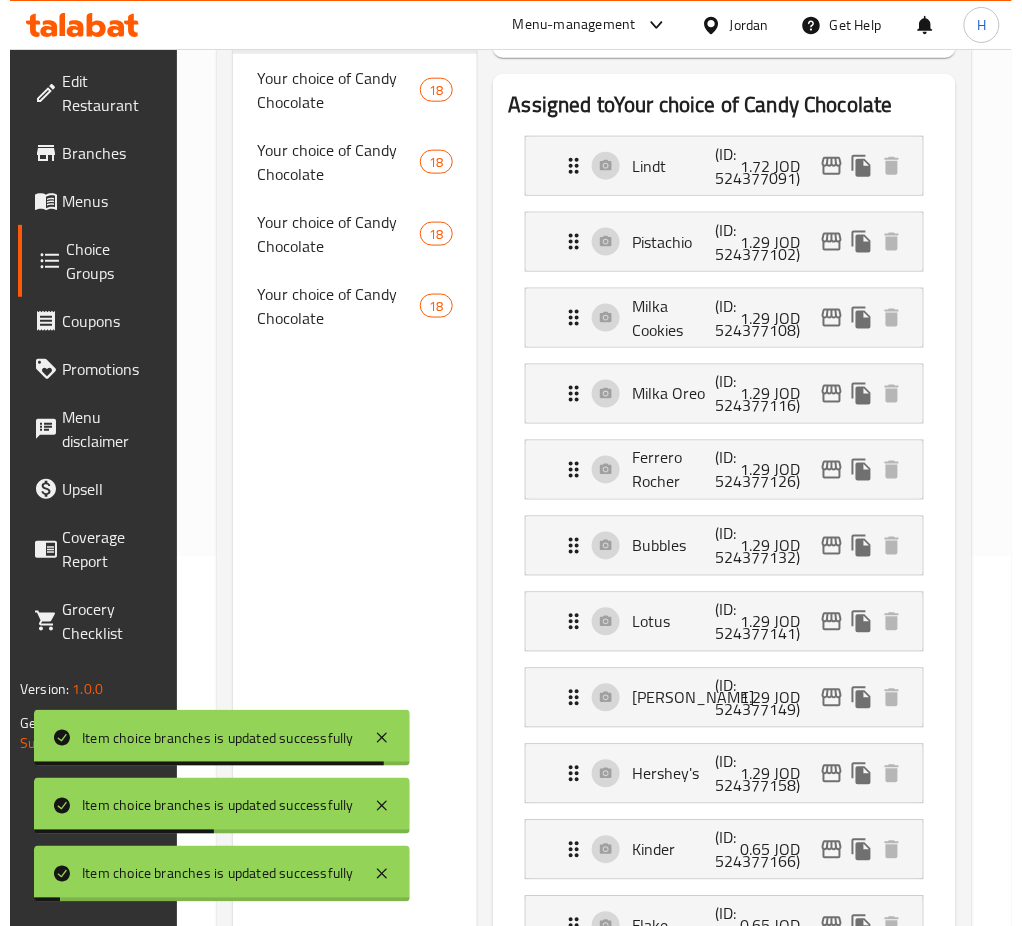 scroll, scrollTop: 400, scrollLeft: 0, axis: vertical 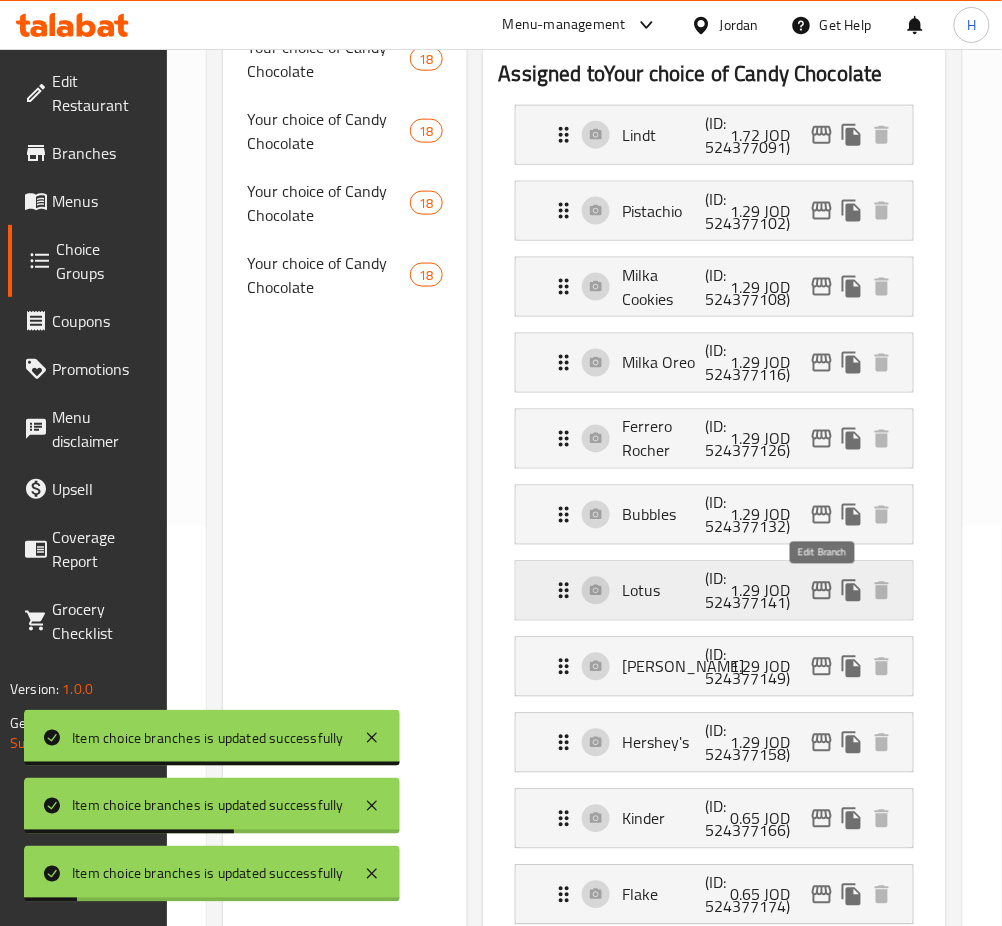 click 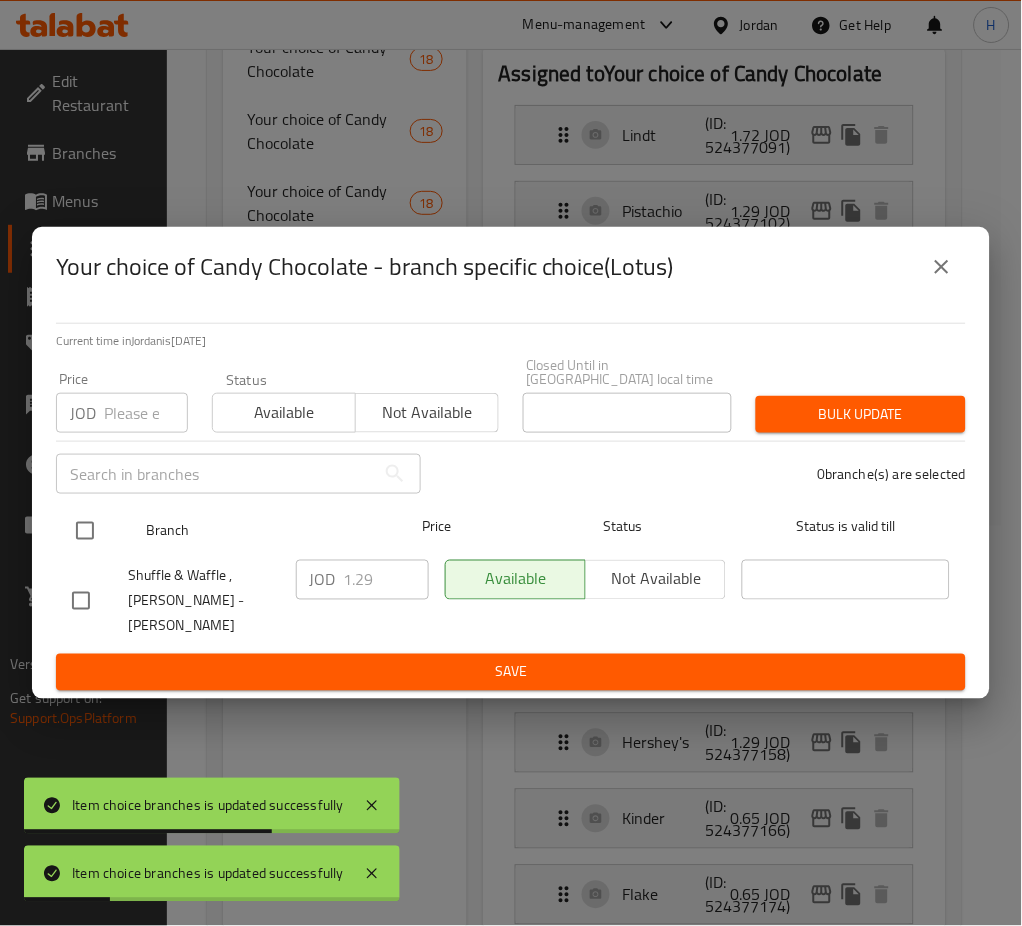 click at bounding box center (85, 531) 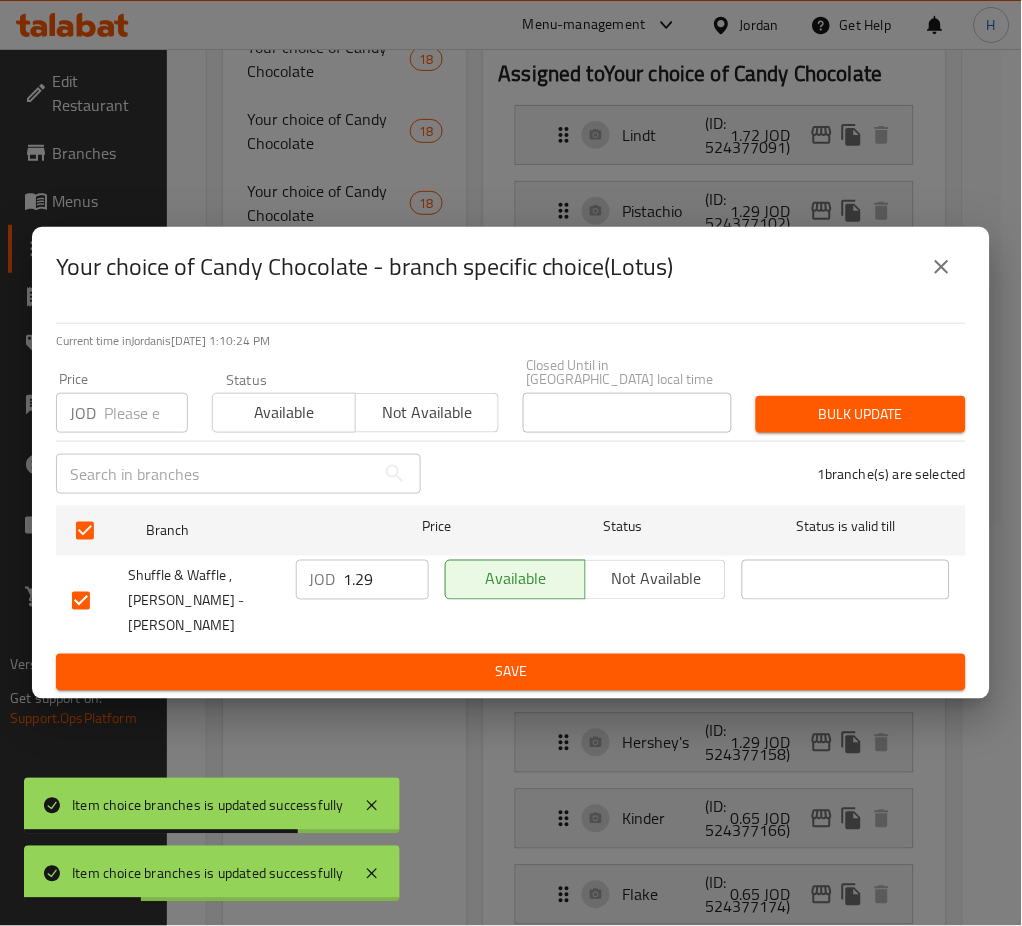 click on "1.29" at bounding box center [386, 580] 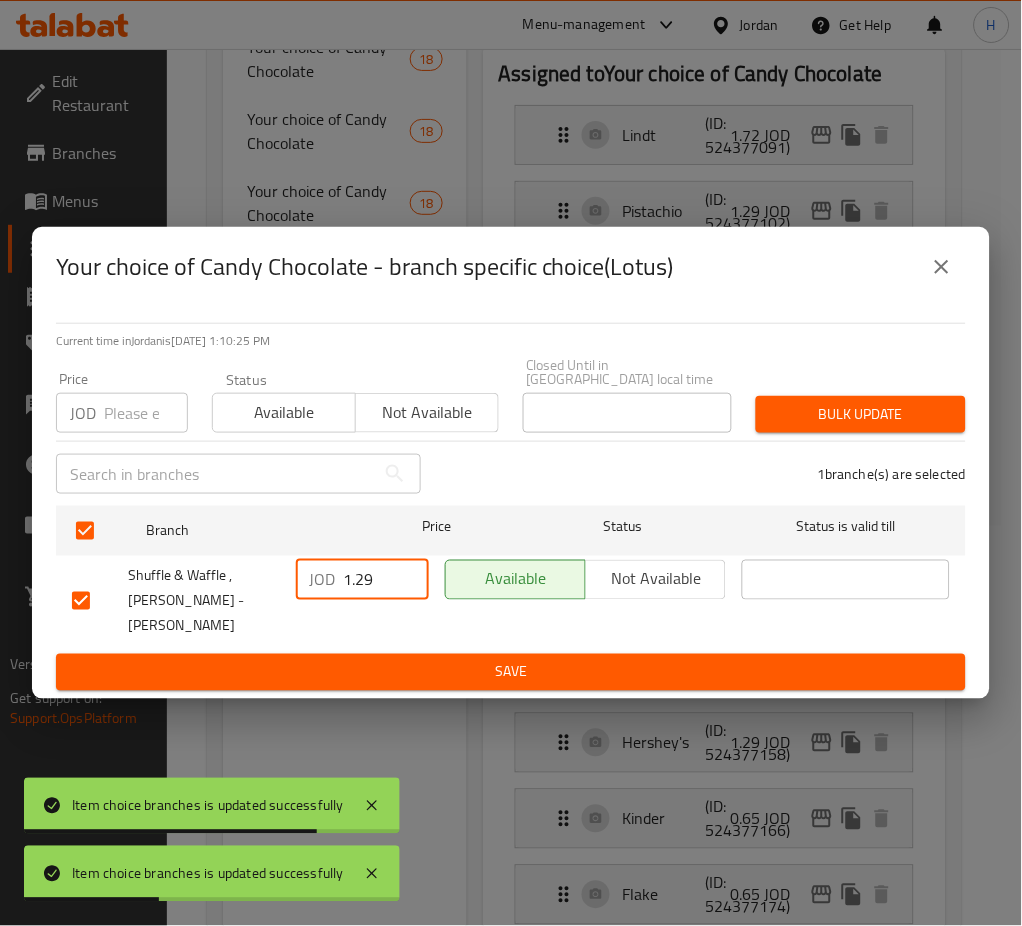 paste on "50" 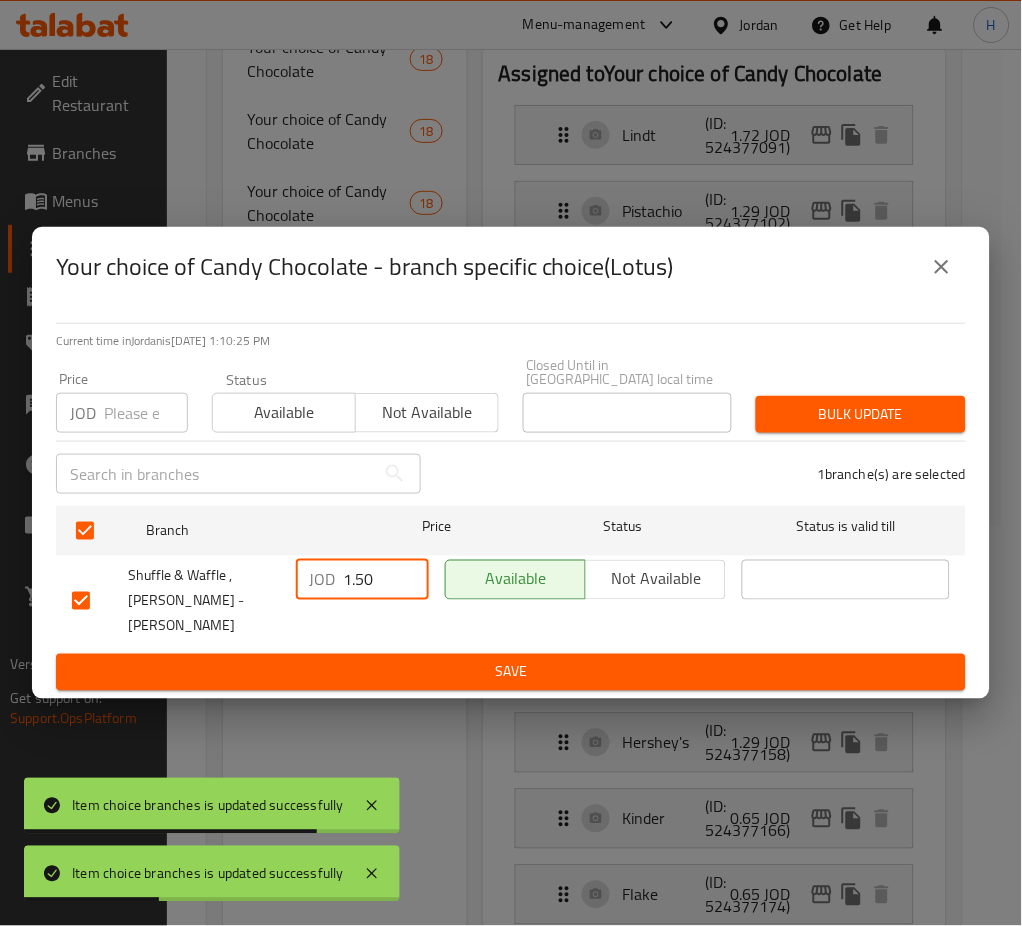 type on "1.50" 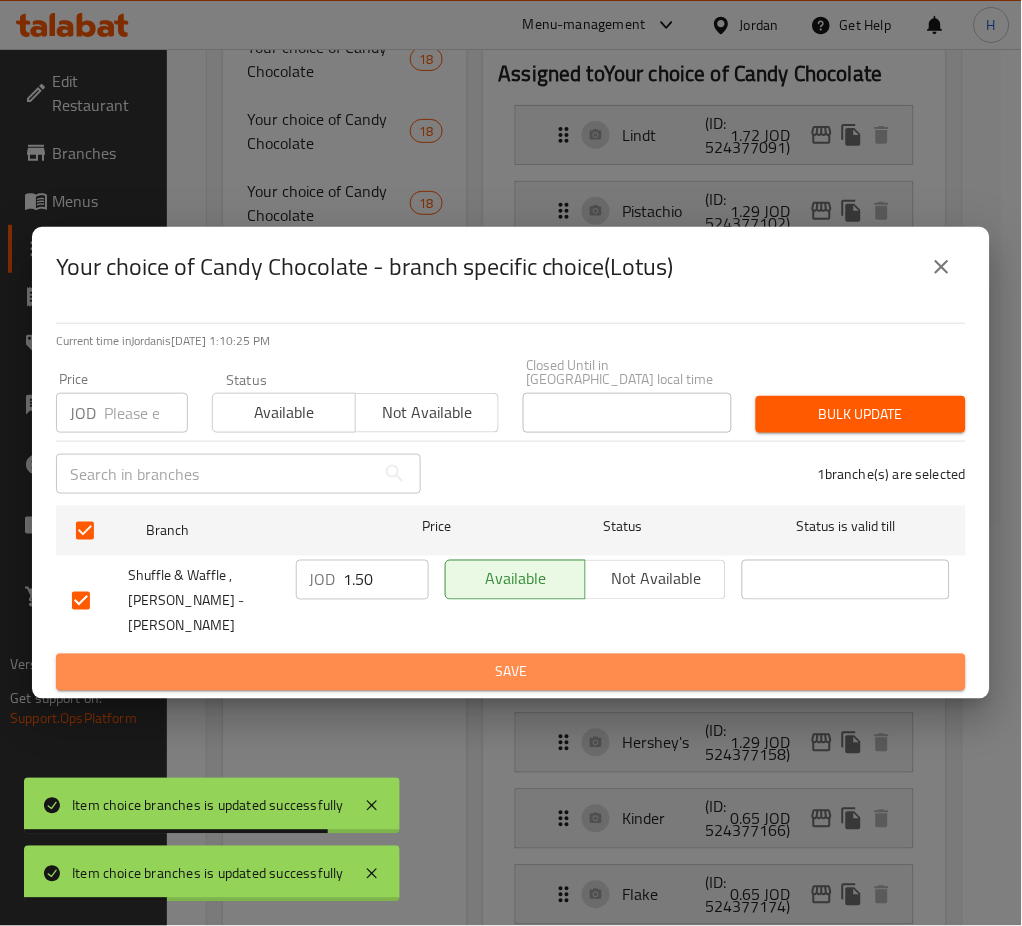 click on "Save" at bounding box center [511, 672] 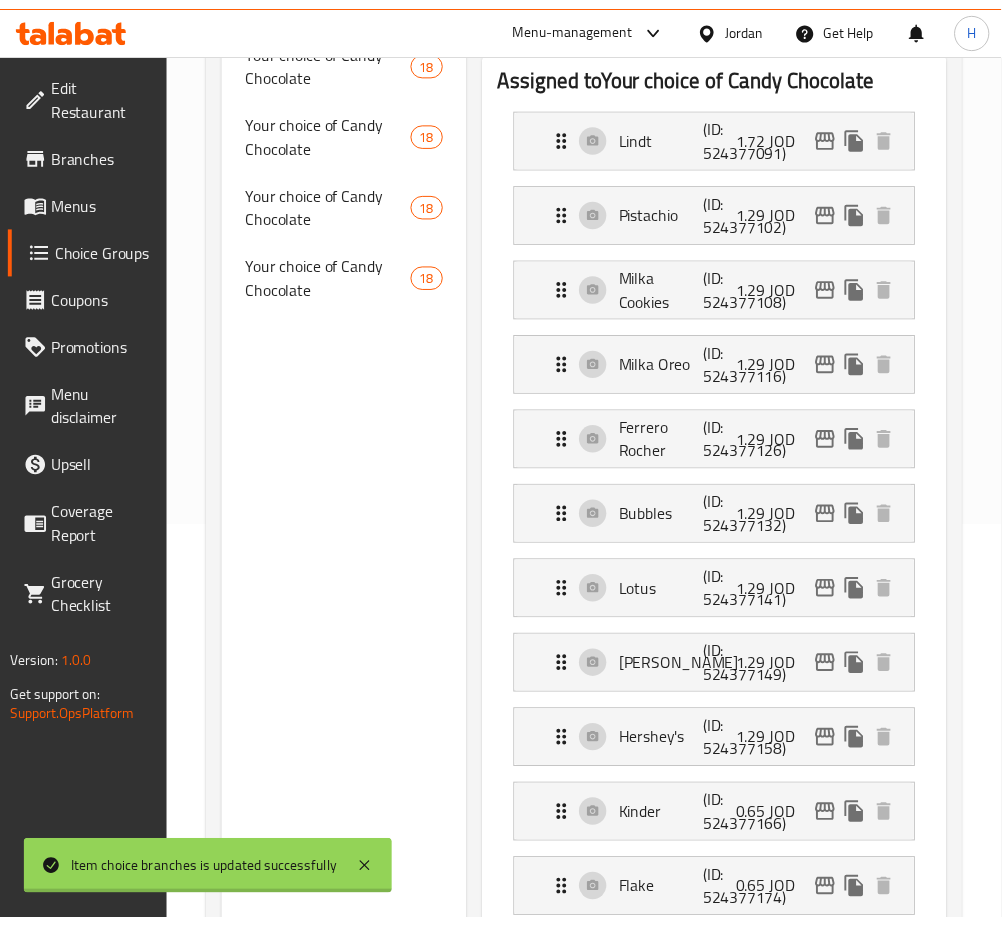 scroll, scrollTop: 352, scrollLeft: 0, axis: vertical 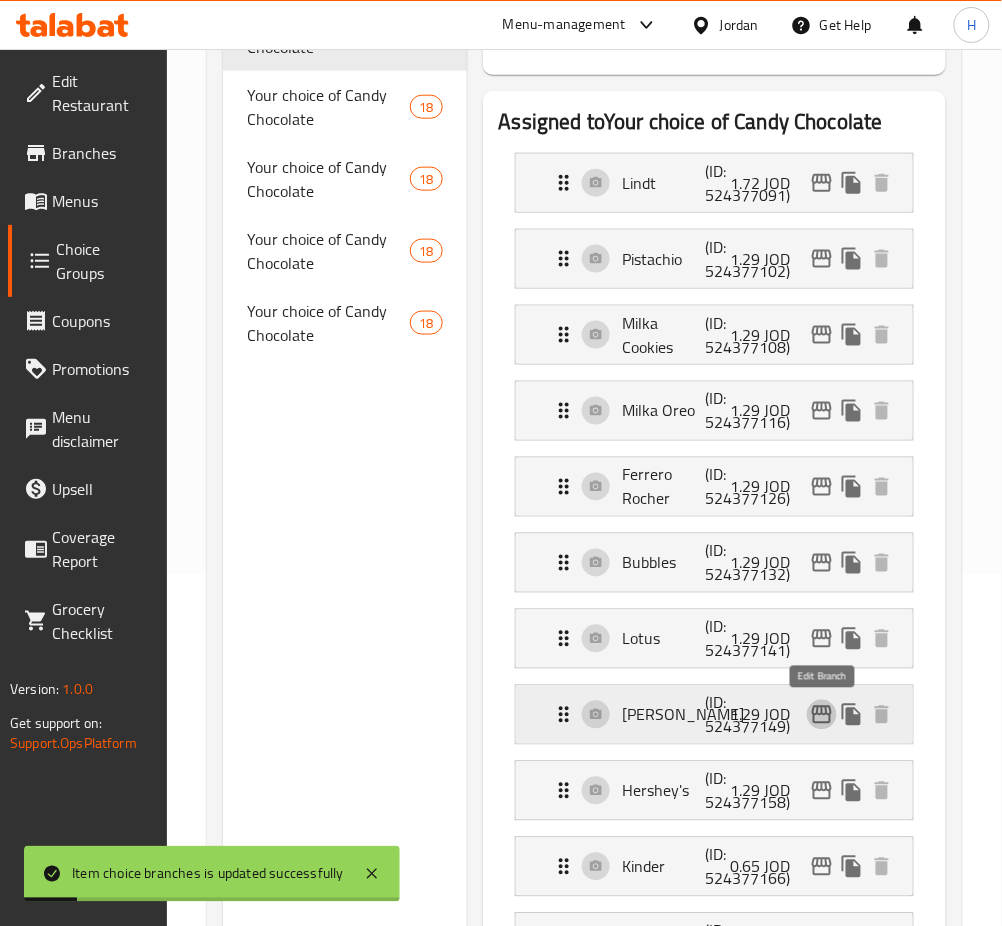 click 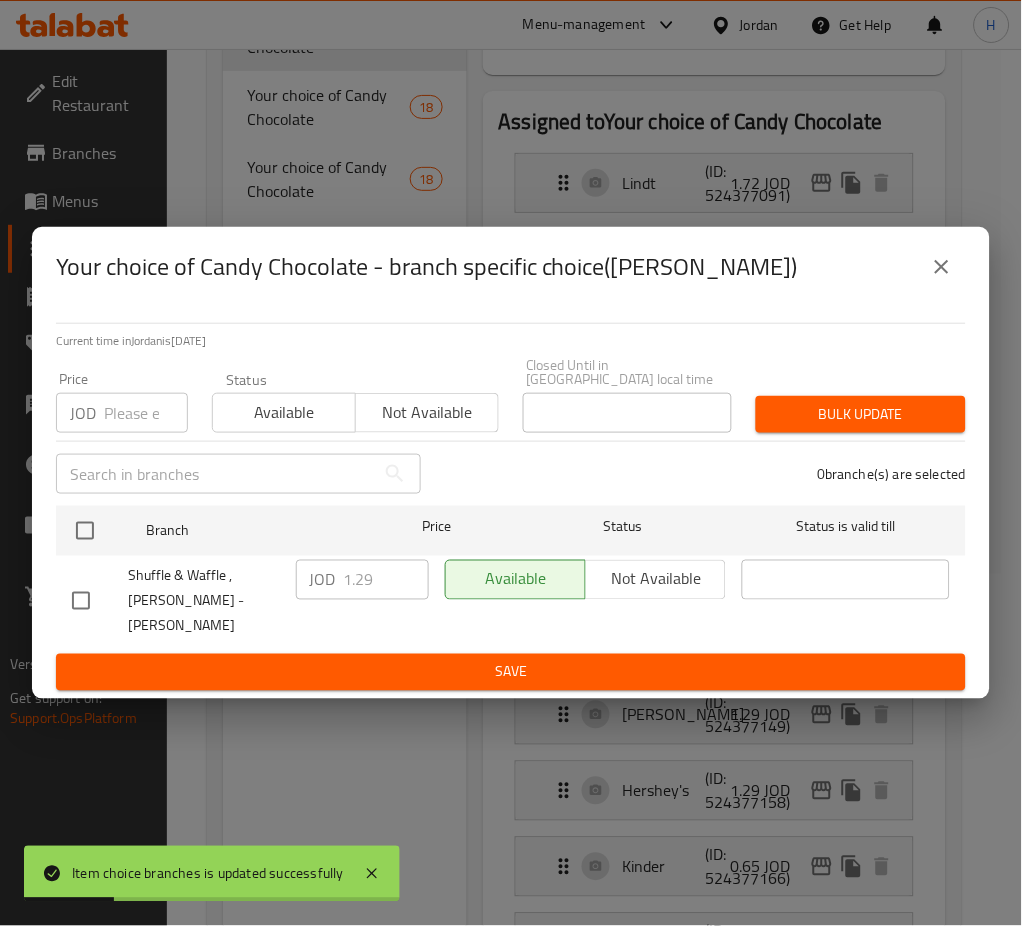 click at bounding box center [85, 531] 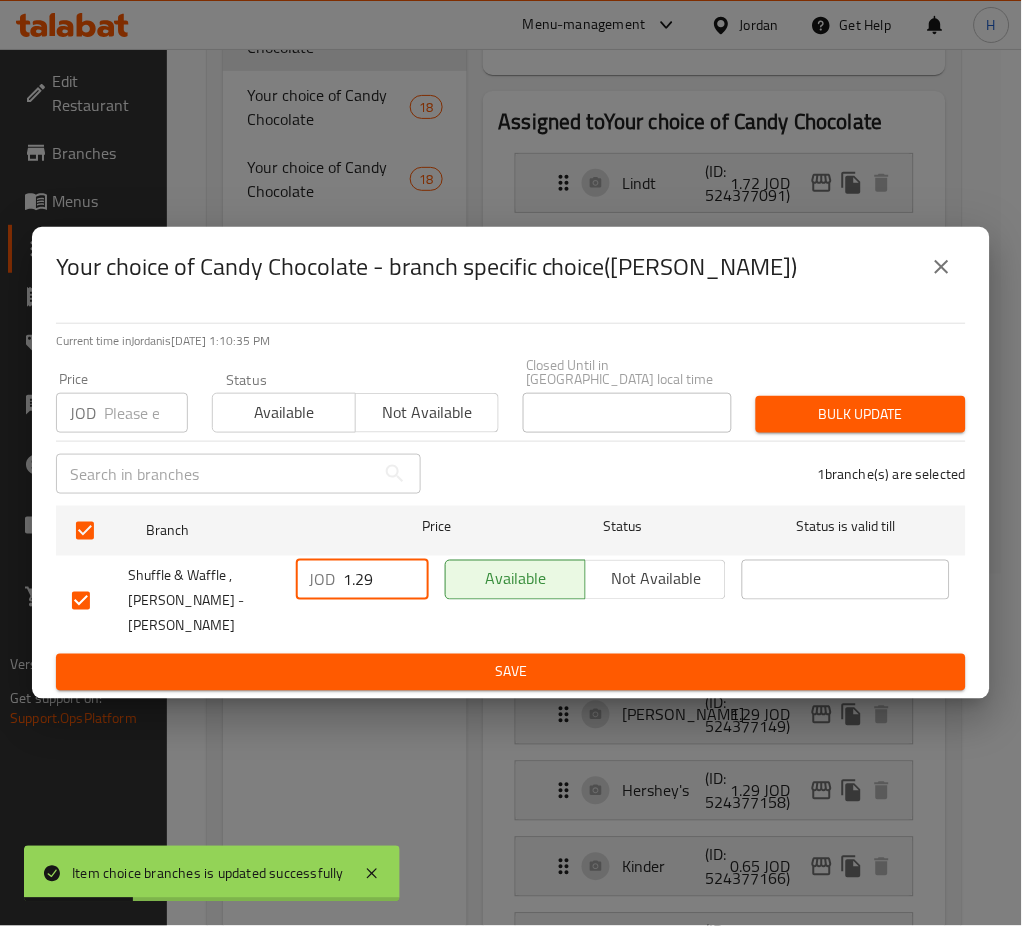 click on "1.29" at bounding box center (386, 580) 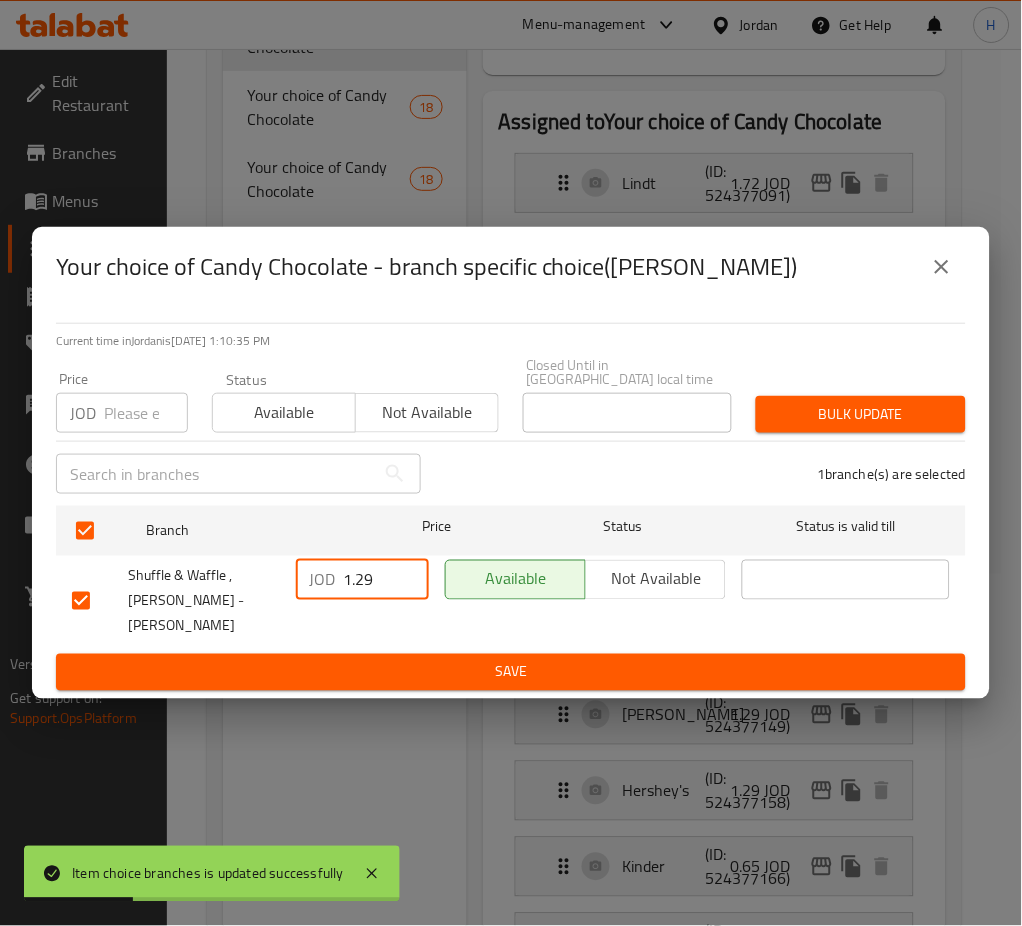paste on "50" 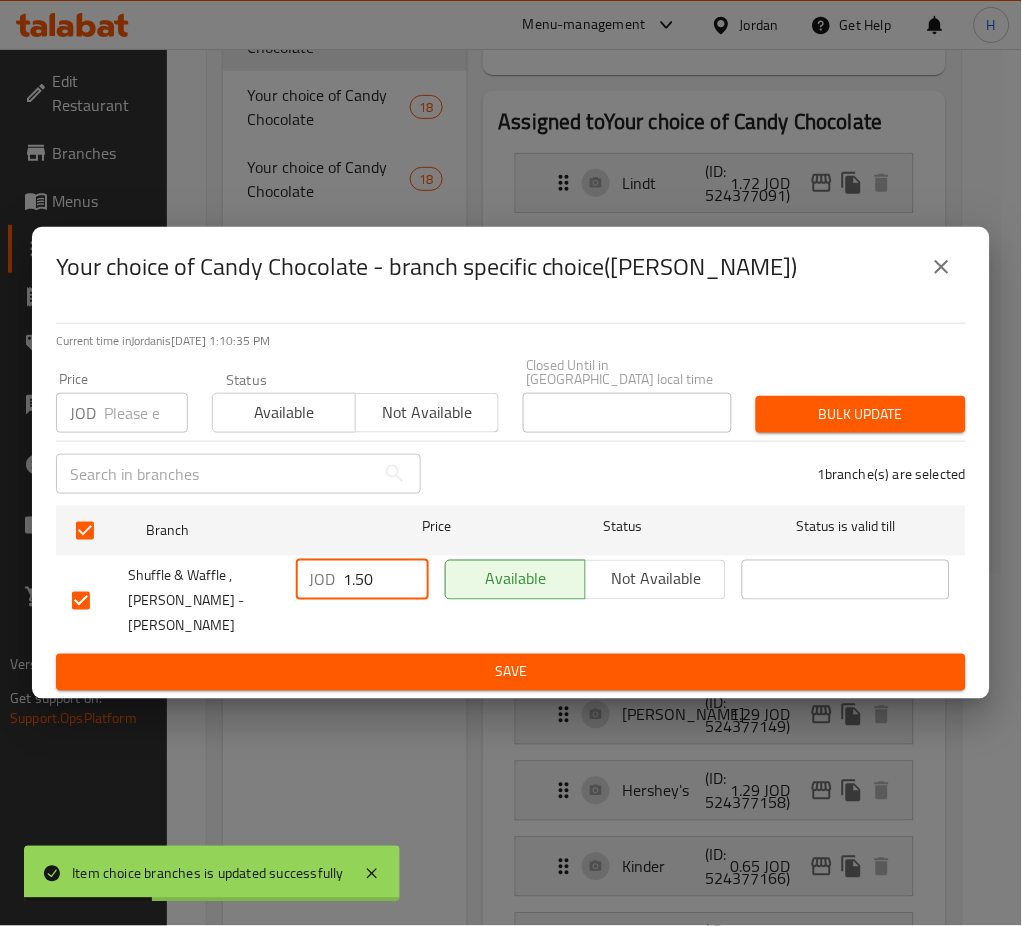 type on "1.50" 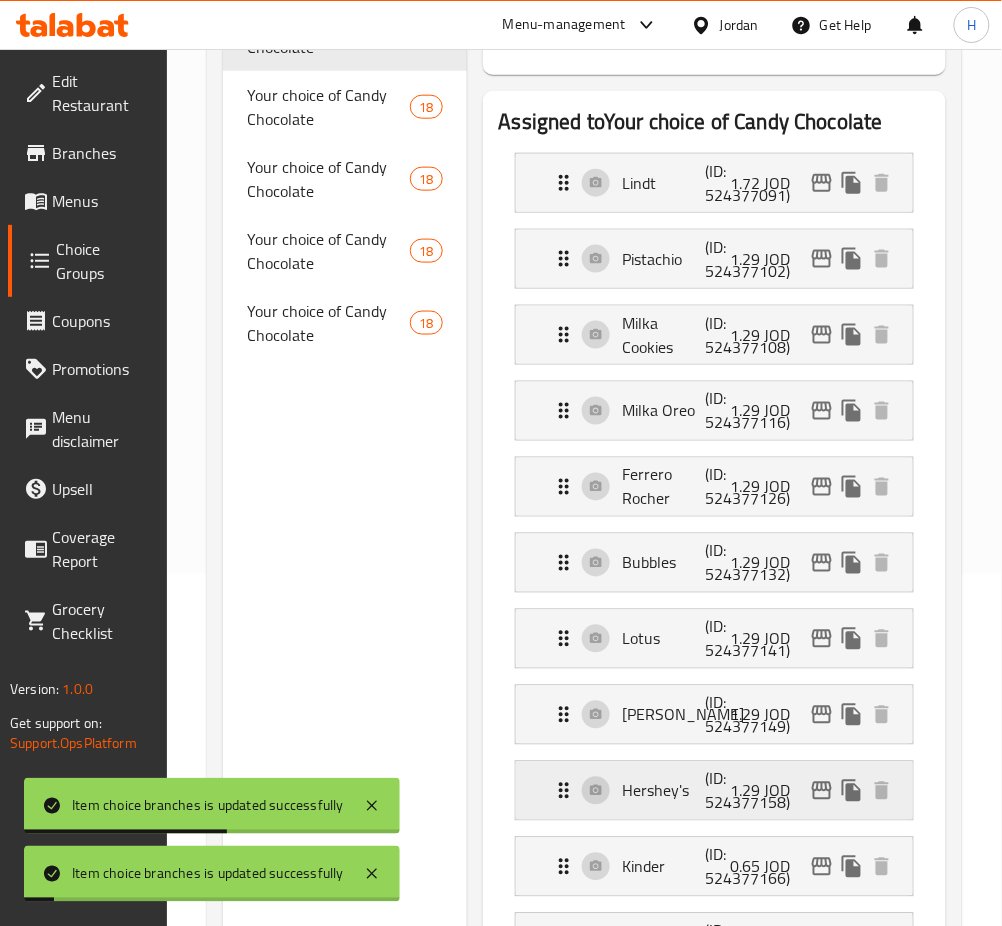 click 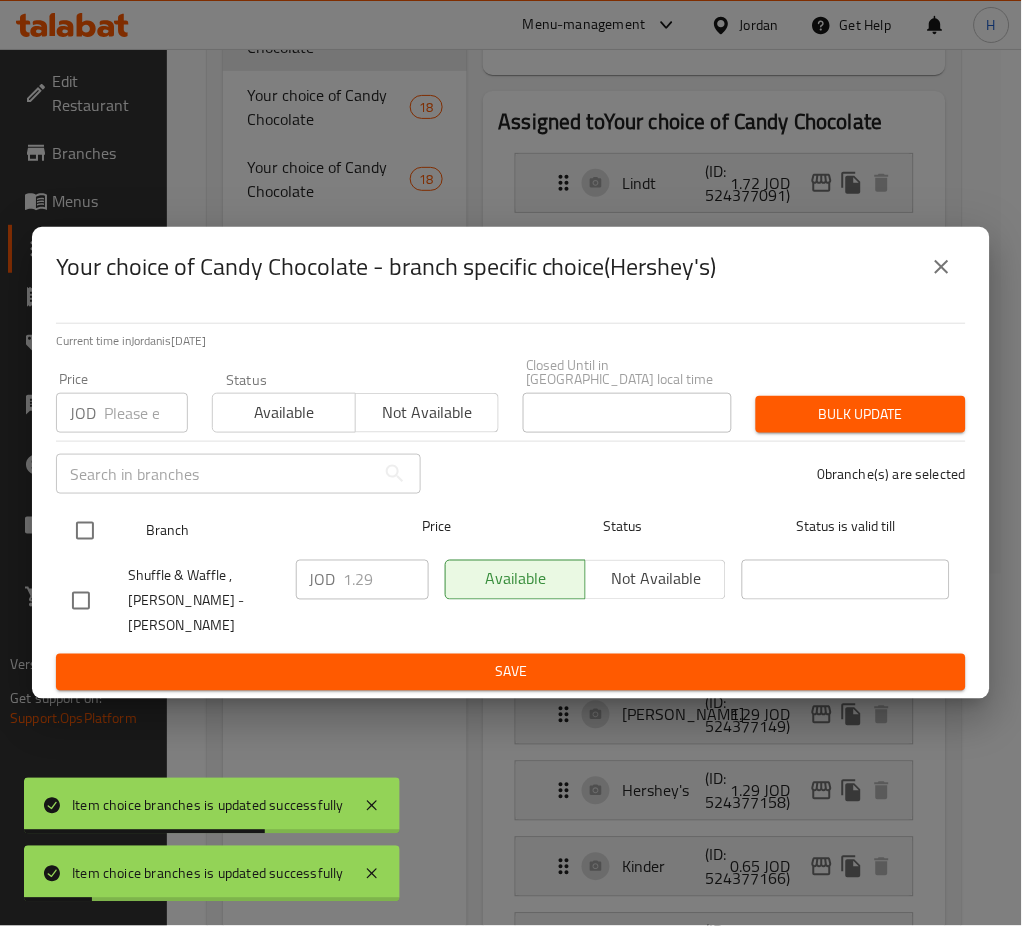 drag, startPoint x: 87, startPoint y: 532, endPoint x: 370, endPoint y: 584, distance: 287.73773 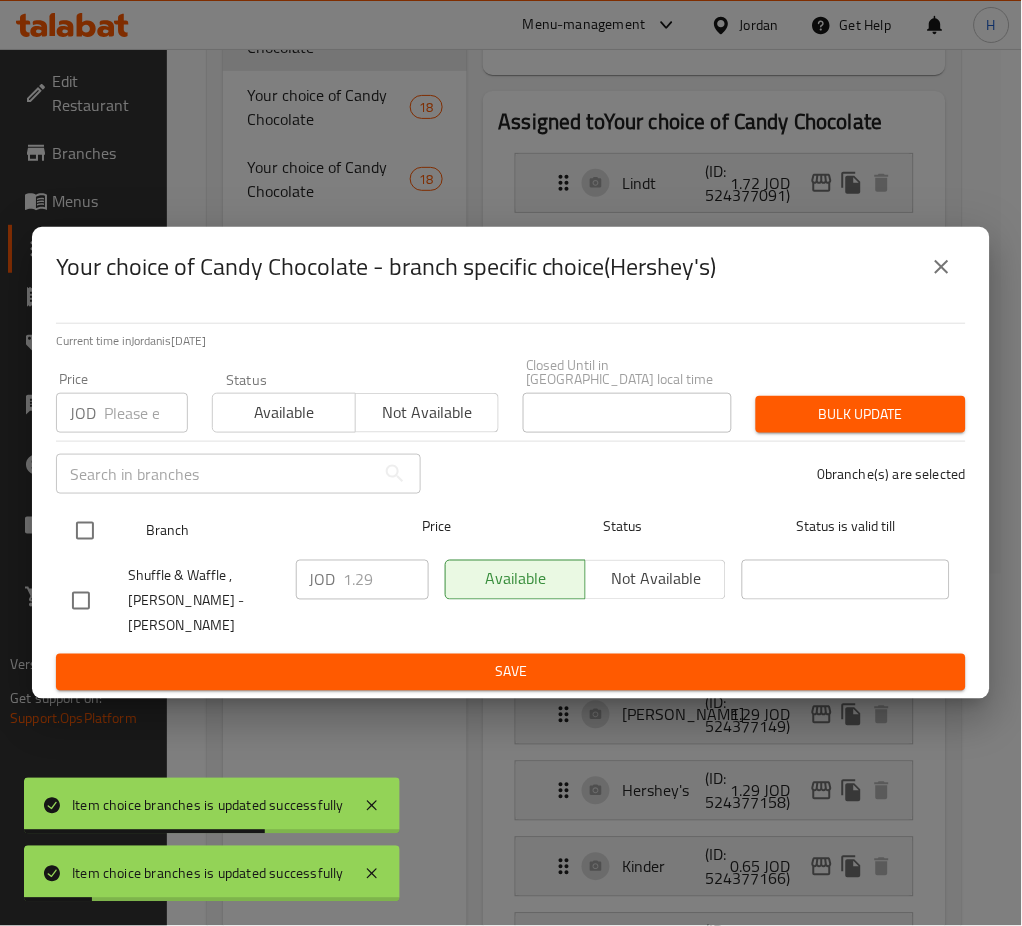 click at bounding box center [85, 531] 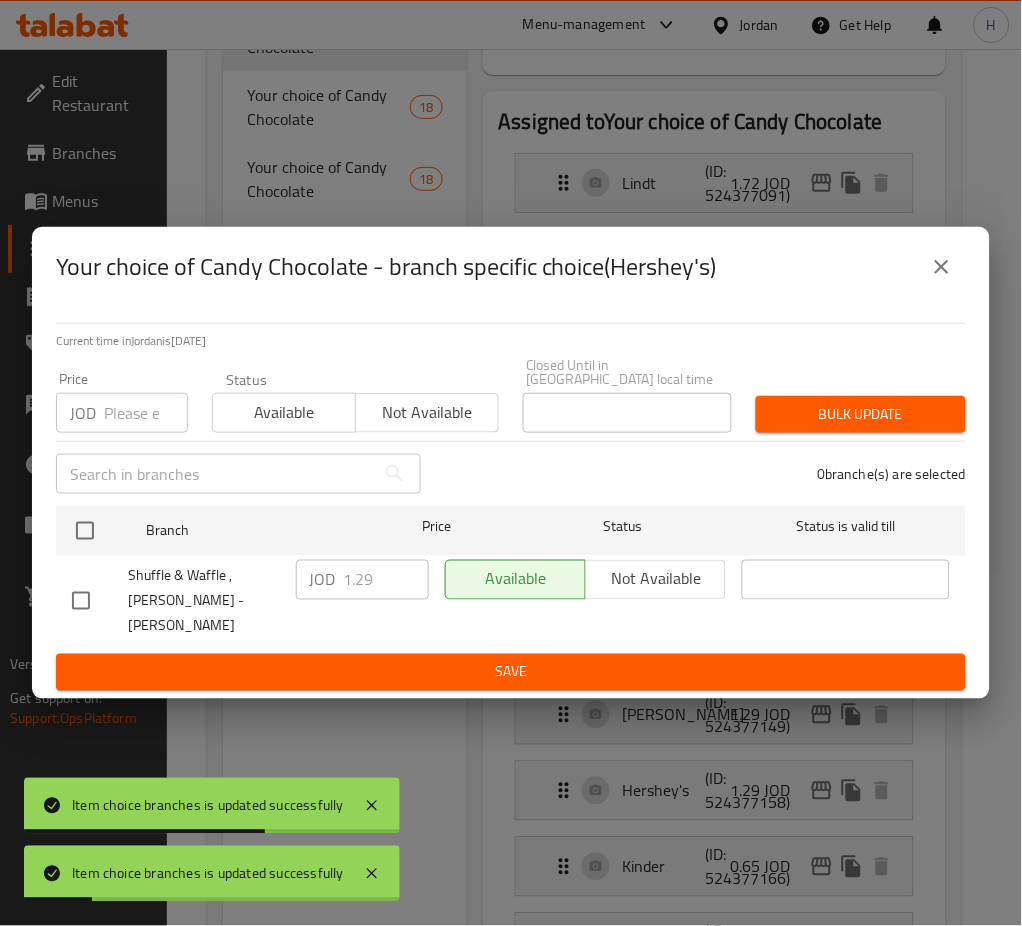 checkbox on "true" 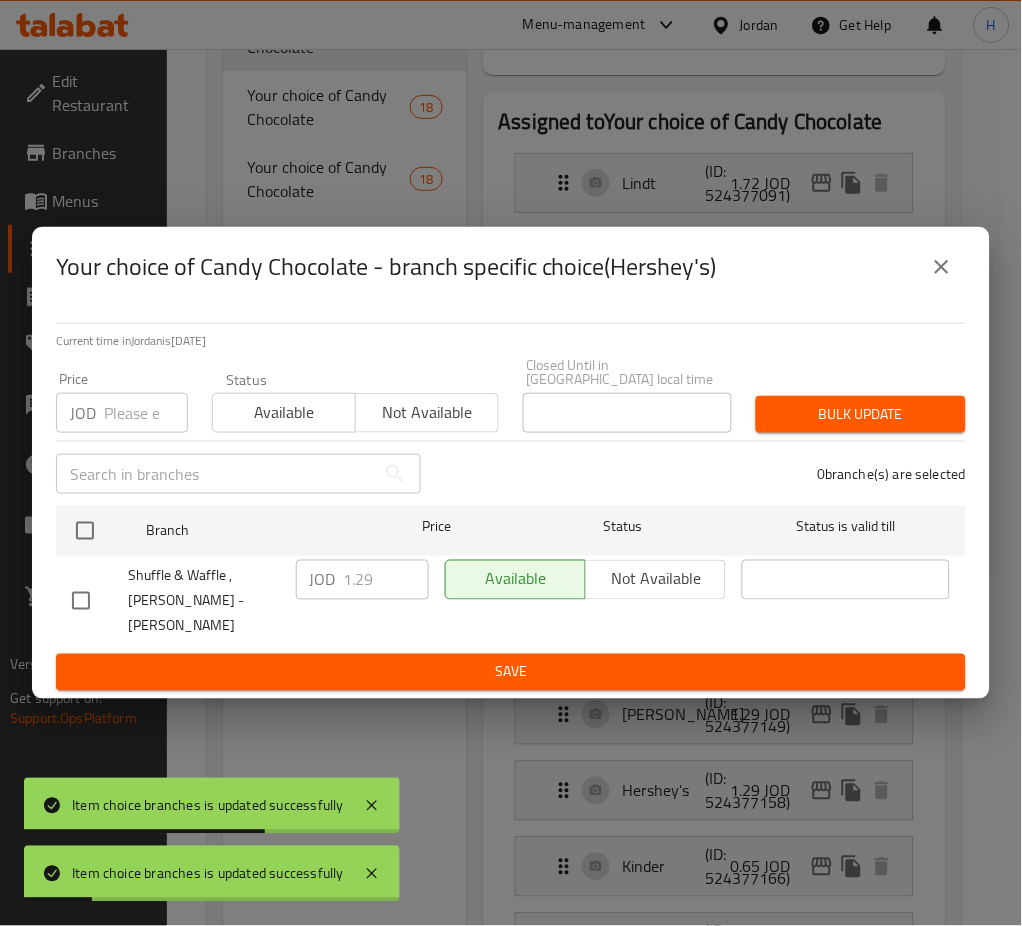 checkbox on "true" 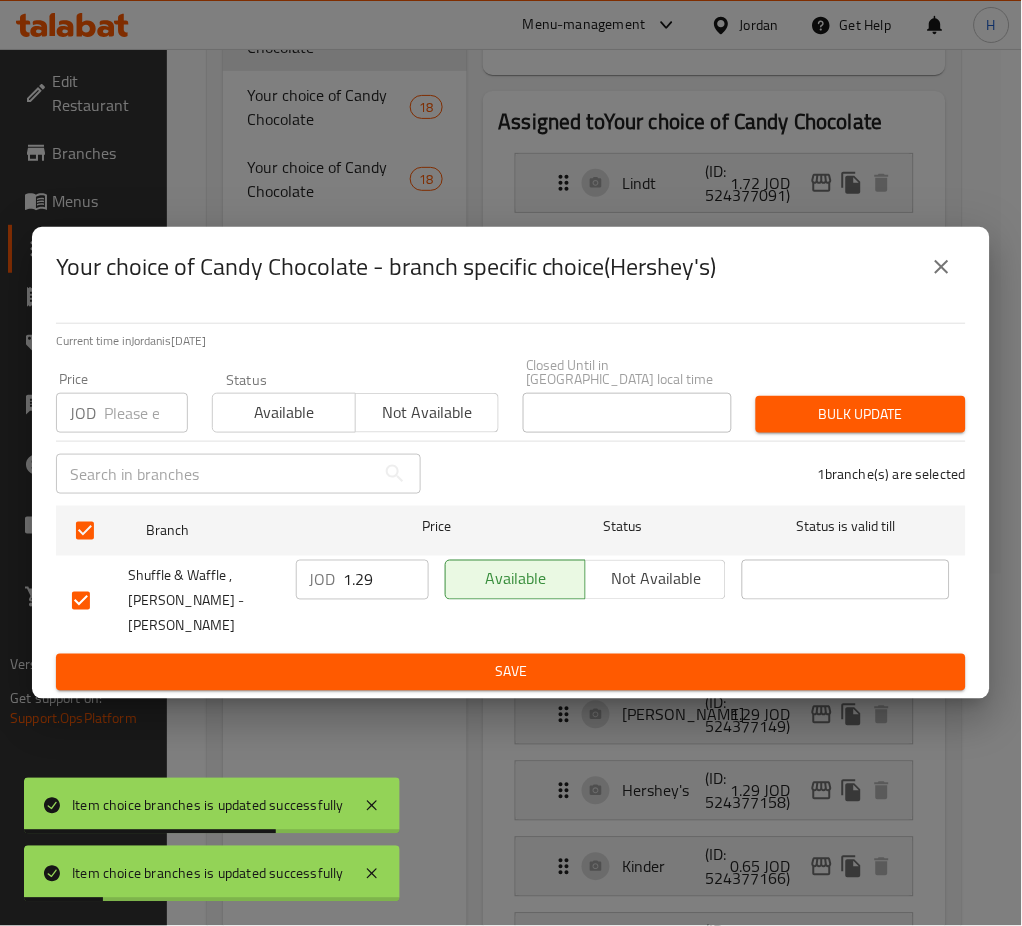 drag, startPoint x: 358, startPoint y: 584, endPoint x: 390, endPoint y: 619, distance: 47.423622 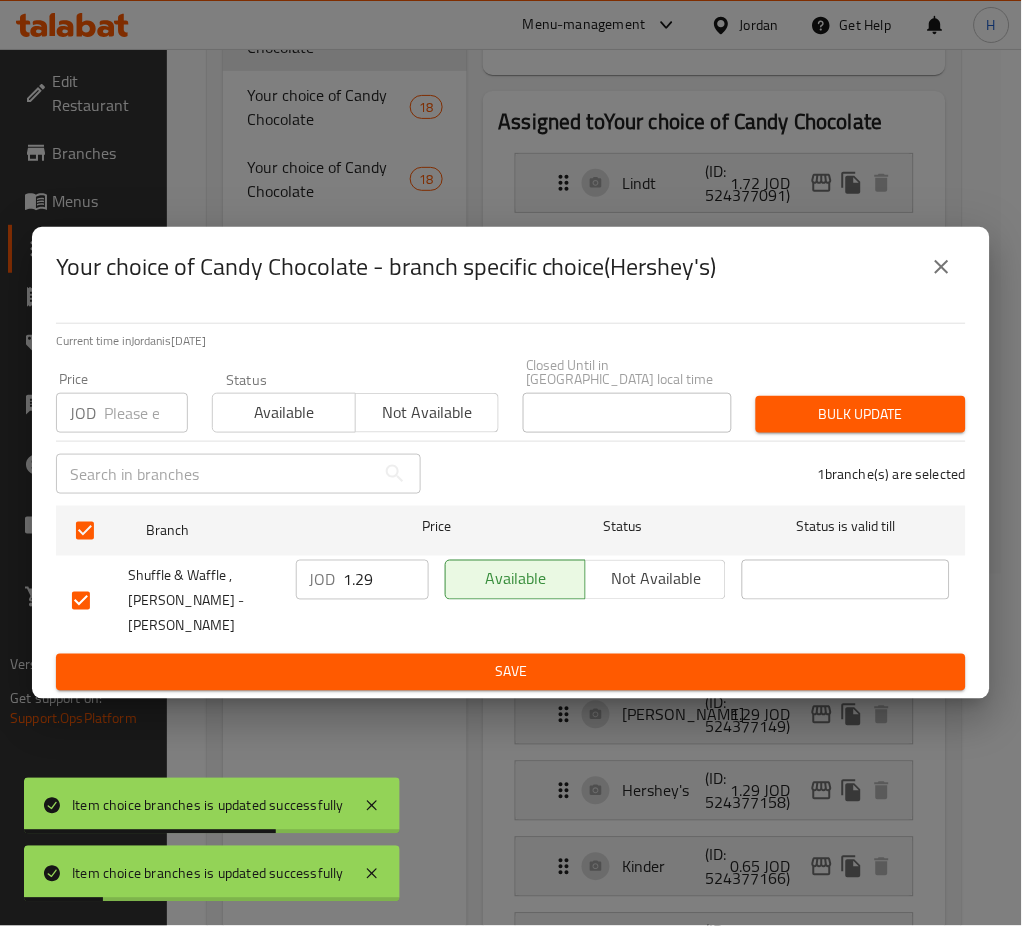click on "1.29" at bounding box center (386, 580) 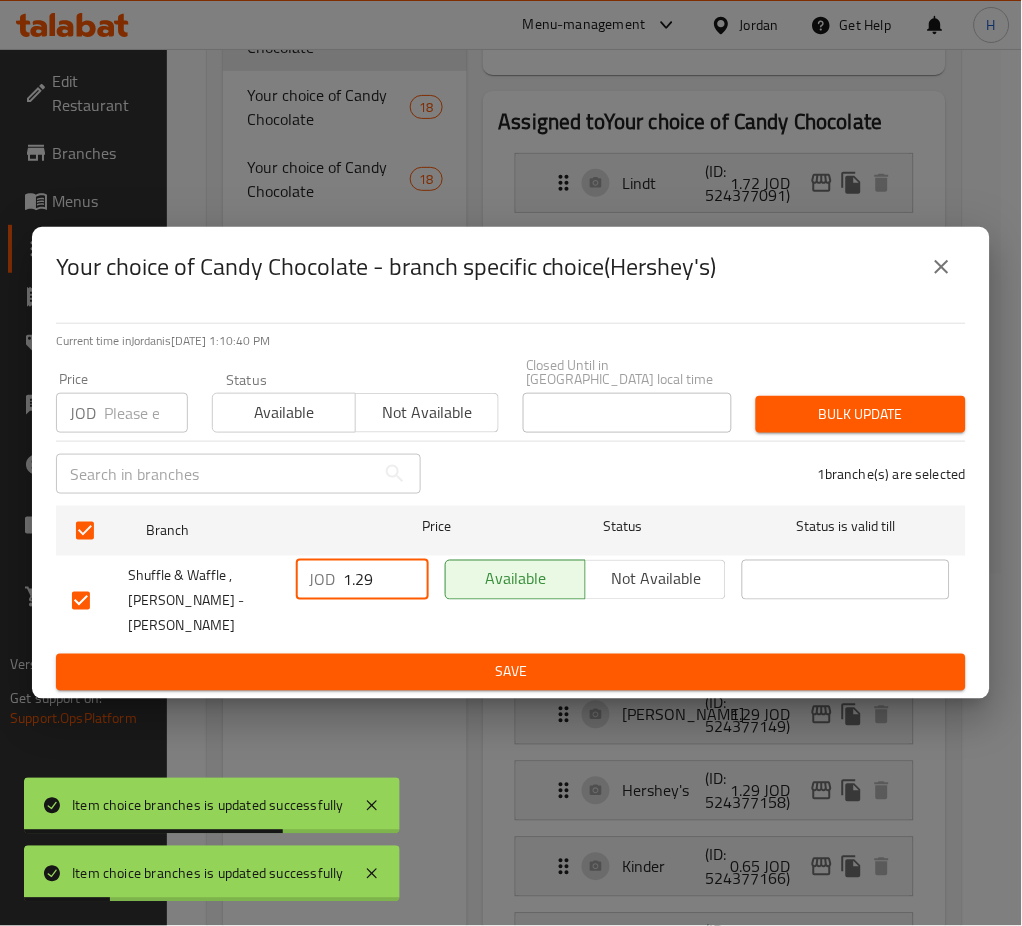 paste on "50" 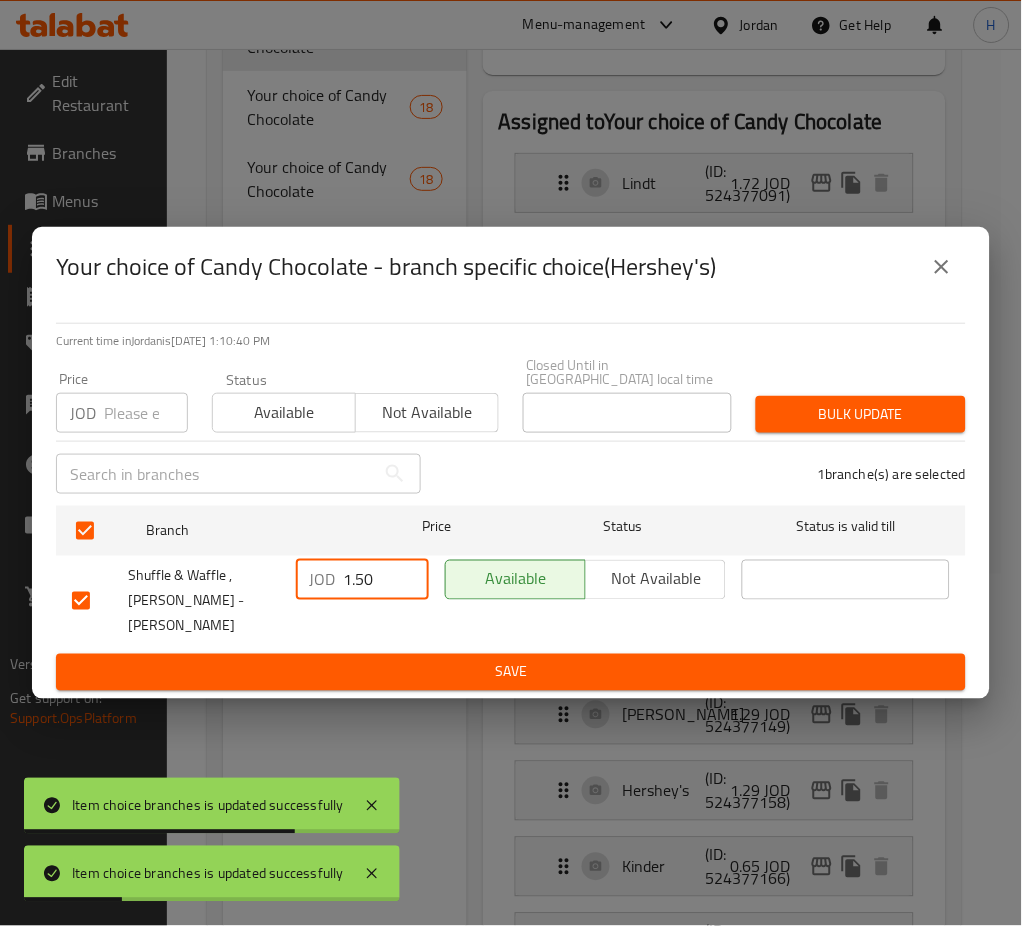 type on "1.50" 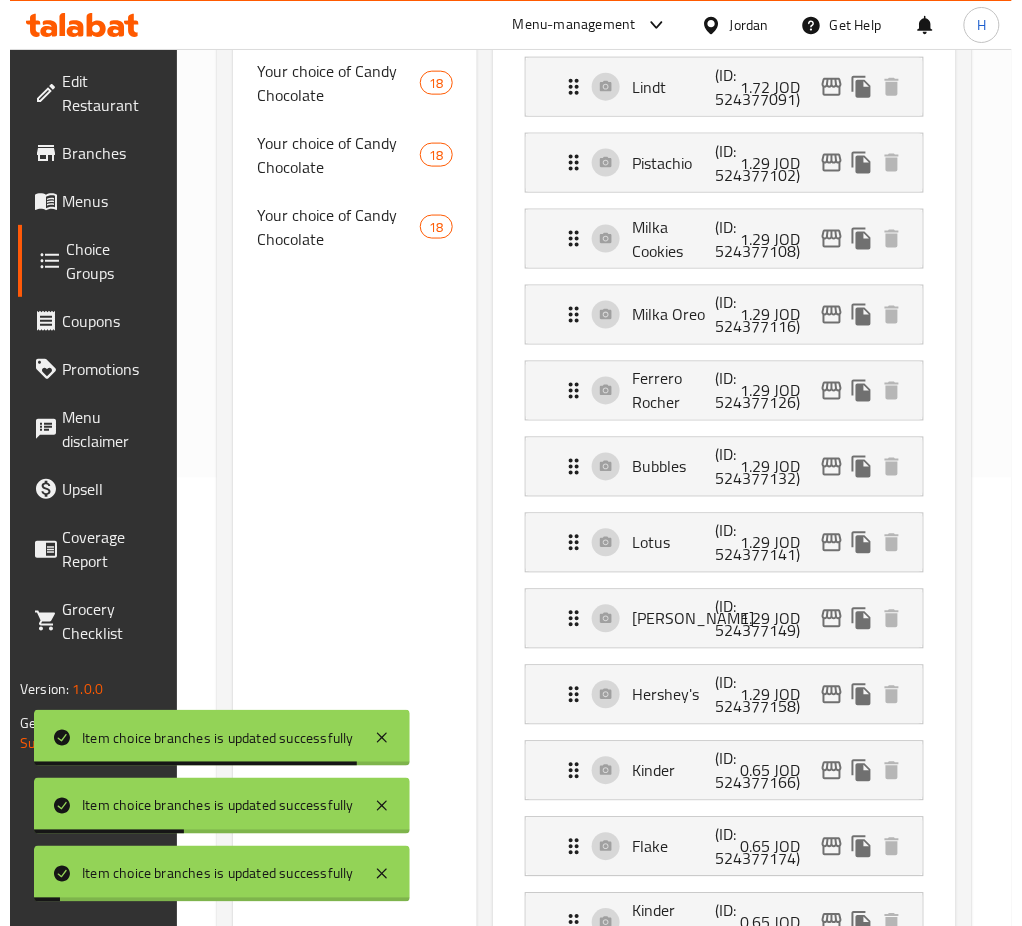 scroll, scrollTop: 485, scrollLeft: 0, axis: vertical 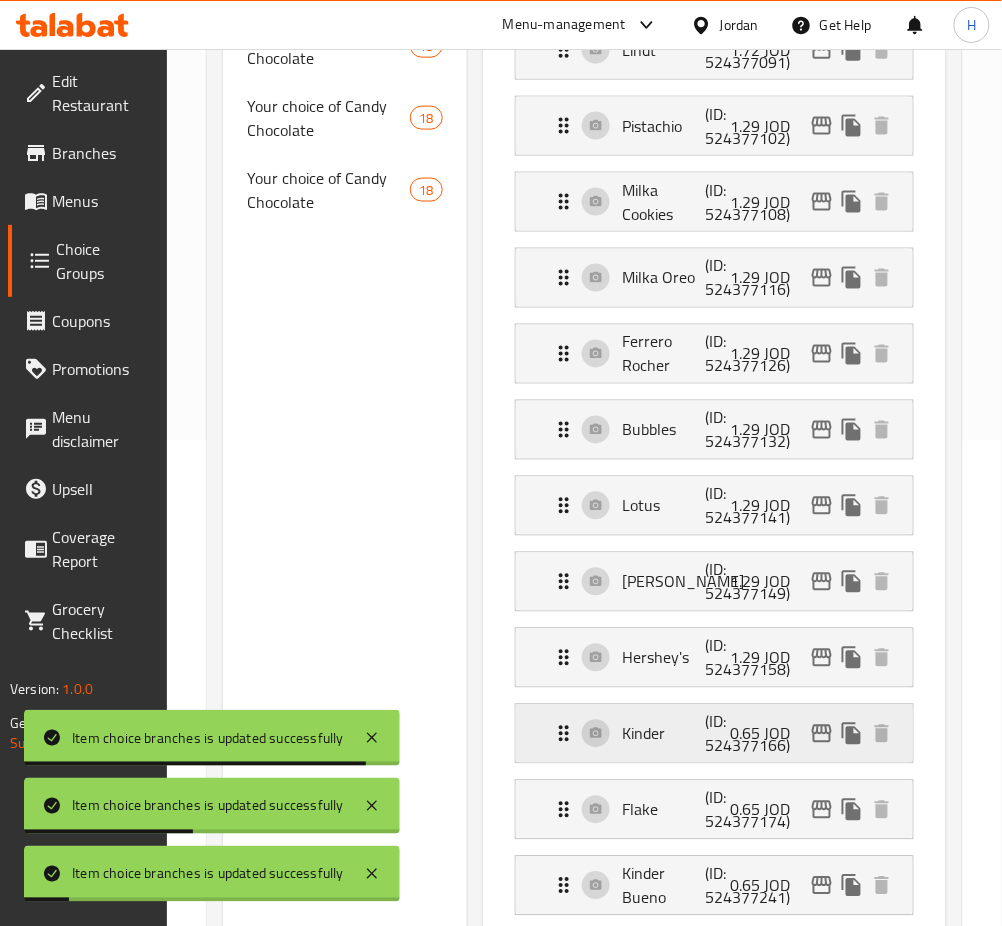 click 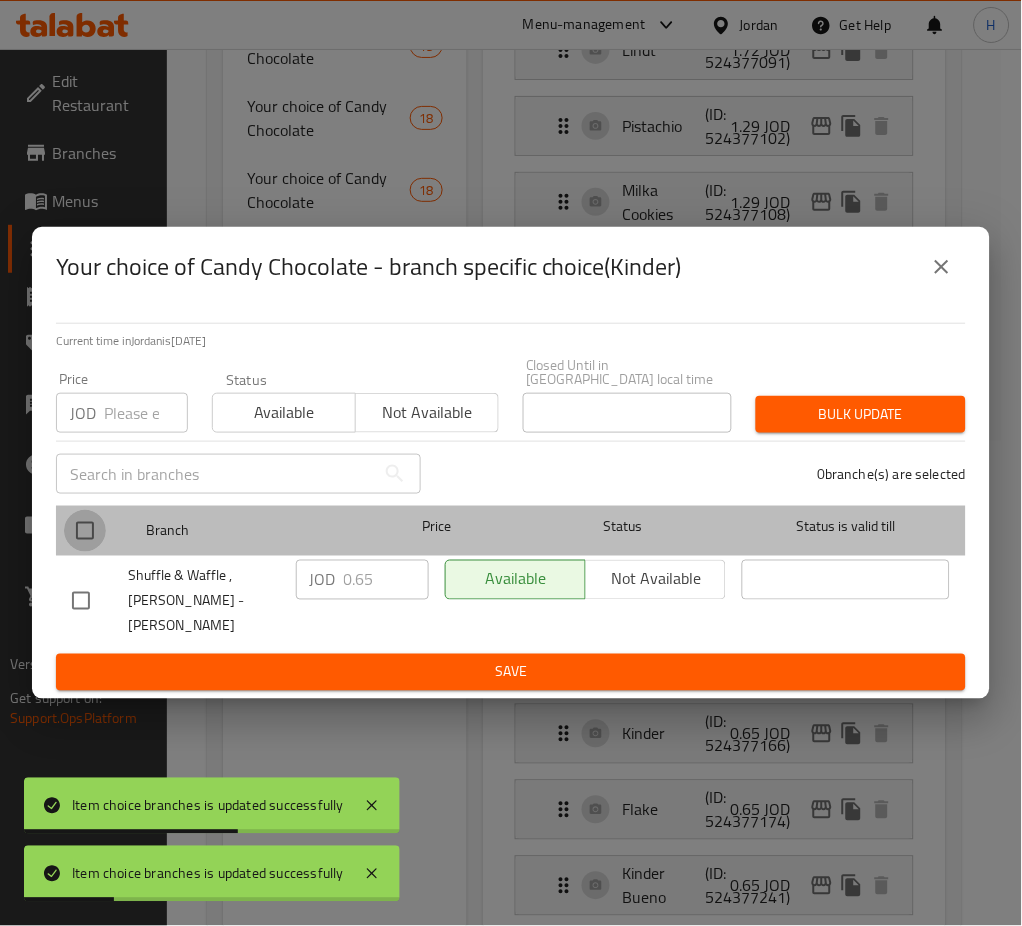 click at bounding box center [85, 531] 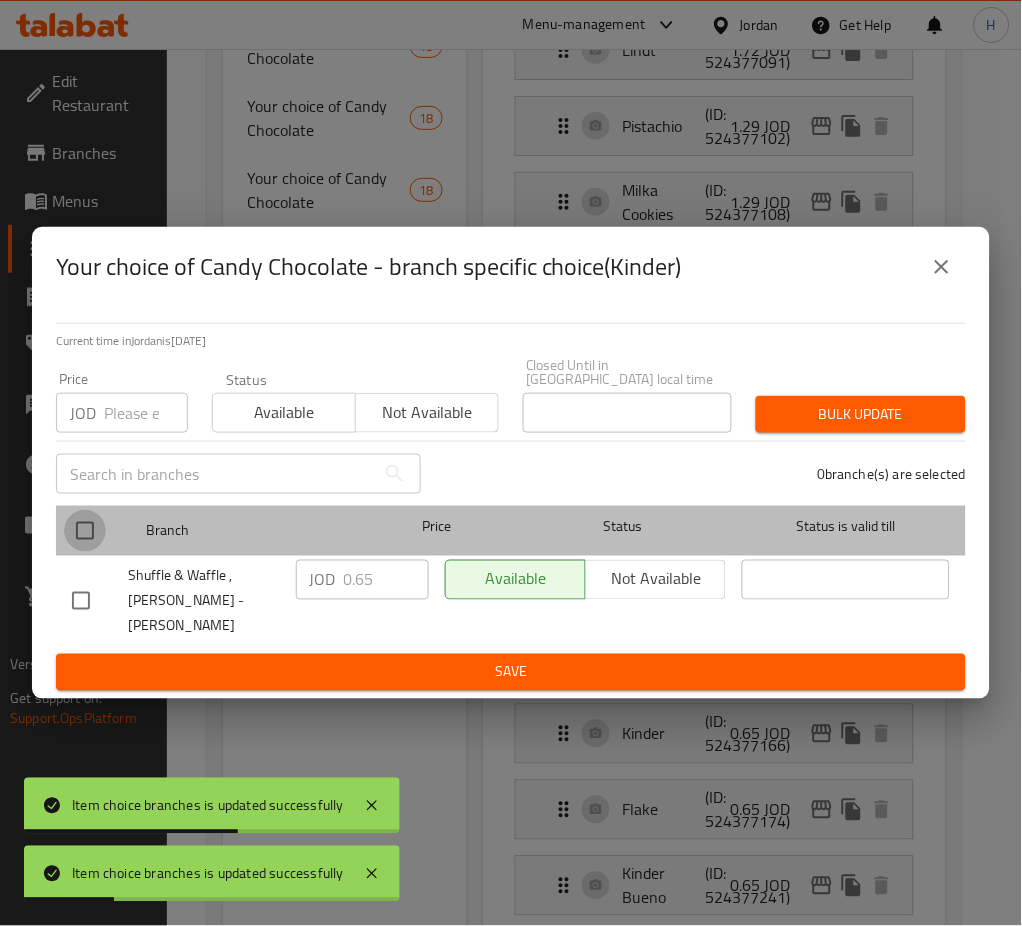 checkbox on "true" 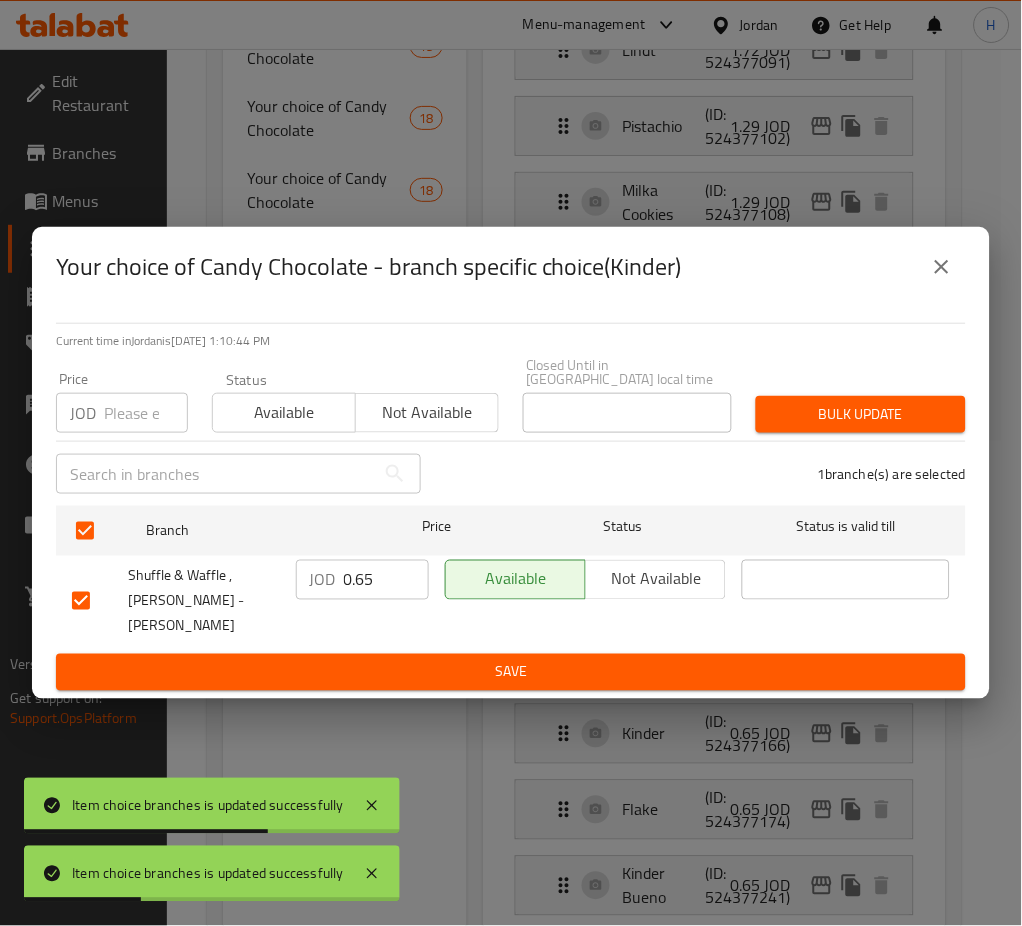 click on "0.65" at bounding box center (386, 580) 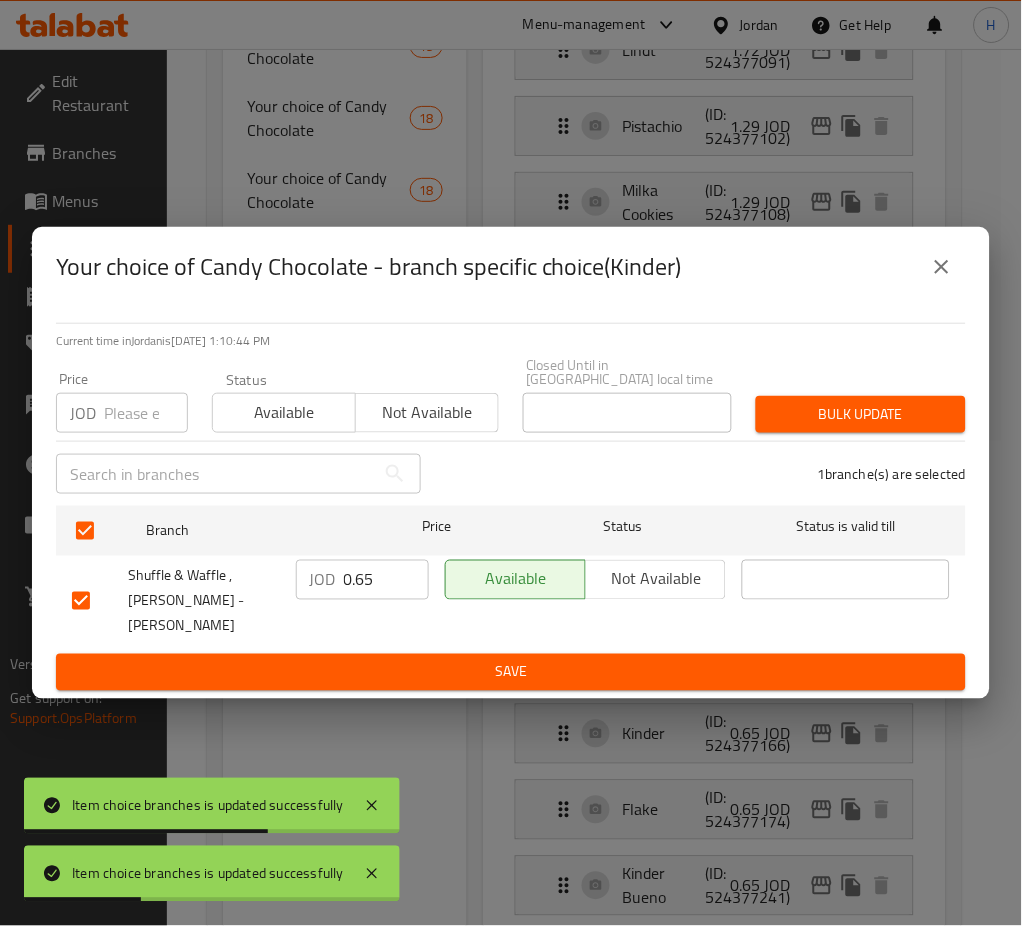 paste on "1.50" 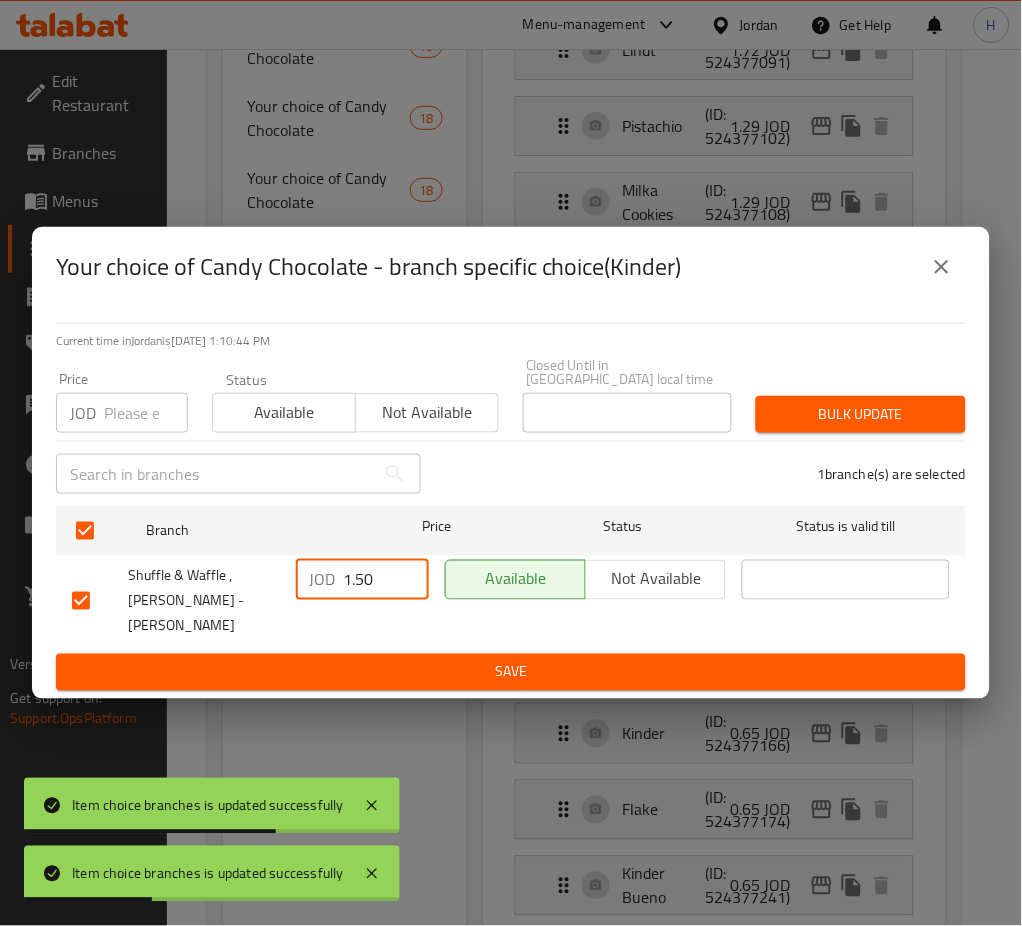 type on "1.50" 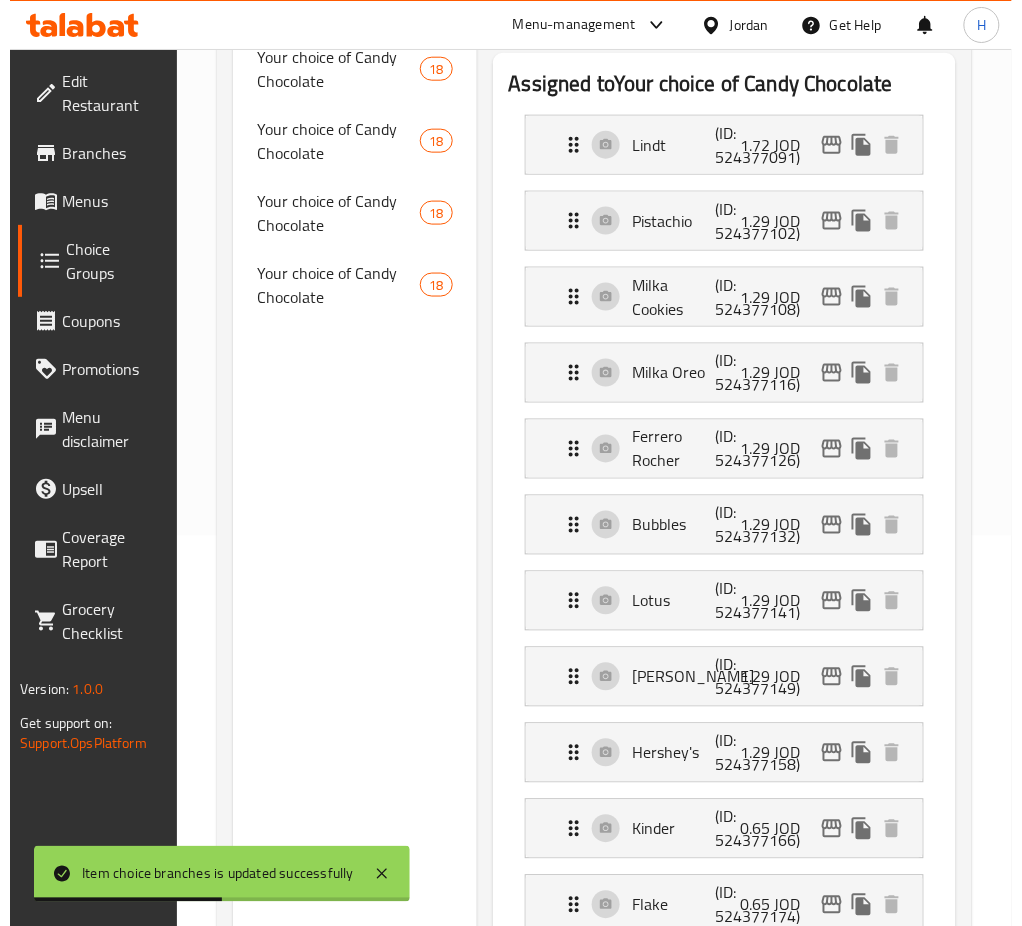 scroll, scrollTop: 666, scrollLeft: 0, axis: vertical 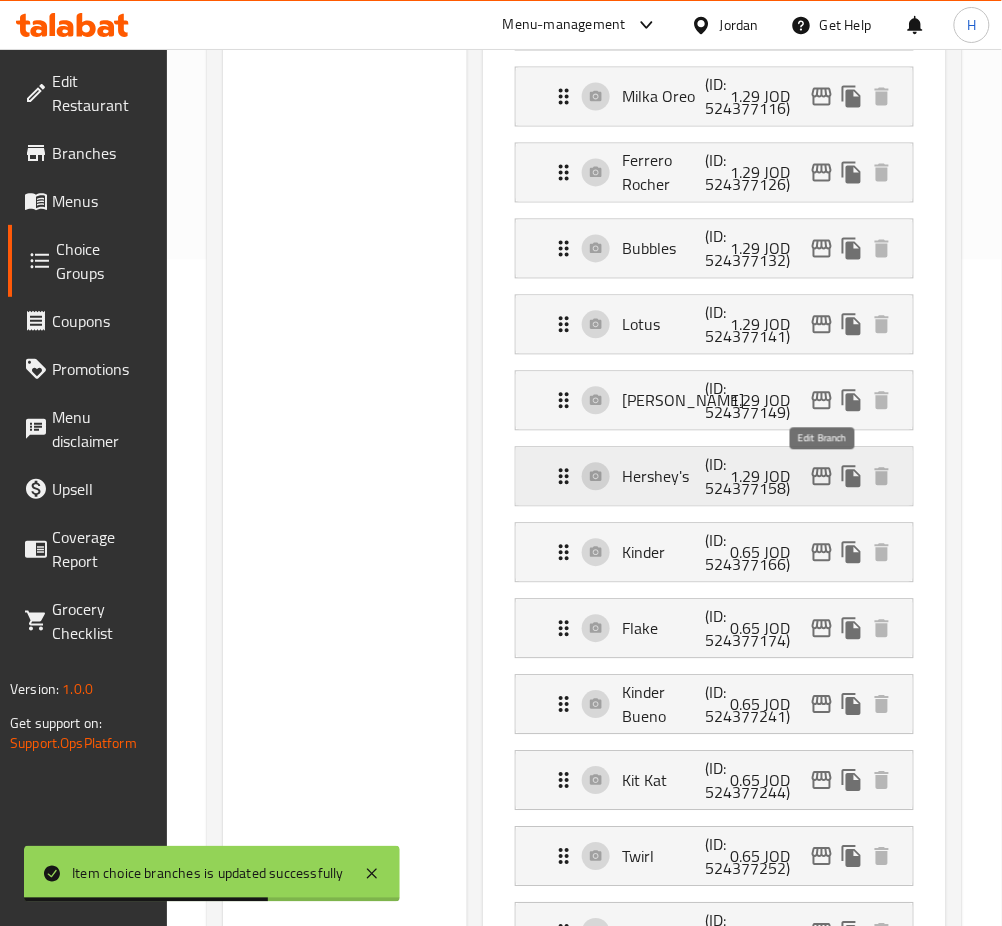 click 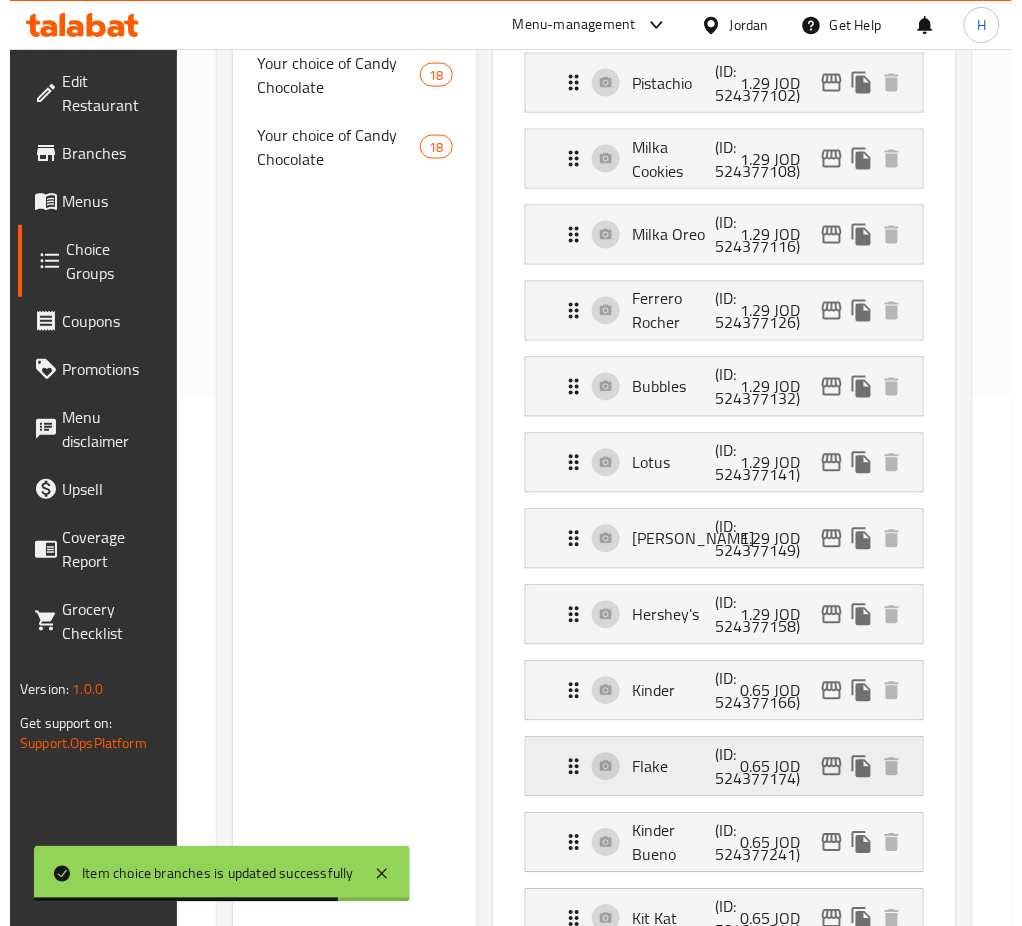 scroll, scrollTop: 666, scrollLeft: 0, axis: vertical 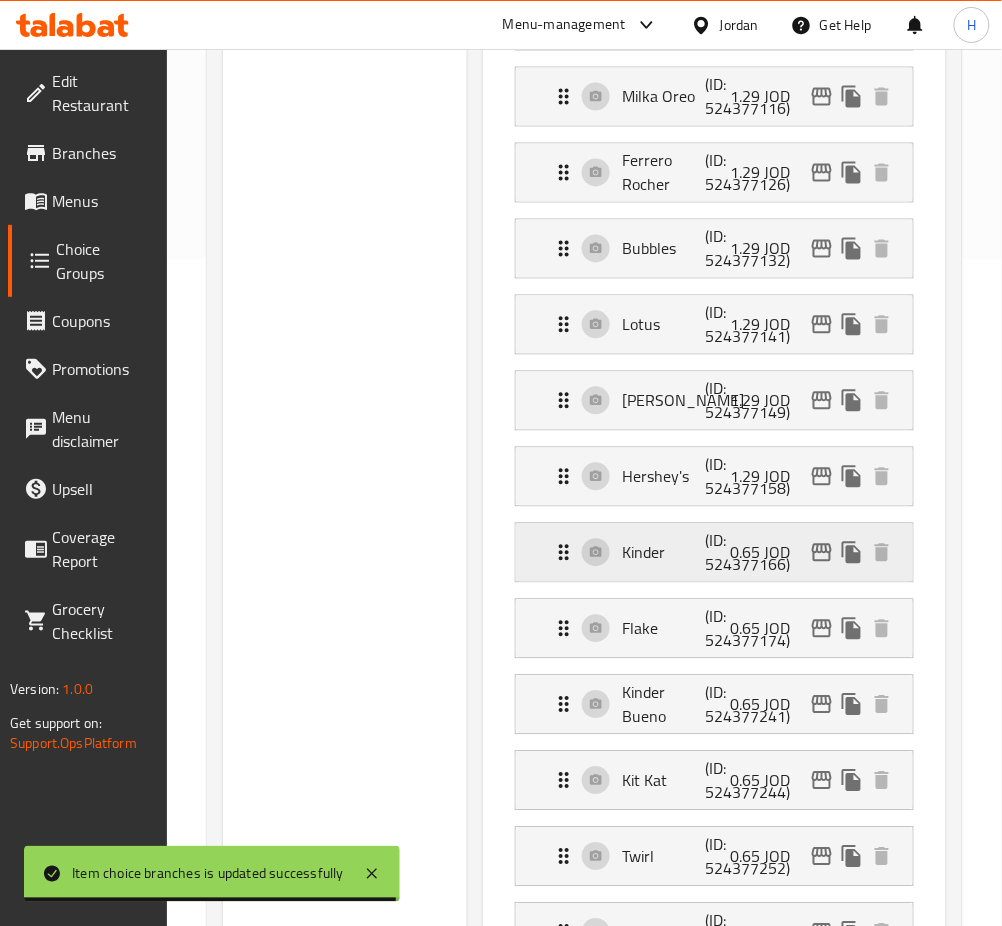 click 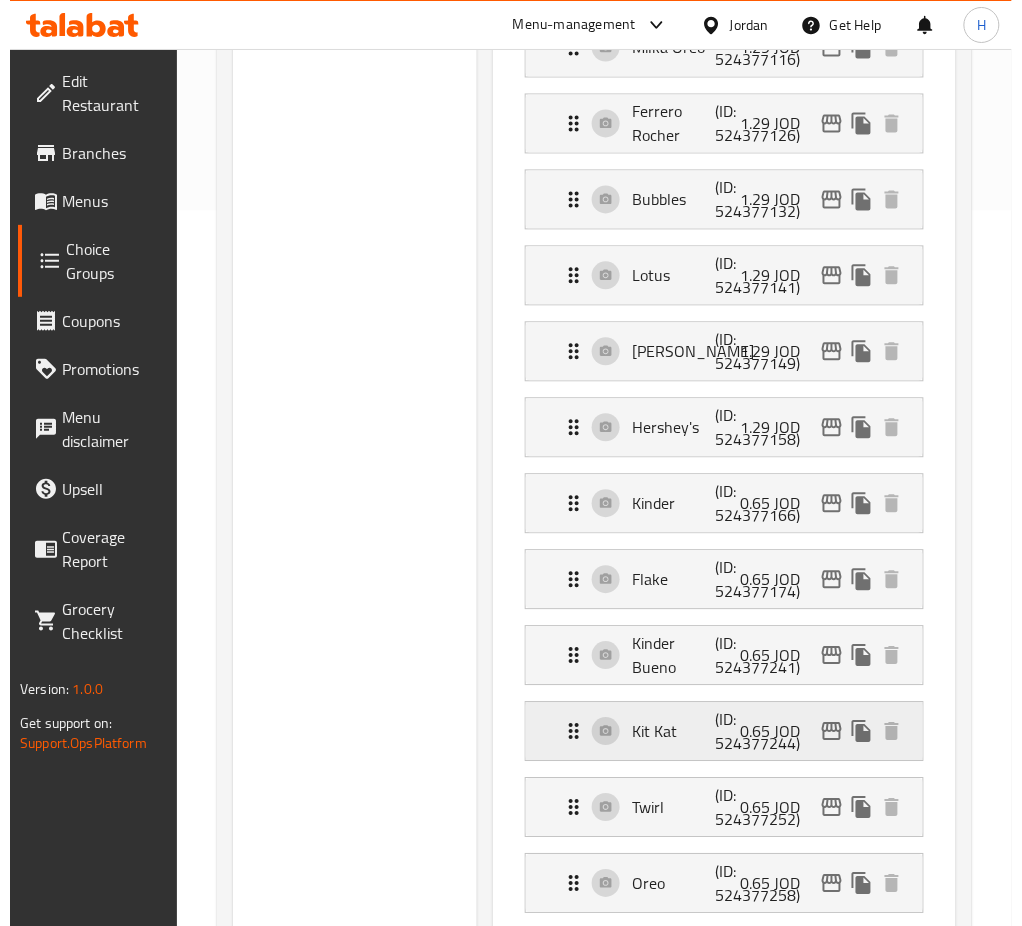 scroll, scrollTop: 800, scrollLeft: 0, axis: vertical 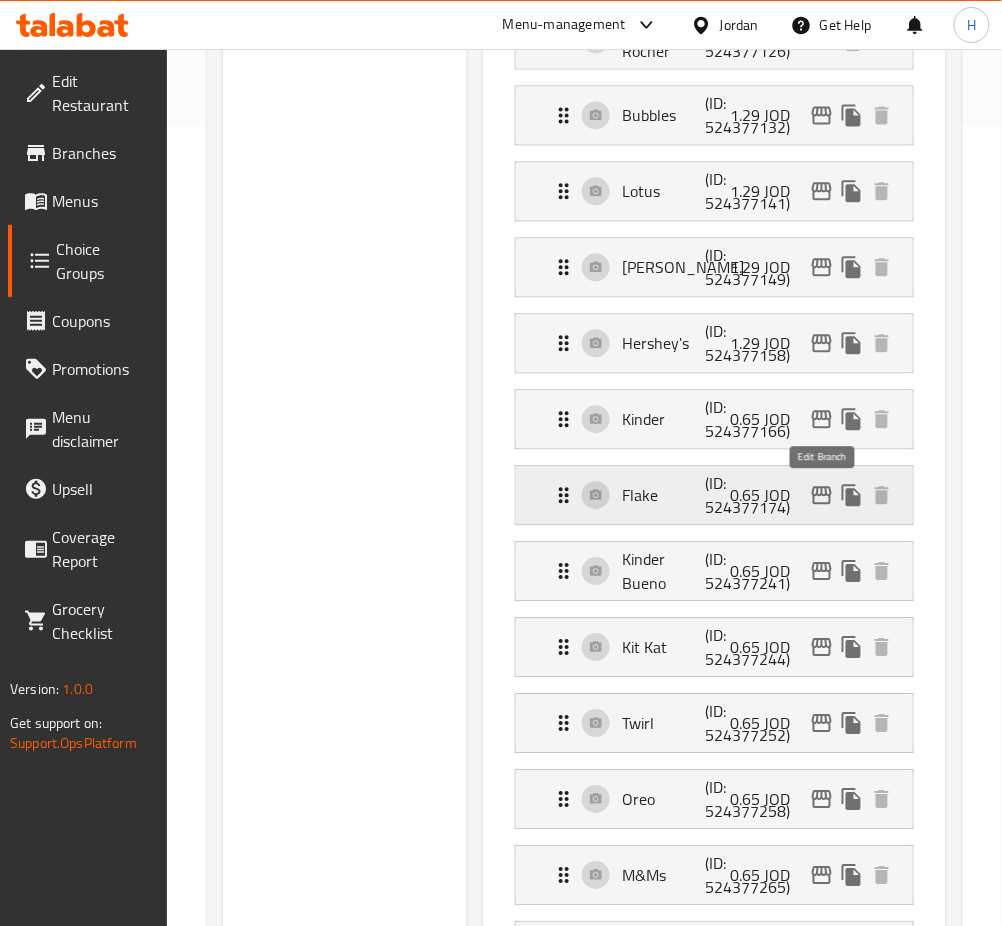 click 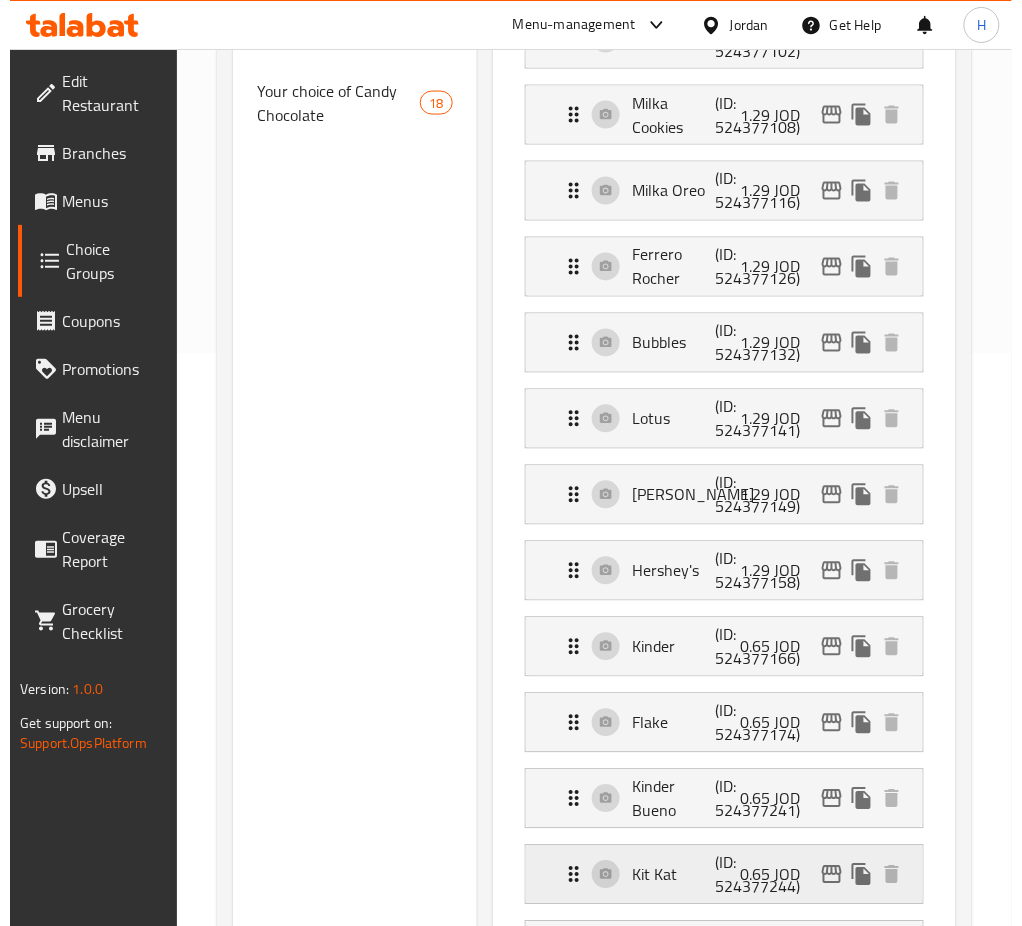 scroll, scrollTop: 800, scrollLeft: 0, axis: vertical 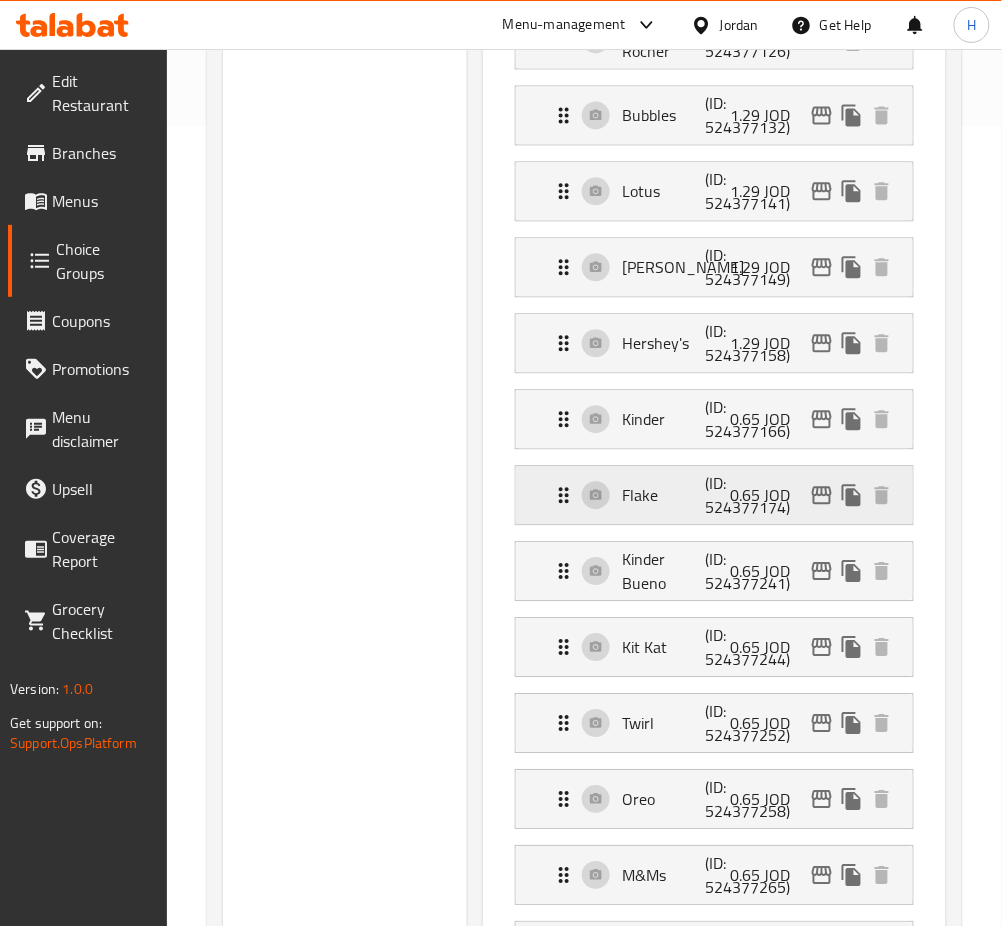 click 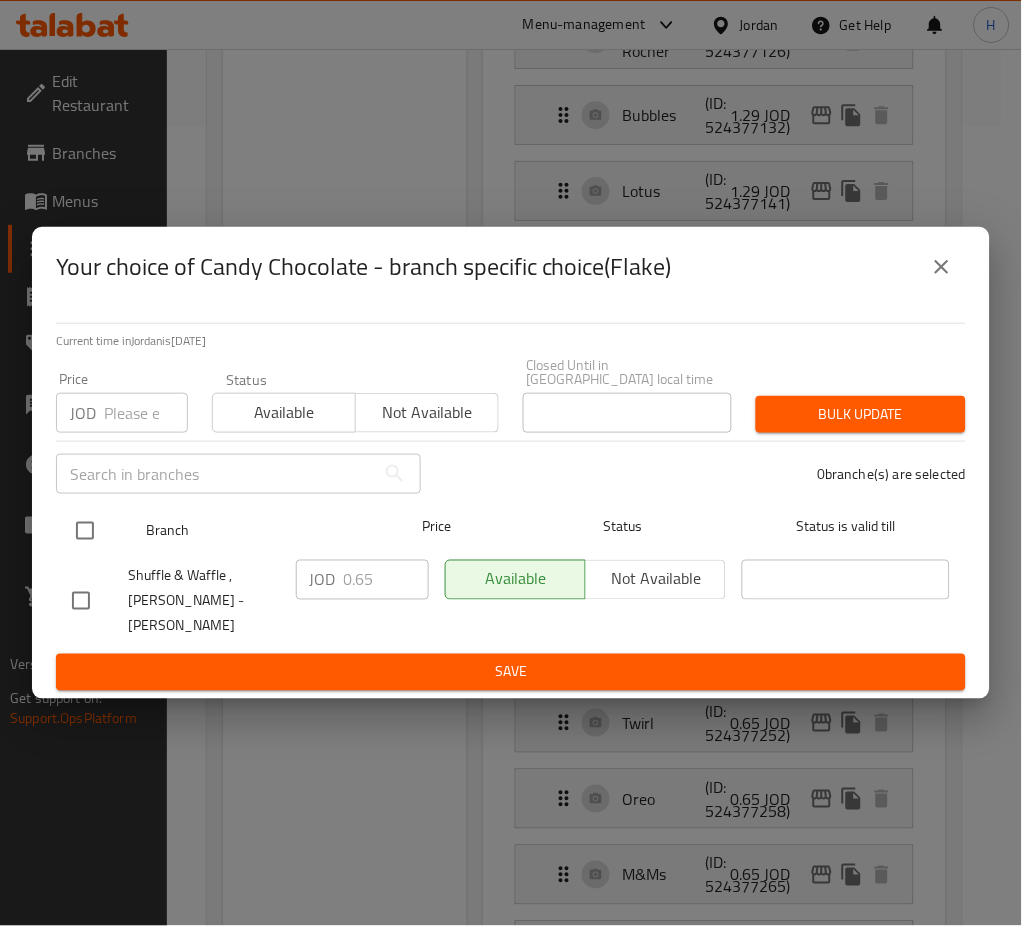 click at bounding box center (85, 531) 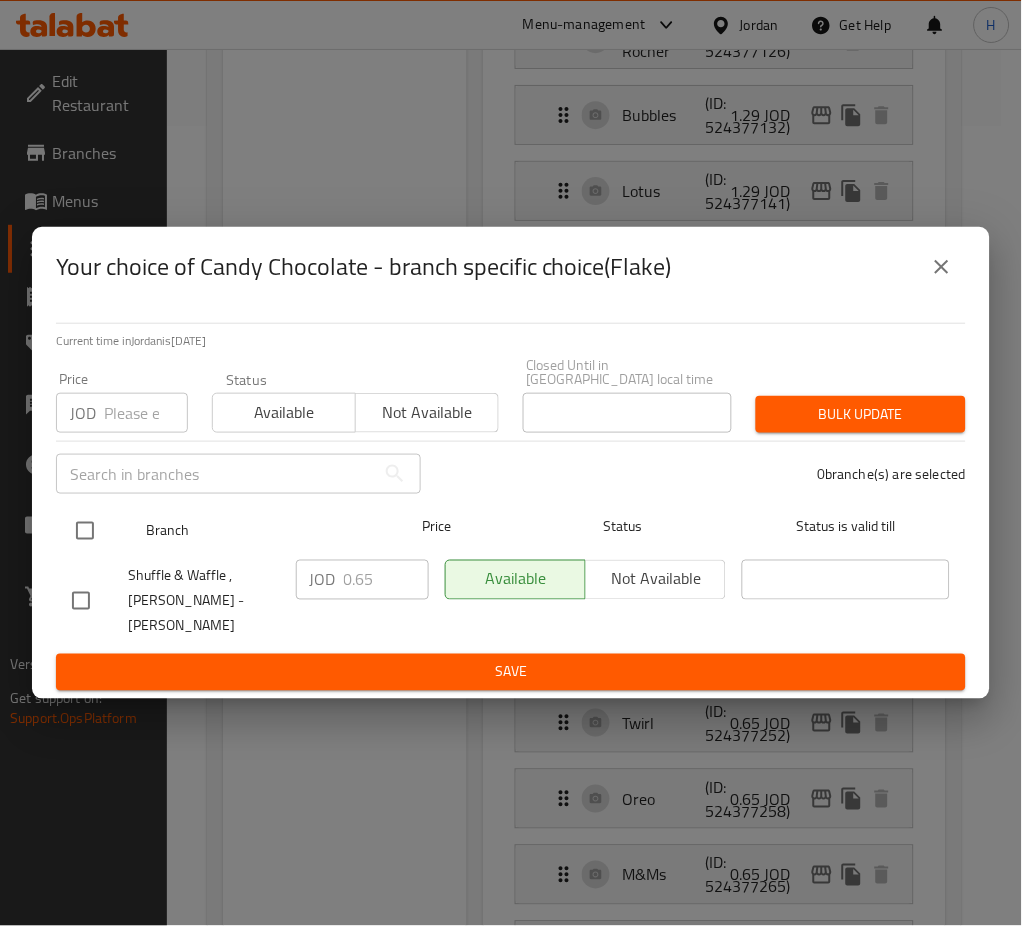 checkbox on "true" 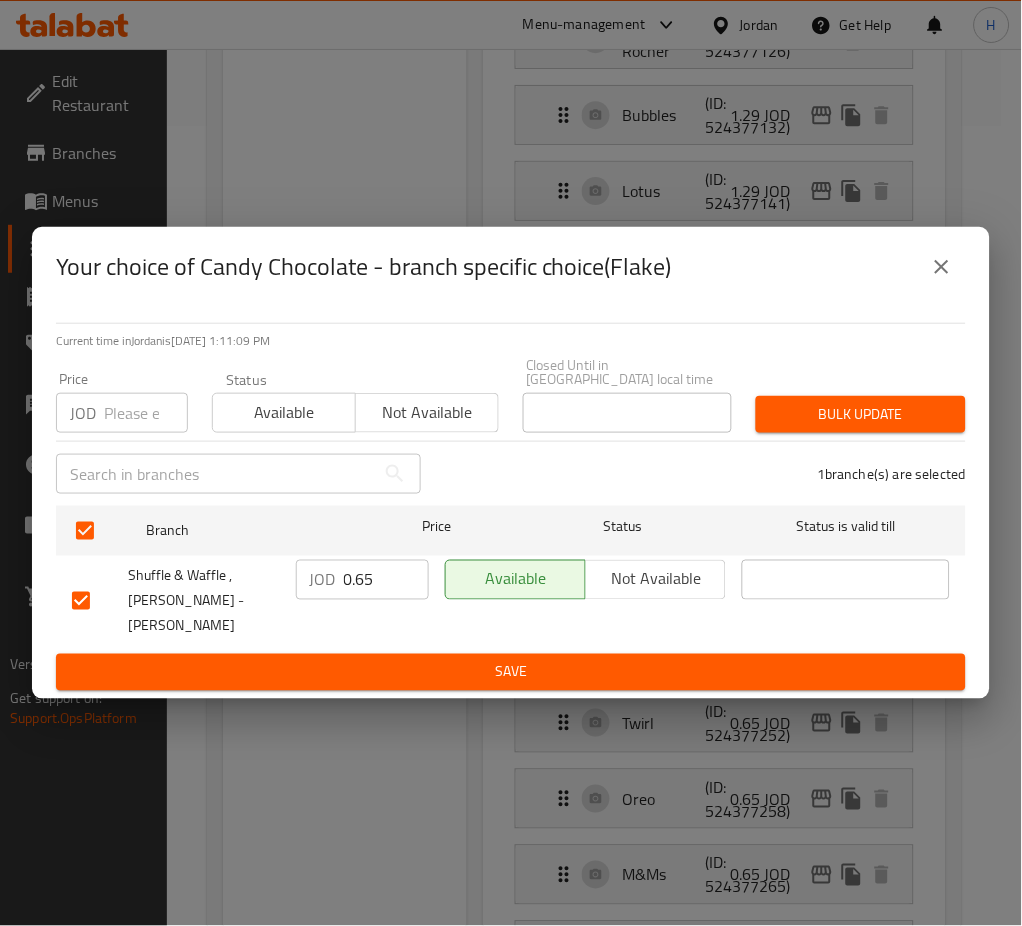 click on "0.65" at bounding box center [386, 580] 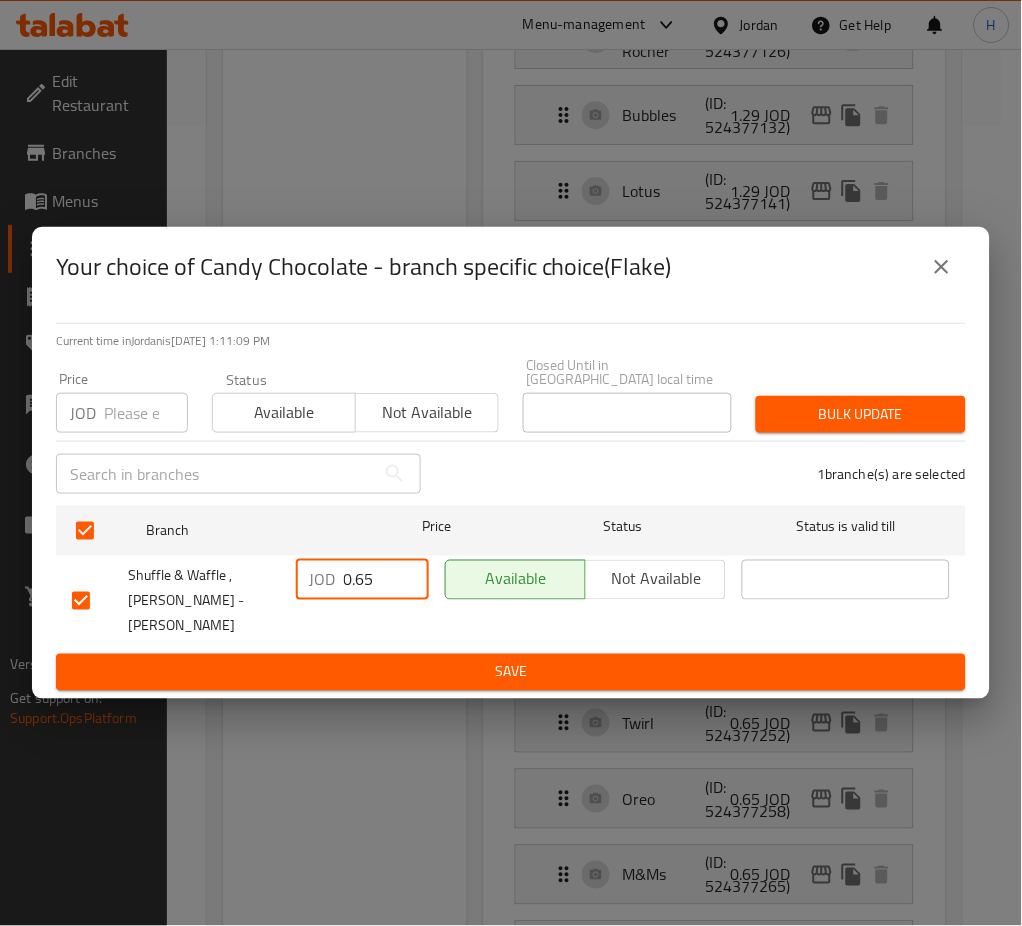 paste on "1.50" 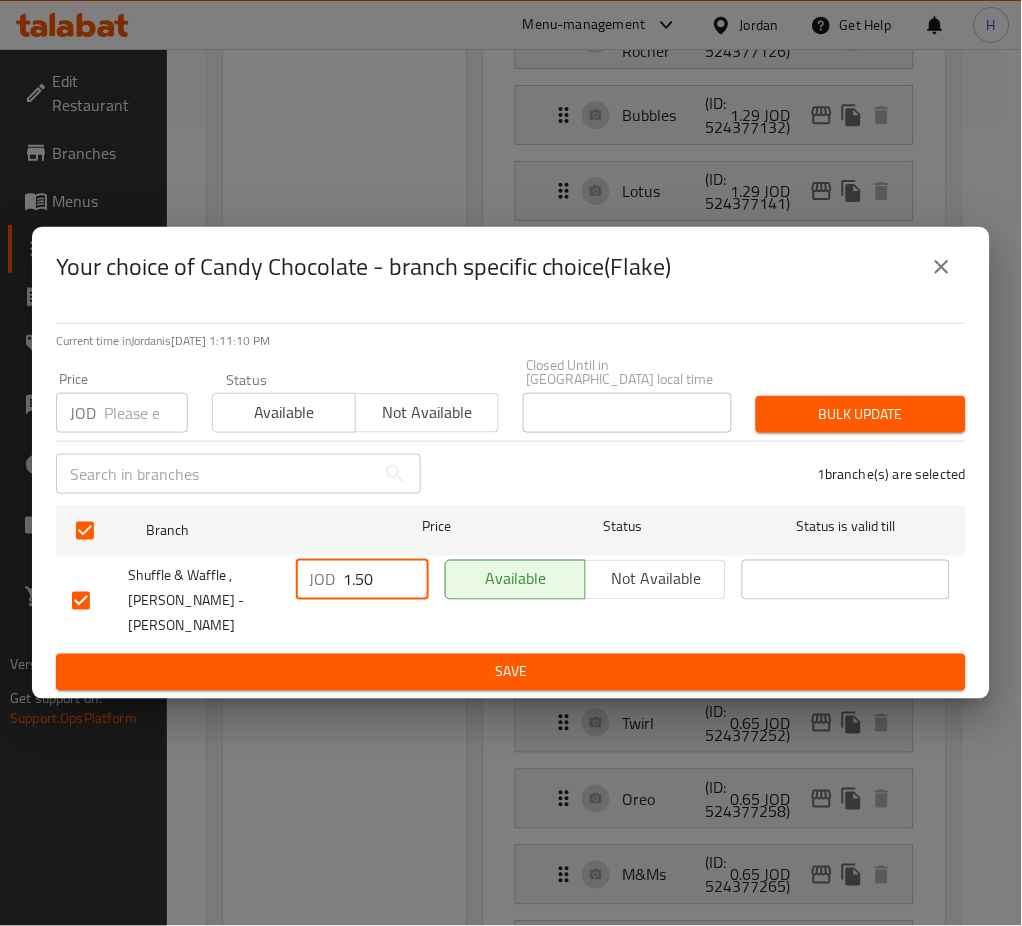 type on "1.50" 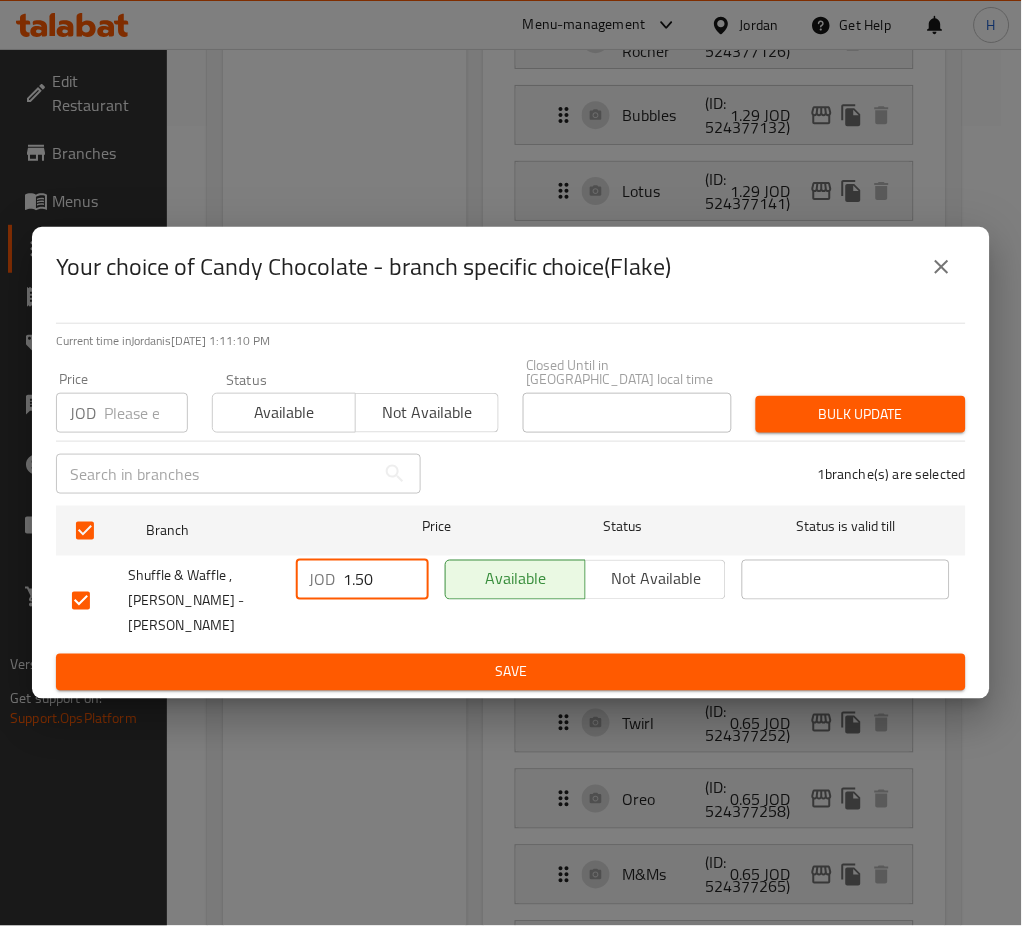 click on "Save" at bounding box center [511, 672] 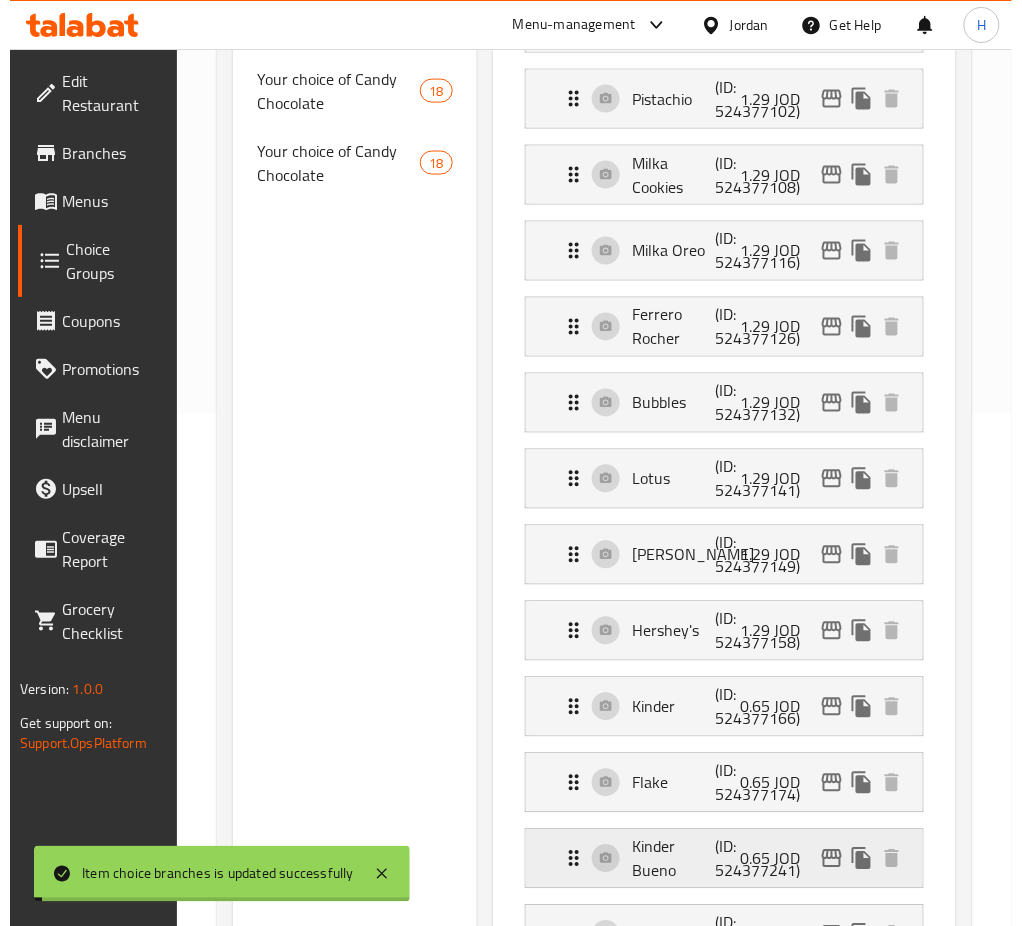 scroll, scrollTop: 666, scrollLeft: 0, axis: vertical 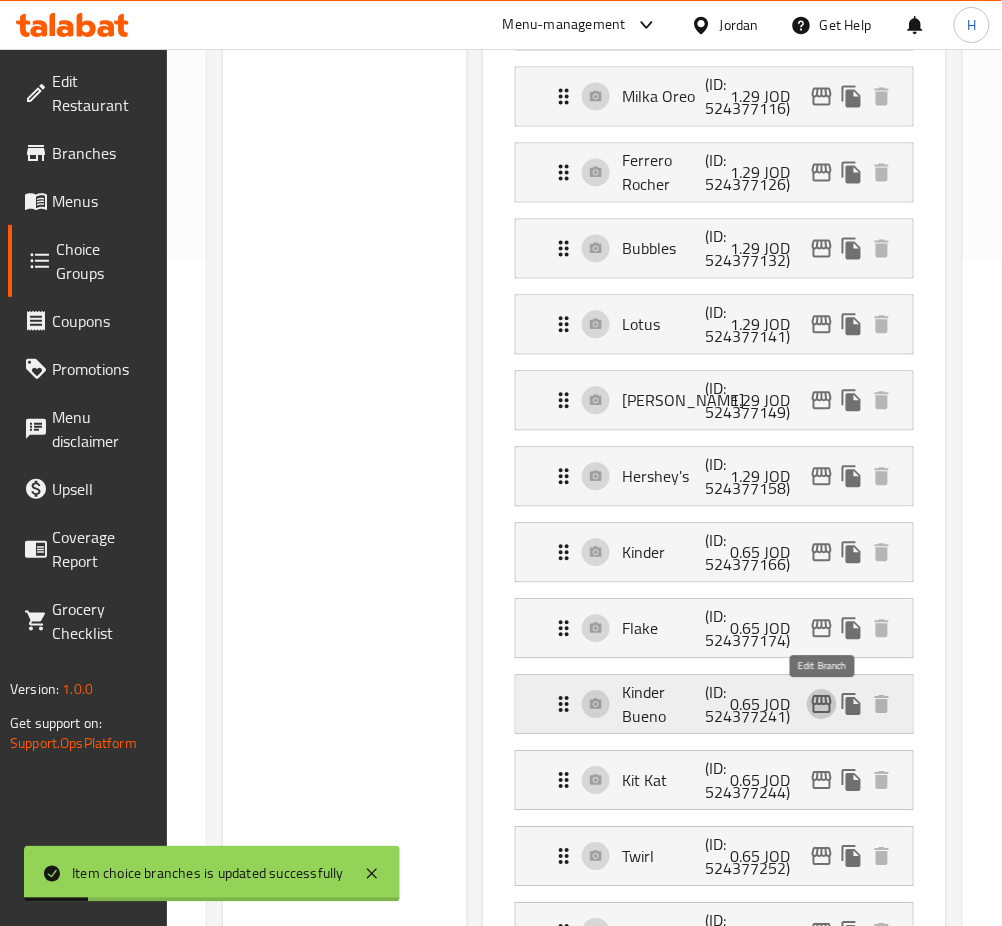 click 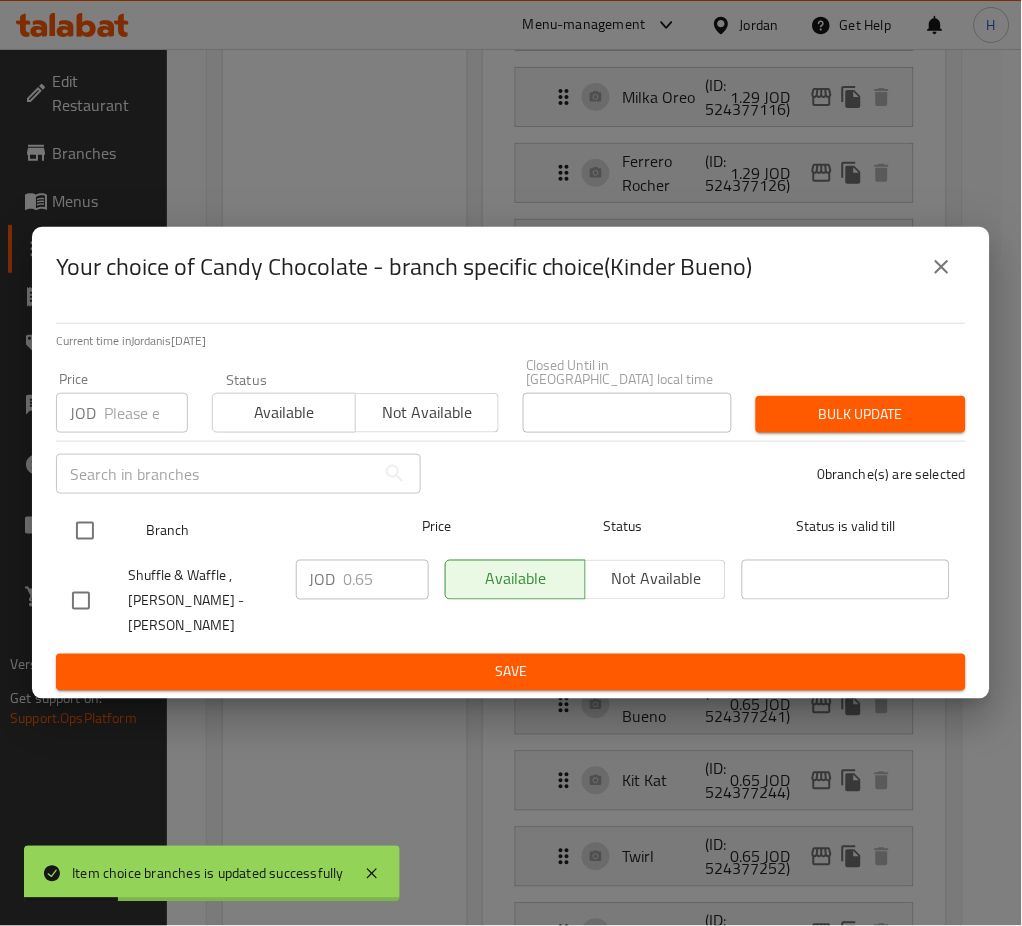 click at bounding box center [85, 531] 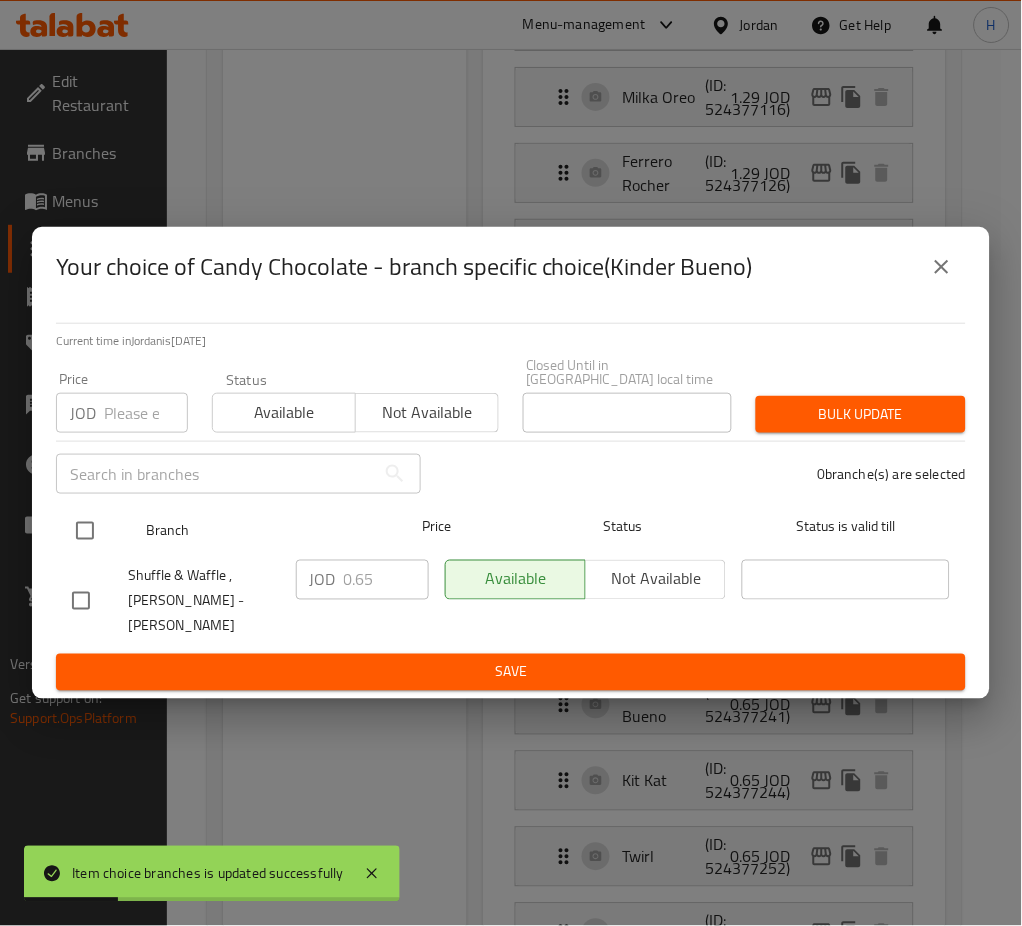 checkbox on "true" 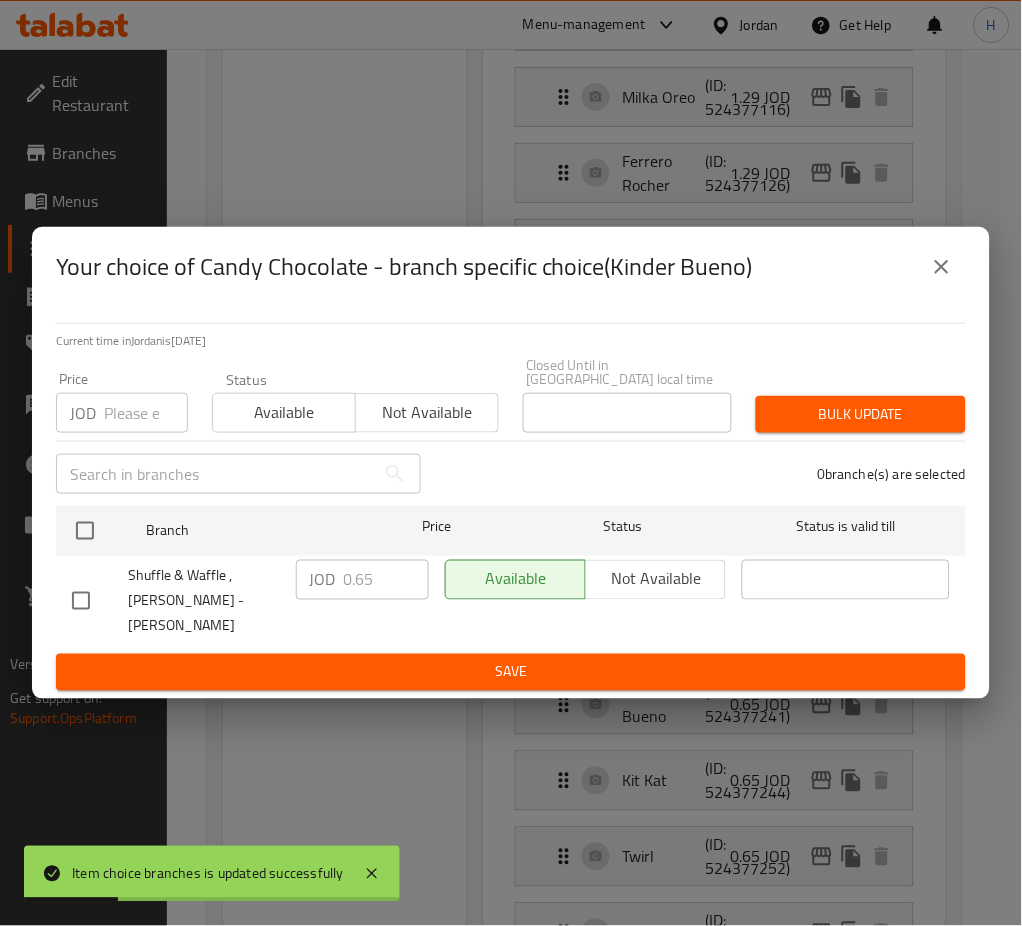 checkbox on "true" 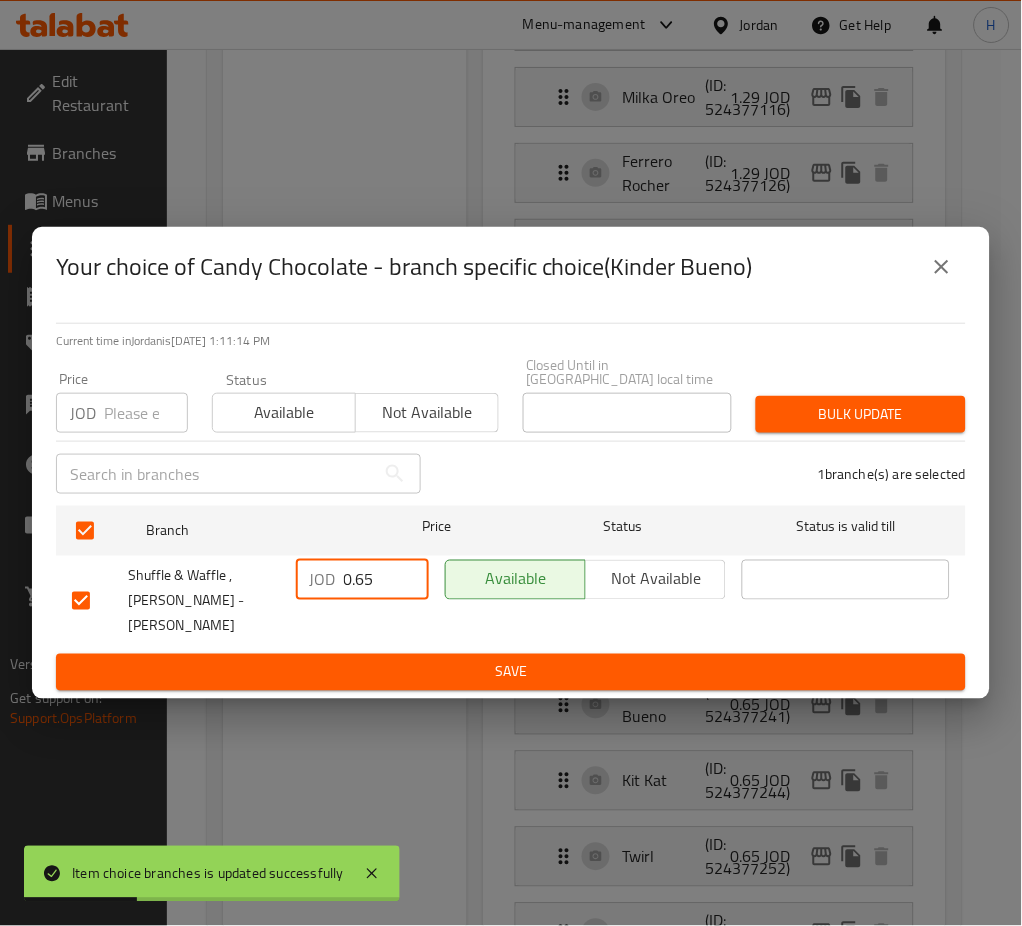 click on "0.65" at bounding box center [386, 580] 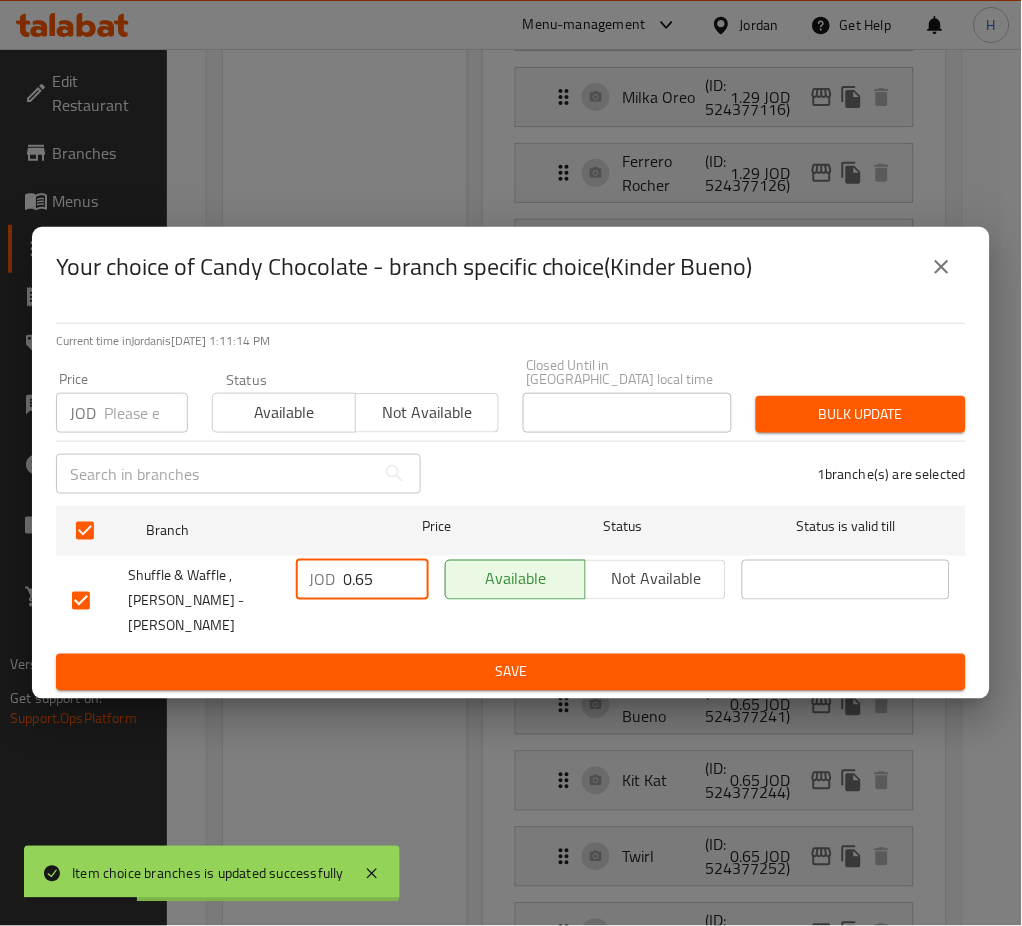 paste on "1.50" 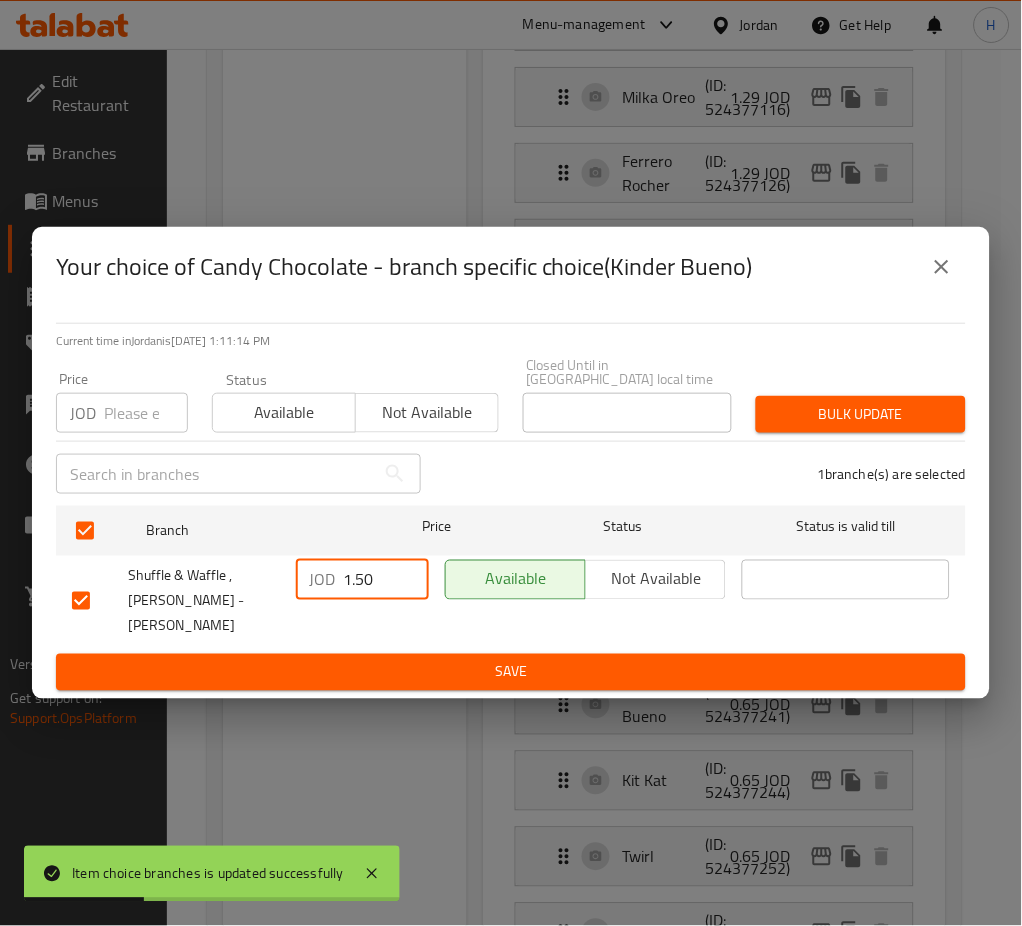 type on "1.50" 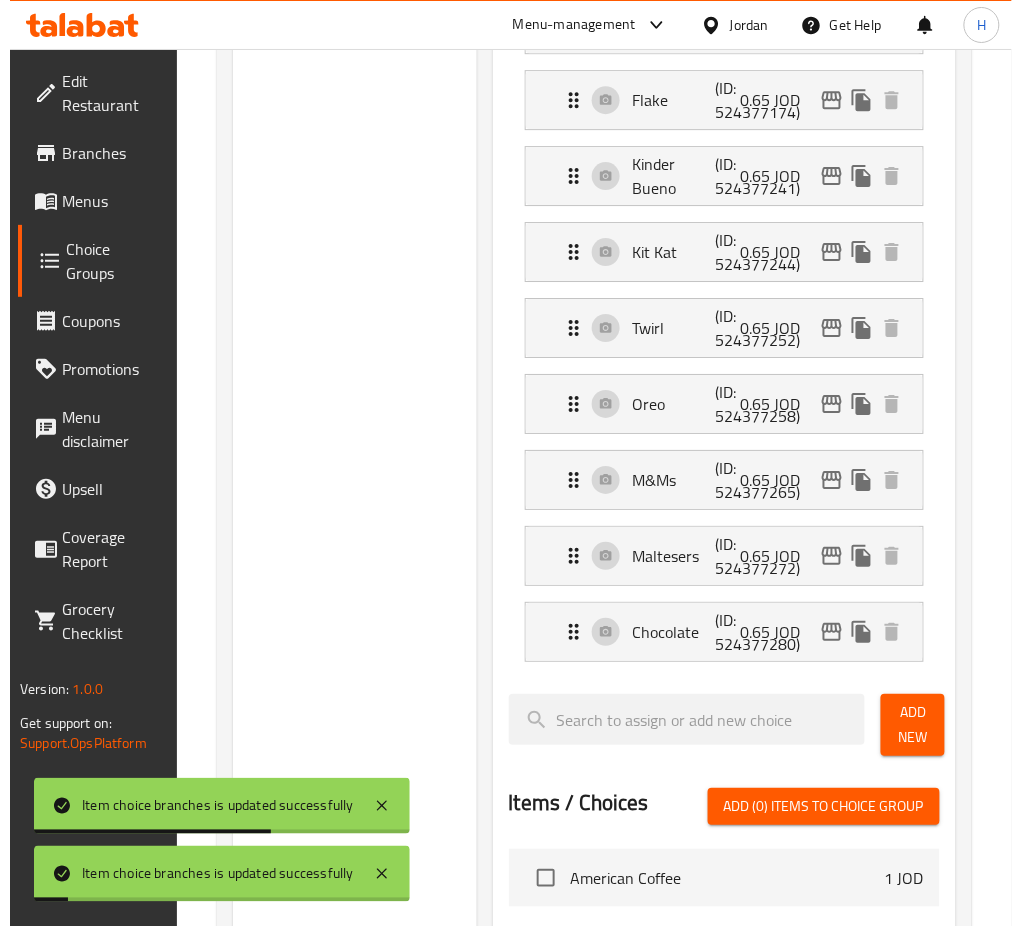 scroll, scrollTop: 1200, scrollLeft: 0, axis: vertical 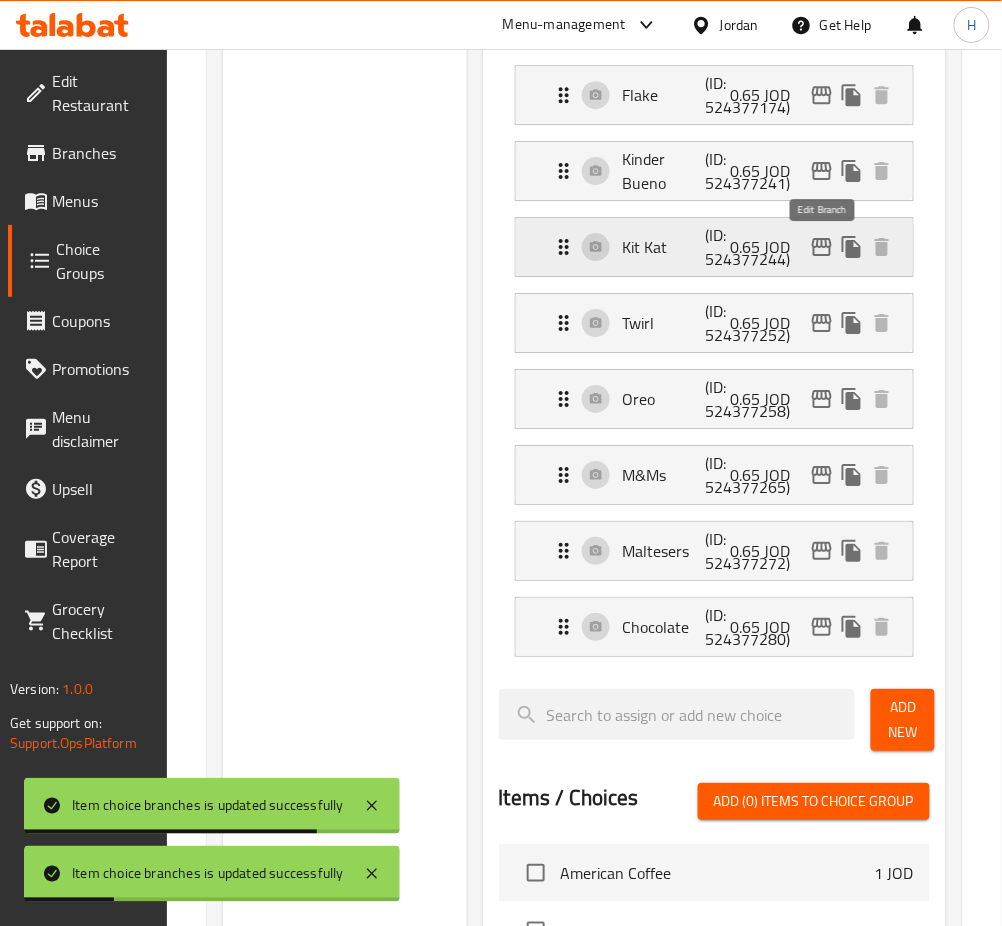 click 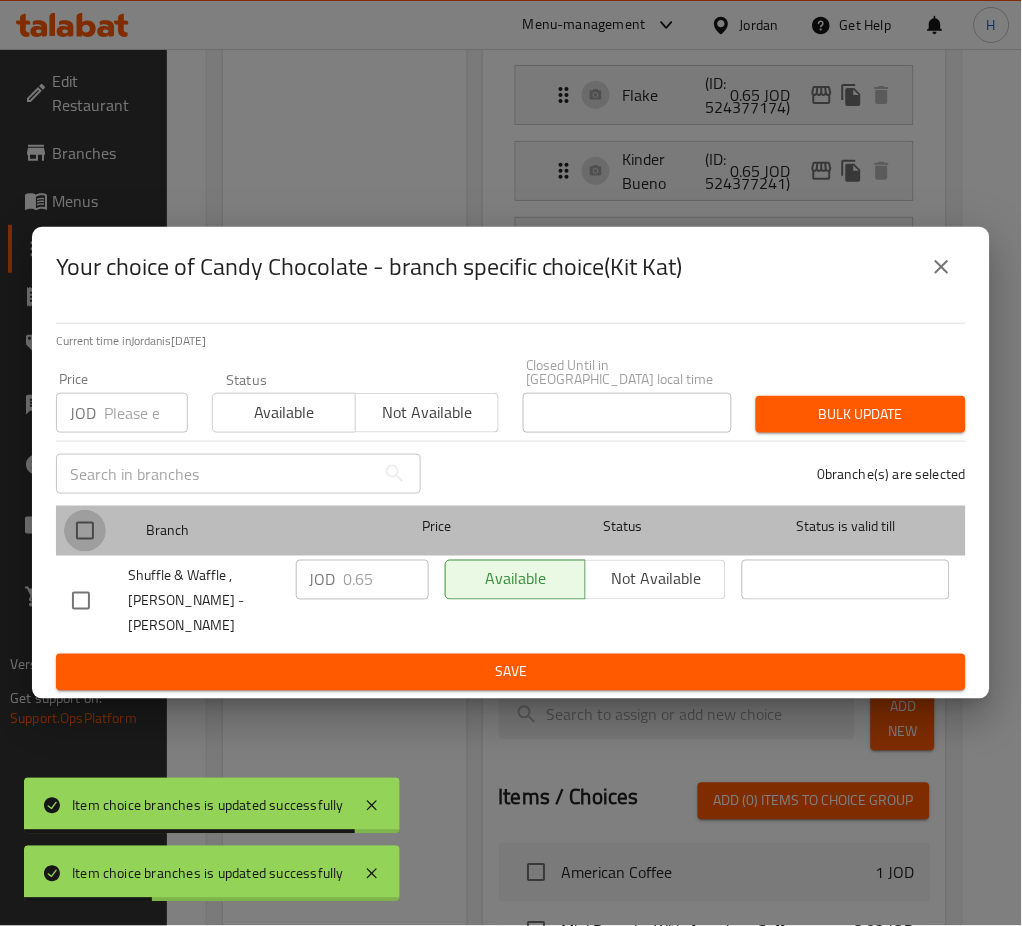 click at bounding box center (85, 531) 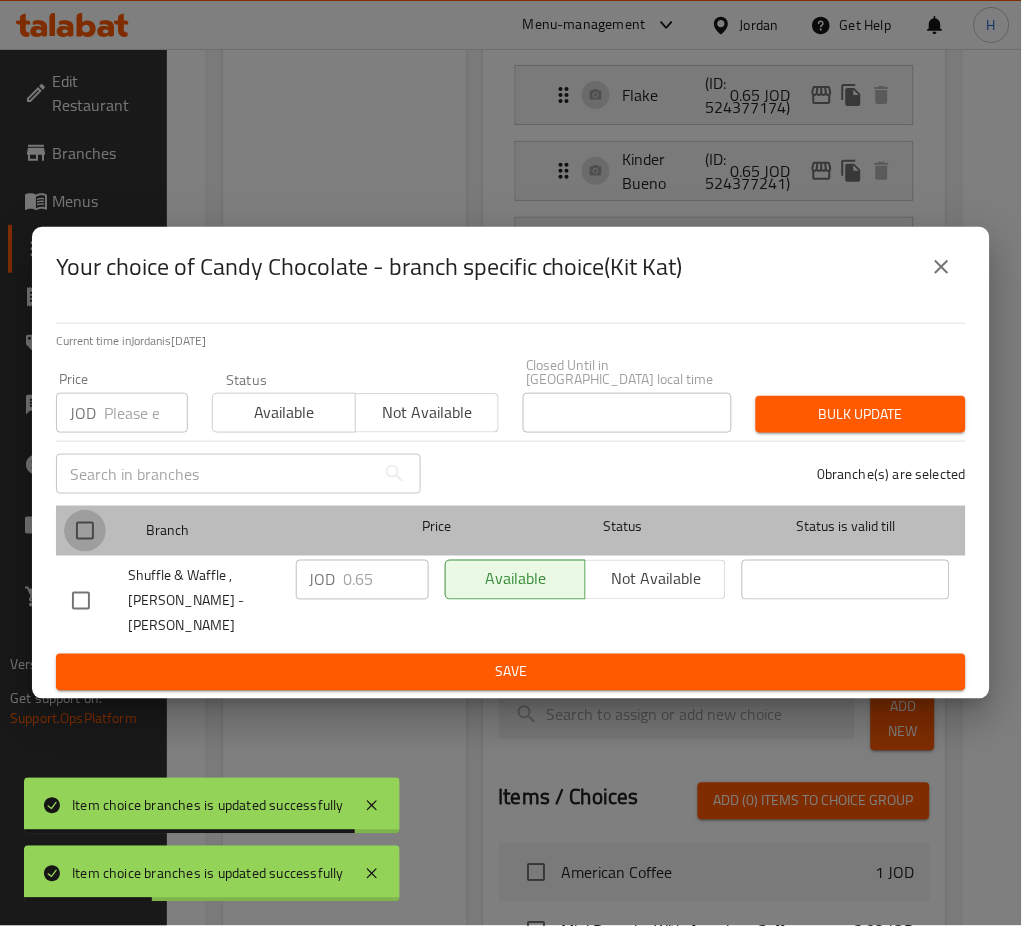 checkbox on "true" 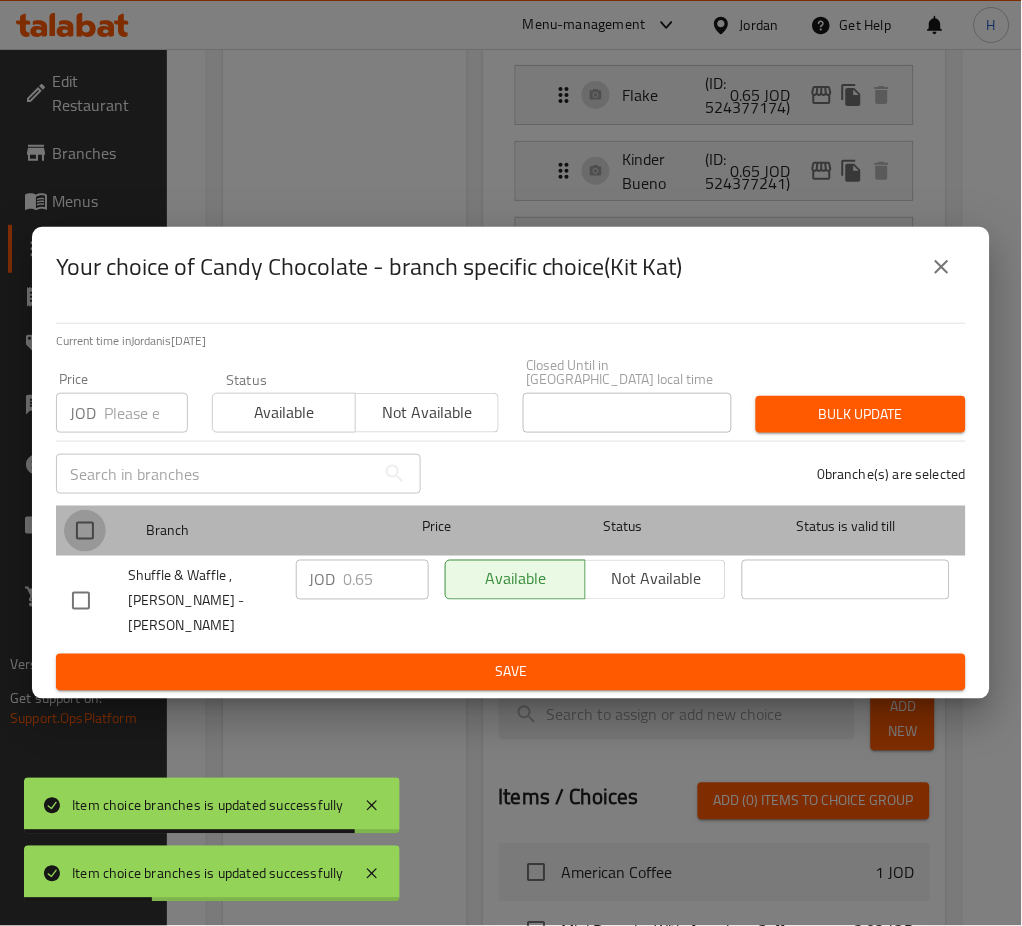 checkbox on "true" 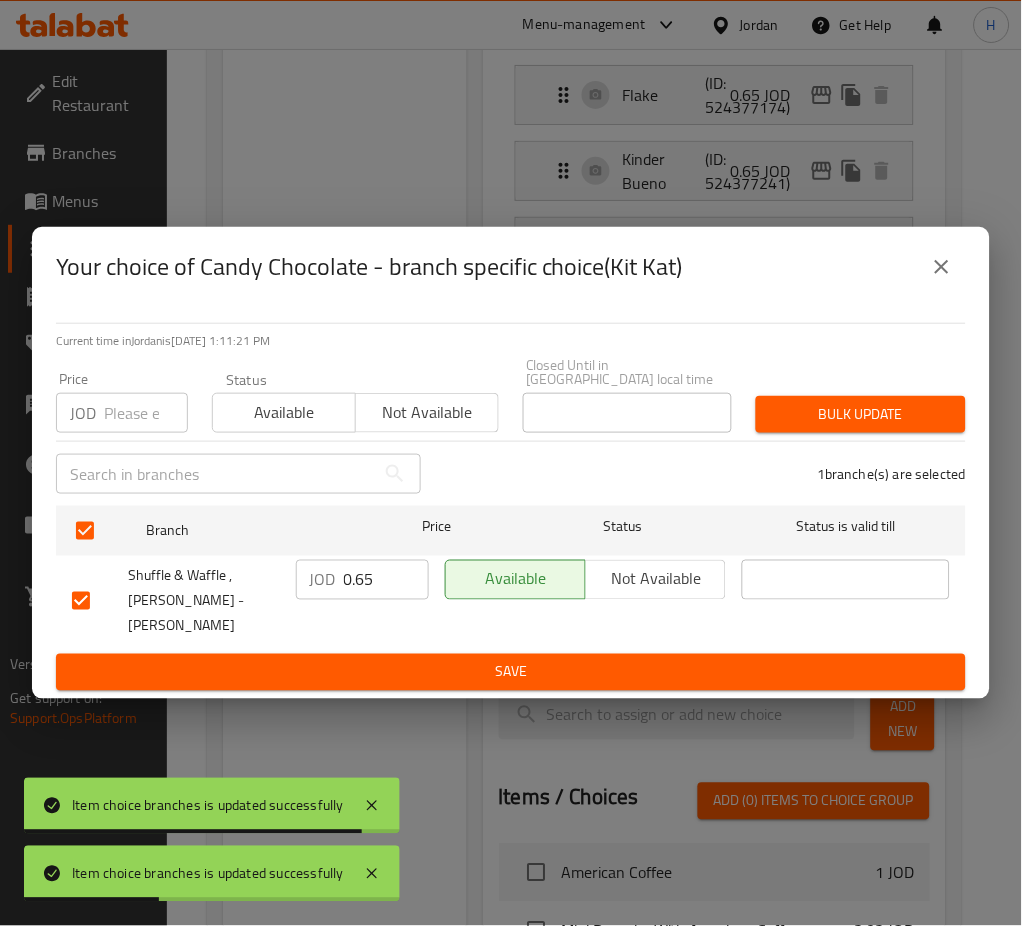 click on "JOD" at bounding box center [323, 580] 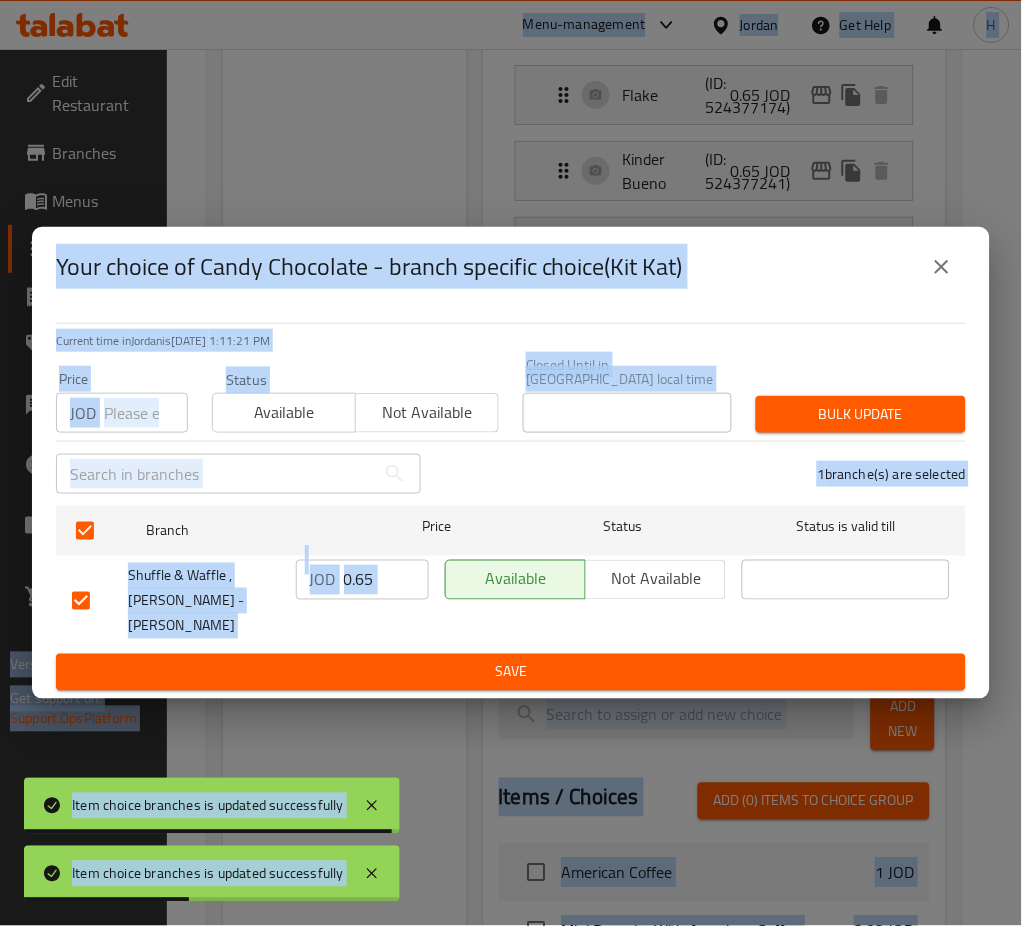 click on "0.65" at bounding box center (386, 580) 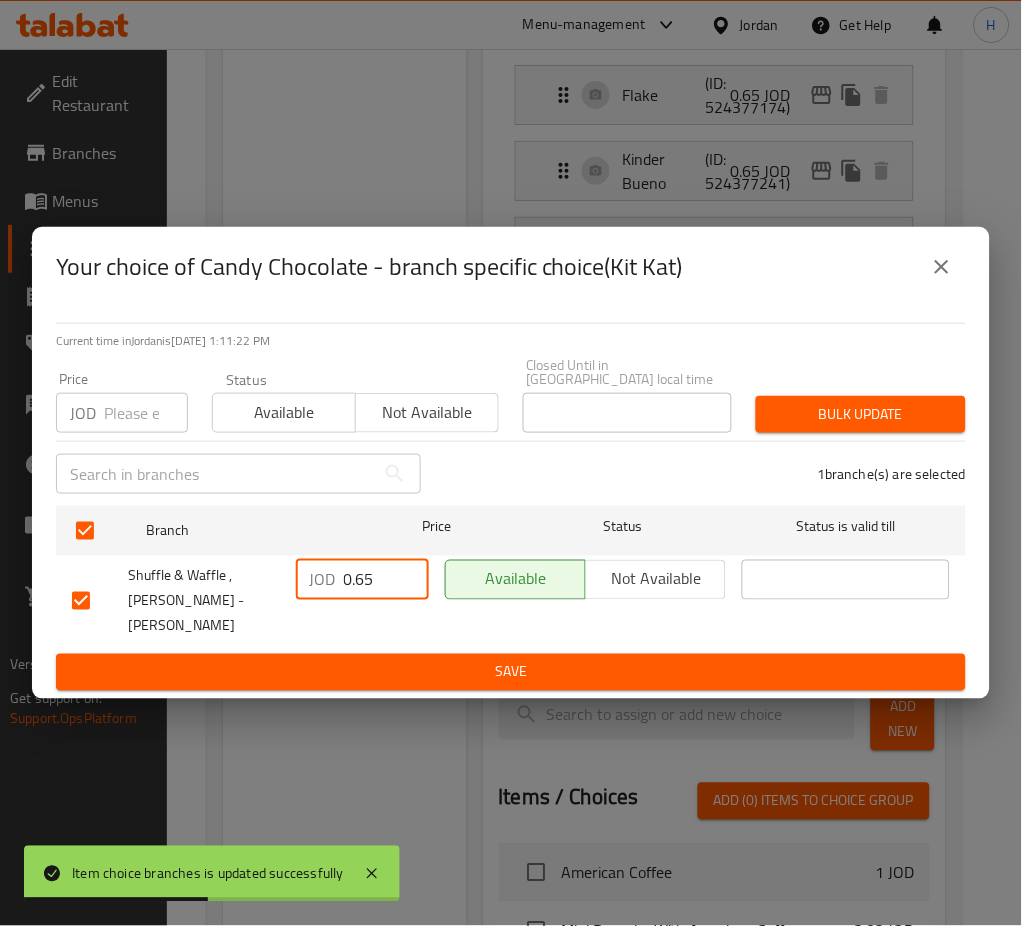 paste on "1.50" 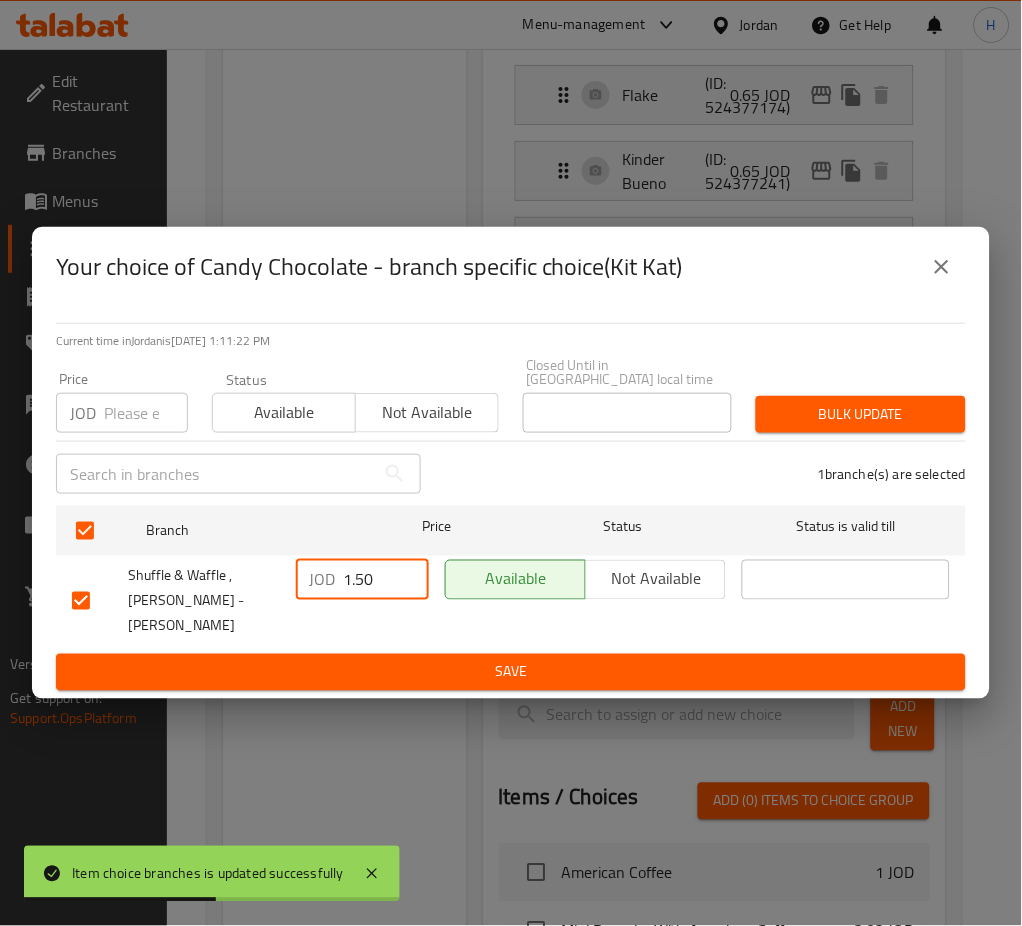 type on "1.50" 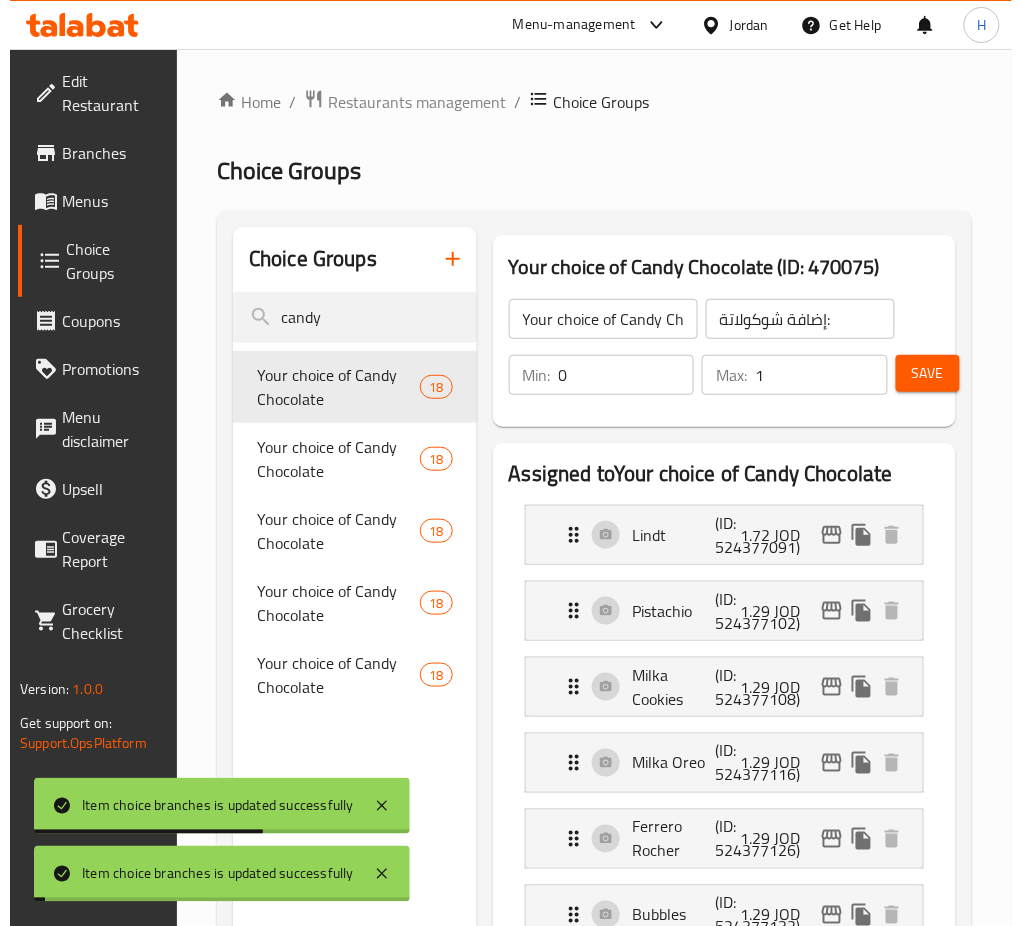 scroll, scrollTop: 800, scrollLeft: 0, axis: vertical 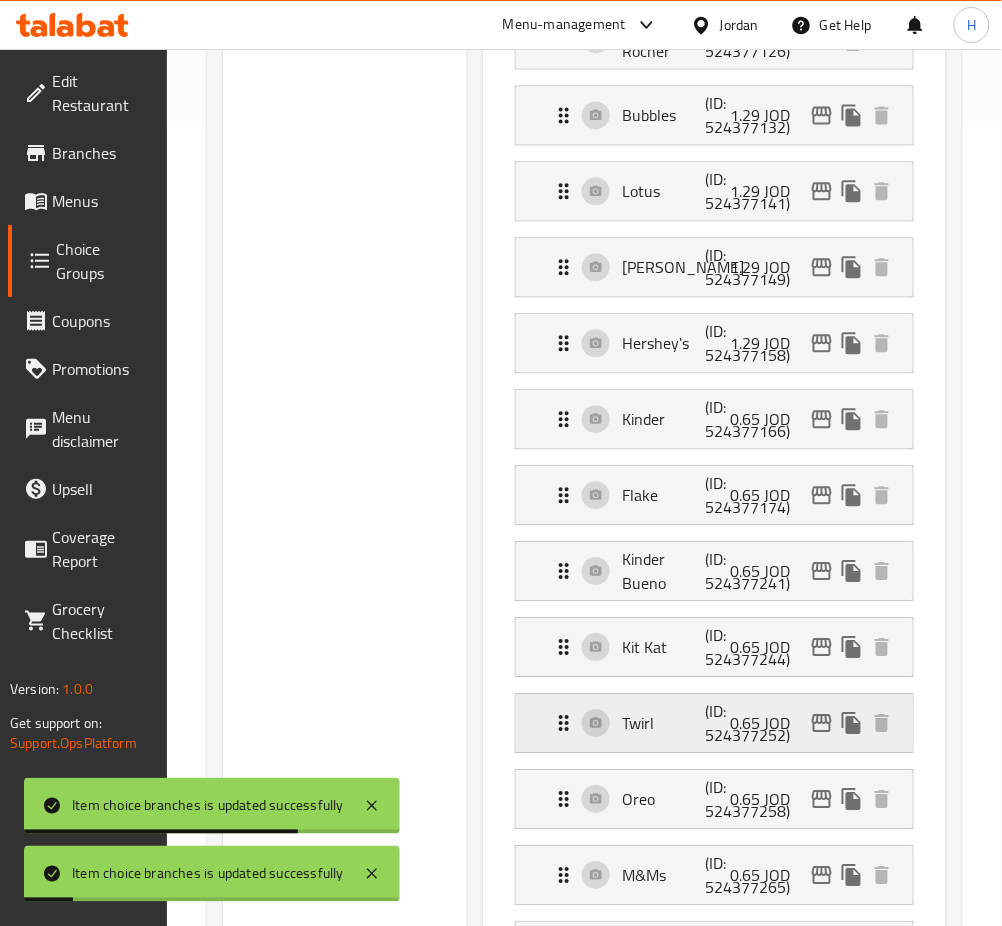 click 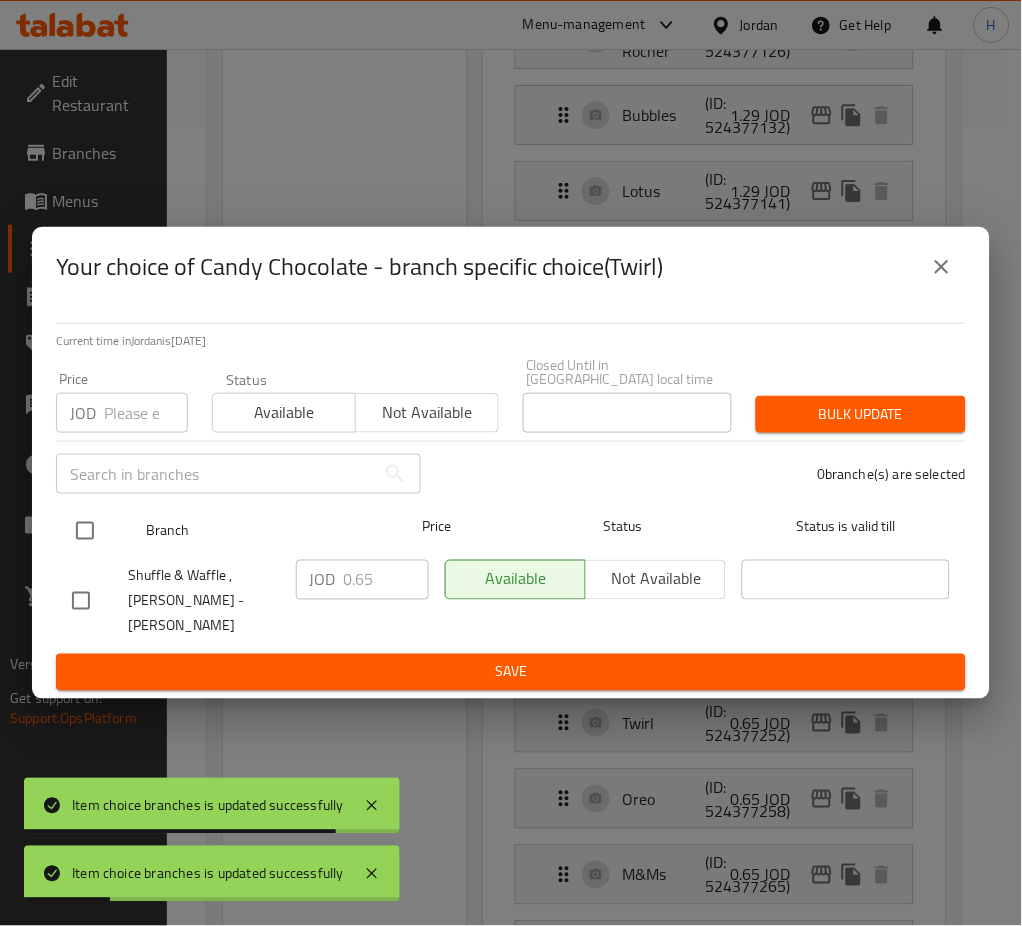 click at bounding box center (85, 531) 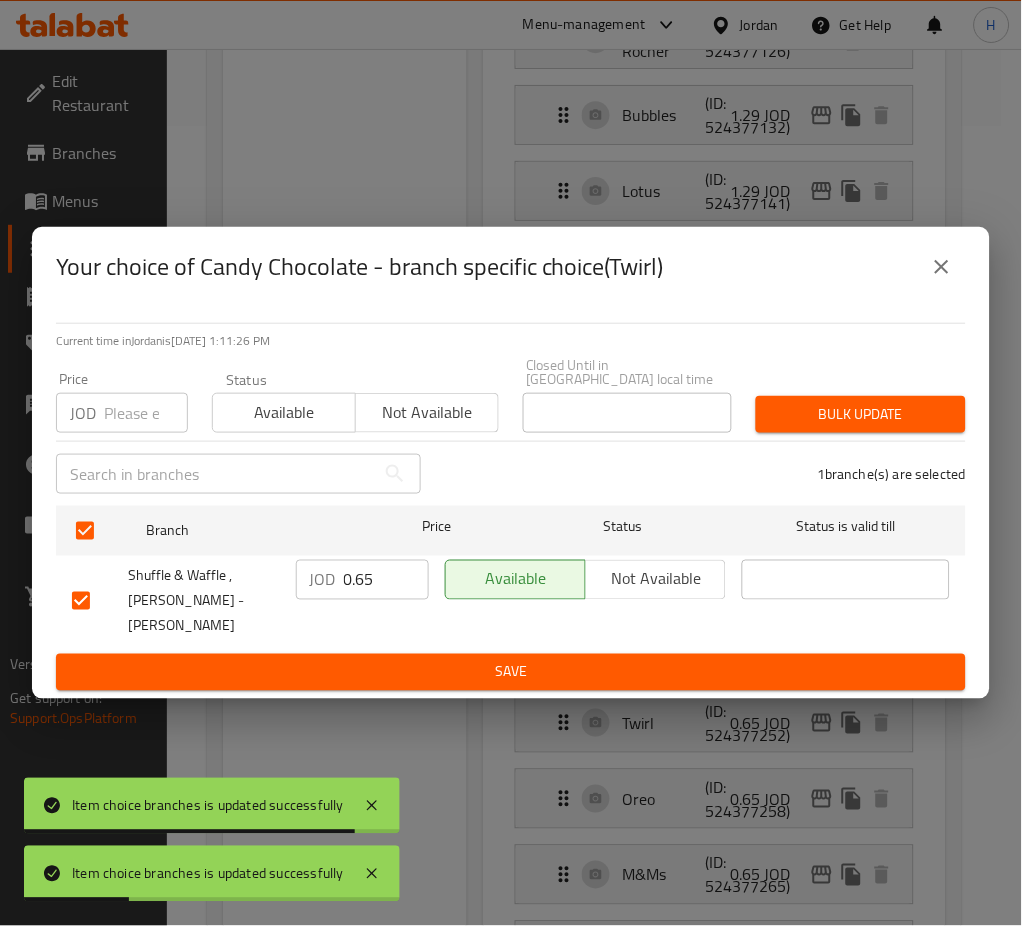 click on "JOD 0.65 ​" at bounding box center [362, 601] 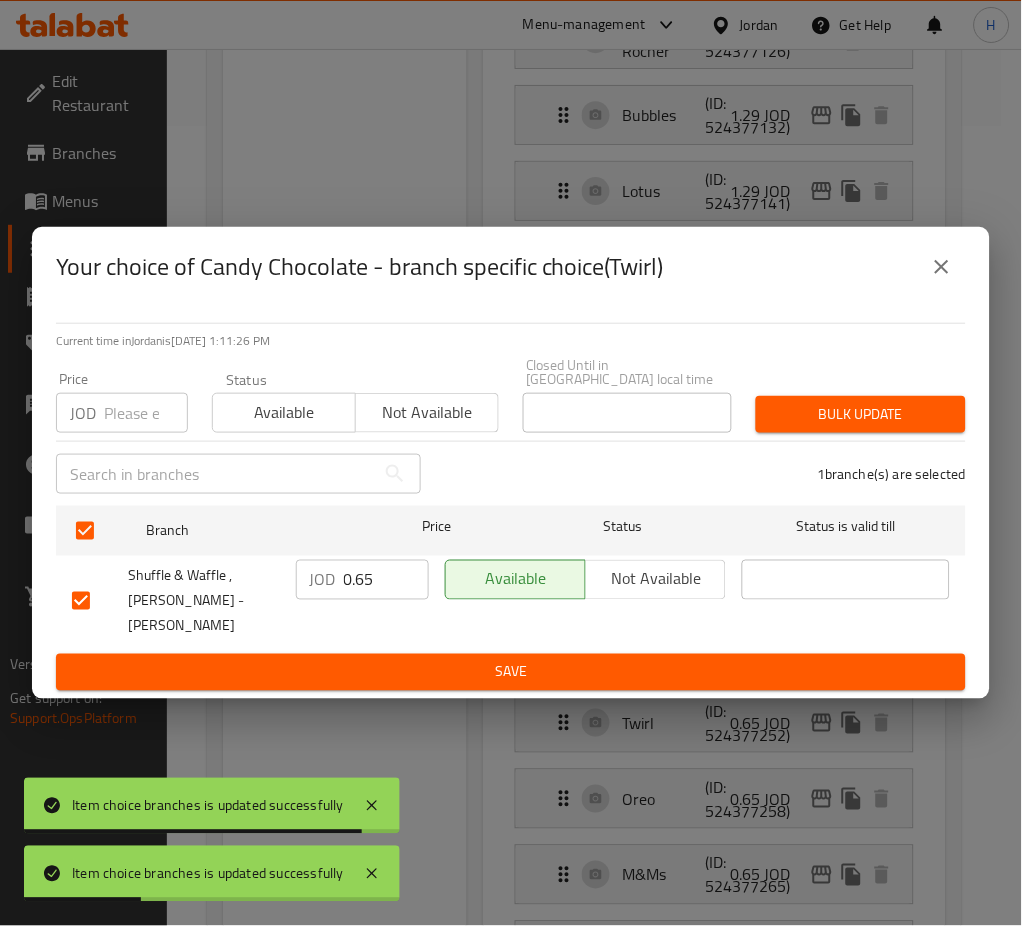 click on "0.65" at bounding box center (386, 580) 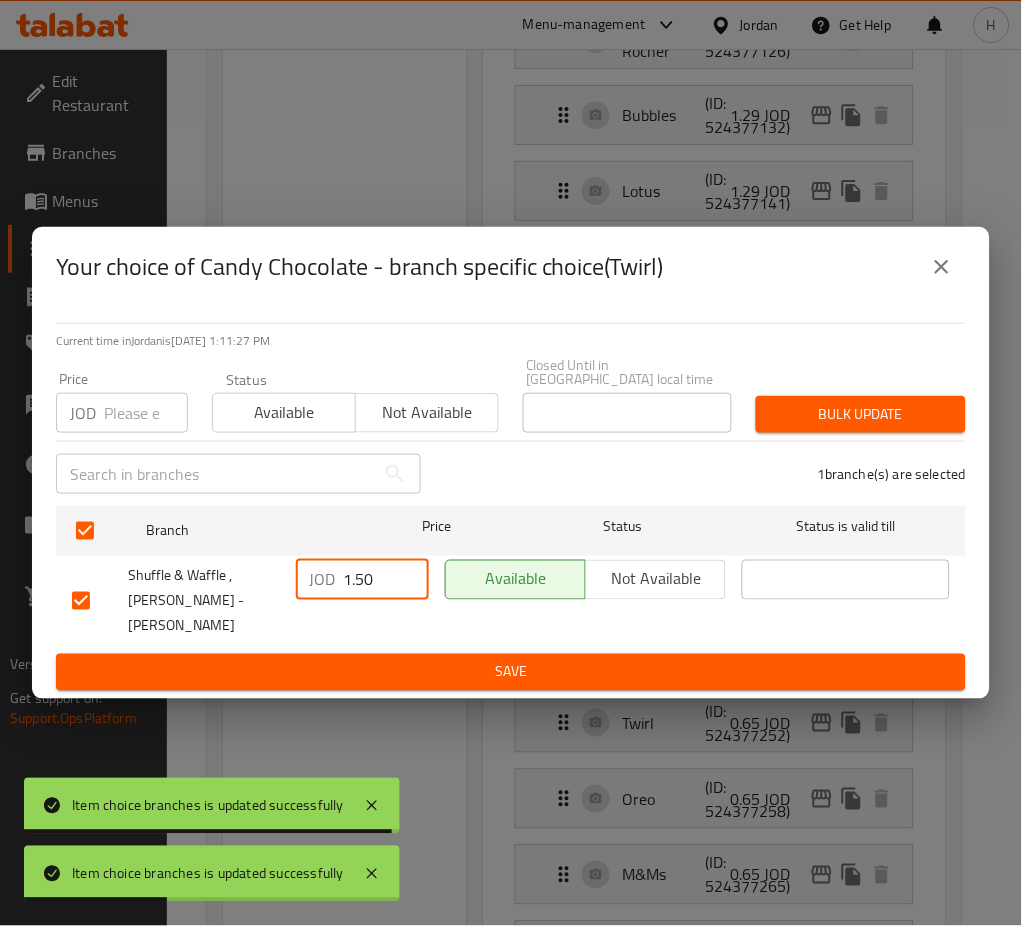 type on "1.50" 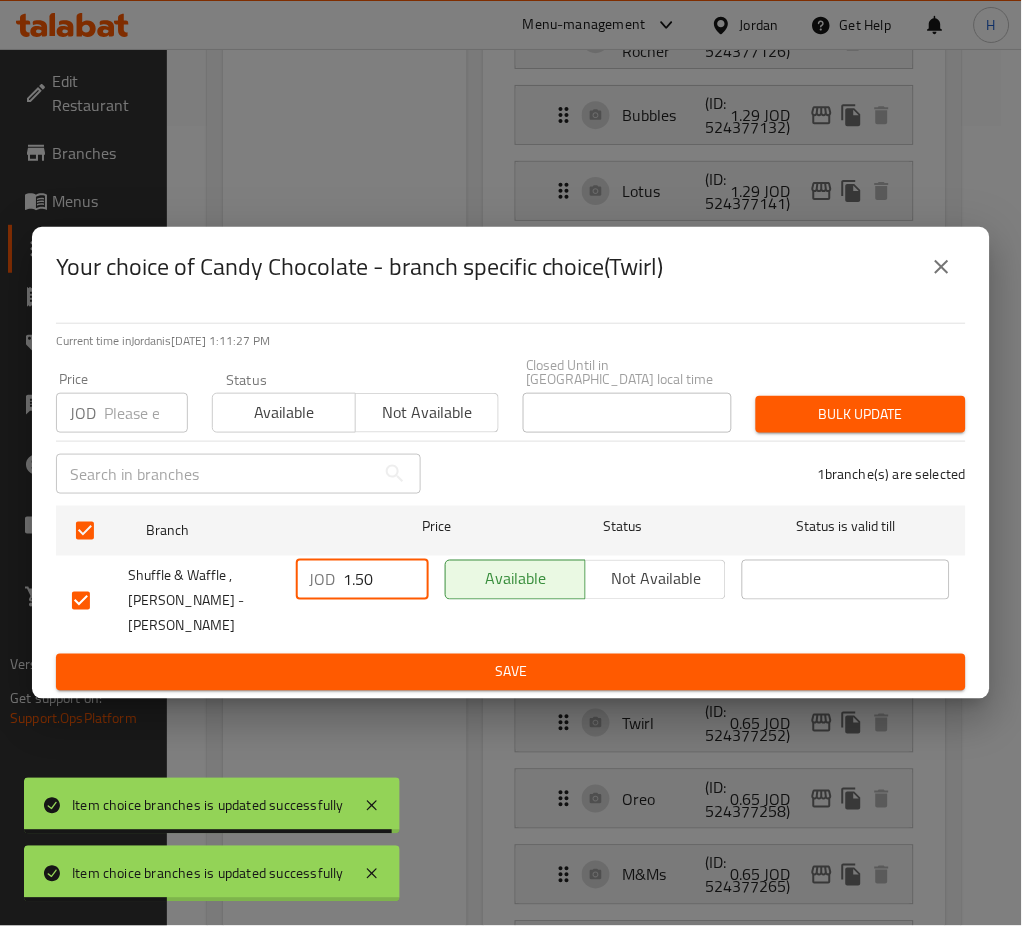 click on "Save" at bounding box center [511, 672] 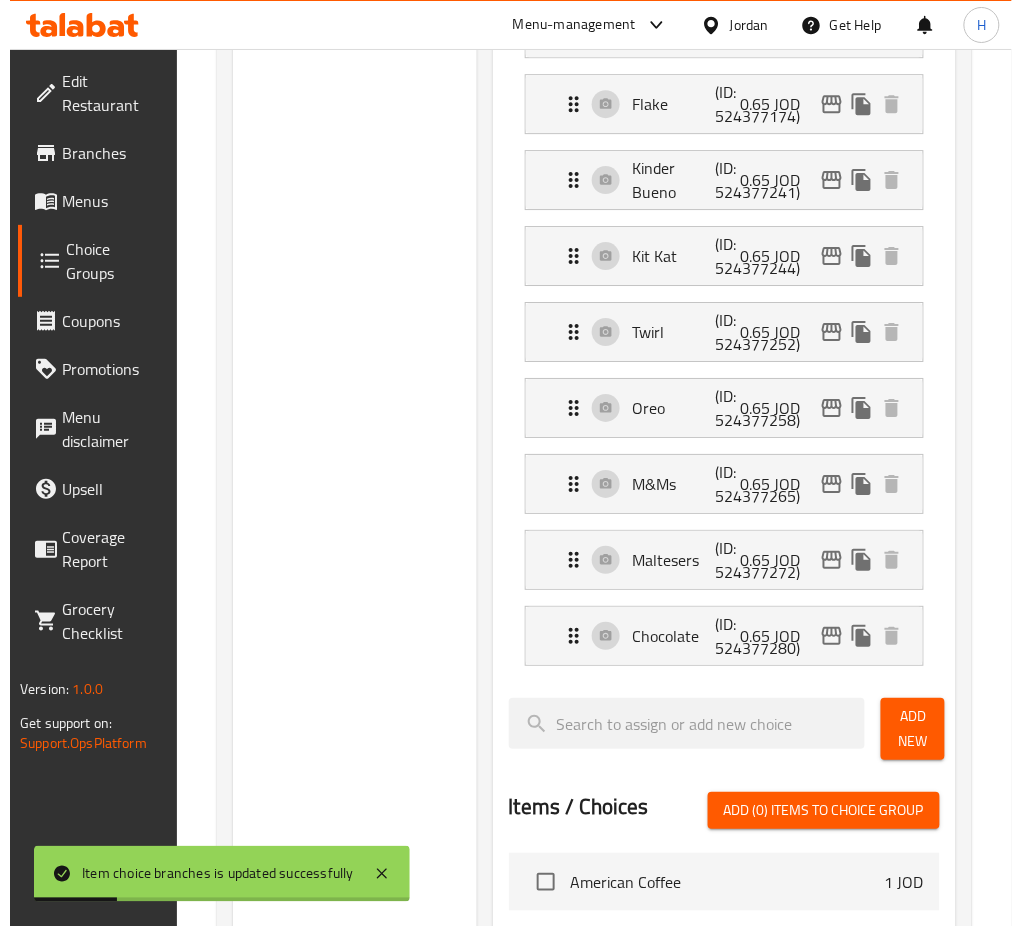 scroll, scrollTop: 1066, scrollLeft: 0, axis: vertical 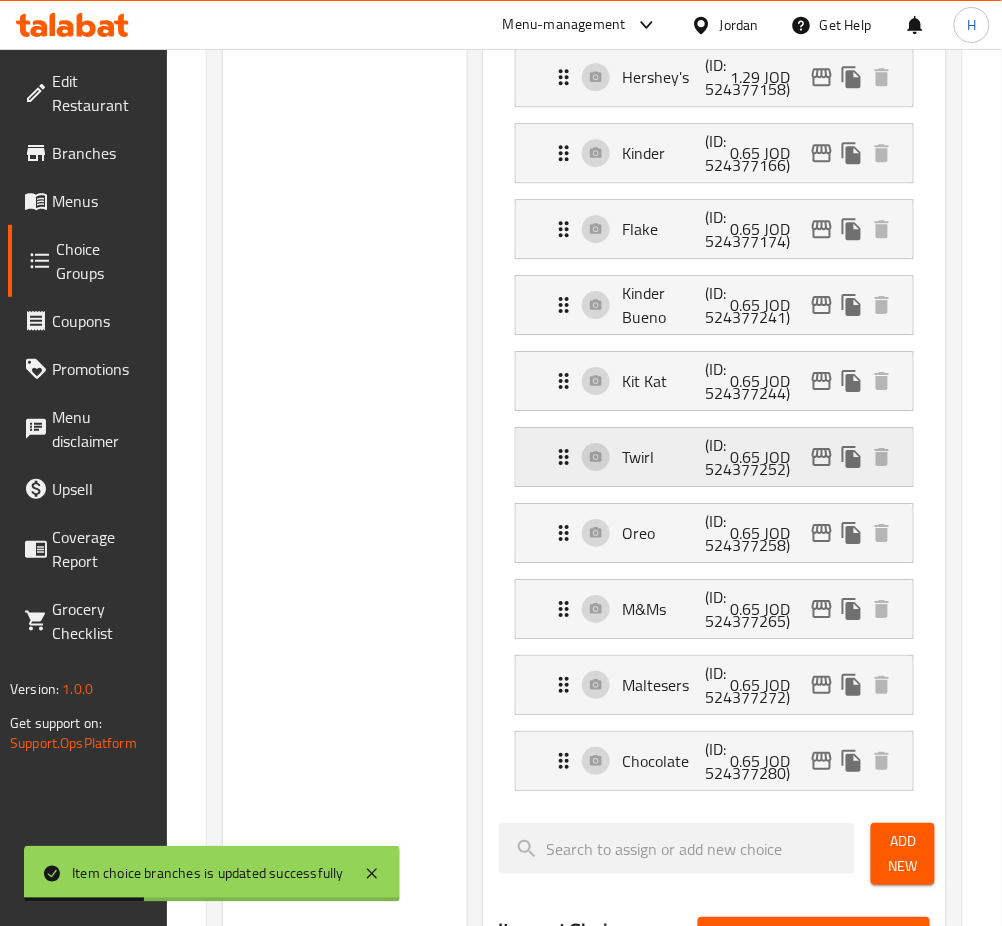 click 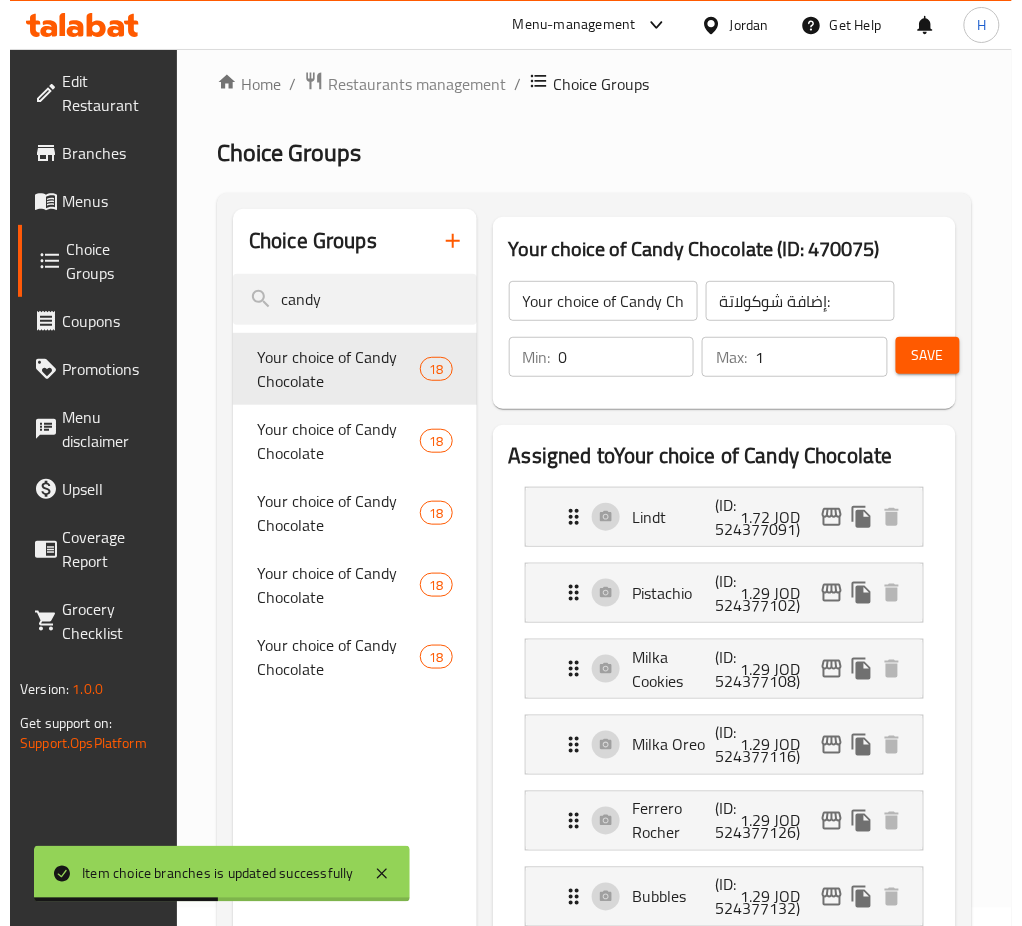 scroll, scrollTop: 933, scrollLeft: 0, axis: vertical 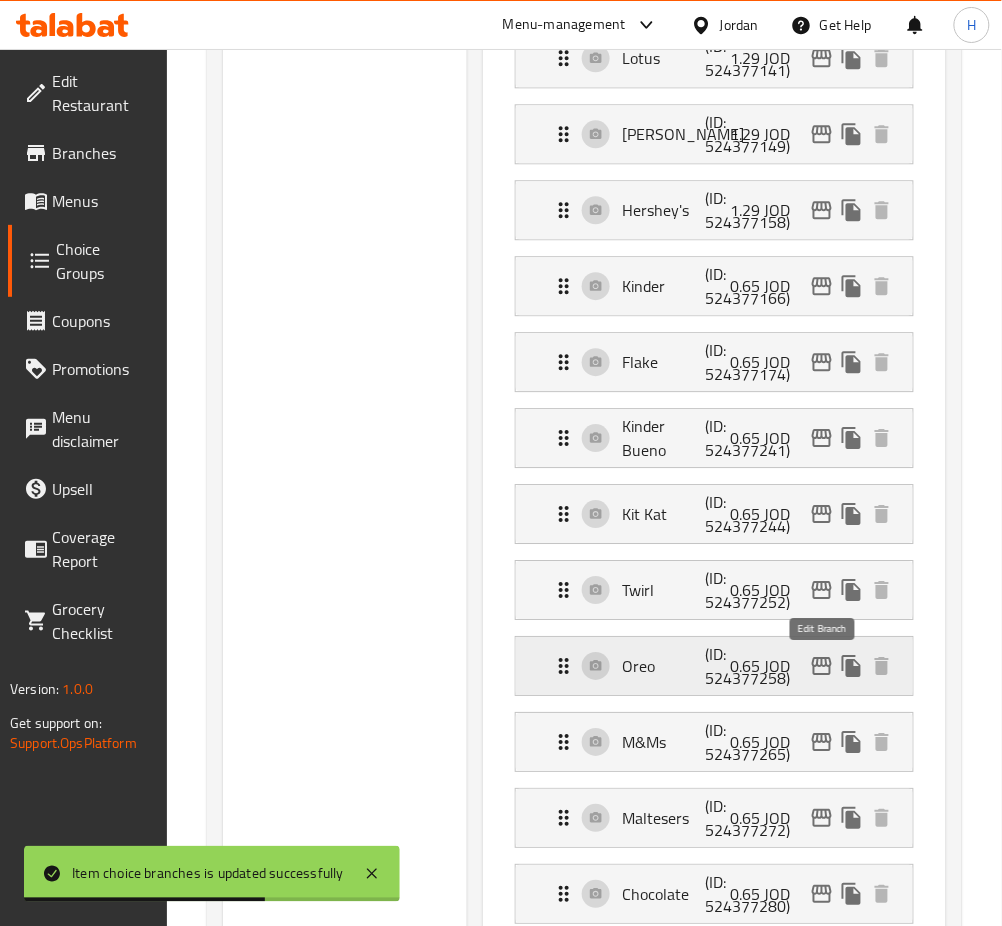 click 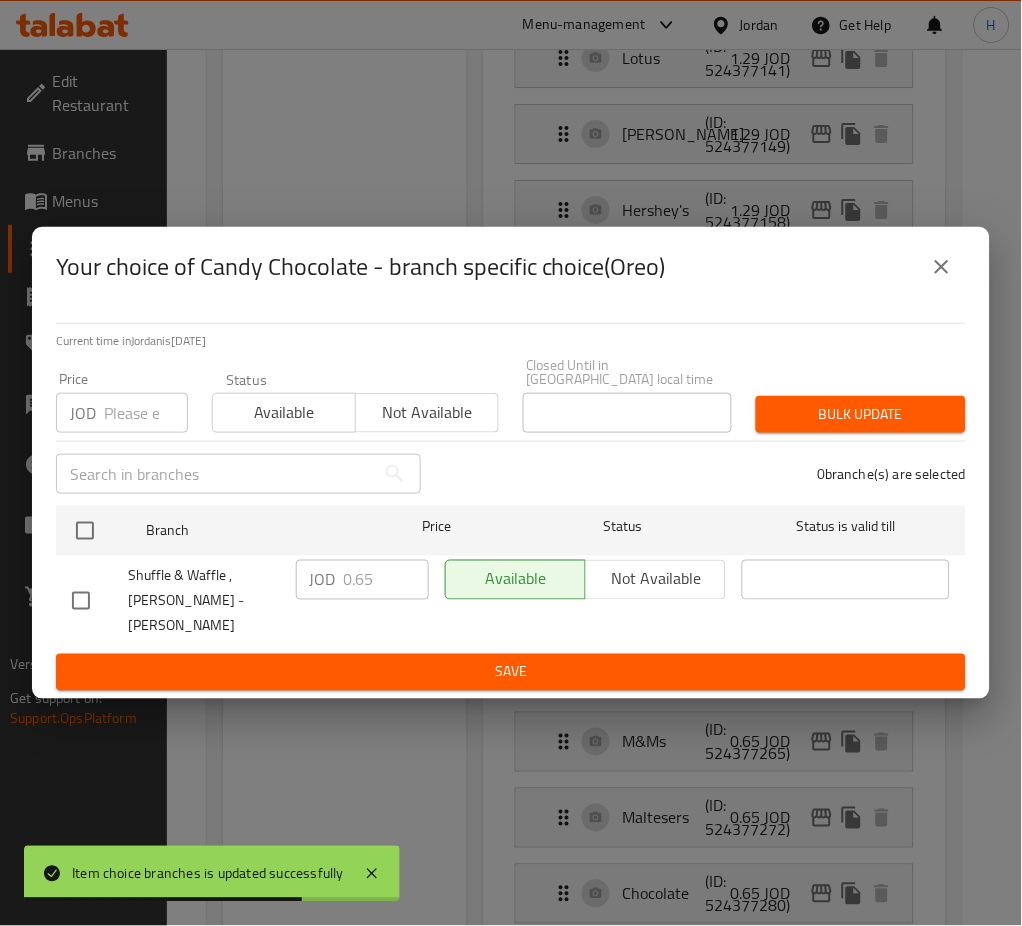 drag, startPoint x: 77, startPoint y: 519, endPoint x: 398, endPoint y: 647, distance: 345.57922 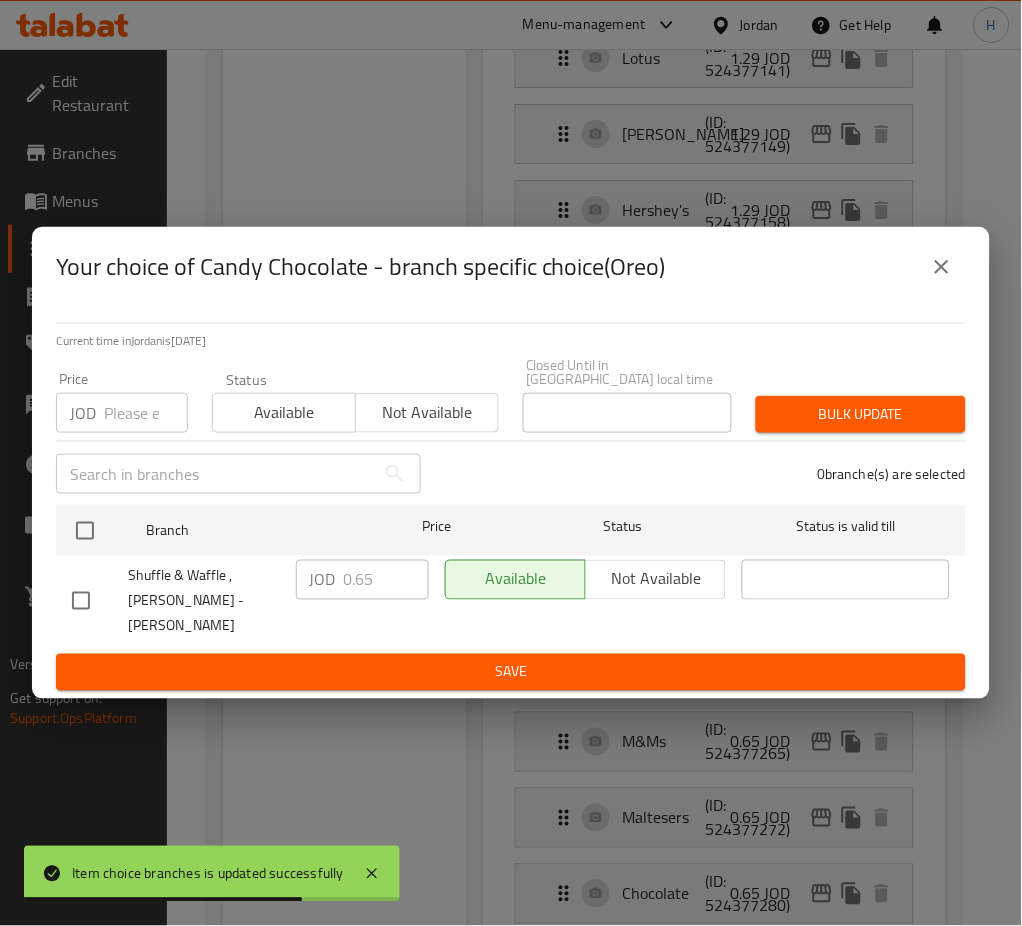 click at bounding box center [85, 531] 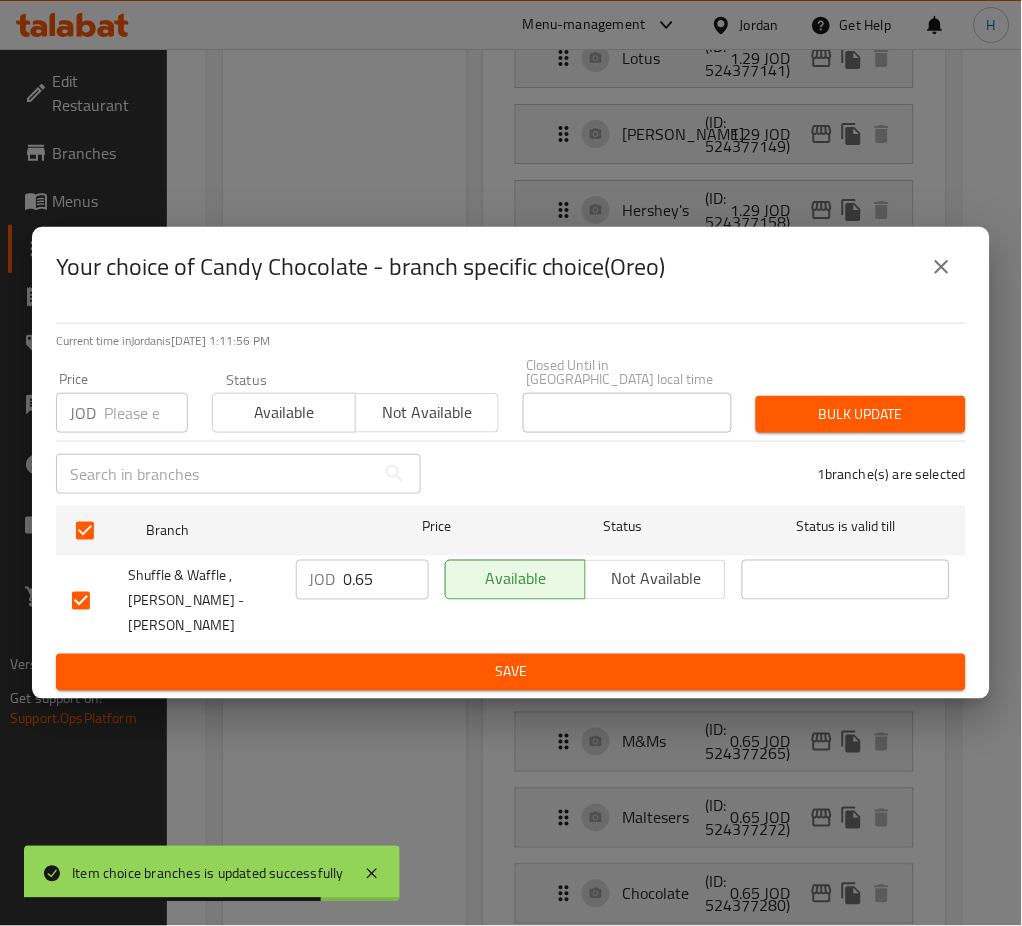 click on "0.65" at bounding box center [386, 580] 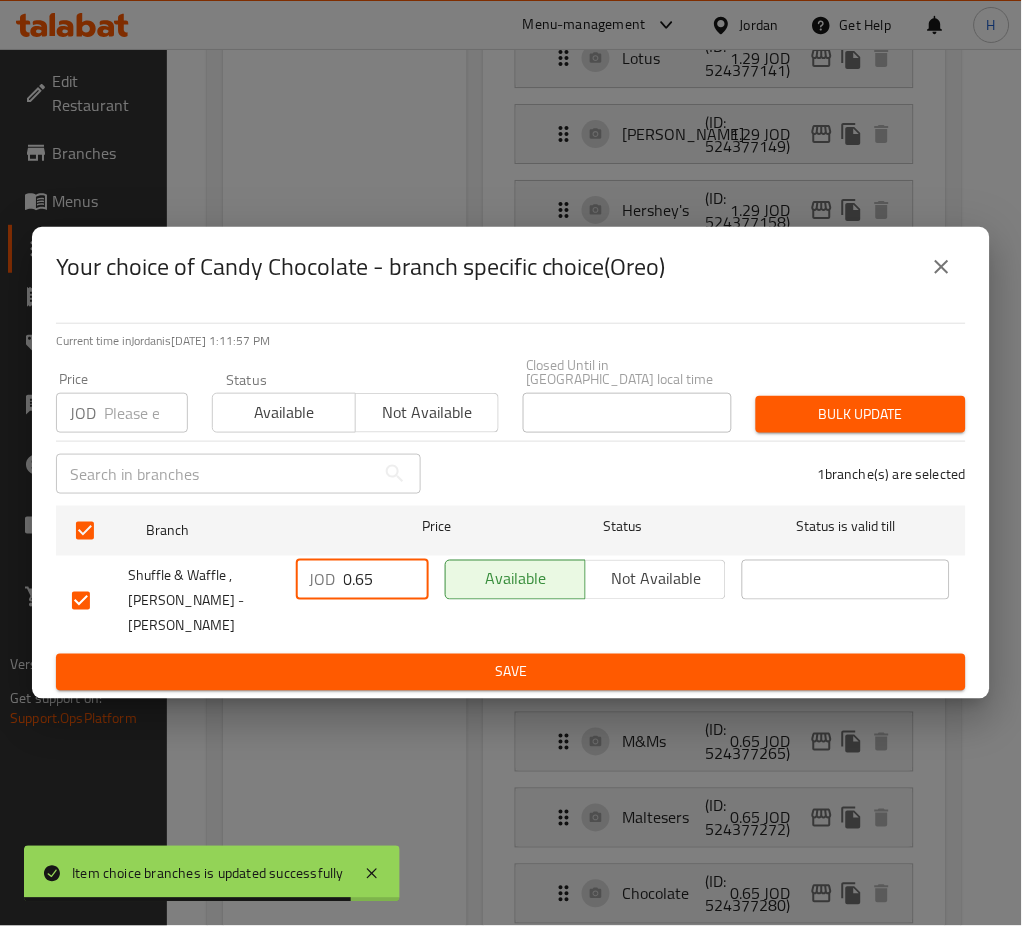 paste on "1.50" 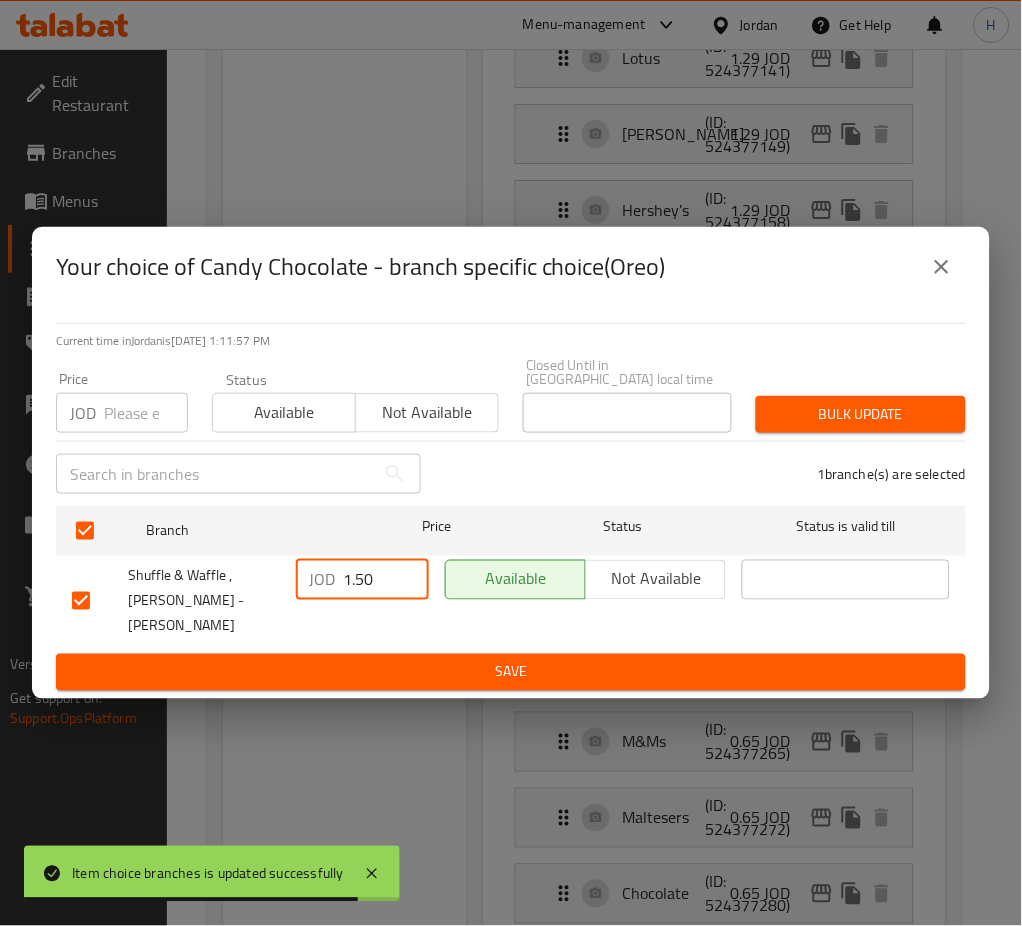 type on "1.50" 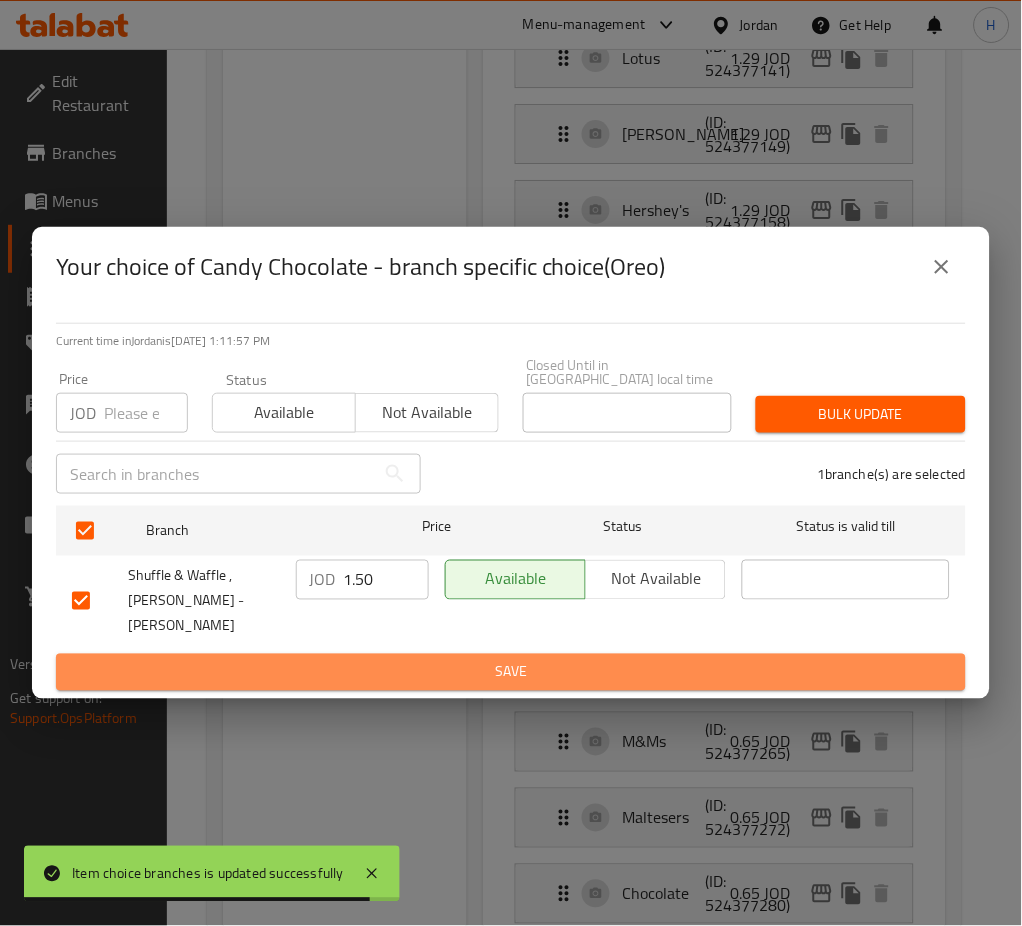 click on "Save" at bounding box center [511, 672] 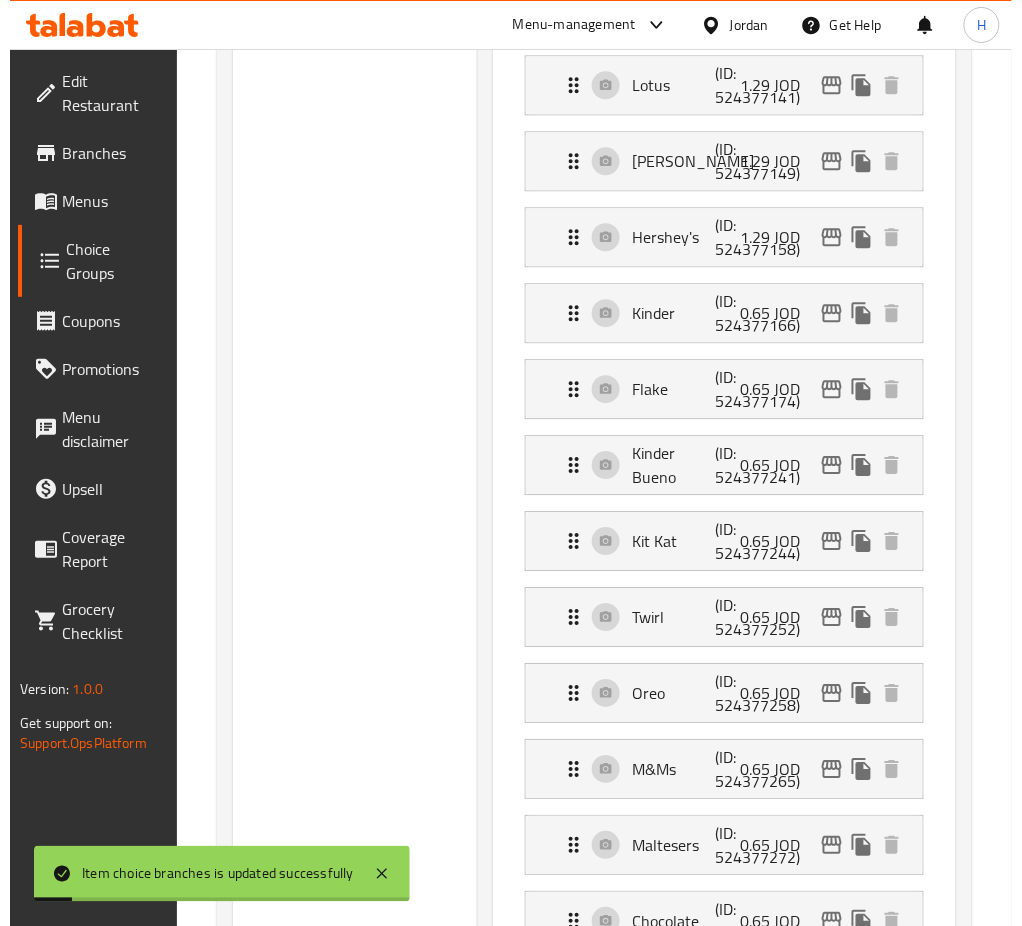 scroll, scrollTop: 933, scrollLeft: 0, axis: vertical 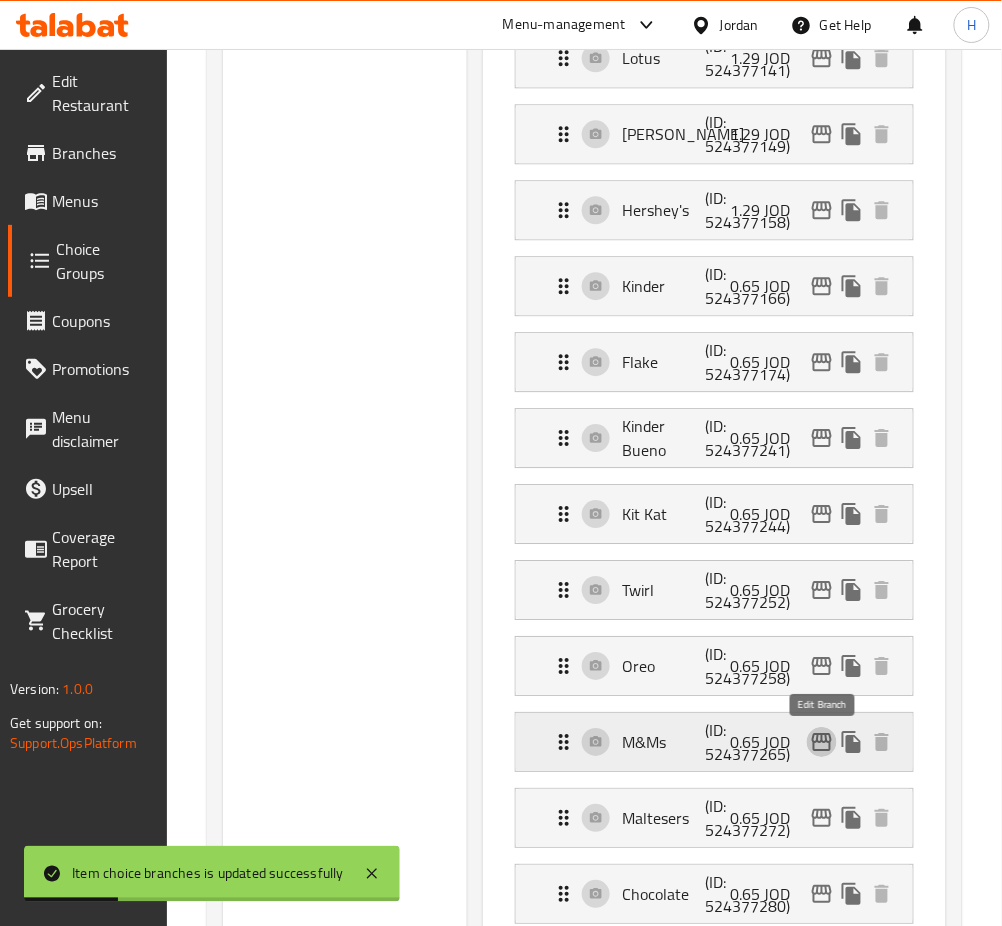 click 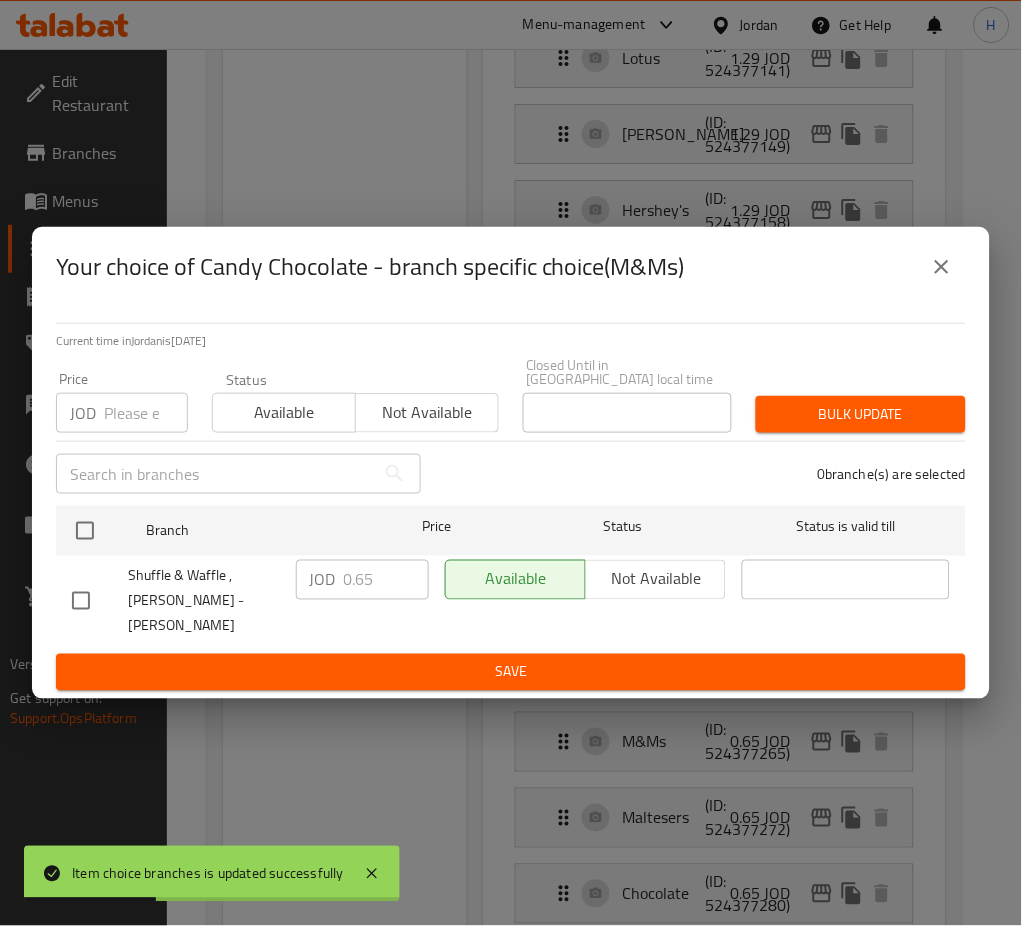 click at bounding box center (85, 531) 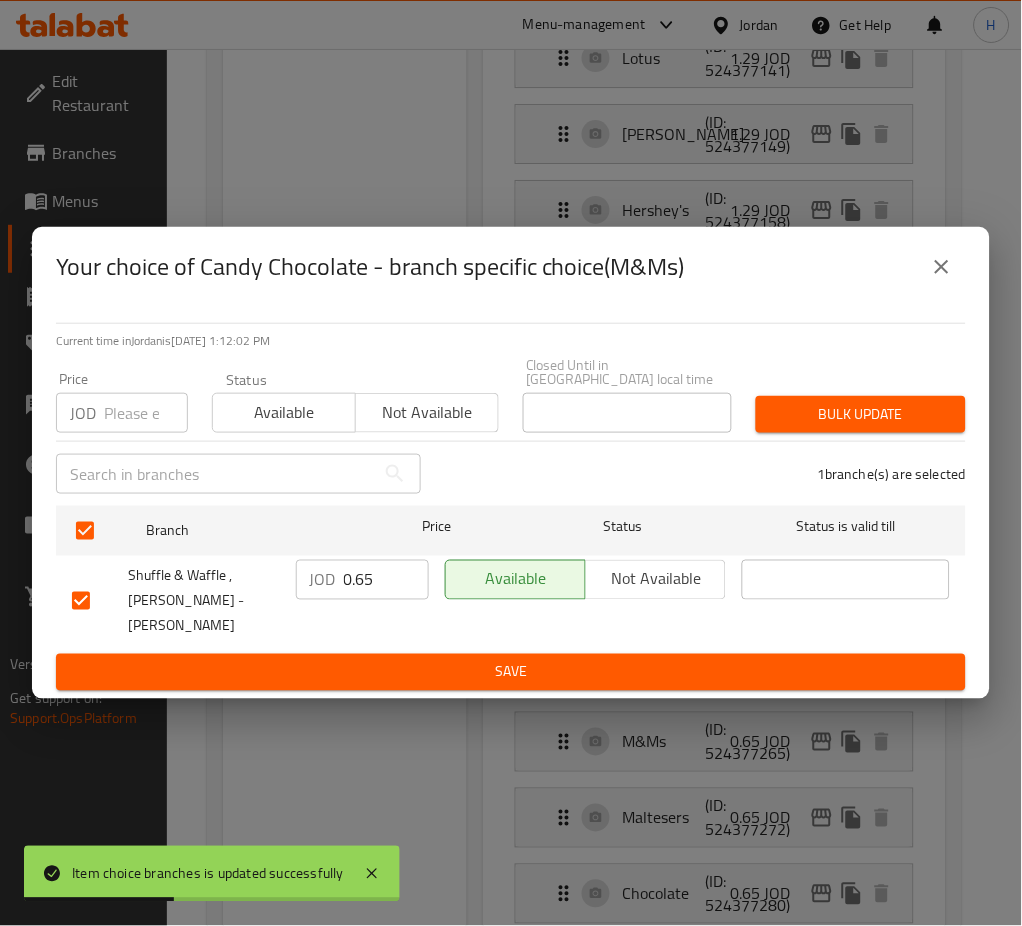 click on "0.65" at bounding box center (386, 580) 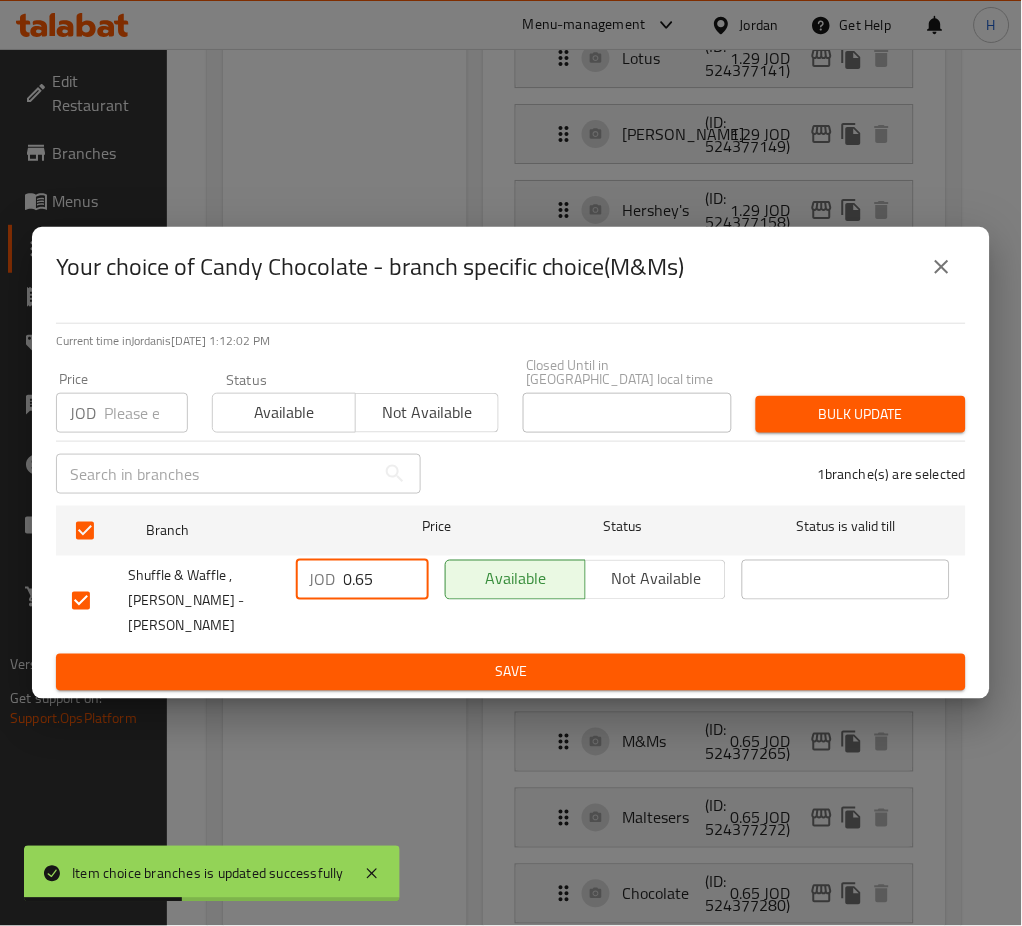 paste on "1.50" 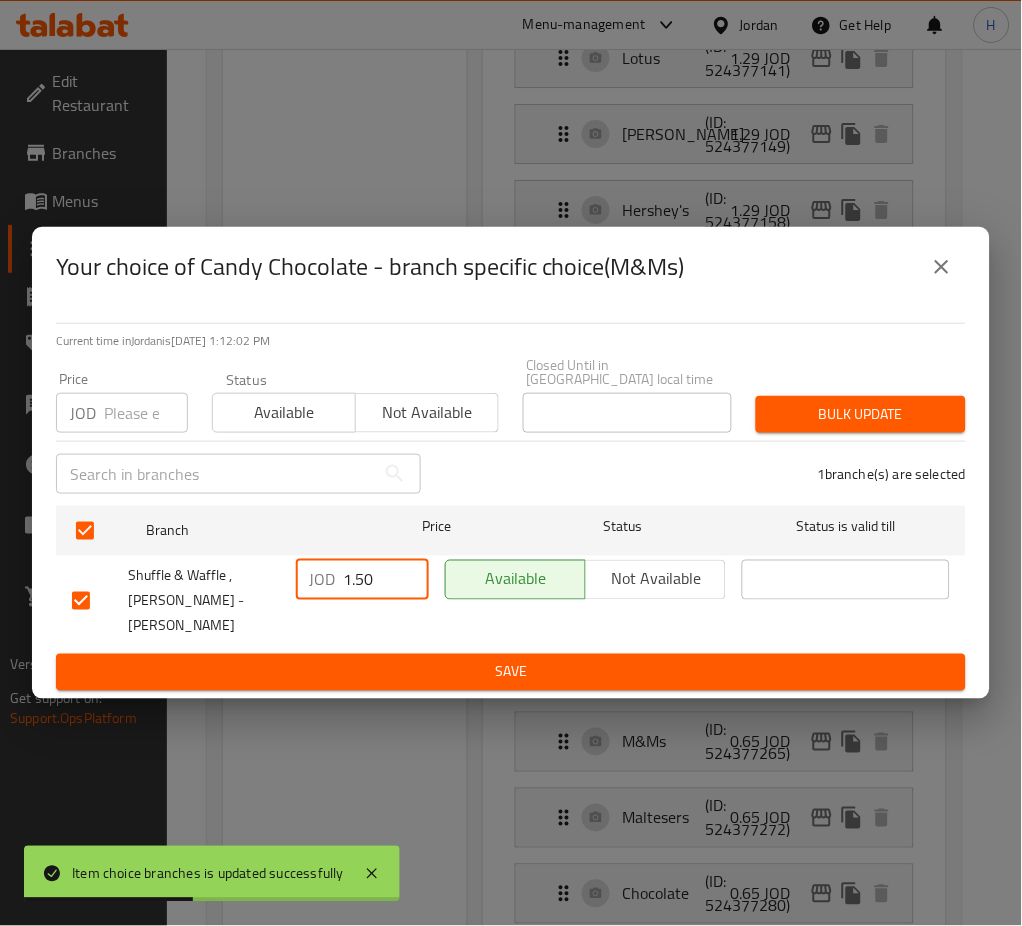 type on "1.50" 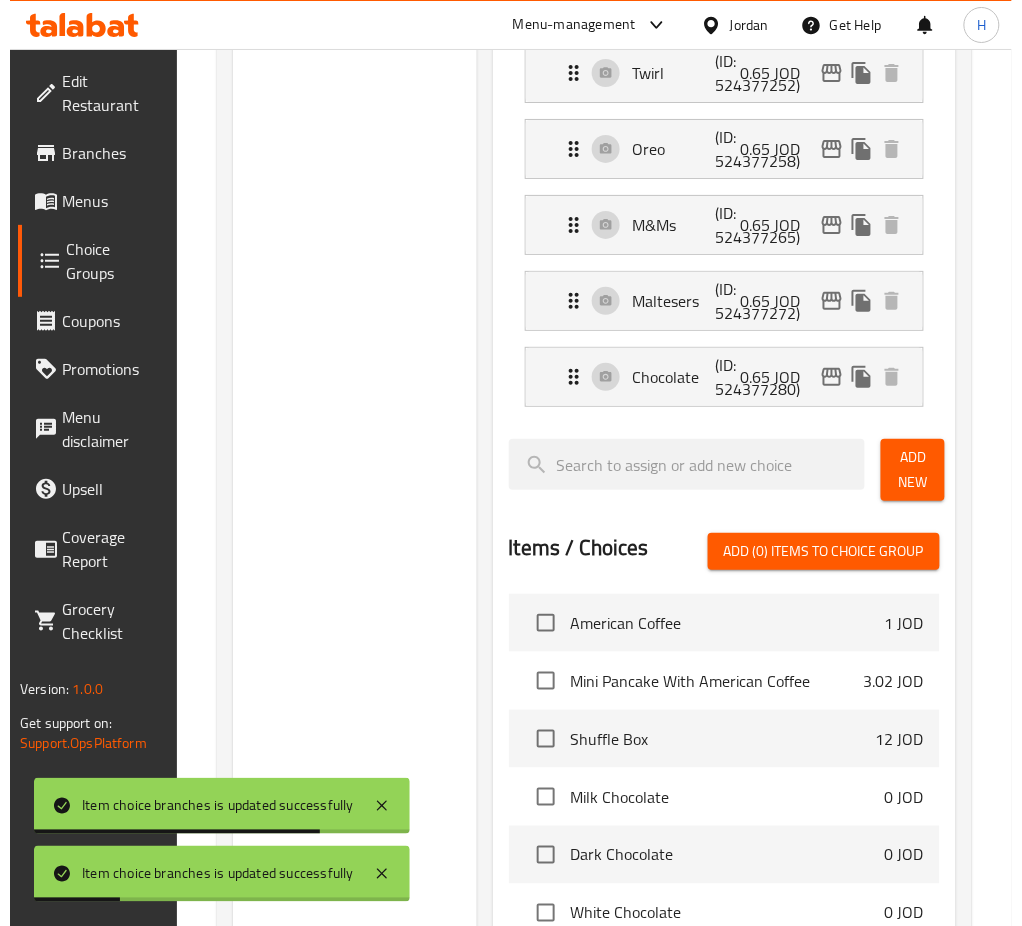 scroll, scrollTop: 1200, scrollLeft: 0, axis: vertical 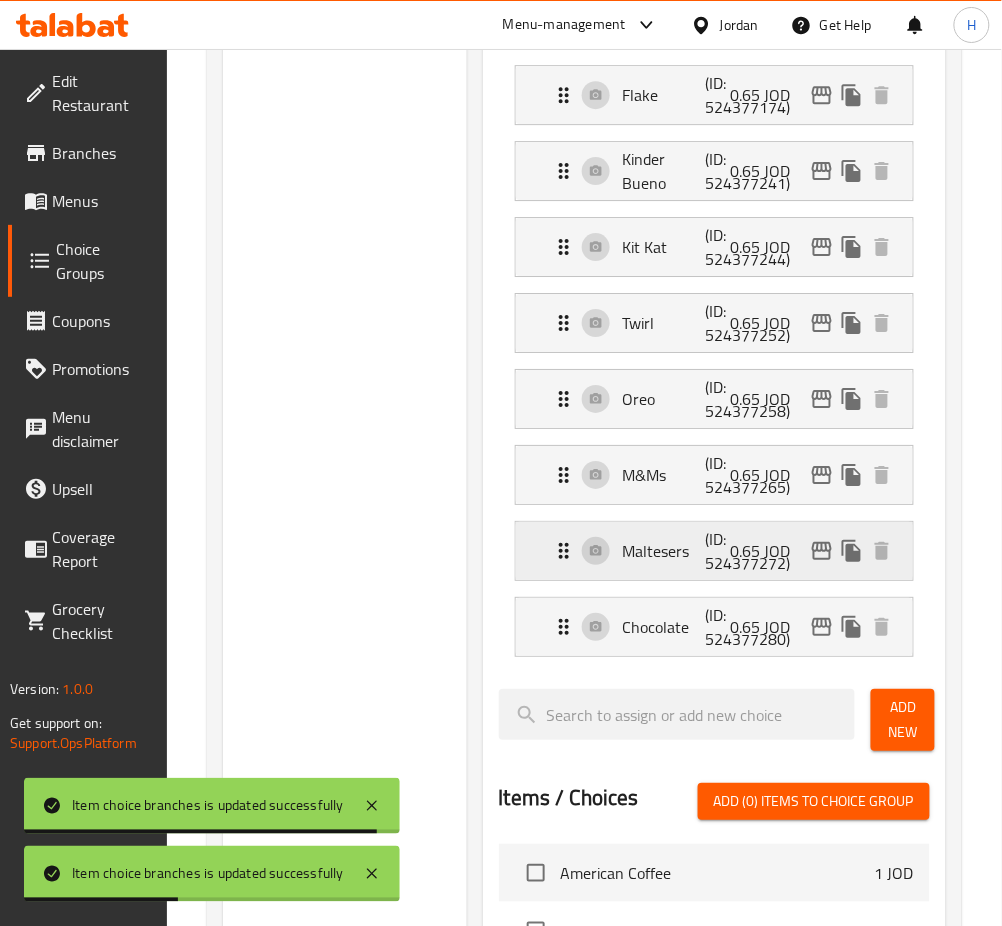 click 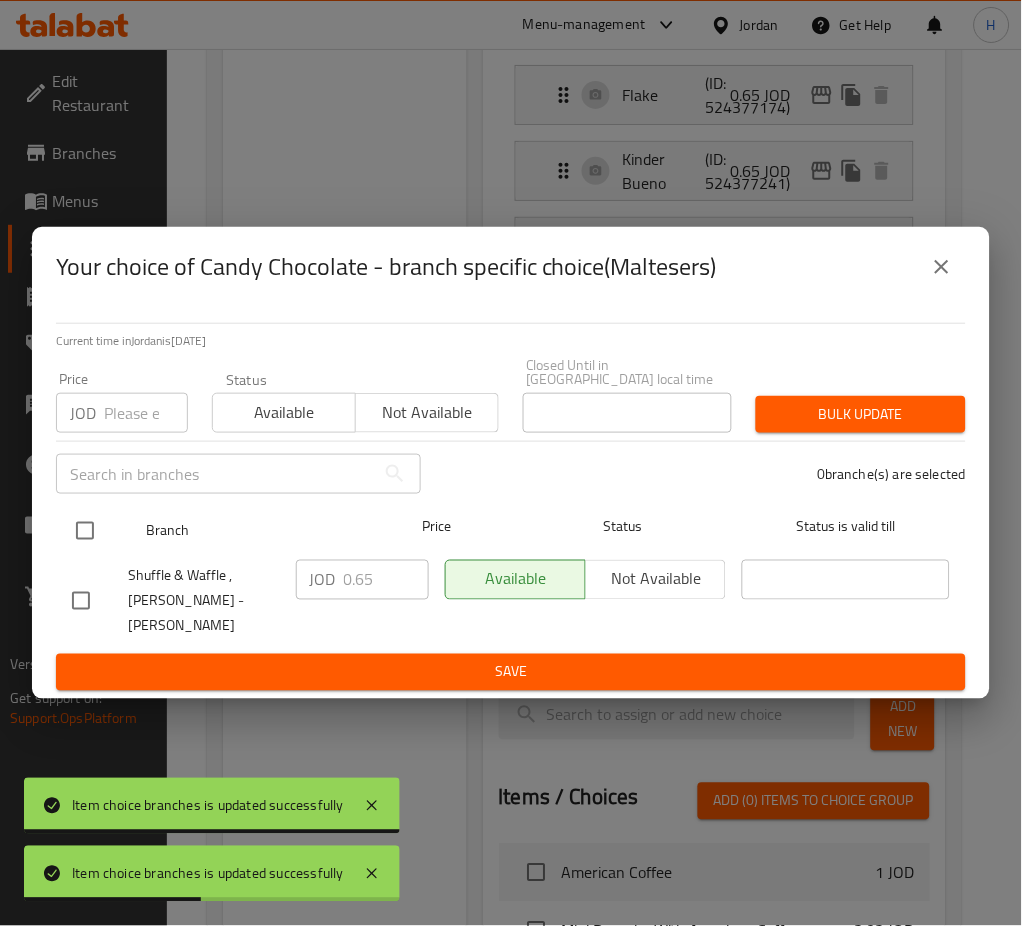 click at bounding box center (85, 531) 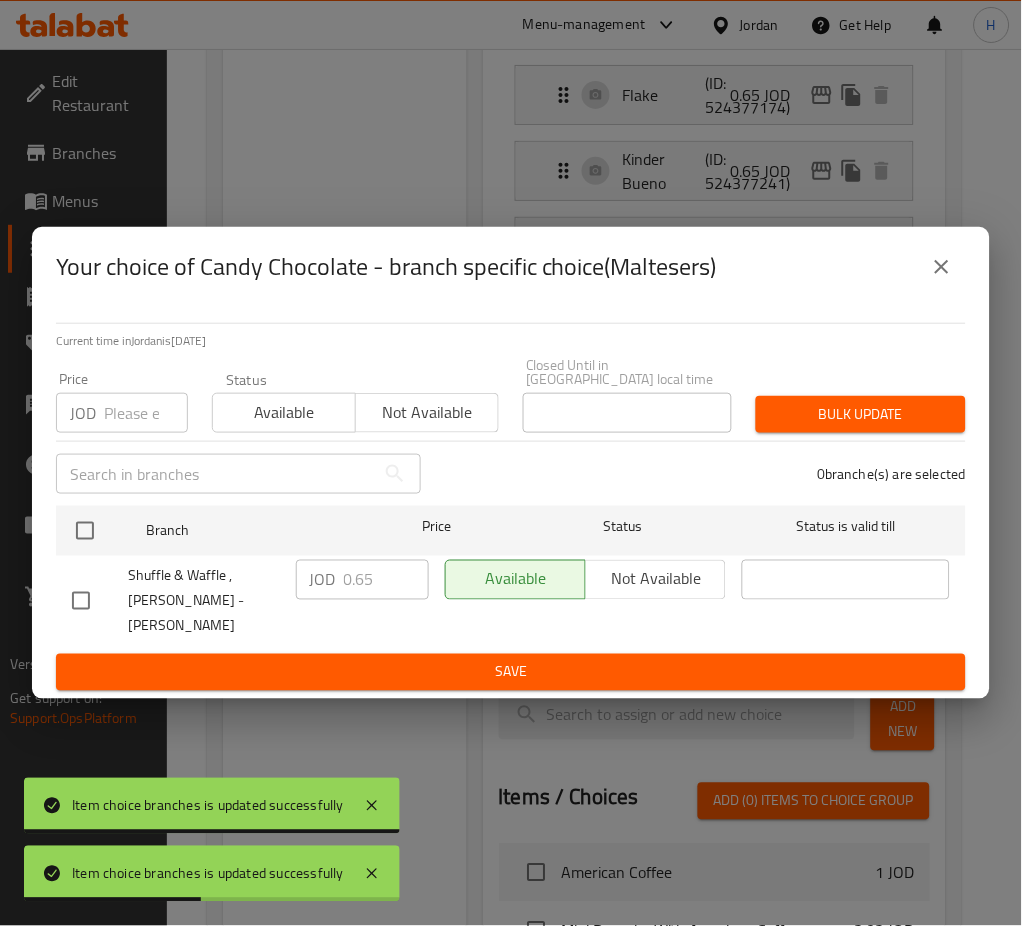 checkbox on "true" 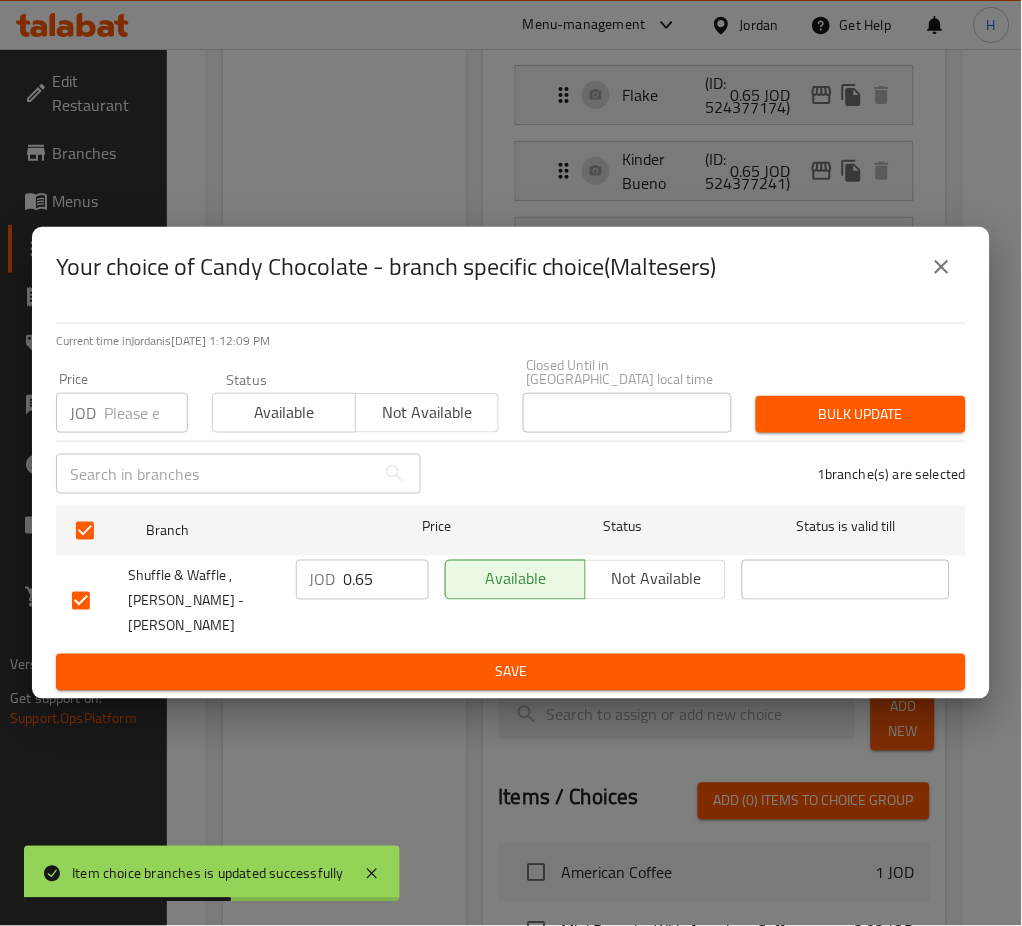 drag, startPoint x: 358, startPoint y: 585, endPoint x: 356, endPoint y: 600, distance: 15.132746 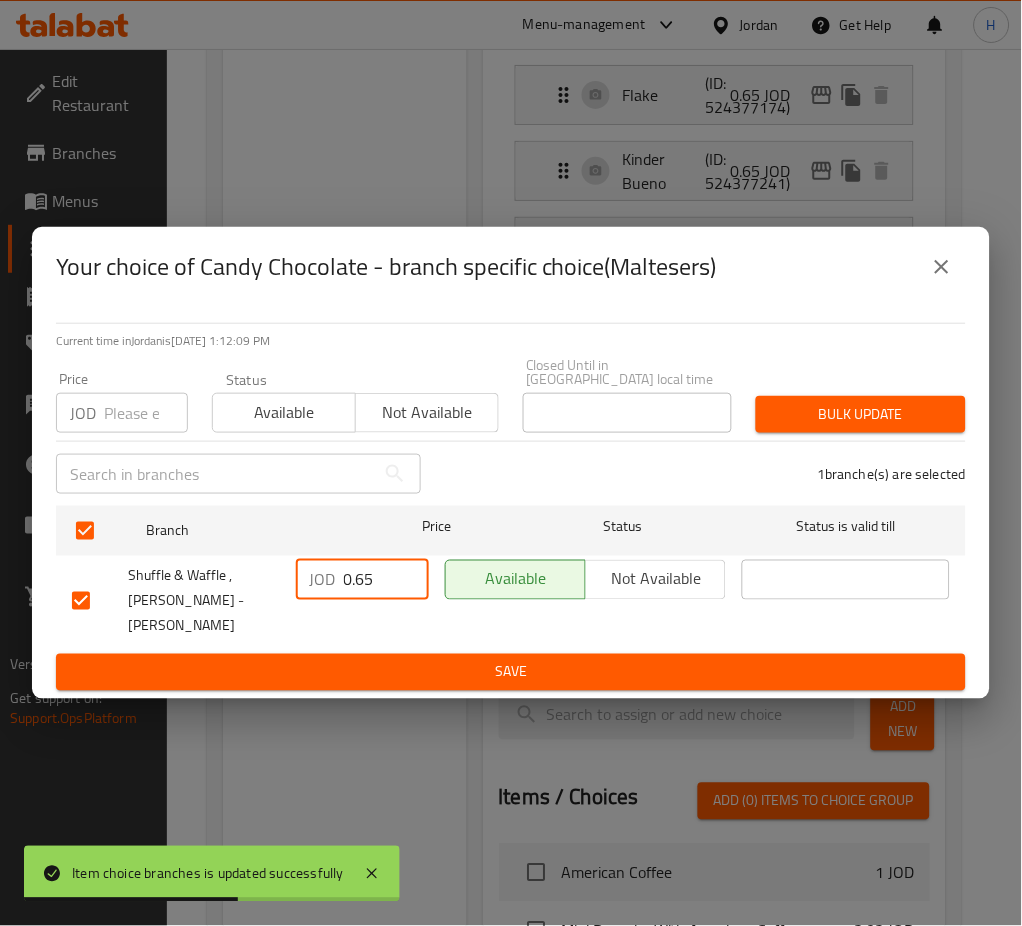 paste on "1.50" 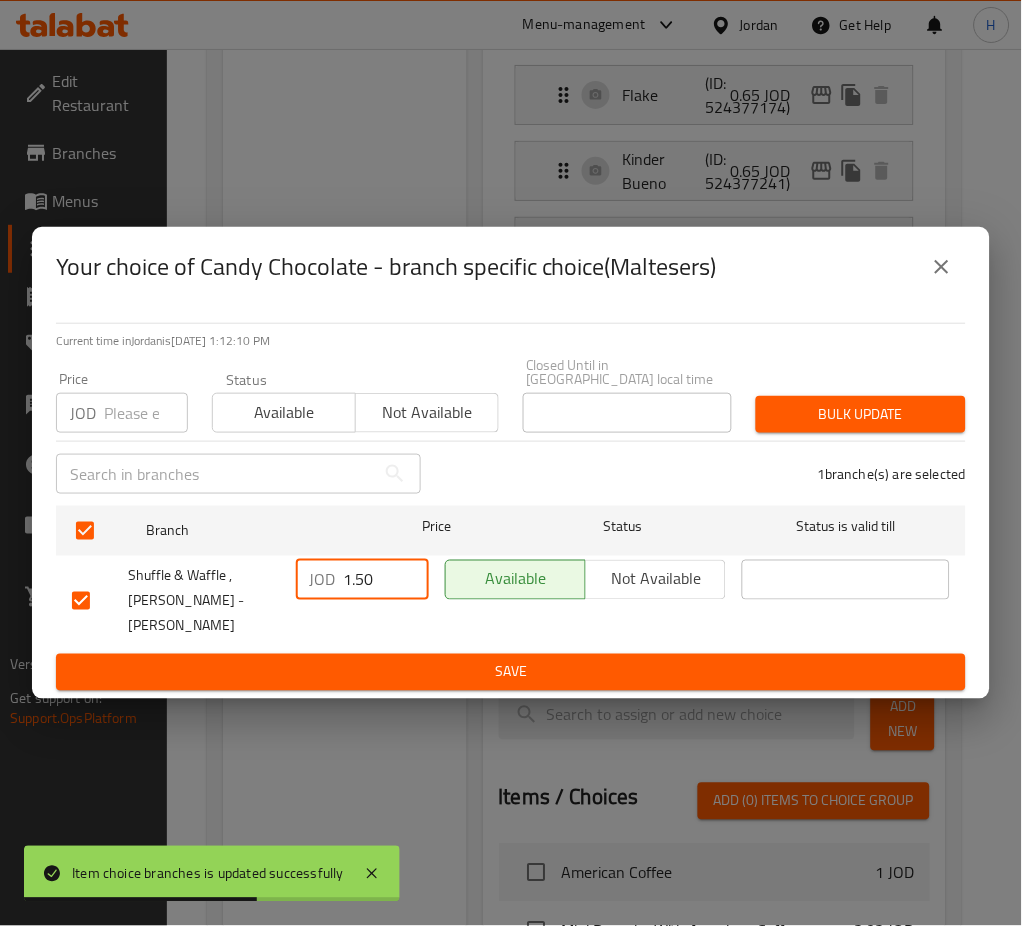 type on "1.50" 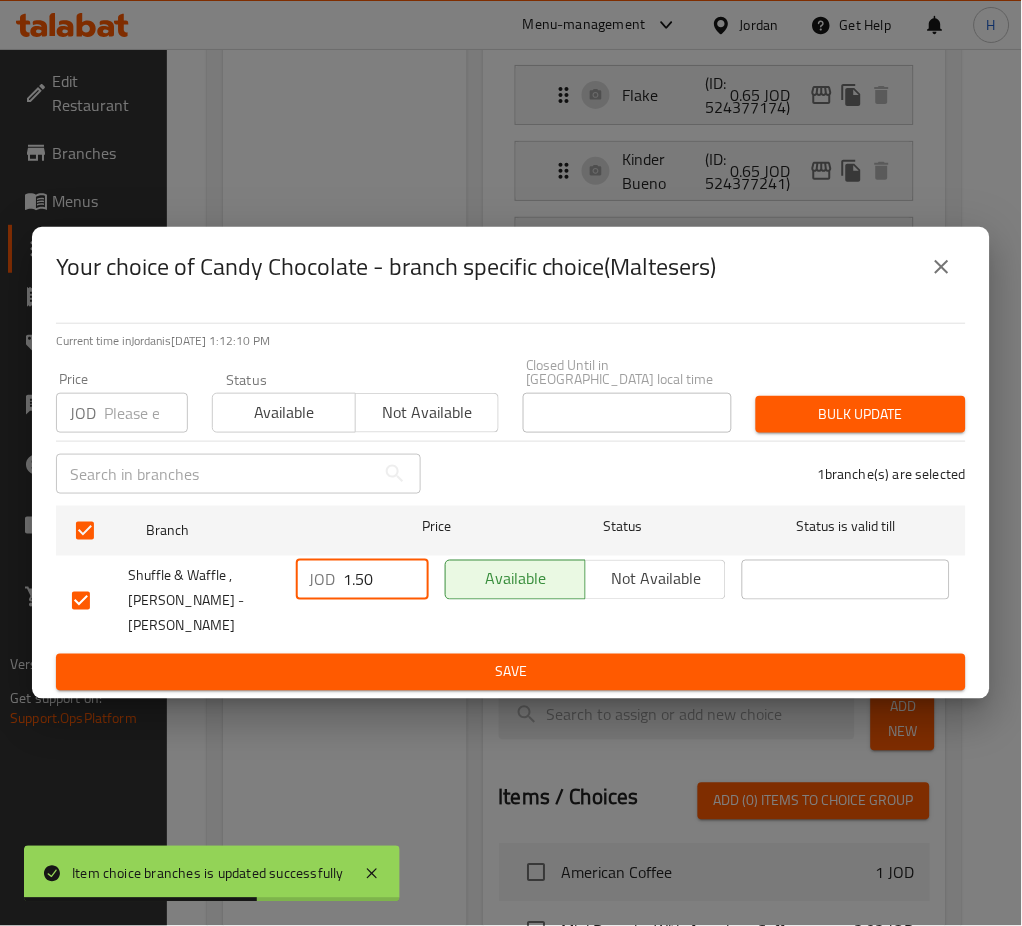 click on "Save" at bounding box center (511, 672) 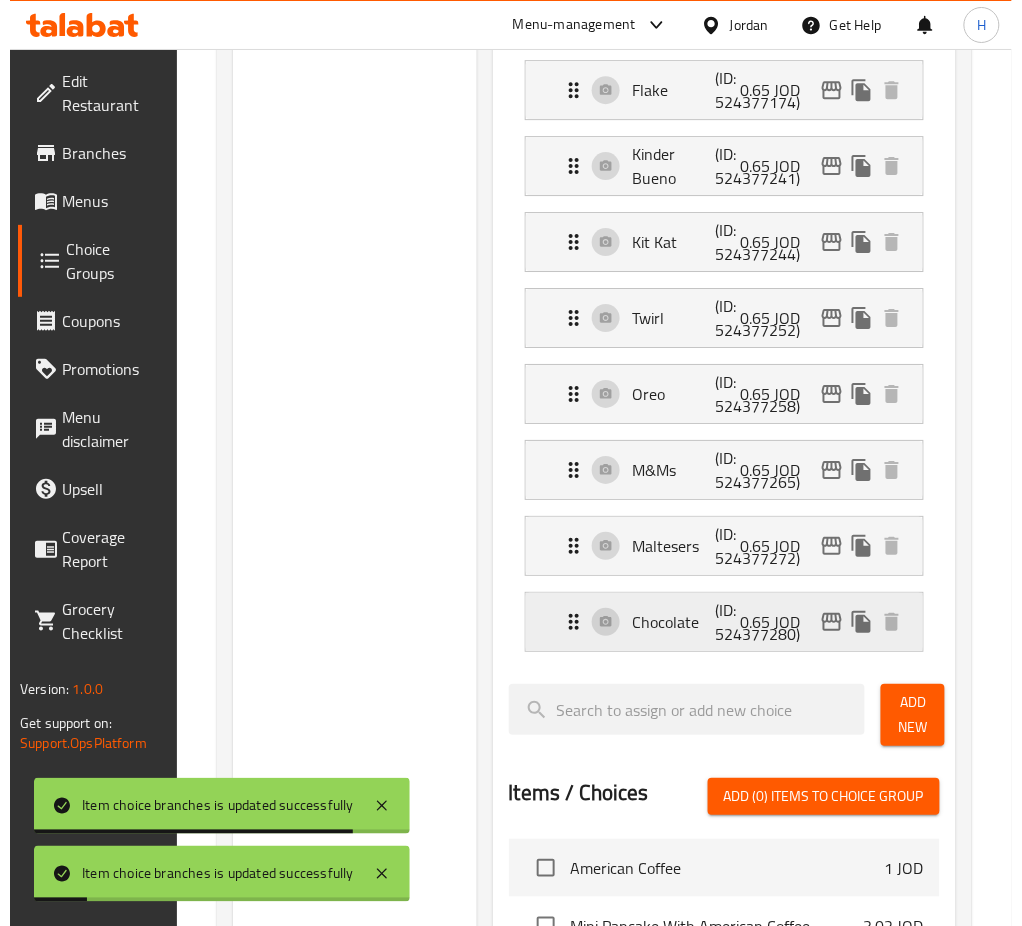 scroll, scrollTop: 1200, scrollLeft: 0, axis: vertical 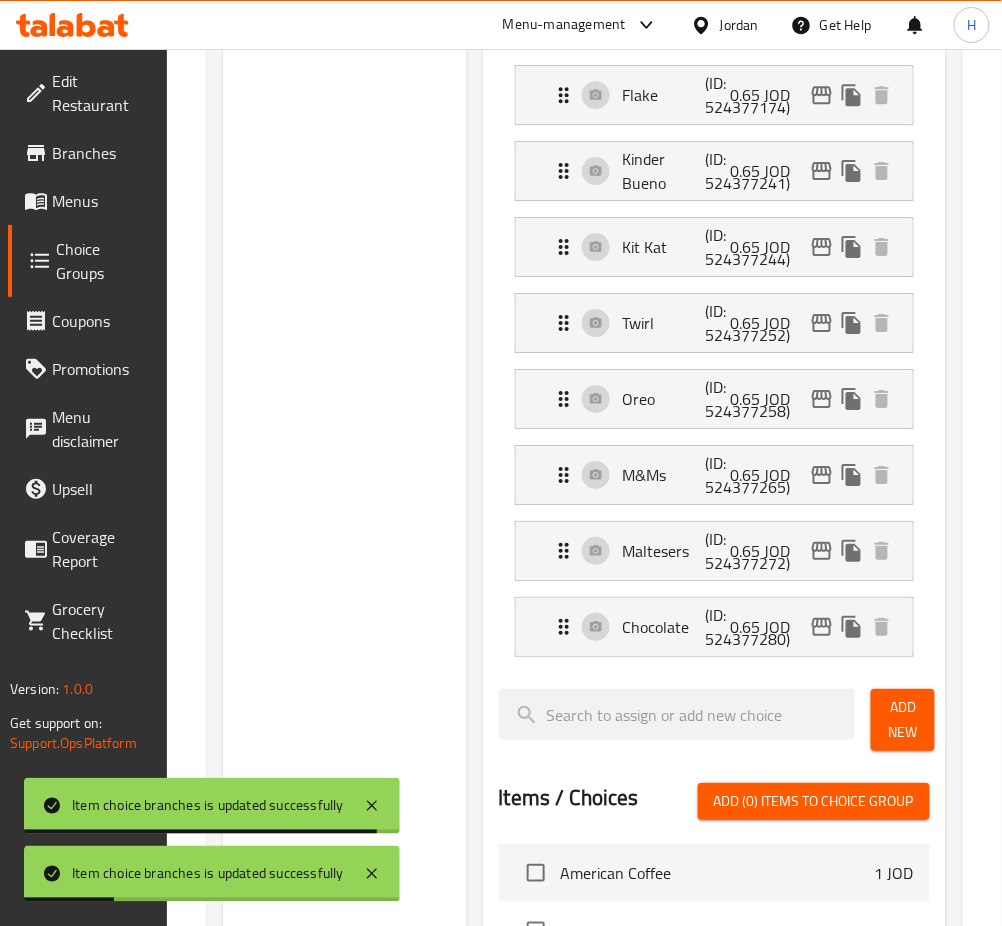 click 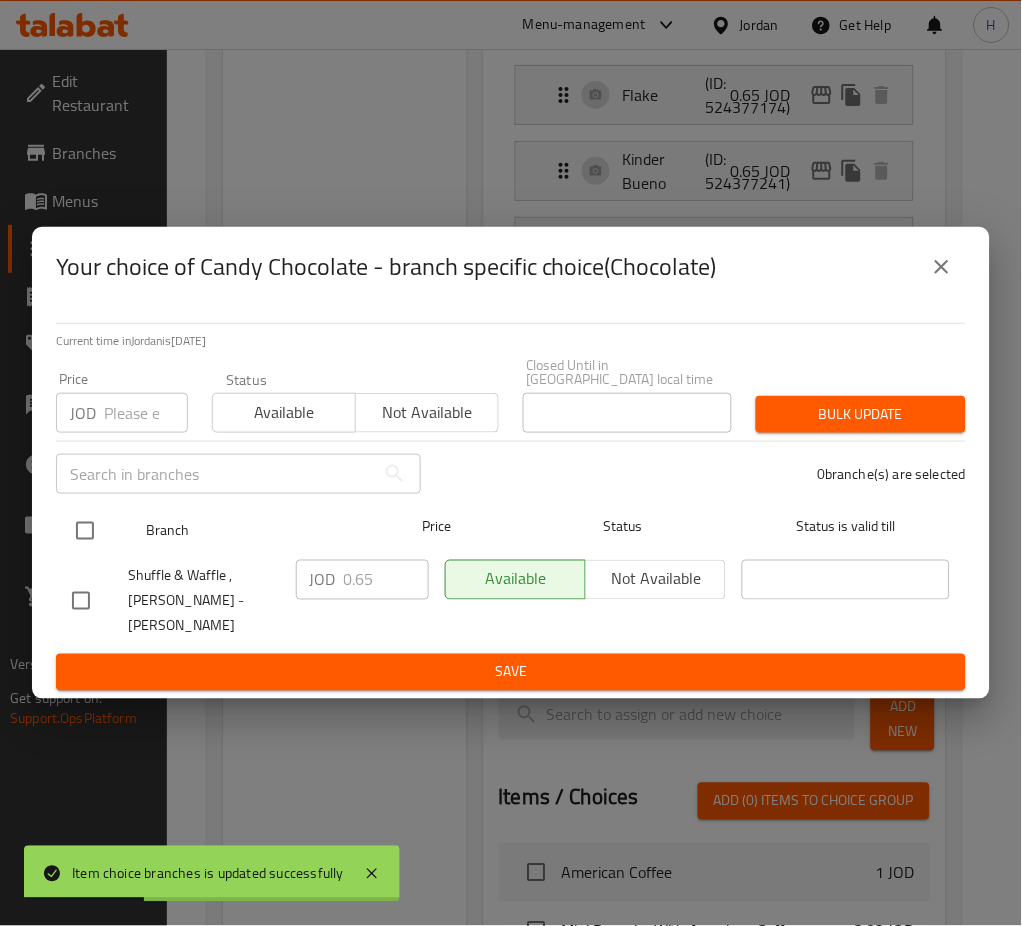 click at bounding box center (101, 531) 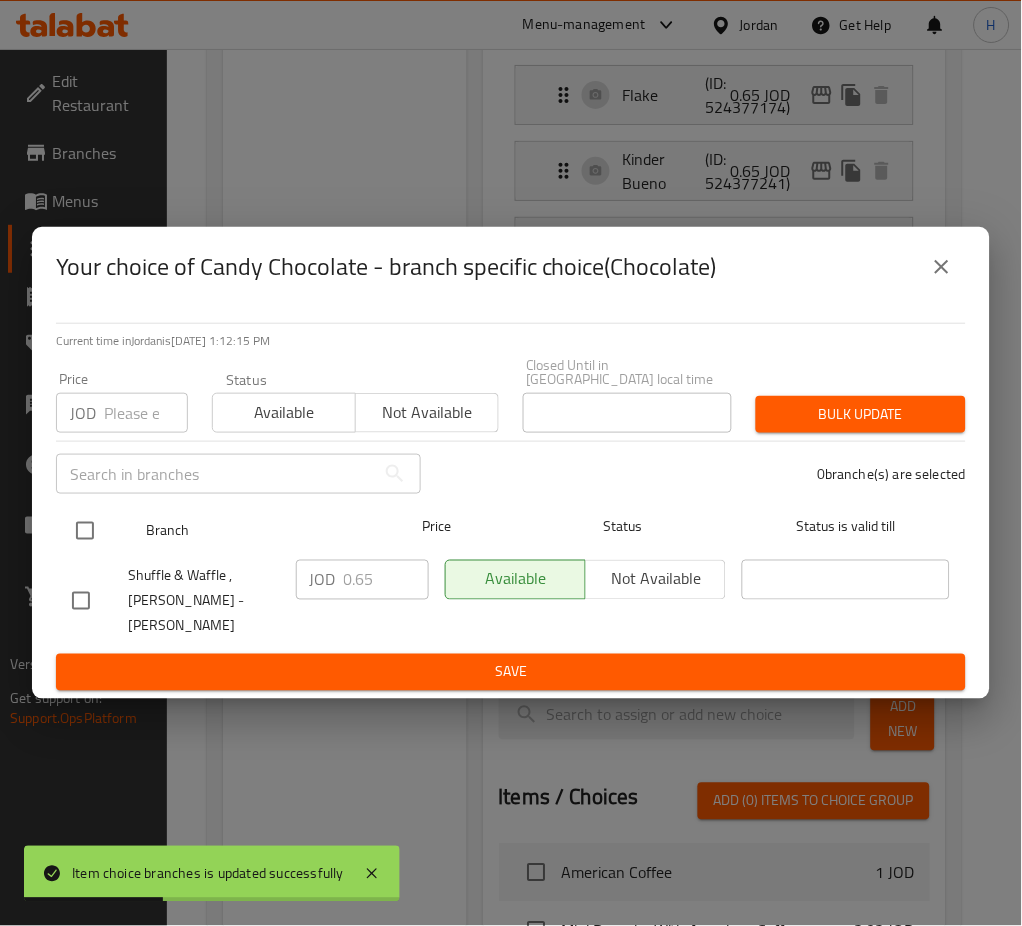 click at bounding box center (85, 531) 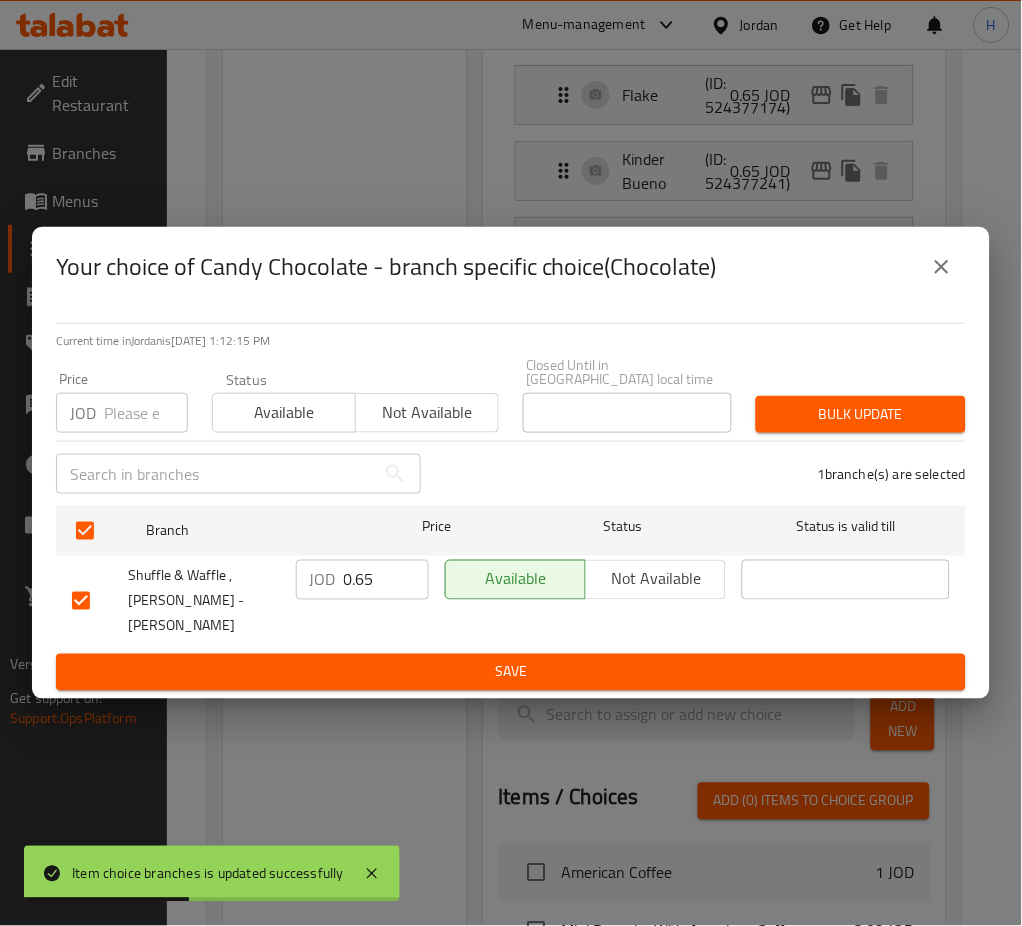 click on "JOD 0.65 ​" at bounding box center (362, 580) 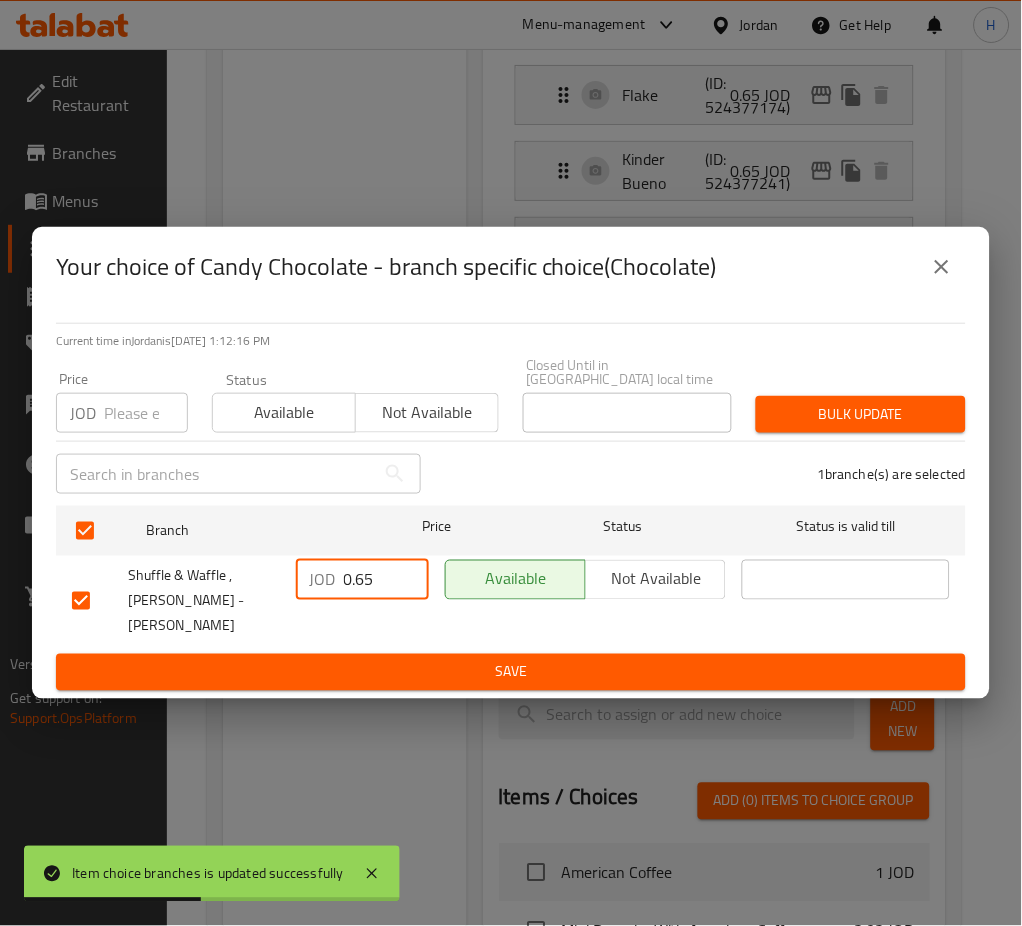 paste on "1.50" 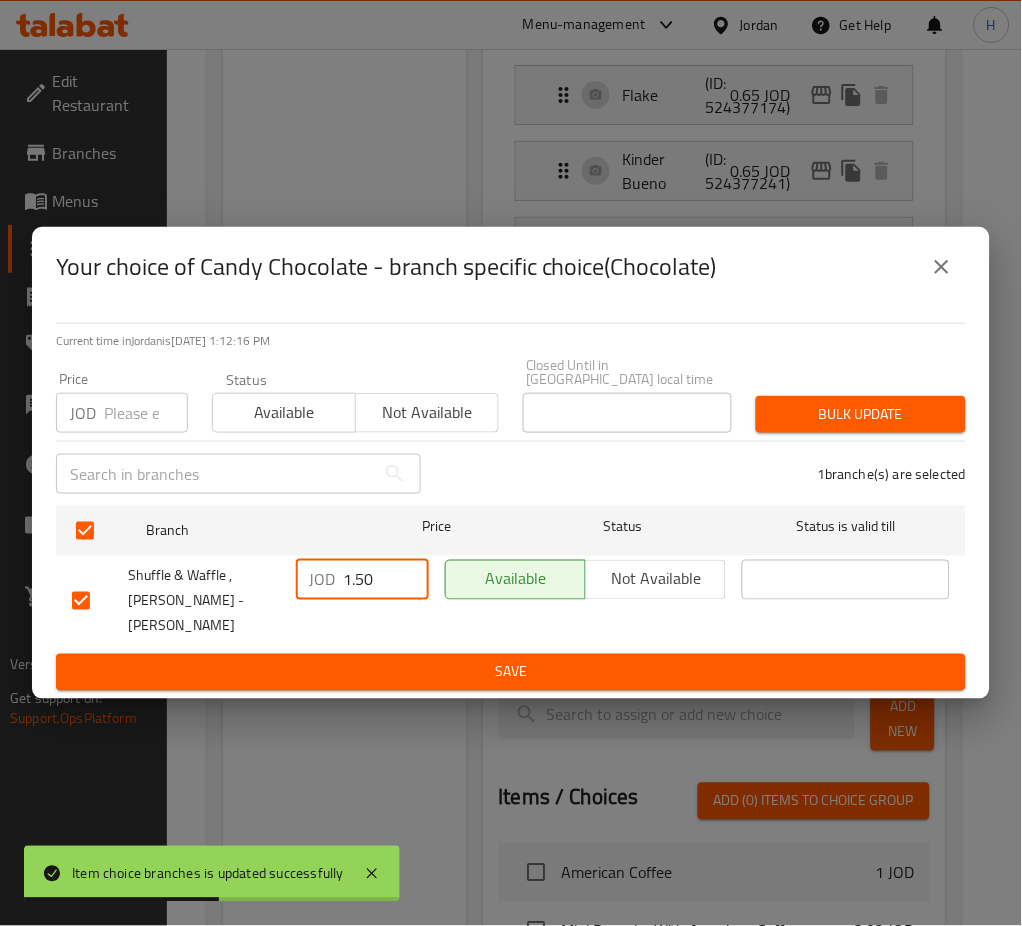 type on "1.50" 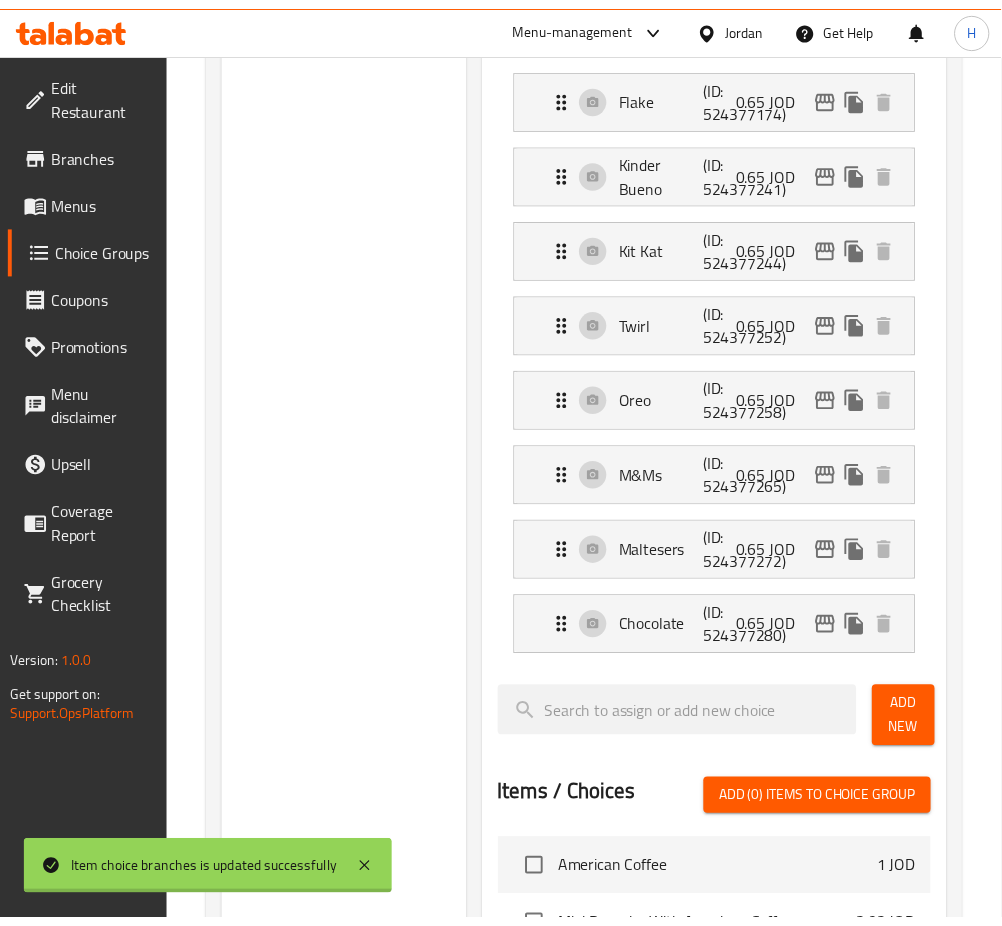 scroll, scrollTop: 0, scrollLeft: 0, axis: both 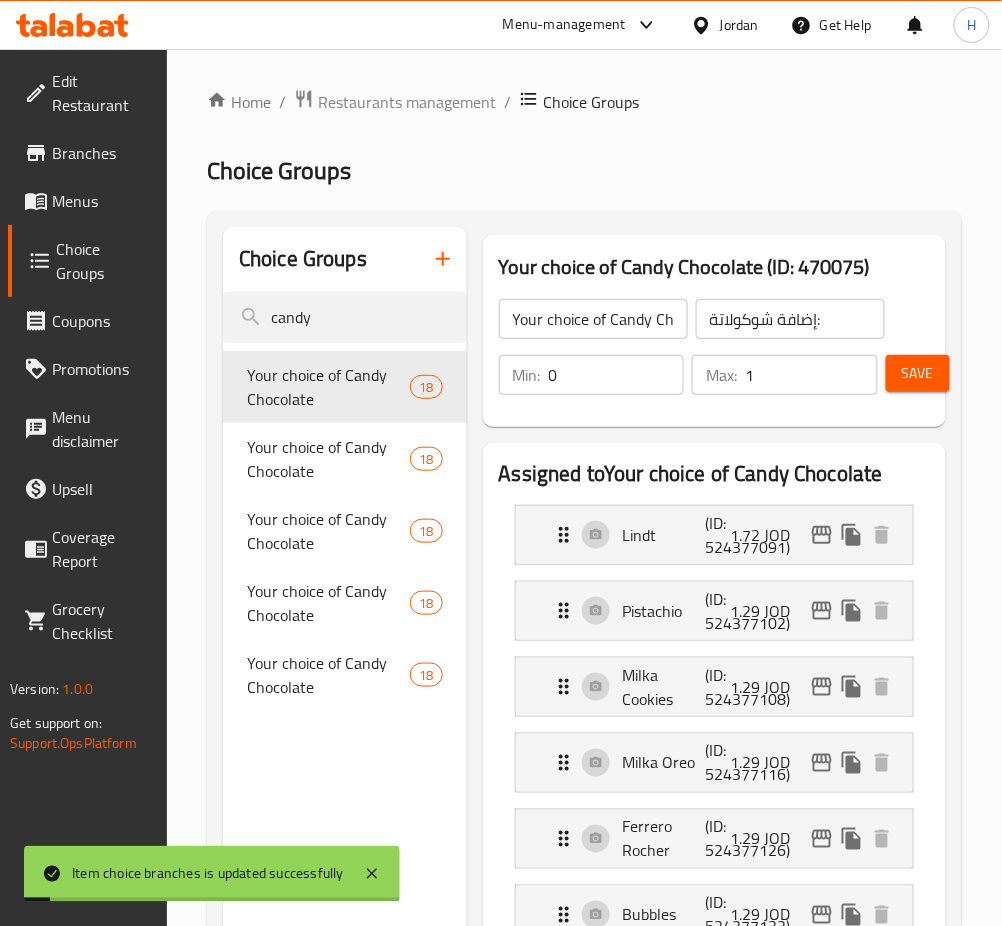 drag, startPoint x: 934, startPoint y: 386, endPoint x: 730, endPoint y: 485, distance: 226.75317 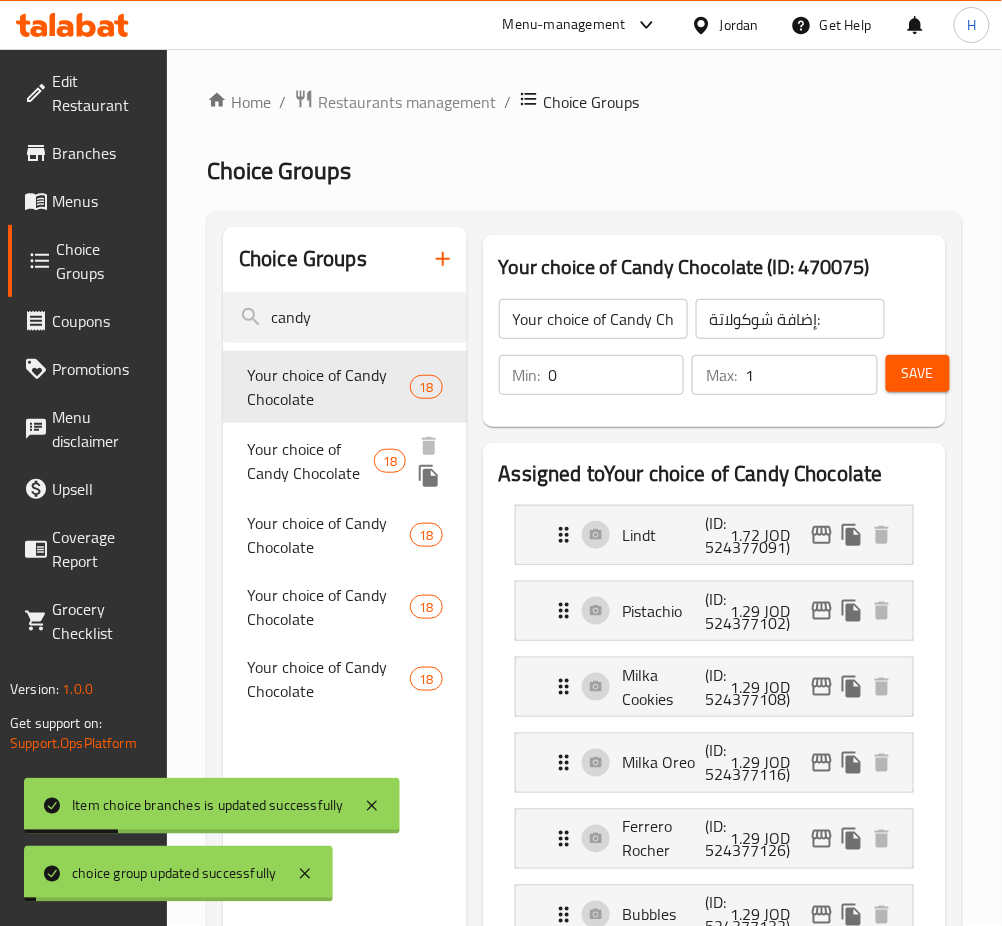 click on "Your choice of Candy Chocolate" at bounding box center (310, 461) 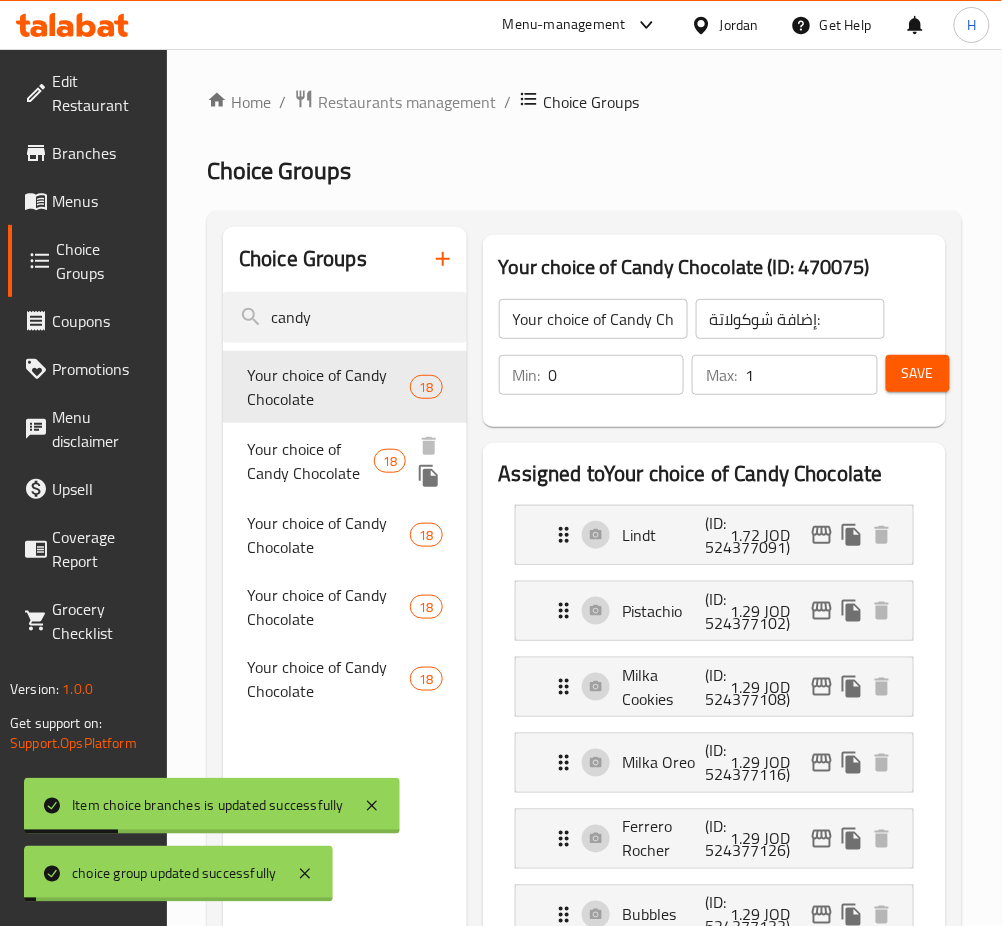 type on "4" 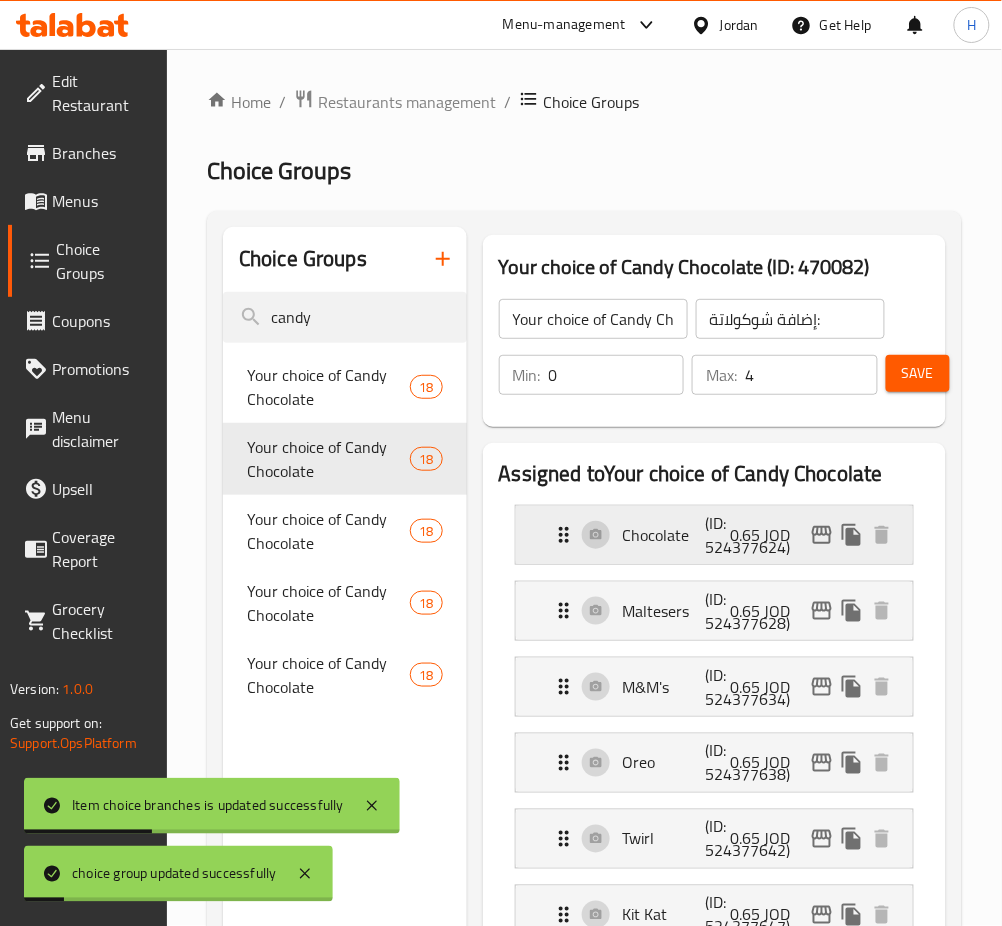 click 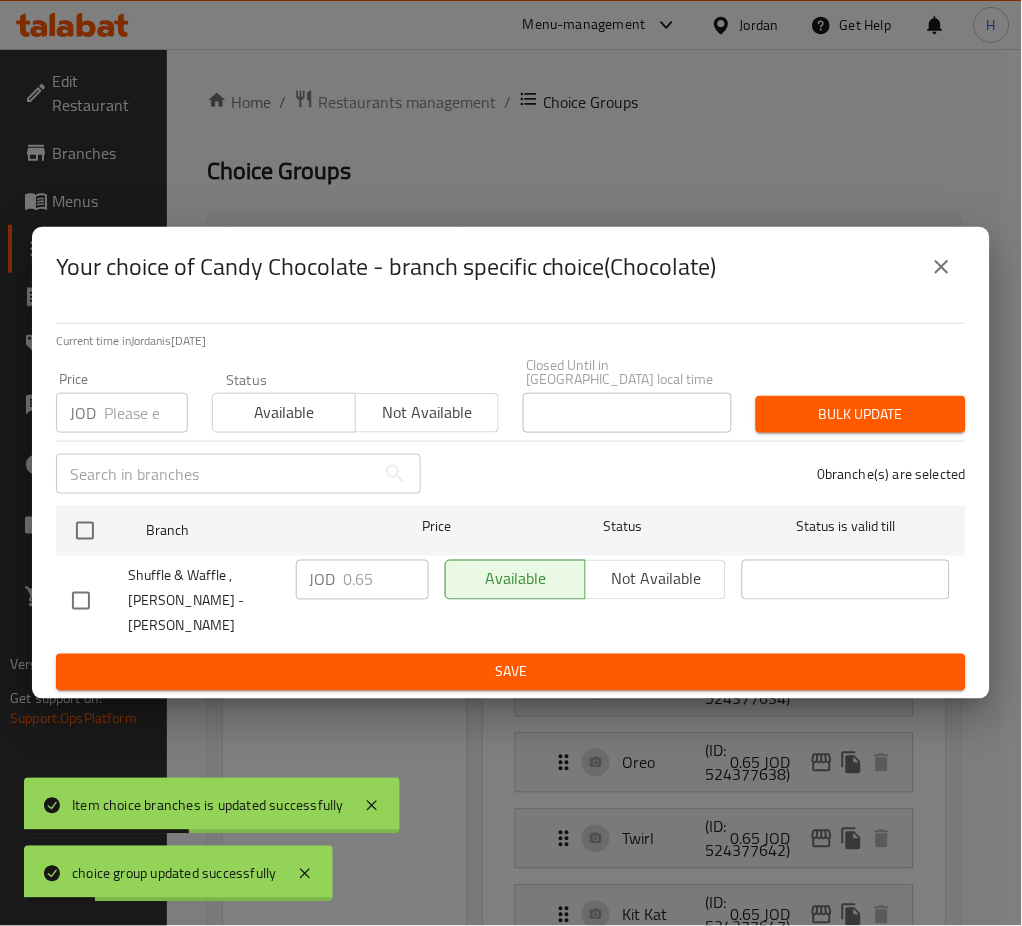 click at bounding box center (85, 531) 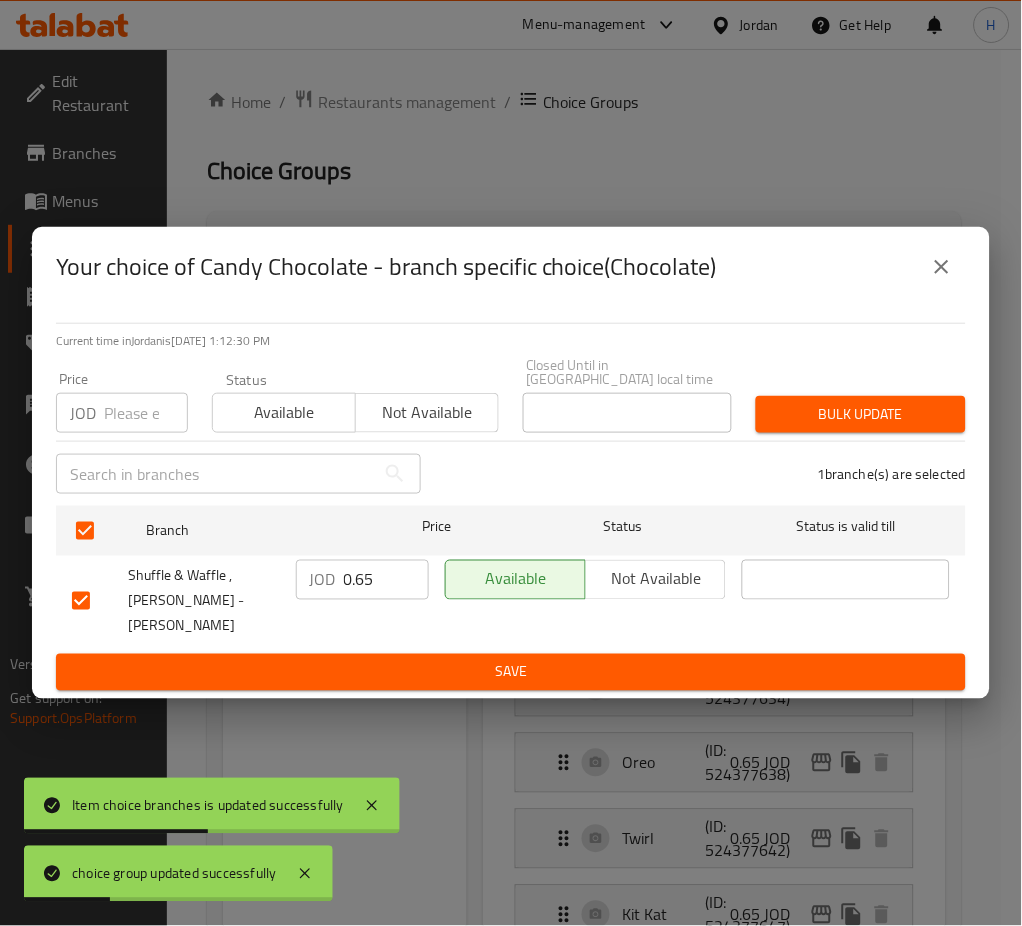 click on "0.65" at bounding box center (386, 580) 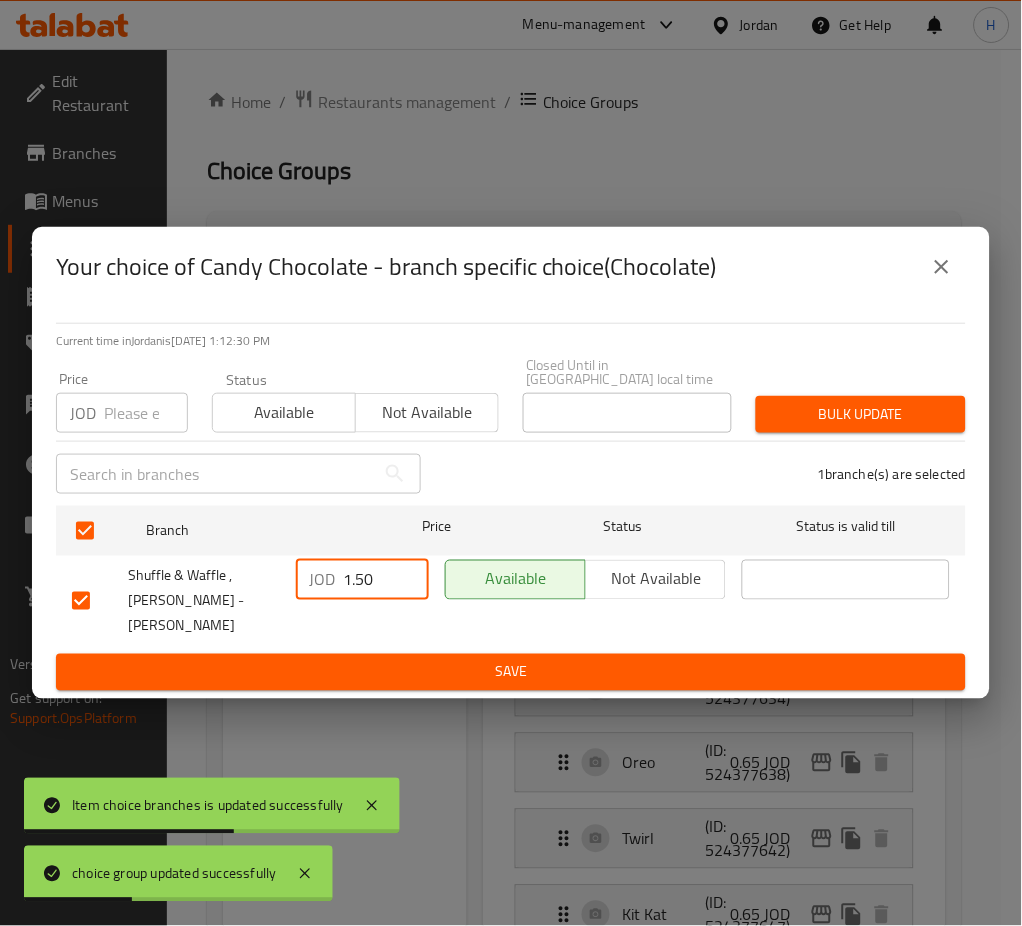 type on "1.50" 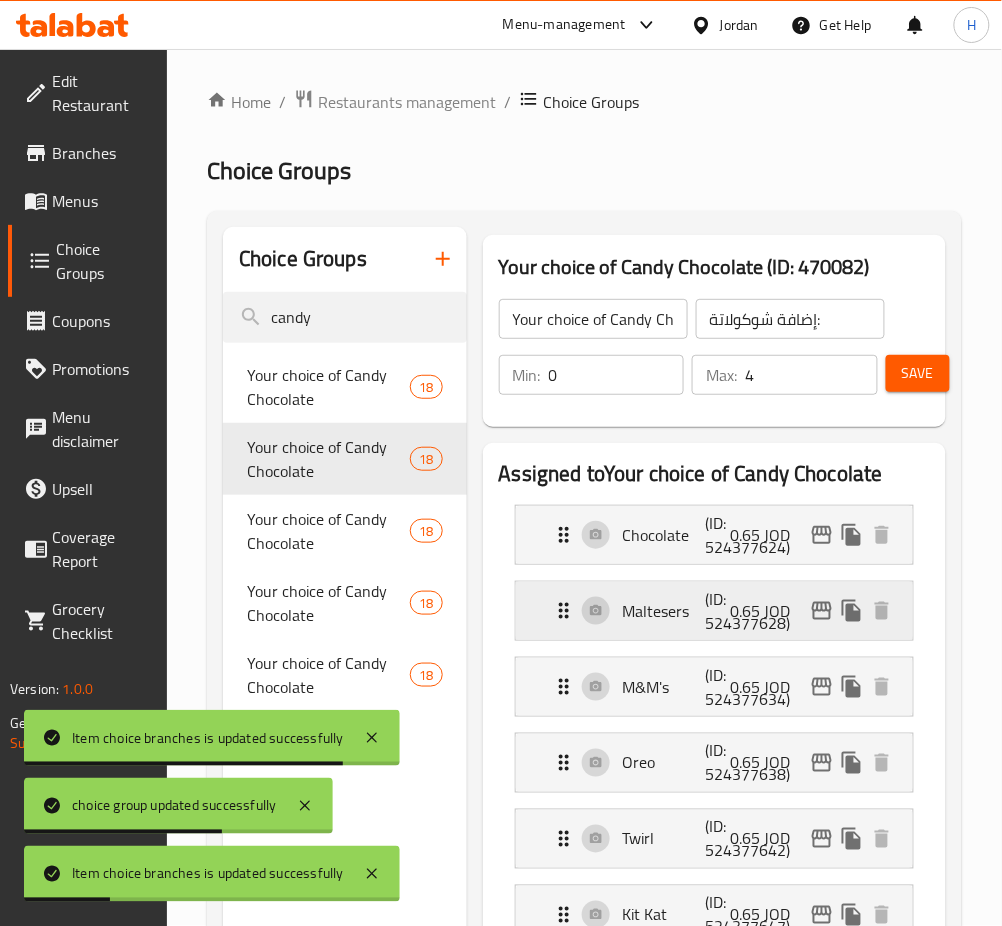 click on "0.65 JOD" at bounding box center (814, 611) 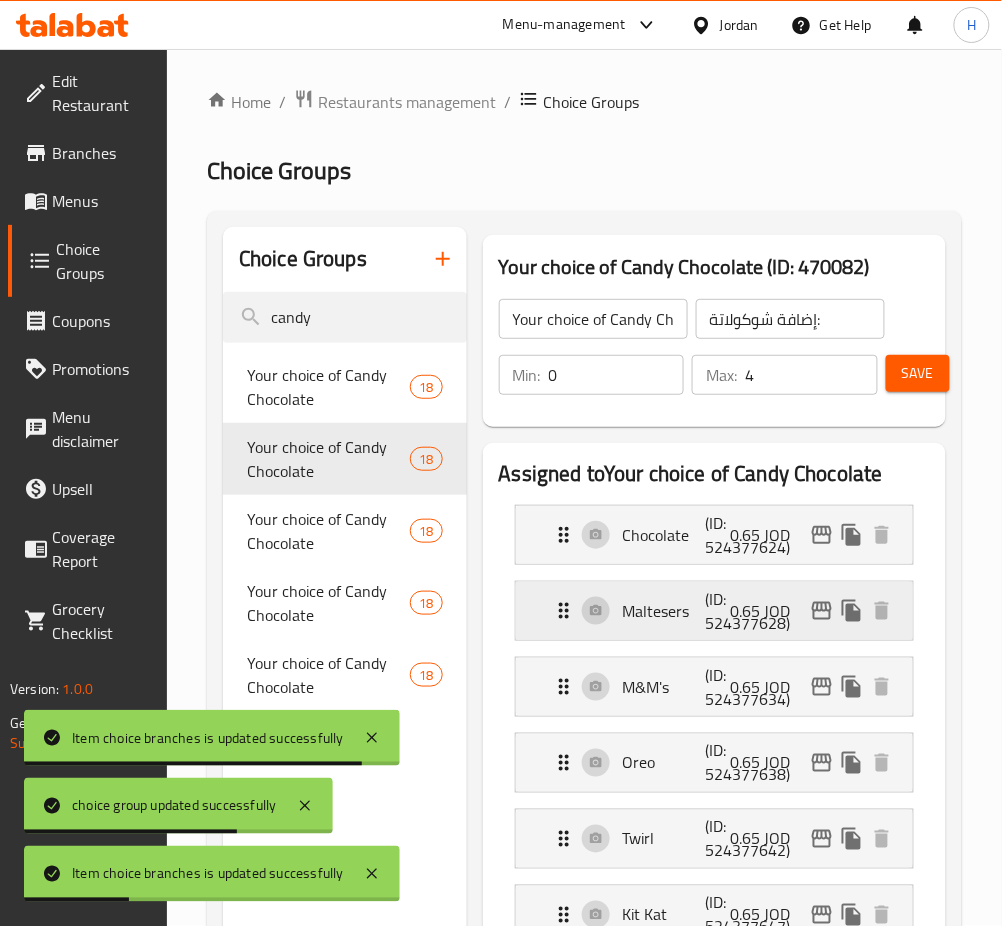 click 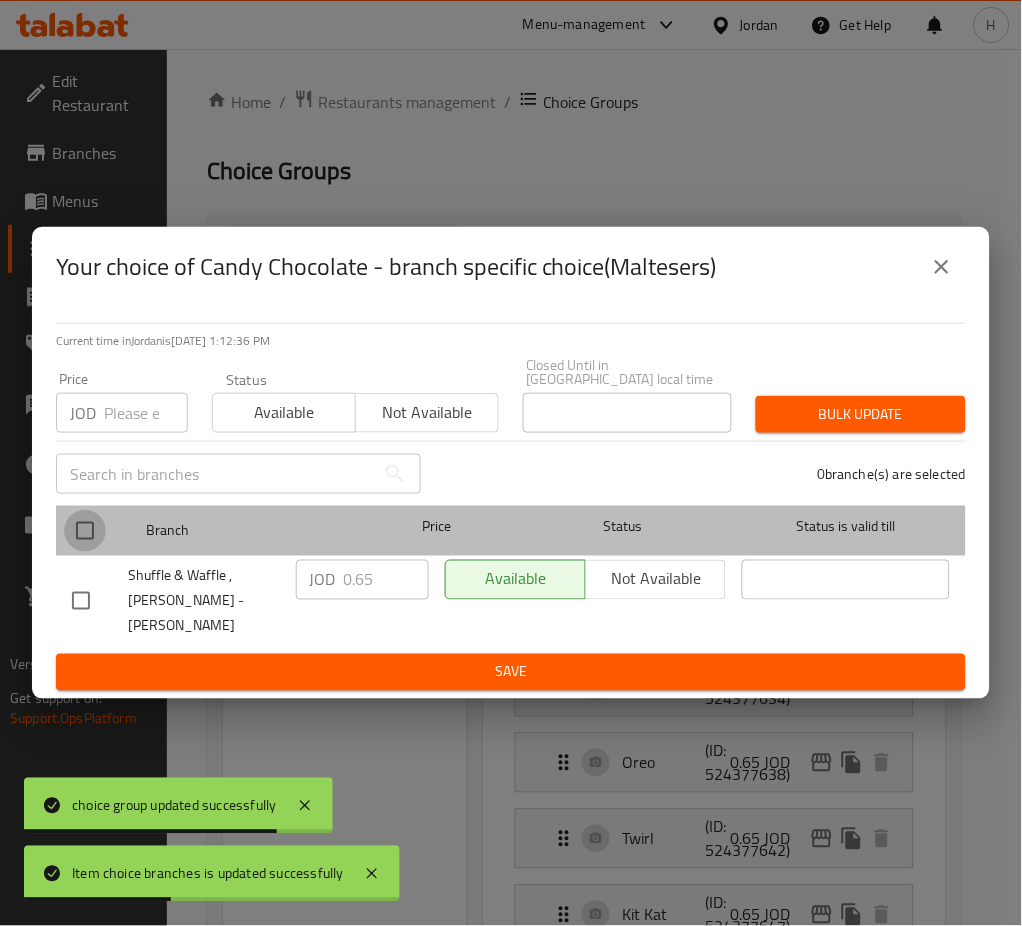 click at bounding box center [85, 531] 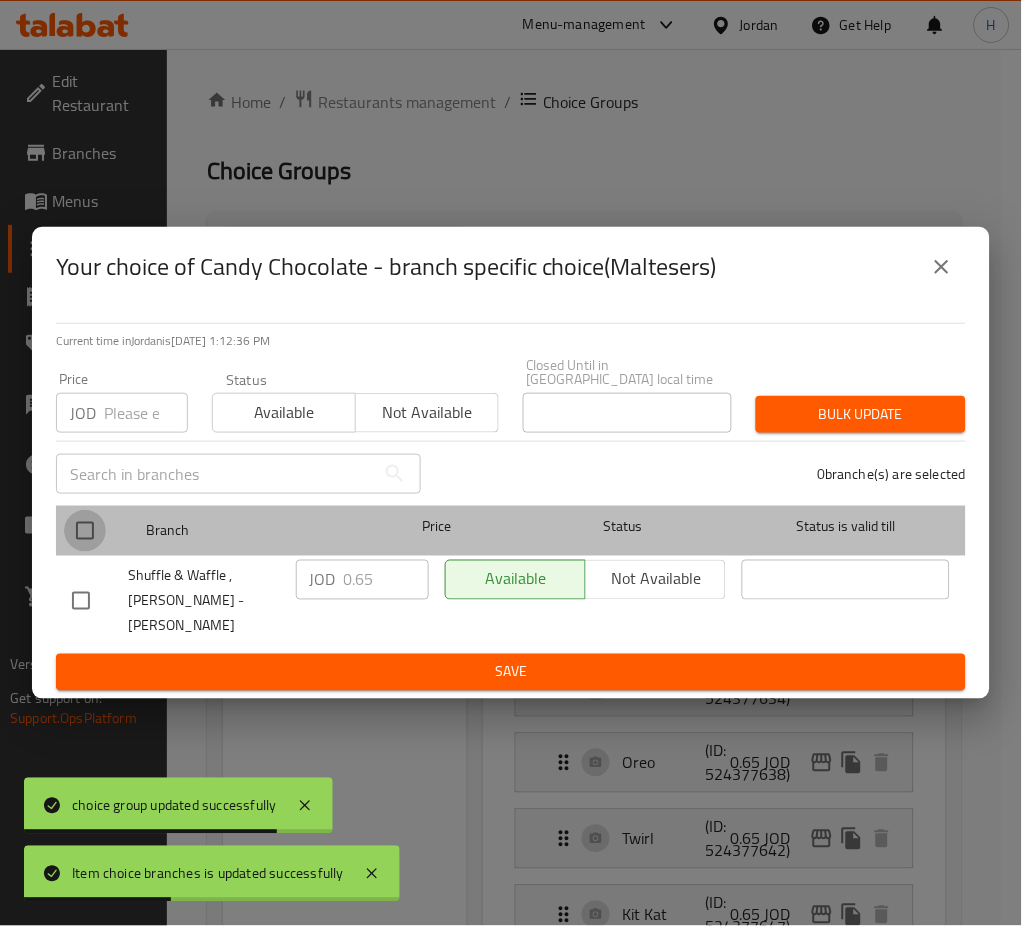 checkbox on "true" 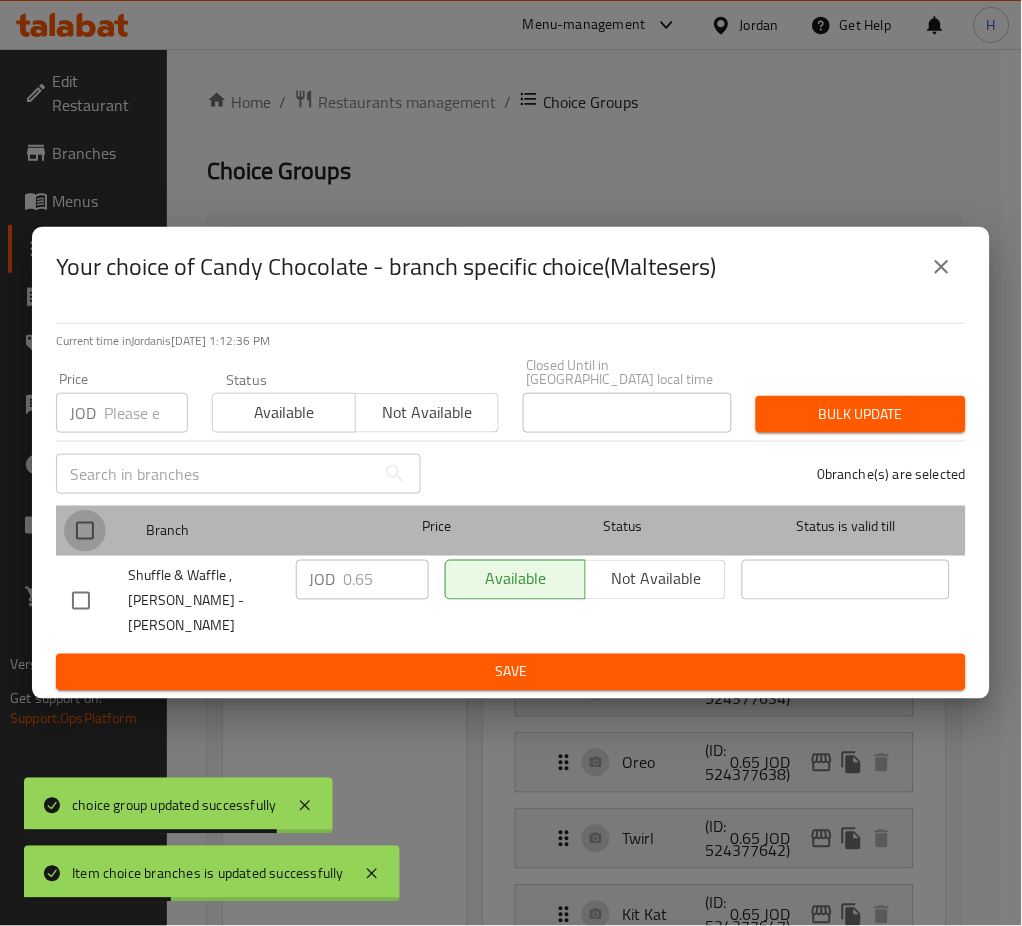 checkbox on "true" 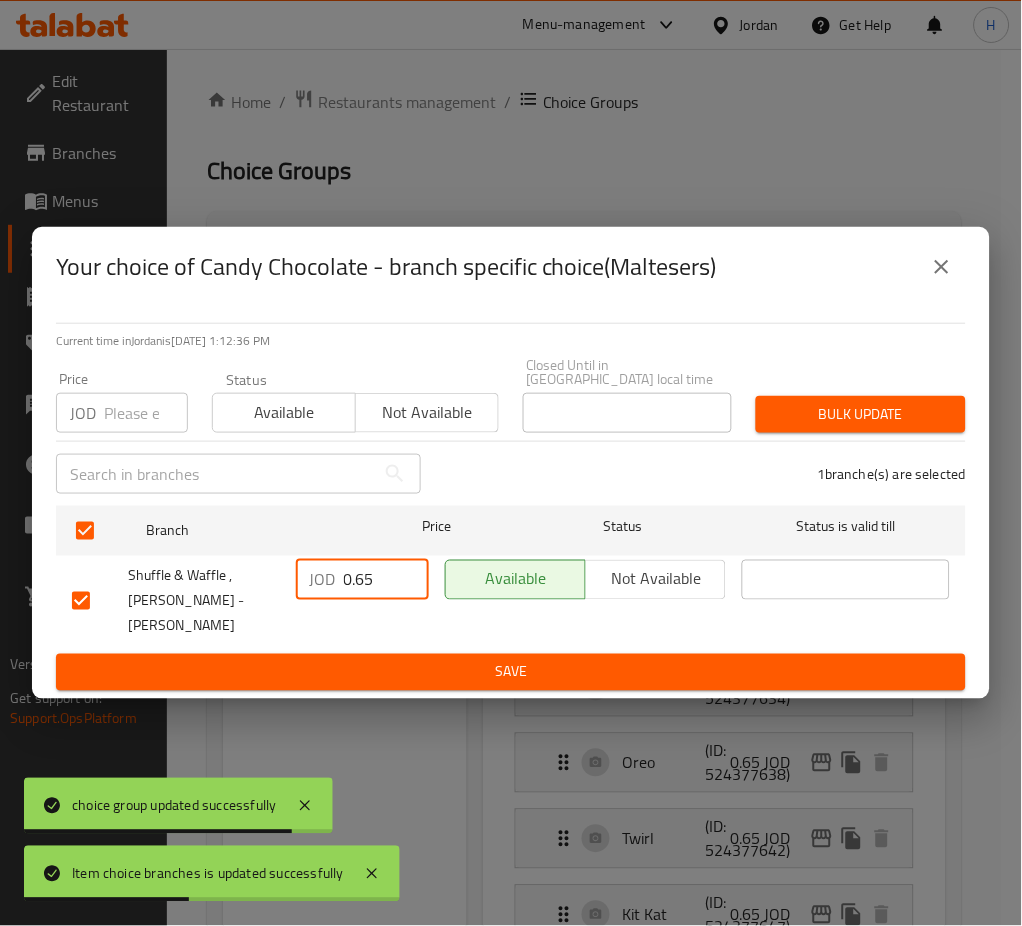 click on "0.65" at bounding box center [386, 580] 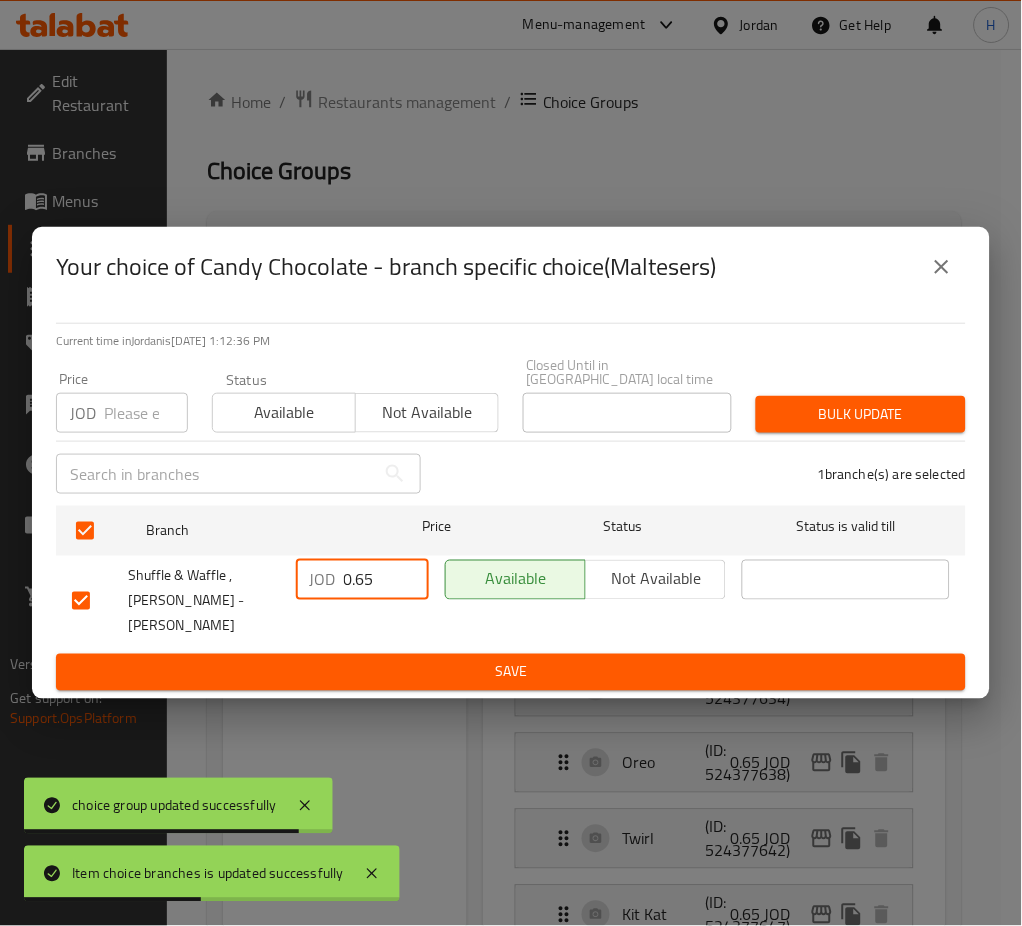 paste on "1.50" 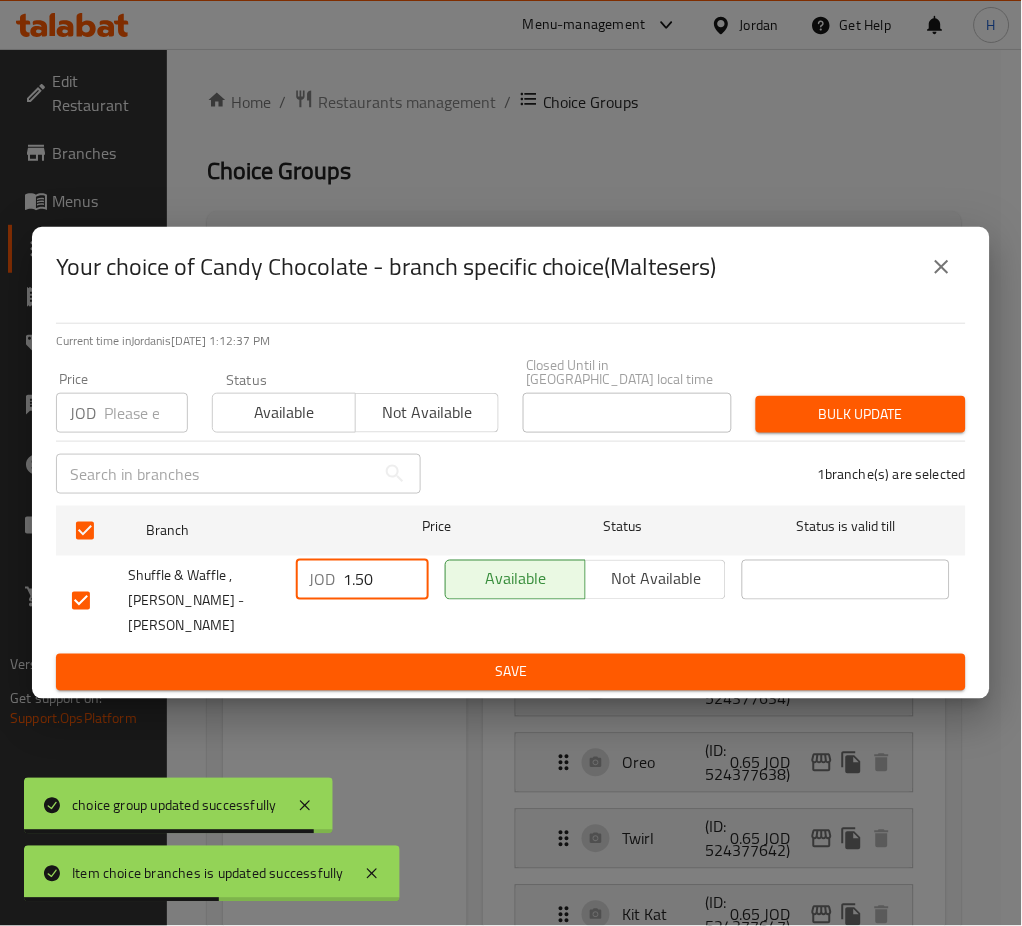 type on "1.50" 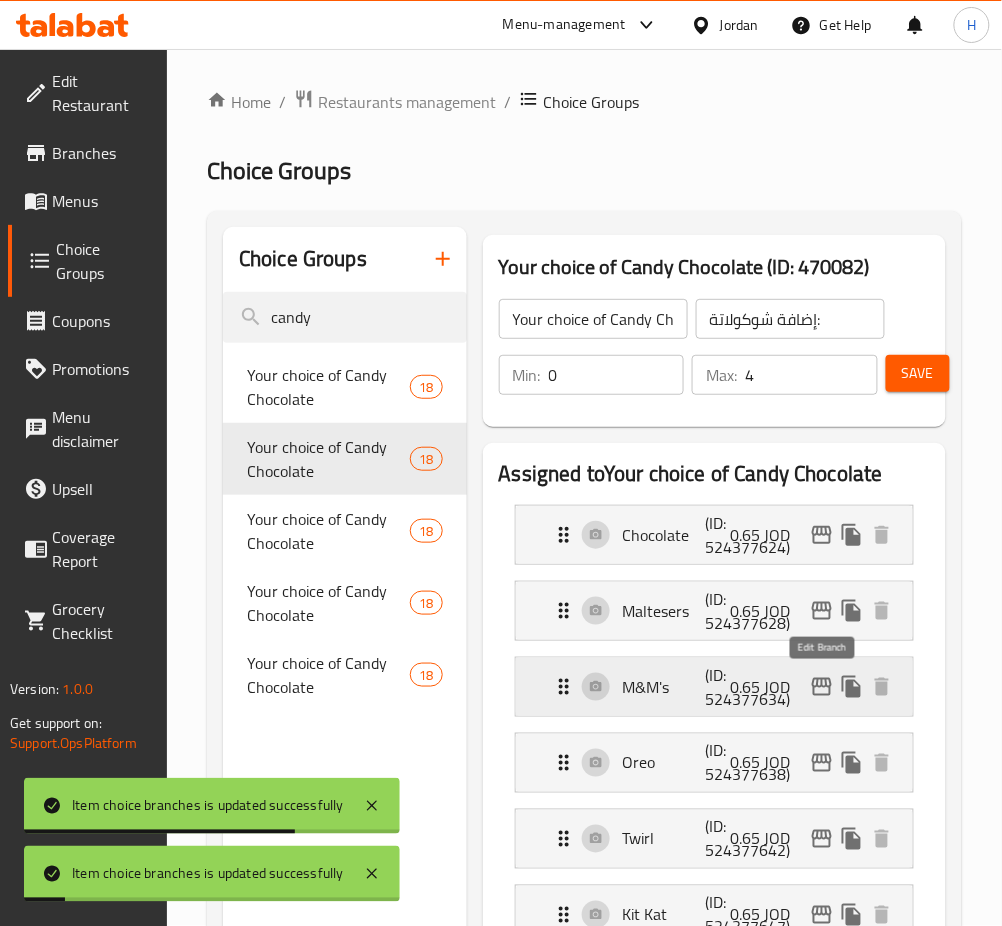 click 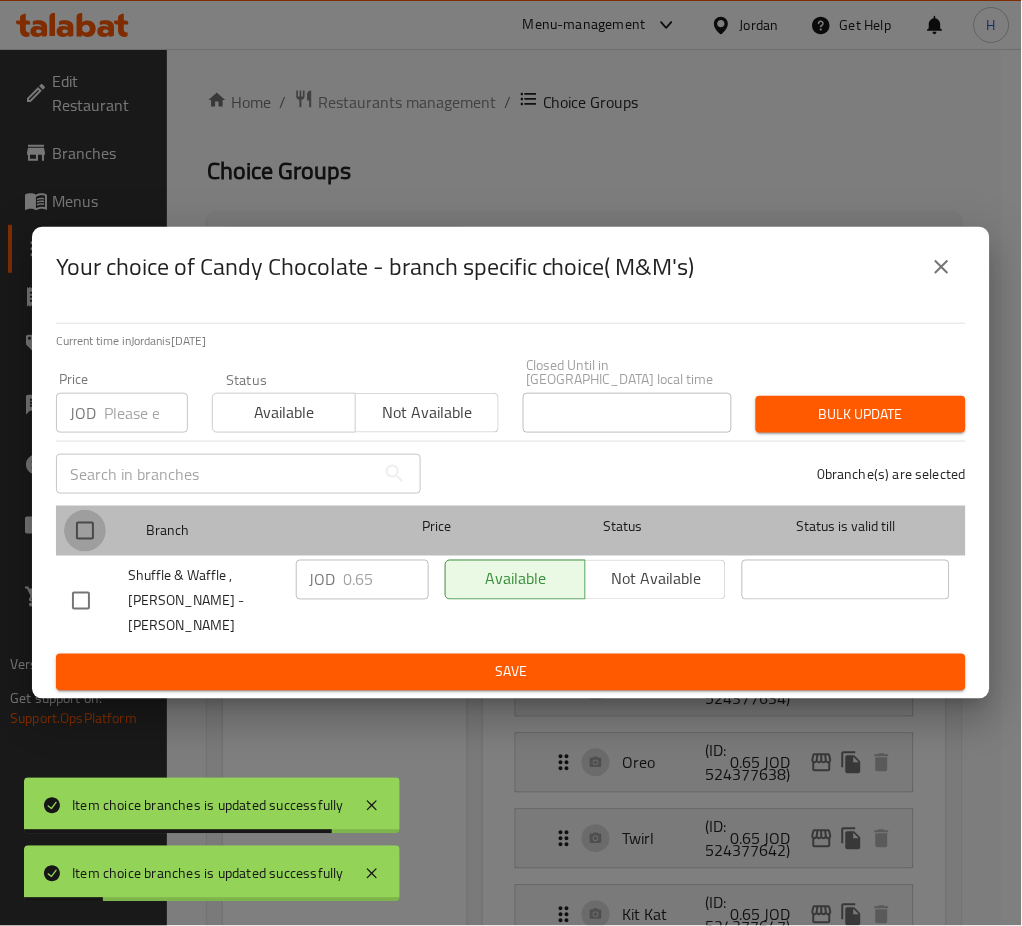 drag, startPoint x: 65, startPoint y: 534, endPoint x: 133, endPoint y: 553, distance: 70.60453 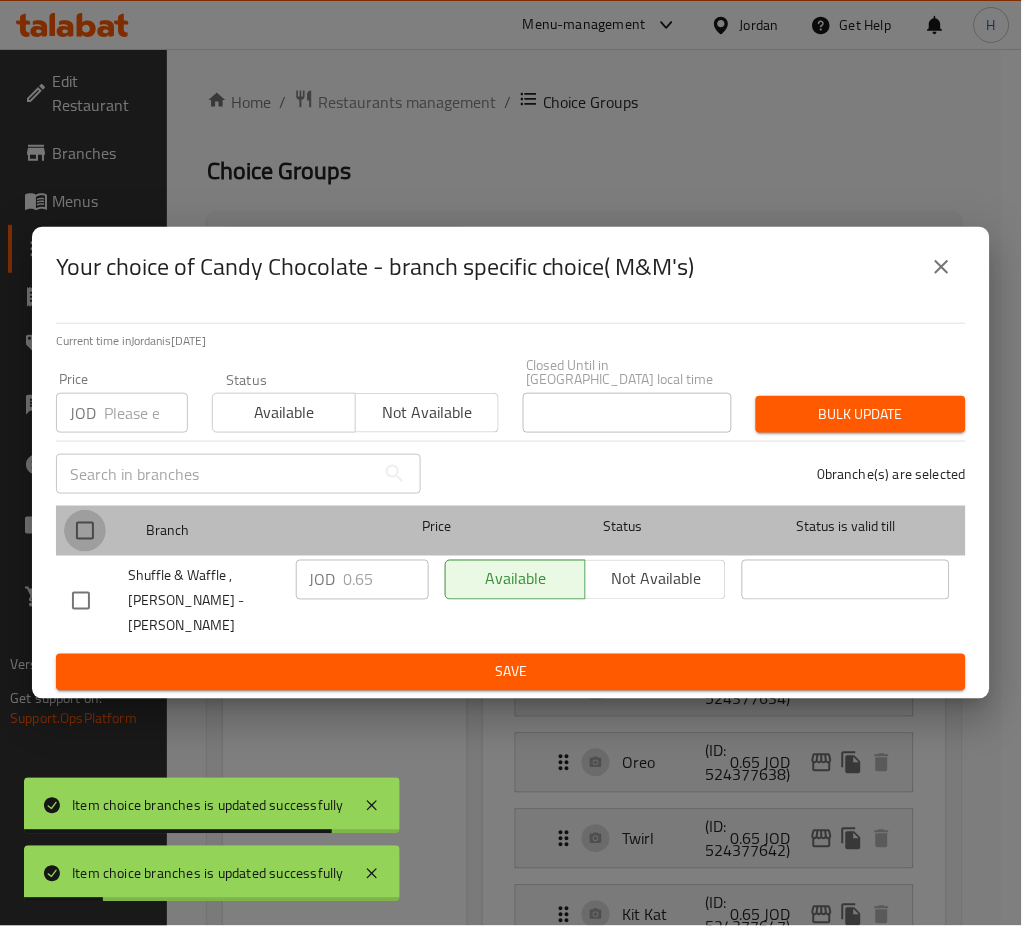 click at bounding box center (85, 531) 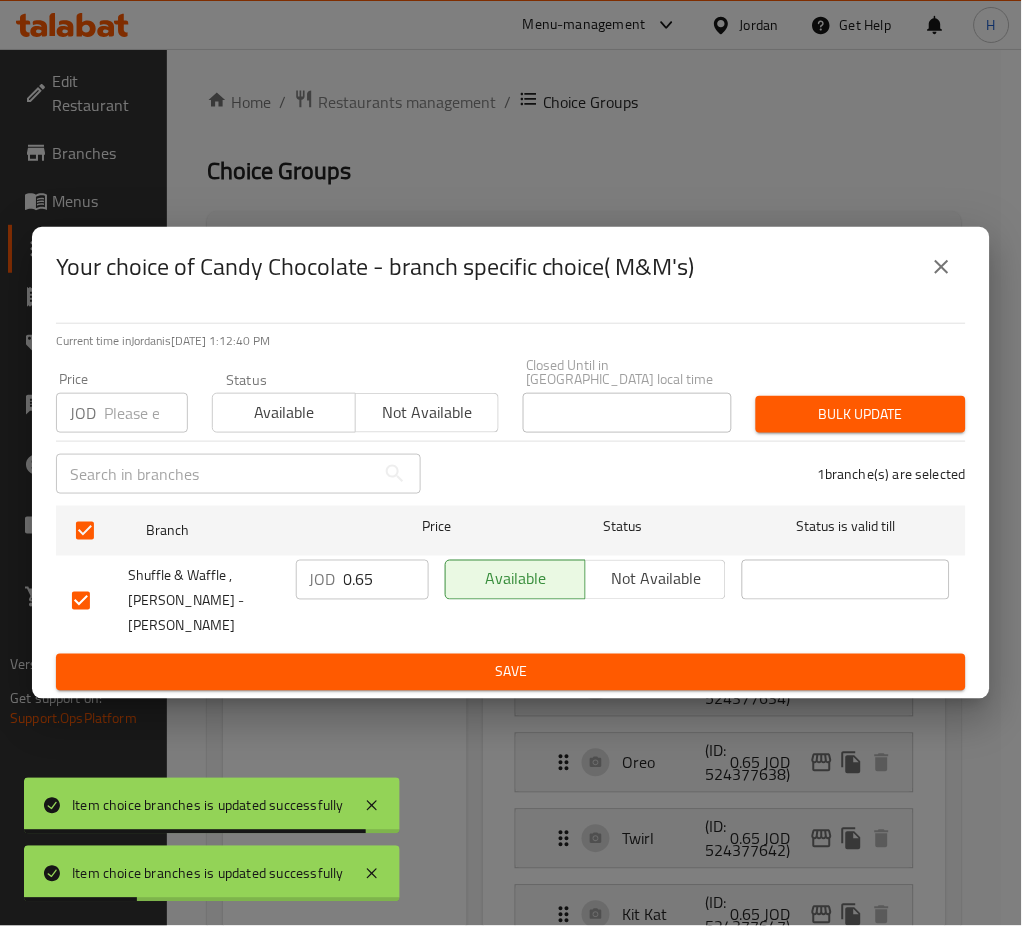 click on "0.65" at bounding box center (386, 580) 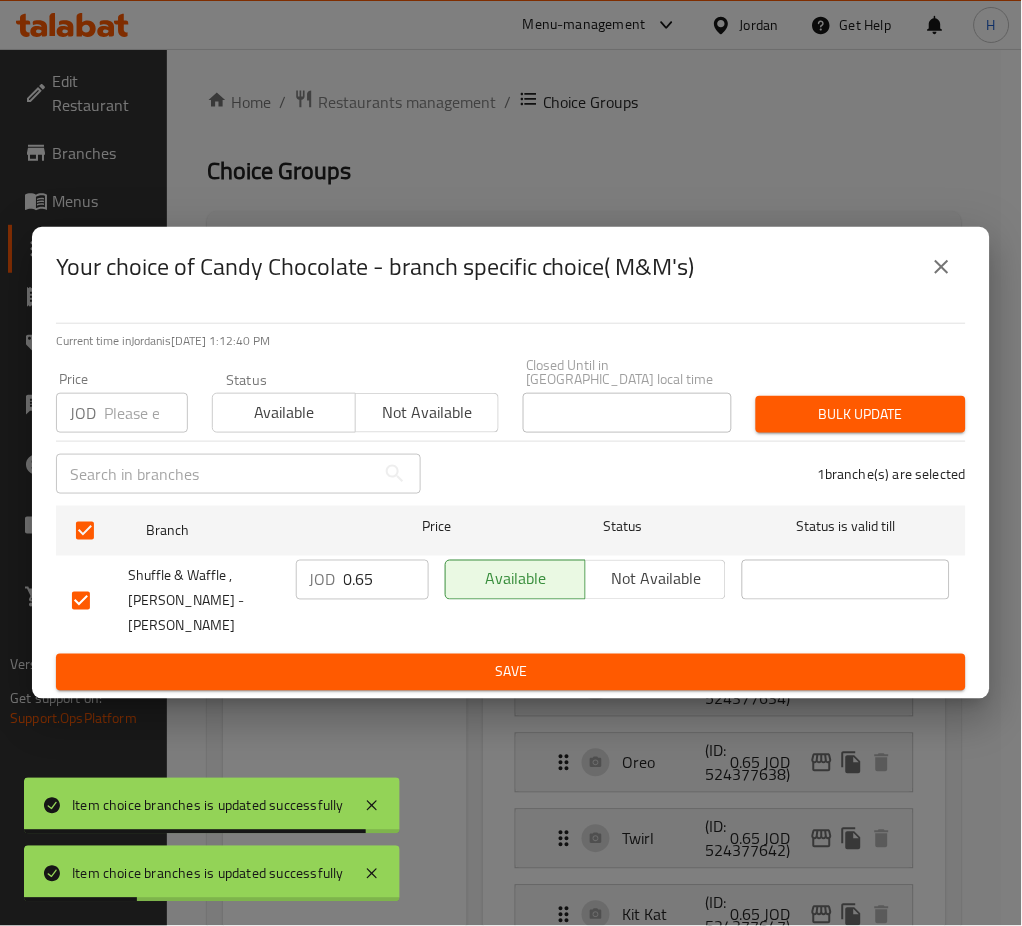 paste on "1.50" 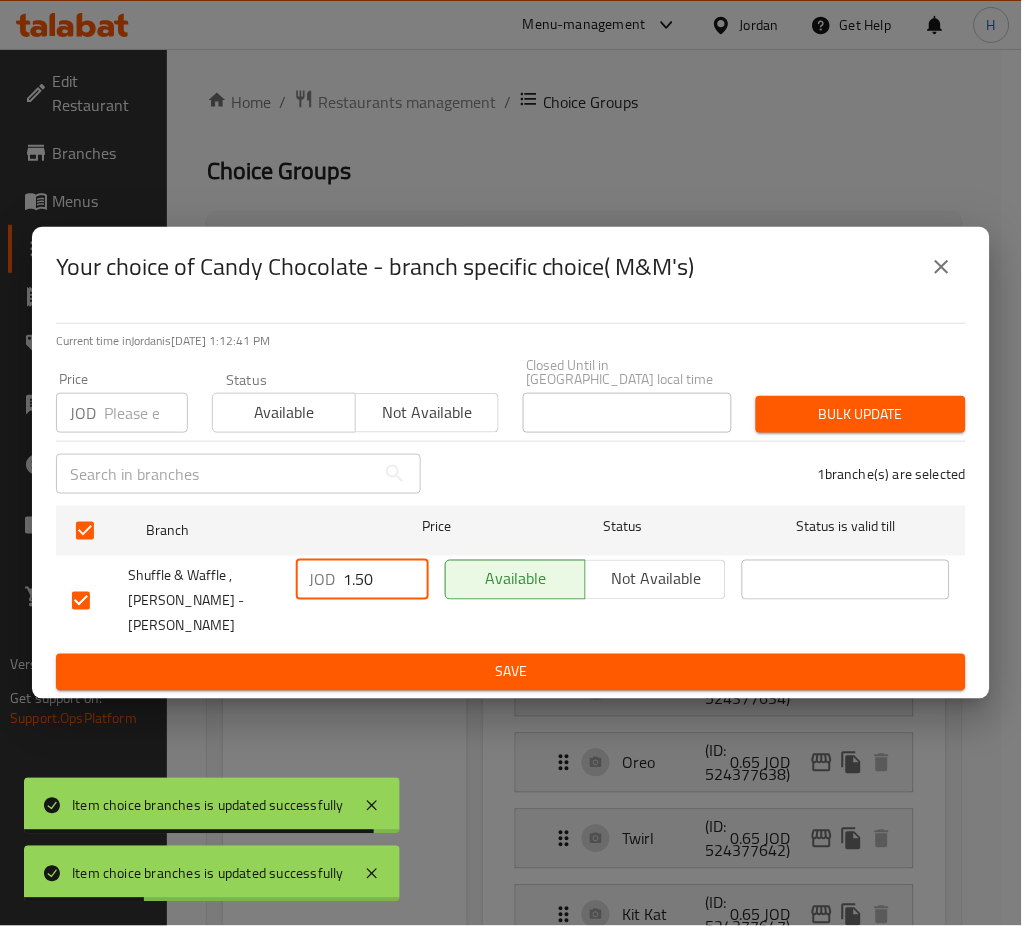 type on "1.50" 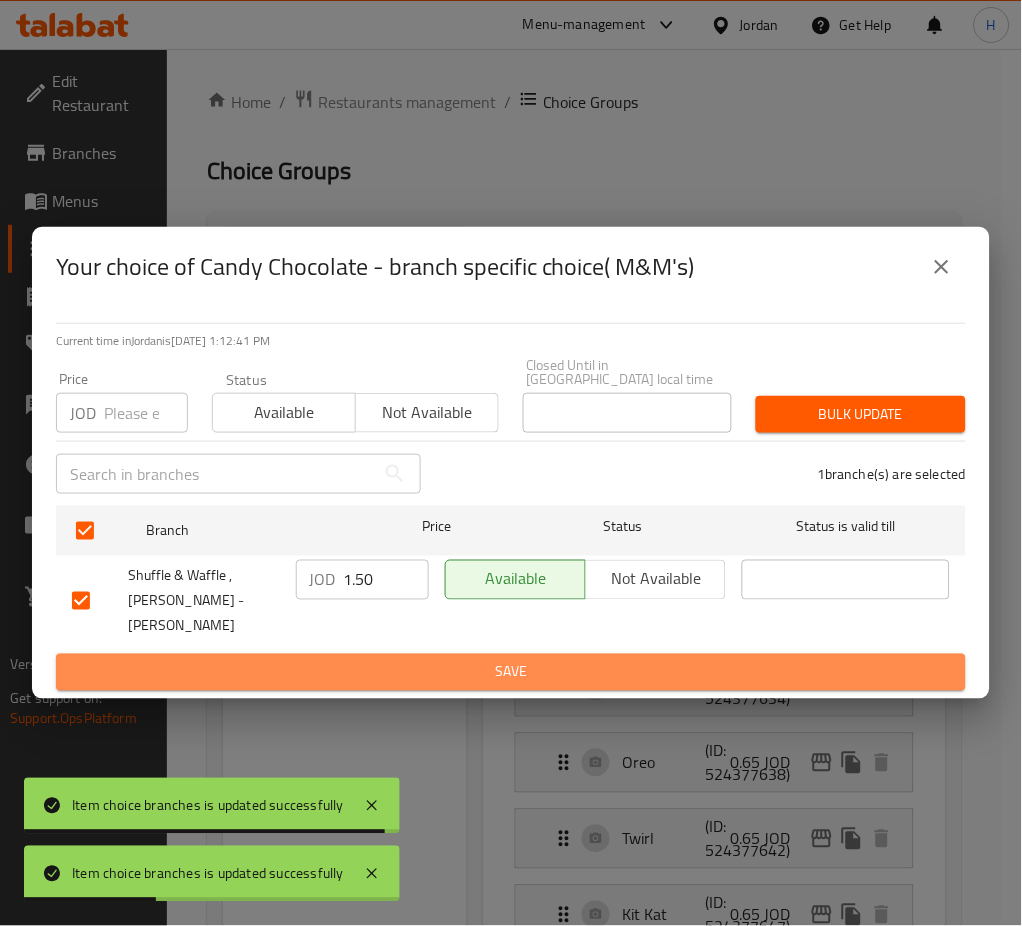 click on "Save" at bounding box center [511, 672] 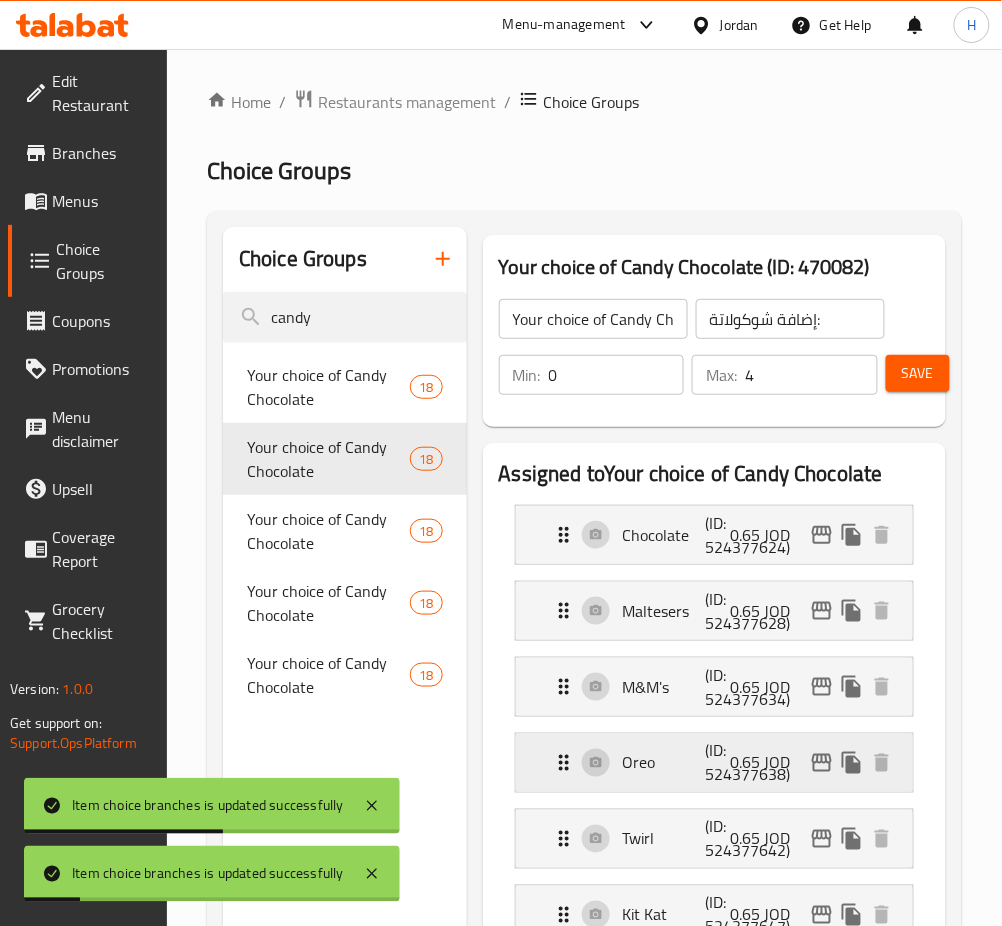 click at bounding box center [822, 763] 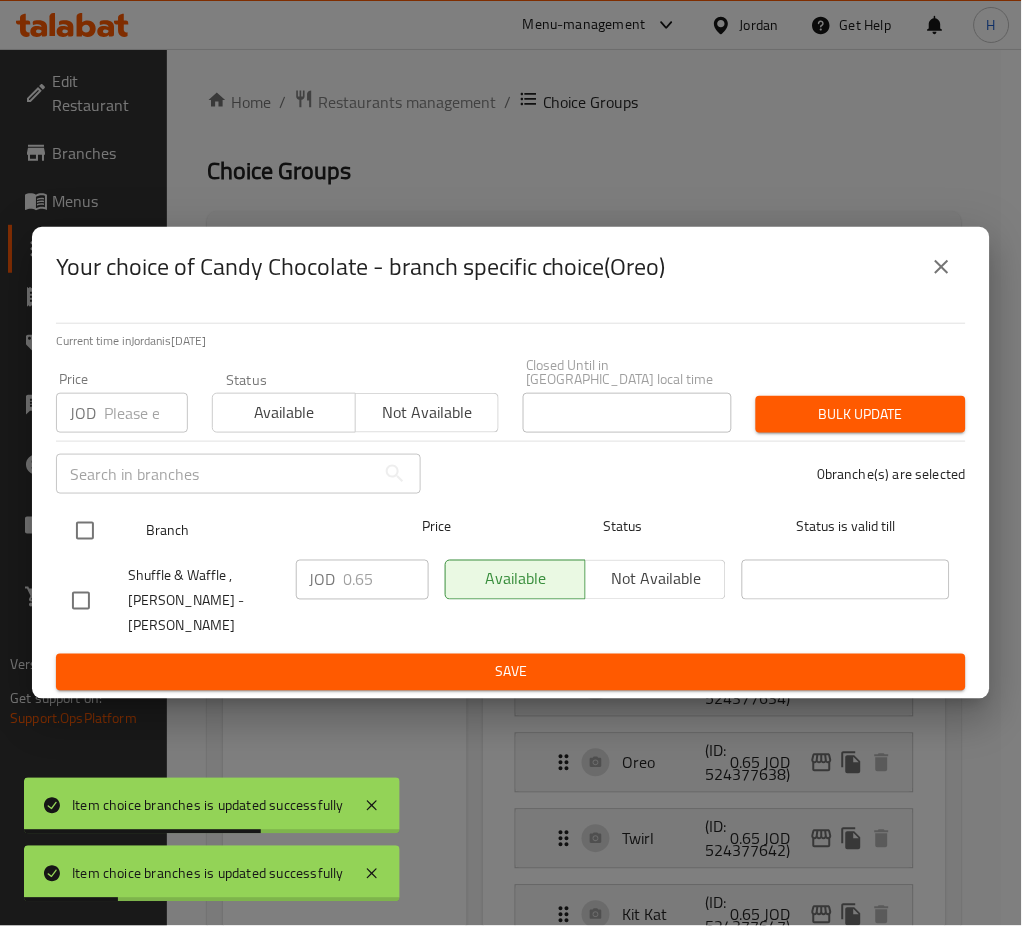 click at bounding box center [85, 531] 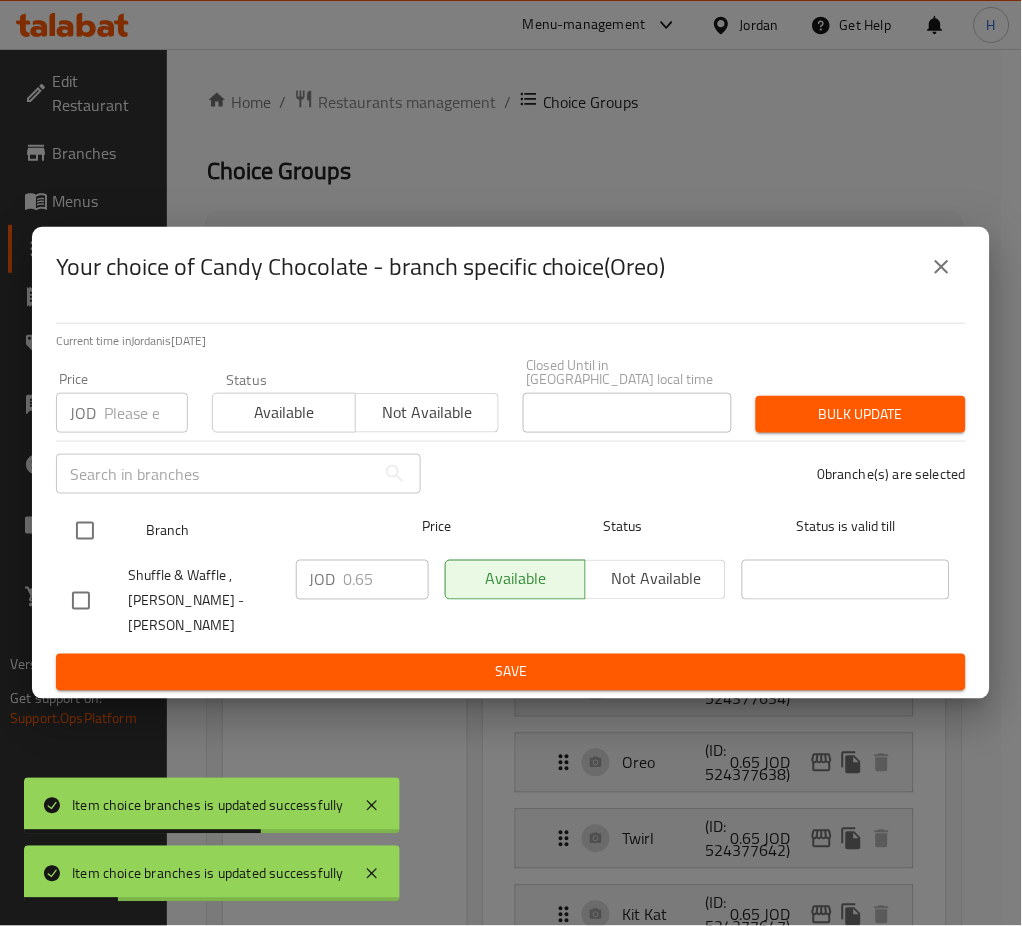 checkbox on "true" 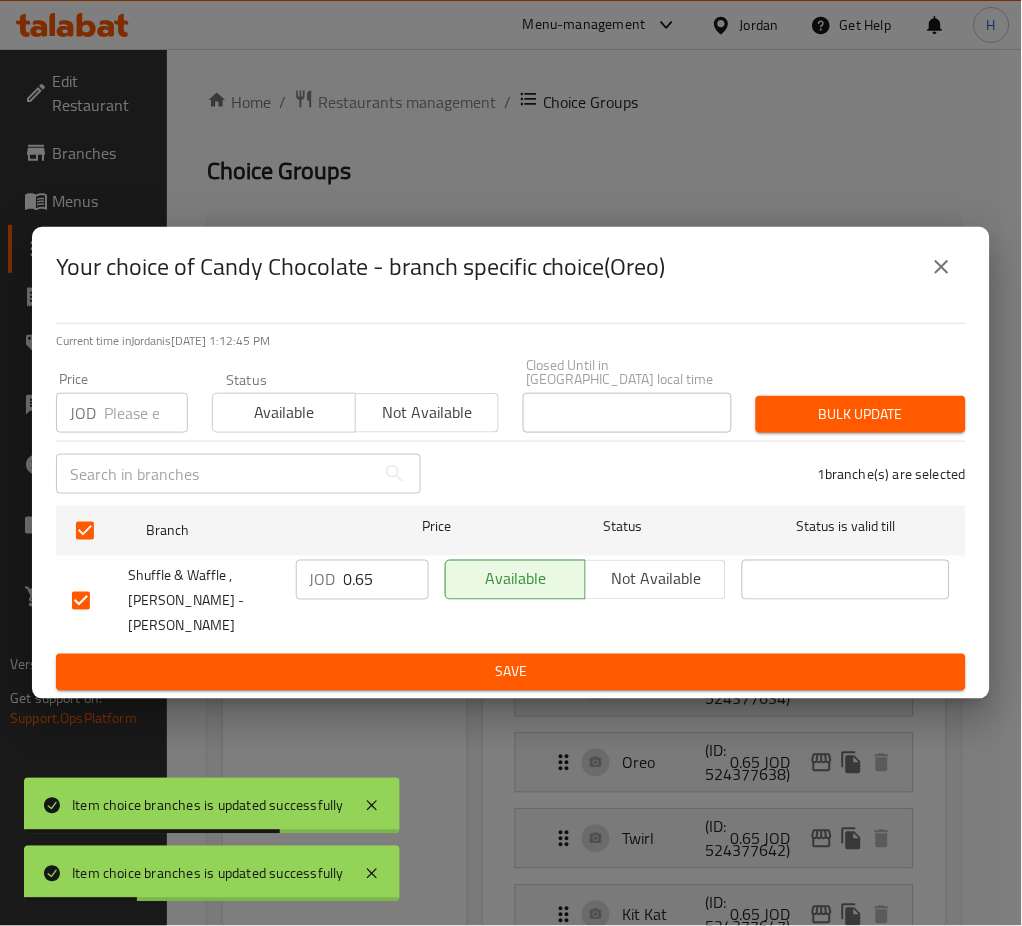 click on "0.65" at bounding box center (386, 580) 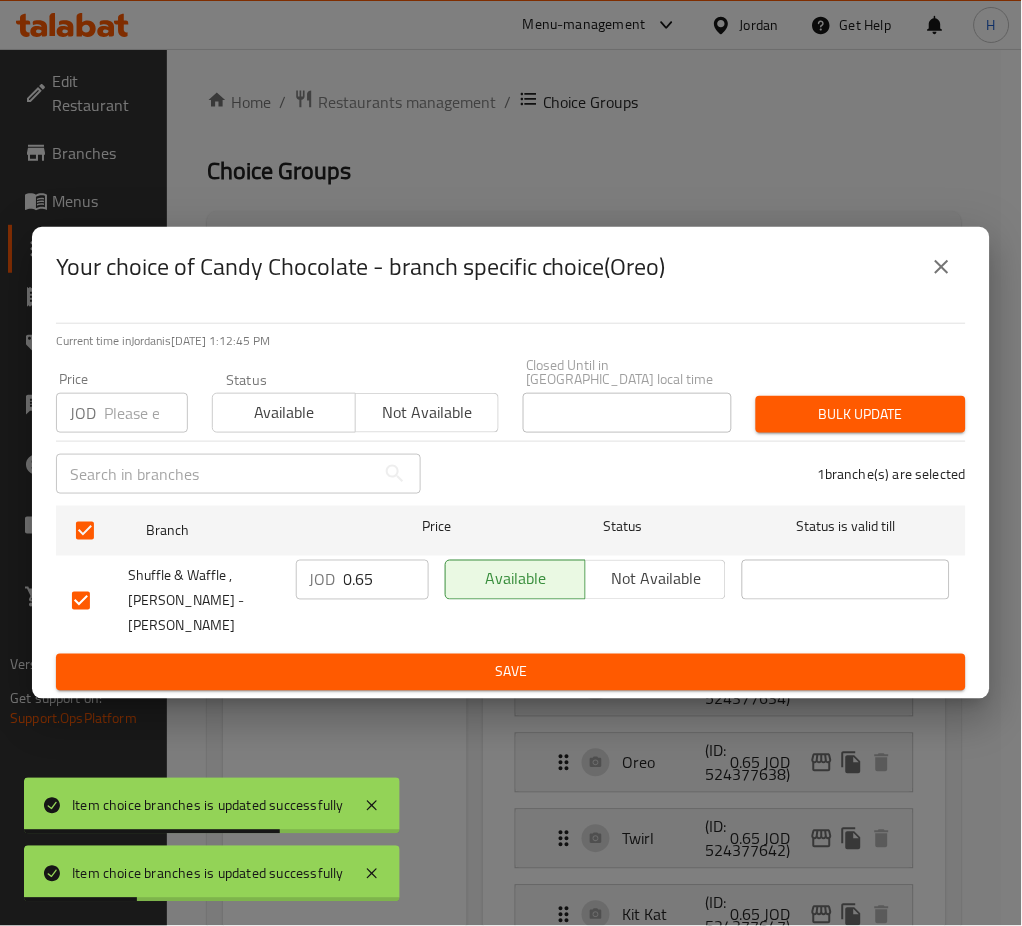 paste on "1.50" 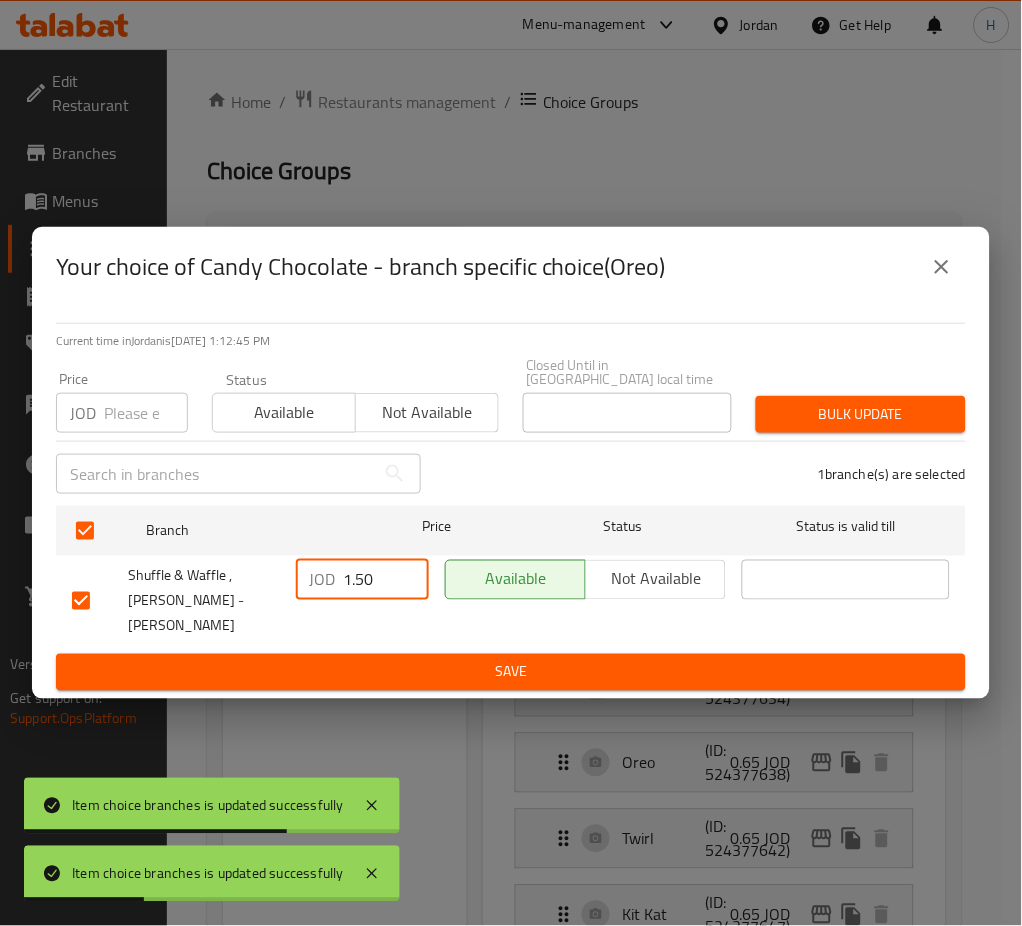 type on "1.50" 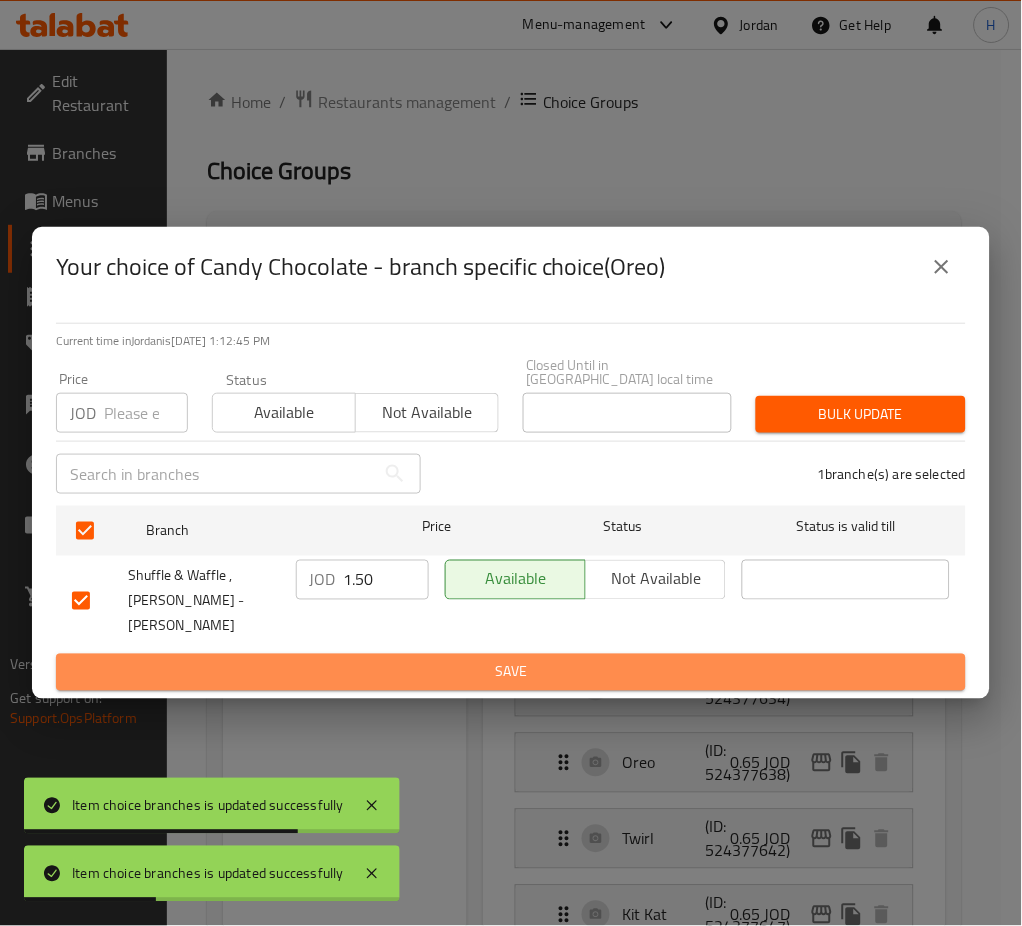 click on "Save" at bounding box center (511, 672) 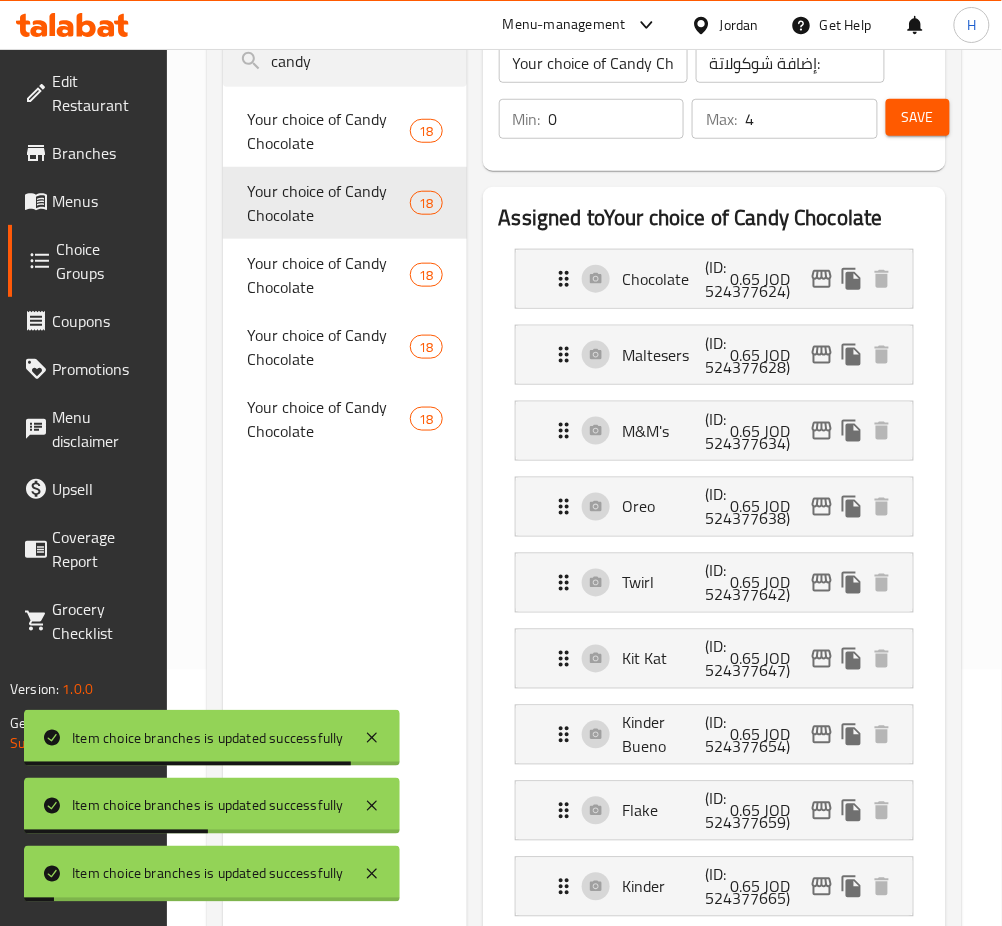 scroll, scrollTop: 266, scrollLeft: 0, axis: vertical 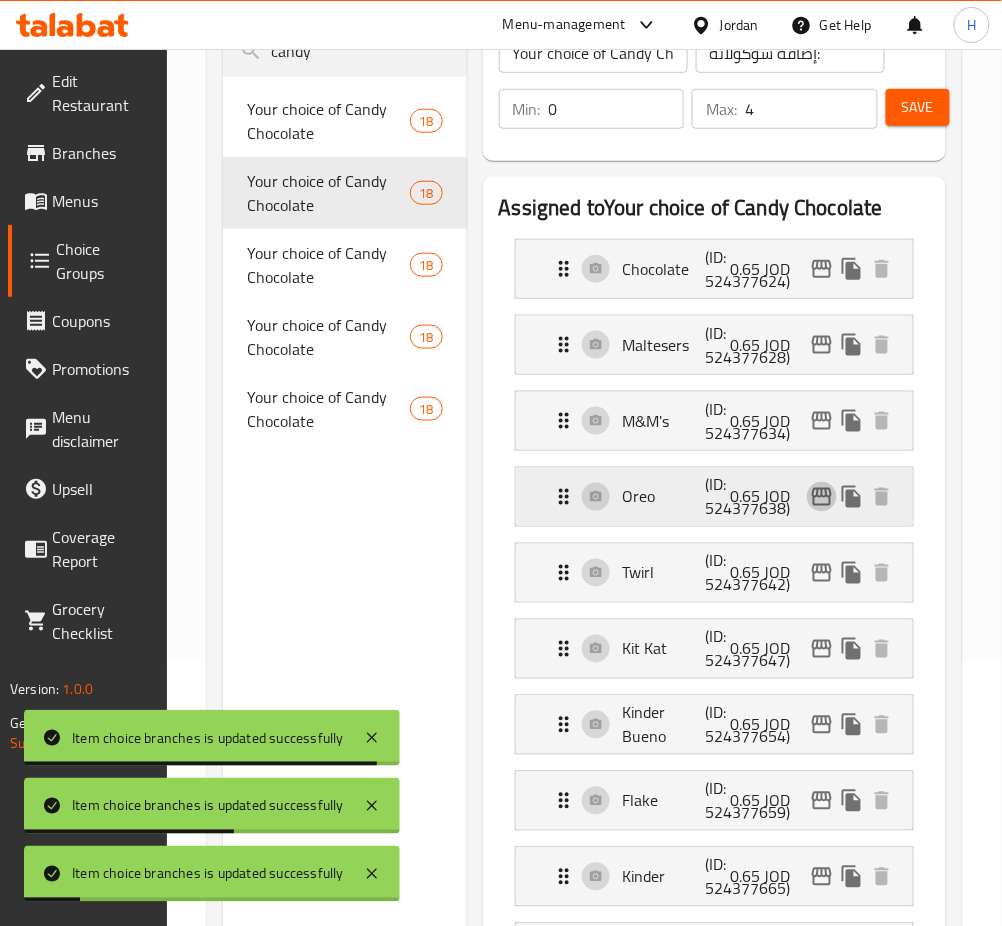 click 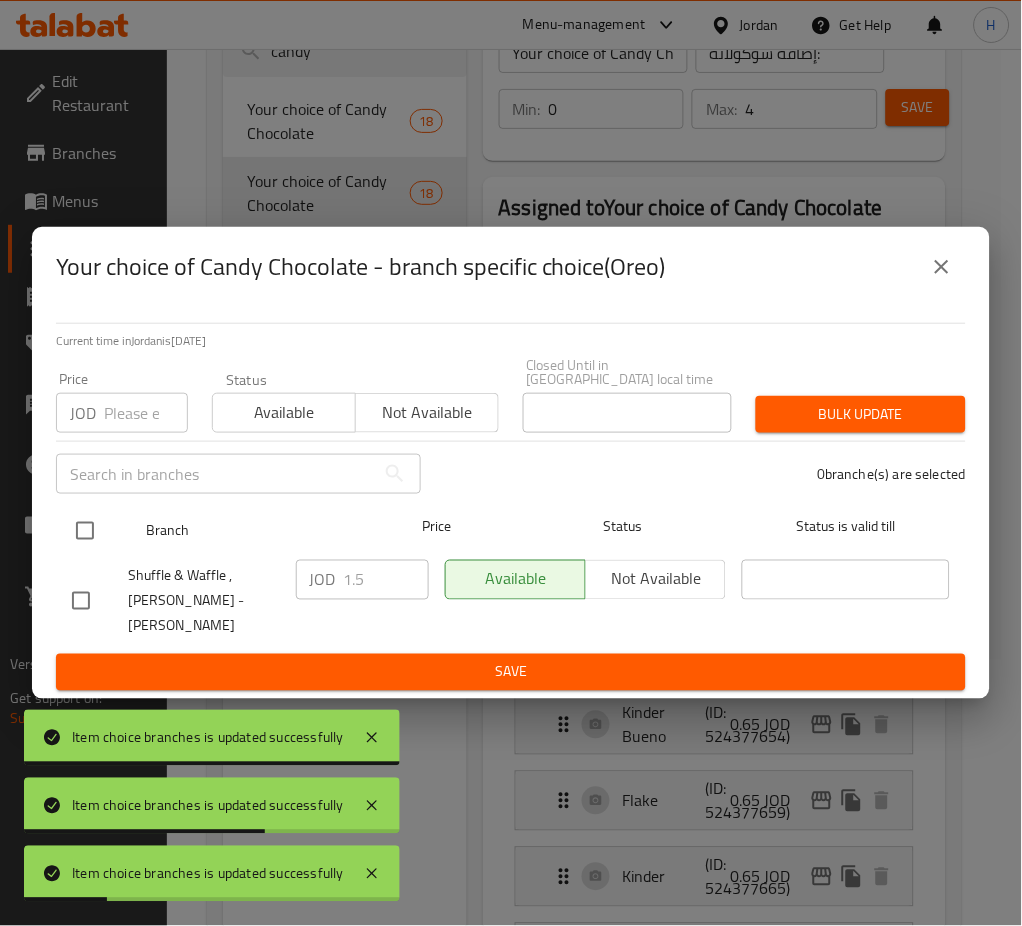 click at bounding box center (85, 531) 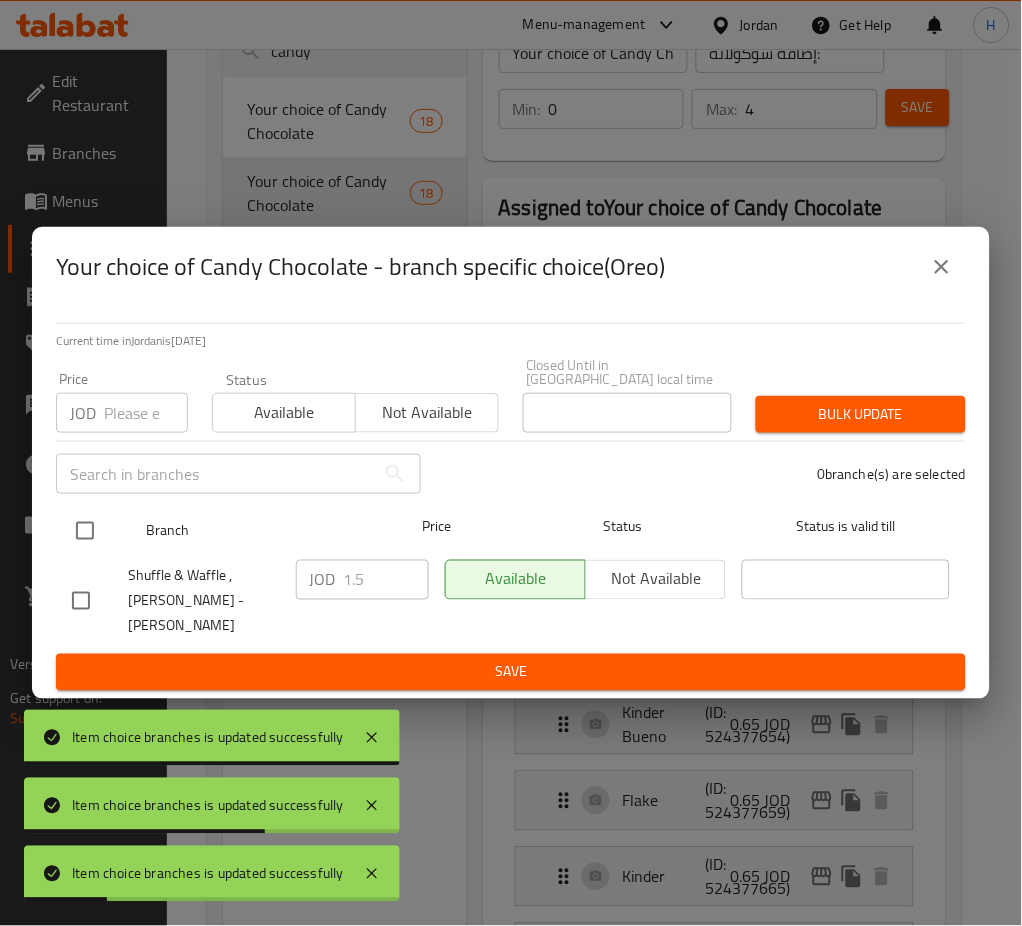 checkbox on "true" 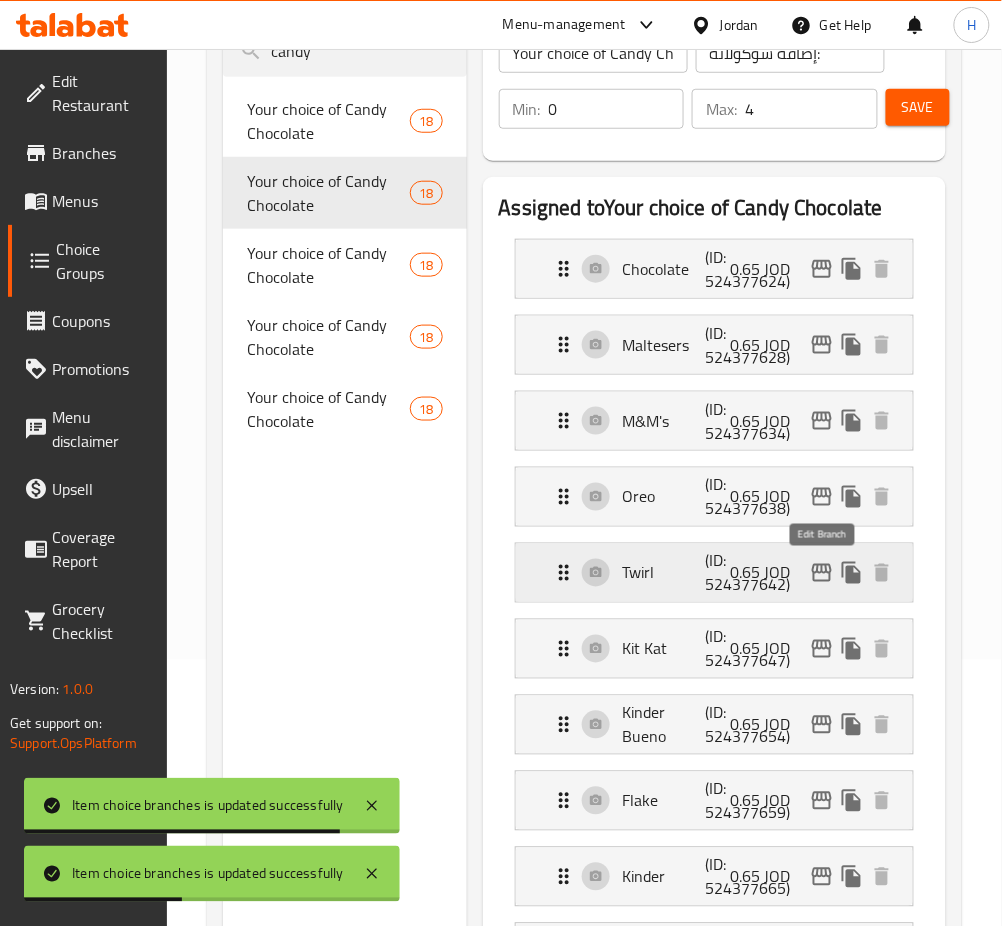 click 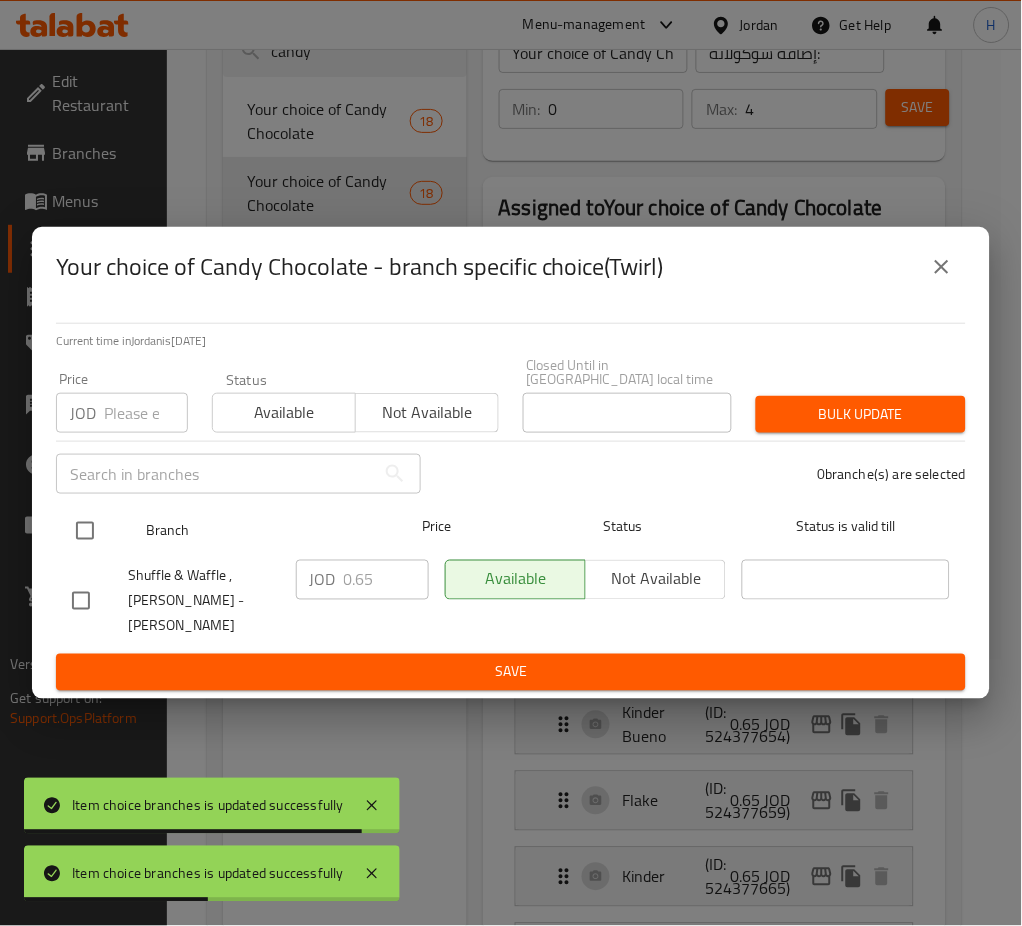 click at bounding box center [85, 531] 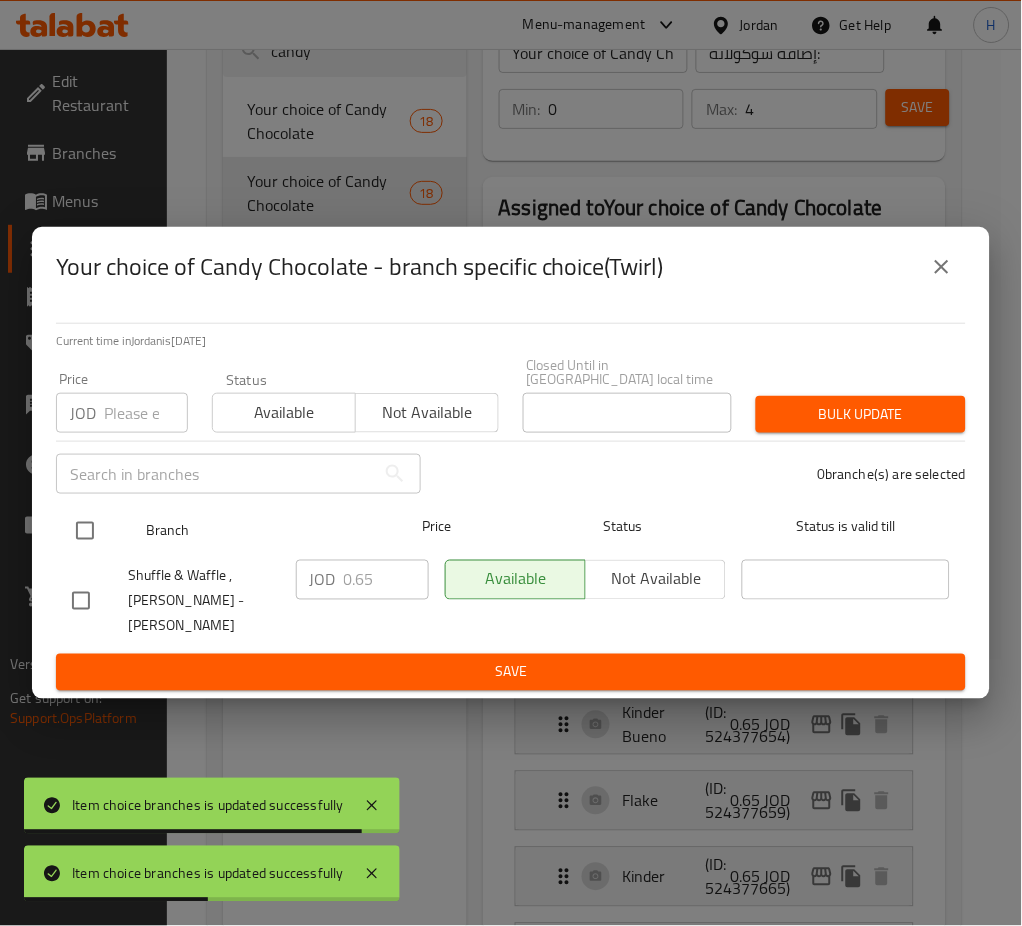 checkbox on "true" 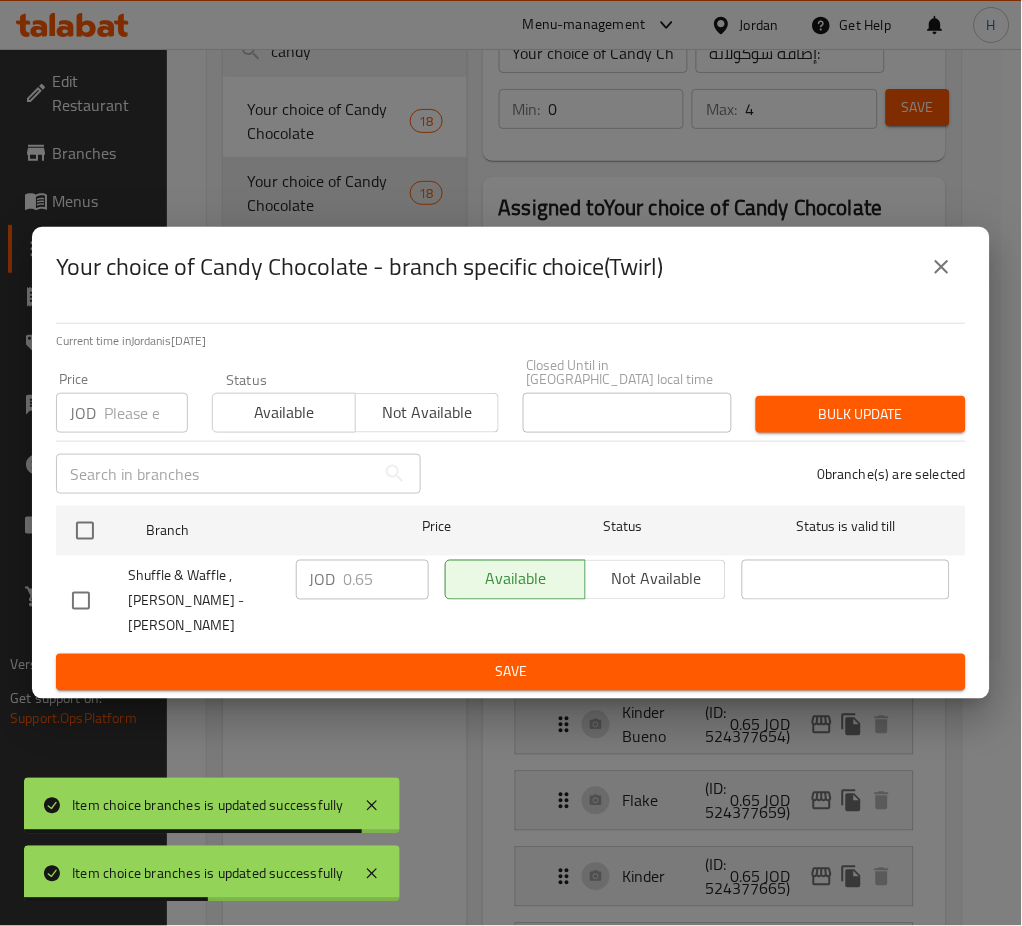 checkbox on "true" 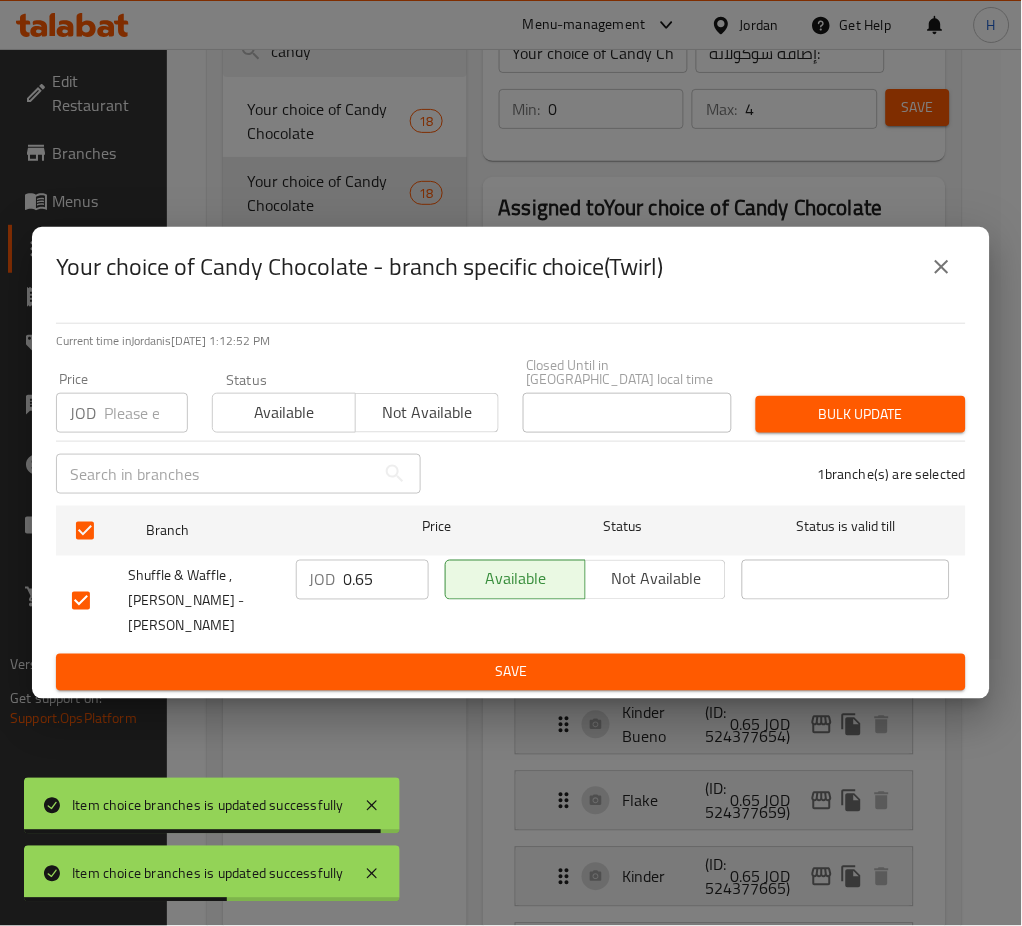 click on "0.65" at bounding box center (386, 580) 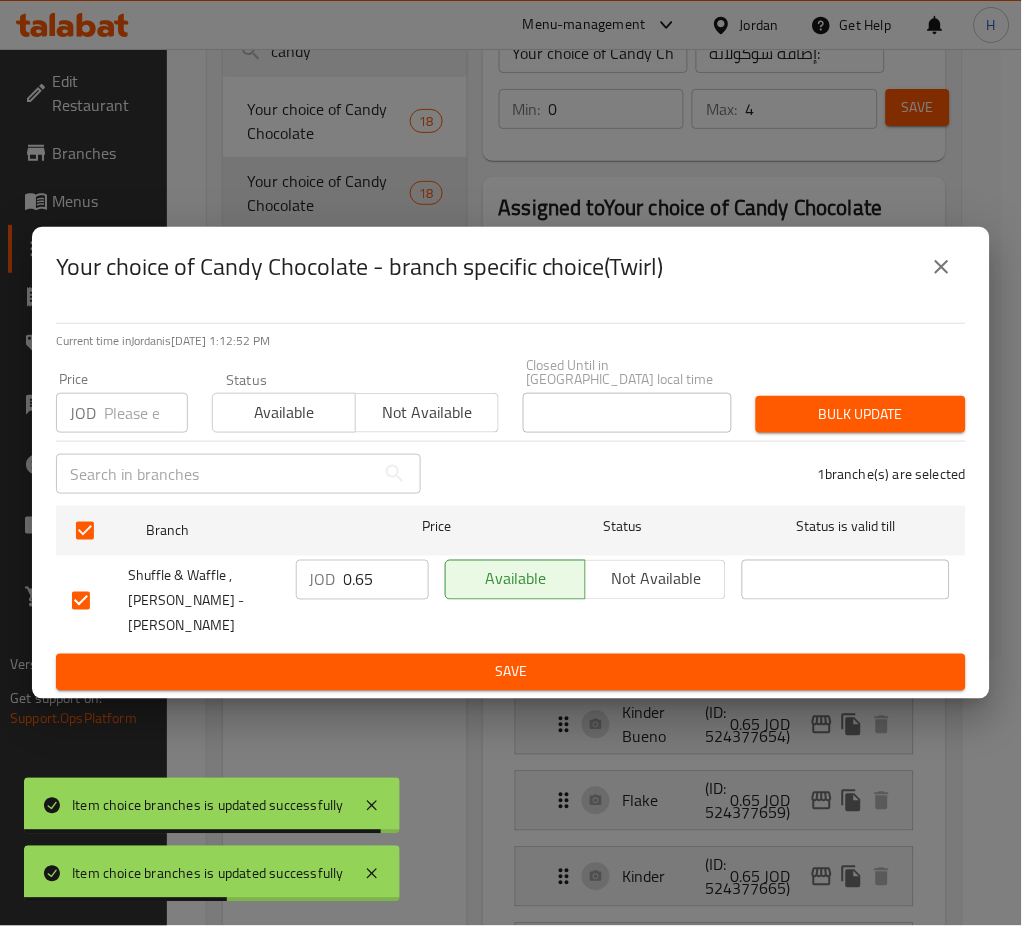 paste on "1.50" 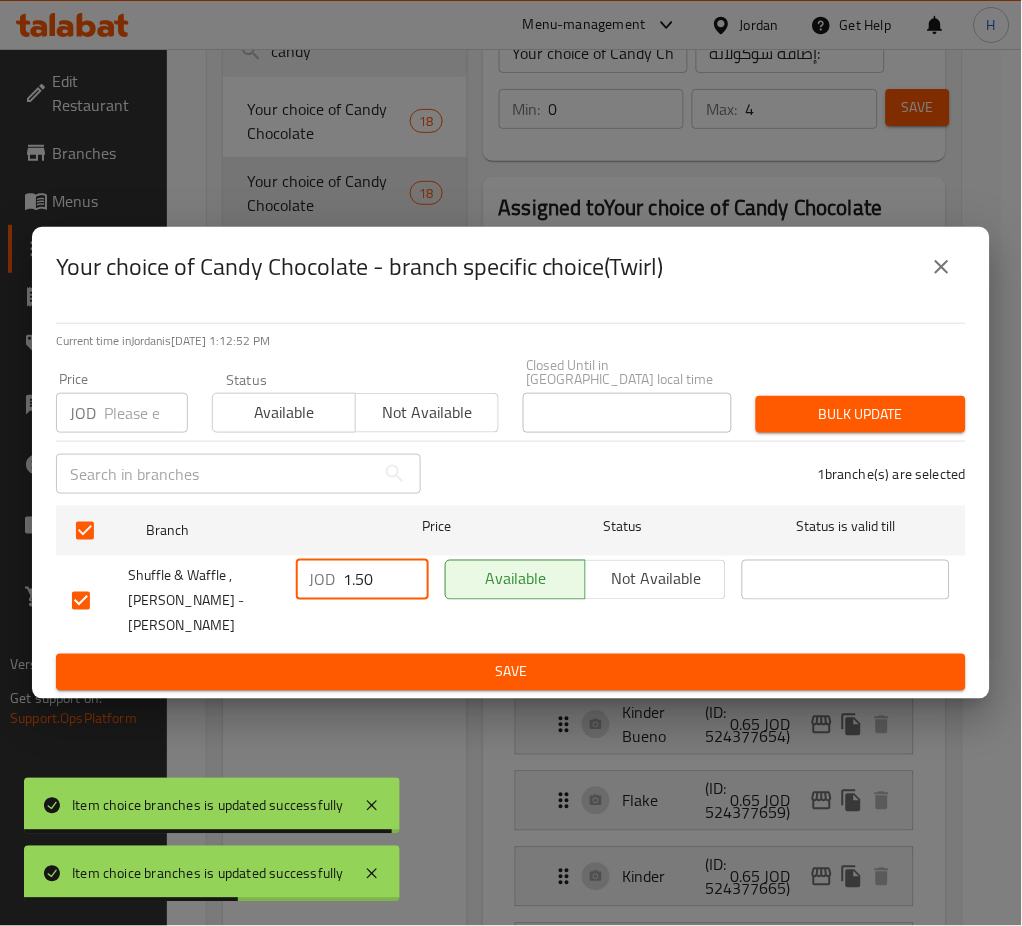 type on "1.50" 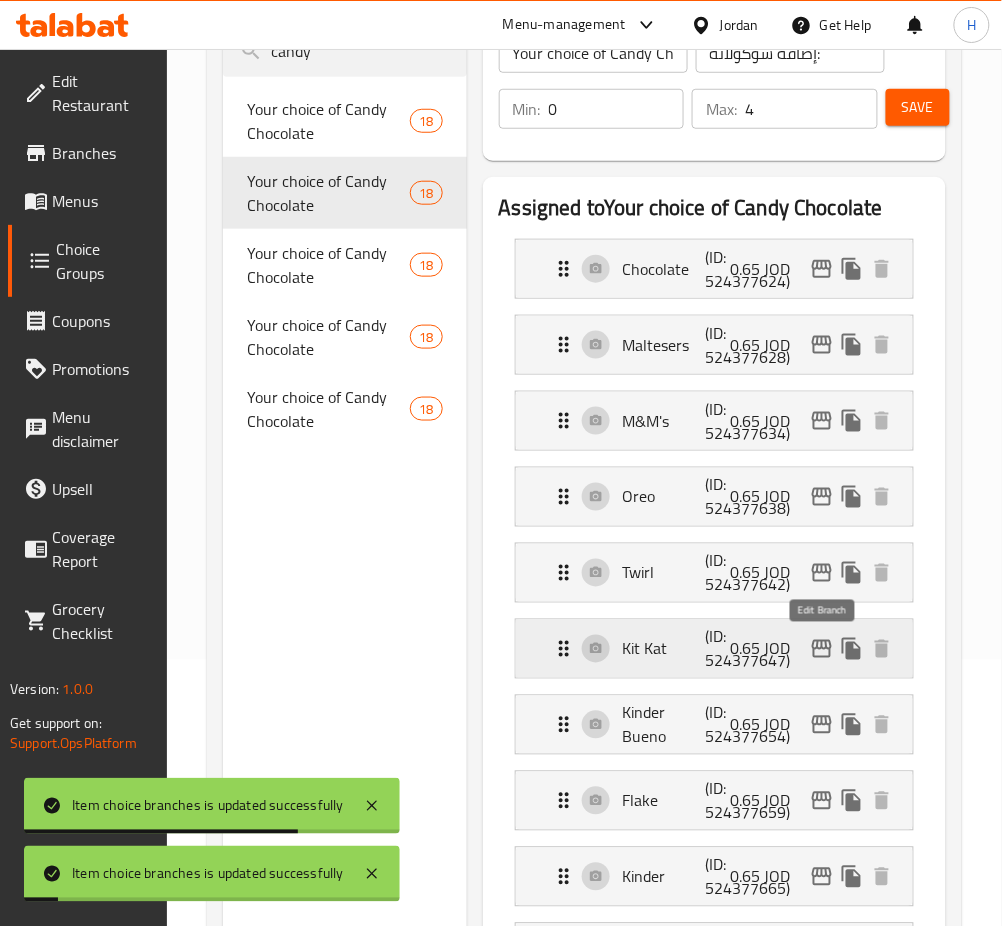 click 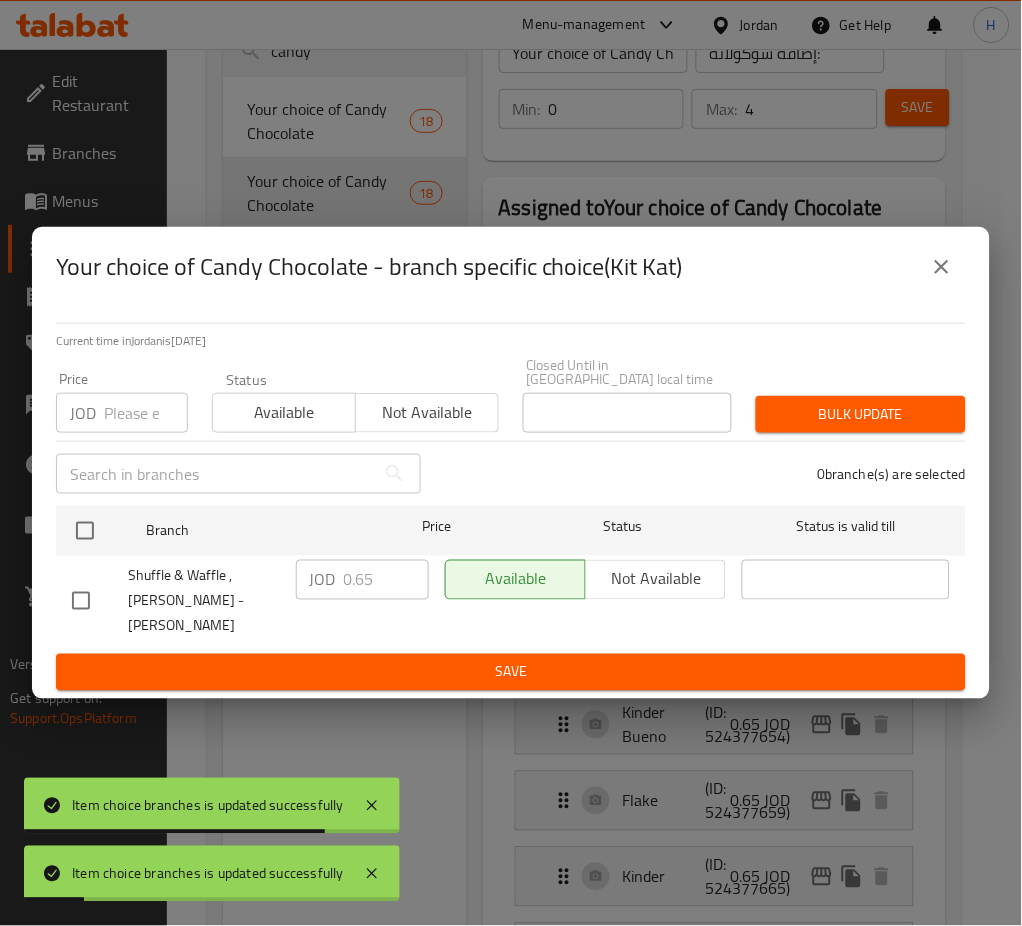 drag, startPoint x: 103, startPoint y: 528, endPoint x: 184, endPoint y: 571, distance: 91.706055 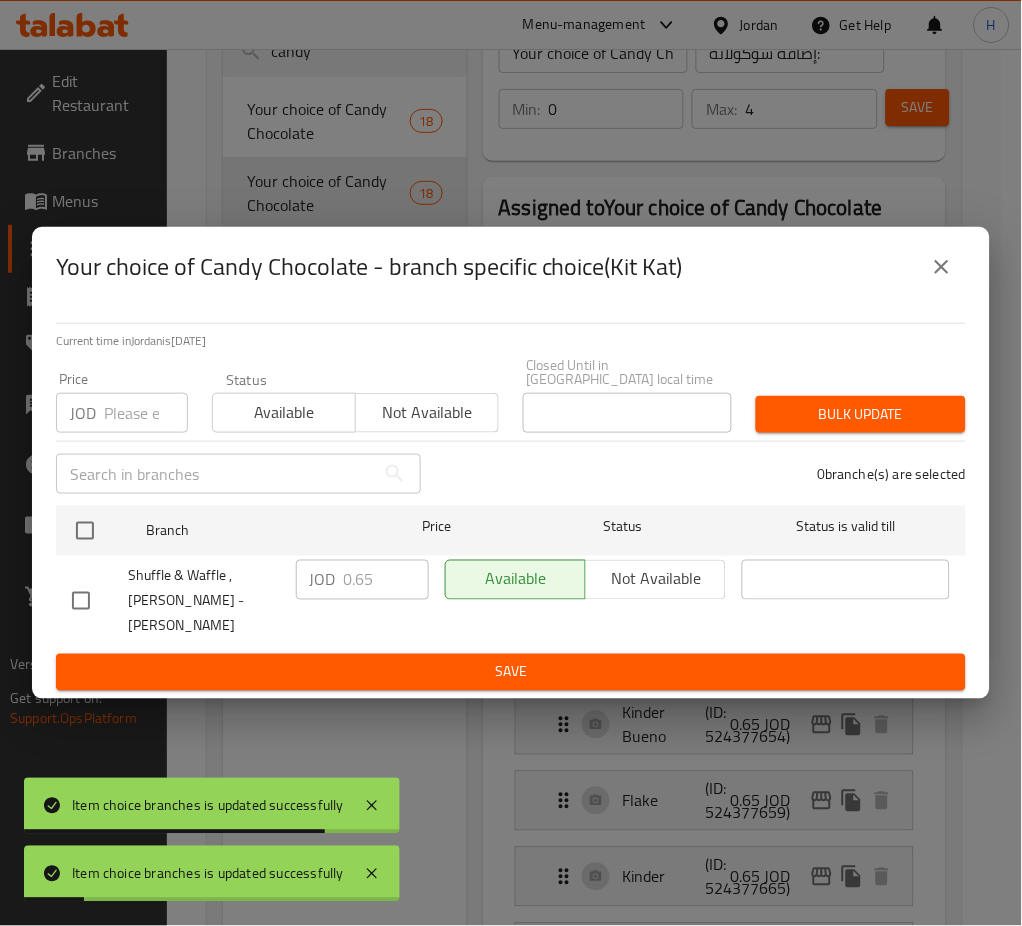 click at bounding box center (85, 531) 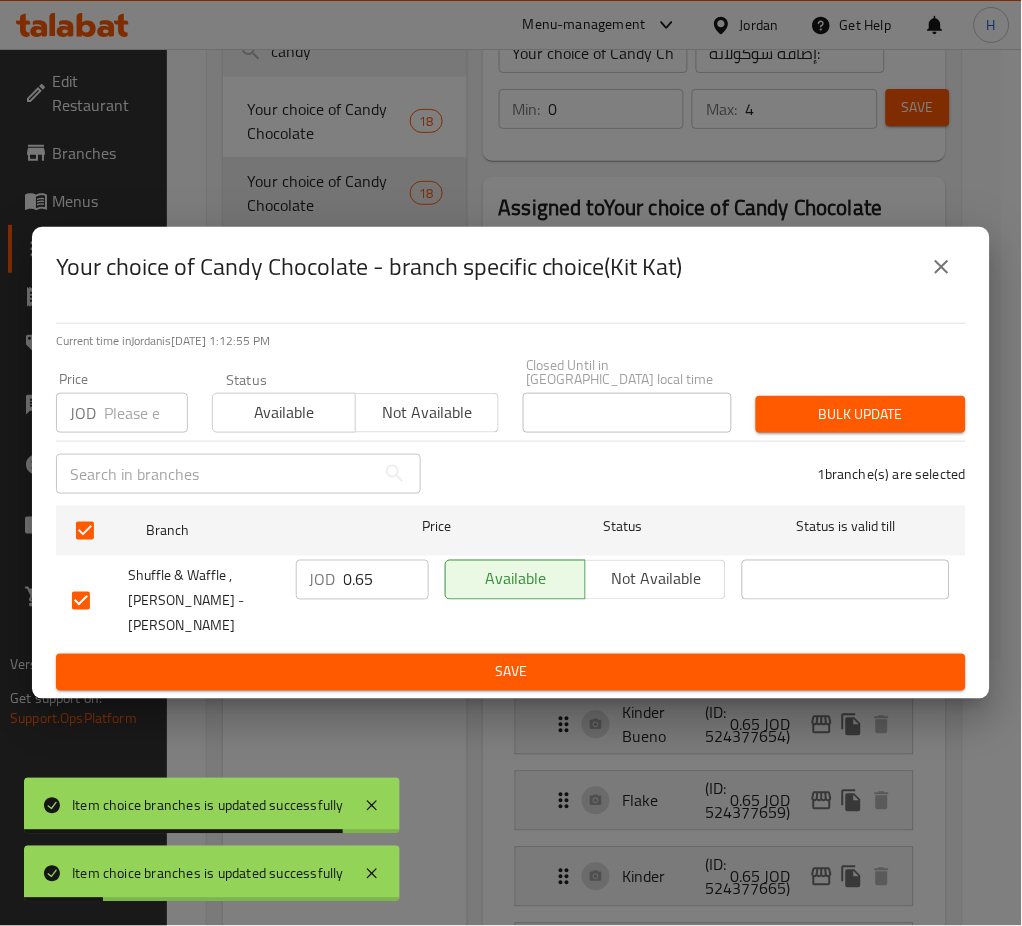 click on "JOD 0.65 ​" at bounding box center (362, 580) 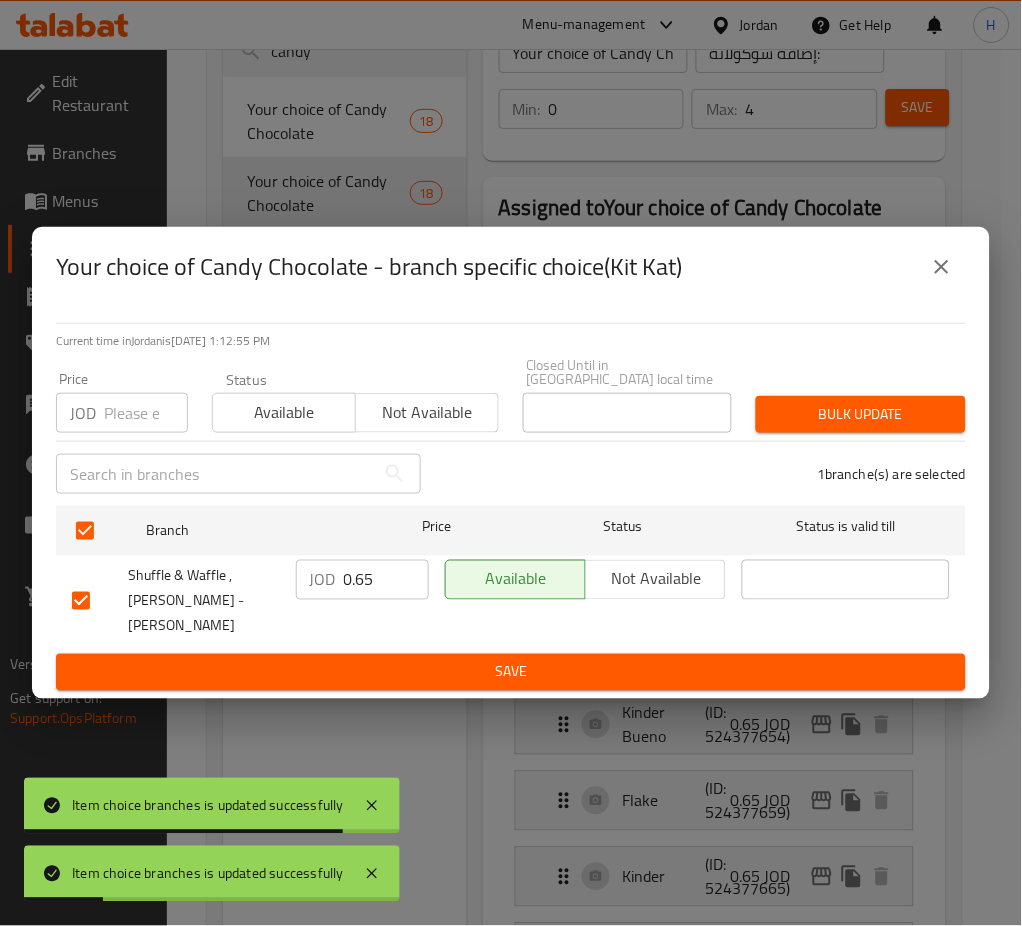 paste on "1.50" 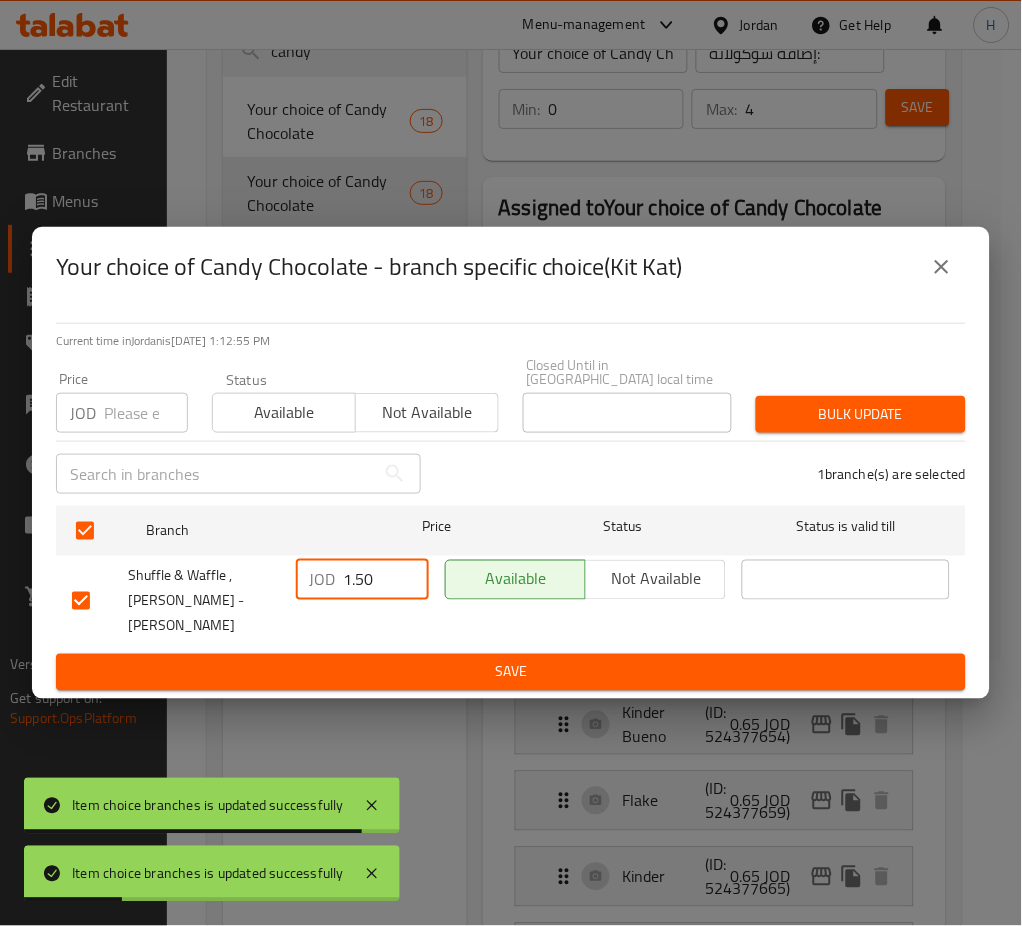 type on "1.50" 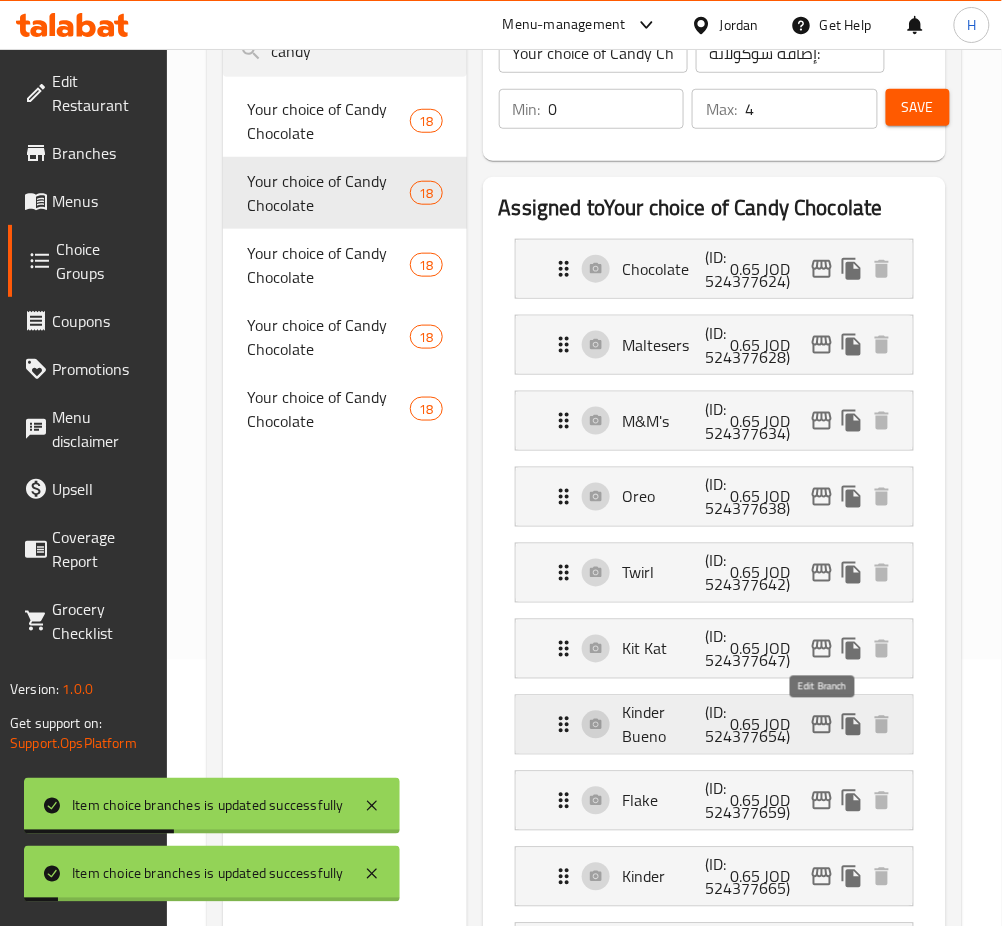 click 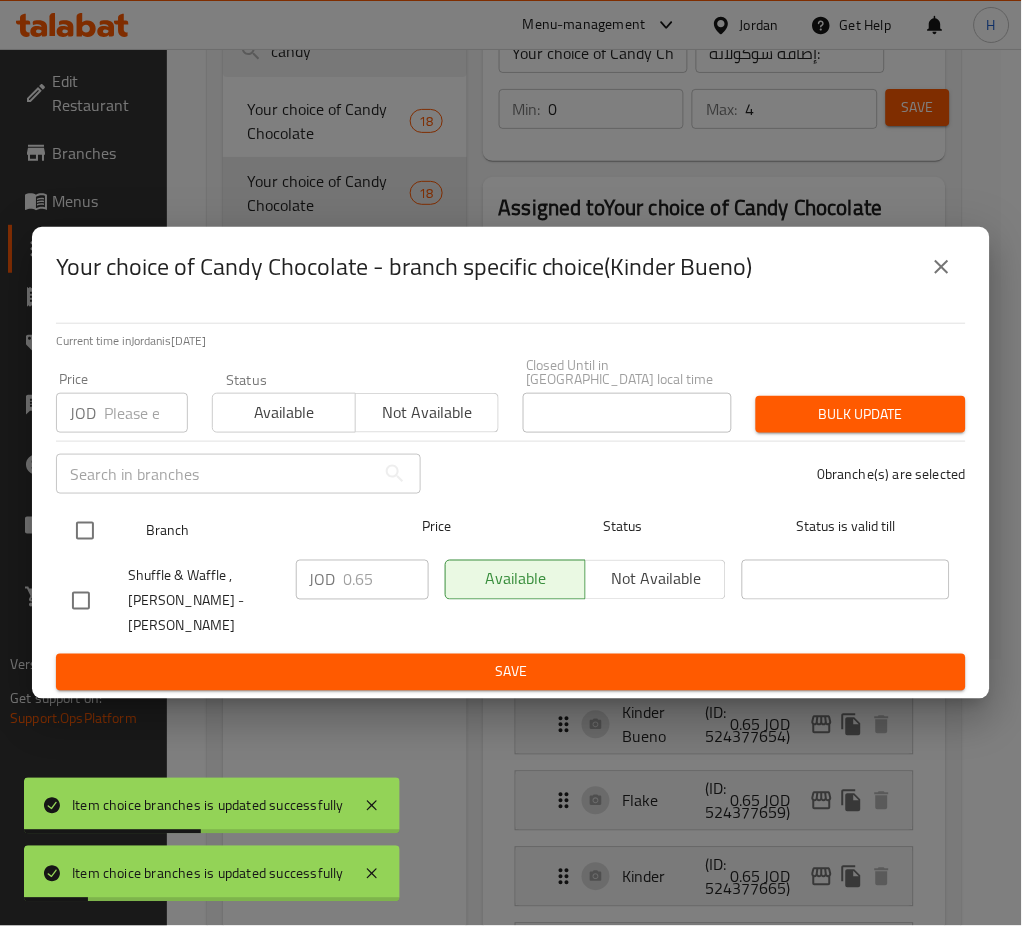 drag, startPoint x: 89, startPoint y: 533, endPoint x: 212, endPoint y: 548, distance: 123.911255 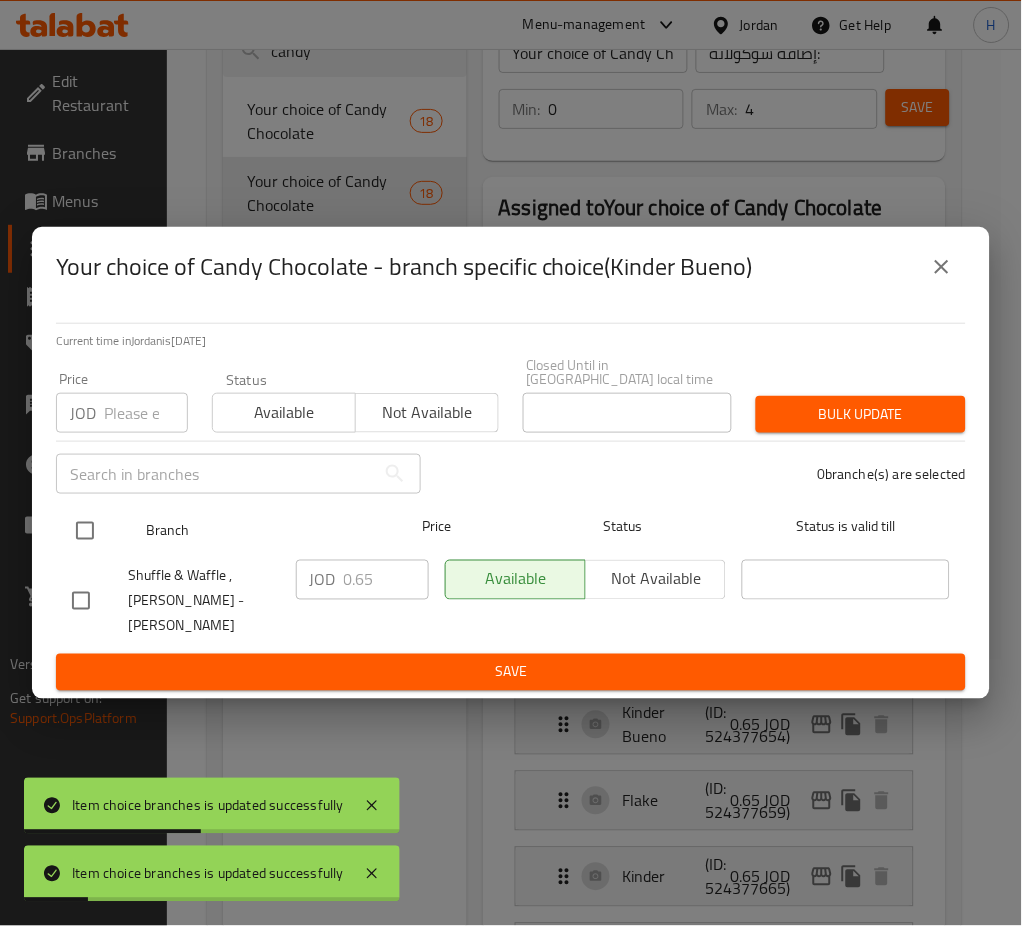 click at bounding box center [85, 531] 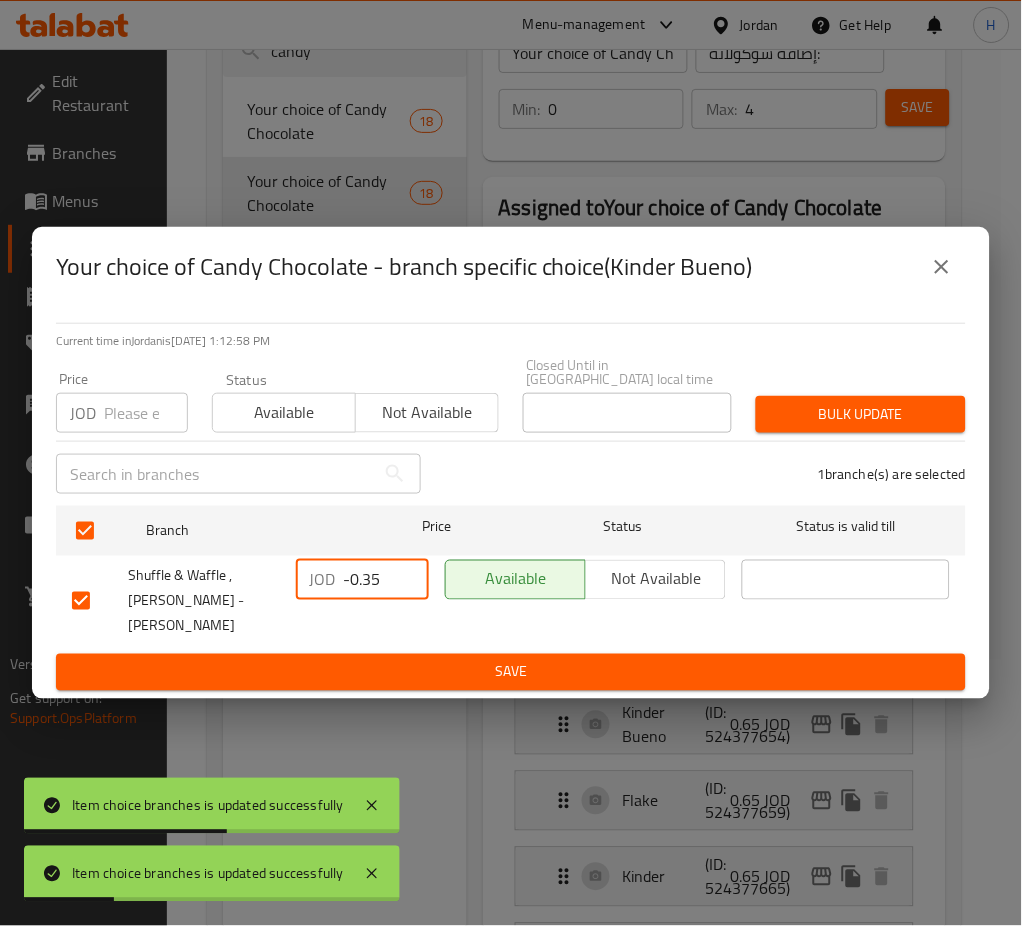 click on "-0.35" at bounding box center [386, 580] 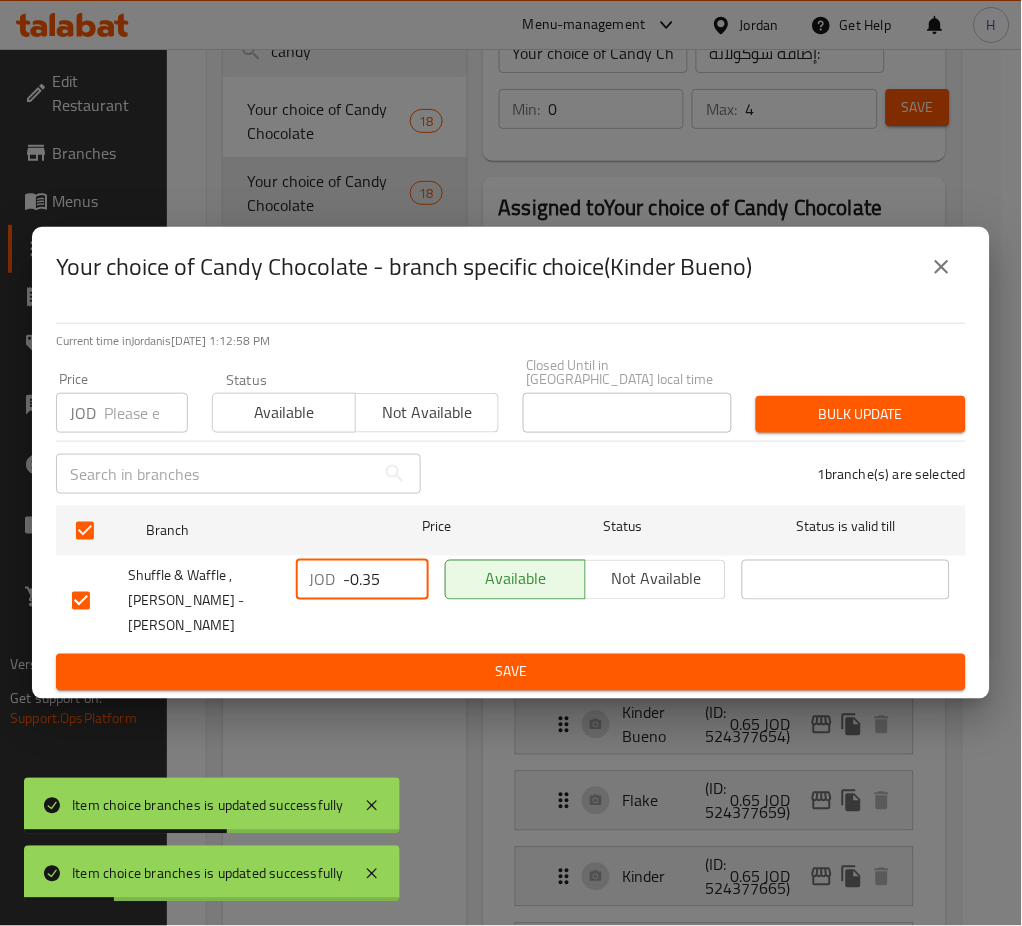 paste on "1.50" 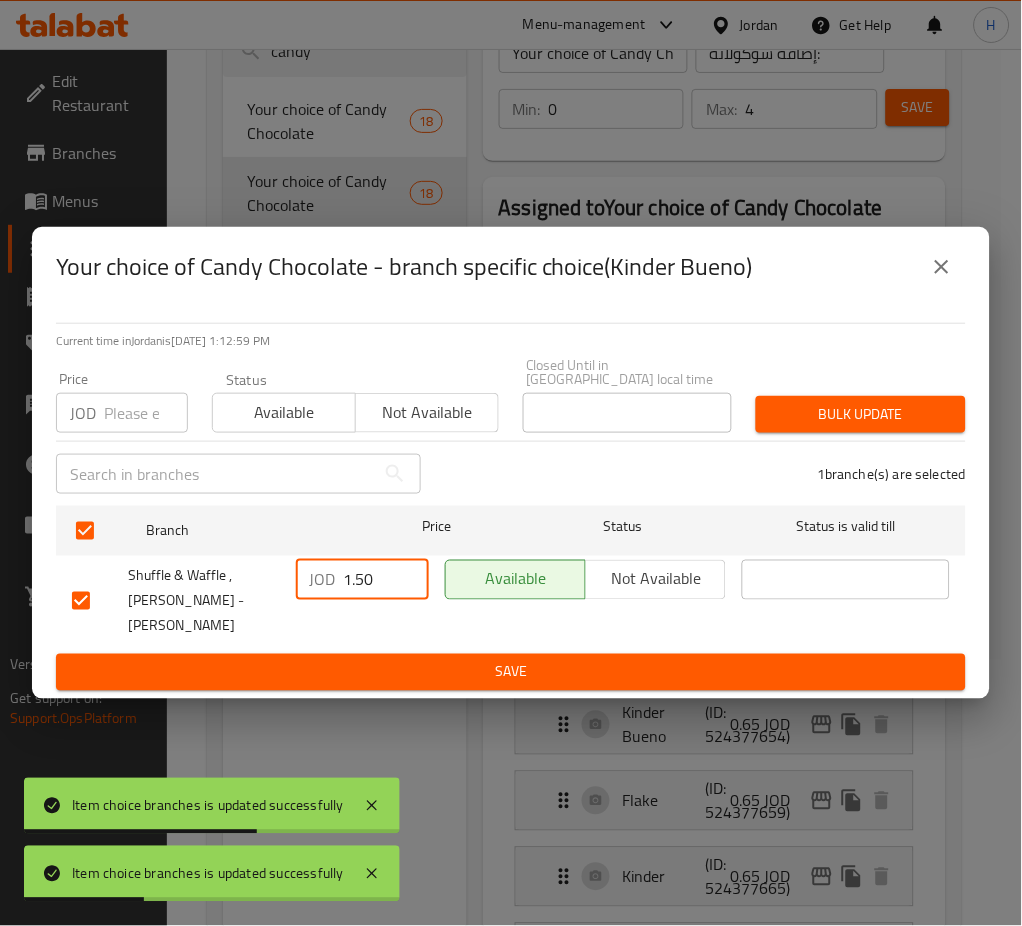 type on "1.50" 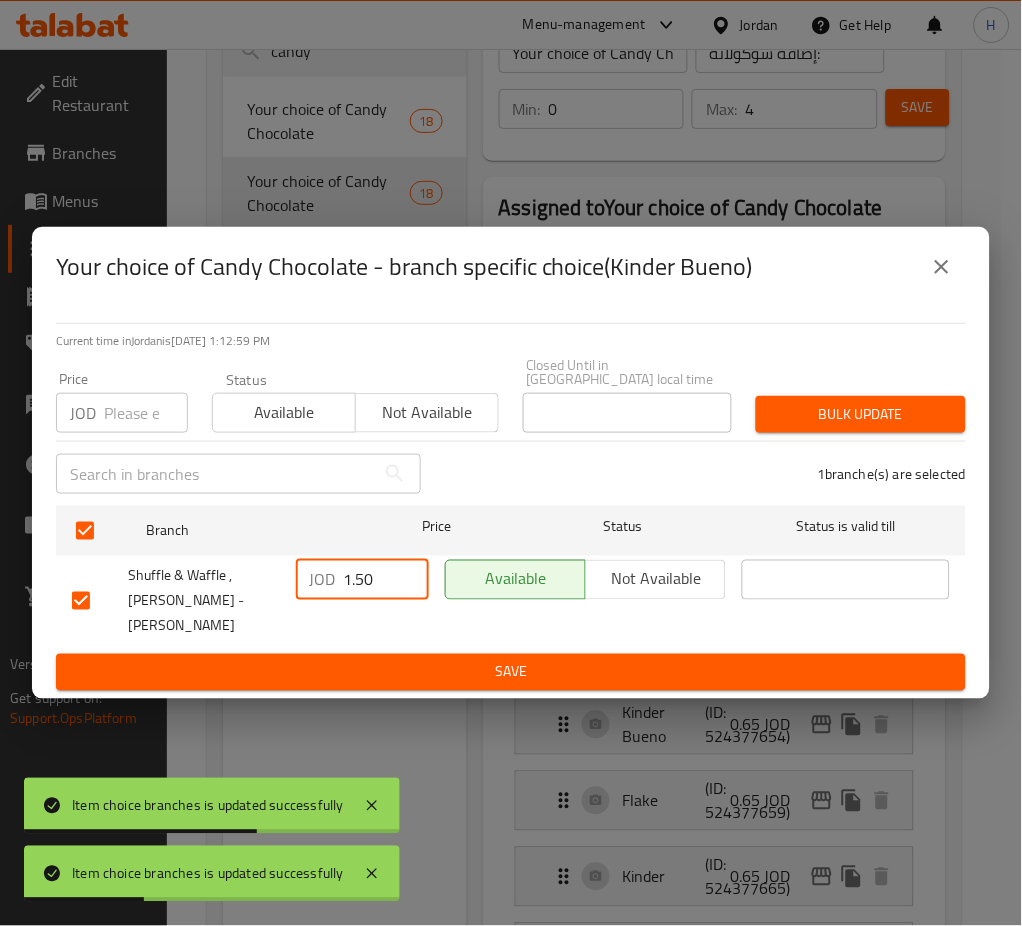click on "Save" at bounding box center [511, 672] 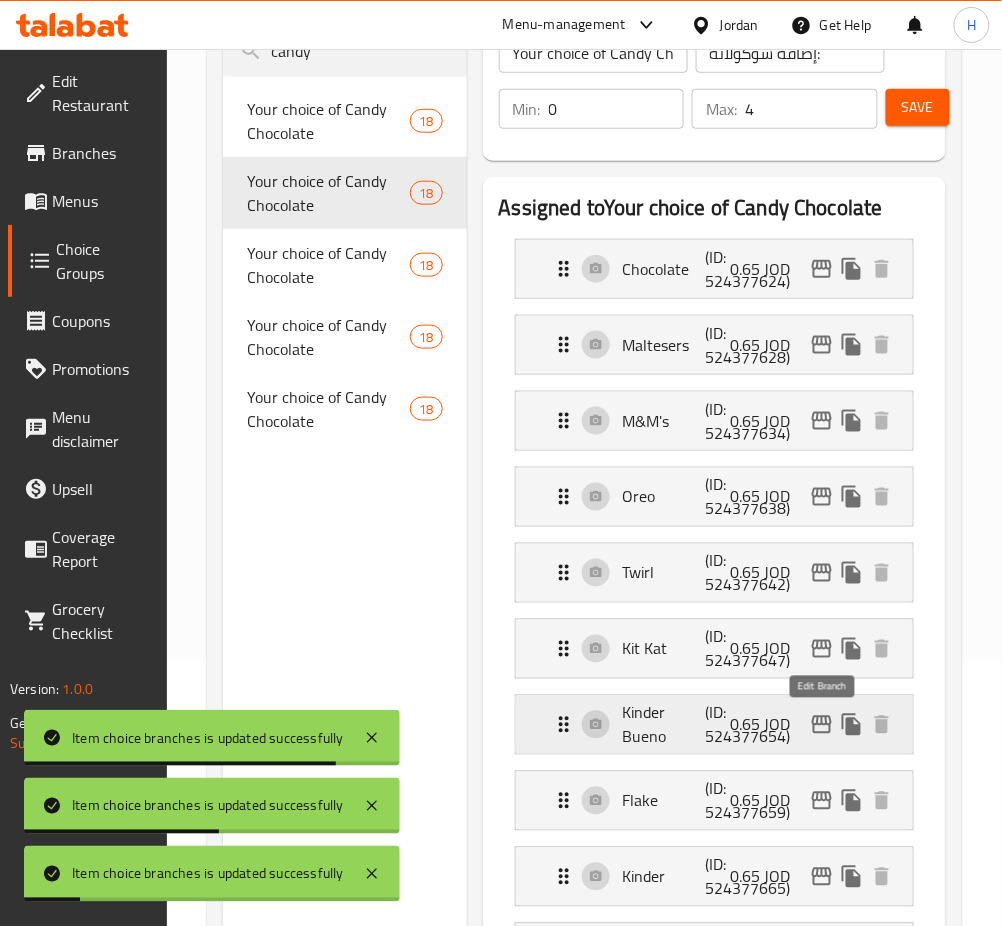 click 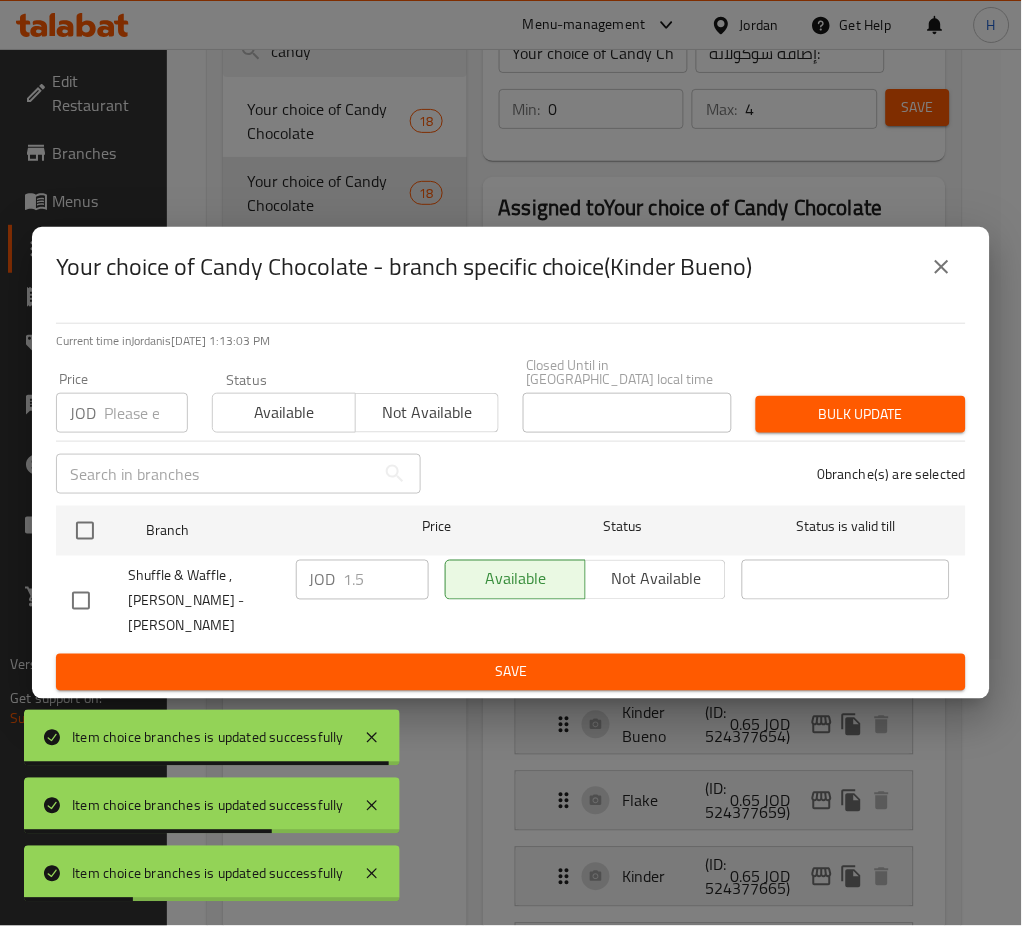 click 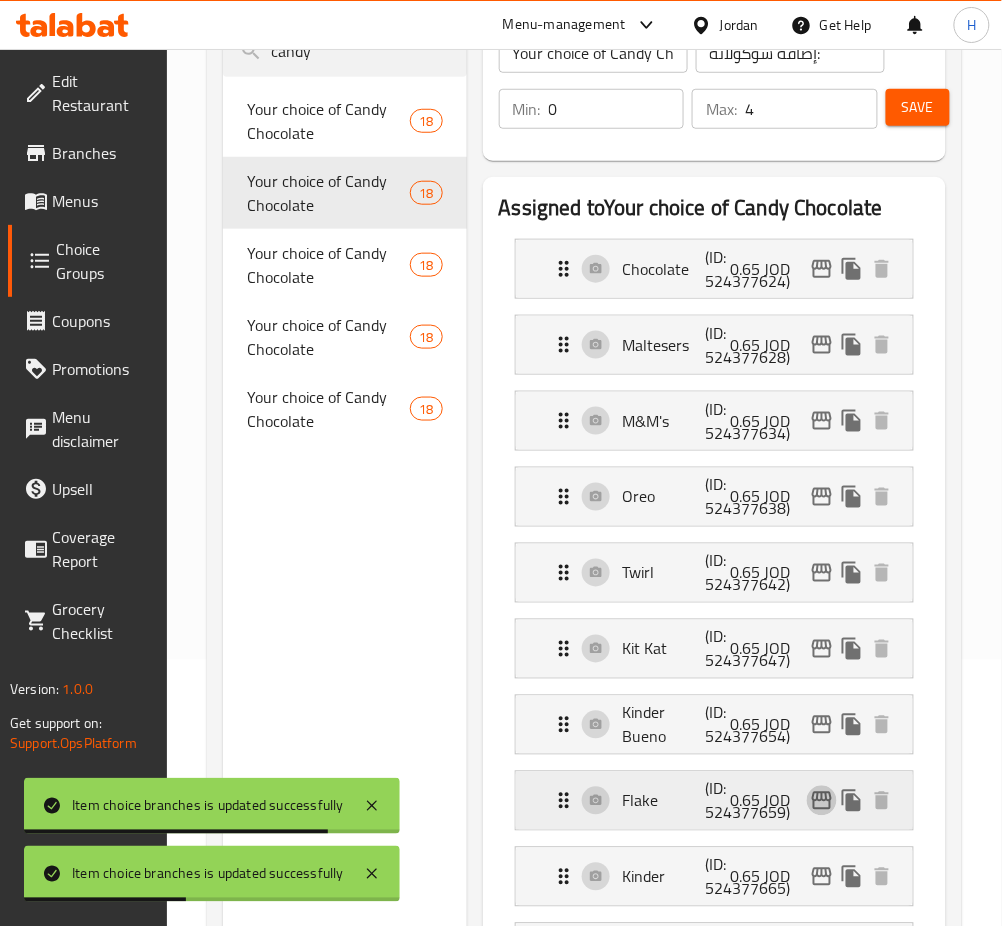 click 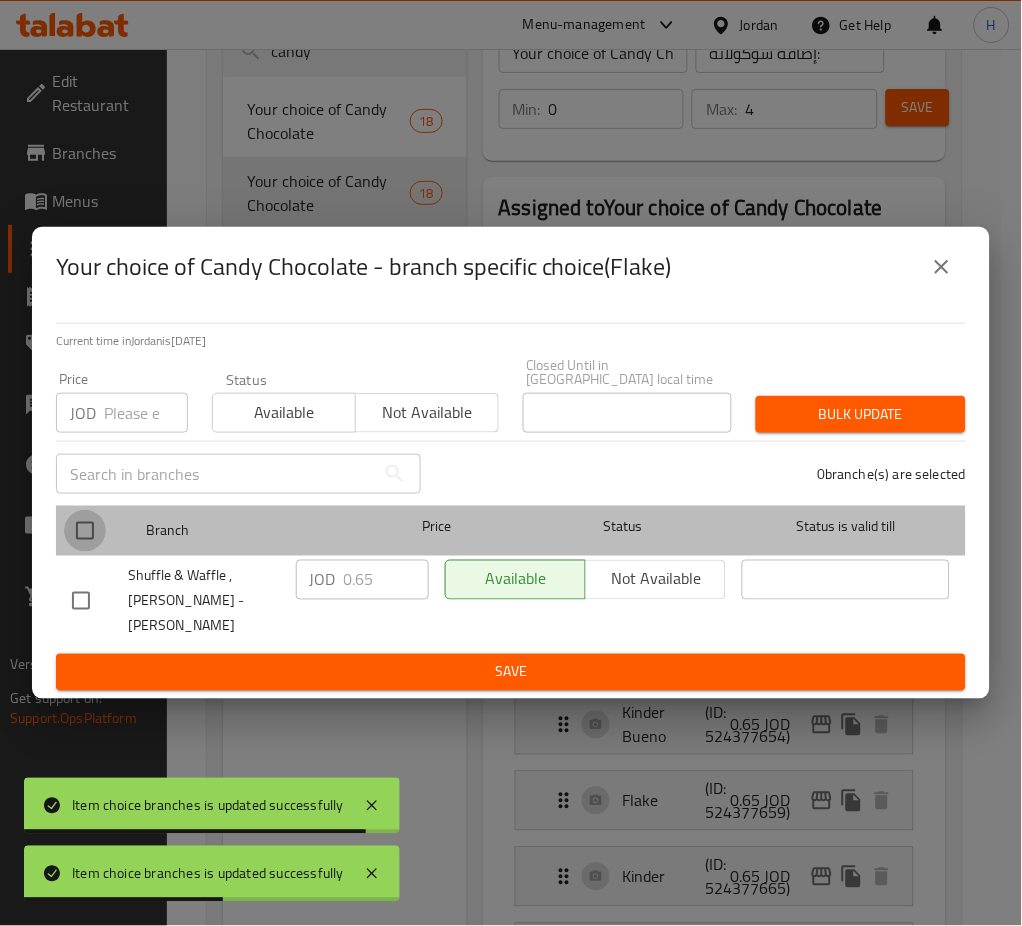 click at bounding box center (85, 531) 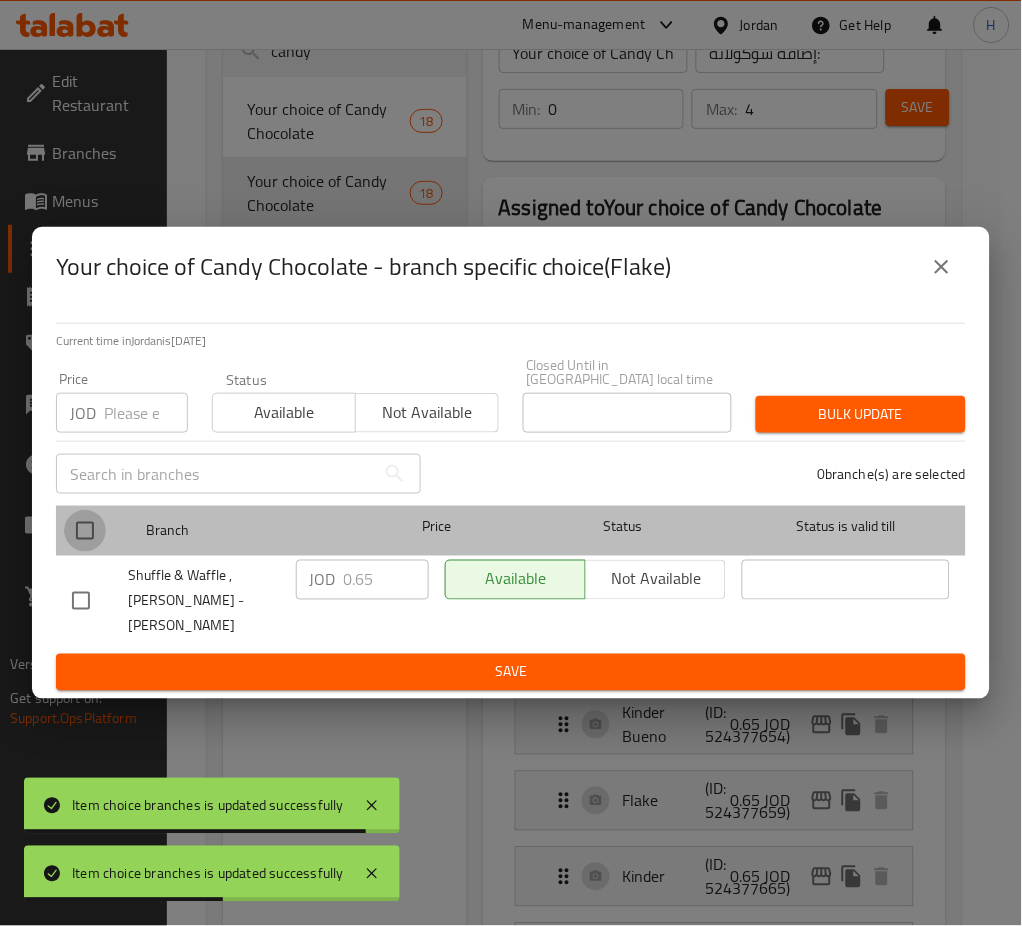 checkbox on "true" 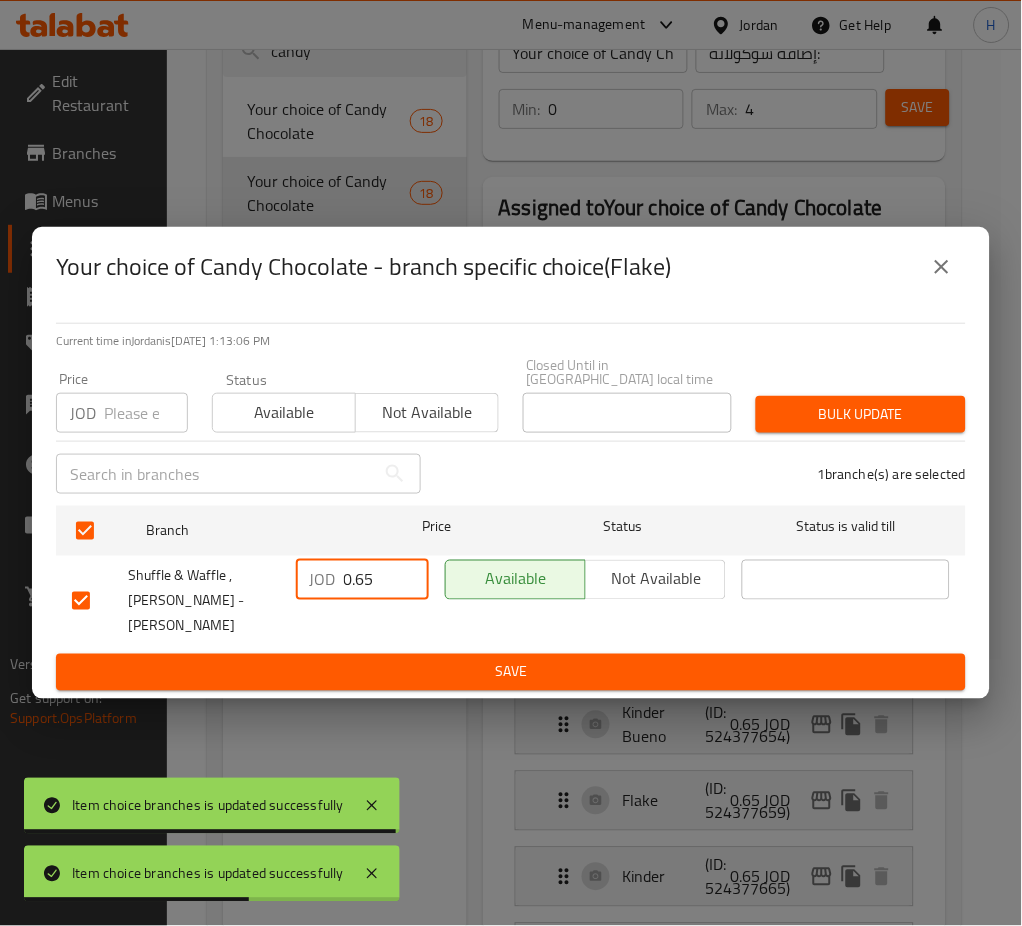 click on "0.65" at bounding box center (386, 580) 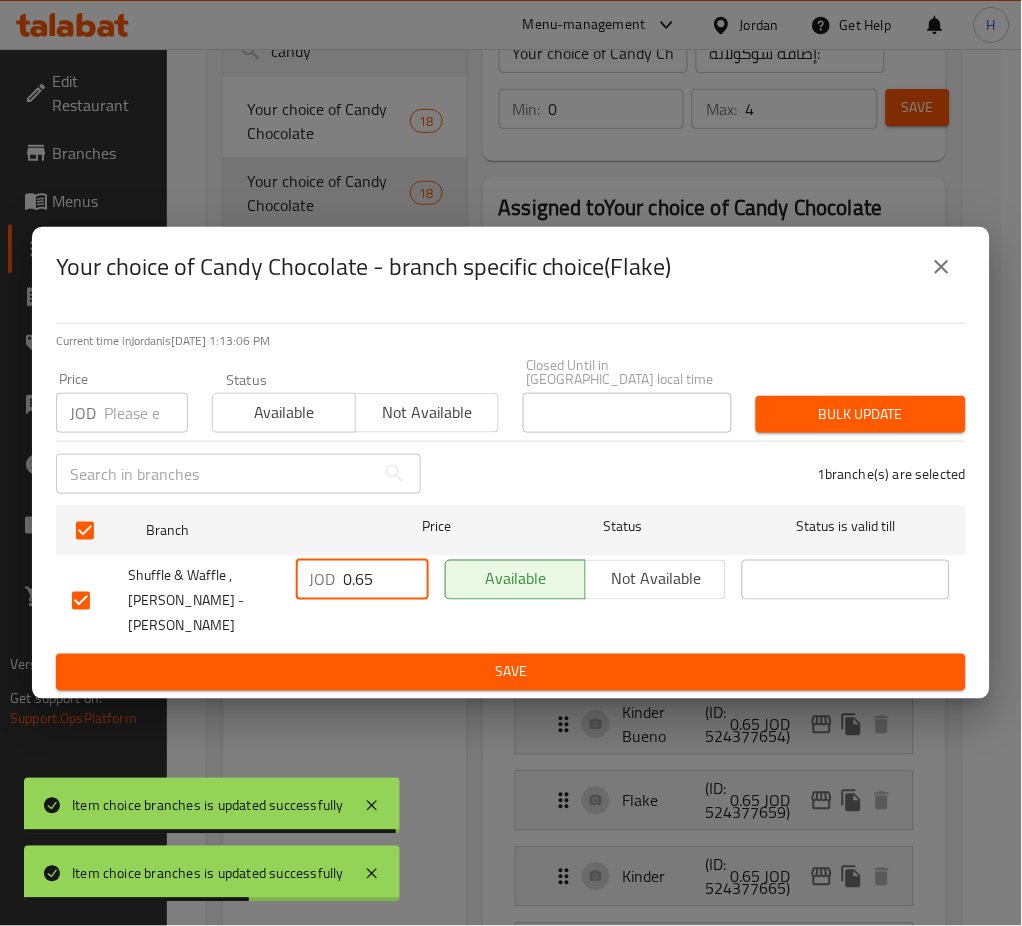 paste on "1.50" 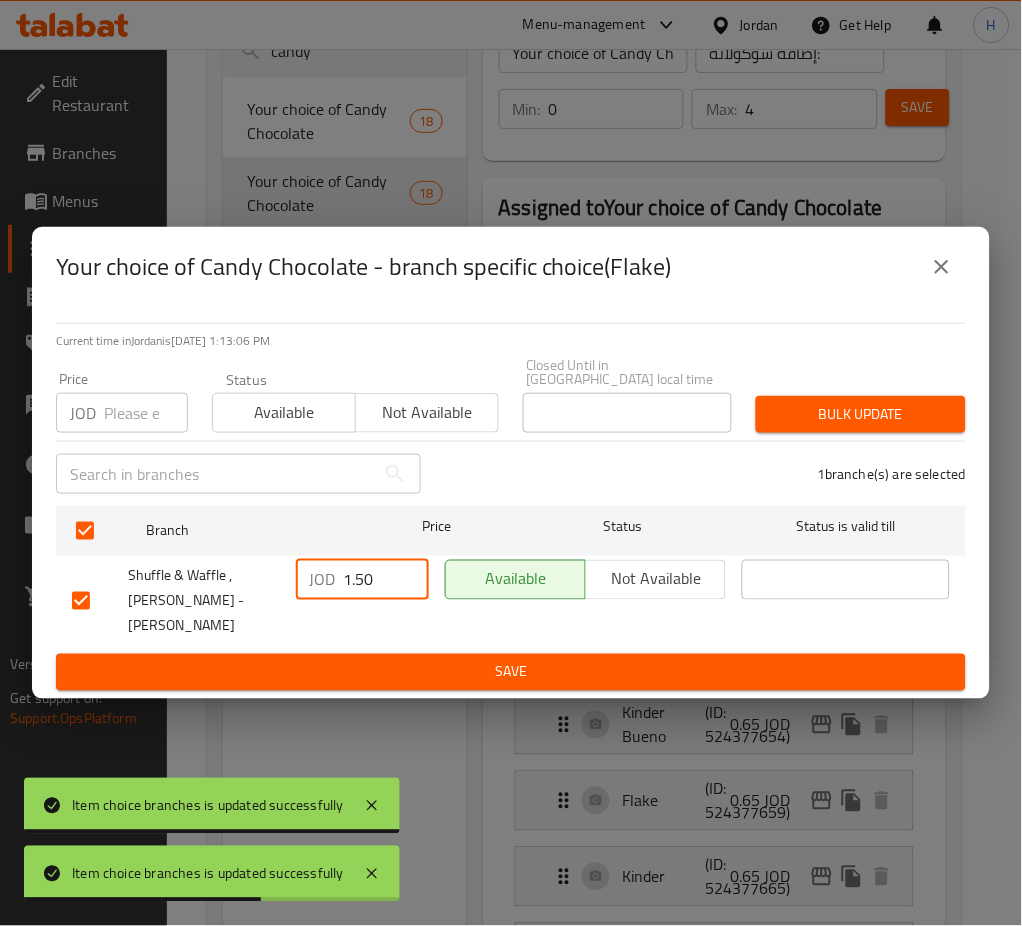 type on "1.50" 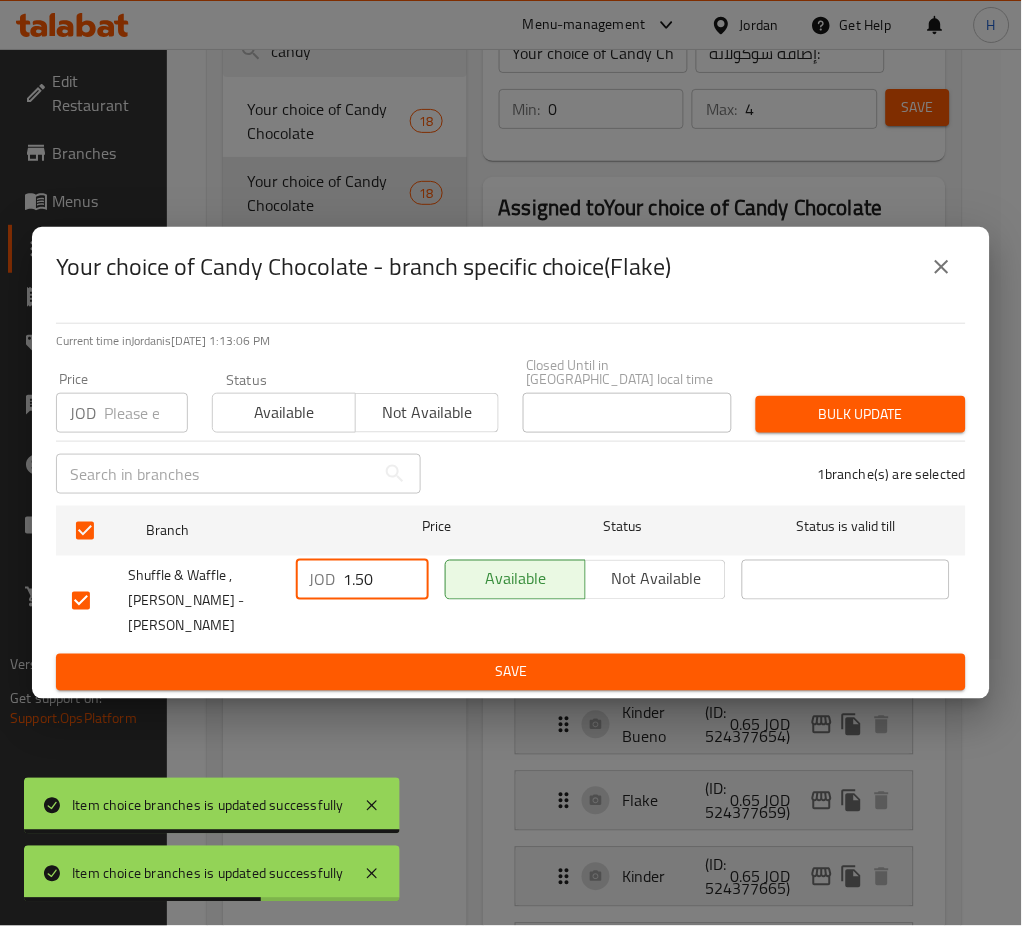 click on "Save" at bounding box center (511, 672) 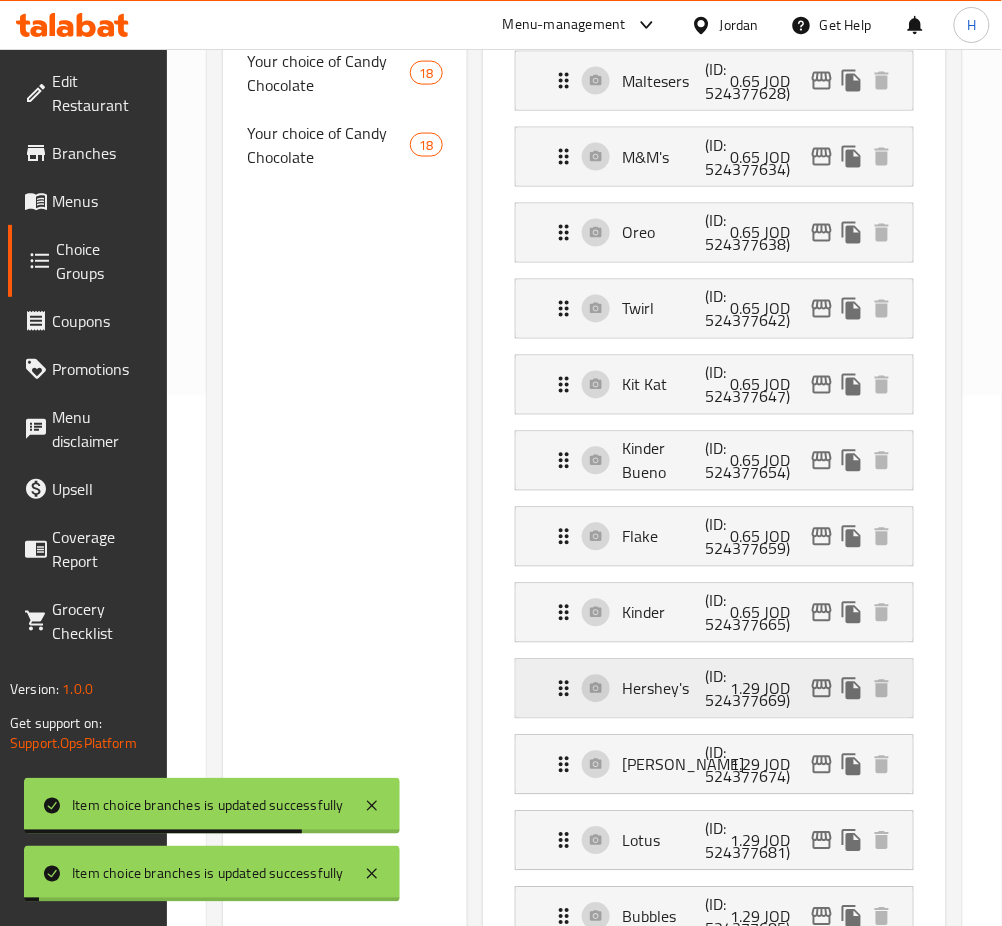 scroll, scrollTop: 533, scrollLeft: 0, axis: vertical 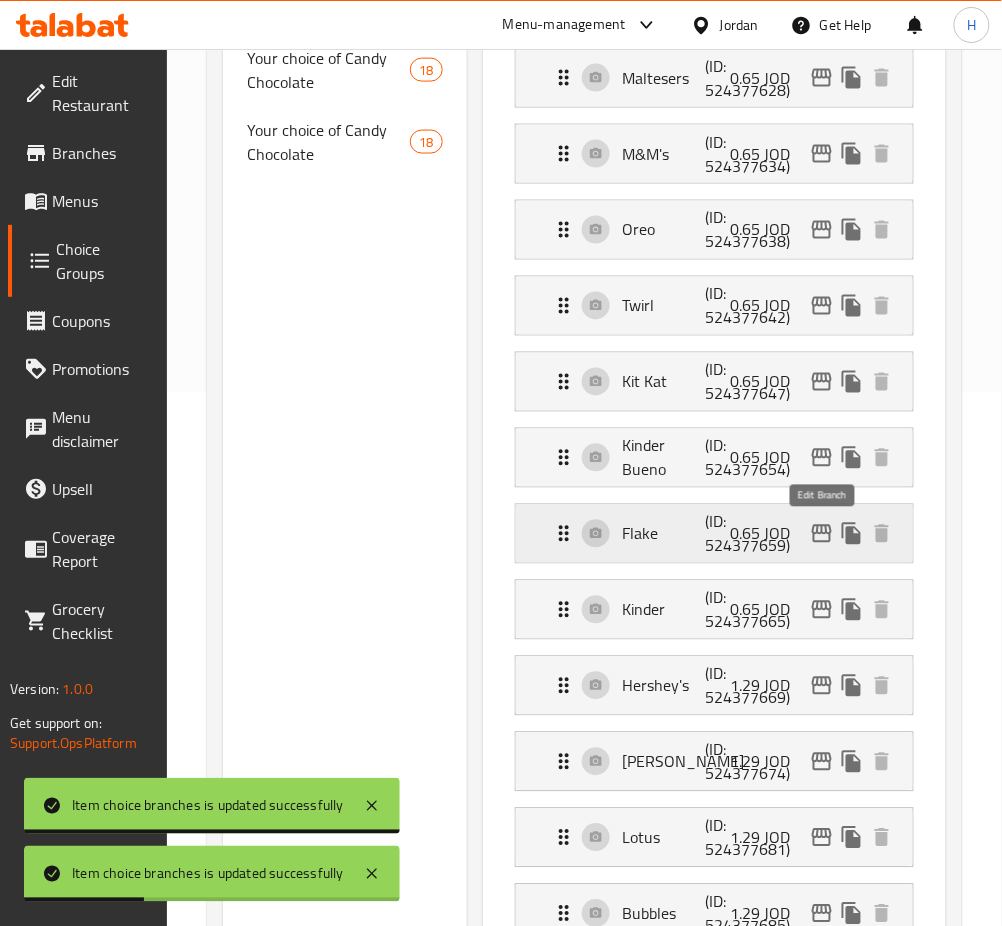click 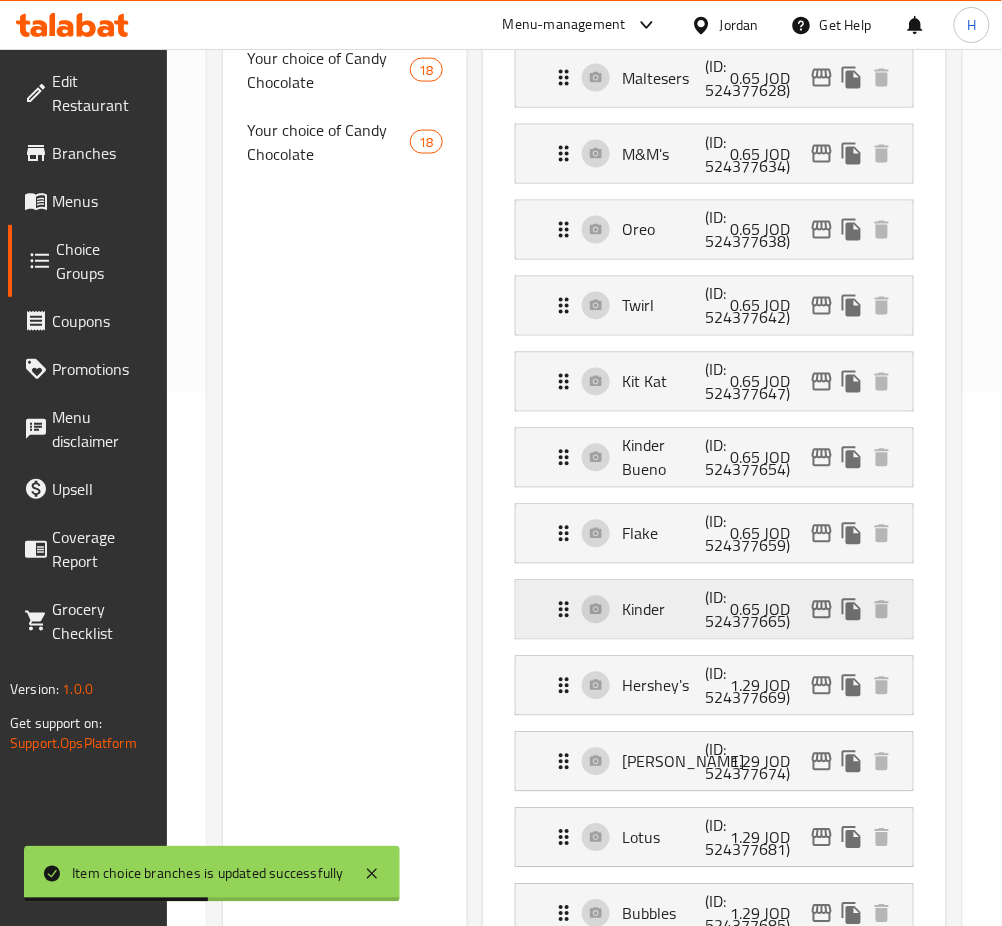 click 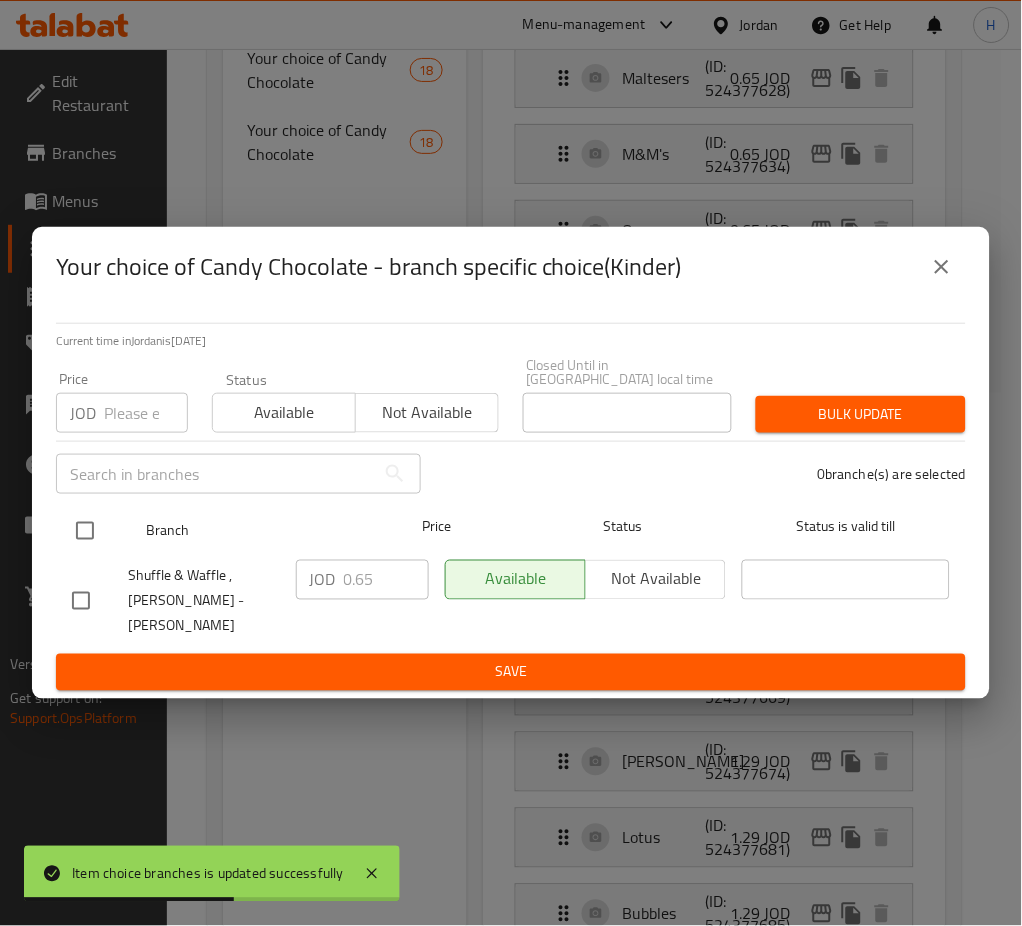 click at bounding box center (85, 531) 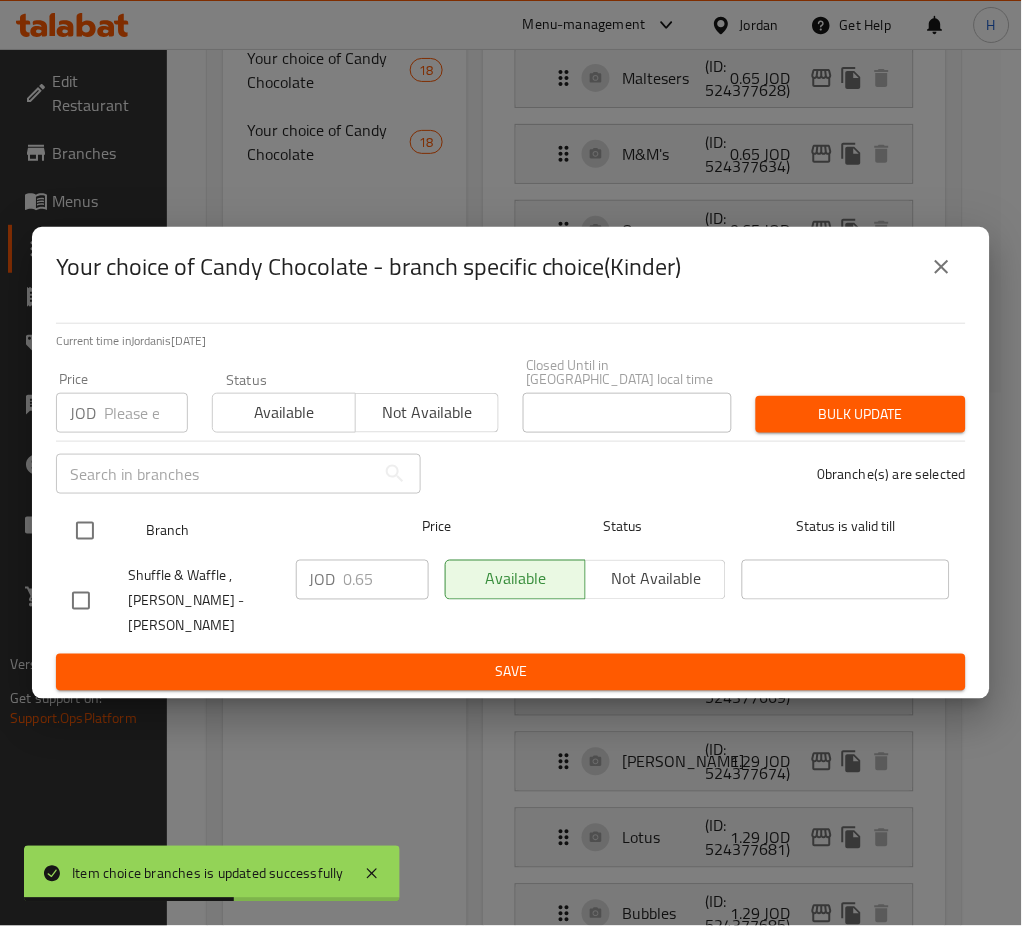 checkbox on "true" 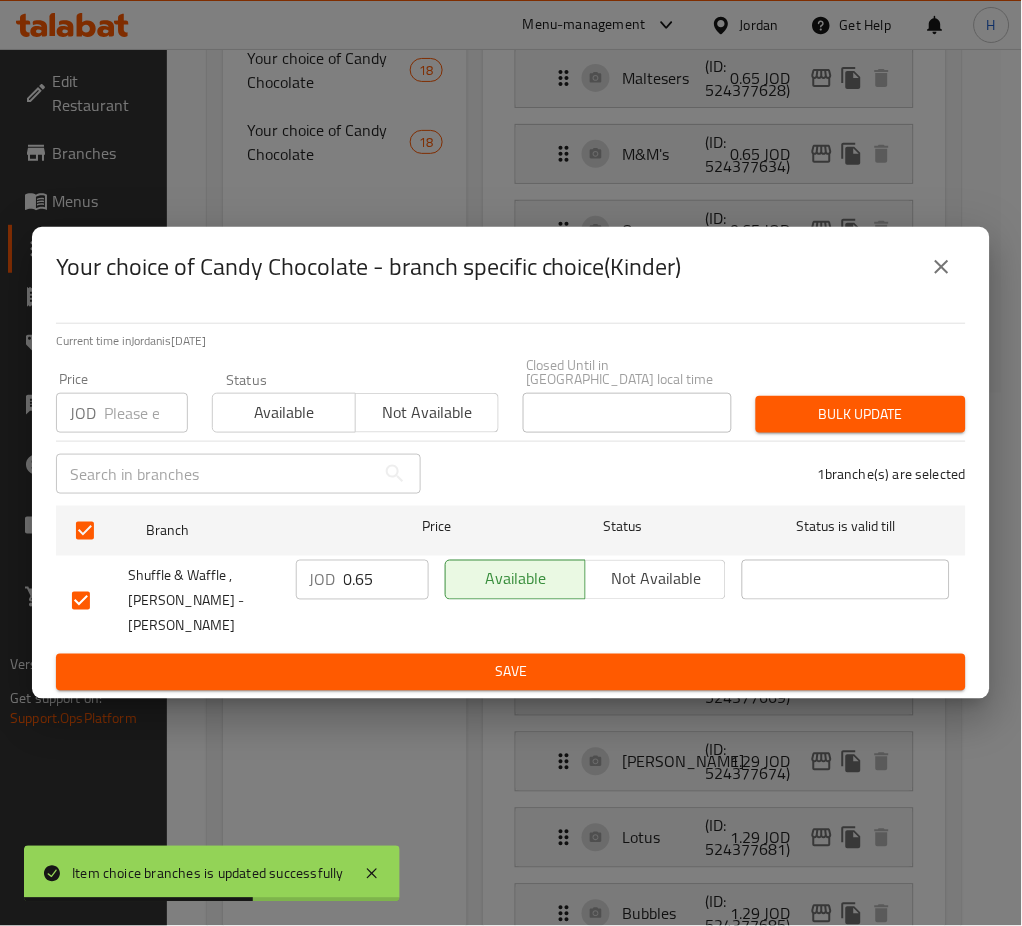 click on "0.65" at bounding box center [386, 580] 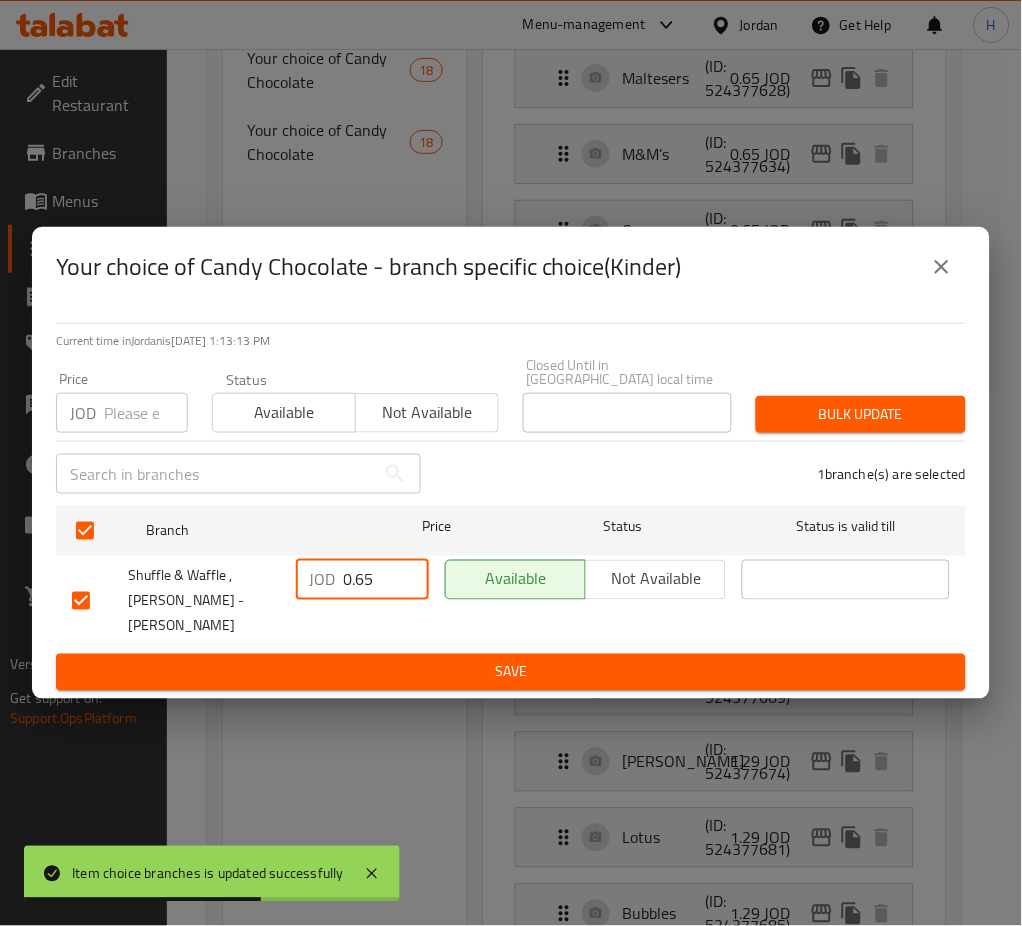 paste on "1.50" 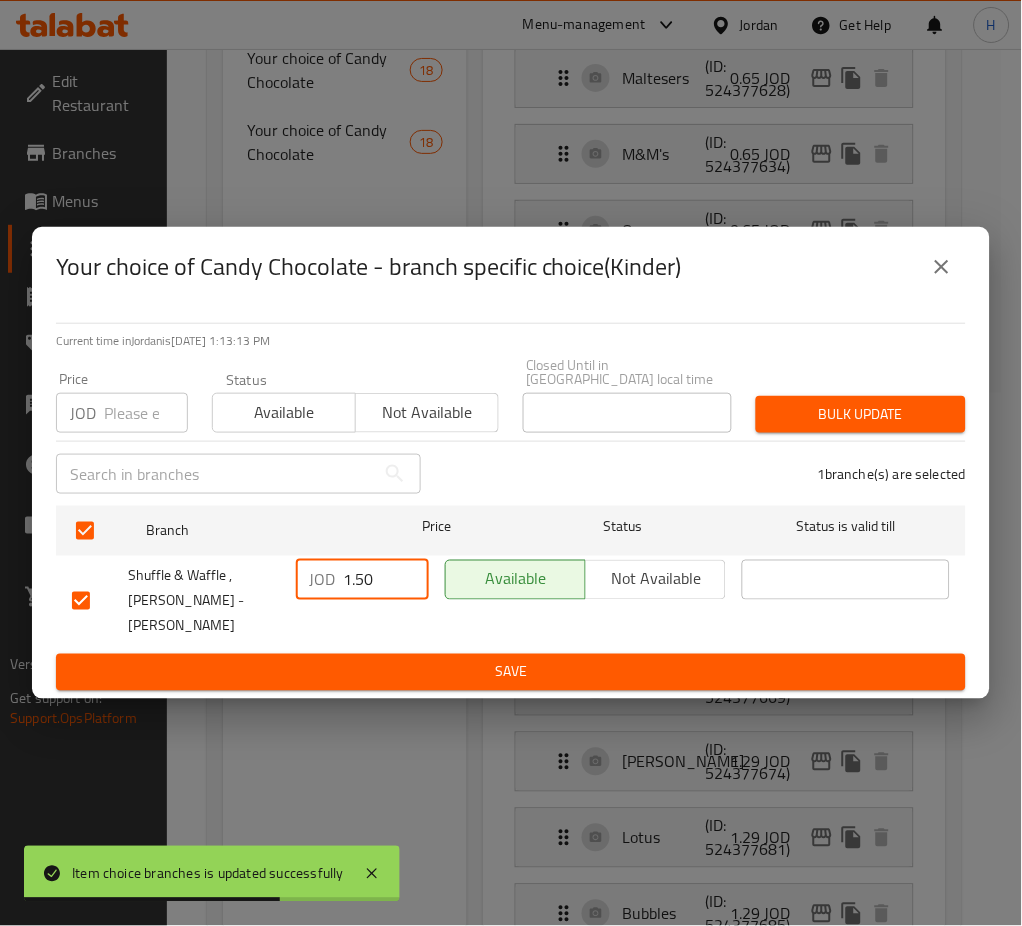 type on "1.50" 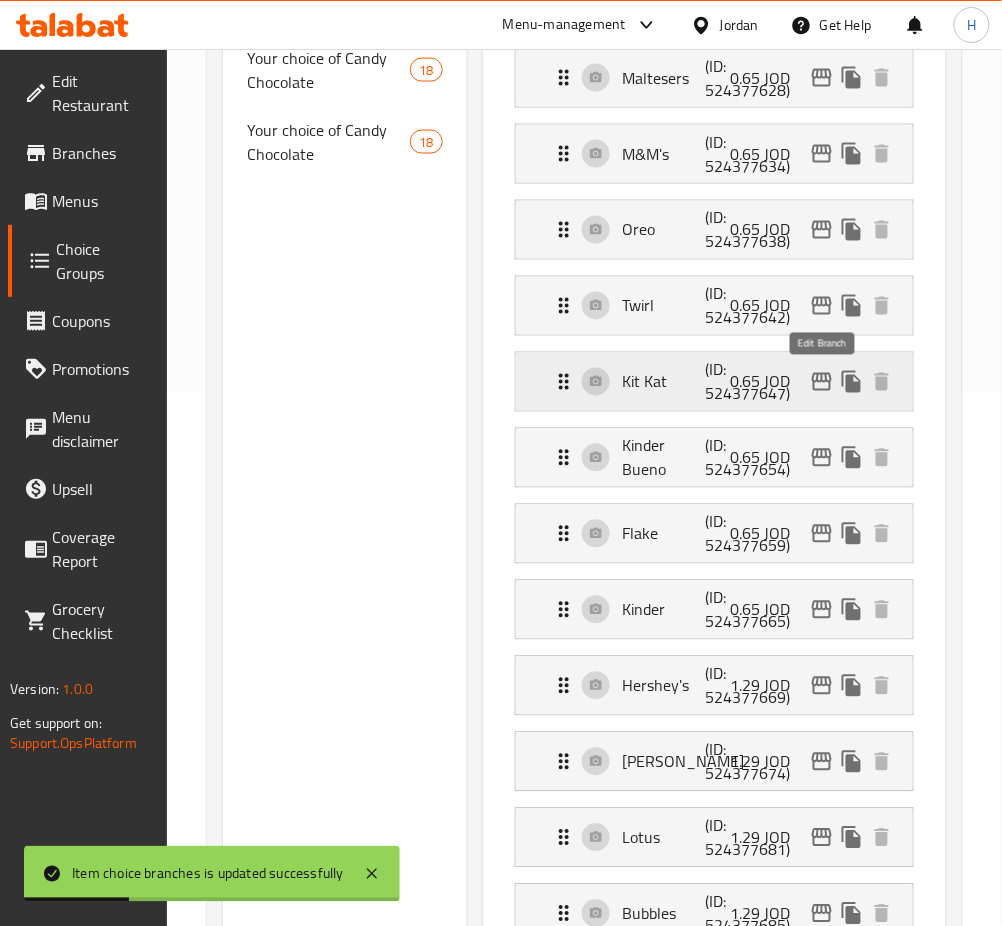 click 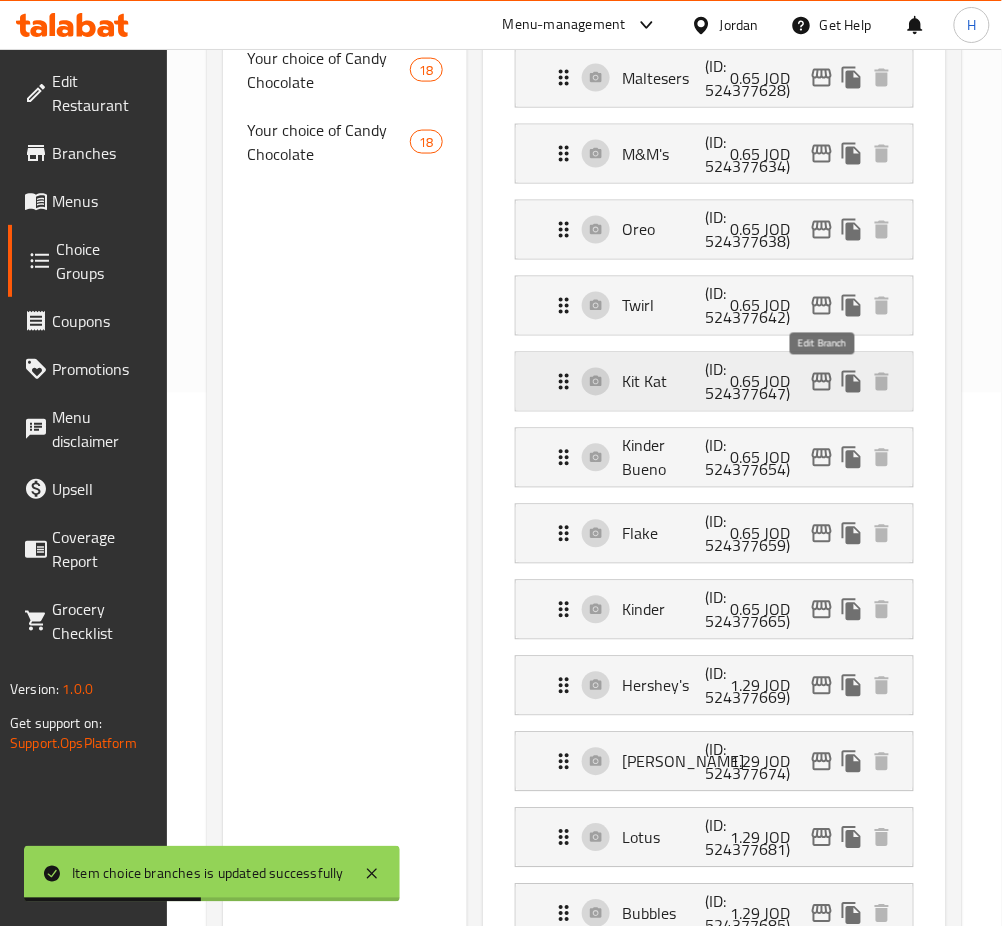 click 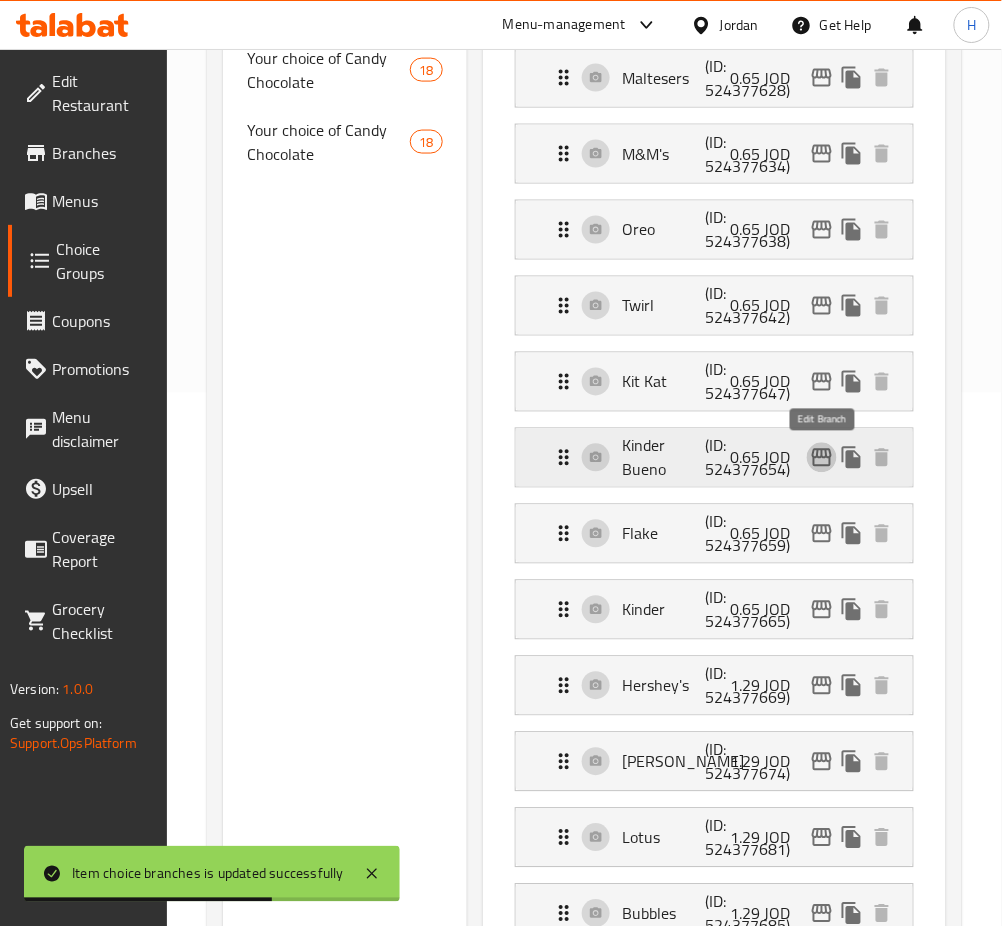 click 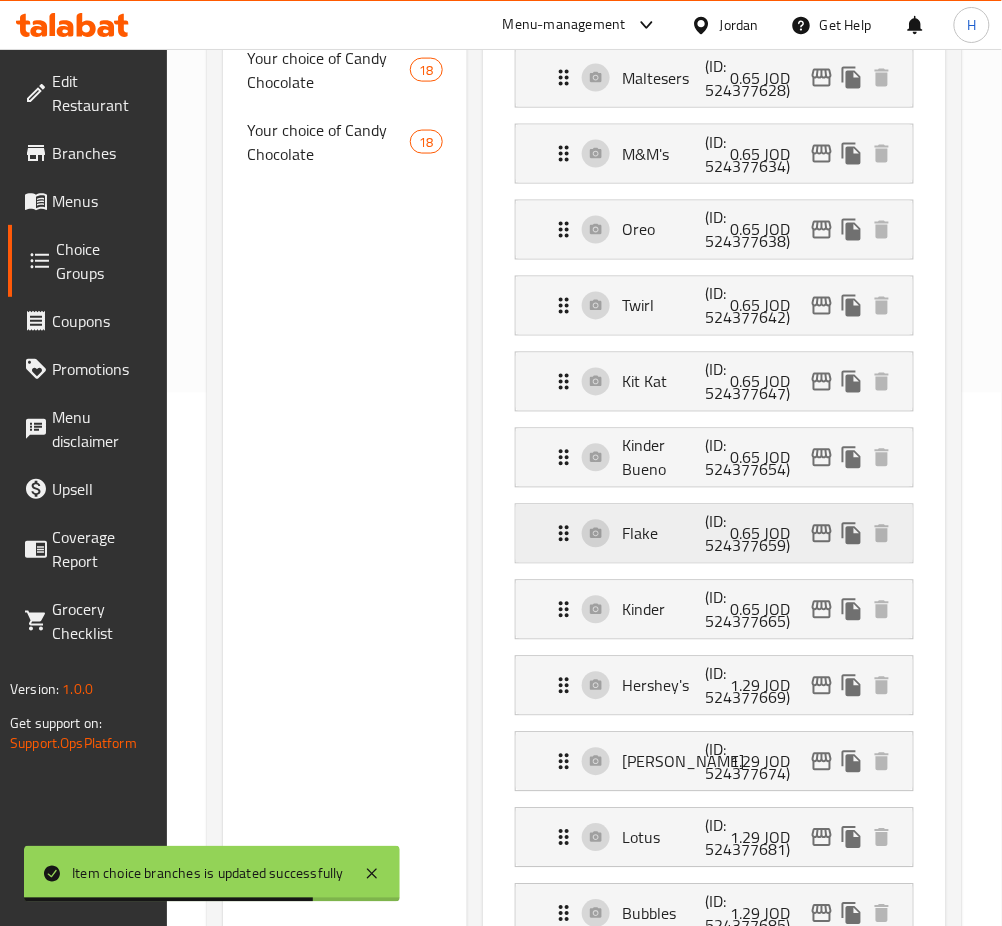 click 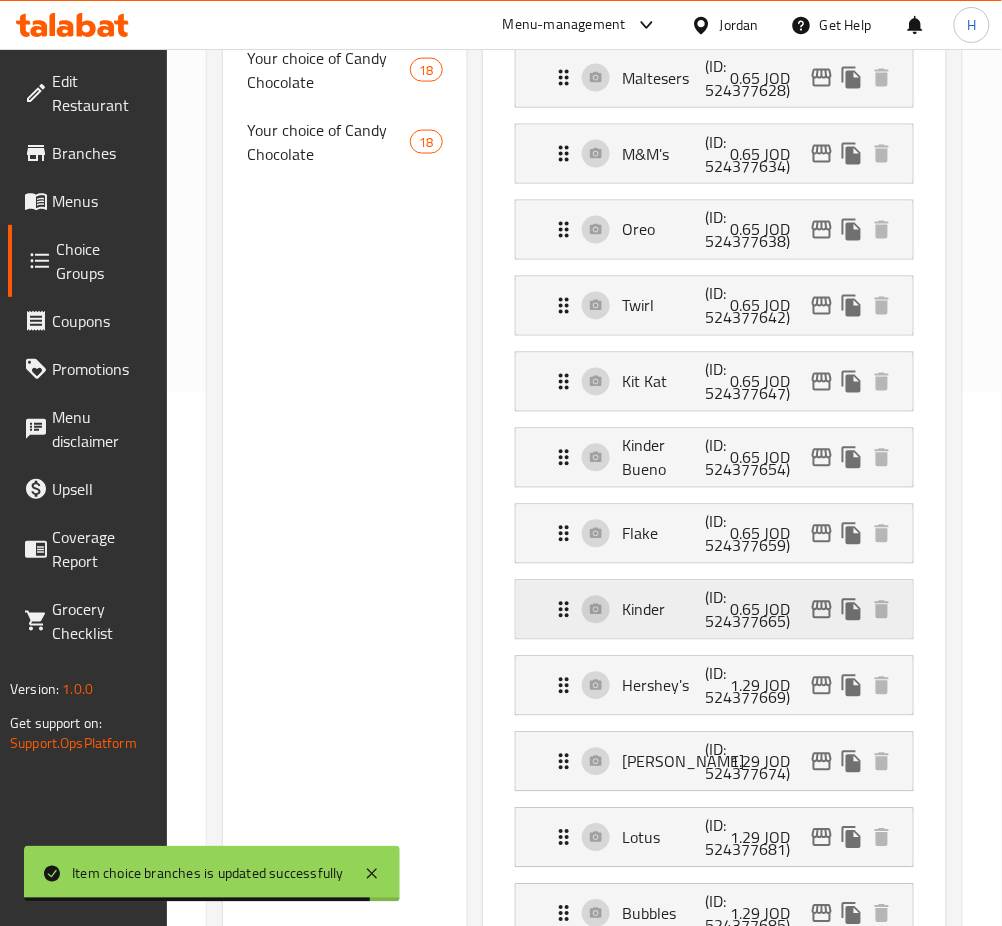 click 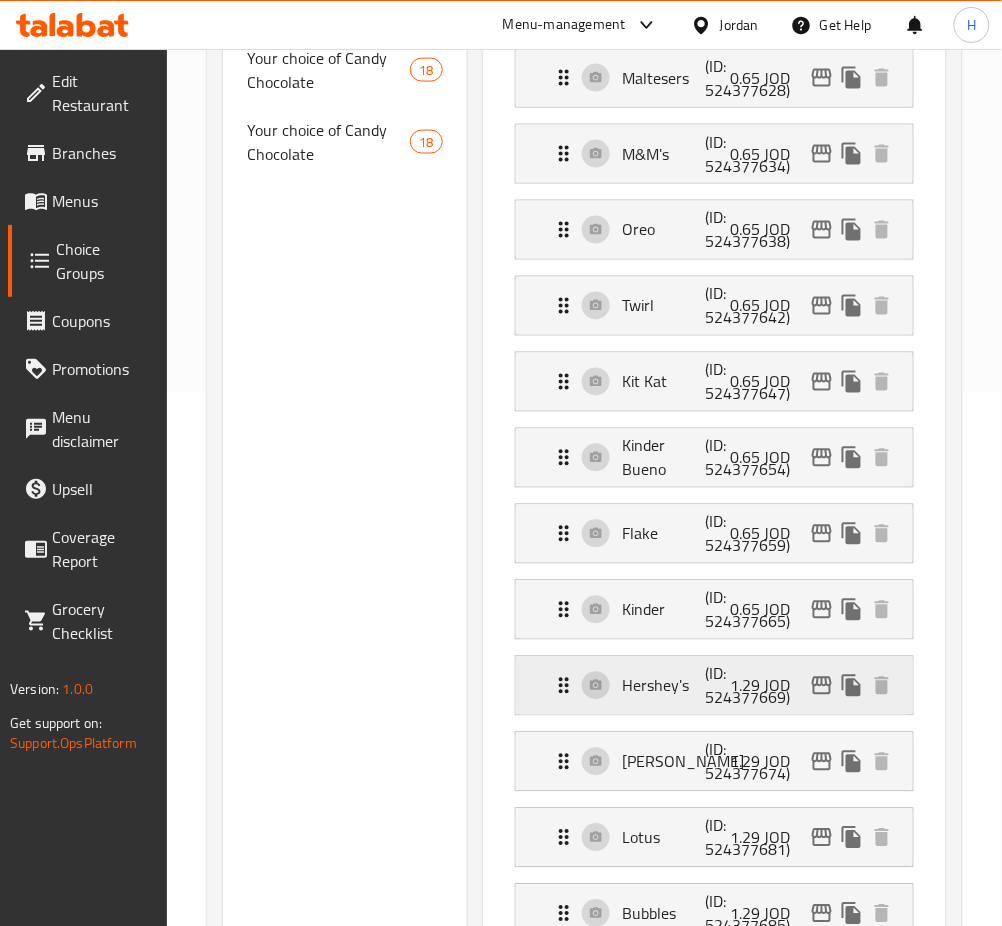 click 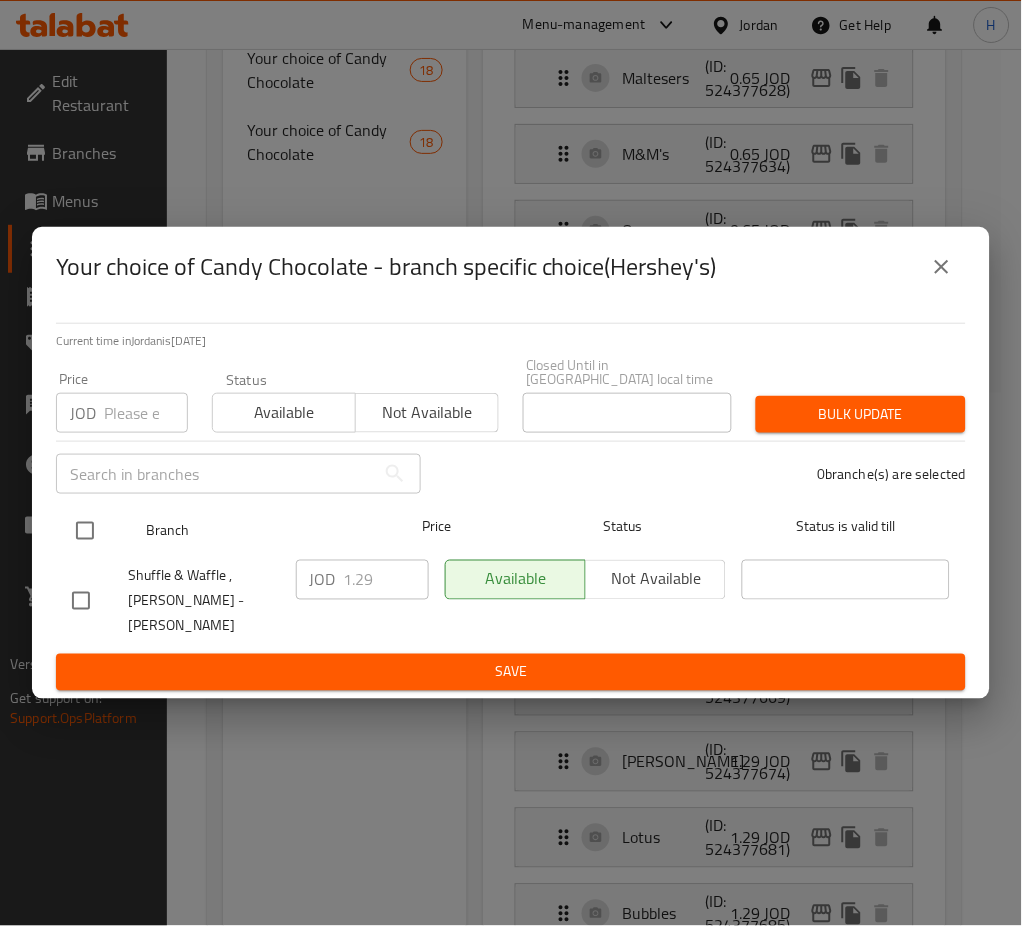 drag, startPoint x: 104, startPoint y: 535, endPoint x: 87, endPoint y: 540, distance: 17.720045 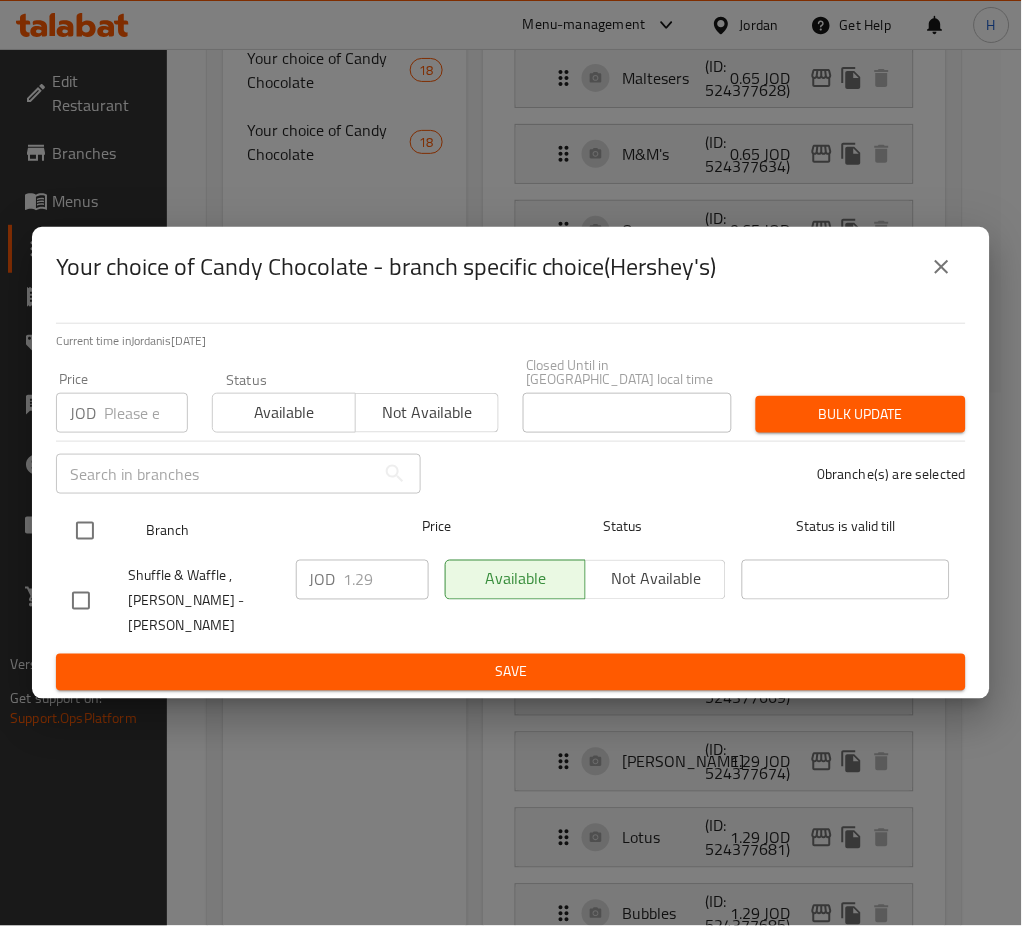 click at bounding box center (101, 531) 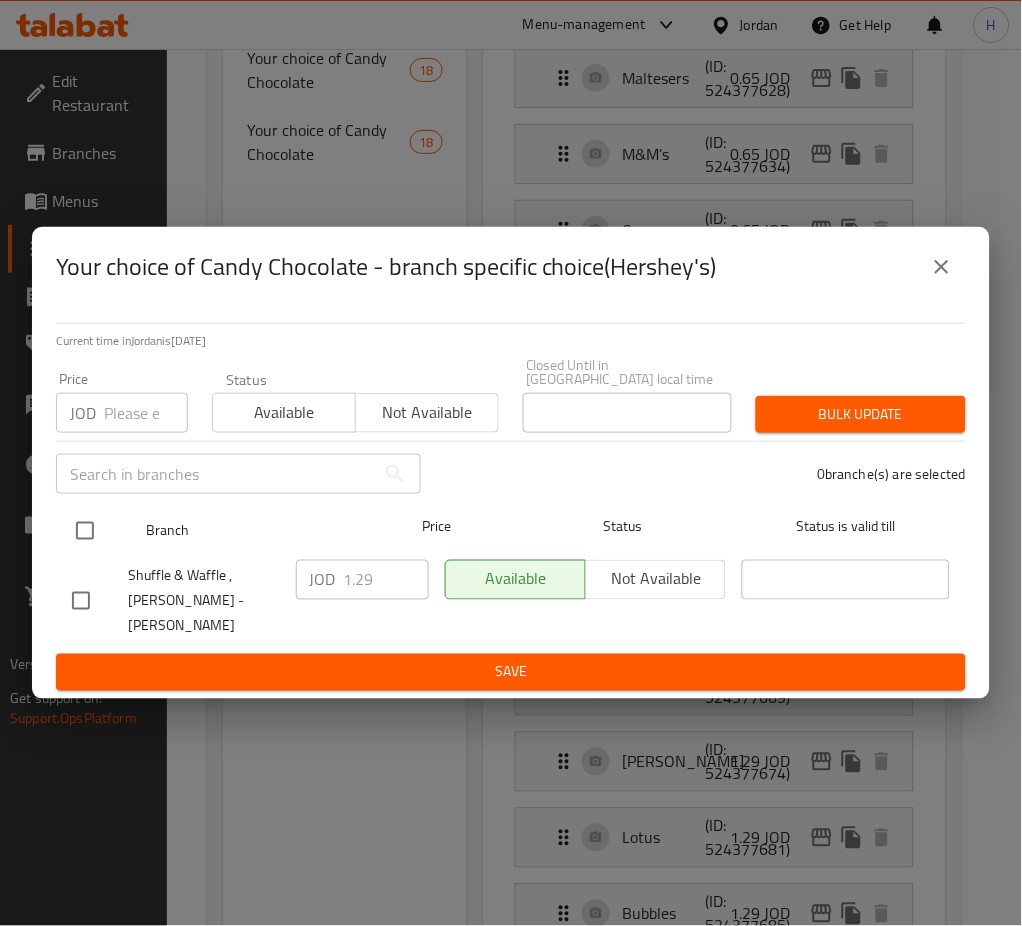 click at bounding box center [85, 531] 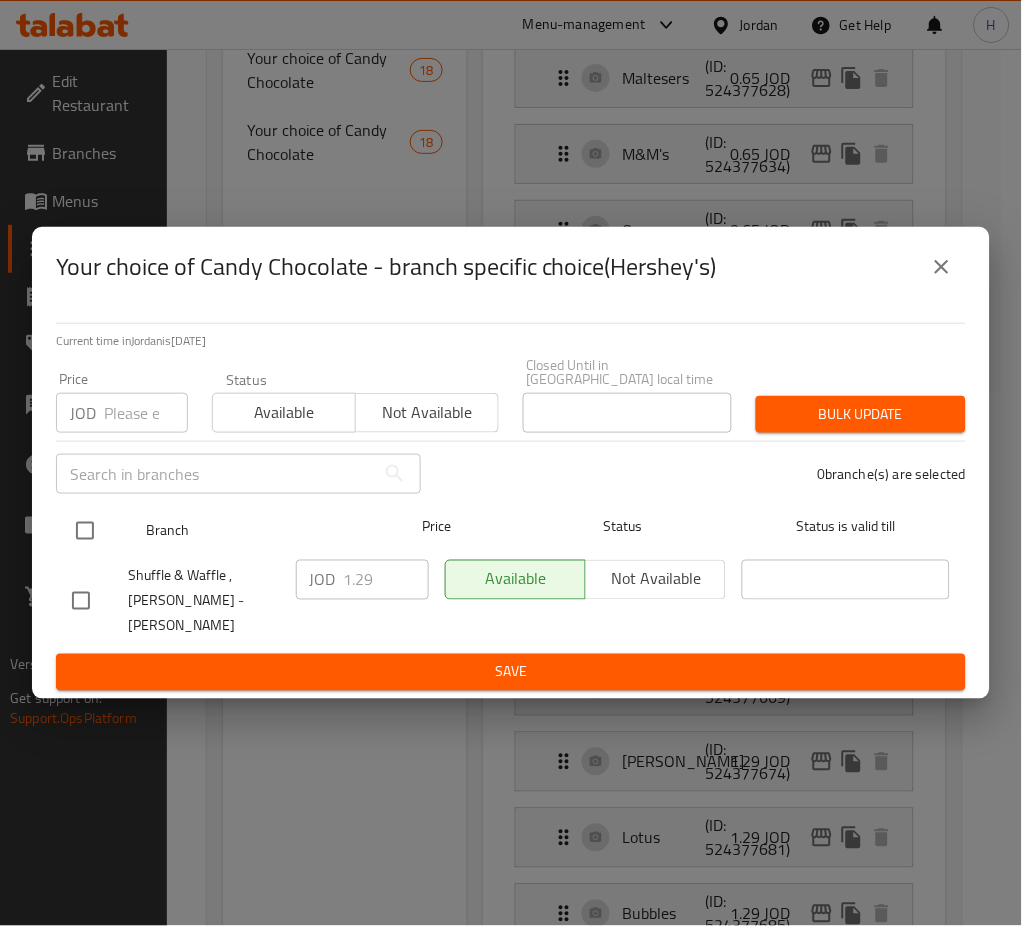 checkbox on "true" 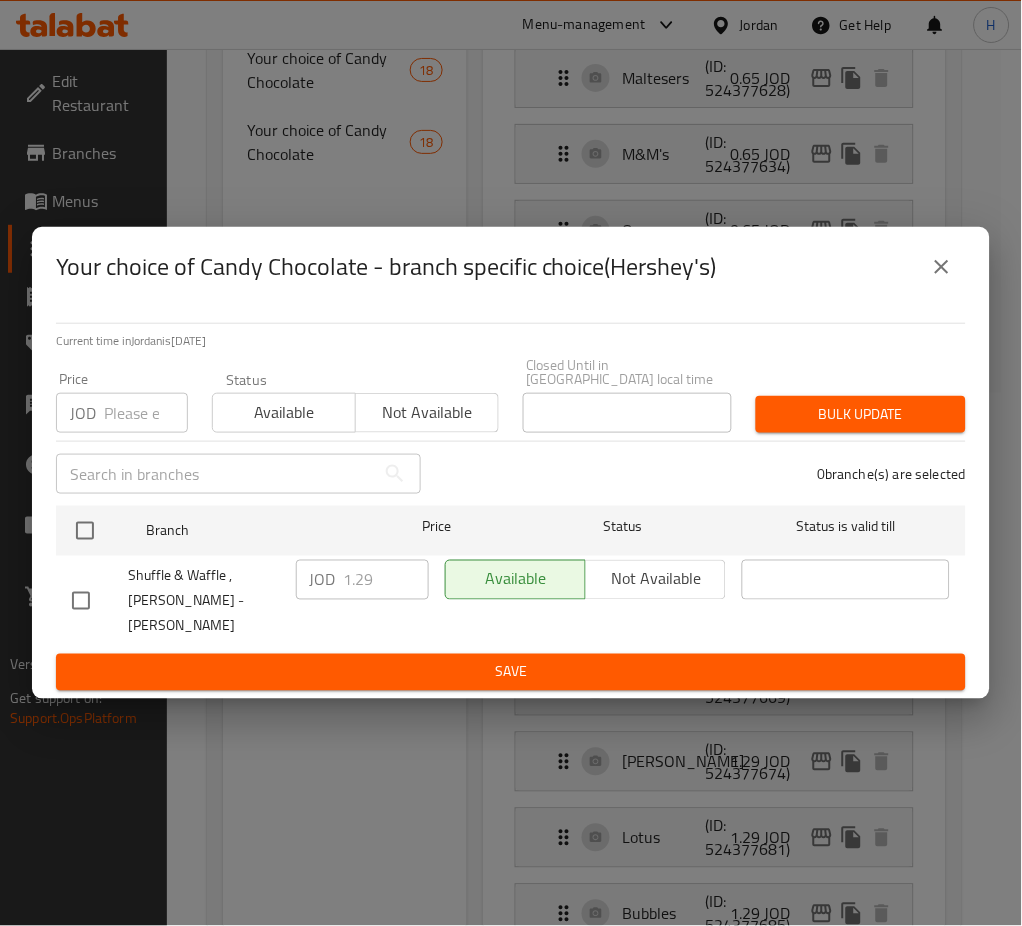 checkbox on "true" 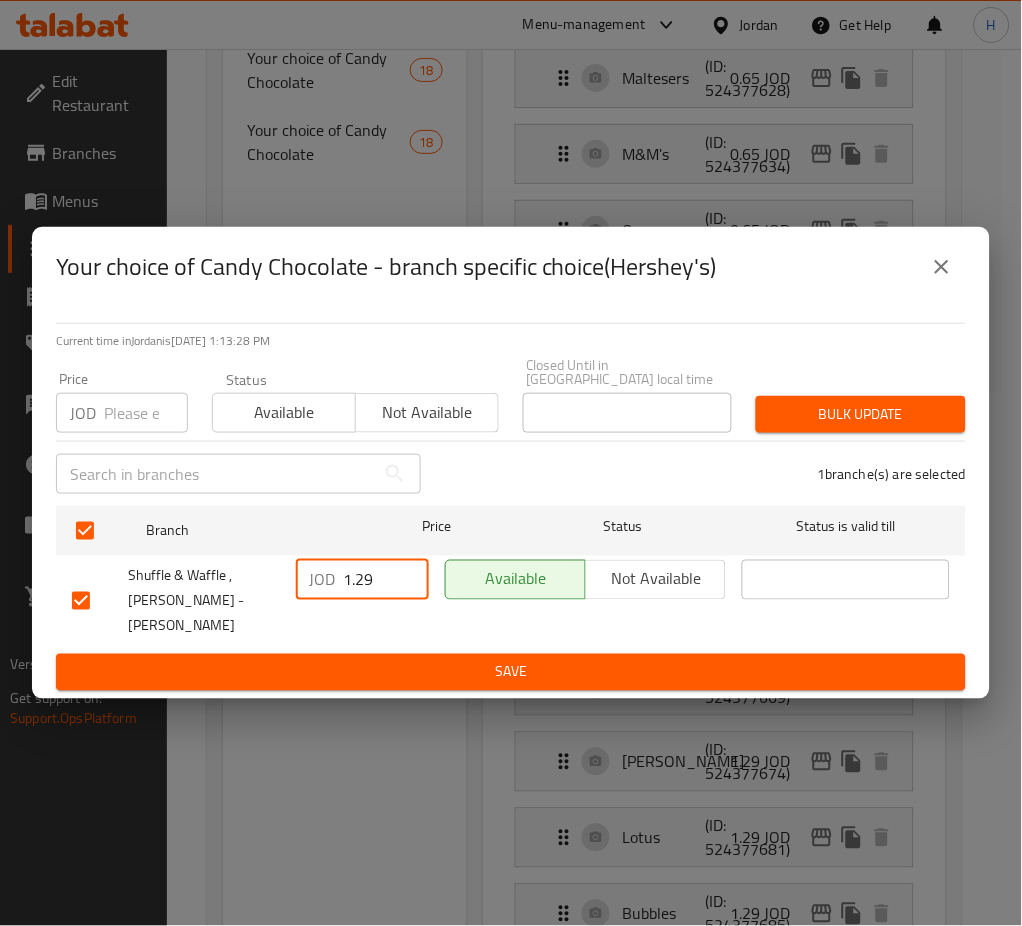 click on "1.29" at bounding box center (386, 580) 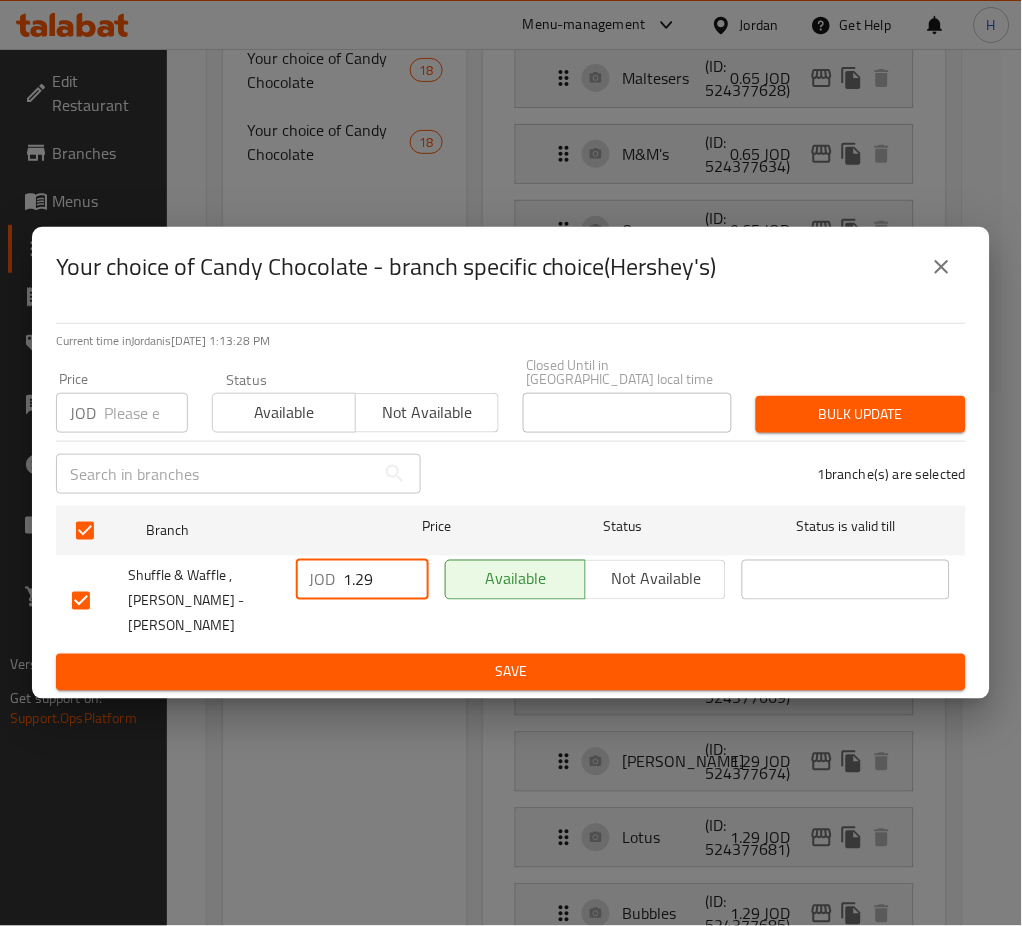 paste on "50" 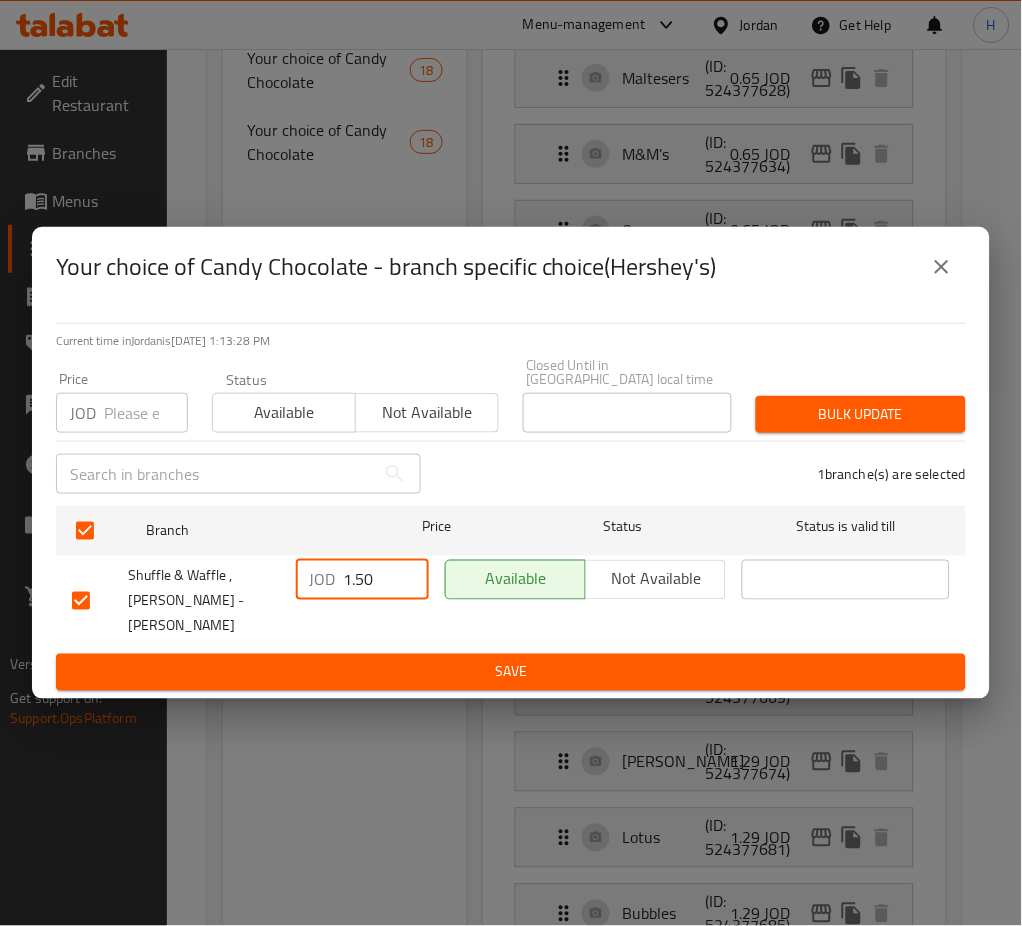 type on "1.50" 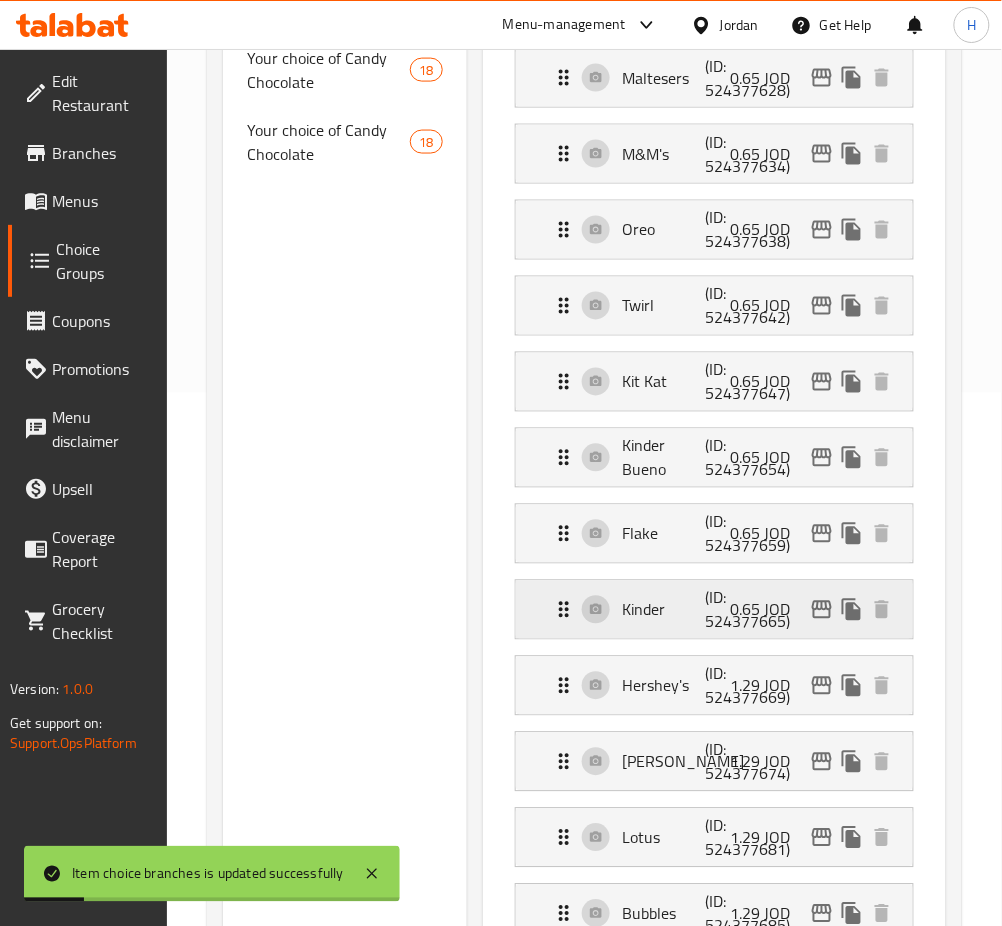click at bounding box center (822, 610) 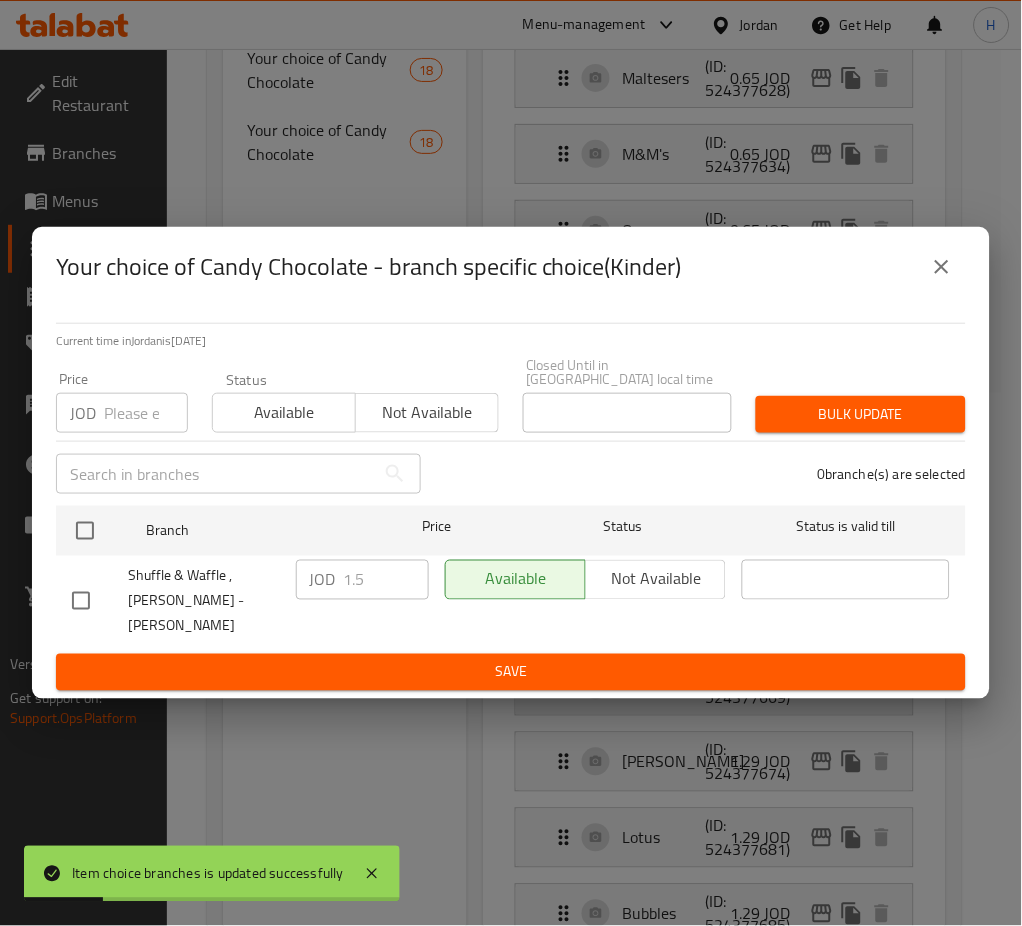 type 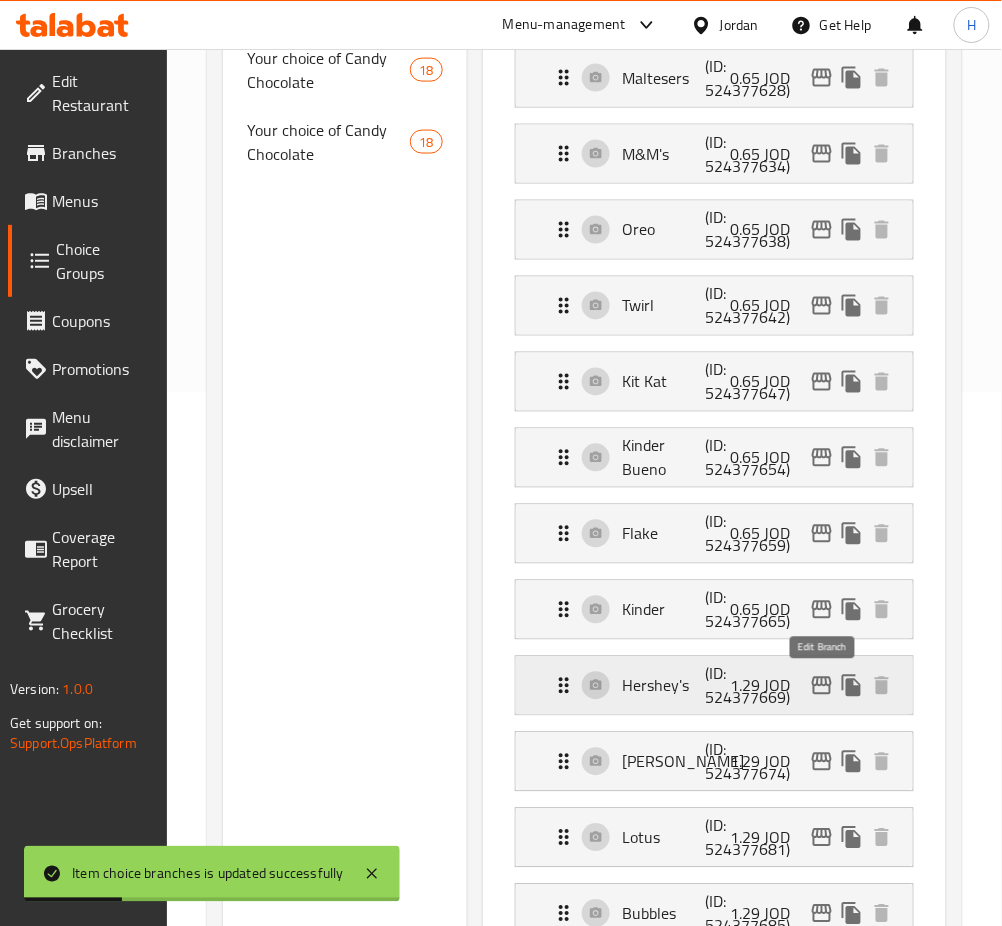 click 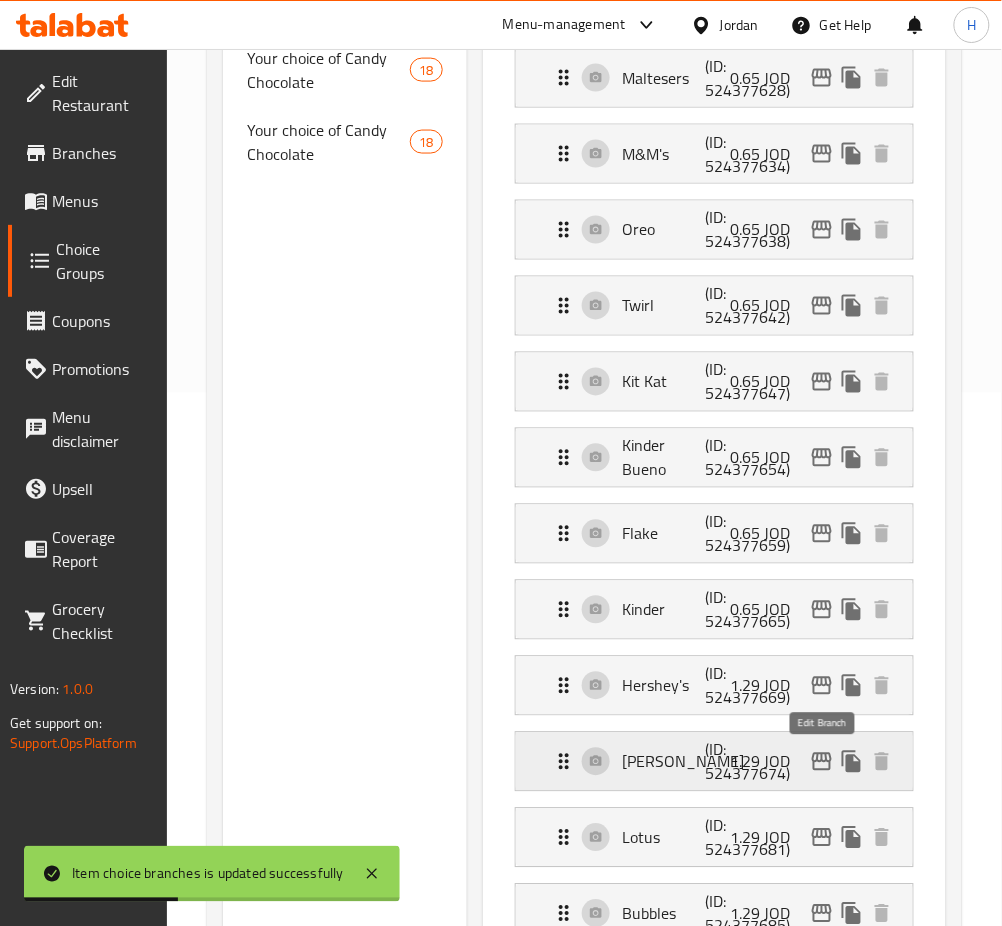 click 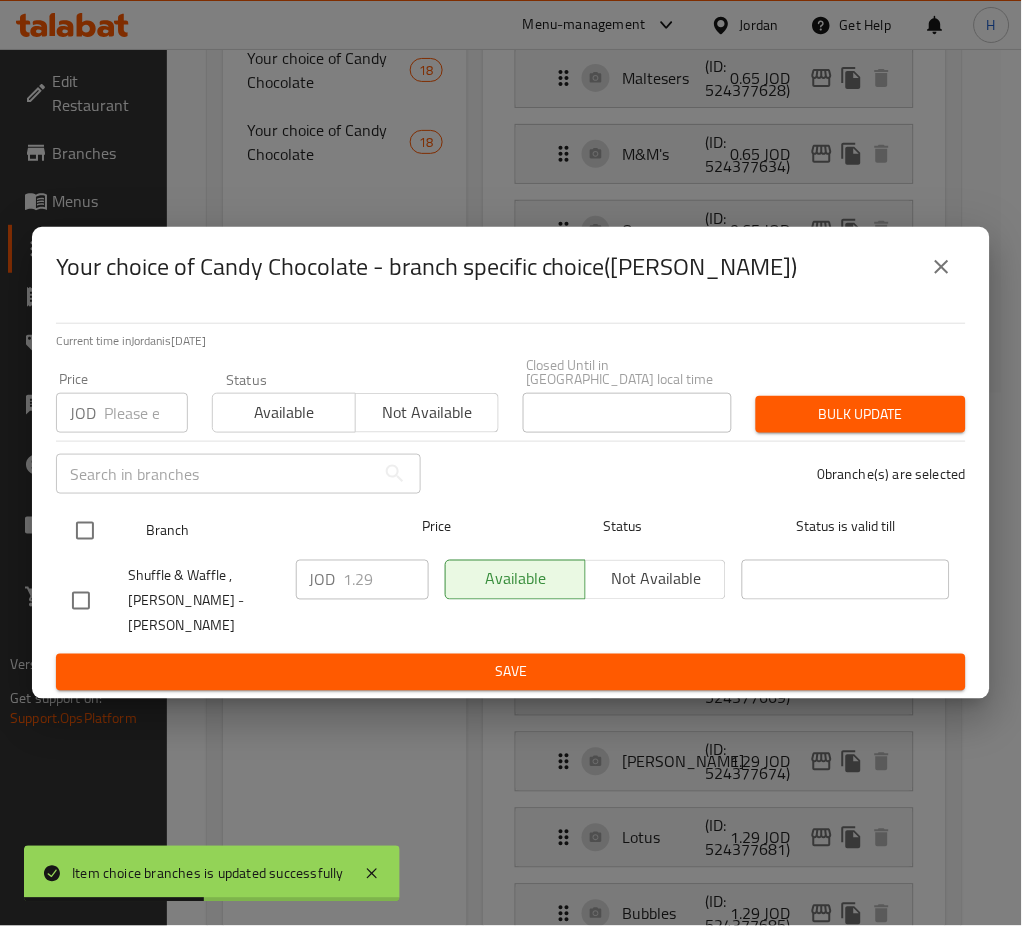 click at bounding box center (85, 531) 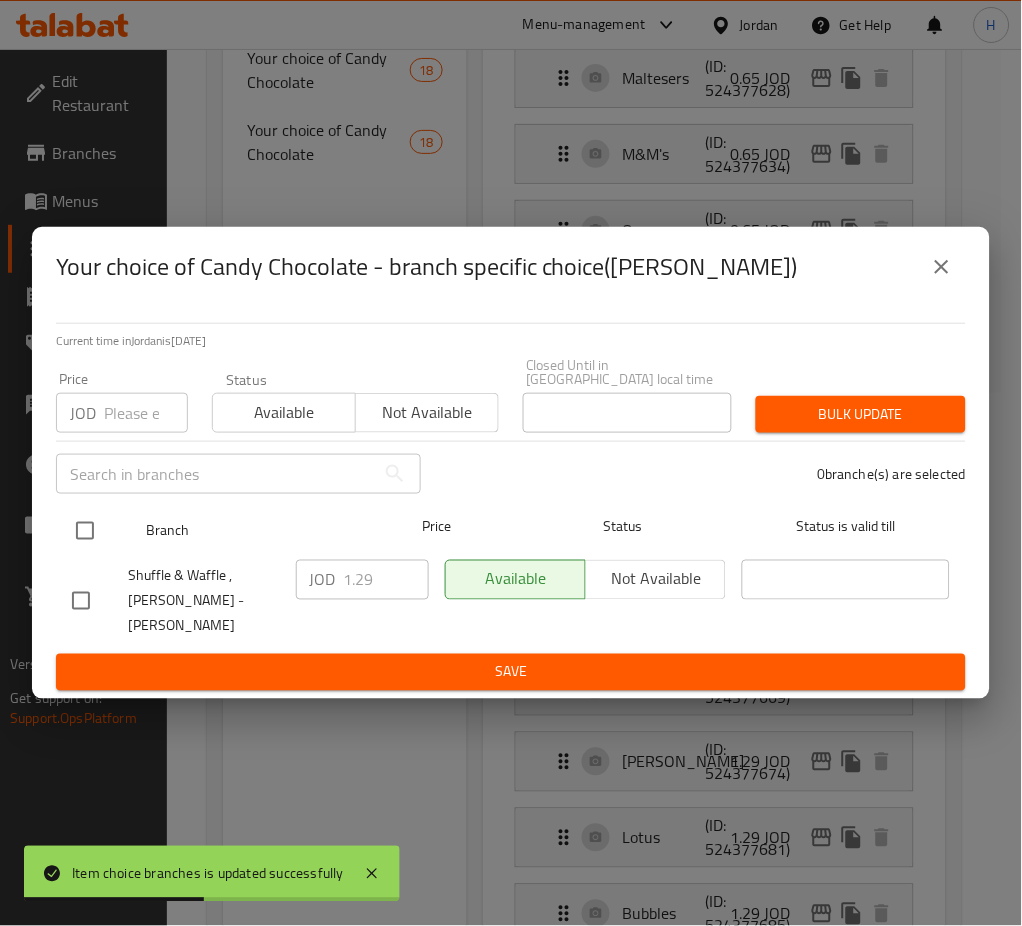checkbox on "true" 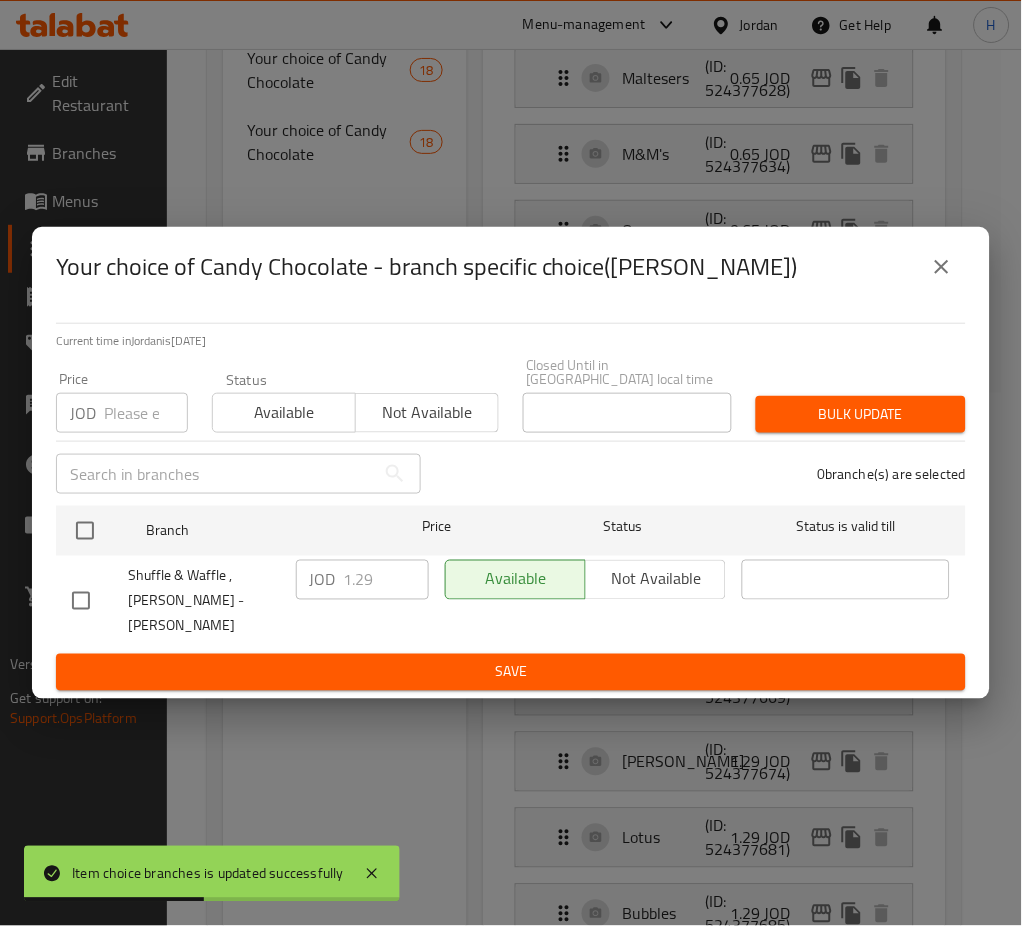 checkbox on "true" 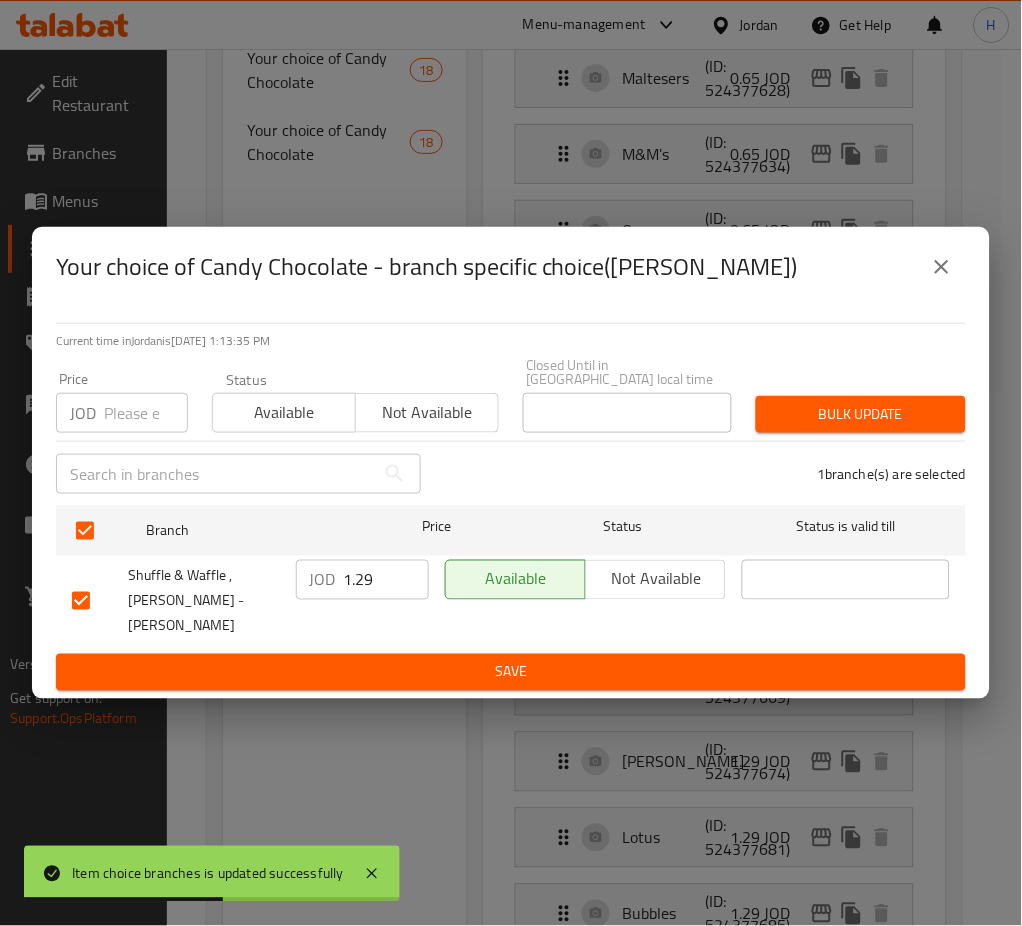 drag, startPoint x: 396, startPoint y: 582, endPoint x: 464, endPoint y: 665, distance: 107.298645 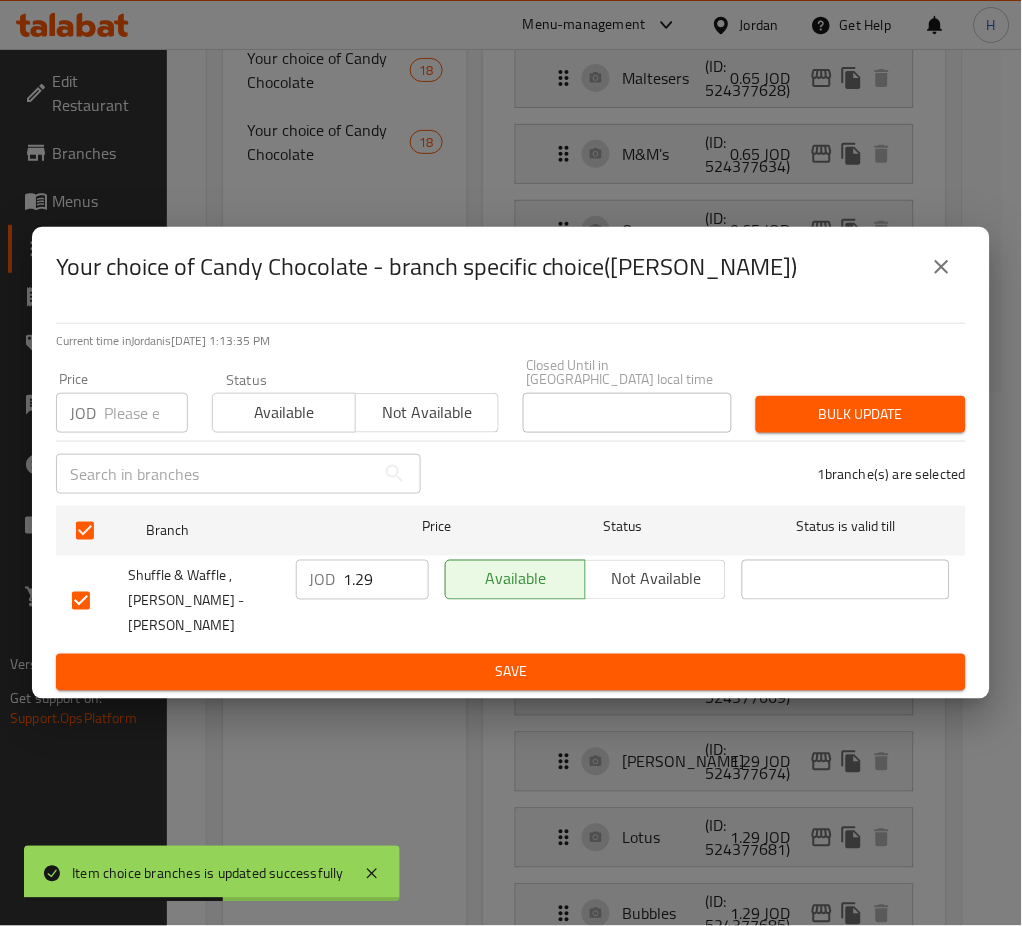 click on "1.29" at bounding box center (386, 580) 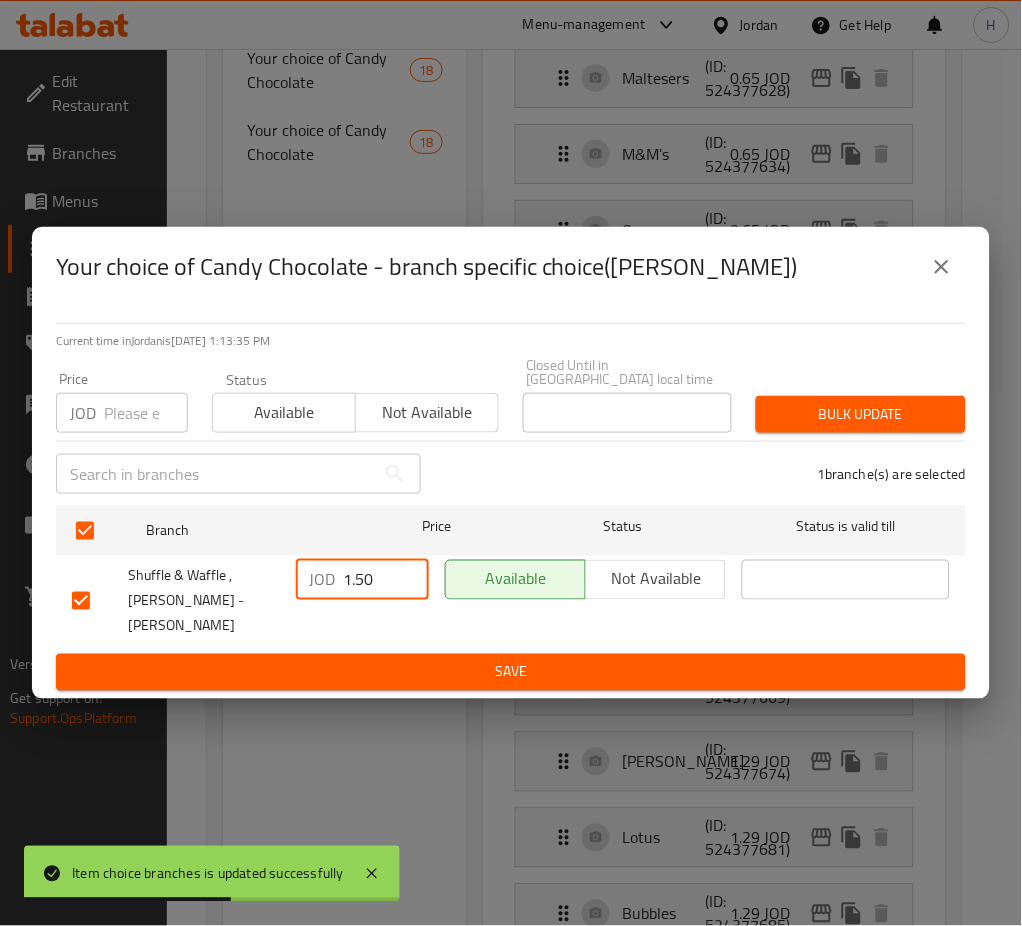 type on "1.50" 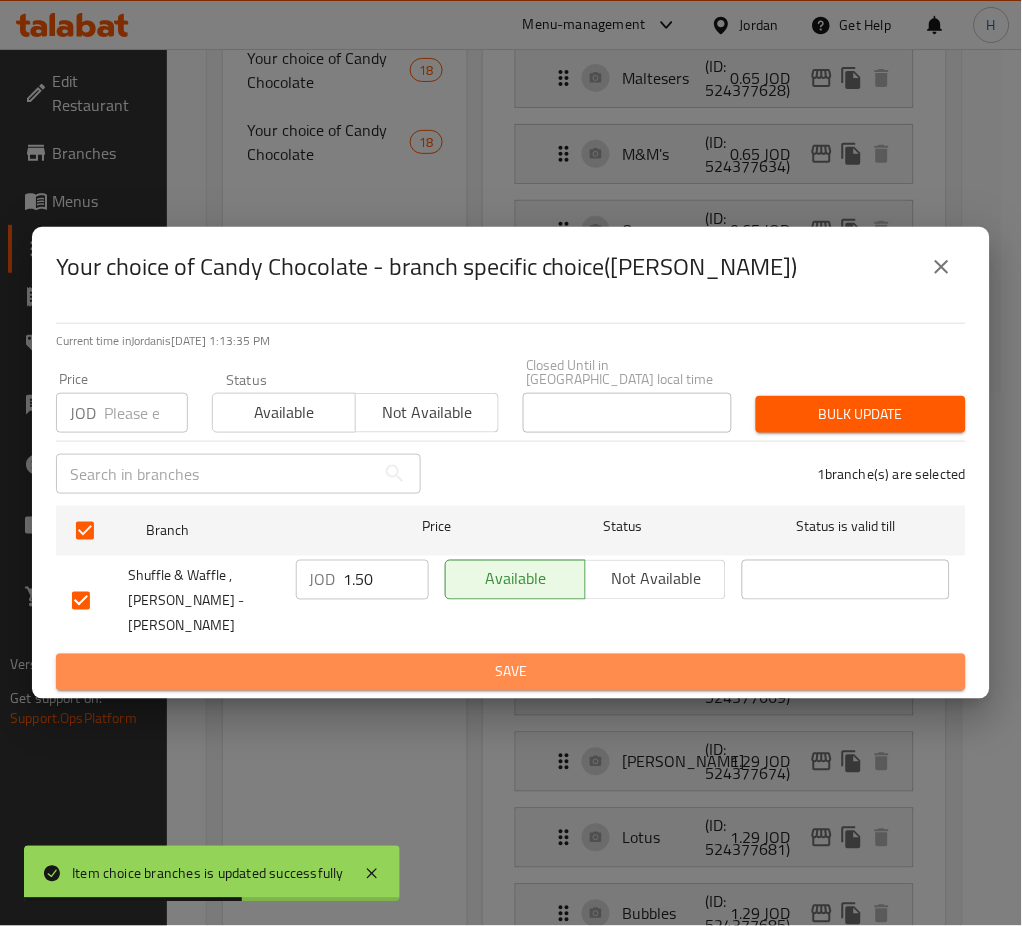click on "Save" at bounding box center [511, 672] 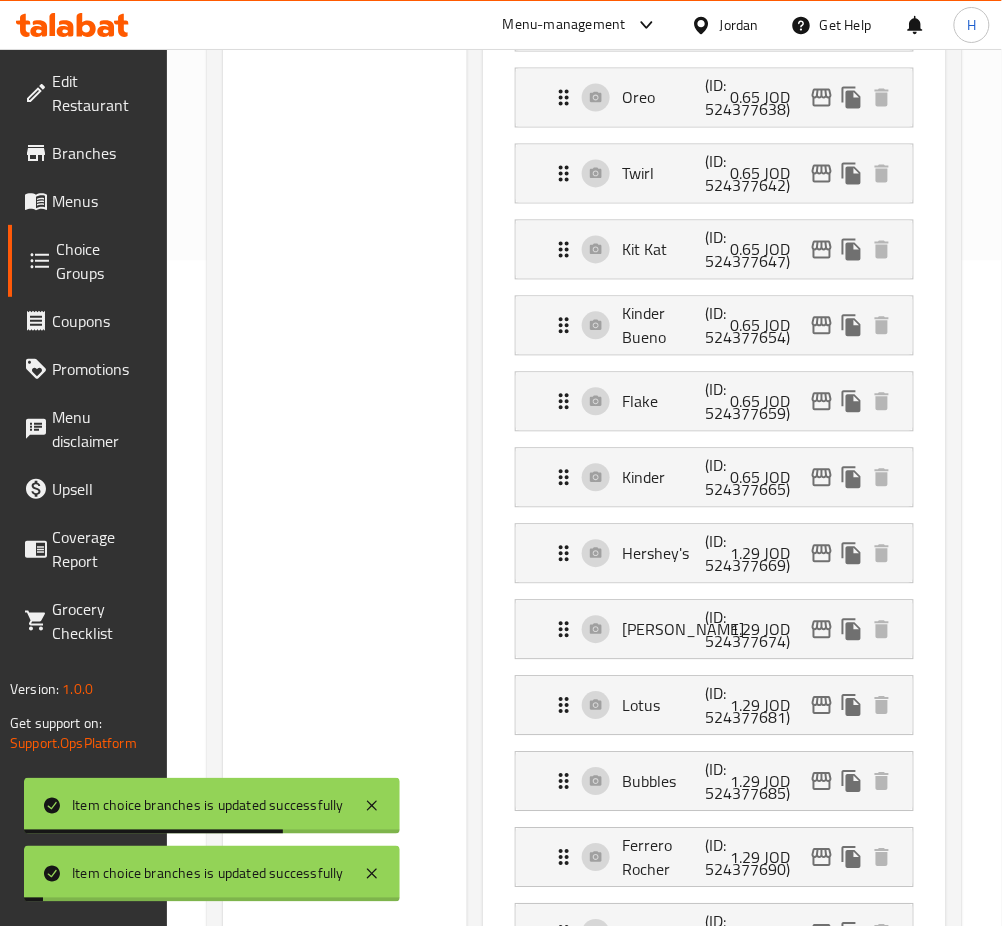 scroll, scrollTop: 666, scrollLeft: 0, axis: vertical 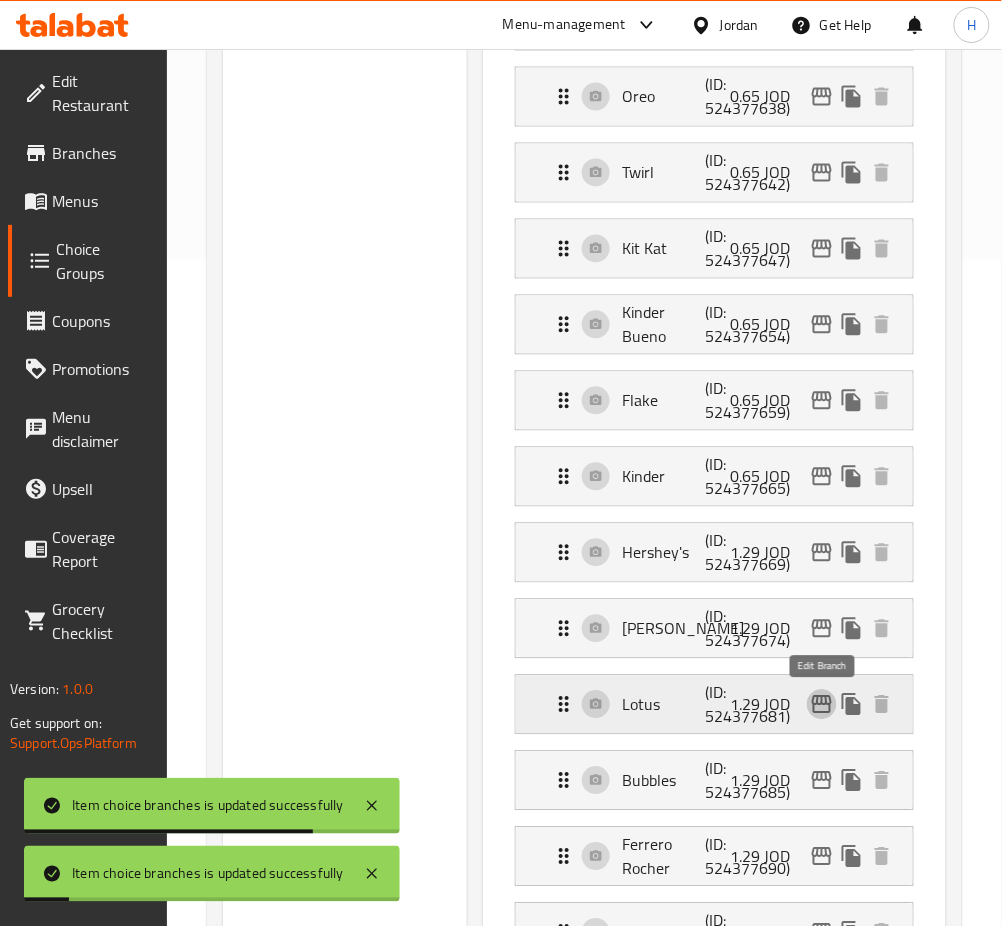 click 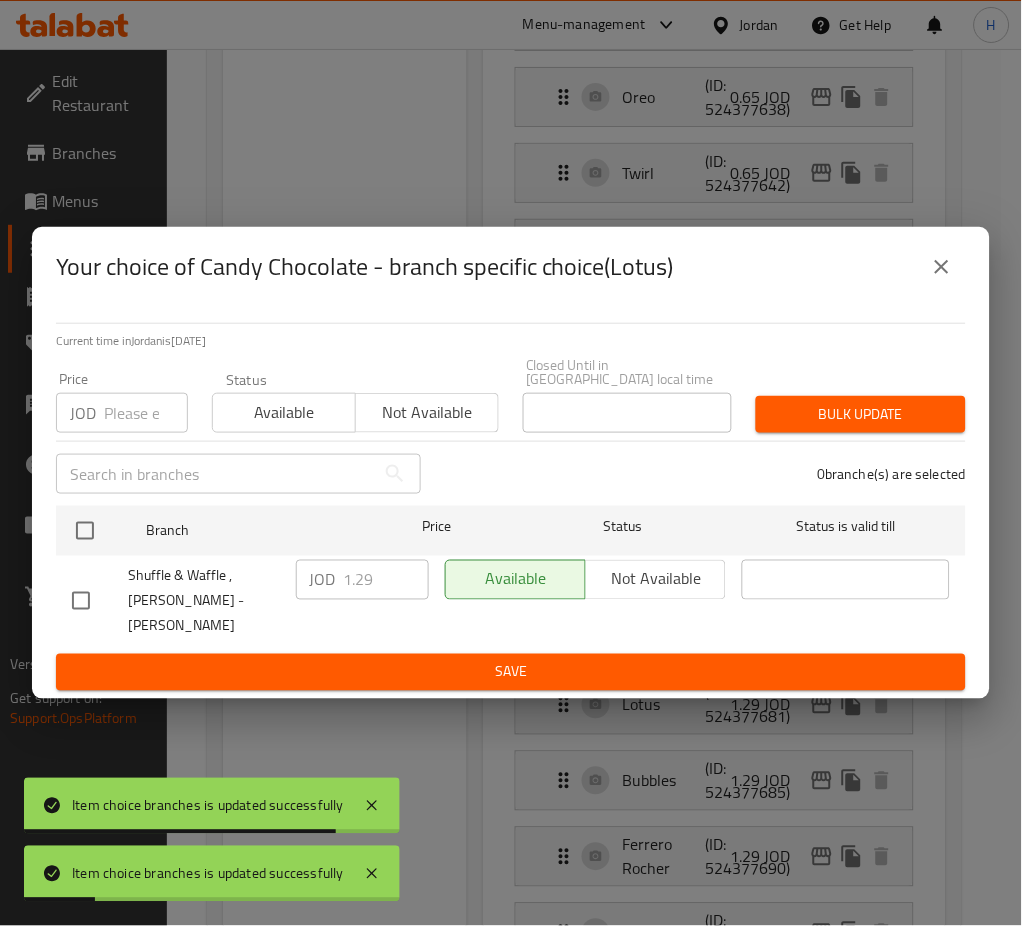 click at bounding box center (85, 531) 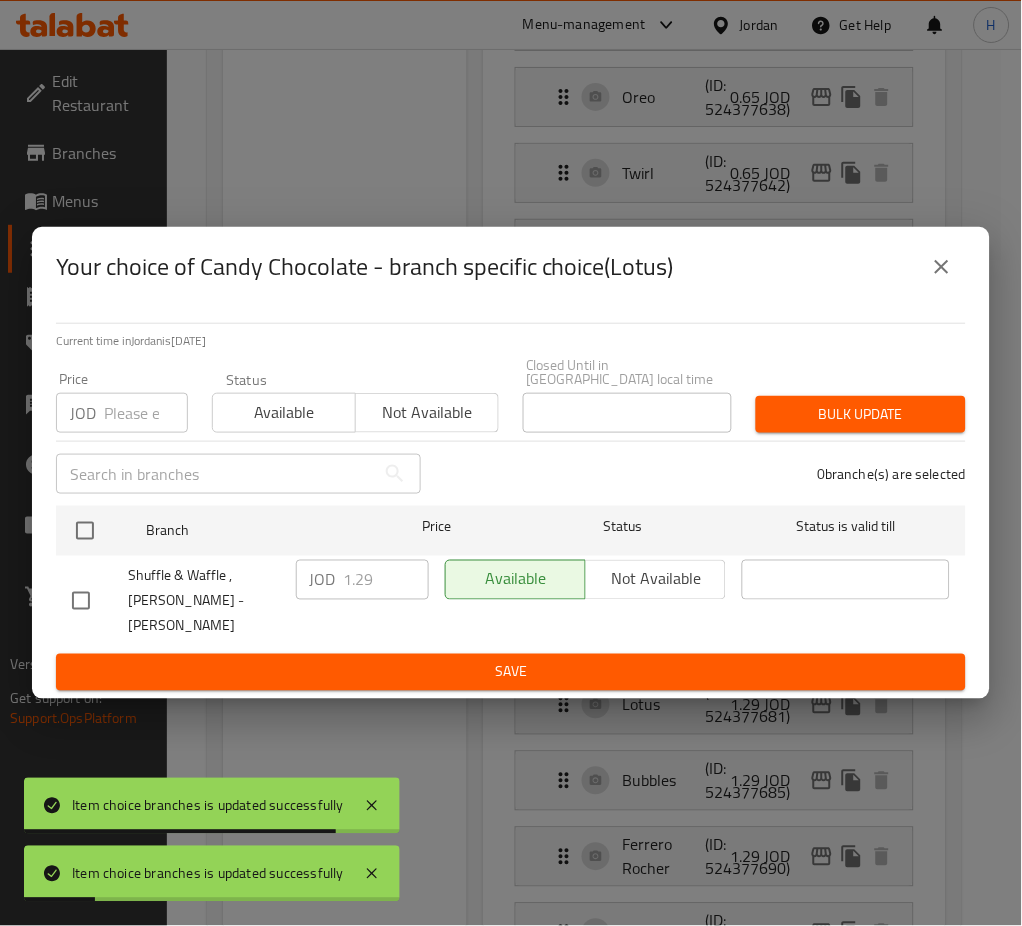 checkbox on "true" 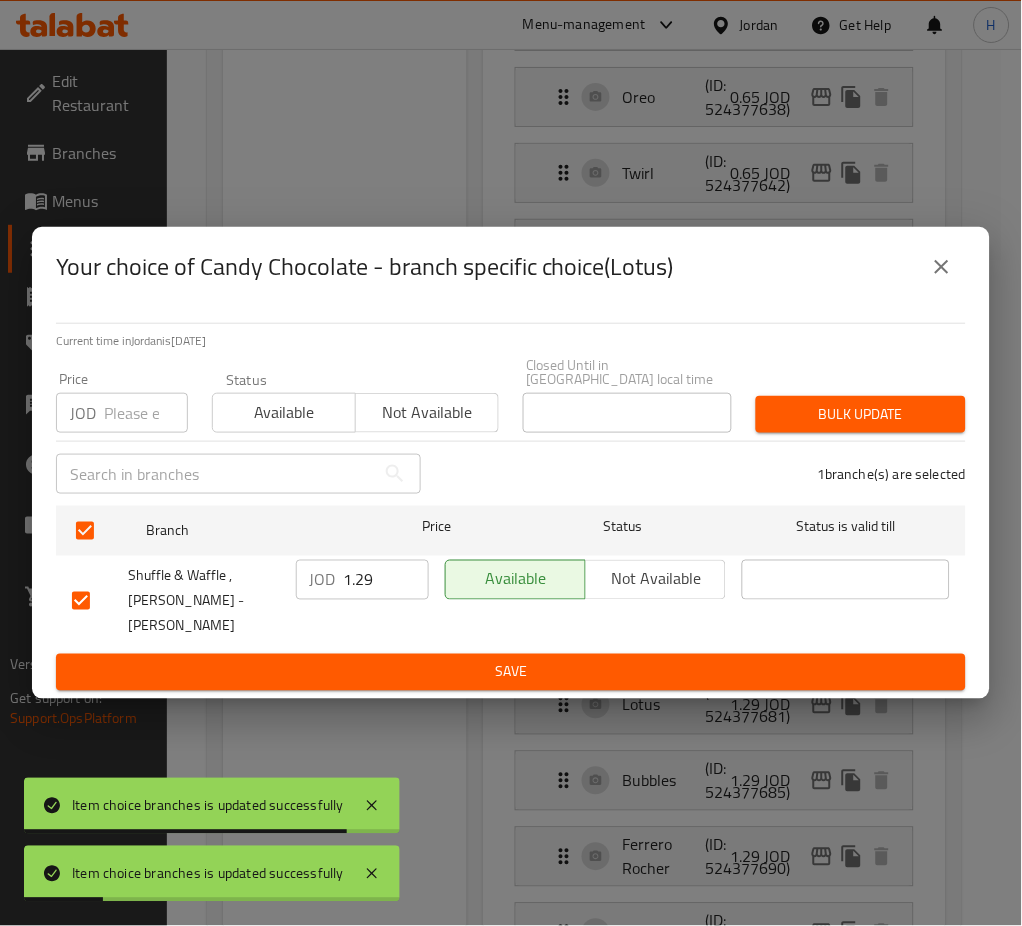 click on "1.29" at bounding box center [386, 580] 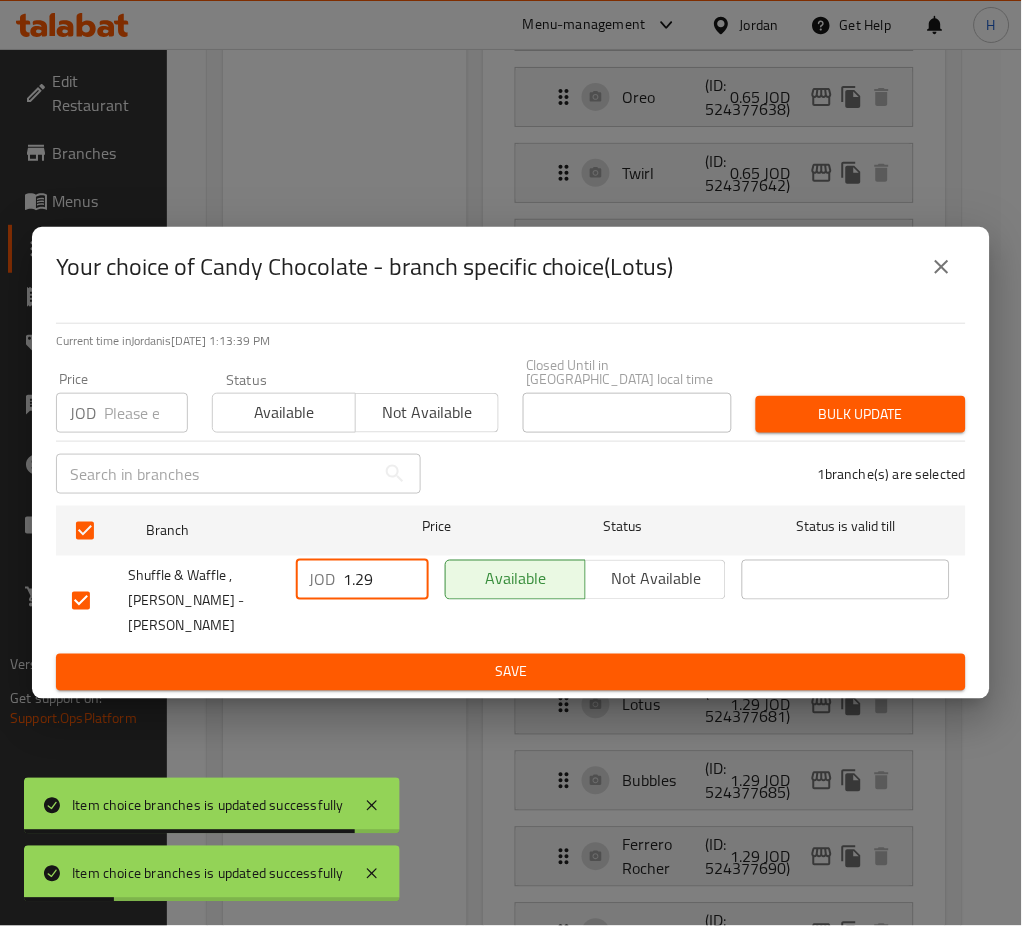 paste on "50" 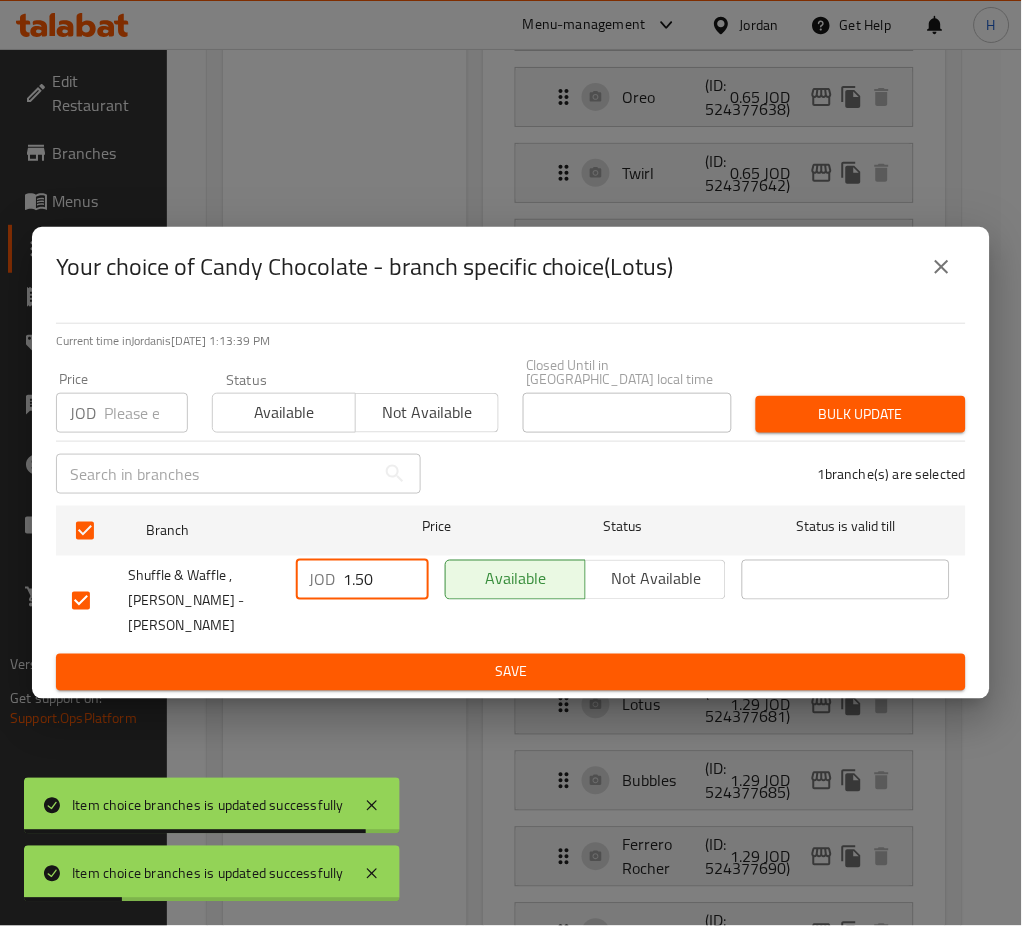 type on "1.50" 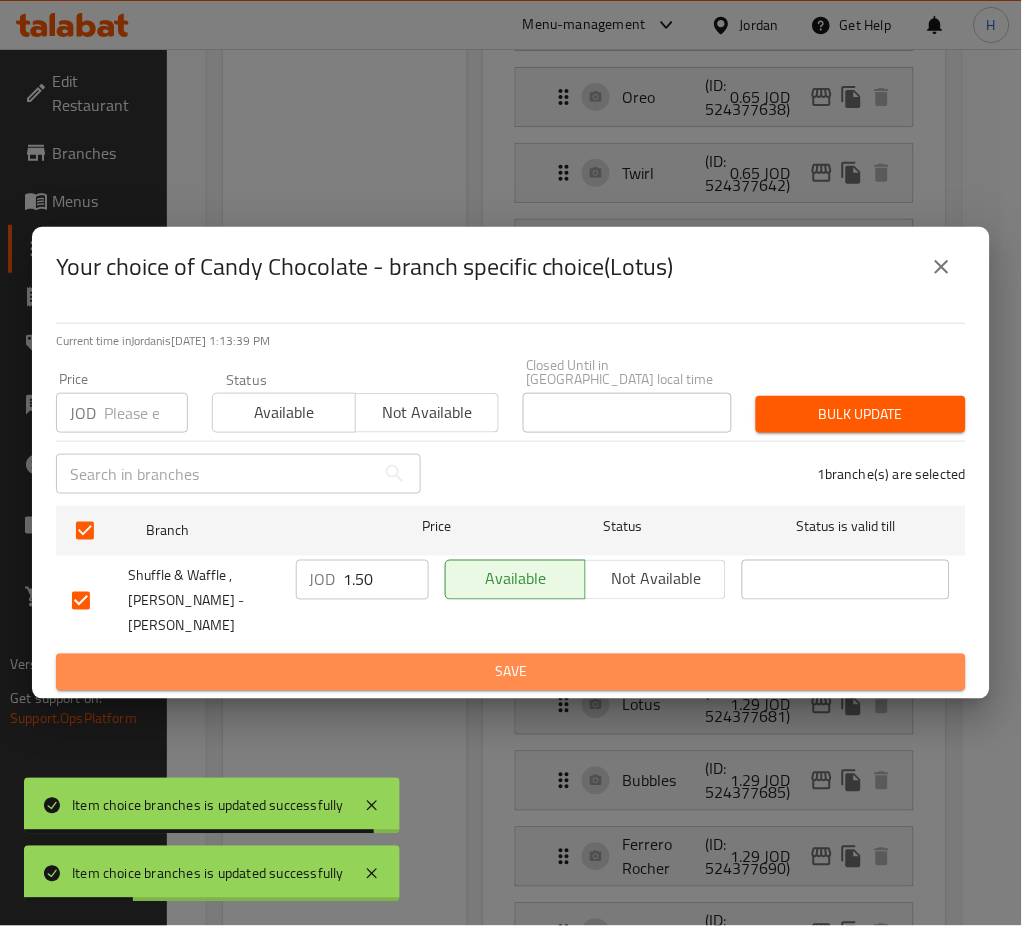 click on "Save" at bounding box center [511, 672] 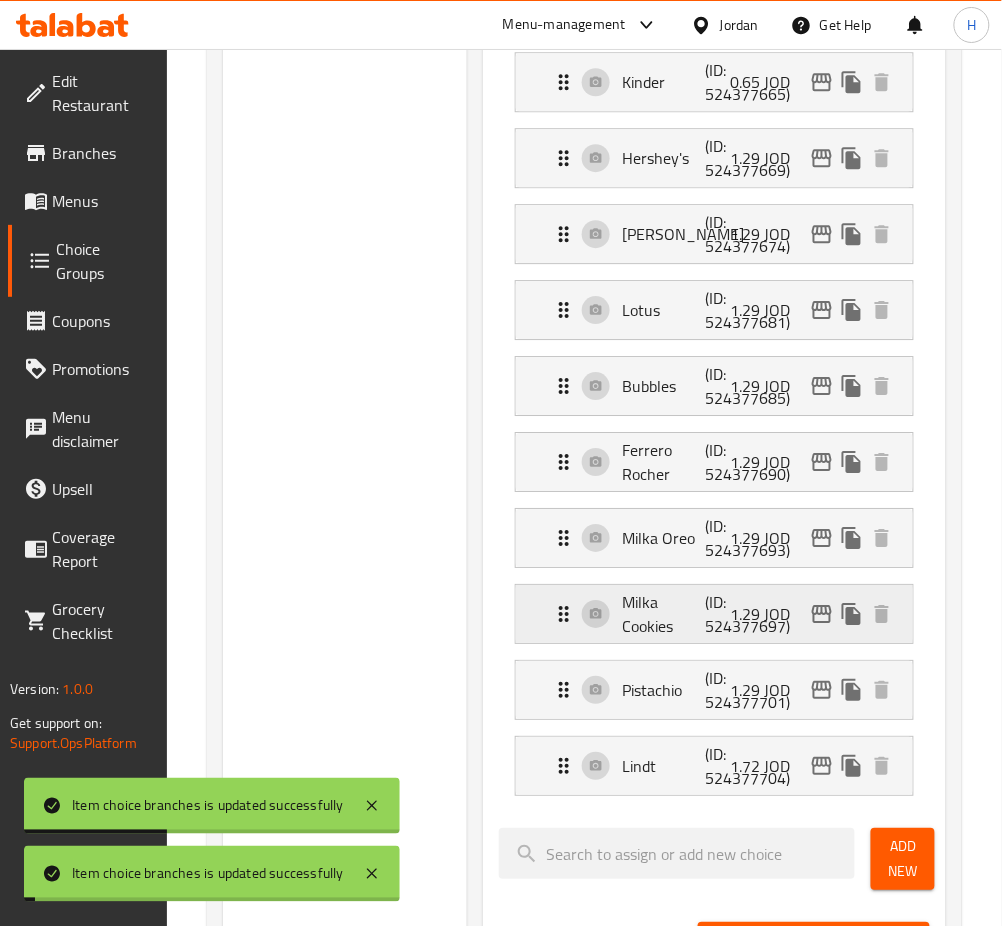 scroll, scrollTop: 1066, scrollLeft: 0, axis: vertical 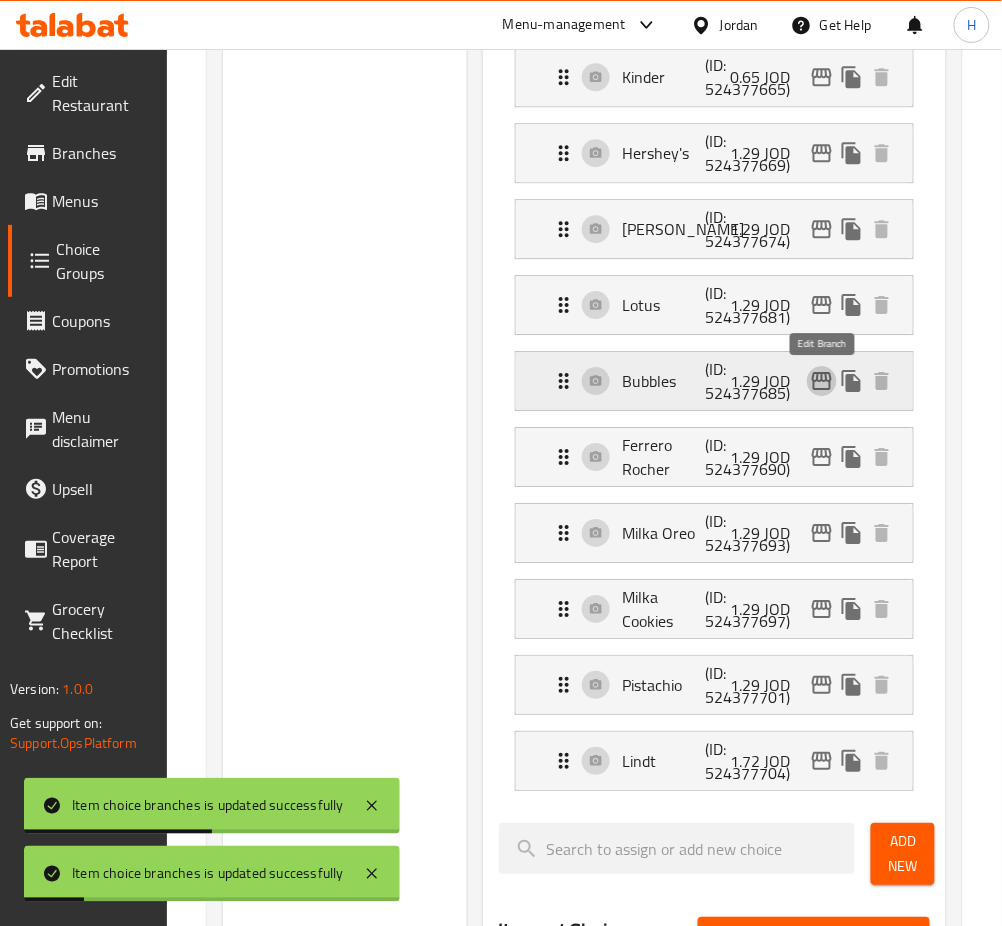 click 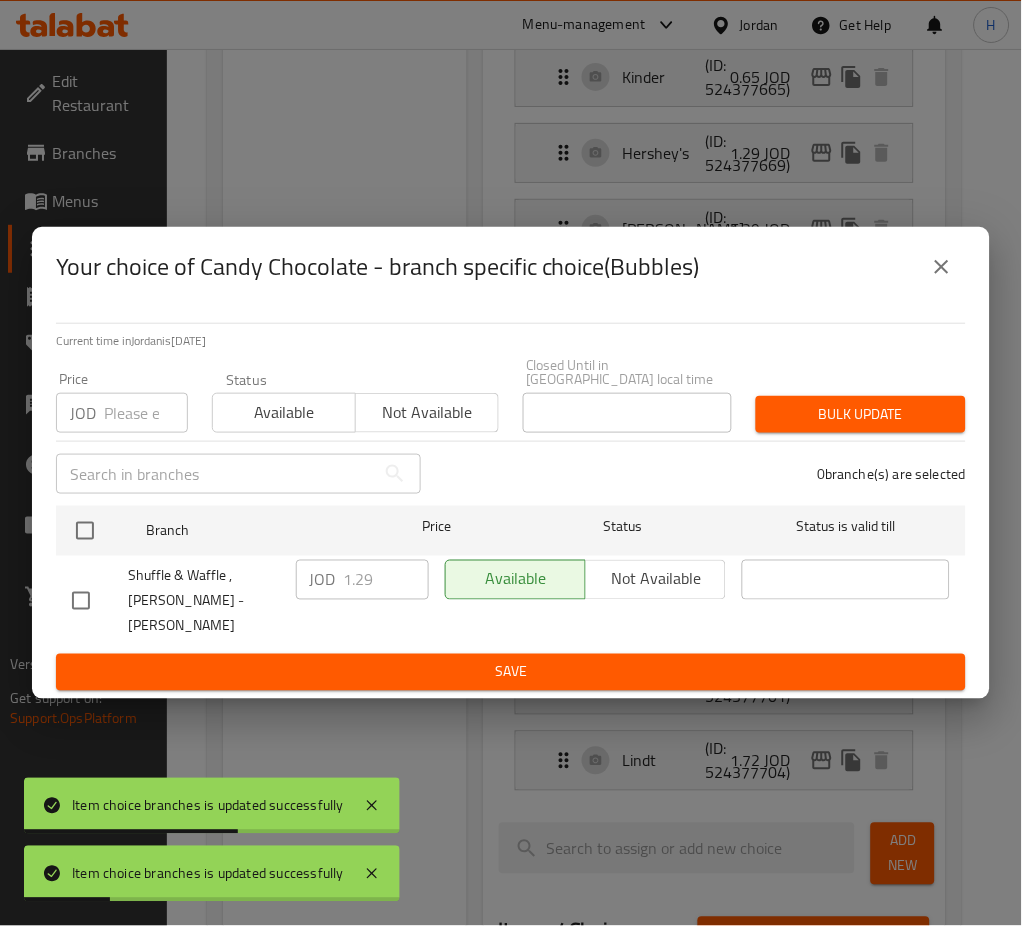 drag, startPoint x: 82, startPoint y: 534, endPoint x: 369, endPoint y: 594, distance: 293.2047 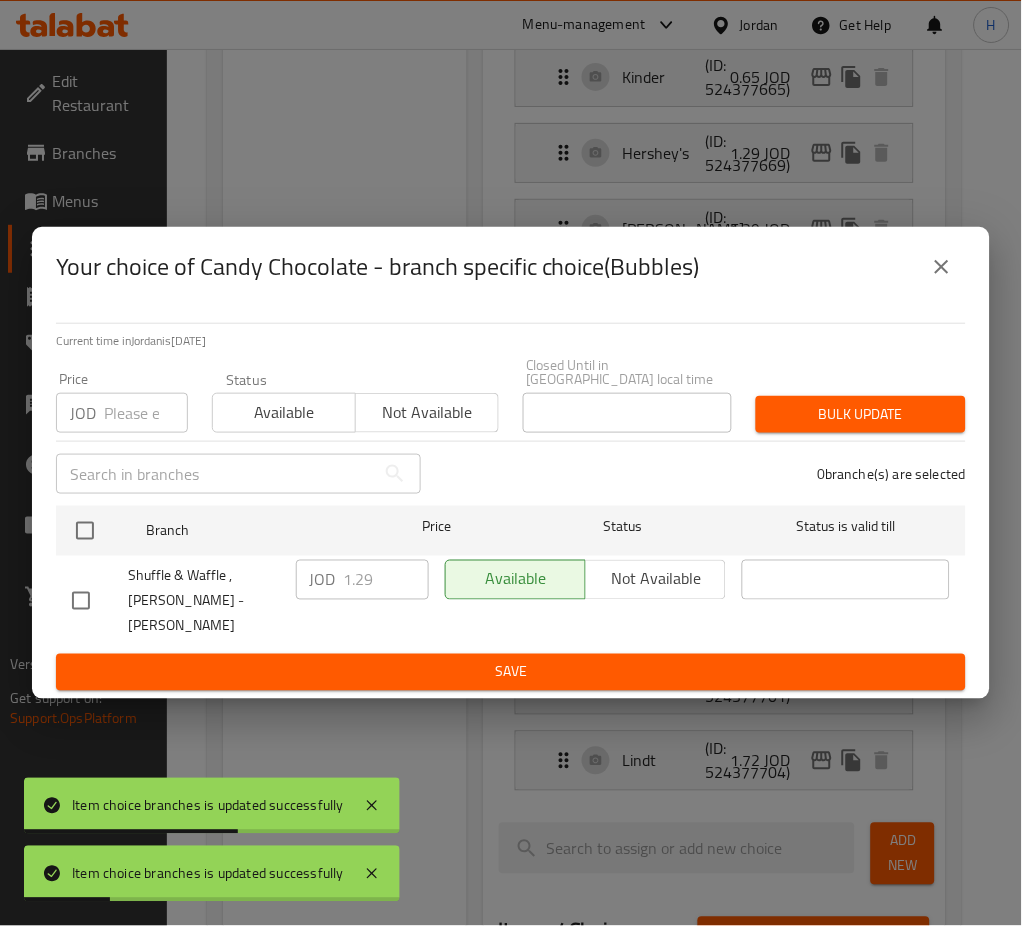 click at bounding box center (85, 531) 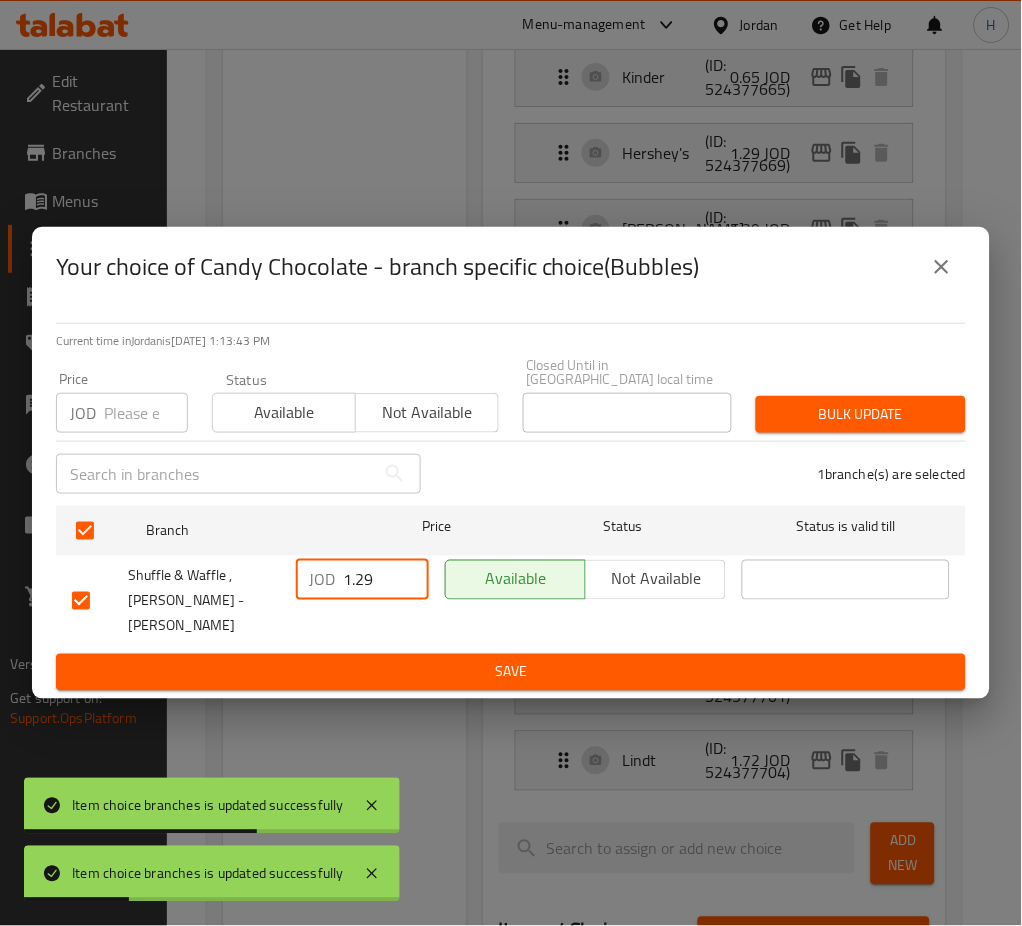 click on "1.29" at bounding box center (386, 580) 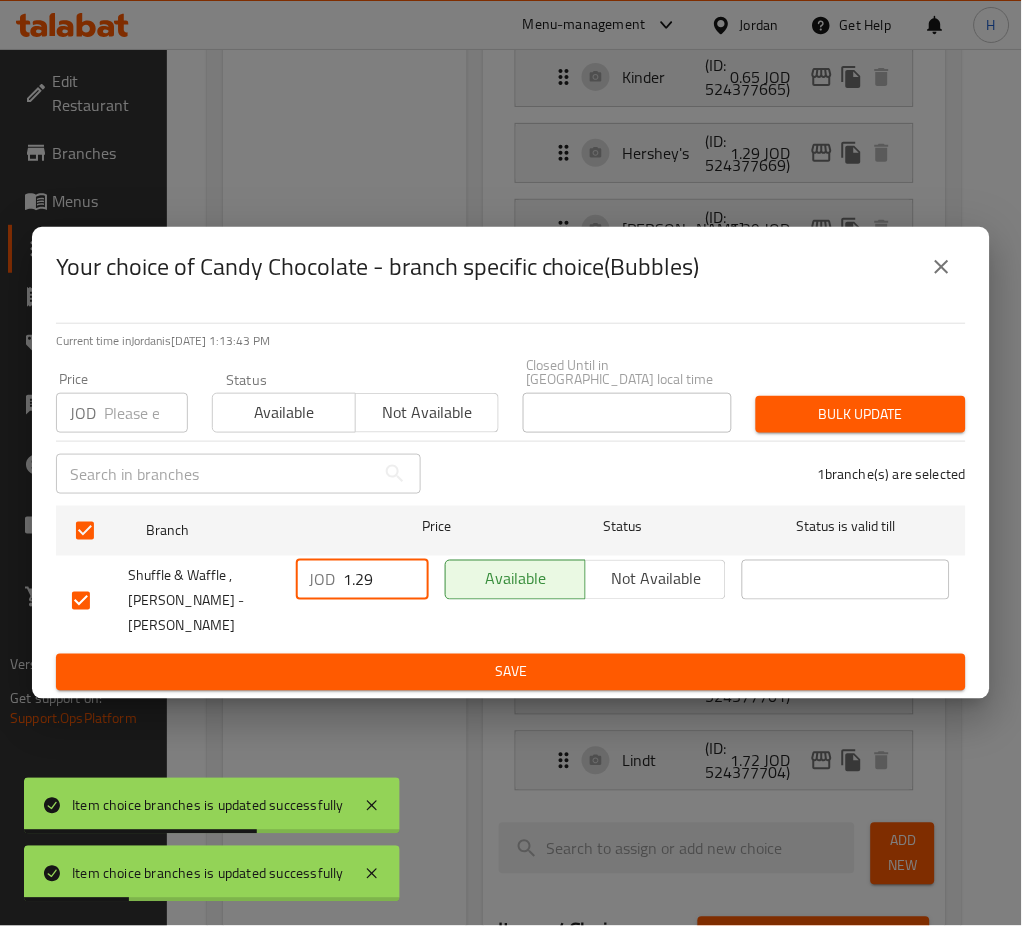 paste on "50" 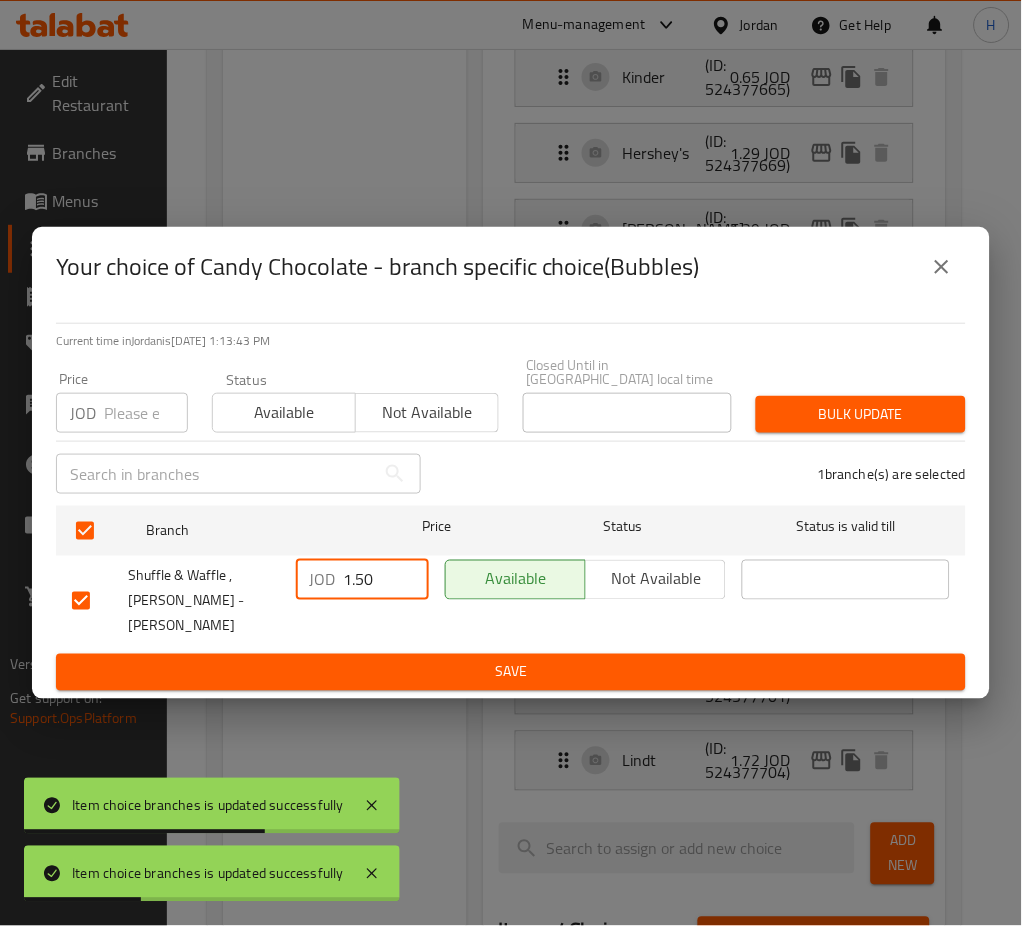 type on "1.50" 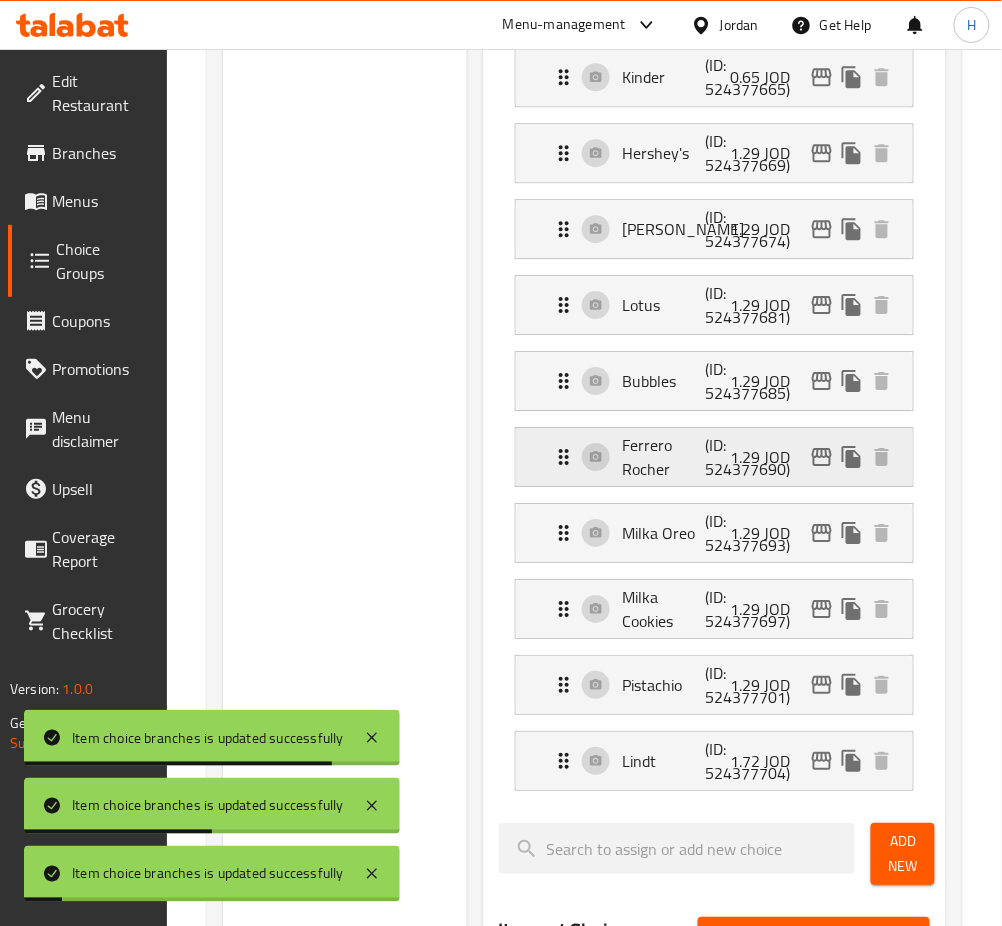 click 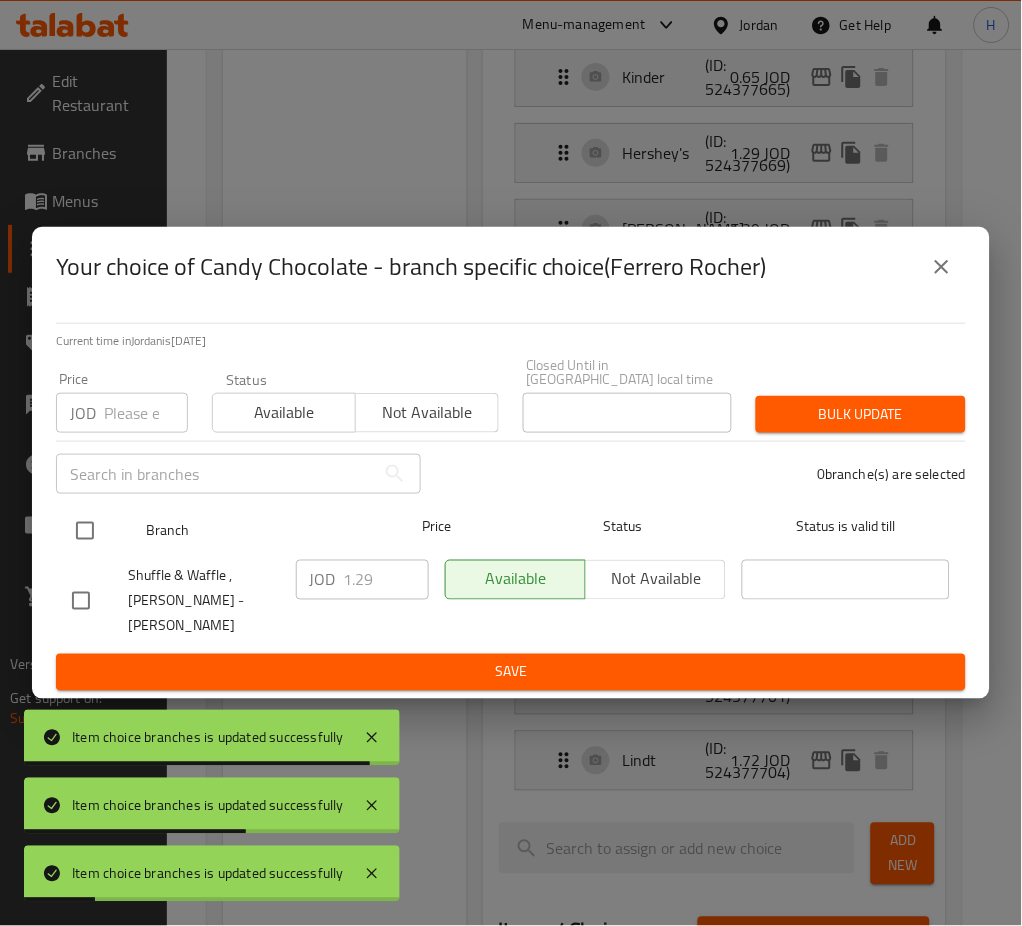 drag, startPoint x: 88, startPoint y: 524, endPoint x: 370, endPoint y: 602, distance: 292.58844 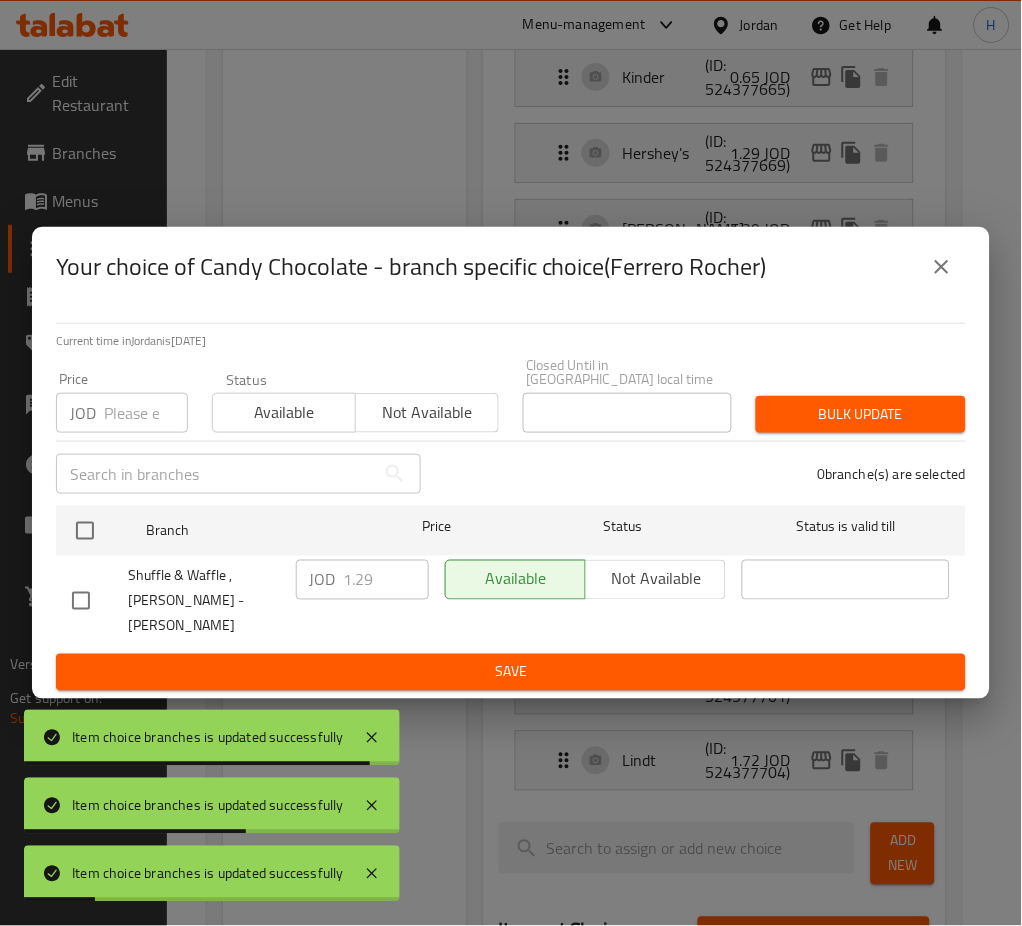 click at bounding box center [85, 531] 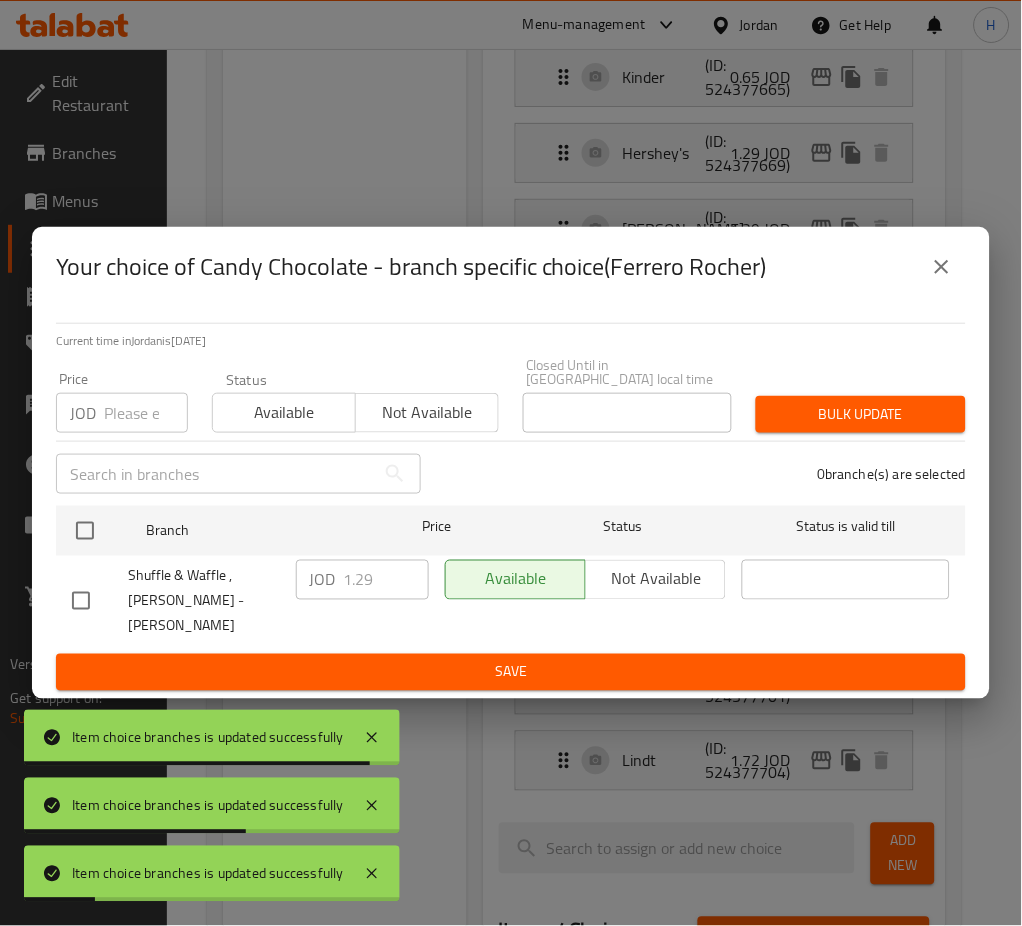 checkbox on "true" 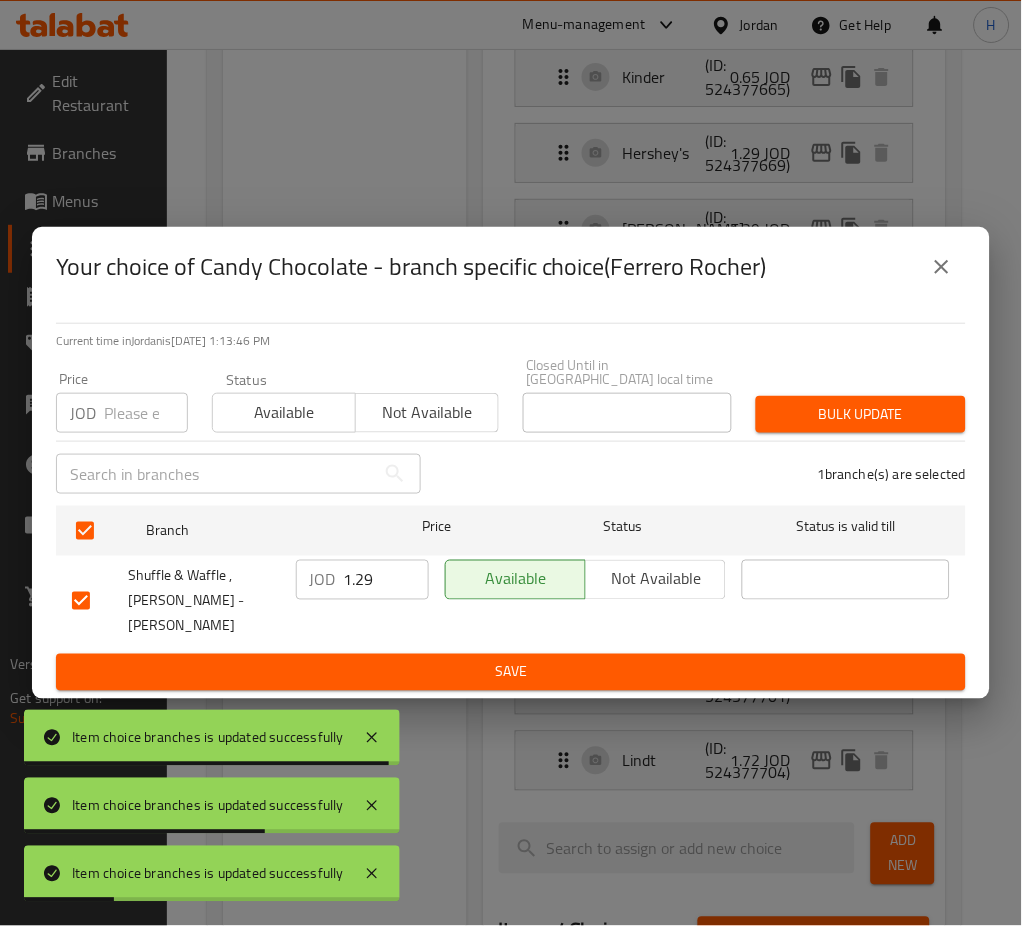 click on "1.29" at bounding box center [386, 580] 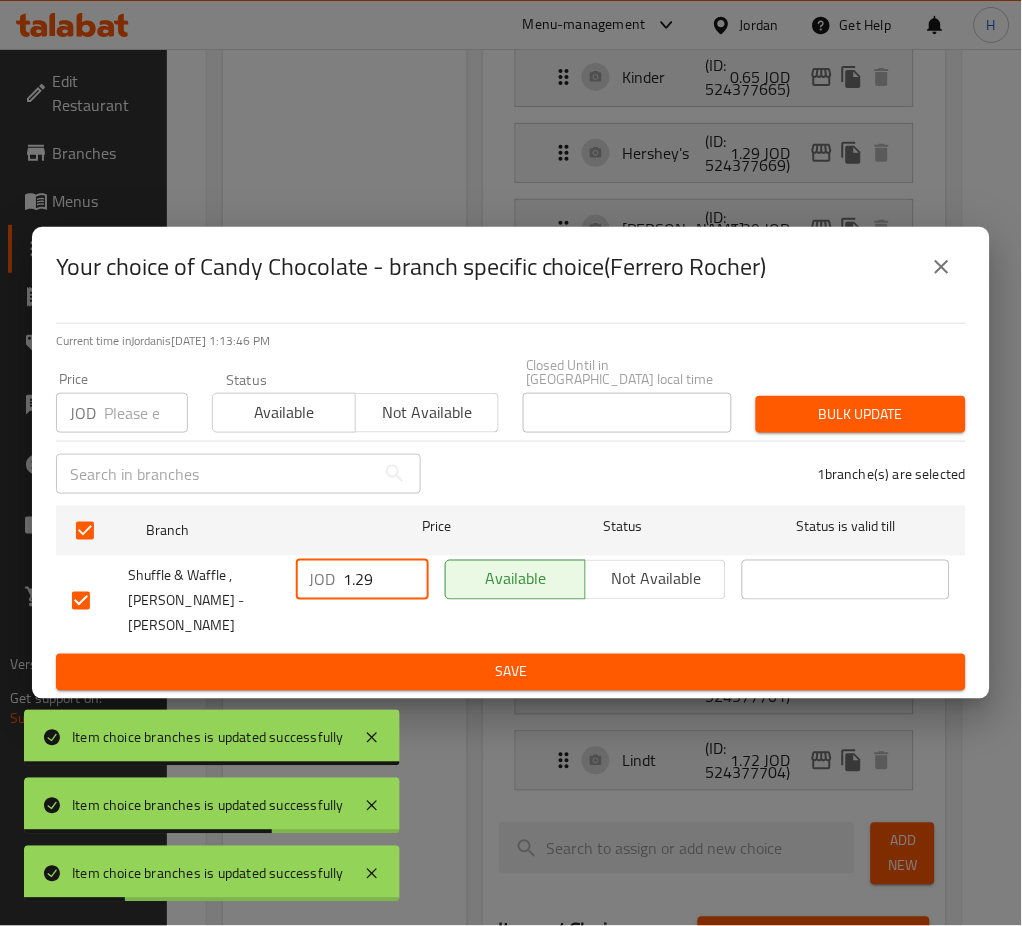 click on "1.29" at bounding box center [386, 580] 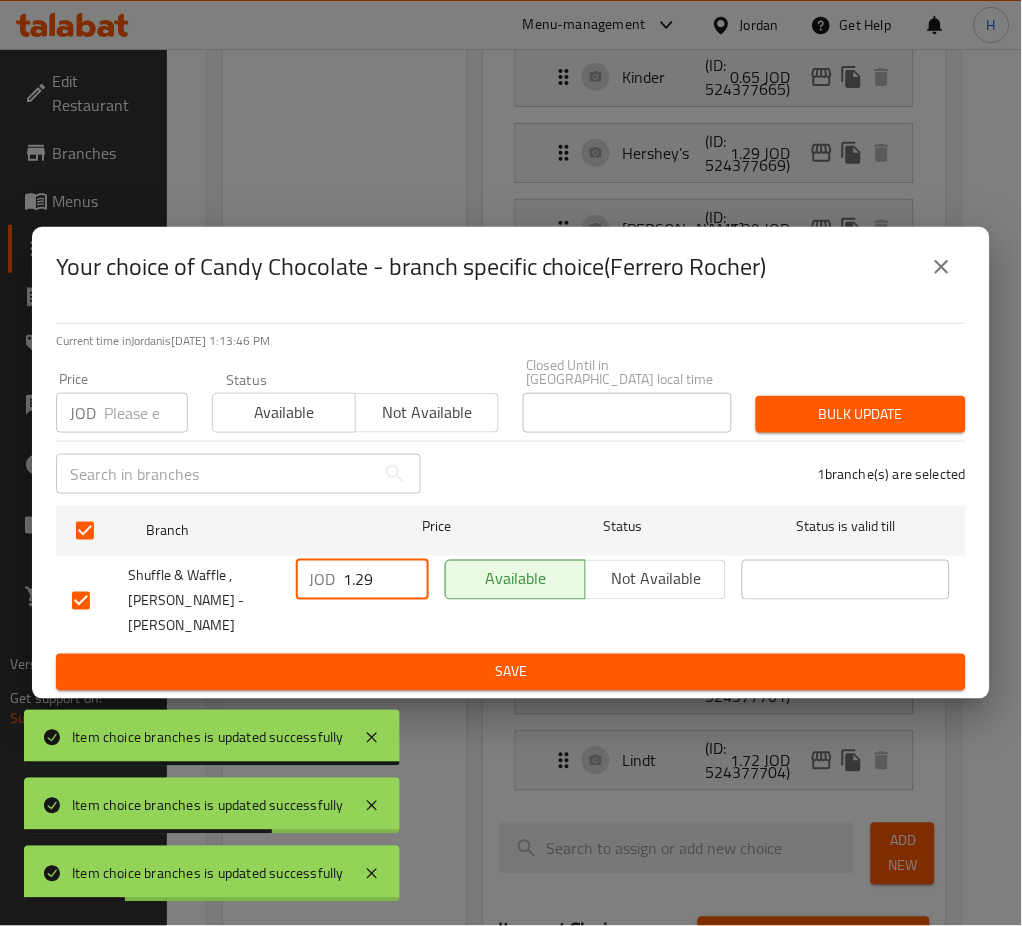 click on "1.29" at bounding box center [386, 580] 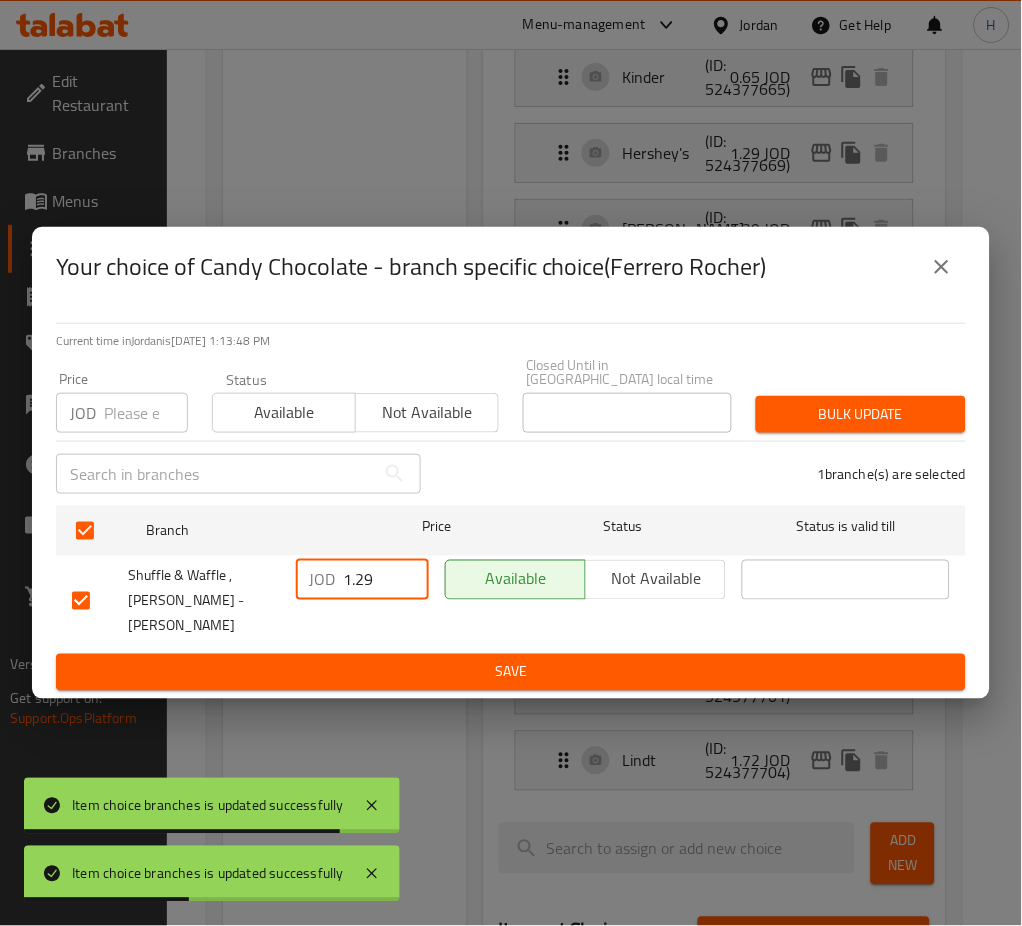 paste on "50" 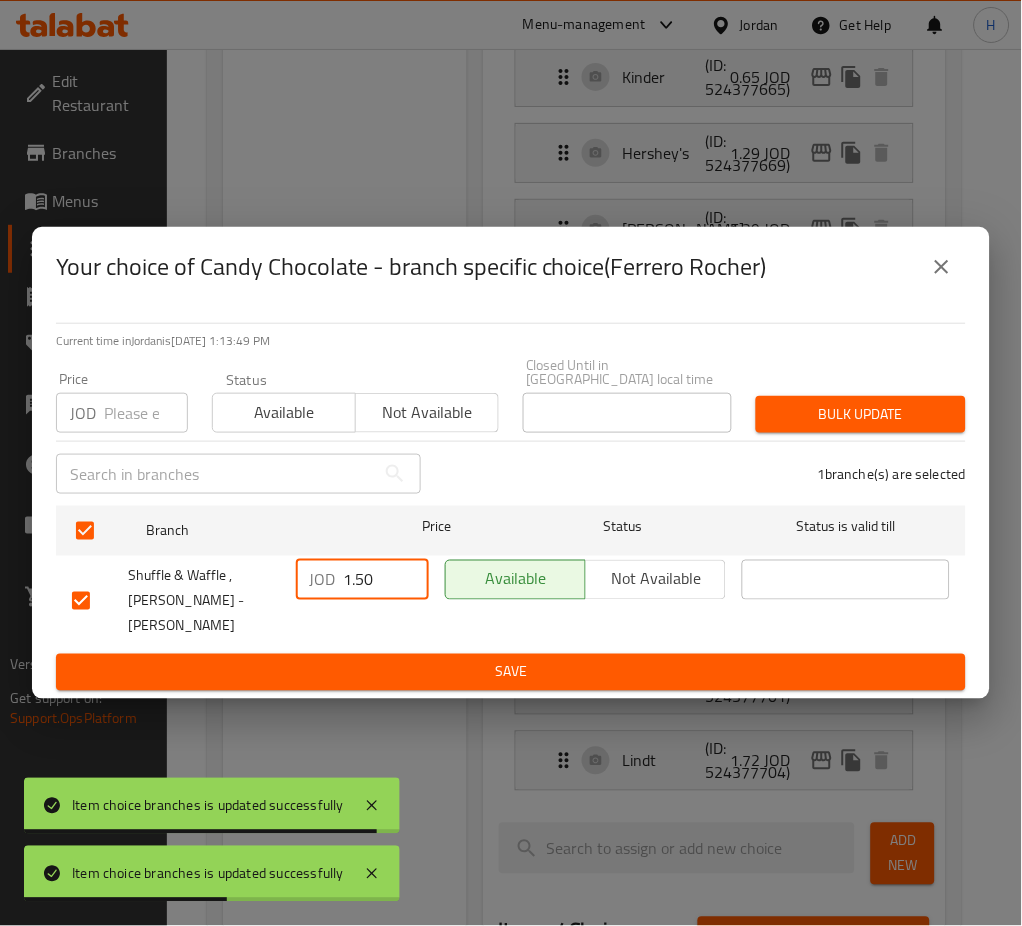 type on "1.50" 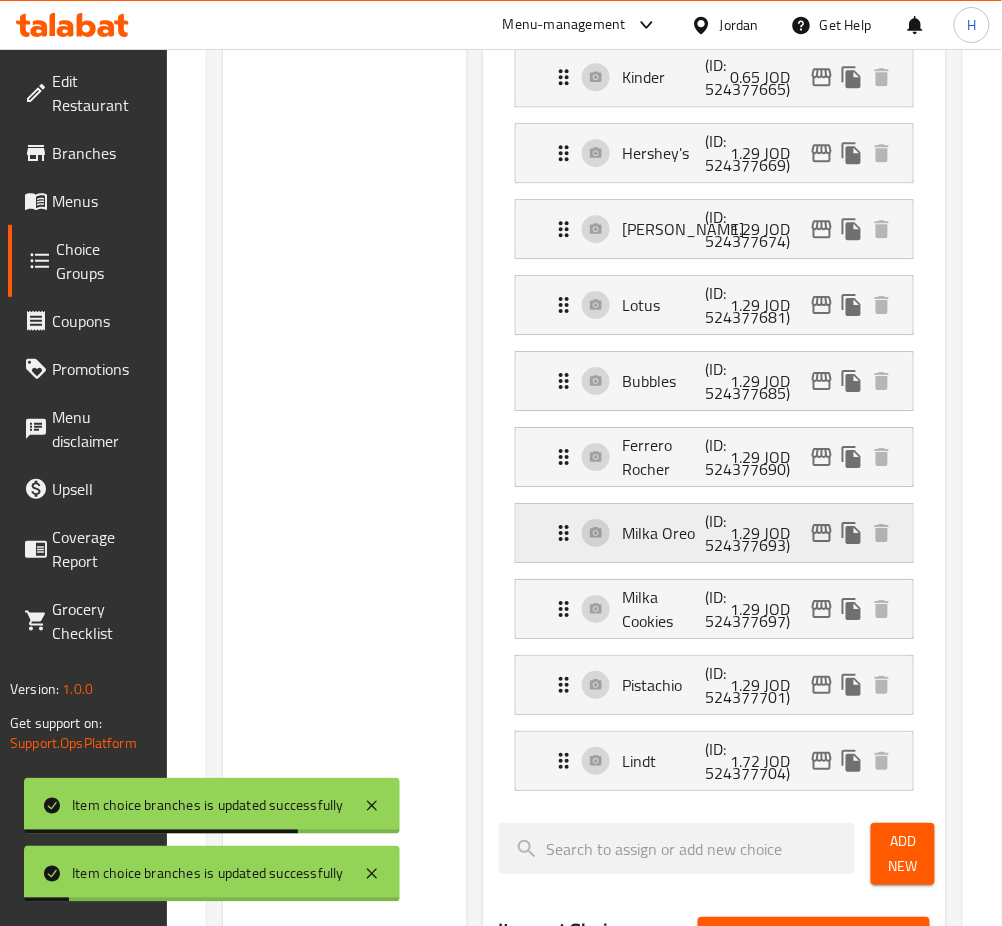 click 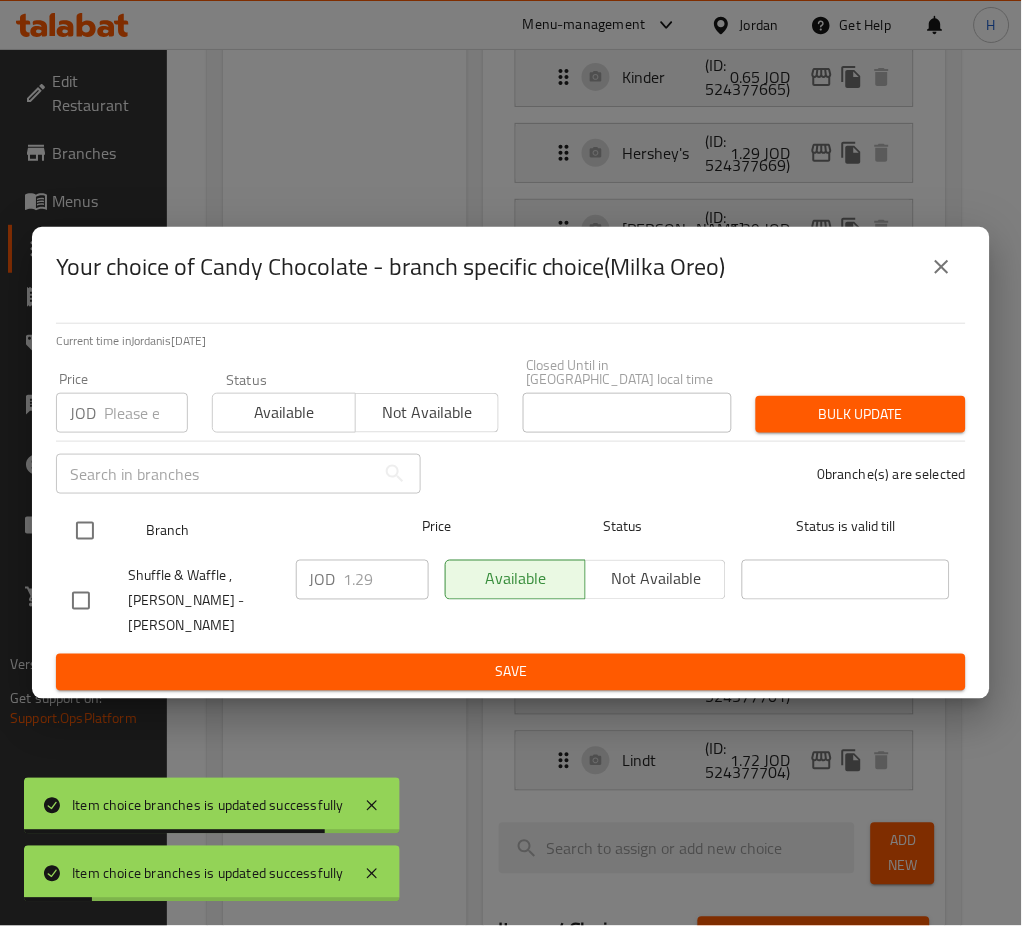 click at bounding box center [85, 531] 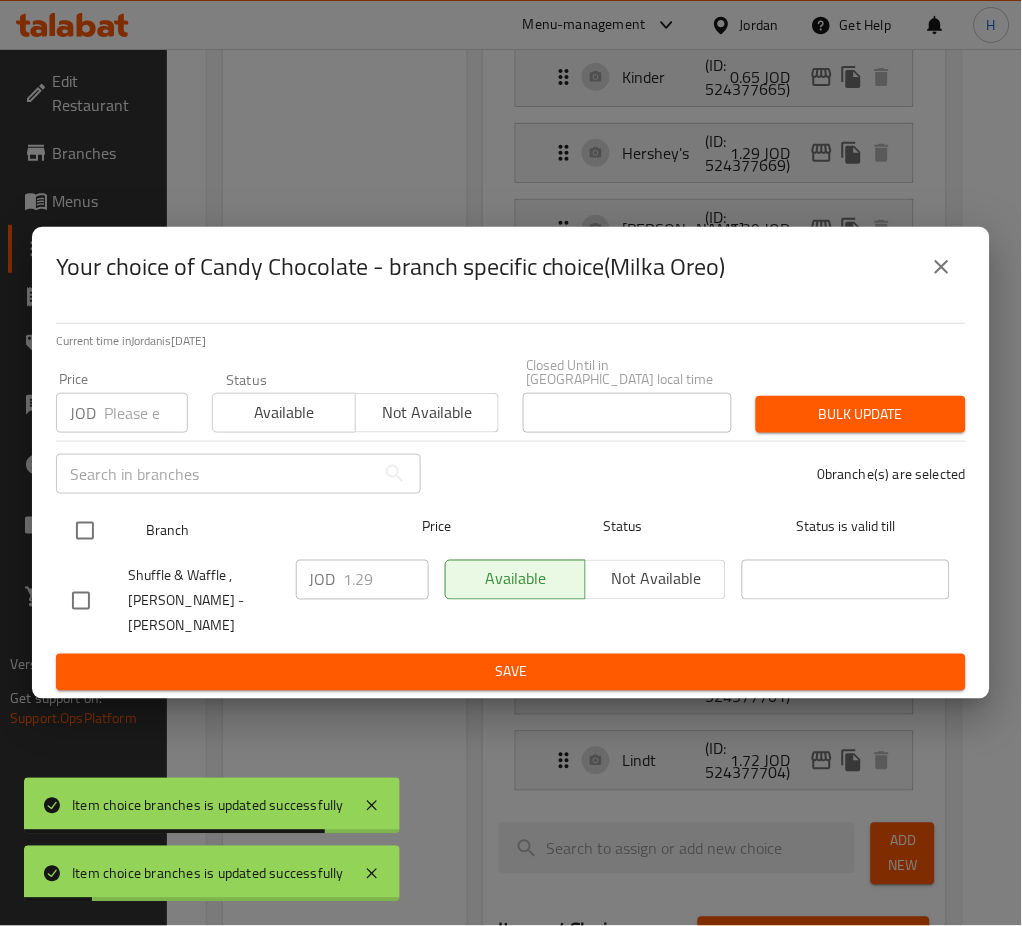 checkbox on "true" 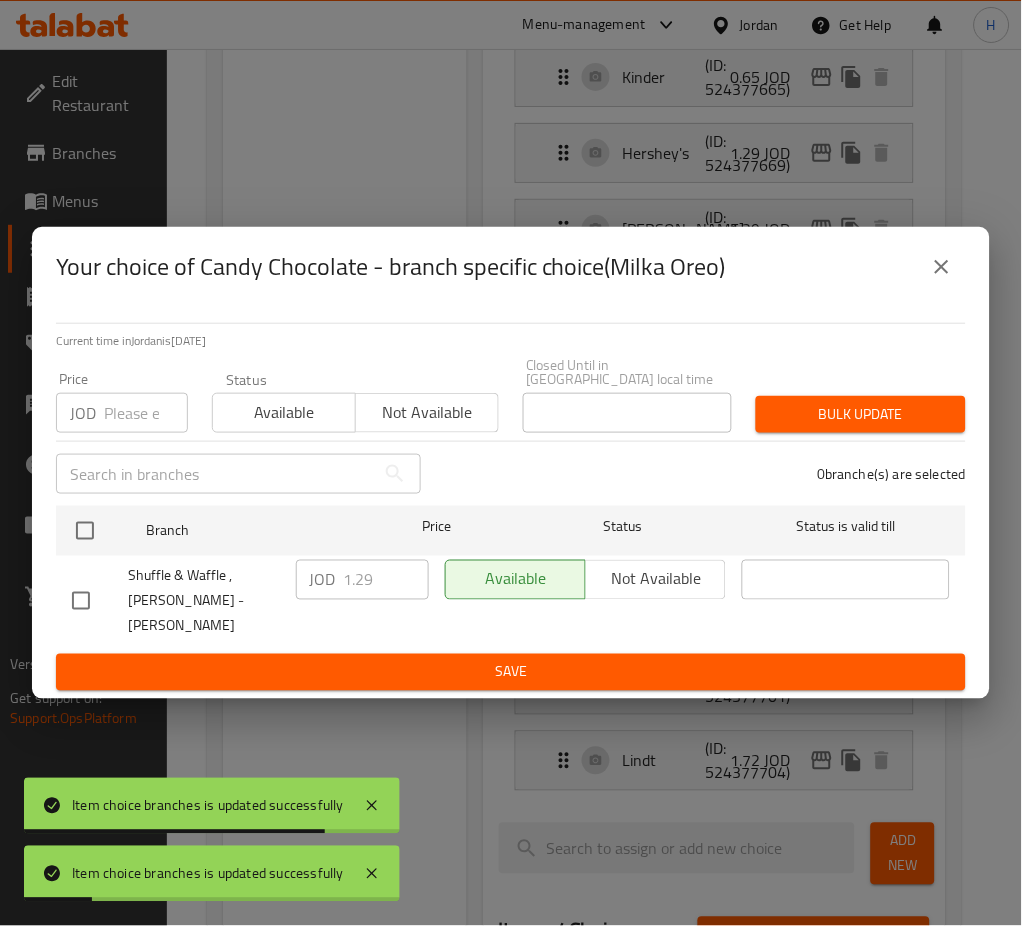 checkbox on "true" 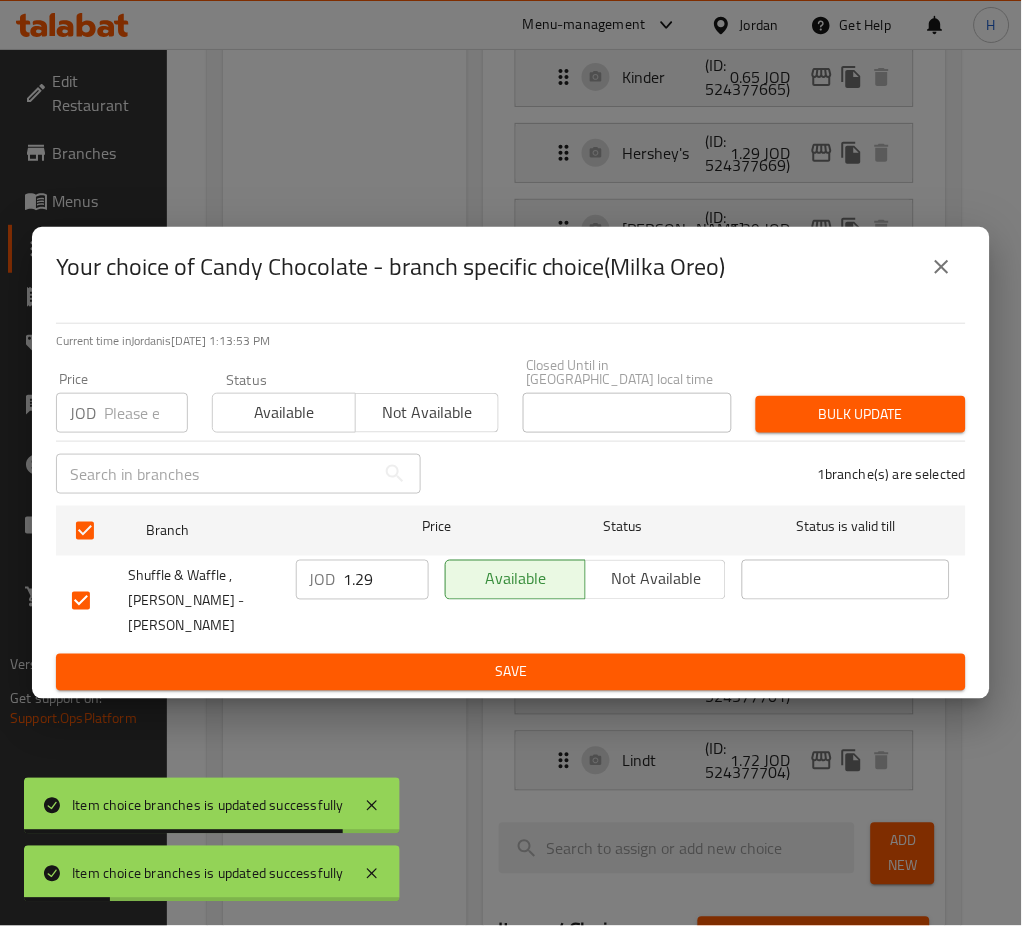 click on "1.29" at bounding box center [386, 580] 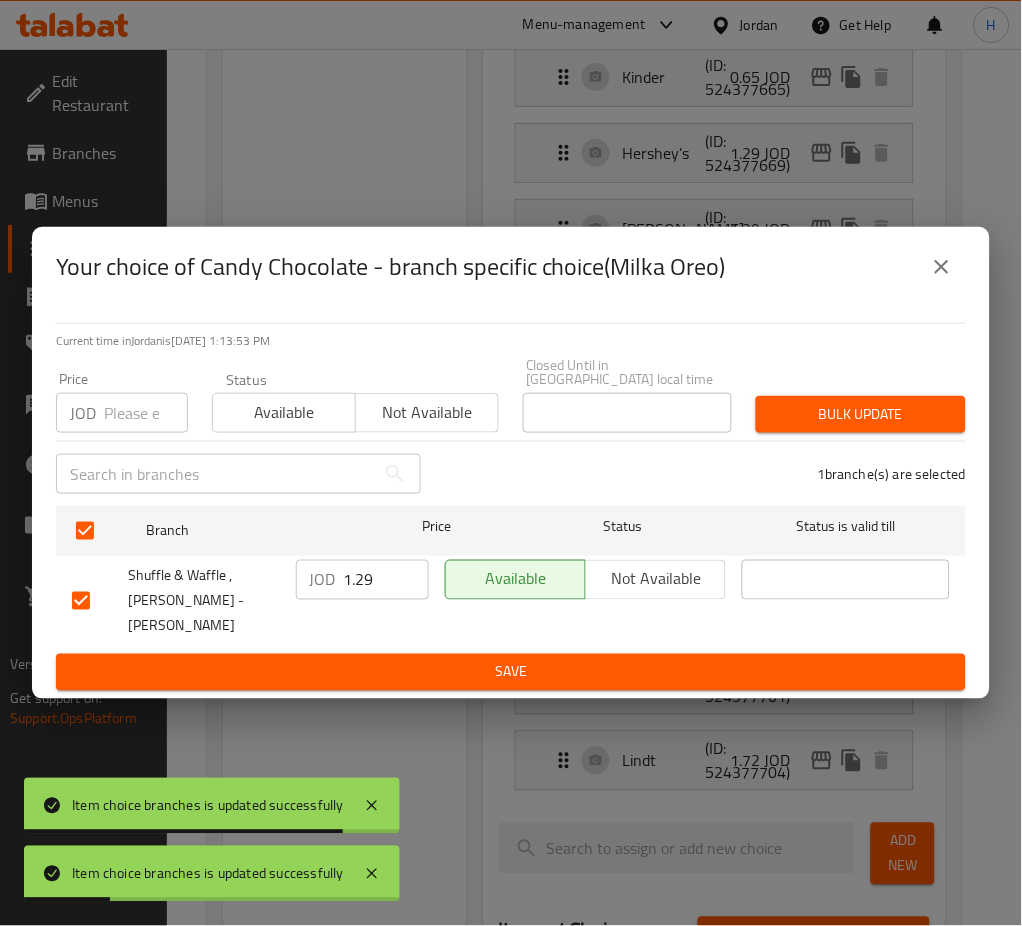 paste on "50" 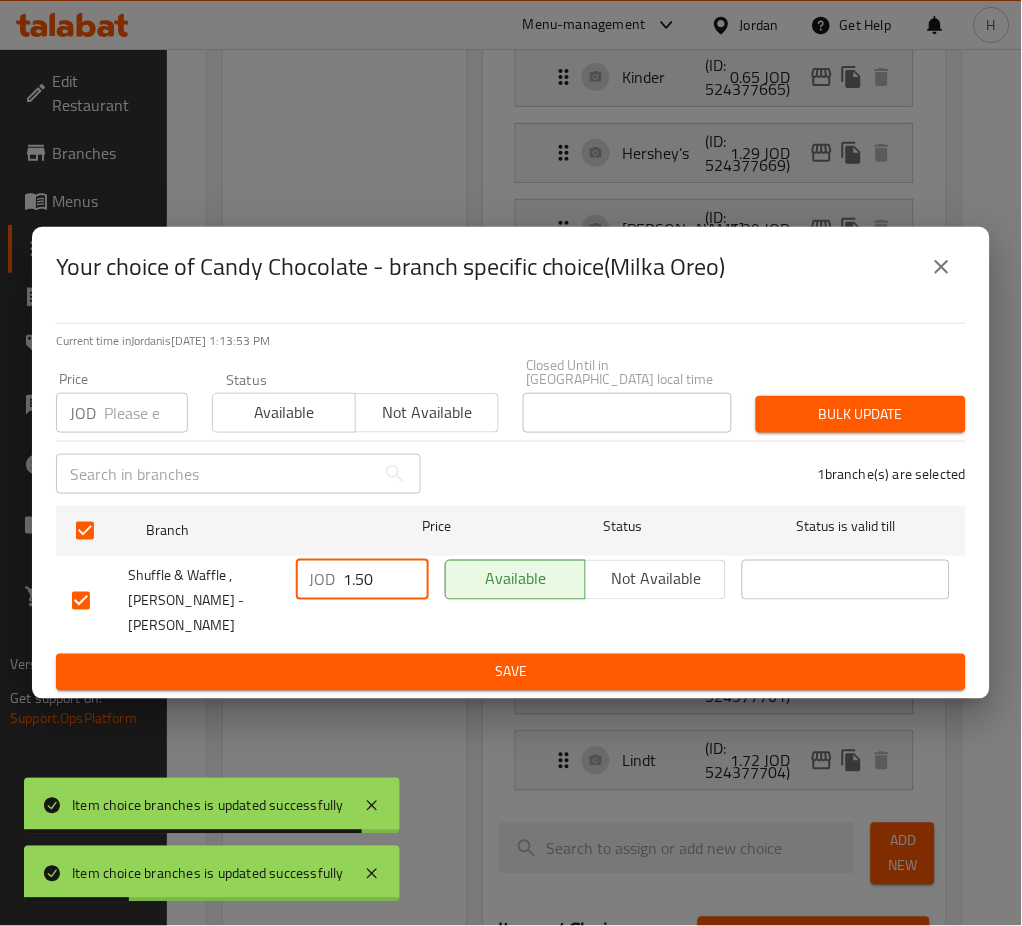 type on "1.50" 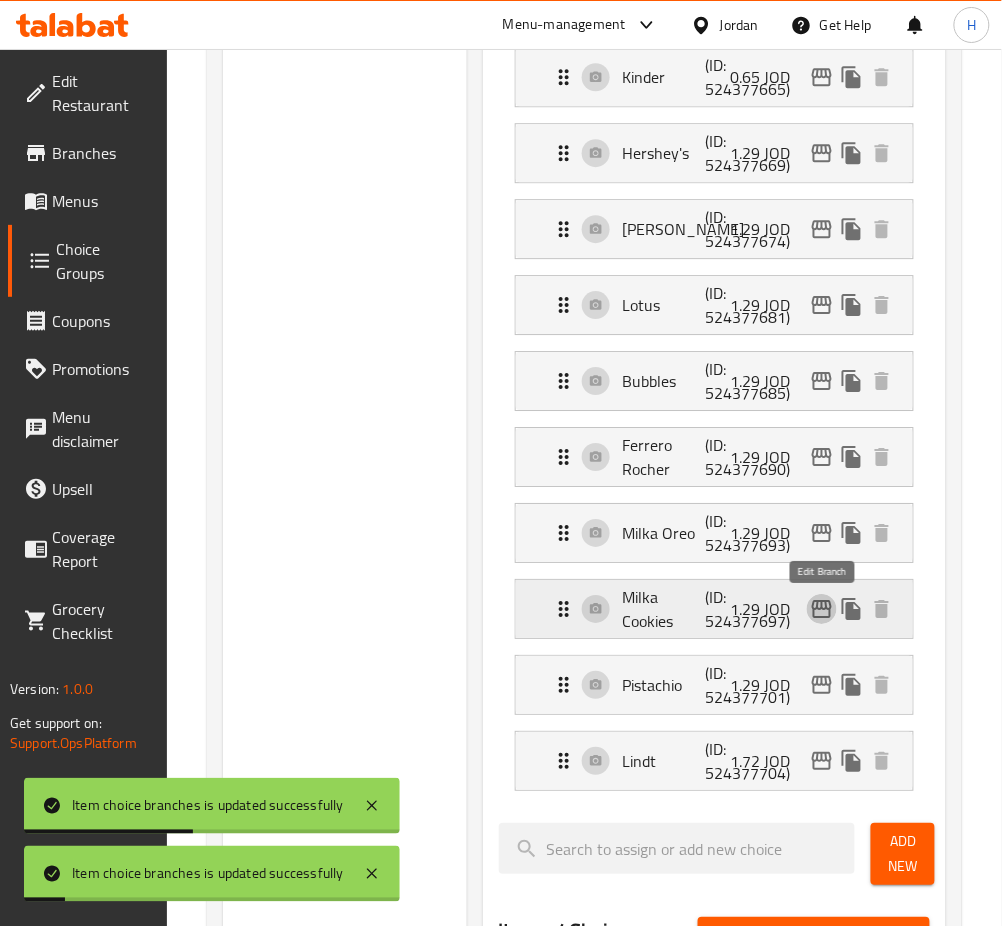 click 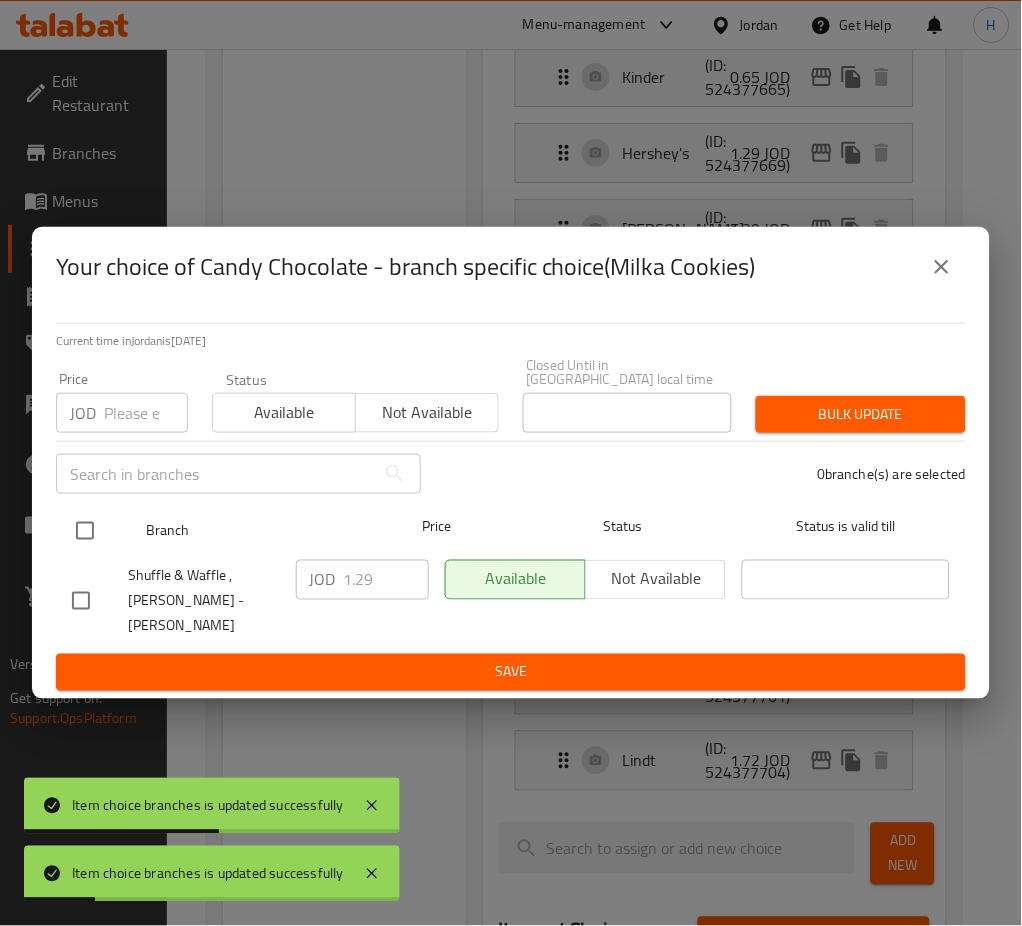 click at bounding box center [85, 531] 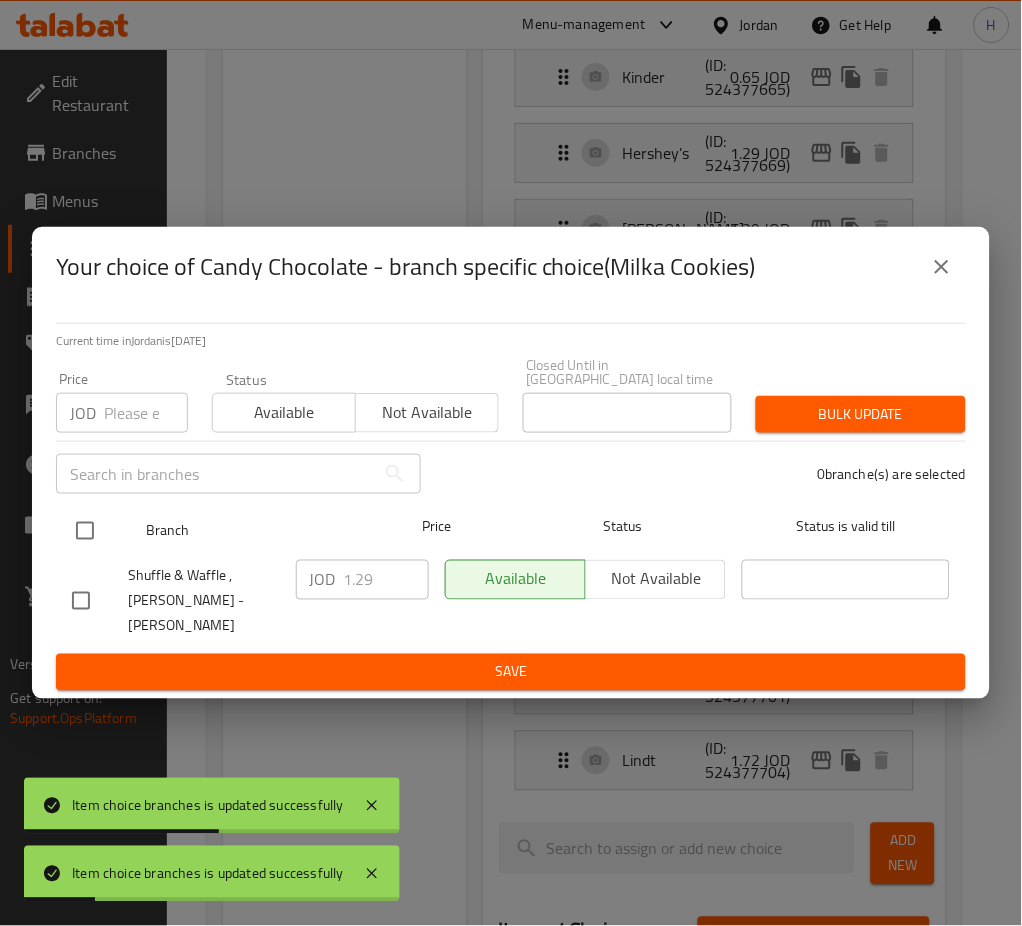 checkbox on "true" 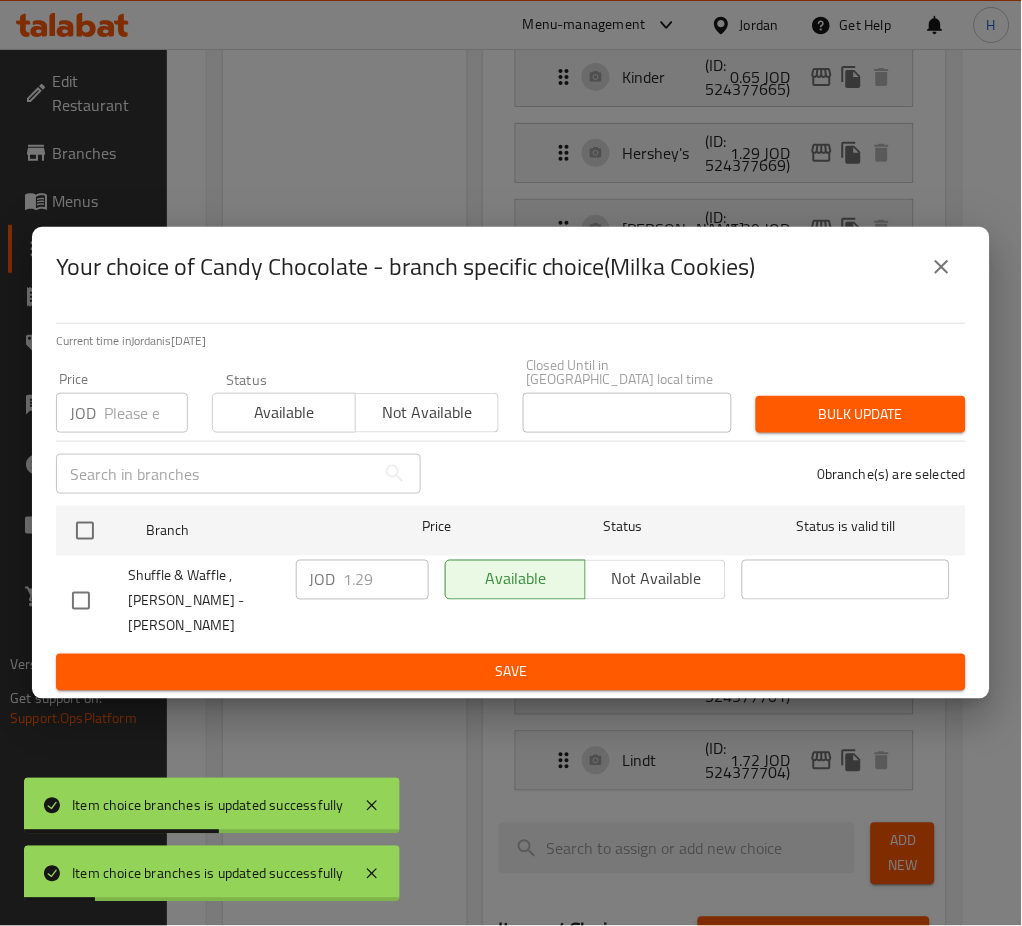 checkbox on "true" 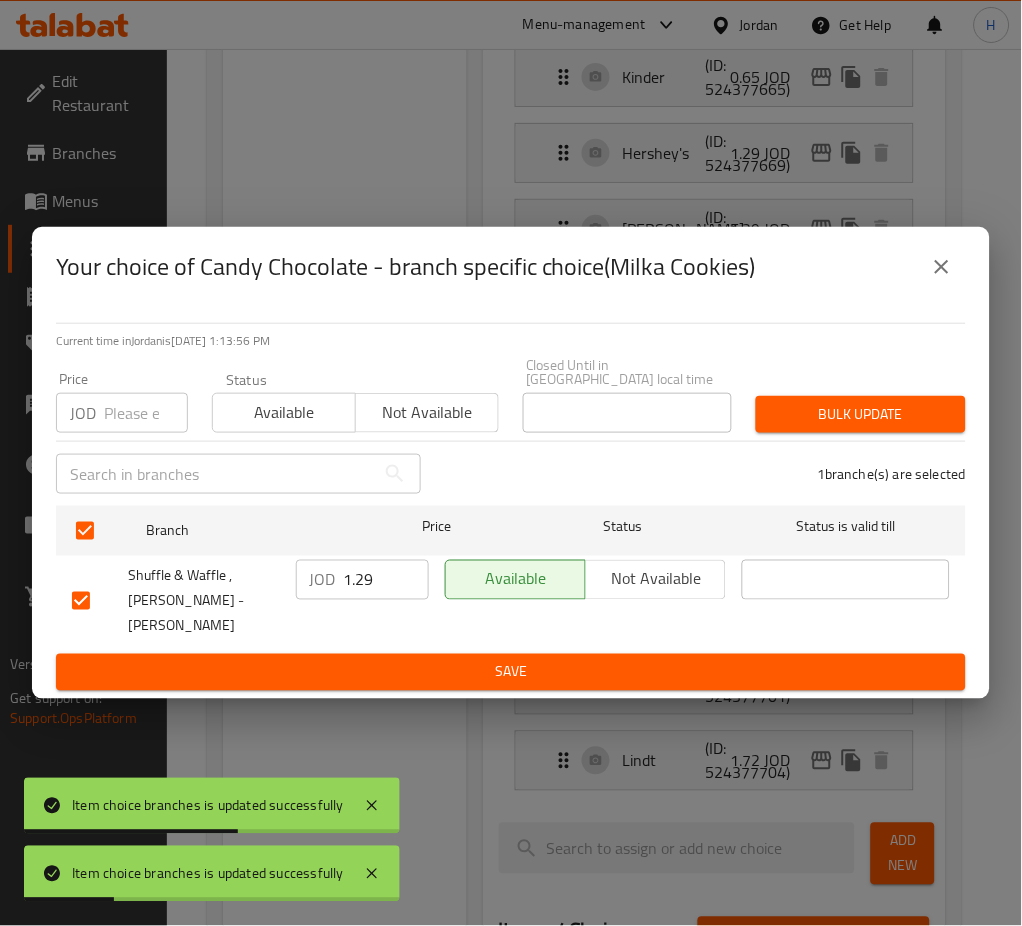 click on "1.29" at bounding box center (386, 580) 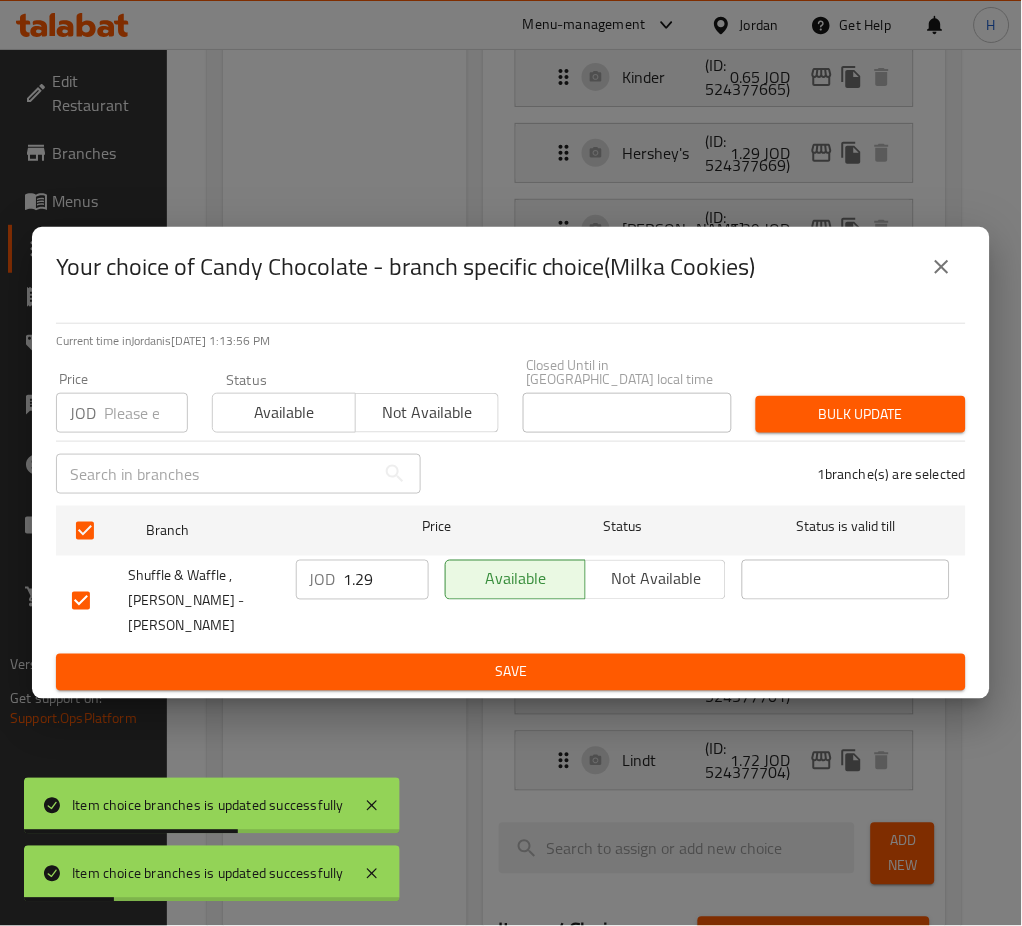 paste on "50" 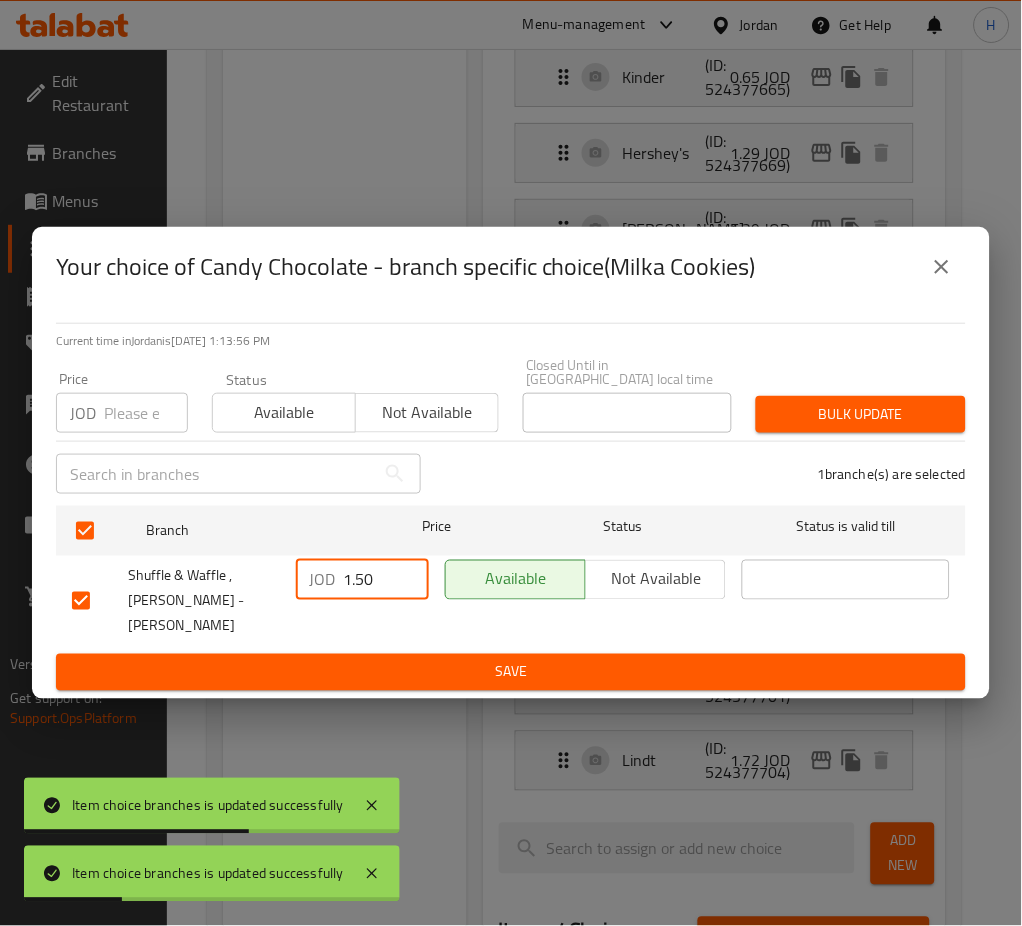 type on "1.50" 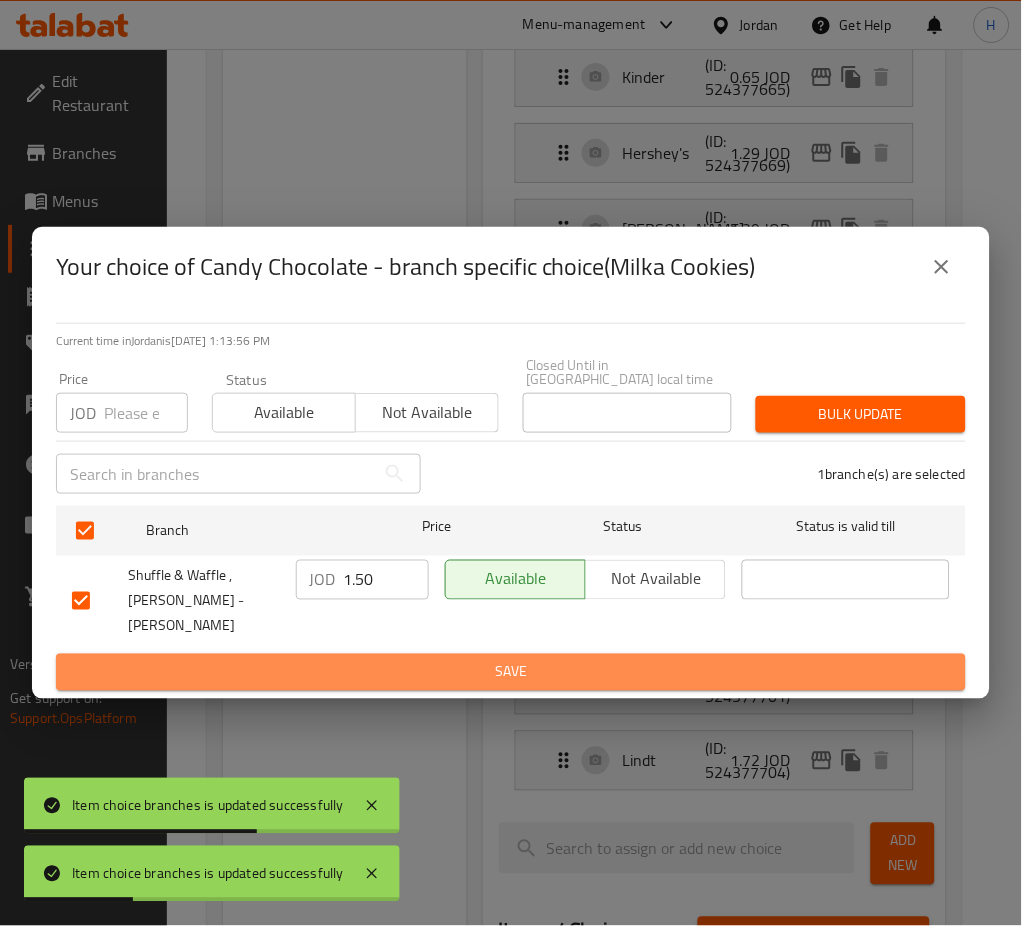 click on "Save" at bounding box center (511, 672) 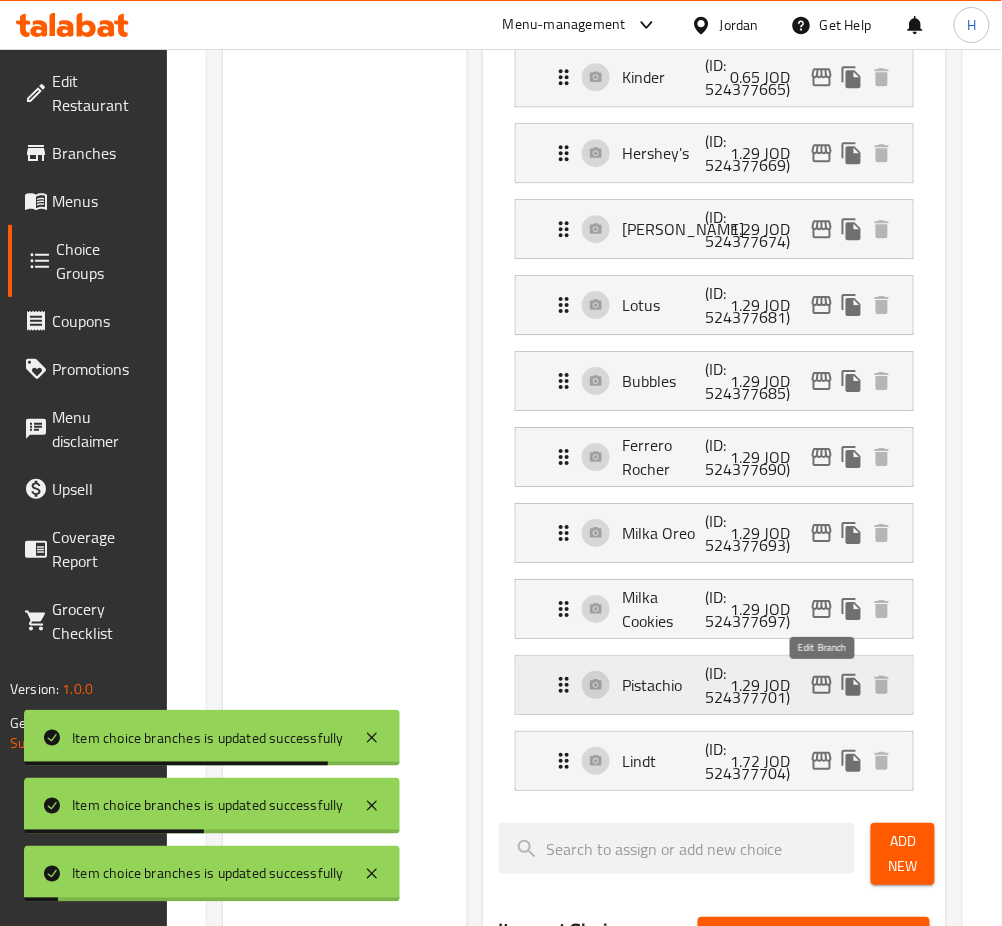 click 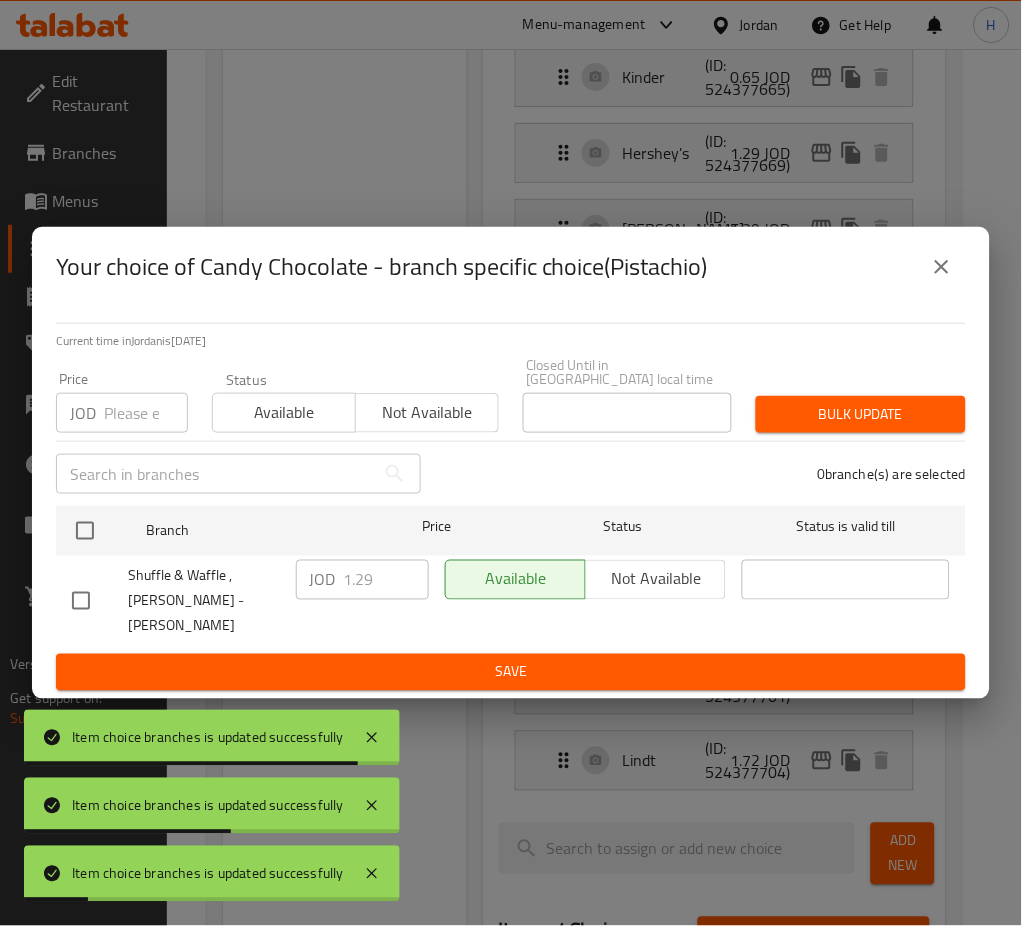 drag, startPoint x: 84, startPoint y: 532, endPoint x: 389, endPoint y: 578, distance: 308.44934 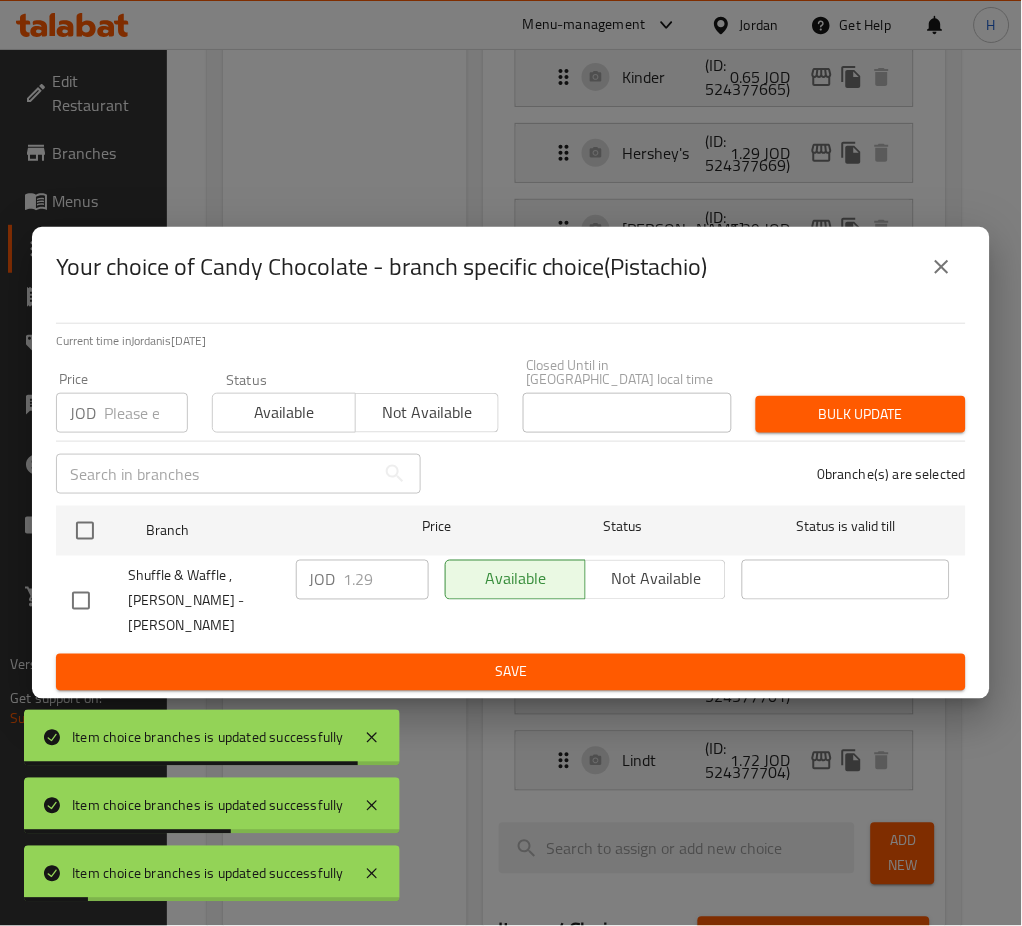 click at bounding box center [85, 531] 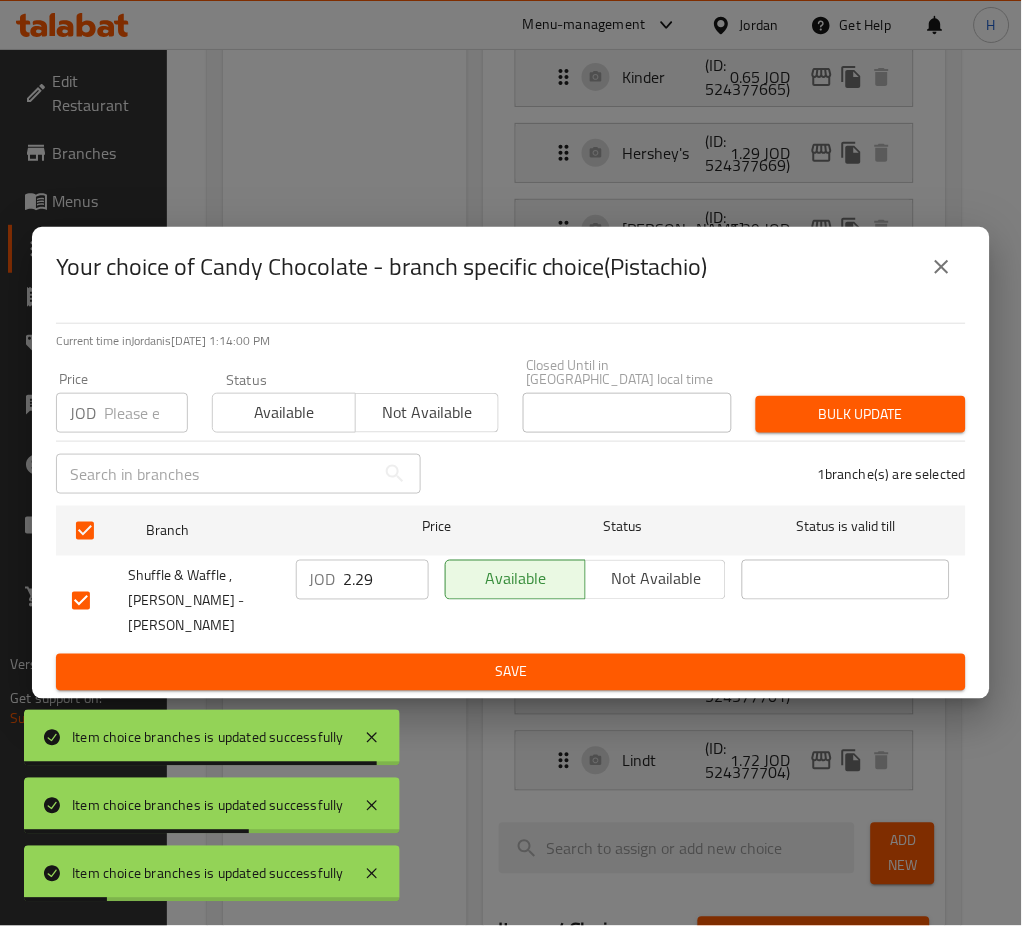 click on "2.29" at bounding box center [386, 580] 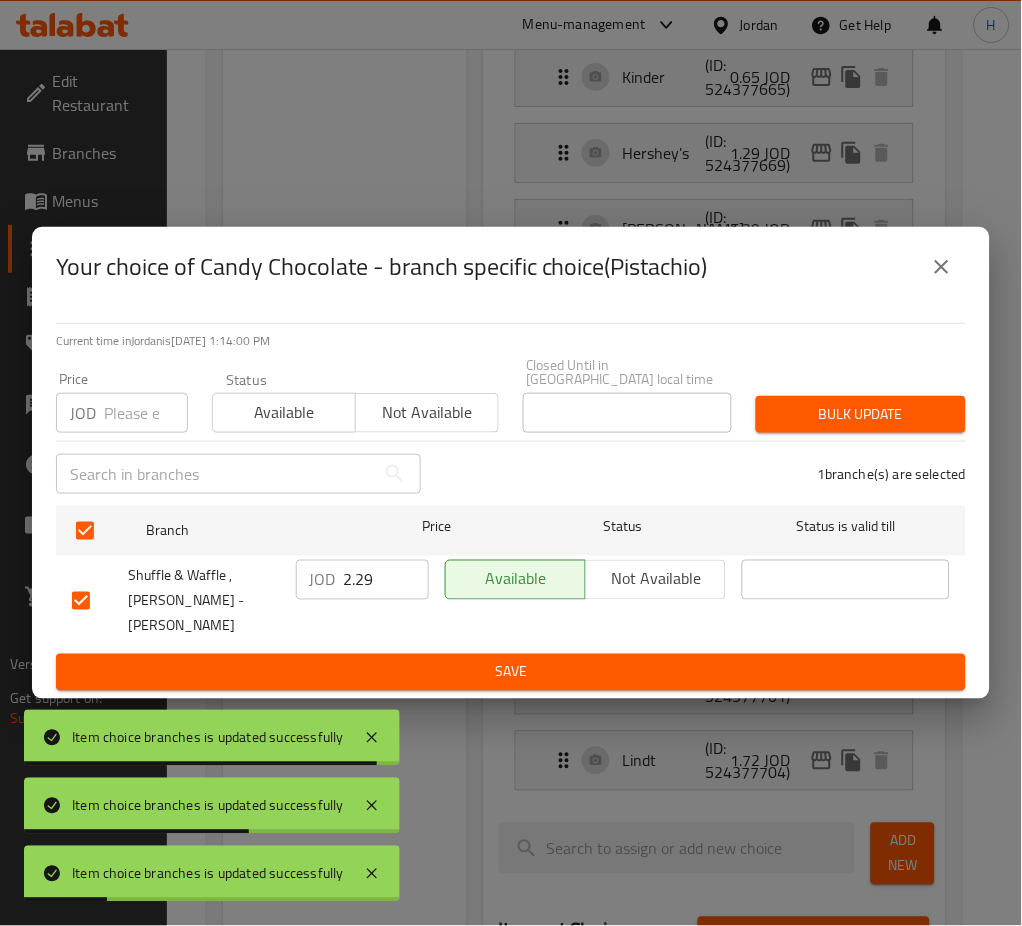 paste on "1.50" 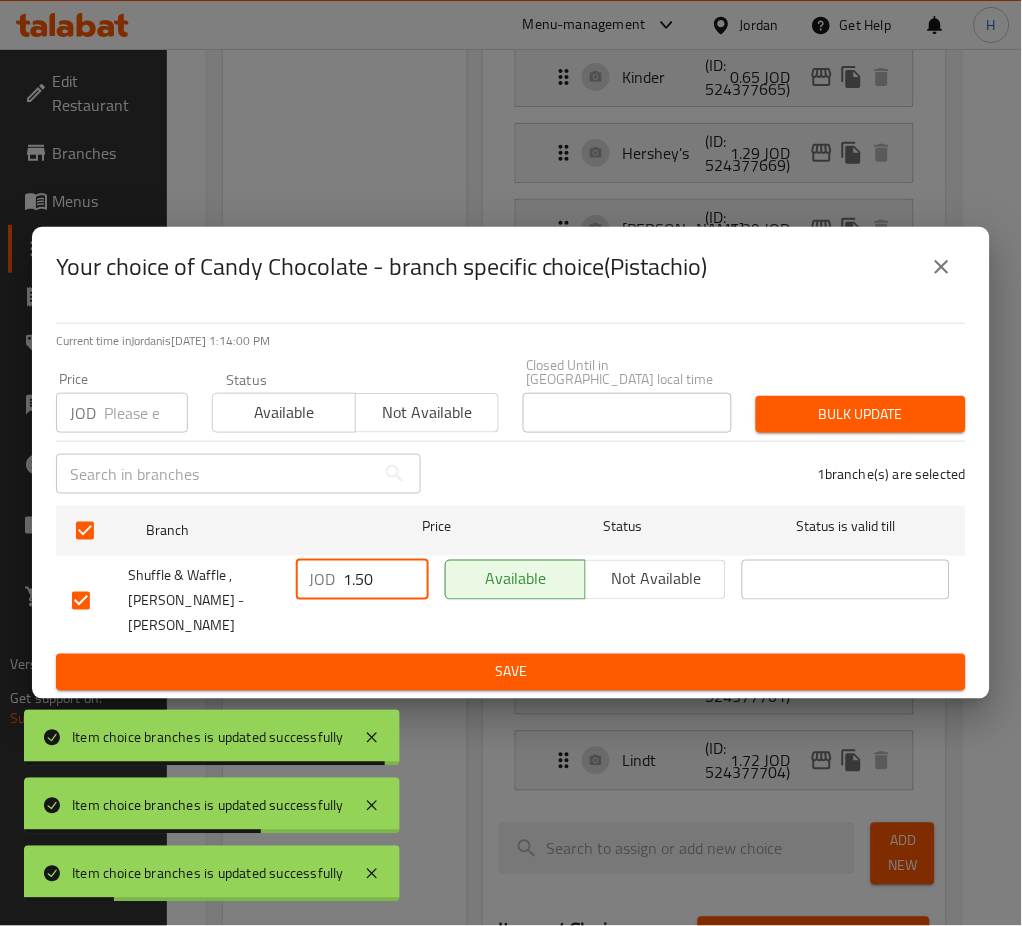 type on "1.50" 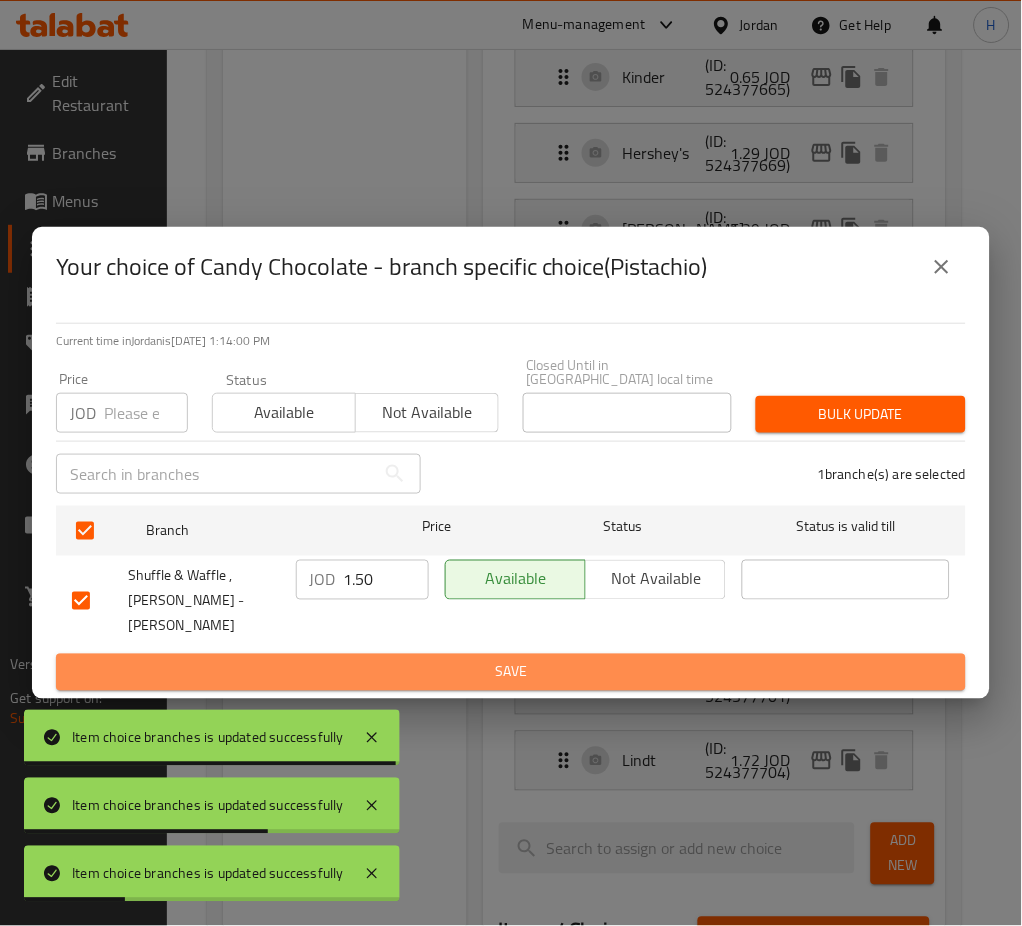 click on "Save" at bounding box center [511, 672] 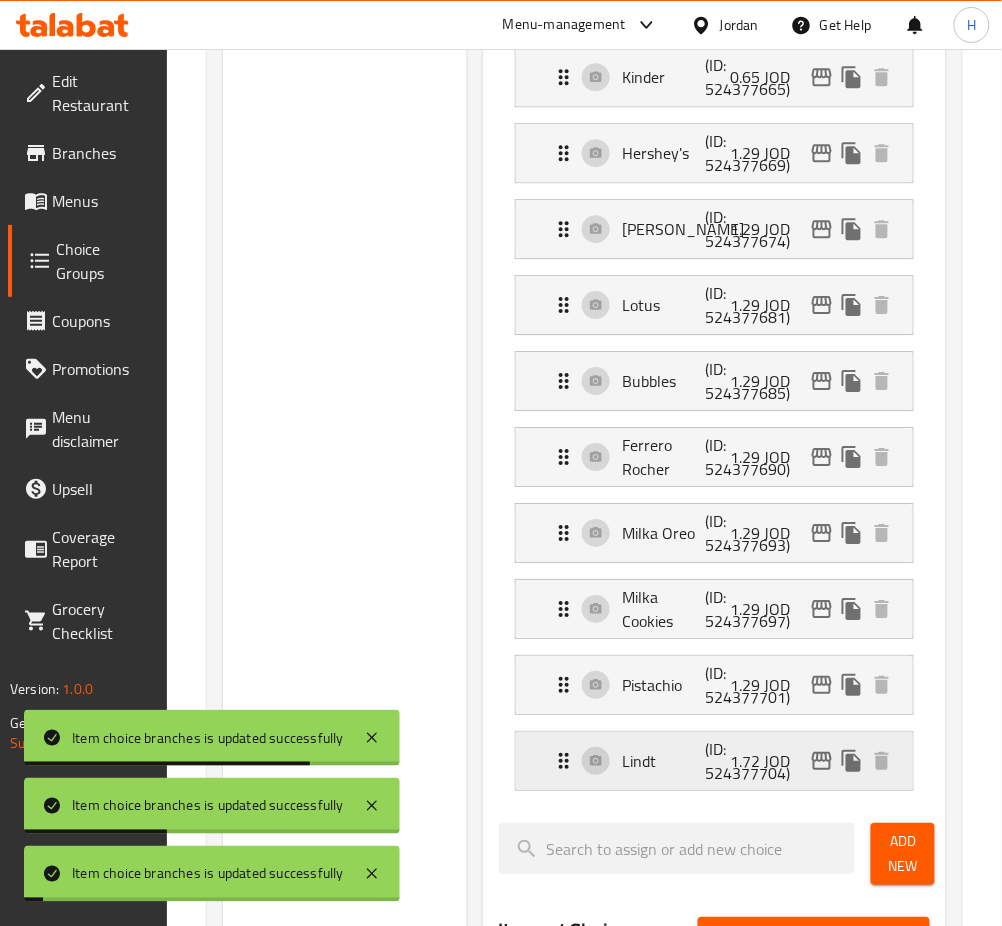 click 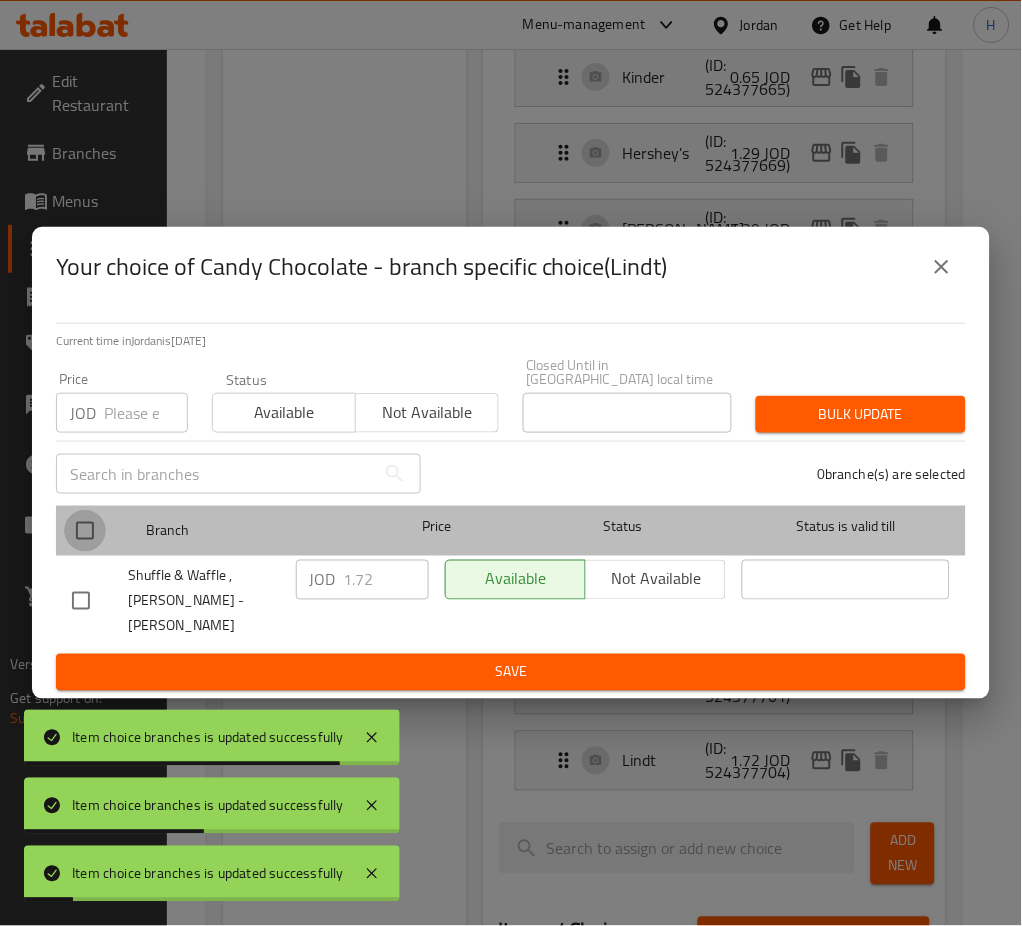 click at bounding box center [85, 531] 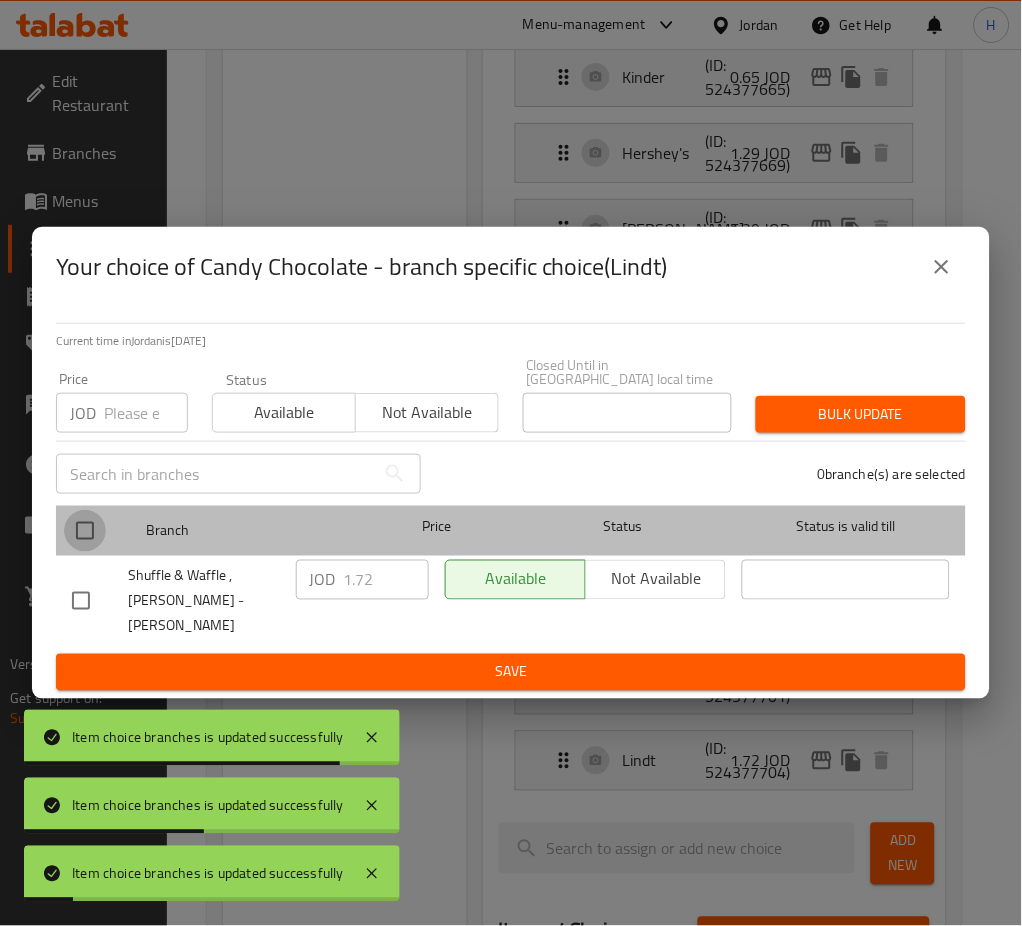 checkbox on "true" 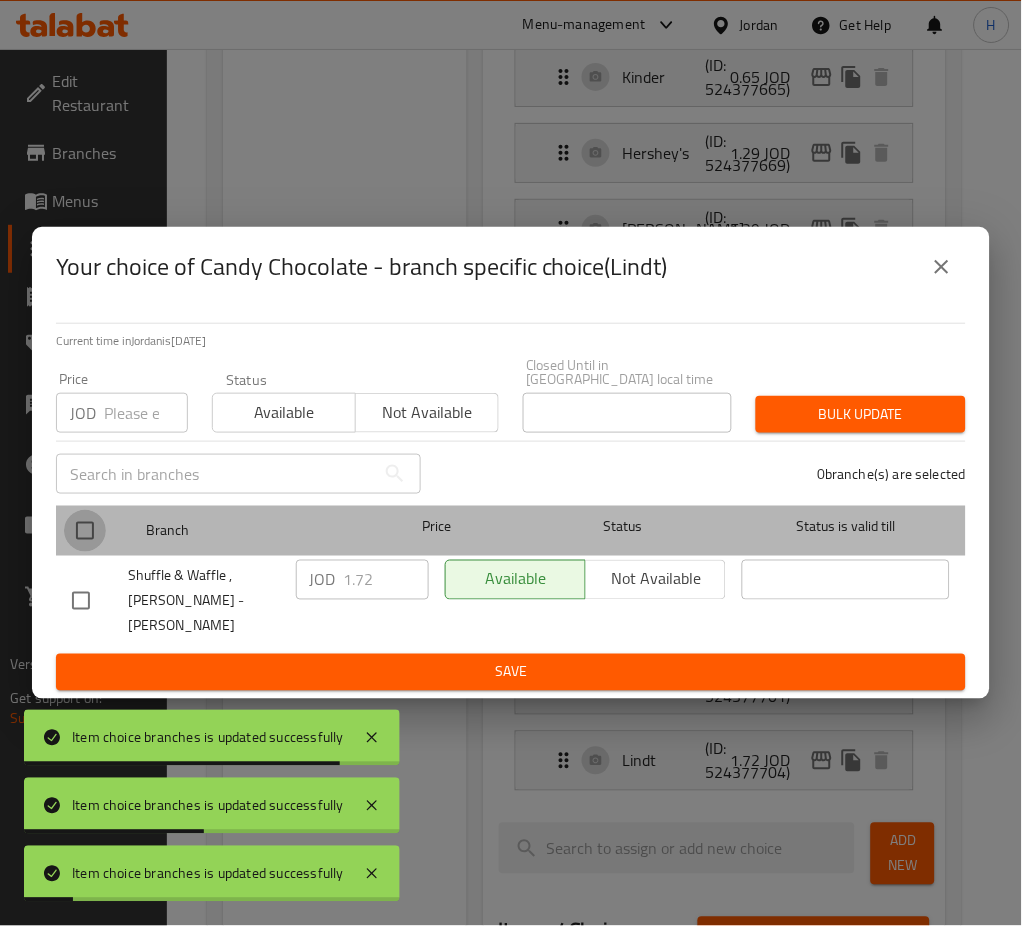 checkbox on "true" 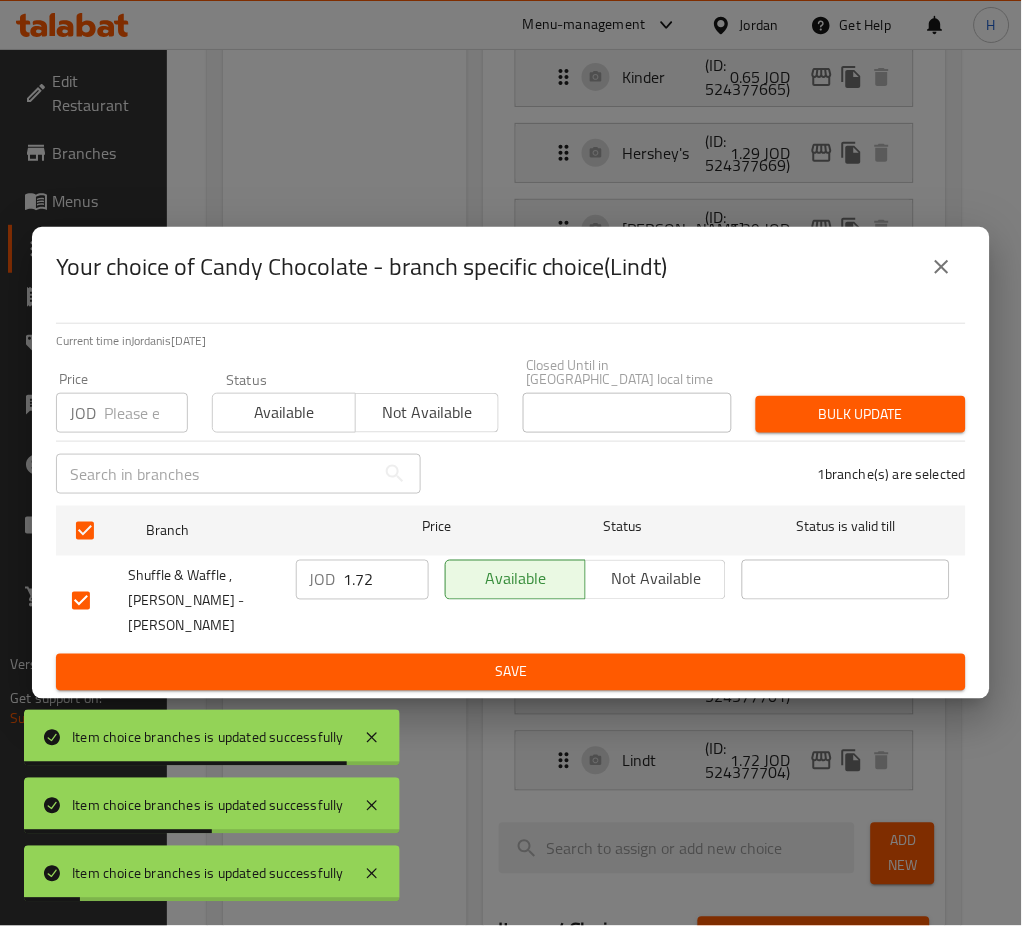 click on "1.72" at bounding box center [386, 580] 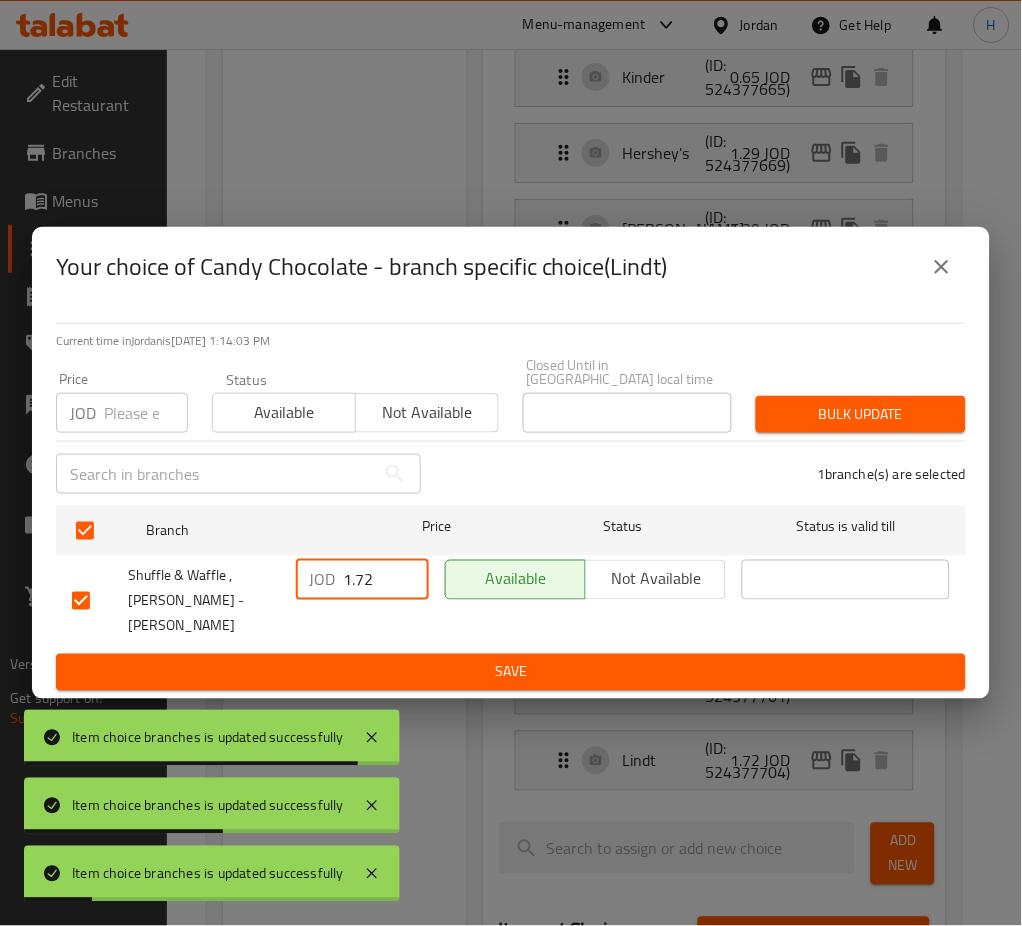 paste on "50" 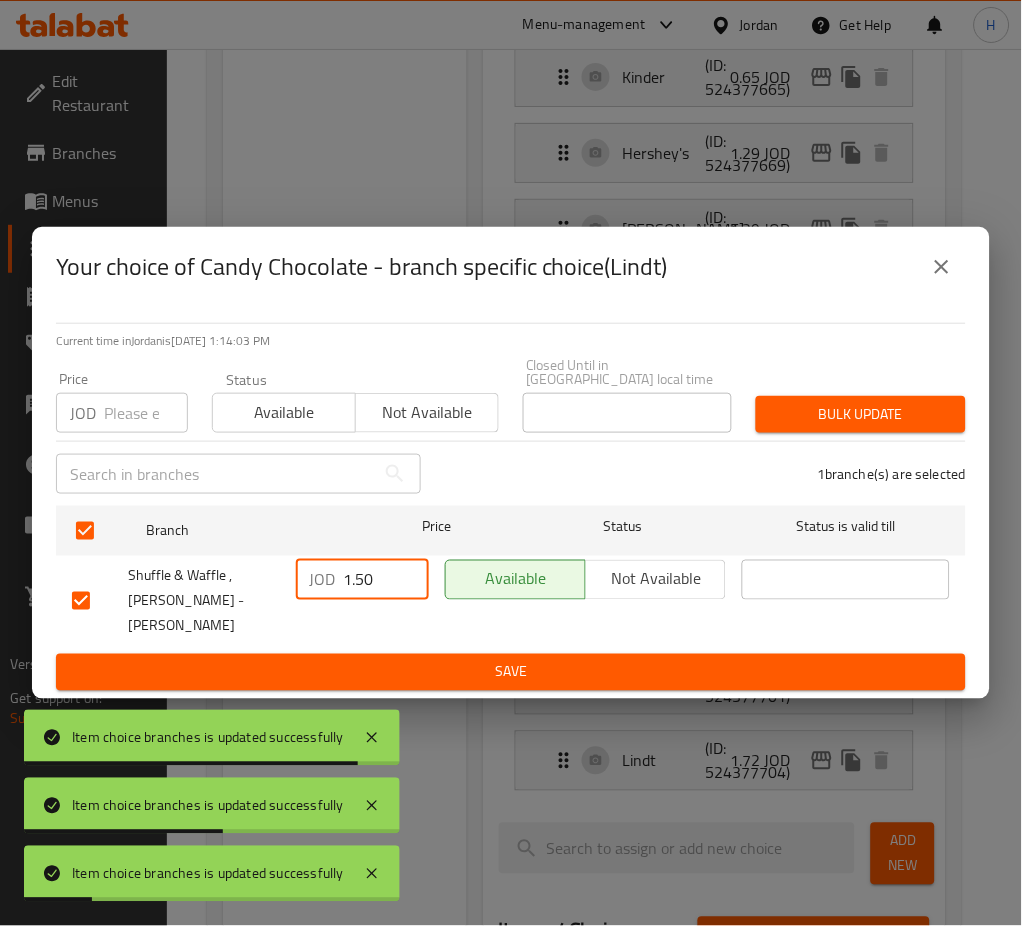 type on "1.50" 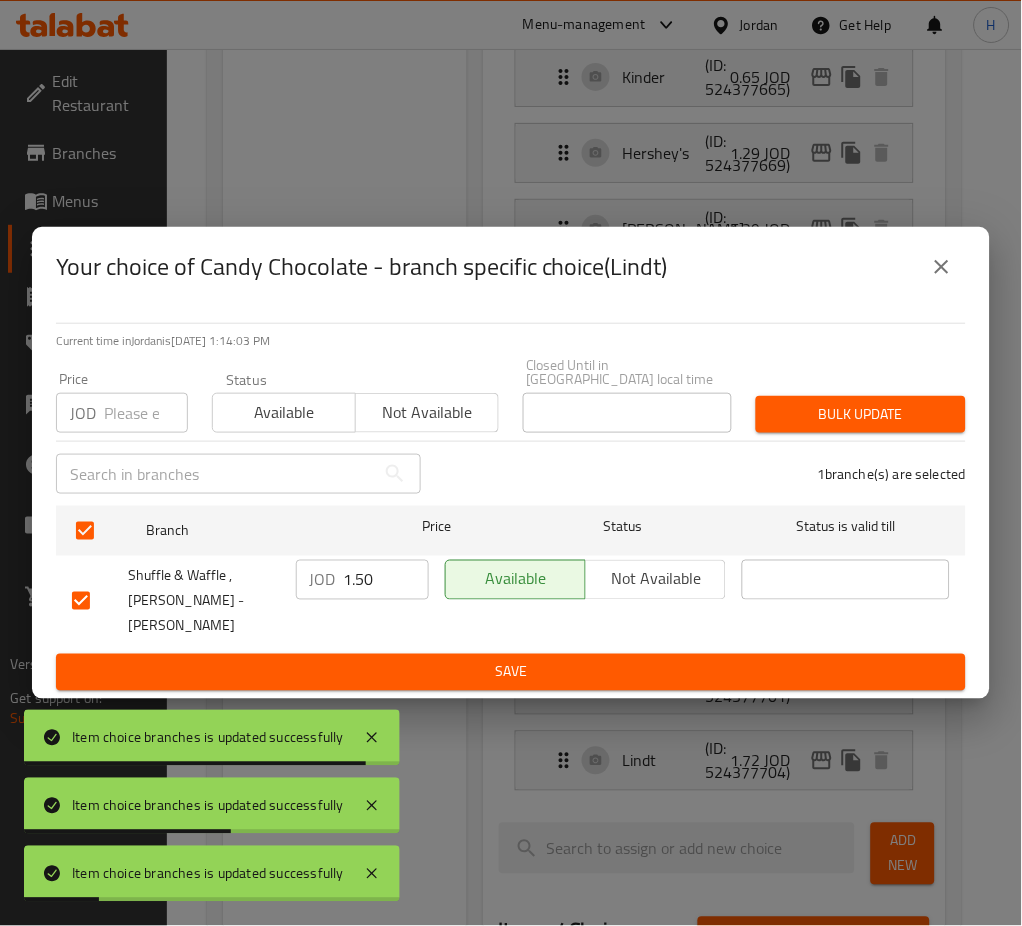 click on "Current time in  [GEOGRAPHIC_DATA]  is  [DATE]   1:14:03 PM Price JOD Price Status Available Not available Closed Until in [GEOGRAPHIC_DATA] local time Closed Until in [GEOGRAPHIC_DATA] local time Bulk update ​ 1  branche(s) are selected Branch Price Status Status is valid till Shuffle & Waffle , [PERSON_NAME] - [PERSON_NAME] JOD 1.50 ​ Available Not available ​ Save" at bounding box center [511, 503] 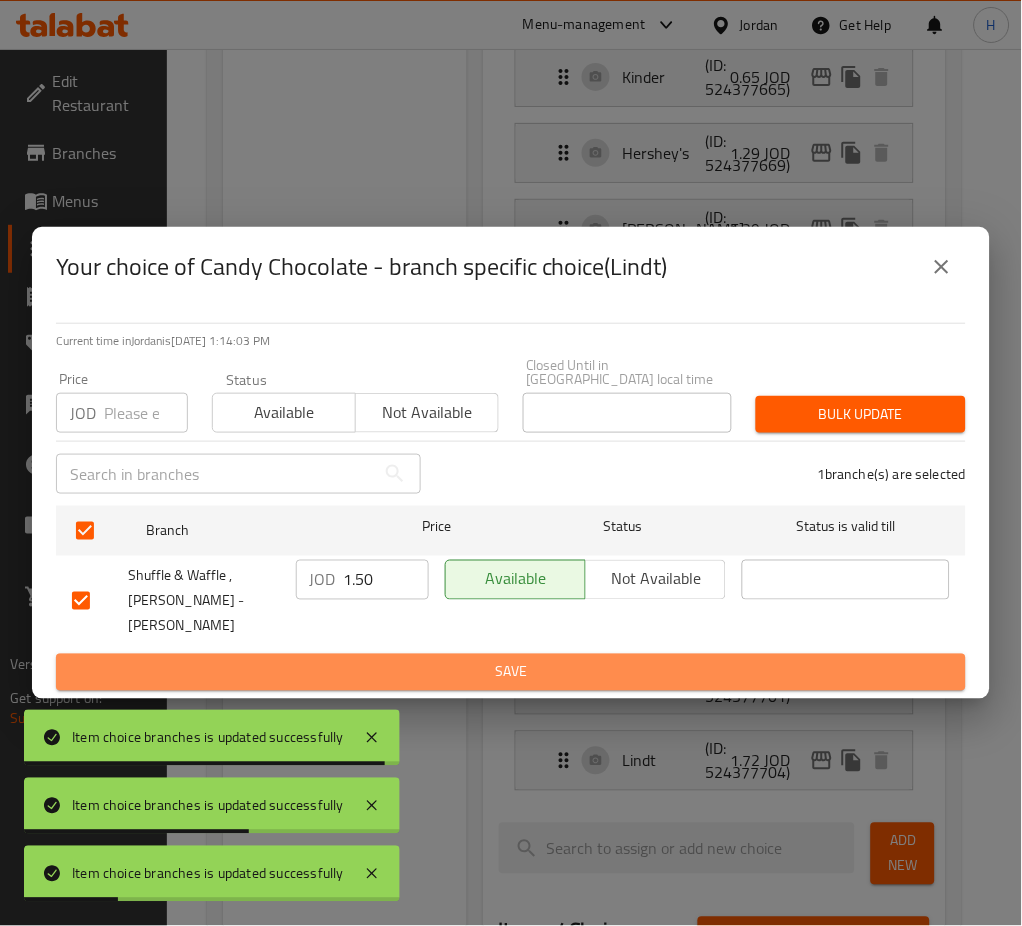 click on "Save" at bounding box center (511, 672) 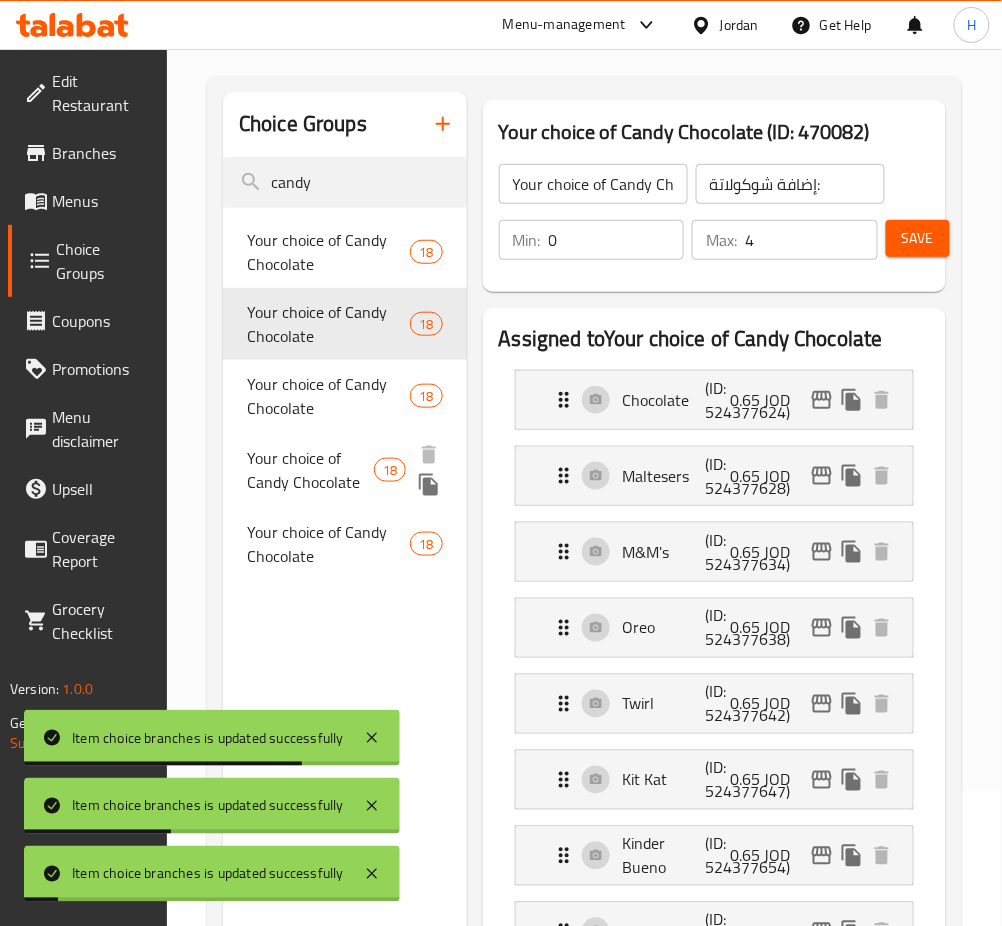scroll, scrollTop: 0, scrollLeft: 0, axis: both 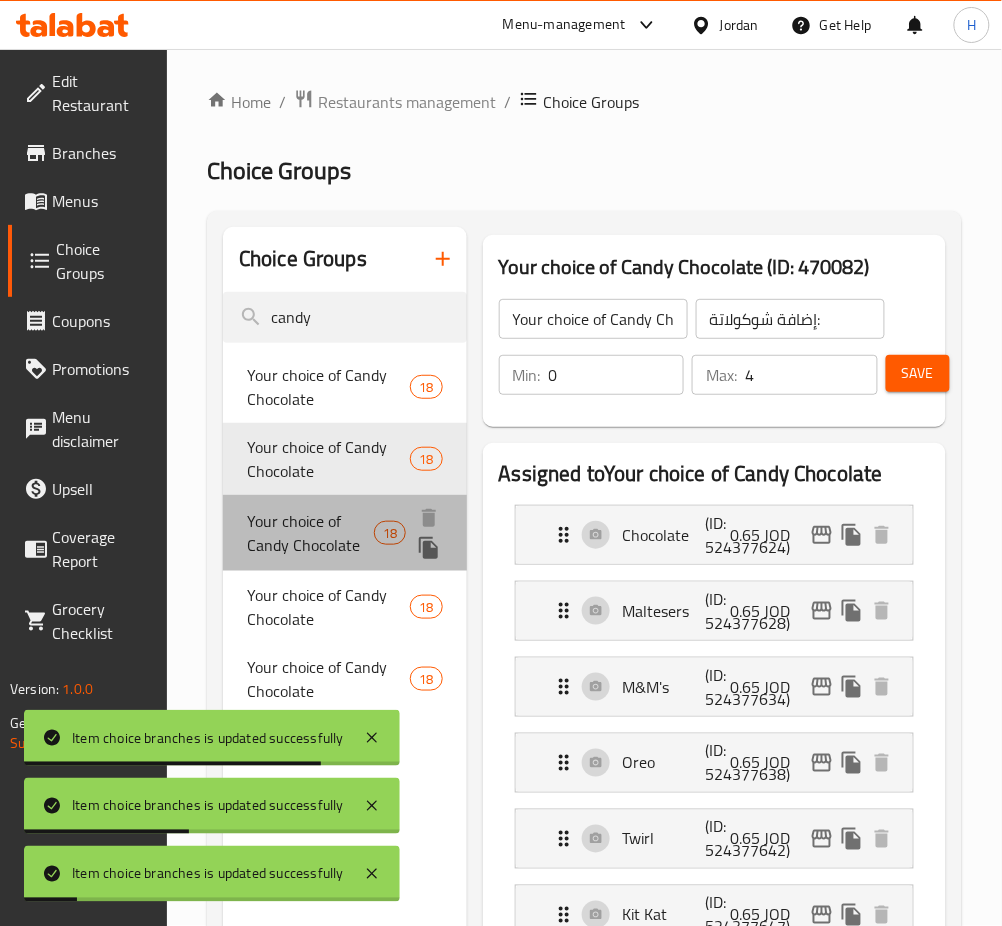 click on "Your choice of Candy Chocolate" at bounding box center (310, 533) 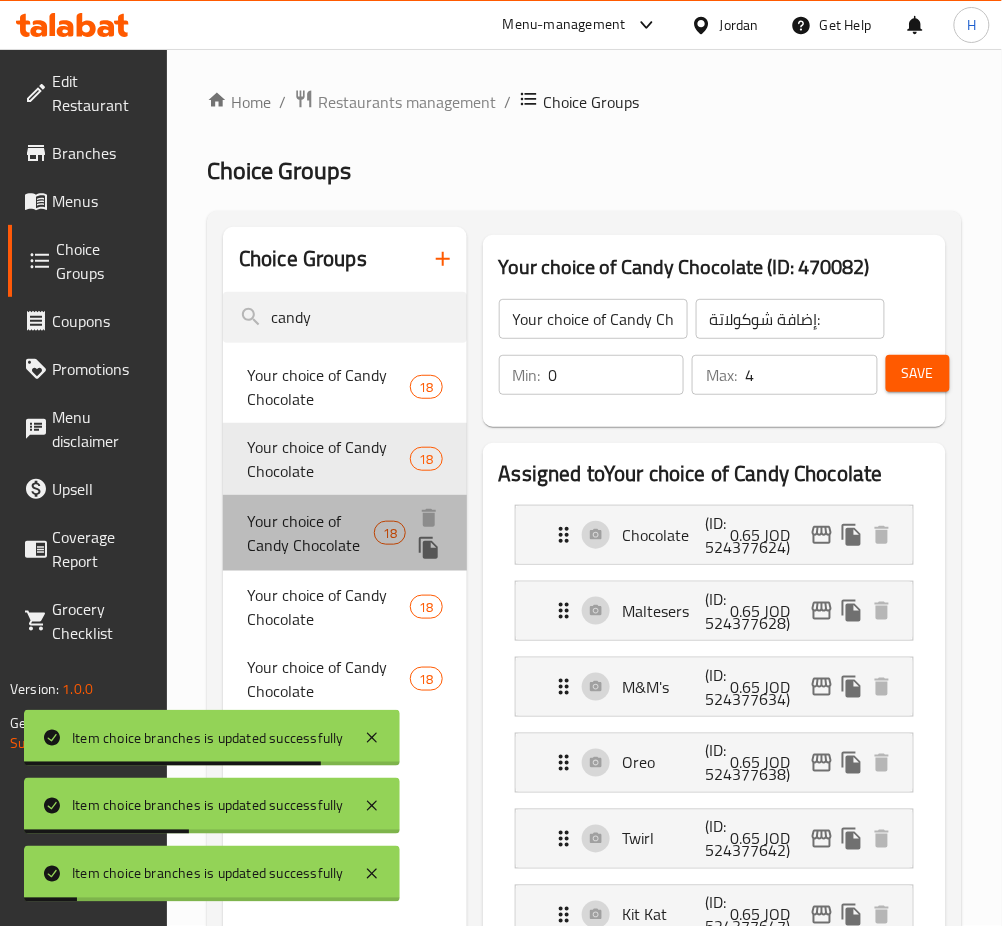 type on "Your choice of Candy Chocolate" 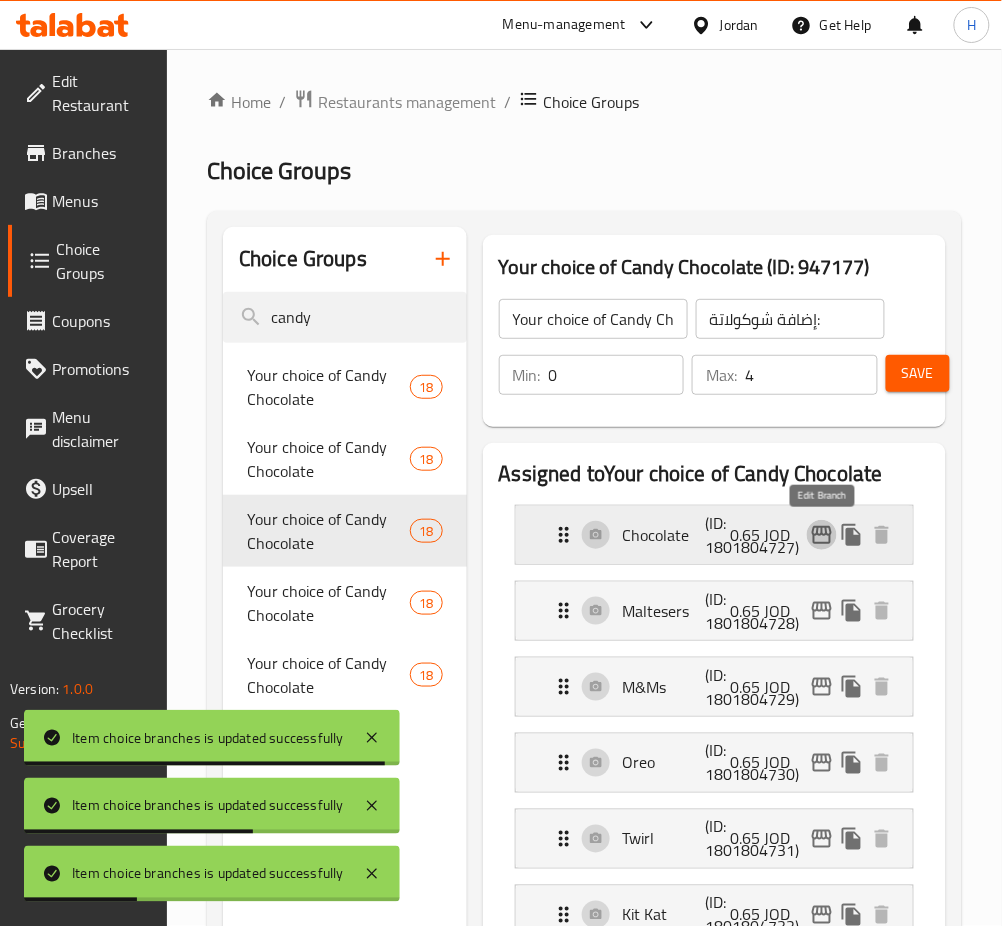 click 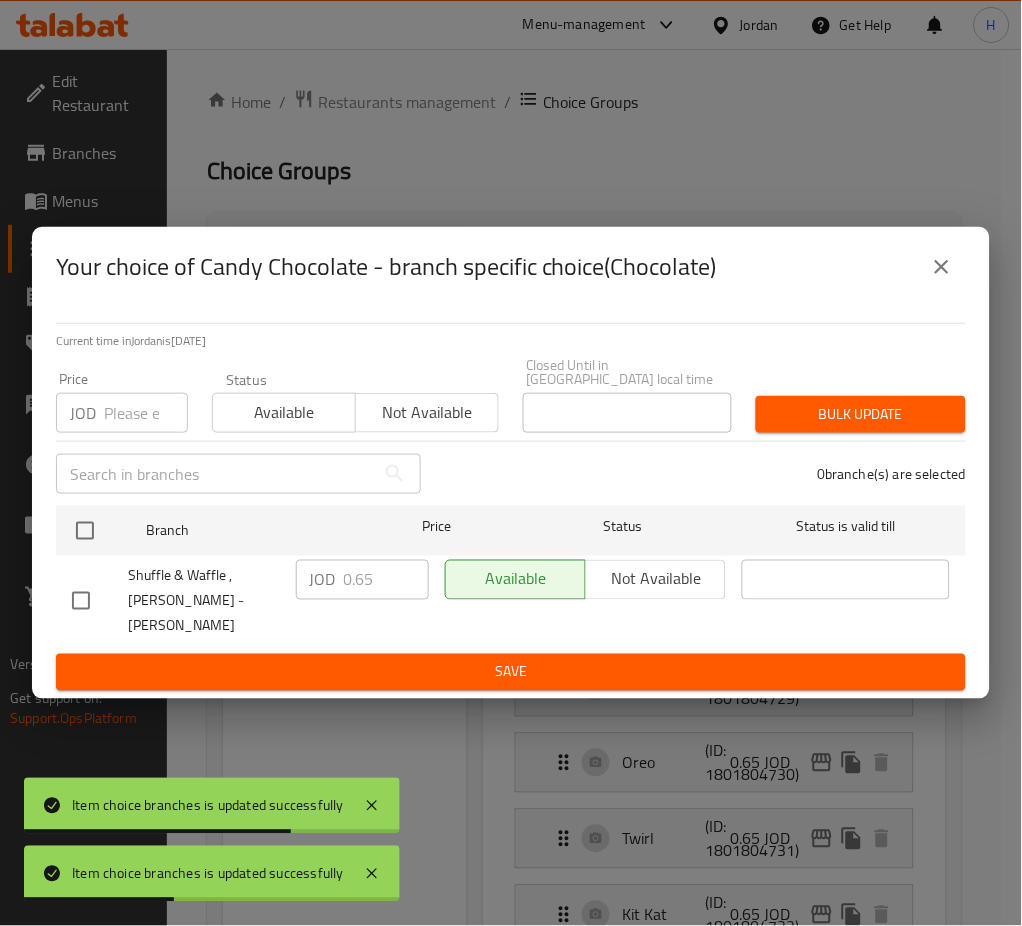 click at bounding box center [85, 531] 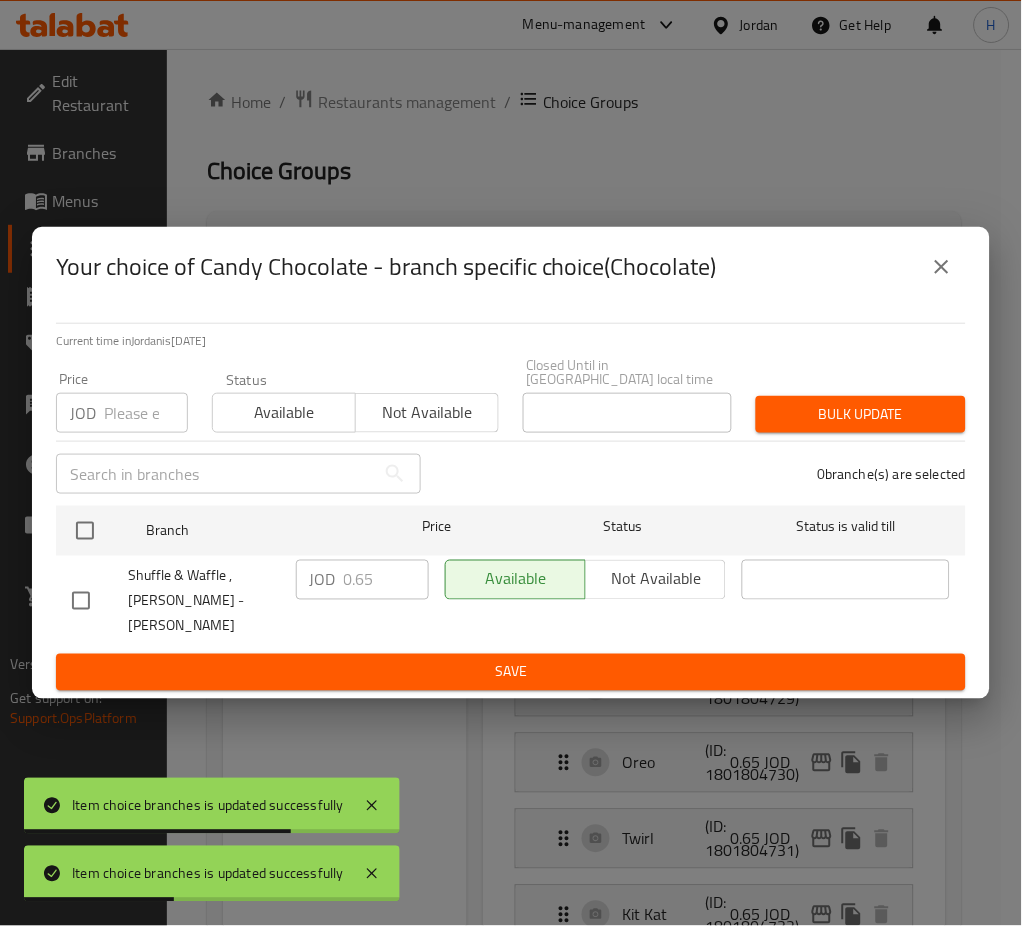 checkbox on "true" 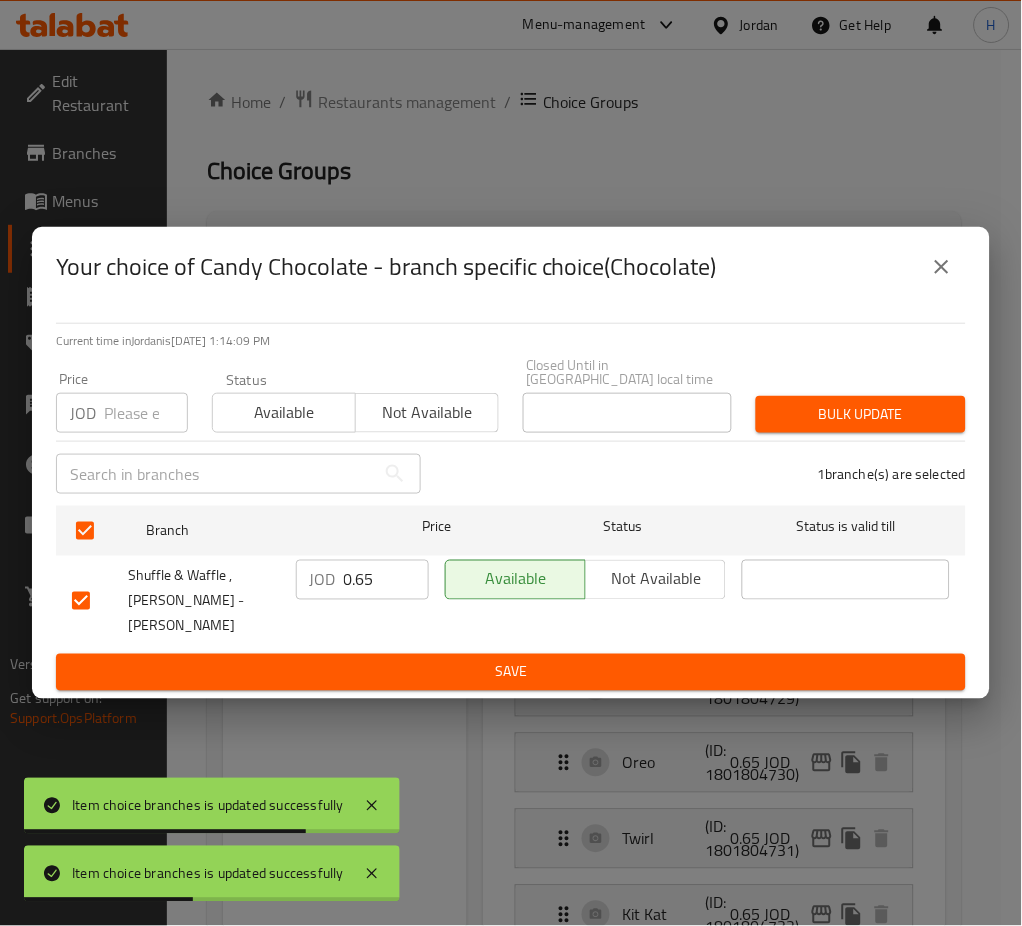 click on "0.65" at bounding box center [386, 580] 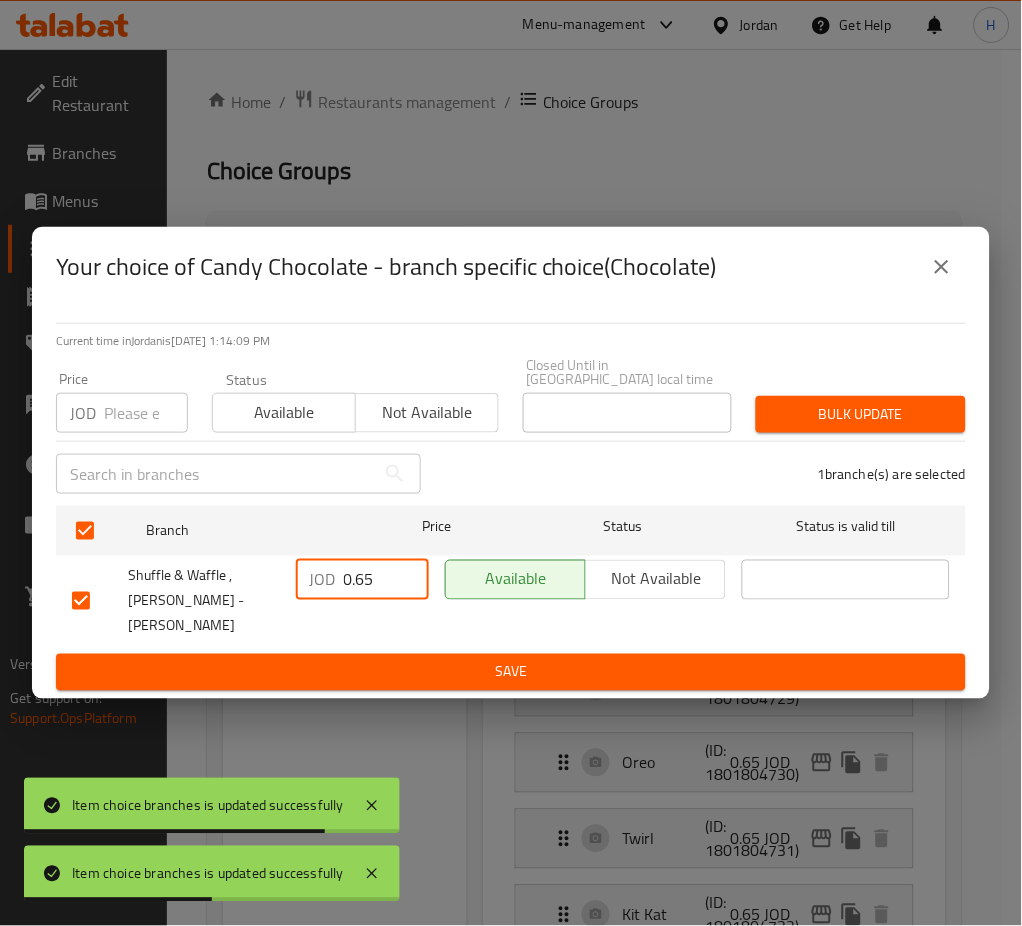 paste on "1.50" 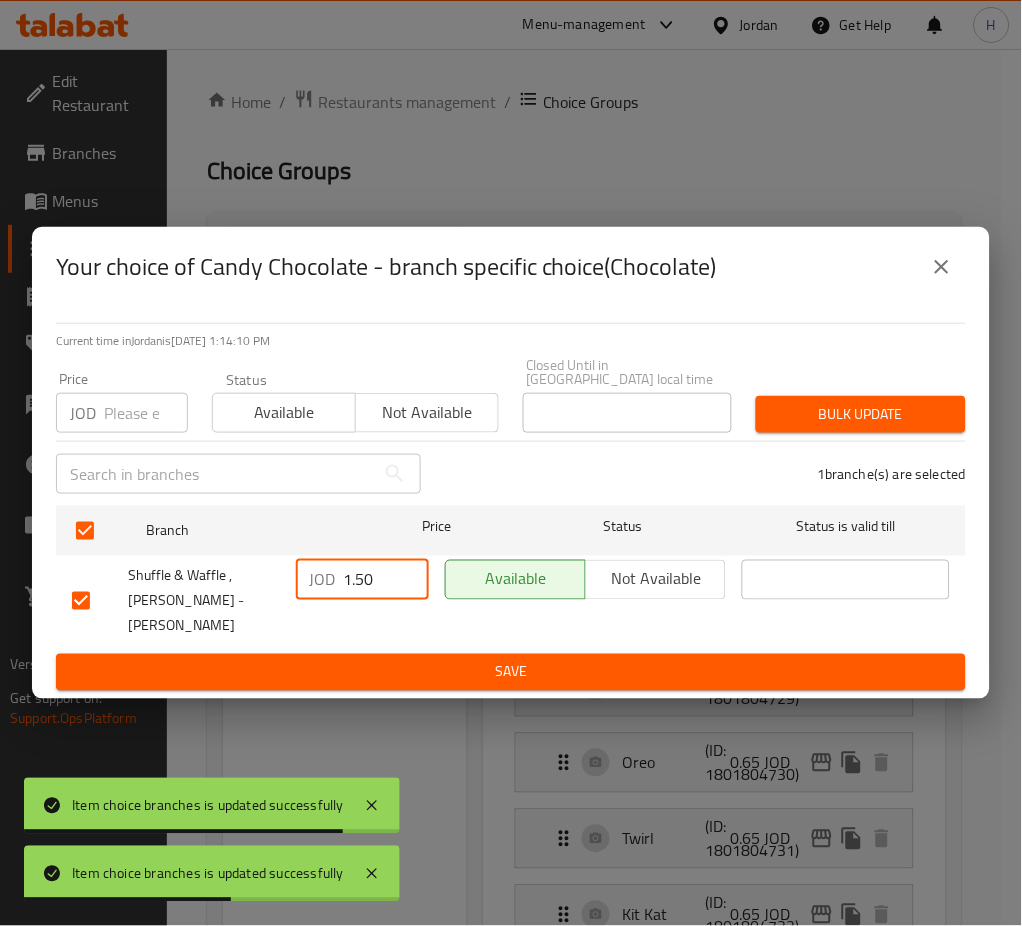 type on "1.50" 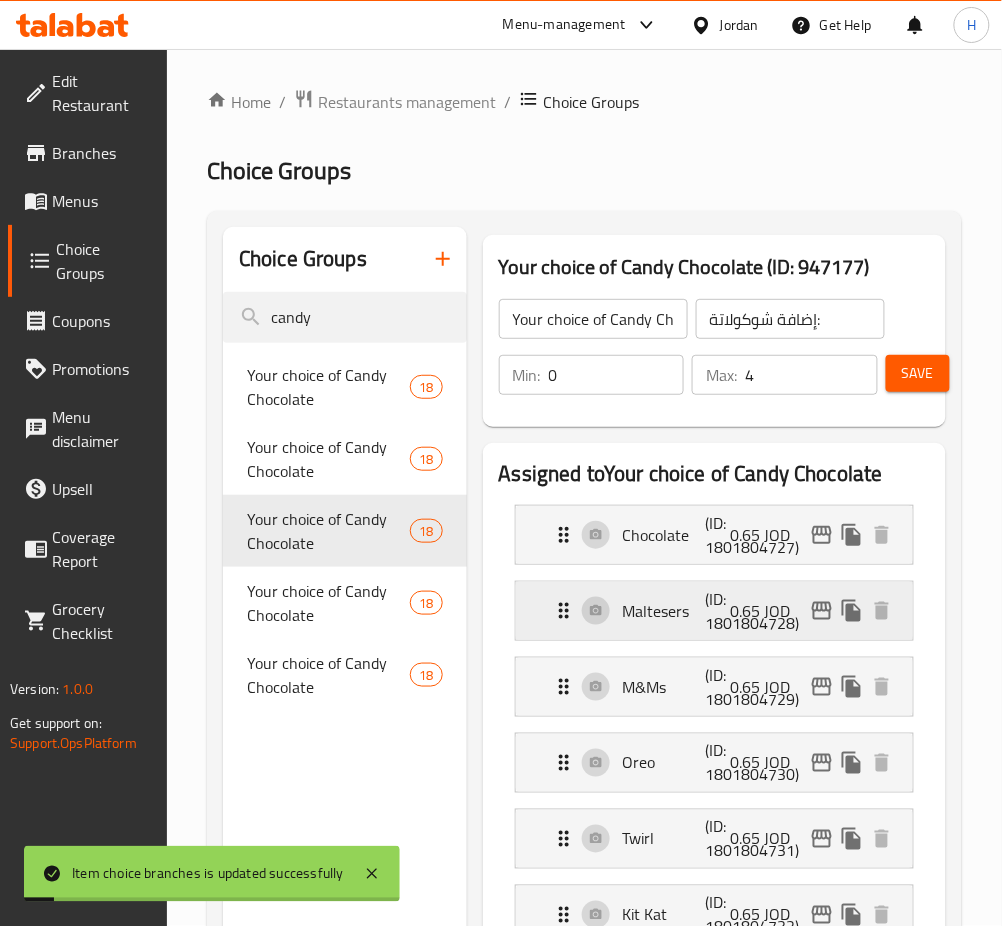 click 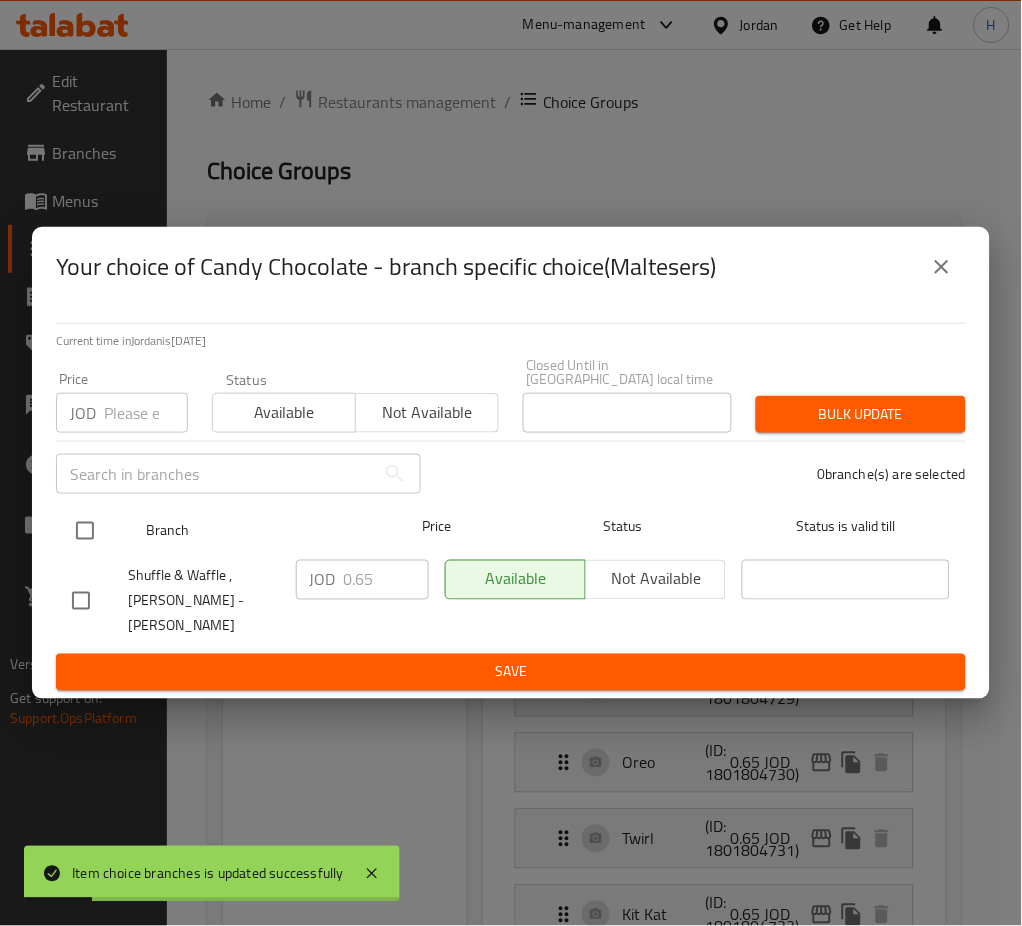 click at bounding box center (85, 531) 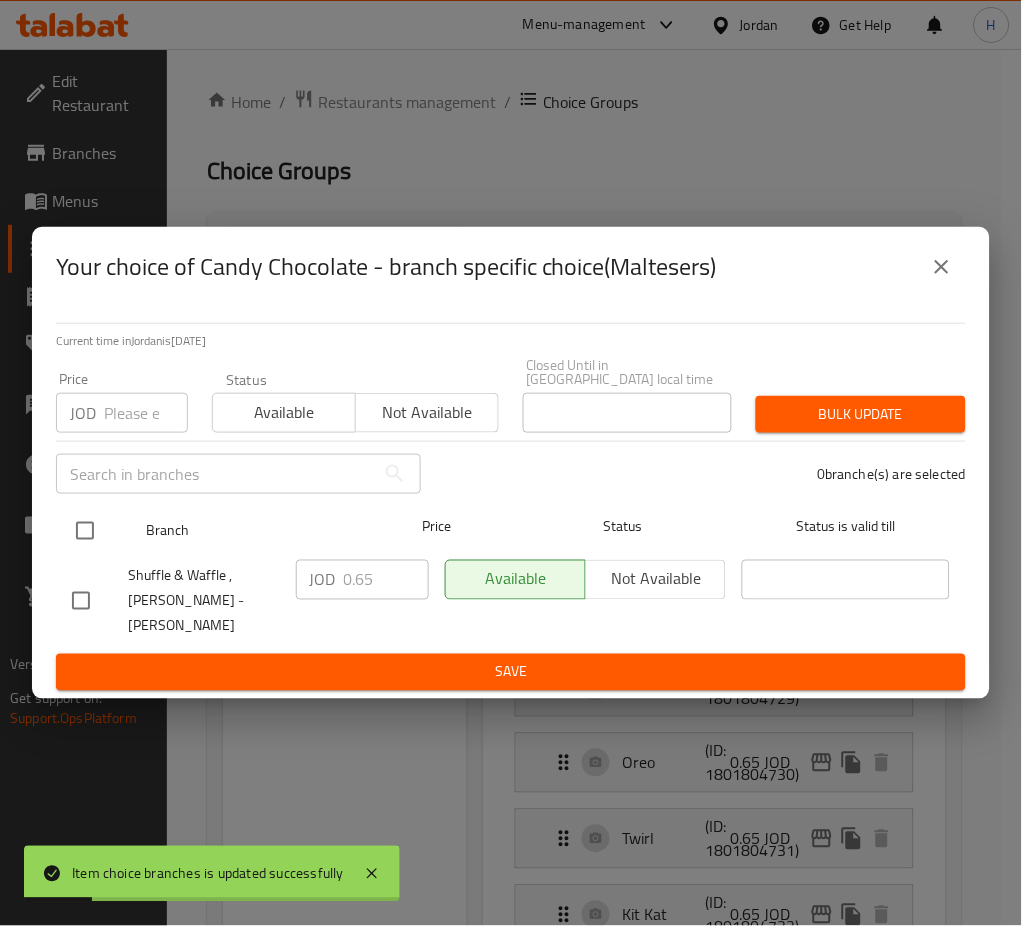checkbox on "true" 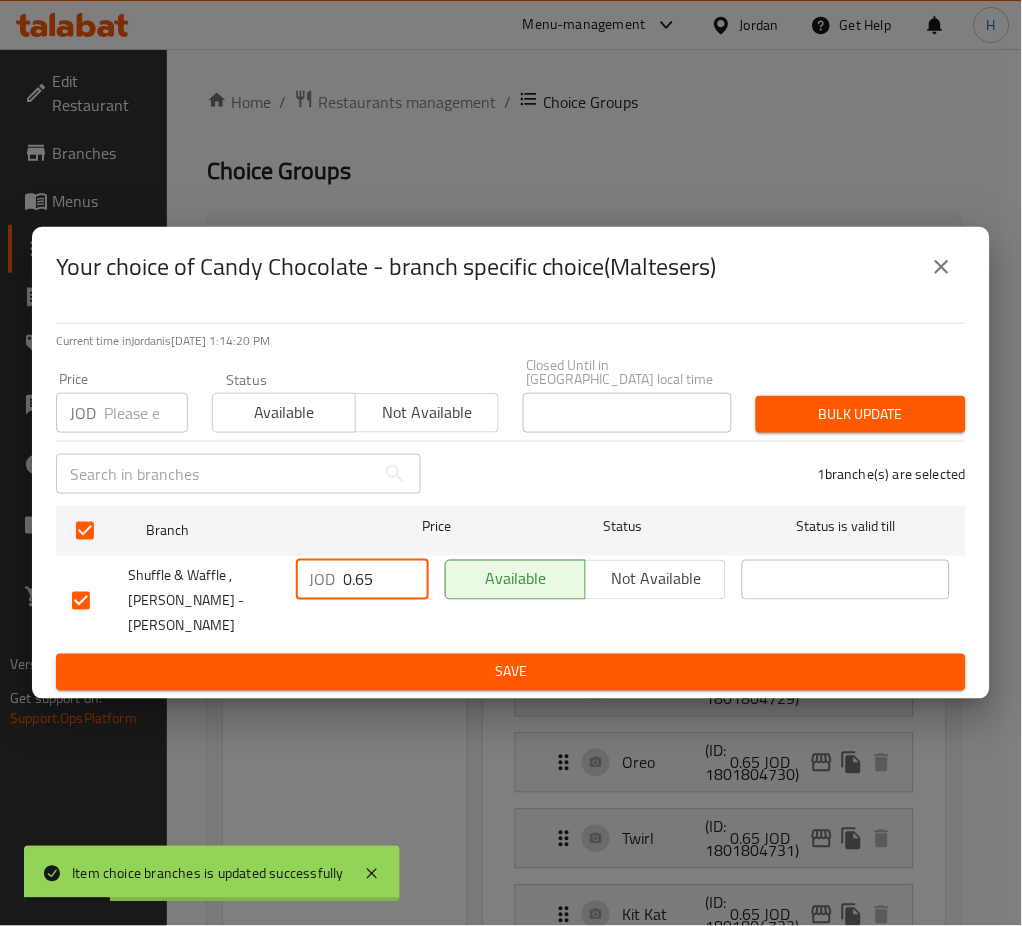 click on "0.65" at bounding box center (386, 580) 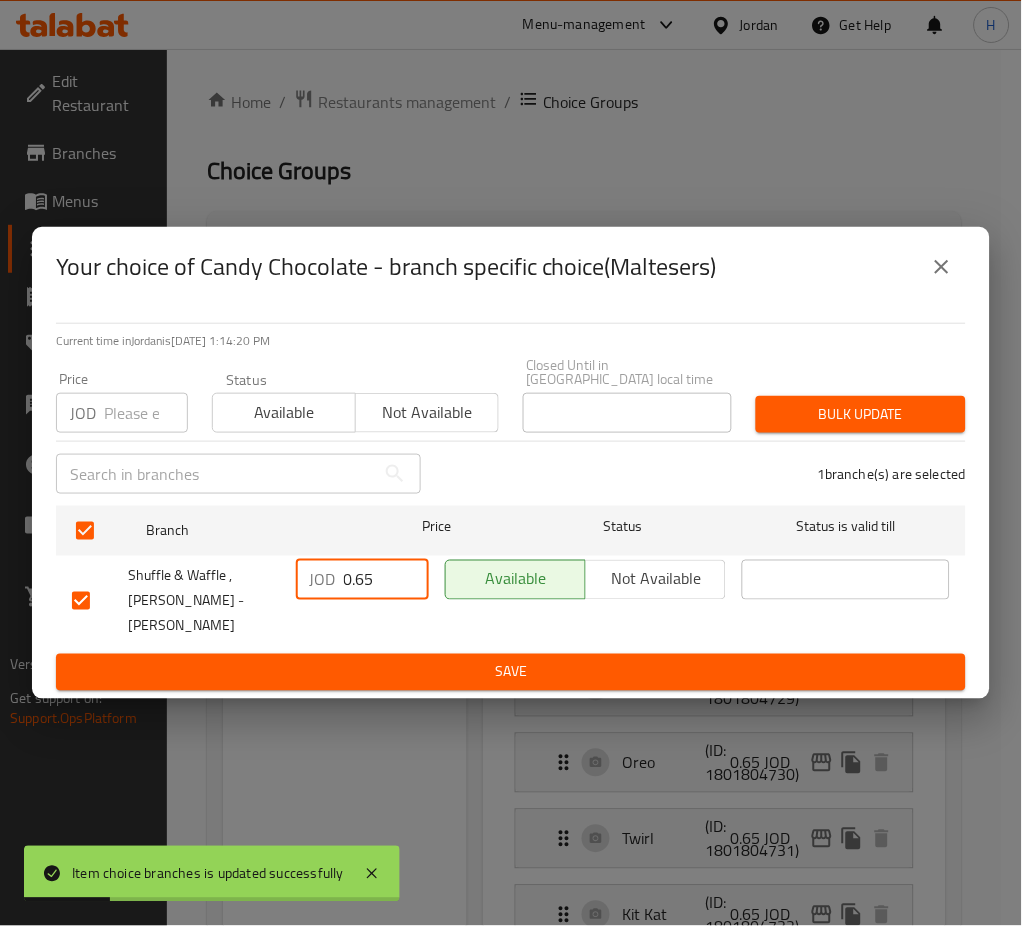 paste on "1.50" 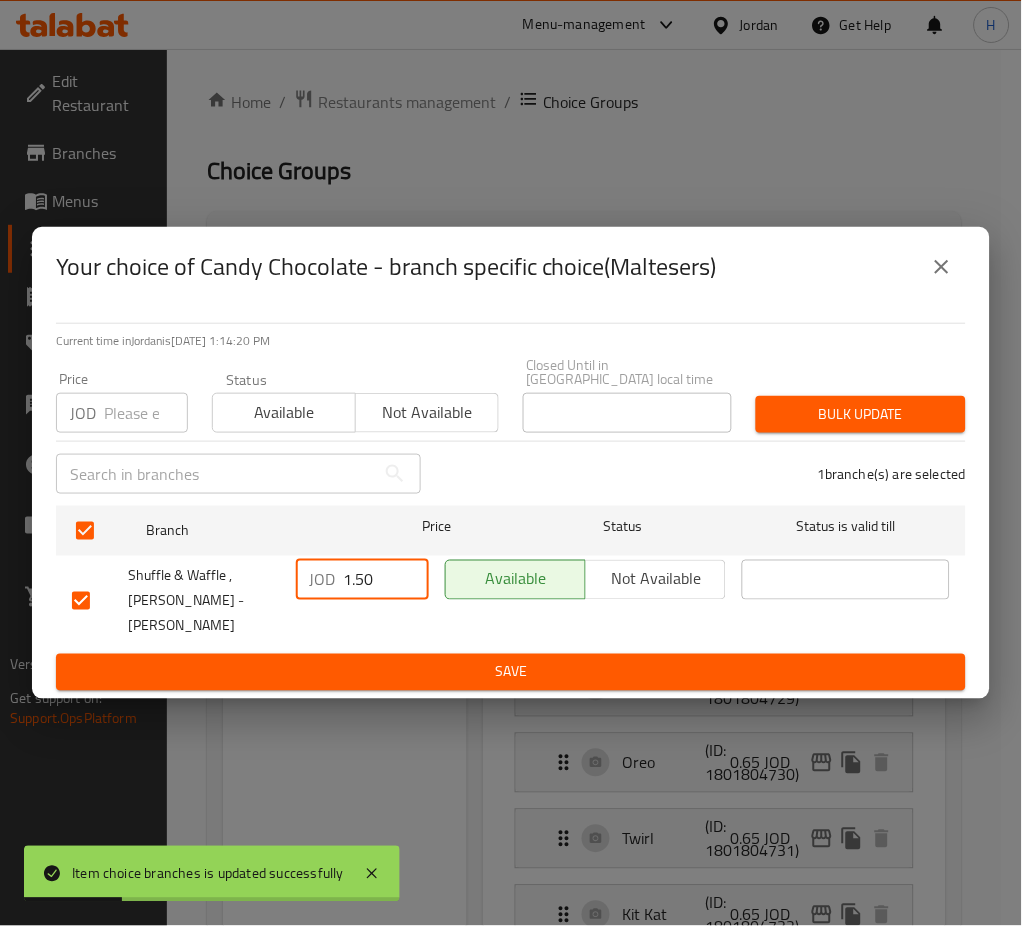 type on "1.50" 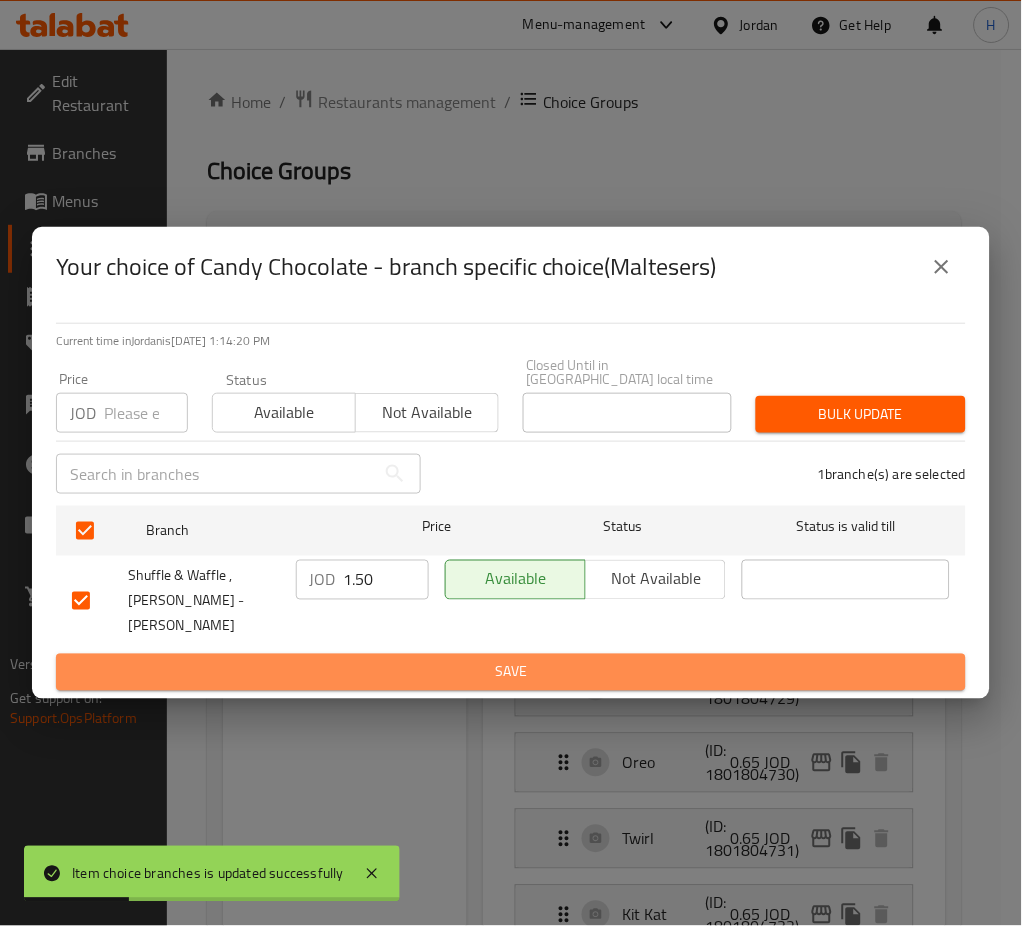 click on "Save" at bounding box center (511, 672) 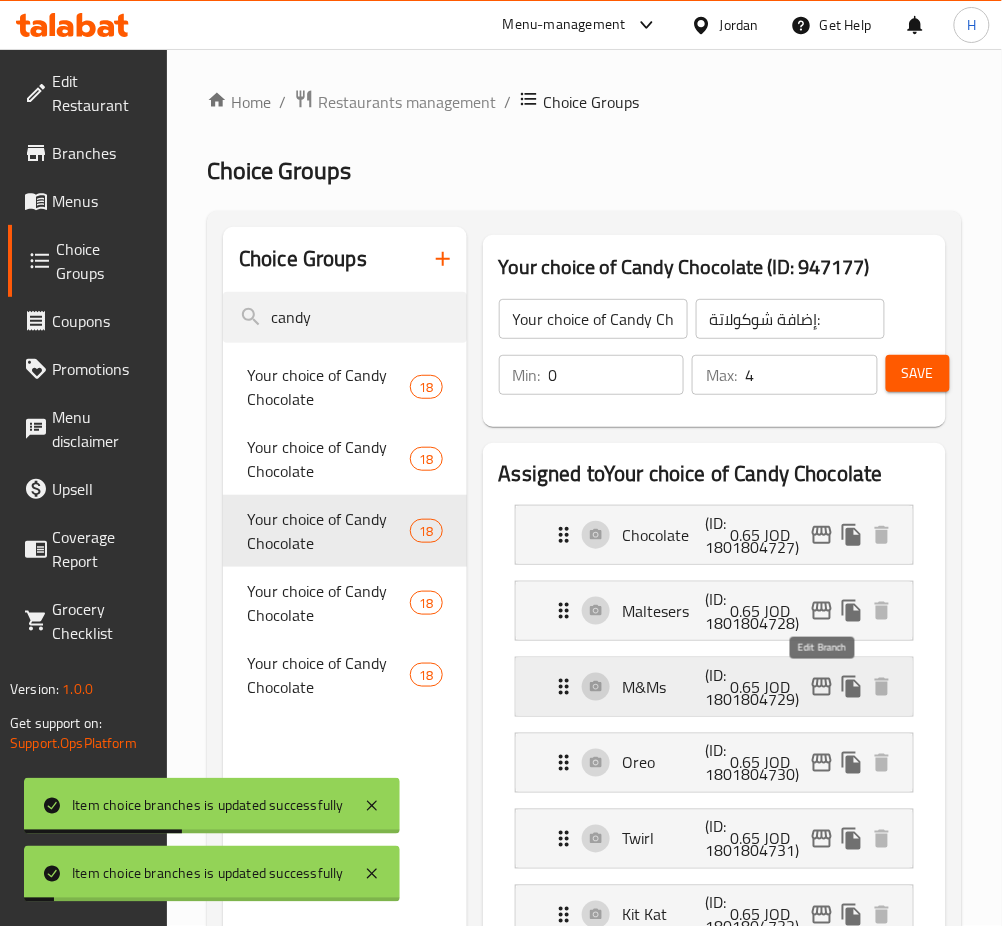 click 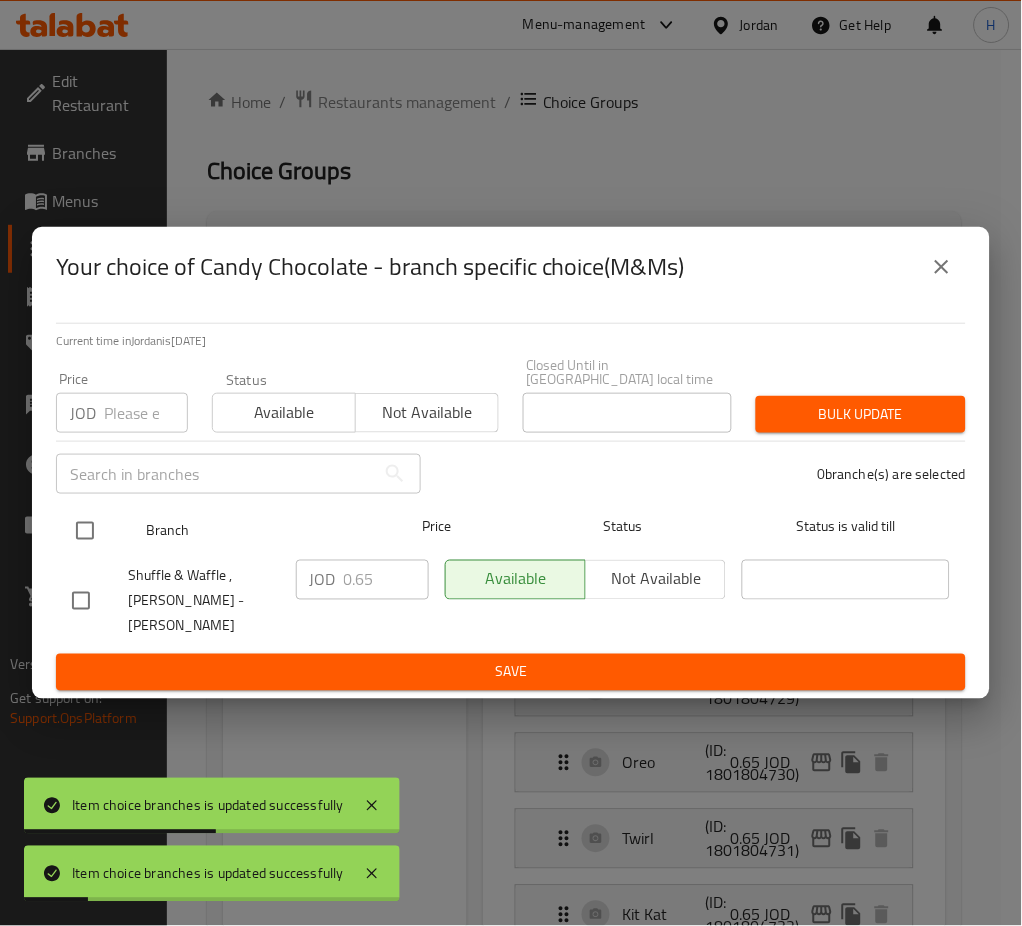 click at bounding box center [85, 531] 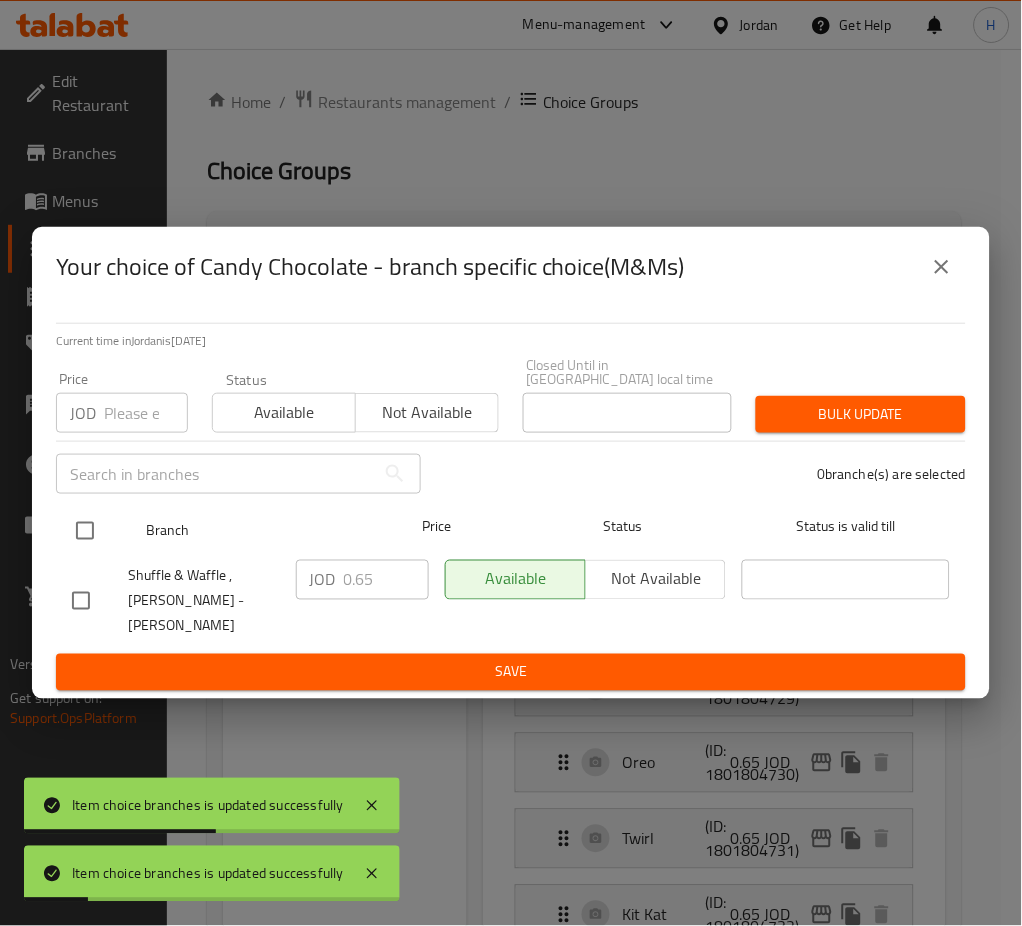 checkbox on "true" 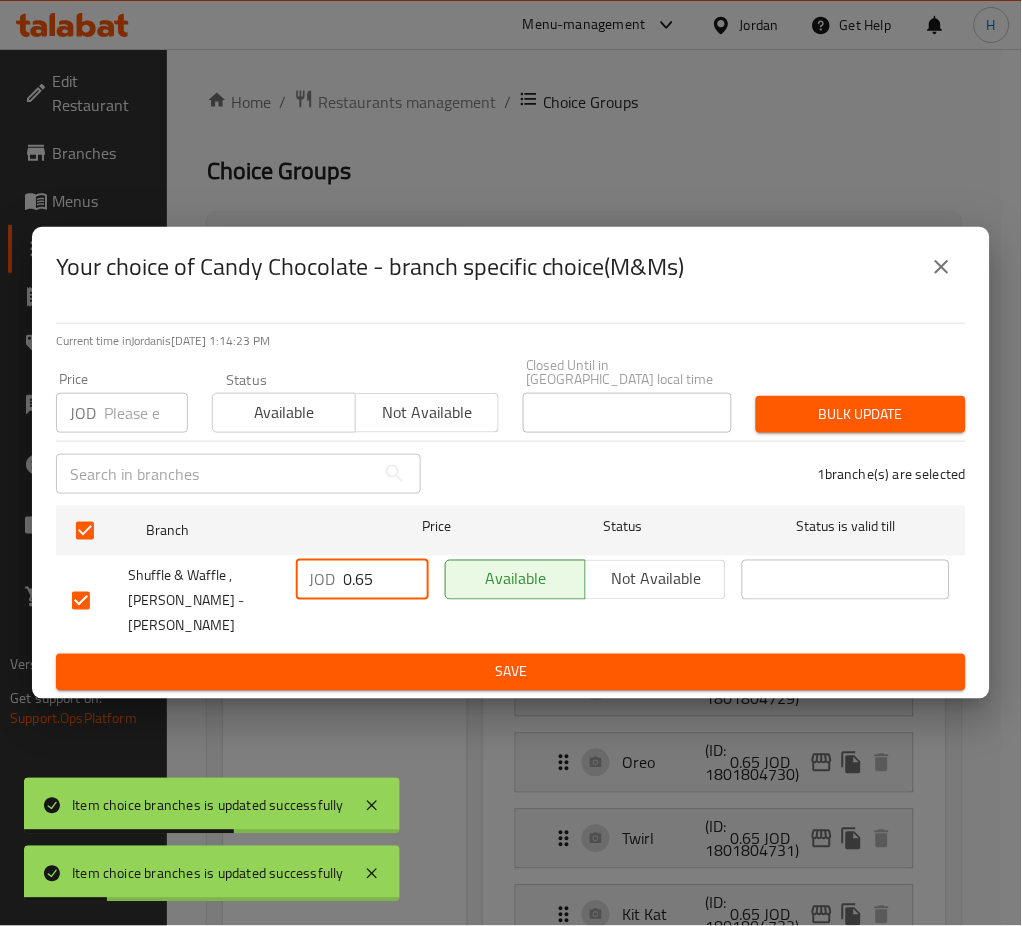 drag, startPoint x: 344, startPoint y: 590, endPoint x: 467, endPoint y: 658, distance: 140.54536 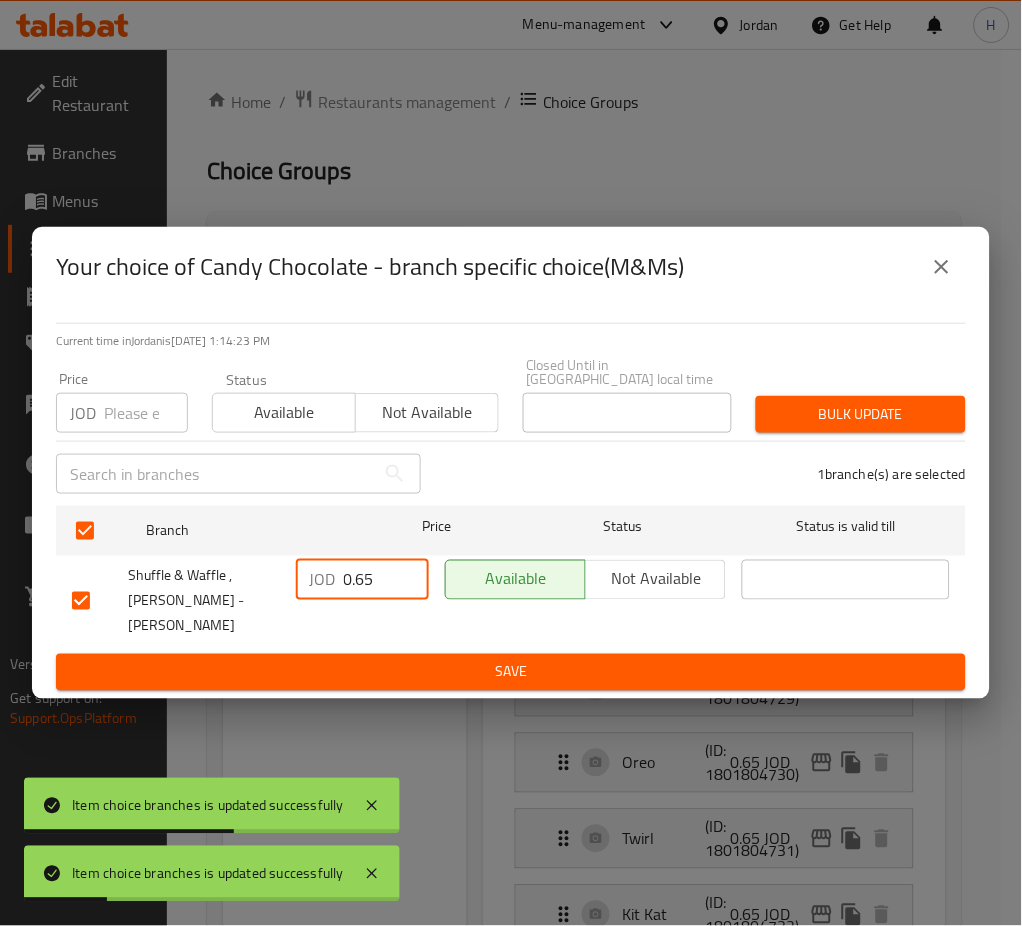 click on "0.65" at bounding box center [386, 580] 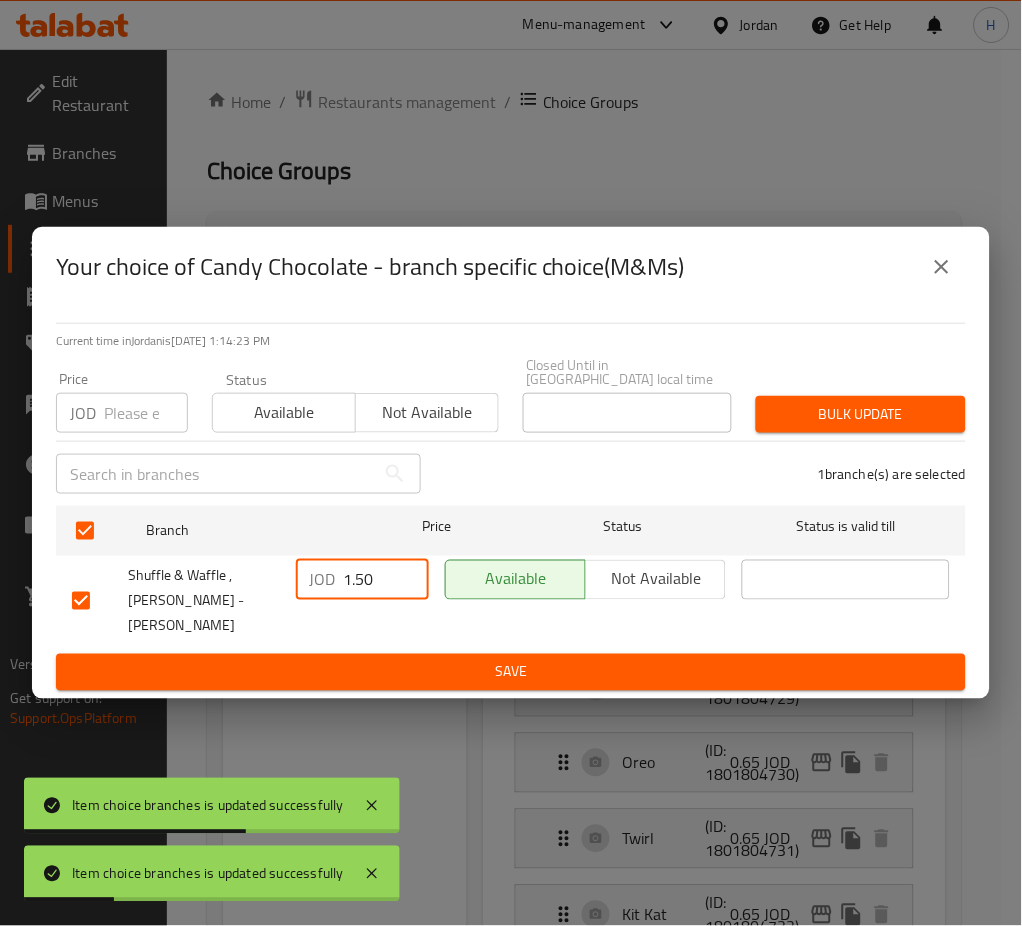 type on "1.50" 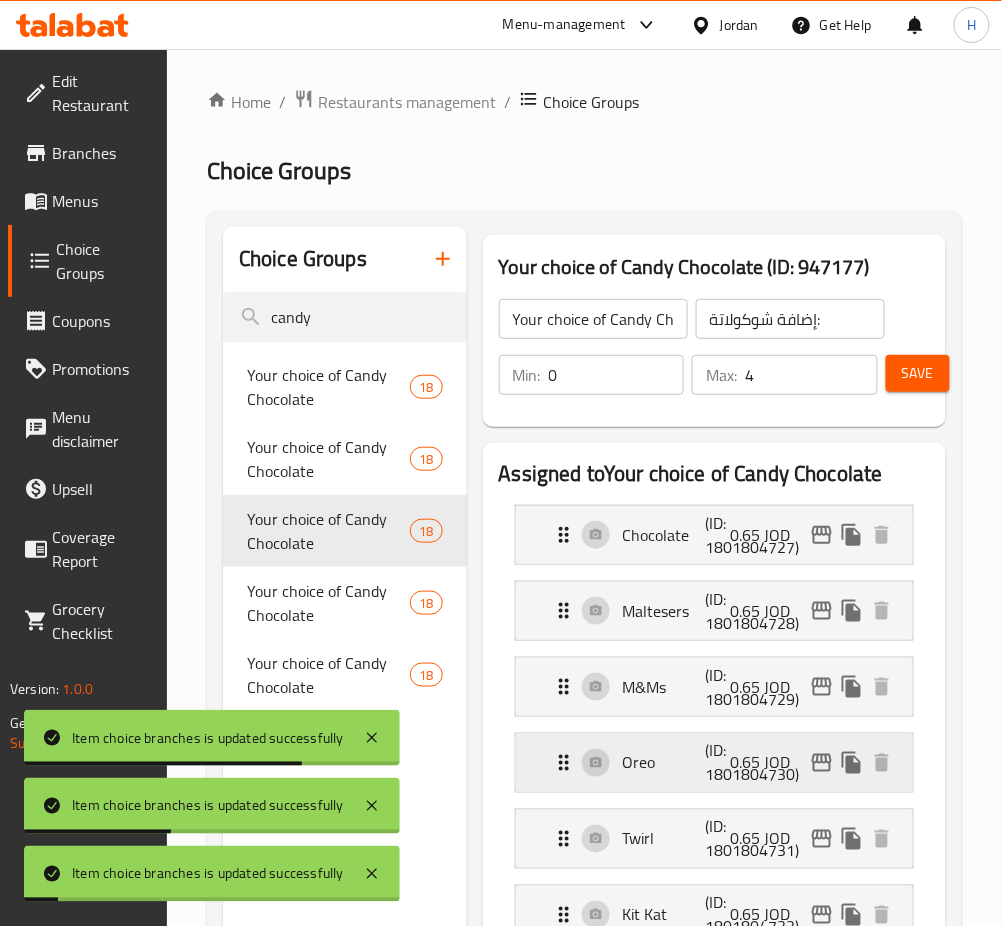 click 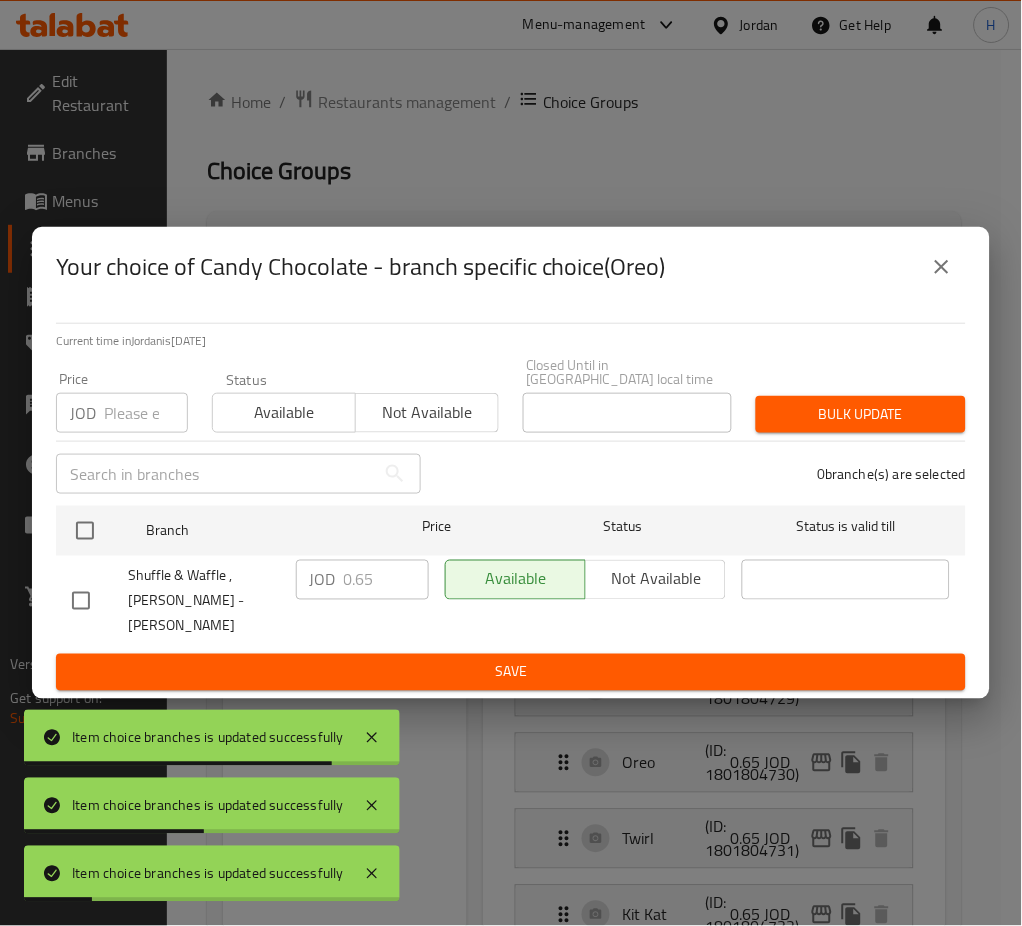 click at bounding box center [85, 531] 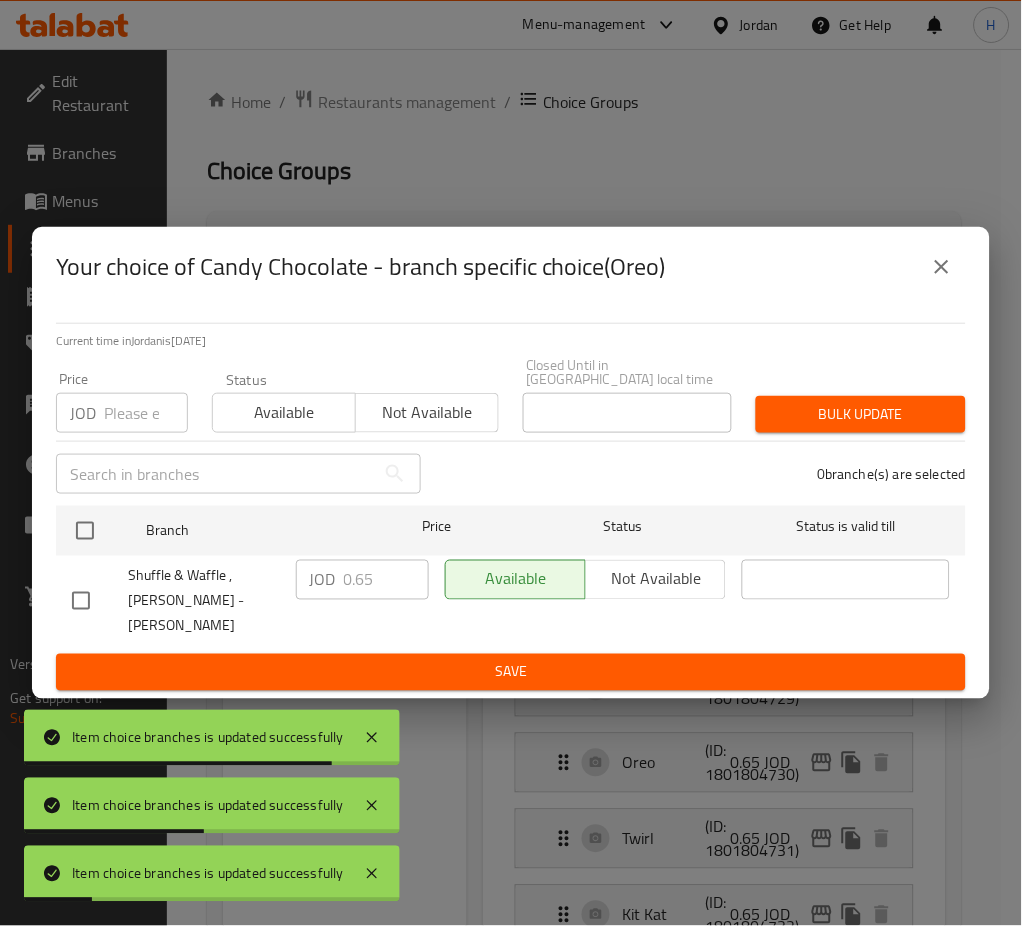 checkbox on "true" 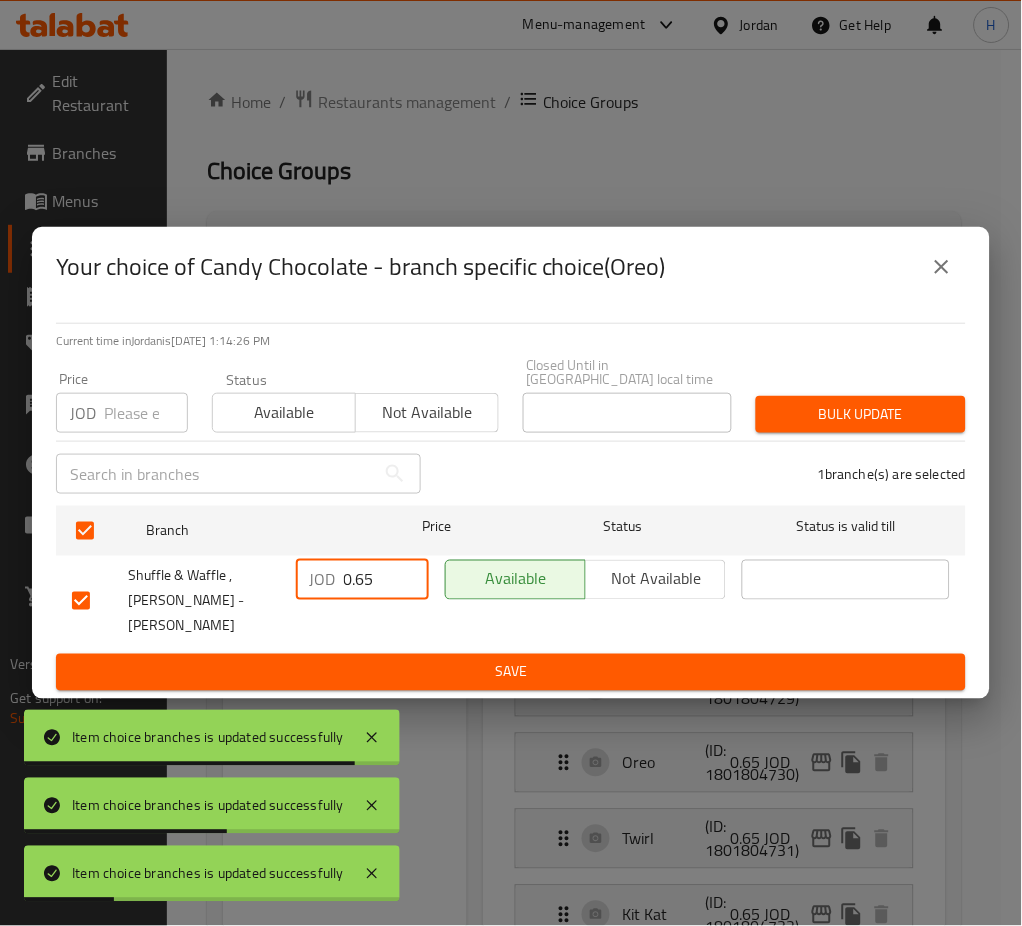 click on "0.65" at bounding box center [386, 580] 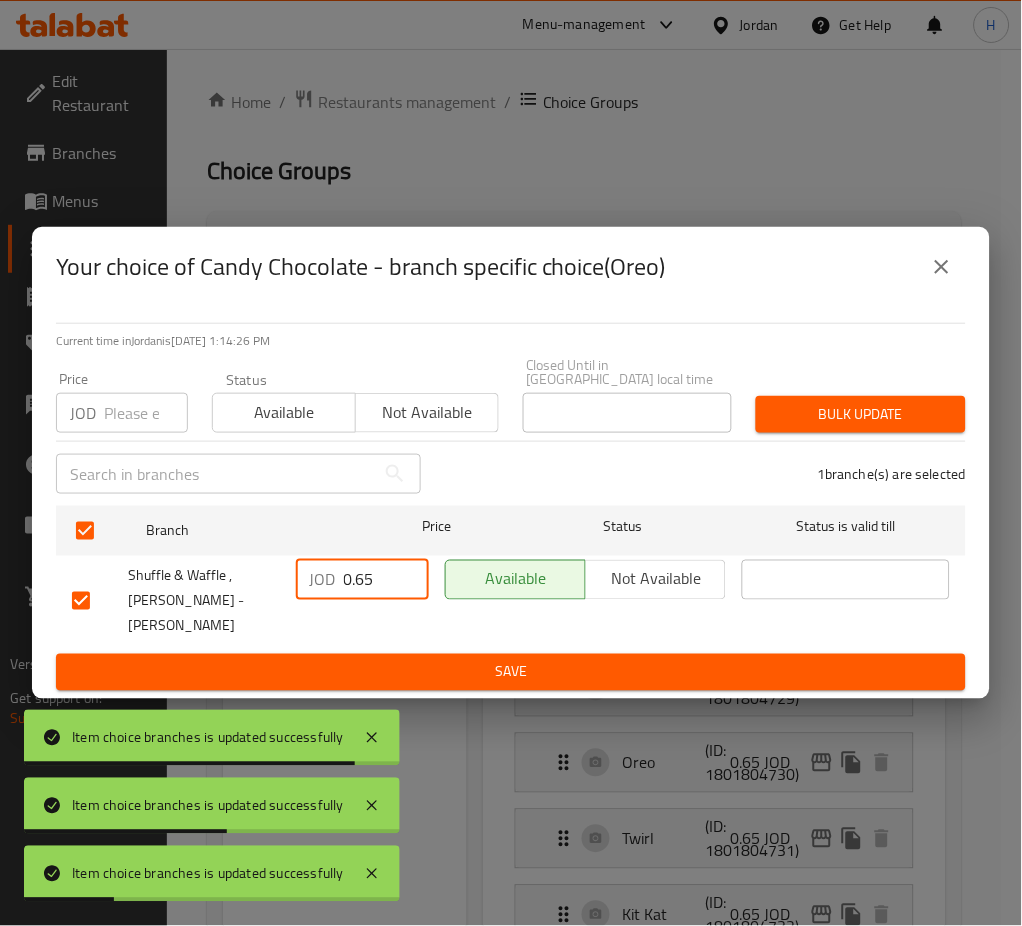paste on "1.50" 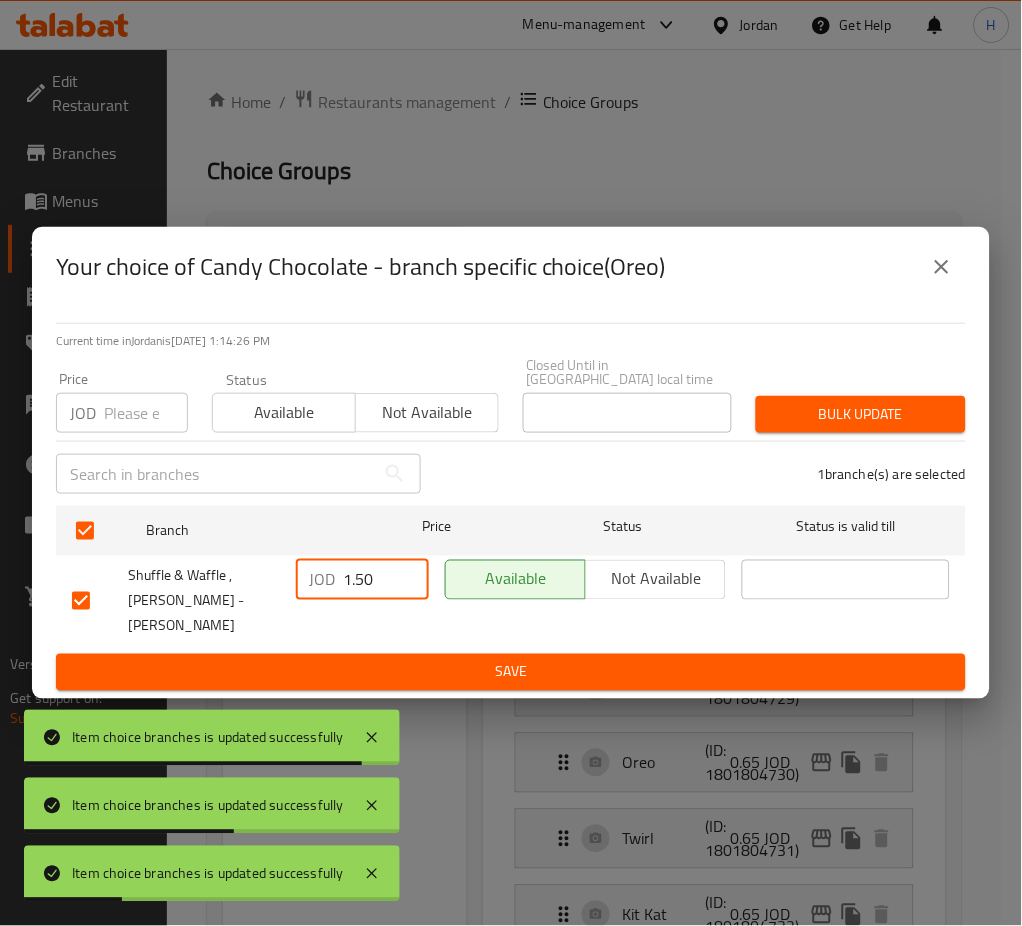 type on "1.50" 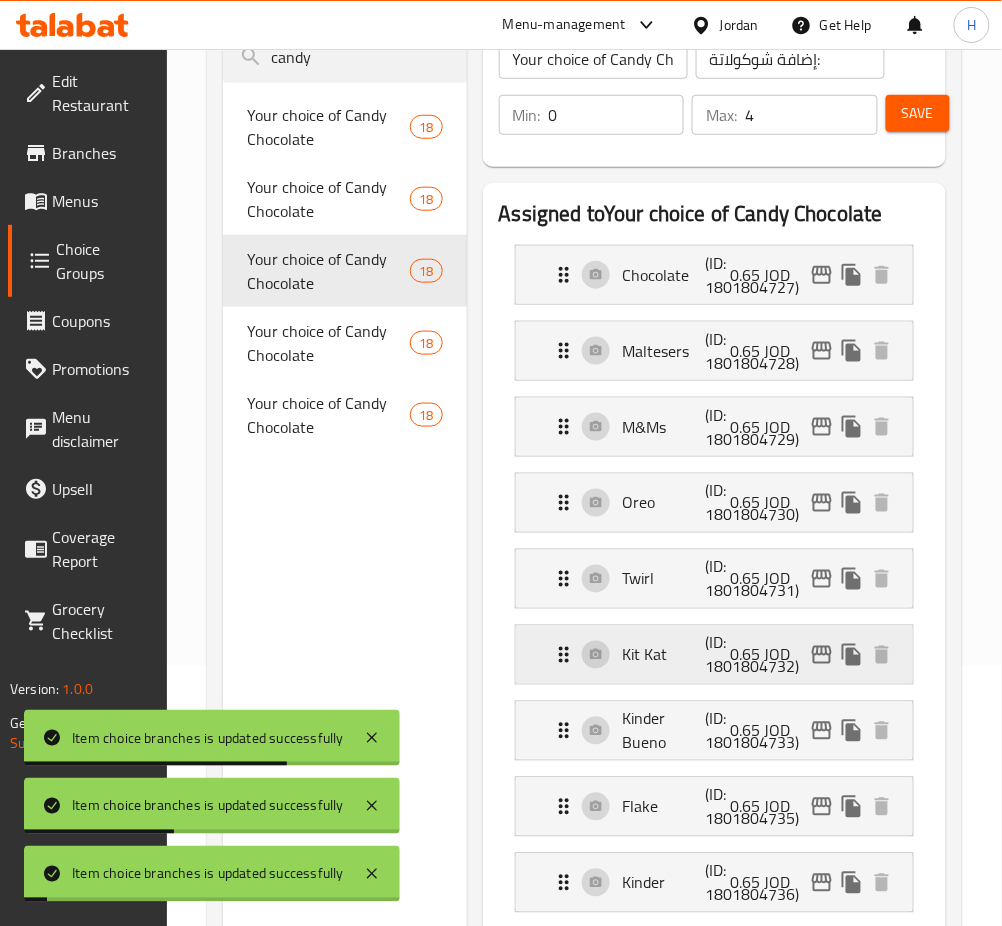 scroll, scrollTop: 266, scrollLeft: 0, axis: vertical 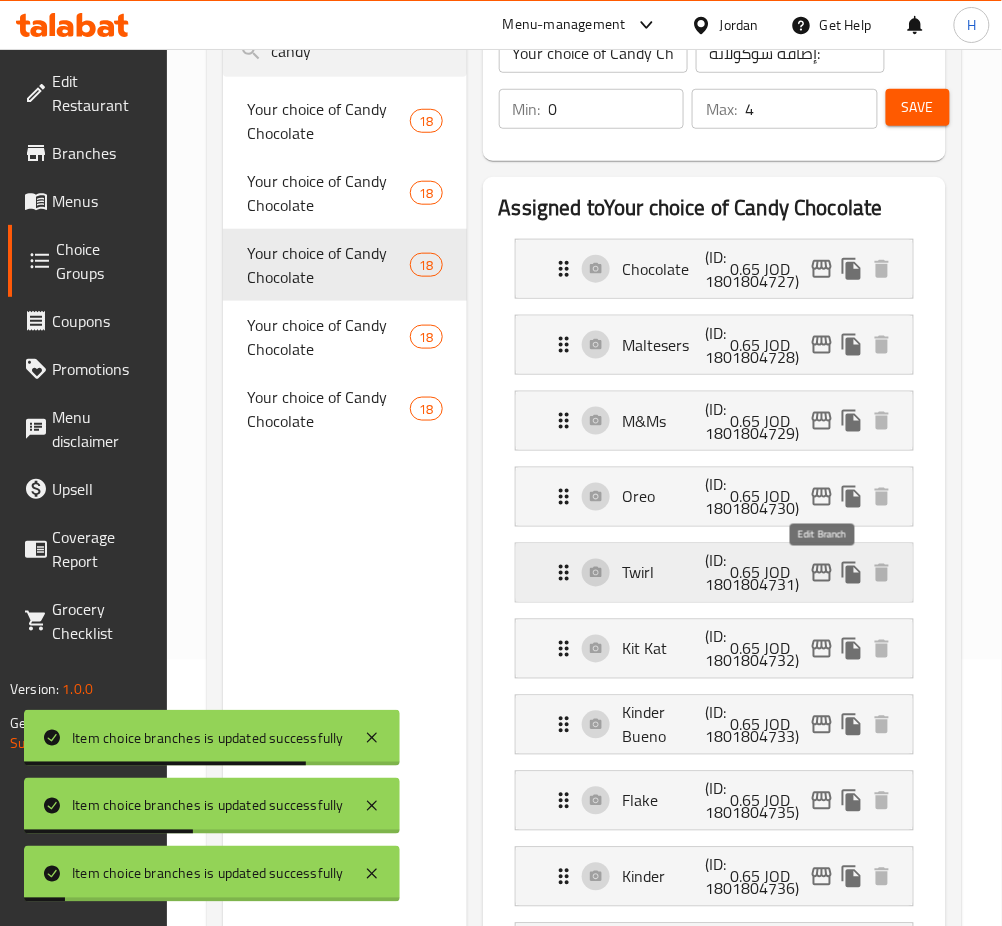 click 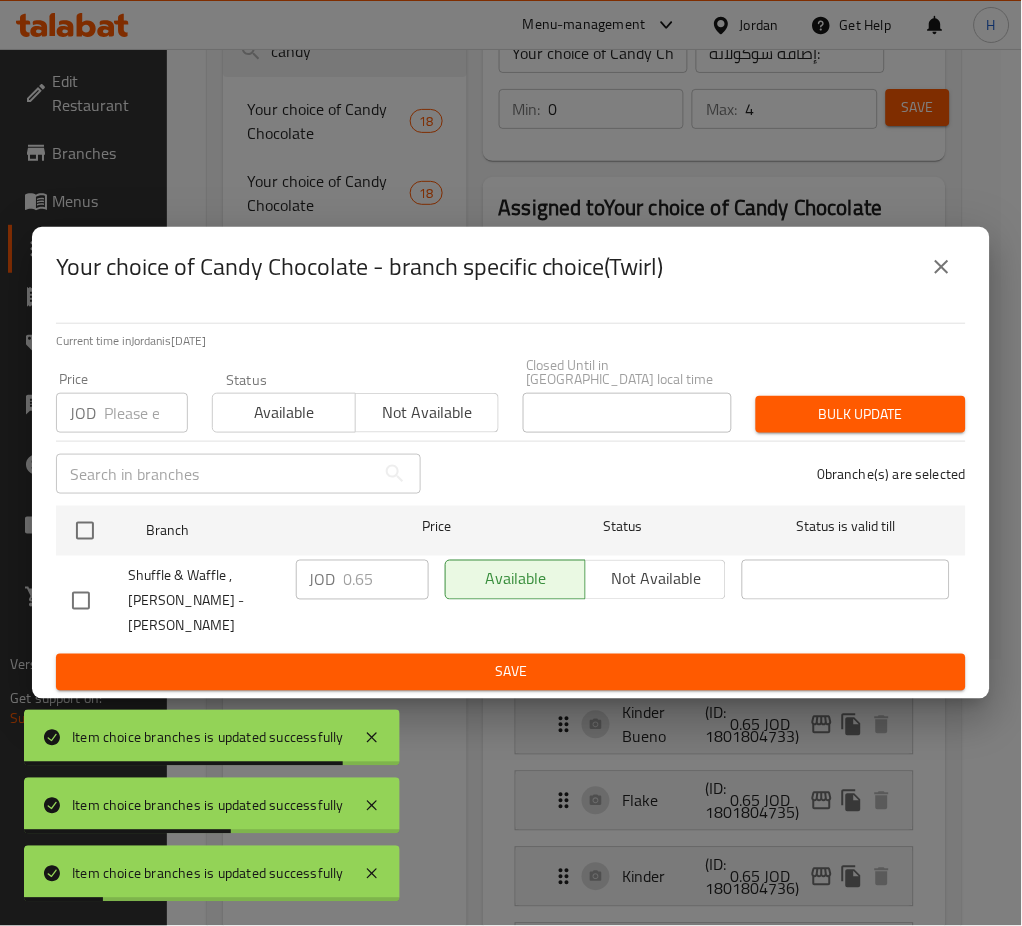click at bounding box center [85, 531] 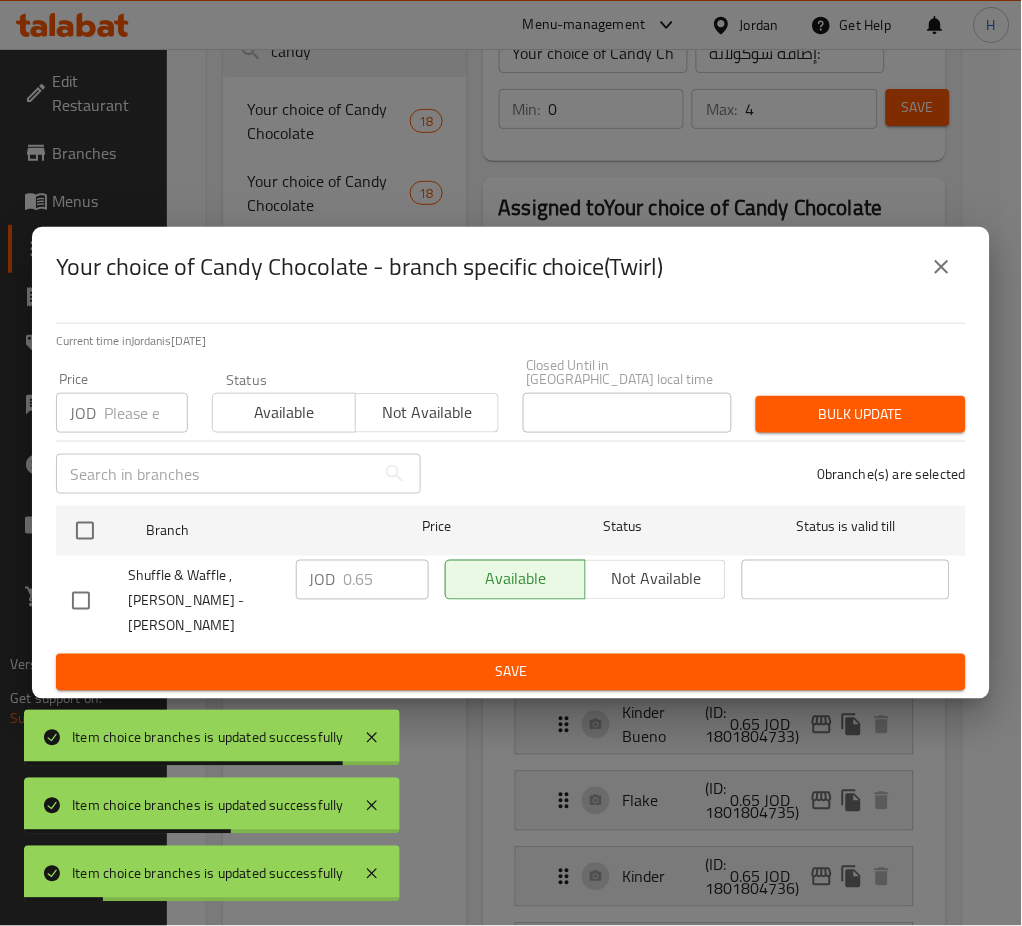 checkbox on "true" 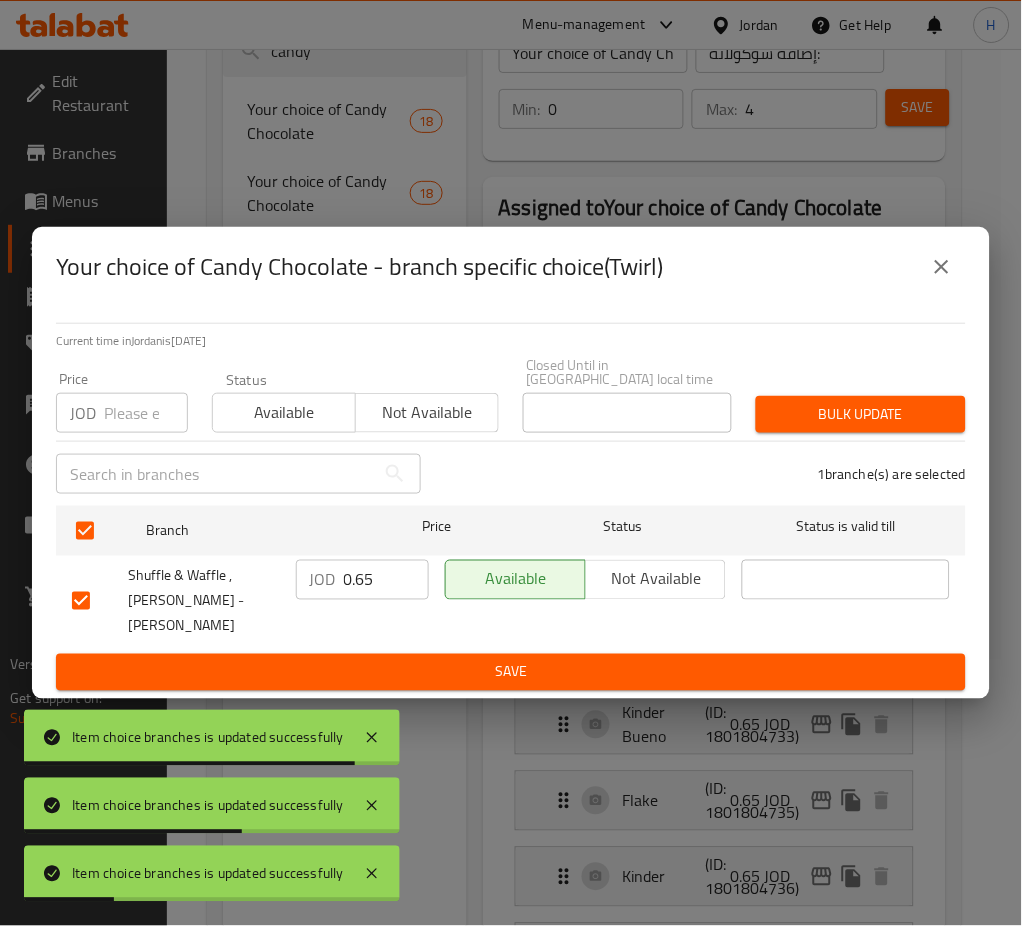 click on "0.65" at bounding box center (386, 580) 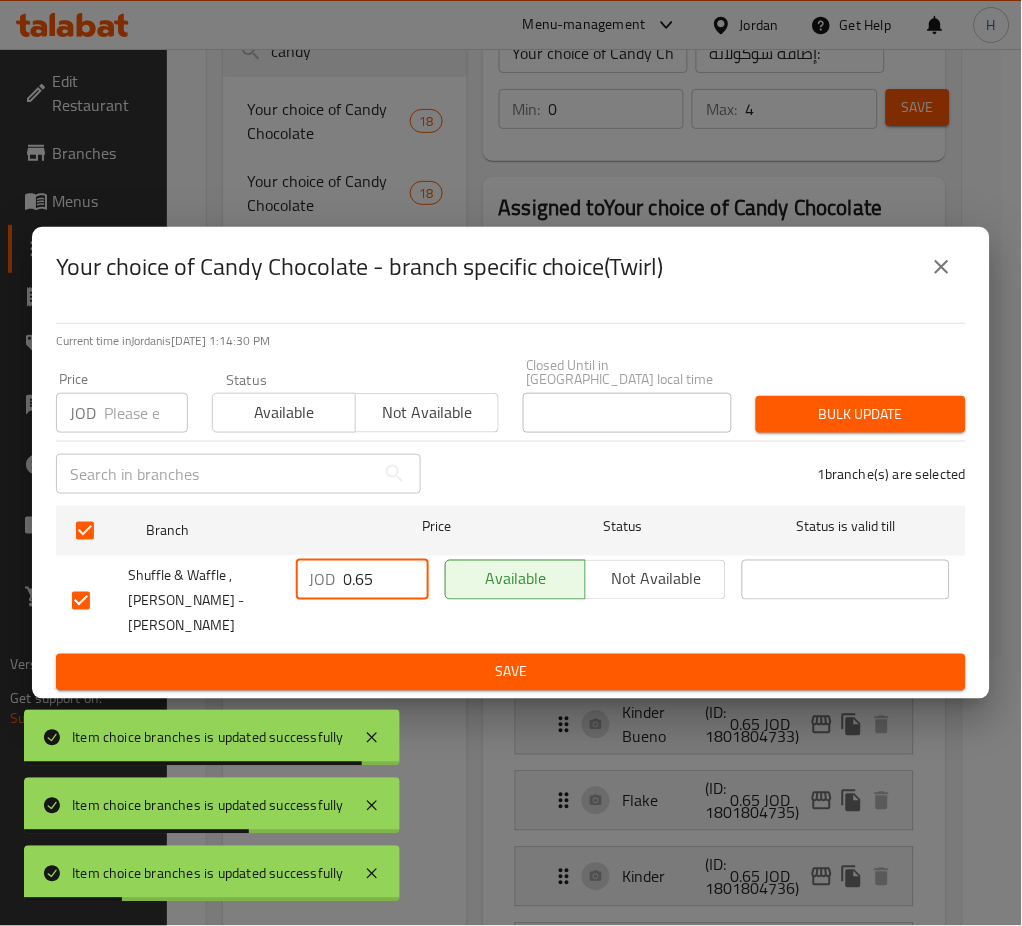 paste on "1.50" 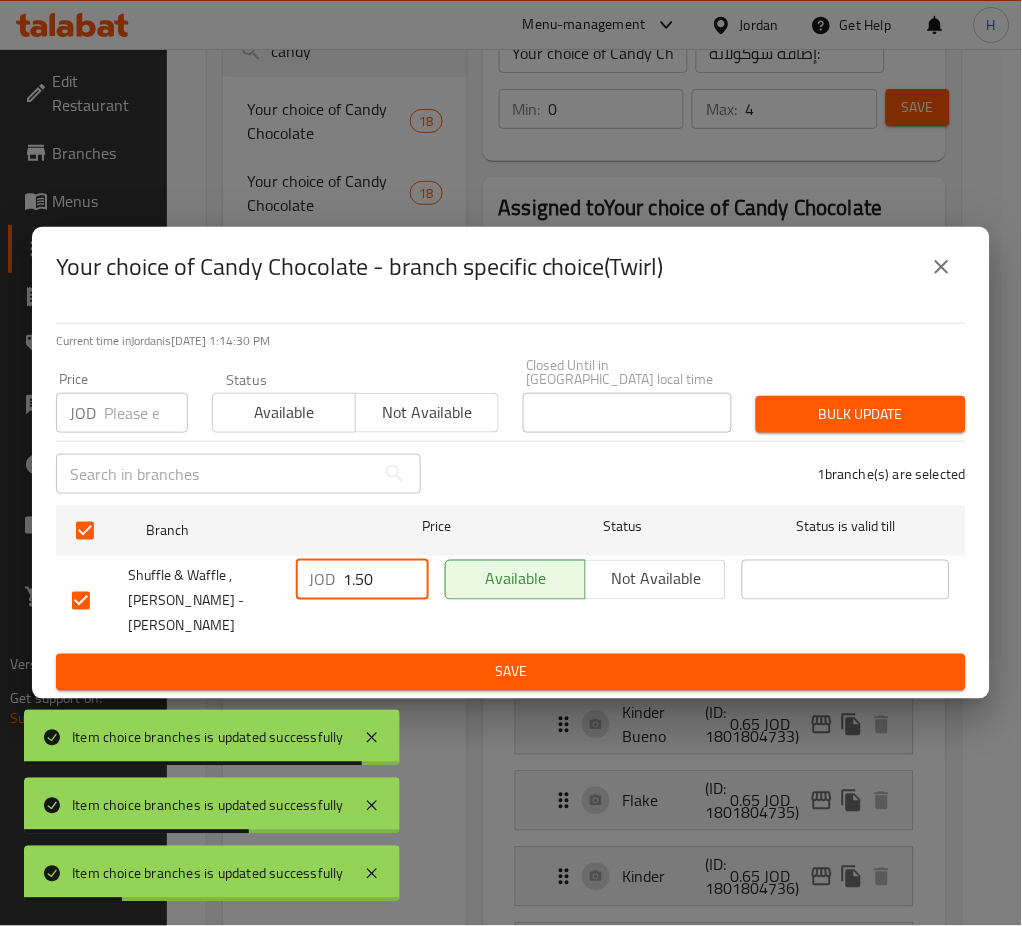 type on "1.50" 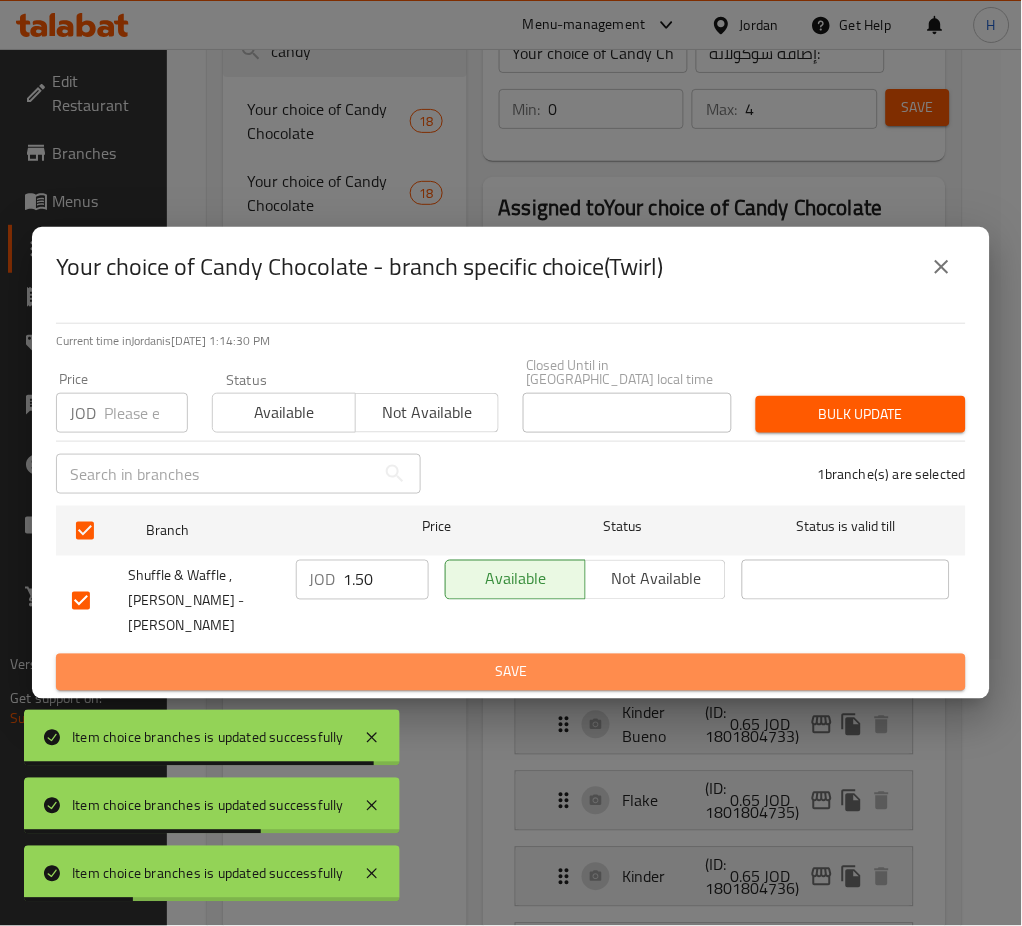 click on "Save" at bounding box center [511, 672] 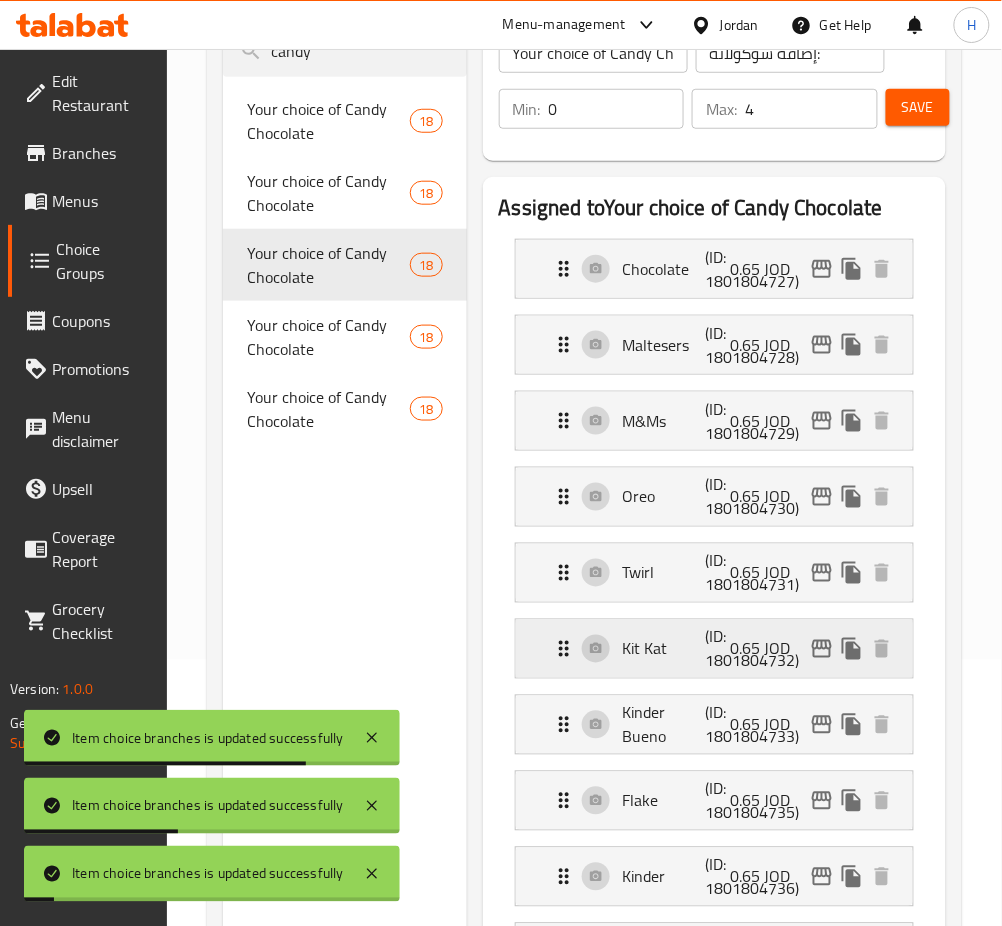 click 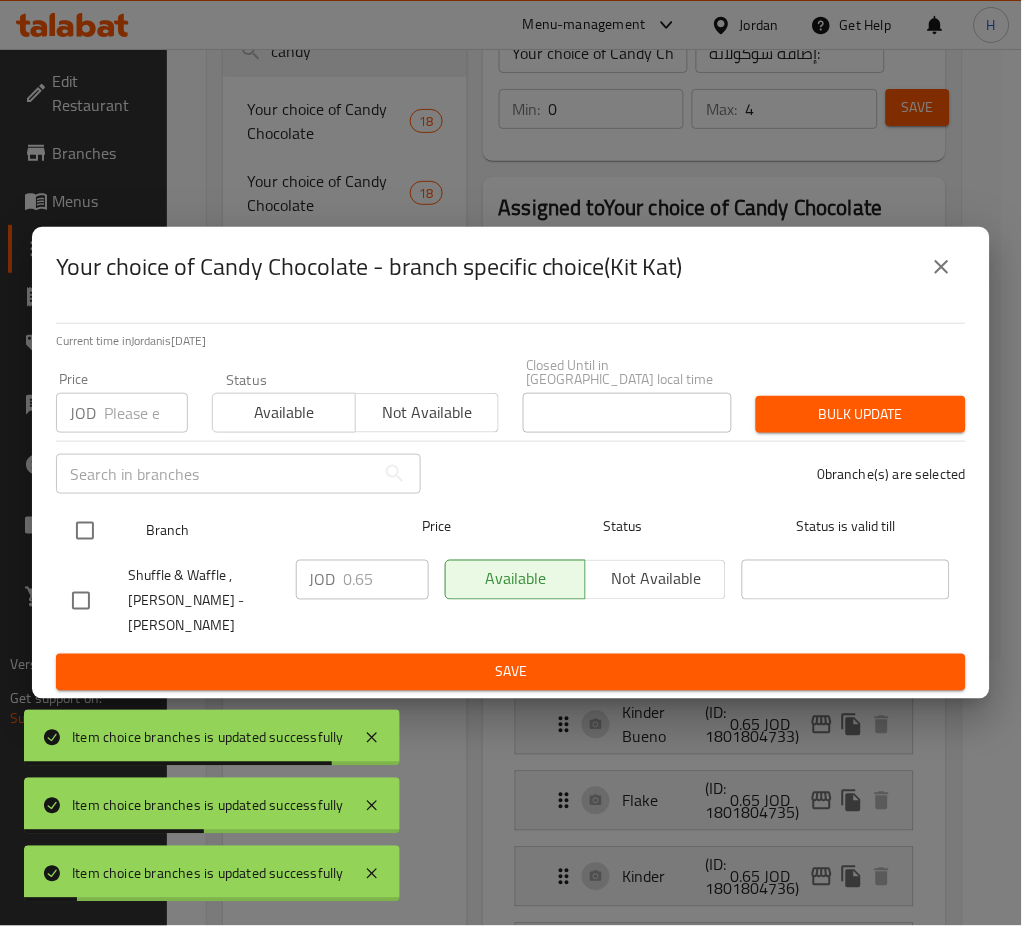 click at bounding box center [85, 531] 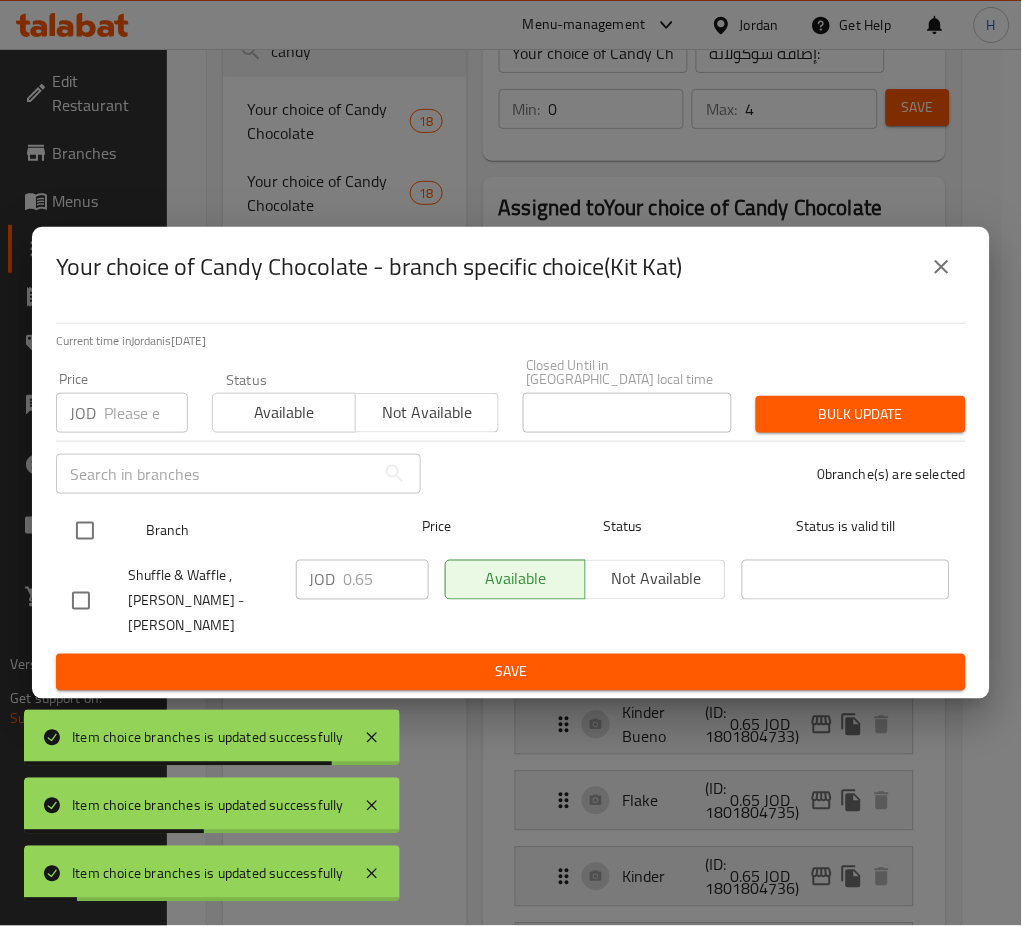 checkbox on "true" 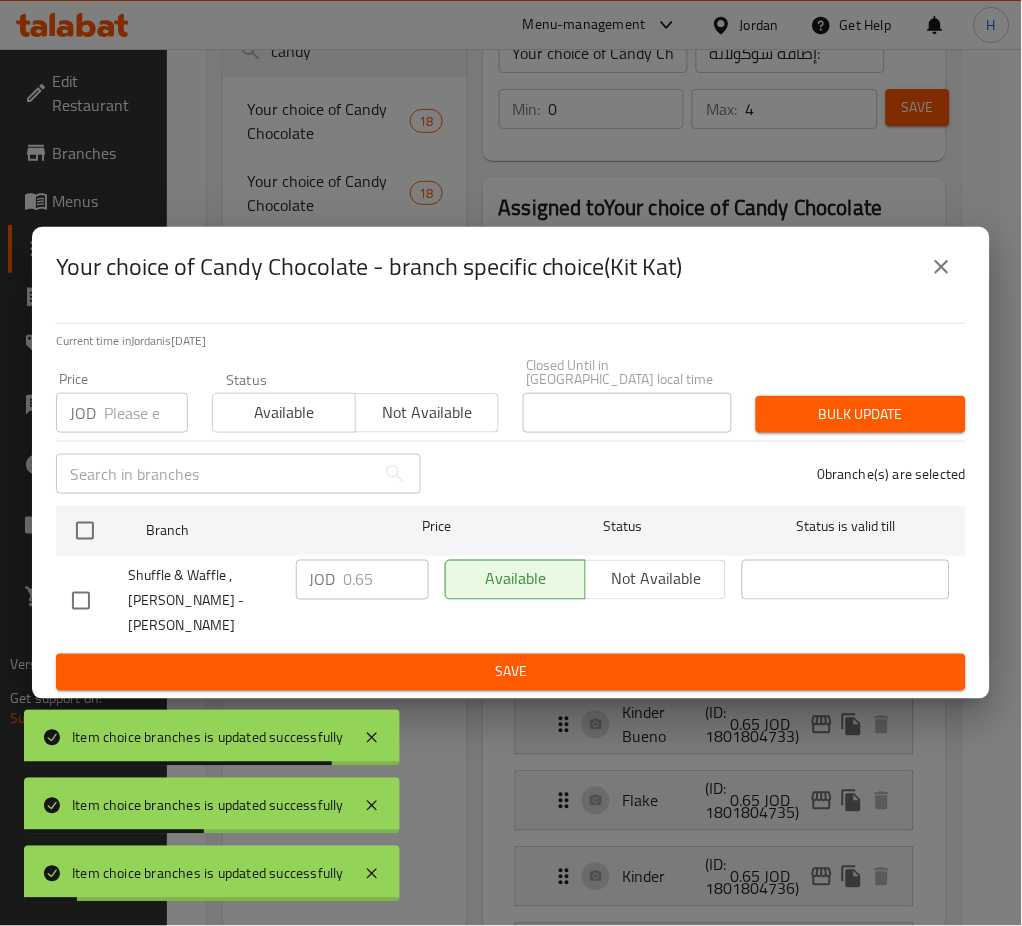 checkbox on "true" 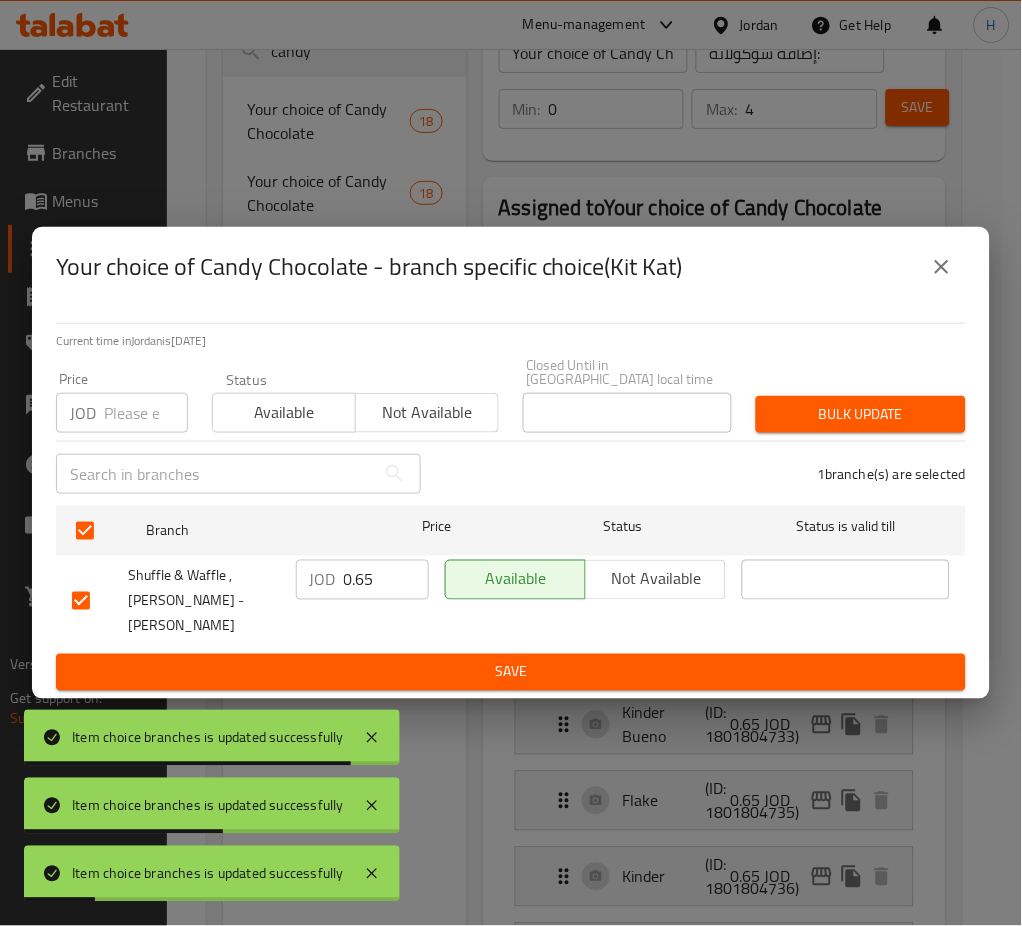 click on "JOD 0.65 ​" at bounding box center (362, 580) 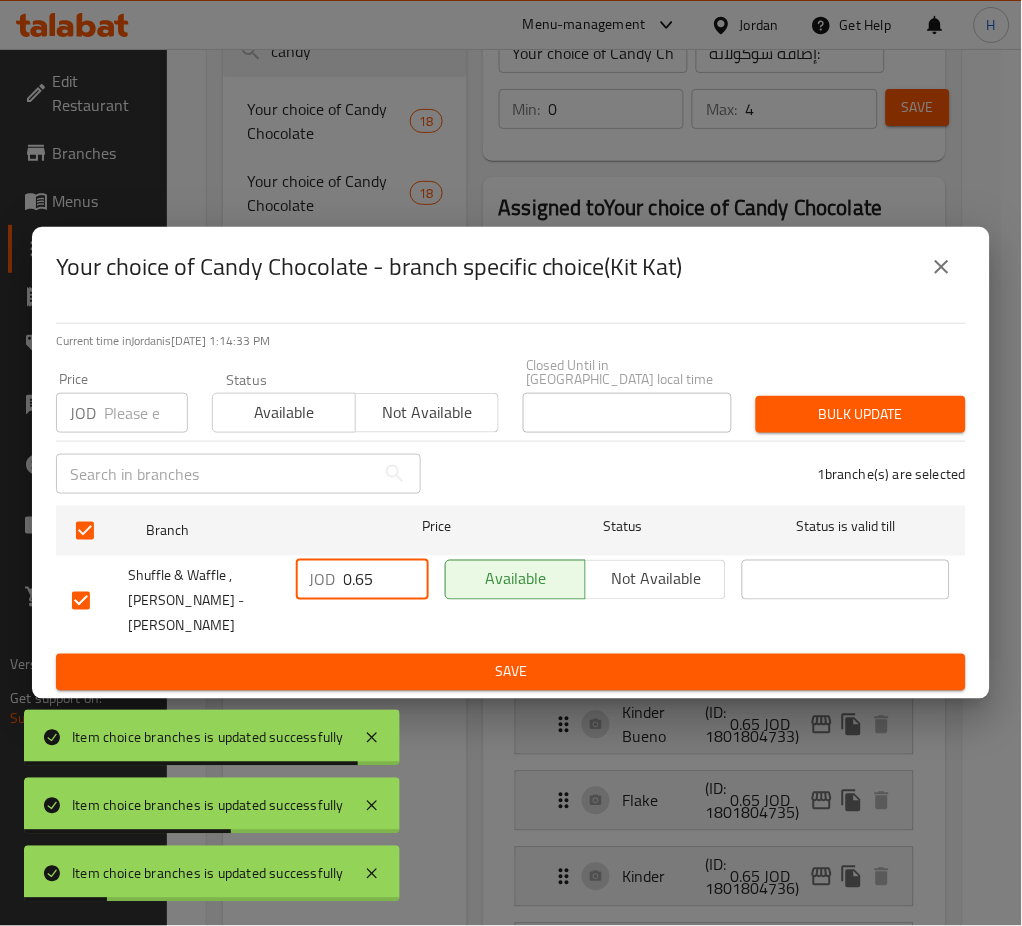 click on "0.65" at bounding box center [386, 580] 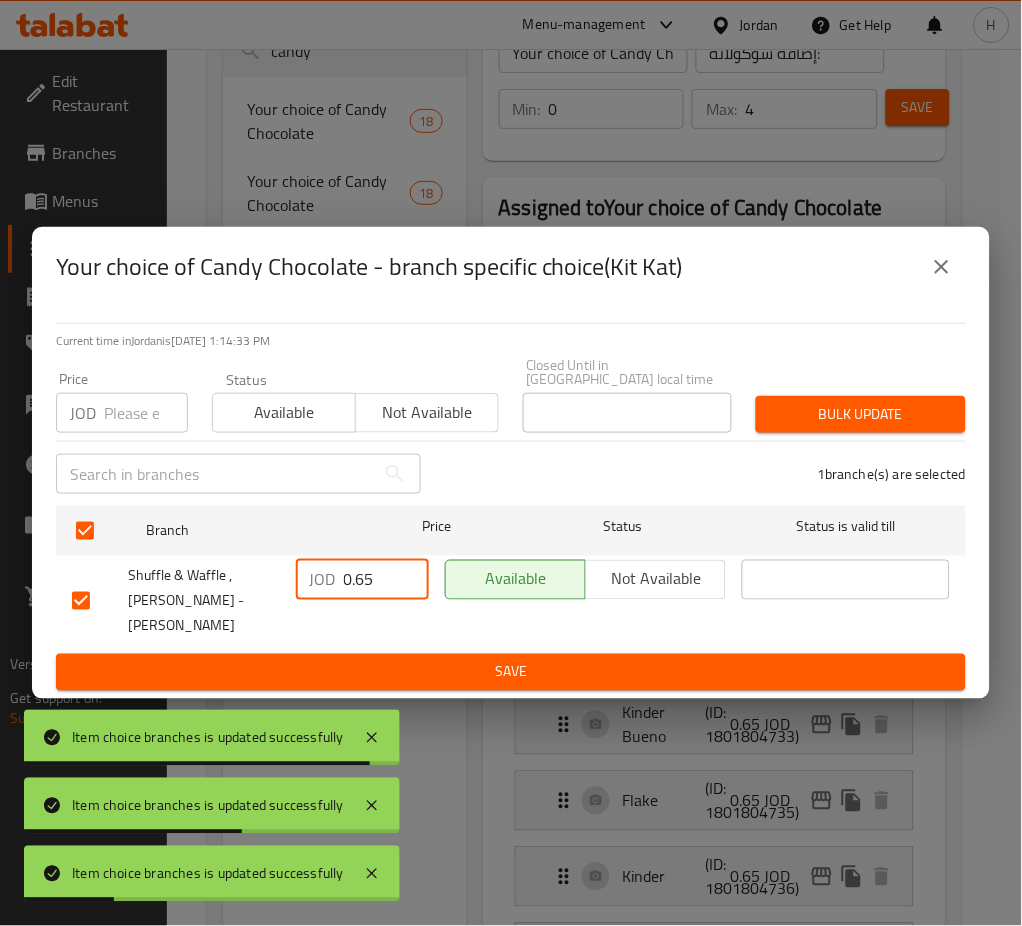 paste on "1.50" 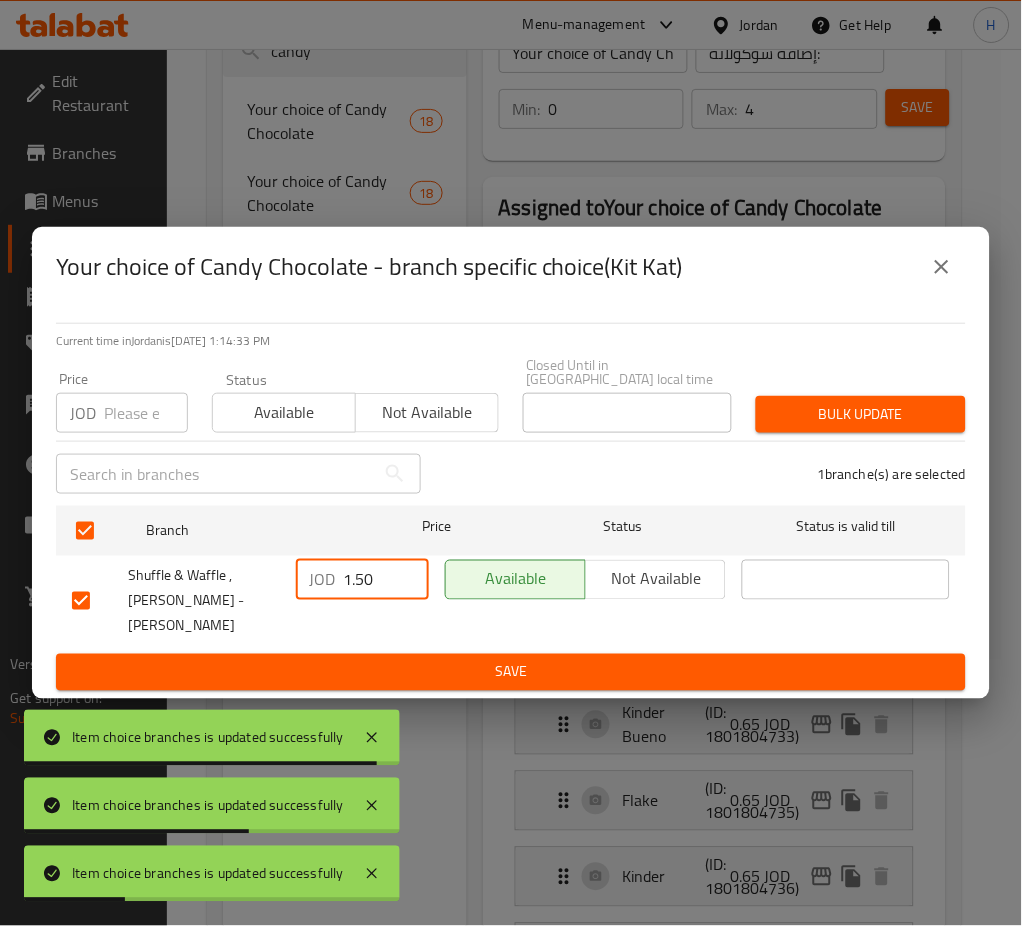 type on "1.50" 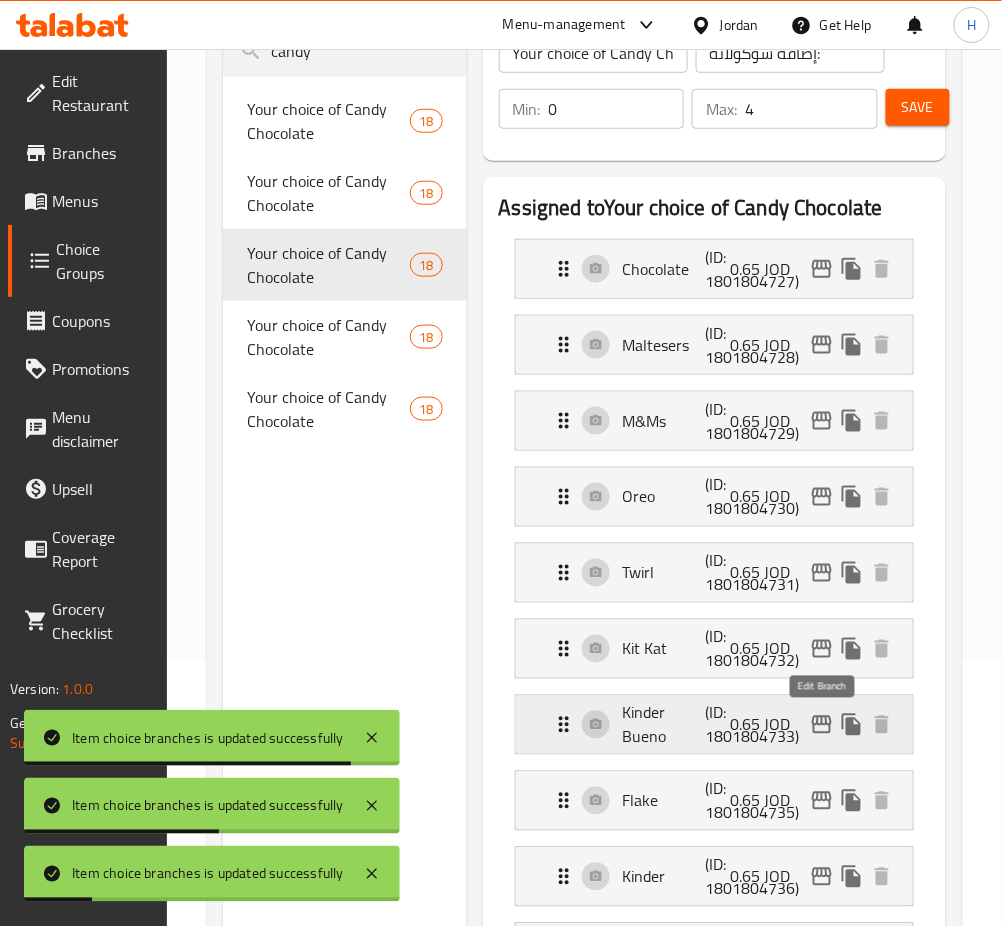 click 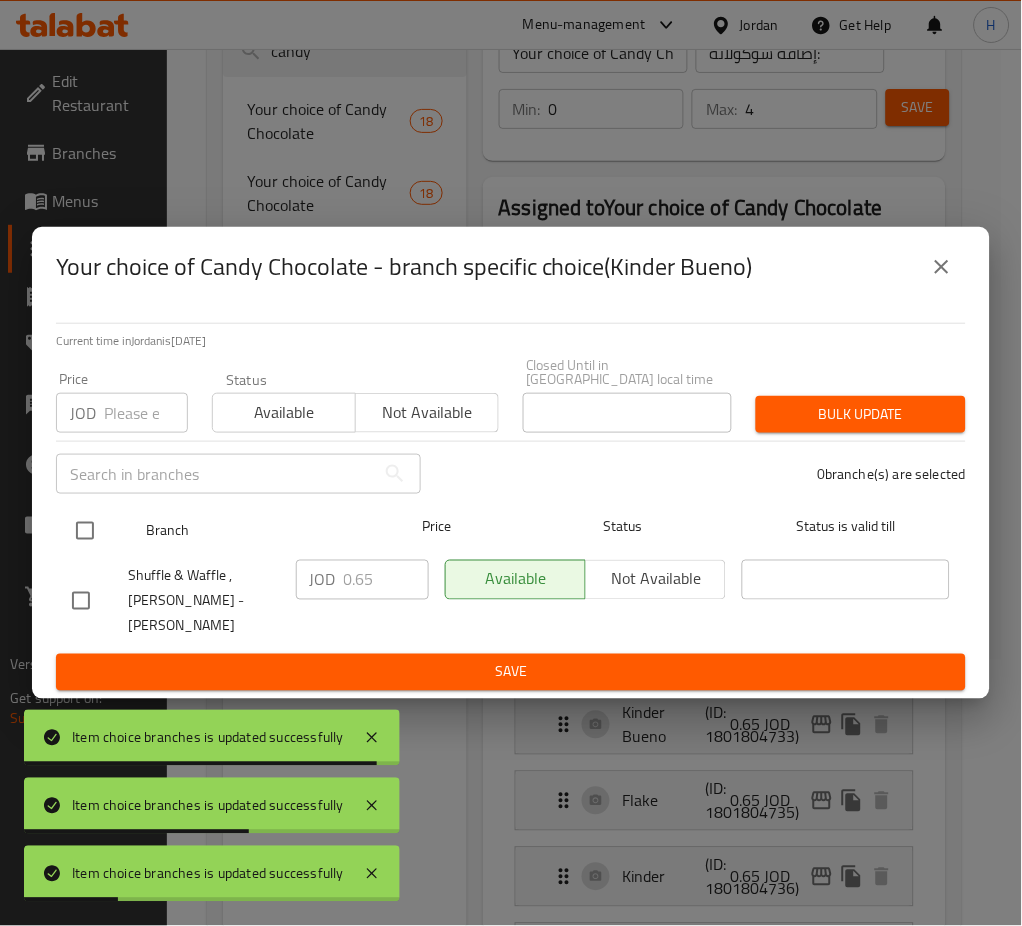 click at bounding box center (85, 531) 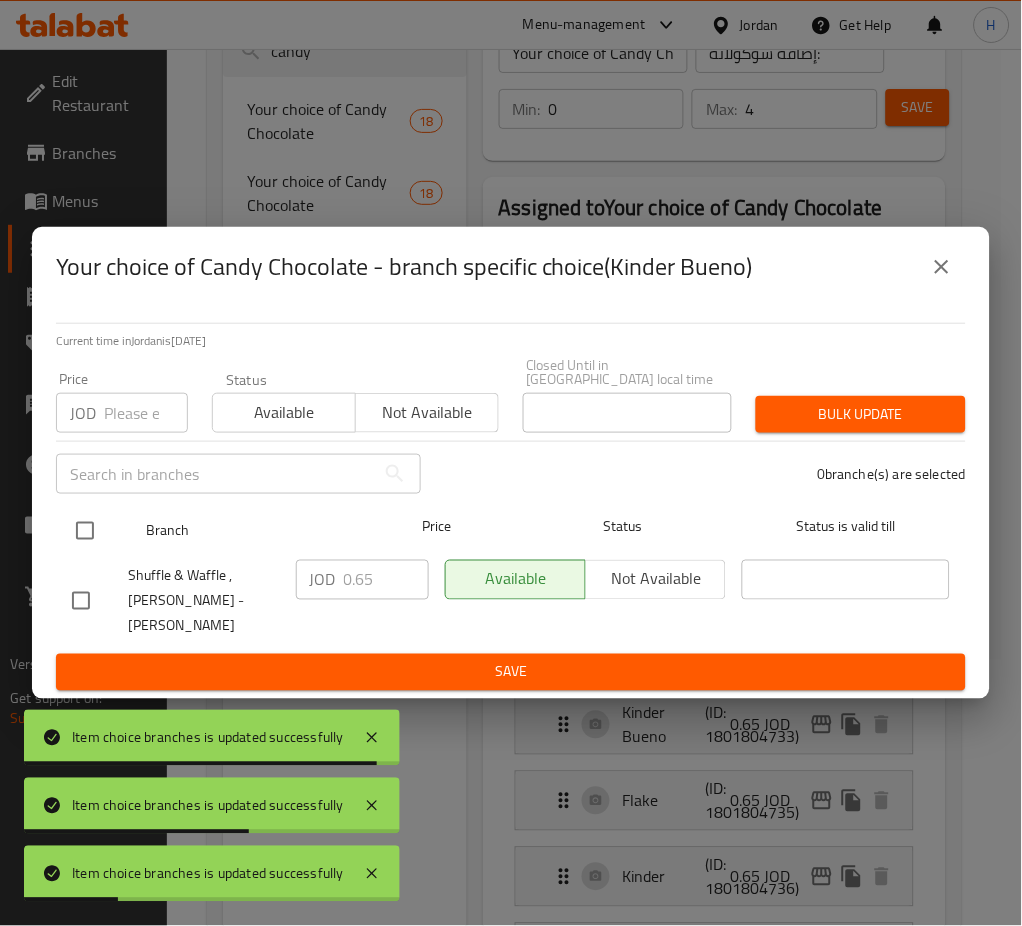 checkbox on "true" 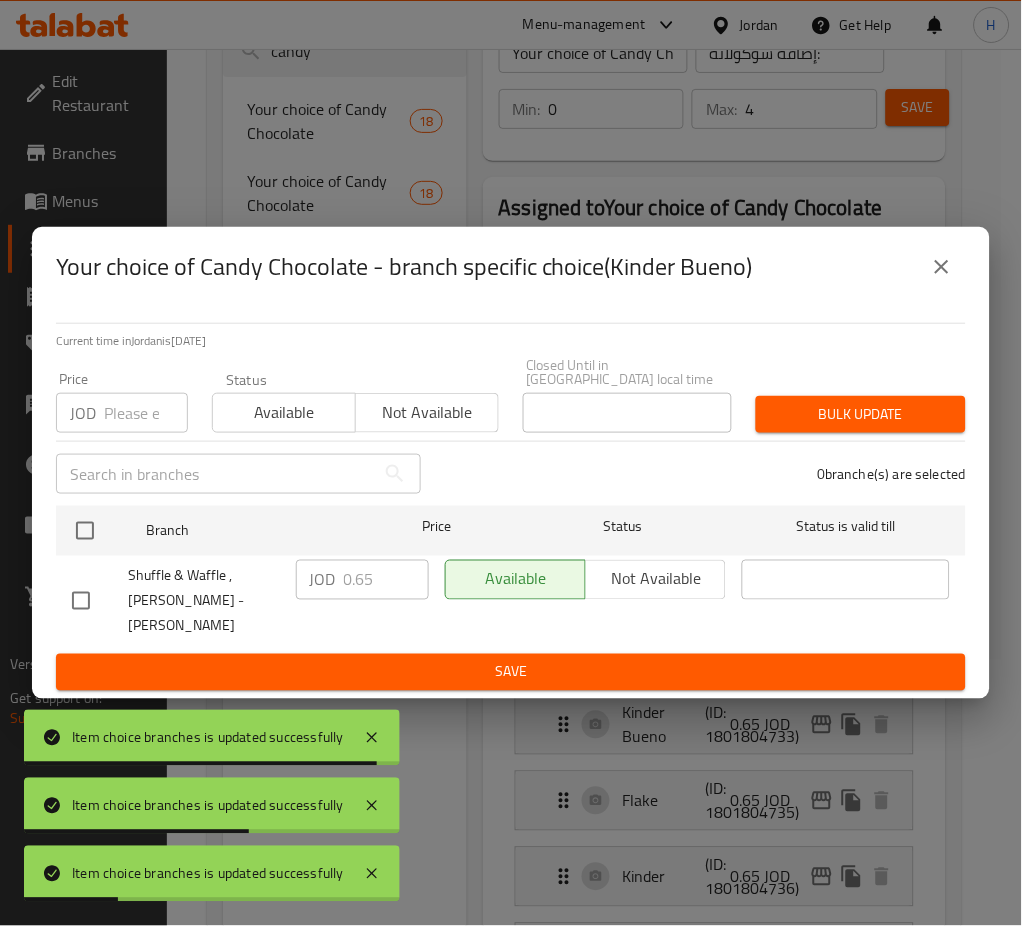 checkbox on "true" 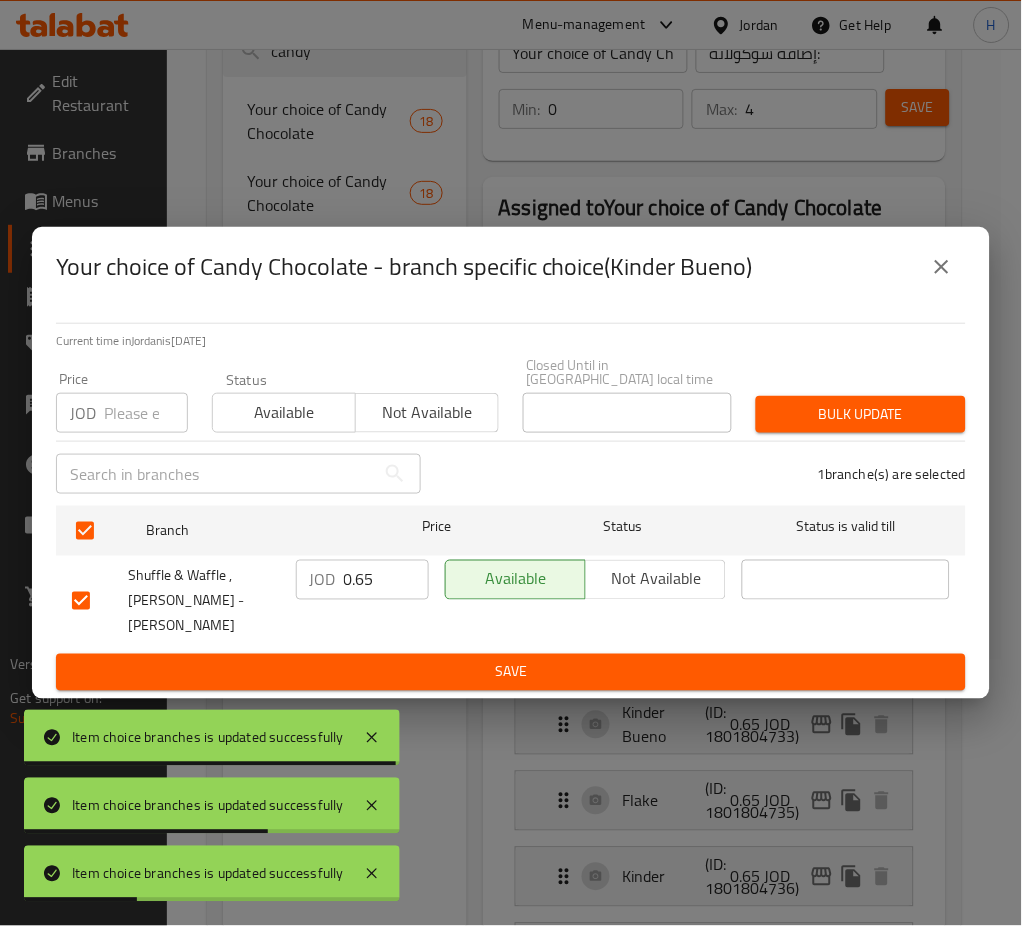 click on "0.65" at bounding box center [386, 580] 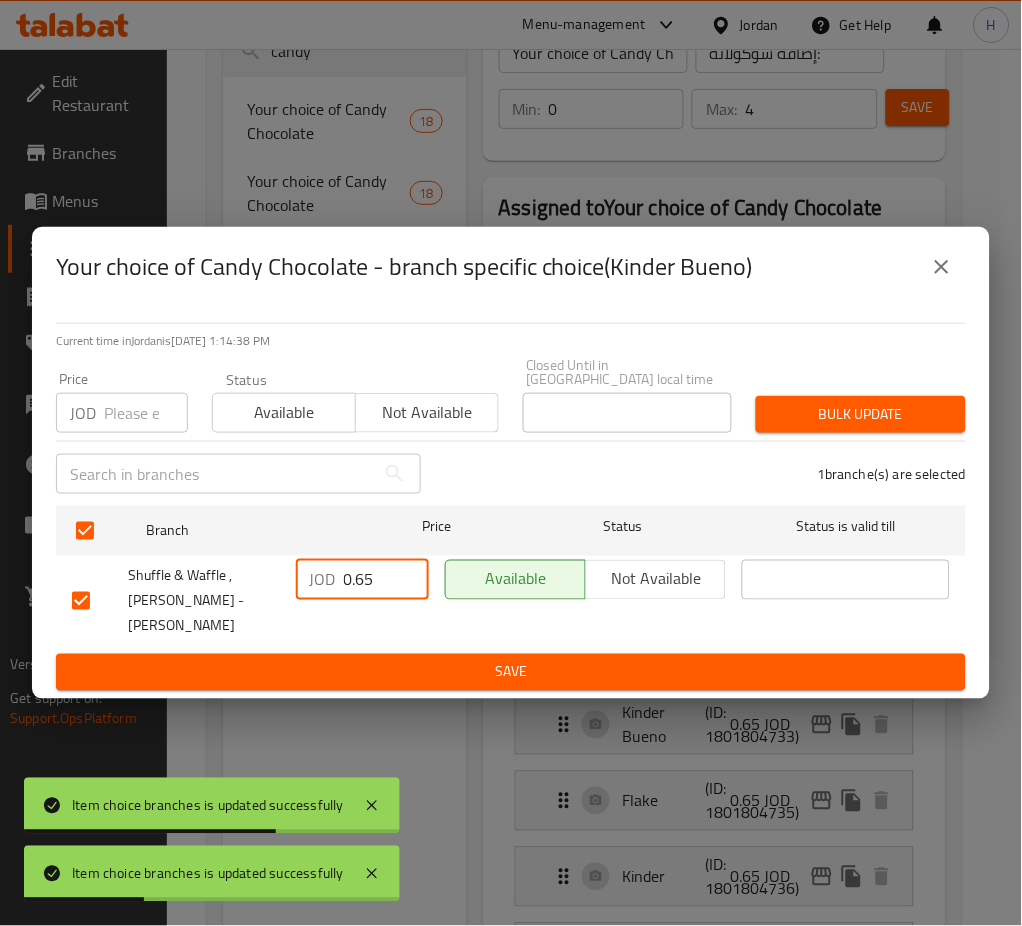 paste on "1.50" 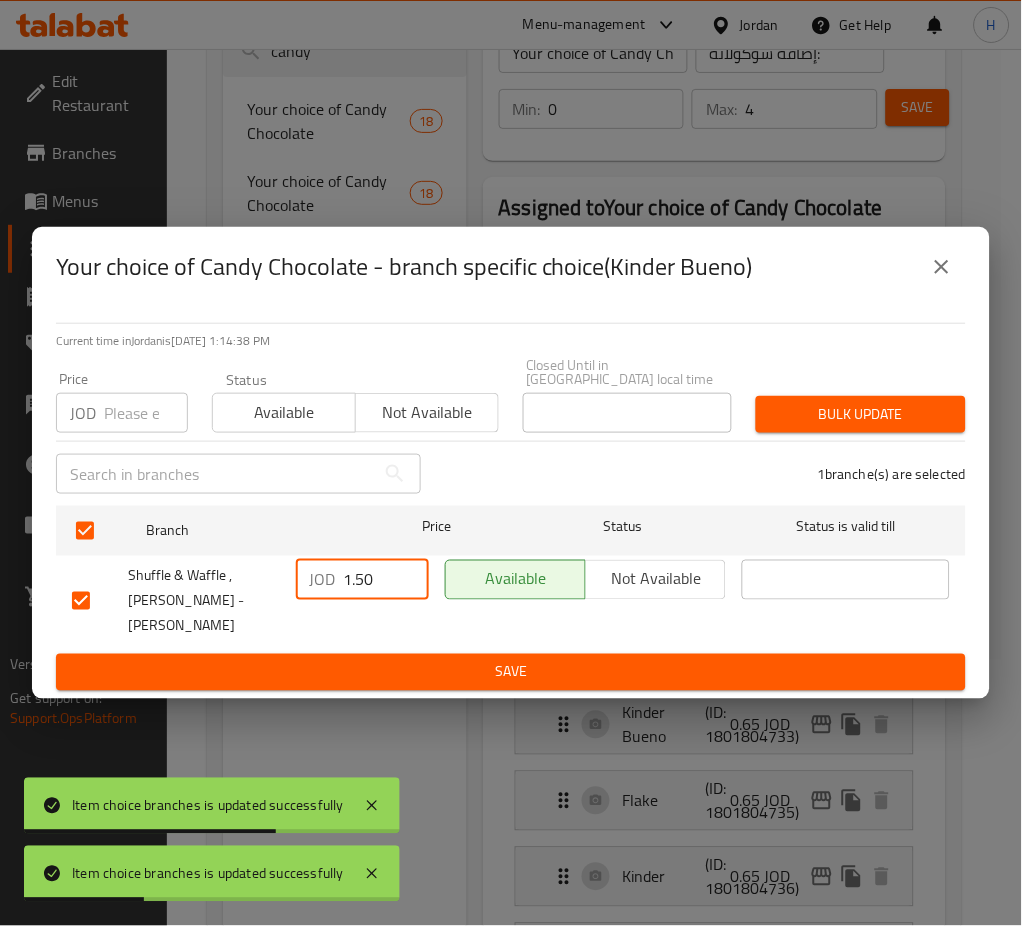 type on "1.50" 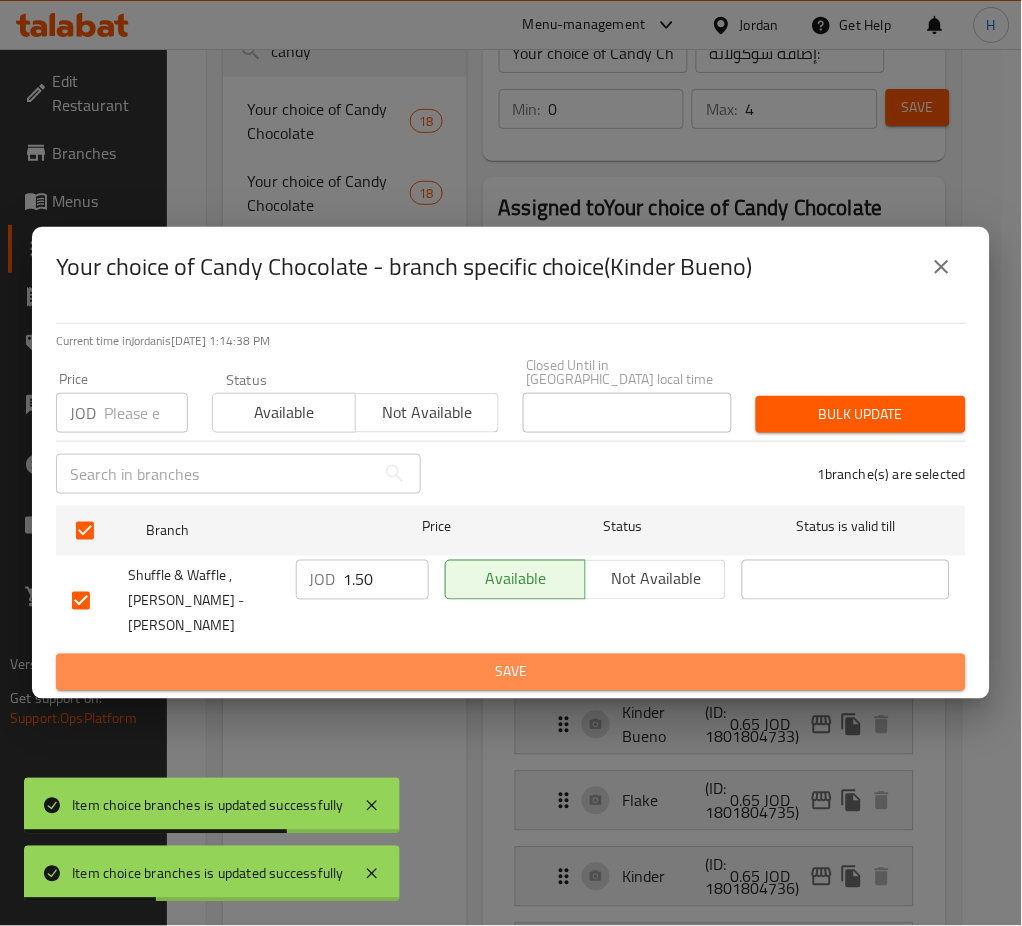 click on "Save" at bounding box center [511, 672] 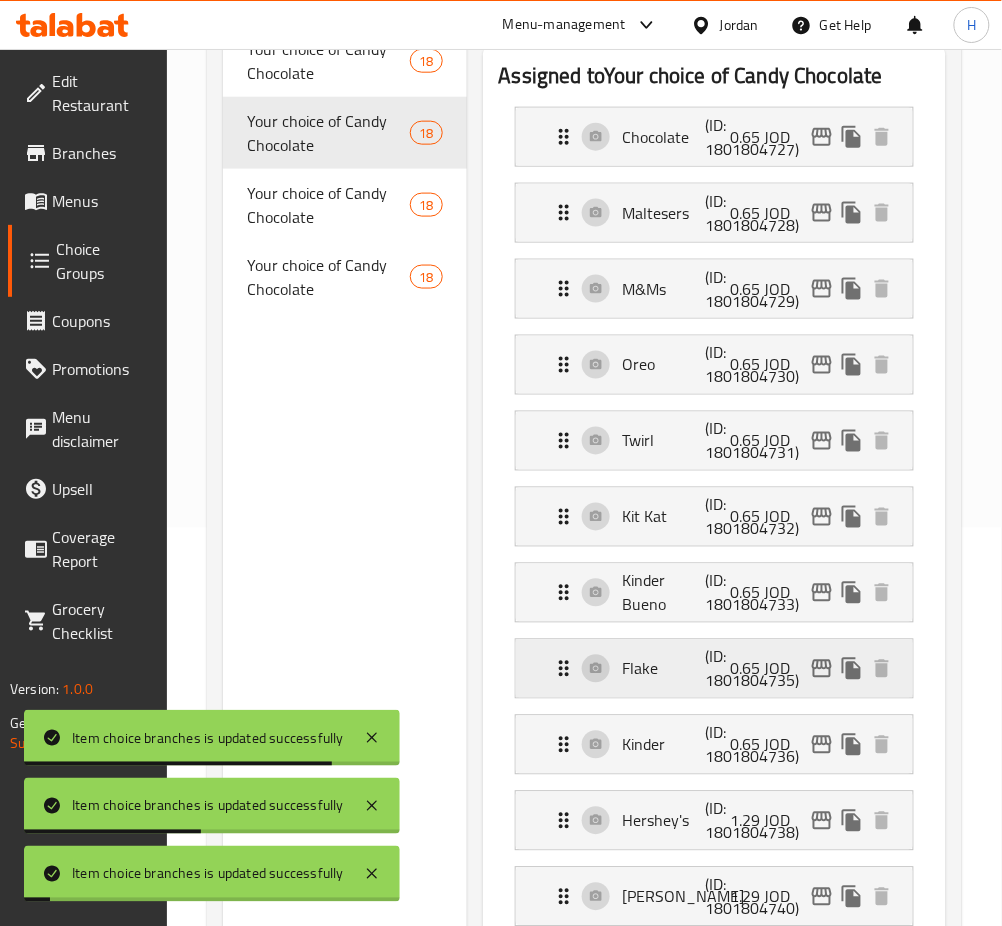 scroll, scrollTop: 400, scrollLeft: 0, axis: vertical 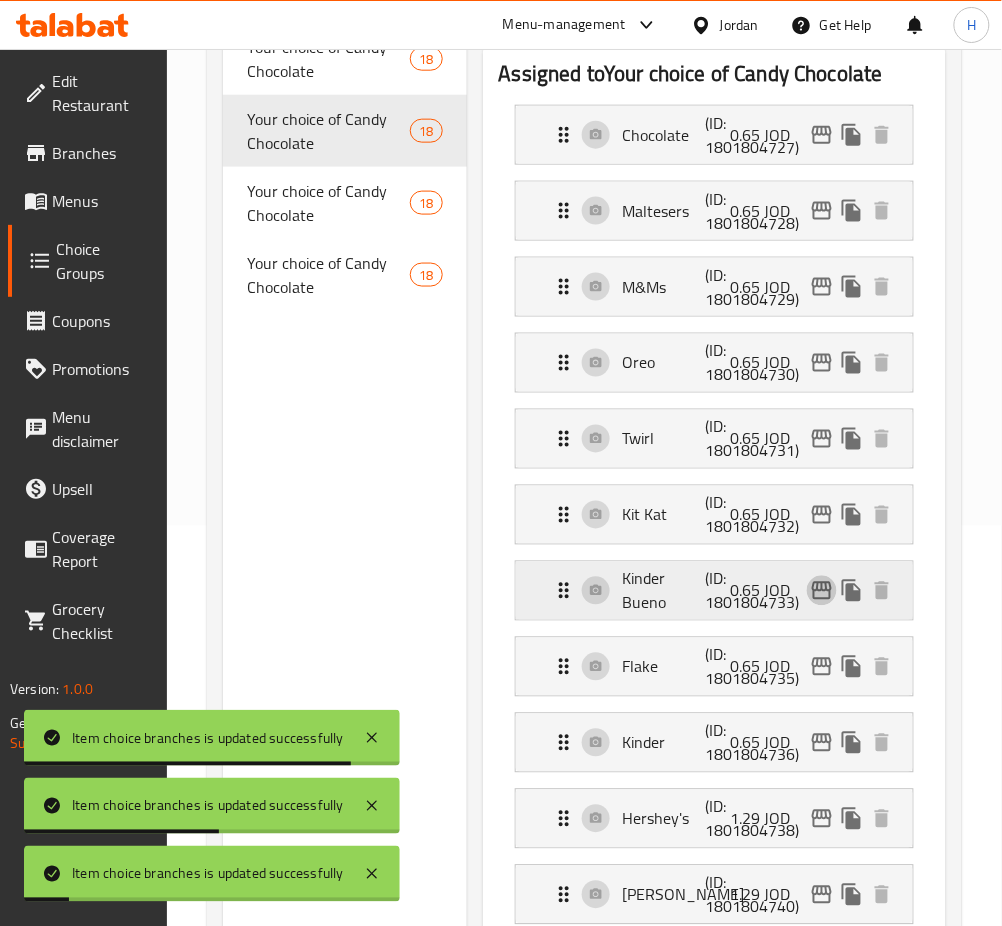 click 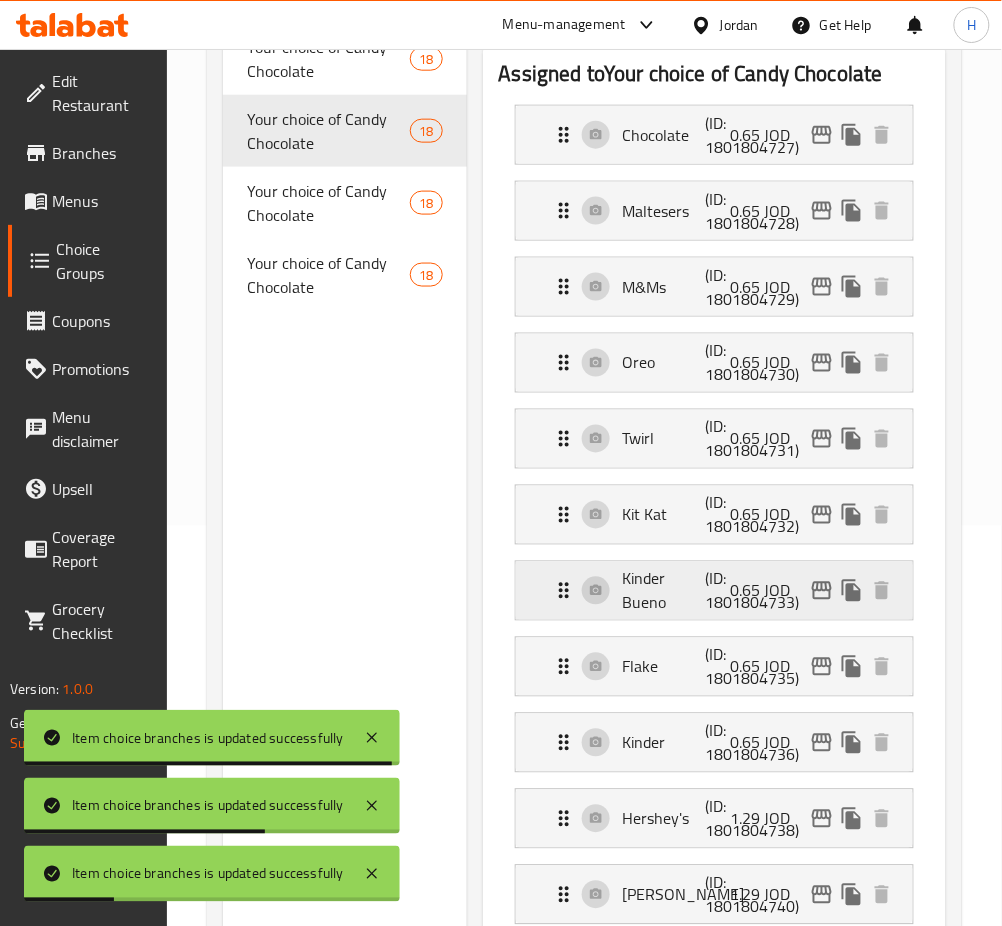 click 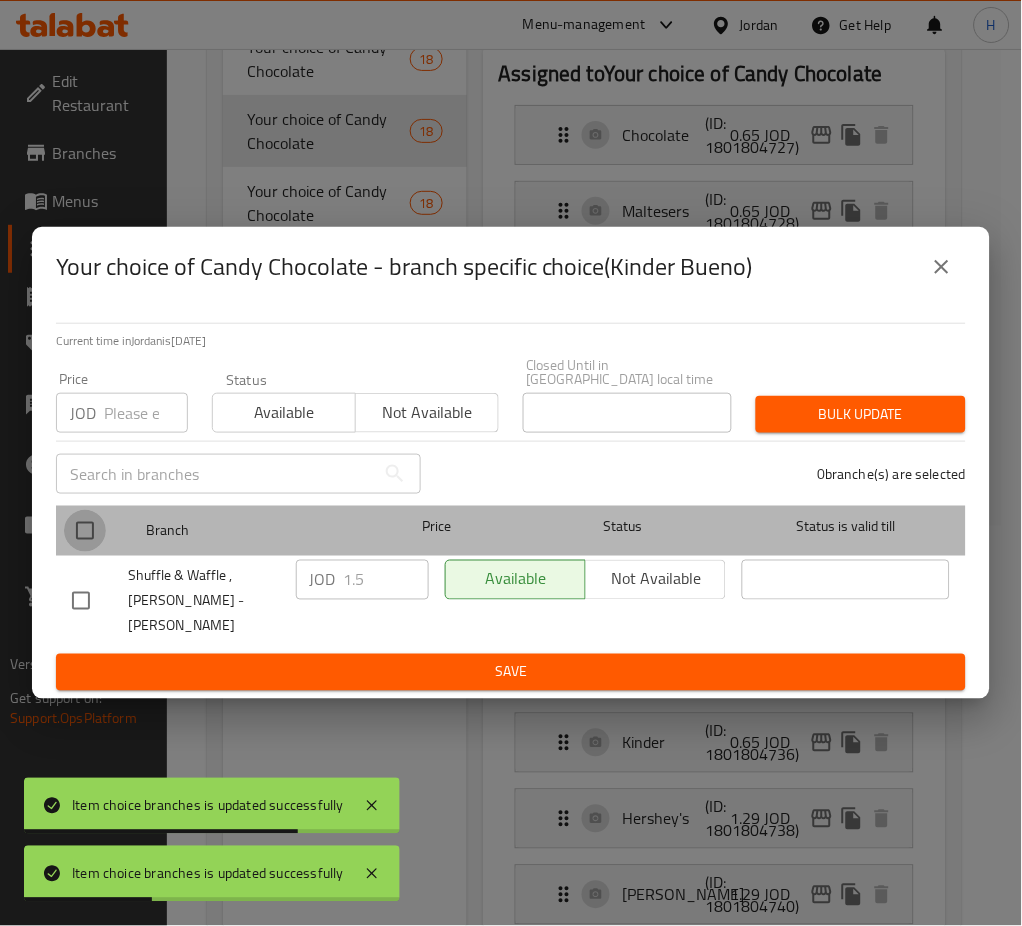 drag, startPoint x: 75, startPoint y: 538, endPoint x: 378, endPoint y: 576, distance: 305.37354 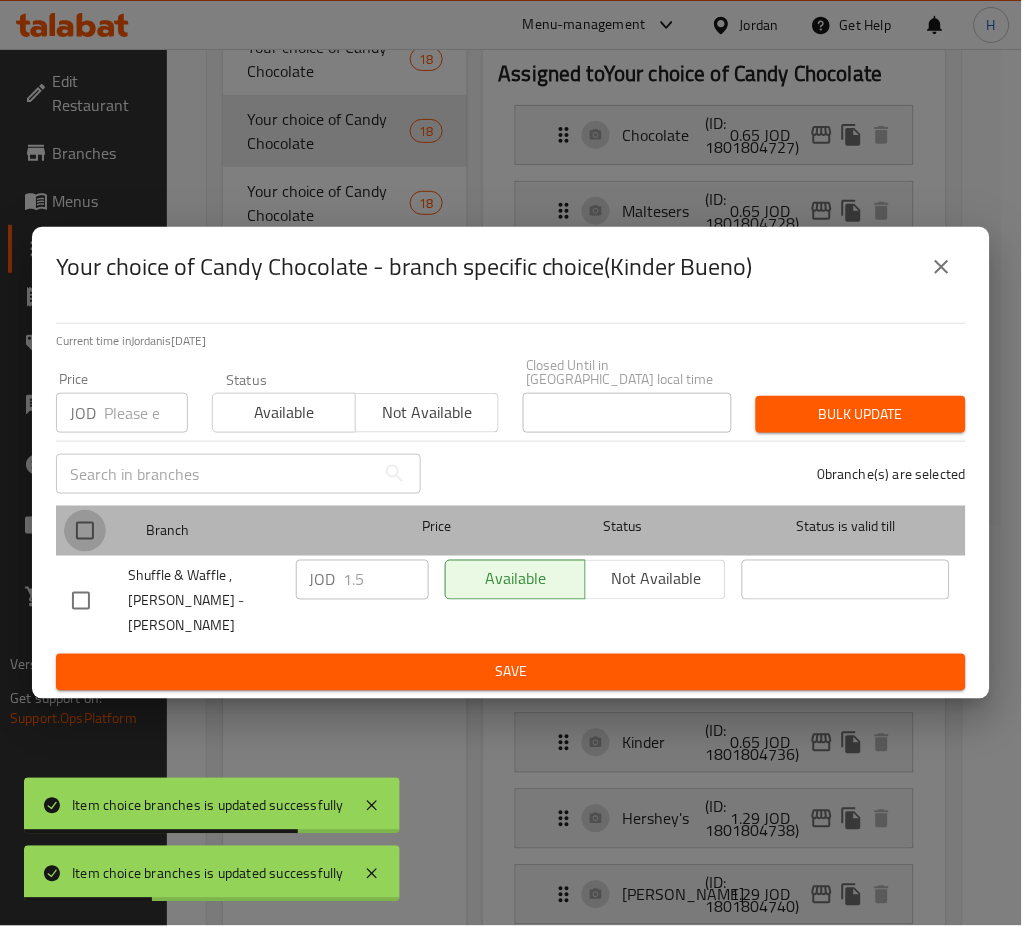 click at bounding box center [85, 531] 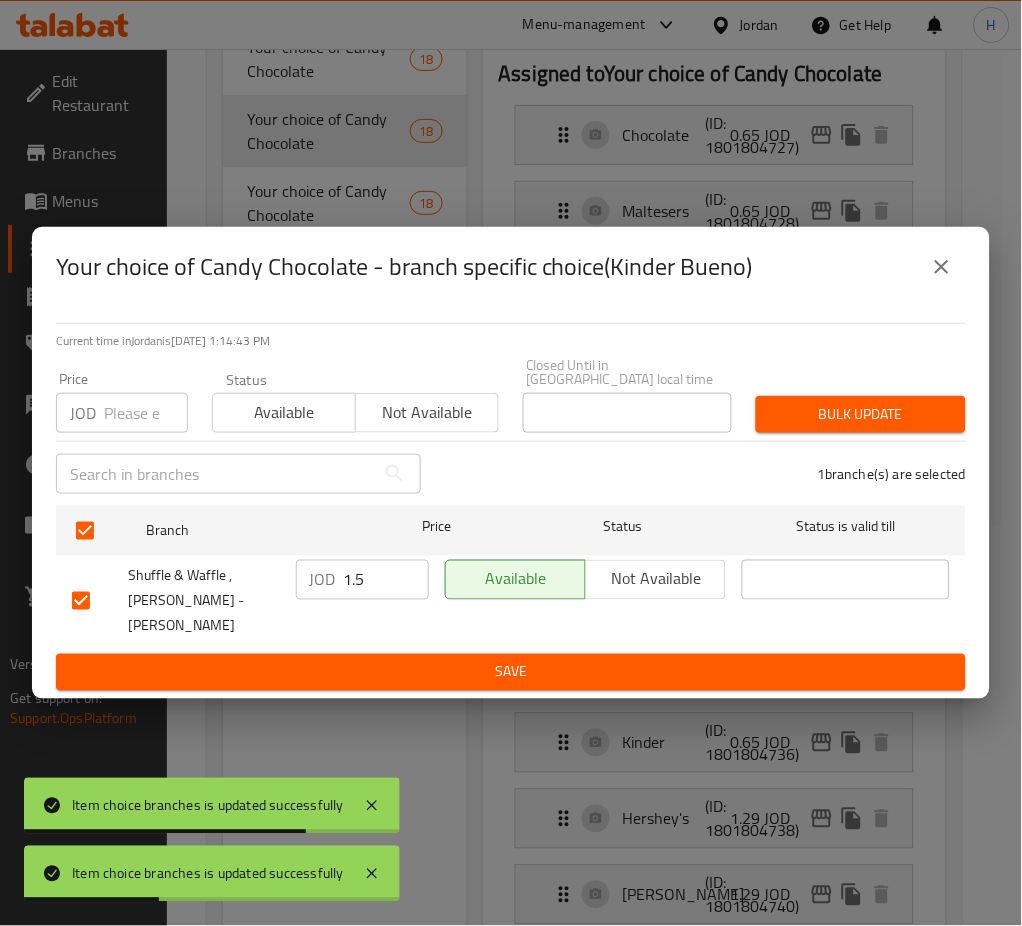 click on "1.5" at bounding box center (386, 580) 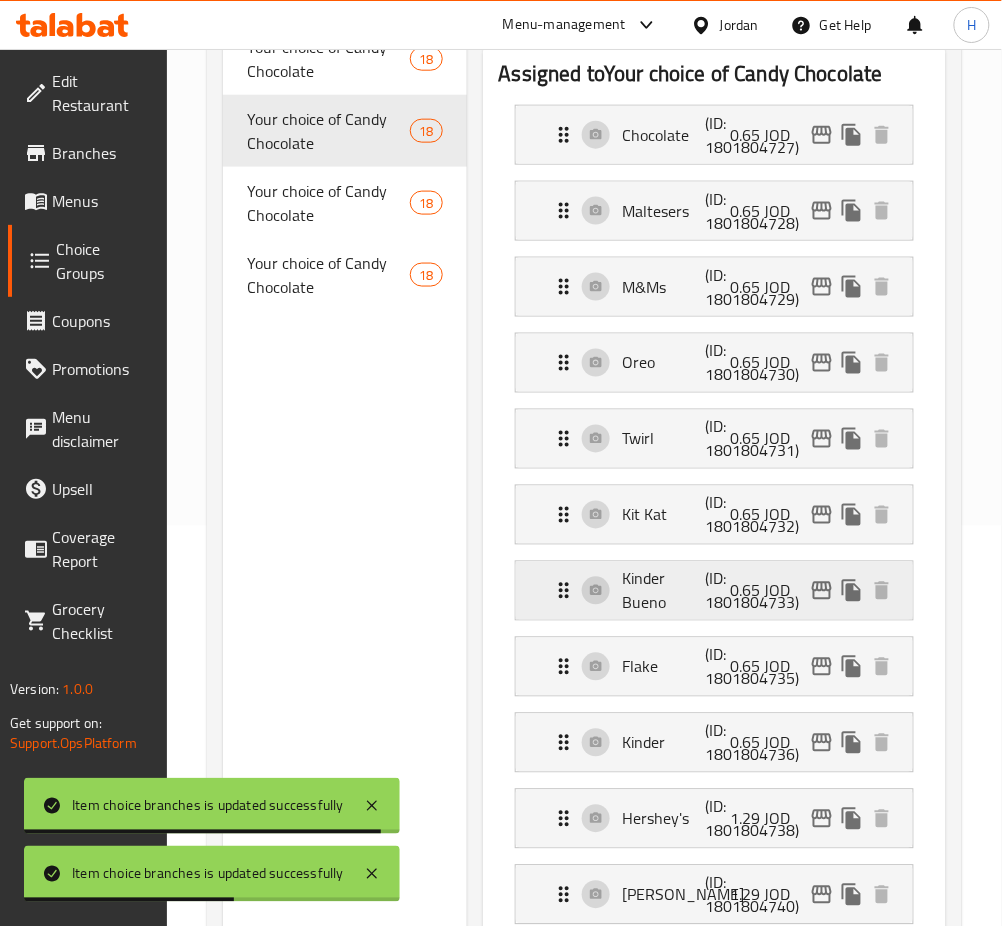 click 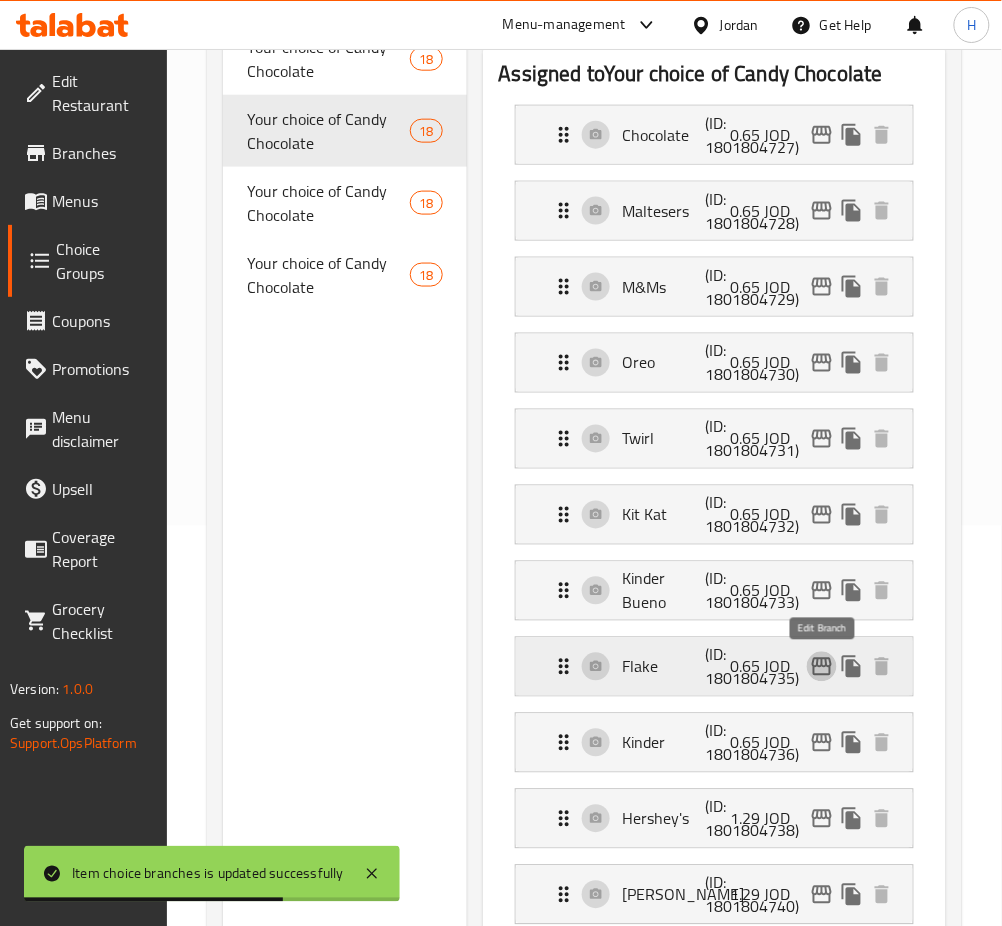 click 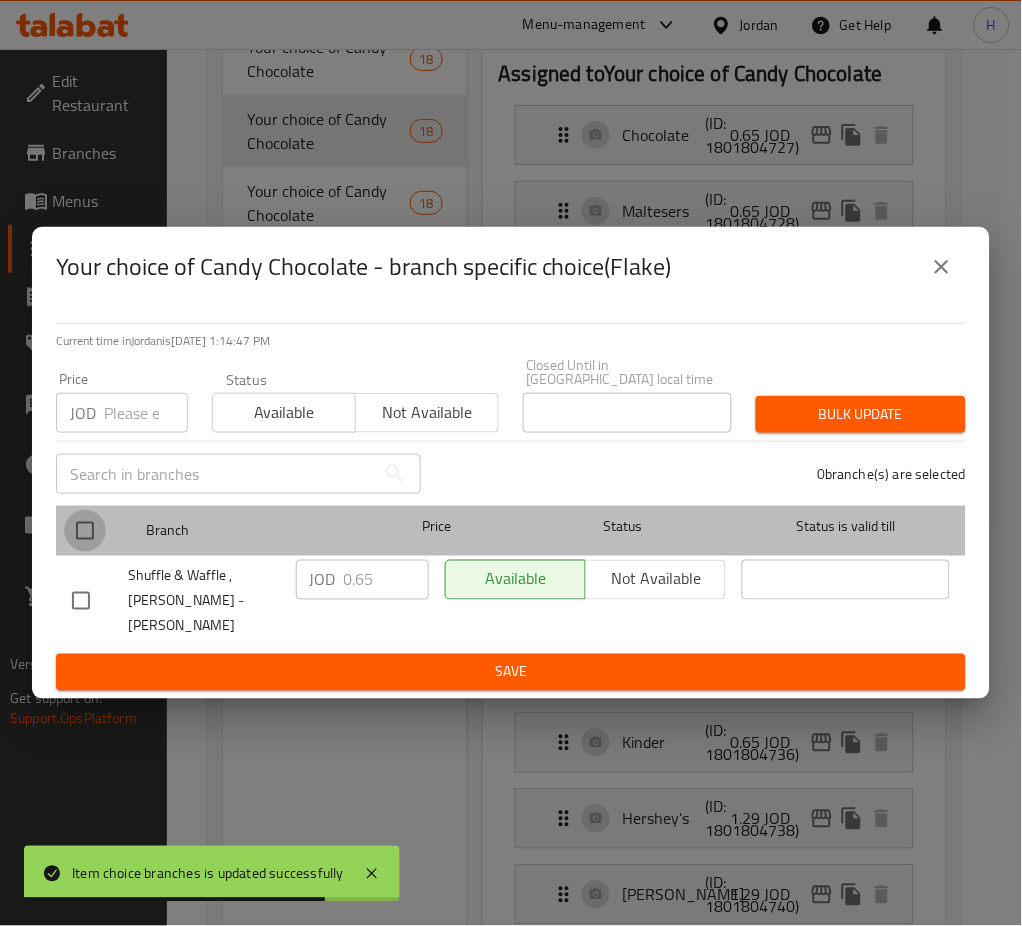 click at bounding box center (85, 531) 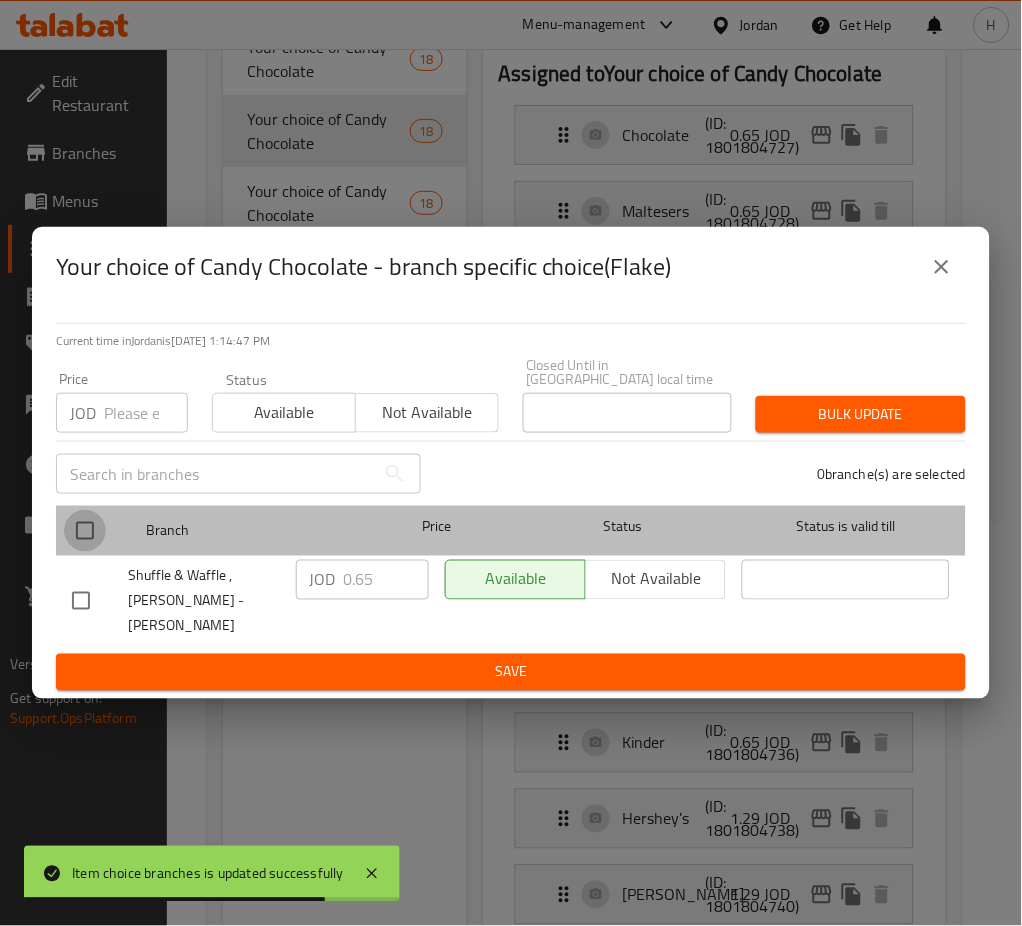 checkbox on "true" 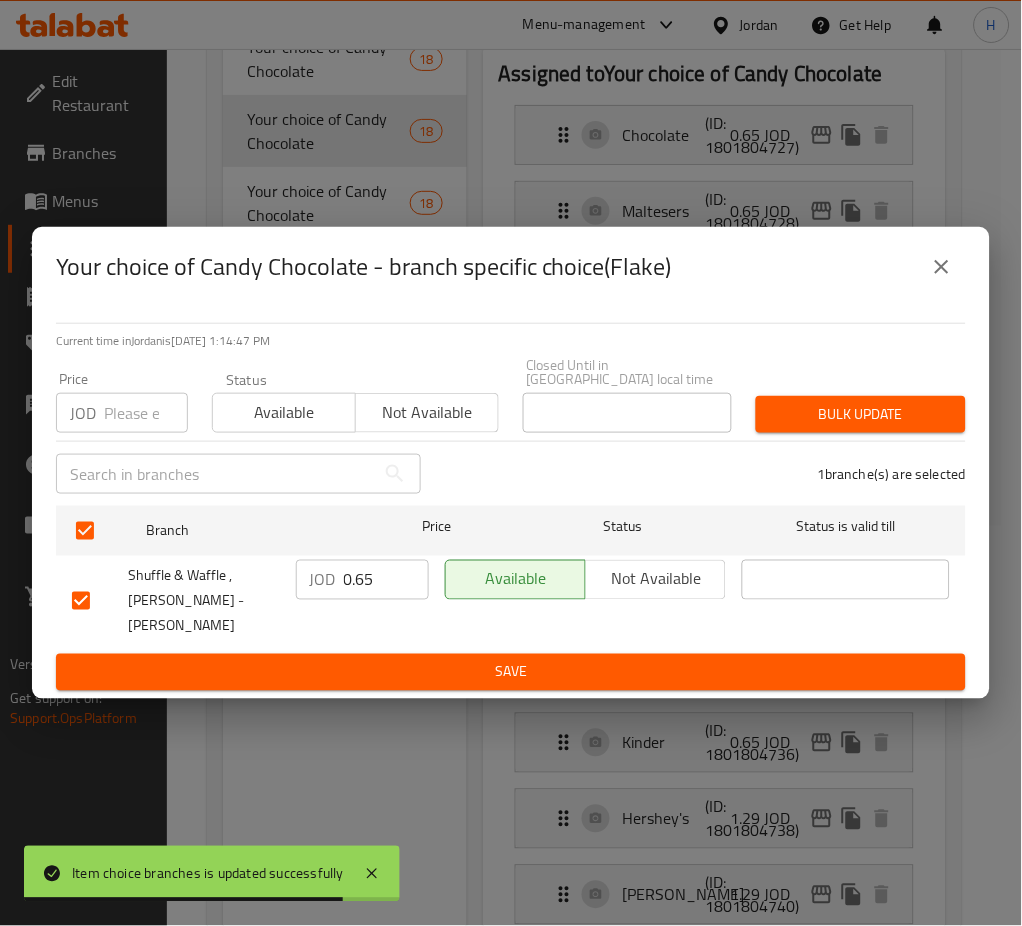 click on "0.65" at bounding box center [386, 580] 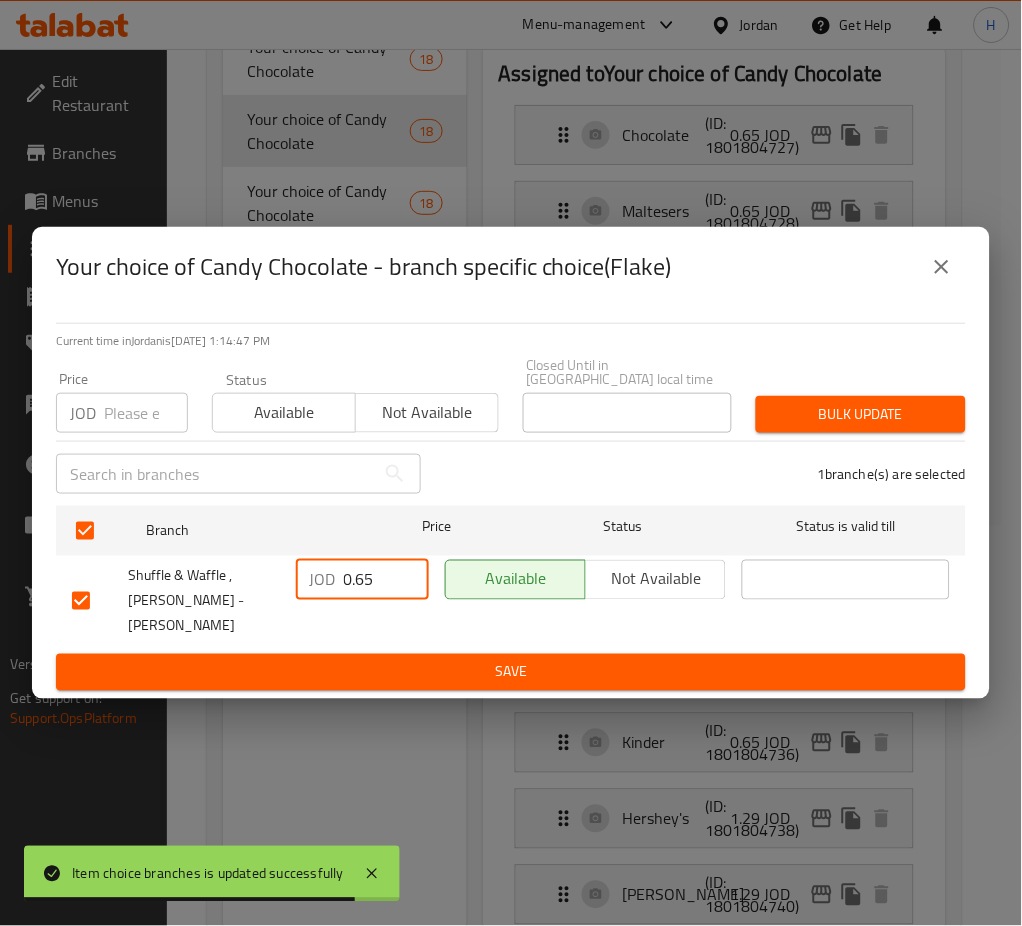 paste on "1.50" 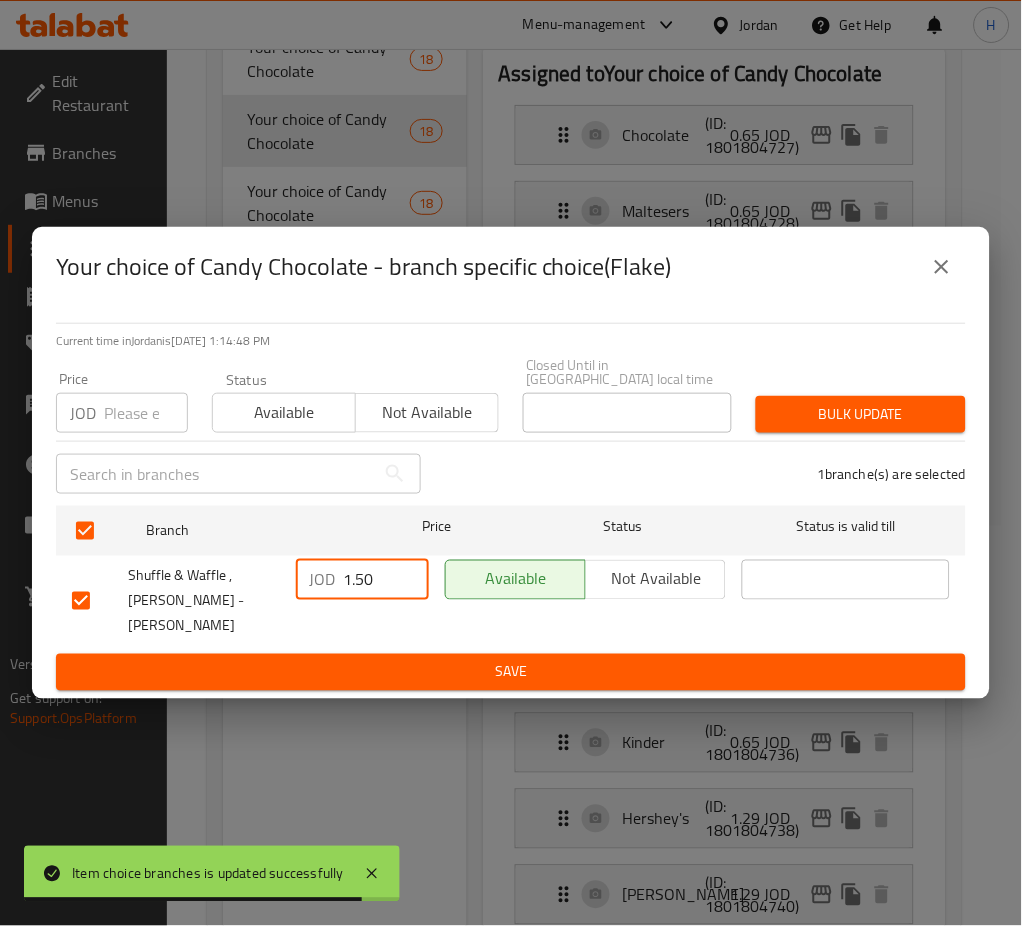 type on "1.50" 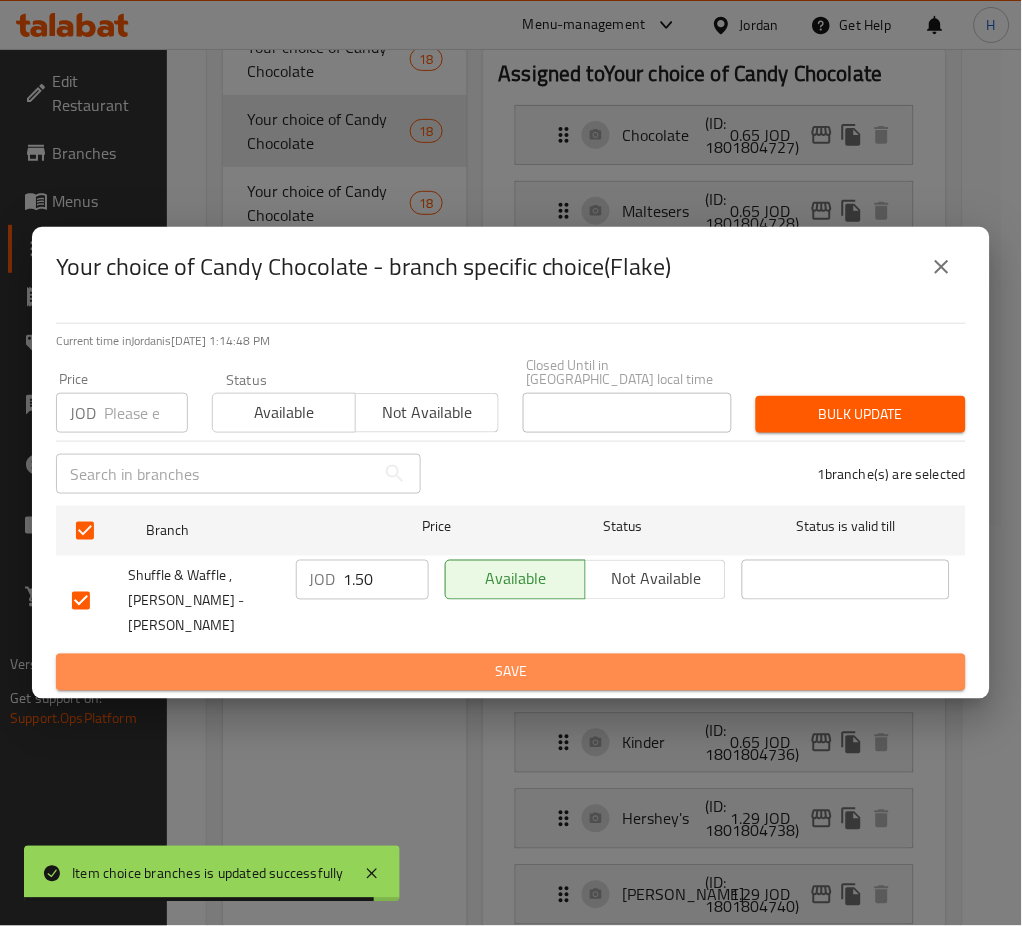 click on "Save" at bounding box center [511, 672] 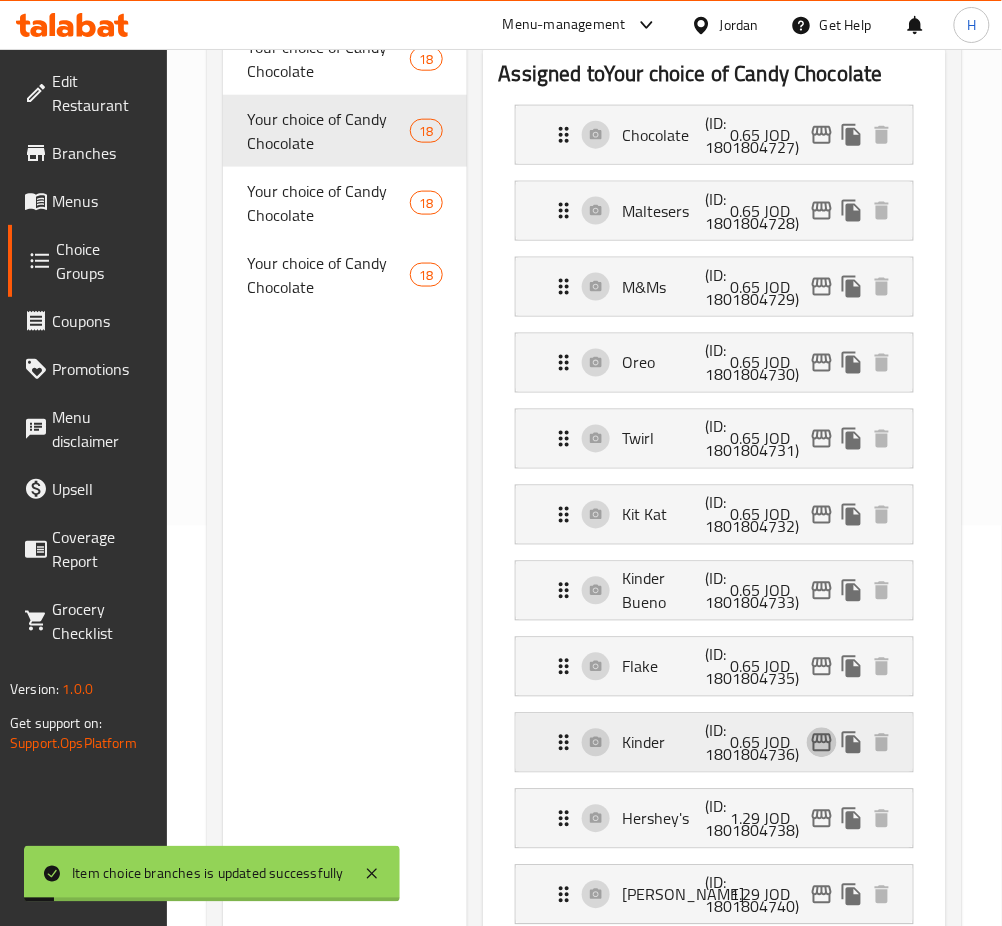 click 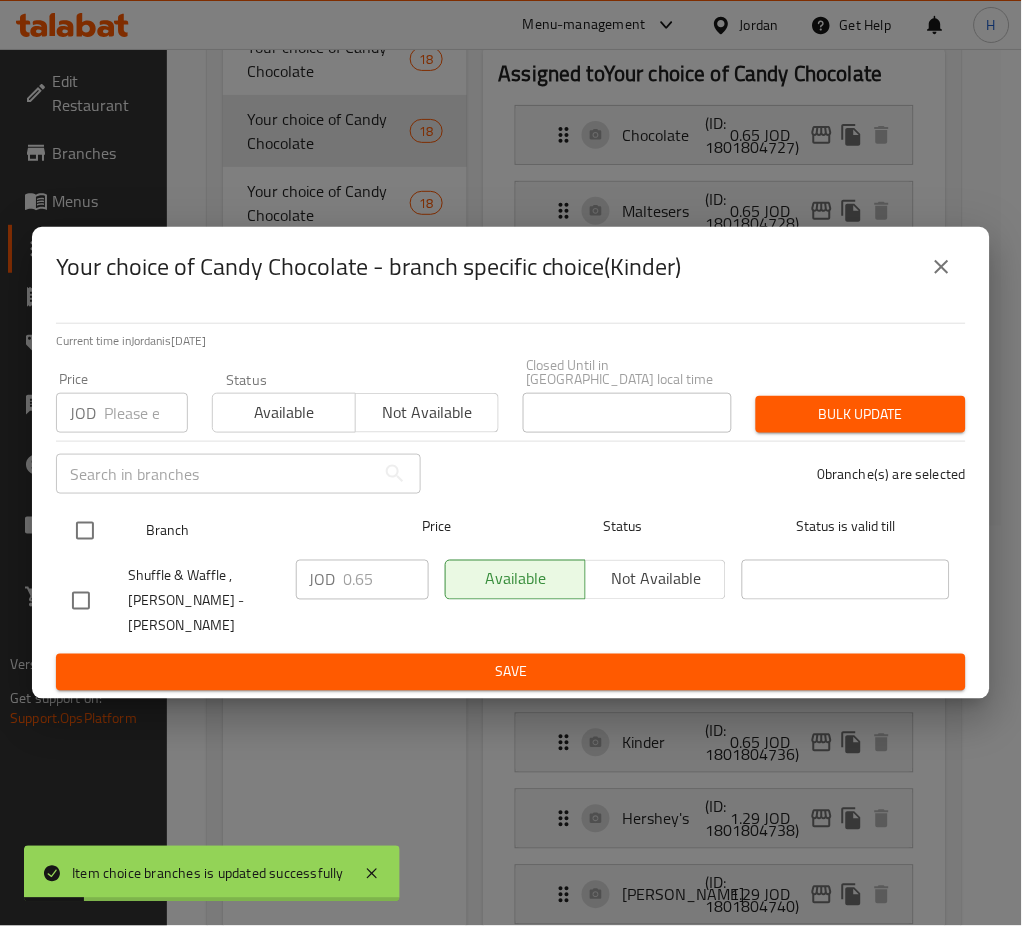 click at bounding box center [85, 531] 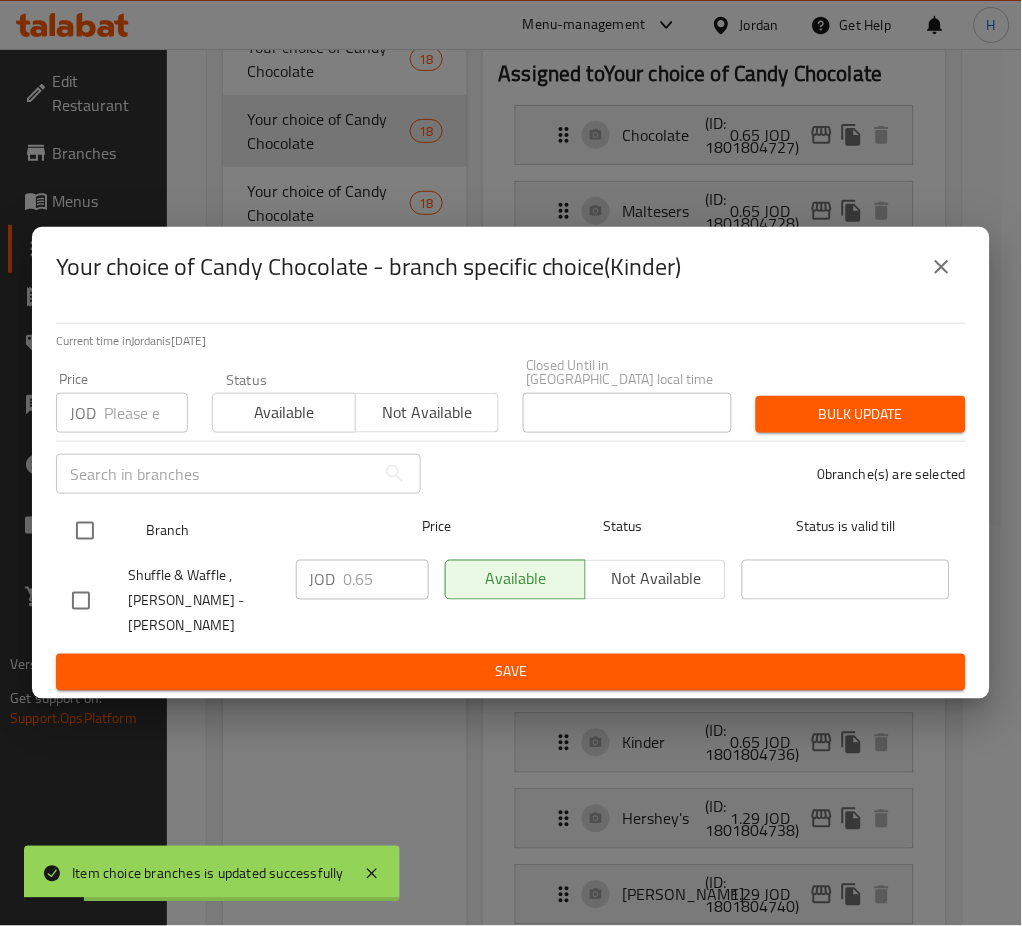 checkbox on "true" 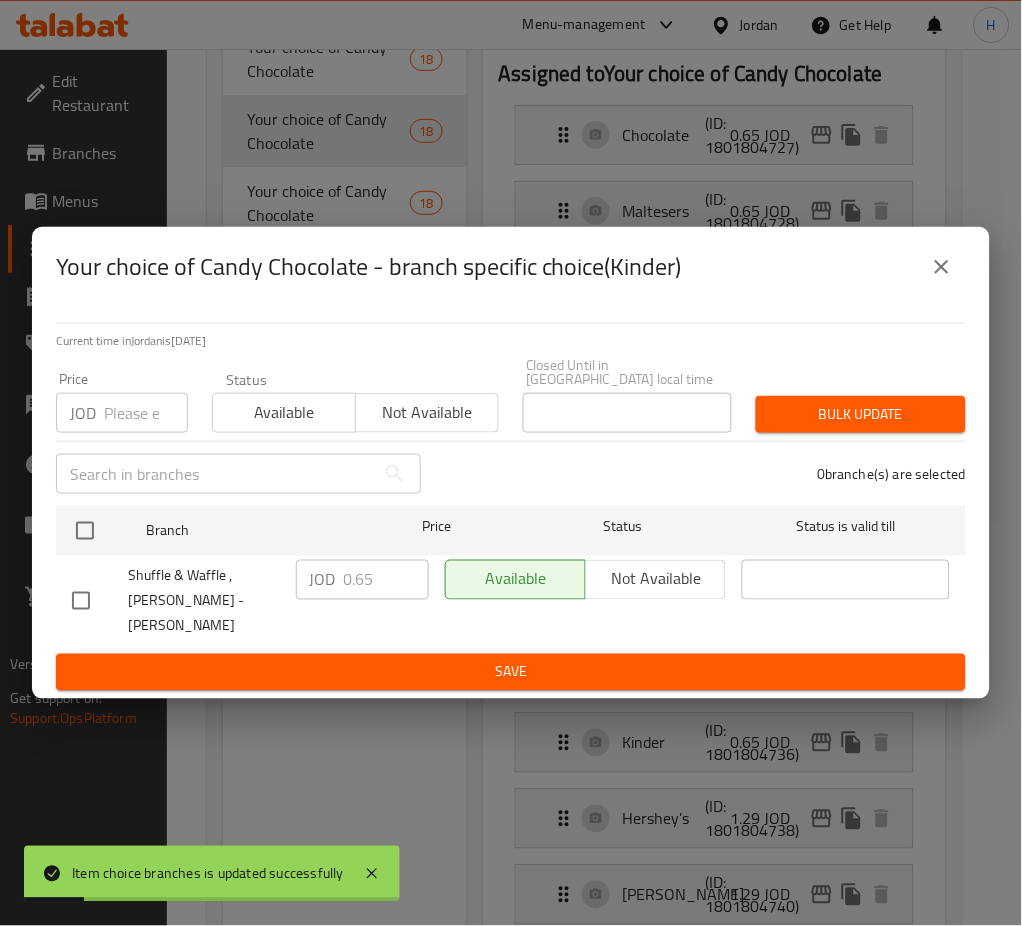 checkbox on "true" 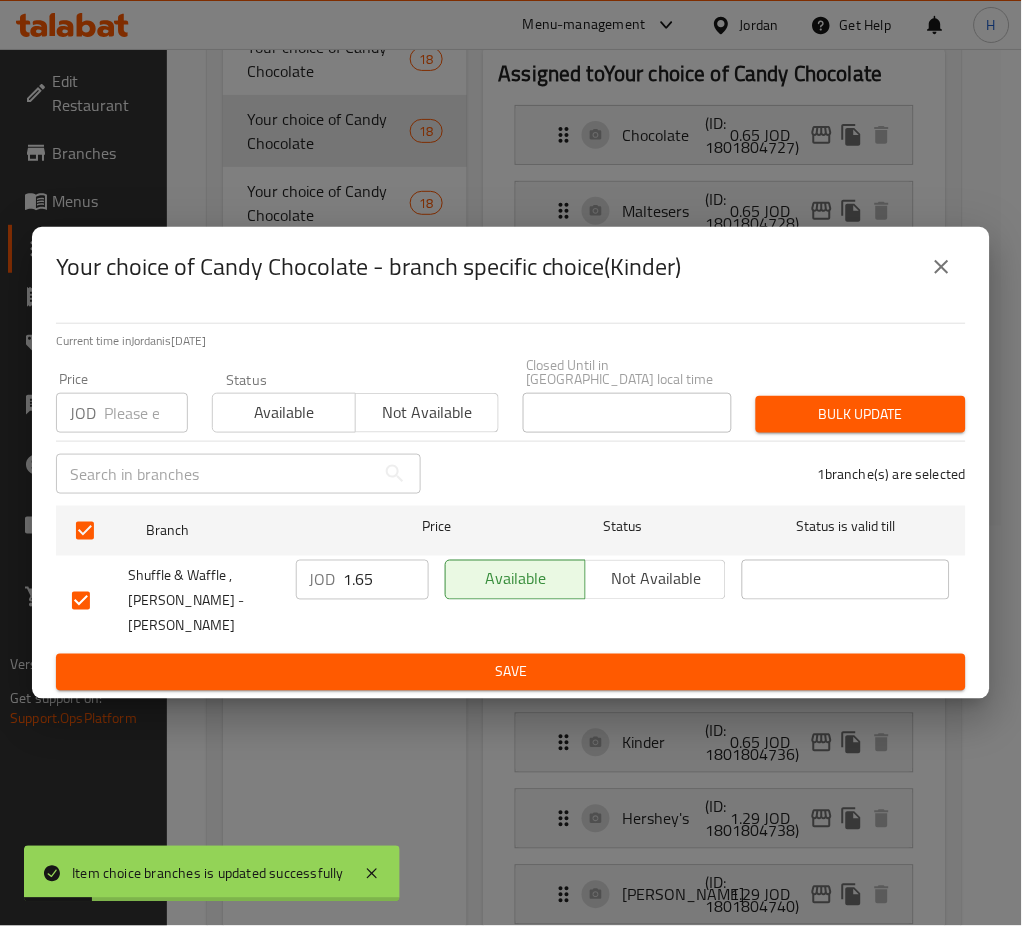 click on "1.65" at bounding box center (386, 580) 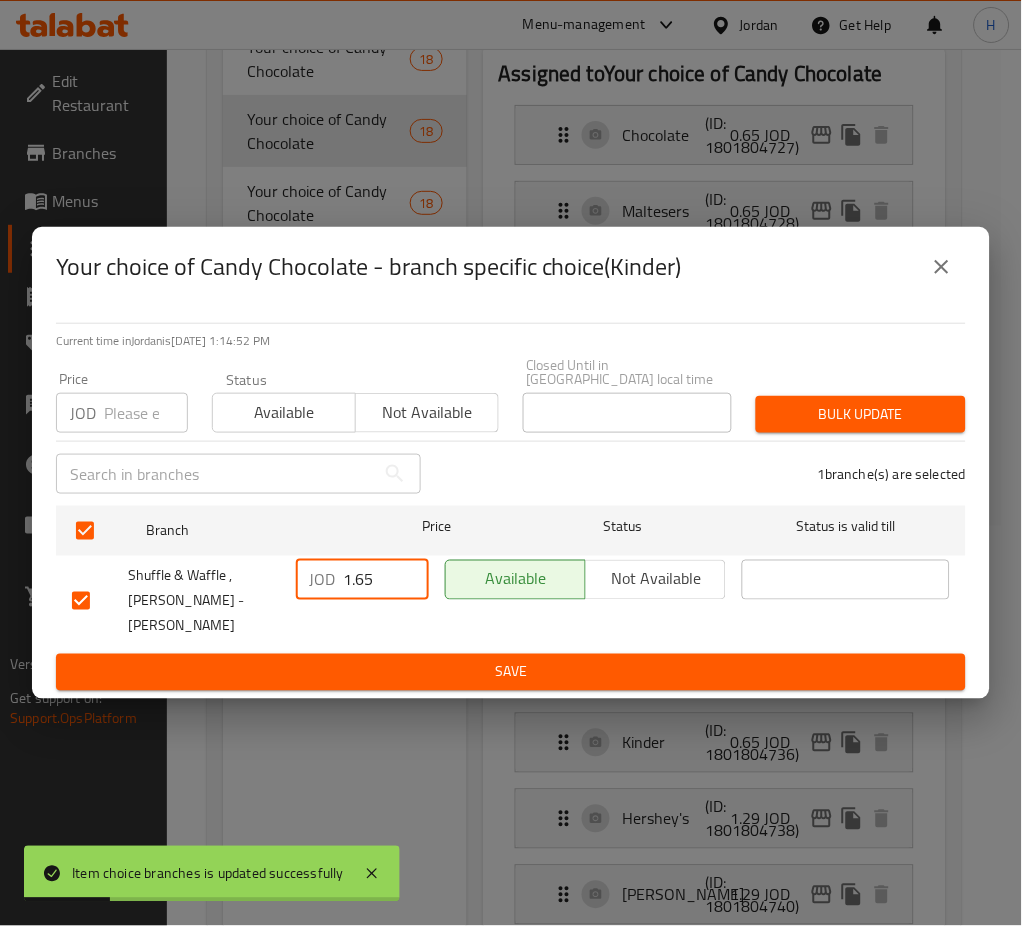 paste on "50" 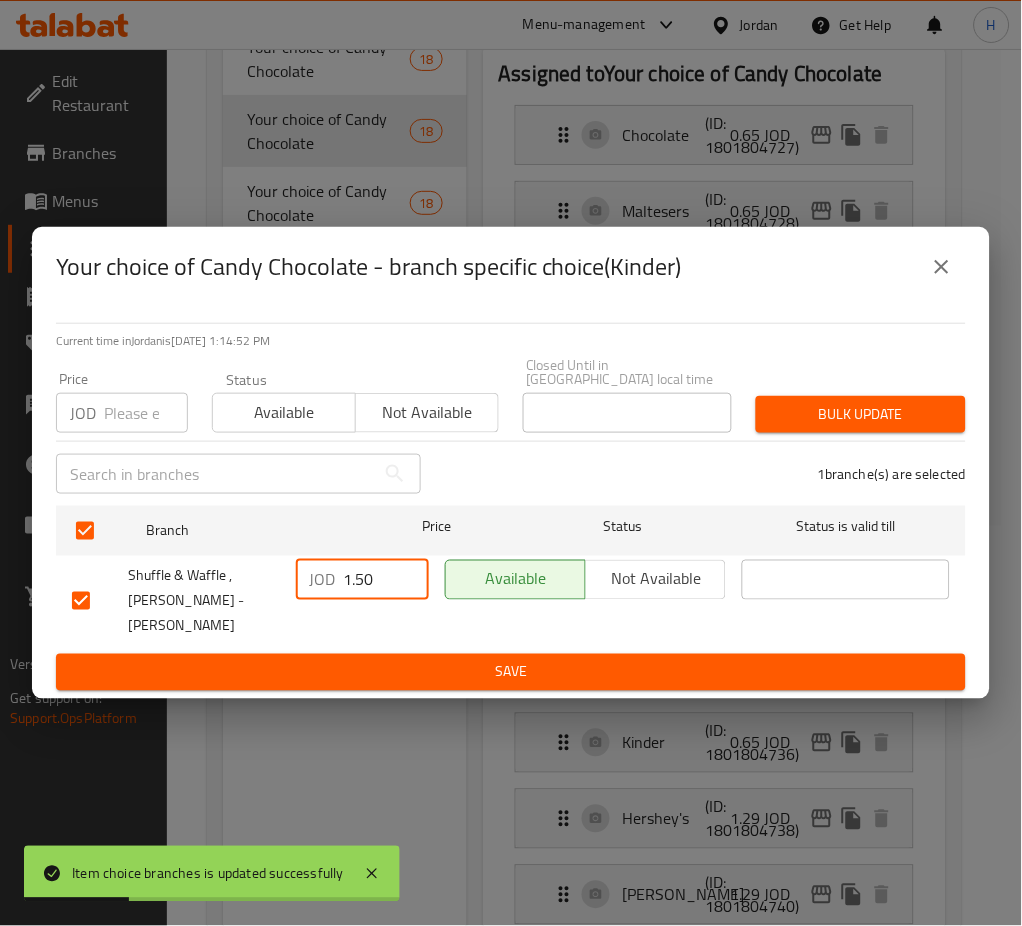 type on "1.50" 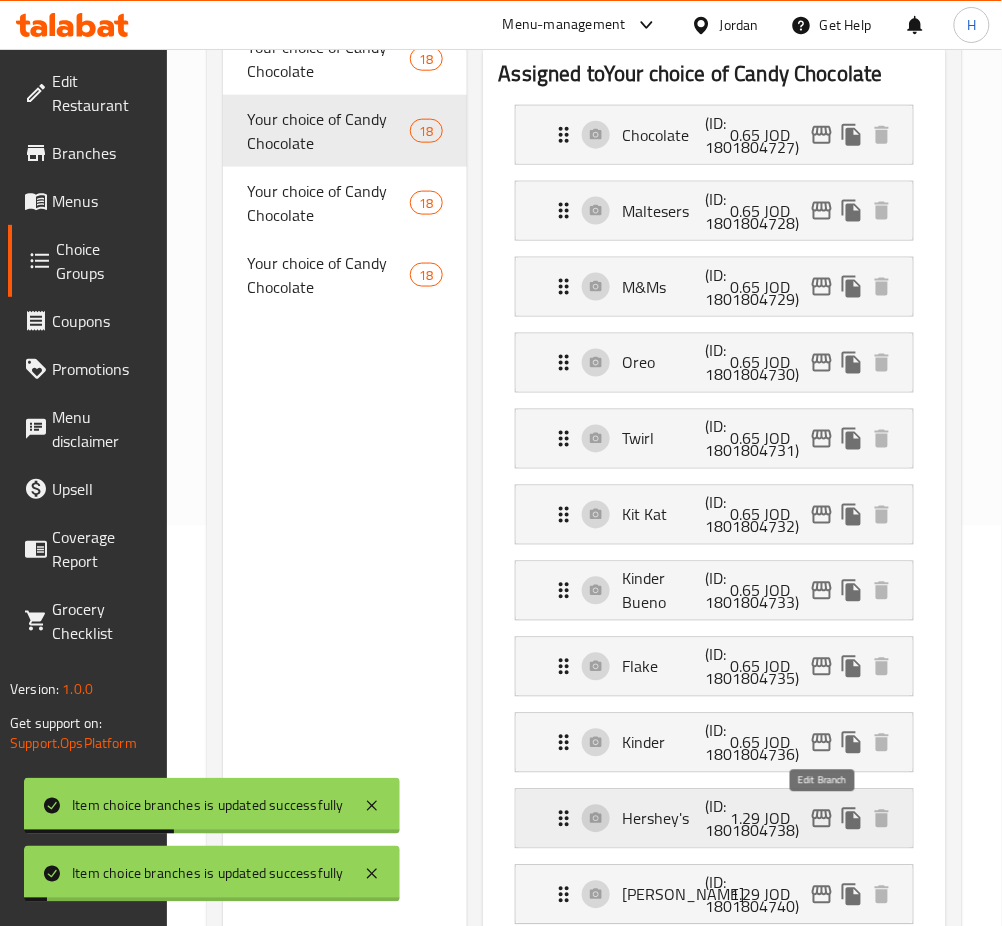 click 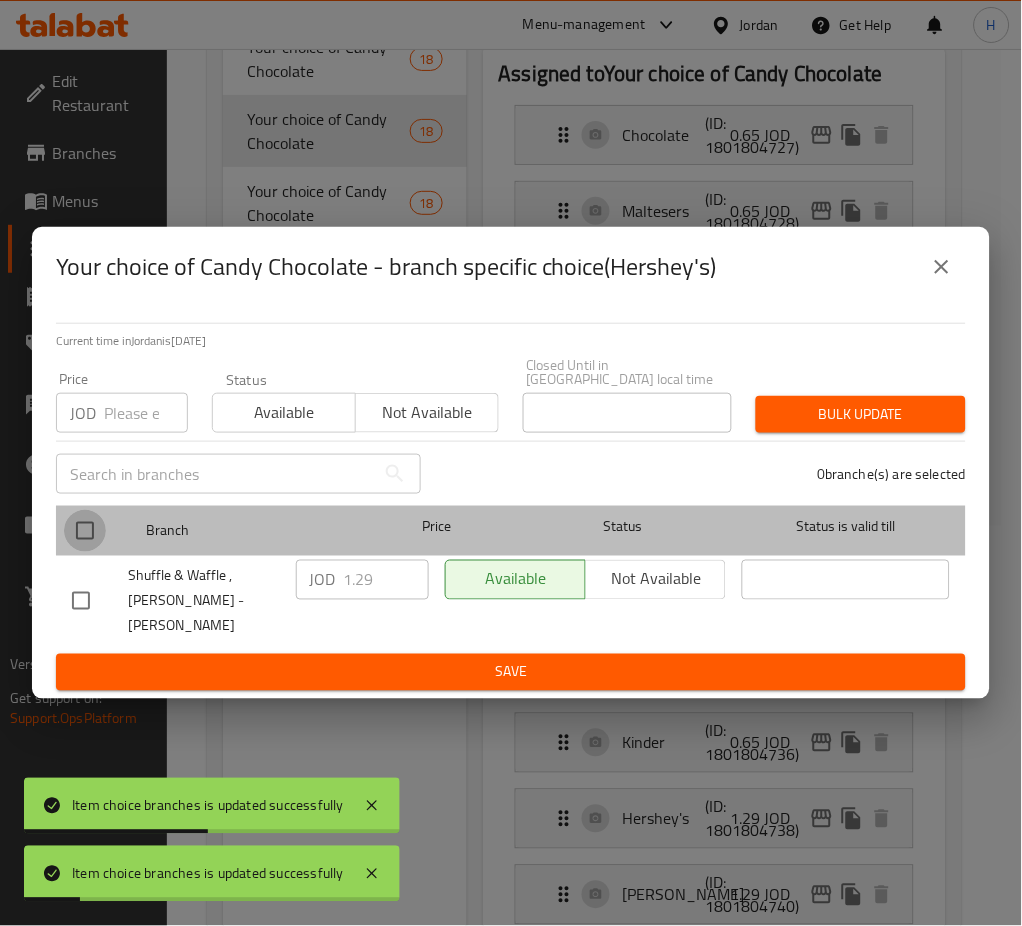 click at bounding box center (85, 531) 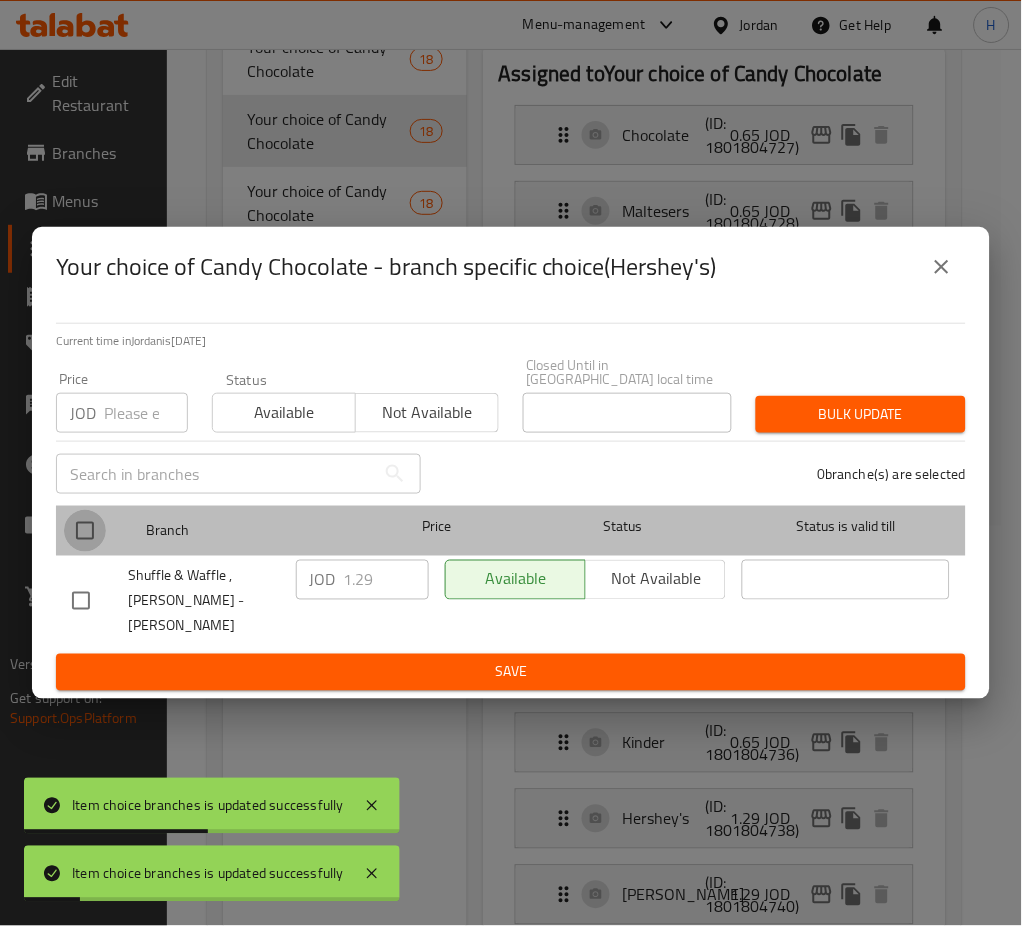 checkbox on "true" 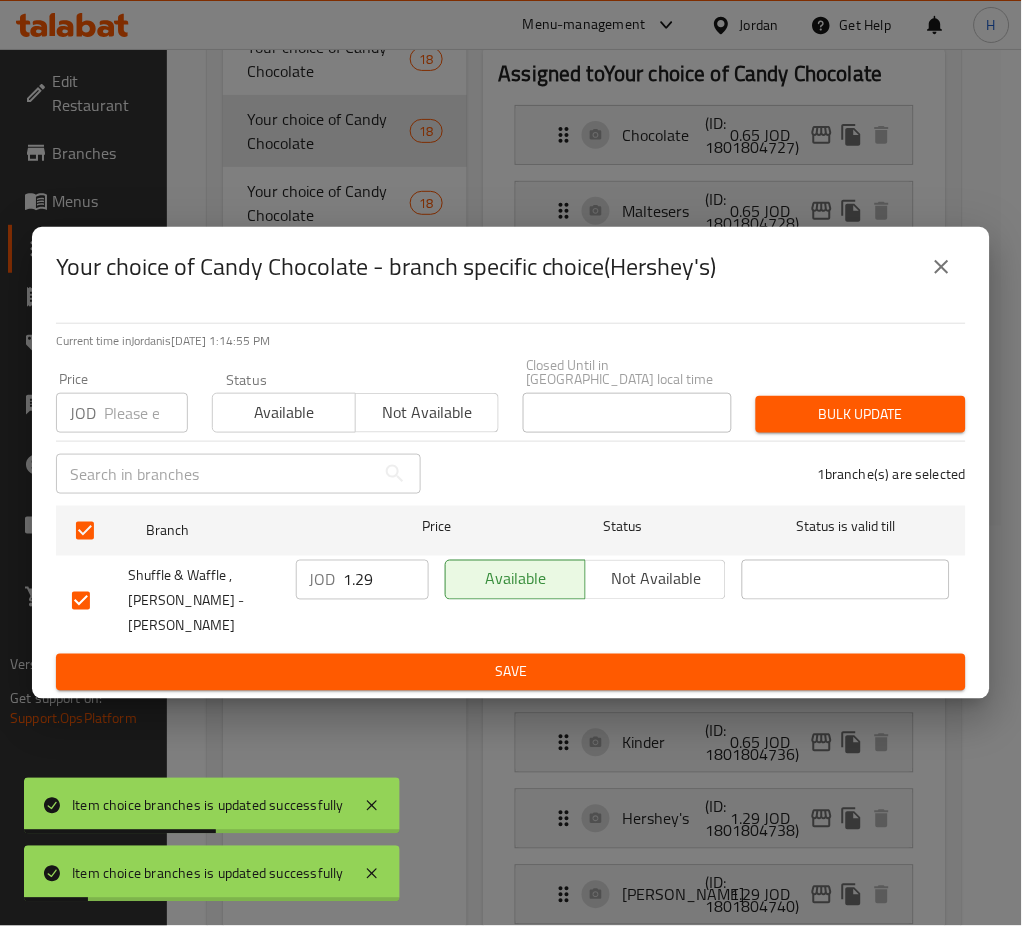 click on "1.29" at bounding box center [386, 580] 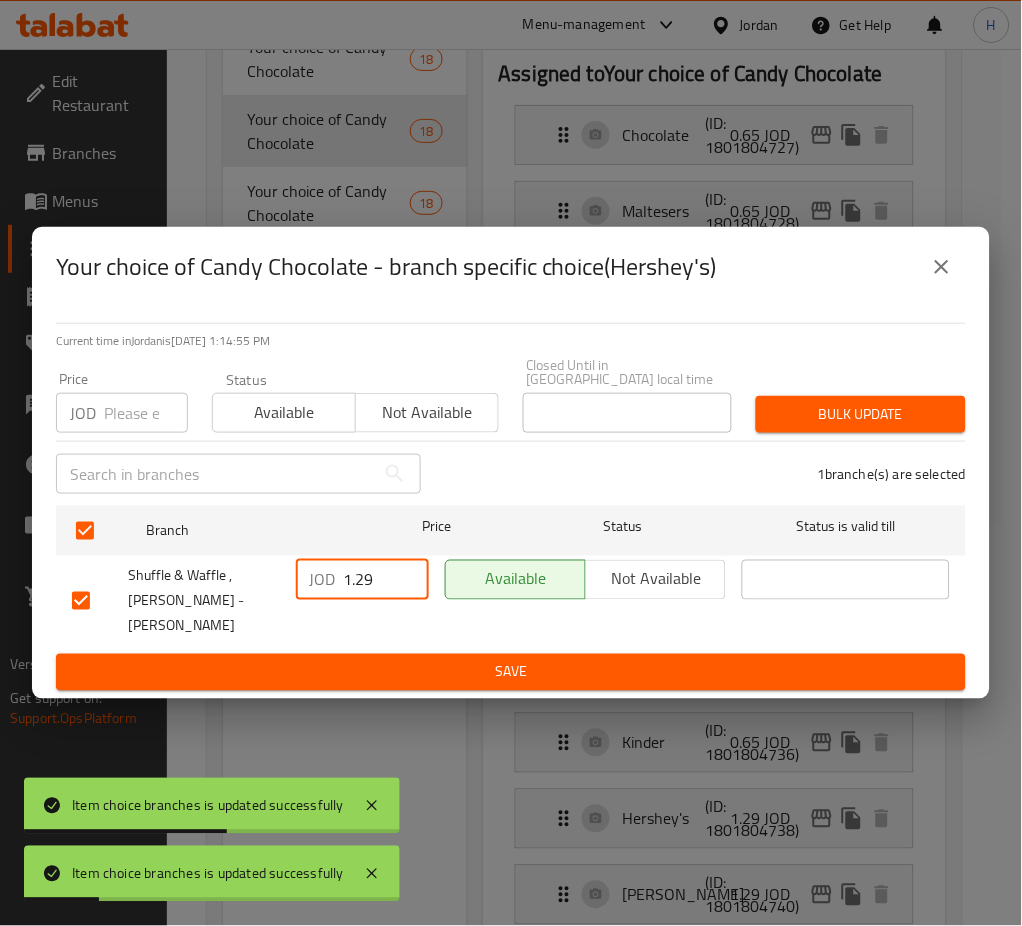 paste on "50" 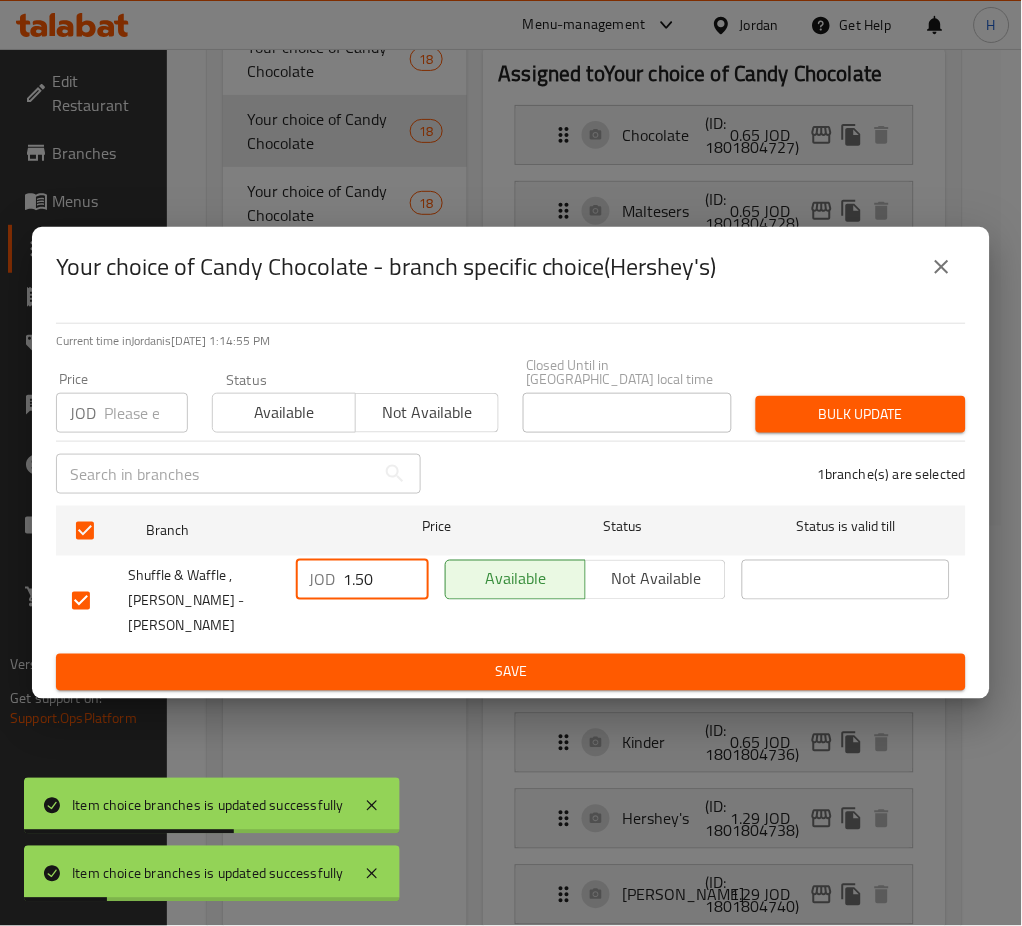 type on "1.50" 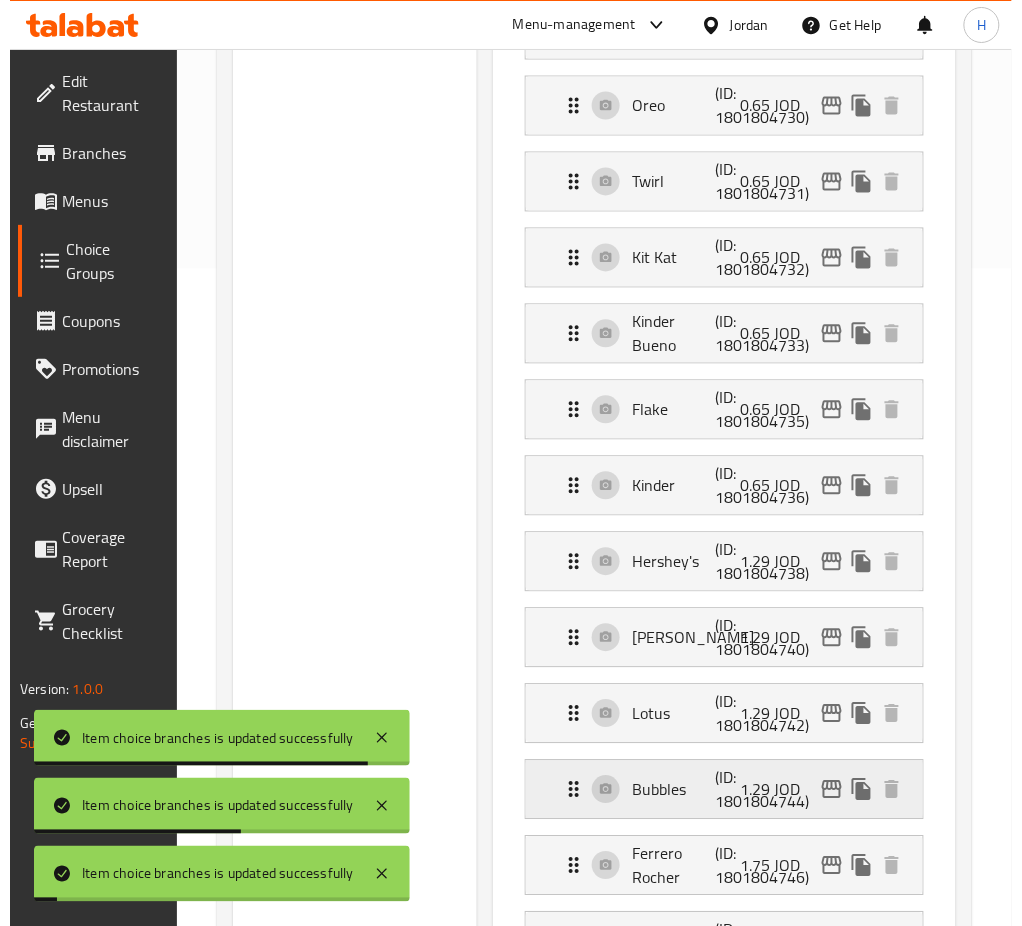 scroll, scrollTop: 666, scrollLeft: 0, axis: vertical 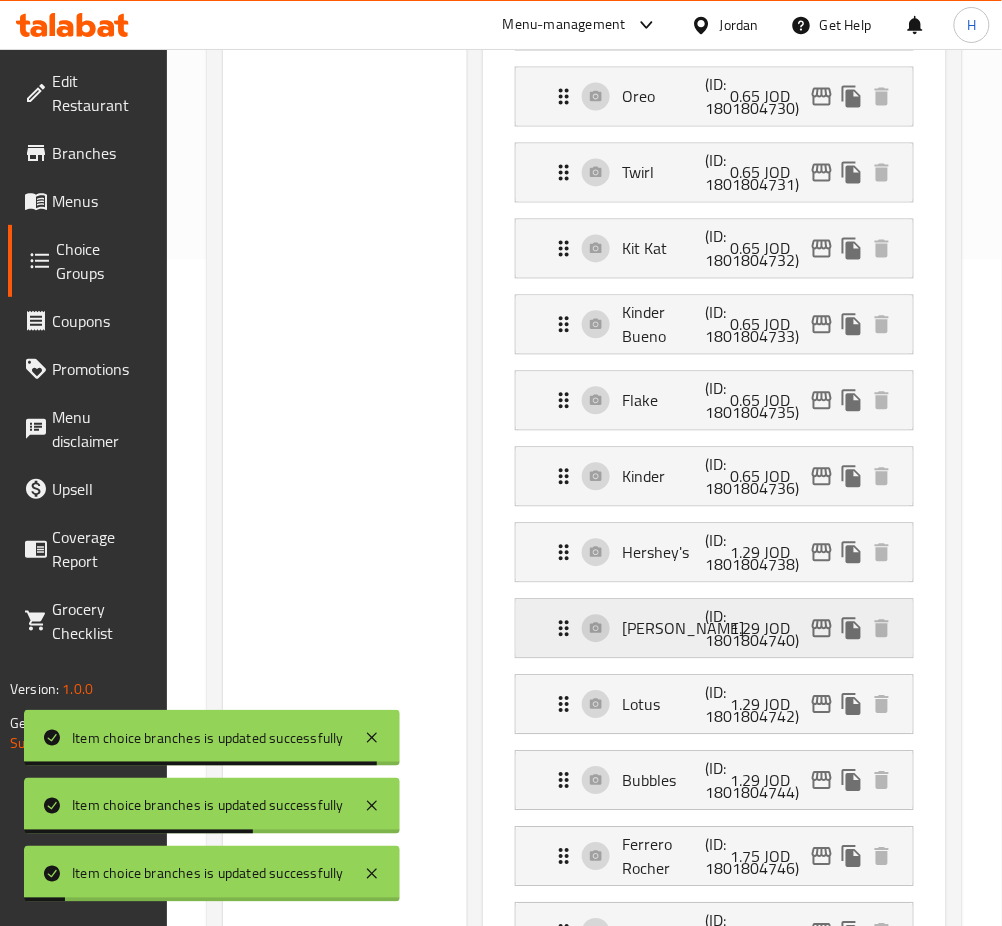 click 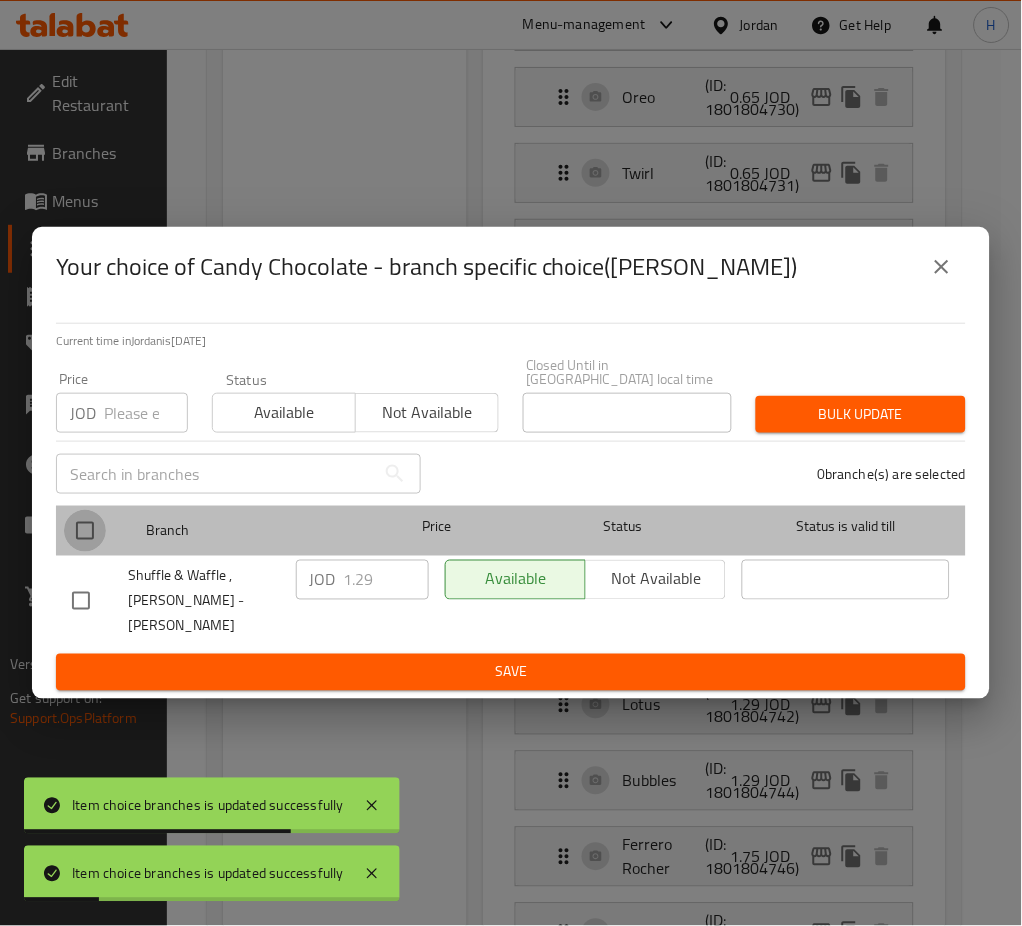 click at bounding box center [85, 531] 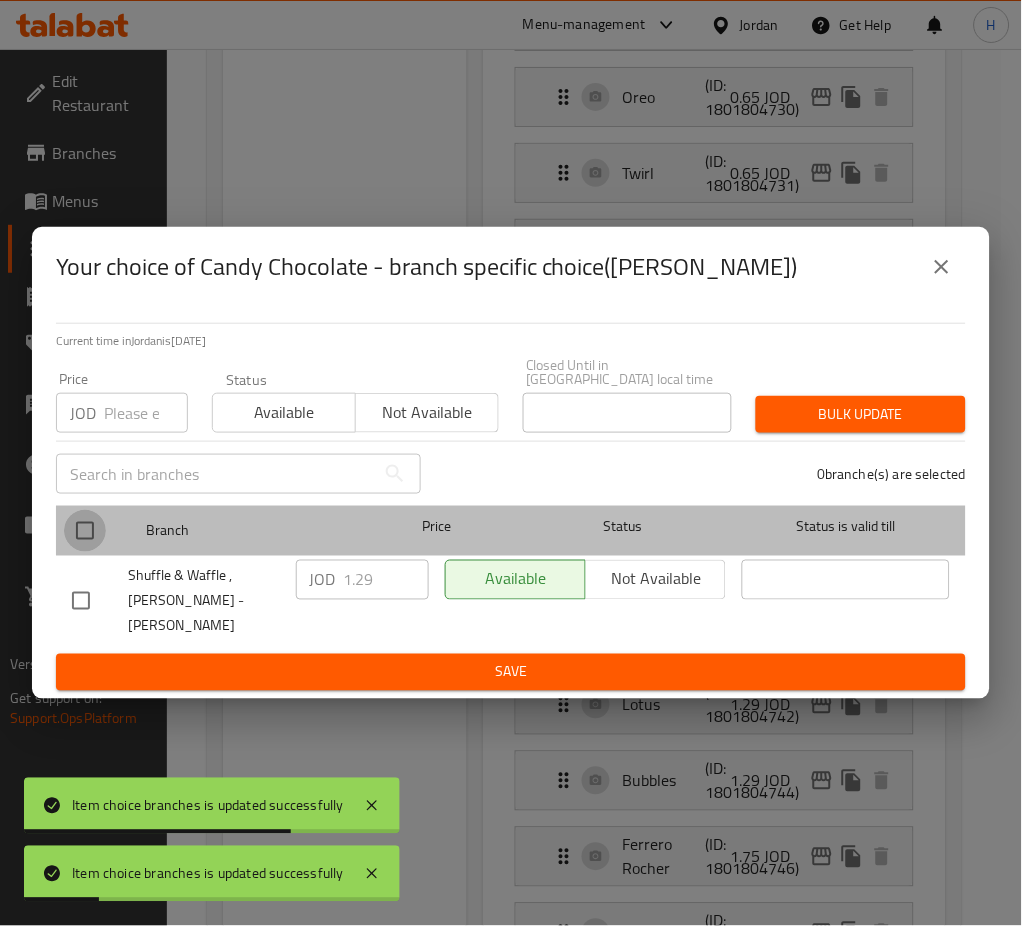 checkbox on "true" 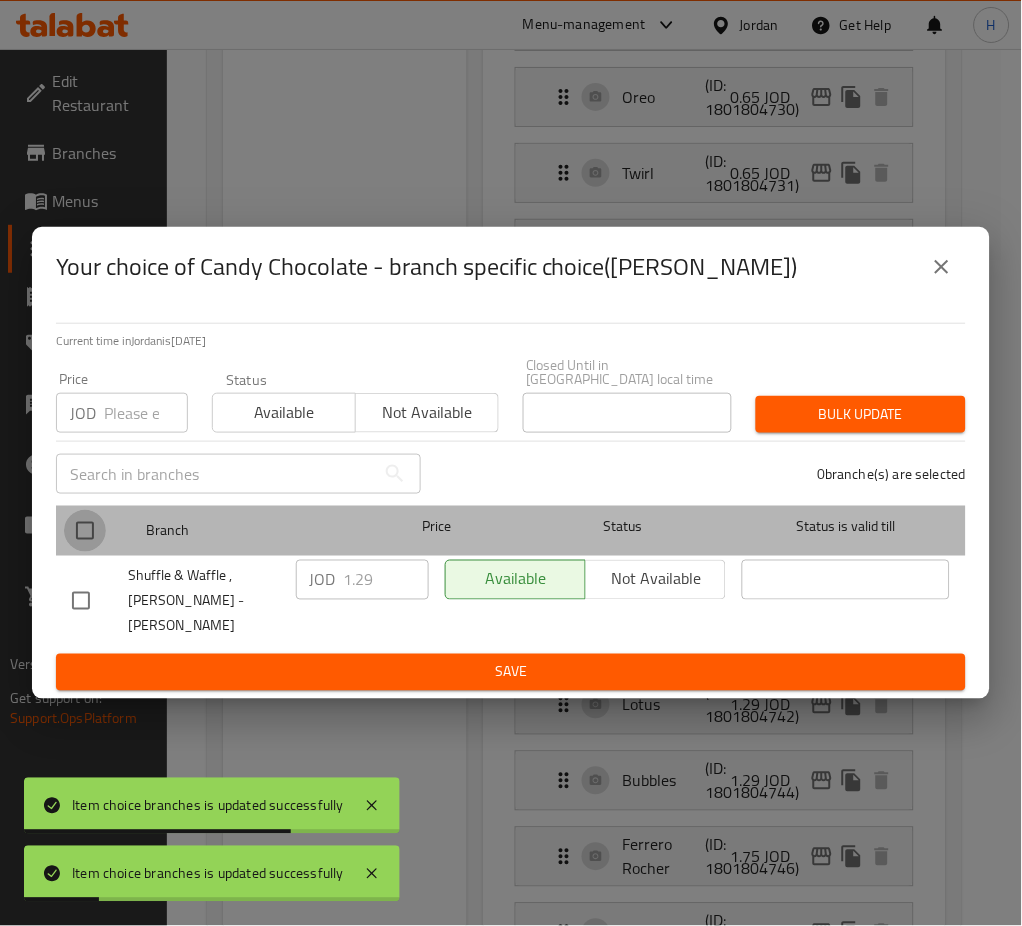 checkbox on "true" 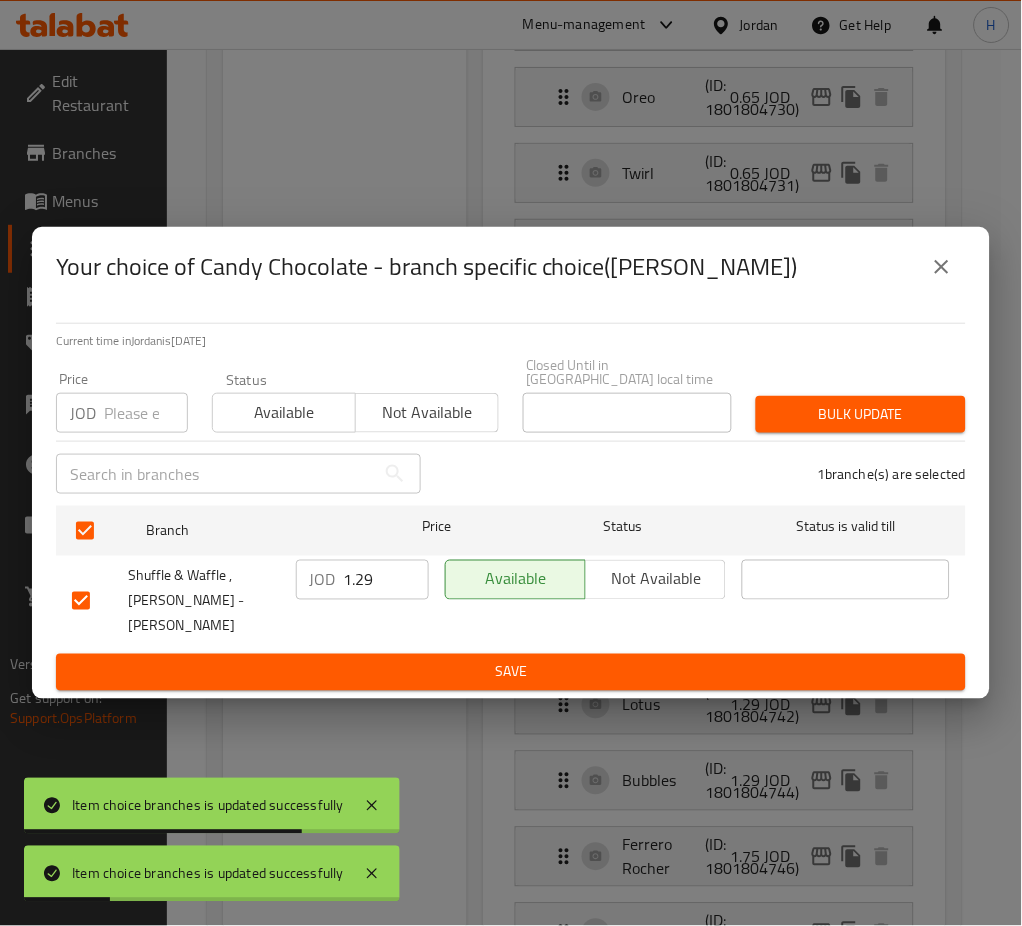 click on "1.29" at bounding box center (386, 580) 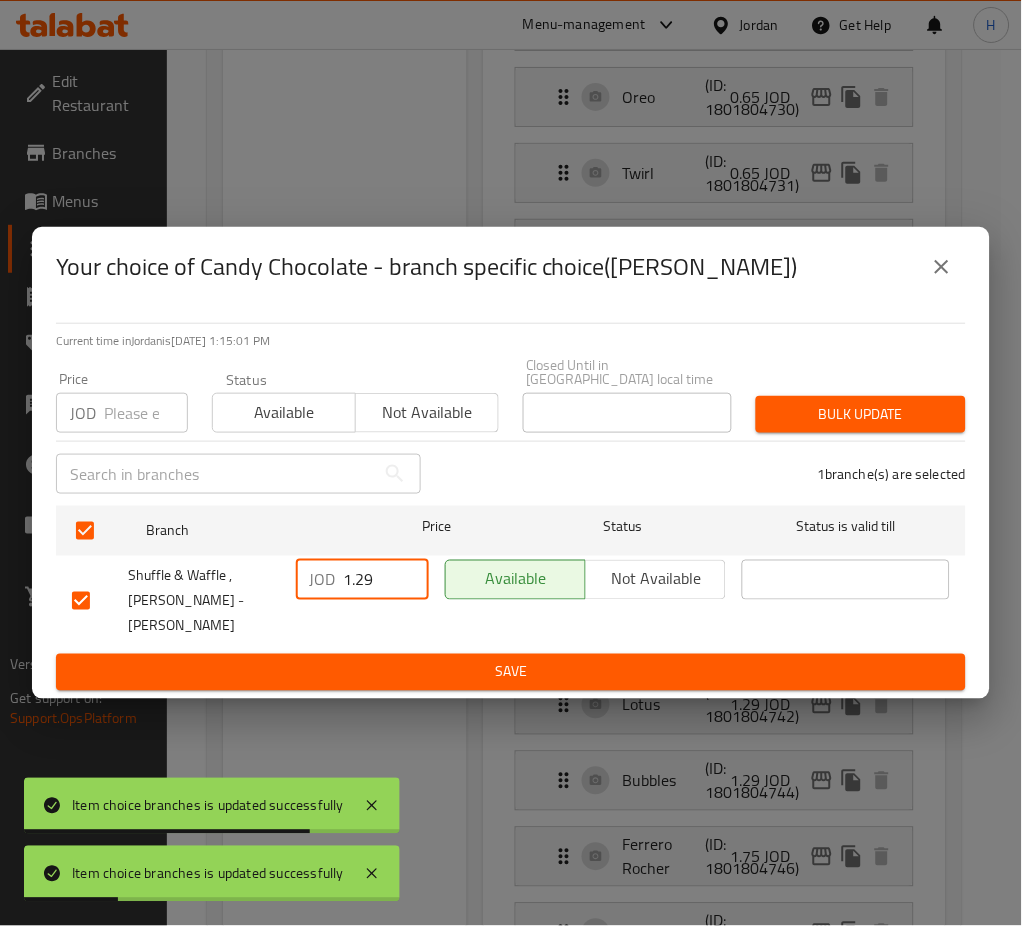 paste on "50" 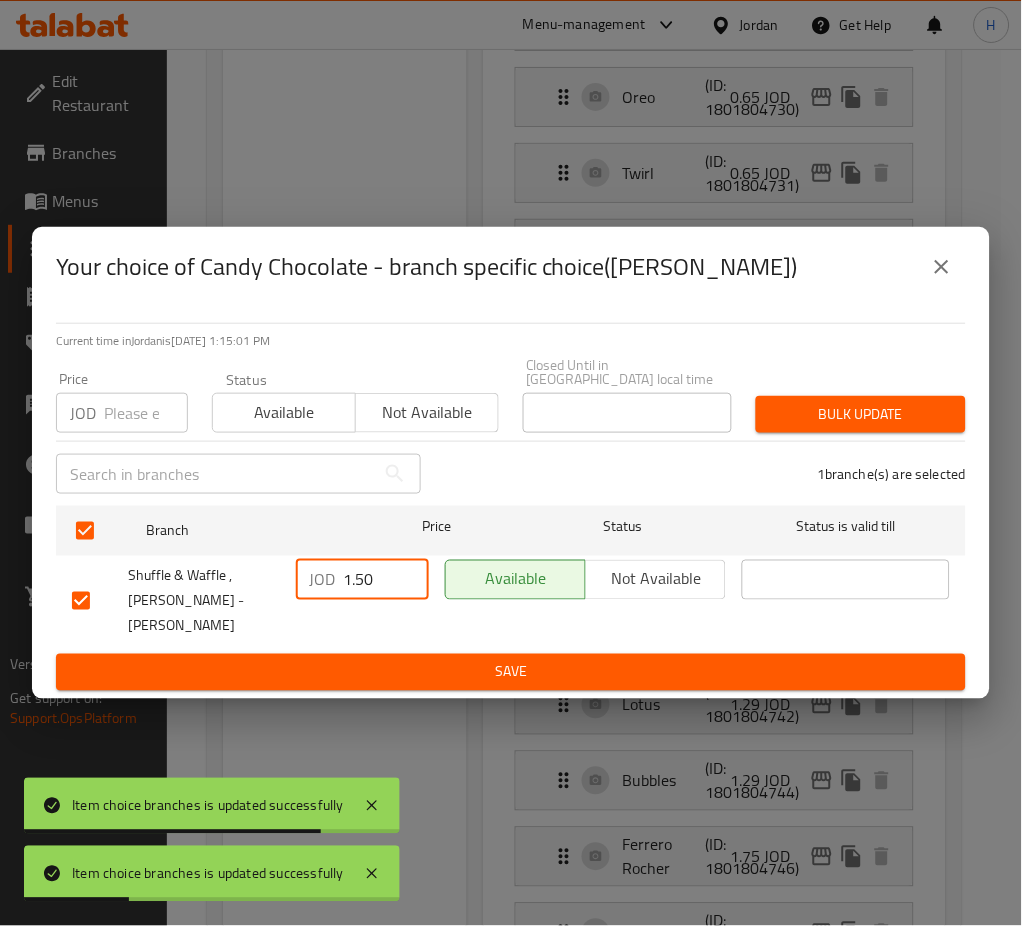 type on "1.50" 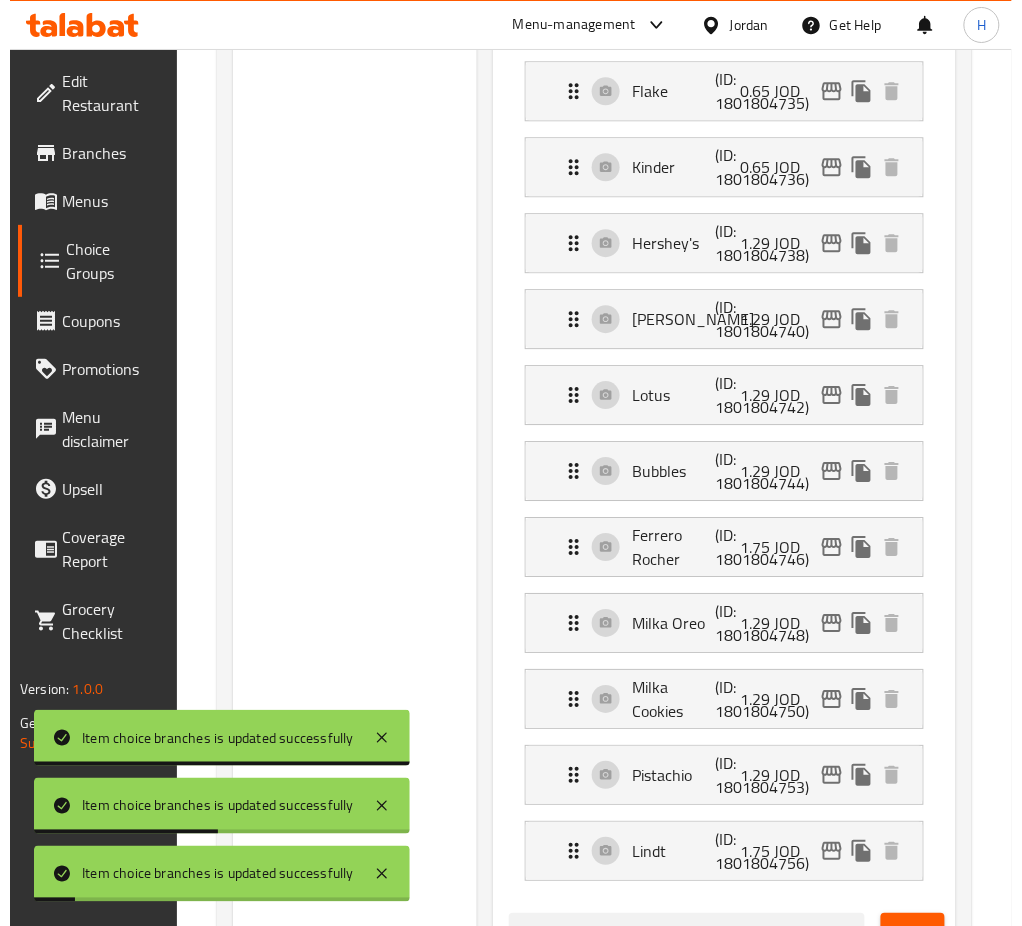 scroll, scrollTop: 1001, scrollLeft: 0, axis: vertical 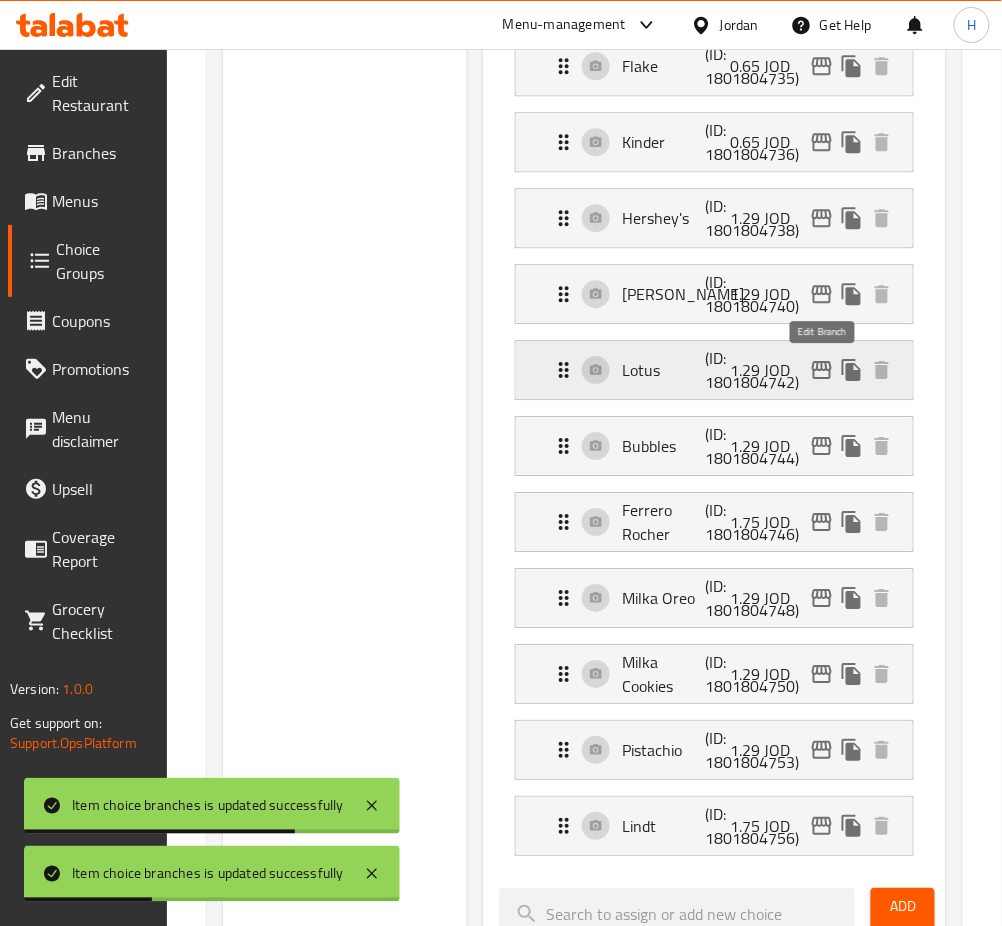 click 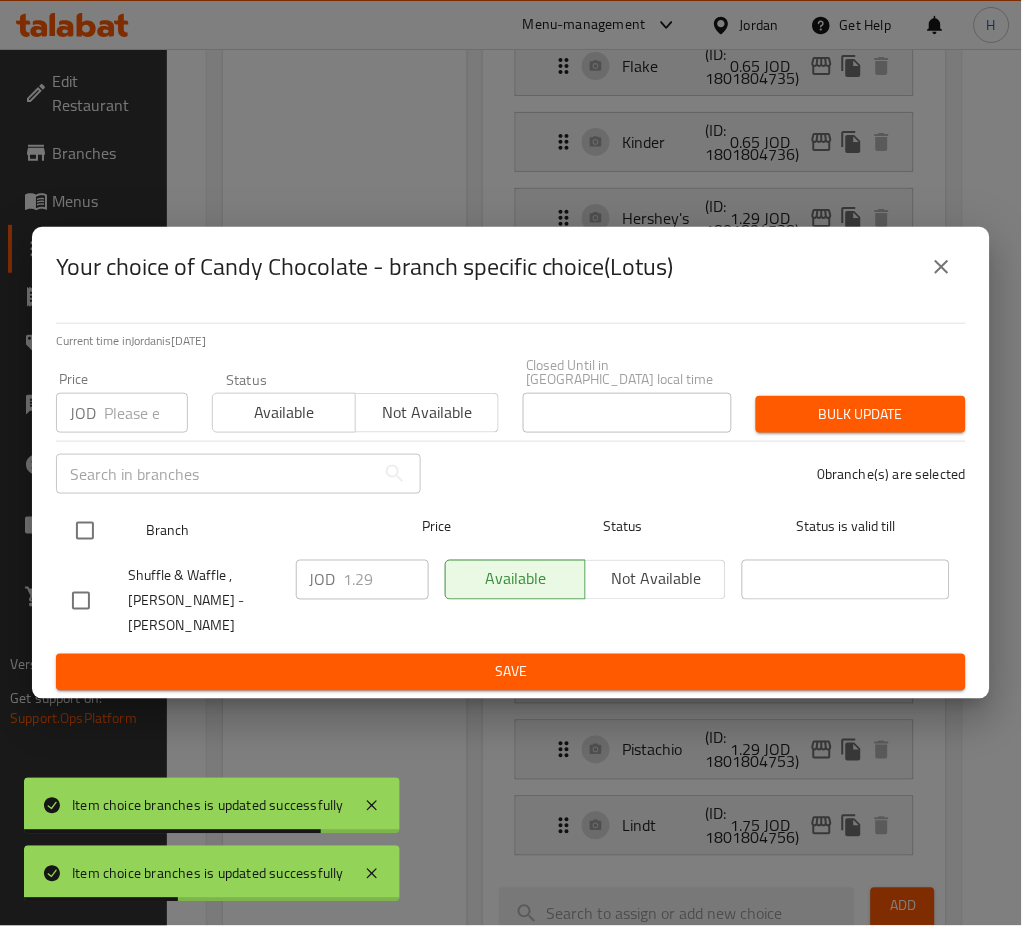 click at bounding box center (85, 531) 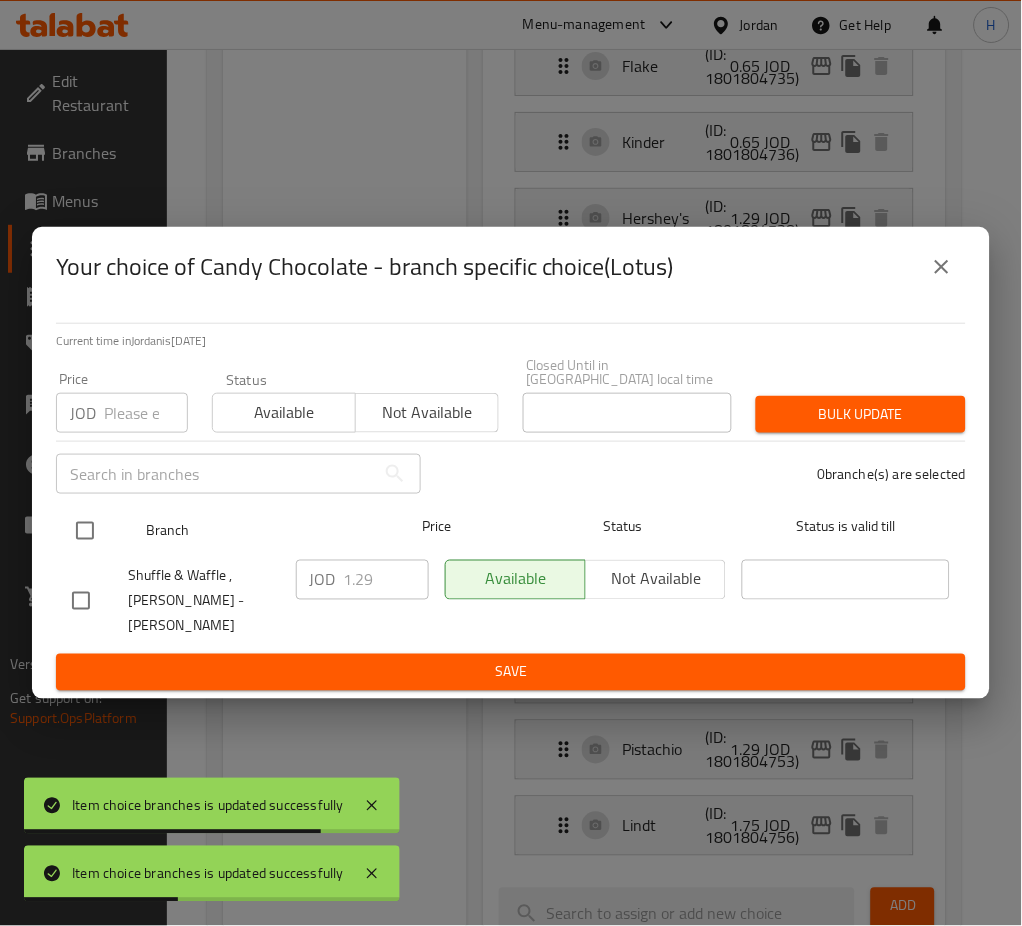 checkbox on "true" 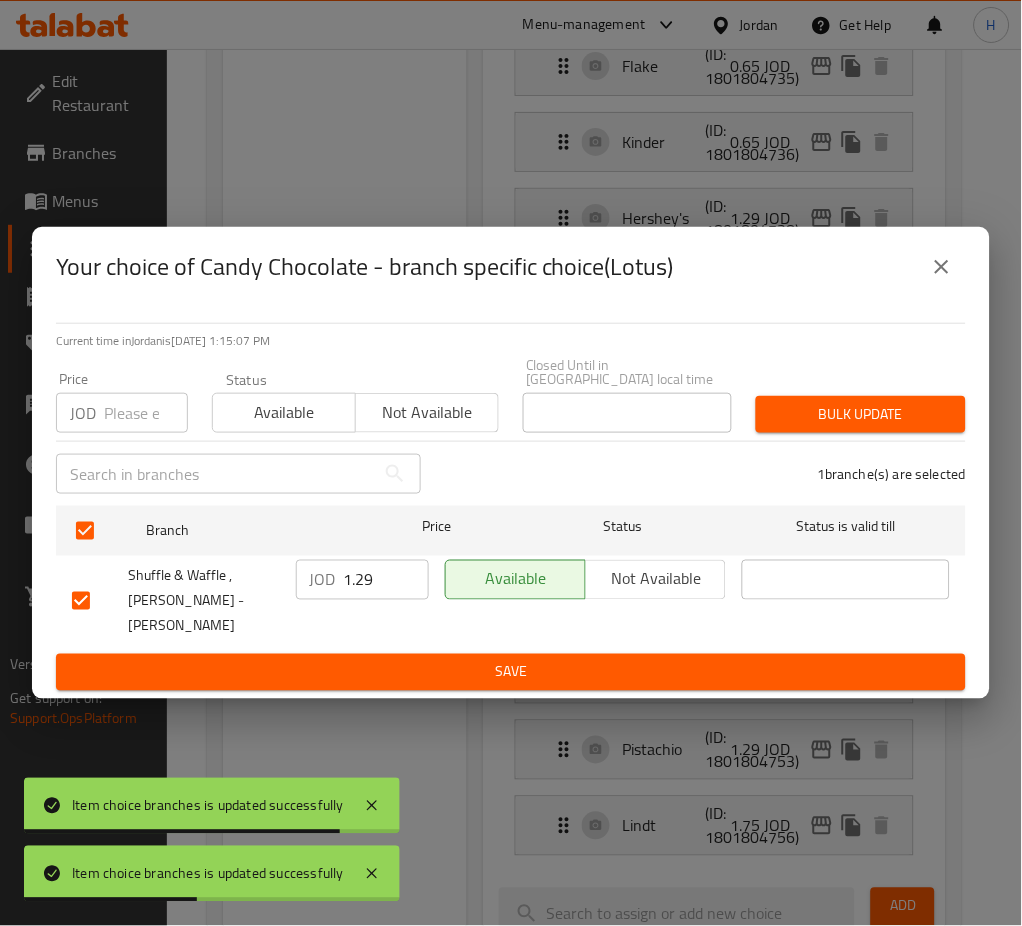 click on "JOD 1.29 ​" at bounding box center (362, 580) 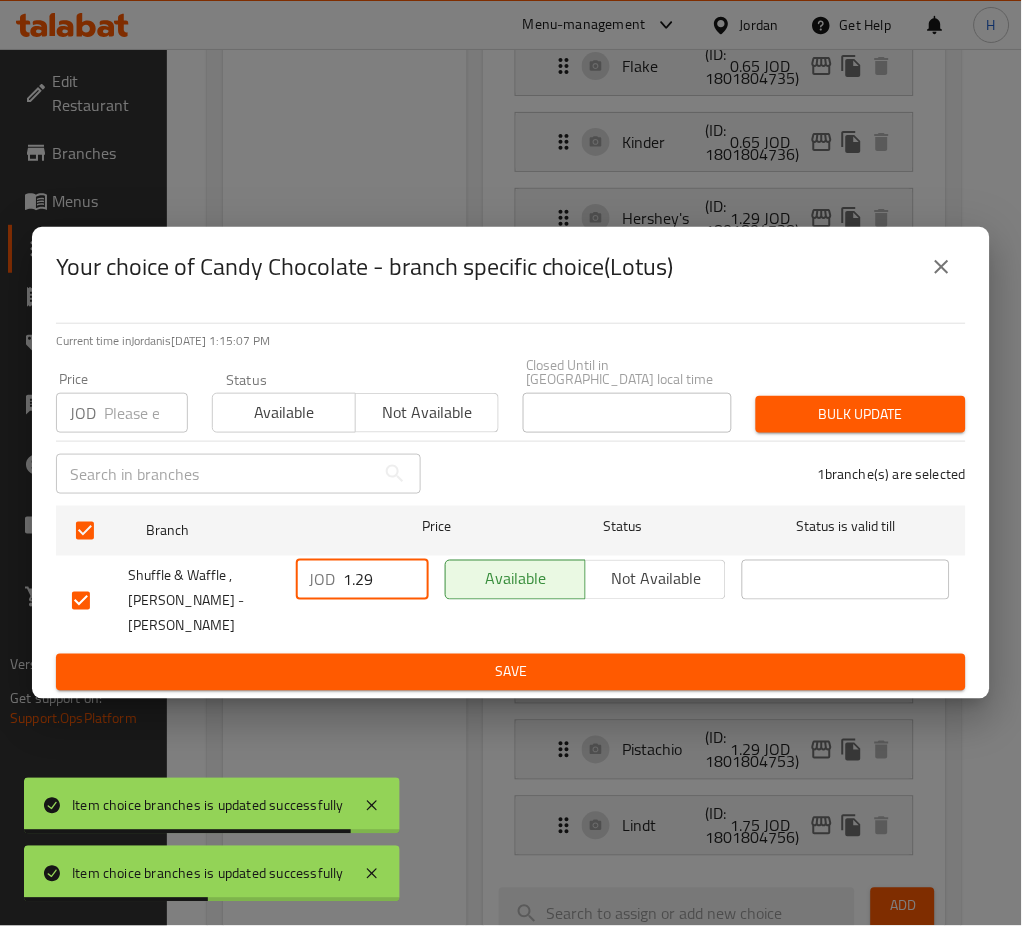 paste on "50" 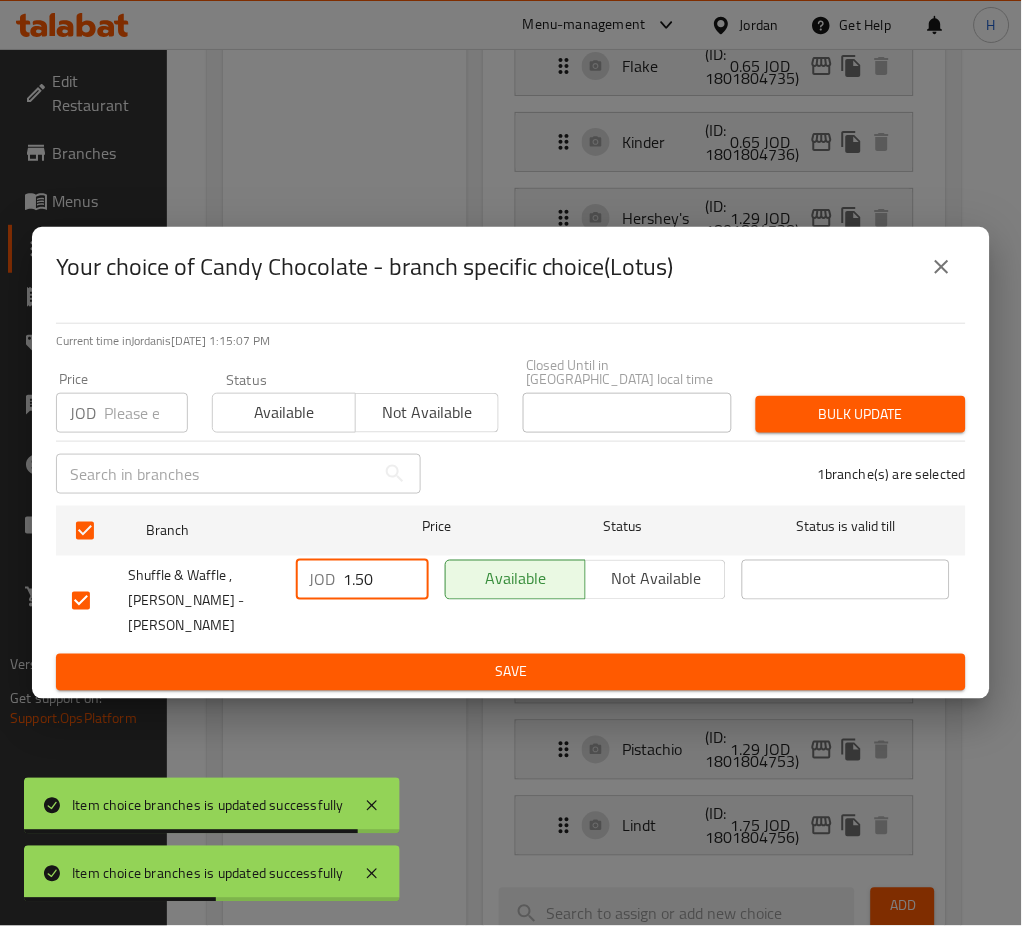 type on "1.50" 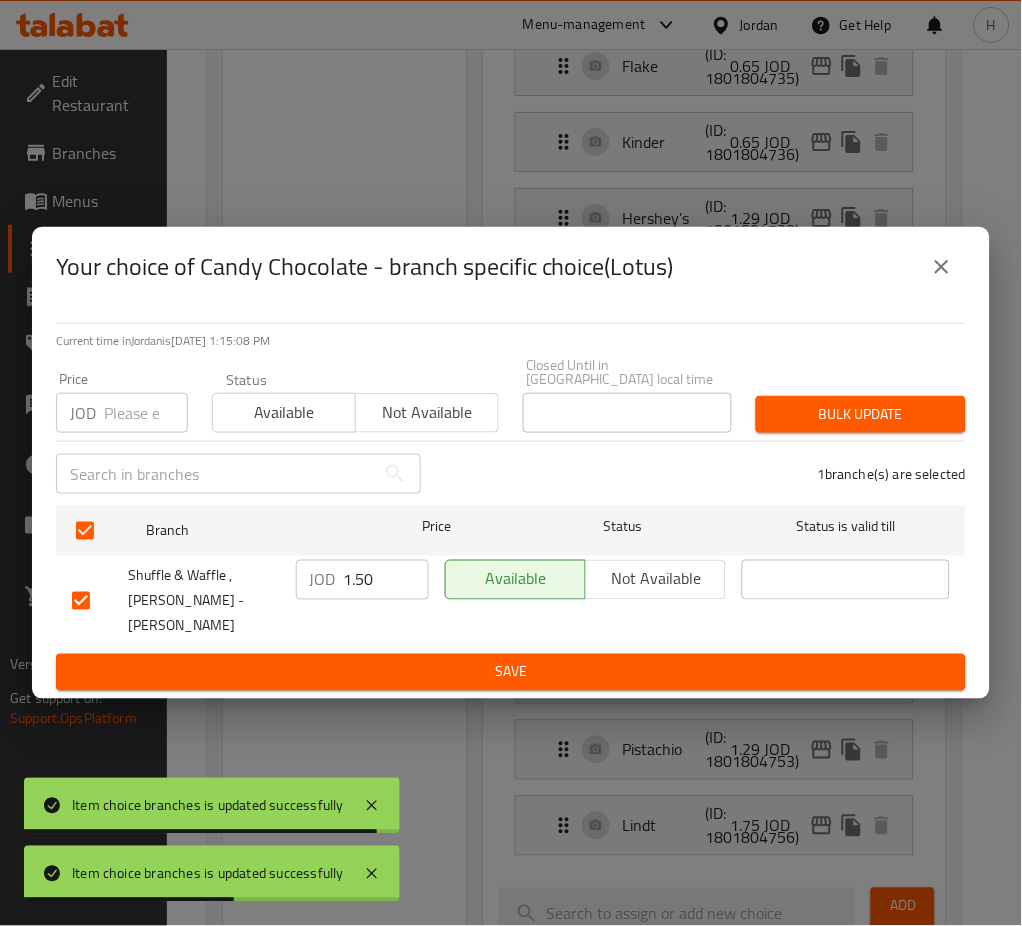 click on "Save" at bounding box center [511, 672] 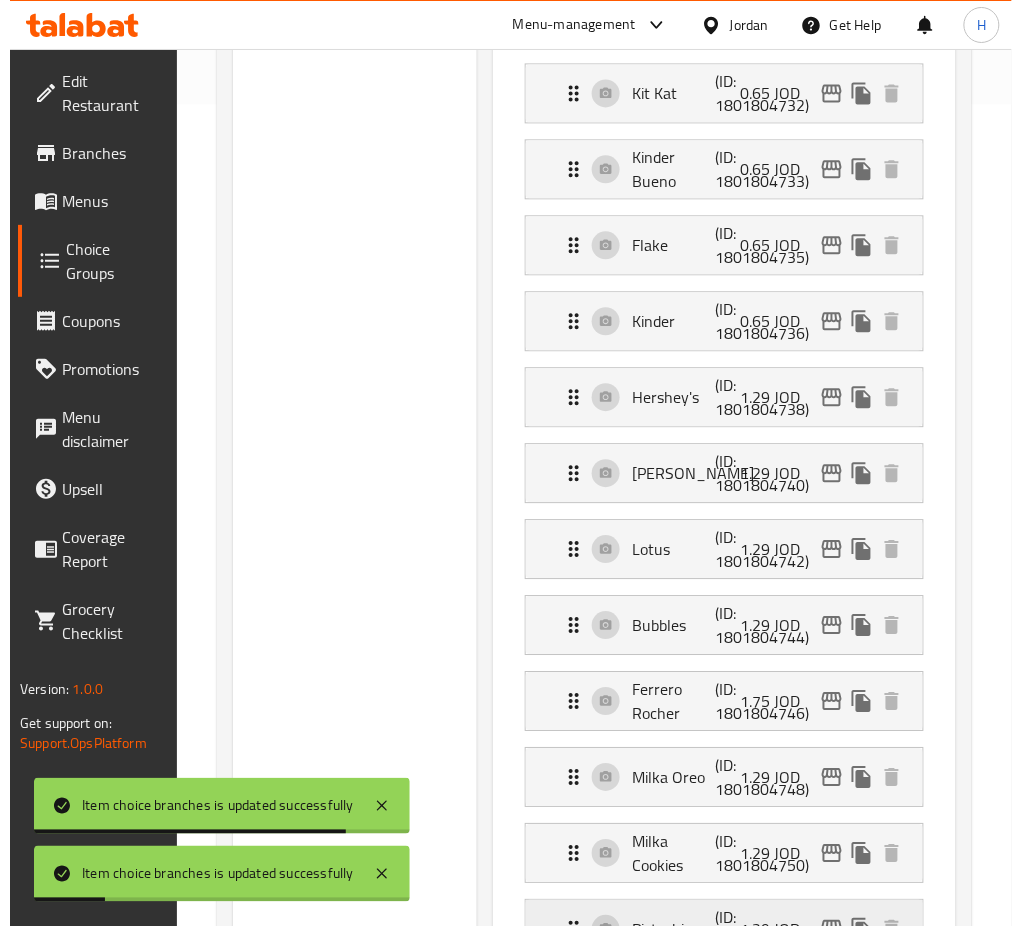 scroll, scrollTop: 1001, scrollLeft: 0, axis: vertical 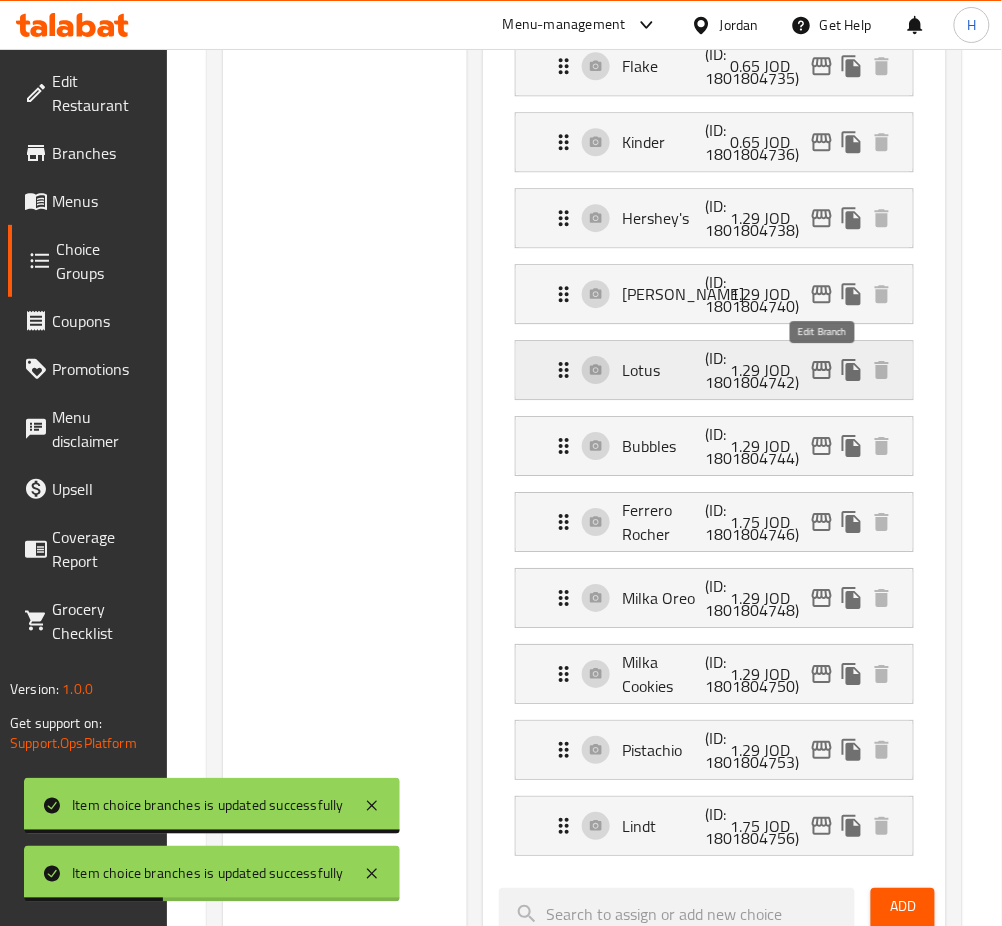 click 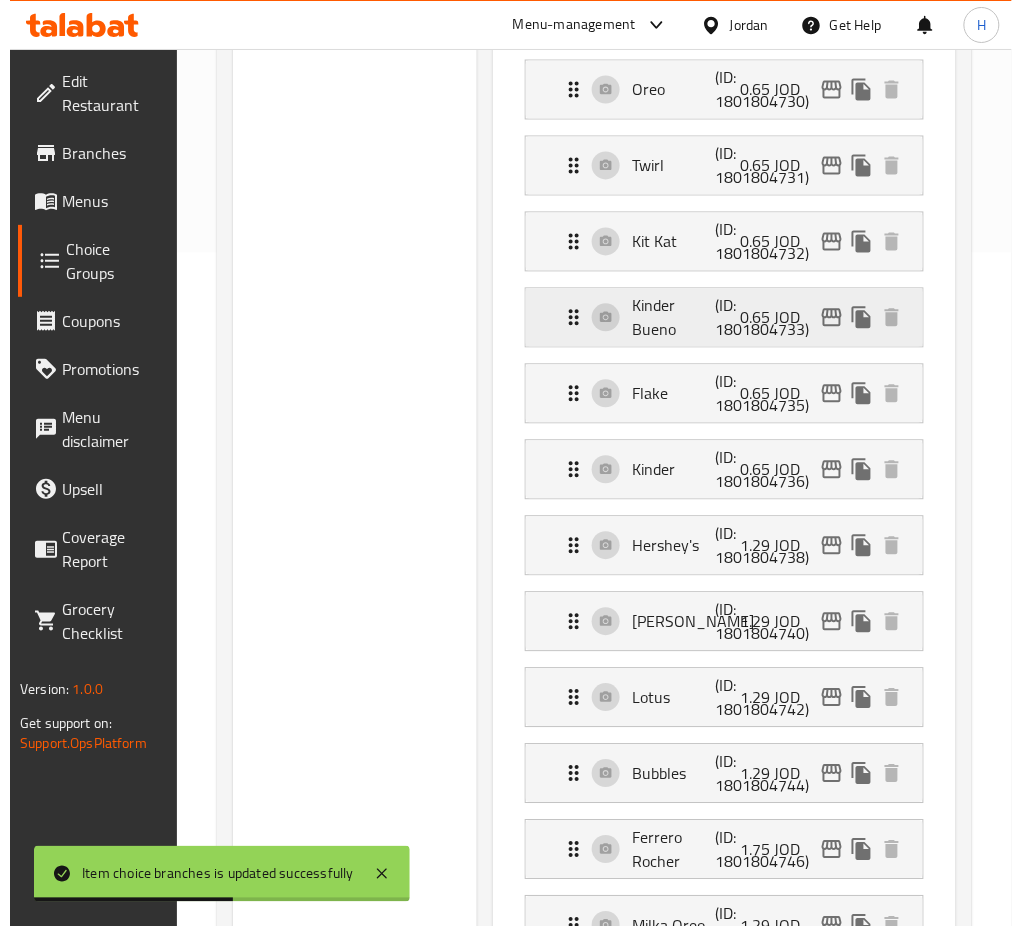 scroll, scrollTop: 1001, scrollLeft: 0, axis: vertical 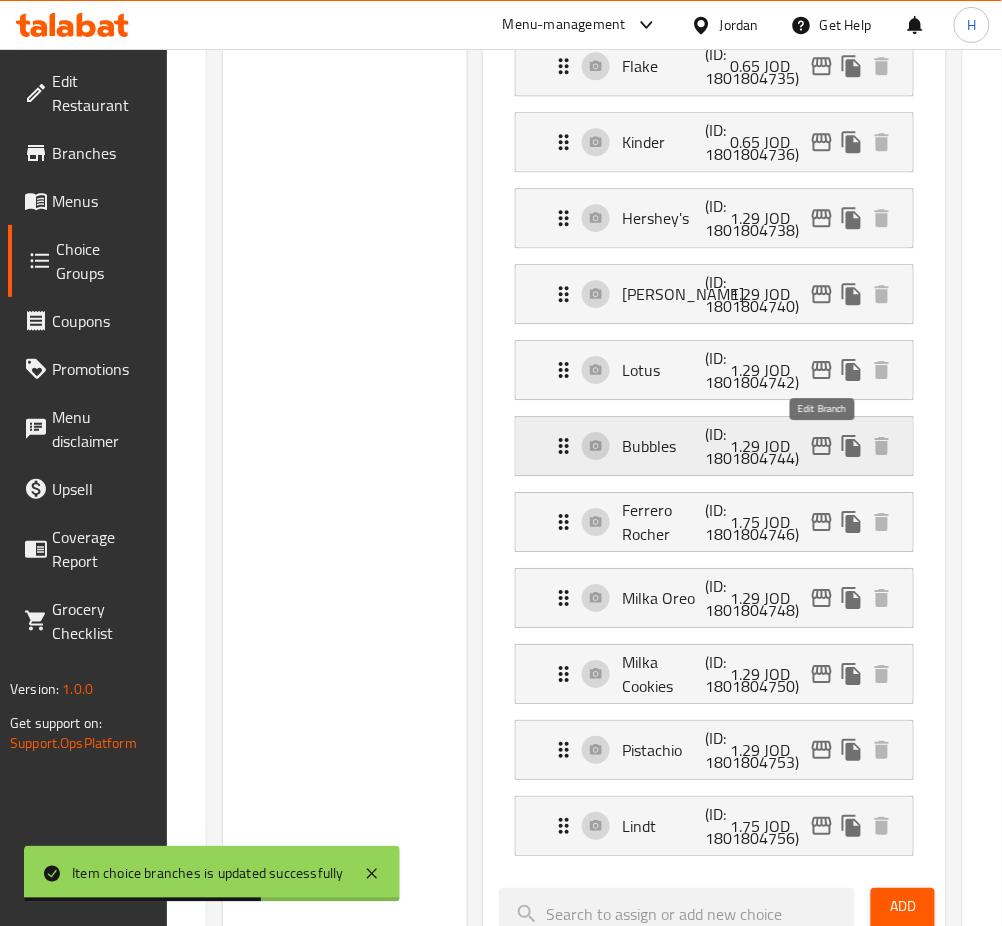 click 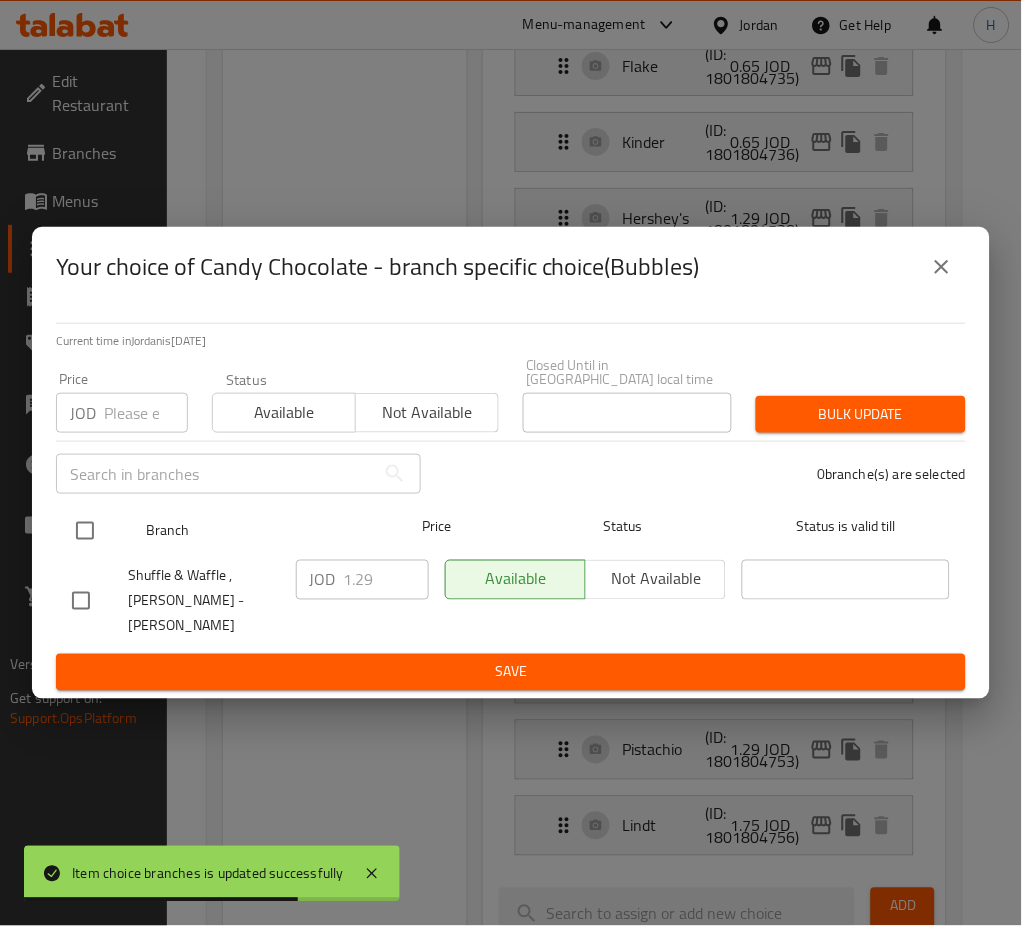 click at bounding box center (85, 531) 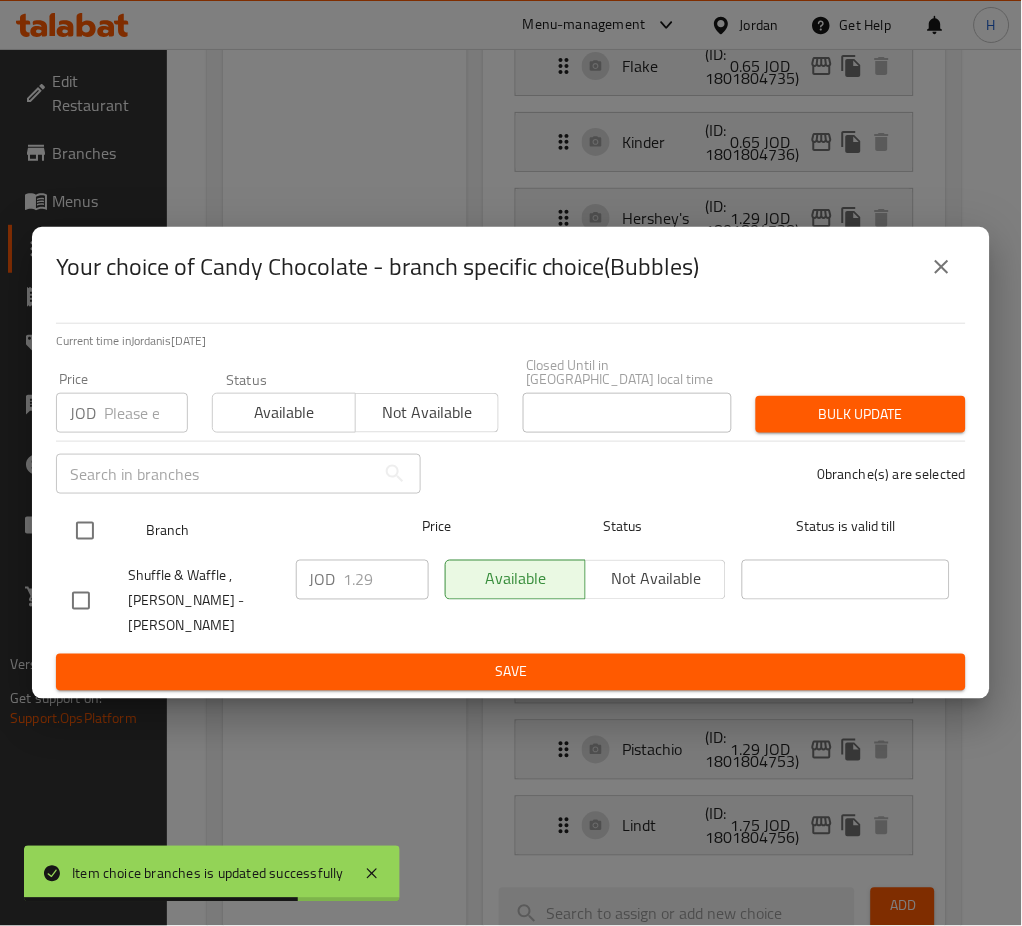 checkbox on "true" 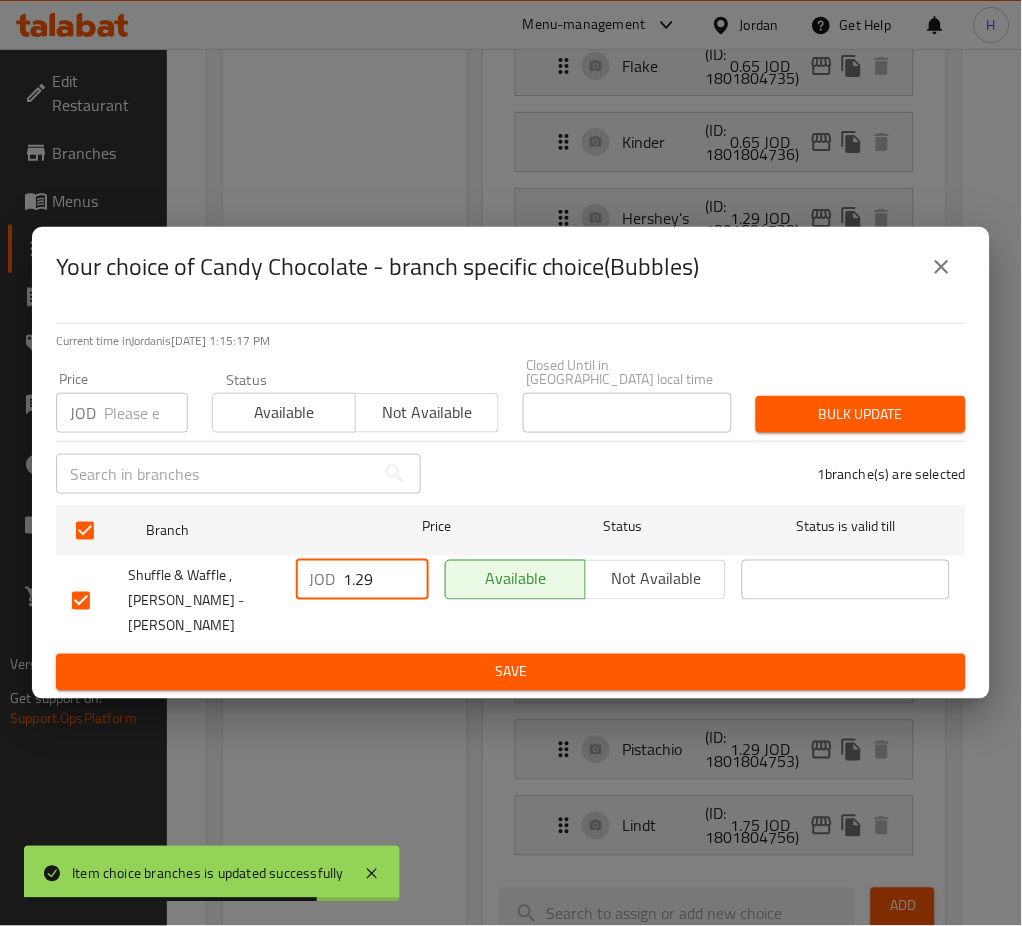 click on "1.29" at bounding box center [386, 580] 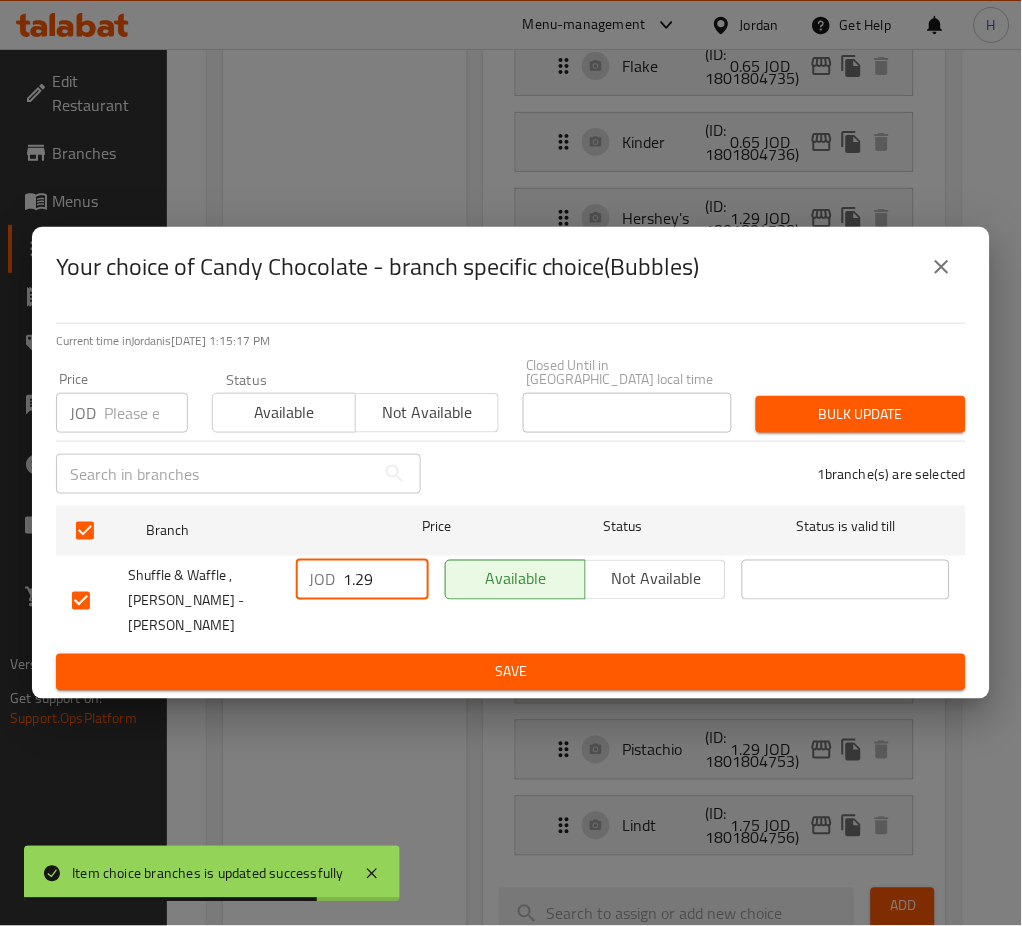 paste on "50" 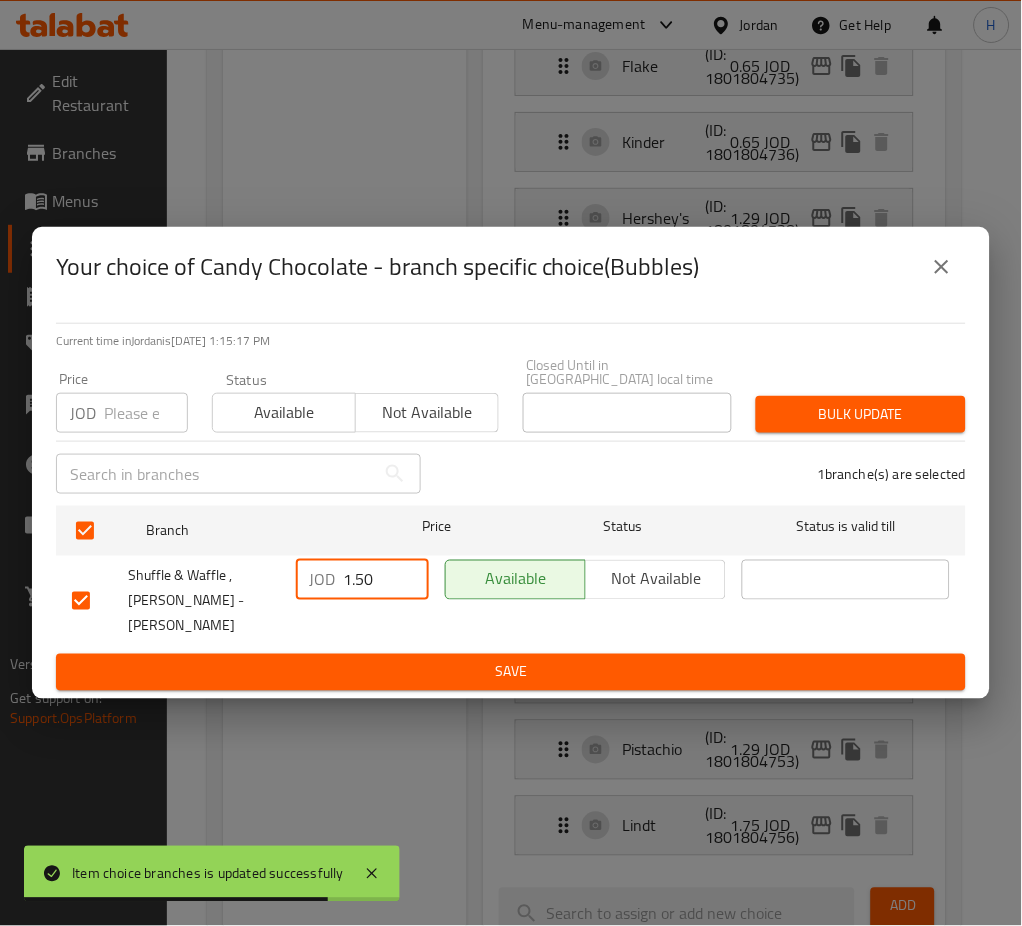type on "1.50" 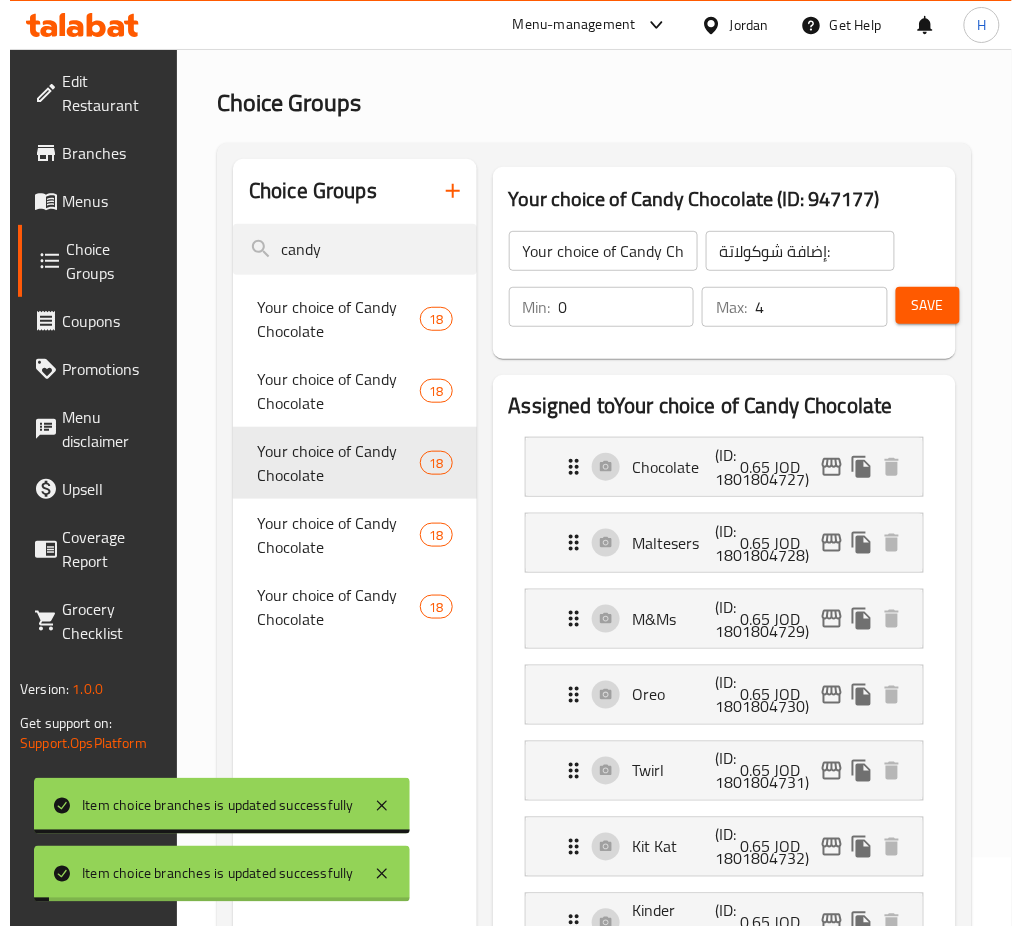 scroll, scrollTop: 1134, scrollLeft: 0, axis: vertical 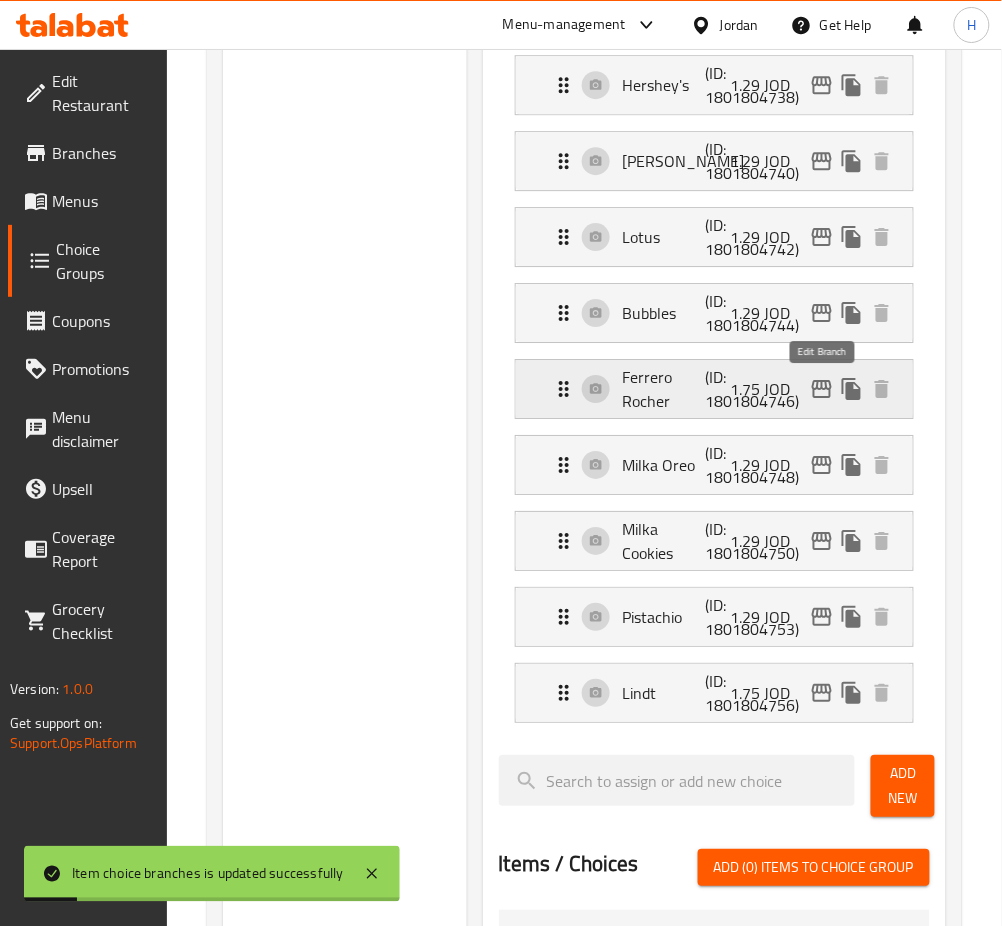 click 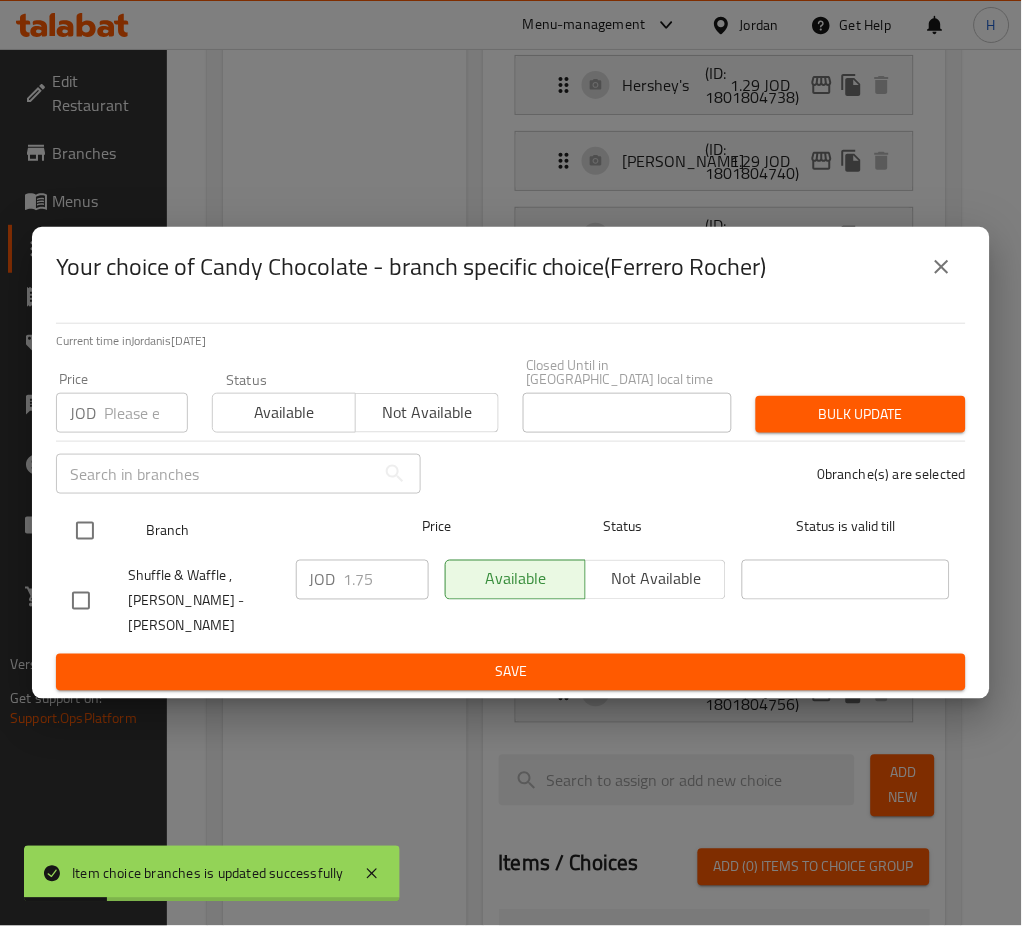 click at bounding box center (101, 531) 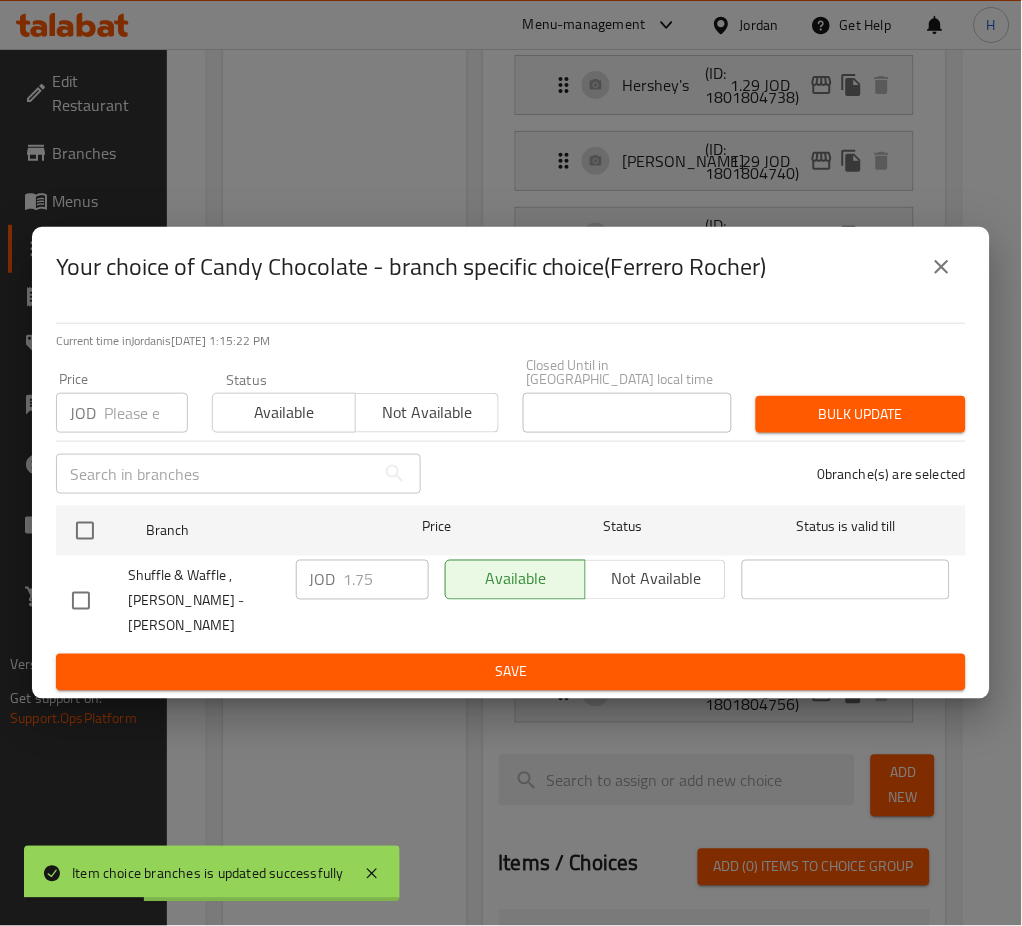 click at bounding box center [85, 531] 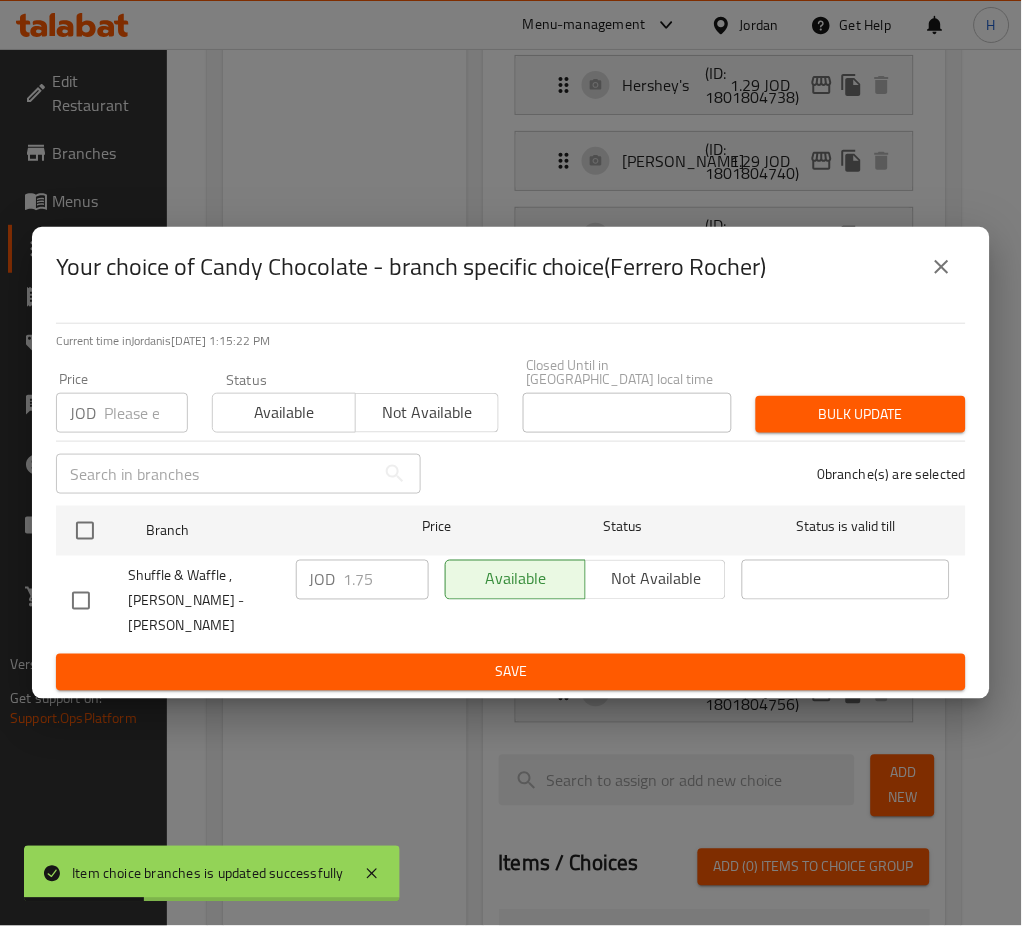 checkbox on "true" 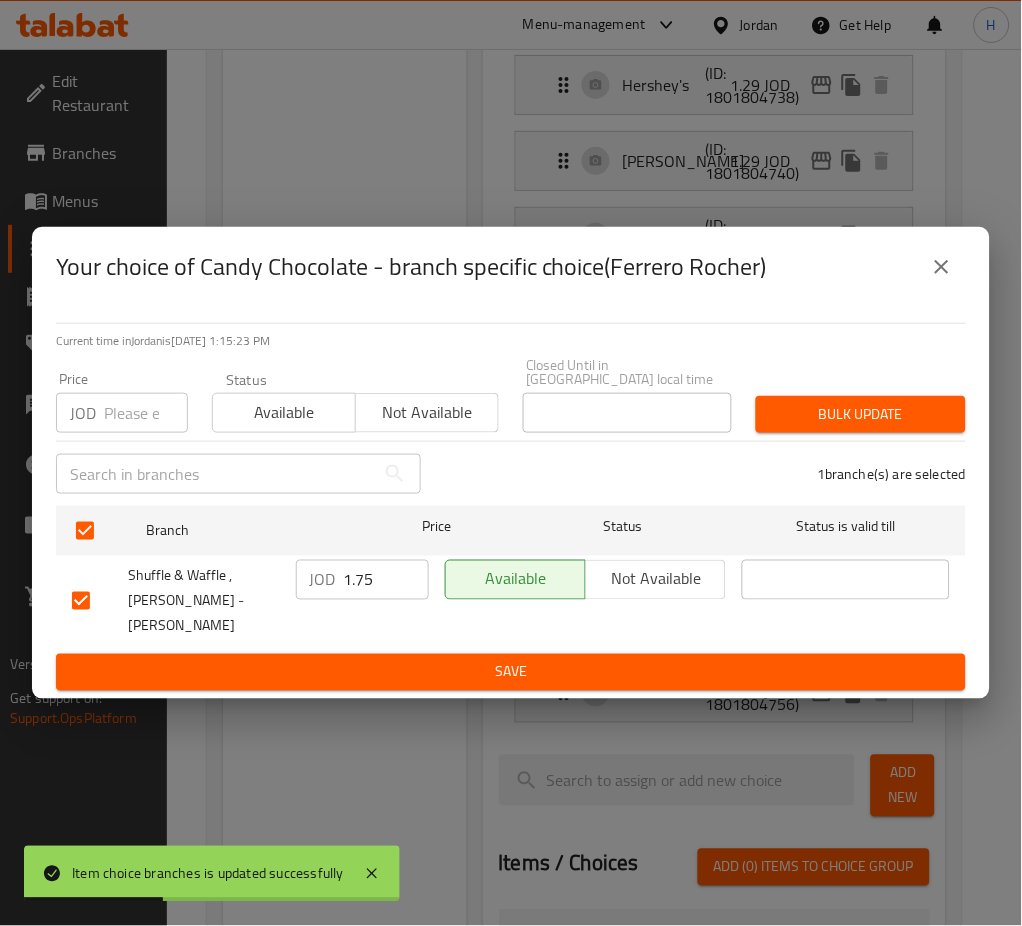 click on "1.75" at bounding box center (386, 580) 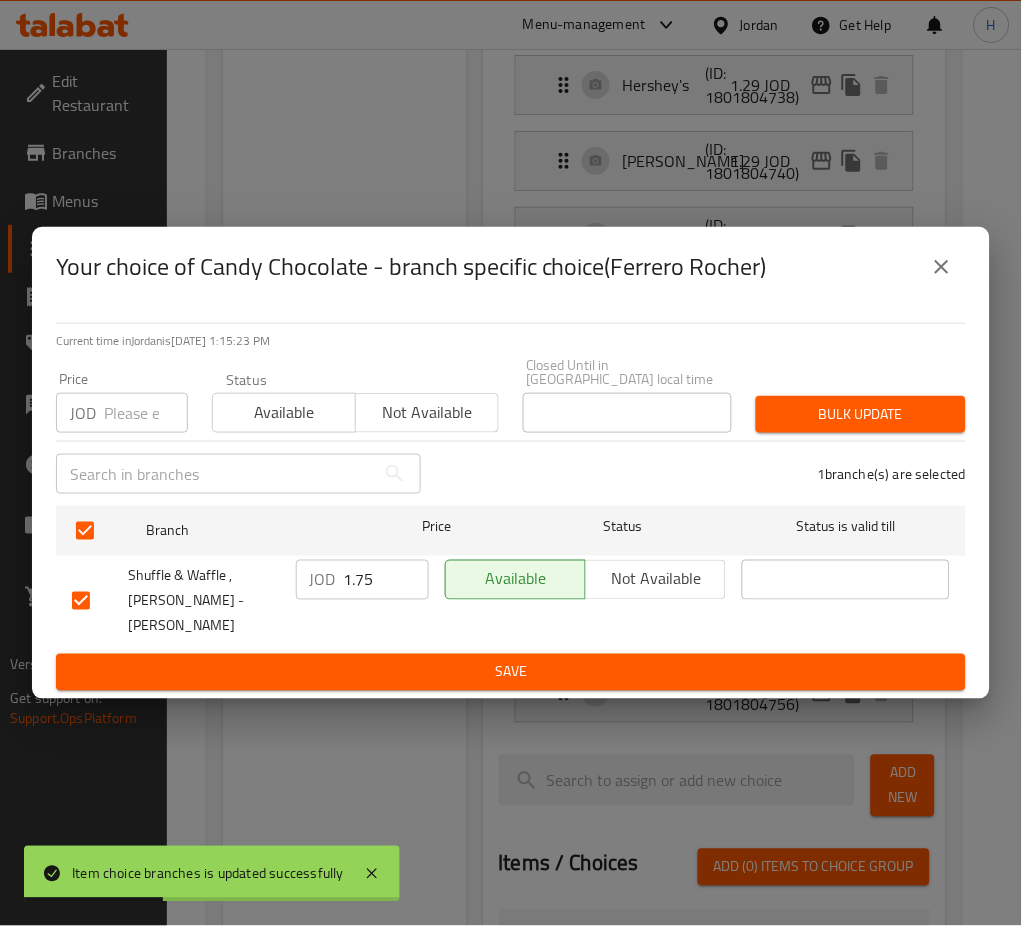 paste on "50" 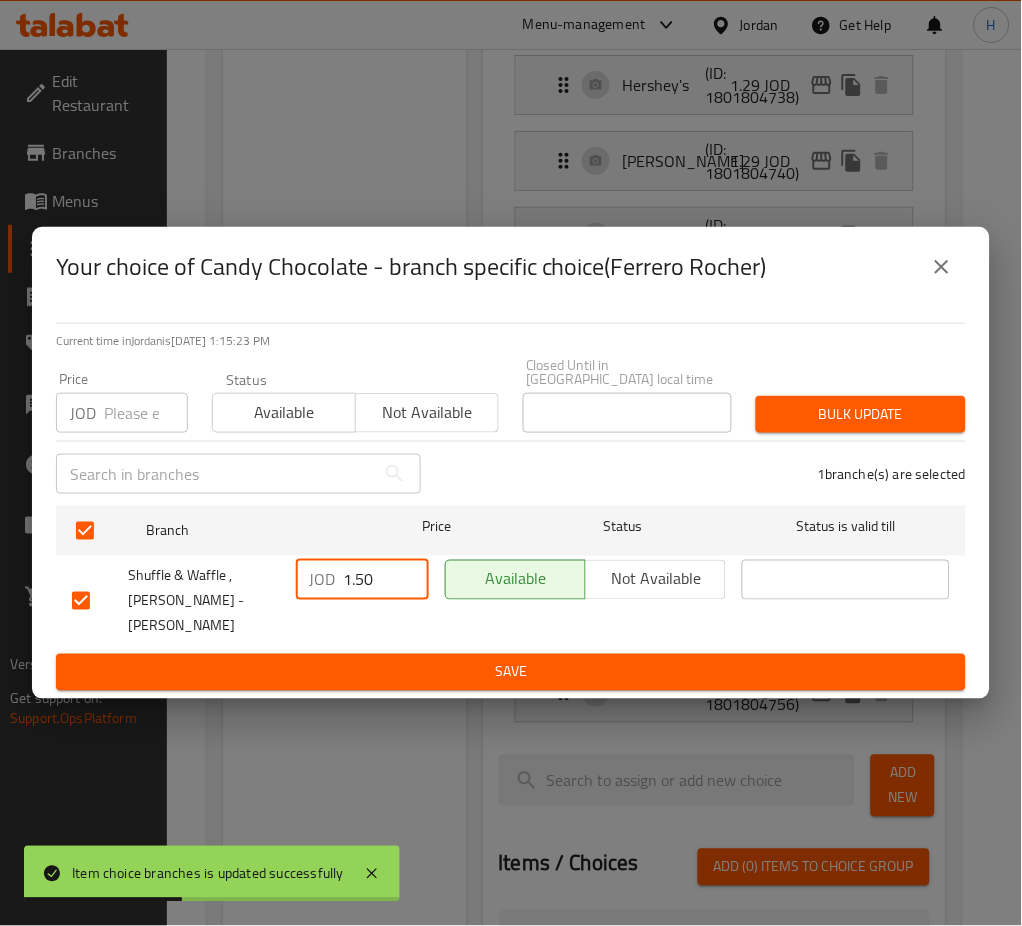 type on "1.50" 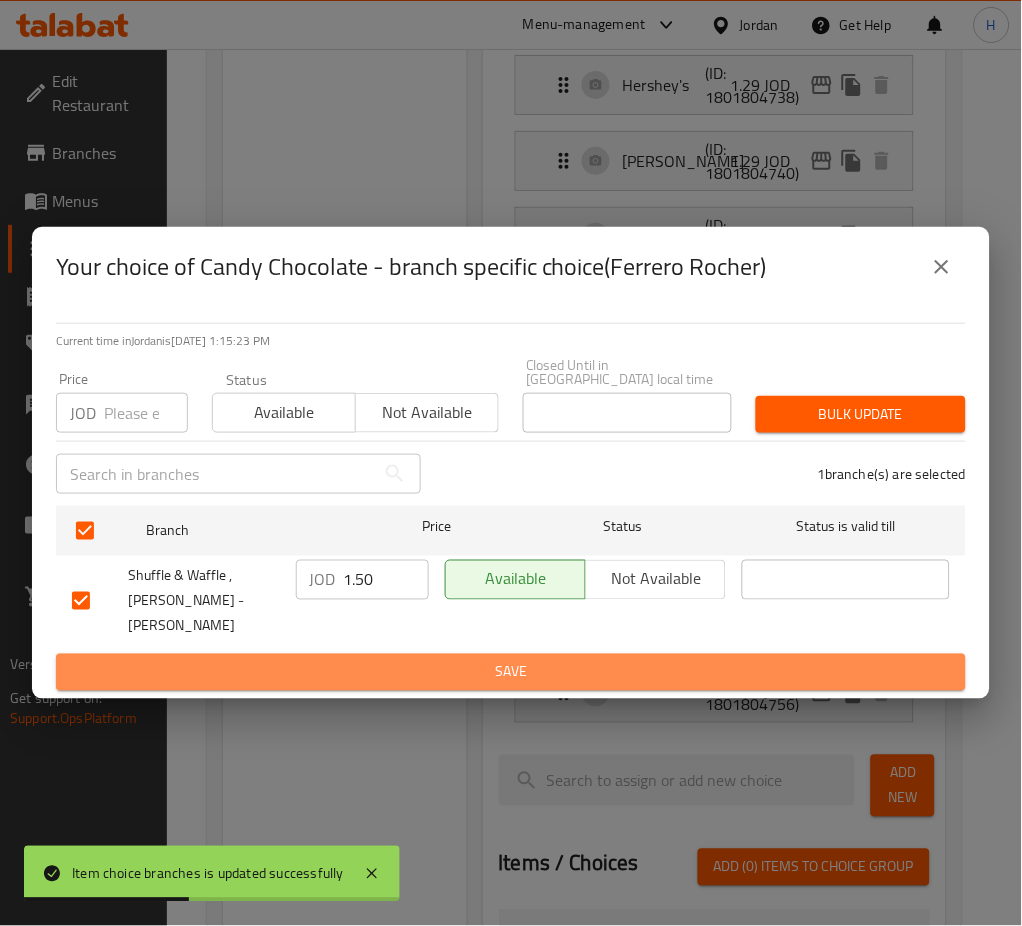 click on "Save" at bounding box center (511, 672) 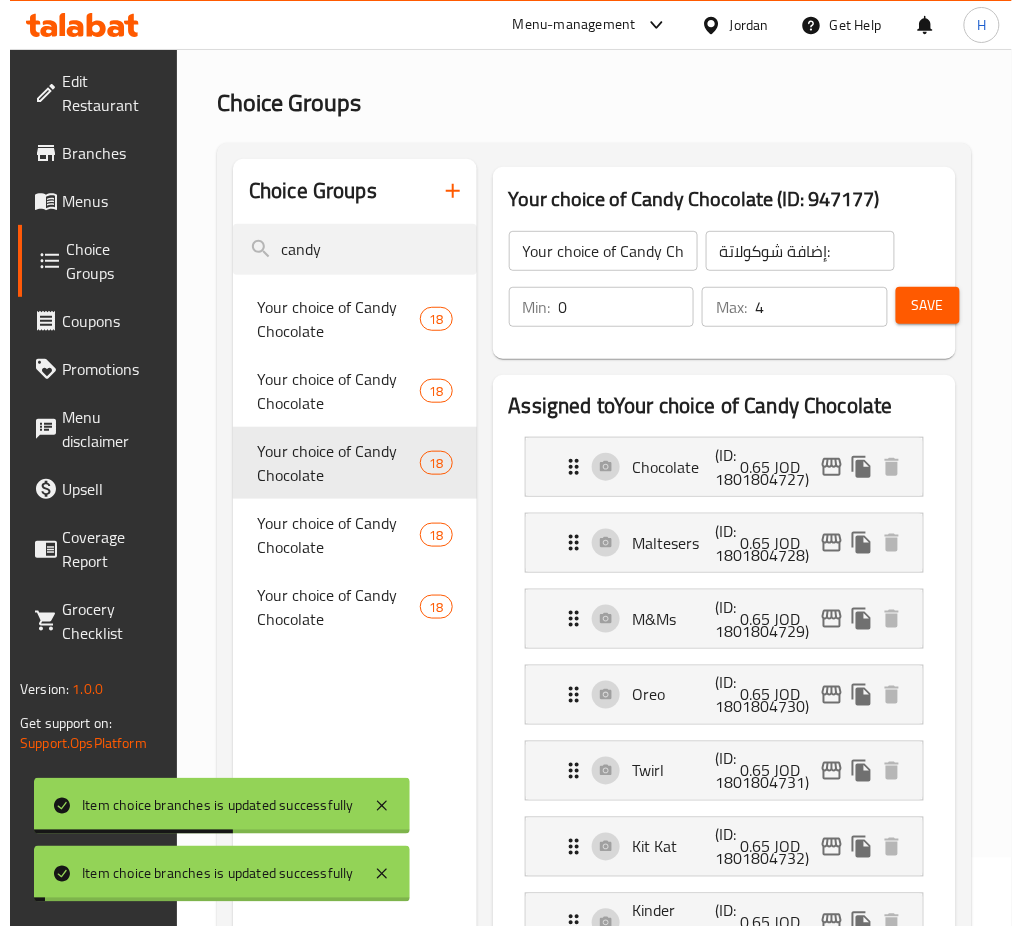 scroll, scrollTop: 1001, scrollLeft: 0, axis: vertical 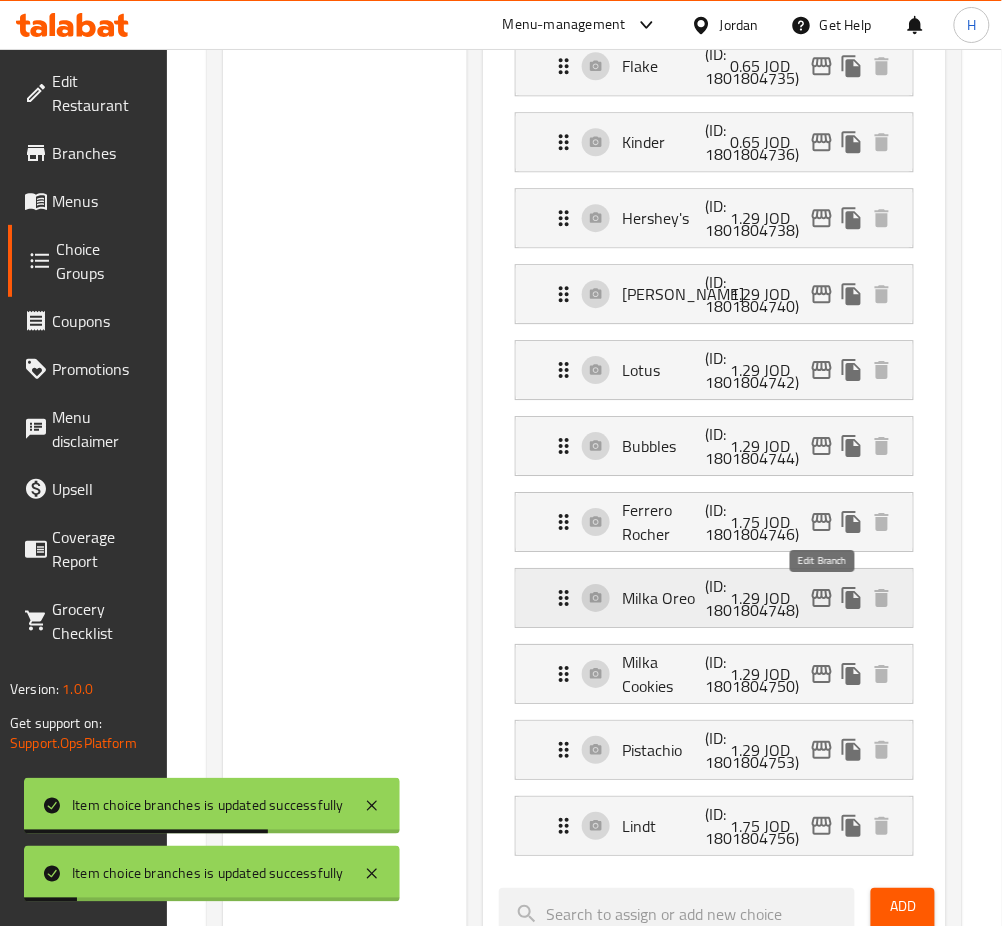 click 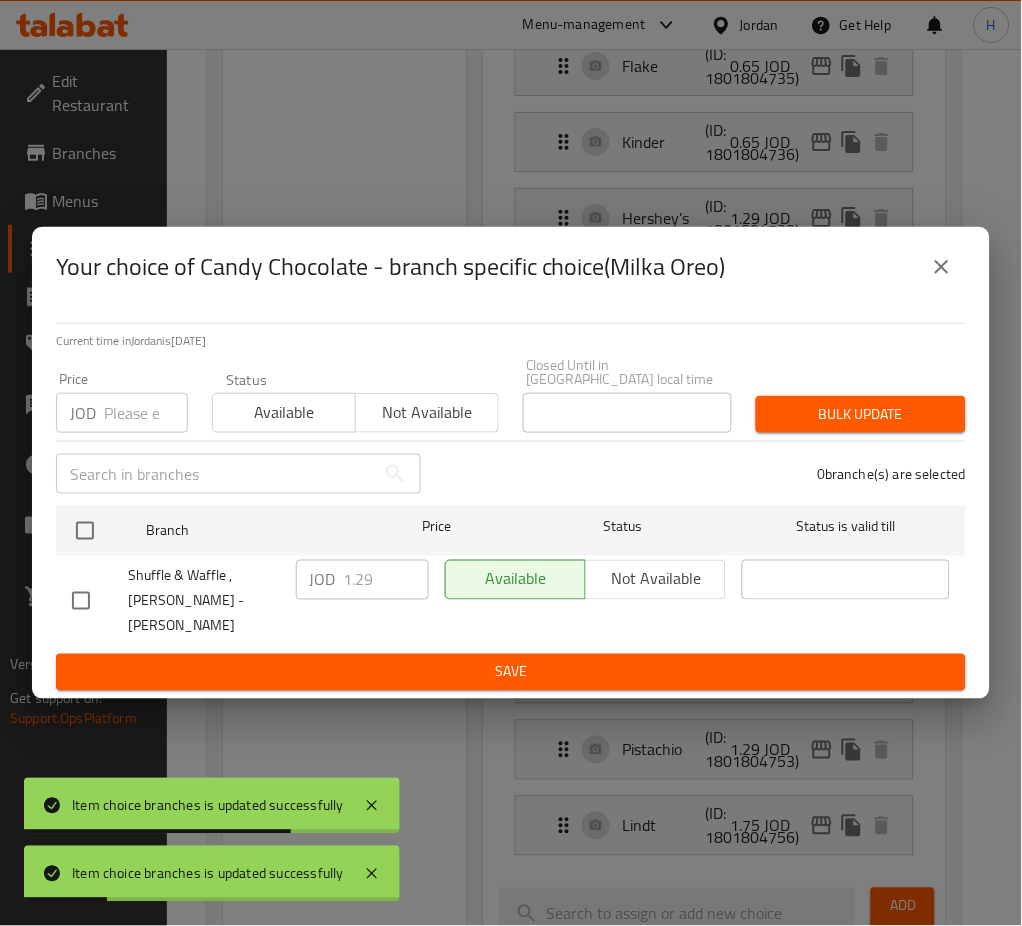 click at bounding box center (85, 531) 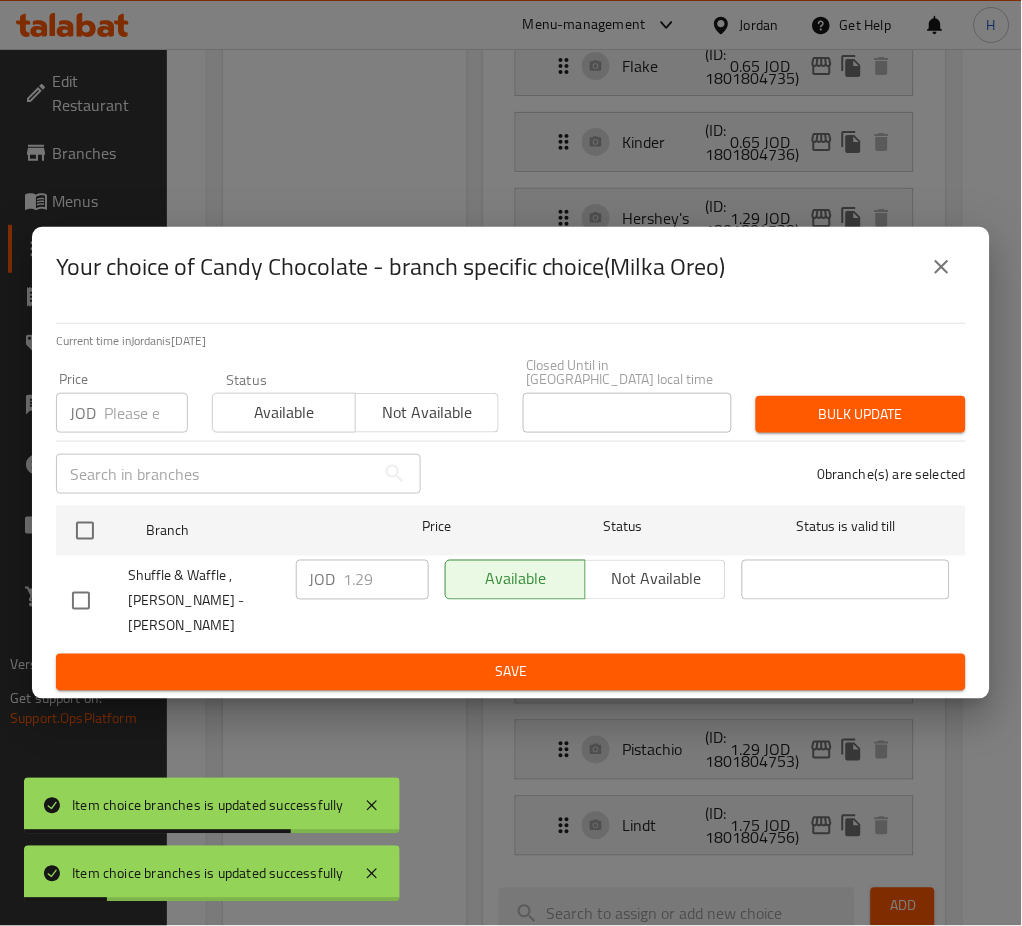 checkbox on "true" 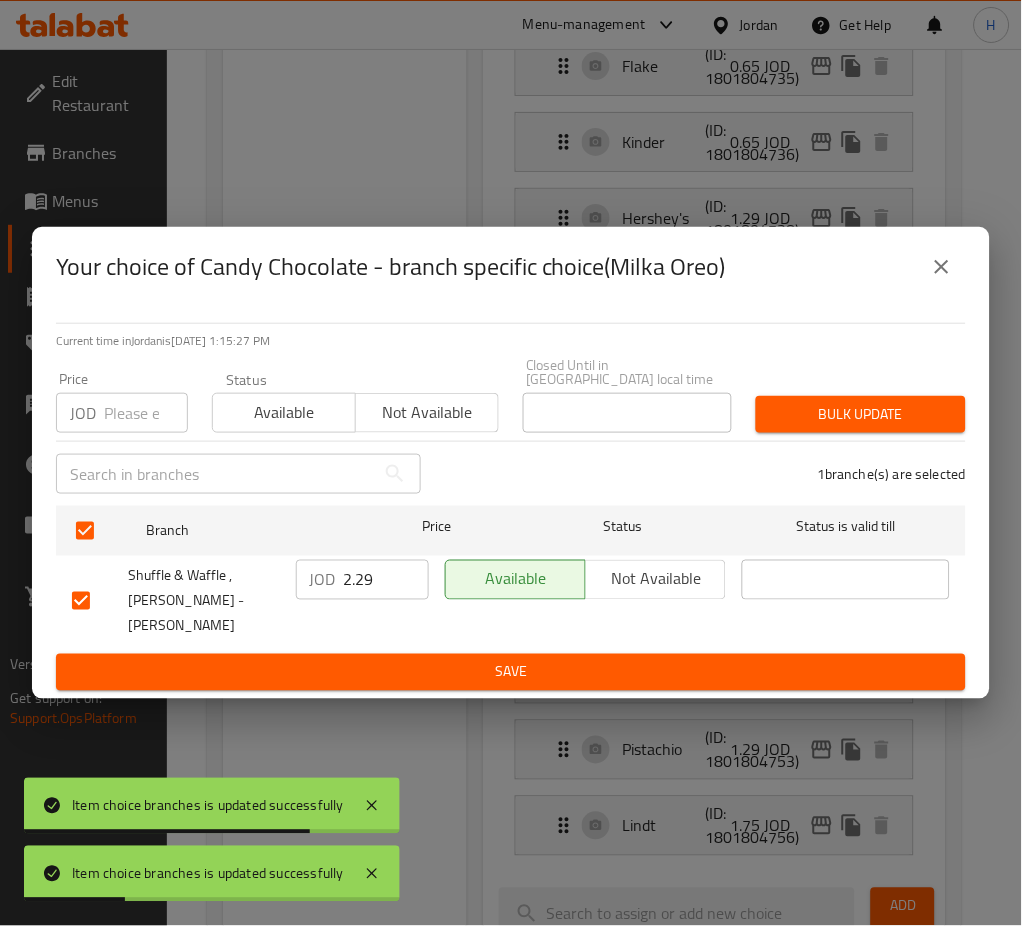click on "2.29" at bounding box center (386, 580) 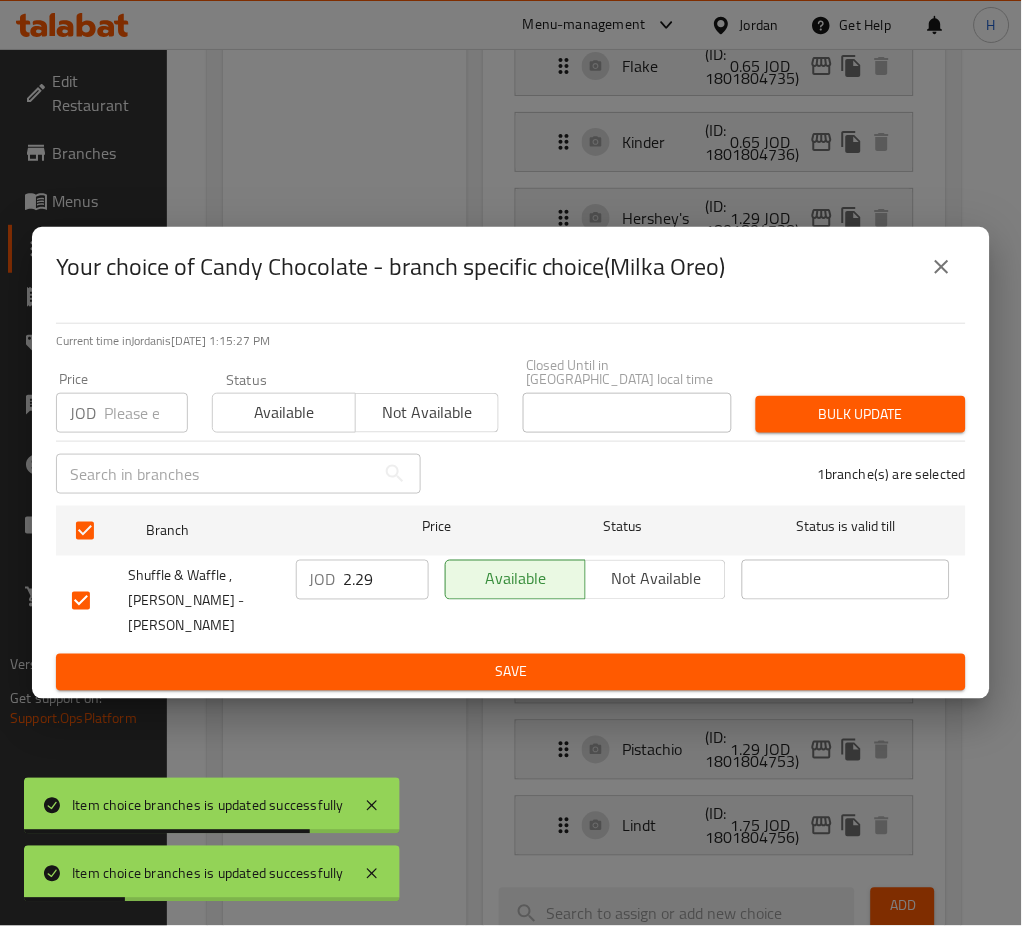 paste on "1.50" 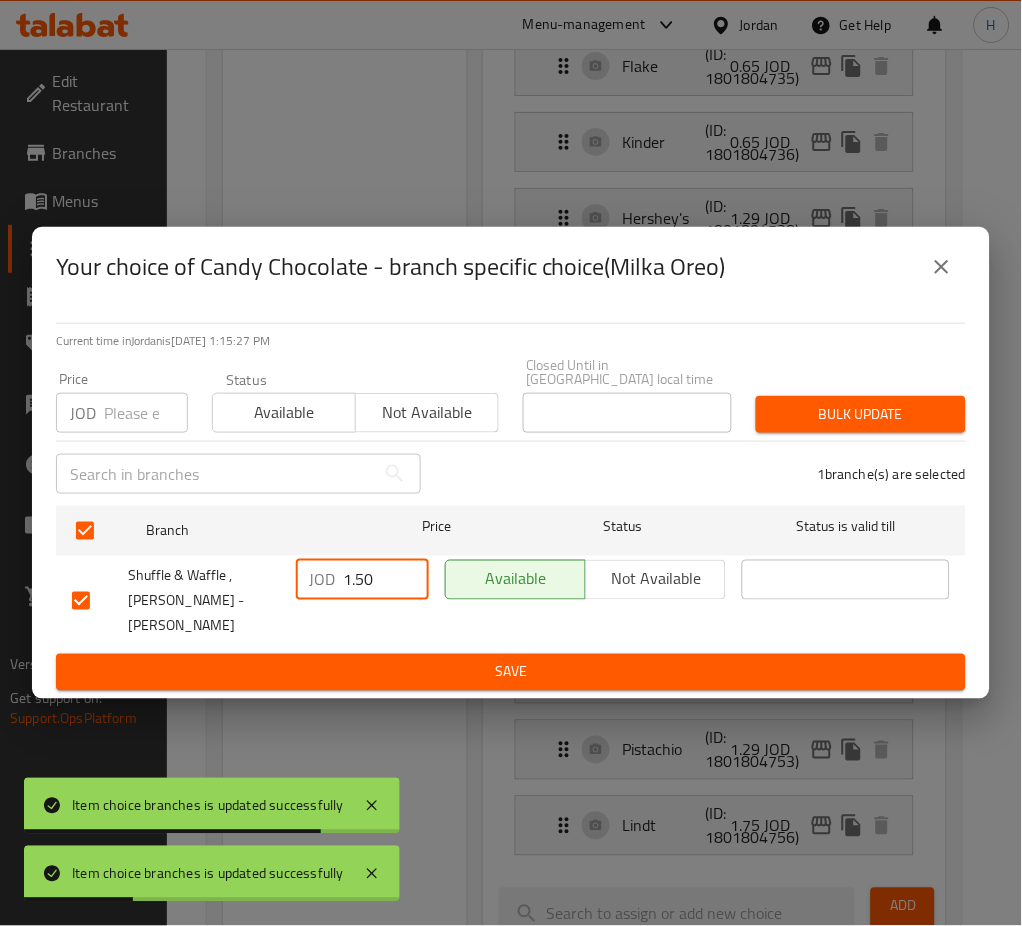 type on "1.50" 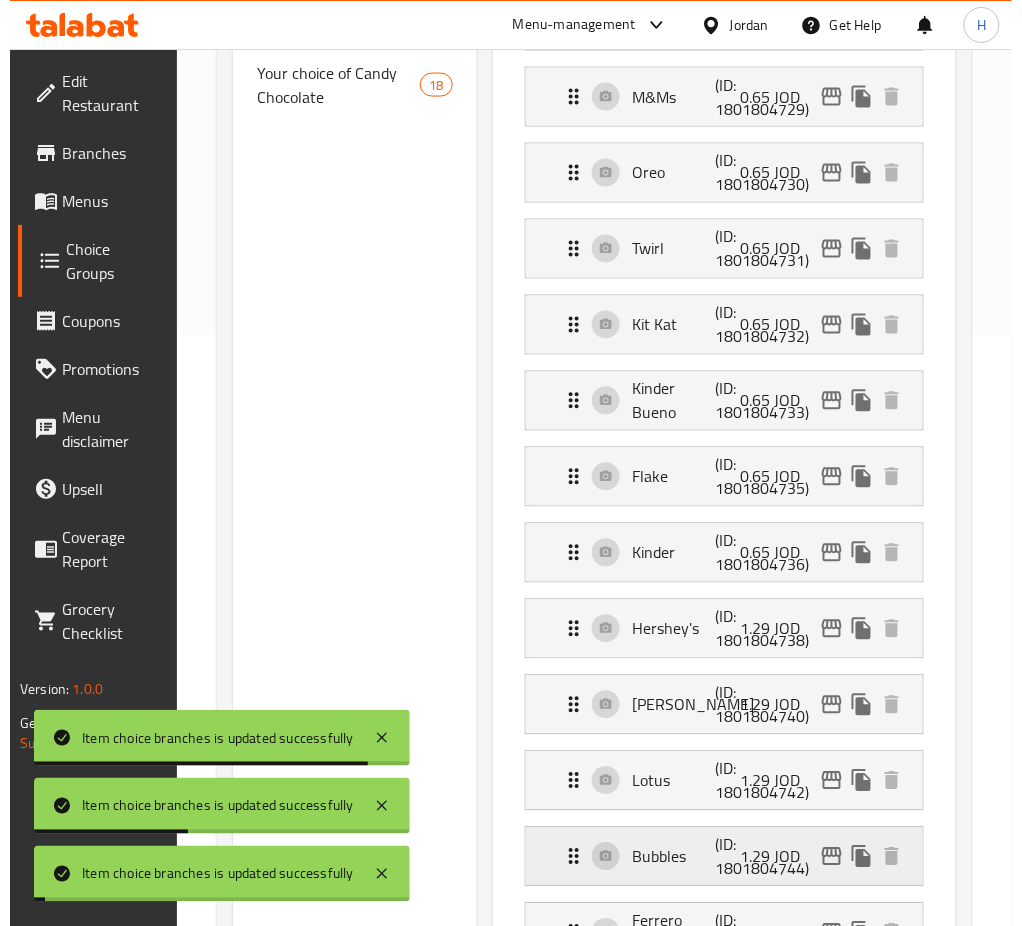 scroll, scrollTop: 1001, scrollLeft: 0, axis: vertical 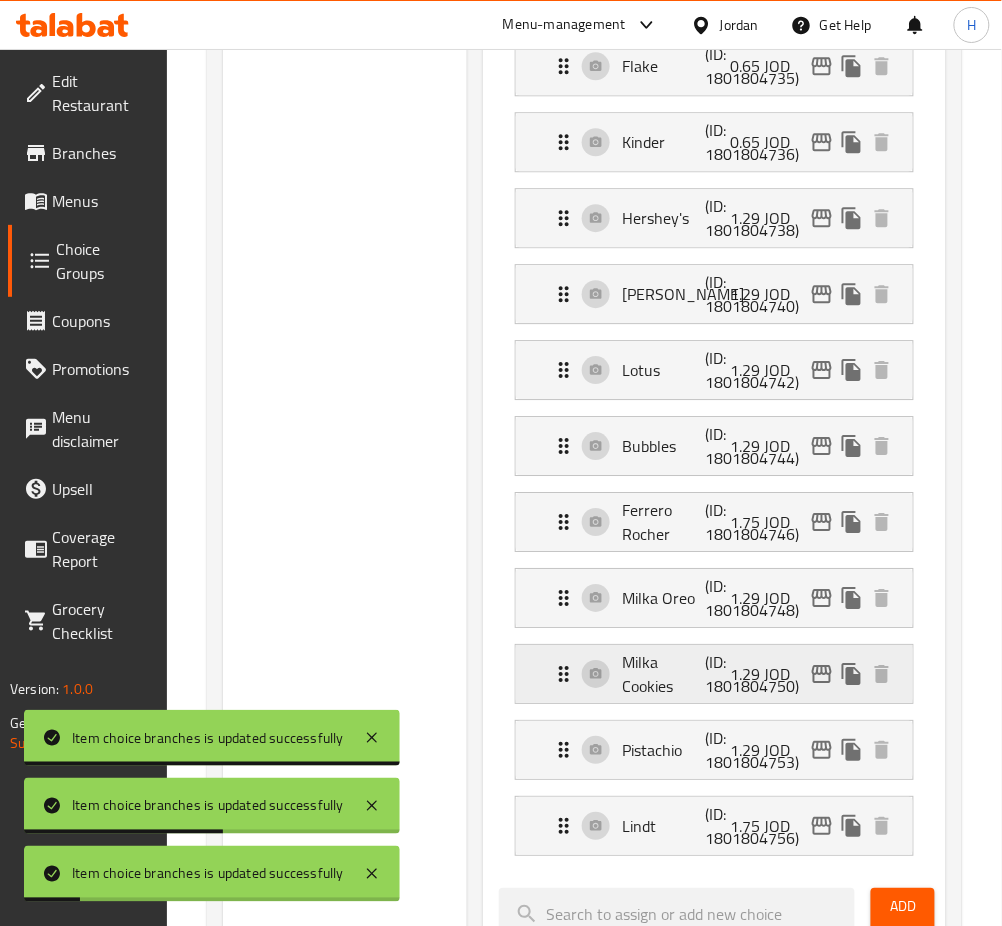 click 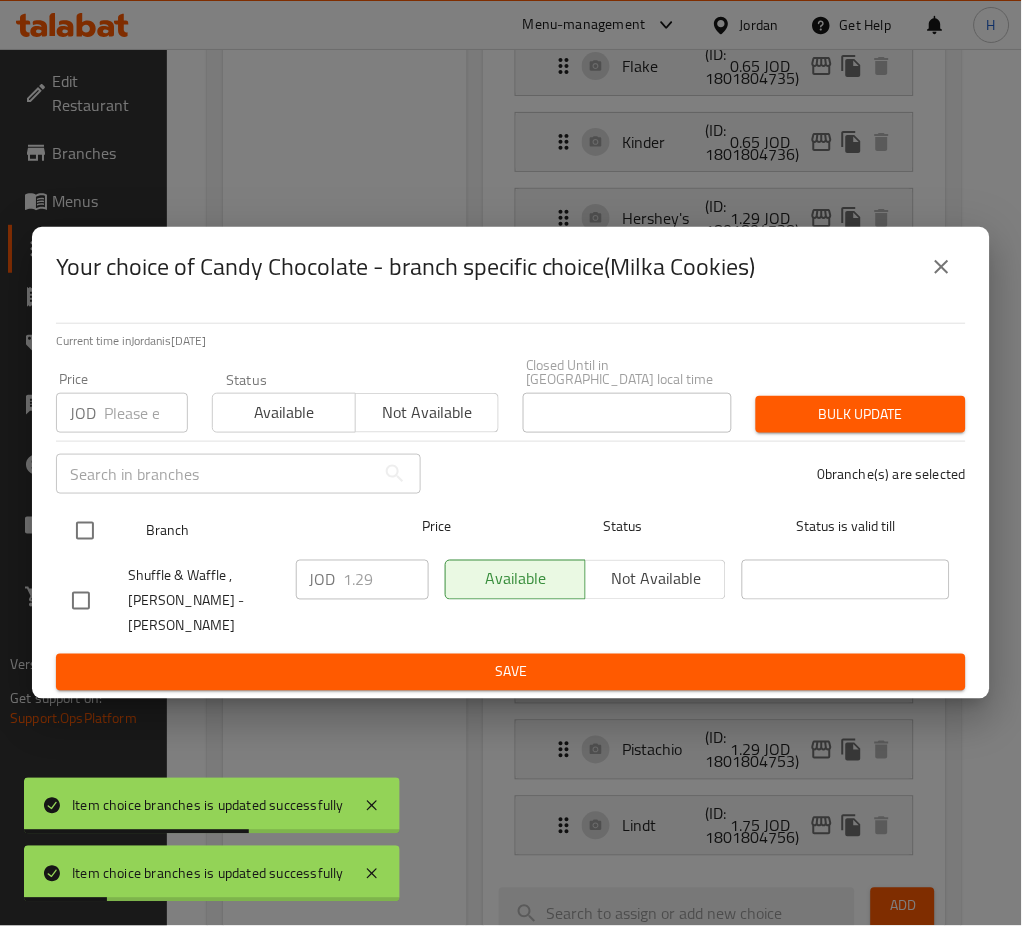 click at bounding box center (85, 531) 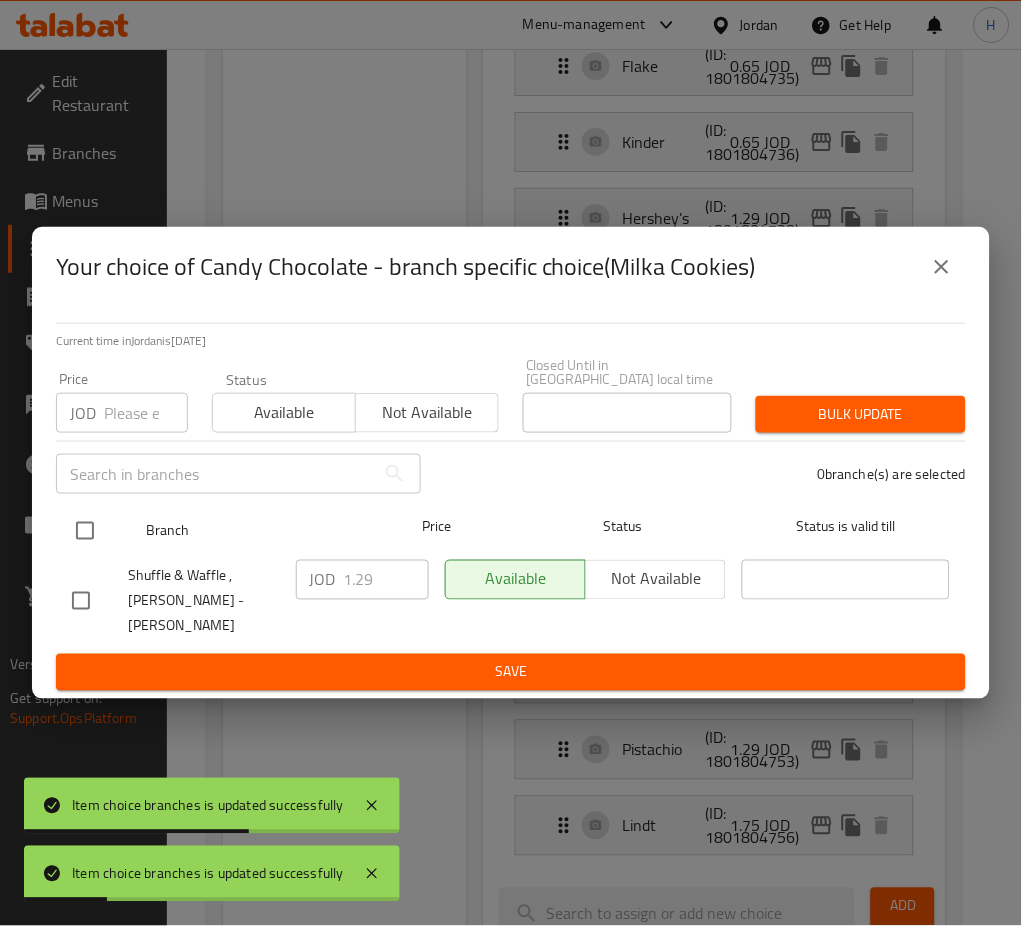 checkbox on "true" 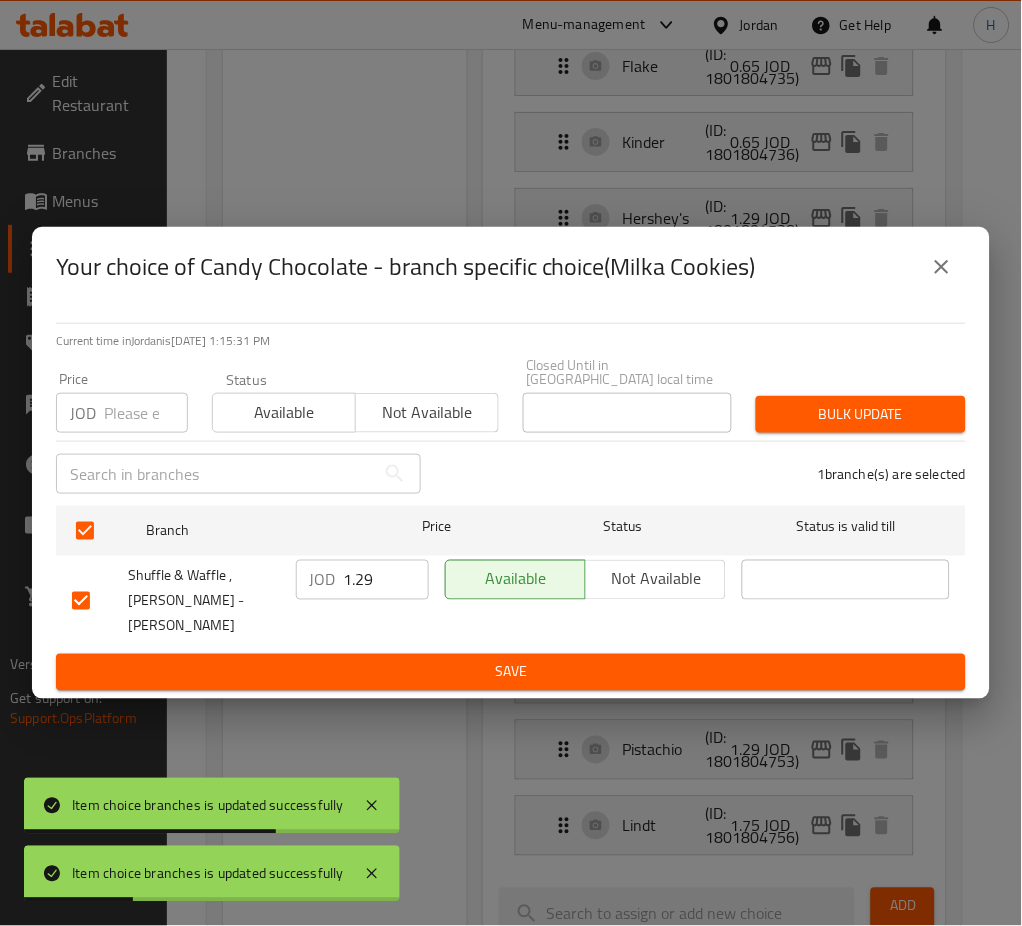 click on "1.29" at bounding box center (386, 580) 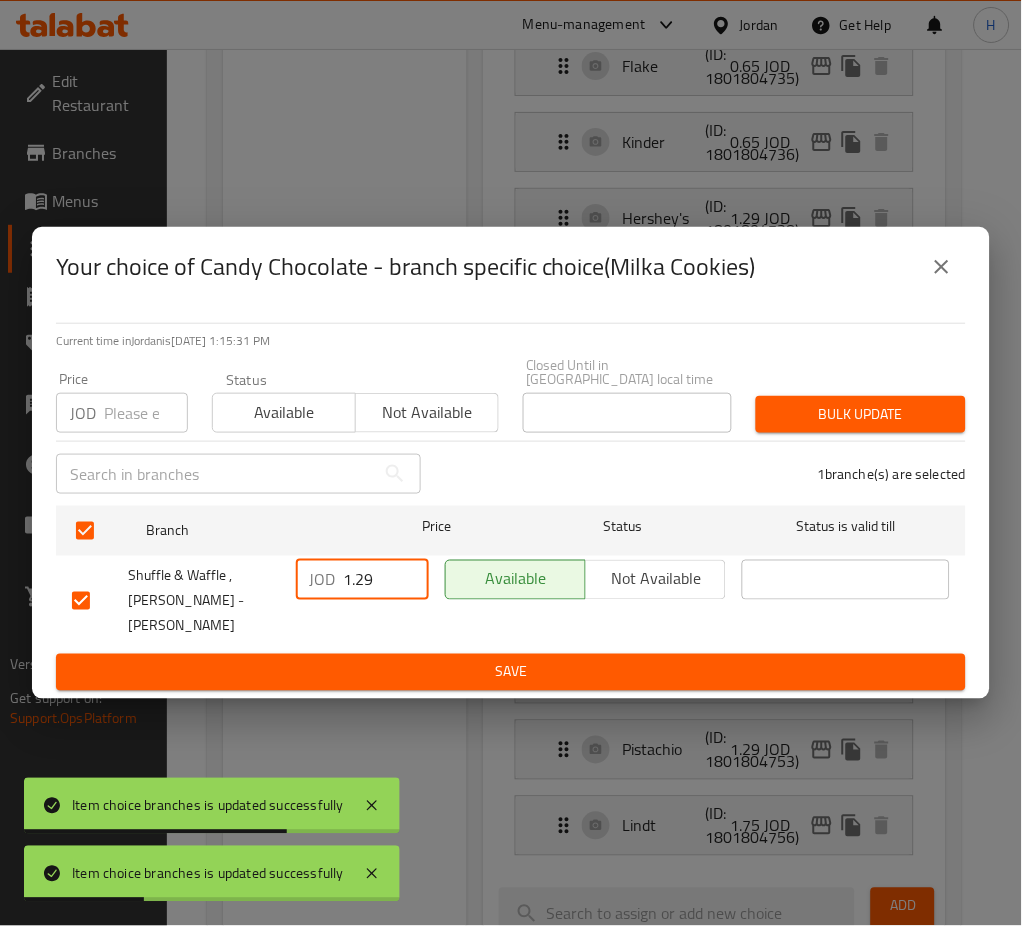 paste on "50" 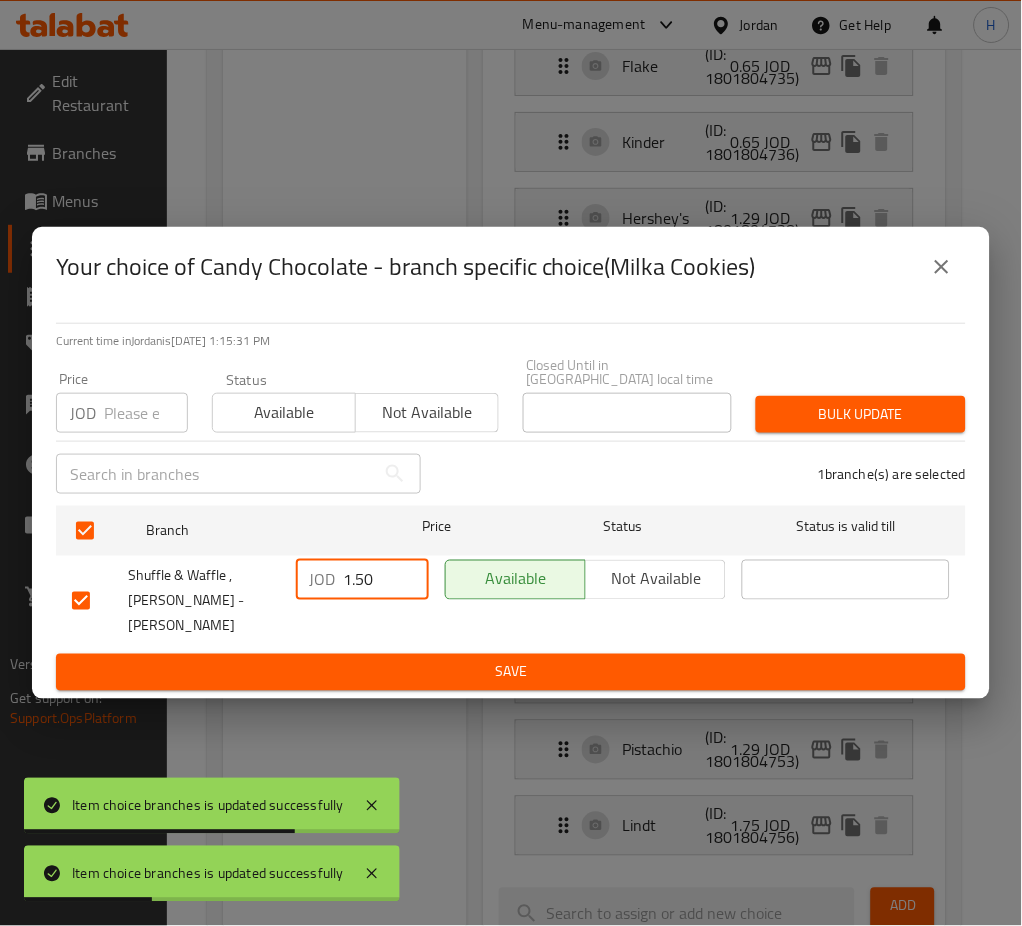 type on "1.50" 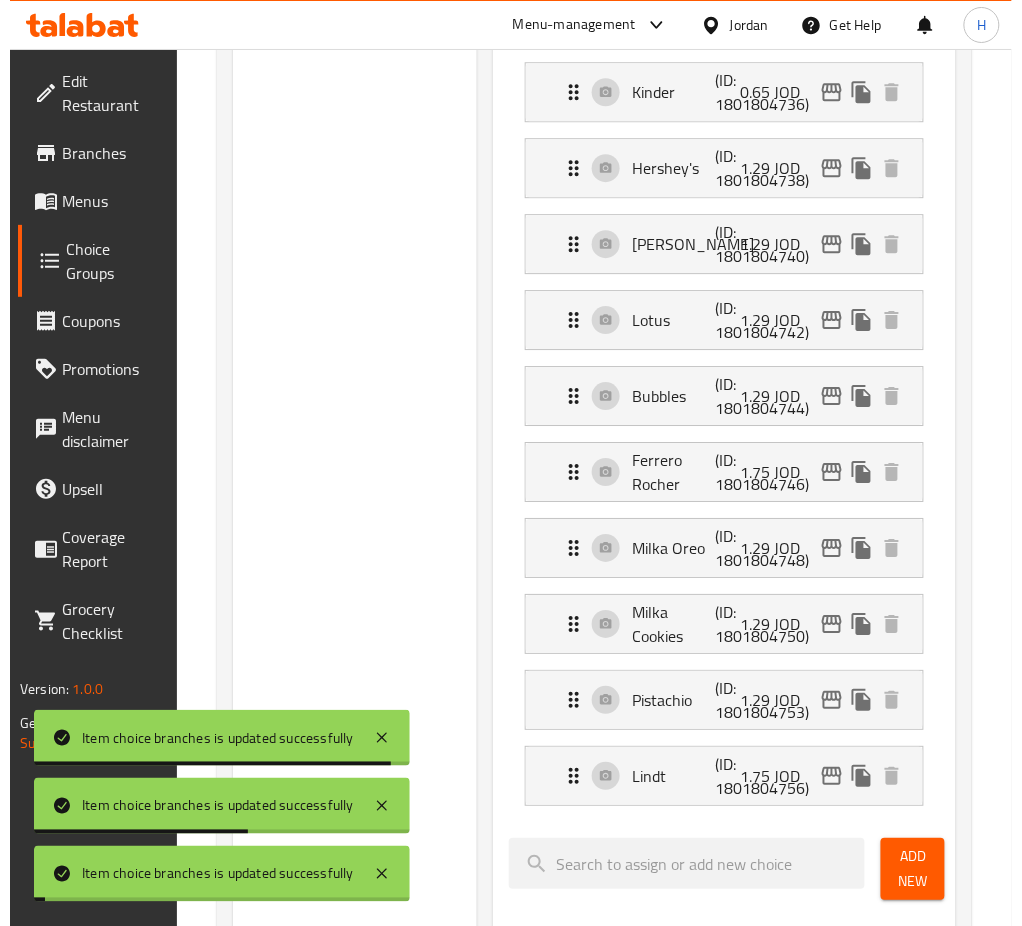 scroll, scrollTop: 1134, scrollLeft: 0, axis: vertical 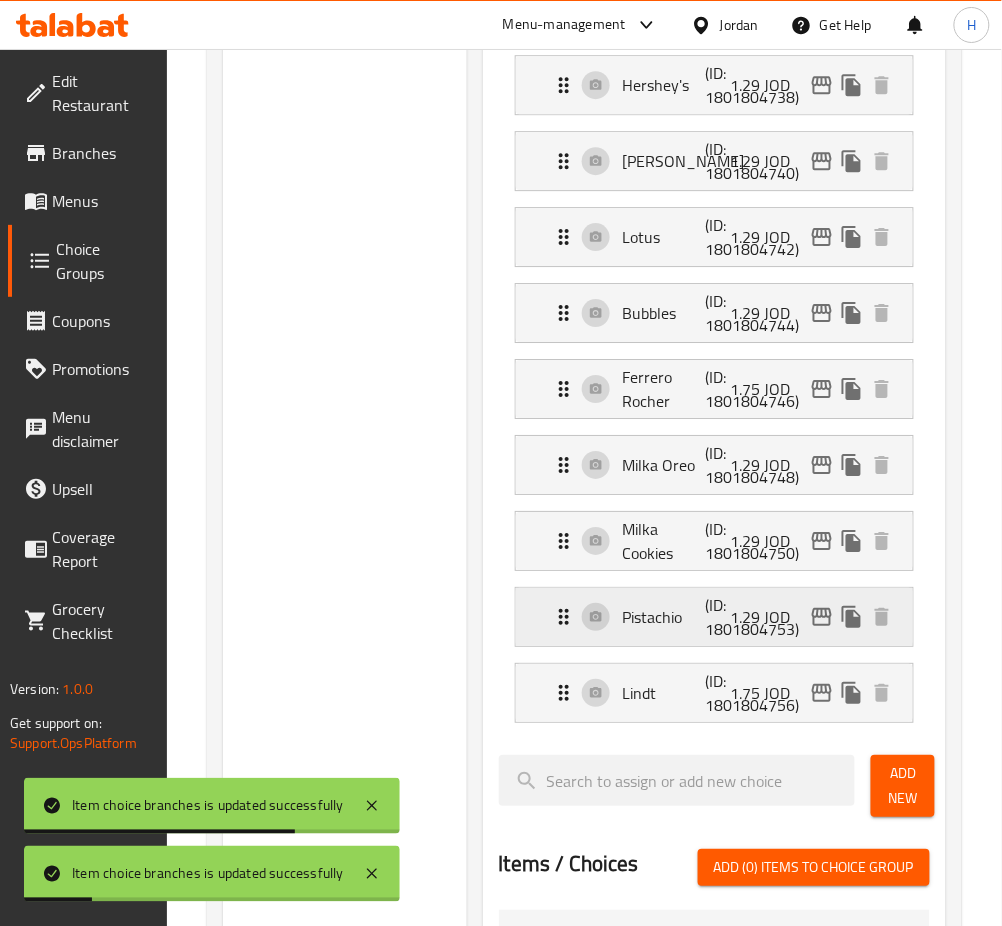 click 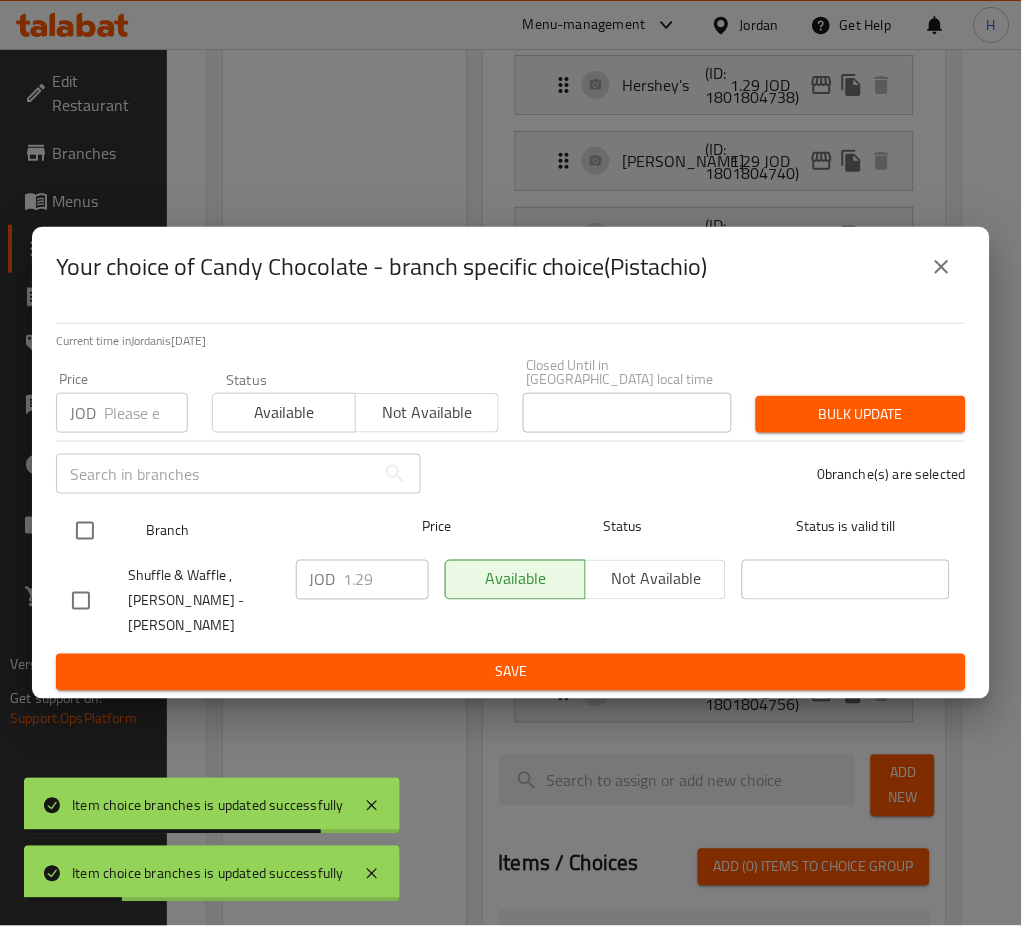 click at bounding box center (85, 531) 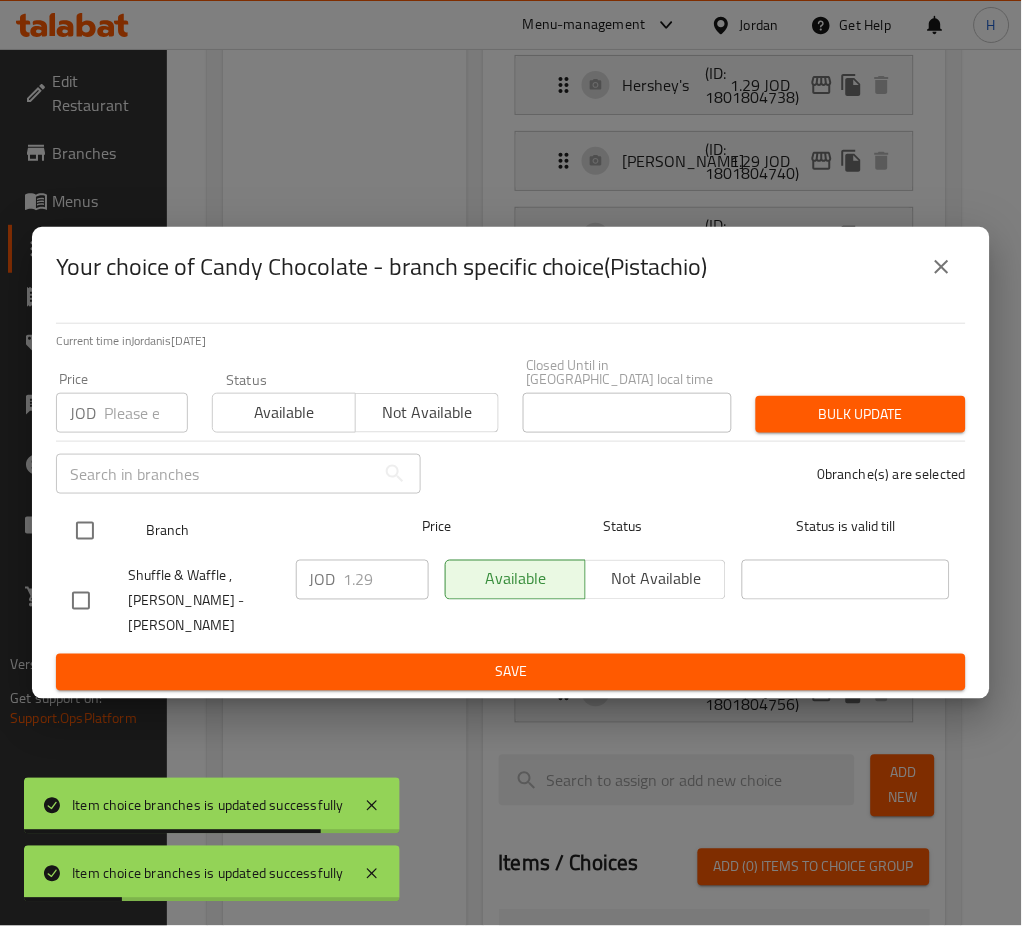 checkbox on "true" 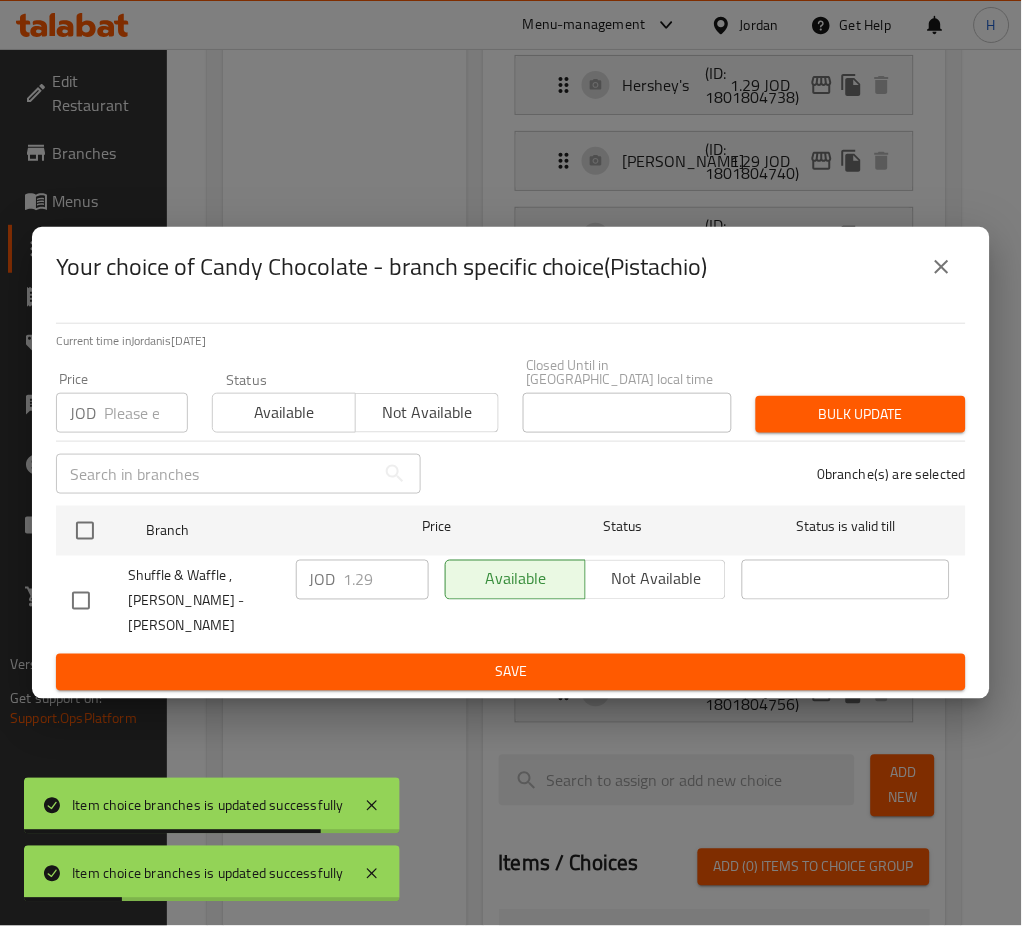checkbox on "true" 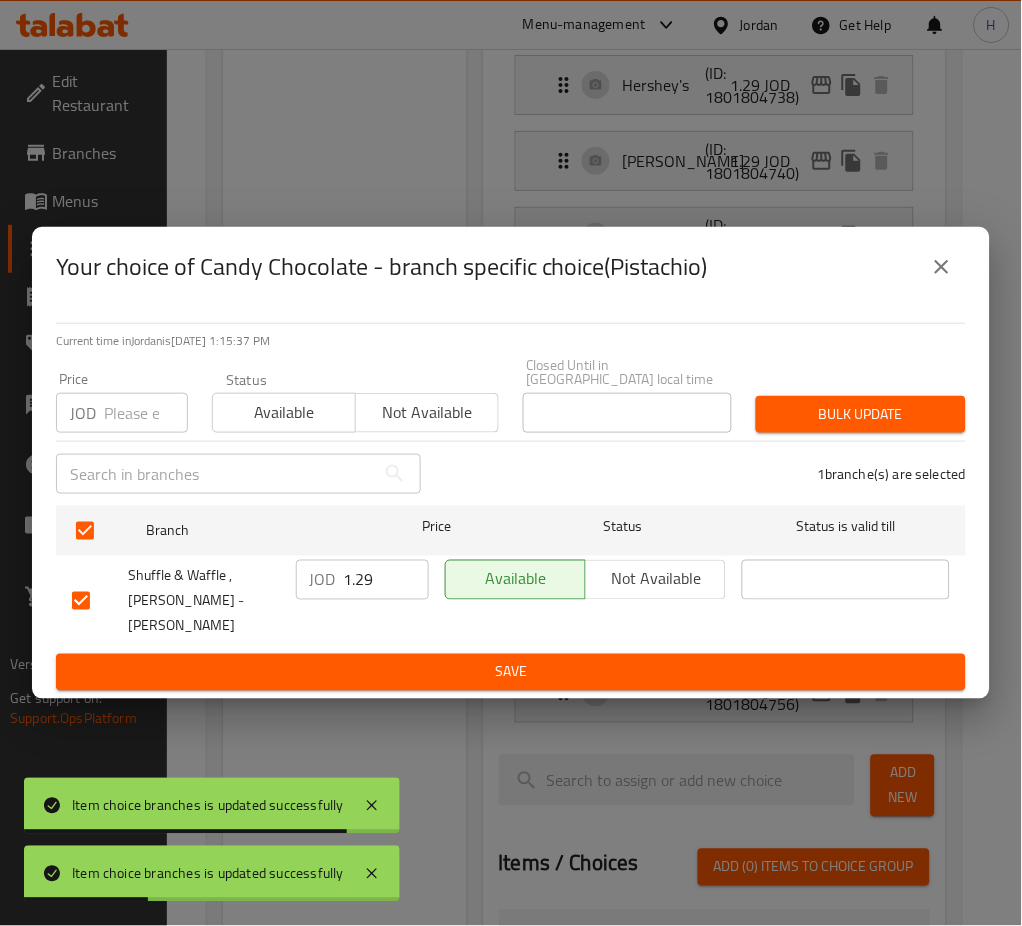 click on "1.29" at bounding box center [386, 580] 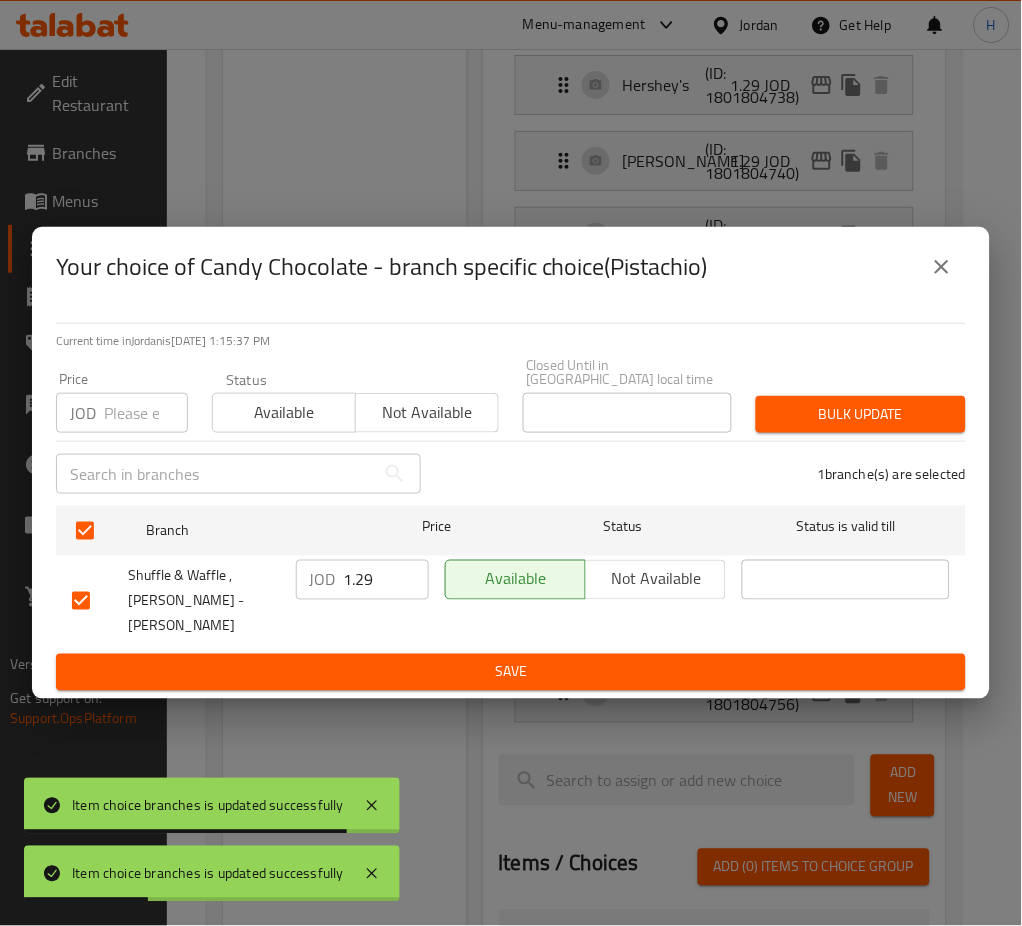 paste on "50" 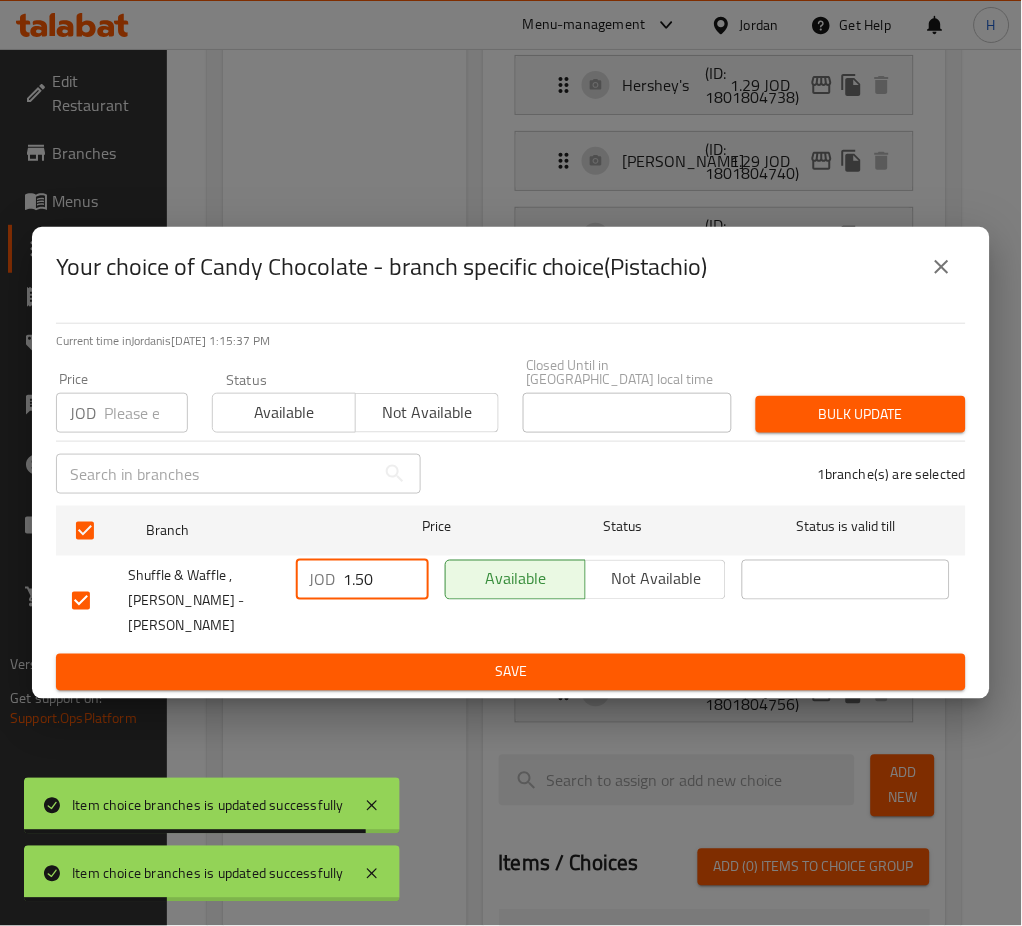 type on "1.50" 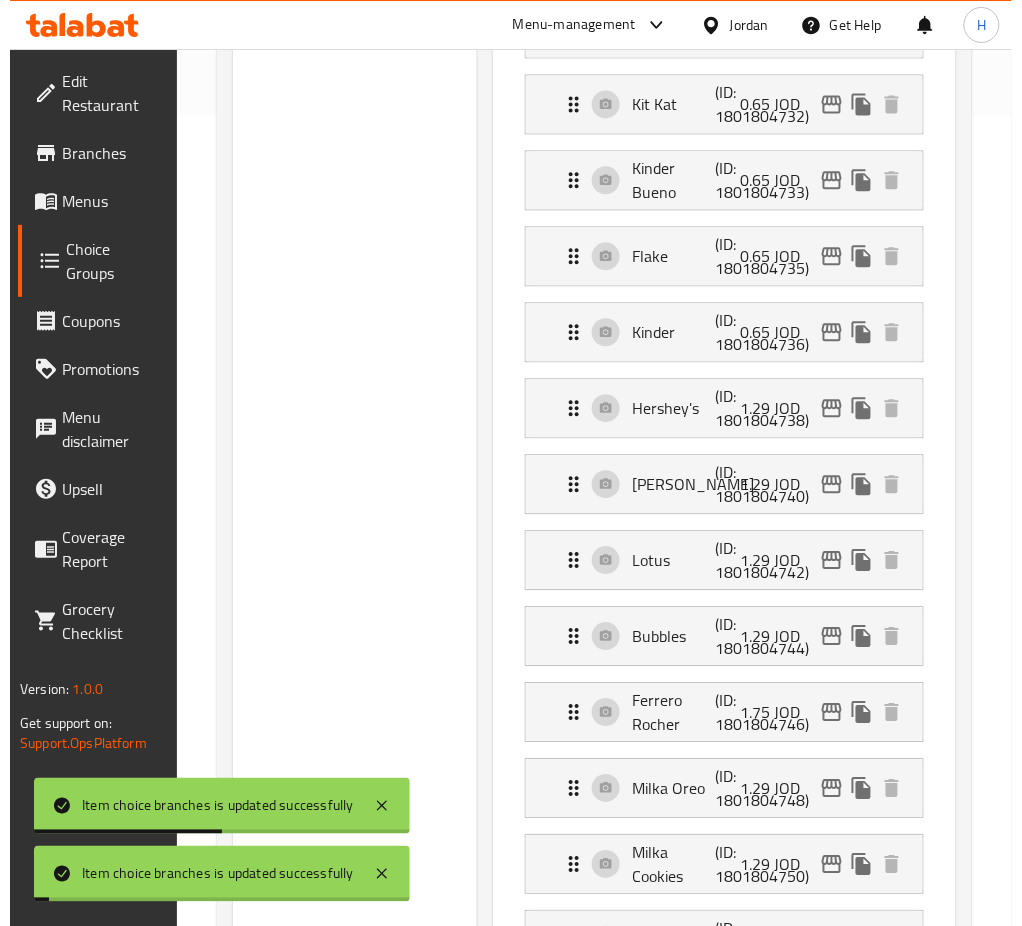 scroll, scrollTop: 1134, scrollLeft: 0, axis: vertical 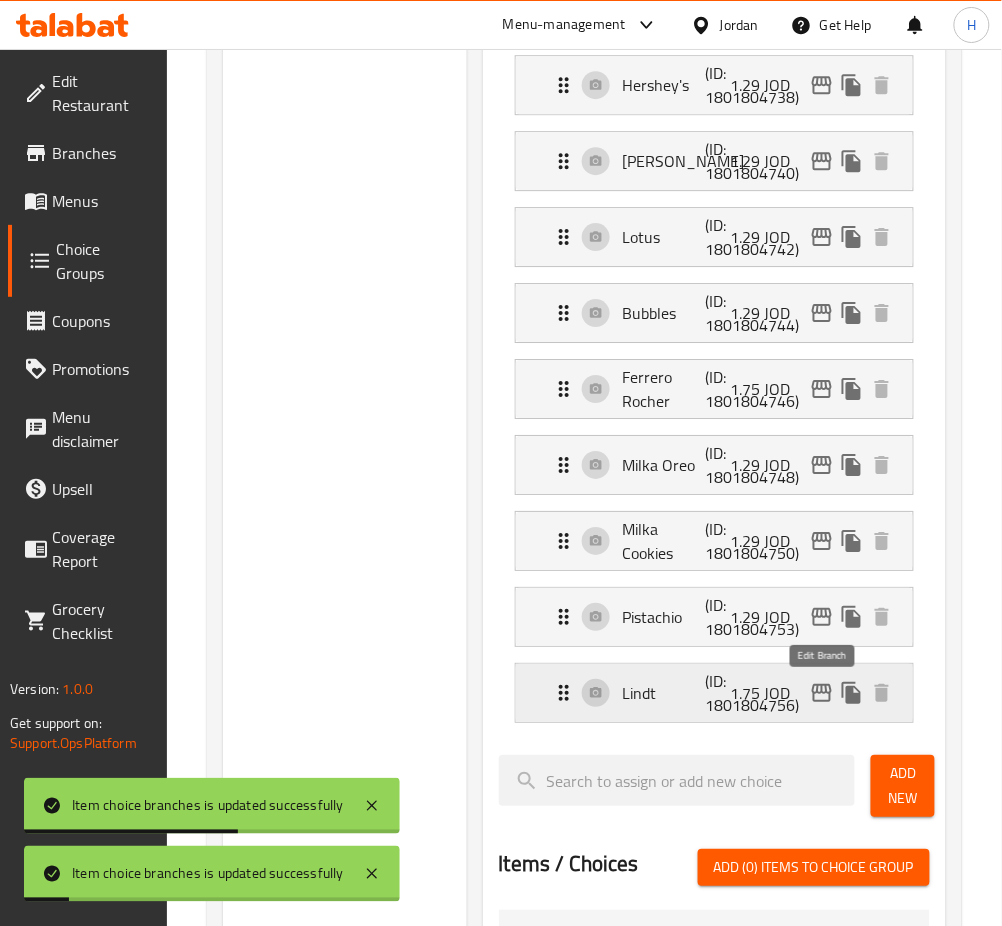 click 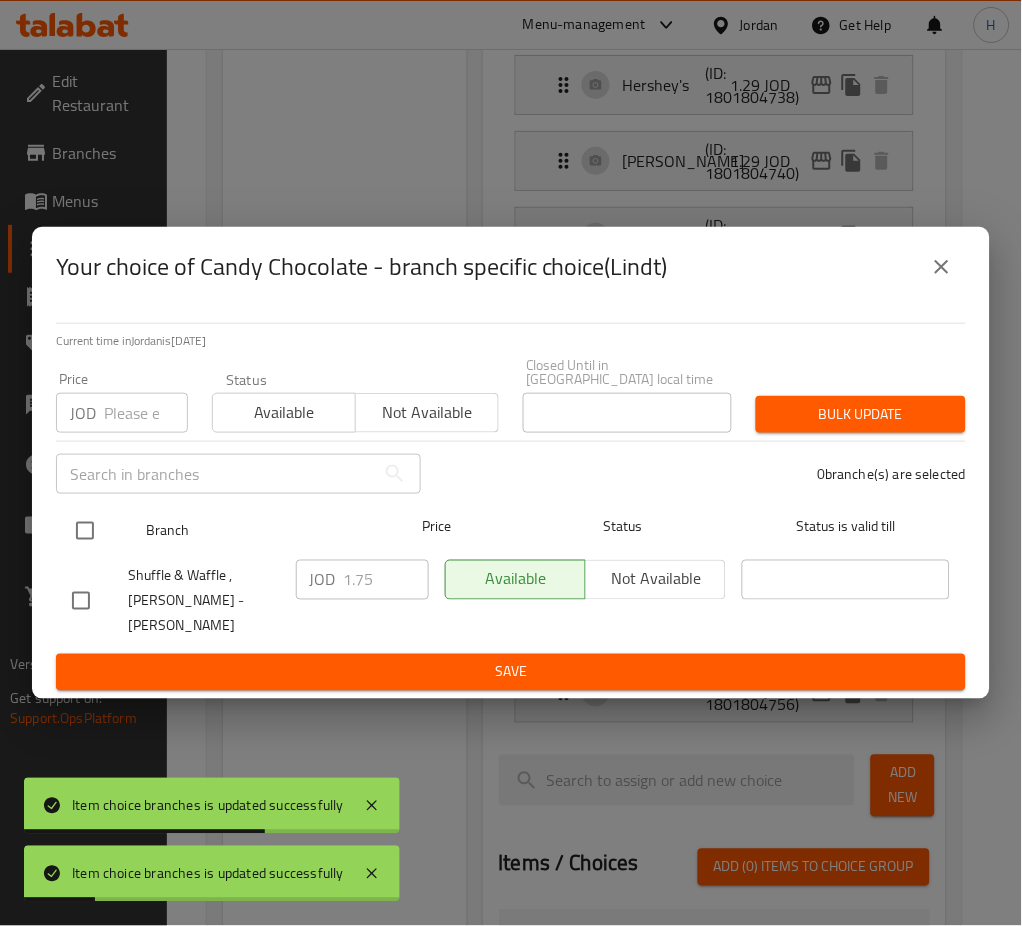 click at bounding box center (85, 531) 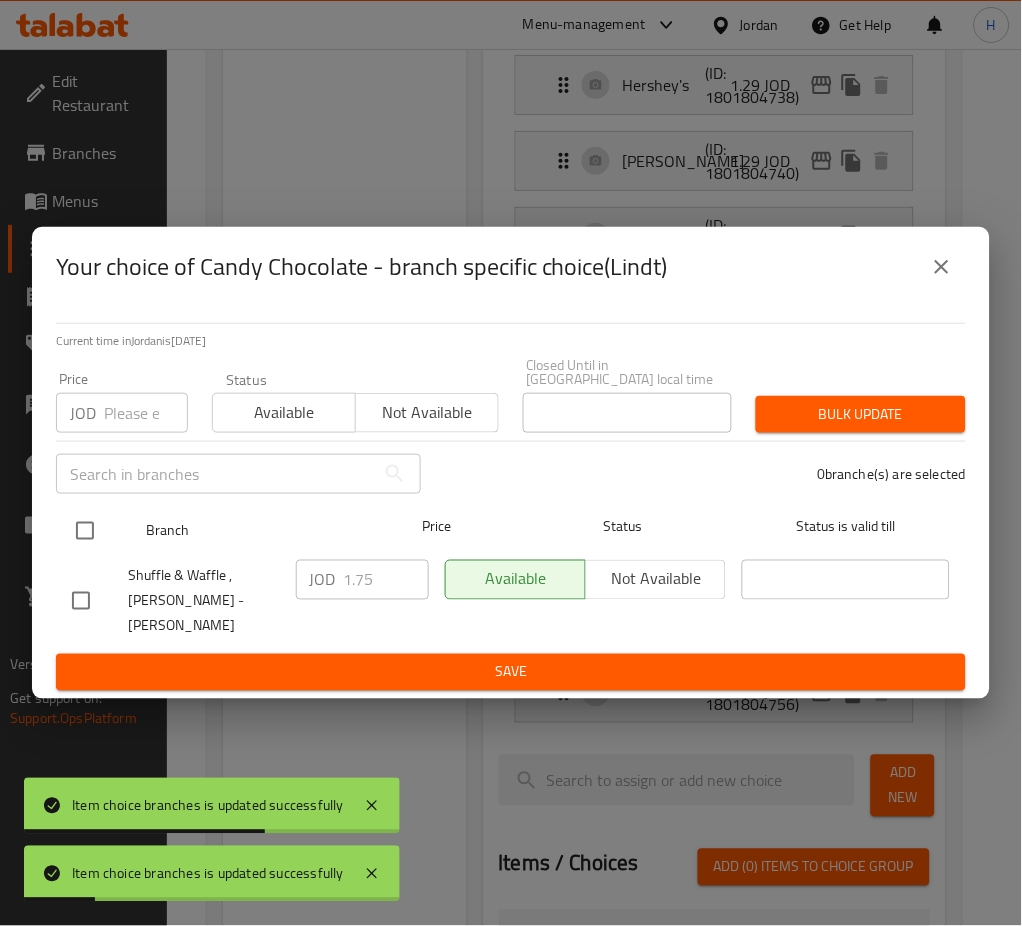 checkbox on "true" 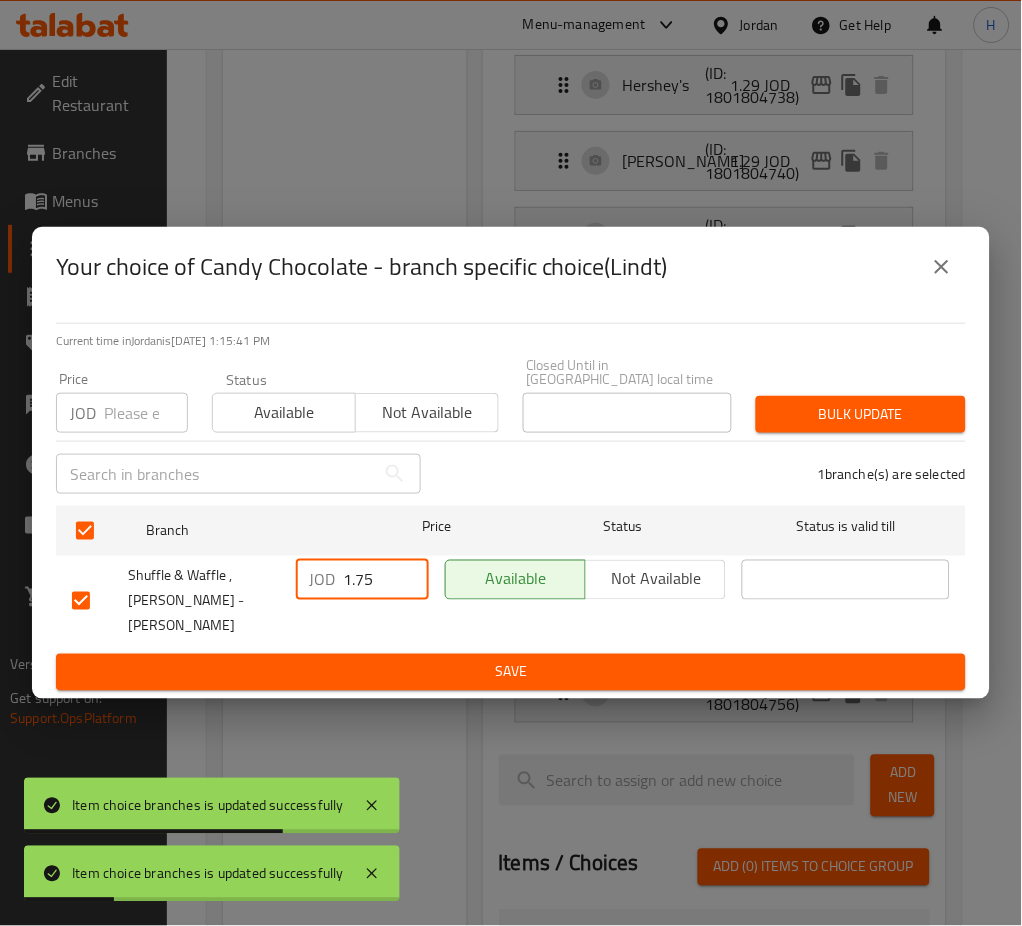 click on "1.75" at bounding box center [386, 580] 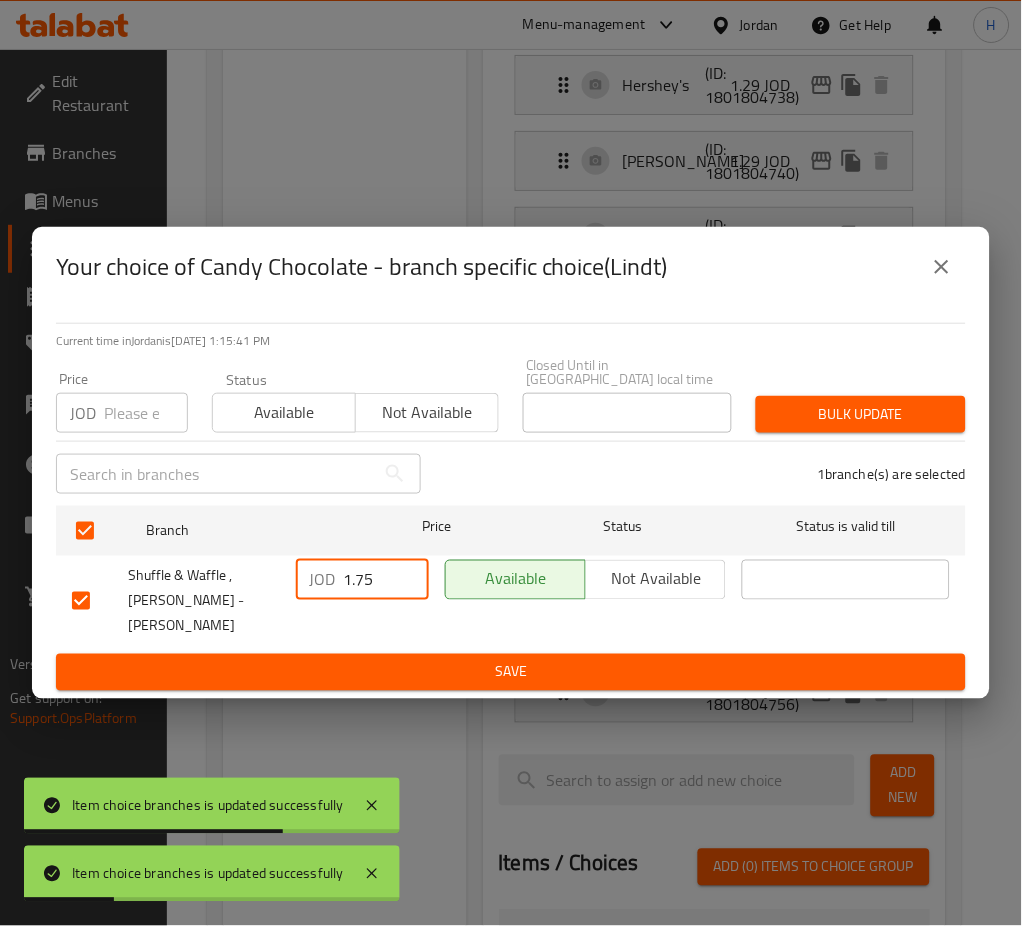 paste on "50" 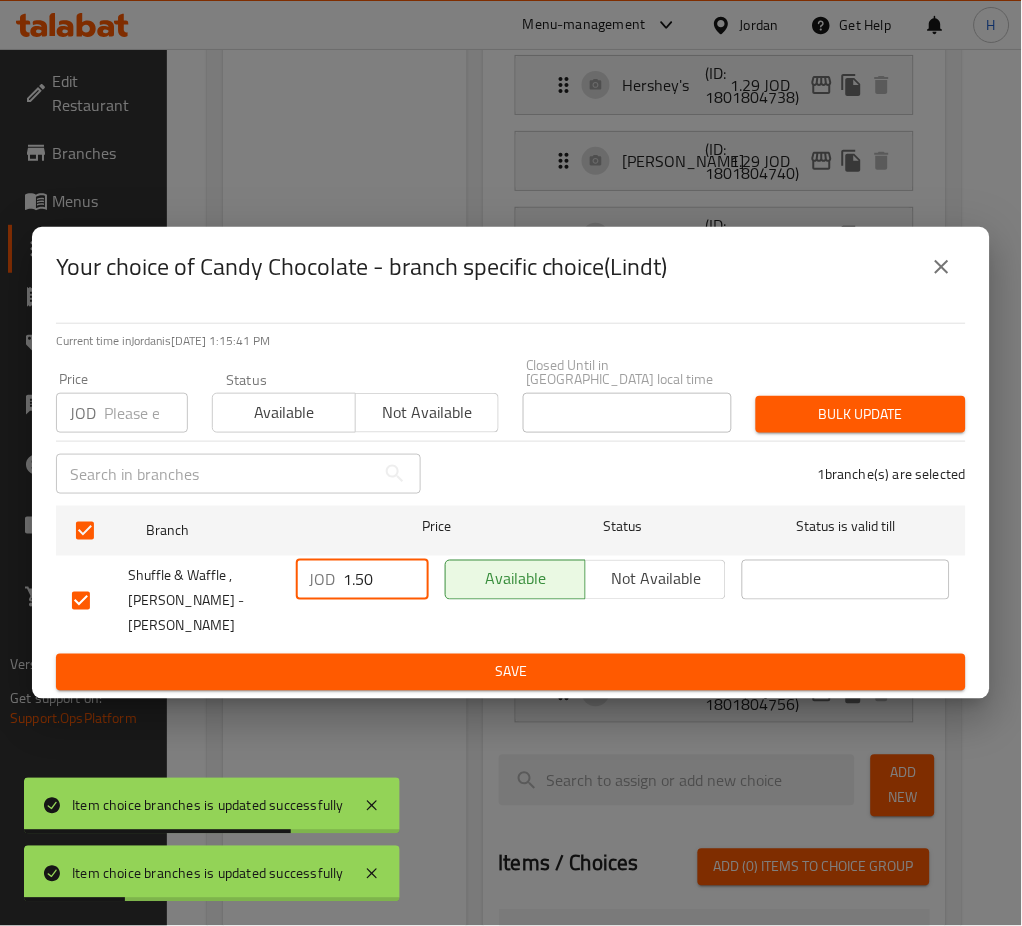 type on "1.50" 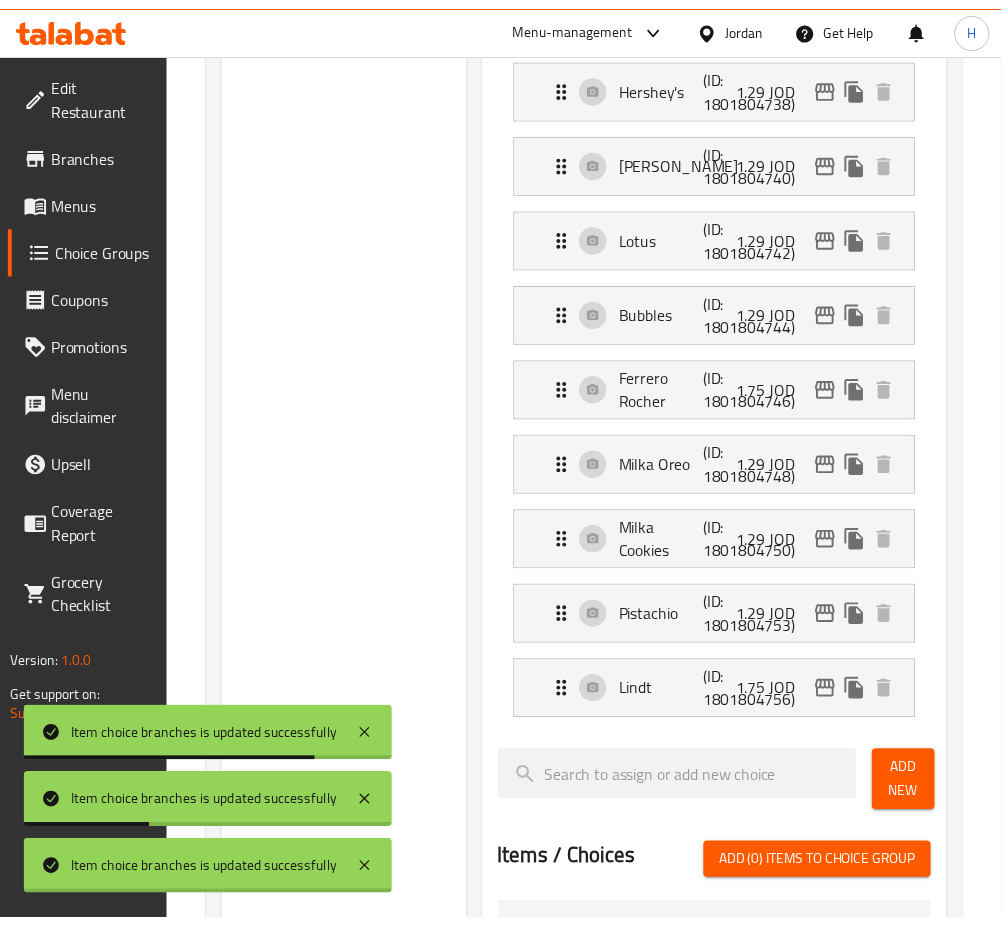scroll, scrollTop: 68, scrollLeft: 0, axis: vertical 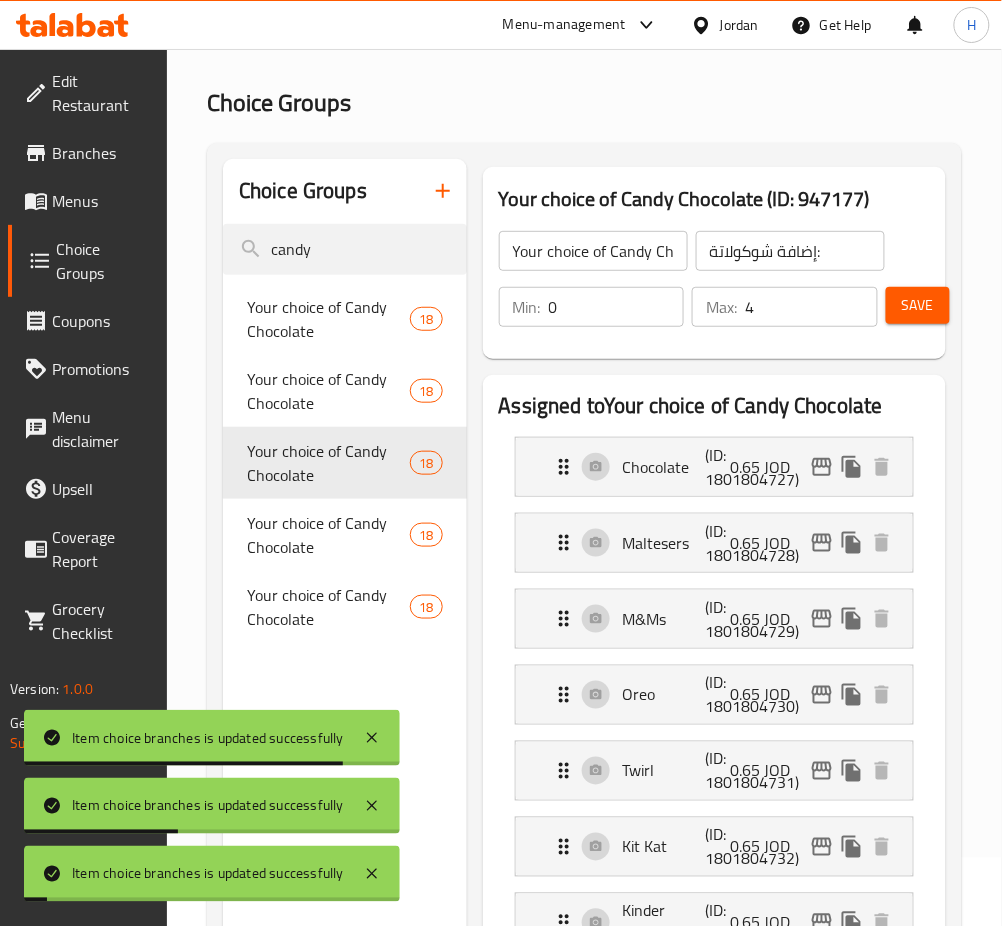 click on "Your choice of Candy Chocolate" at bounding box center [328, 535] 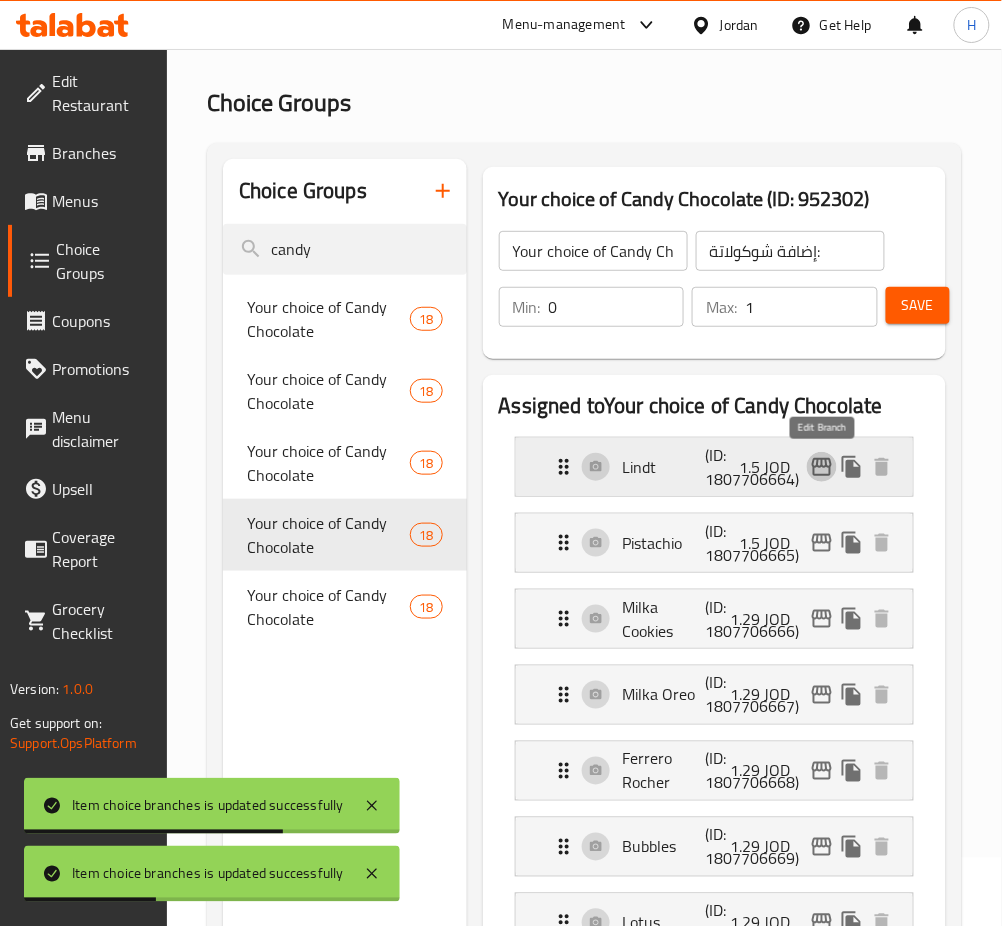 click 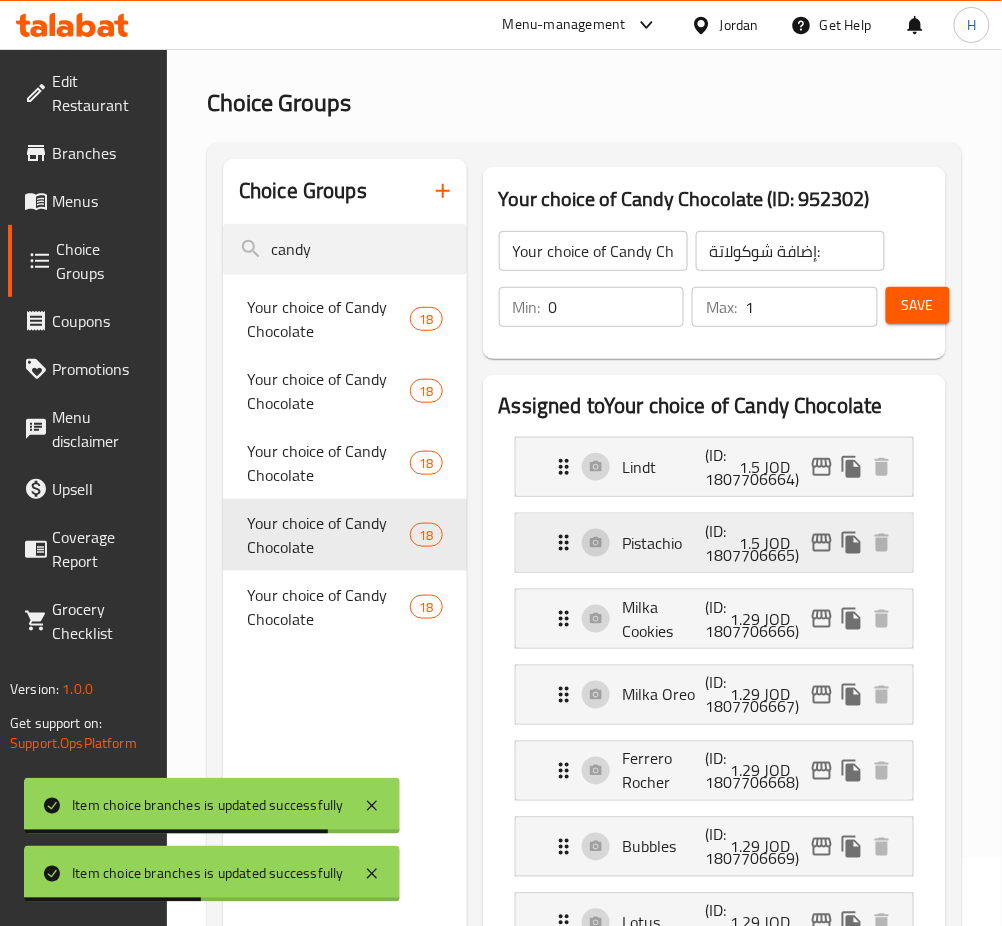 click 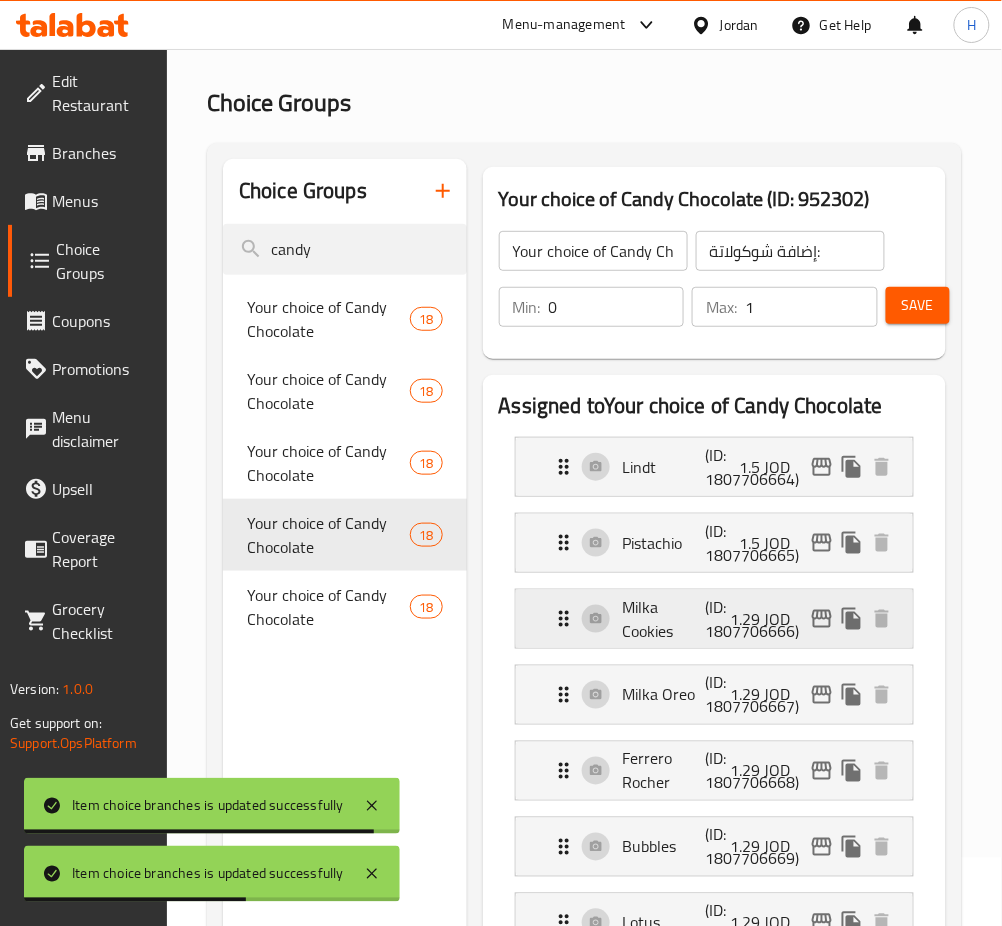 click 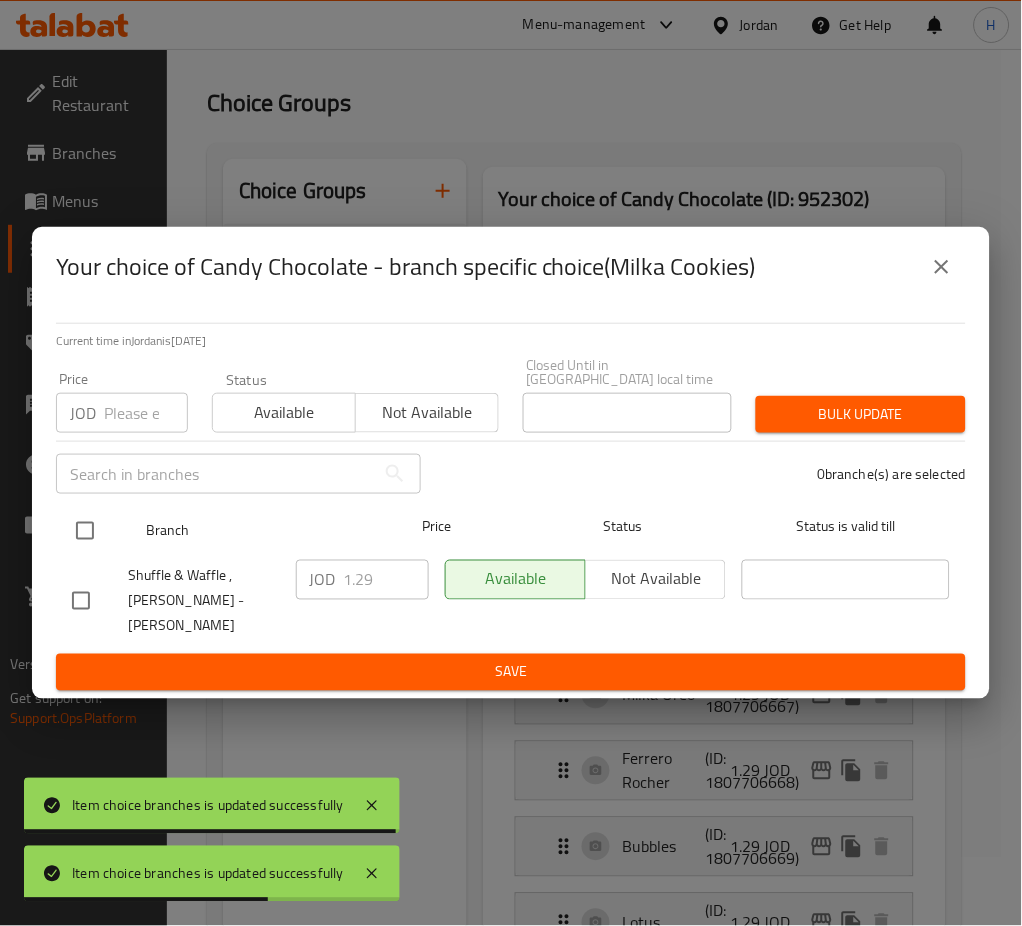 click at bounding box center [101, 531] 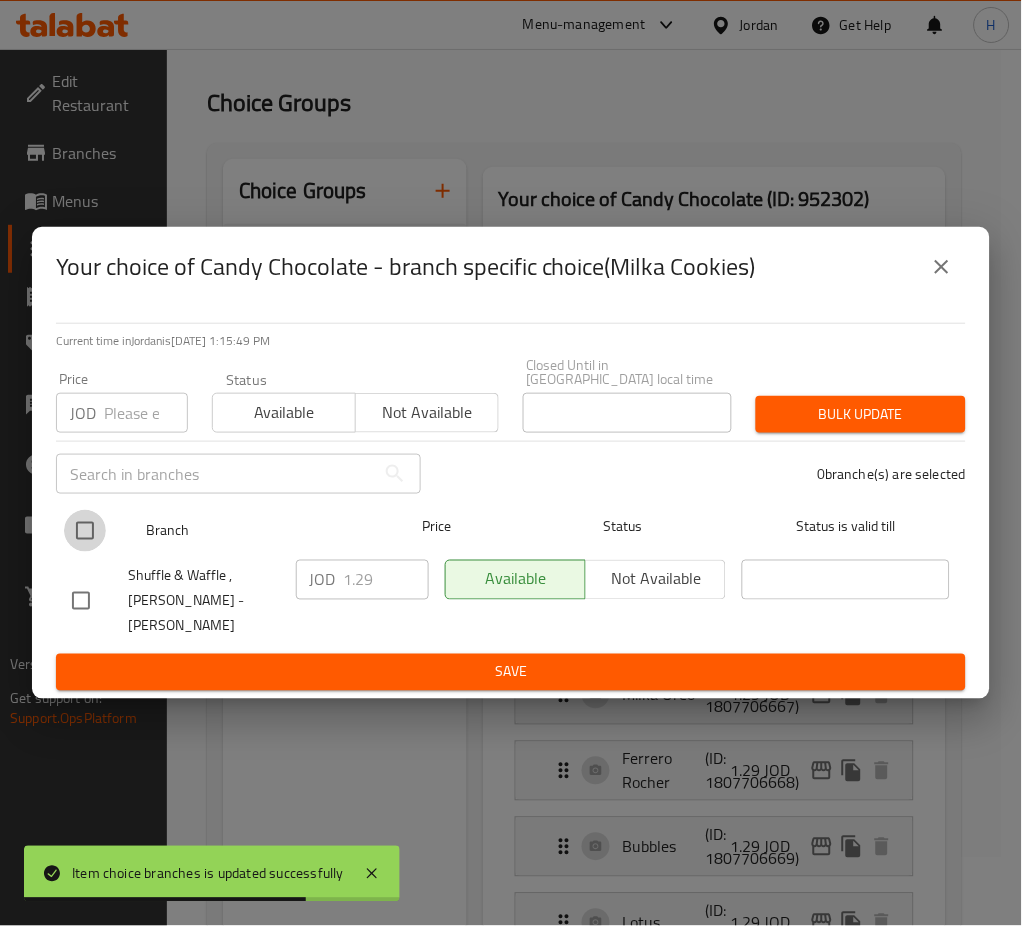 drag, startPoint x: 77, startPoint y: 530, endPoint x: 518, endPoint y: 649, distance: 456.77347 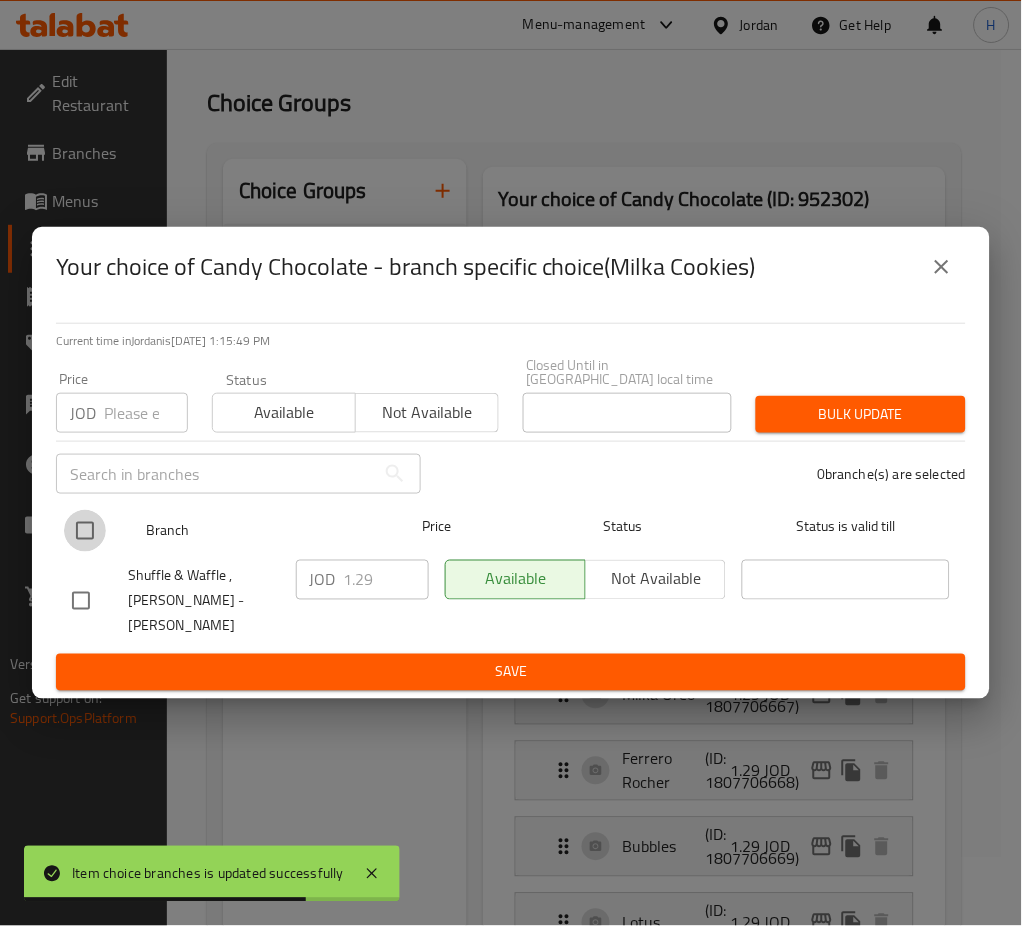 click at bounding box center (85, 531) 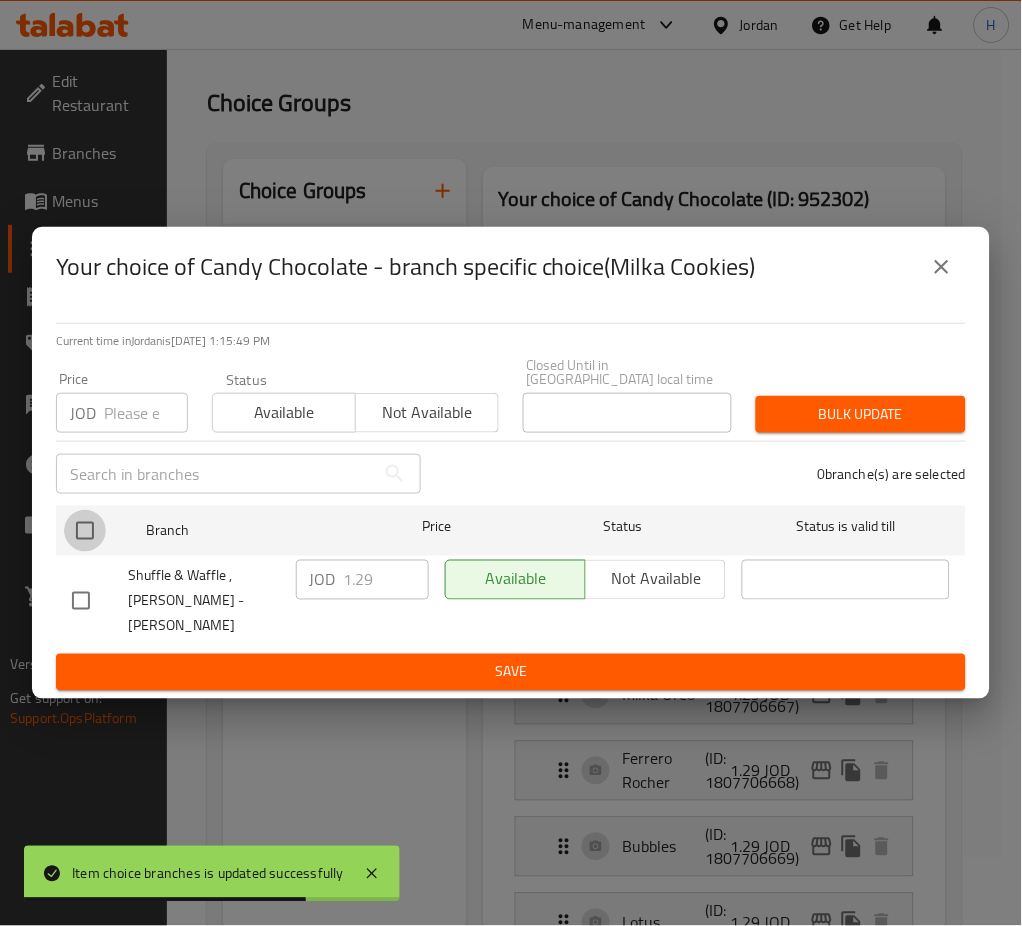 checkbox on "true" 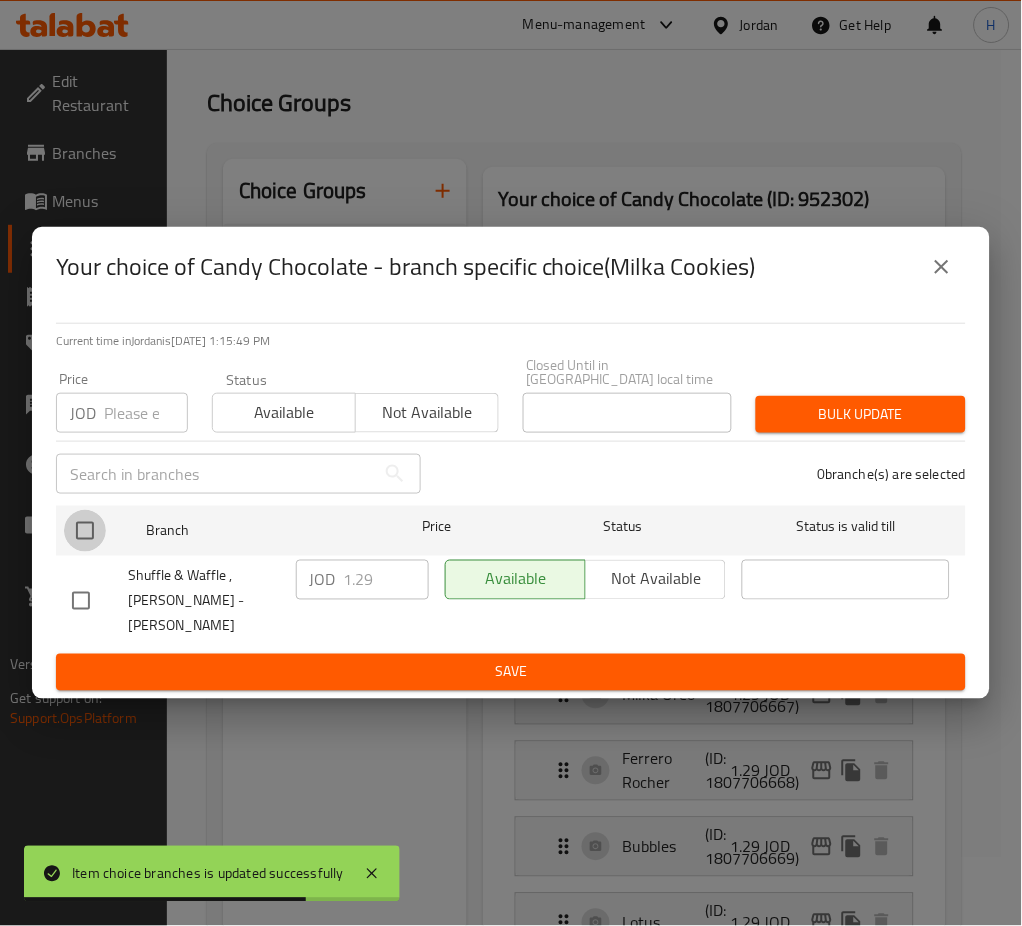 checkbox on "true" 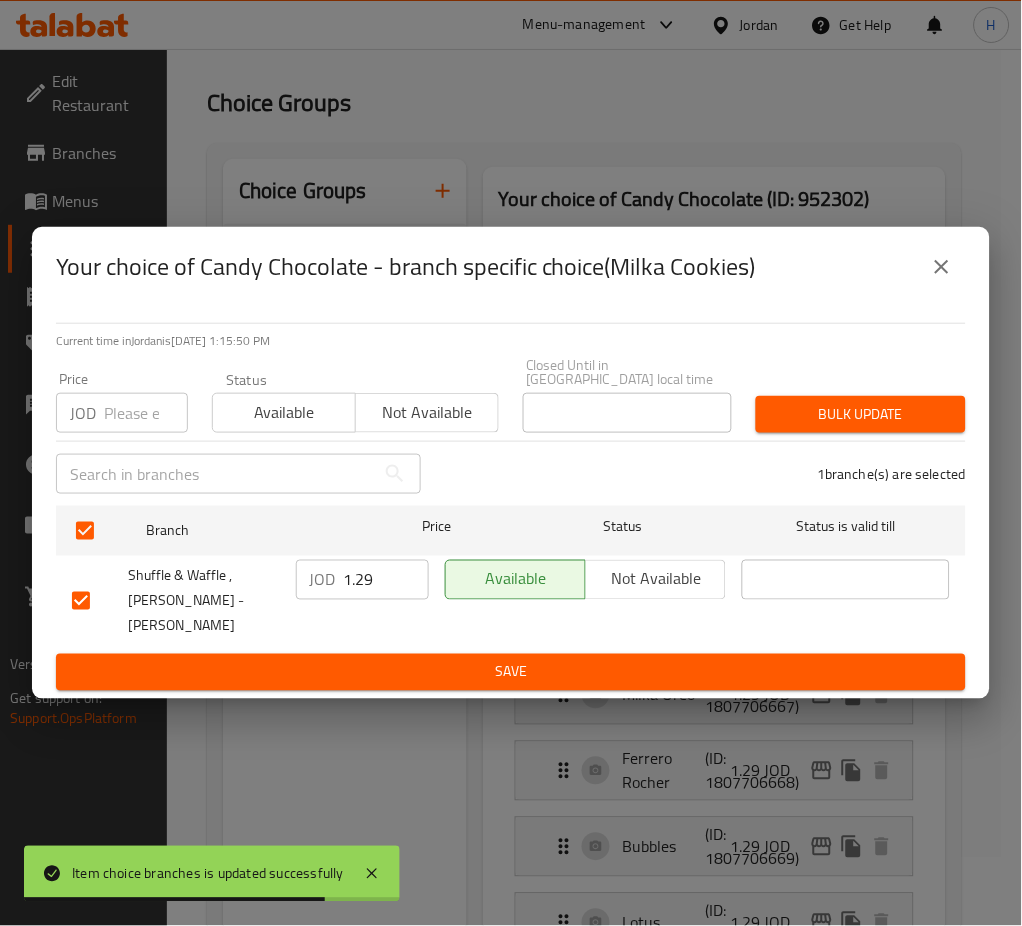 click on "1.29" at bounding box center (386, 580) 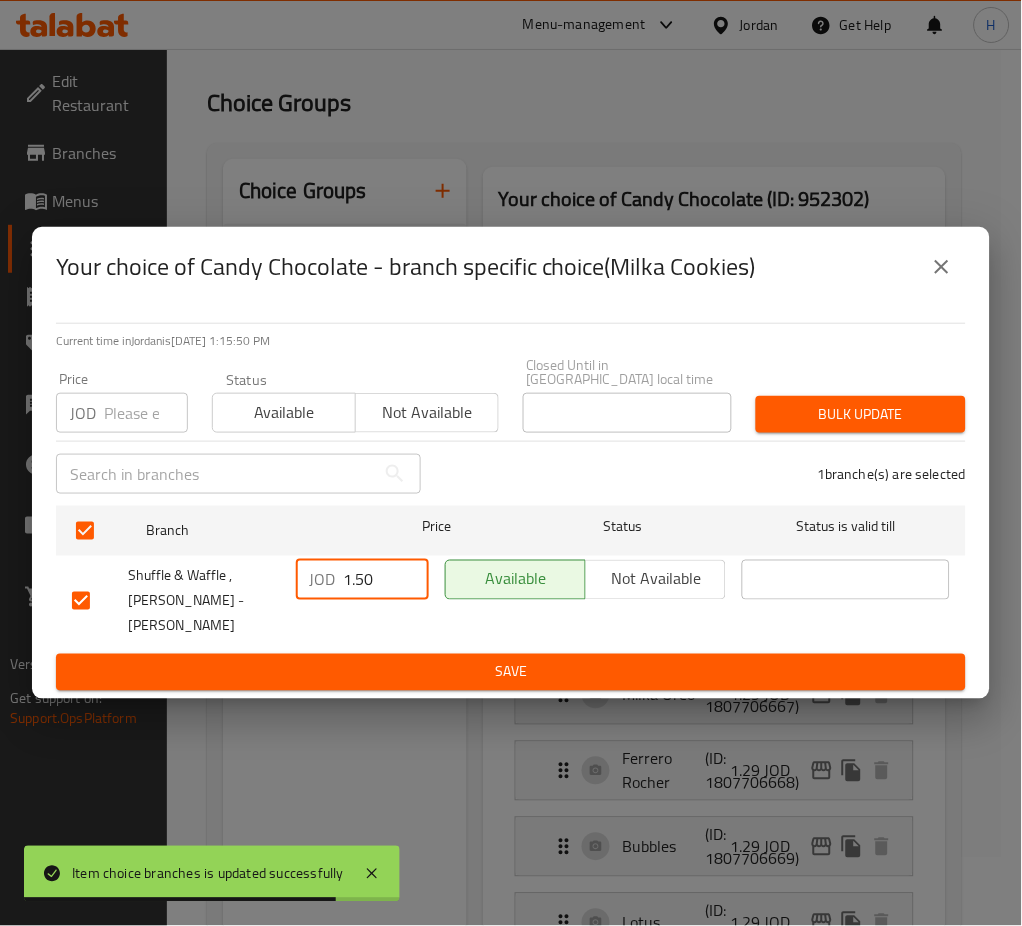 type on "1.50" 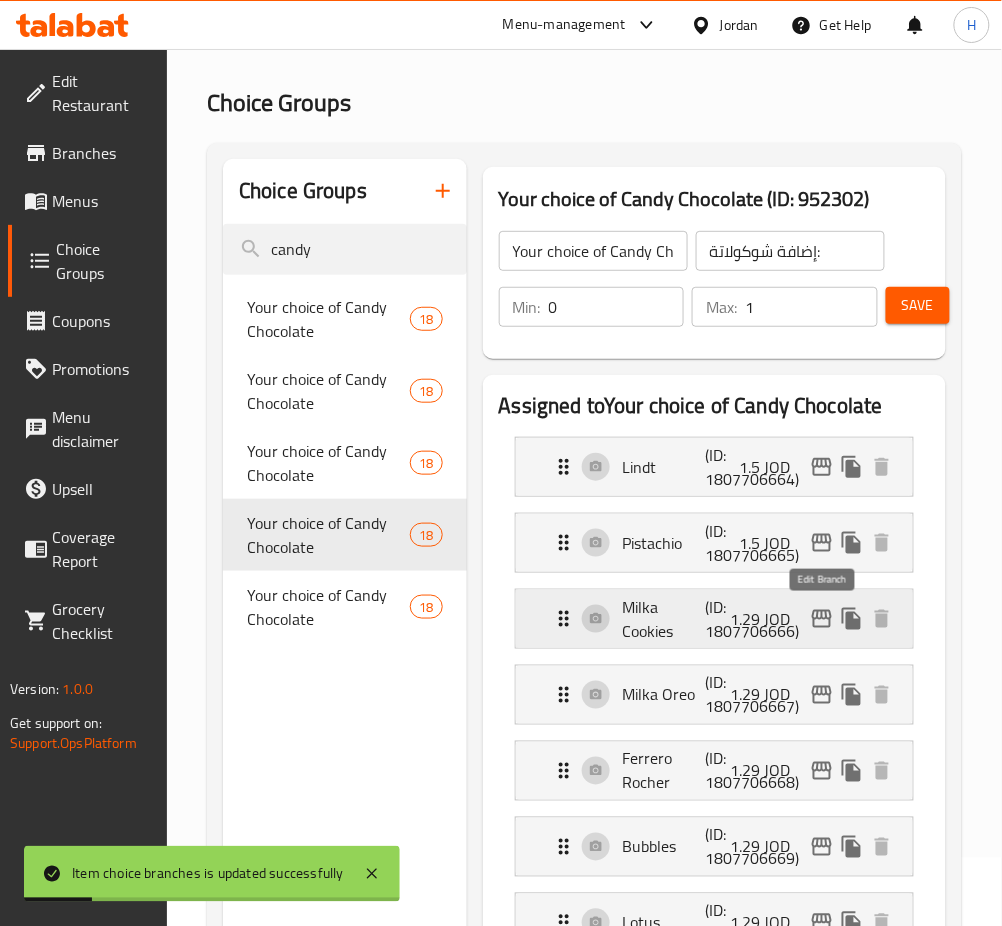 click 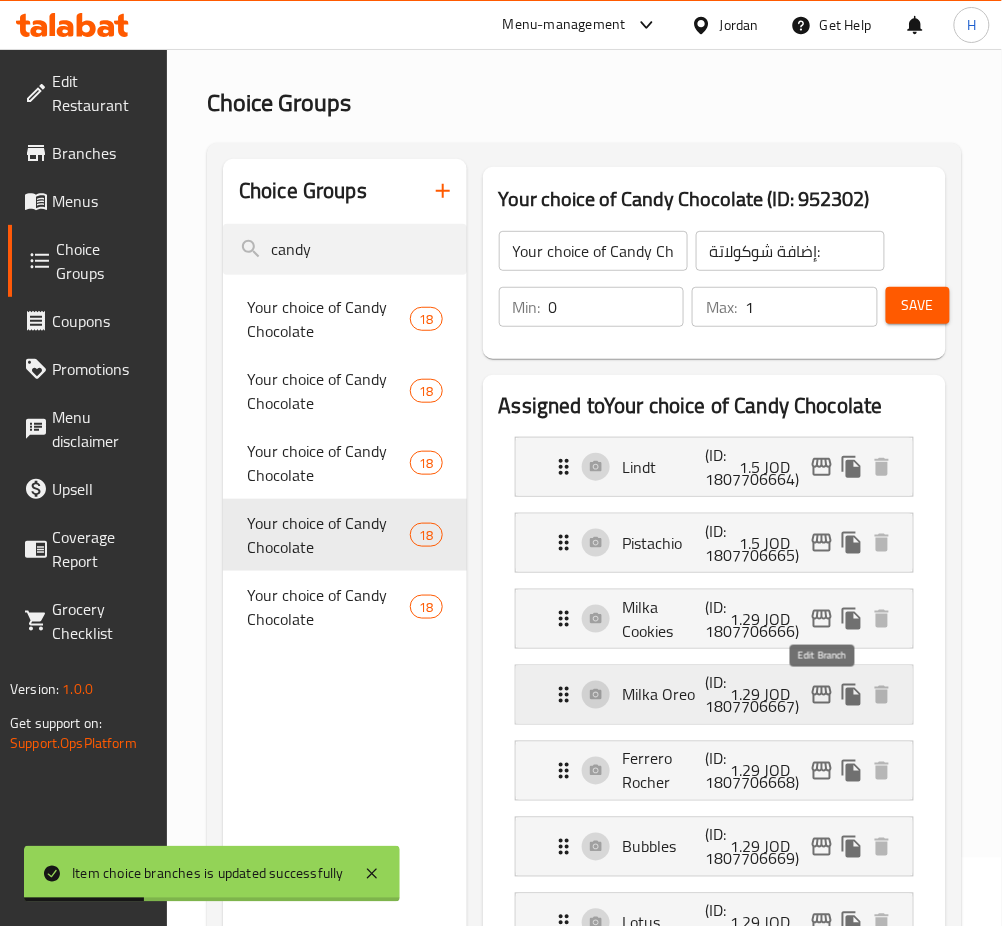 click 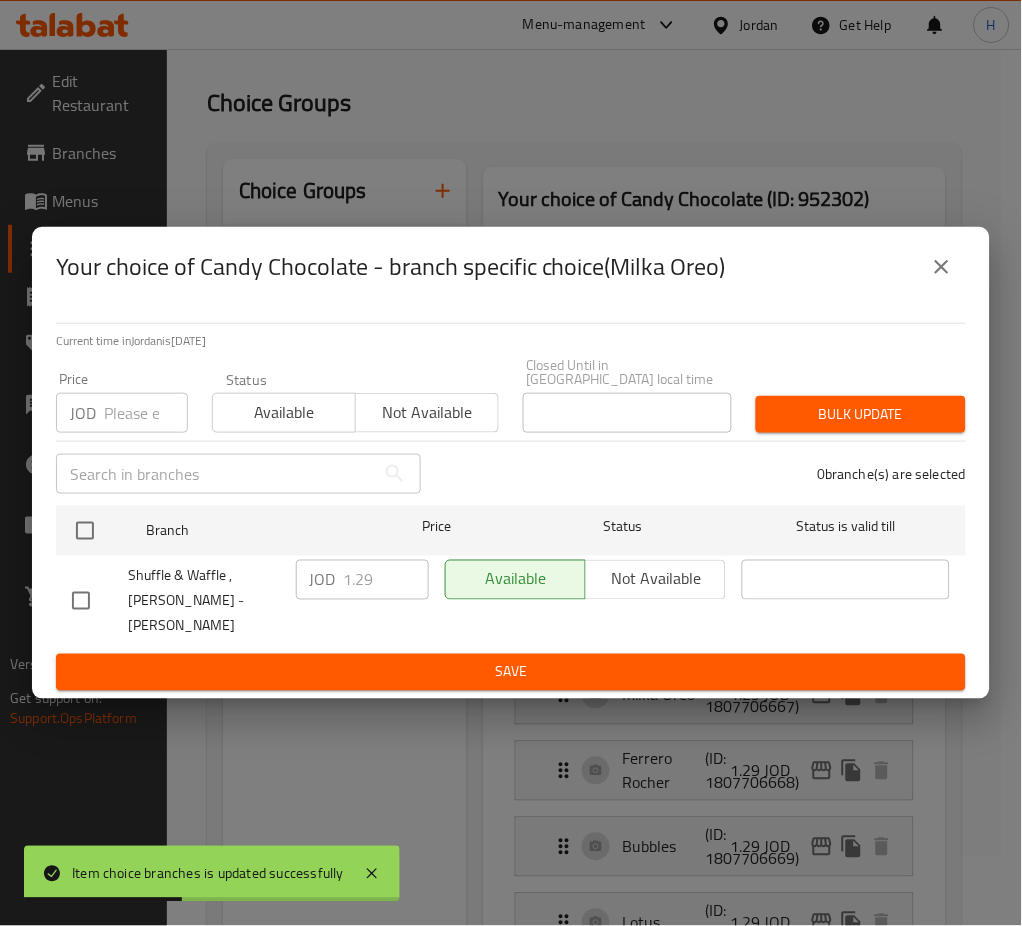 drag, startPoint x: 87, startPoint y: 525, endPoint x: 391, endPoint y: 573, distance: 307.76614 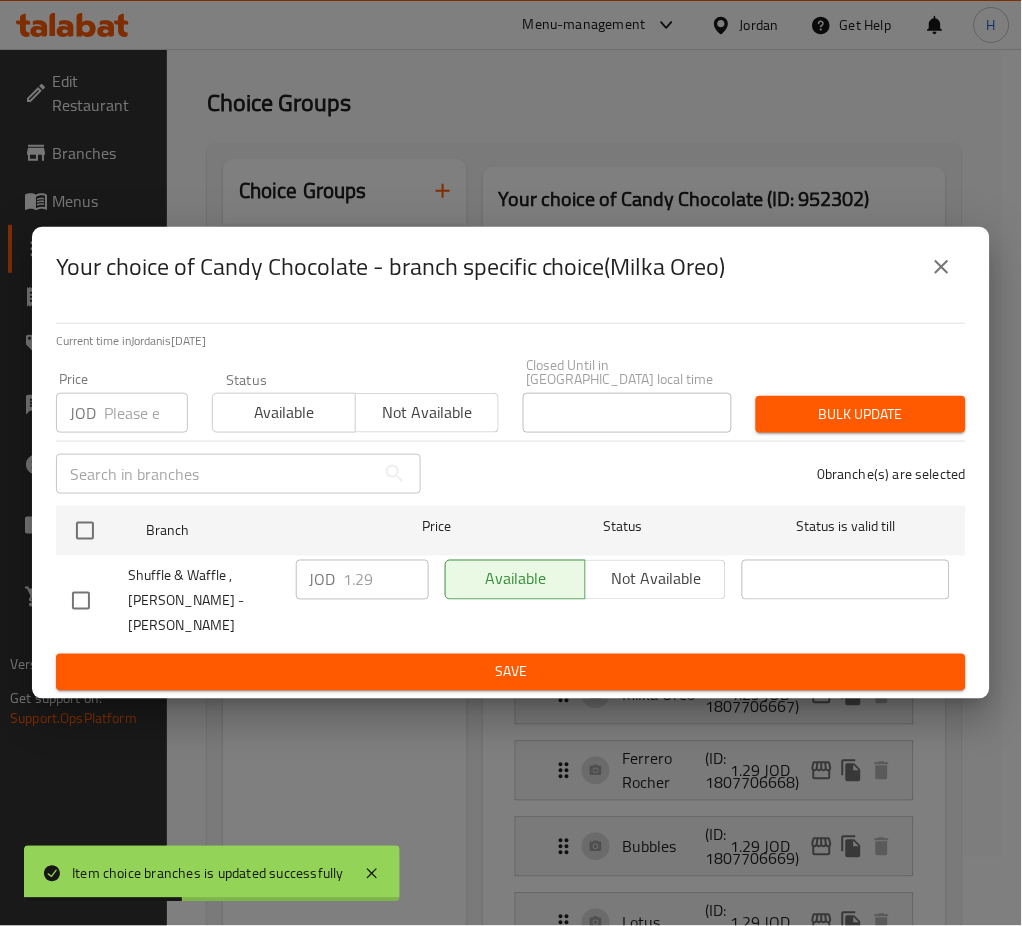 click at bounding box center (85, 531) 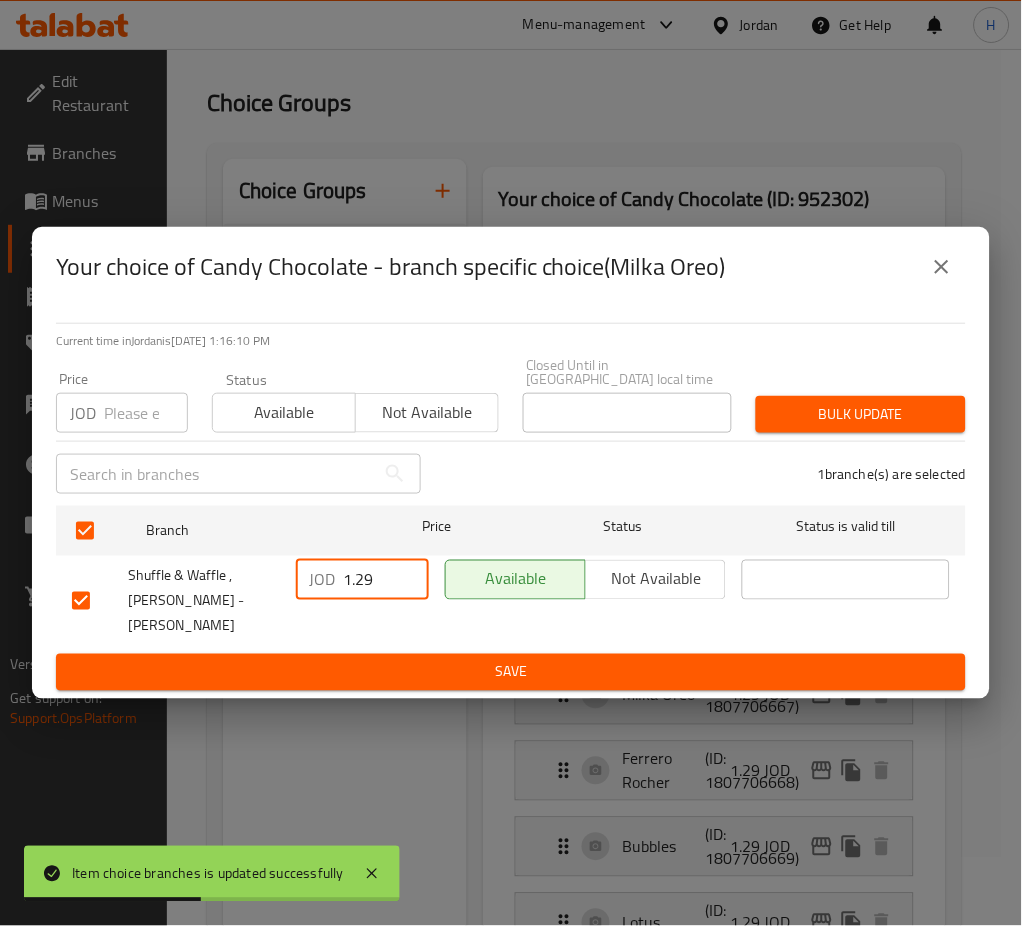 click on "1.29" at bounding box center [386, 580] 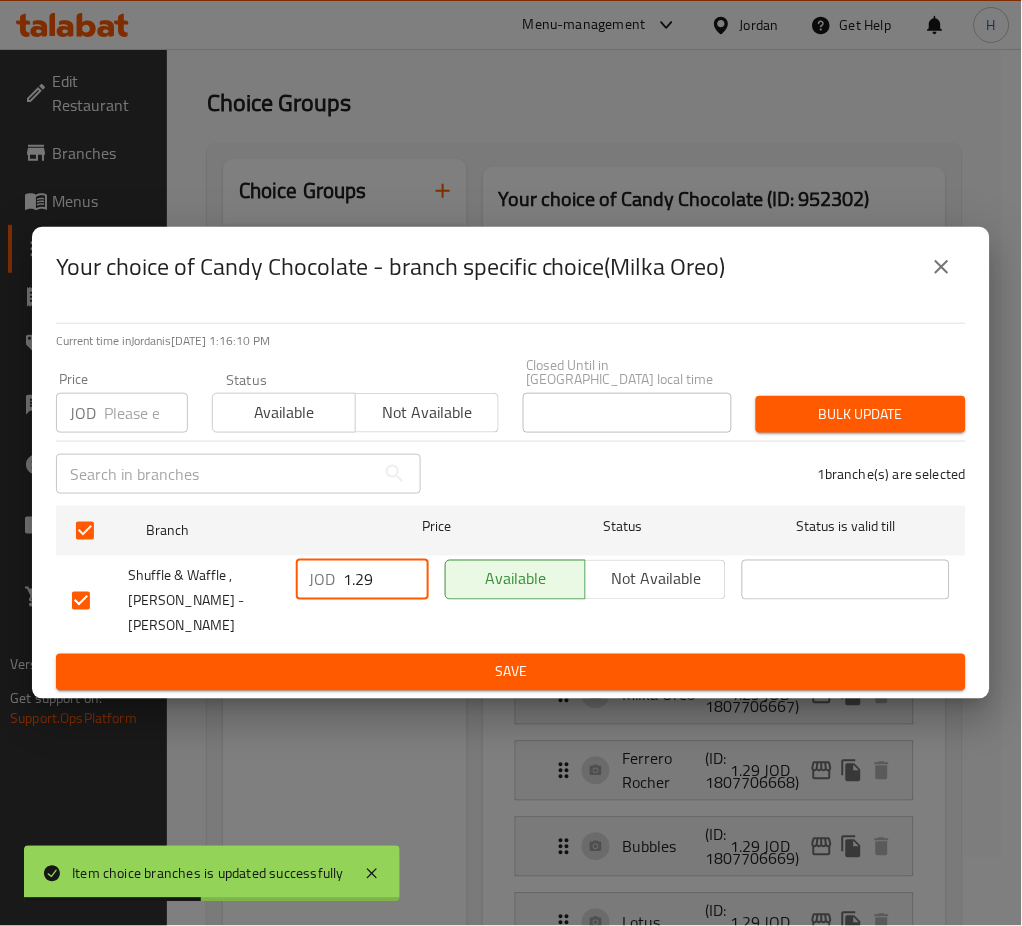 paste on "50" 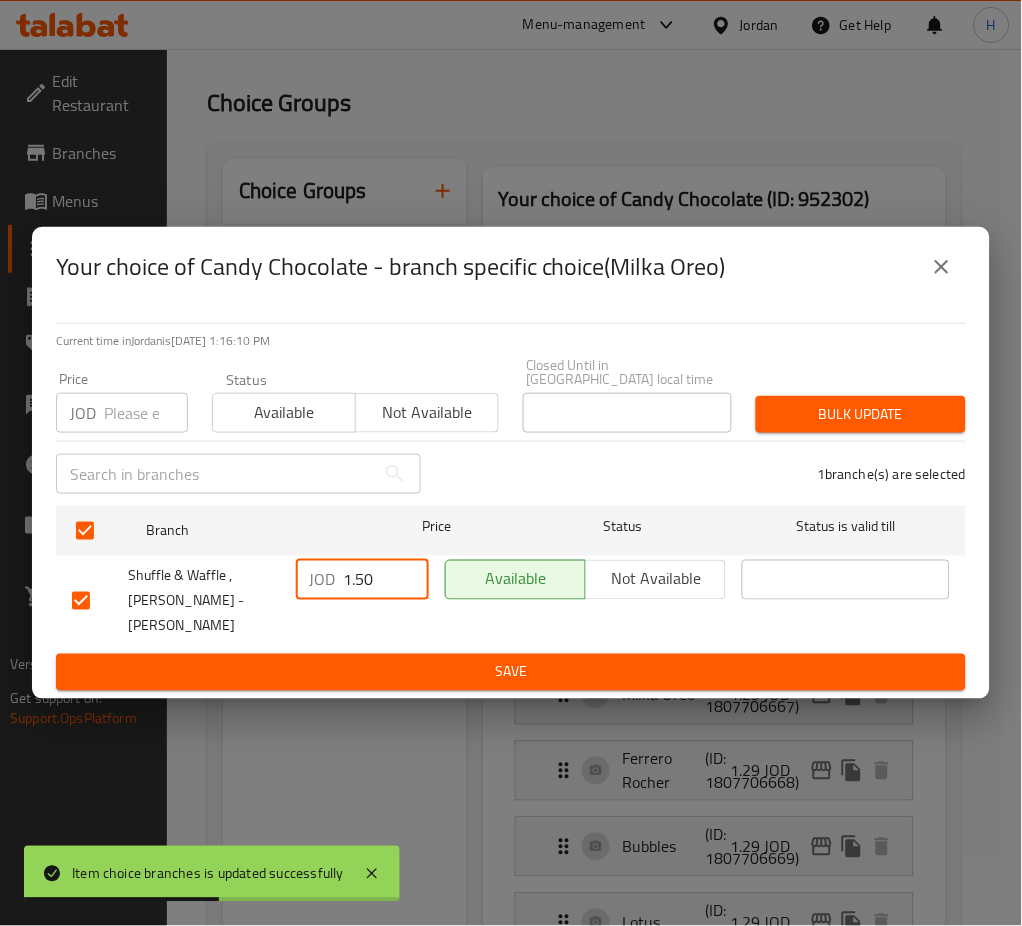 type on "1.50" 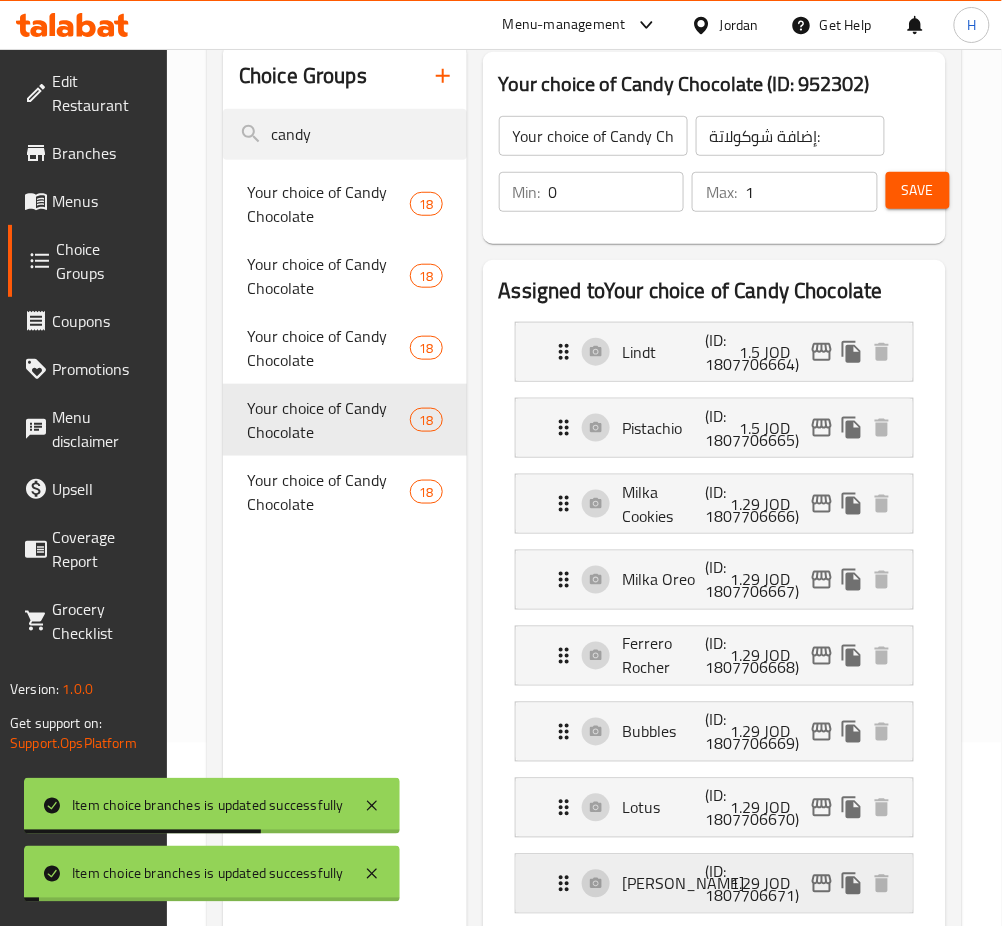 scroll, scrollTop: 334, scrollLeft: 0, axis: vertical 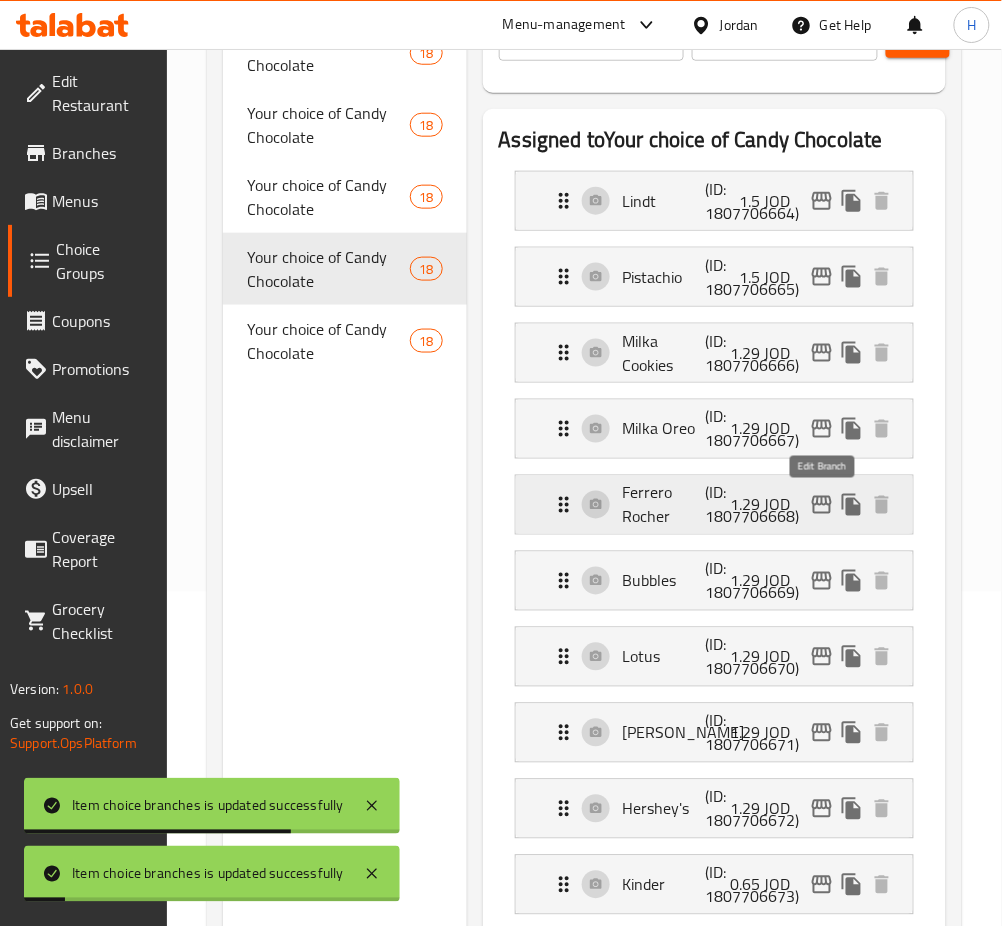 click 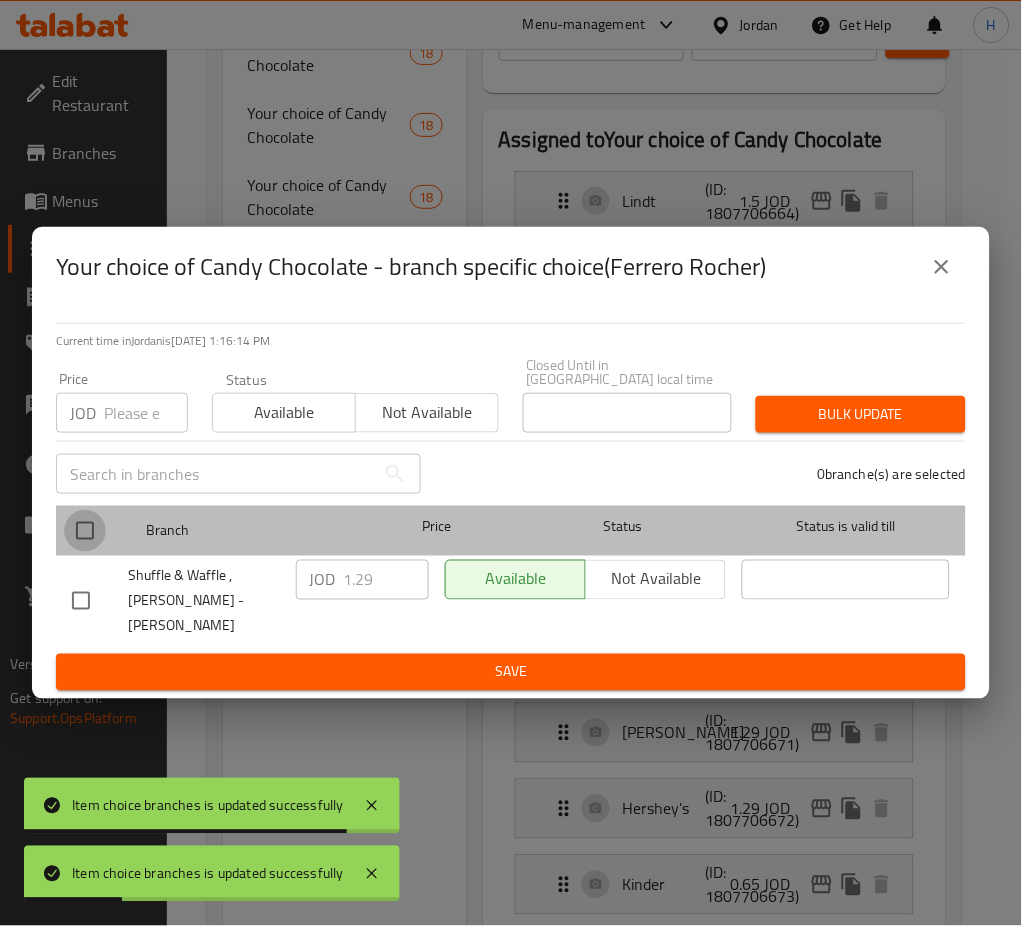 click at bounding box center [85, 531] 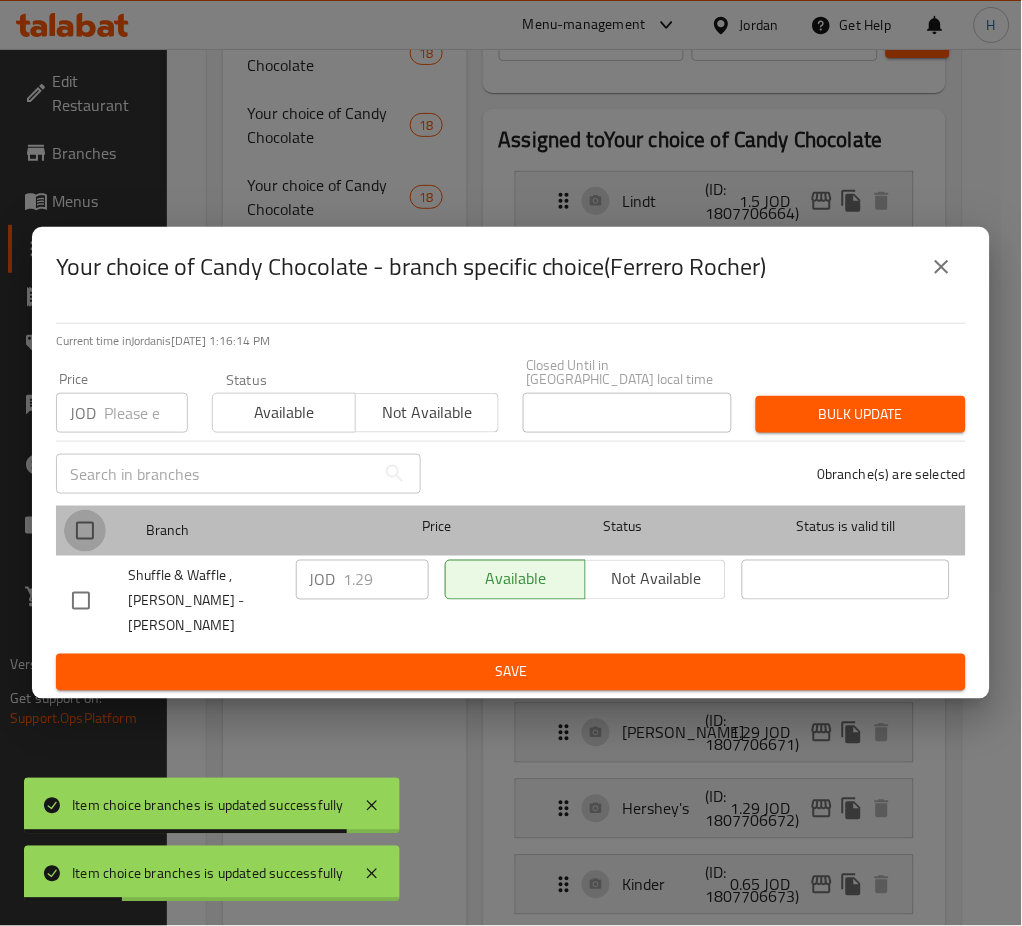 checkbox on "true" 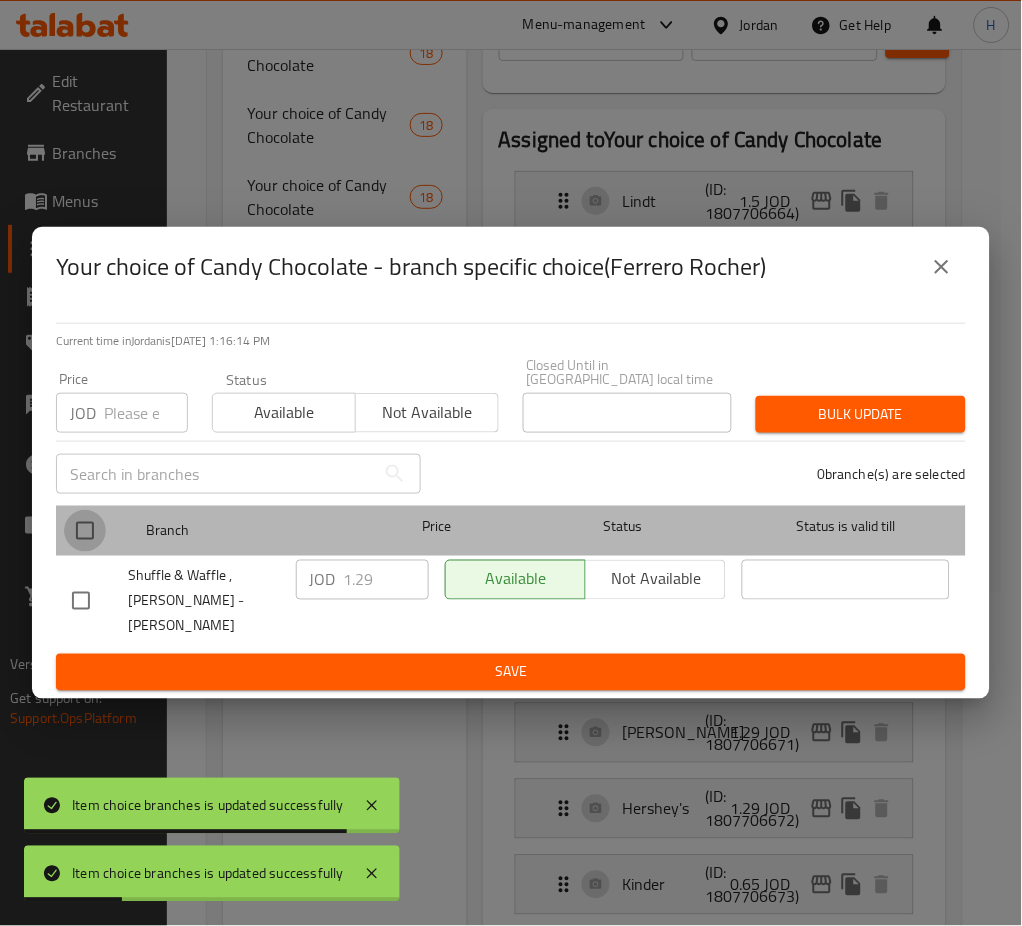 checkbox on "true" 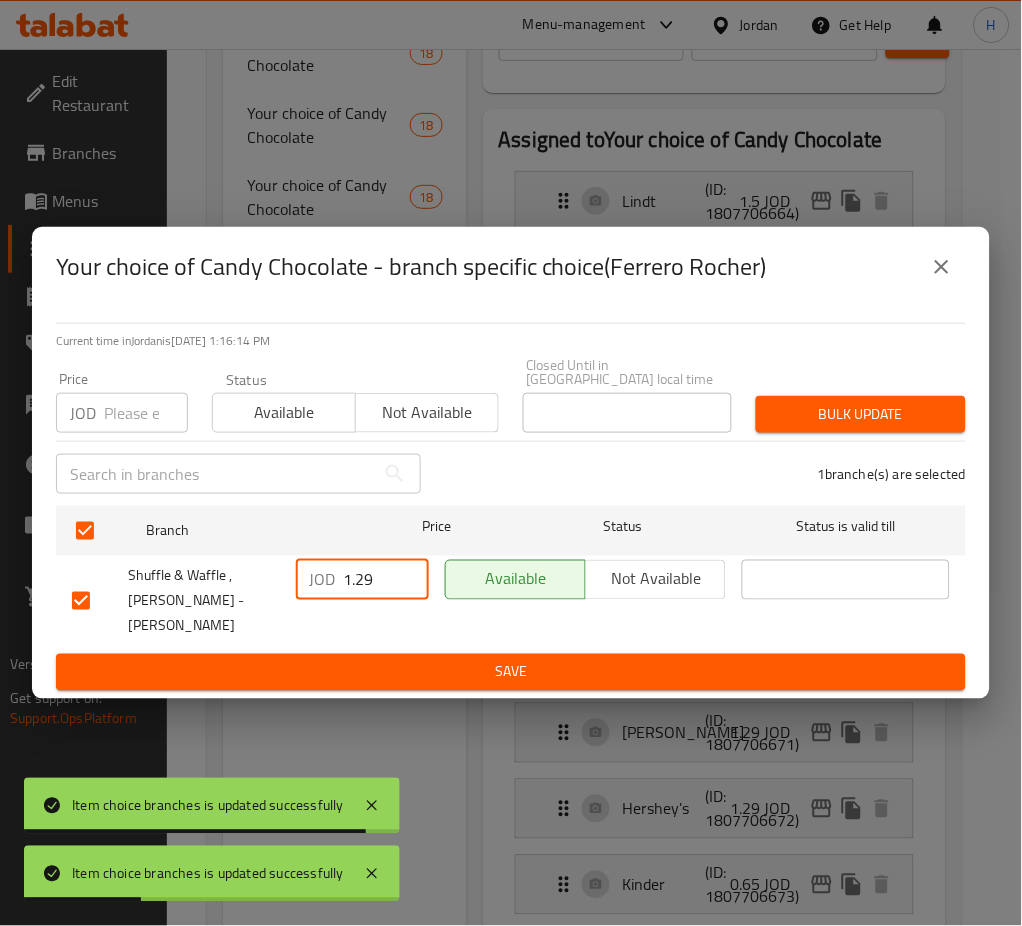 click on "1.29" at bounding box center (386, 580) 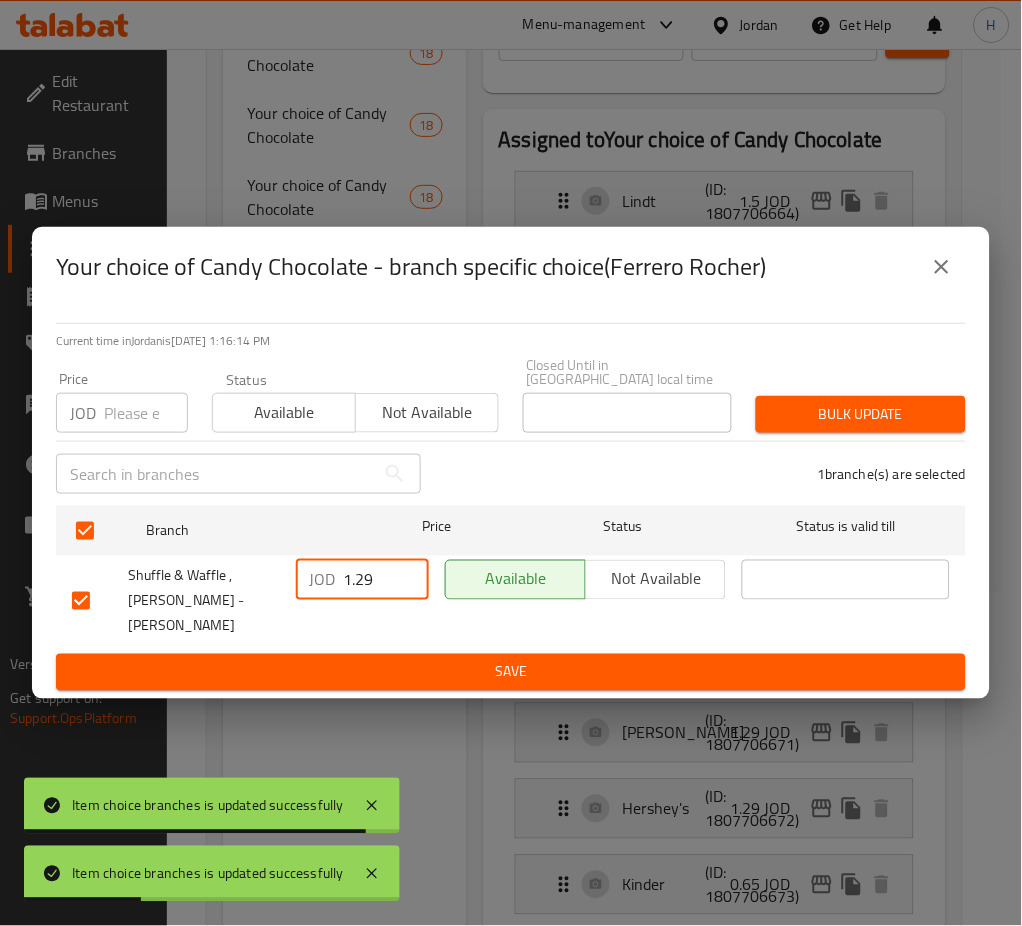 paste on "50" 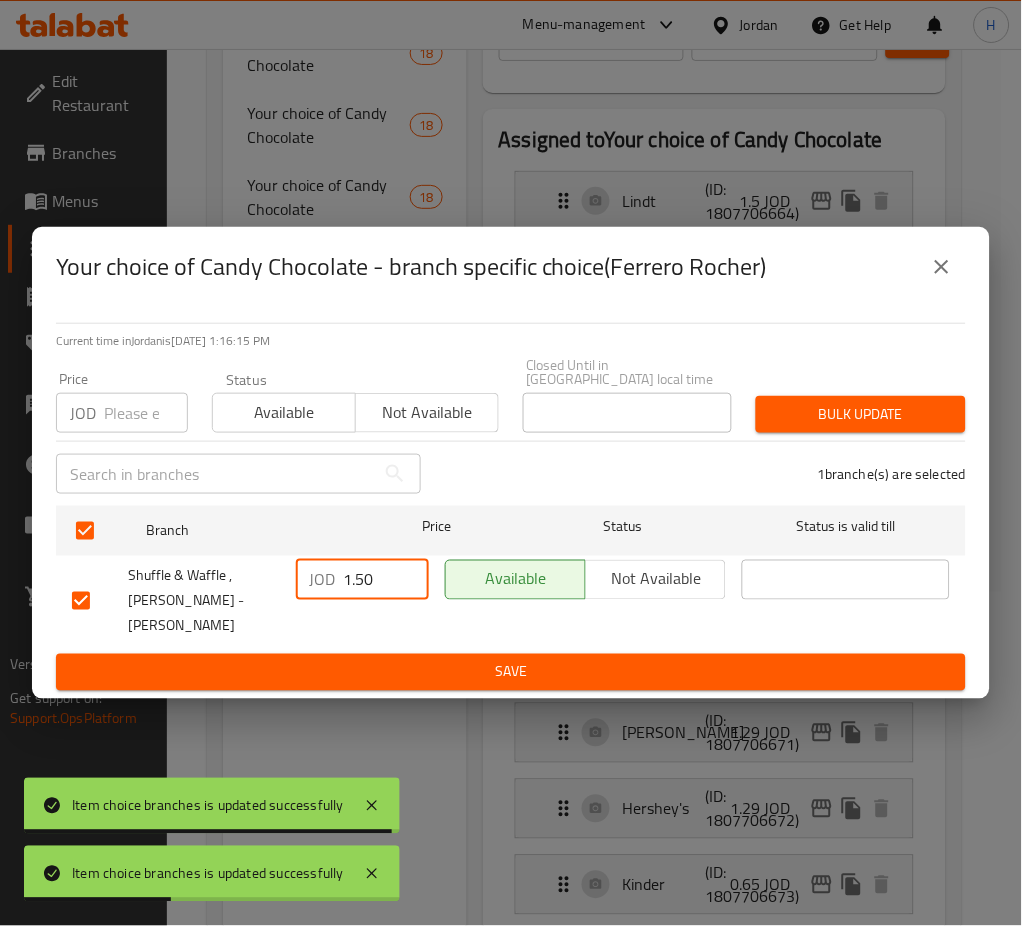 type on "1.50" 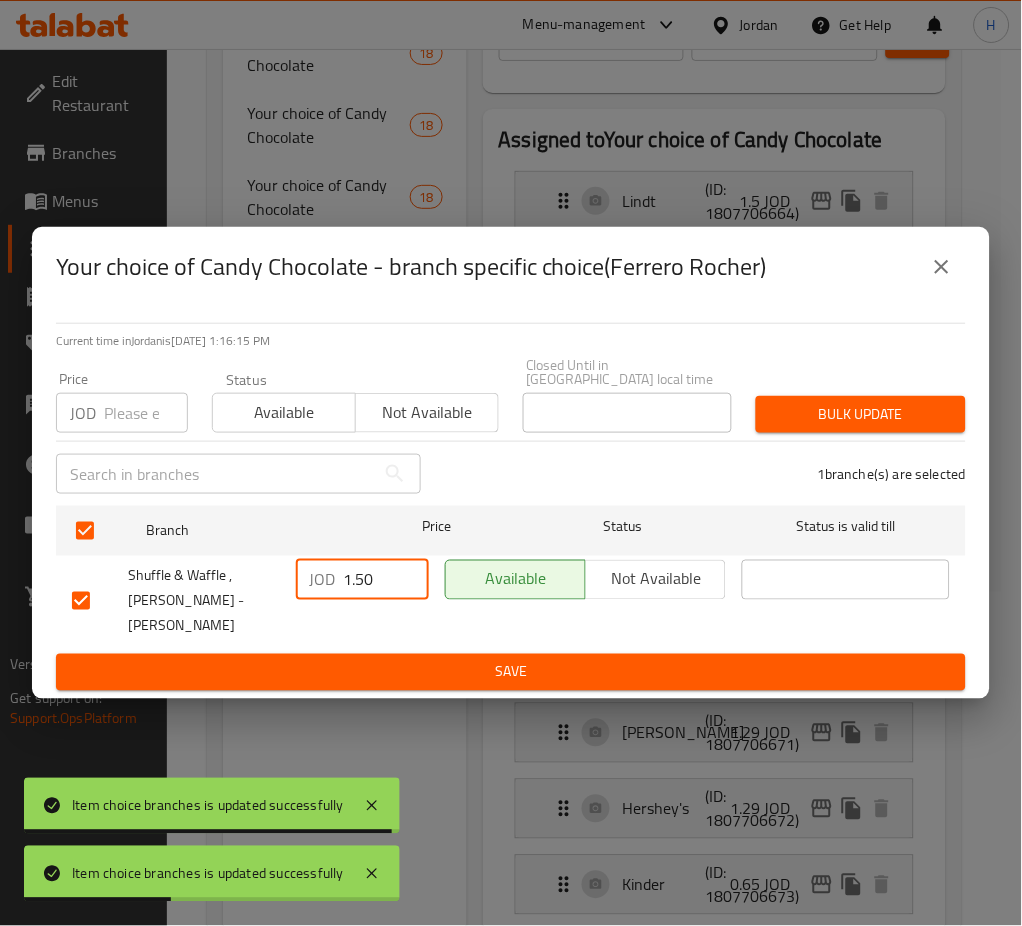 click on "Save" at bounding box center (511, 672) 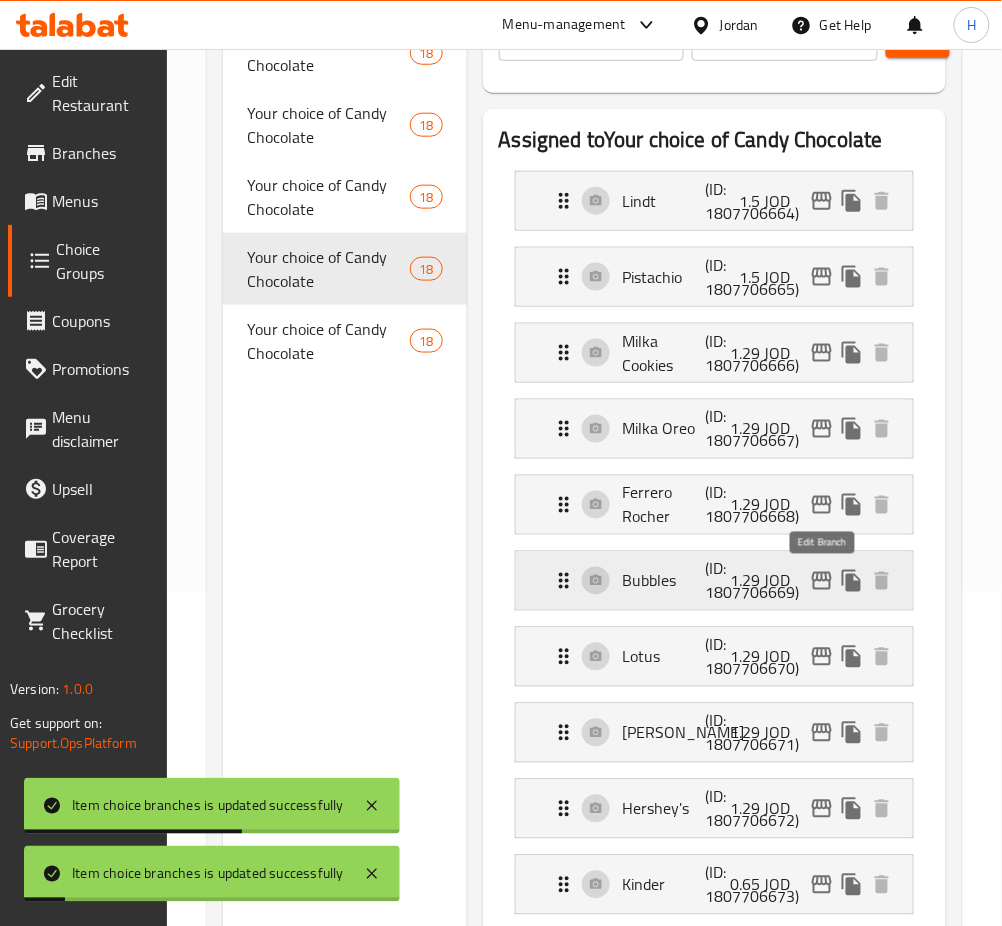 click 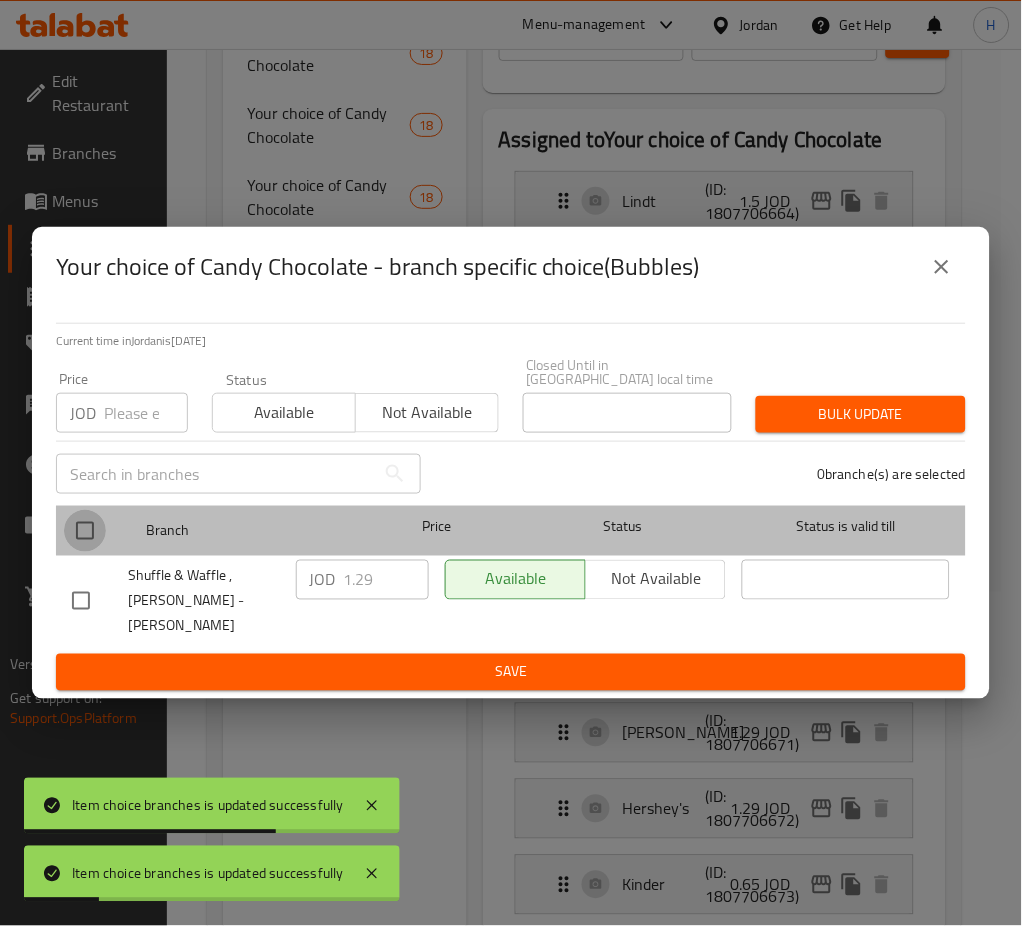 click at bounding box center [85, 531] 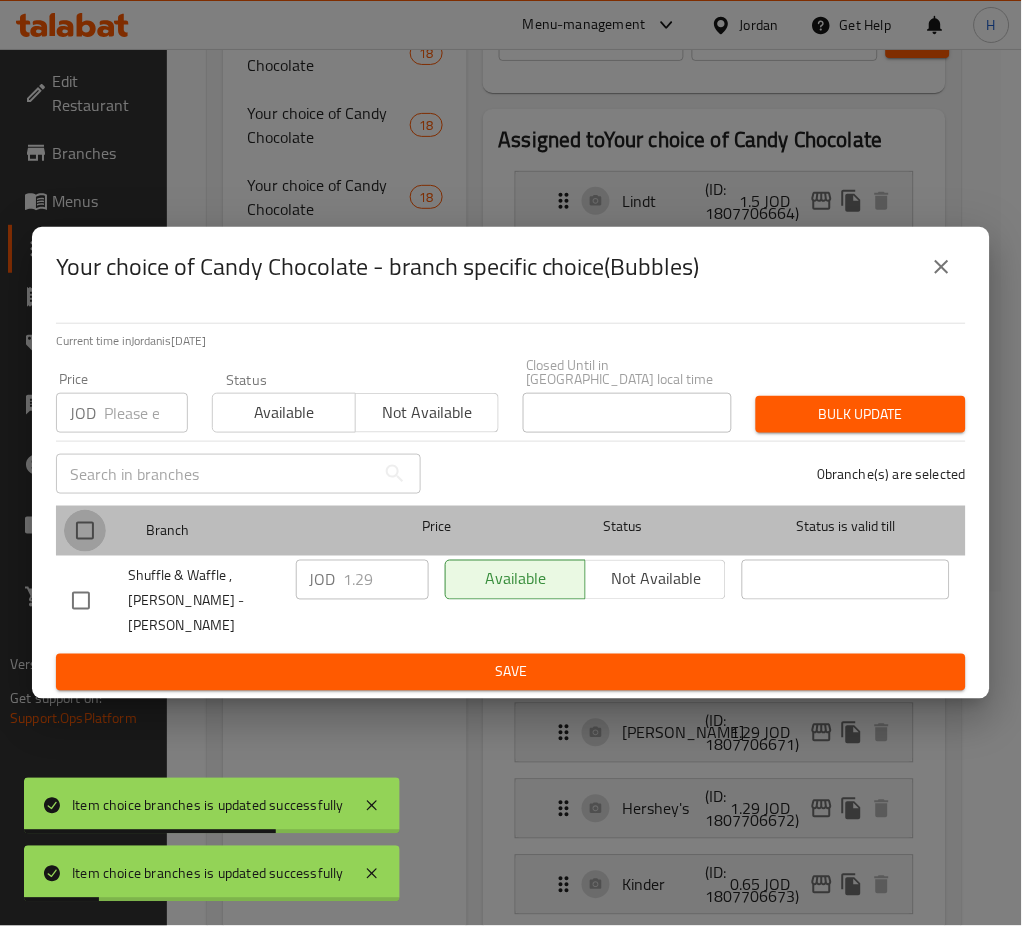 checkbox on "true" 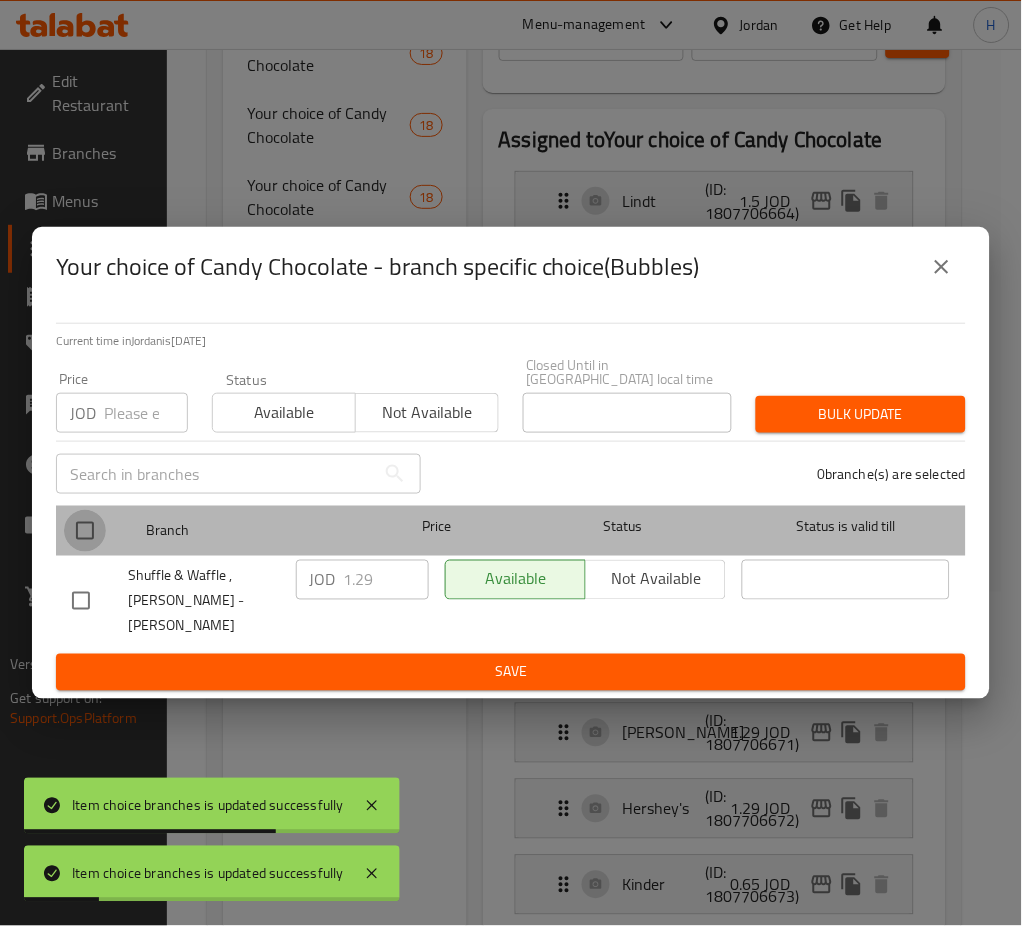 checkbox on "true" 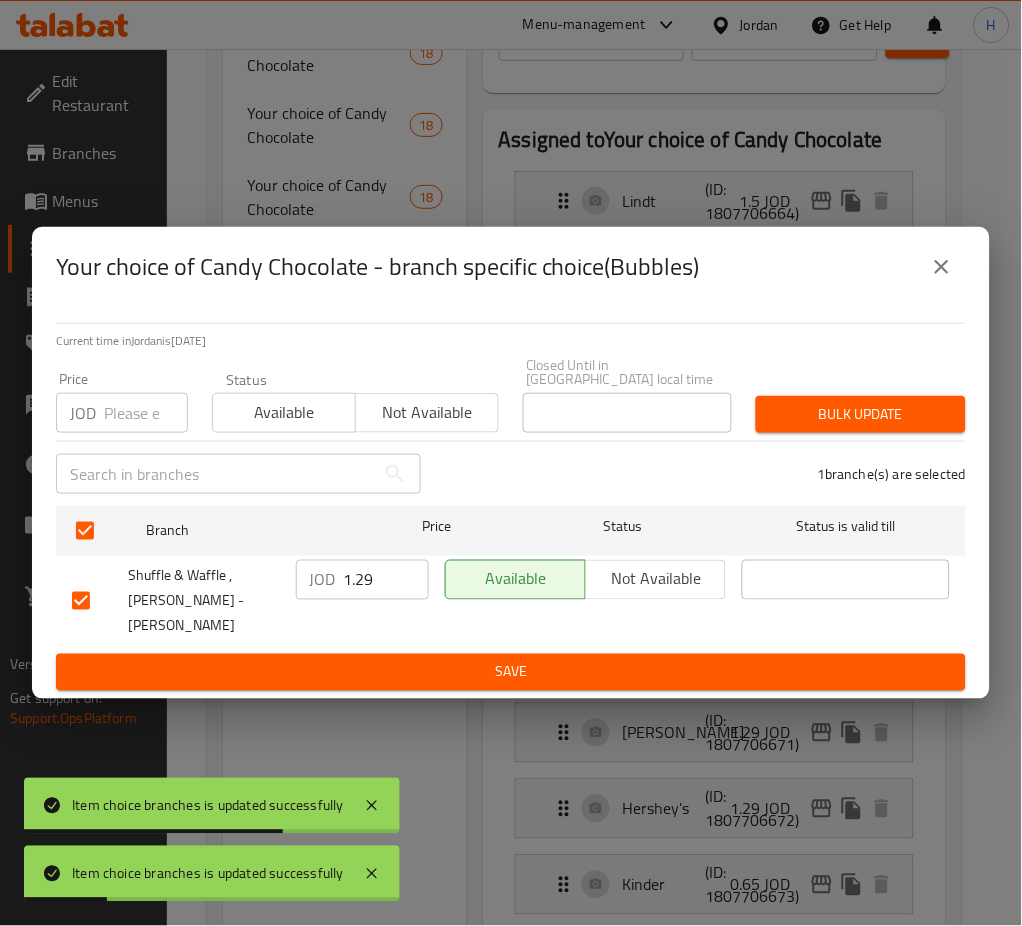 click on "JOD 1.29 ​" at bounding box center [362, 601] 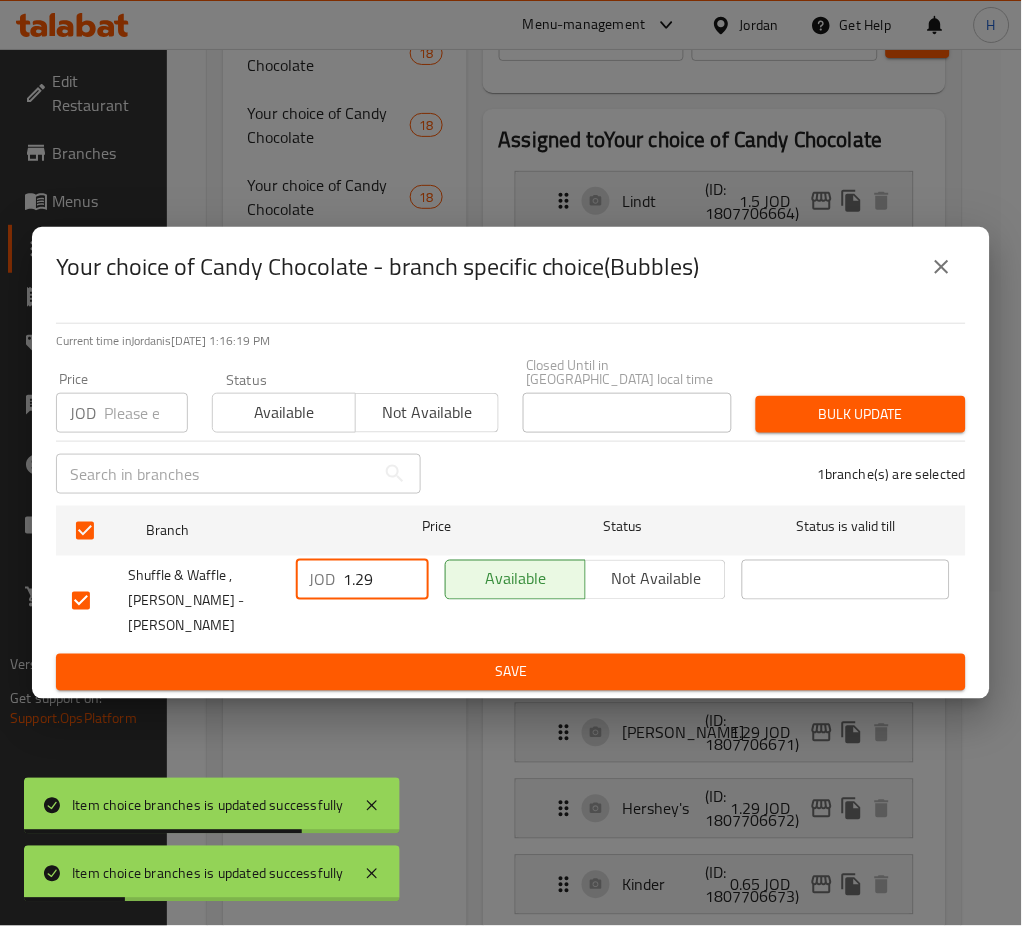 click on "1.29" at bounding box center (386, 580) 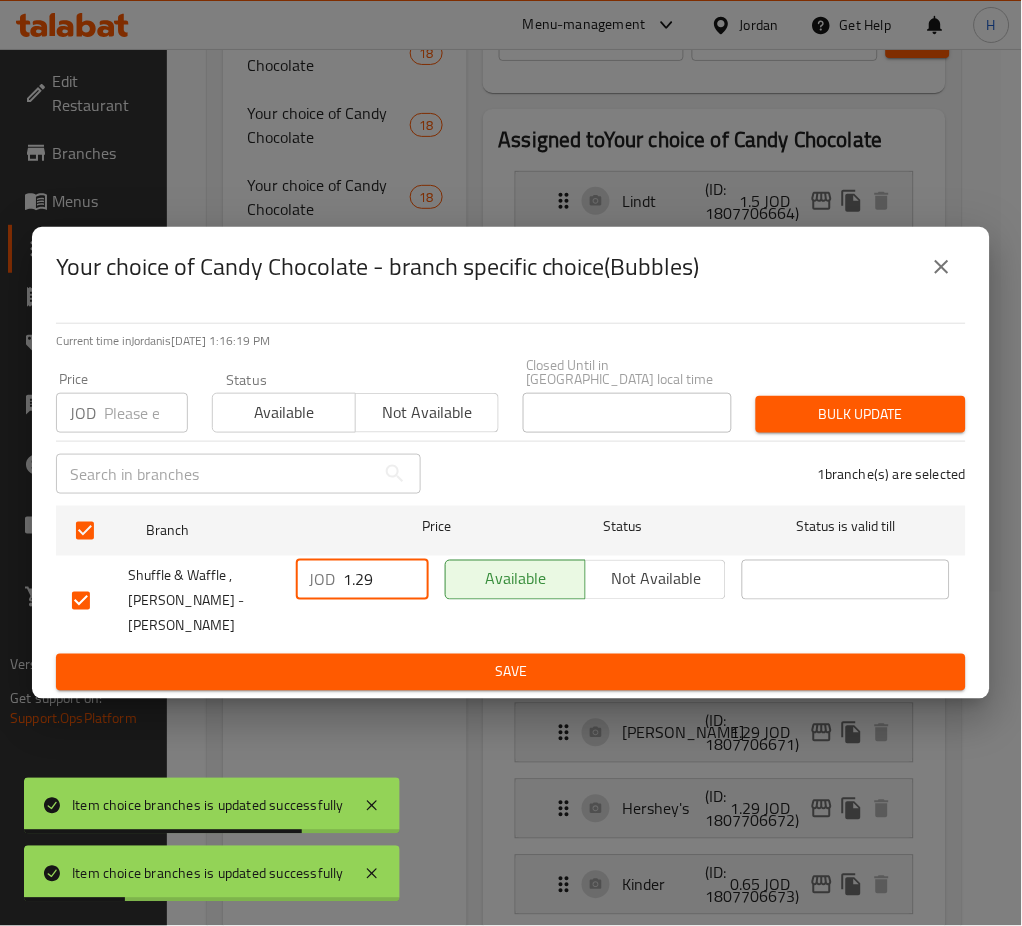 paste on "50" 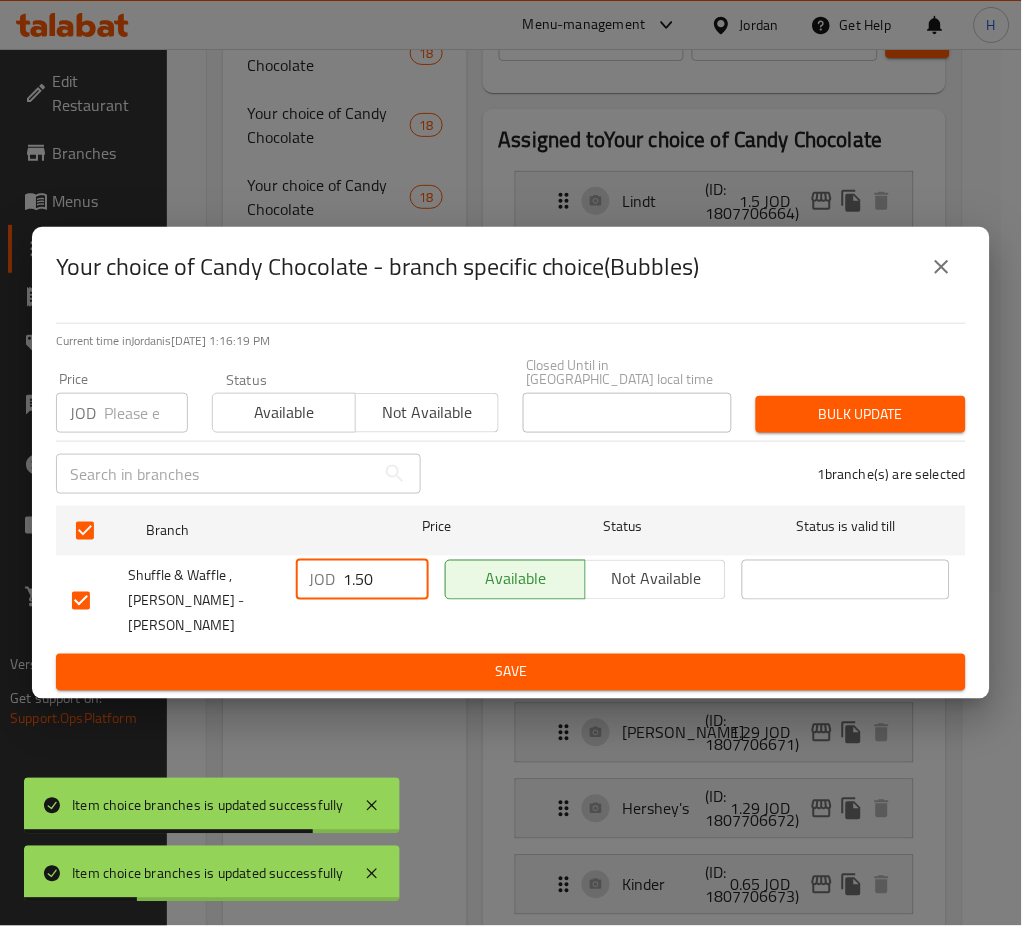 type on "1.50" 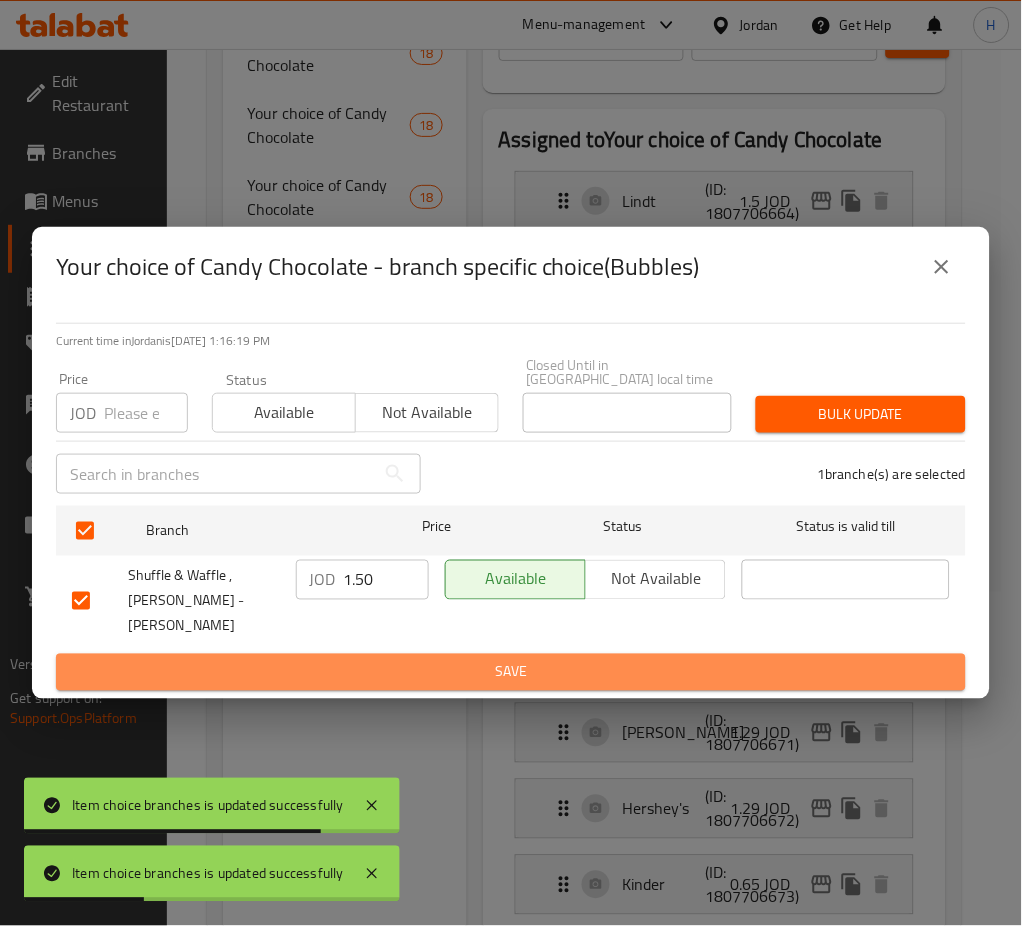click on "Save" at bounding box center [511, 672] 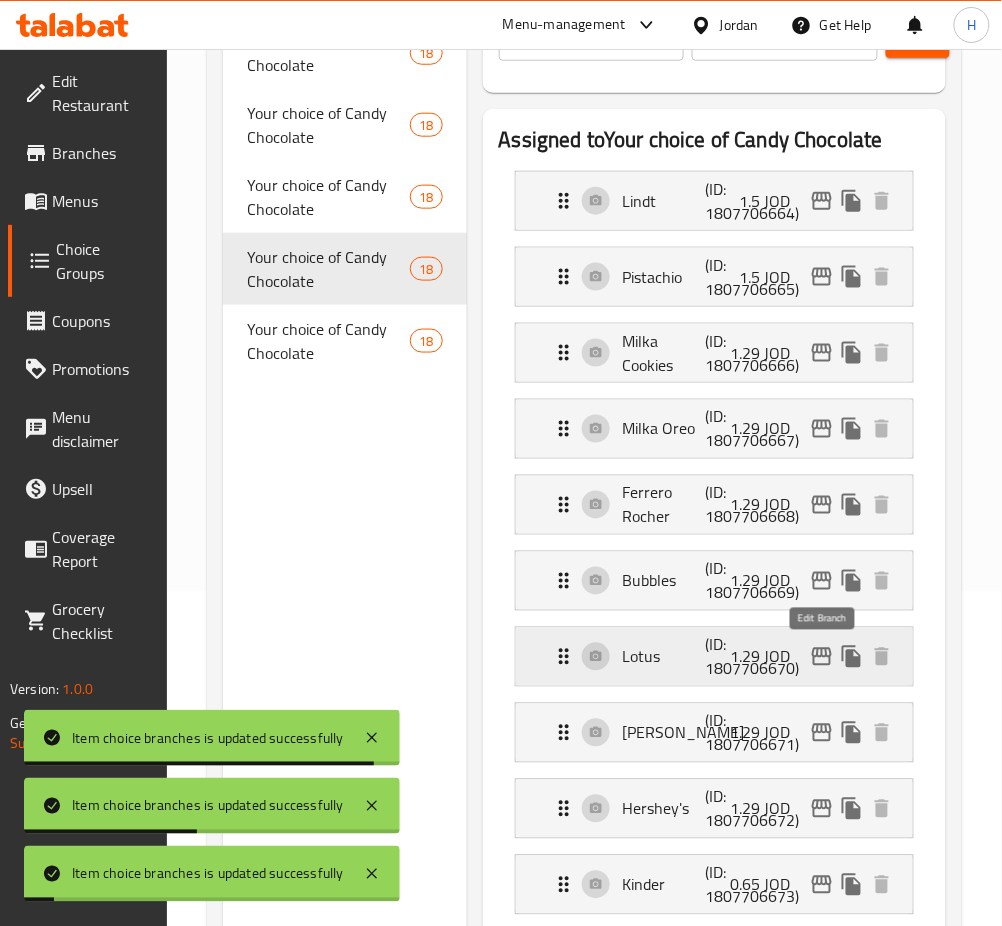 click 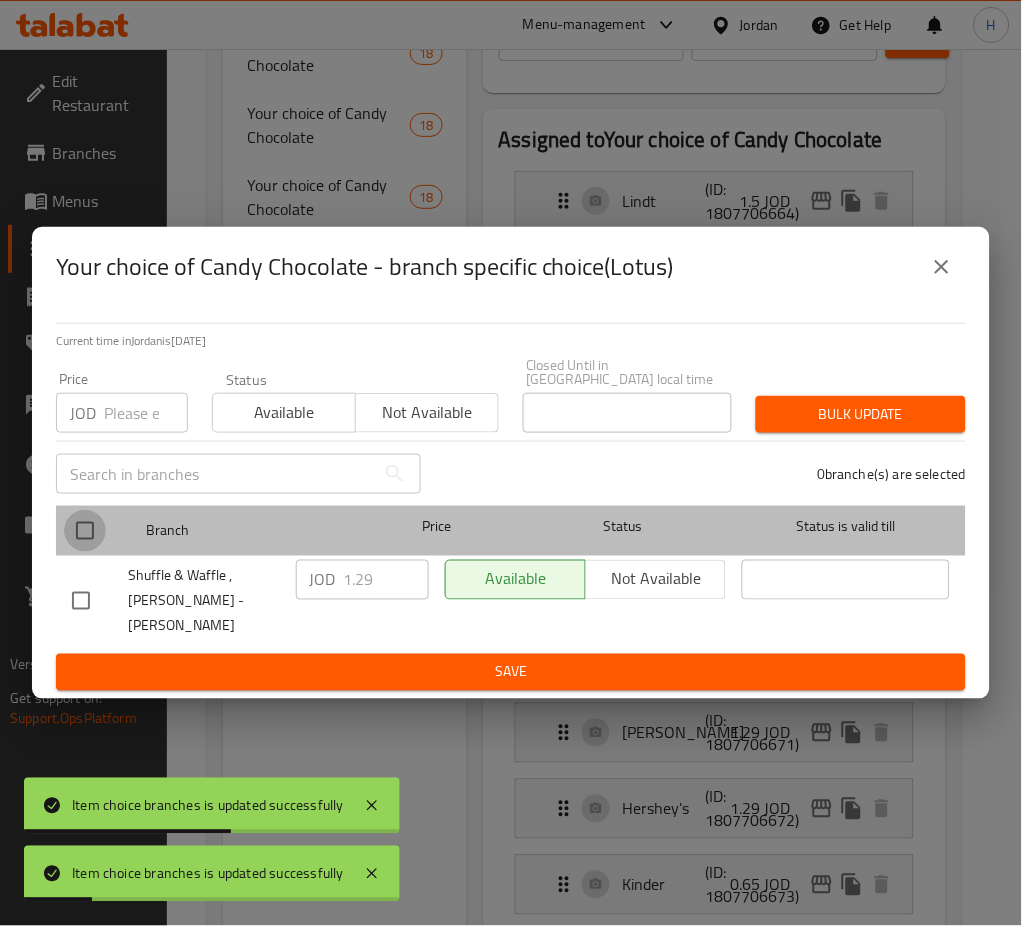 drag, startPoint x: 83, startPoint y: 527, endPoint x: 408, endPoint y: 591, distance: 331.2416 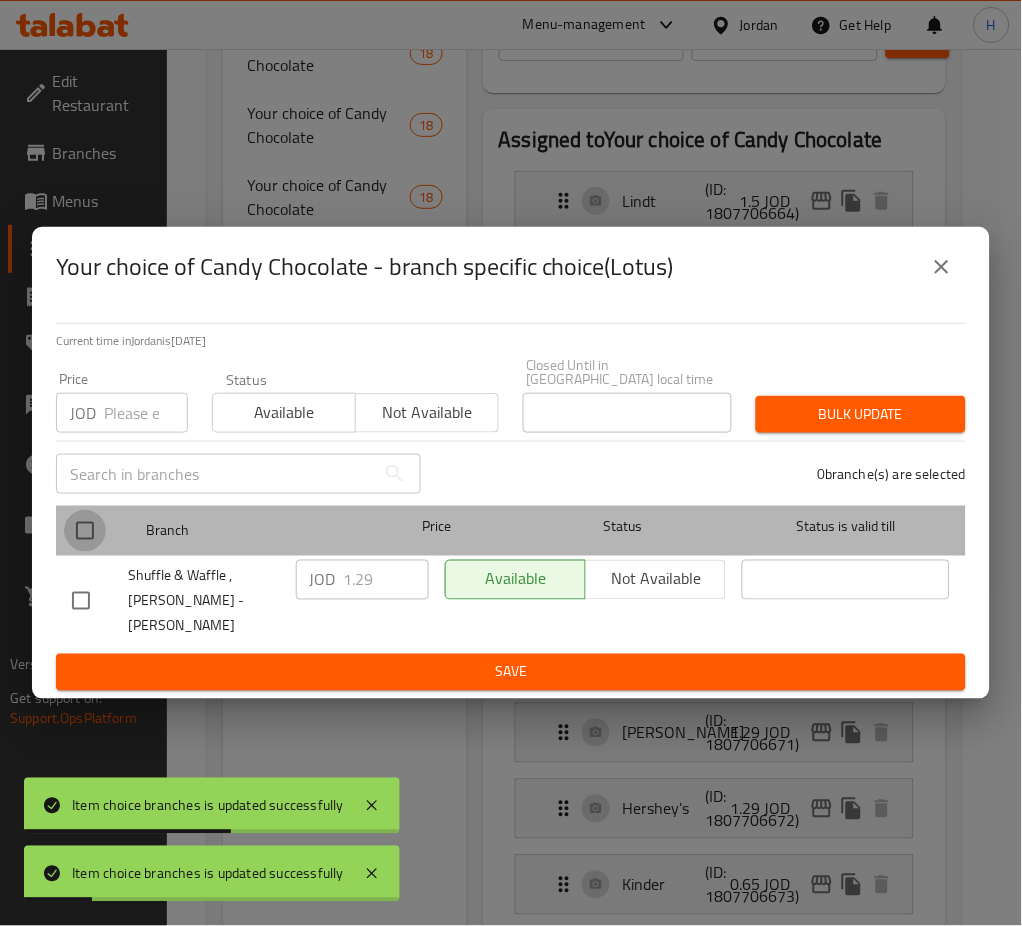 click at bounding box center (85, 531) 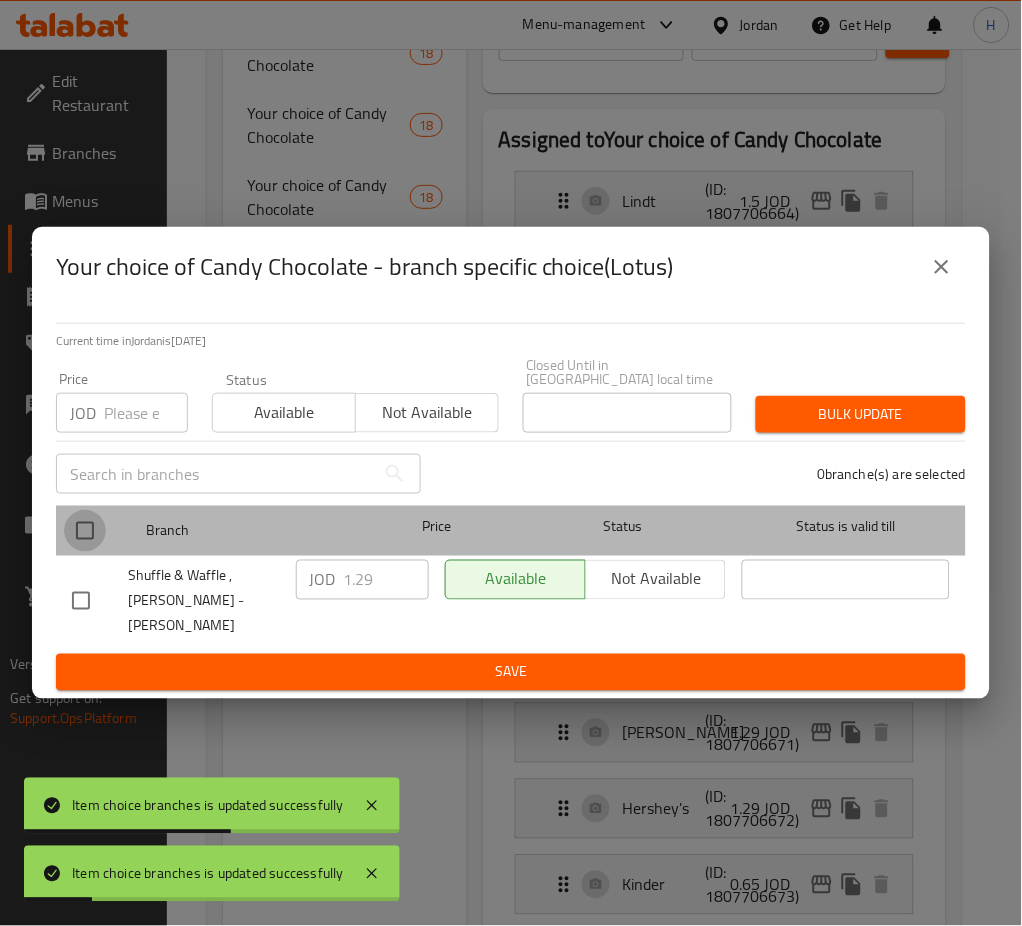 checkbox on "true" 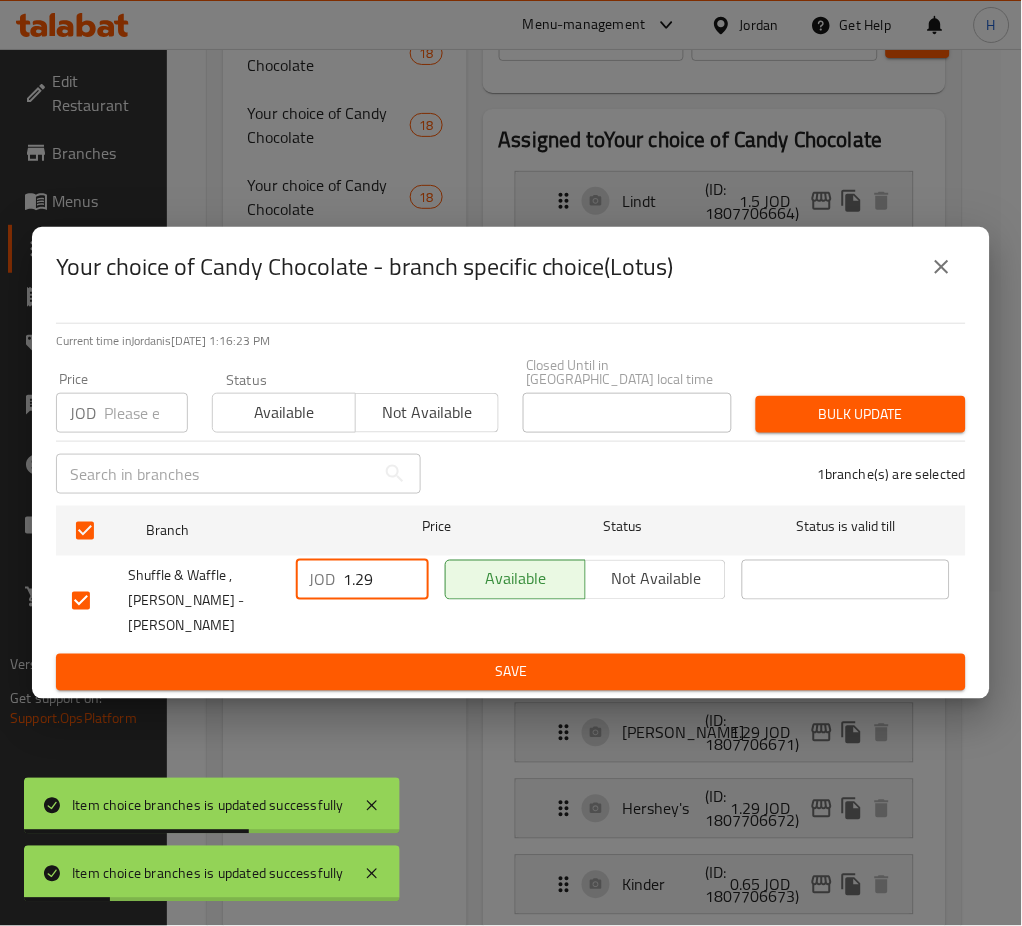 click on "1.29" at bounding box center (386, 580) 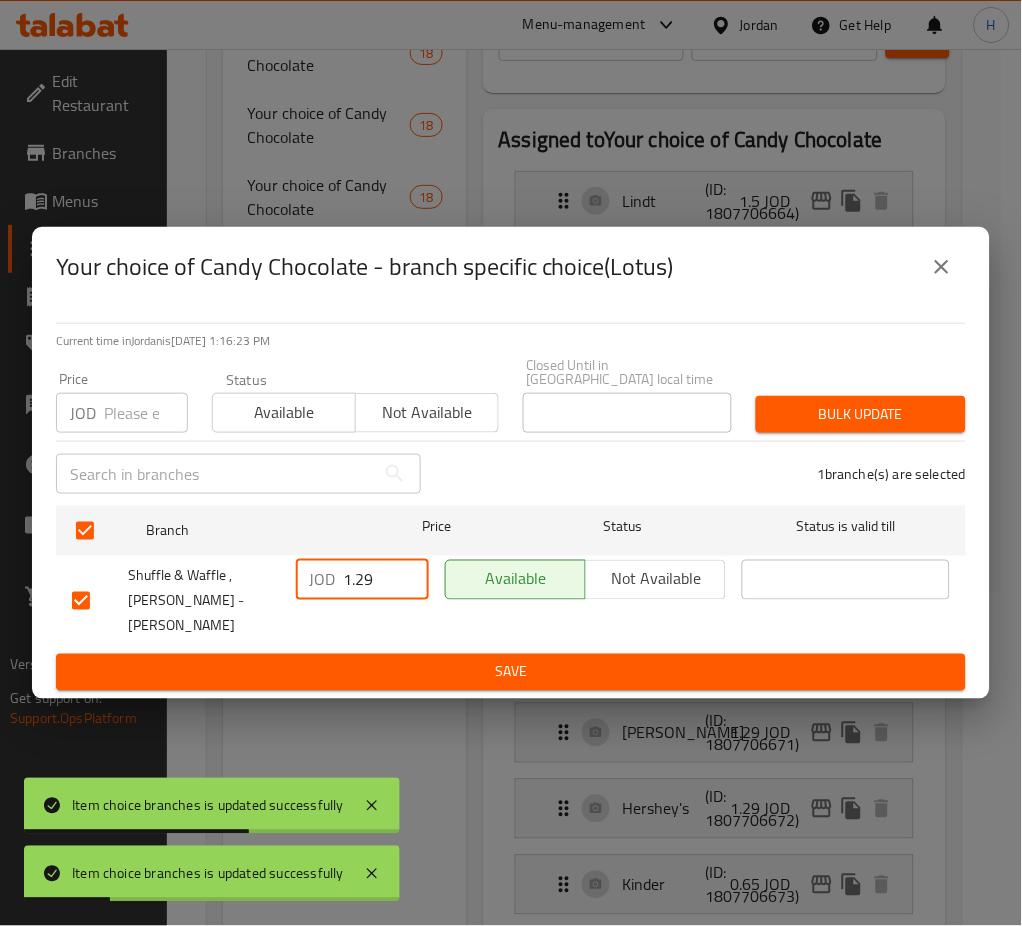 paste on "50" 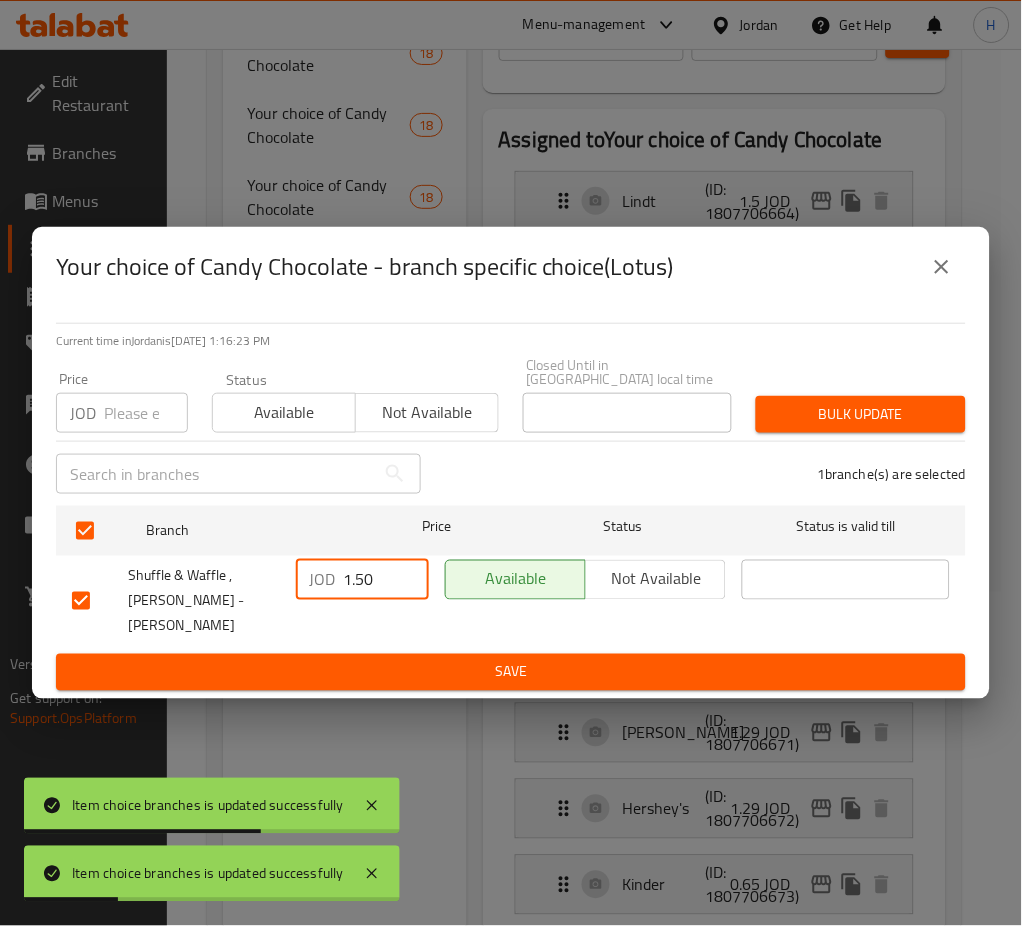 type on "1.50" 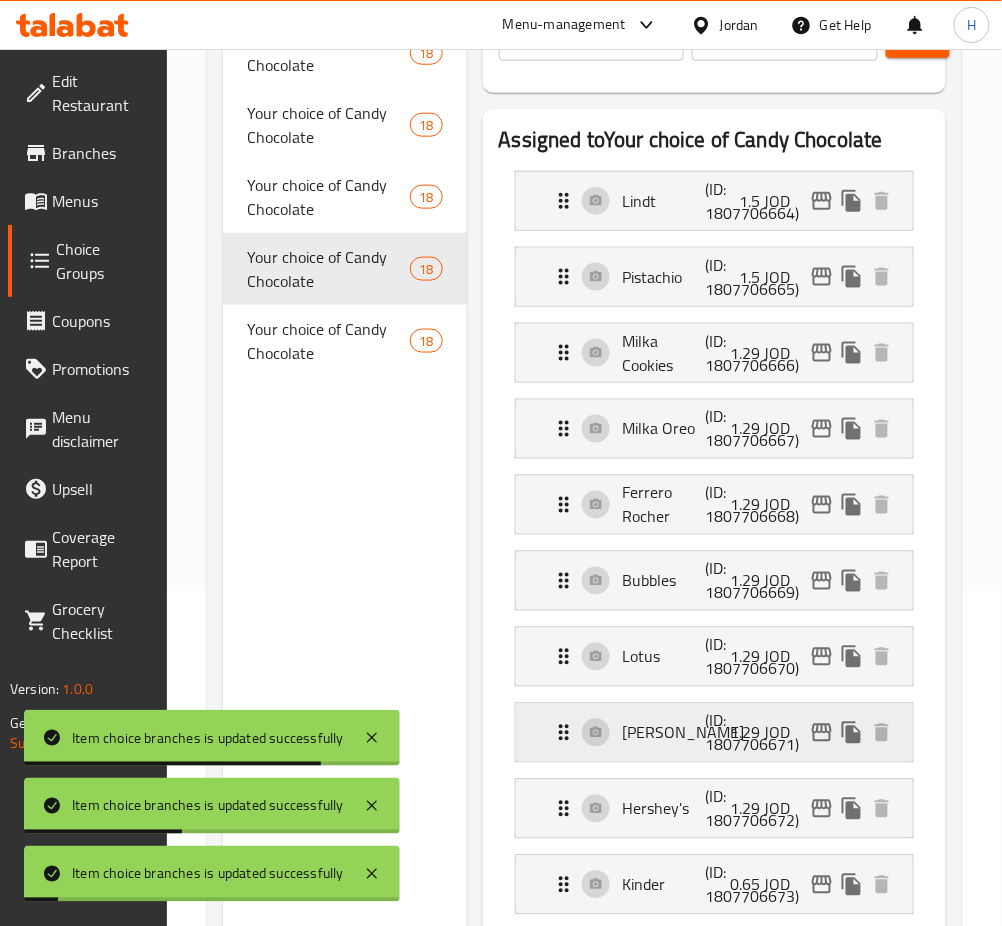 click 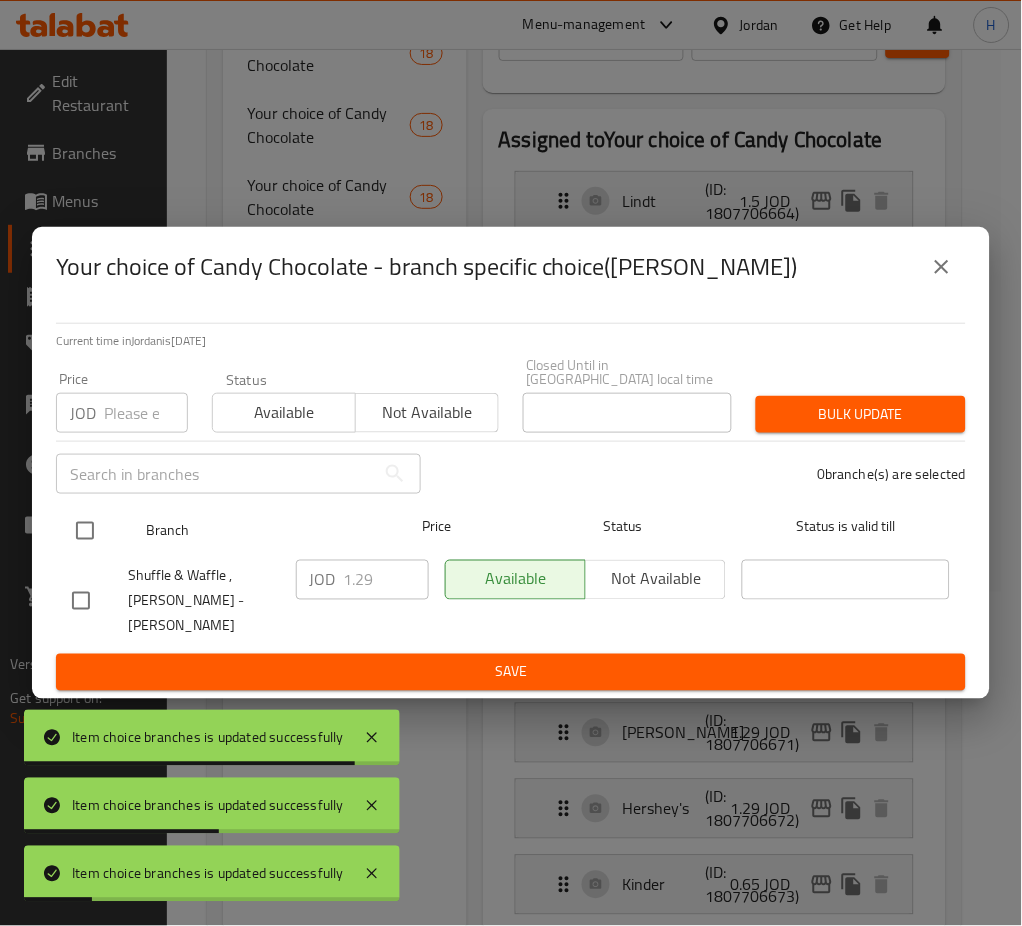 click at bounding box center (85, 531) 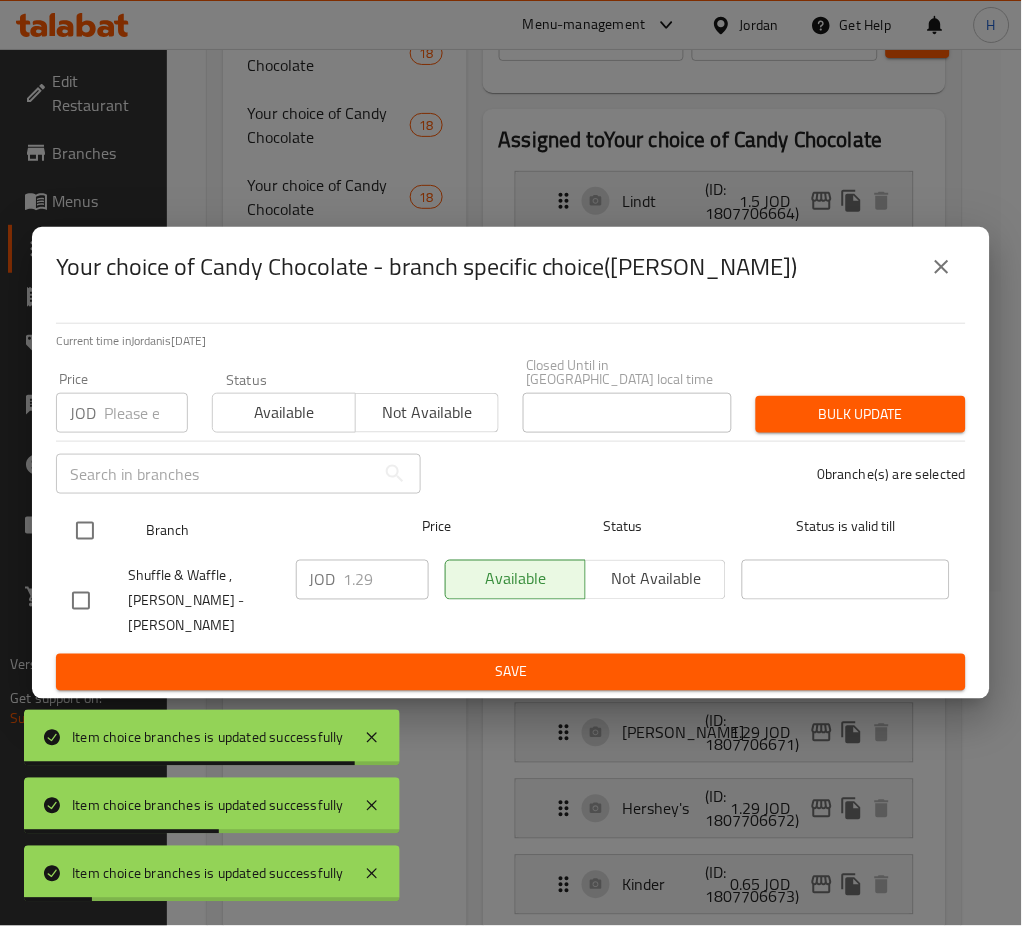 checkbox on "true" 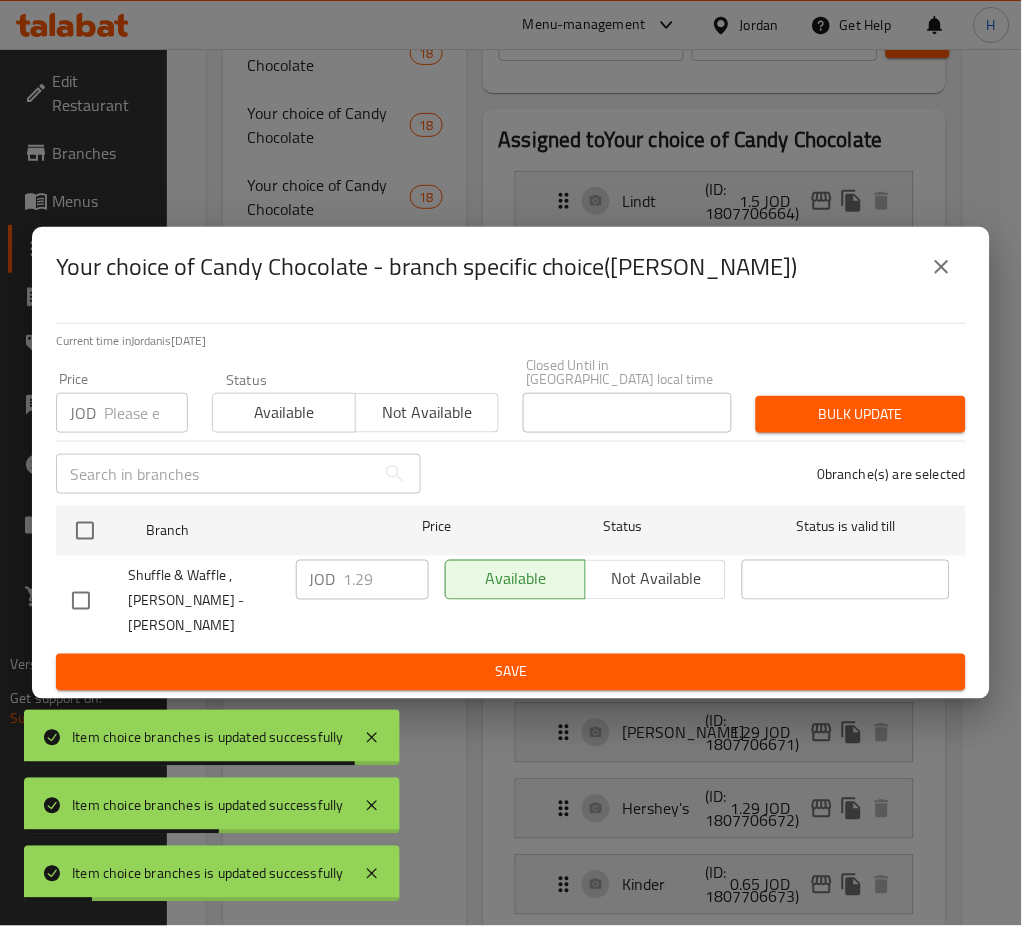 checkbox on "true" 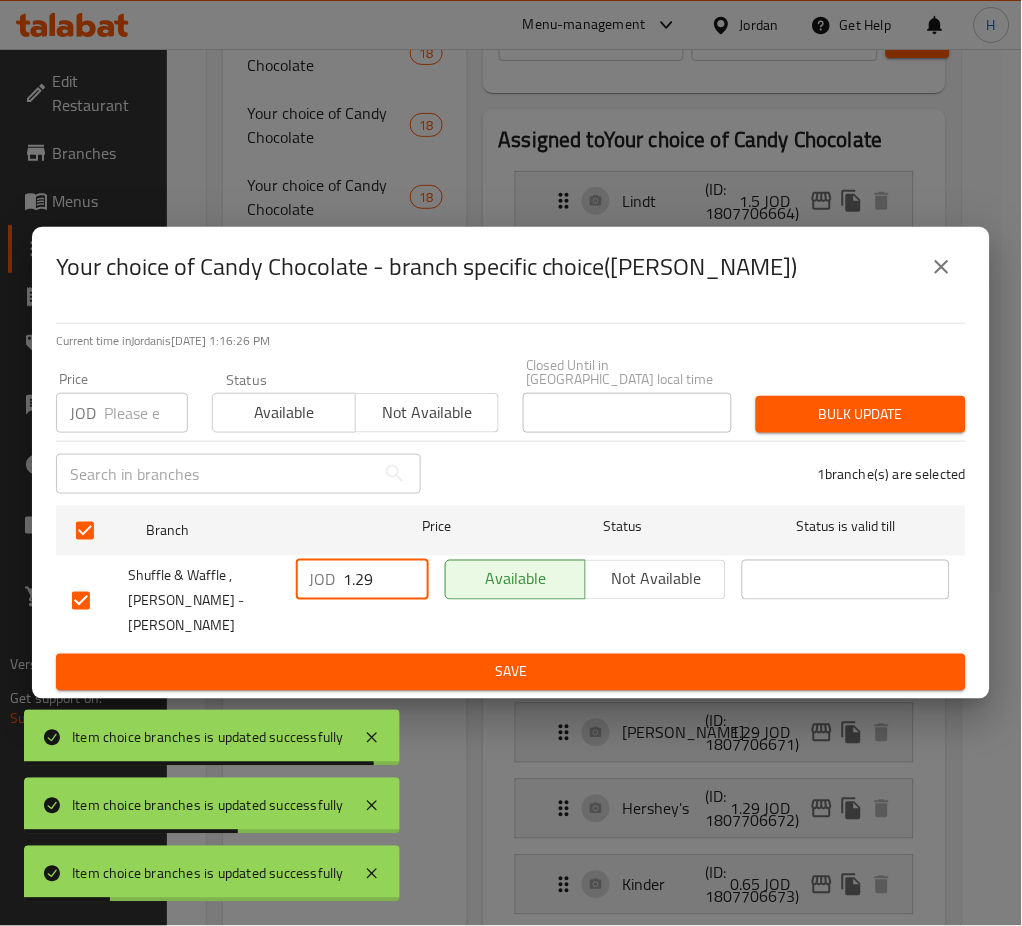 click on "1.29" at bounding box center [386, 580] 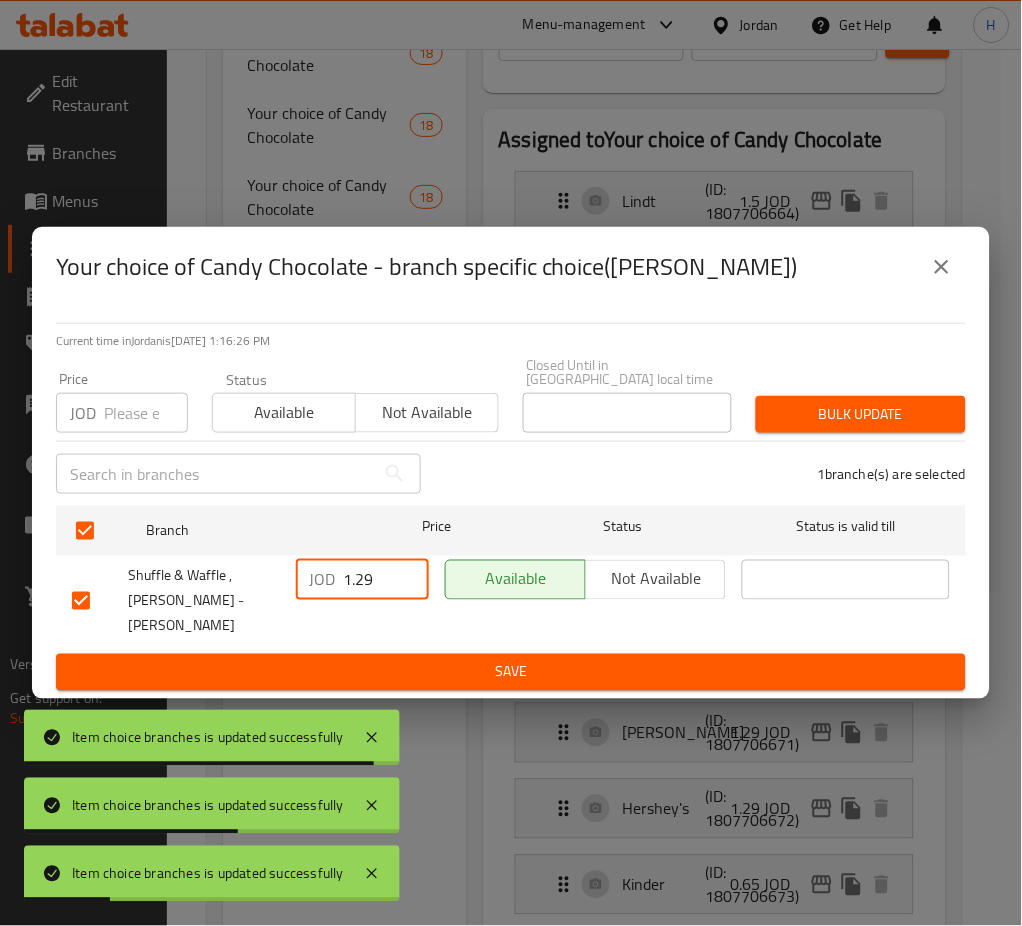 paste on "50" 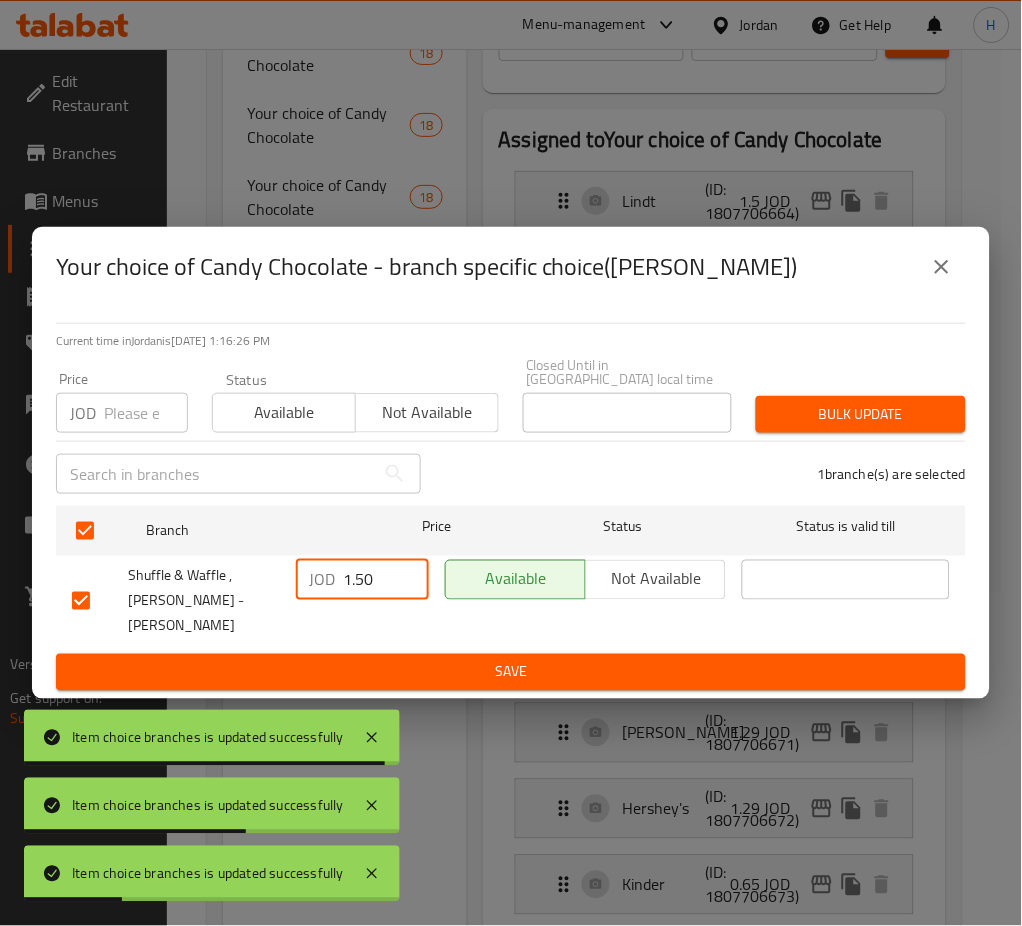 type on "1.50" 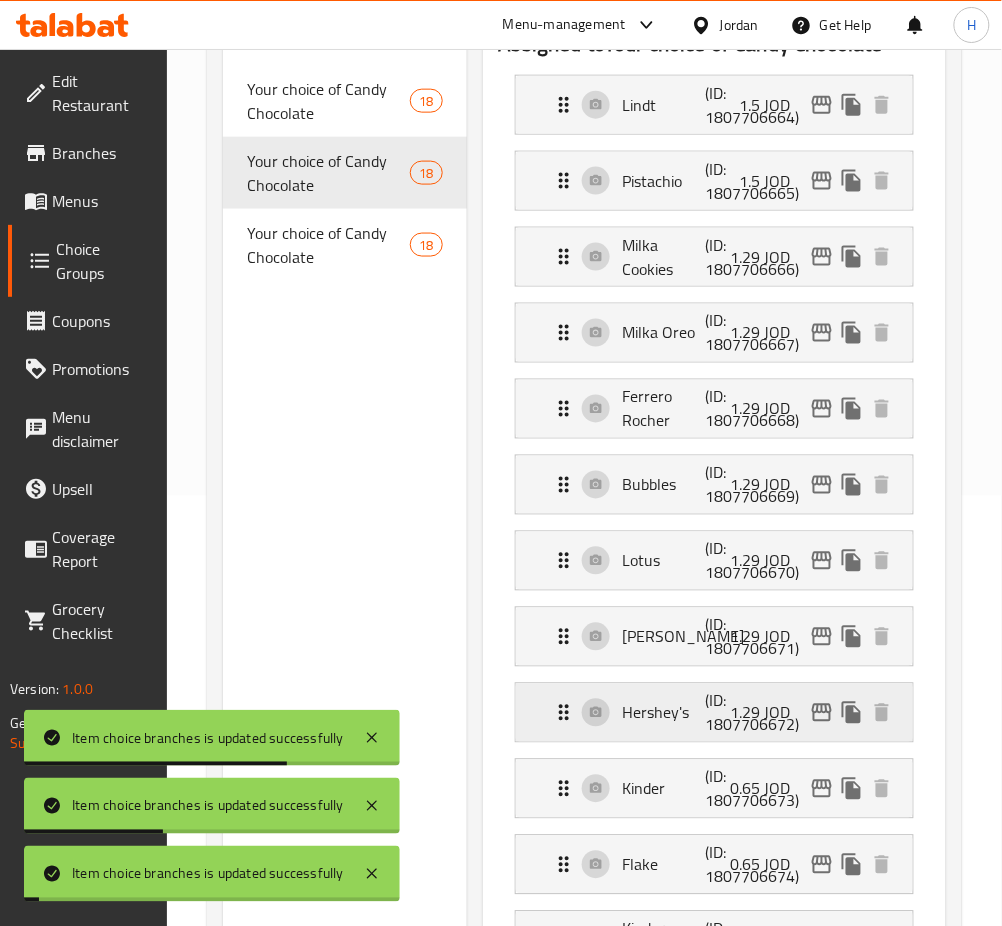 scroll, scrollTop: 468, scrollLeft: 0, axis: vertical 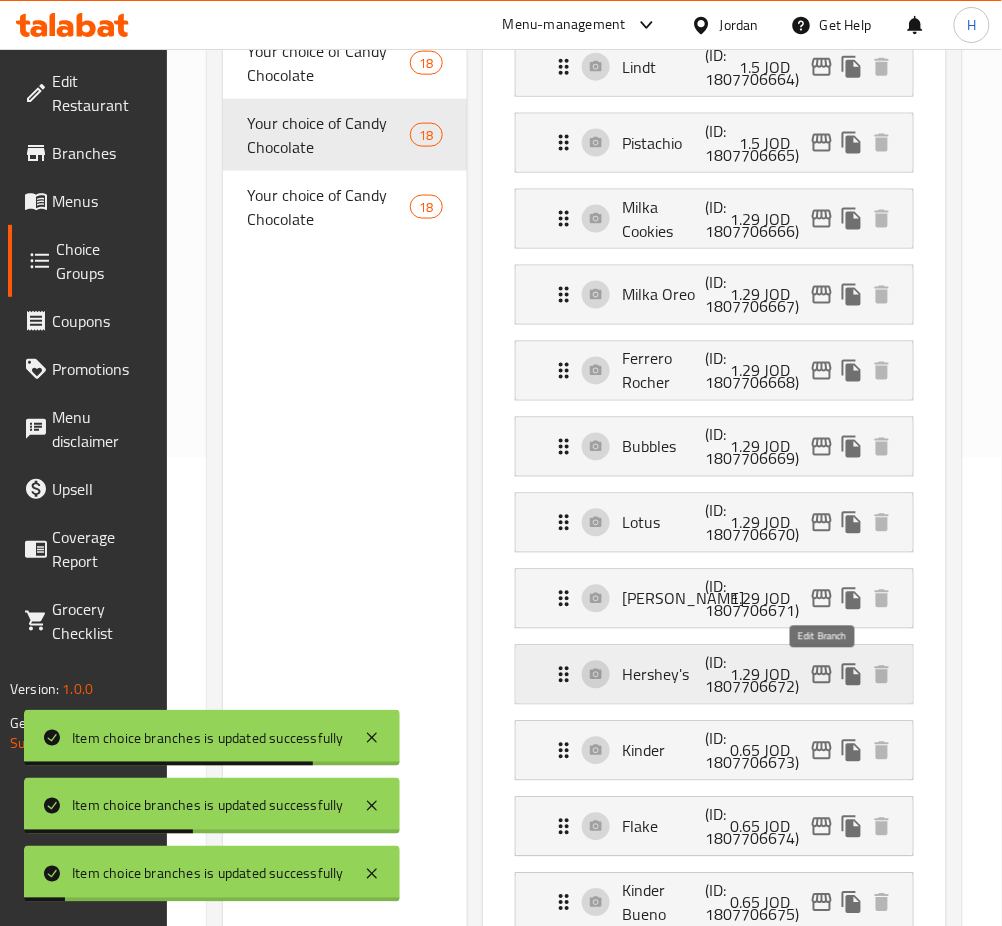 click 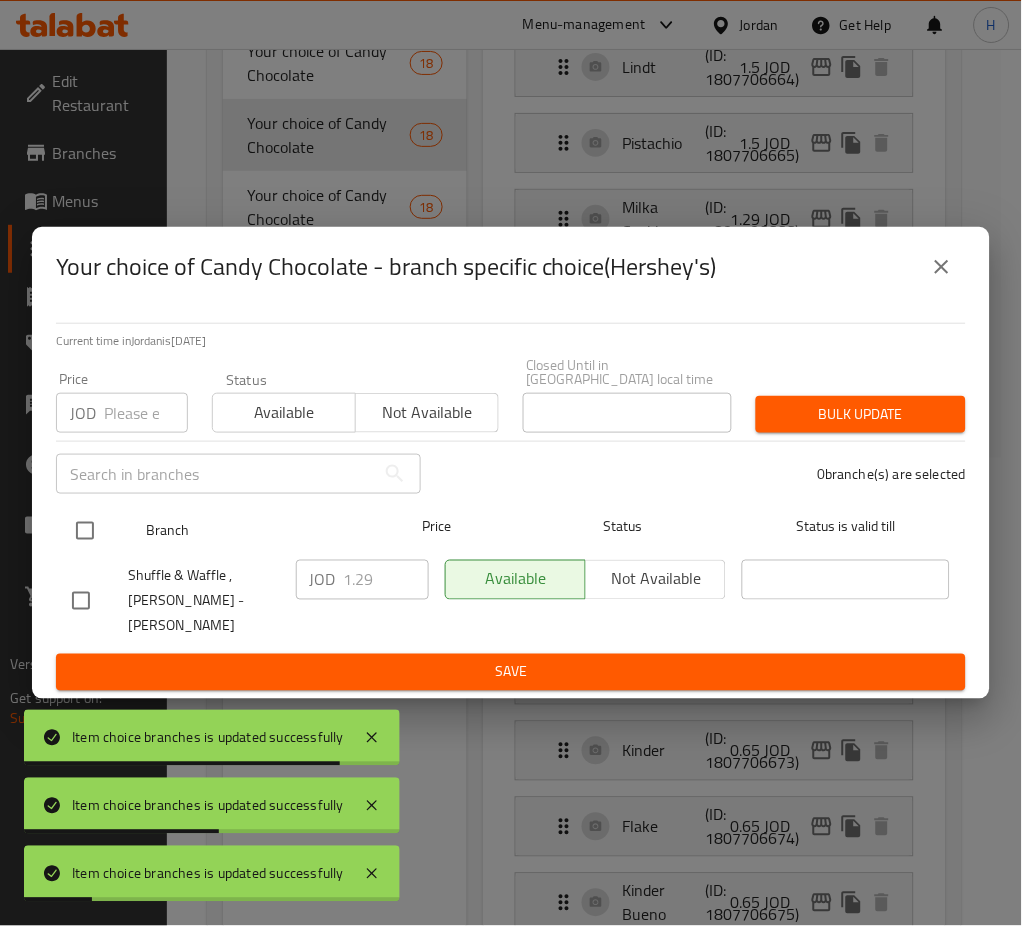 click at bounding box center [85, 531] 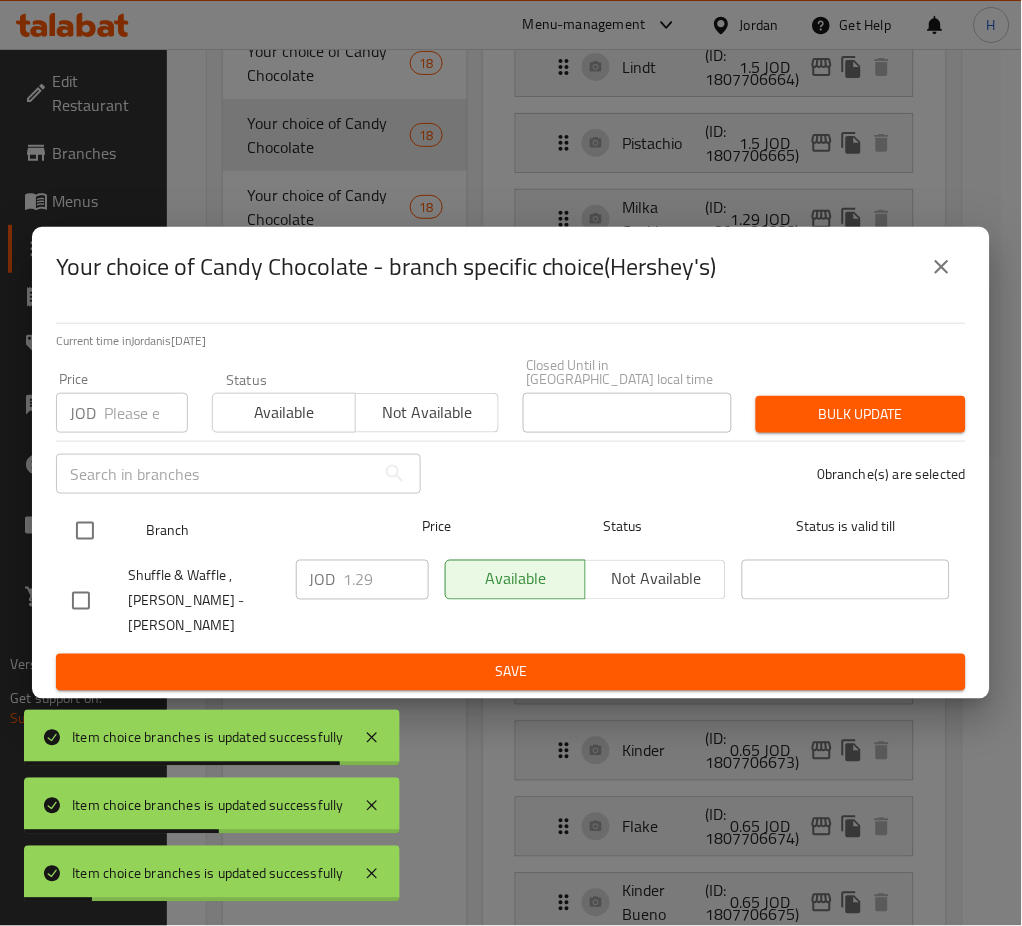 checkbox on "true" 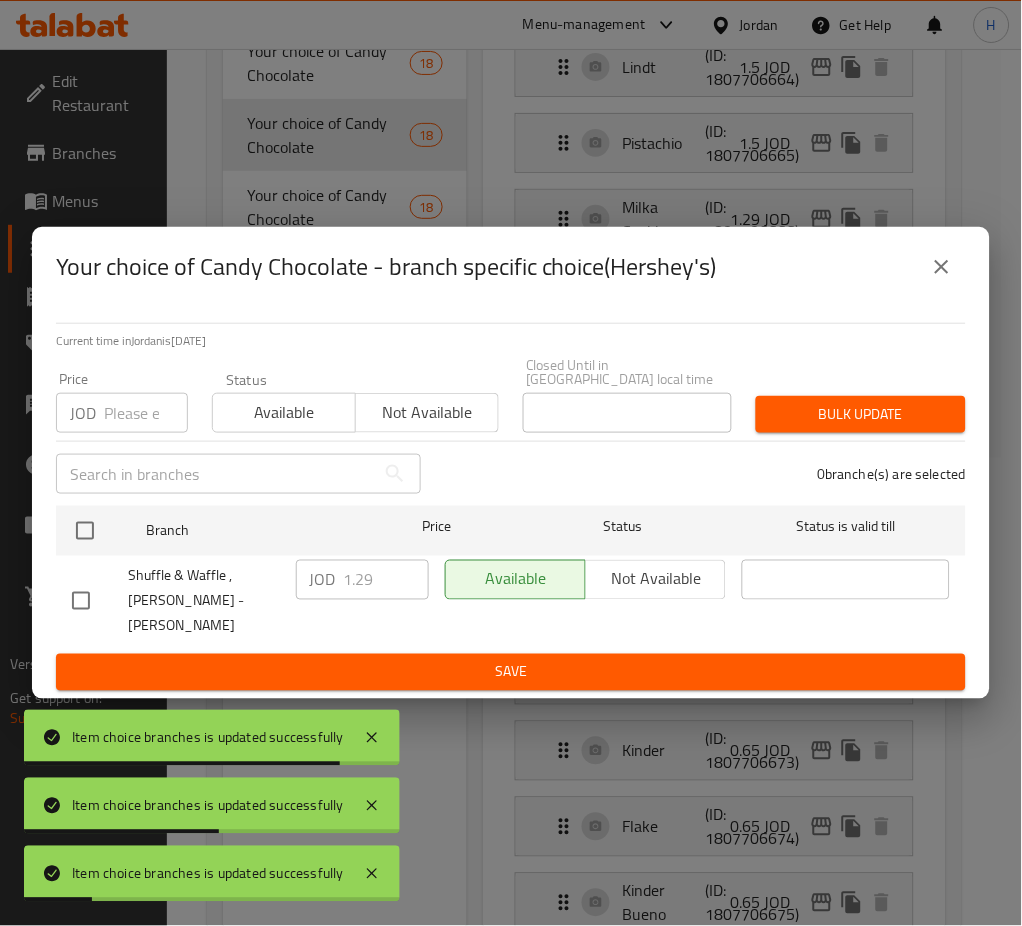 type 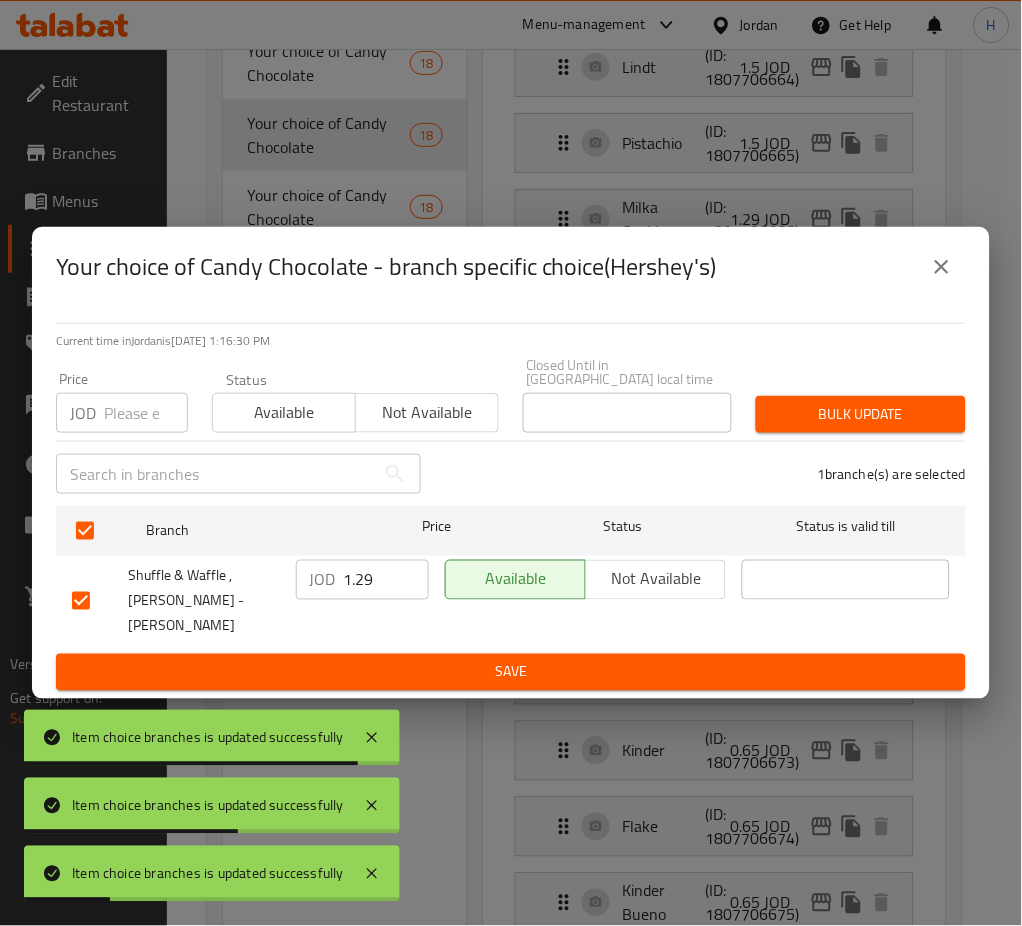 click on "1.29" at bounding box center [386, 580] 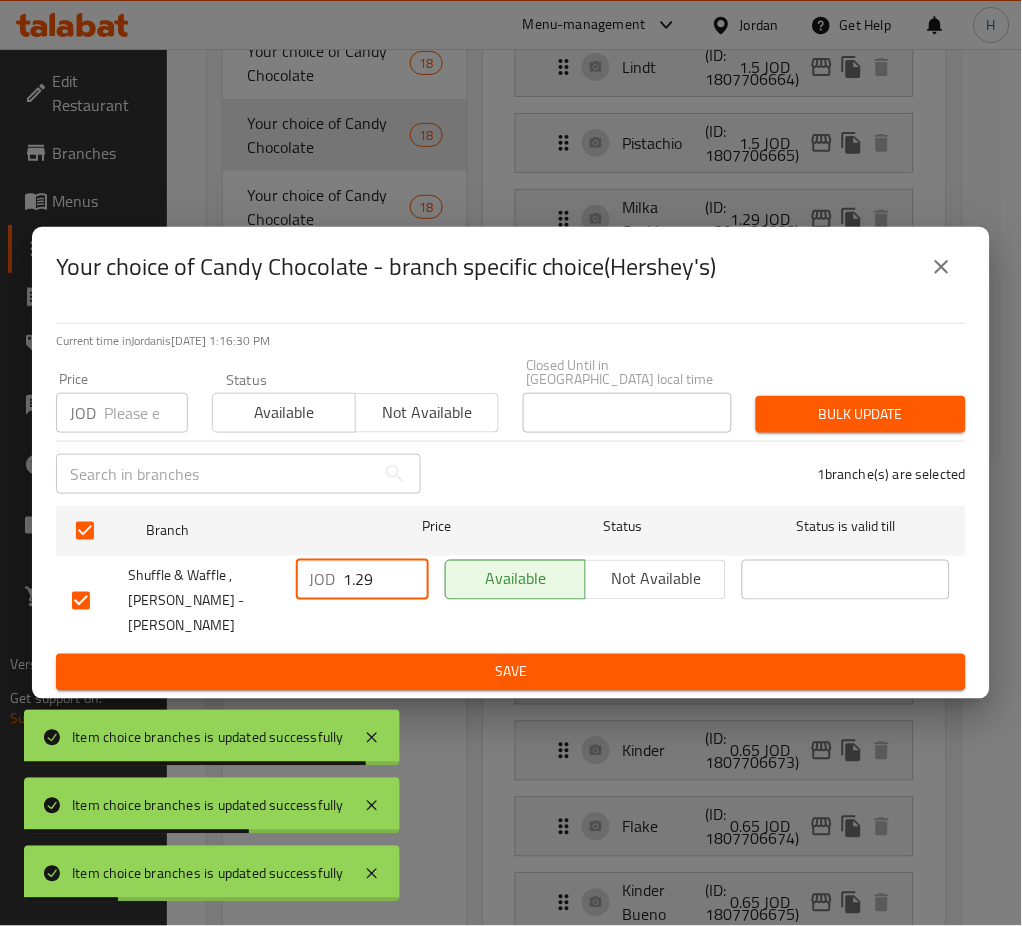 paste on "50" 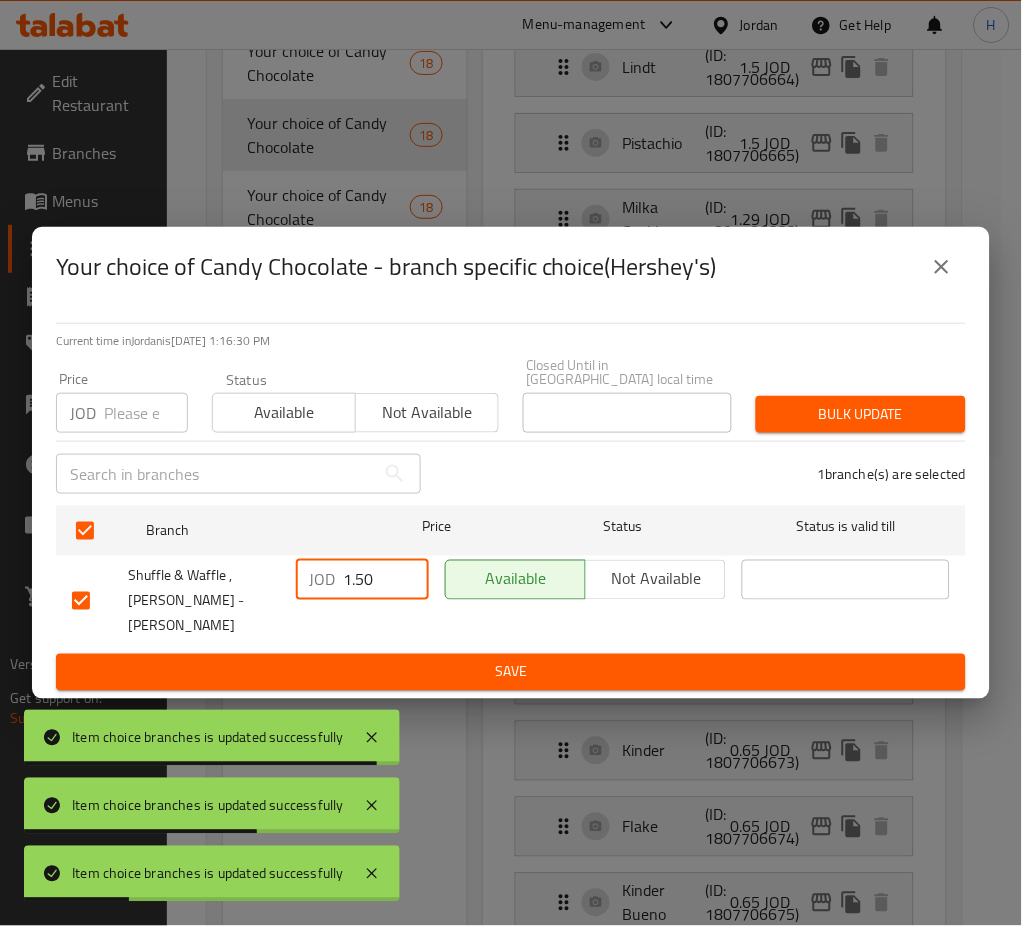 click on "Save" at bounding box center (511, 672) 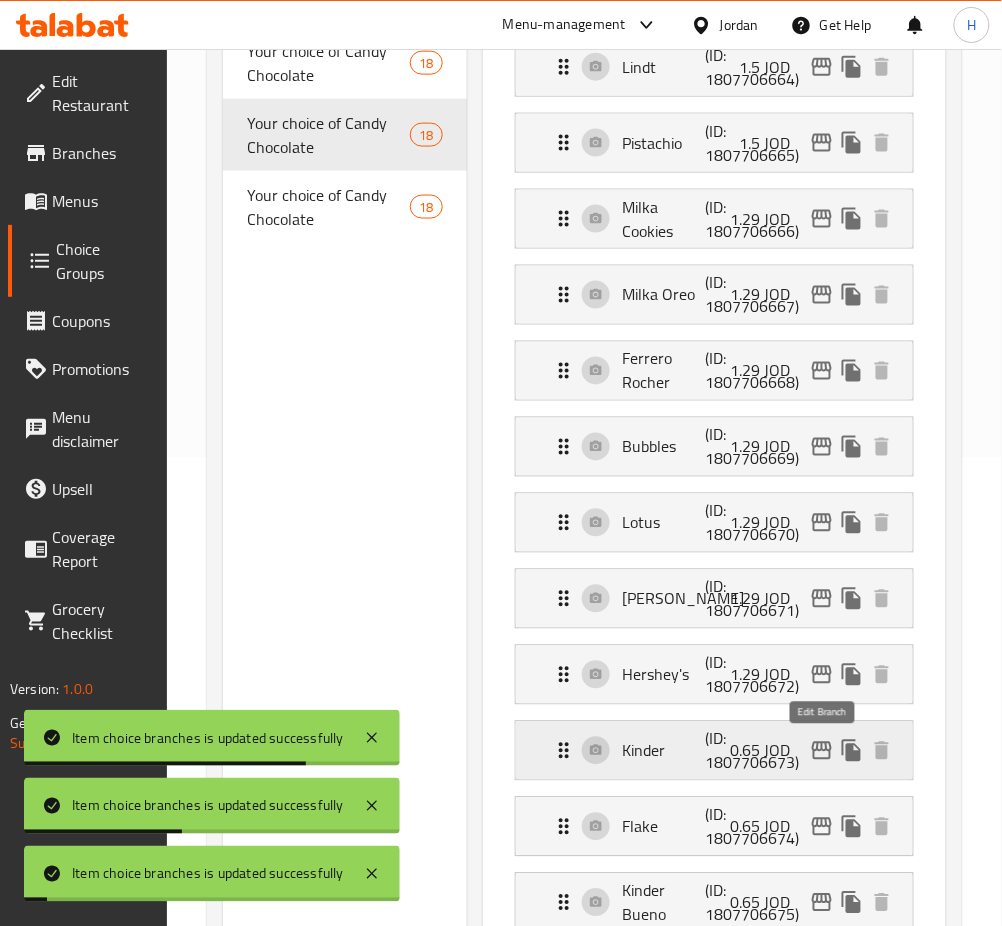 click 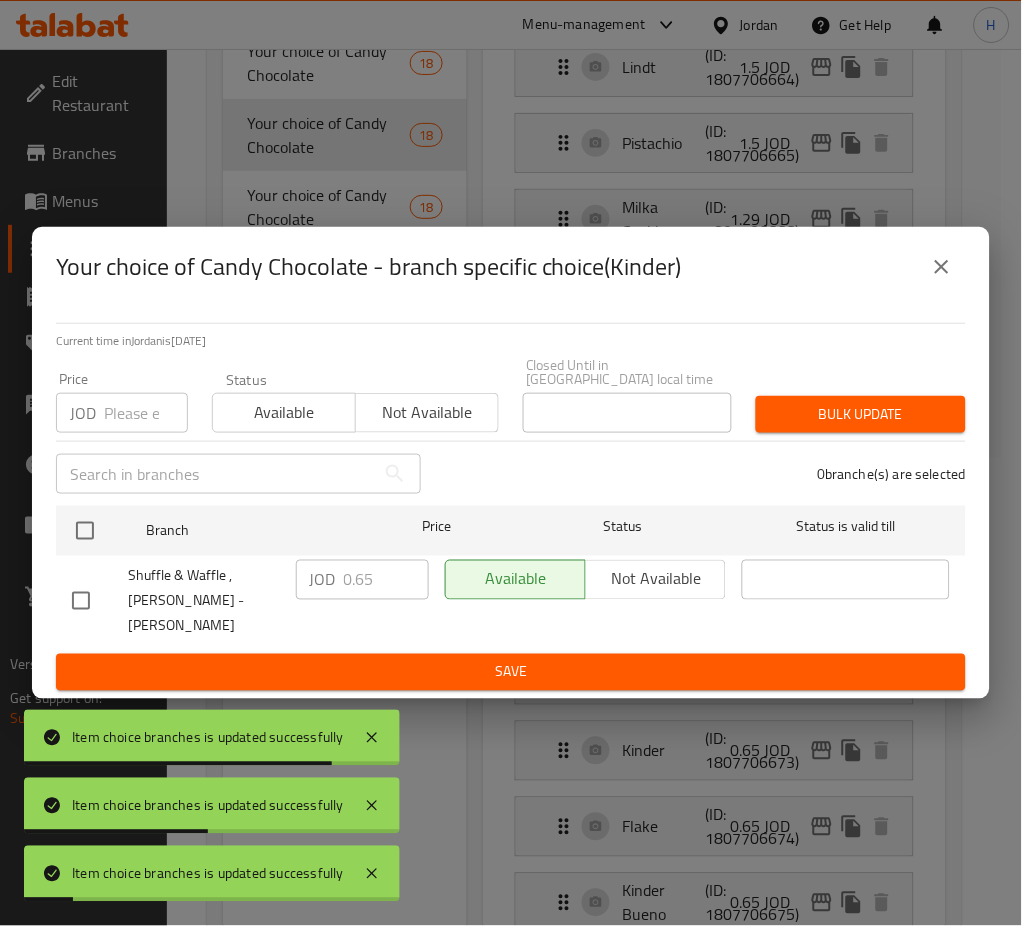 drag, startPoint x: 87, startPoint y: 541, endPoint x: 277, endPoint y: 564, distance: 191.38704 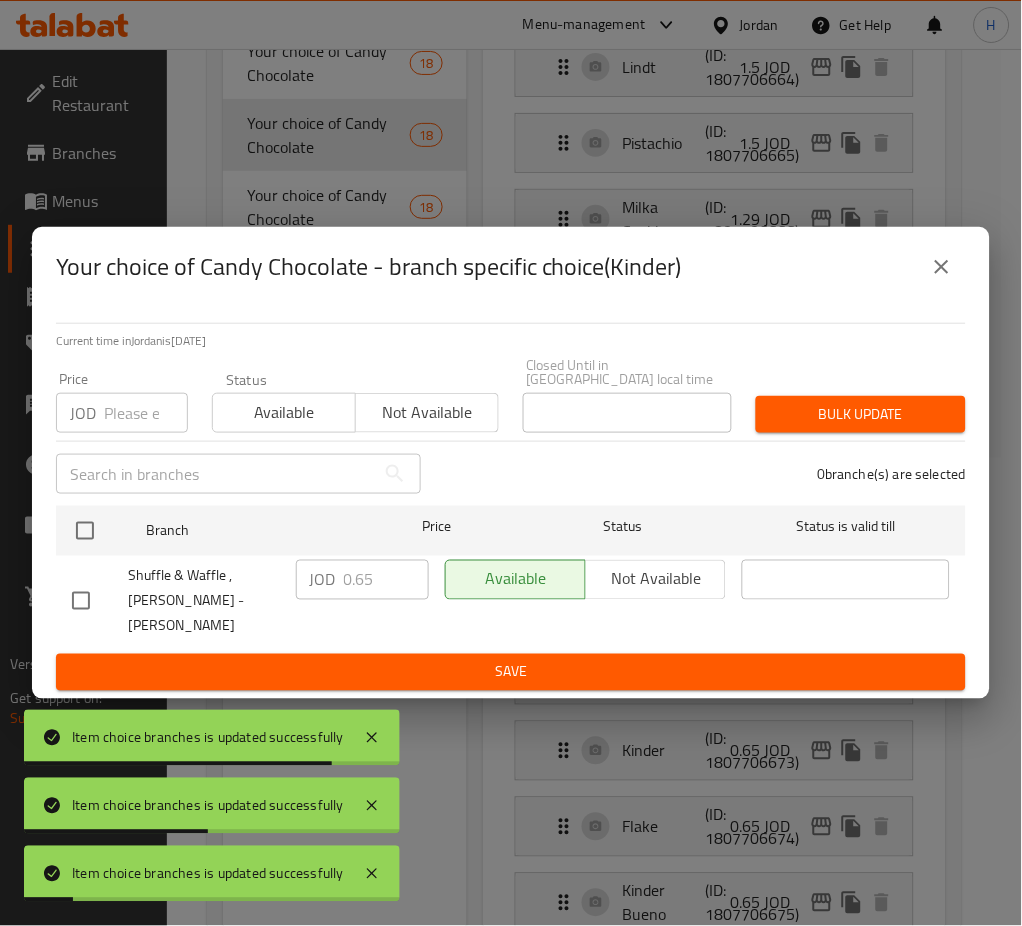 click at bounding box center [85, 531] 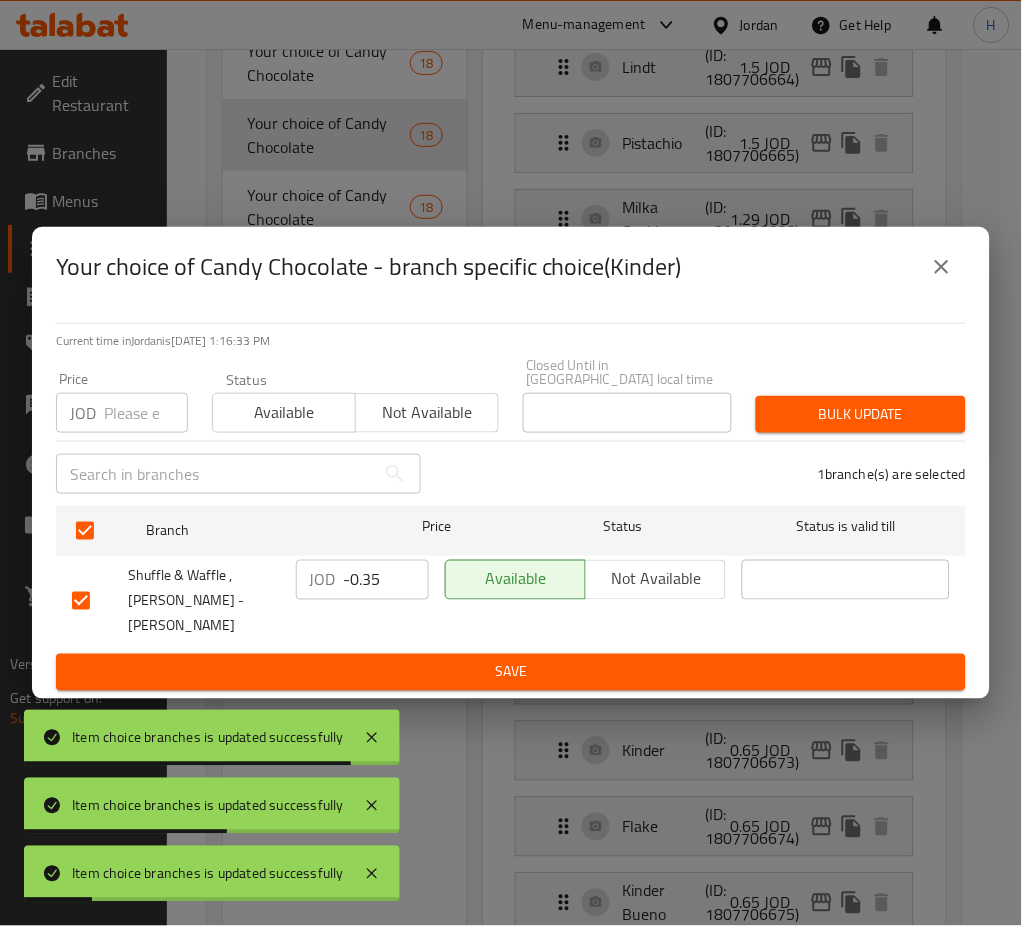 click on "-0.35" at bounding box center [386, 580] 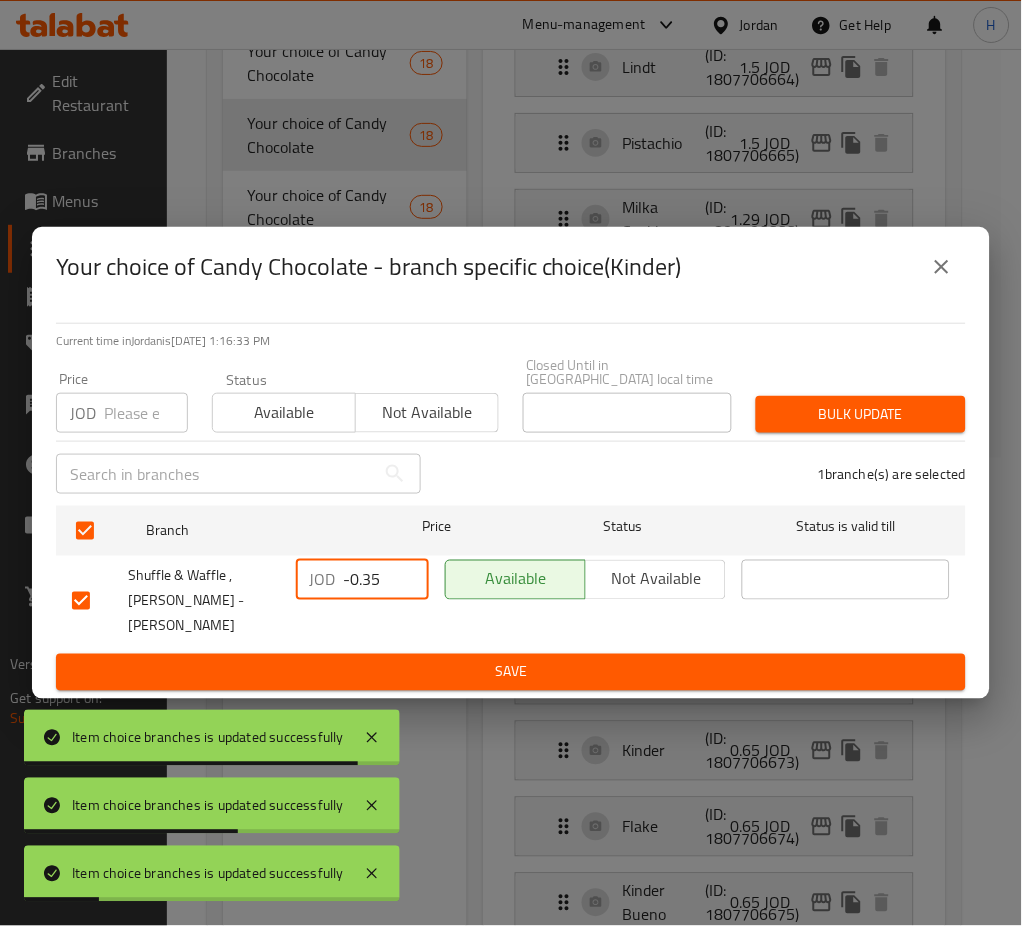paste on "1.50" 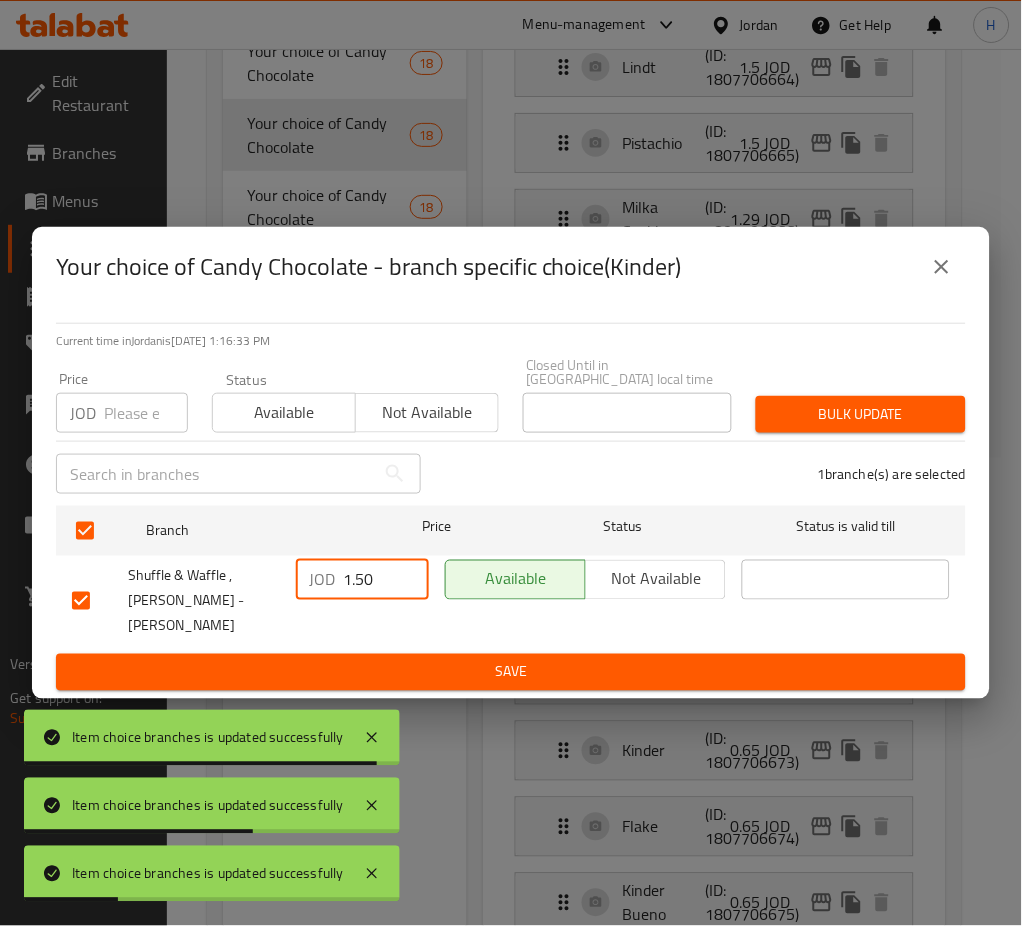 drag, startPoint x: 480, startPoint y: 656, endPoint x: 500, endPoint y: 655, distance: 20.024984 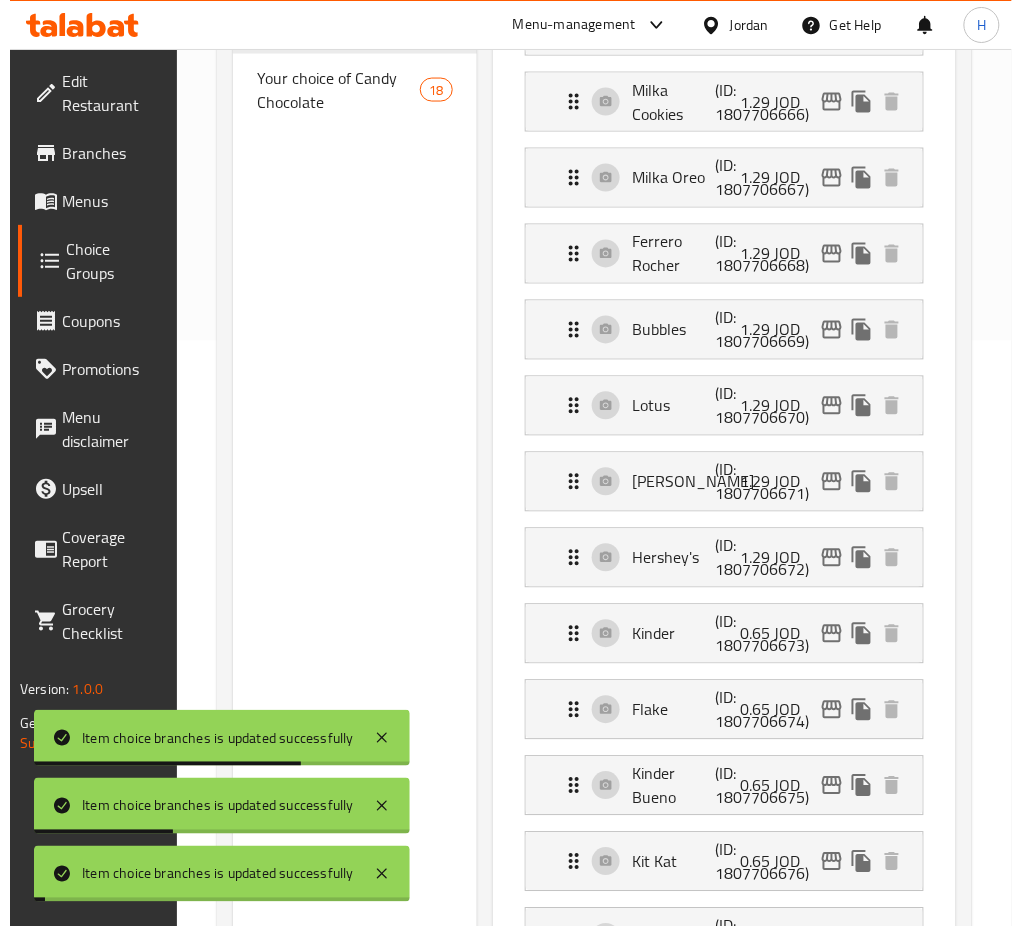 scroll, scrollTop: 734, scrollLeft: 0, axis: vertical 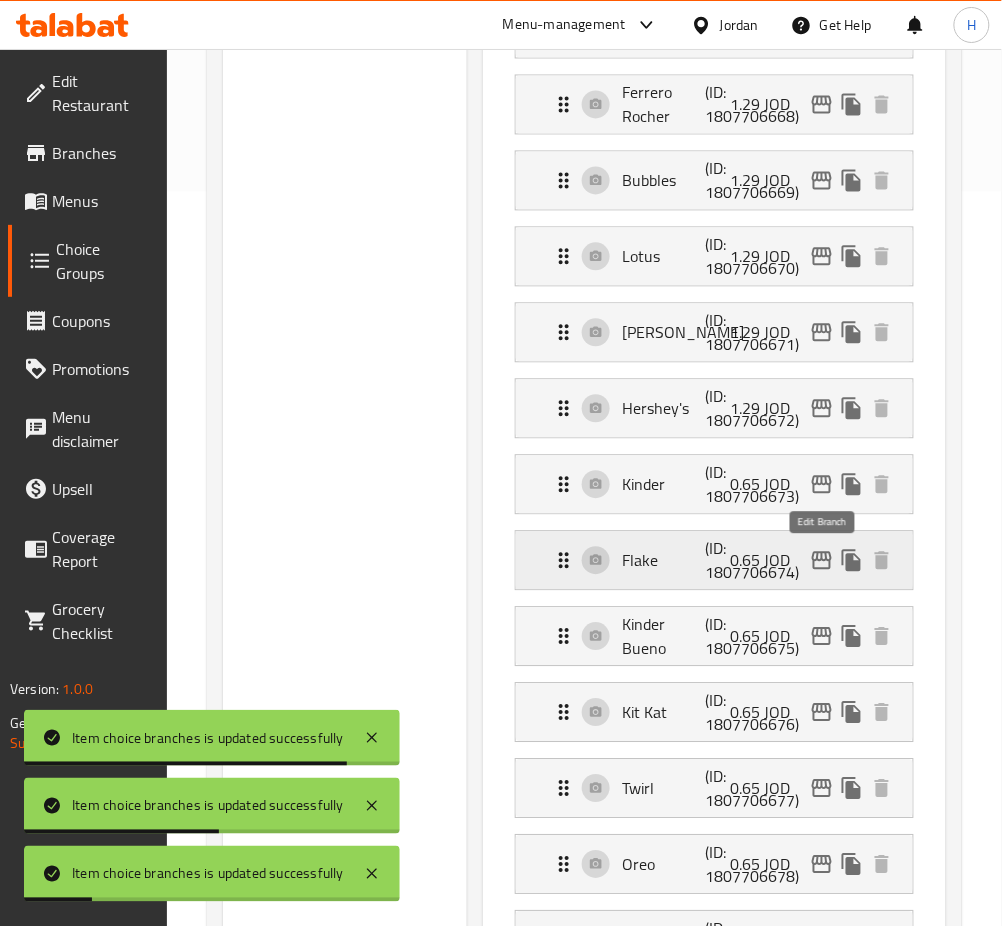 click 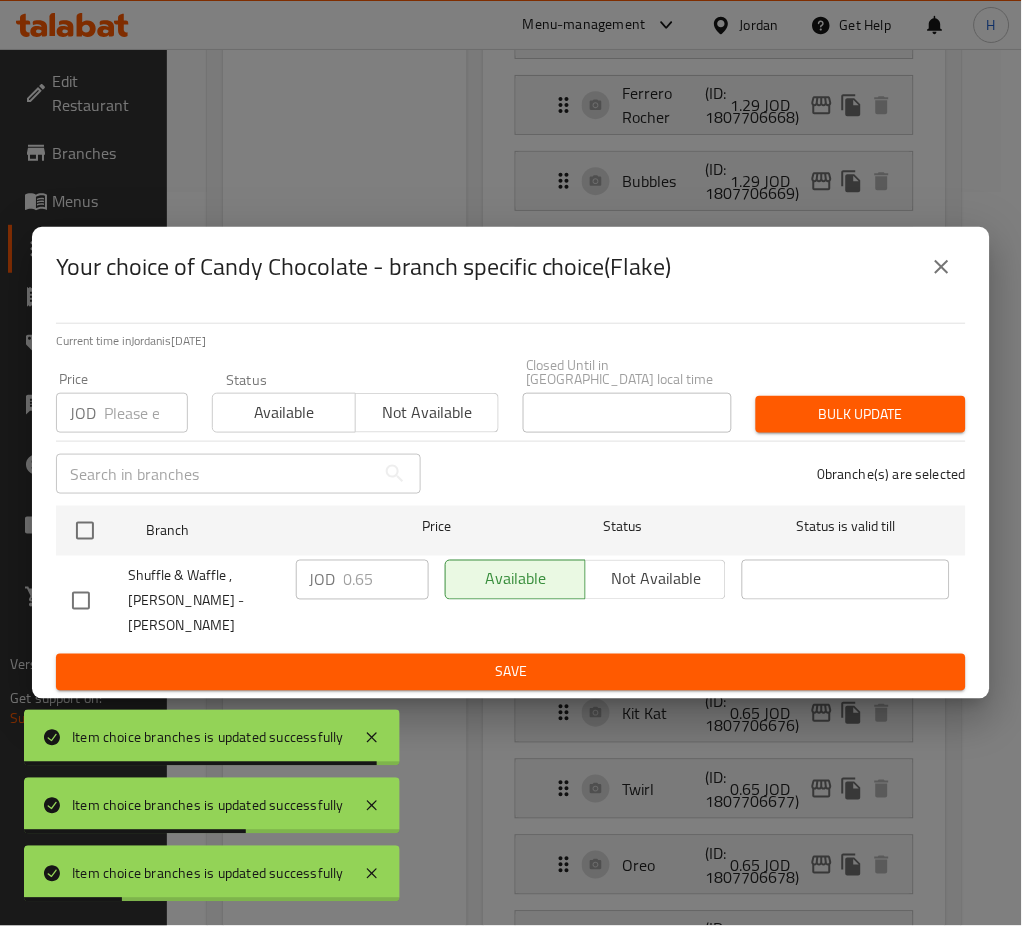 click at bounding box center (85, 531) 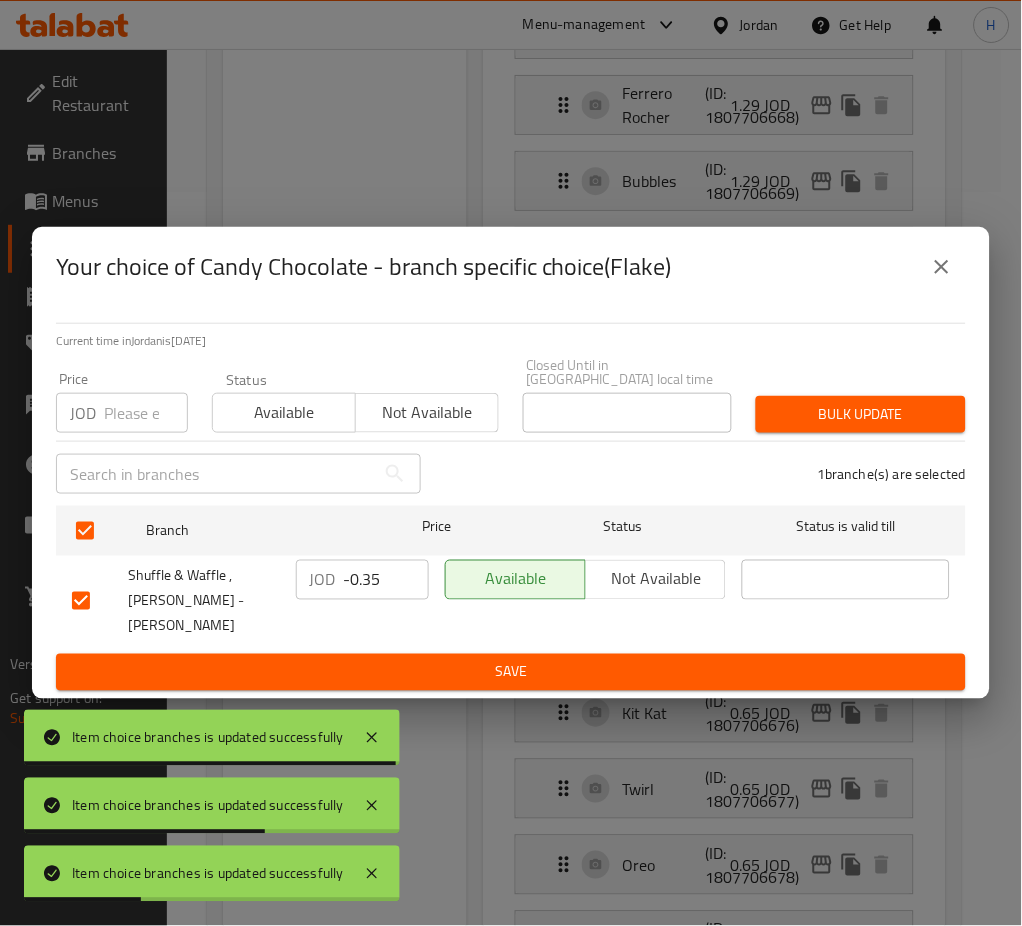 click on "-0.35" at bounding box center [386, 580] 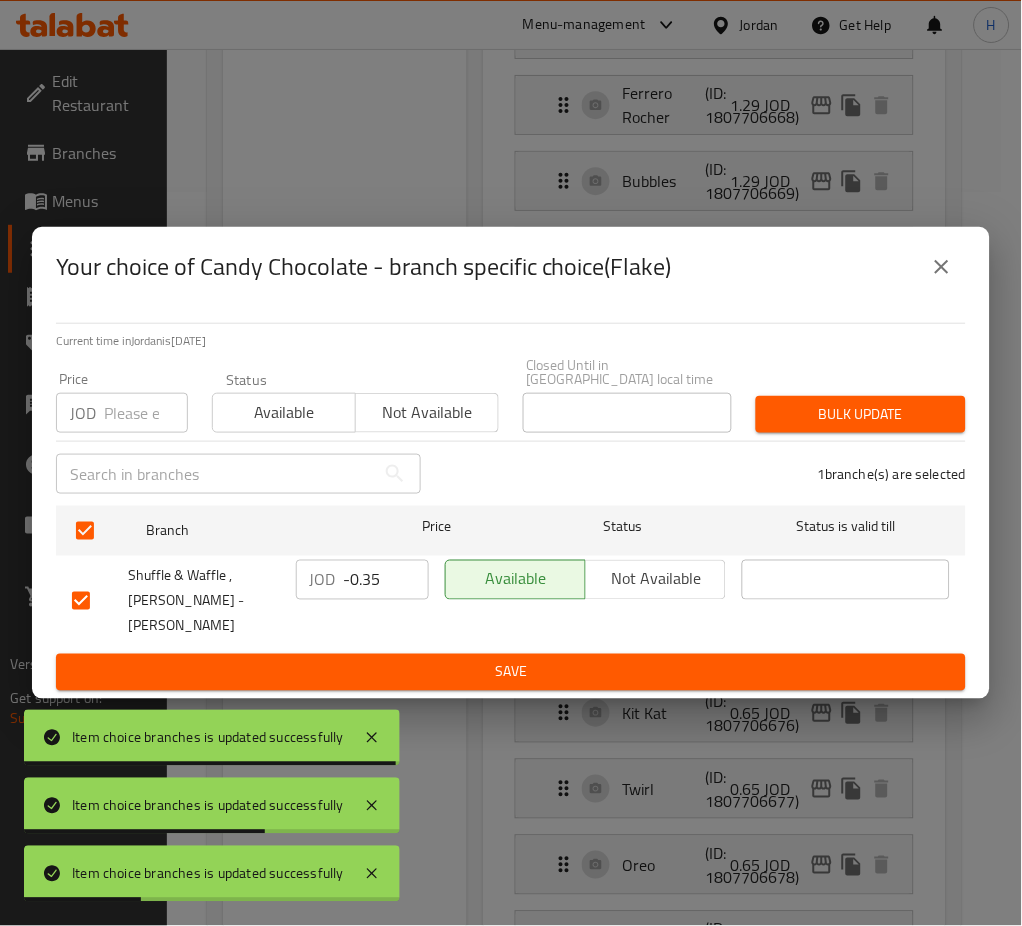 paste on "1.50" 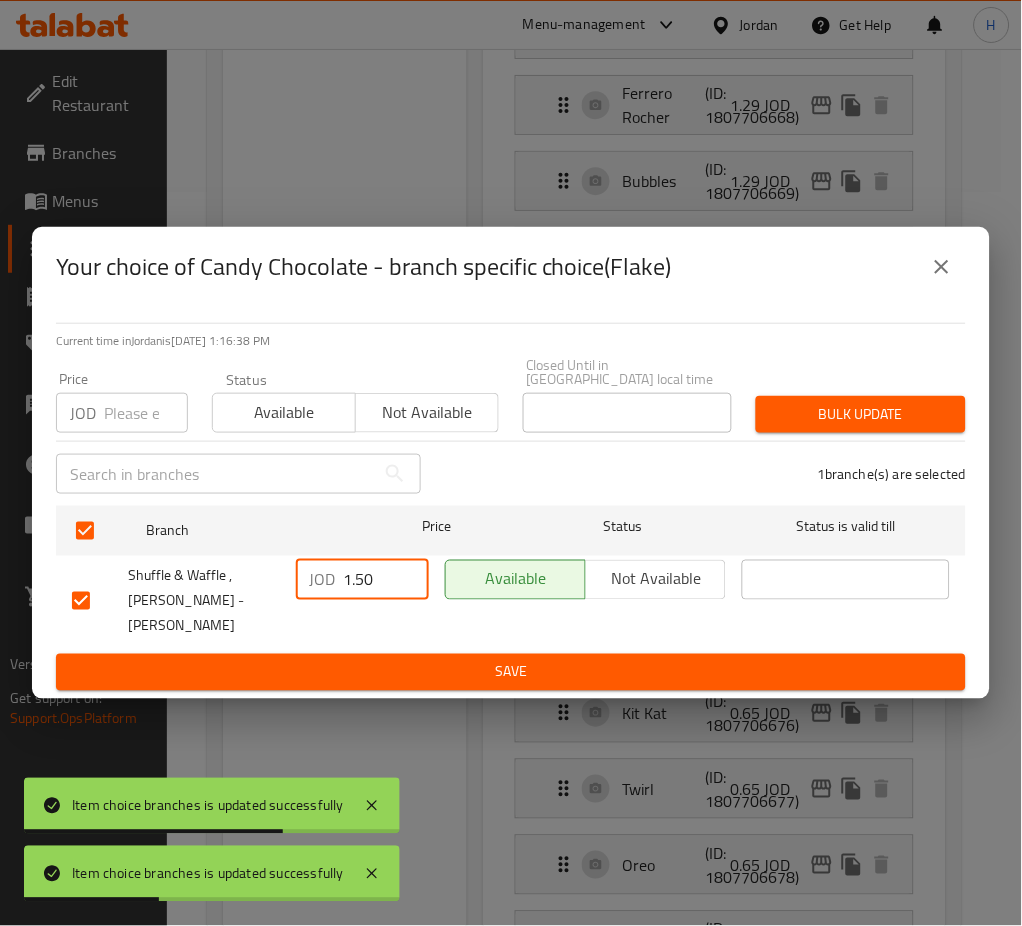 click on "Save" at bounding box center [511, 672] 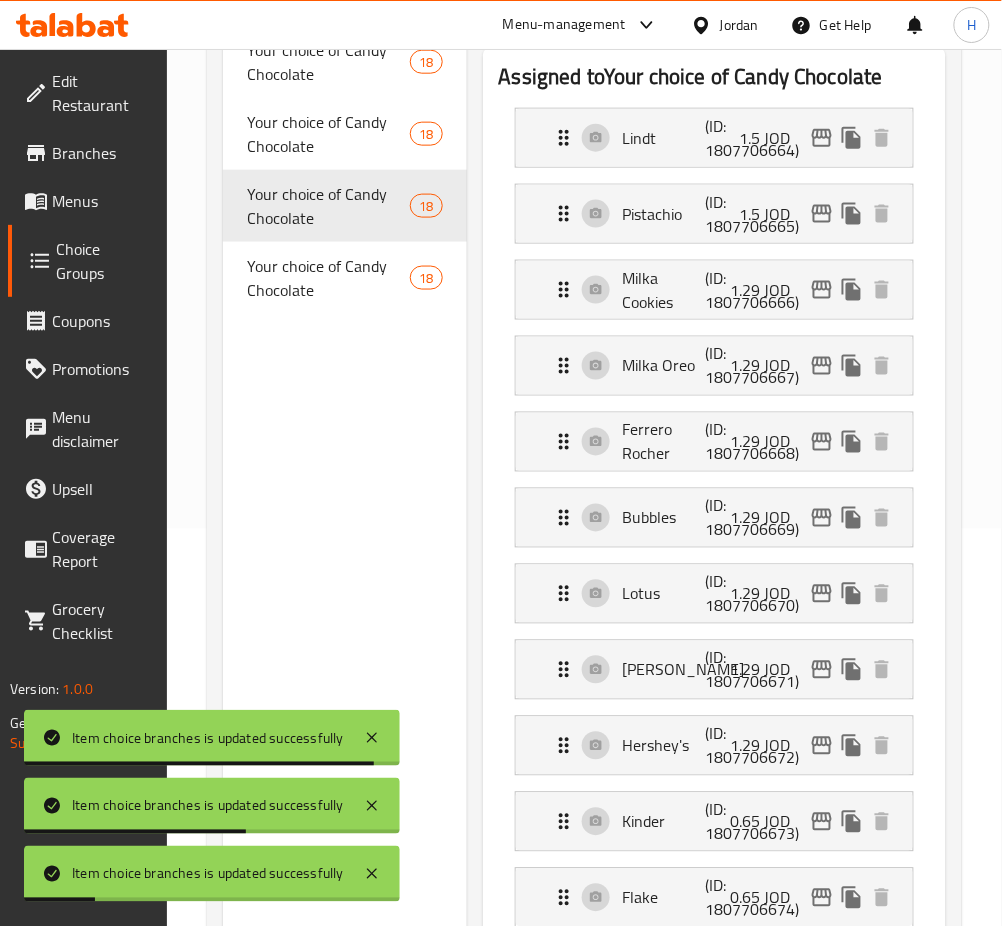 scroll, scrollTop: 407, scrollLeft: 0, axis: vertical 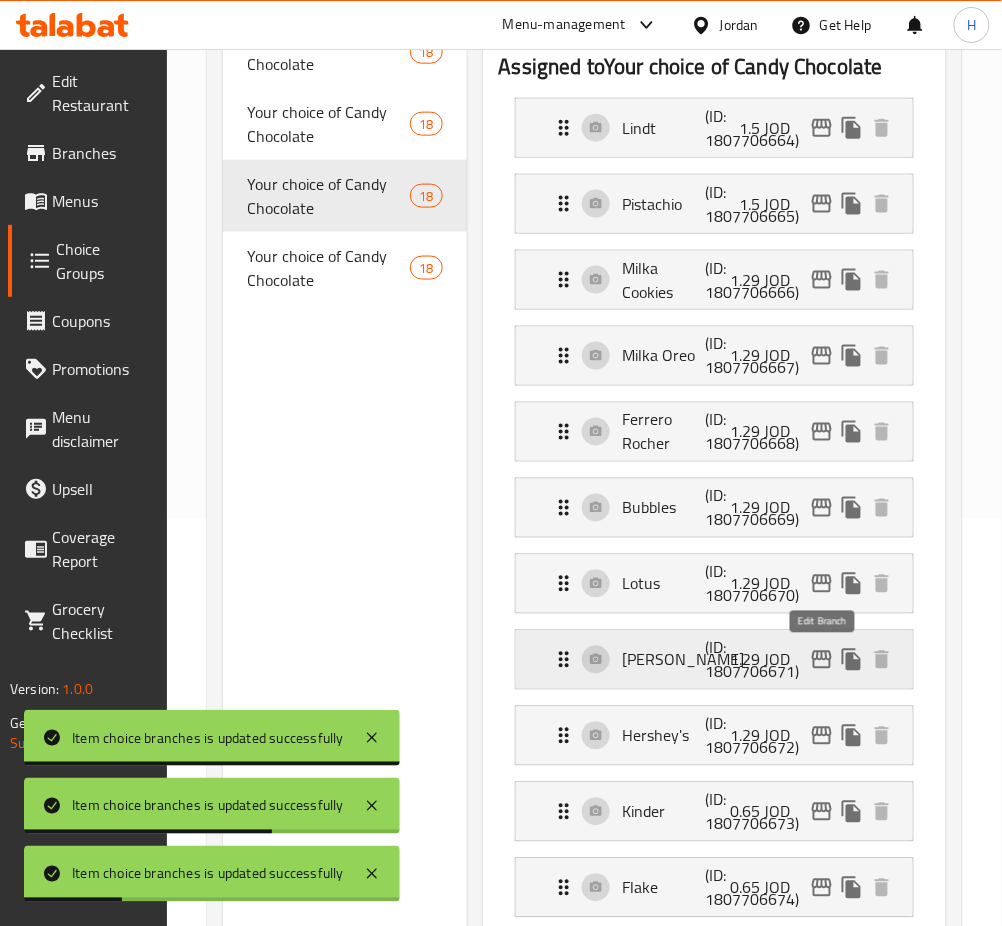 click 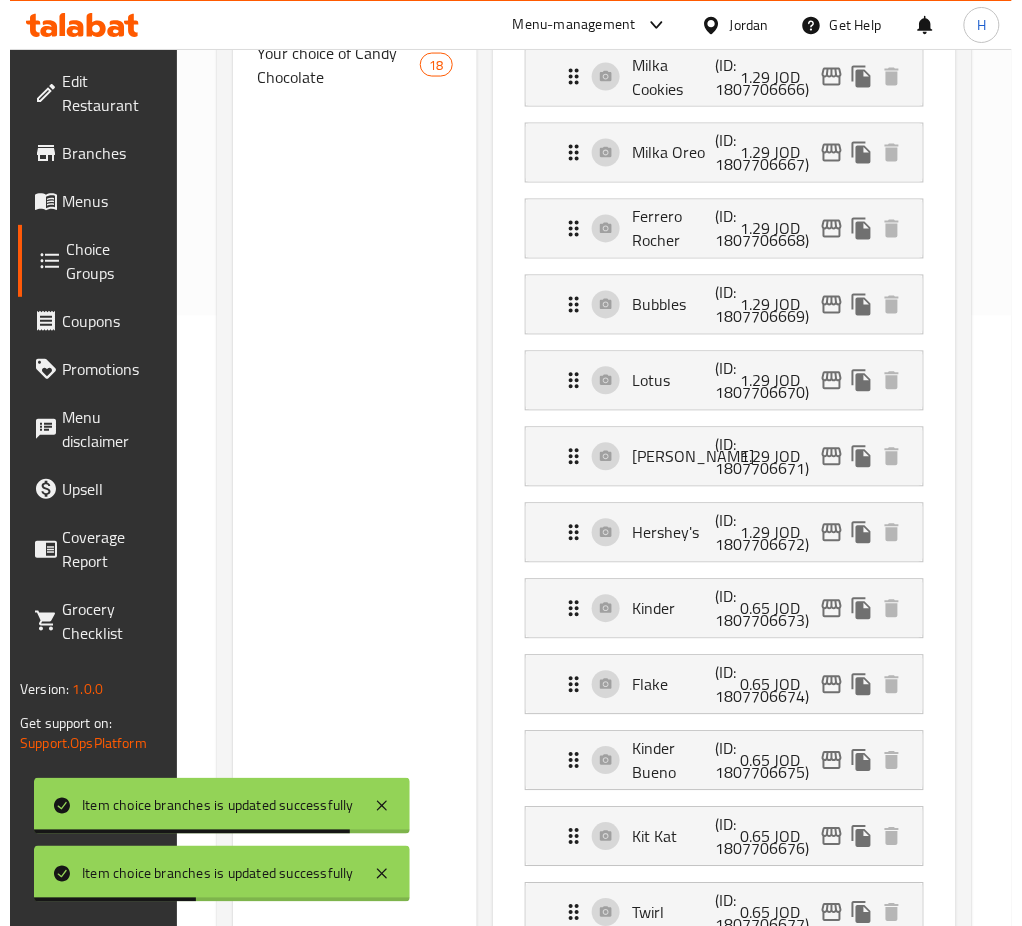 scroll, scrollTop: 674, scrollLeft: 0, axis: vertical 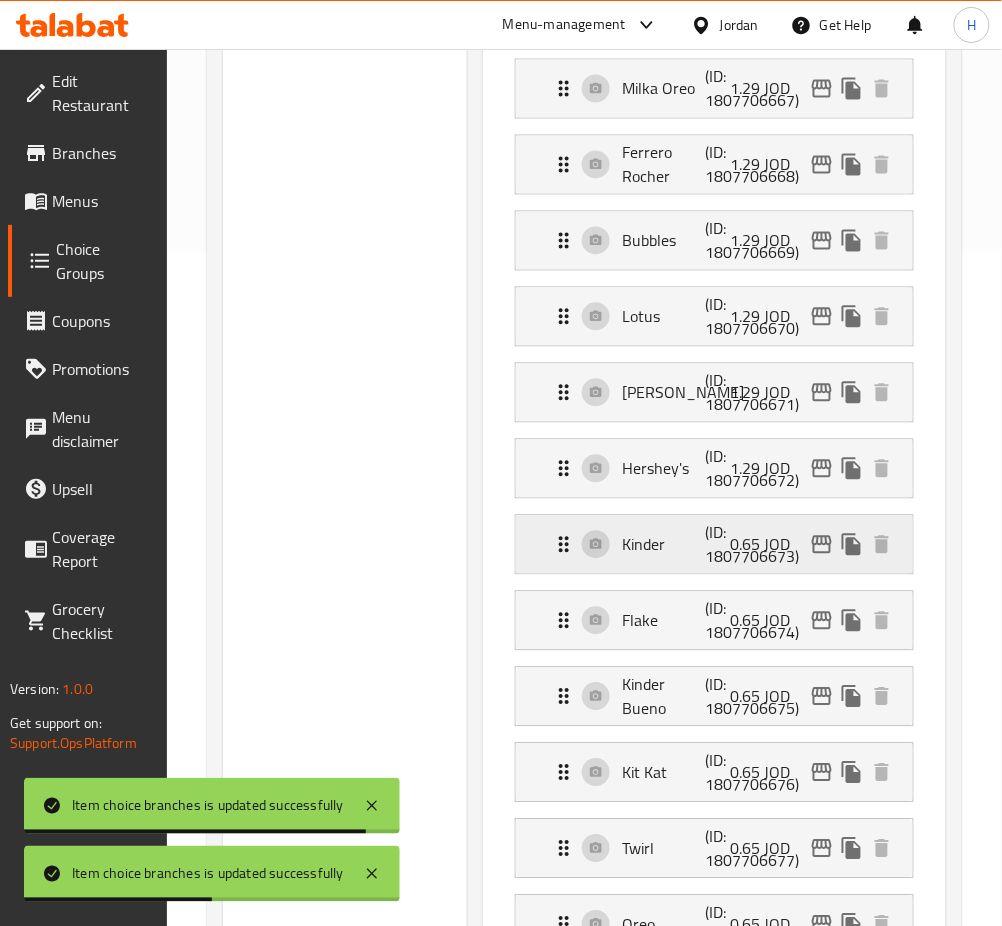 click 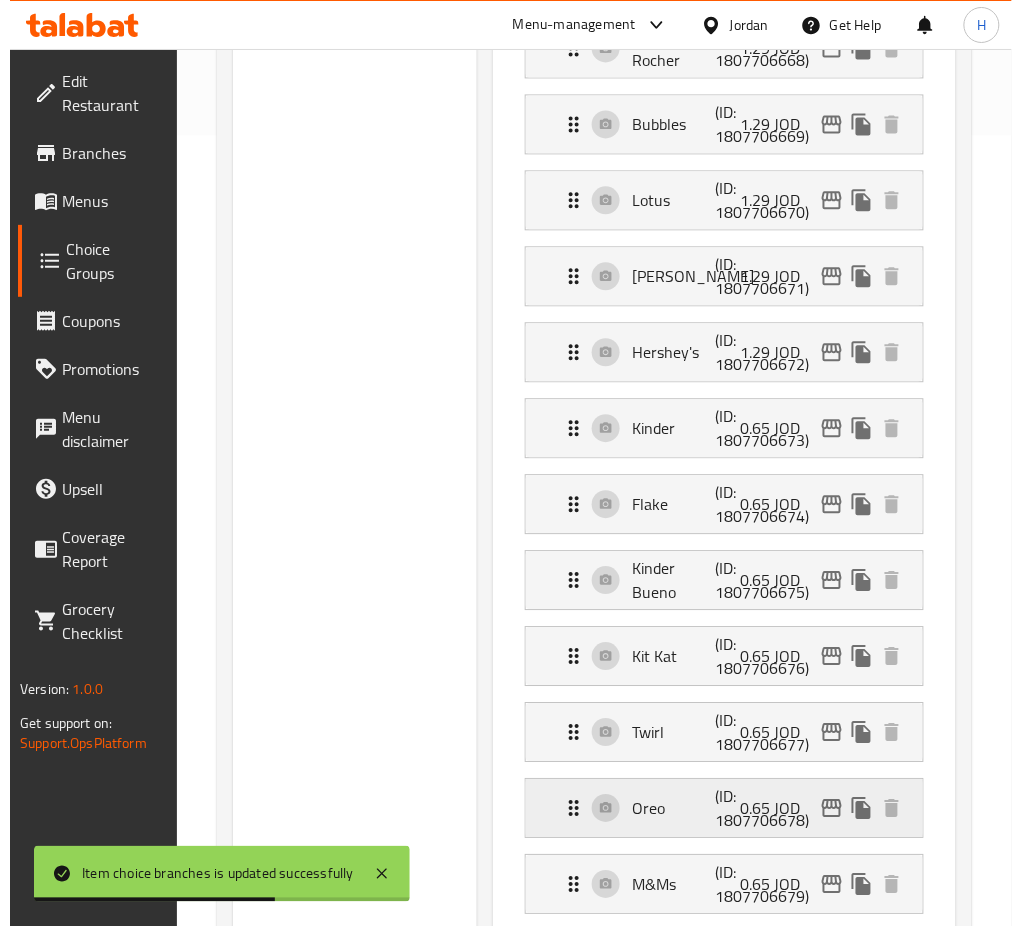 scroll, scrollTop: 807, scrollLeft: 0, axis: vertical 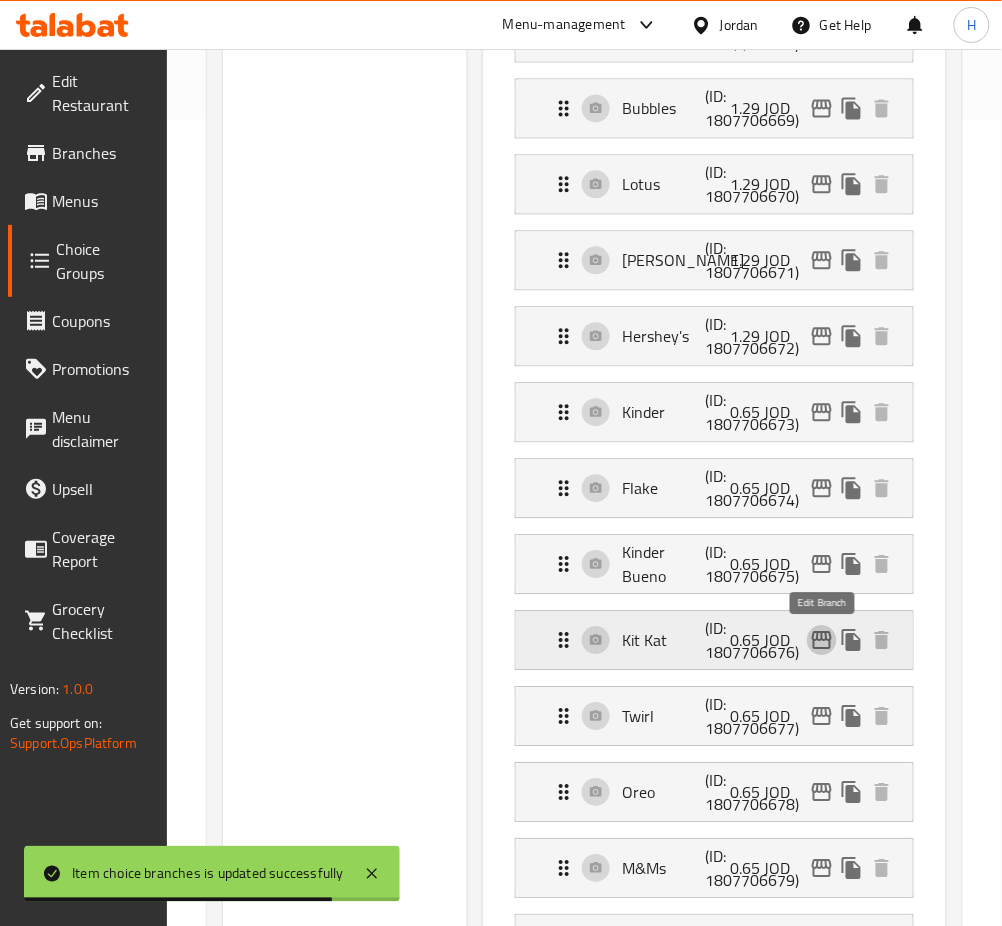 click 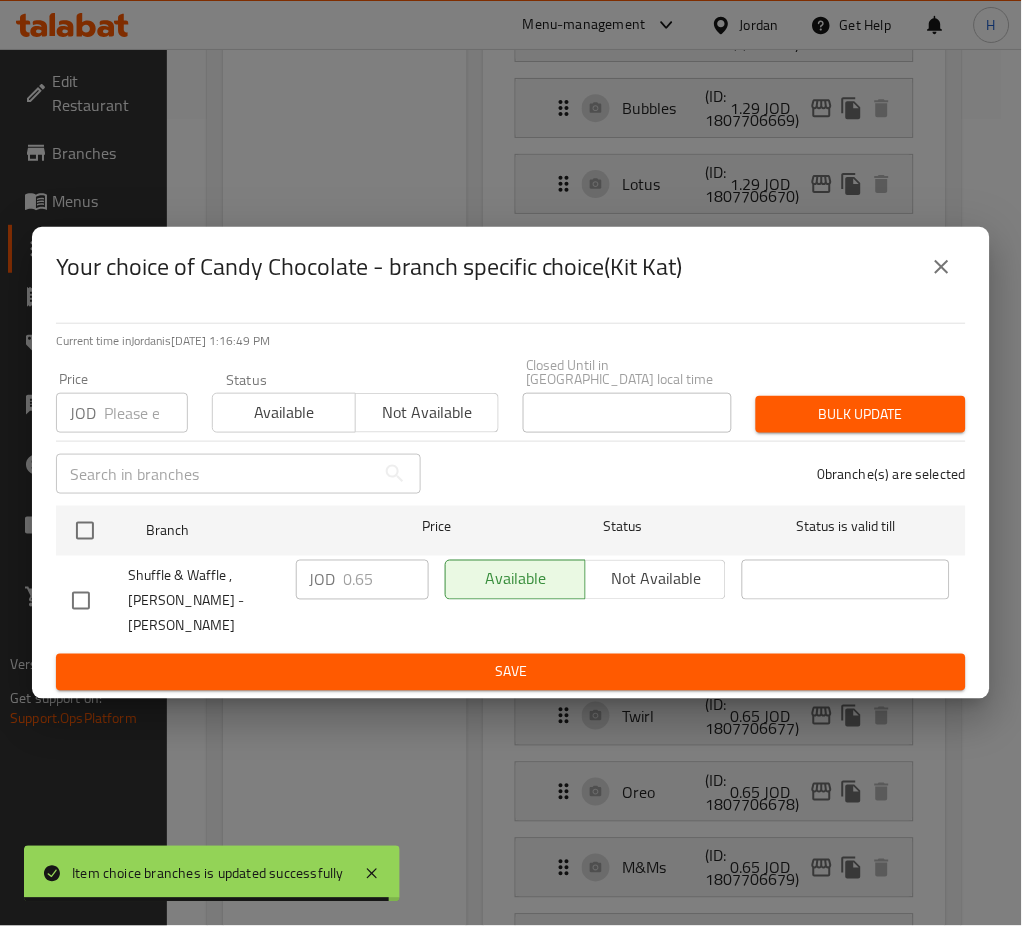 drag, startPoint x: 56, startPoint y: 522, endPoint x: 406, endPoint y: 605, distance: 359.70682 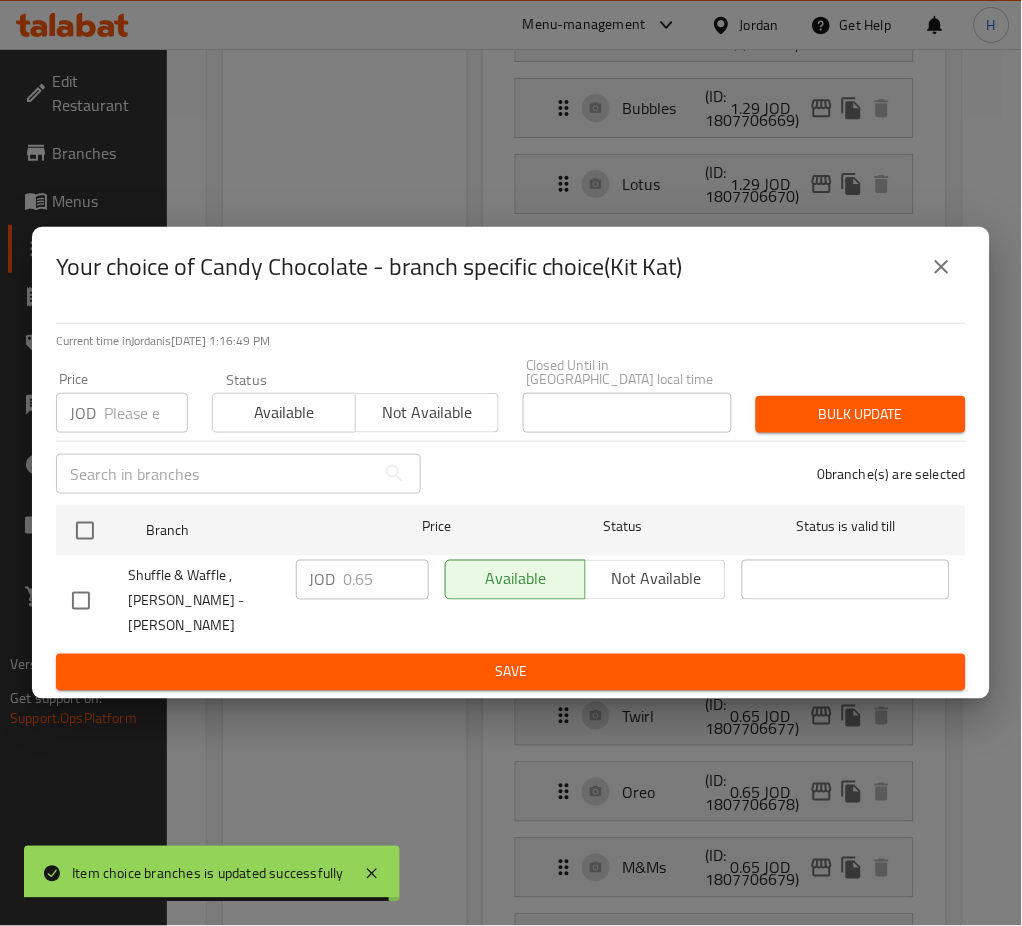 click on "Branch Price Status Status is valid till" at bounding box center (511, 531) 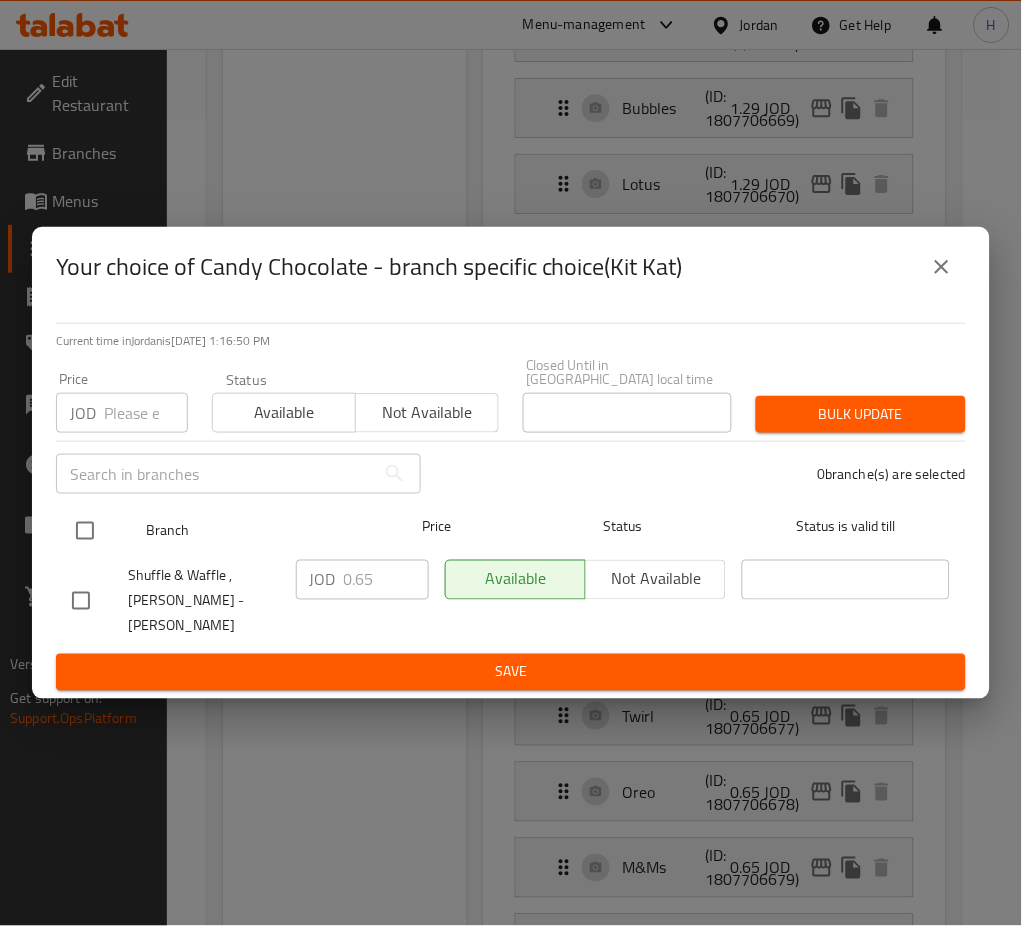 click at bounding box center (85, 531) 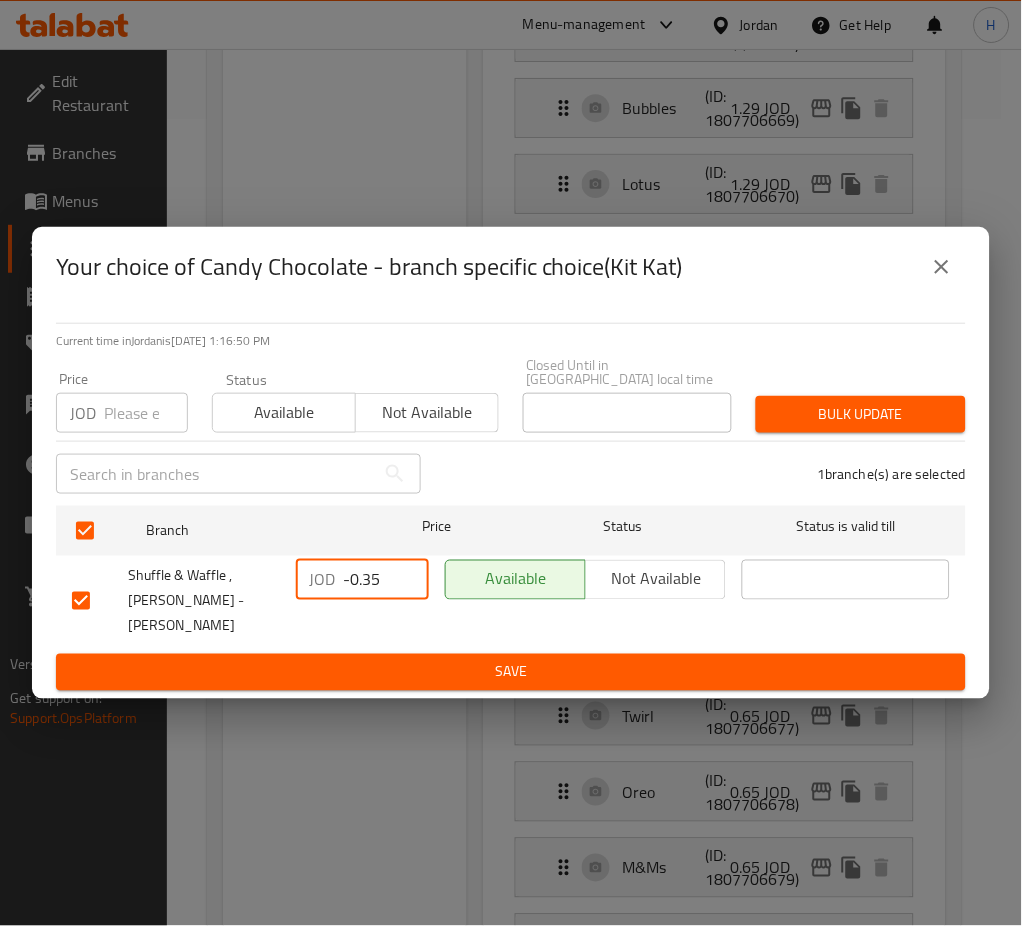 click on "-0.35" at bounding box center [386, 580] 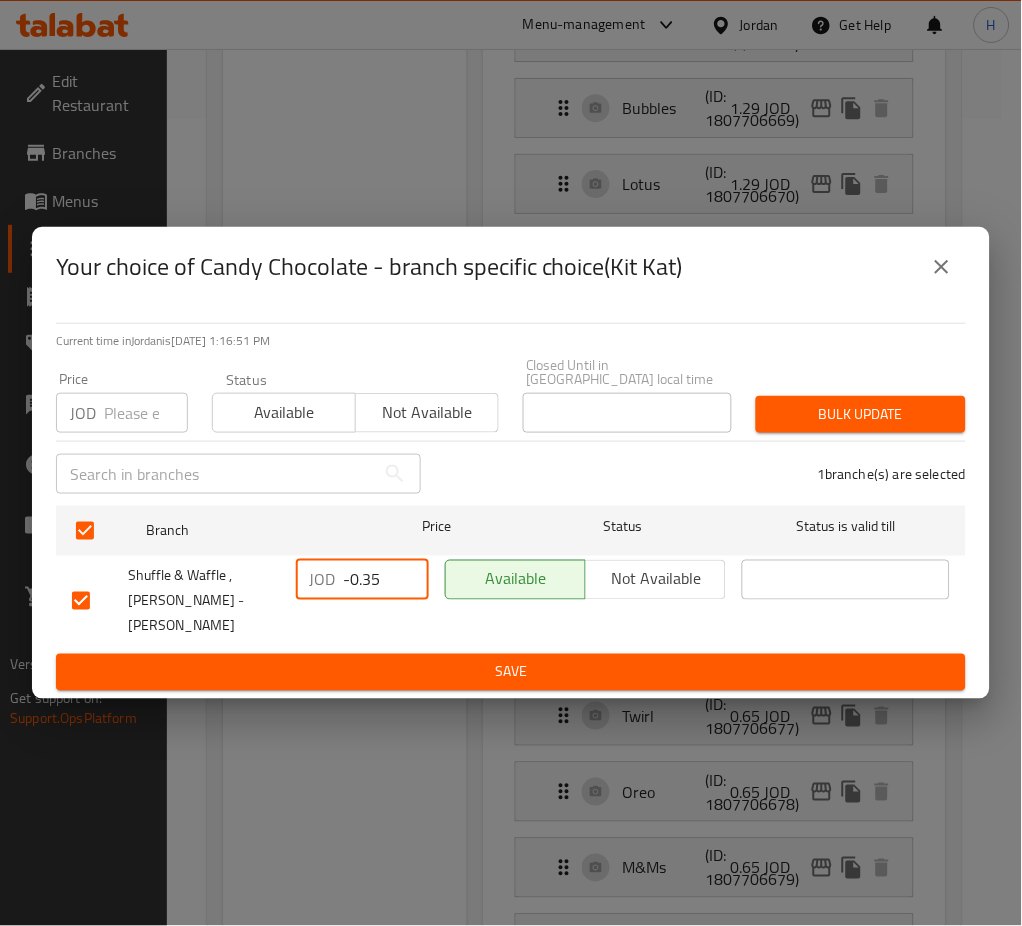 click on "-0.35" at bounding box center (386, 580) 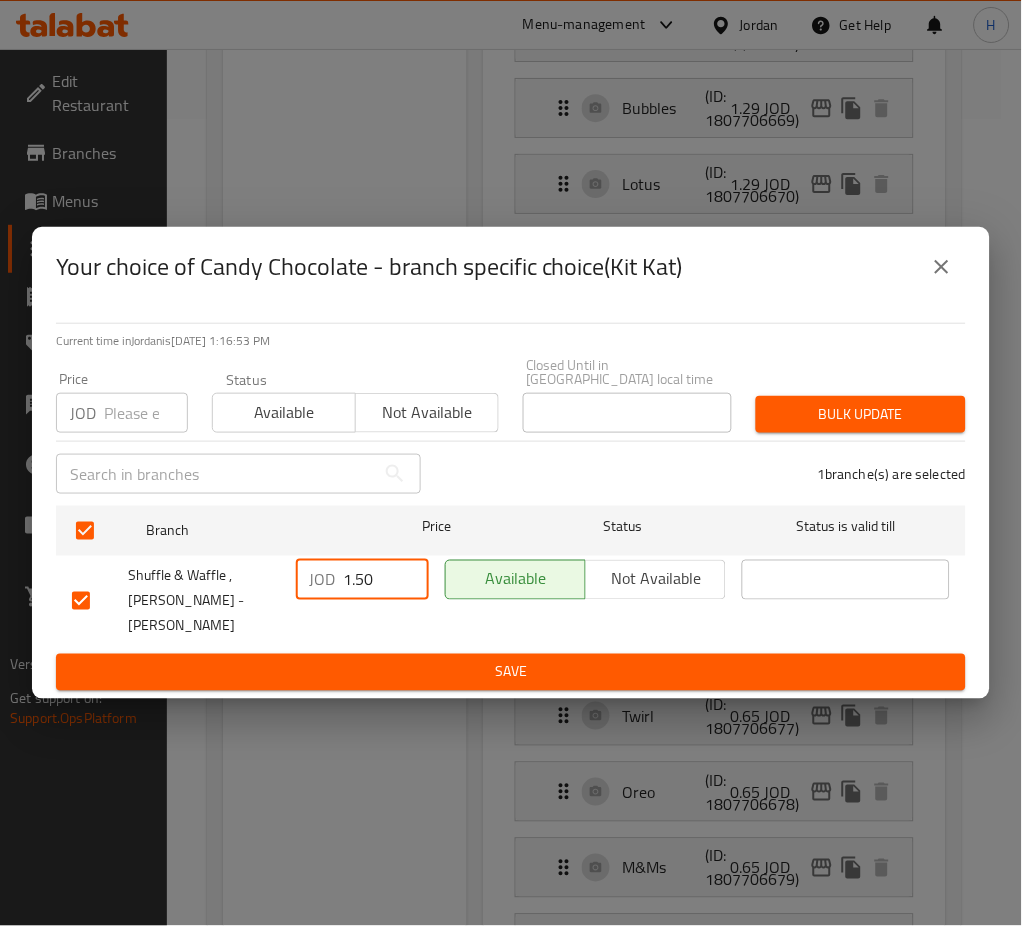 click on "Save" at bounding box center (511, 672) 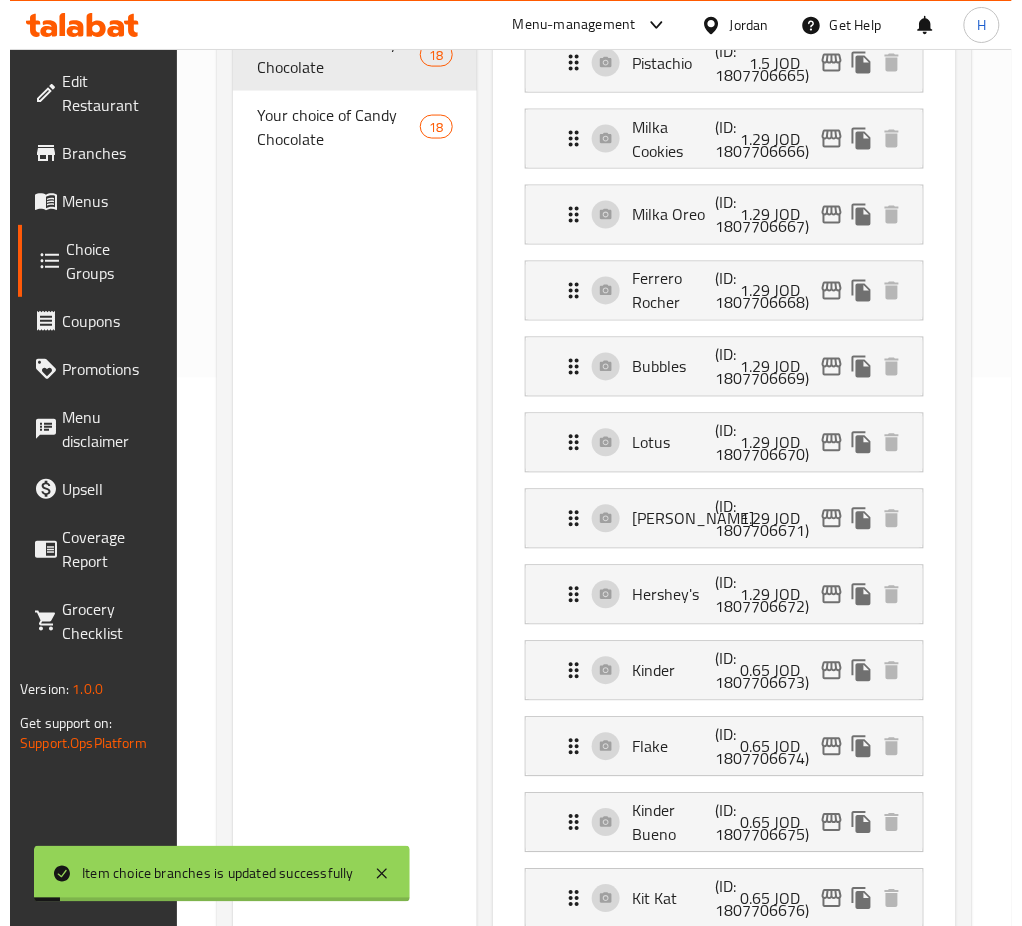 scroll, scrollTop: 940, scrollLeft: 0, axis: vertical 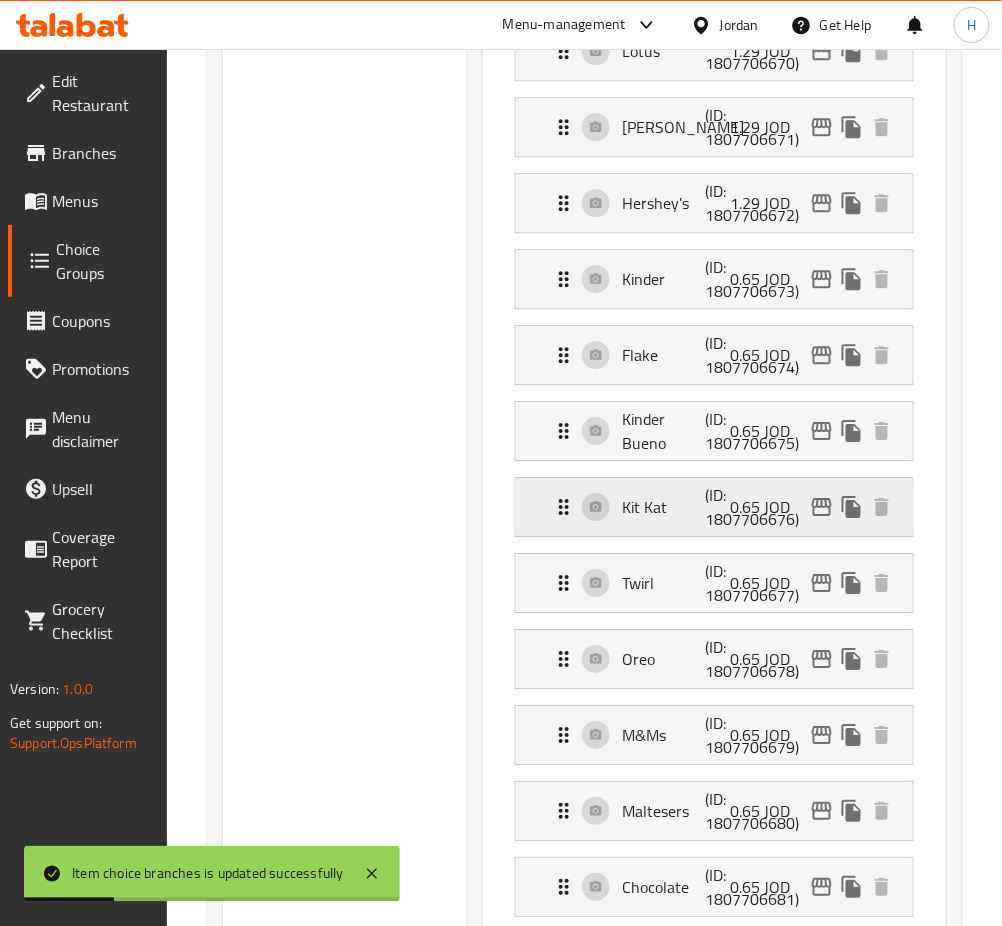 click on "[PERSON_NAME] (ID: 1807706676) 0.65 JOD" at bounding box center (720, 507) 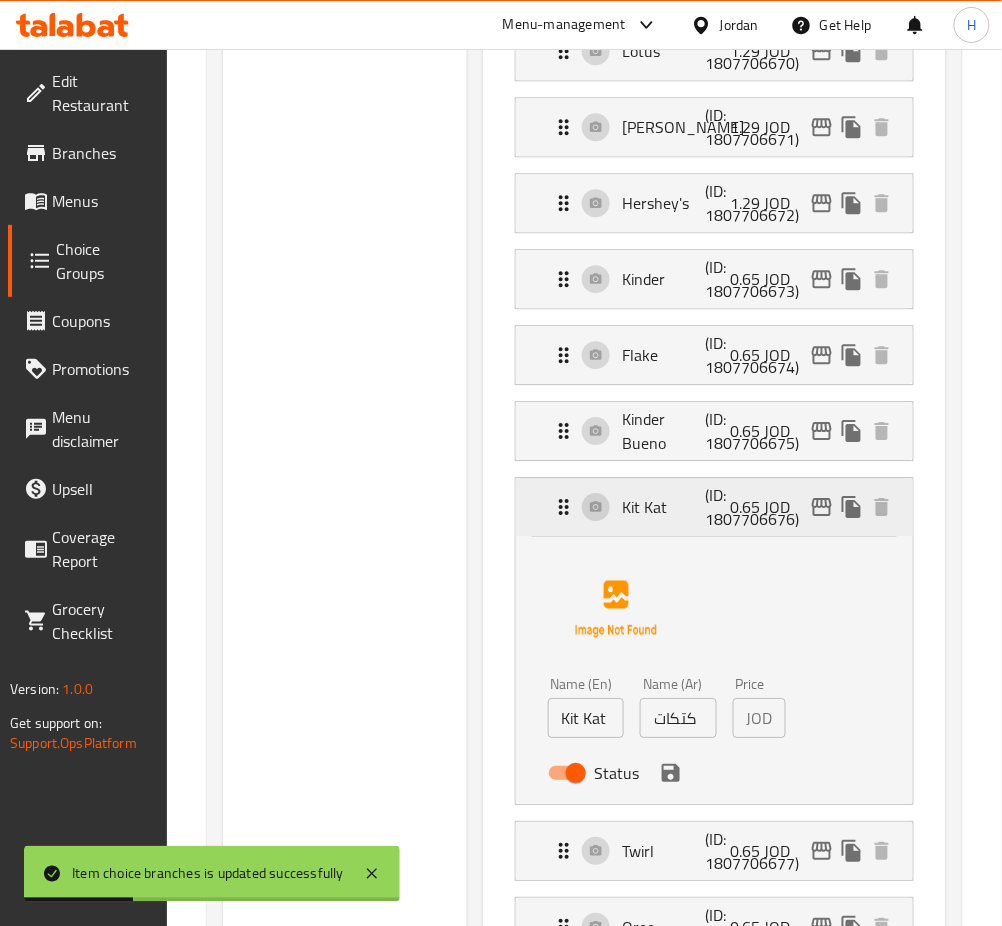 click 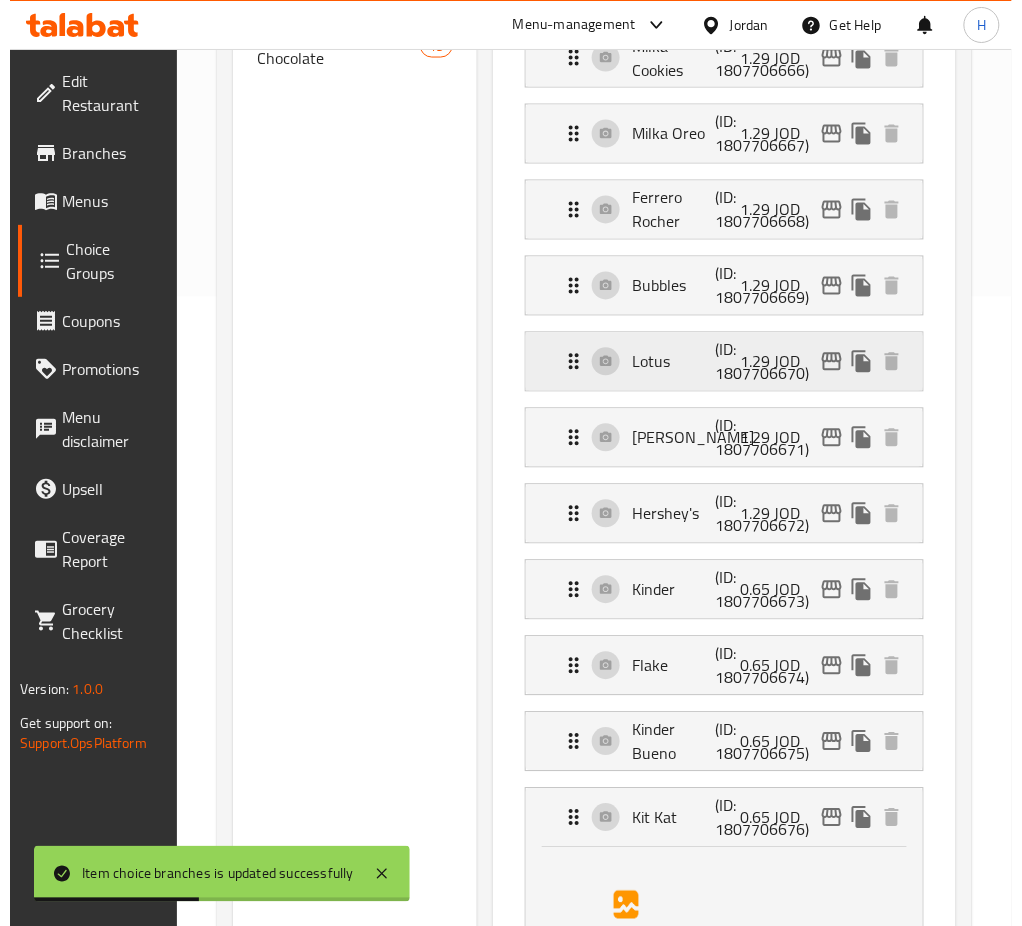 scroll, scrollTop: 1074, scrollLeft: 0, axis: vertical 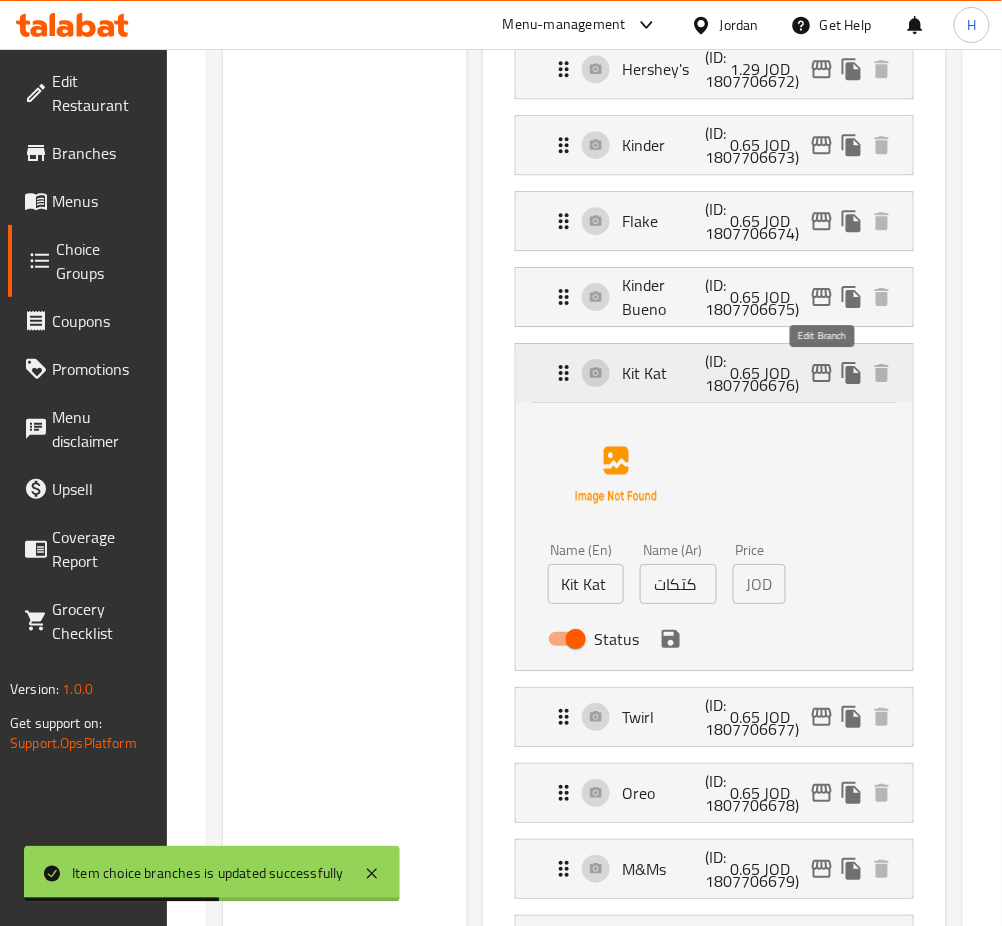 click 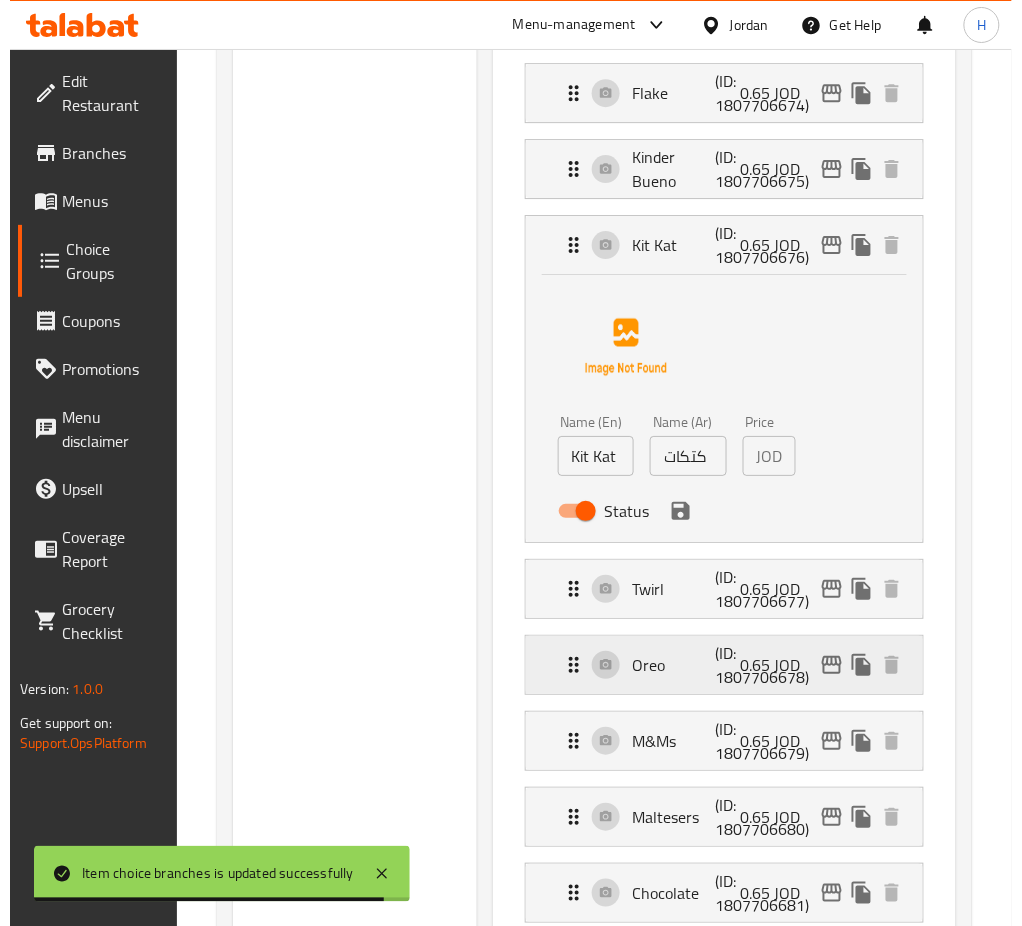 scroll, scrollTop: 1207, scrollLeft: 0, axis: vertical 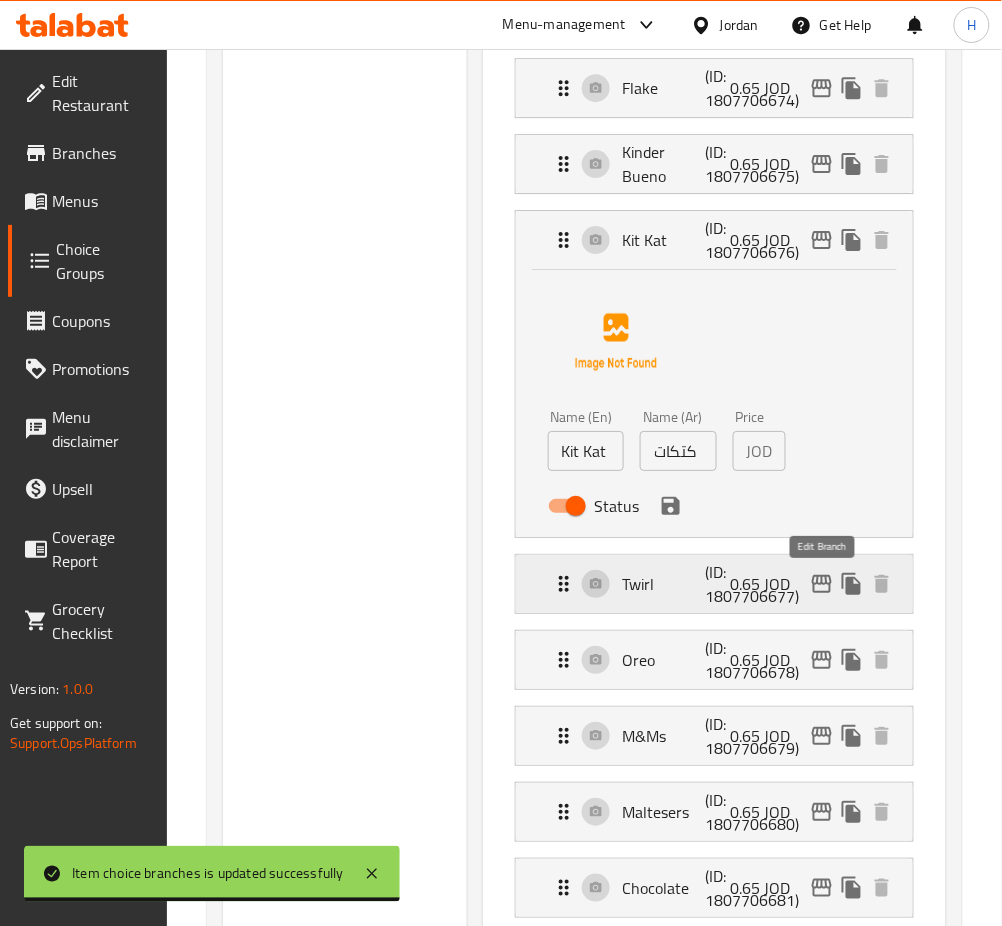 click 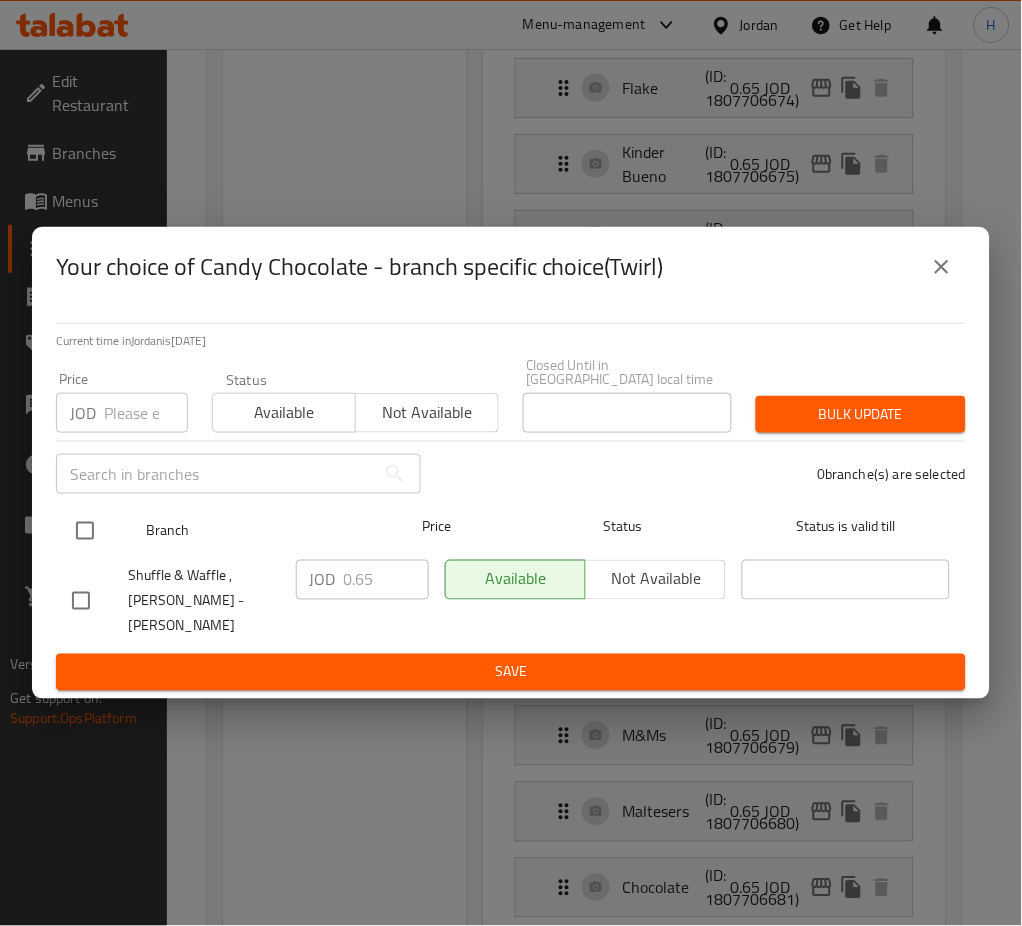 click at bounding box center [85, 531] 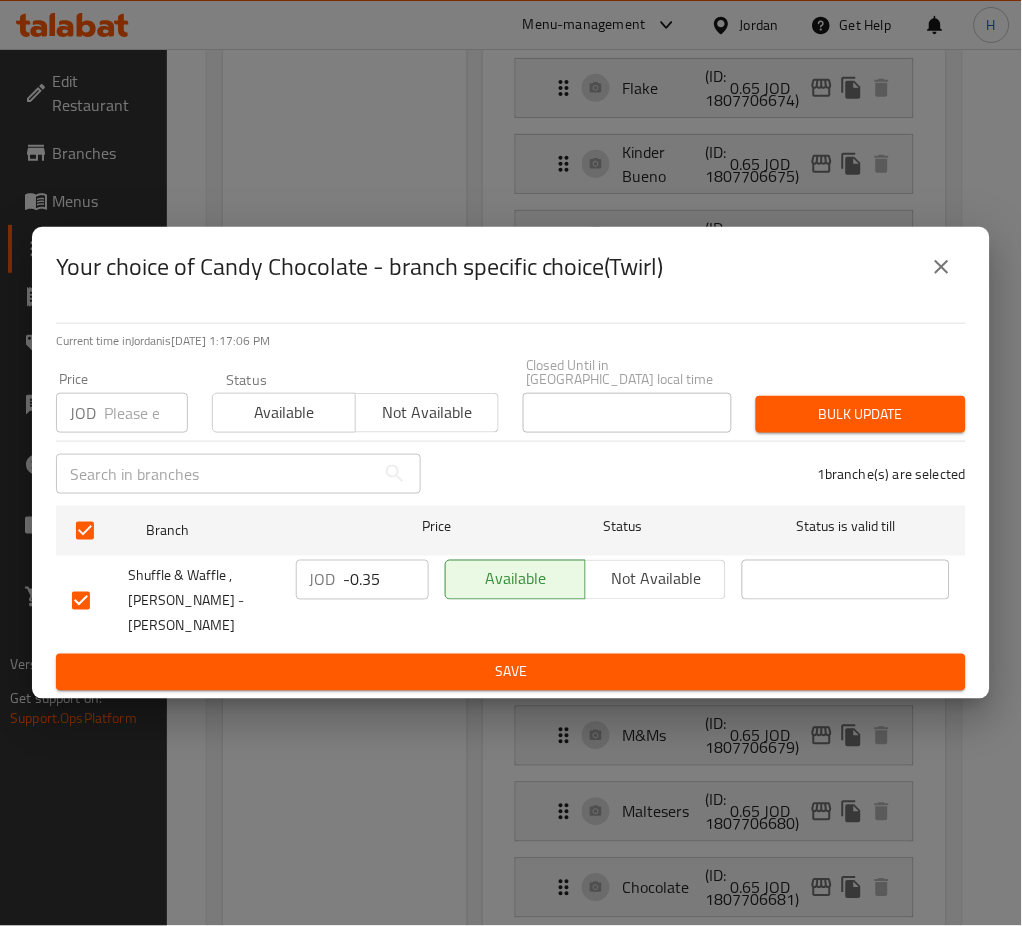 click on "-0.35" at bounding box center (386, 580) 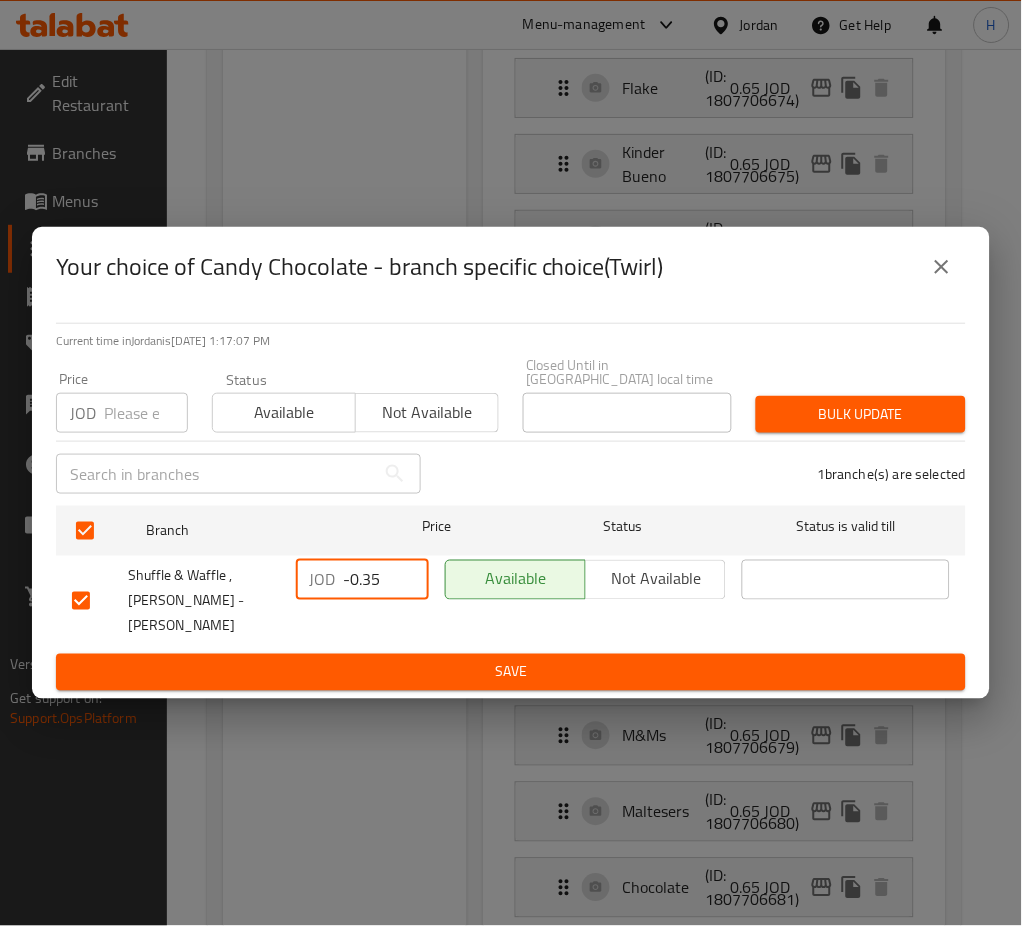 paste on "1.50" 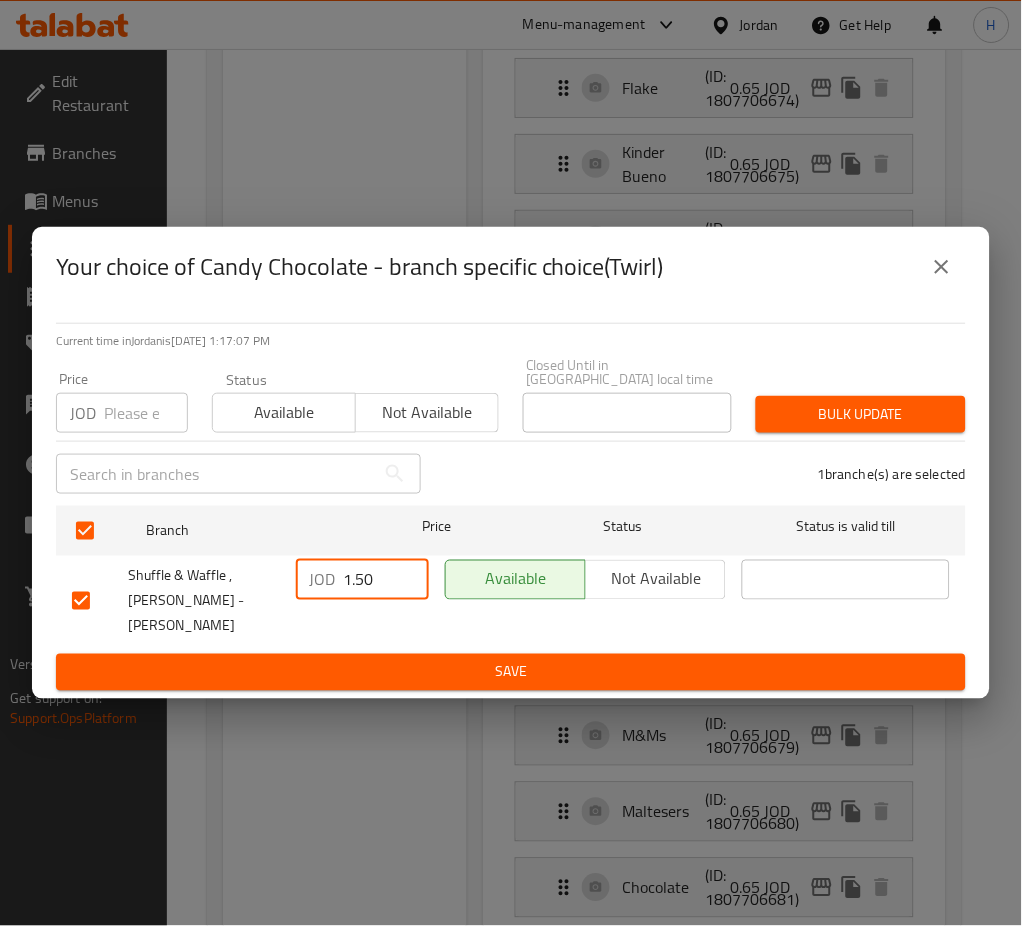 click on "Save" at bounding box center (511, 672) 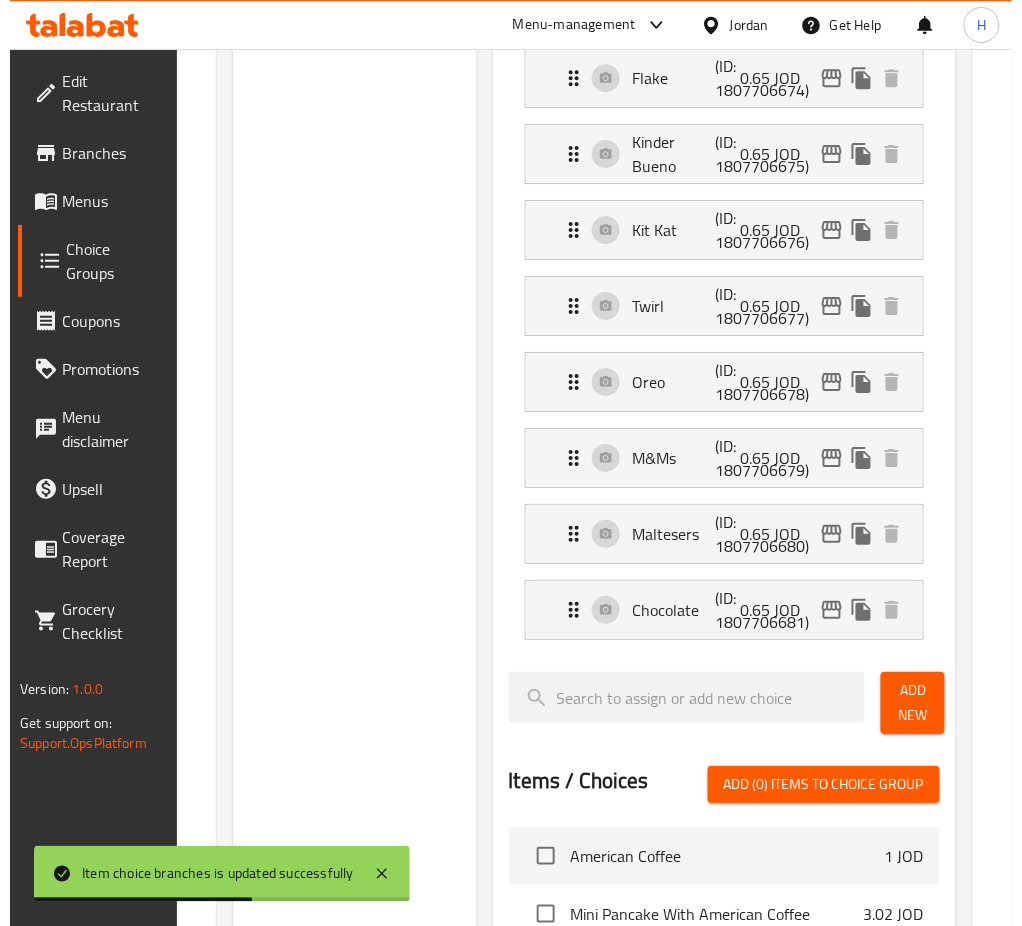 scroll, scrollTop: 1074, scrollLeft: 0, axis: vertical 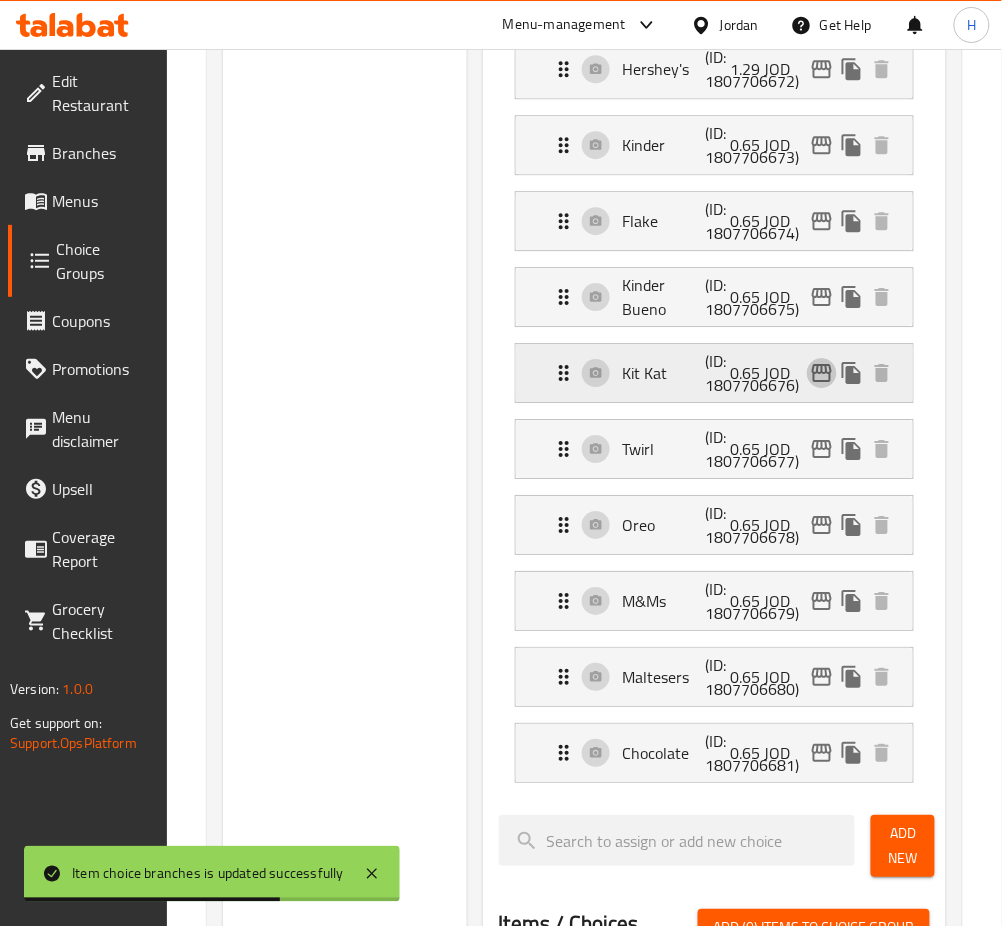 click 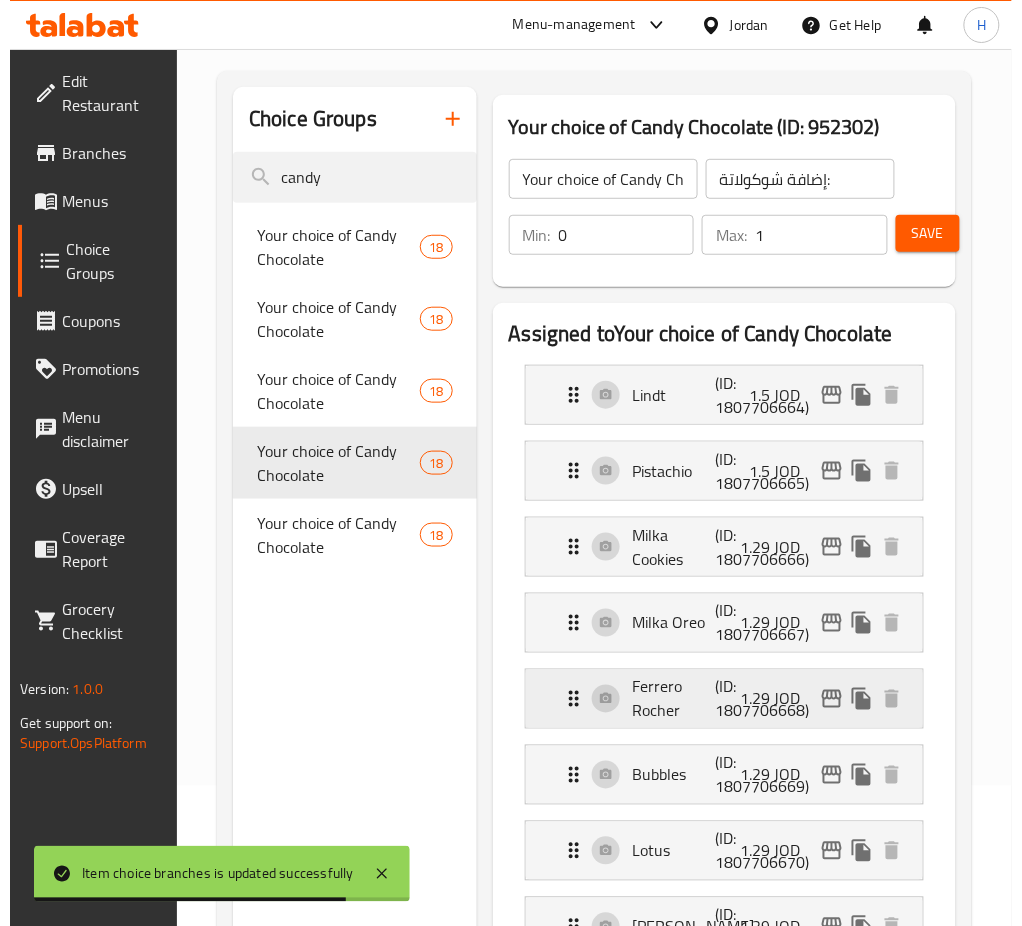 scroll, scrollTop: 940, scrollLeft: 0, axis: vertical 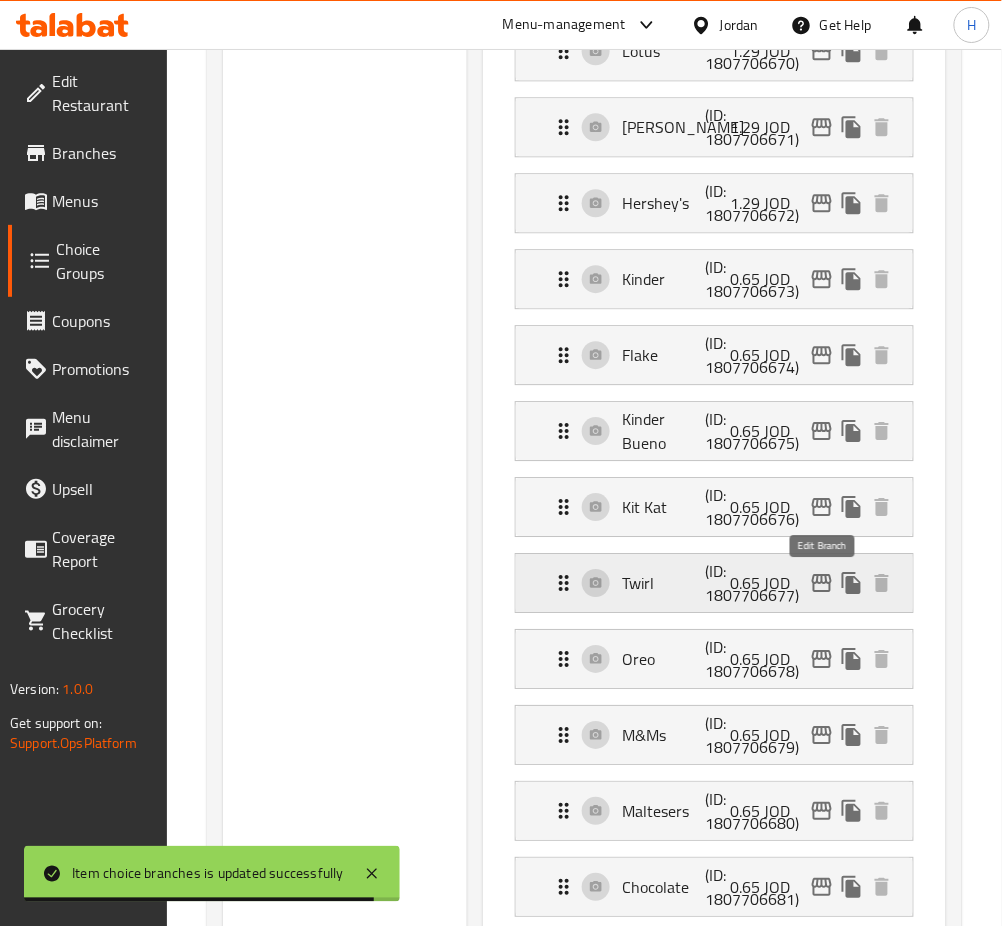 click 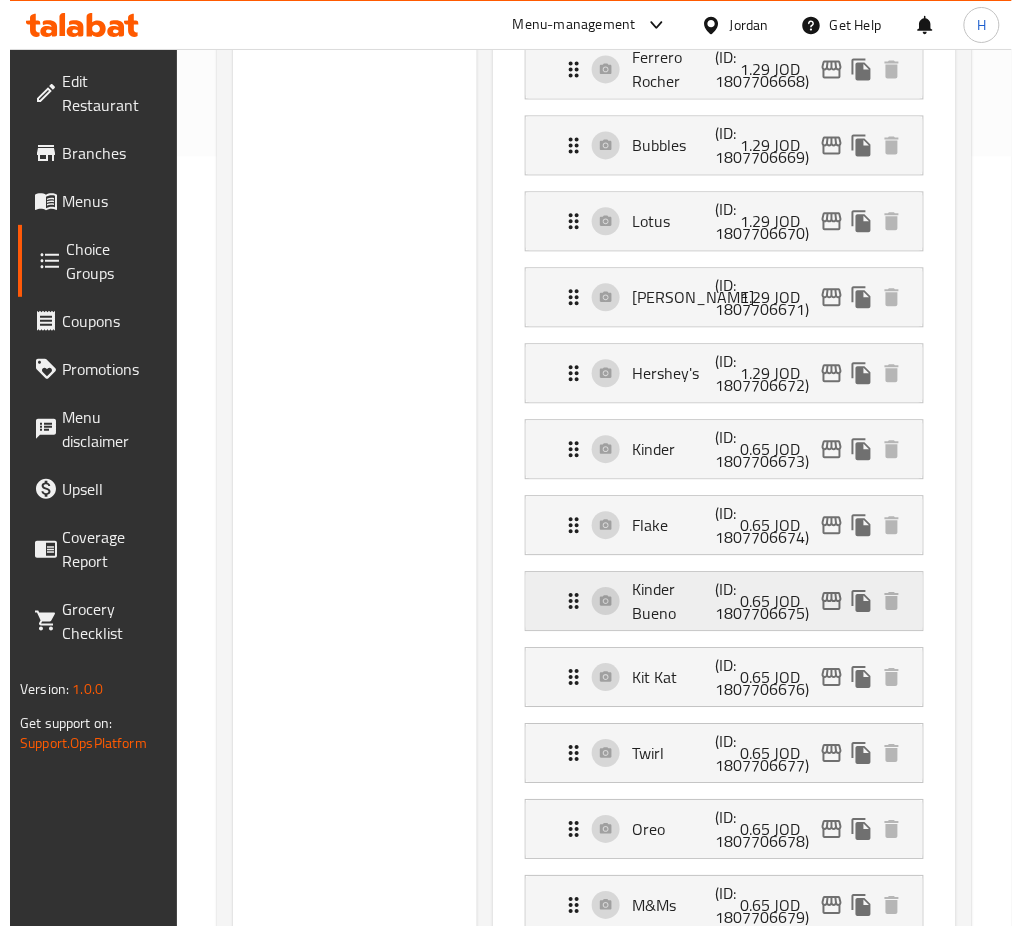 scroll, scrollTop: 807, scrollLeft: 0, axis: vertical 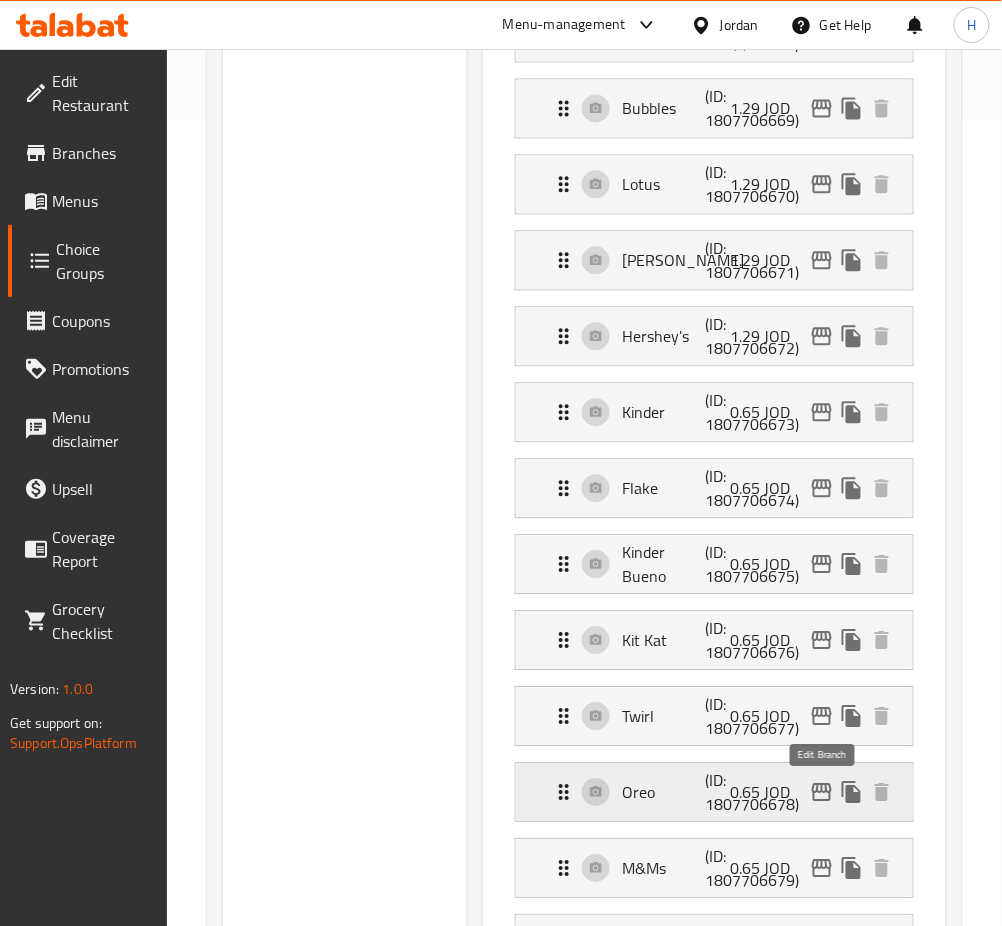 click 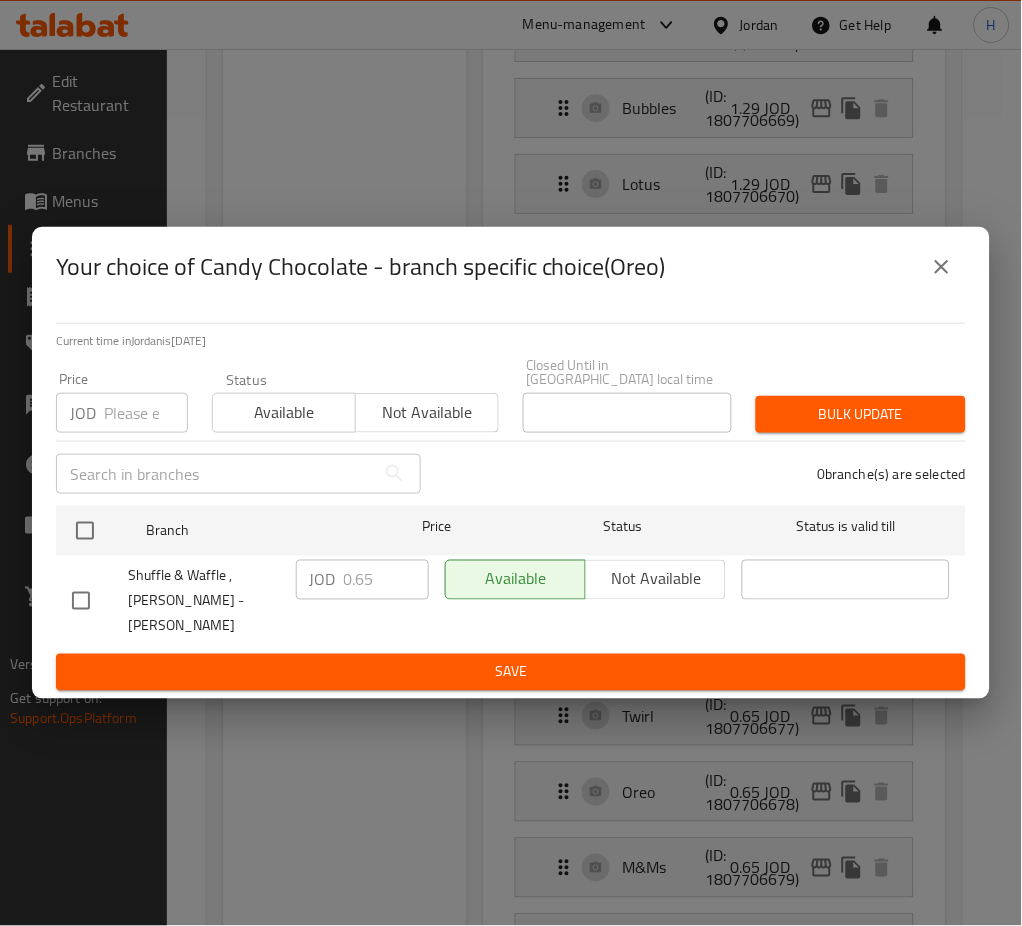click at bounding box center (85, 531) 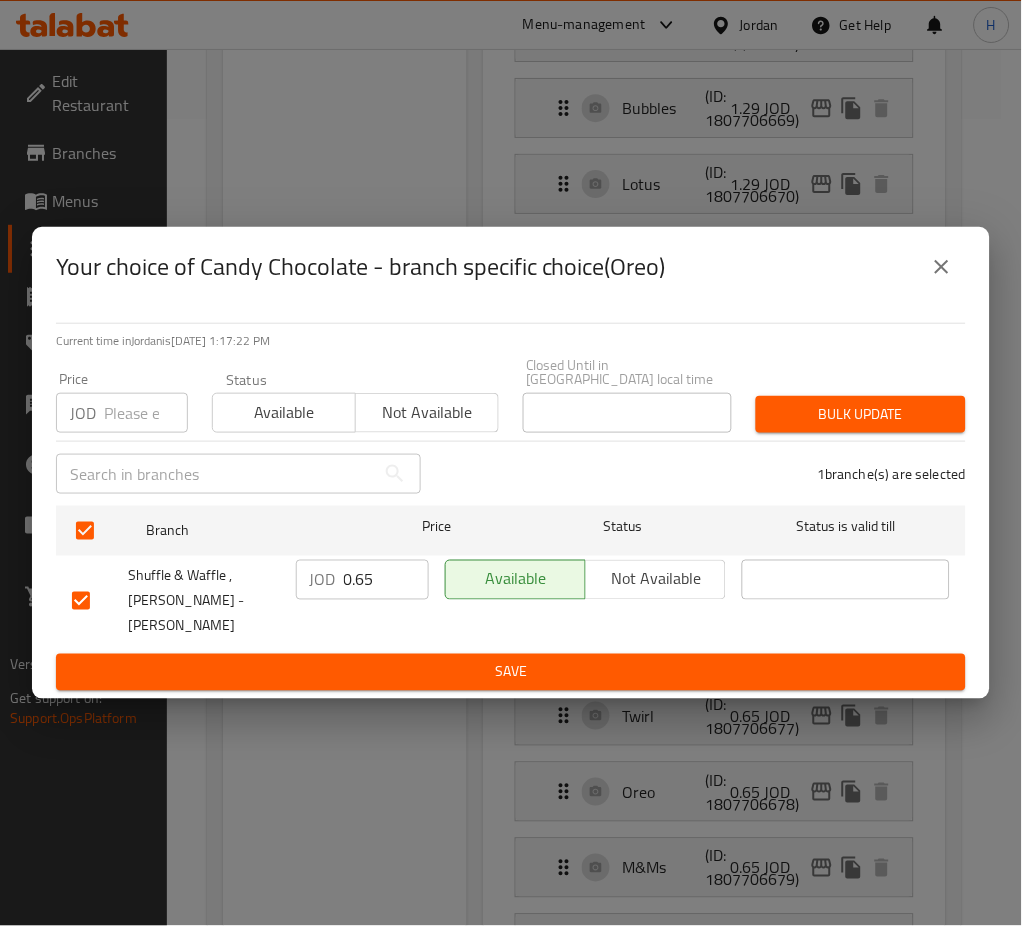 drag, startPoint x: 374, startPoint y: 593, endPoint x: 407, endPoint y: 669, distance: 82.85529 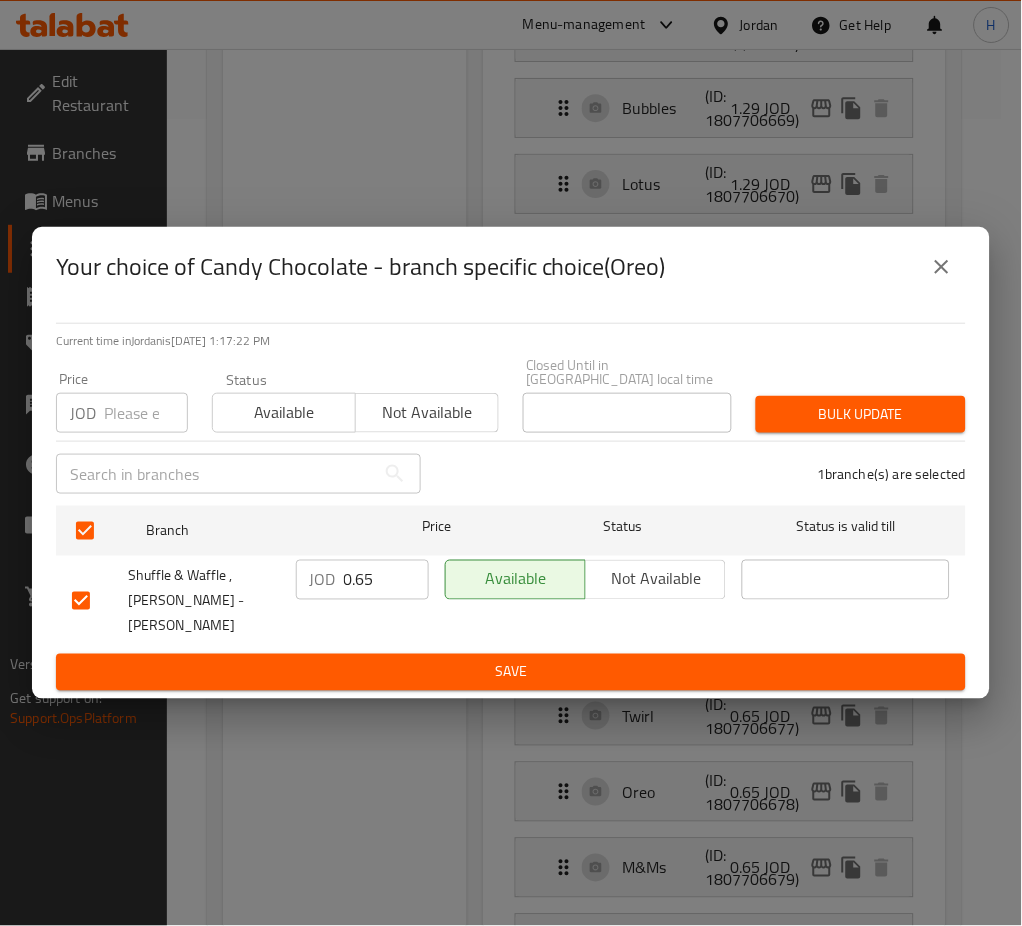 click on "0.65" at bounding box center (386, 580) 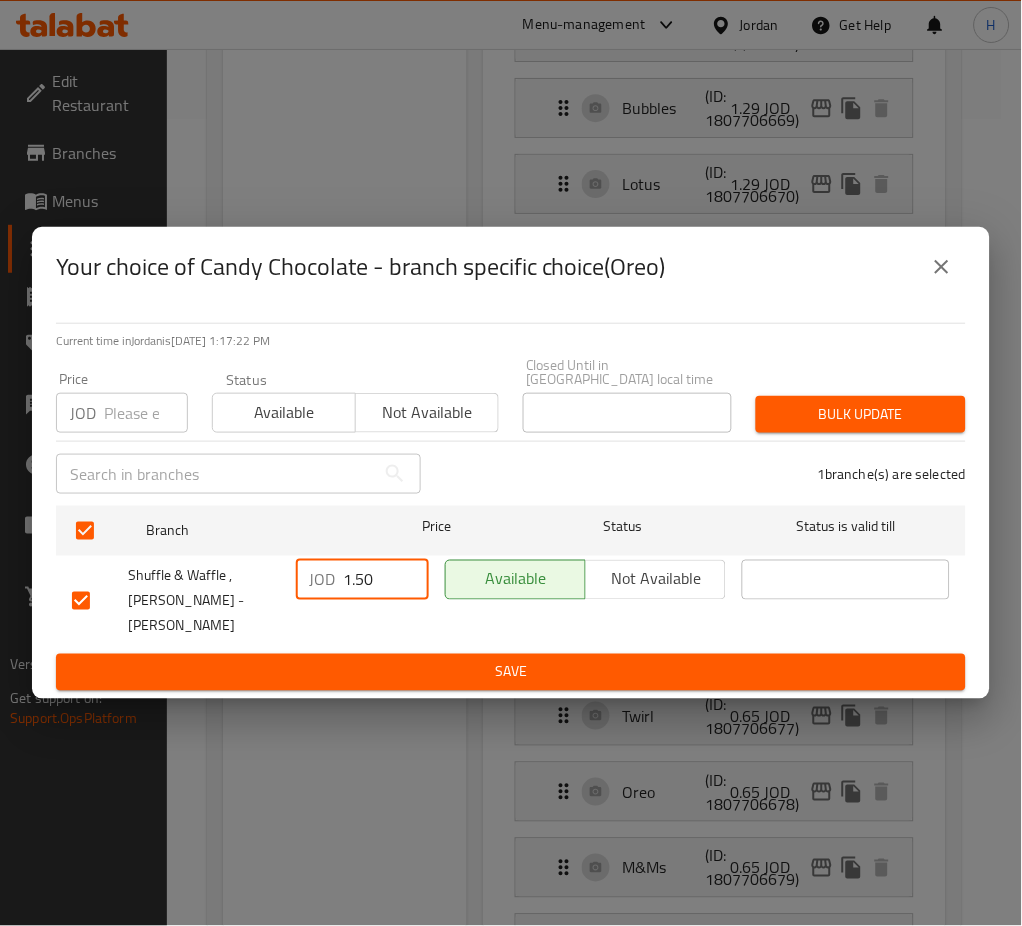 click on "Save" at bounding box center [511, 672] 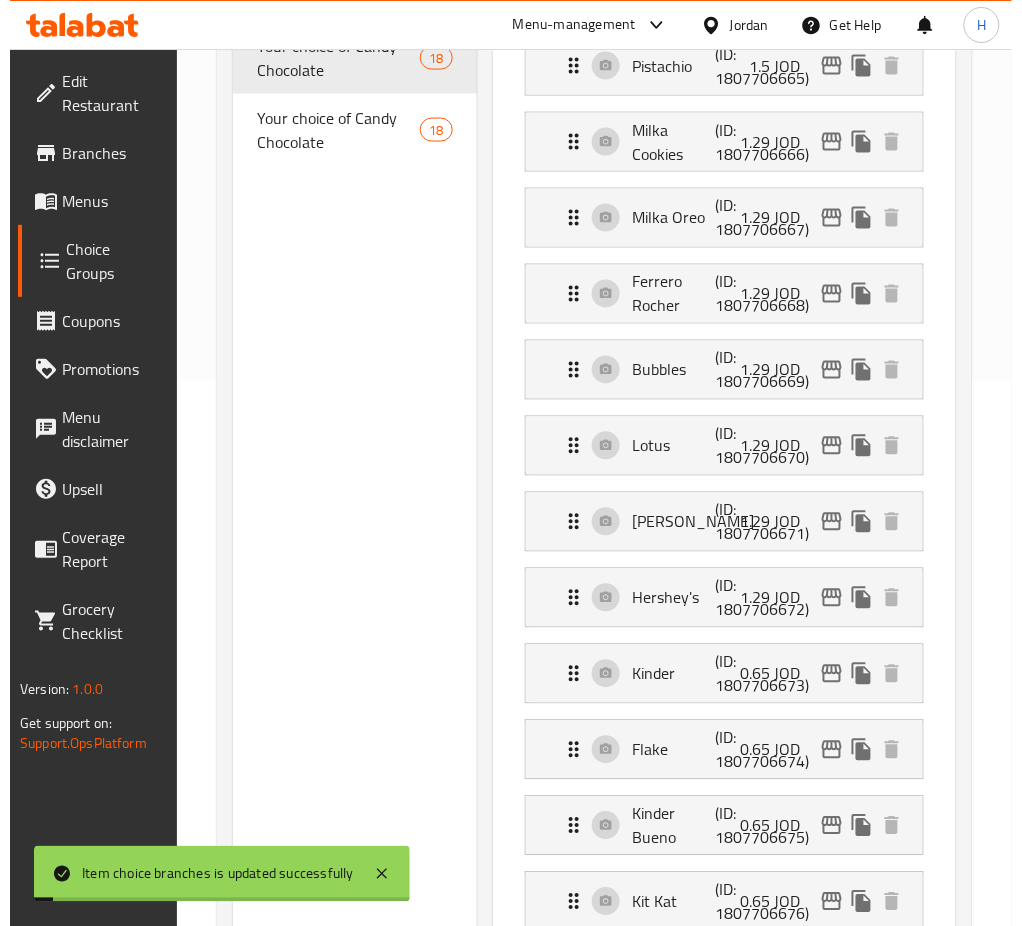 scroll, scrollTop: 940, scrollLeft: 0, axis: vertical 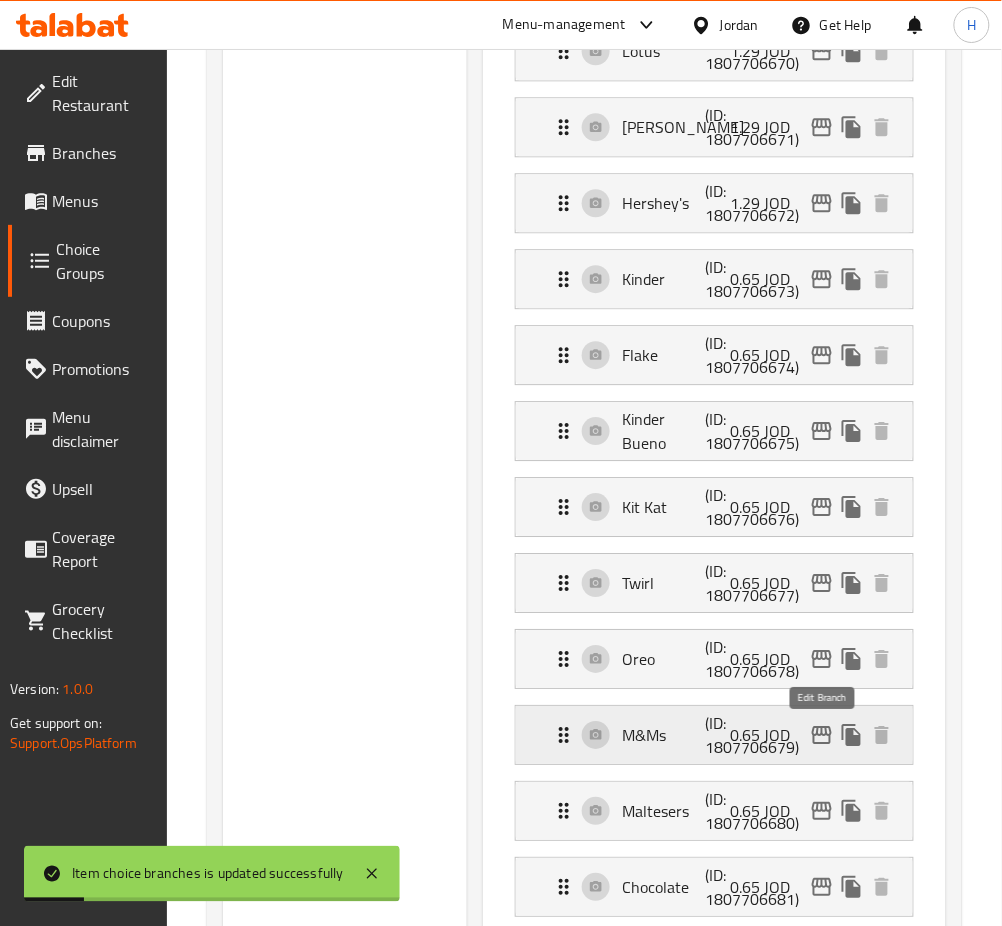 click 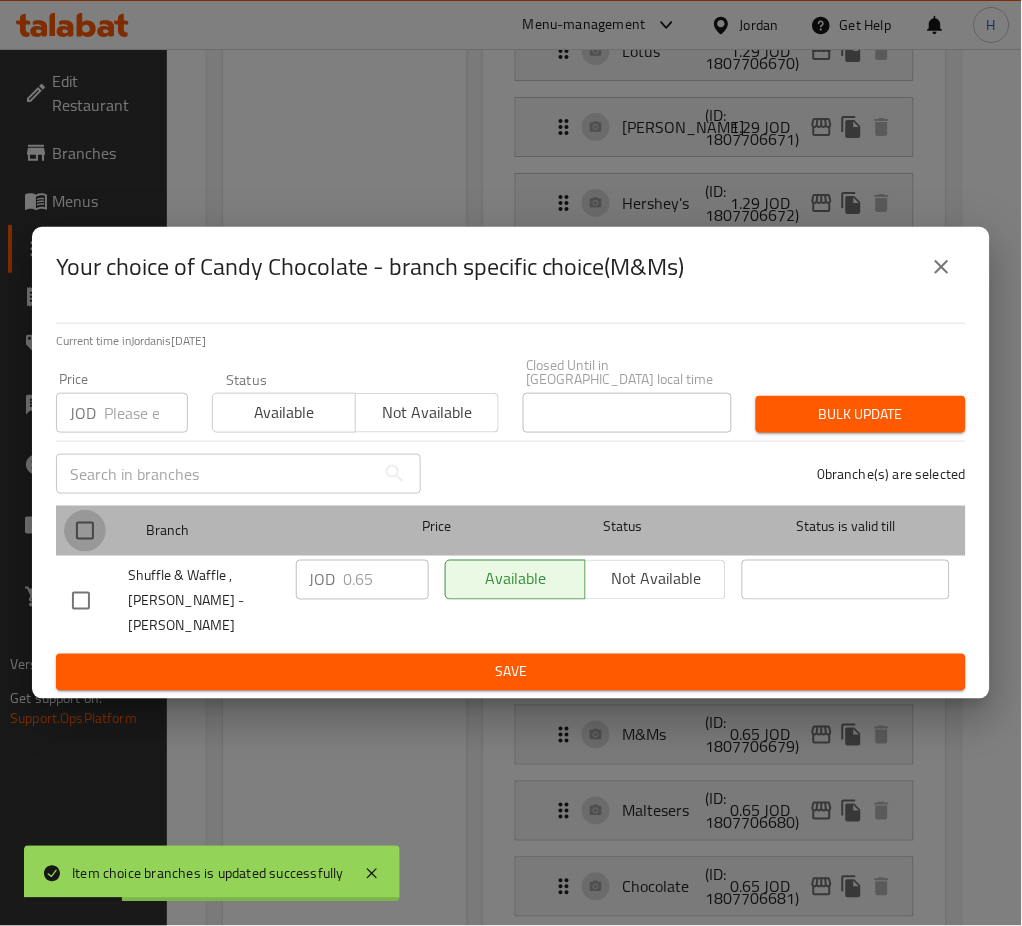 drag, startPoint x: 71, startPoint y: 537, endPoint x: 327, endPoint y: 576, distance: 258.95367 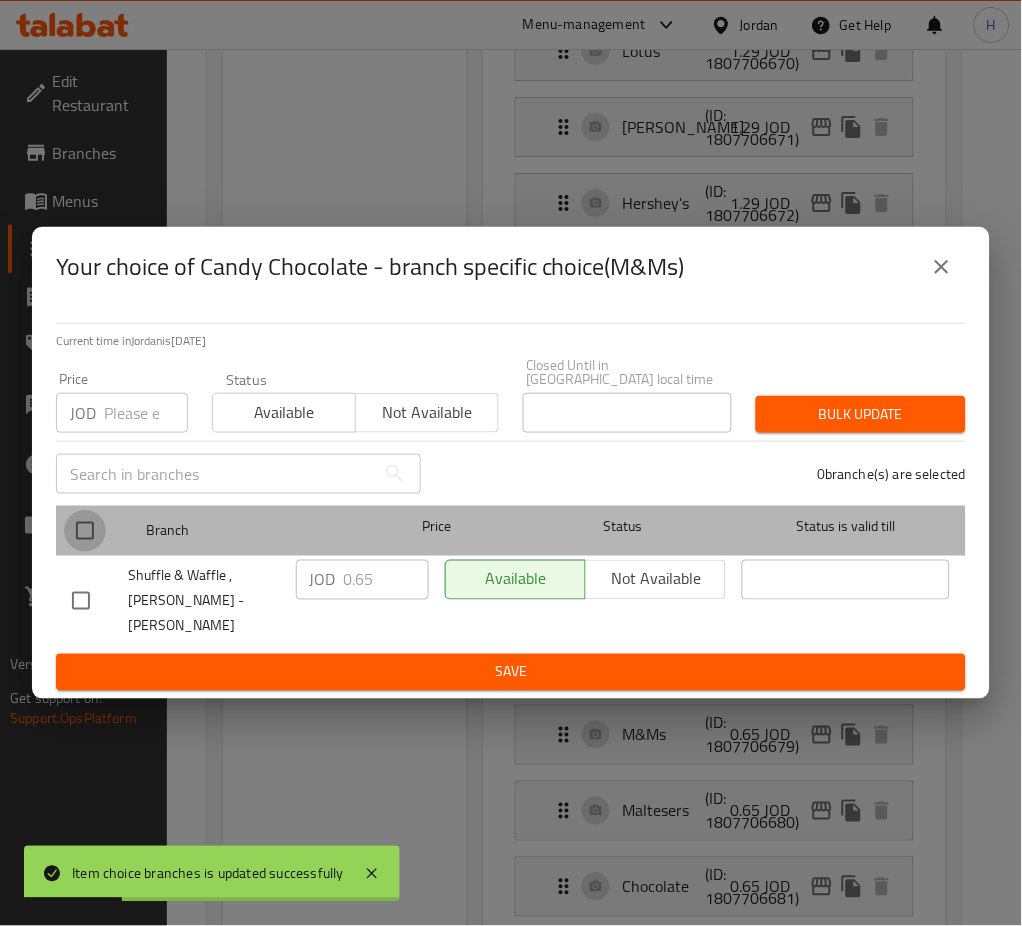 click at bounding box center [85, 531] 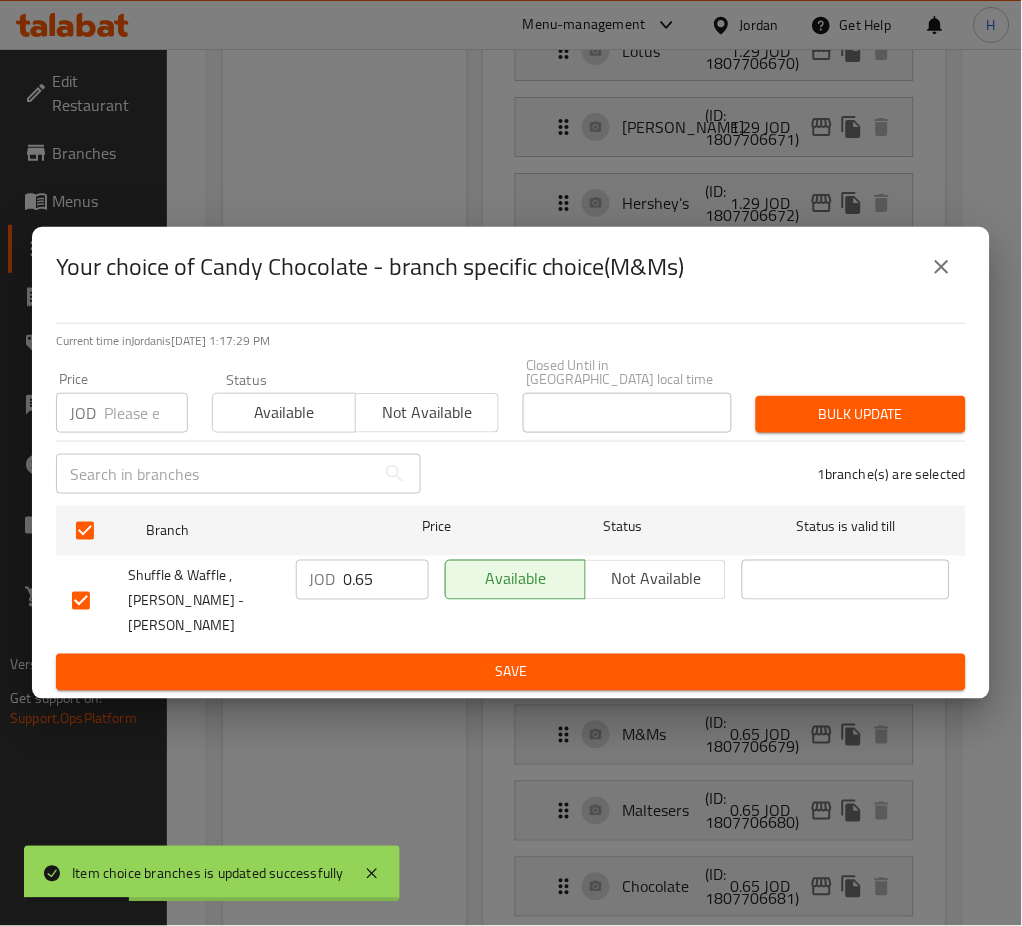 drag, startPoint x: 374, startPoint y: 580, endPoint x: 376, endPoint y: 606, distance: 26.076809 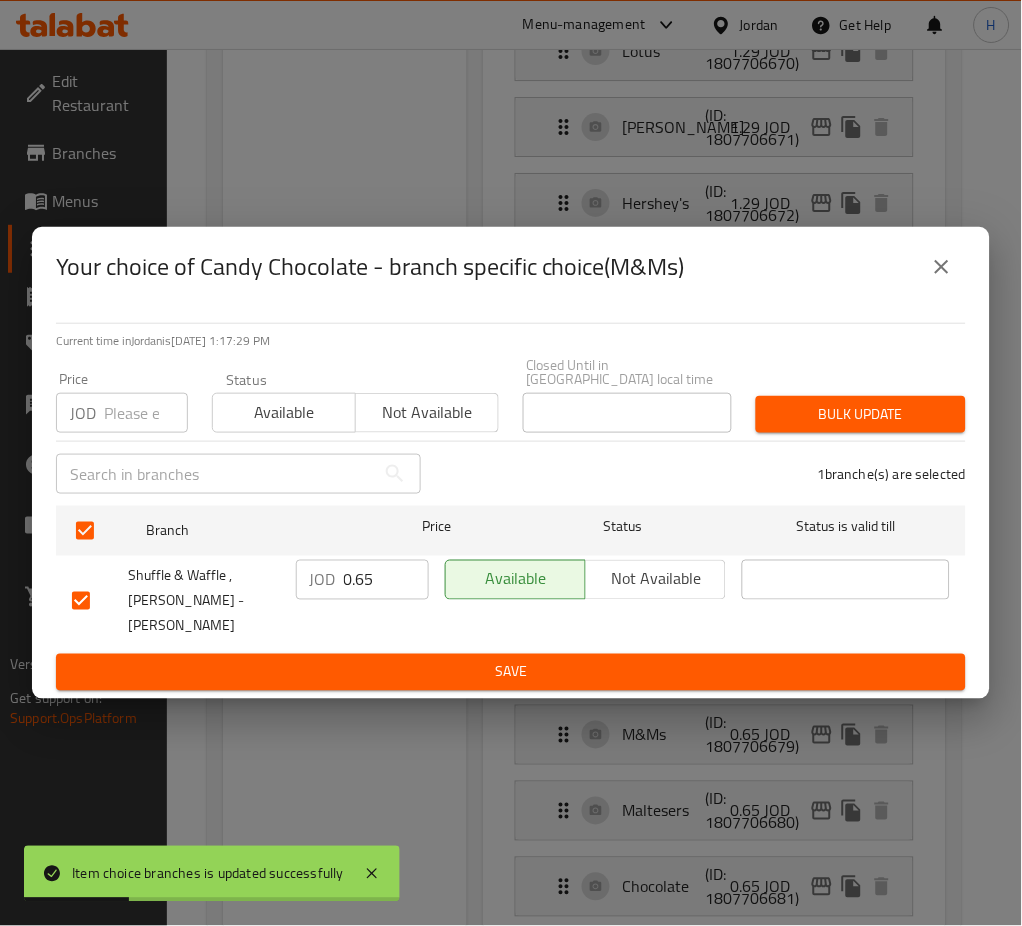 click on "0.65" at bounding box center (386, 580) 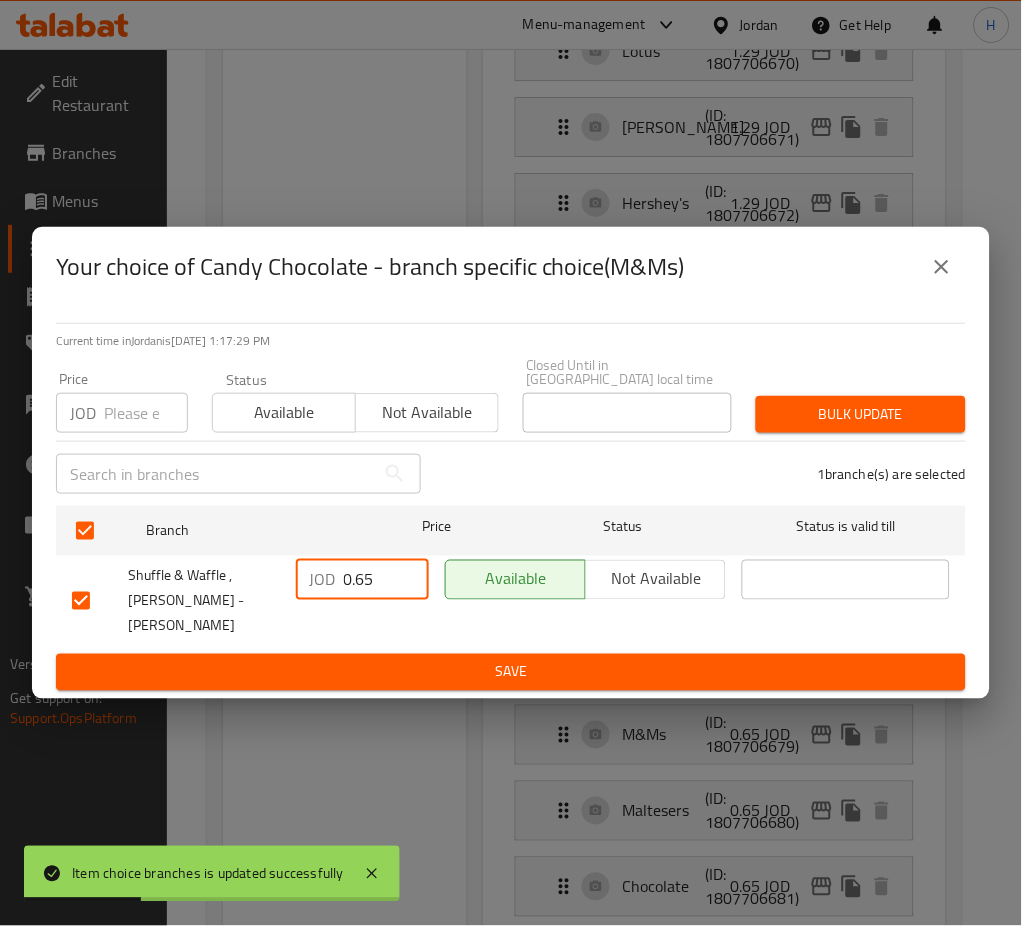 paste on "1.50" 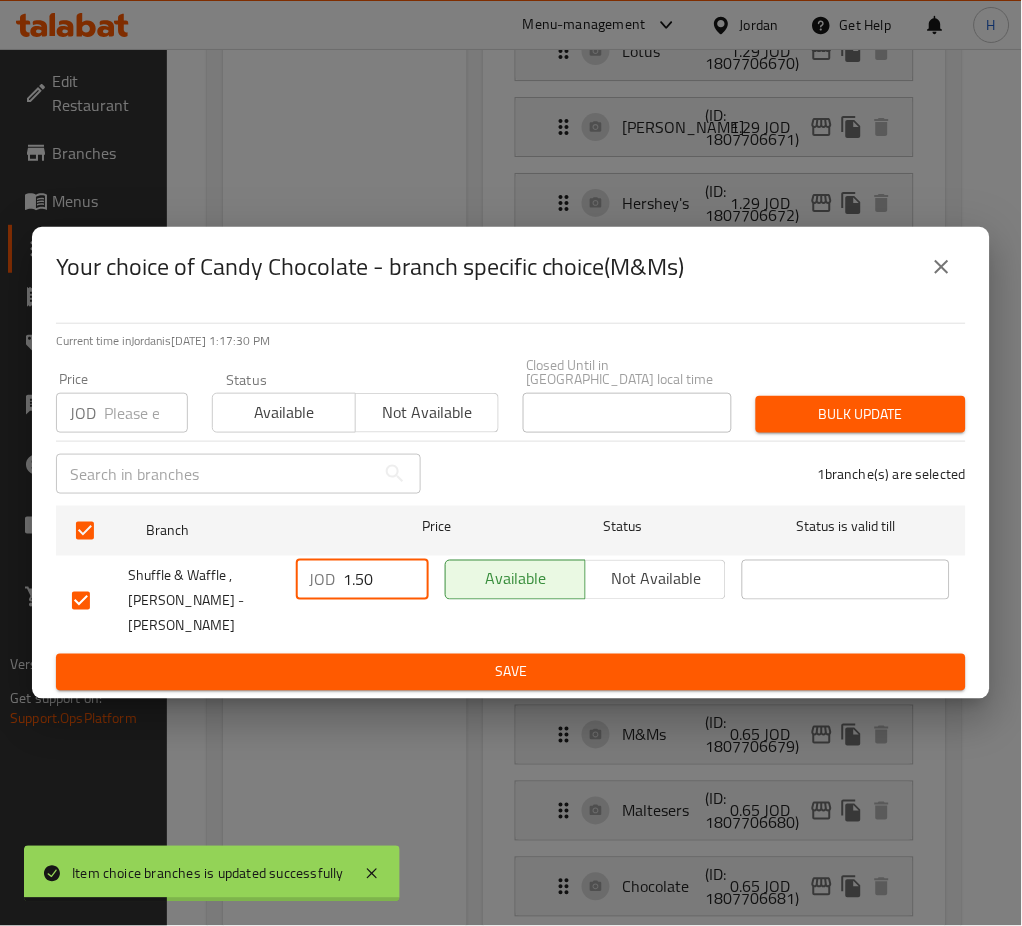 click on "Current time in  [GEOGRAPHIC_DATA]  is  [DATE]   1:17:30 PM Price JOD Price Status Available Not available Closed Until in [GEOGRAPHIC_DATA] local time Closed Until in [GEOGRAPHIC_DATA] local time Bulk update ​ 1  branche(s) are selected Branch Price Status Status is valid till Shuffle & Waffle , [PERSON_NAME] - [PERSON_NAME] JOD 1.50 ​ Available Not available ​ Save" at bounding box center [511, 503] 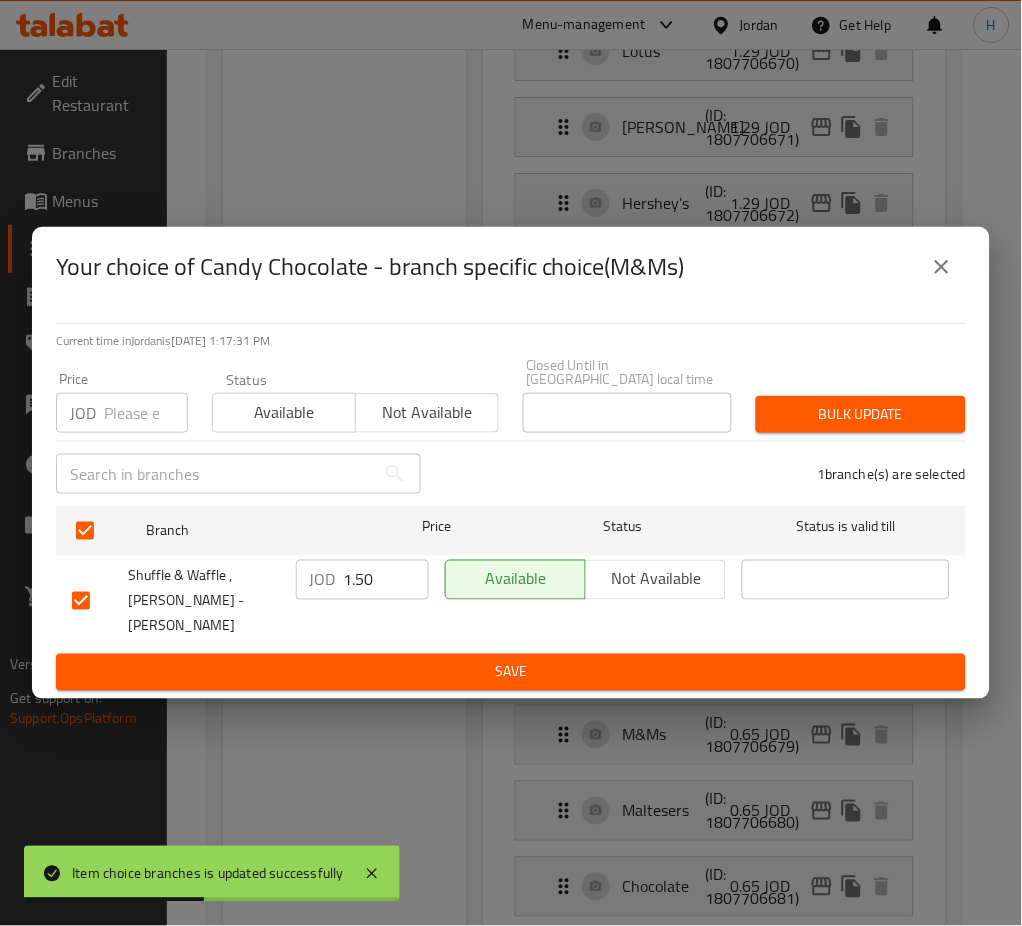click on "Save" at bounding box center (511, 672) 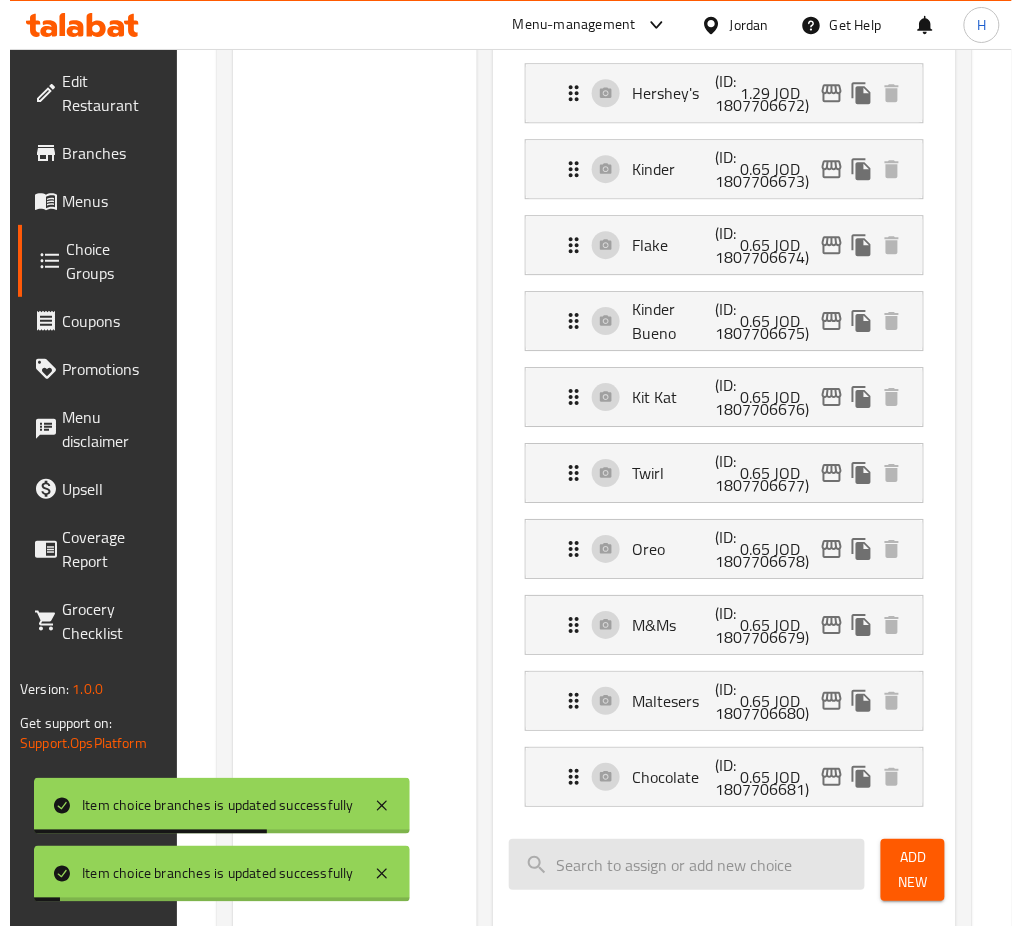 scroll, scrollTop: 1207, scrollLeft: 0, axis: vertical 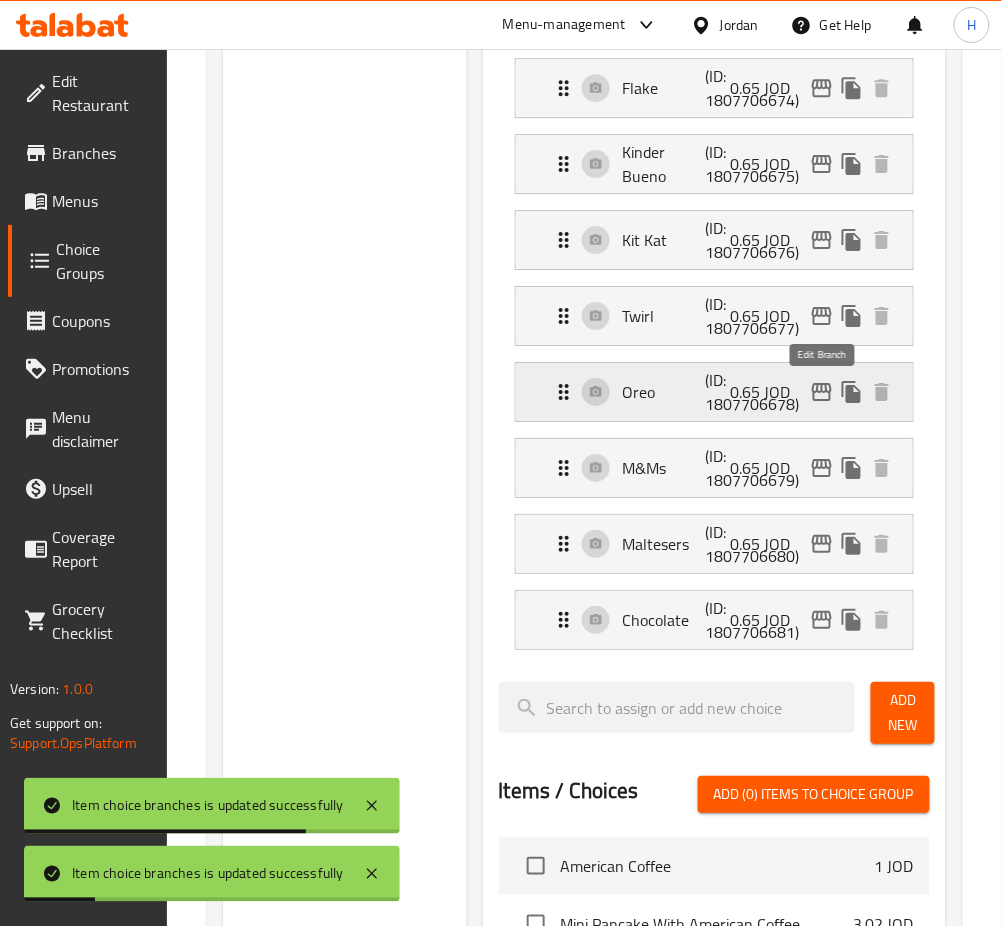 click 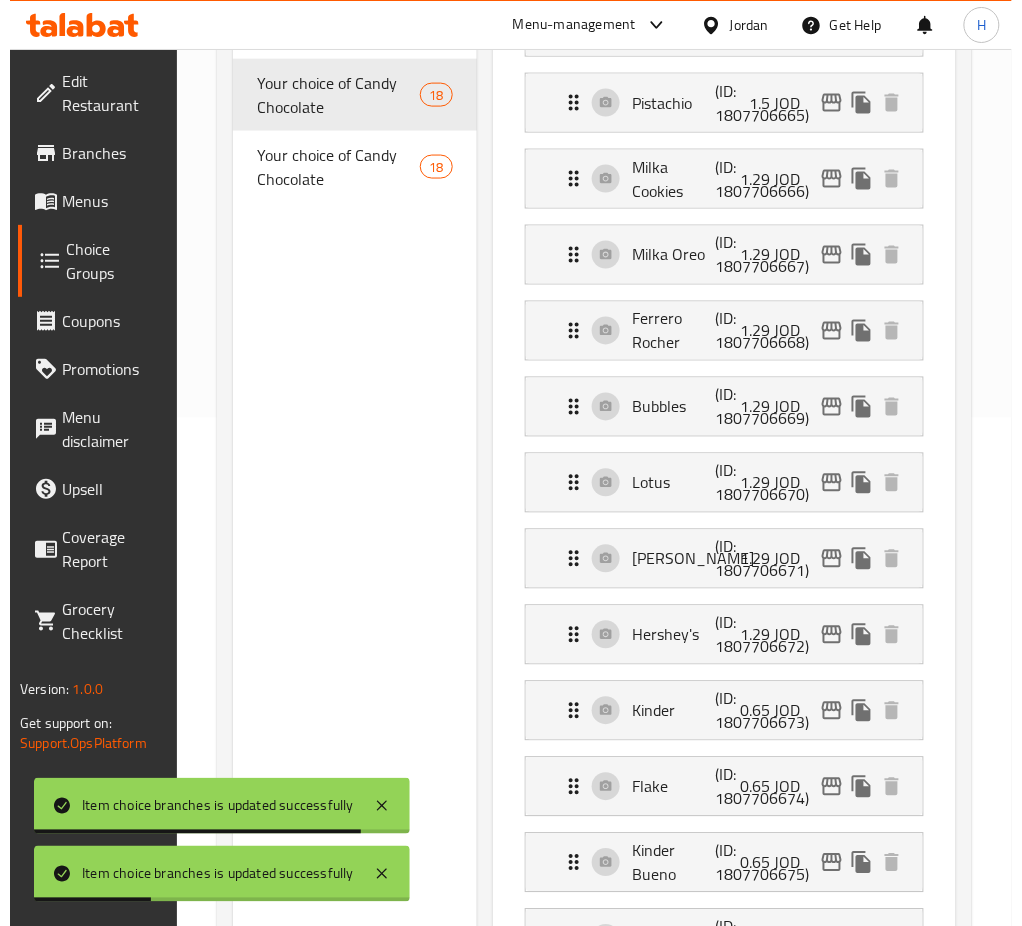 scroll, scrollTop: 807, scrollLeft: 0, axis: vertical 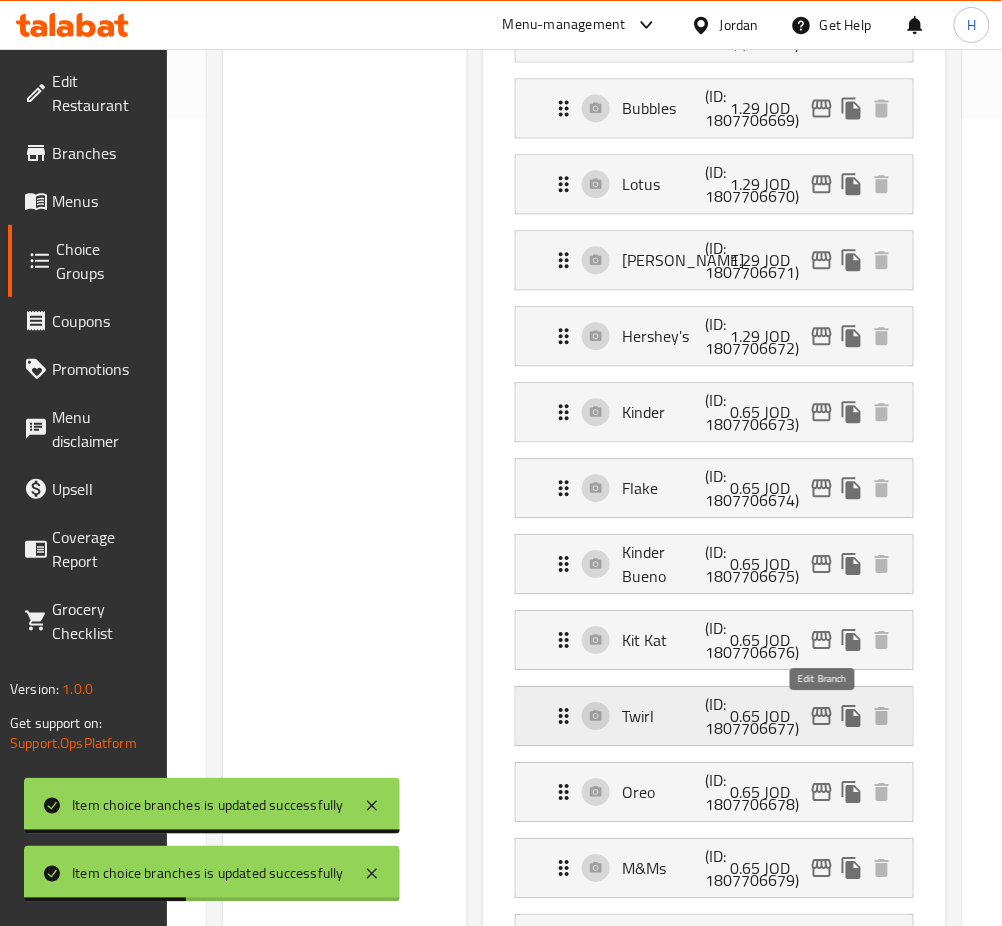 click 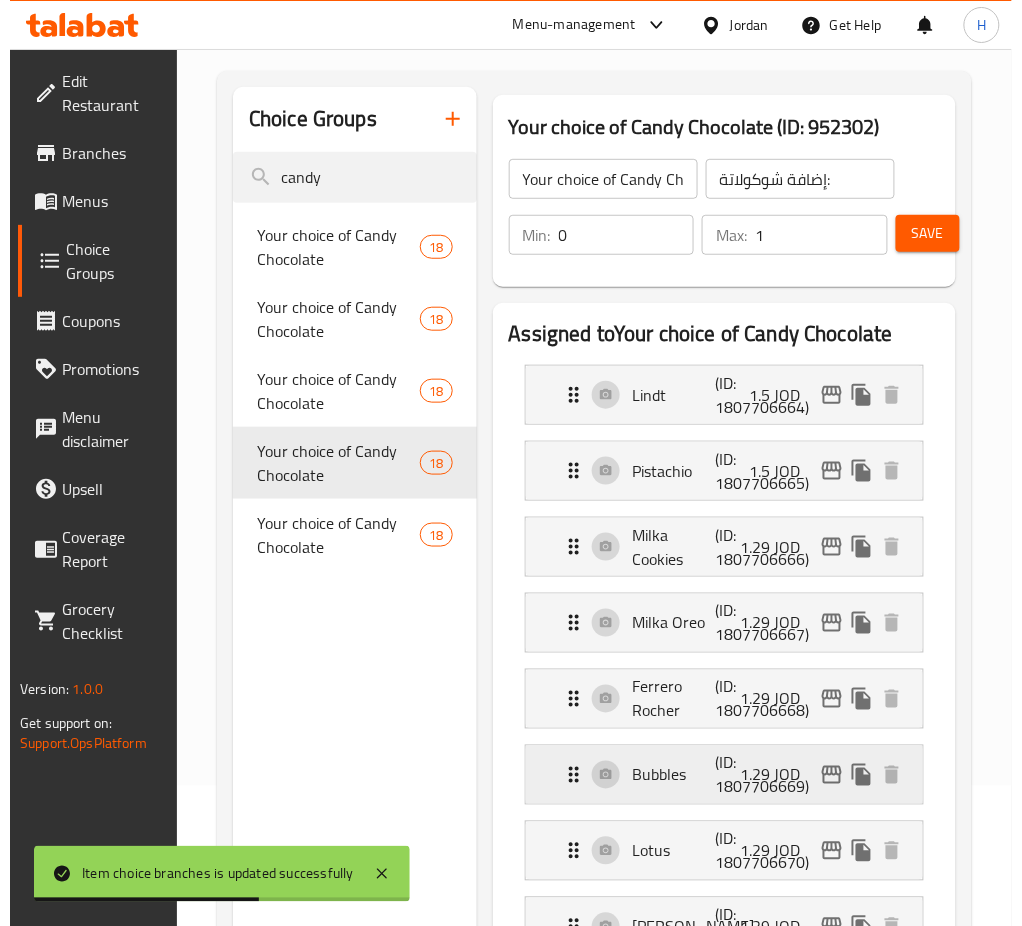 scroll, scrollTop: 1074, scrollLeft: 0, axis: vertical 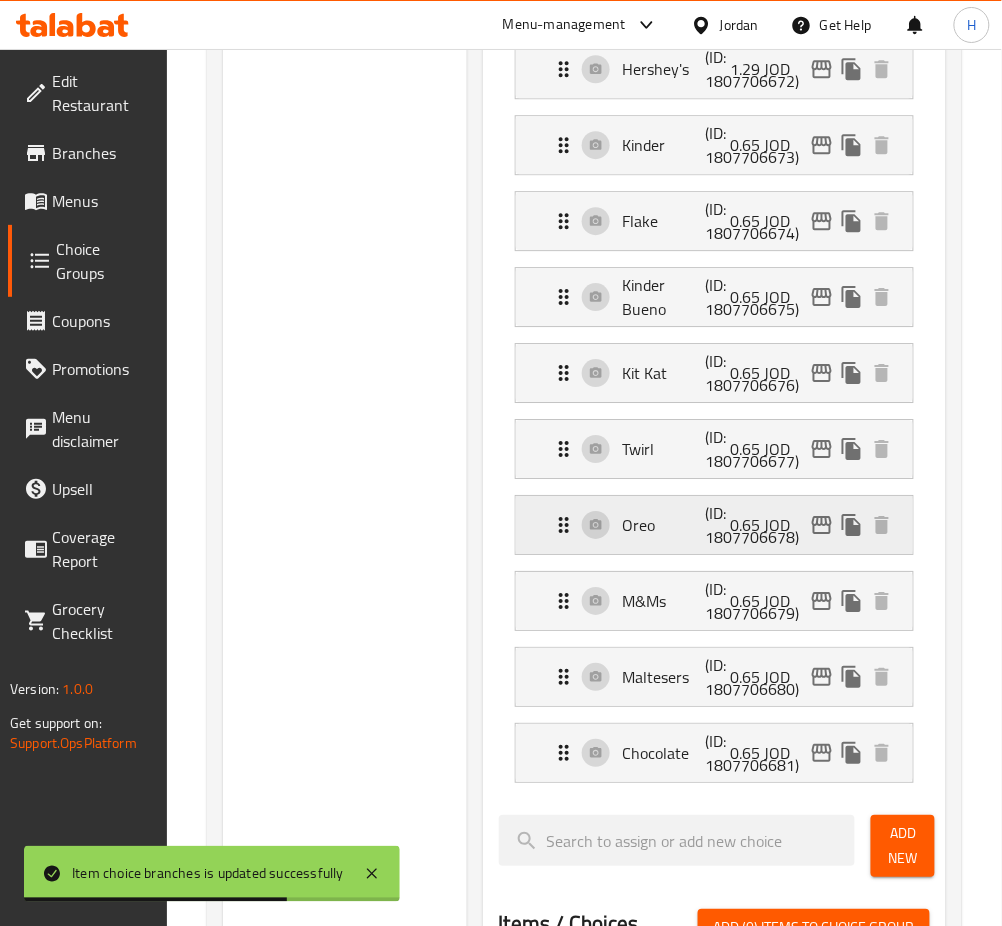 click 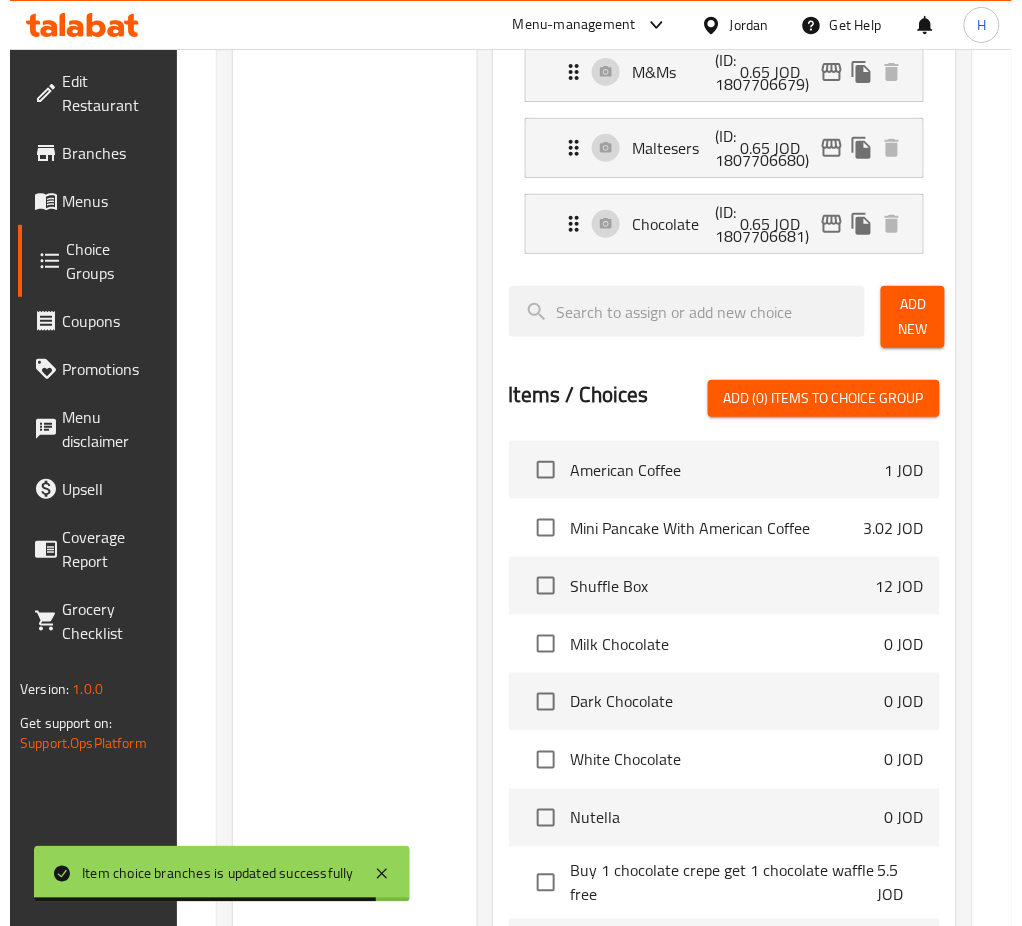 scroll, scrollTop: 1474, scrollLeft: 0, axis: vertical 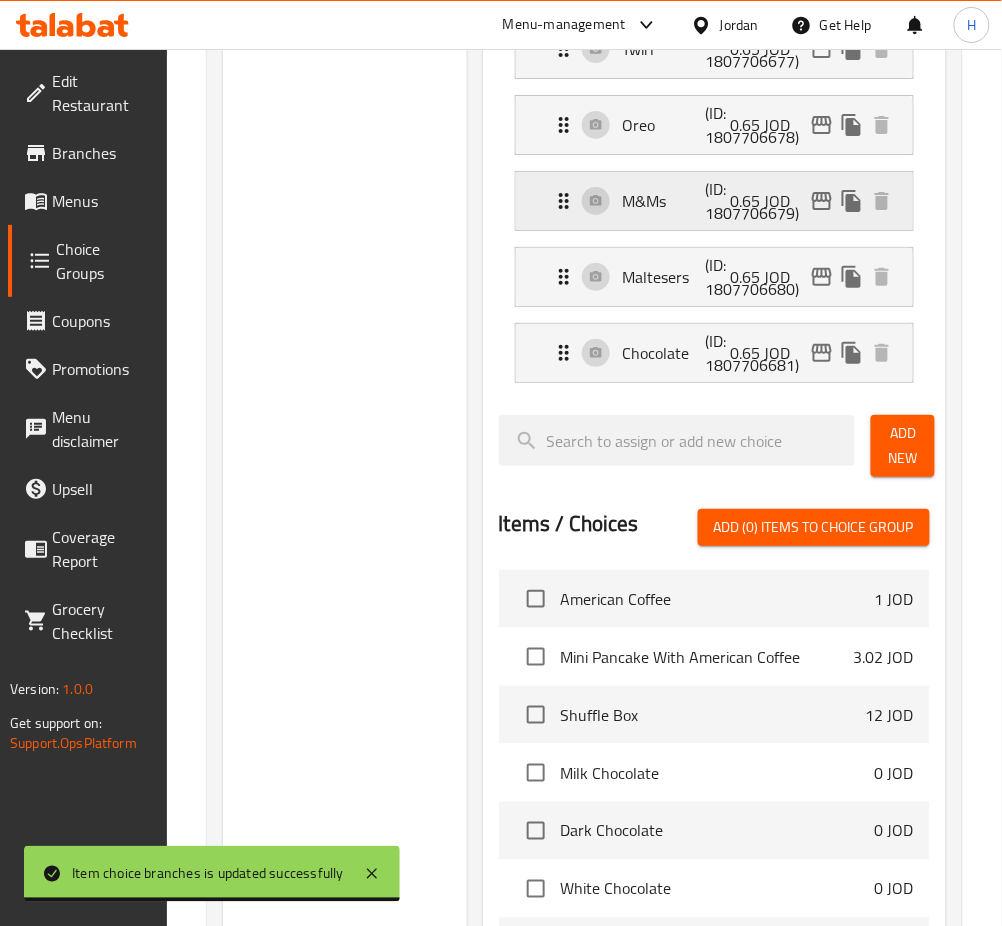 click 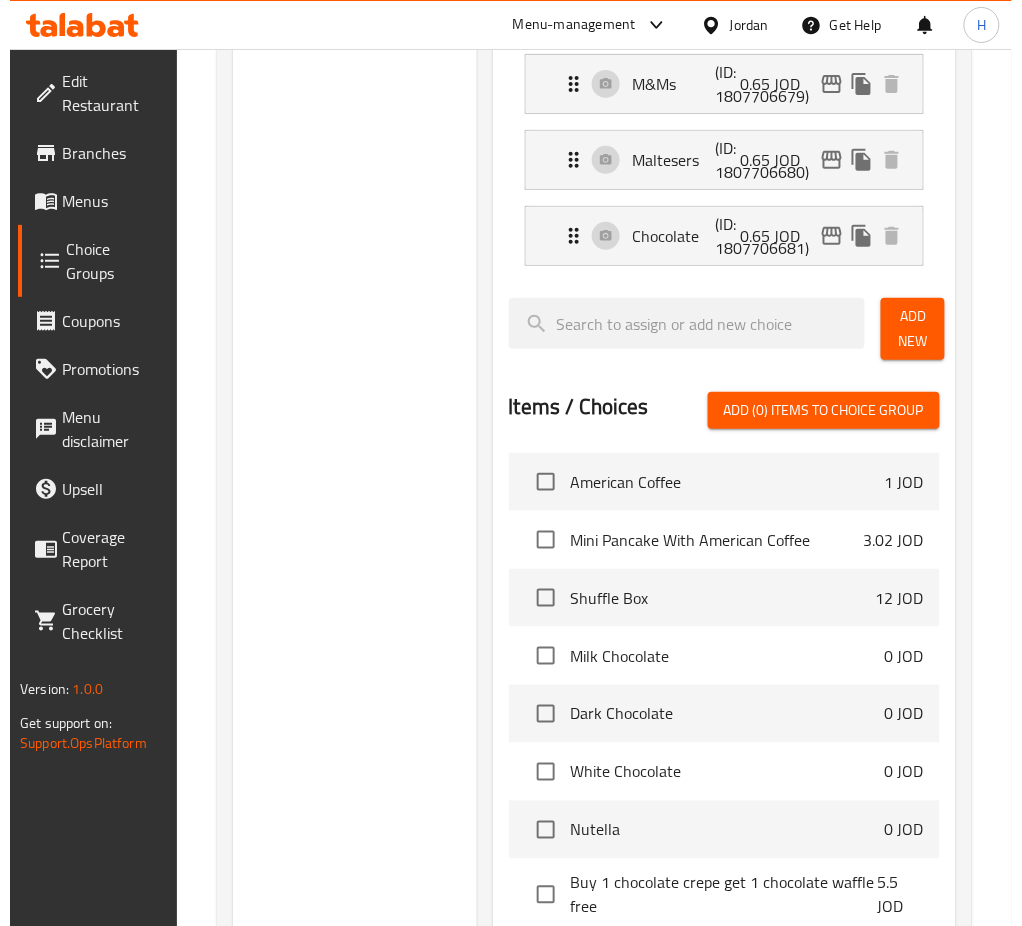 scroll, scrollTop: 1474, scrollLeft: 0, axis: vertical 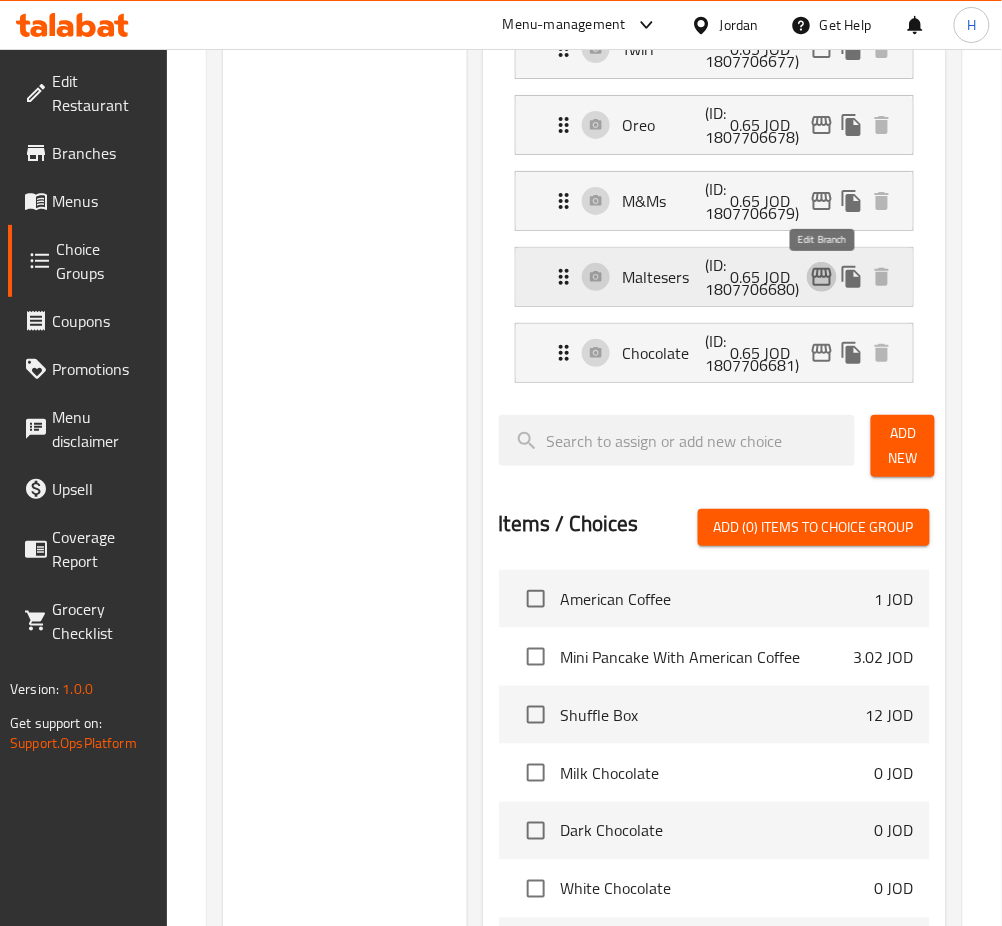 click 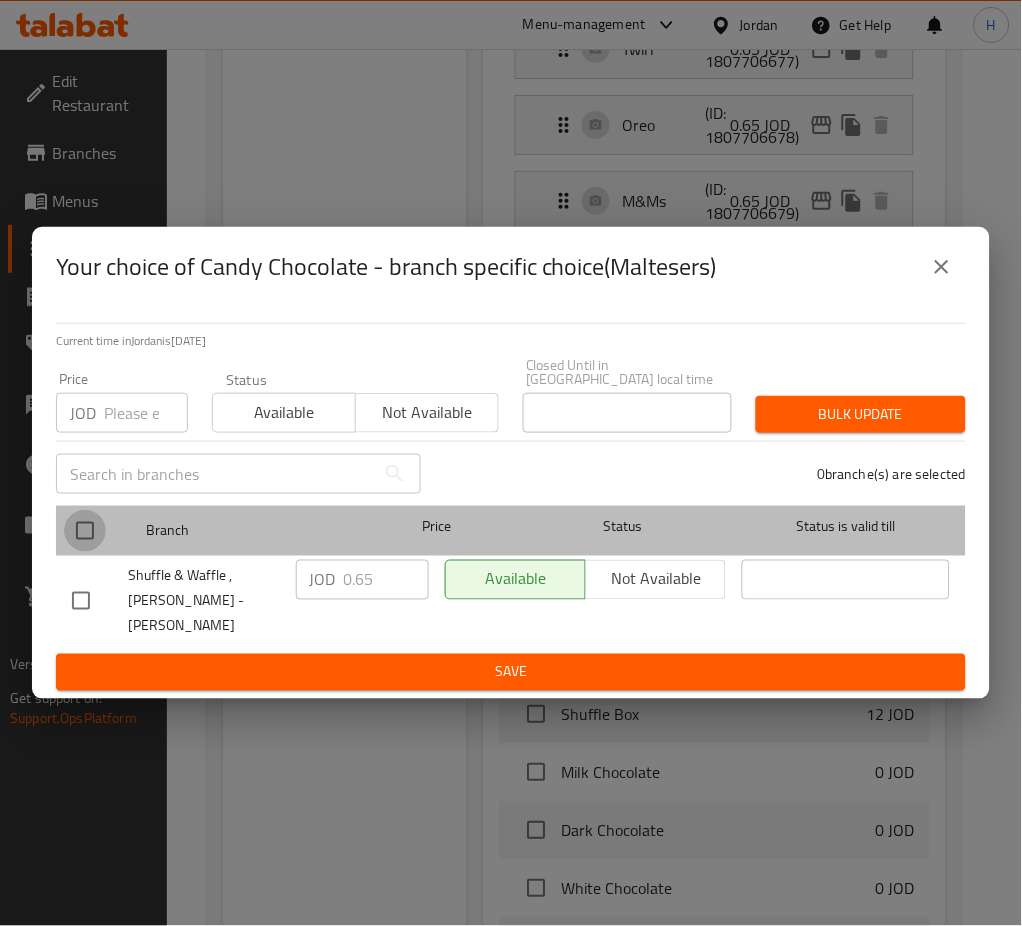 click at bounding box center [85, 531] 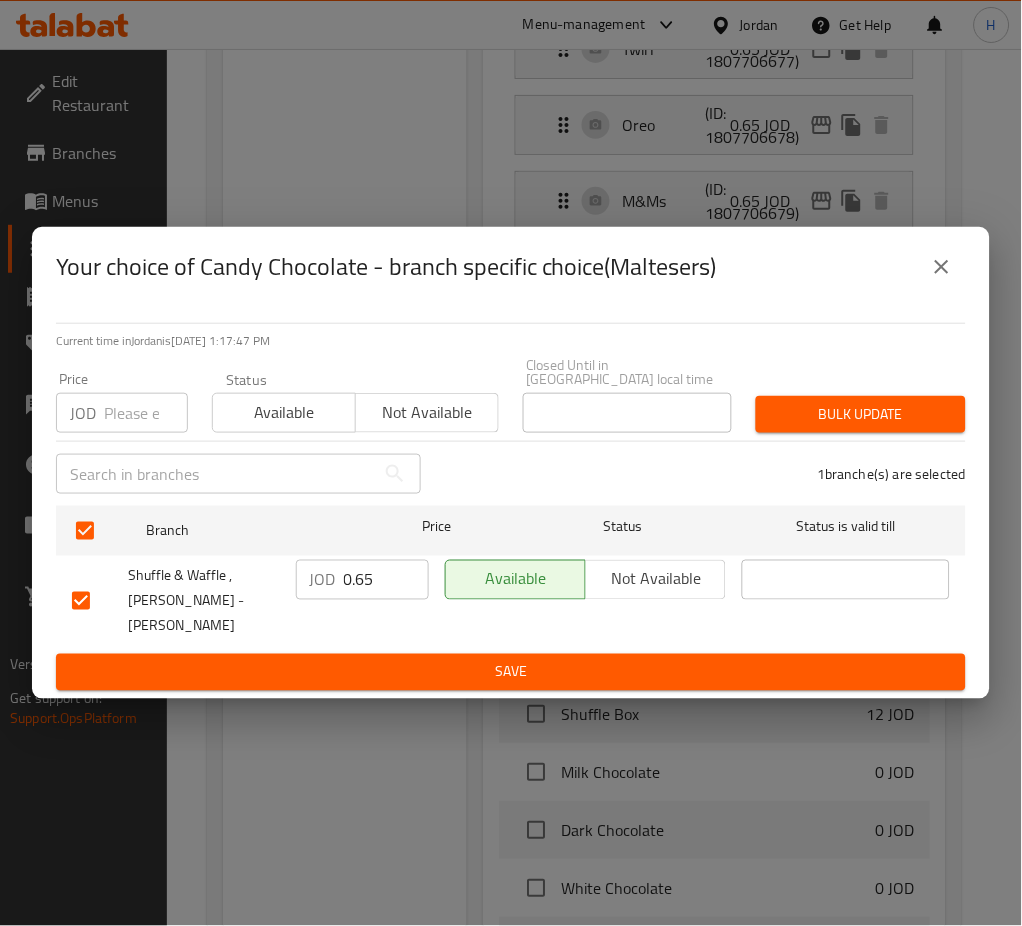 click on "0.65" at bounding box center (386, 580) 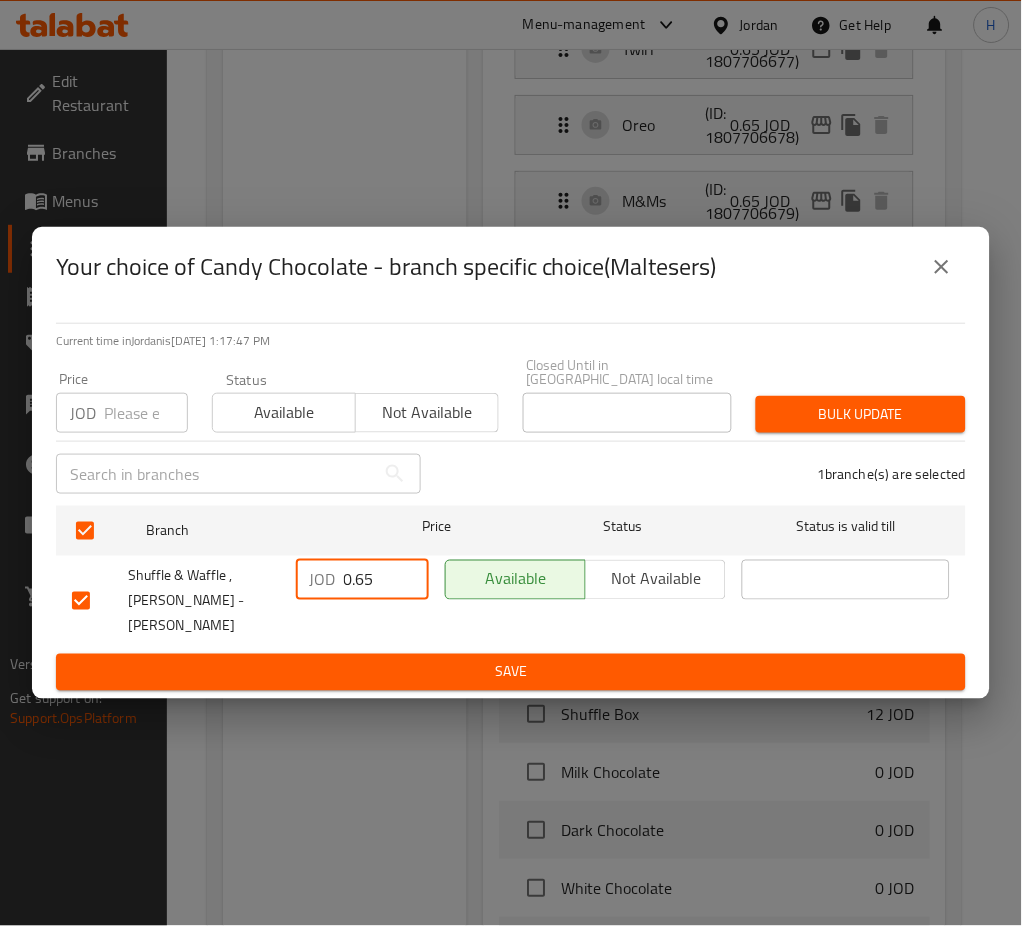 paste on "1.50" 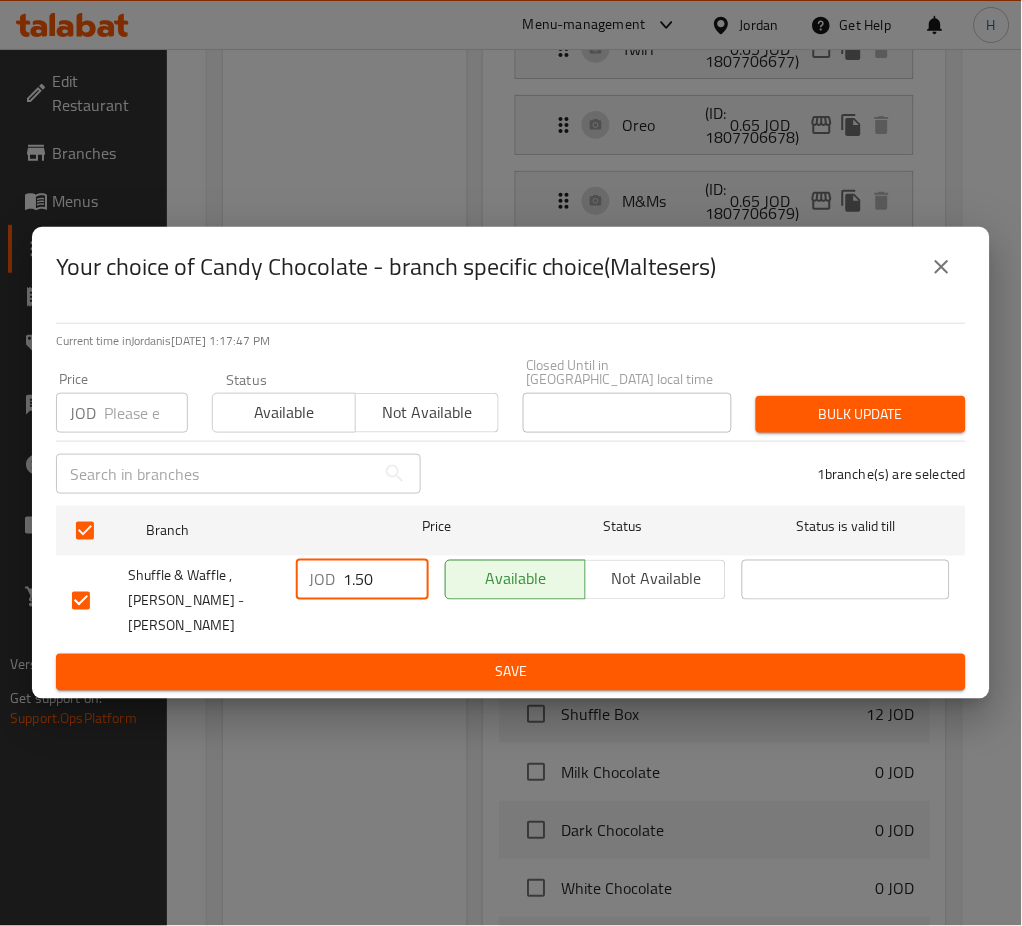 click on "Save" at bounding box center (511, 672) 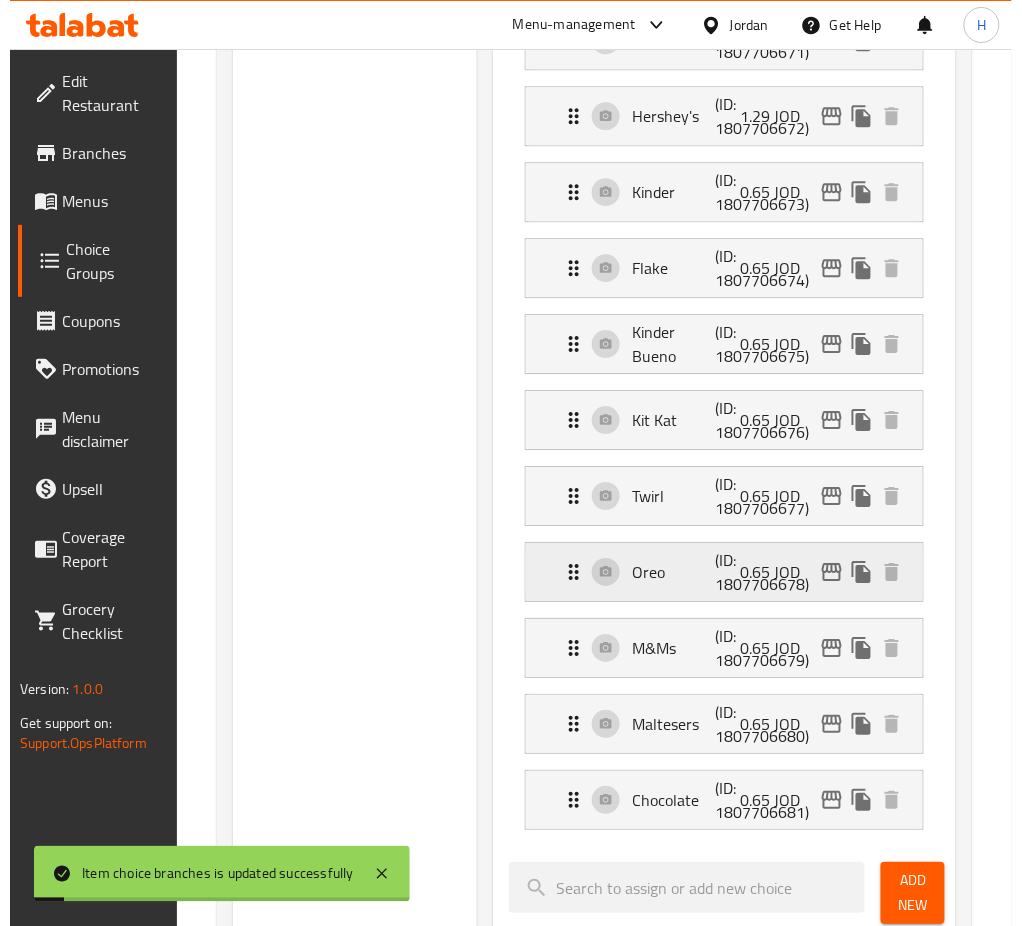 scroll, scrollTop: 1607, scrollLeft: 0, axis: vertical 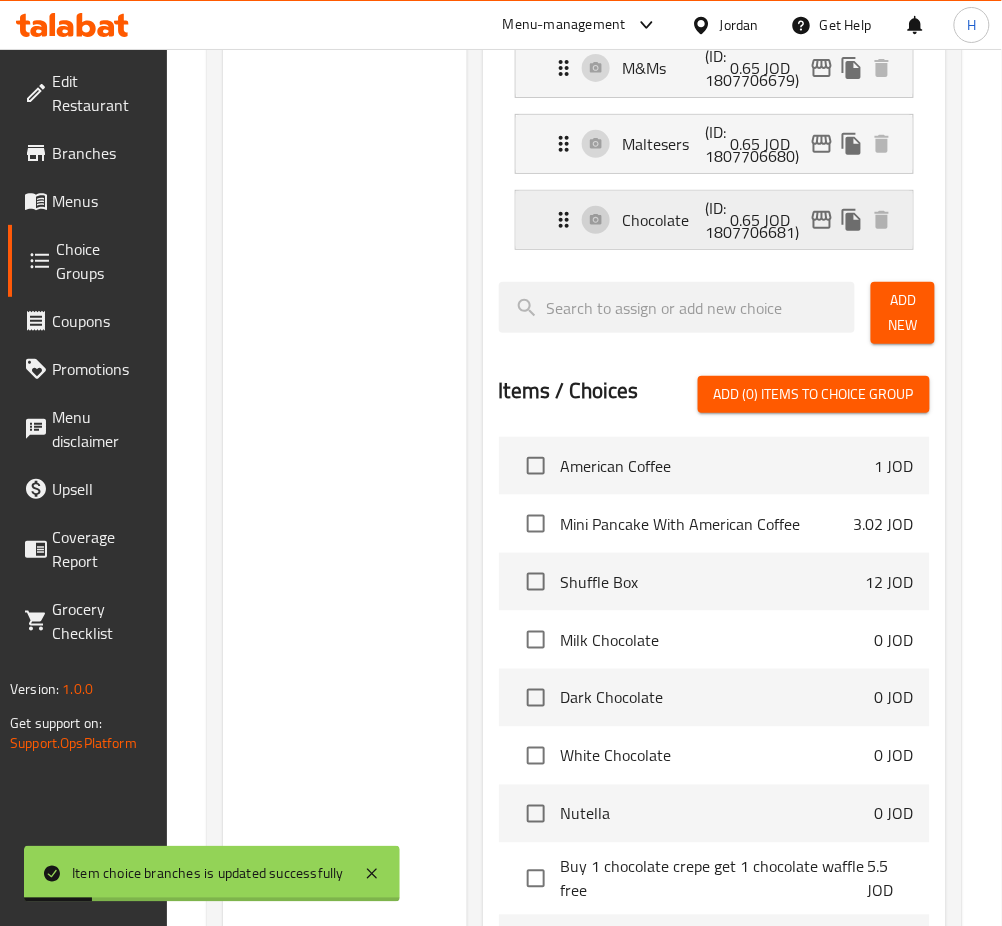 click 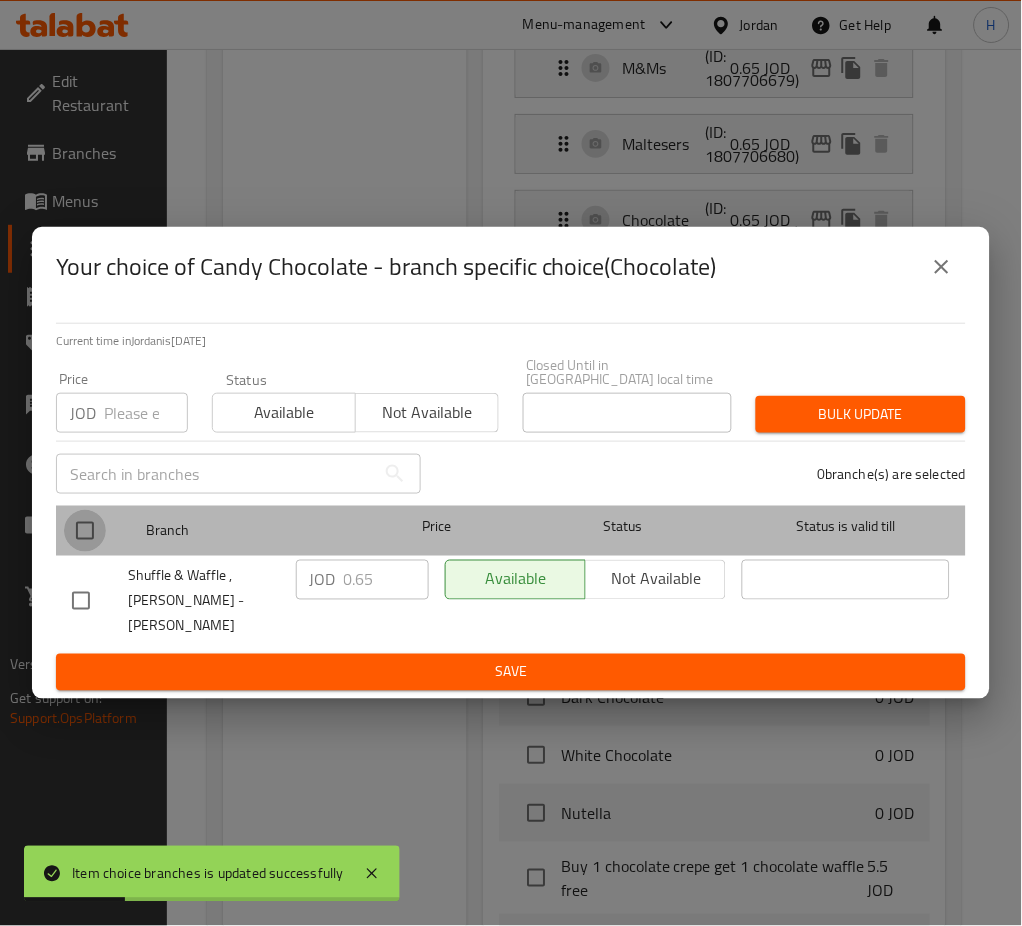 drag, startPoint x: 93, startPoint y: 538, endPoint x: 349, endPoint y: 560, distance: 256.94357 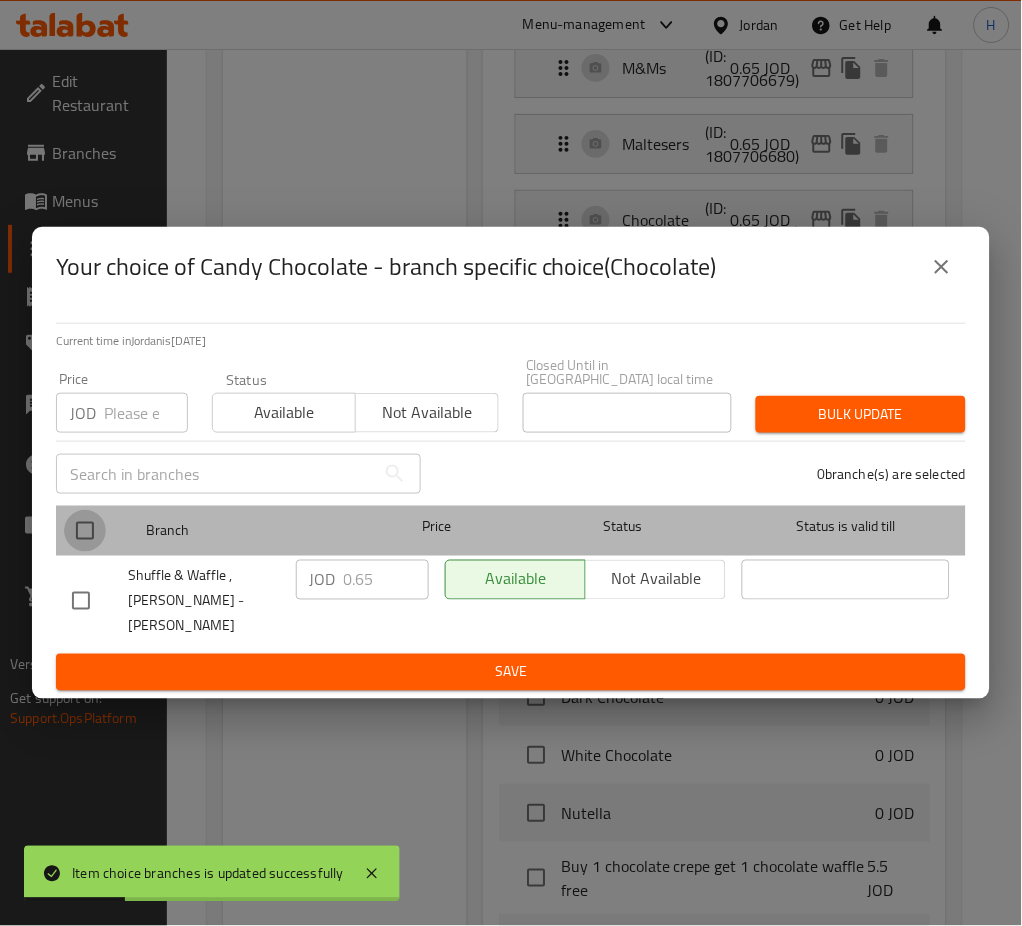 click at bounding box center [85, 531] 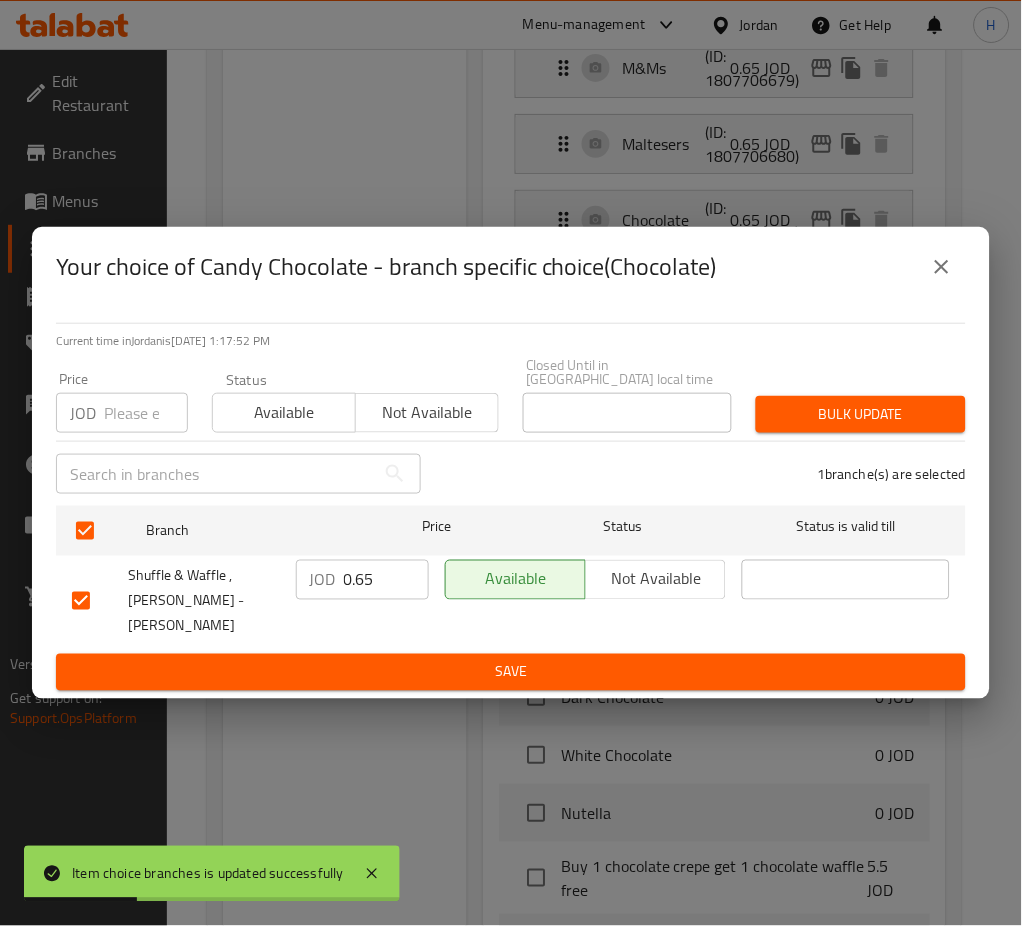 click on "JOD 0.65 ​" at bounding box center (362, 601) 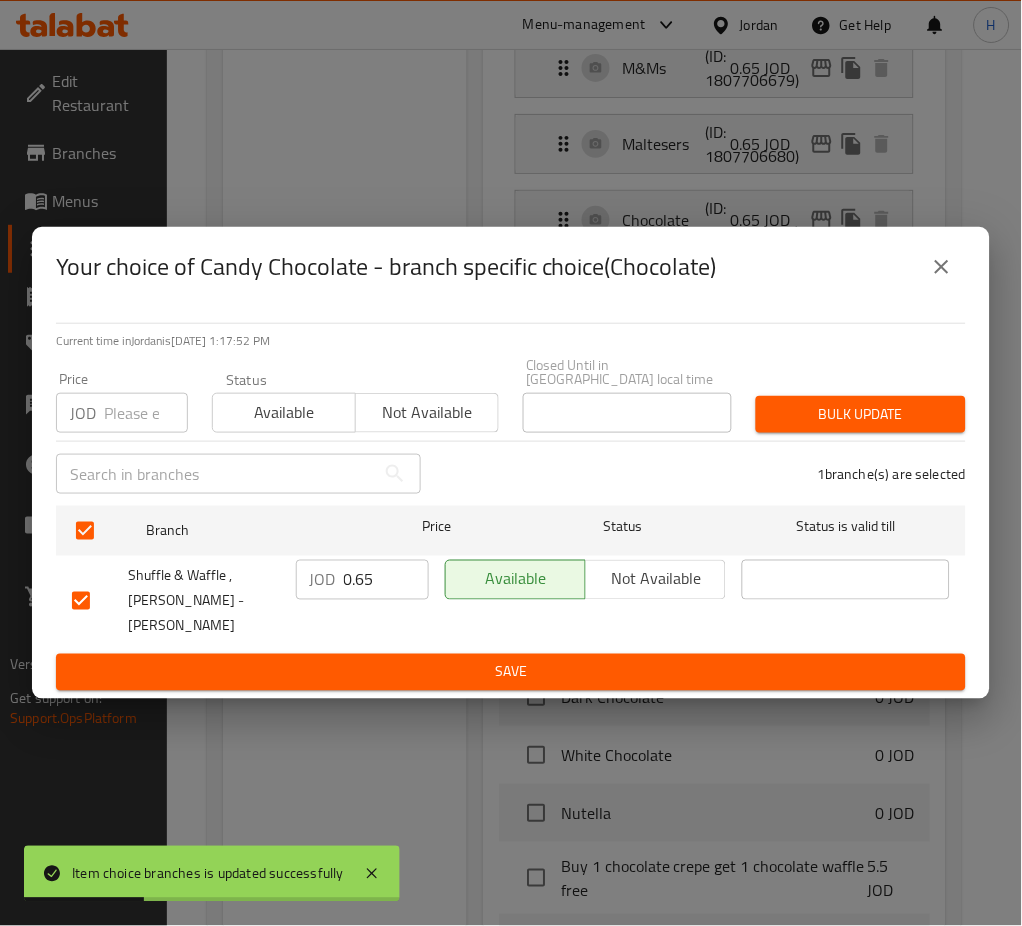 click on "0.65" at bounding box center [386, 580] 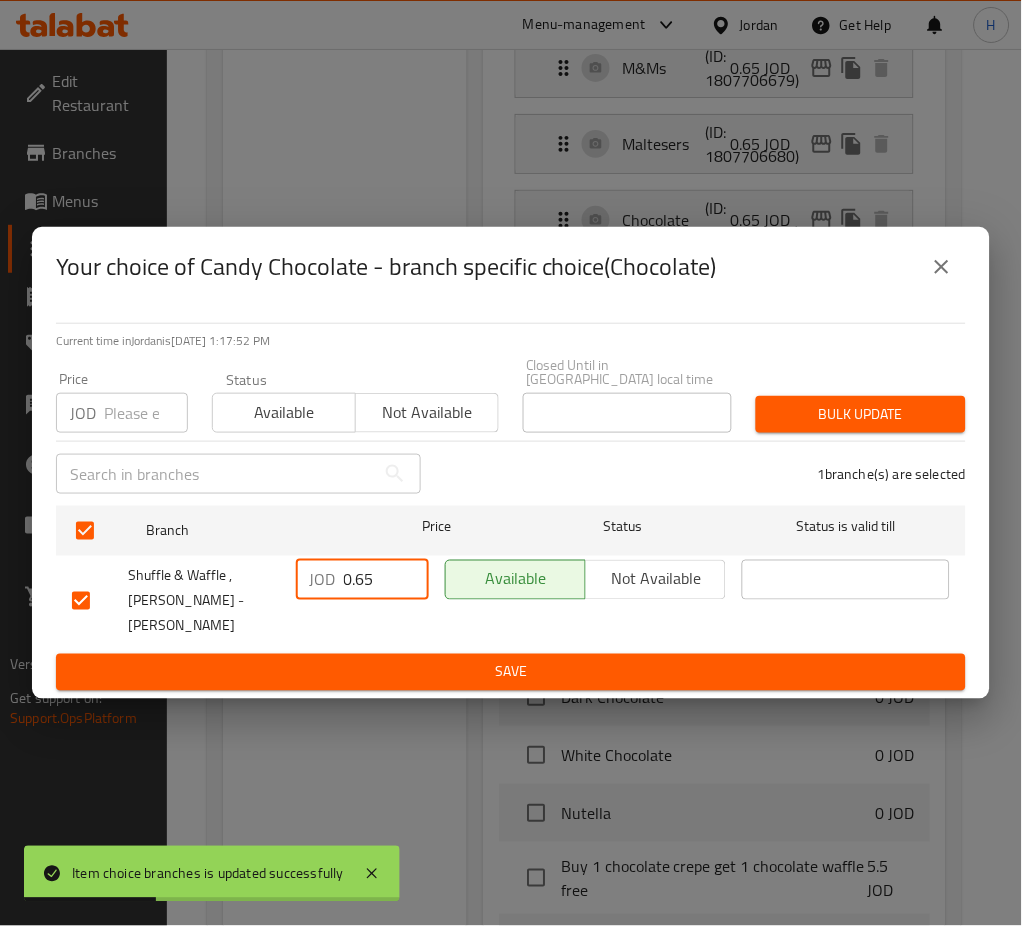 paste on "1.50" 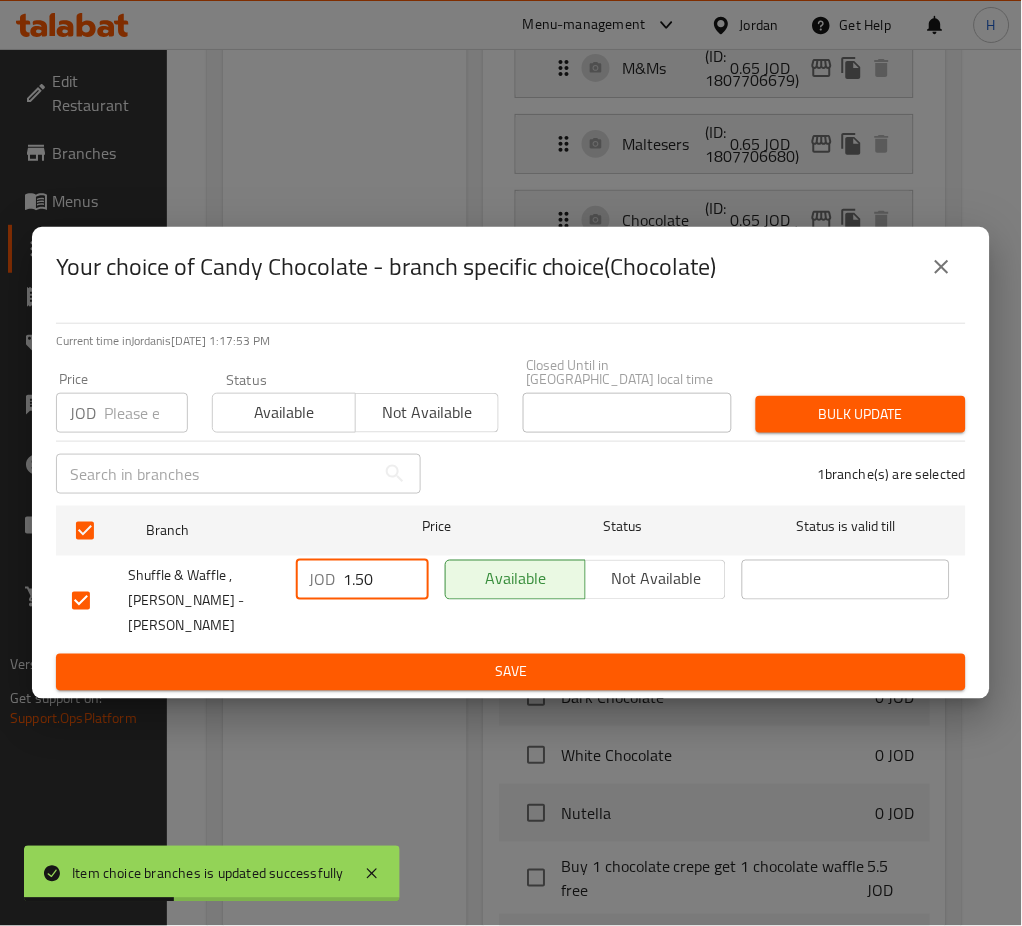 click on "Save" at bounding box center (511, 672) 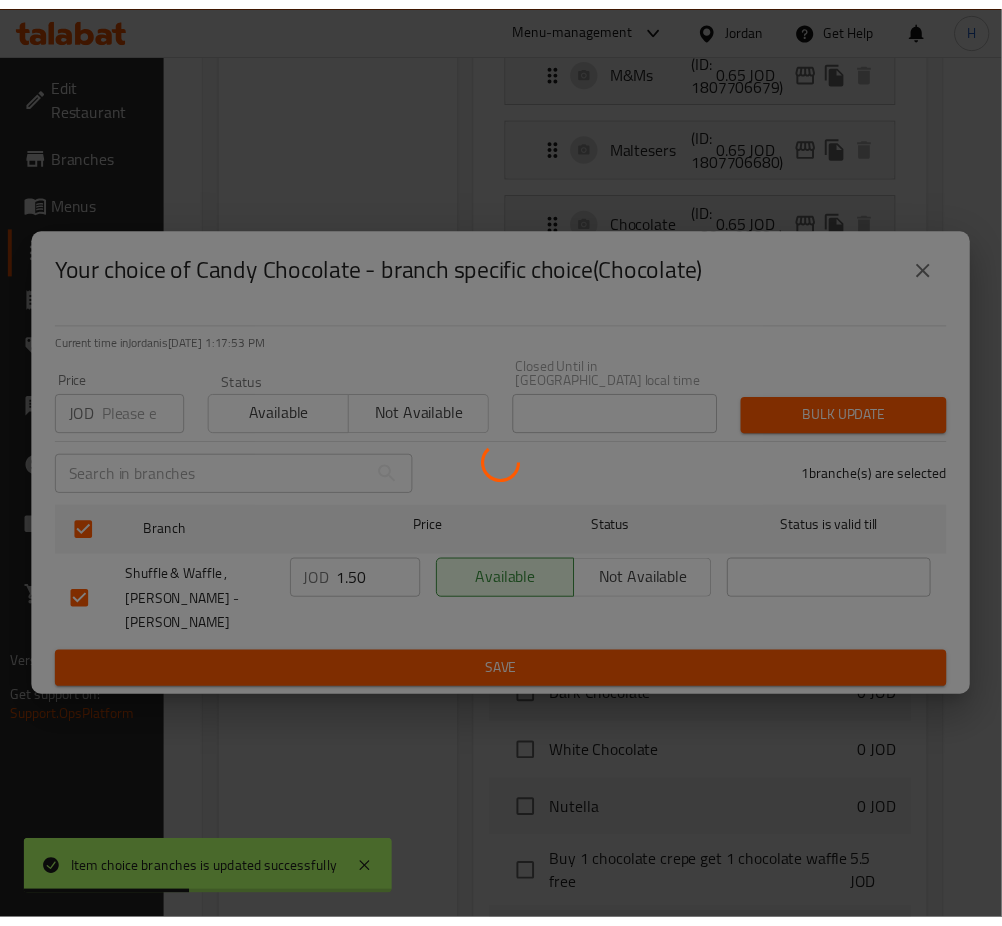 scroll, scrollTop: 140, scrollLeft: 0, axis: vertical 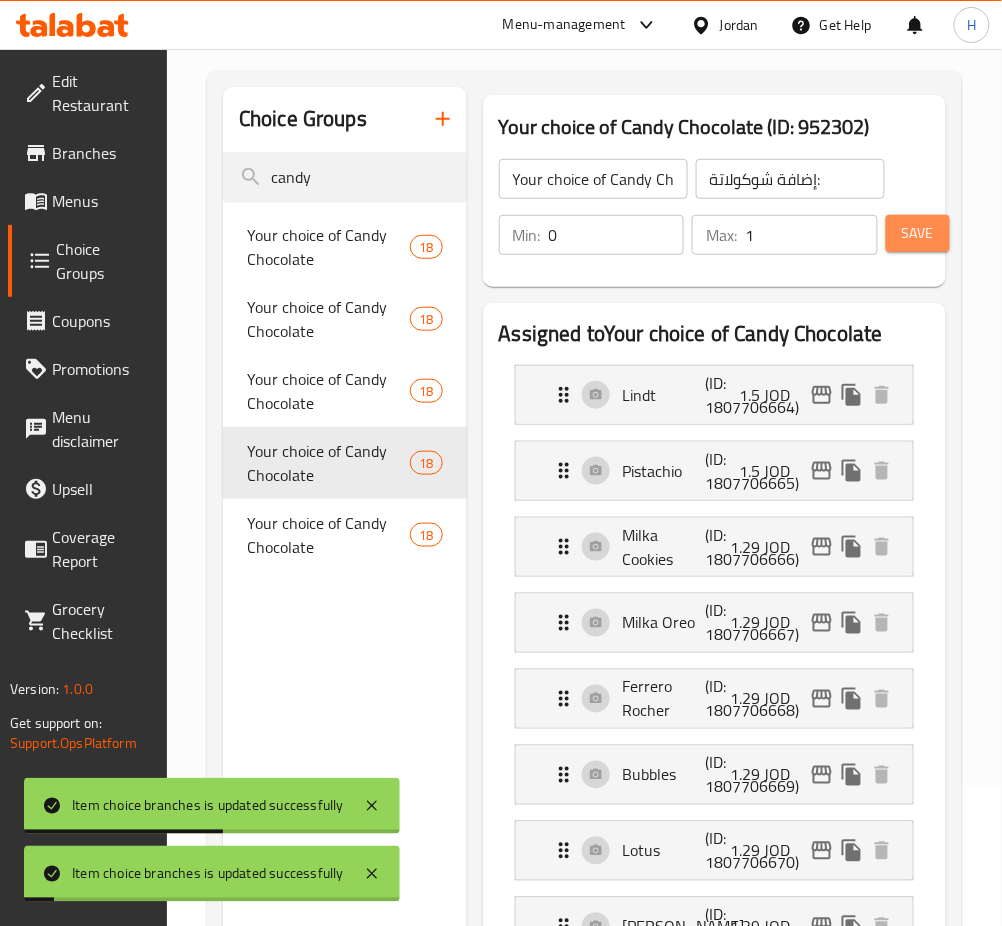 click on "Save" at bounding box center (918, 233) 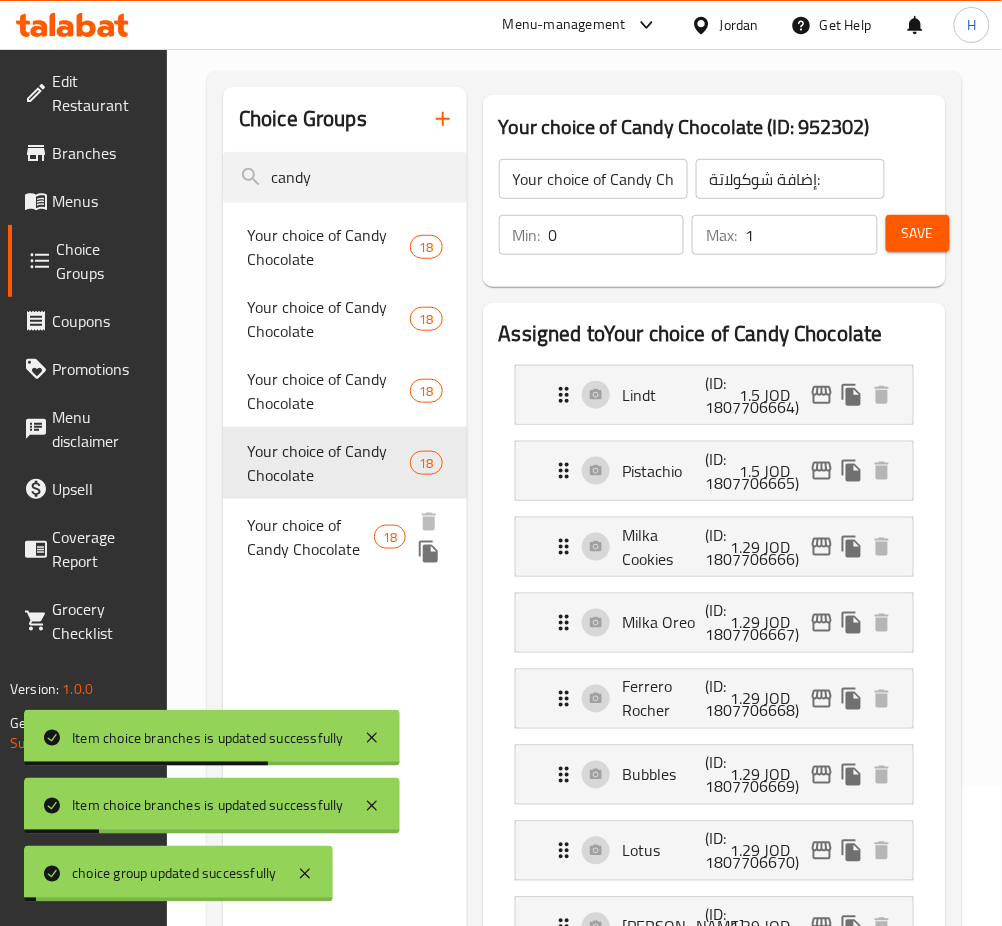 click on "Your choice of Candy Chocolate" at bounding box center (310, 537) 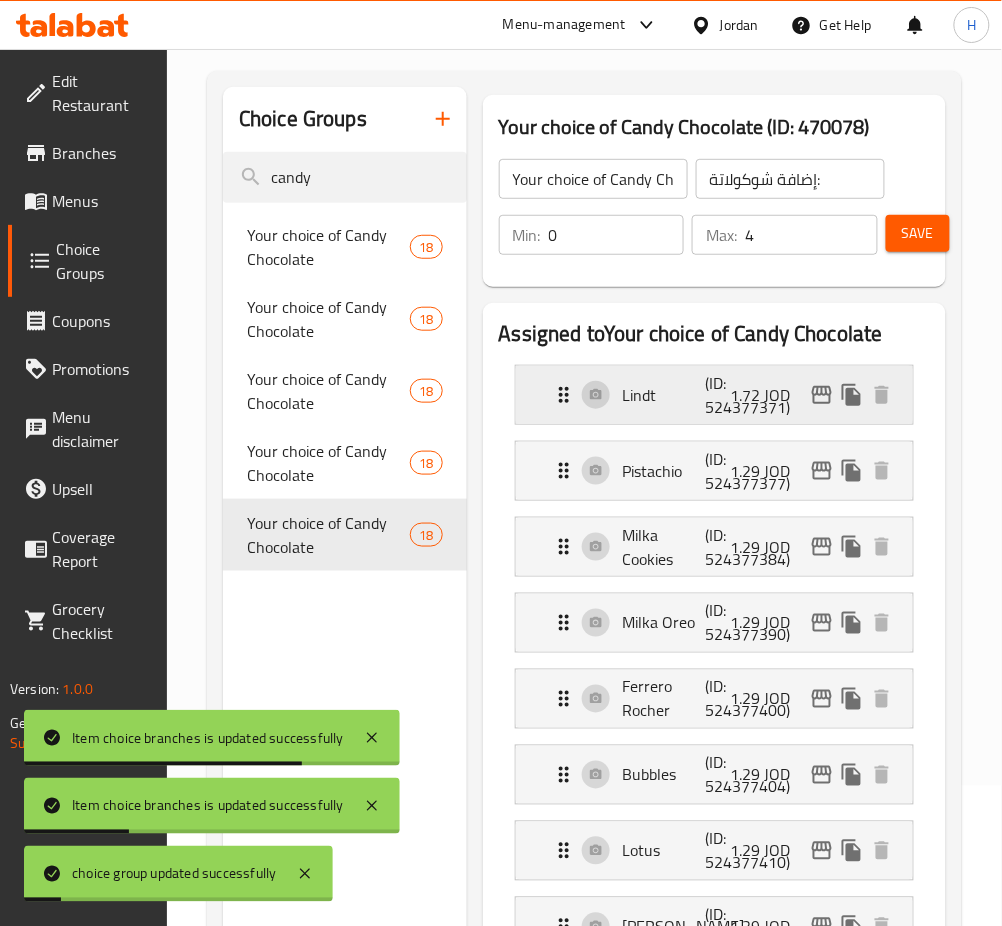 click 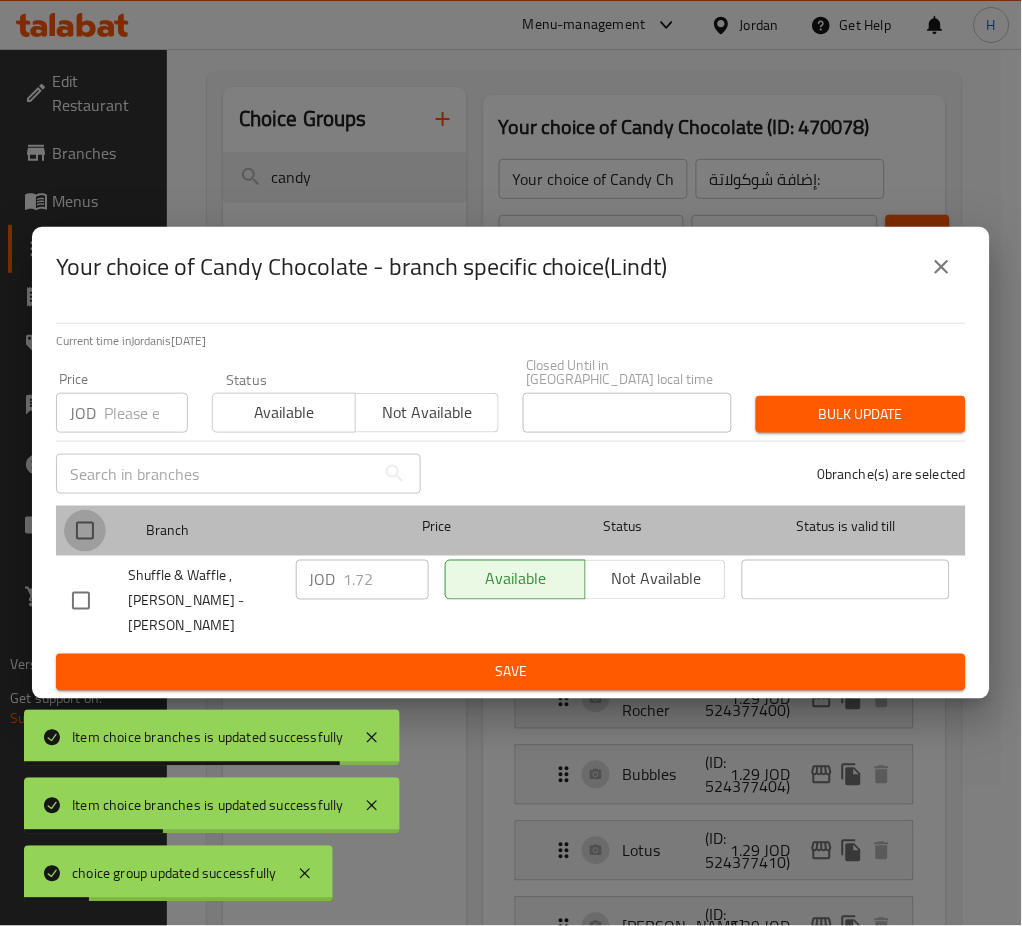 click at bounding box center (85, 531) 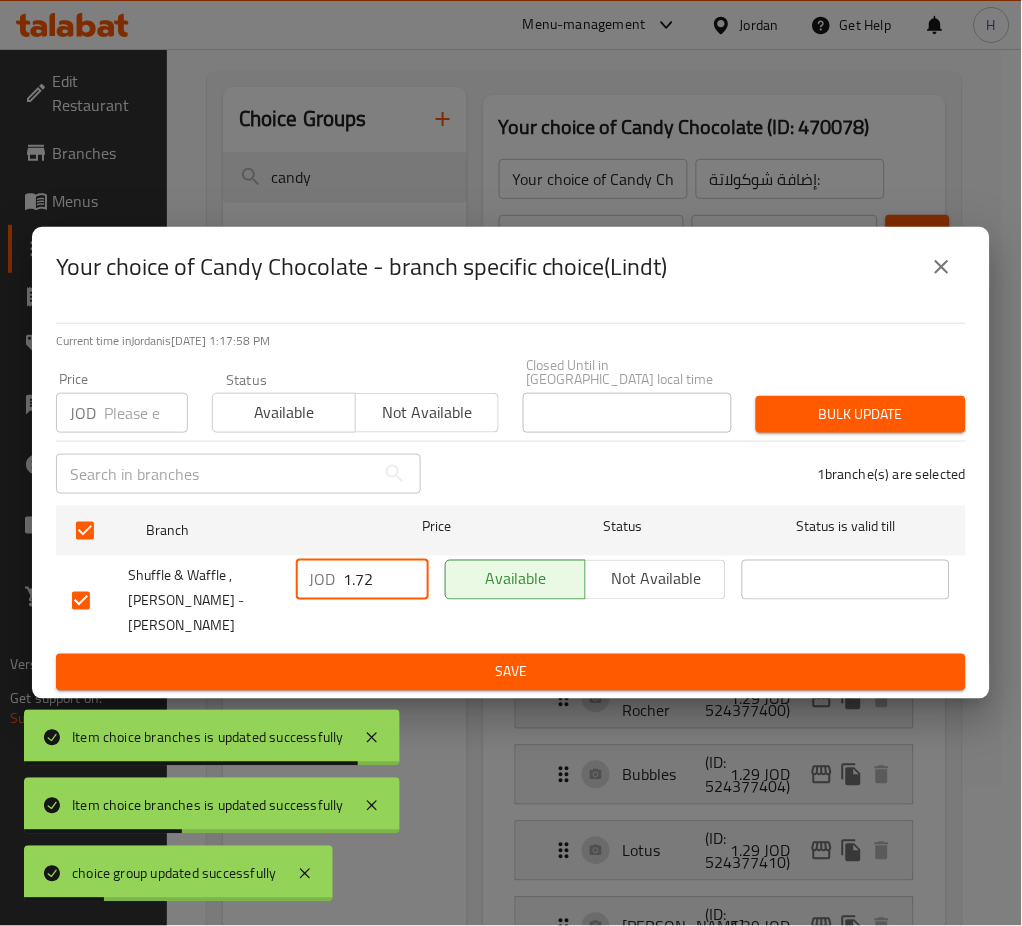 drag, startPoint x: 375, startPoint y: 582, endPoint x: 396, endPoint y: 630, distance: 52.392746 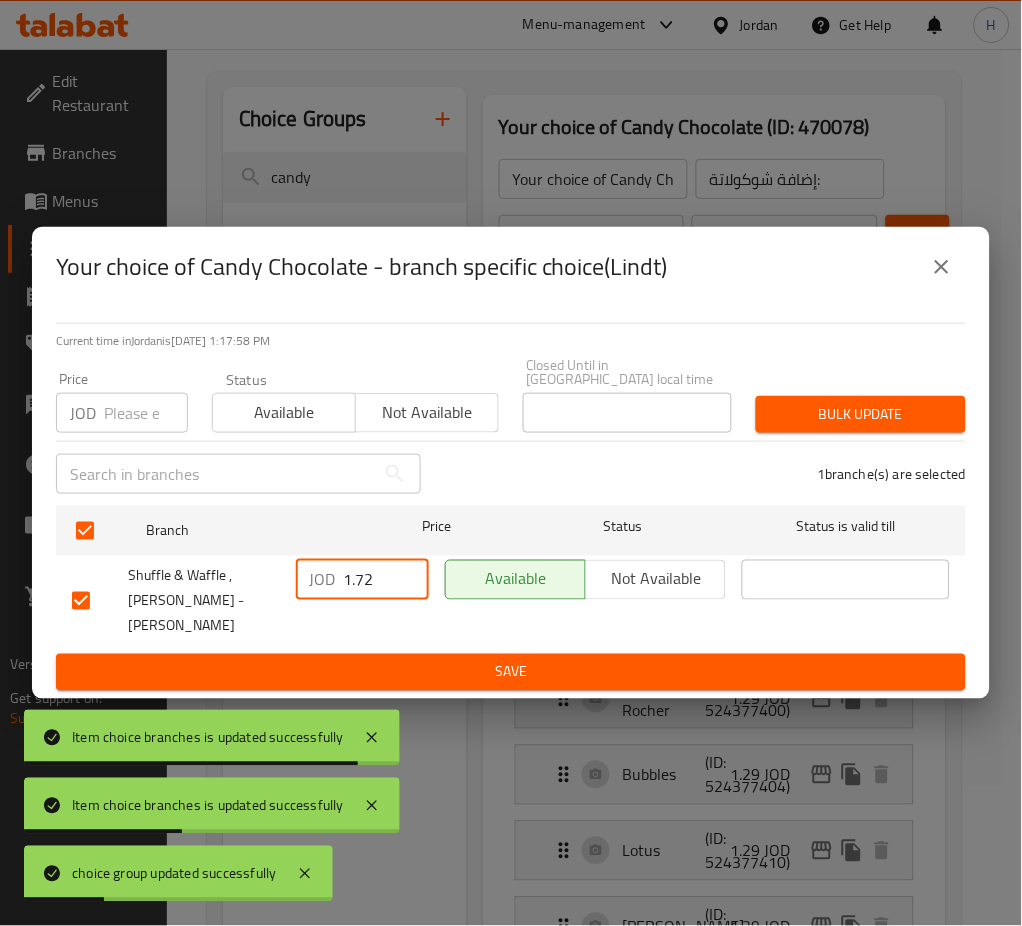 click on "1.72" at bounding box center (386, 580) 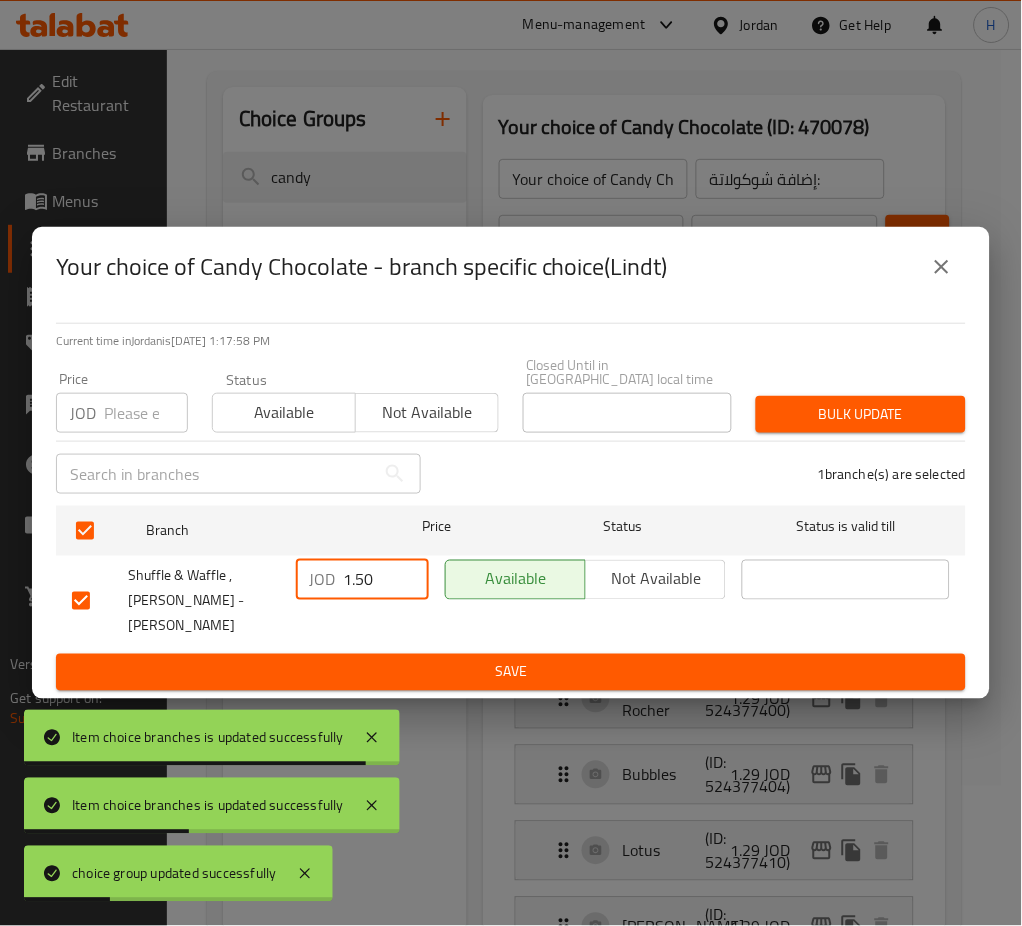 drag, startPoint x: 432, startPoint y: 655, endPoint x: 503, endPoint y: 685, distance: 77.07788 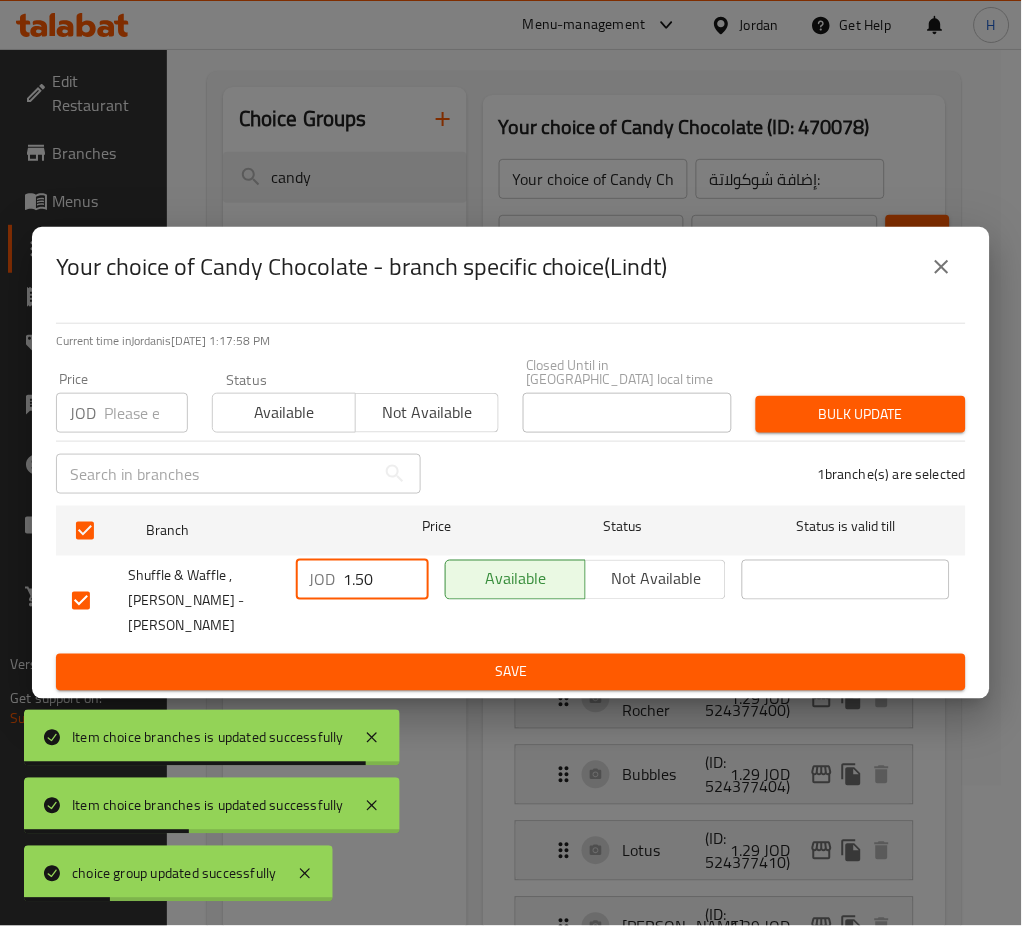 click on "Save" at bounding box center [511, 672] 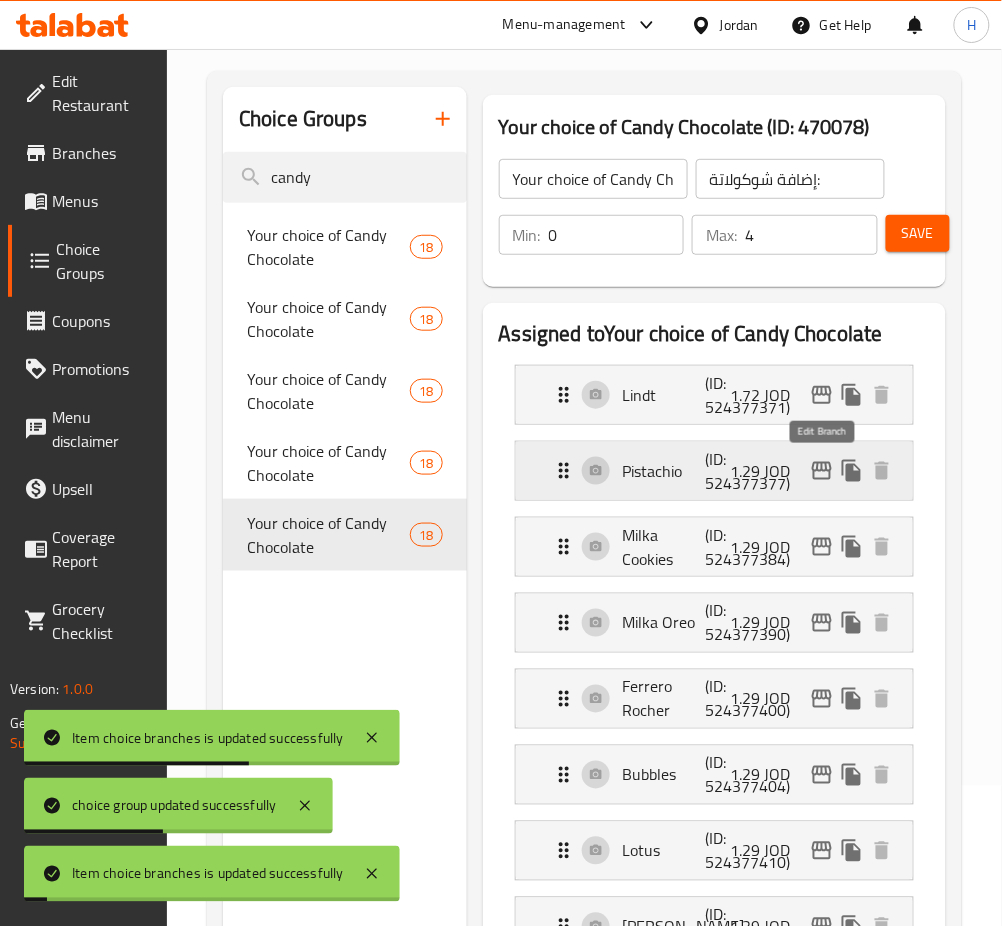 click 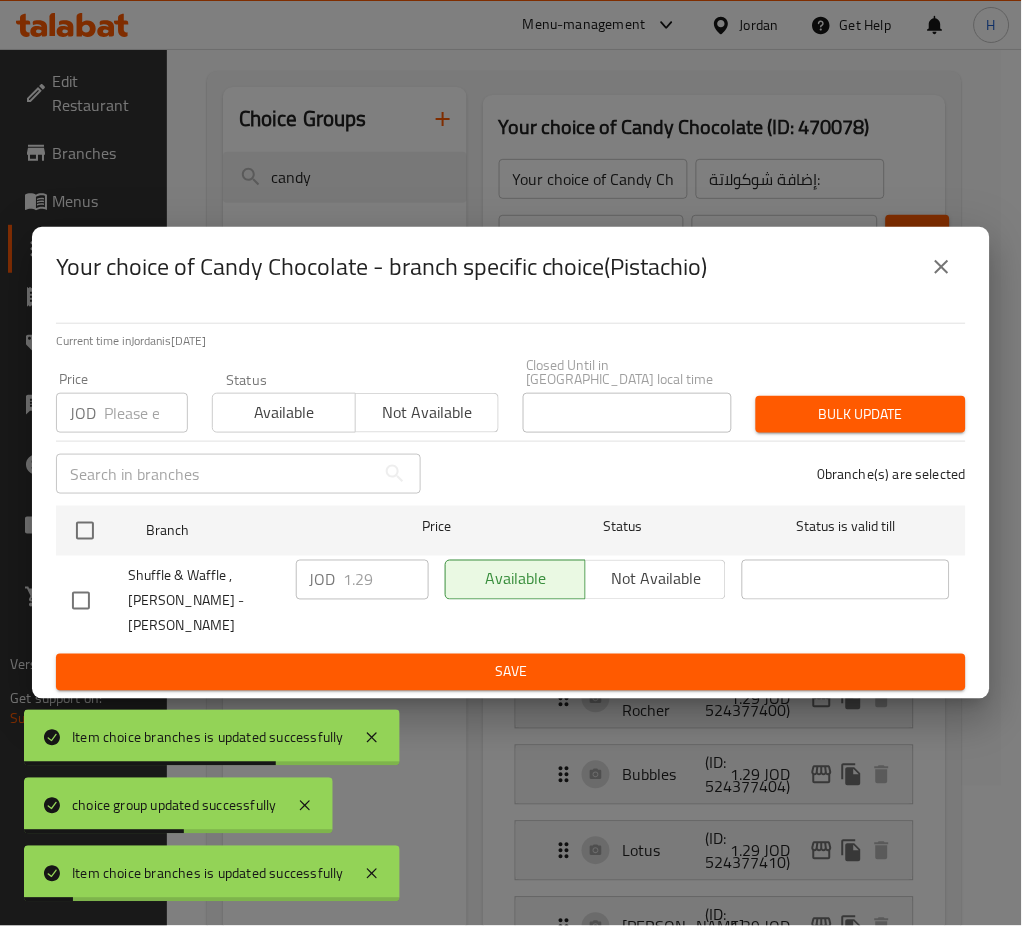 click at bounding box center [85, 531] 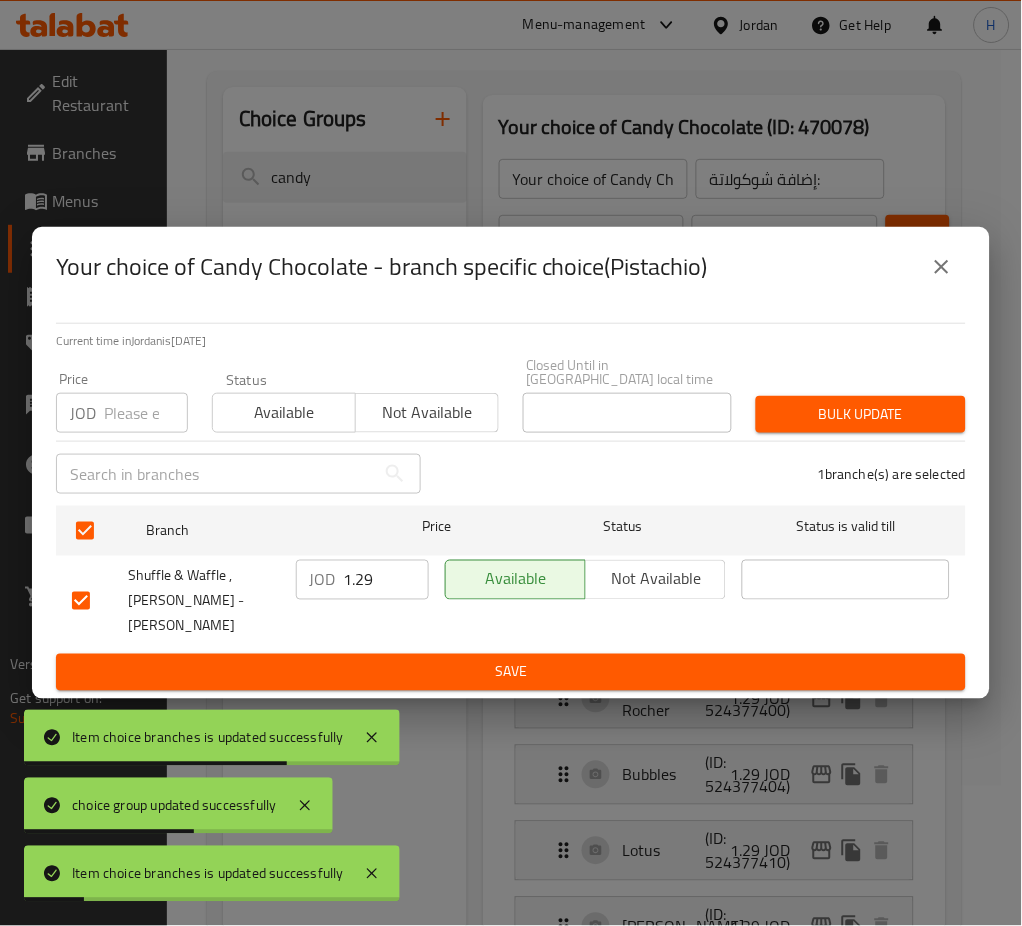 click on "1.29" at bounding box center (386, 580) 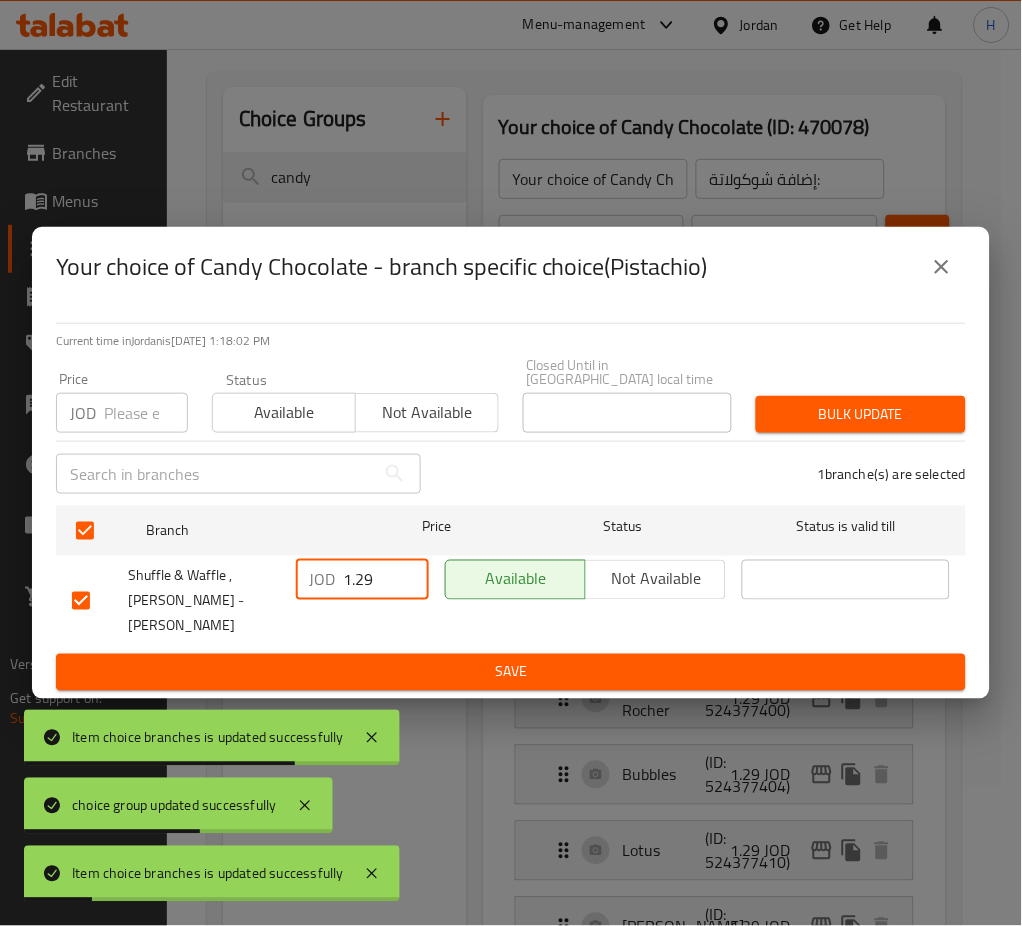 paste on "50" 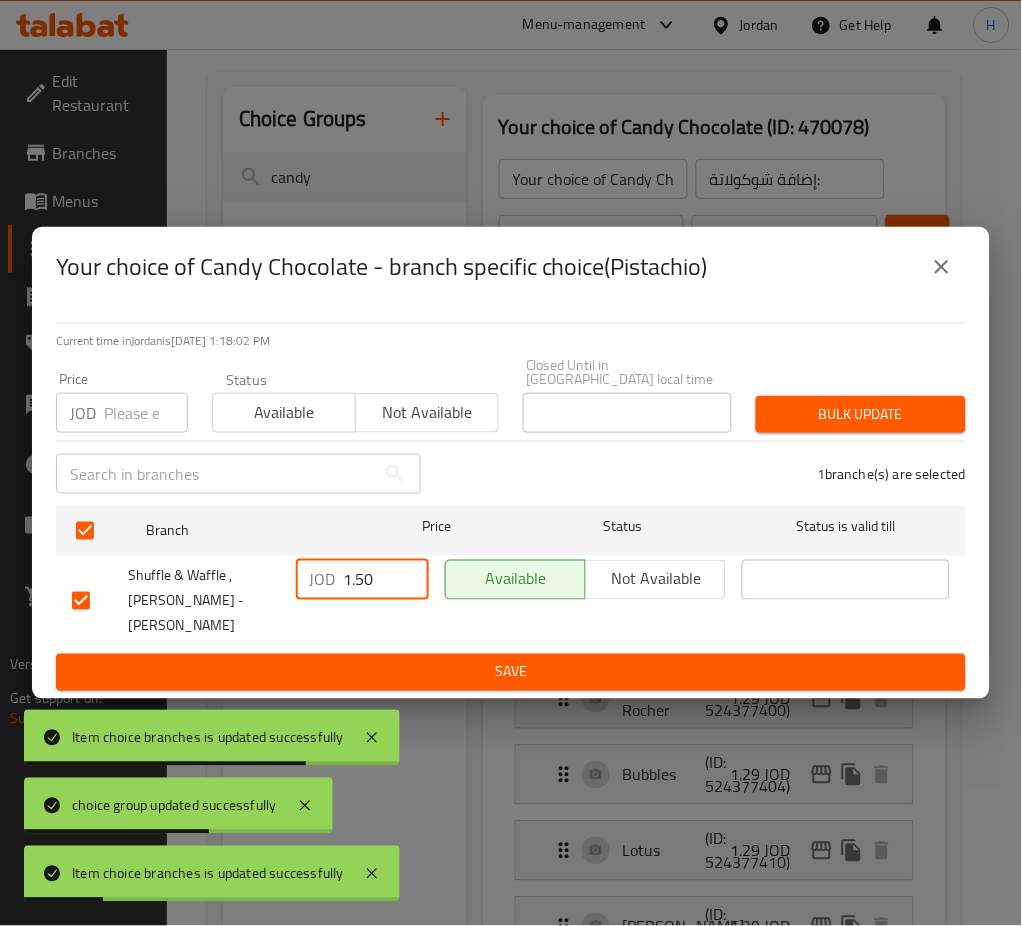 click on "Save" at bounding box center (511, 672) 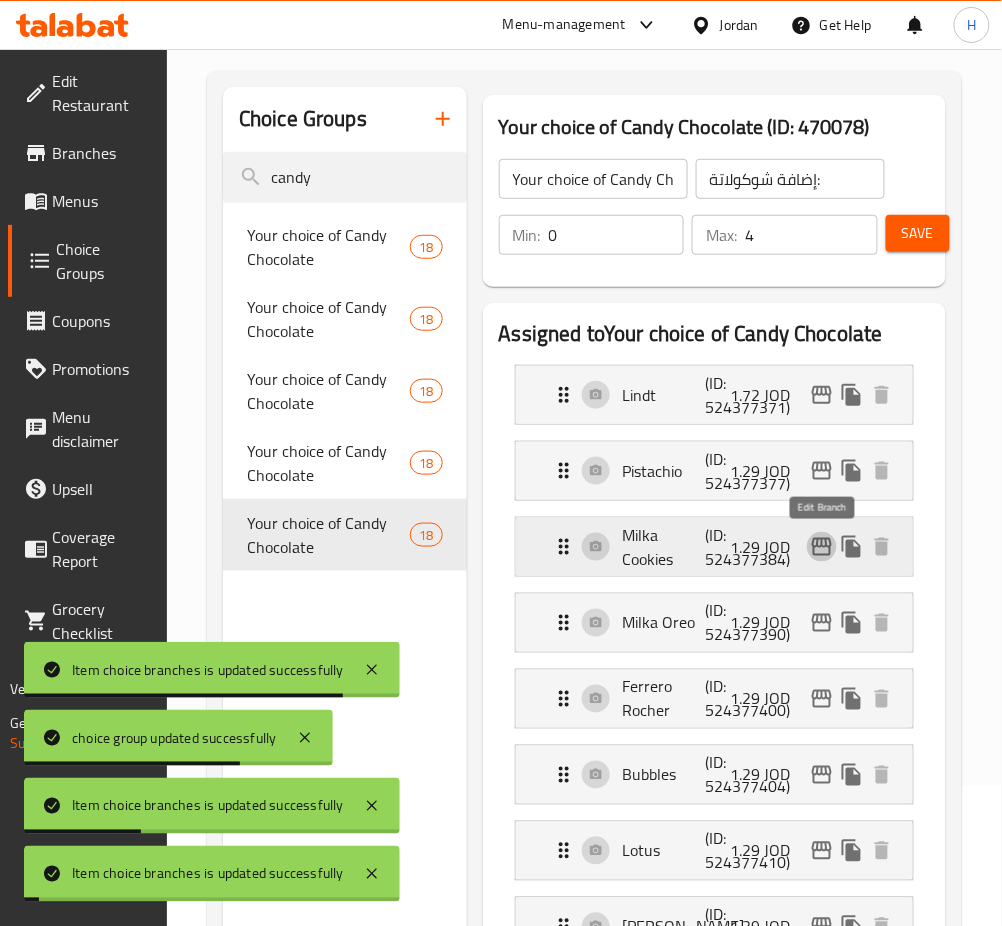 click 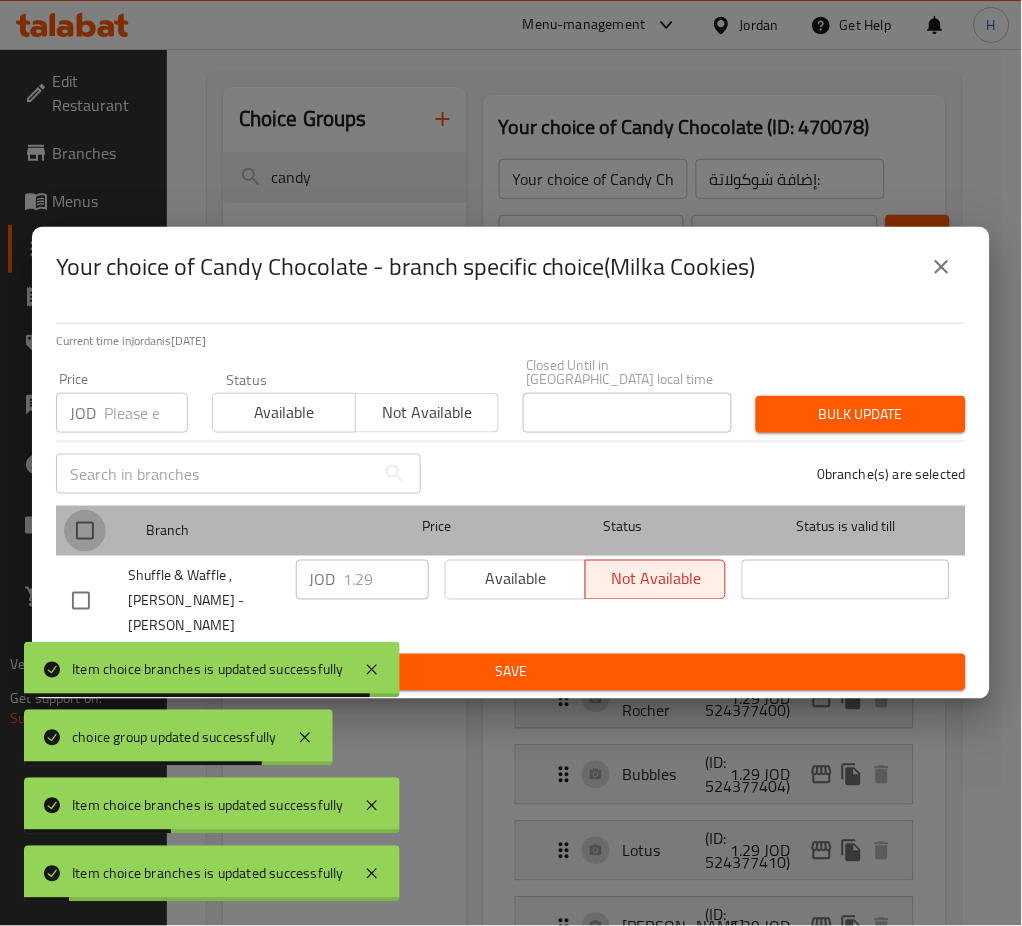 drag, startPoint x: 83, startPoint y: 549, endPoint x: 433, endPoint y: 634, distance: 360.17358 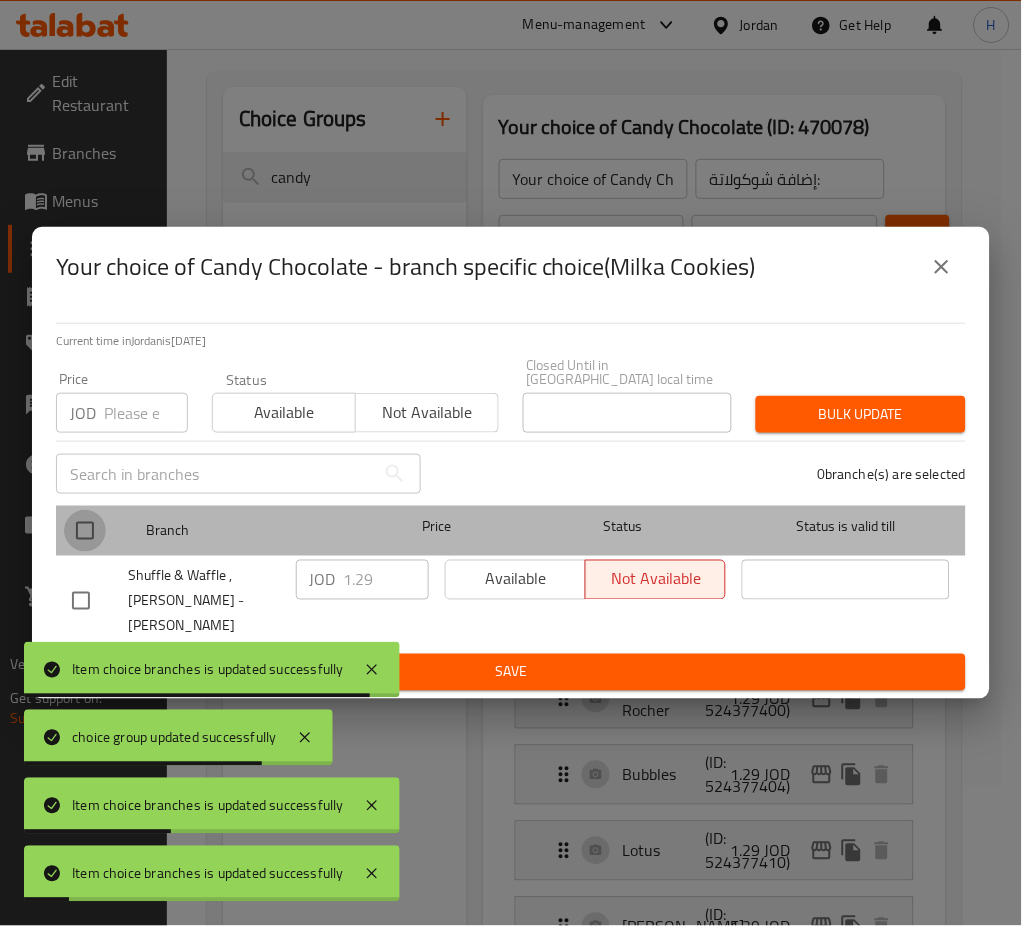 click at bounding box center [85, 531] 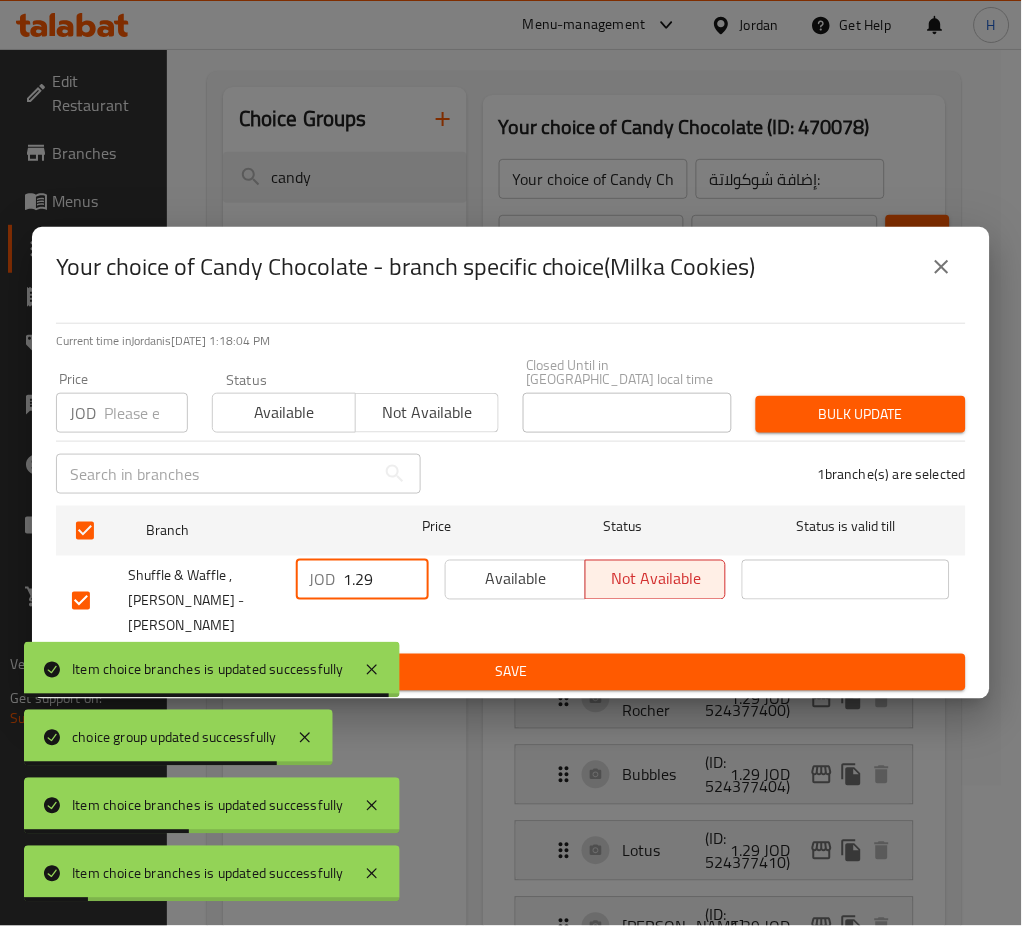 click on "1.29" at bounding box center [386, 580] 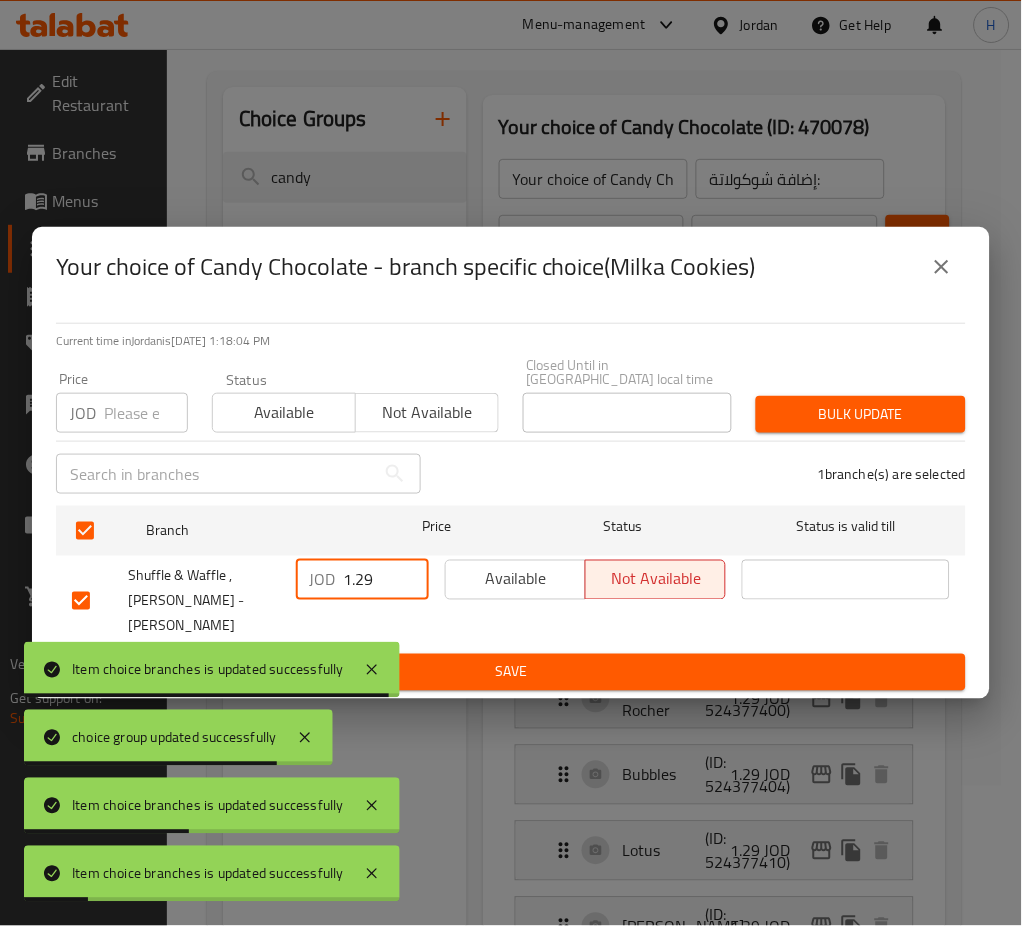 paste on "50" 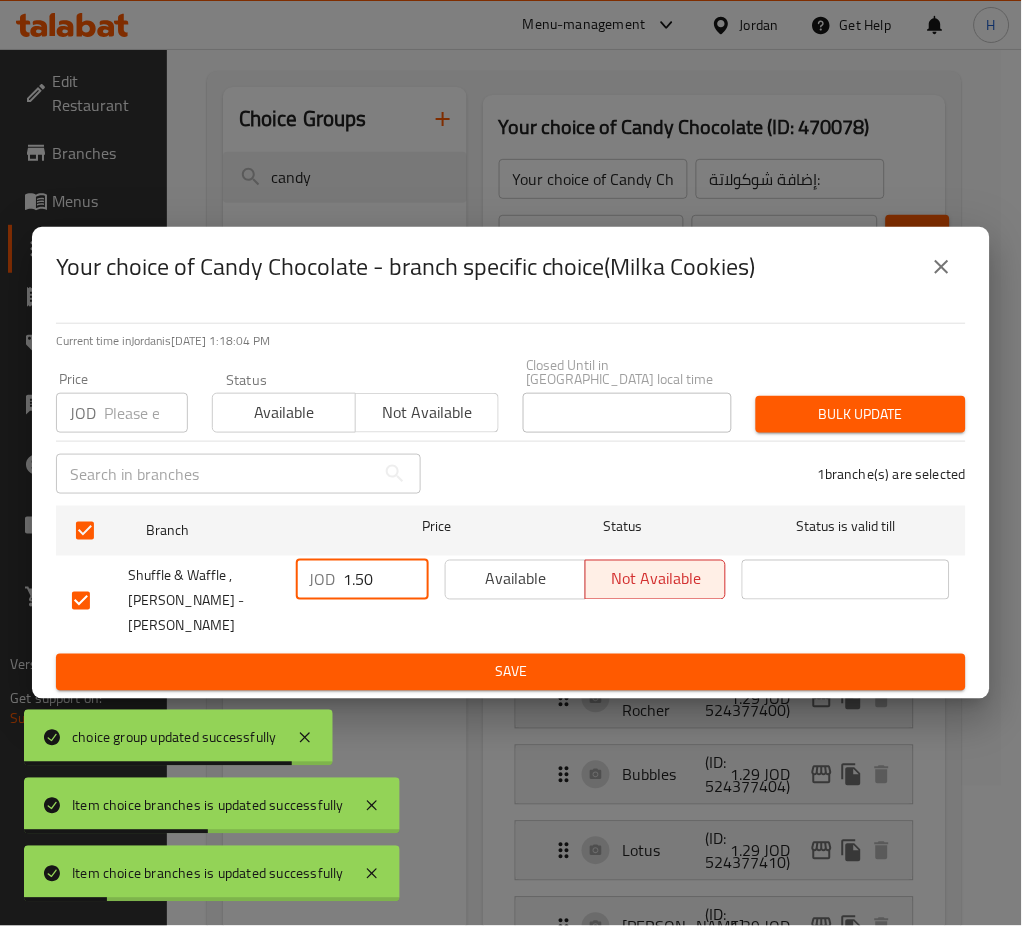 click on "Save" at bounding box center (511, 672) 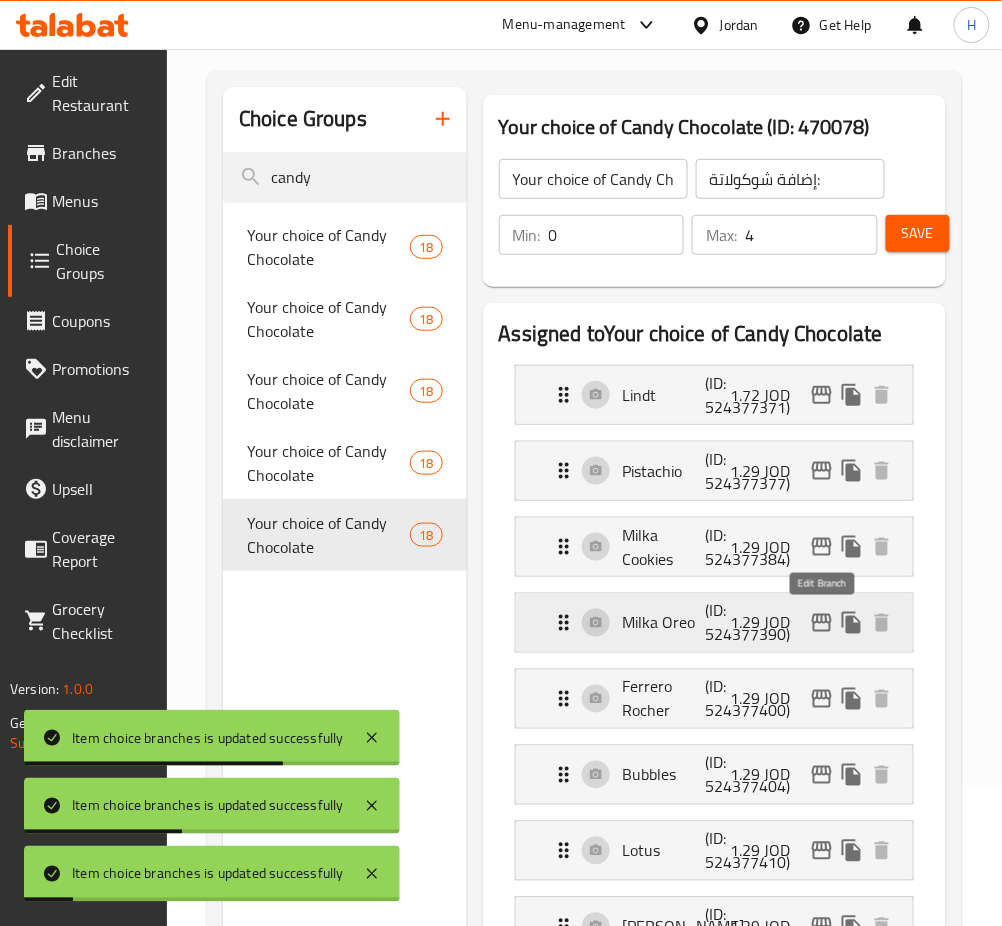 click 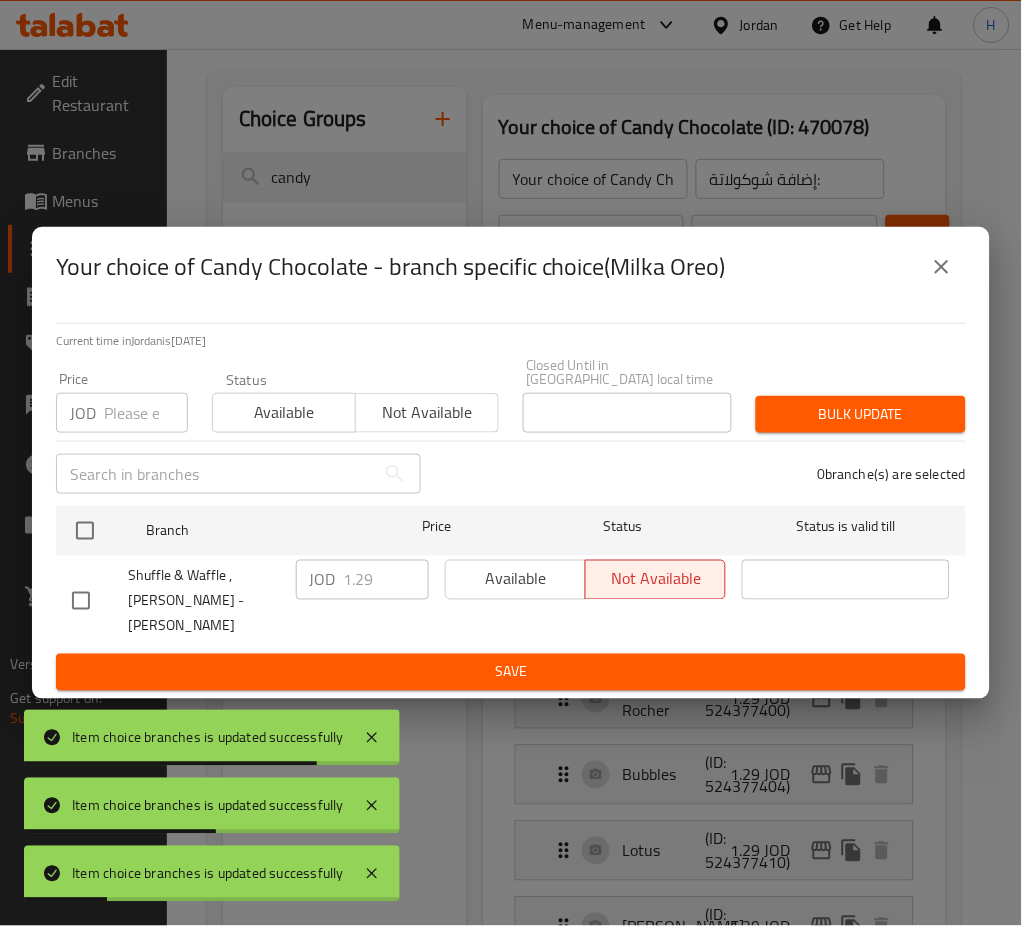 click at bounding box center [85, 531] 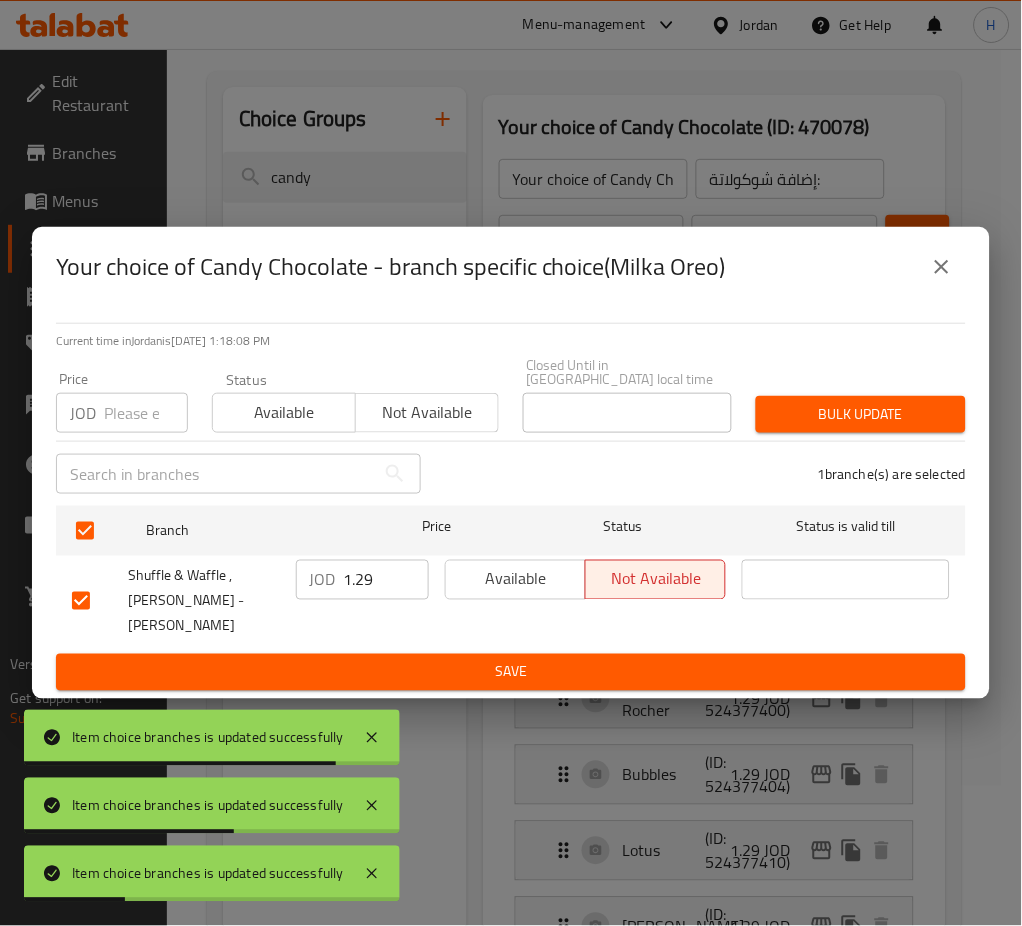 click on "1.29" at bounding box center (386, 580) 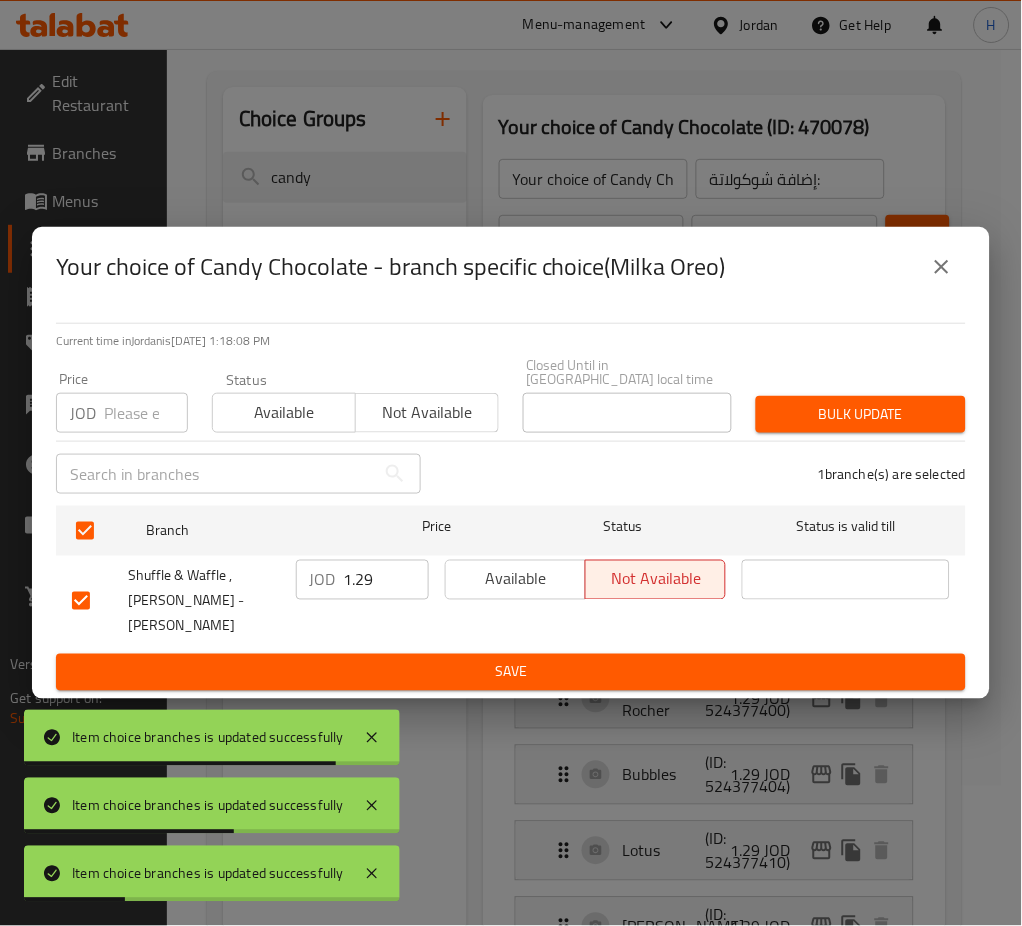 paste on "50" 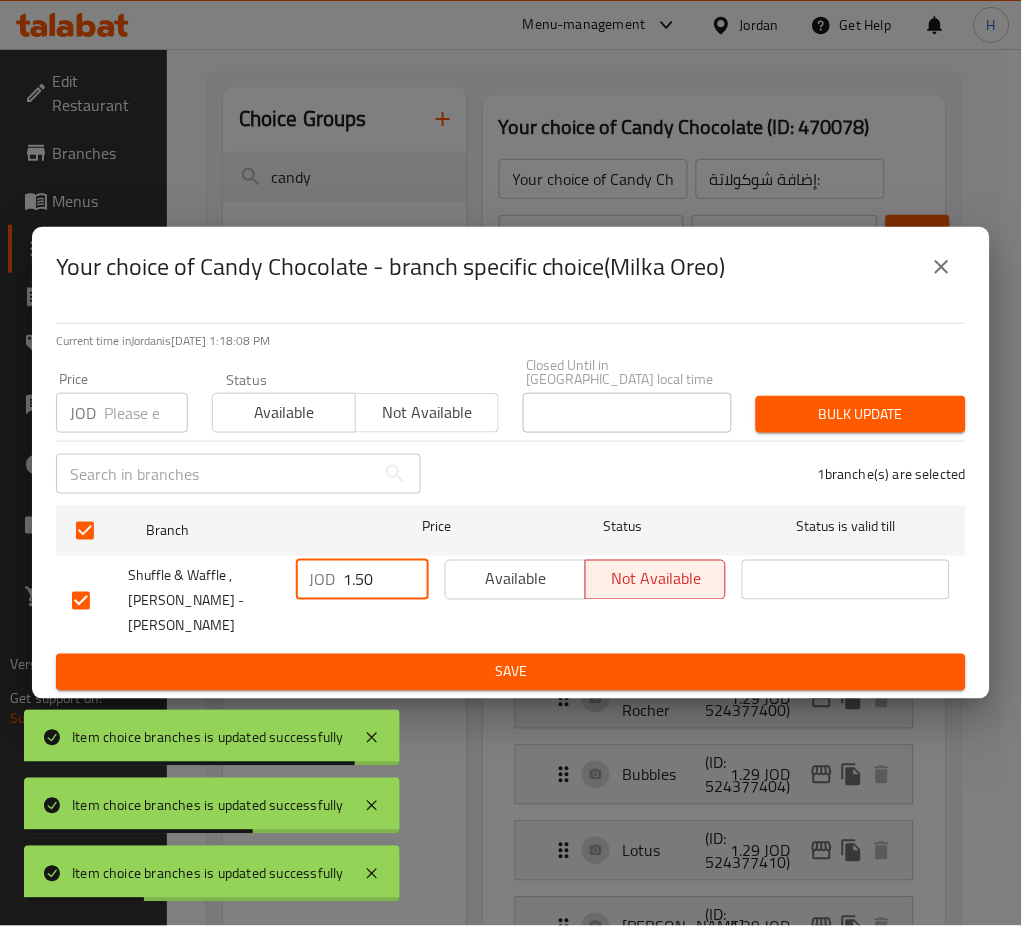click on "Save" at bounding box center [511, 672] 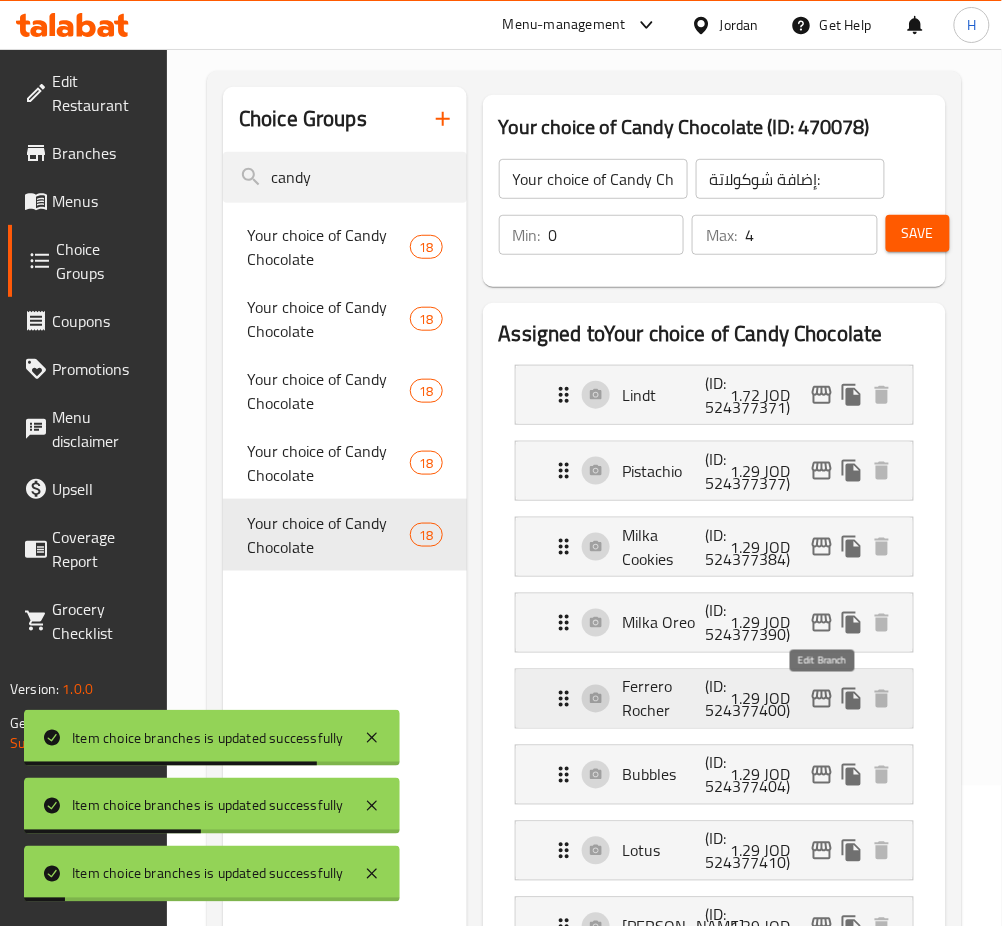 click 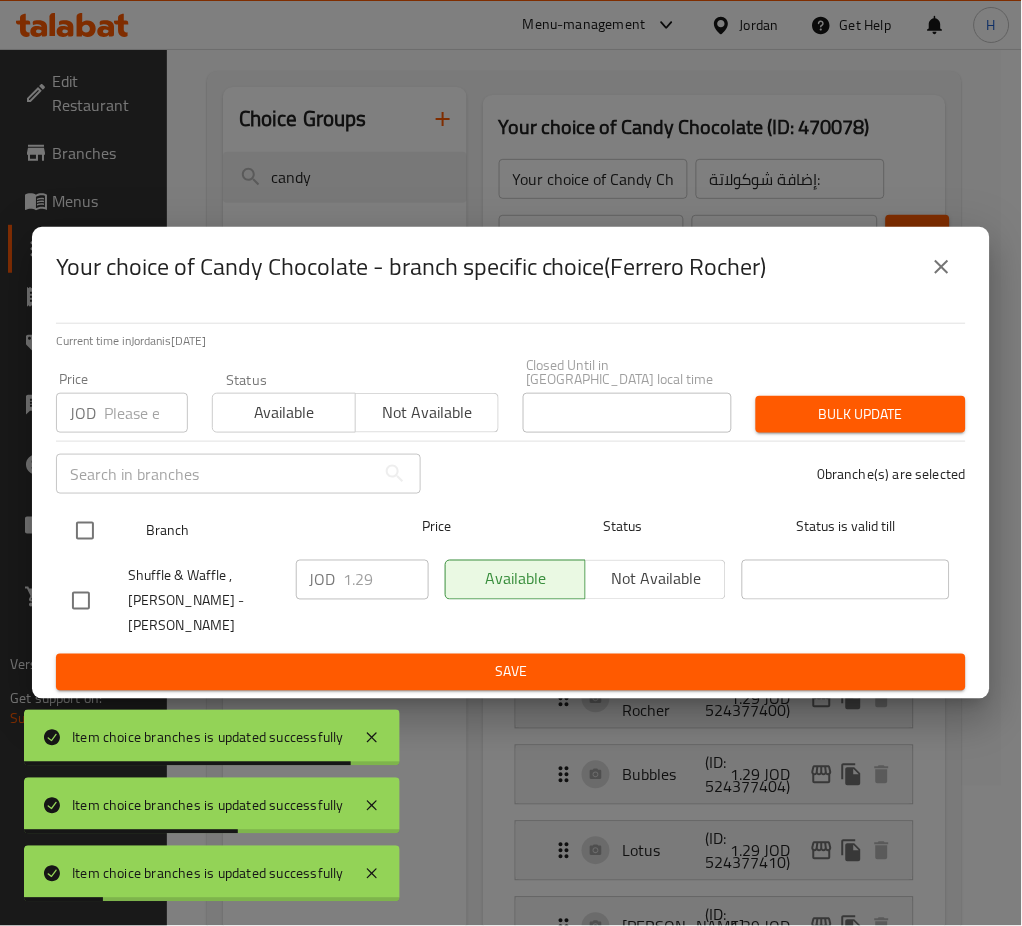 drag, startPoint x: 80, startPoint y: 530, endPoint x: 341, endPoint y: 613, distance: 273.87955 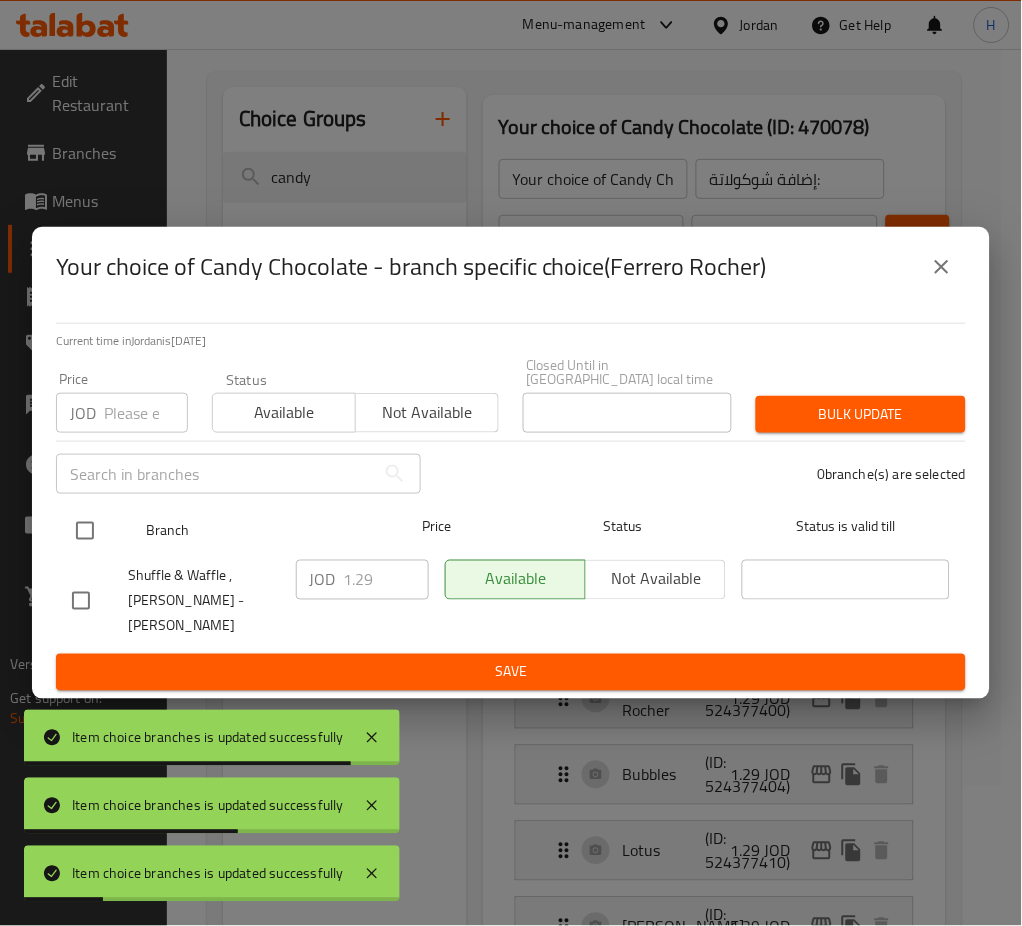 click at bounding box center [85, 531] 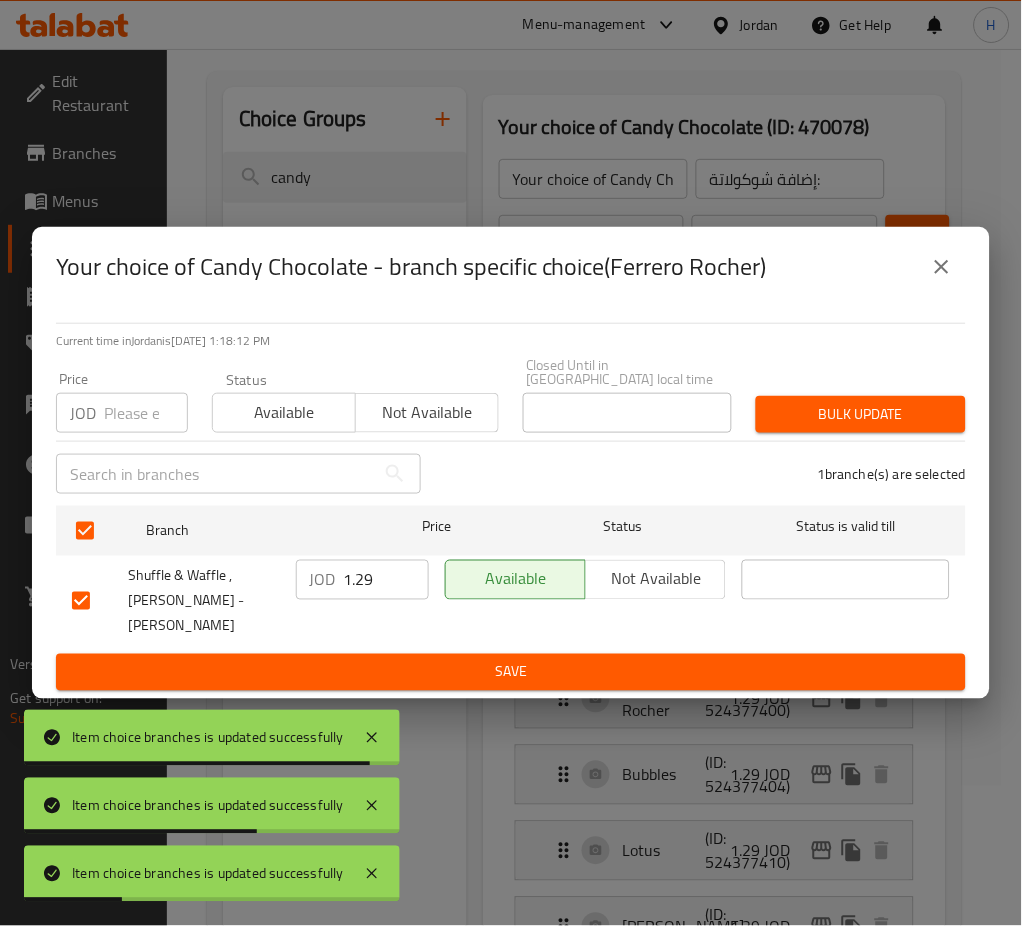 click on "1.29" at bounding box center [386, 580] 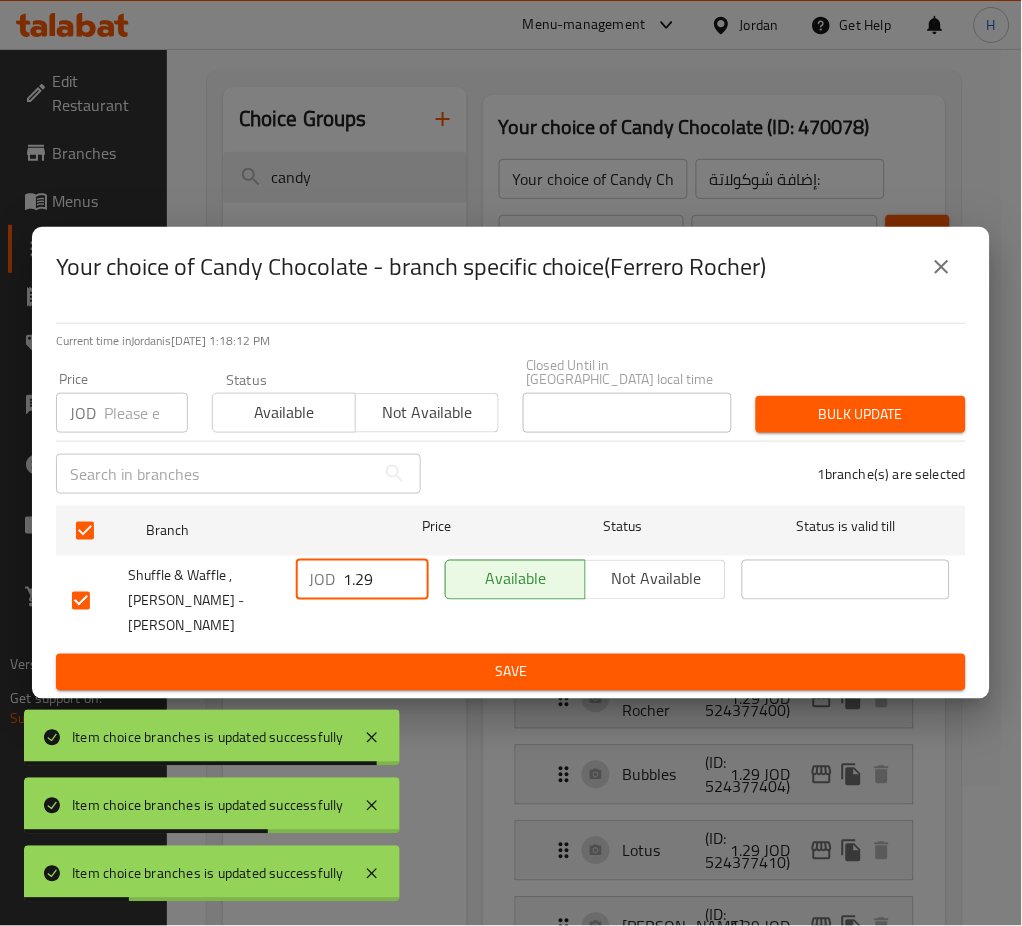 paste on "50" 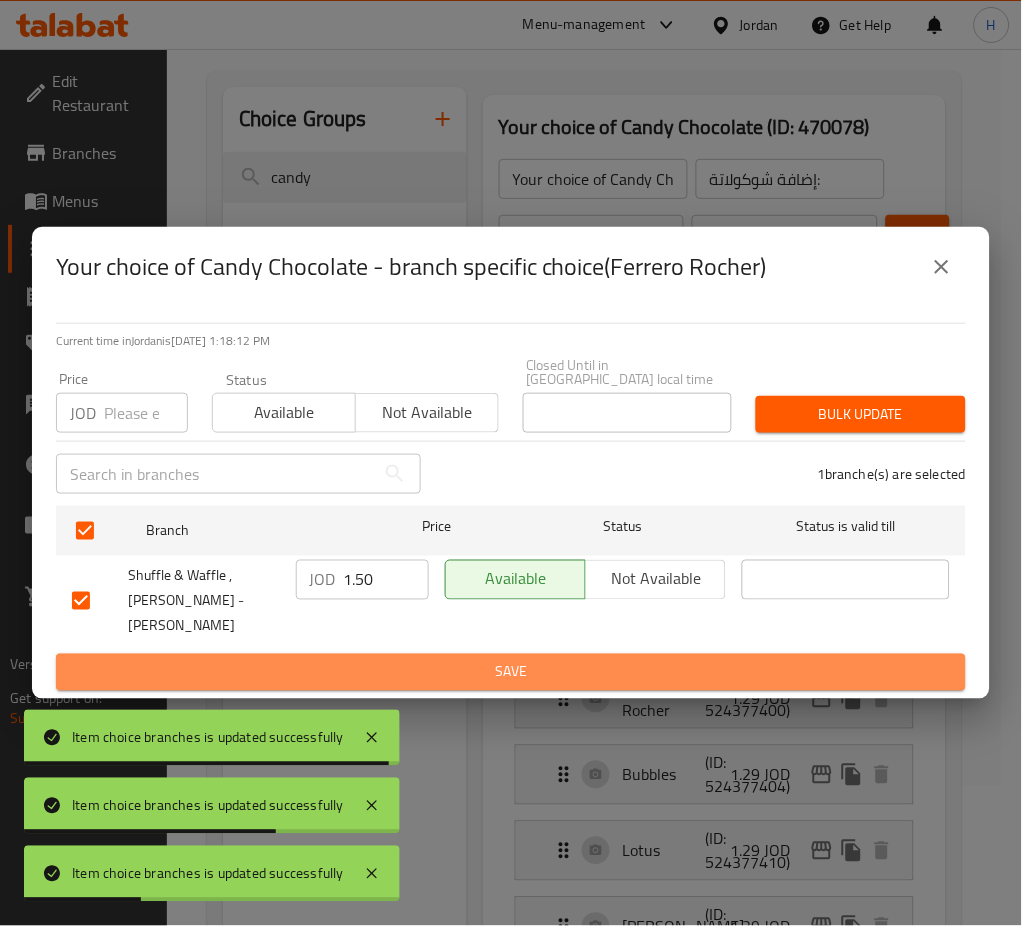click on "Save" at bounding box center (511, 672) 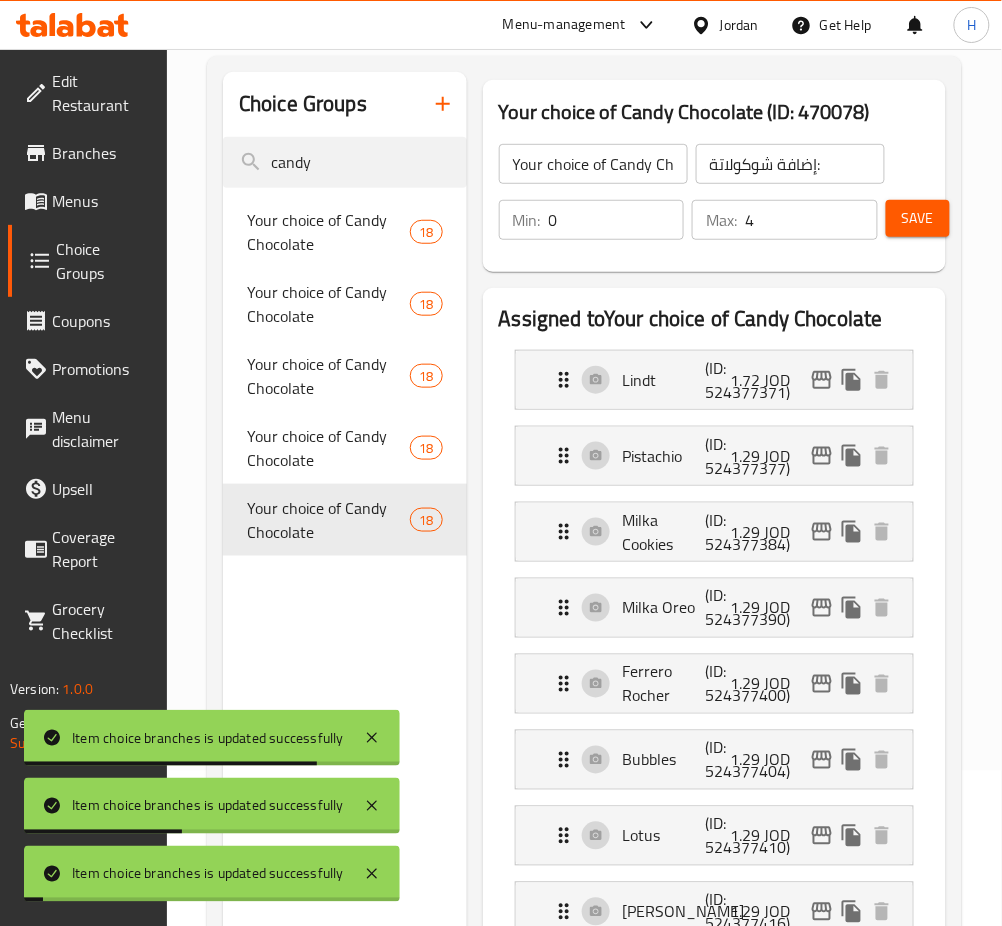 scroll, scrollTop: 540, scrollLeft: 0, axis: vertical 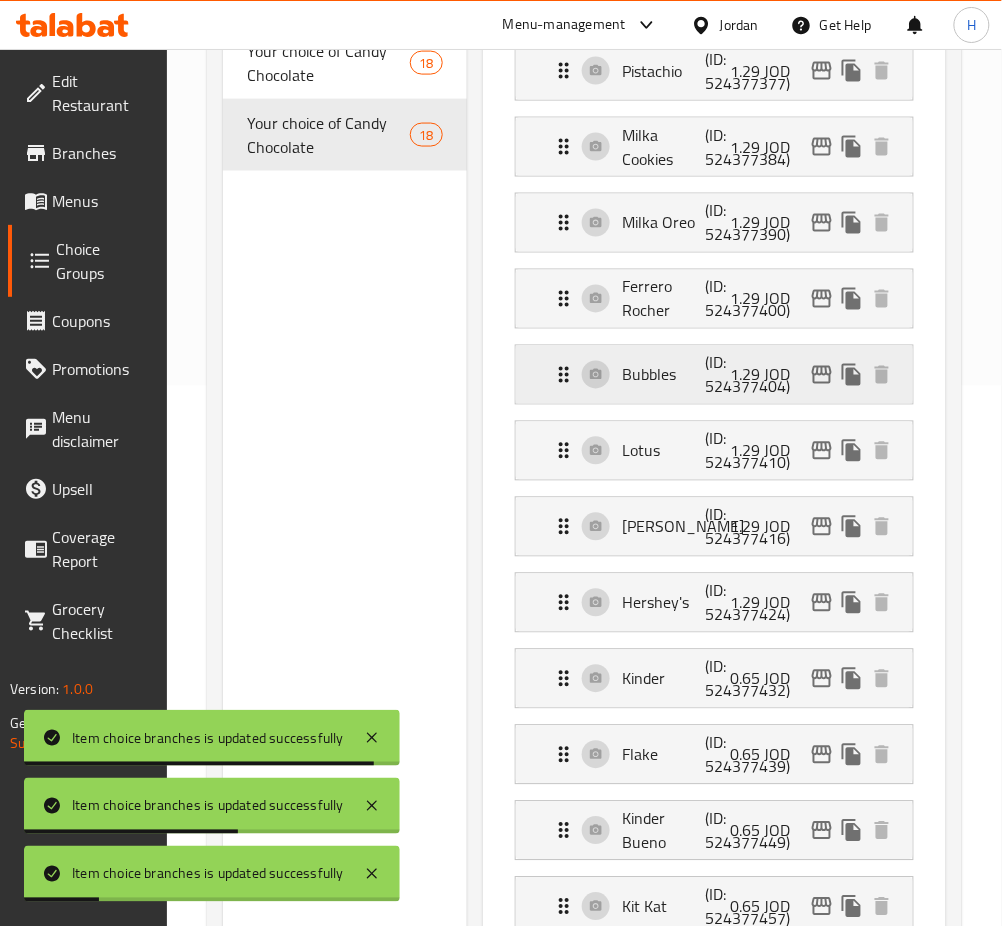click 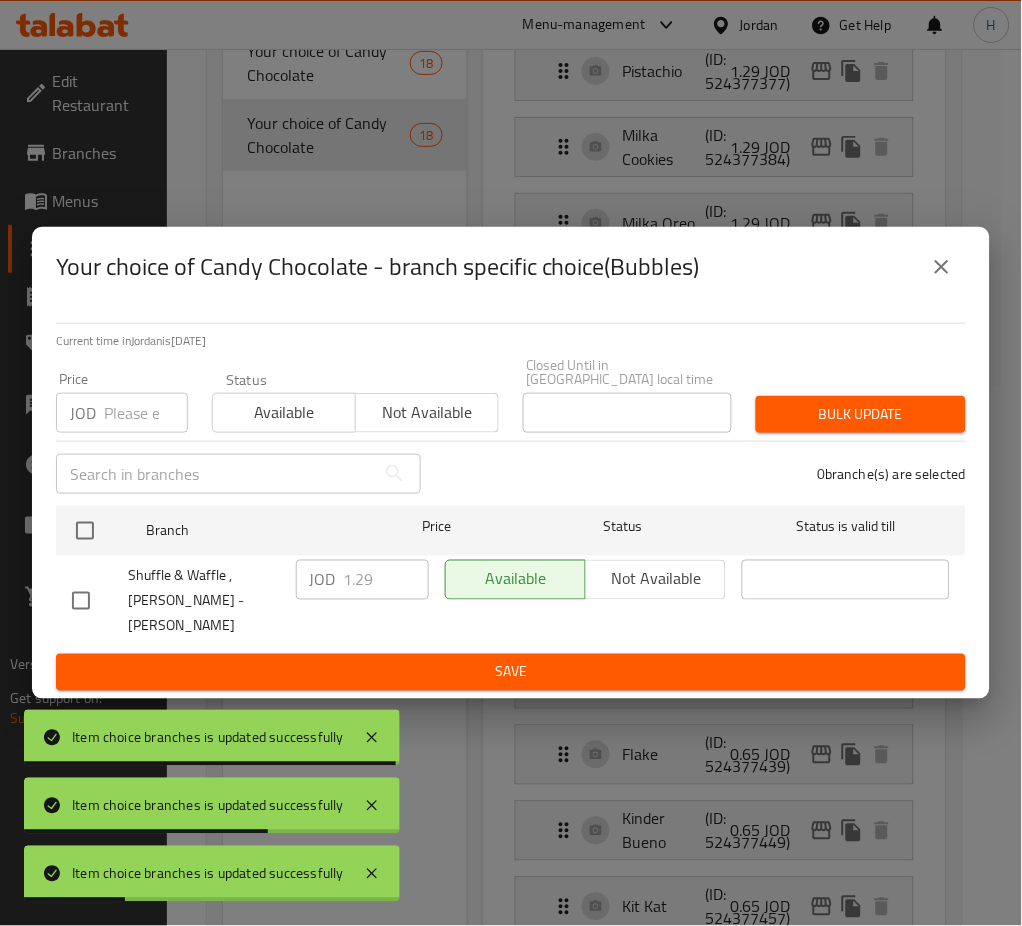 click at bounding box center [85, 531] 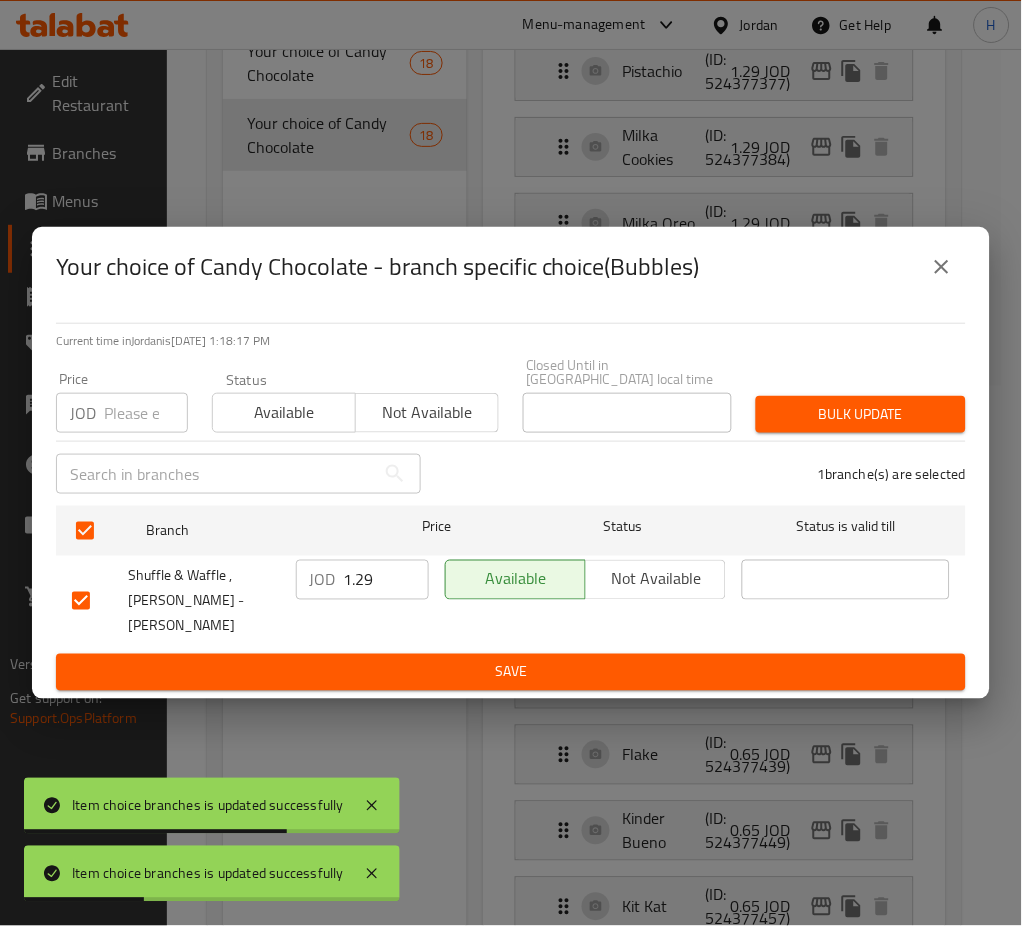 click on "1.29" at bounding box center (386, 580) 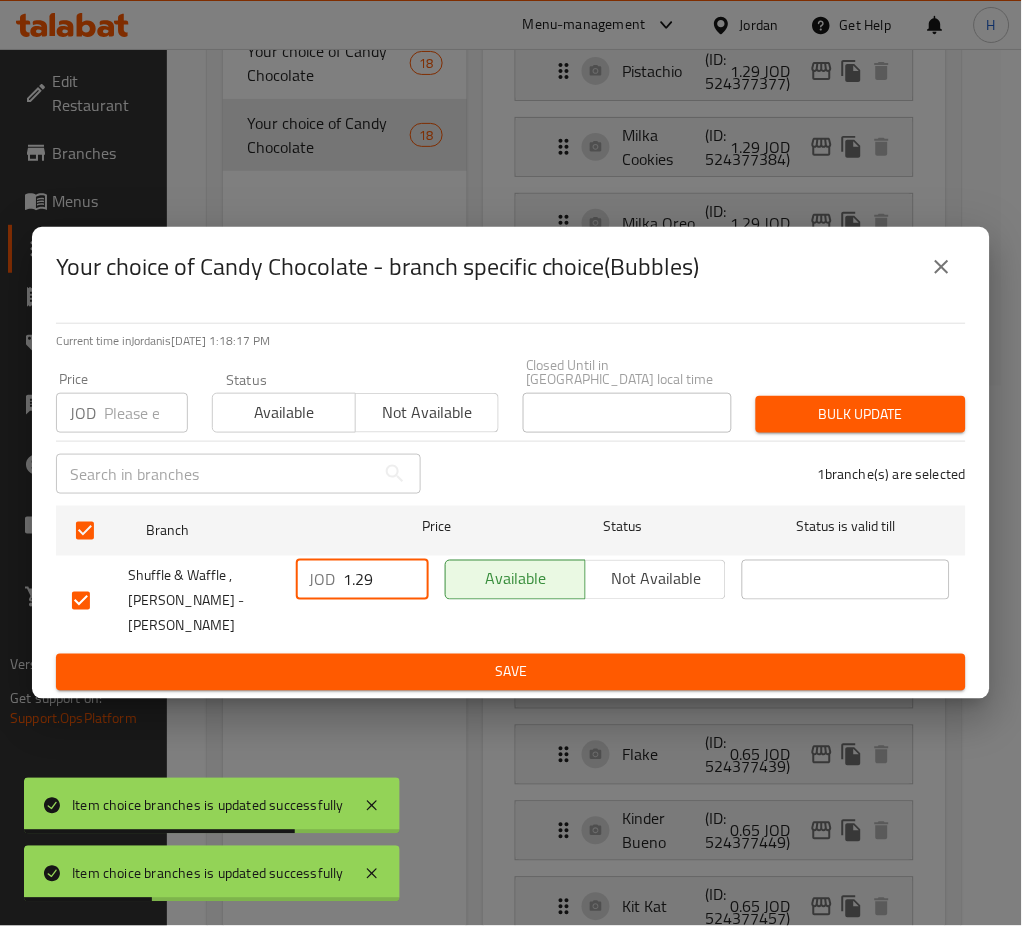paste on "50" 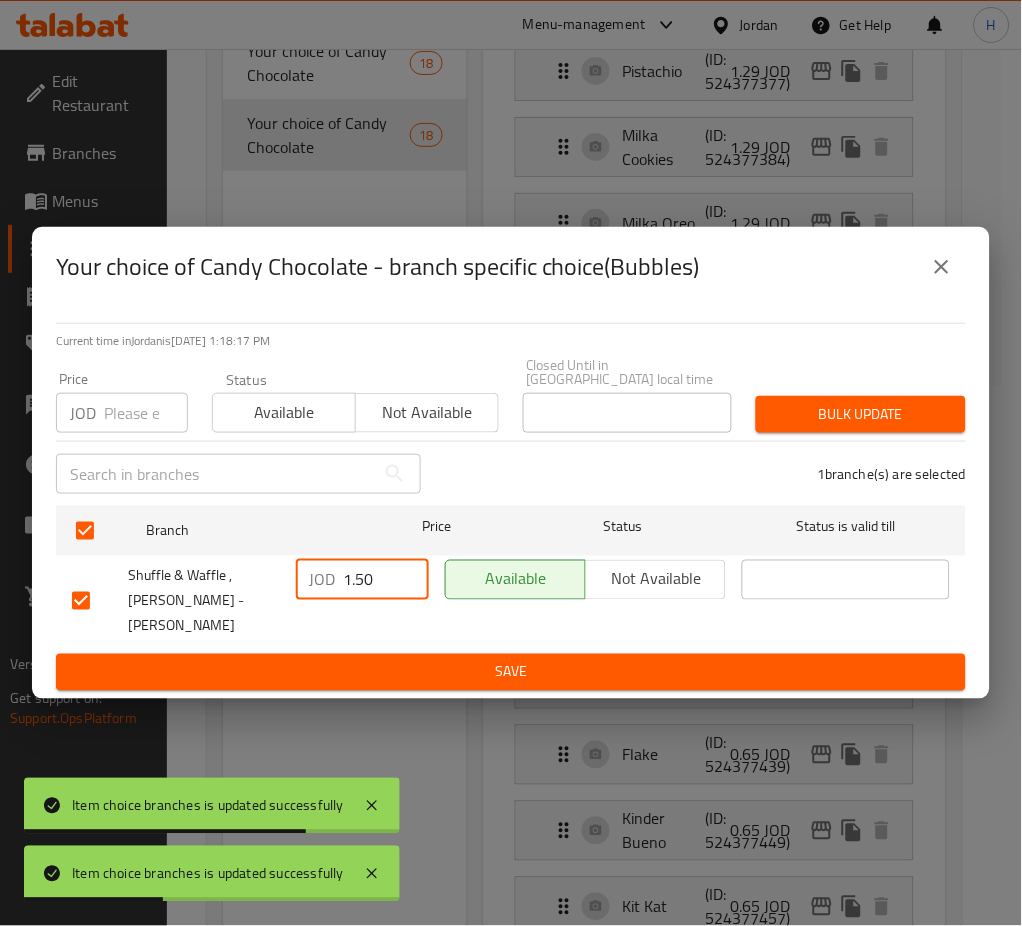 click on "Save" at bounding box center (511, 672) 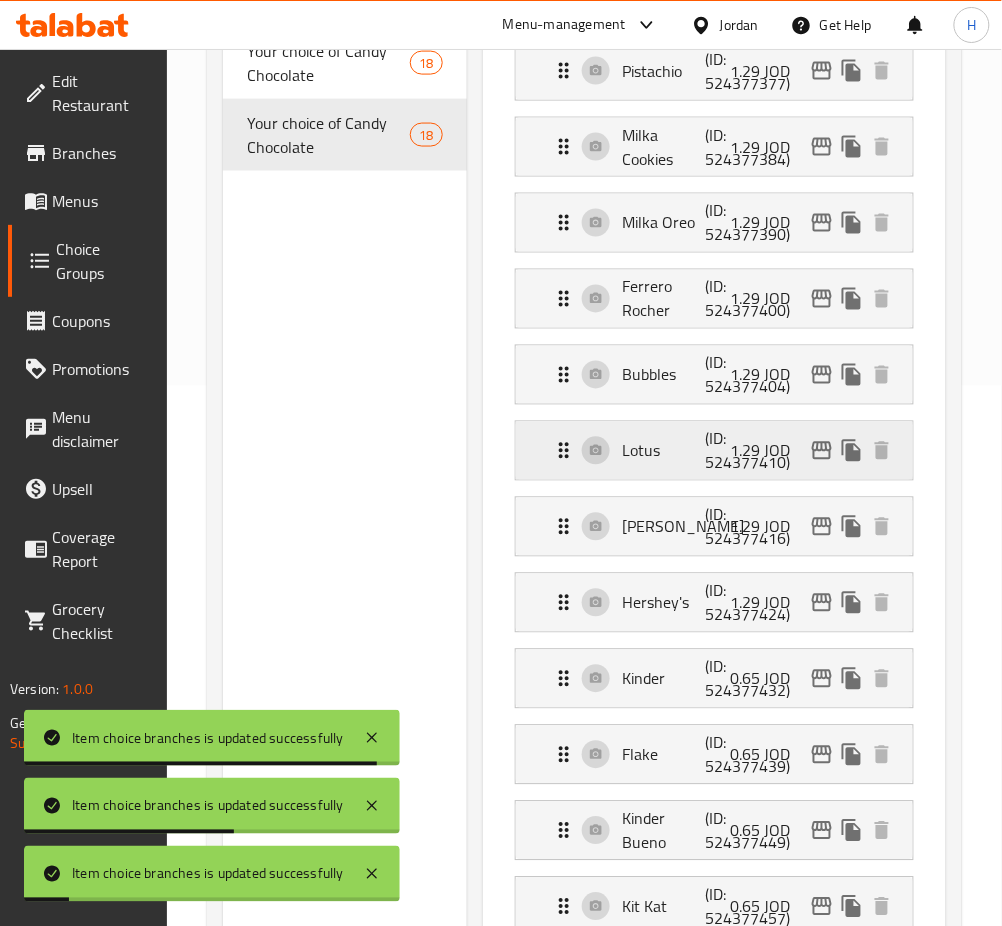 click 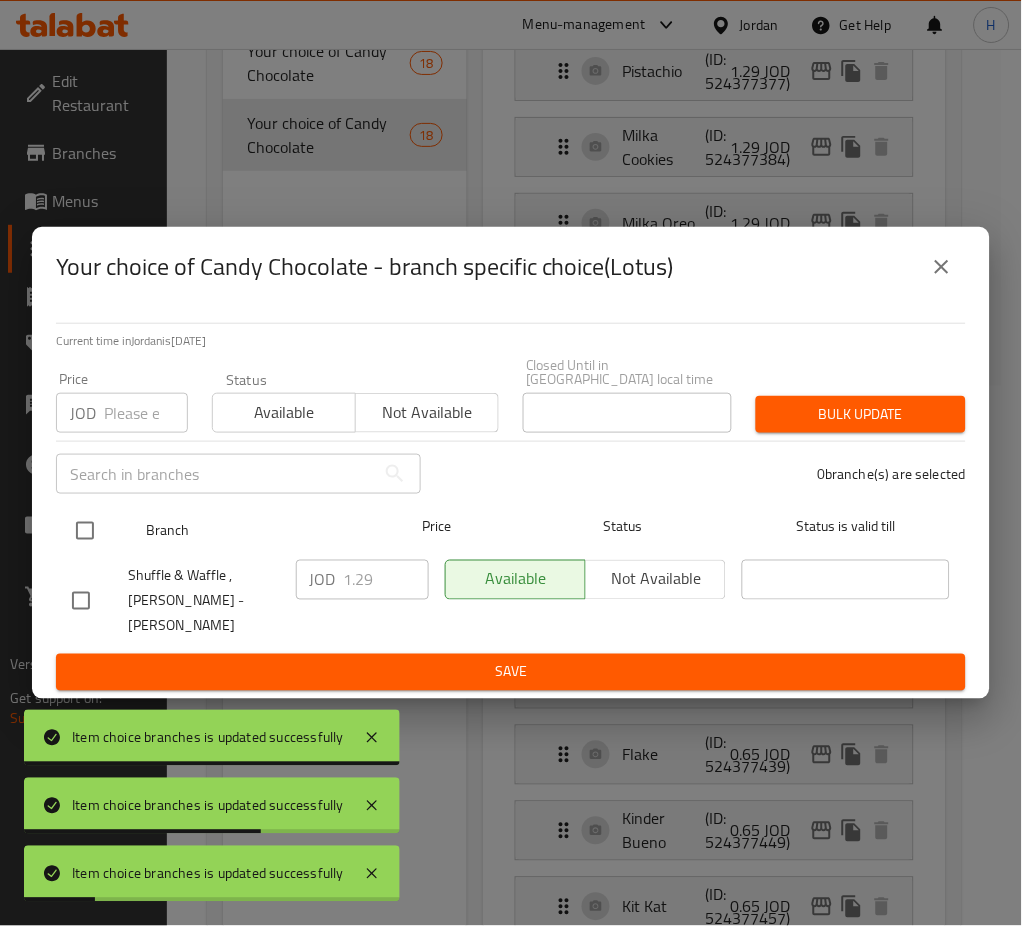 click at bounding box center (85, 531) 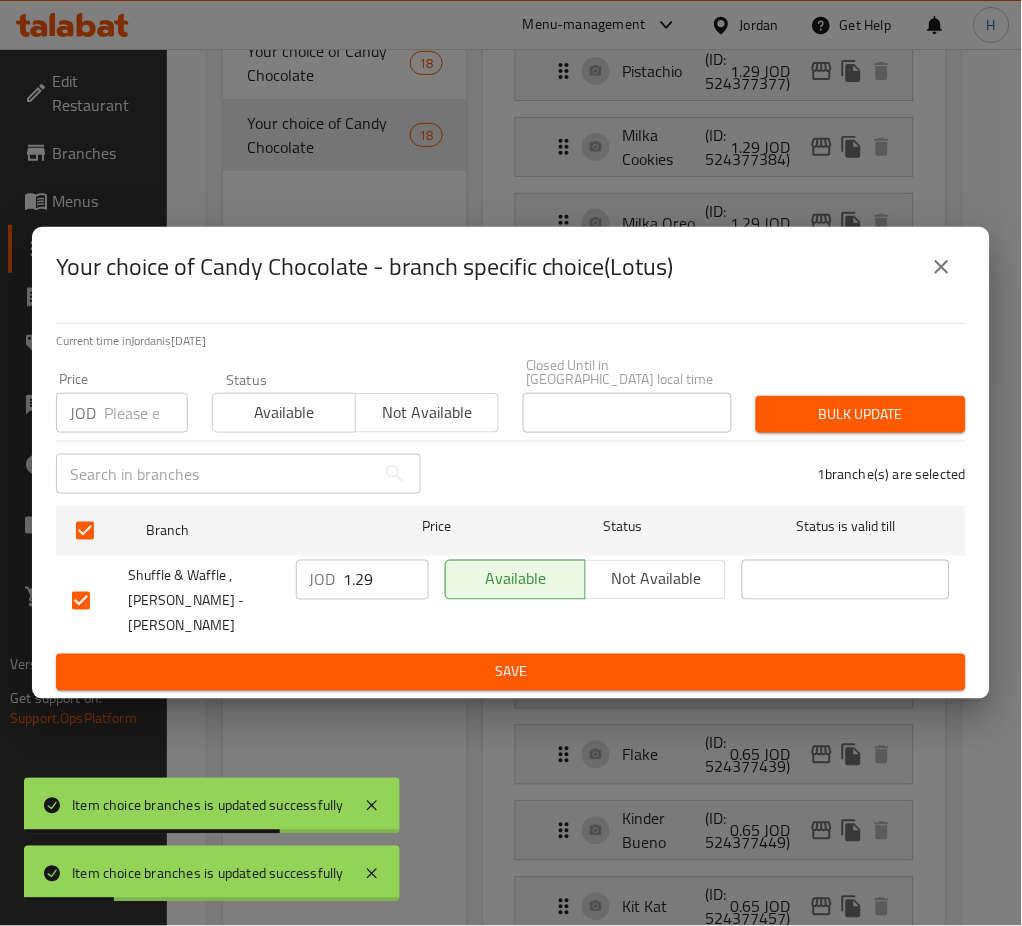 click on "1.29" at bounding box center (386, 580) 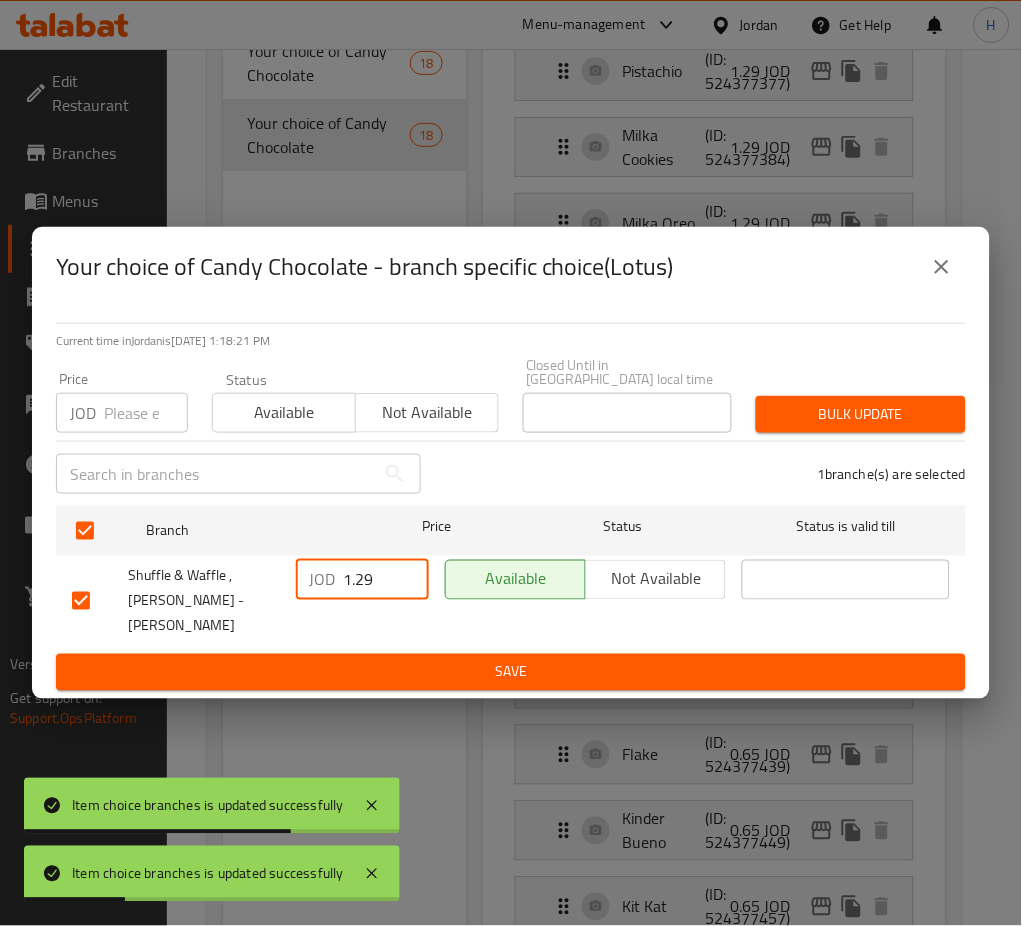 paste on "50" 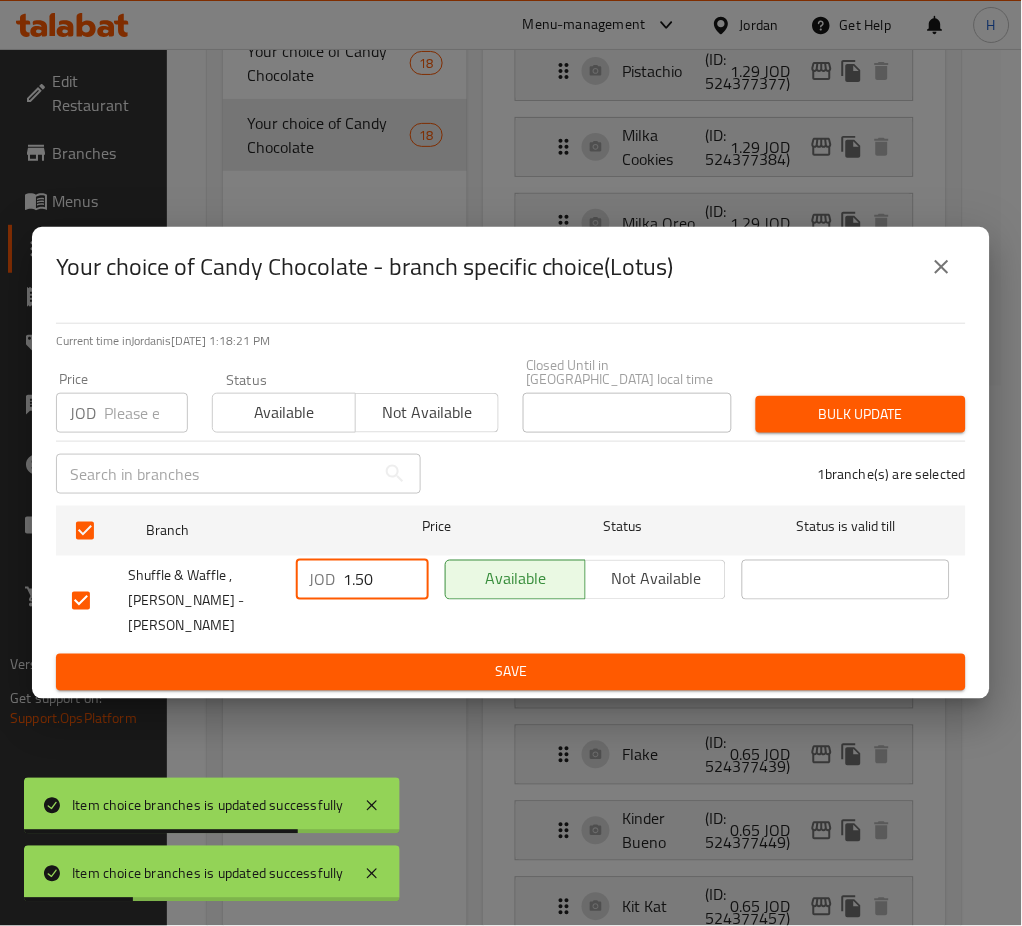 click on "Current time in  [GEOGRAPHIC_DATA]  is  [DATE]   1:18:21 PM Price JOD Price Status Available Not available Closed Until in [GEOGRAPHIC_DATA] local time Closed Until in [GEOGRAPHIC_DATA] local time Bulk update ​ 1  branche(s) are selected Branch Price Status Status is valid till Shuffle & Waffle , [PERSON_NAME] - [PERSON_NAME] JOD 1.50 ​ Available Not available ​ Save" at bounding box center (511, 503) 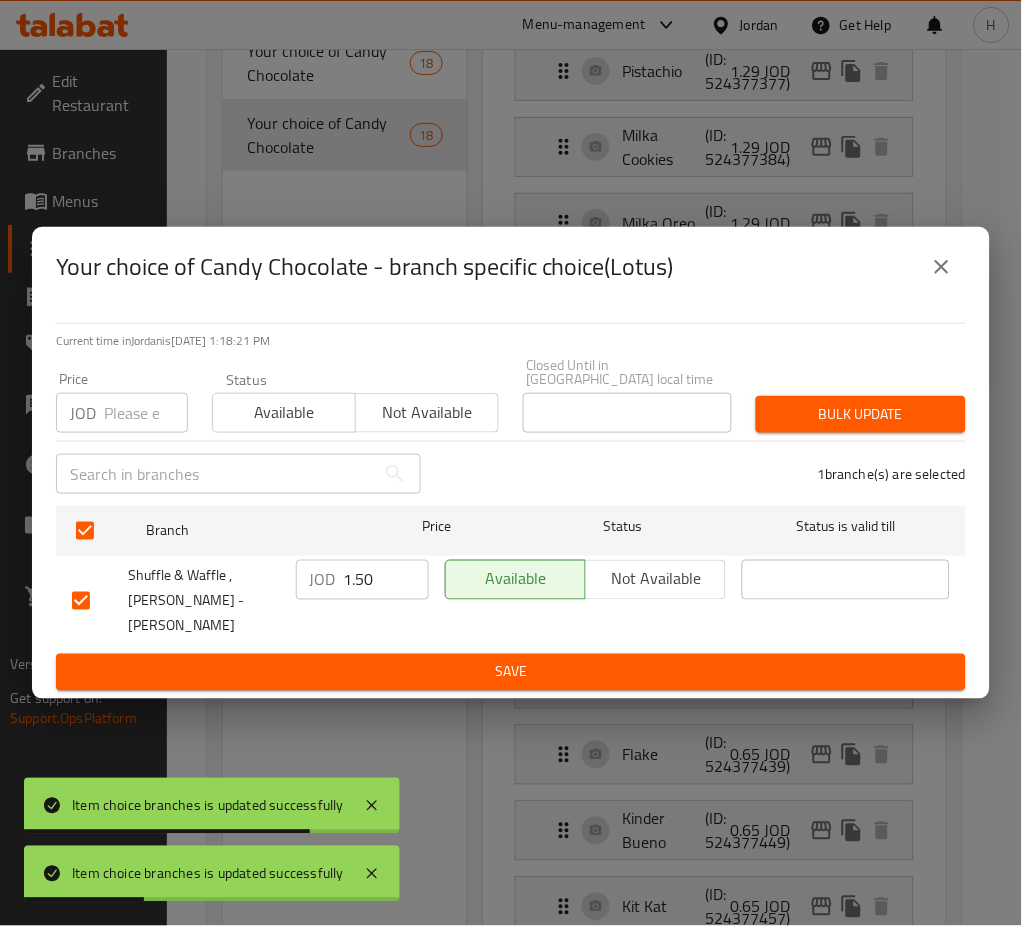 click on "Save" at bounding box center (511, 672) 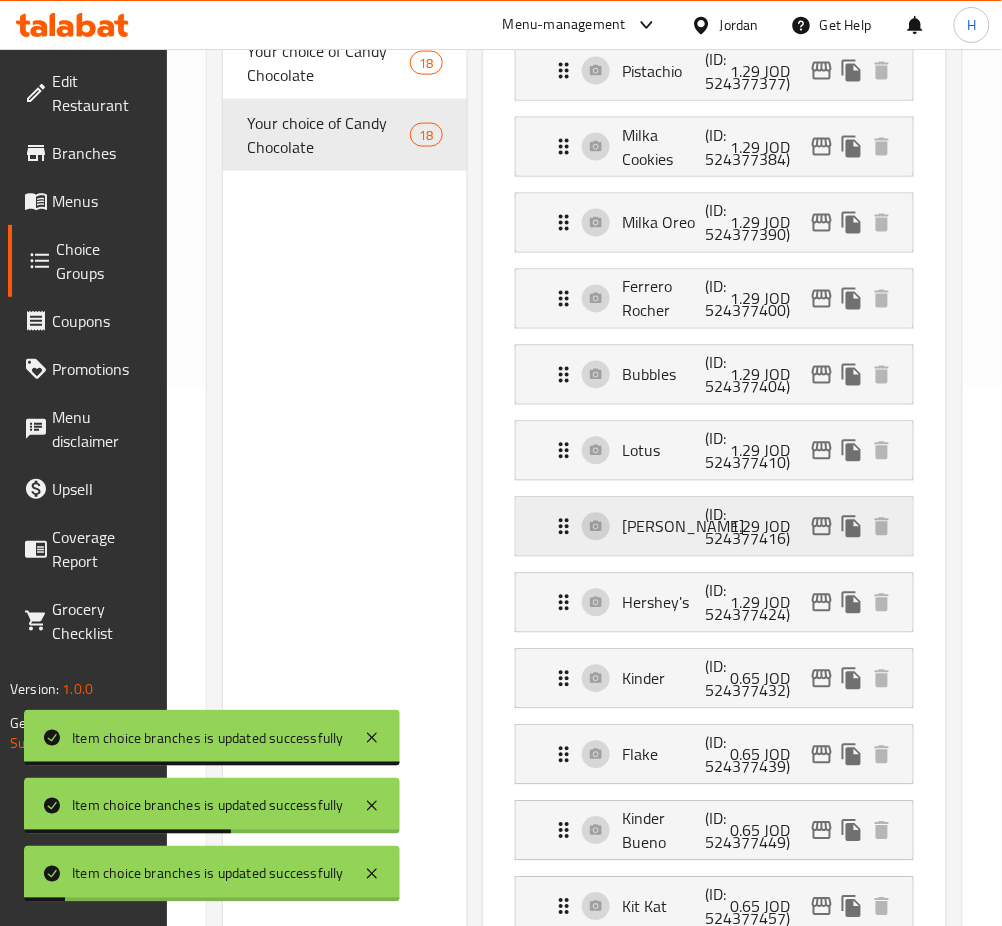 click on "1.29 JOD" at bounding box center [769, 527] 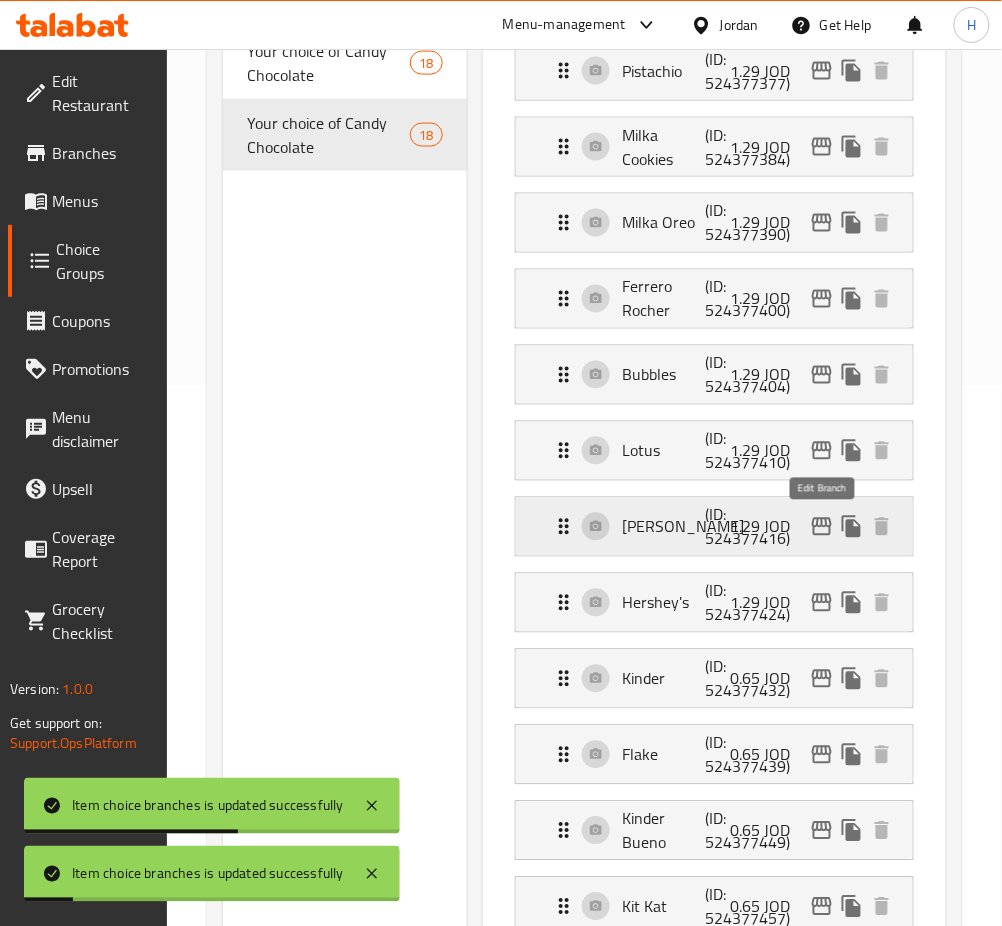 click 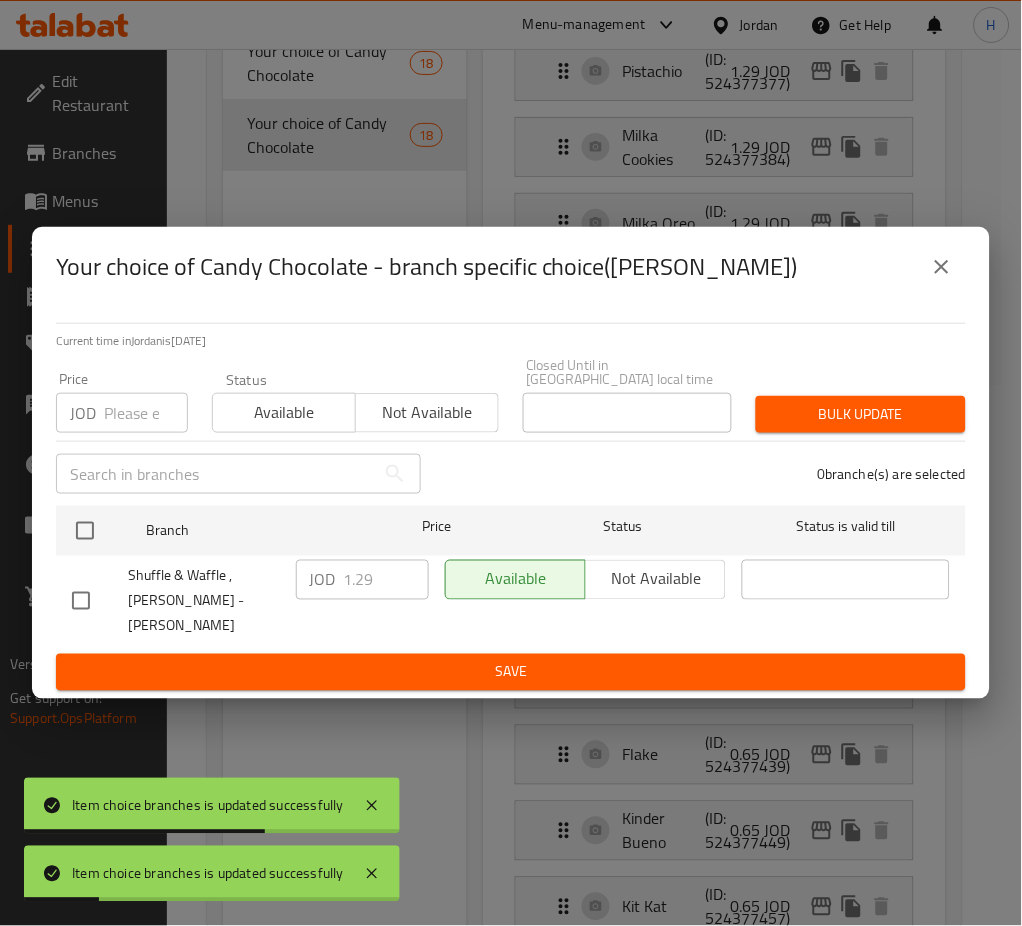 drag, startPoint x: 87, startPoint y: 537, endPoint x: 188, endPoint y: 571, distance: 106.56923 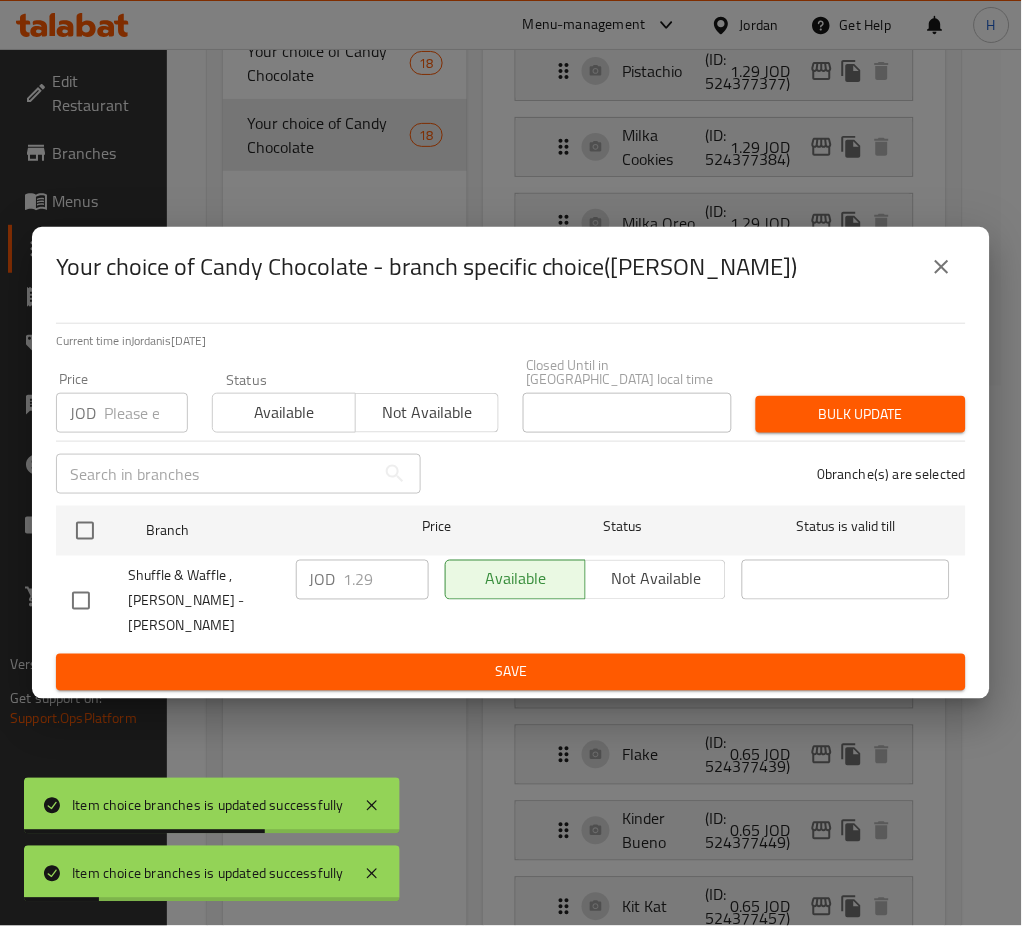 click at bounding box center (85, 531) 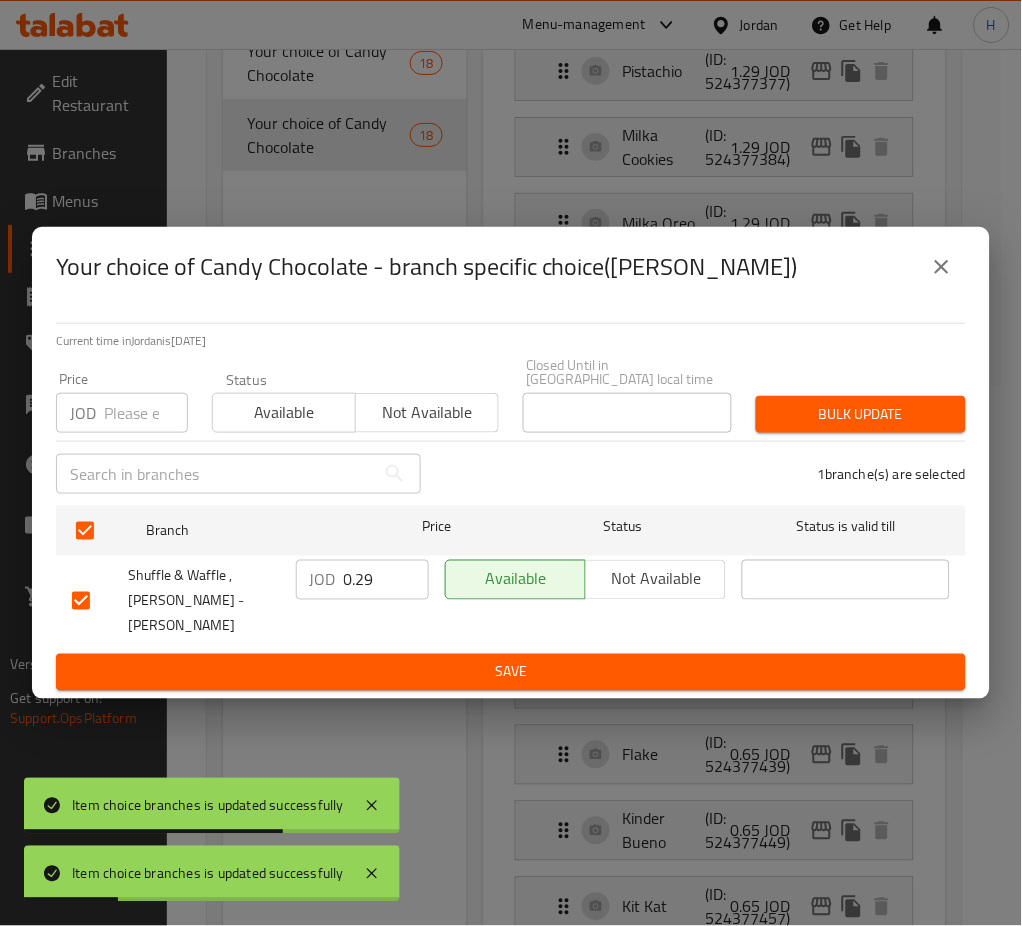 click on "0.29" at bounding box center (386, 580) 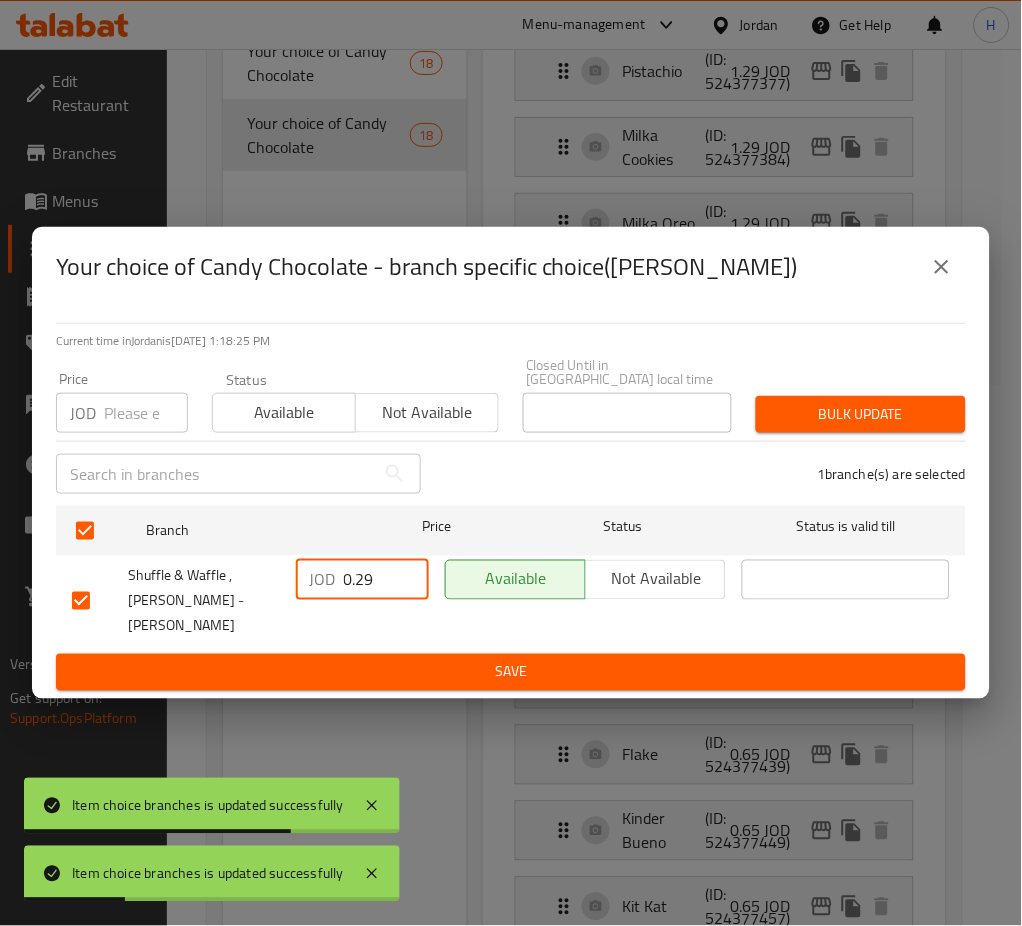 paste on "1.50" 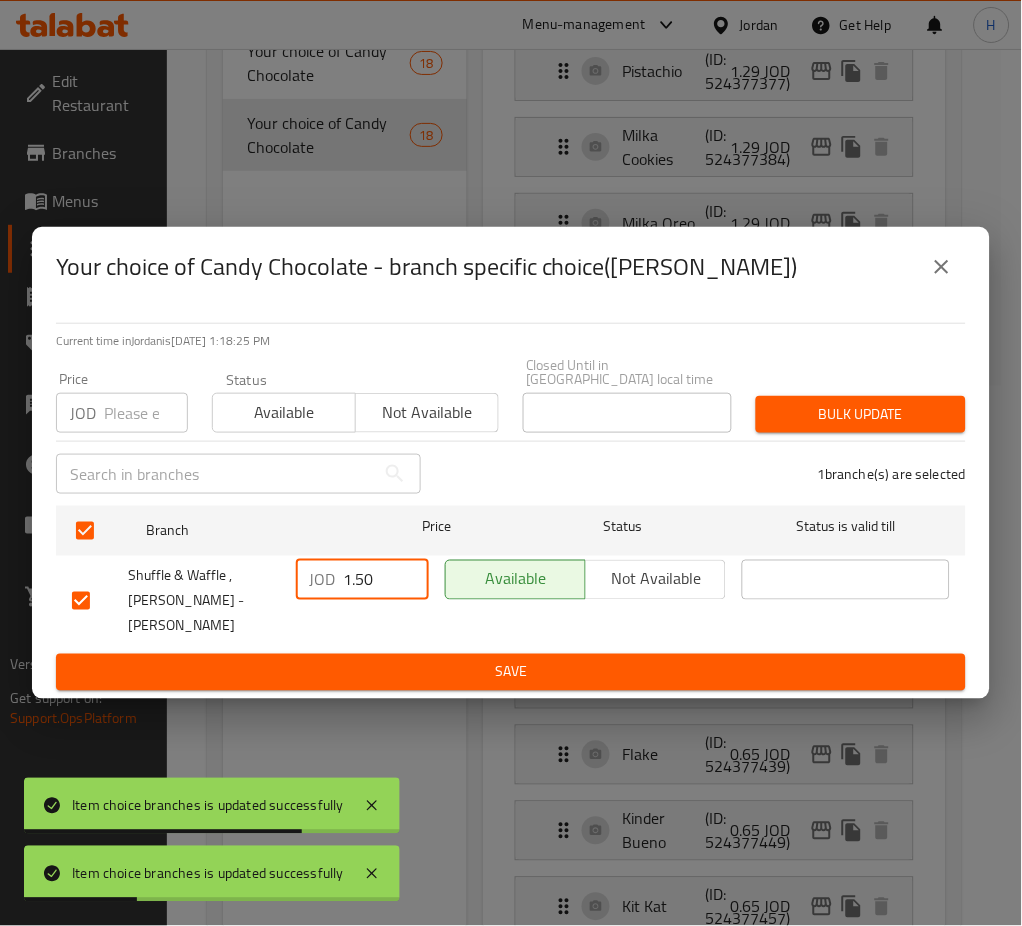 click on "Save" at bounding box center [511, 672] 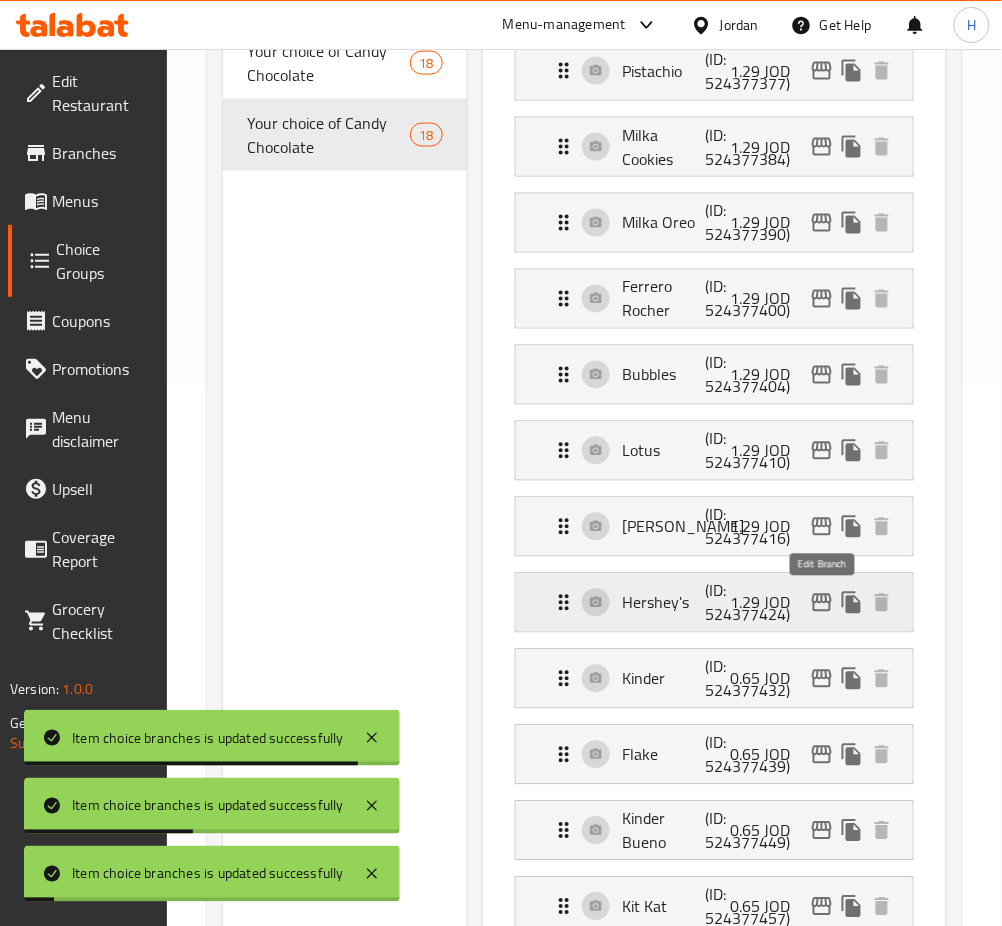 click 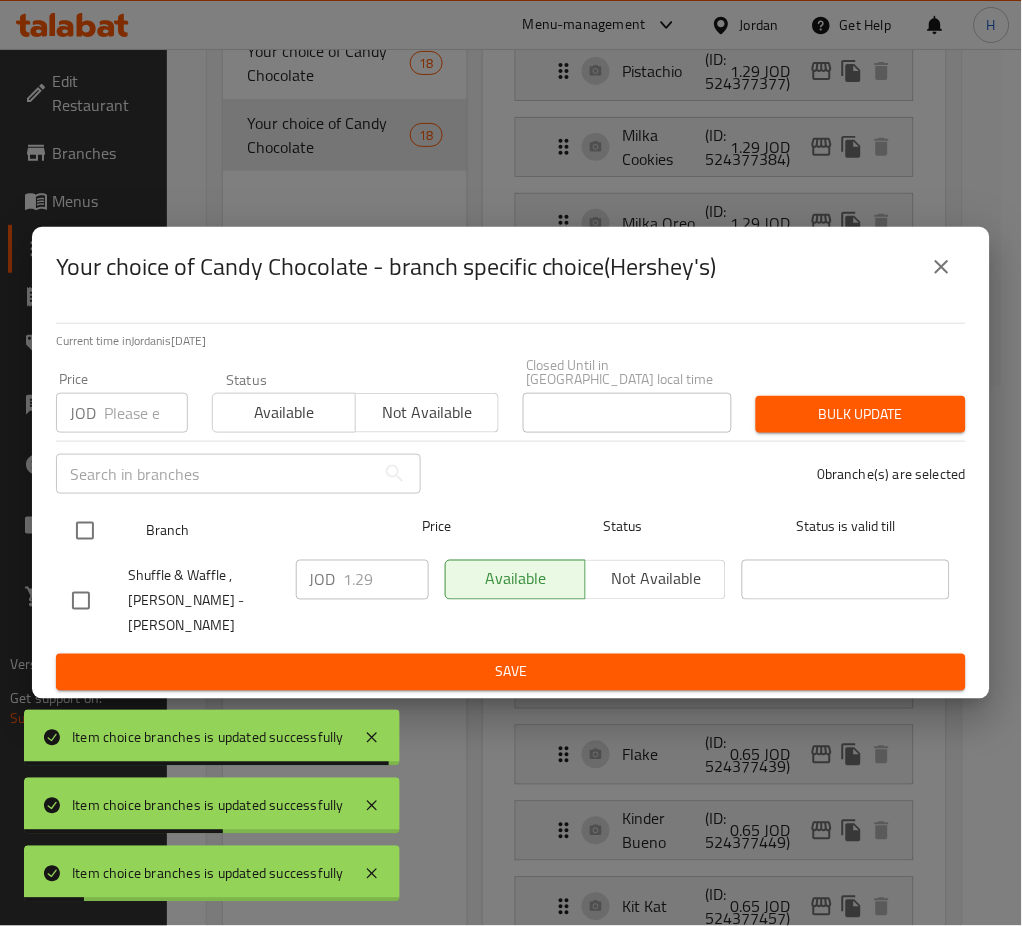 click at bounding box center [85, 531] 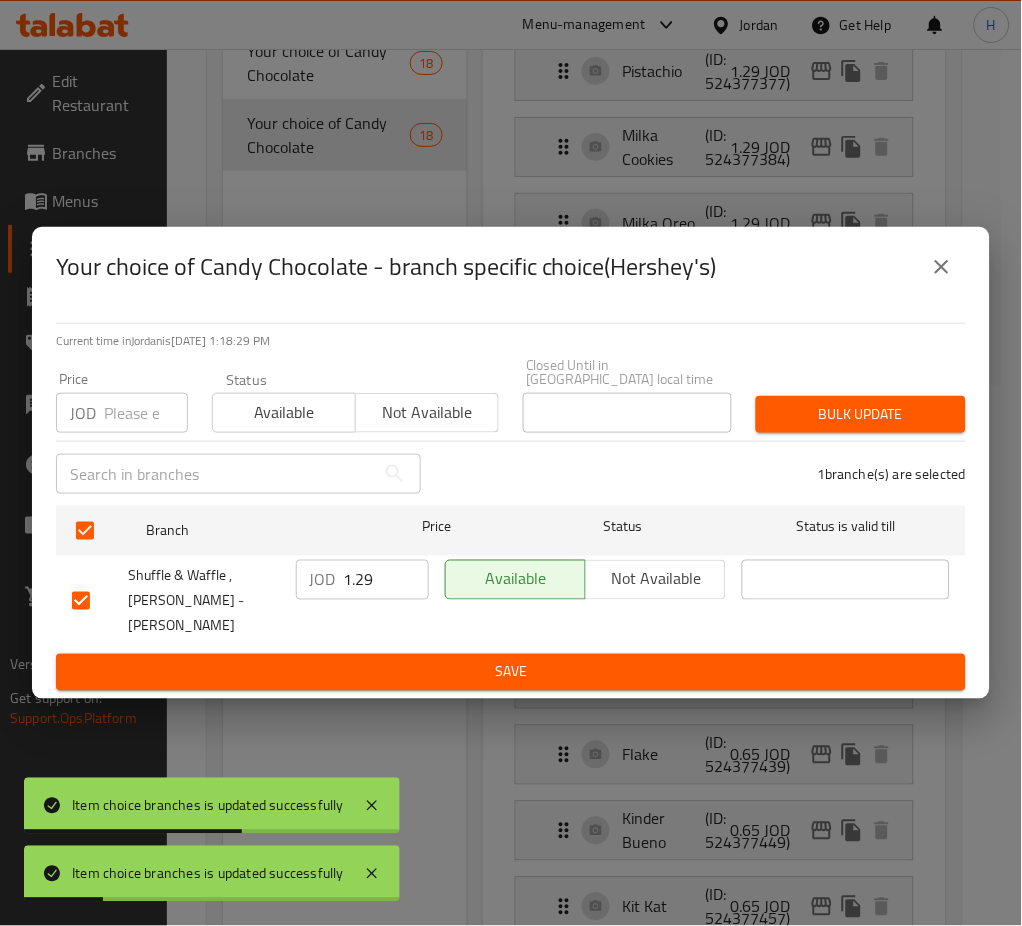 click on "1.29" at bounding box center [386, 580] 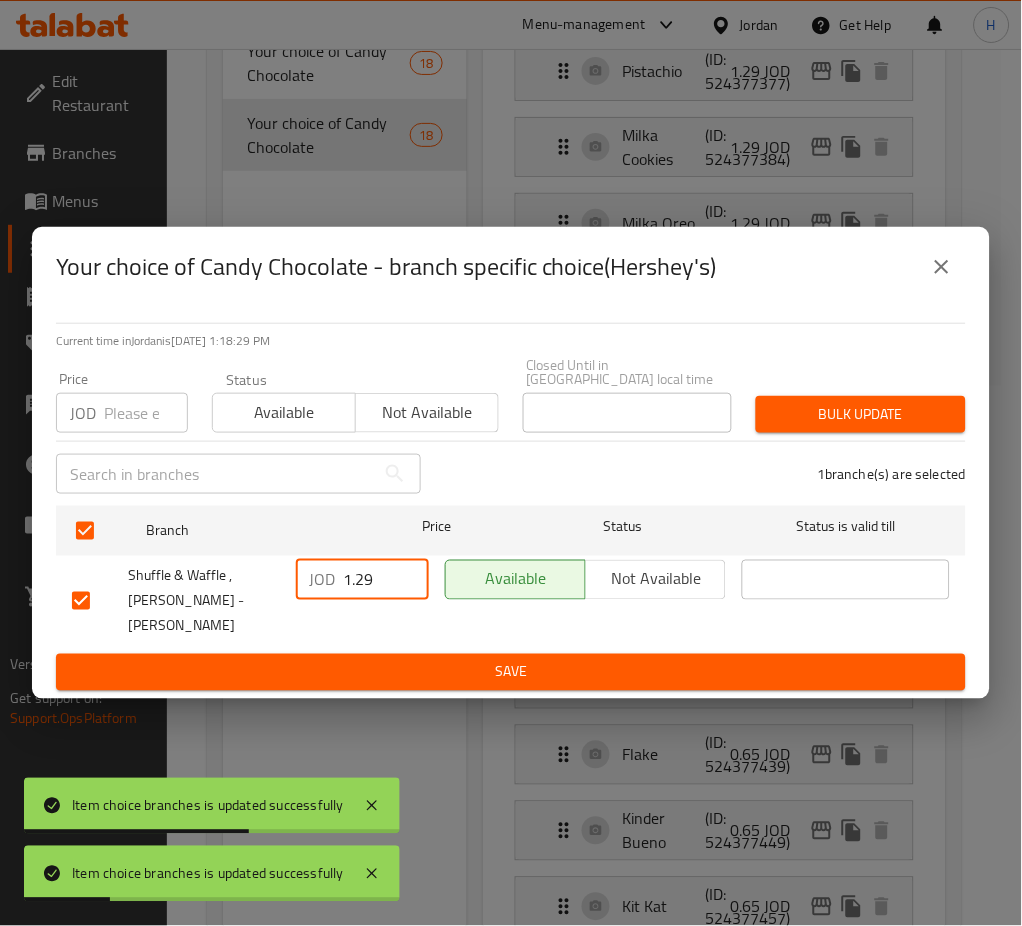 paste on "50" 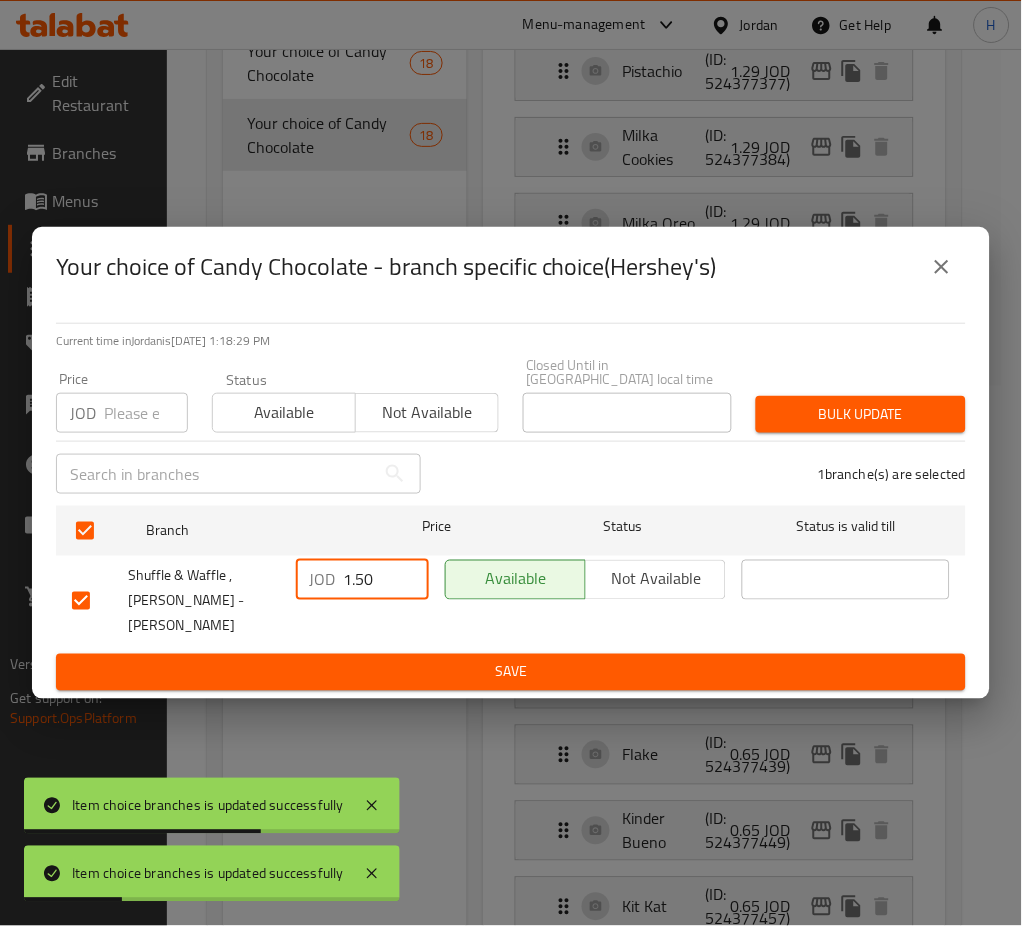 click on "Save" at bounding box center [511, 672] 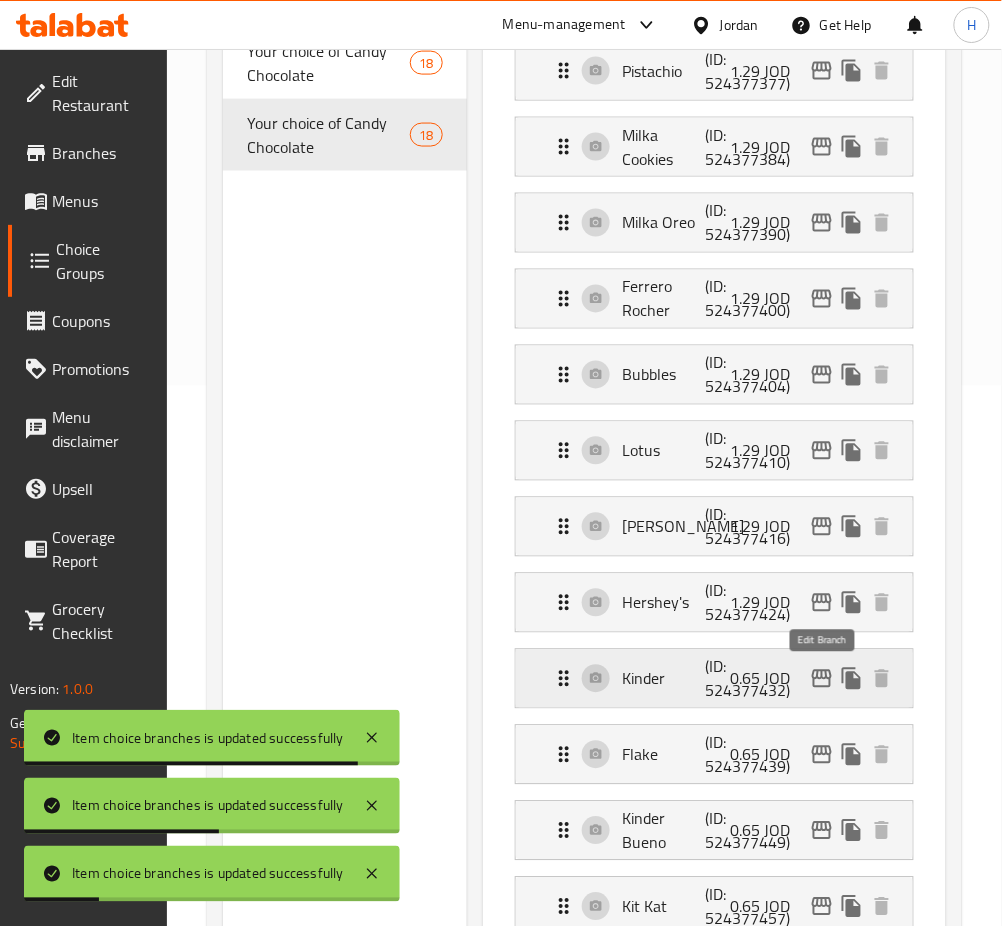 click 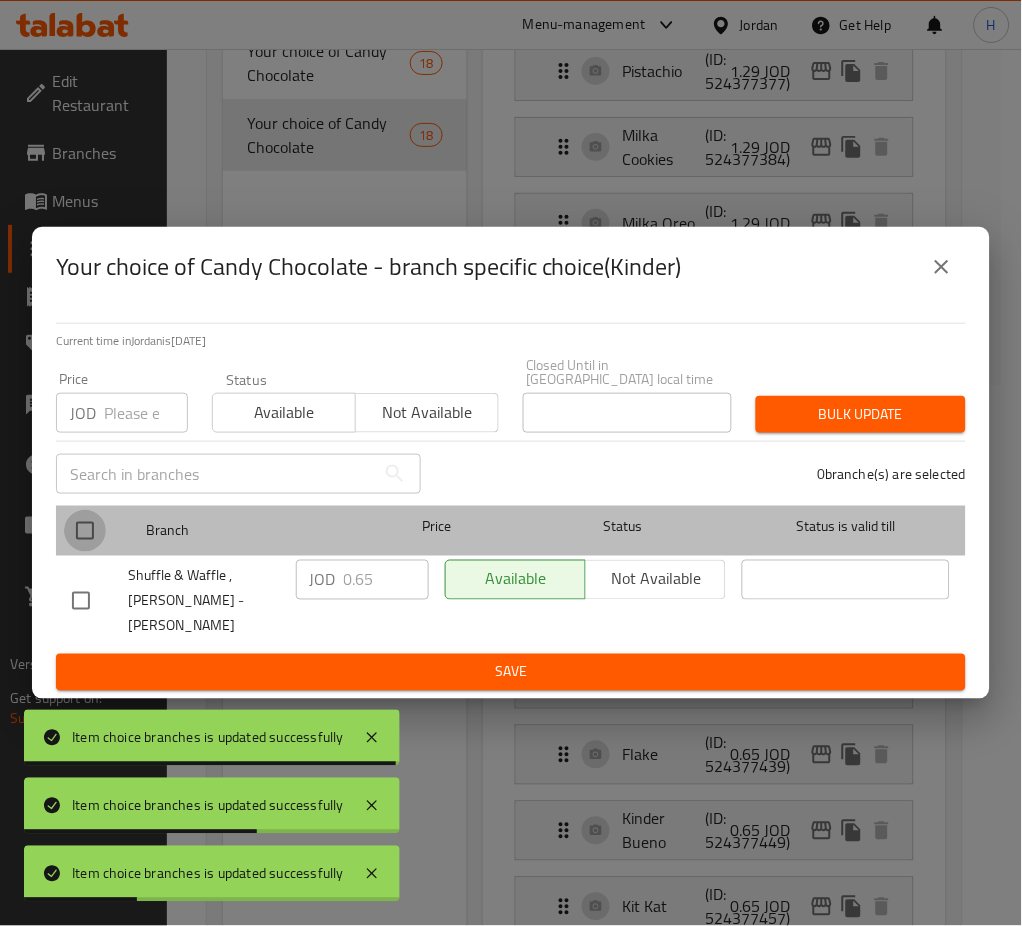 drag, startPoint x: 76, startPoint y: 523, endPoint x: 103, endPoint y: 550, distance: 38.183765 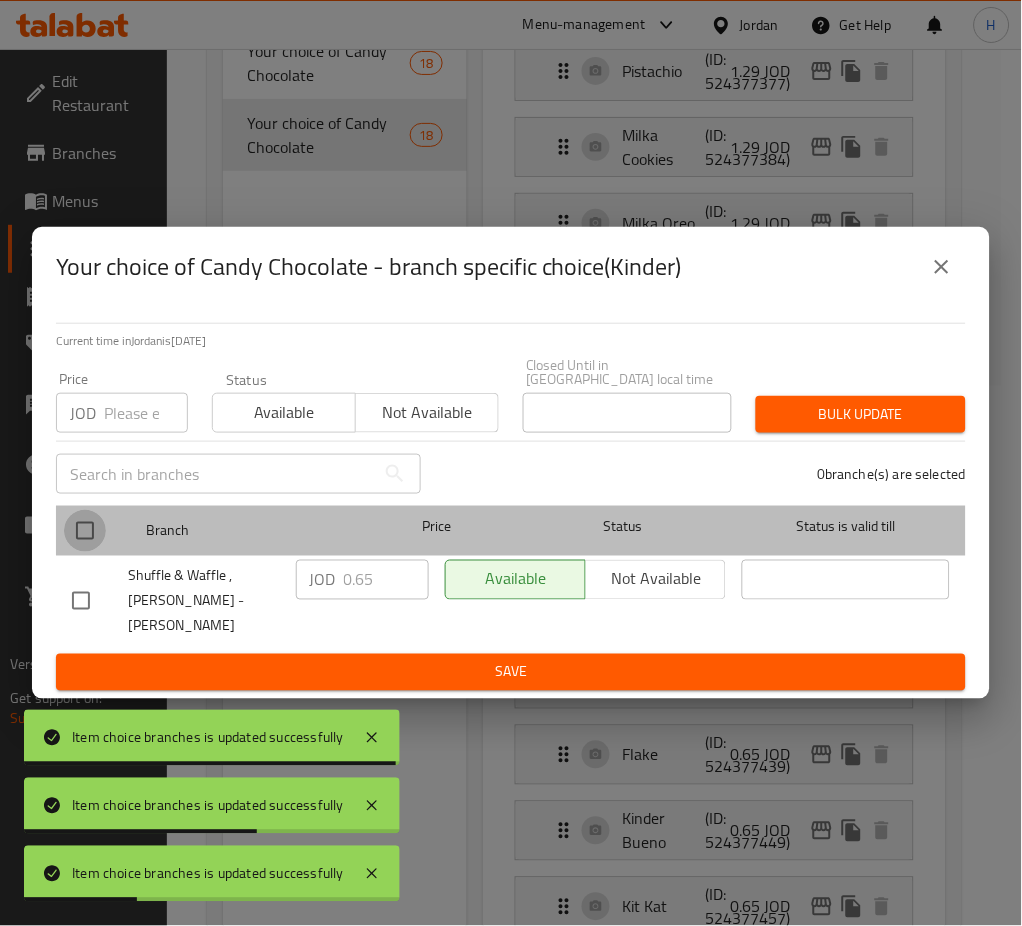 click at bounding box center (85, 531) 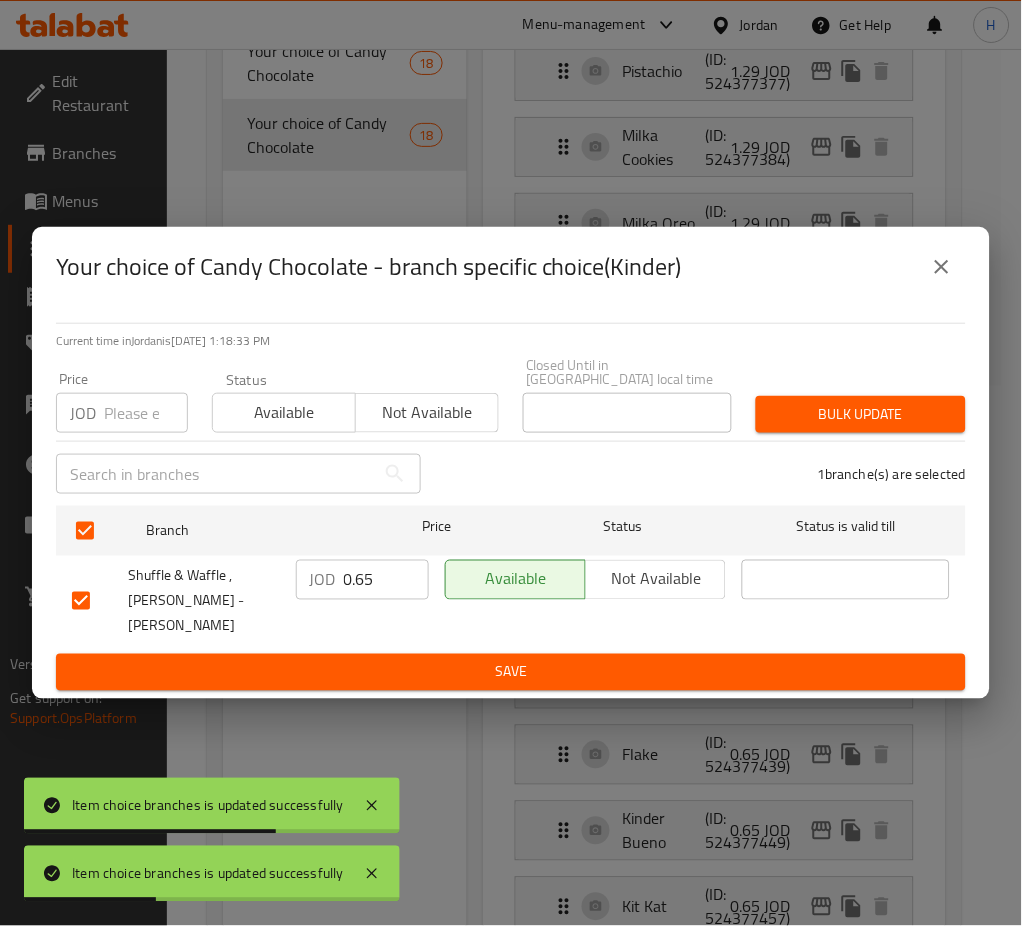click on "JOD 0.65 ​" at bounding box center (362, 580) 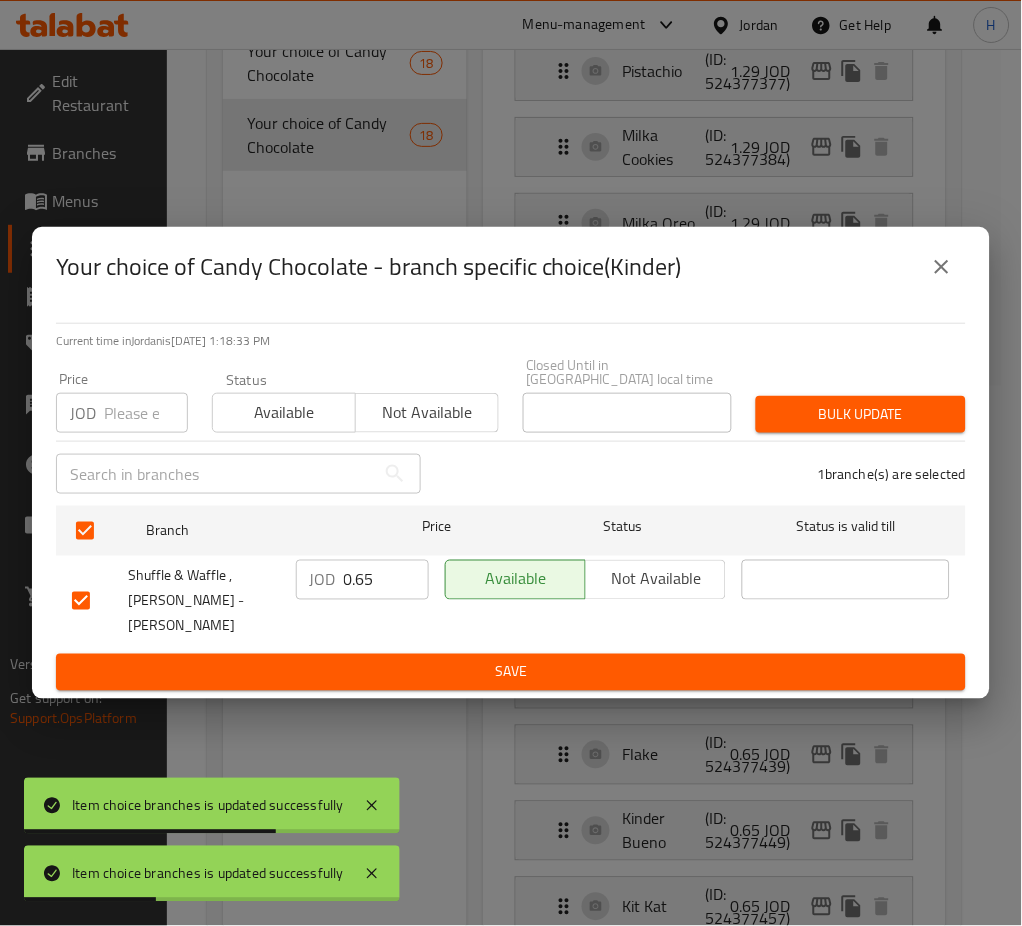 paste on "1.50" 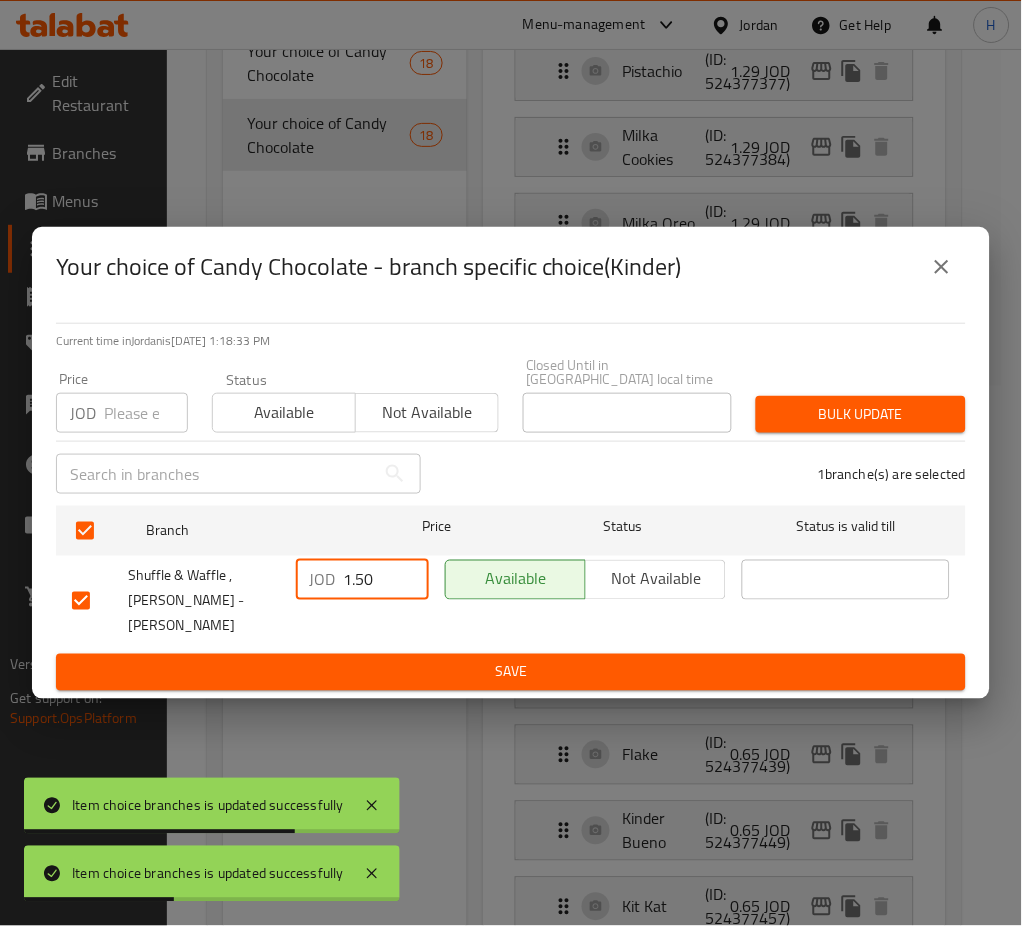 click on "Save" at bounding box center [511, 672] 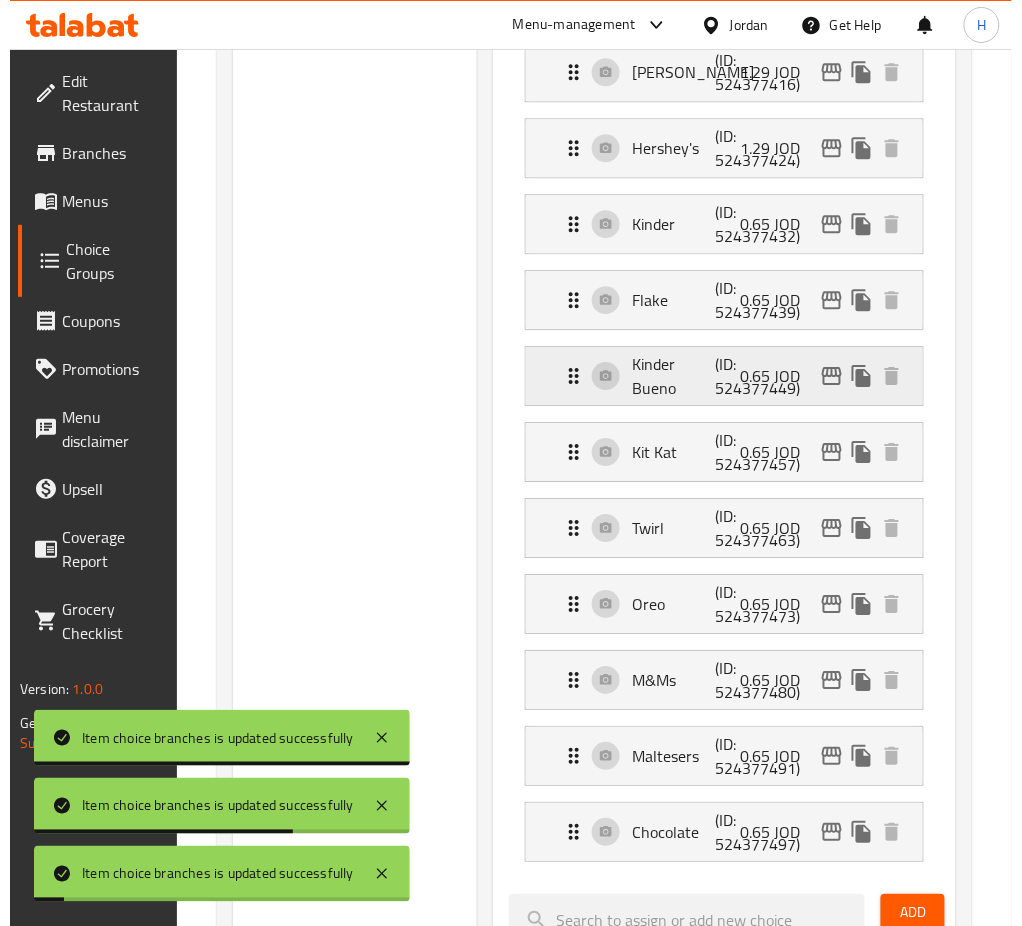 scroll, scrollTop: 940, scrollLeft: 0, axis: vertical 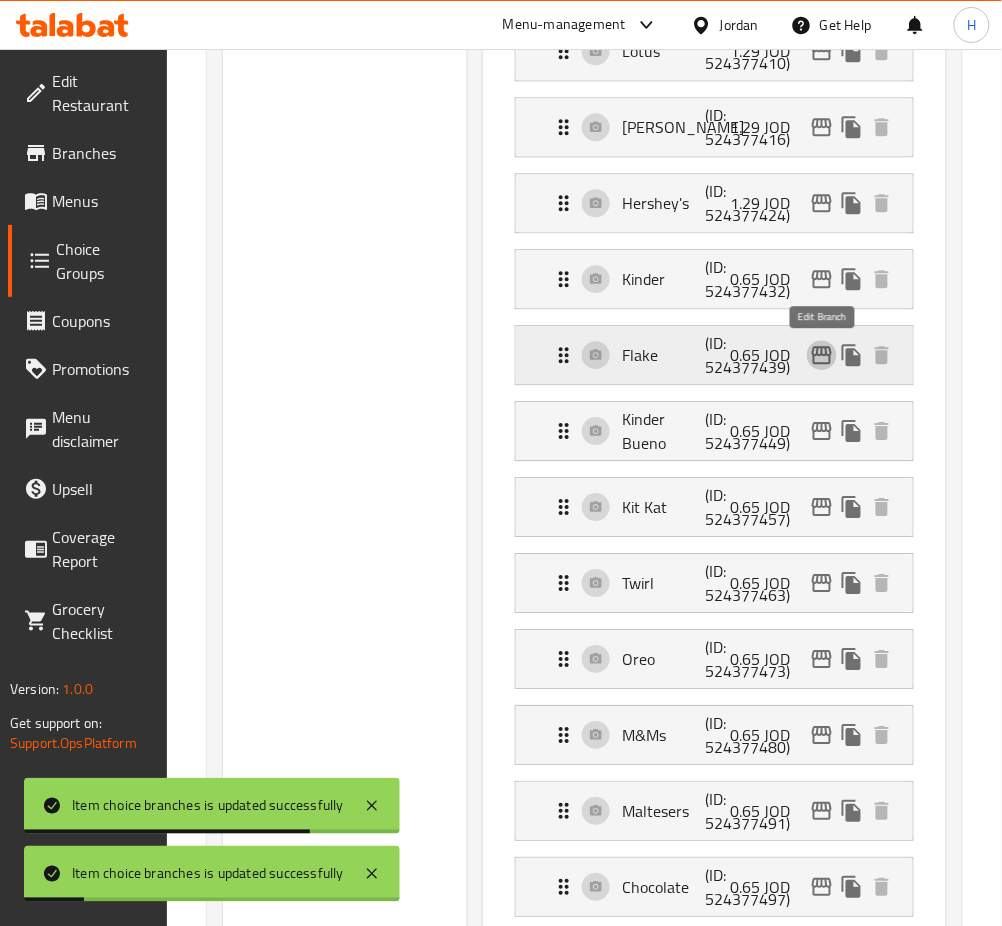 click 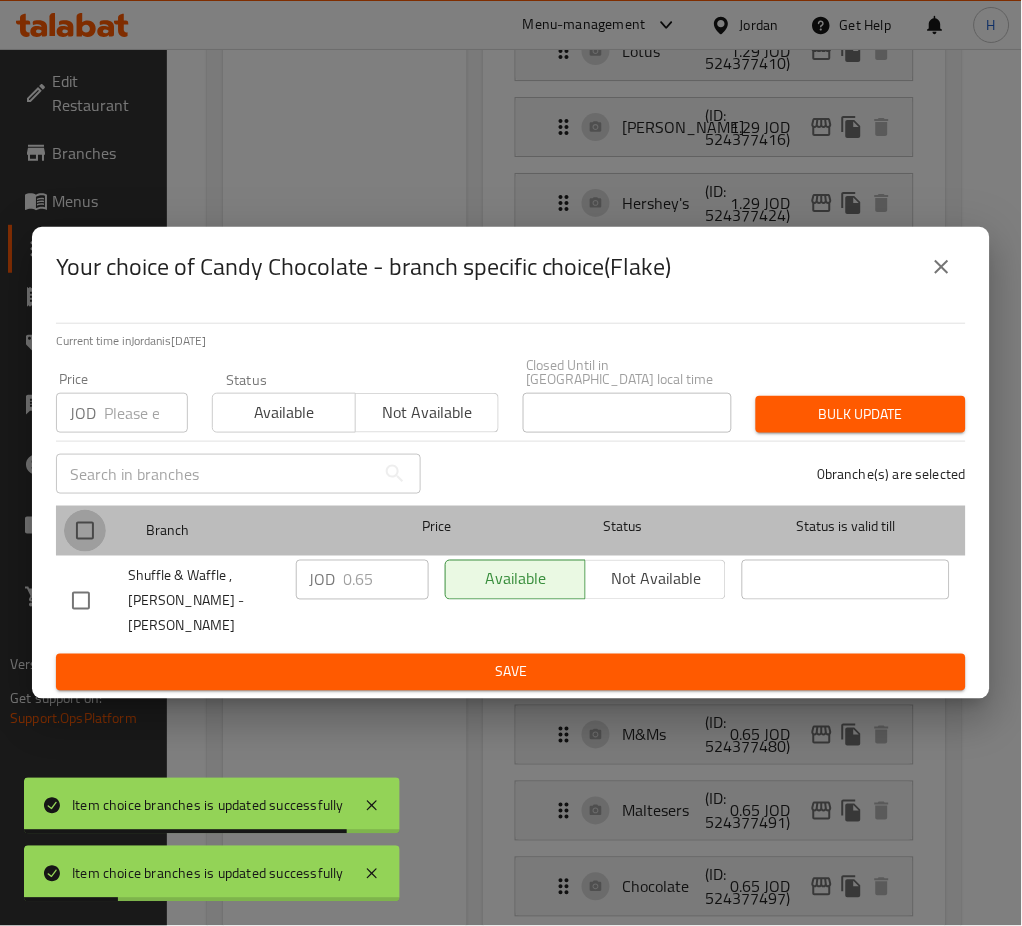 click at bounding box center (85, 531) 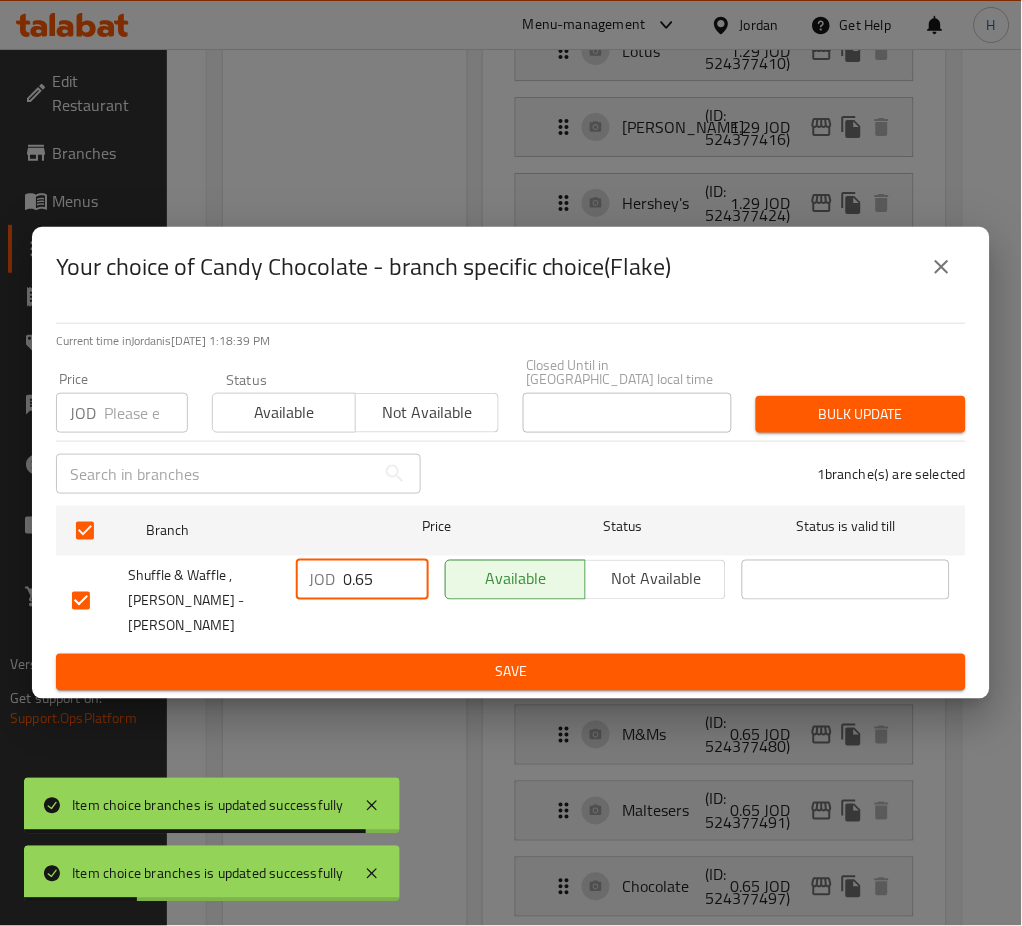 click on "0.65" at bounding box center [386, 580] 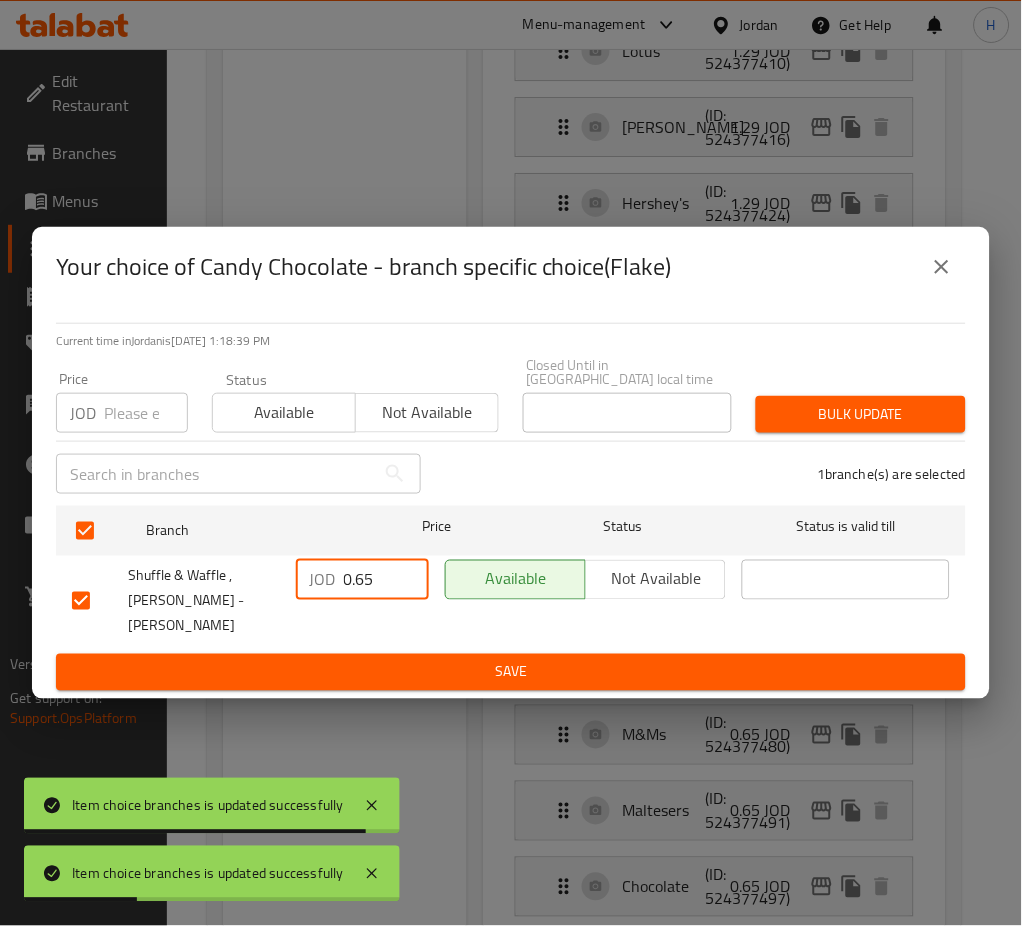 paste on "1.50" 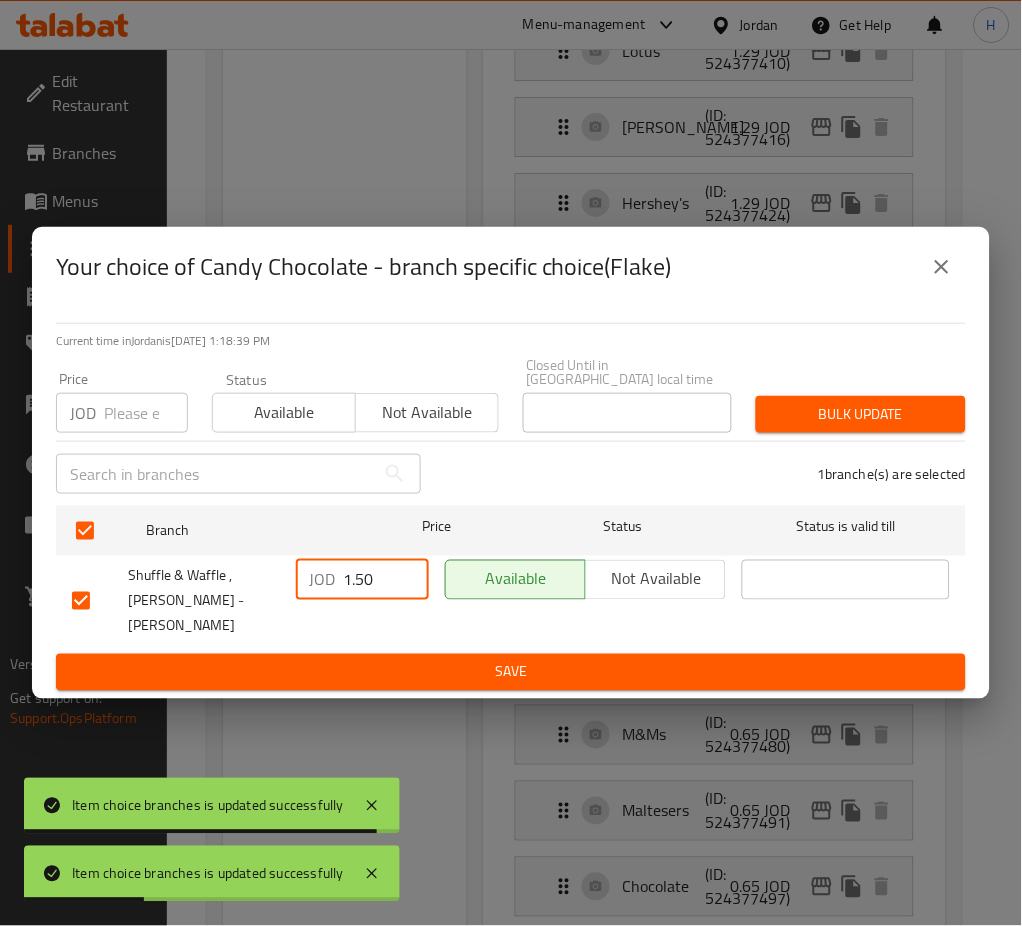 click on "Save" at bounding box center (511, 672) 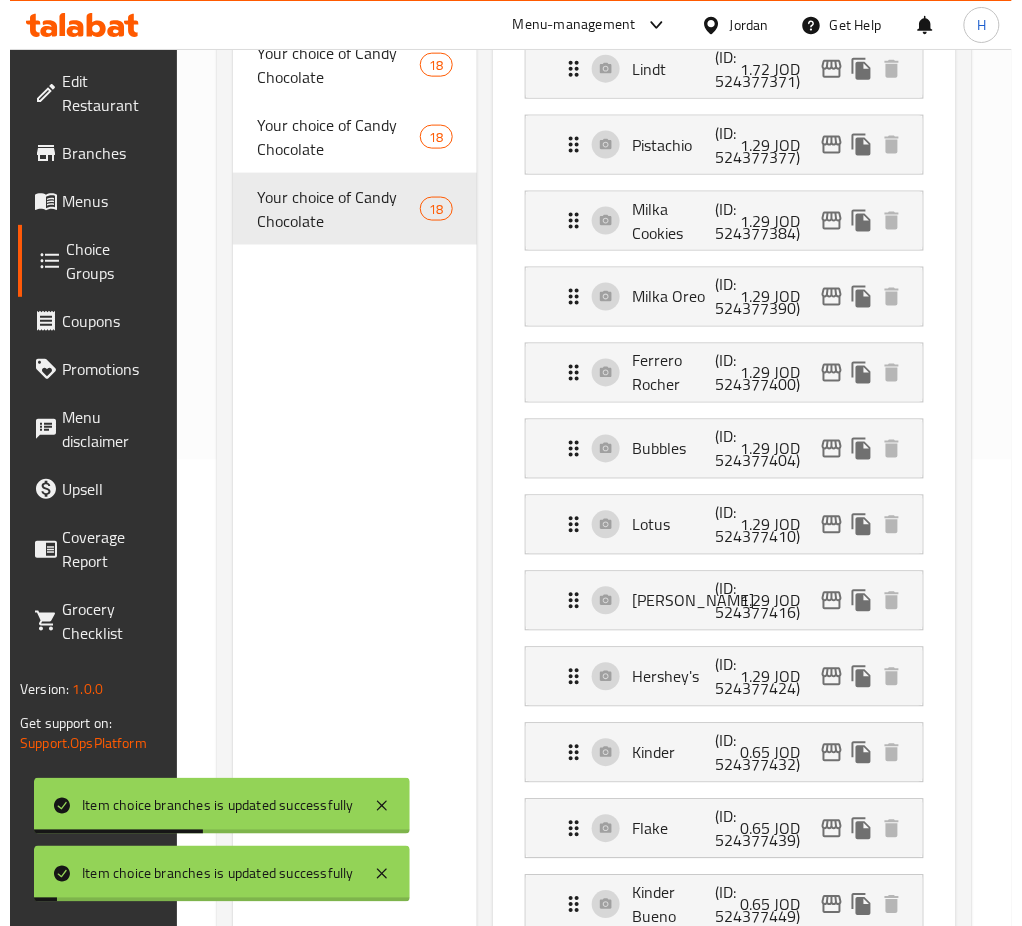 scroll, scrollTop: 745, scrollLeft: 0, axis: vertical 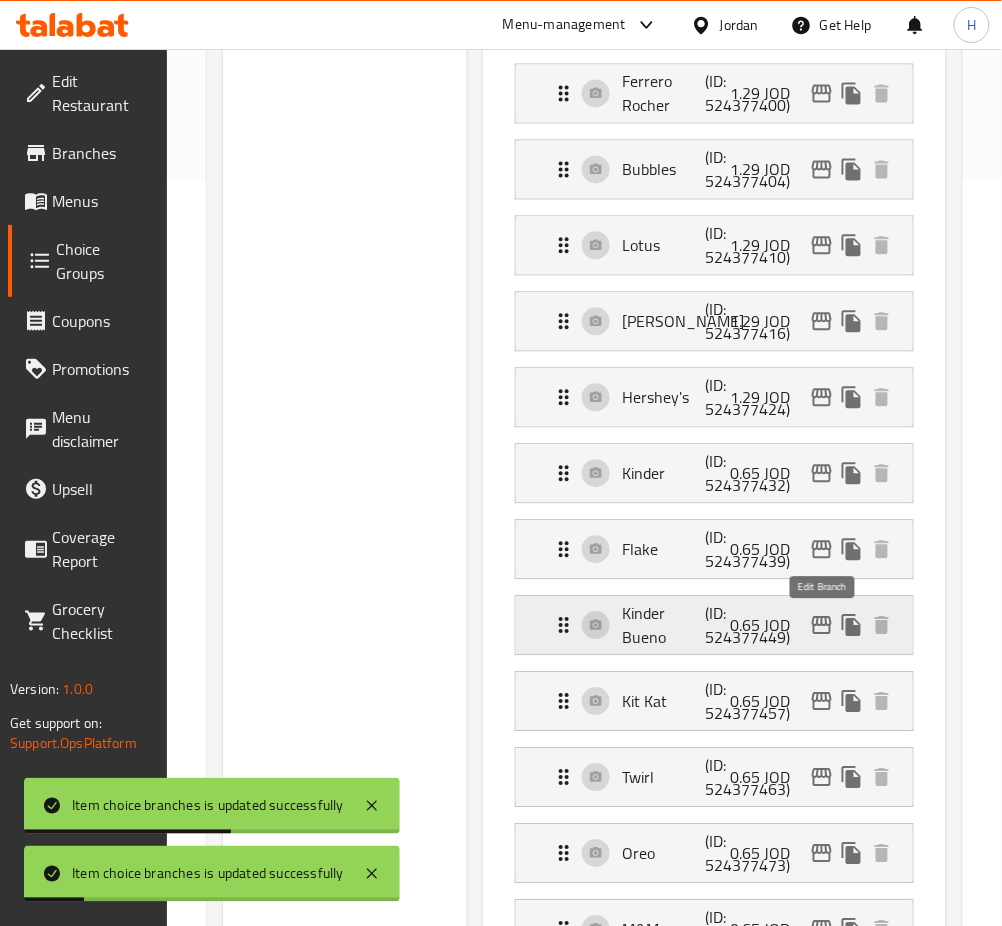 click 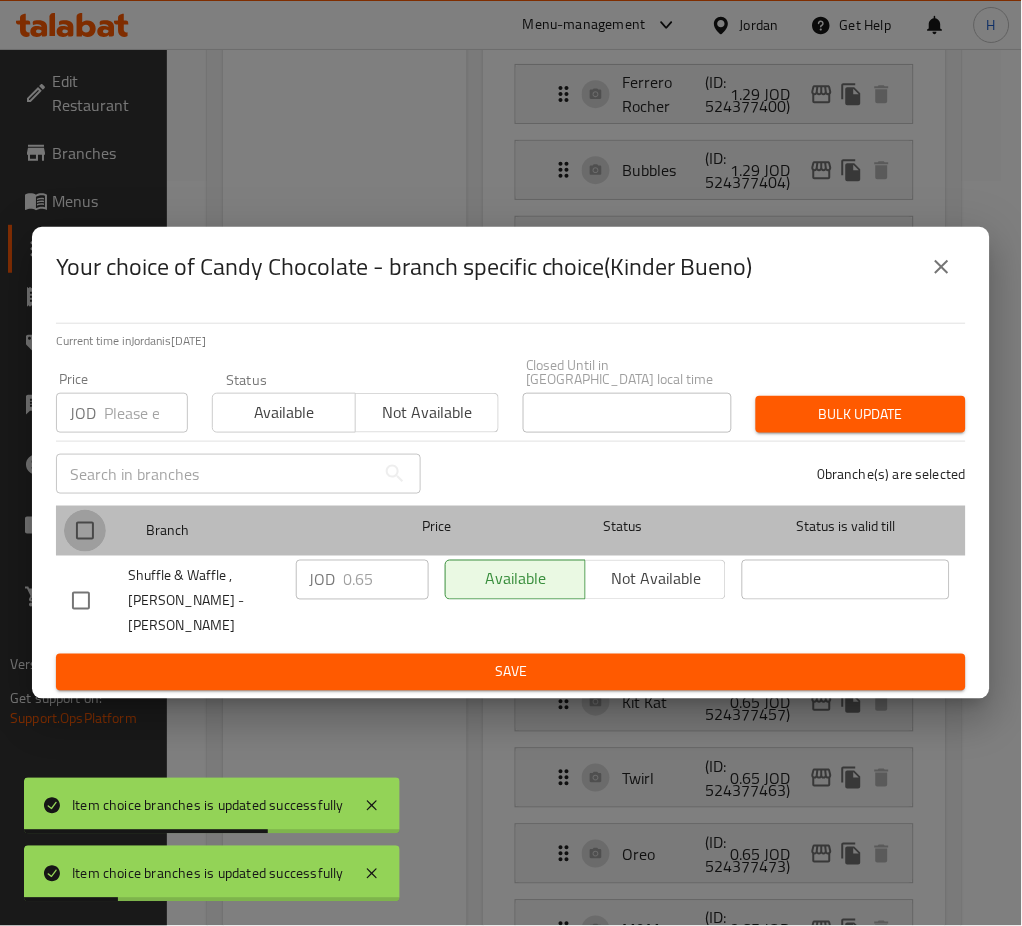 click at bounding box center [85, 531] 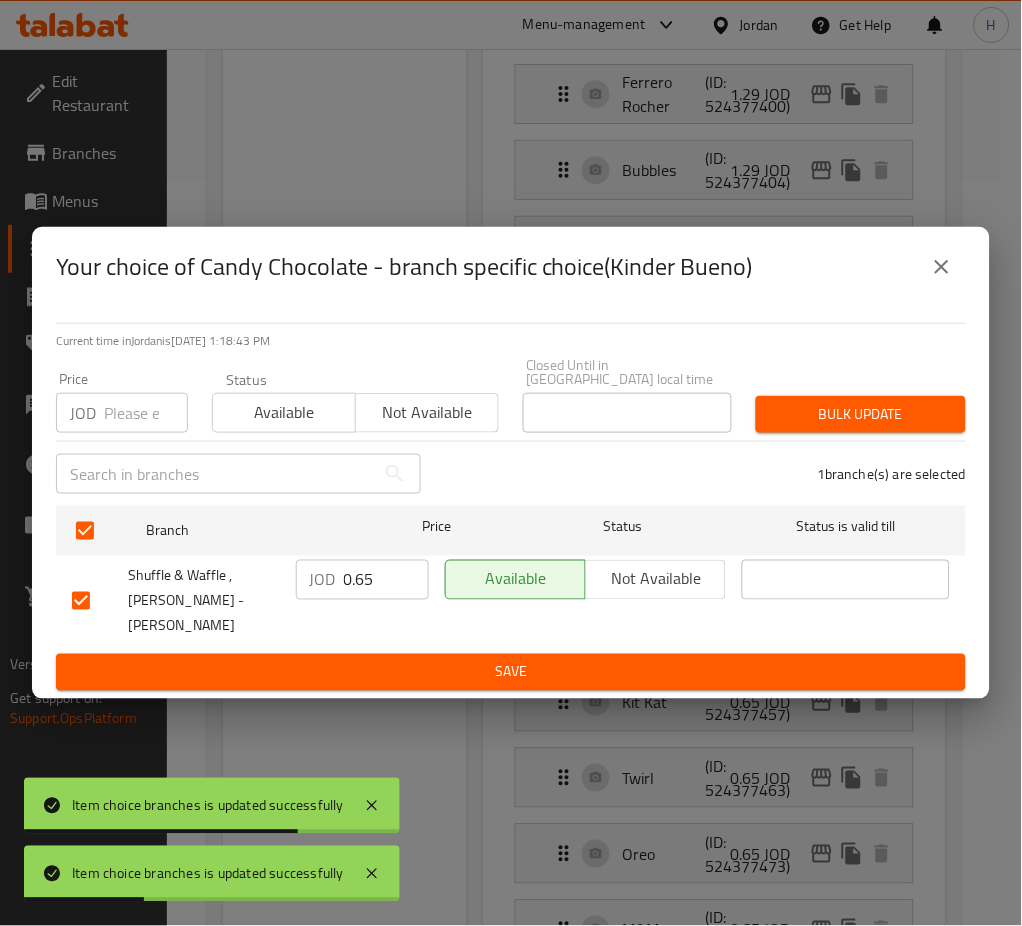 click on "0.65" at bounding box center [386, 580] 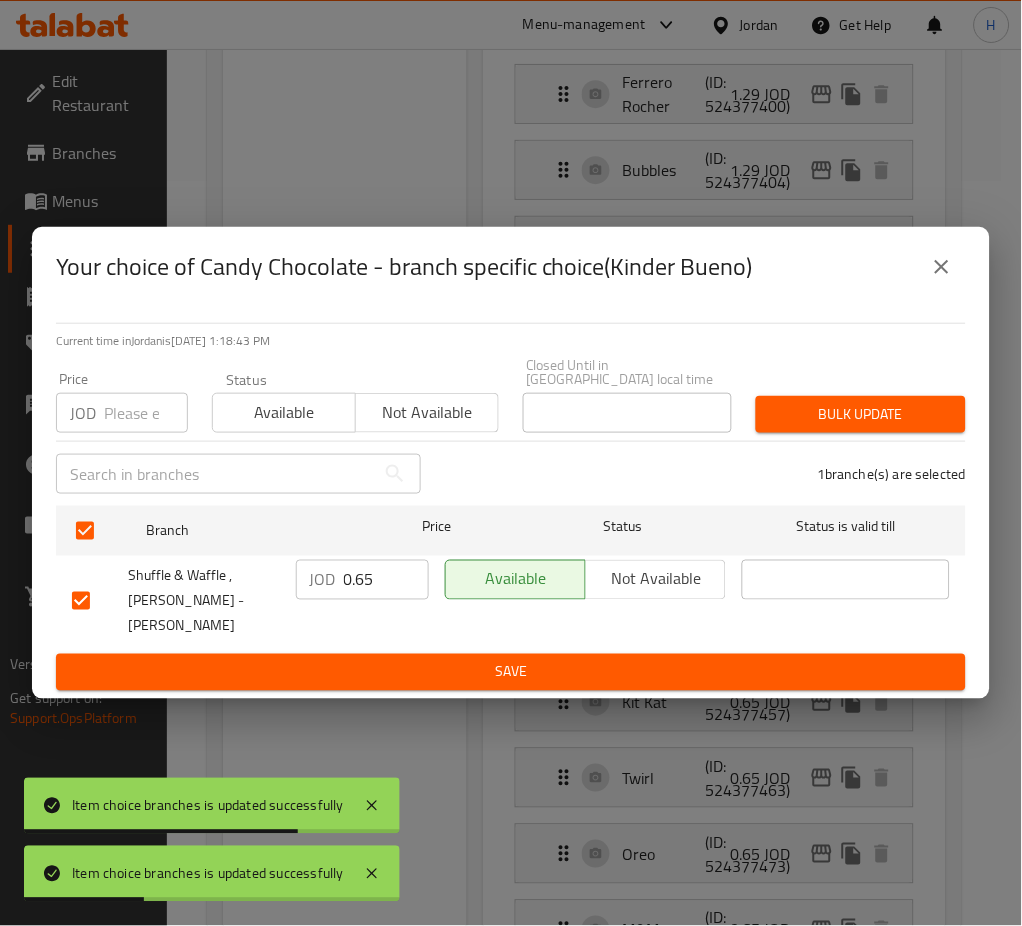 paste on "1.50" 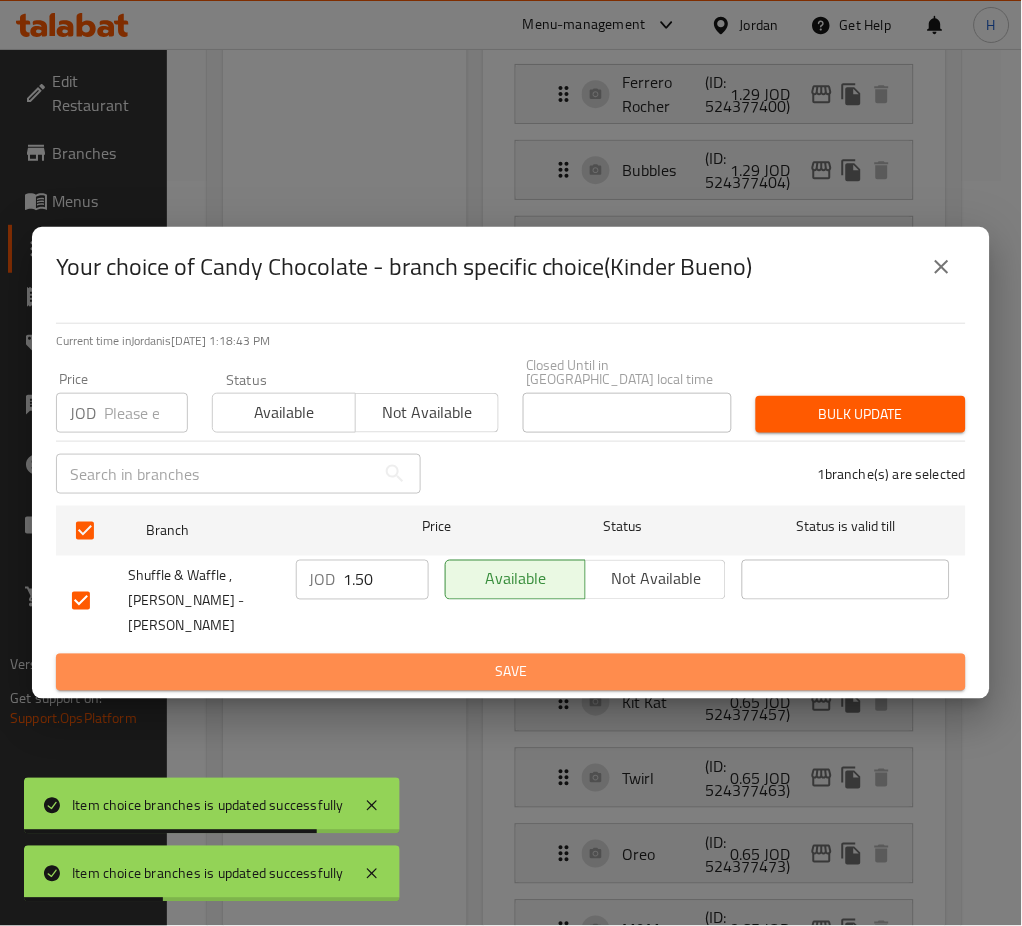 click on "Save" at bounding box center [511, 672] 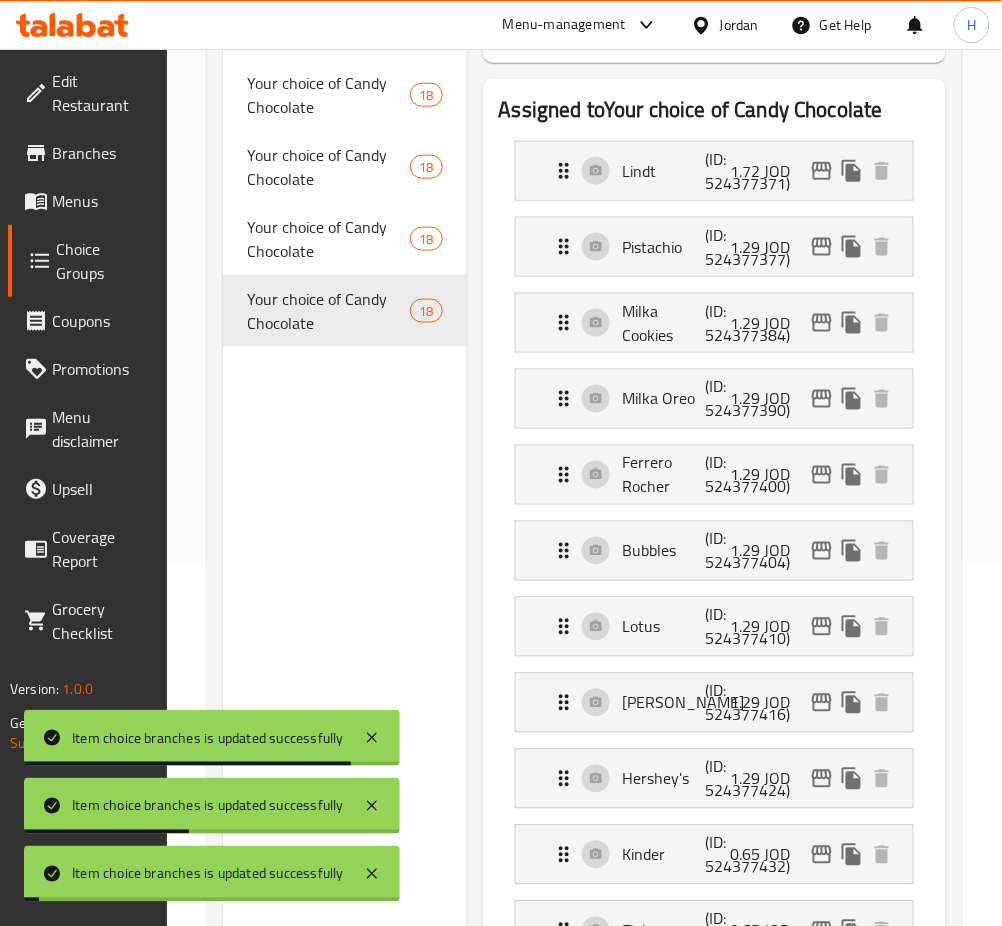 scroll, scrollTop: 612, scrollLeft: 0, axis: vertical 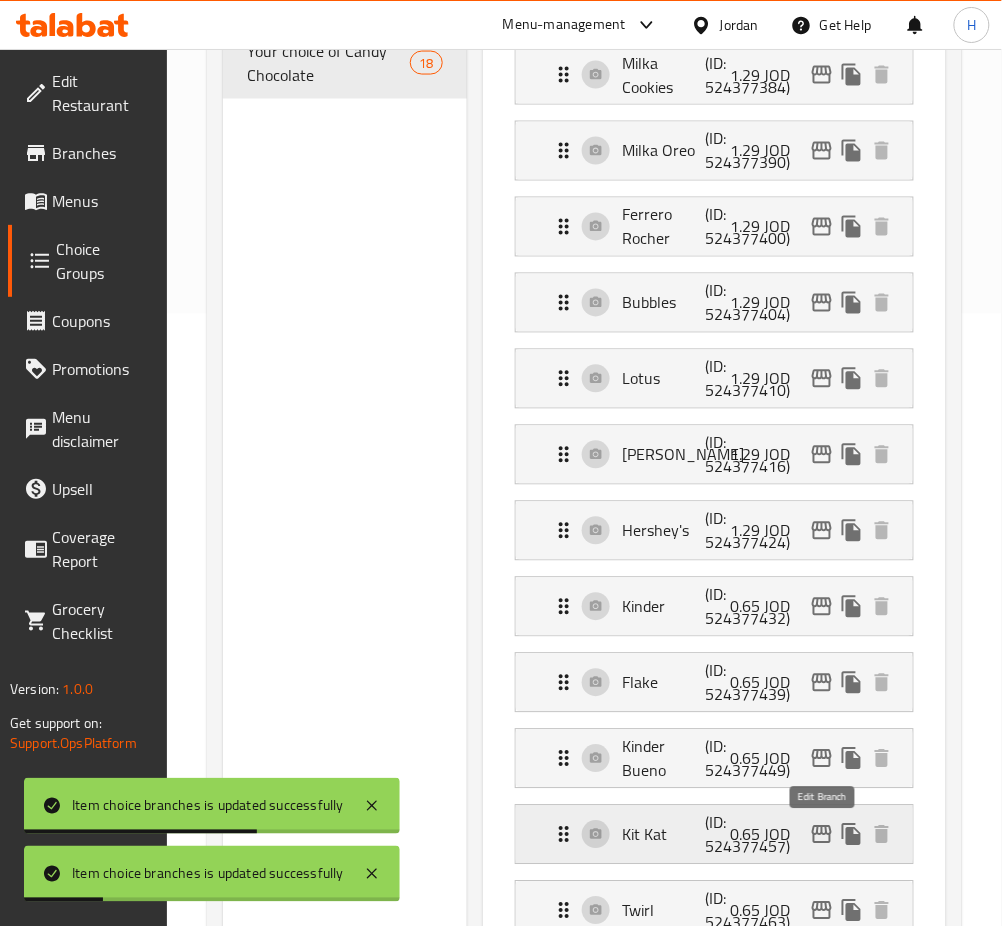 click 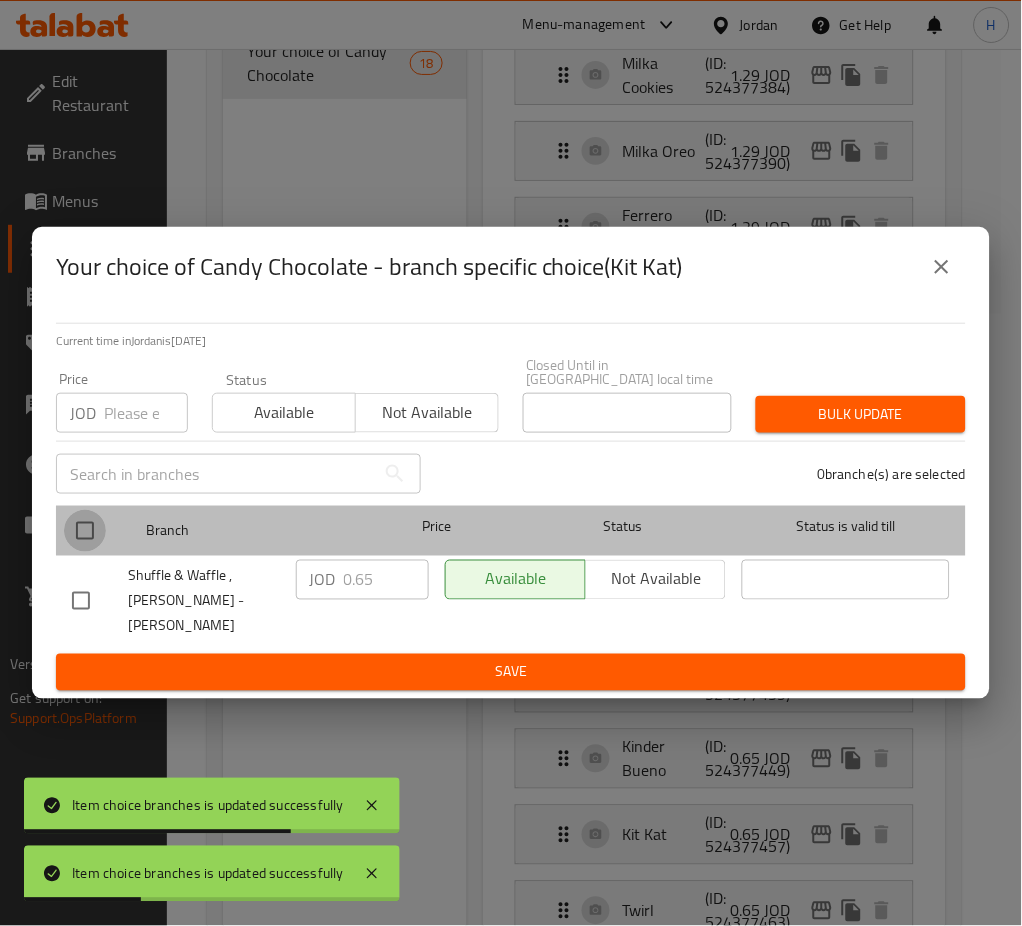 click at bounding box center (85, 531) 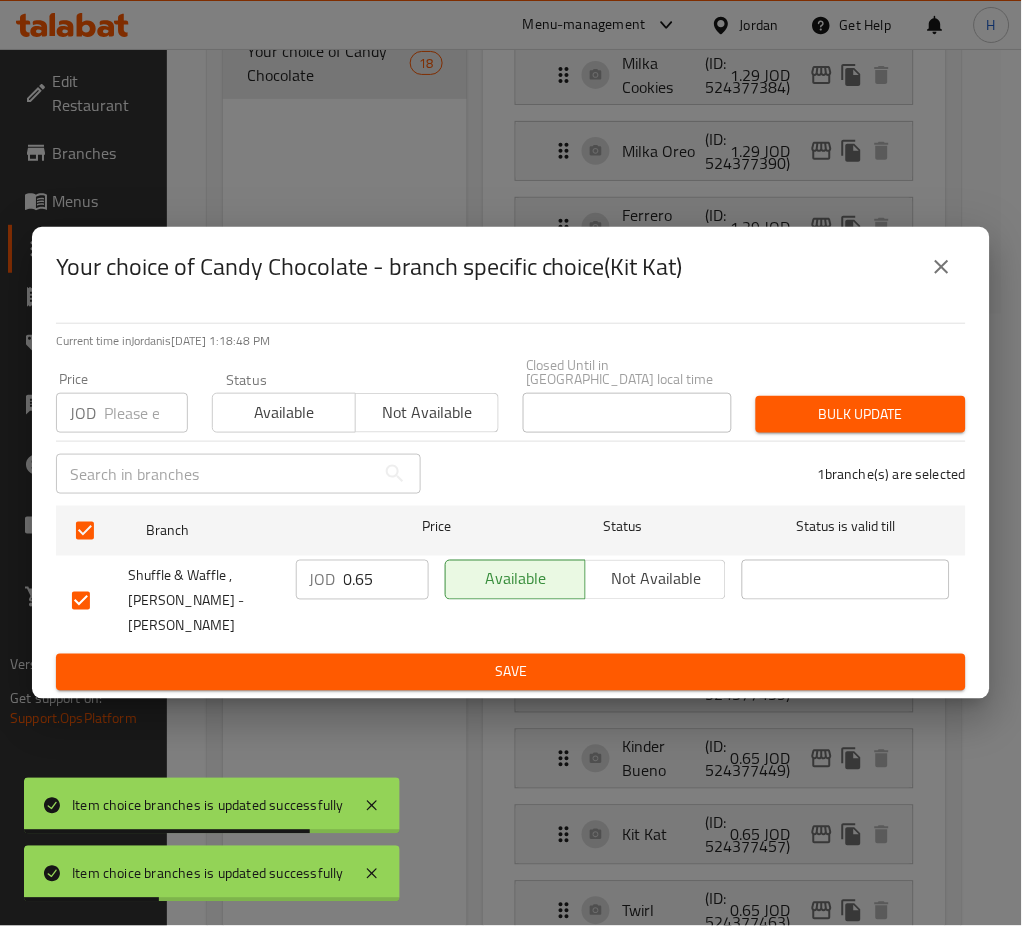 click on "0.65" at bounding box center (386, 580) 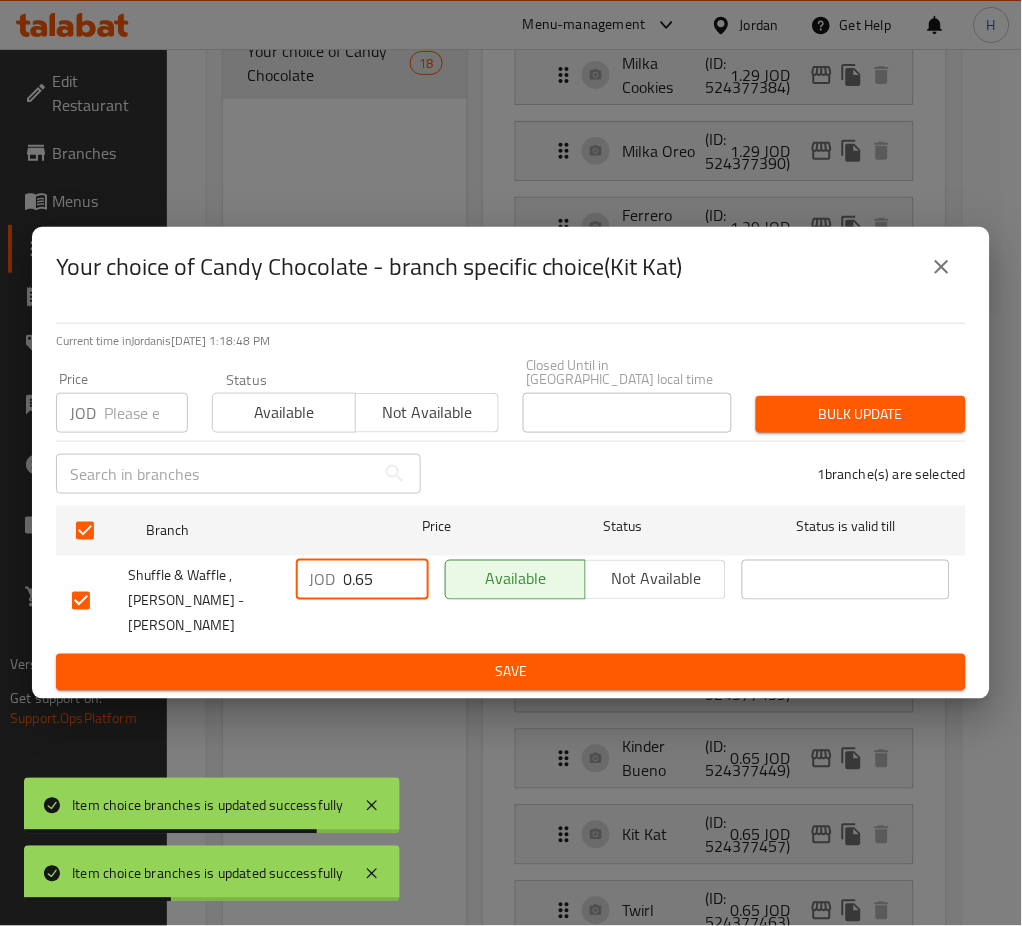 paste on "1.50" 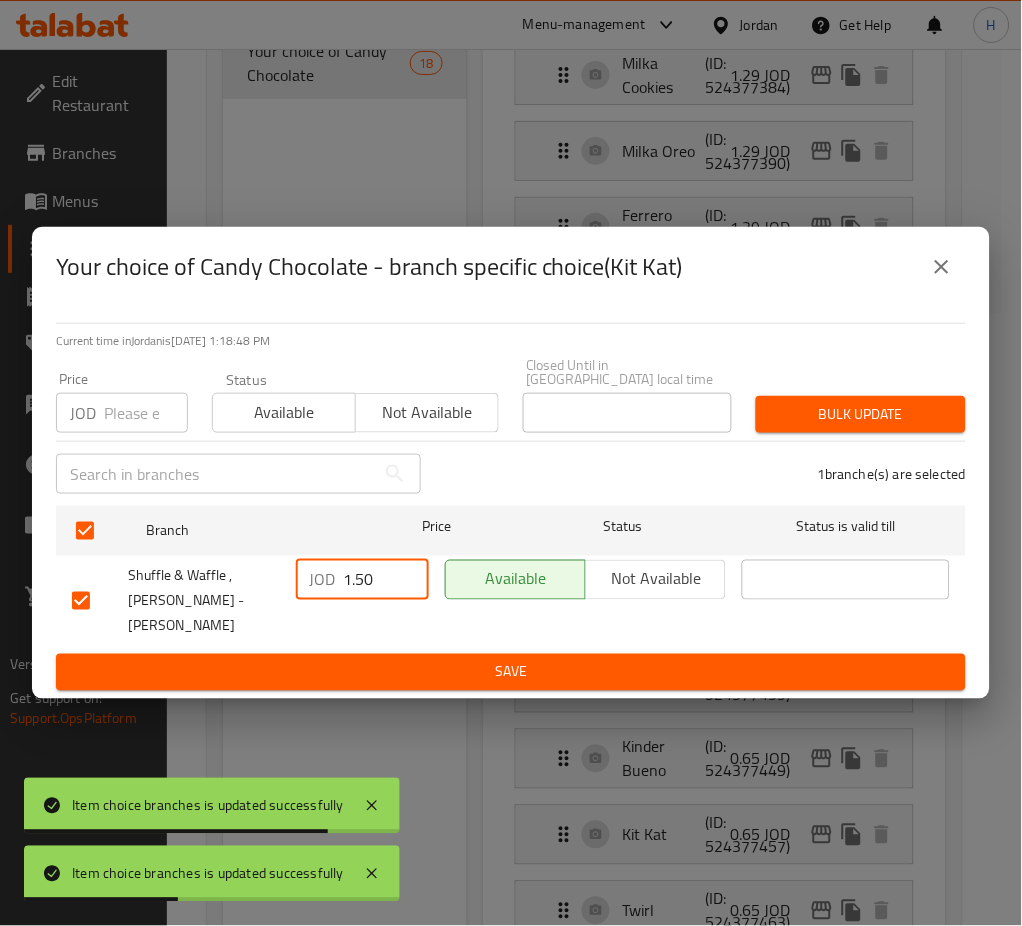 click on "Your choice of Candy Chocolate - branch specific choice(Kit Kat) Current time in  [GEOGRAPHIC_DATA]  is  [DATE]   1:18:48 PM Price JOD Price Status Available Not available Closed Until in [GEOGRAPHIC_DATA] local time Closed Until in [GEOGRAPHIC_DATA] local time Bulk update ​ 1  branche(s) are selected Branch Price Status Status is valid till Shuffle & Waffle , [PERSON_NAME] - [PERSON_NAME] JOD 1.50 ​ Available Not available ​ Save" at bounding box center (511, 463) 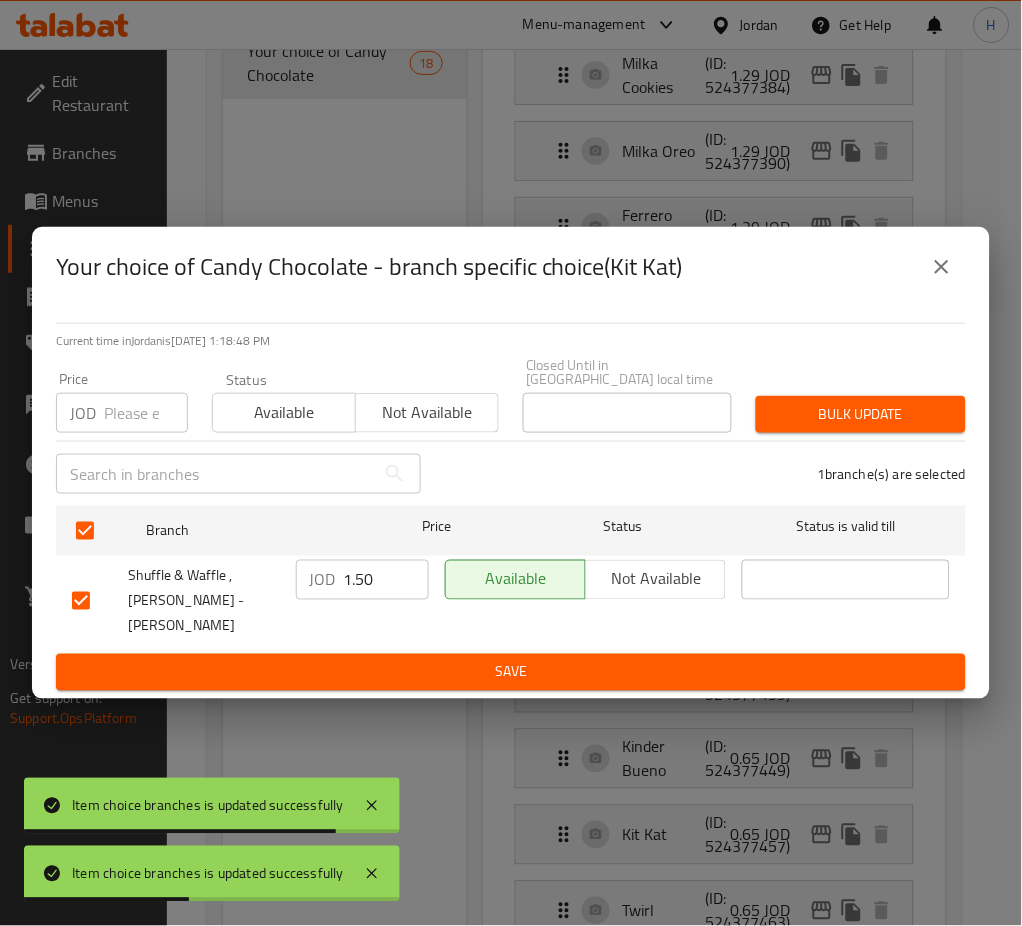 click on "Save" at bounding box center [511, 672] 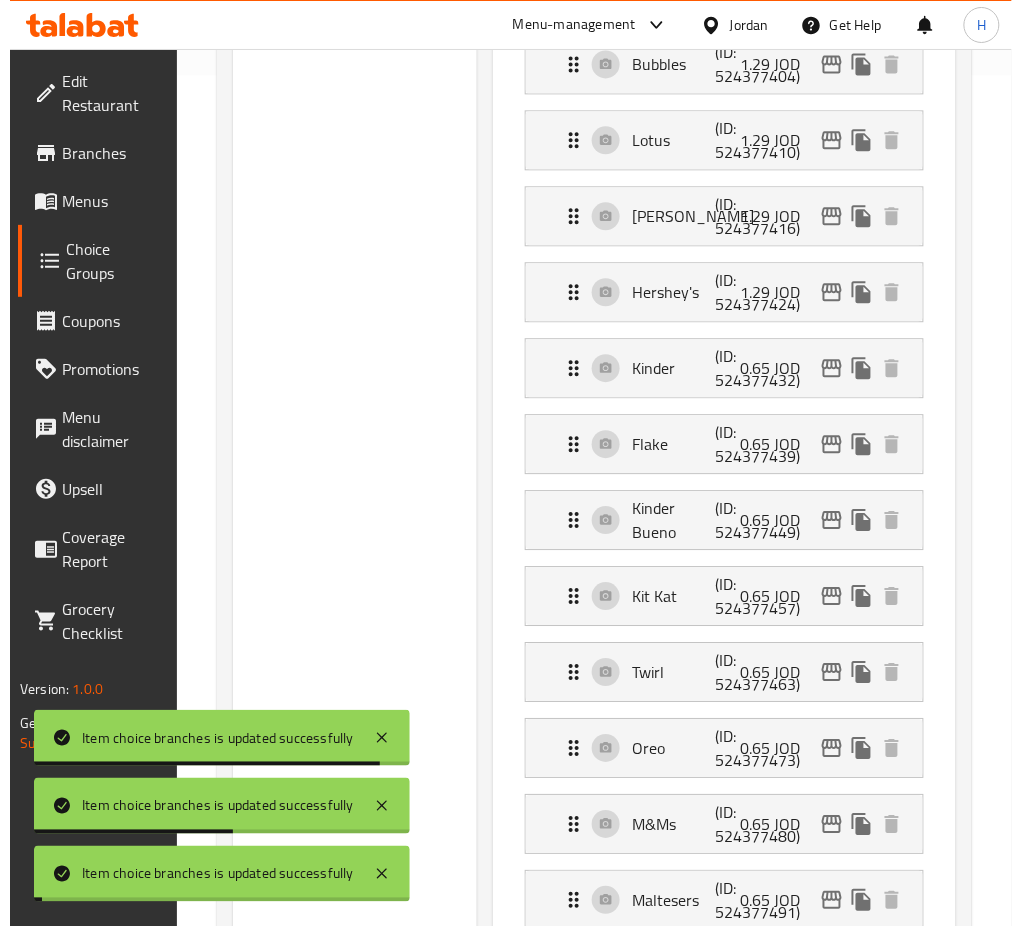 scroll, scrollTop: 1145, scrollLeft: 0, axis: vertical 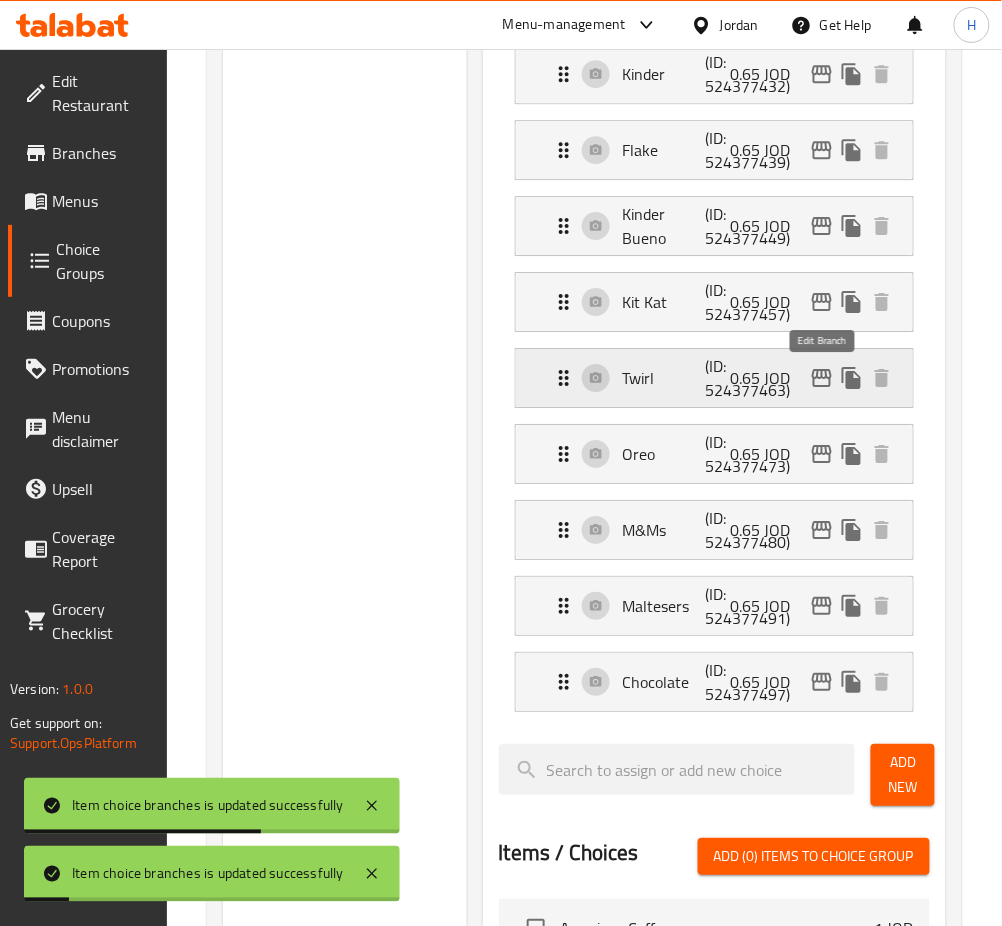 click 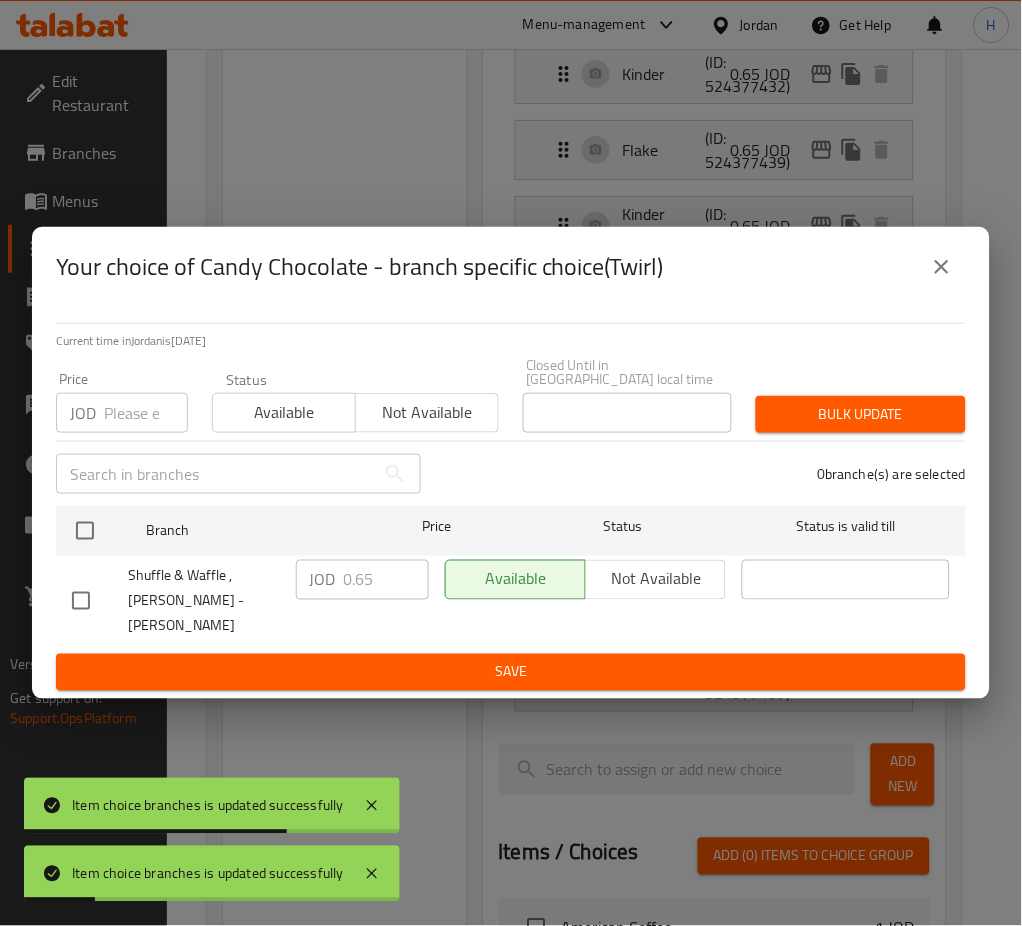 drag, startPoint x: 86, startPoint y: 533, endPoint x: 323, endPoint y: 568, distance: 239.57045 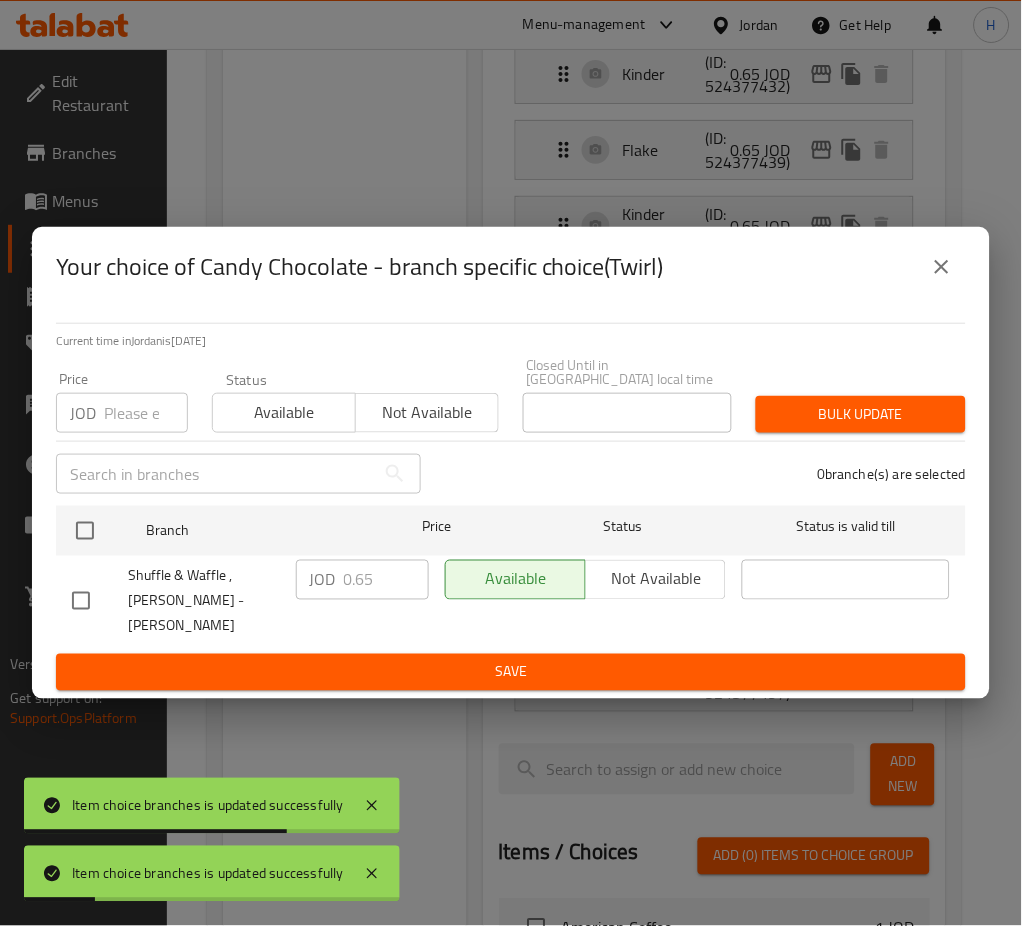 click at bounding box center (85, 531) 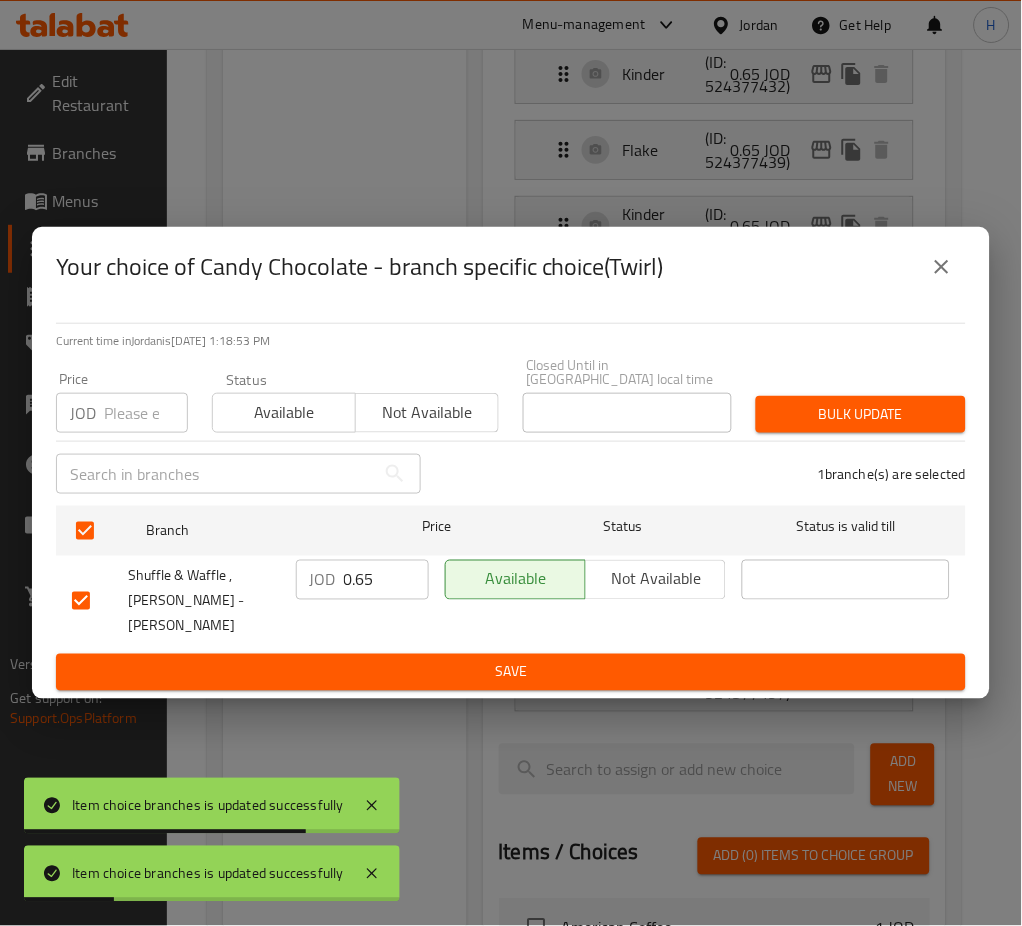 drag, startPoint x: 370, startPoint y: 593, endPoint x: 482, endPoint y: 666, distance: 133.68994 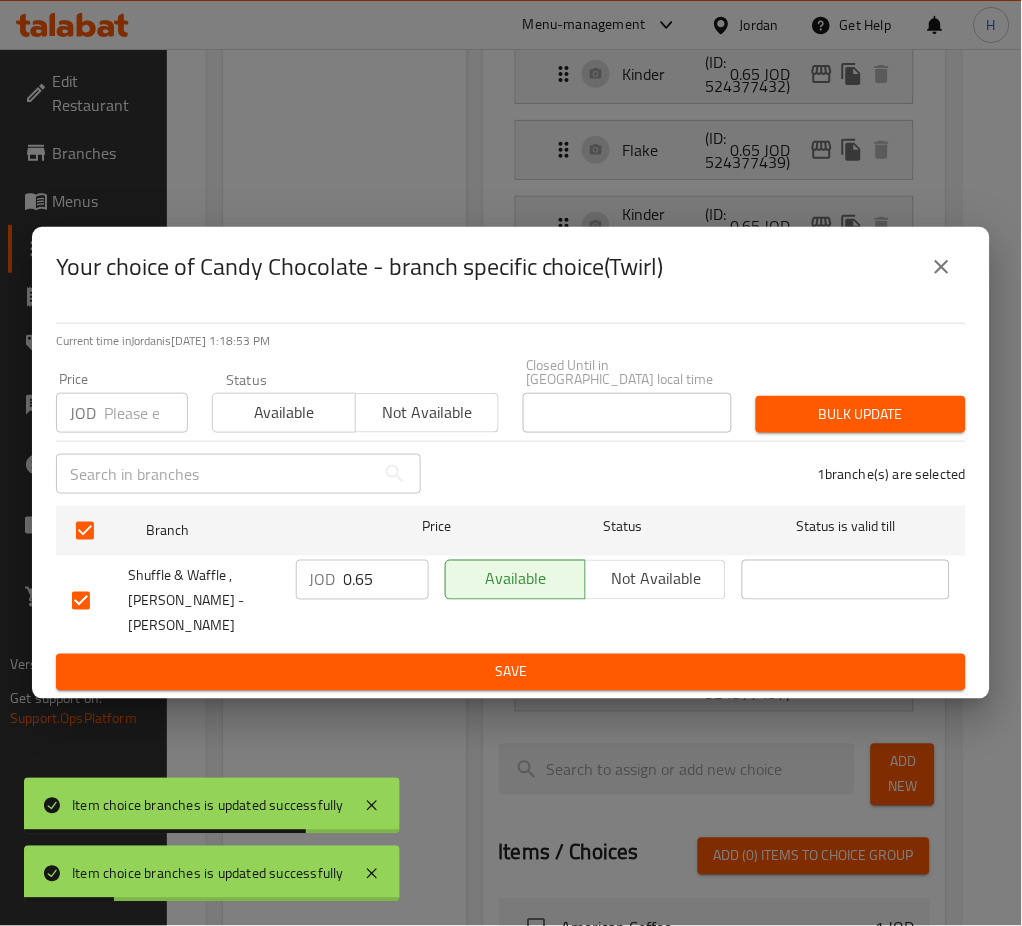 click on "0.65" at bounding box center (386, 580) 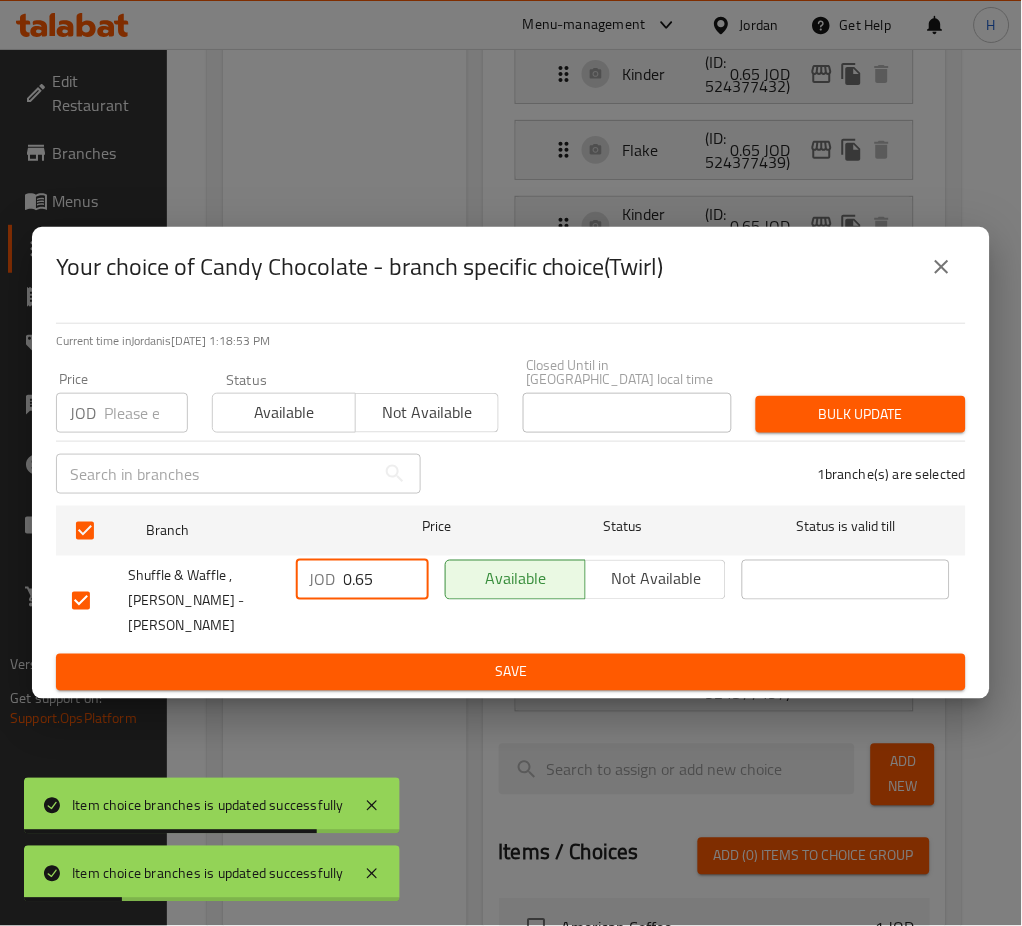 paste on "1.50" 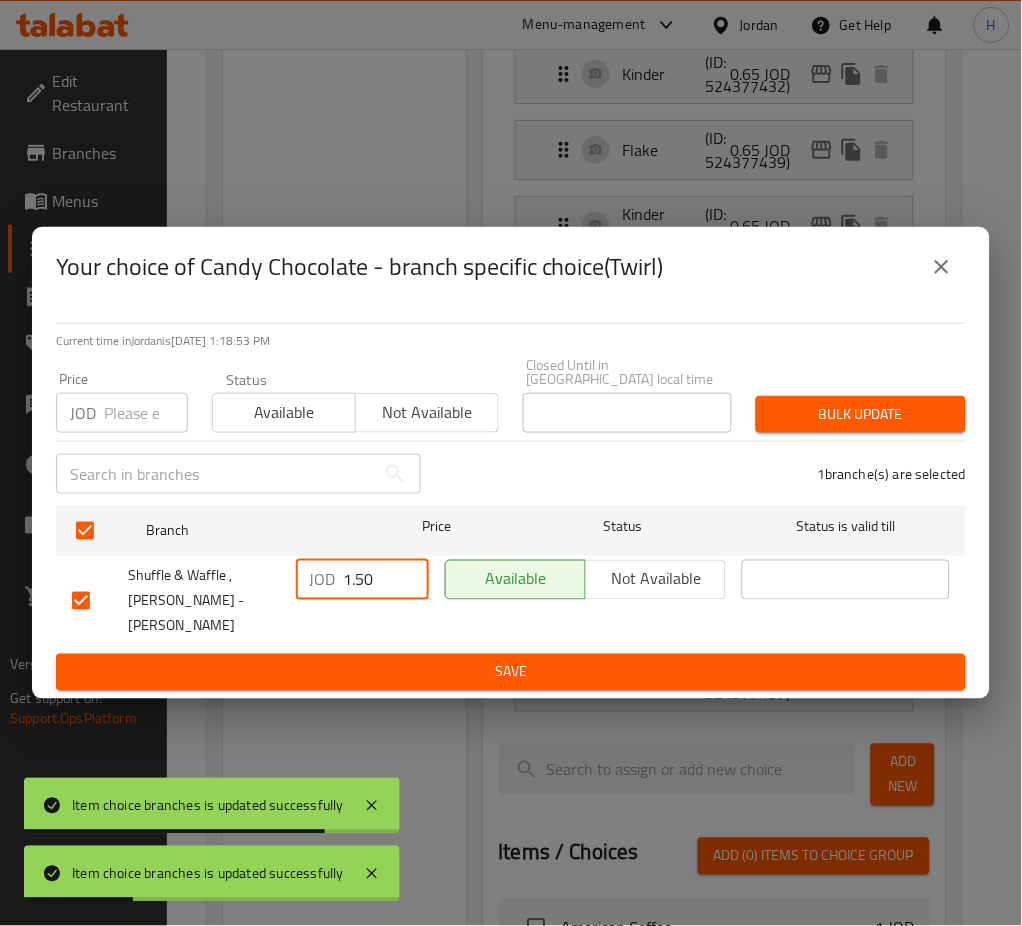 click on "Save" at bounding box center (511, 672) 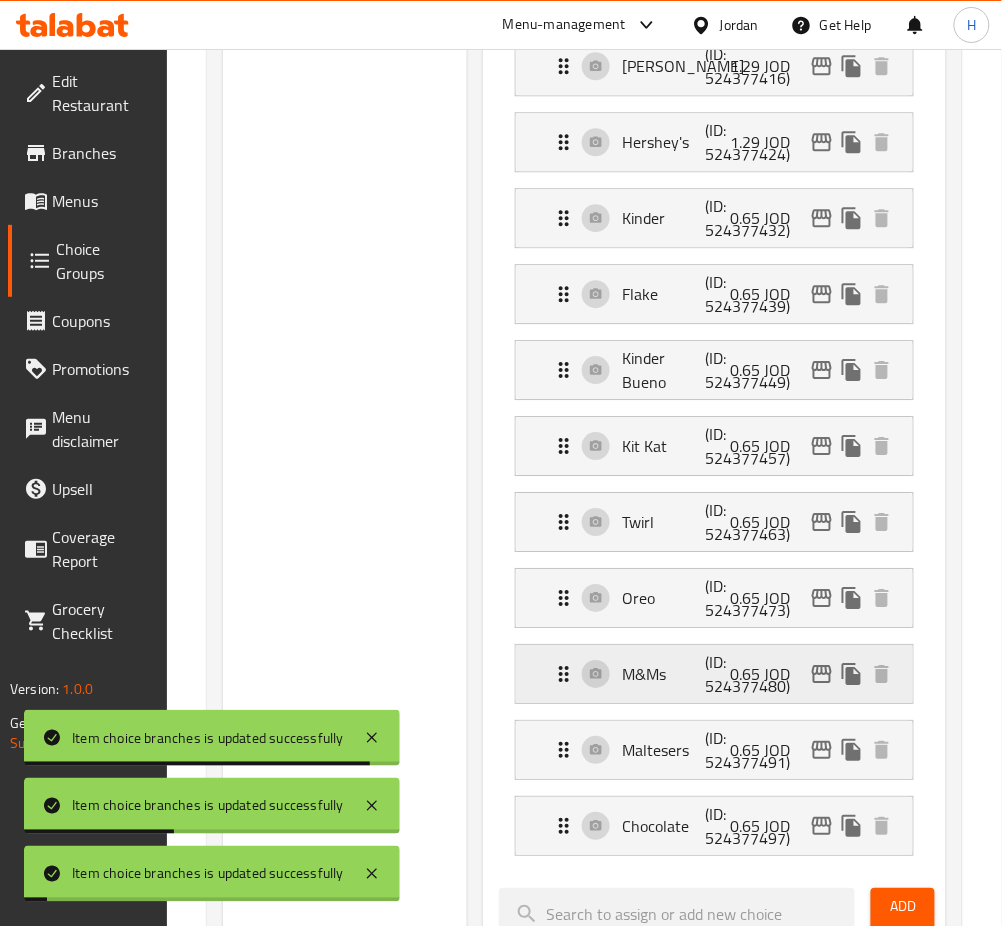 scroll, scrollTop: 1012, scrollLeft: 0, axis: vertical 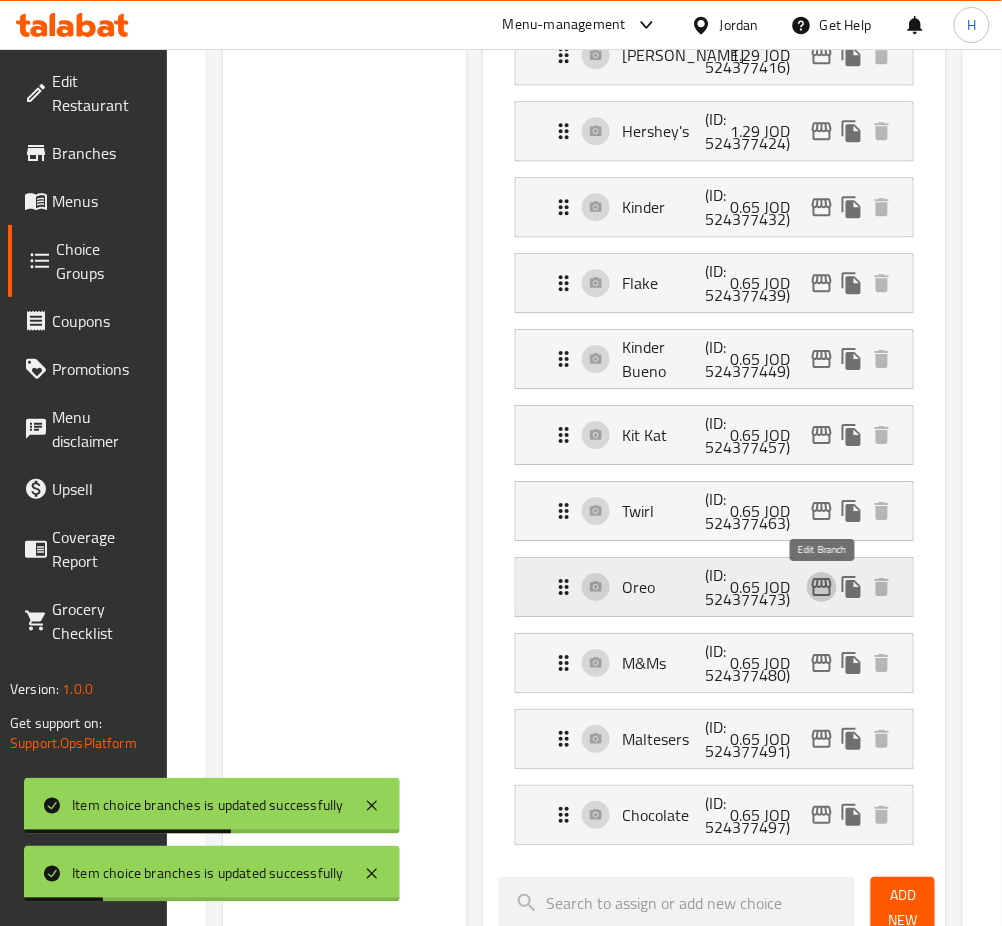 click at bounding box center (822, 587) 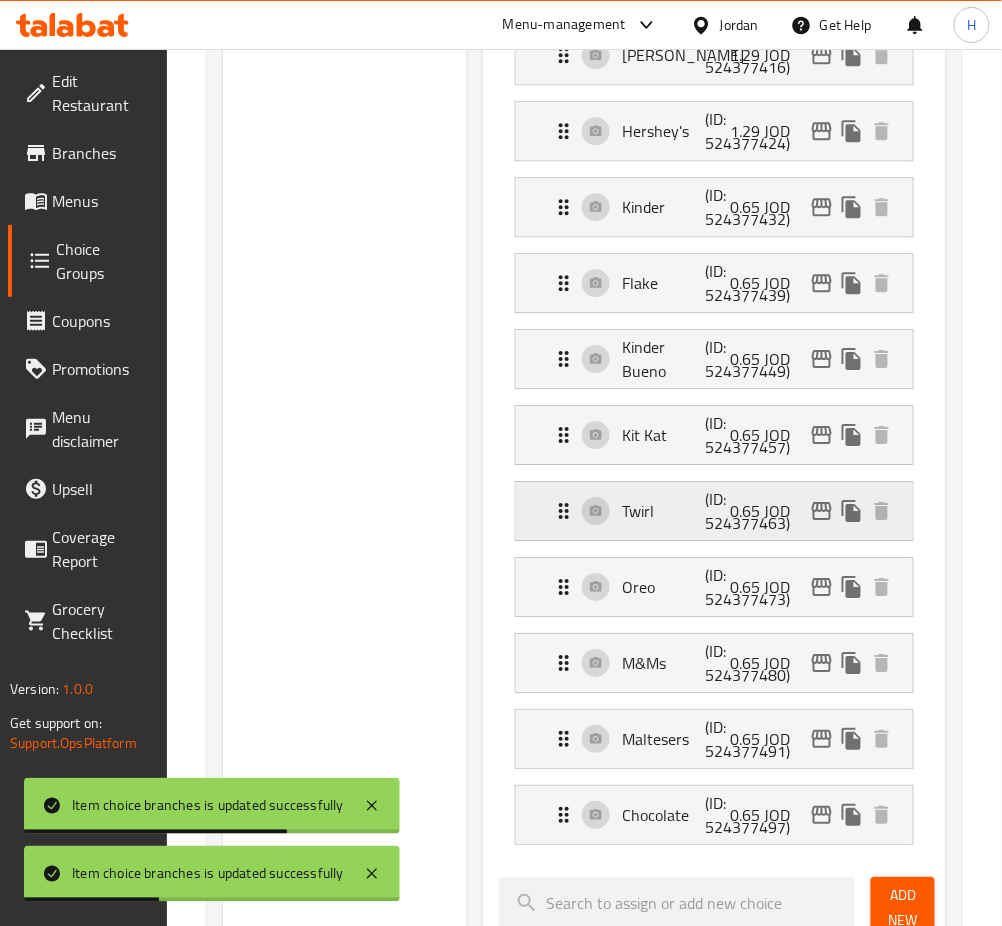 click 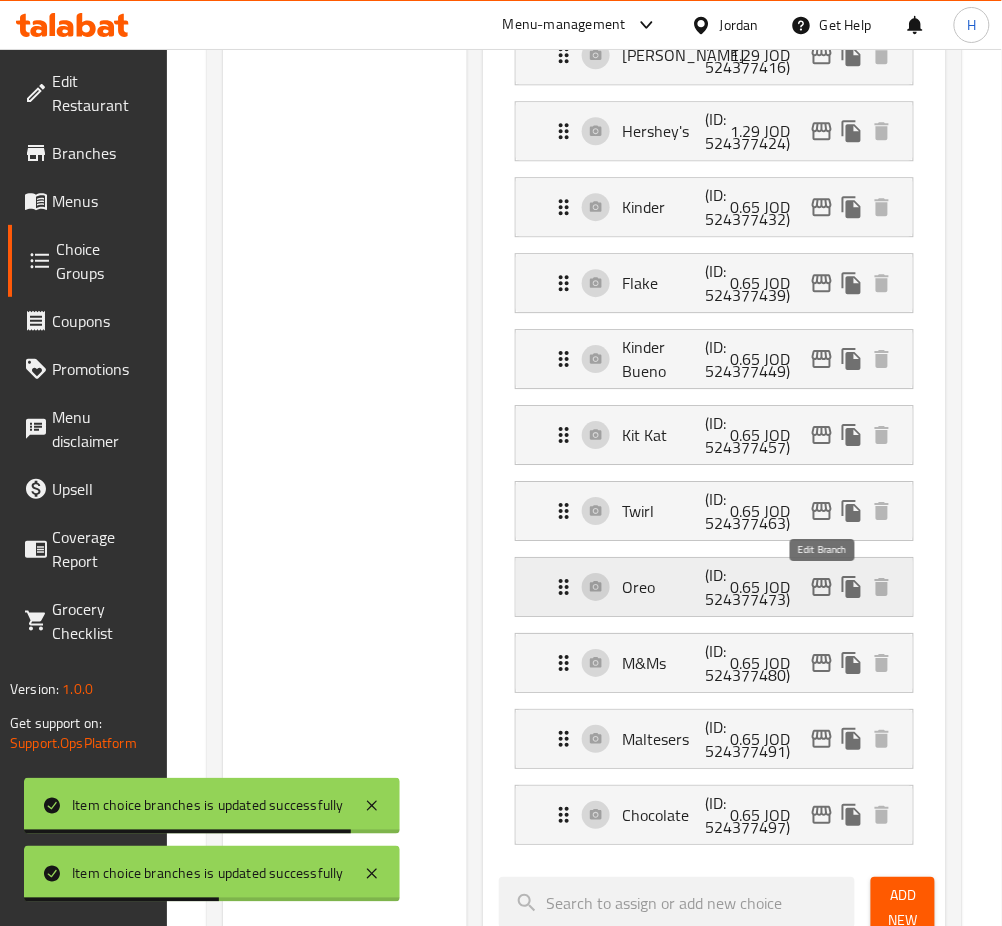 click 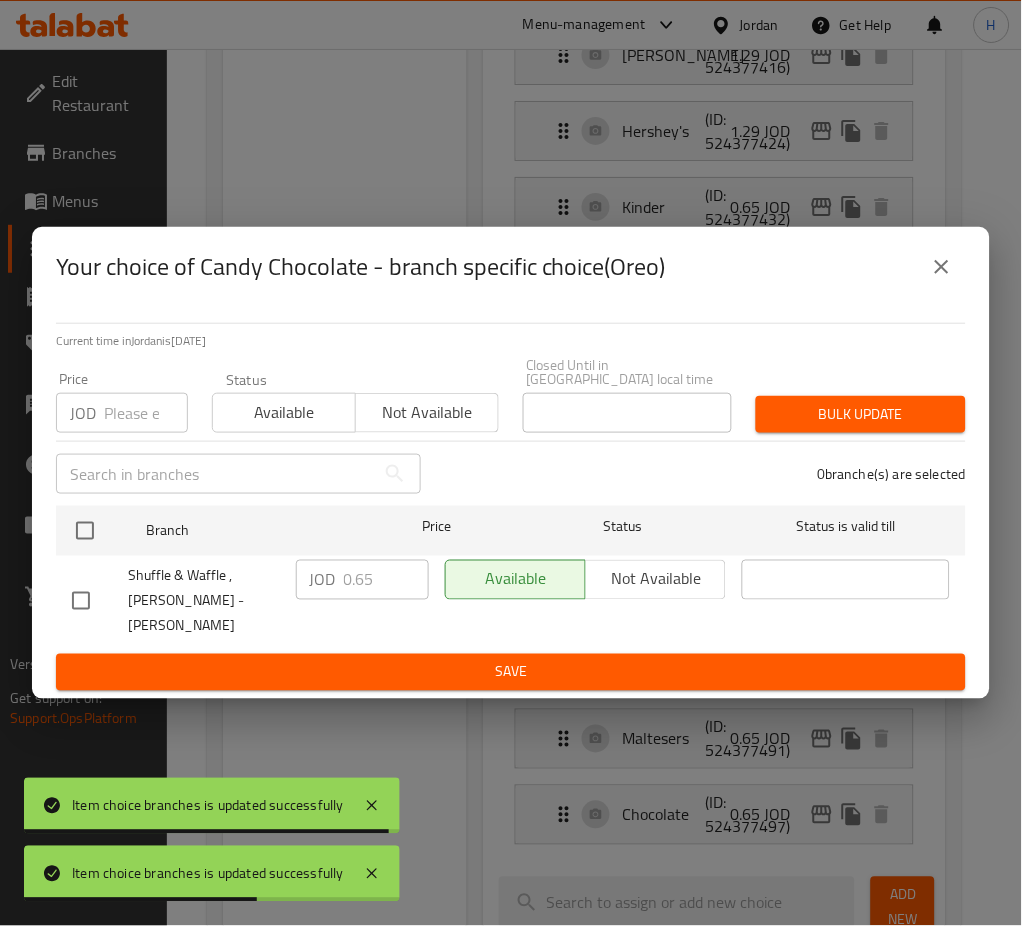 click at bounding box center (85, 531) 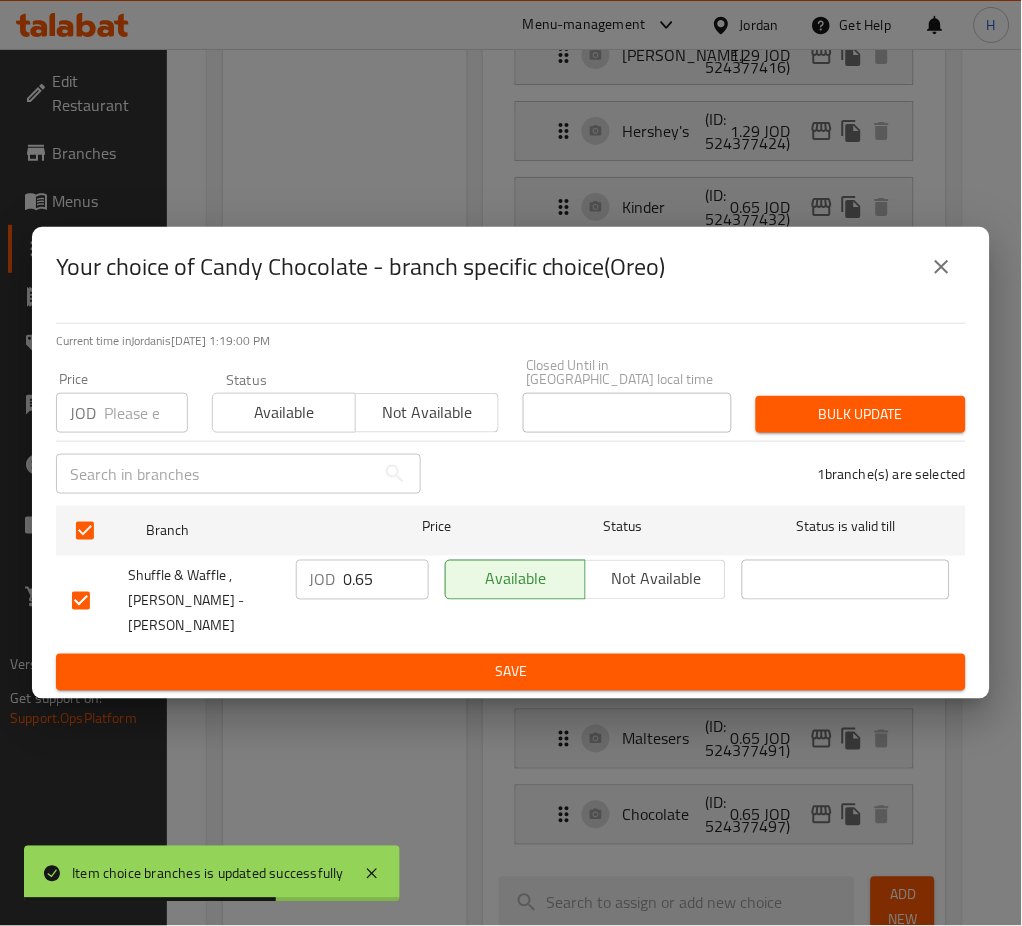 click on "0.65" at bounding box center [386, 580] 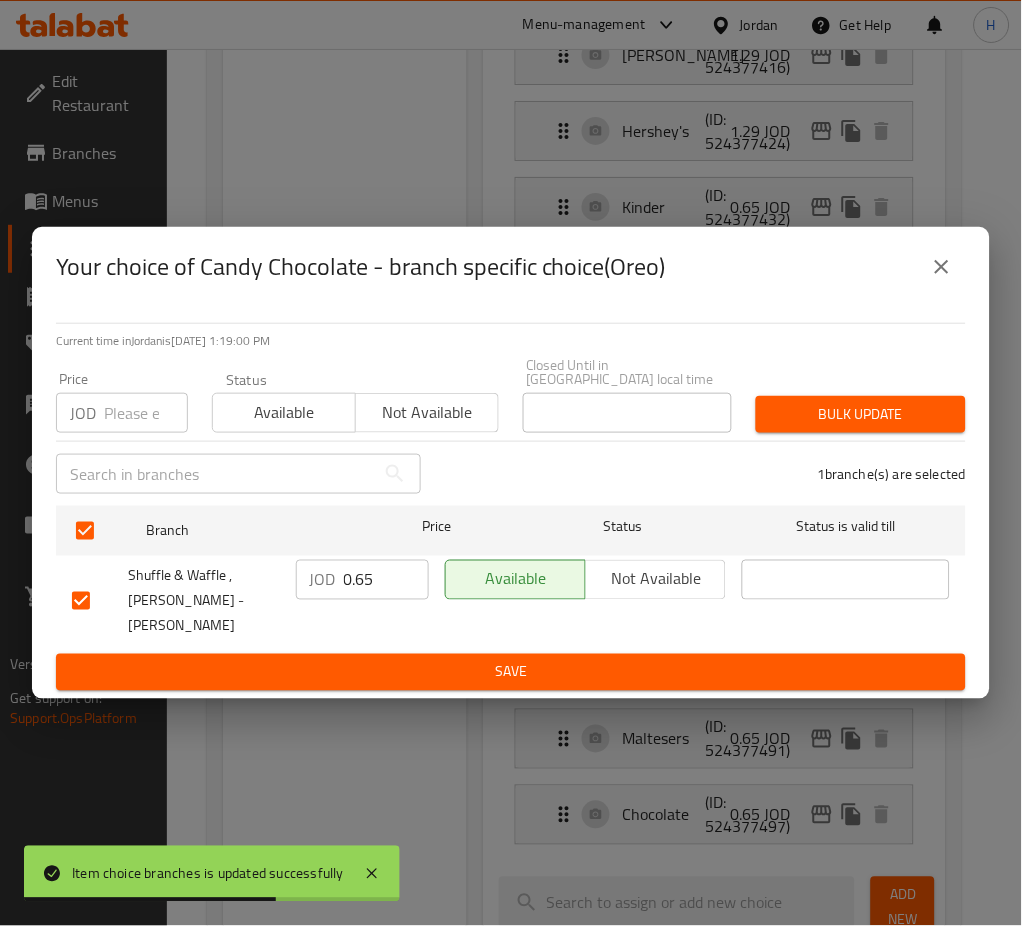 paste on "1.50" 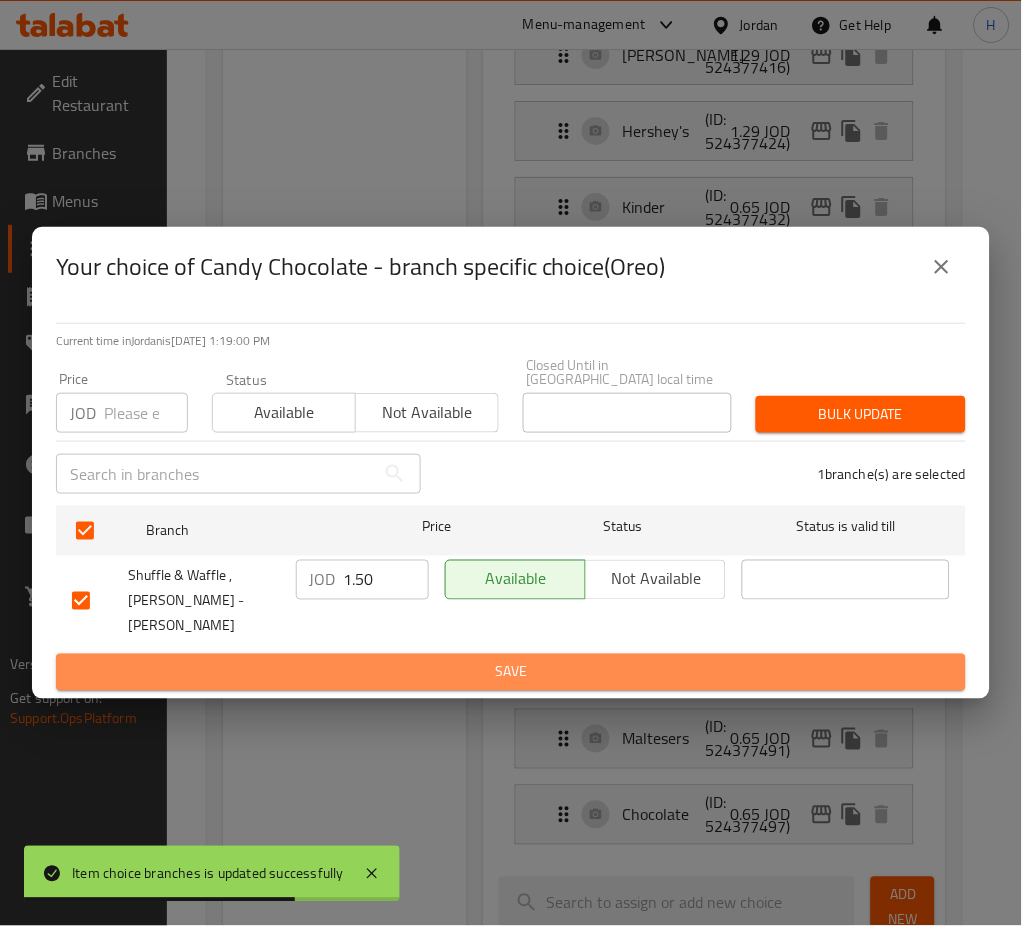click on "Save" at bounding box center [511, 672] 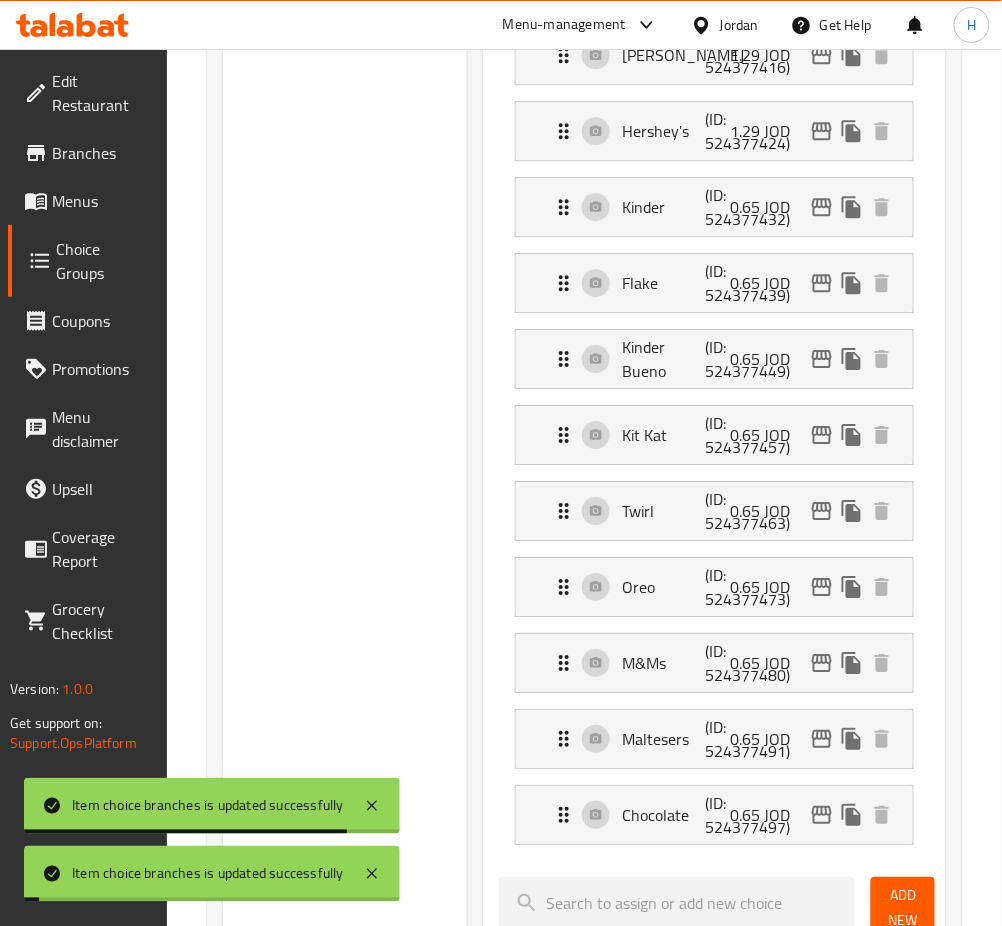 scroll, scrollTop: 1145, scrollLeft: 0, axis: vertical 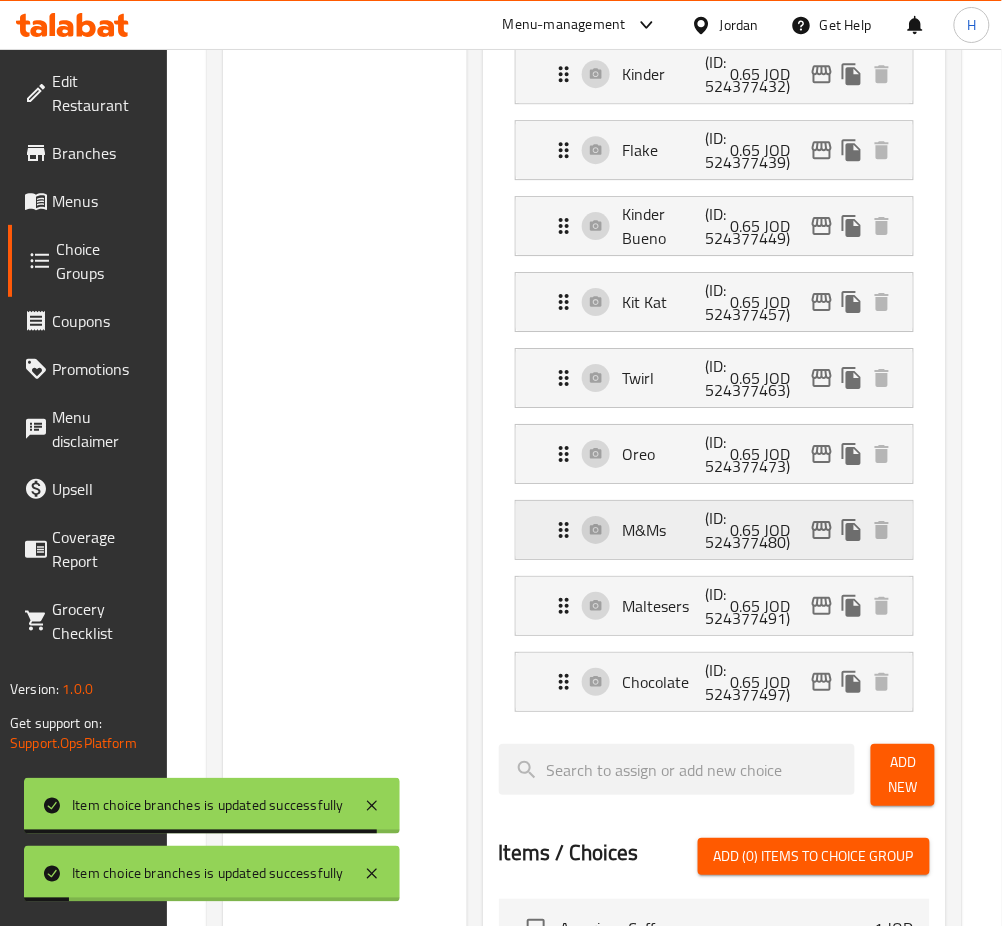 click 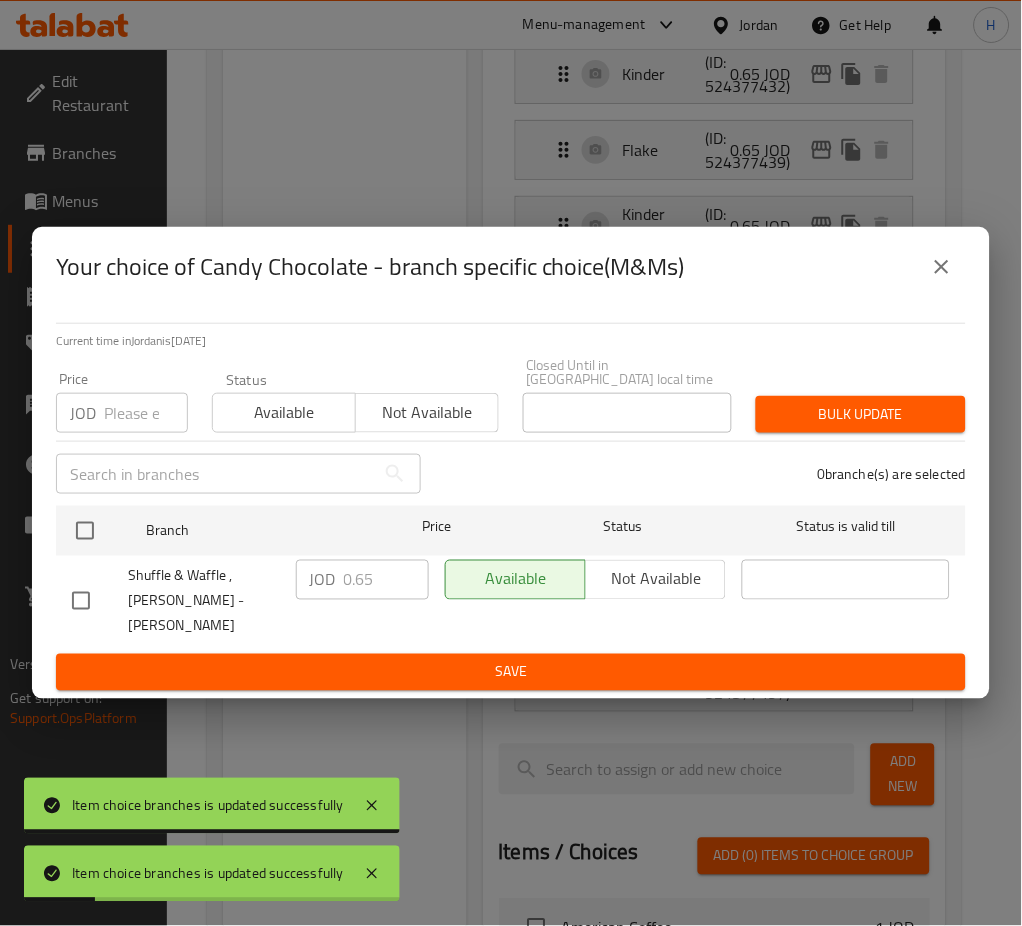 click at bounding box center [85, 531] 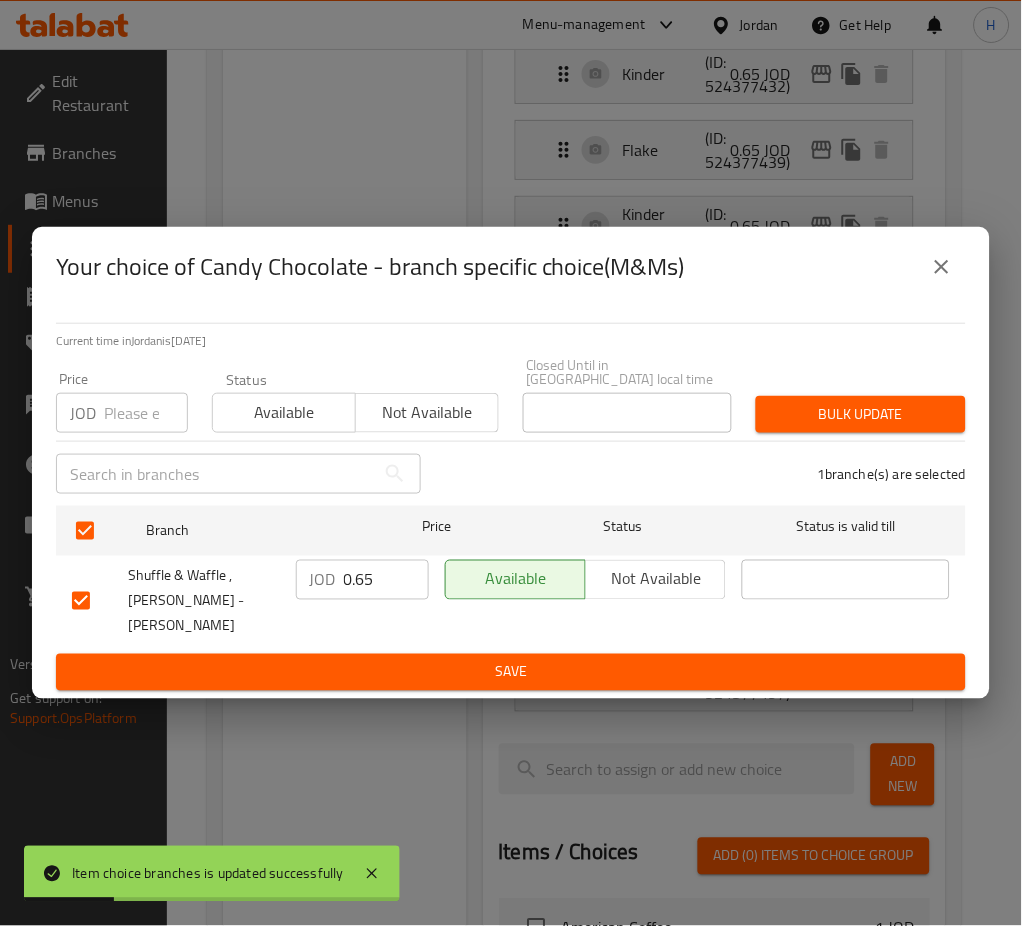 click on "0.65" at bounding box center [386, 580] 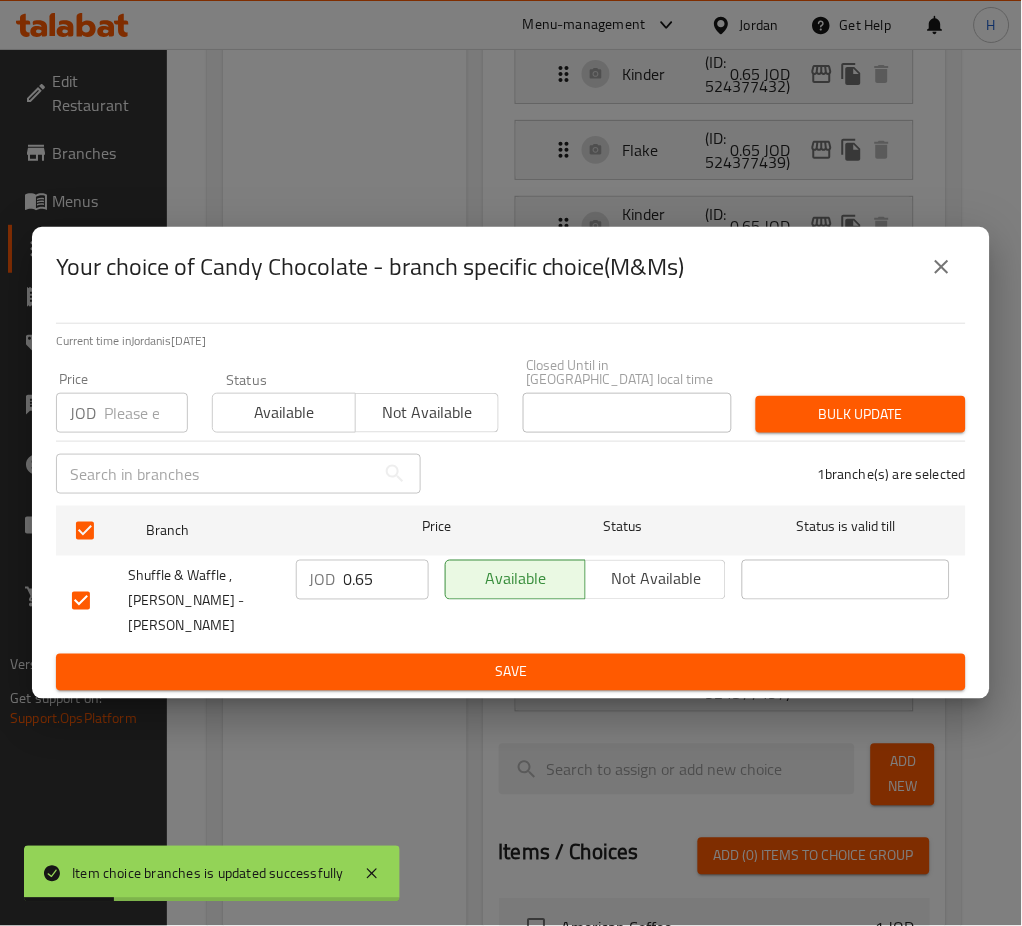 paste on "1.50" 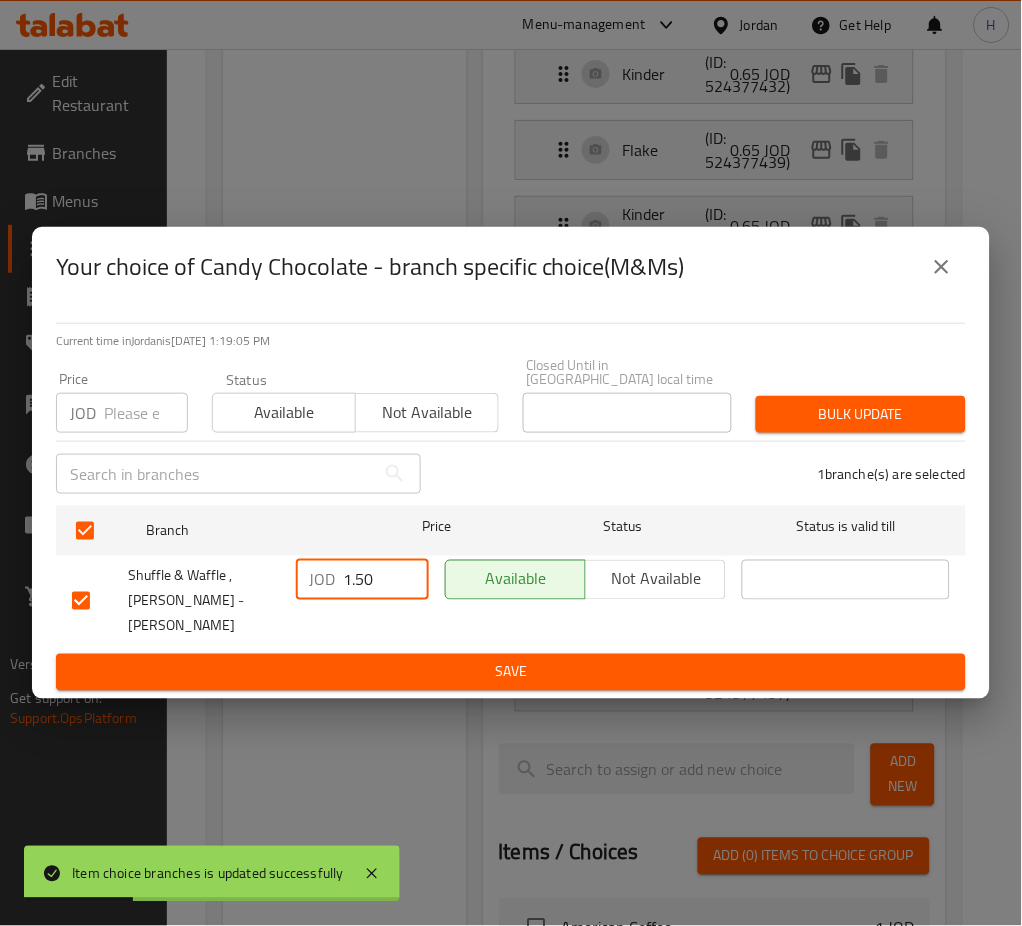 click on "Save" at bounding box center [511, 672] 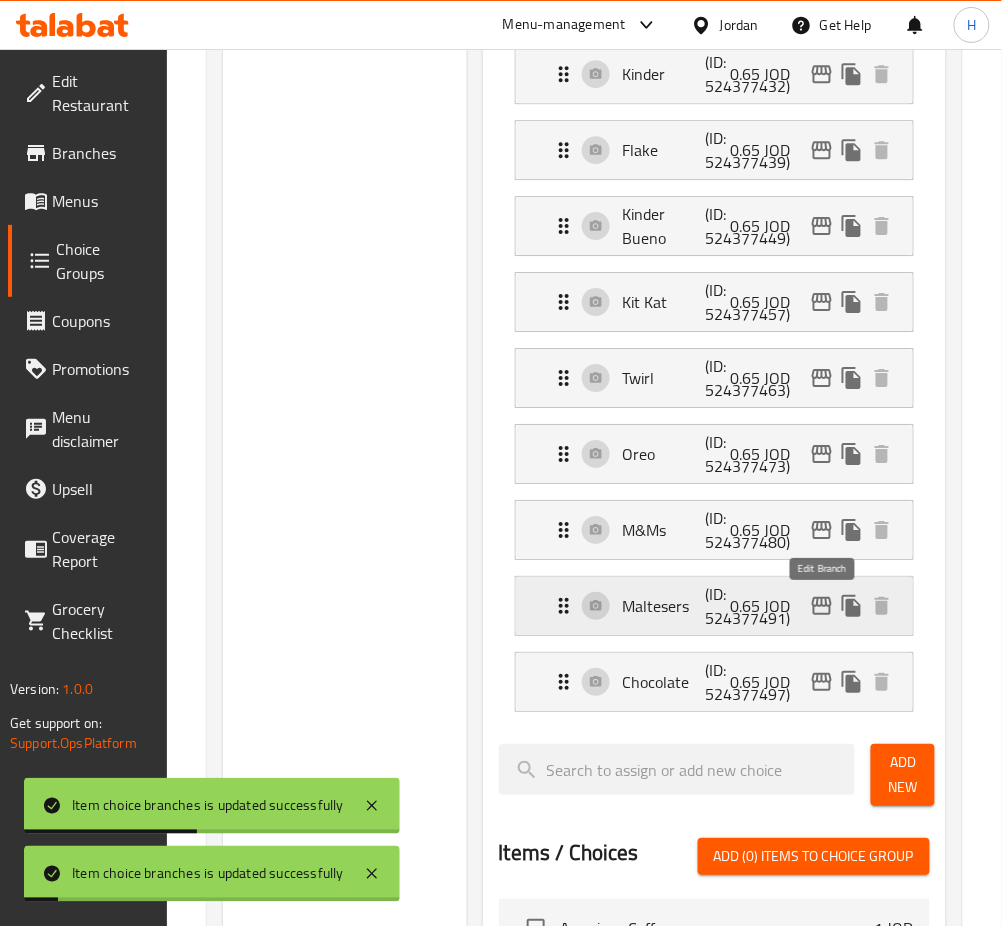 click 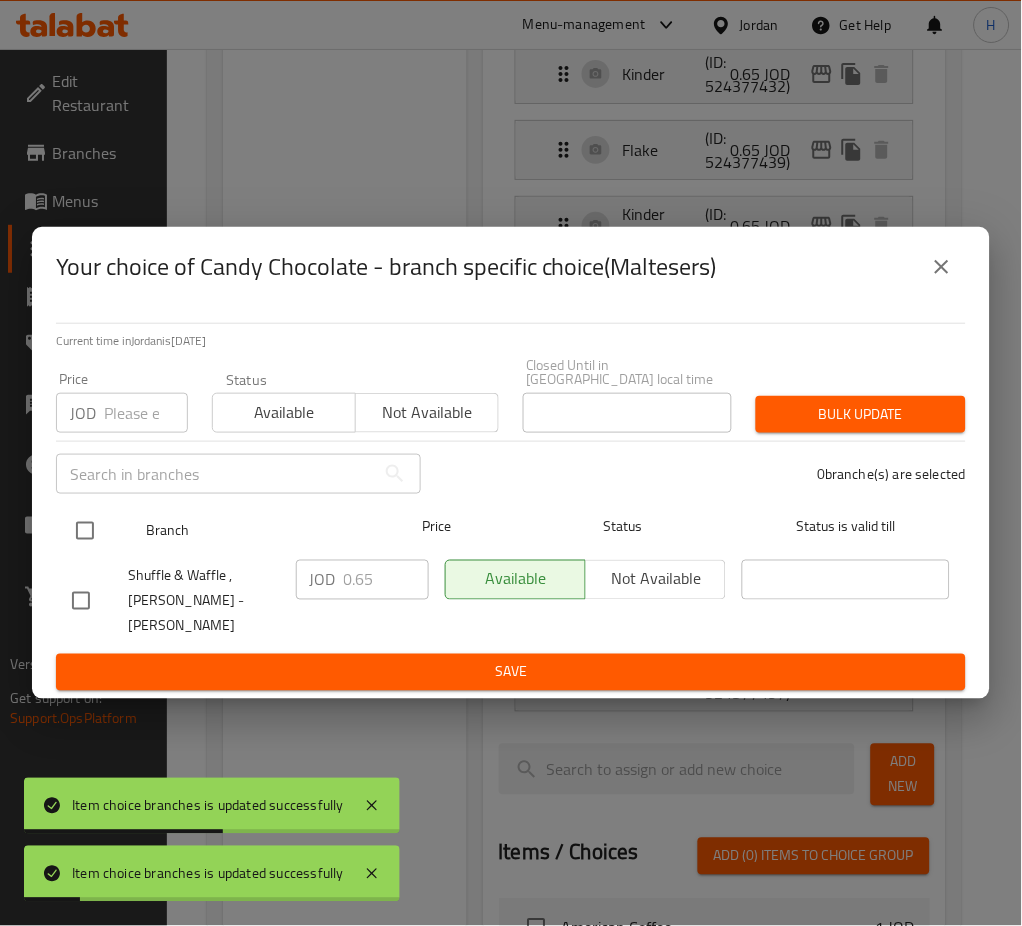 click at bounding box center (85, 531) 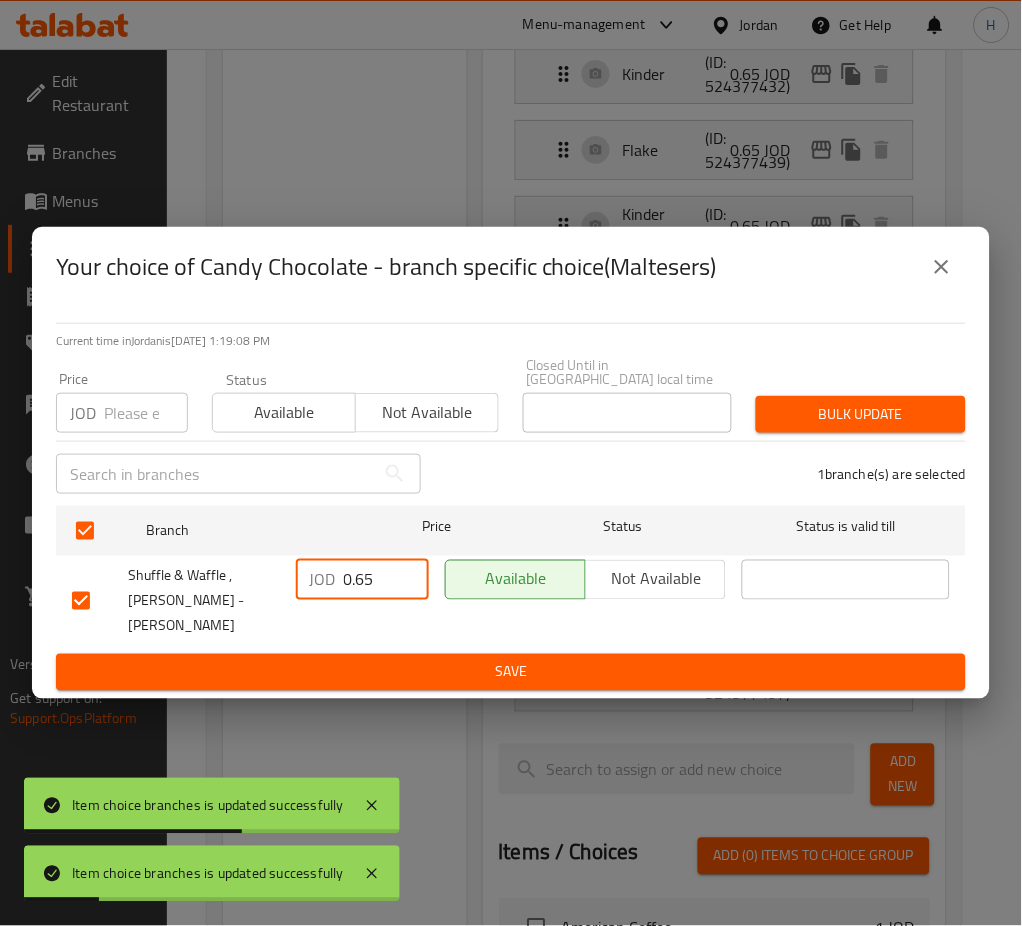 click on "0.65" at bounding box center (386, 580) 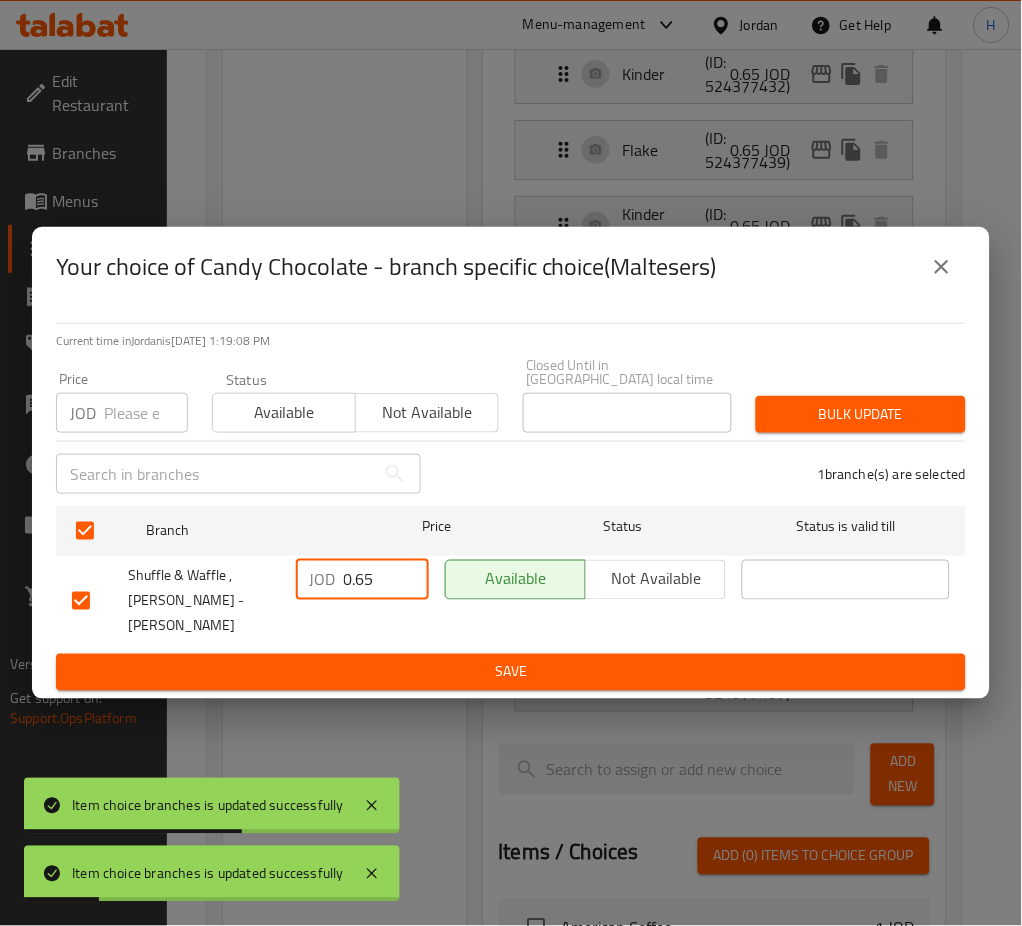 paste on "1.50" 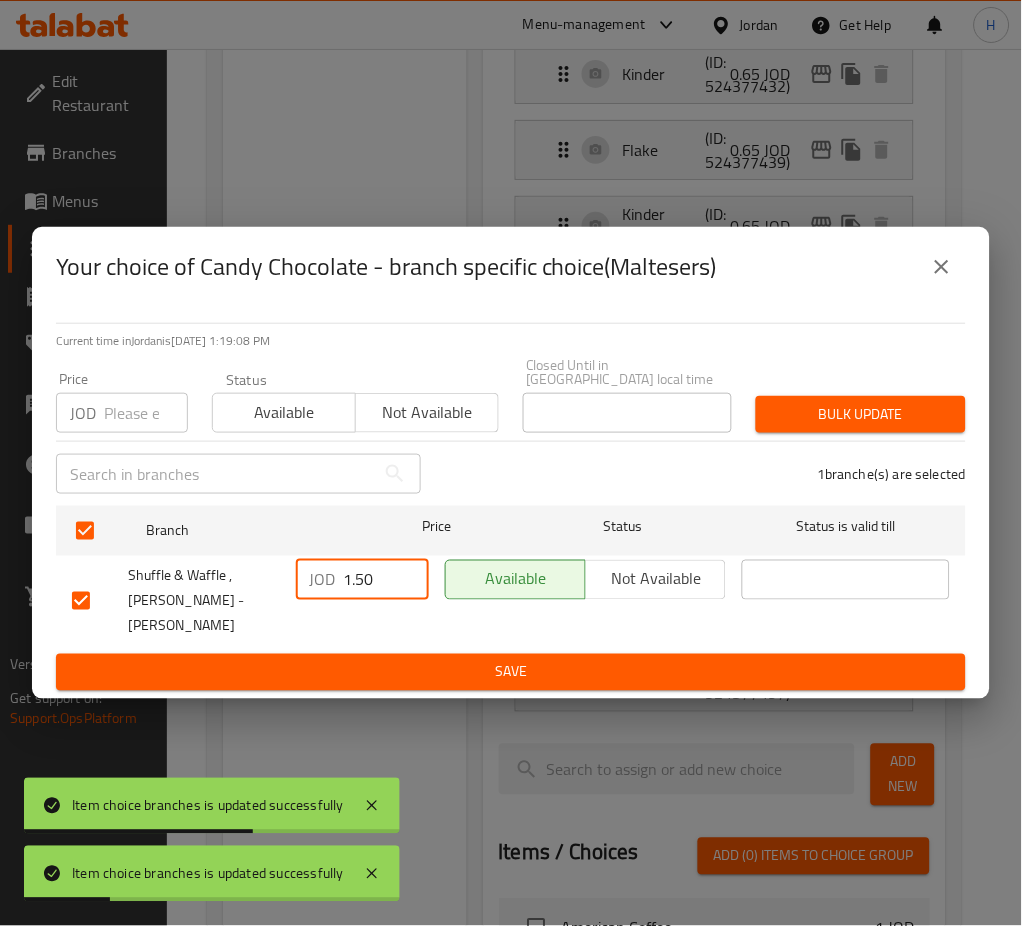 click on "Save" at bounding box center (511, 672) 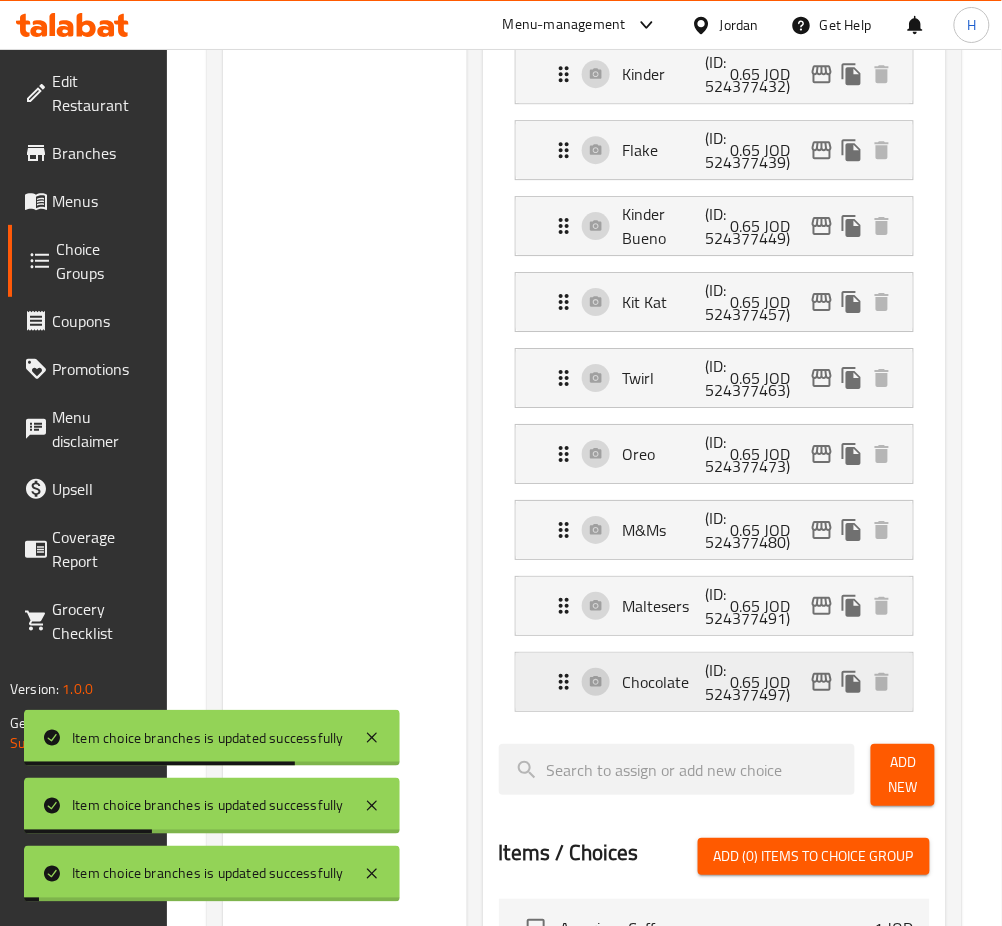 click 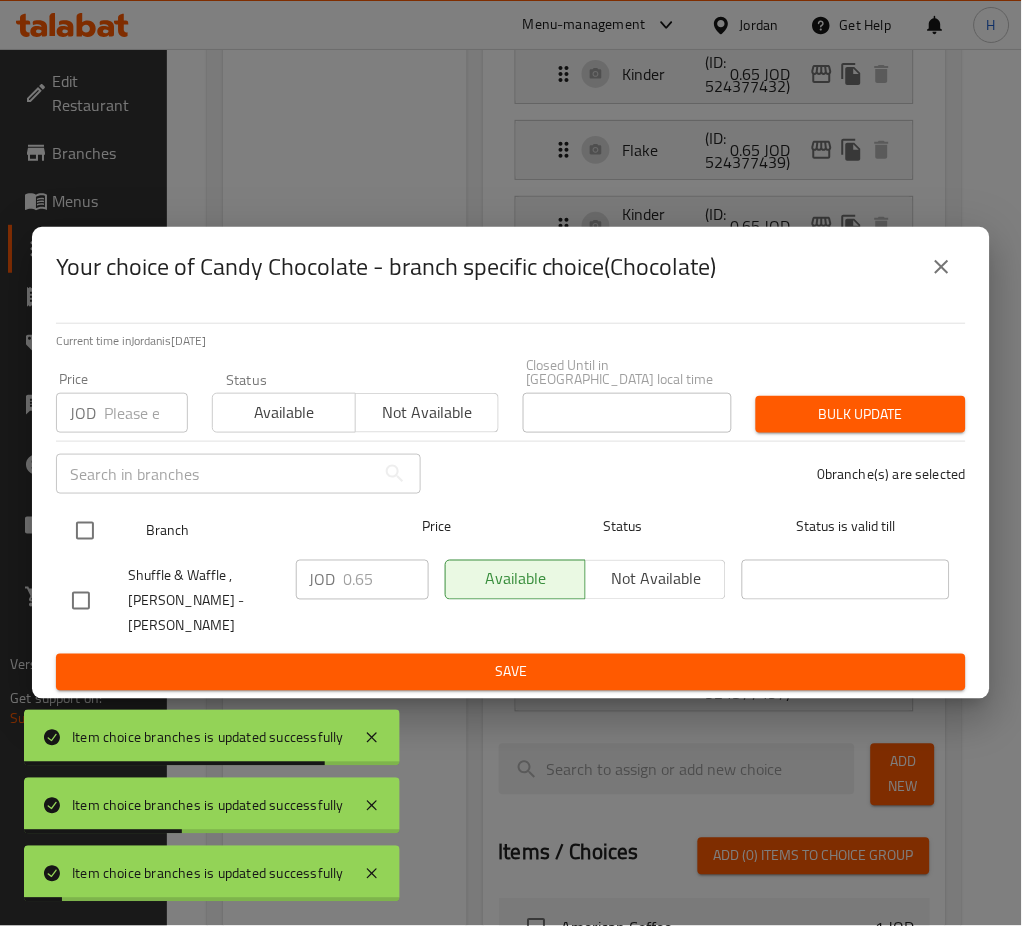 click at bounding box center (85, 531) 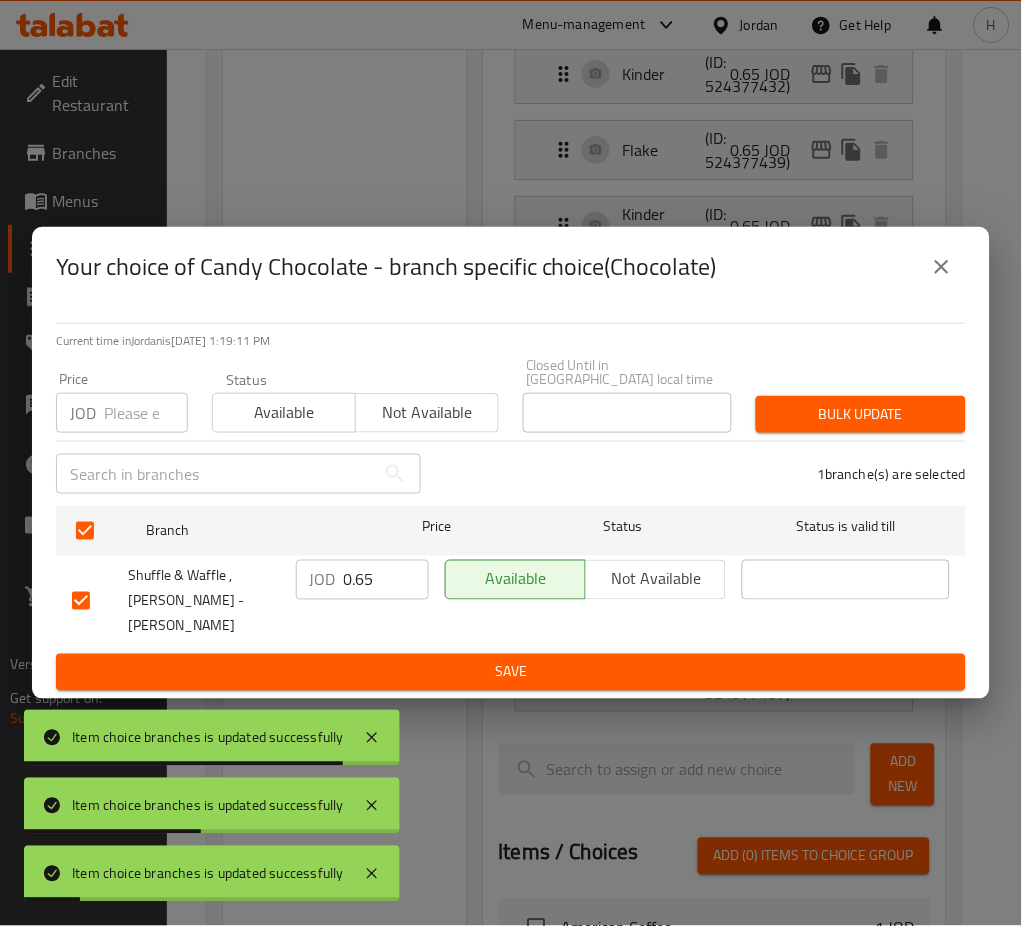click on "0.65" at bounding box center (386, 580) 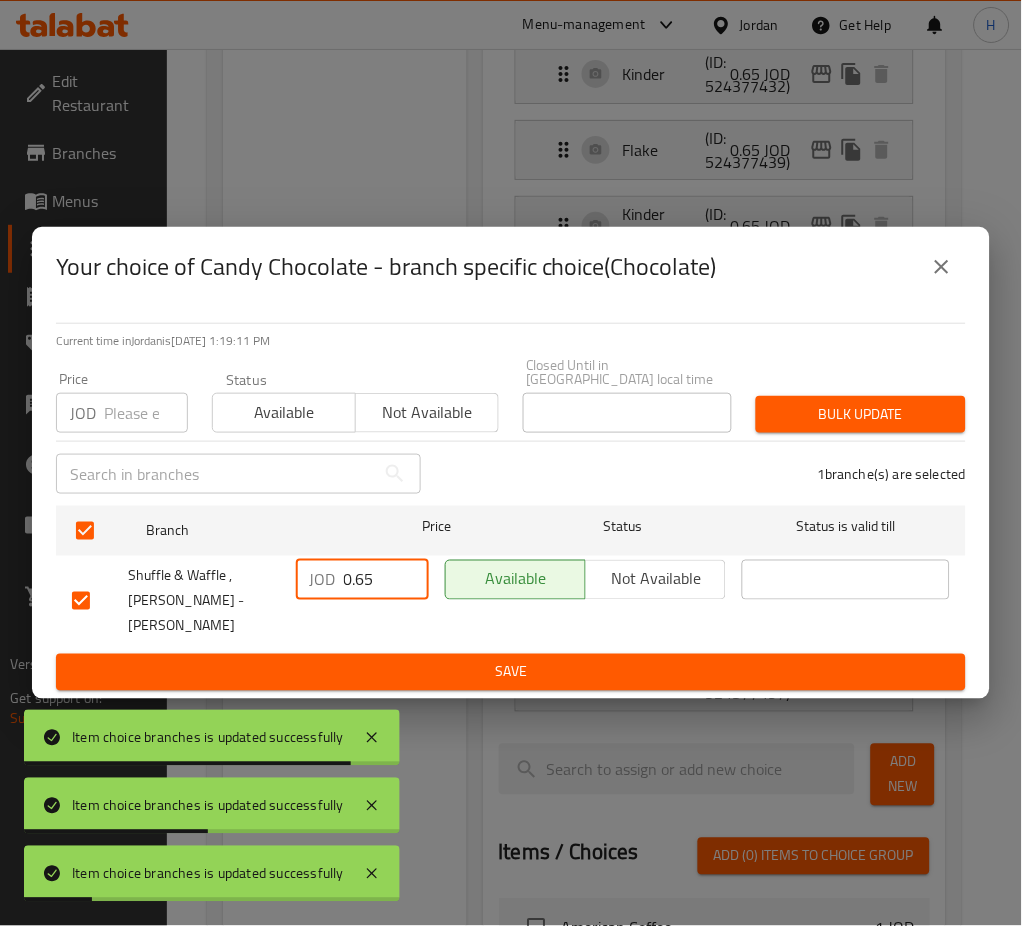 paste on "1.50" 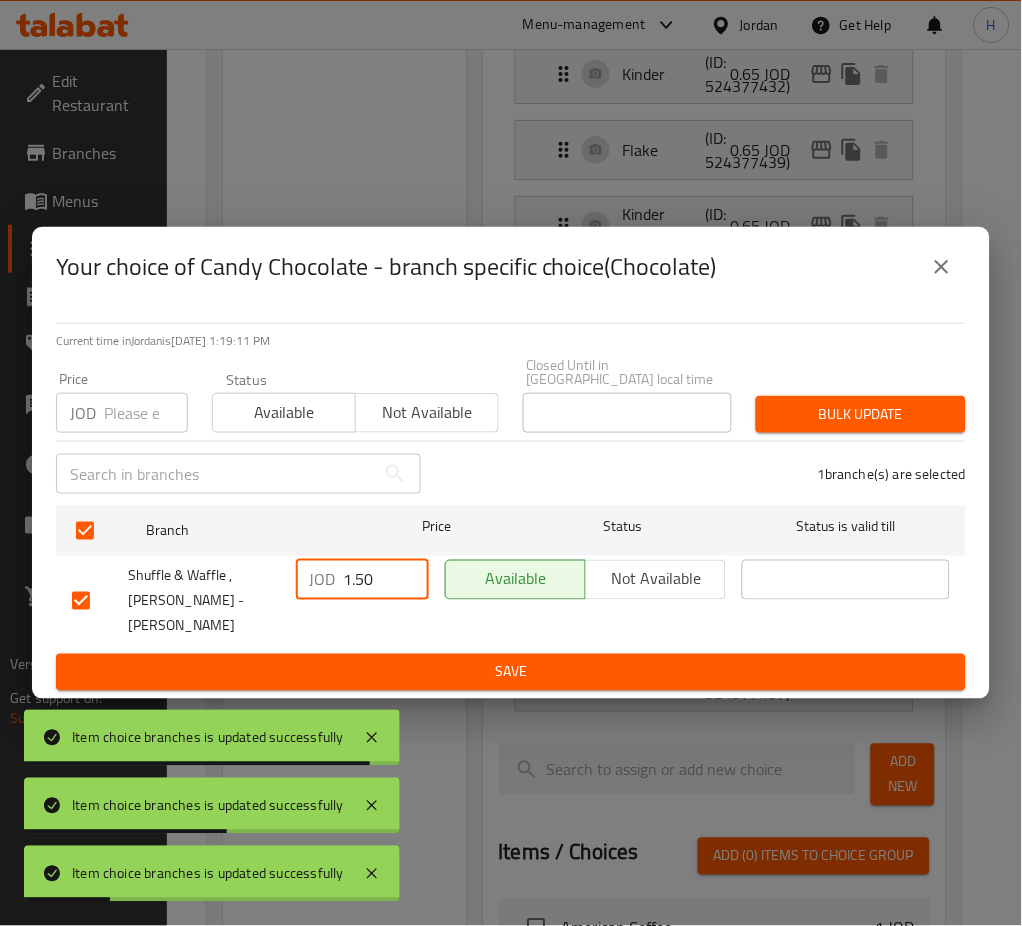 click on "Save" at bounding box center [511, 672] 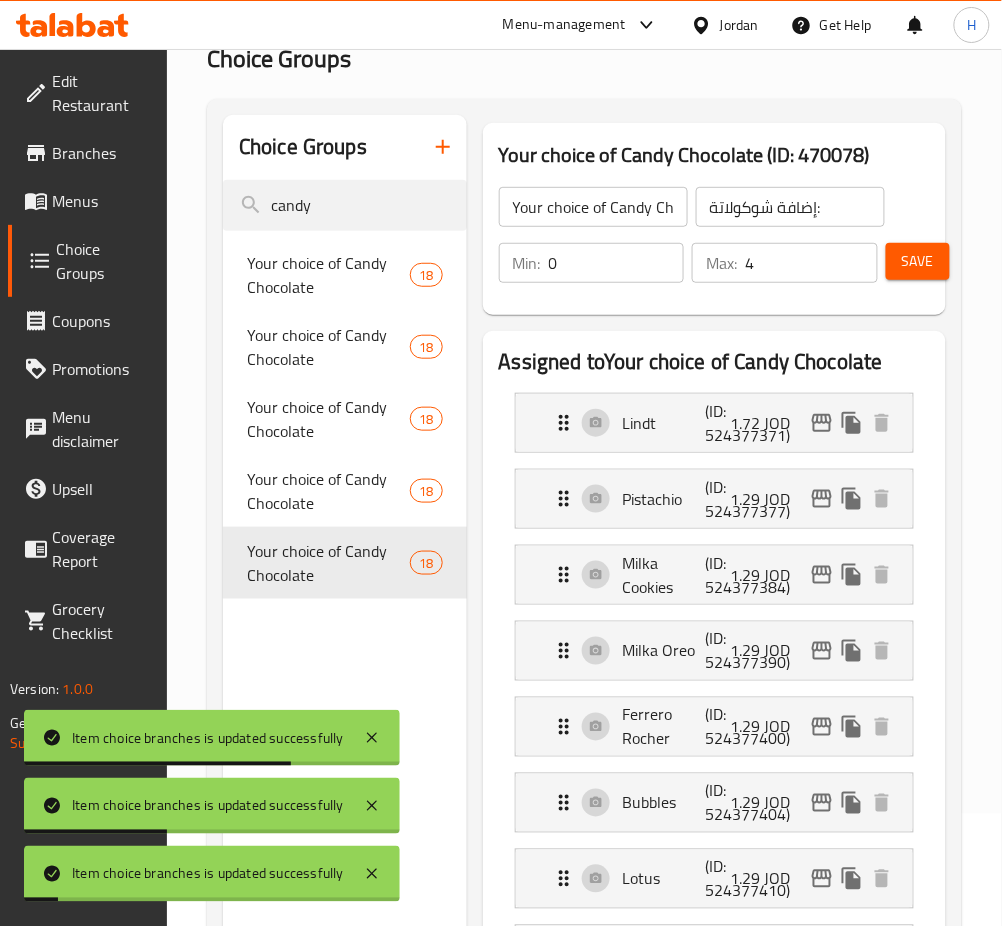 scroll, scrollTop: 0, scrollLeft: 0, axis: both 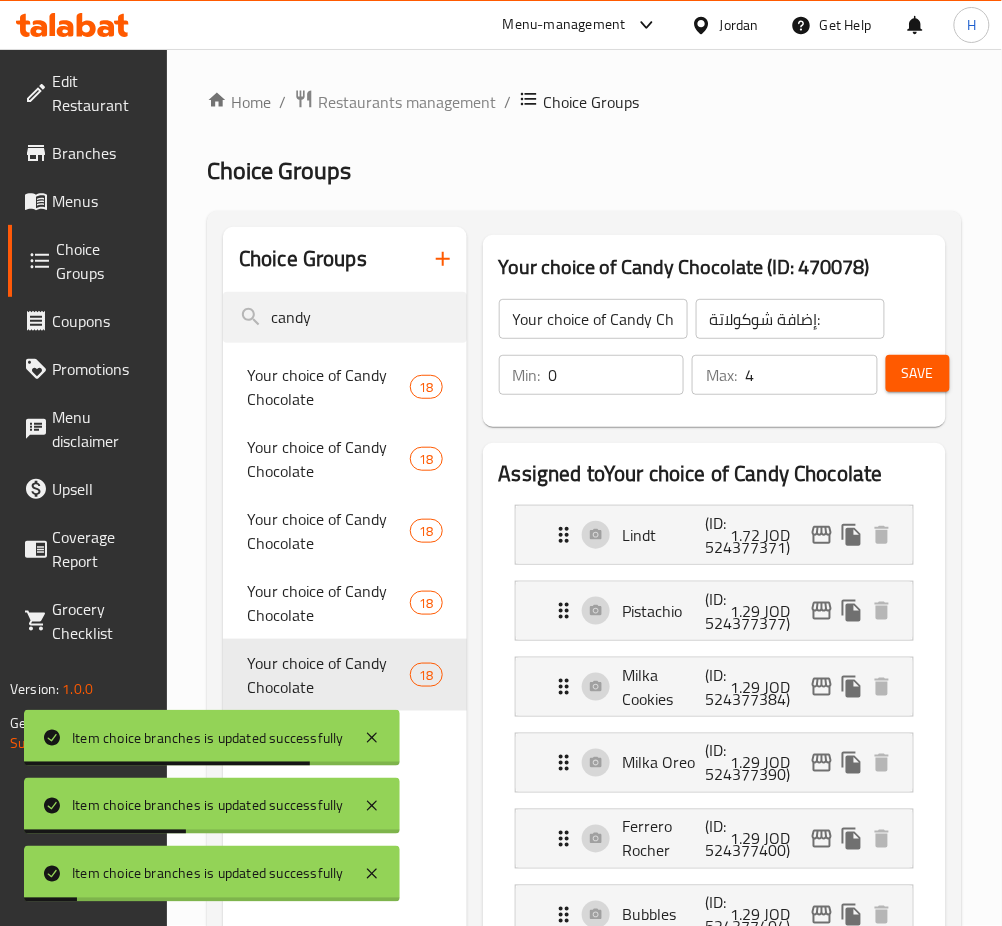 click on "Save" at bounding box center [918, 373] 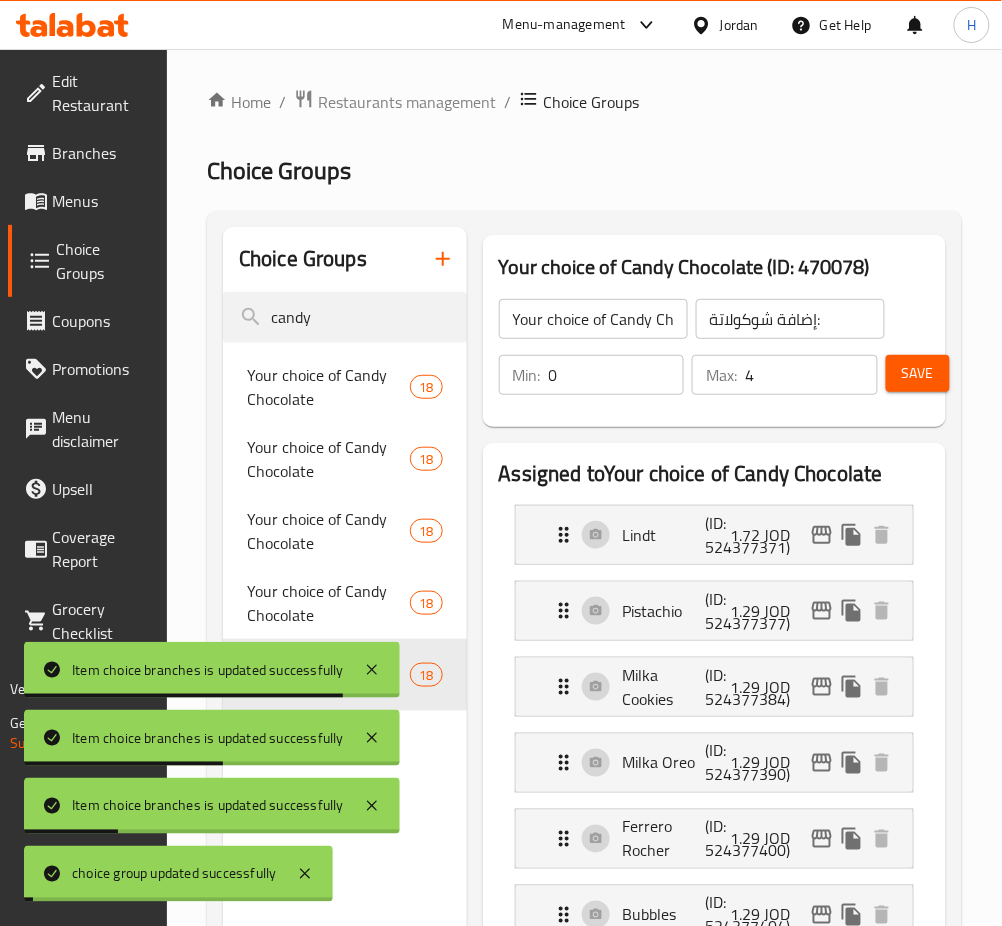 click on "candy" at bounding box center (345, 317) 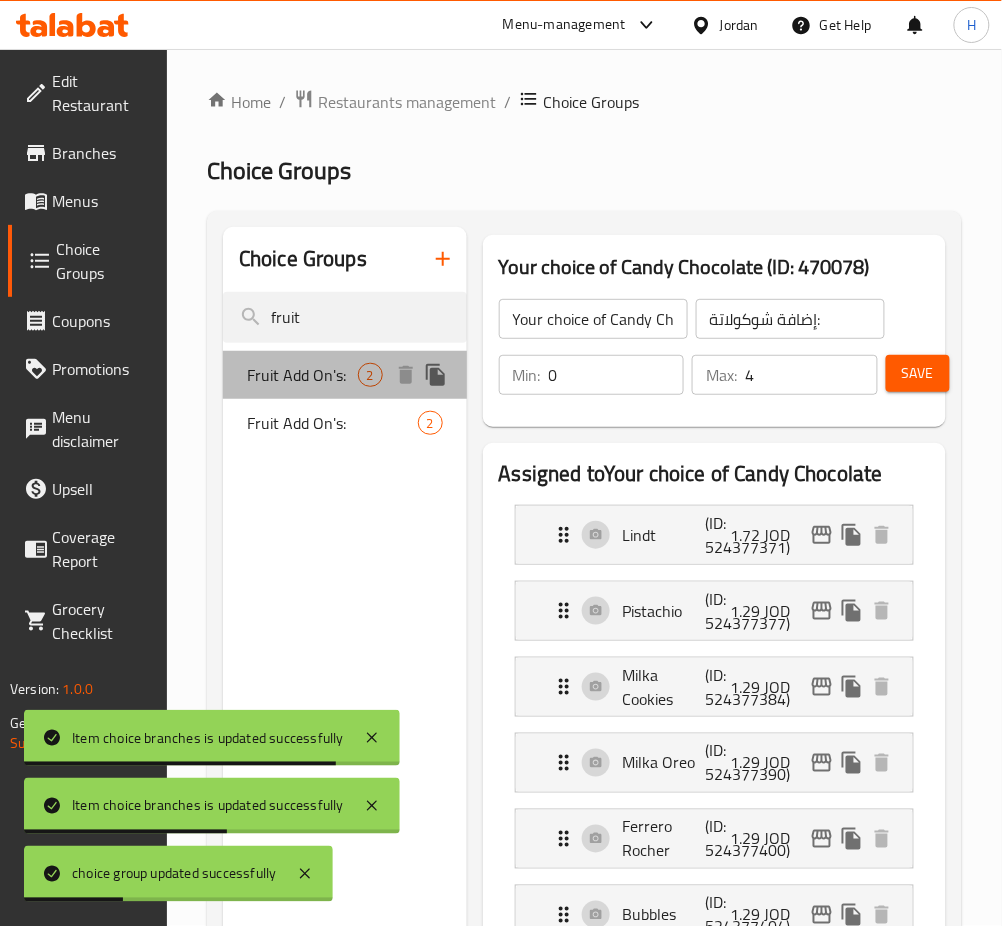 click on "Fruit Add On's:" at bounding box center (302, 375) 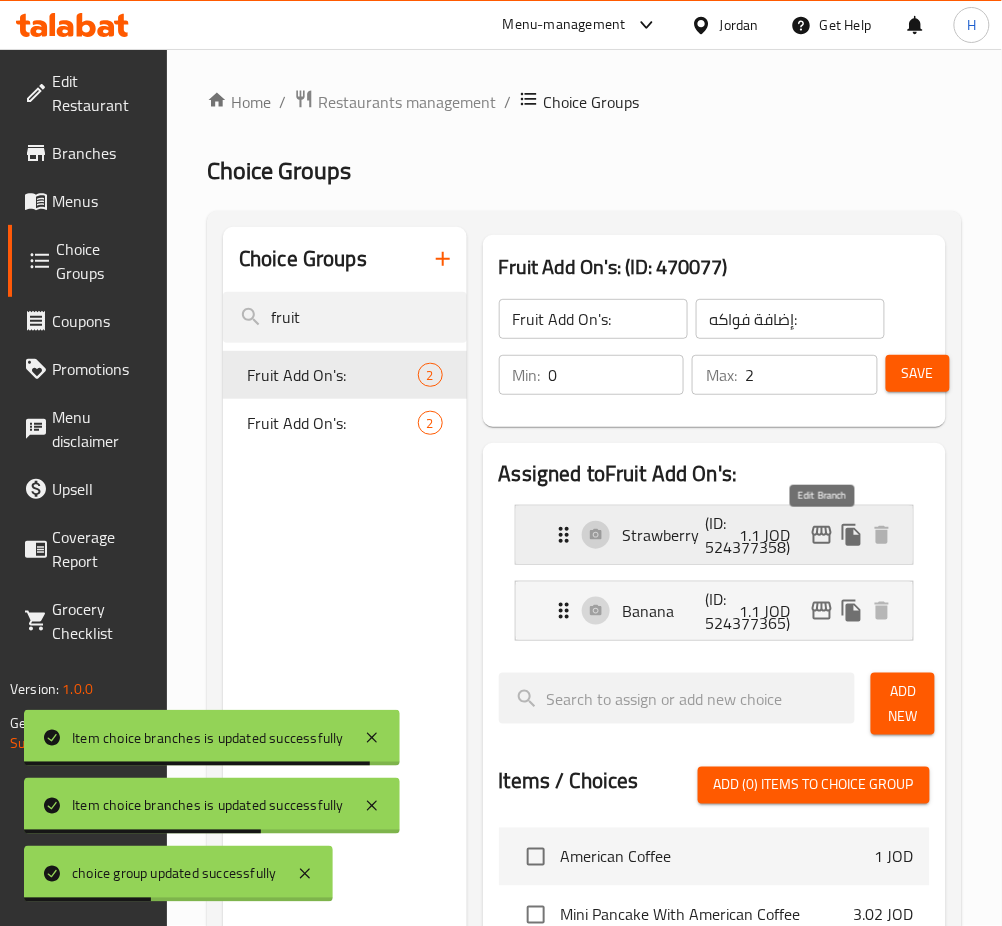 click 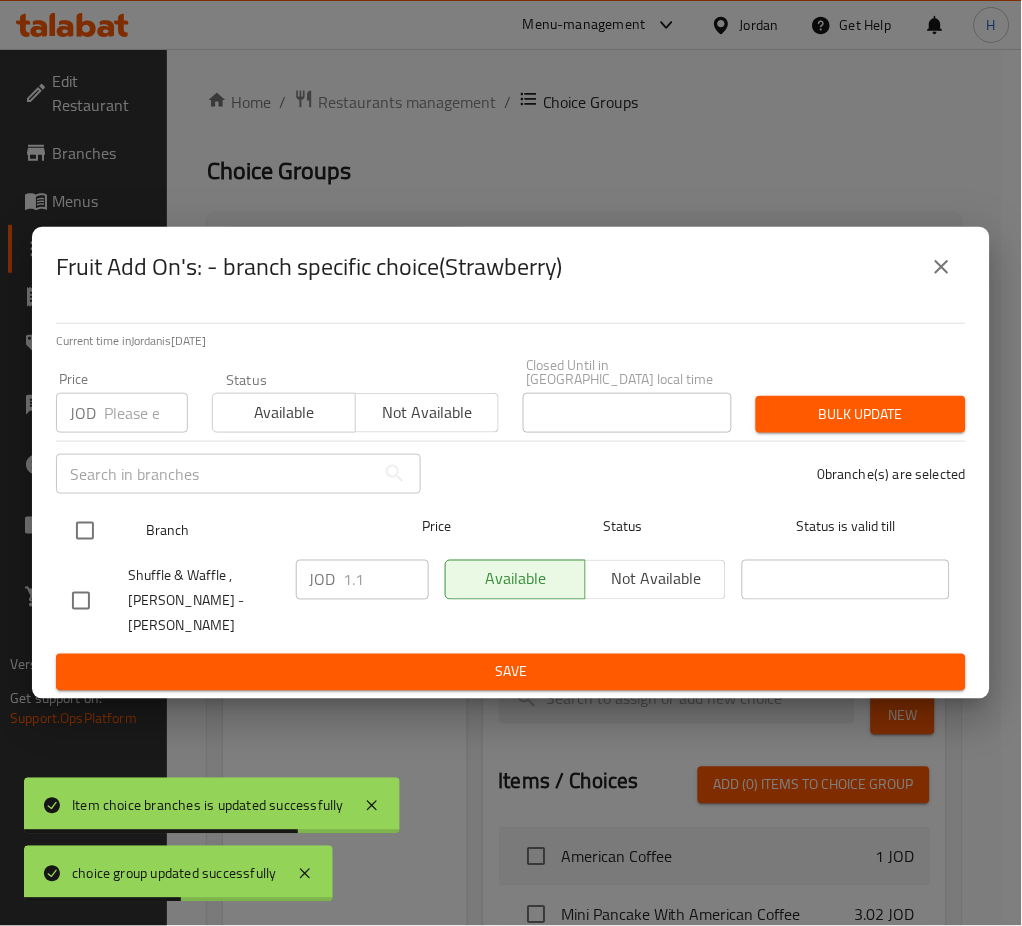 click at bounding box center (85, 531) 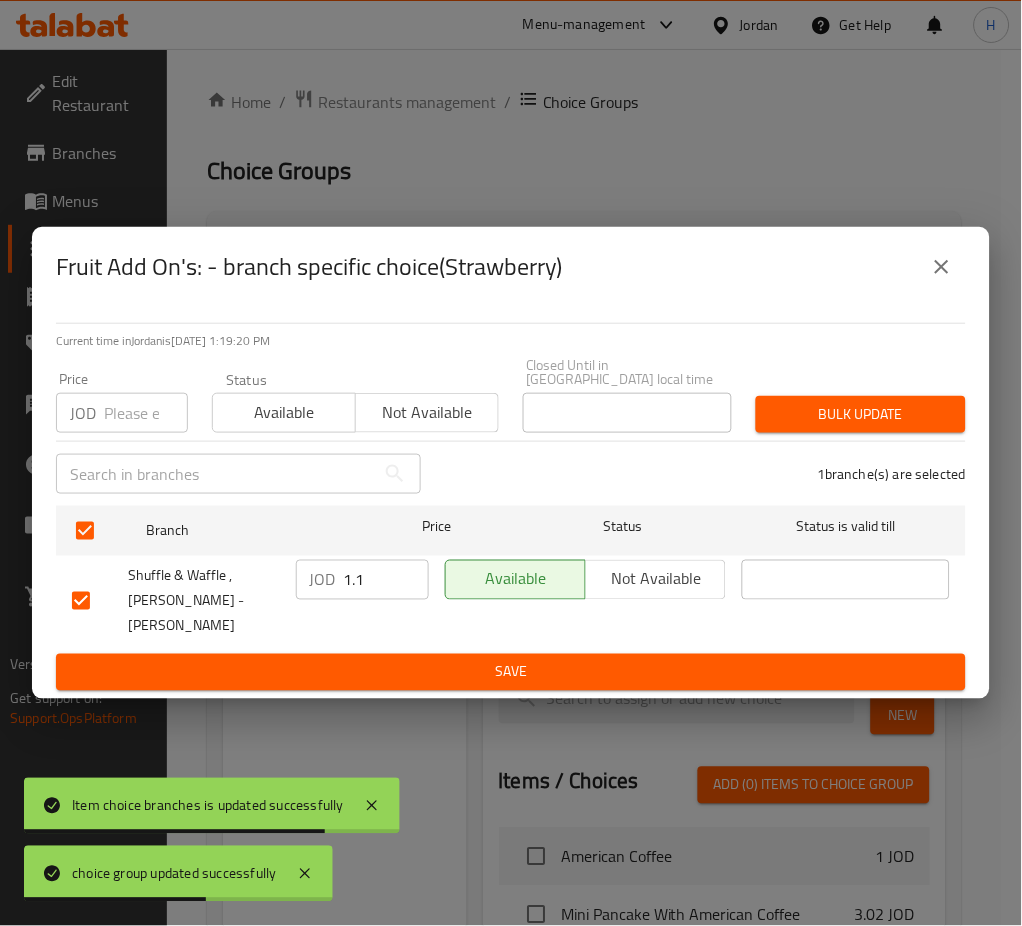 click on "1.1" at bounding box center (386, 580) 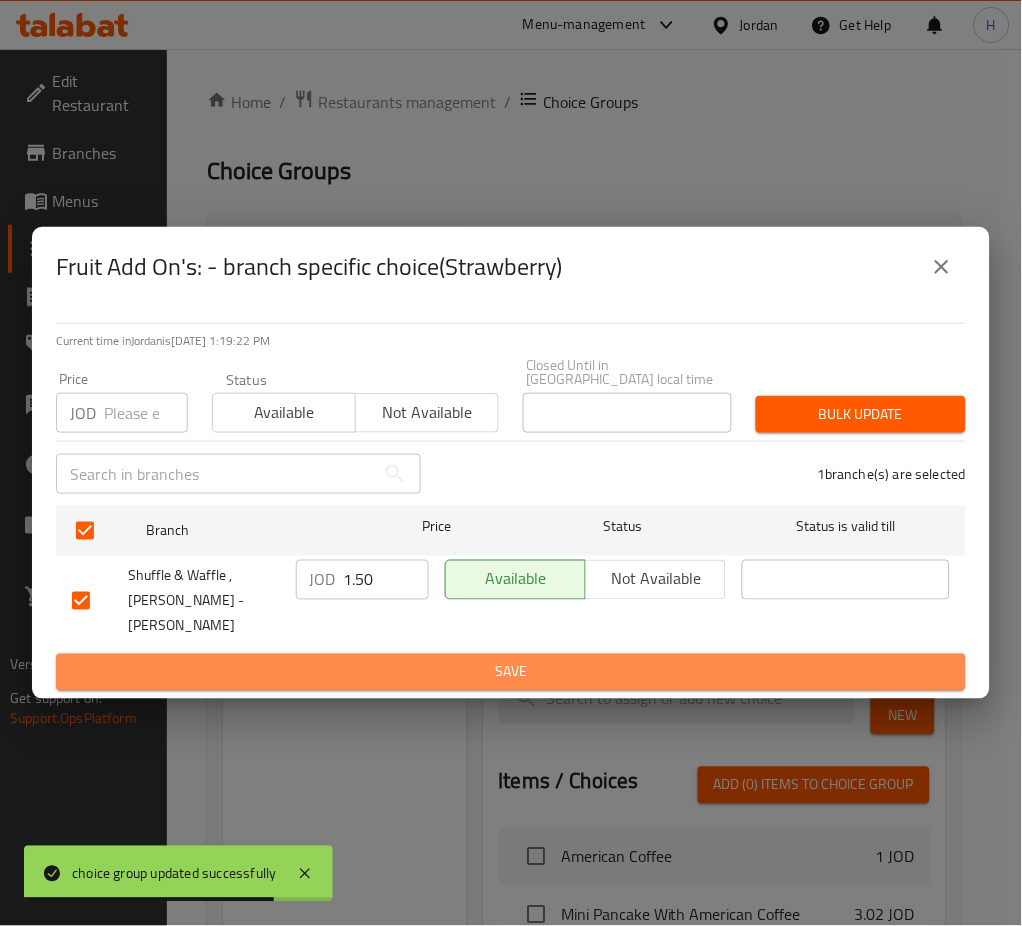 click on "Save" at bounding box center (511, 672) 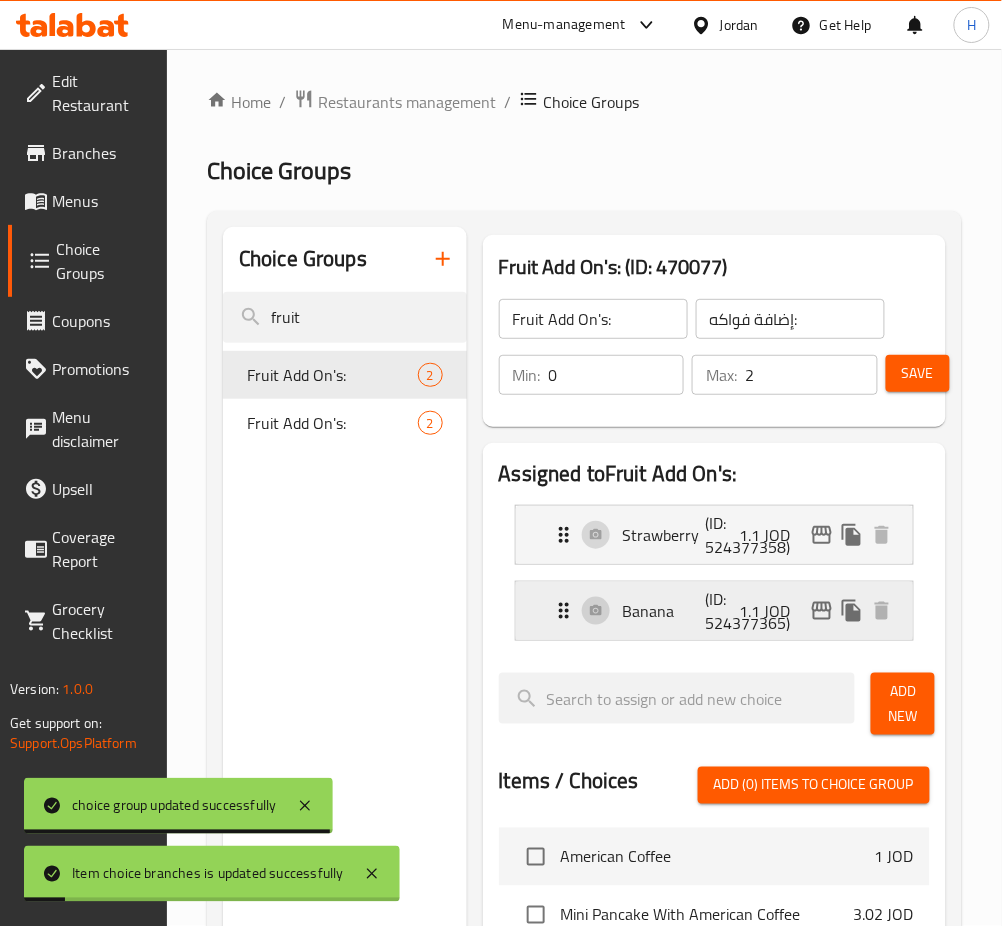 drag, startPoint x: 805, startPoint y: 610, endPoint x: 817, endPoint y: 614, distance: 12.649111 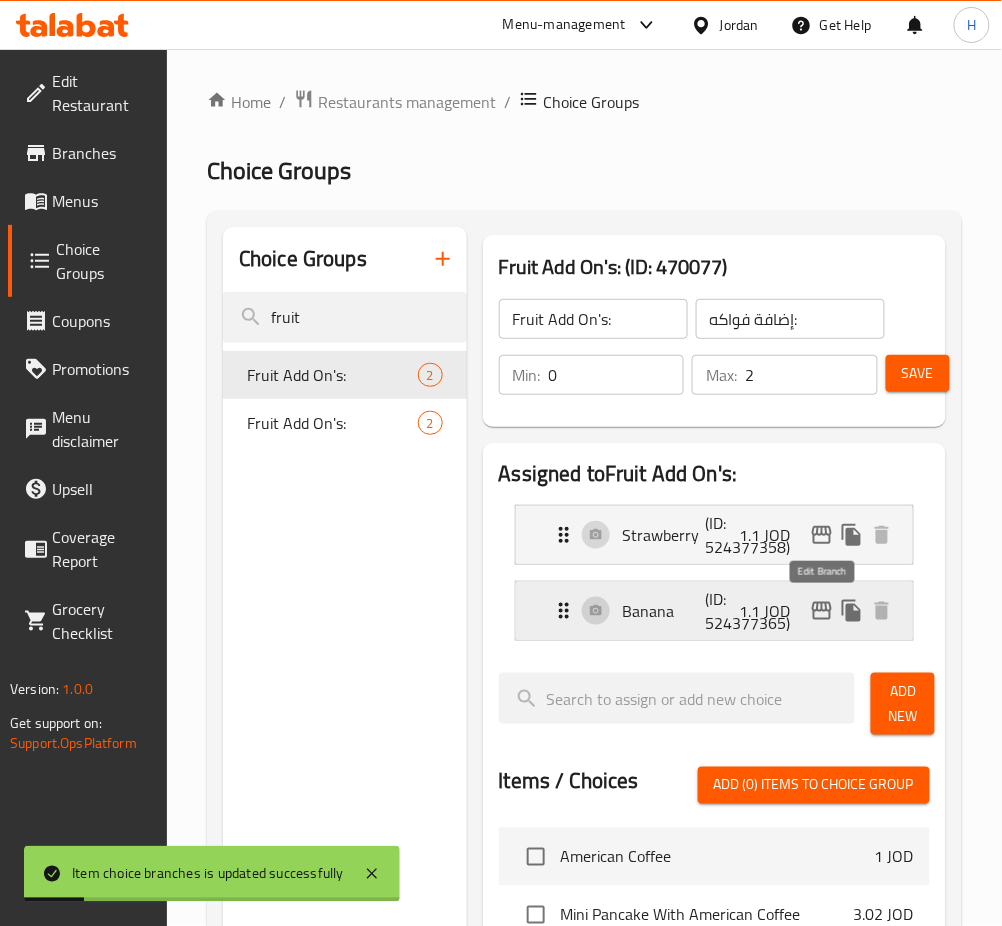 click 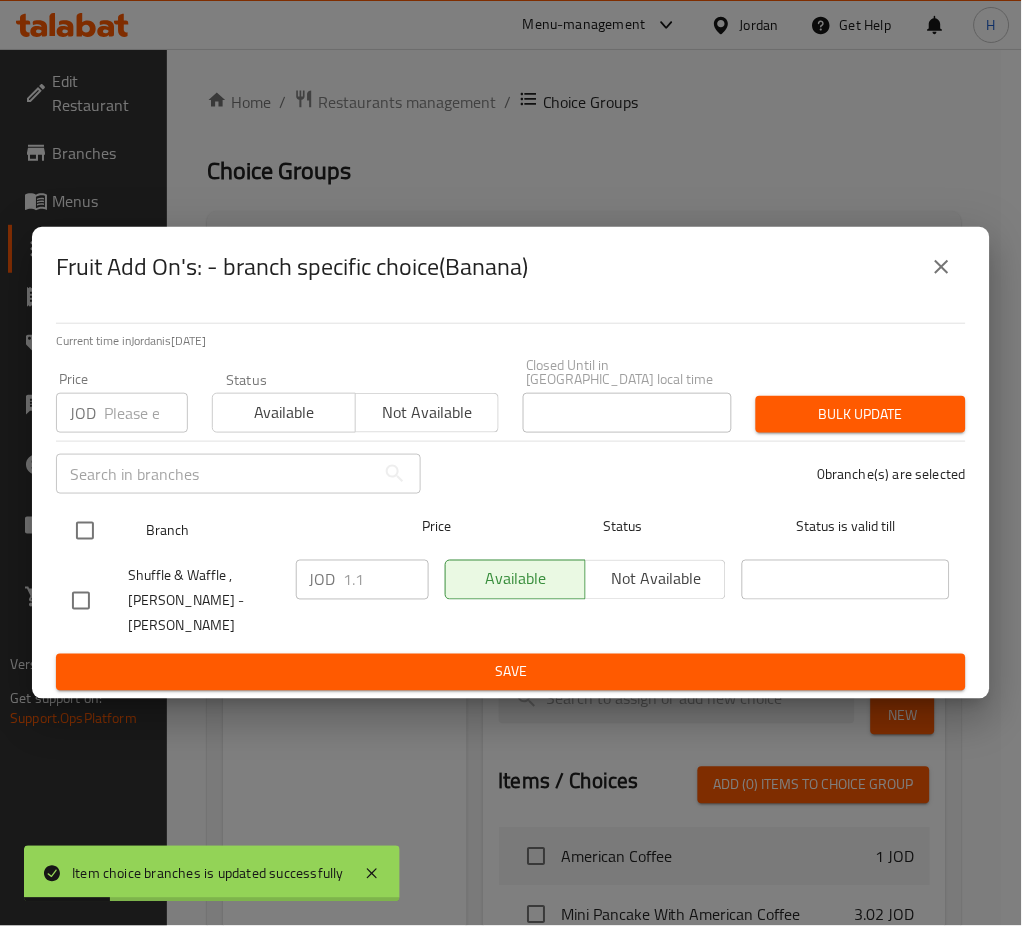 click at bounding box center [85, 531] 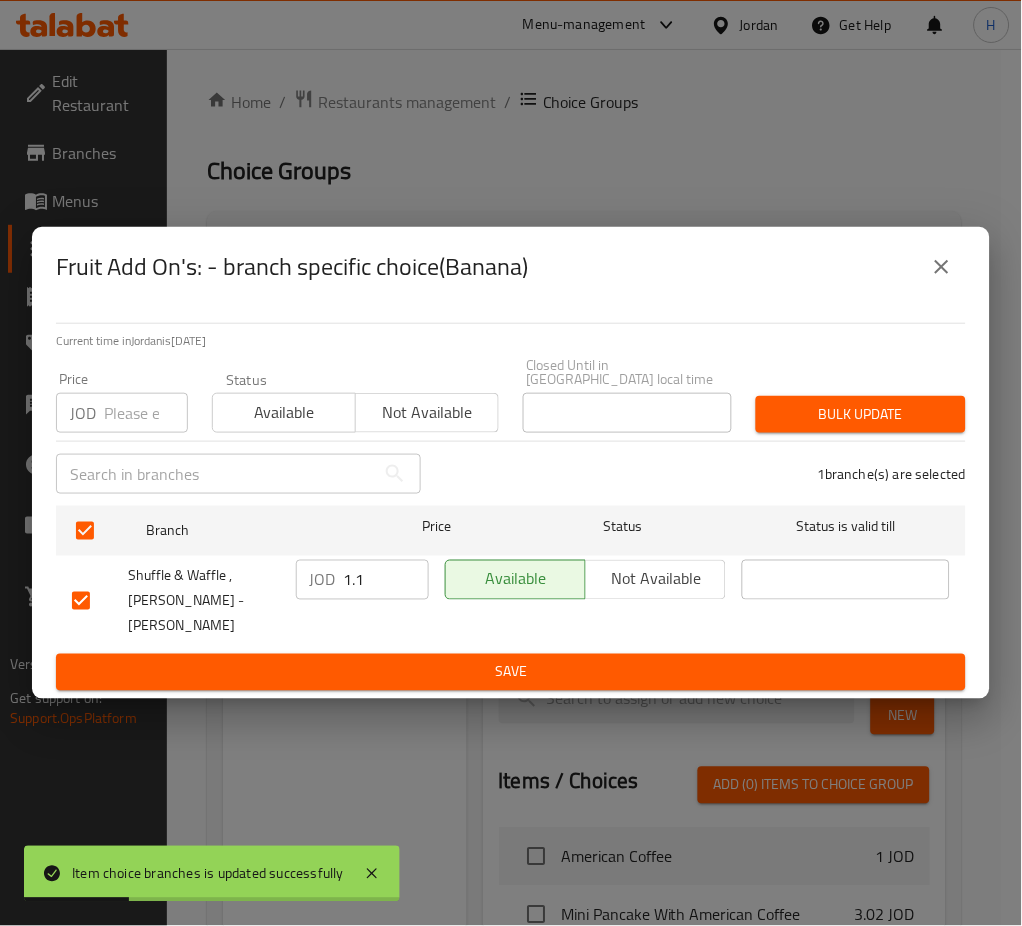 click on "1.1" at bounding box center [386, 580] 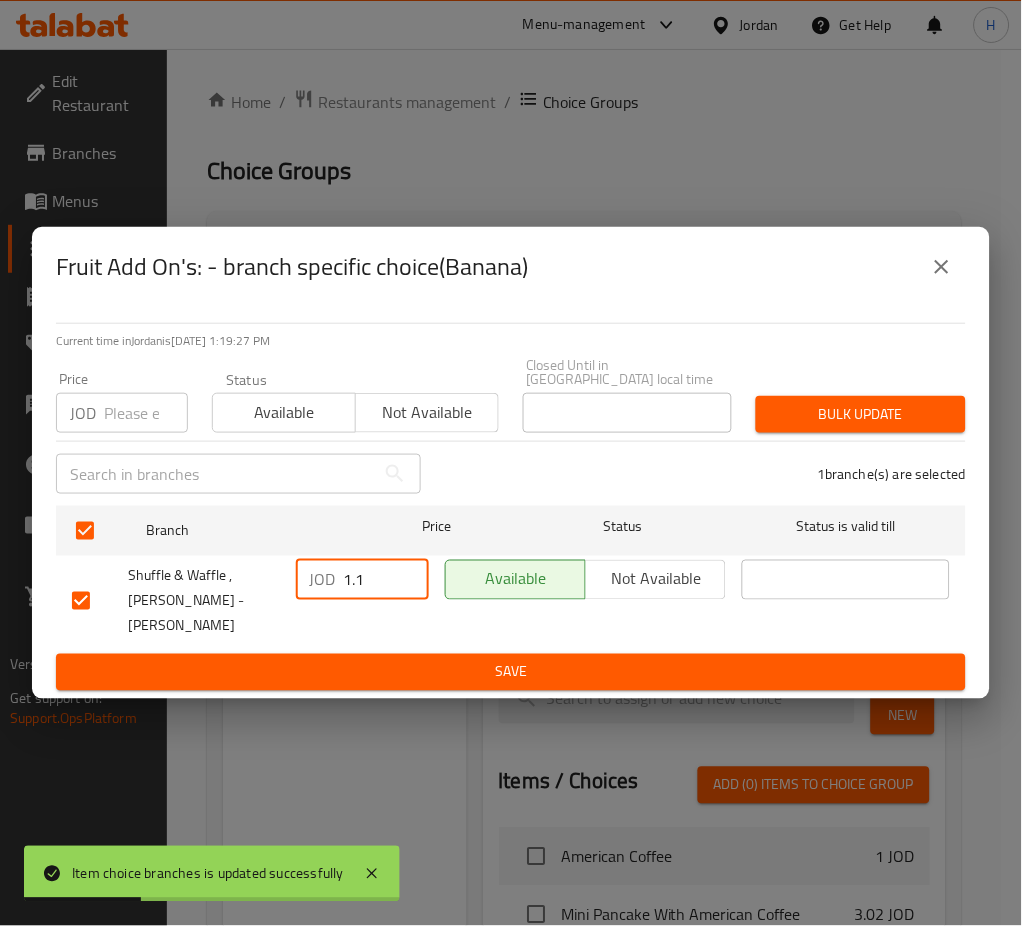 paste on "50" 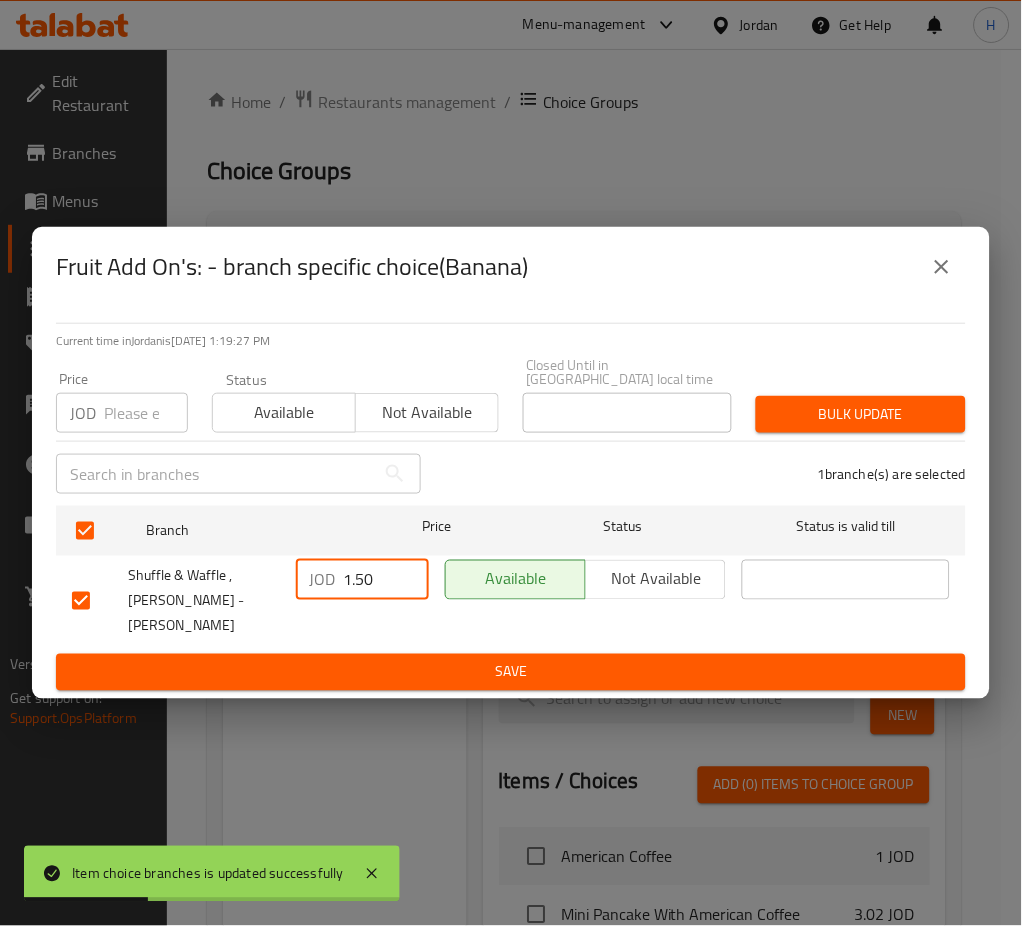 click on "Save" at bounding box center (511, 672) 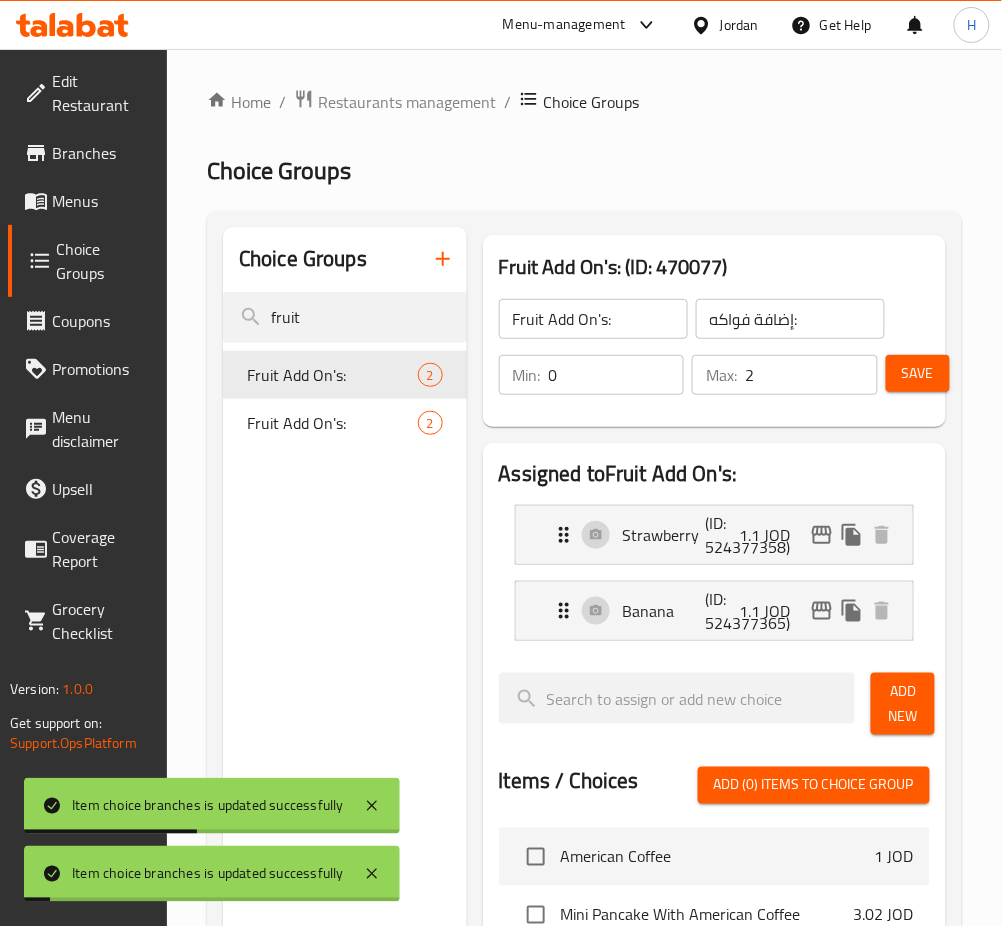 click on "Save" at bounding box center (918, 373) 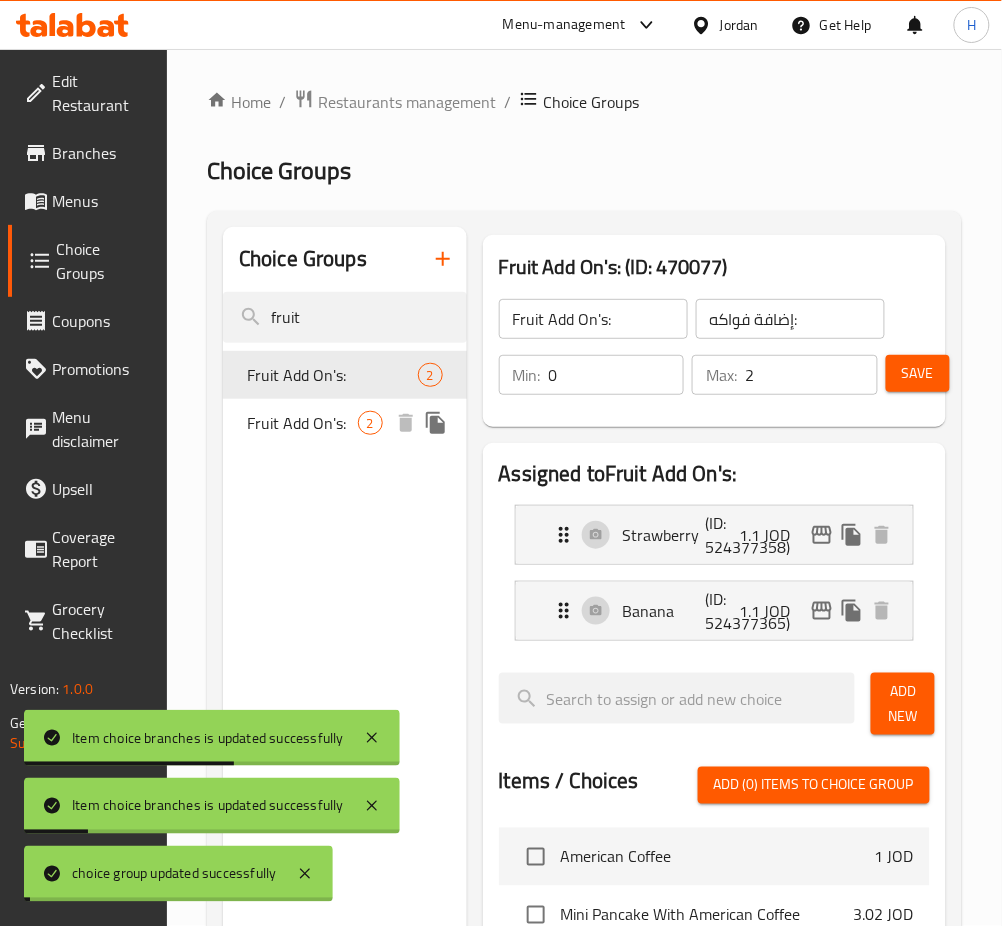 click on "Fruit Add On's:" at bounding box center (302, 423) 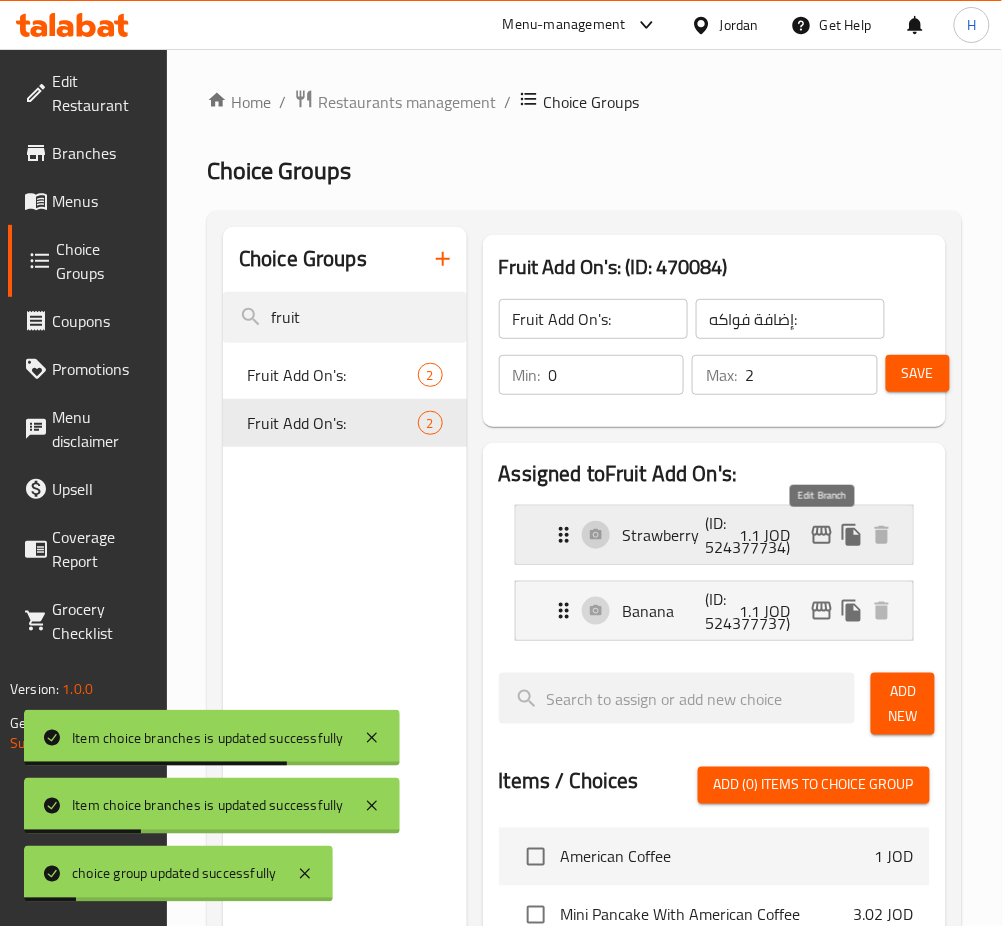 click 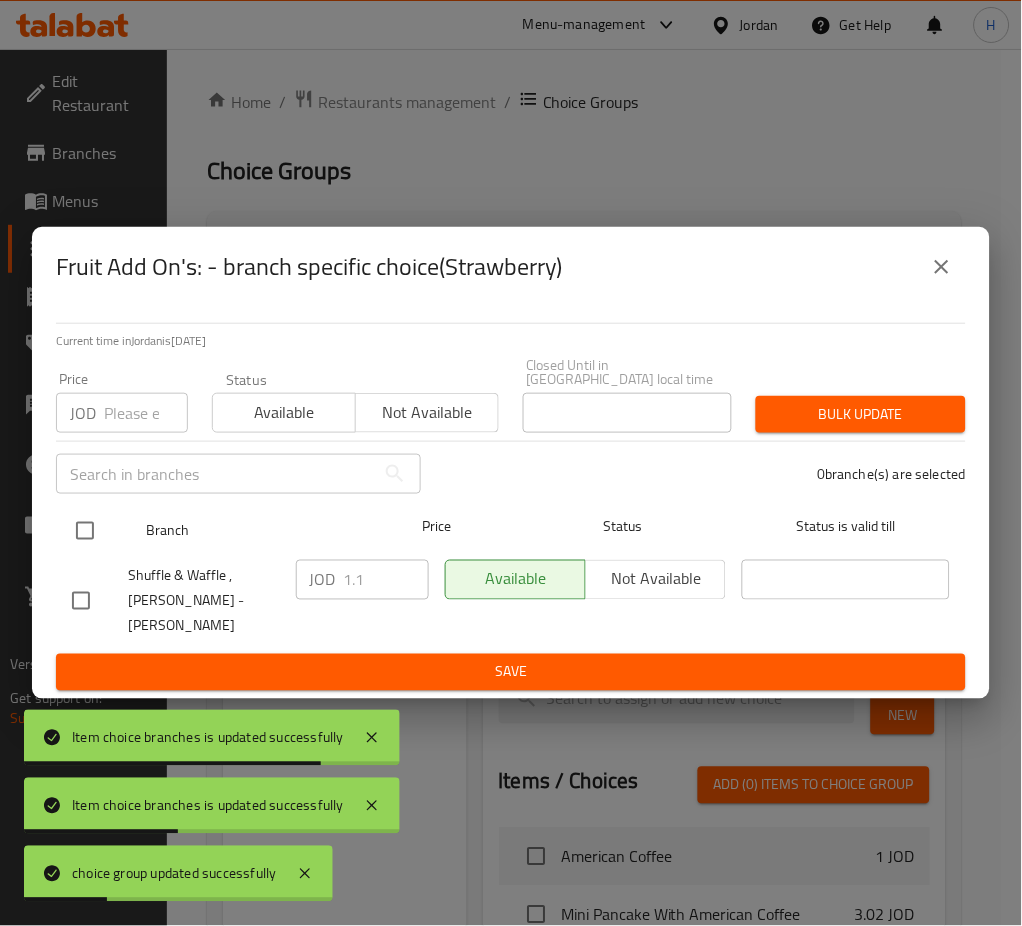 click at bounding box center (85, 531) 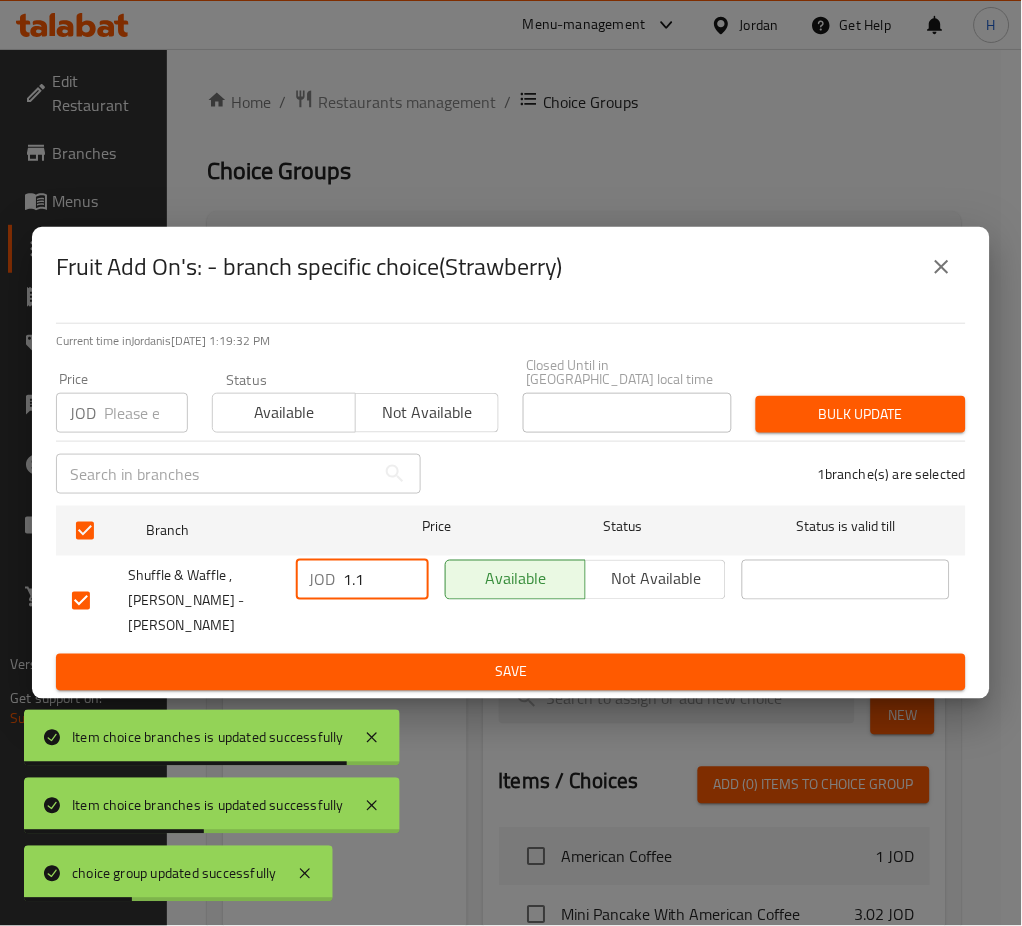 click on "1.1" at bounding box center [386, 580] 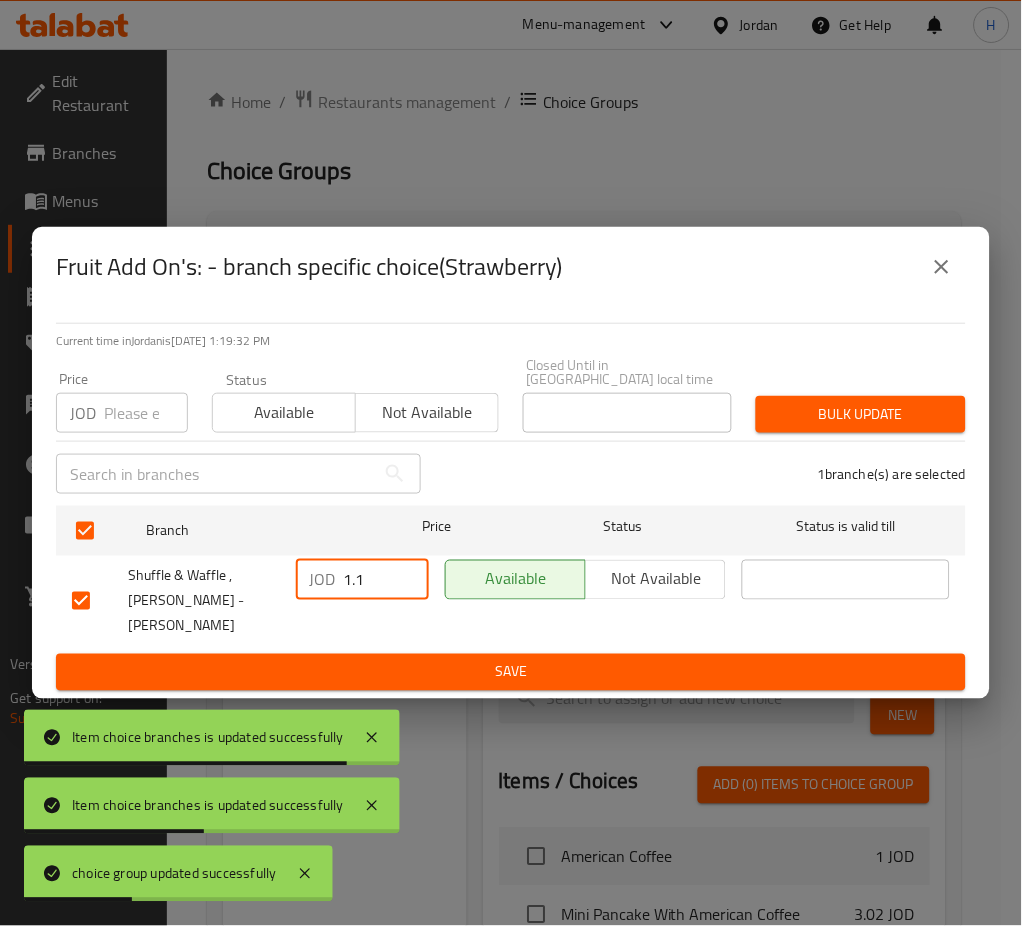 paste on "50" 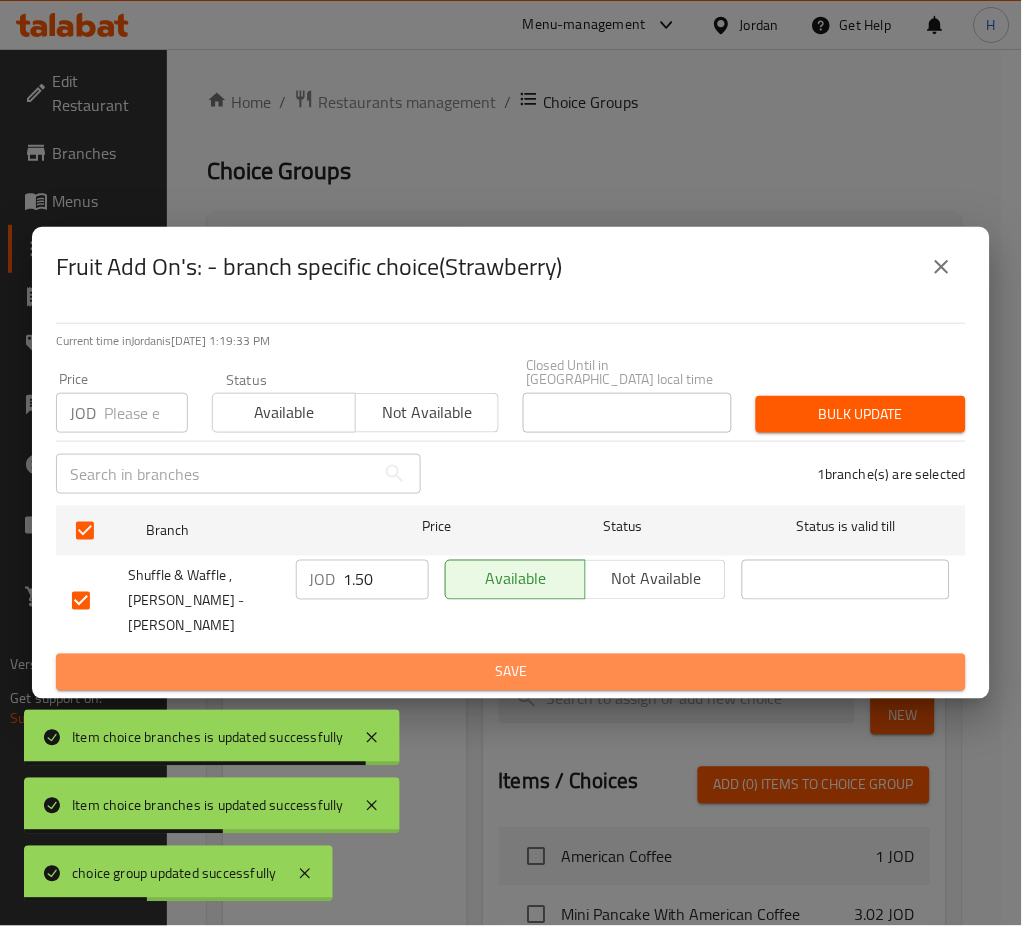 click on "Save" at bounding box center [511, 672] 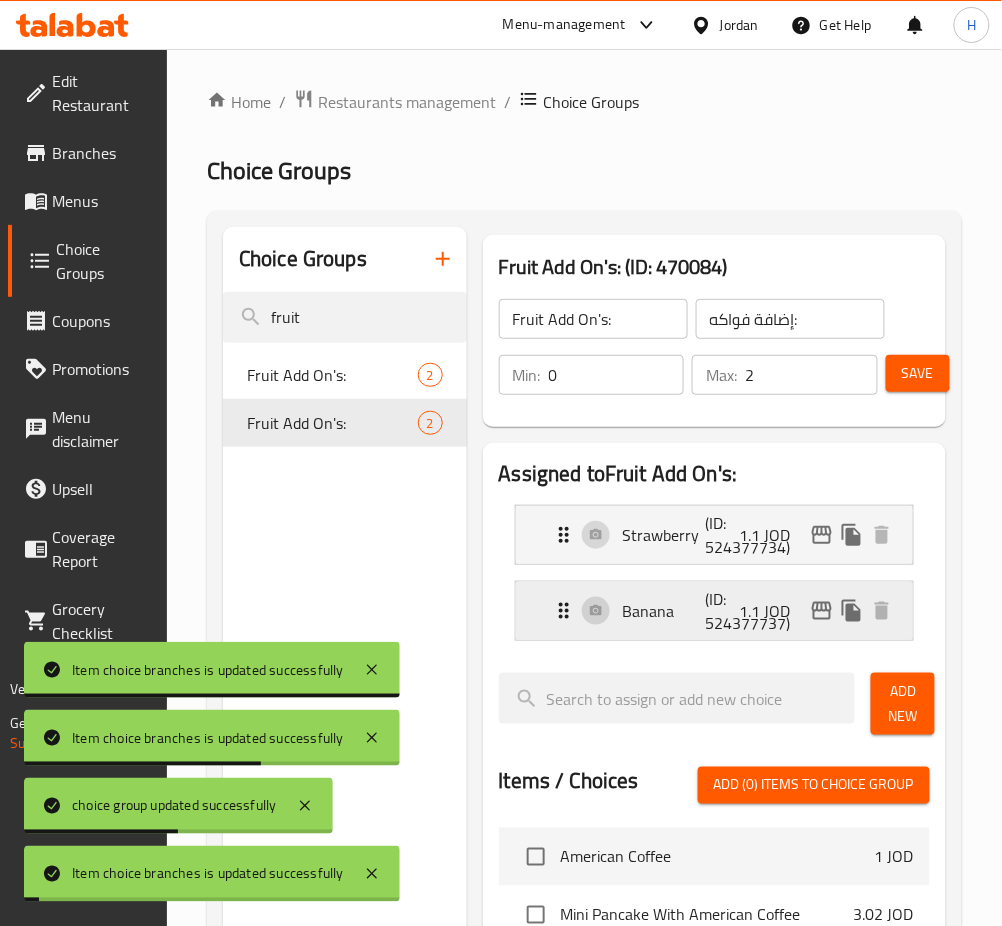 click 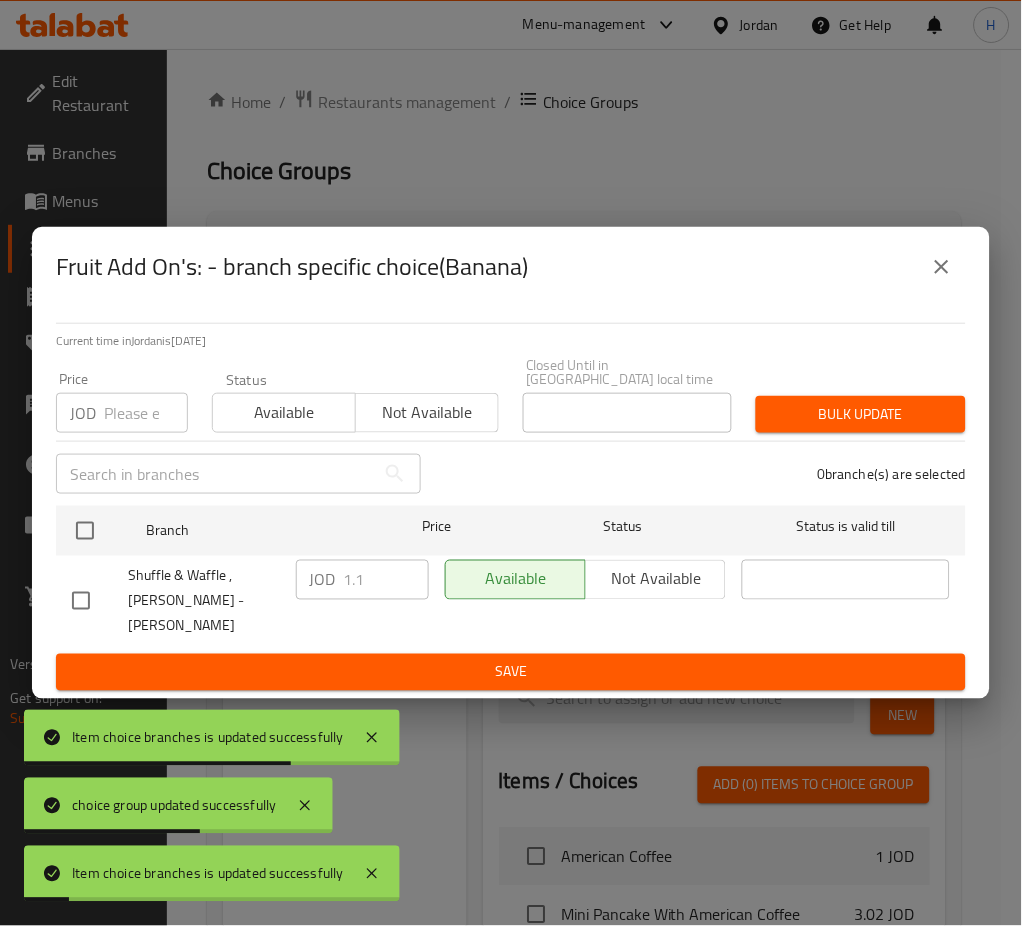 drag, startPoint x: 101, startPoint y: 538, endPoint x: 259, endPoint y: 569, distance: 161.01242 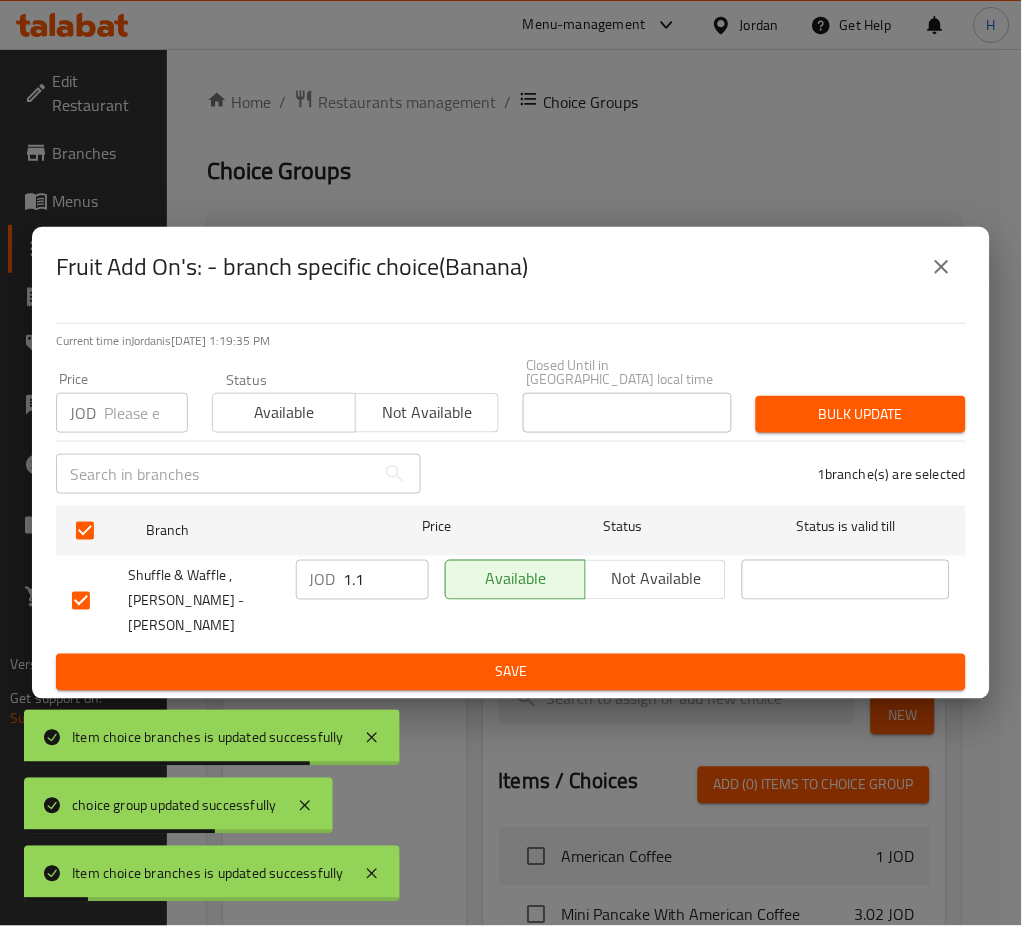 click on "1.1" at bounding box center [386, 580] 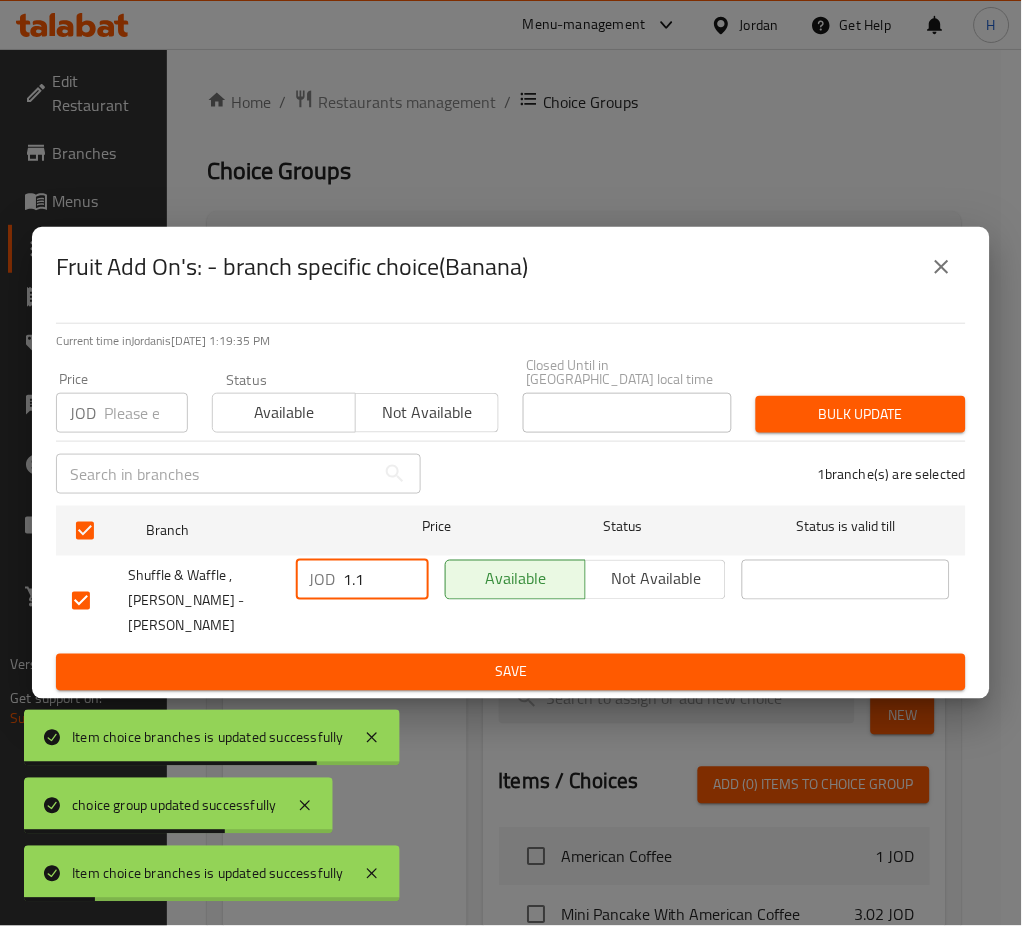 paste on "50" 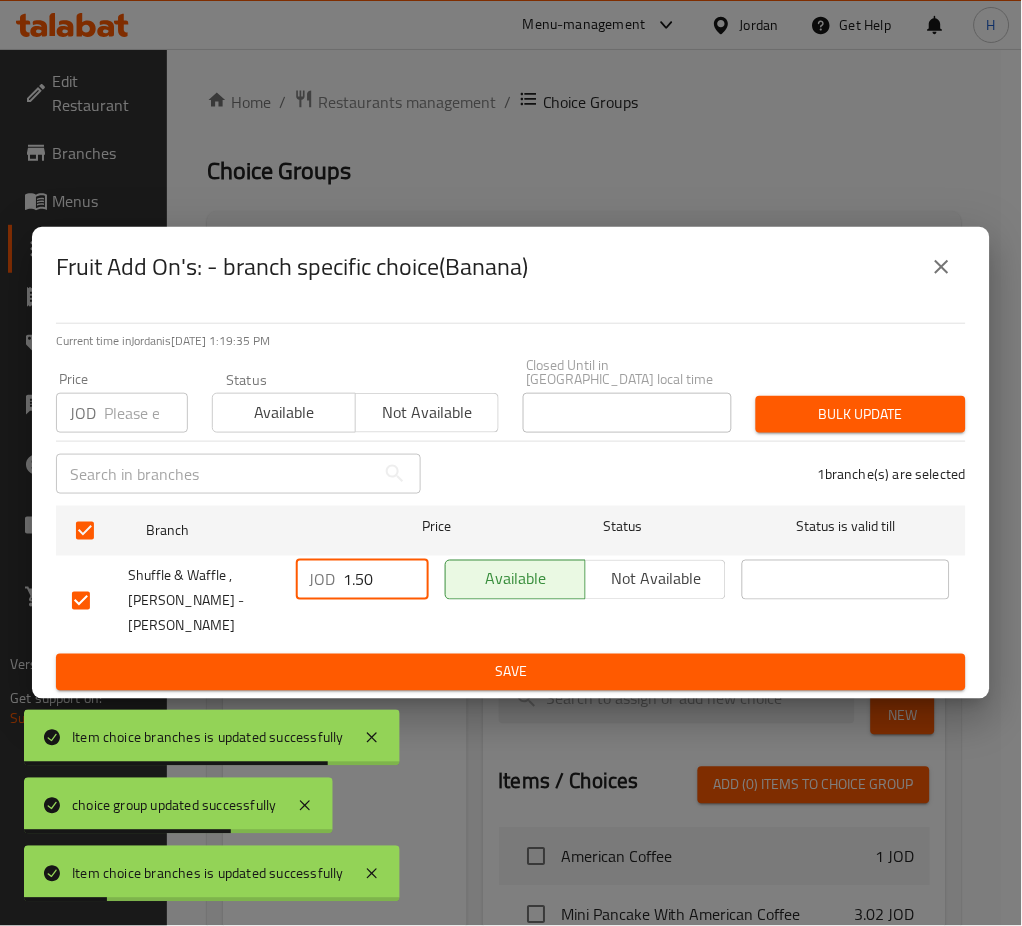 click on "Save" at bounding box center (511, 672) 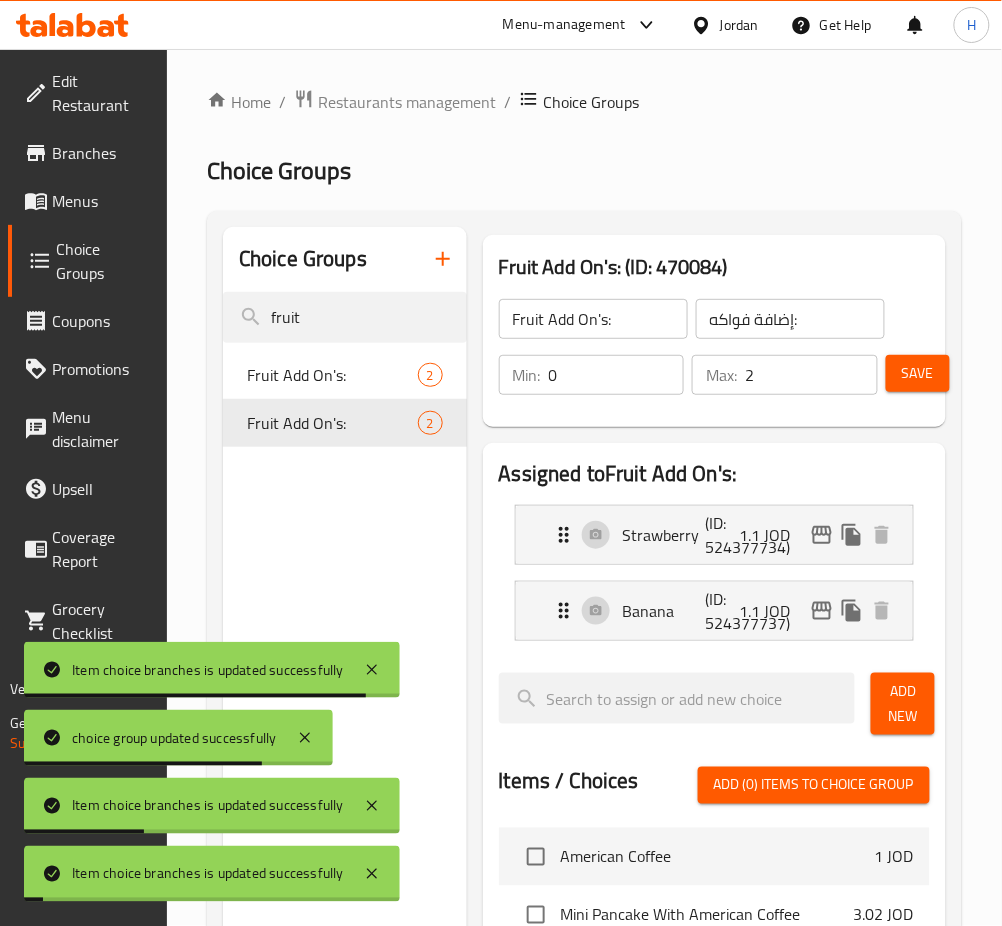 click on "Save" at bounding box center [918, 373] 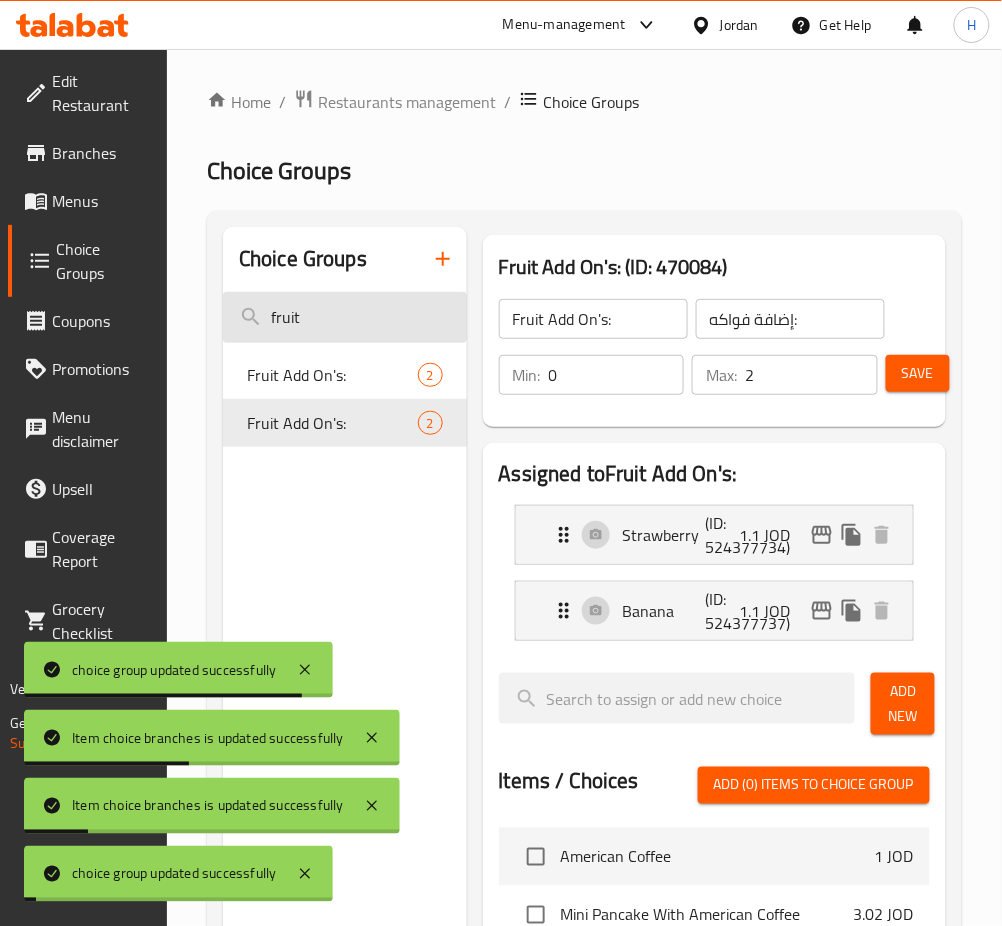 click on "fruit" at bounding box center [345, 317] 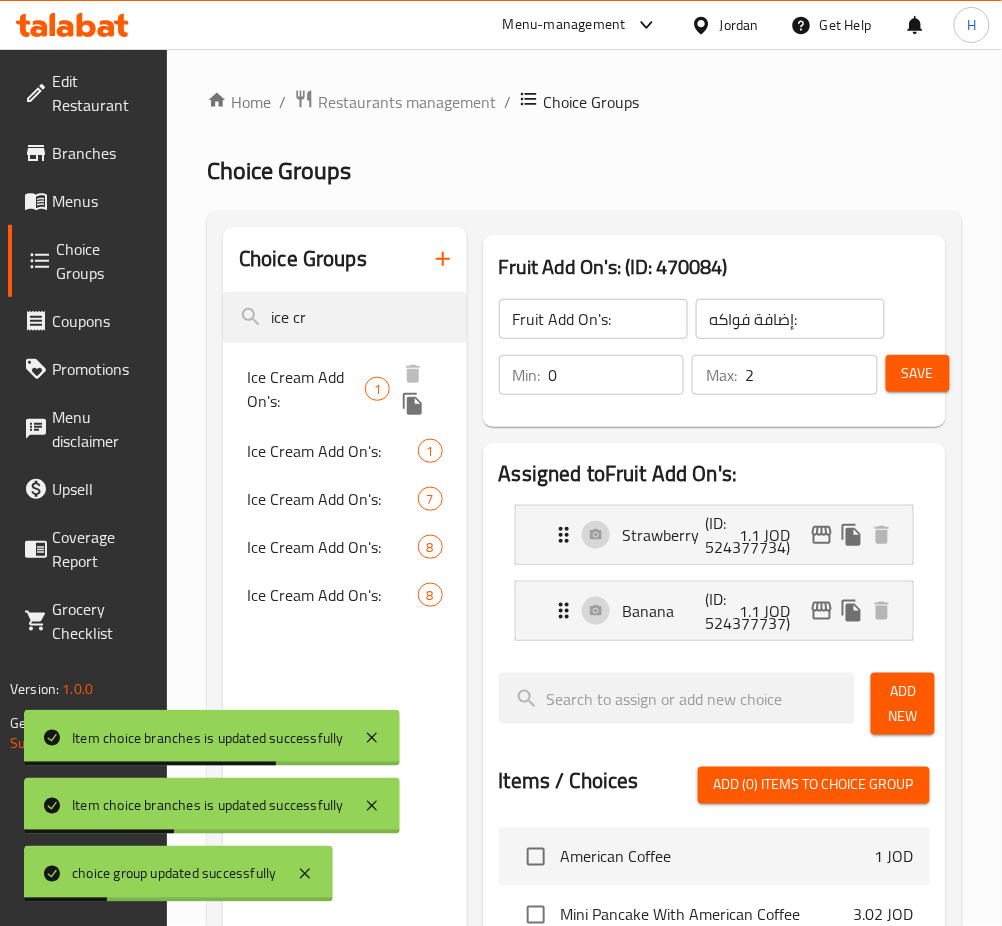 click on "Ice Cream Add On's: 1" at bounding box center (345, 389) 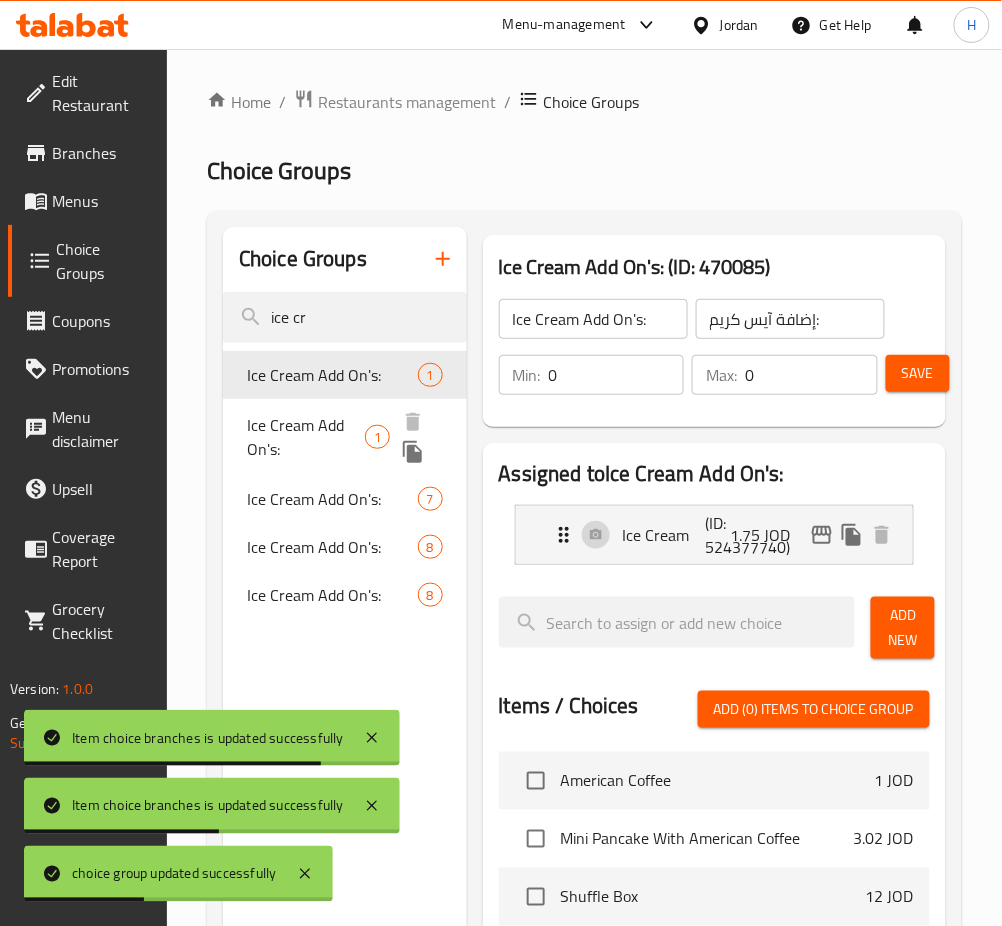 click on "Ice Cream Add On's:" at bounding box center (306, 437) 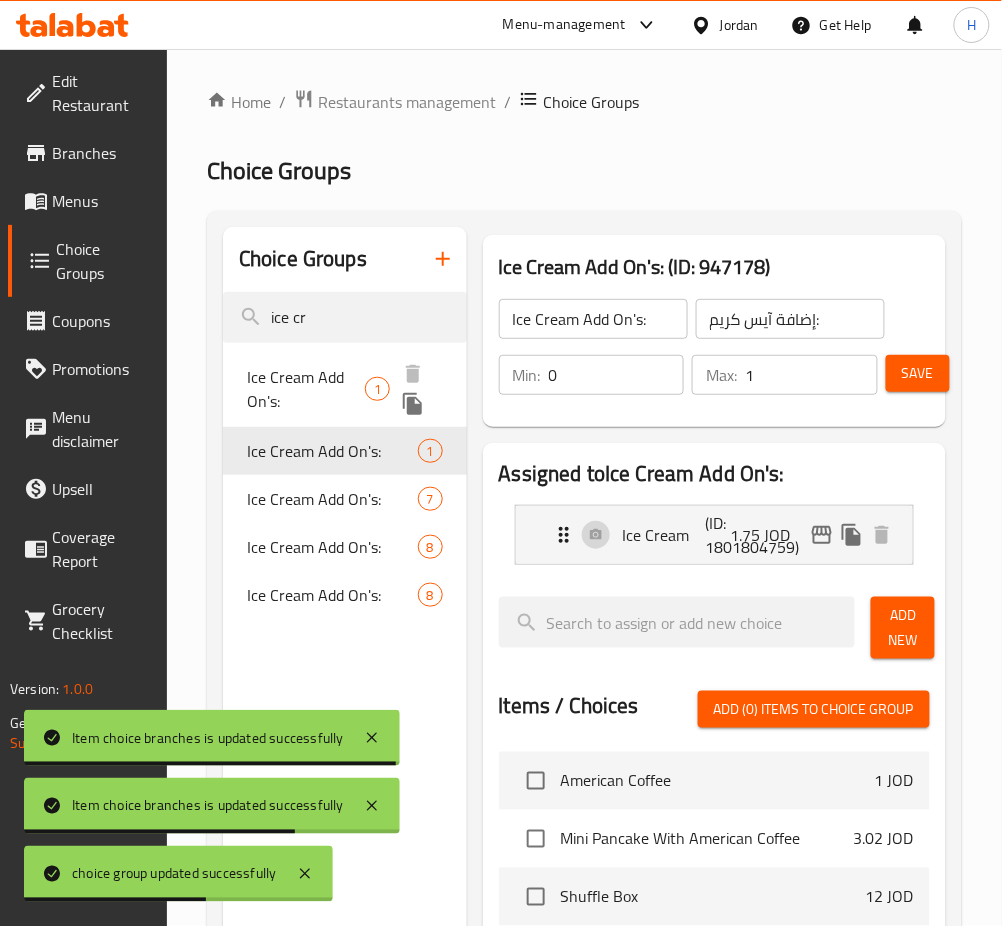click on "Ice Cream Add On's:" at bounding box center [306, 389] 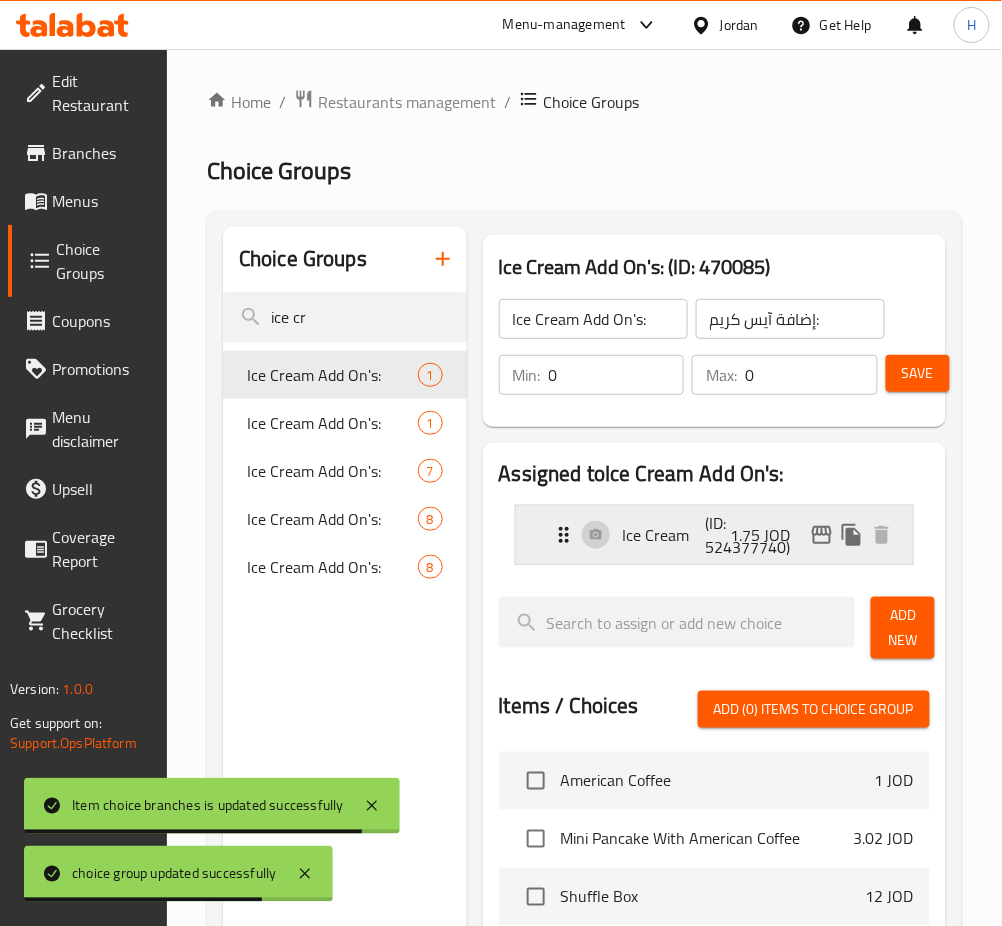 click on "1.75 JOD" at bounding box center (769, 535) 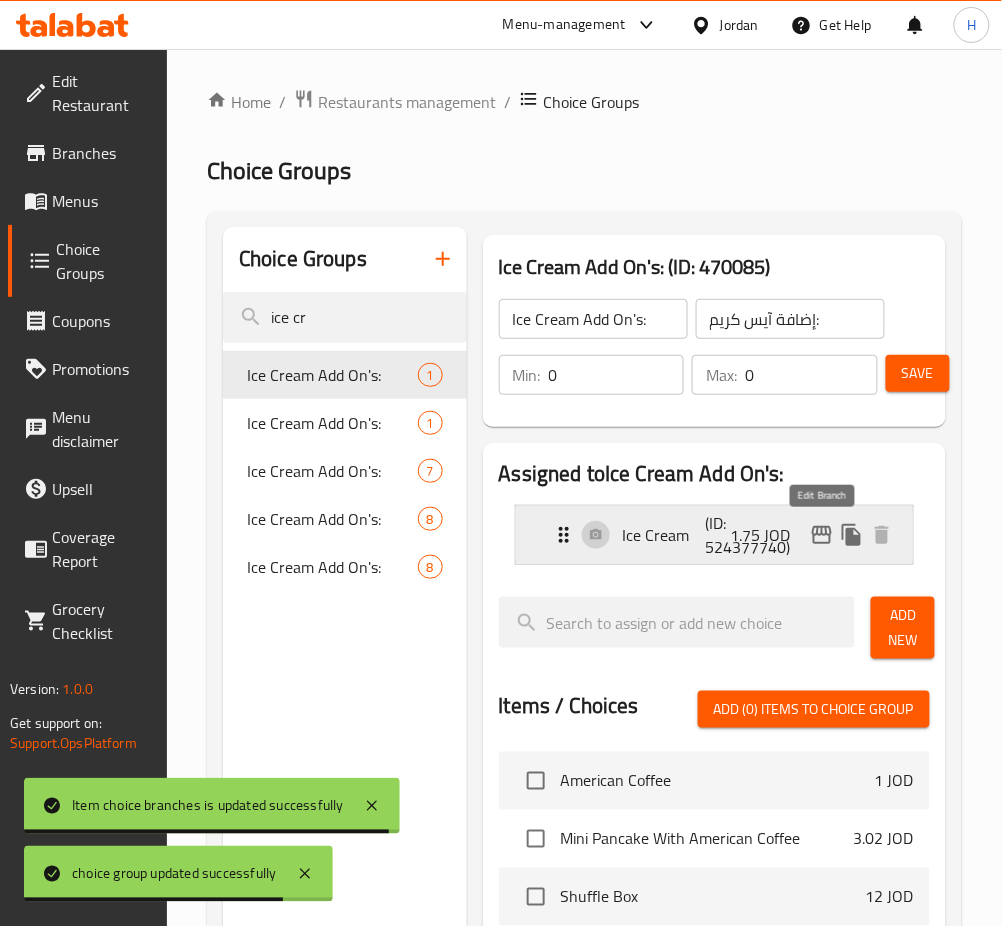 click 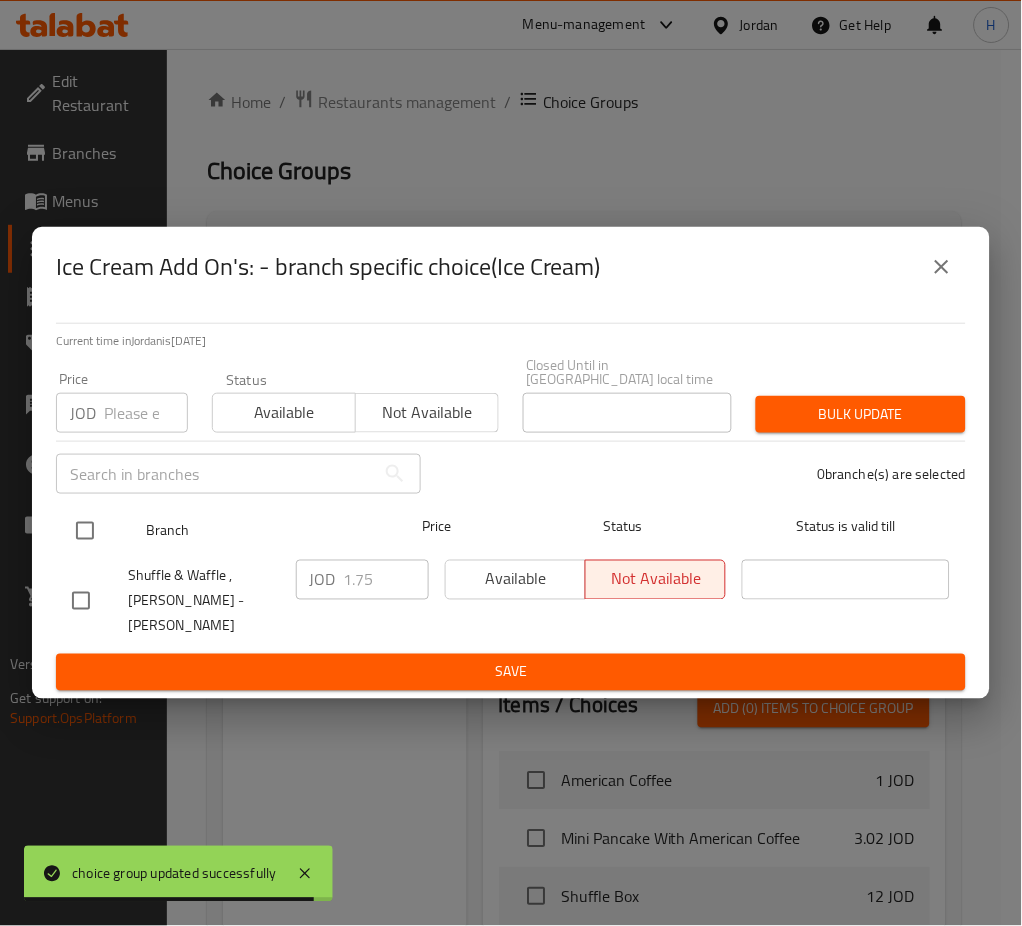 click at bounding box center [85, 531] 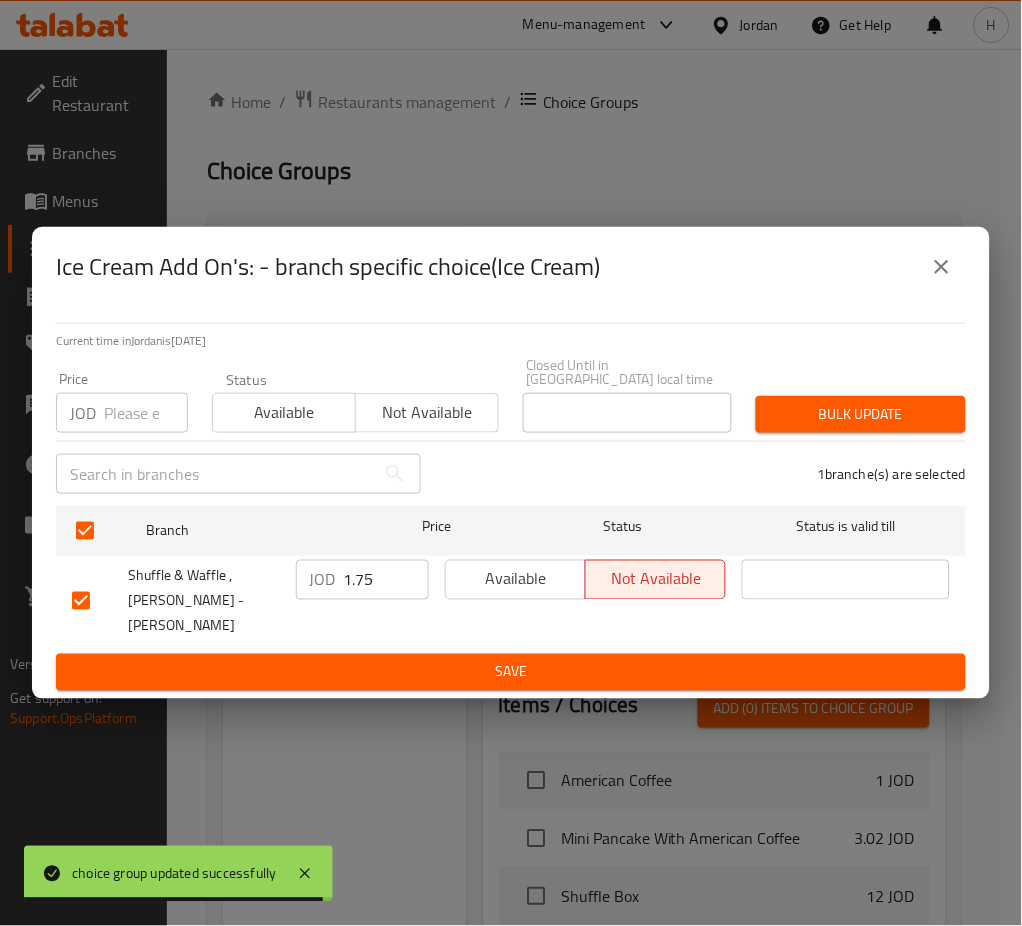 click on "1.75" at bounding box center [386, 580] 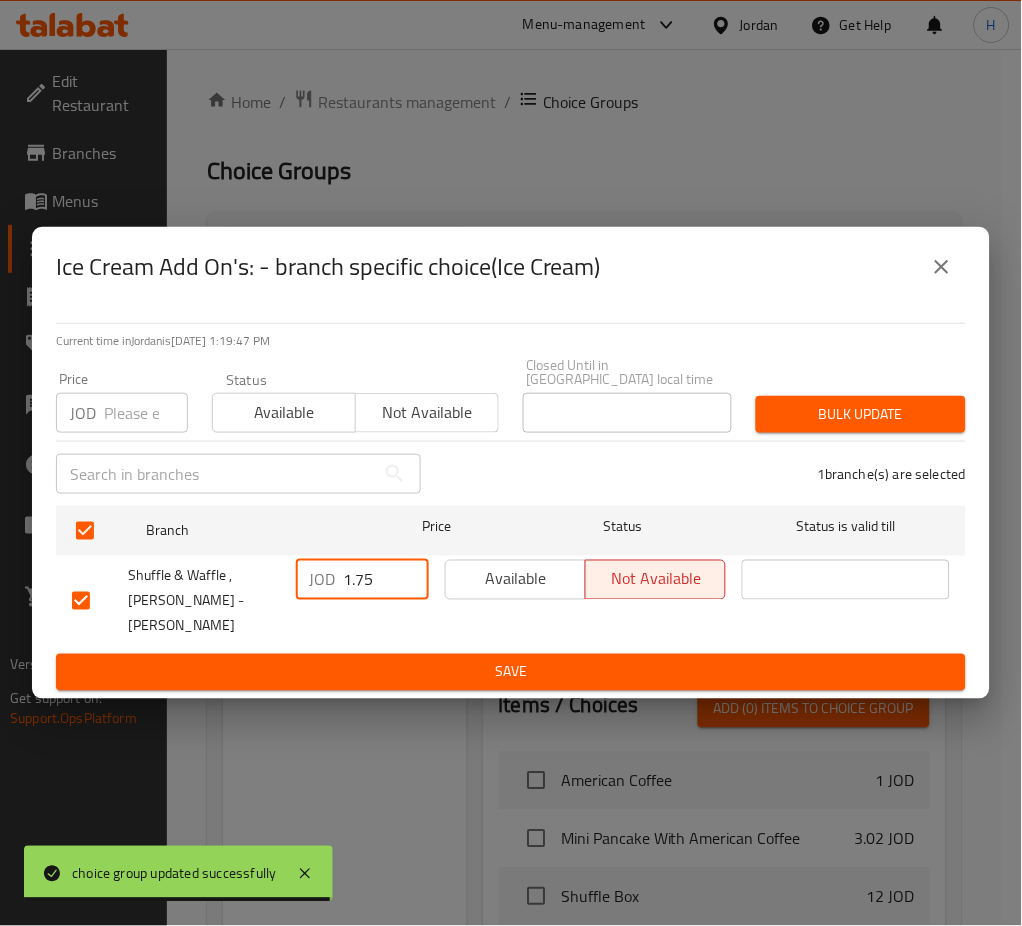 paste on "2" 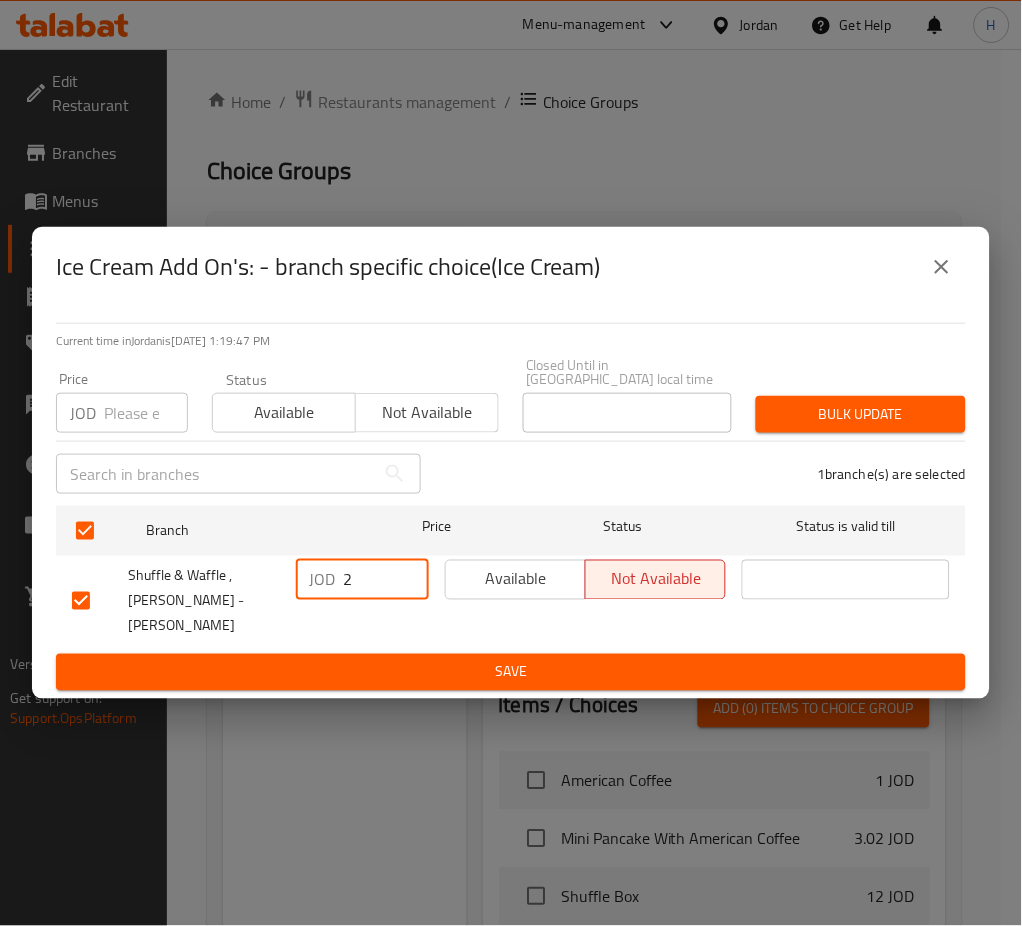 drag, startPoint x: 433, startPoint y: 665, endPoint x: 454, endPoint y: 670, distance: 21.587032 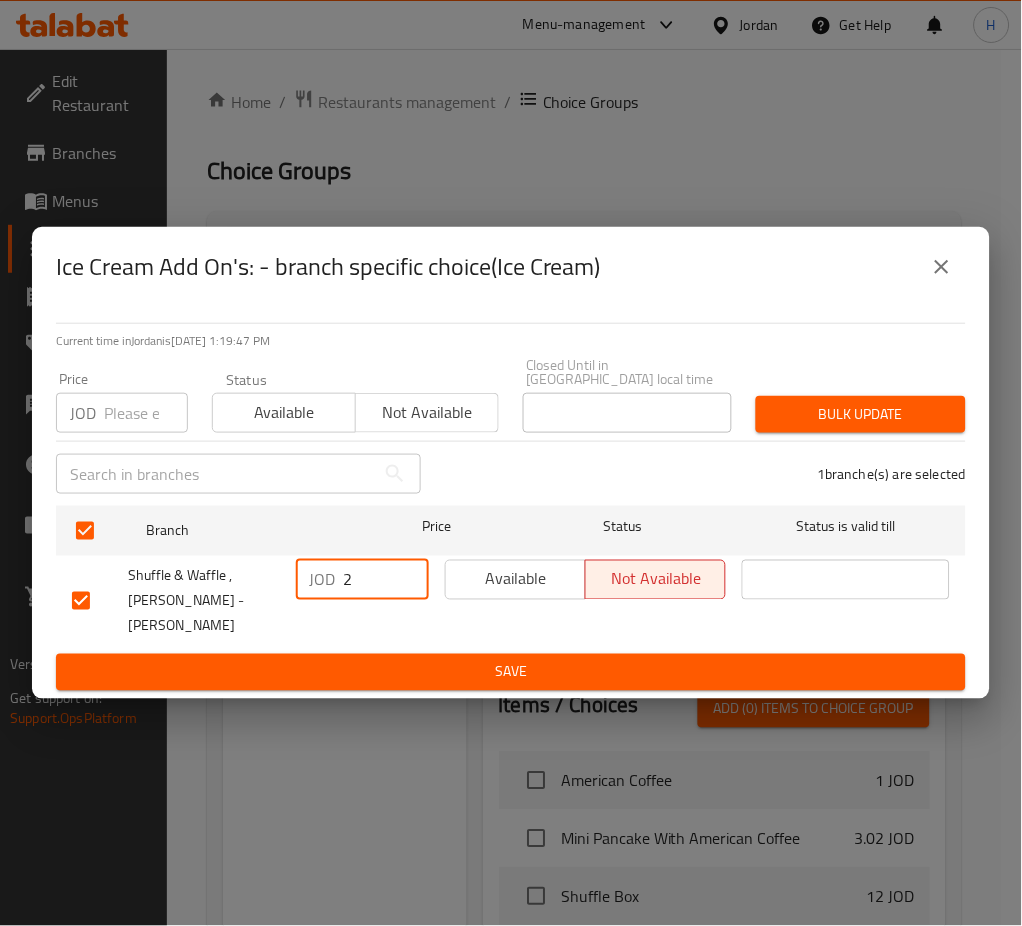 click on "Save" at bounding box center [511, 672] 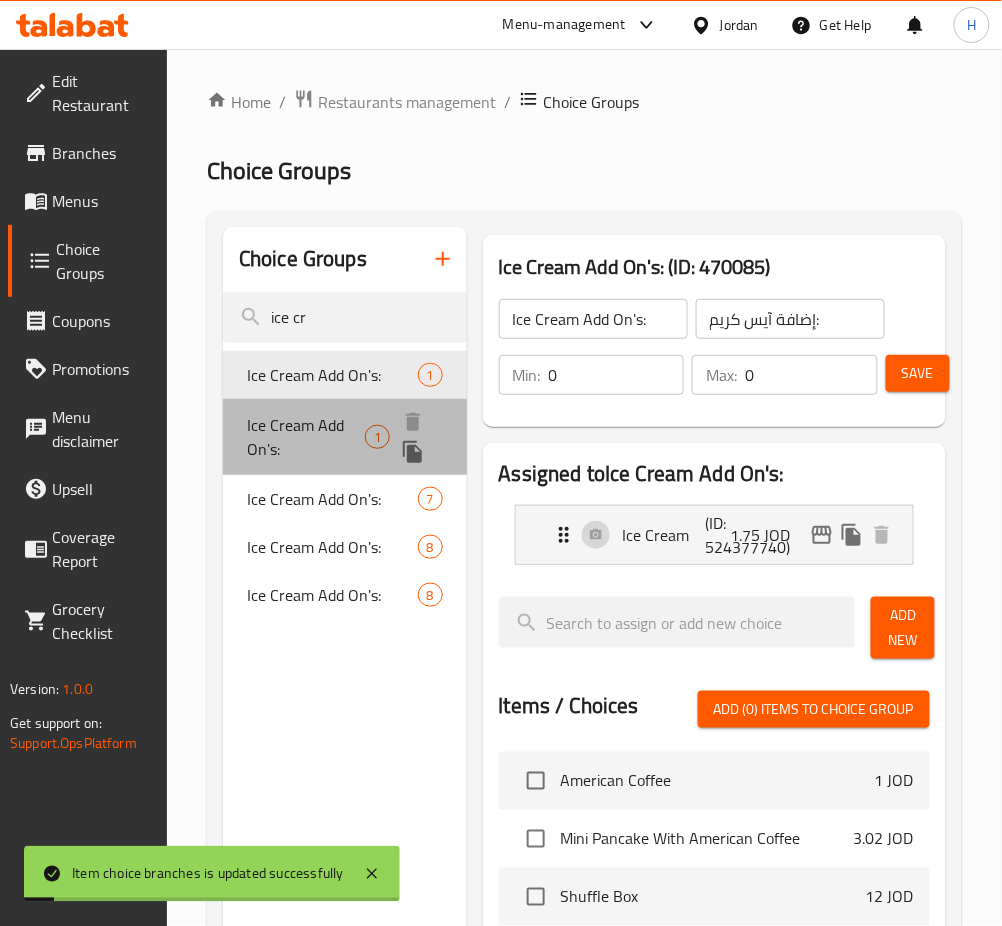 drag, startPoint x: 348, startPoint y: 423, endPoint x: 662, endPoint y: 489, distance: 320.86133 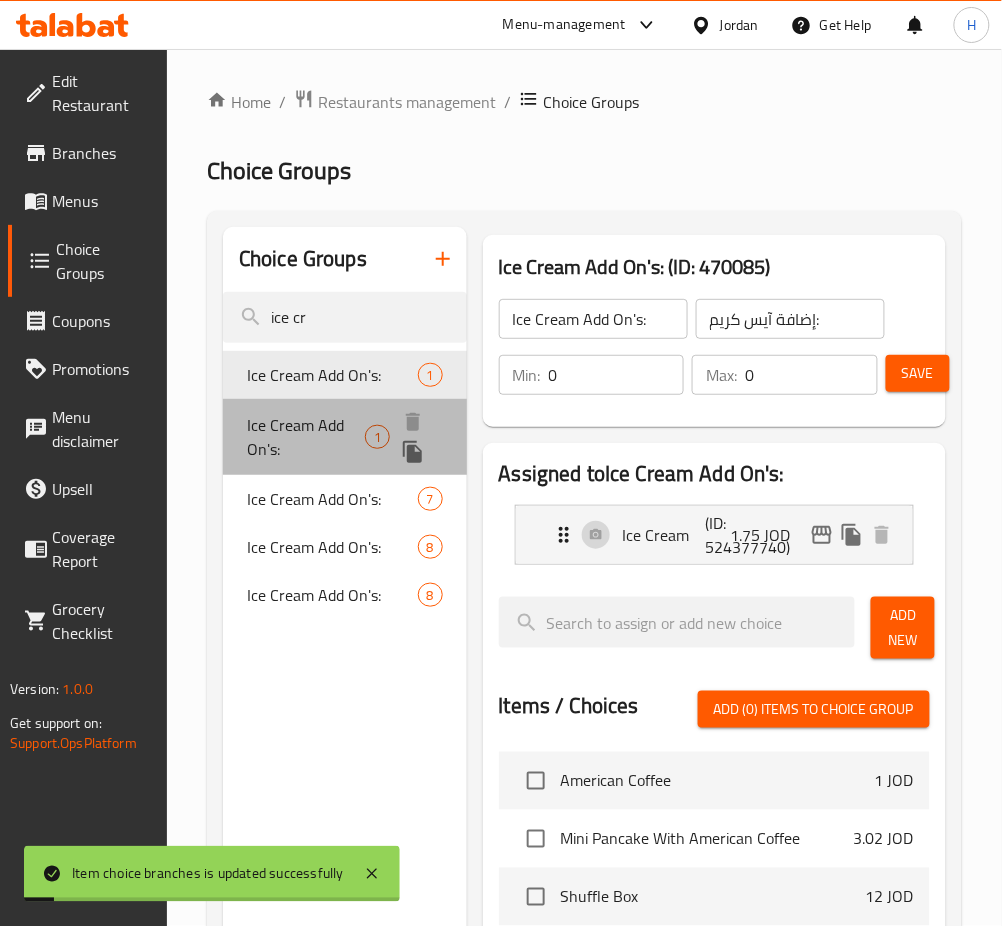 click on "Ice Cream Add On's:" at bounding box center (306, 437) 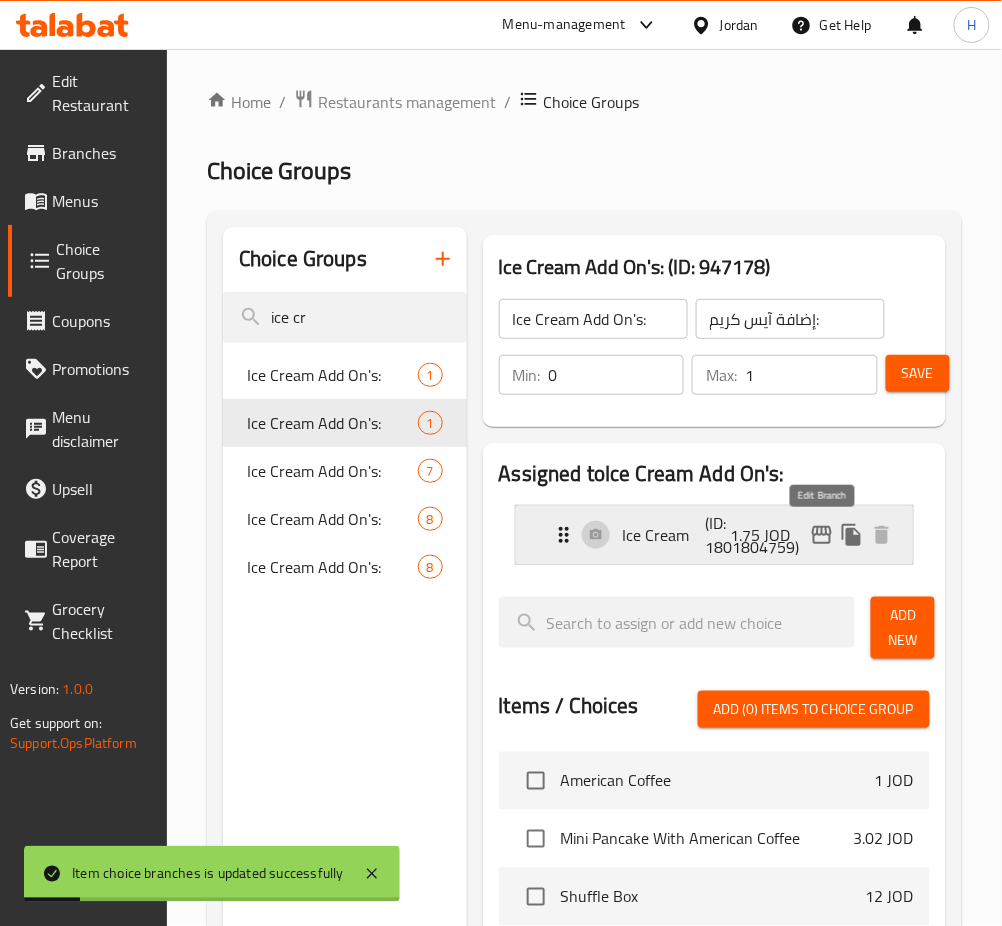 click 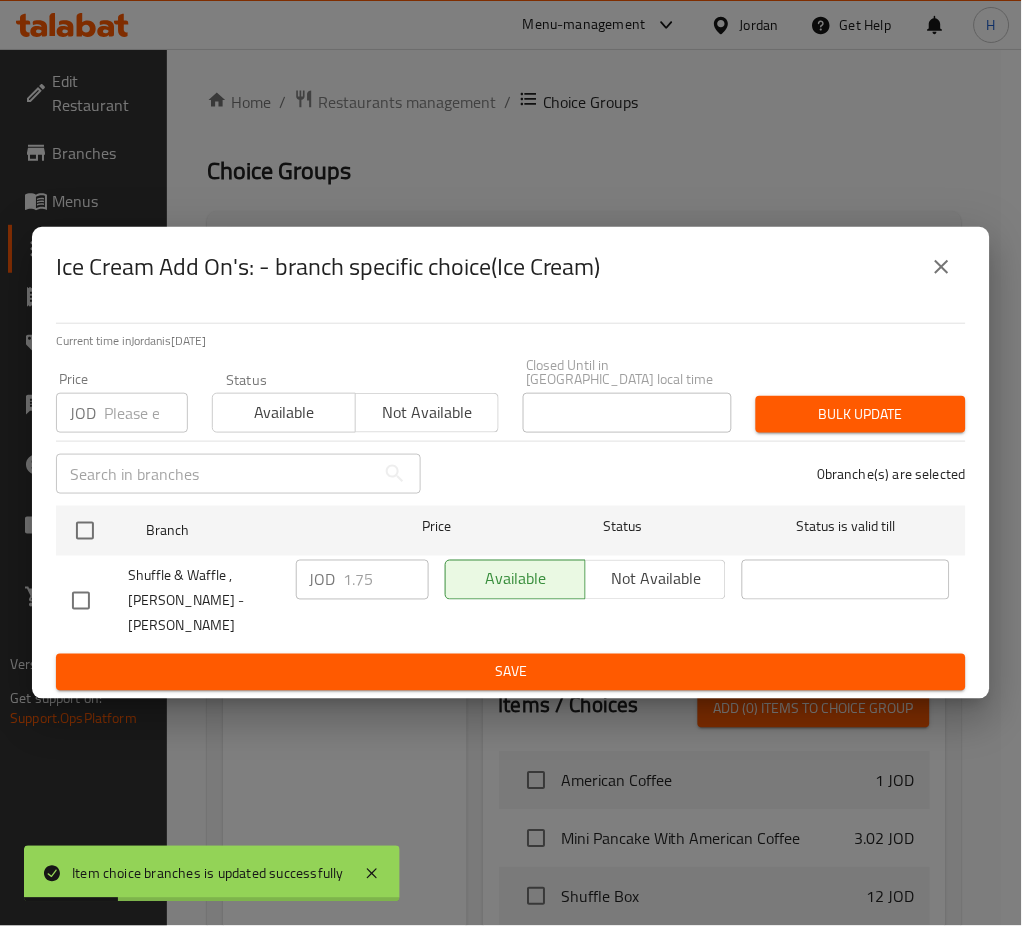 drag, startPoint x: 75, startPoint y: 525, endPoint x: 418, endPoint y: 588, distance: 348.73773 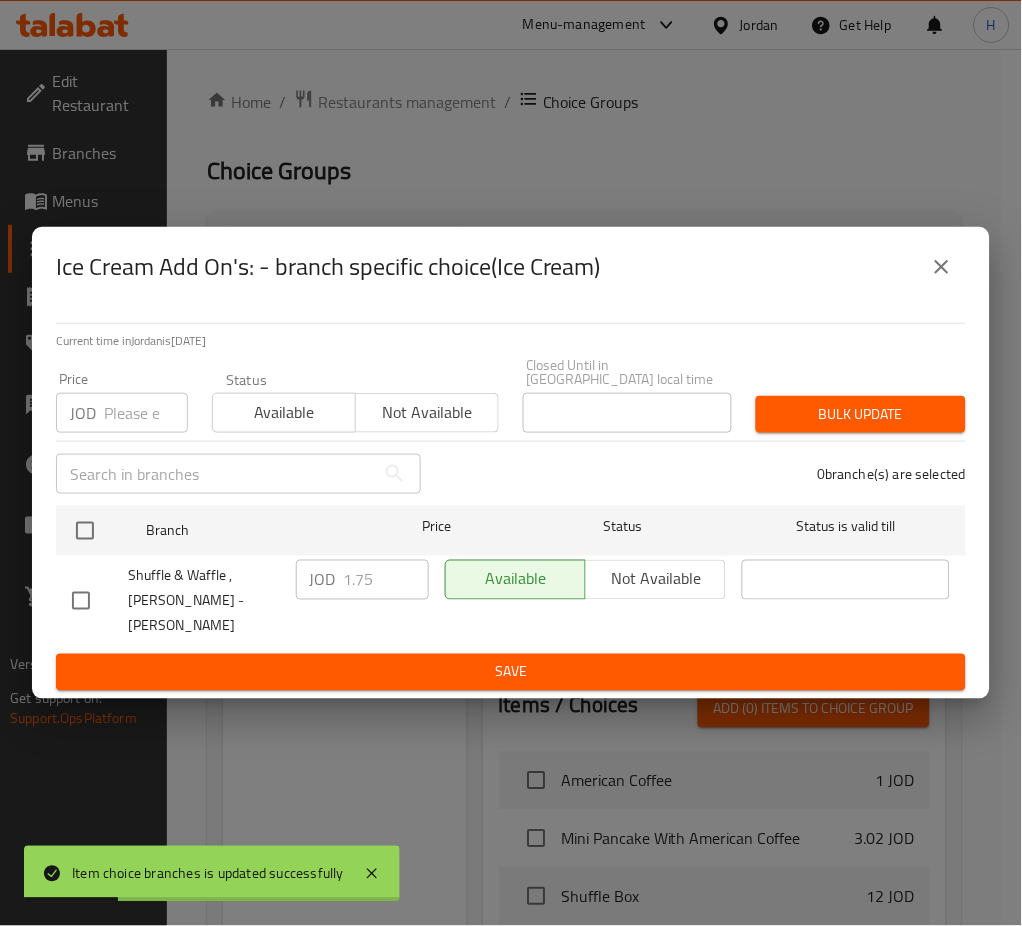 click at bounding box center (85, 531) 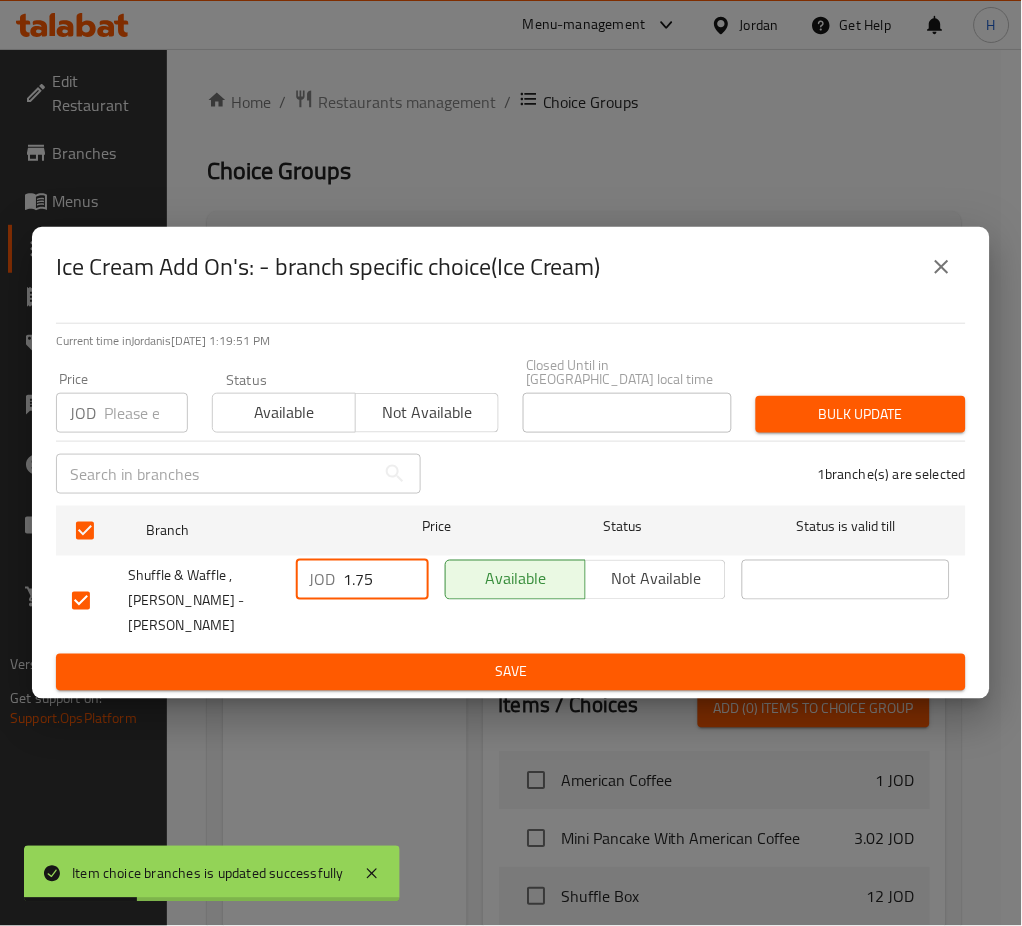 click on "1.75" at bounding box center (386, 580) 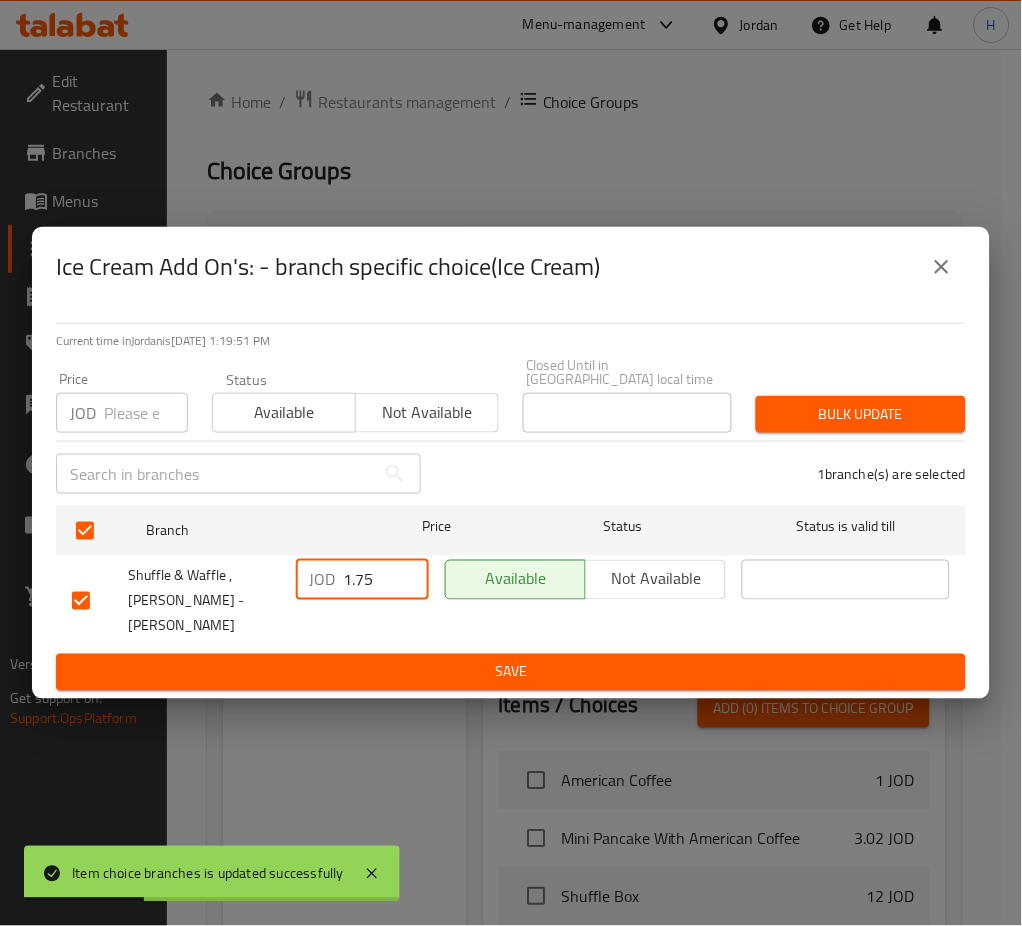 paste on "2" 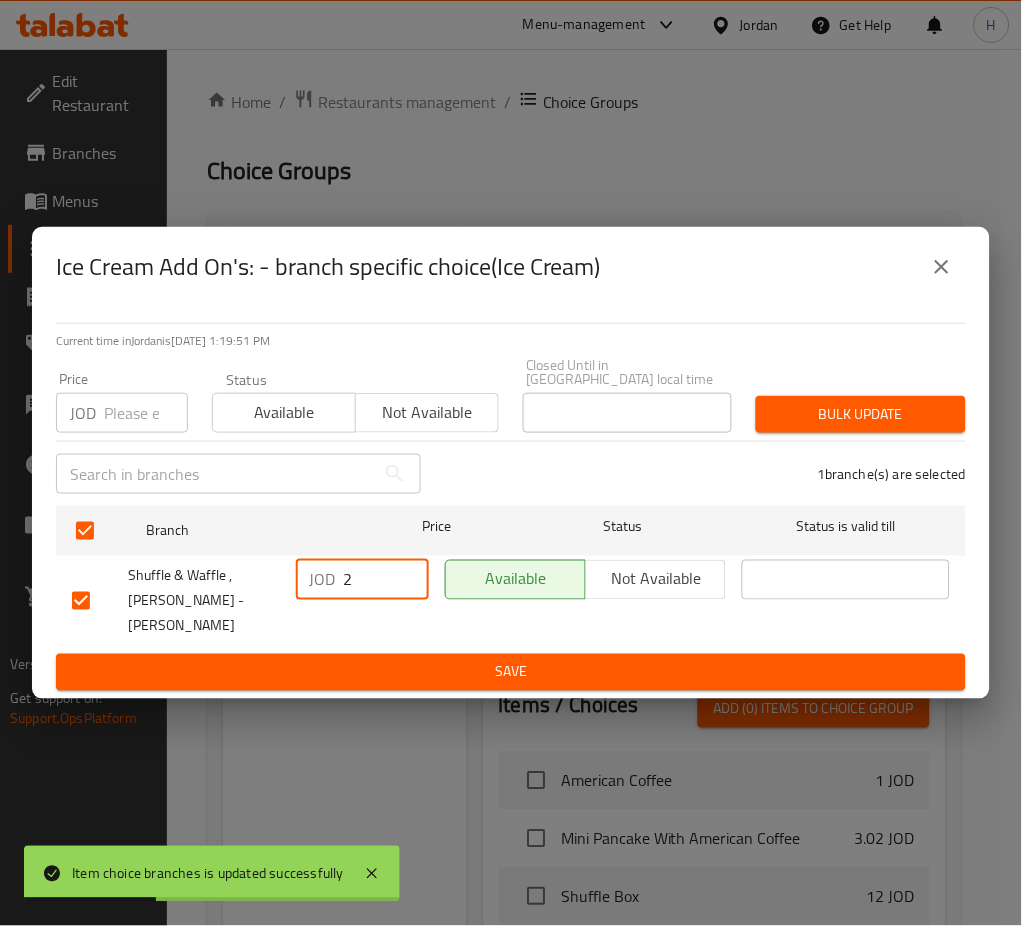 click on "Save" at bounding box center [511, 672] 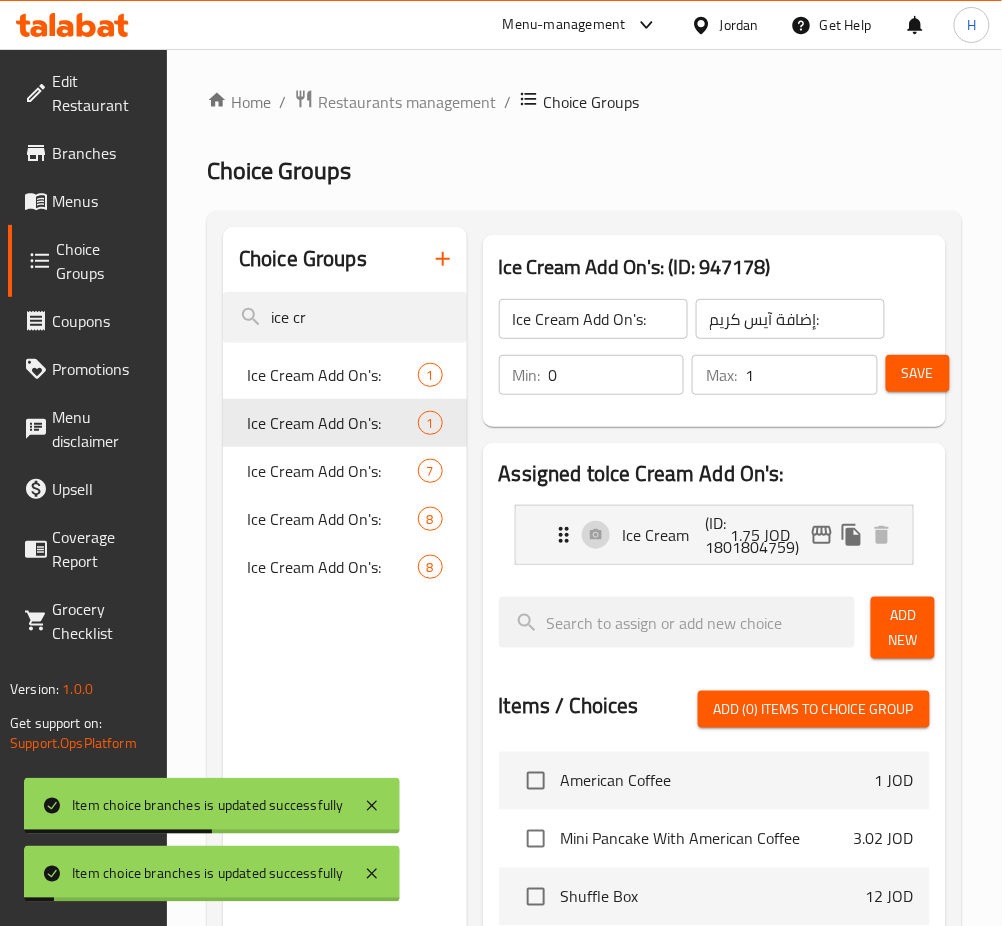 click on "Save" at bounding box center (918, 373) 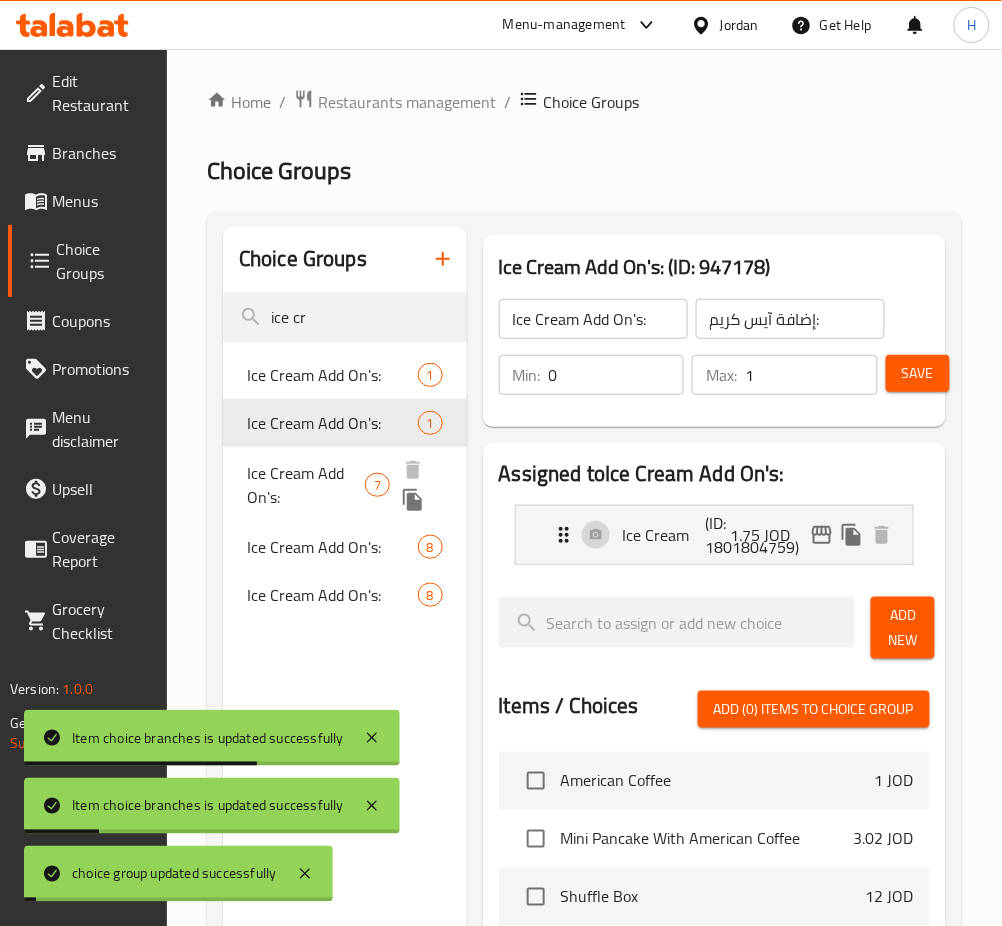 click on "Ice Cream Add On's:" at bounding box center (306, 485) 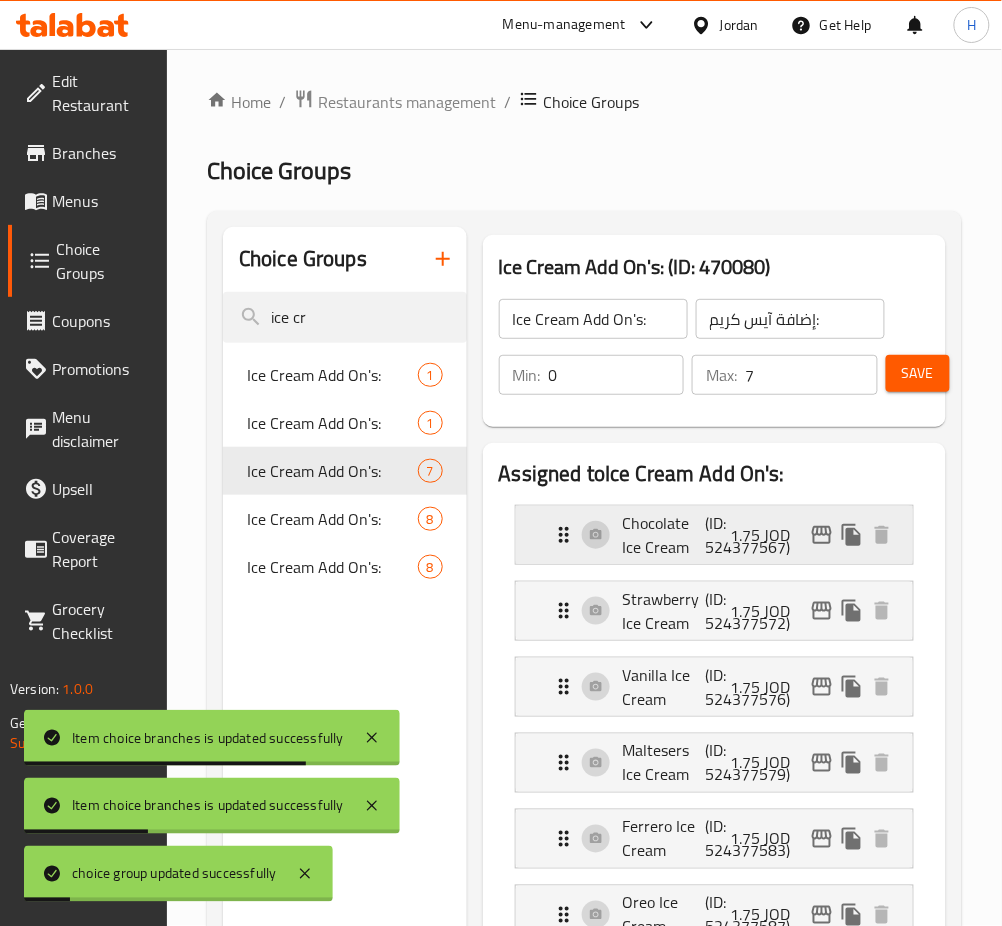 click 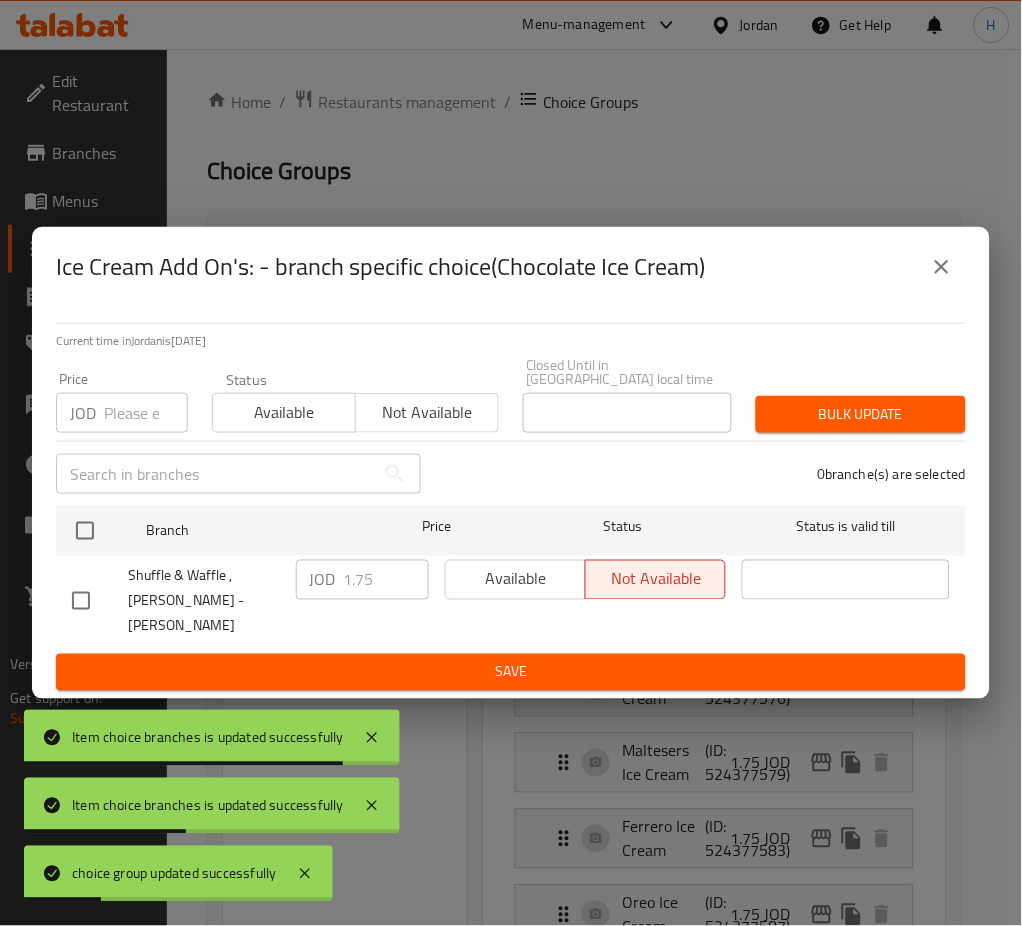 drag, startPoint x: 94, startPoint y: 538, endPoint x: 426, endPoint y: 592, distance: 336.36288 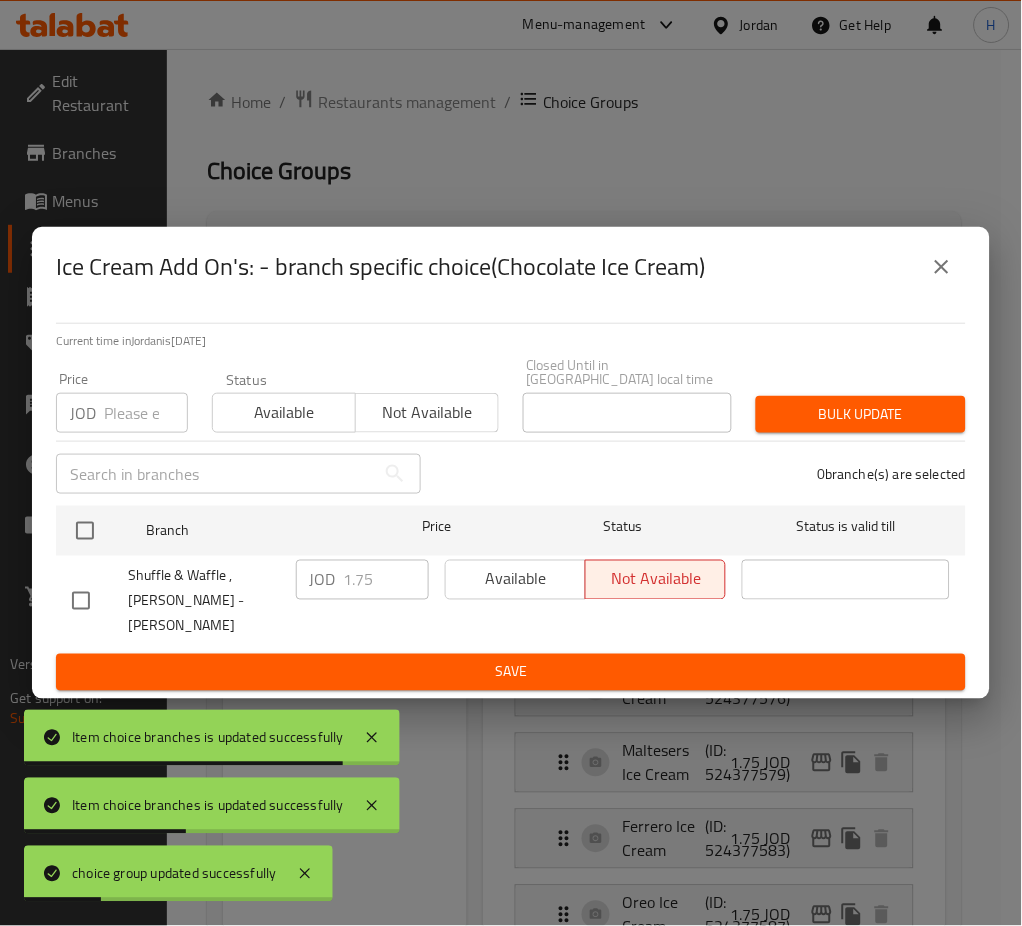 click at bounding box center [85, 531] 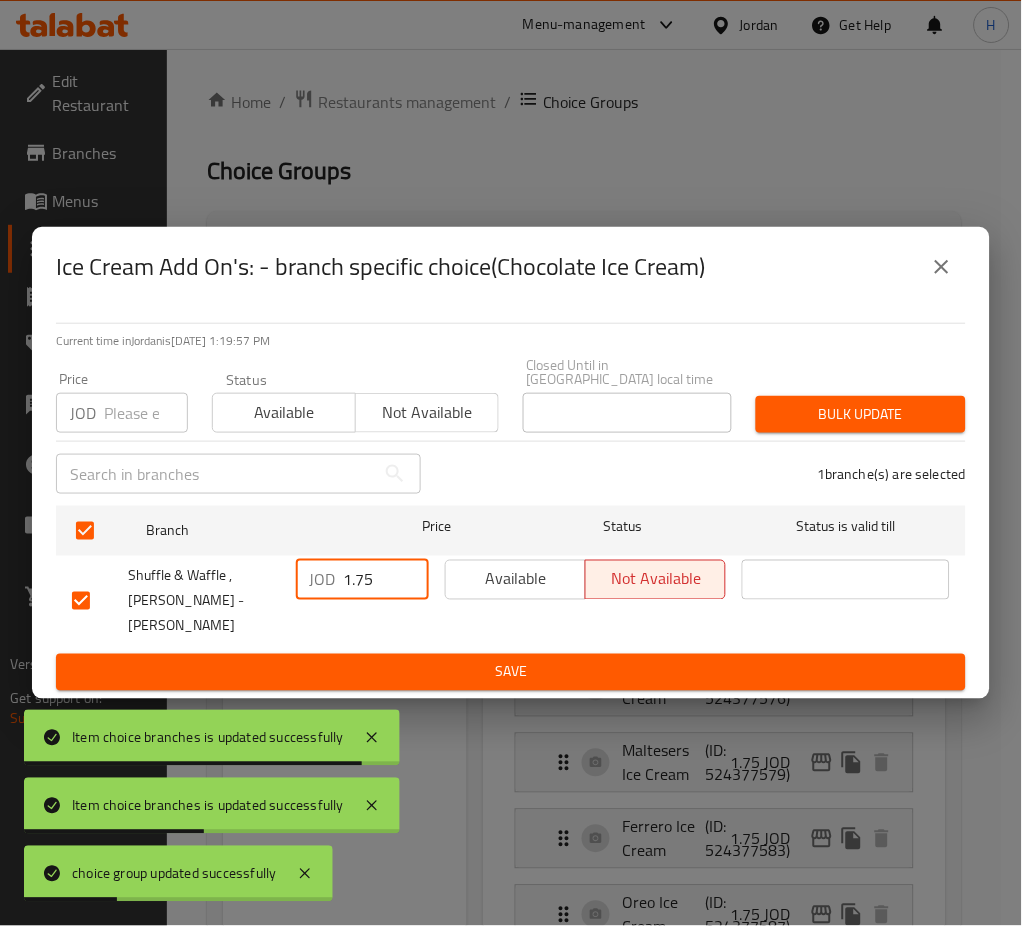 drag, startPoint x: 358, startPoint y: 585, endPoint x: 427, endPoint y: 646, distance: 92.09777 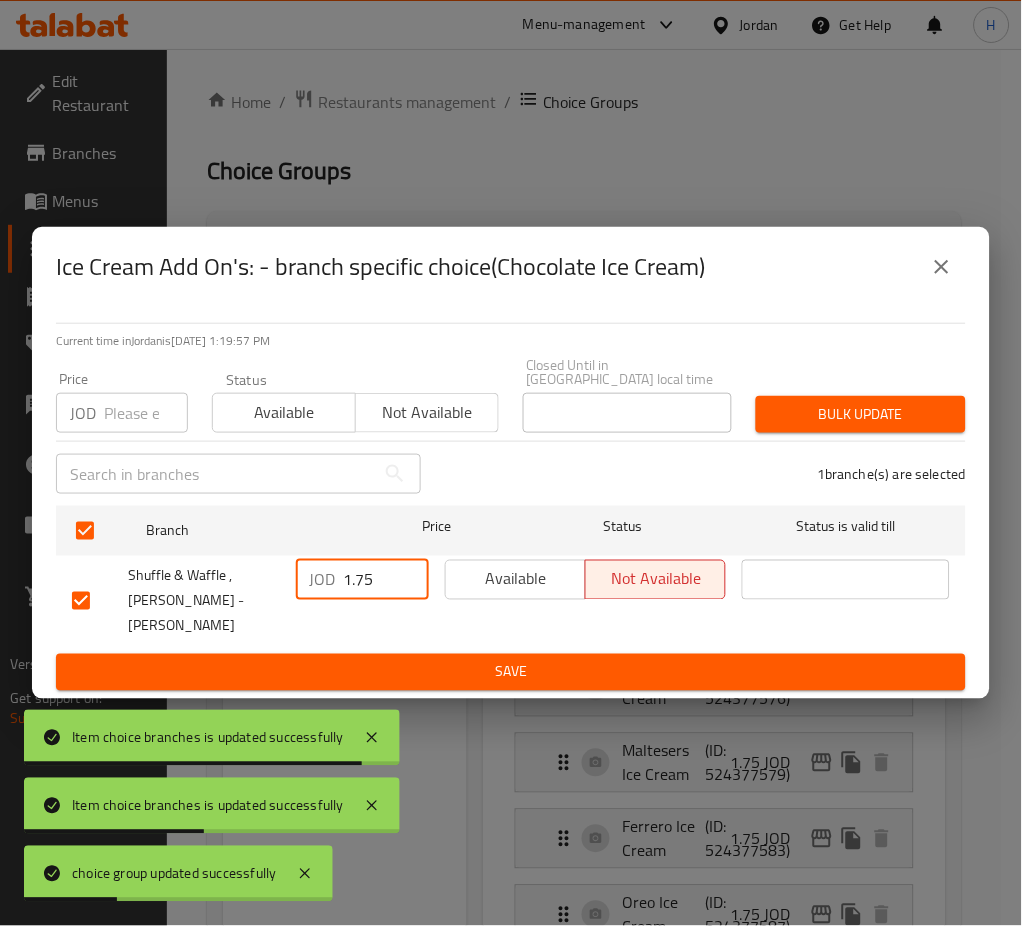 click on "1.75" at bounding box center (386, 580) 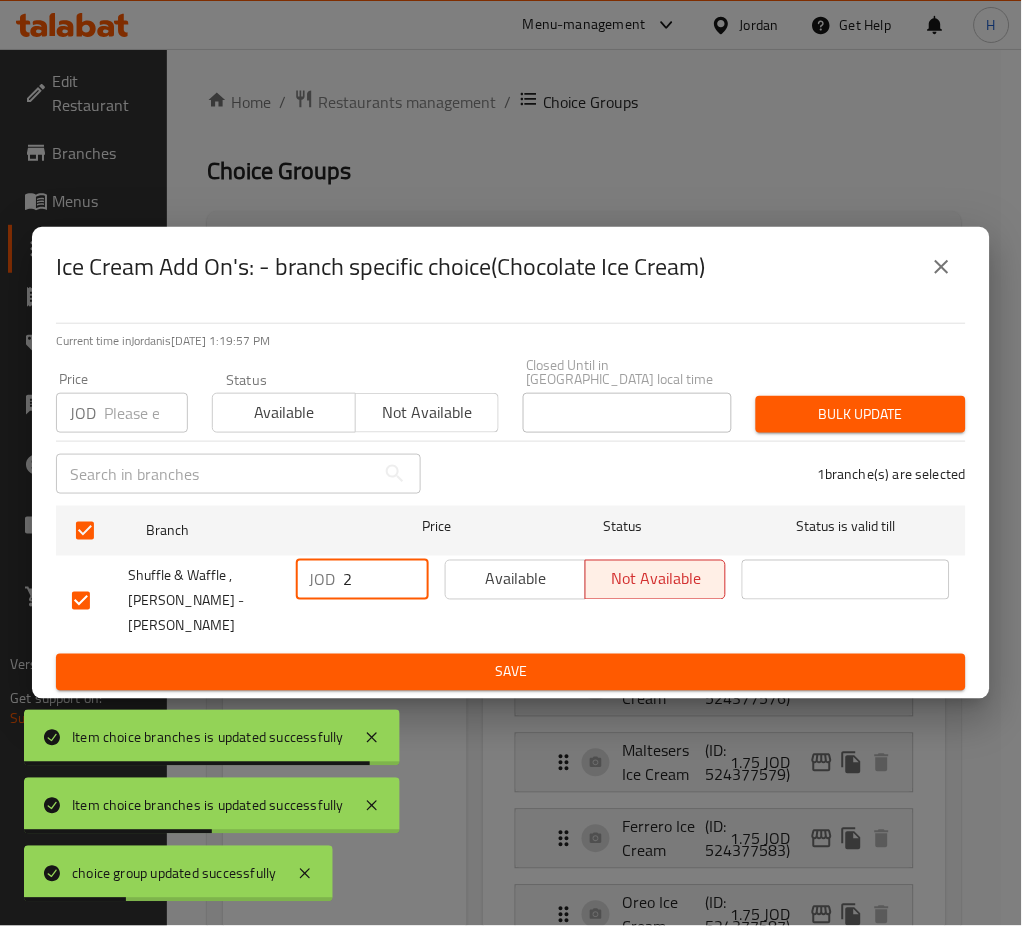 drag, startPoint x: 434, startPoint y: 650, endPoint x: 763, endPoint y: 721, distance: 336.5739 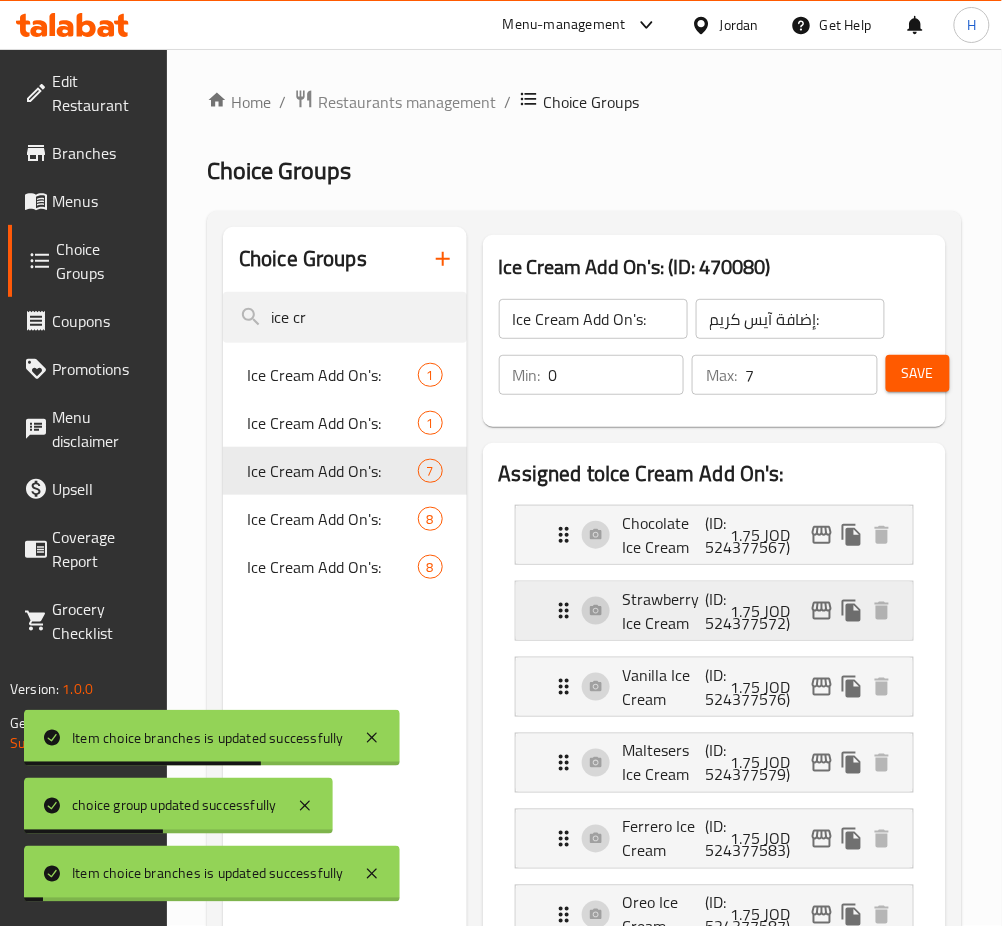click 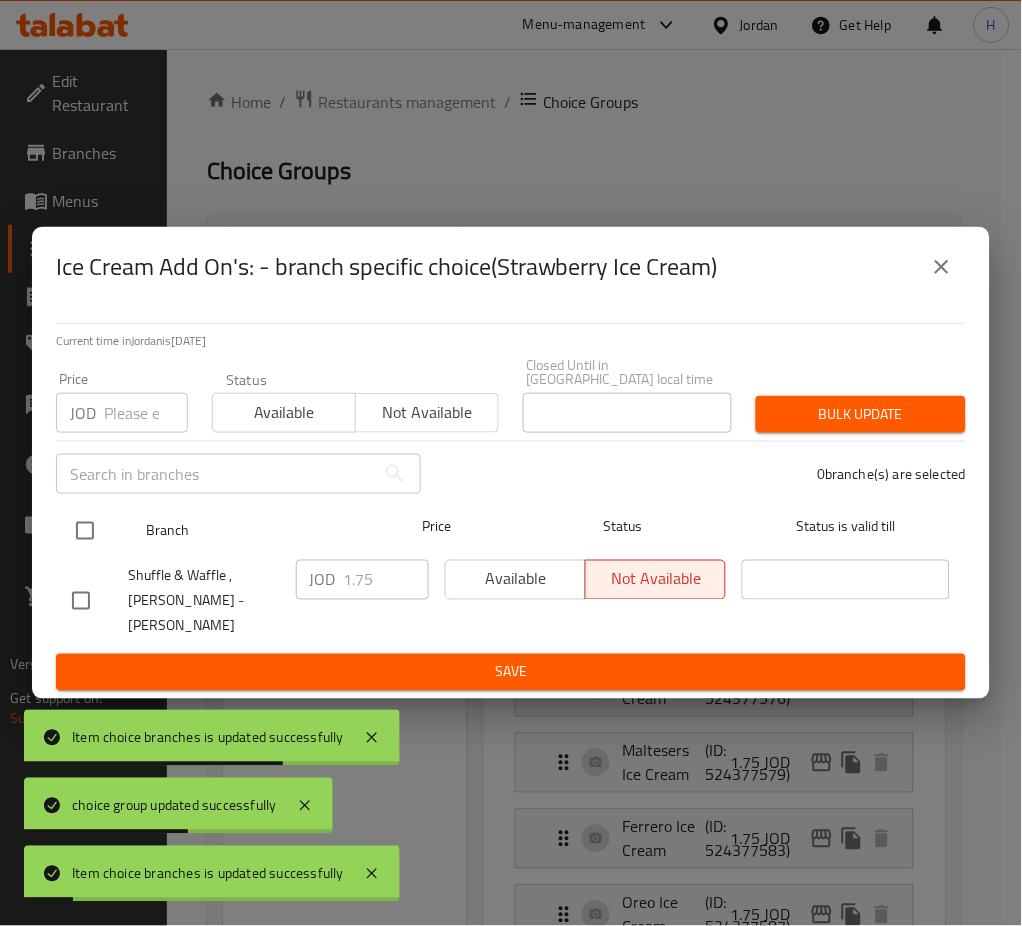 click at bounding box center [85, 531] 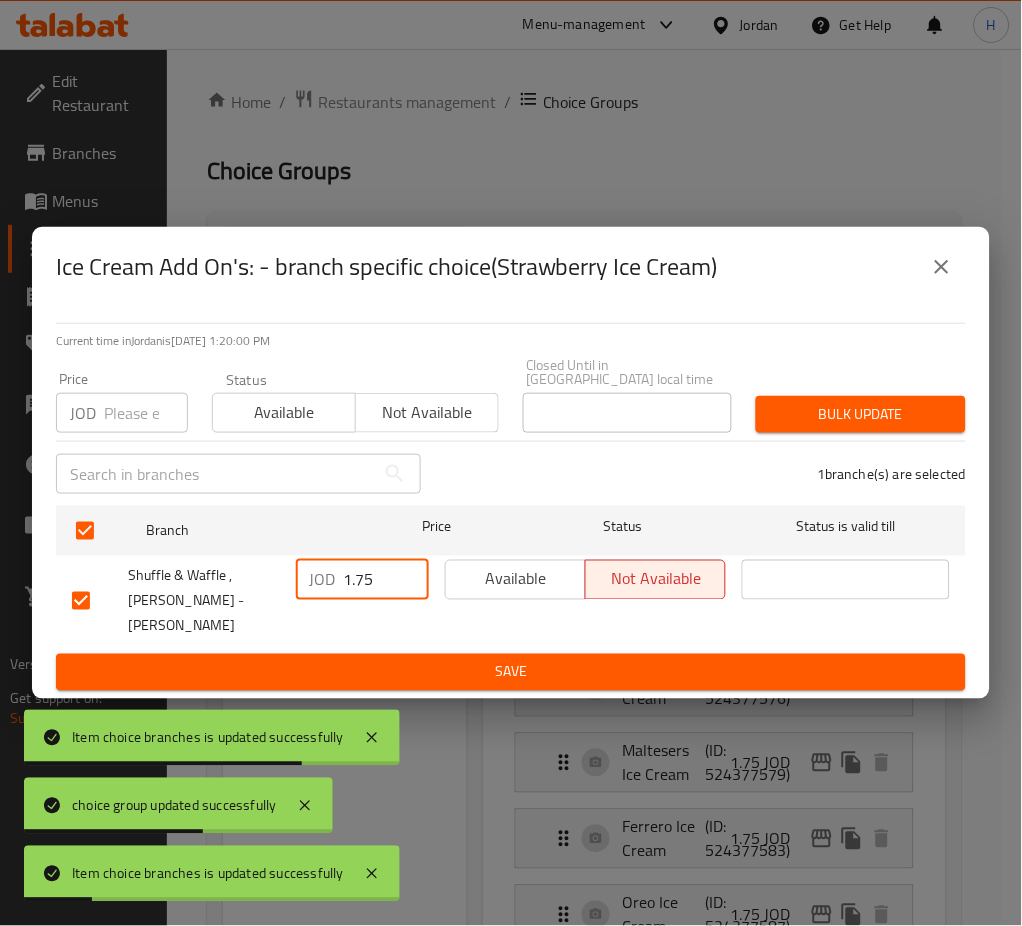drag, startPoint x: 346, startPoint y: 586, endPoint x: 437, endPoint y: 633, distance: 102.4207 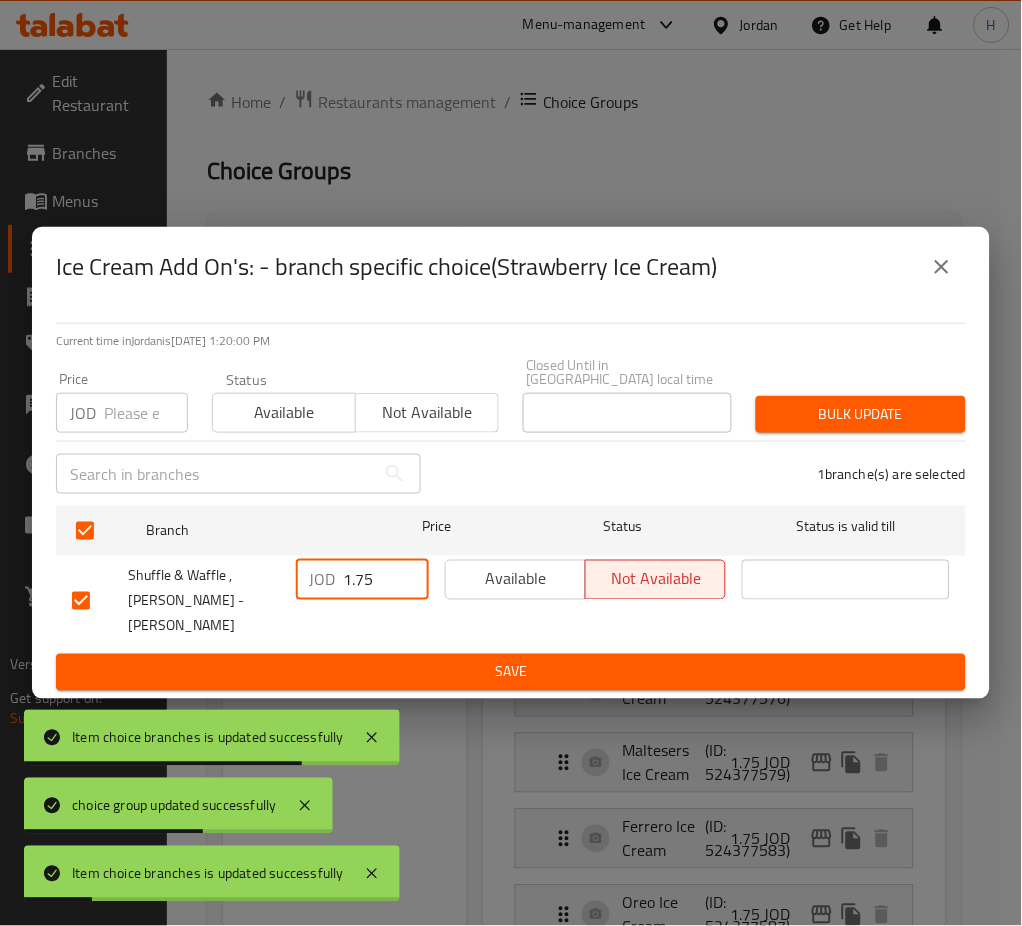 click on "1.75" at bounding box center (386, 580) 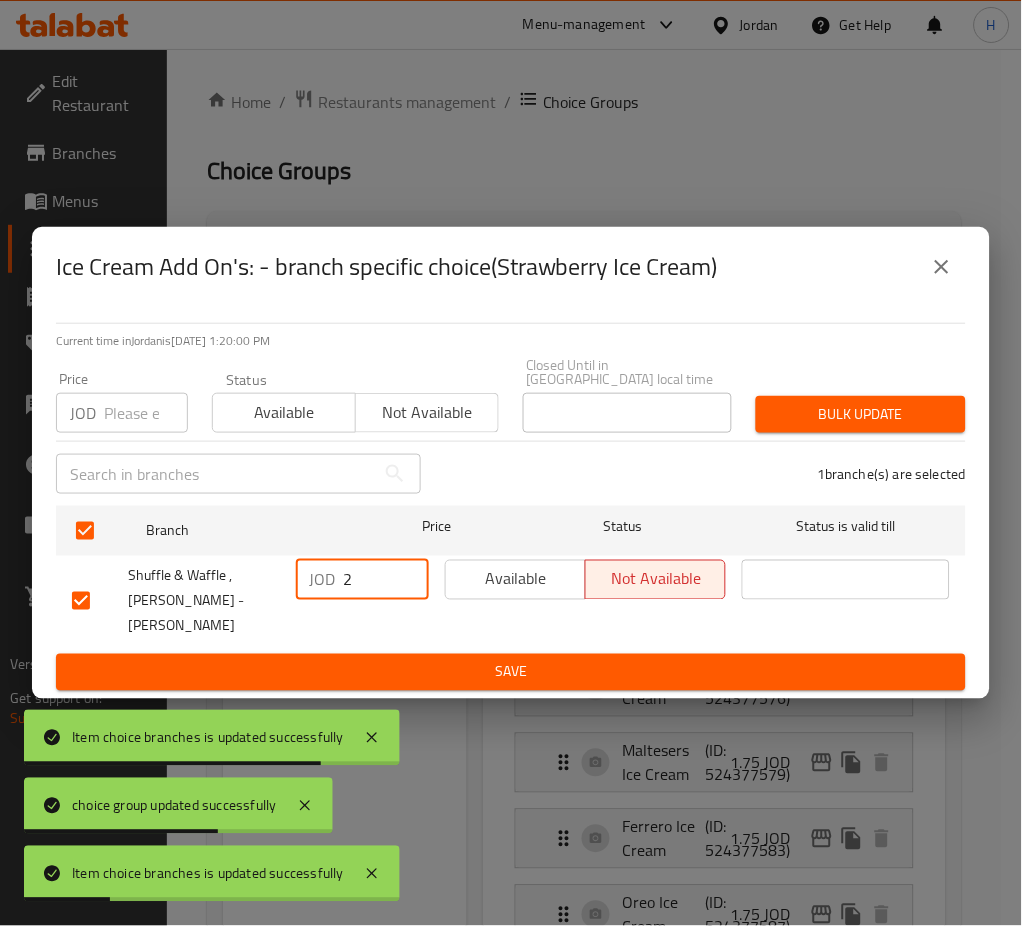 click on "Save" at bounding box center (511, 672) 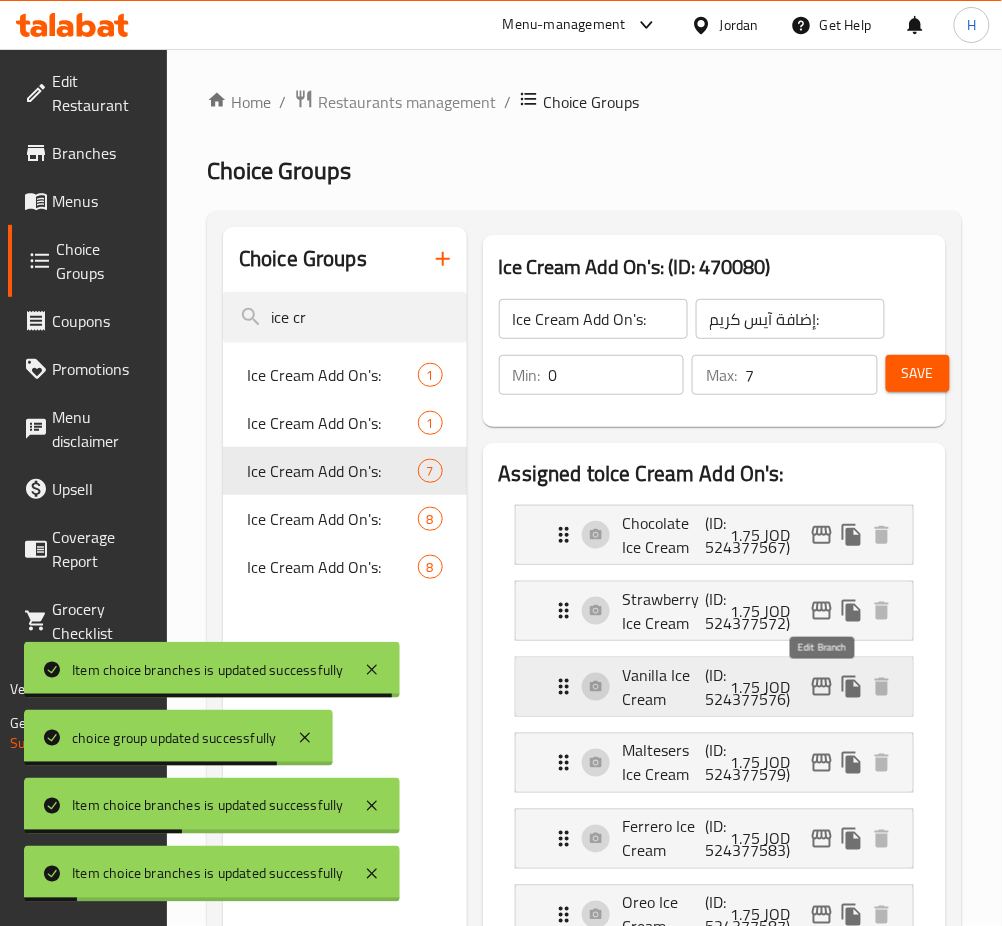 click 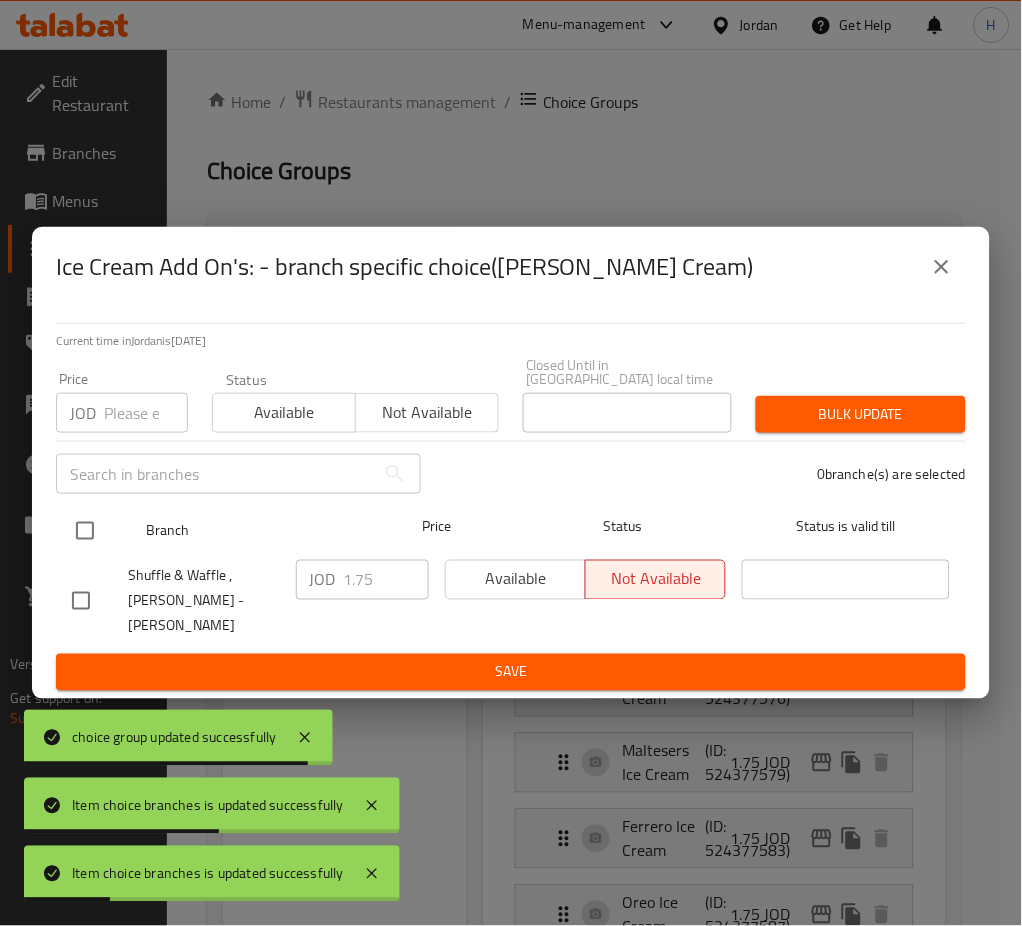 click at bounding box center (85, 531) 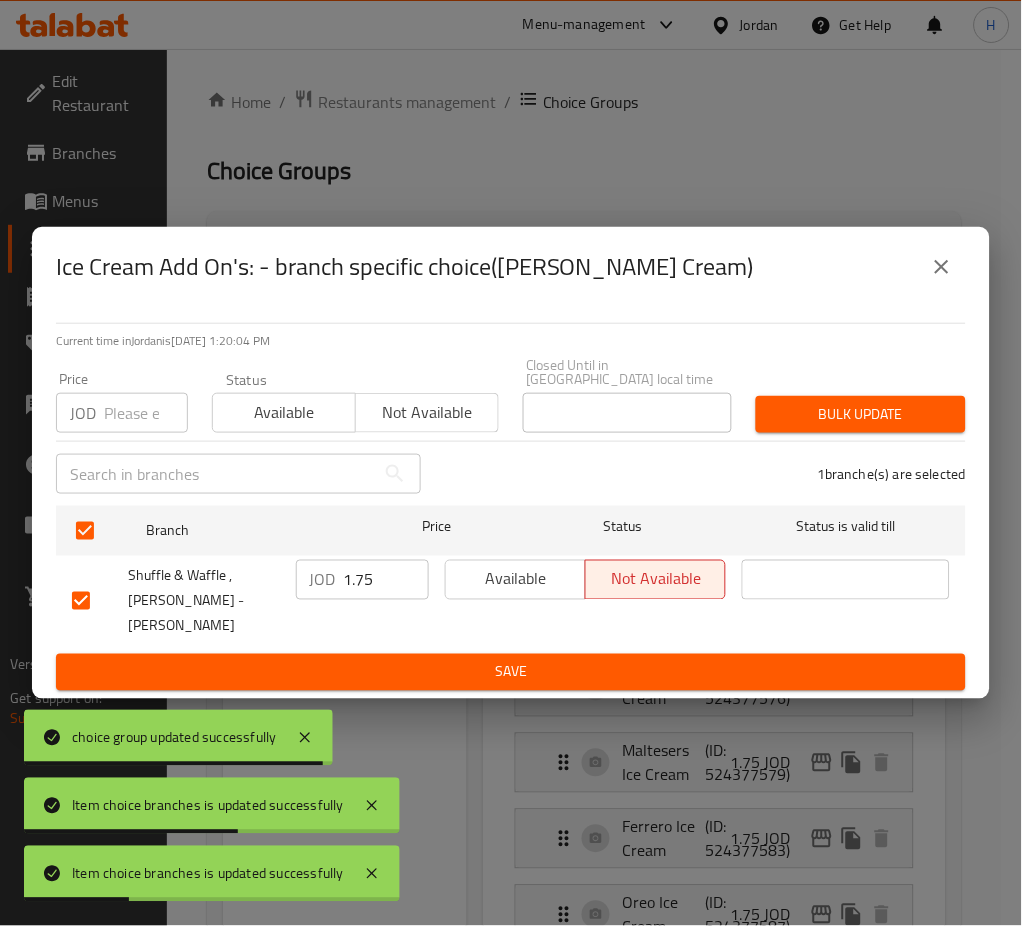 click on "1.75" at bounding box center [386, 580] 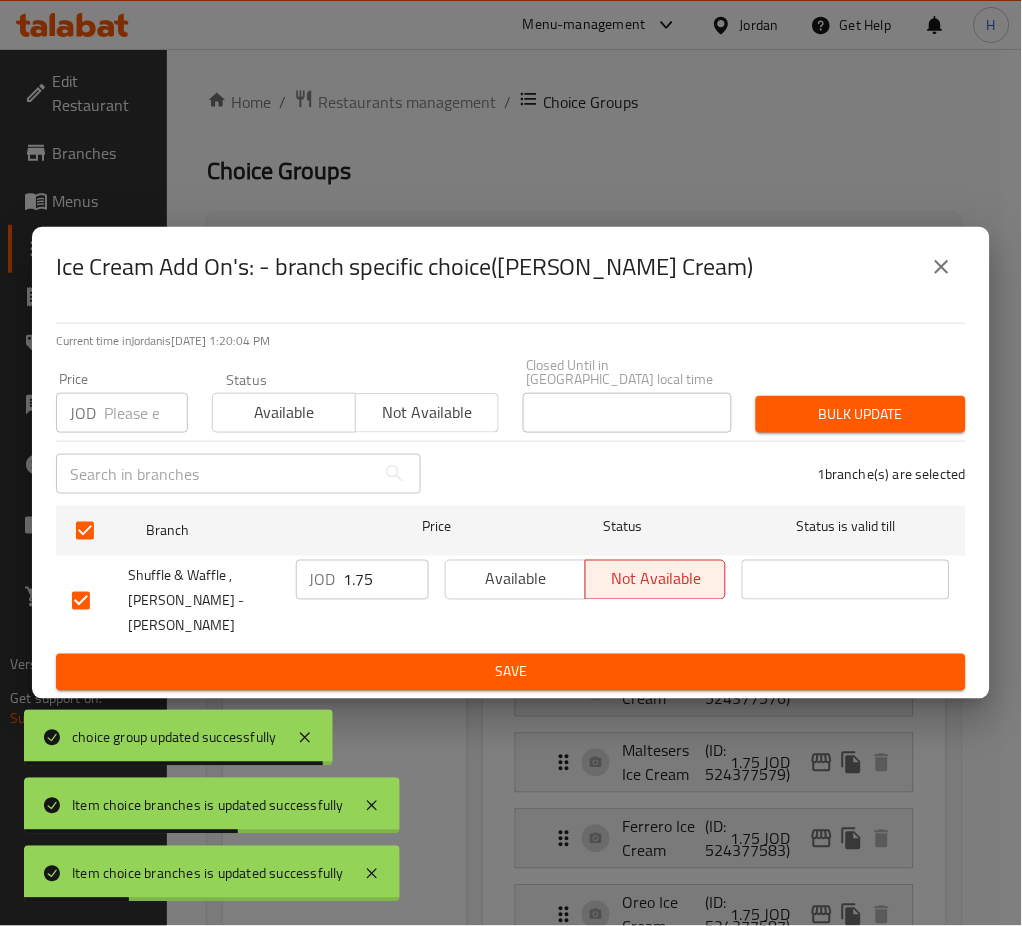 paste on "2" 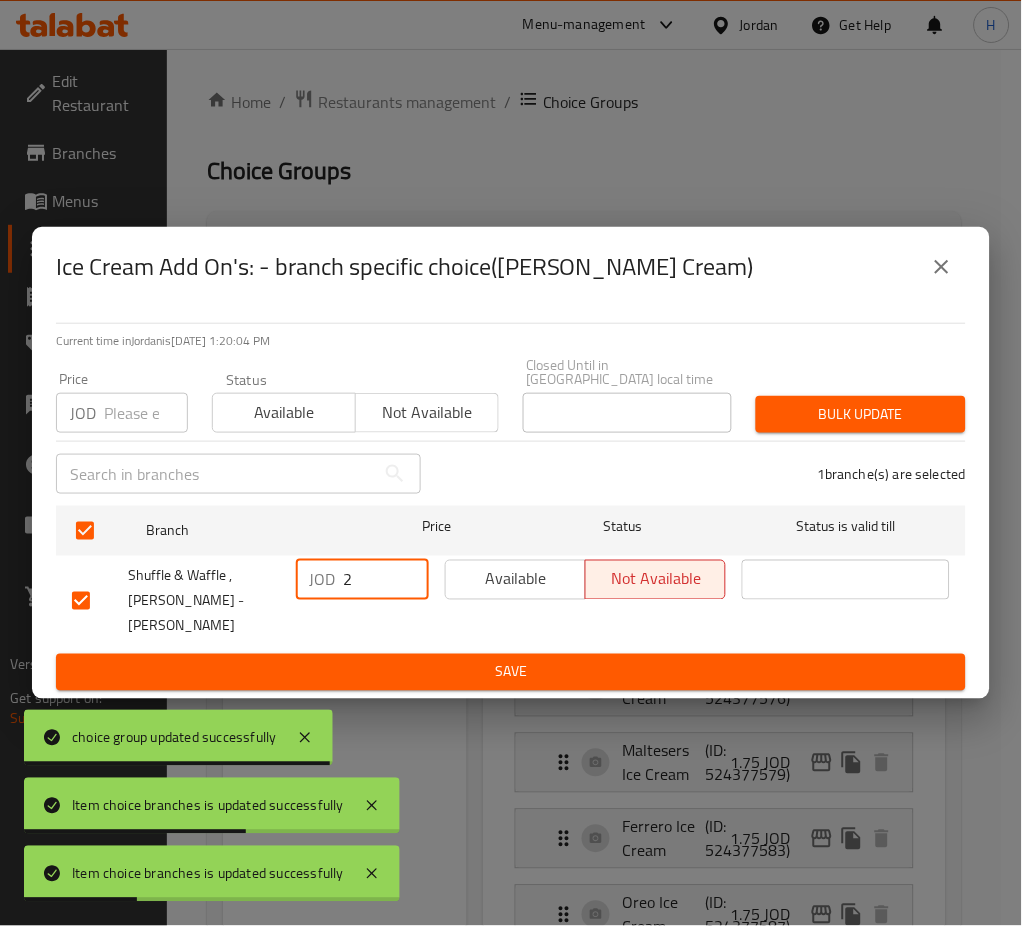 click on "Save" at bounding box center (511, 672) 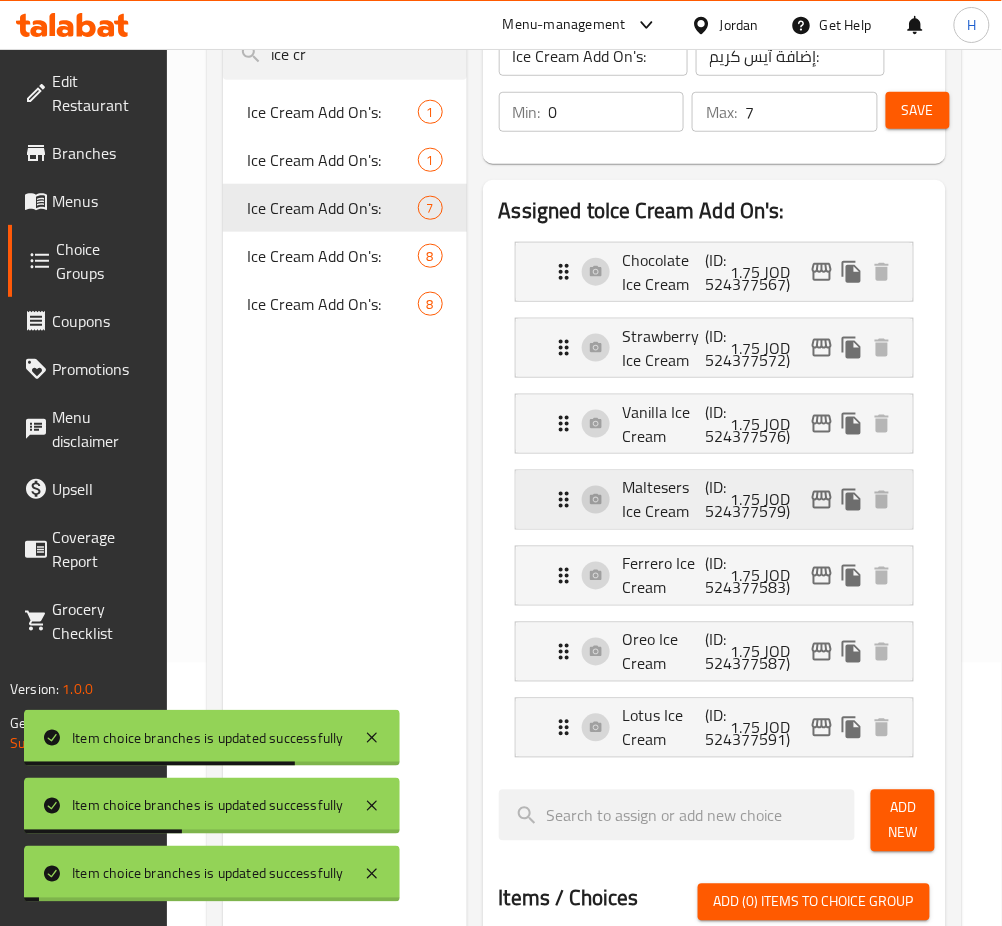 scroll, scrollTop: 266, scrollLeft: 0, axis: vertical 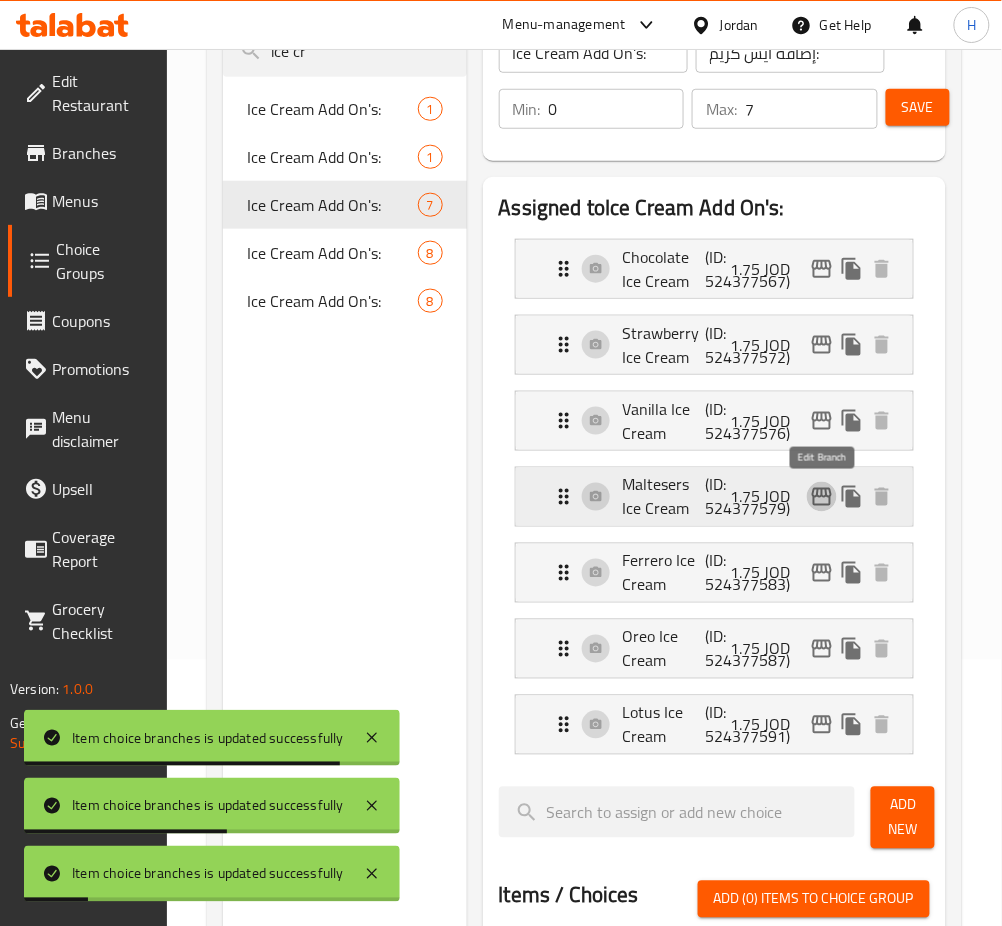 click 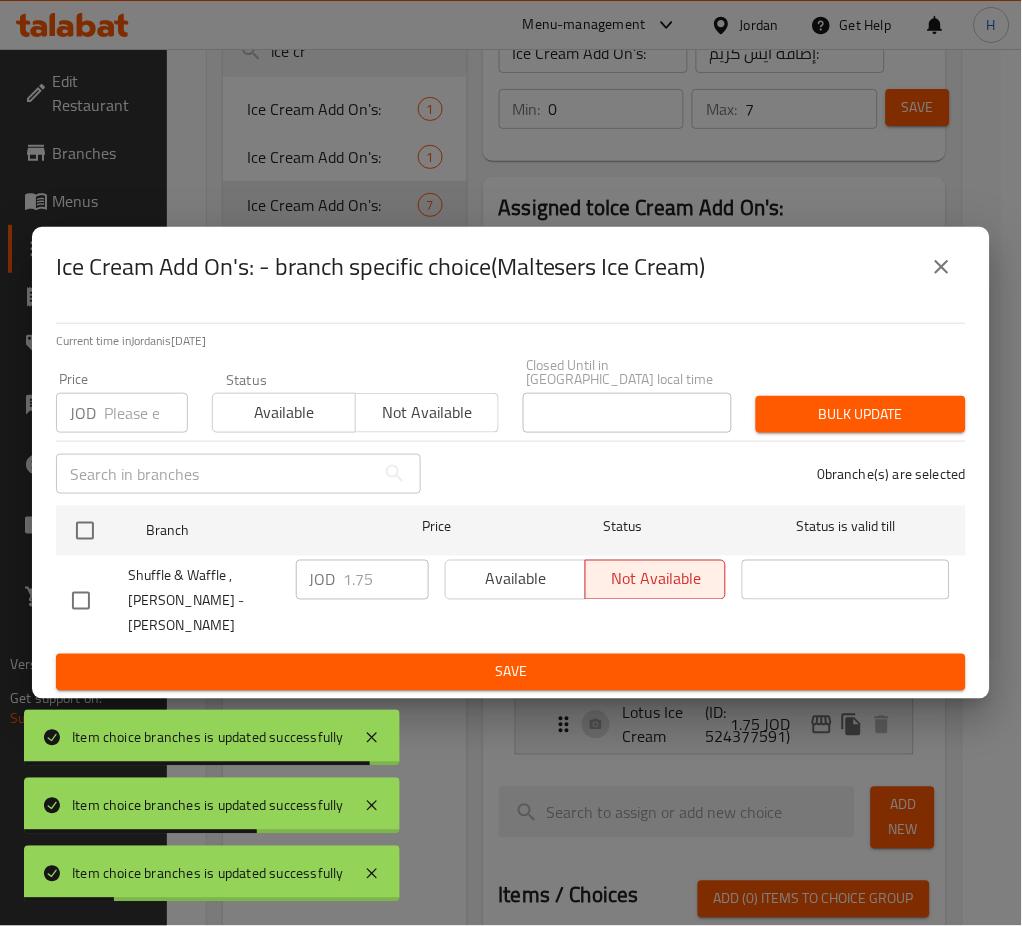 click at bounding box center (85, 531) 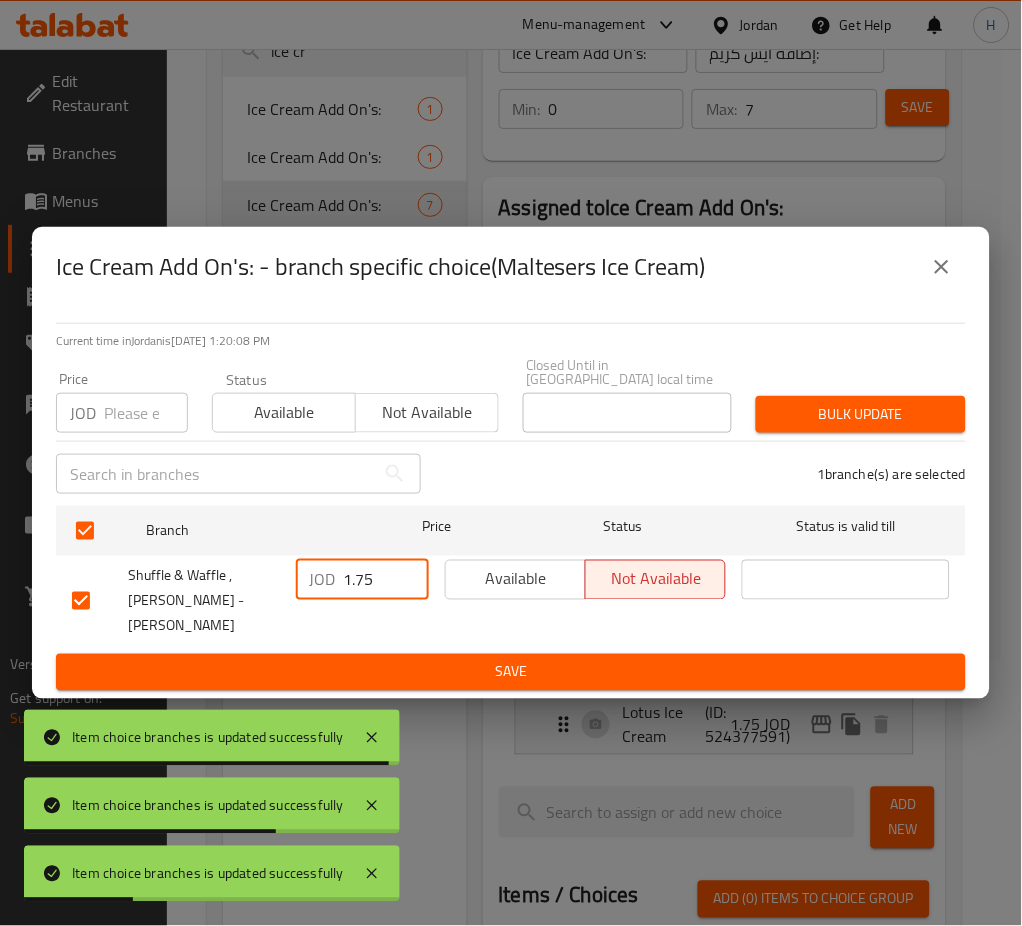 click on "1.75" at bounding box center [386, 580] 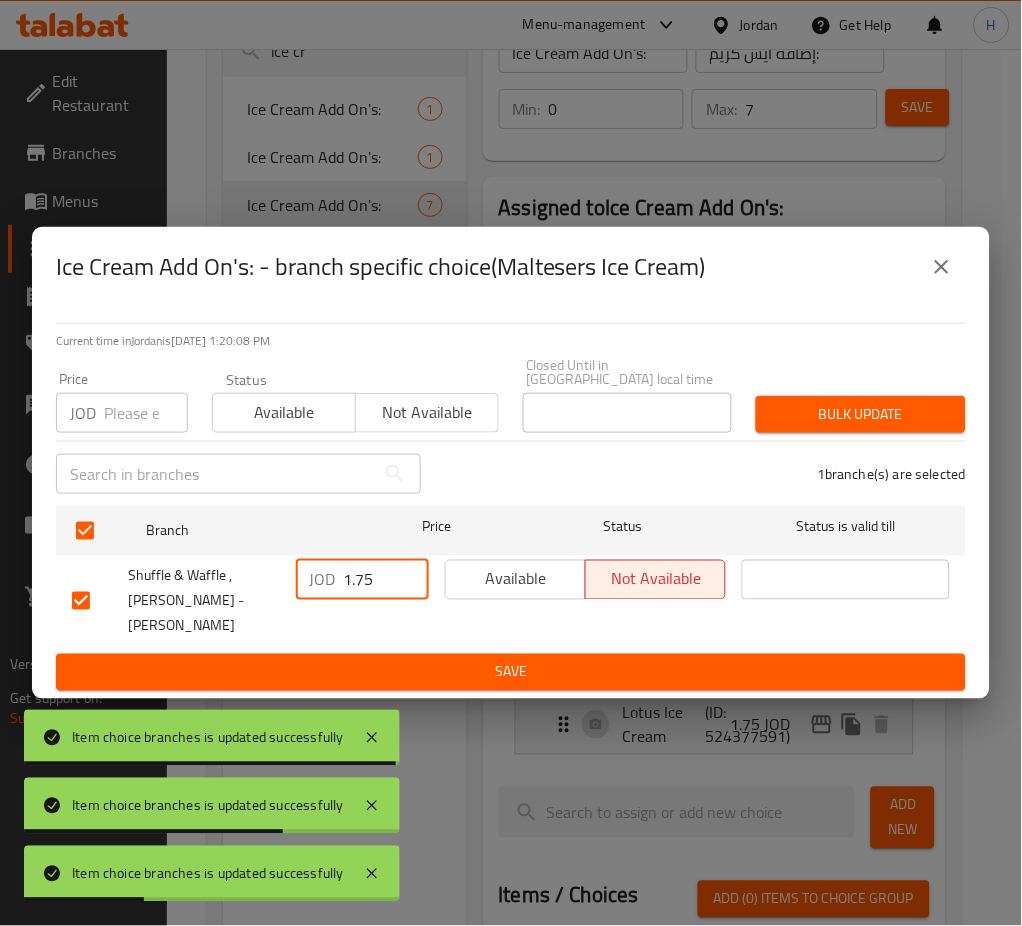paste on "2" 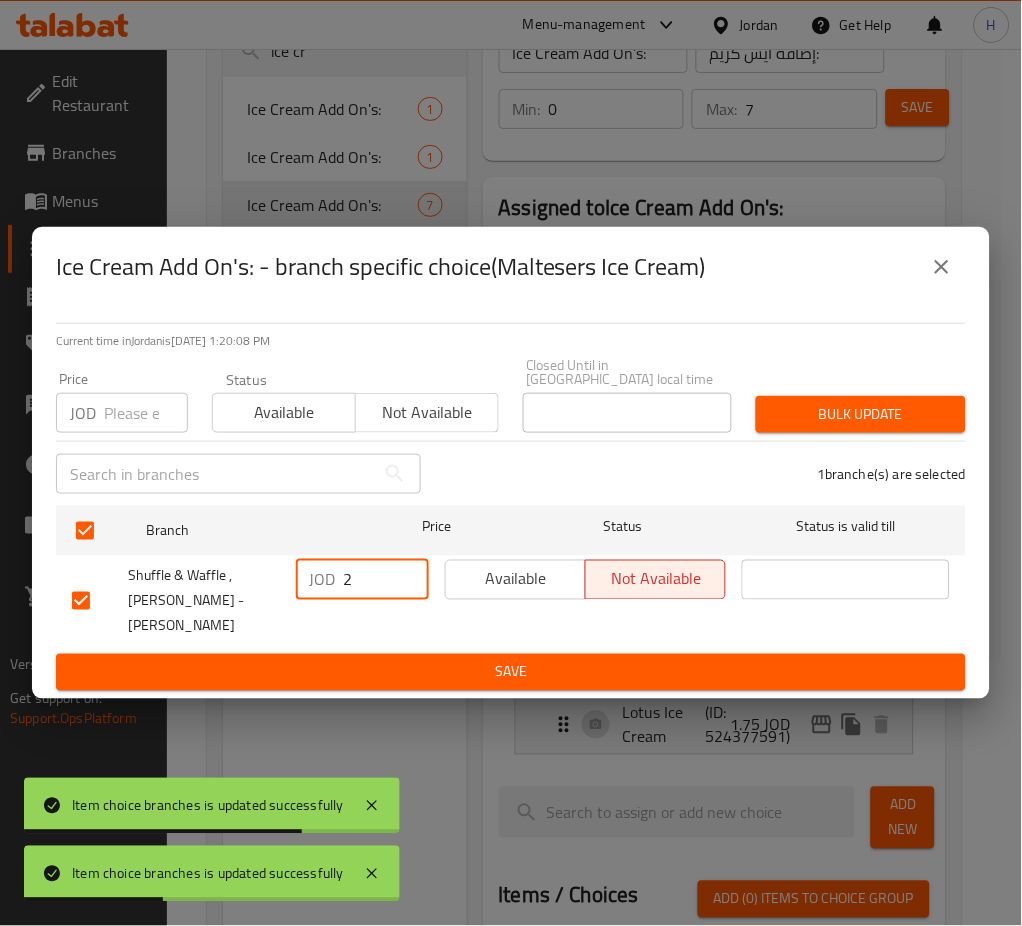 click on "Save" at bounding box center (511, 672) 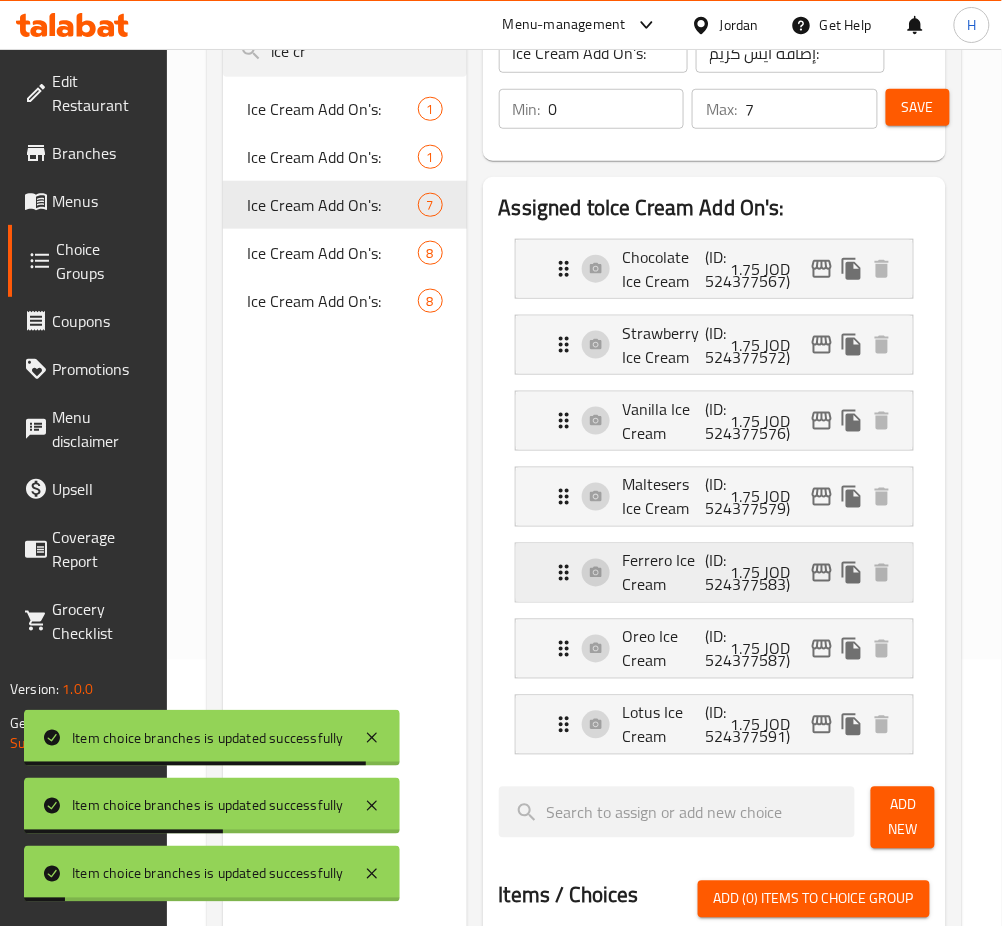 click 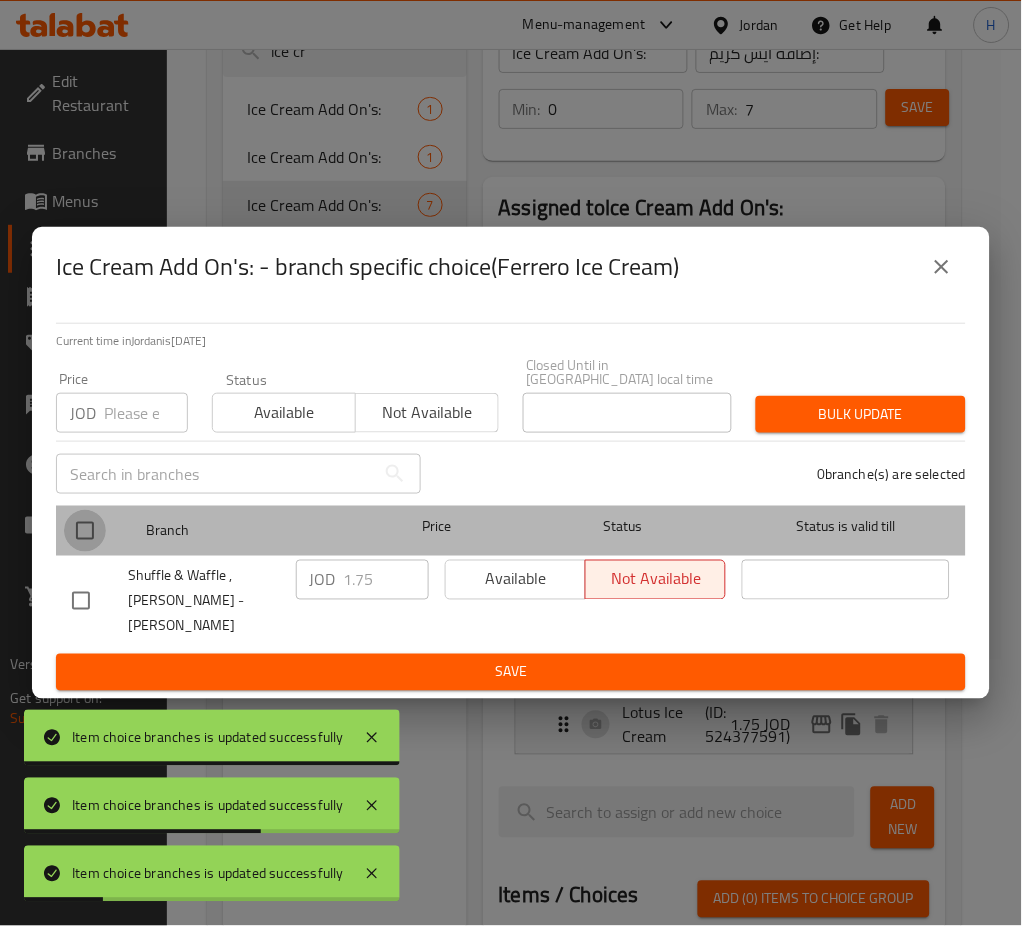 drag, startPoint x: 82, startPoint y: 536, endPoint x: 247, endPoint y: 562, distance: 167.03592 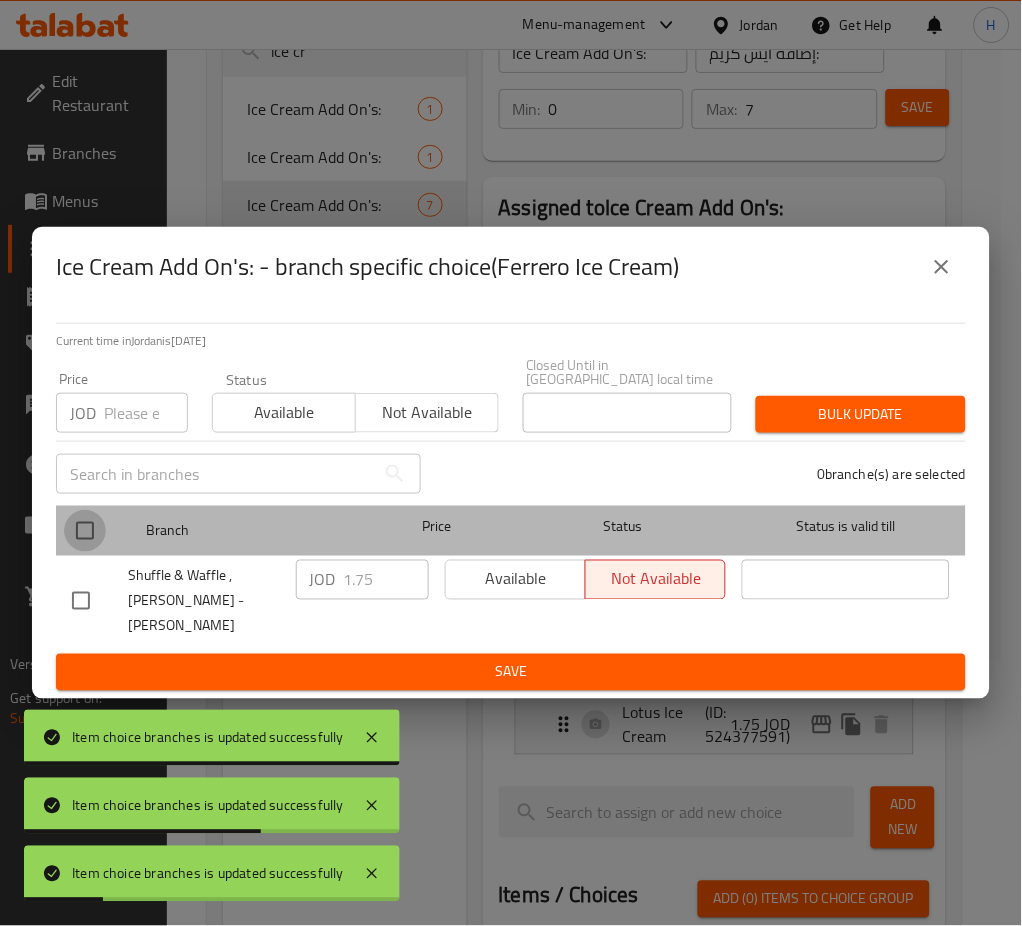 click at bounding box center (85, 531) 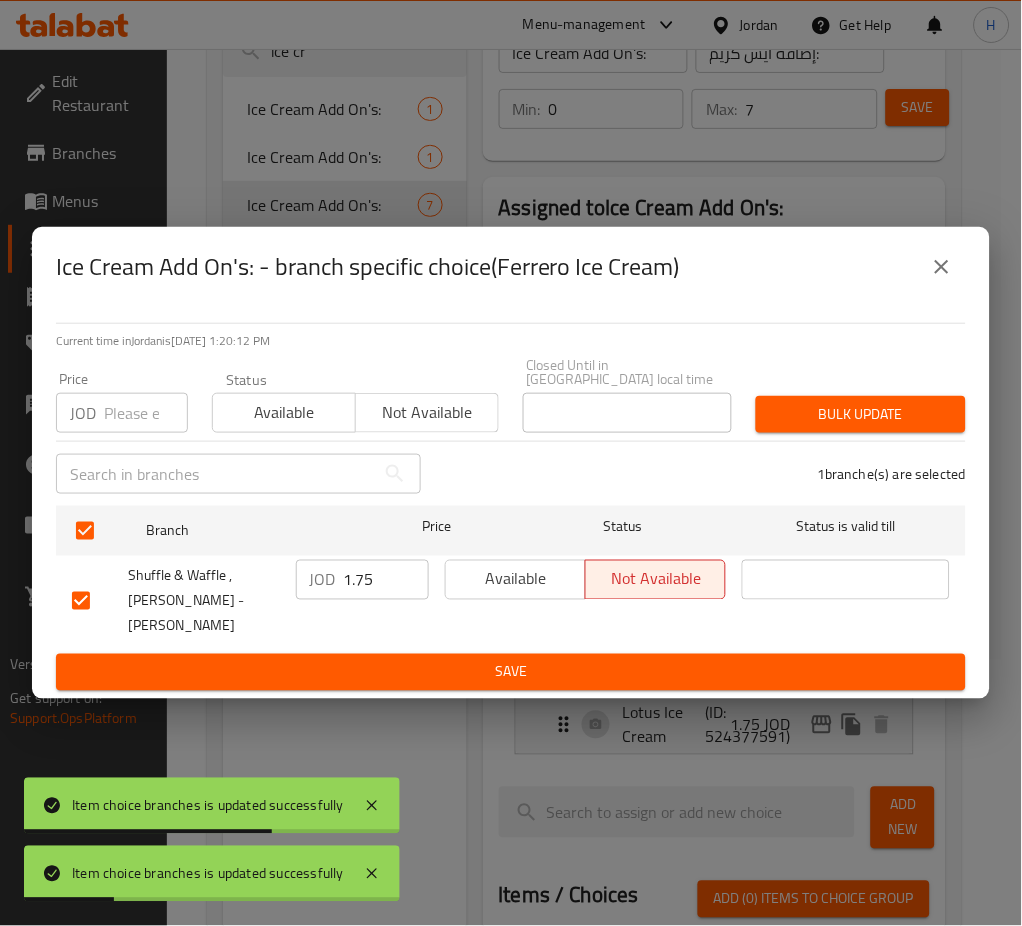 click on "1.75" at bounding box center [386, 580] 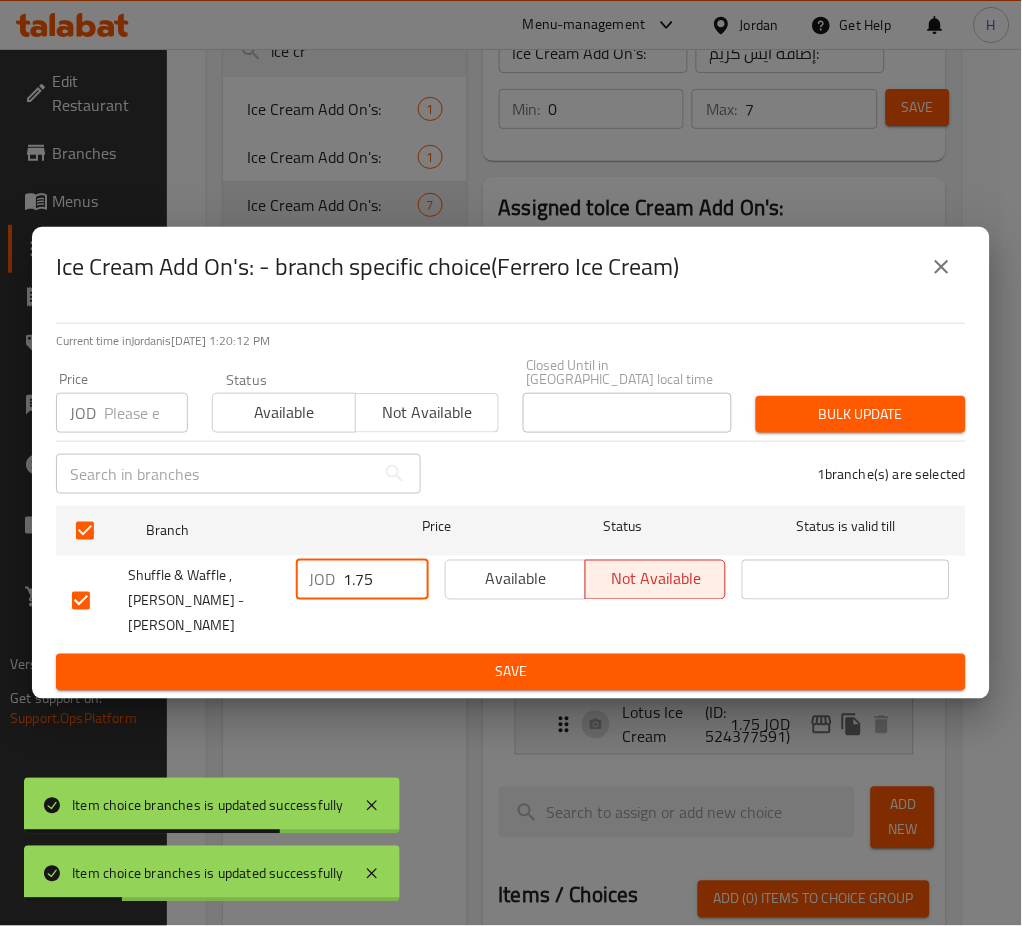 paste on "2" 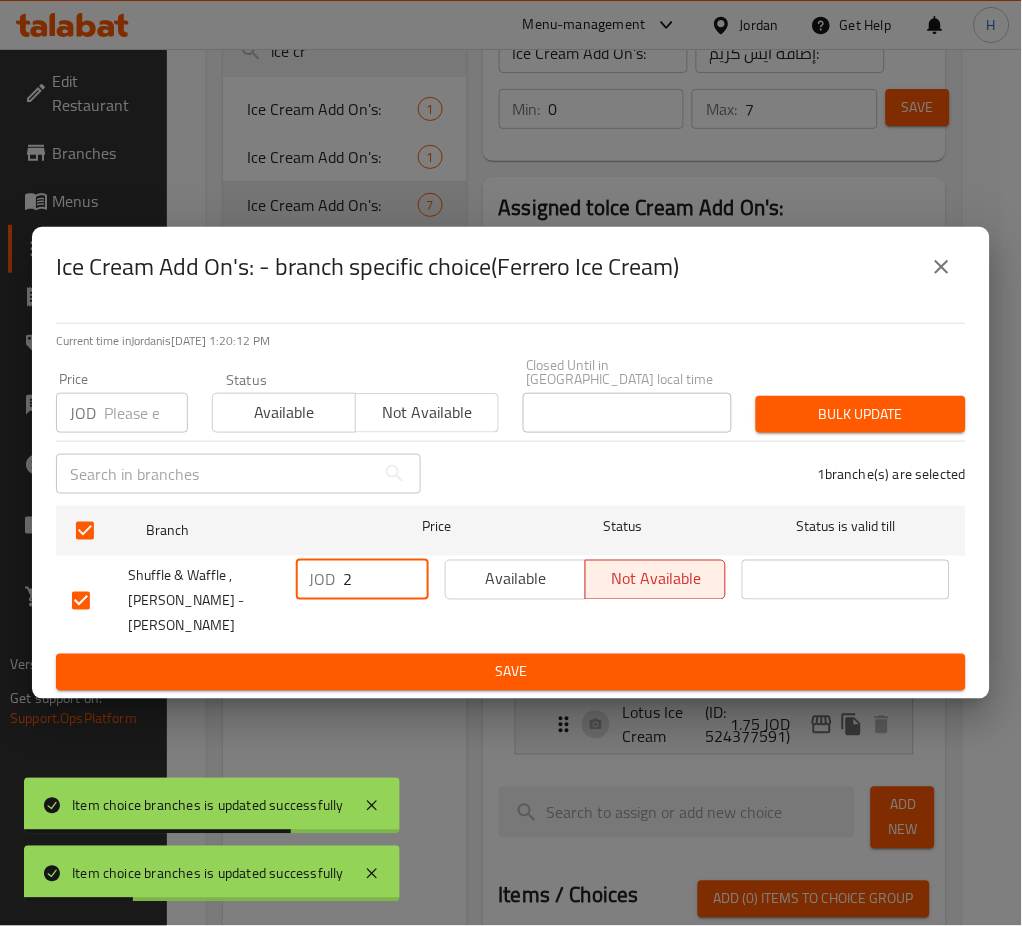 click on "Save" at bounding box center [511, 672] 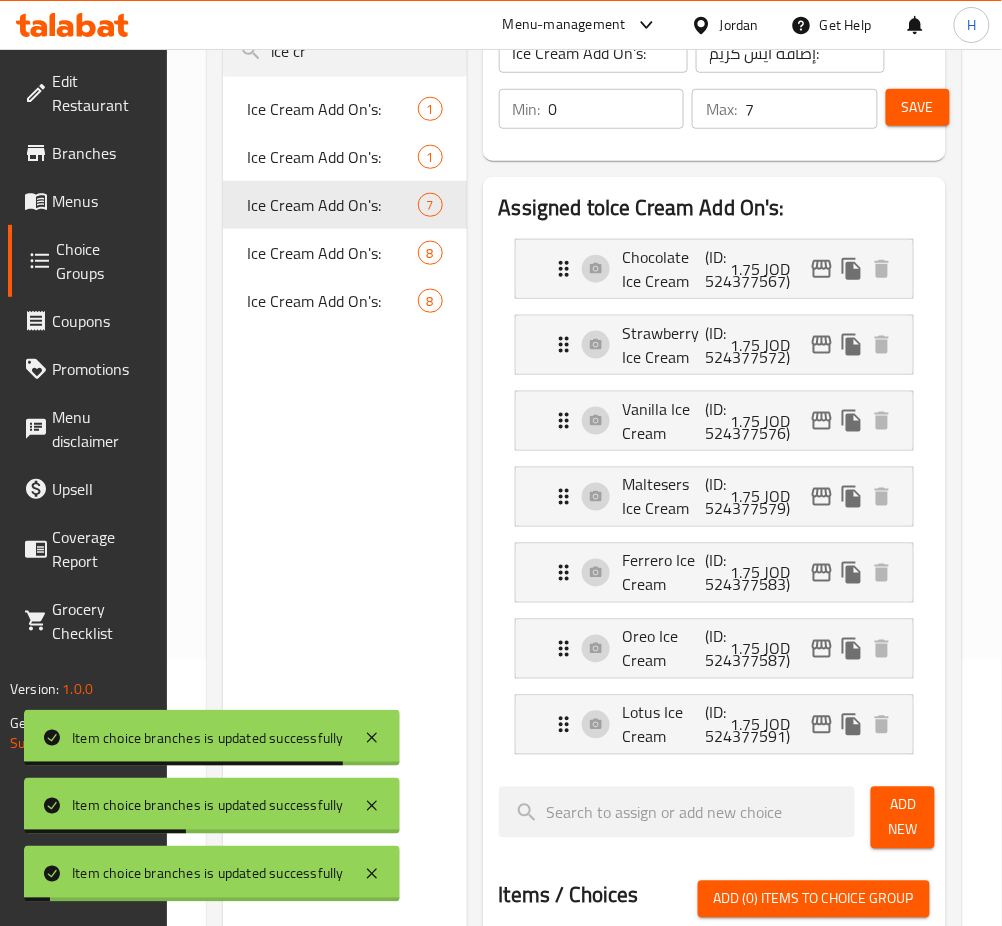 click on "Chocolate Ice Cream (ID: 524377567) 1.75 JOD Name (En) Chocolate Ice Cream Name (En) Name (Ar) بوظة شوكولاتة Name (Ar) Price JOD 1.75 Price Status Strawberry Ice Cream (ID: 524377572) 1.75 JOD Name (En) Strawberry Ice Cream Name (En) Name (Ar) بوظة فراولة Name (Ar) Price JOD 1.75 Price Status [PERSON_NAME] Cream (ID: 524377576) 1.75 JOD Name (En) [PERSON_NAME] Cream Name (En) Name (Ar) بوظة فانيلا Name (Ar) Price JOD 1.75 Price Status Maltesers Ice Cream (ID: 524377579) 1.75 JOD Name (En) Maltesers Ice Cream Name (En) Name (Ar) بوظة مالتيزرز Name (Ar) Price JOD 1.75 Price Status Ferrero Ice Cream (ID: 524377583) 1.75 JOD Name (En) Ferrero Ice Cream Name (En) Name (Ar) بوظة فيريرو روشيه Name (Ar) Price JOD 1.75 Price Status Oreo Ice Cream (ID: 524377587) 1.75 JOD Name (En) Oreo Ice Cream Name (En) Name (Ar) بوظة اوريو Name (Ar) Price JOD 1.75 Price Status Lotus Ice Cream (ID: 524377591) 1.75 JOD Name (En) Lotus Ice Cream Name (En) Name (Ar) Price" at bounding box center [714, 497] 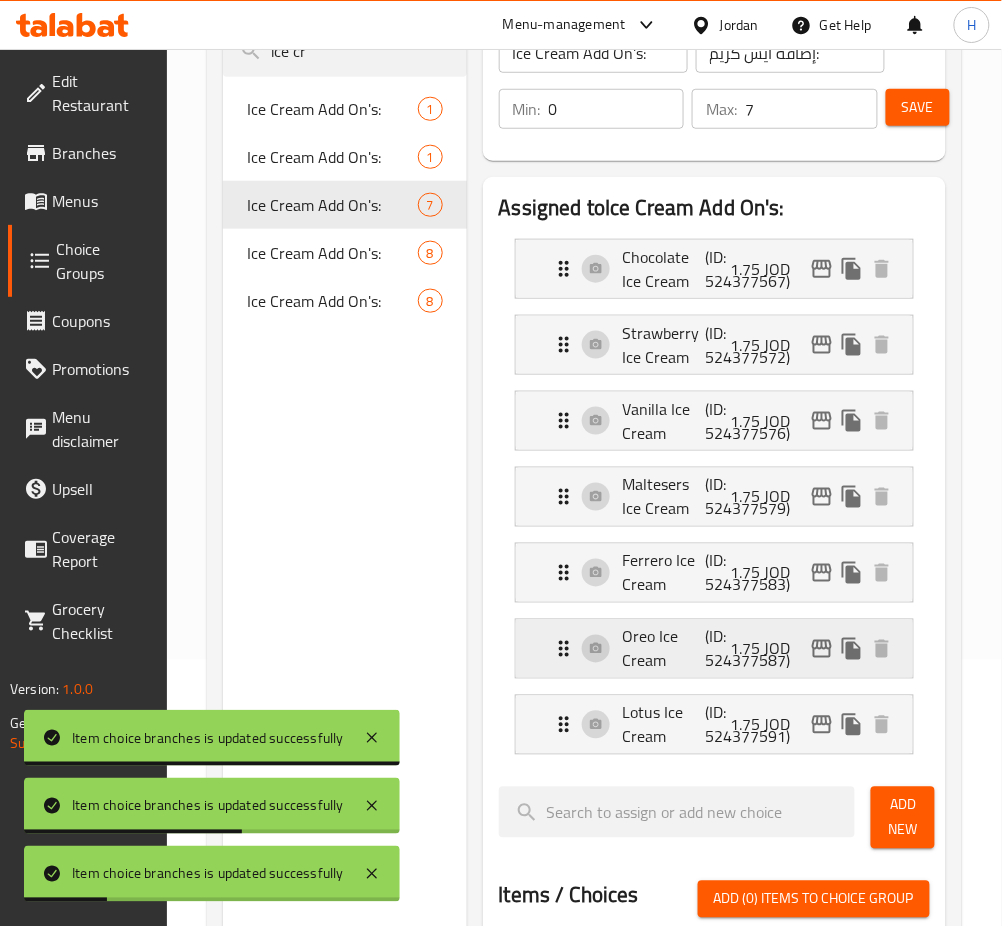 click 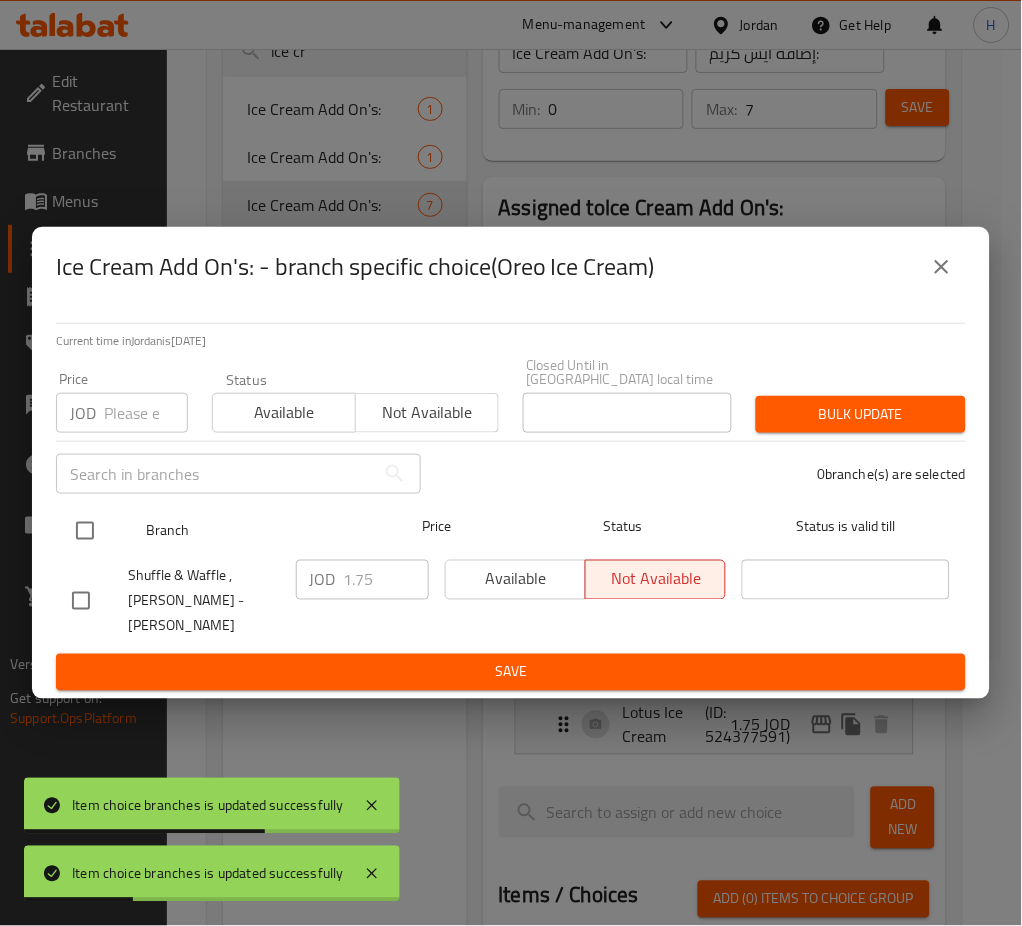 click at bounding box center (85, 531) 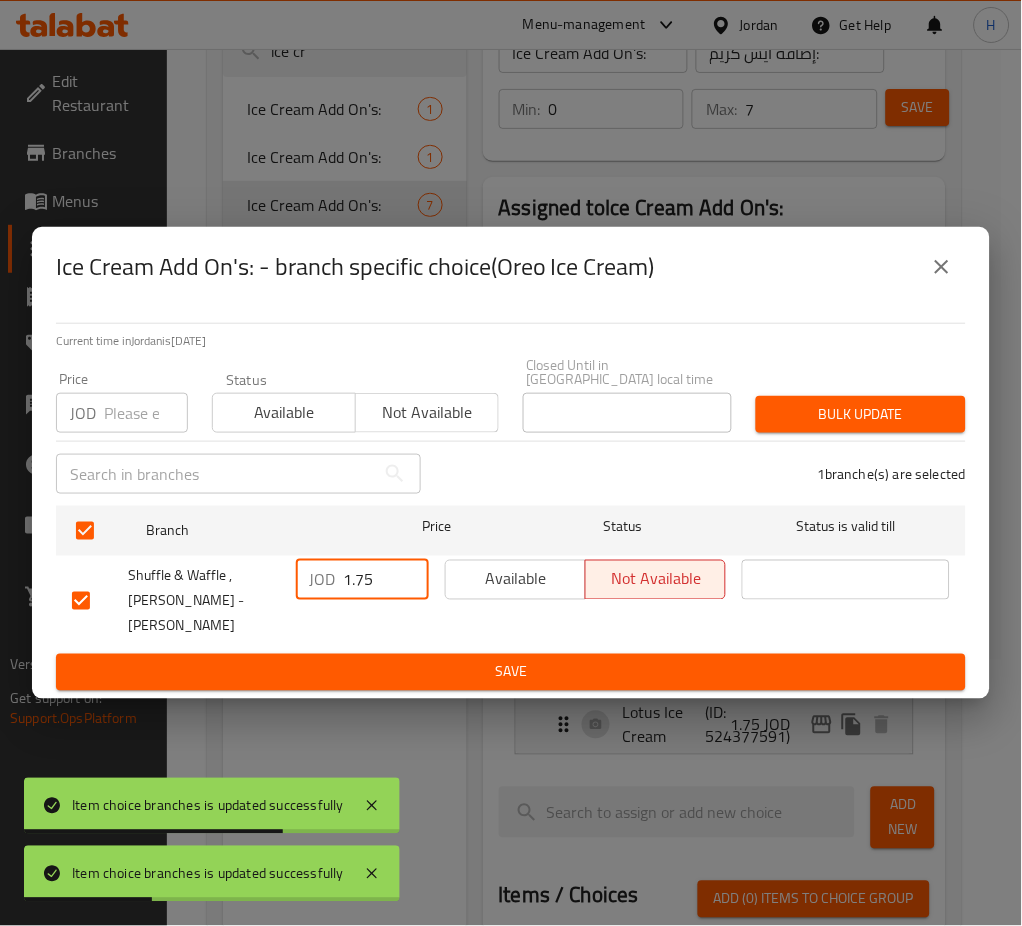 click on "1.75" at bounding box center (386, 580) 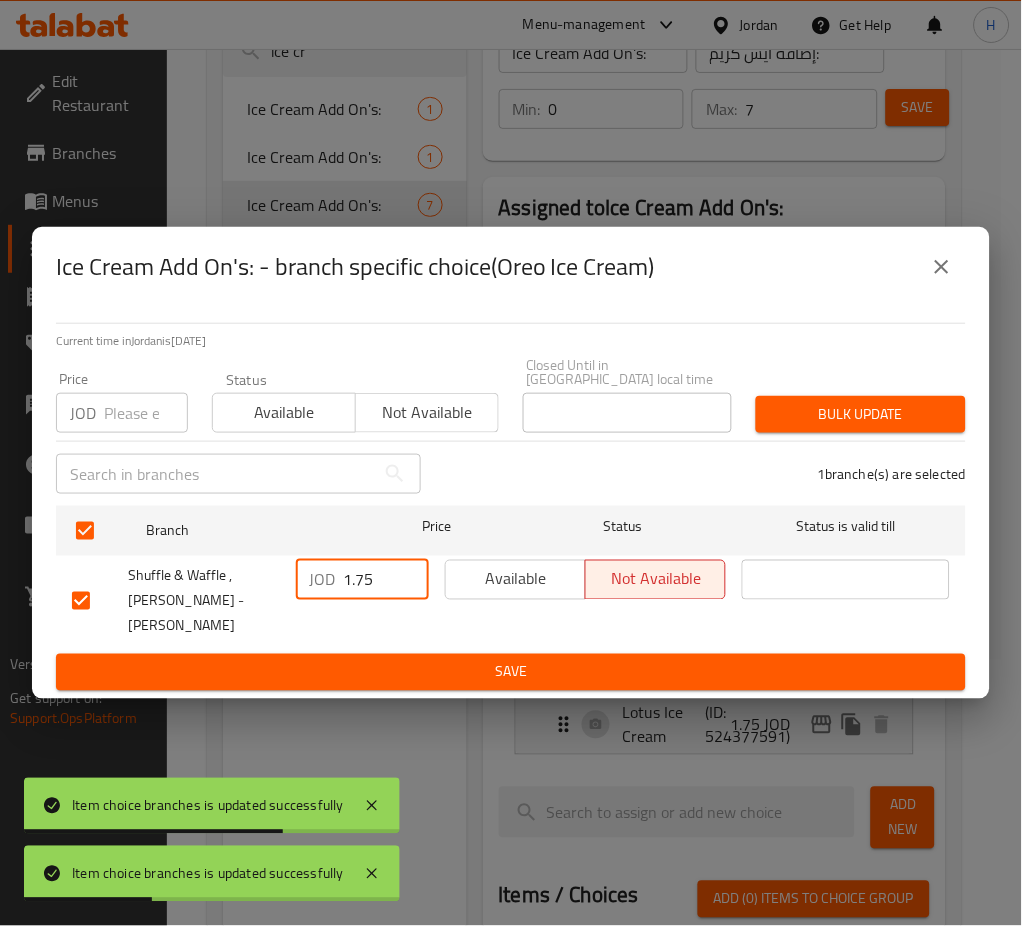 paste on "2" 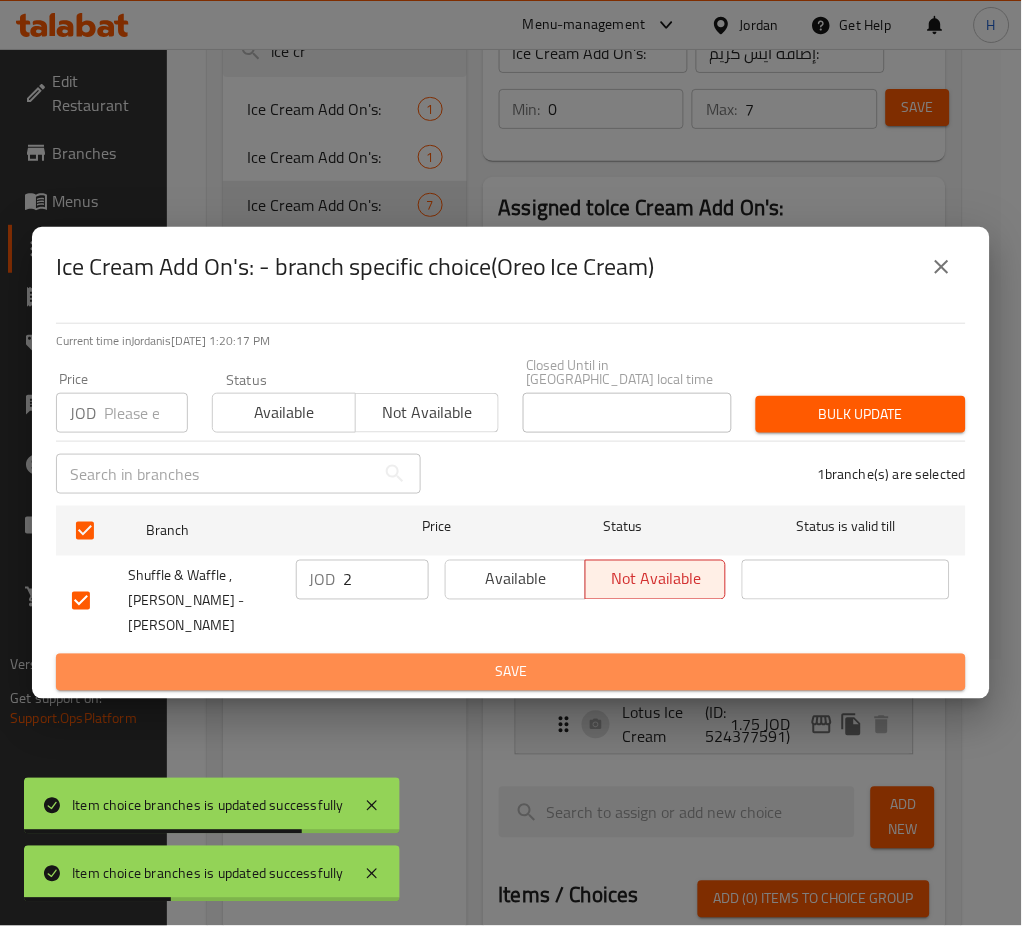 click on "Save" at bounding box center [511, 672] 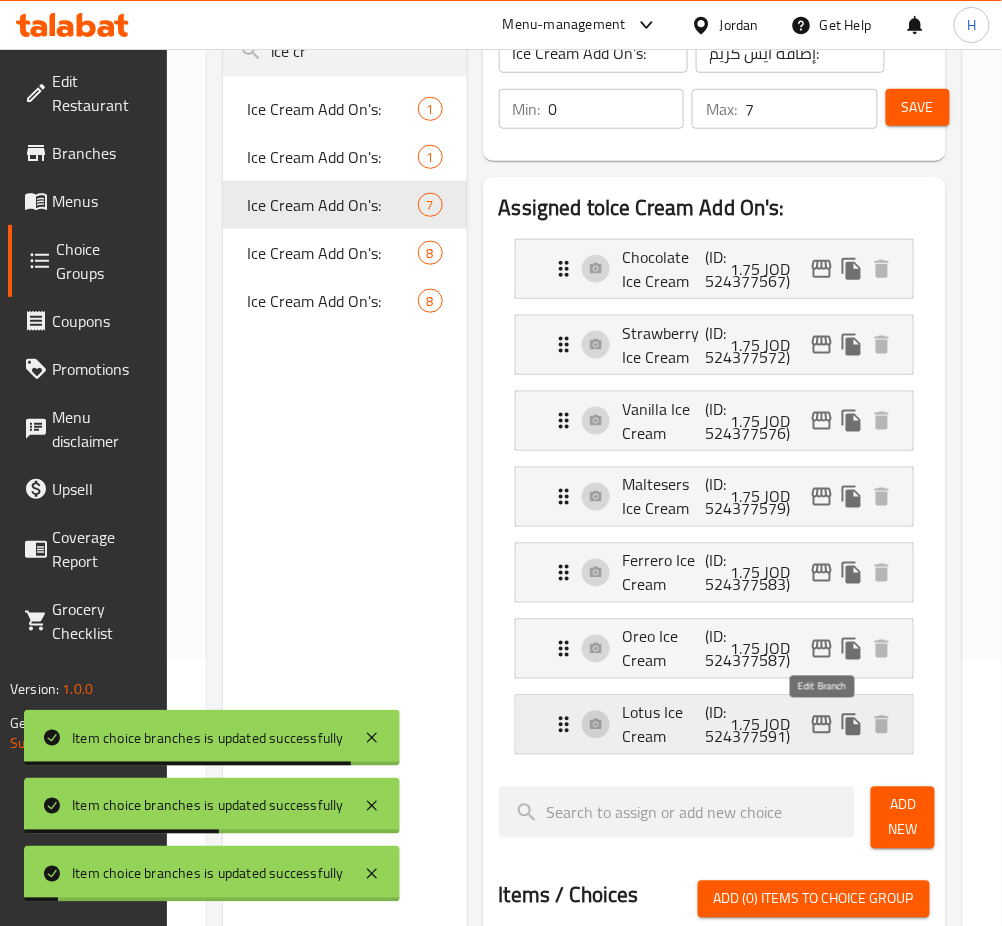 click 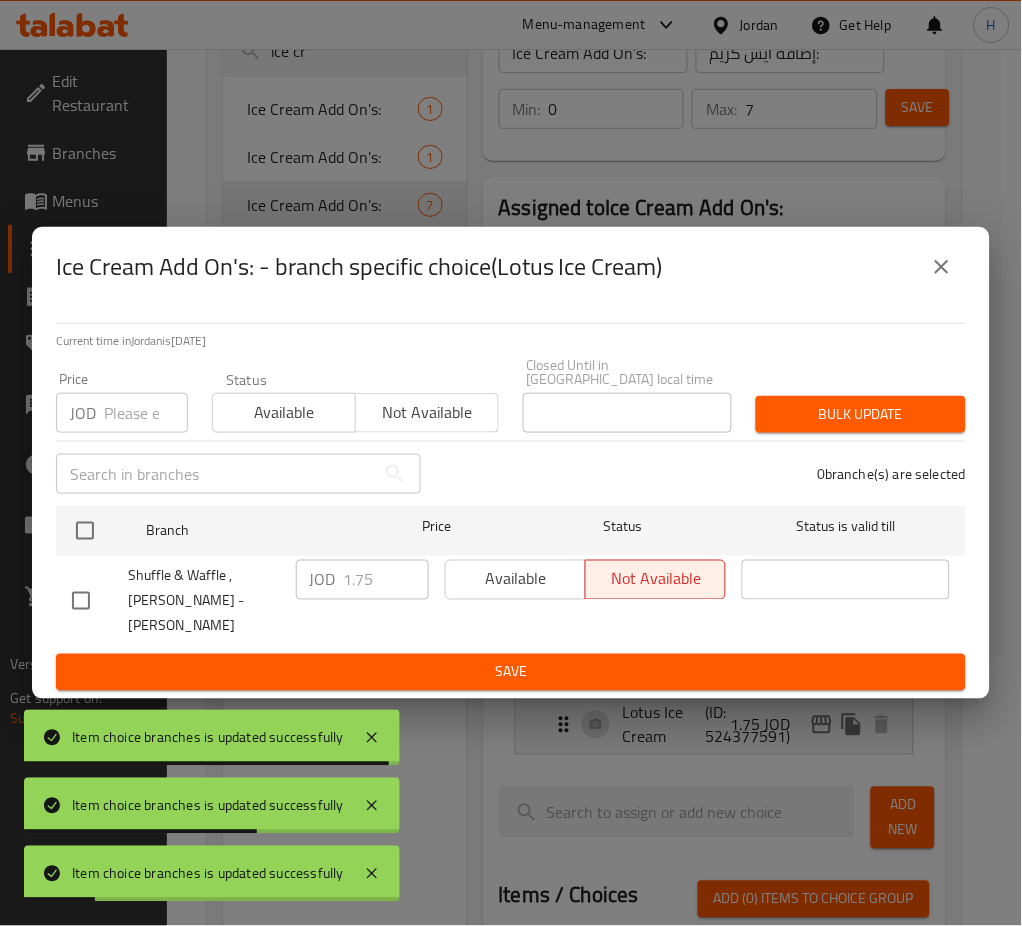 drag, startPoint x: 97, startPoint y: 534, endPoint x: 268, endPoint y: 587, distance: 179.02513 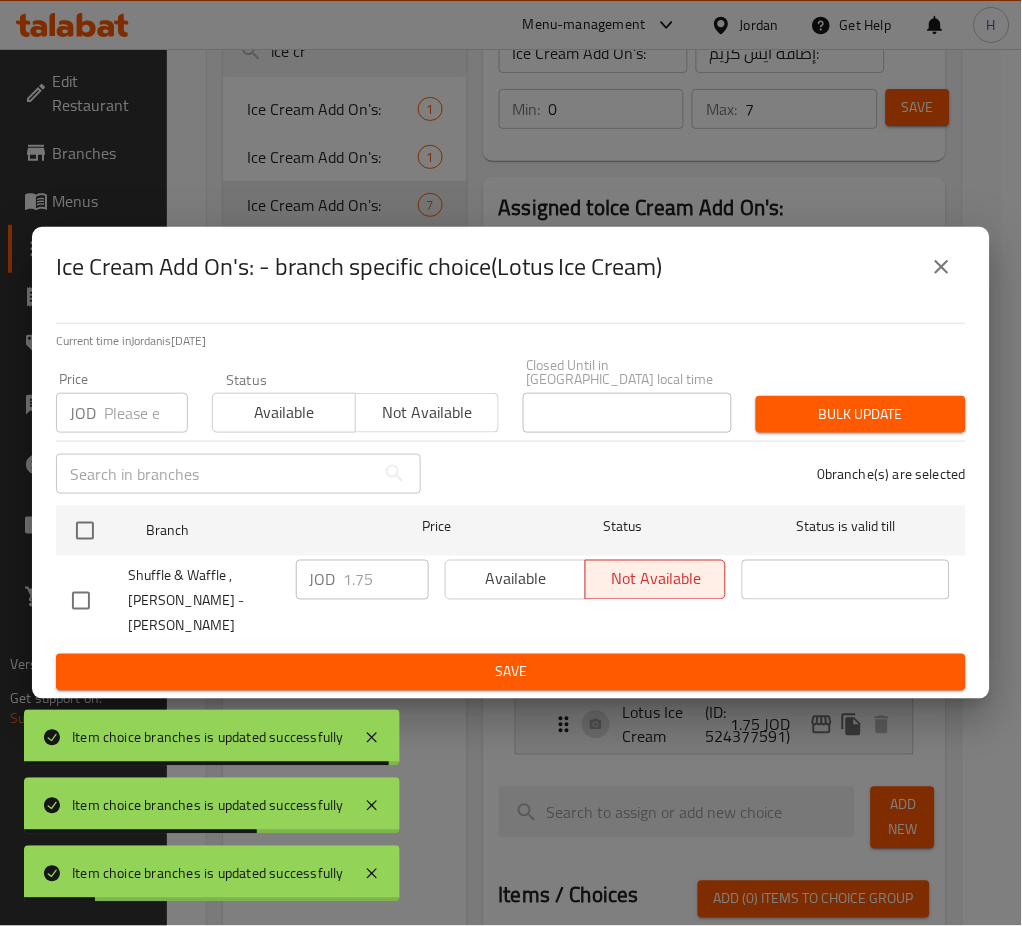click at bounding box center [85, 531] 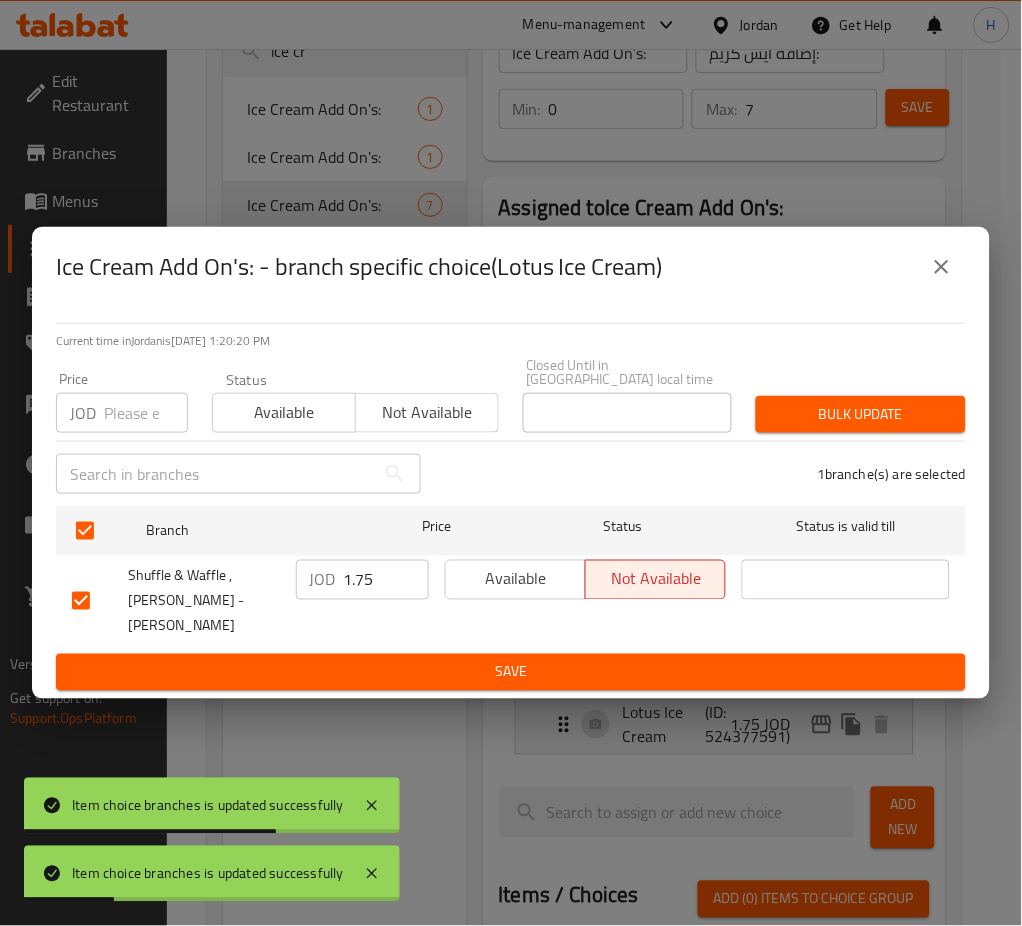 click on "JOD" at bounding box center (323, 580) 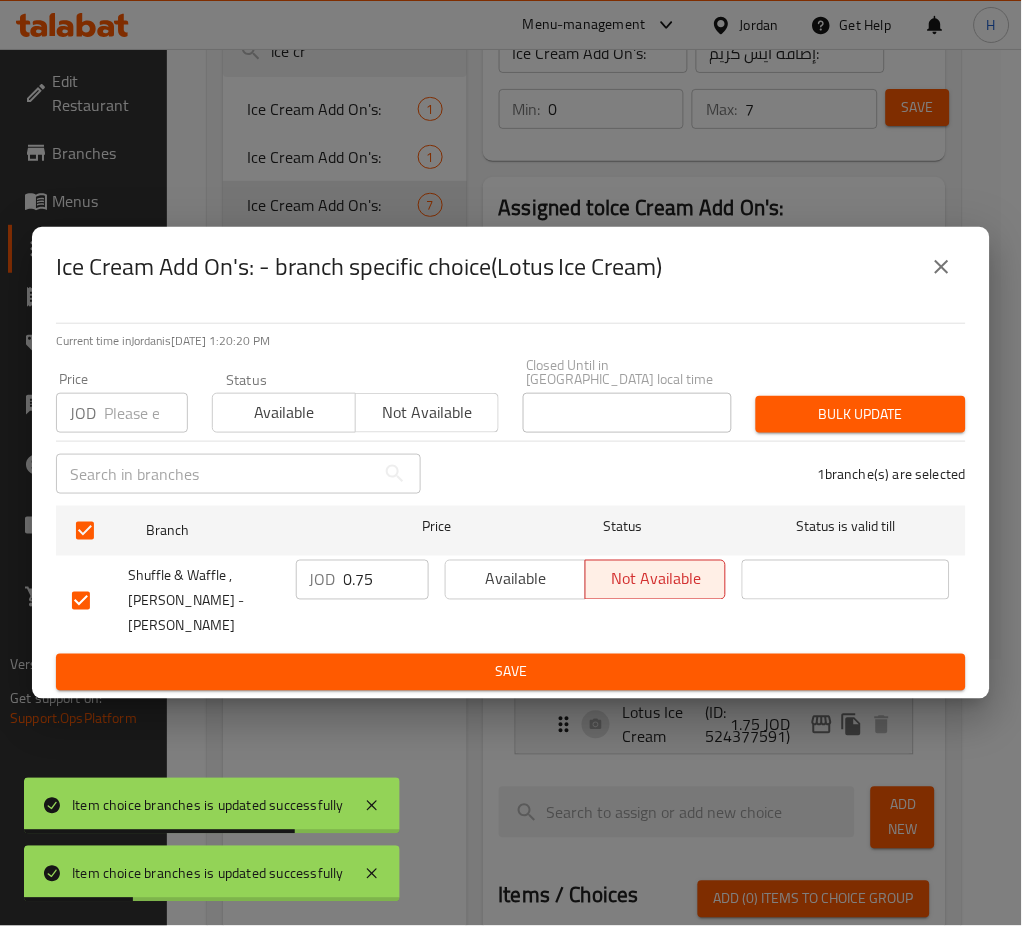 click on "0.75" at bounding box center (386, 580) 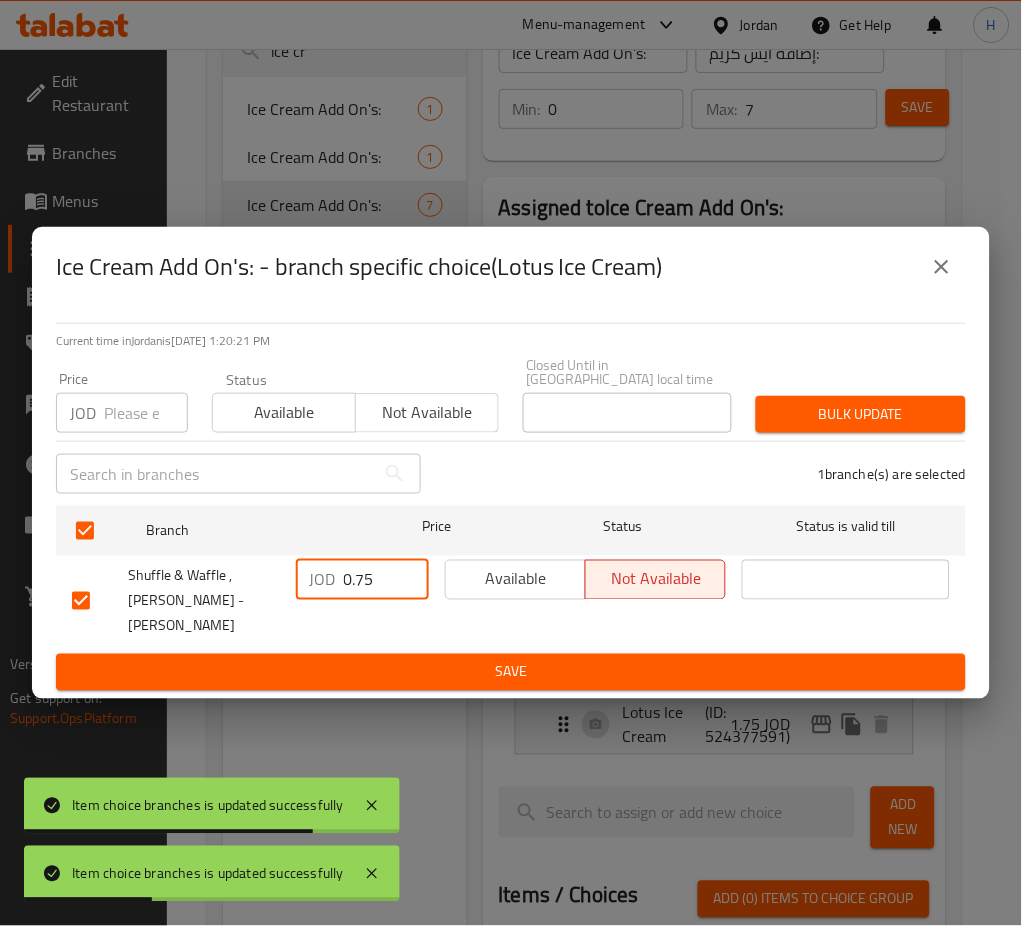 paste on "2" 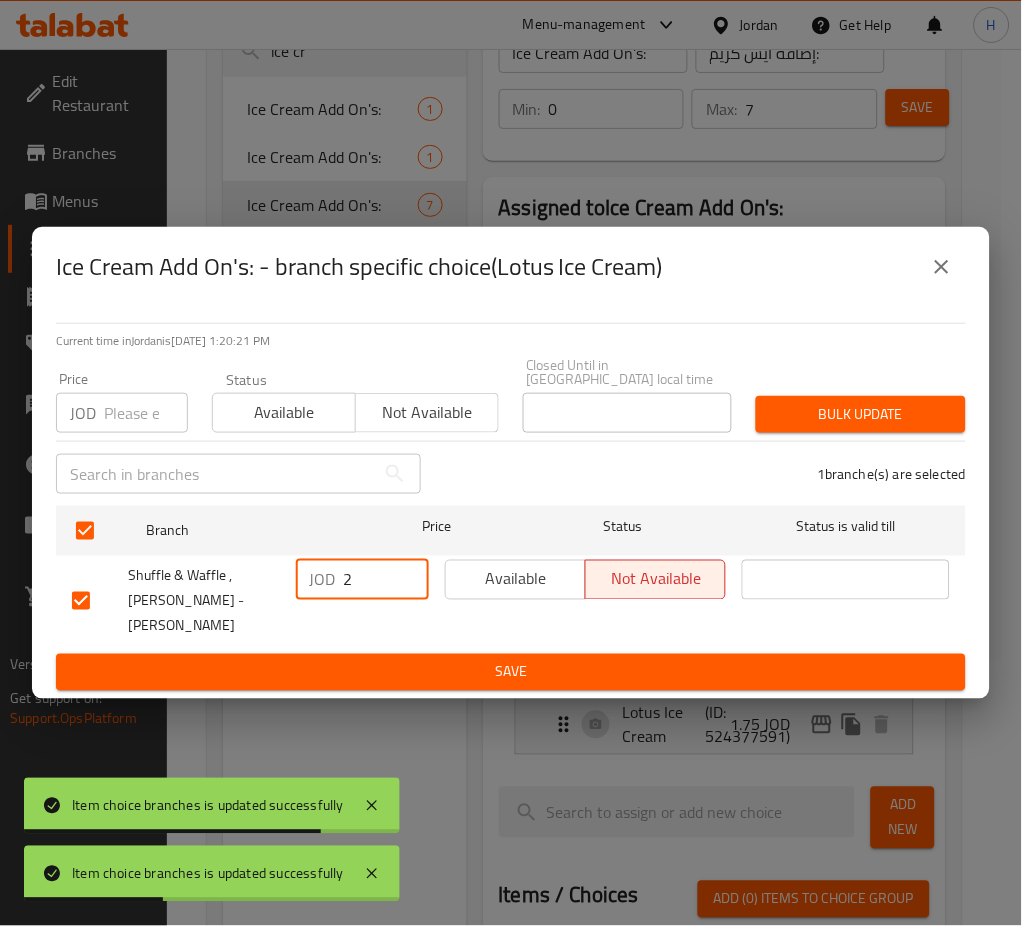 click on "Save" at bounding box center [511, 672] 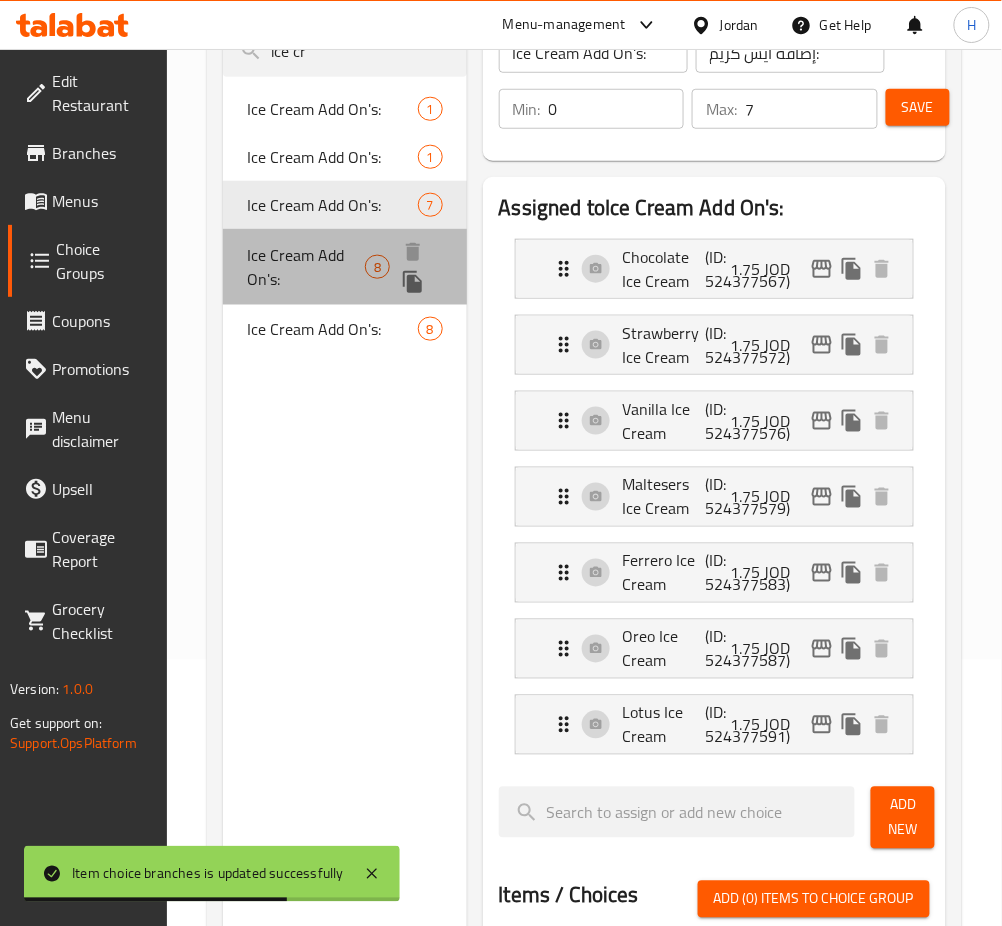 click on "Ice Cream Add On's:" at bounding box center (306, 267) 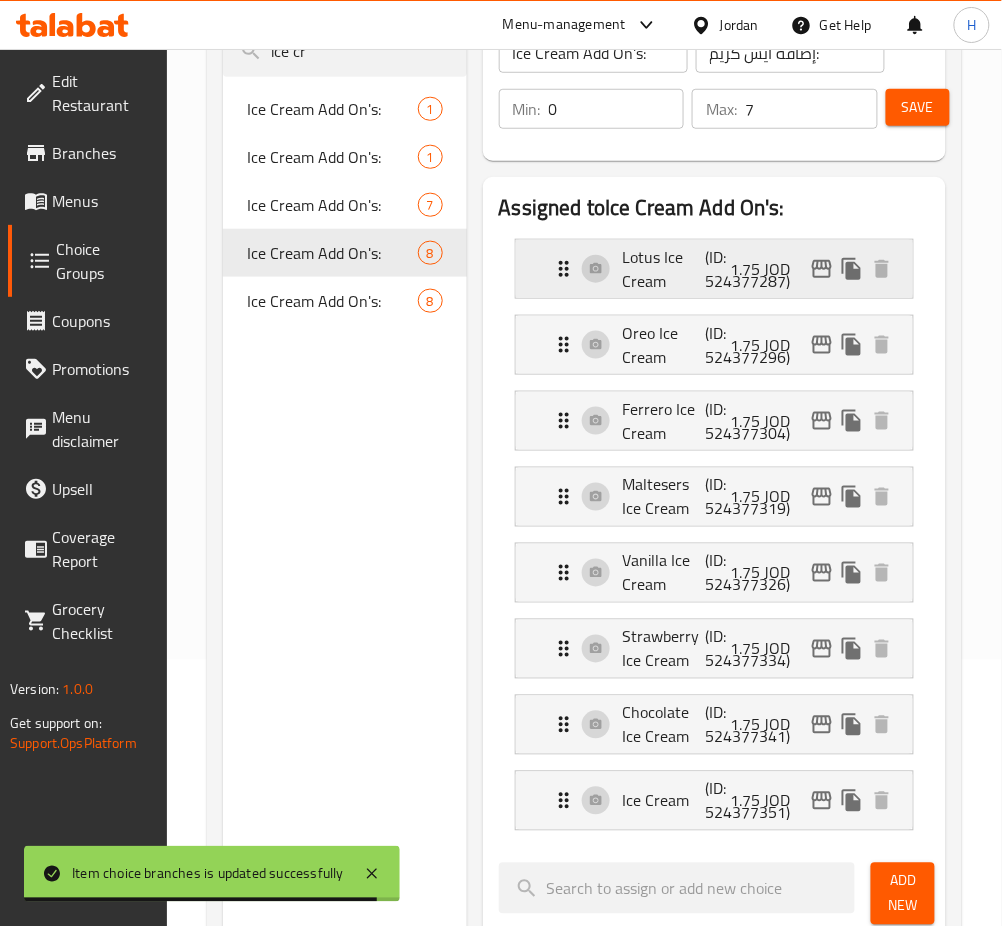 click 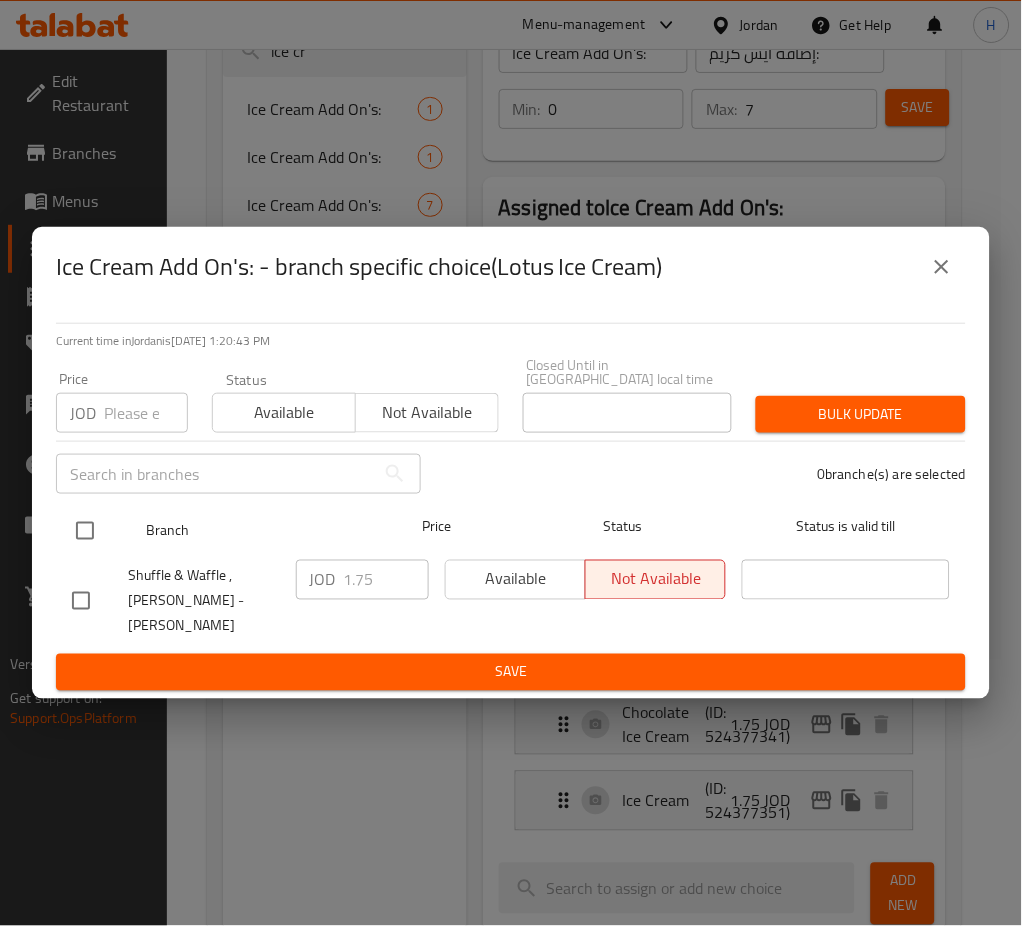 drag, startPoint x: 86, startPoint y: 534, endPoint x: 252, endPoint y: 562, distance: 168.34488 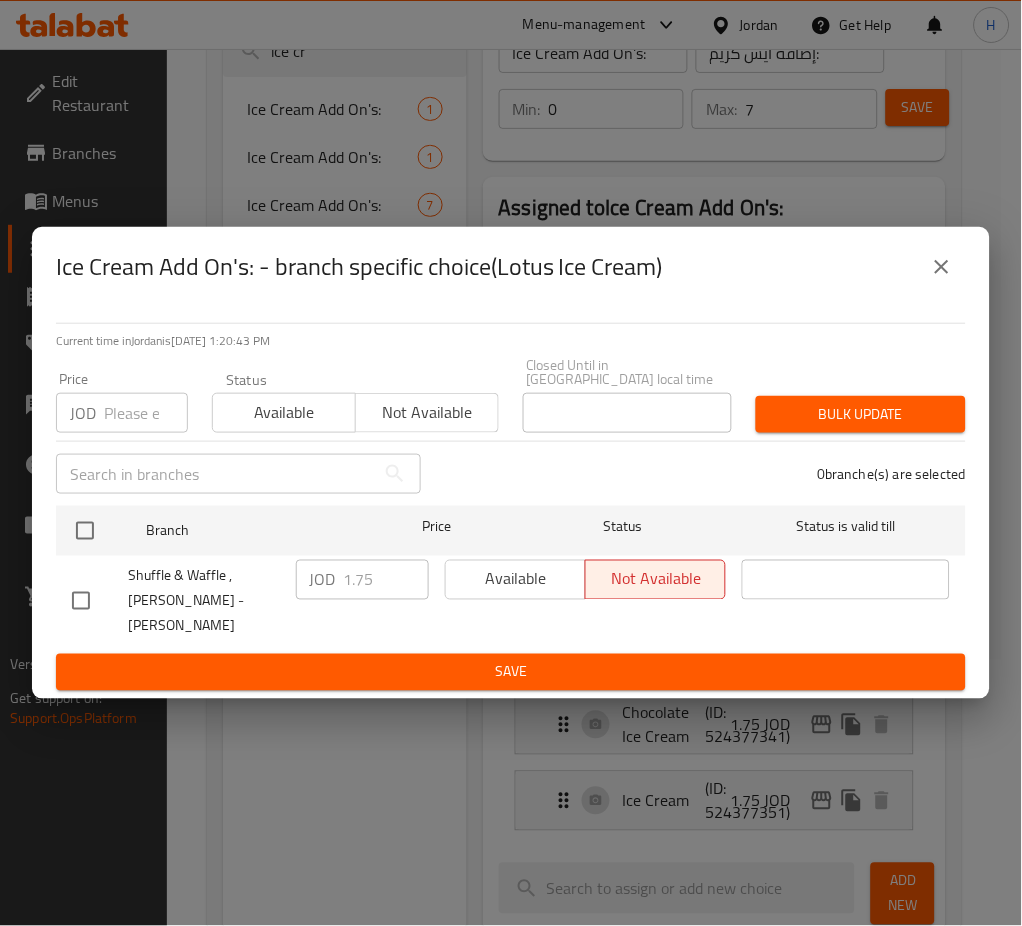 click at bounding box center [85, 531] 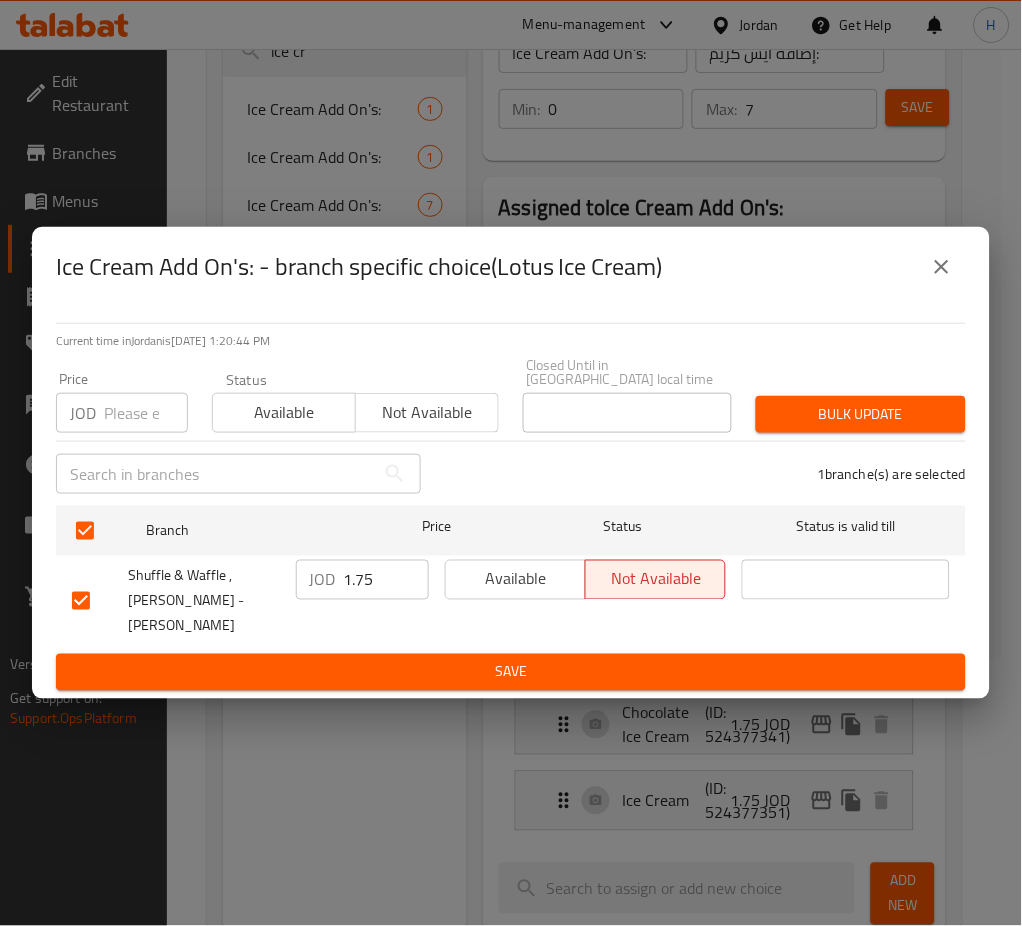 click on "1.75" at bounding box center [386, 580] 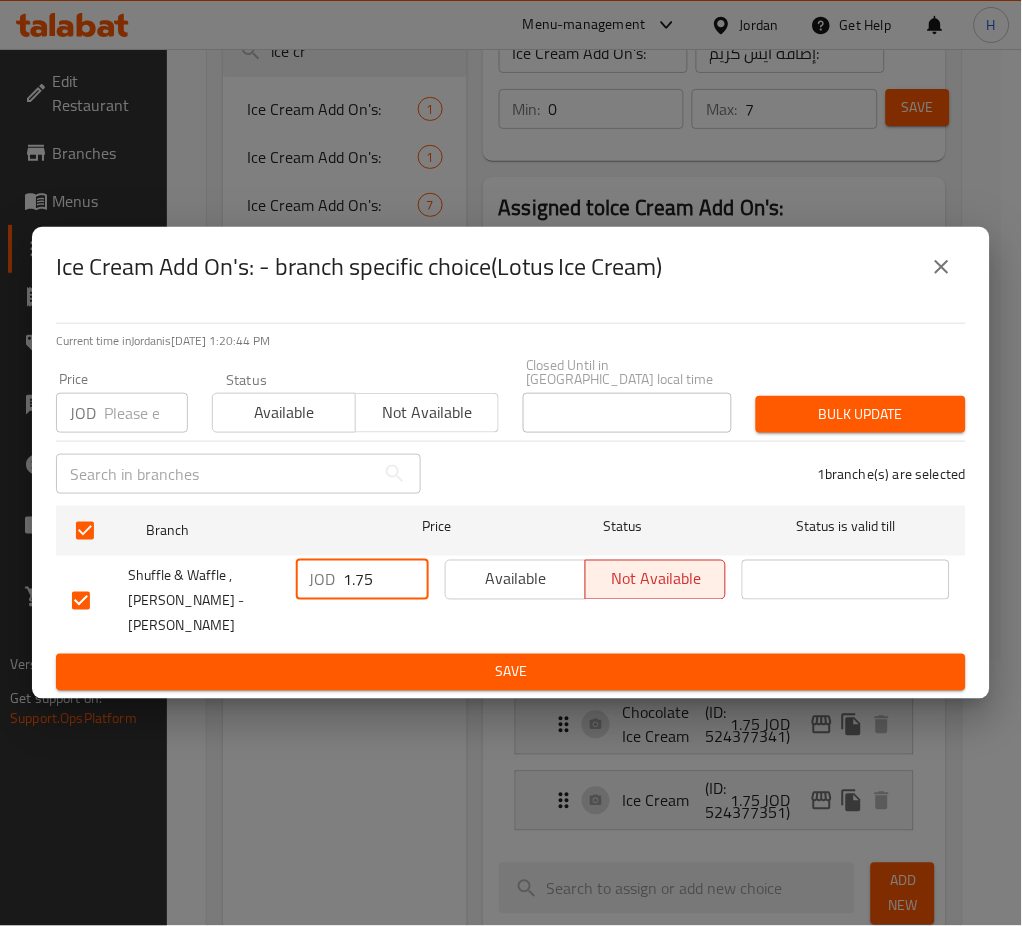 paste on "2" 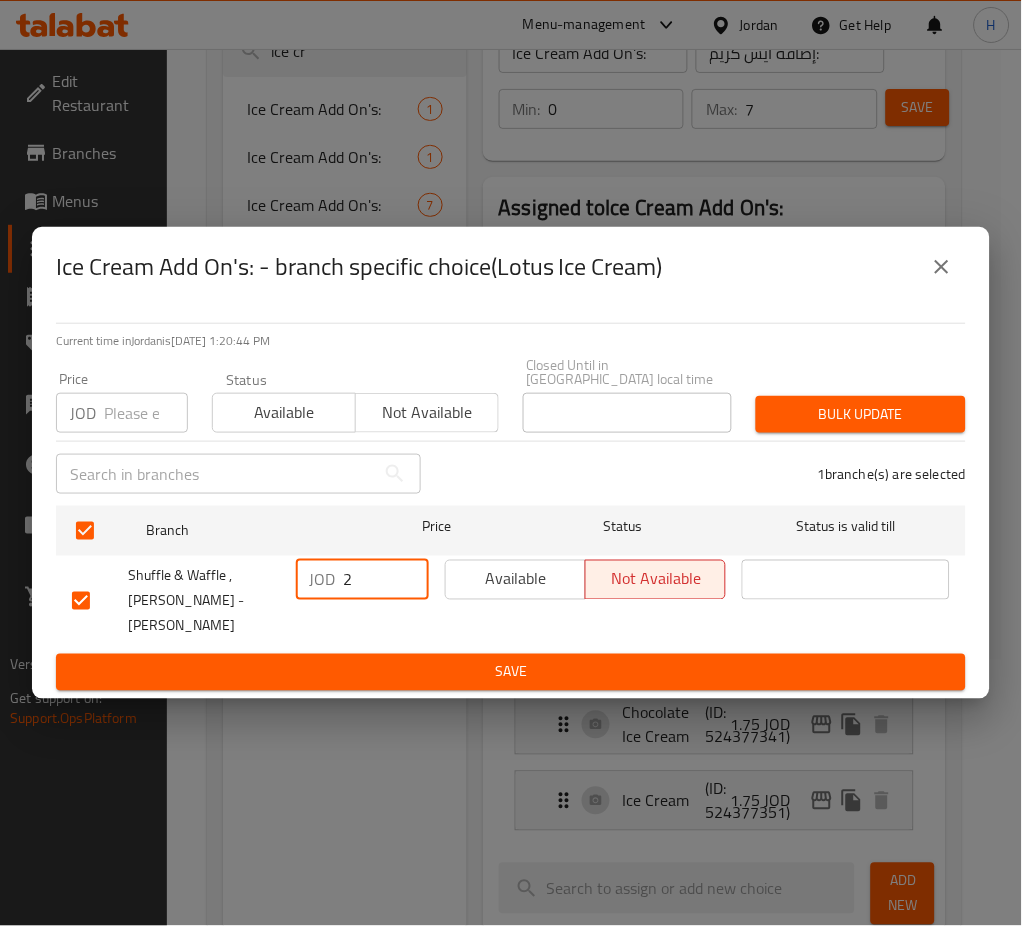 click on "Save" at bounding box center [511, 672] 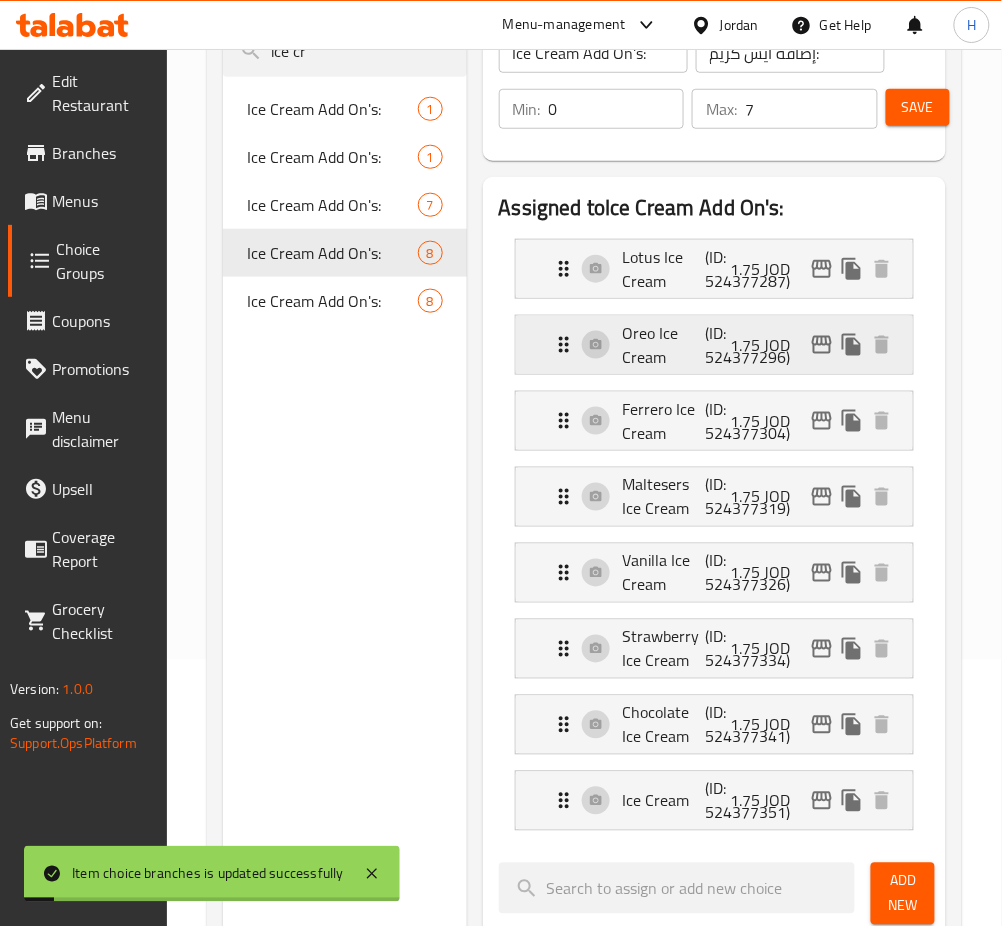 click 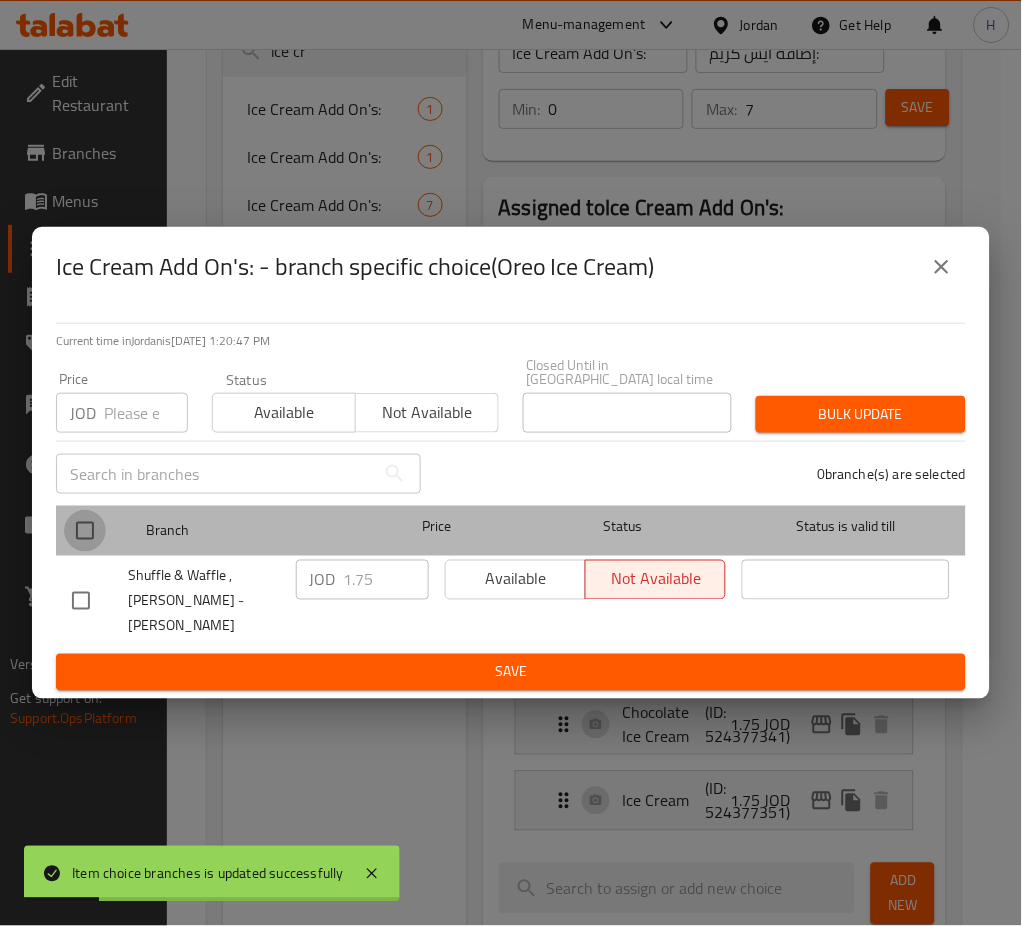drag, startPoint x: 68, startPoint y: 536, endPoint x: 432, endPoint y: 575, distance: 366.0833 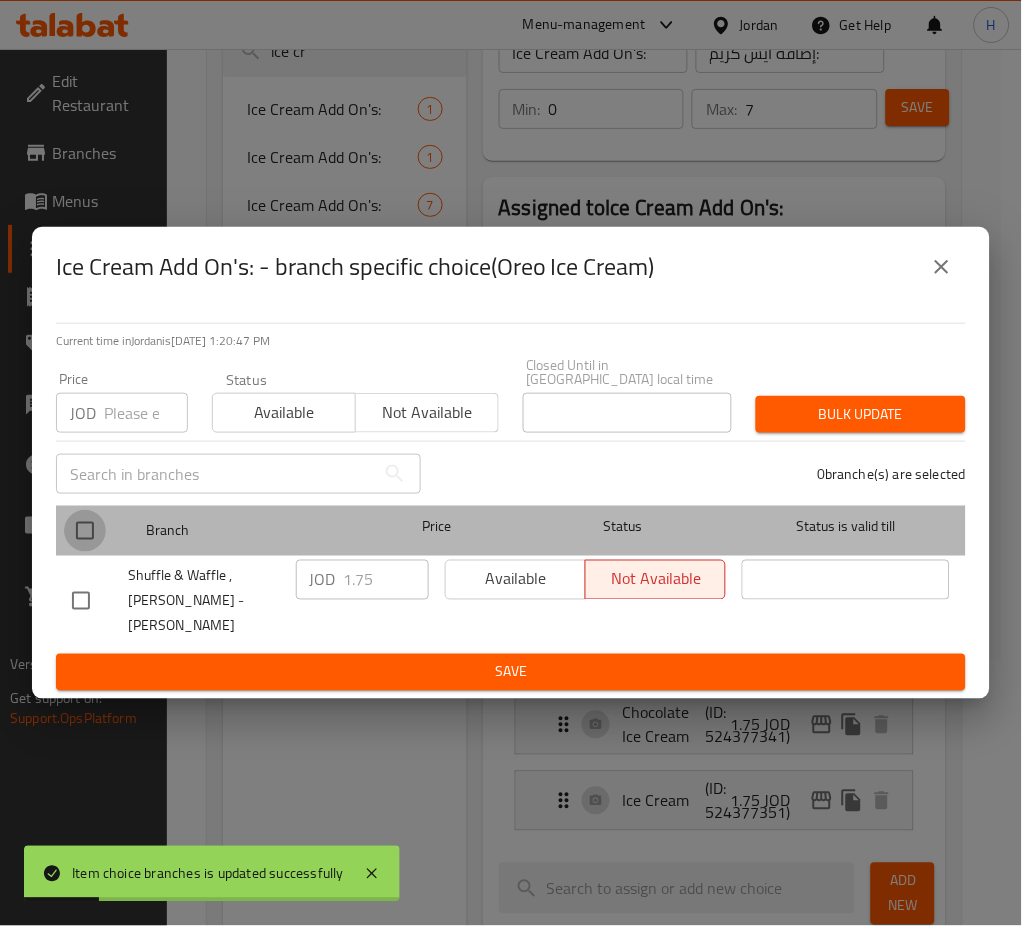 click at bounding box center (85, 531) 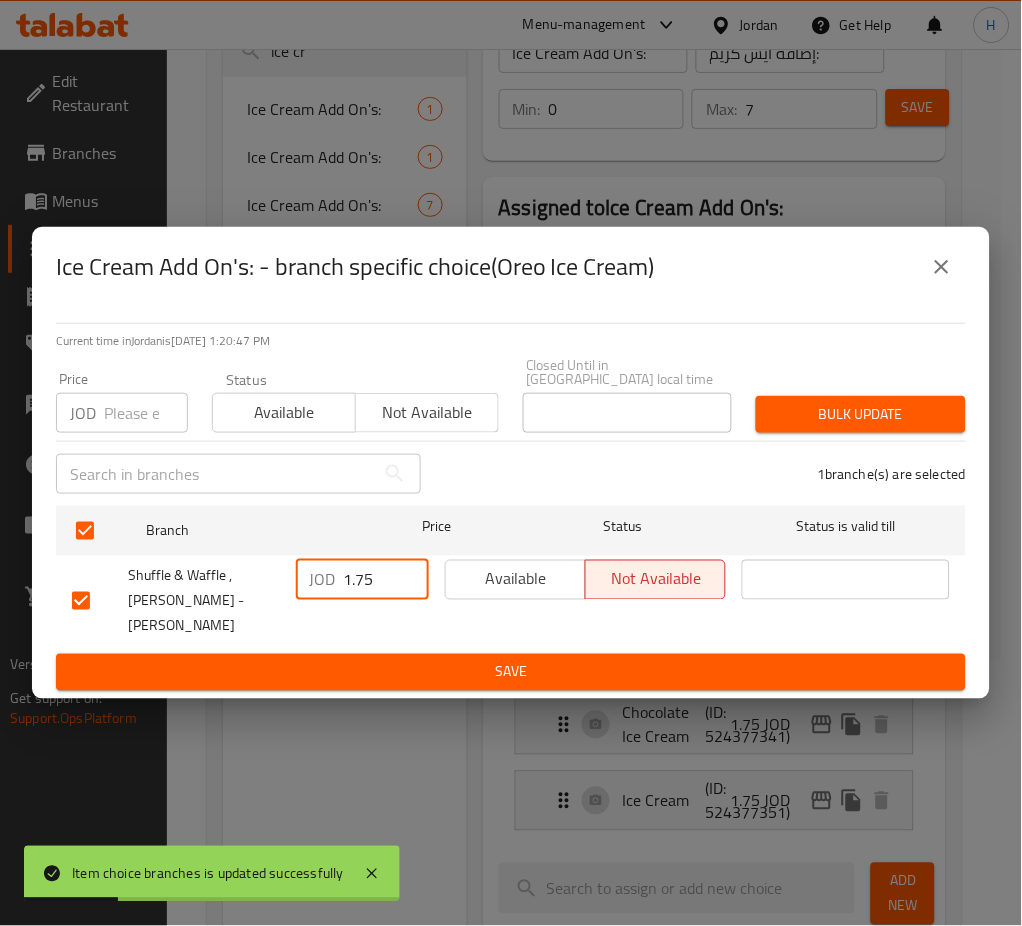 click on "1.75" at bounding box center [386, 580] 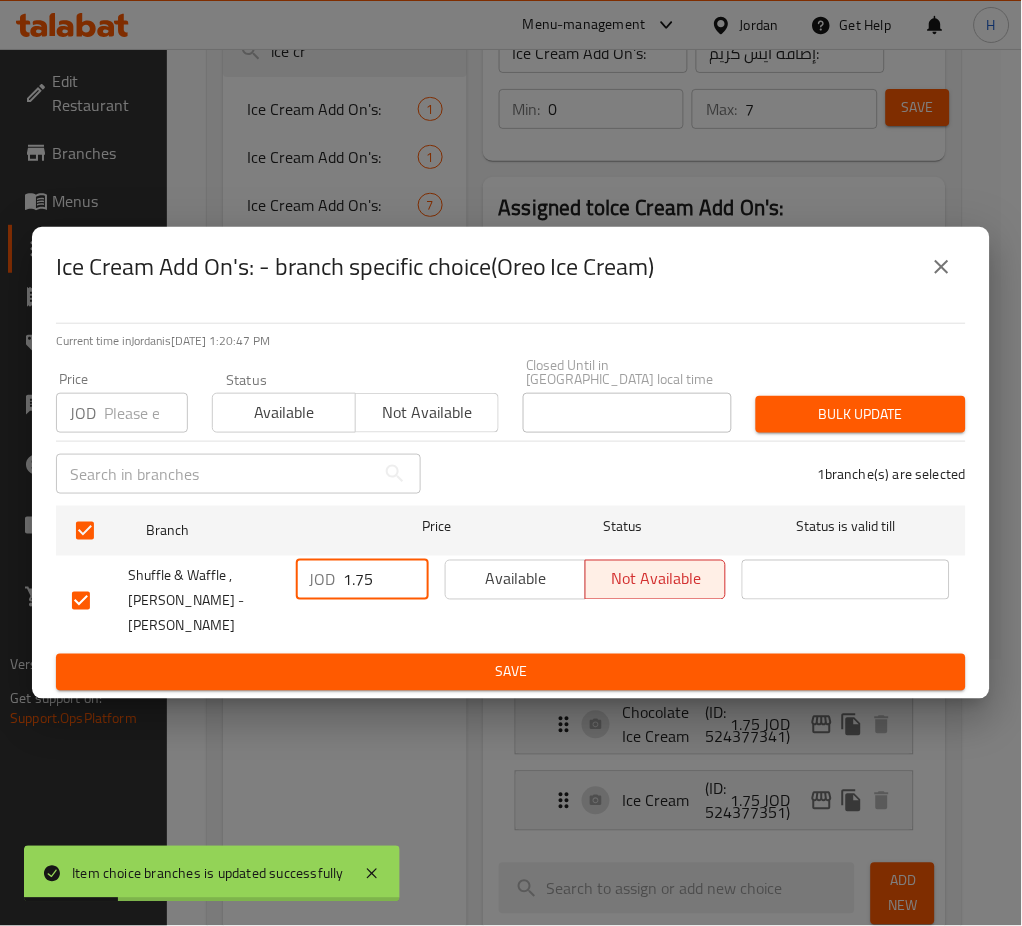 paste on "2" 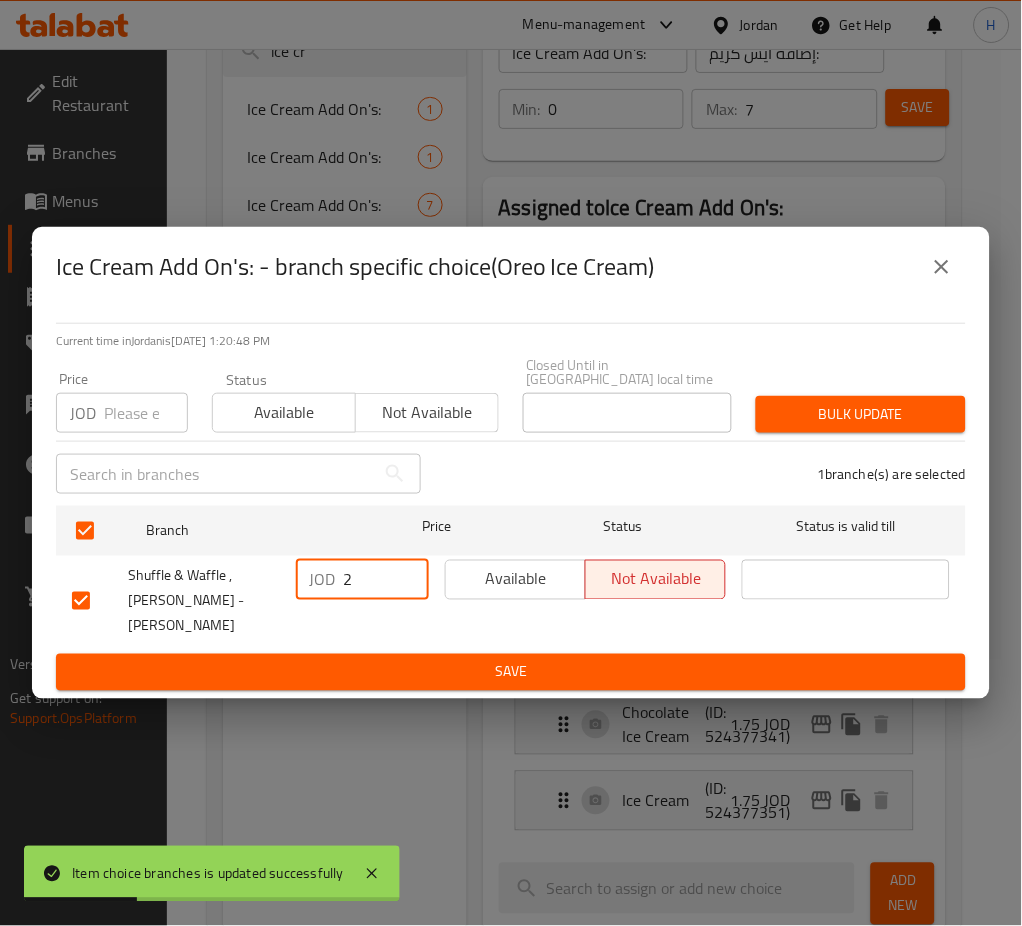 drag, startPoint x: 404, startPoint y: 652, endPoint x: 504, endPoint y: 673, distance: 102.18121 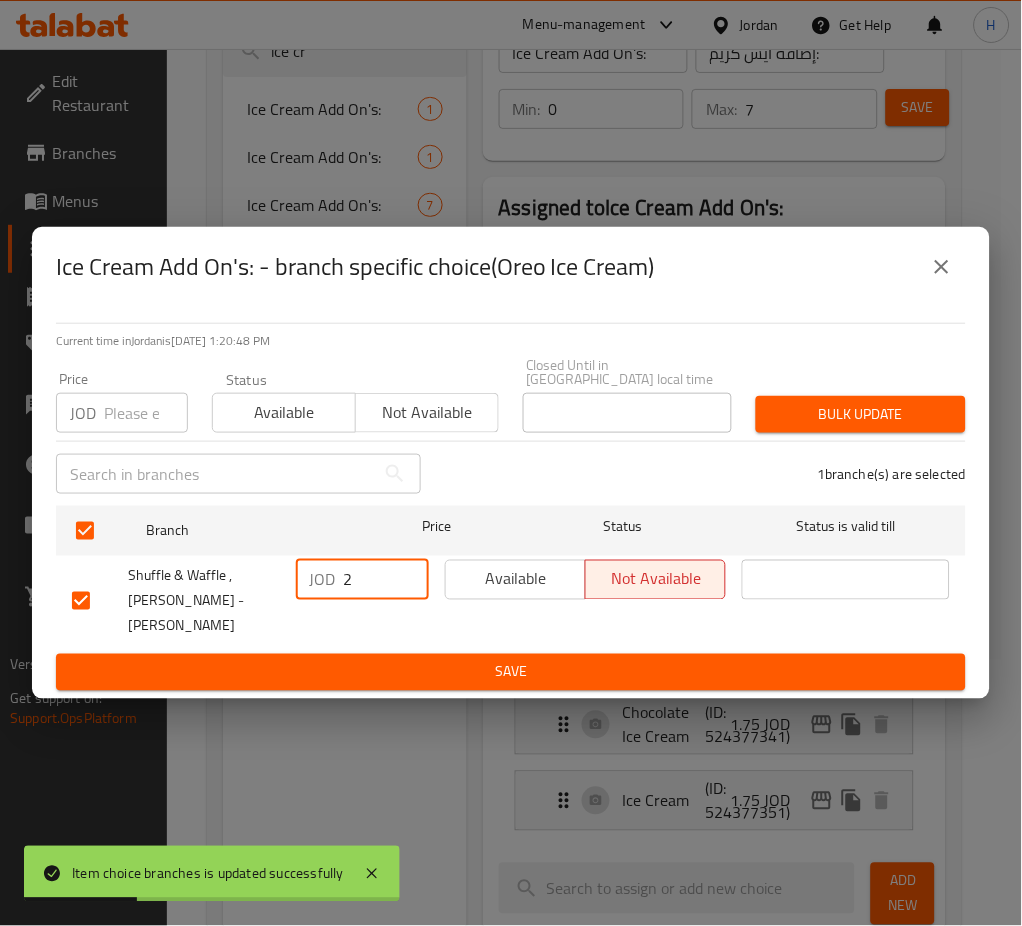 click on "Save" at bounding box center [511, 672] 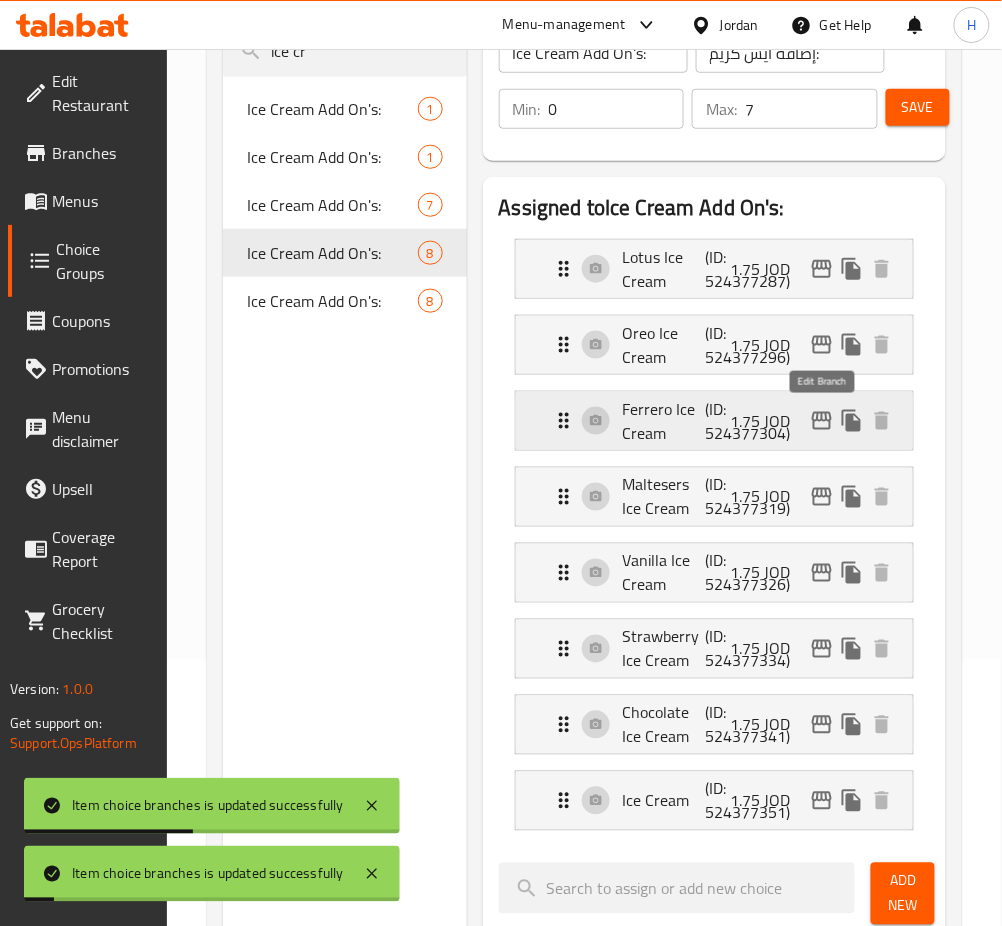 click 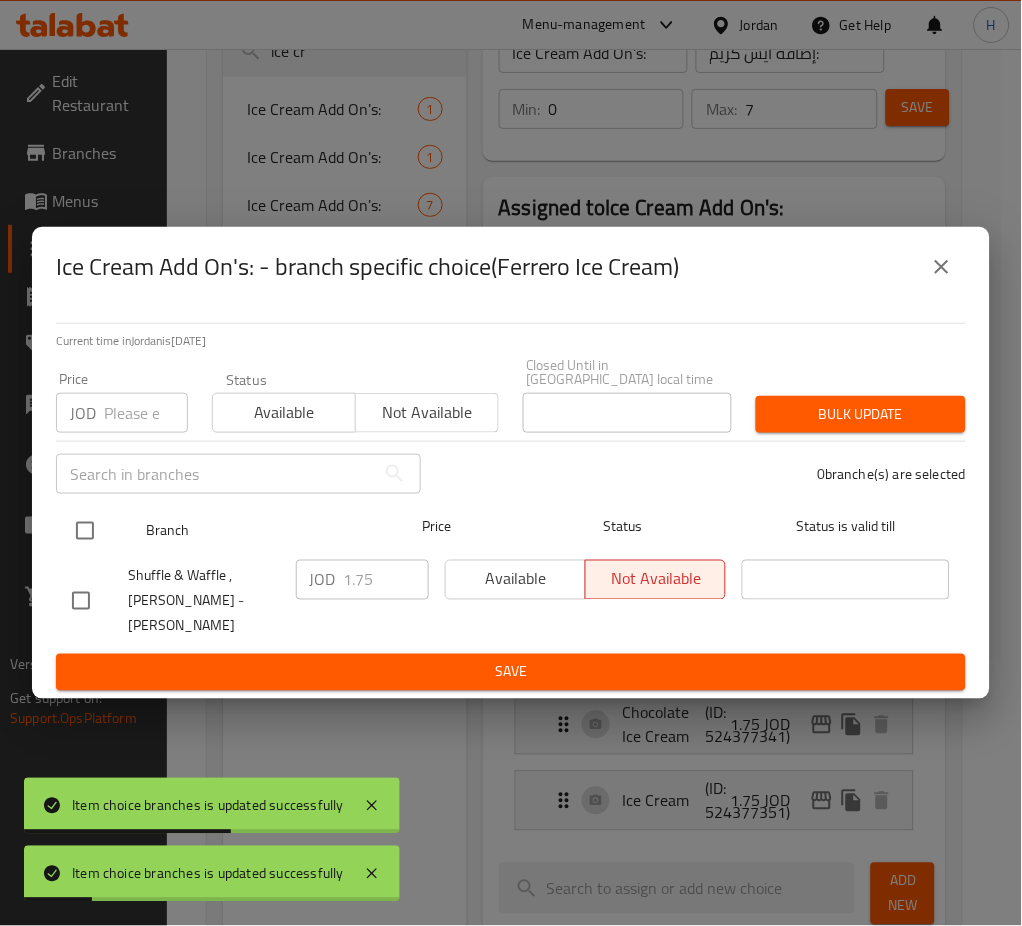 drag, startPoint x: 97, startPoint y: 540, endPoint x: 357, endPoint y: 548, distance: 260.12305 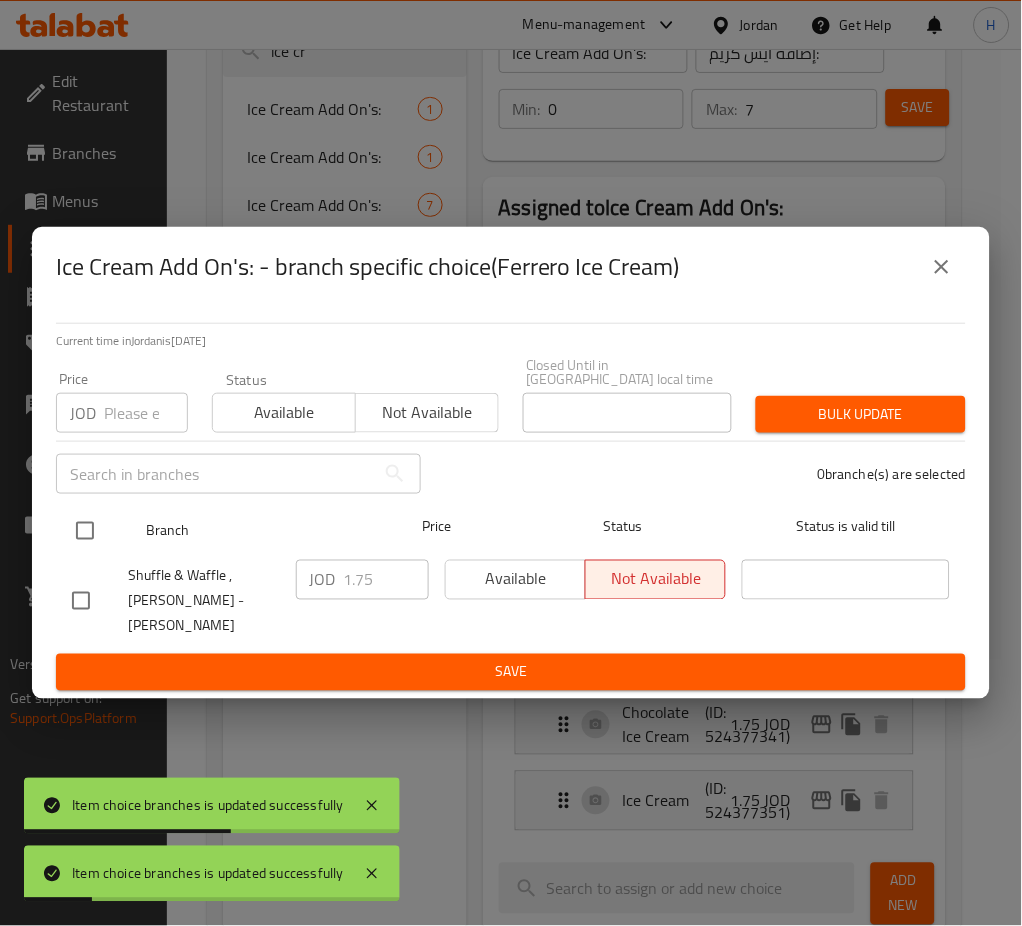 click at bounding box center [85, 531] 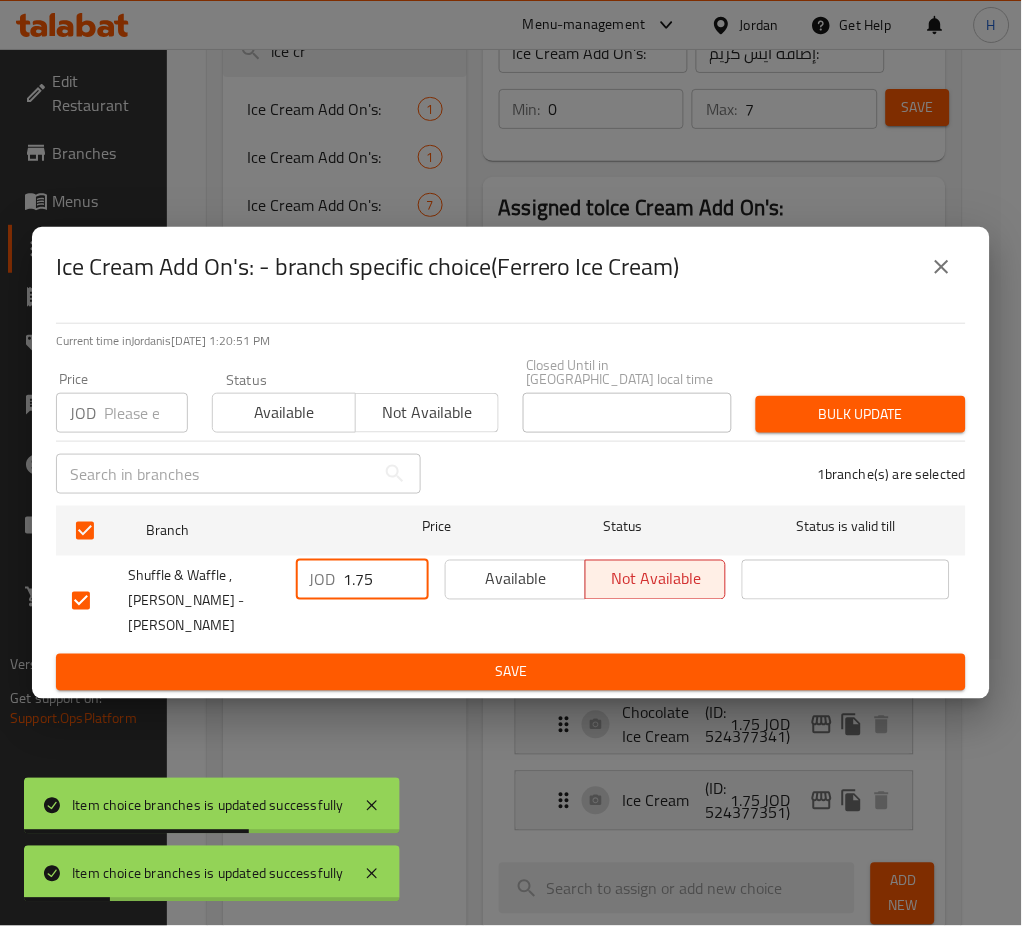 drag, startPoint x: 372, startPoint y: 568, endPoint x: 377, endPoint y: 602, distance: 34.36568 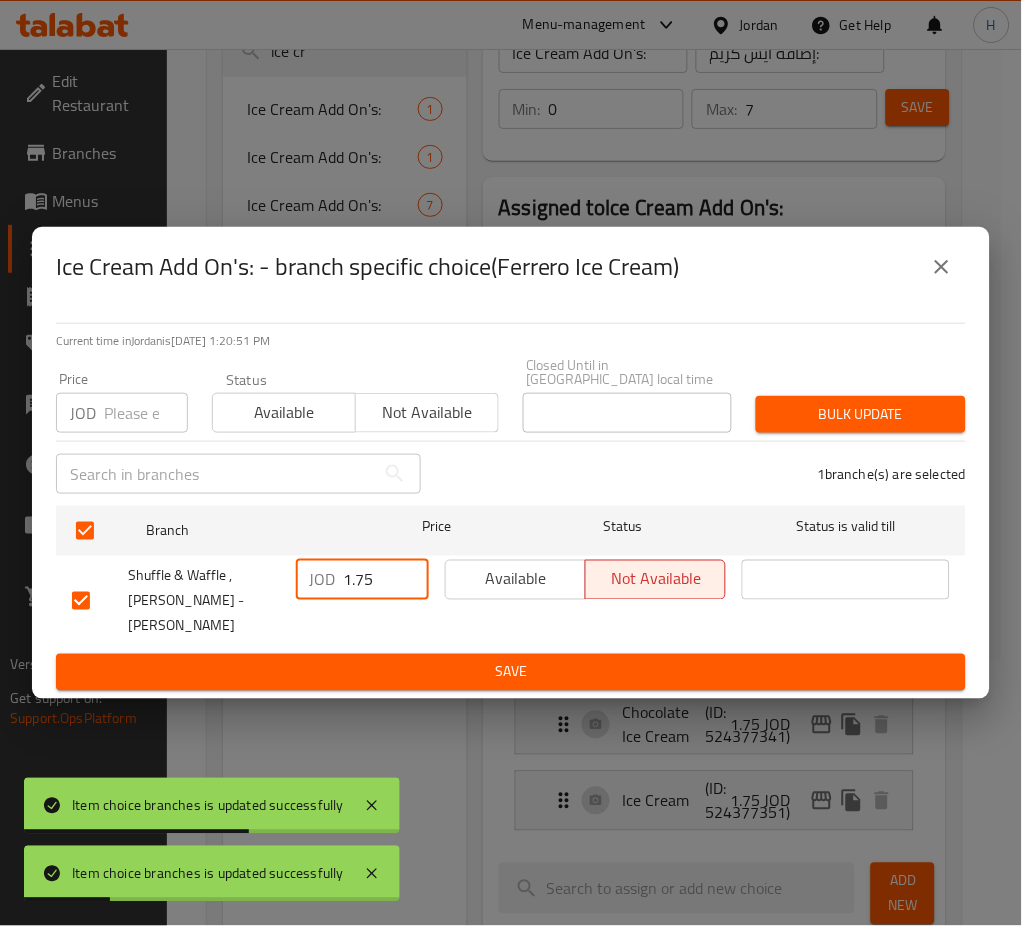 click on "1.75" at bounding box center (386, 580) 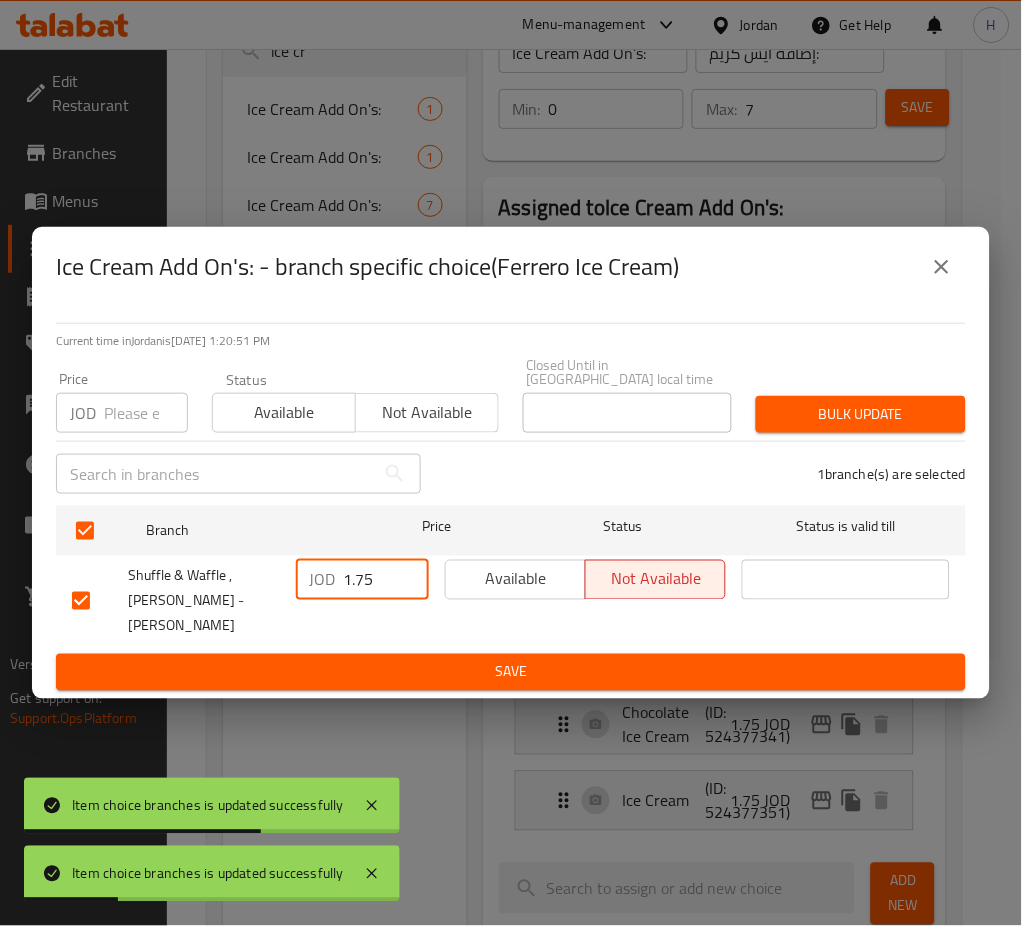 paste 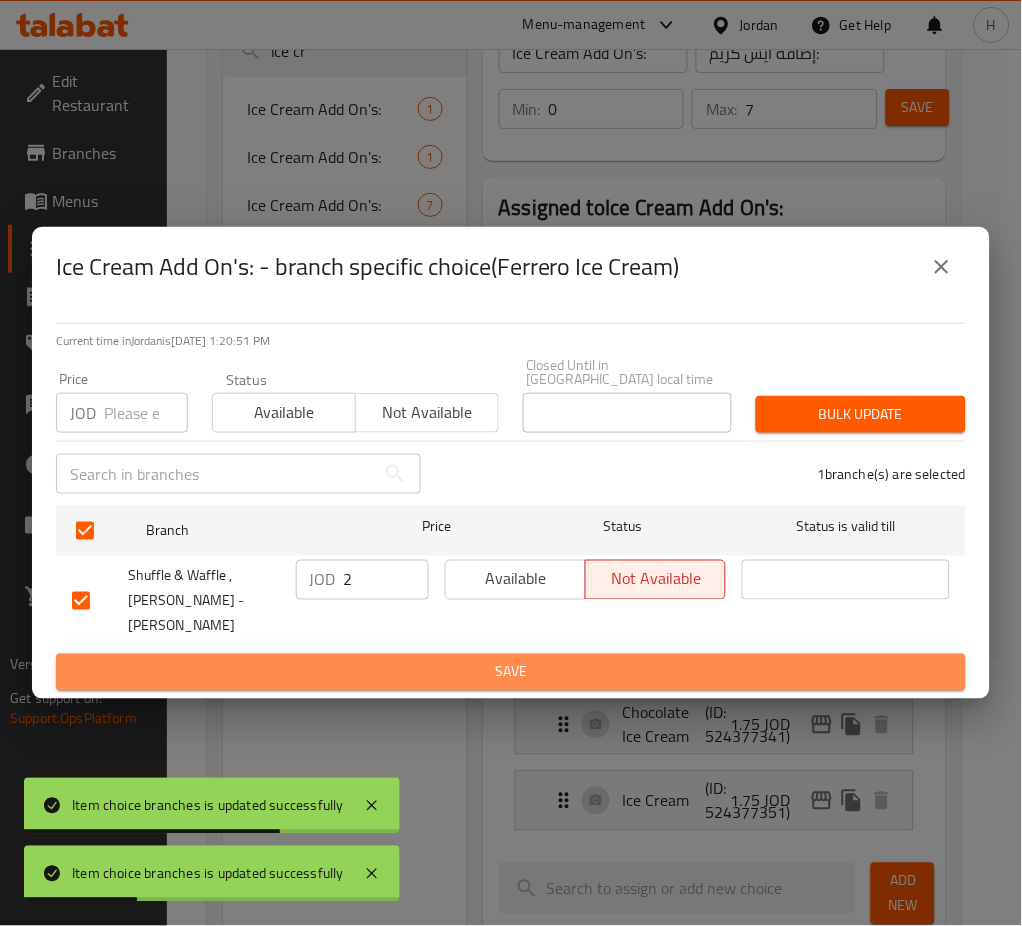 click on "Save" at bounding box center (511, 672) 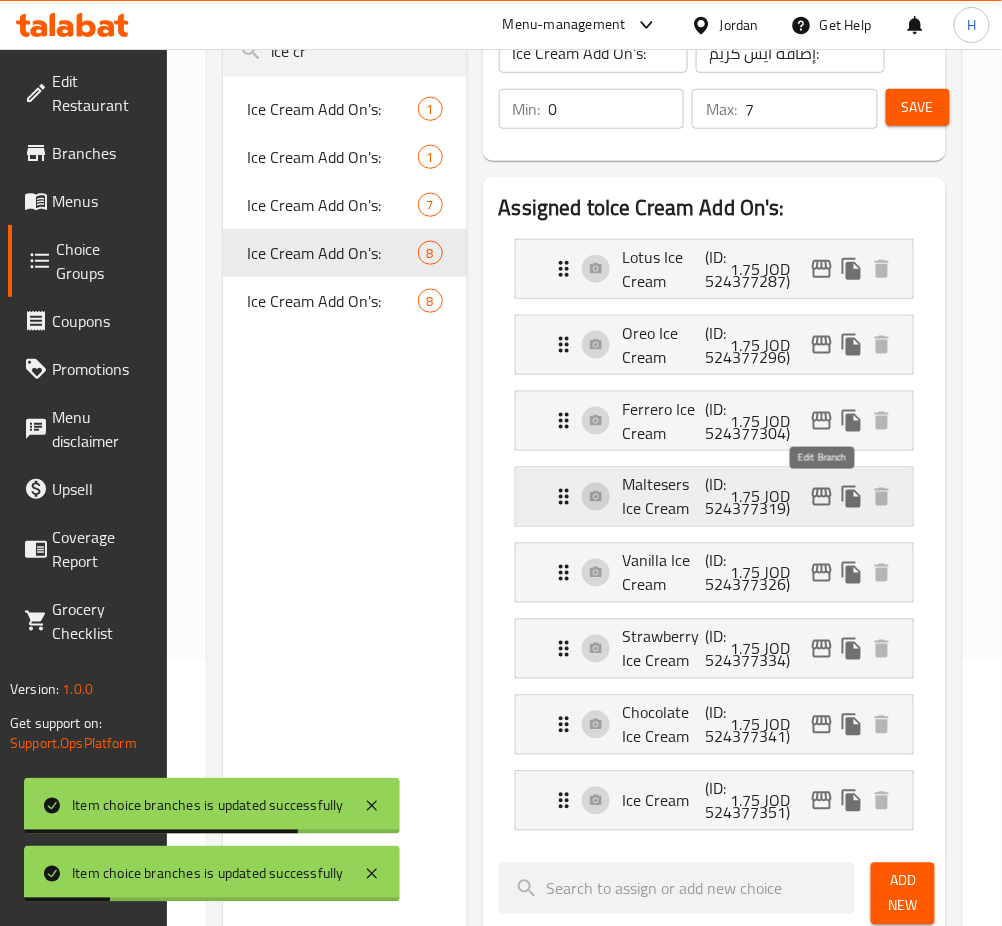 click 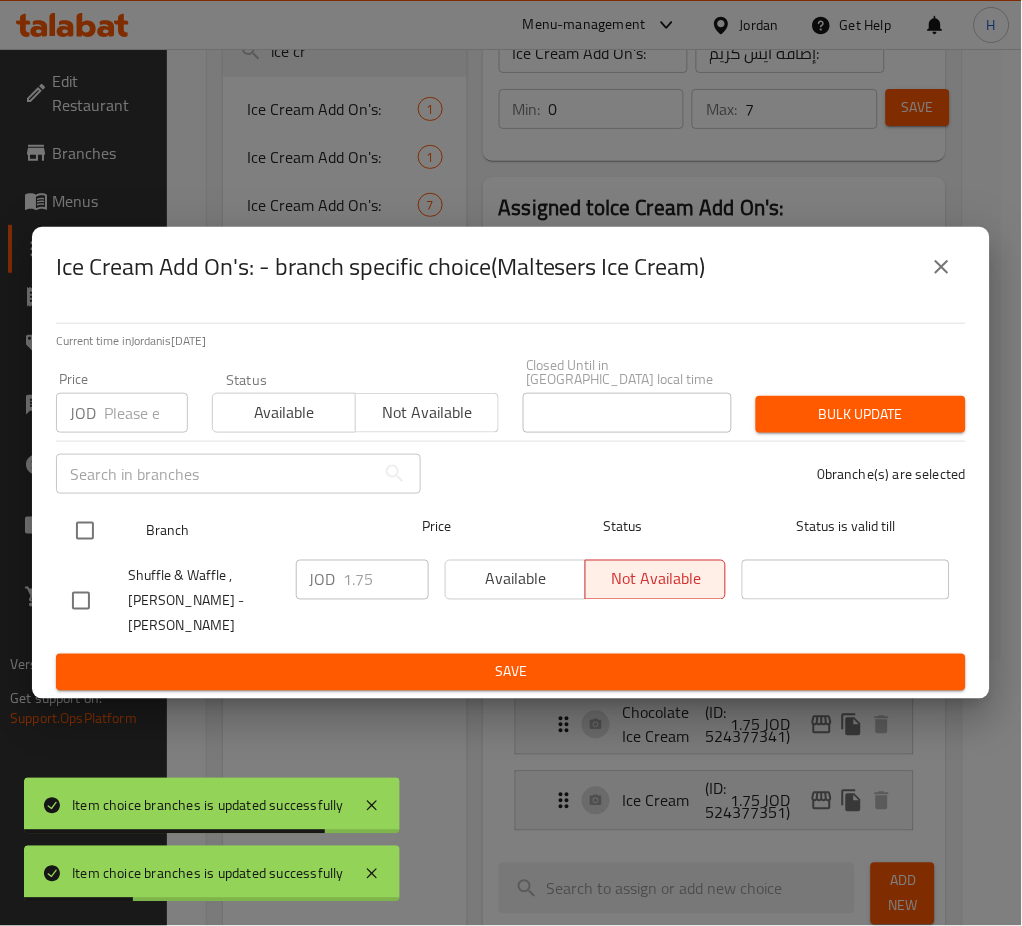 click at bounding box center [85, 531] 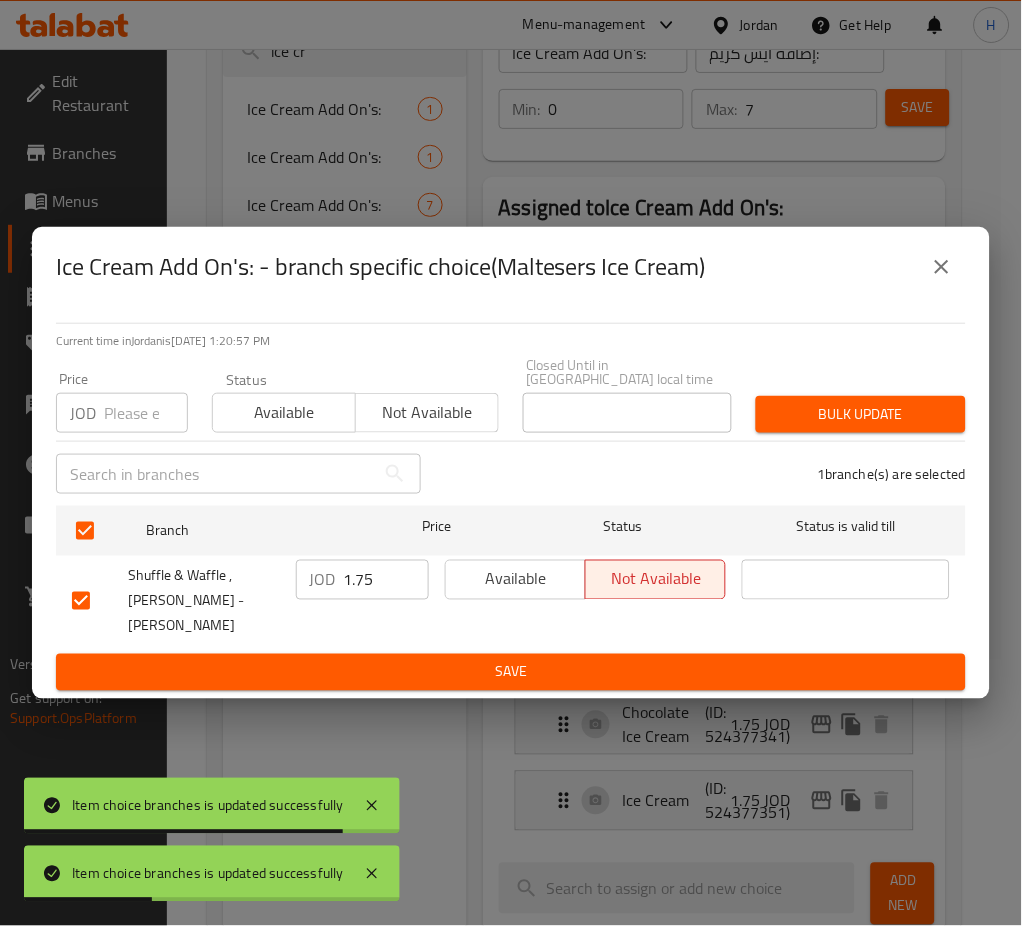 click on "JOD" at bounding box center (323, 580) 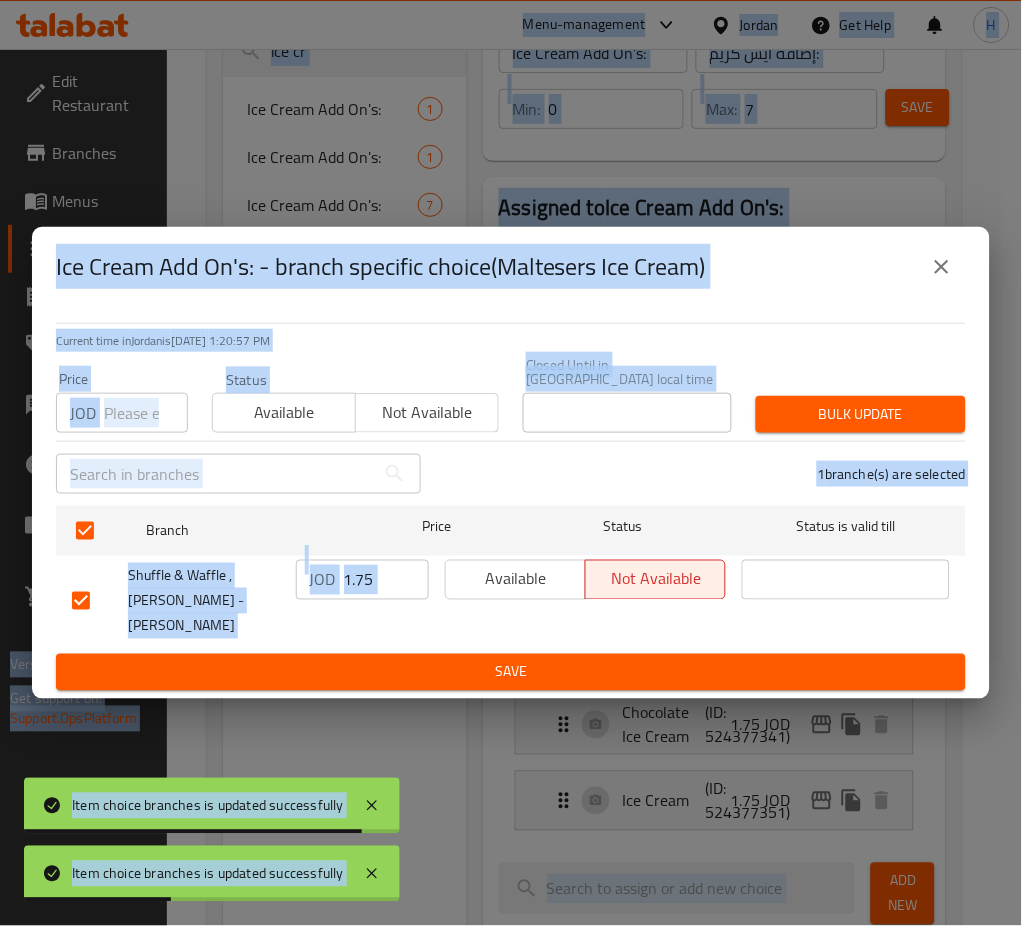 click on "1.75" at bounding box center [386, 580] 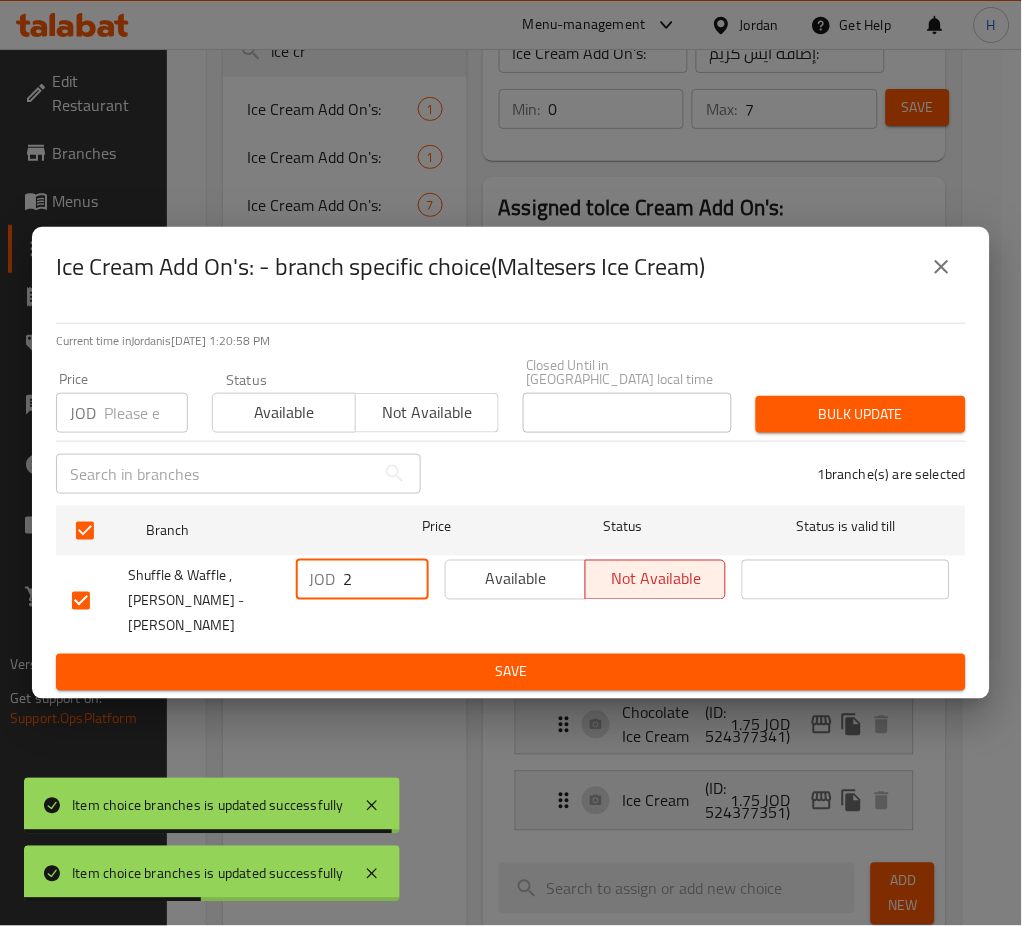 click on "Save" at bounding box center (511, 672) 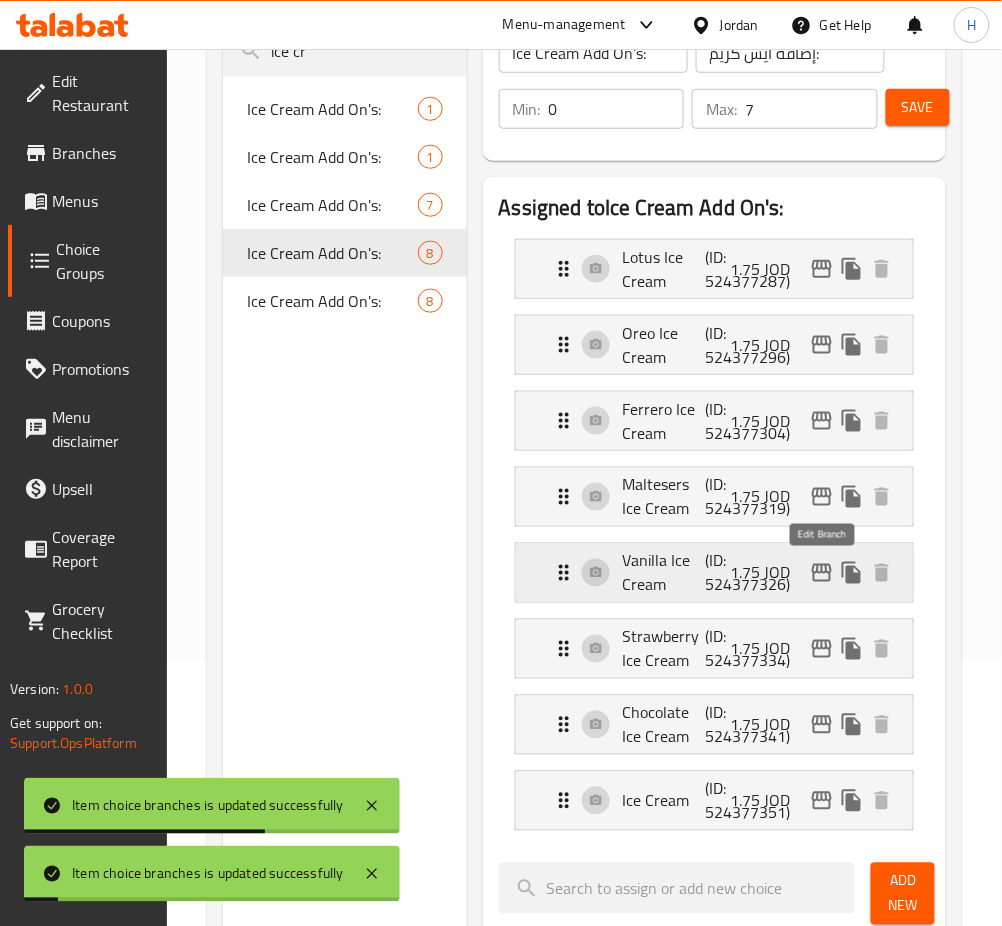 click 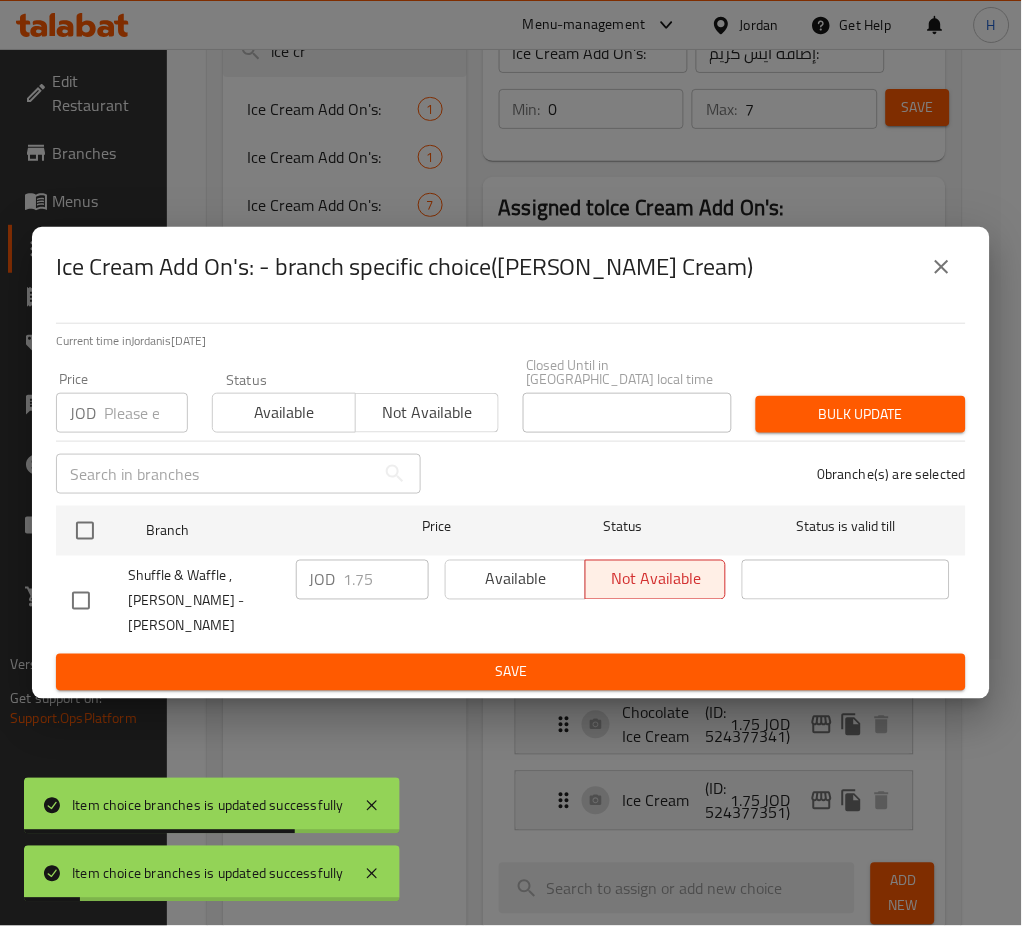 click on "Shuffle & Waffle , [PERSON_NAME] - [PERSON_NAME]" at bounding box center [176, 601] 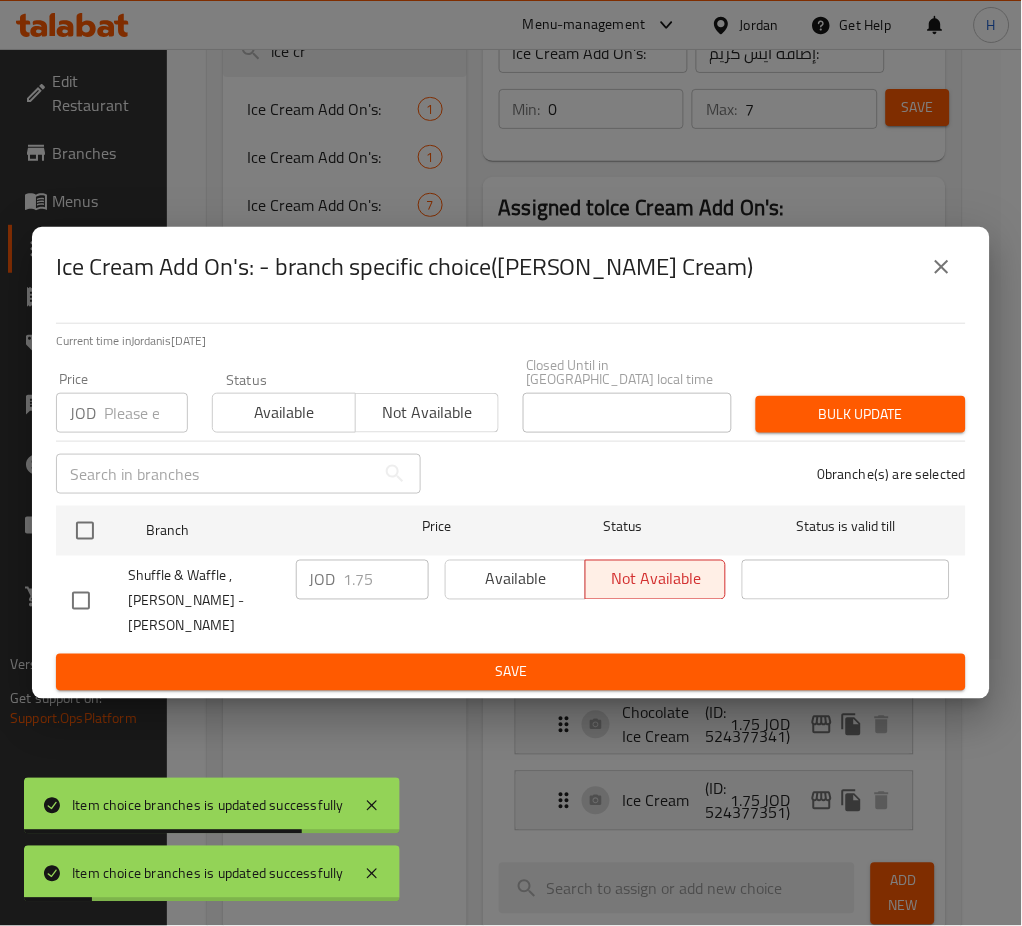 click at bounding box center (85, 531) 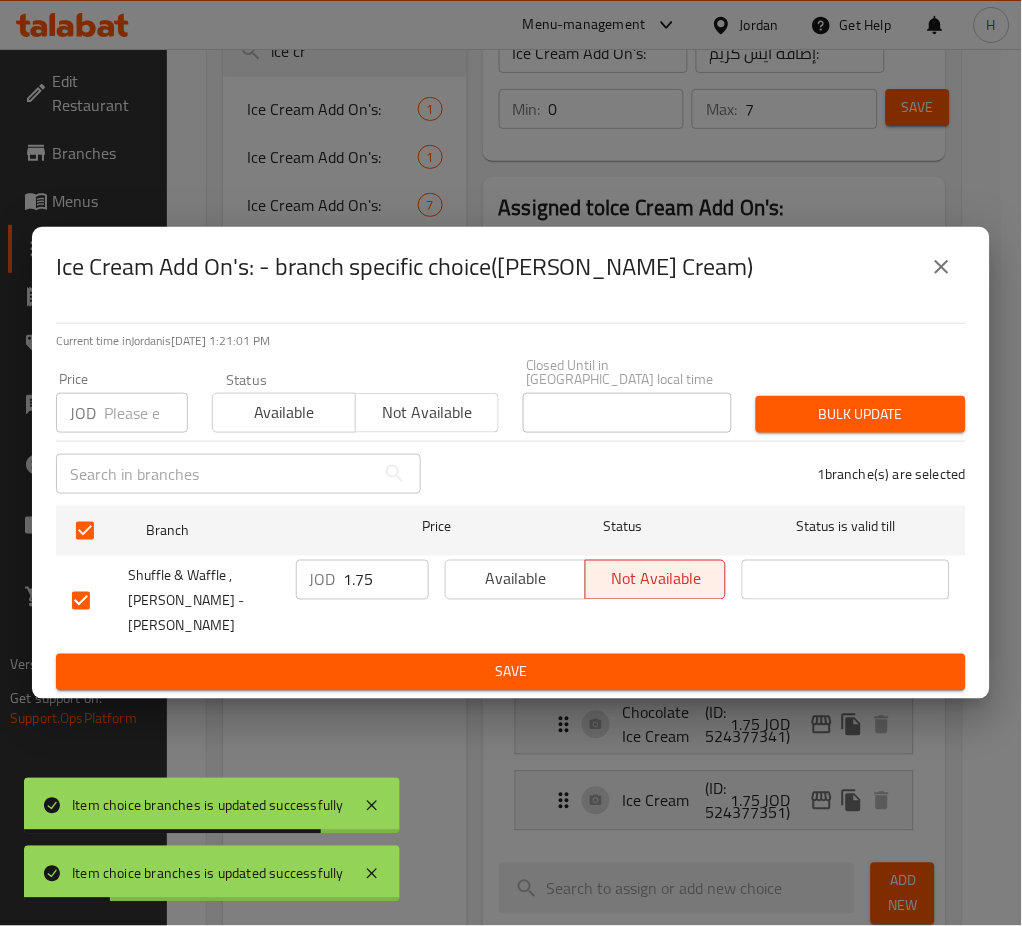click on "1.75" at bounding box center (386, 580) 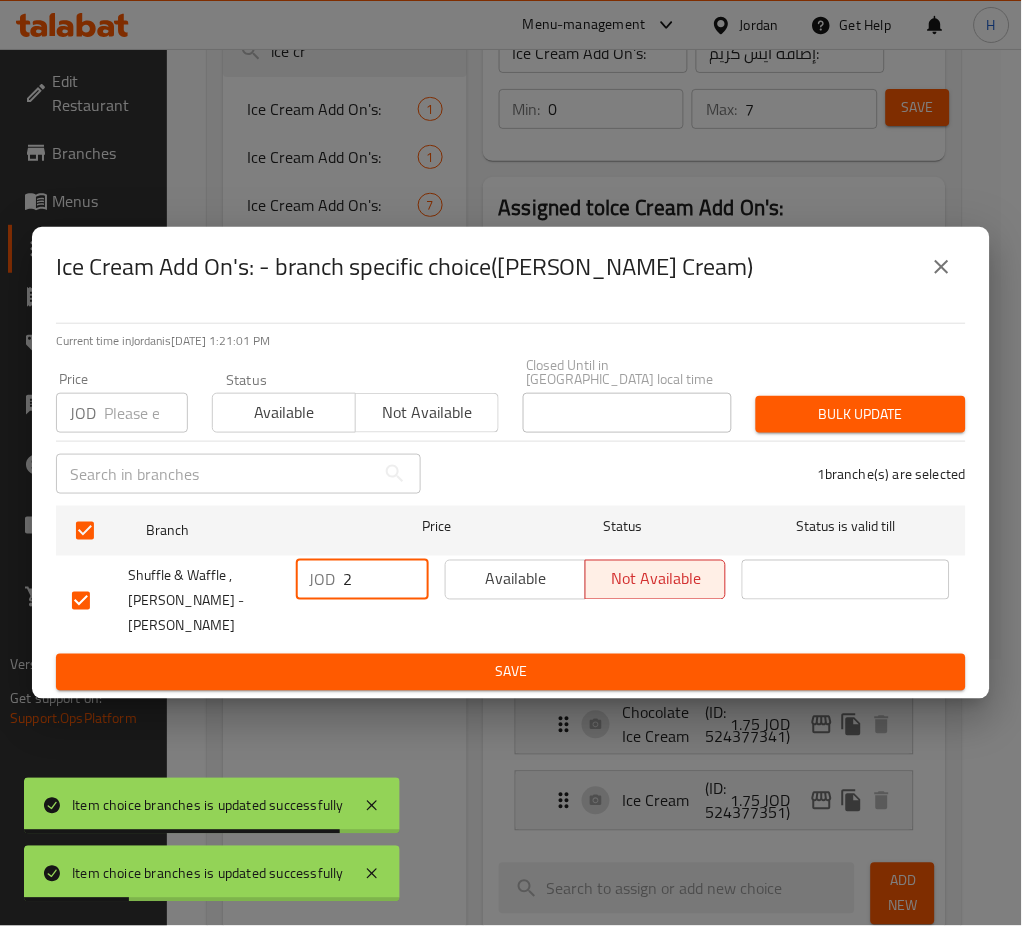 click on "Save" at bounding box center [511, 672] 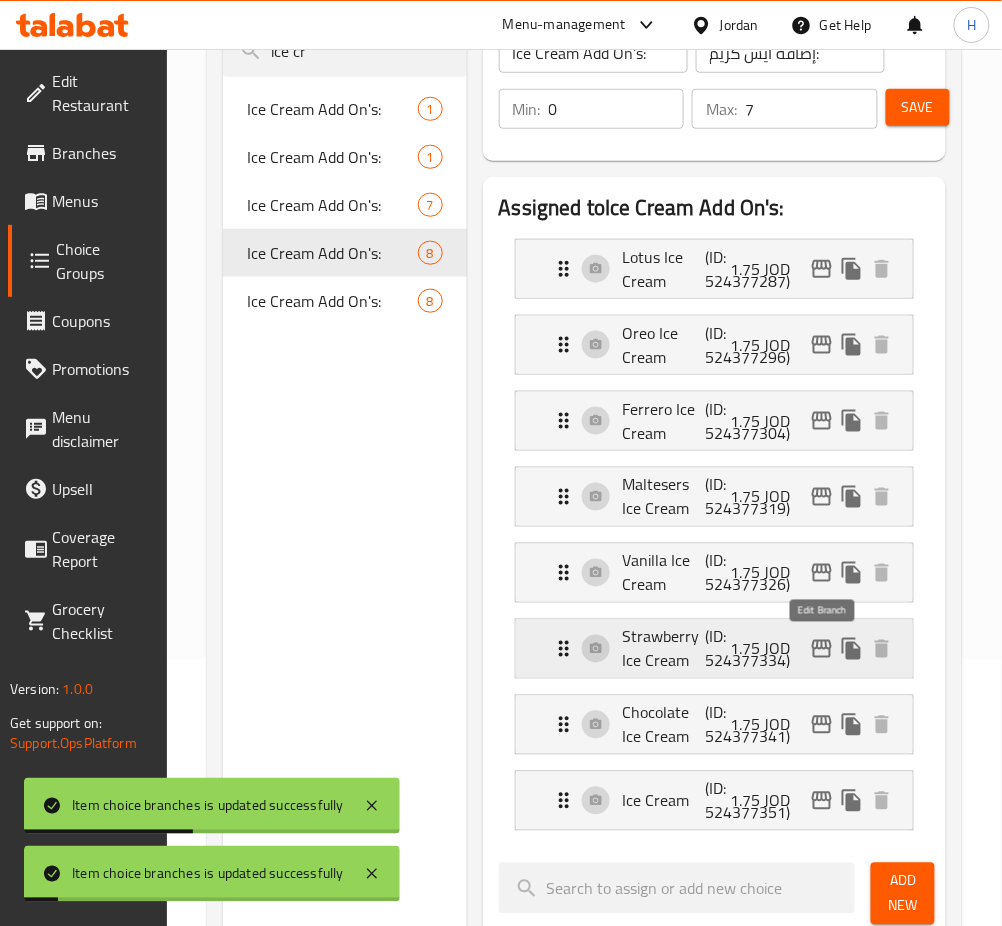 click 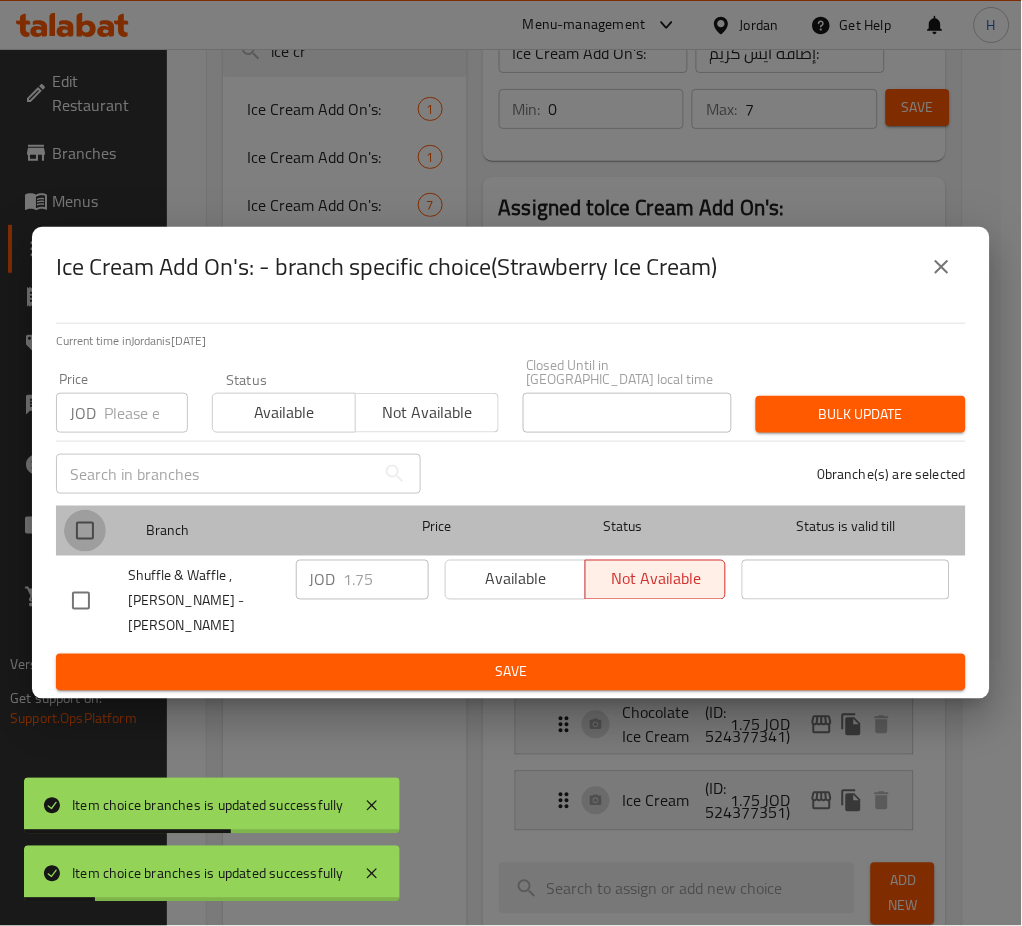 drag, startPoint x: 96, startPoint y: 537, endPoint x: 298, endPoint y: 572, distance: 205.00975 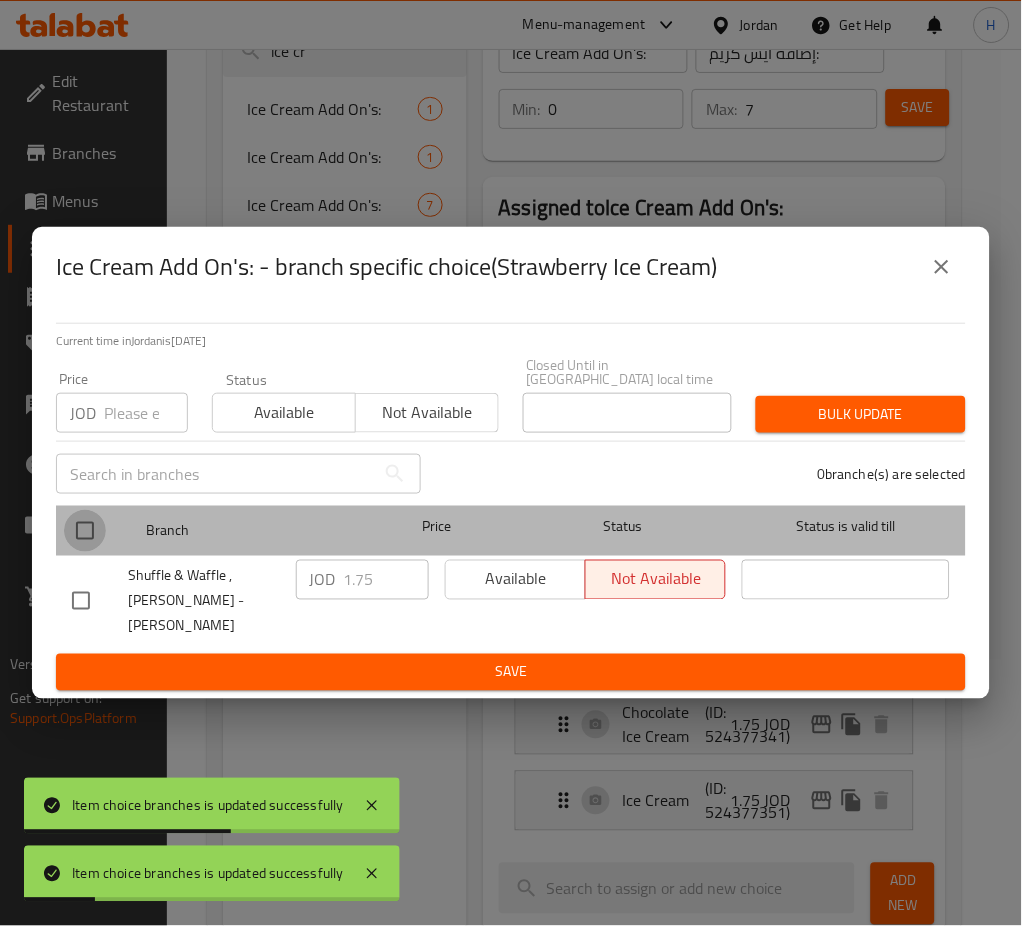 click at bounding box center (85, 531) 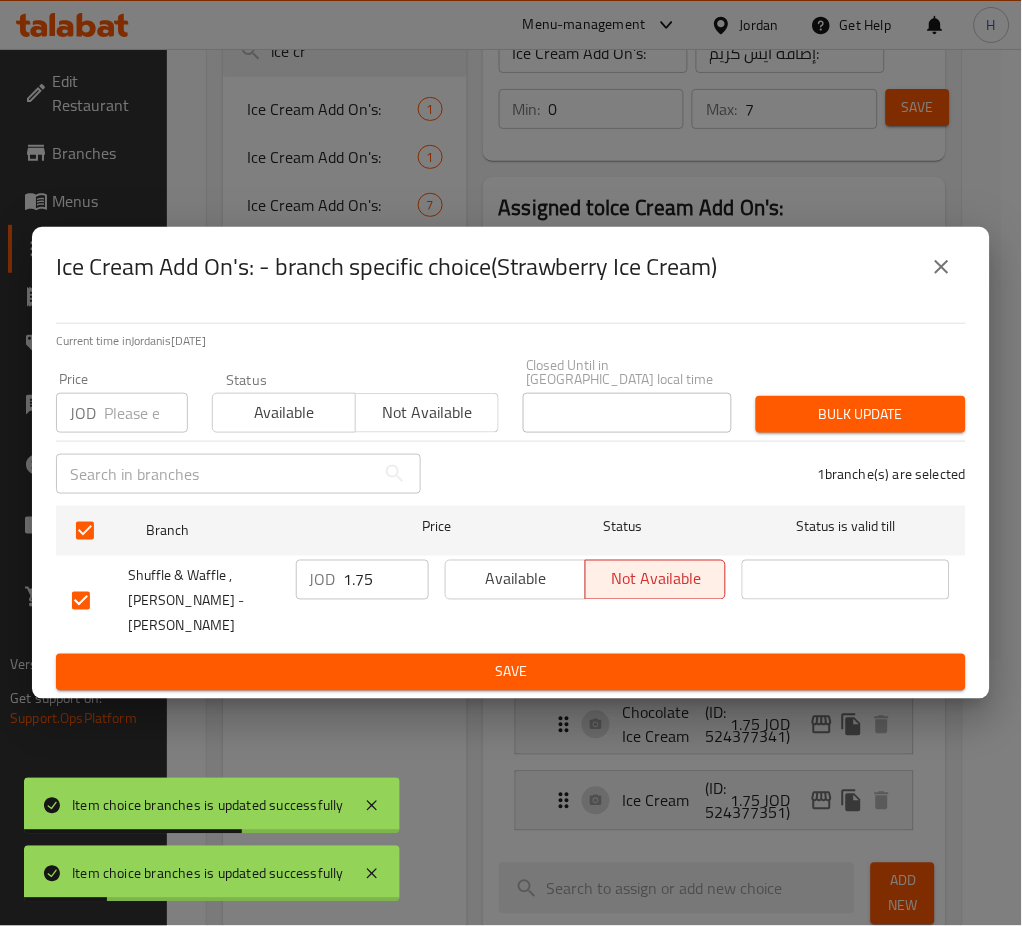 drag, startPoint x: 356, startPoint y: 582, endPoint x: 400, endPoint y: 616, distance: 55.605755 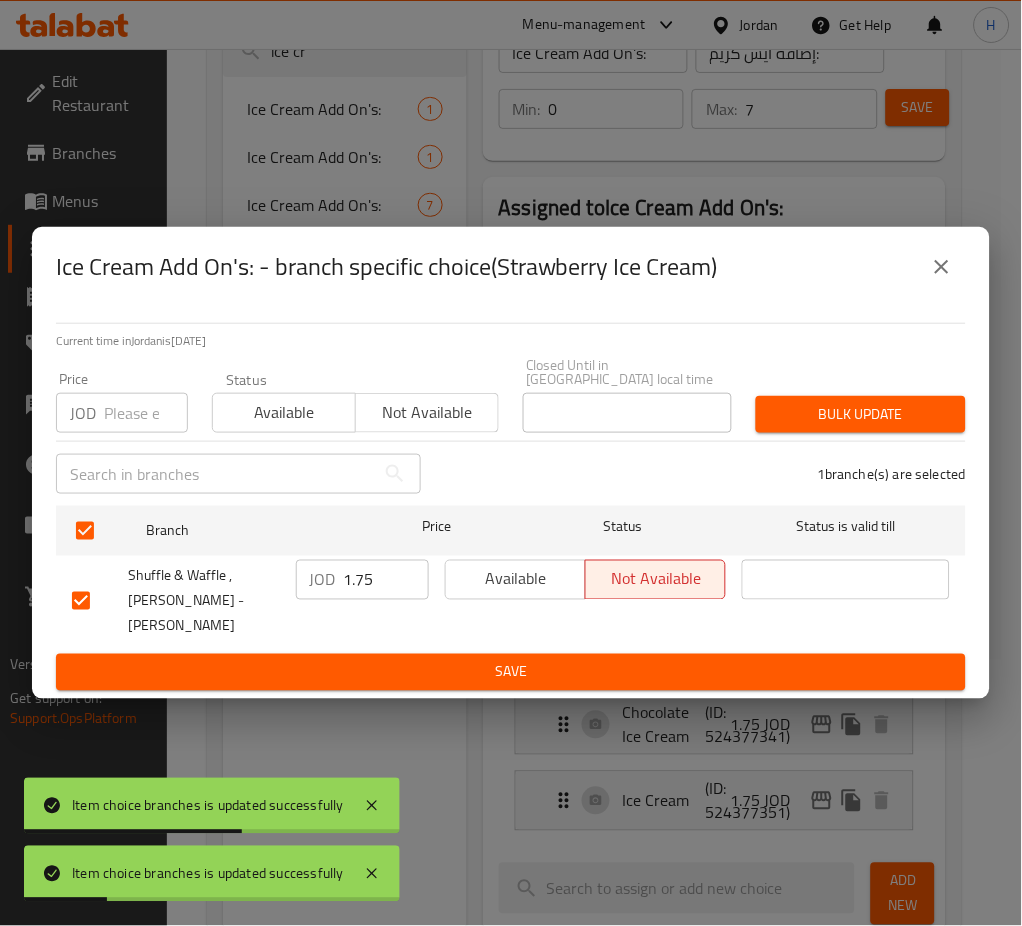 click on "1.75" at bounding box center [386, 580] 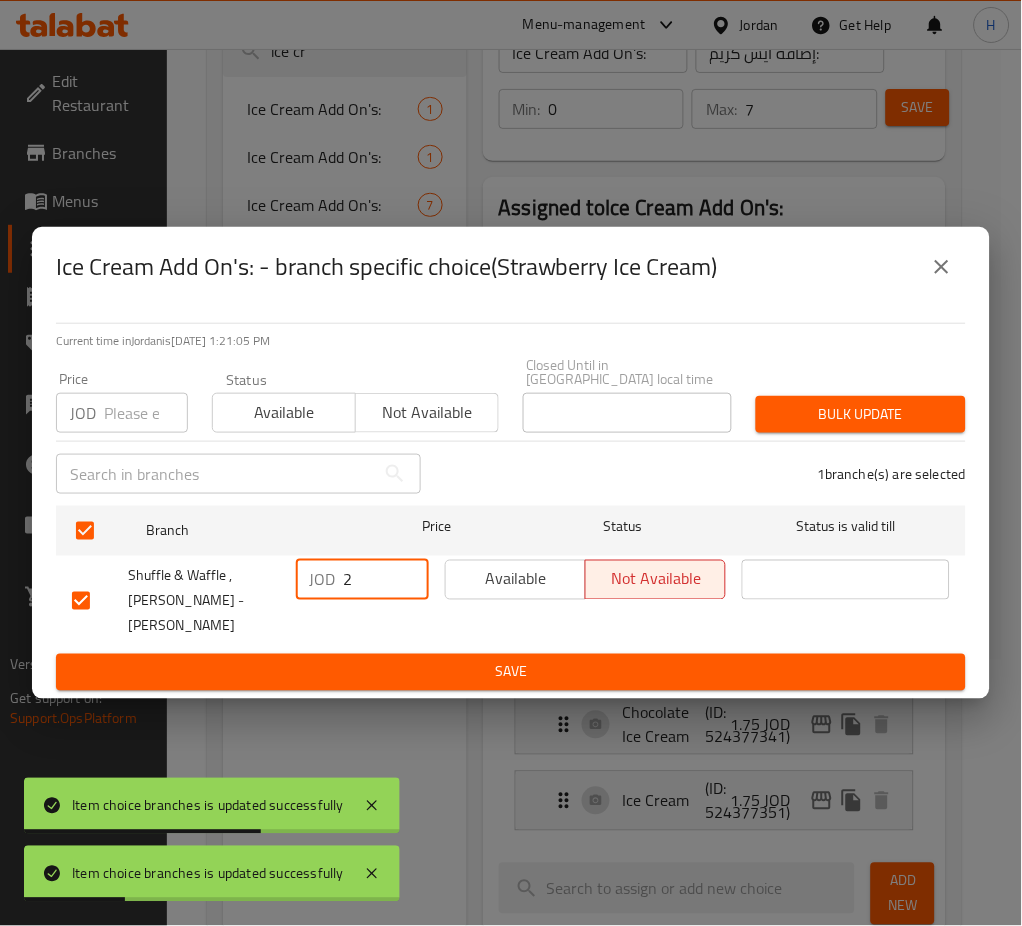click on "Save" at bounding box center [511, 672] 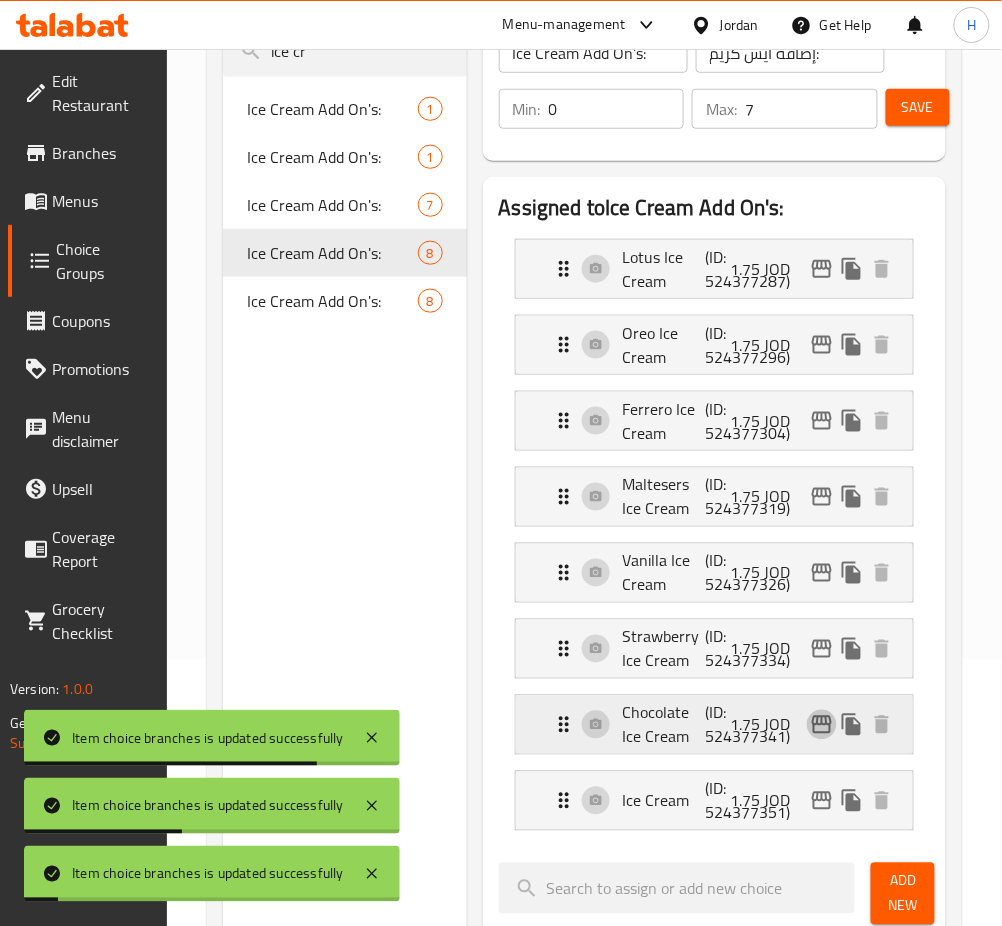 click 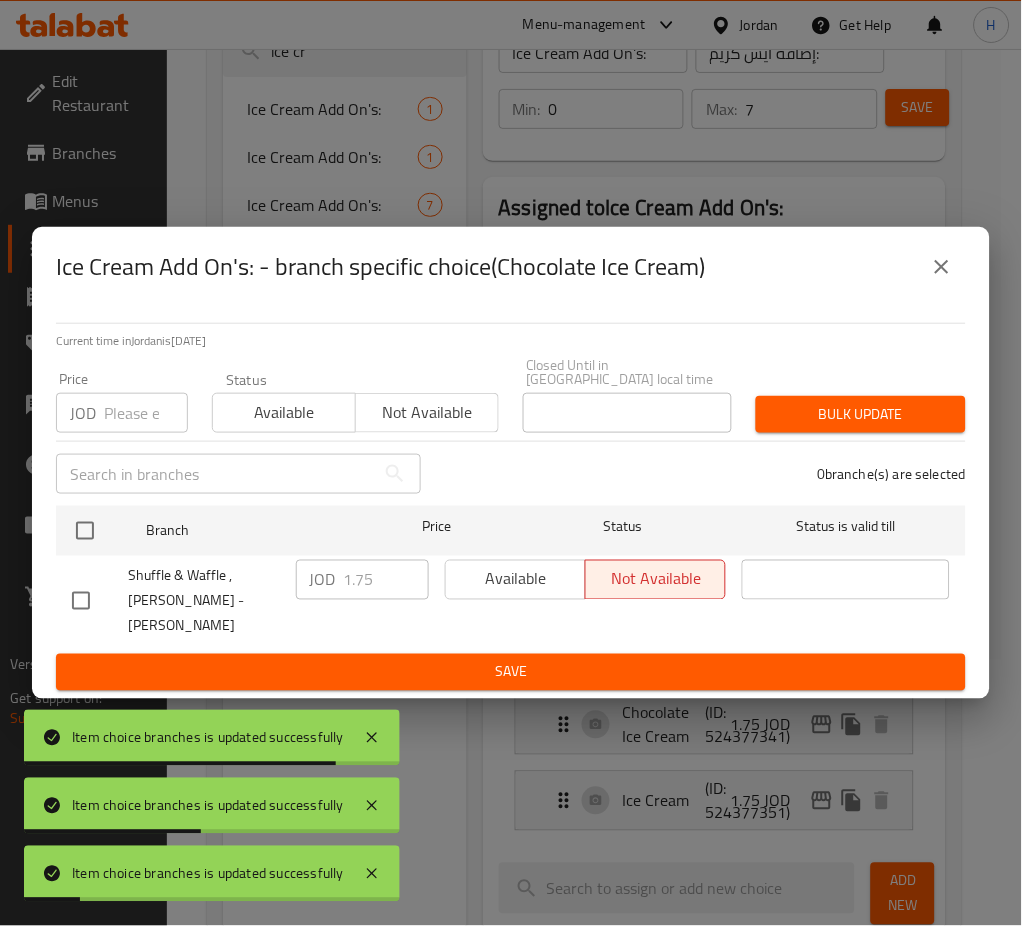 click at bounding box center [85, 531] 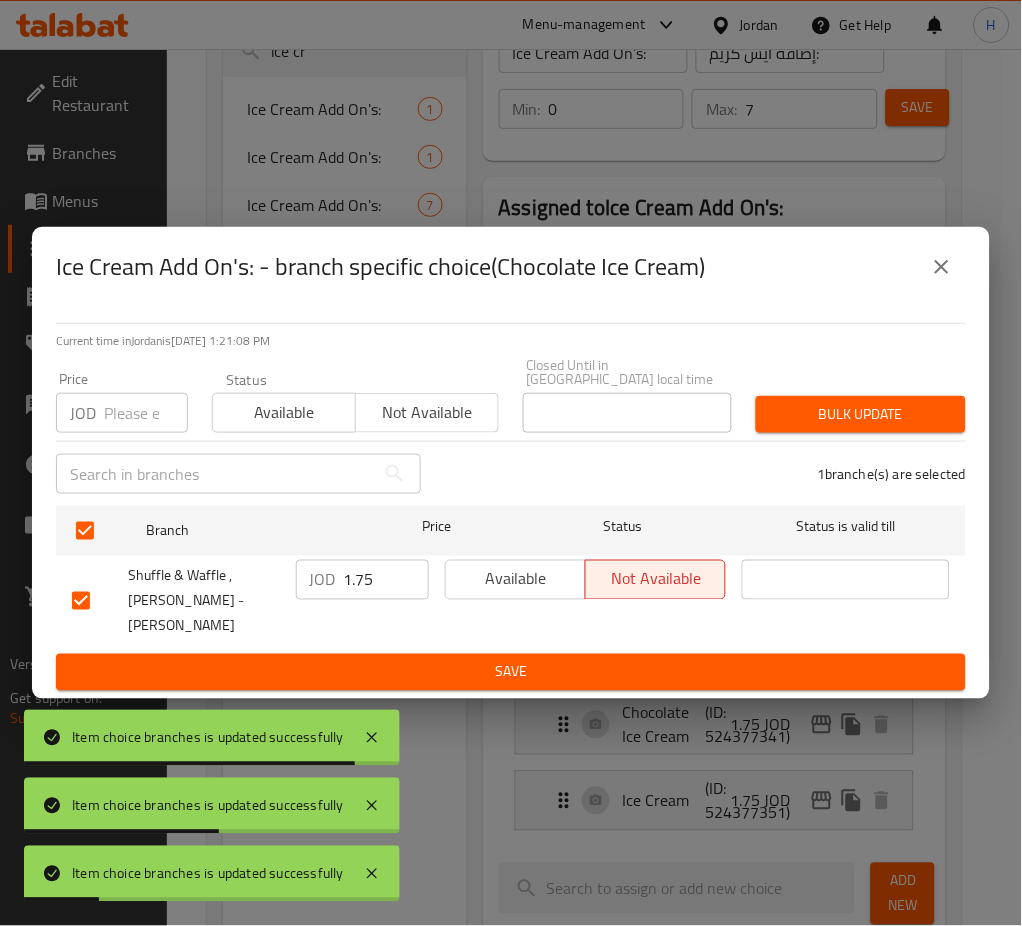 click on "1.75" at bounding box center [386, 580] 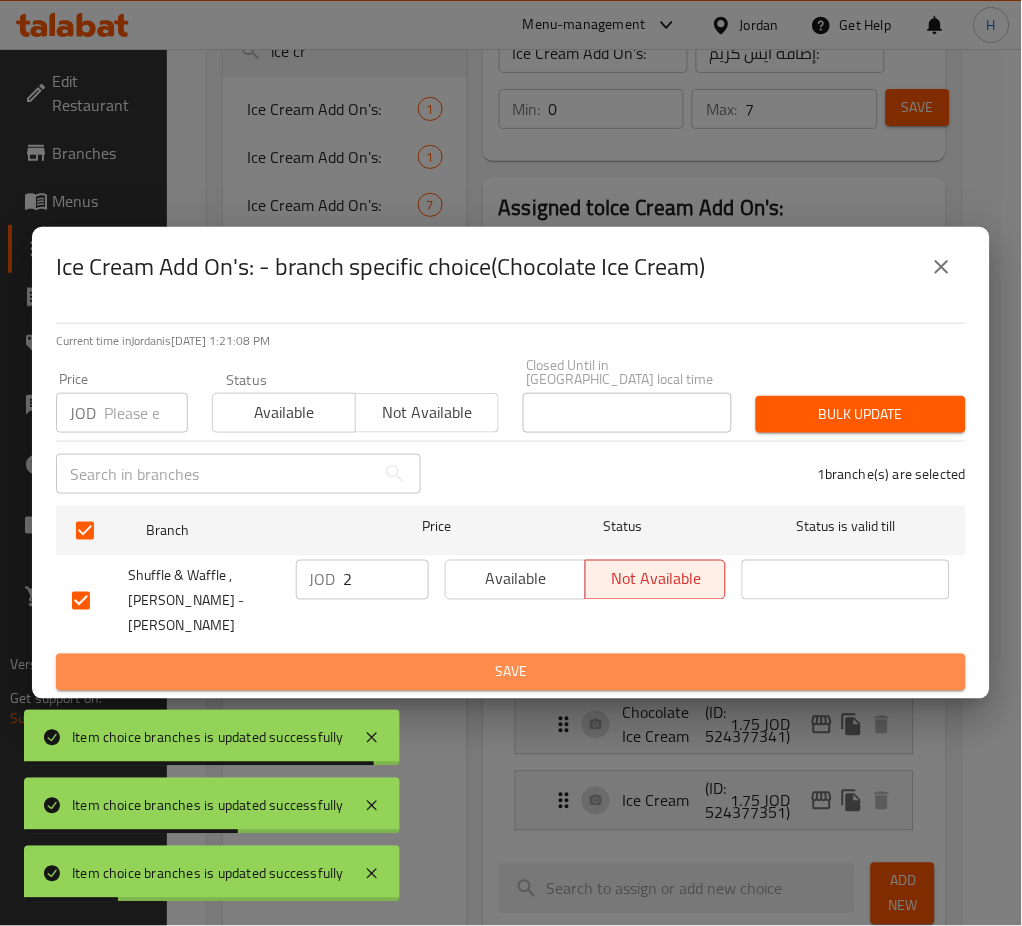 click on "Save" at bounding box center [511, 672] 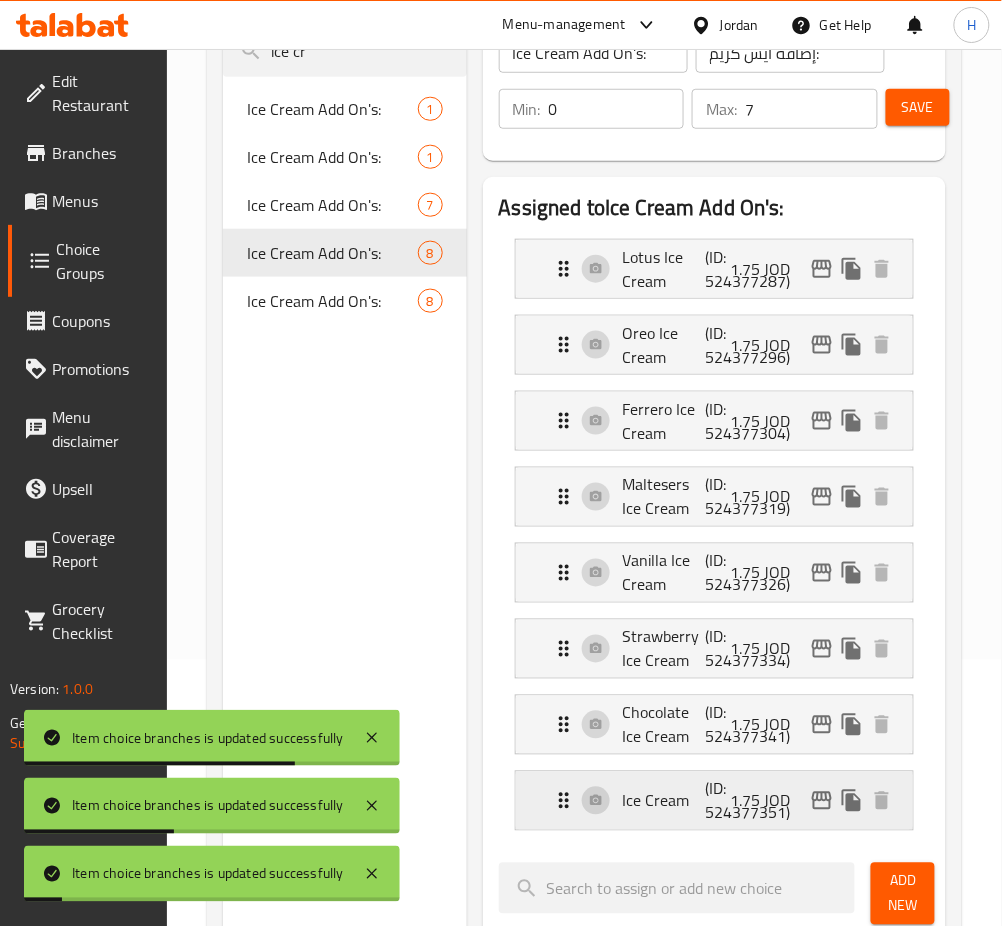 click 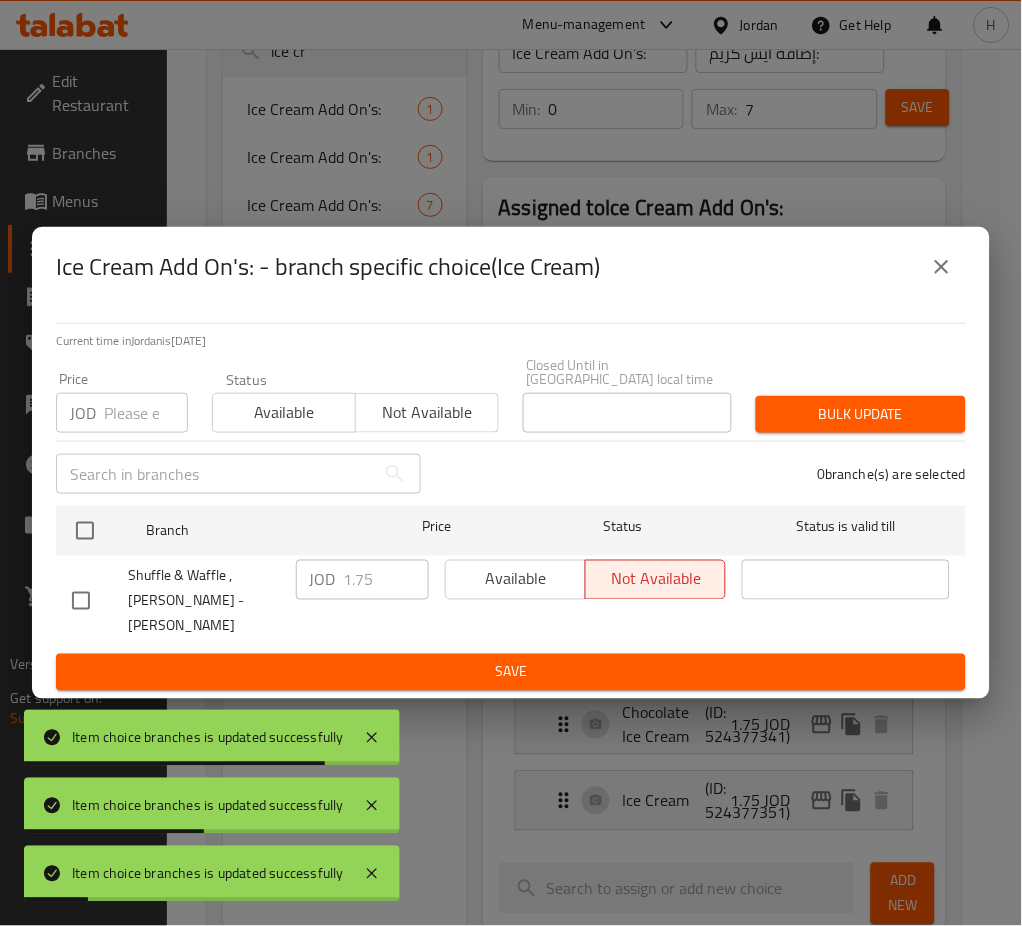 click at bounding box center (85, 531) 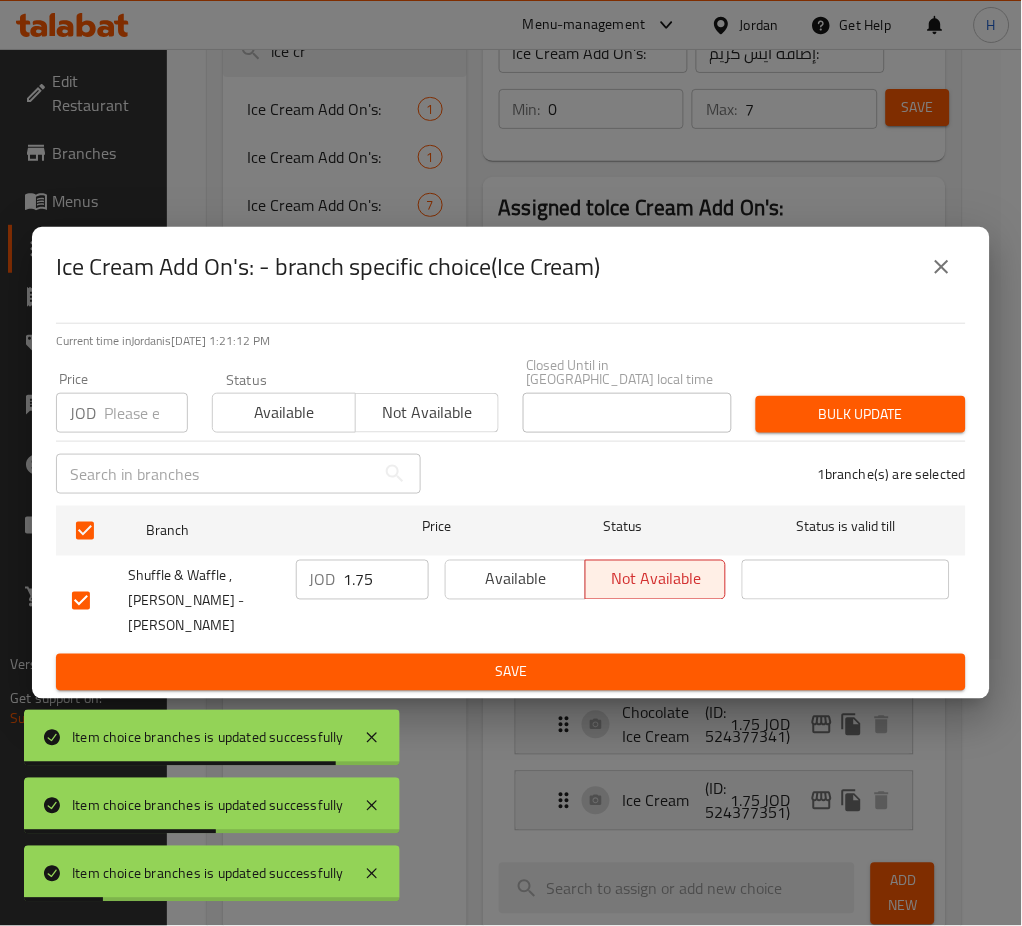 click on "1.75" at bounding box center (386, 580) 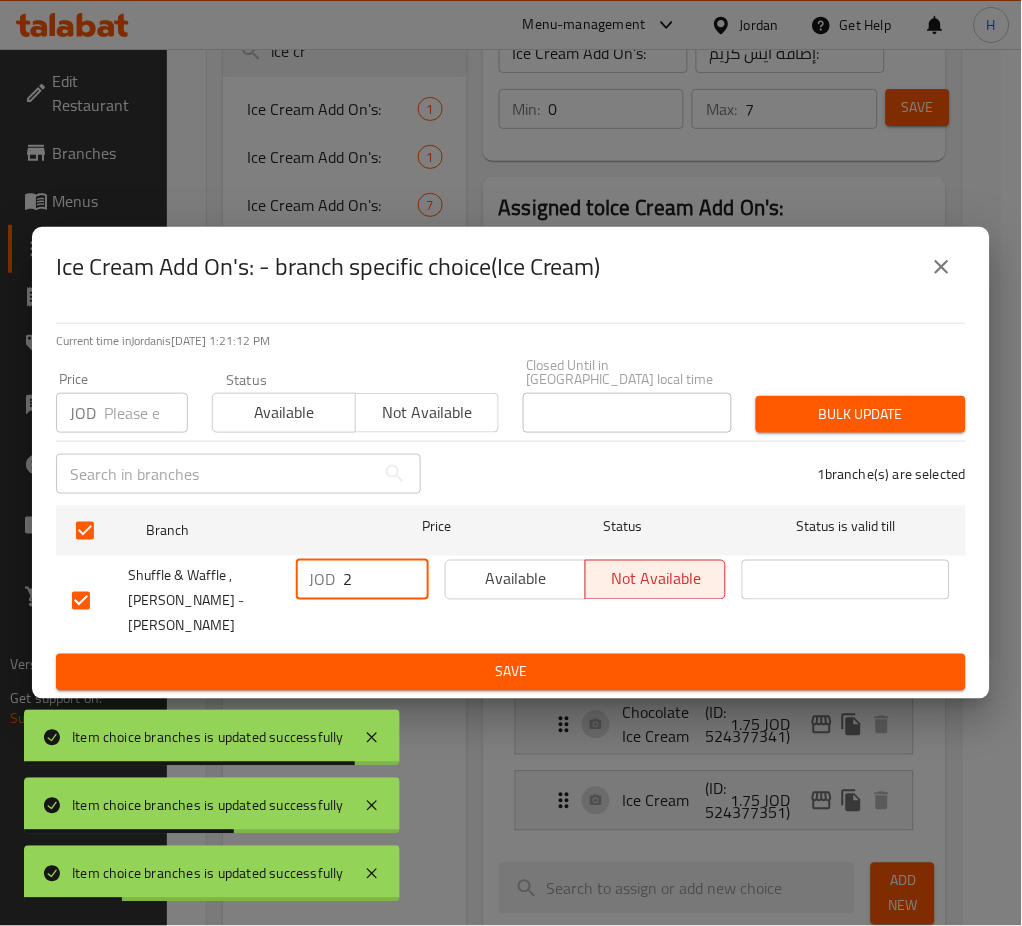 click on "Save" at bounding box center (511, 672) 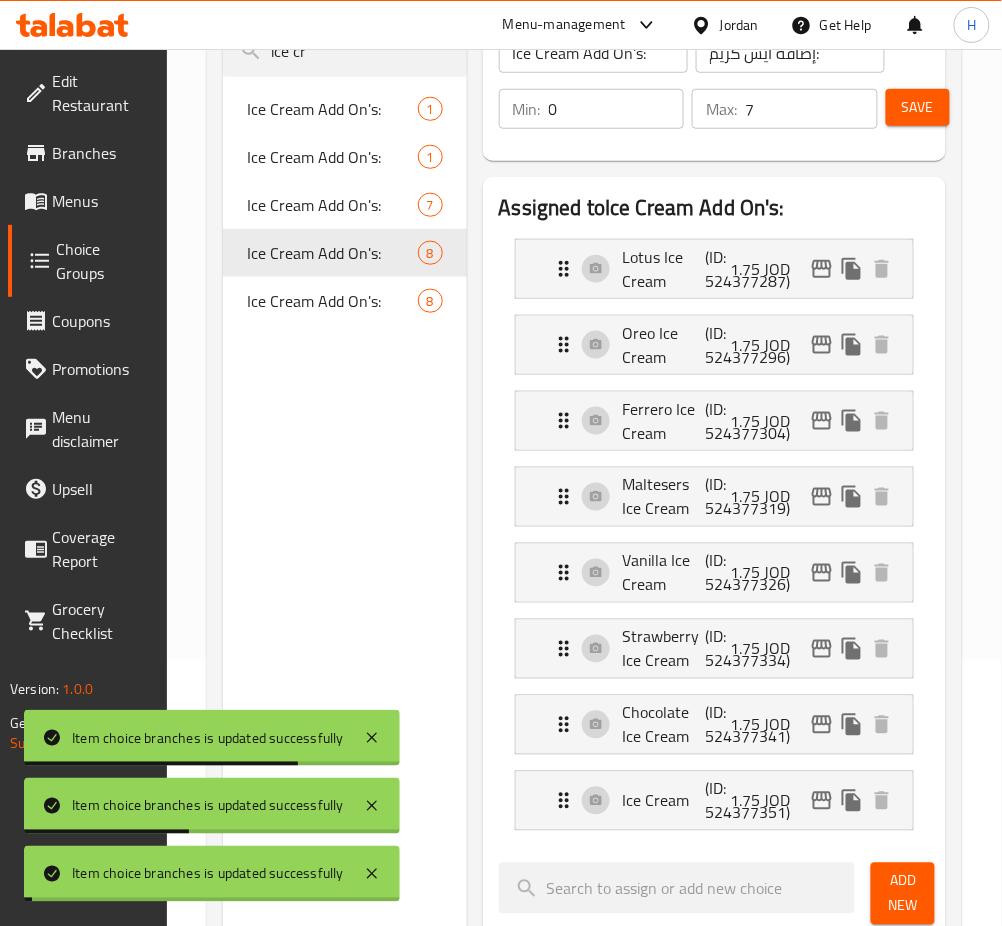 click on "Save" at bounding box center [918, 107] 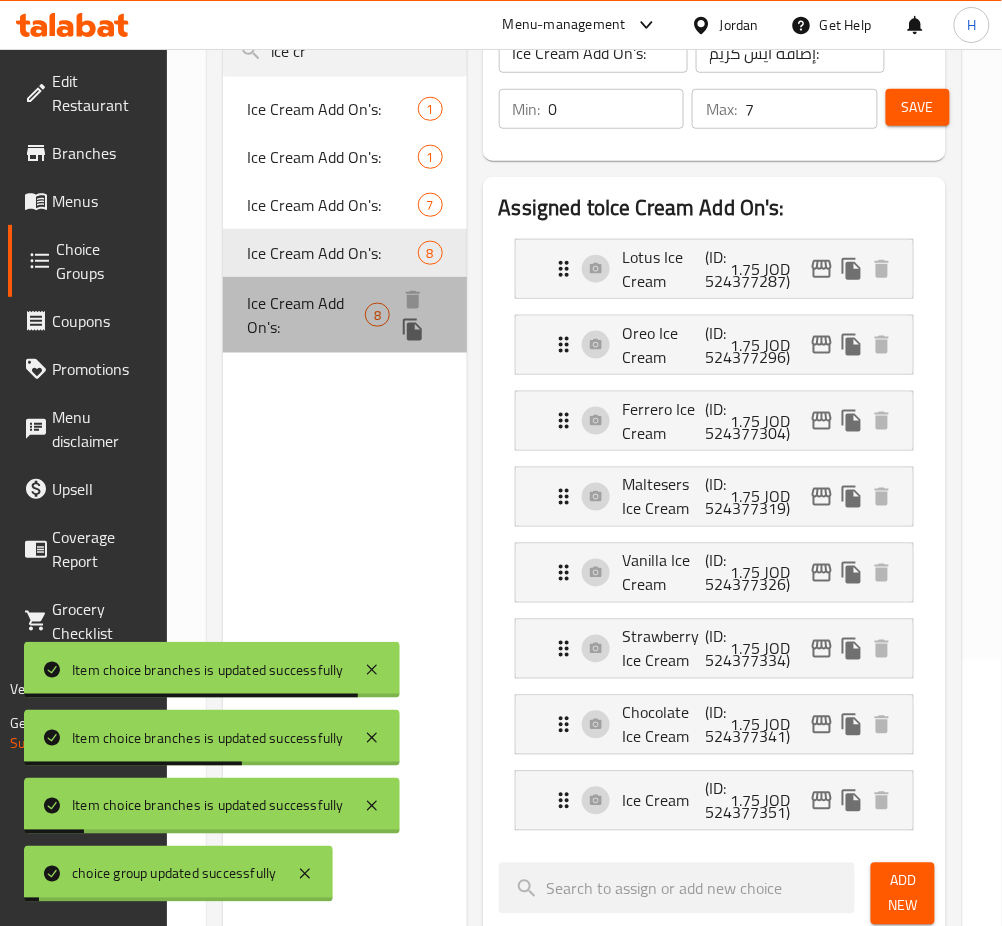 click on "Ice Cream Add On's:" at bounding box center (306, 315) 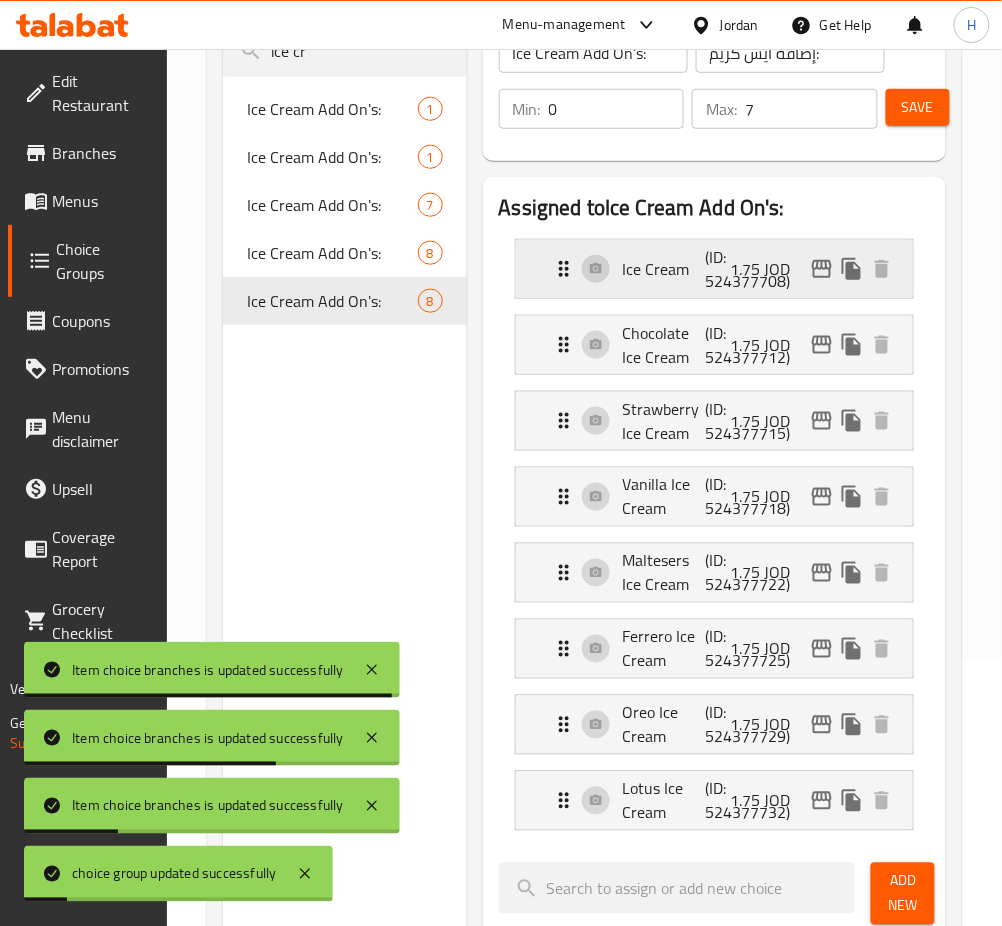 click 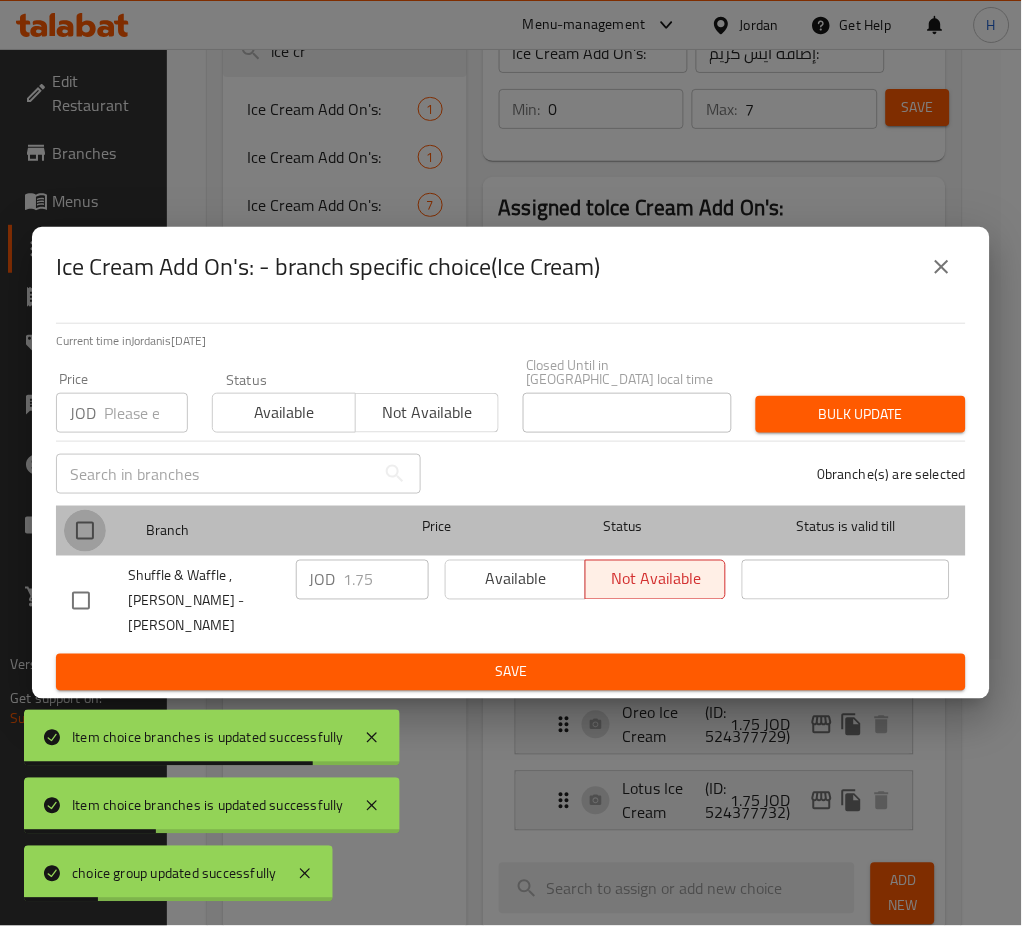 click at bounding box center [85, 531] 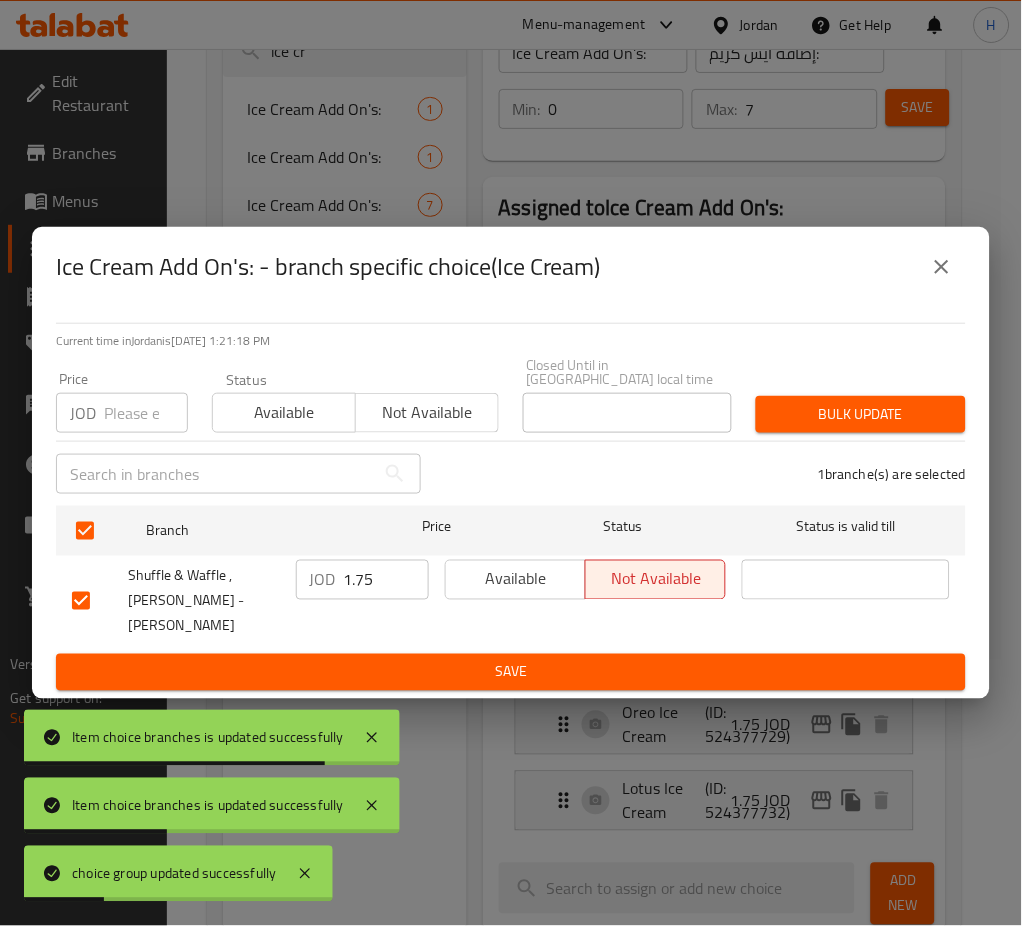 click on "1.75" at bounding box center [386, 580] 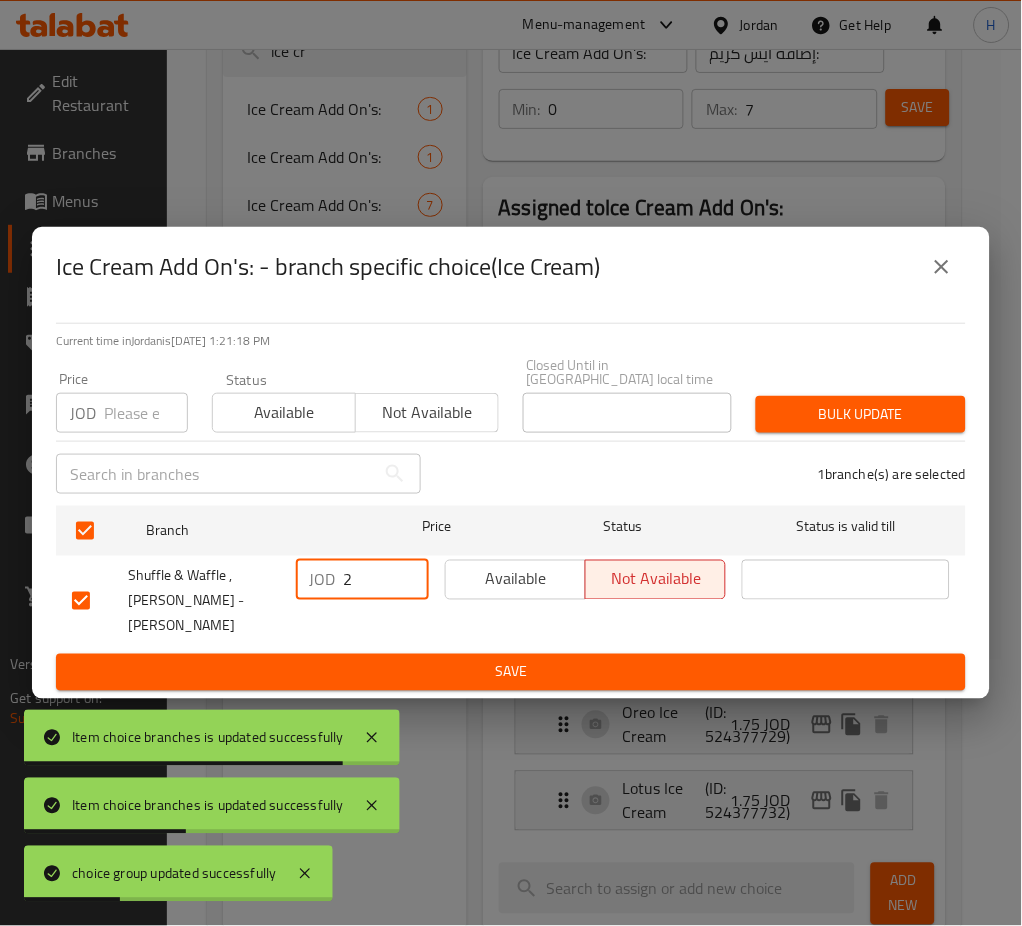 click on "Current time in  [GEOGRAPHIC_DATA]  is  [DATE]   1:21:18 PM Price JOD Price Status Available Not available Closed Until in [GEOGRAPHIC_DATA] local time Closed Until in [GEOGRAPHIC_DATA] local time Bulk update ​ 1  branche(s) are selected Branch Price Status Status is valid till Shuffle & Waffle , [PERSON_NAME] - [PERSON_NAME] JOD 2 ​ Available Not available ​ Save" at bounding box center (511, 503) 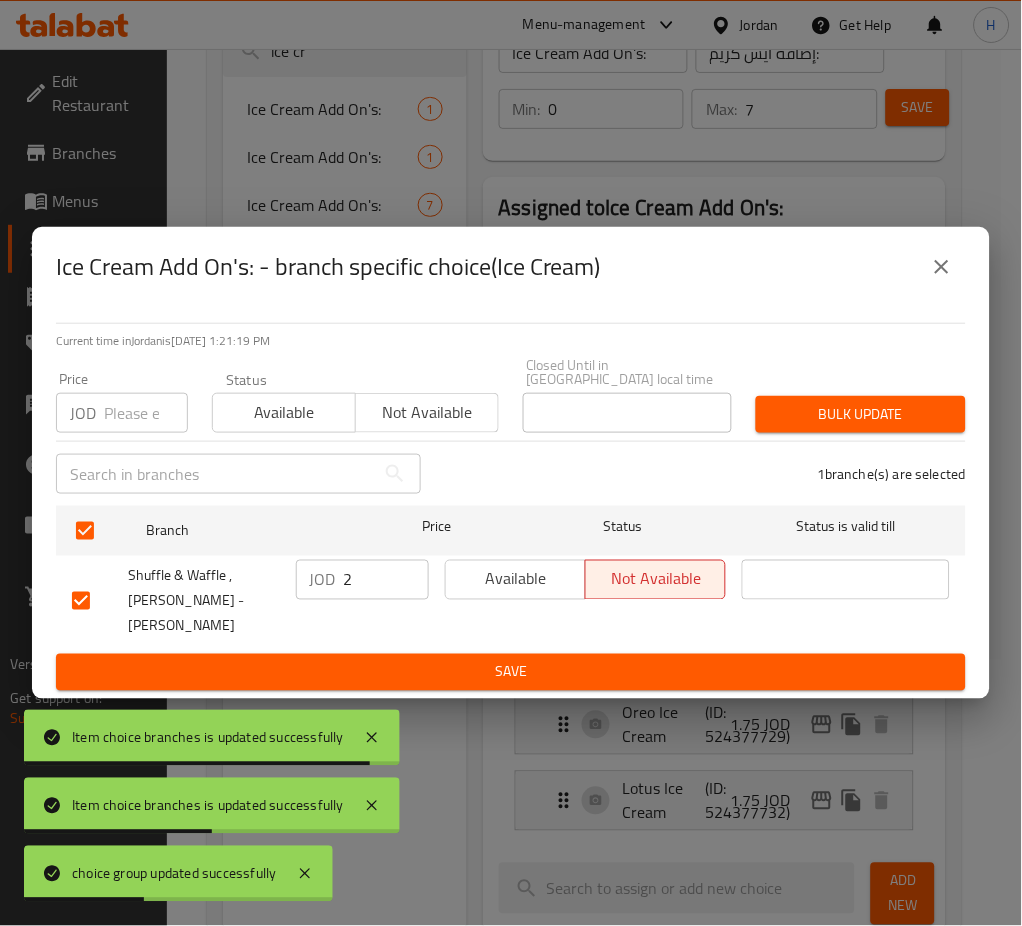 click on "Save" at bounding box center (511, 672) 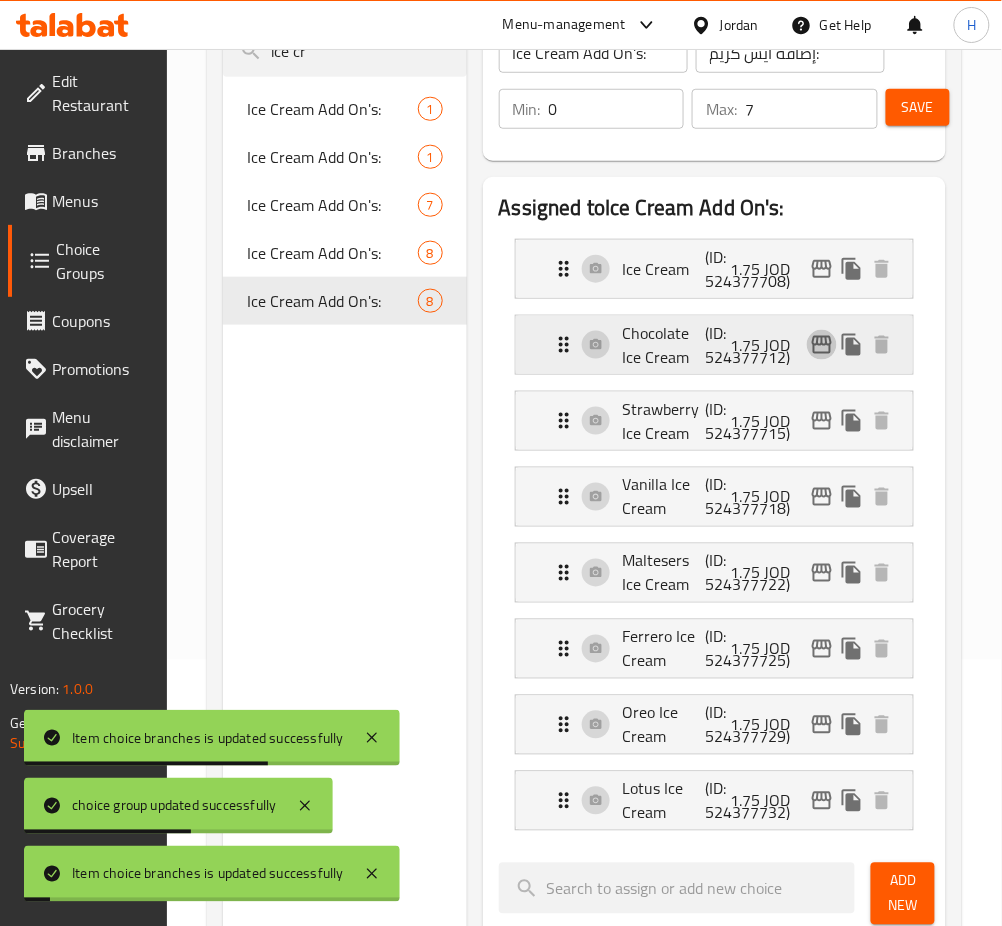 click 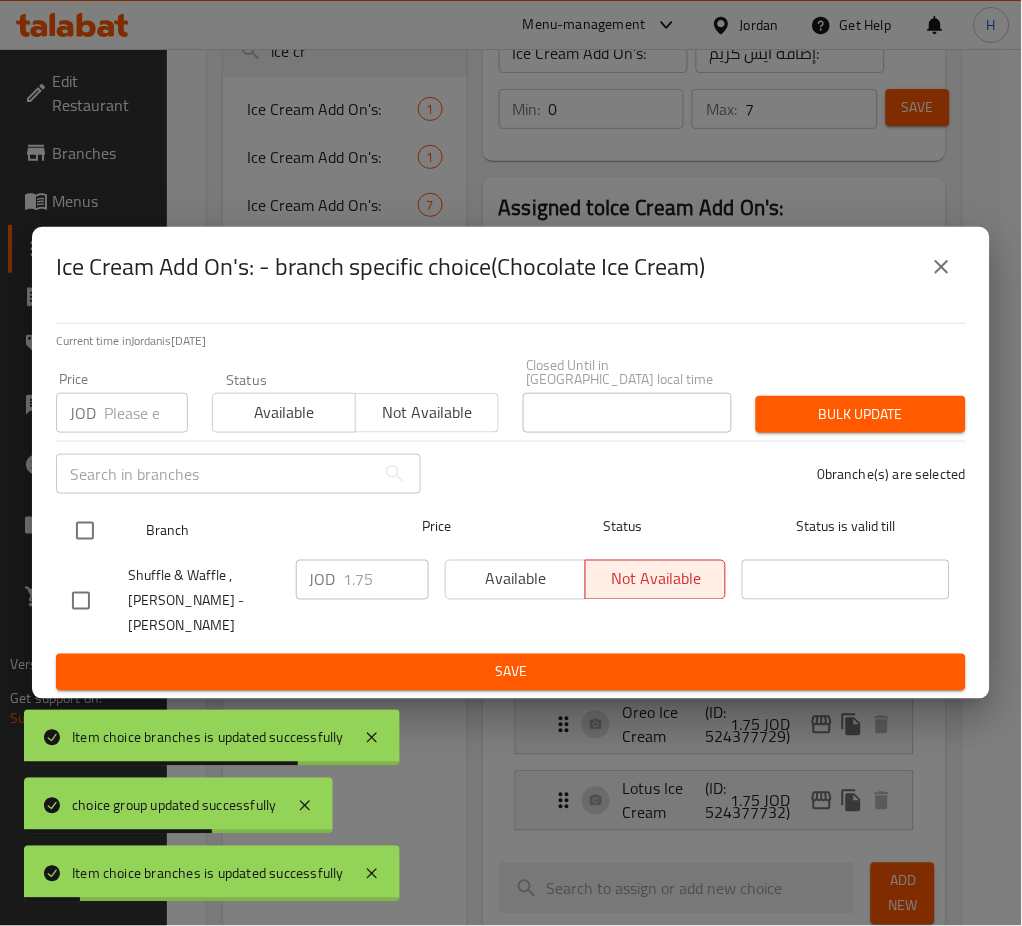 click at bounding box center [101, 531] 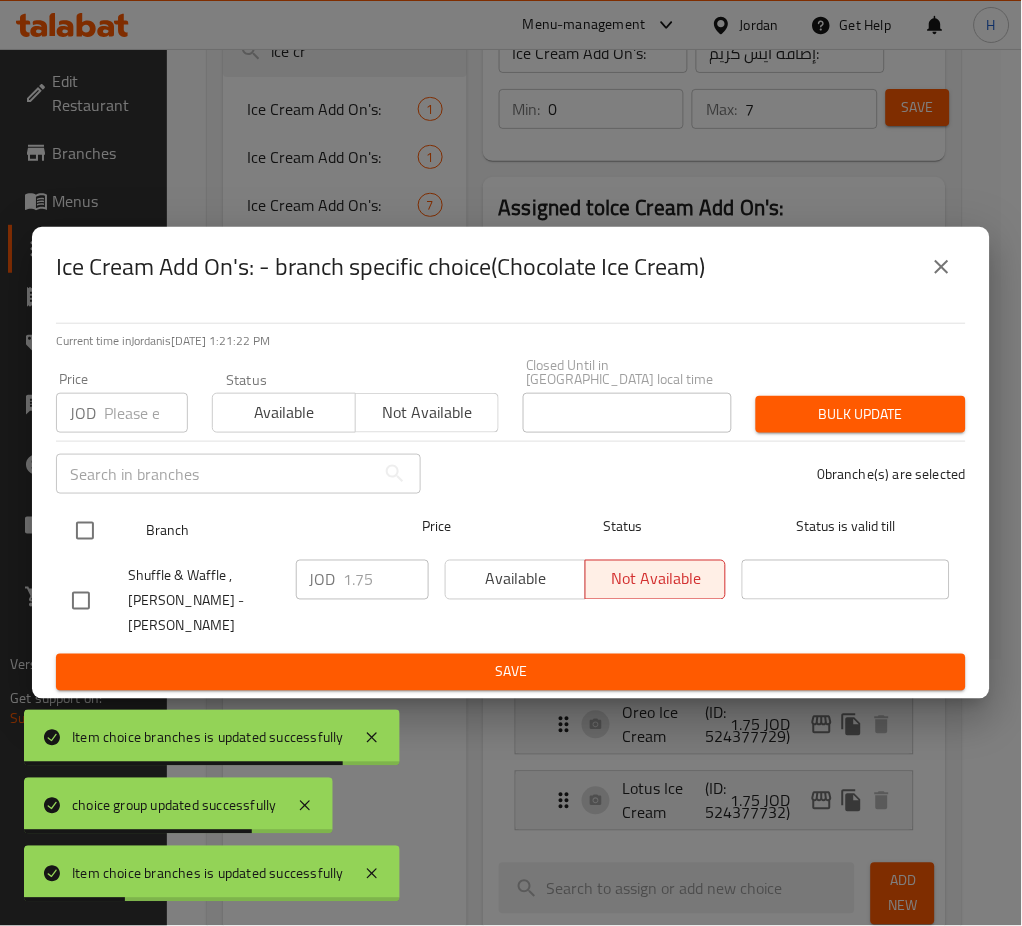 click at bounding box center [85, 531] 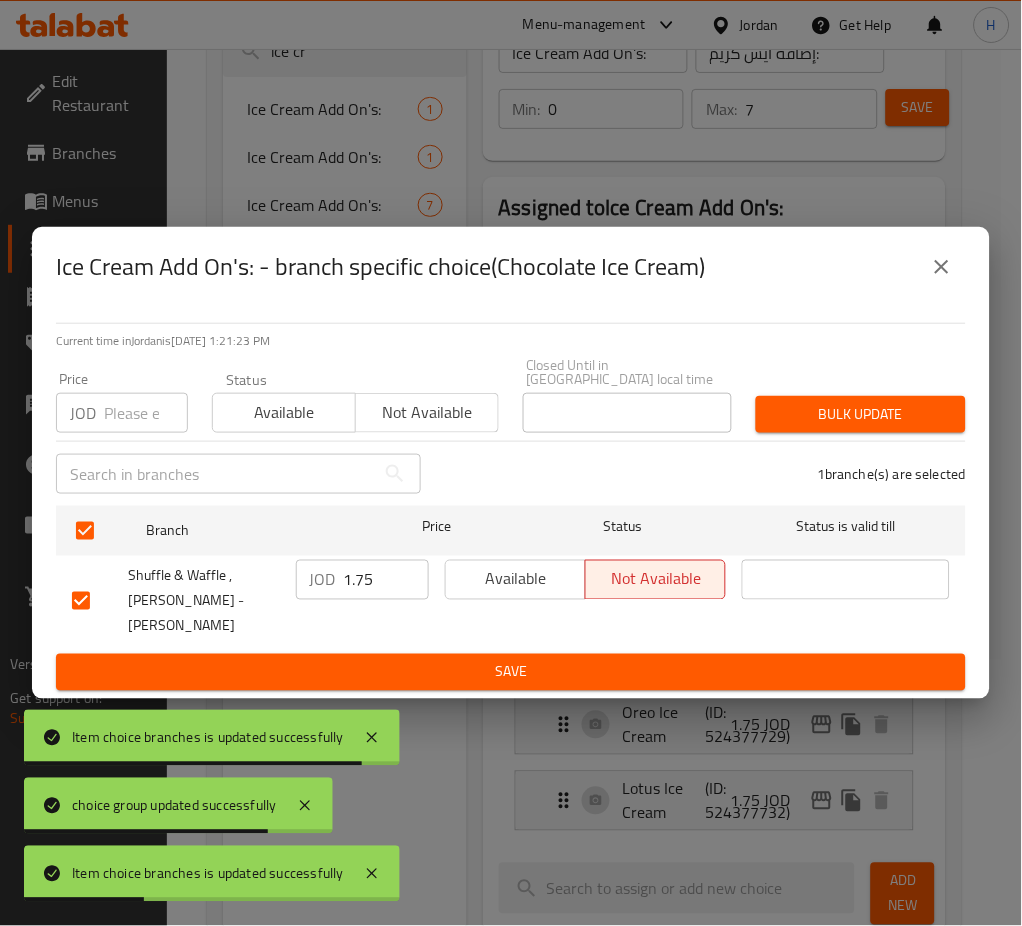 click on "1.75" at bounding box center [386, 580] 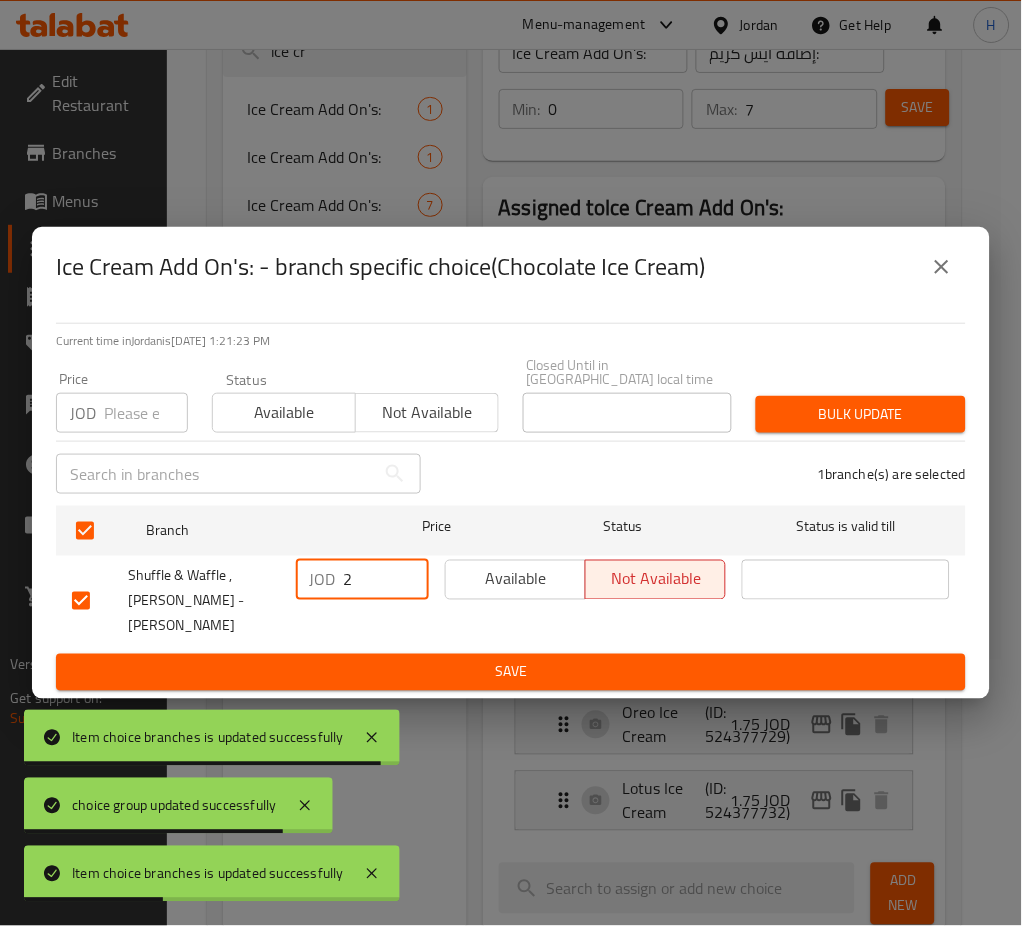 click on "Save" at bounding box center [511, 672] 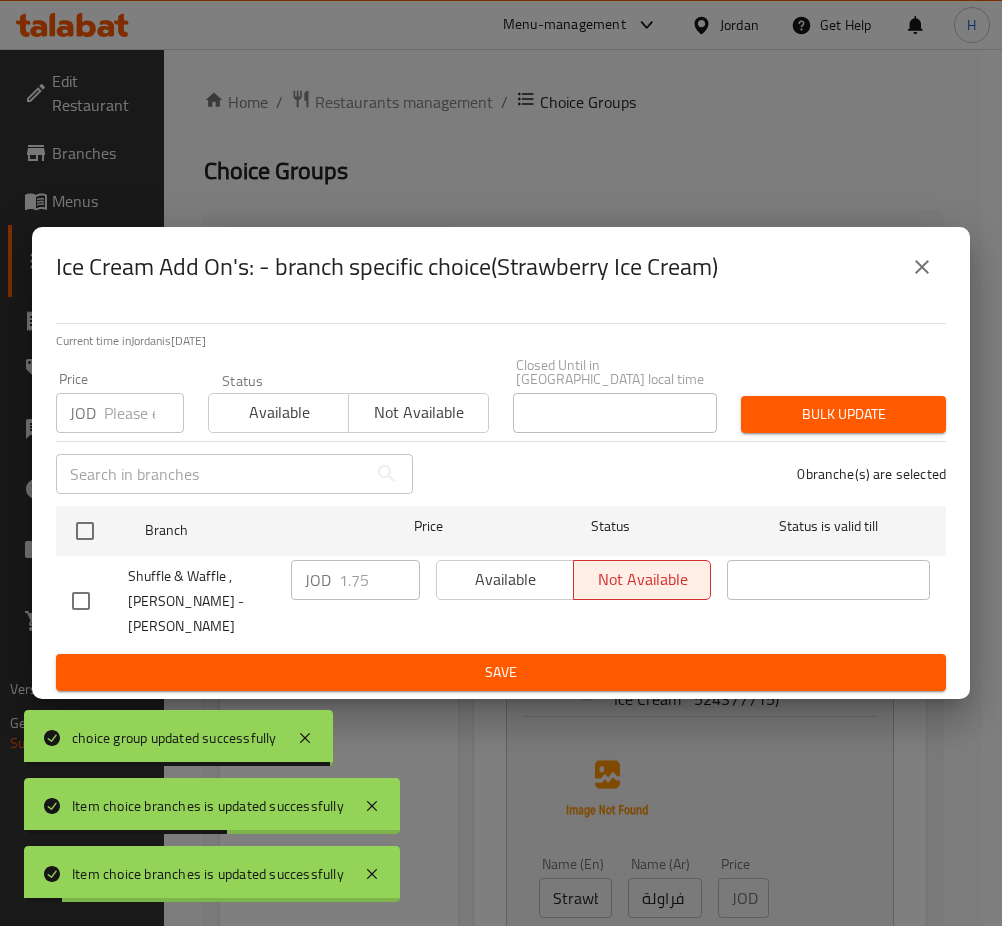 scroll, scrollTop: 266, scrollLeft: 0, axis: vertical 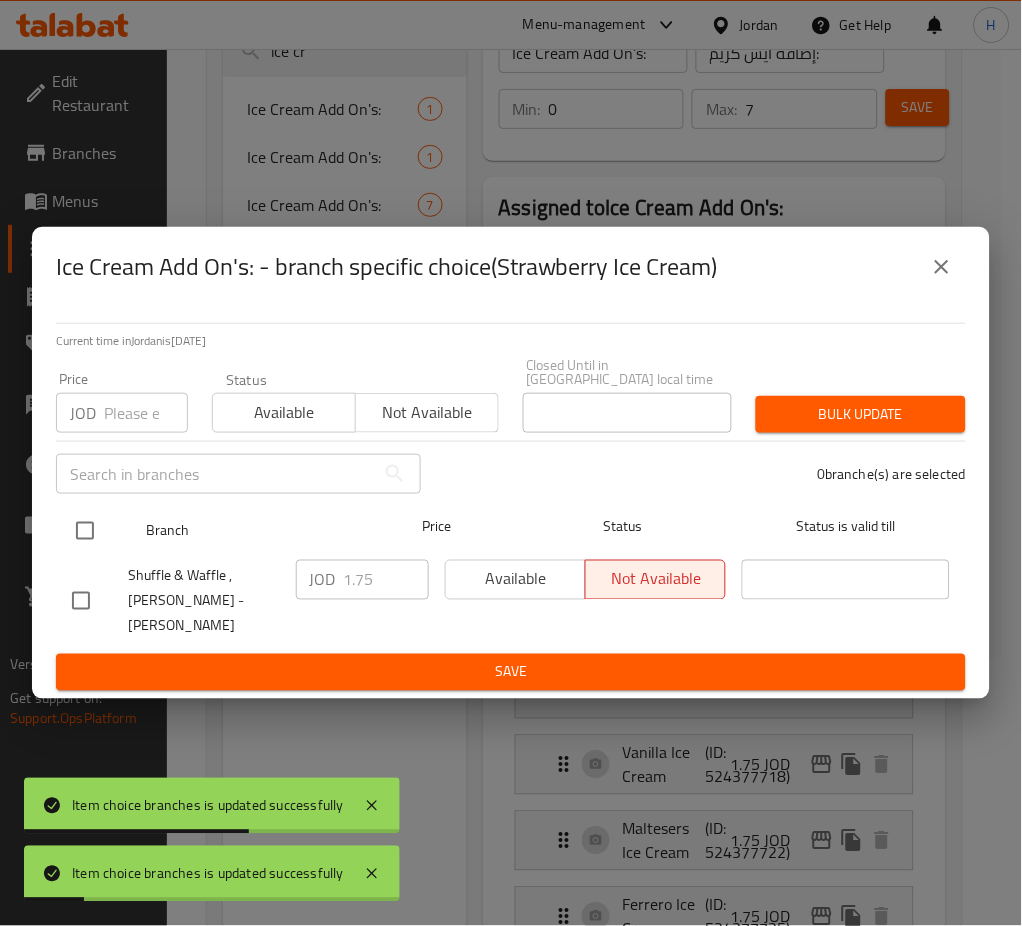 click at bounding box center (101, 531) 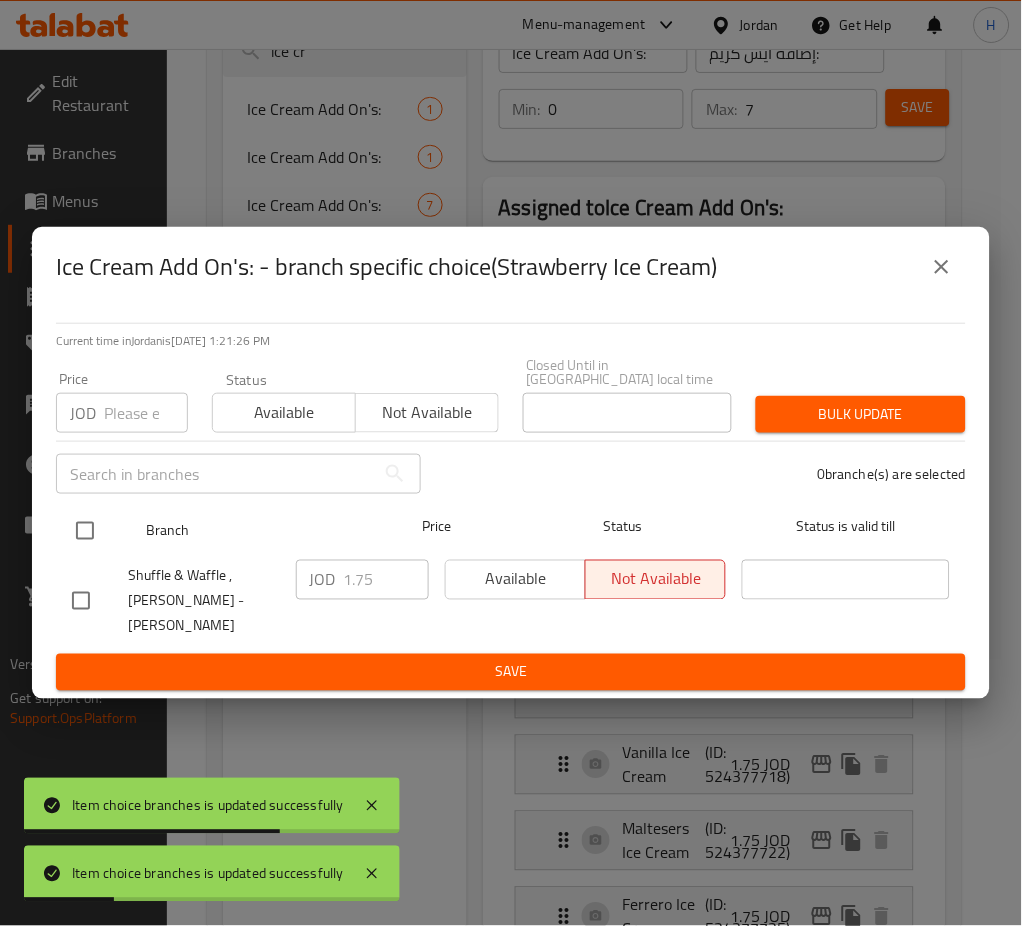 drag, startPoint x: 48, startPoint y: 513, endPoint x: 67, endPoint y: 535, distance: 29.068884 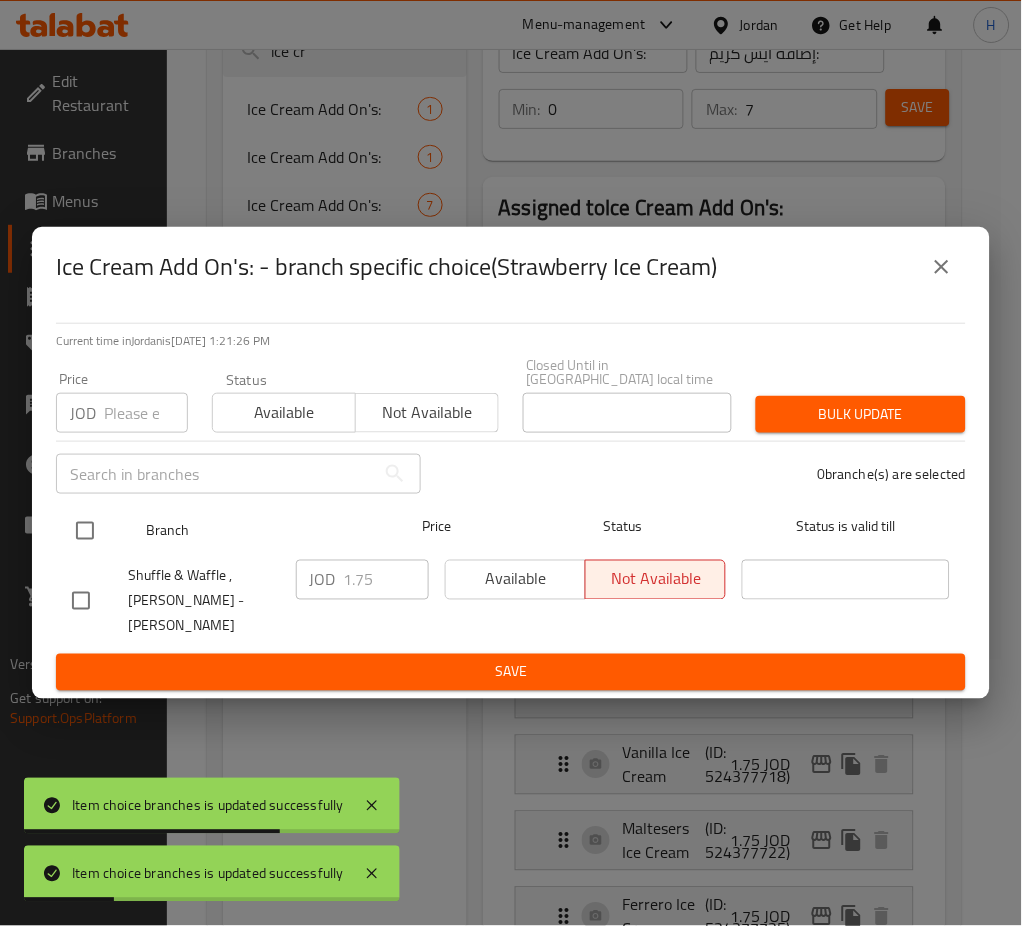 click on "Current time in  Jordan  is  15 Jul 2025   1:21:26 PM Price JOD Price Status Available Not available Closed Until in Jordan local time Closed Until in Jordan local time Bulk update ​ 0  branche(s) are selected Branch Price Status Status is valid till Shuffle & Waffle , Al Rabieh - Al Salam JOD 1.75 ​ Available Not available ​ Save" at bounding box center [511, 503] 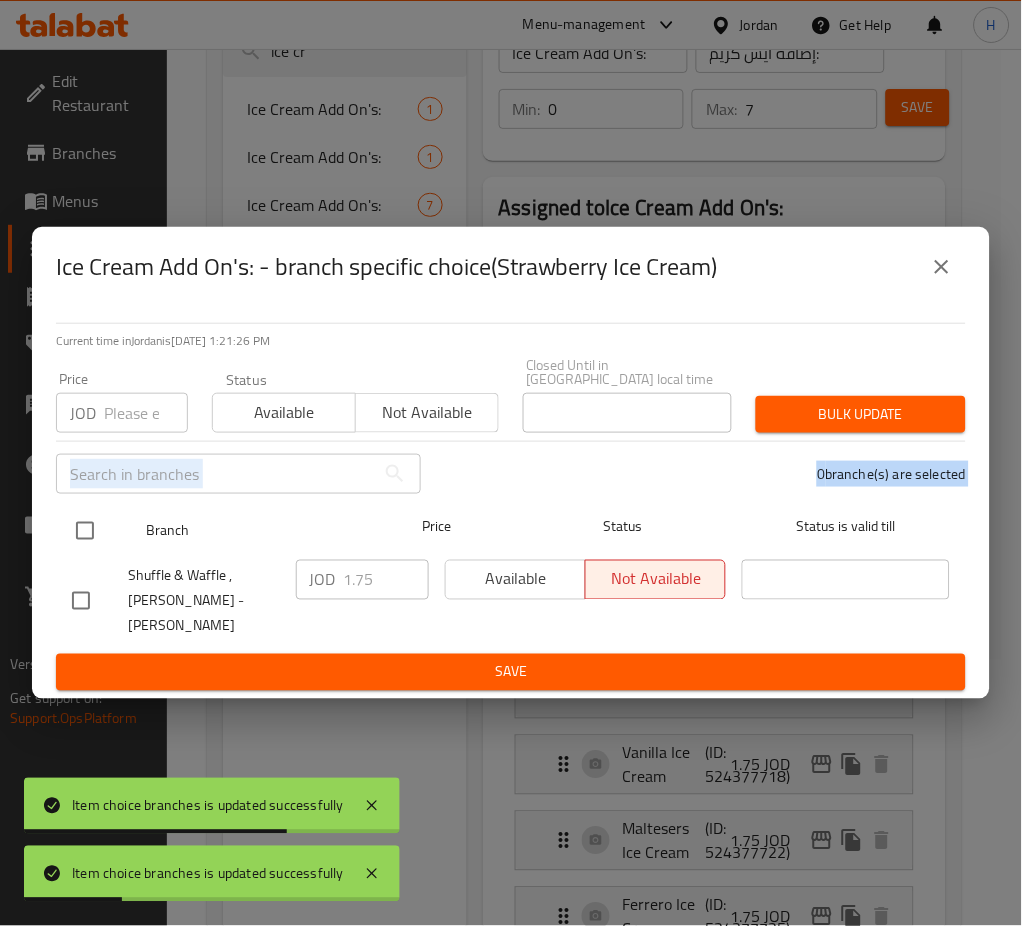click at bounding box center (85, 531) 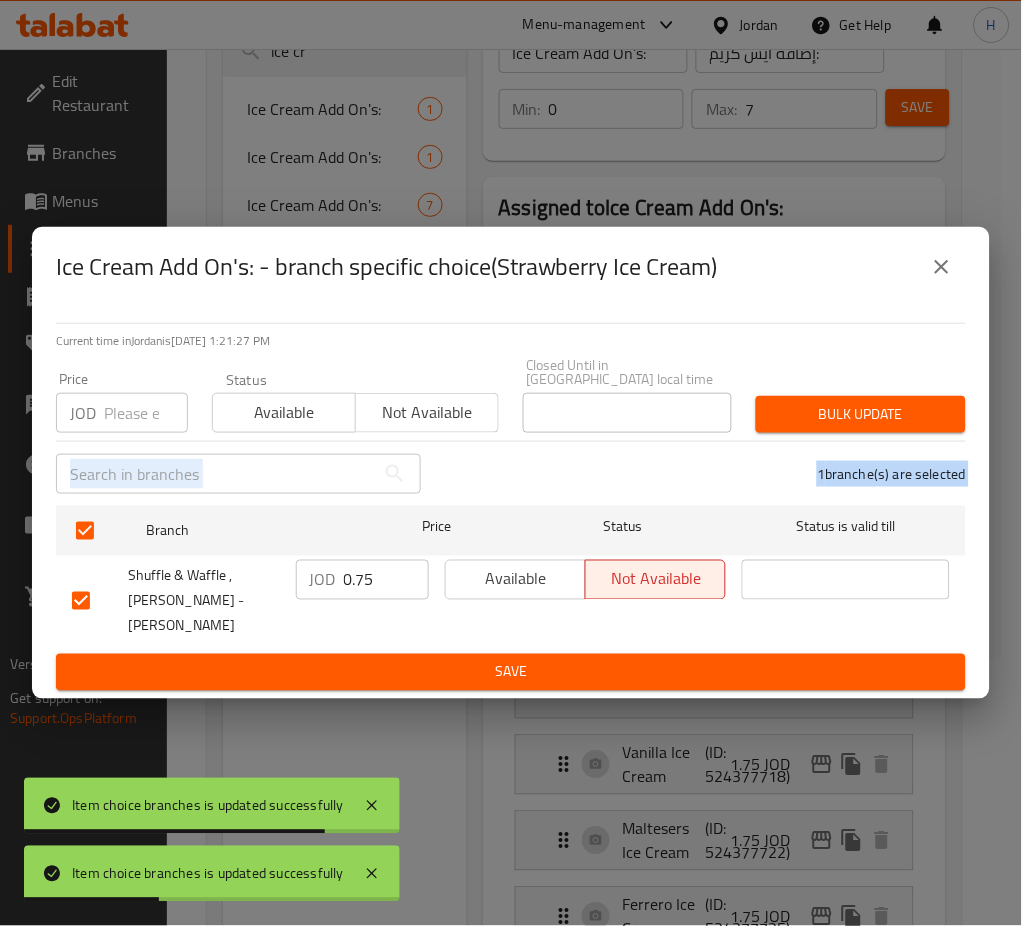 click on "0.75" at bounding box center (386, 580) 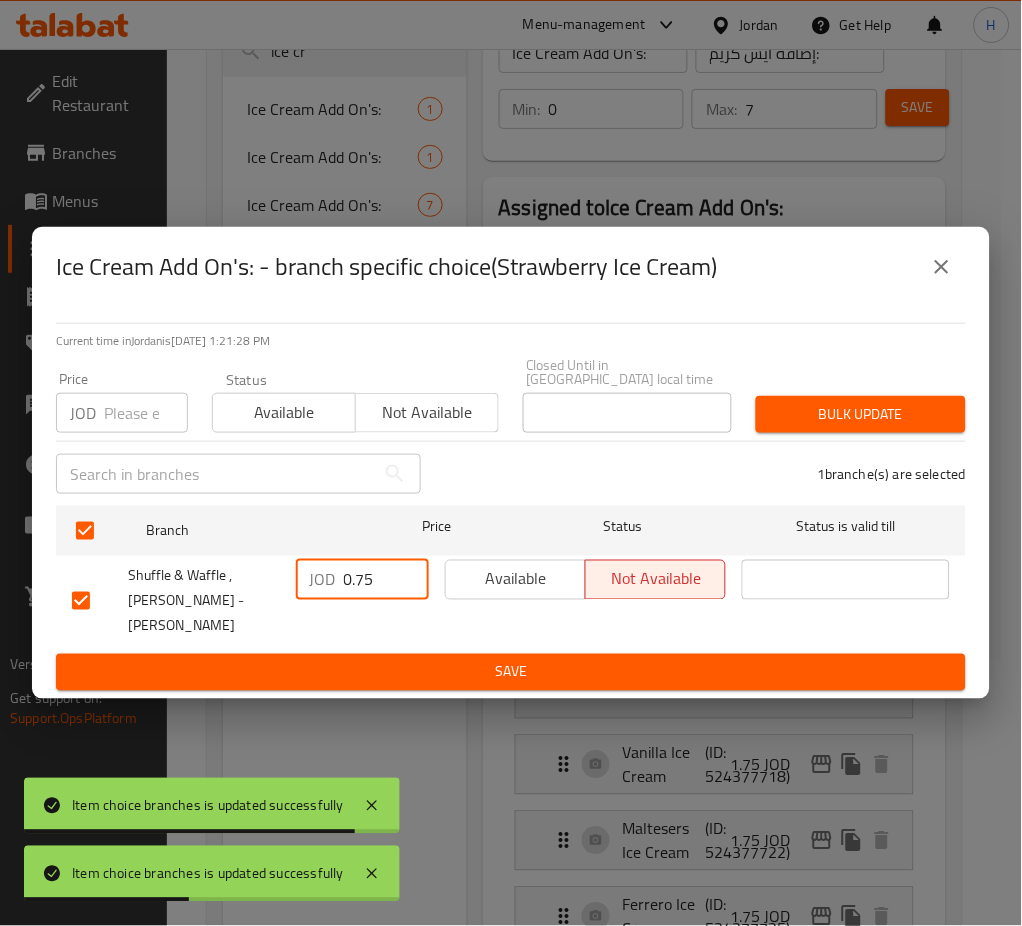 paste on "2" 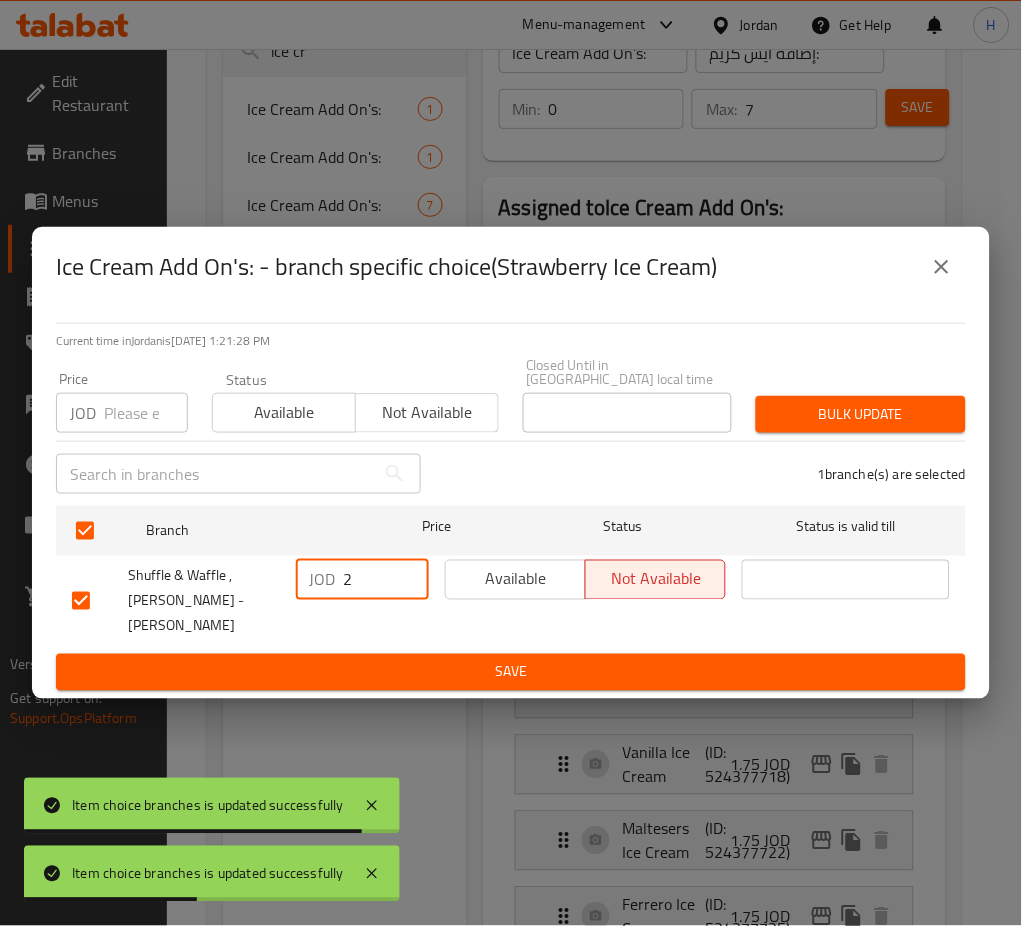 type on "2" 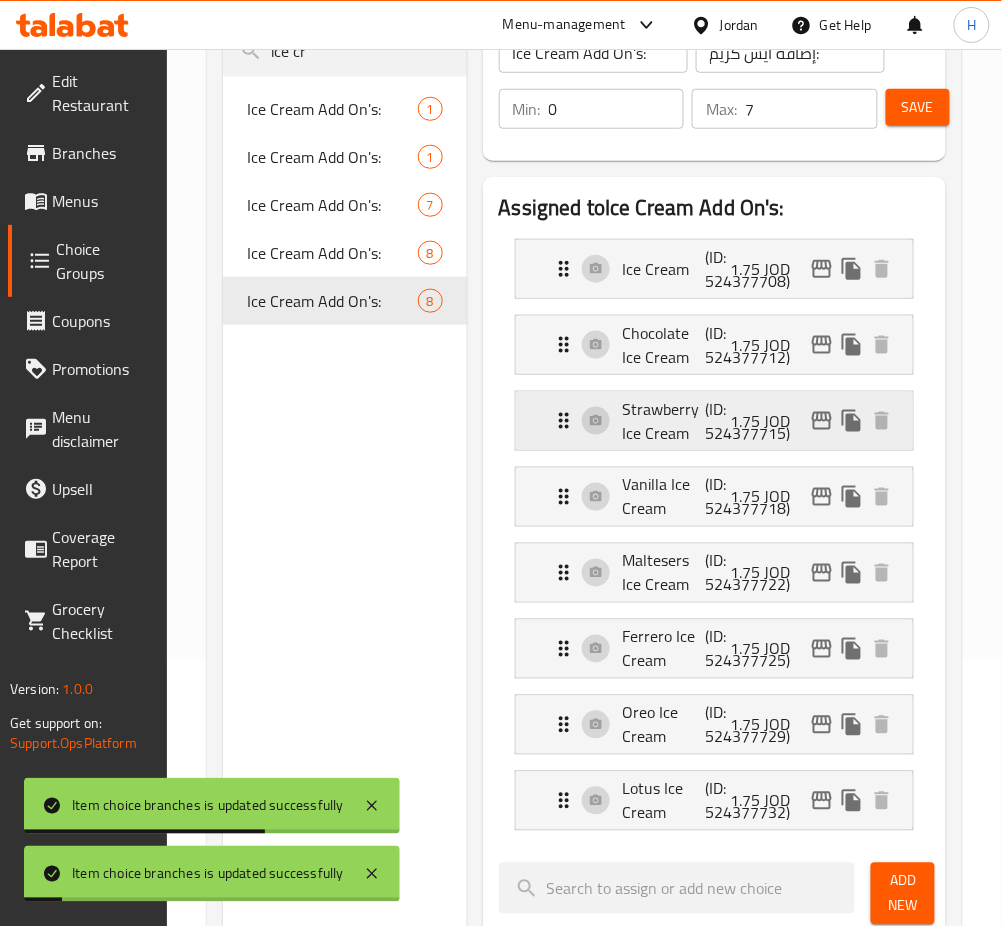 click 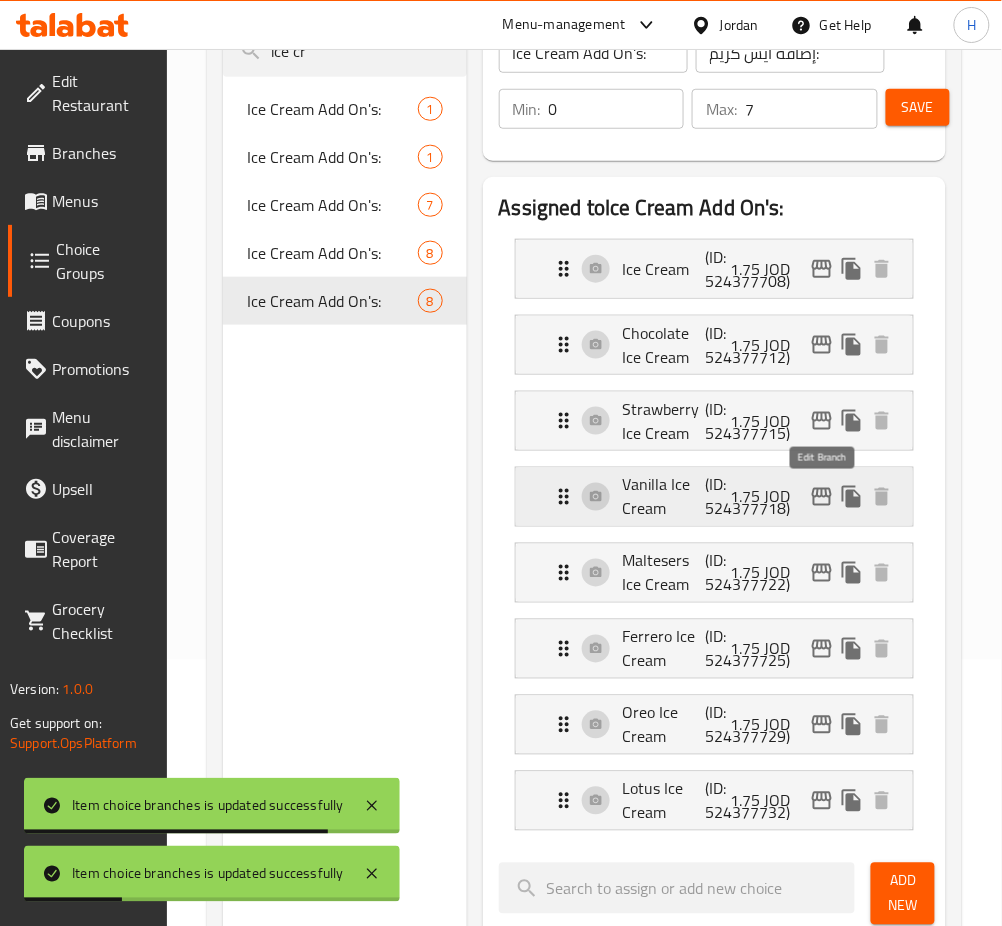 click 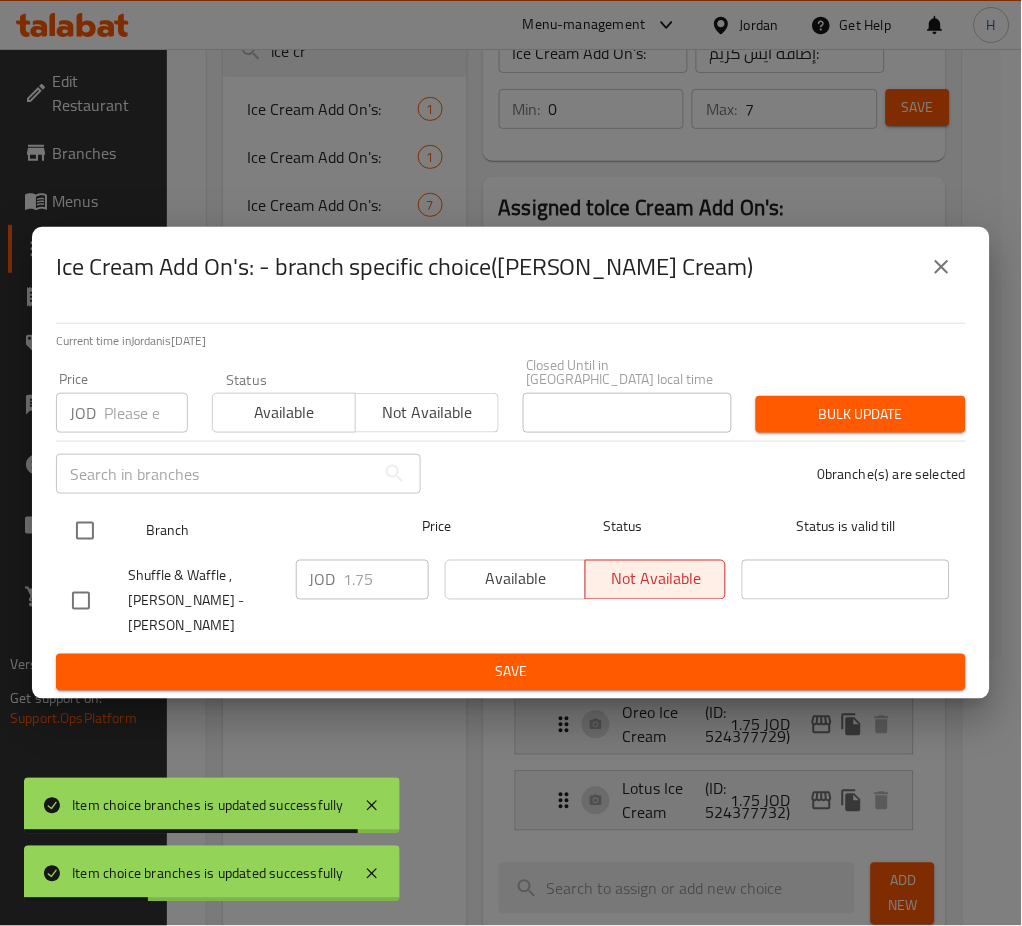 click at bounding box center (85, 531) 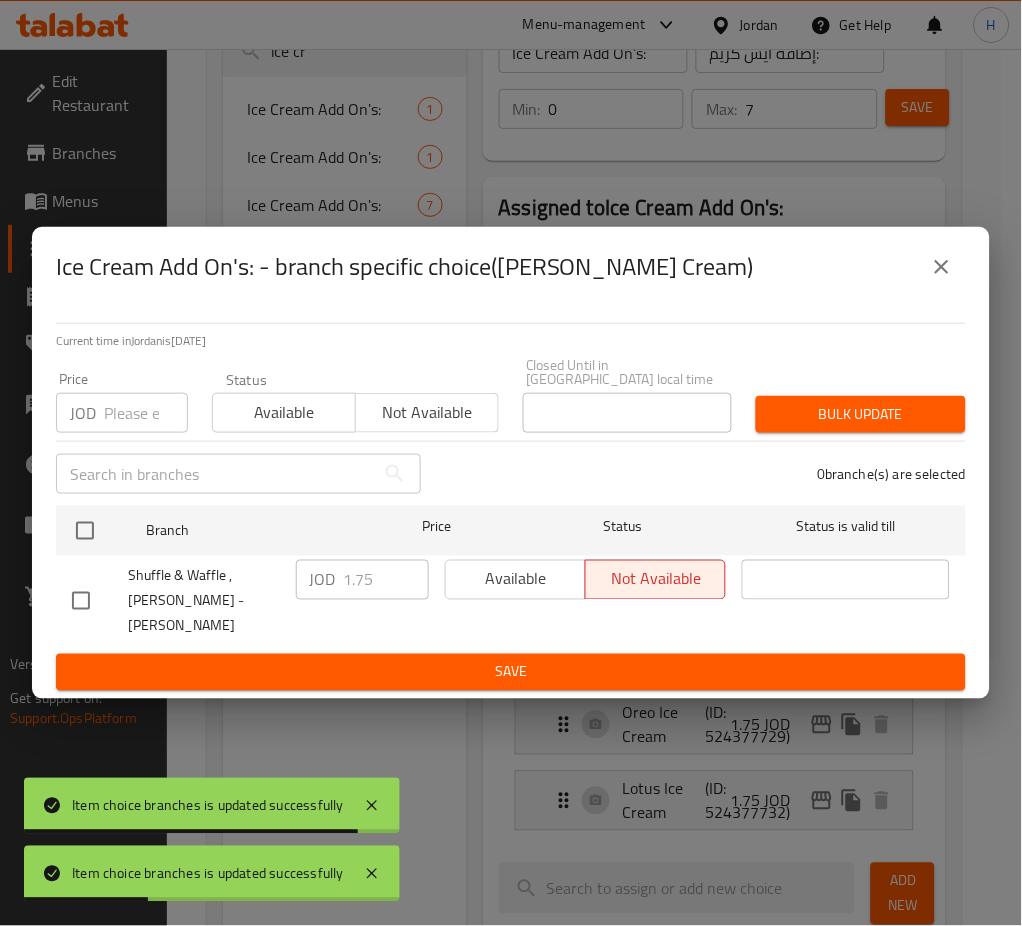 checkbox on "true" 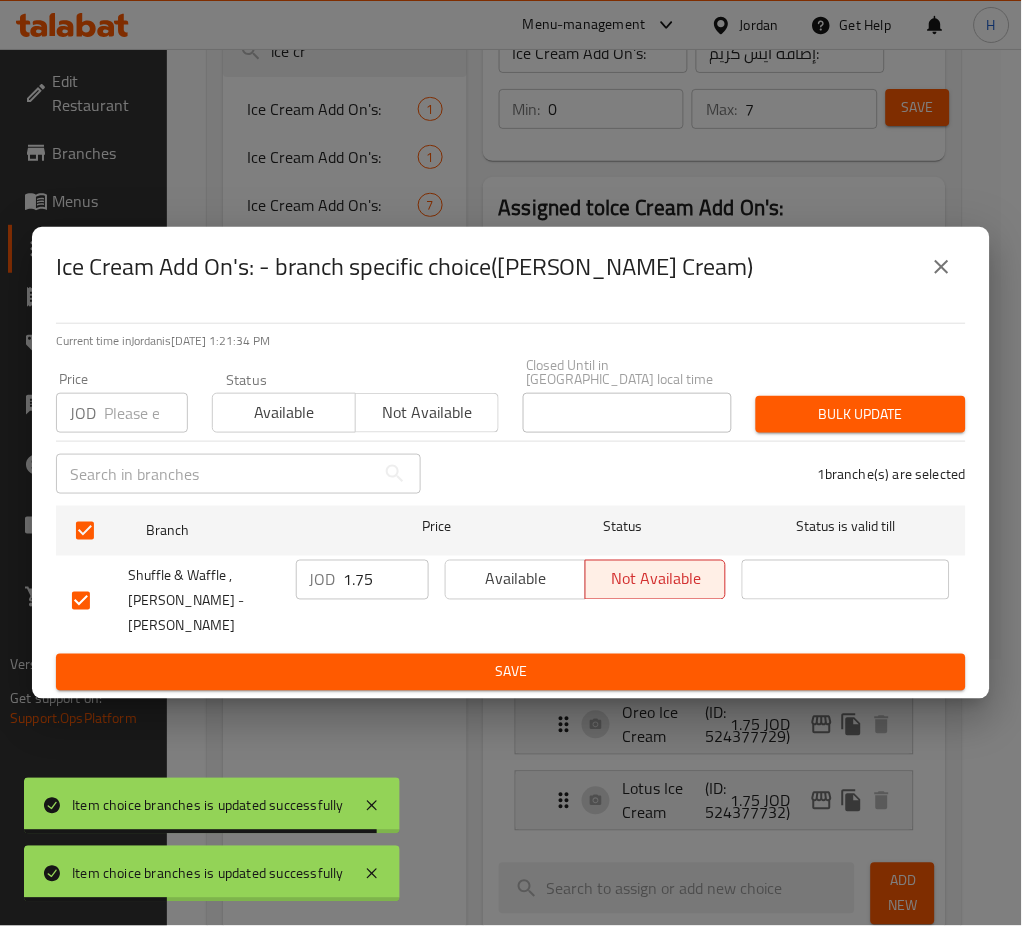 click on "1.75" at bounding box center [386, 580] 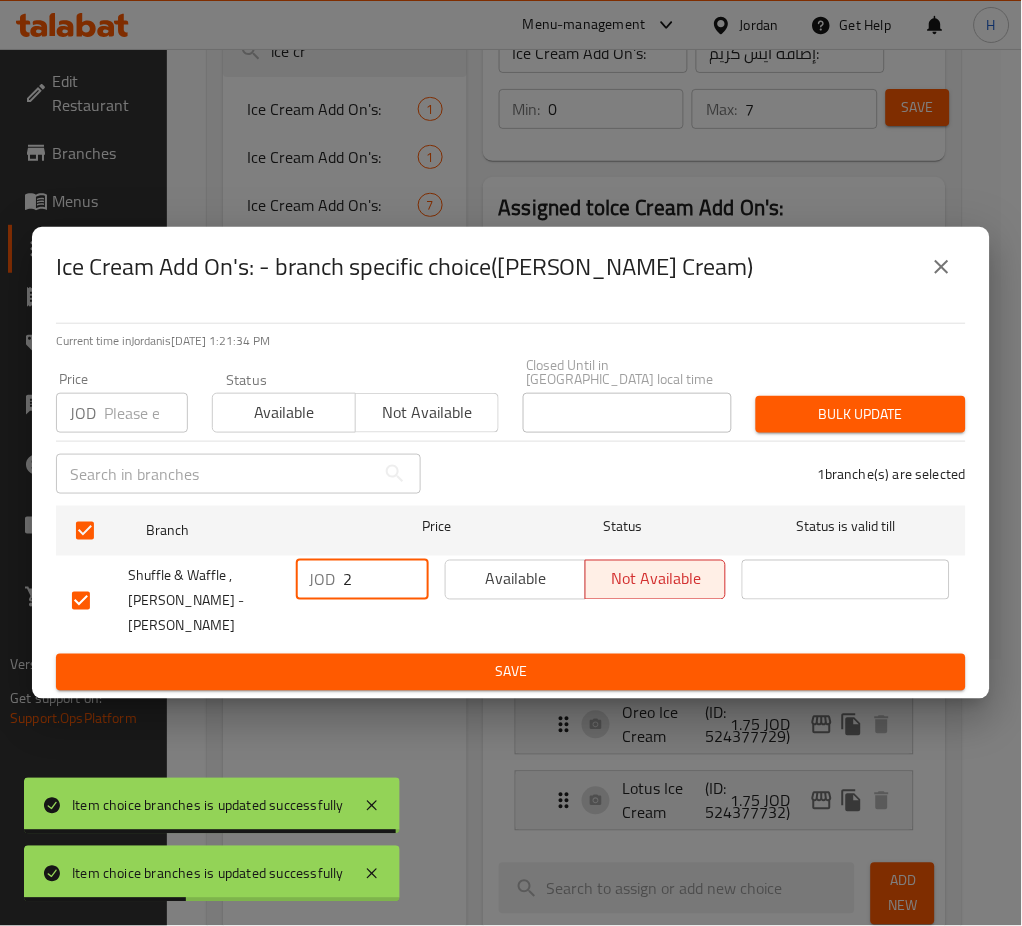 type on "2" 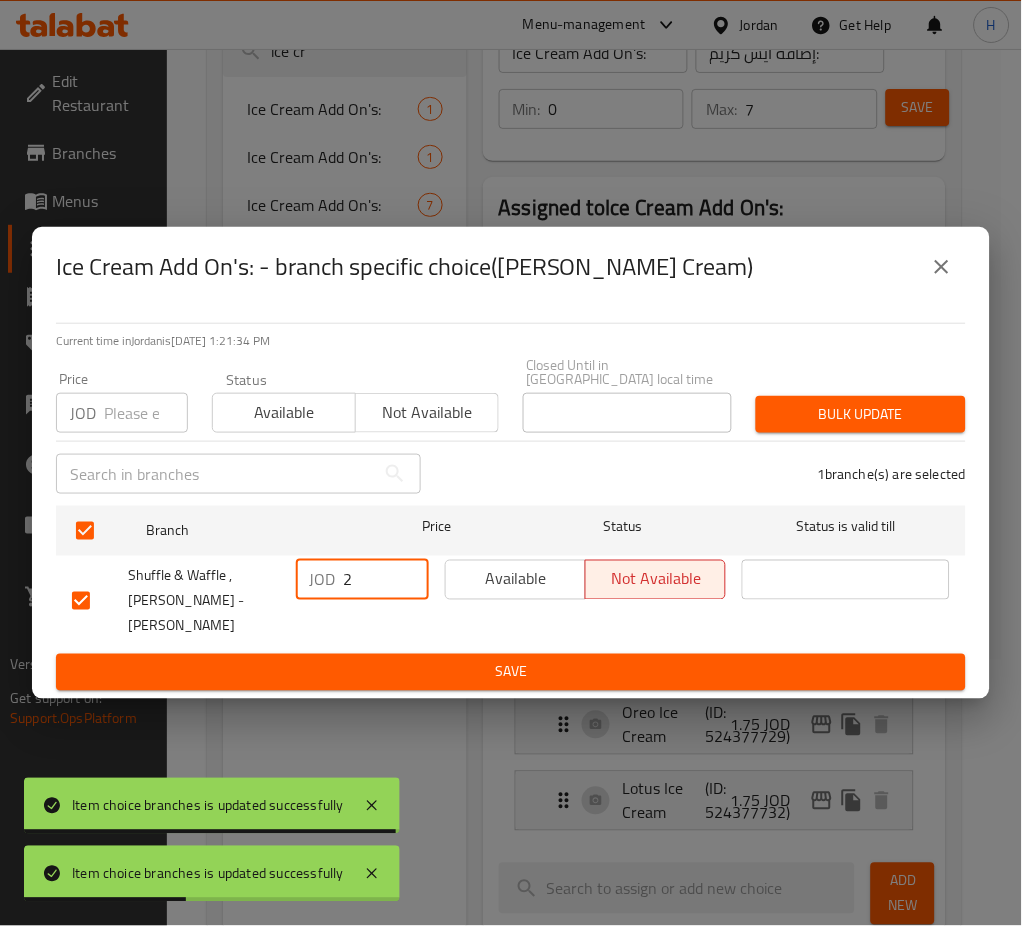 click on "Save" at bounding box center (511, 672) 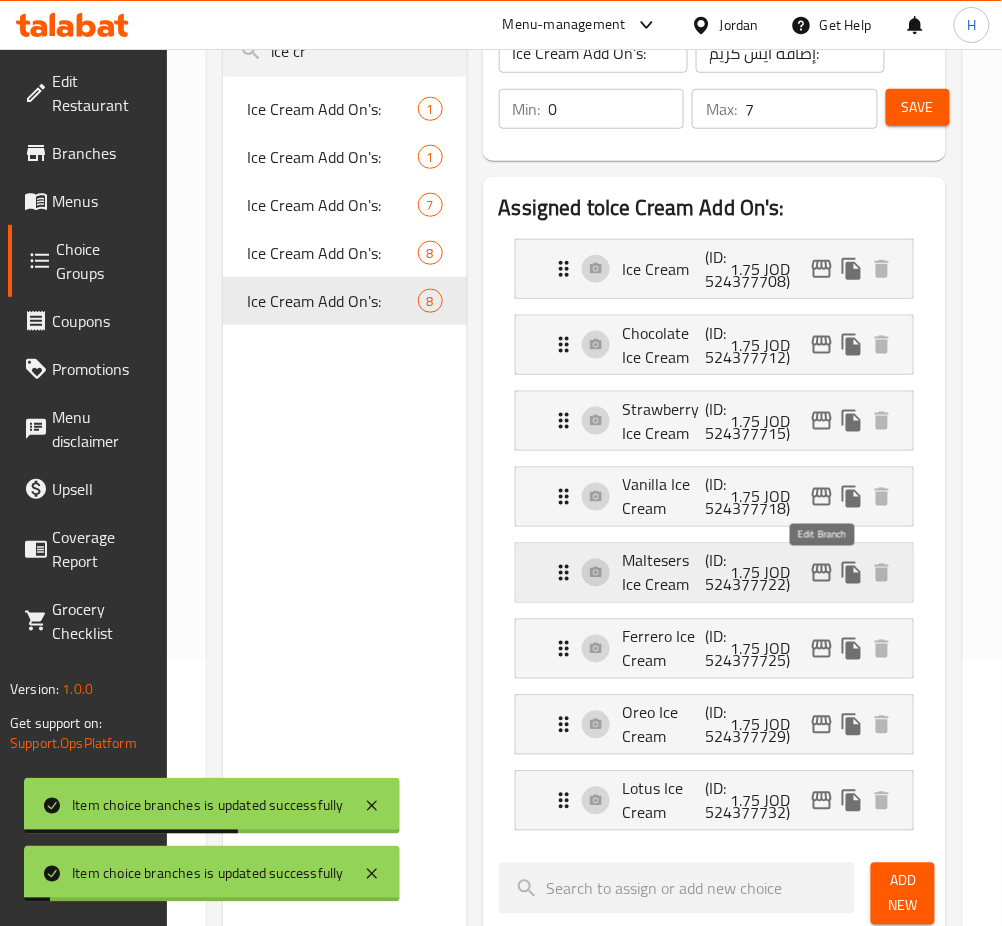 click 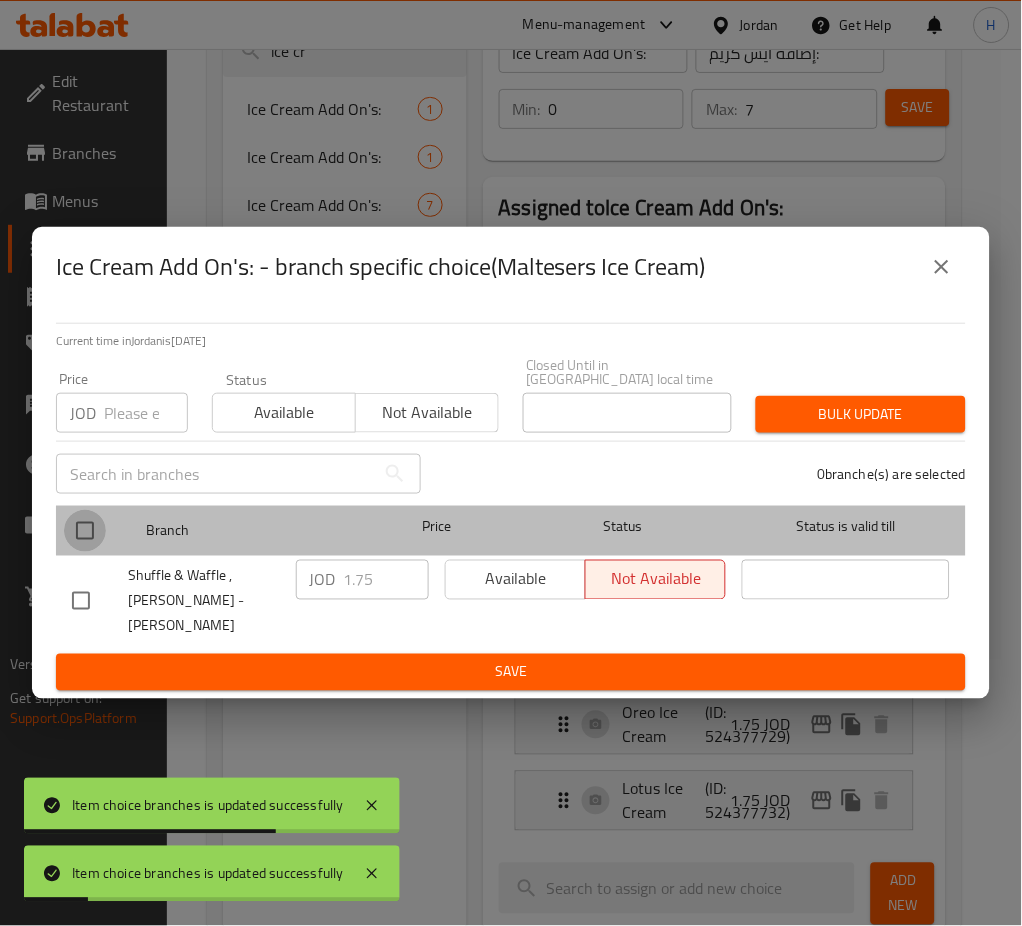 click at bounding box center [85, 531] 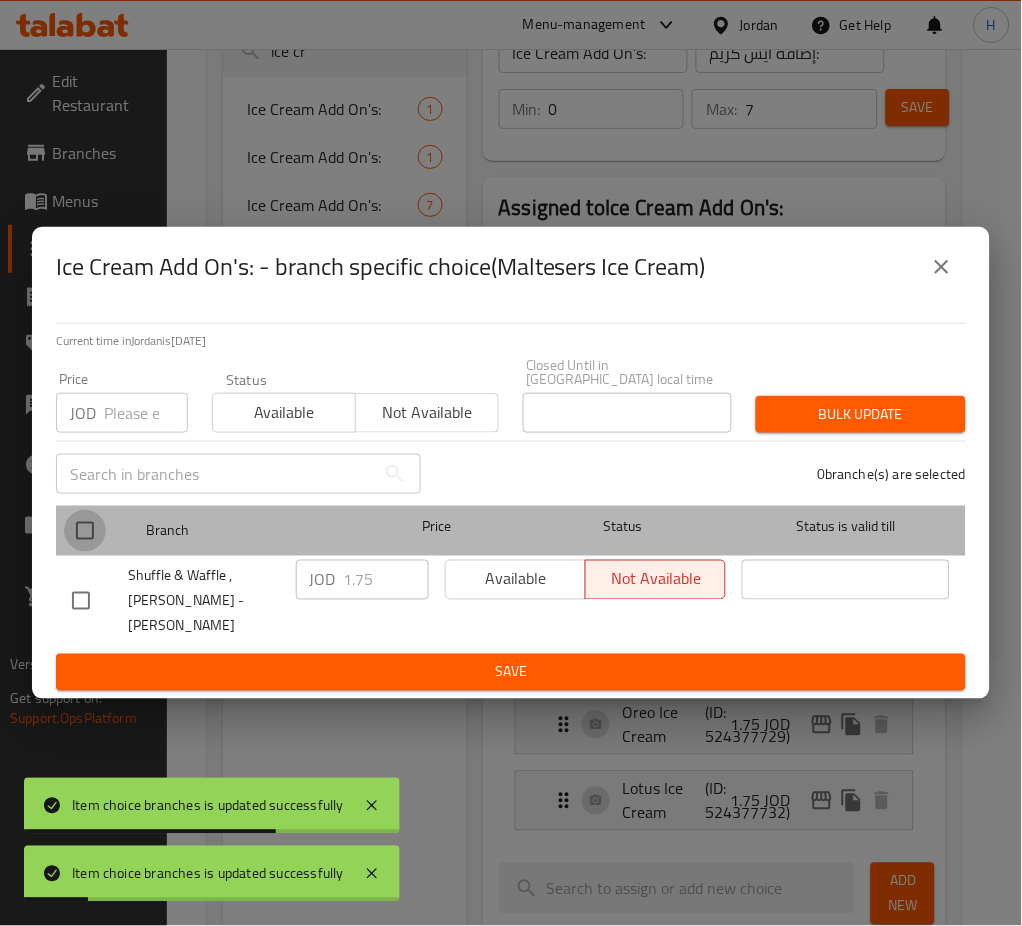 checkbox on "true" 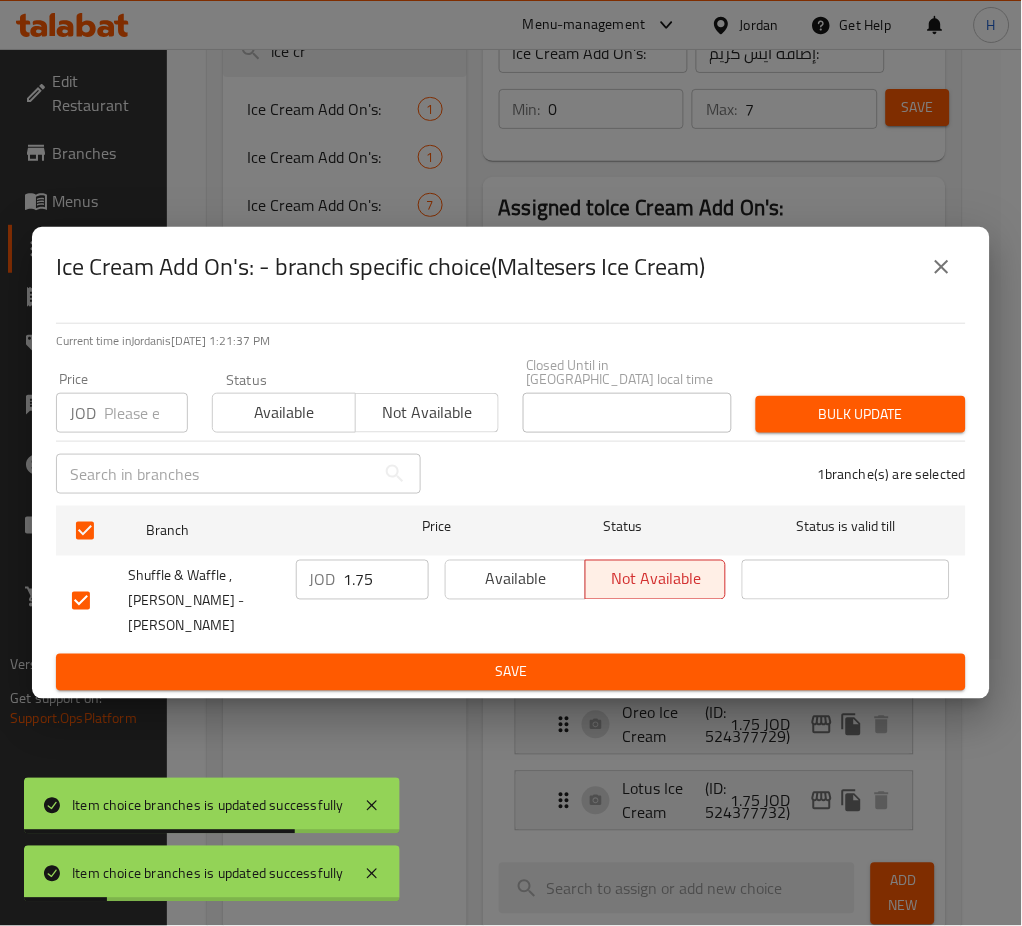 click on "1.75" at bounding box center [386, 580] 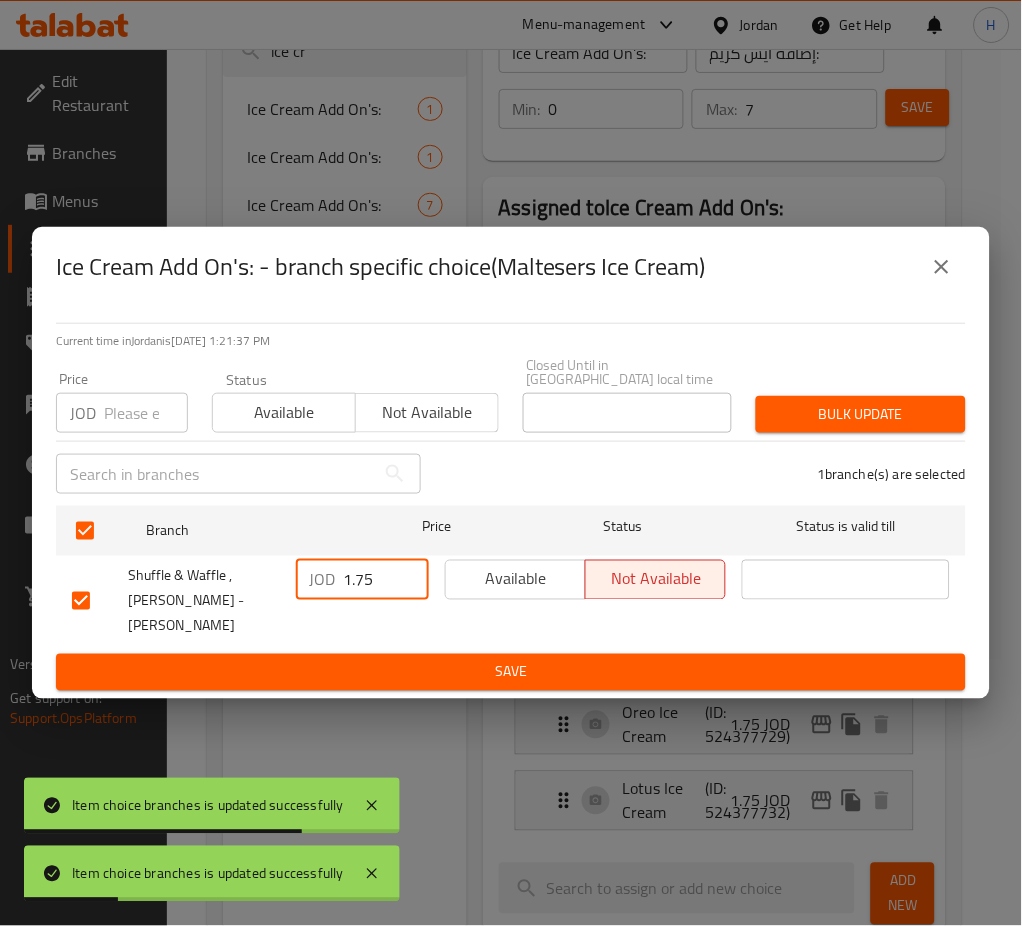 paste on "2" 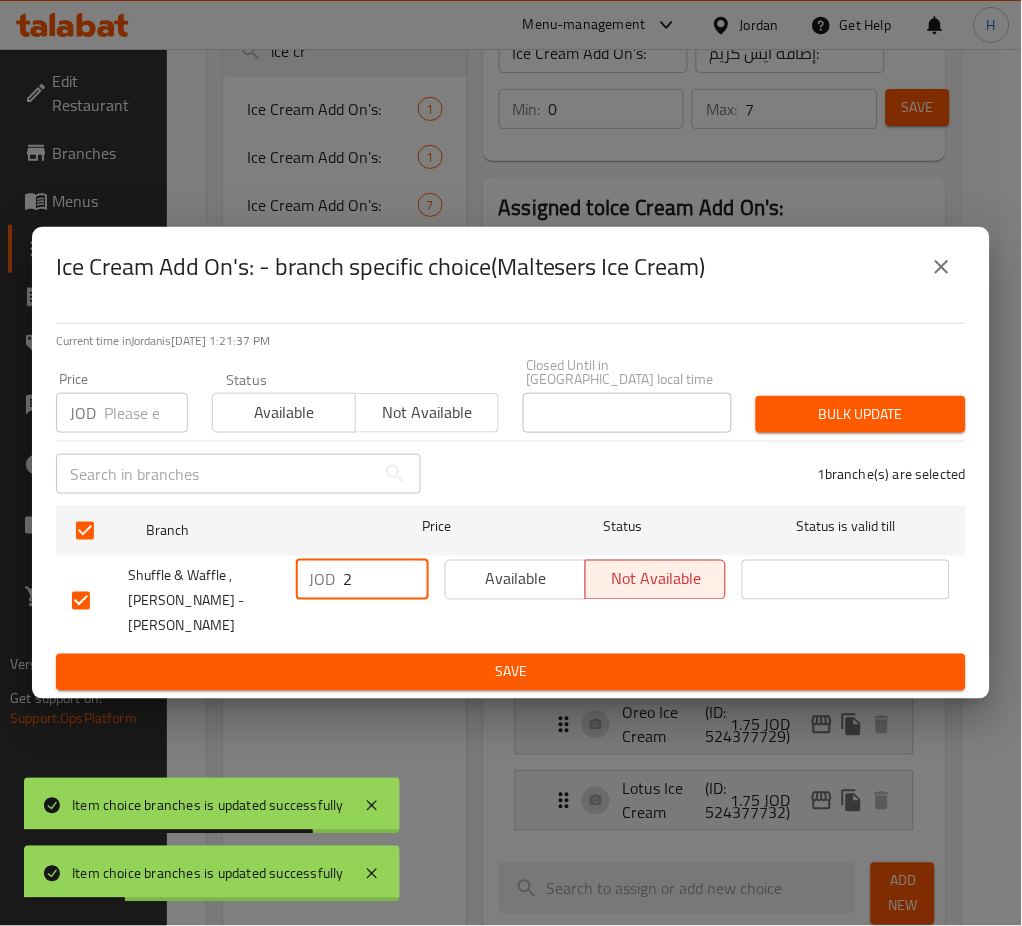 type on "2" 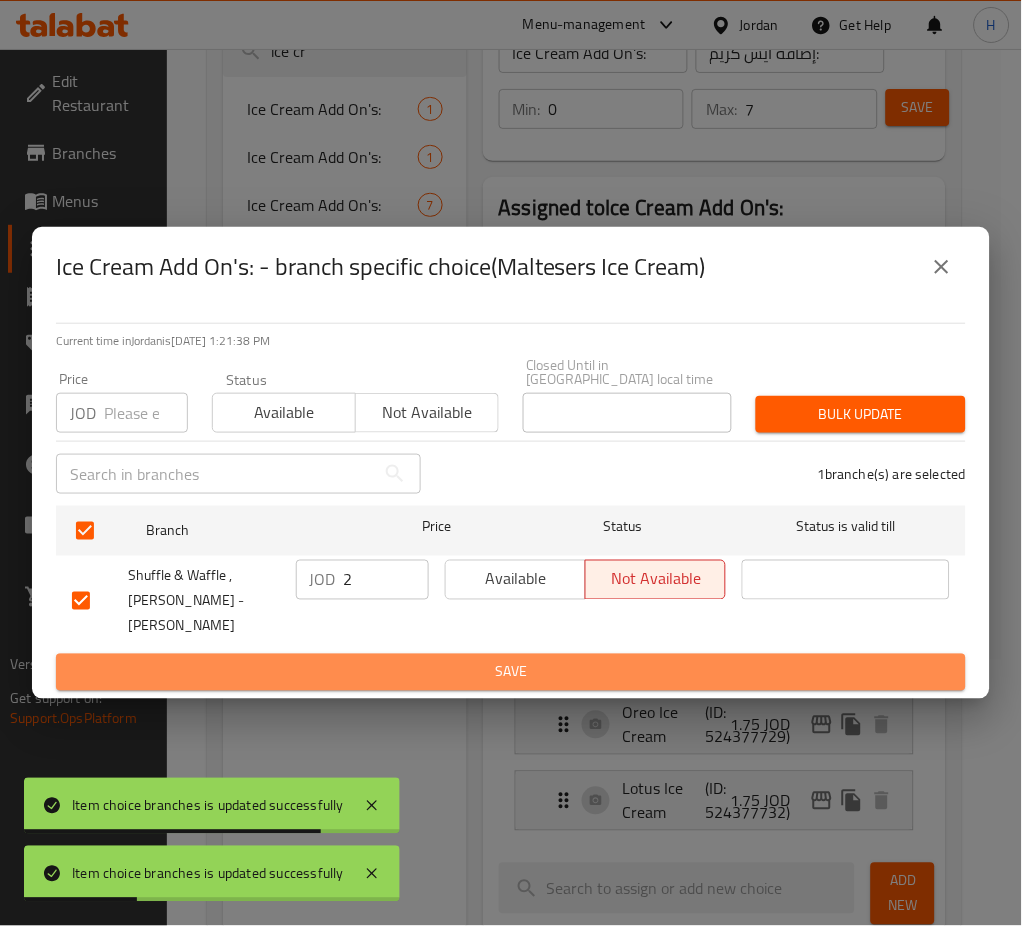 drag, startPoint x: 512, startPoint y: 645, endPoint x: 528, endPoint y: 641, distance: 16.492422 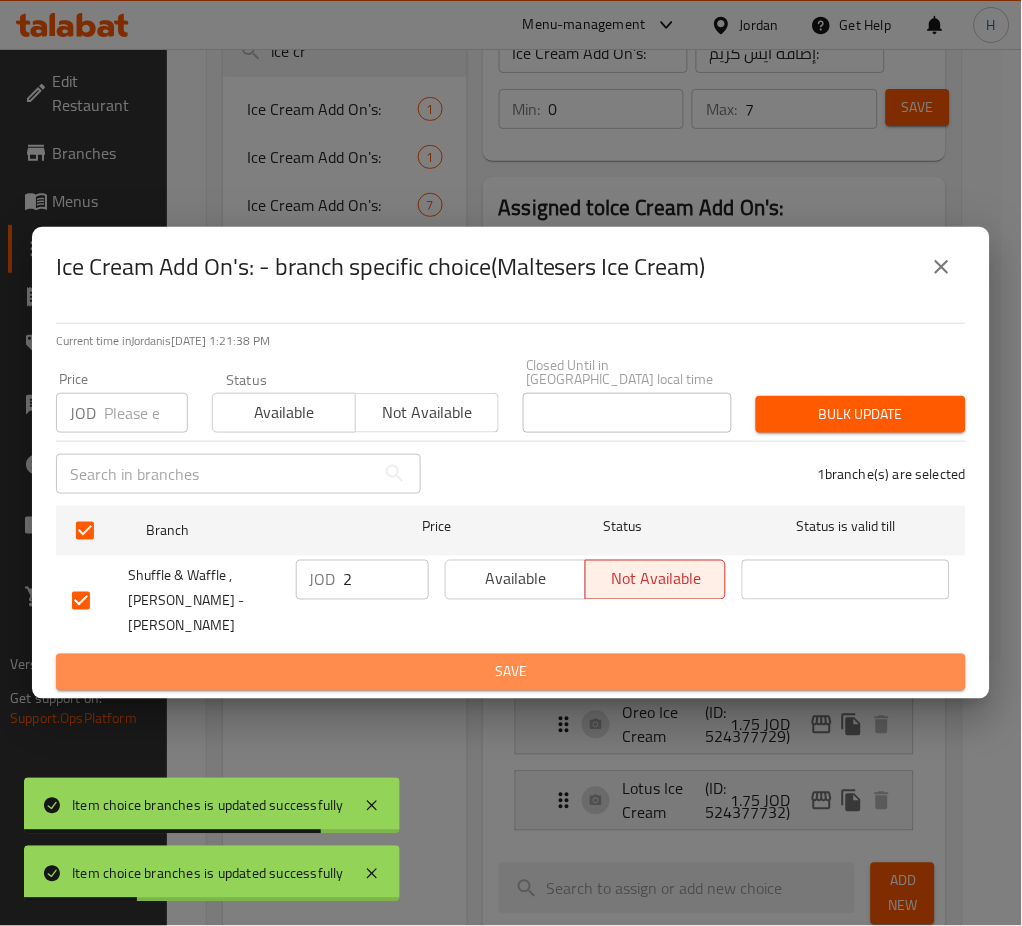 click on "Save" at bounding box center [511, 672] 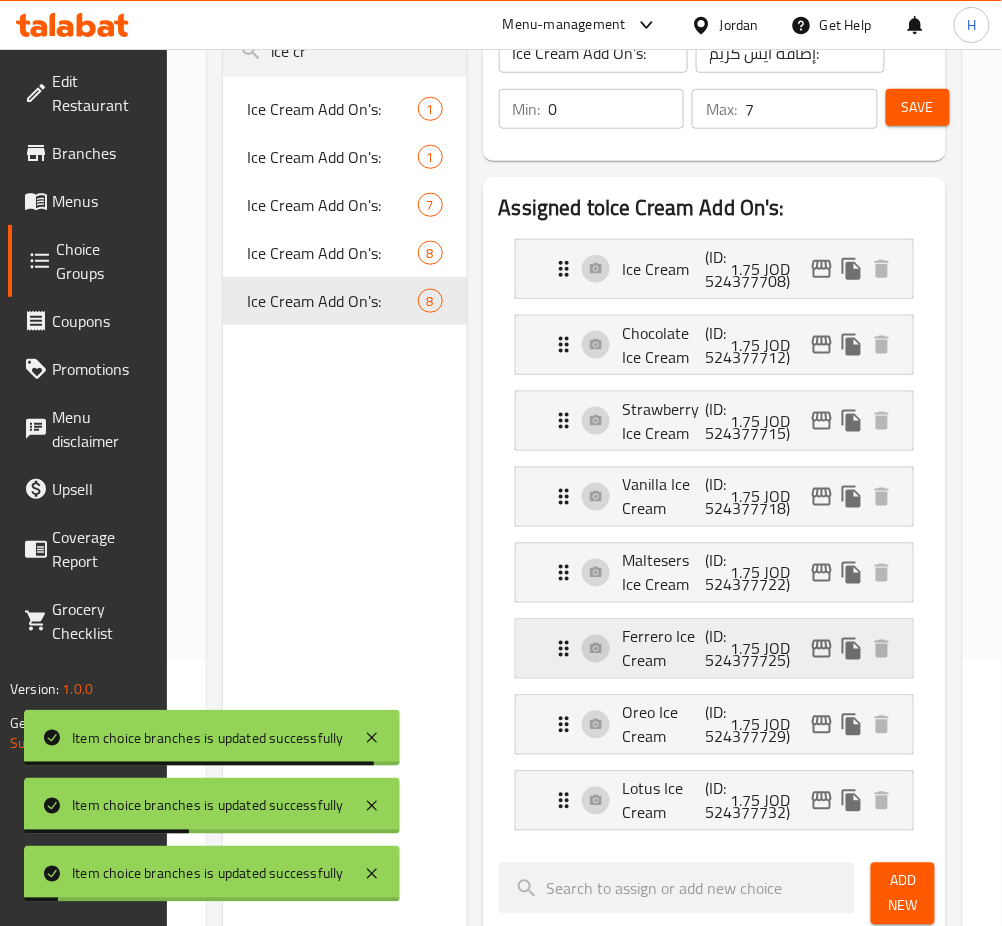 click 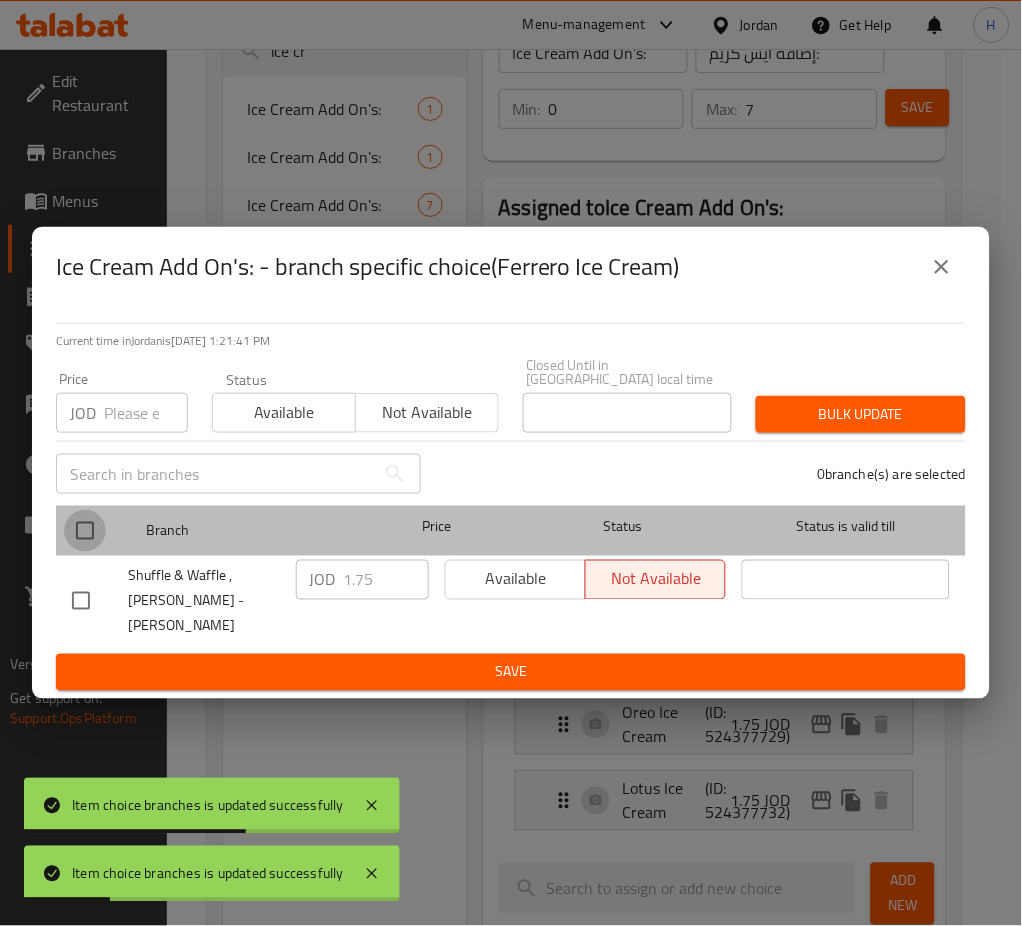 drag, startPoint x: 101, startPoint y: 538, endPoint x: 448, endPoint y: 613, distance: 355.01266 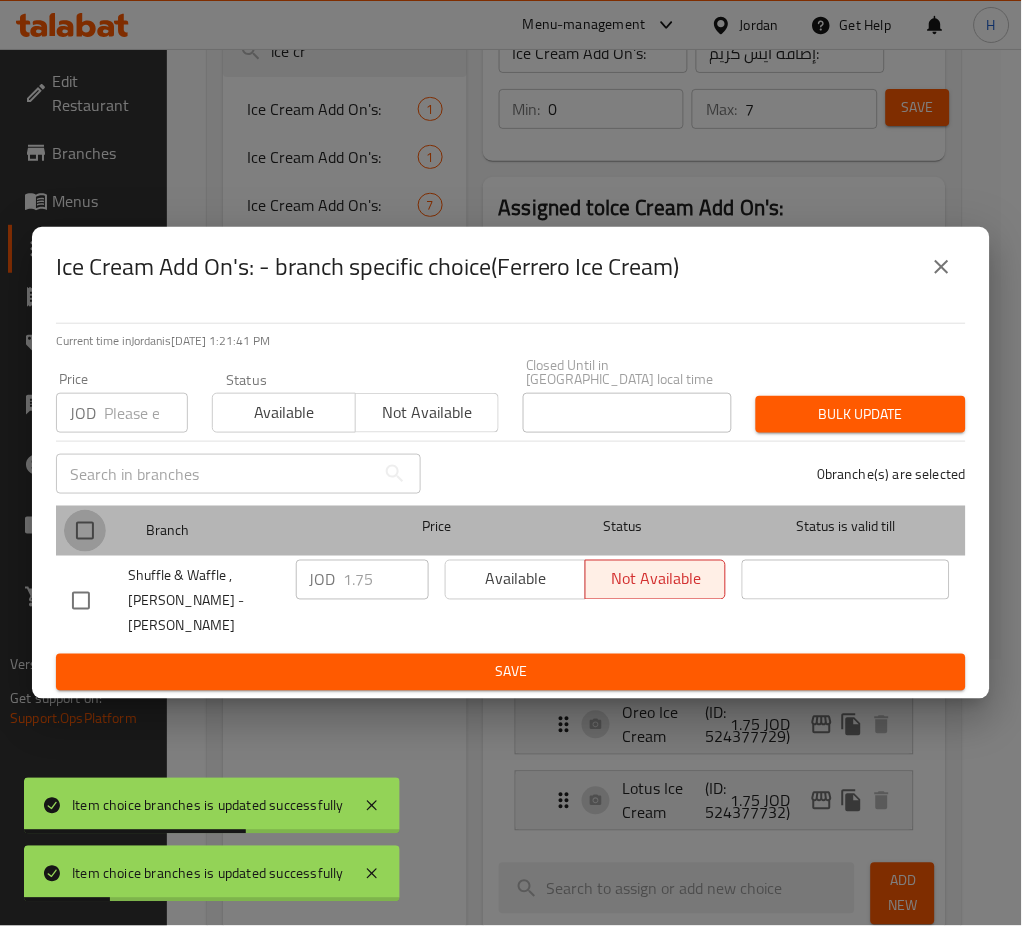 click at bounding box center (85, 531) 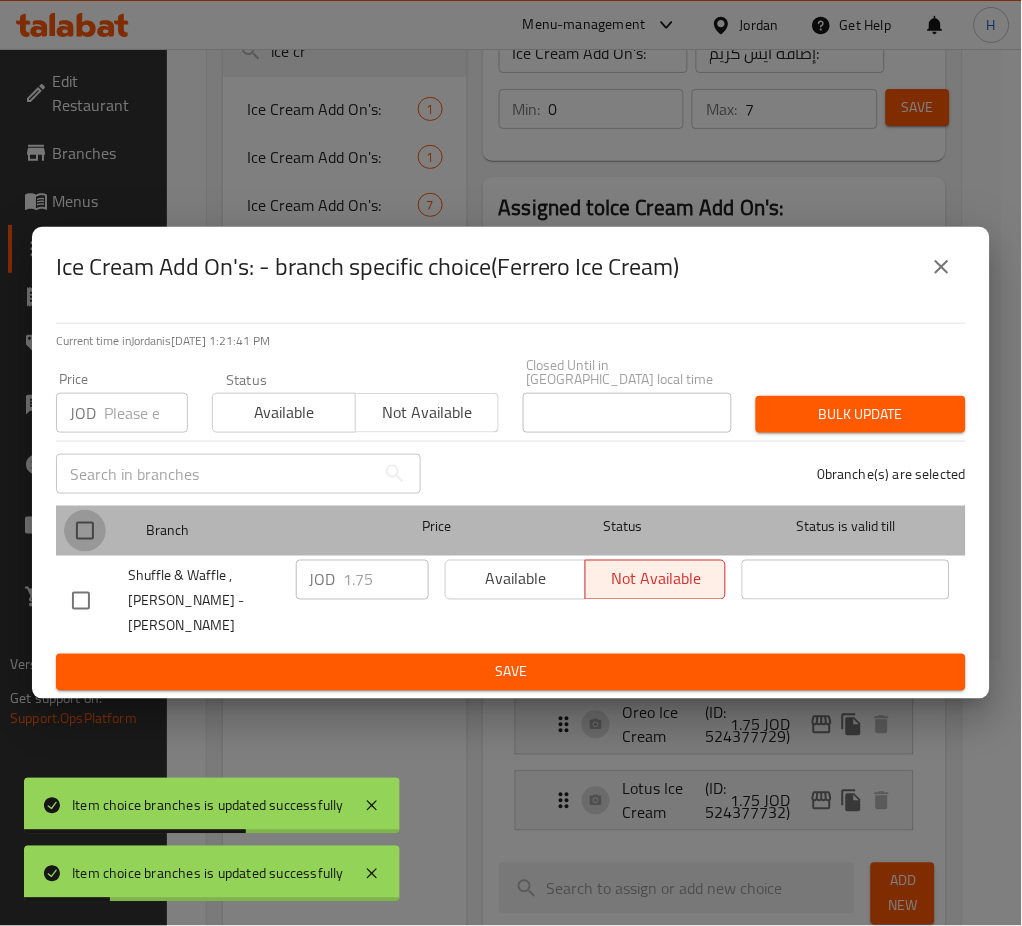 checkbox on "true" 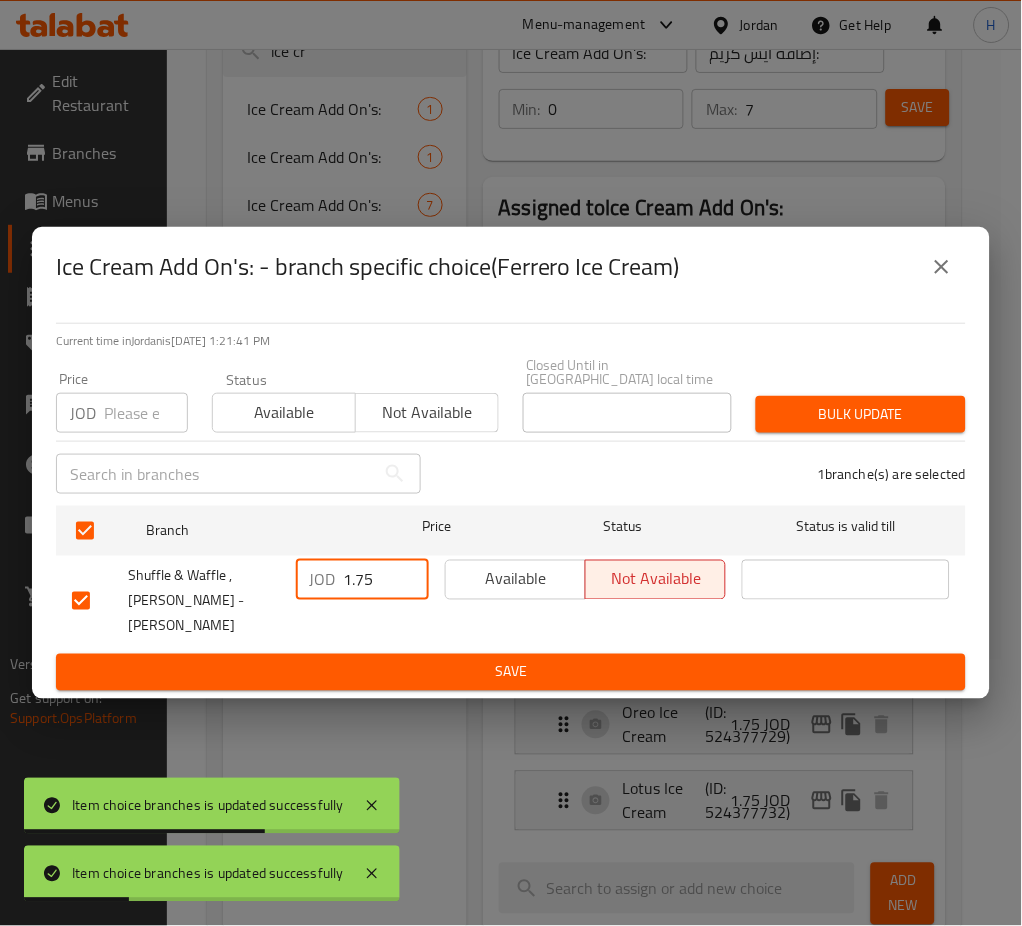 click on "1.75" at bounding box center [386, 580] 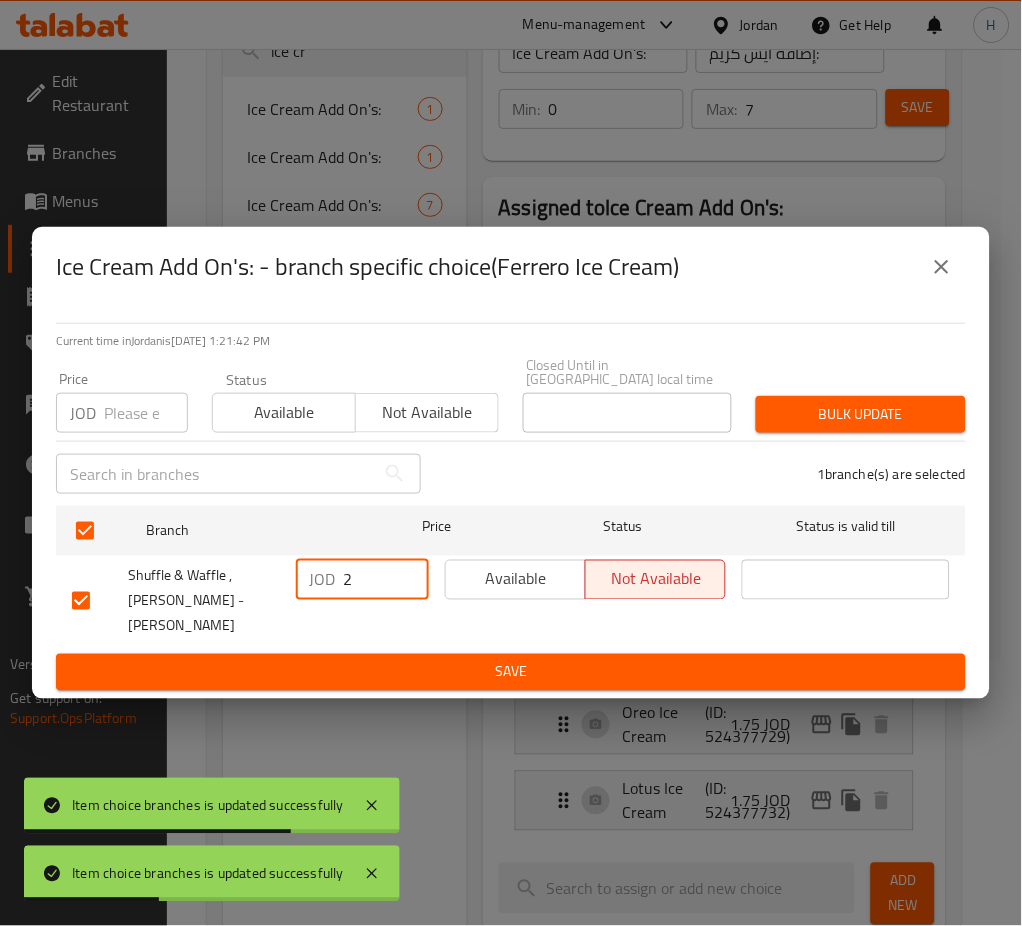 type on "2" 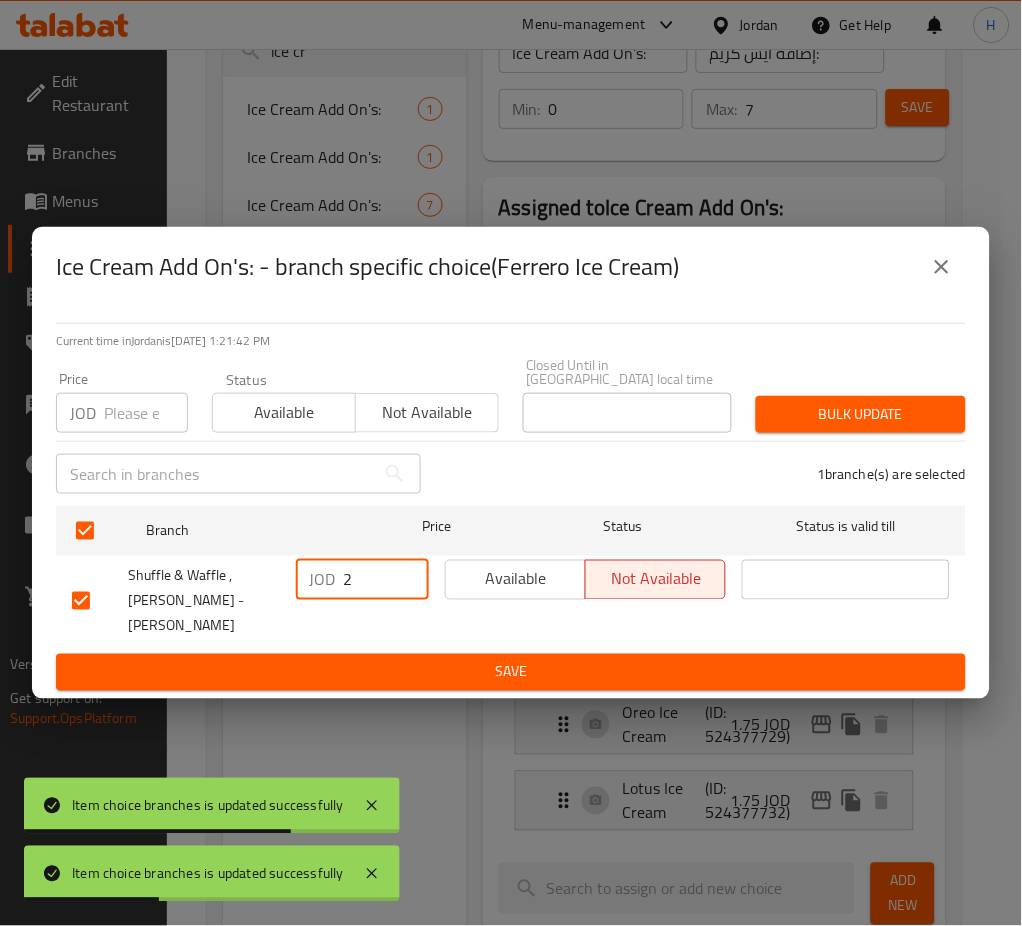 click on "Save" at bounding box center (511, 672) 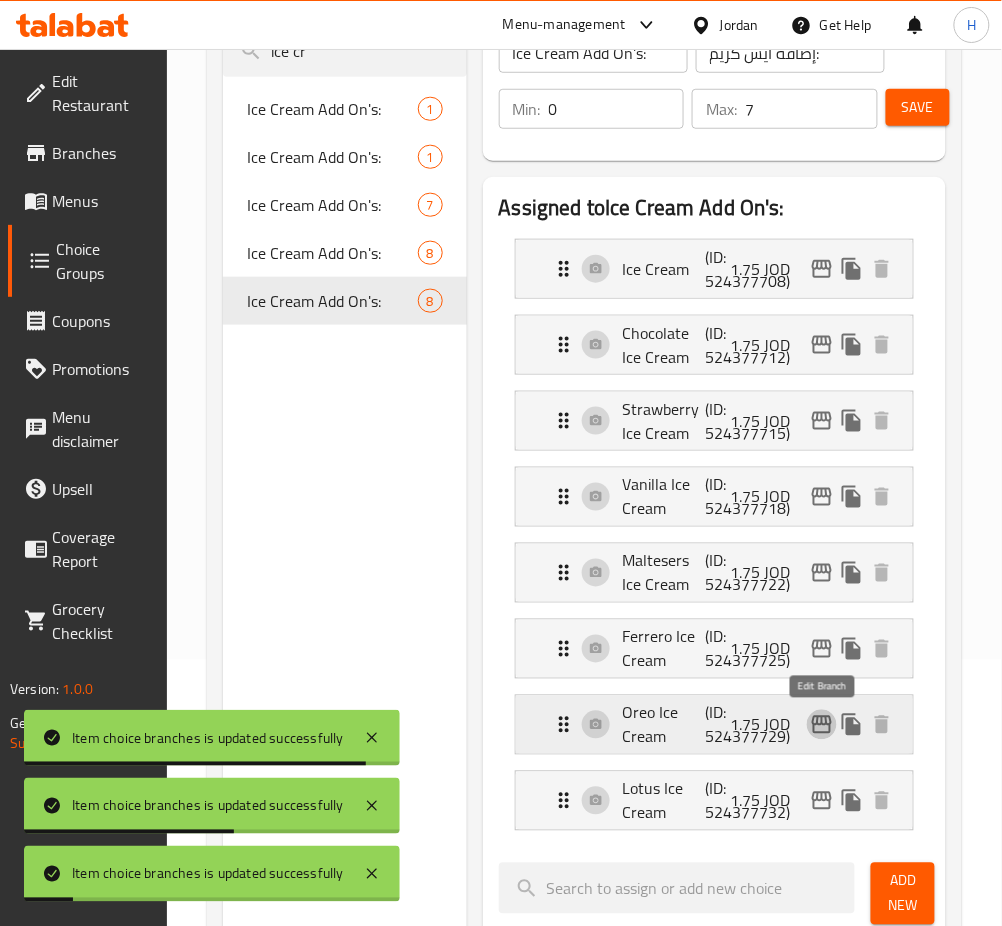 click 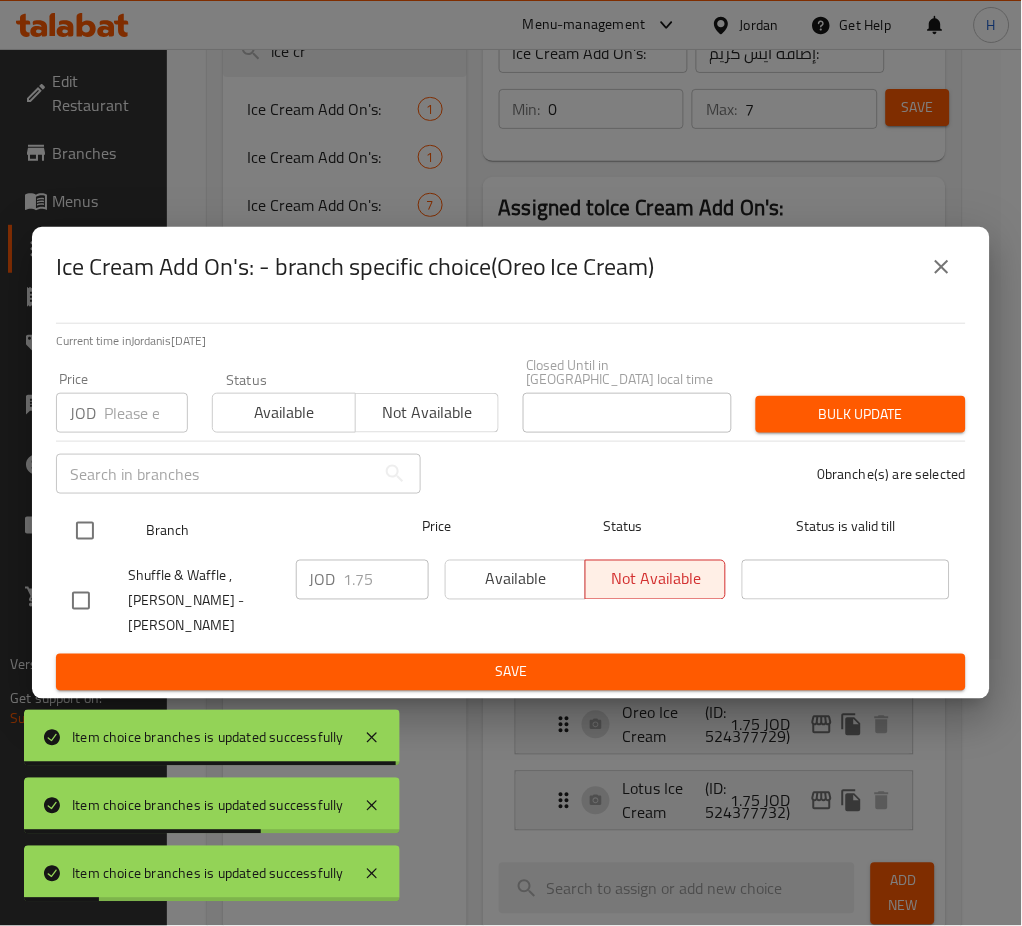 drag, startPoint x: 73, startPoint y: 526, endPoint x: 249, endPoint y: 582, distance: 184.69434 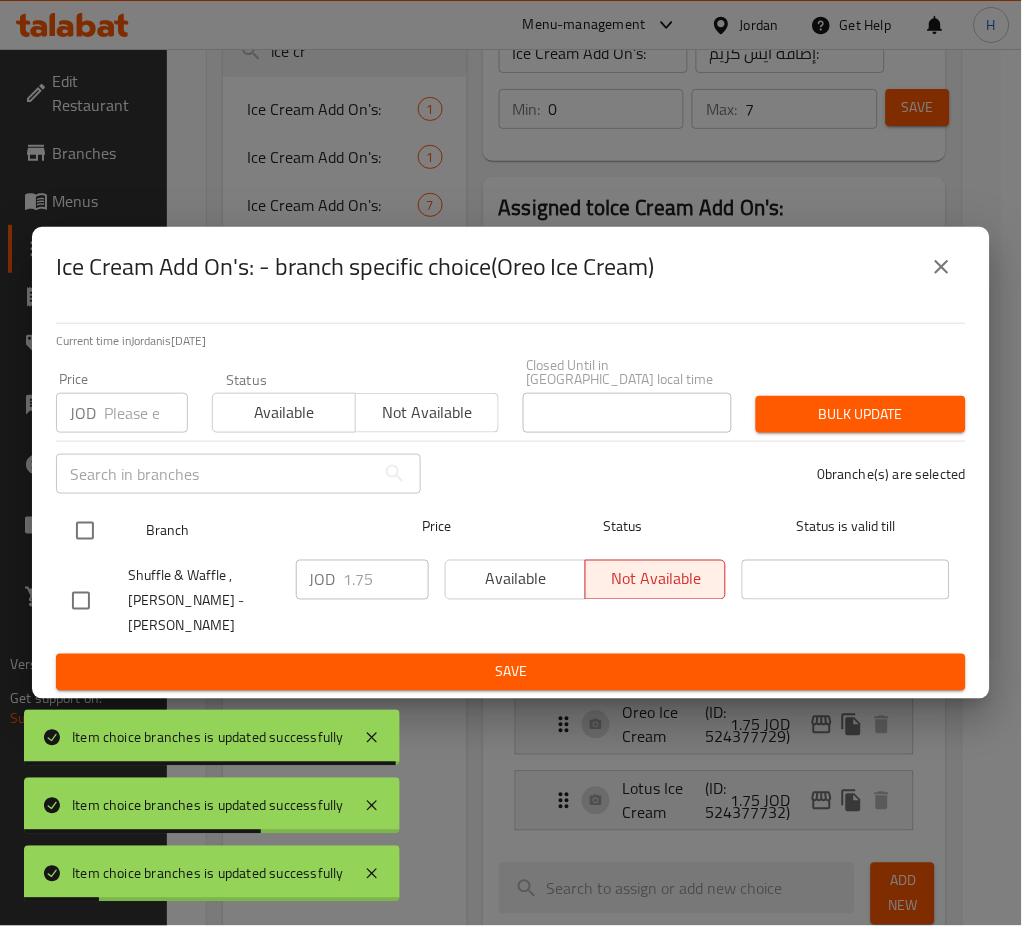 click at bounding box center [85, 531] 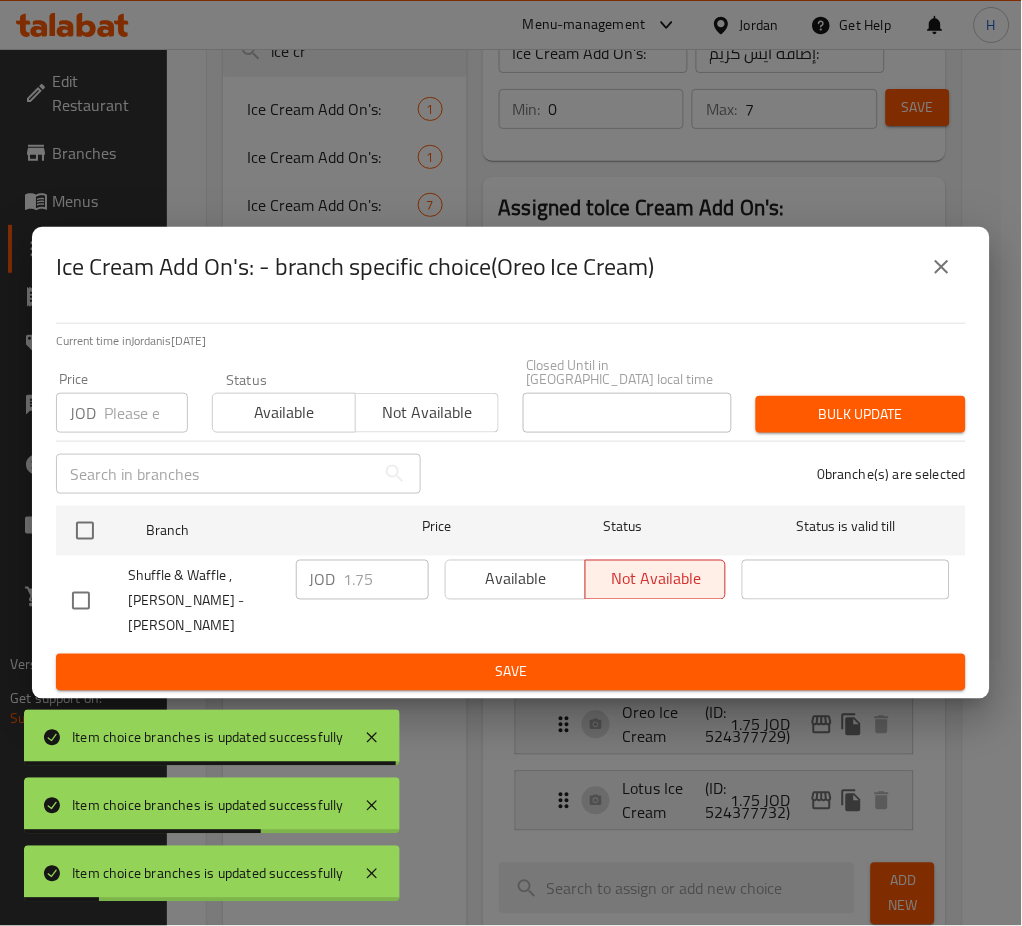 checkbox on "true" 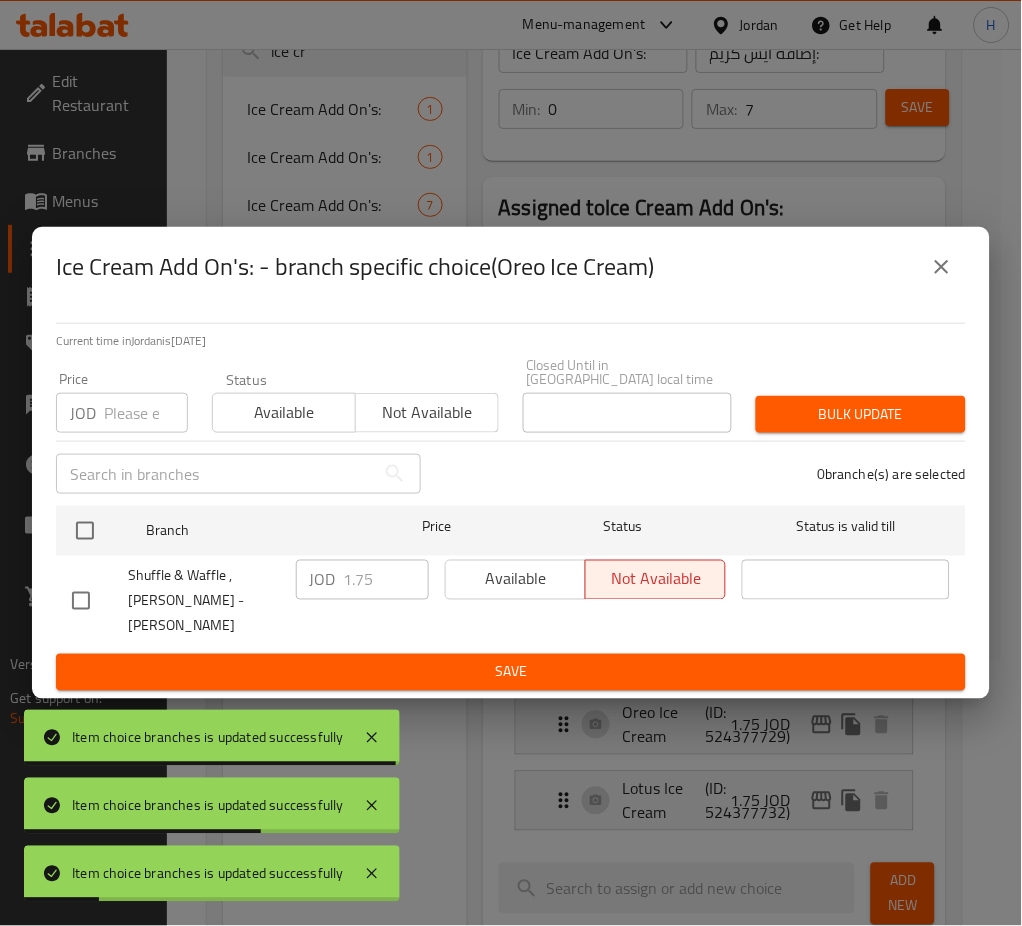 checkbox on "true" 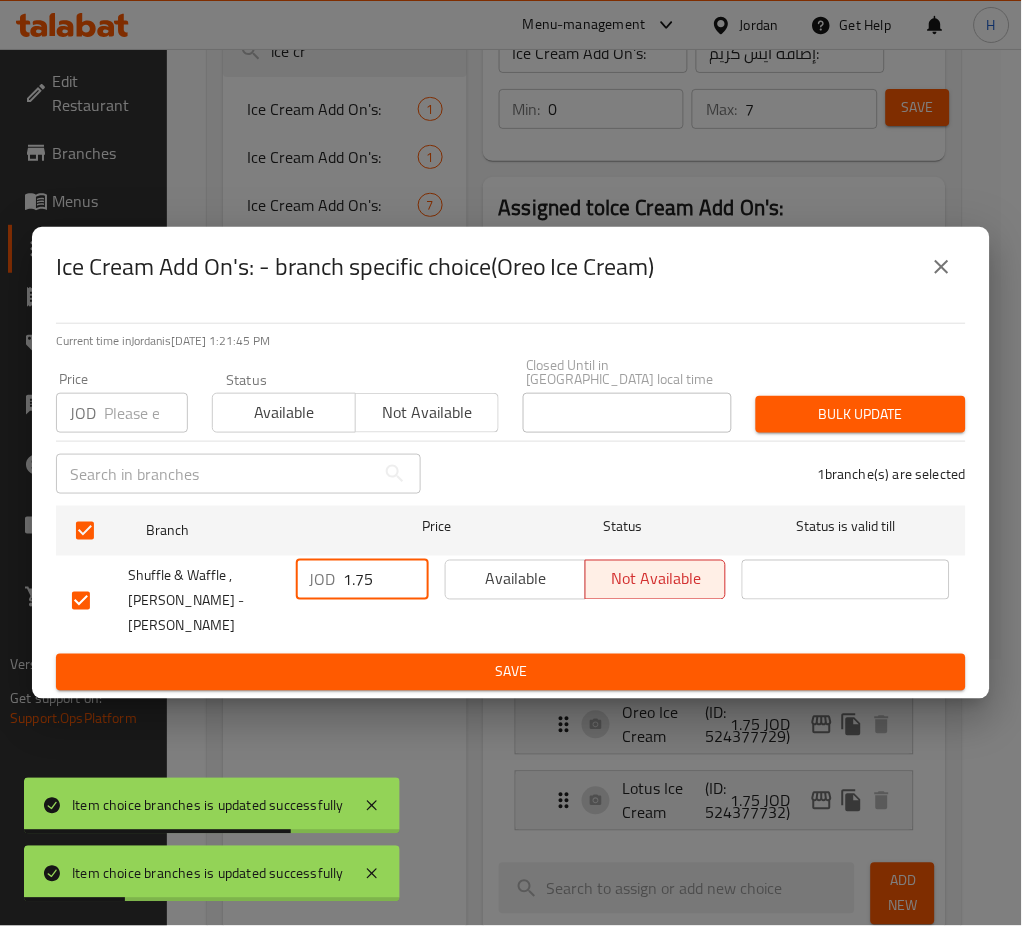 click on "1.75" at bounding box center (386, 580) 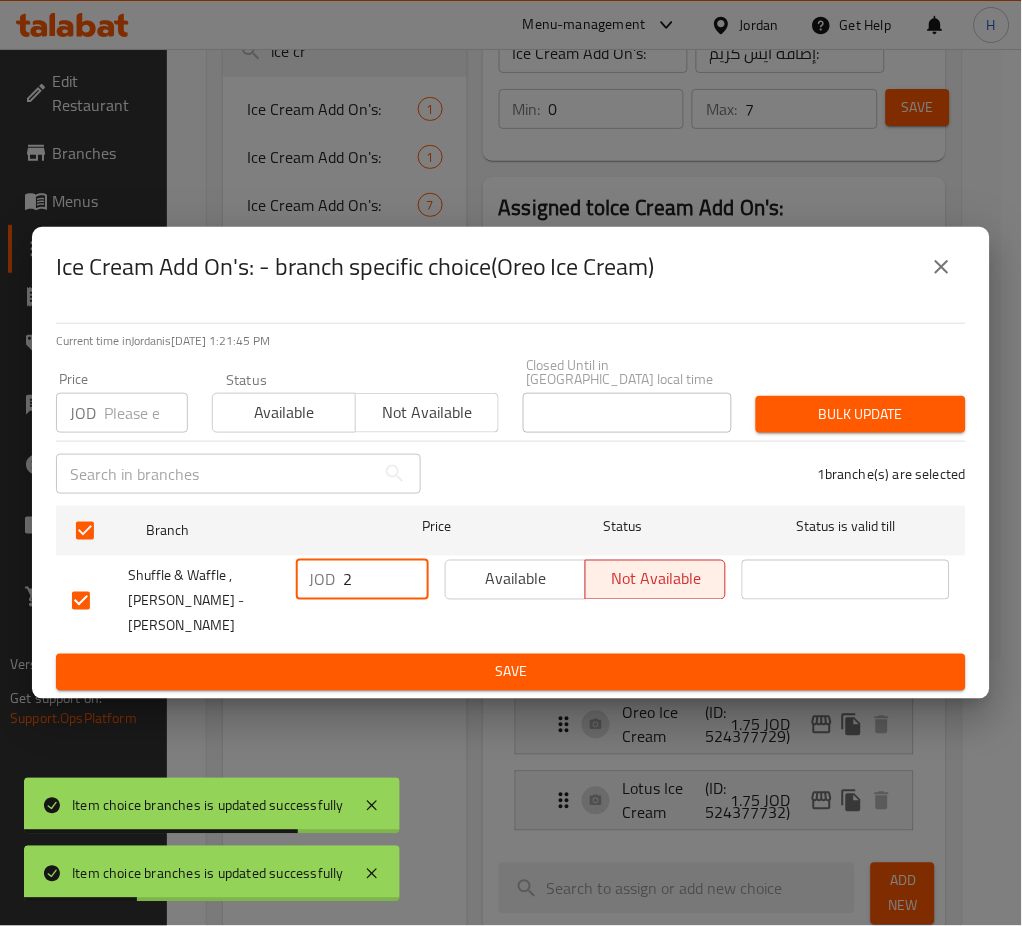 type on "2" 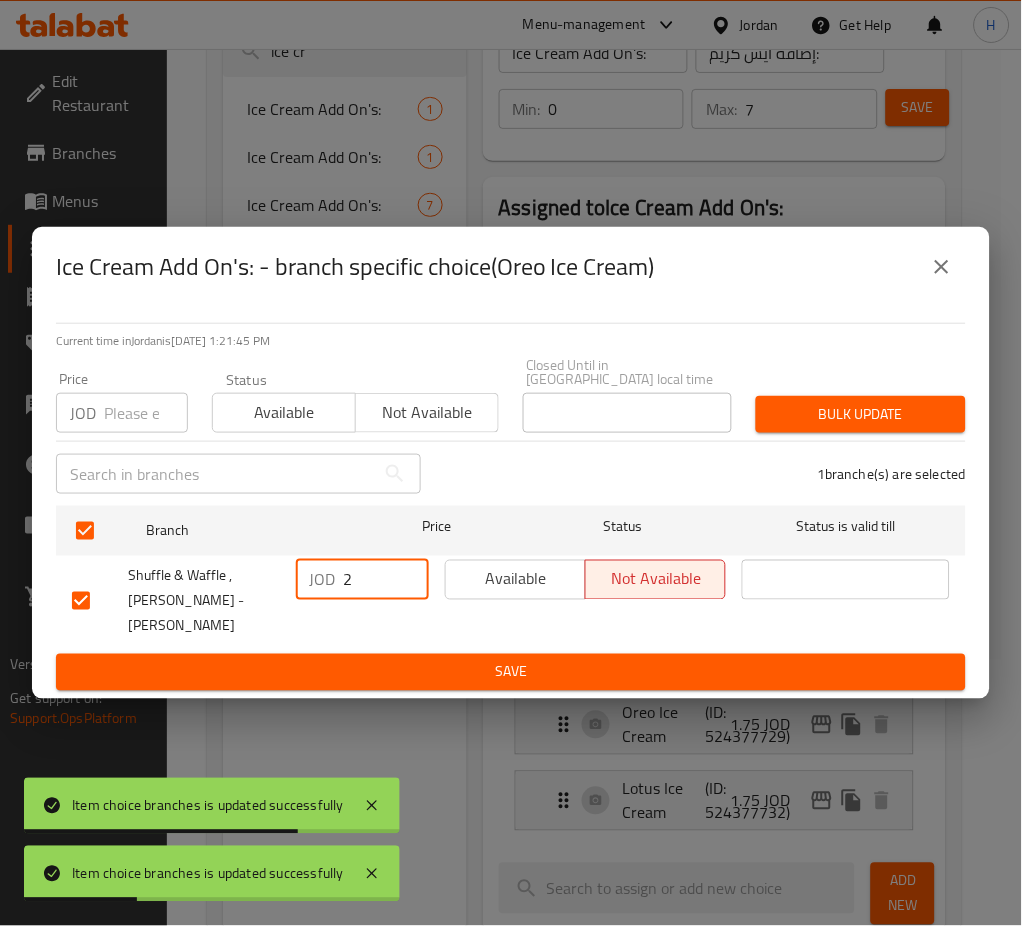 drag, startPoint x: 429, startPoint y: 655, endPoint x: 442, endPoint y: 658, distance: 13.341664 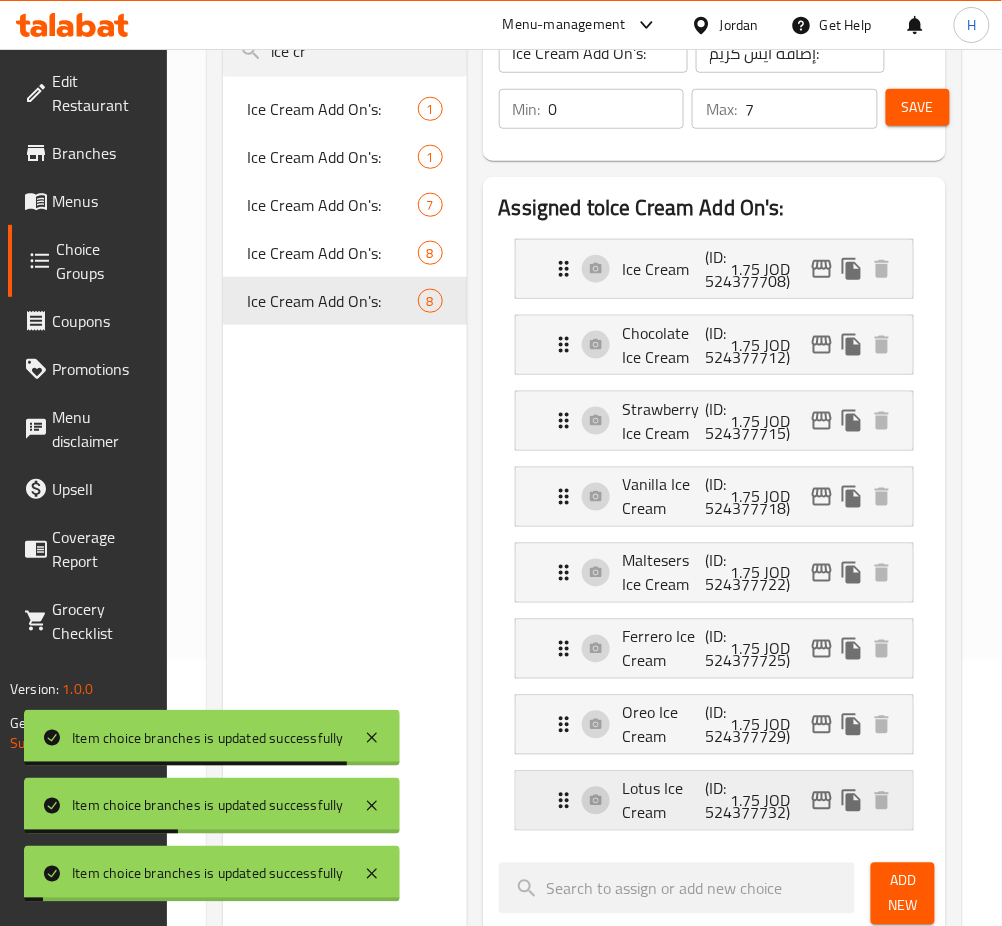 click 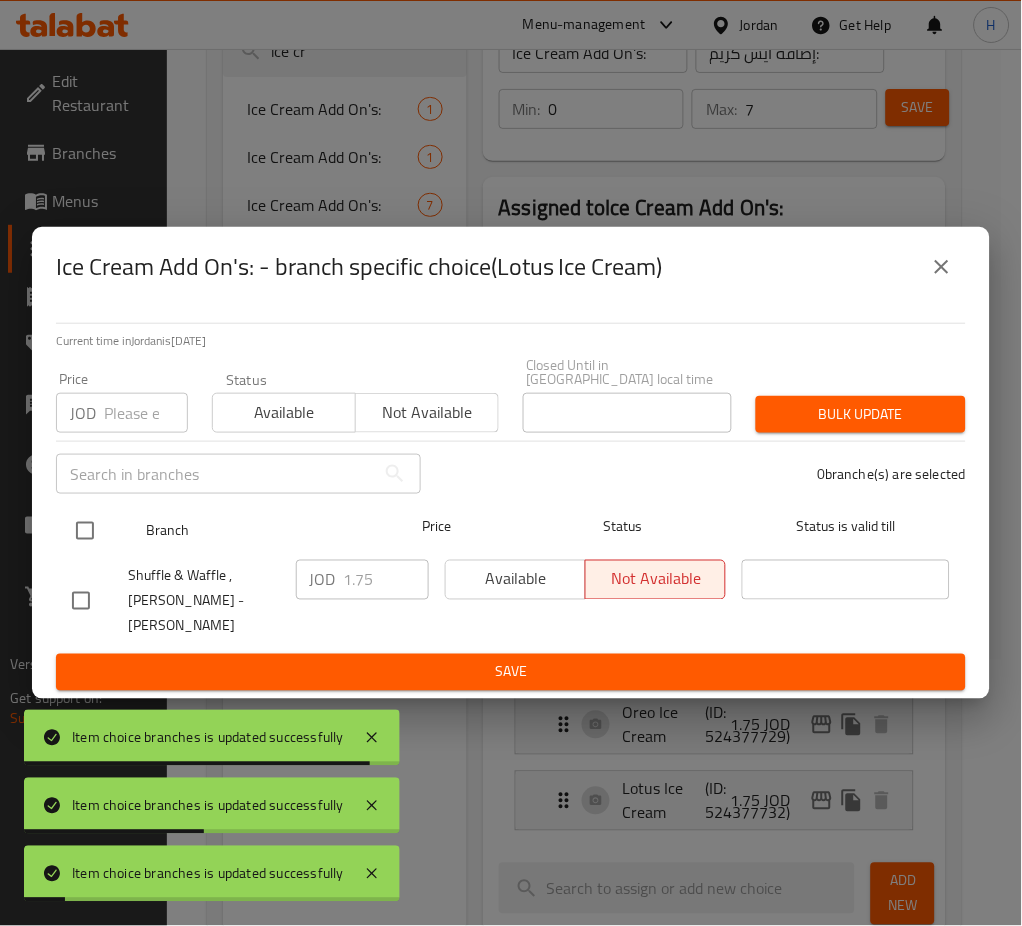 click at bounding box center (85, 531) 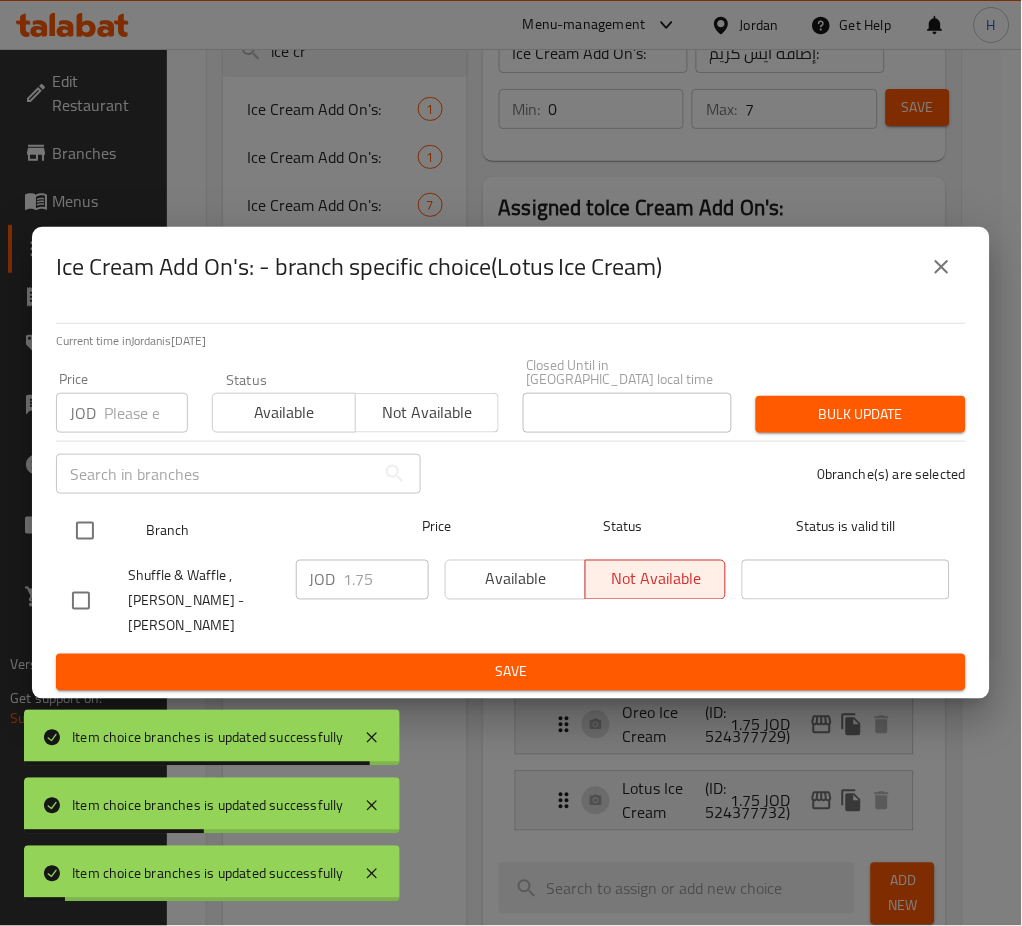 checkbox on "true" 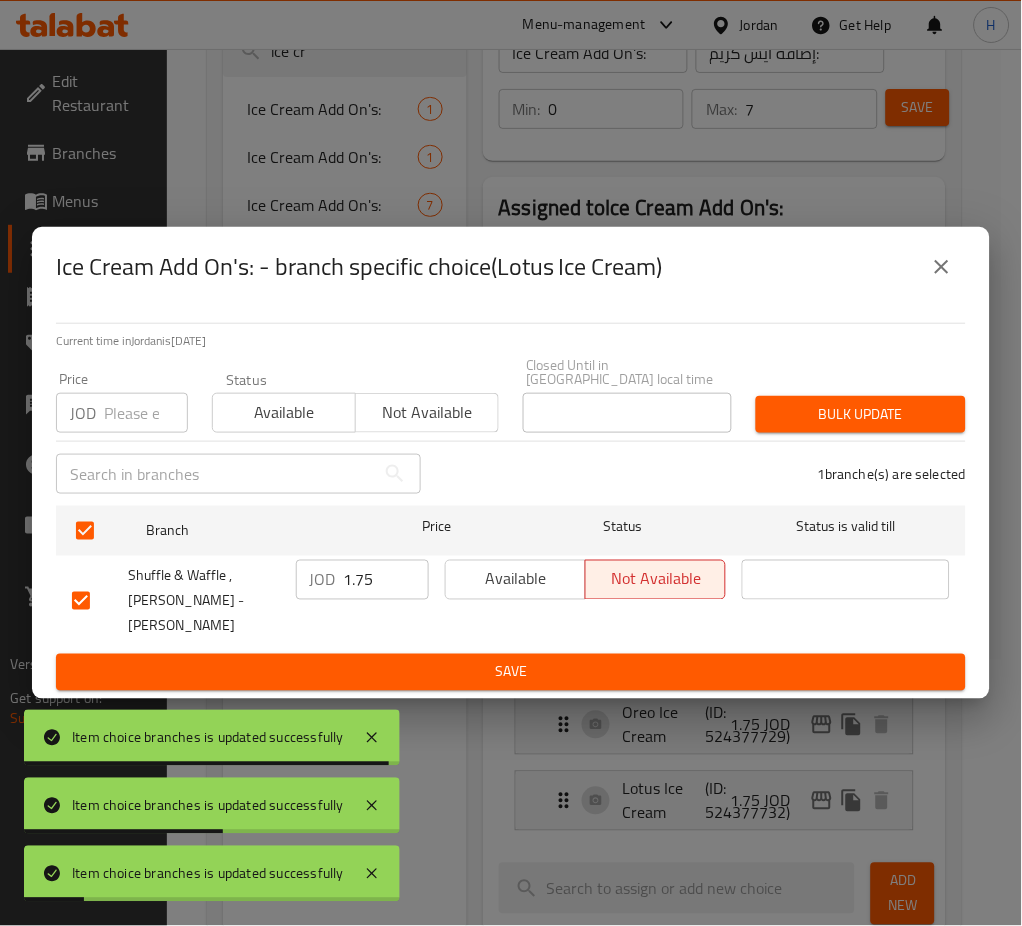 click on "1.75" at bounding box center (386, 580) 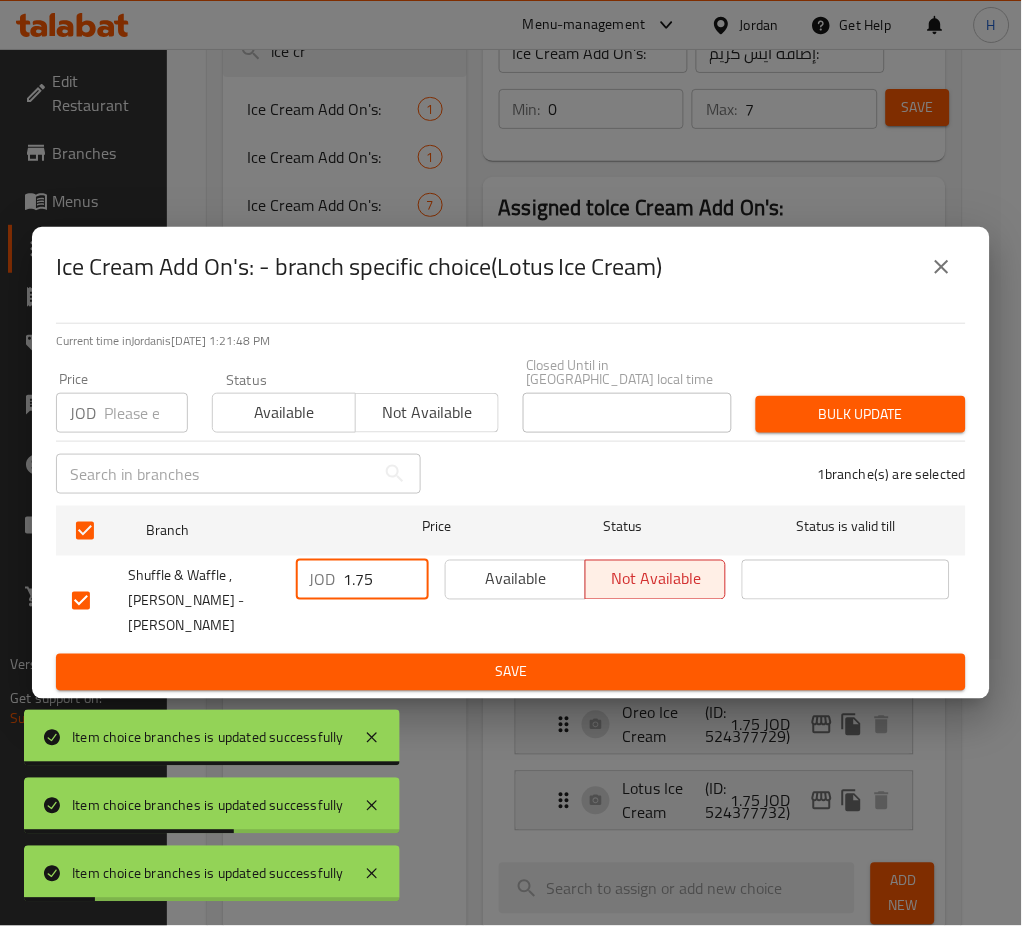 paste on "2" 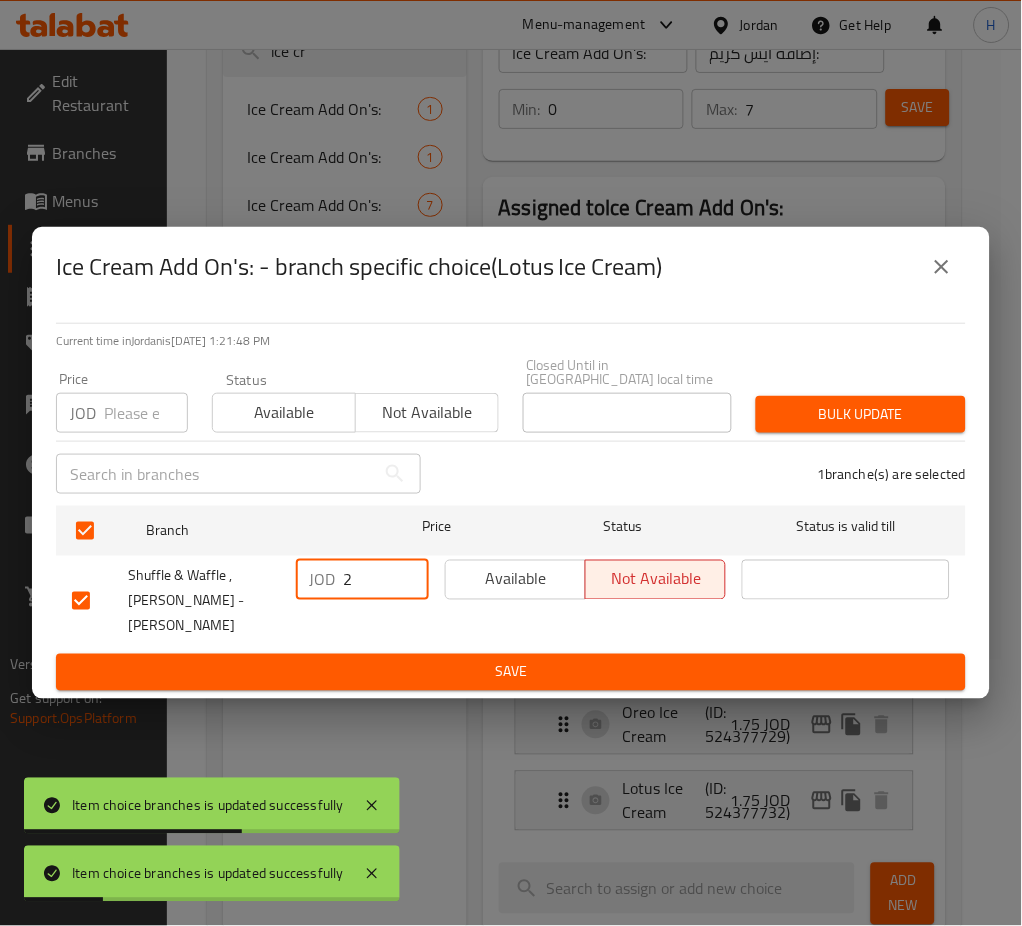 type on "2" 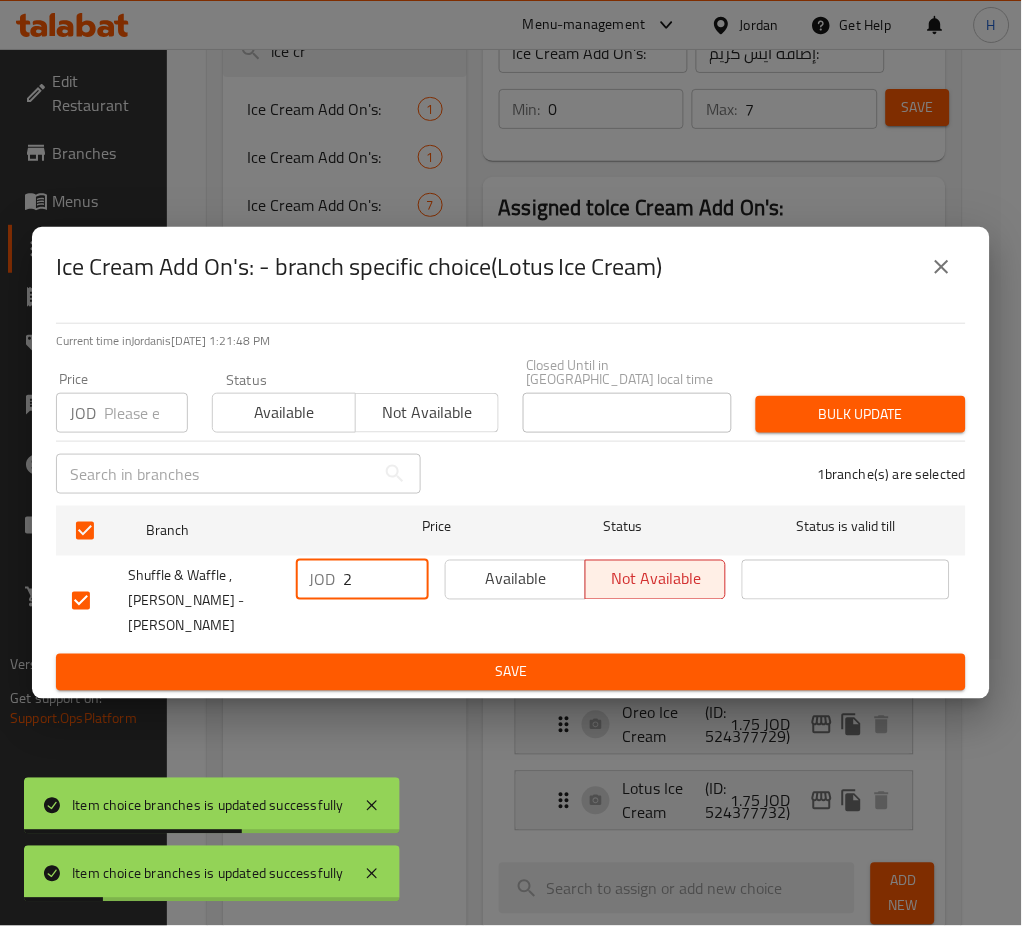 click on "Save" at bounding box center [511, 672] 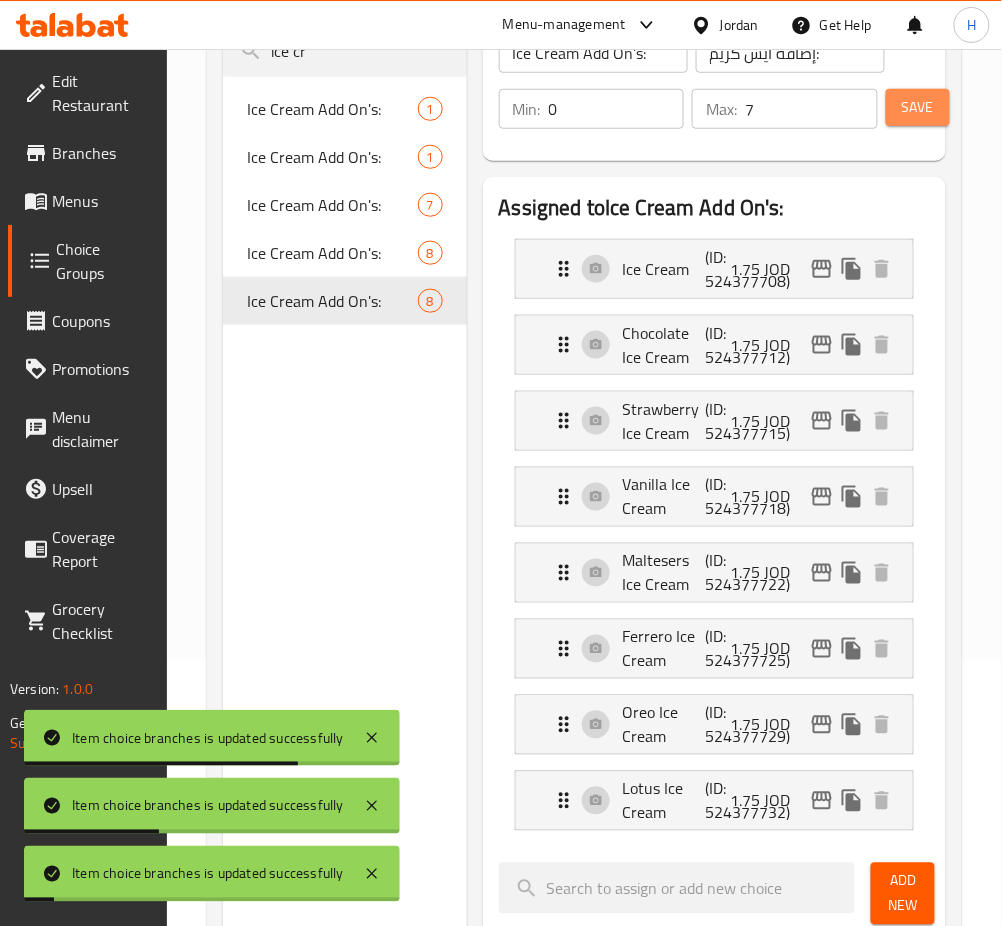 click on "Save" at bounding box center (918, 107) 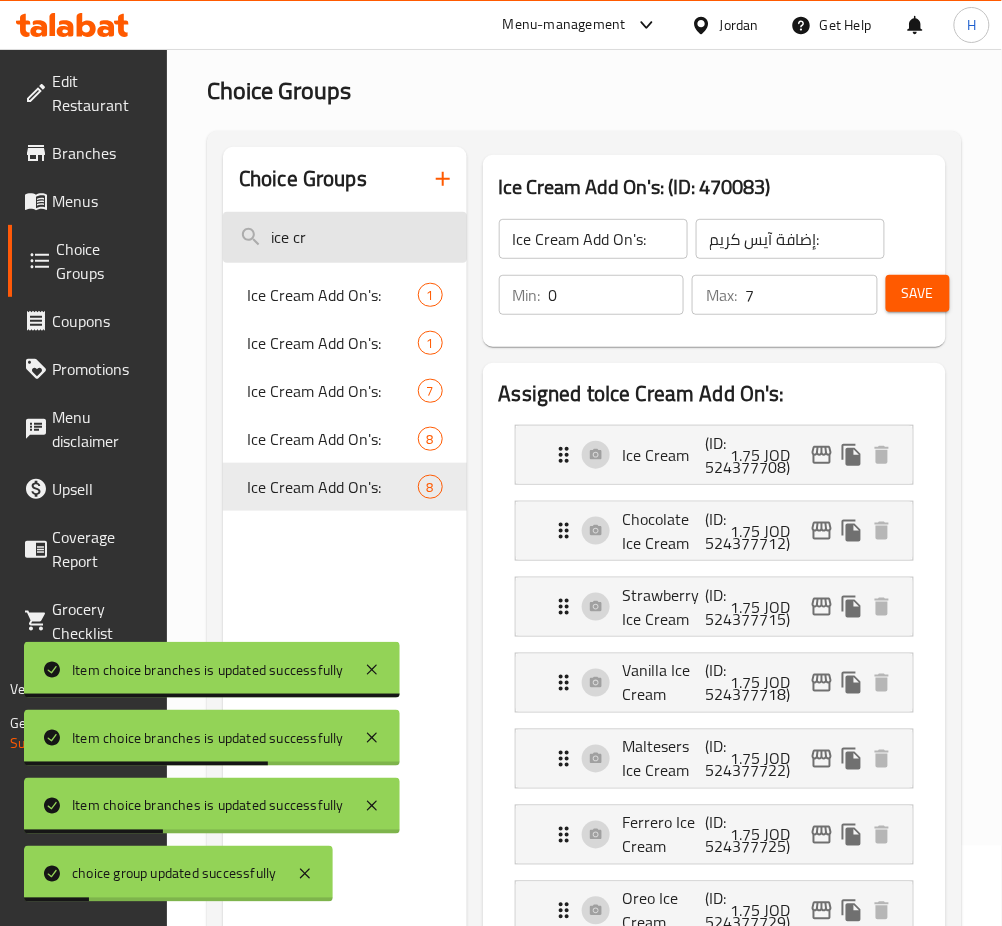 scroll, scrollTop: 0, scrollLeft: 0, axis: both 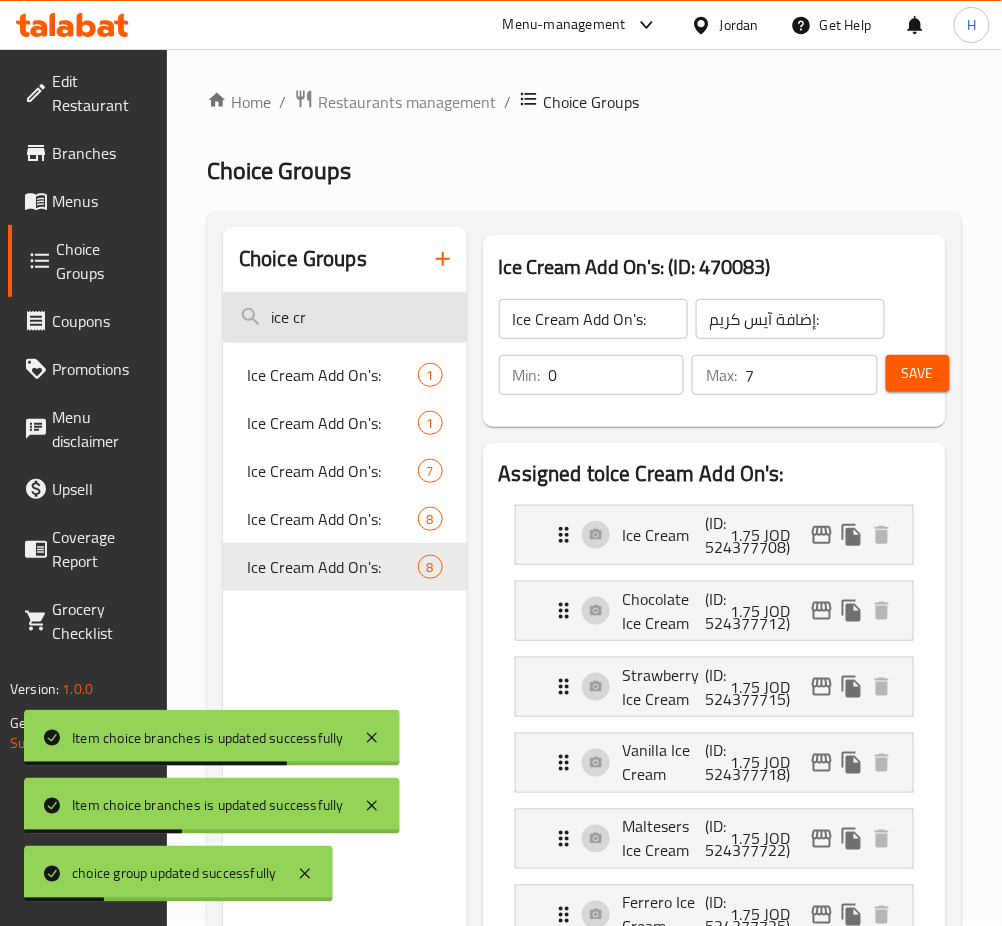 click on "ice cr" at bounding box center [345, 317] 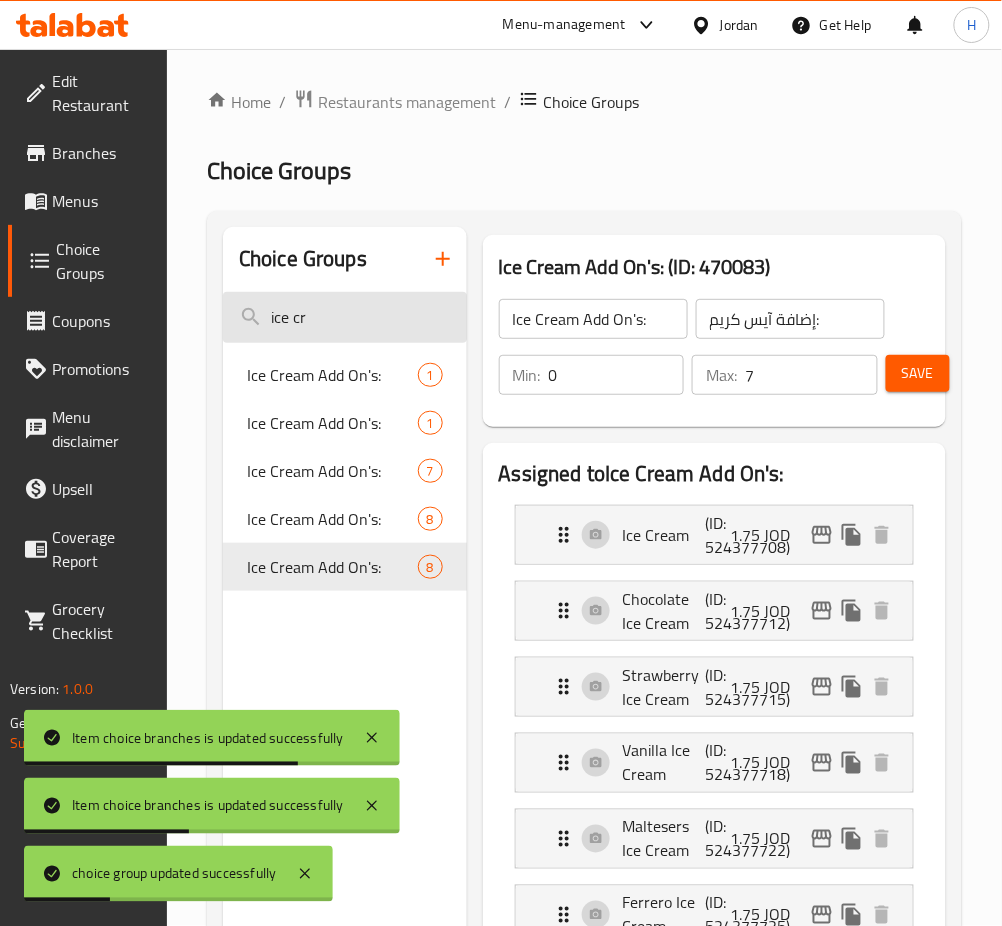 click on "ice cr" at bounding box center (345, 317) 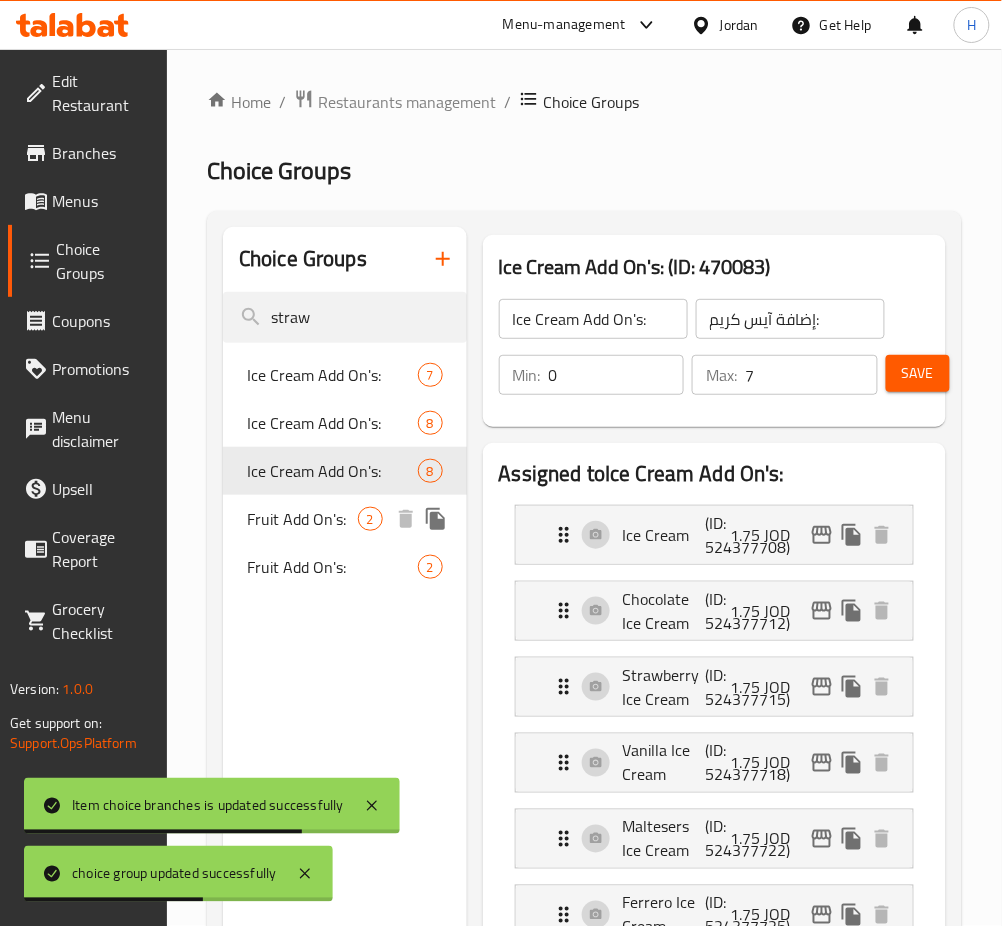 type on "straw" 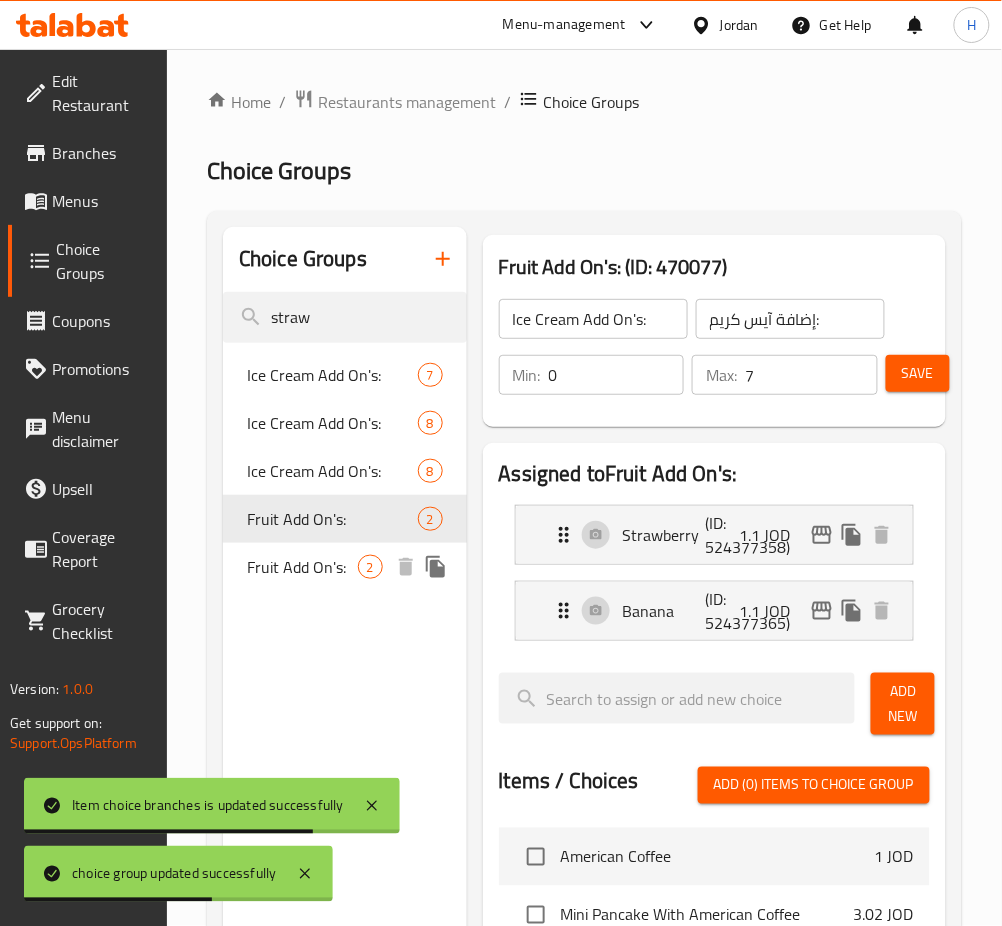 type on "Fruit Add On's:" 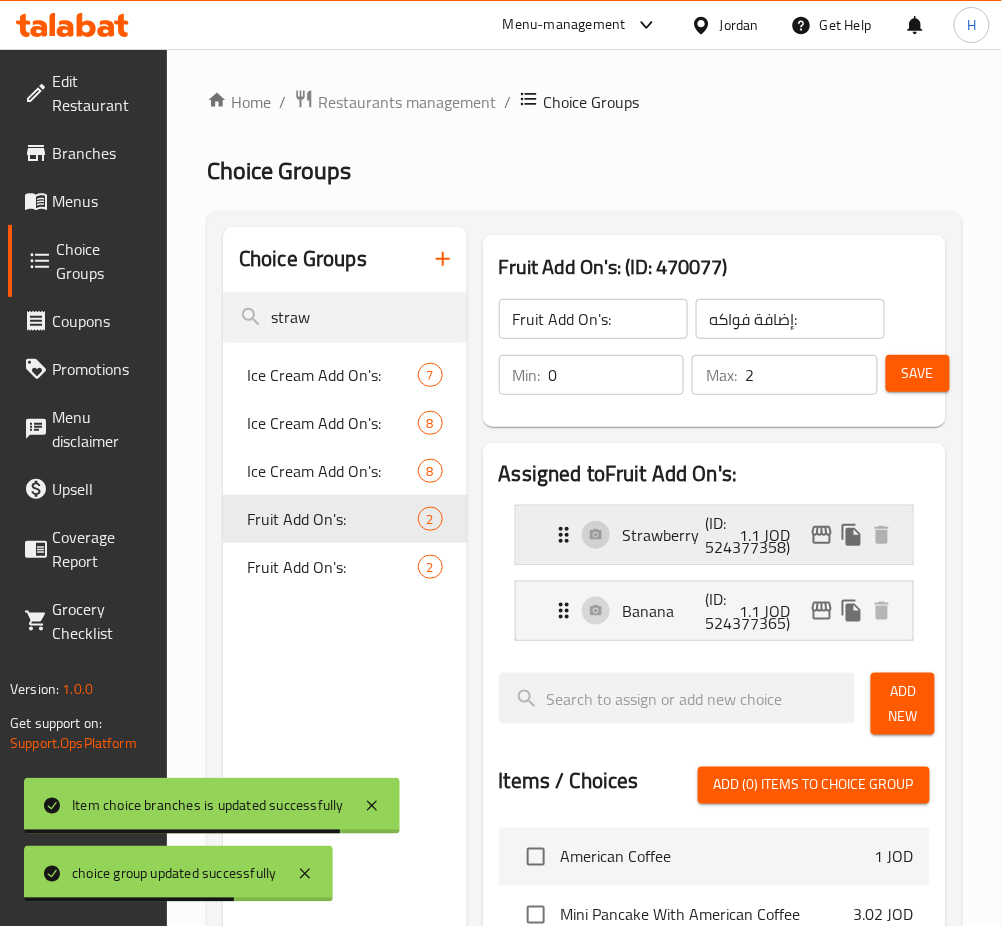 click 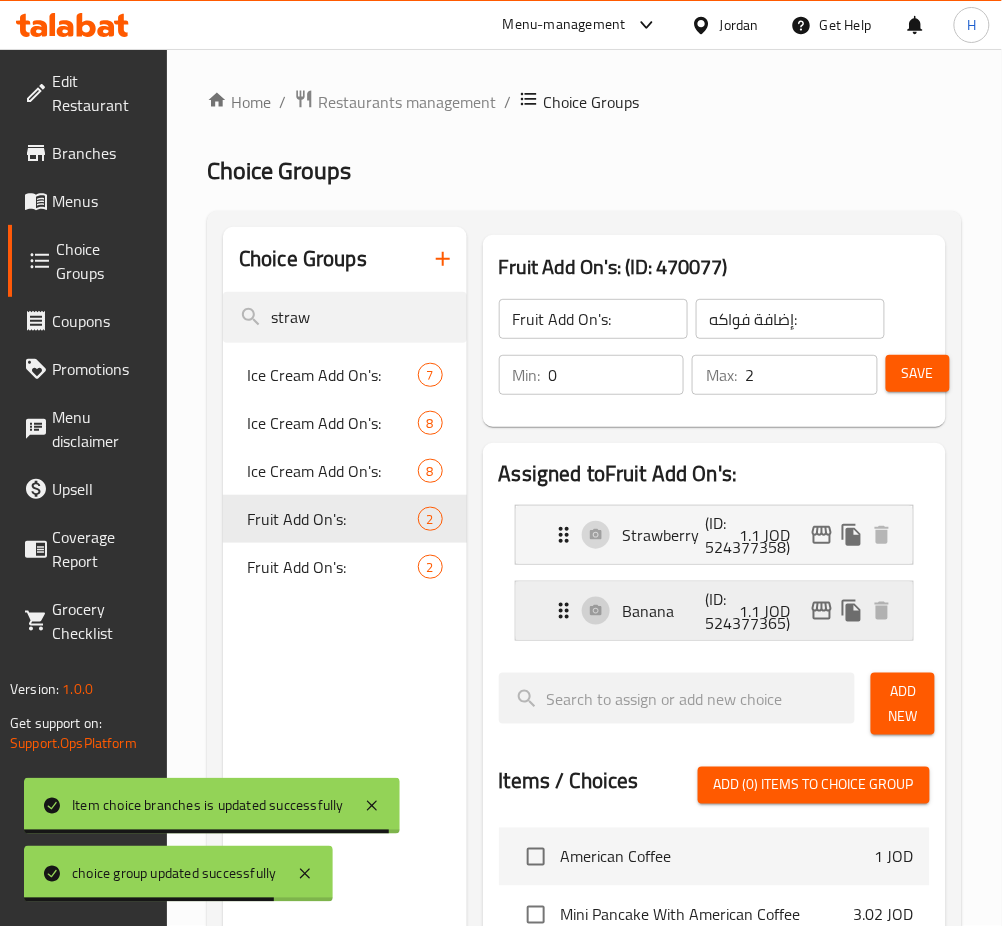 click 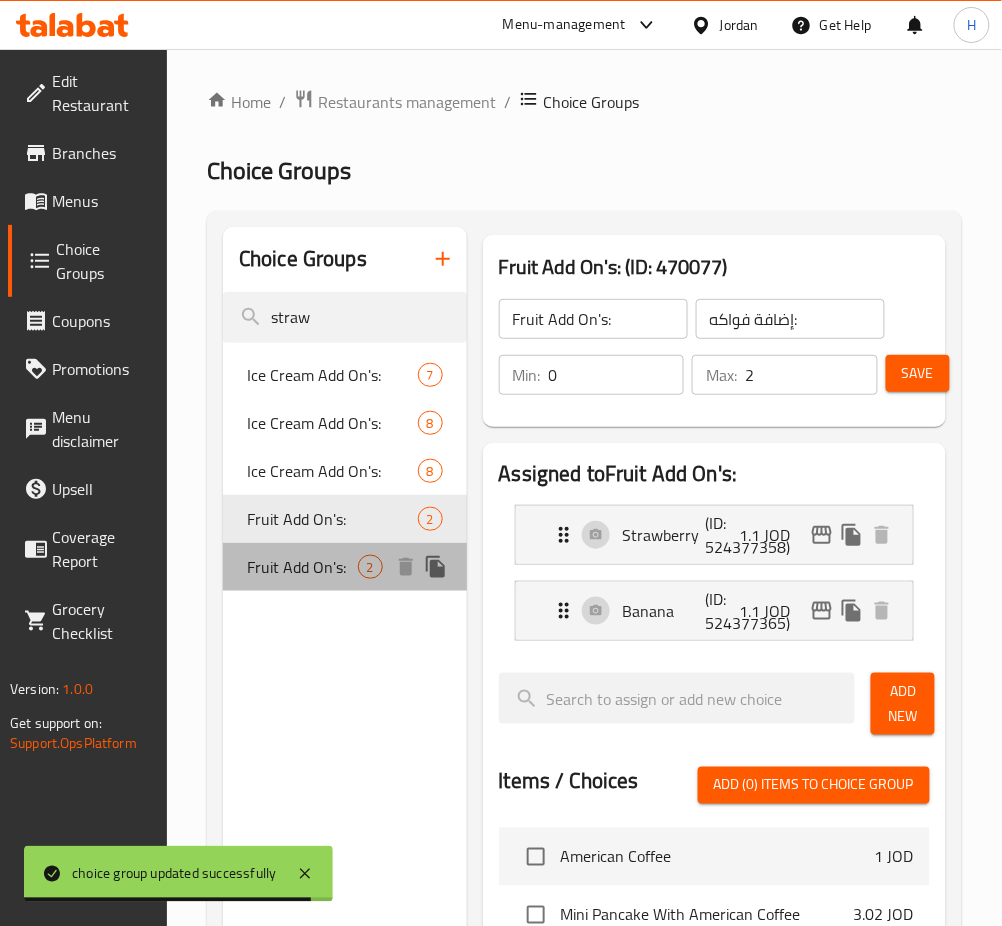 click on "Fruit Add On's:" at bounding box center (302, 567) 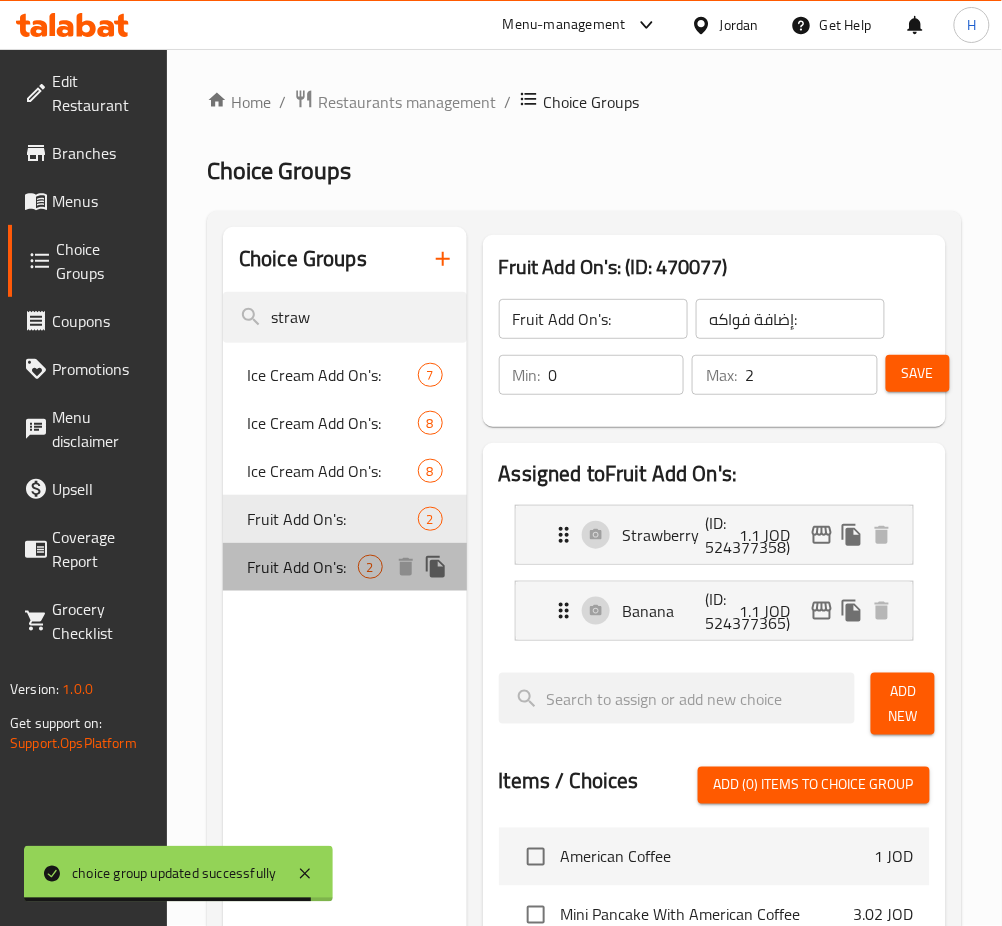 type on "Fruit Add On's:" 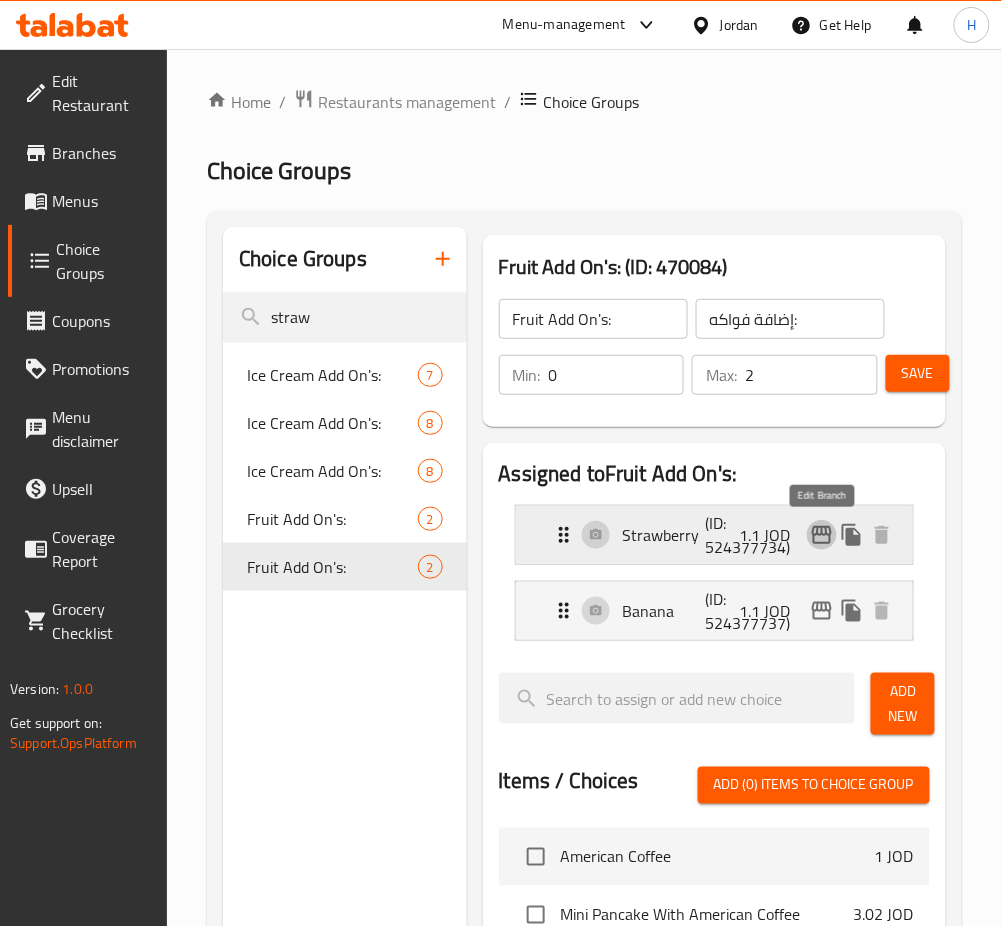 click 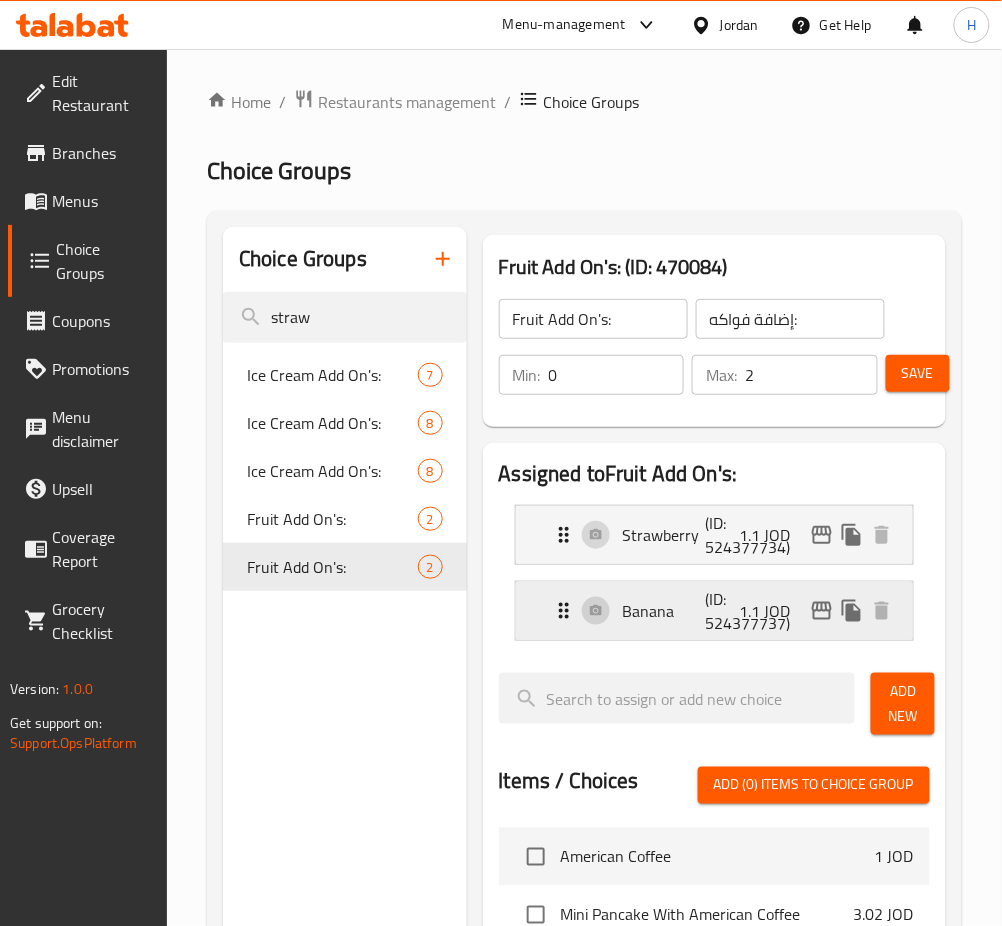 click 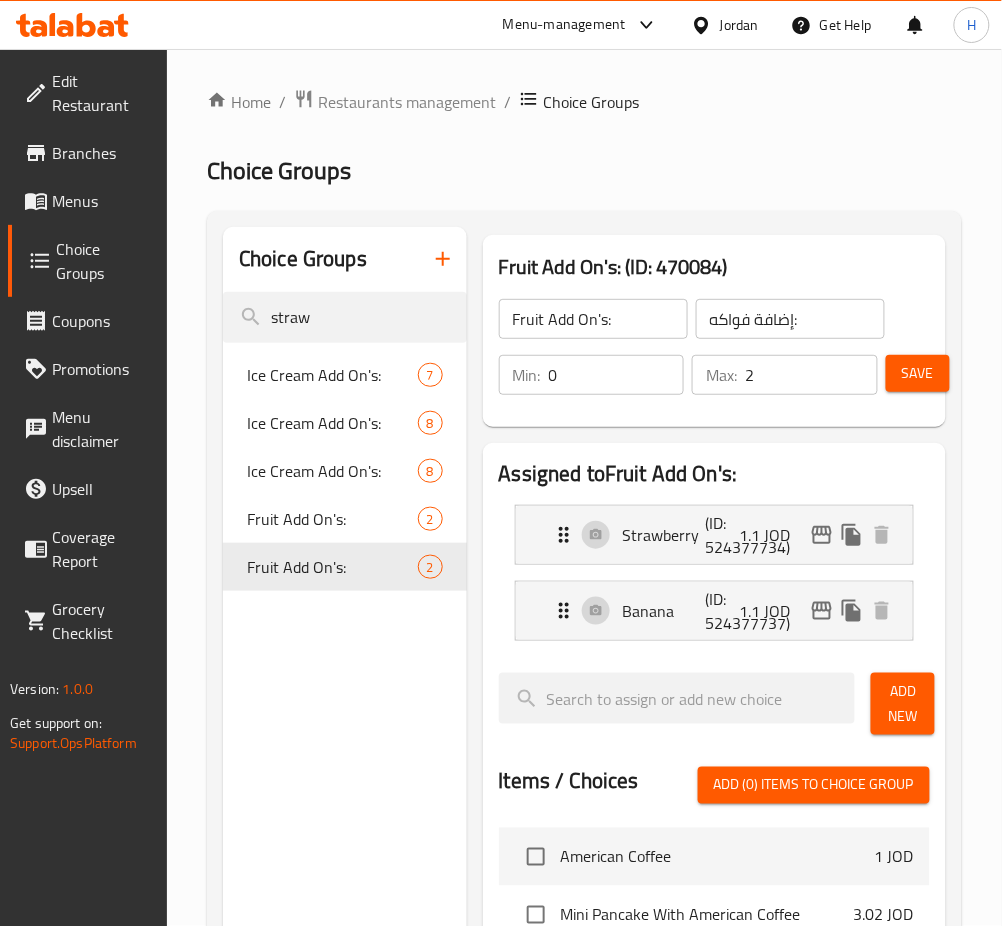 click on "Branches" at bounding box center [101, 153] 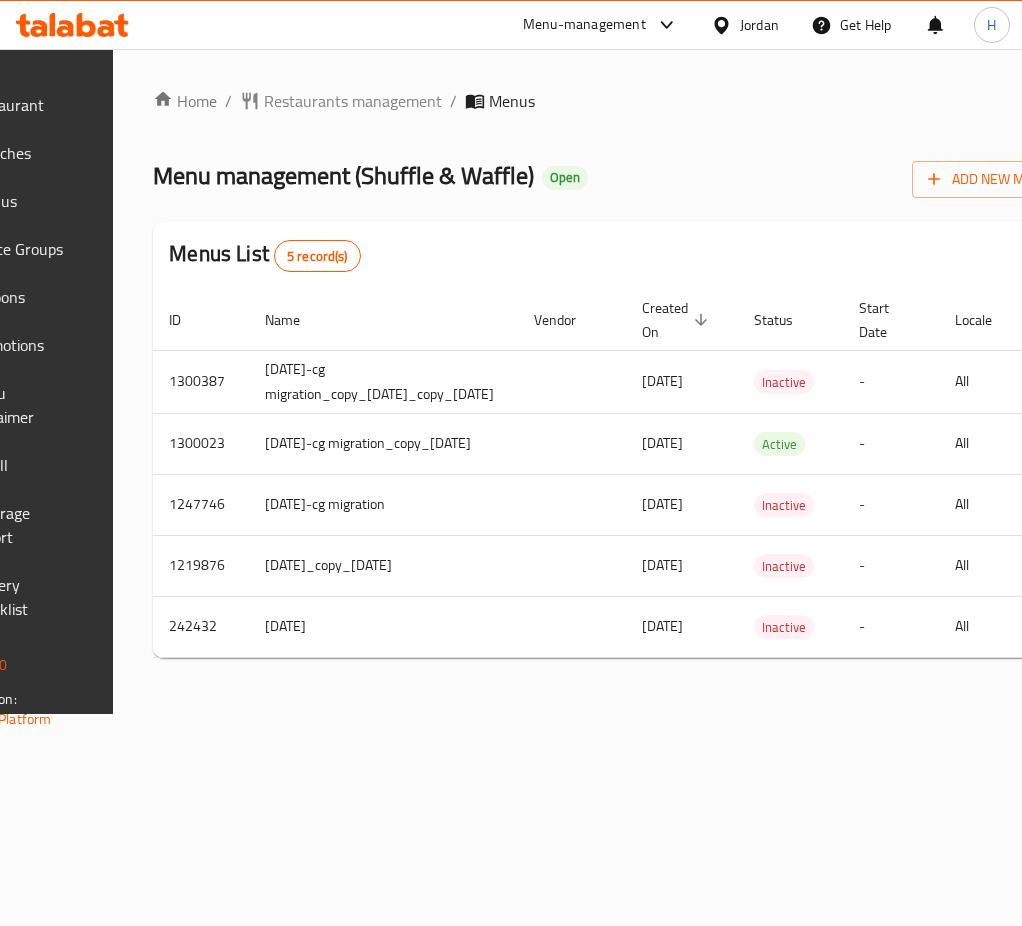 scroll, scrollTop: 0, scrollLeft: 0, axis: both 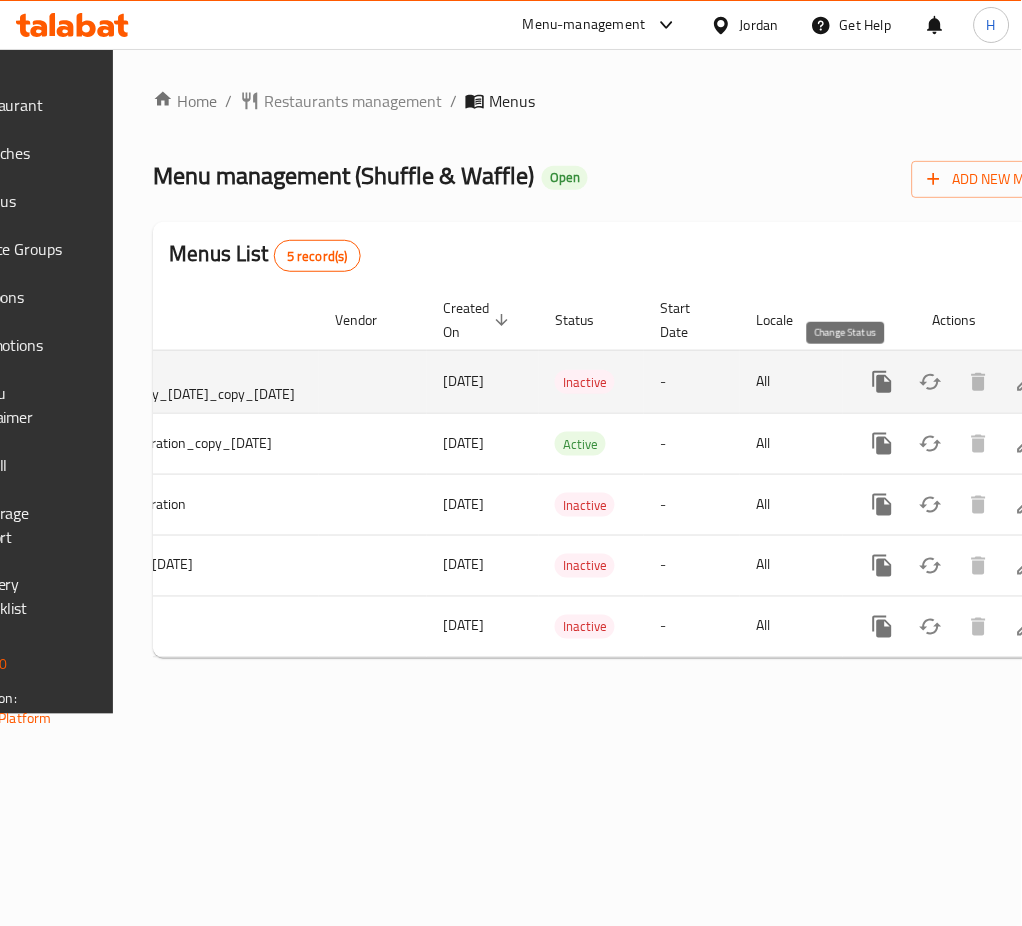 click 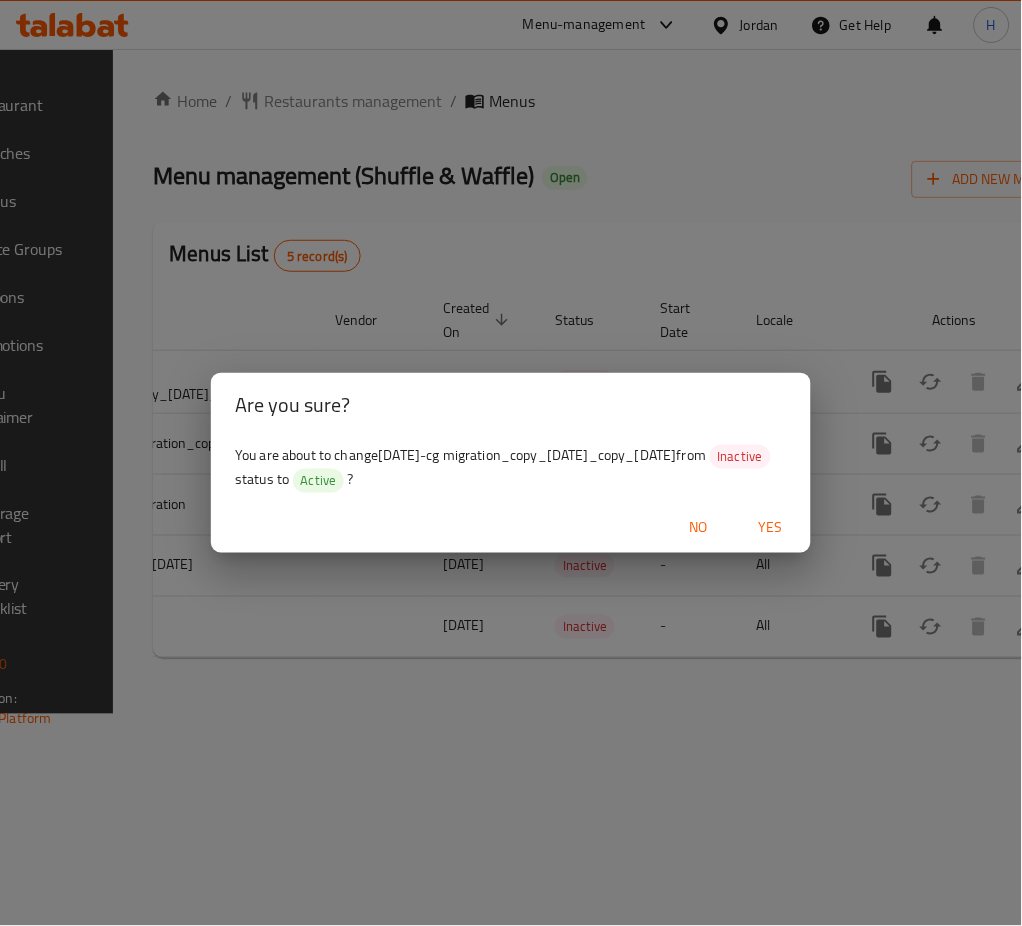 click on "Yes" at bounding box center (771, 527) 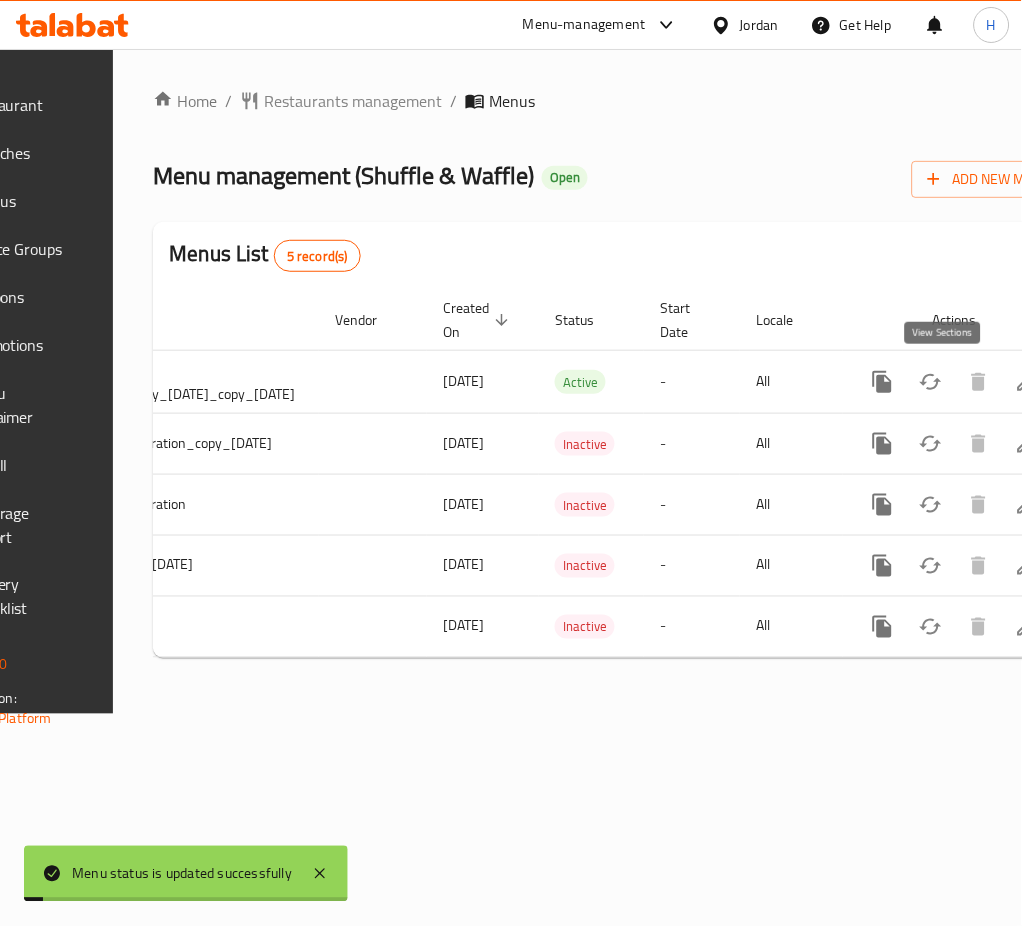 click 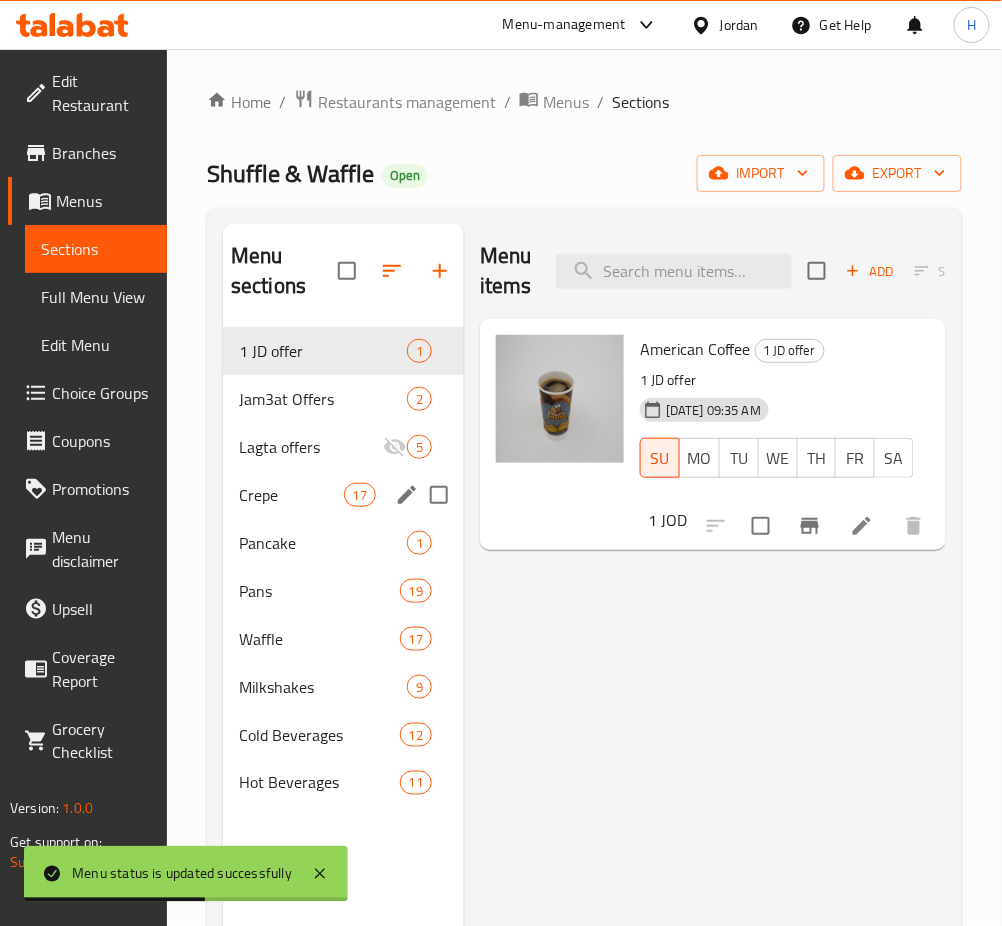 click on "Crepe 17" at bounding box center (343, 495) 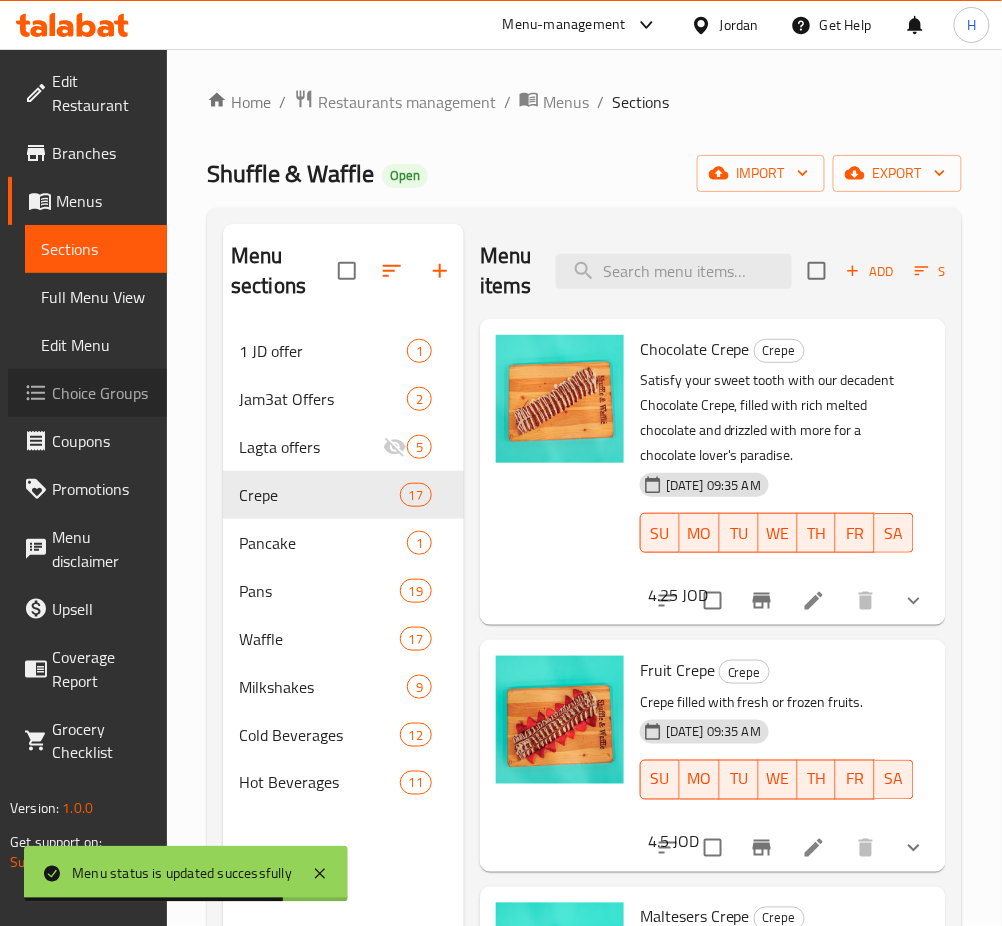 click on "Choice Groups" at bounding box center [101, 393] 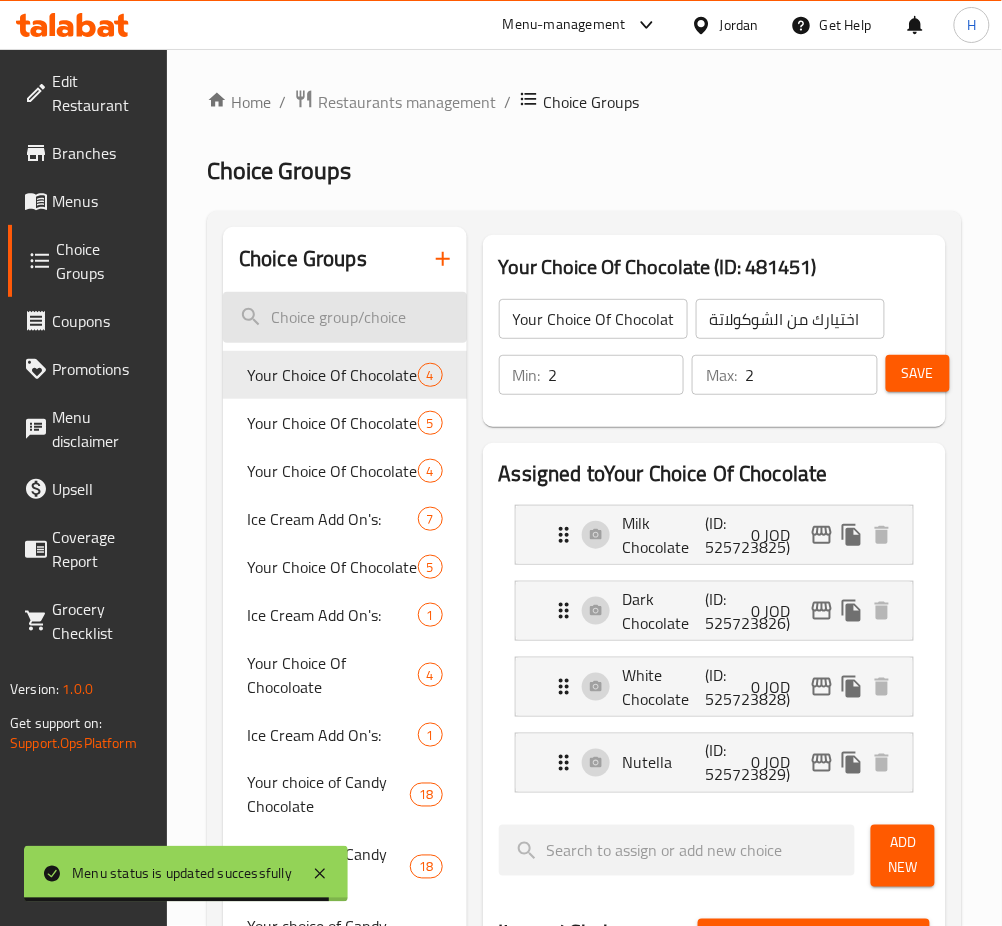 click at bounding box center [345, 317] 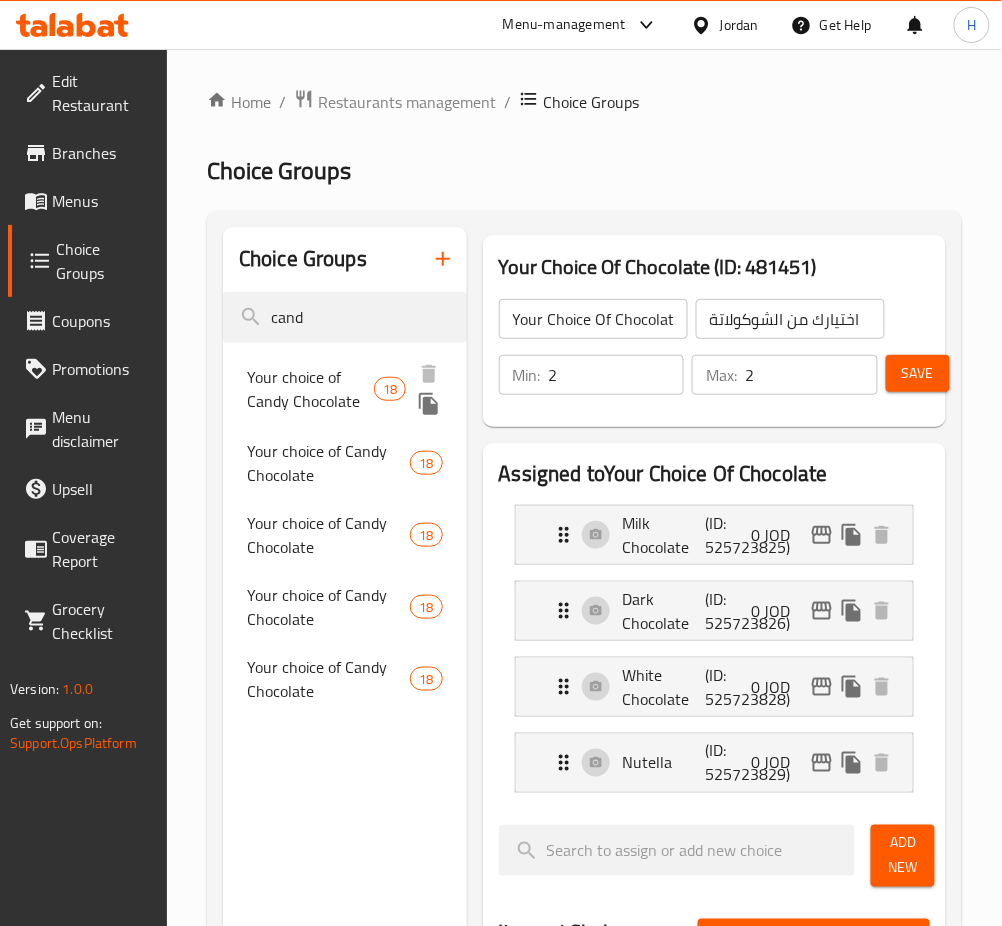 type on "cand" 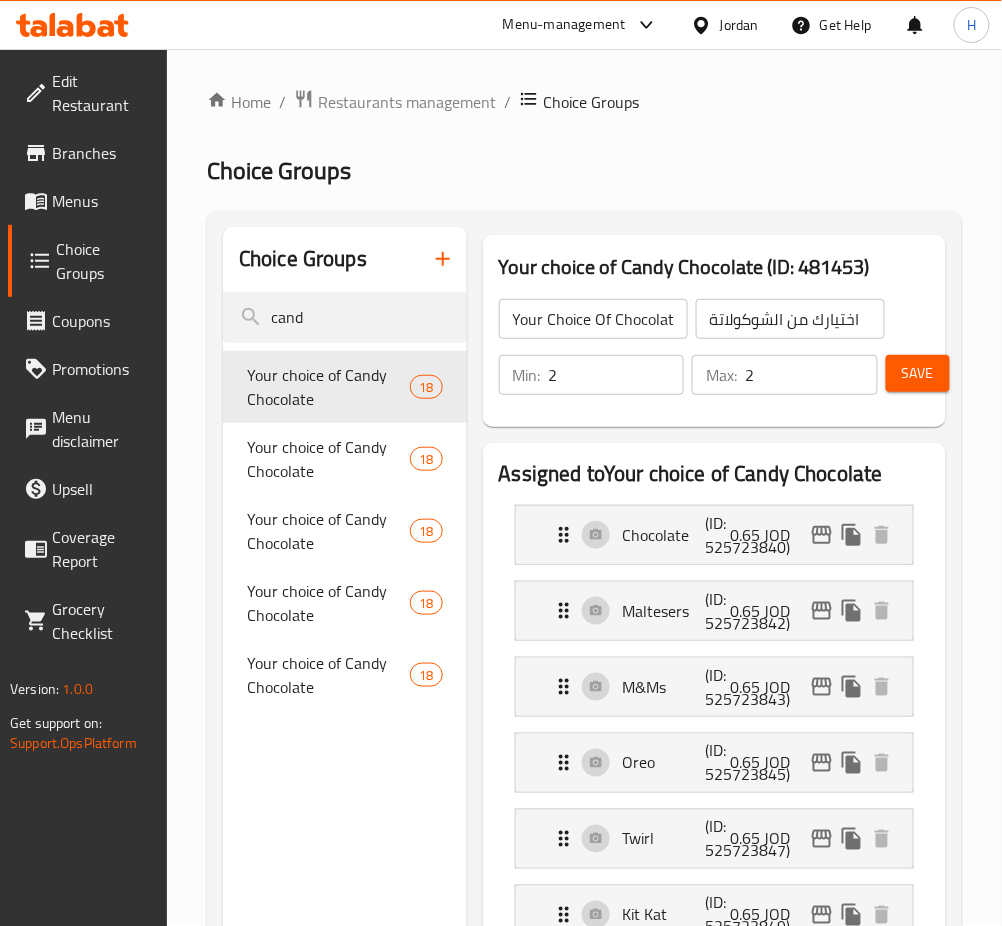 type on "Your choice of Candy Chocolate" 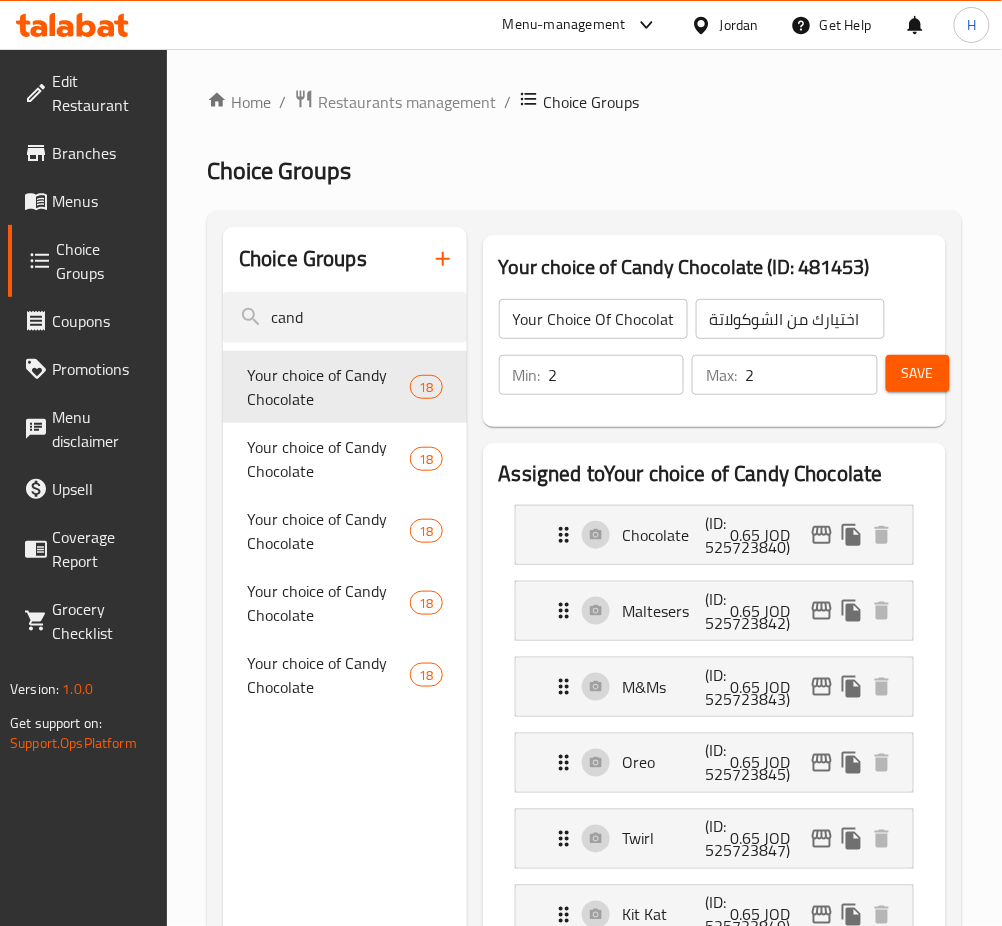 type on "إضافة شوكولاتة:" 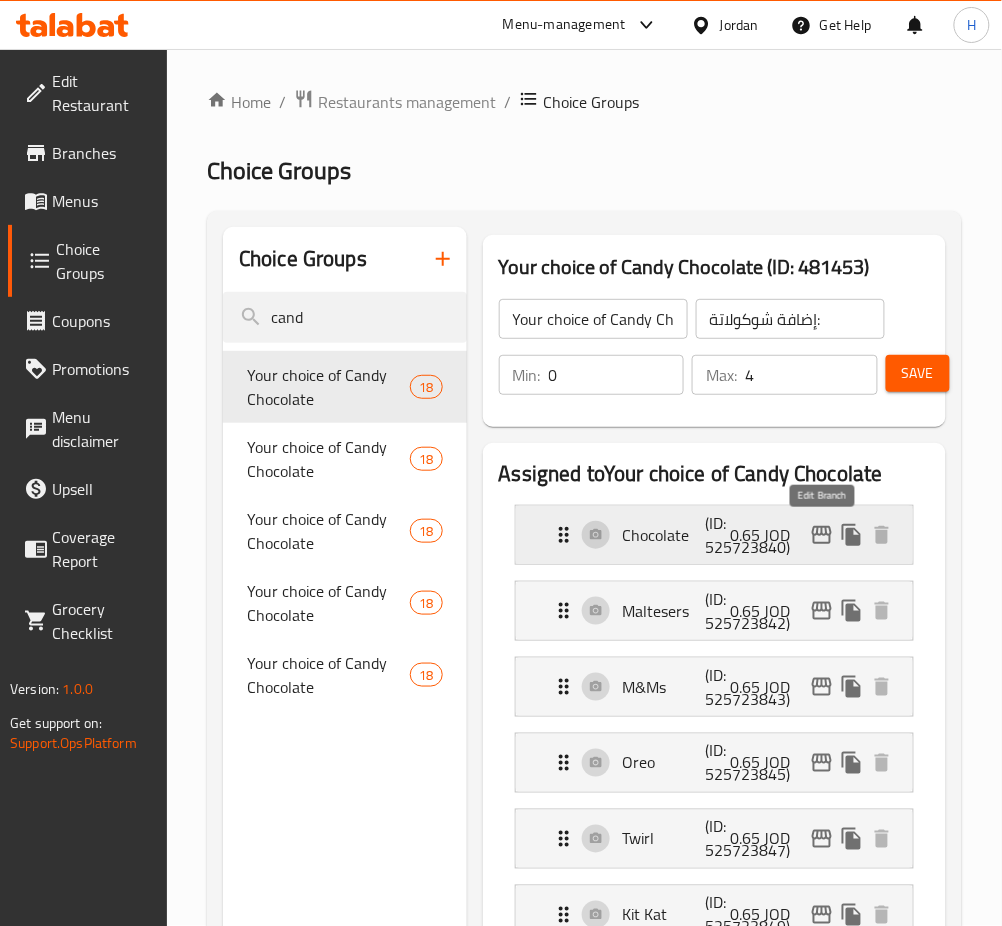 click 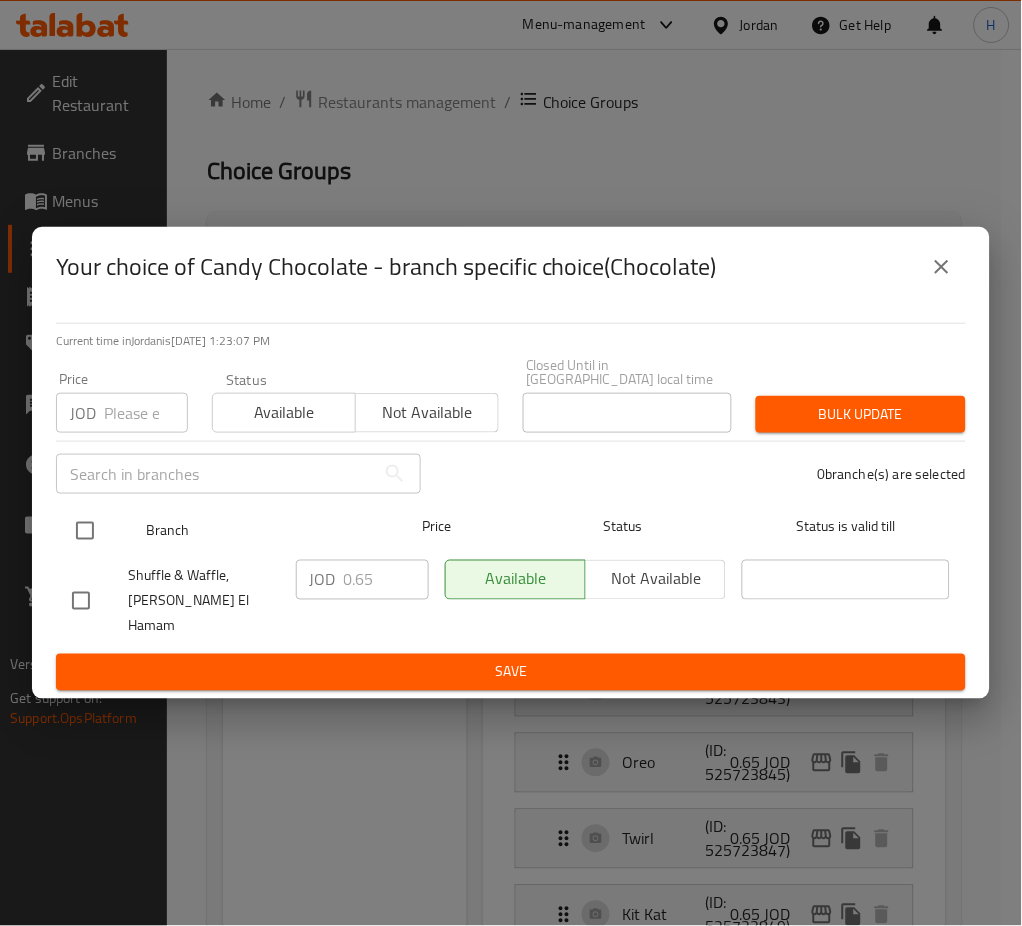 click at bounding box center [85, 531] 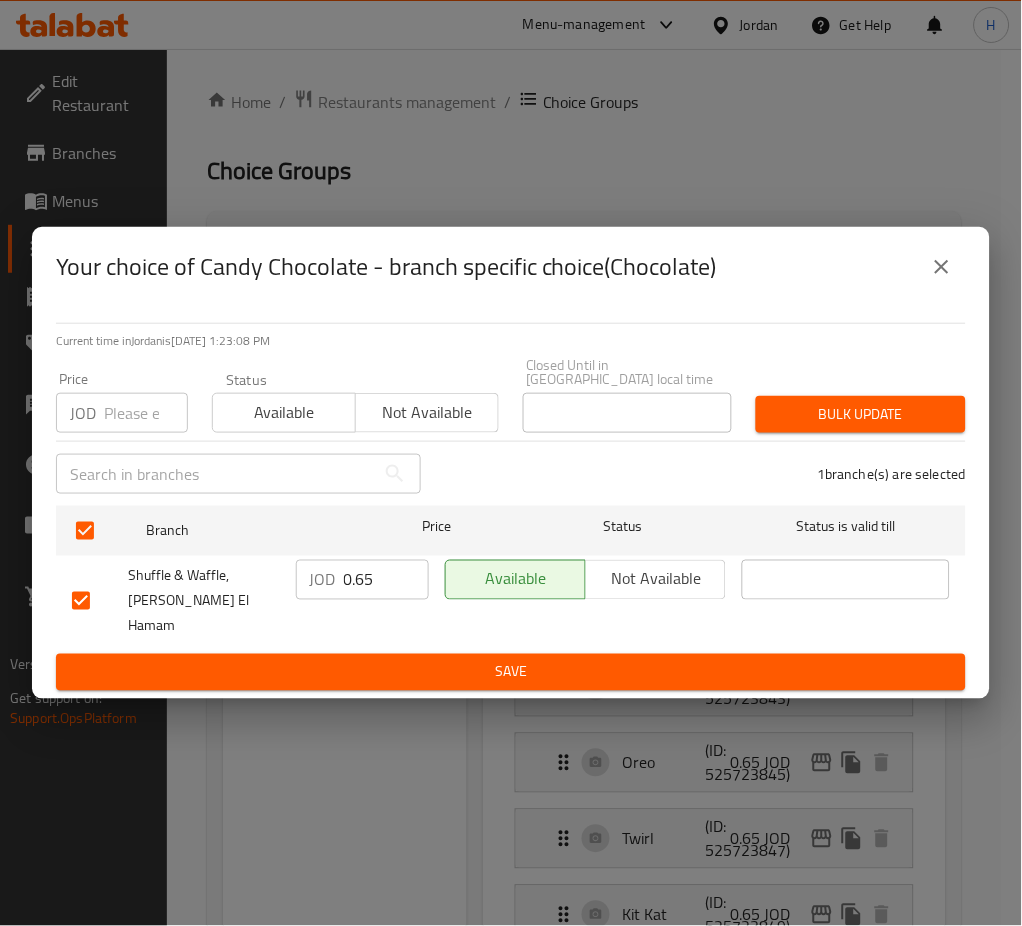 click on "0.65" at bounding box center [386, 580] 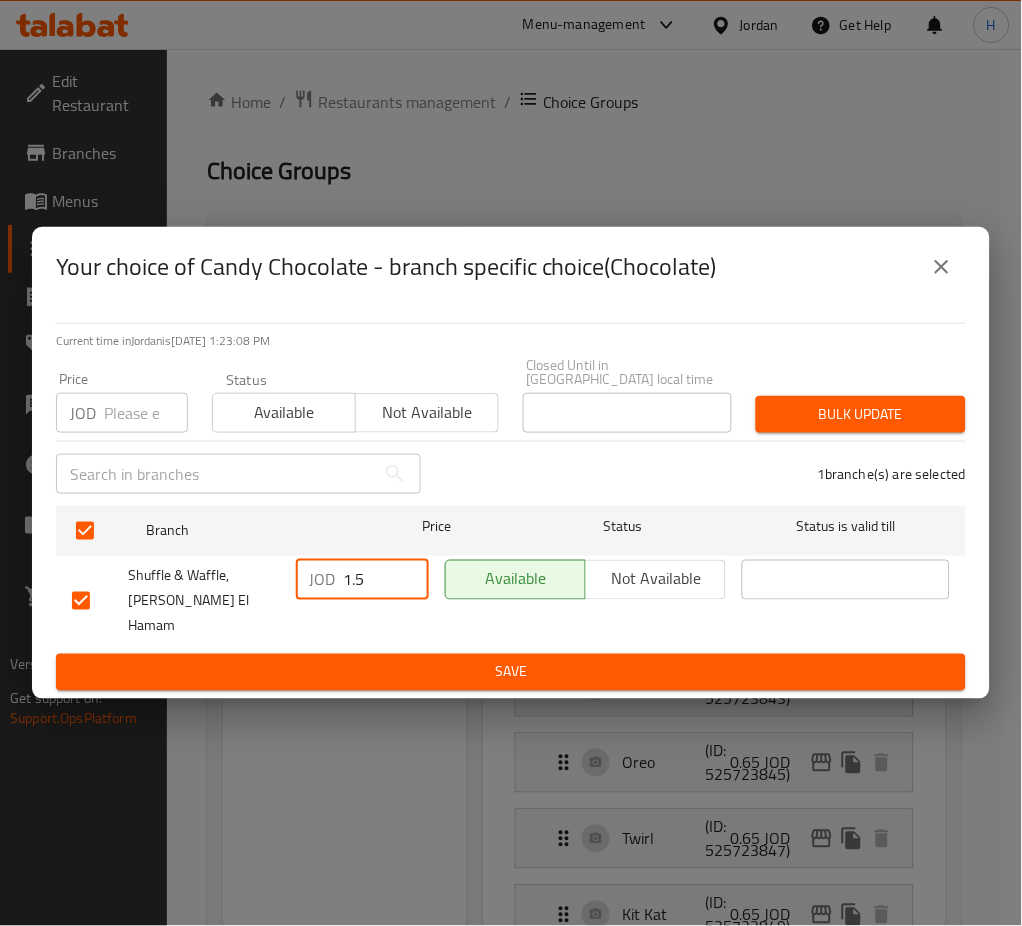 type on "1.5" 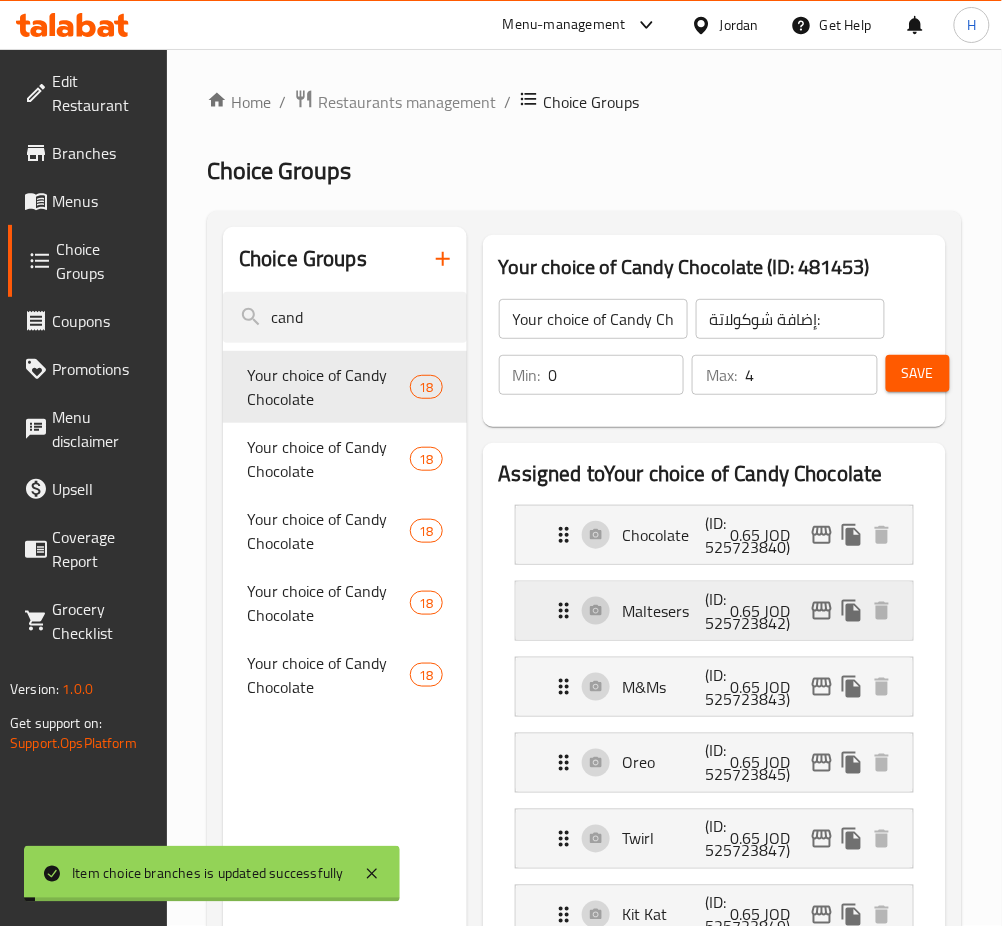 click 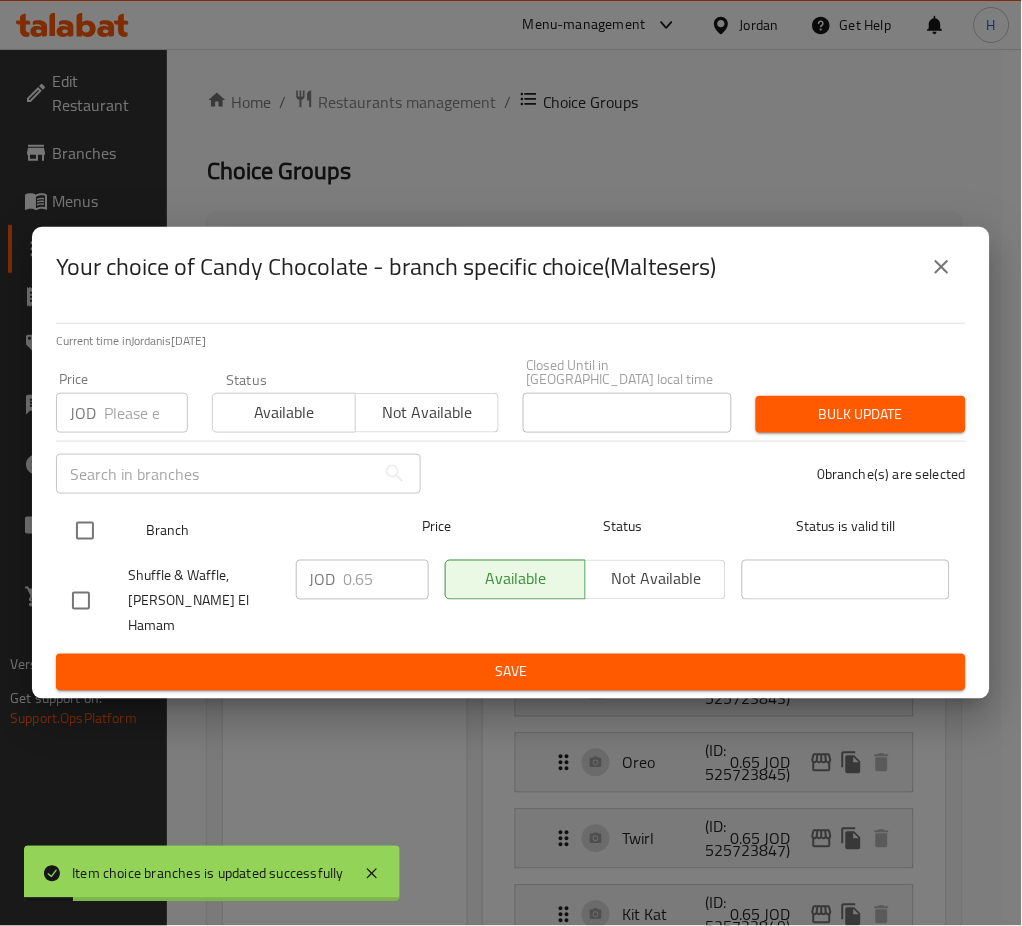click at bounding box center [85, 531] 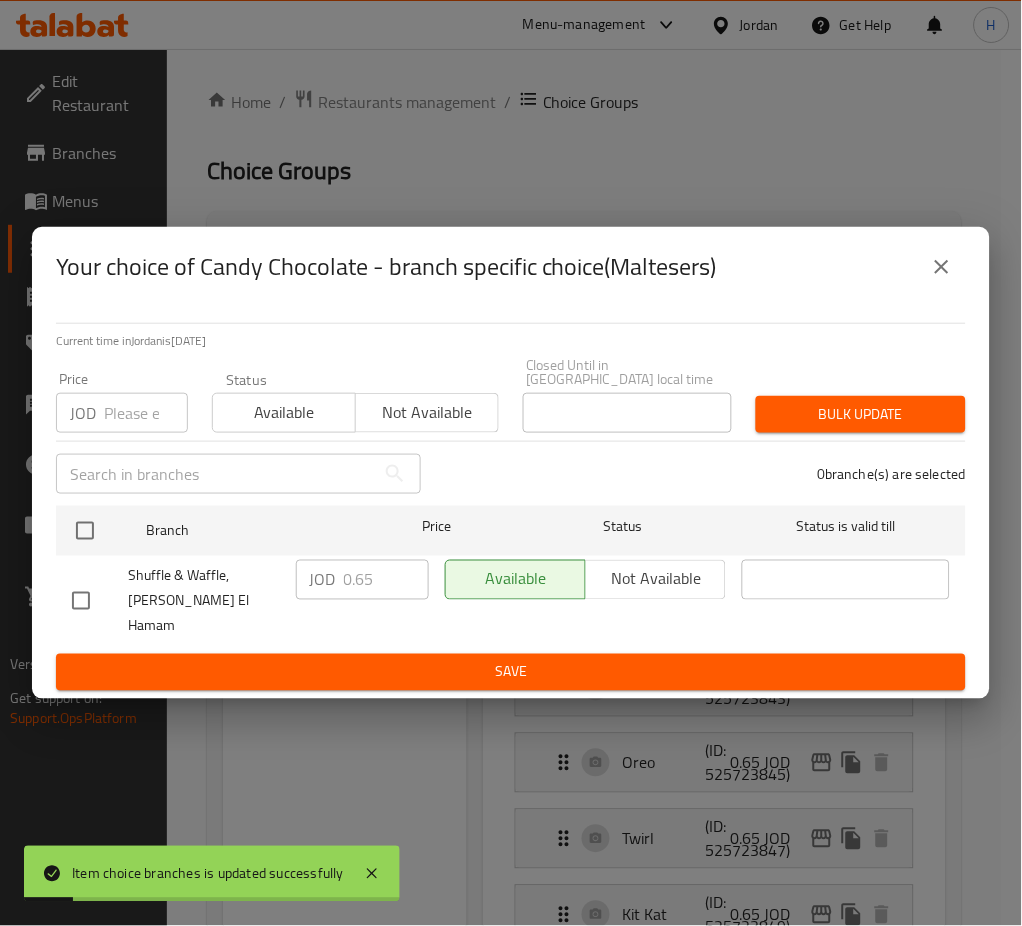 checkbox on "true" 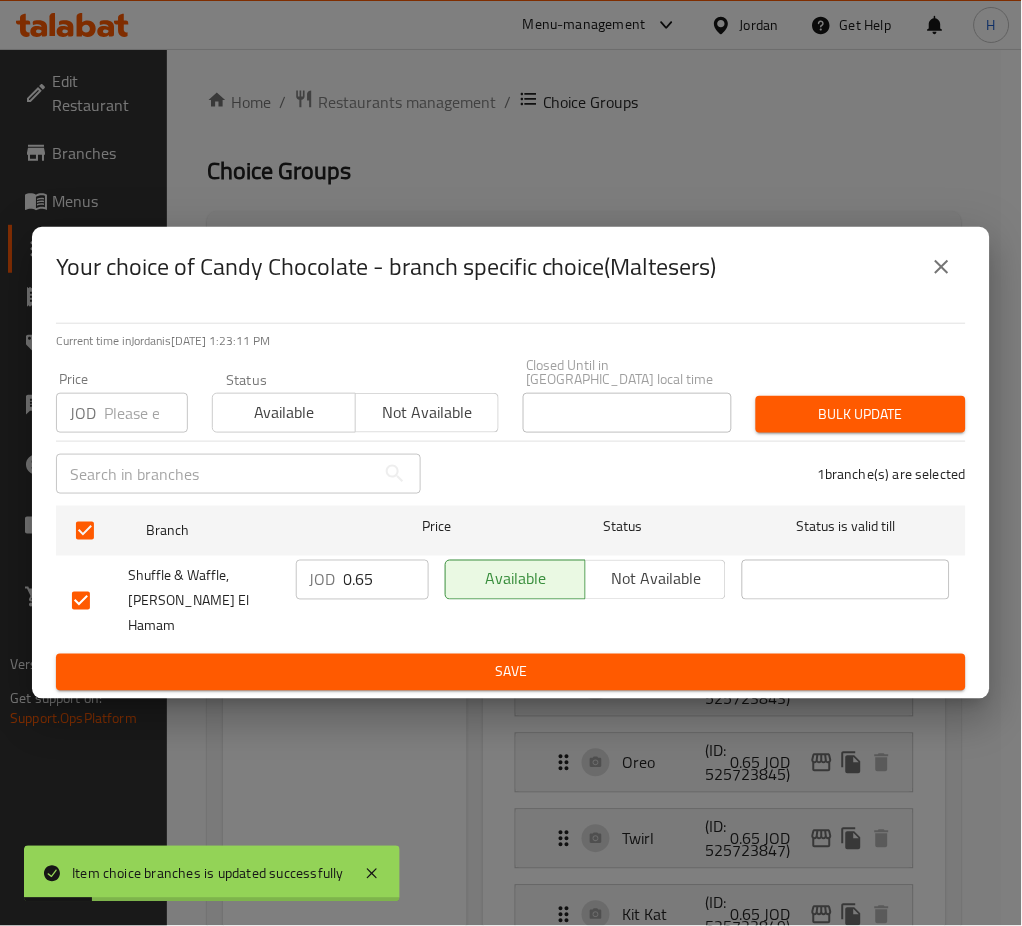 drag, startPoint x: 365, startPoint y: 572, endPoint x: 428, endPoint y: 623, distance: 81.055534 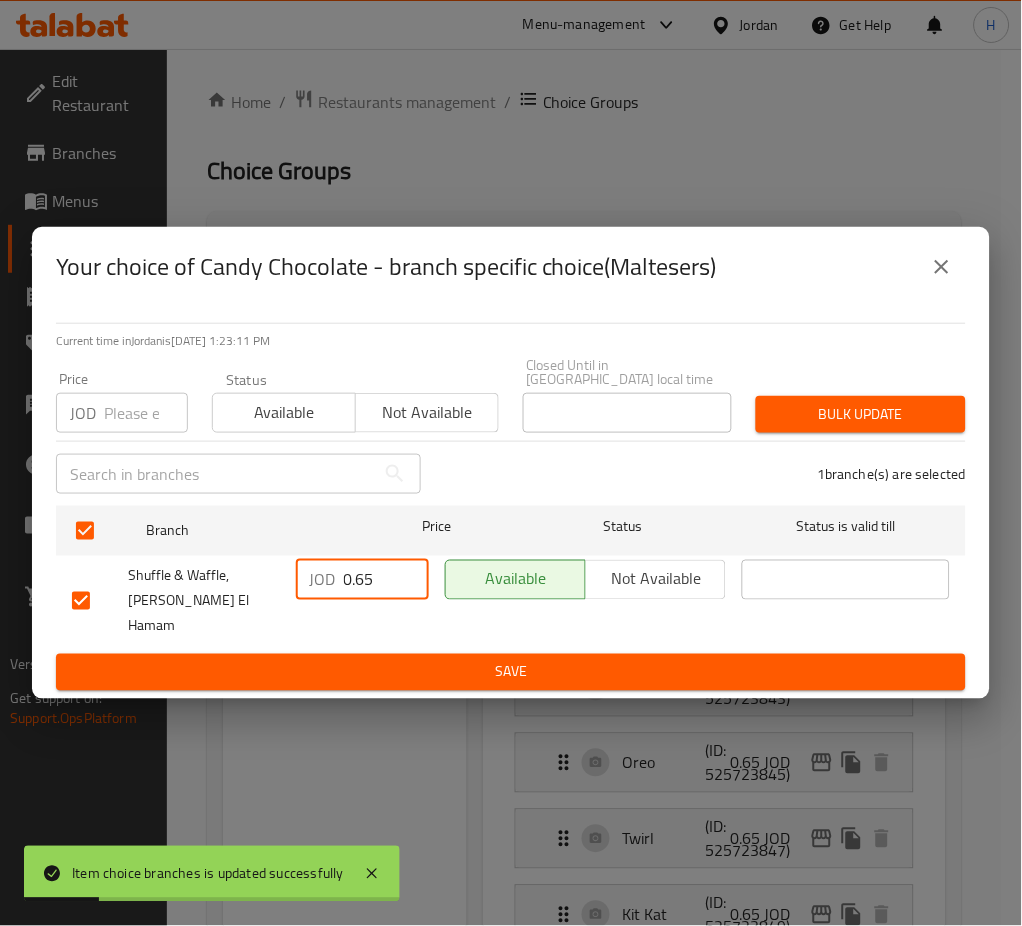 paste on "1." 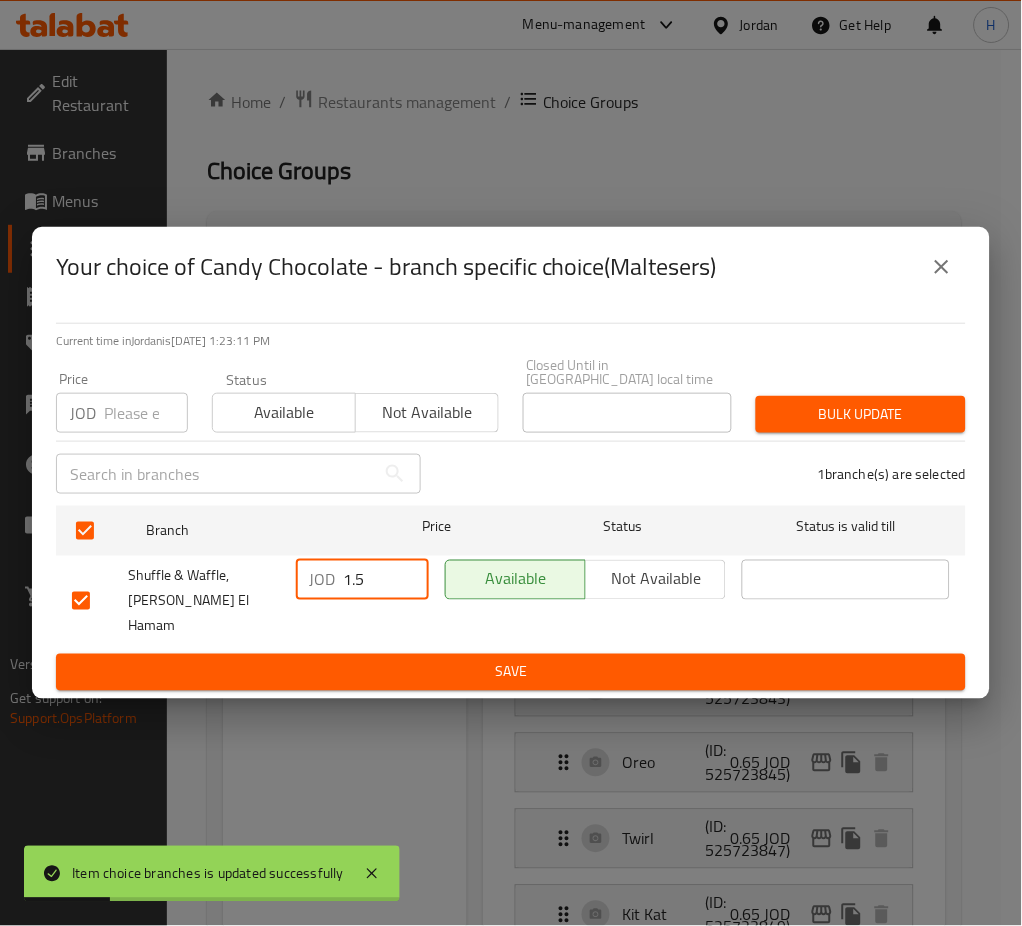 type on "1.5" 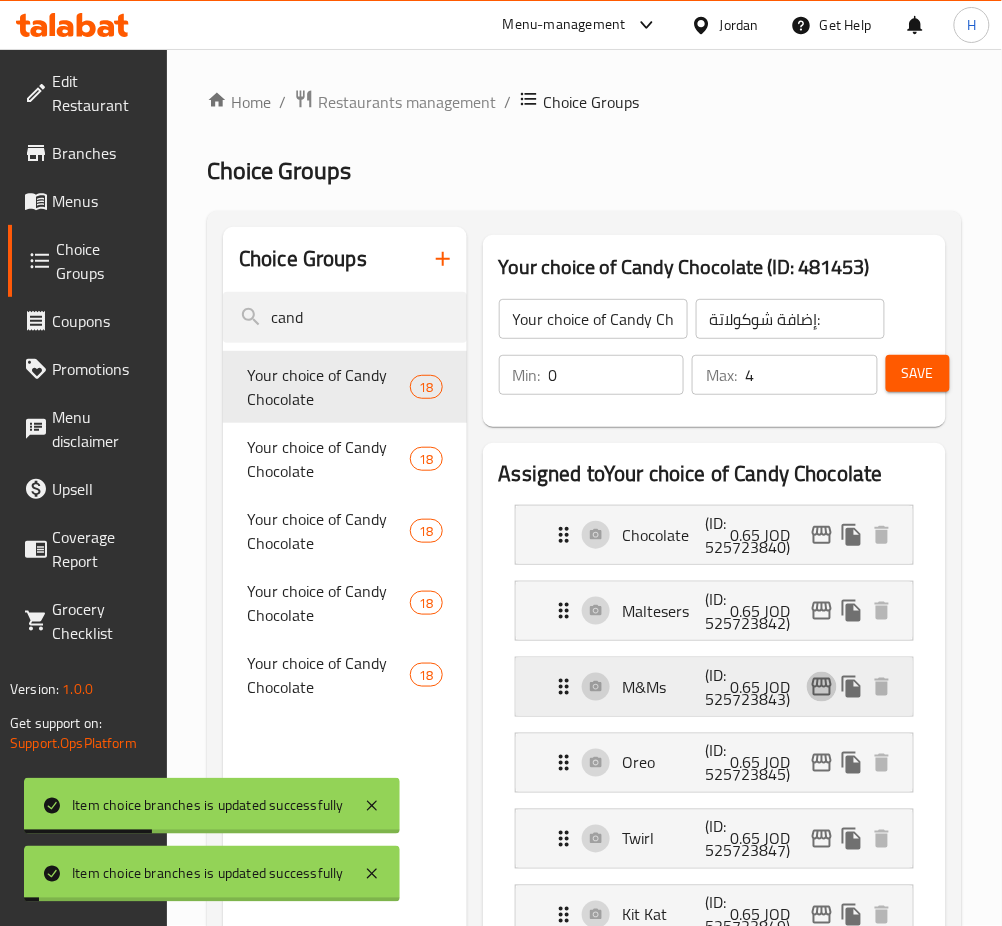 click 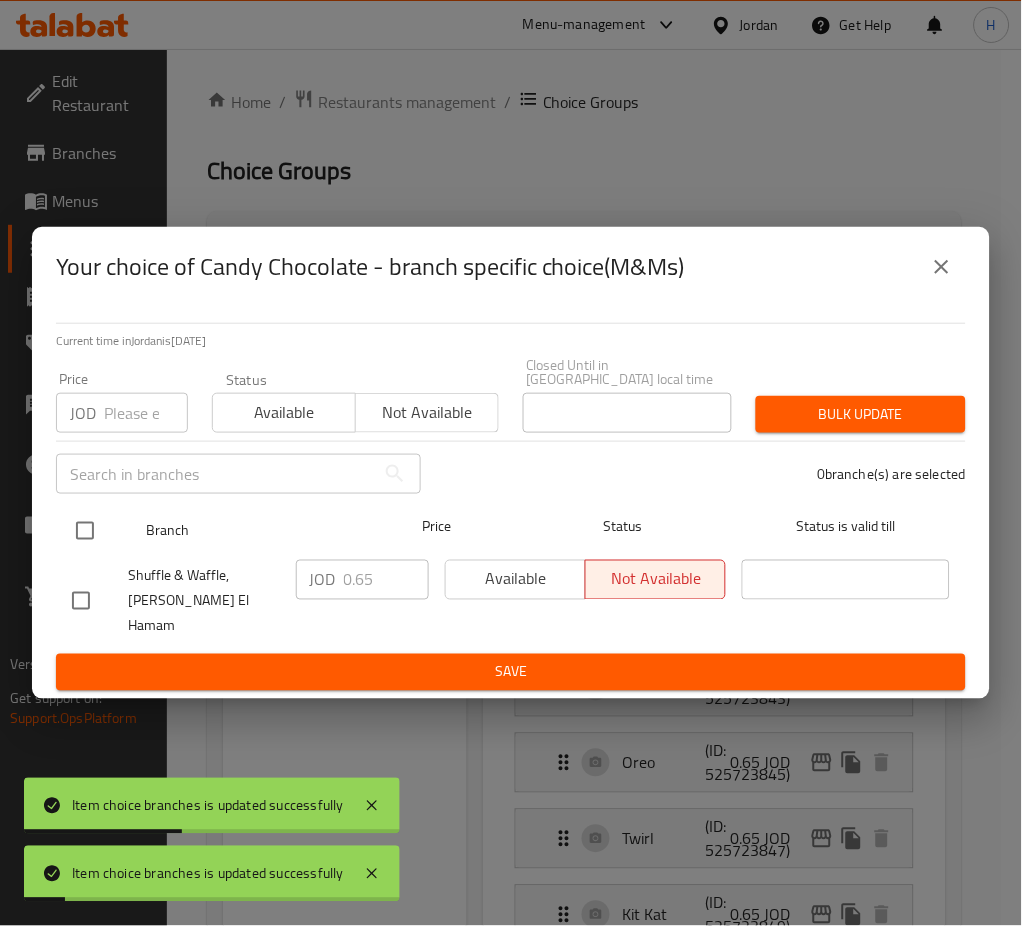 drag, startPoint x: 87, startPoint y: 544, endPoint x: 378, endPoint y: 609, distance: 298.17108 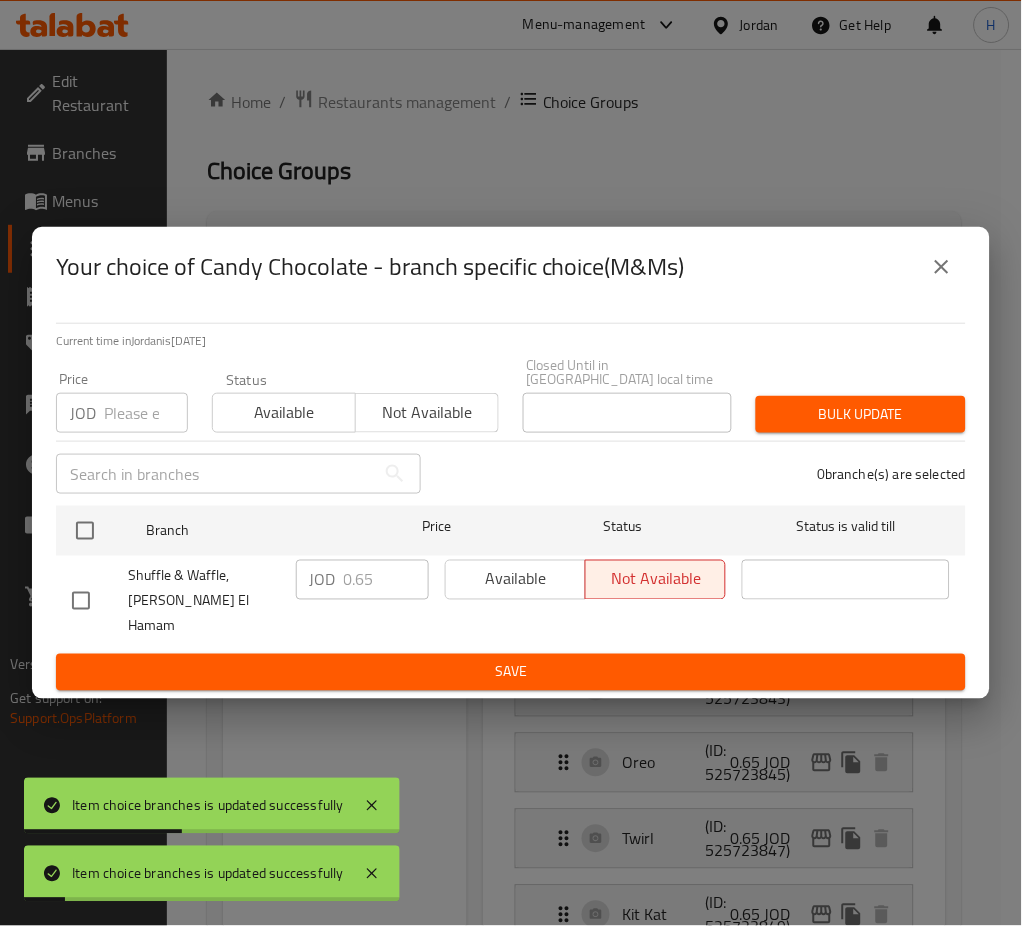 click at bounding box center (85, 531) 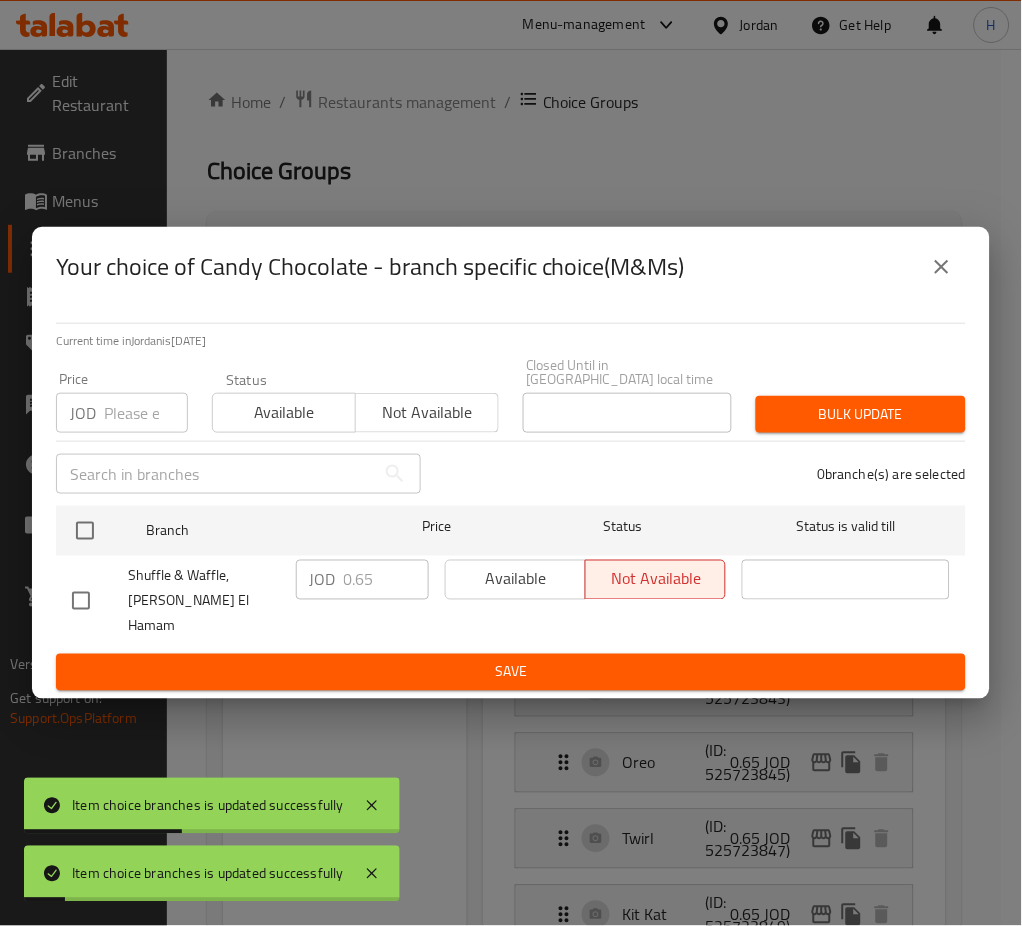 checkbox on "true" 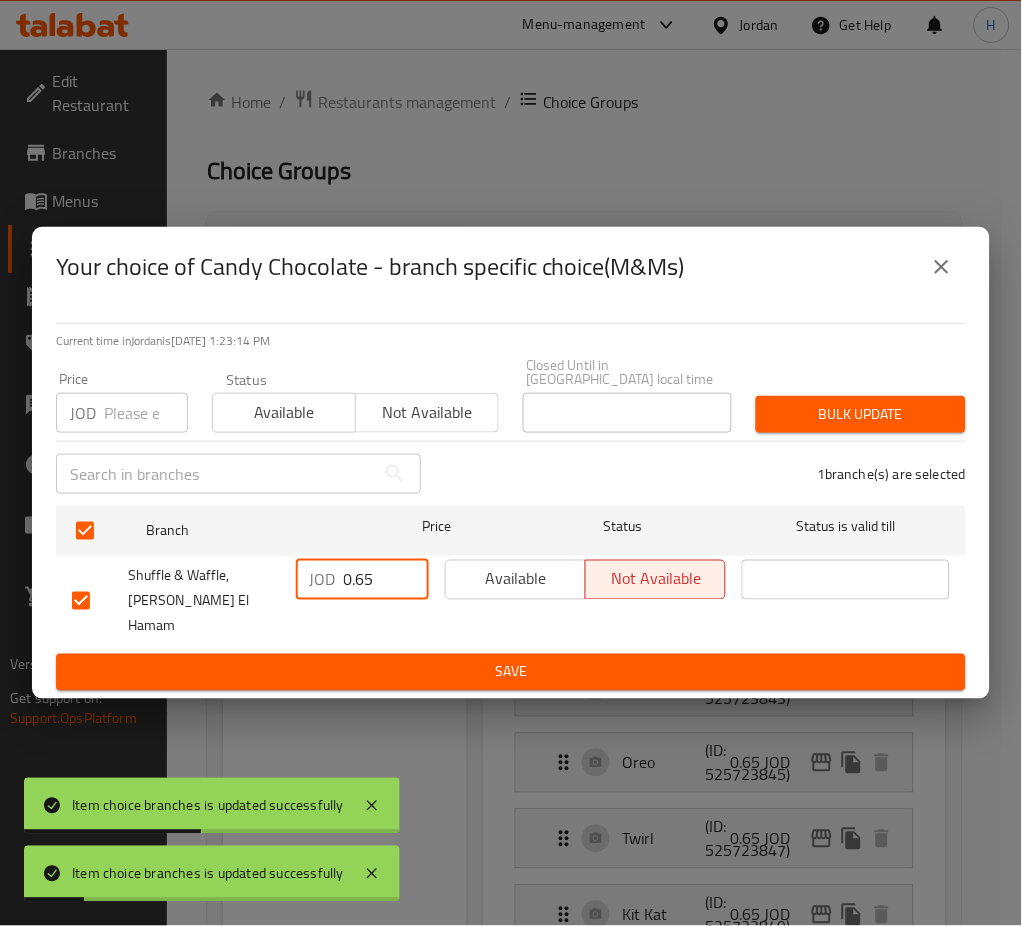 click on "0.65" at bounding box center [386, 580] 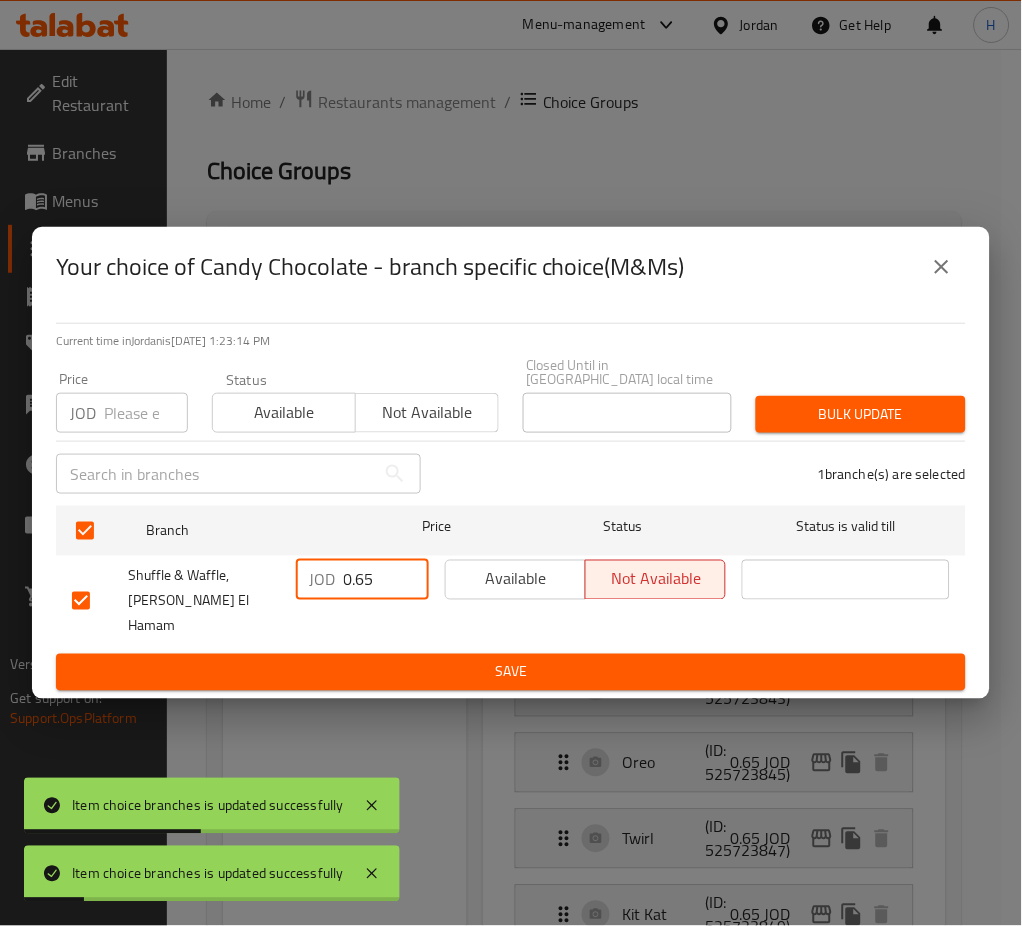 paste on "1." 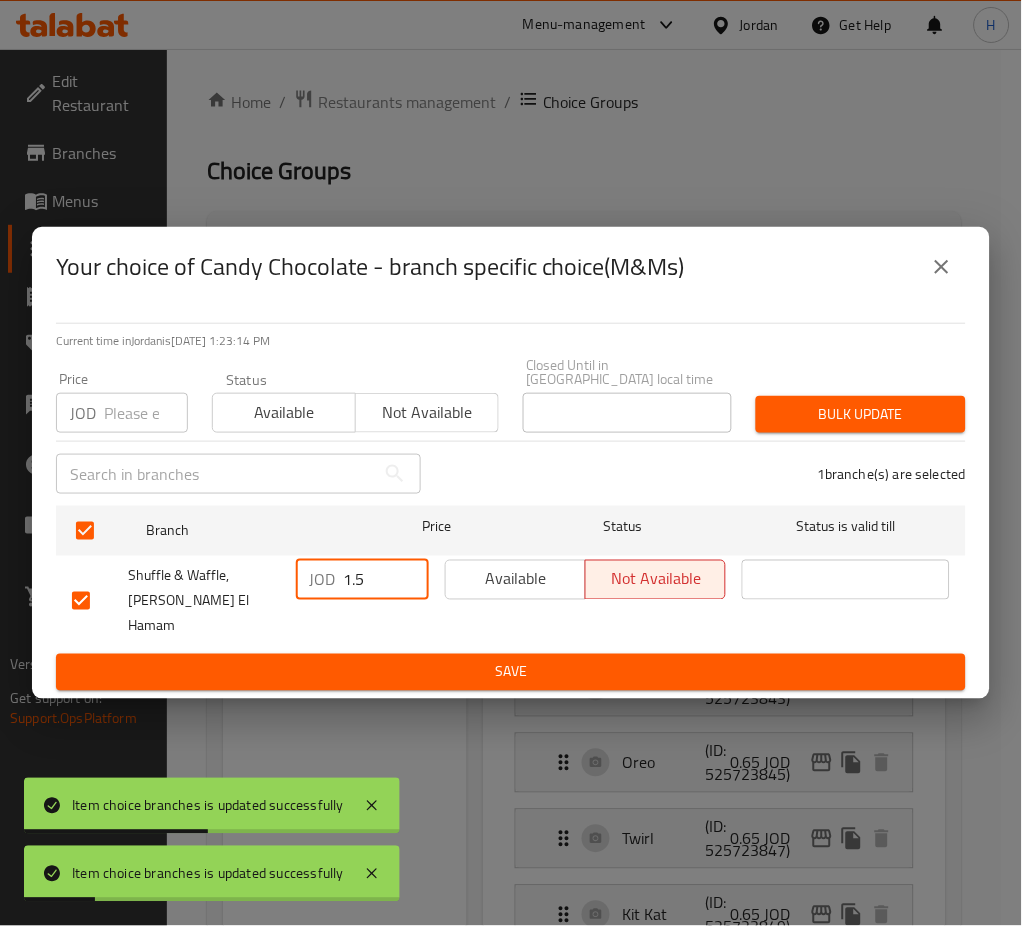 type on "1.5" 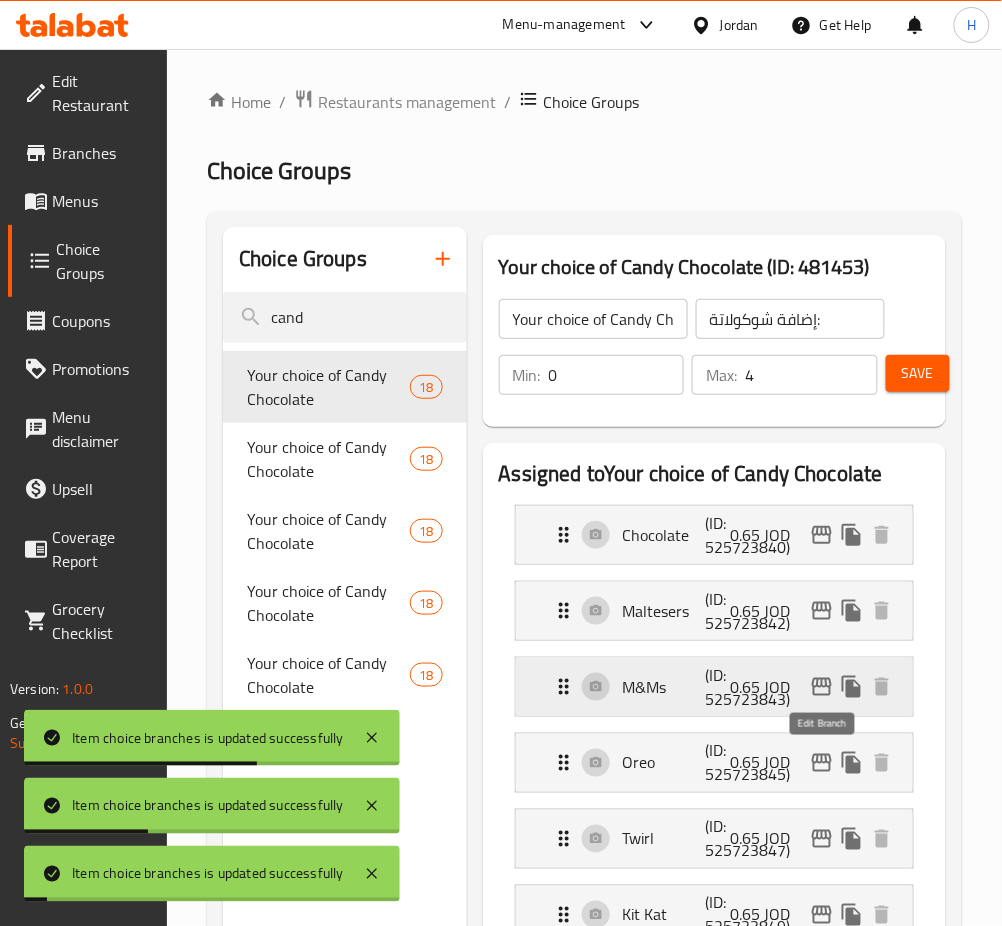 scroll, scrollTop: 266, scrollLeft: 0, axis: vertical 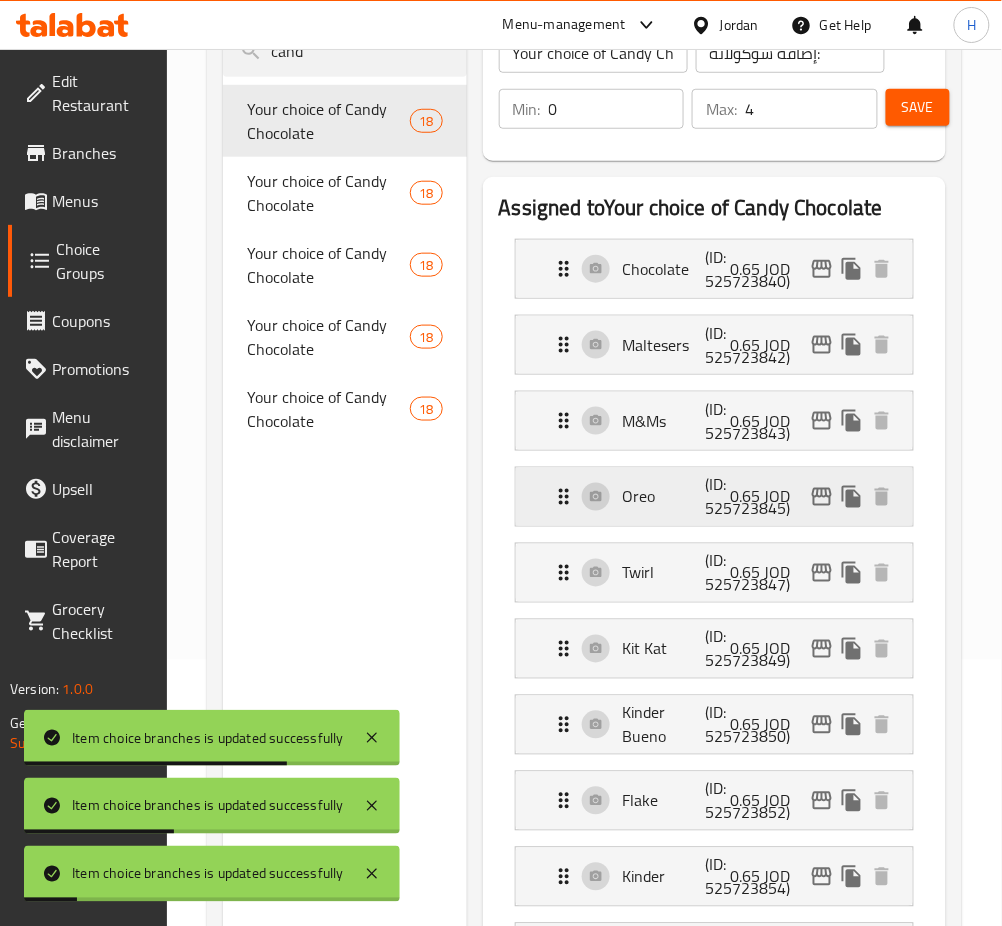 click 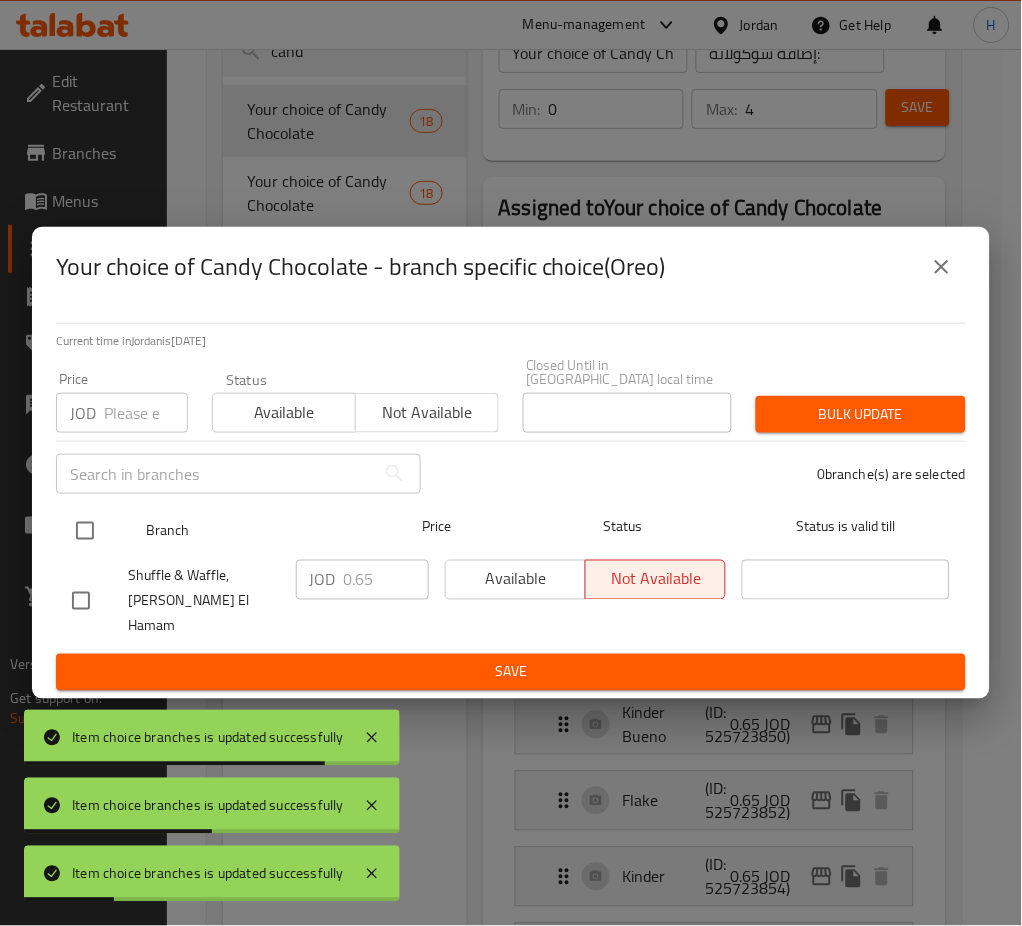 click at bounding box center [85, 531] 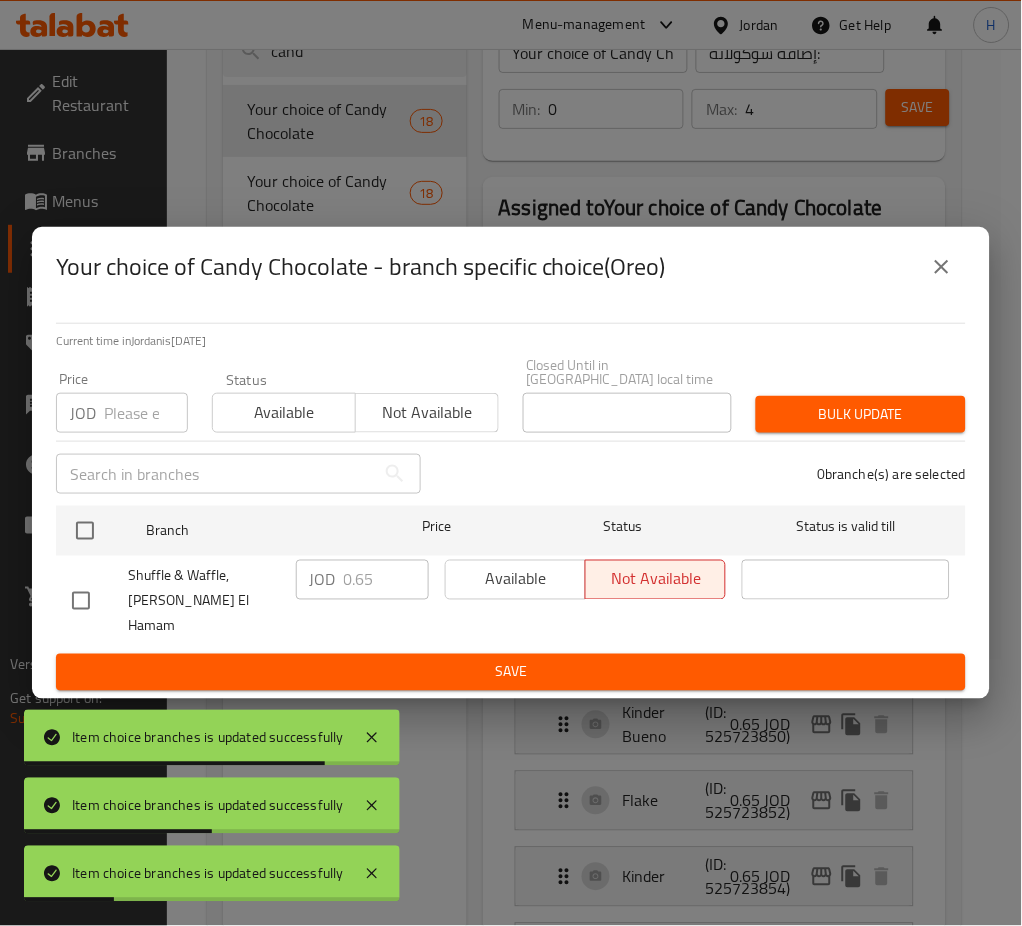 checkbox on "true" 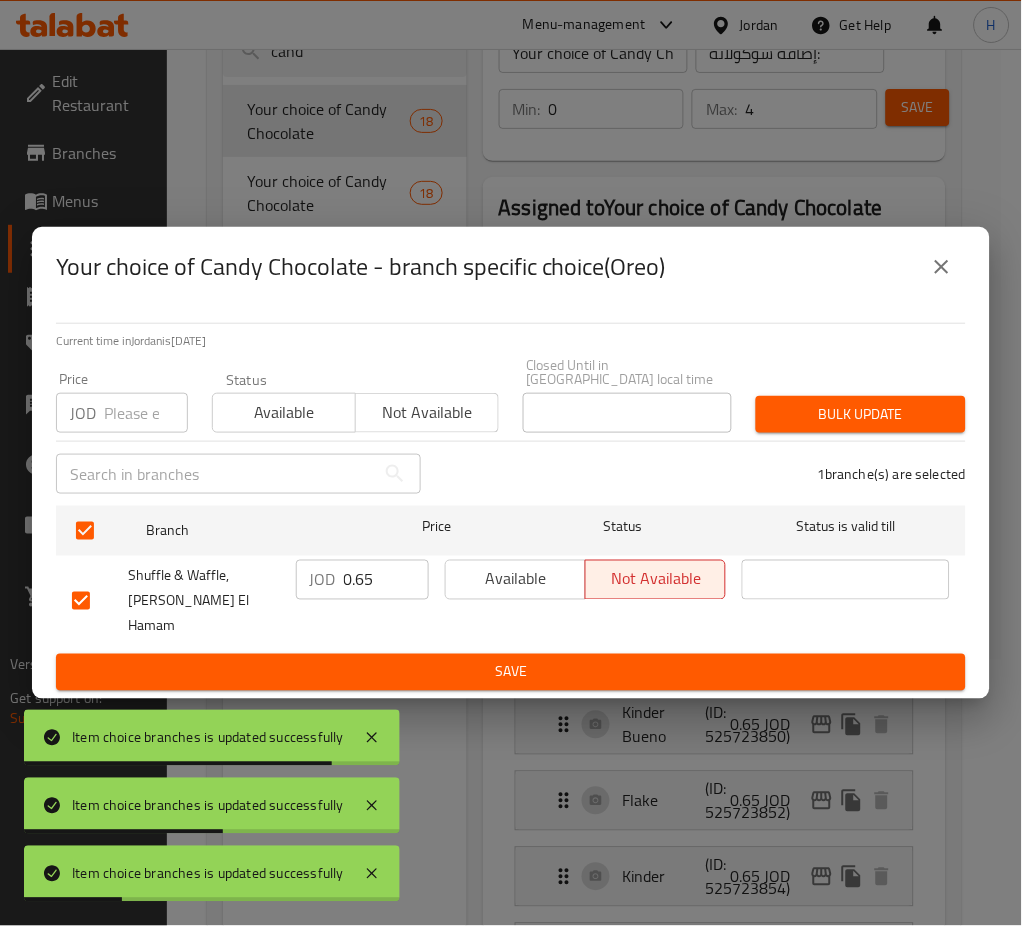 click on "0.65" at bounding box center [386, 580] 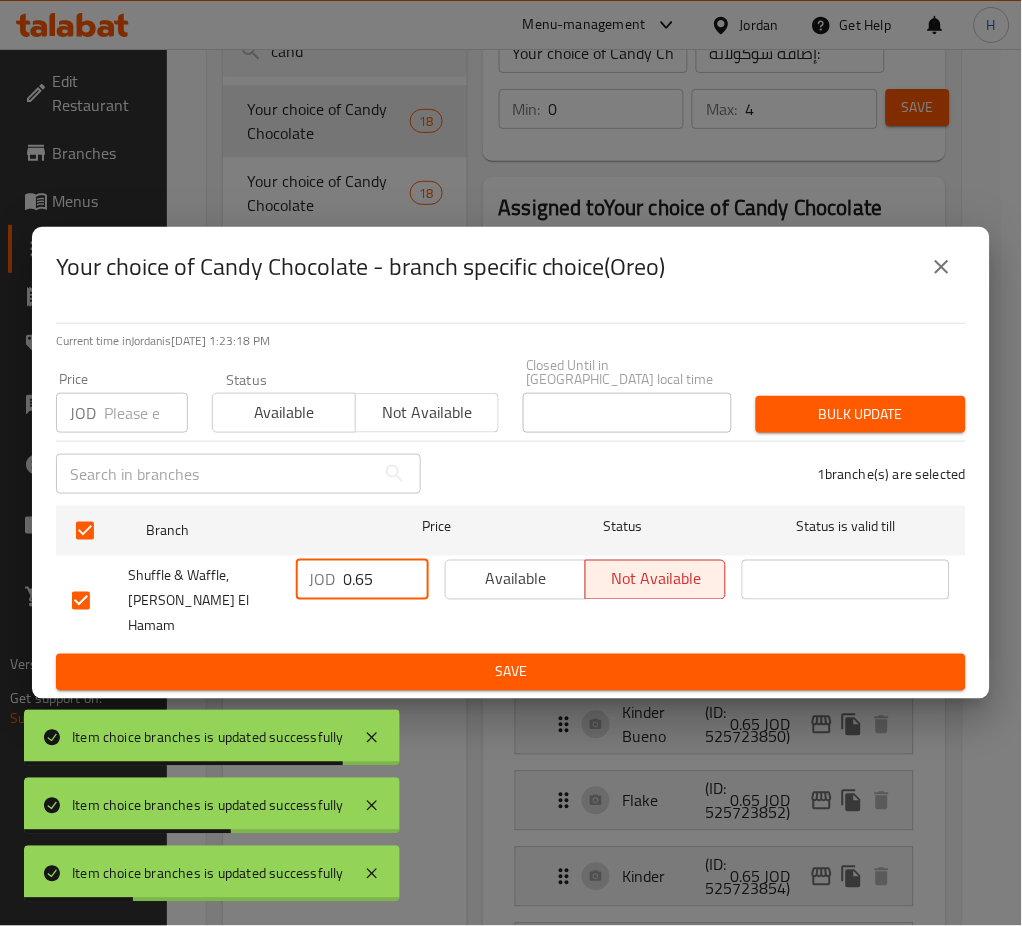 paste on "1." 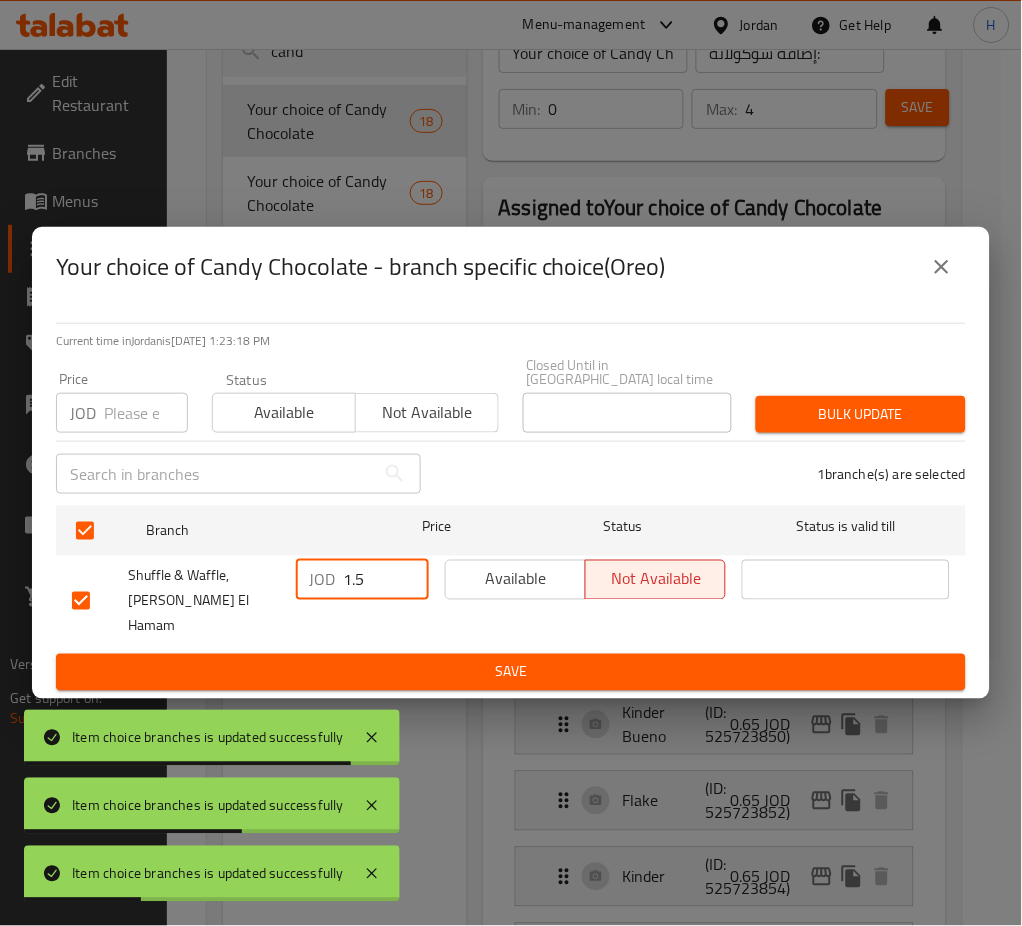 type on "1.5" 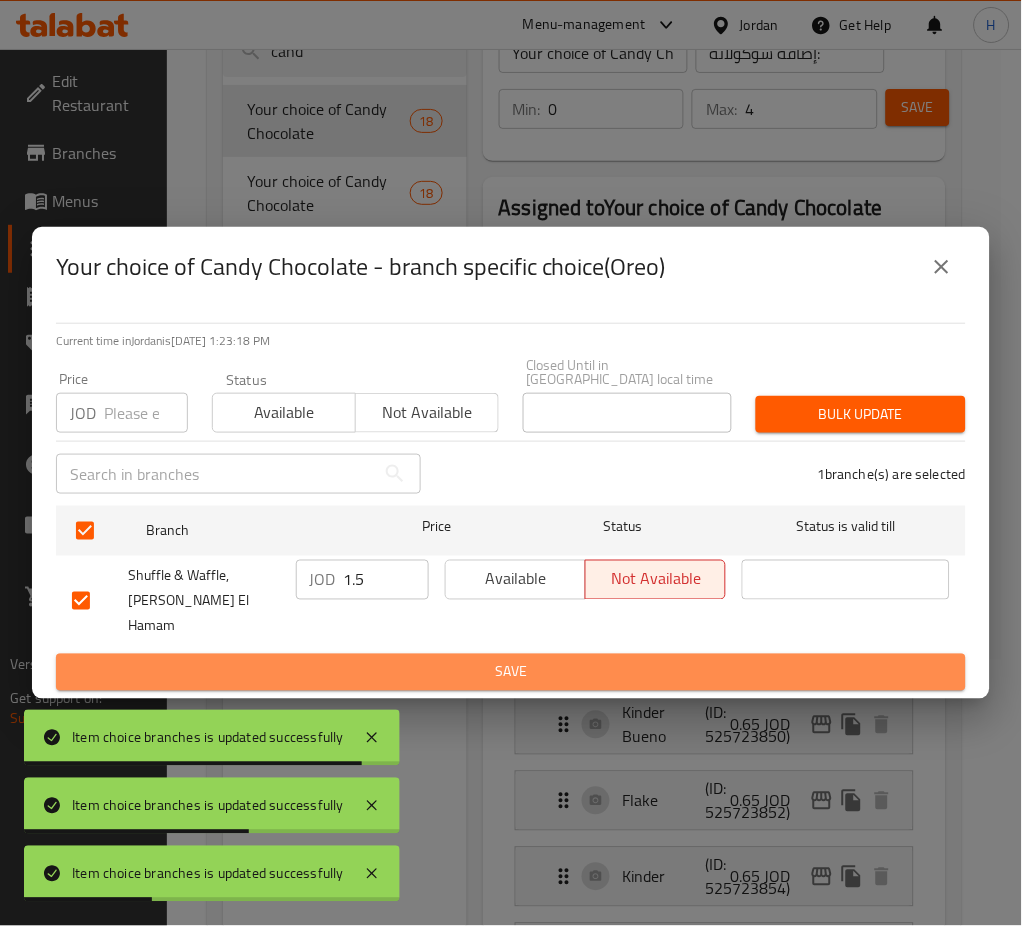 click on "Save" at bounding box center [511, 672] 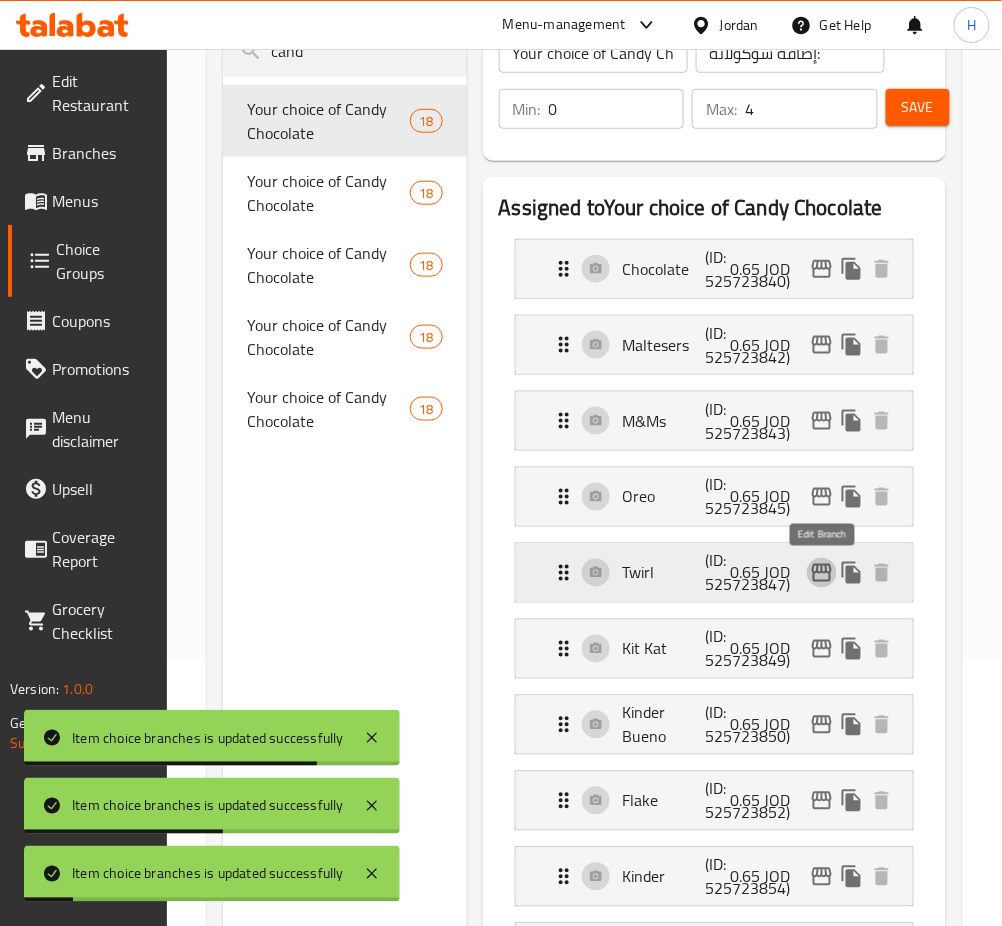 click 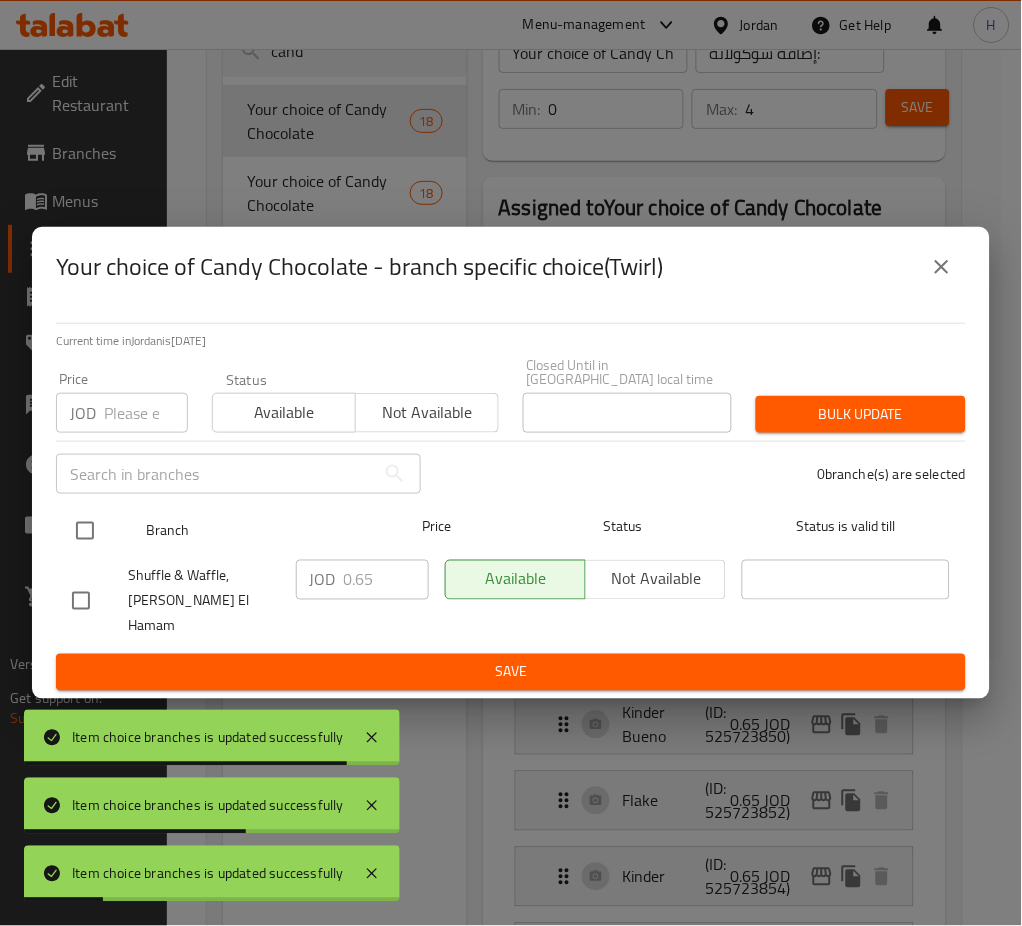 click at bounding box center [85, 531] 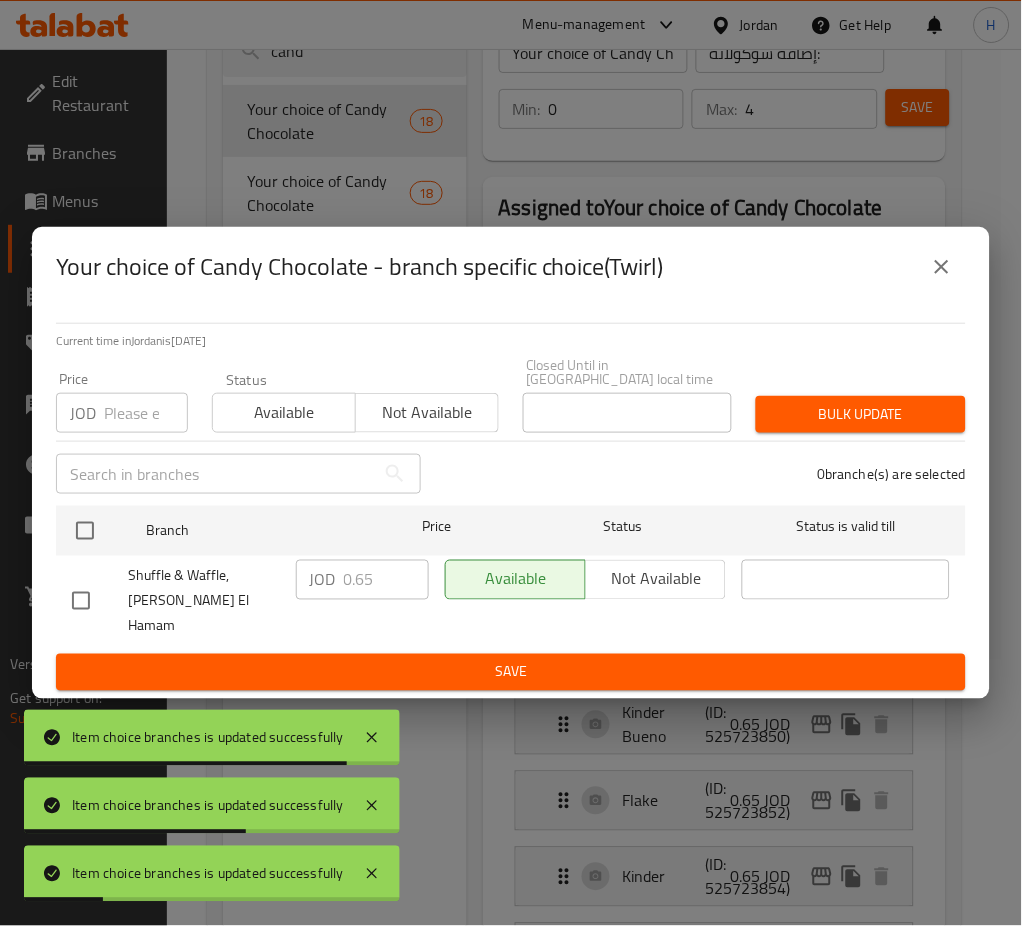 checkbox on "true" 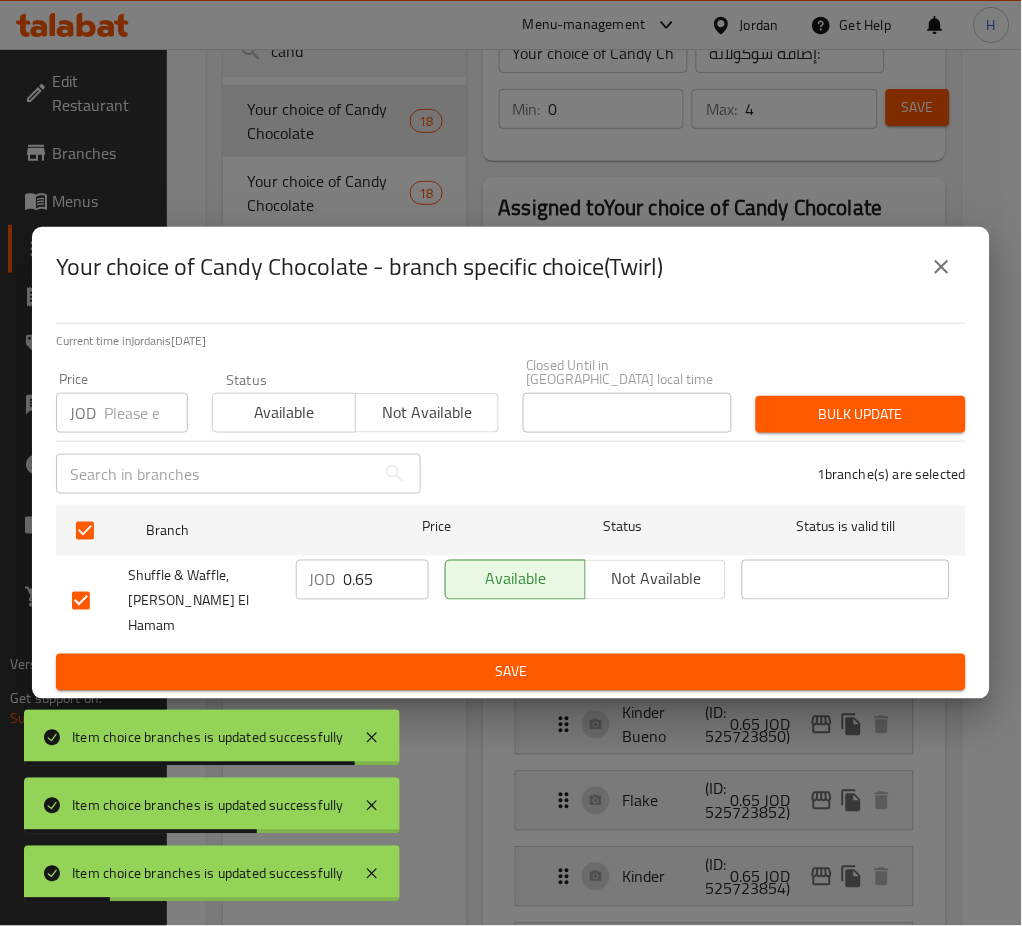 click on "0.65" at bounding box center [386, 580] 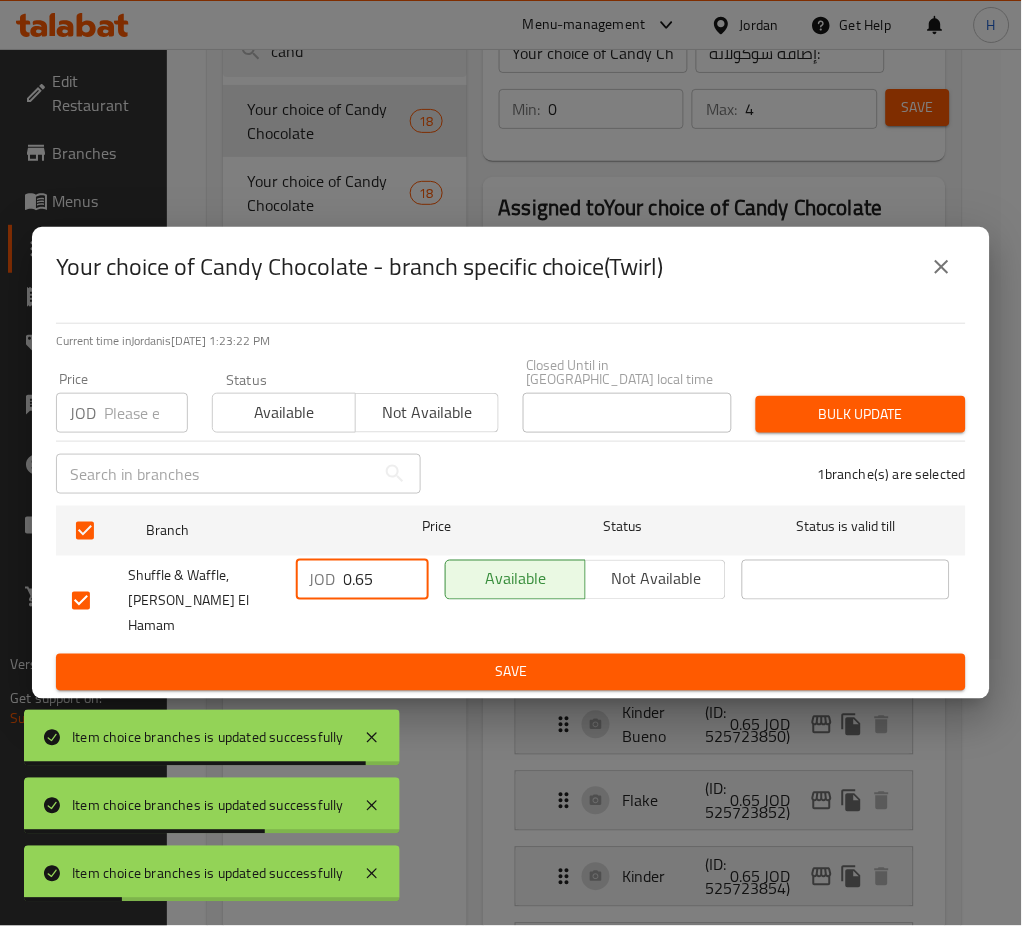 paste on "1." 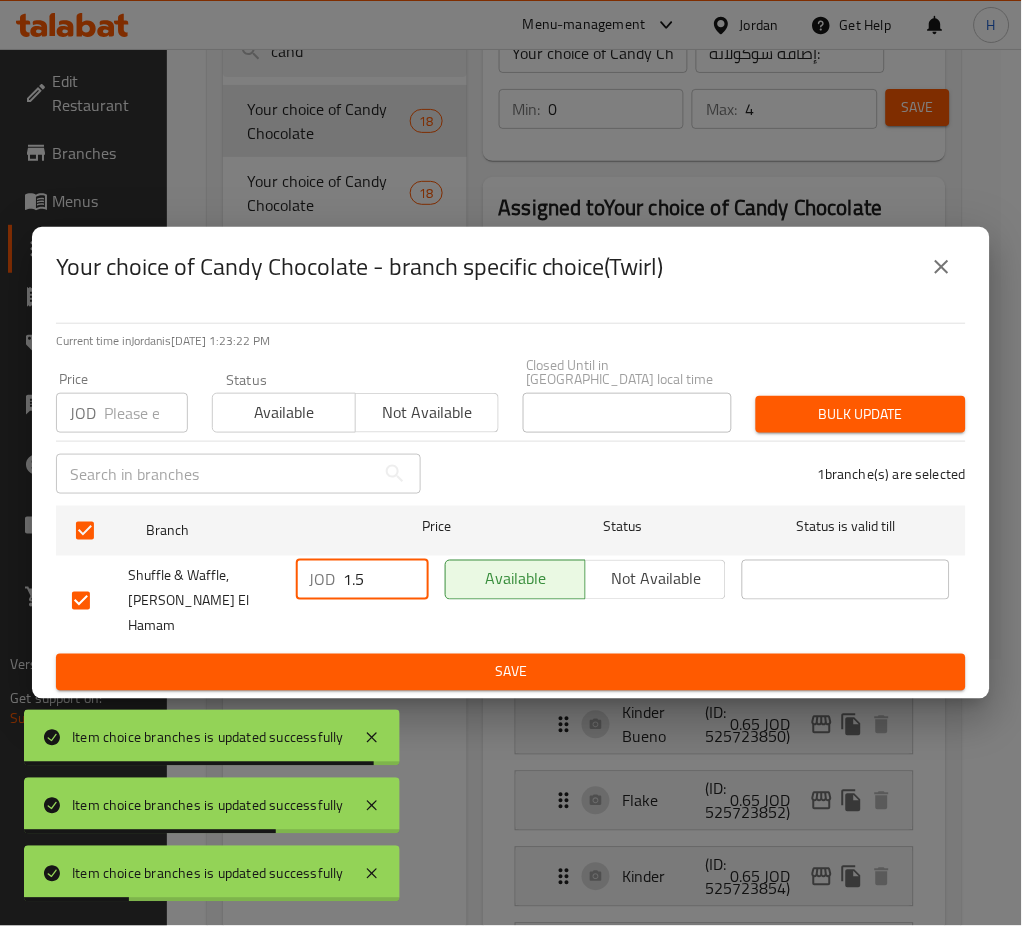type on "1.5" 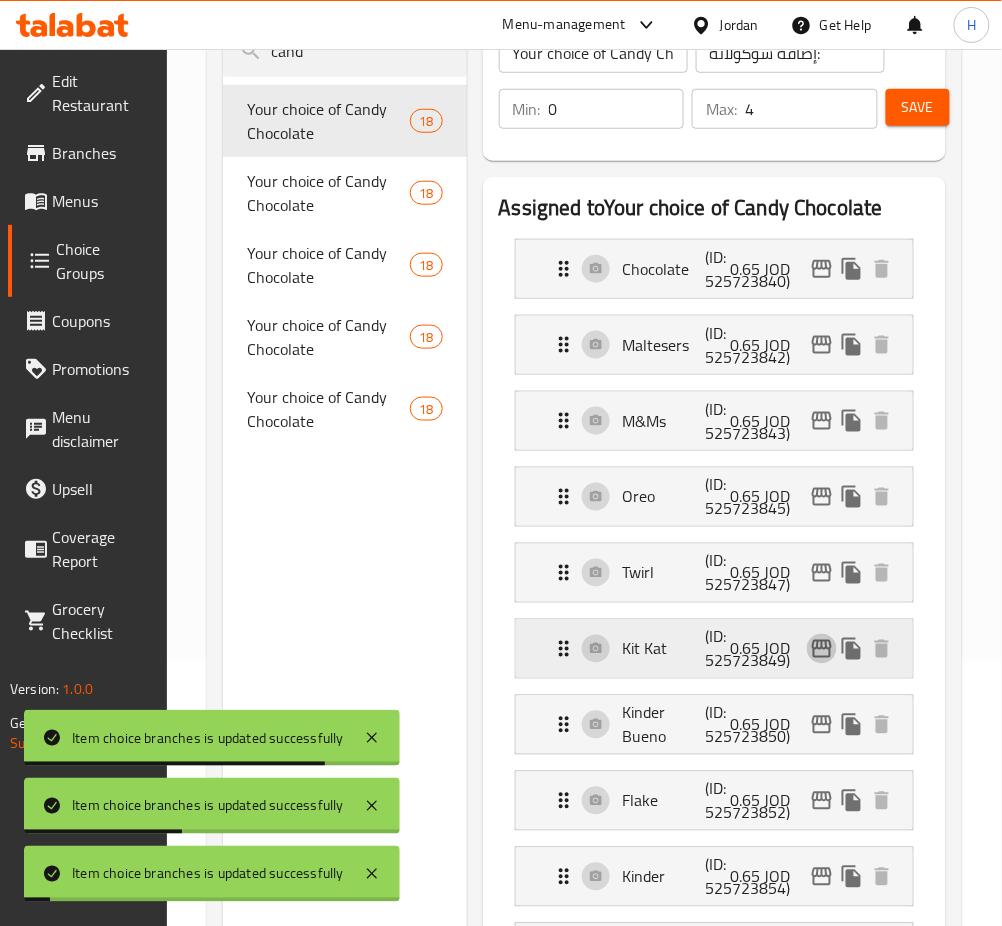 click 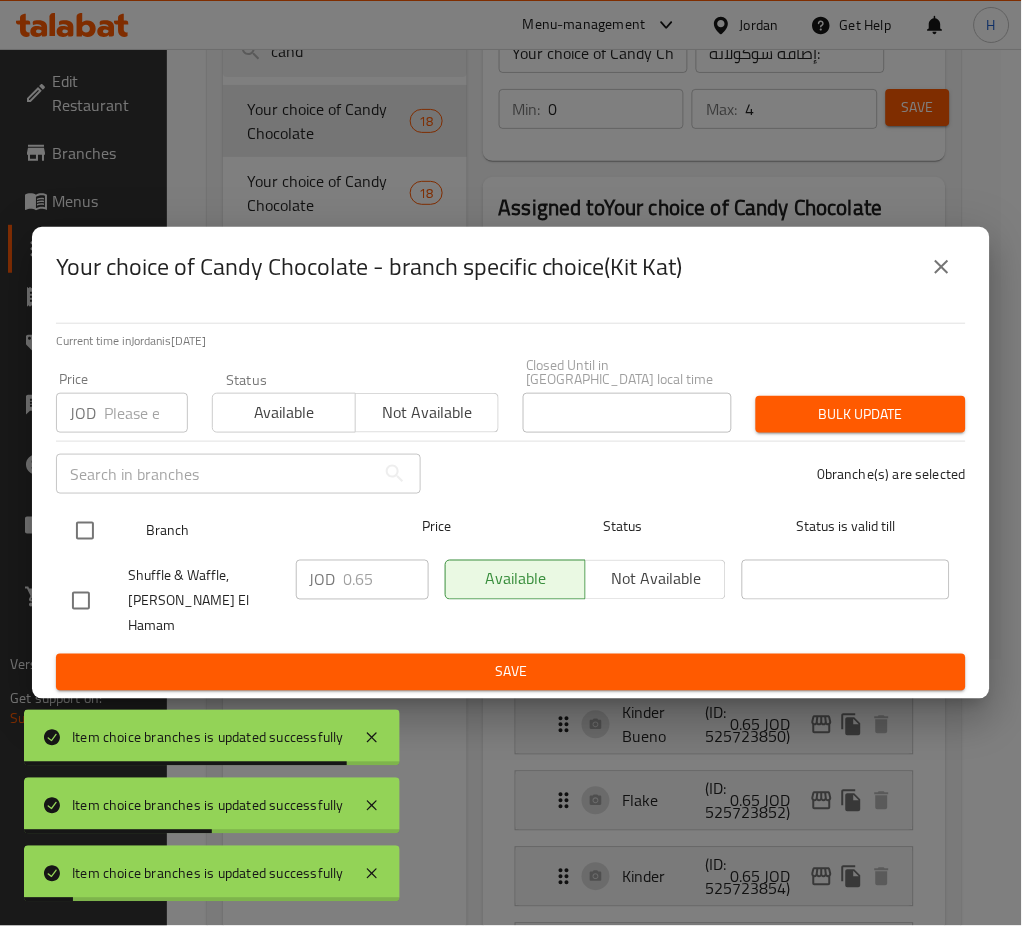 drag, startPoint x: 81, startPoint y: 540, endPoint x: 343, endPoint y: 589, distance: 266.5427 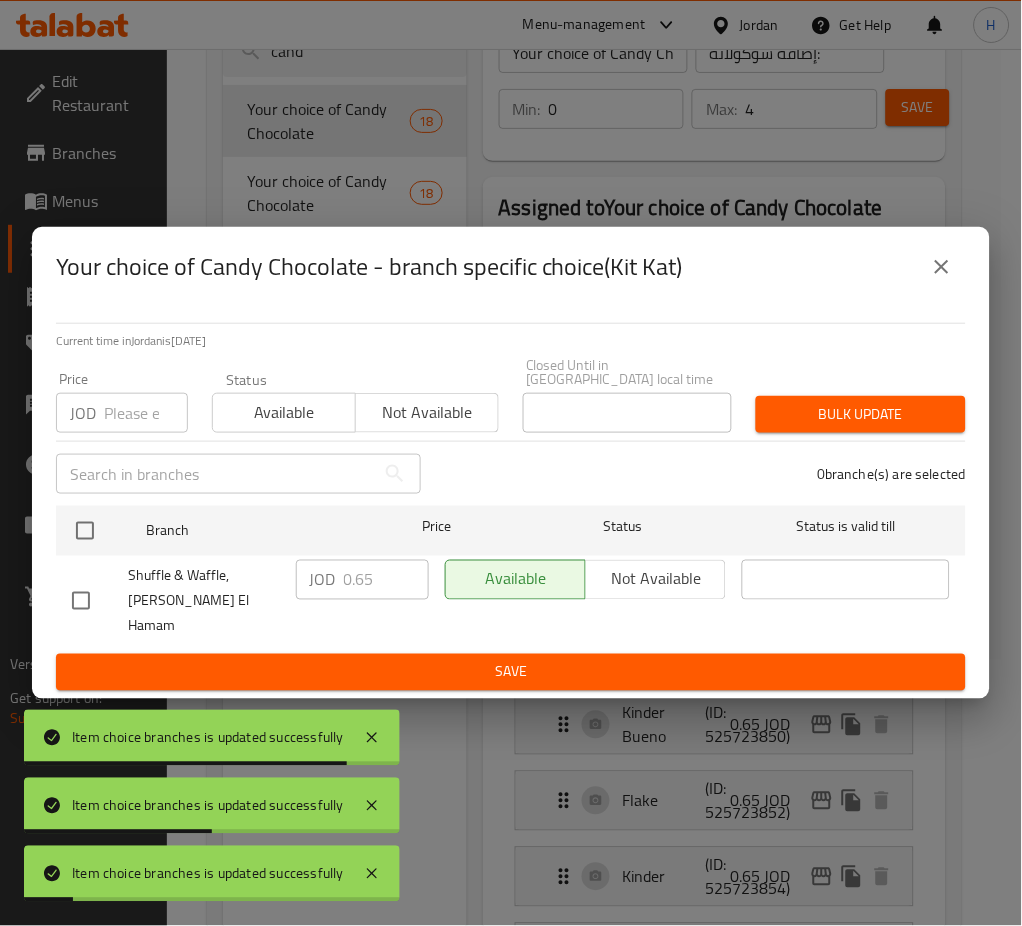 click at bounding box center (85, 531) 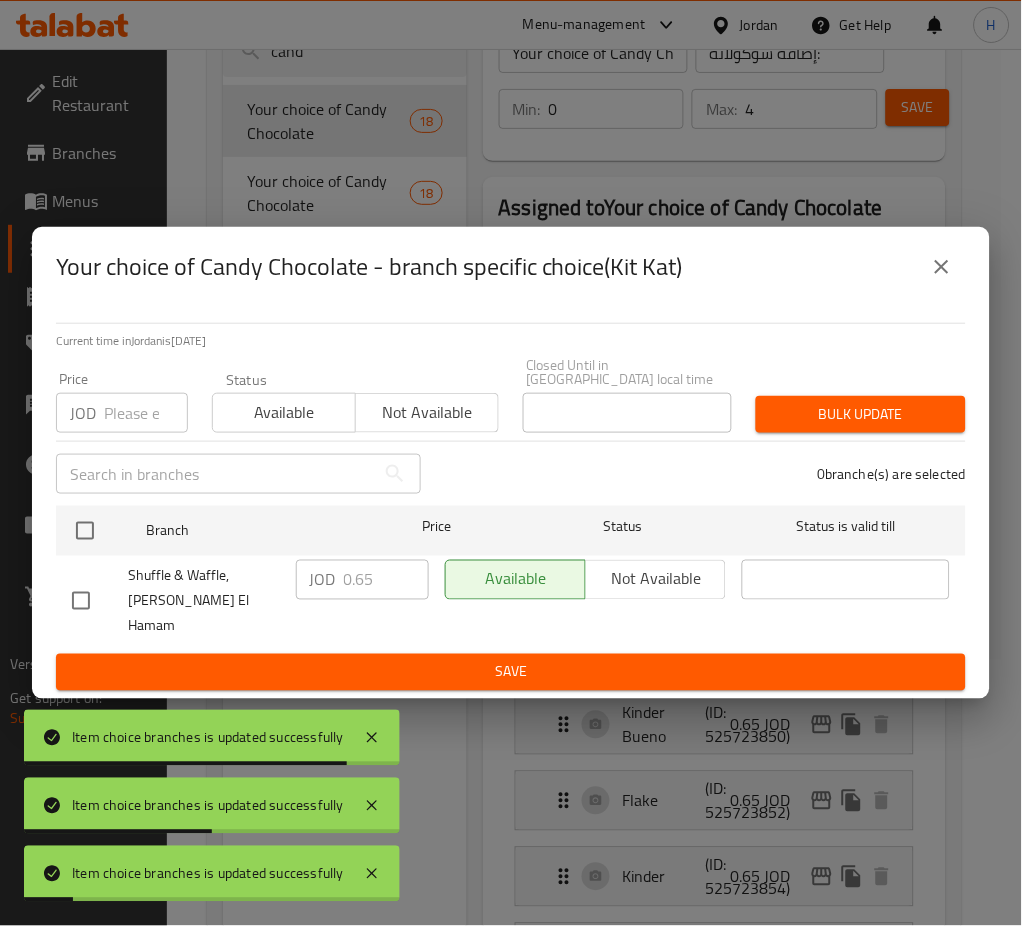 checkbox on "true" 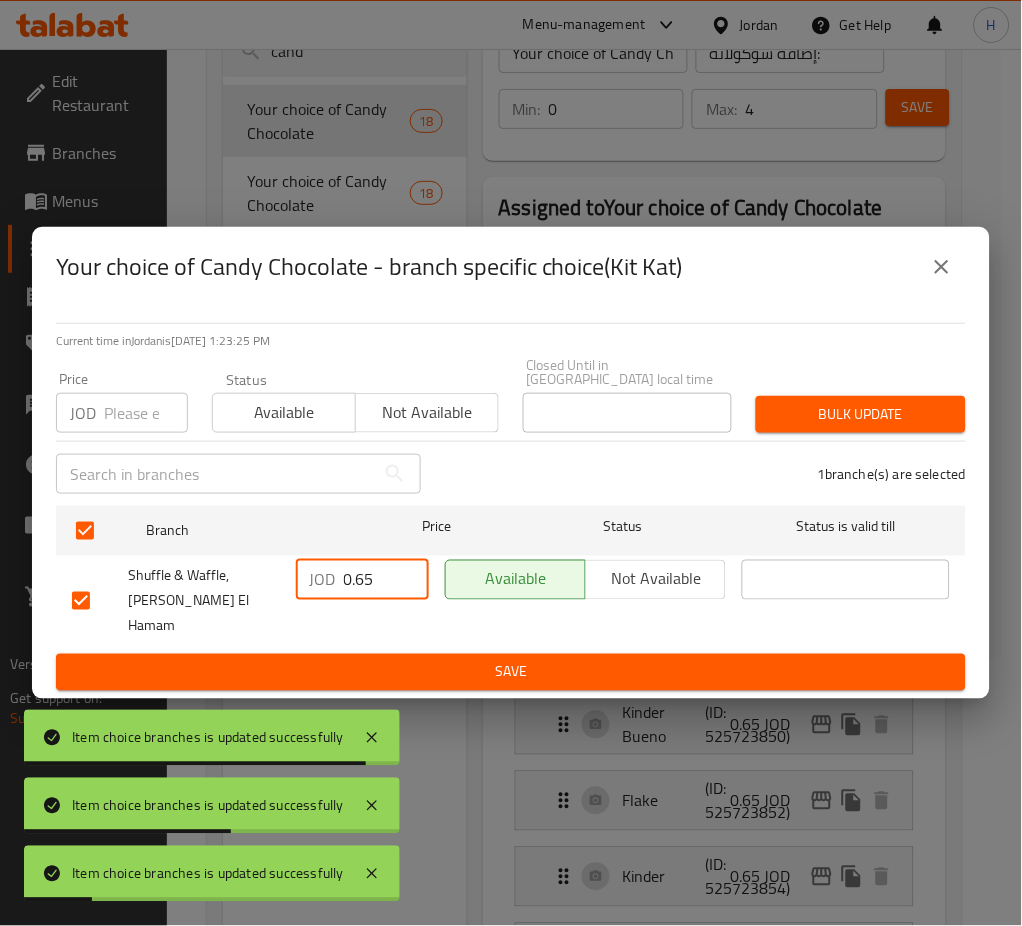 drag, startPoint x: 392, startPoint y: 583, endPoint x: 424, endPoint y: 628, distance: 55.21775 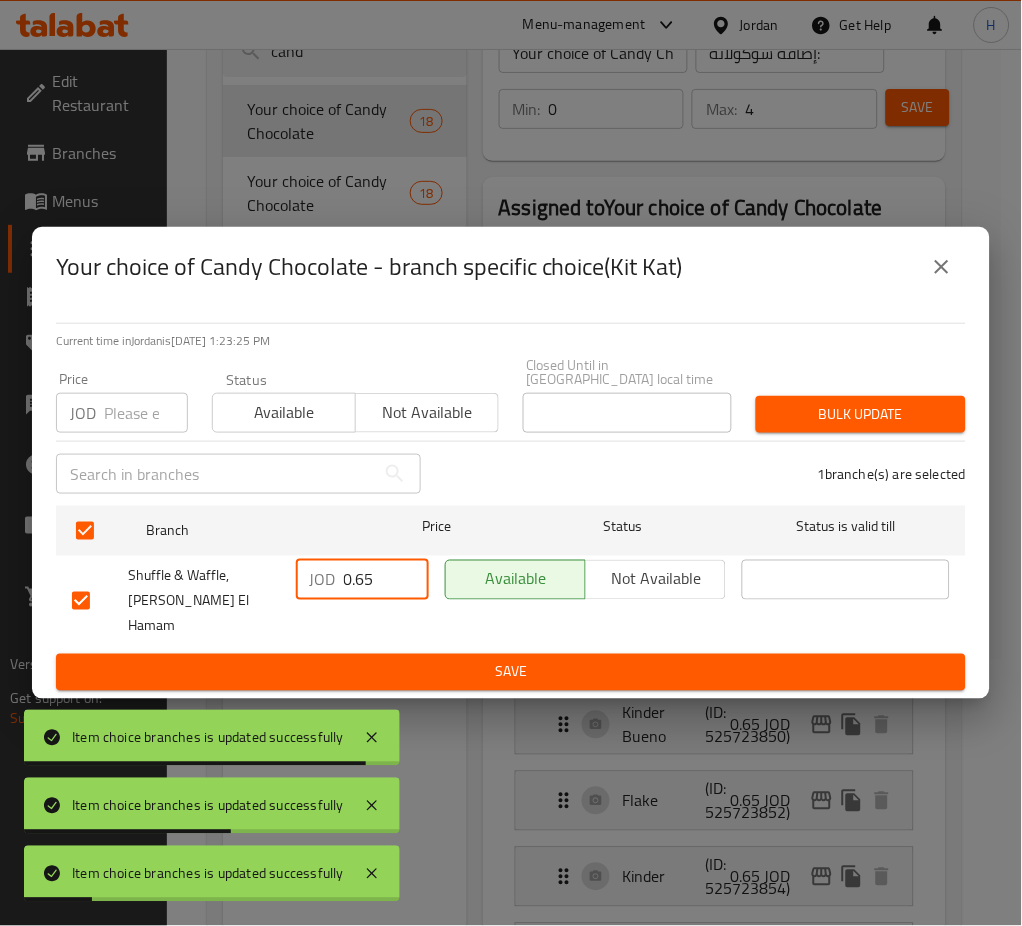 click on "0.65" at bounding box center [386, 580] 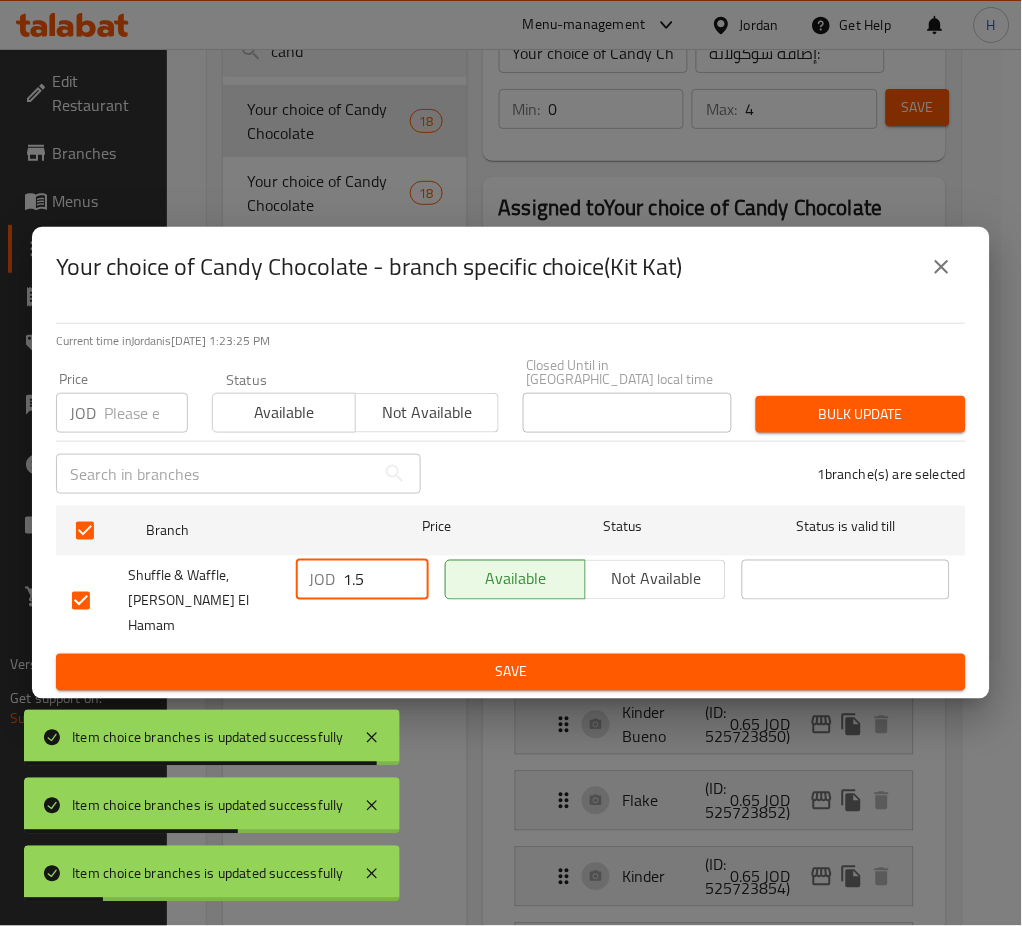 type on "1.5" 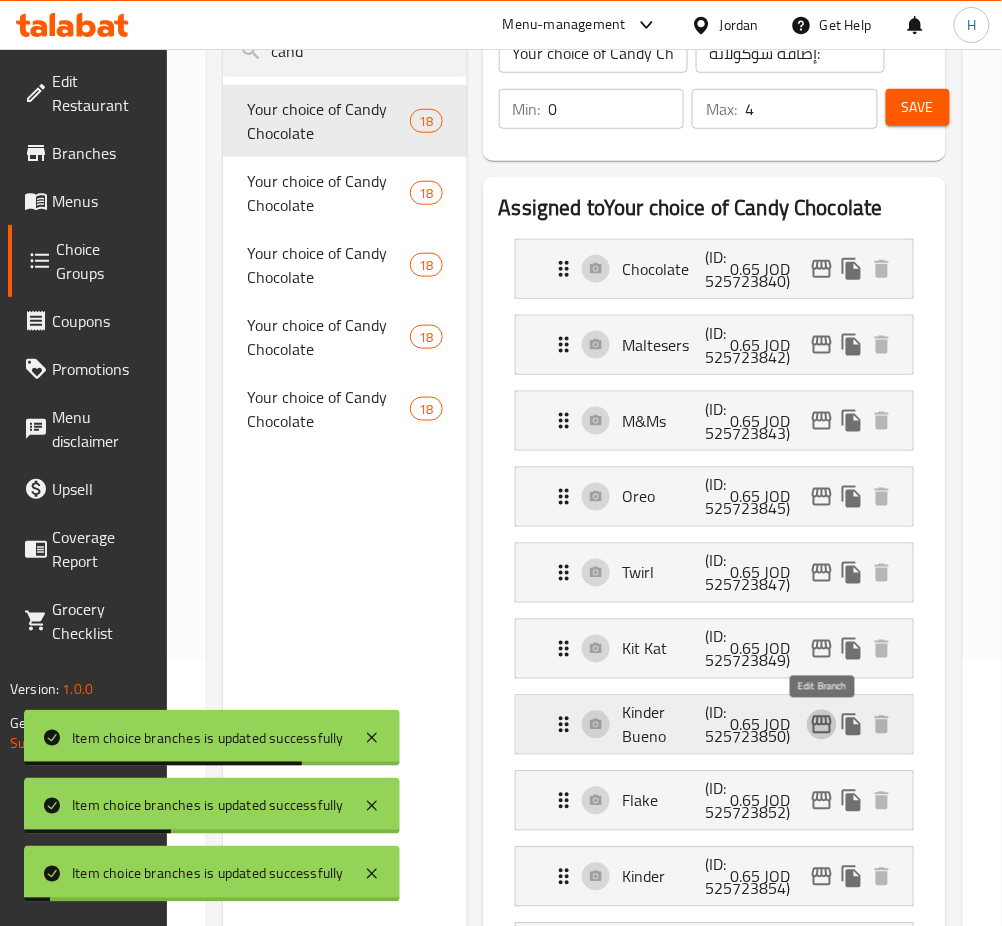 click 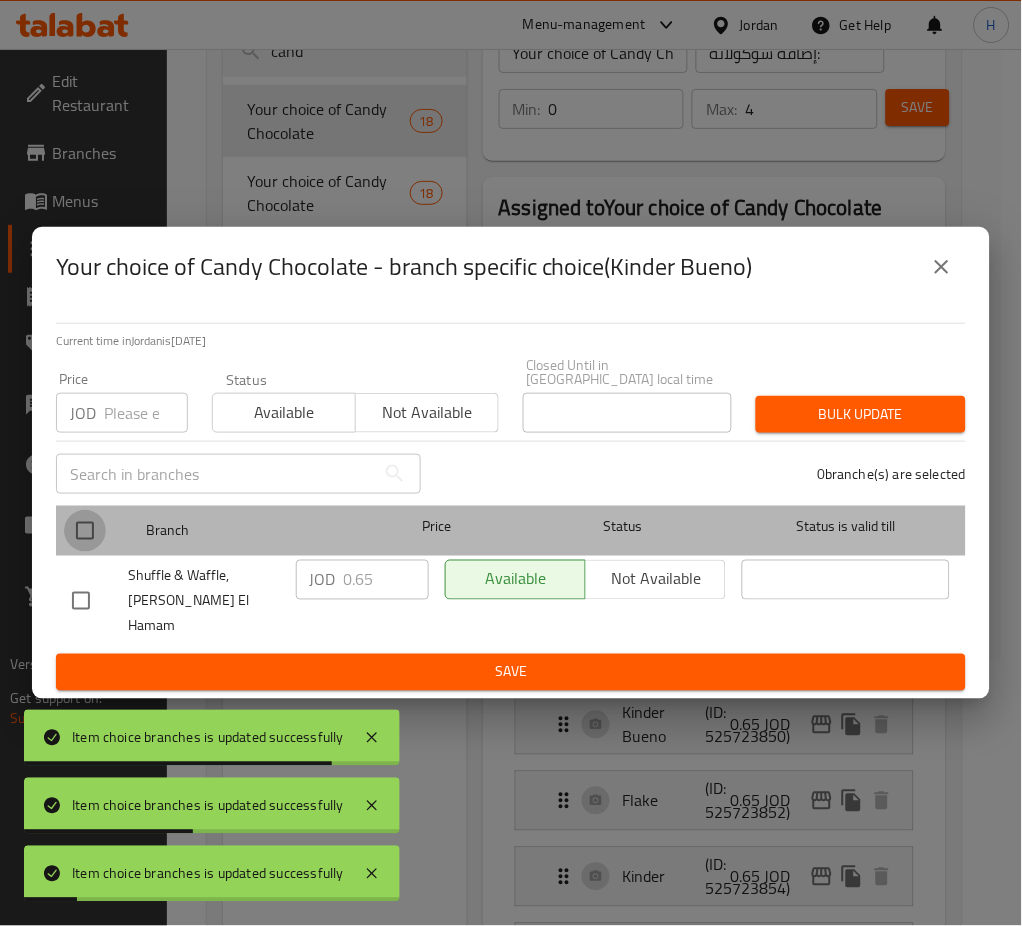 drag, startPoint x: 98, startPoint y: 542, endPoint x: 315, endPoint y: 603, distance: 225.41074 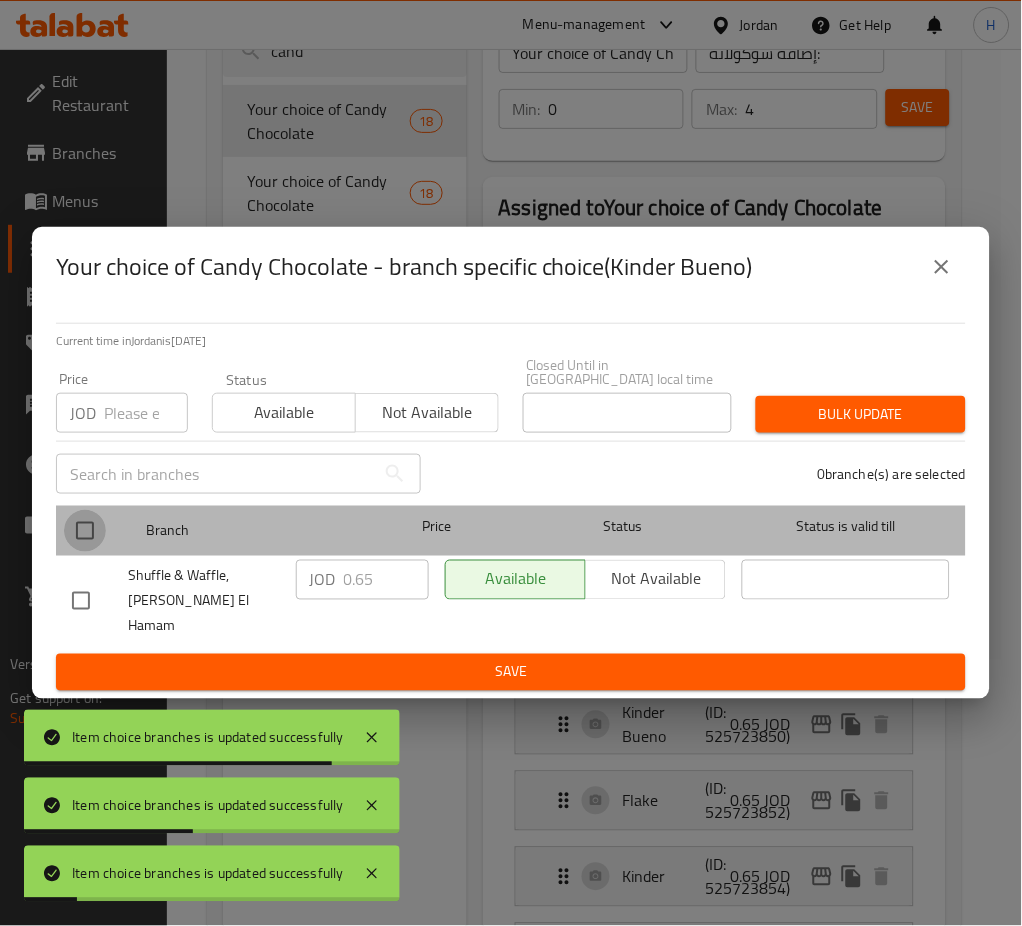 click at bounding box center [85, 531] 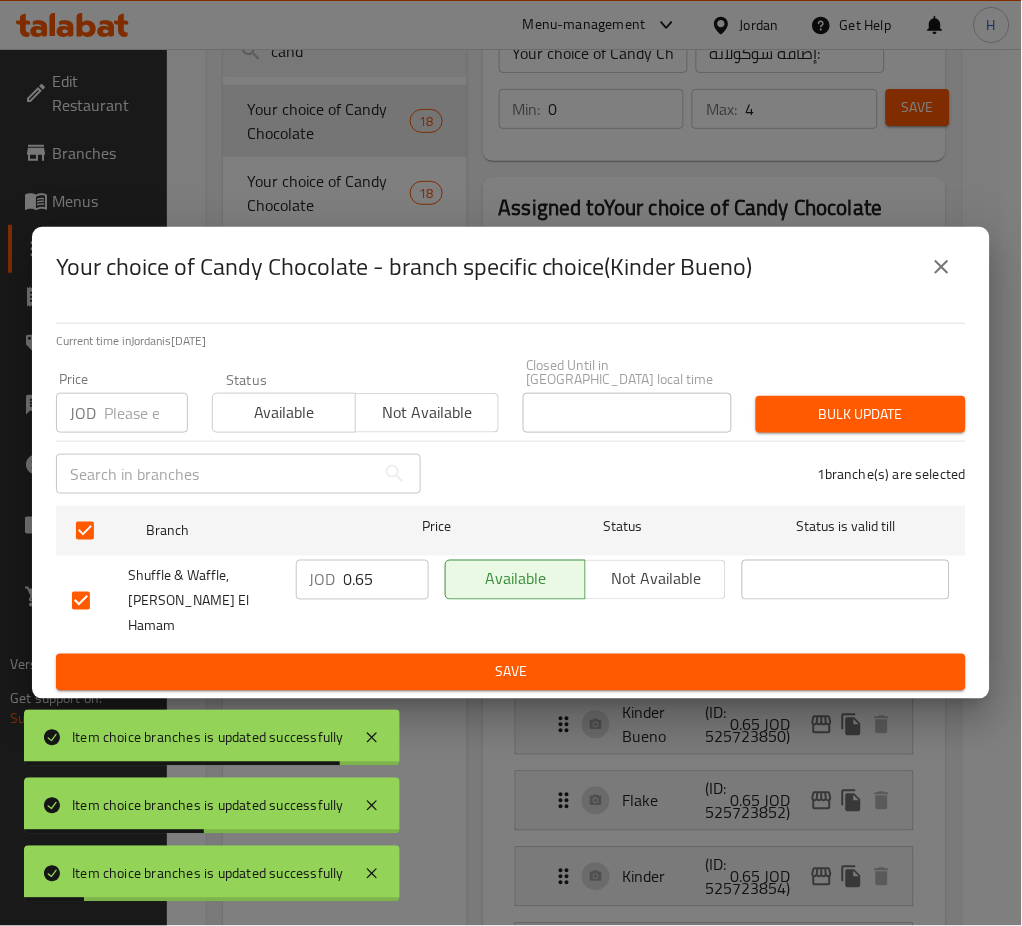 click on "0.65" at bounding box center [386, 580] 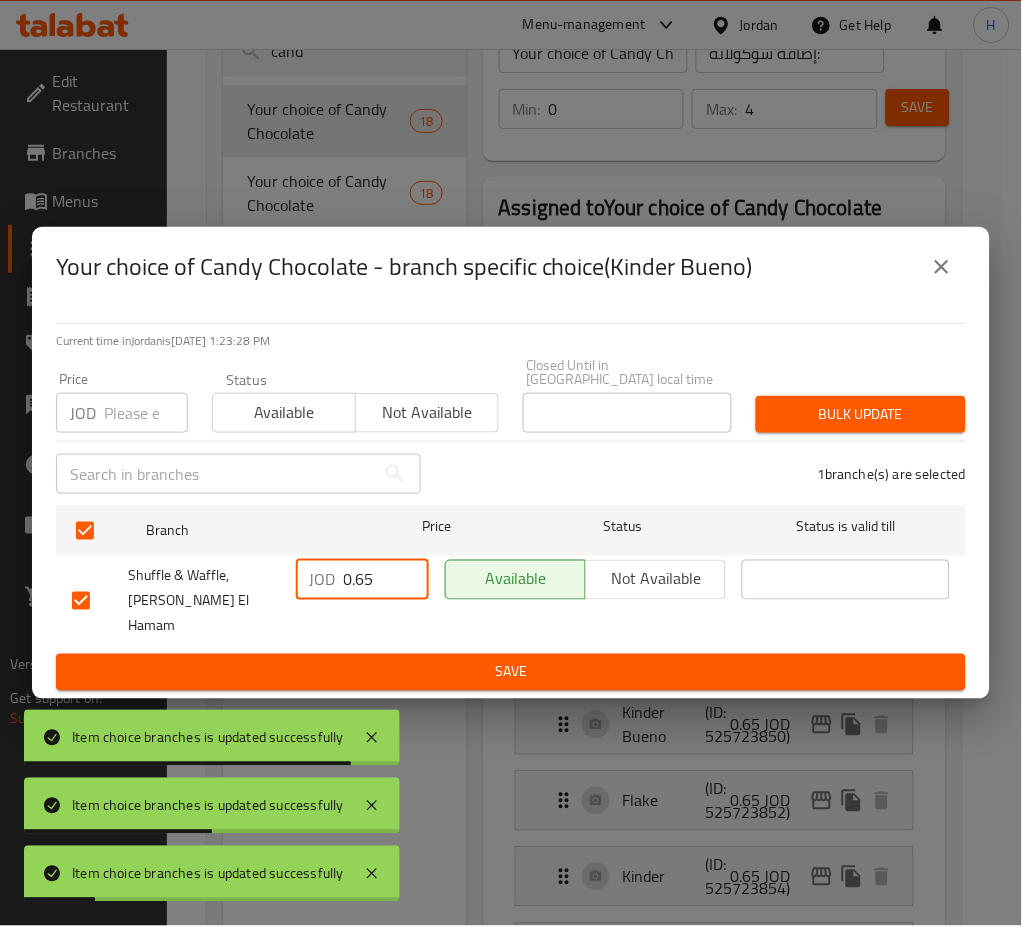 paste on "1." 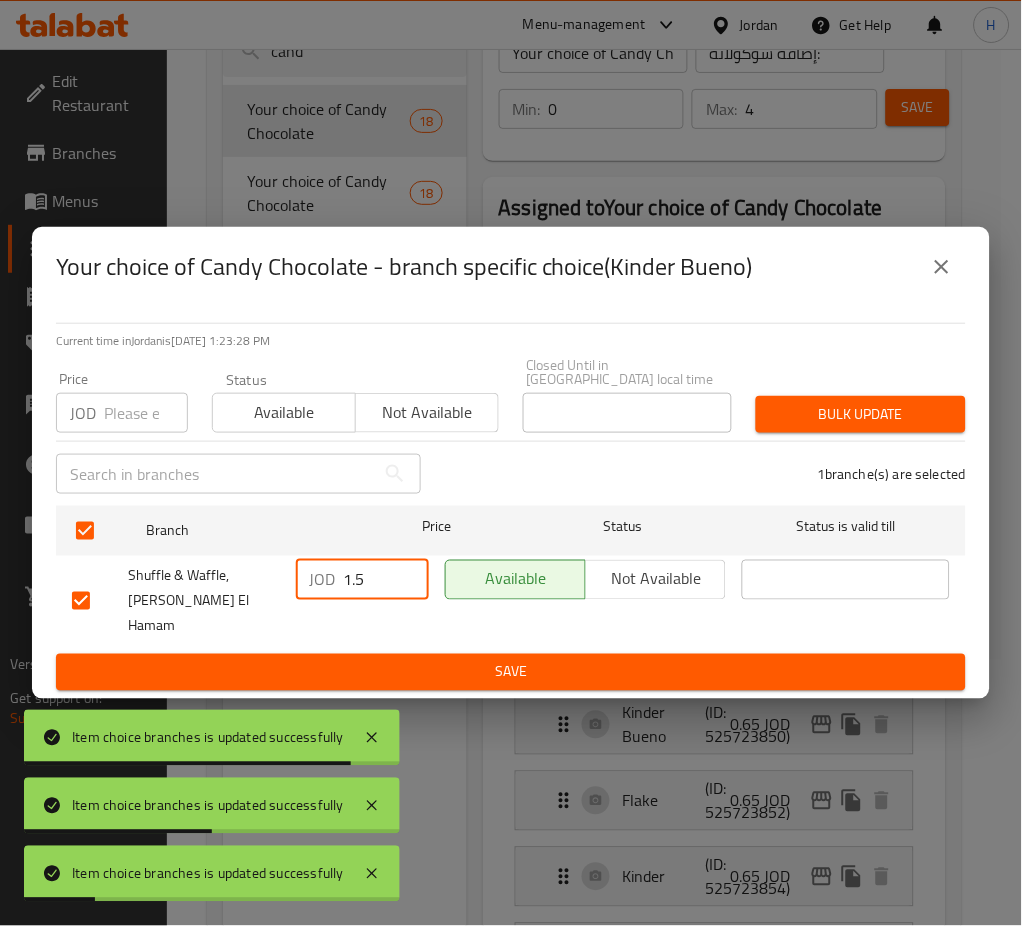 type on "1.5" 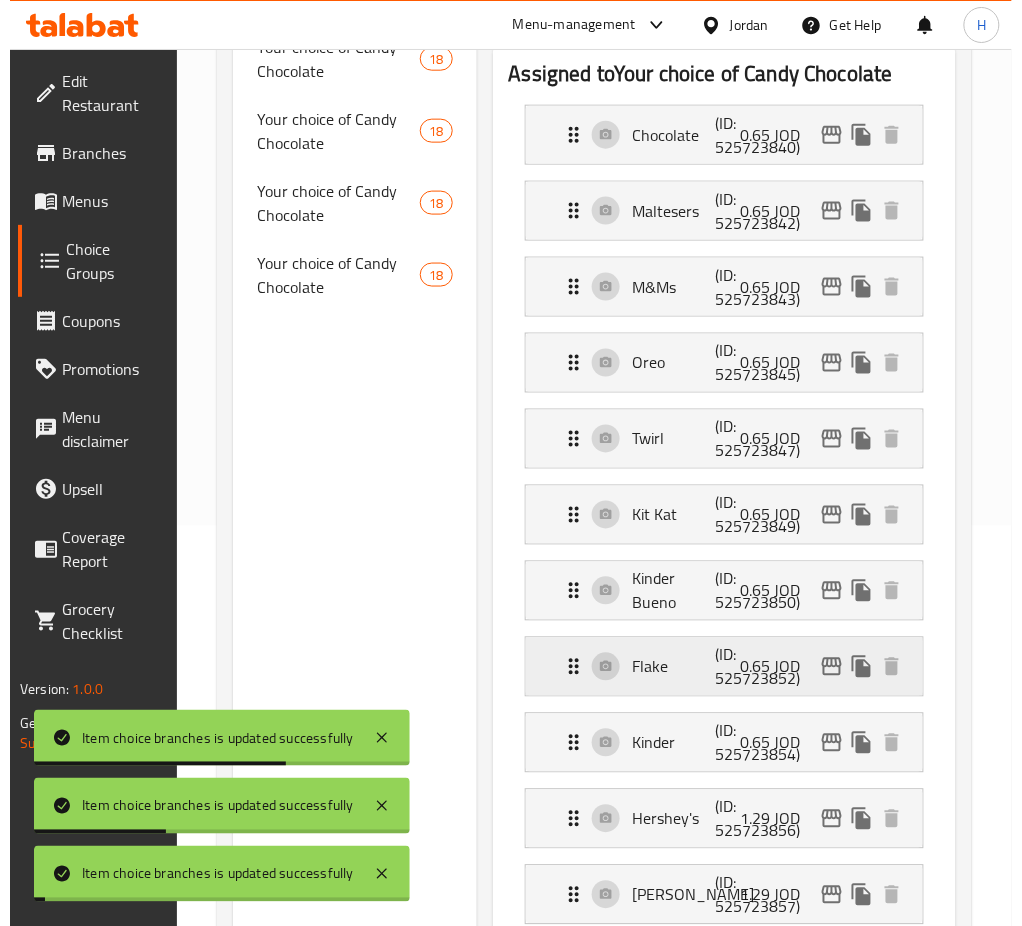 scroll, scrollTop: 533, scrollLeft: 0, axis: vertical 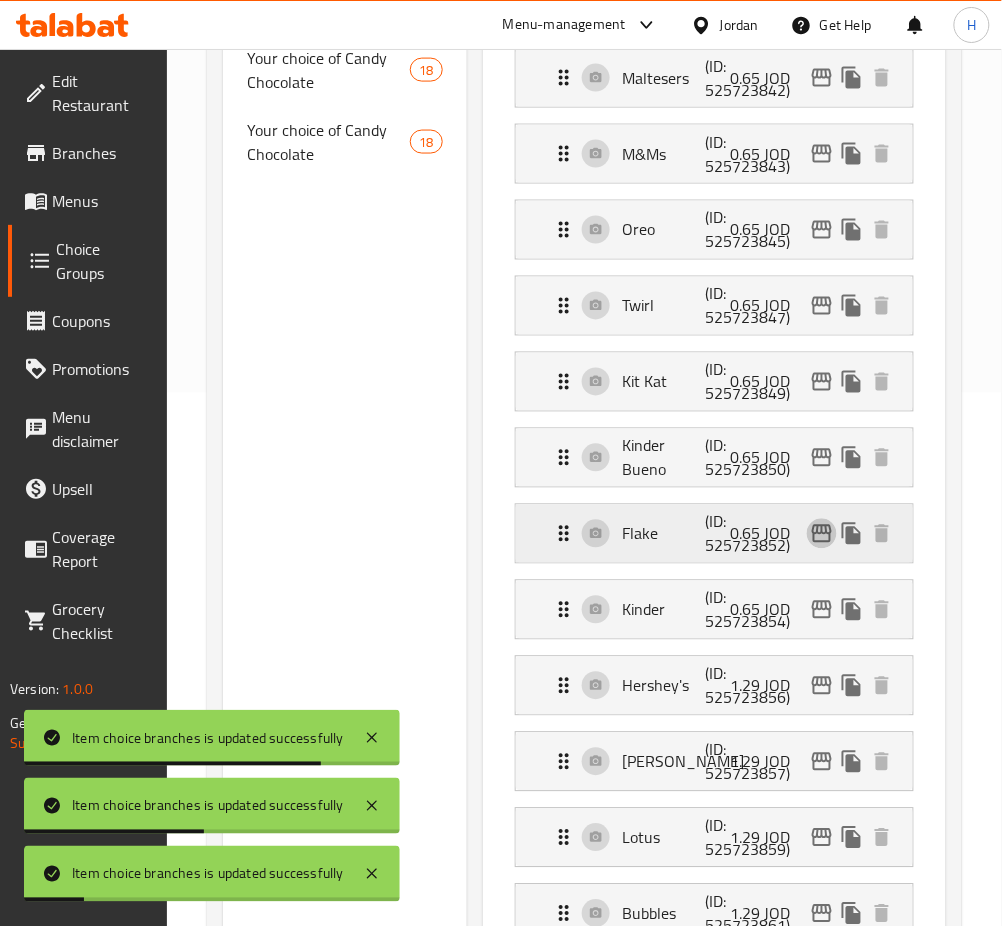 click 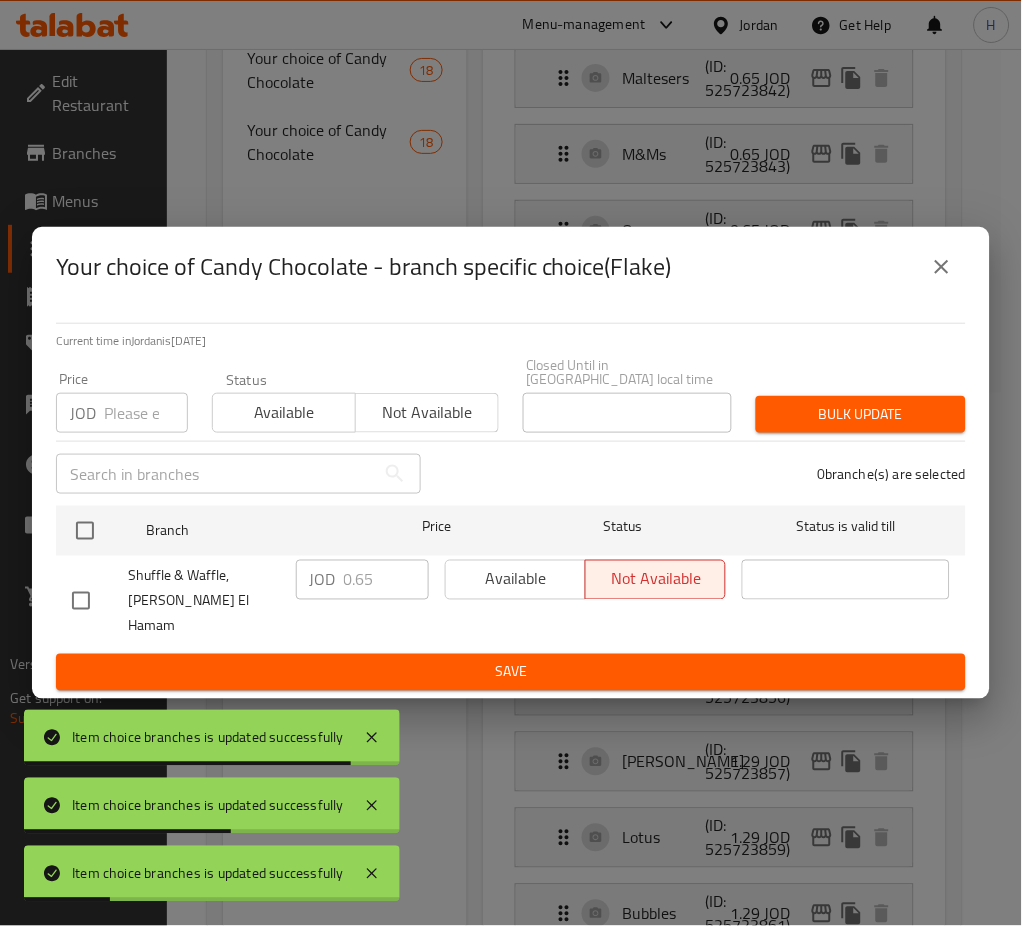 click at bounding box center [85, 531] 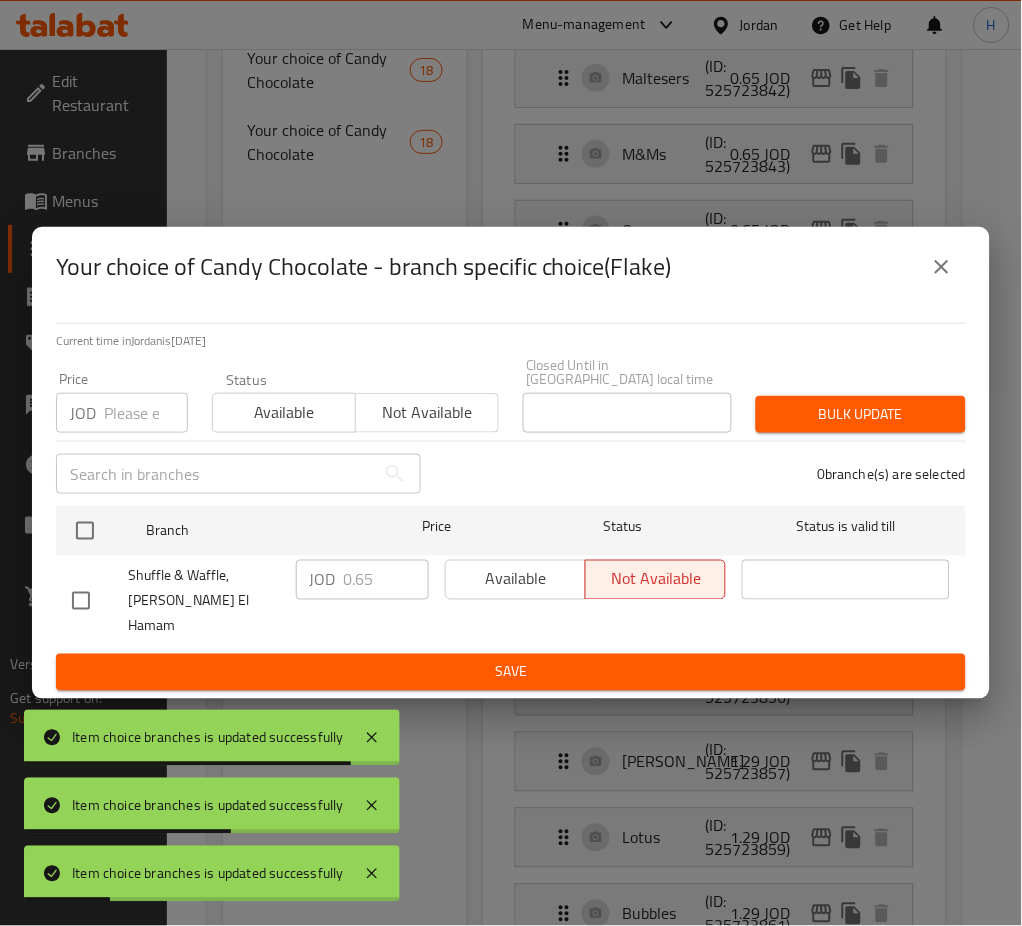 checkbox on "true" 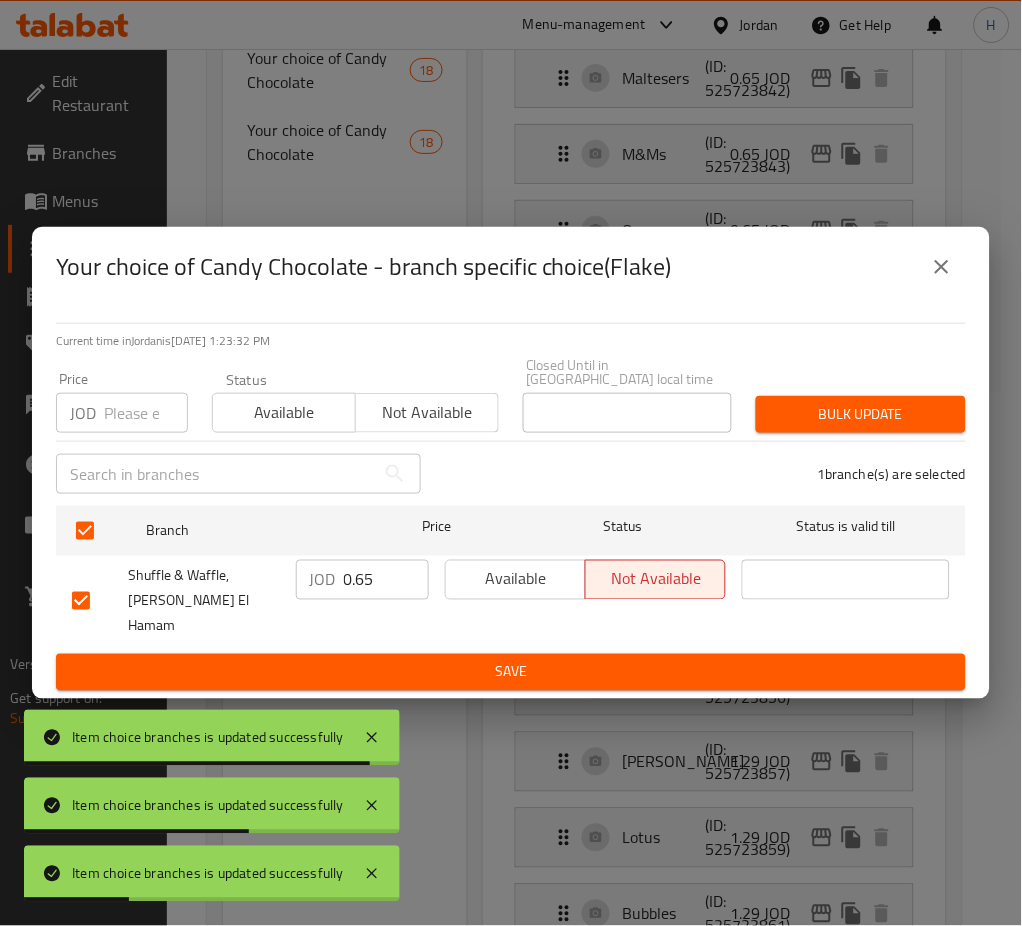 click on "0.65" at bounding box center (386, 580) 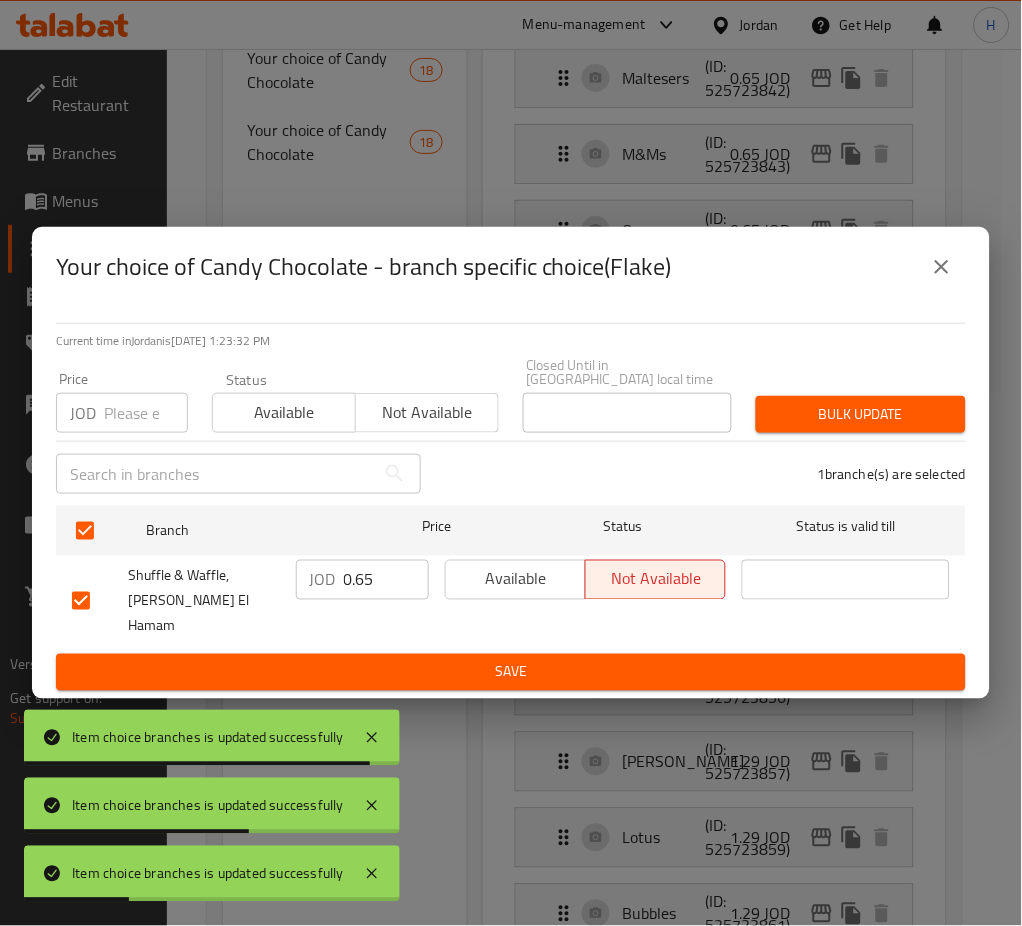 paste on "1." 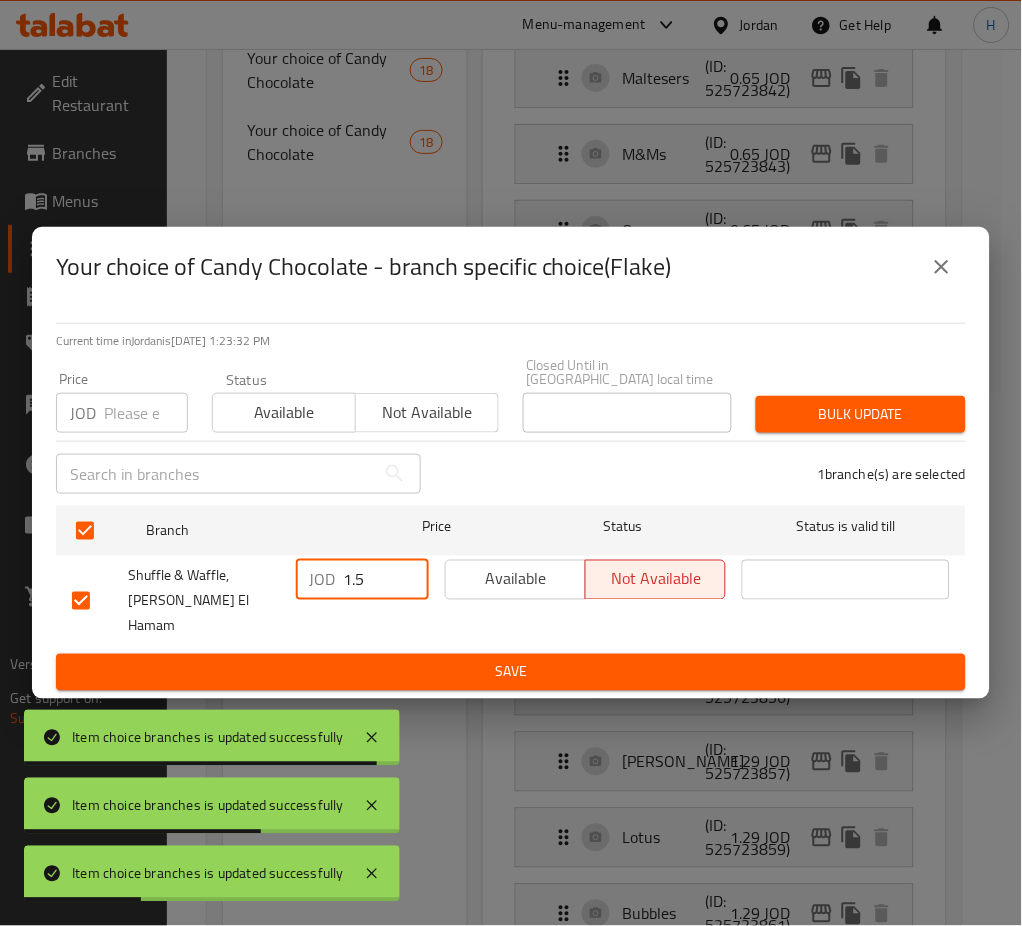 type on "1.5" 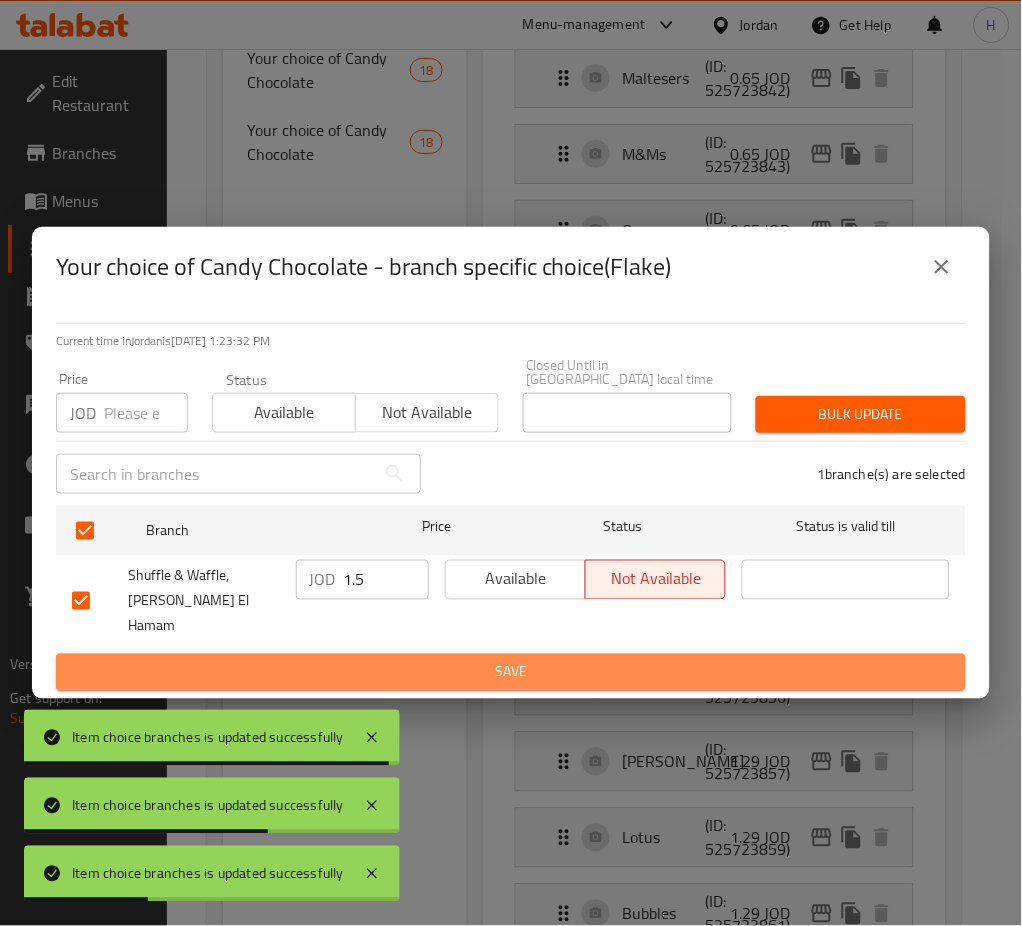 click on "Save" at bounding box center [511, 672] 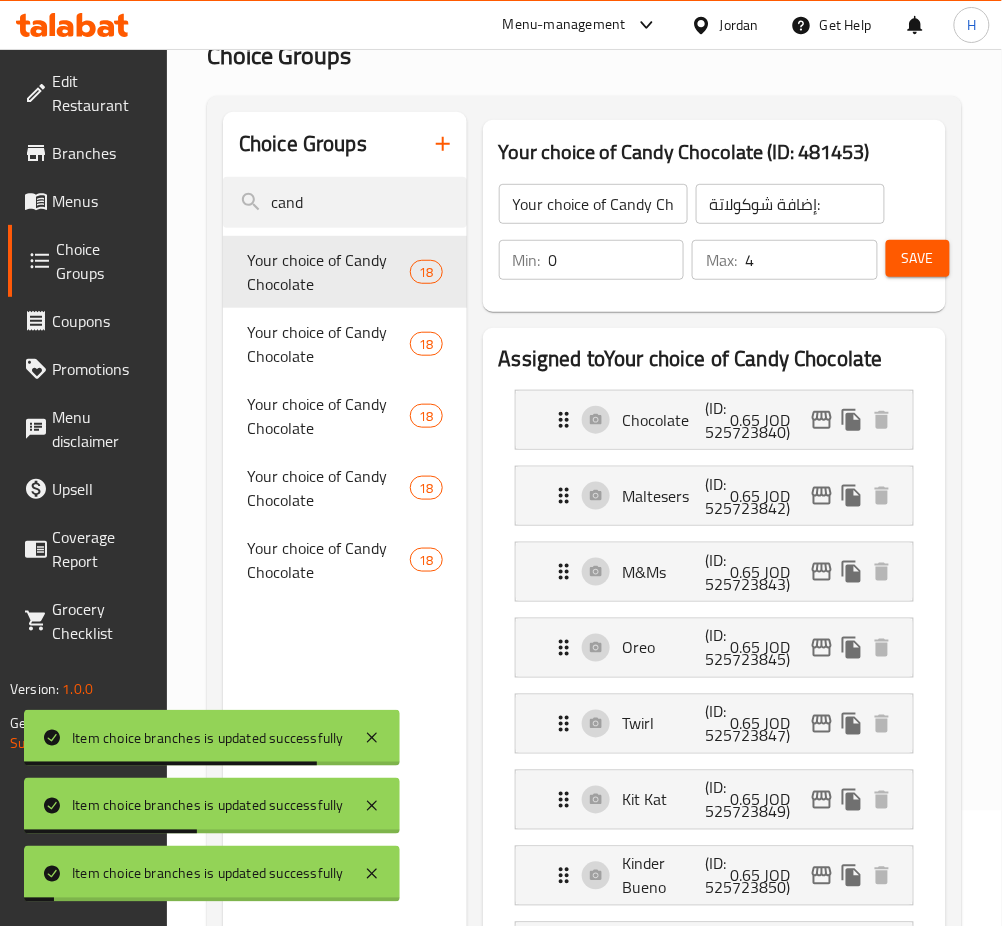 scroll, scrollTop: 266, scrollLeft: 0, axis: vertical 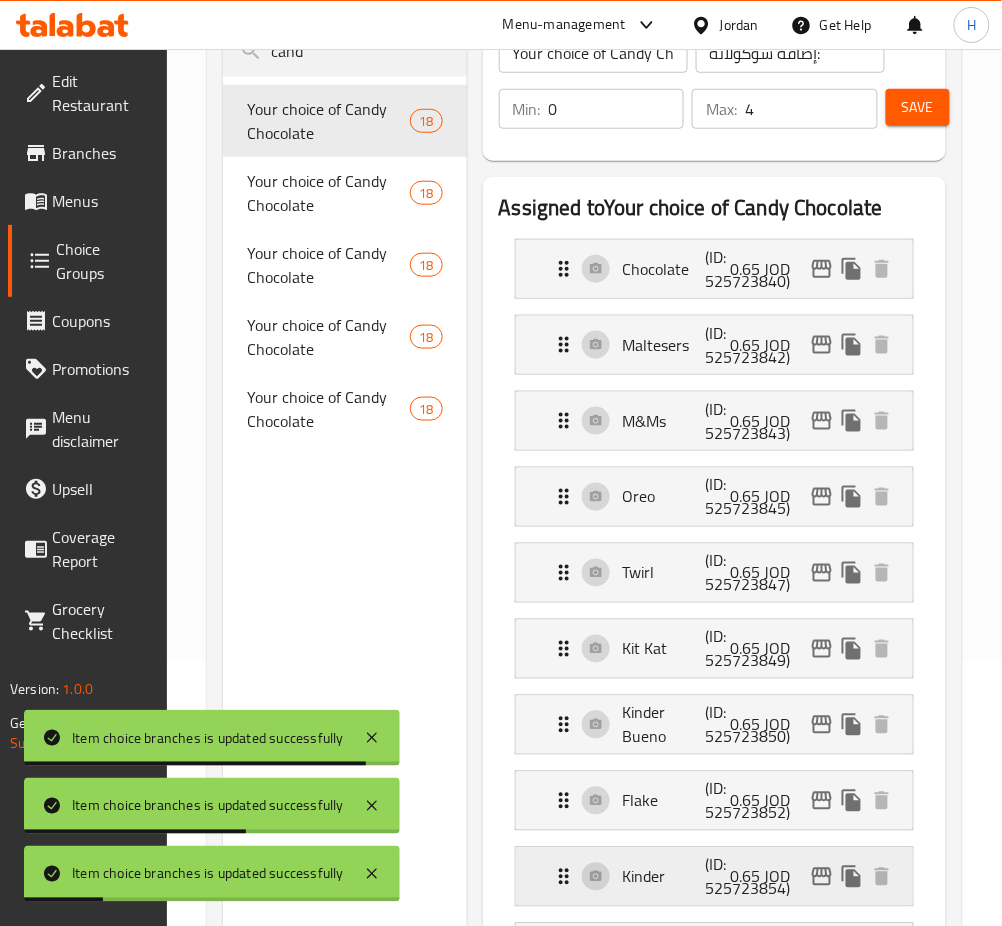 click 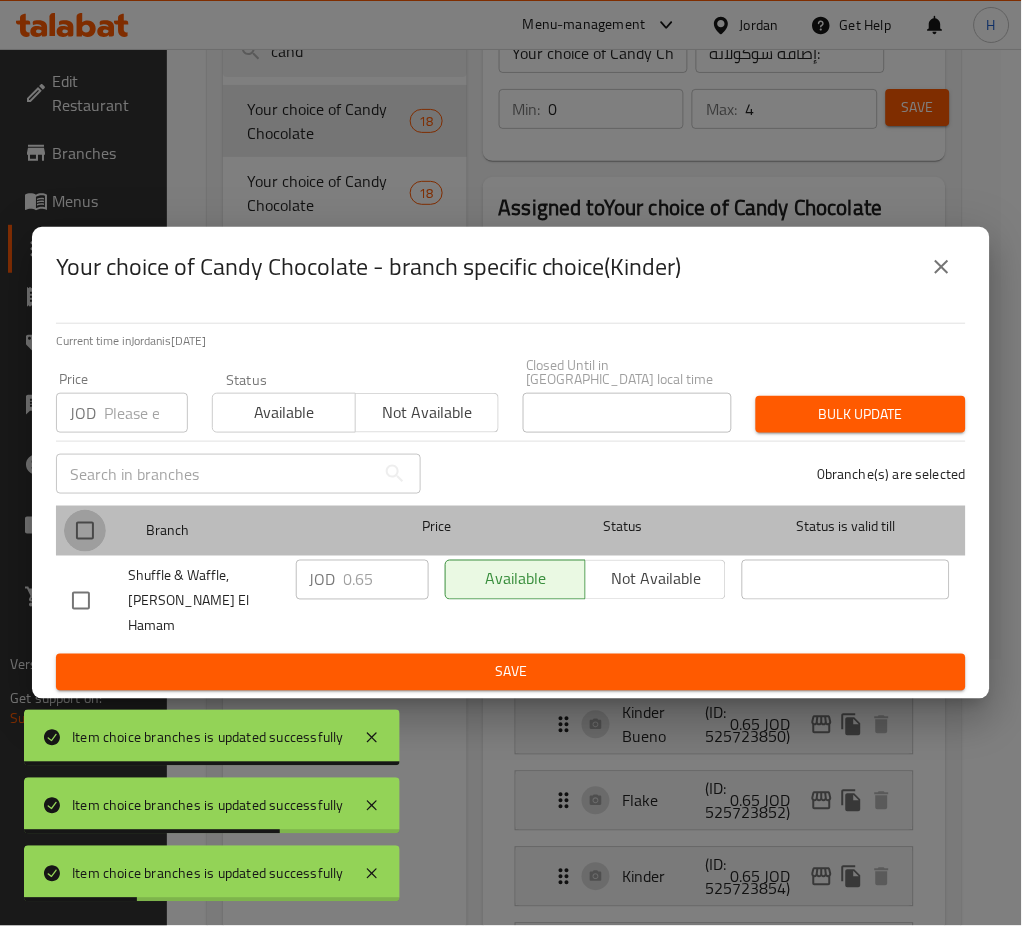 click at bounding box center [85, 531] 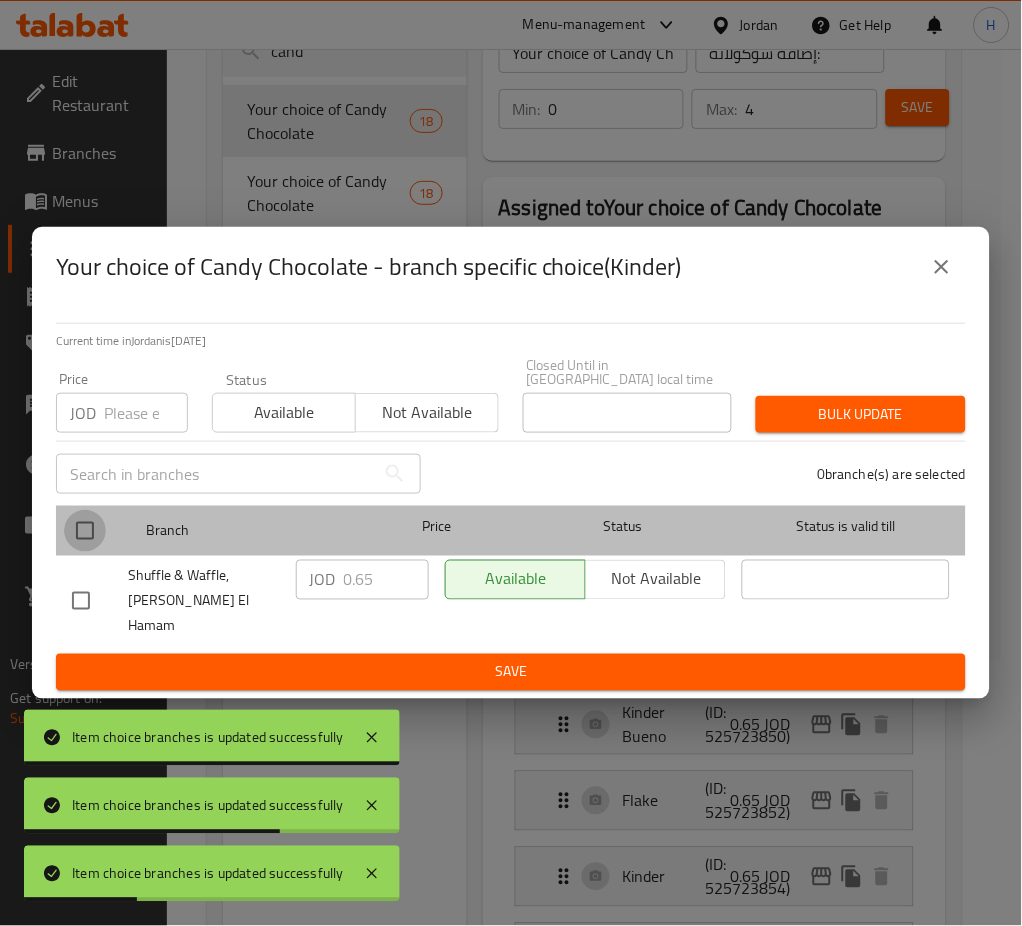 checkbox on "true" 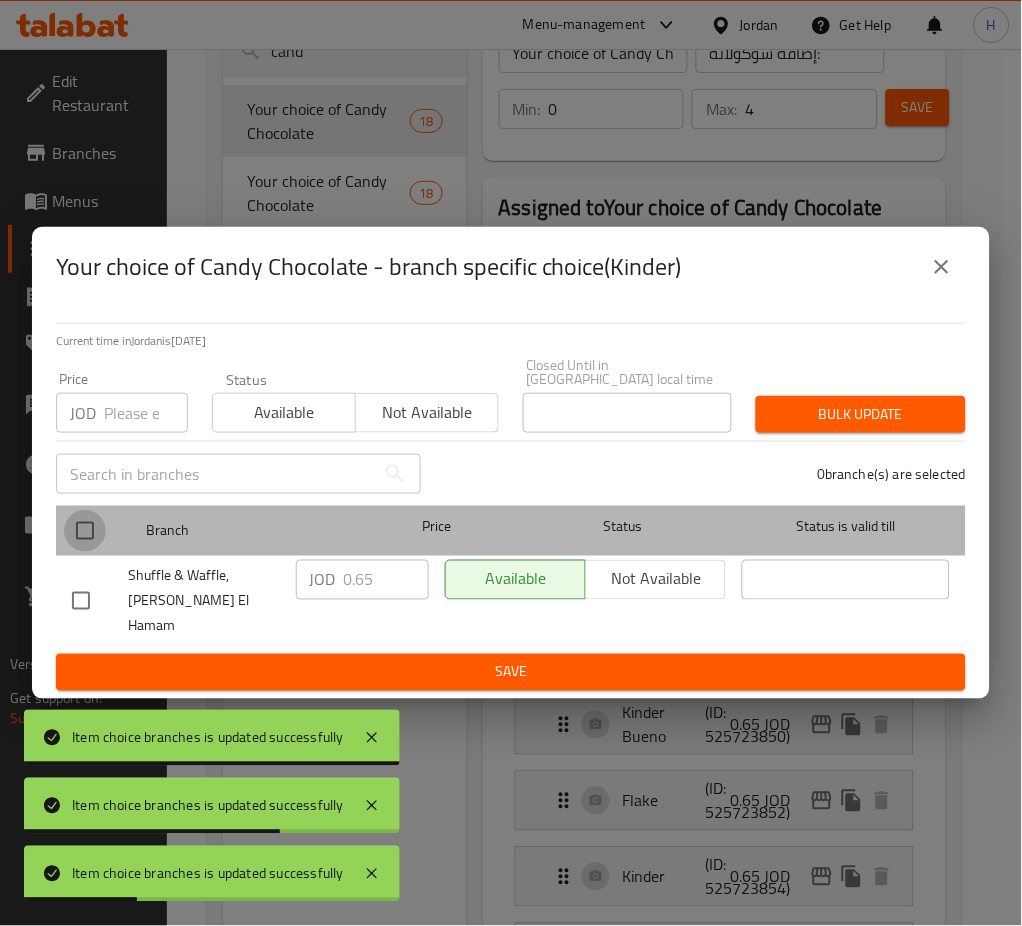 checkbox on "true" 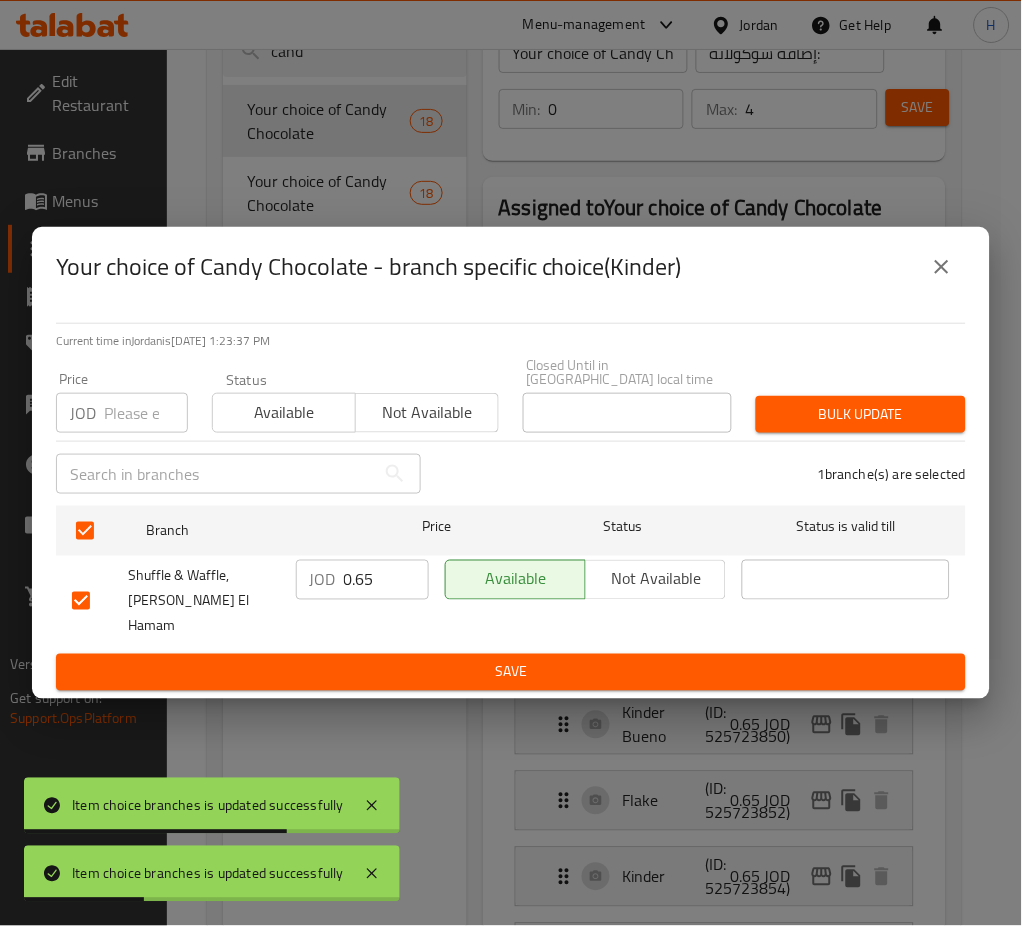 click on "0.65" at bounding box center (386, 580) 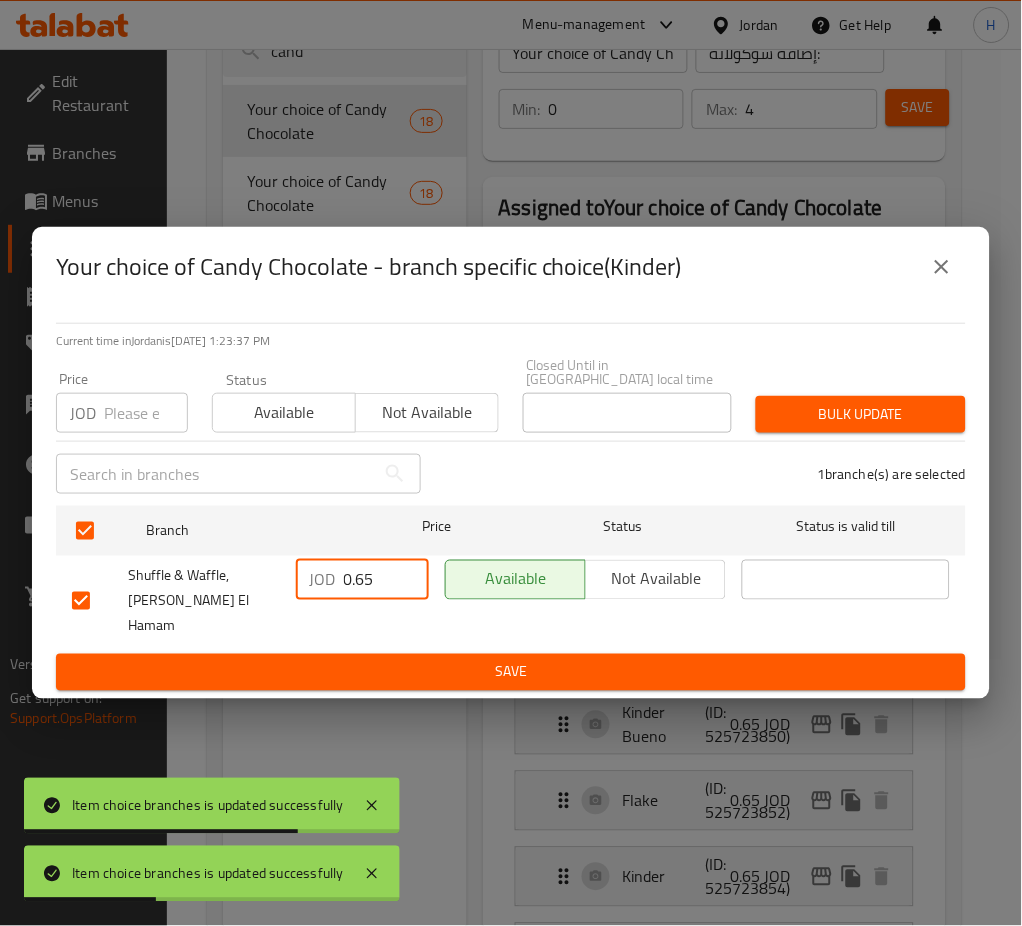 paste on "1." 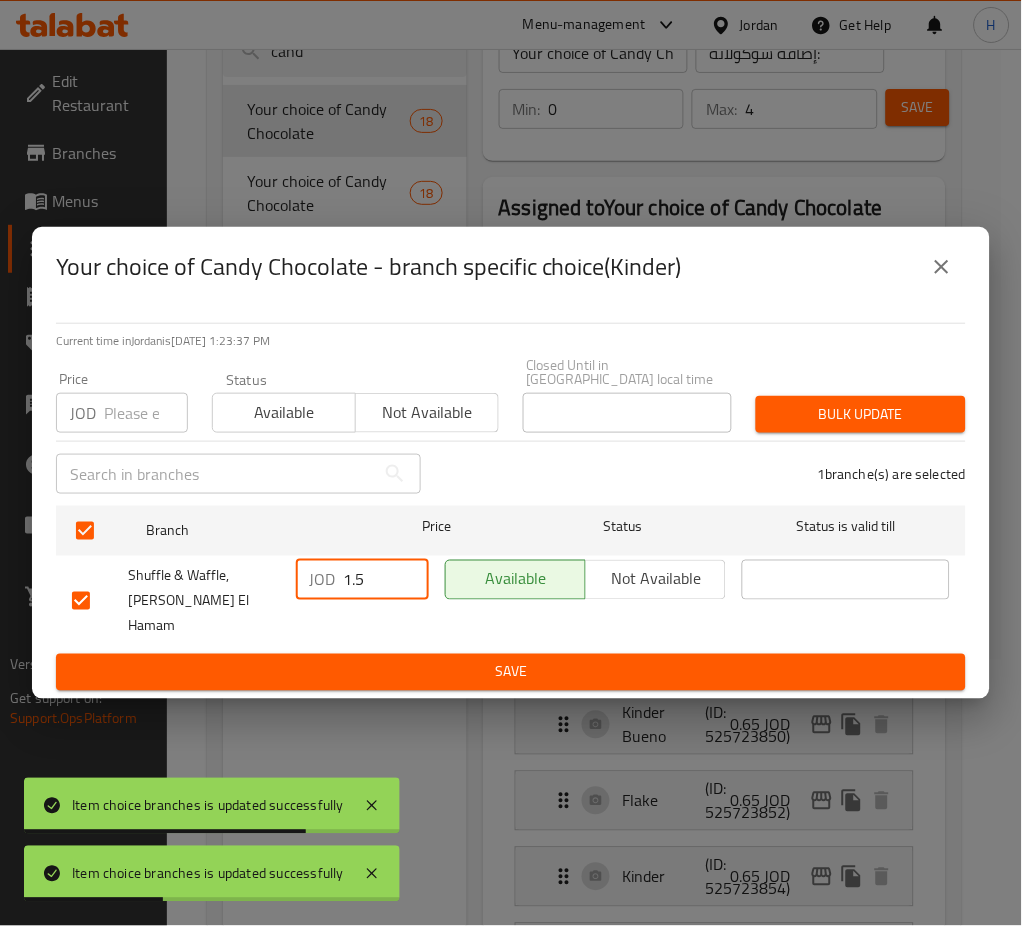 type on "1.5" 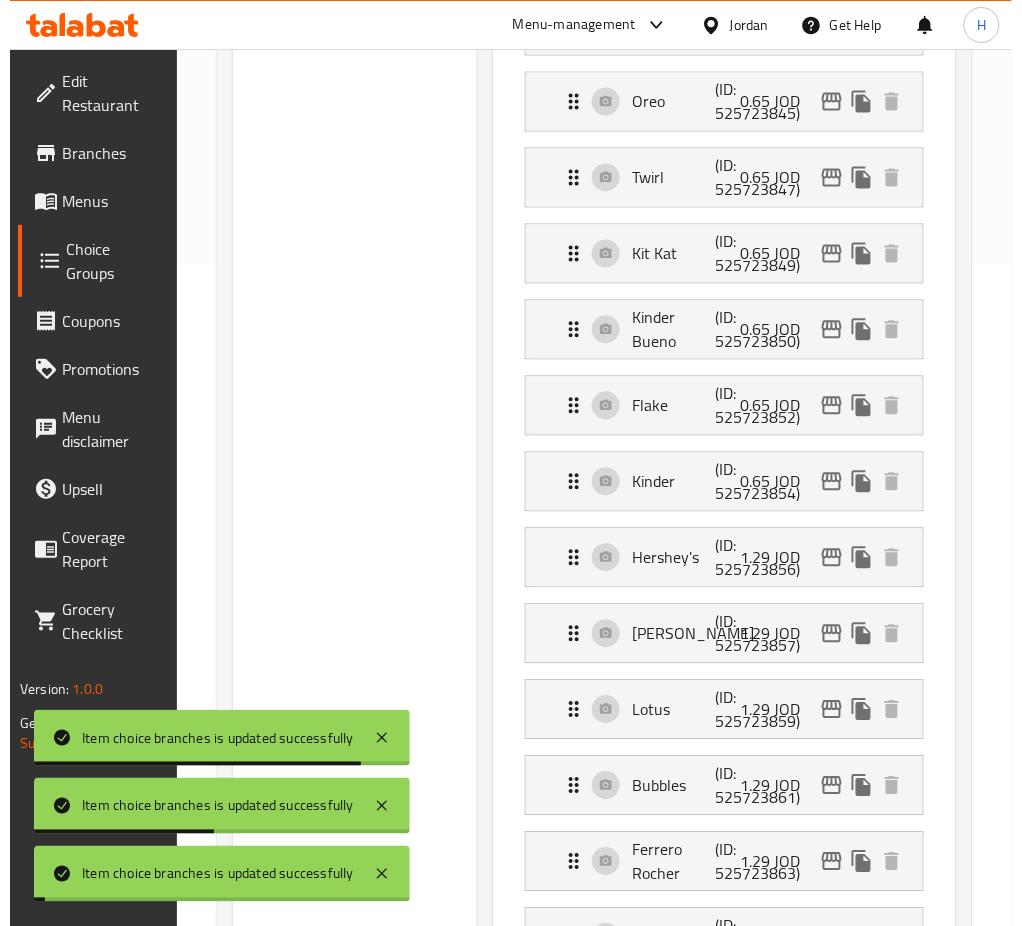 scroll, scrollTop: 666, scrollLeft: 0, axis: vertical 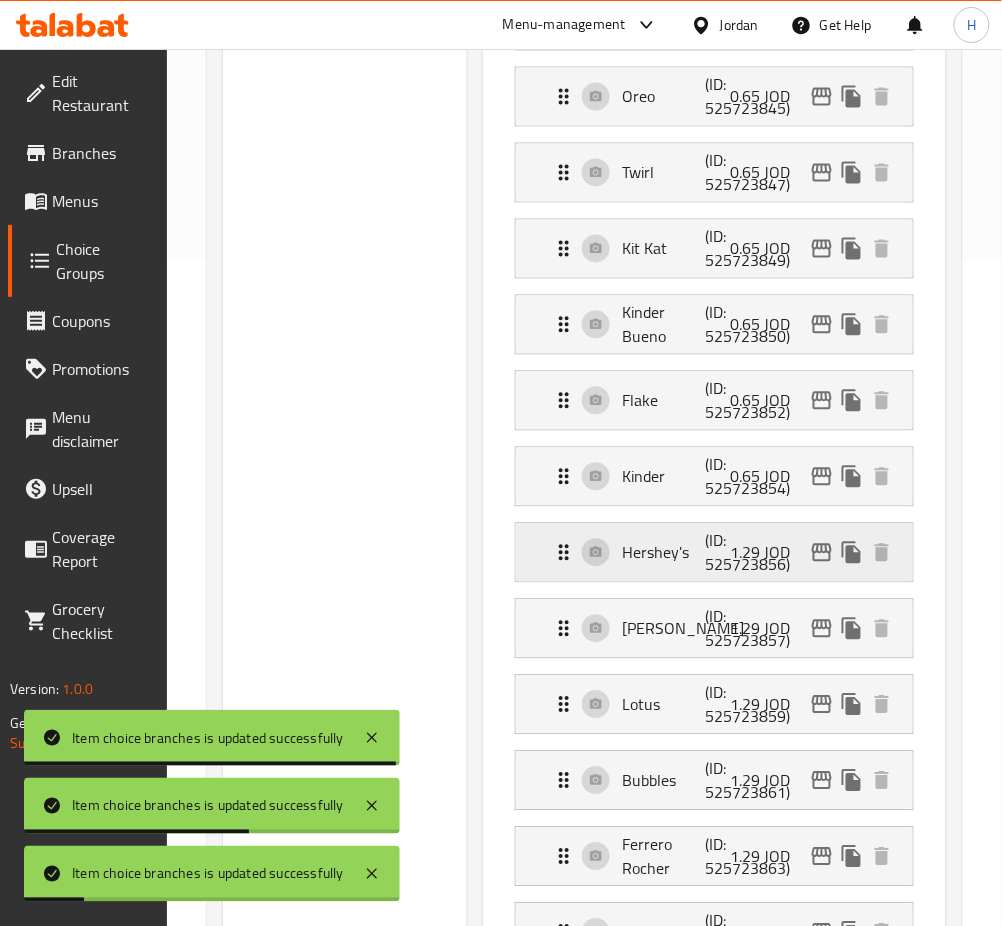 click 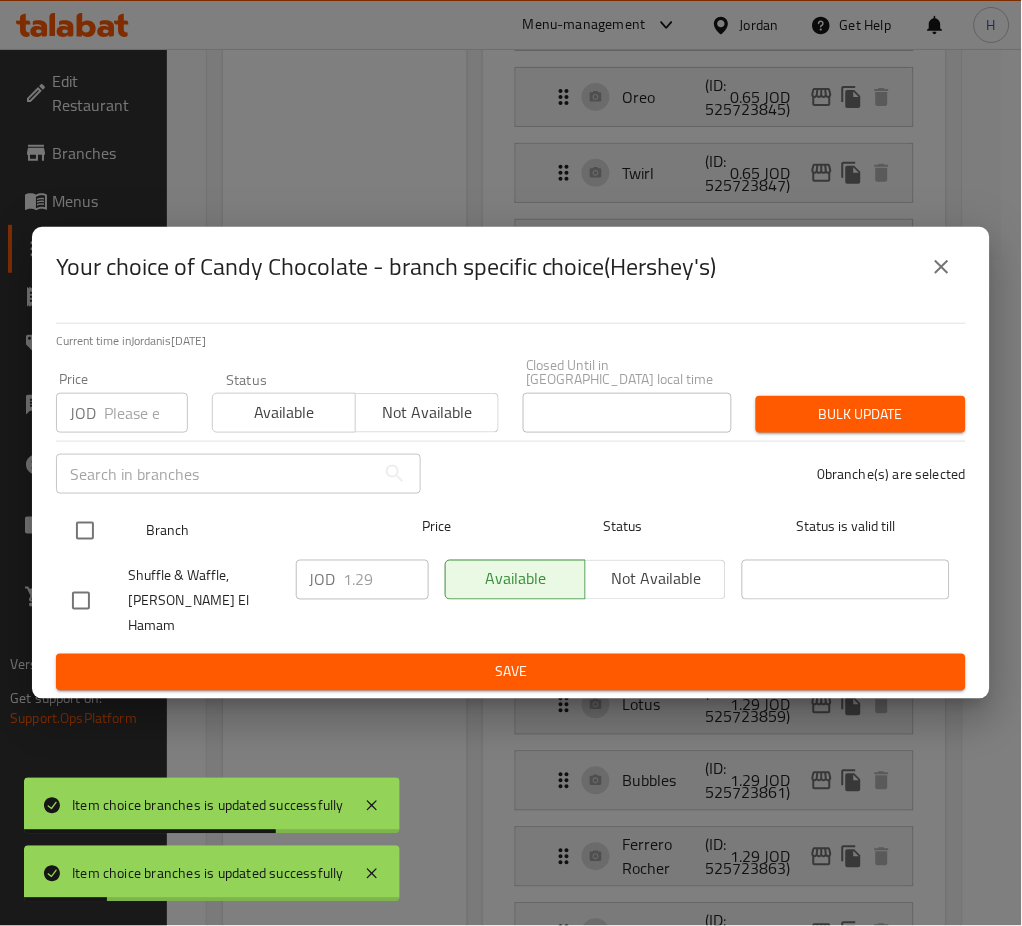 click at bounding box center [85, 531] 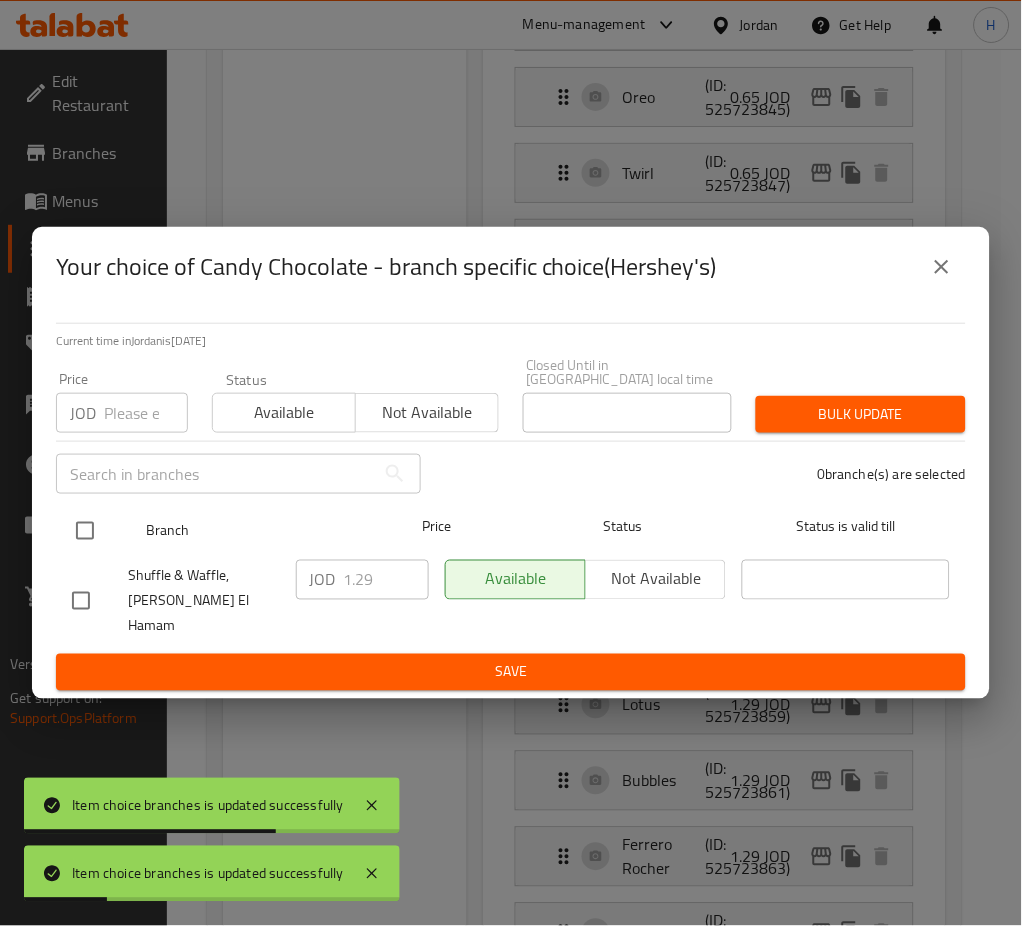 checkbox on "true" 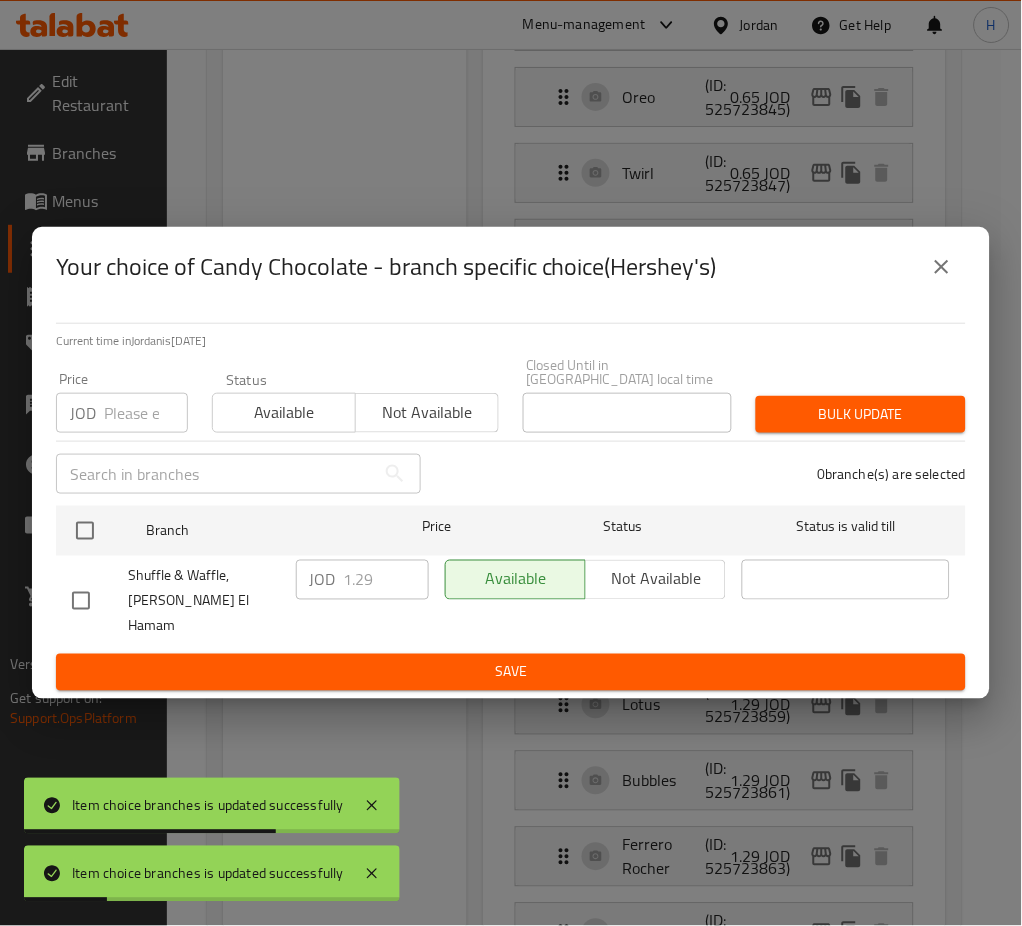 checkbox on "true" 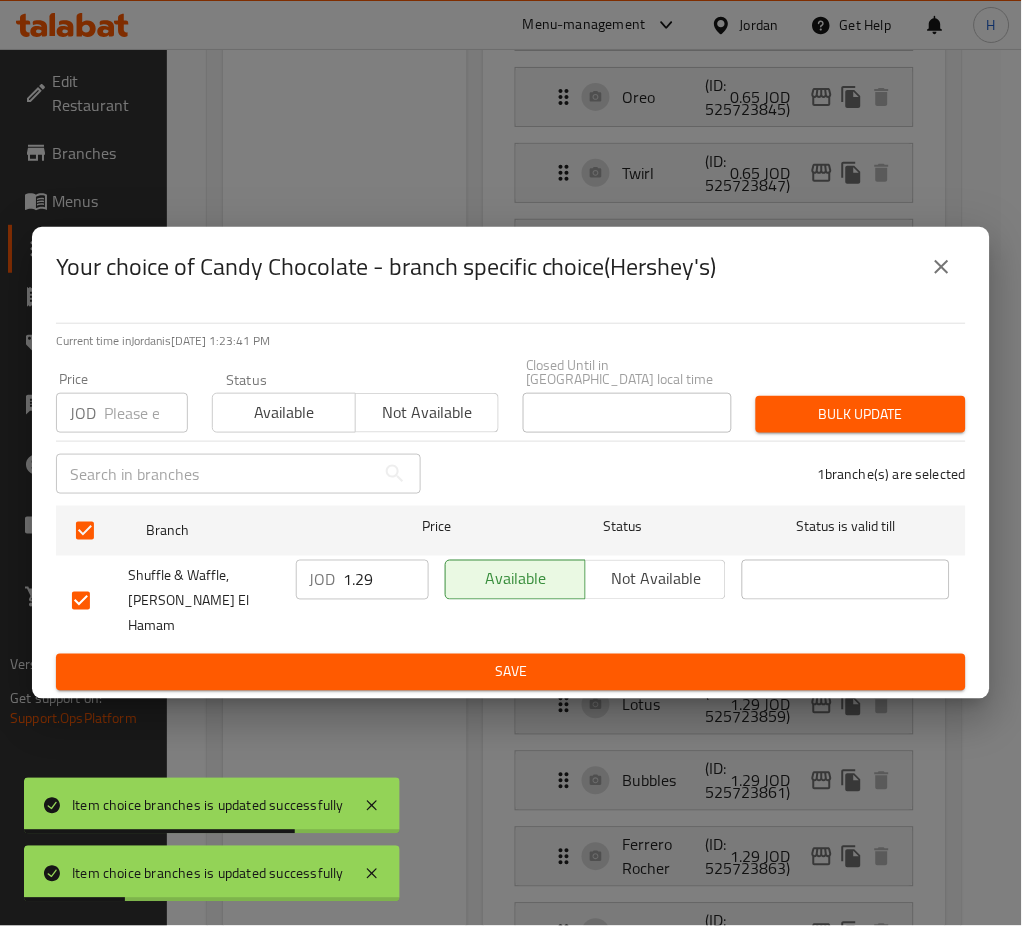 click on "1.29" at bounding box center (386, 580) 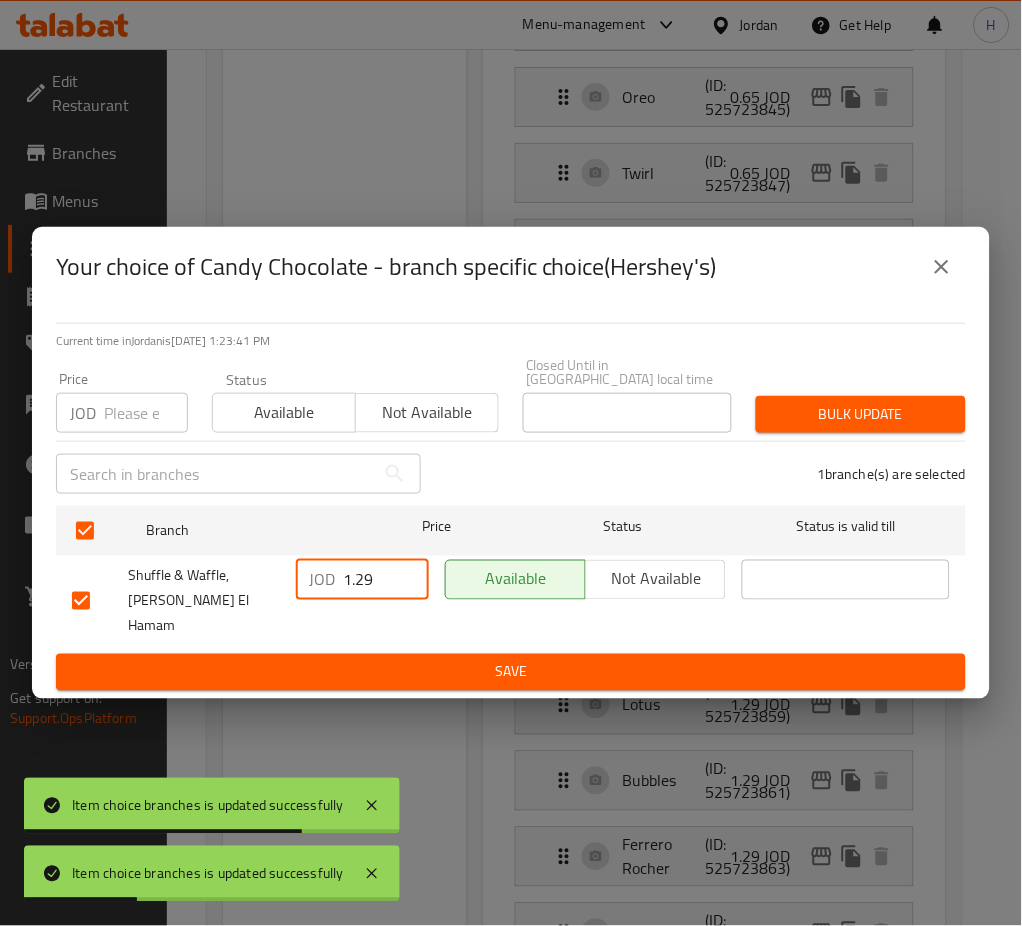 paste on "5" 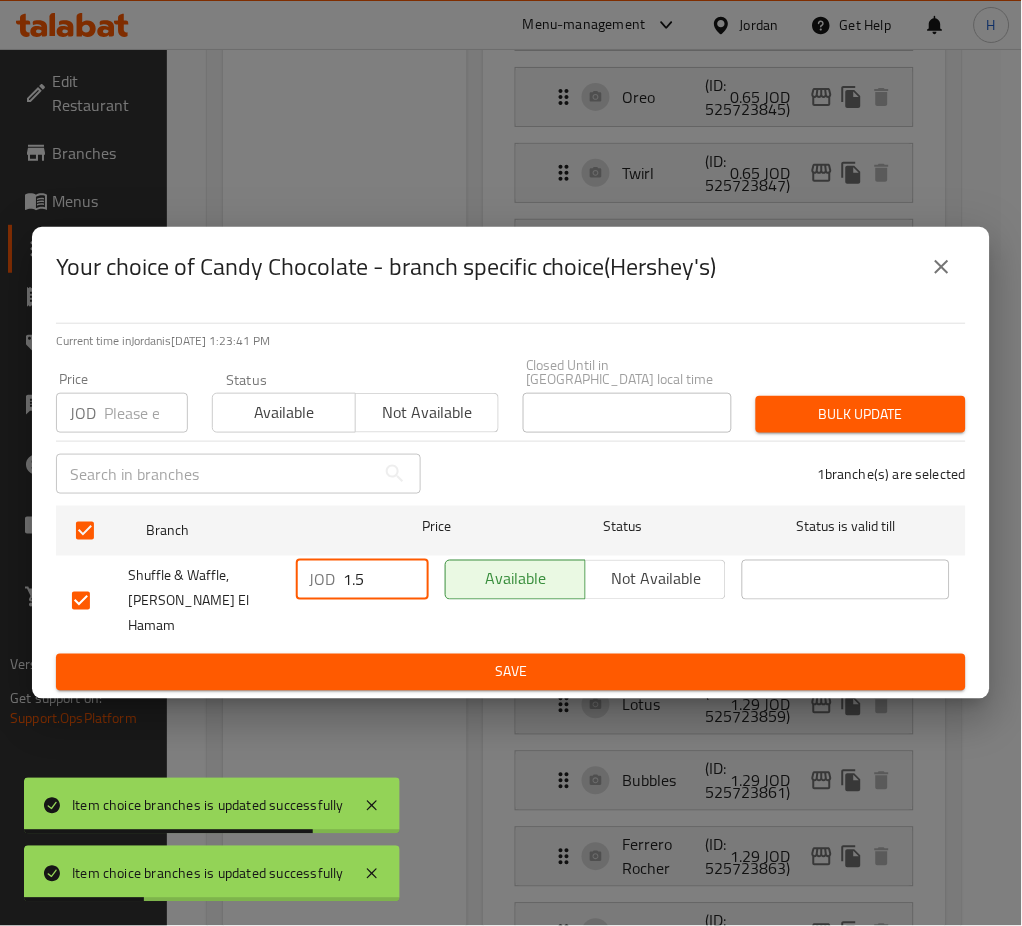 type on "1.5" 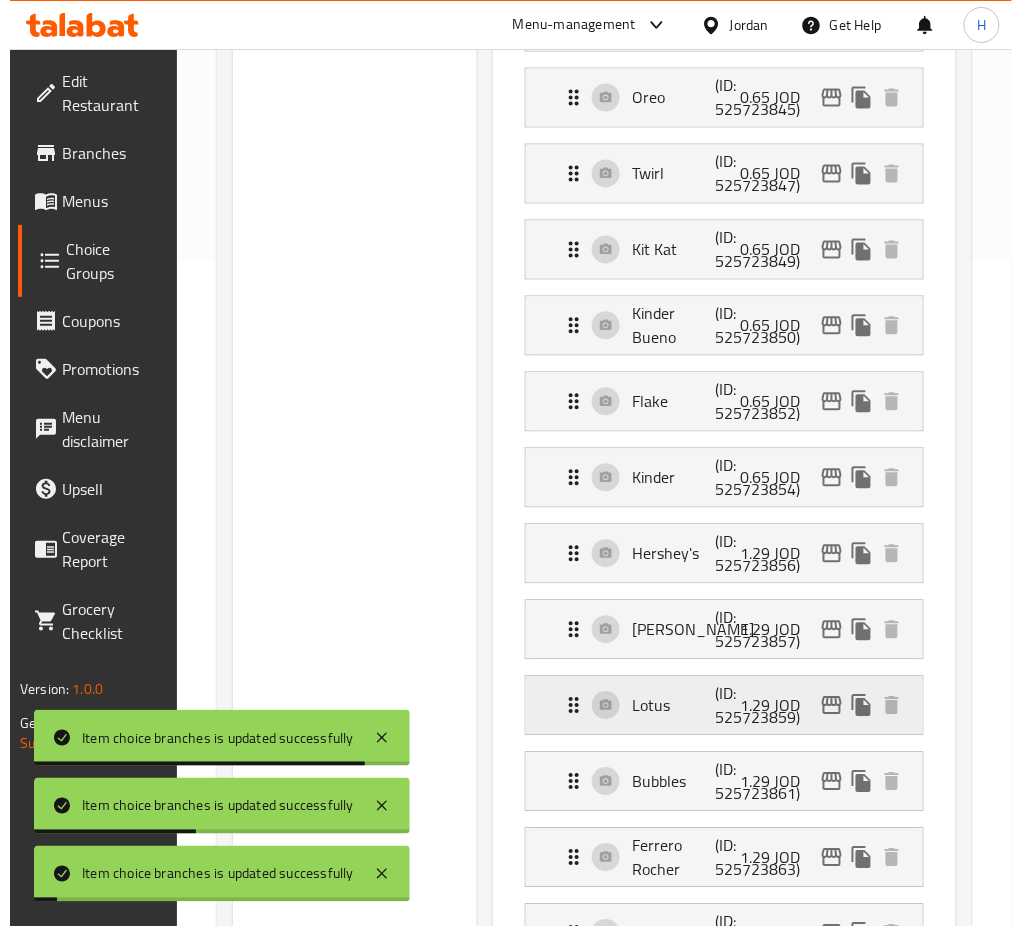 scroll, scrollTop: 666, scrollLeft: 0, axis: vertical 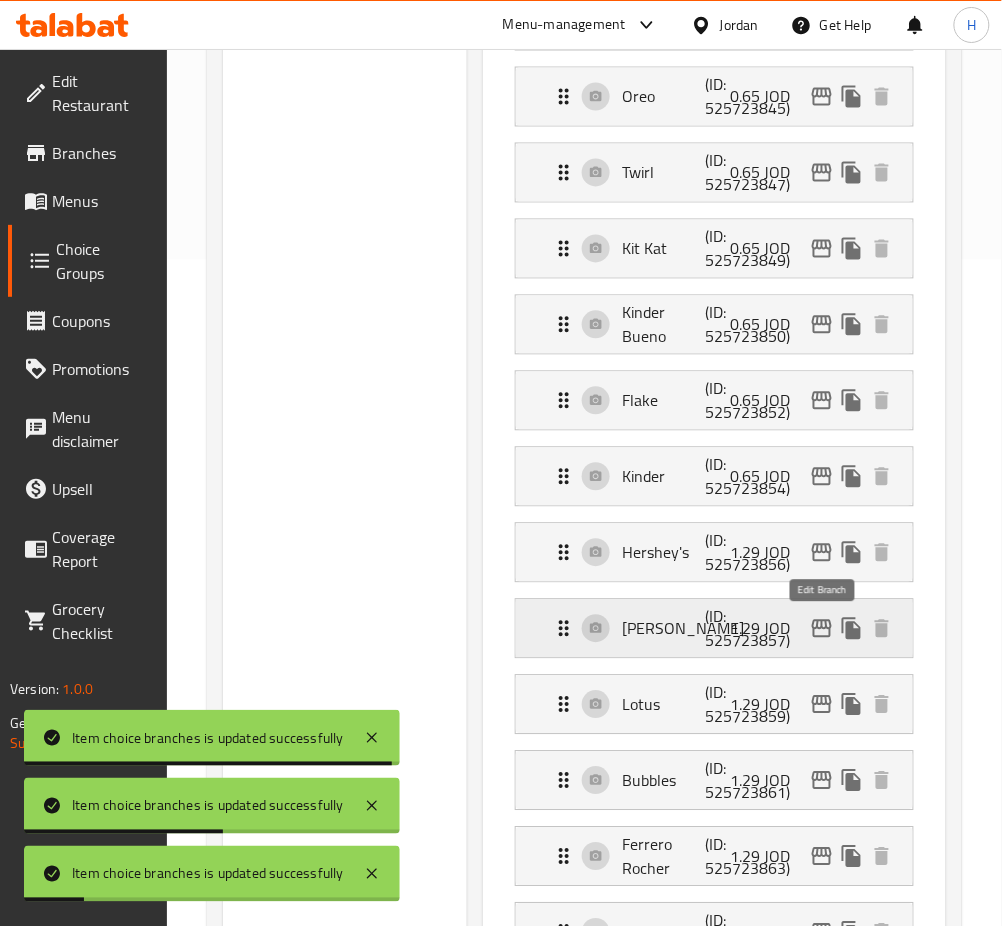 click 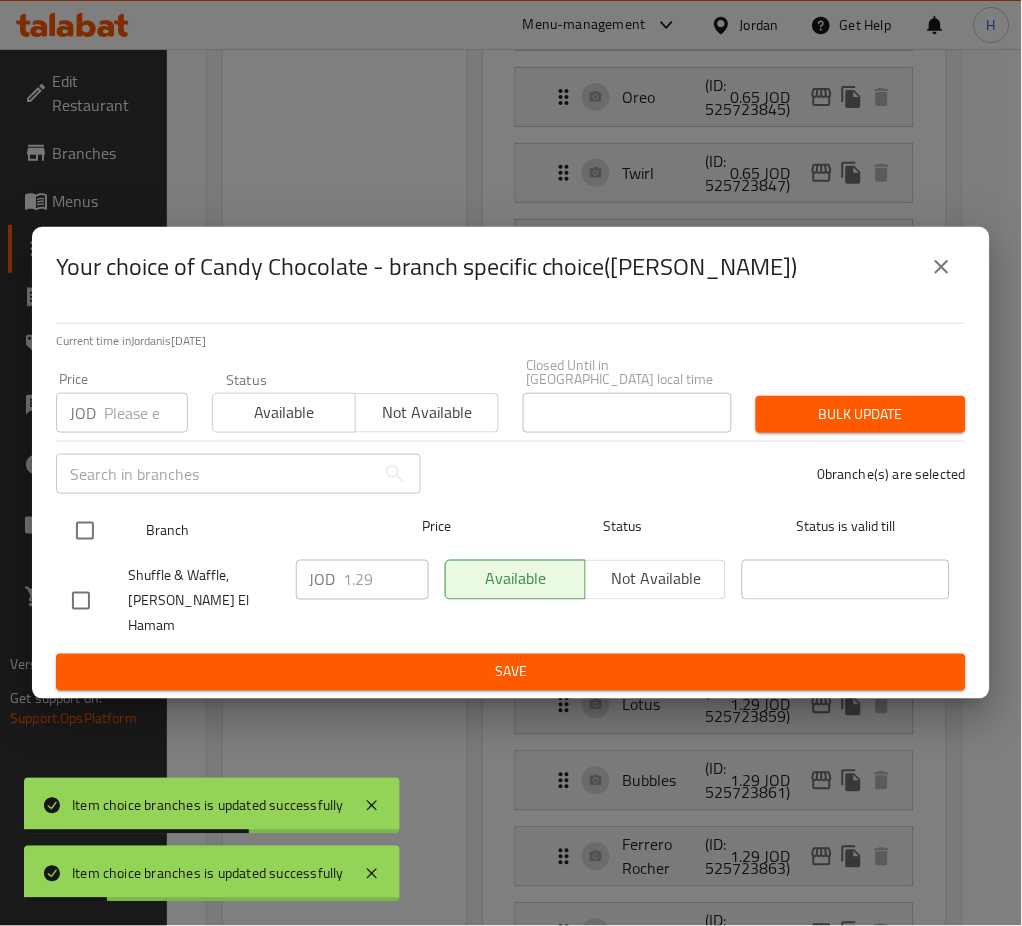 click at bounding box center [85, 531] 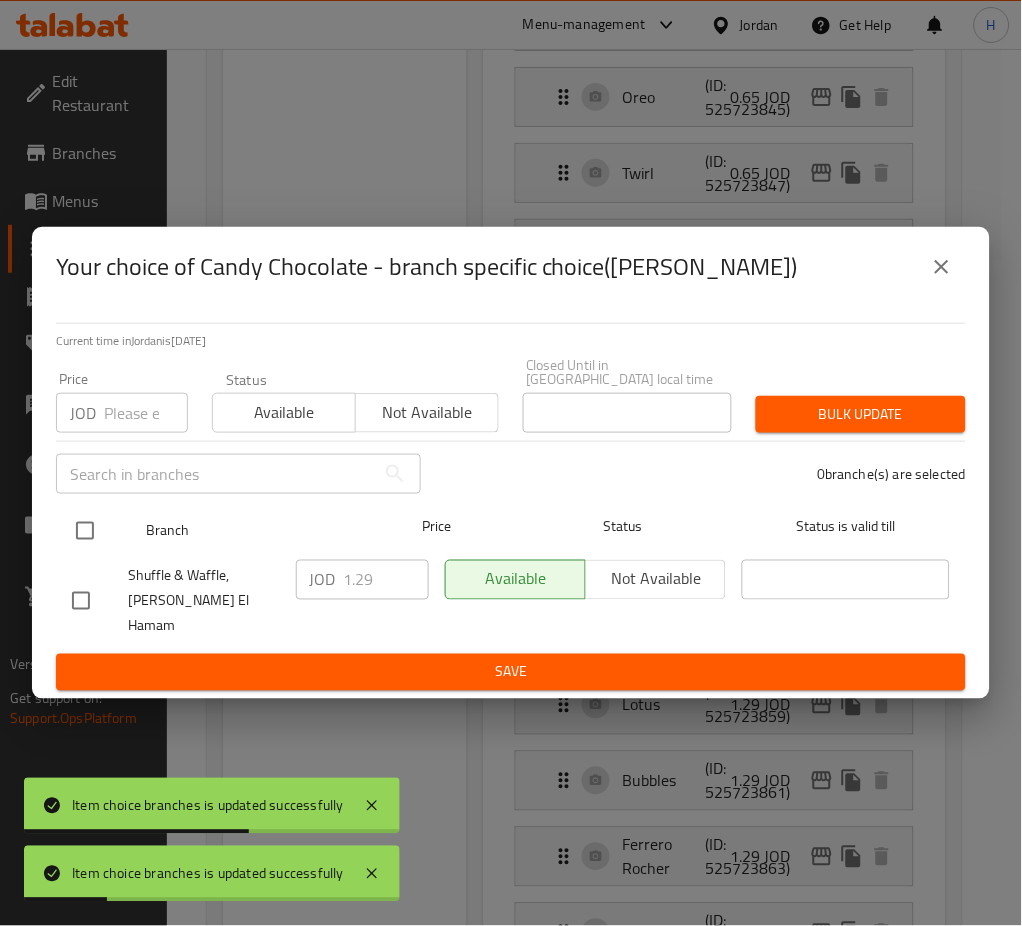 checkbox on "true" 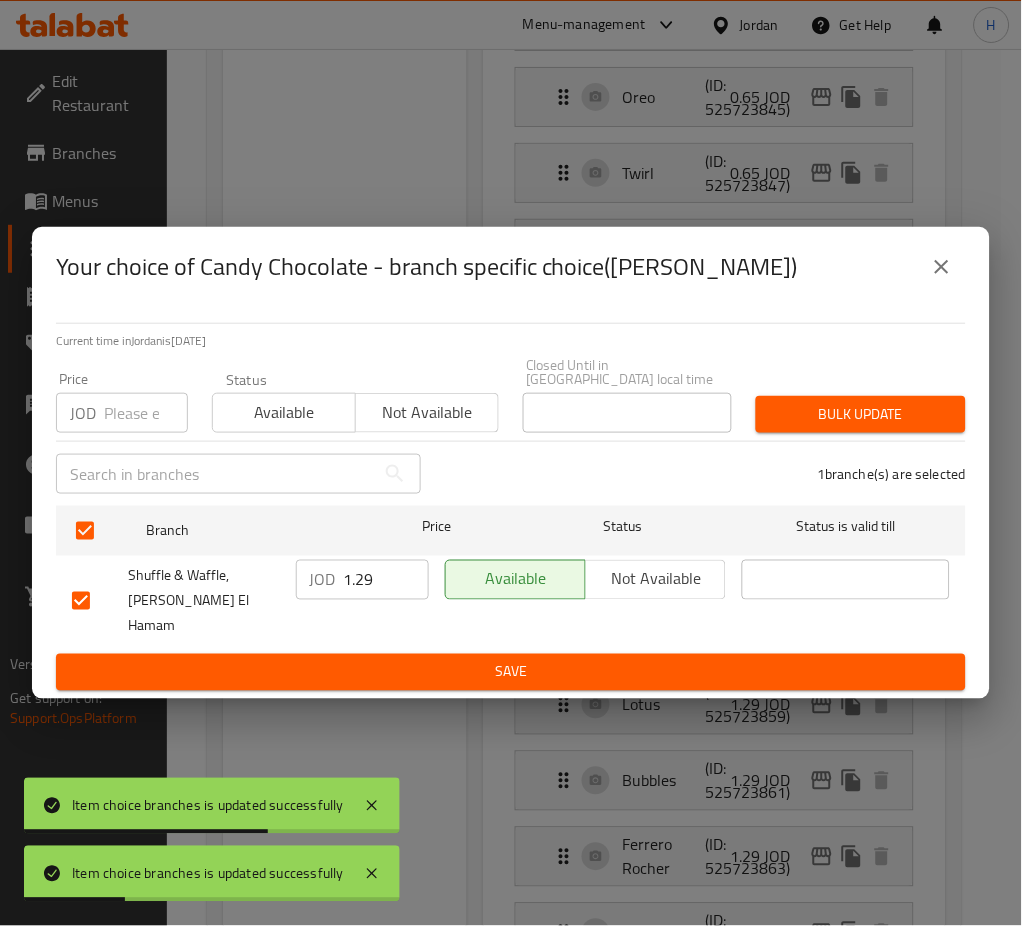click on "1.29" at bounding box center [386, 580] 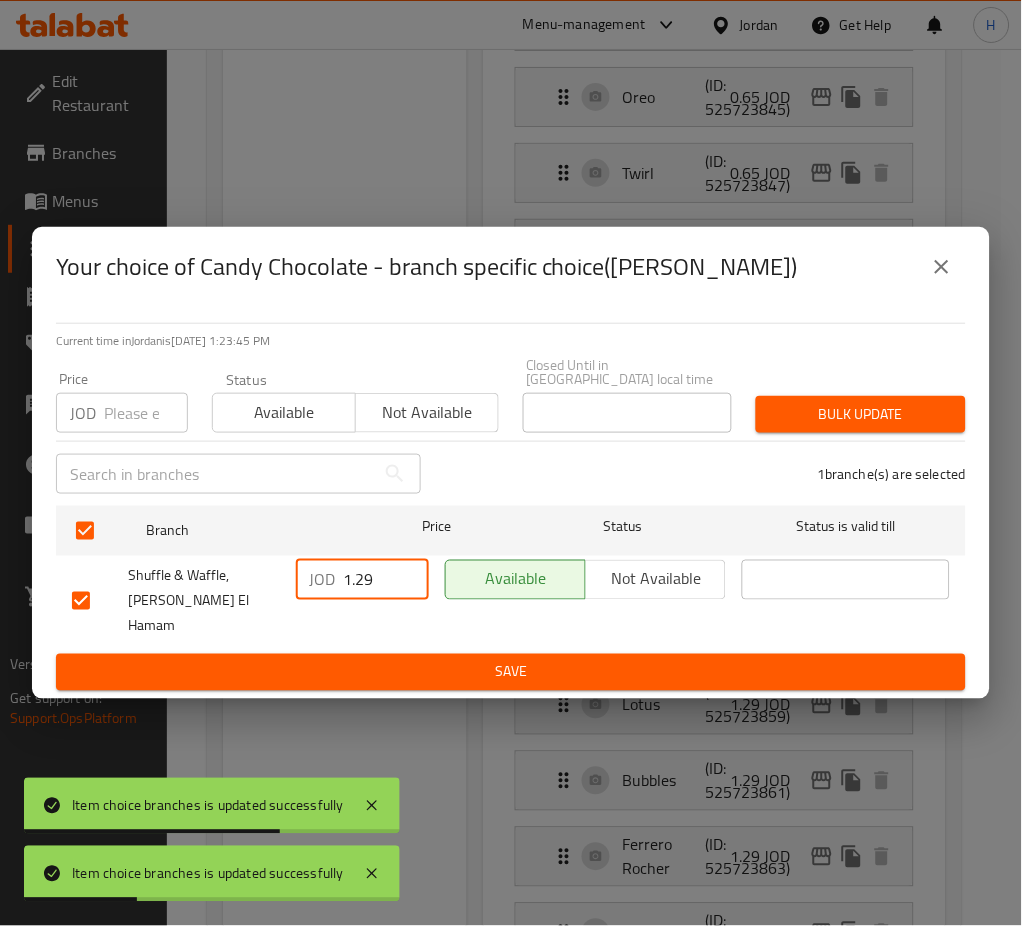 paste on "5" 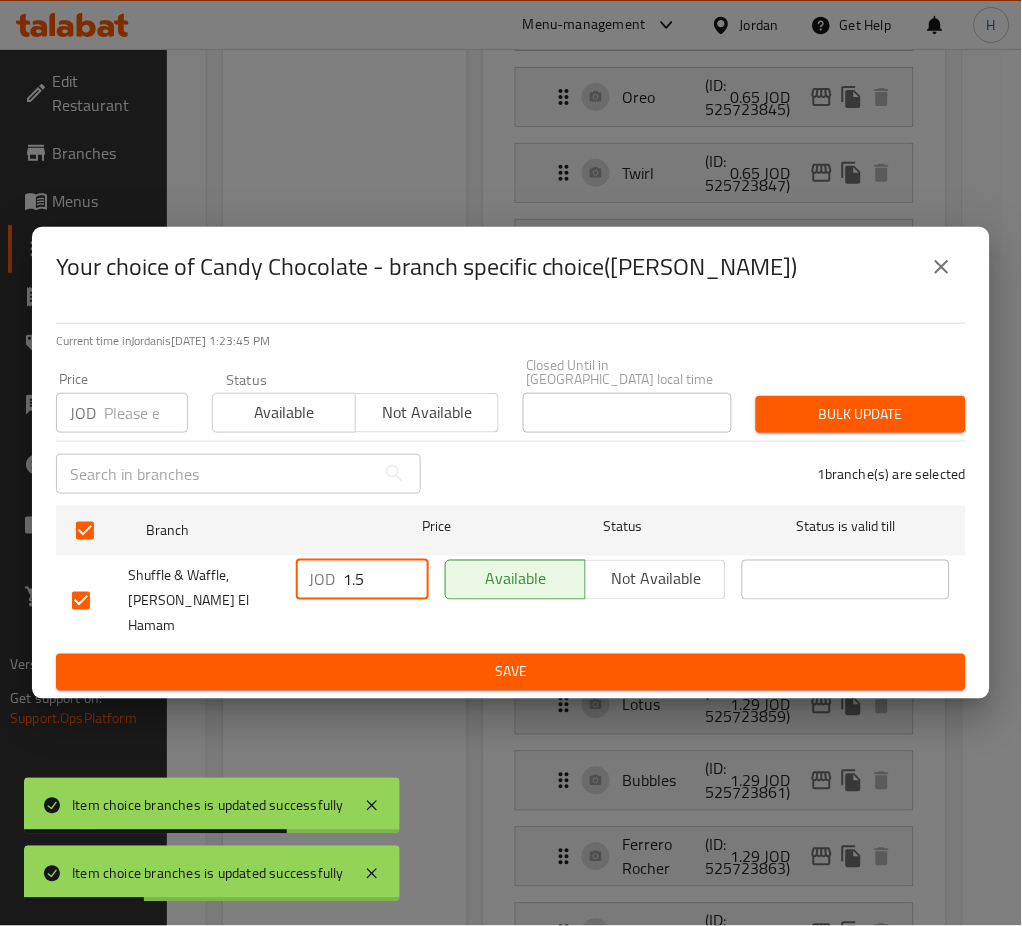 type on "1.5" 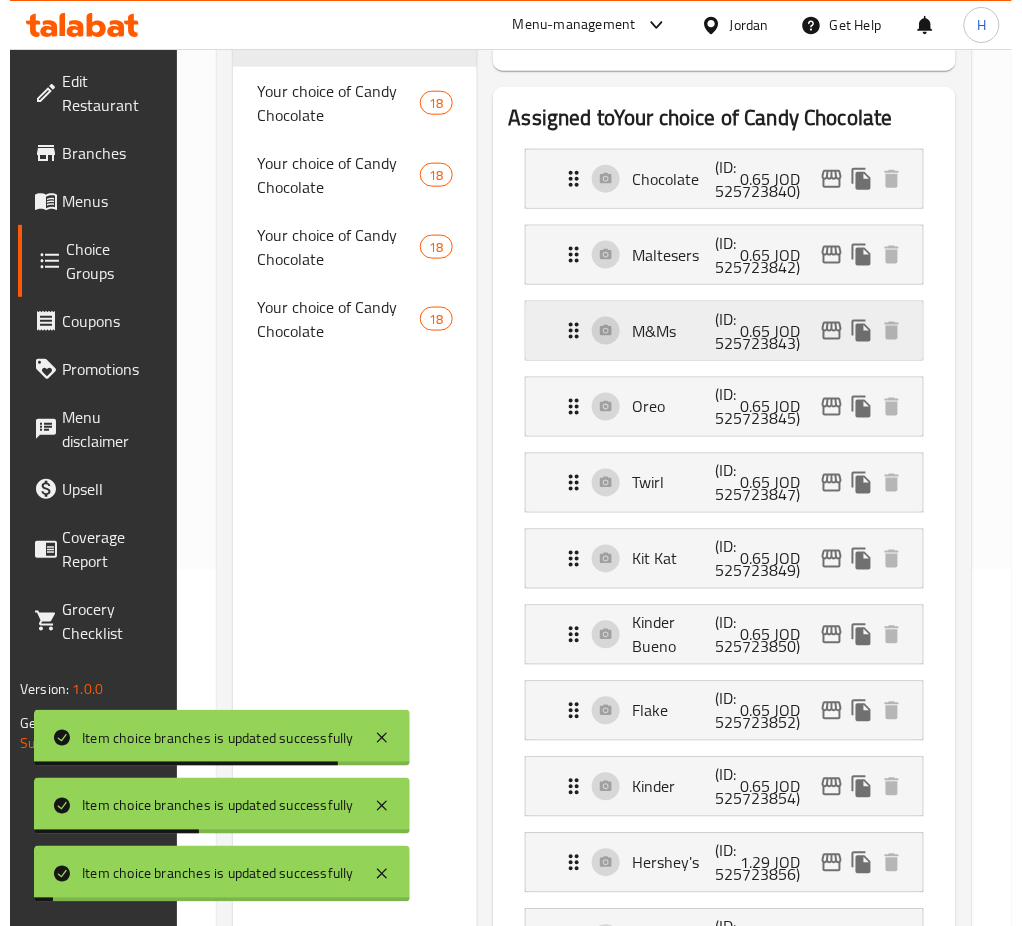 scroll, scrollTop: 533, scrollLeft: 0, axis: vertical 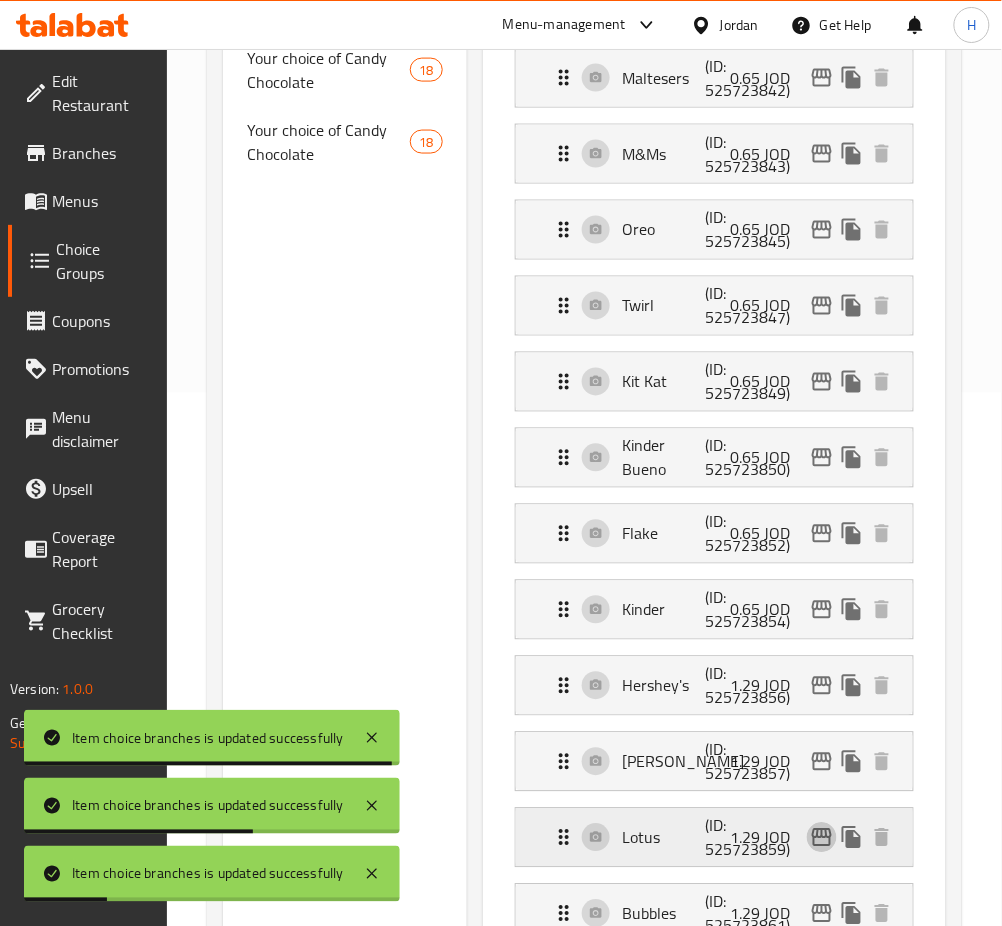 click 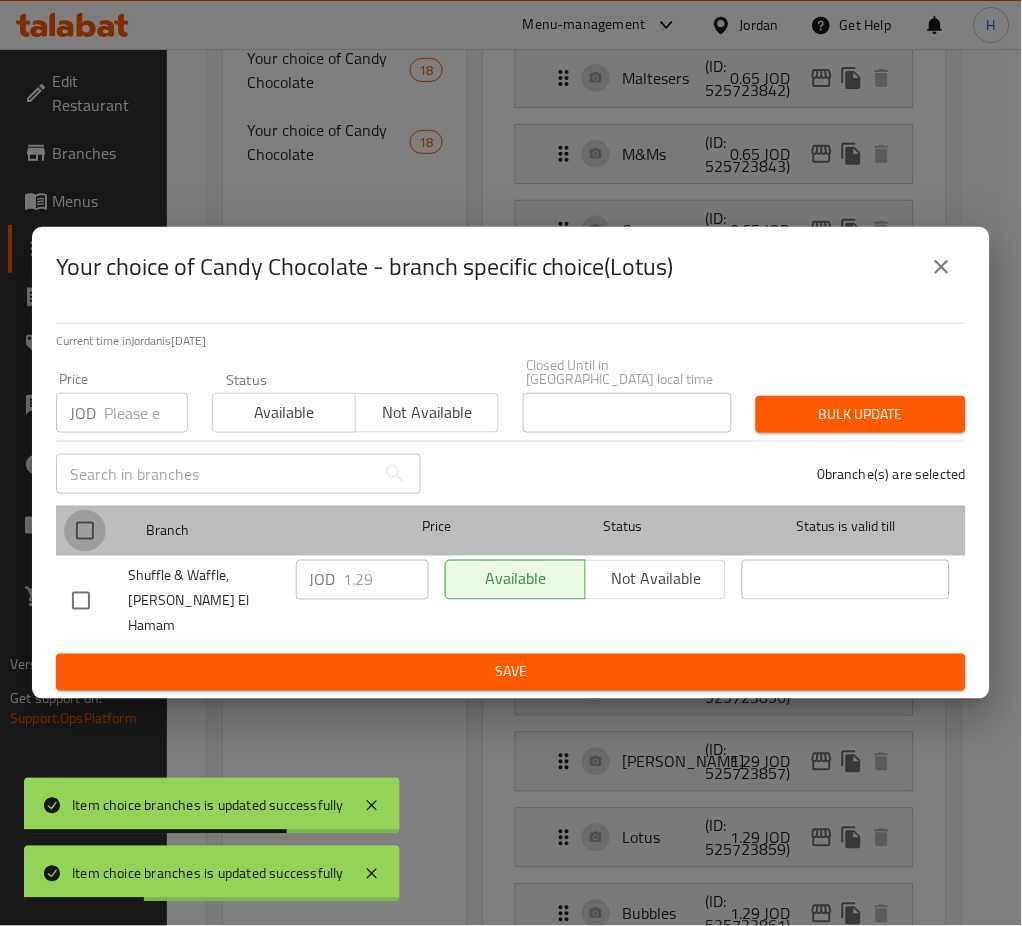 click at bounding box center (85, 531) 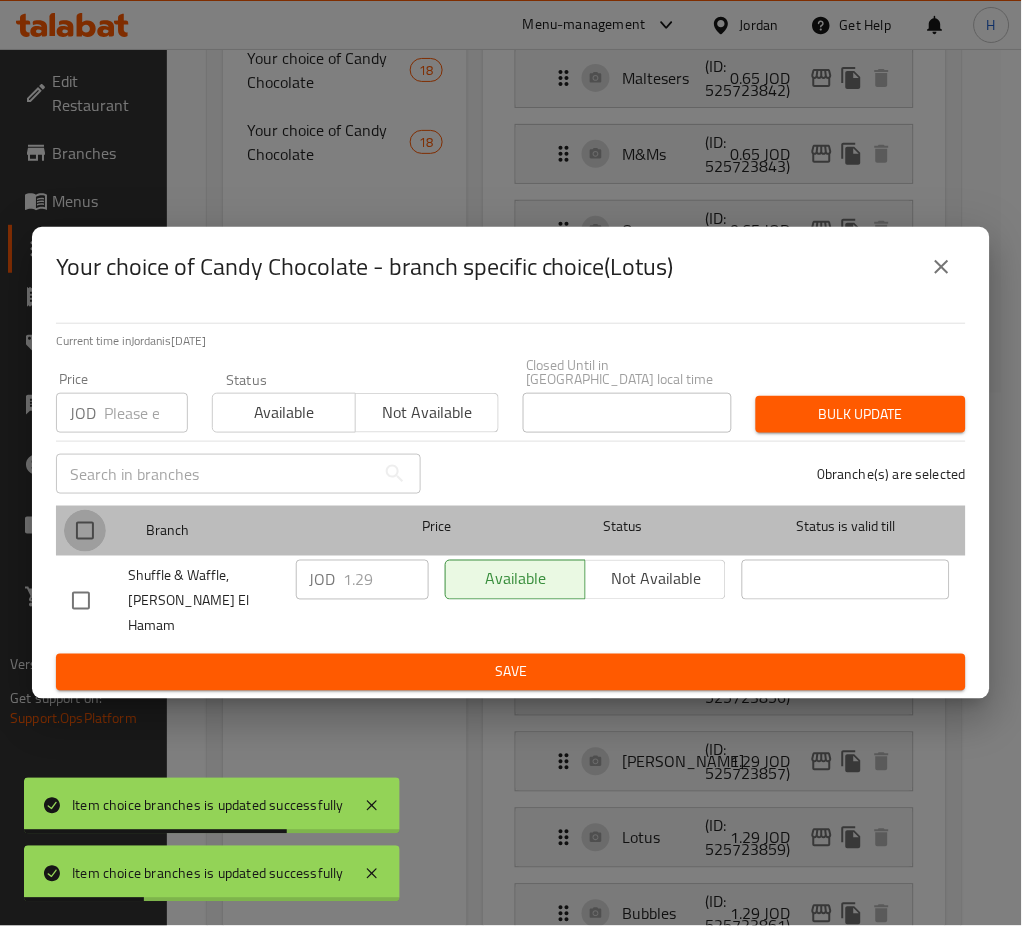 checkbox on "true" 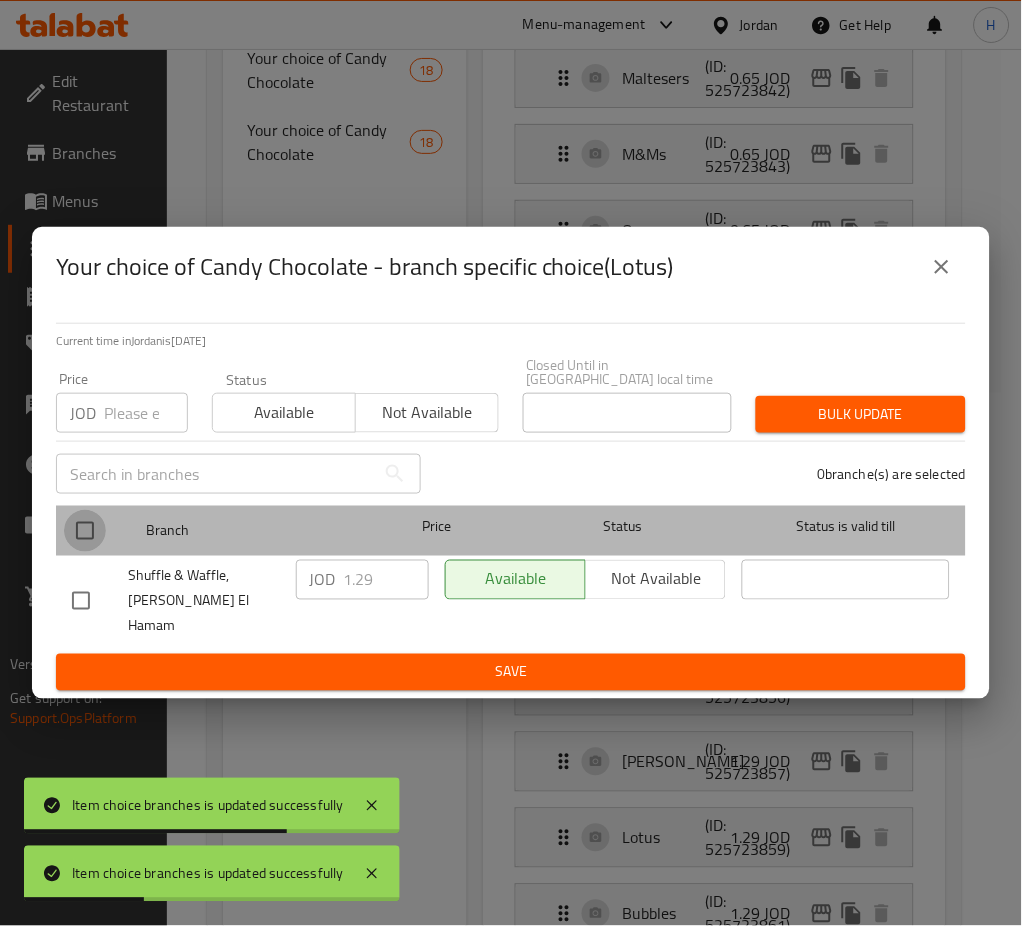 checkbox on "true" 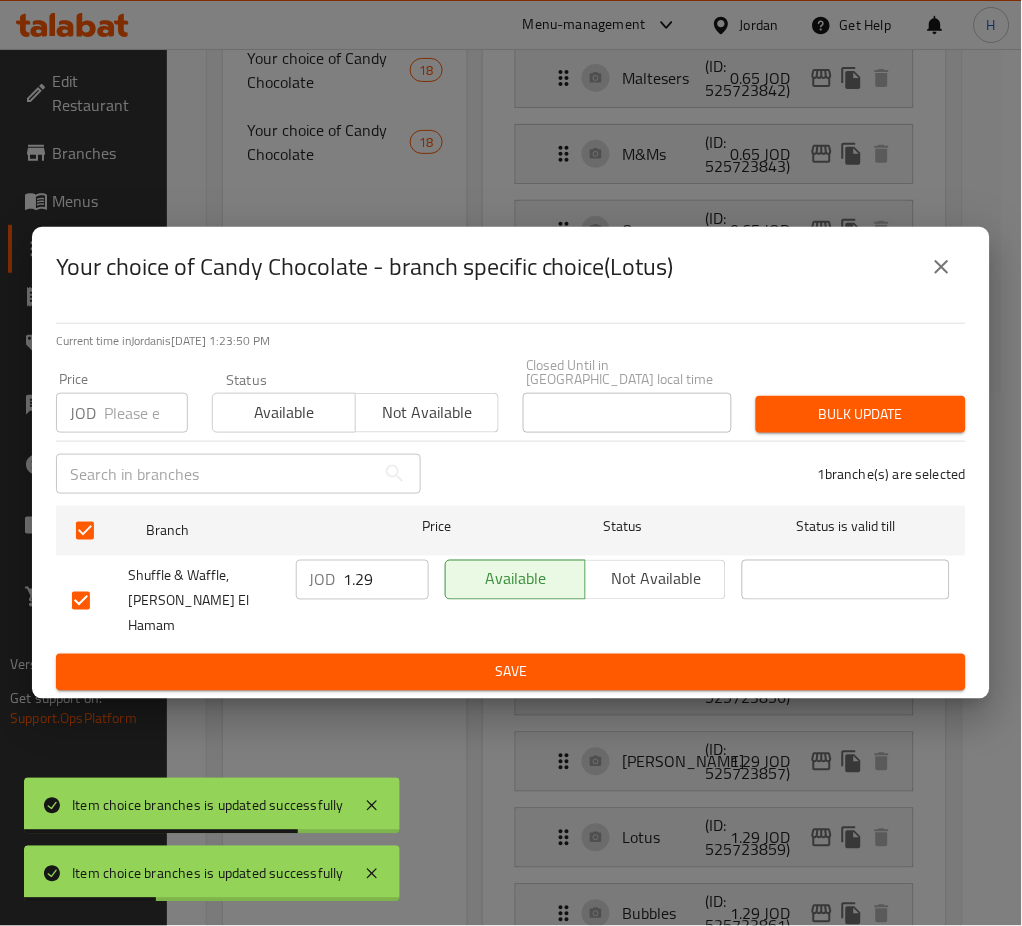 click on "1.29" at bounding box center [386, 580] 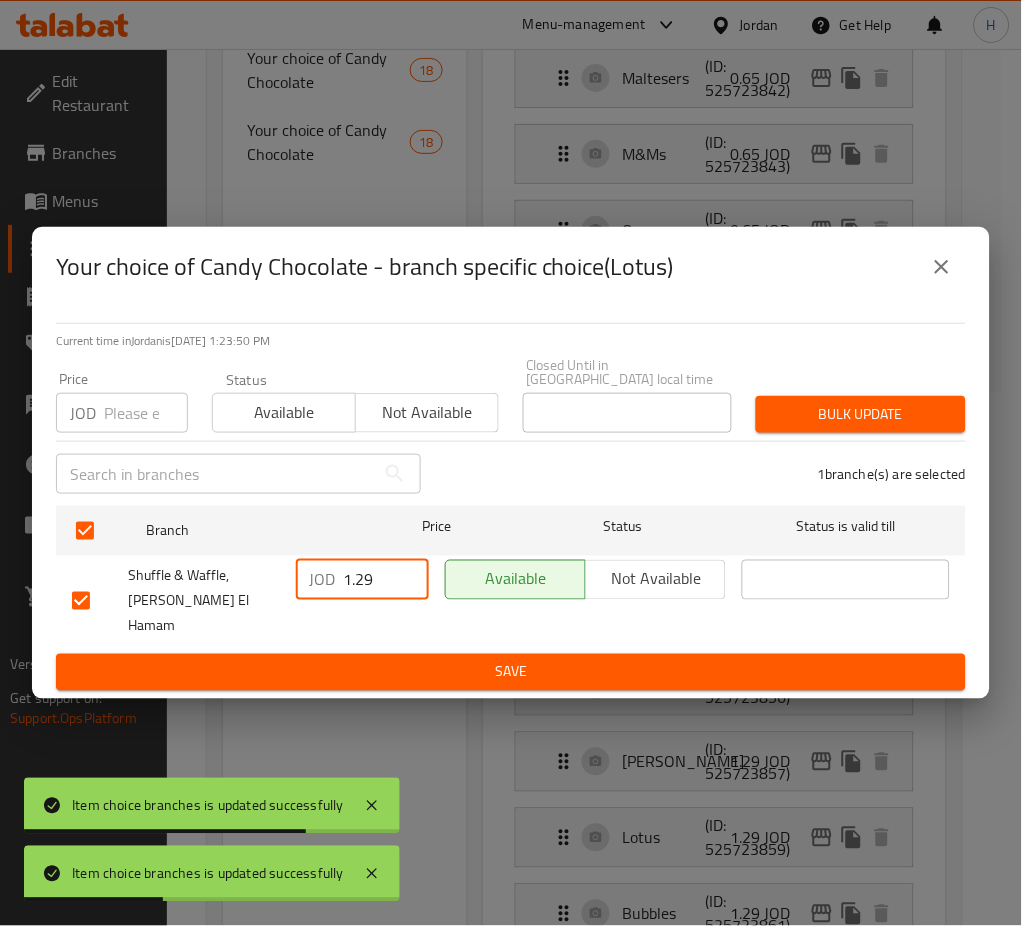 paste on "5" 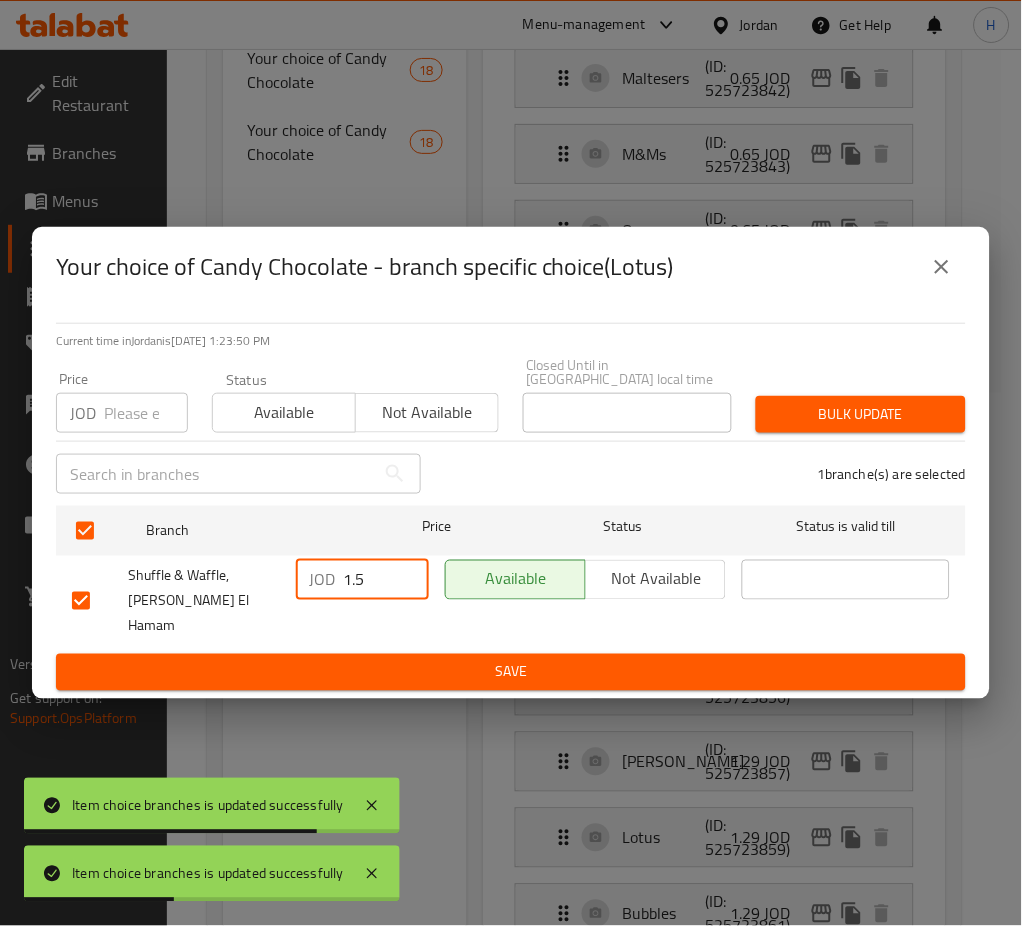 type on "1.5" 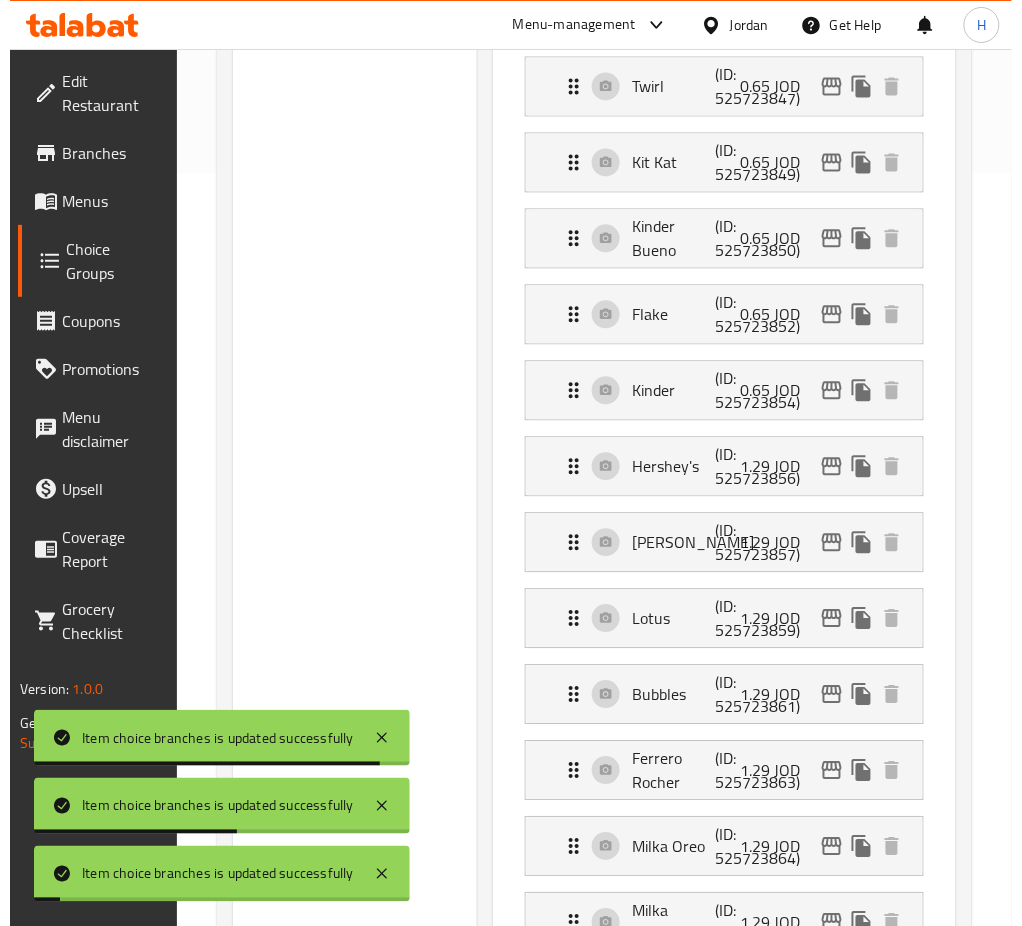 scroll, scrollTop: 800, scrollLeft: 0, axis: vertical 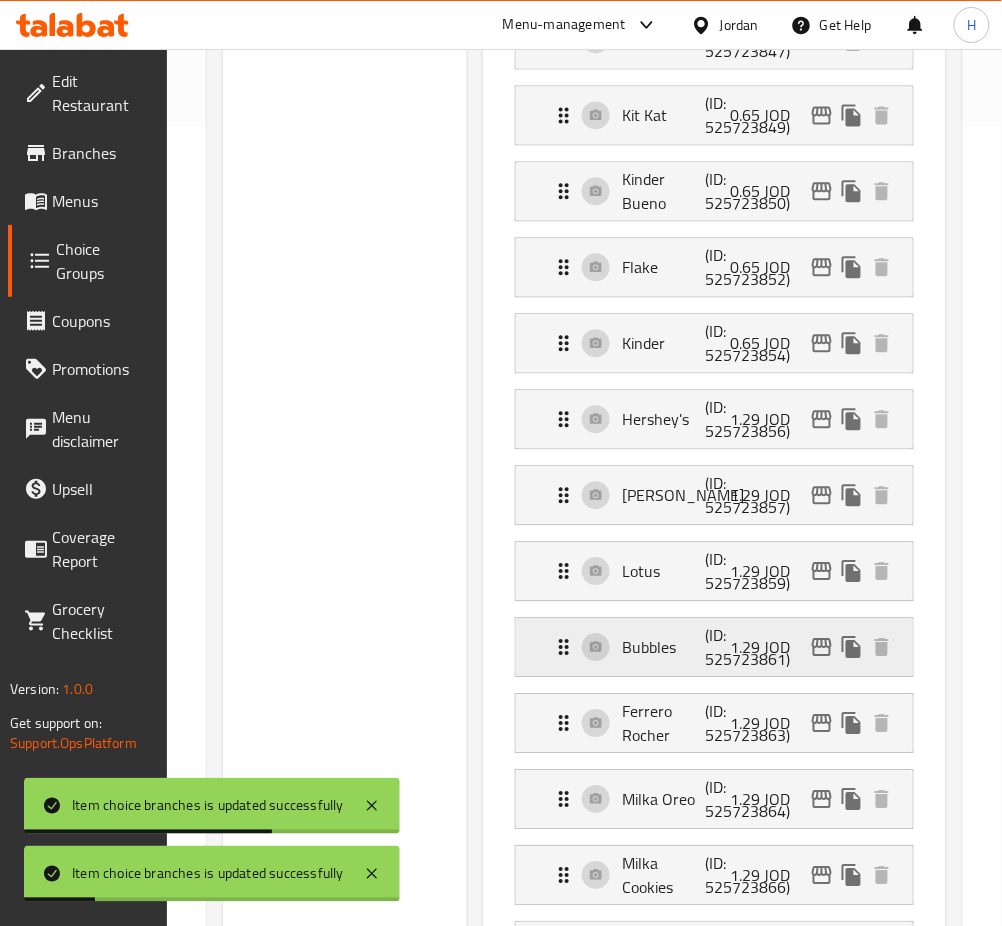 click 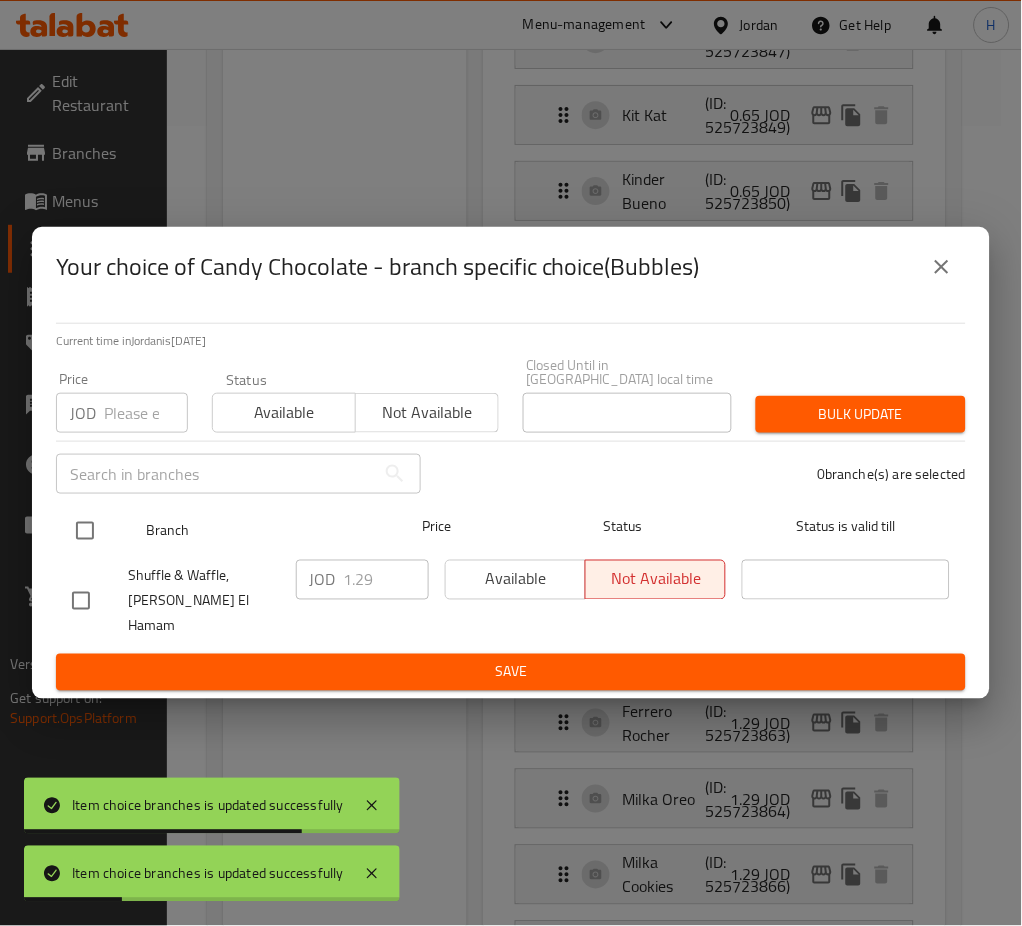 click at bounding box center (85, 531) 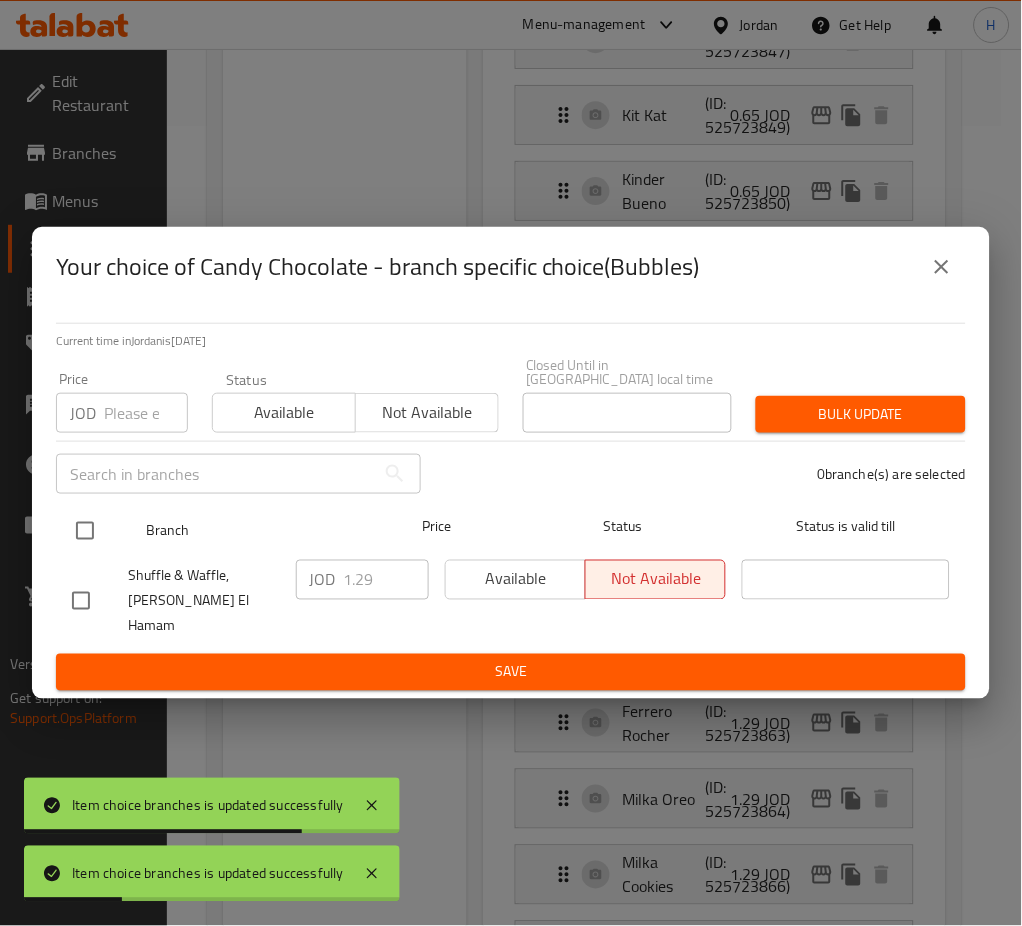 checkbox on "true" 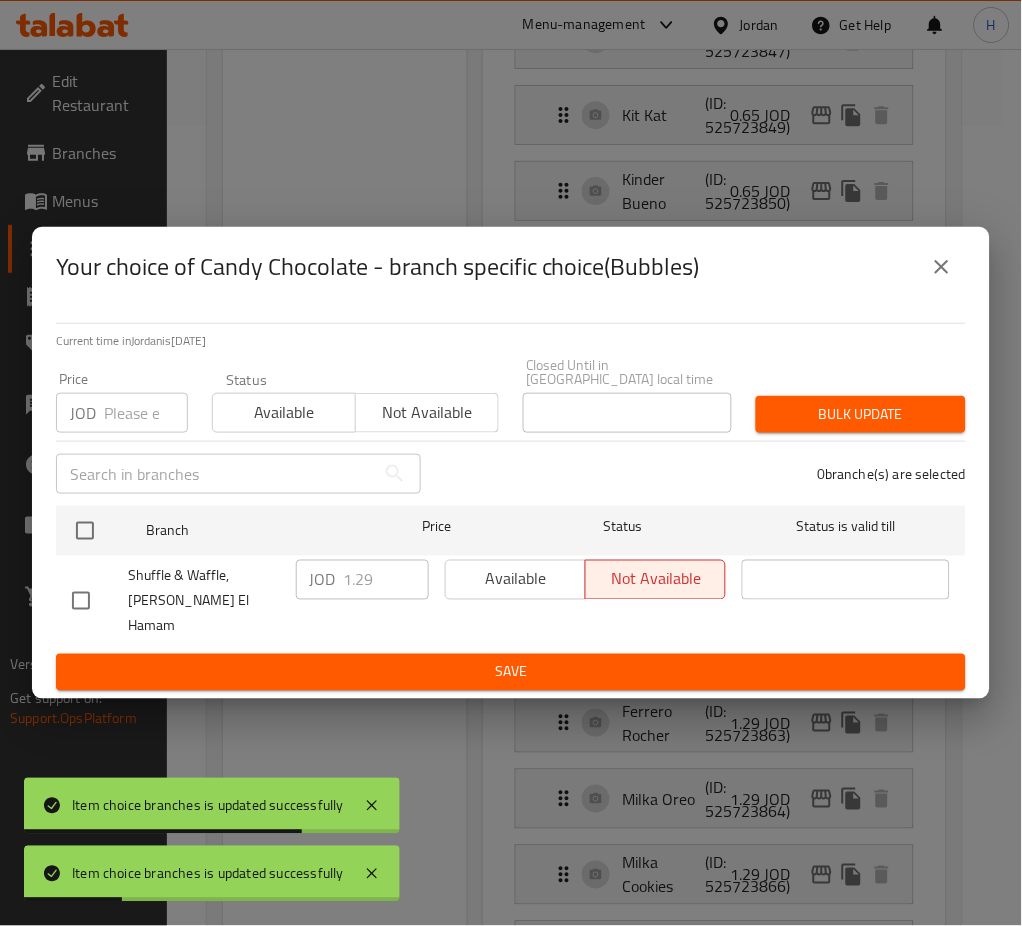 checkbox on "true" 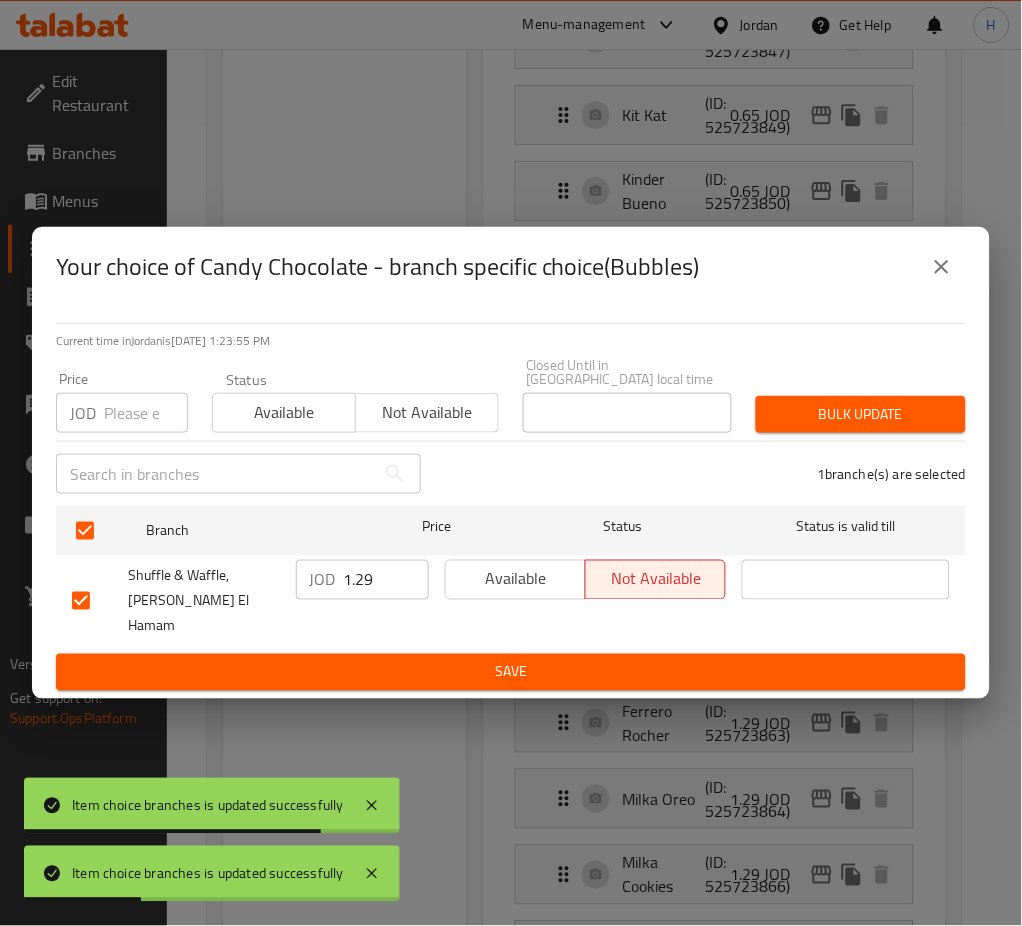 click on "1.29" at bounding box center [386, 580] 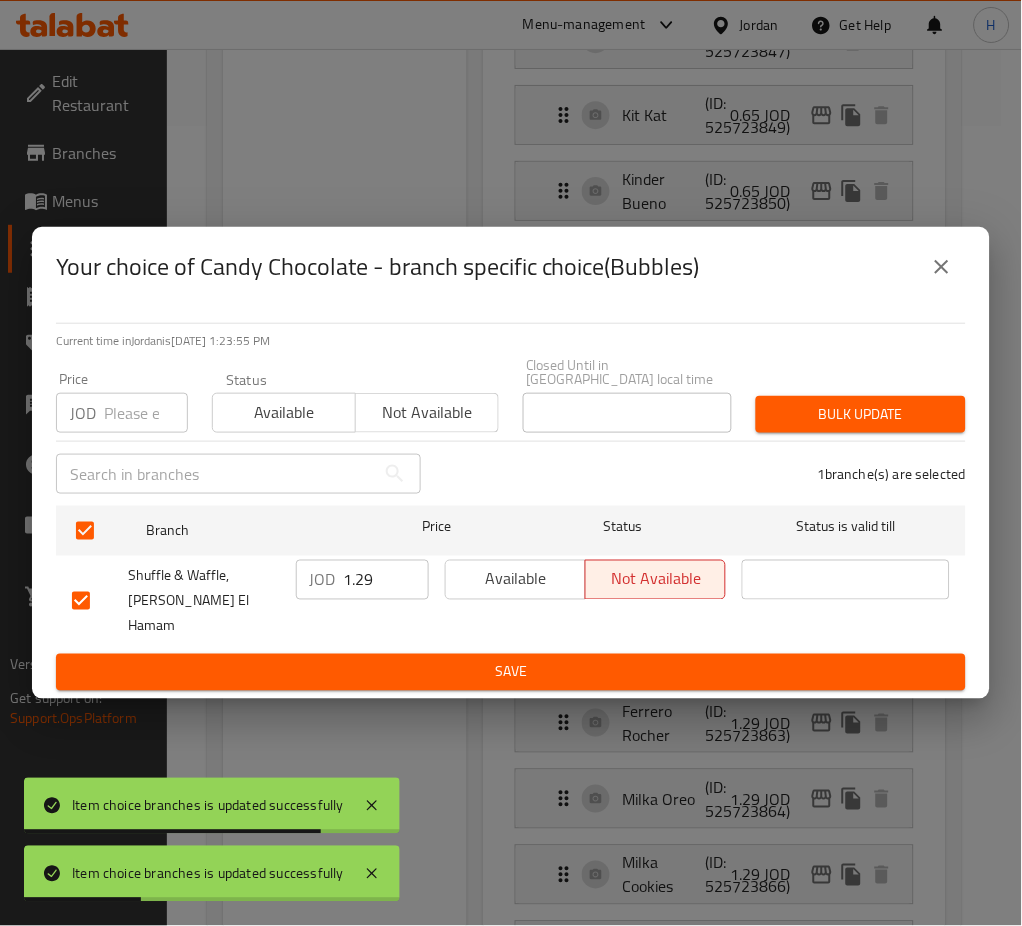 paste on "5" 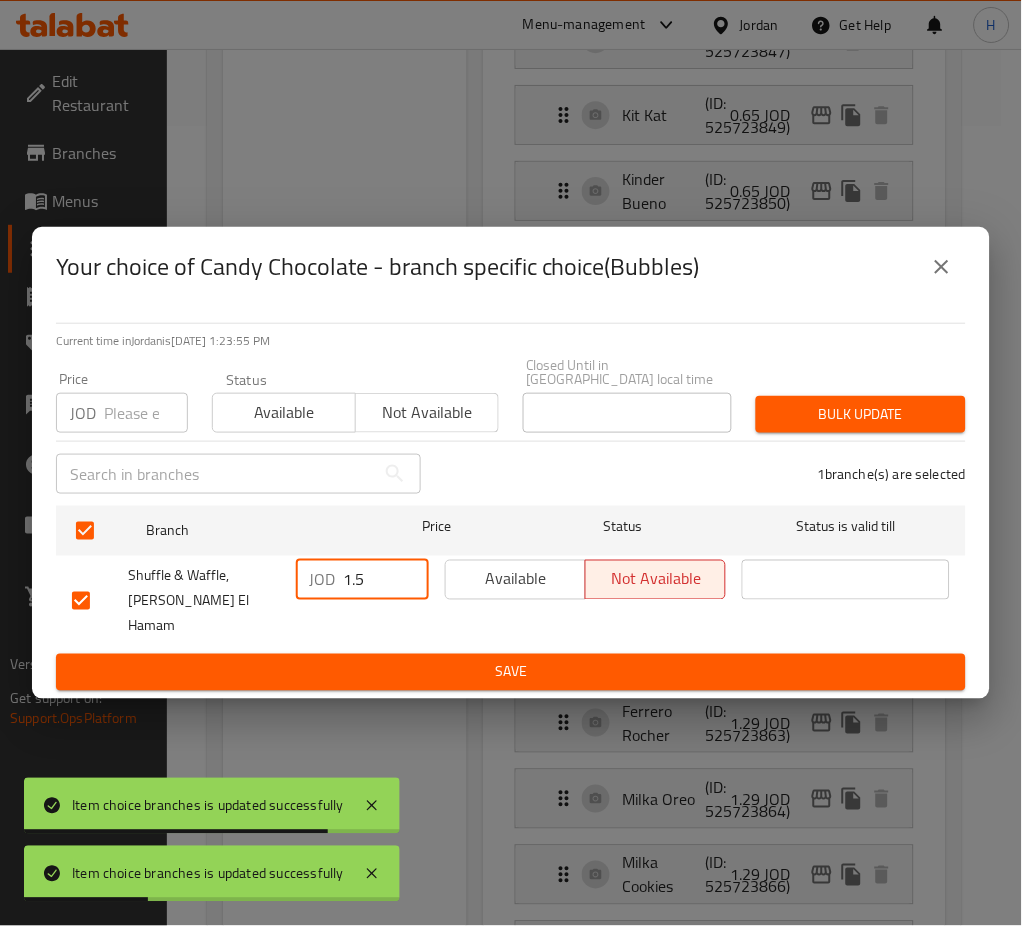 type on "1.5" 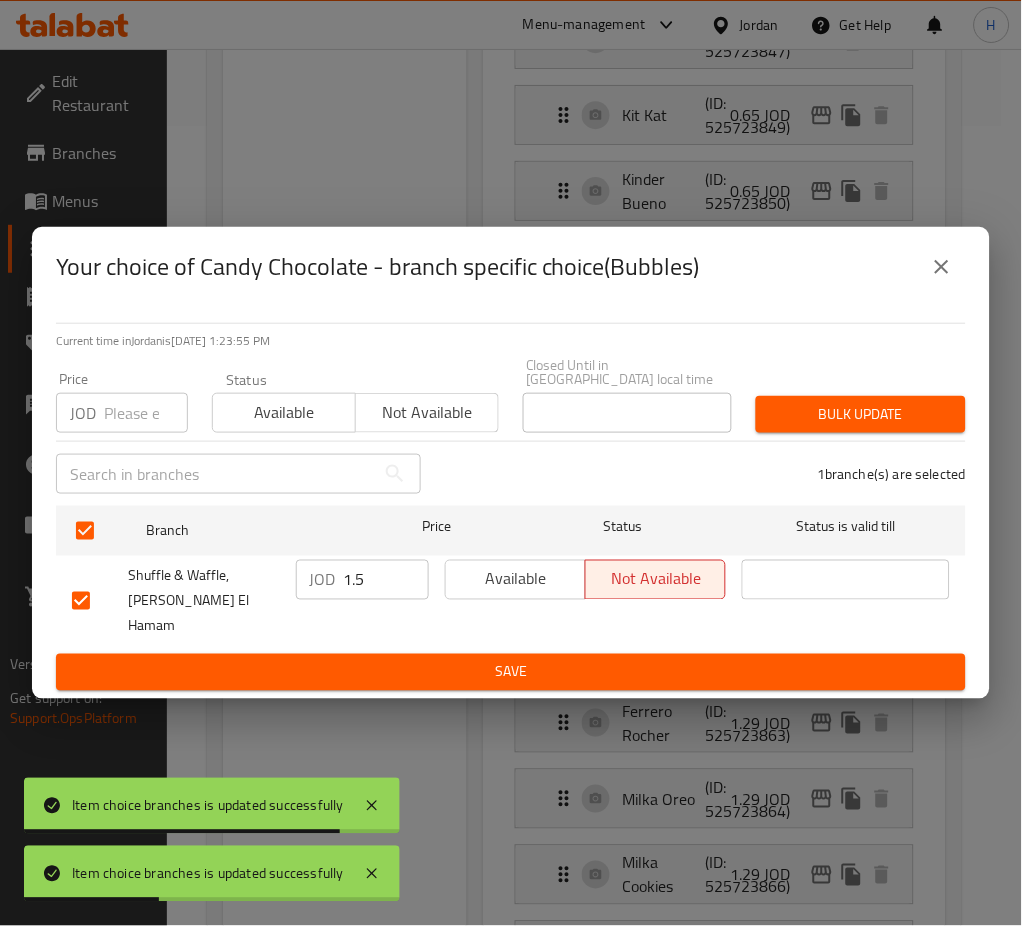 click on "Current time in  Jordan  is  15 Jul 2025   1:23:55 PM Price JOD Price Status Available Not available Closed Until in Jordan local time Closed Until in Jordan local time Bulk update ​ 1  branche(s) are selected Branch Price Status Status is valid till Shuffle & Waffle, Marj El Hamam JOD 1.5 ​ Available Not available ​ Save" at bounding box center (511, 503) 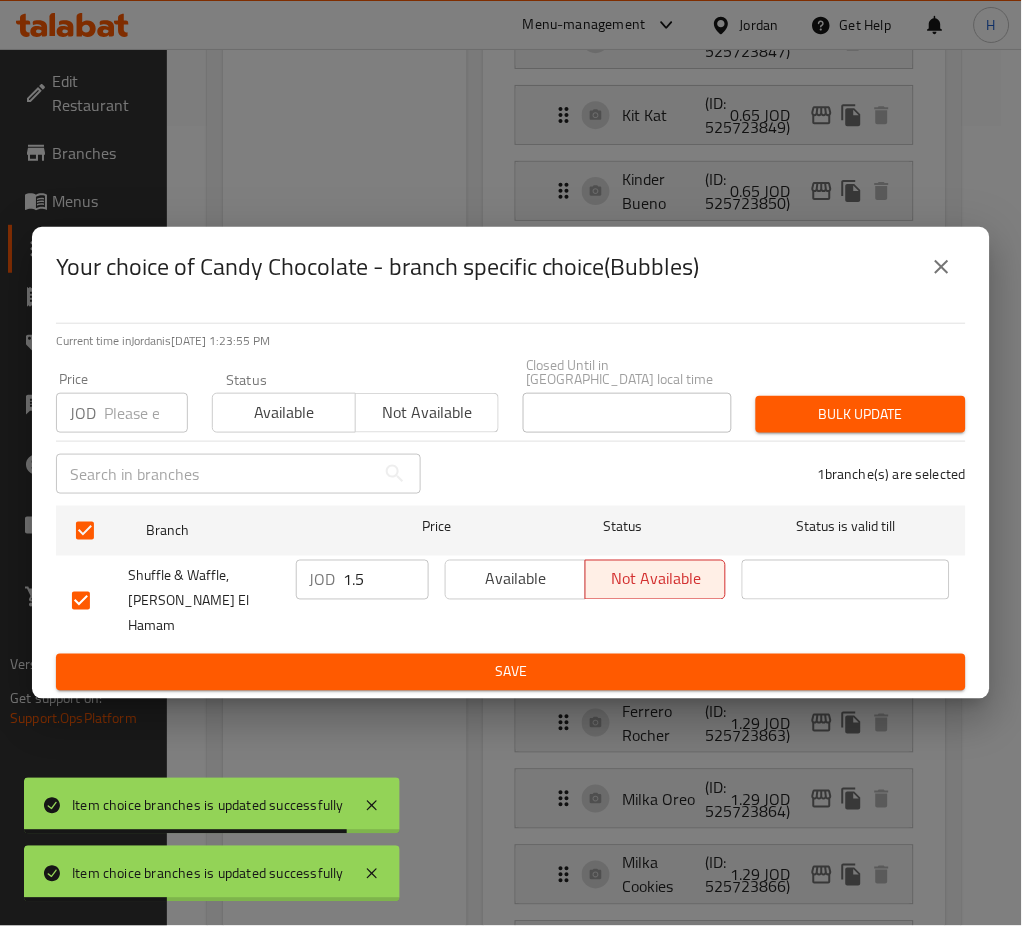 click on "Save" at bounding box center (511, 672) 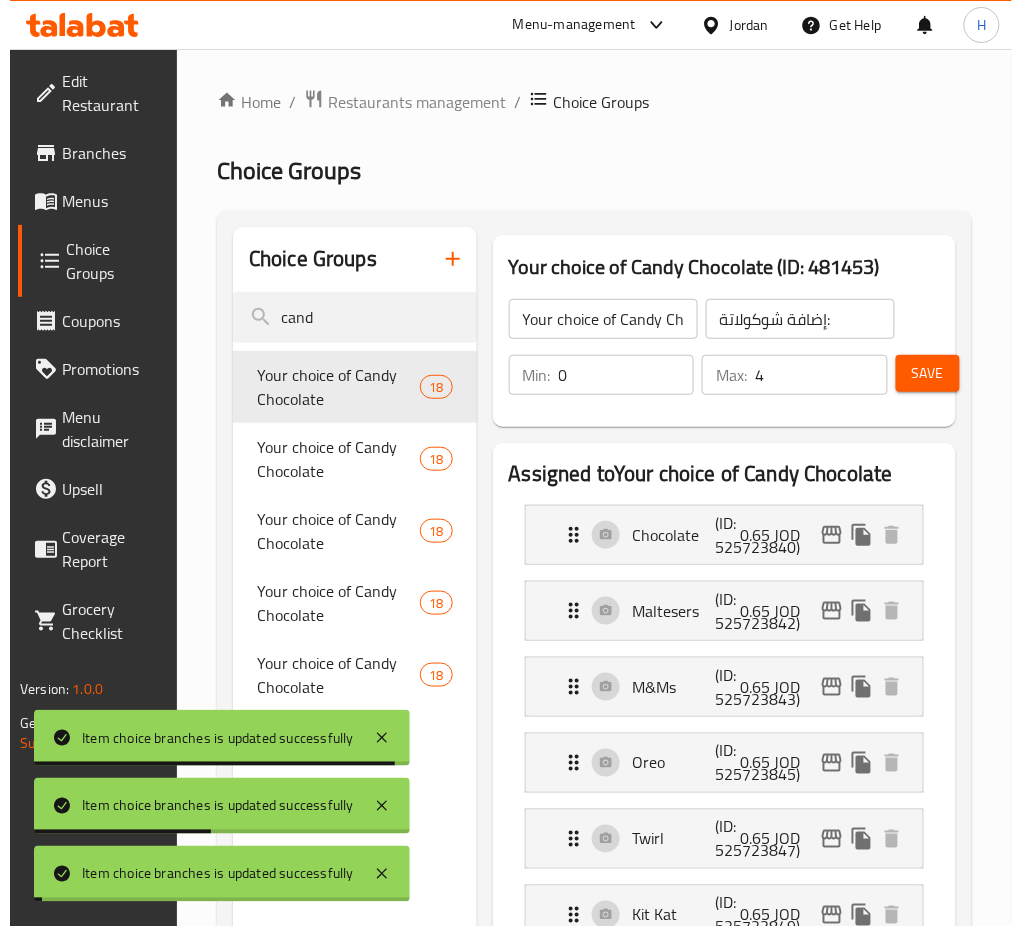 scroll, scrollTop: 800, scrollLeft: 0, axis: vertical 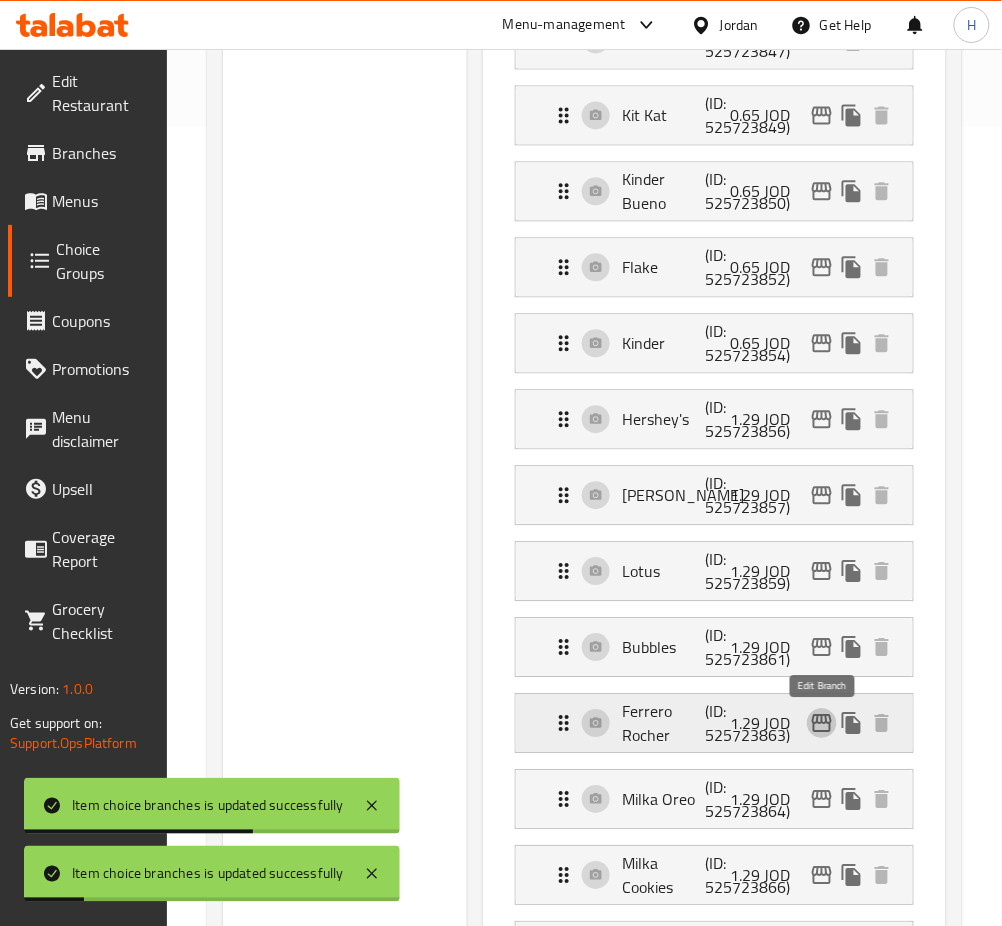 click 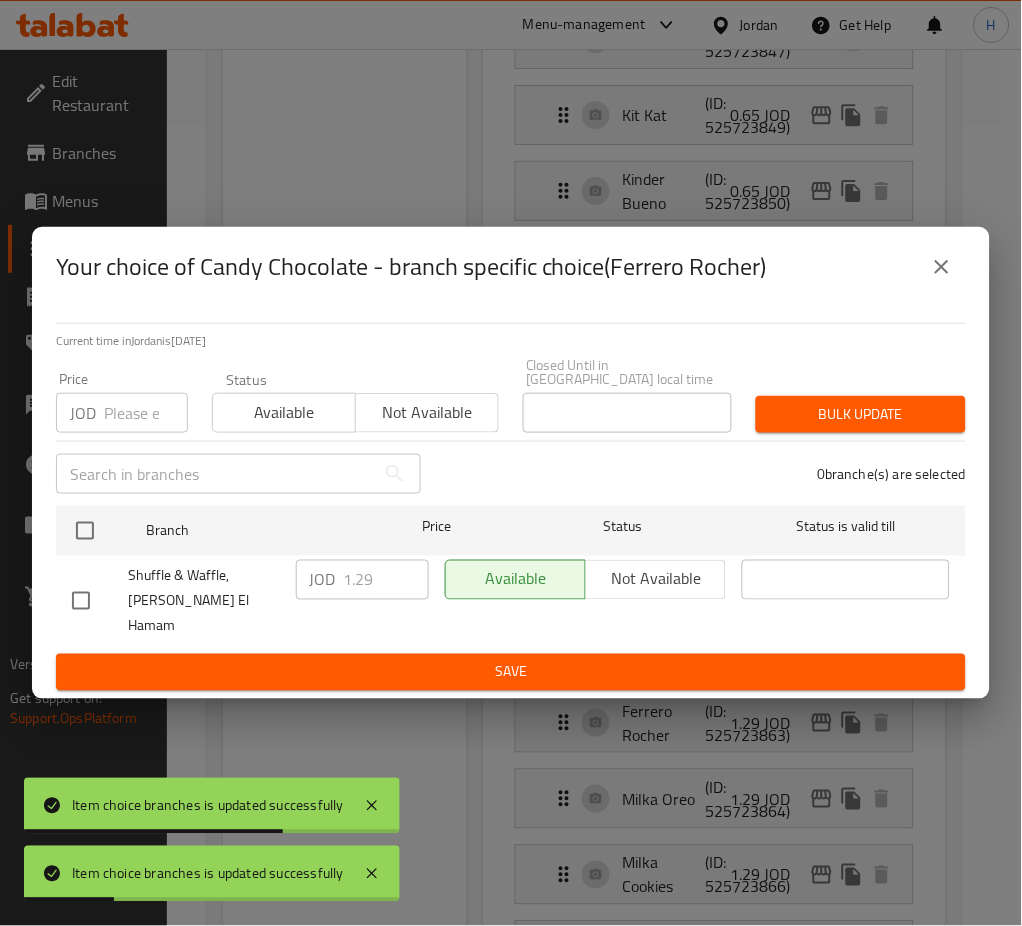drag, startPoint x: 58, startPoint y: 529, endPoint x: 180, endPoint y: 561, distance: 126.12692 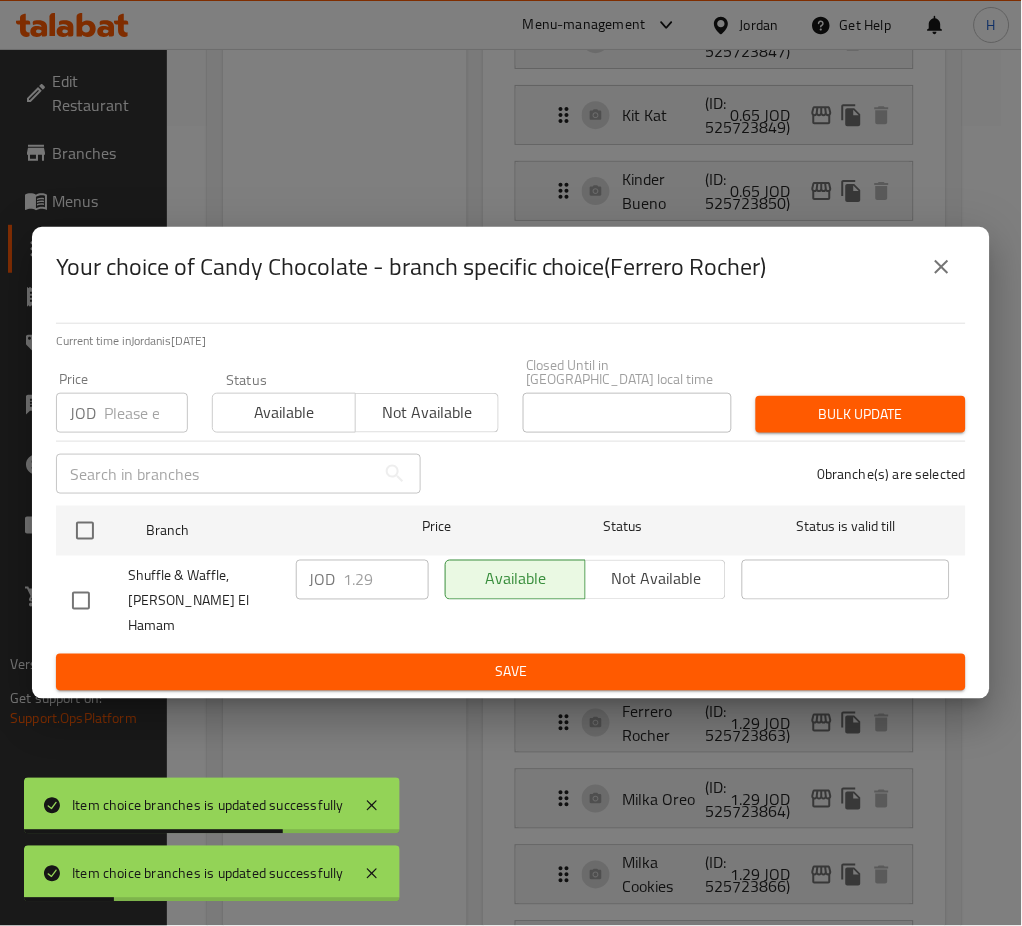 click on "Branch Price Status Status is valid till" at bounding box center [511, 531] 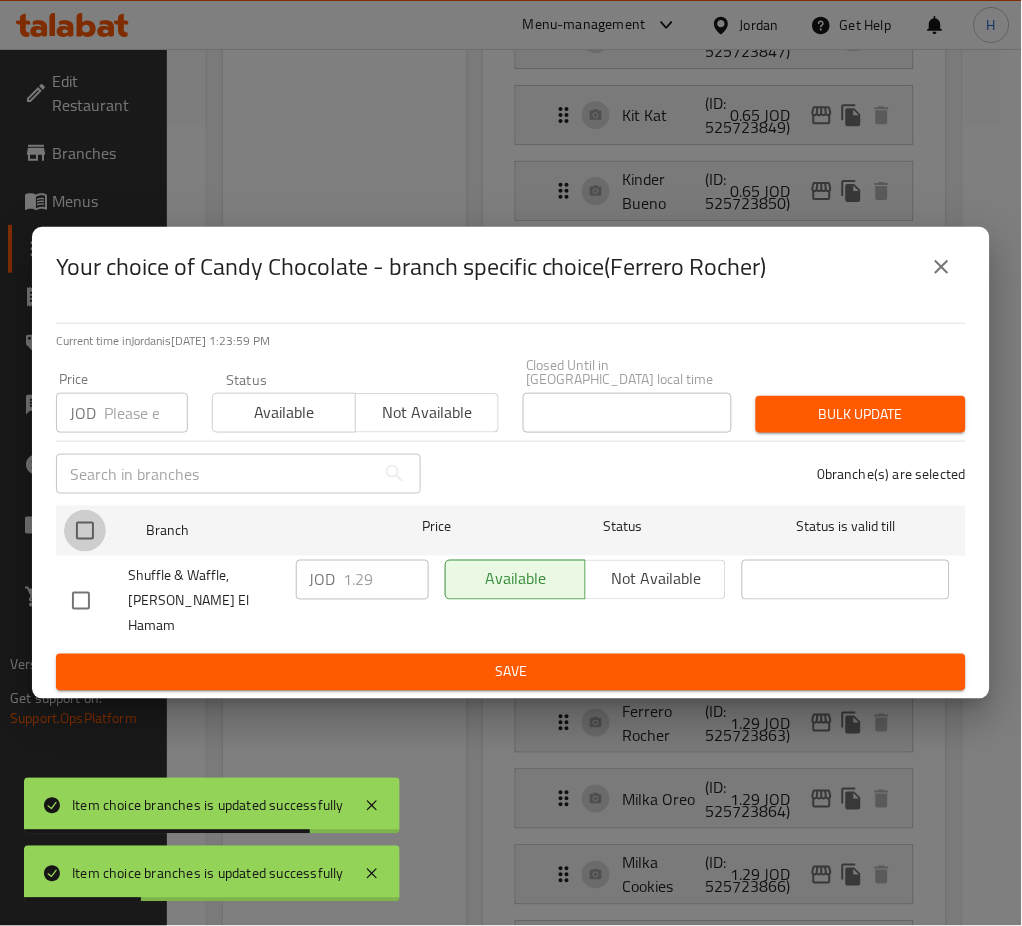 drag, startPoint x: 75, startPoint y: 541, endPoint x: 359, endPoint y: 593, distance: 288.7213 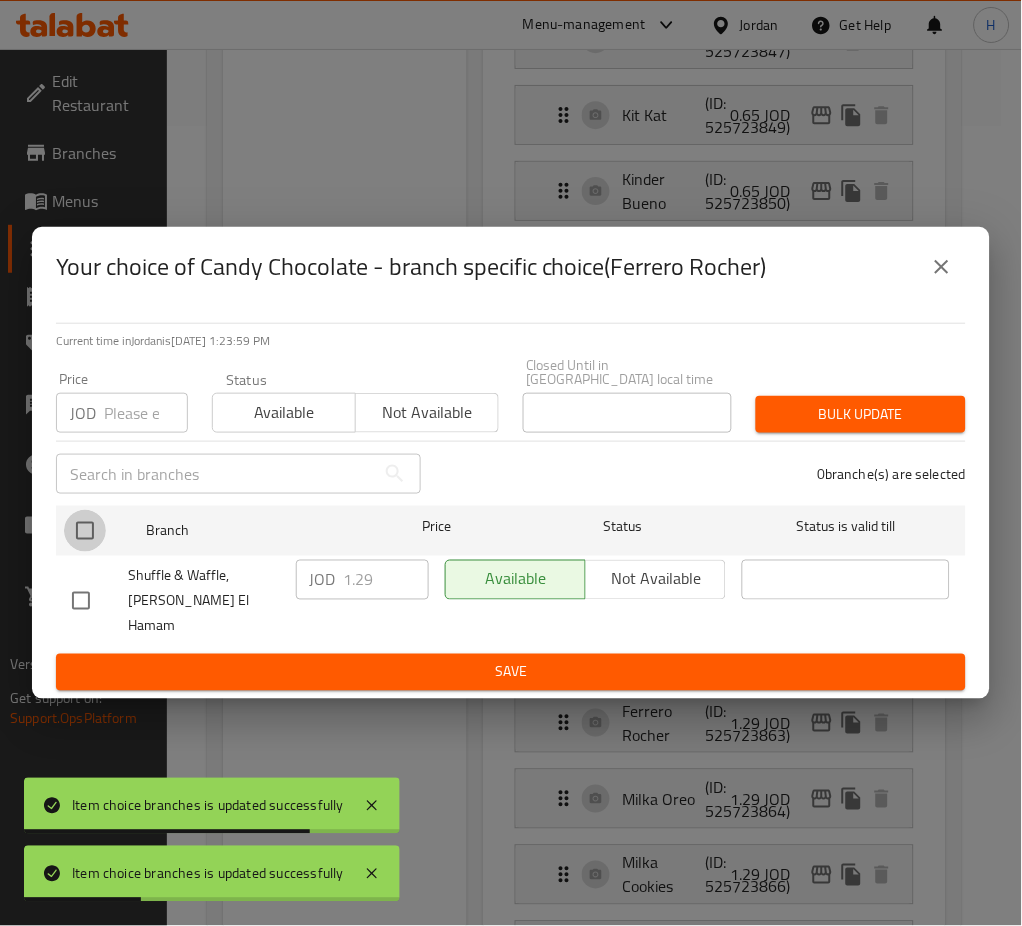 click at bounding box center [85, 531] 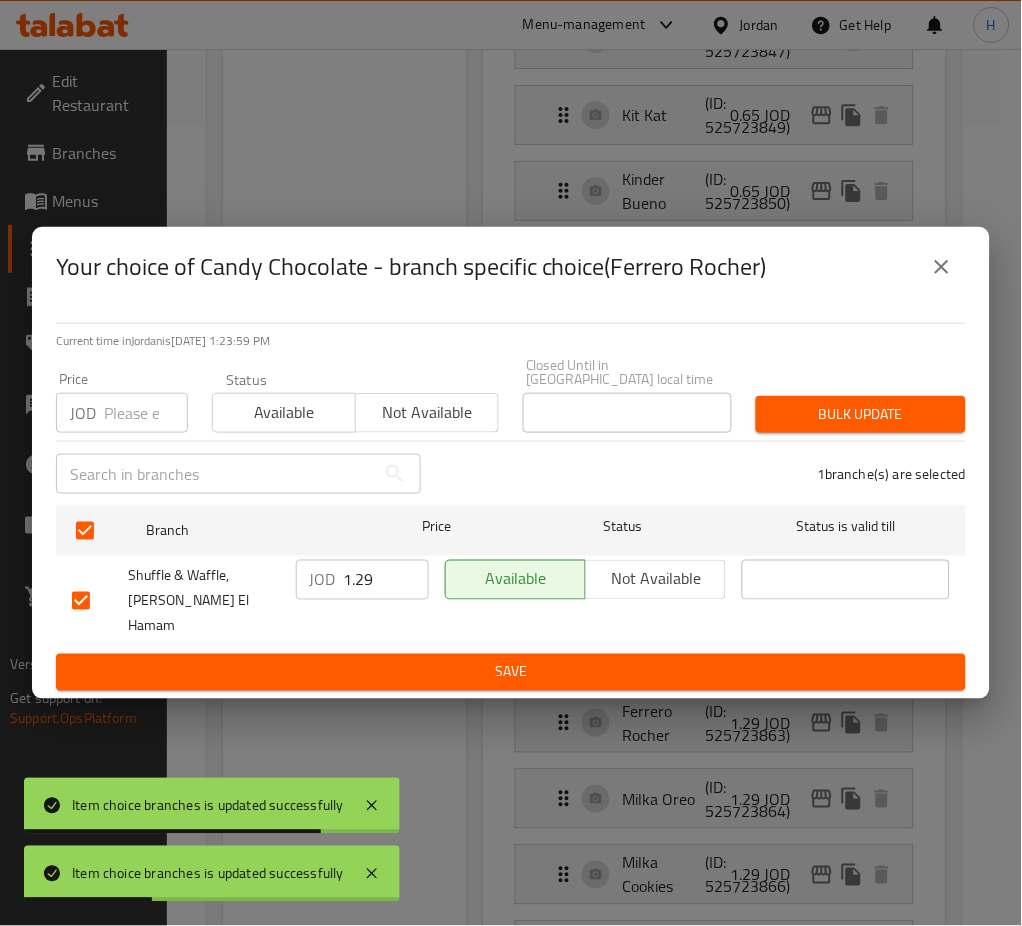 click on "1.29" at bounding box center [386, 580] 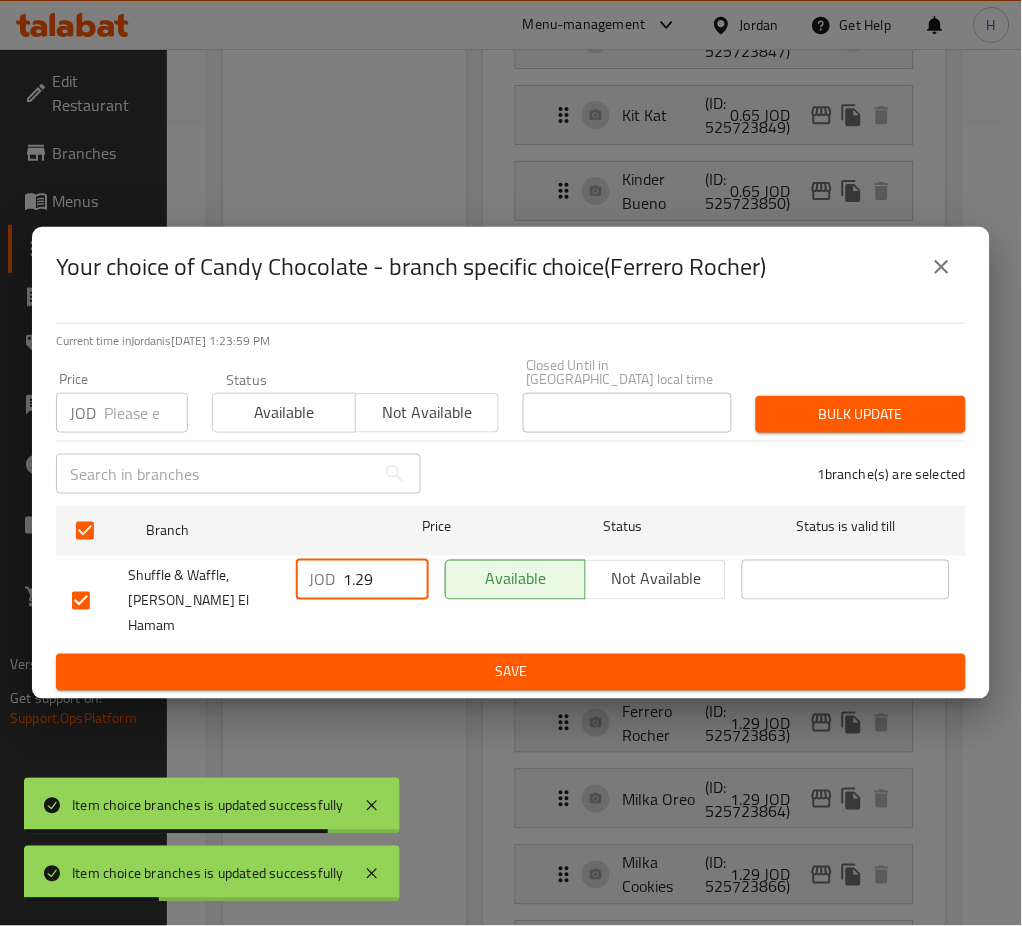 paste on "5" 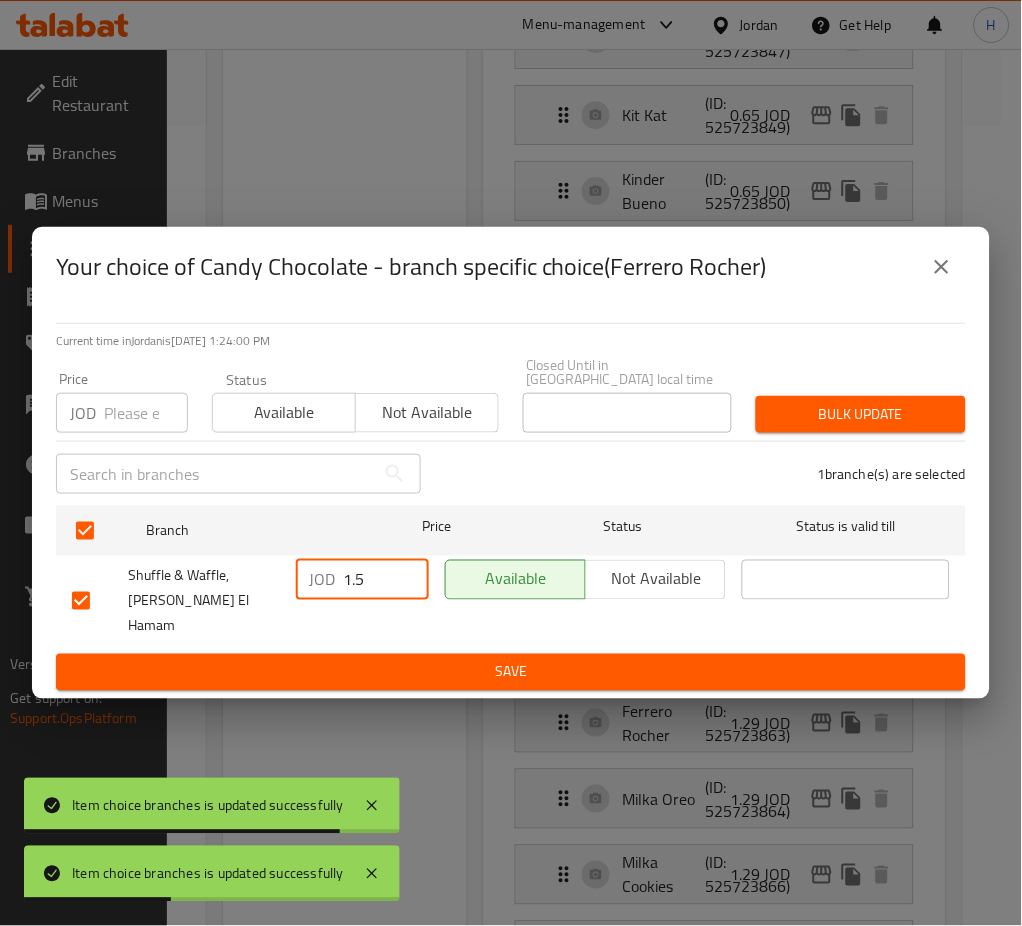 type on "1.5" 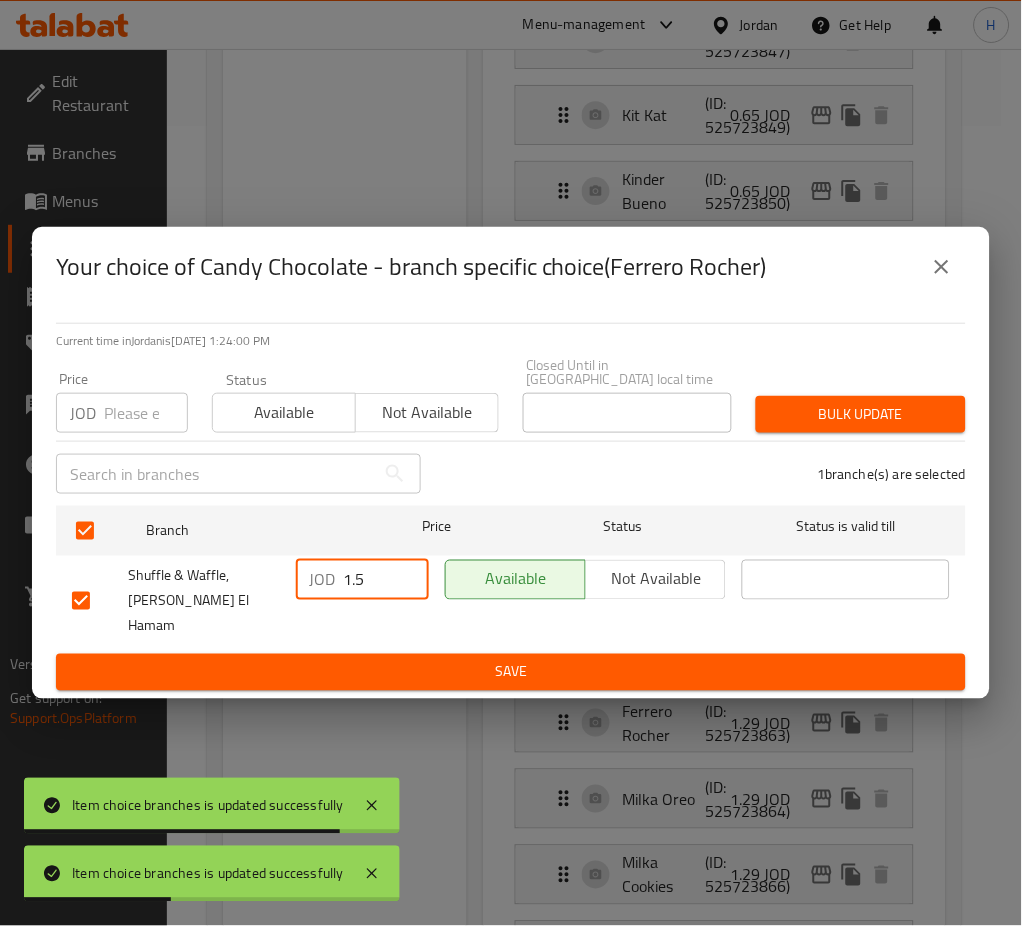 click on "Save" at bounding box center [511, 672] 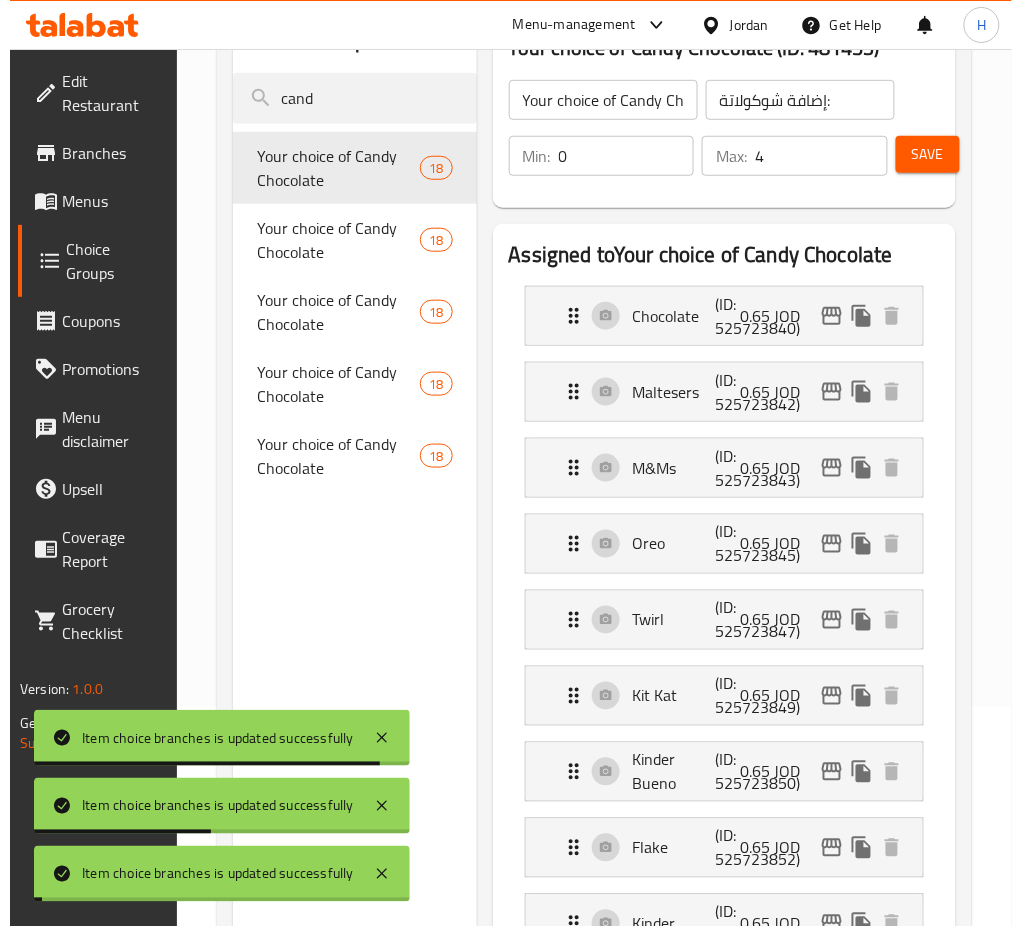 scroll, scrollTop: 800, scrollLeft: 0, axis: vertical 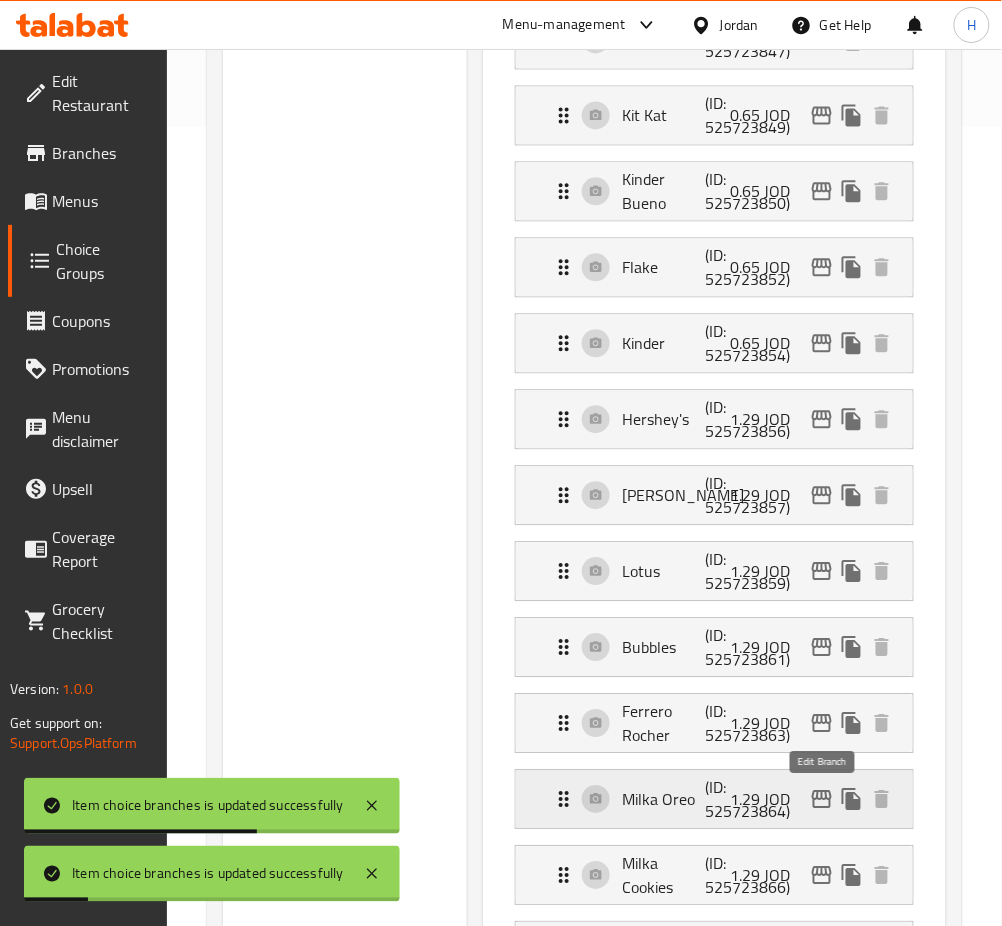 click 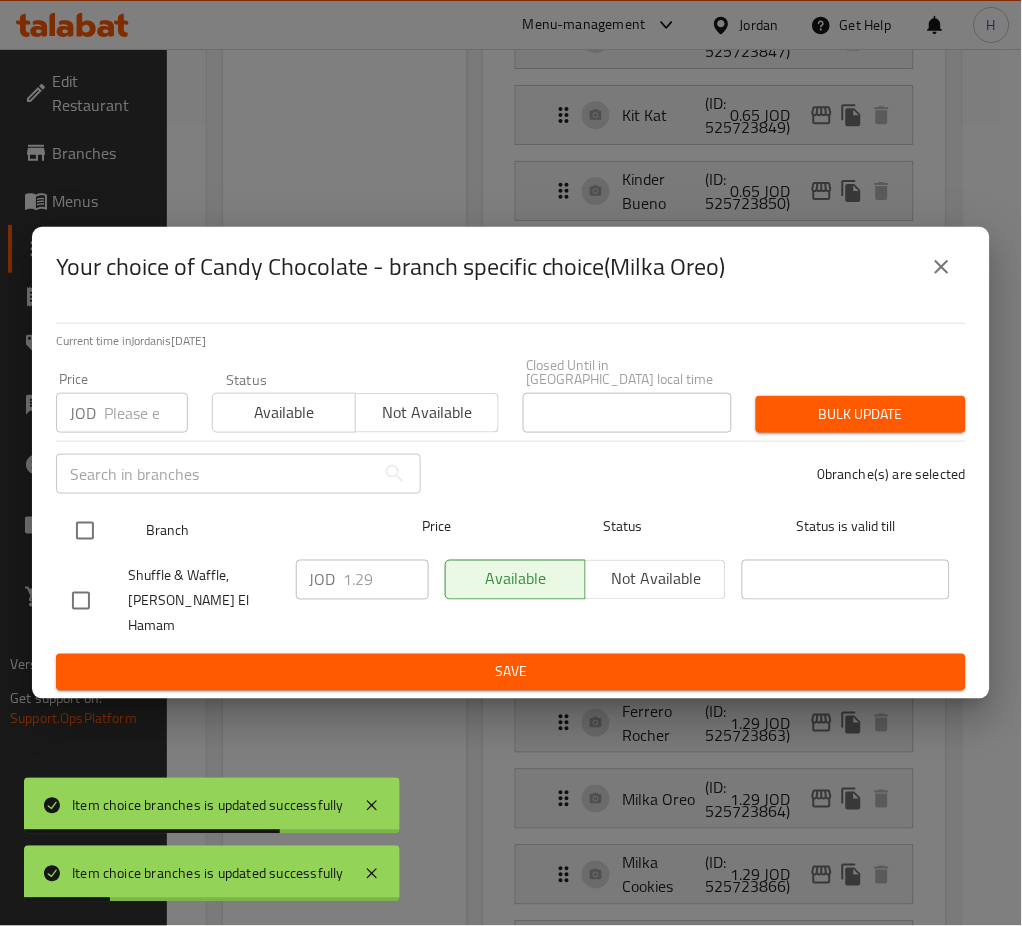 drag, startPoint x: 100, startPoint y: 542, endPoint x: 331, endPoint y: 585, distance: 234.96808 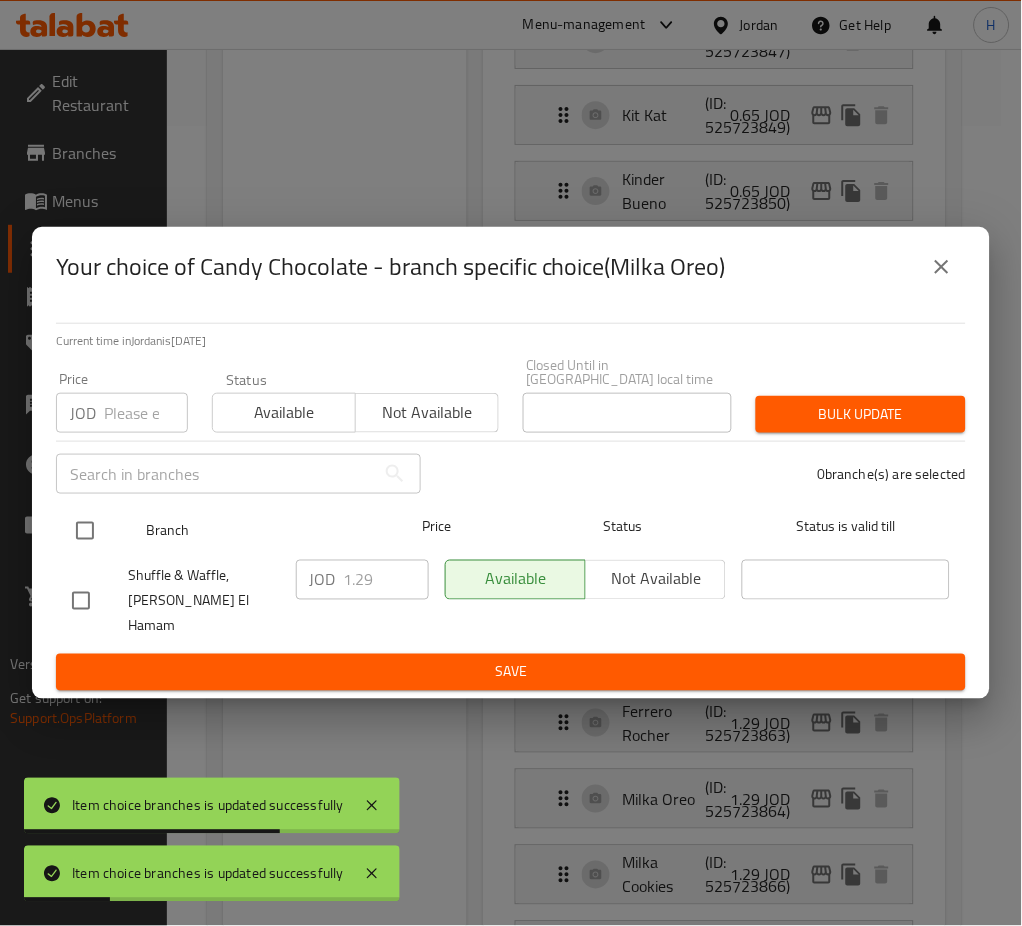 click at bounding box center (85, 531) 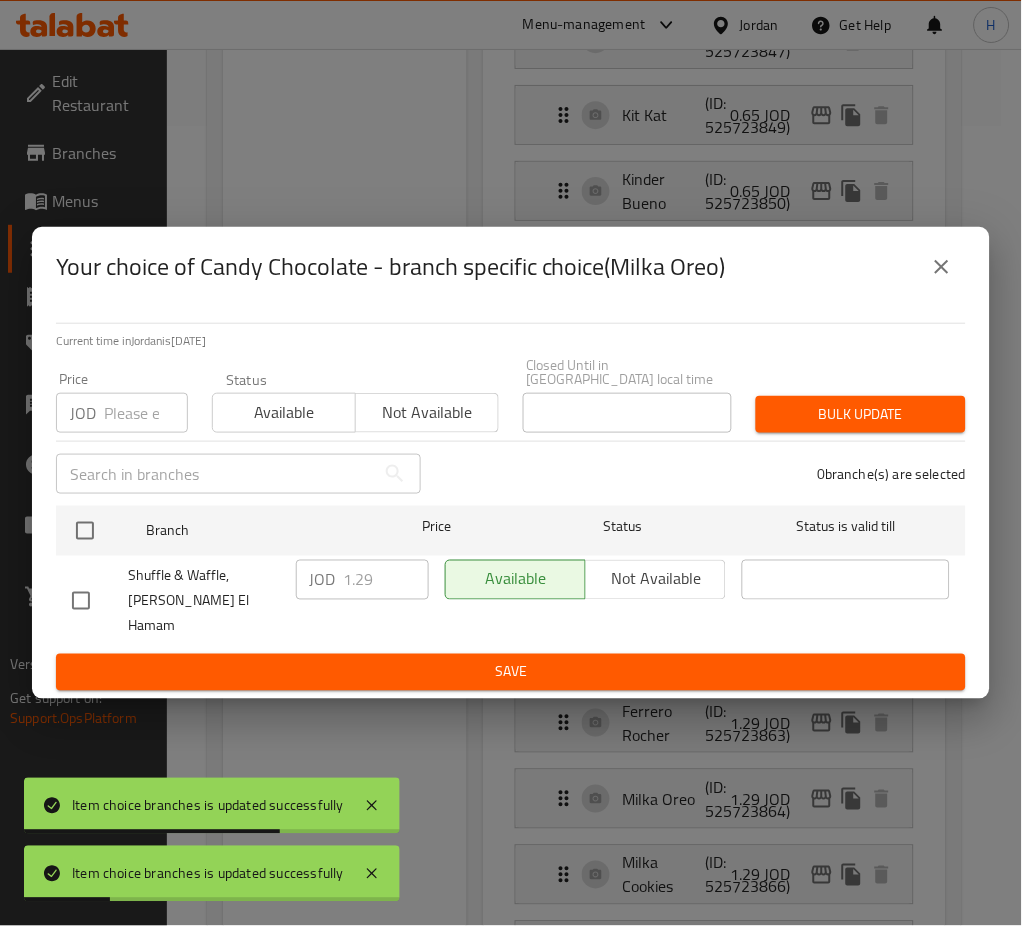 checkbox on "true" 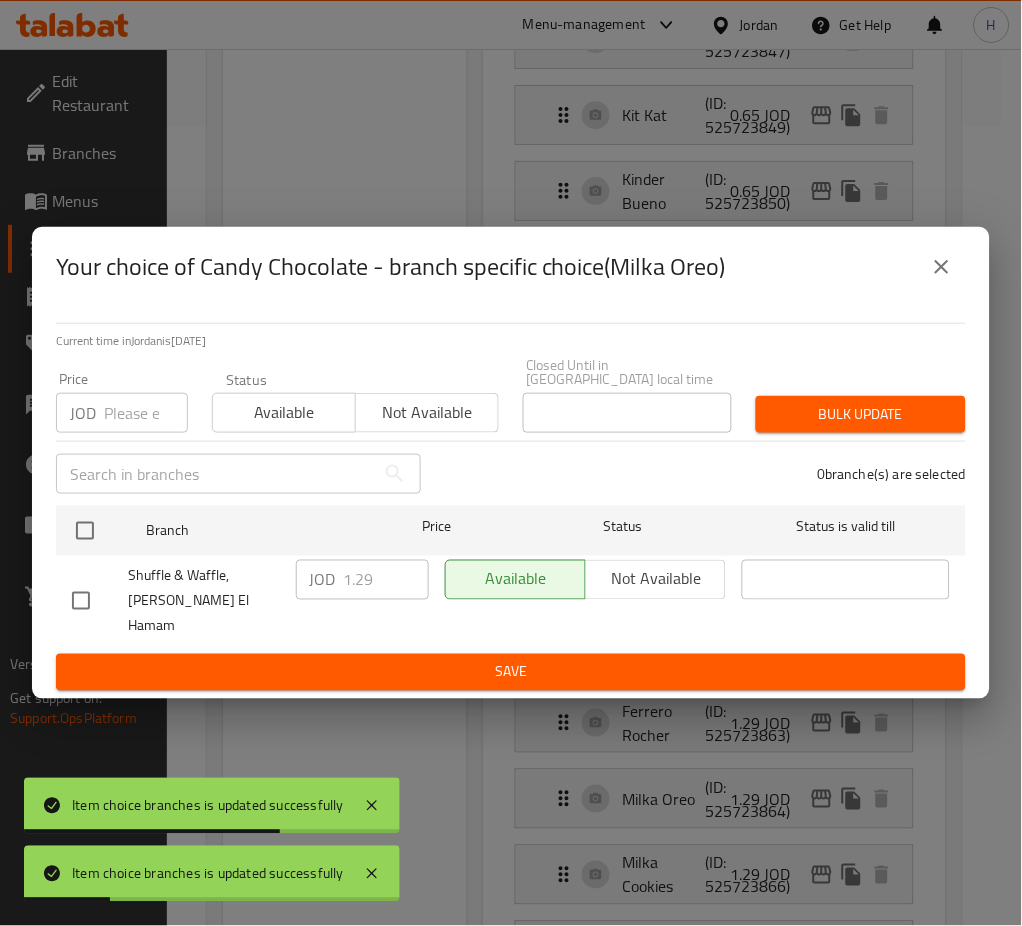 checkbox on "true" 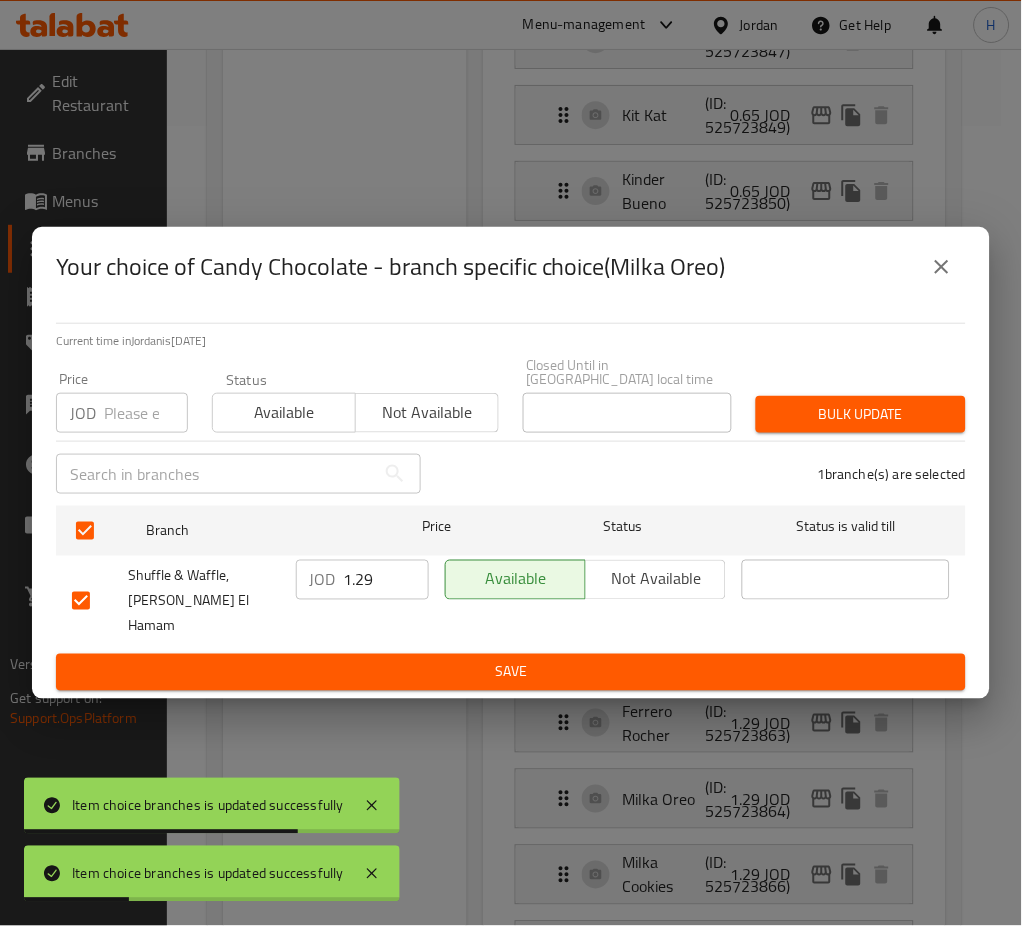 click on "1.29" at bounding box center [386, 580] 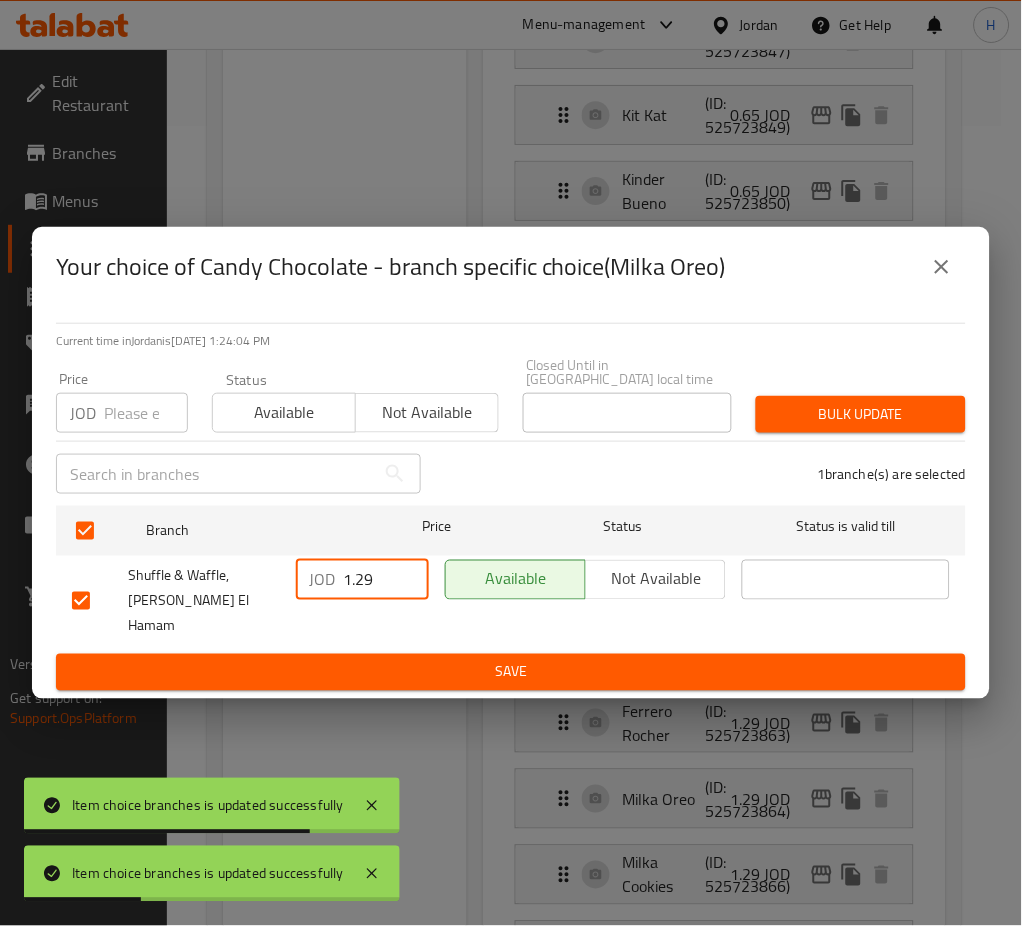 paste on "5" 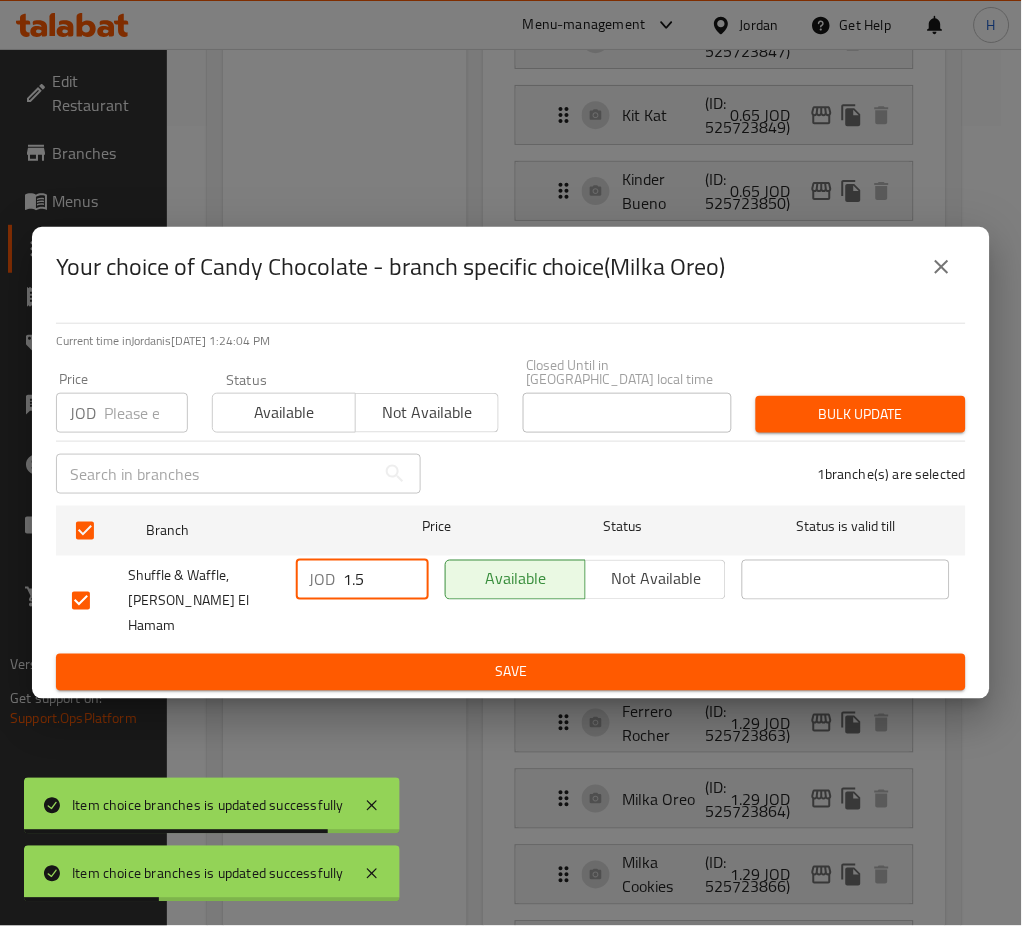 type on "1.5" 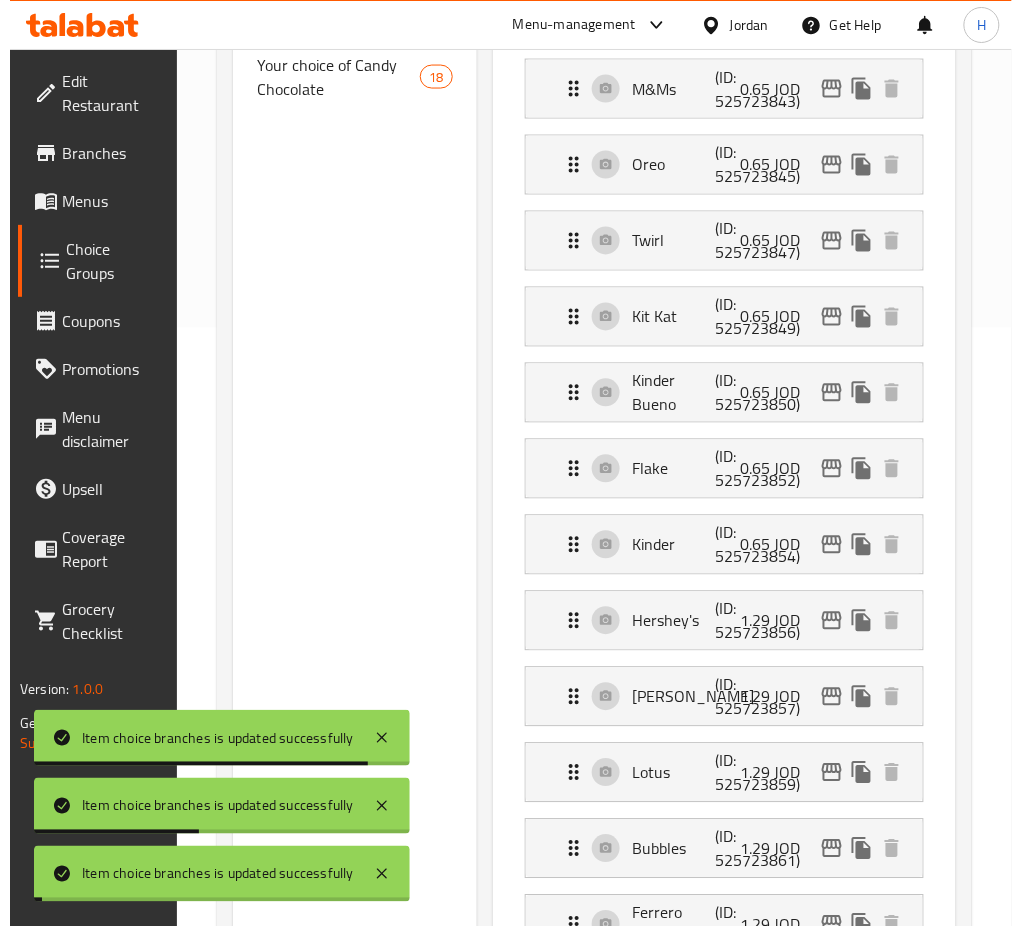 scroll, scrollTop: 933, scrollLeft: 0, axis: vertical 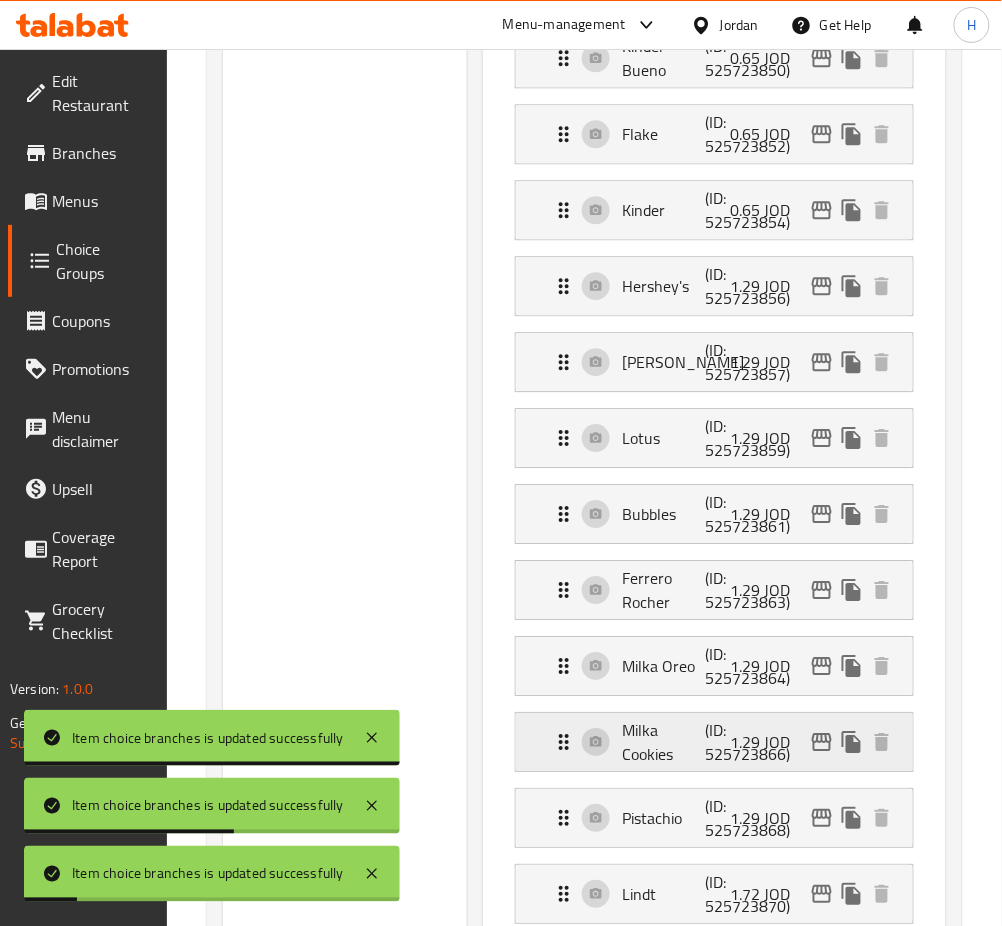 click 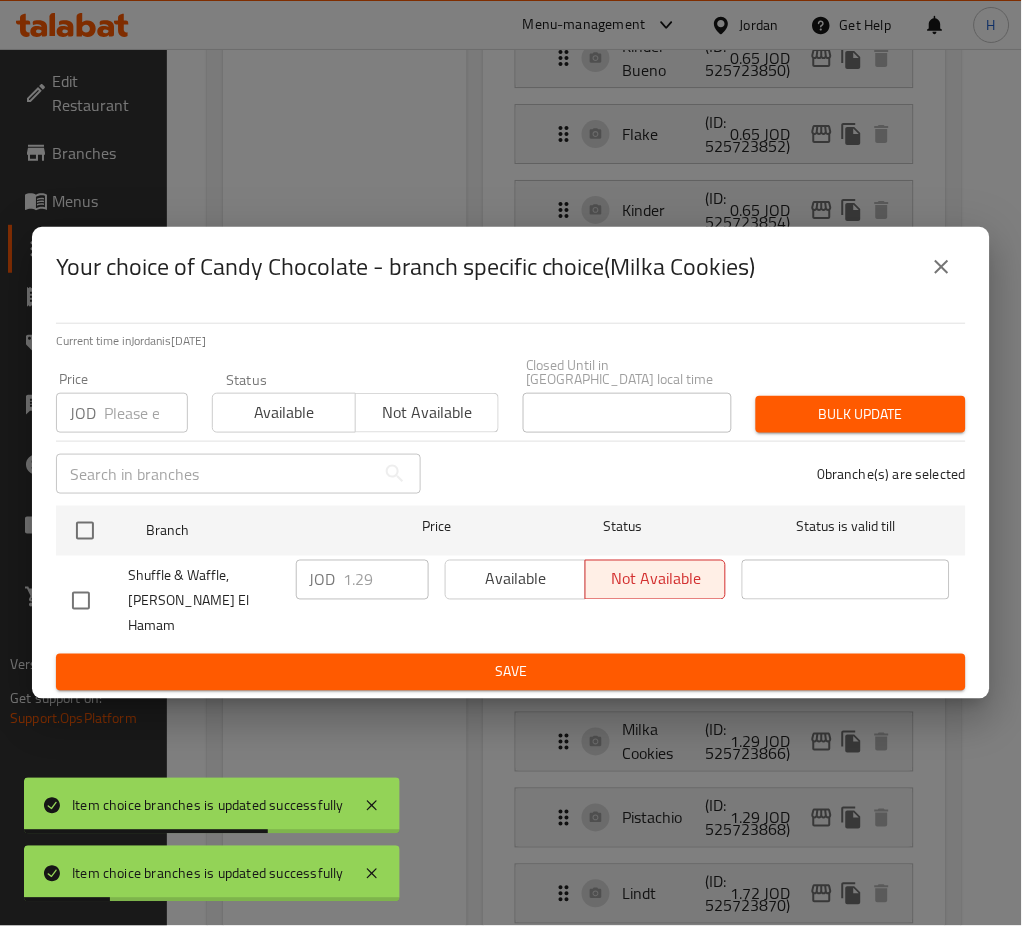 drag, startPoint x: 87, startPoint y: 539, endPoint x: 304, endPoint y: 590, distance: 222.91254 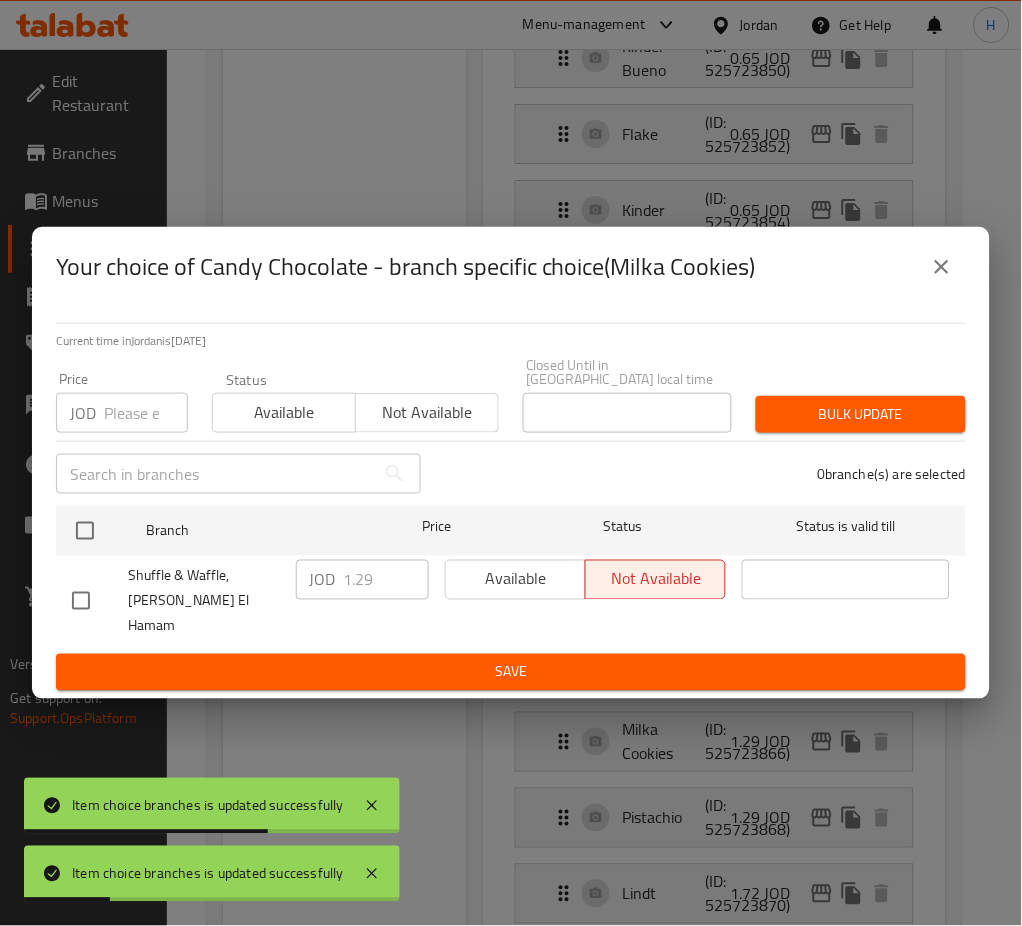 click at bounding box center [85, 531] 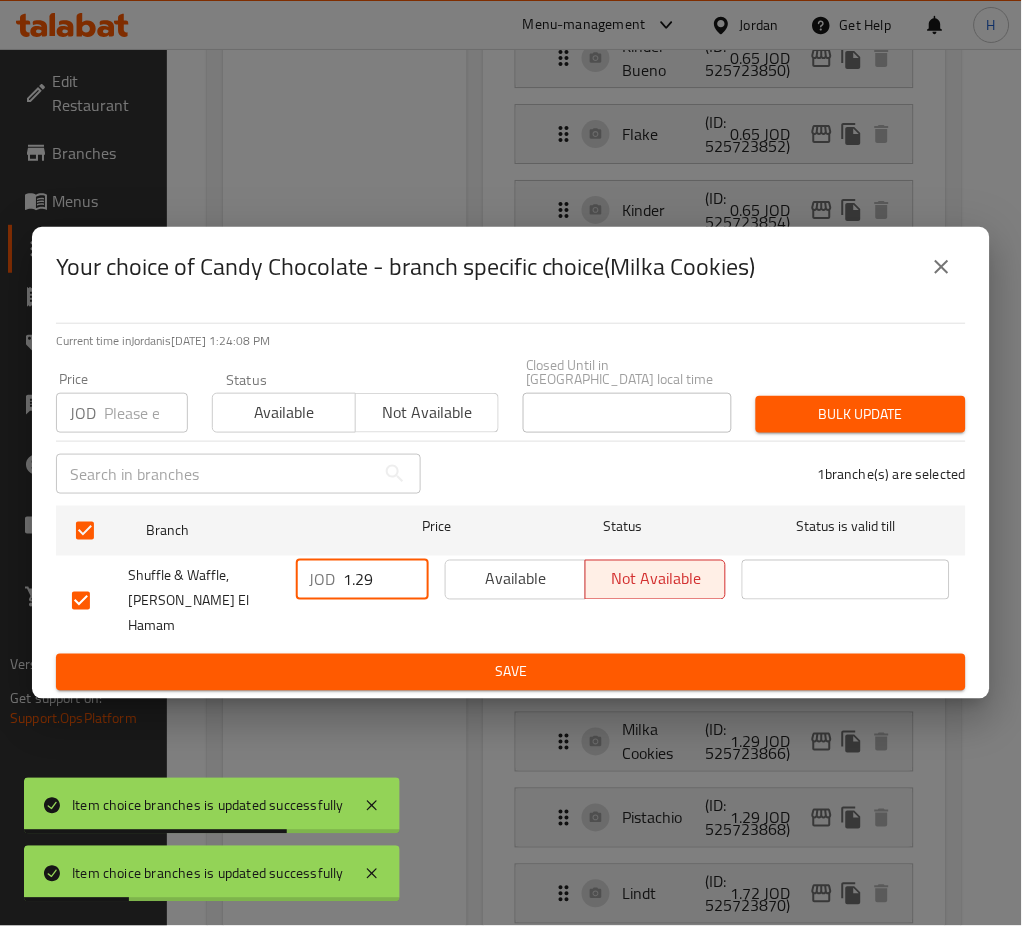 click on "1.29" at bounding box center [386, 580] 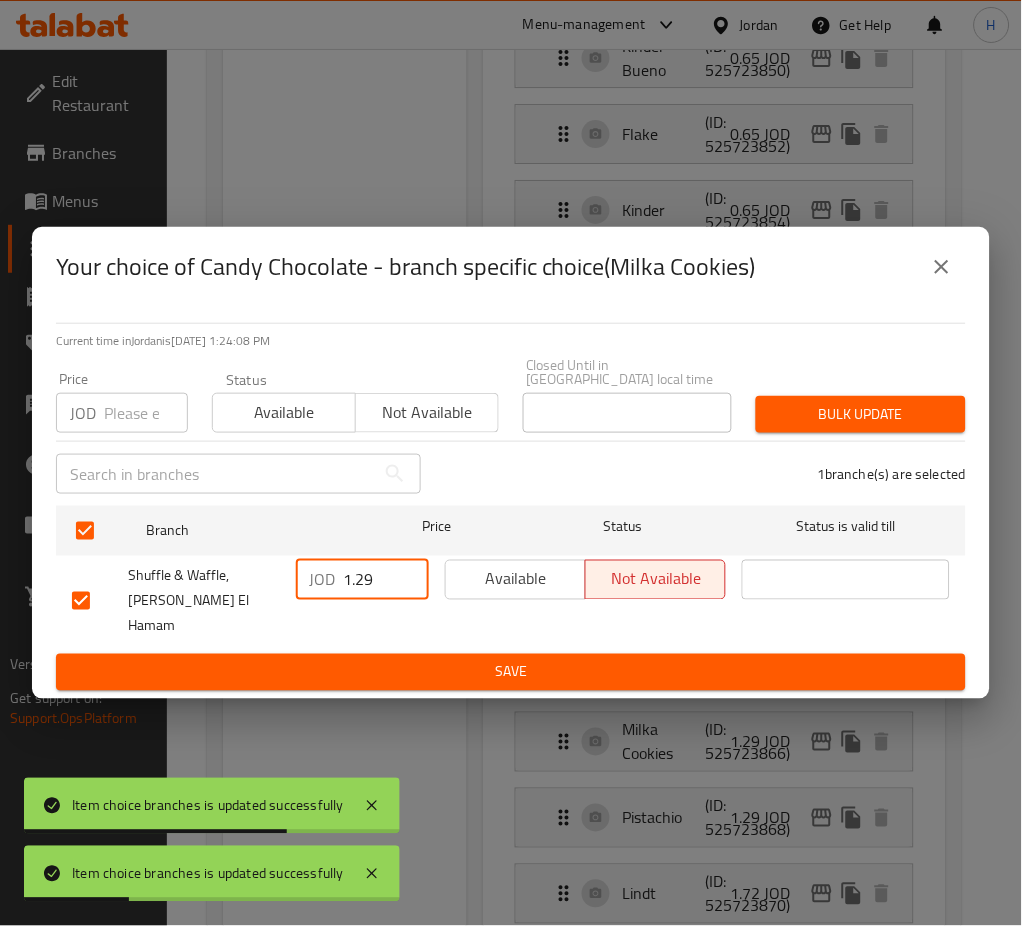 paste on "5" 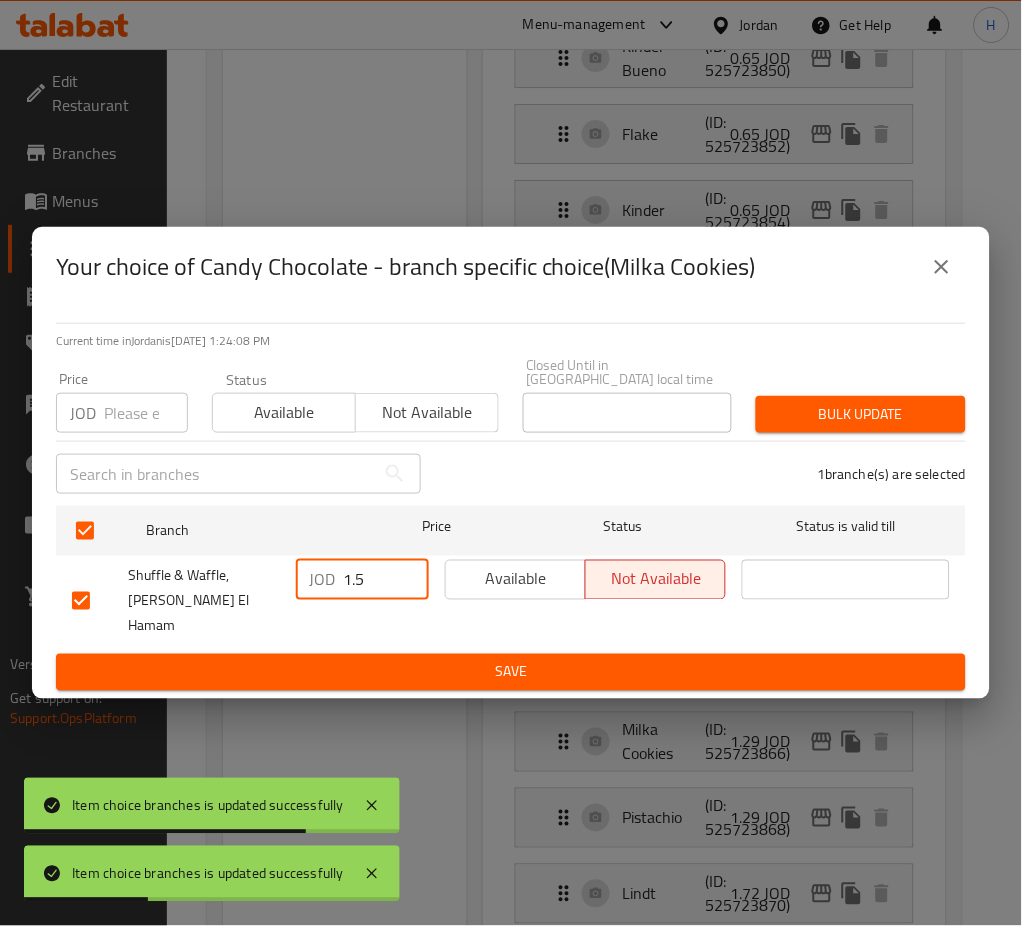 type on "1.5" 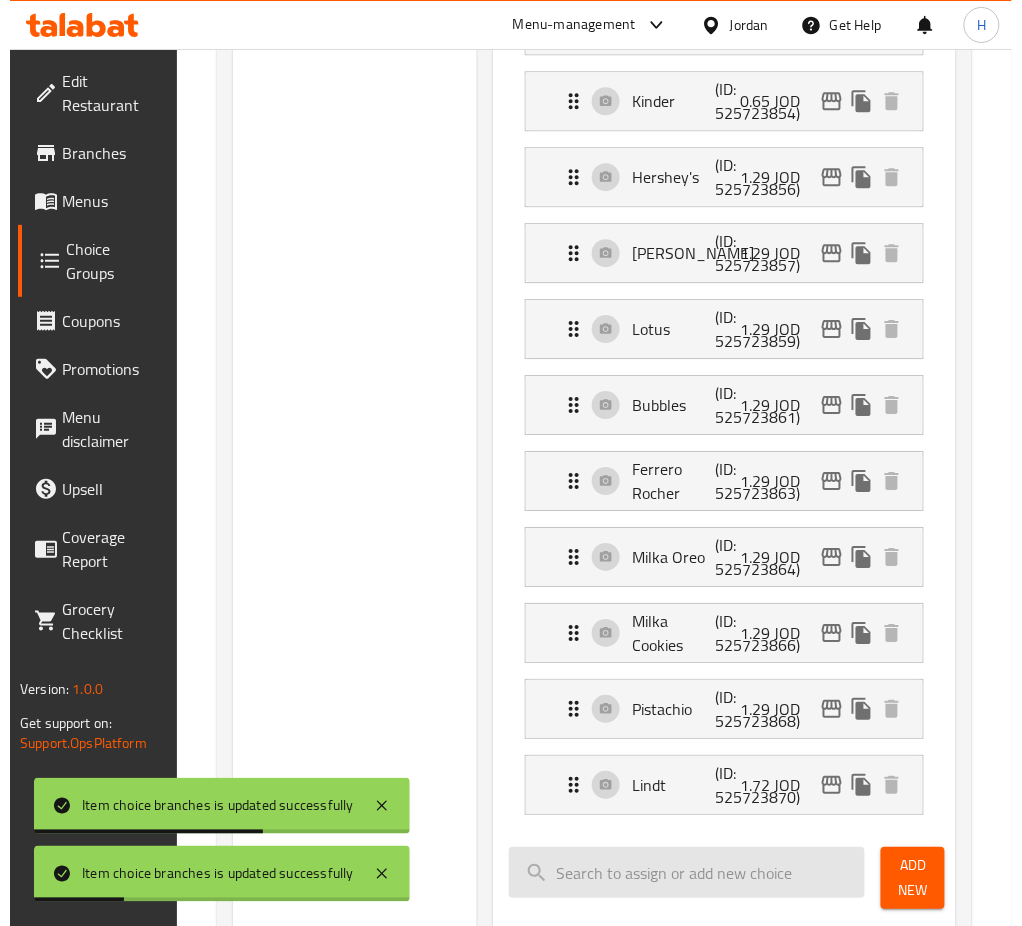 scroll, scrollTop: 1200, scrollLeft: 0, axis: vertical 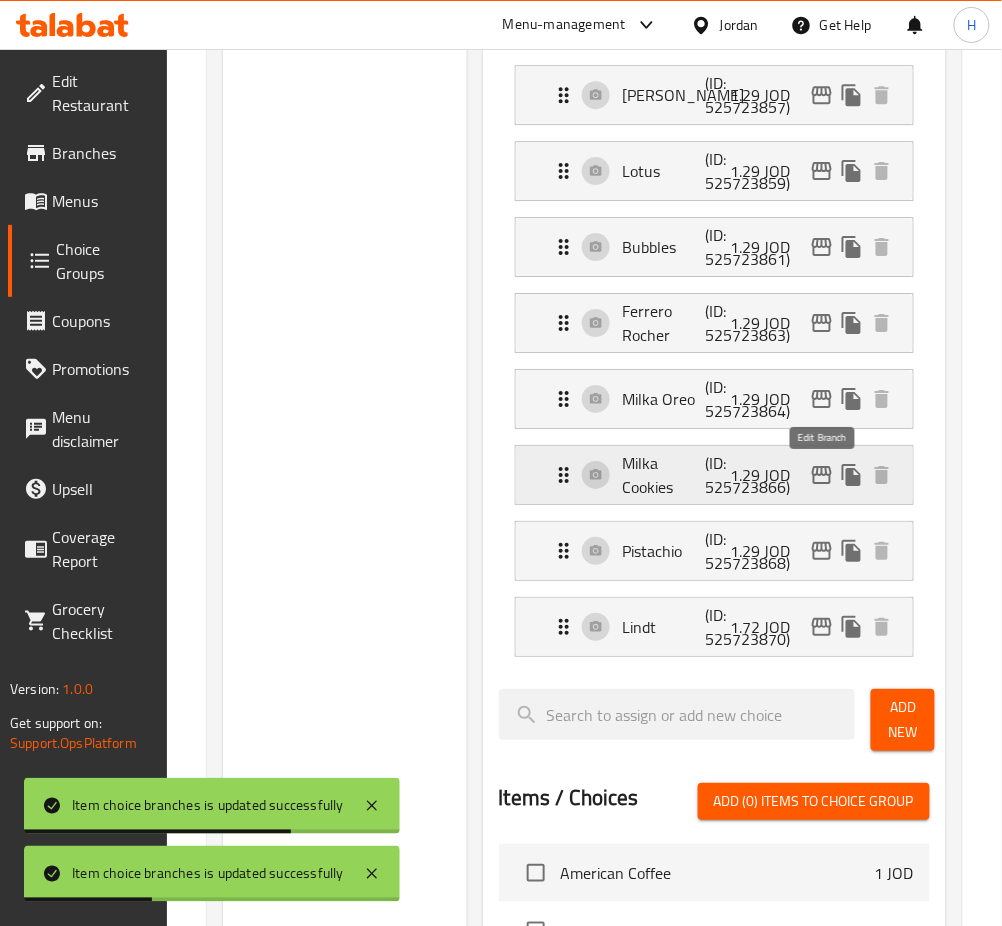 click 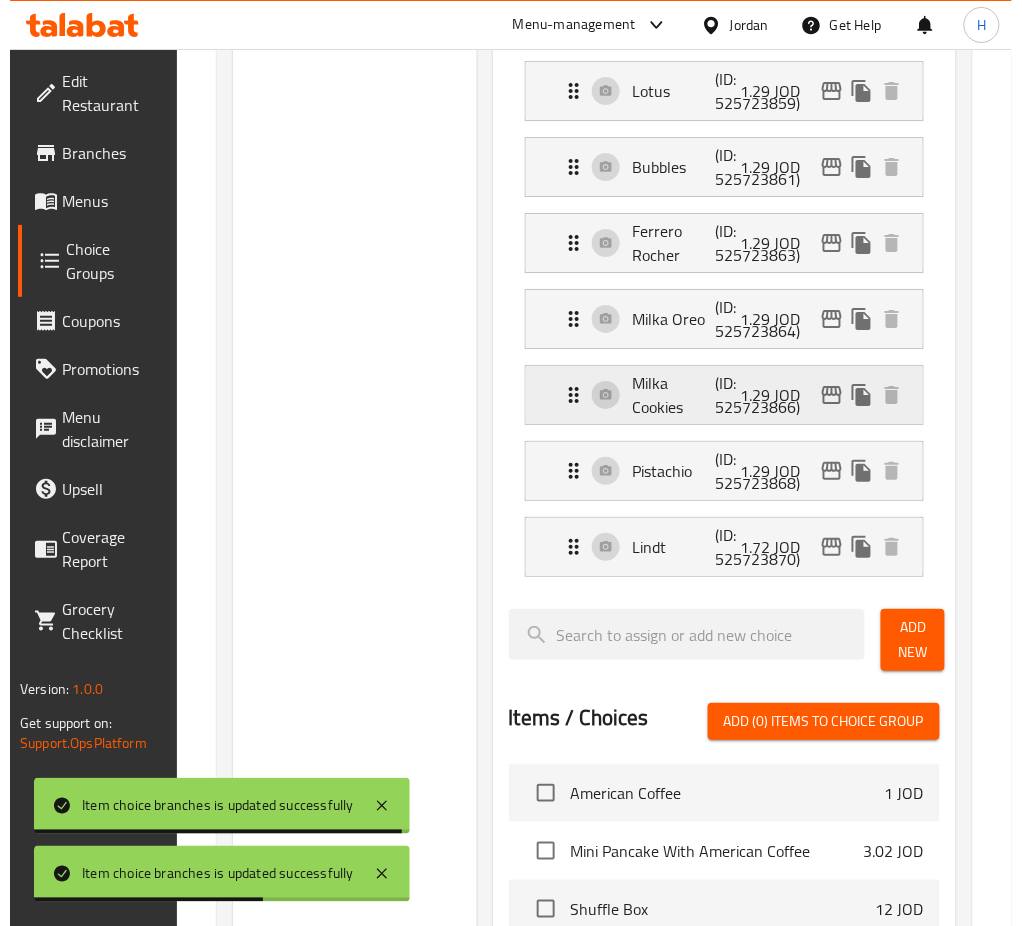 scroll, scrollTop: 1200, scrollLeft: 0, axis: vertical 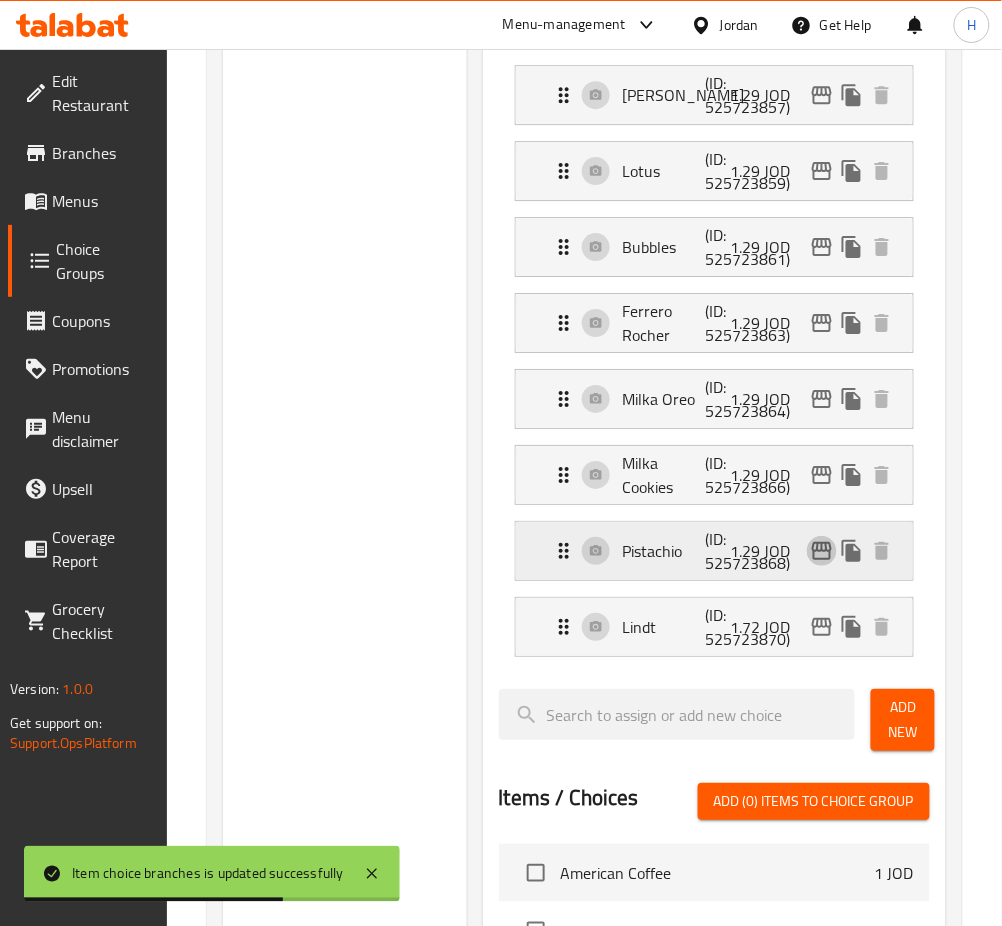 click 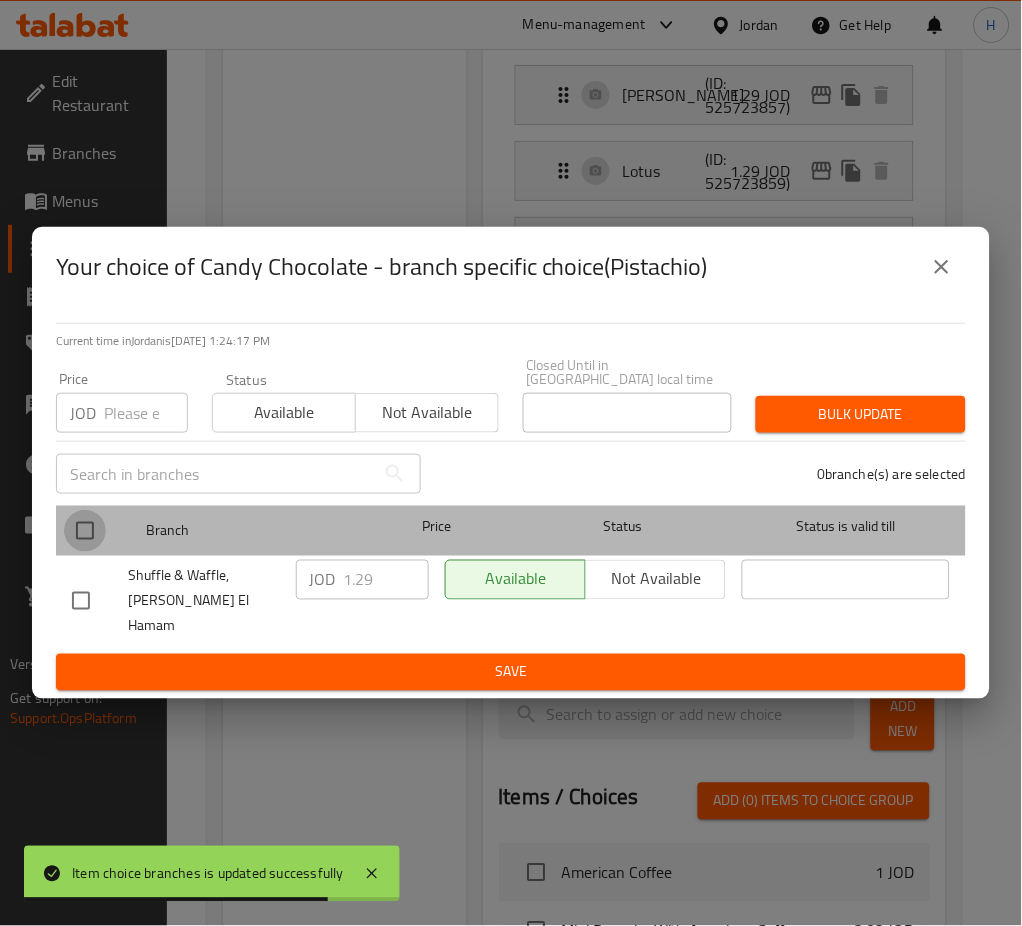 drag, startPoint x: 92, startPoint y: 530, endPoint x: 197, endPoint y: 562, distance: 109.76794 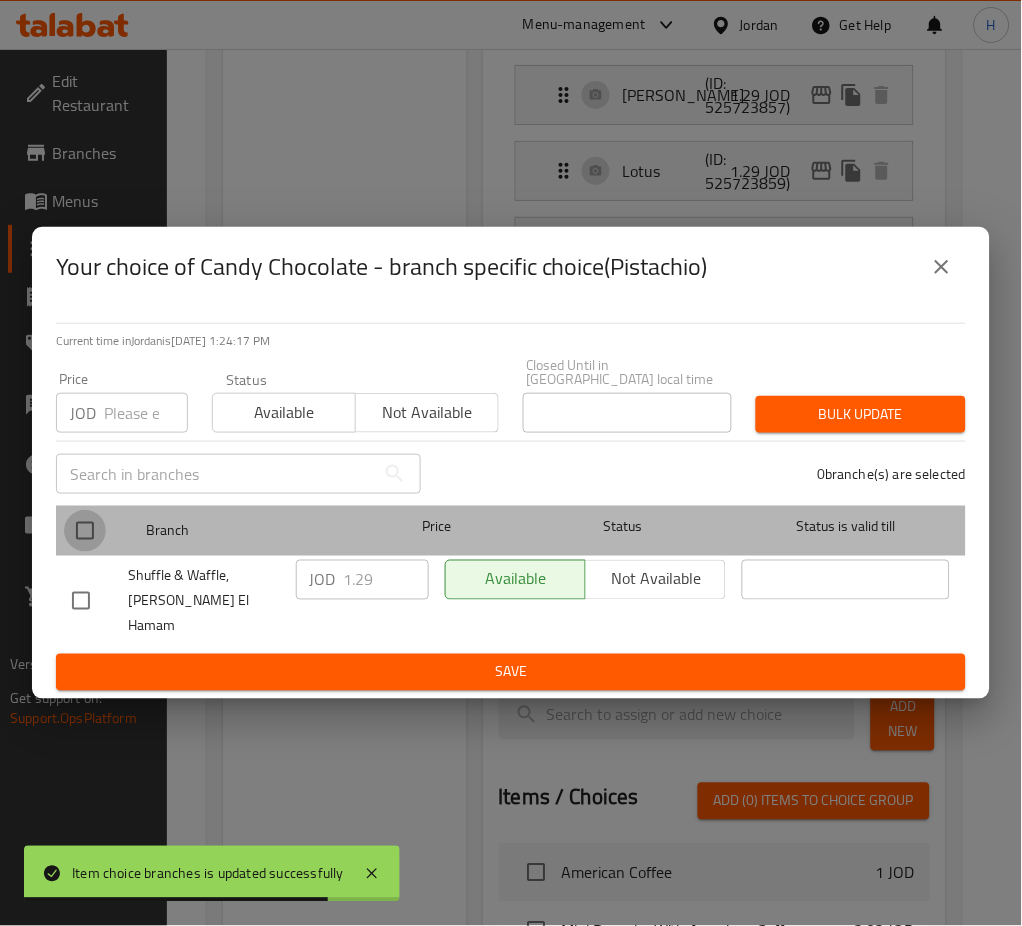 click at bounding box center [85, 531] 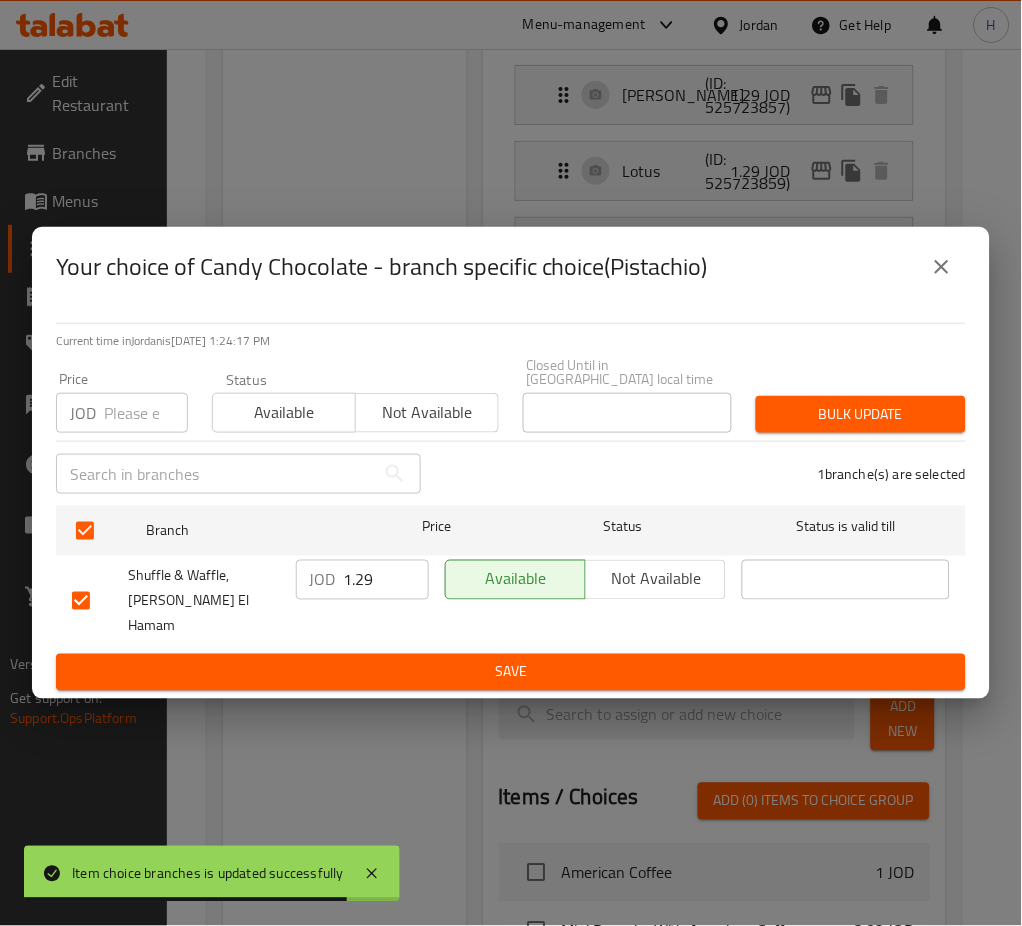 click on "1.29" at bounding box center (386, 580) 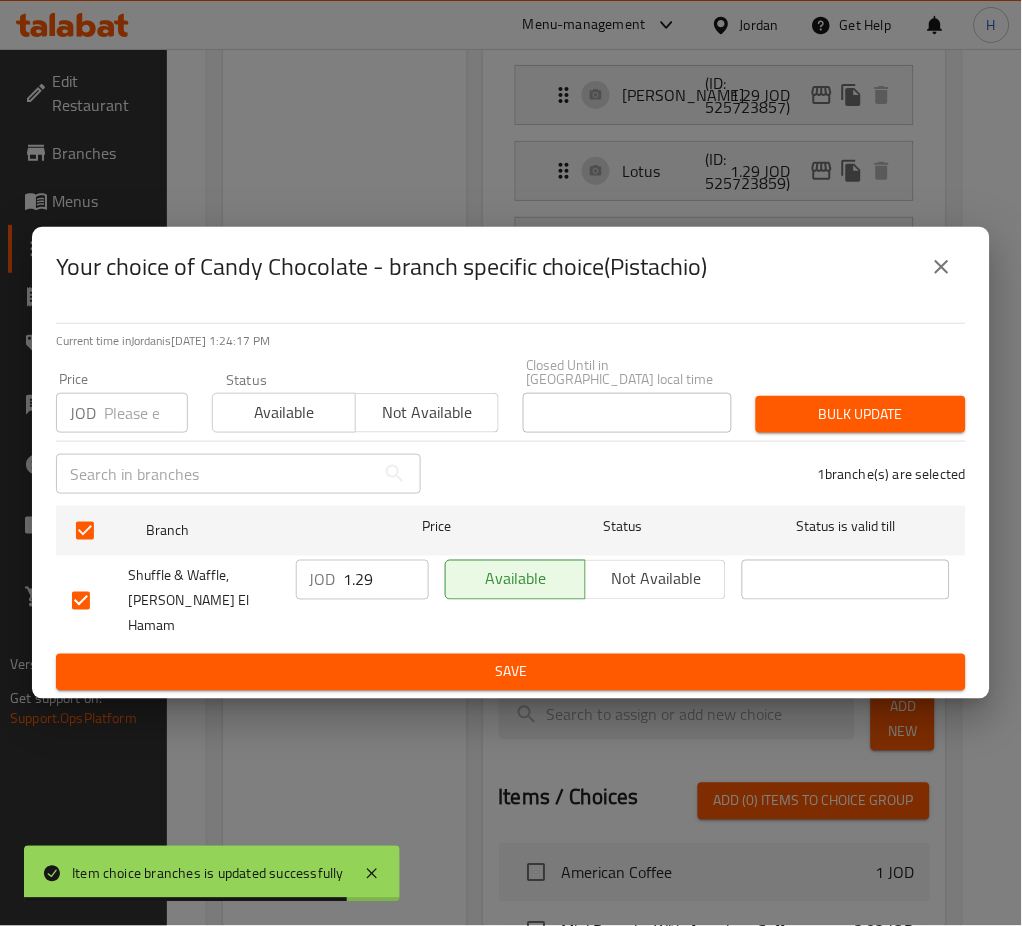 paste on "5" 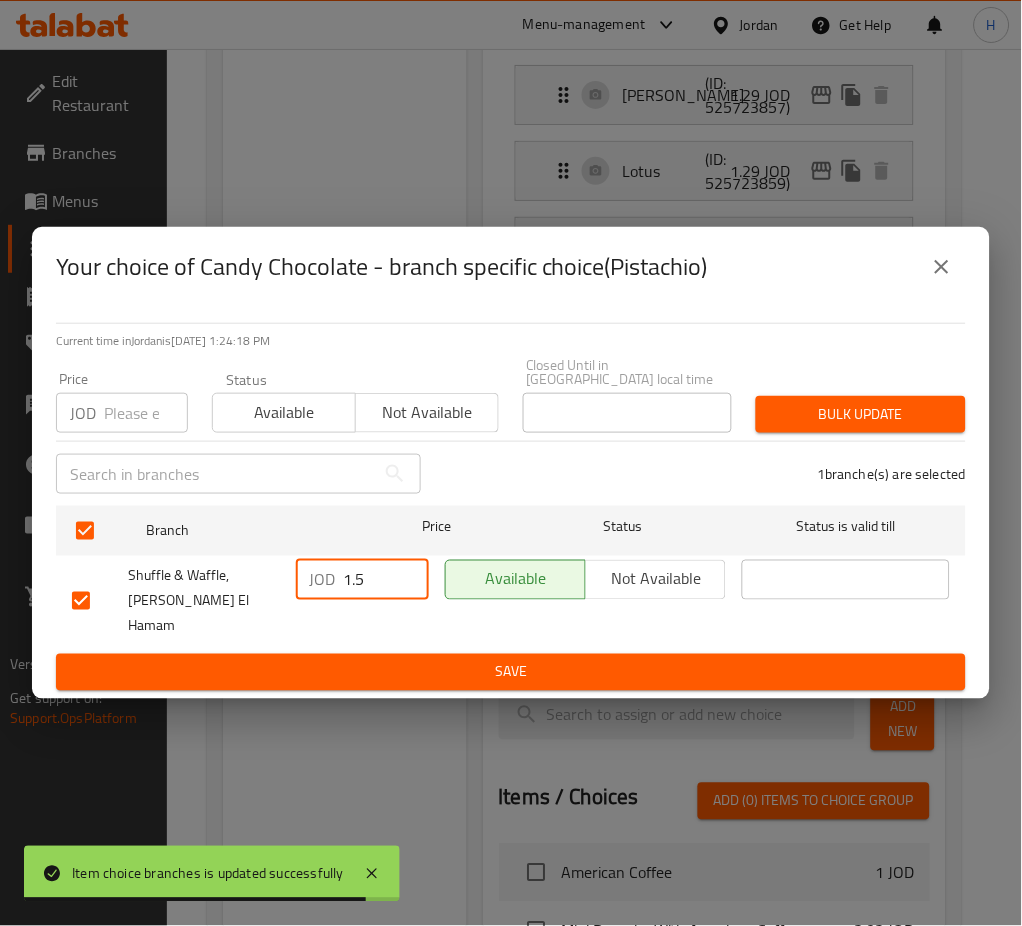 type on "1.5" 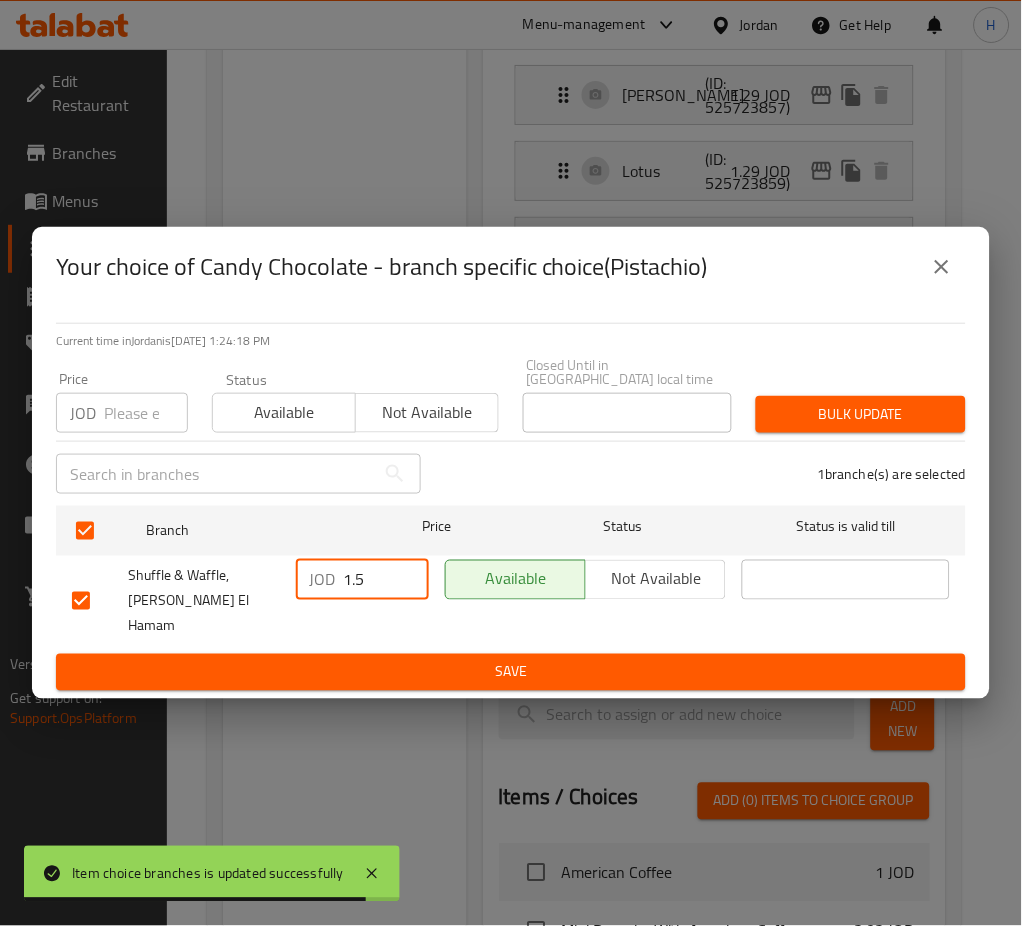 click on "Current time in  Jordan  is  15 Jul 2025   1:24:18 PM Price JOD Price Status Available Not available Closed Until in Jordan local time Closed Until in Jordan local time Bulk update ​ 1  branche(s) are selected Branch Price Status Status is valid till Shuffle & Waffle, Marj El Hamam JOD 1.5 ​ Available Not available ​ Save" at bounding box center (511, 503) 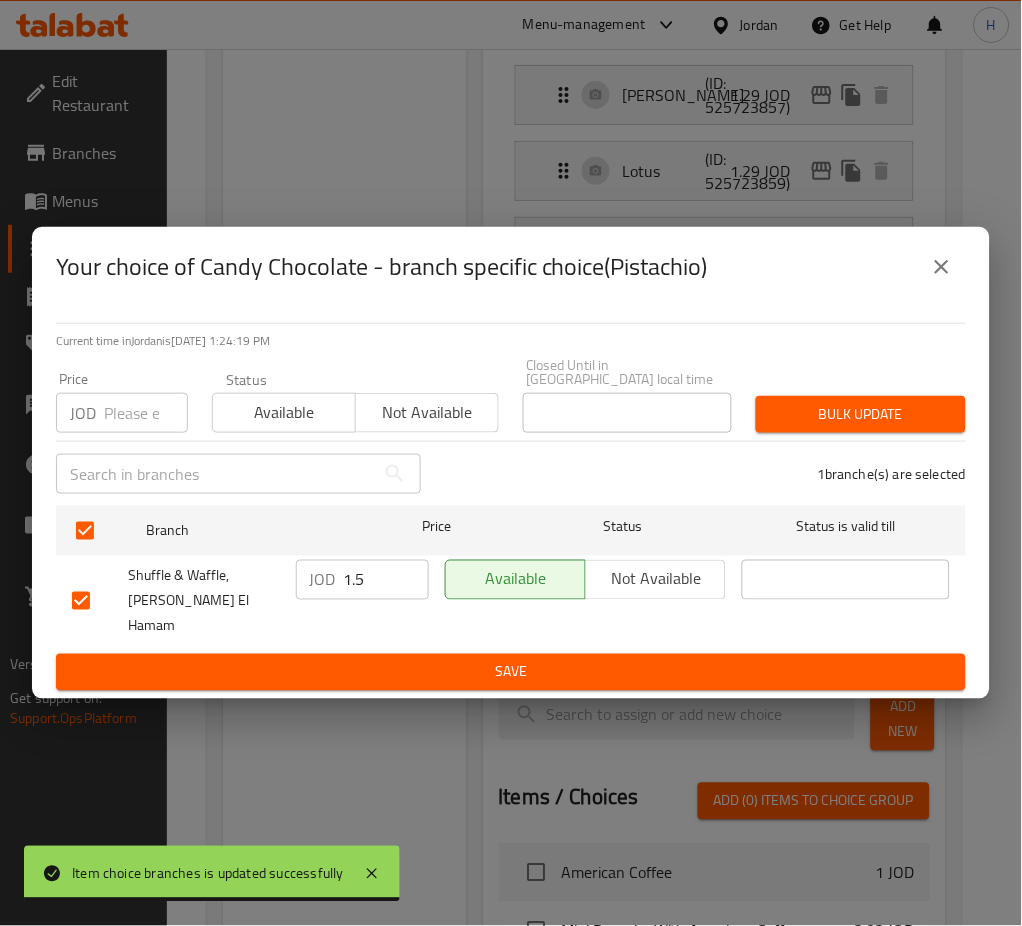 click on "Available Not available" at bounding box center (586, 601) 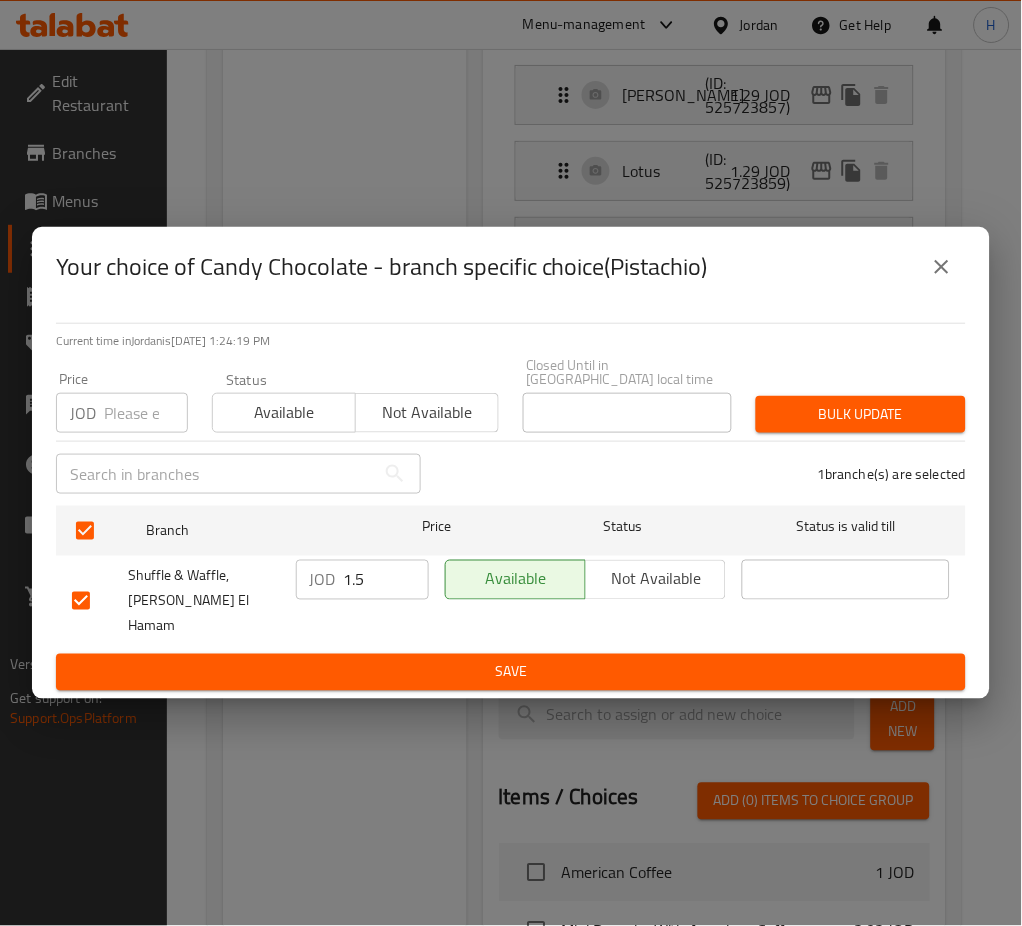 click on "Save" at bounding box center (511, 672) 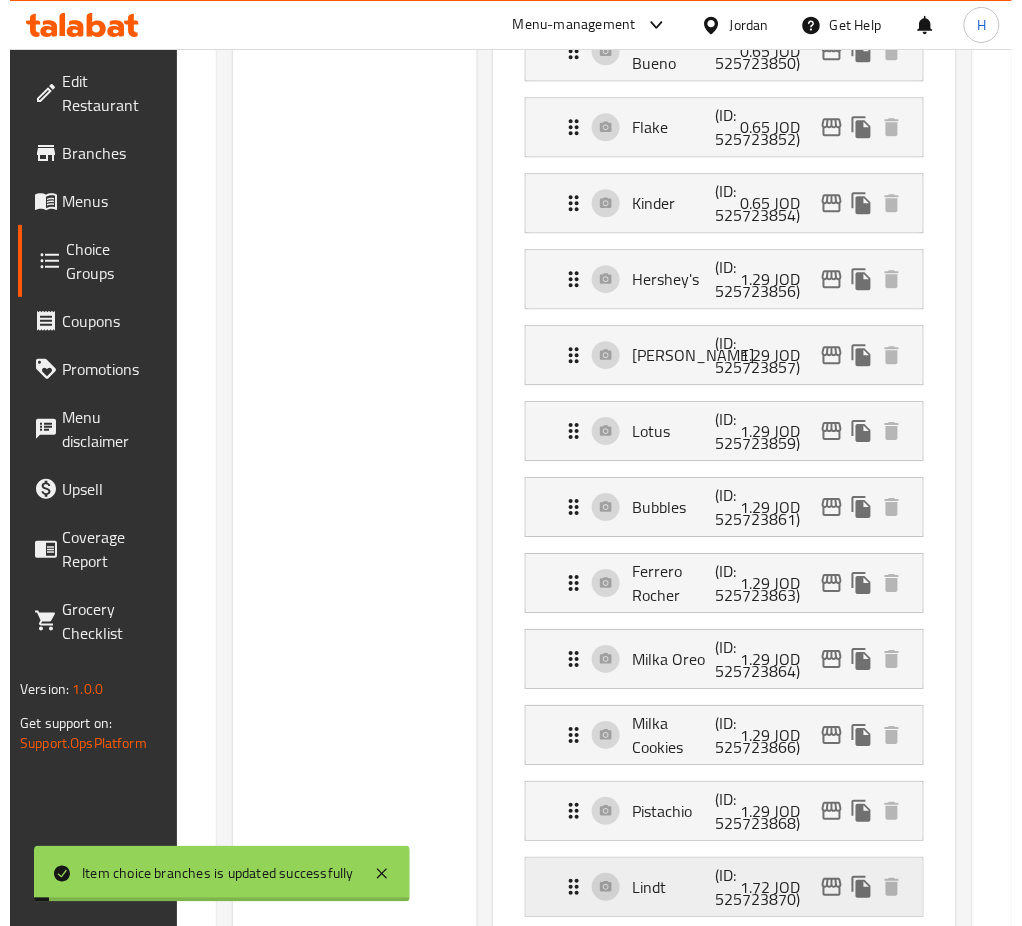 scroll, scrollTop: 1066, scrollLeft: 0, axis: vertical 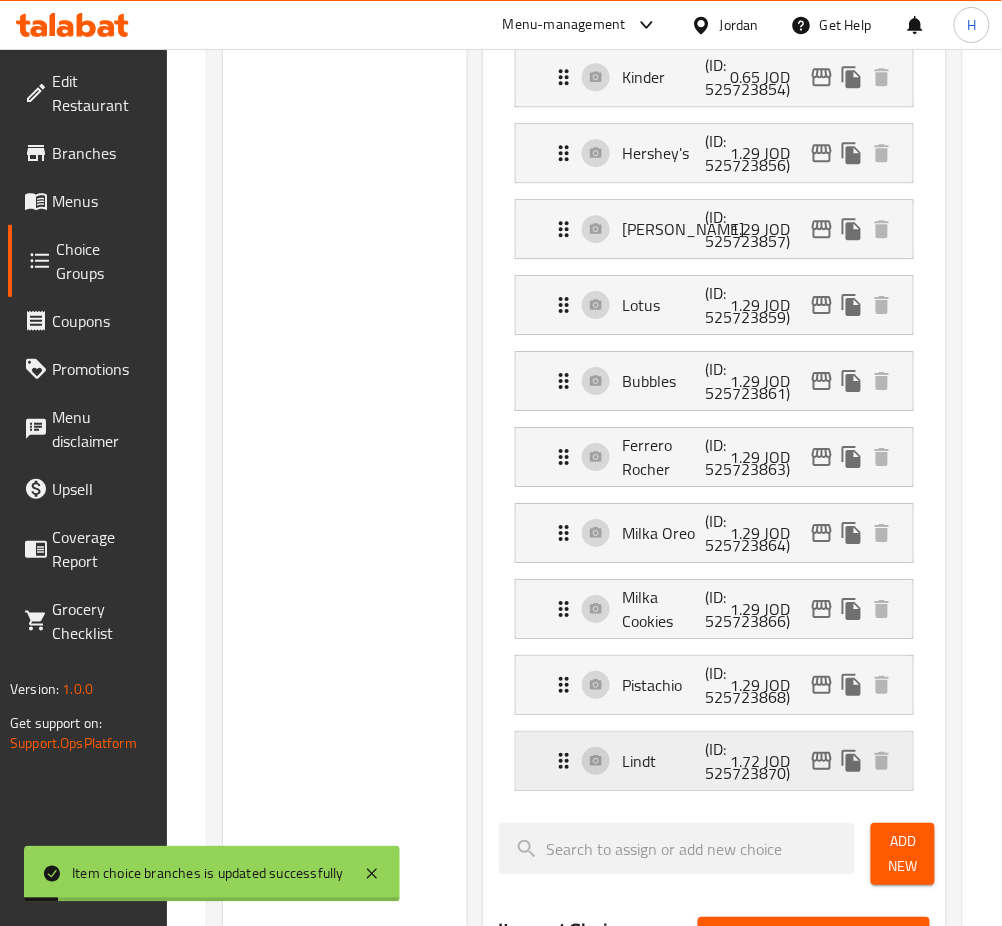 click on "Lindt (ID: 525723870) 1.72 JOD" at bounding box center (720, 761) 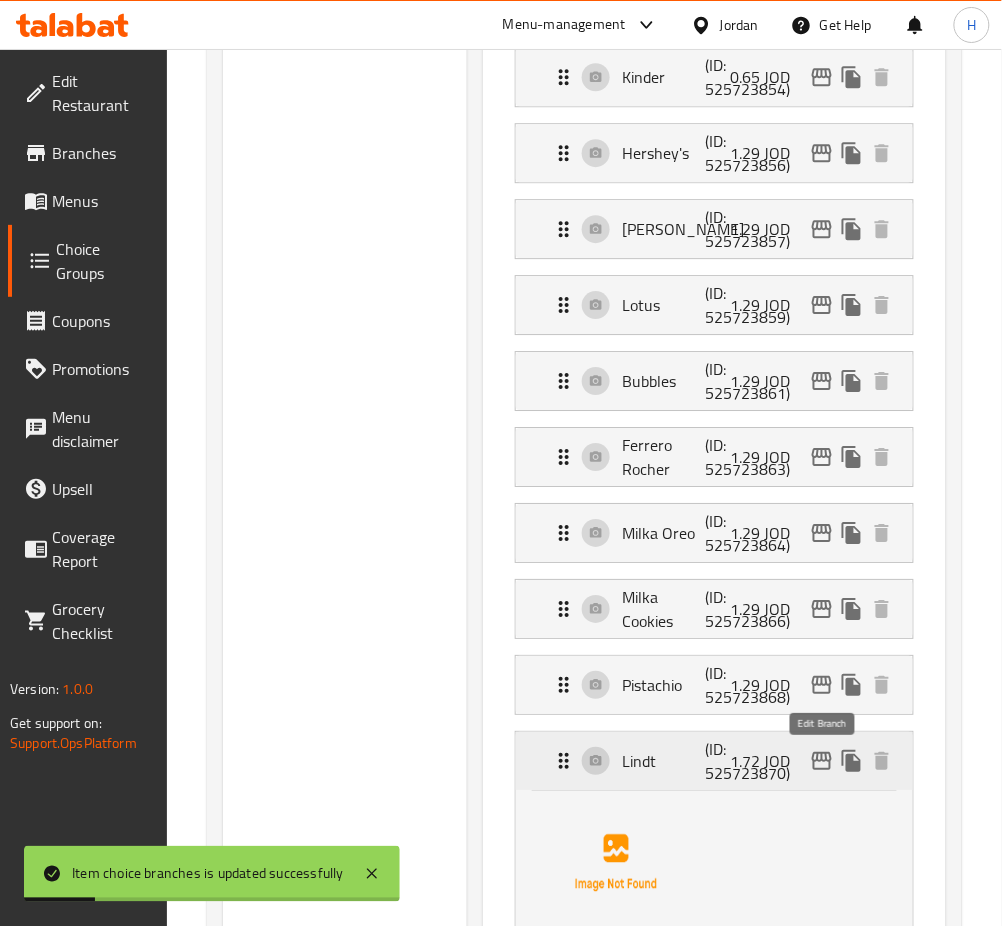 click 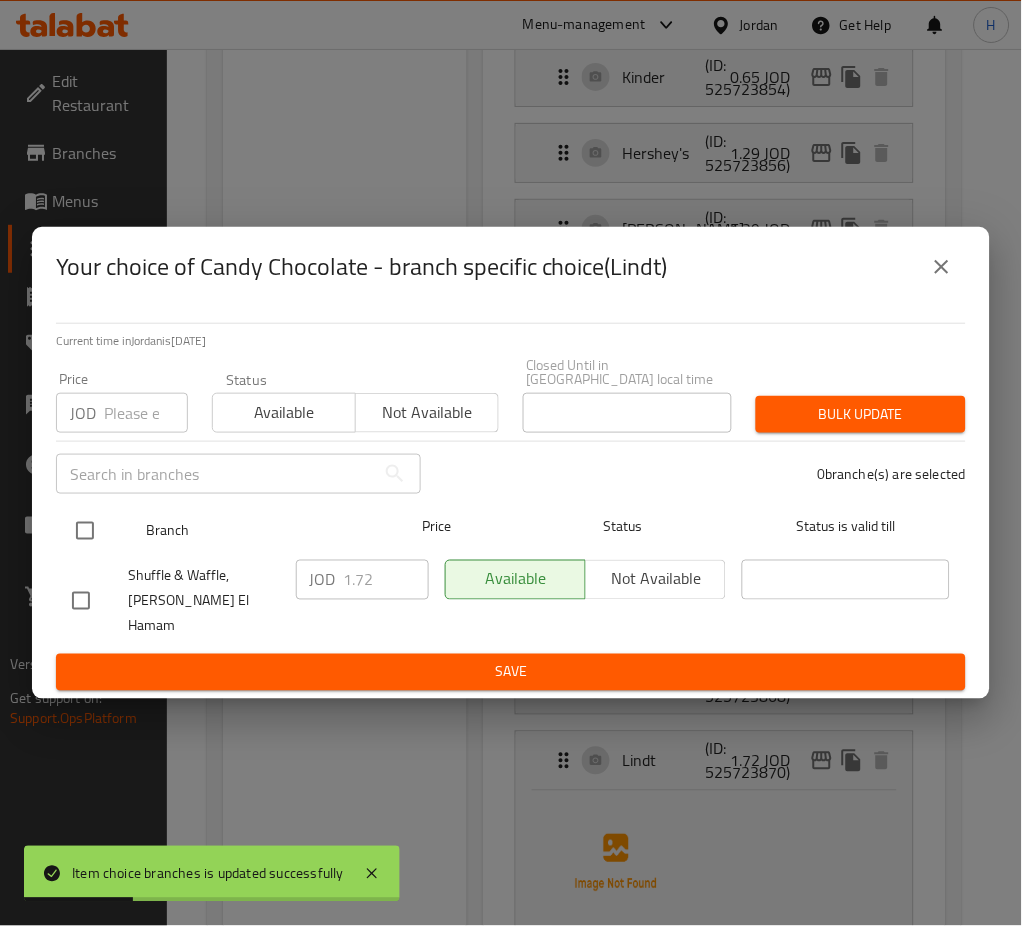 click at bounding box center [85, 531] 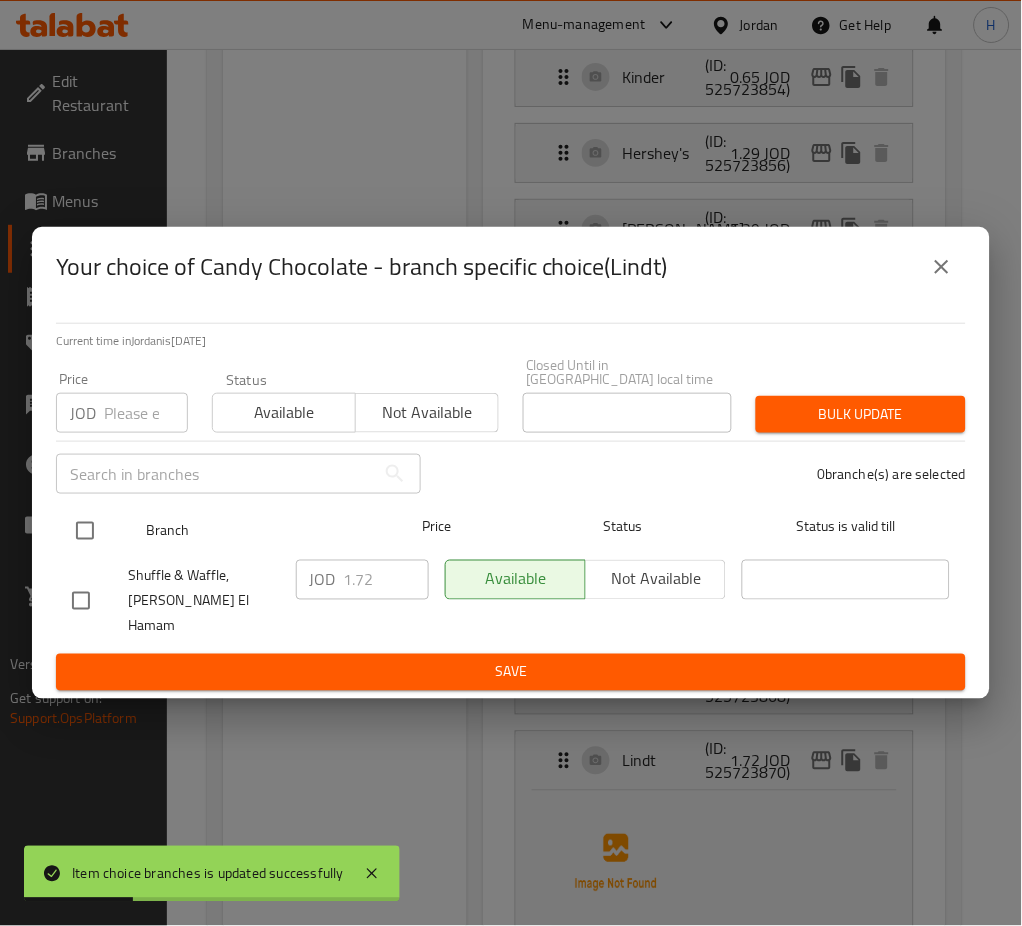 checkbox on "true" 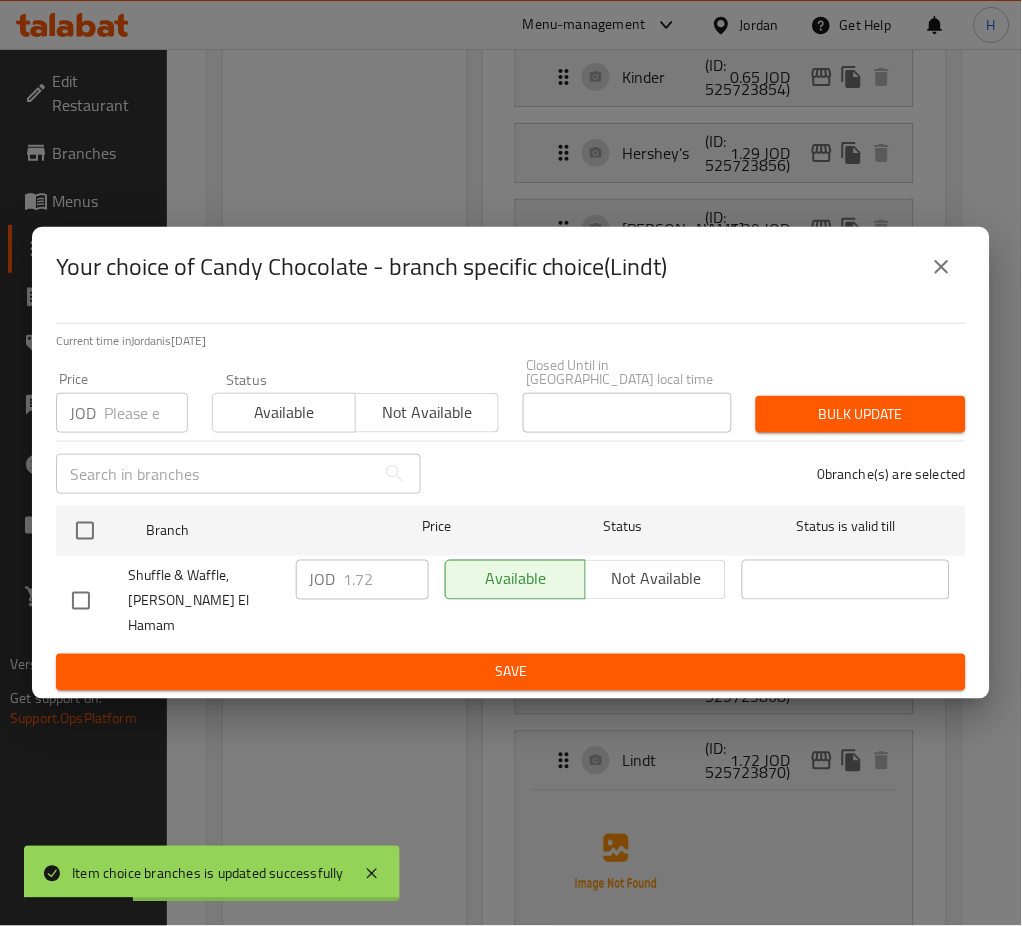 checkbox on "true" 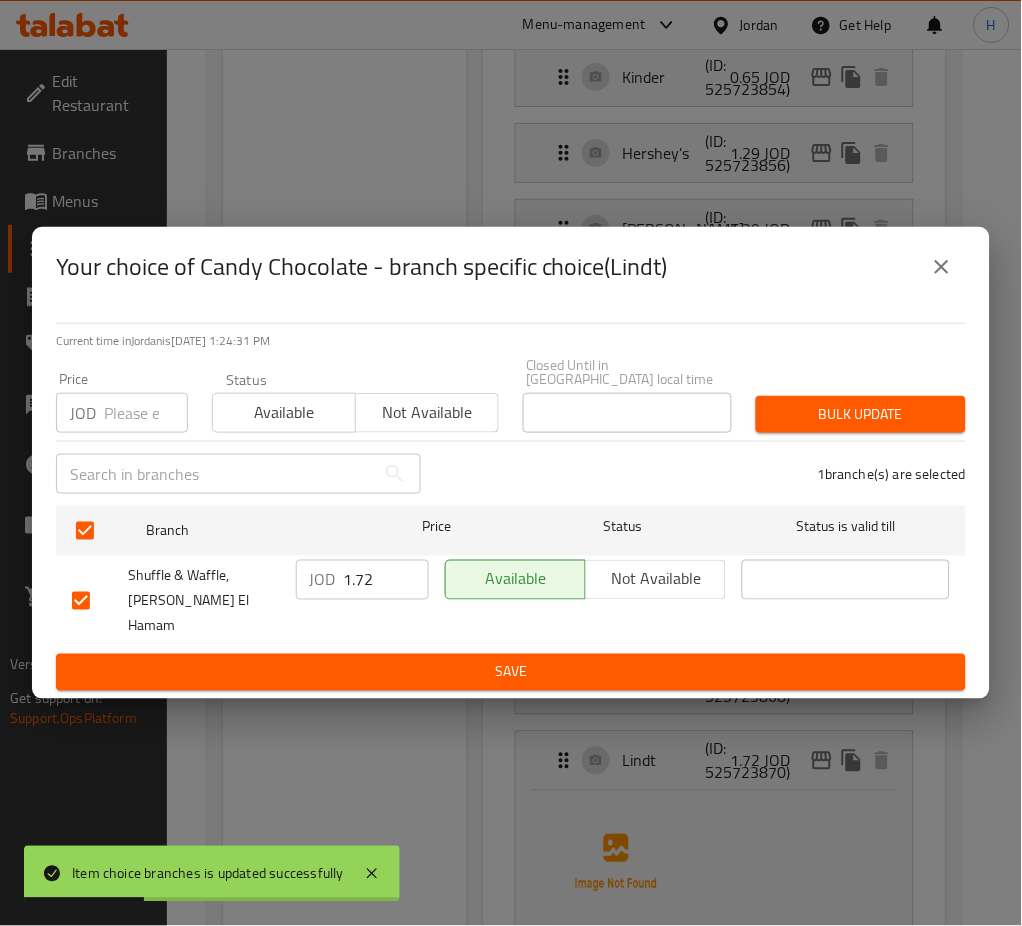 click on "1.72" at bounding box center (386, 580) 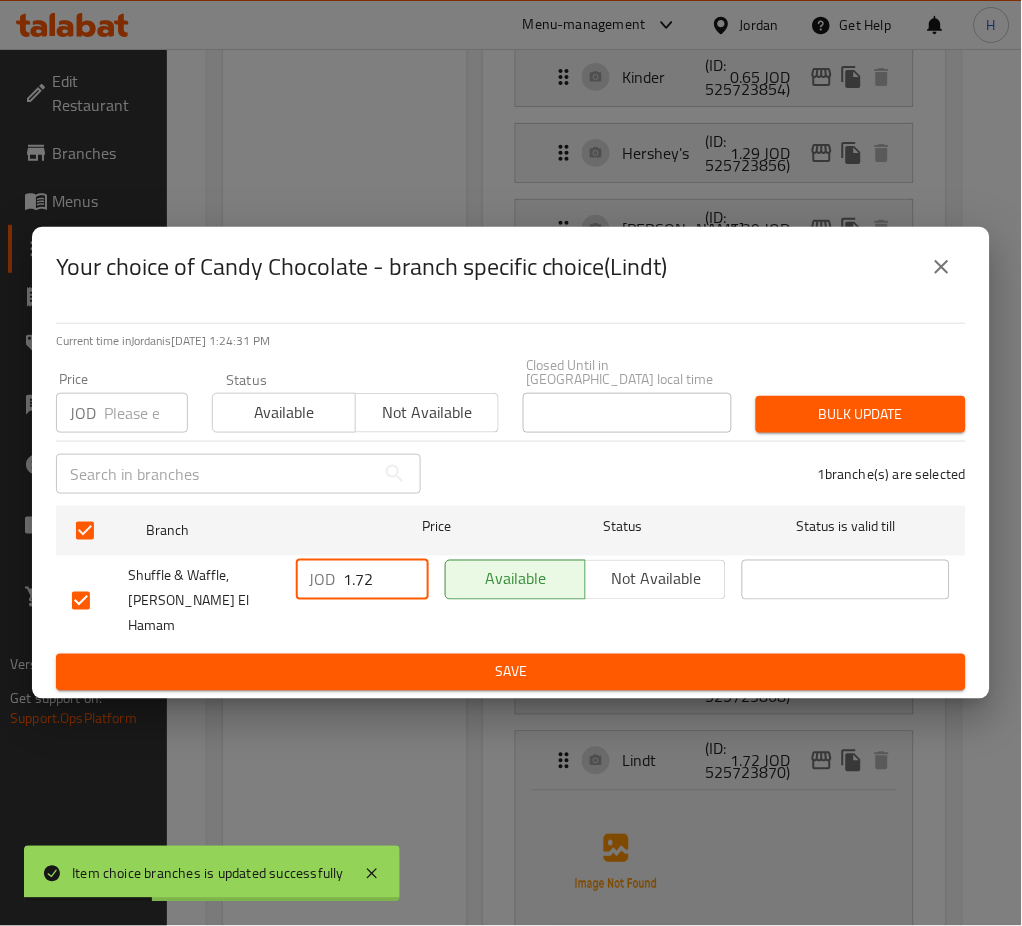 paste on "5" 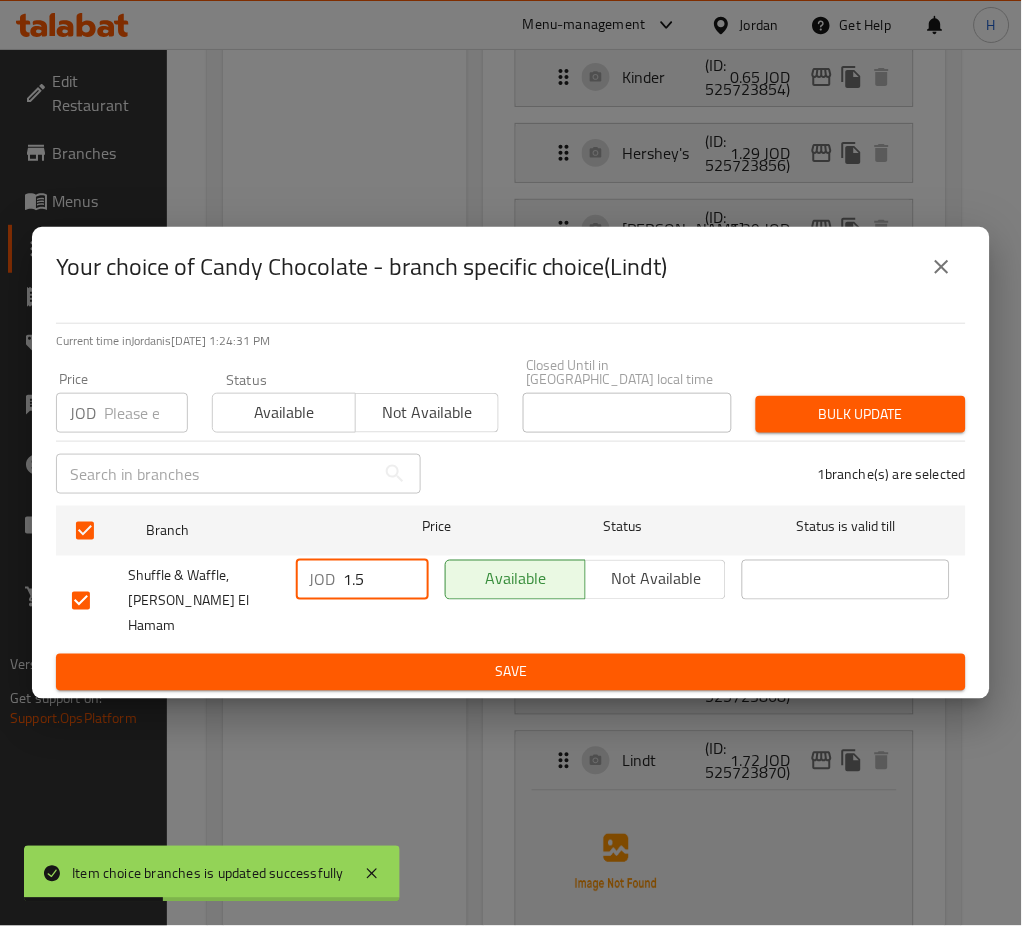 type on "1.5" 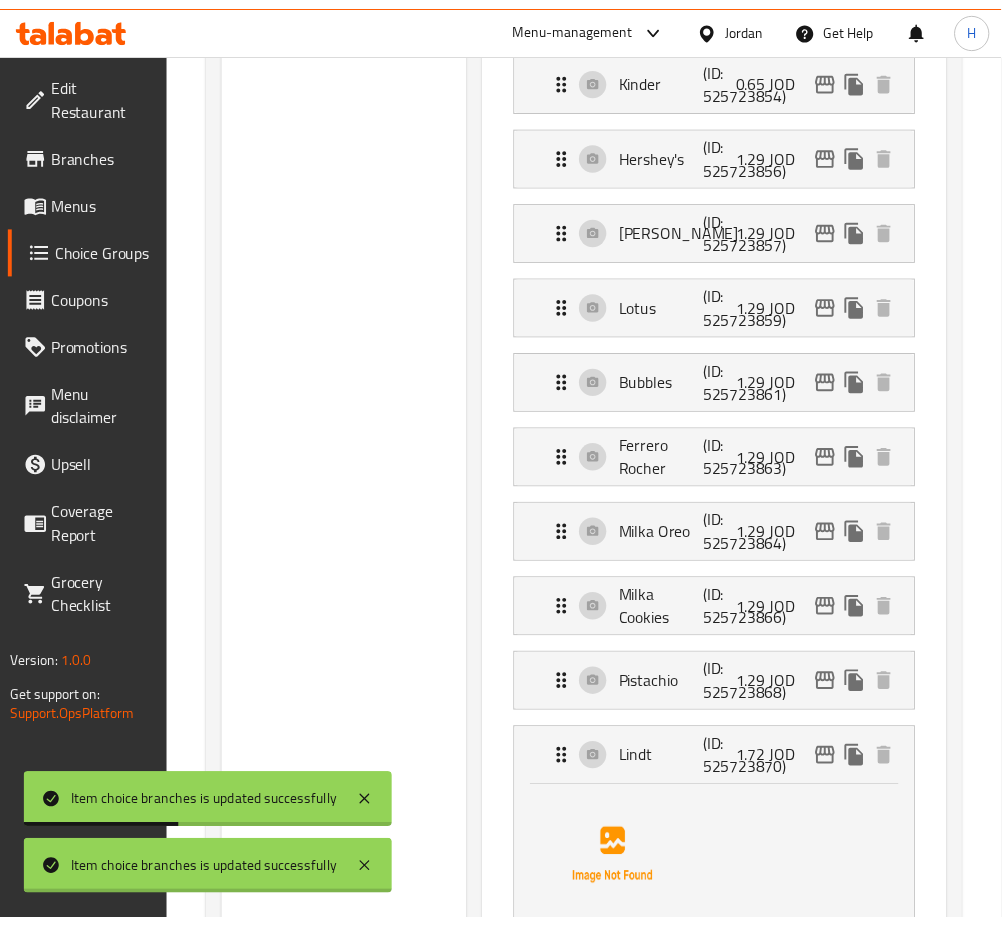 scroll, scrollTop: 0, scrollLeft: 0, axis: both 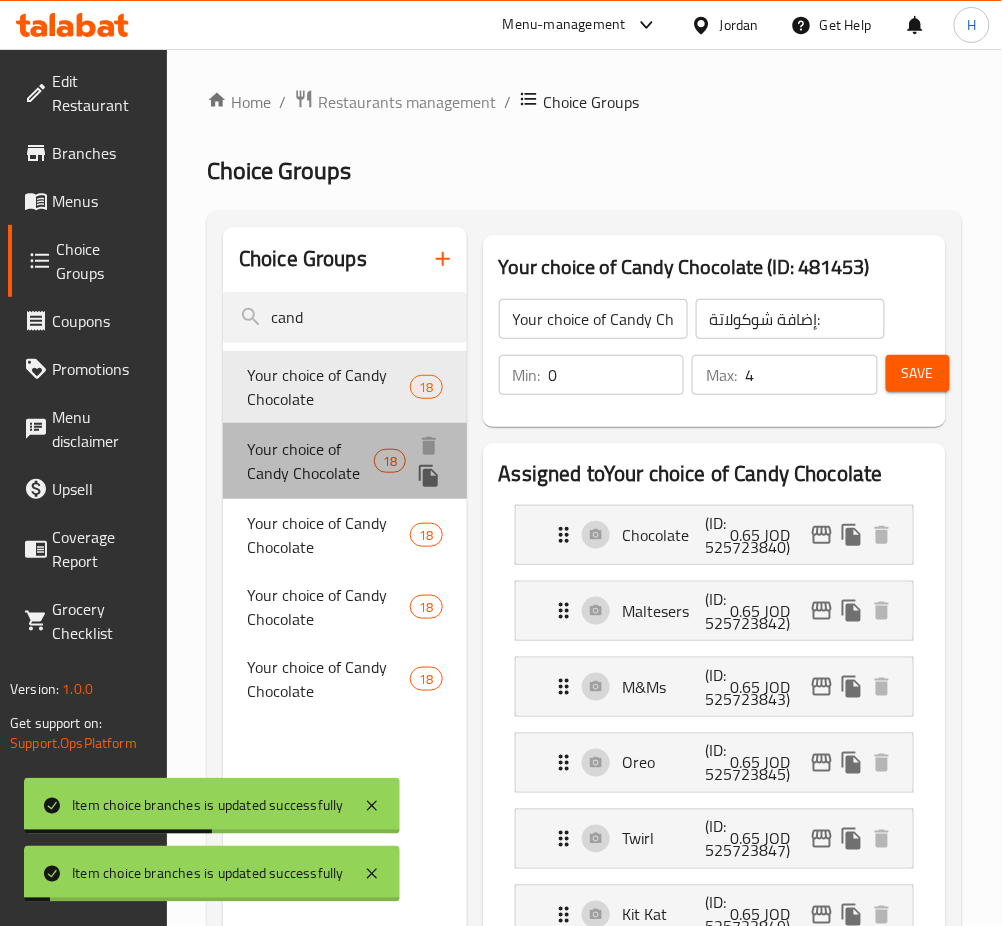 click on "Your choice of Candy Chocolate" at bounding box center [310, 461] 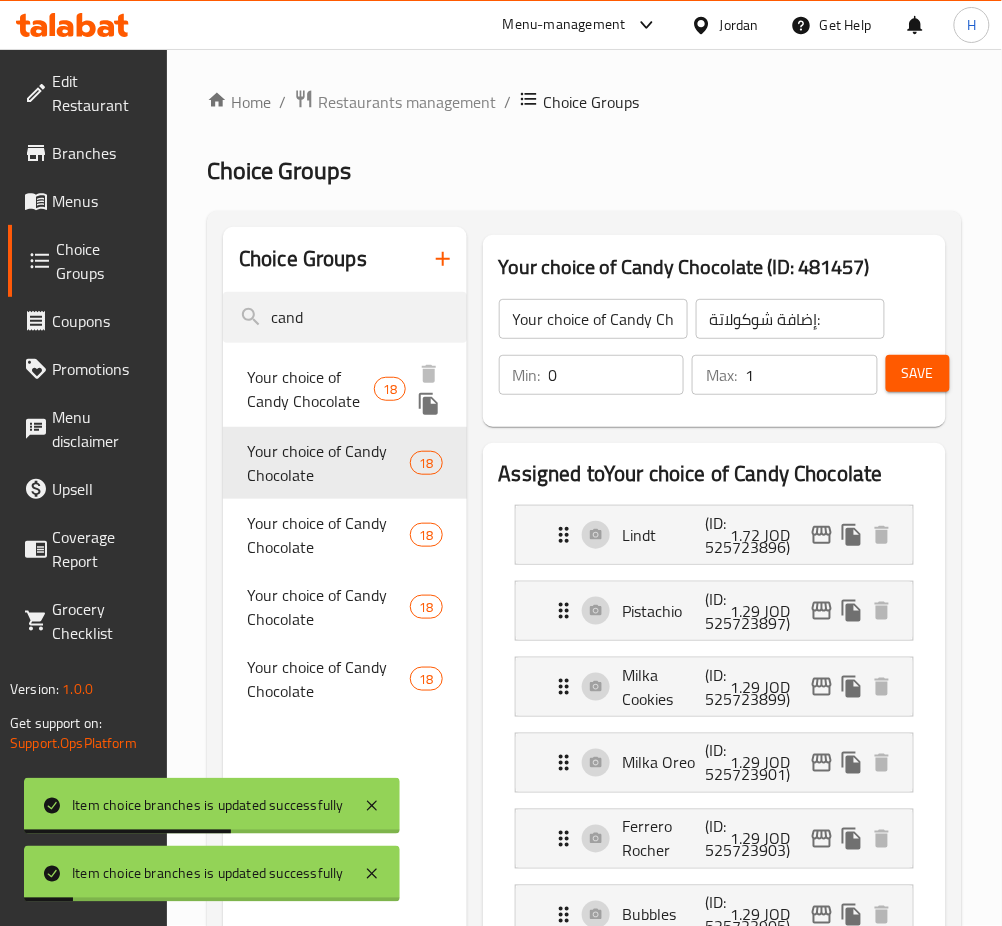 click on "Your choice of Candy Chocolate" at bounding box center [310, 389] 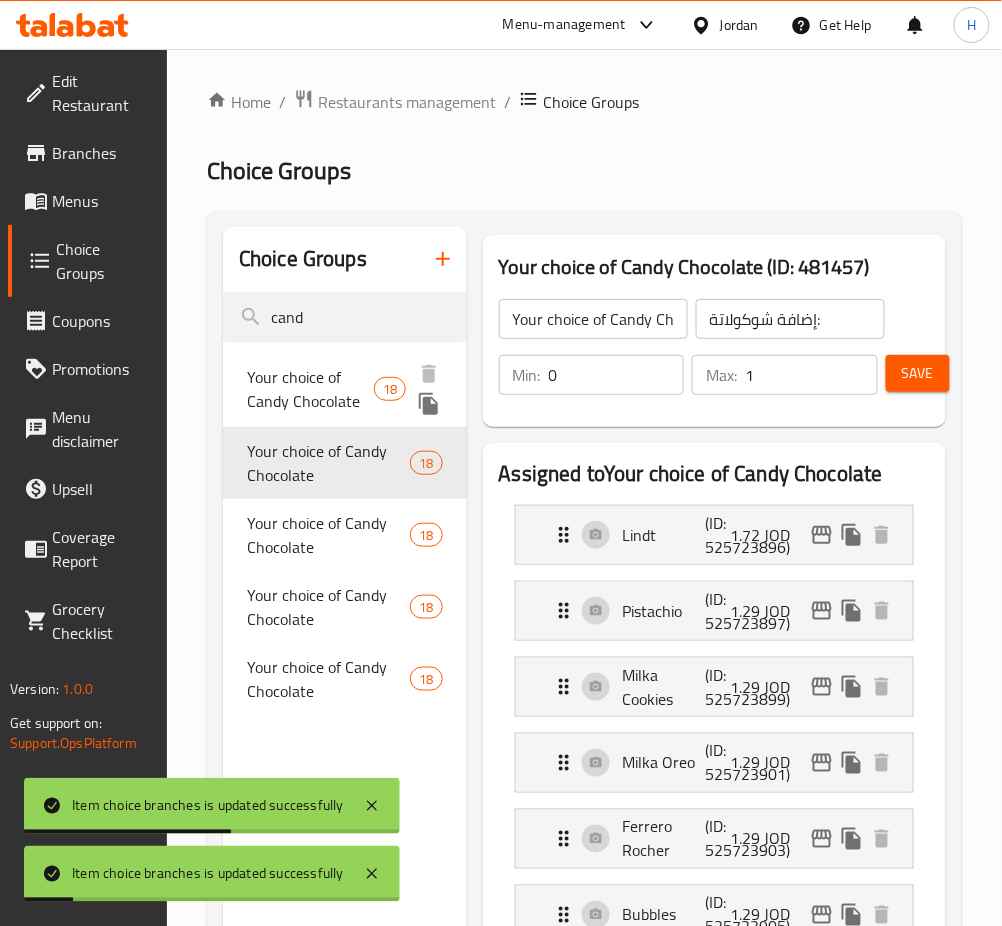 type on "4" 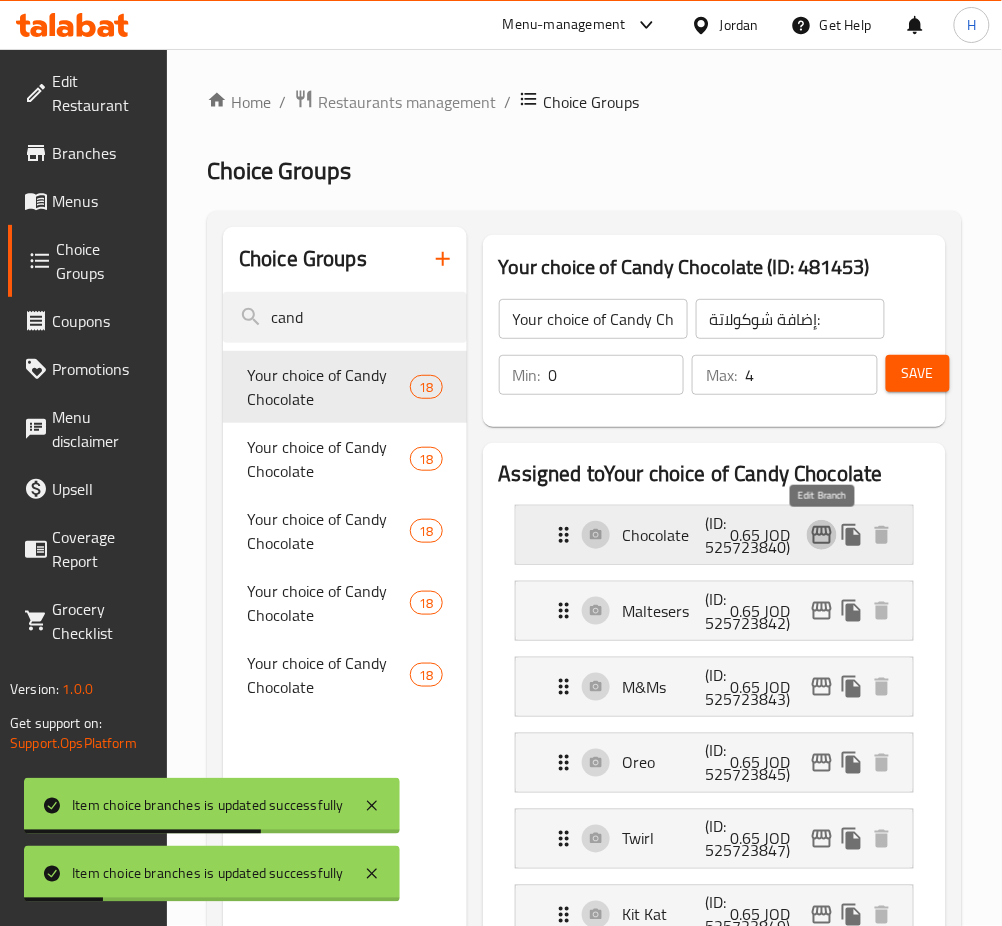 click 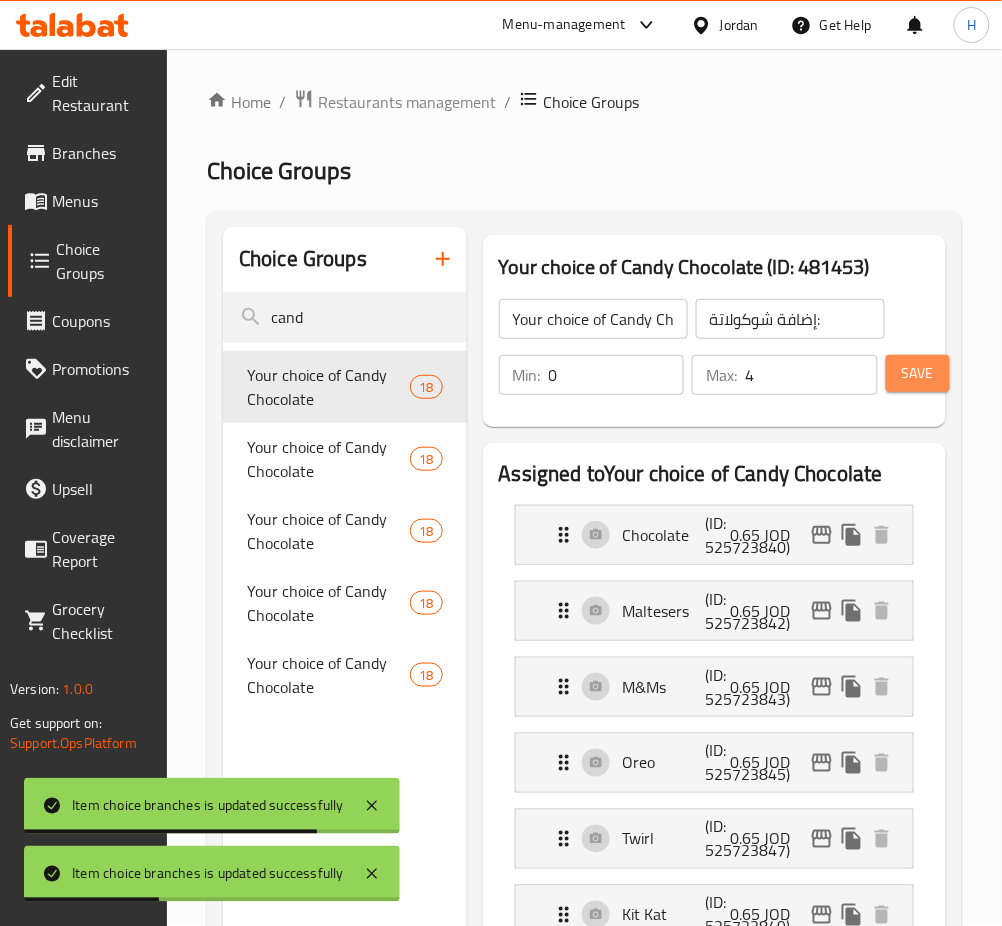 click on "Save" at bounding box center [918, 373] 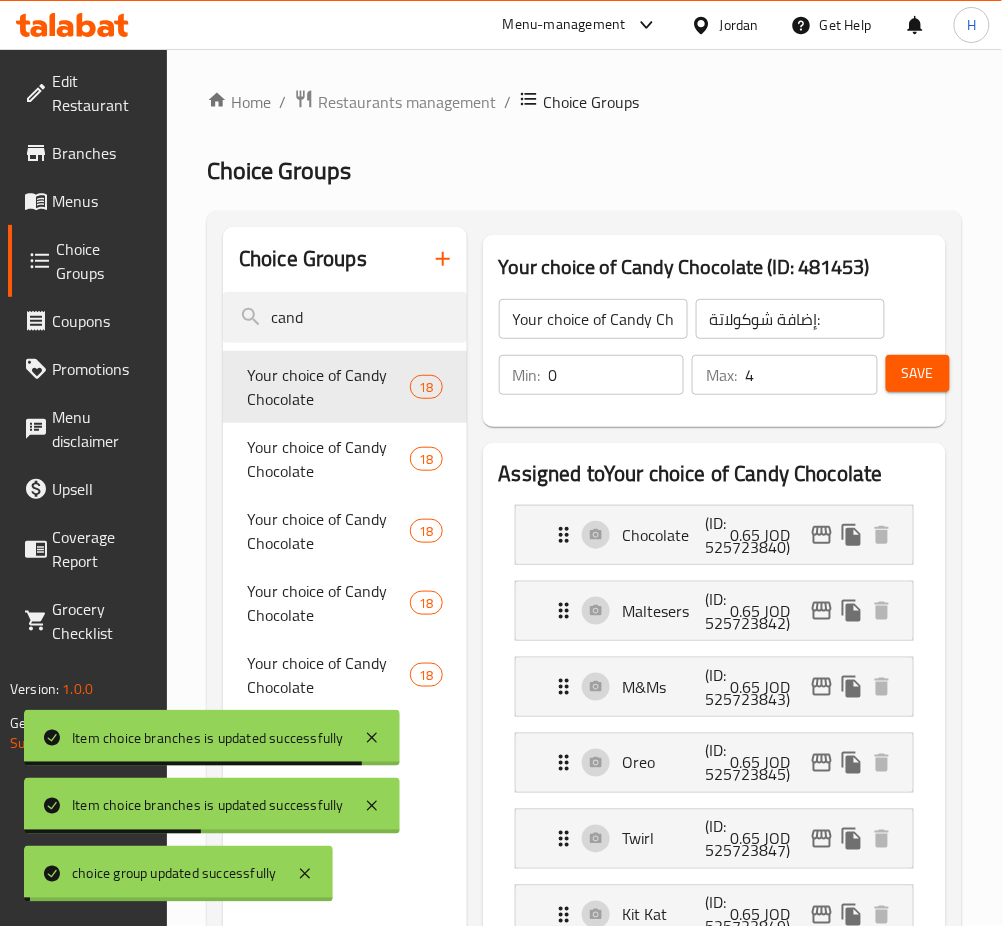click 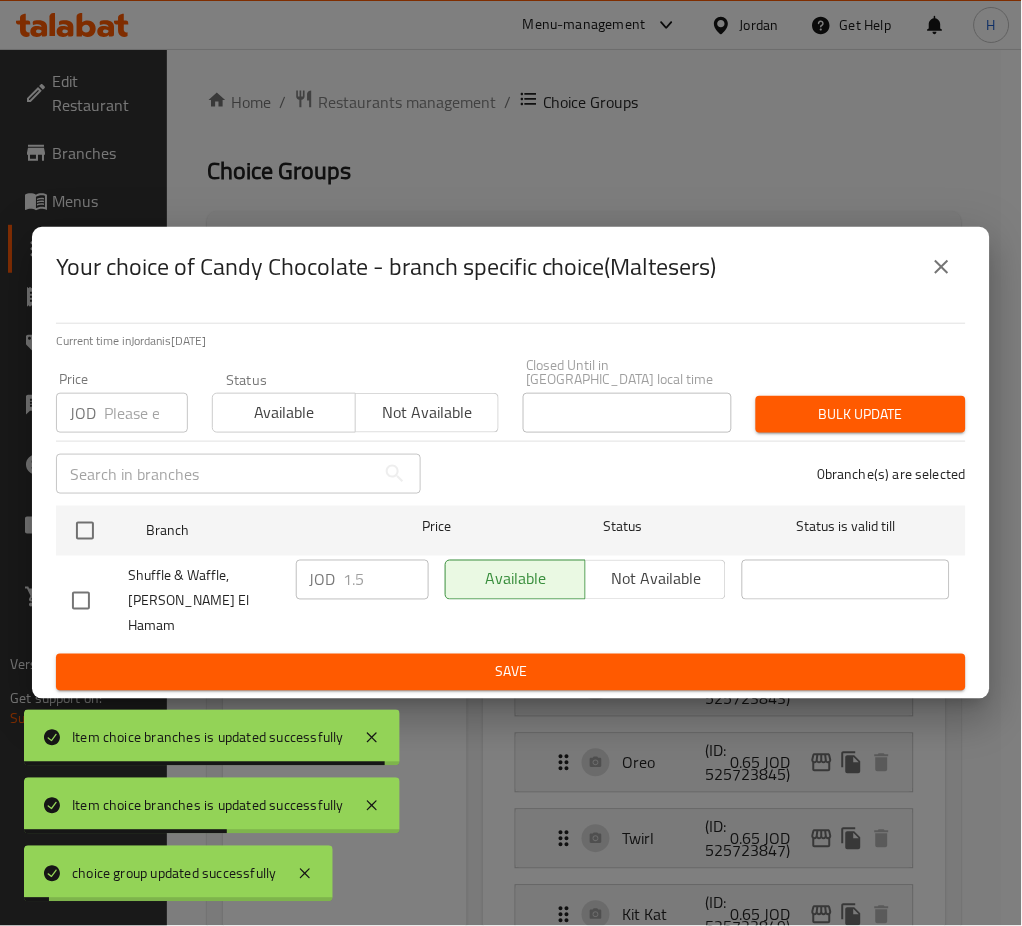 type 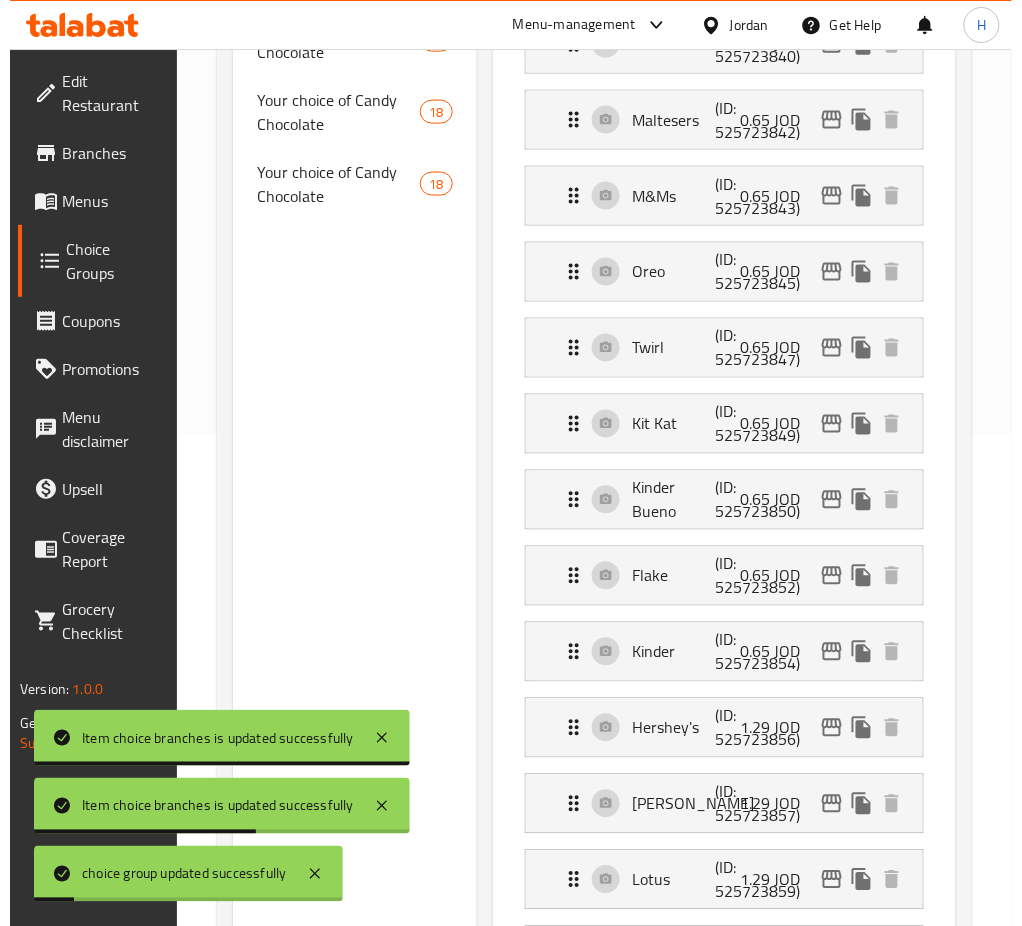 scroll, scrollTop: 800, scrollLeft: 0, axis: vertical 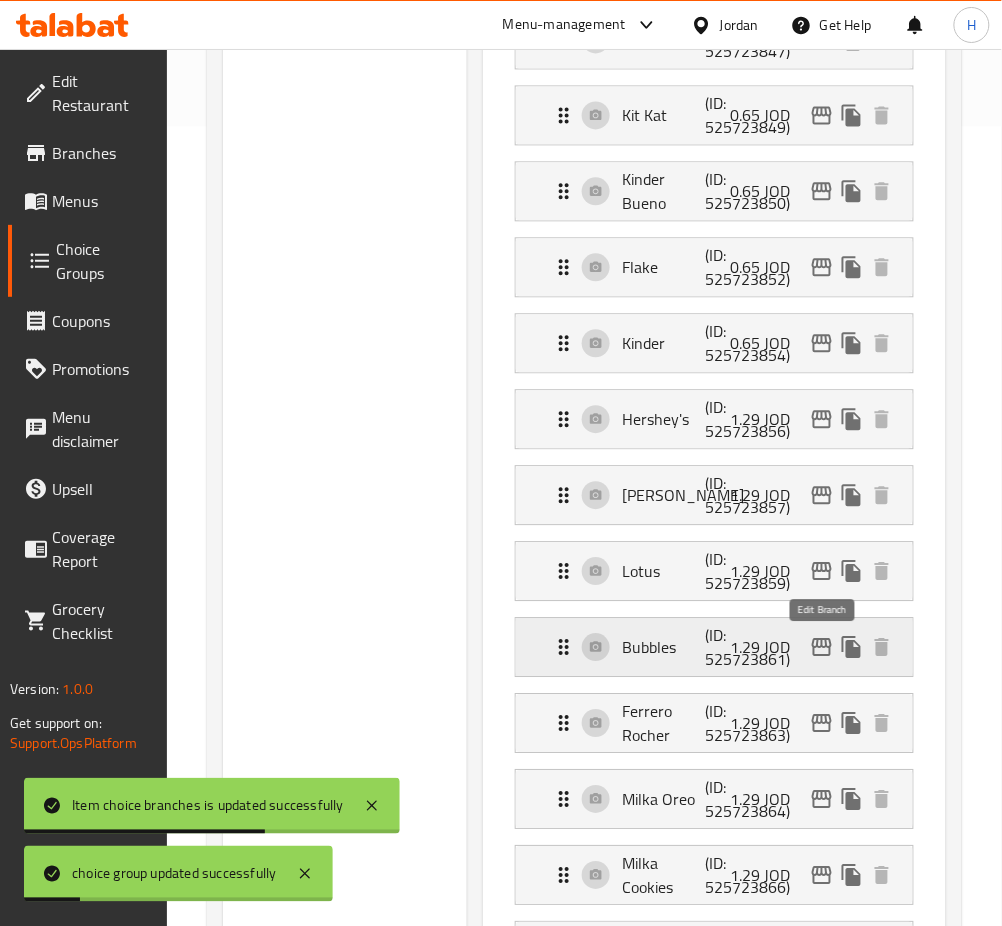 click 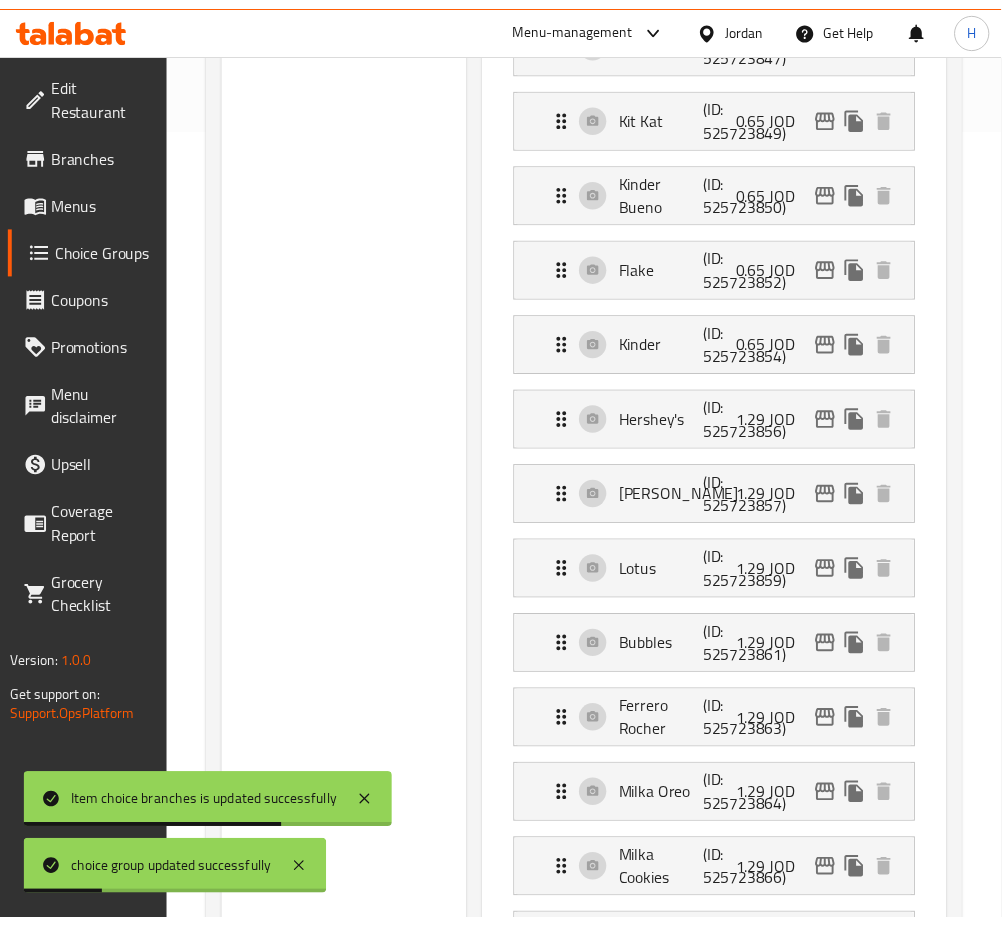 scroll, scrollTop: 0, scrollLeft: 0, axis: both 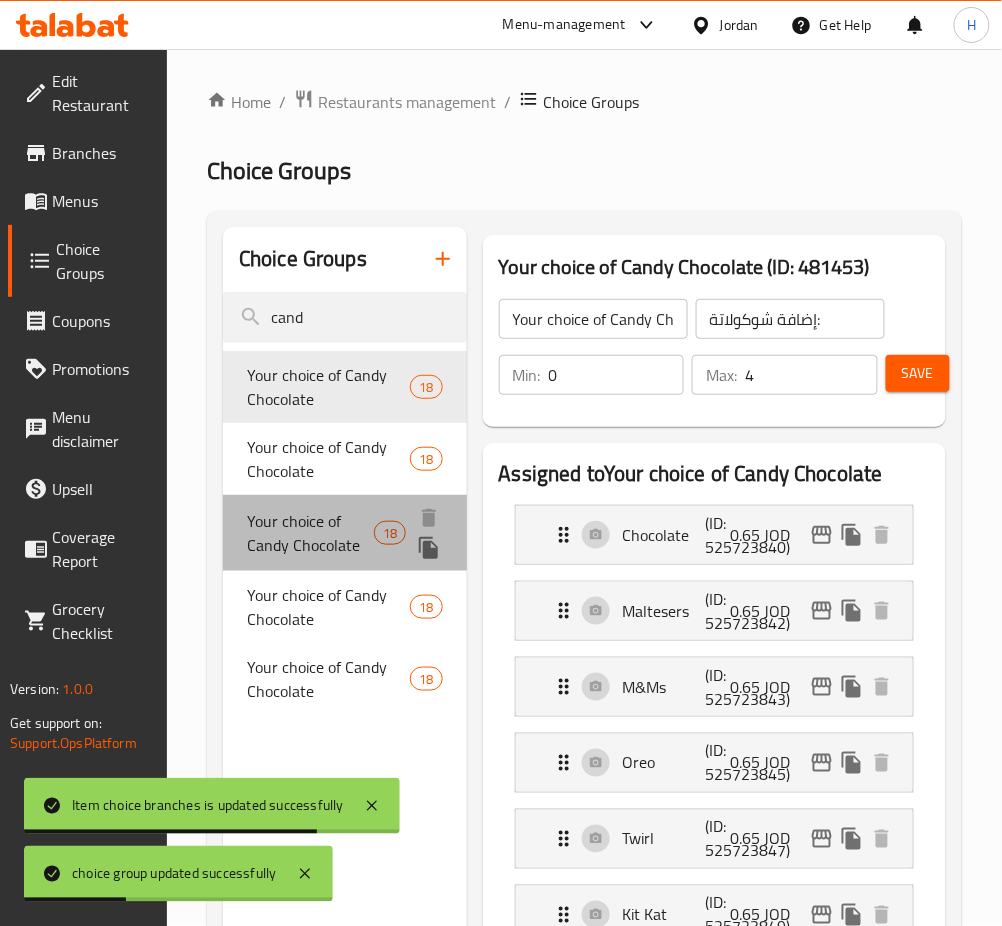 click on "Your choice of Candy Chocolate" at bounding box center (310, 533) 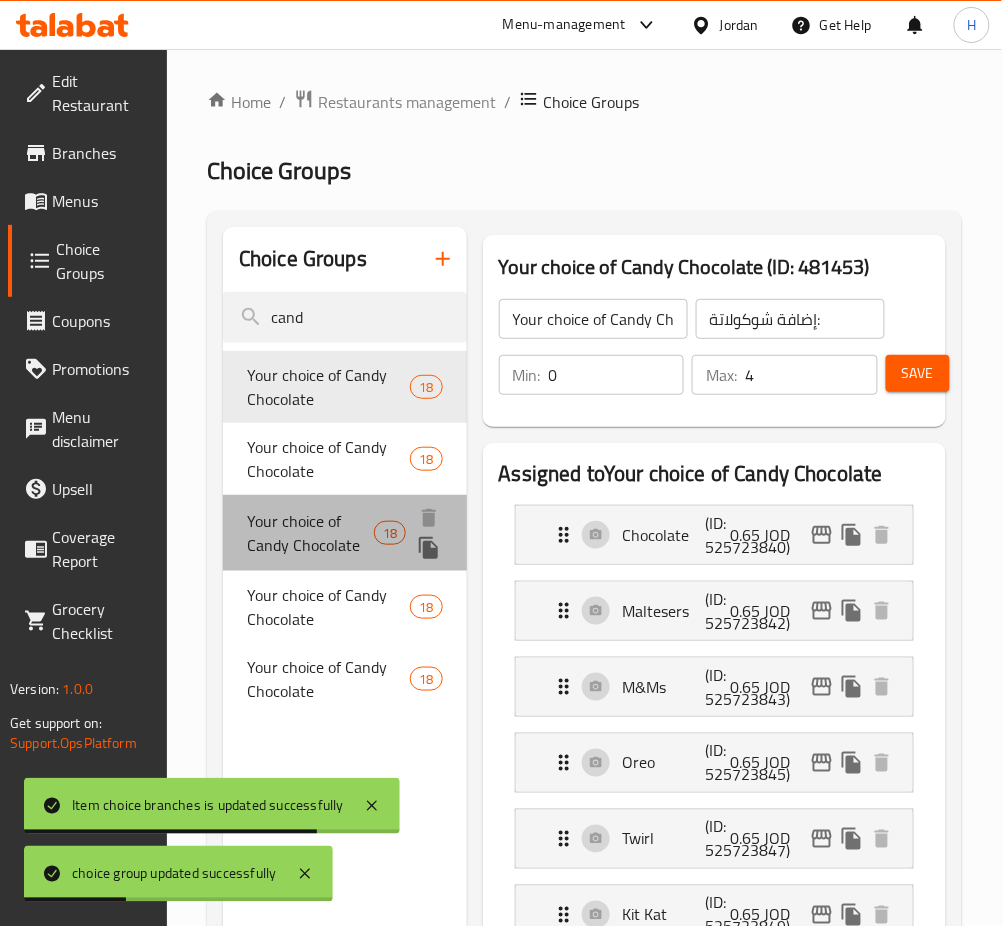 type on "Your choice of Candy Chocolate" 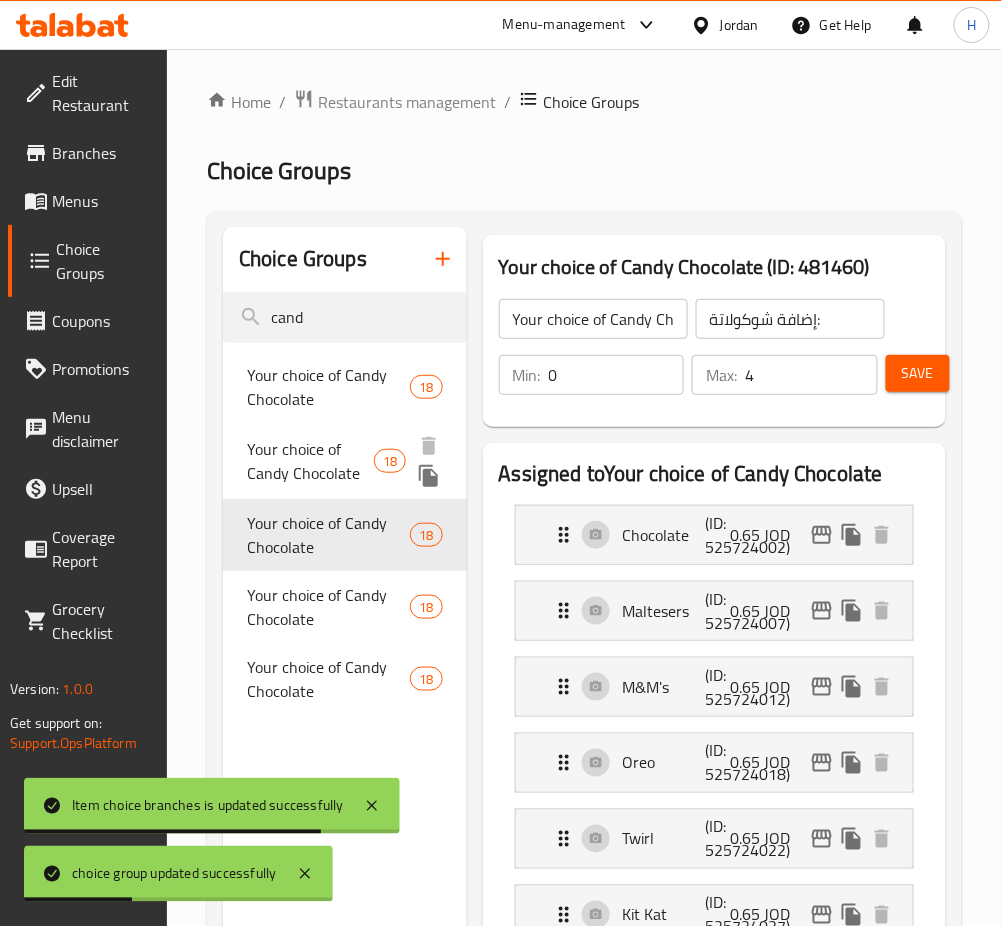 click on "Your choice of Candy Chocolate" at bounding box center [310, 461] 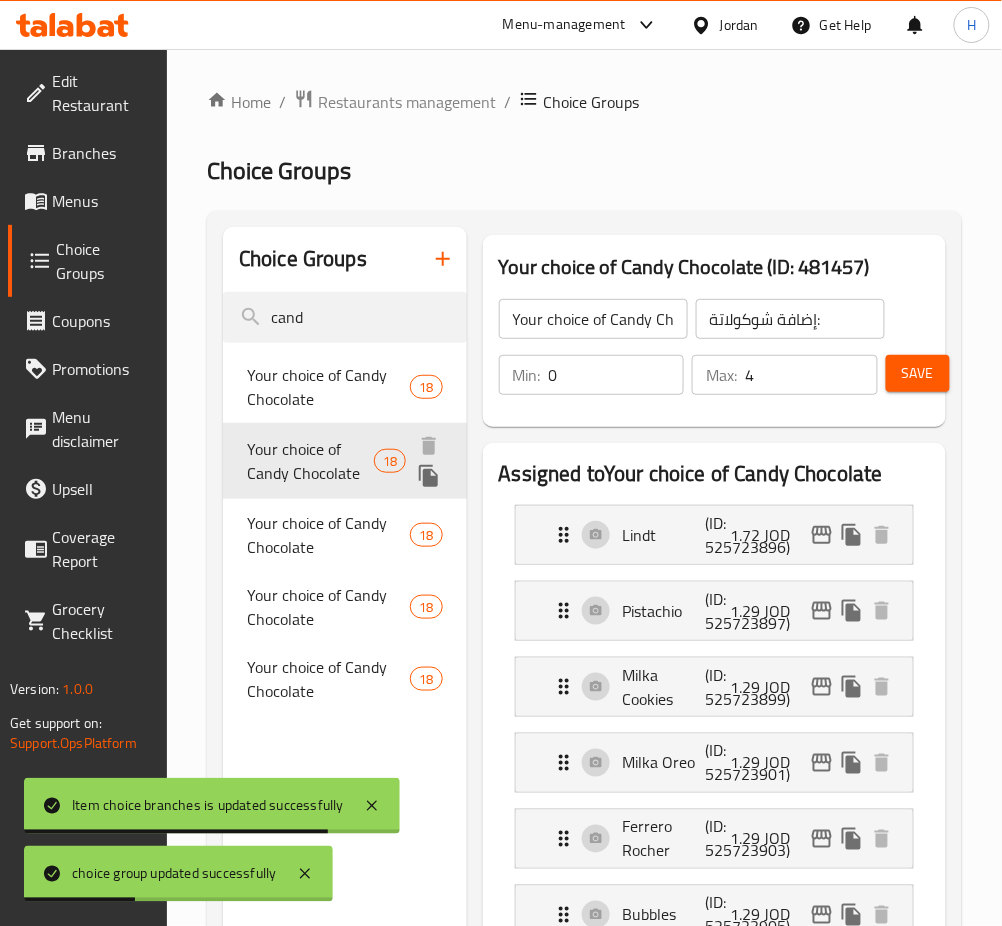 type on "Your choice of Candy Chocolate" 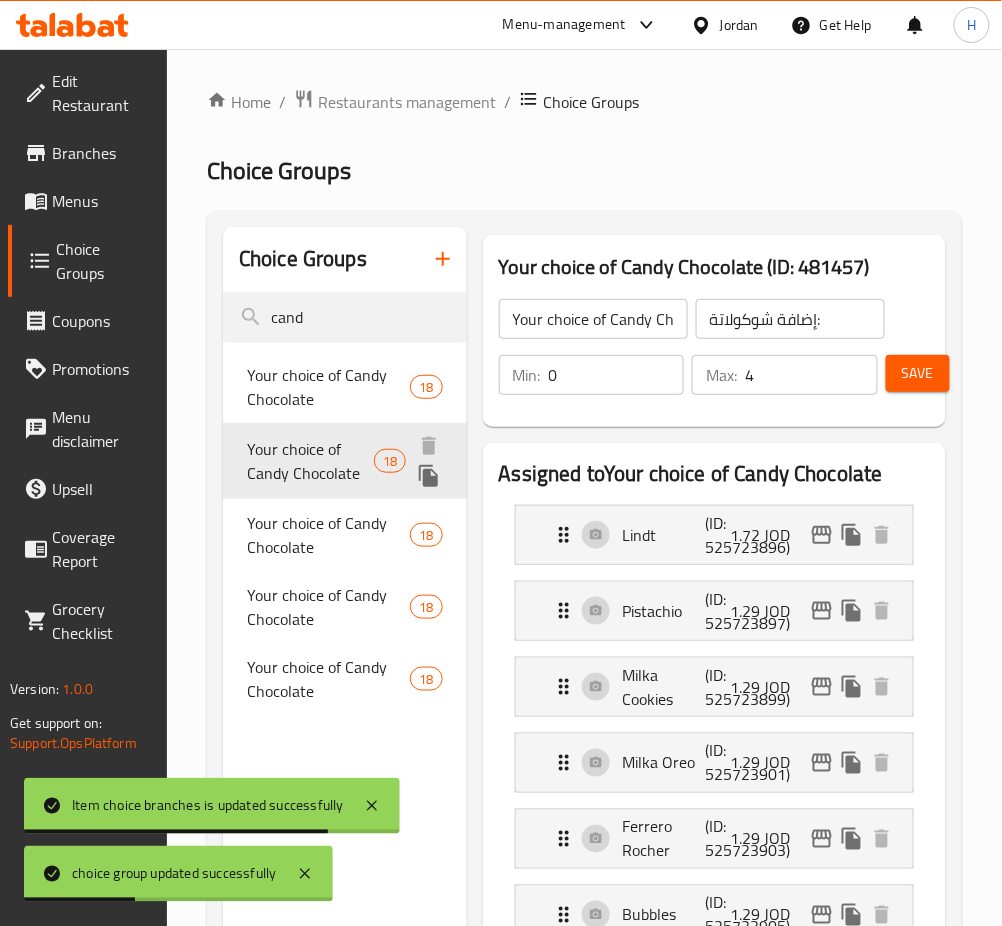 type on "إضافة شوكولاتة:" 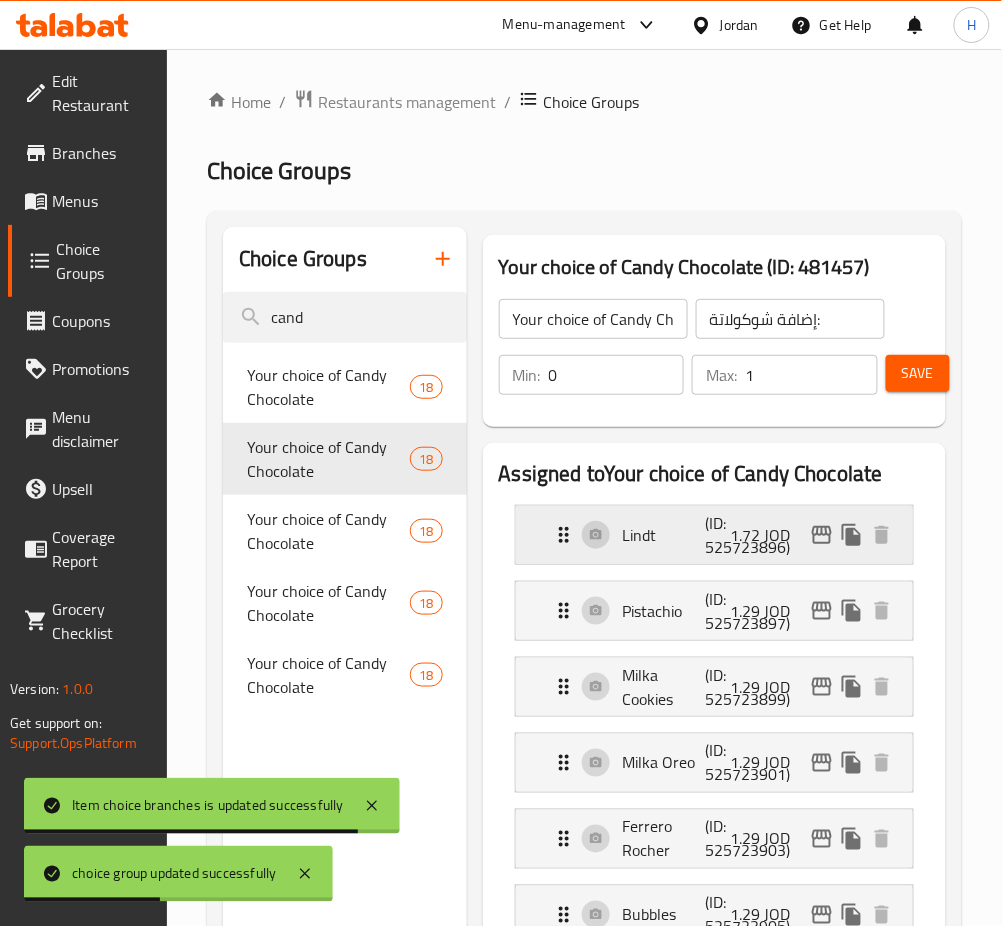 click 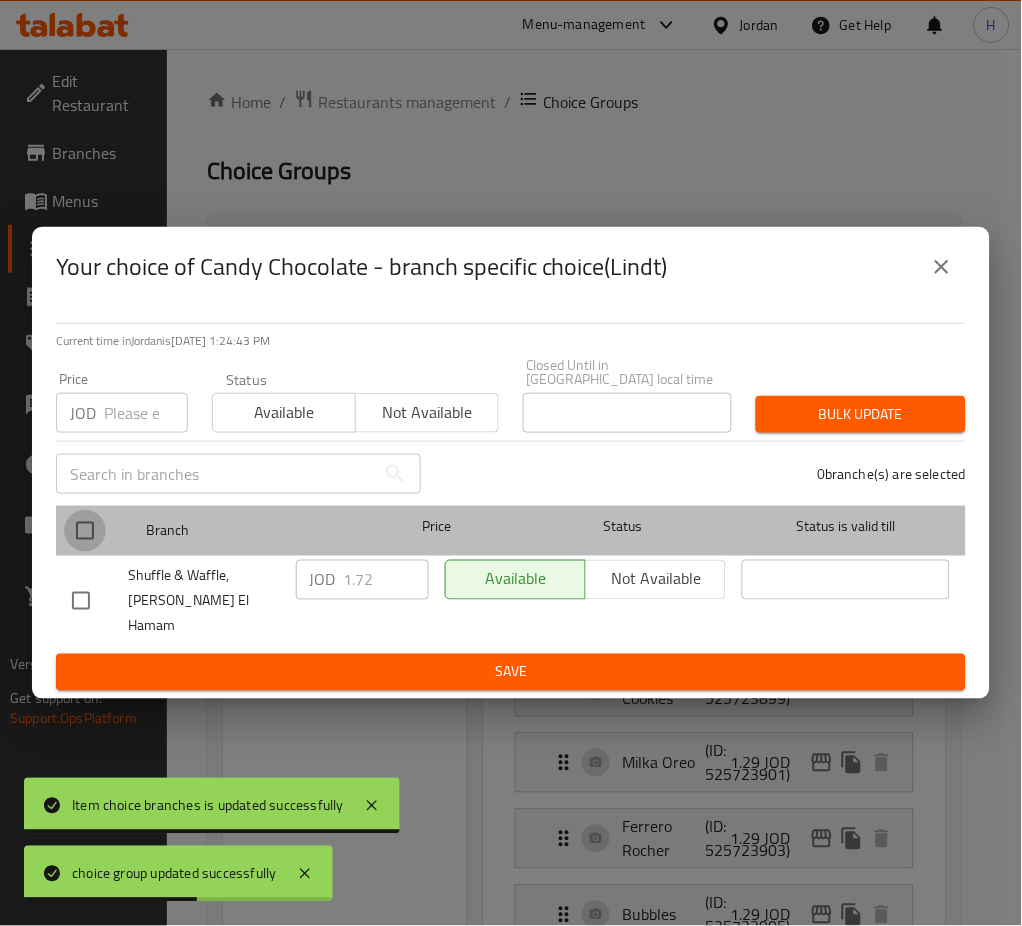 click at bounding box center (85, 531) 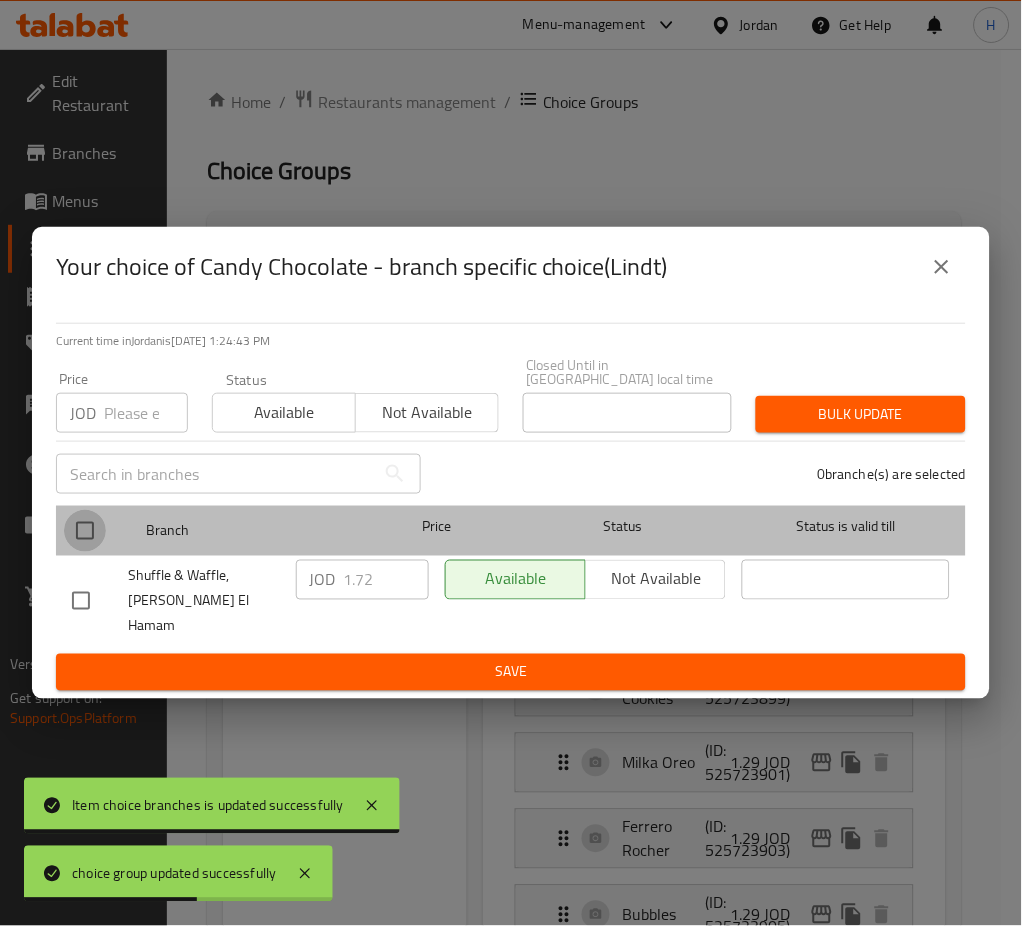 checkbox on "true" 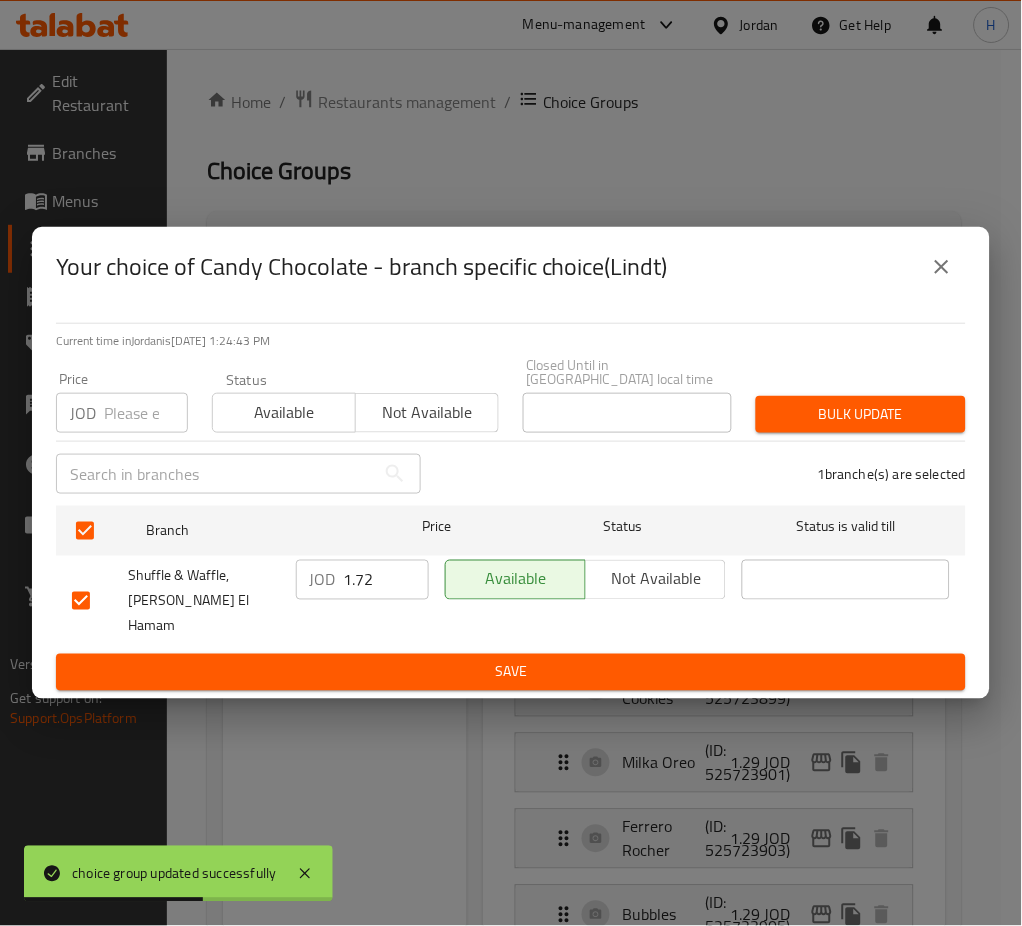 click on "1.72" at bounding box center [386, 580] 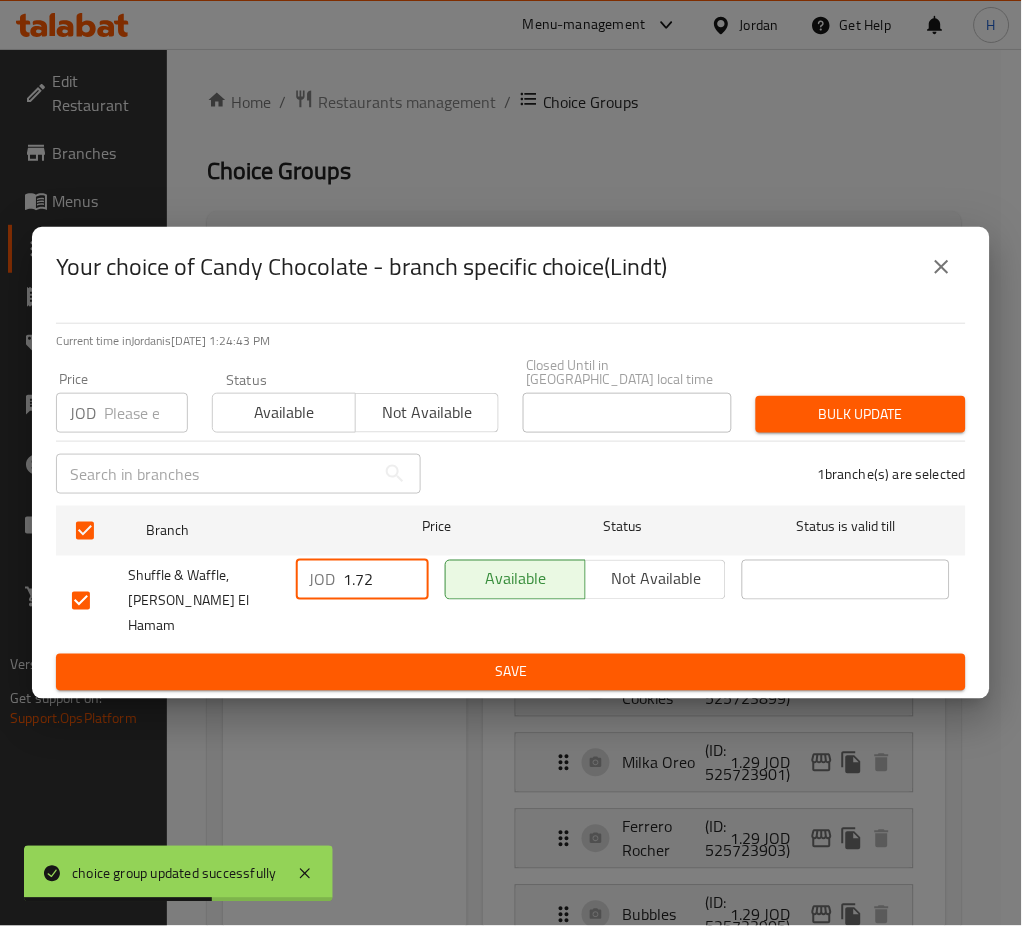 paste on "5" 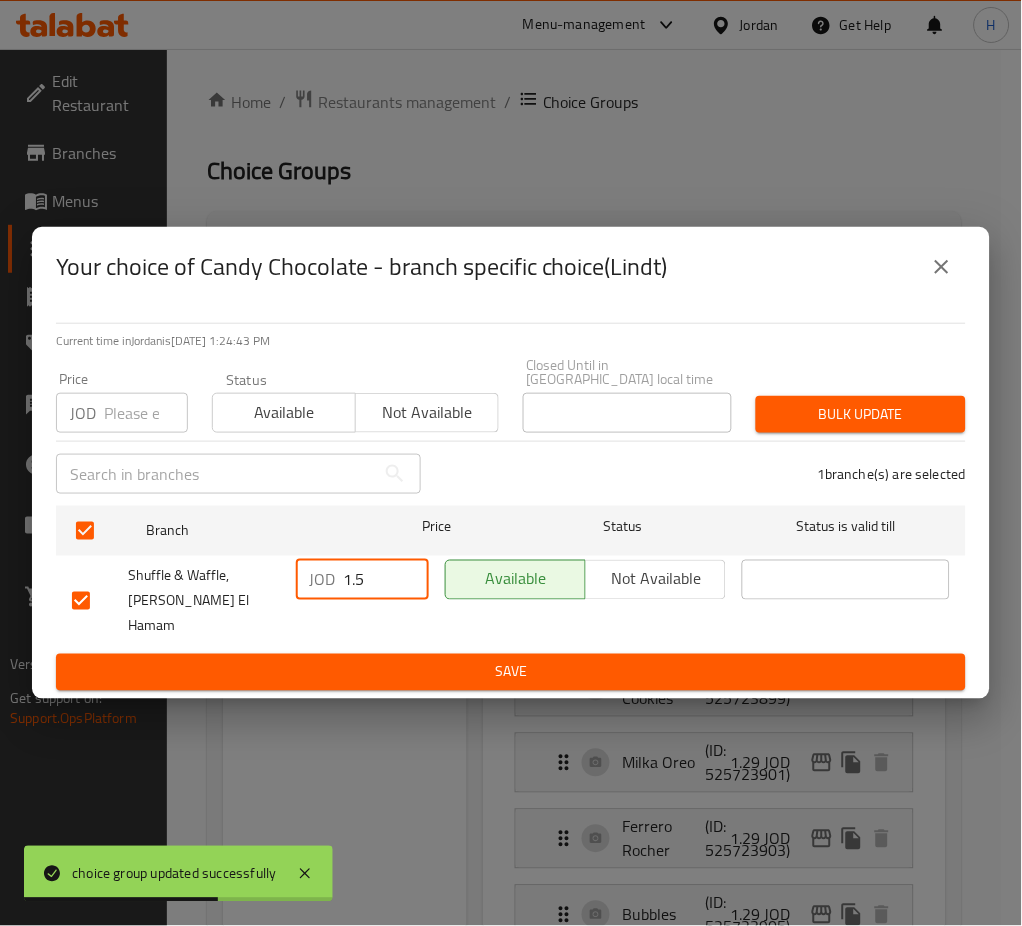 type on "1.5" 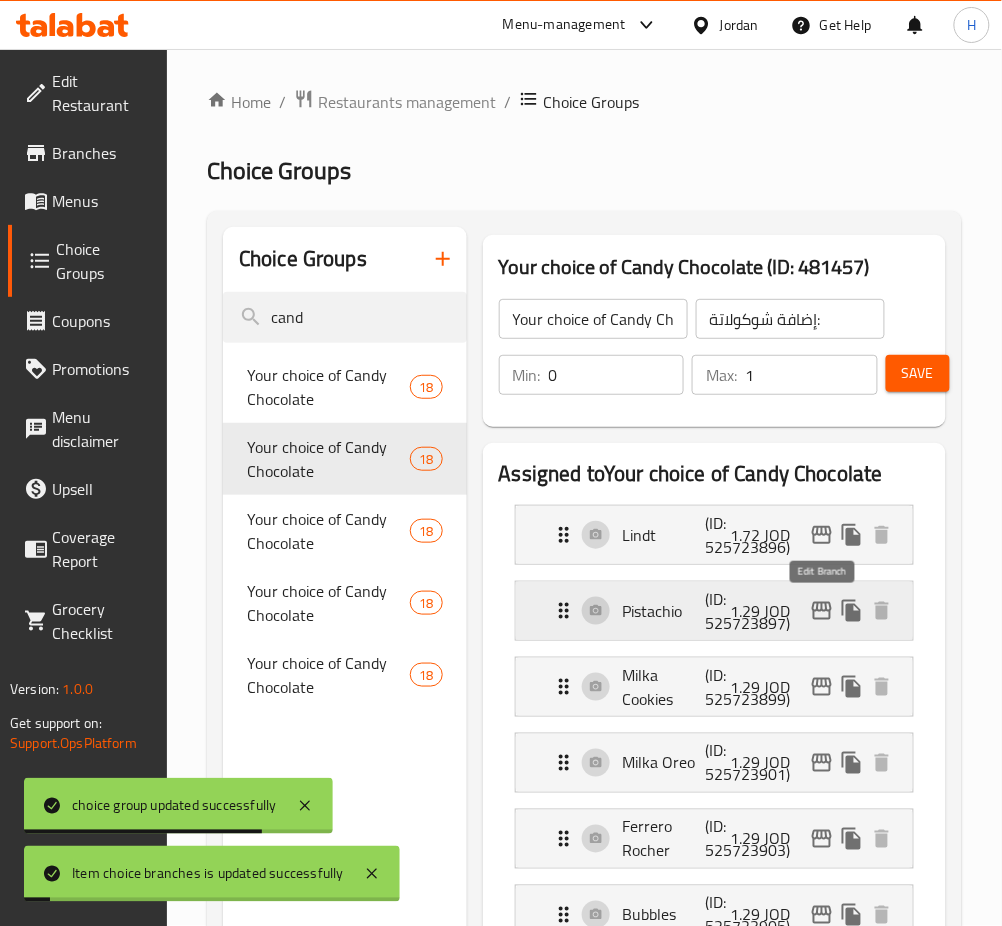 click 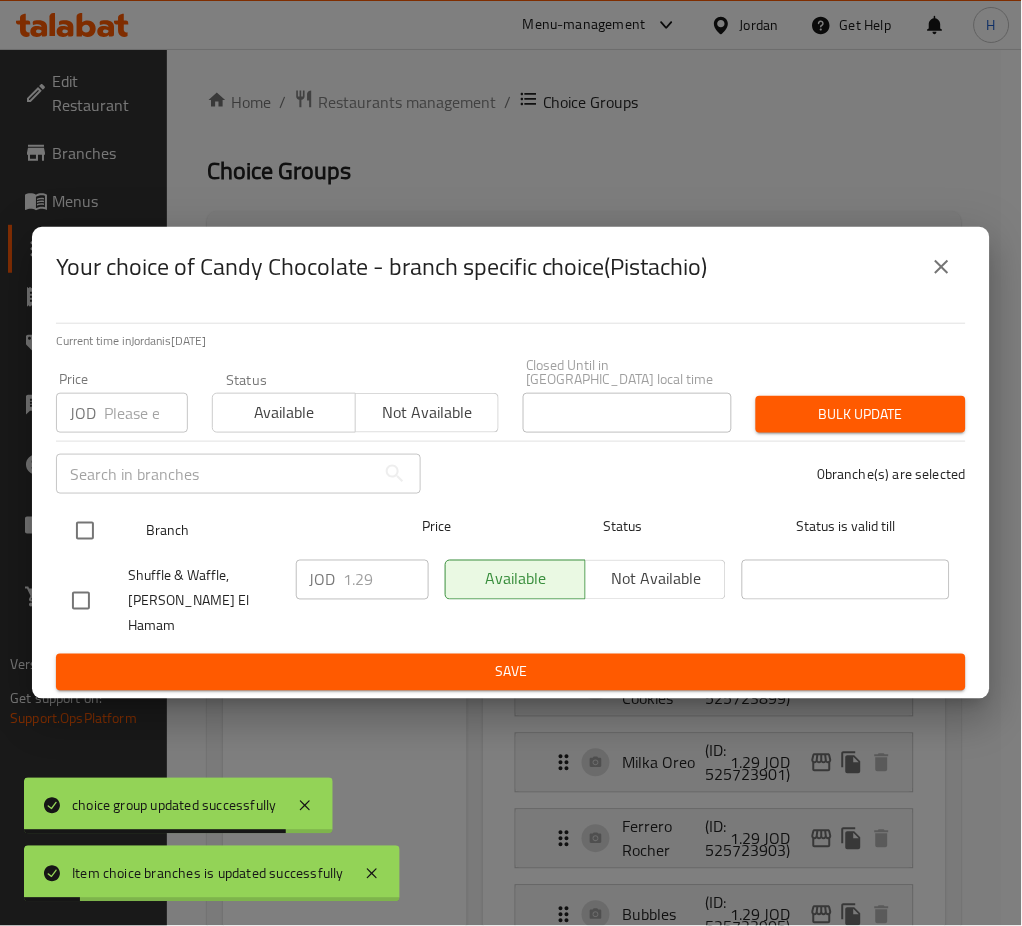 click at bounding box center [85, 531] 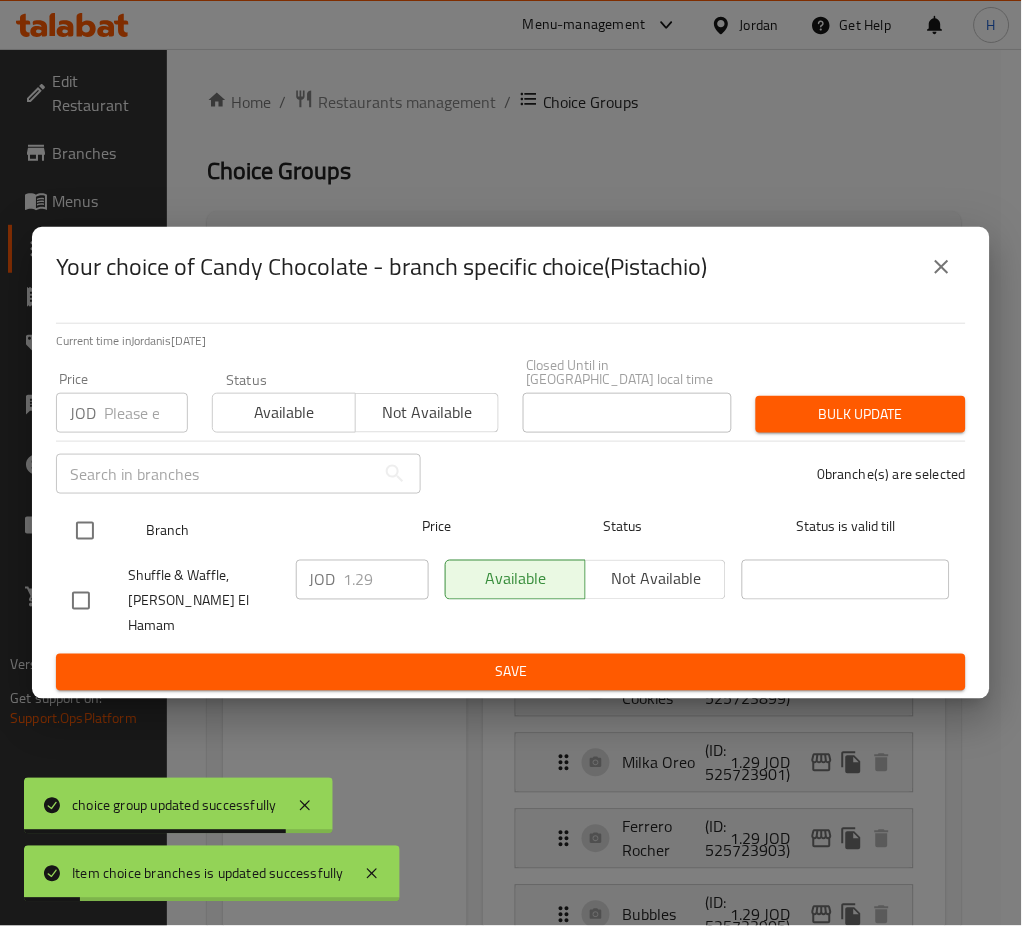 checkbox on "true" 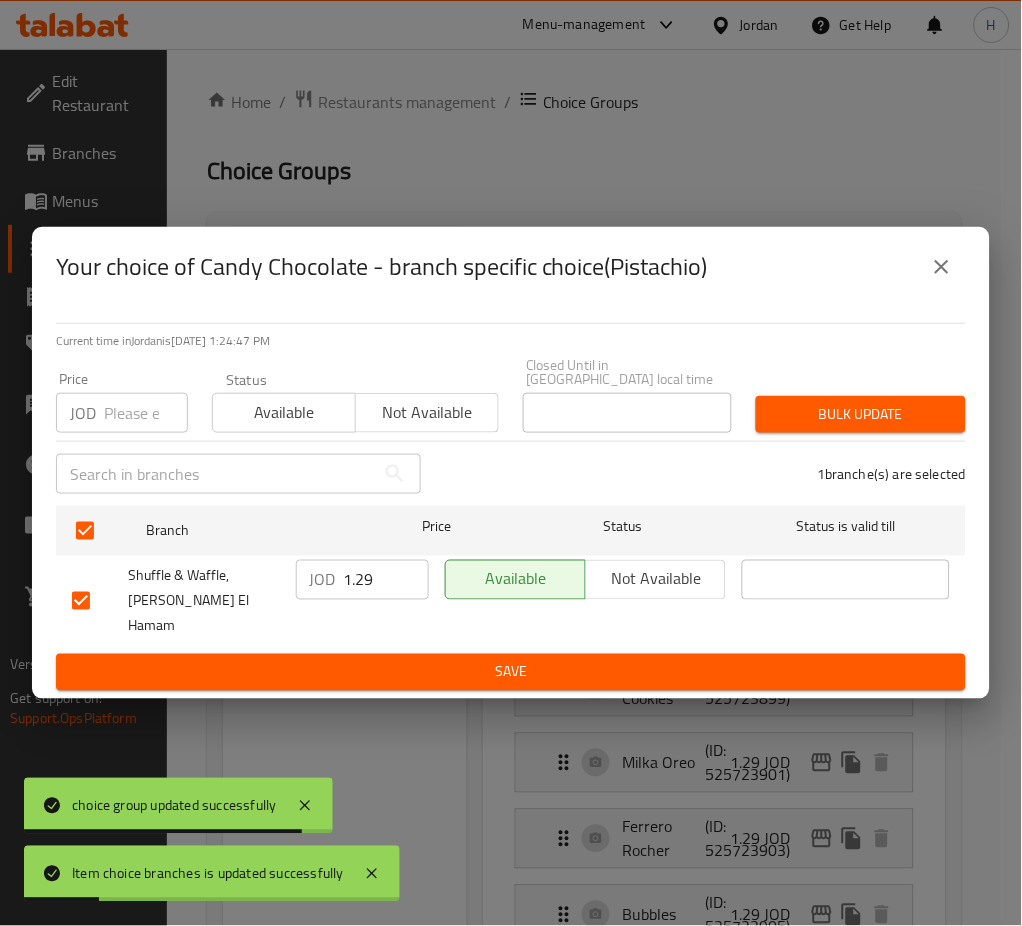 click on "1.29" at bounding box center [386, 580] 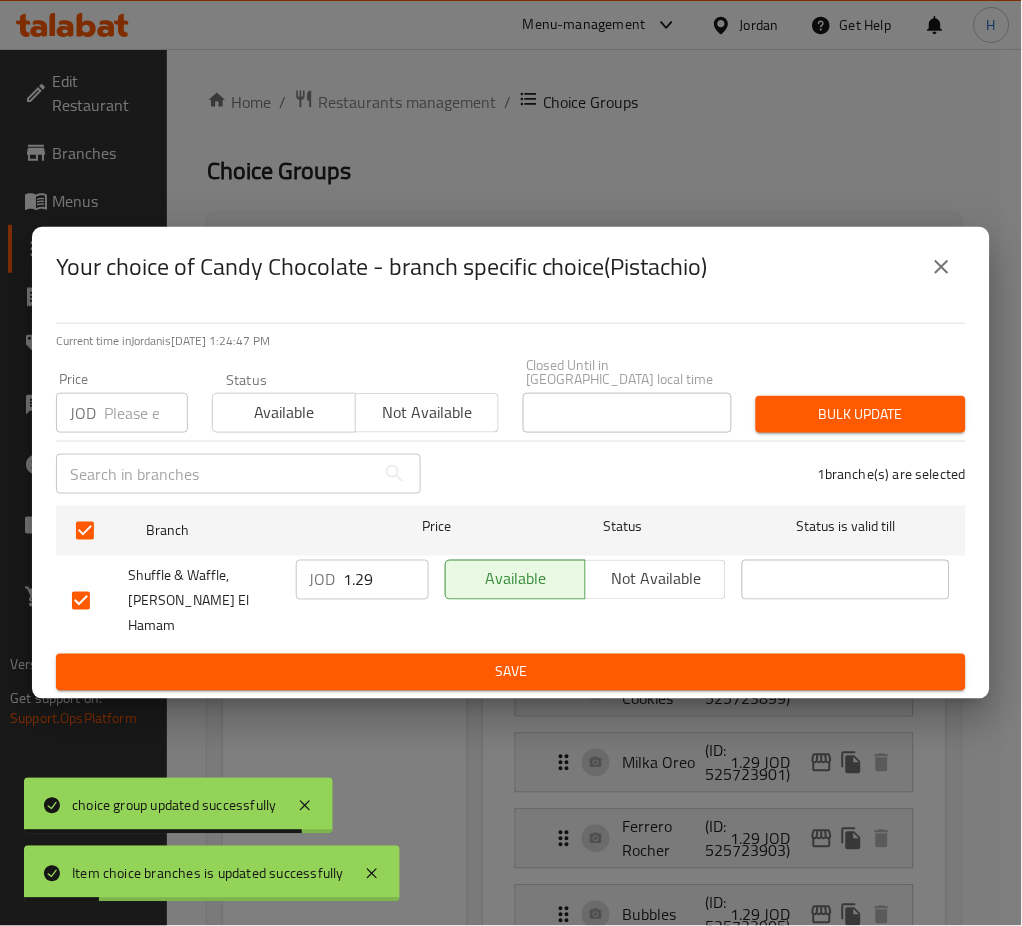 paste on "5" 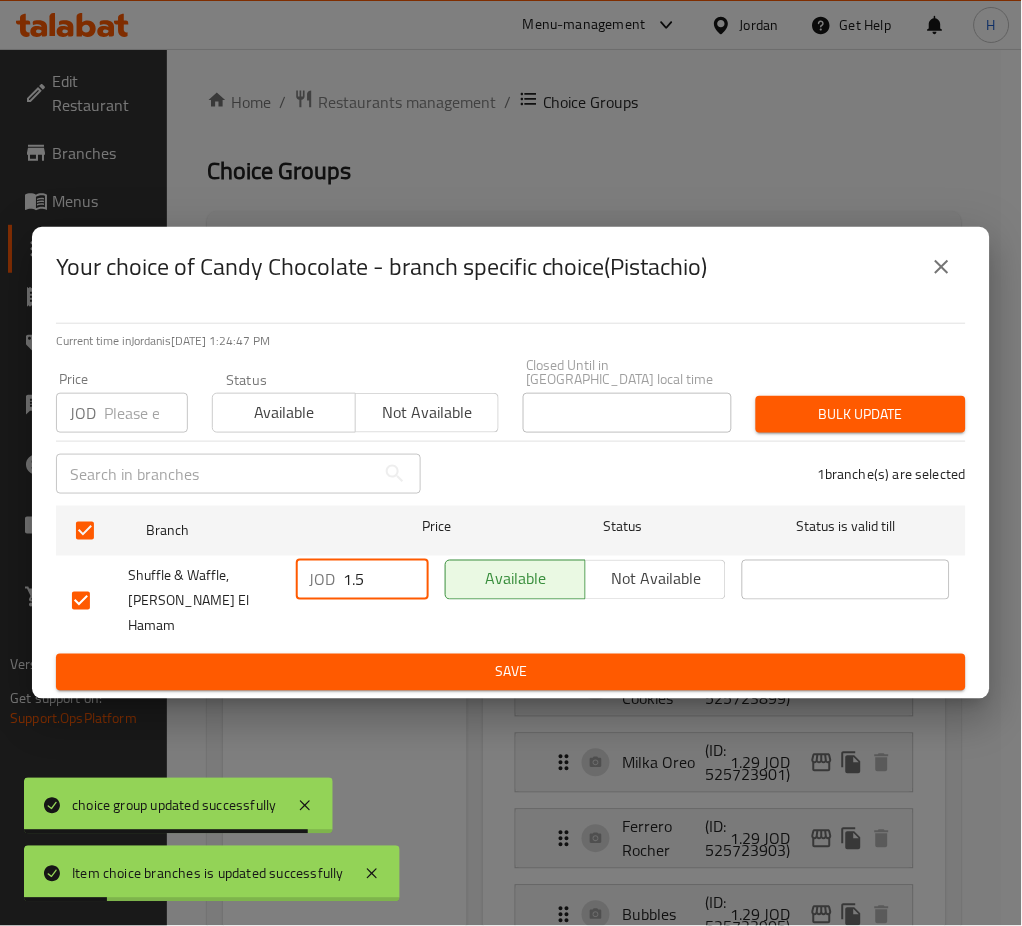 type on "1.5" 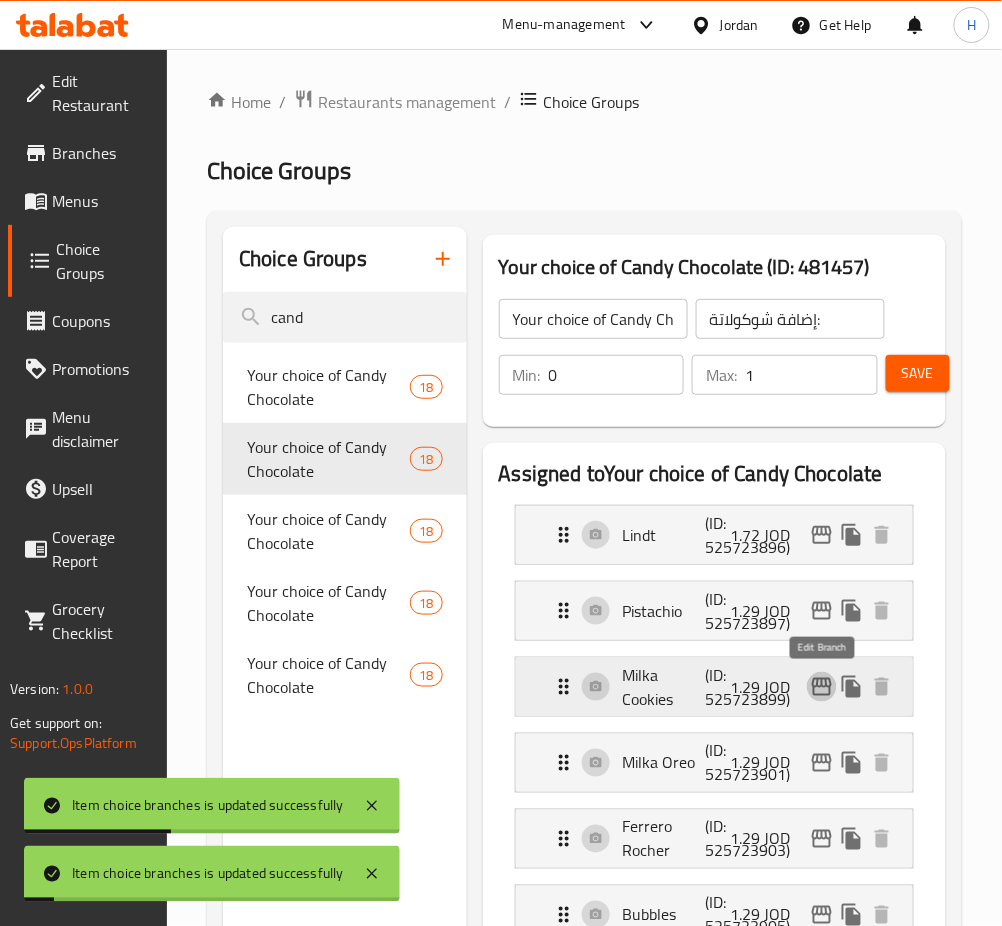 click 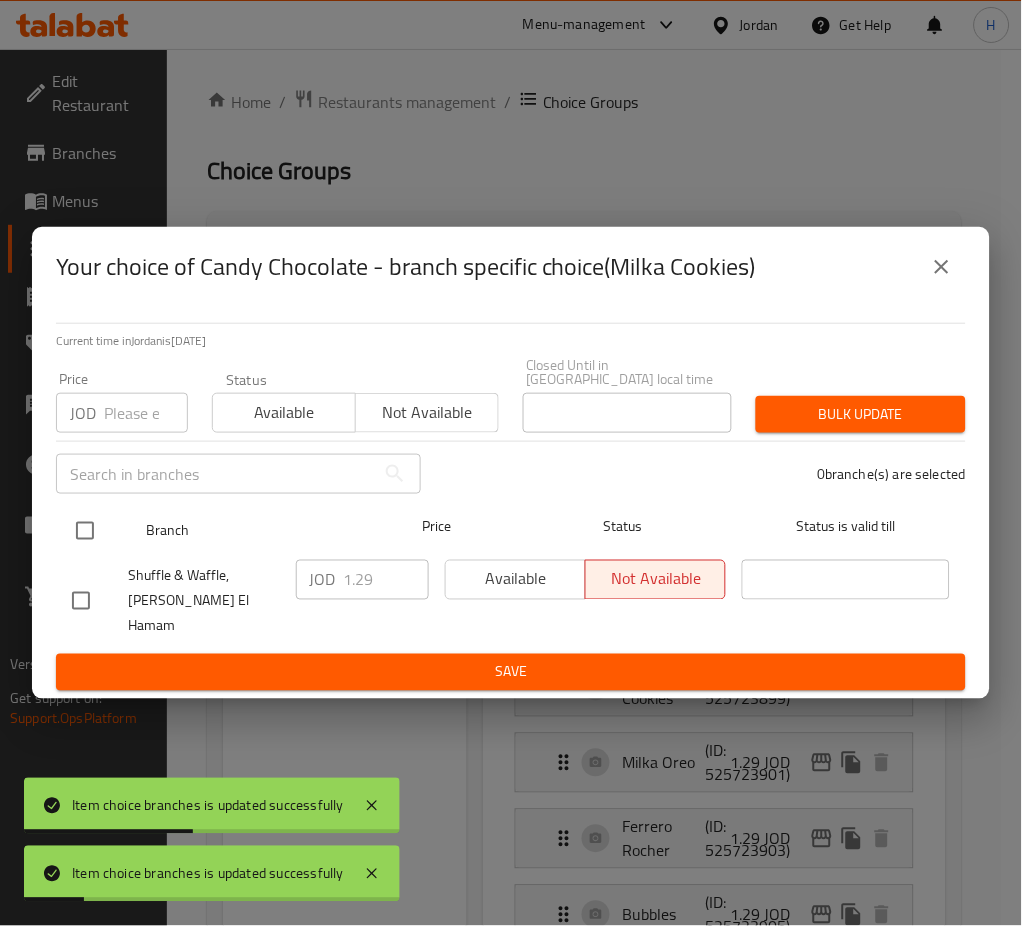 drag, startPoint x: 93, startPoint y: 532, endPoint x: 297, endPoint y: 573, distance: 208.07932 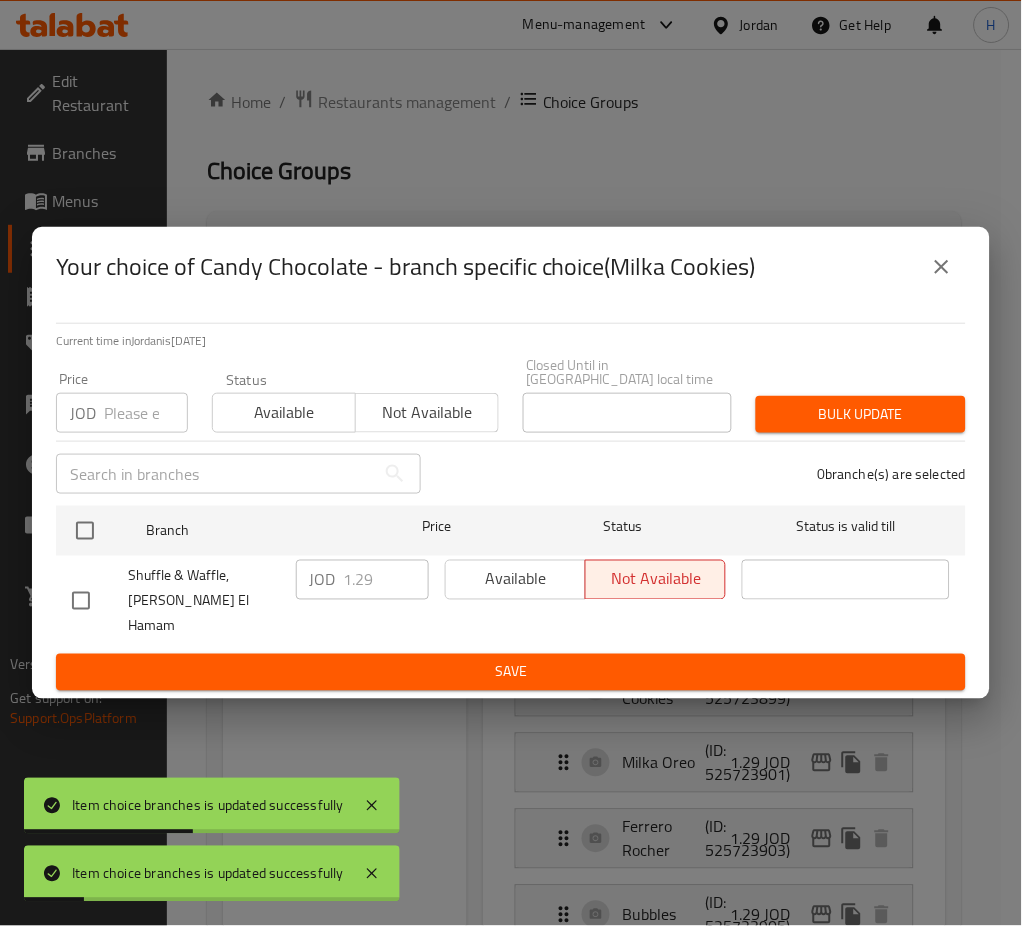 click at bounding box center (85, 531) 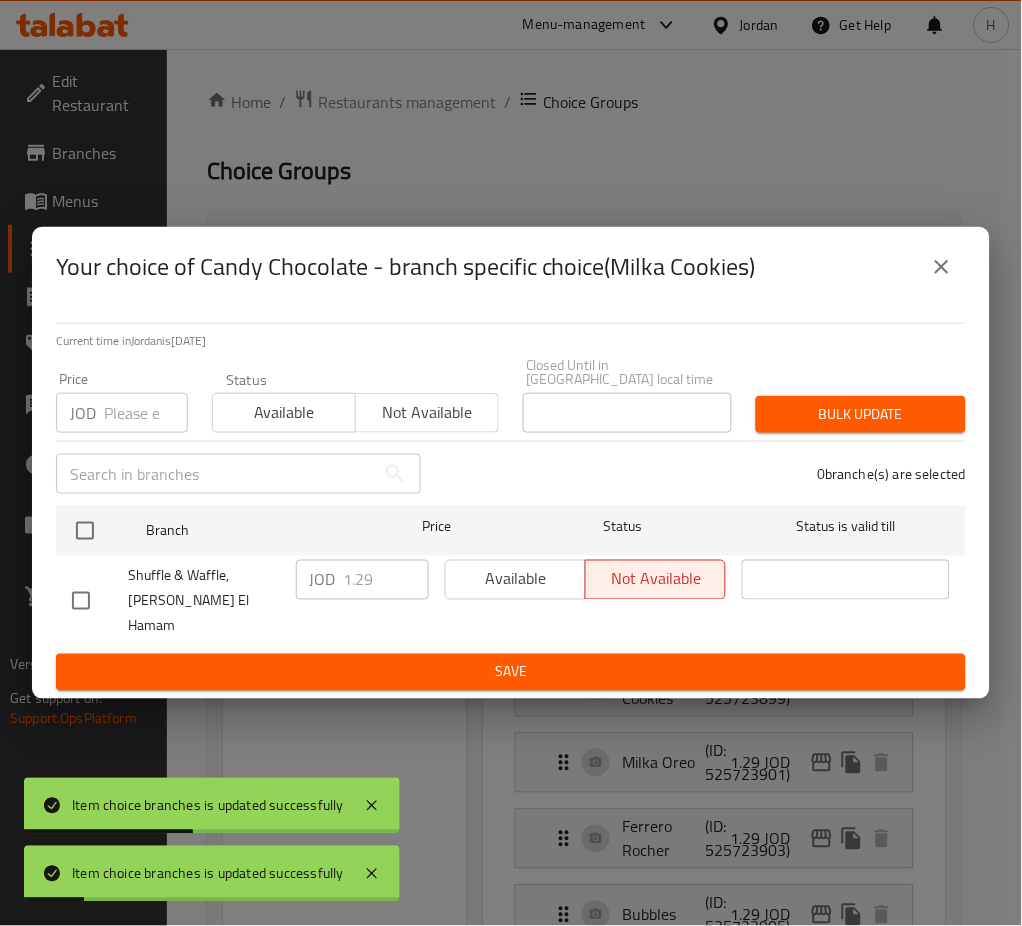 checkbox on "true" 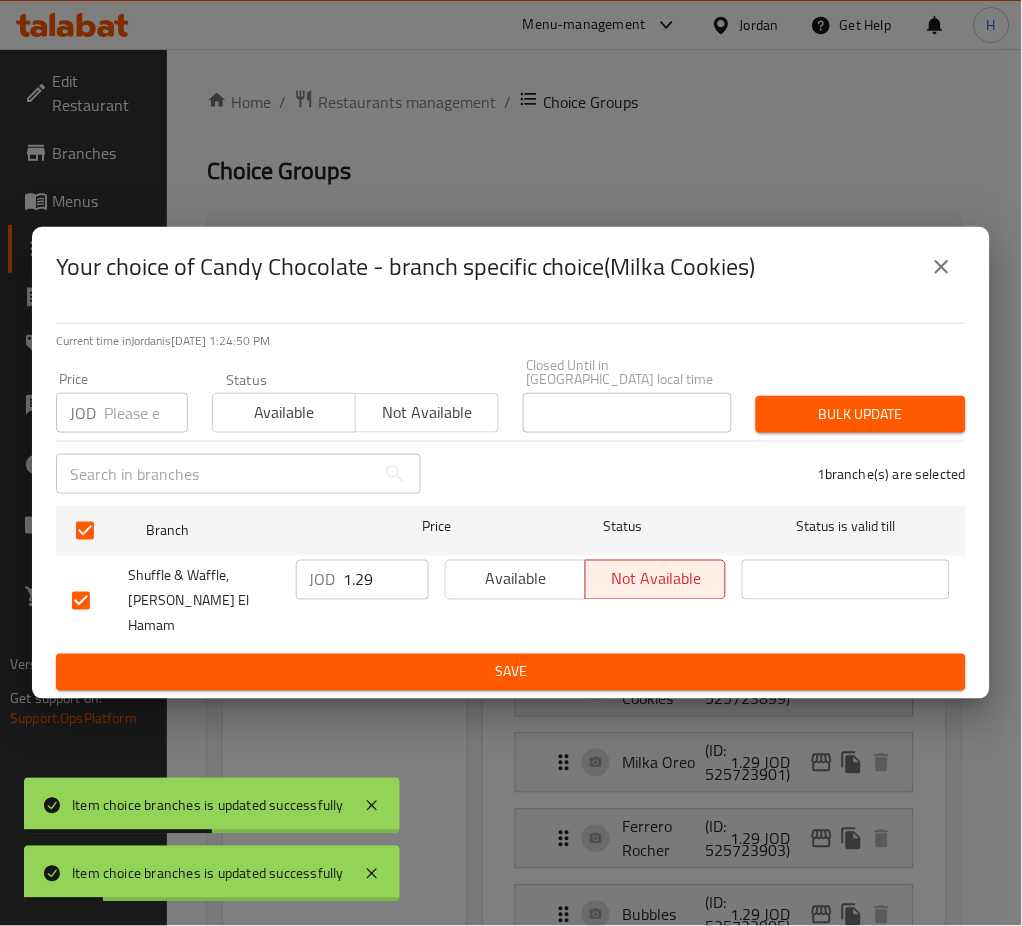 click on "JOD" at bounding box center (323, 580) 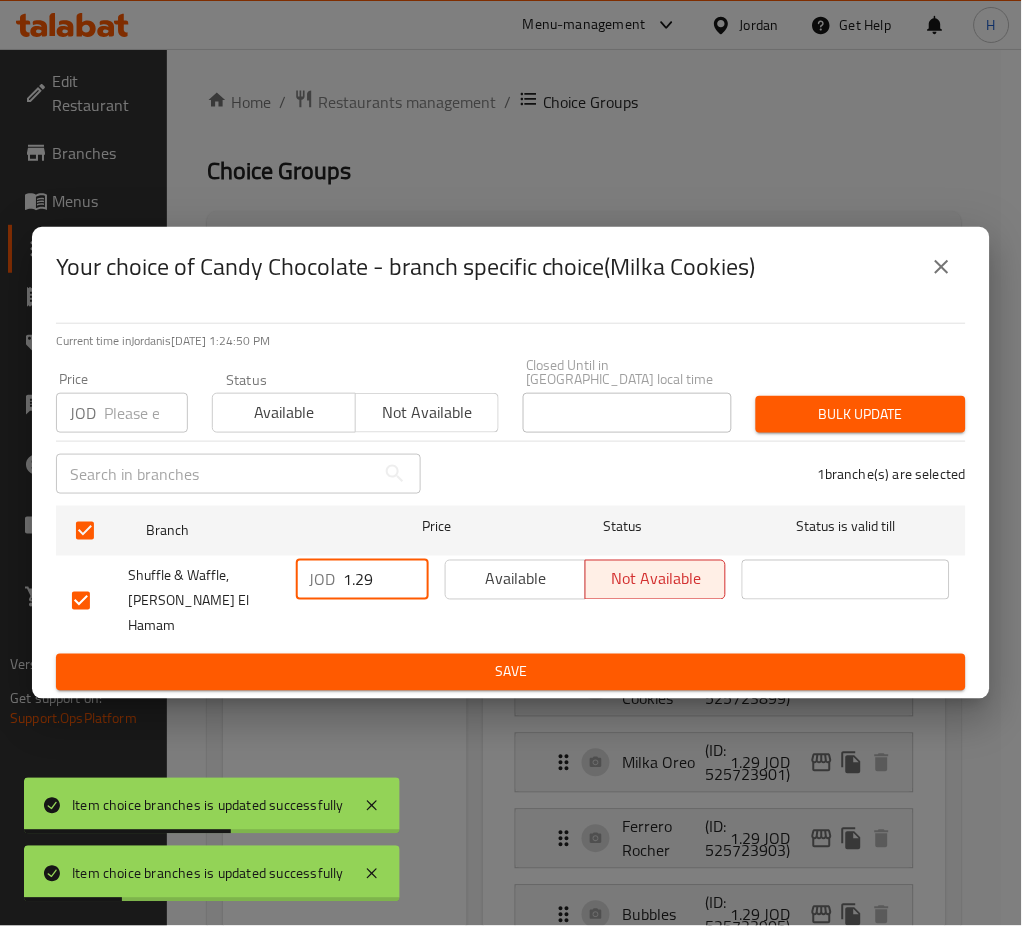 click on "1.29" at bounding box center (386, 580) 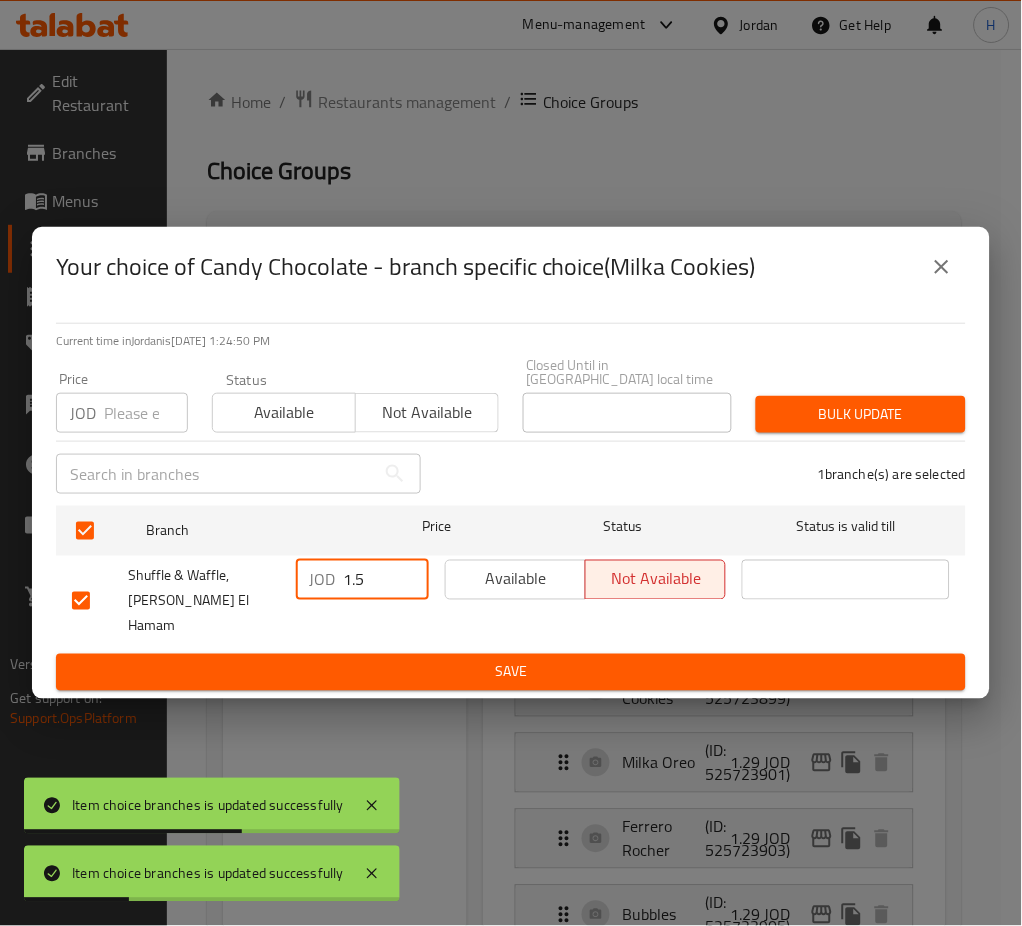 type on "1.5" 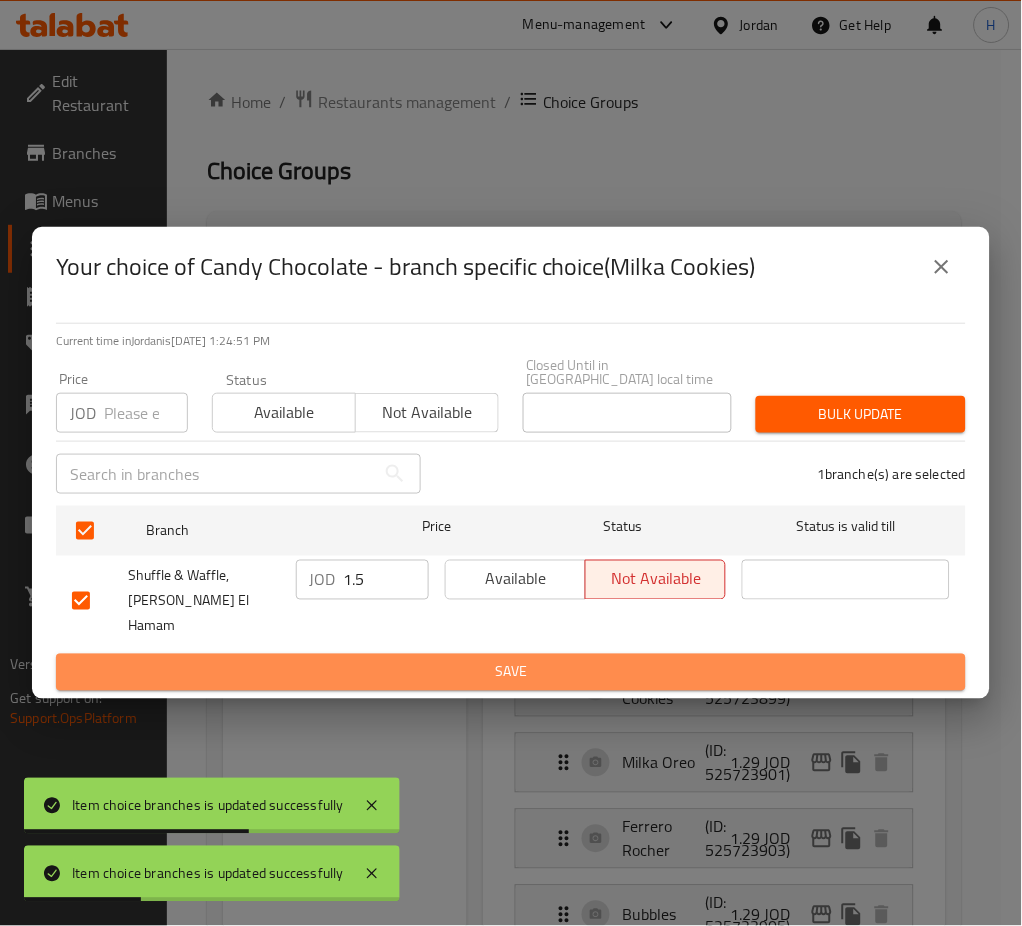 click on "Save" at bounding box center (511, 672) 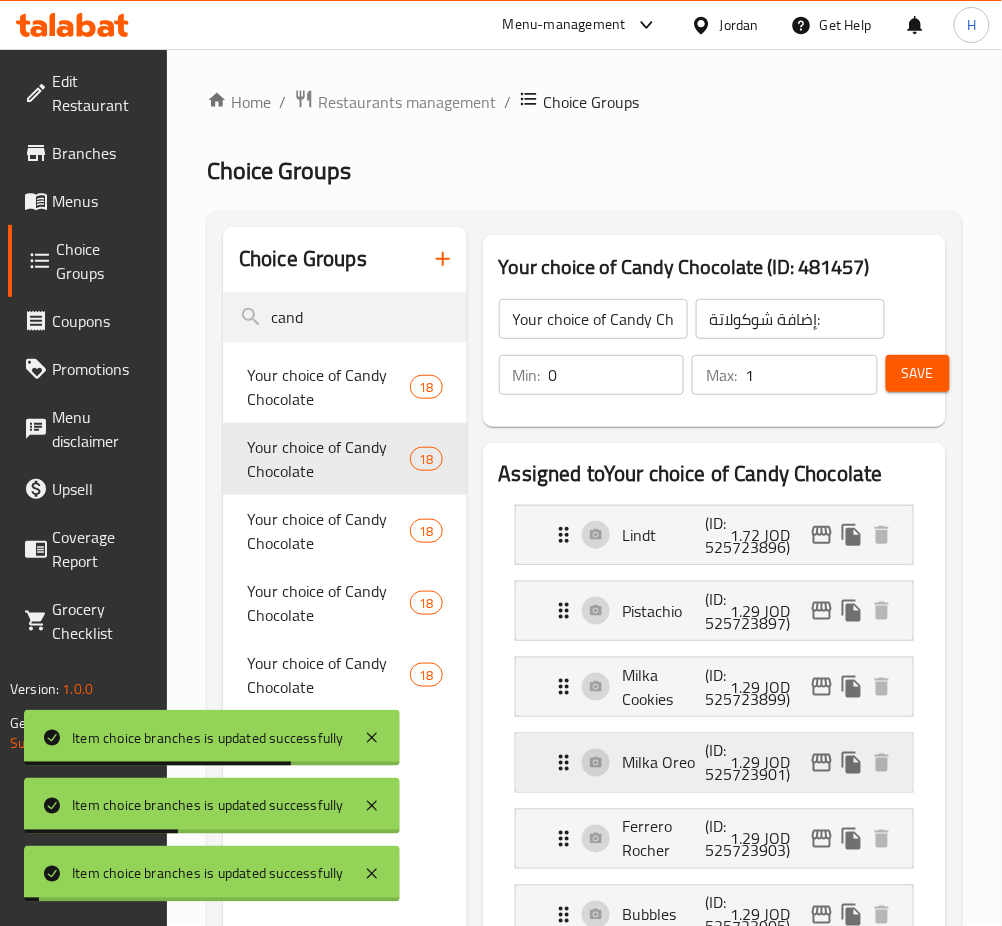 scroll, scrollTop: 266, scrollLeft: 0, axis: vertical 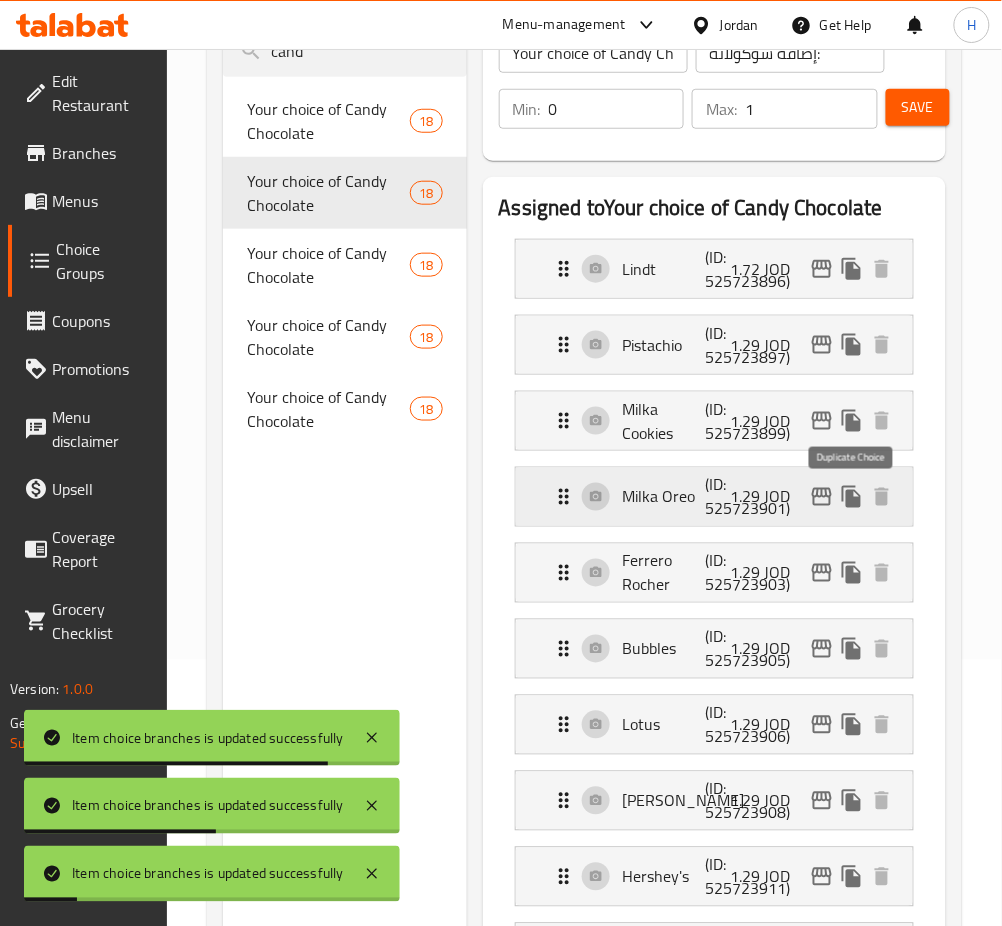 click 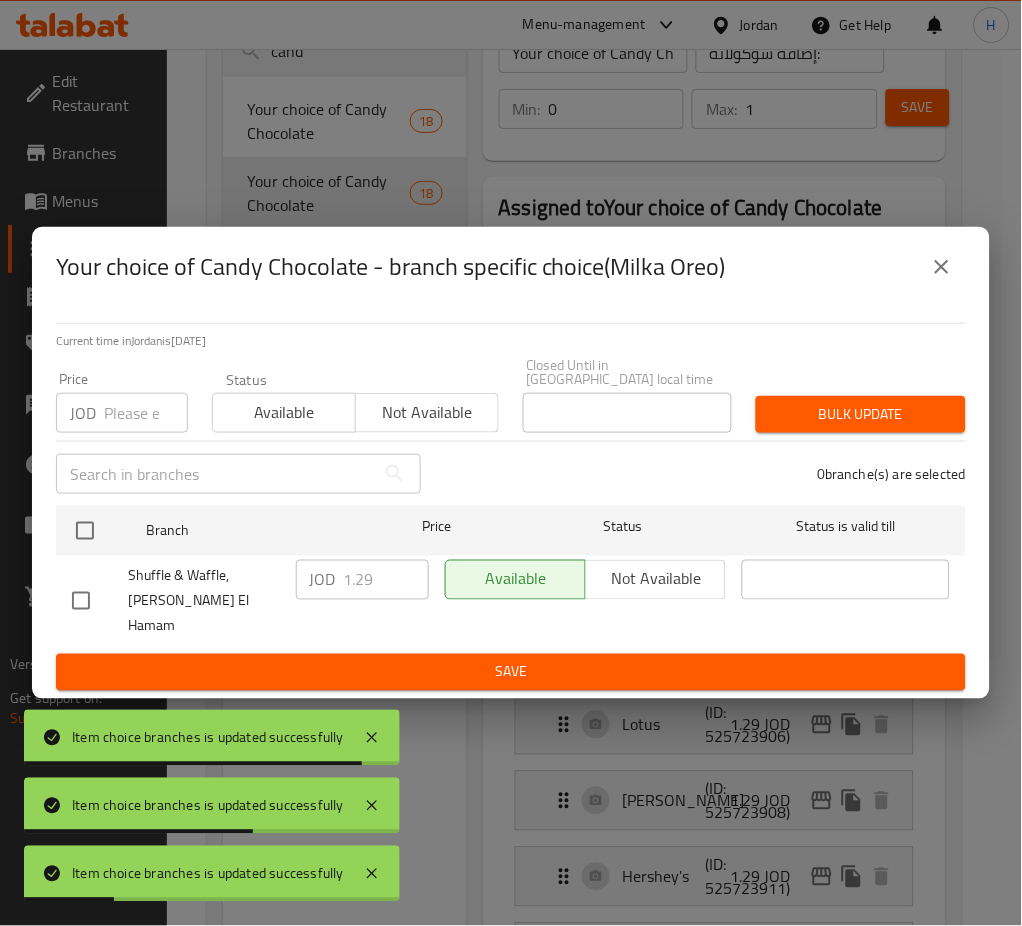 drag, startPoint x: 84, startPoint y: 545, endPoint x: 441, endPoint y: 607, distance: 362.34375 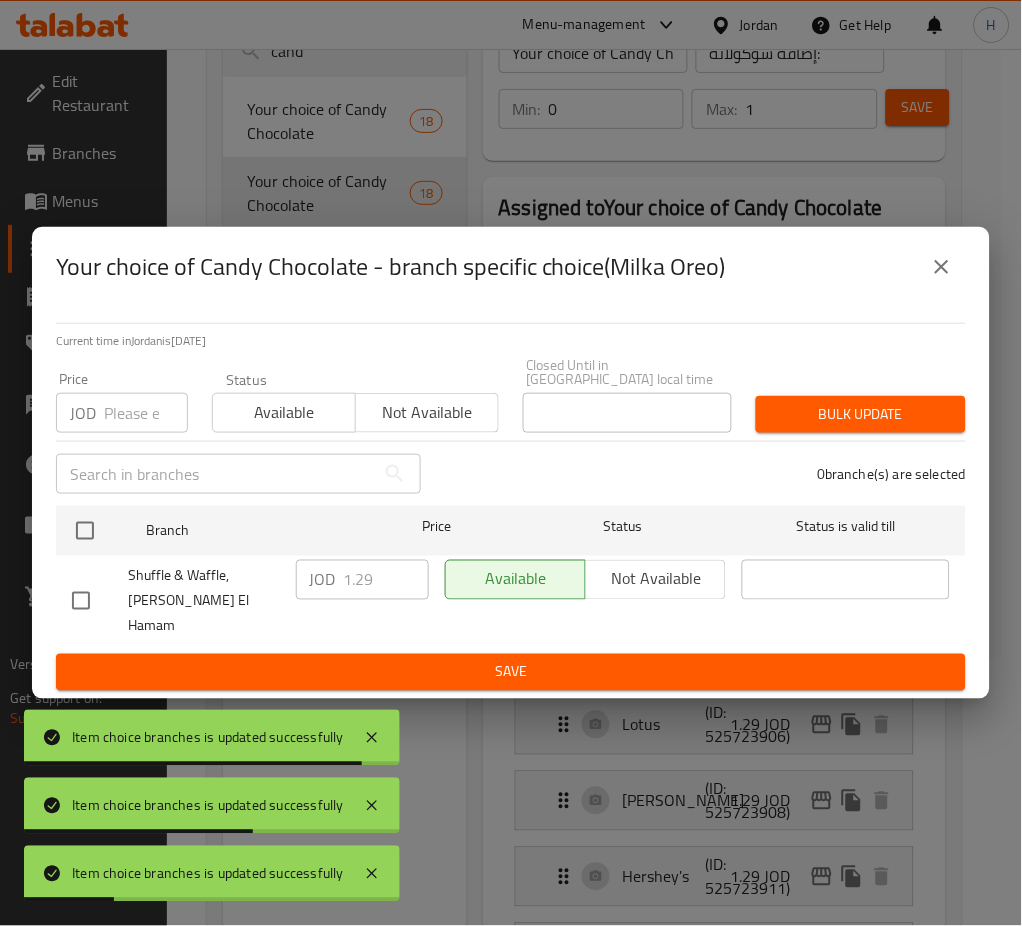 click at bounding box center [85, 531] 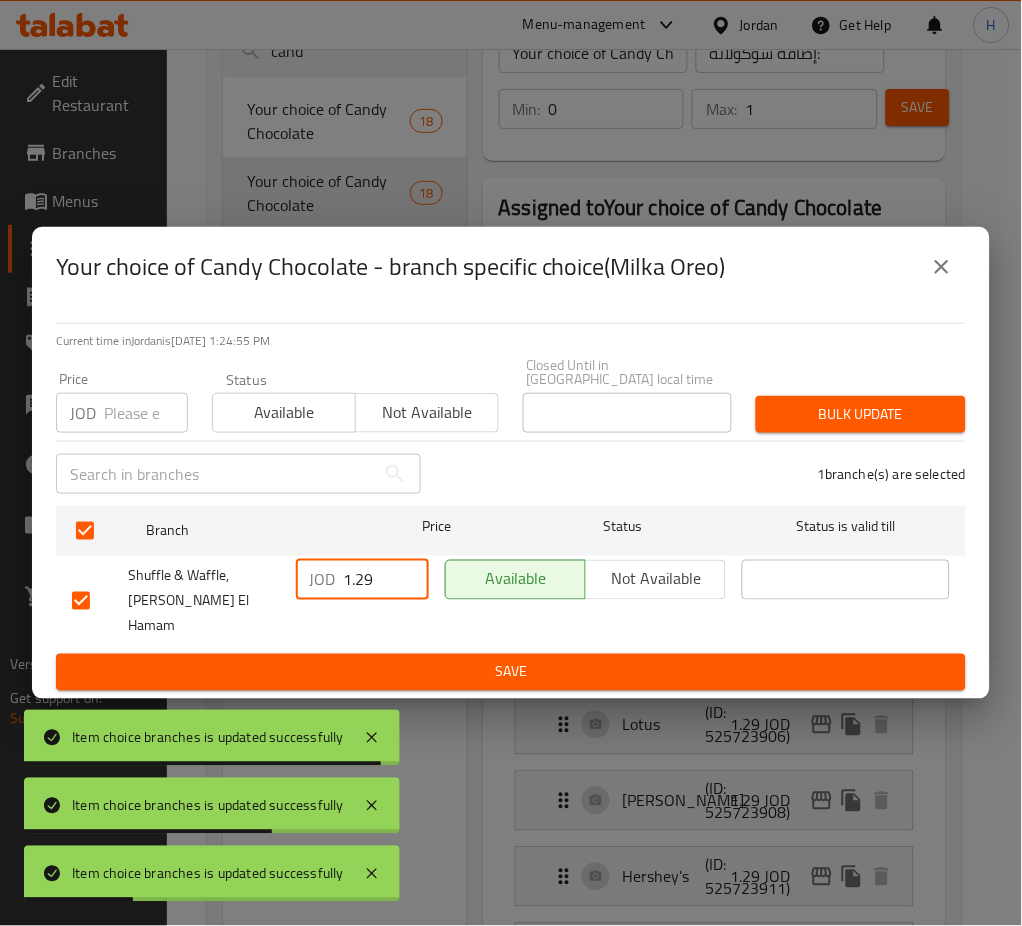 click on "1.29" at bounding box center (386, 580) 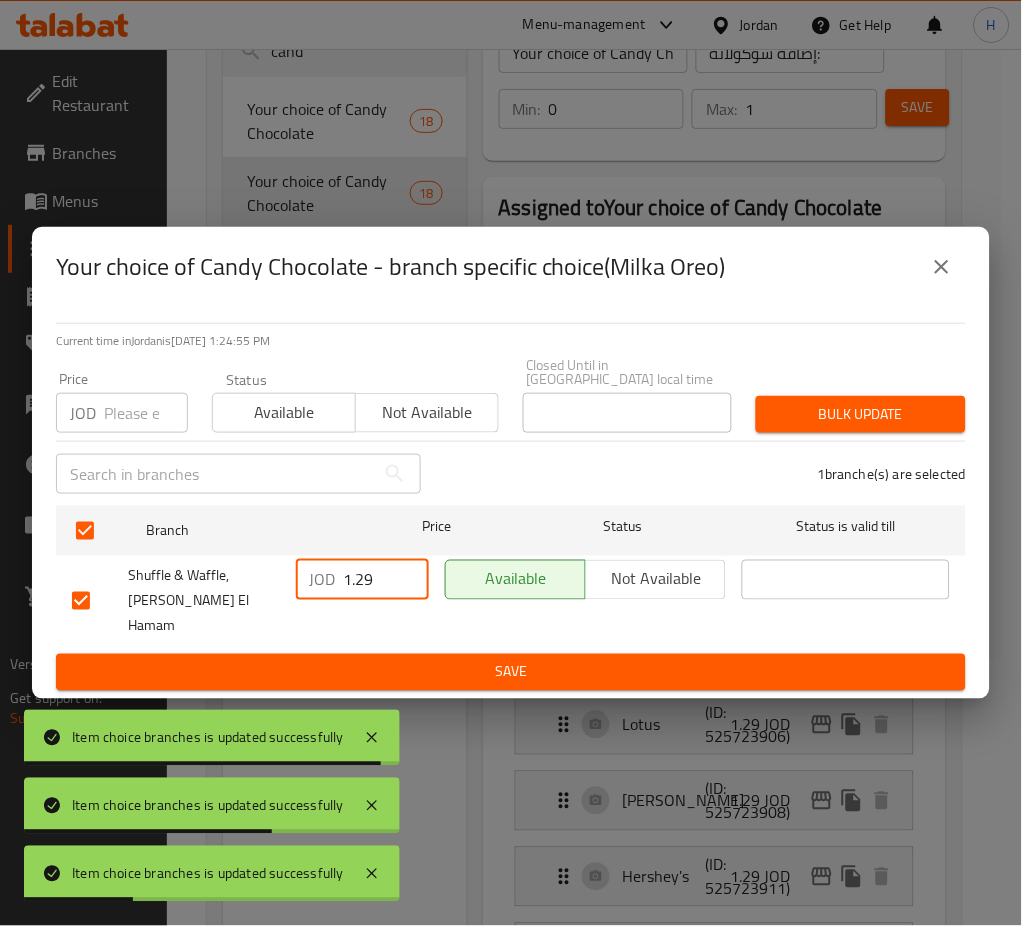 paste on "5" 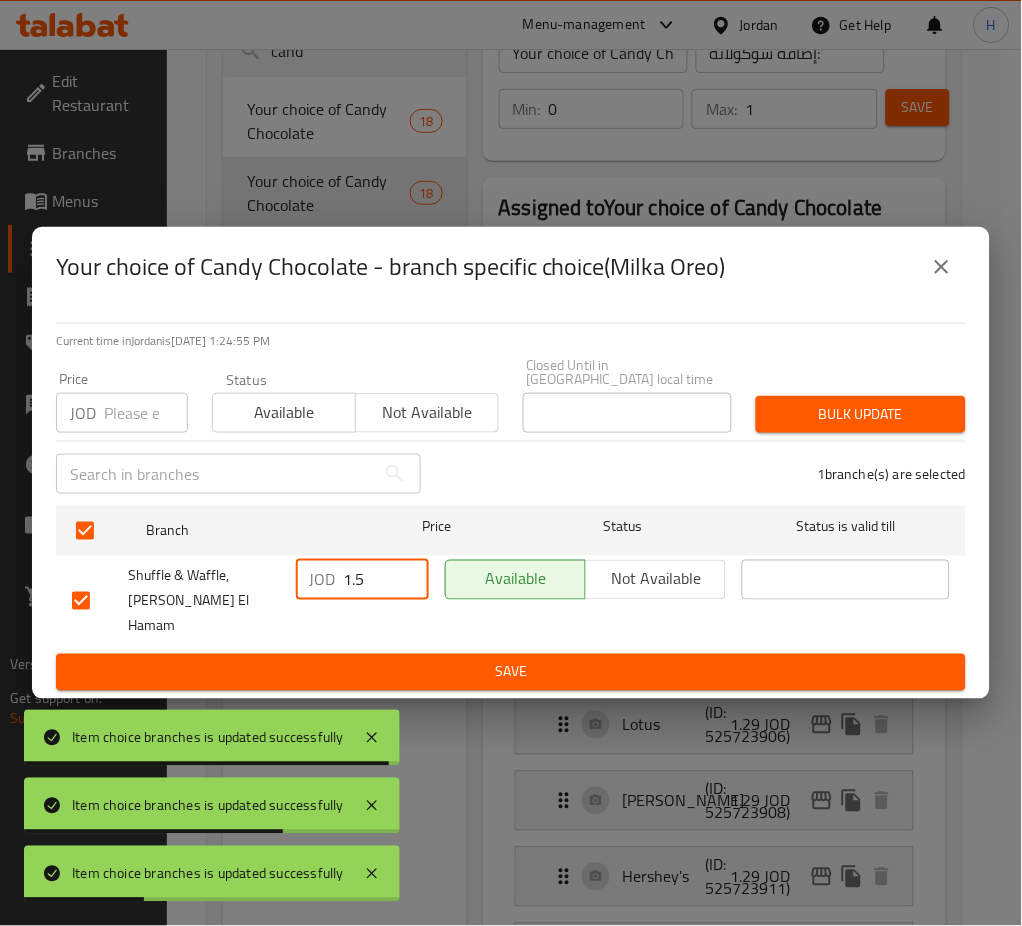 type on "1.5" 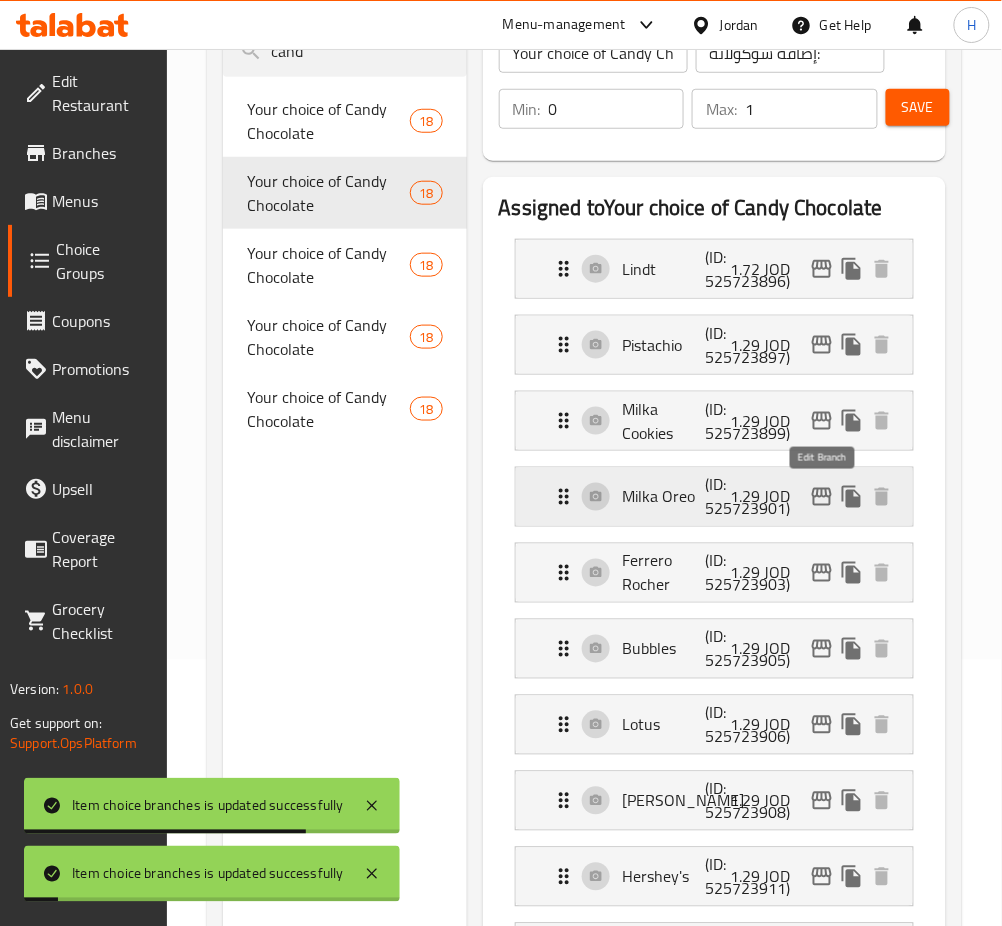 click 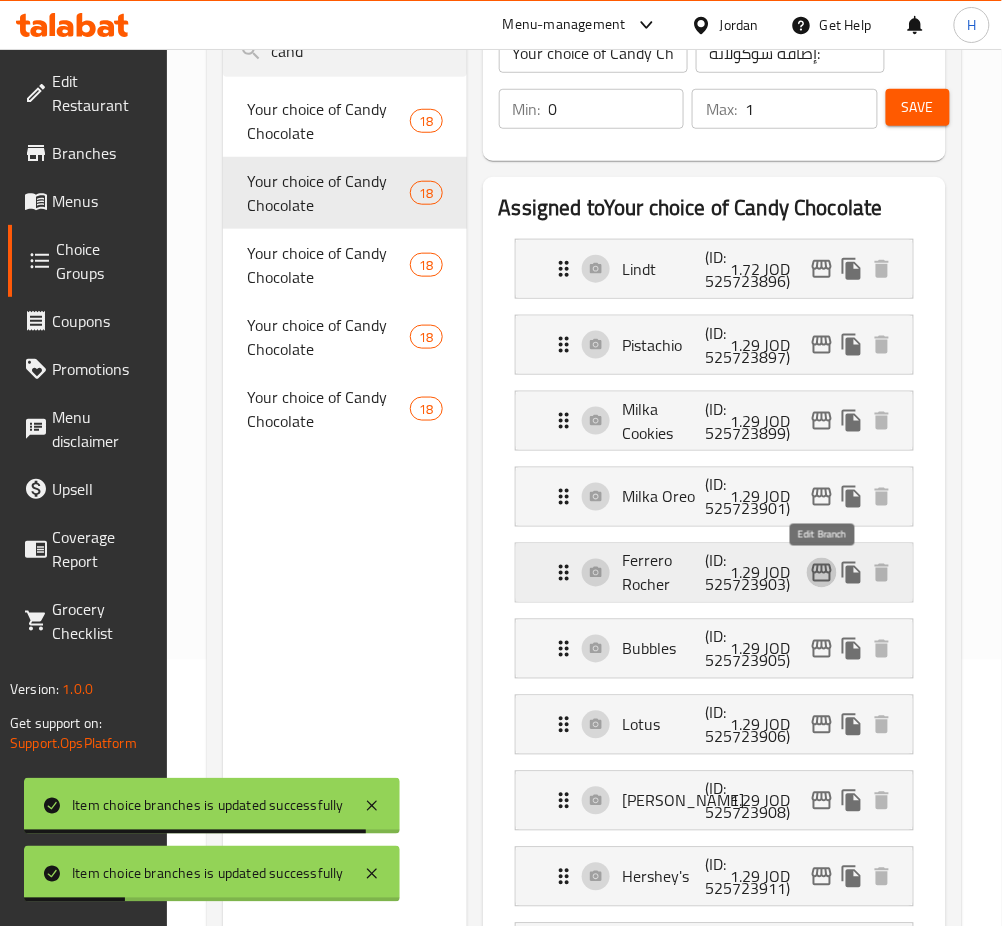 click 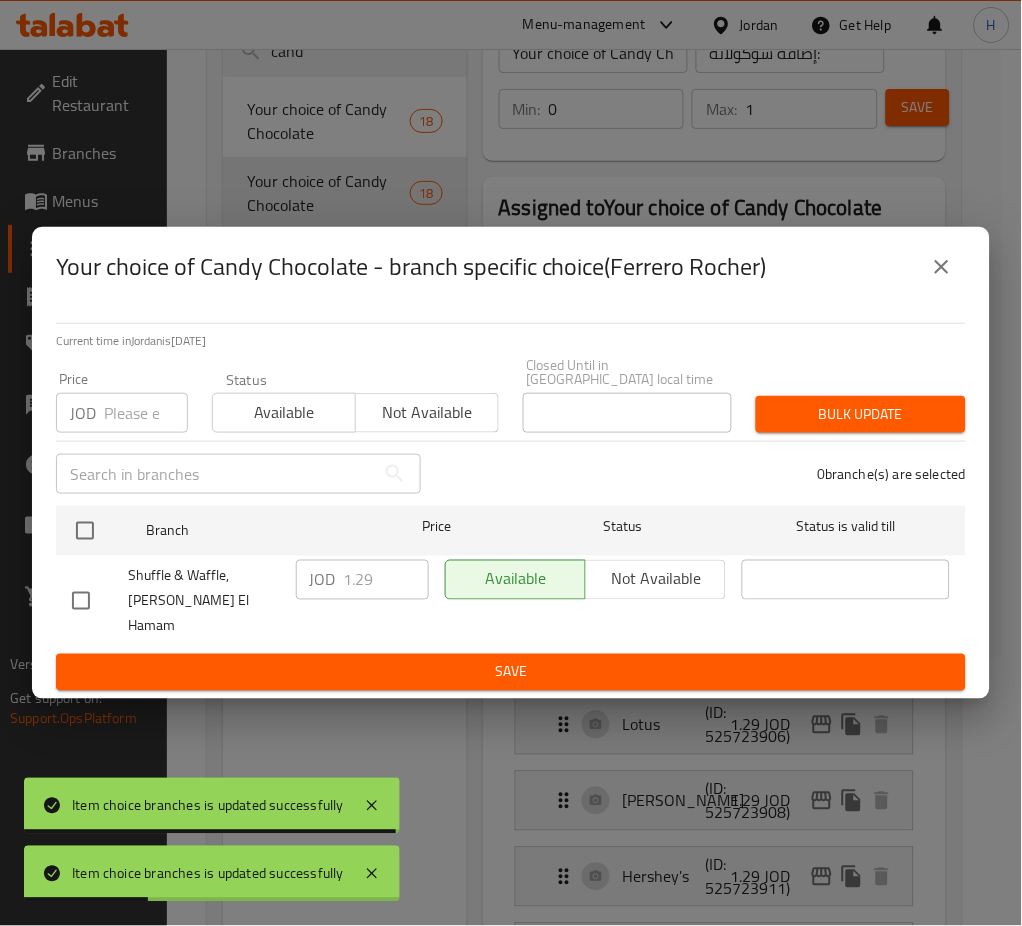 drag, startPoint x: 65, startPoint y: 535, endPoint x: 235, endPoint y: 574, distance: 174.41617 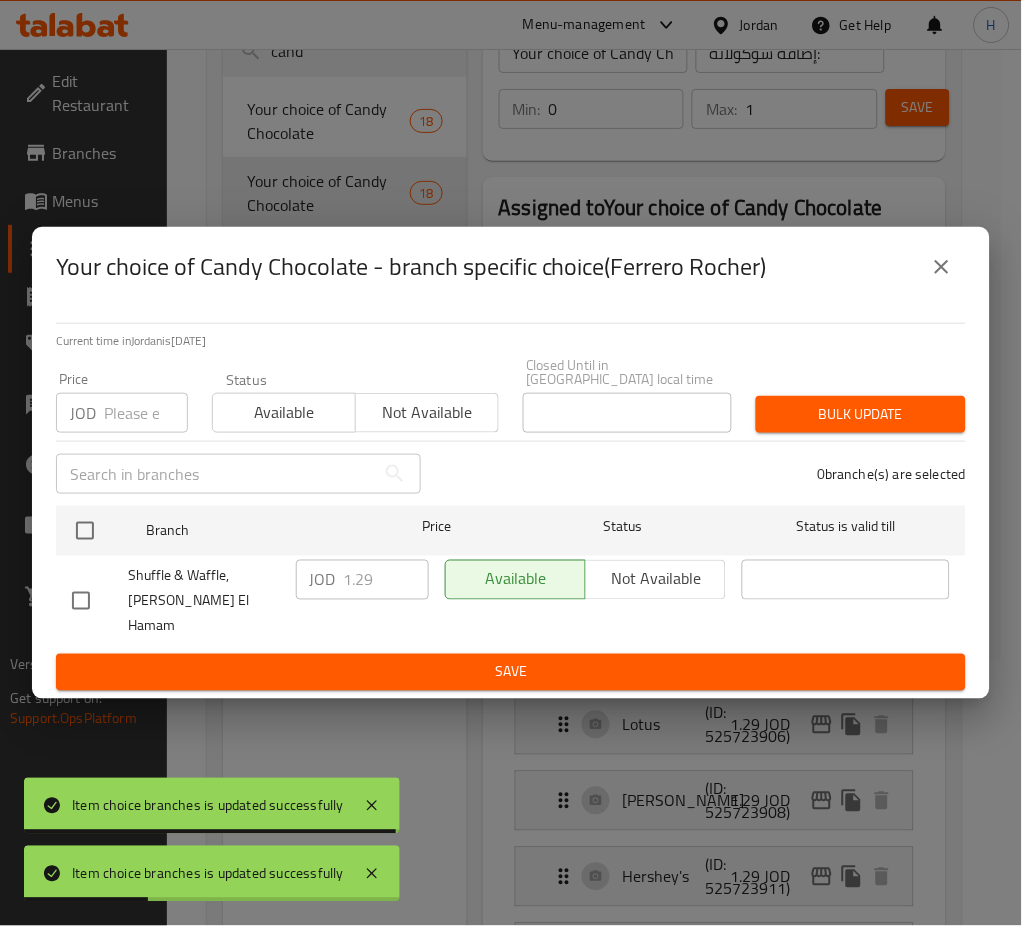 click at bounding box center (85, 531) 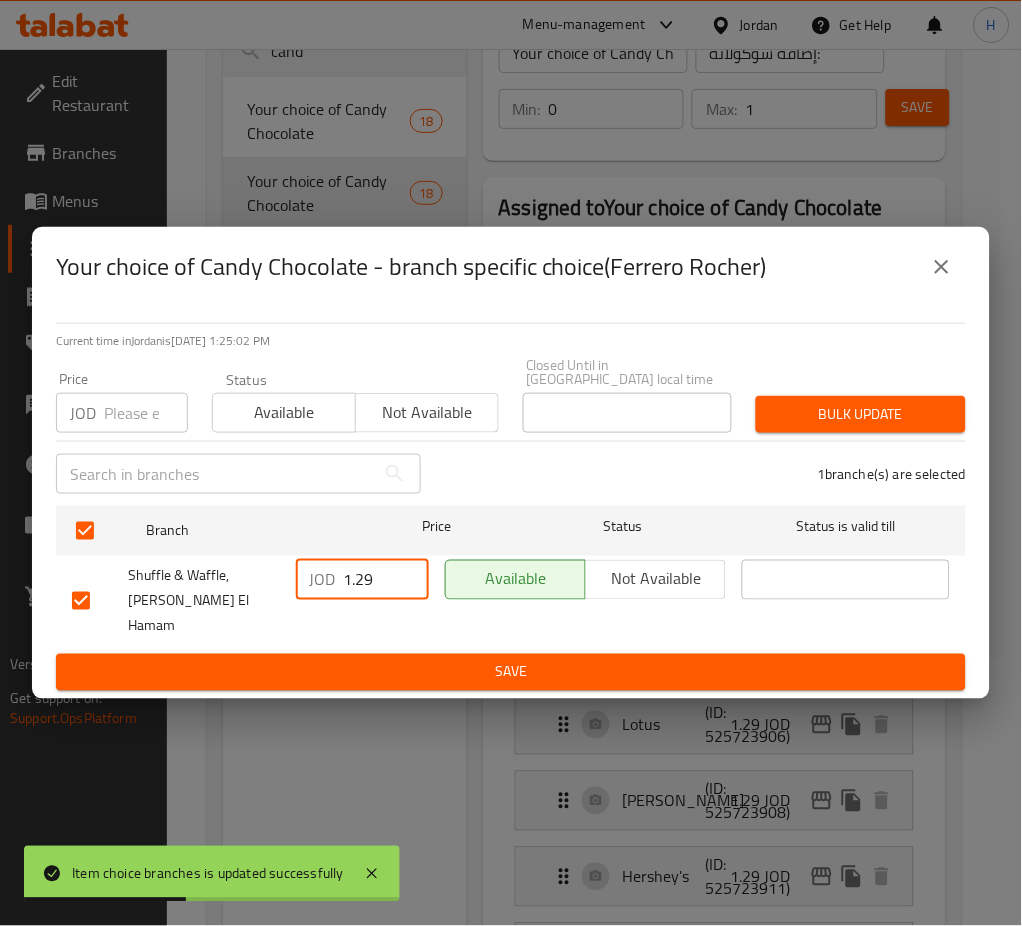 click on "1.29" at bounding box center (386, 580) 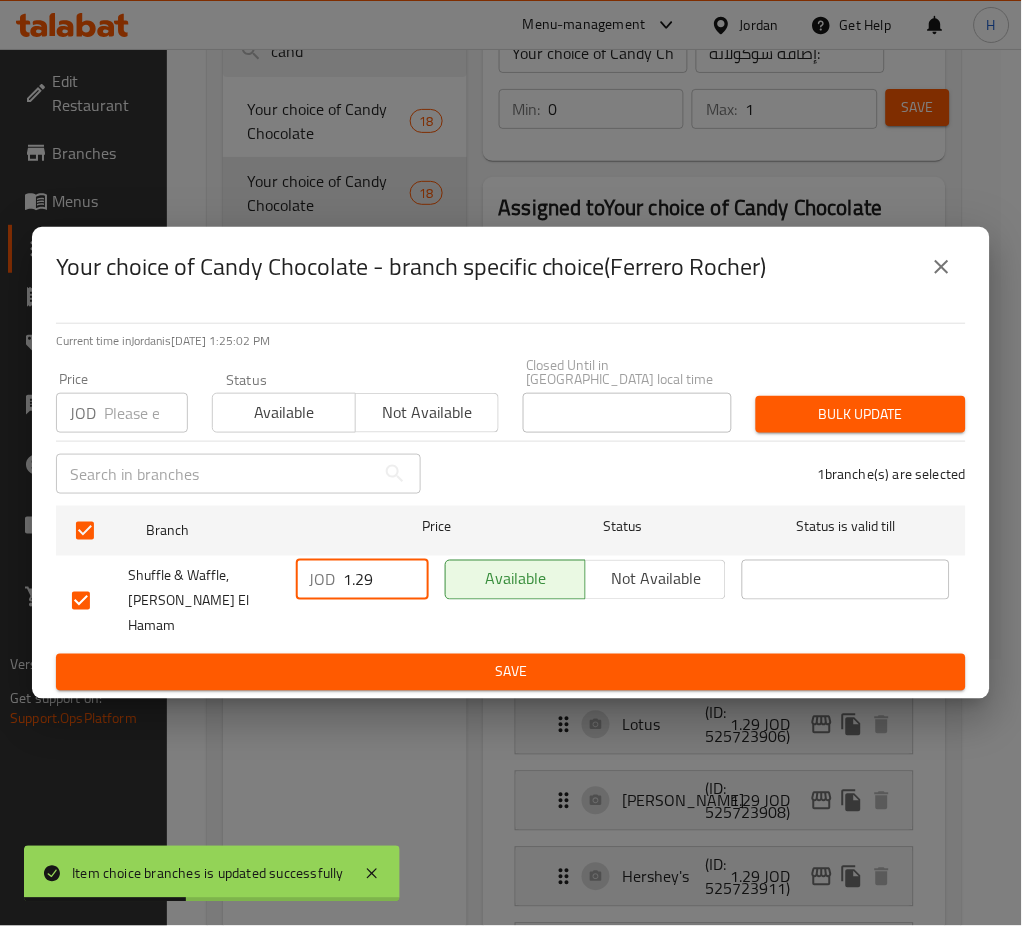 paste on "5" 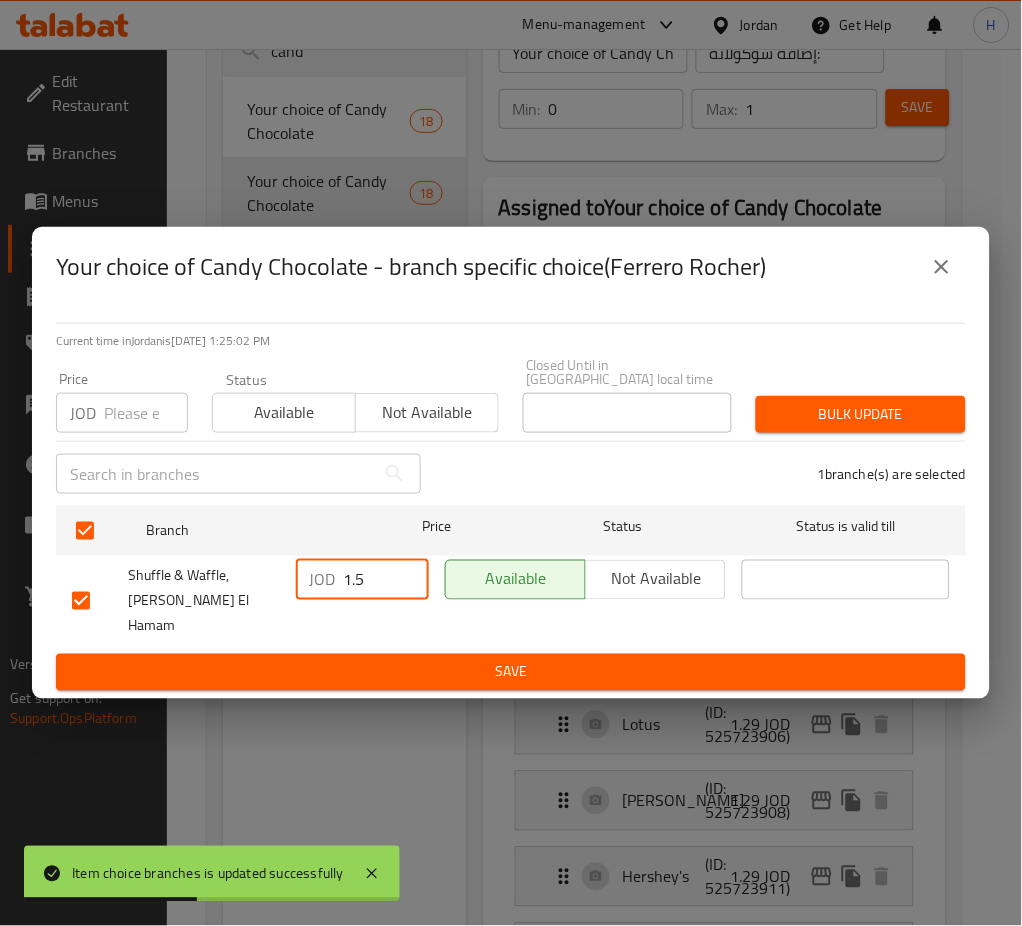 type on "1.5" 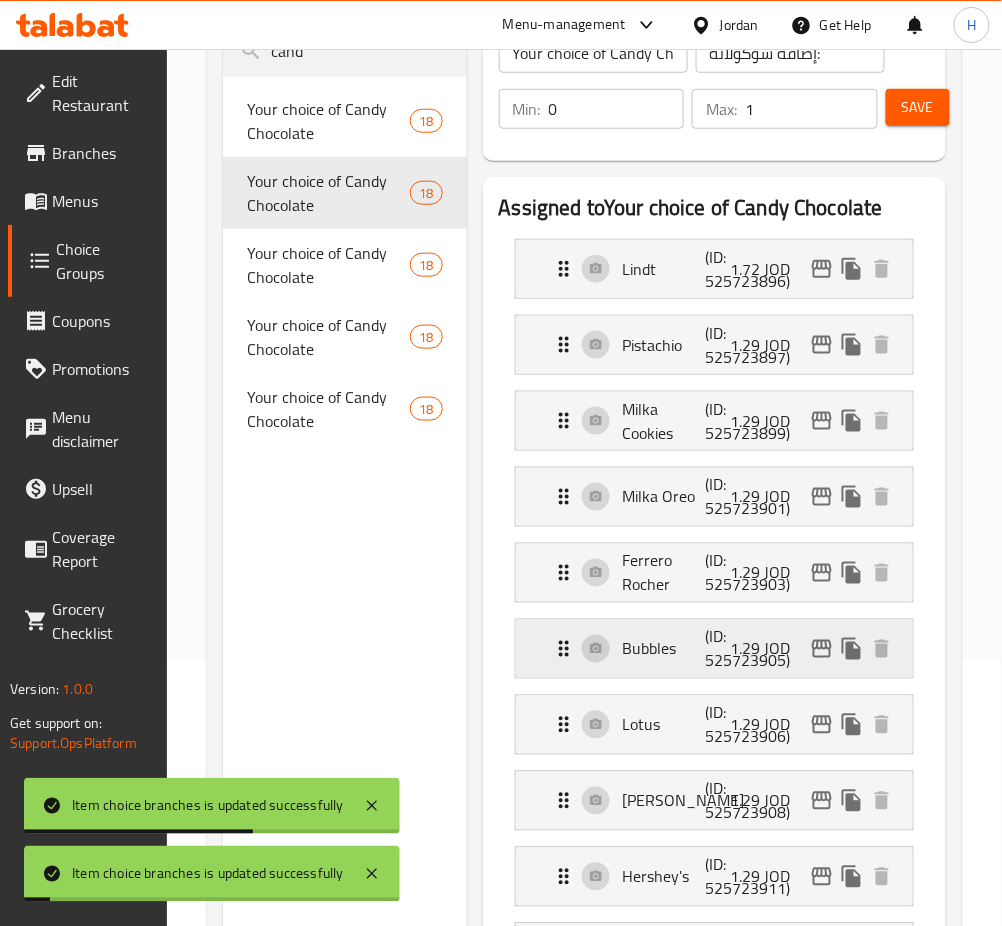 click 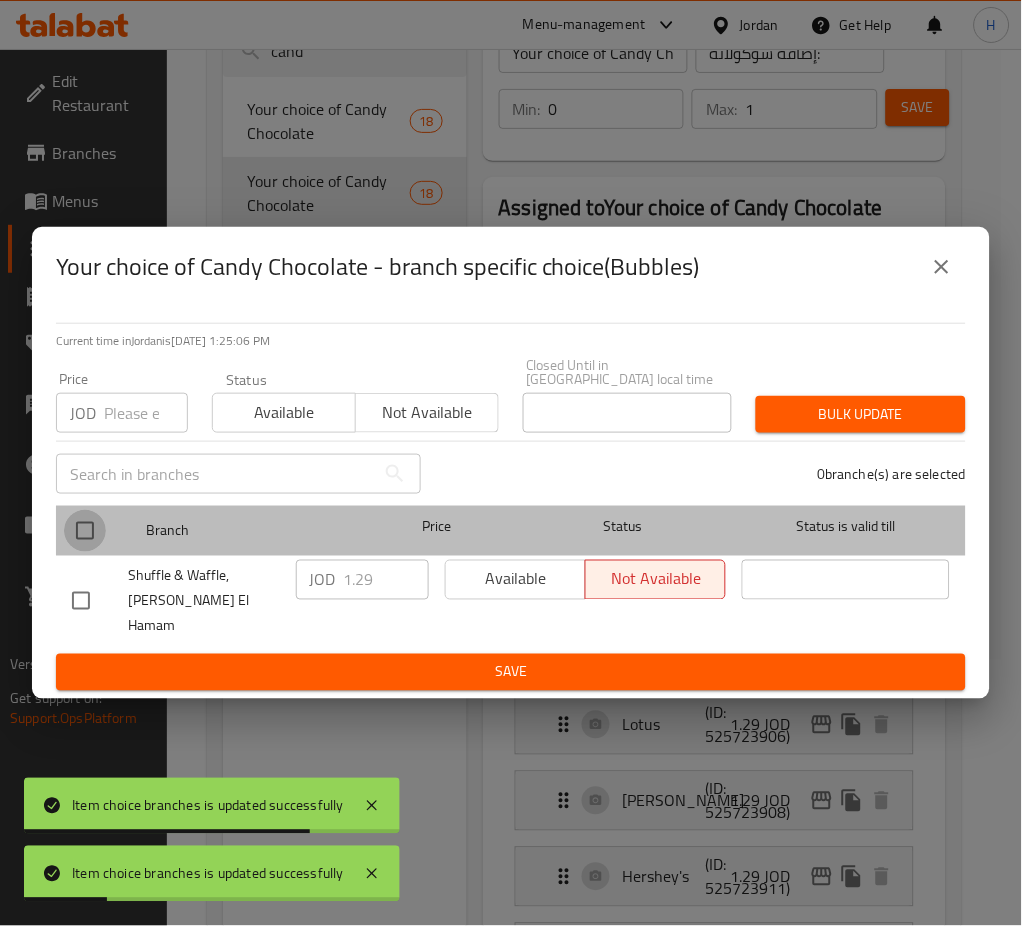 click at bounding box center [85, 531] 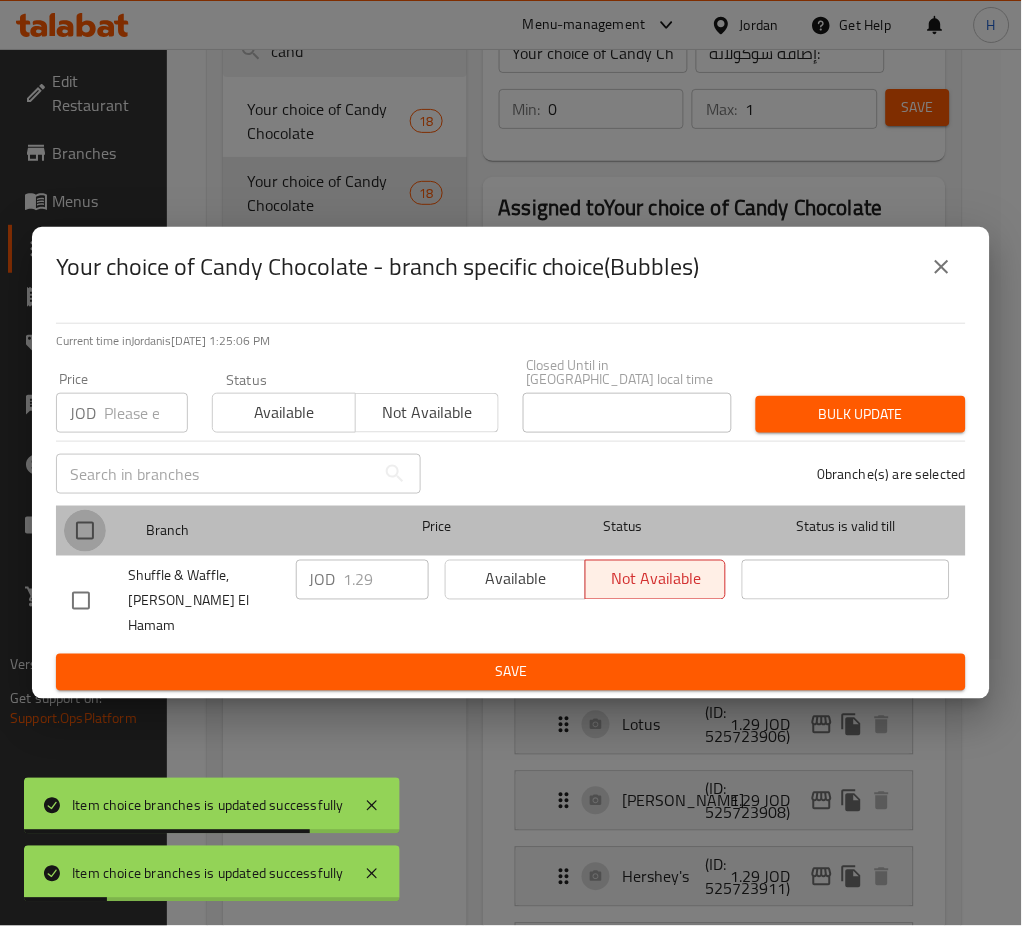 checkbox on "true" 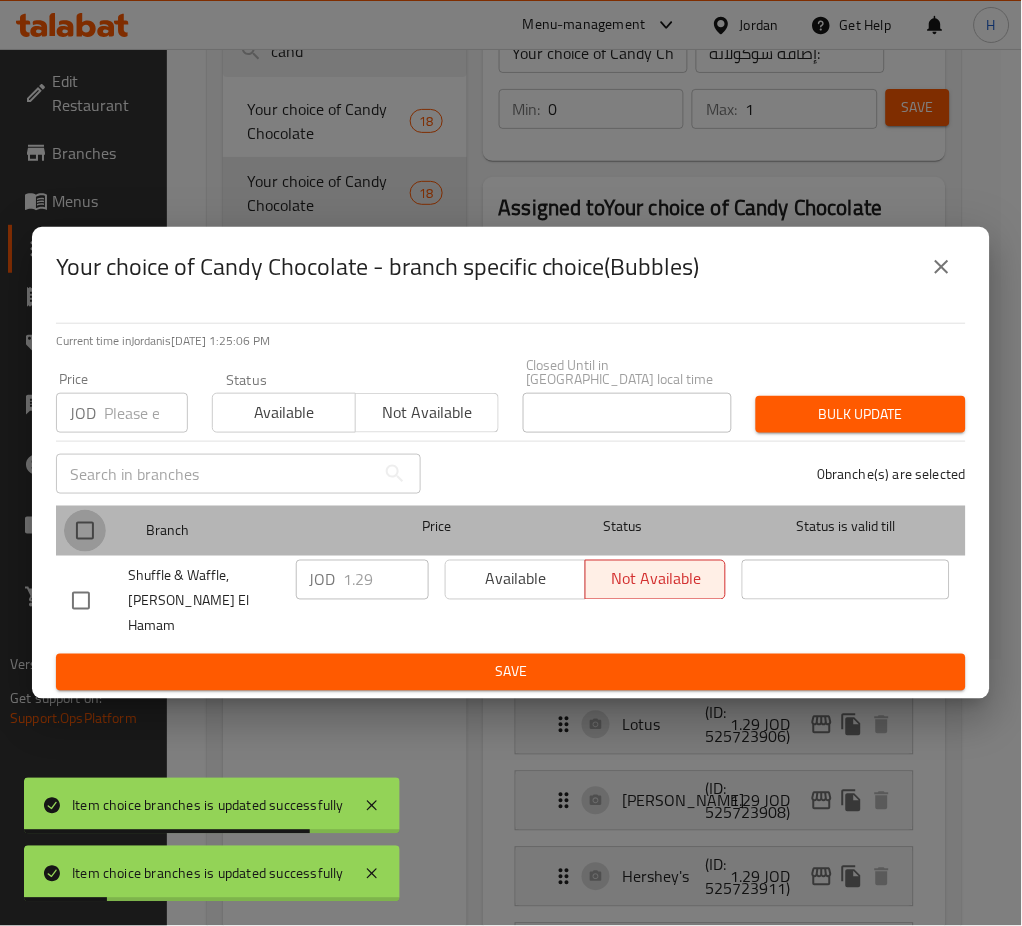 checkbox on "true" 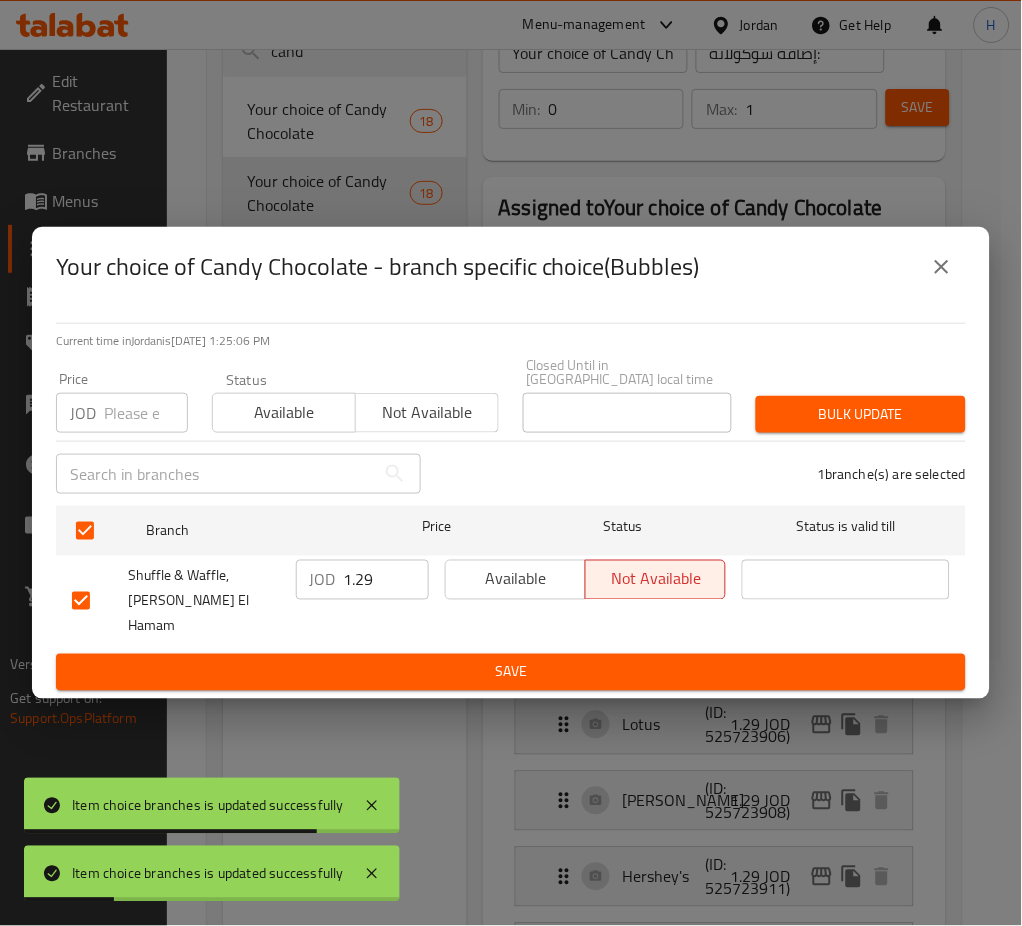 click on "1.29" at bounding box center (386, 580) 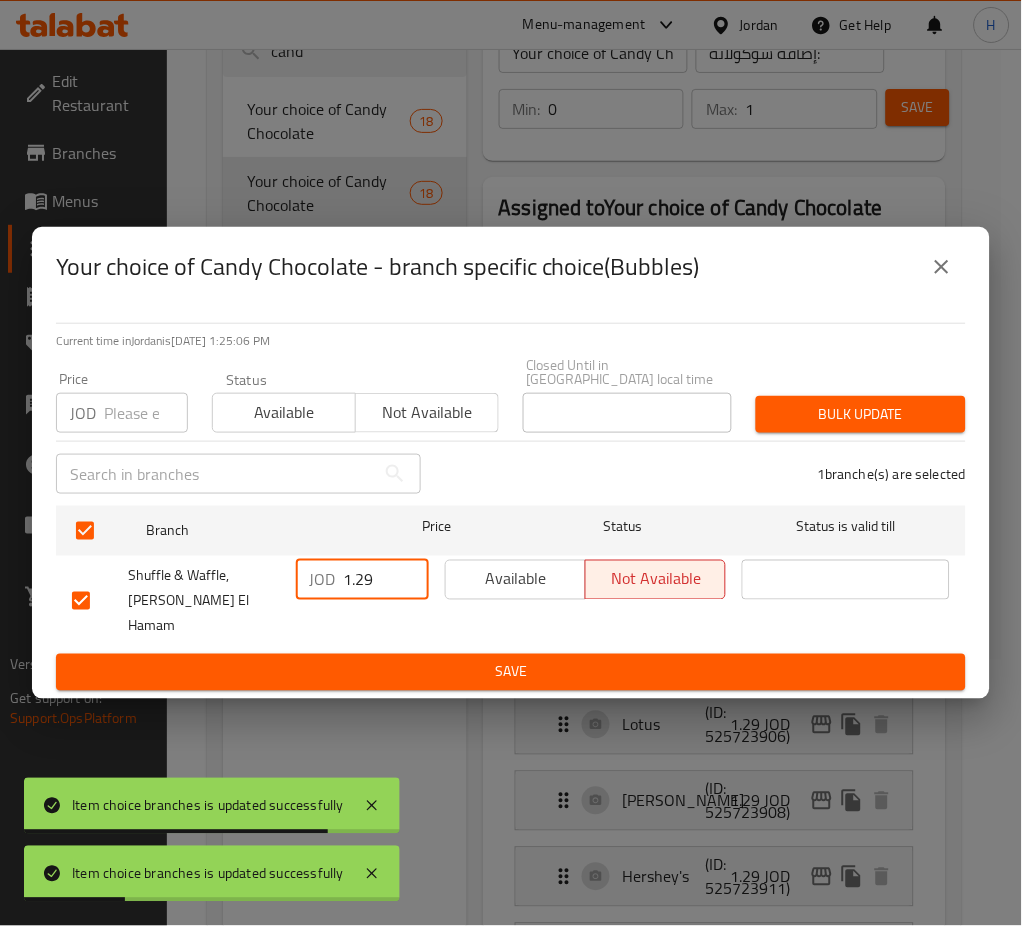 paste on "5" 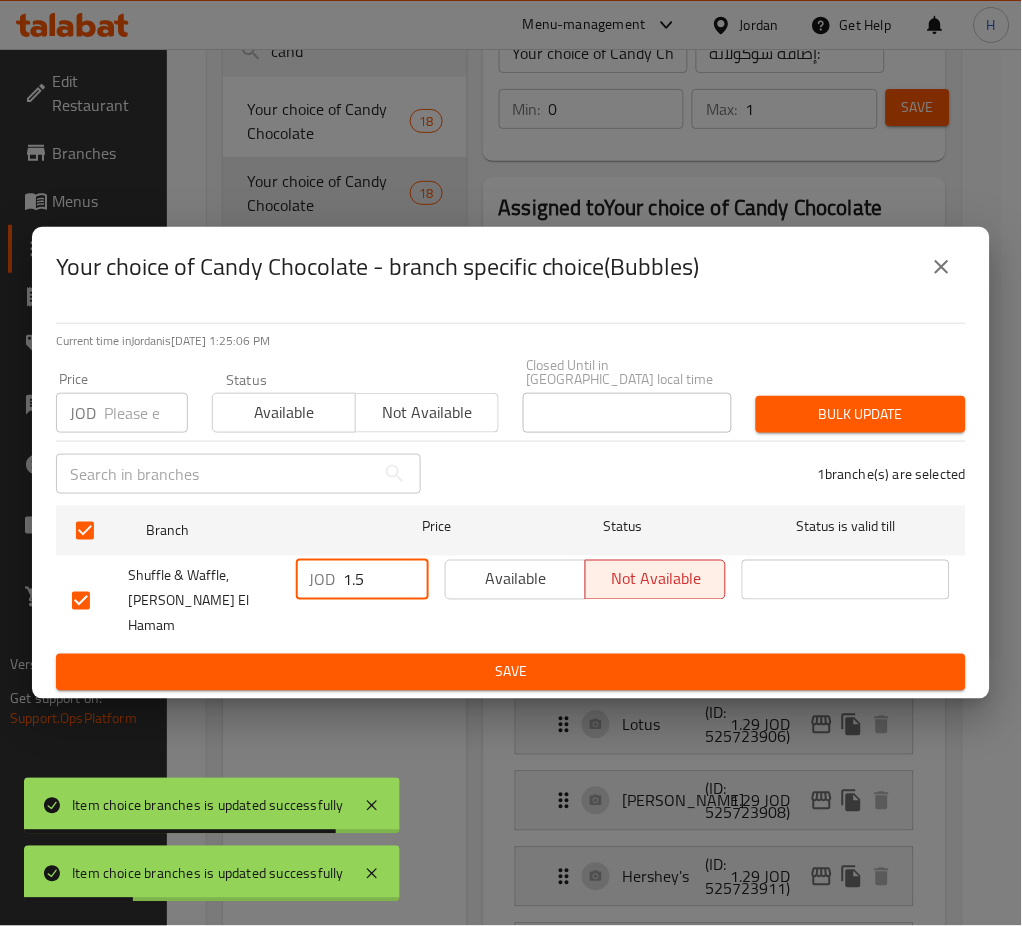 type on "1.5" 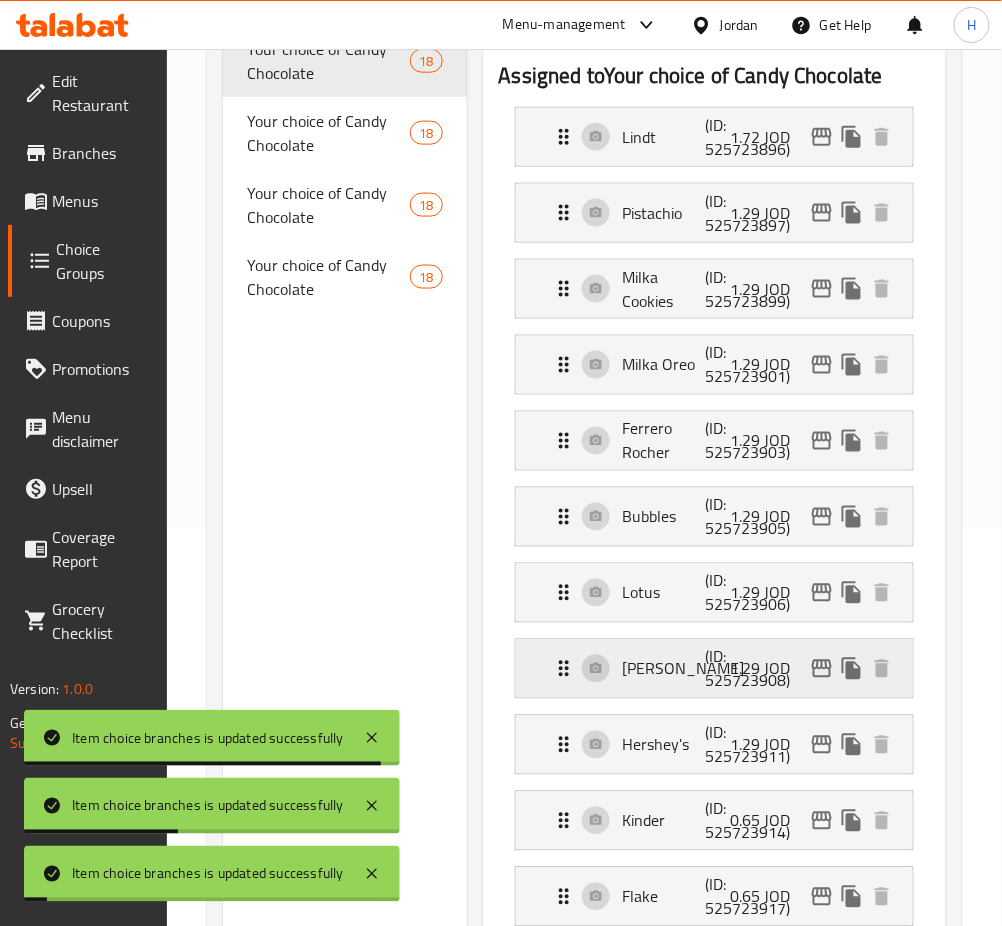 scroll, scrollTop: 400, scrollLeft: 0, axis: vertical 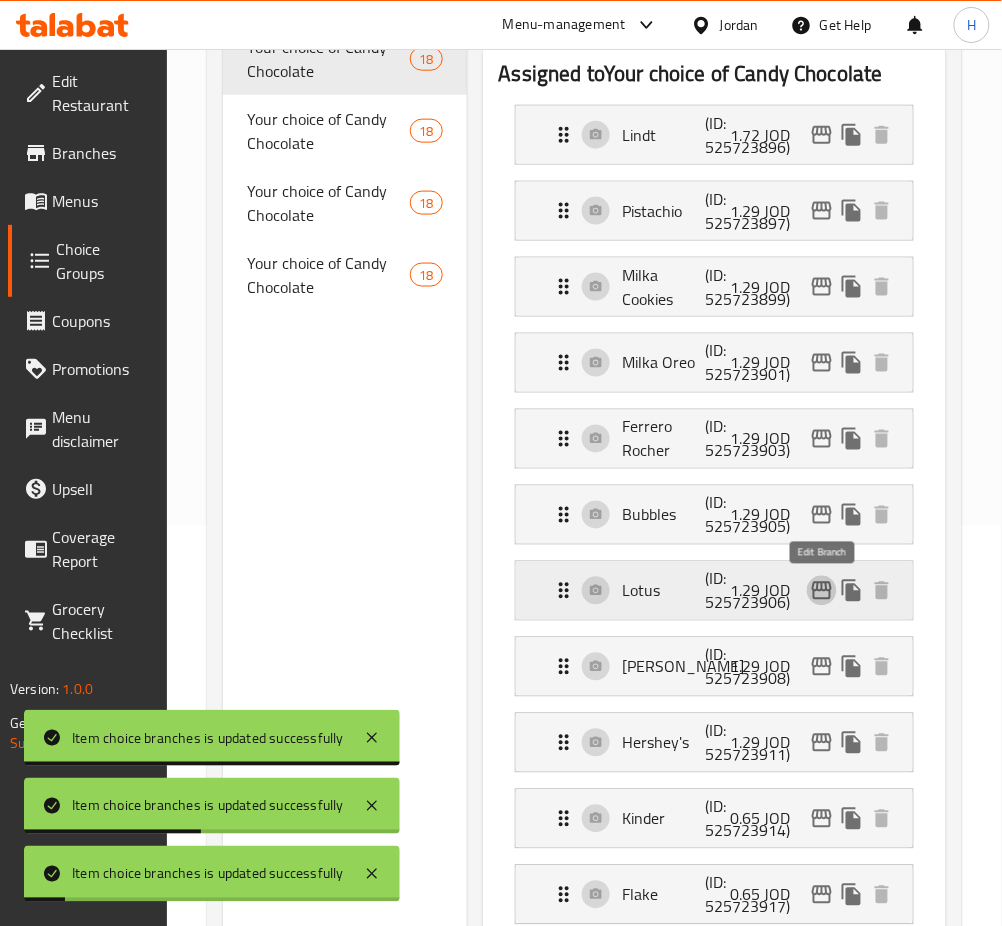 click 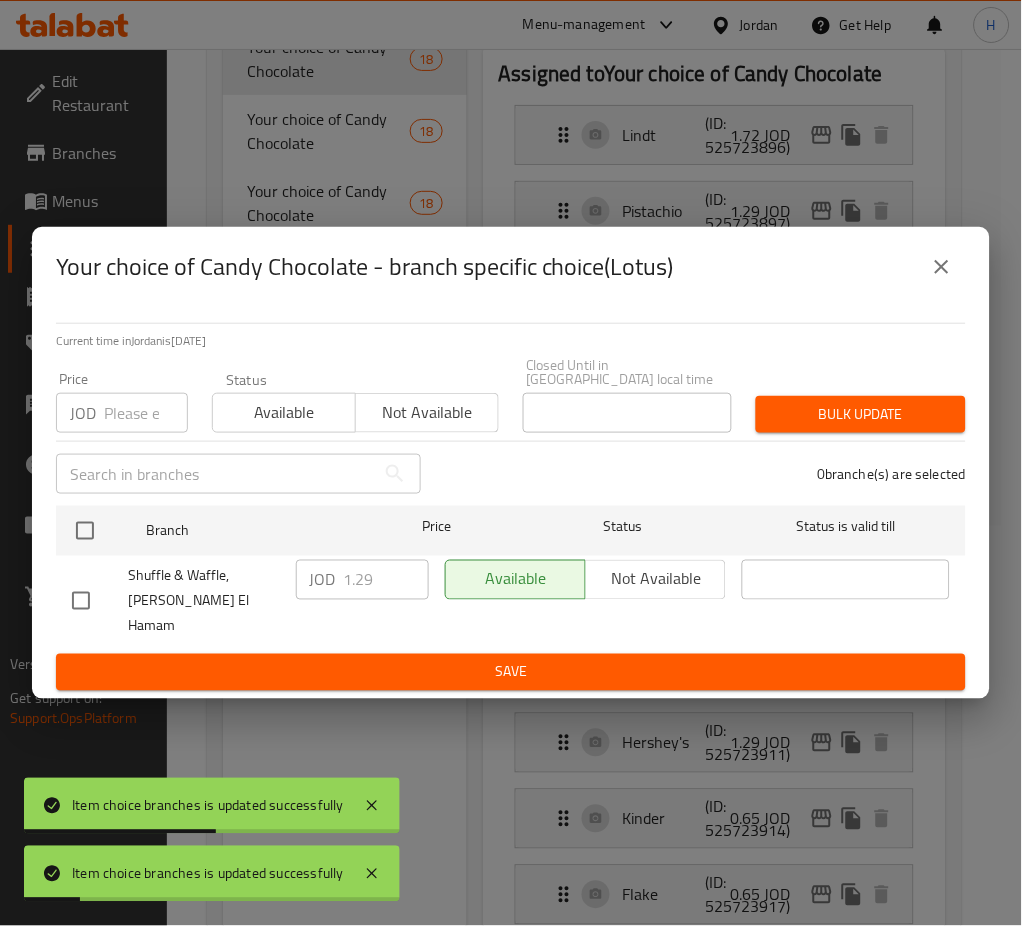 click at bounding box center (85, 531) 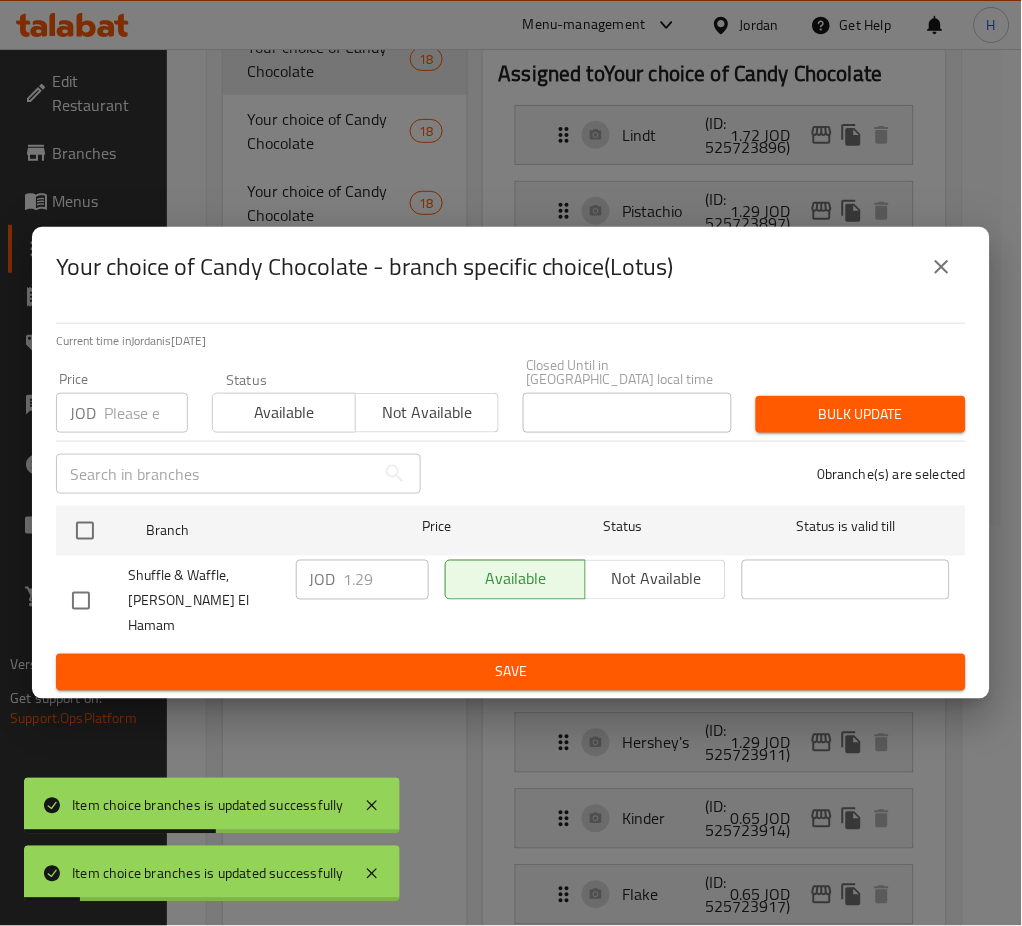 checkbox on "true" 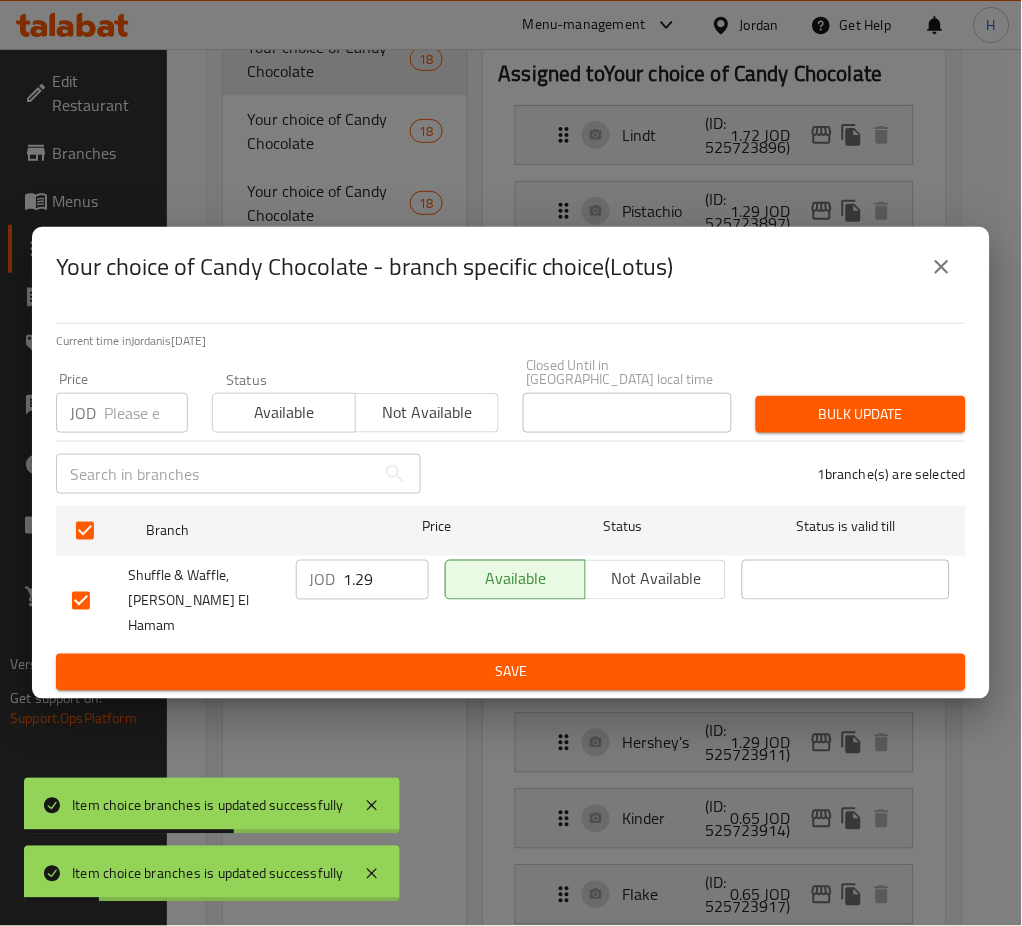 click on "1.29" at bounding box center [386, 580] 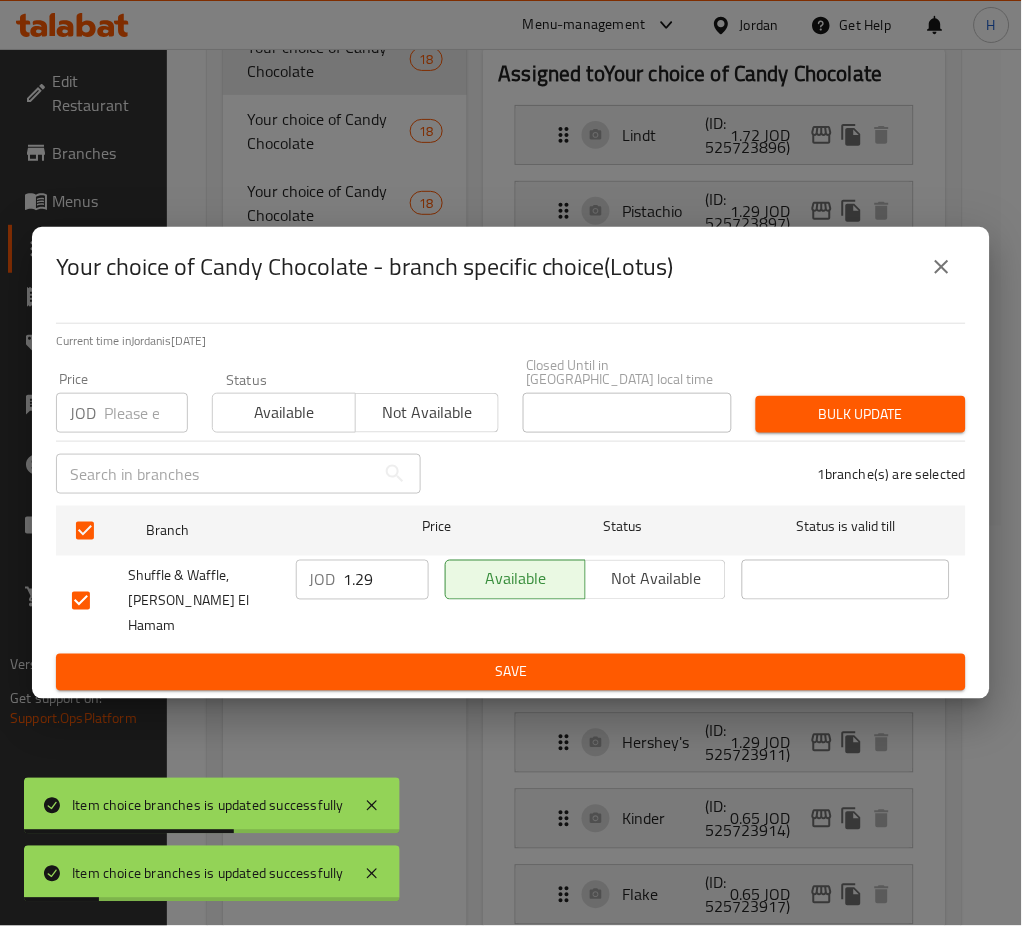 paste on "5" 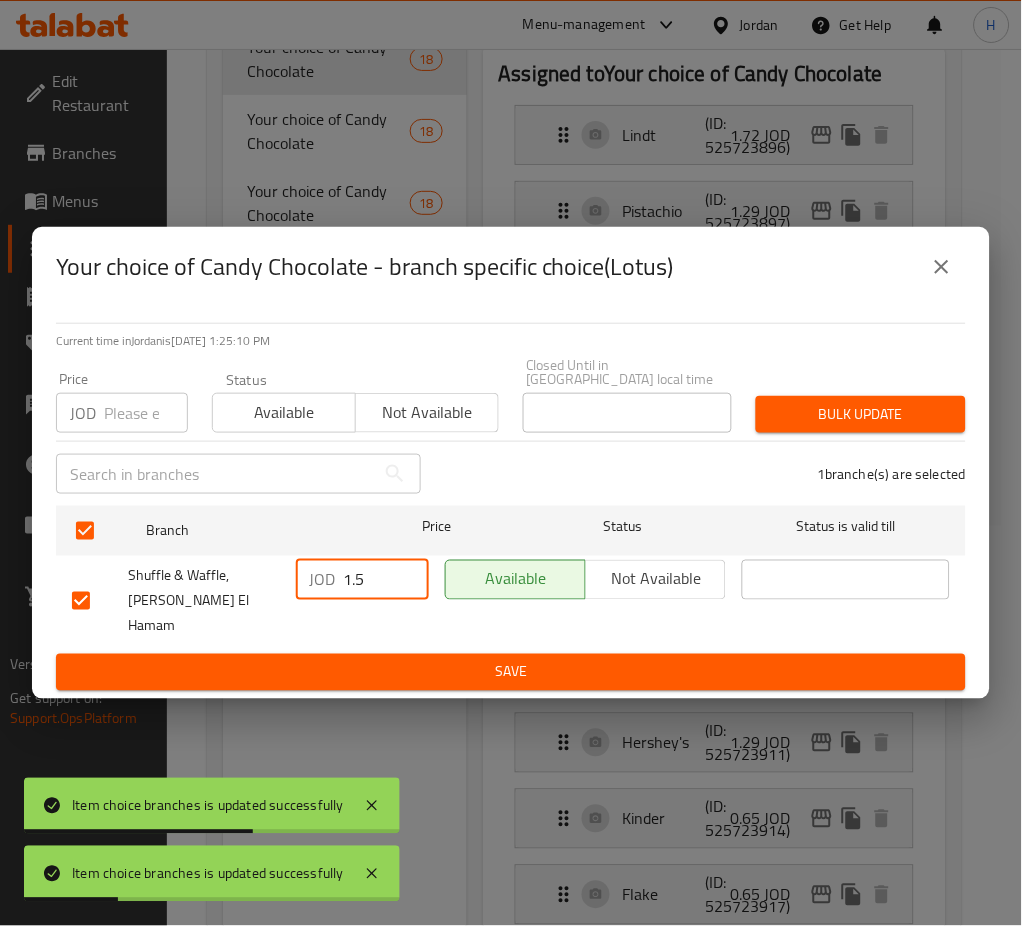 type on "1.5" 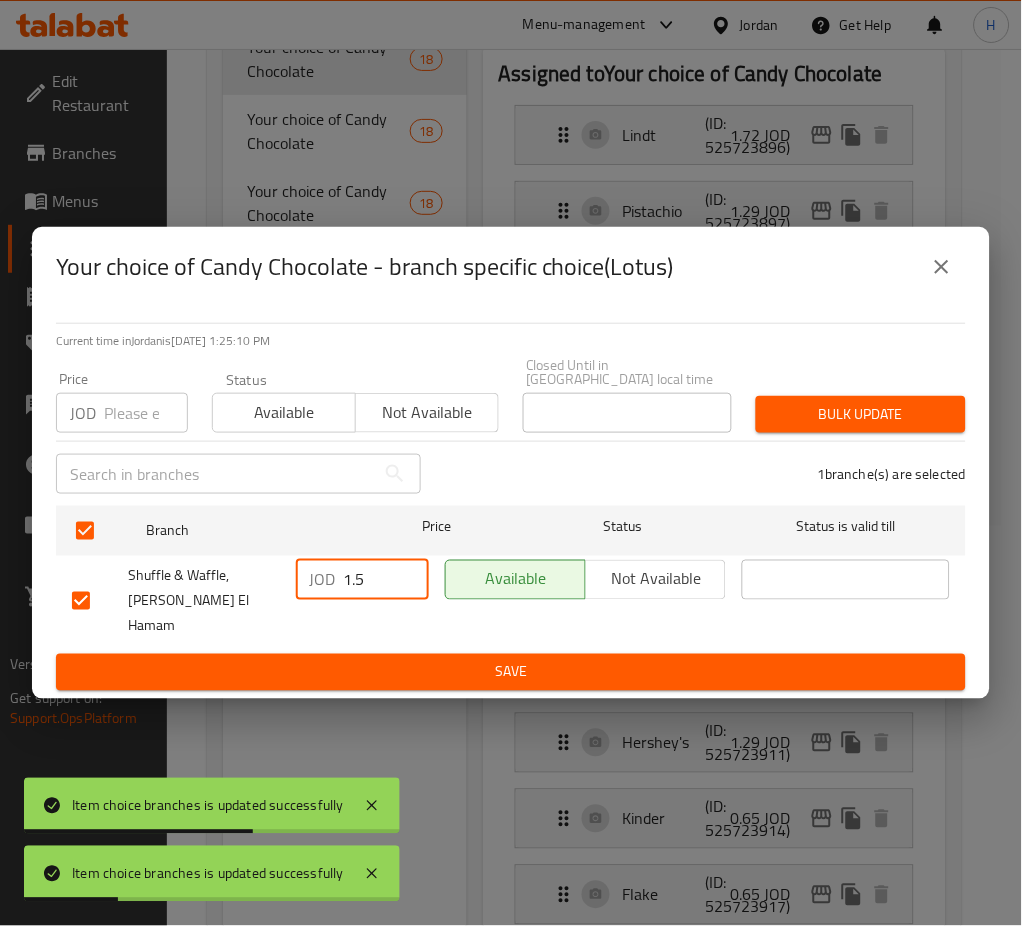 click on "Save" at bounding box center [511, 672] 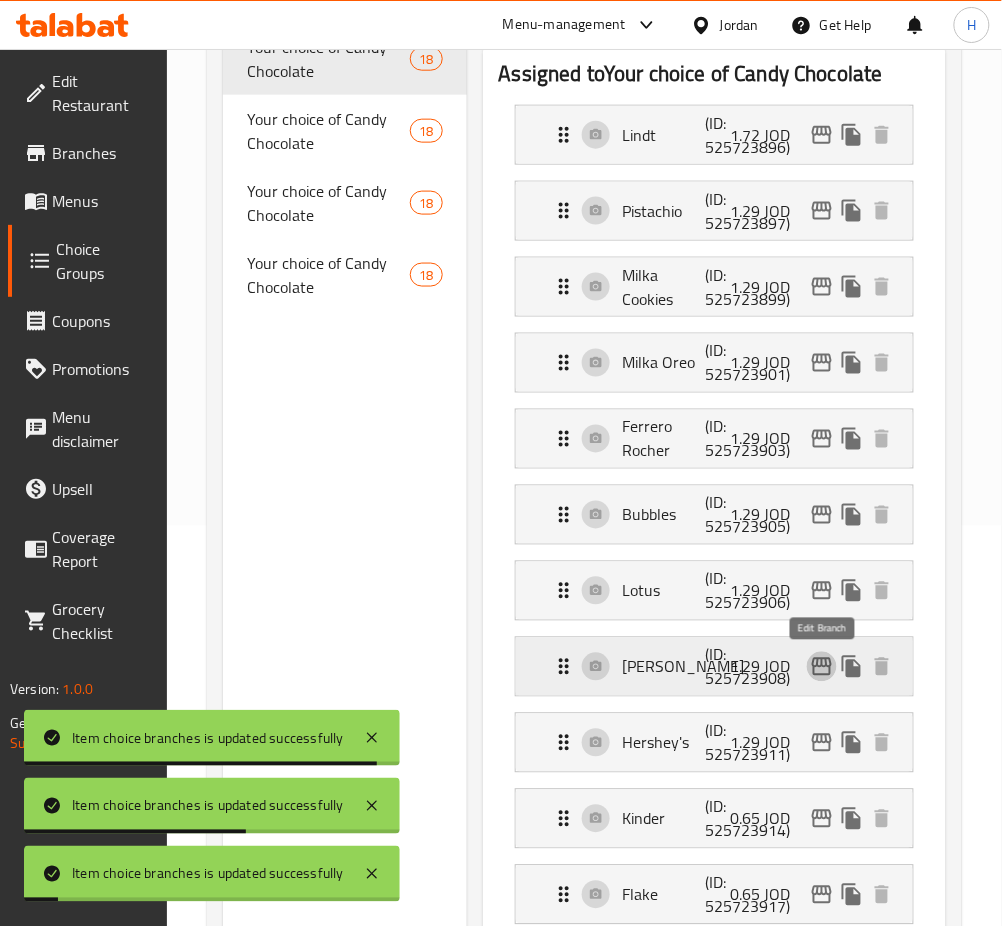click 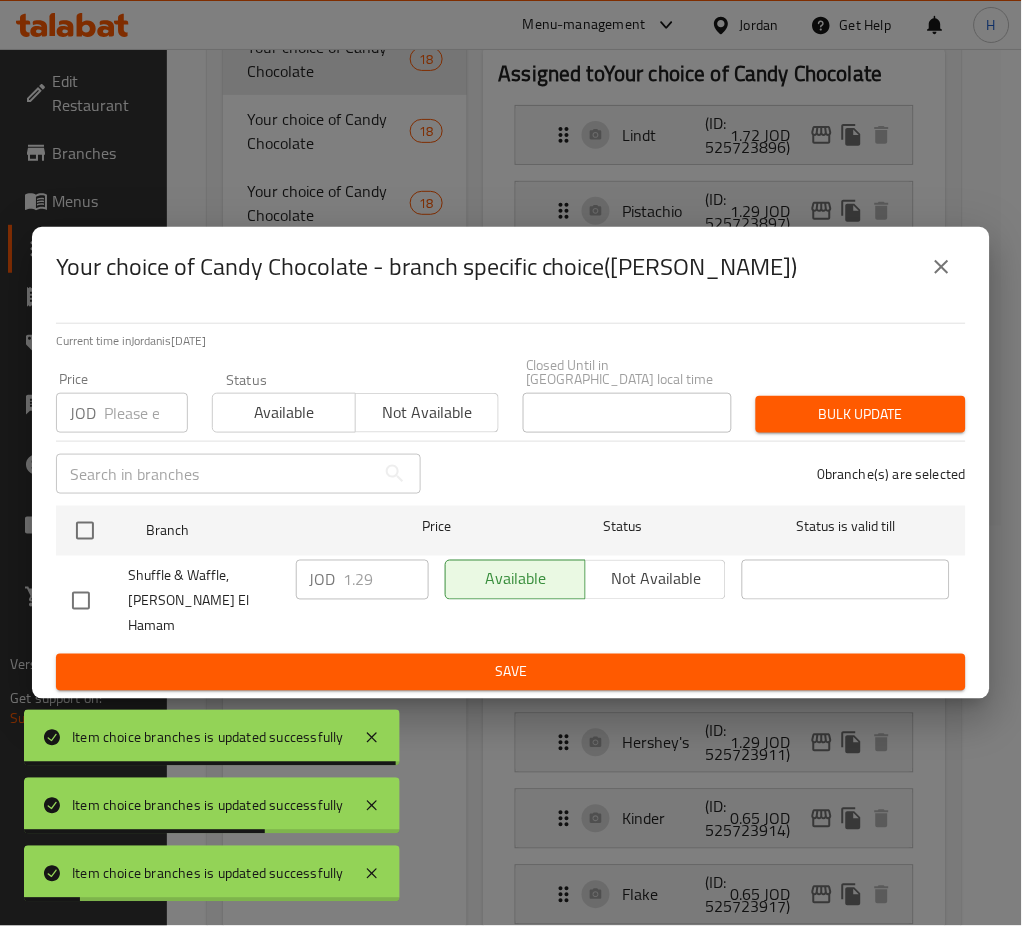 click at bounding box center (85, 531) 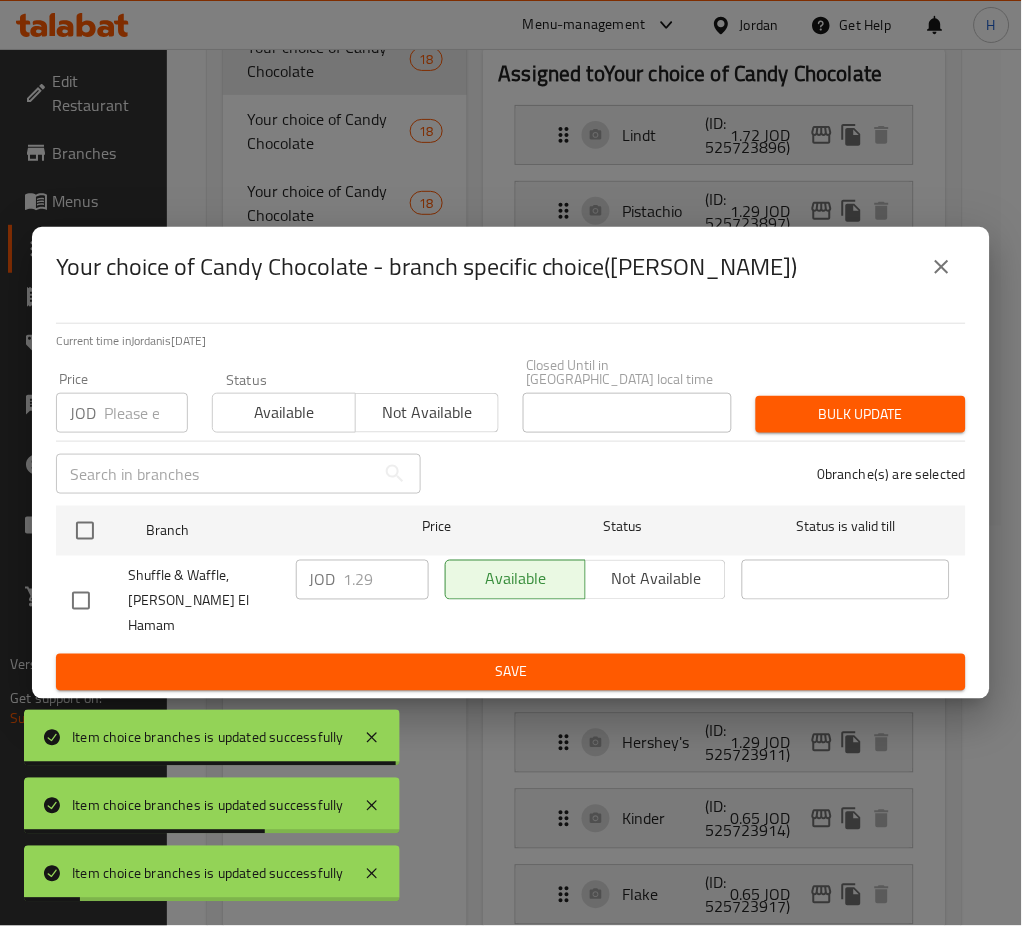 checkbox on "true" 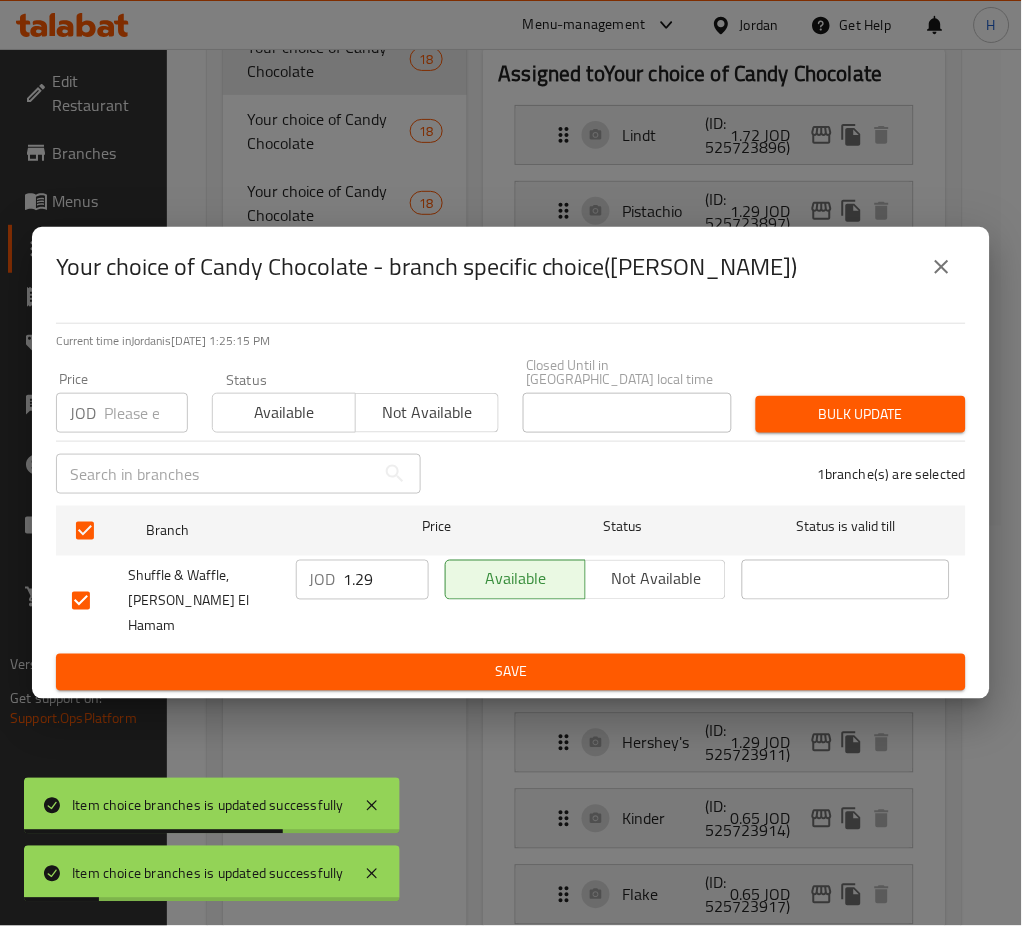 click on "1.29" at bounding box center [386, 580] 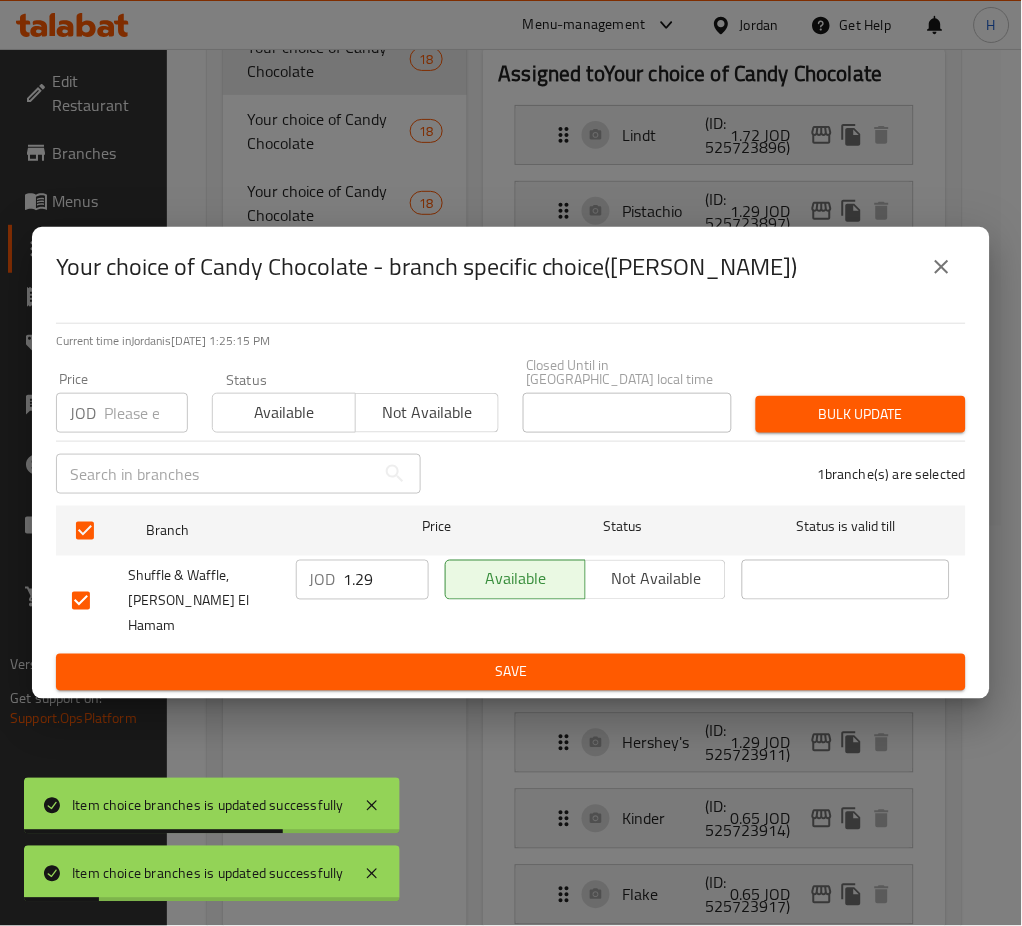 paste on "5" 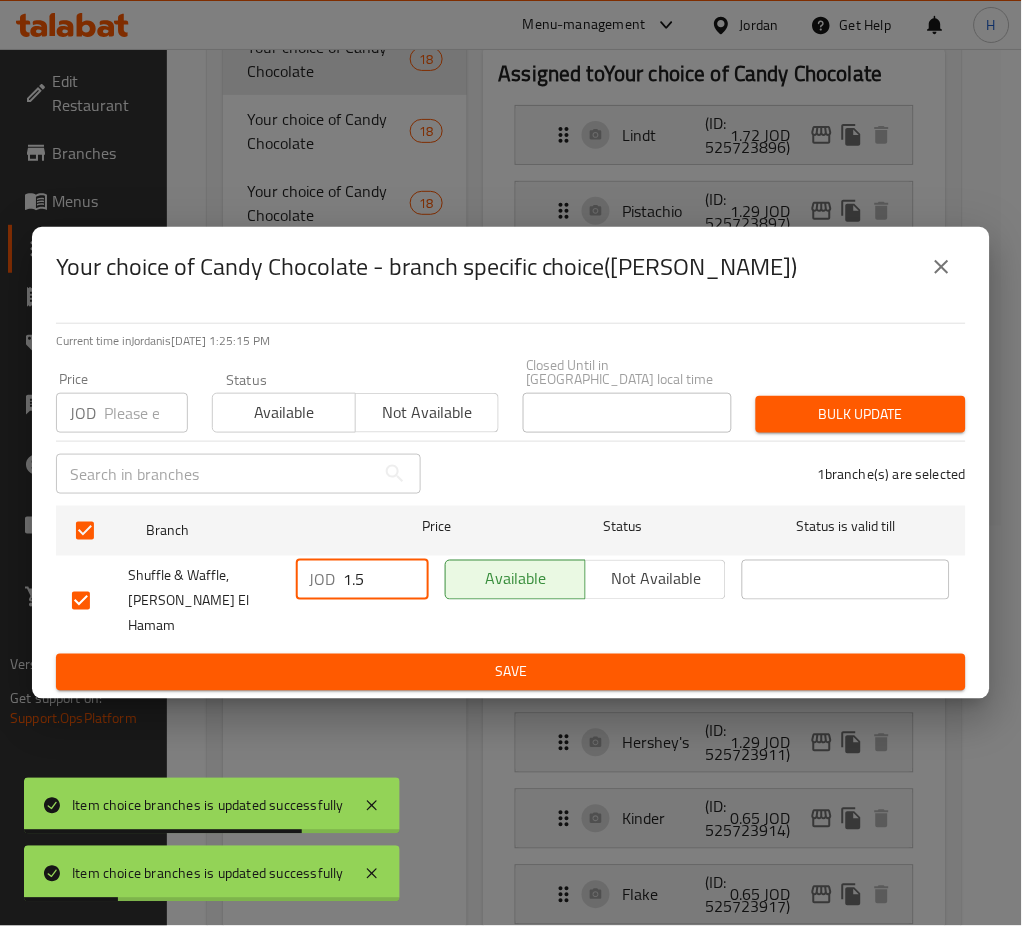 type on "1.5" 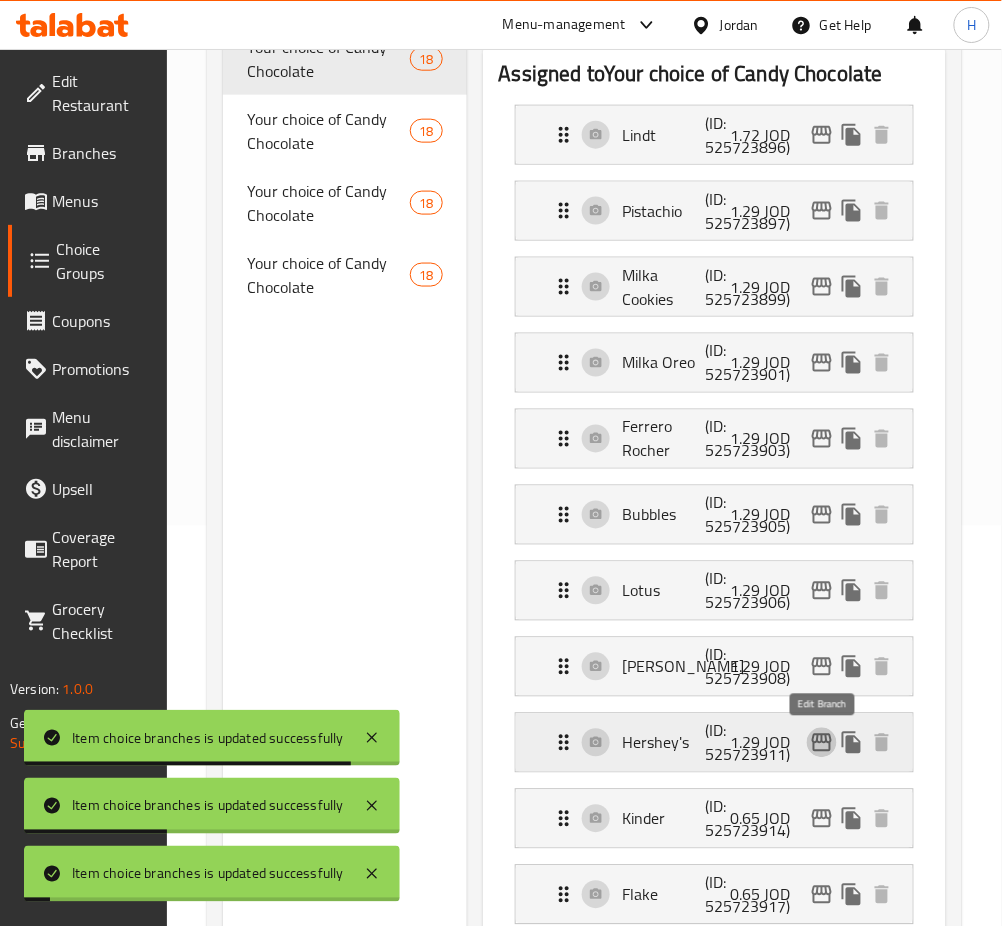 click 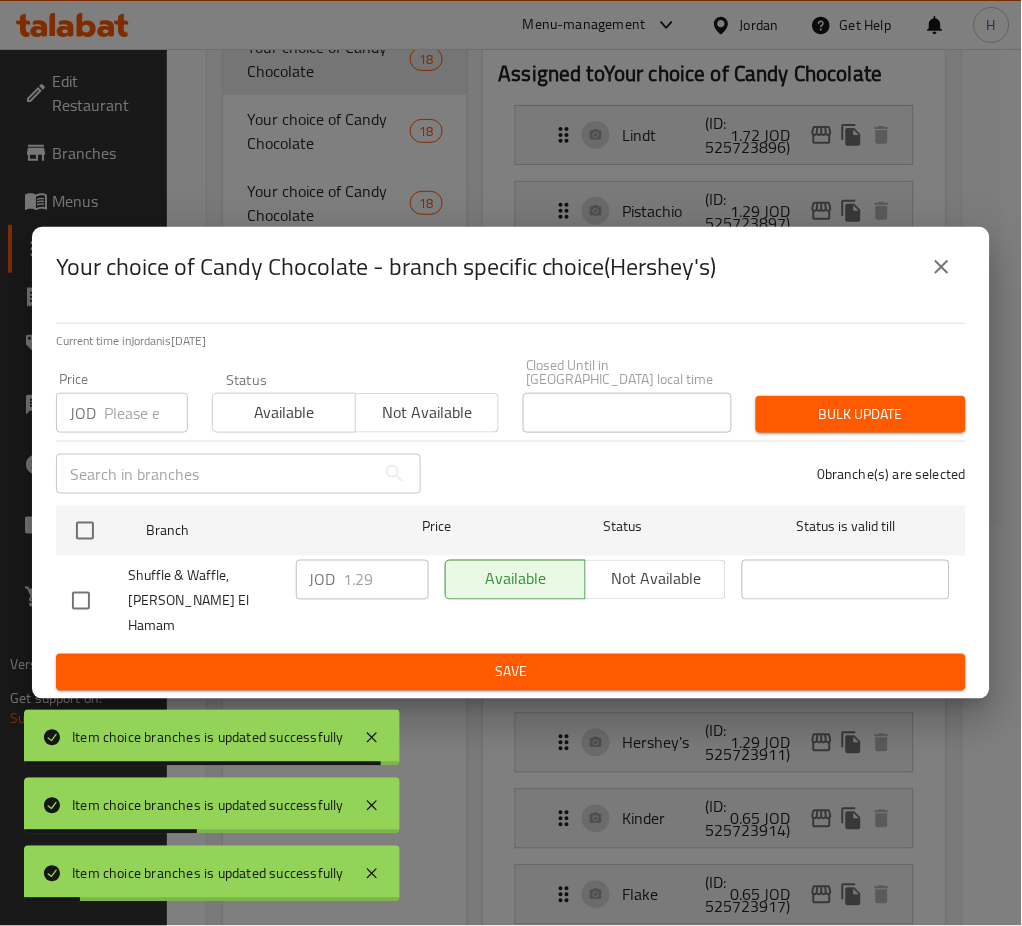 drag, startPoint x: 82, startPoint y: 543, endPoint x: 404, endPoint y: 603, distance: 327.54236 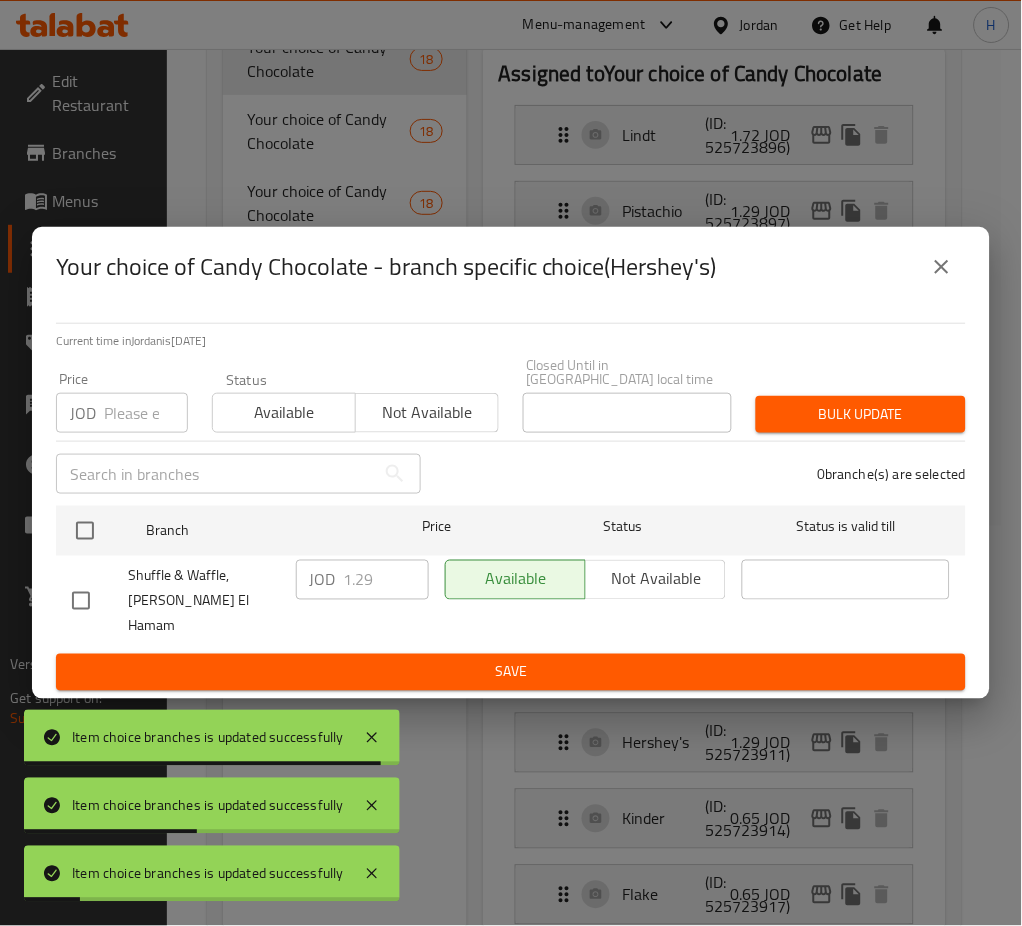 click at bounding box center (85, 531) 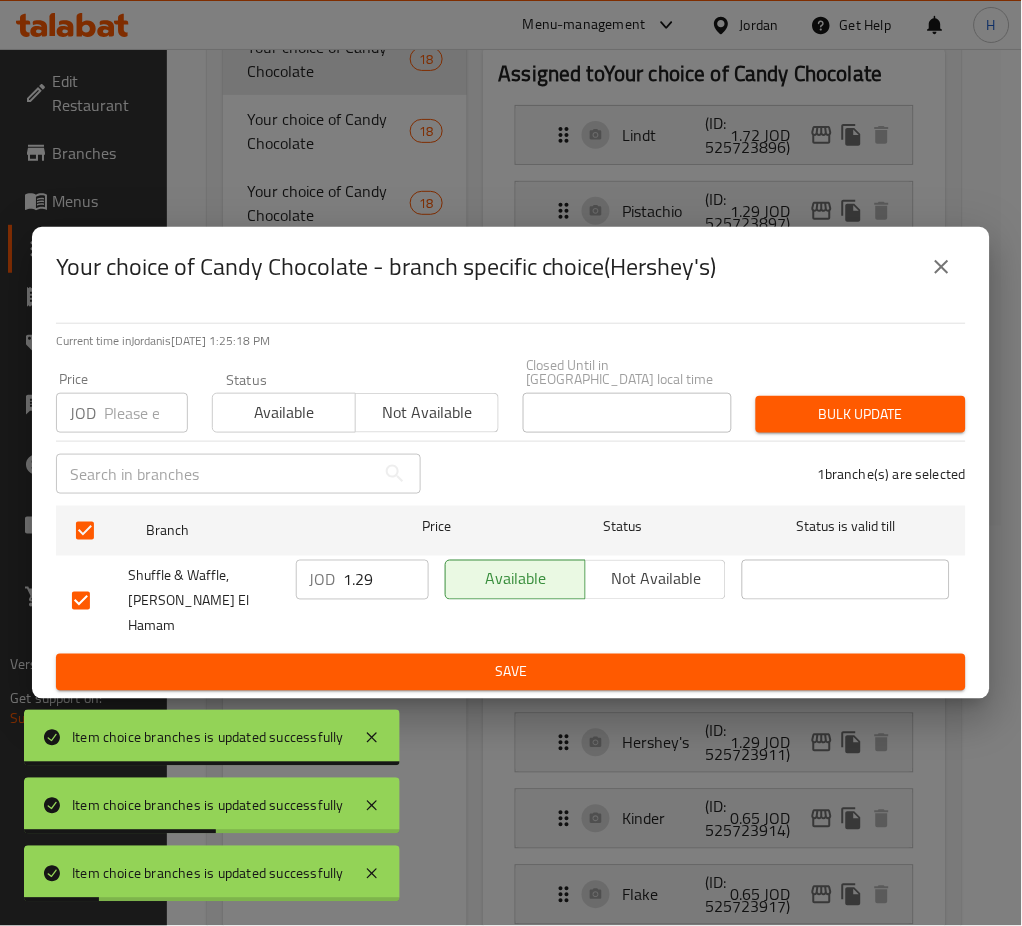 click on "1.29" at bounding box center [386, 580] 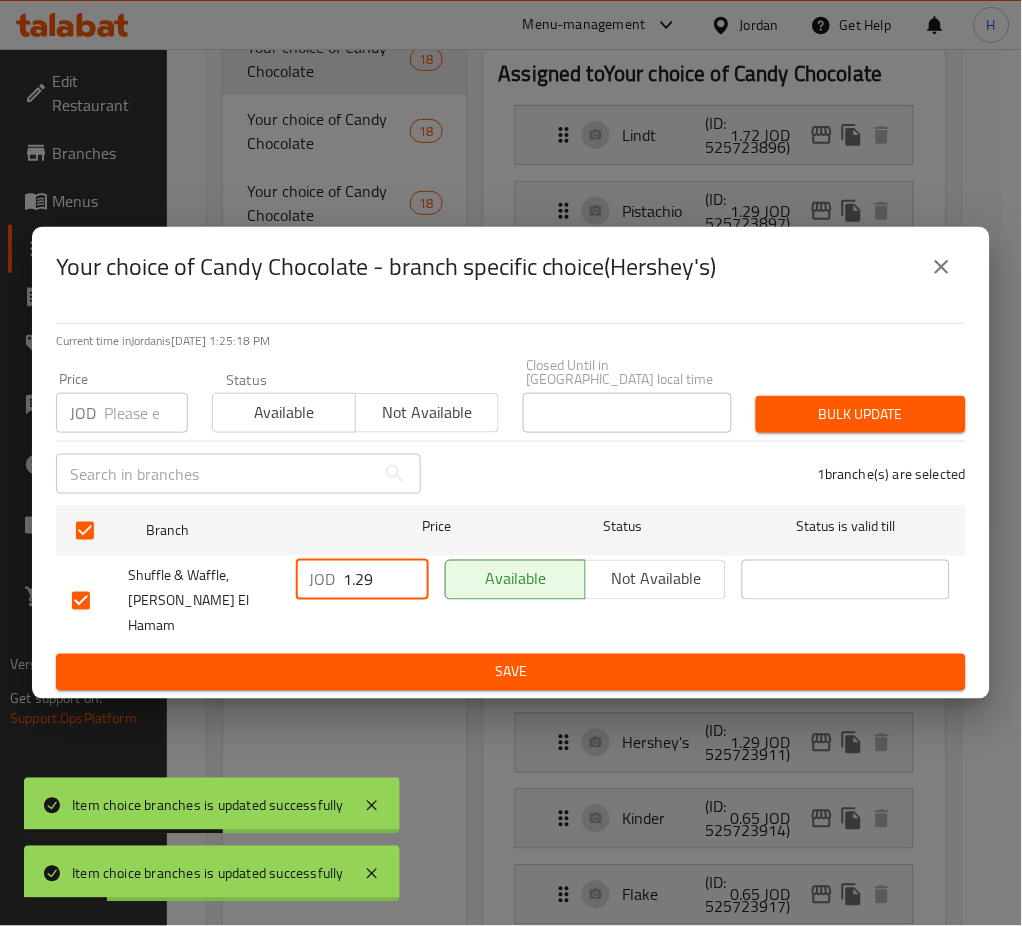 paste on "5" 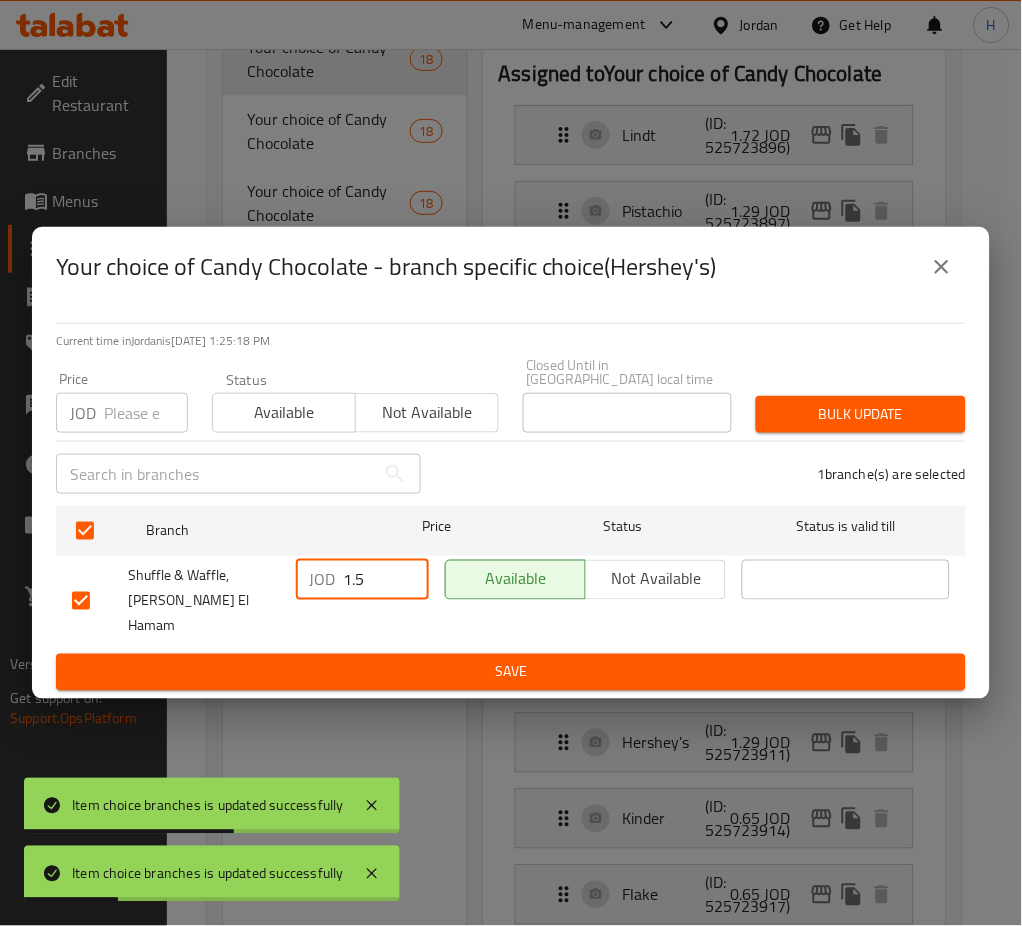 type on "1.5" 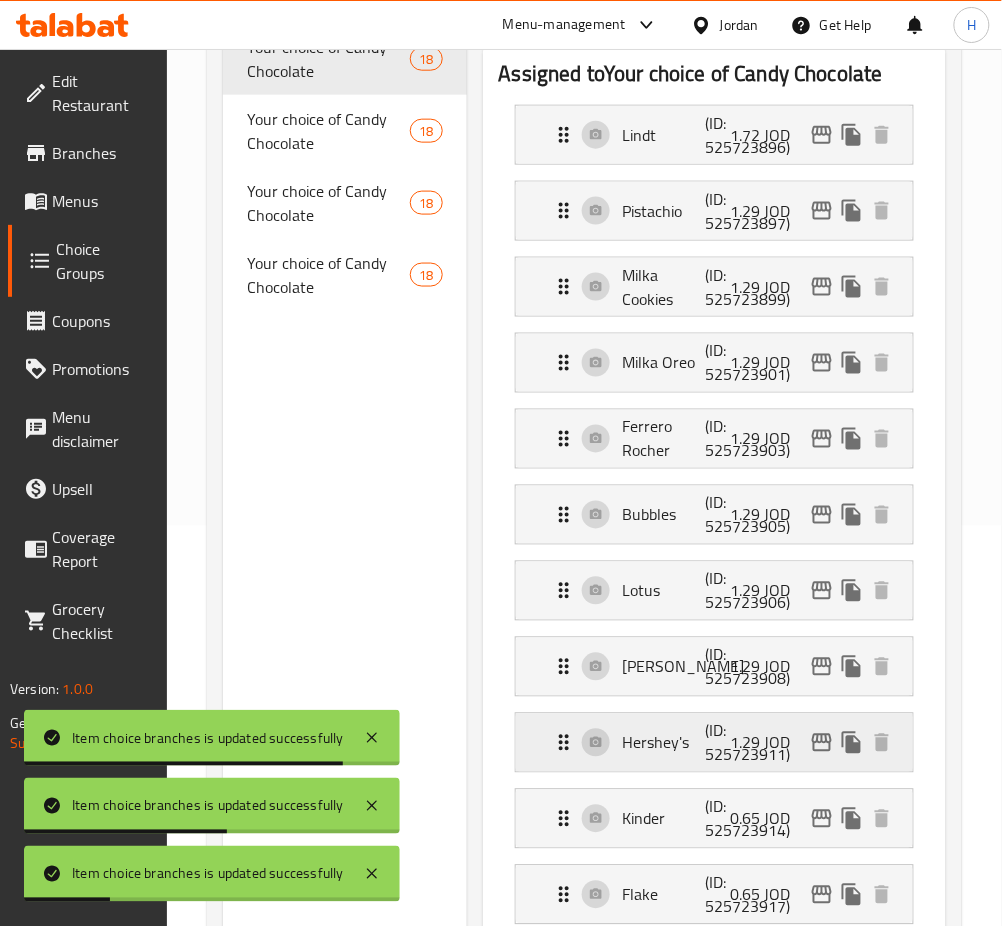 click 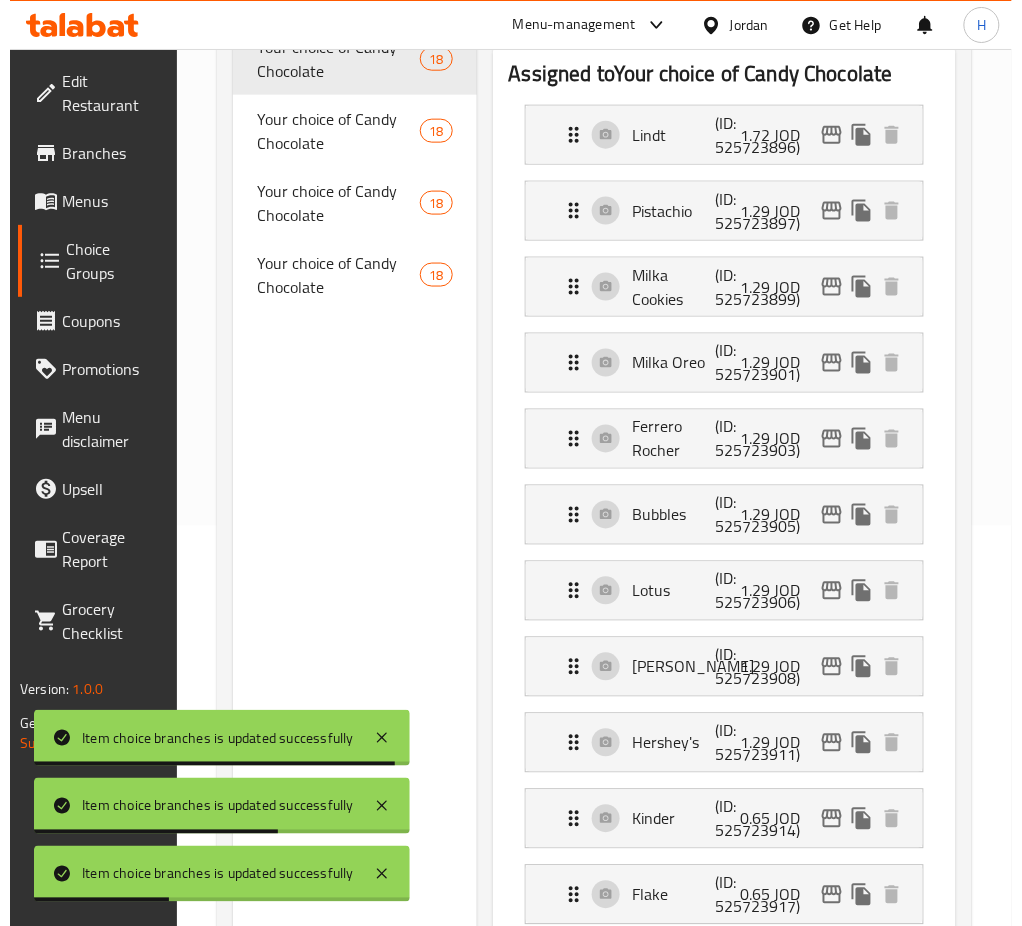 scroll, scrollTop: 533, scrollLeft: 0, axis: vertical 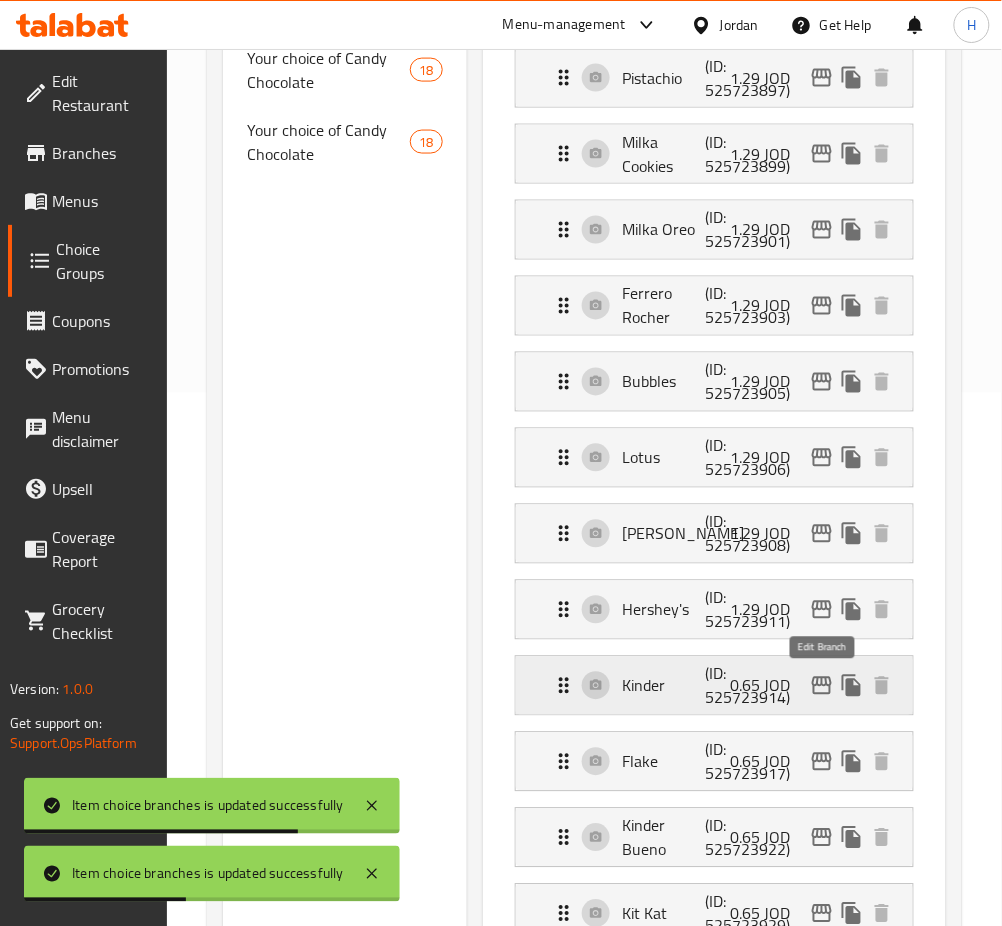 click 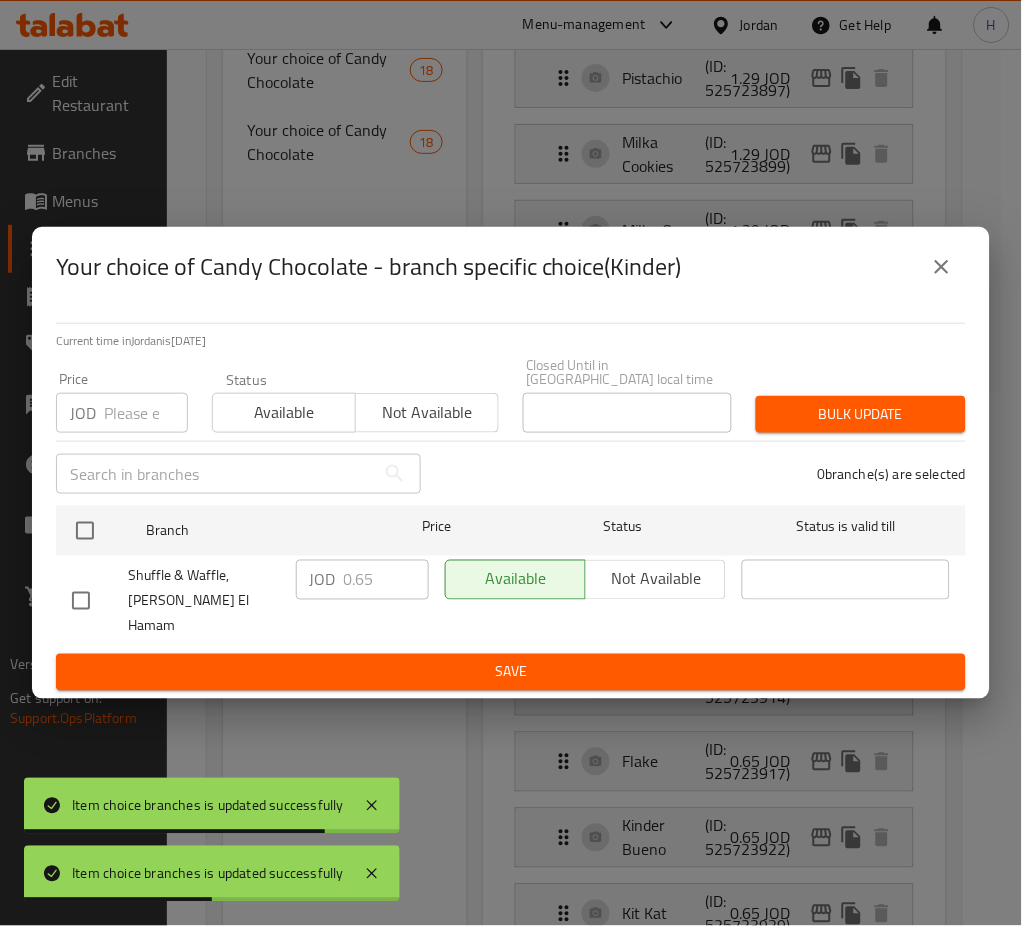 drag, startPoint x: 93, startPoint y: 521, endPoint x: 302, endPoint y: 582, distance: 217.72 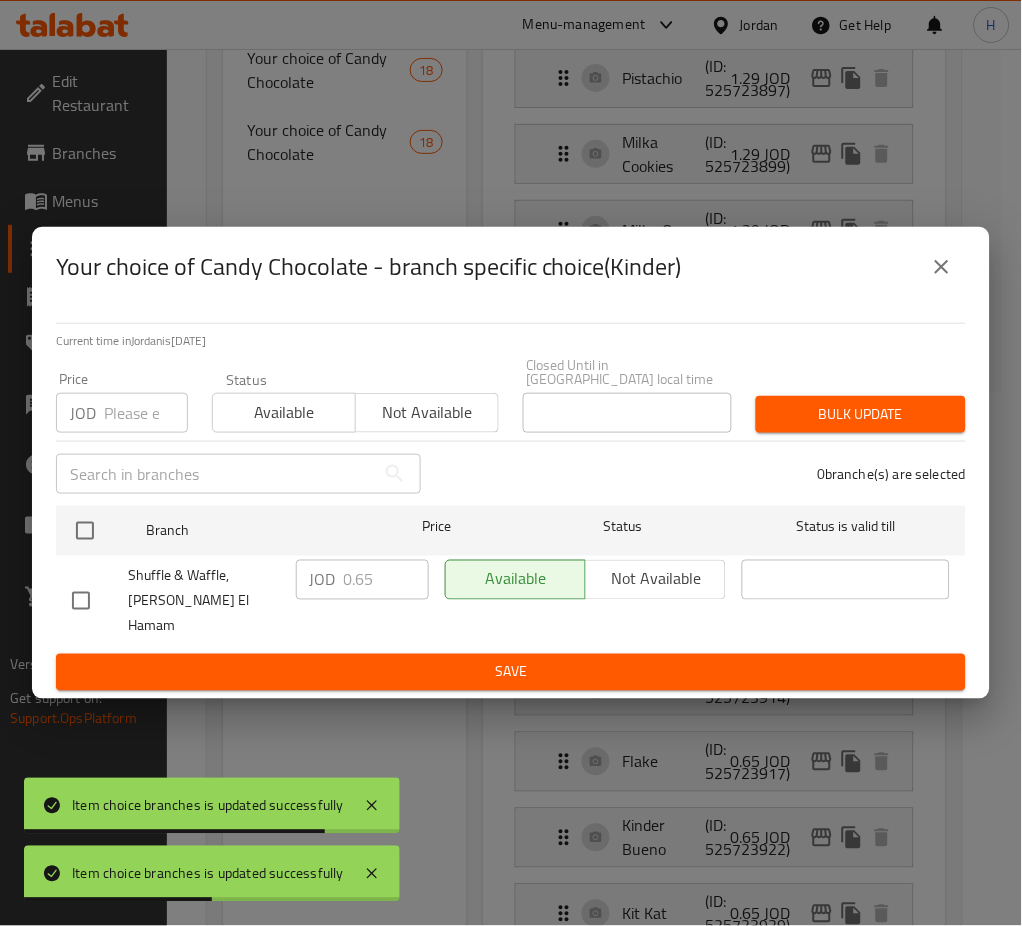 click at bounding box center (85, 531) 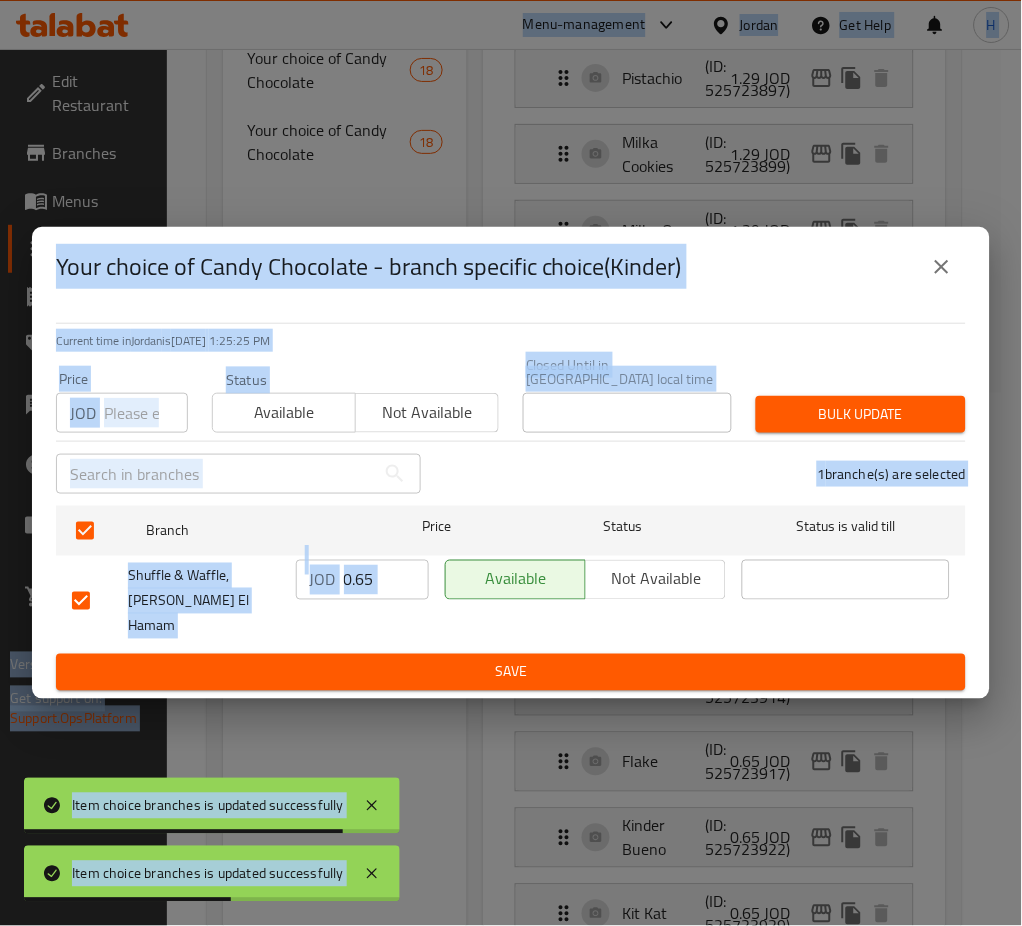 click on "0.65" at bounding box center (386, 580) 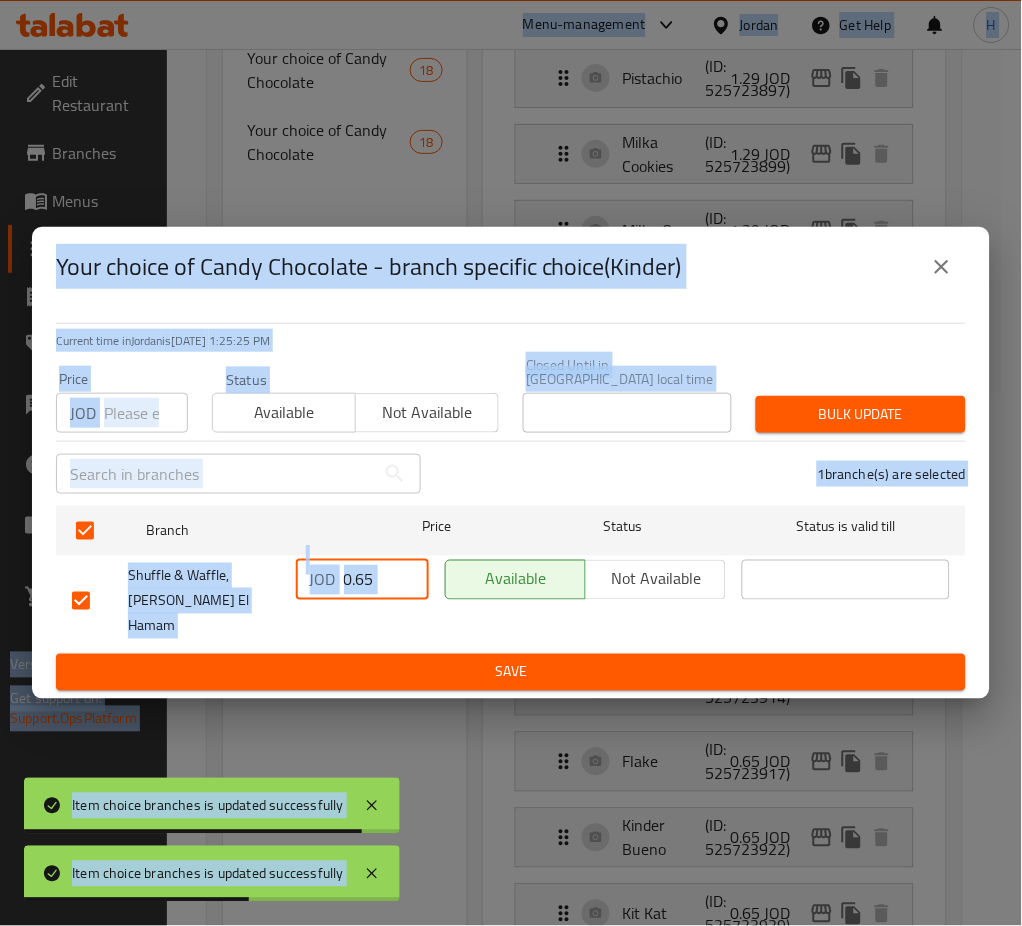 click on "0.65" at bounding box center (386, 580) 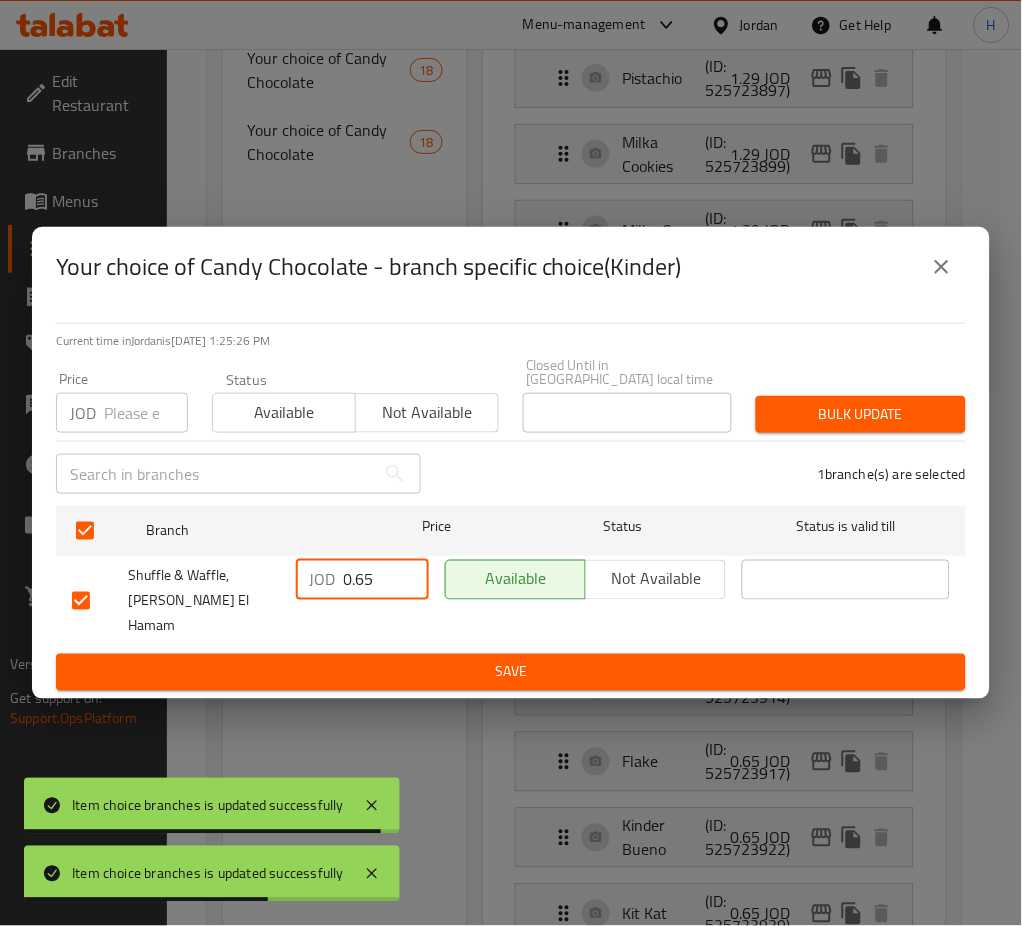 paste on "1." 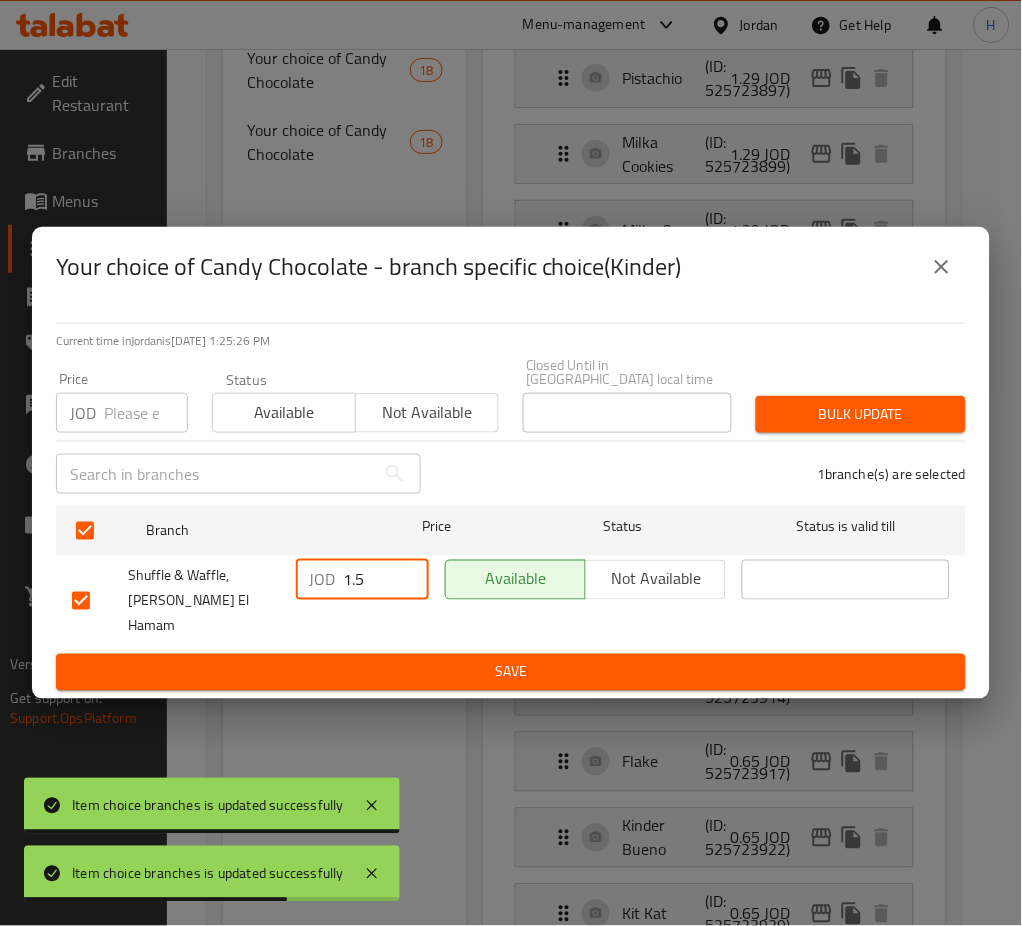 type on "1.5" 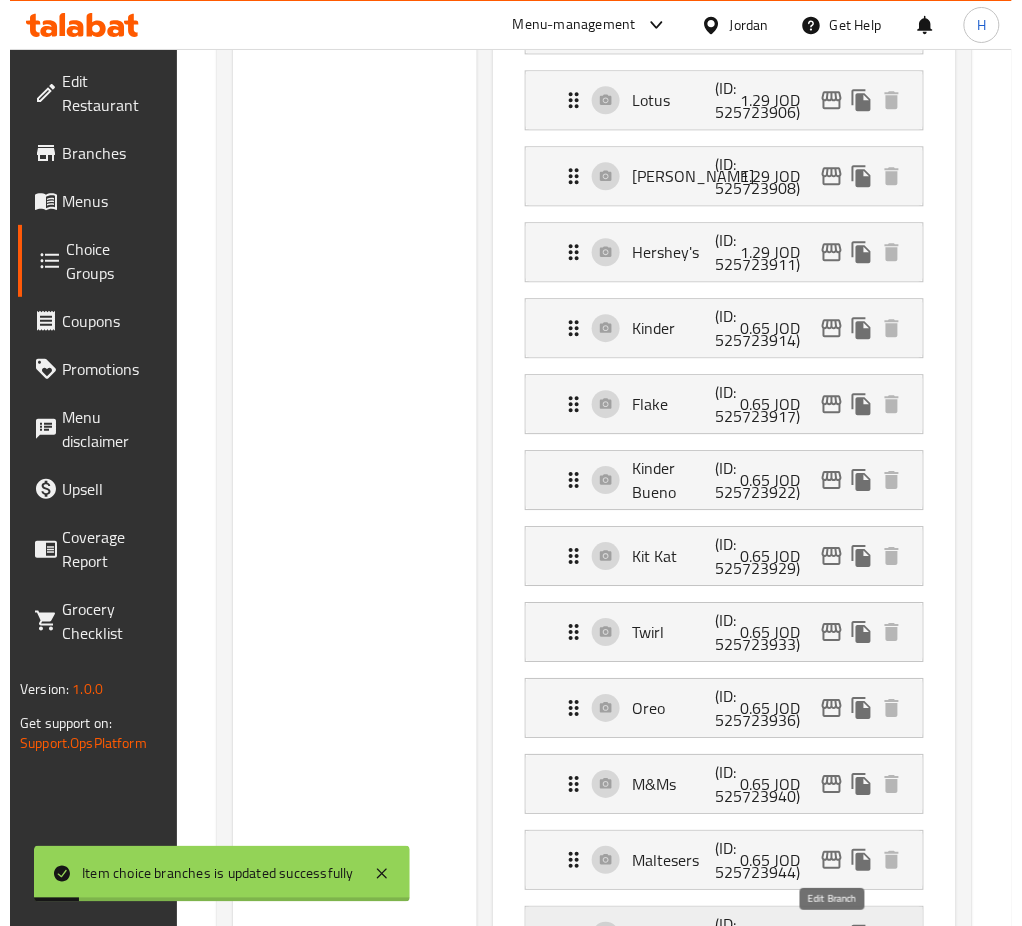 scroll, scrollTop: 1066, scrollLeft: 0, axis: vertical 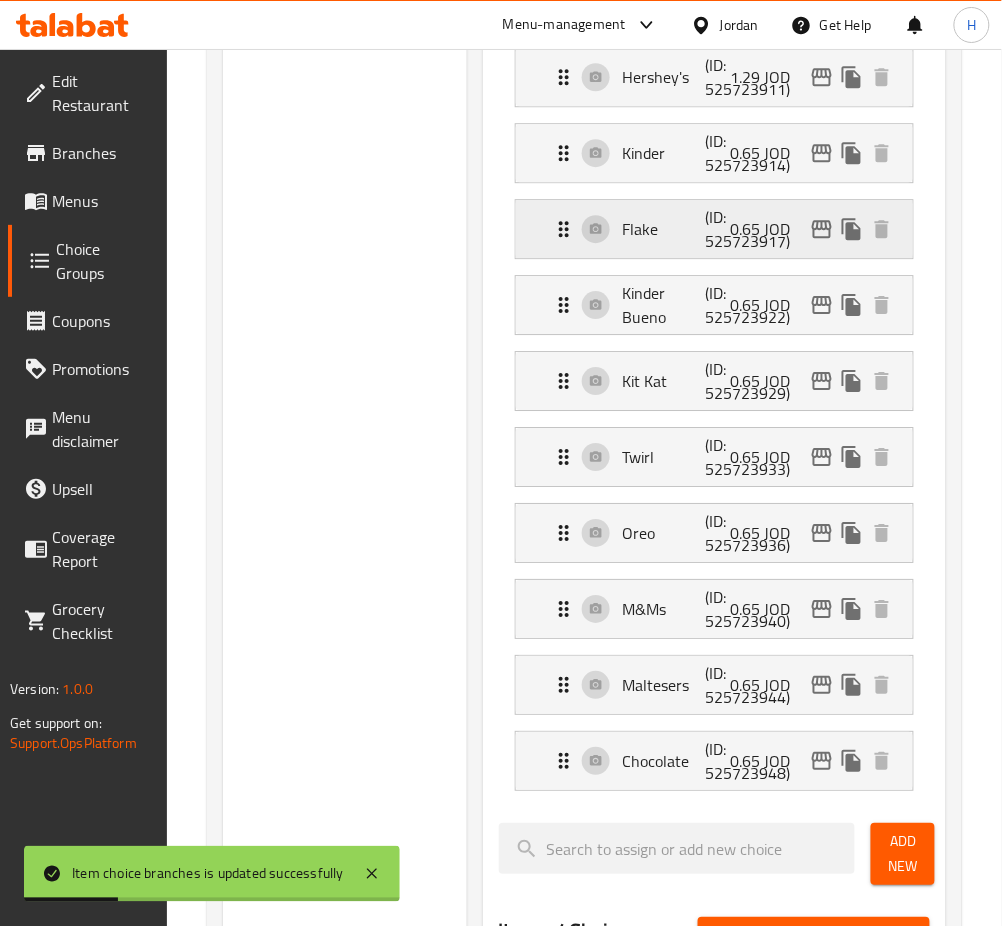 click 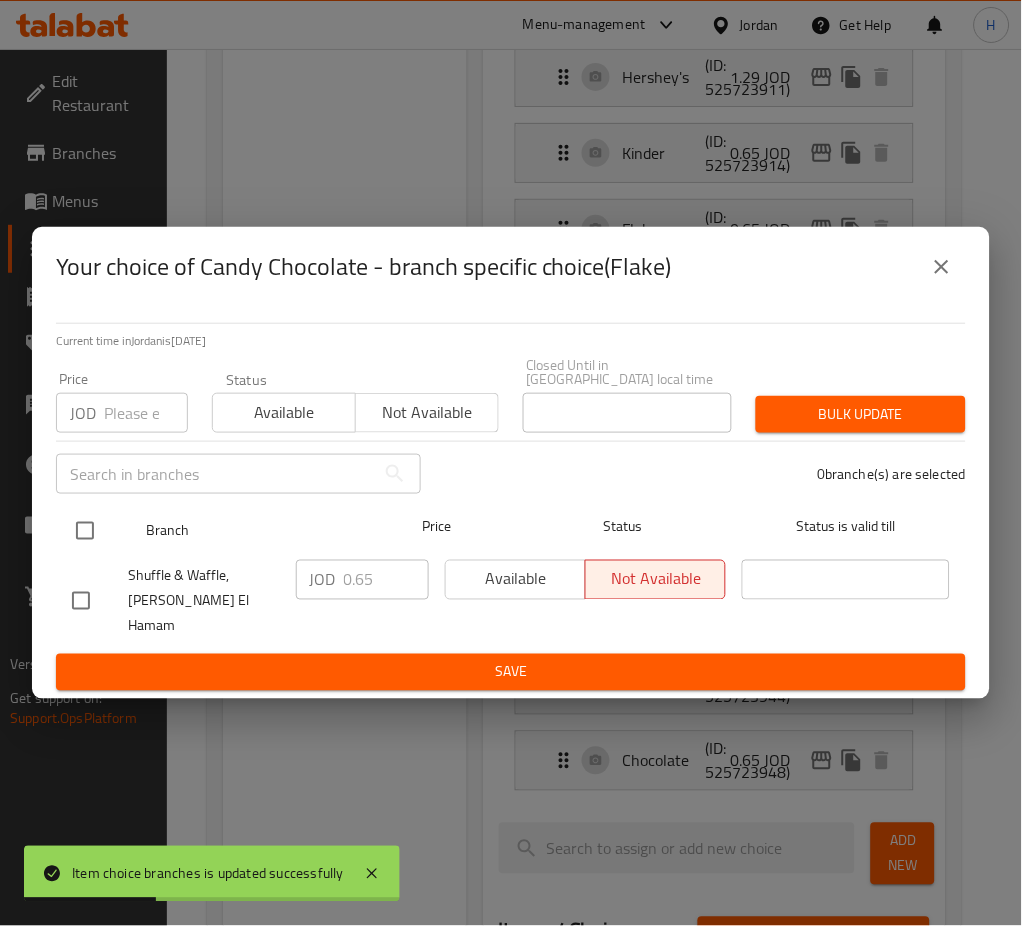 click at bounding box center [85, 531] 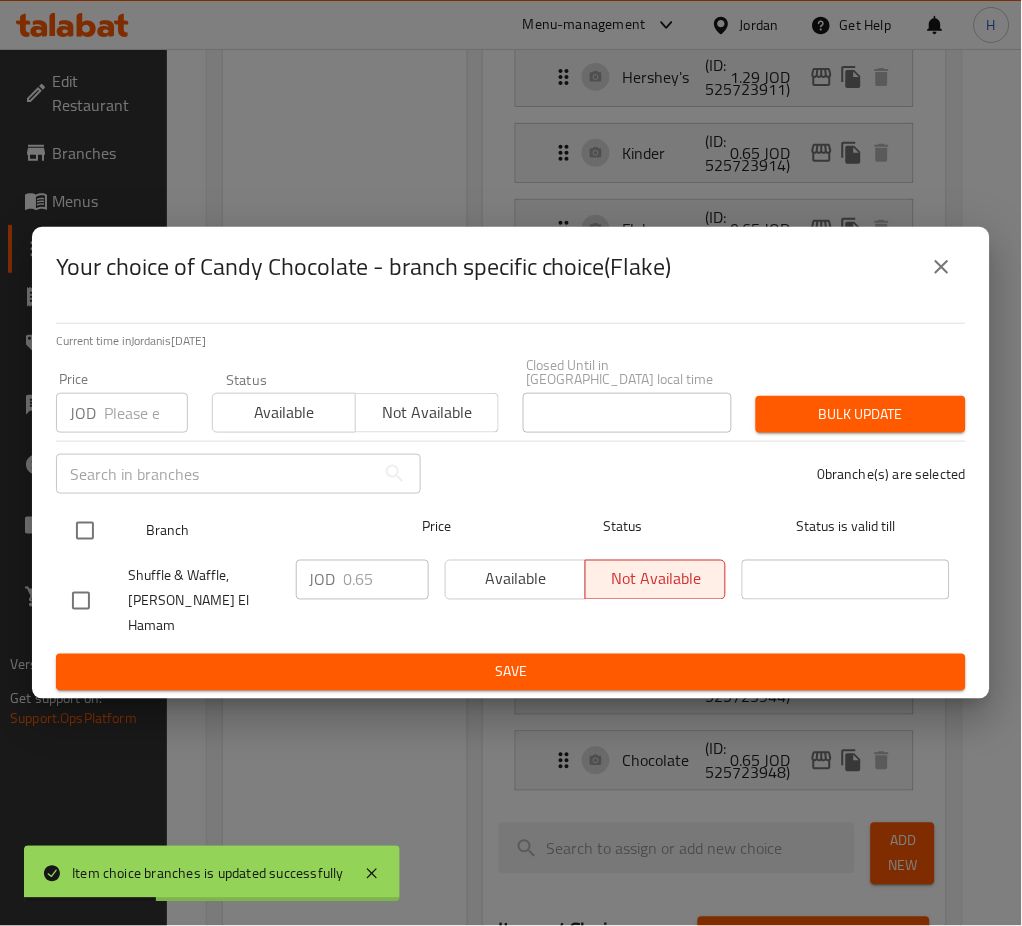 checkbox on "true" 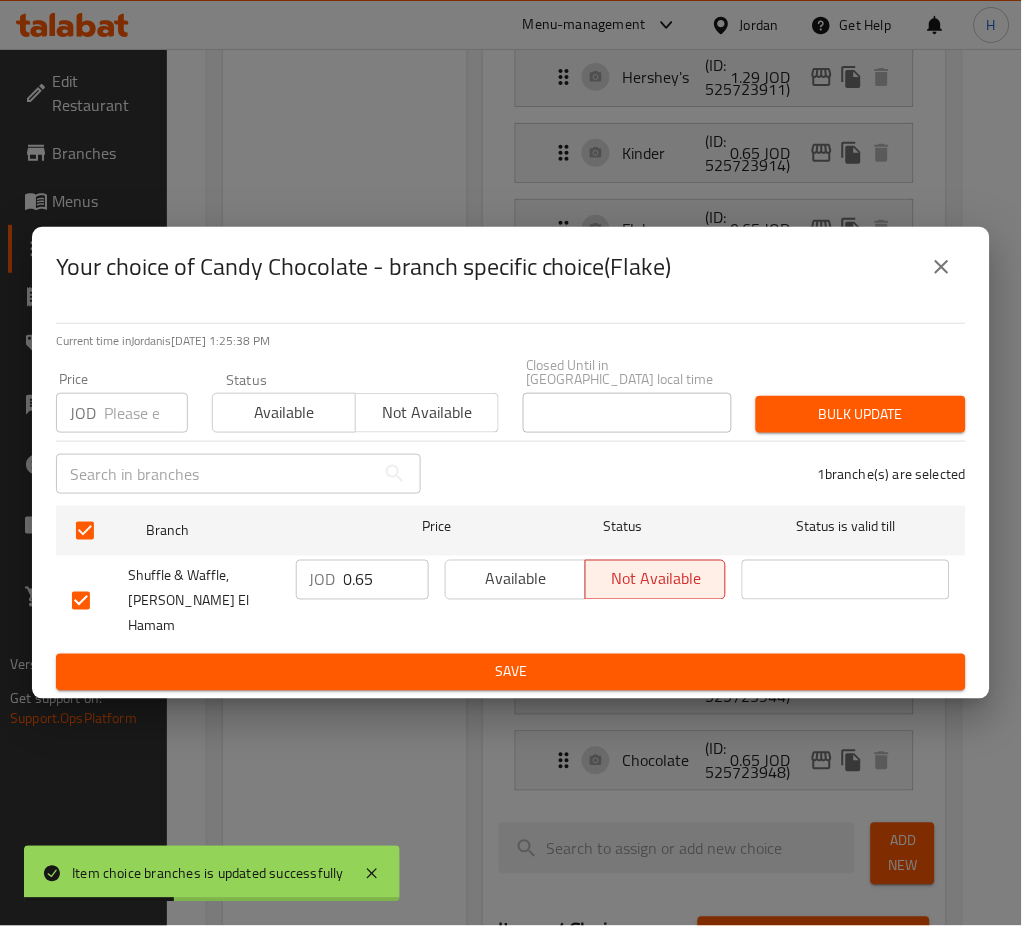 click on "0.65" at bounding box center (386, 580) 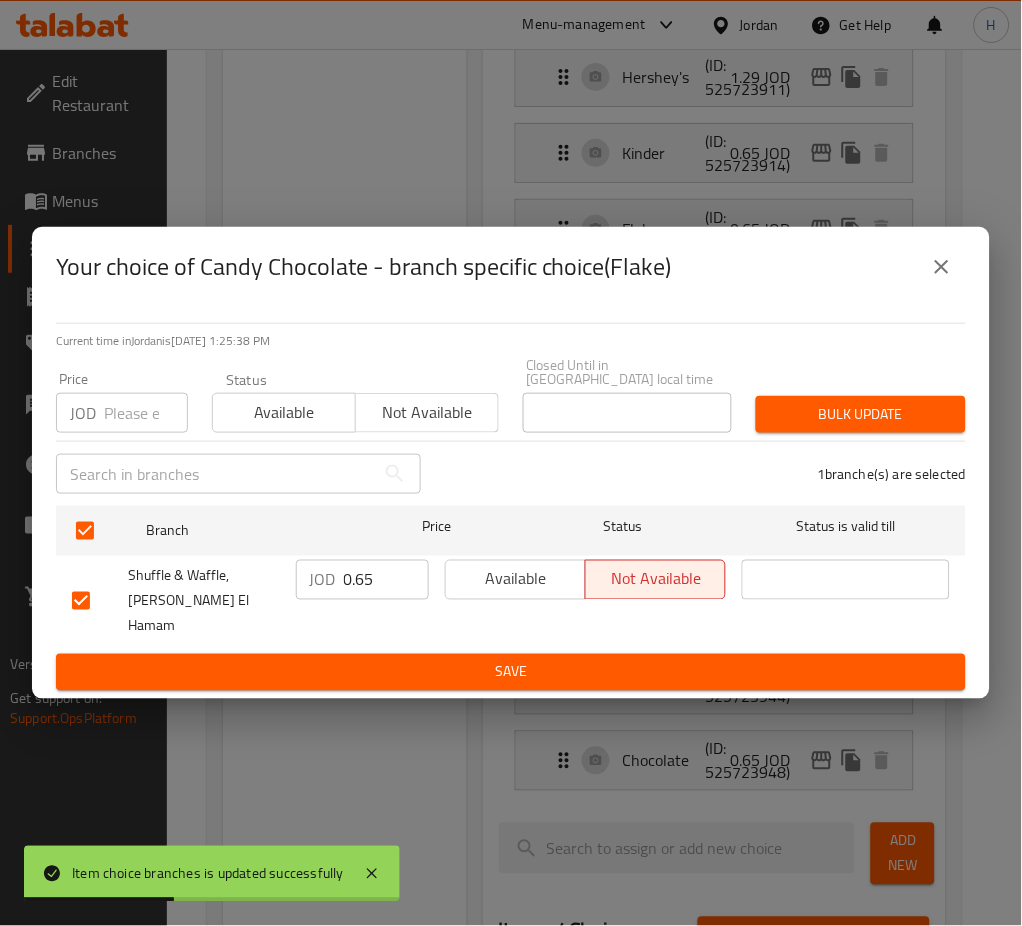 paste on "1." 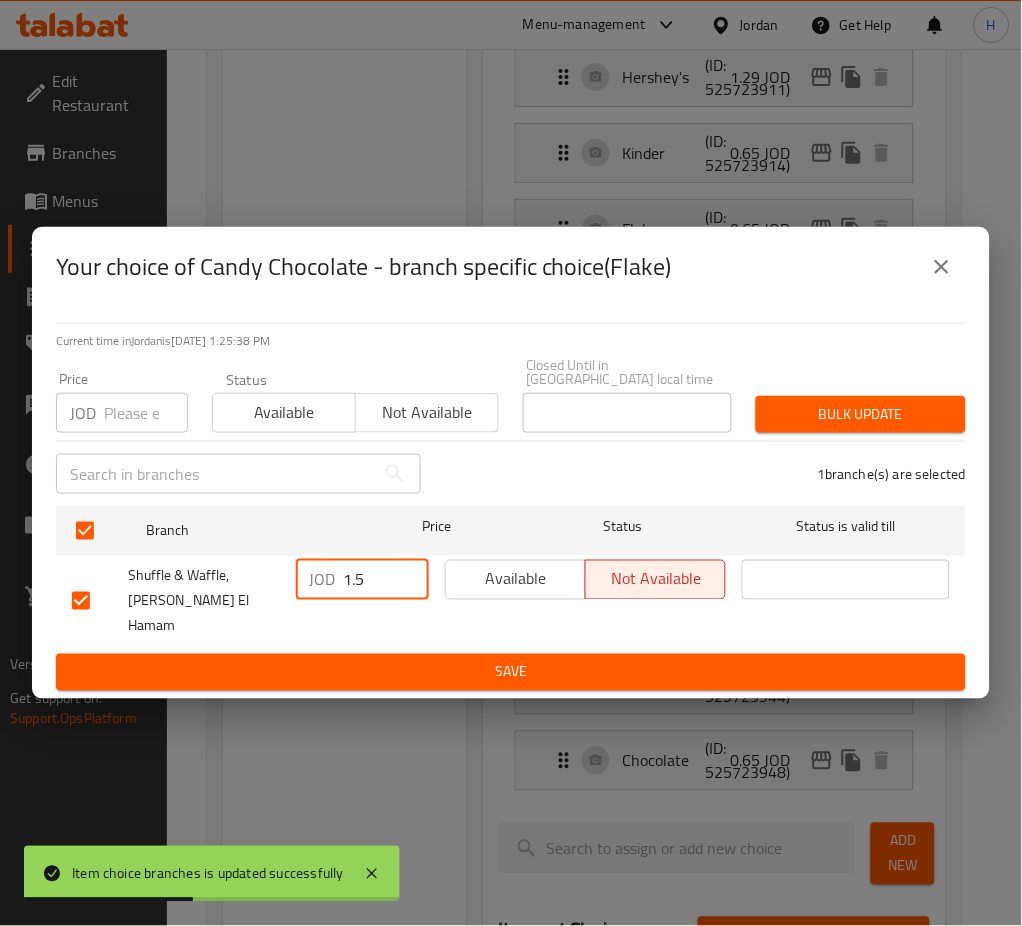 type on "1.5" 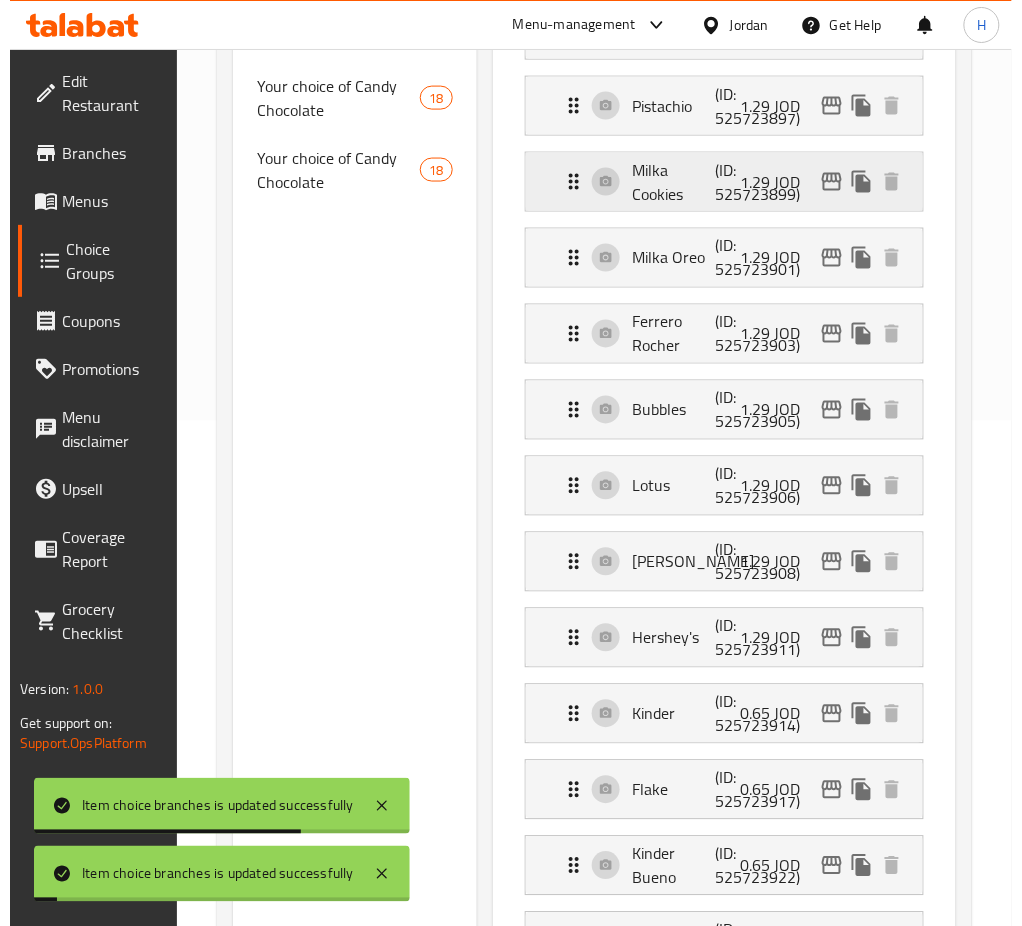 scroll, scrollTop: 800, scrollLeft: 0, axis: vertical 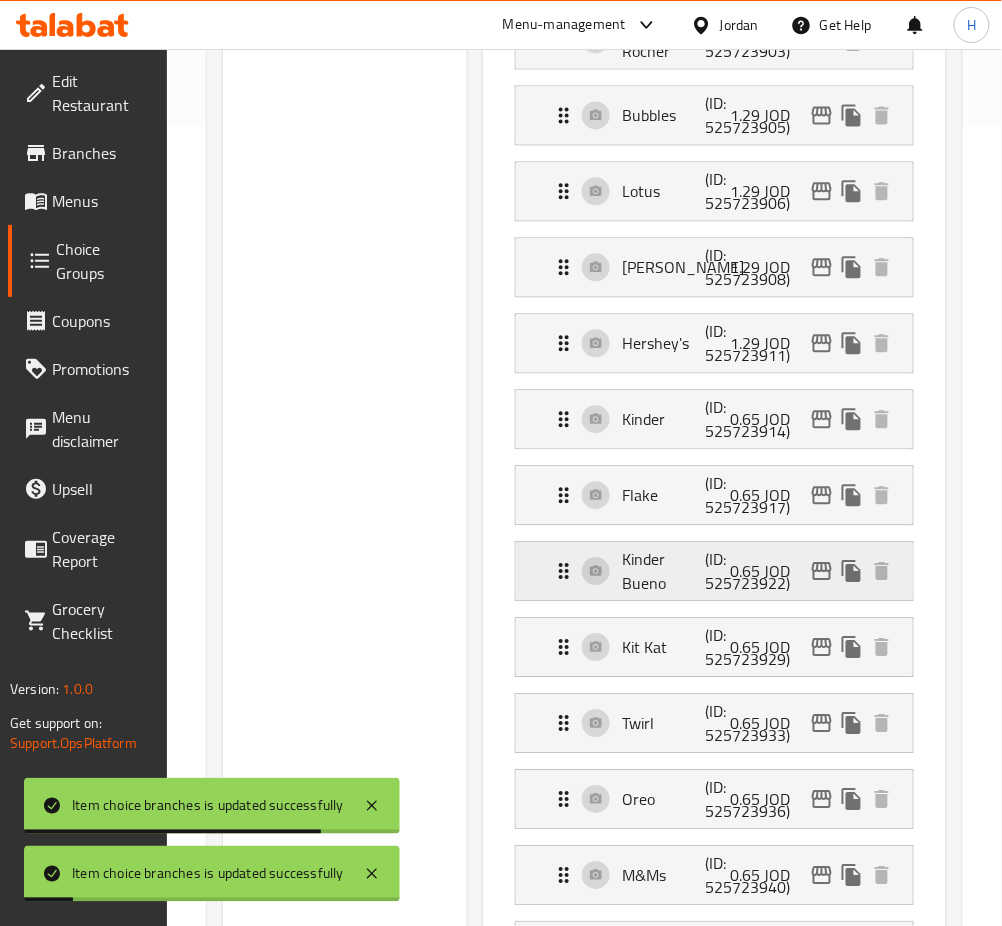 click 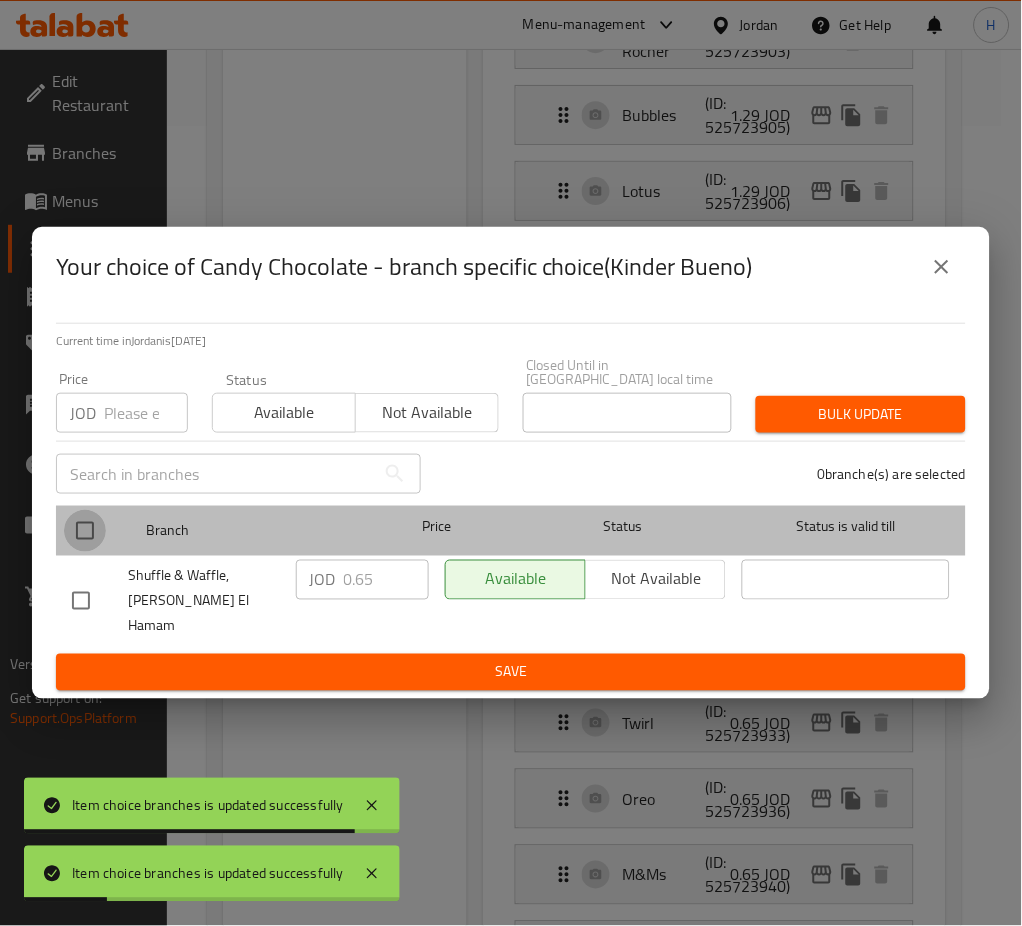 click at bounding box center [85, 531] 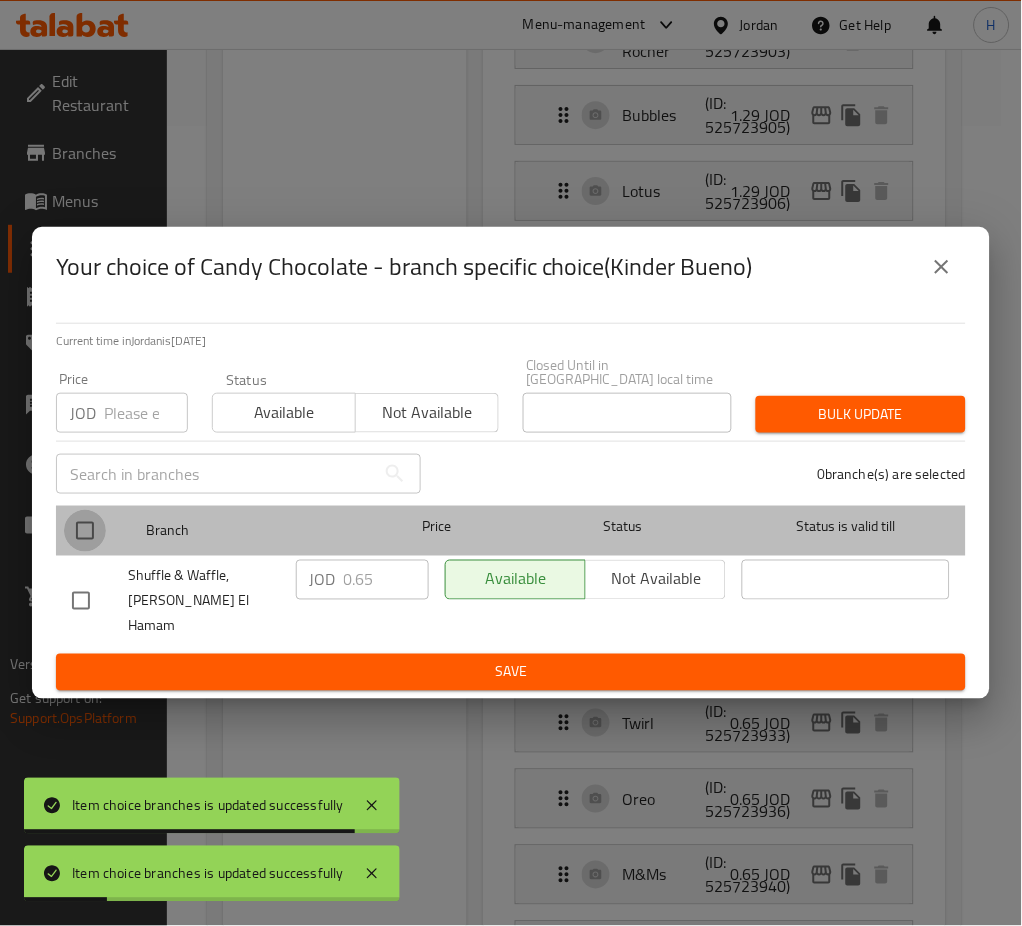 checkbox on "true" 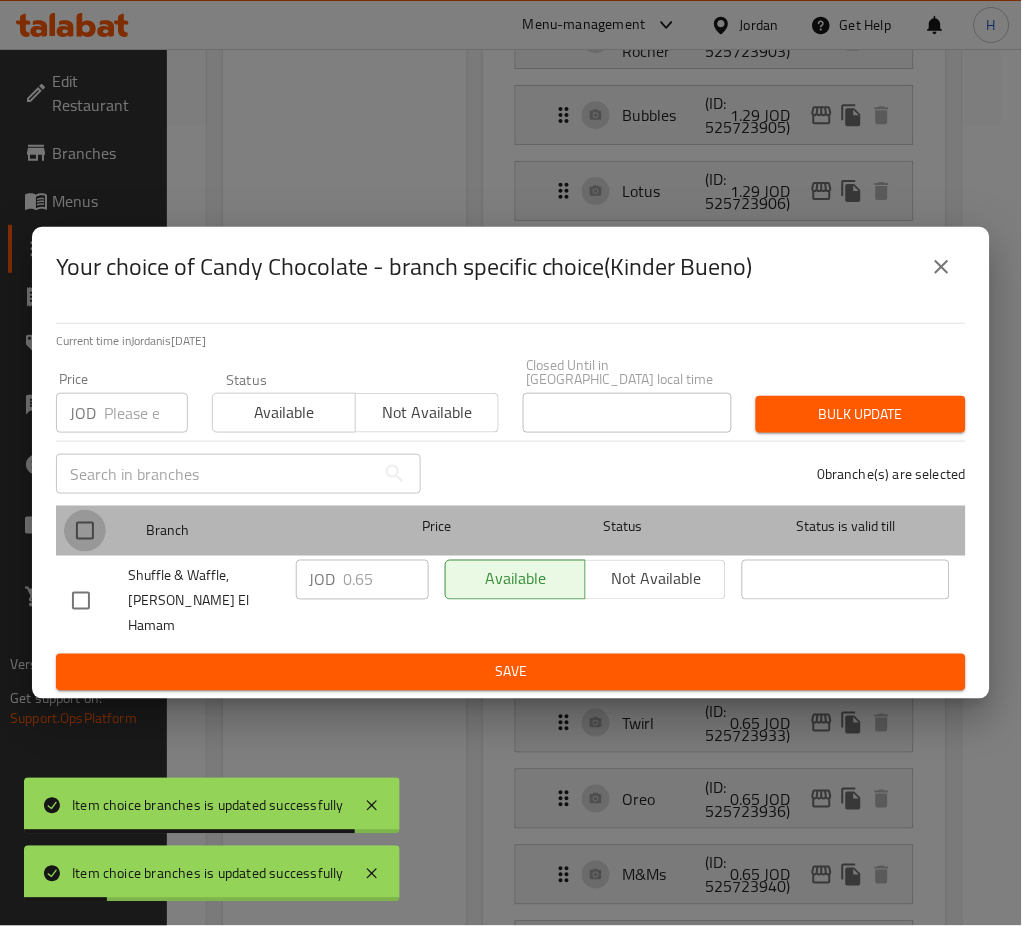 checkbox on "true" 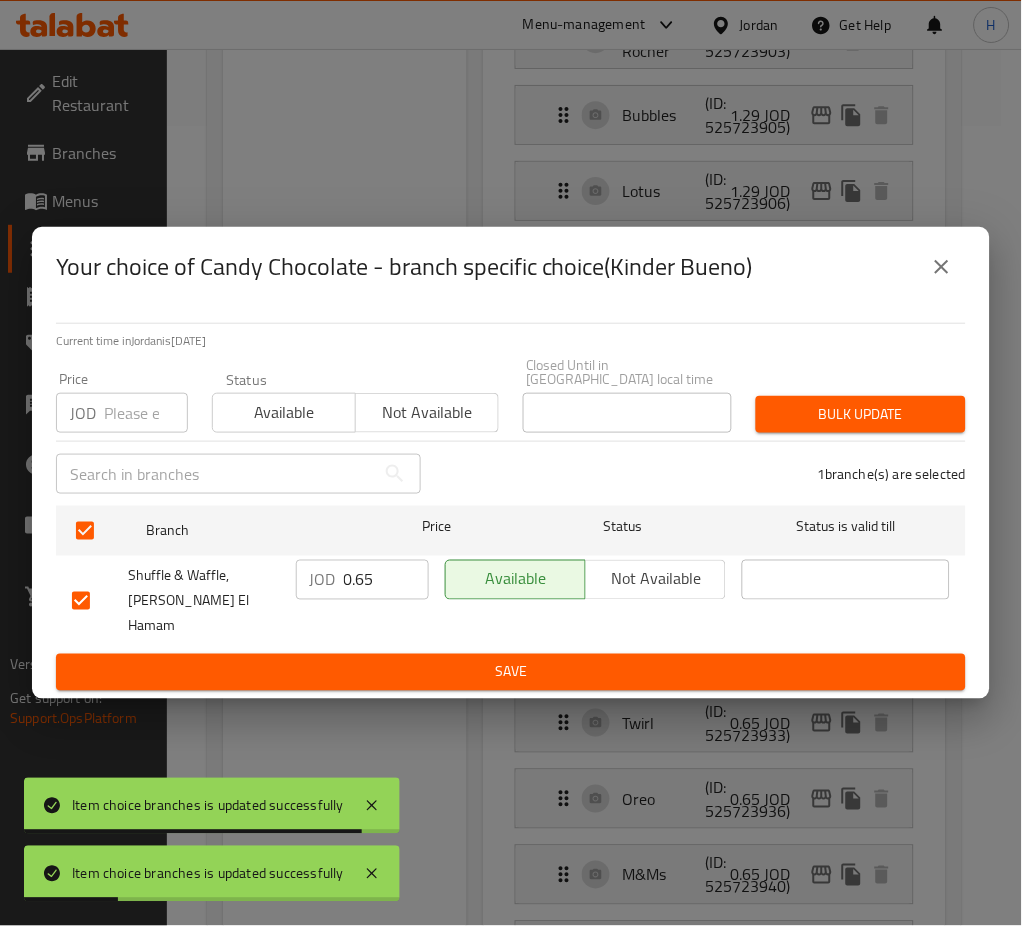 click on "0.65" at bounding box center (386, 580) 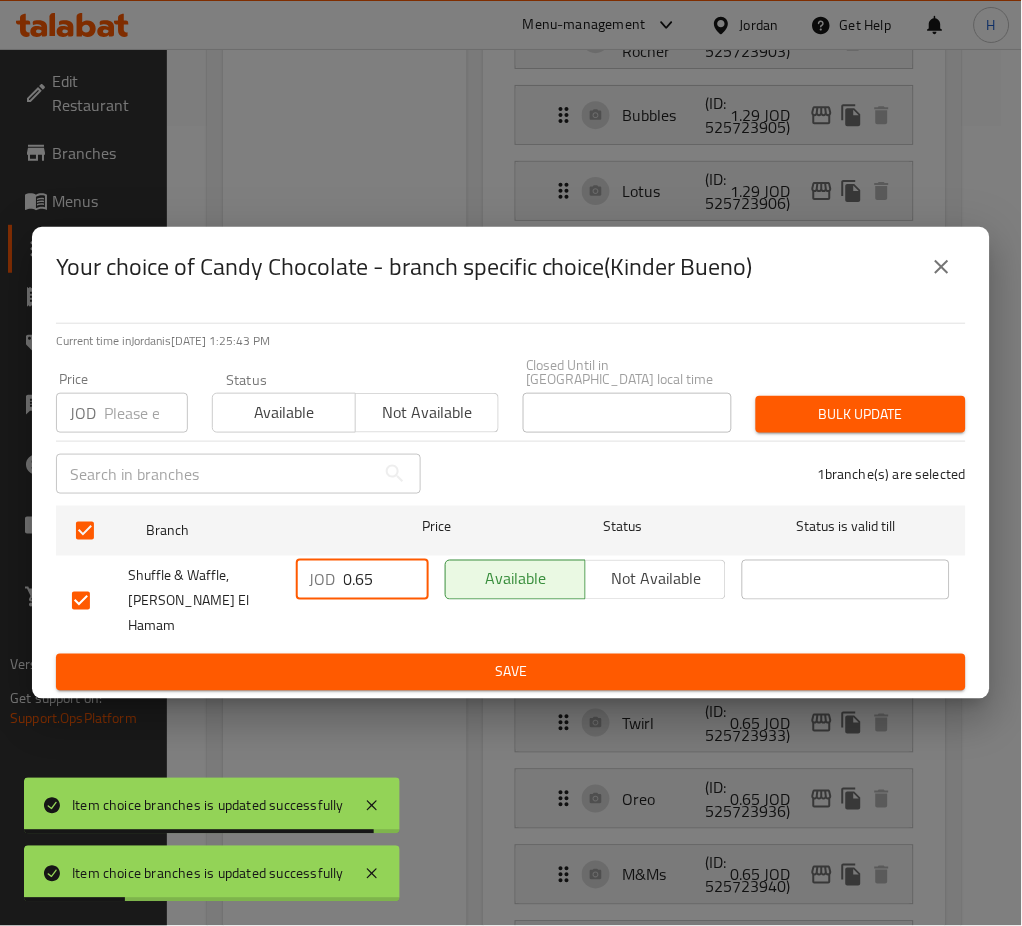 paste on "1." 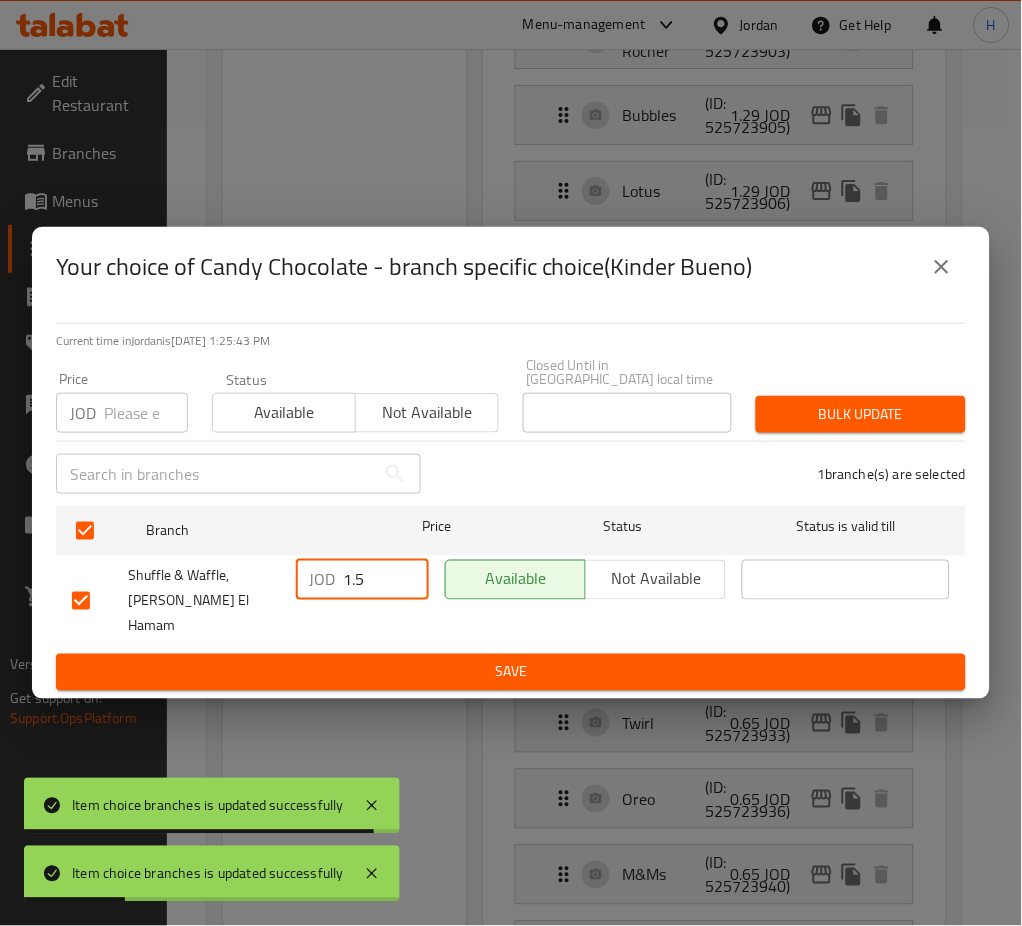 type on "1.5" 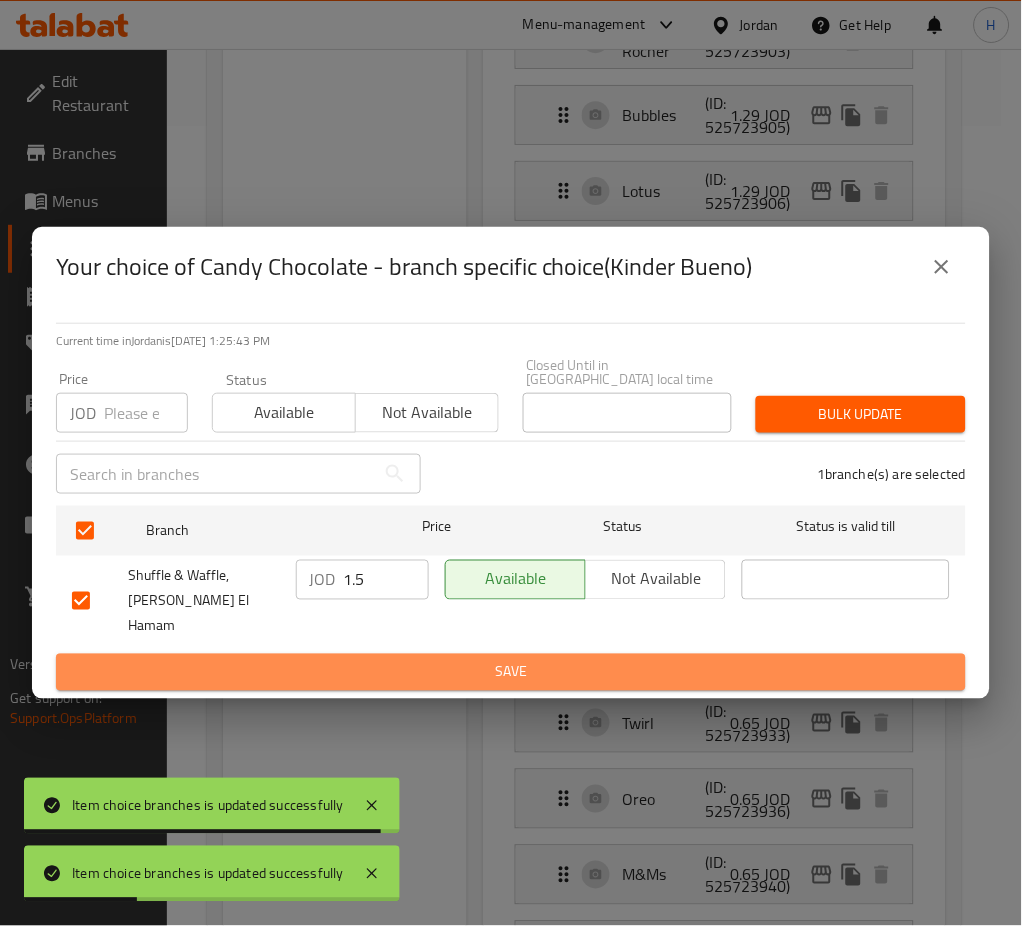 drag, startPoint x: 417, startPoint y: 658, endPoint x: 445, endPoint y: 669, distance: 30.083218 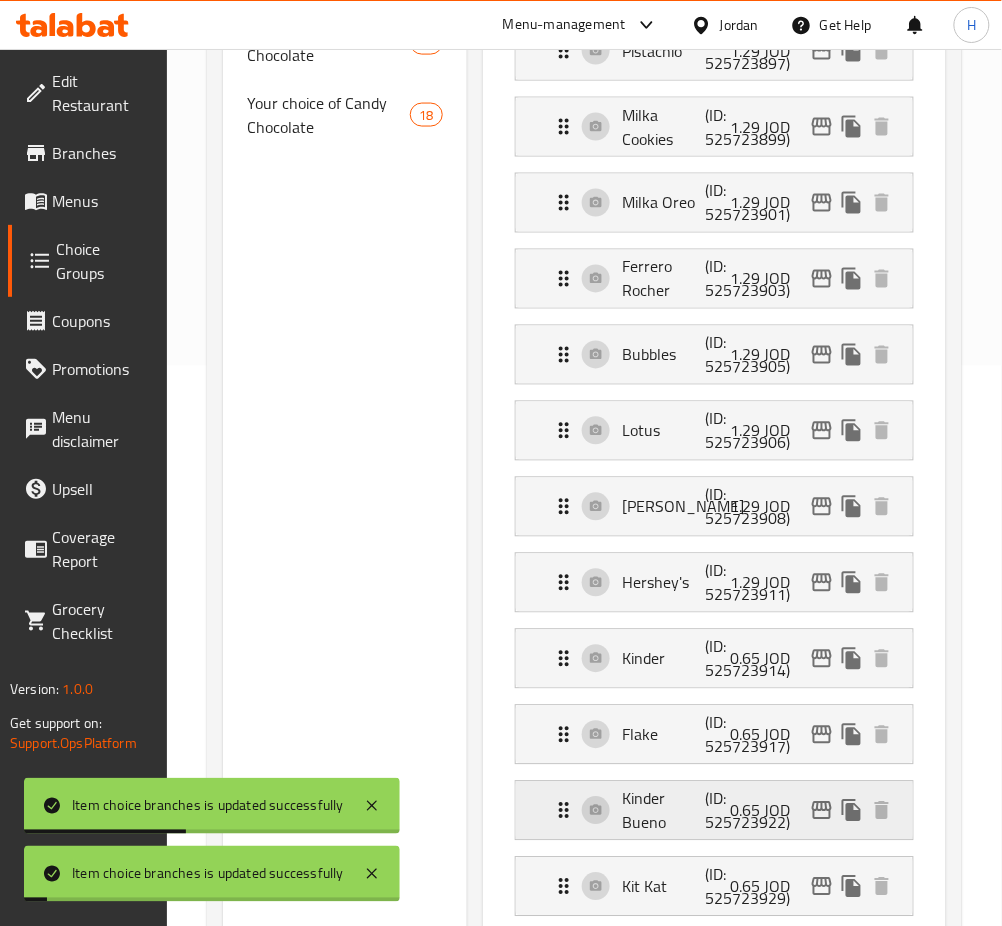 scroll, scrollTop: 666, scrollLeft: 0, axis: vertical 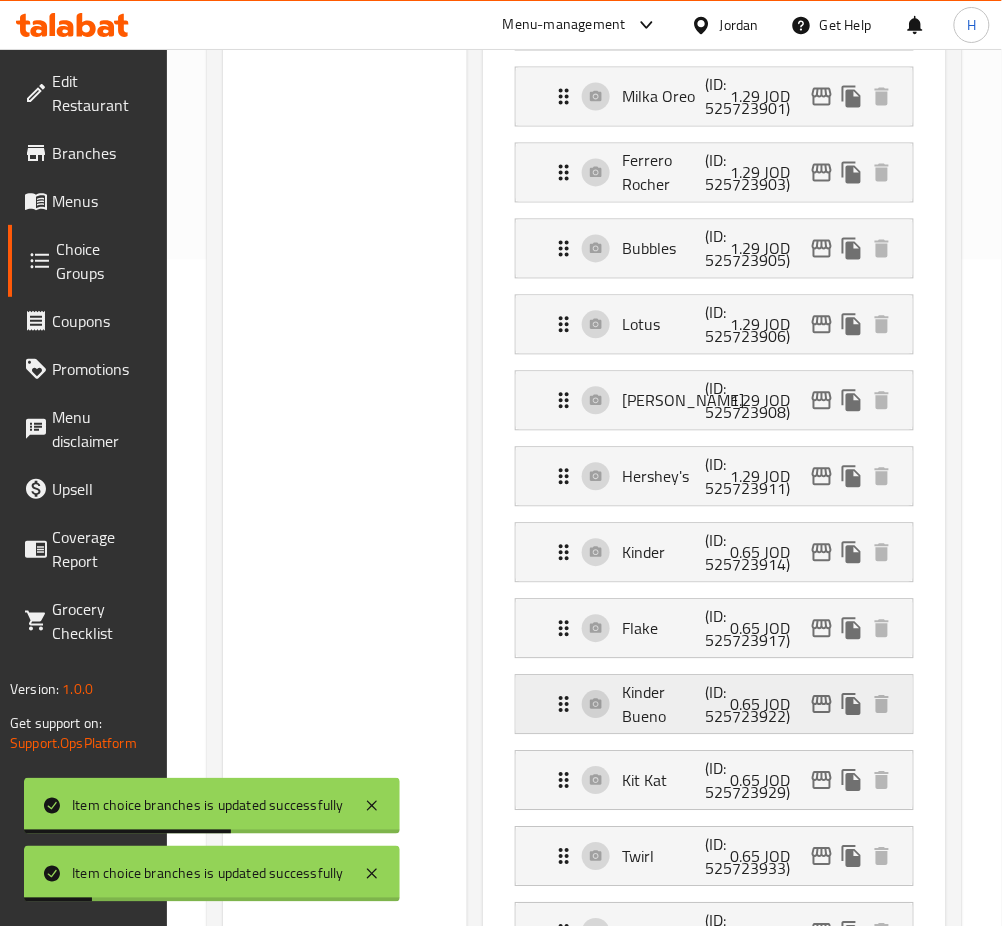 click at bounding box center (822, 705) 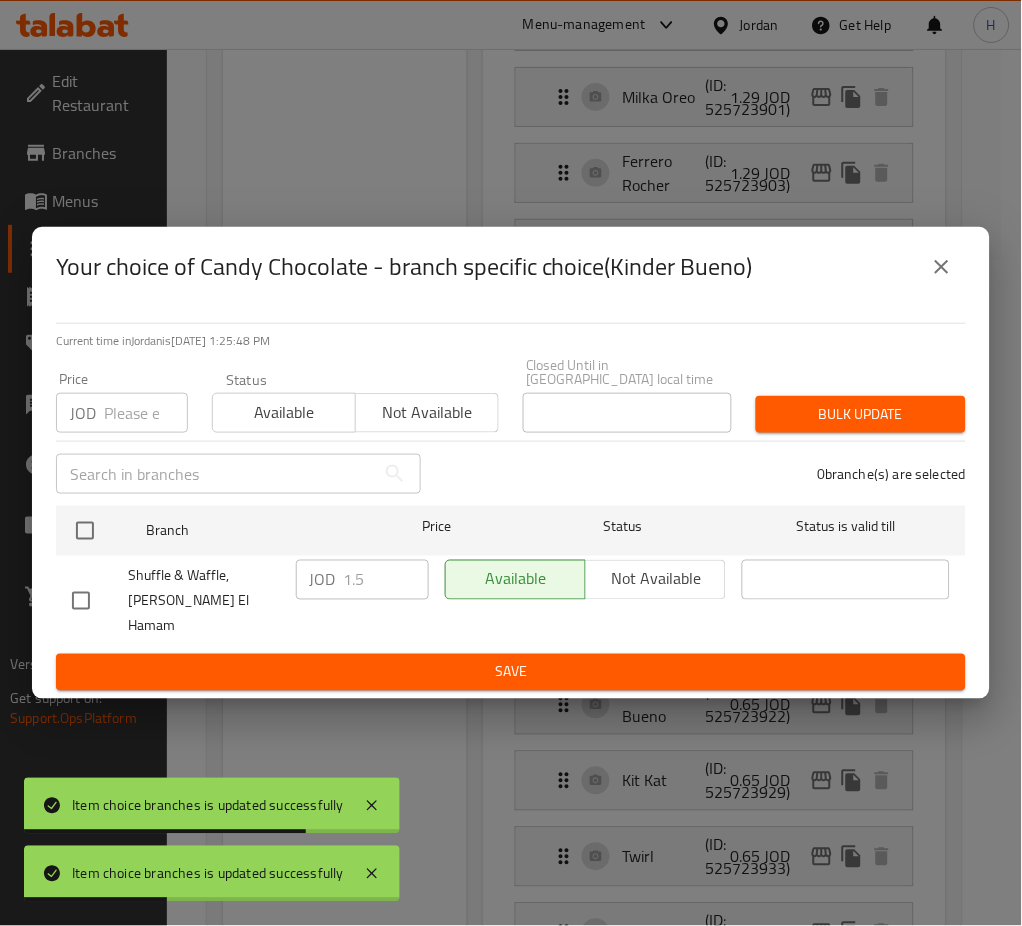 click on "Your choice of Candy Chocolate - branch specific choice(Kinder Bueno)" at bounding box center [511, 267] 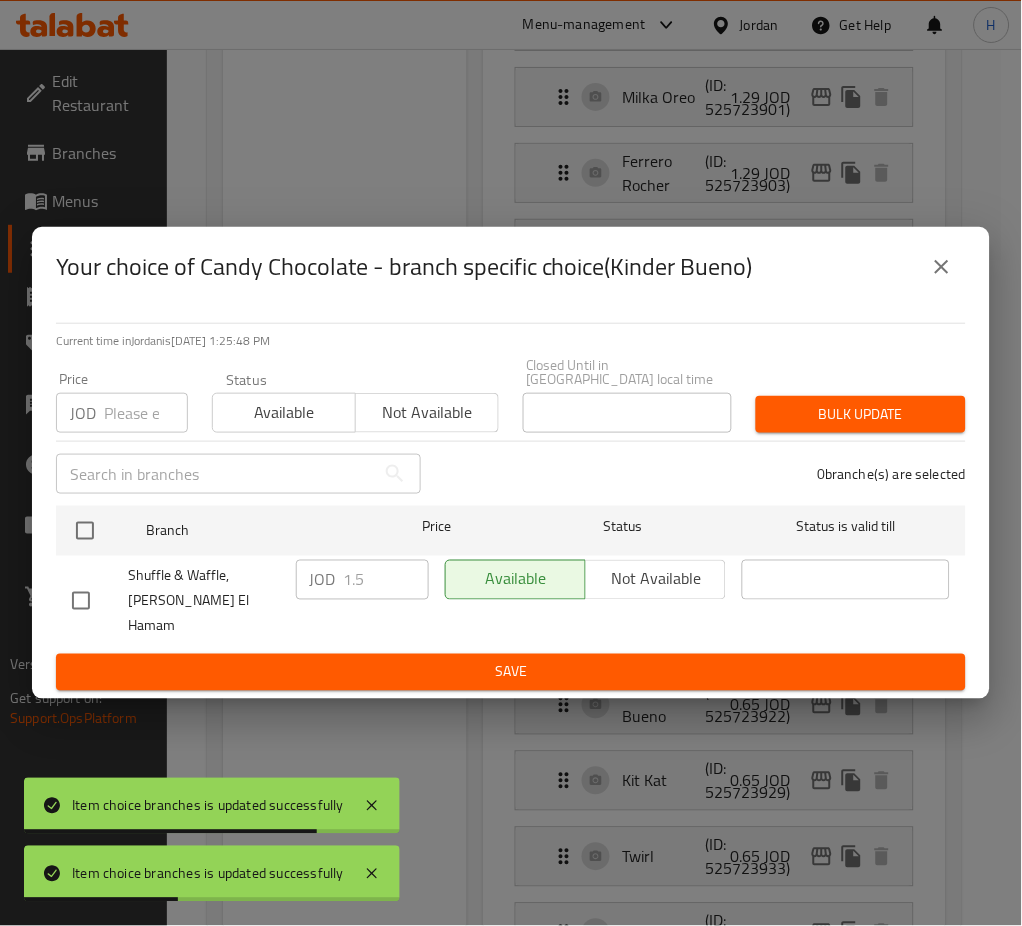 click at bounding box center [942, 267] 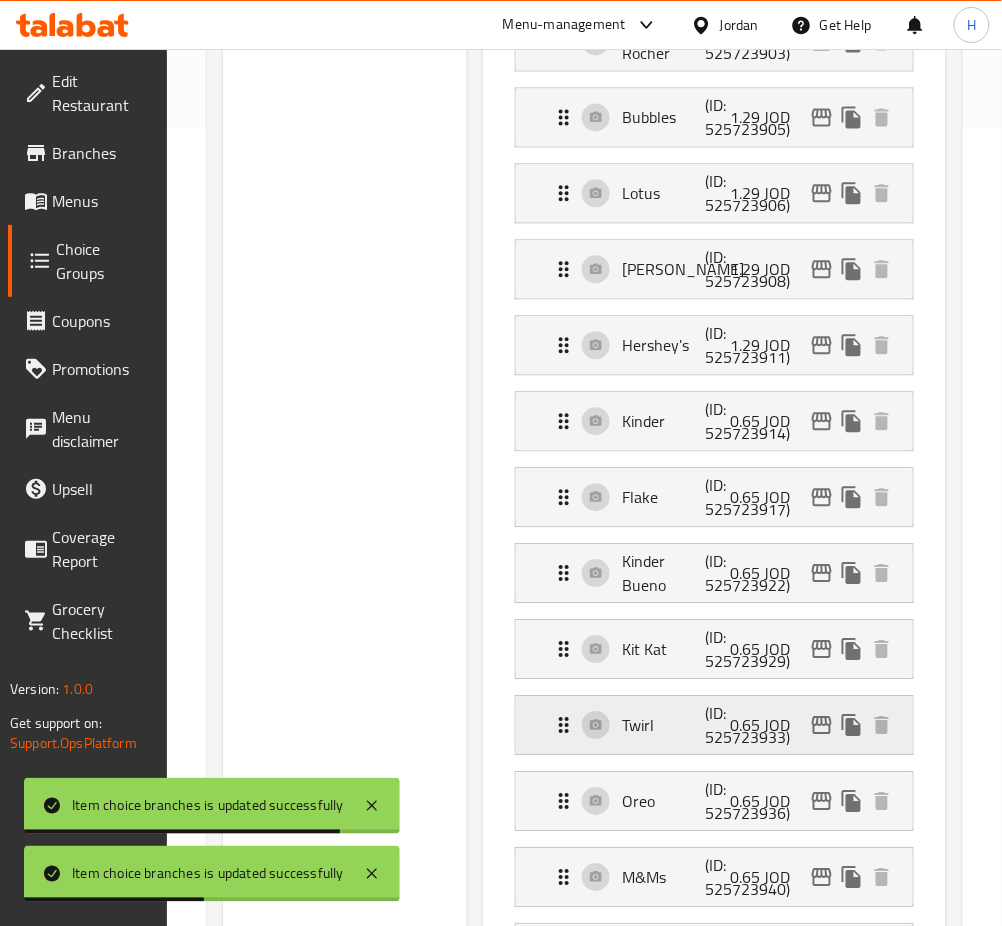 scroll, scrollTop: 800, scrollLeft: 0, axis: vertical 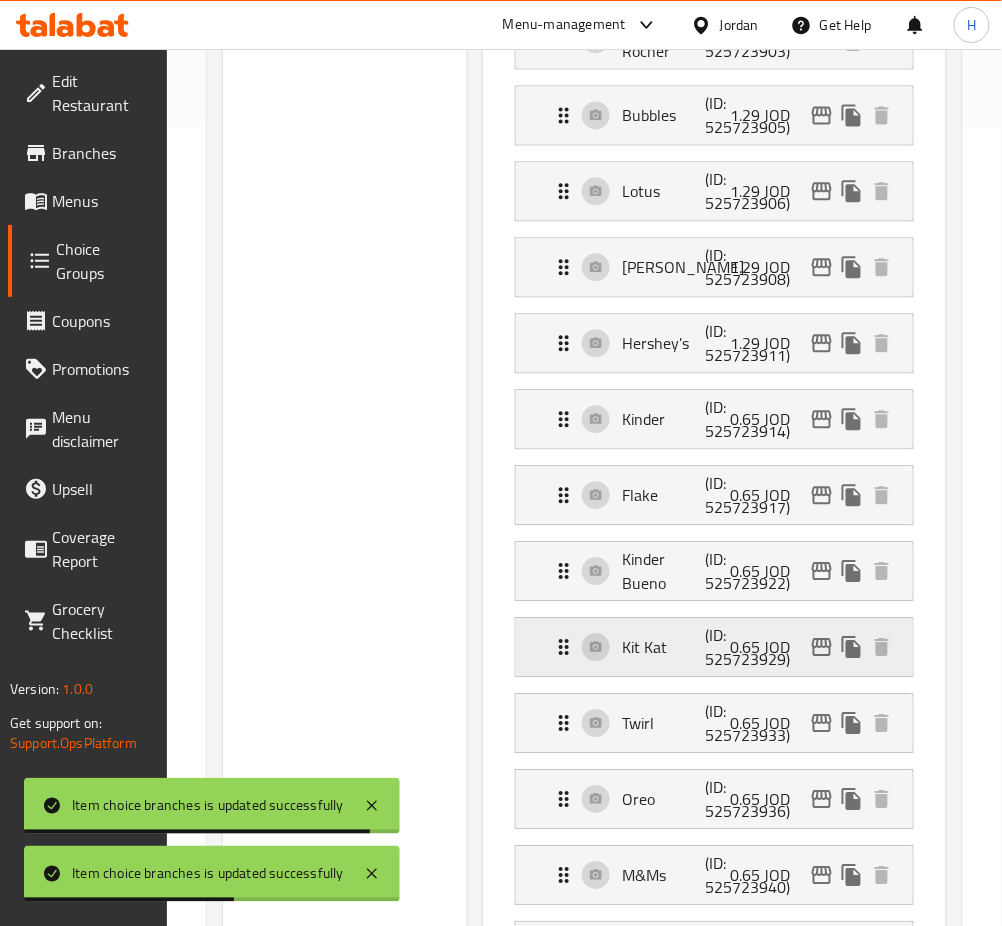 click 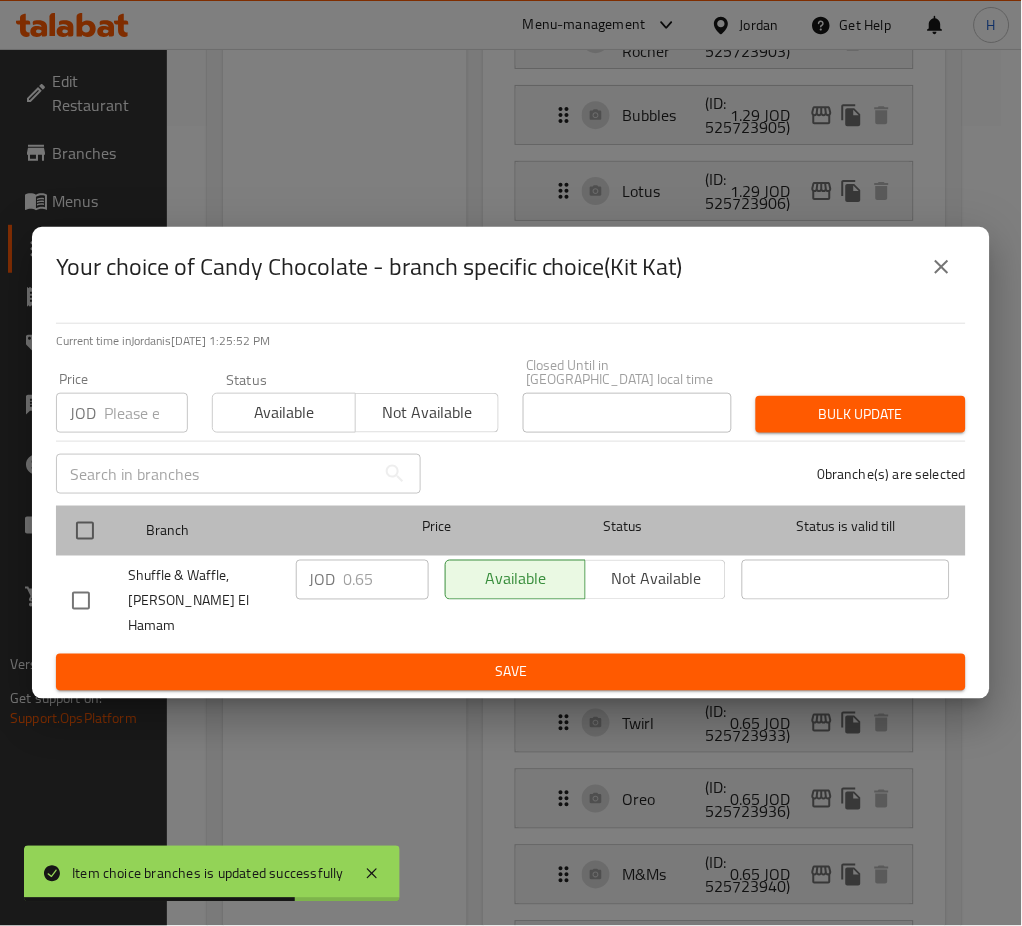 drag, startPoint x: 59, startPoint y: 521, endPoint x: 77, endPoint y: 526, distance: 18.681541 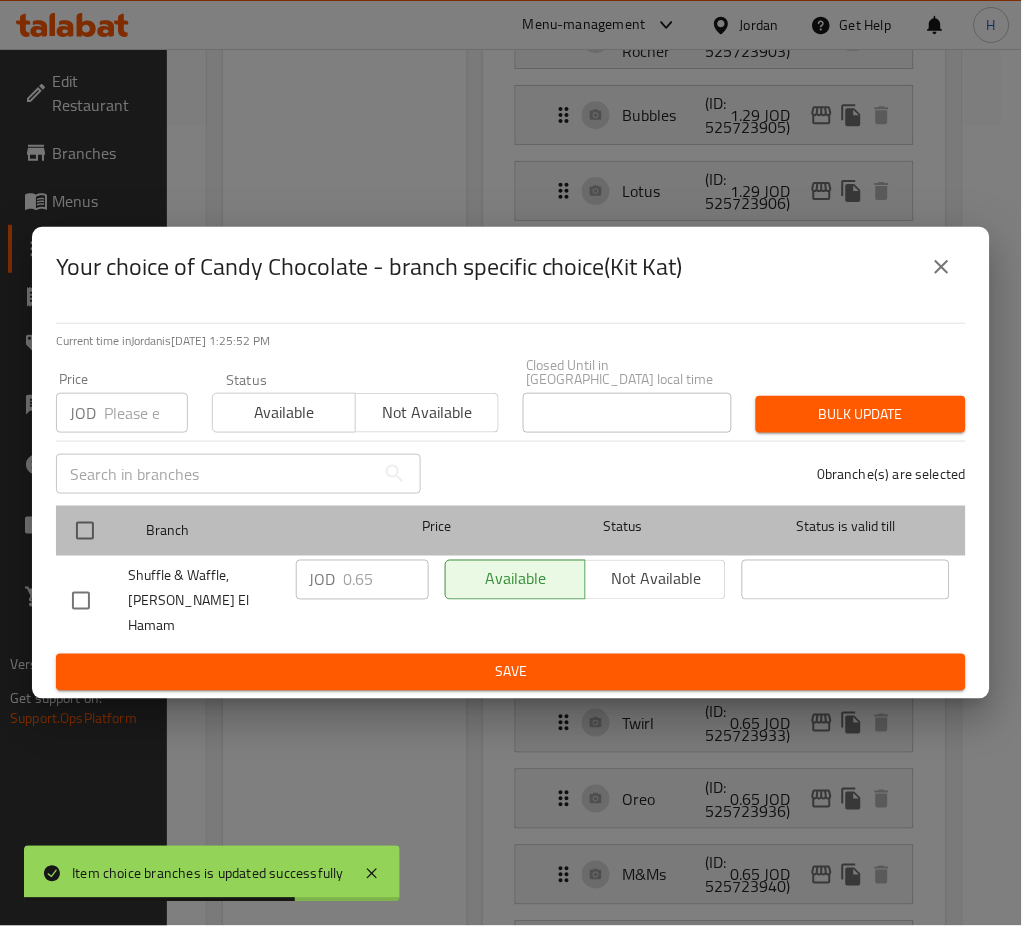 click on "Branch Price Status Status is valid till" at bounding box center (511, 531) 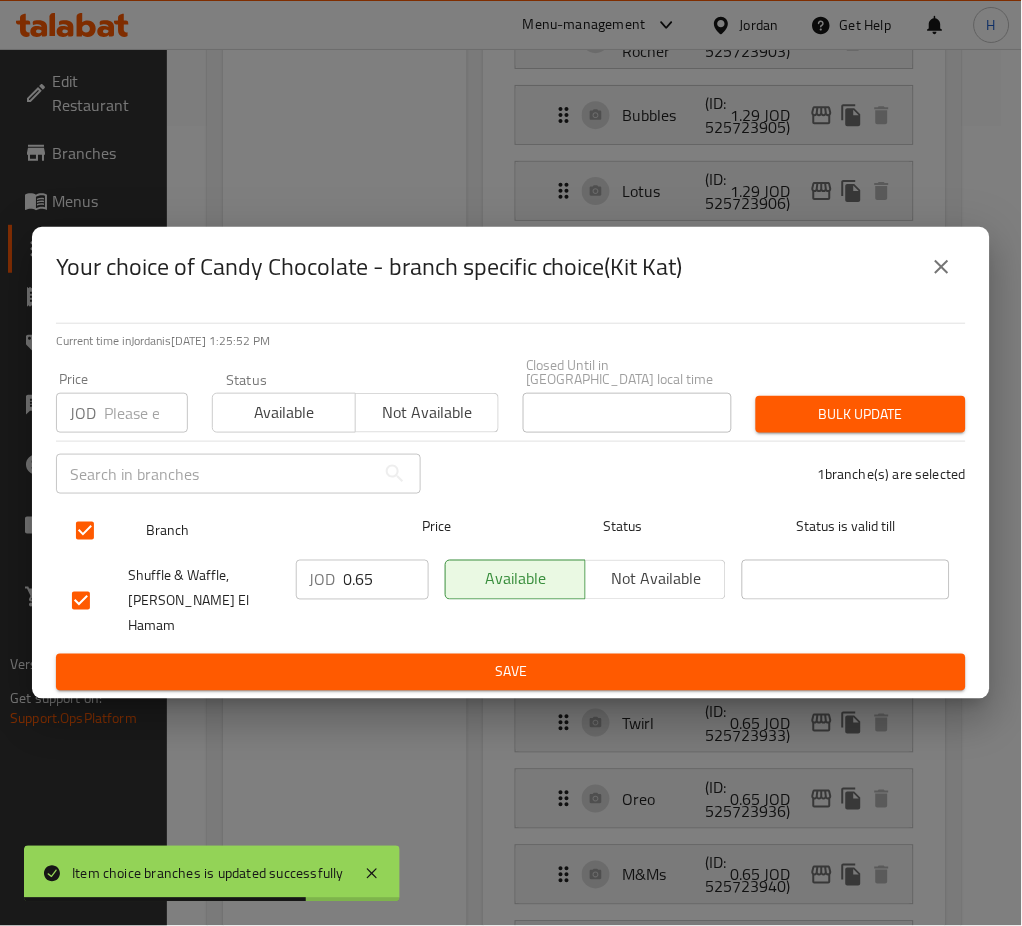 checkbox on "true" 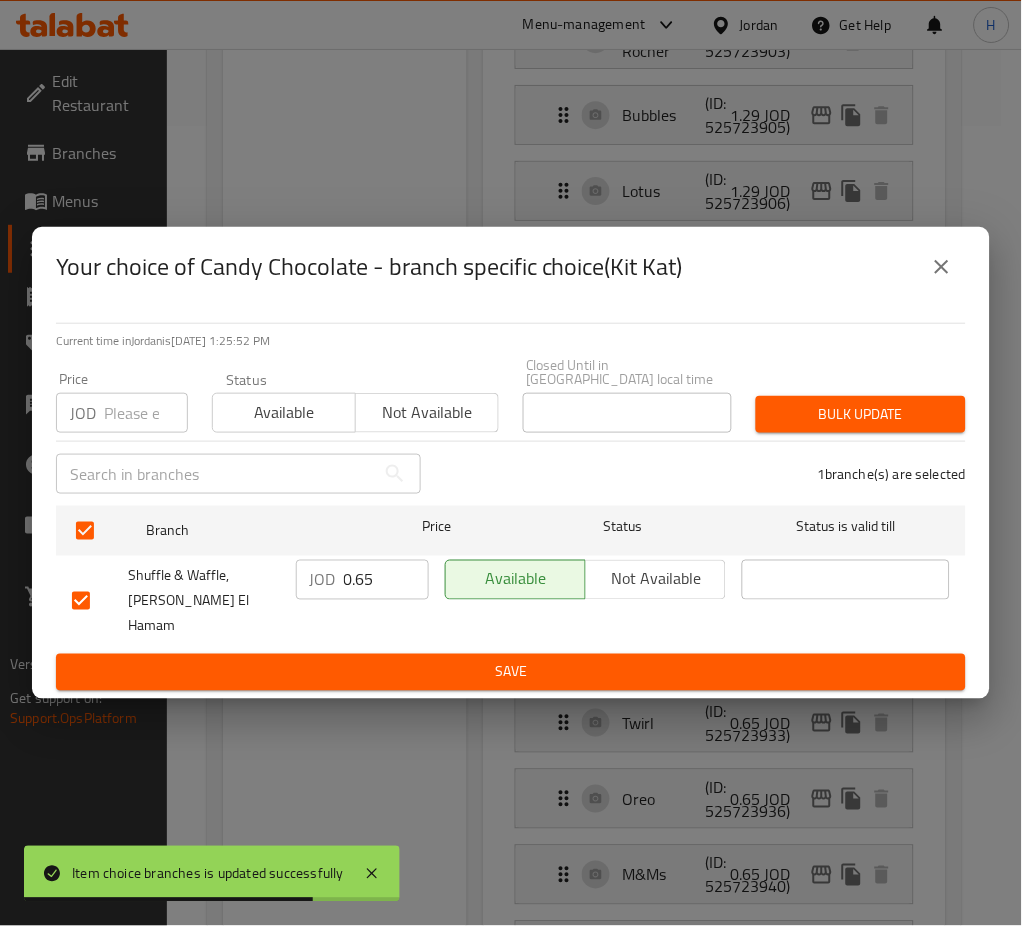 click on "0.65" at bounding box center [386, 580] 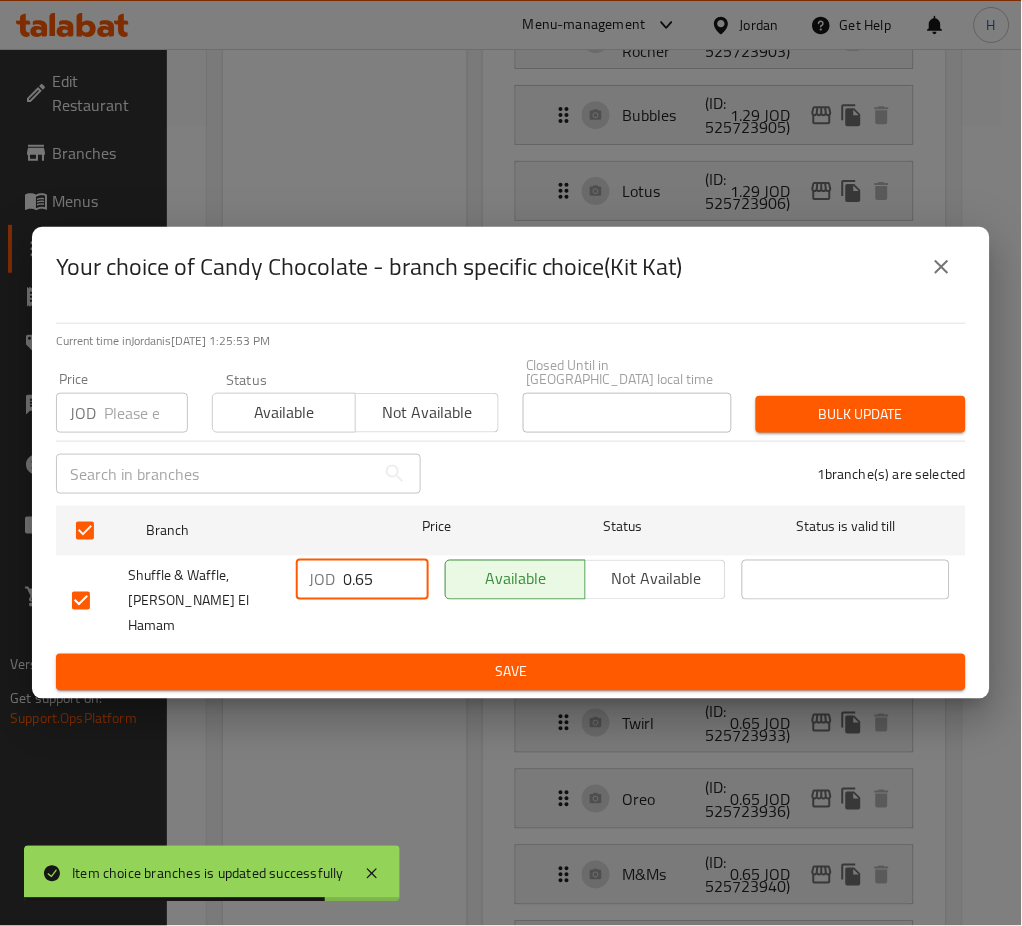 paste on "1." 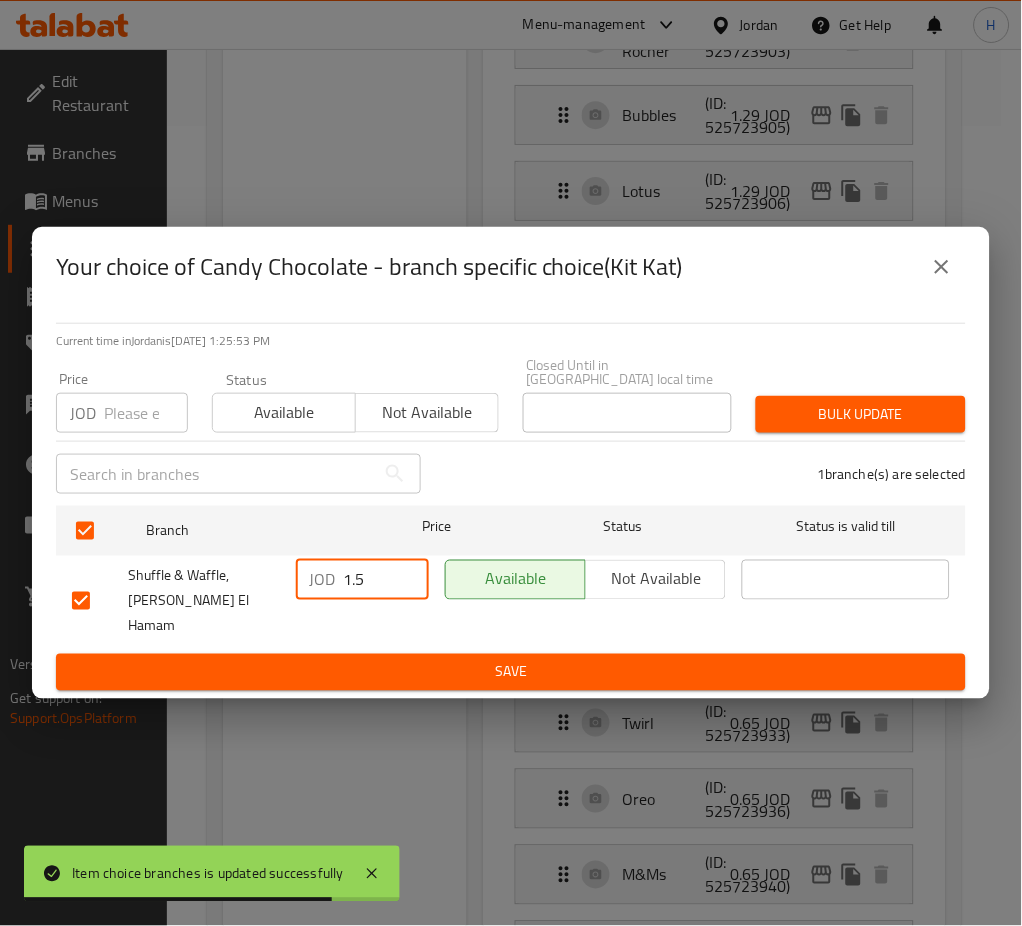 type on "1.5" 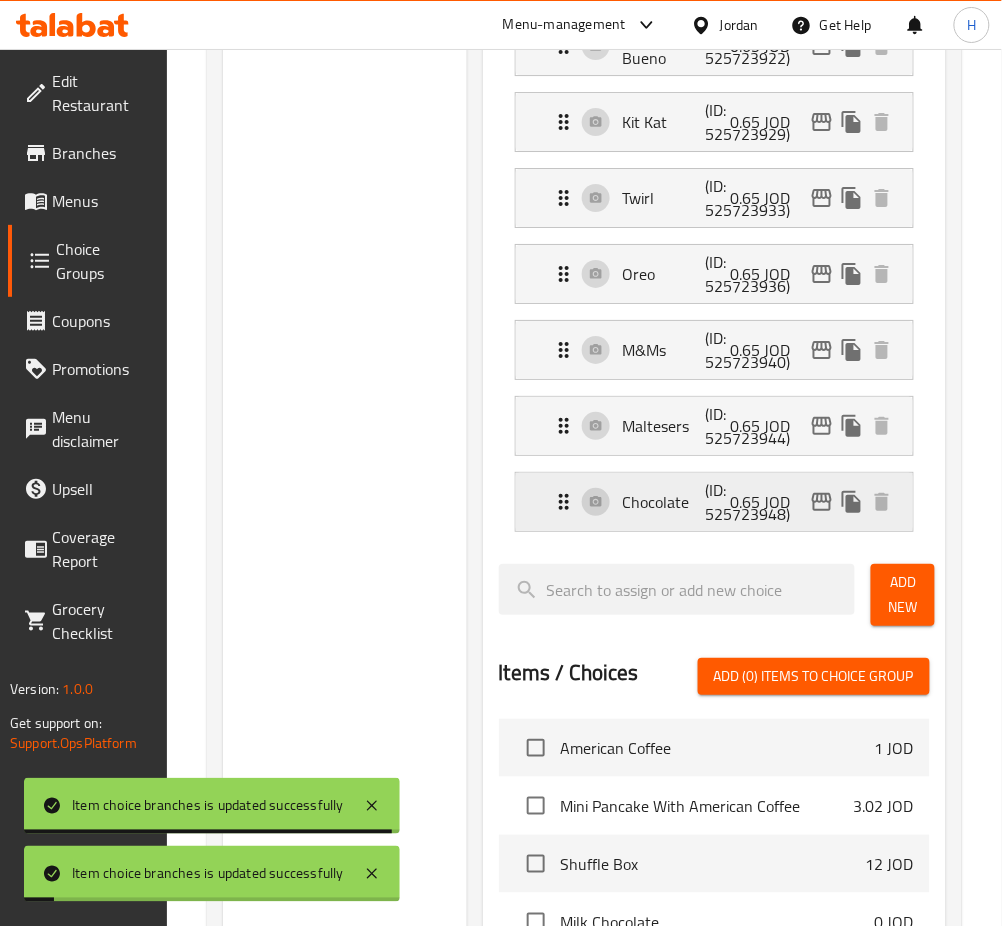 scroll, scrollTop: 1066, scrollLeft: 0, axis: vertical 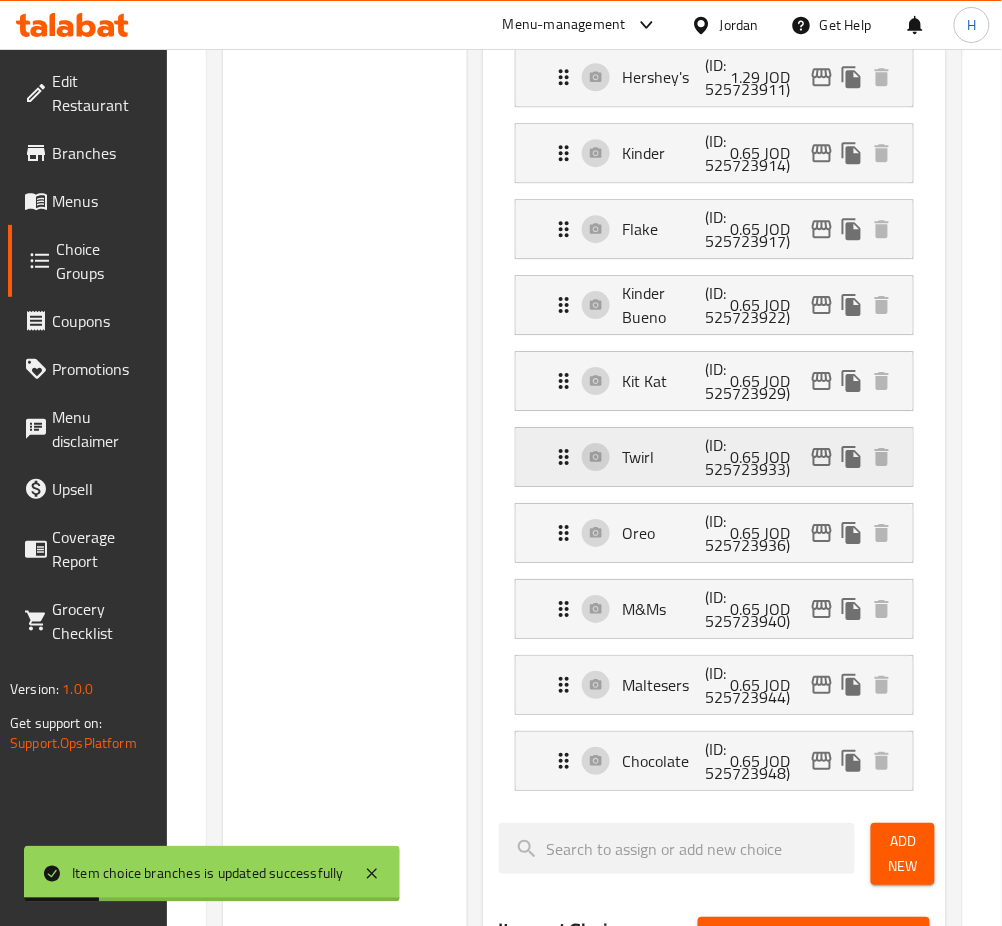 click 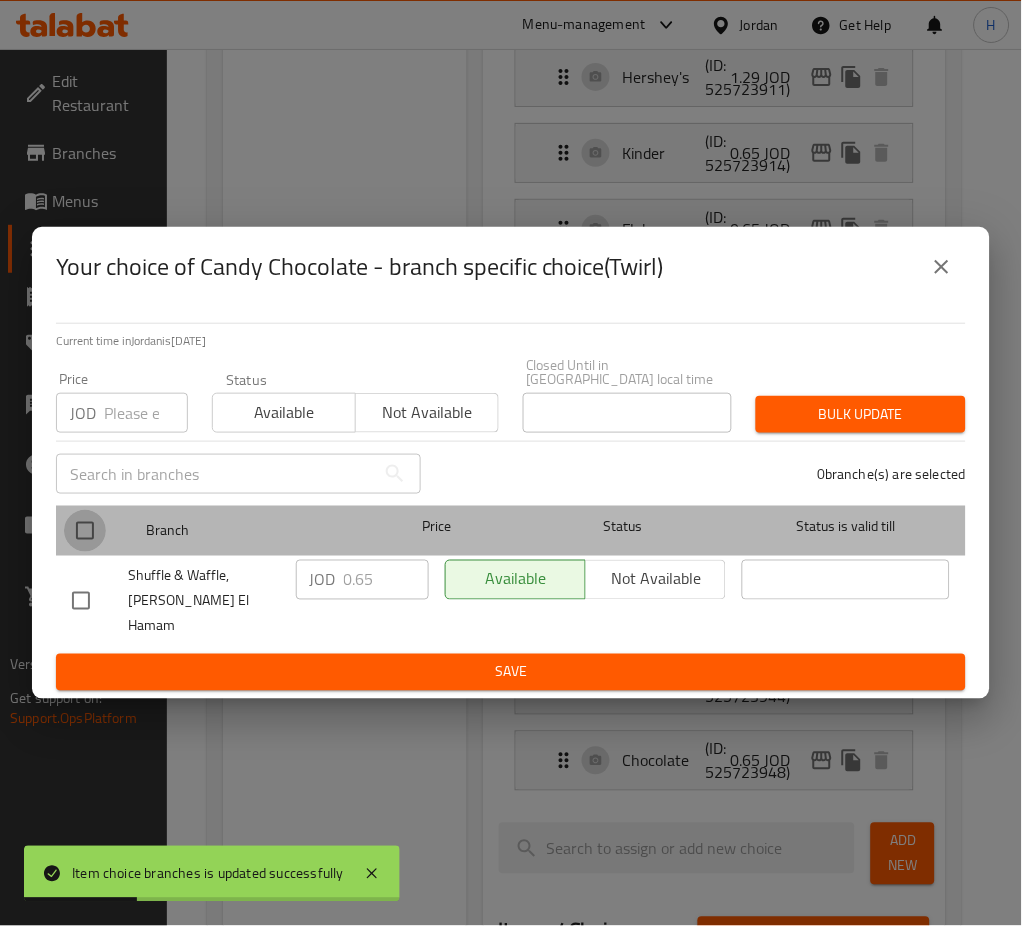 drag, startPoint x: 90, startPoint y: 530, endPoint x: 217, endPoint y: 574, distance: 134.4061 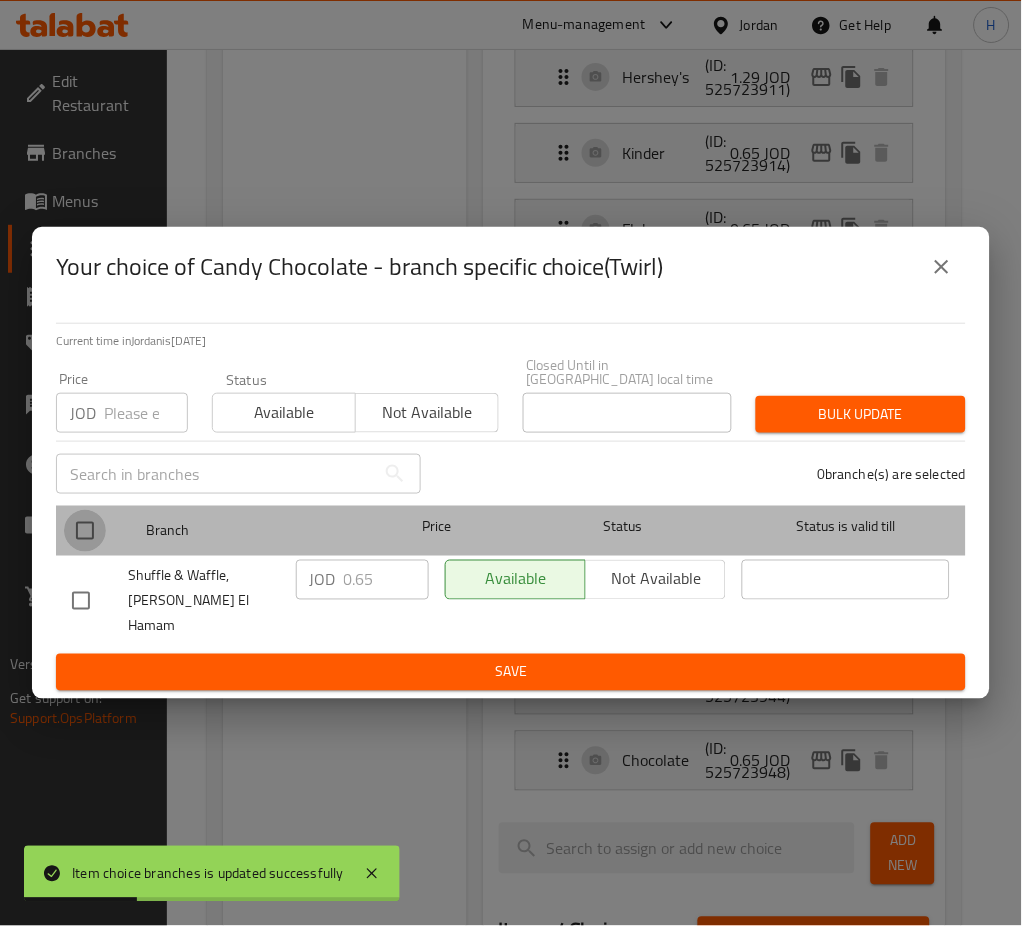 click at bounding box center (85, 531) 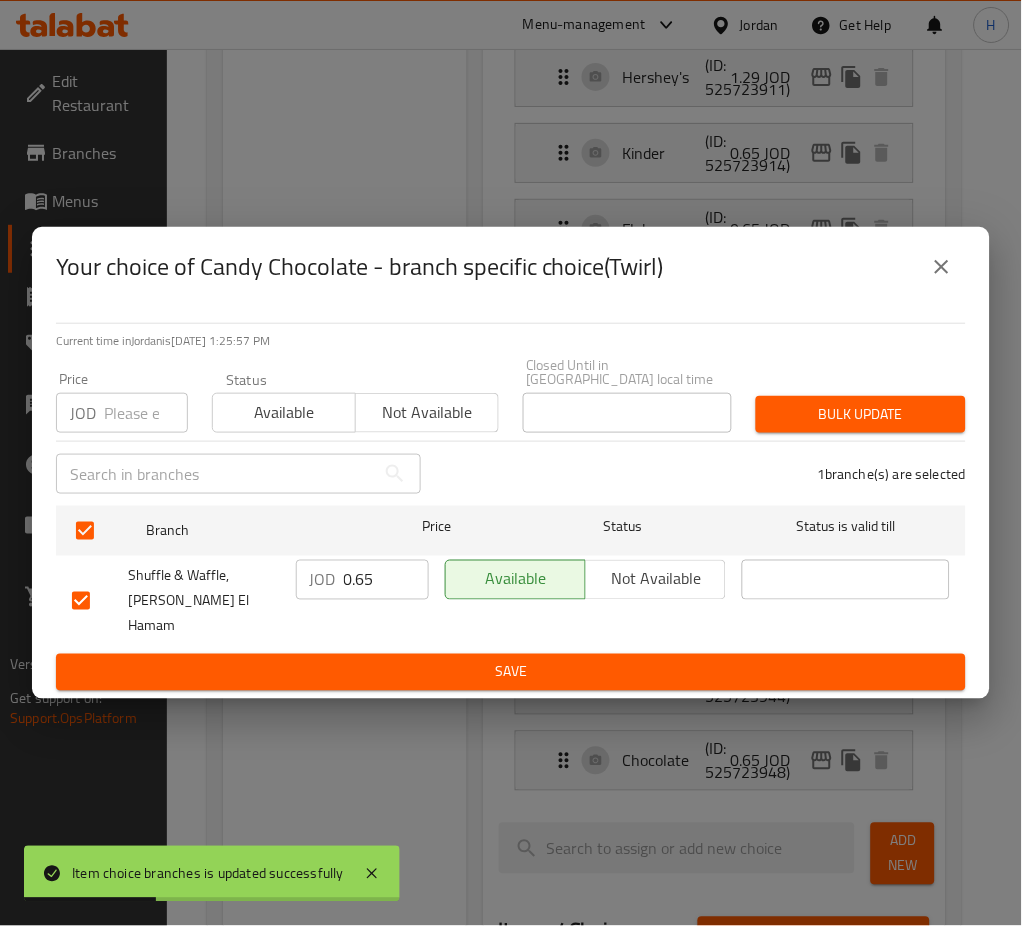 click on "JOD 0.65 ​" at bounding box center (362, 580) 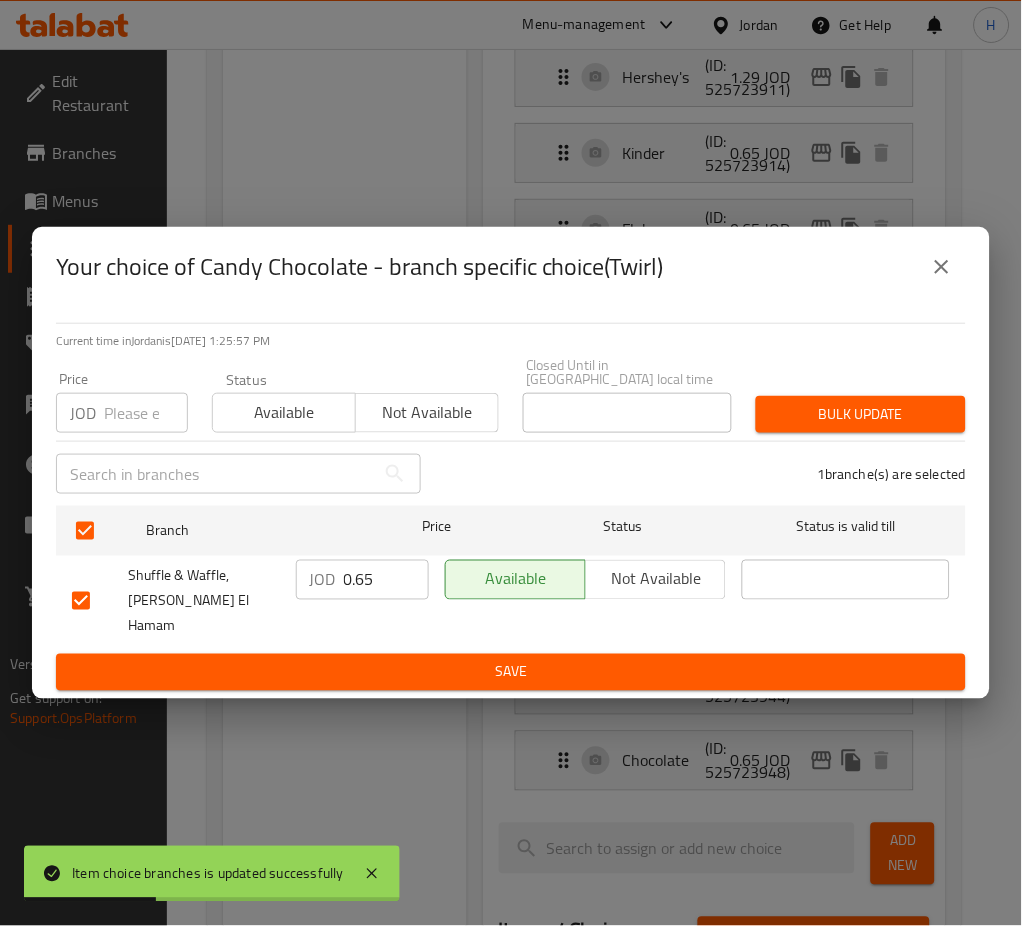 paste on "1." 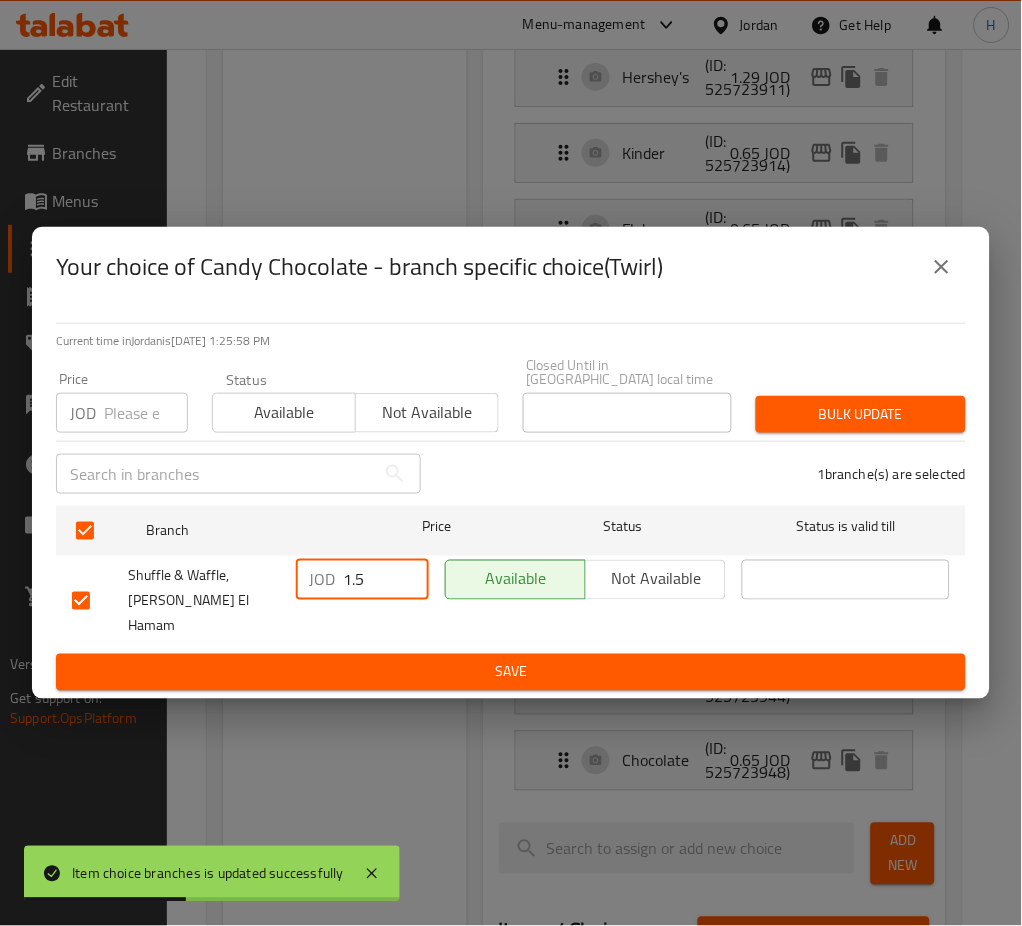 type on "1.5" 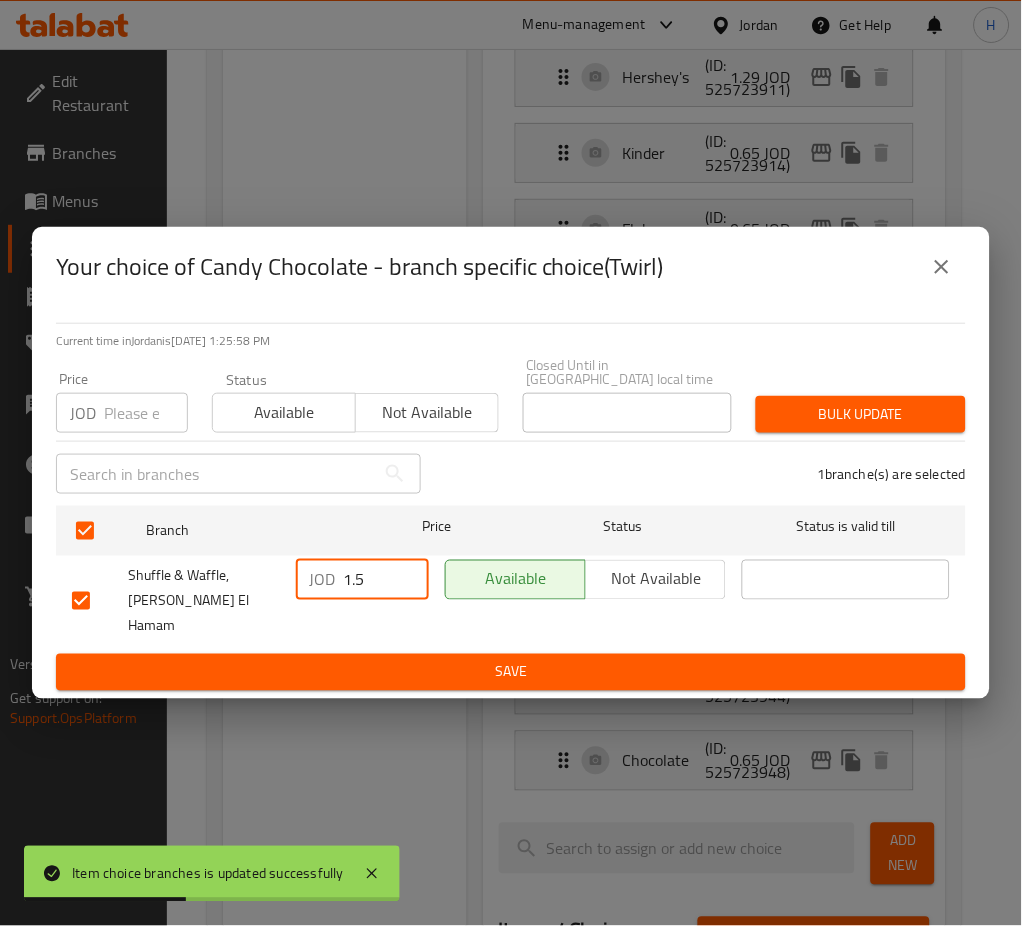 drag, startPoint x: 418, startPoint y: 654, endPoint x: 529, endPoint y: 655, distance: 111.0045 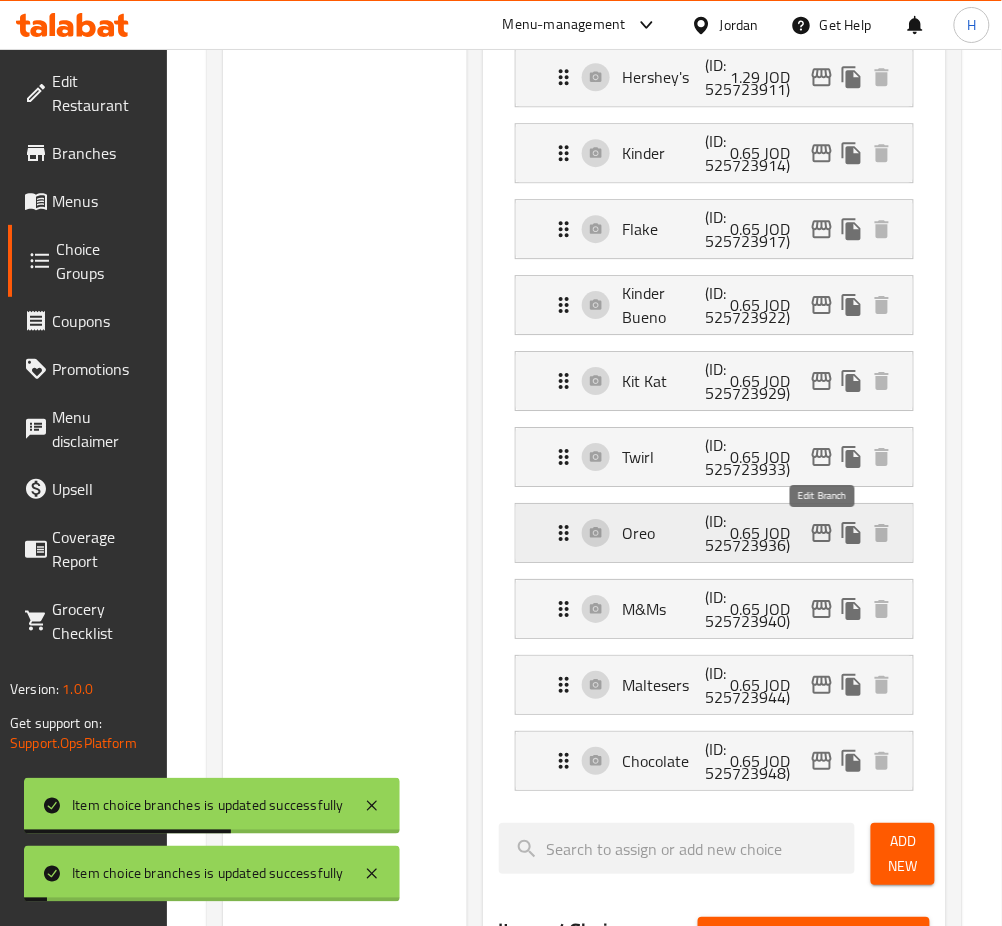 click 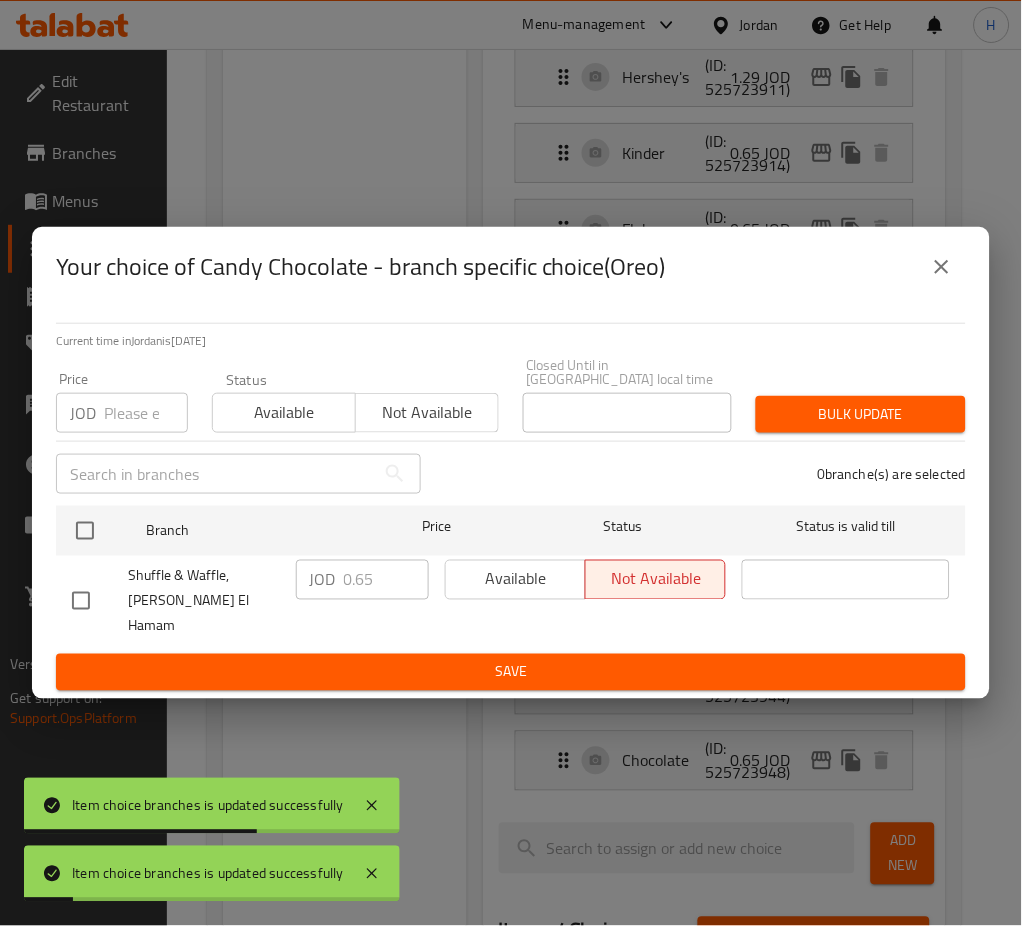 click at bounding box center [85, 531] 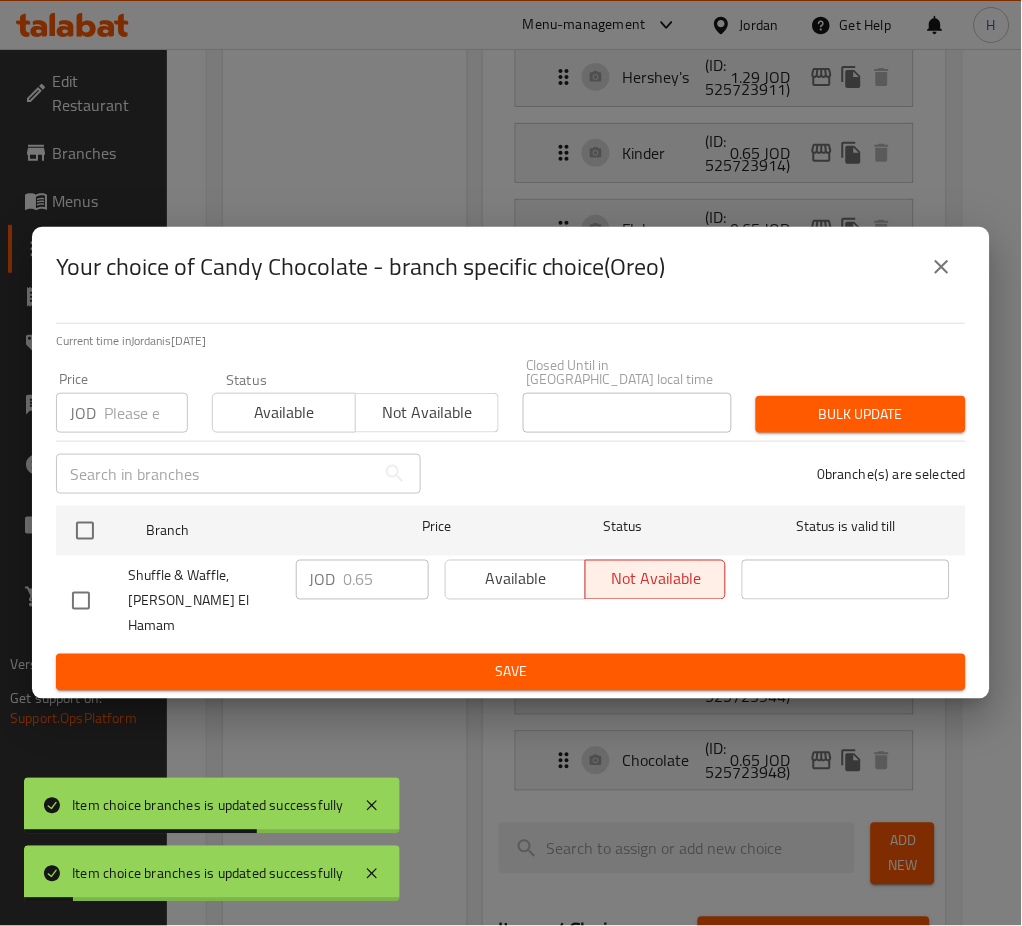 checkbox on "true" 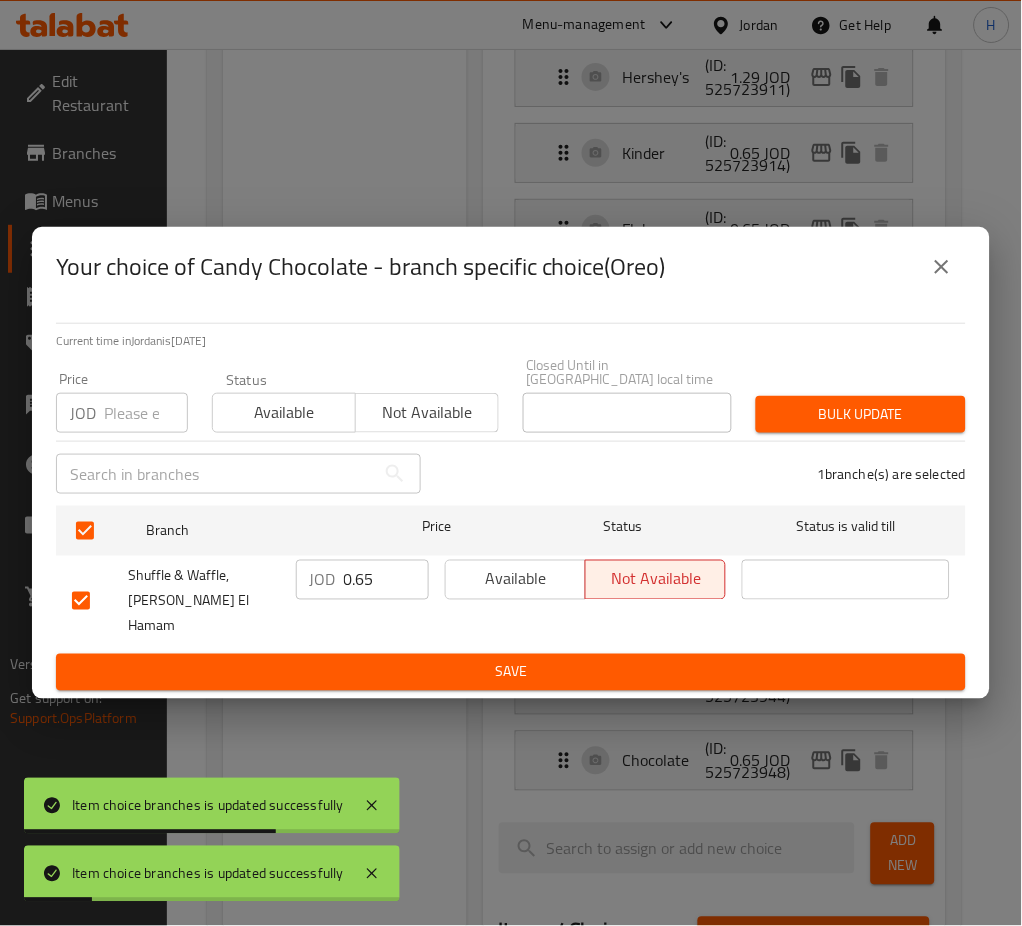click on "0.65" at bounding box center [386, 580] 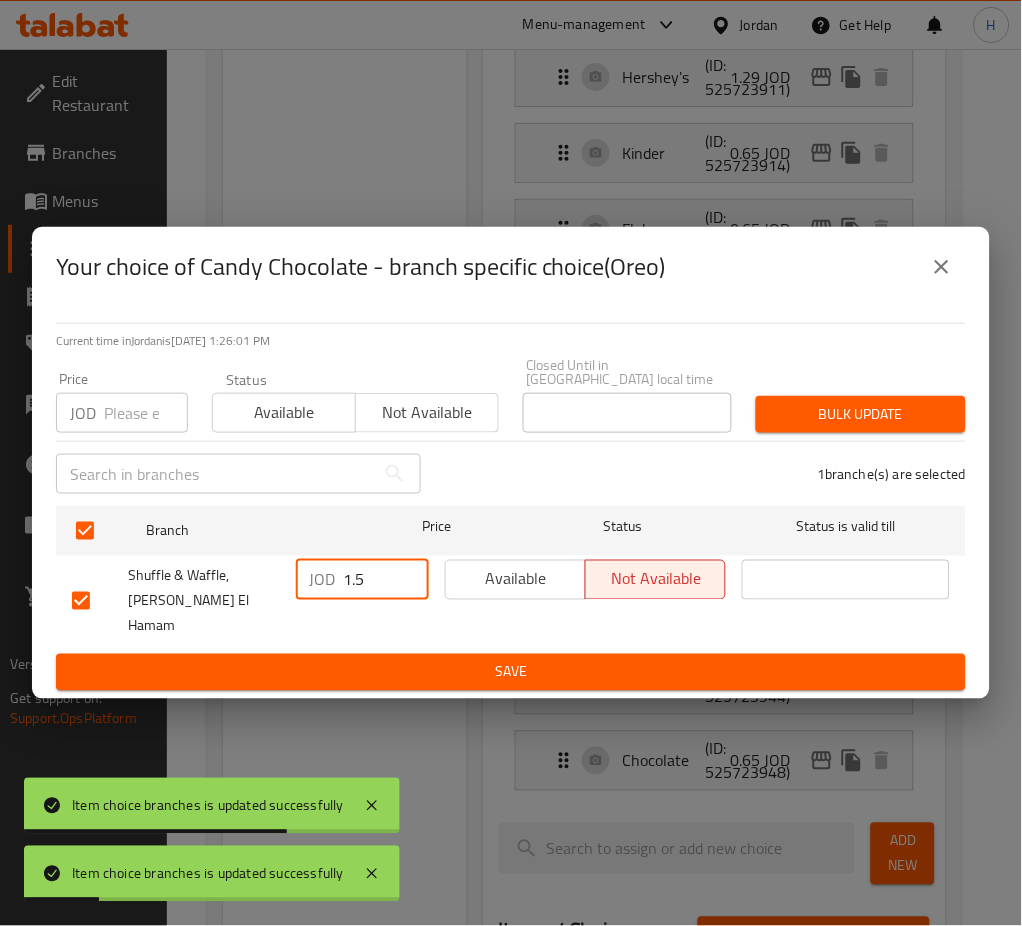 type on "1.5" 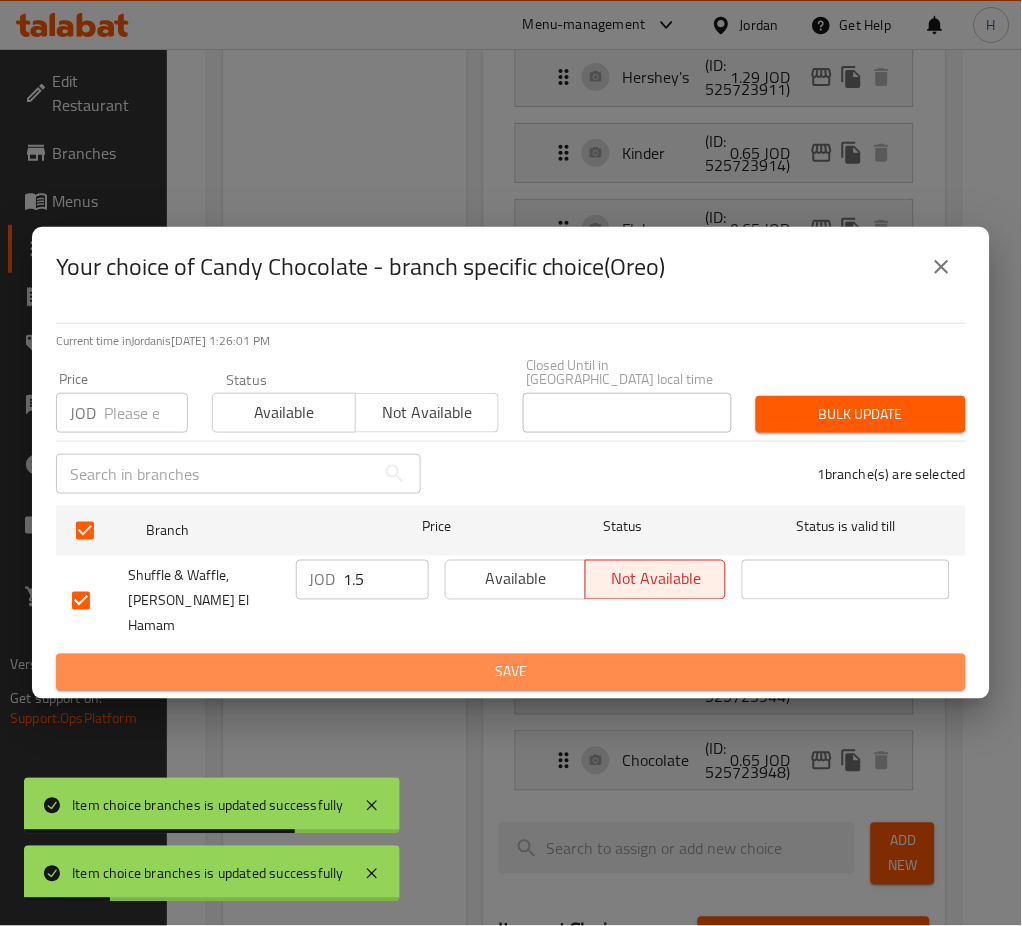 click on "Save" at bounding box center (511, 672) 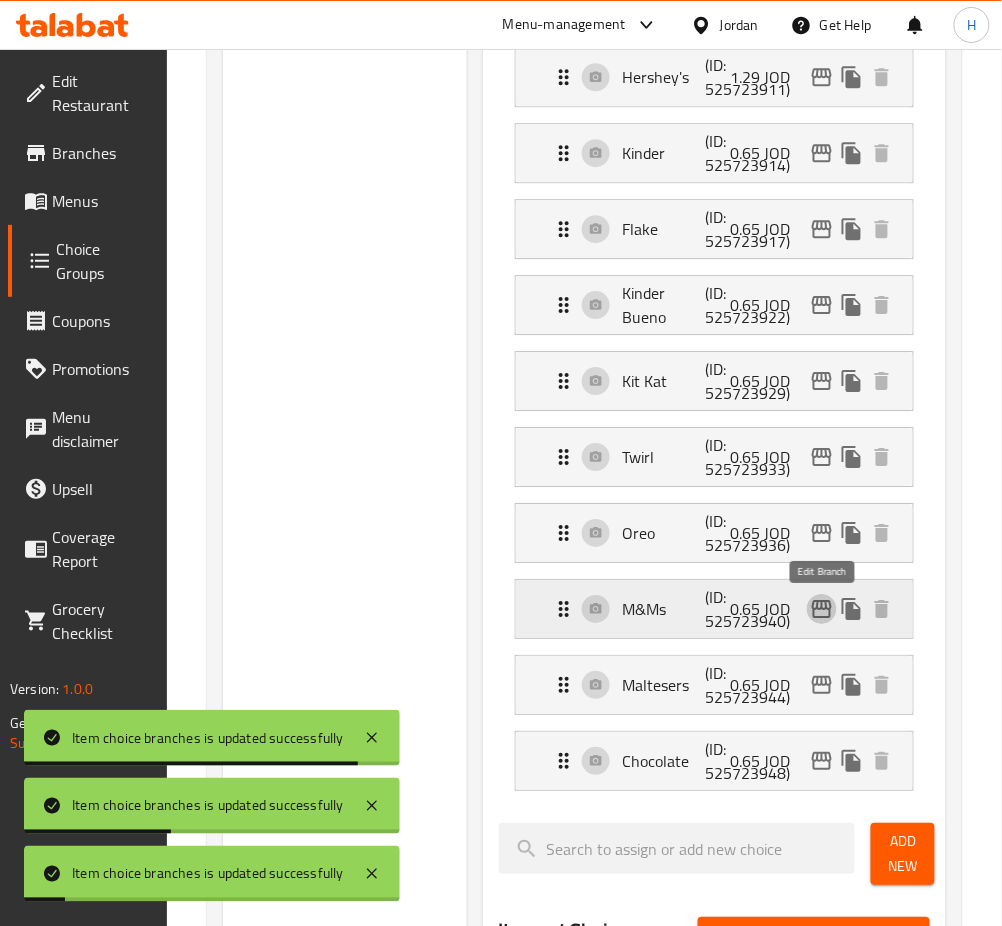 click 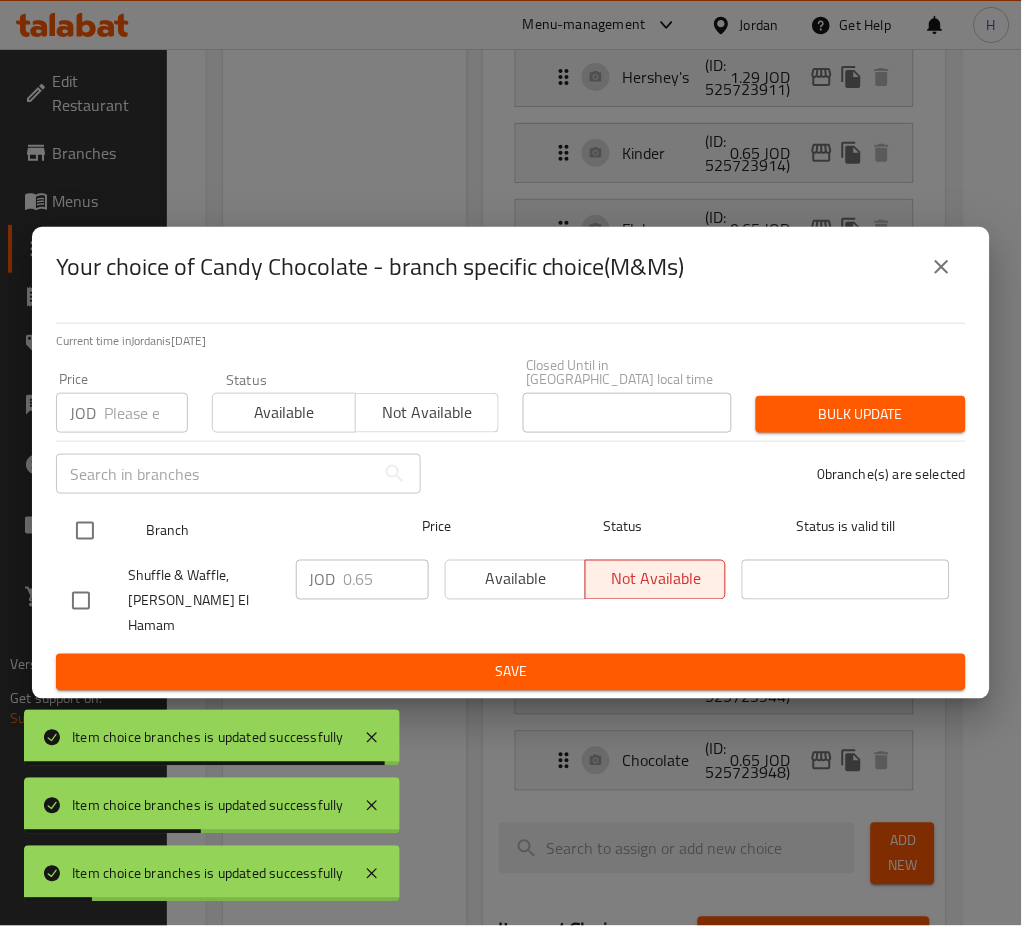 drag, startPoint x: 78, startPoint y: 530, endPoint x: 416, endPoint y: 596, distance: 344.3835 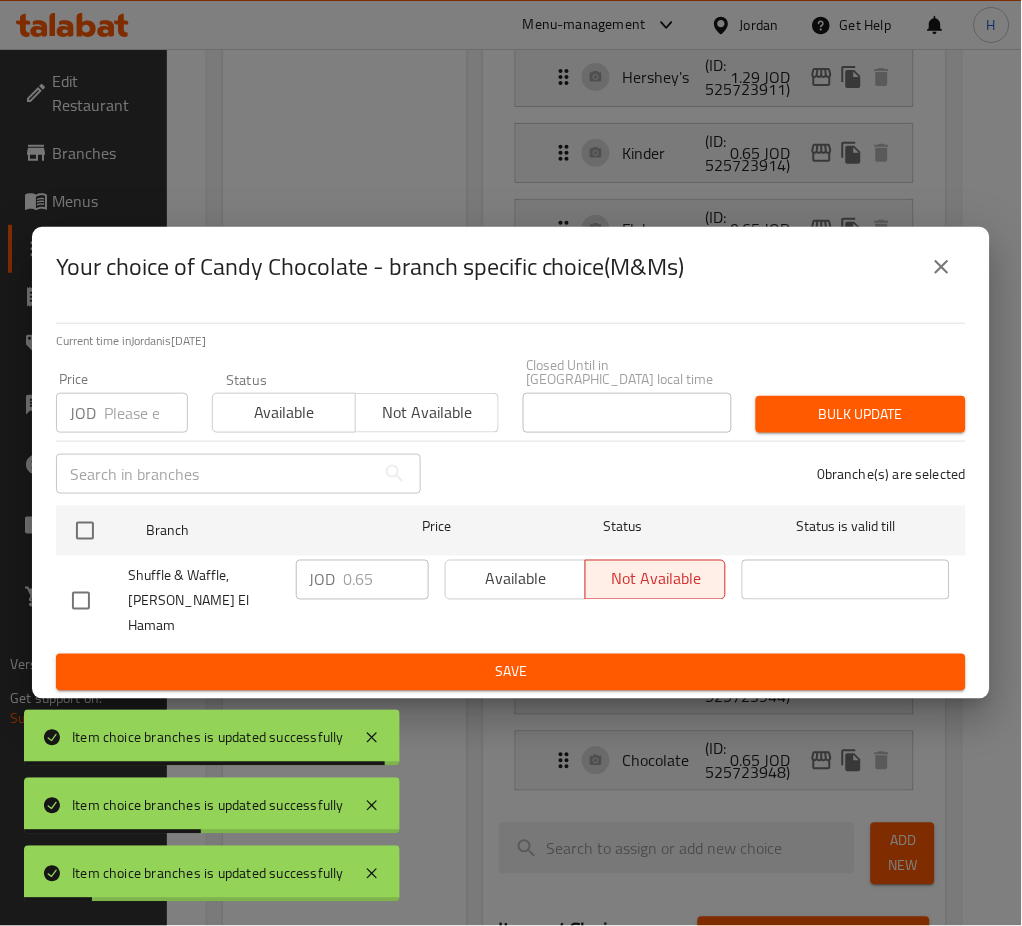 click at bounding box center (85, 531) 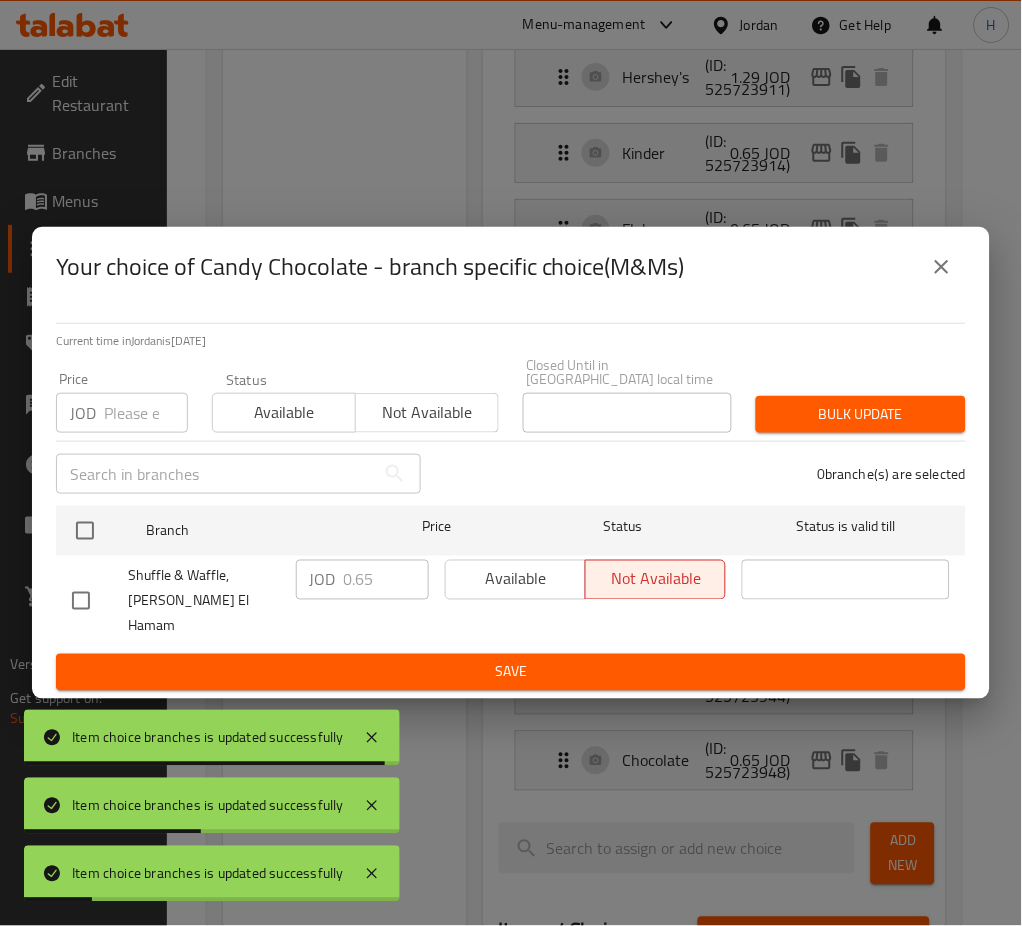 checkbox on "true" 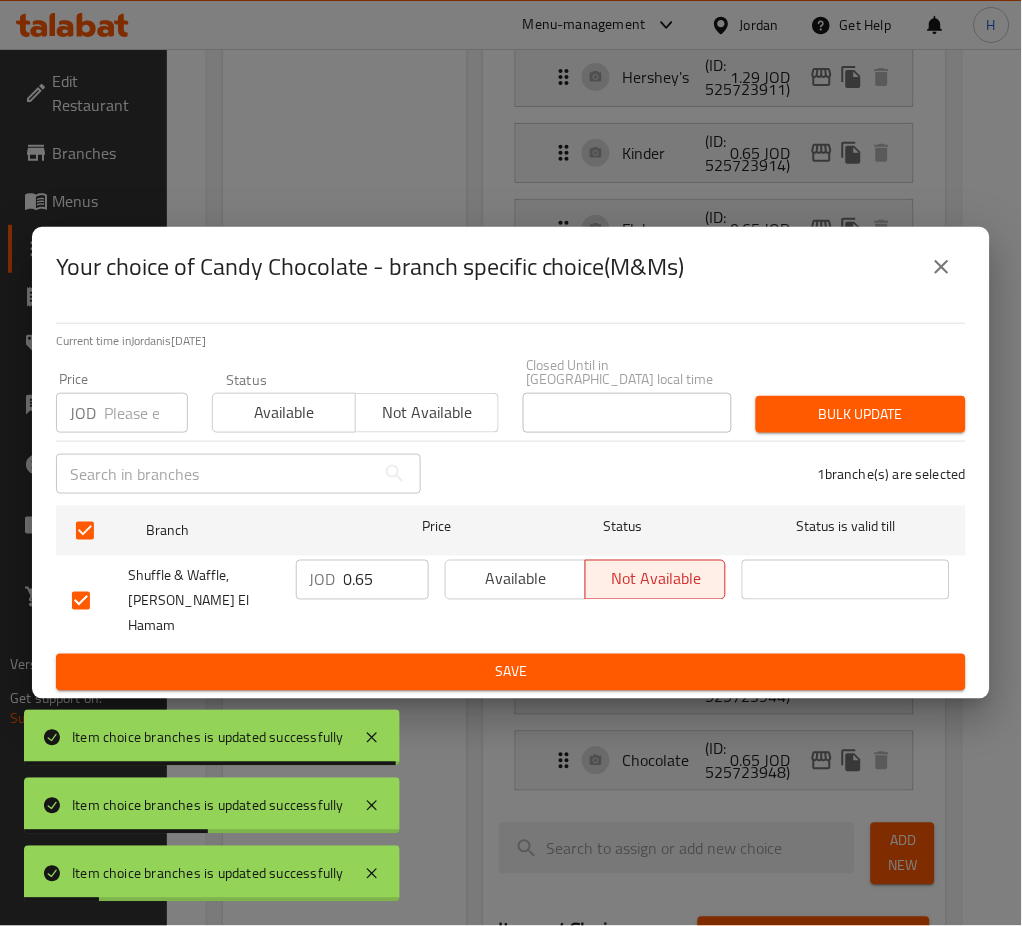 click on "0.65" at bounding box center (386, 580) 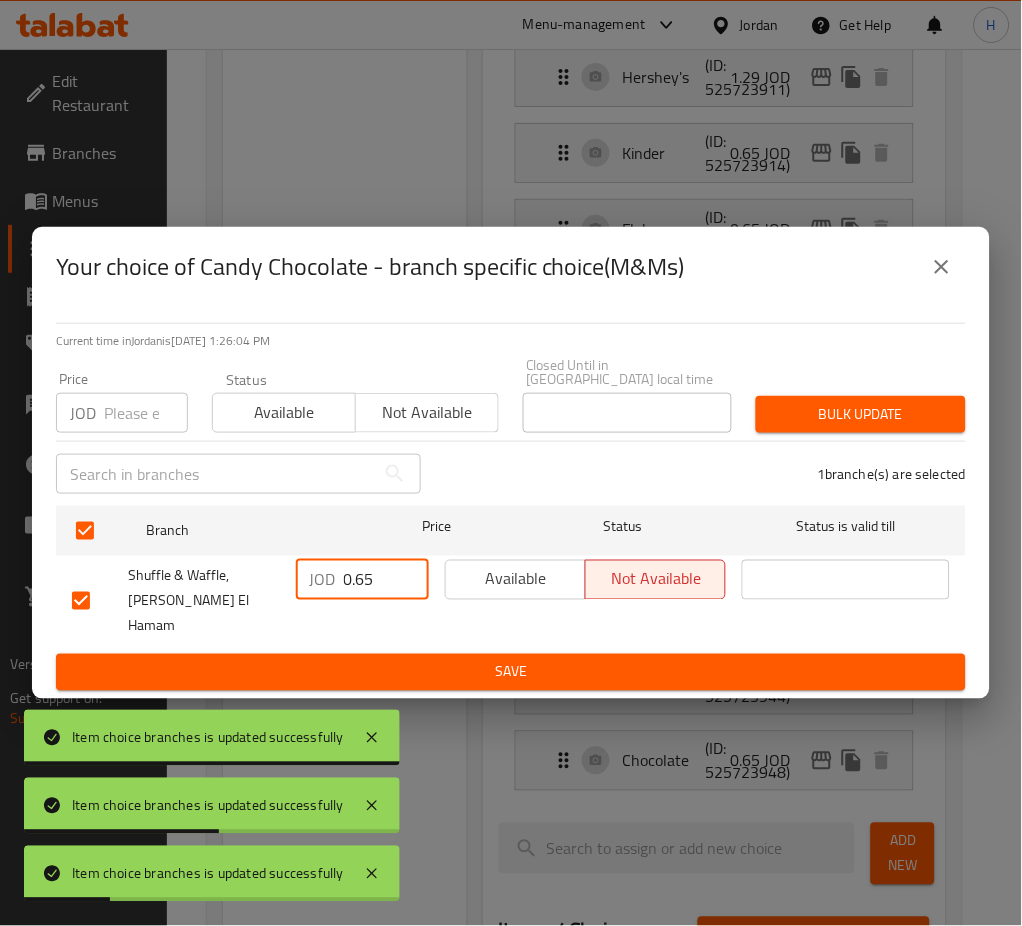 paste on "1." 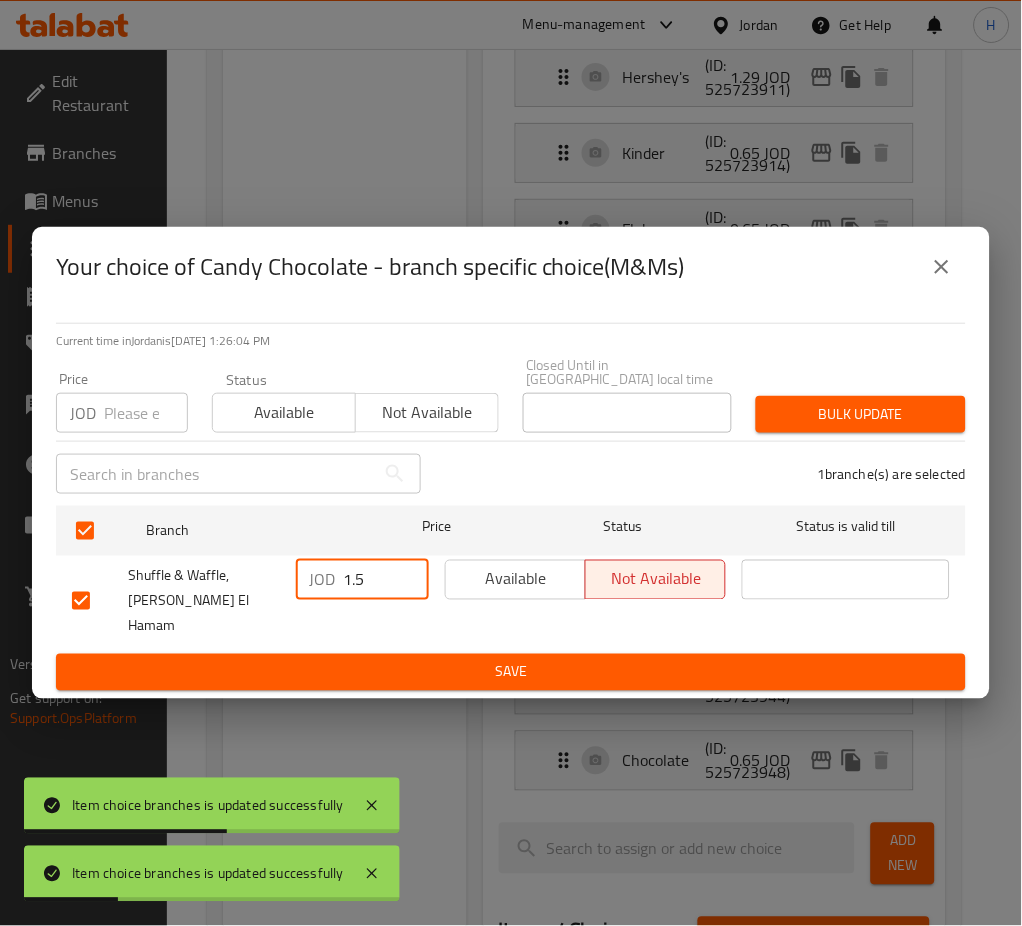 type on "1.5" 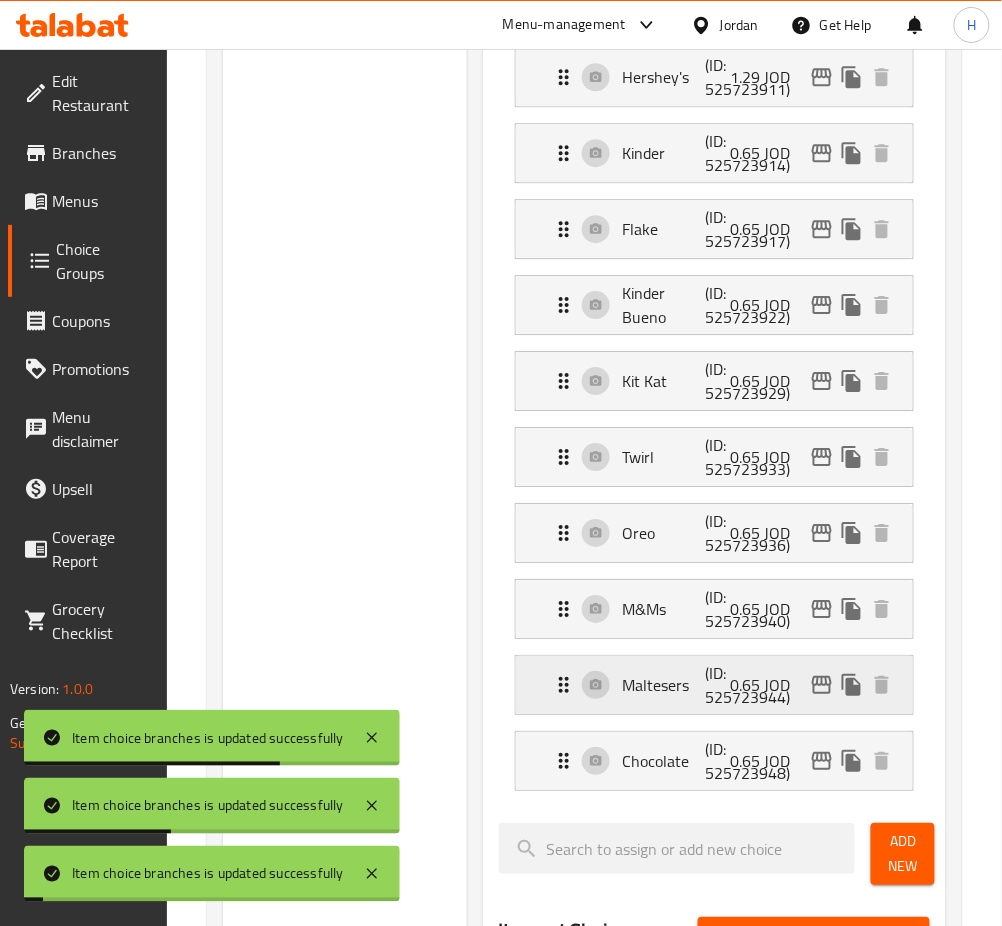 click at bounding box center [822, 685] 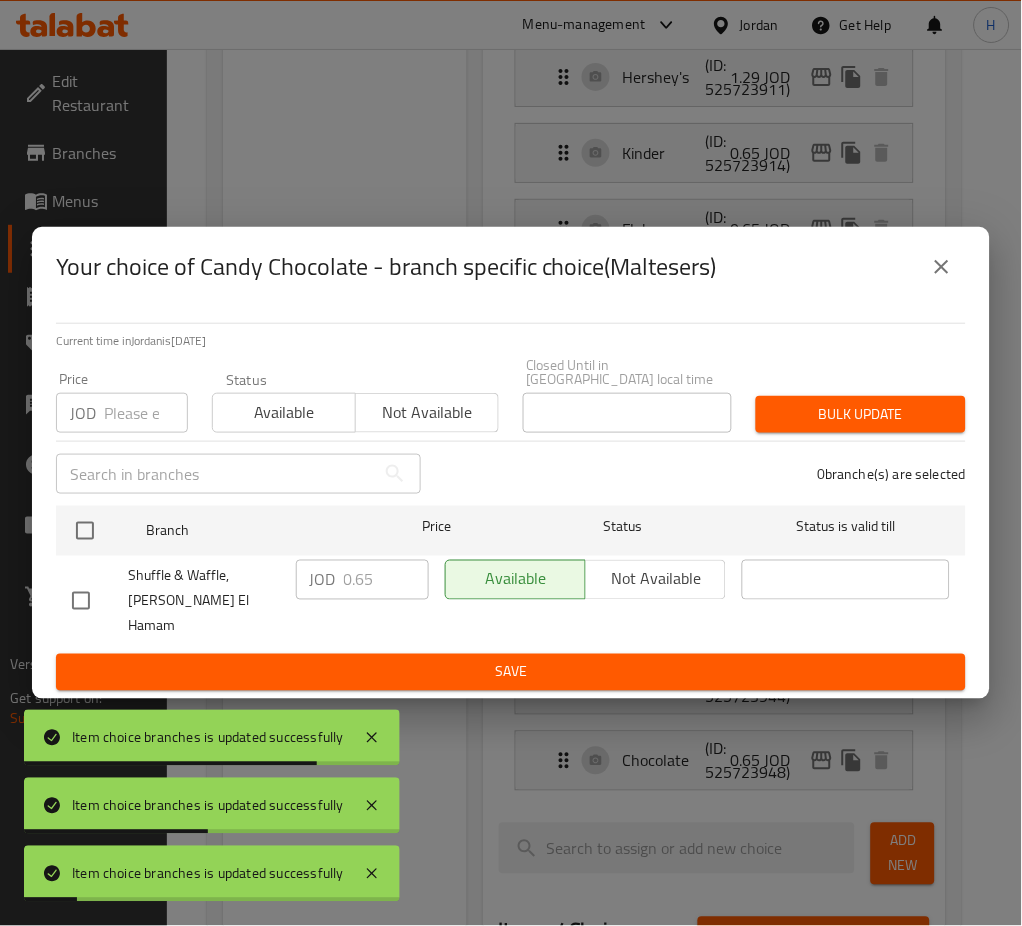 drag, startPoint x: 67, startPoint y: 543, endPoint x: 349, endPoint y: 578, distance: 284.1637 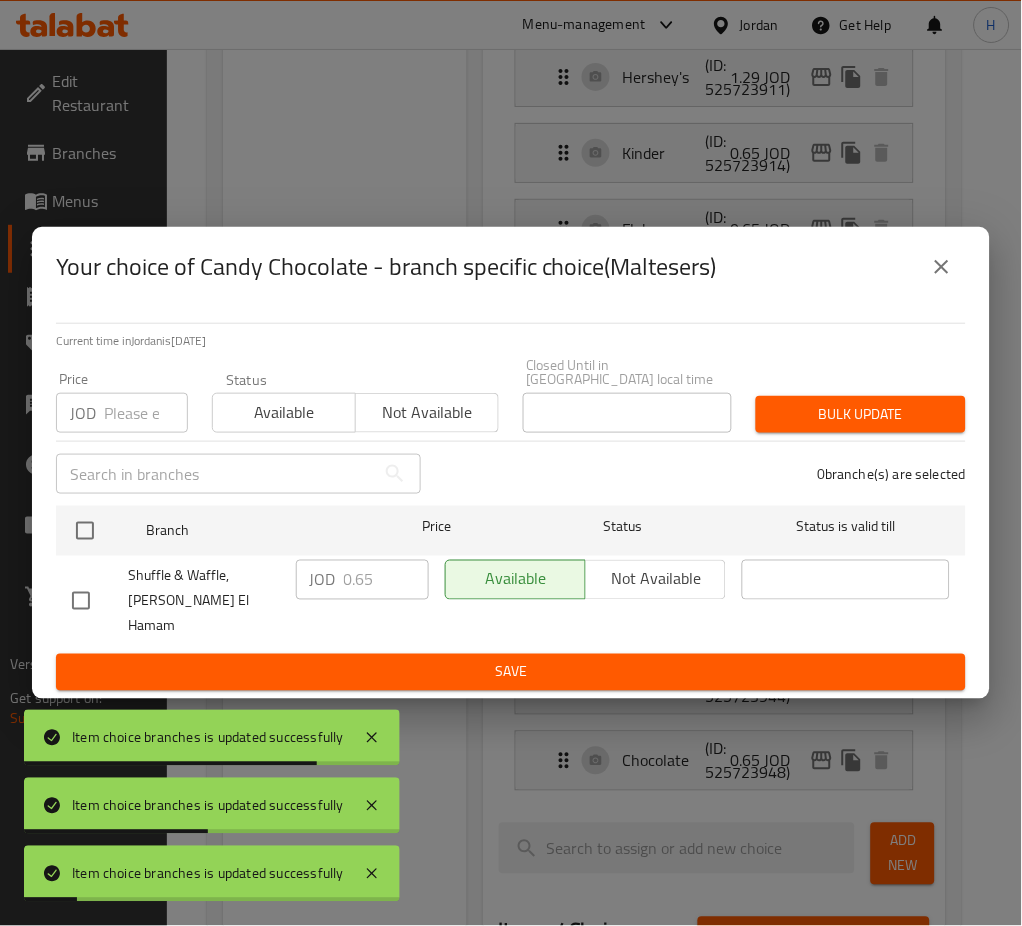 click at bounding box center (85, 531) 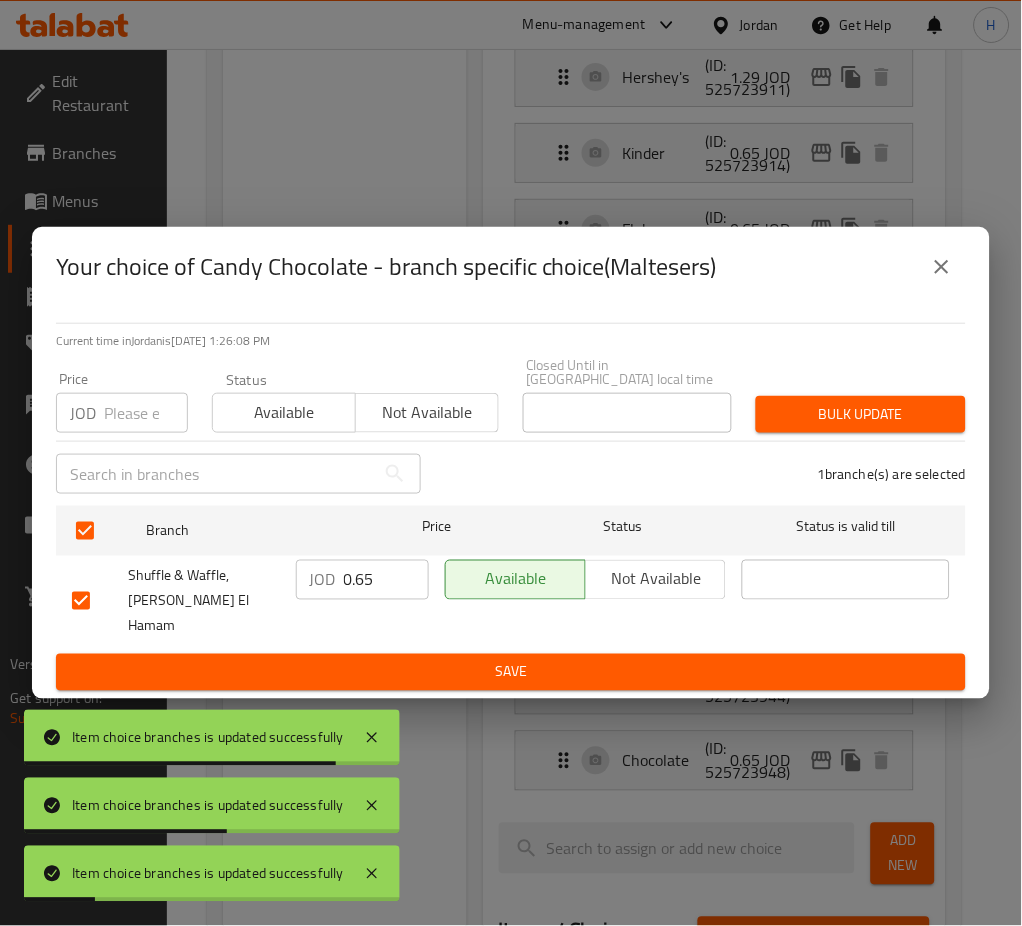 click on "0.65" at bounding box center (386, 580) 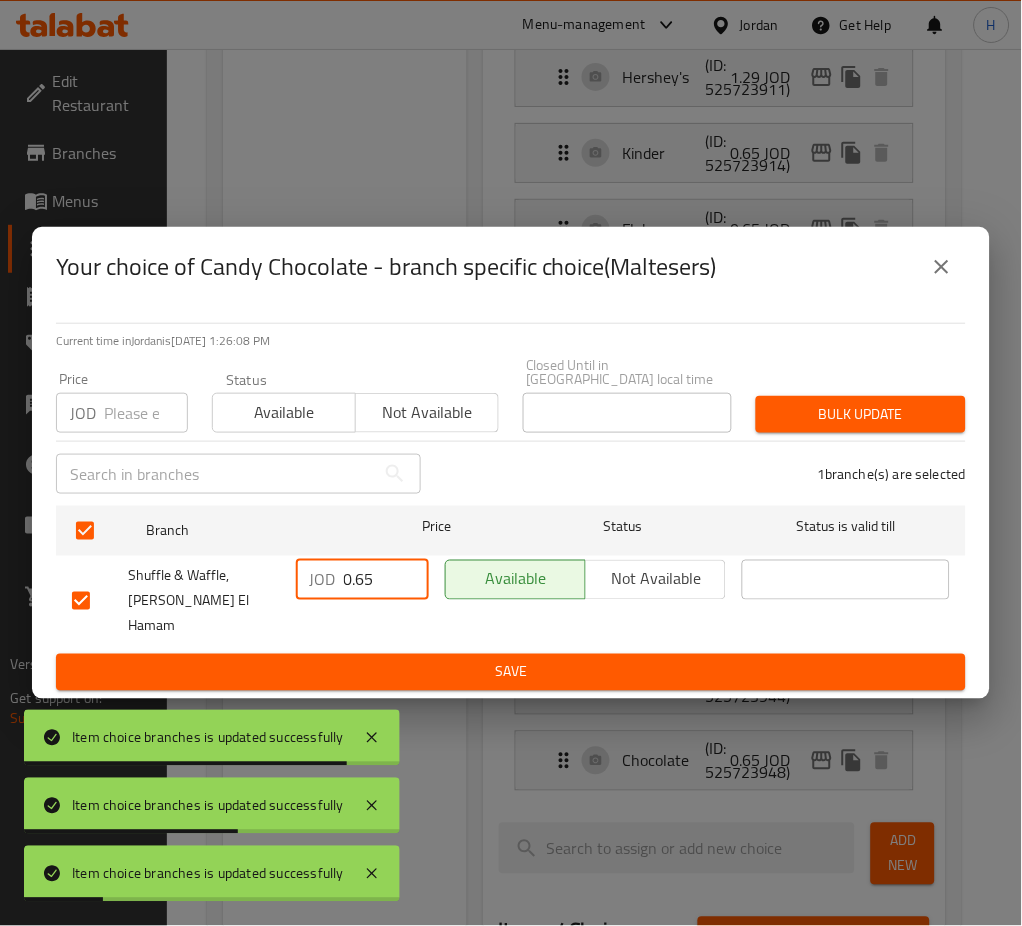 paste on "1." 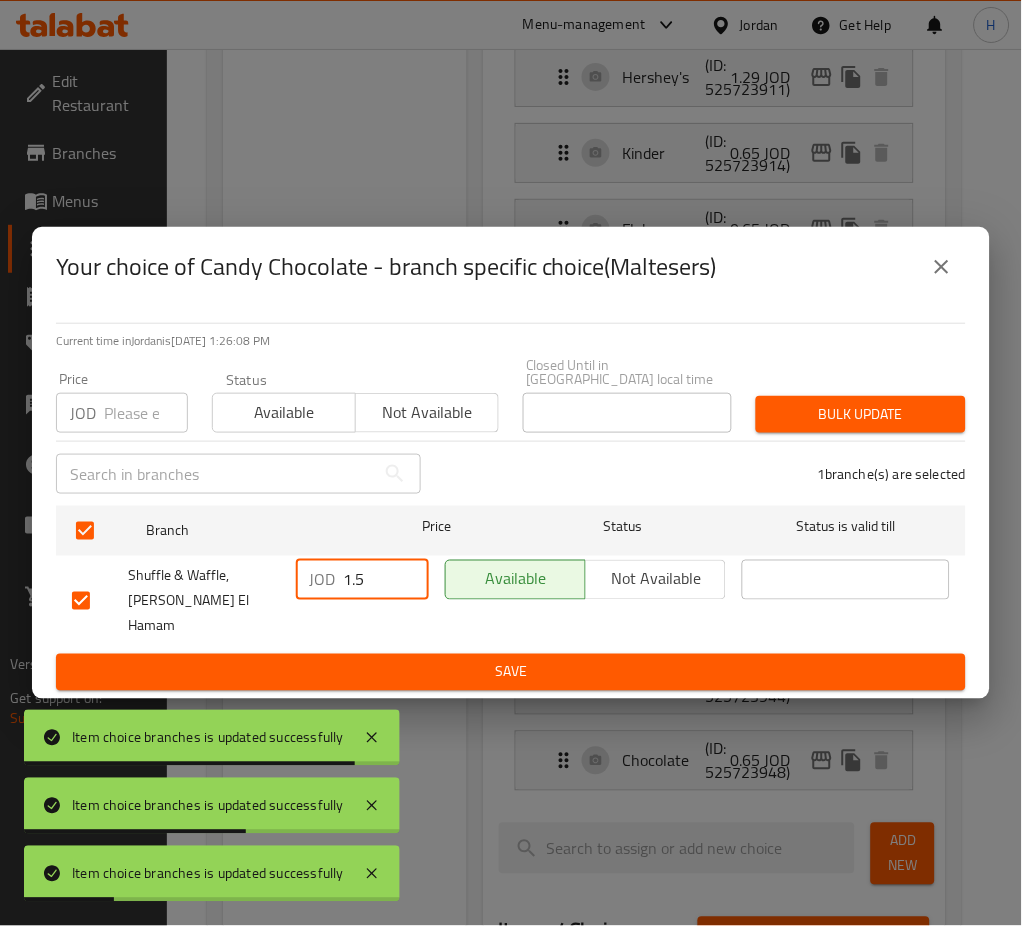 type on "1.5" 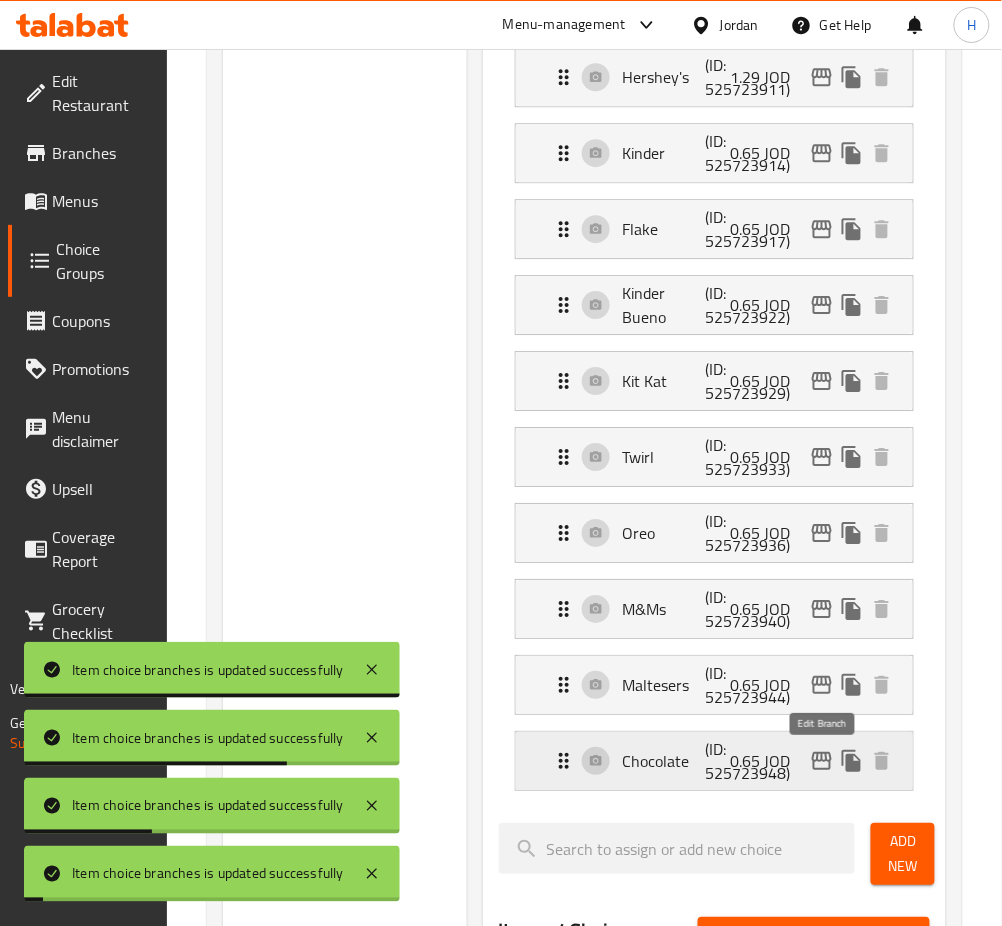 click 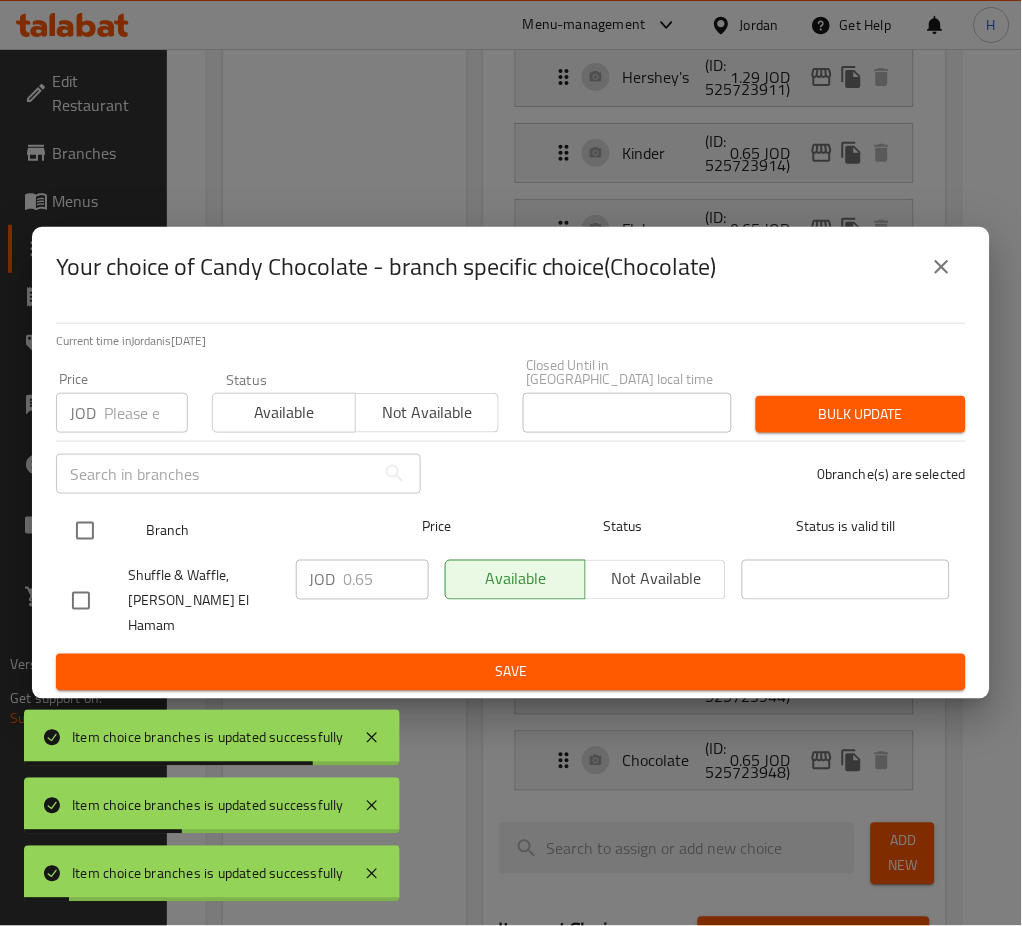 click at bounding box center (85, 531) 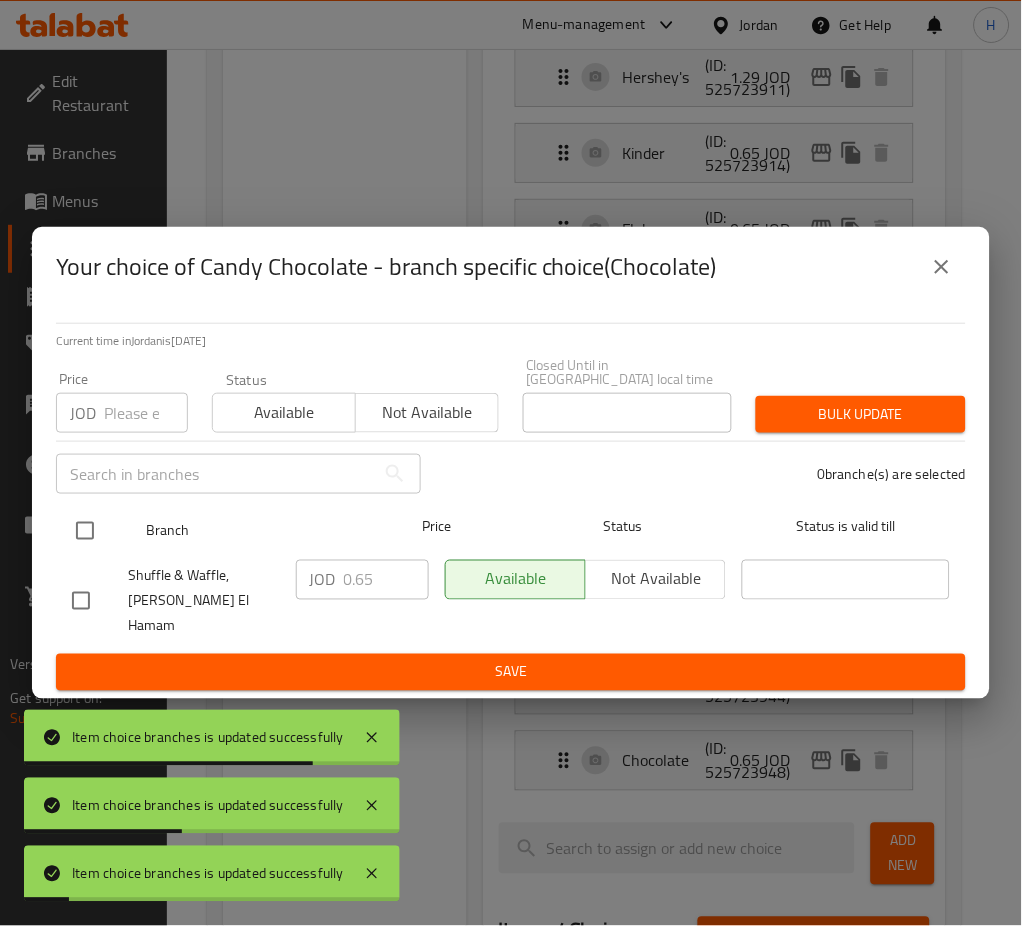 checkbox on "true" 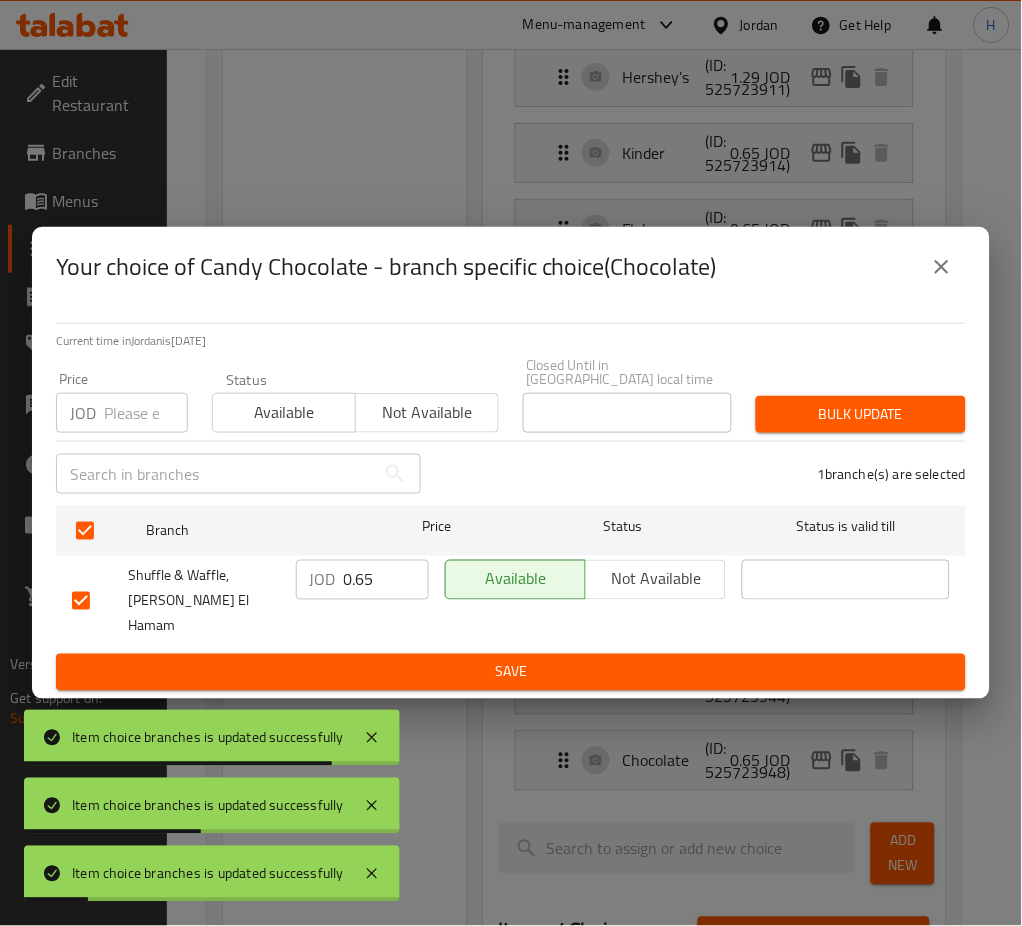 click on "JOD" at bounding box center (323, 580) 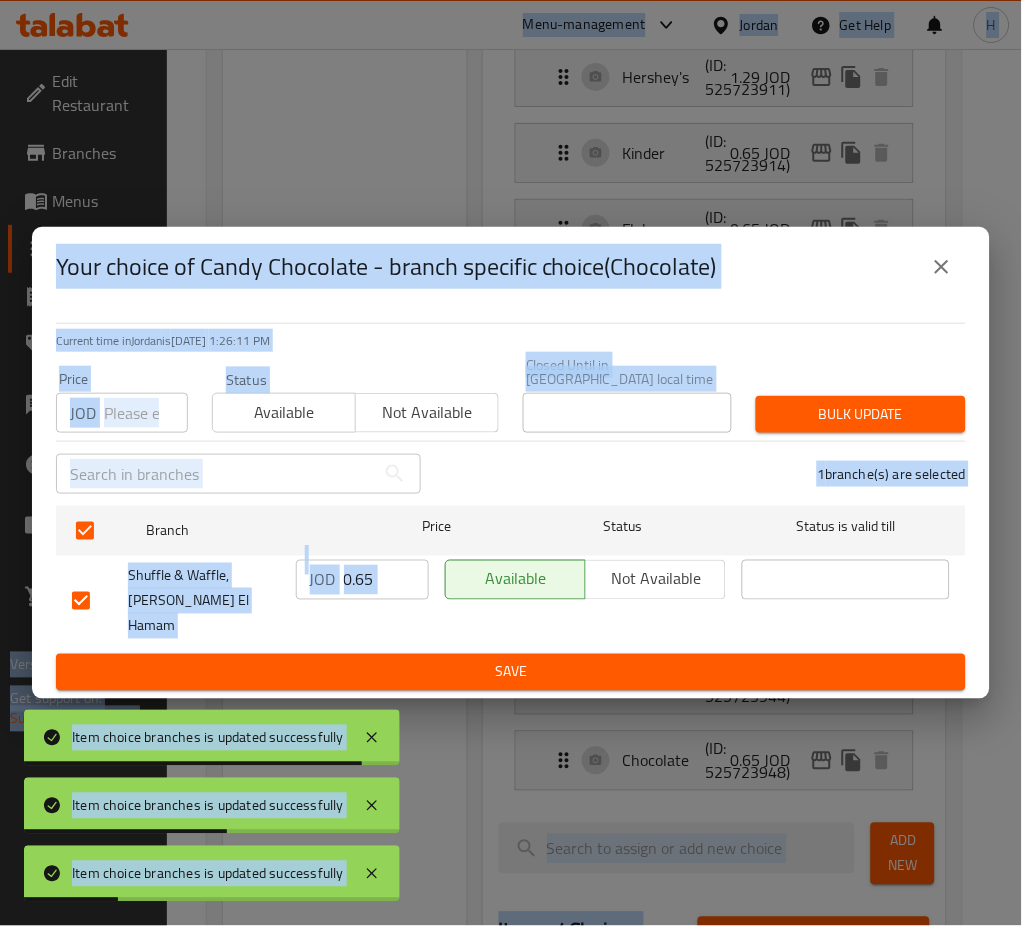 click on "0.65" at bounding box center (386, 580) 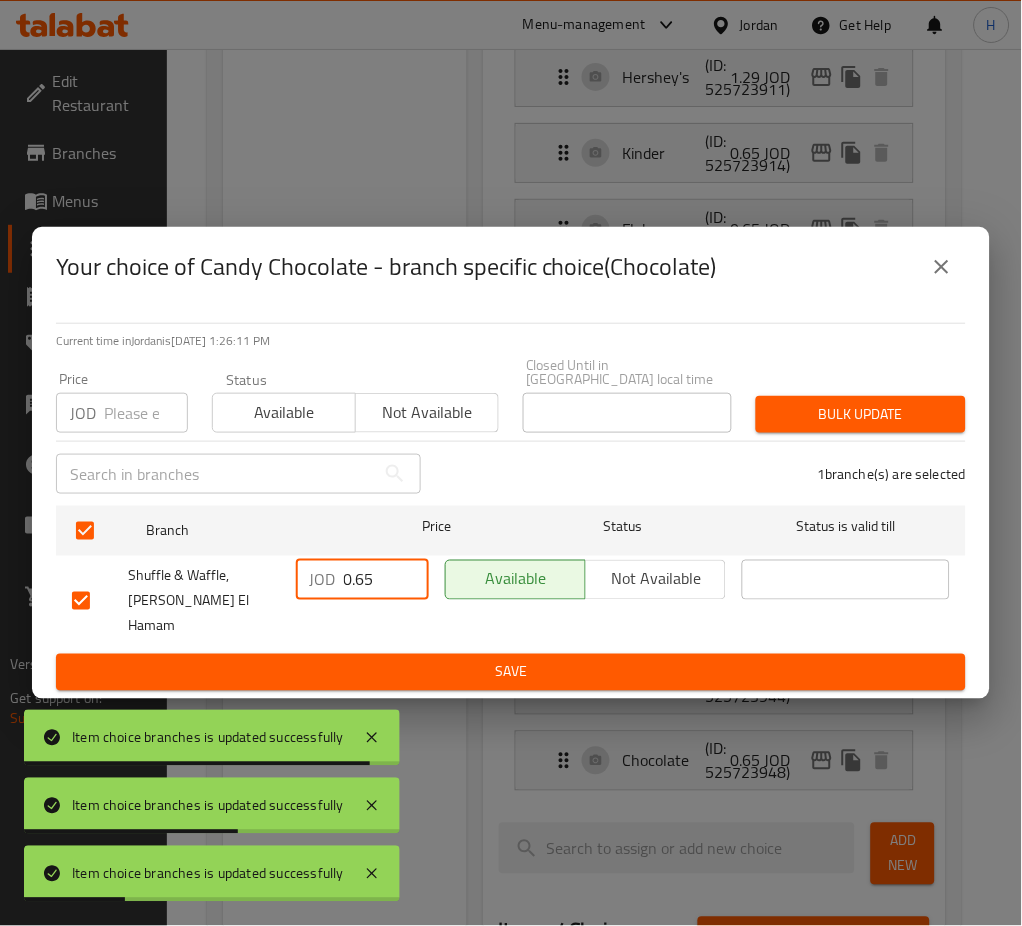 paste on "1." 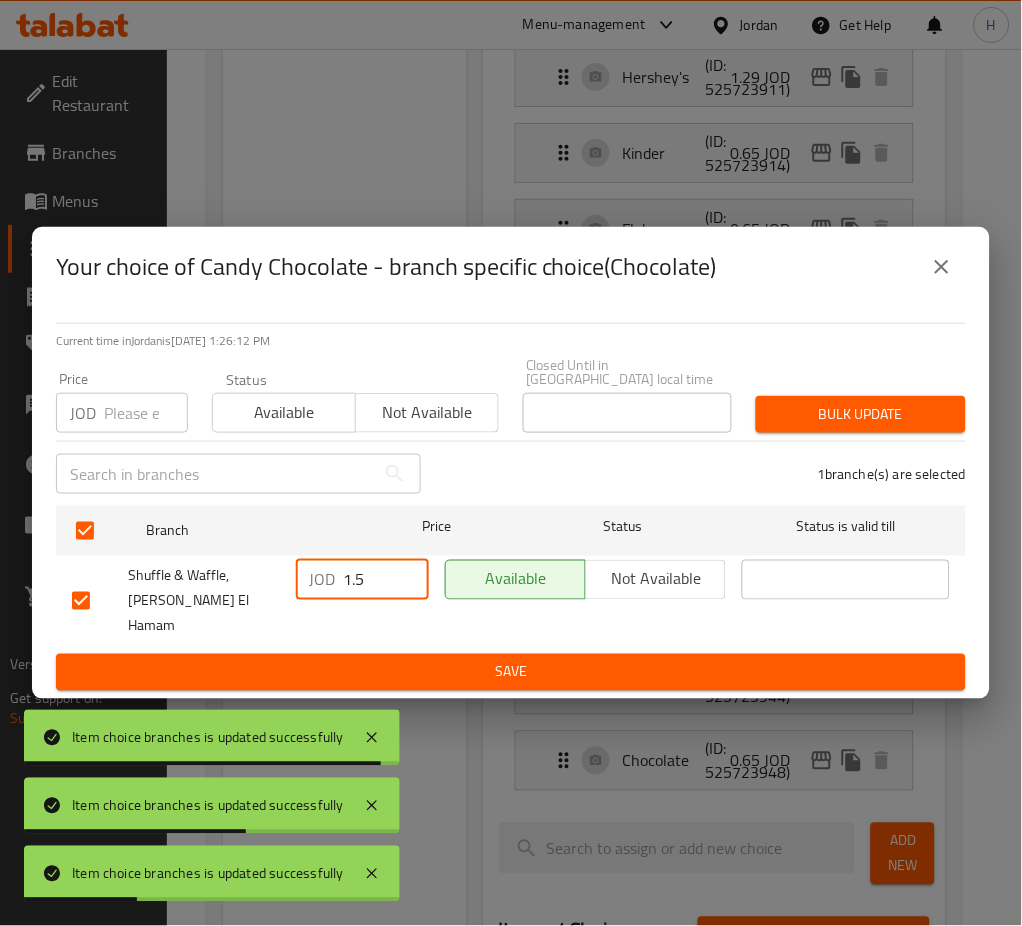 type on "1.5" 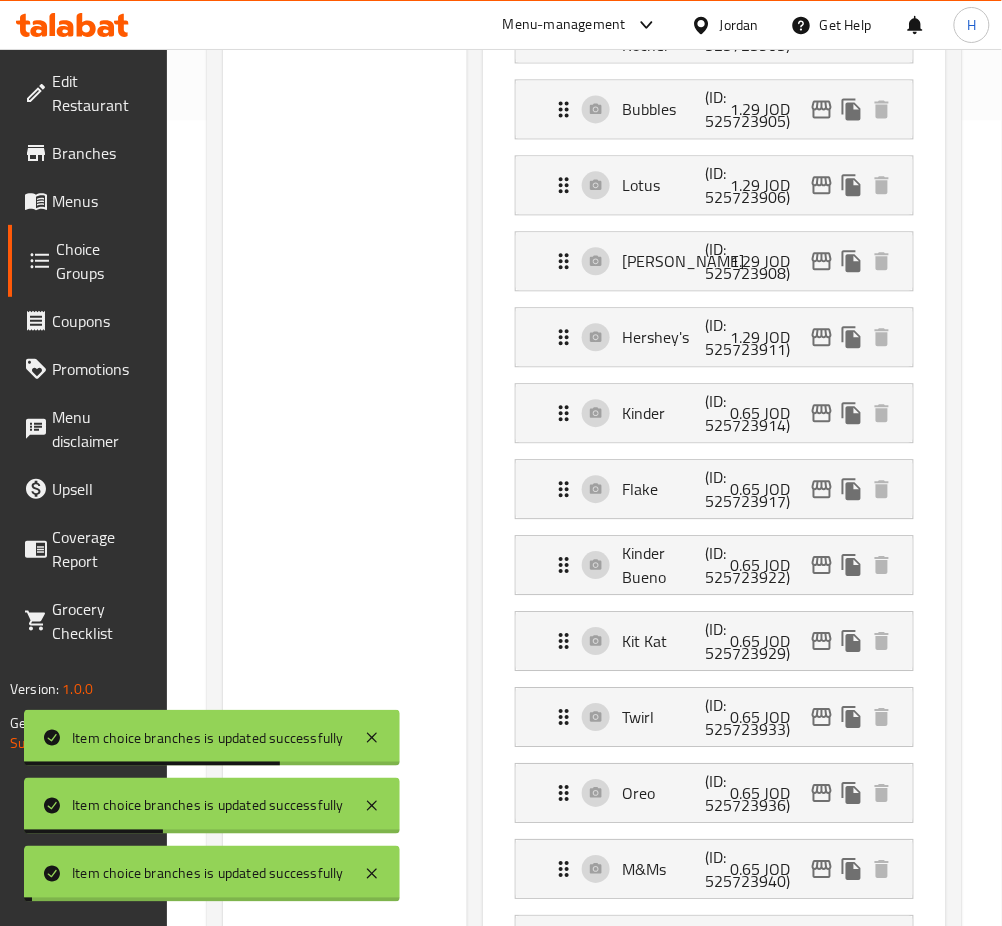 scroll, scrollTop: 0, scrollLeft: 0, axis: both 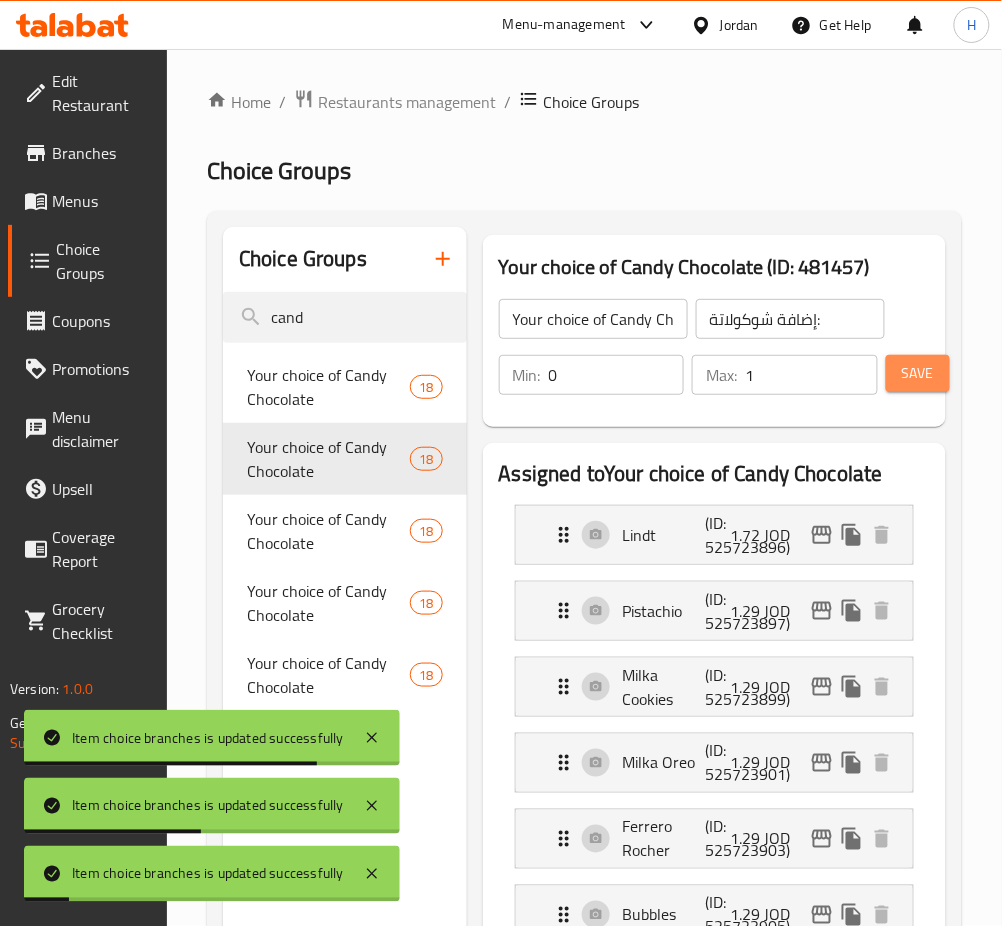 click on "Save" at bounding box center [918, 373] 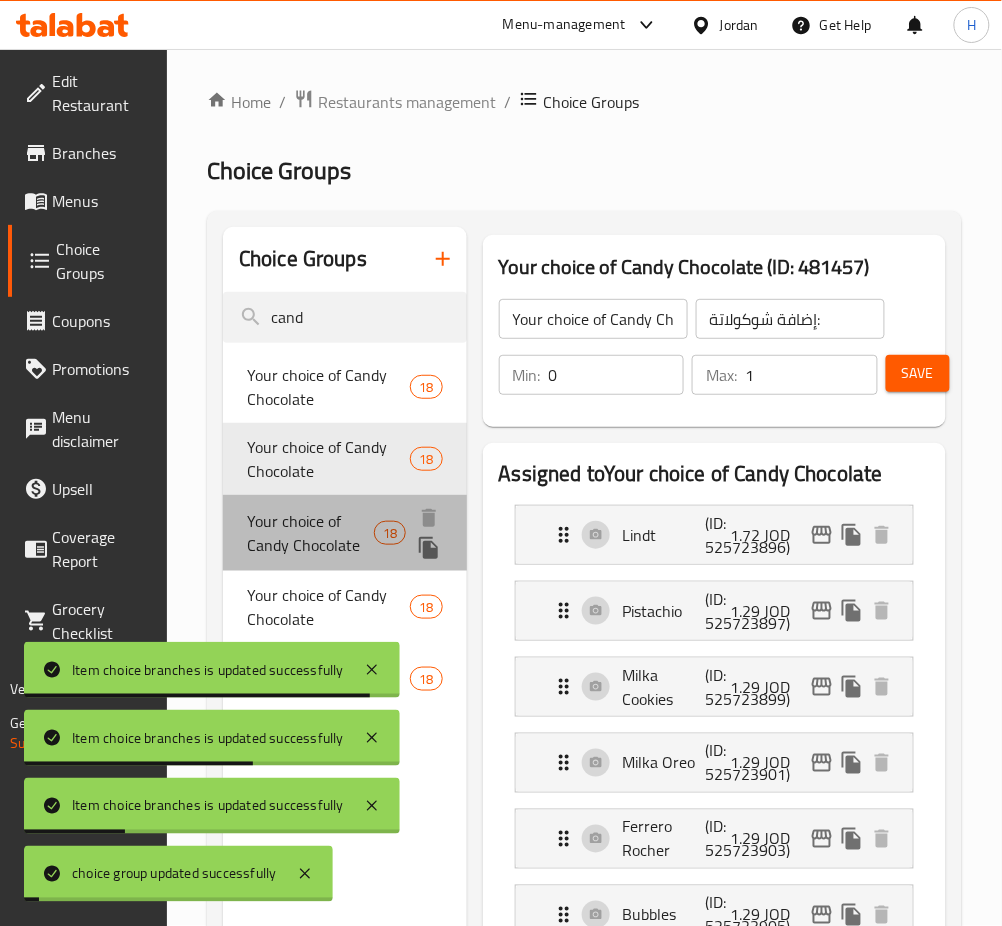 click on "Your choice of Candy Chocolate" at bounding box center (310, 533) 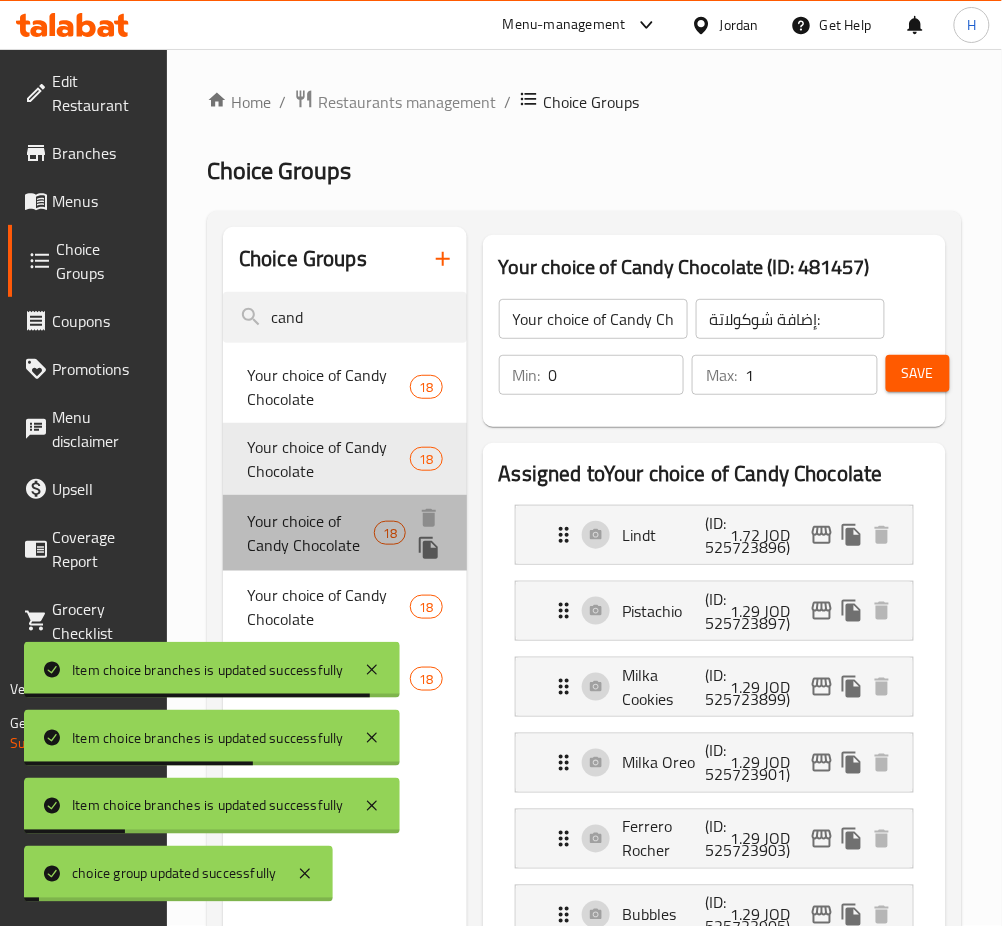 type on "Your choice of Candy Chocolate" 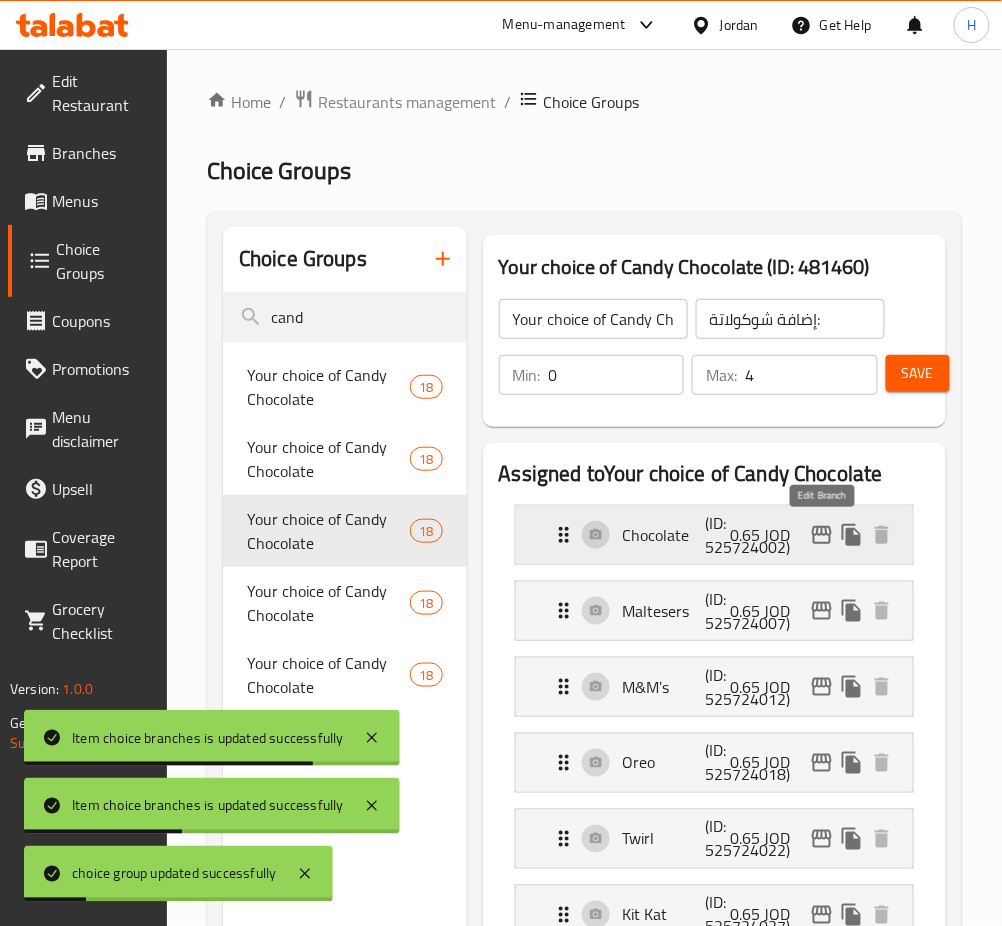 click 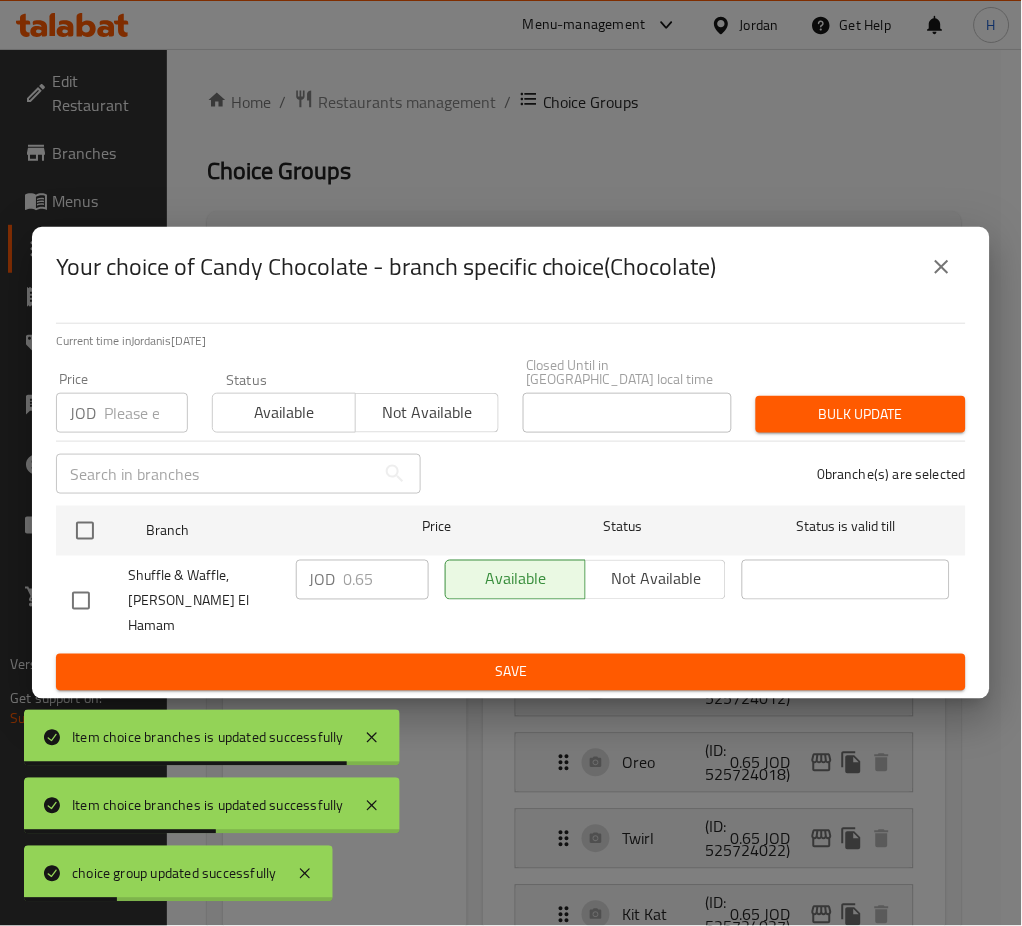 click at bounding box center [85, 531] 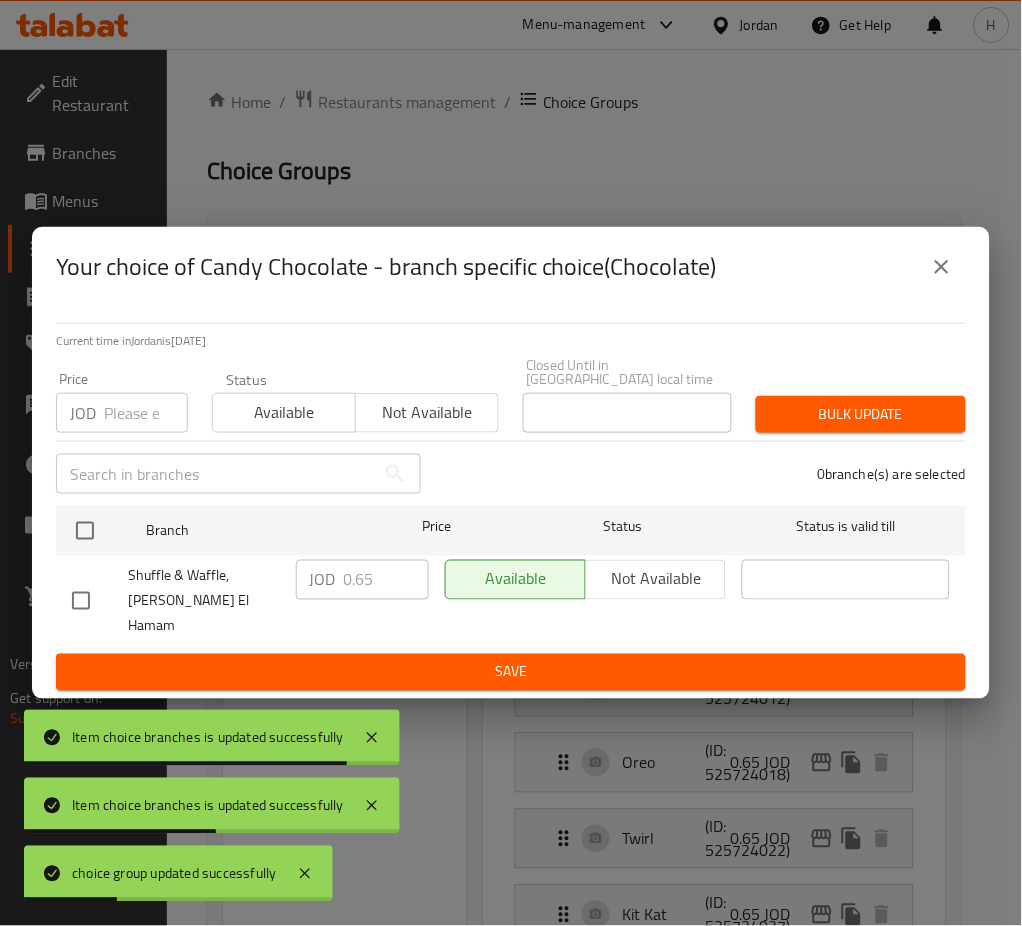 checkbox on "true" 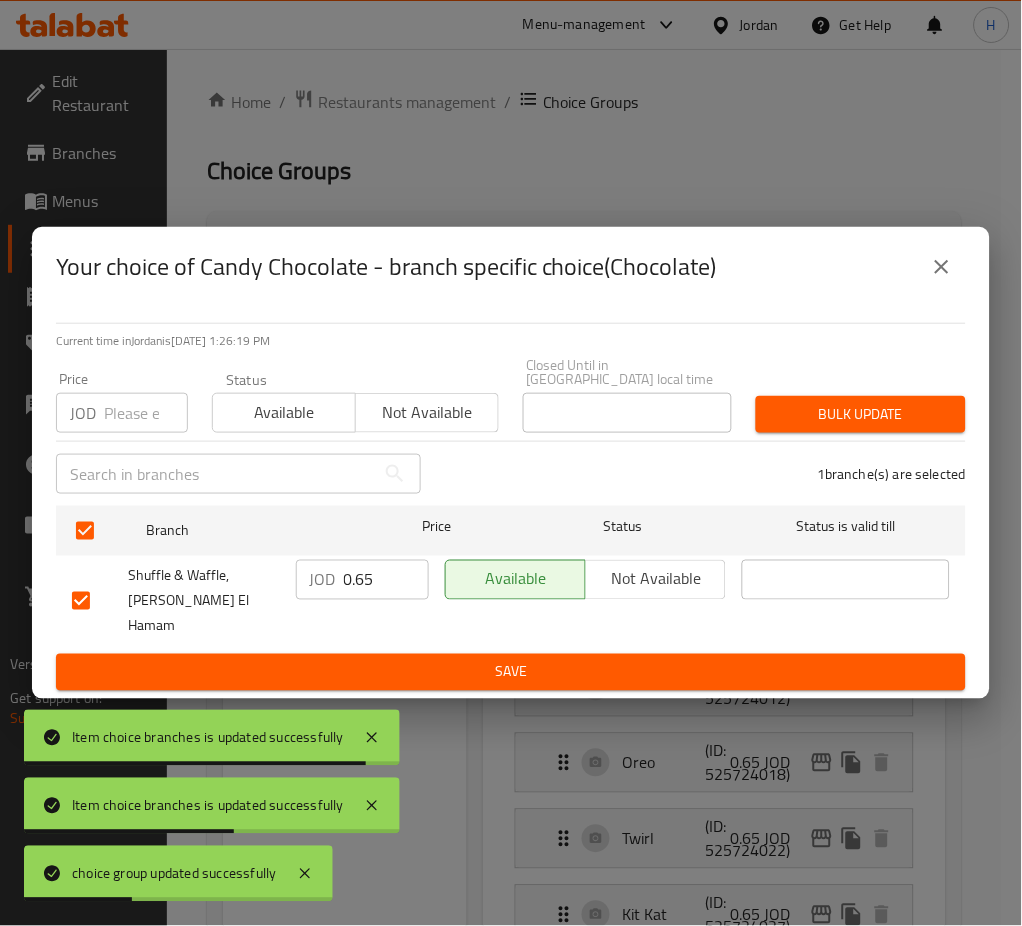click on "0.65" at bounding box center (386, 580) 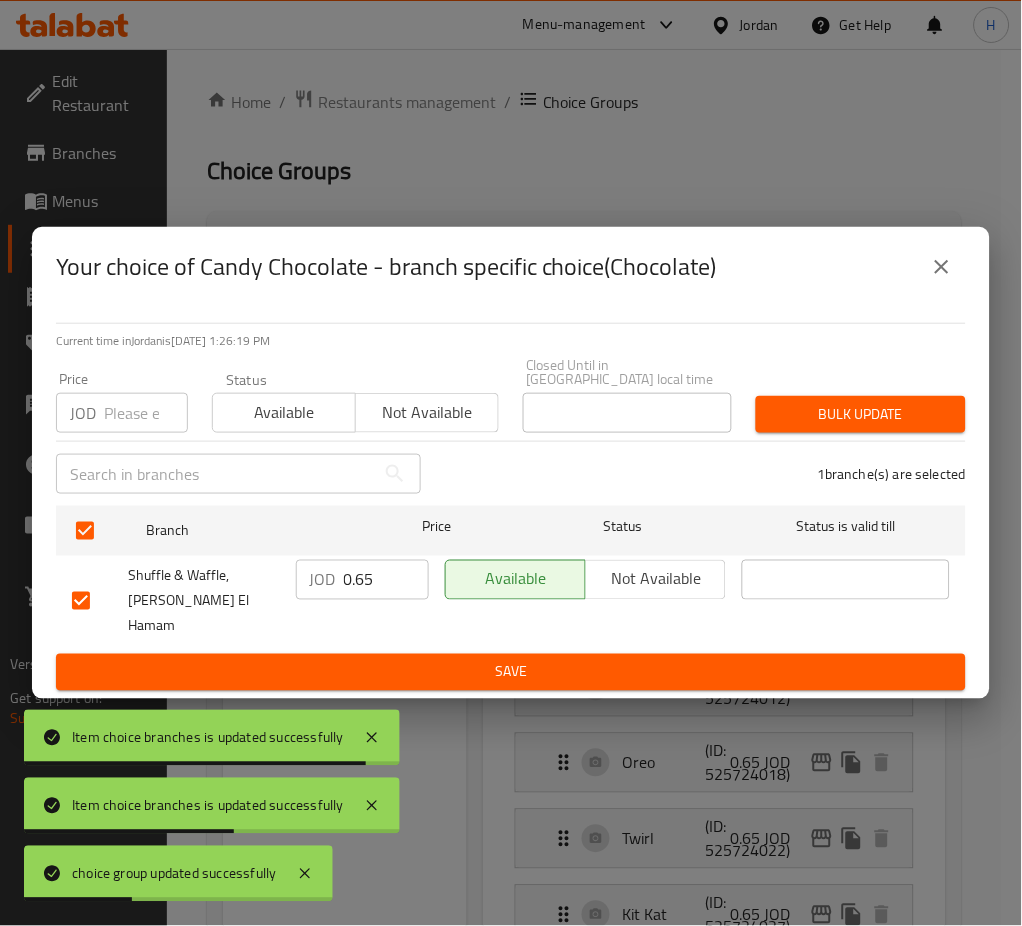 paste on "1." 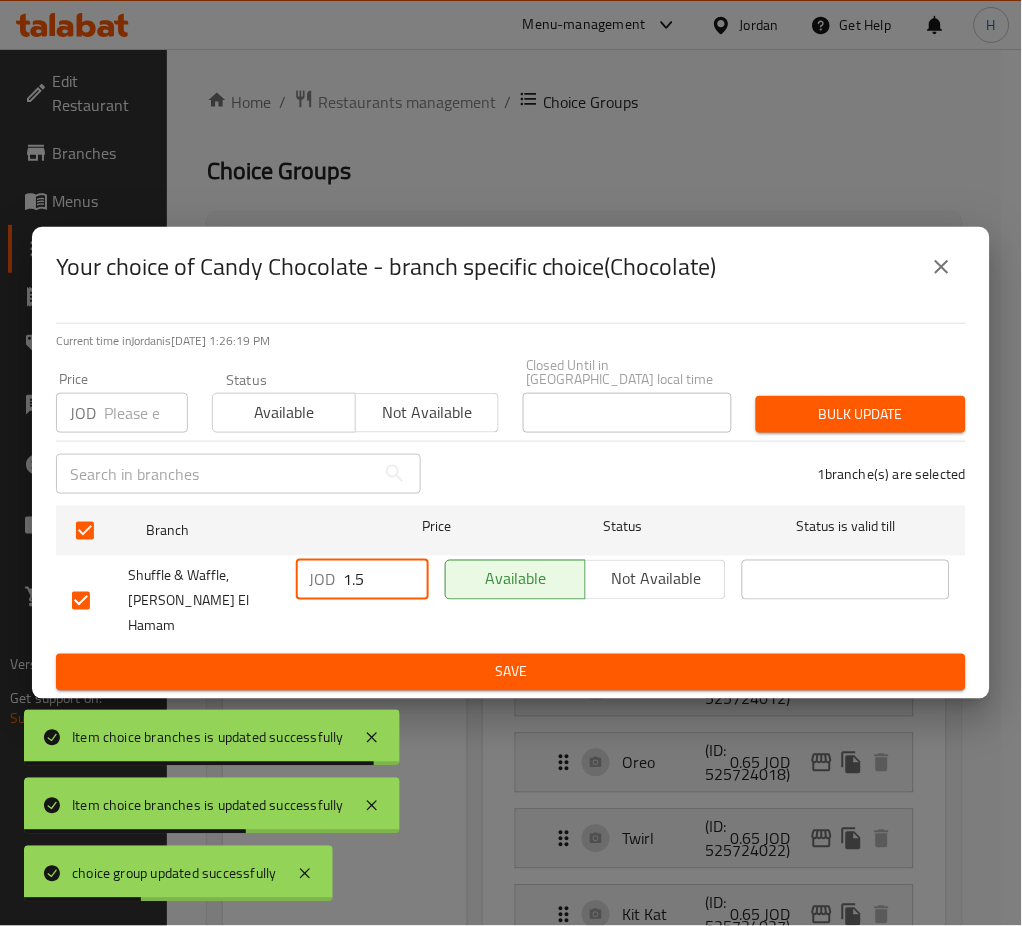 type on "1.5" 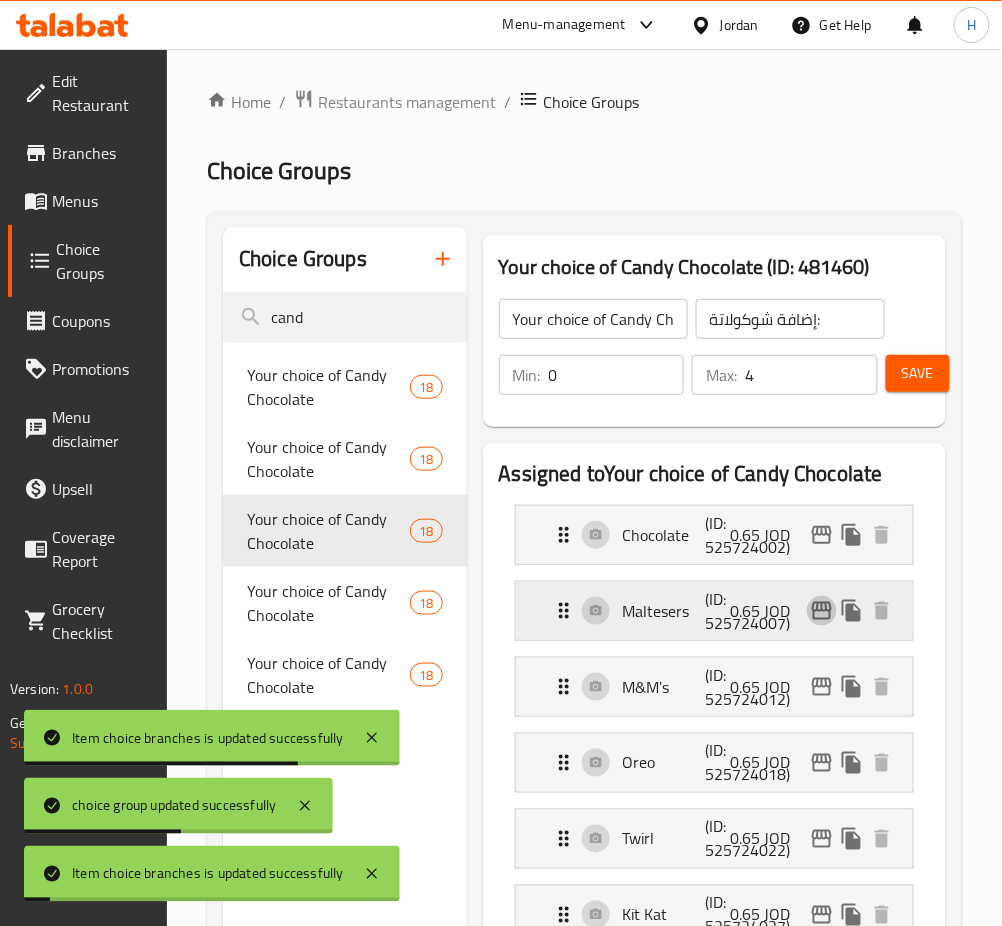 click 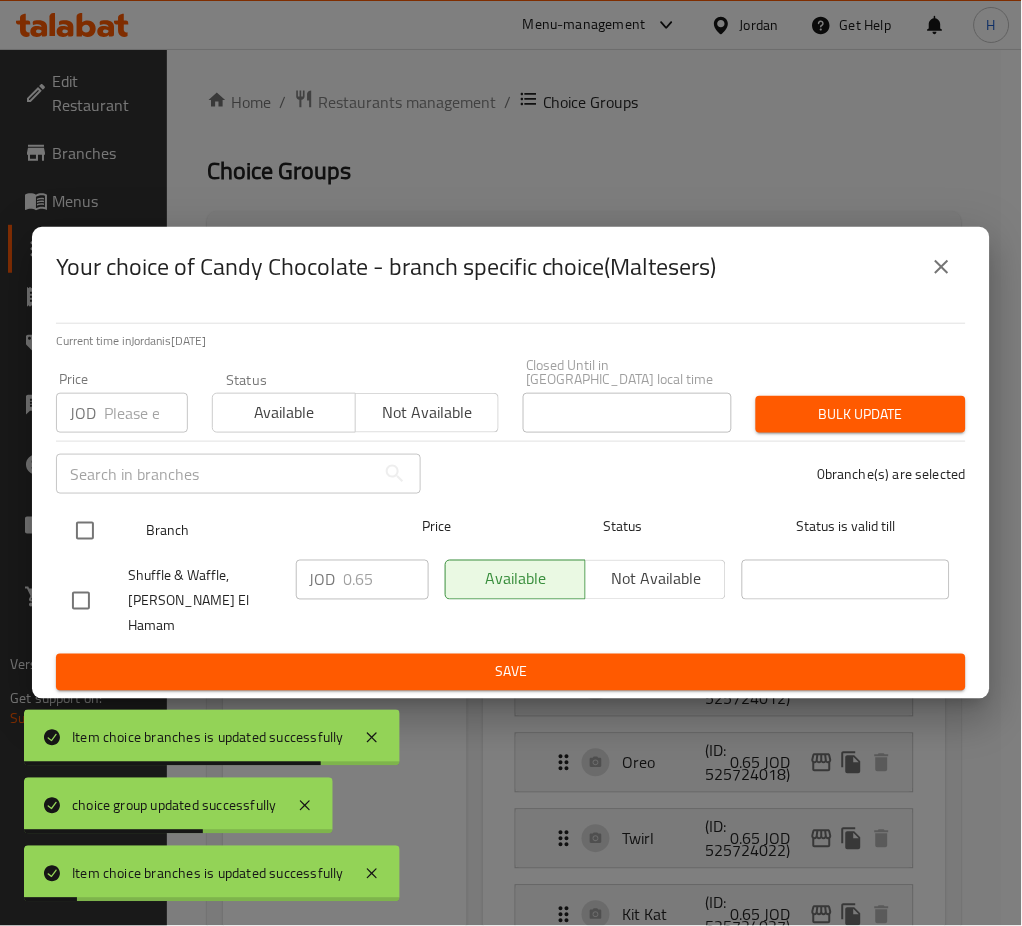 drag, startPoint x: 93, startPoint y: 545, endPoint x: 272, endPoint y: 587, distance: 183.86136 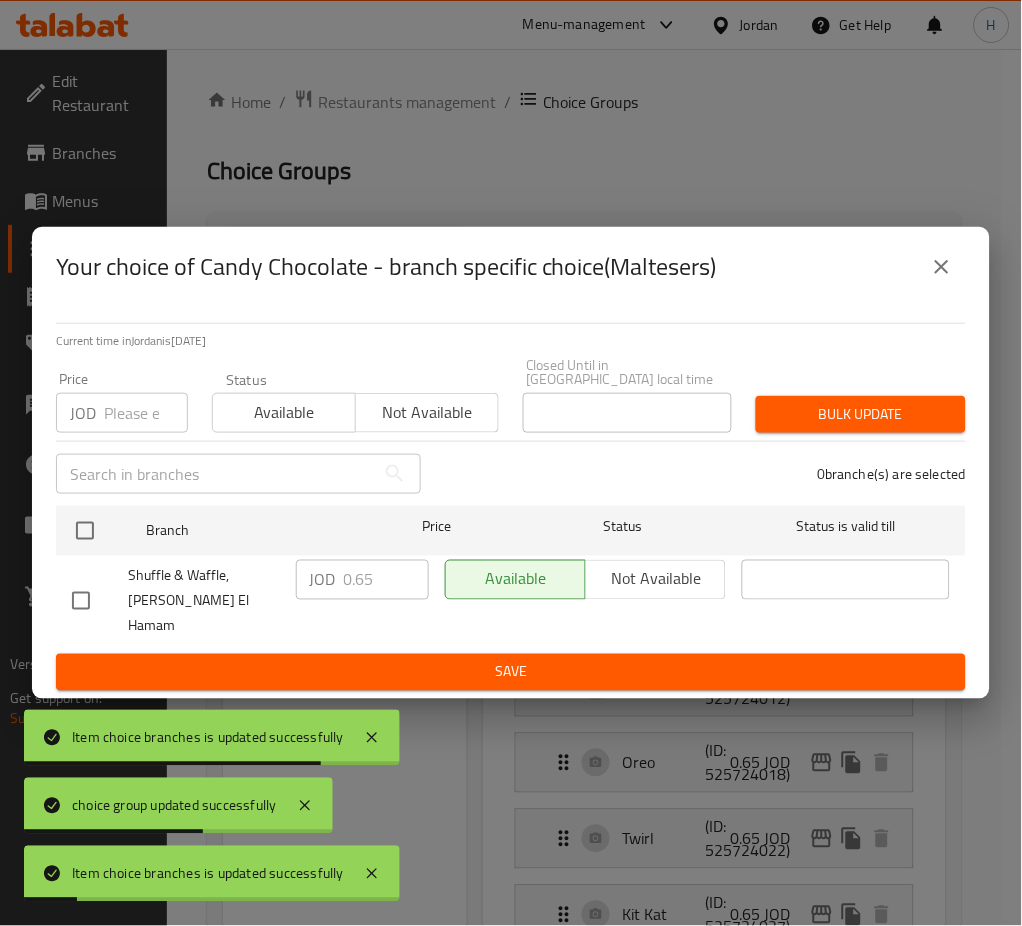click at bounding box center [85, 531] 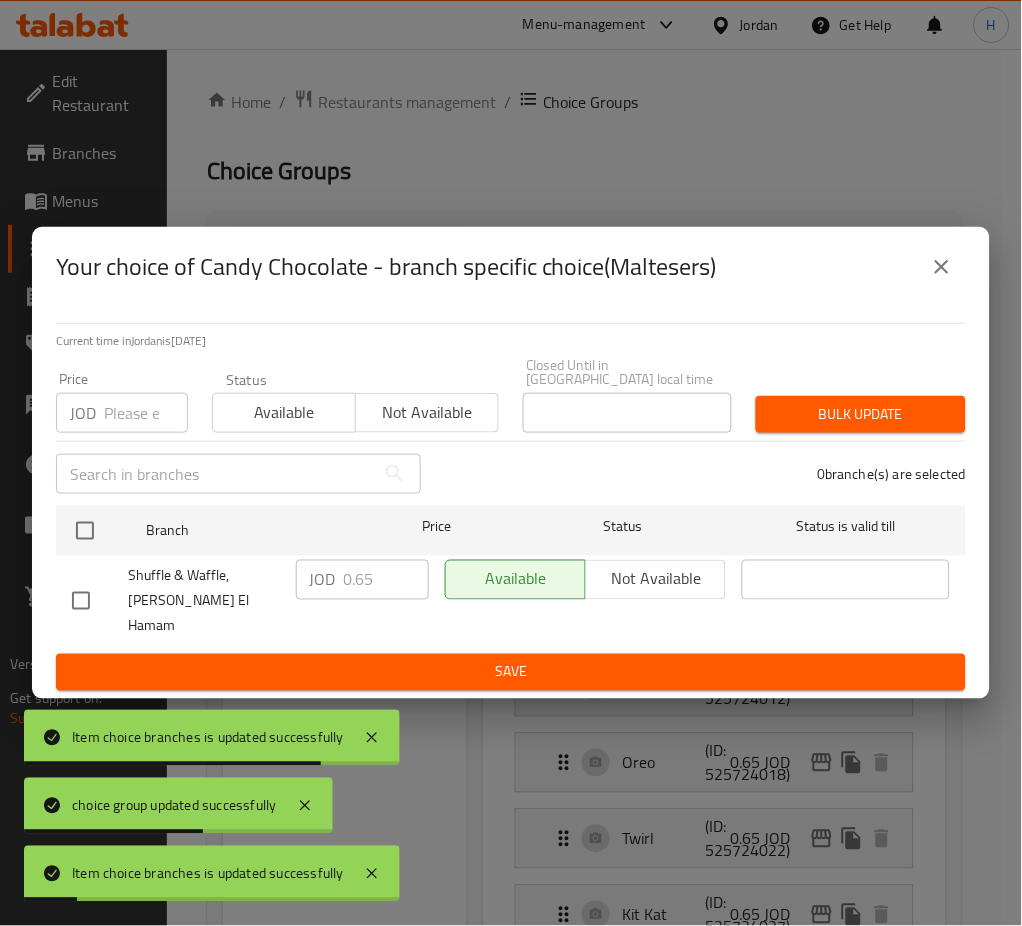 checkbox on "true" 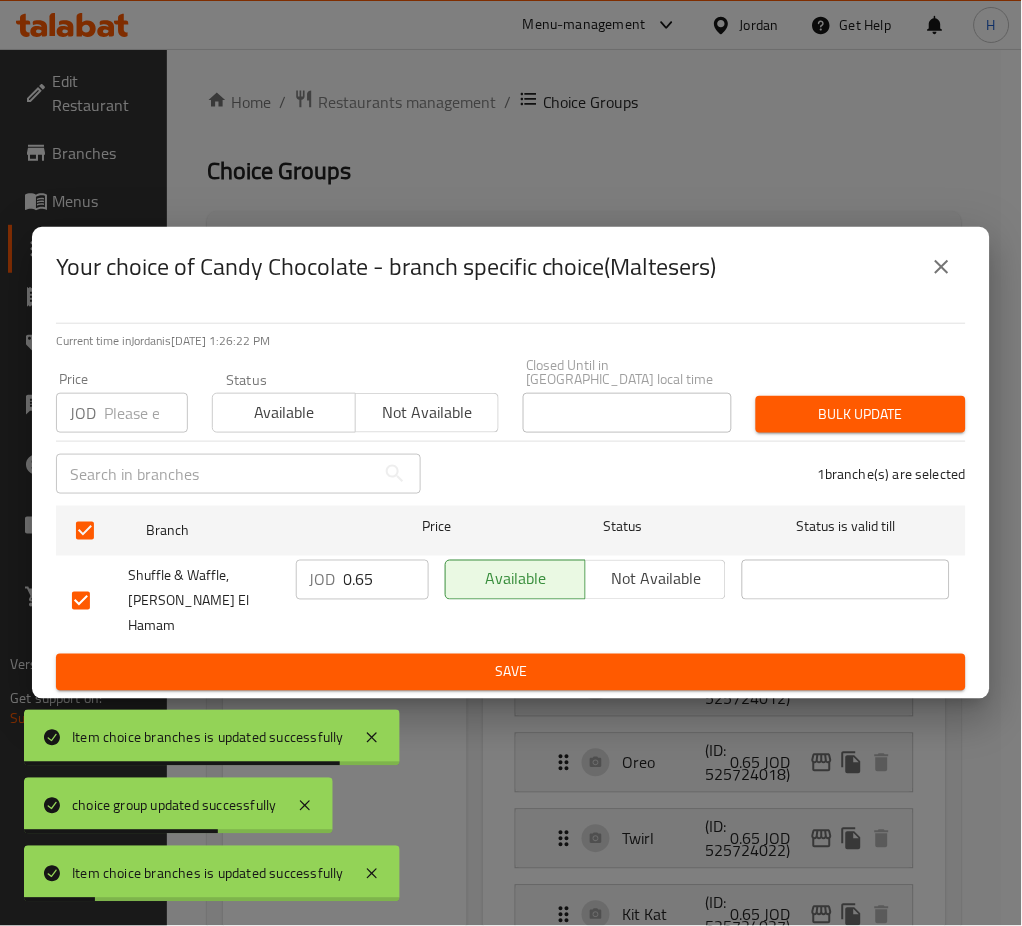 click on "JOD" at bounding box center [323, 580] 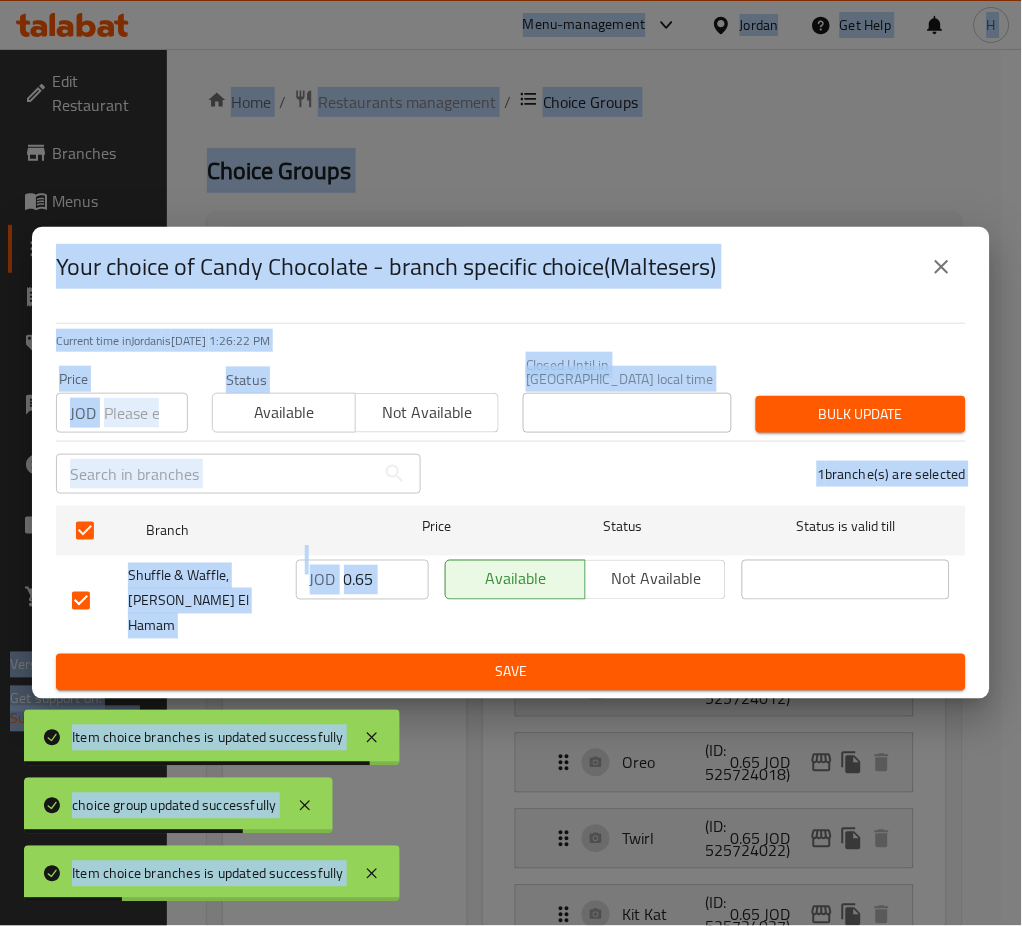 click on "0.65" at bounding box center (386, 580) 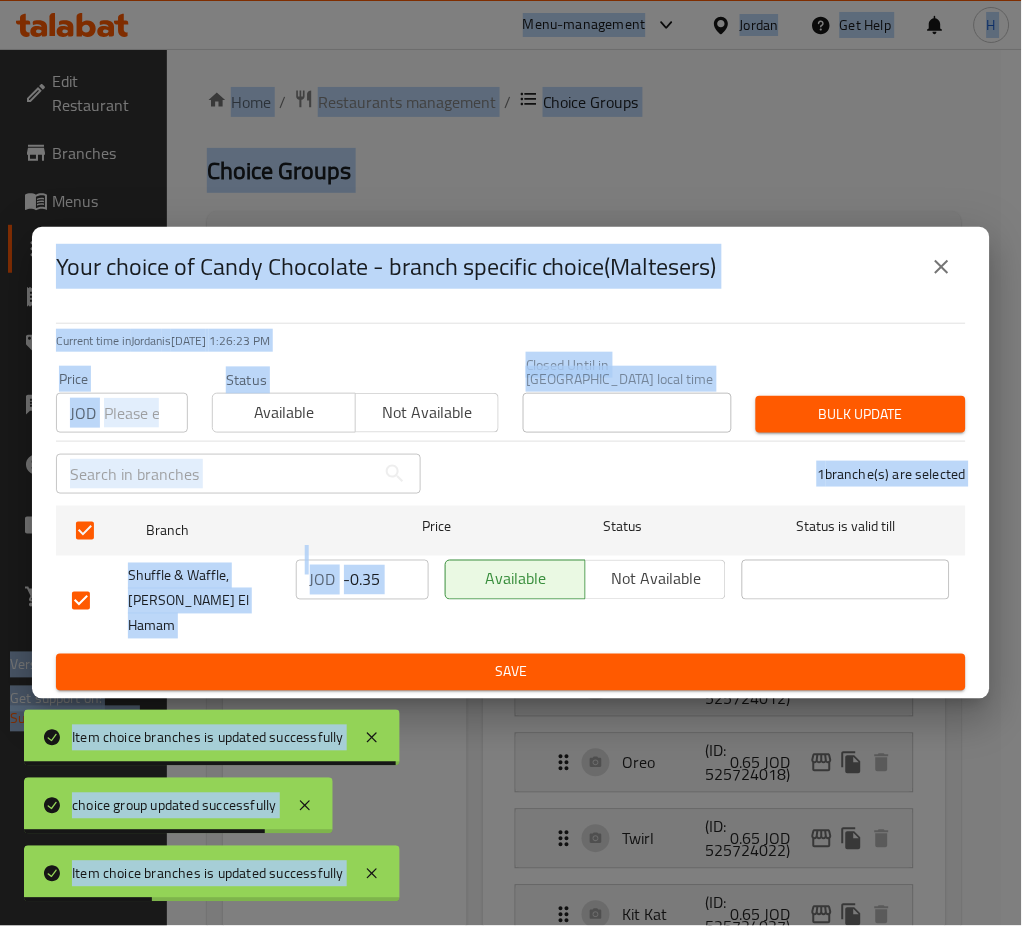 click on "-0.35" at bounding box center (386, 580) 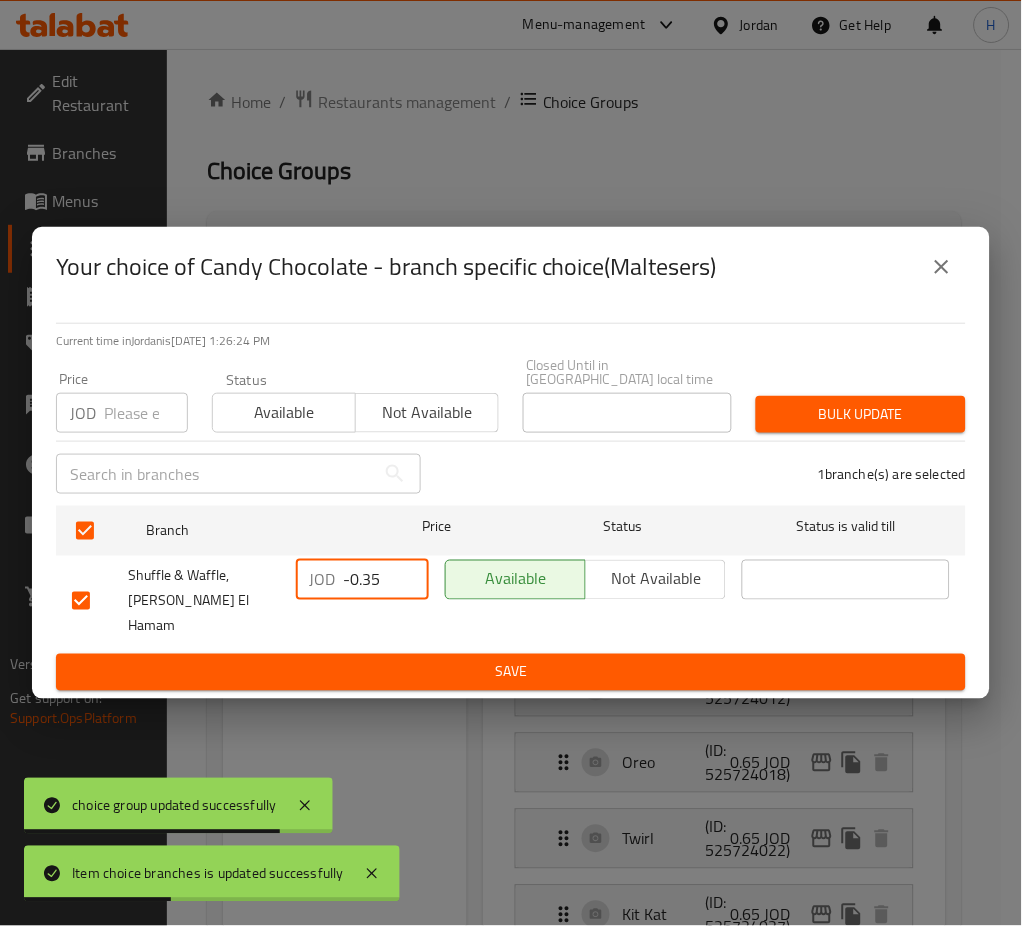 paste on "1." 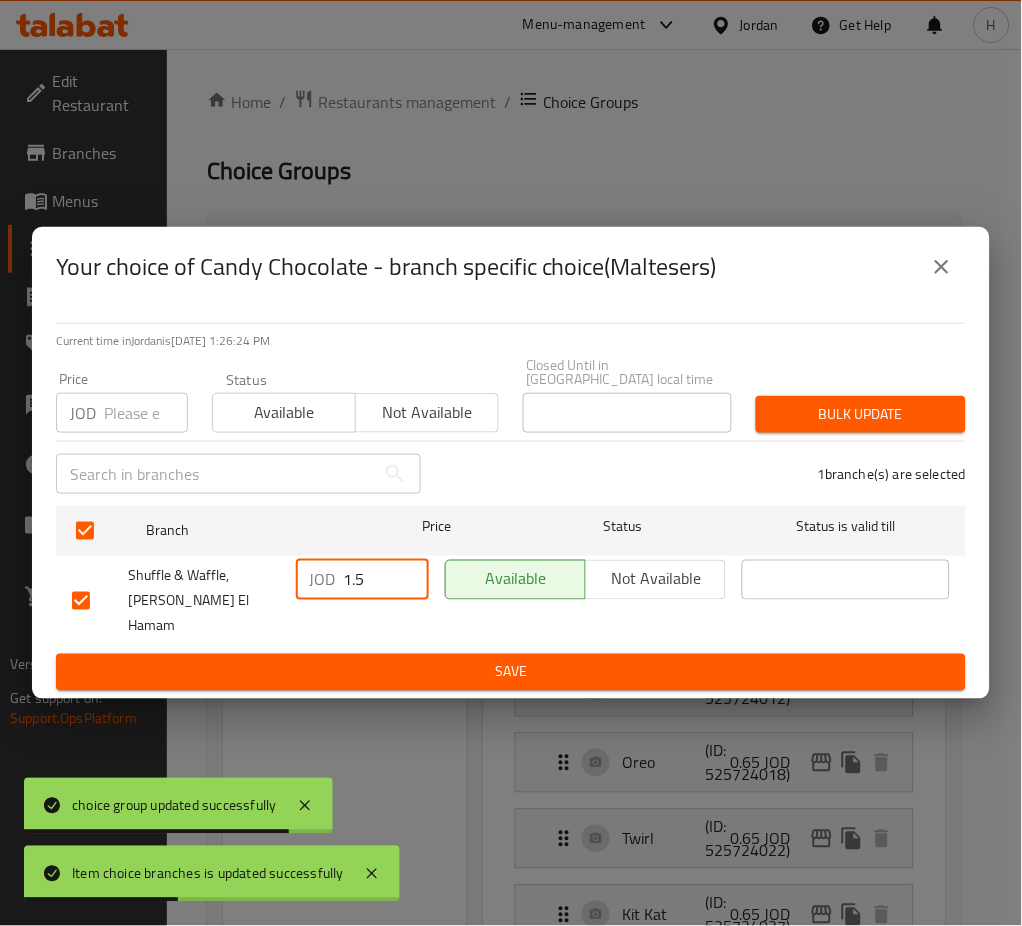 type on "1.5" 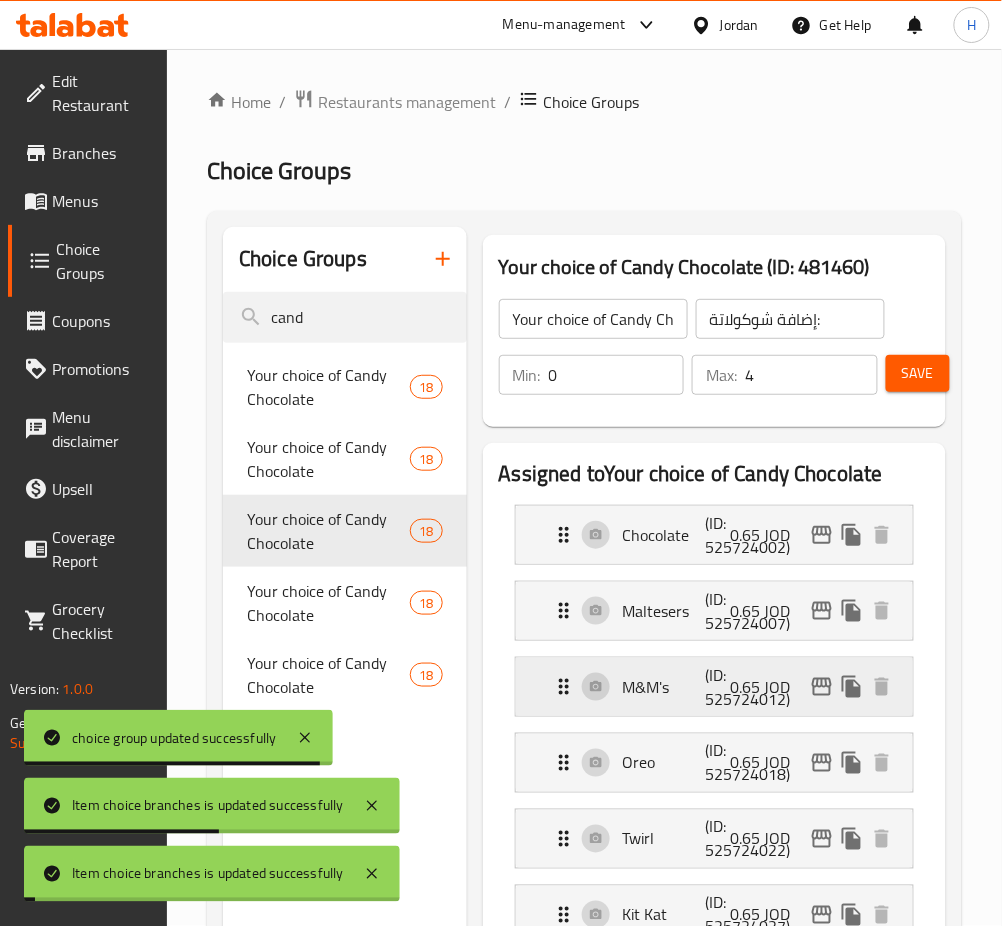 click 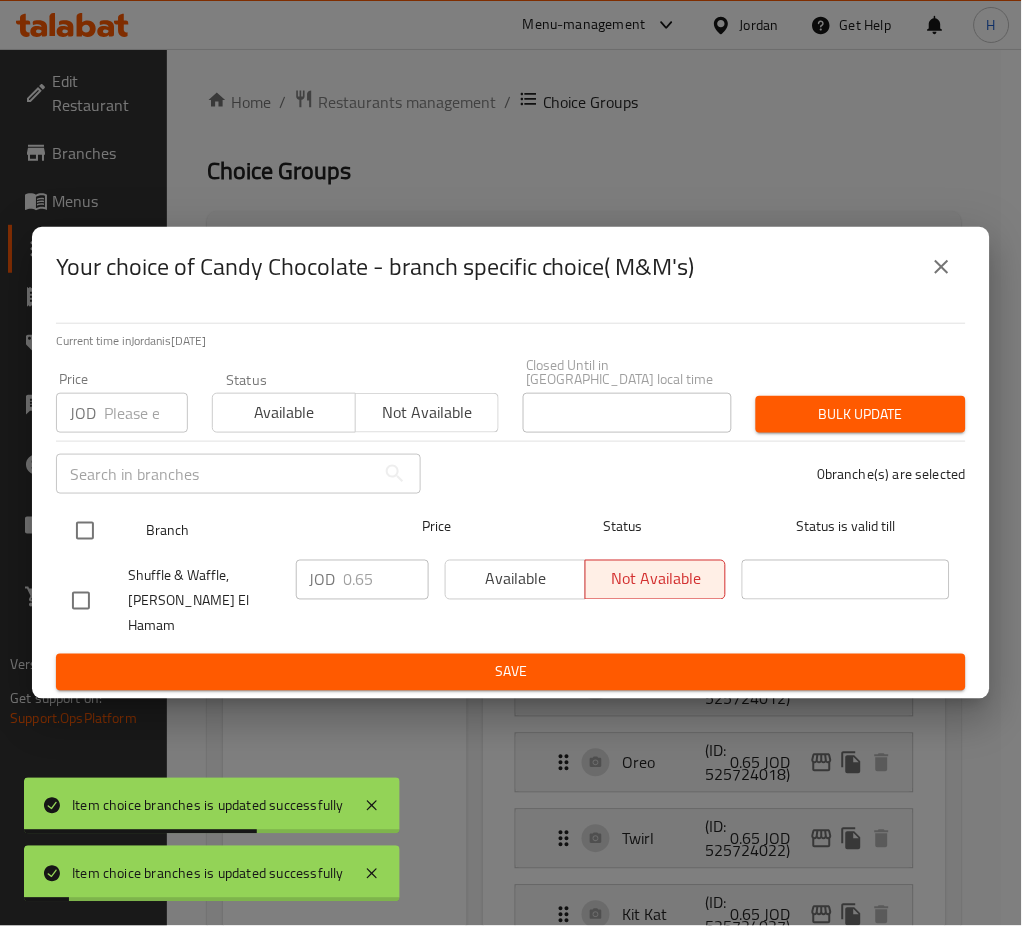 click at bounding box center (85, 531) 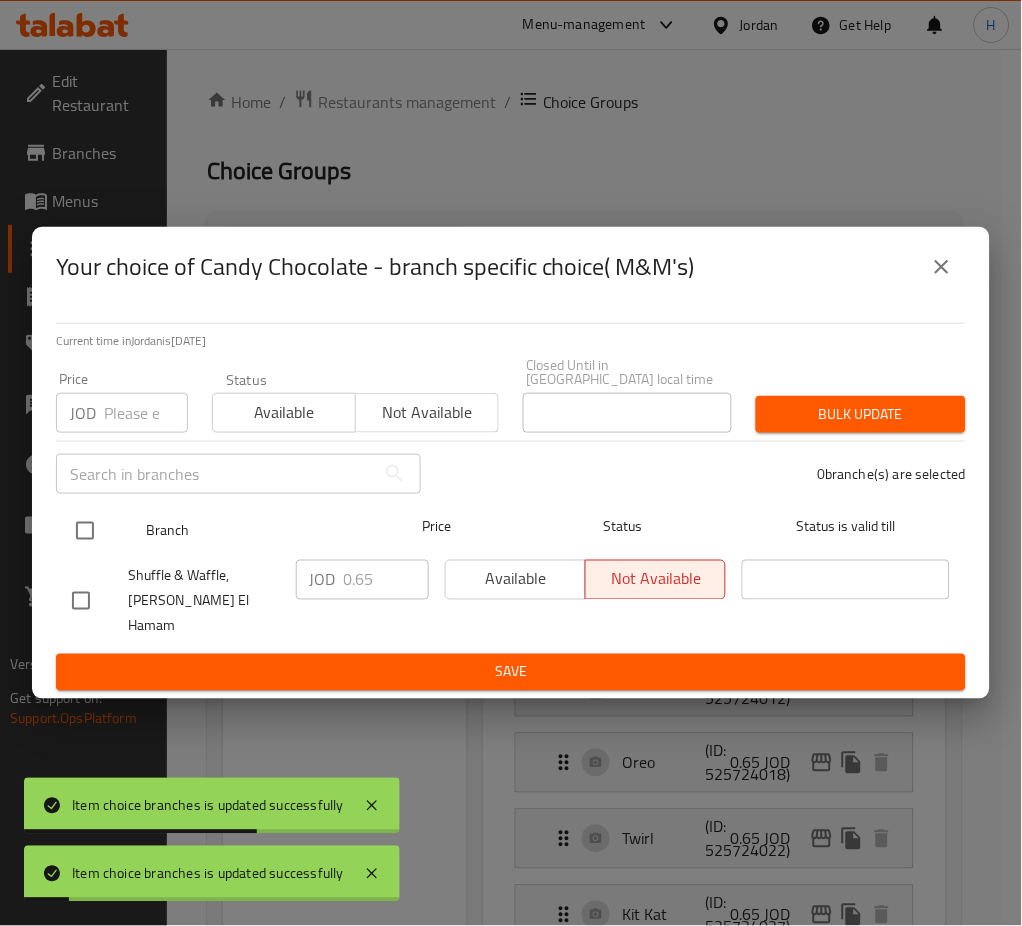 checkbox on "true" 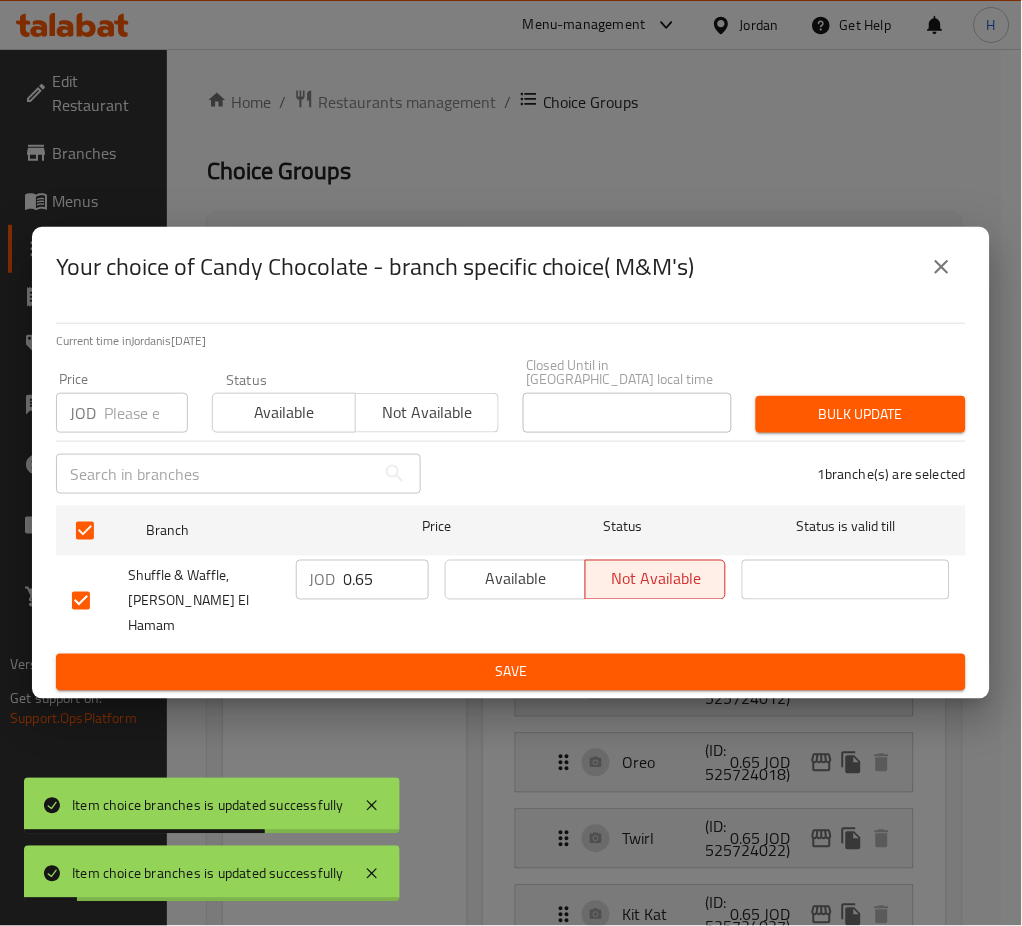 checkbox on "true" 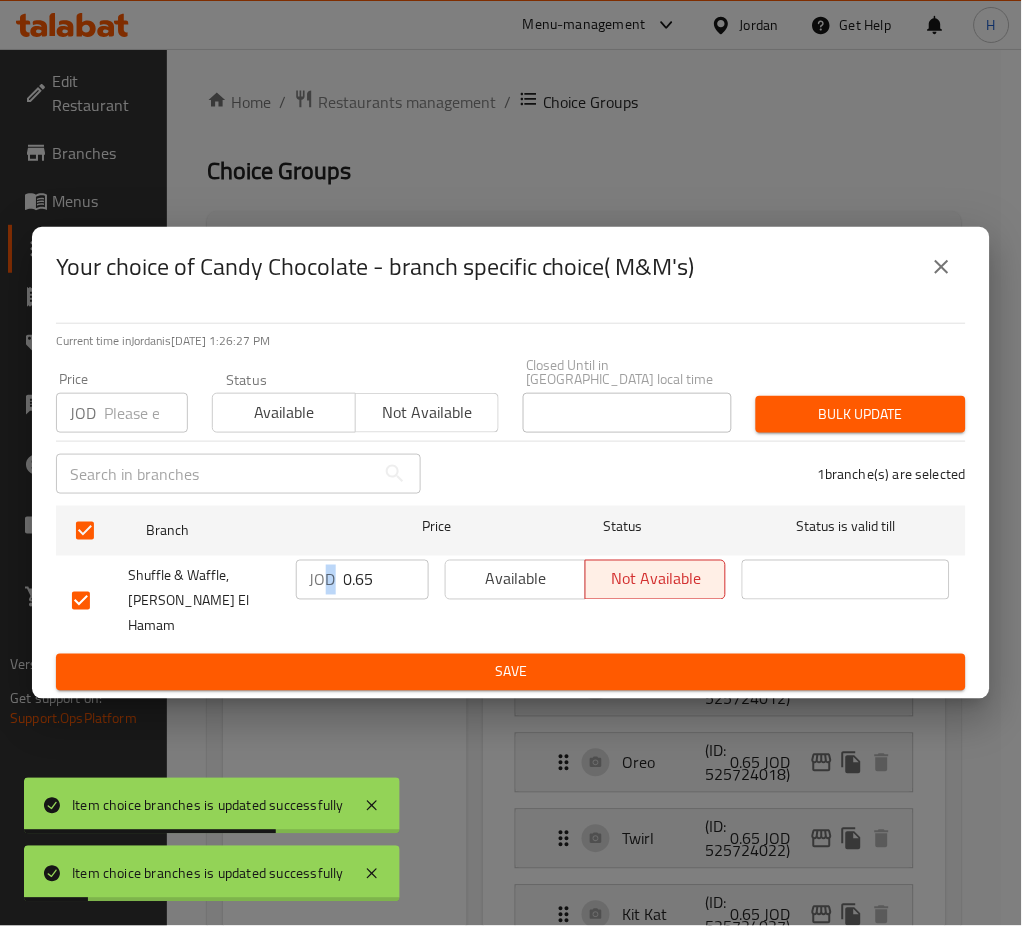 click on "JOD 0.65 ​" at bounding box center [362, 580] 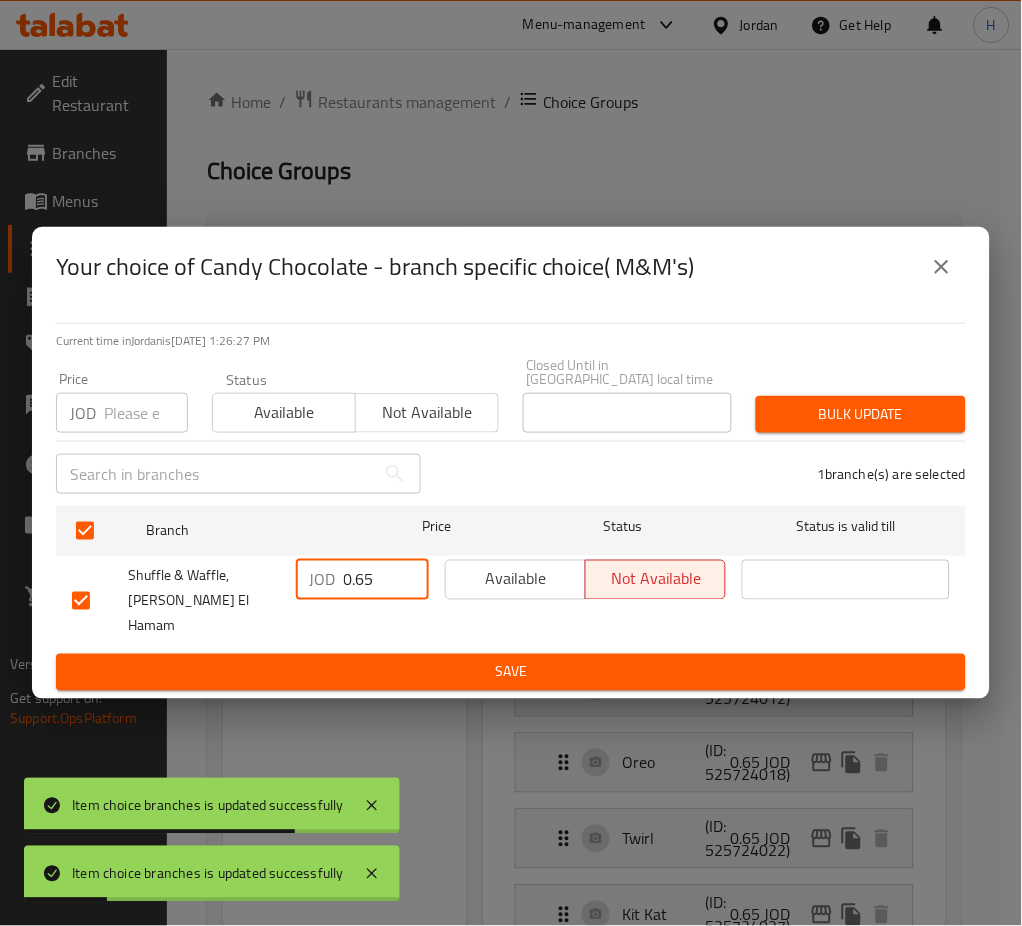 click on "0.65" at bounding box center (386, 580) 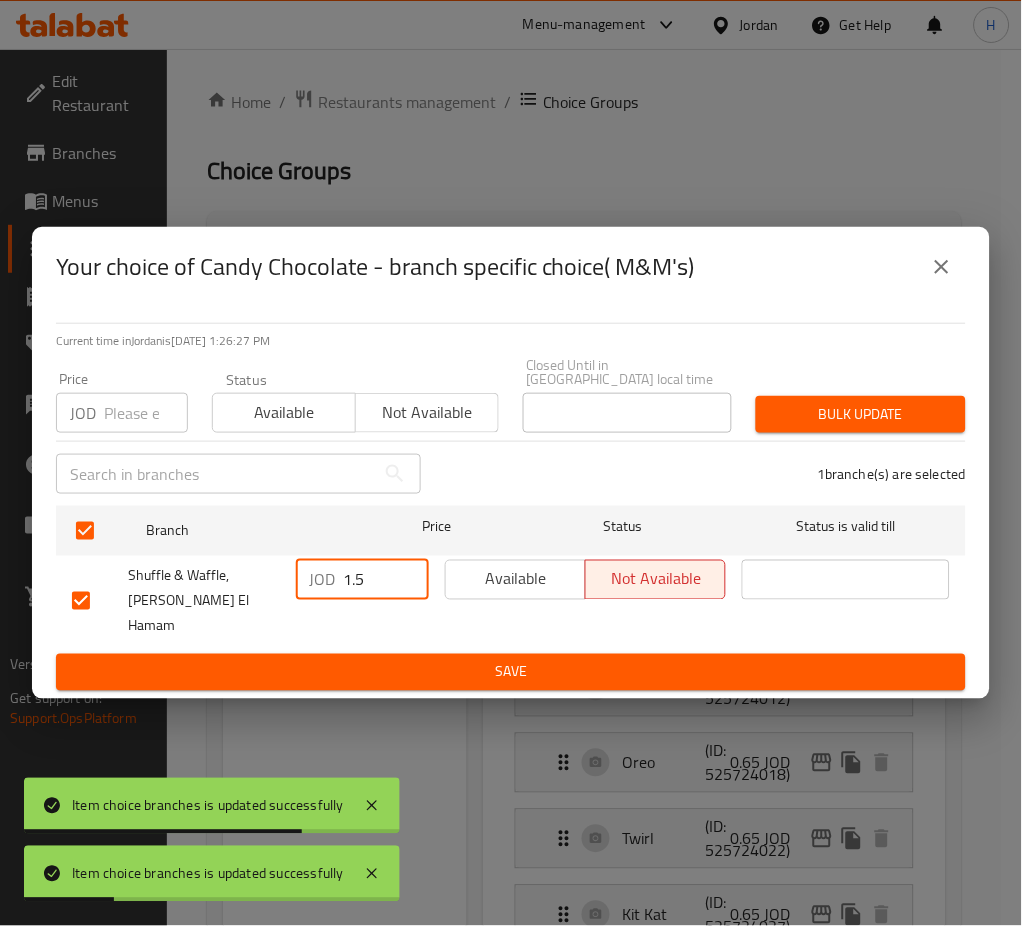 type on "1.5" 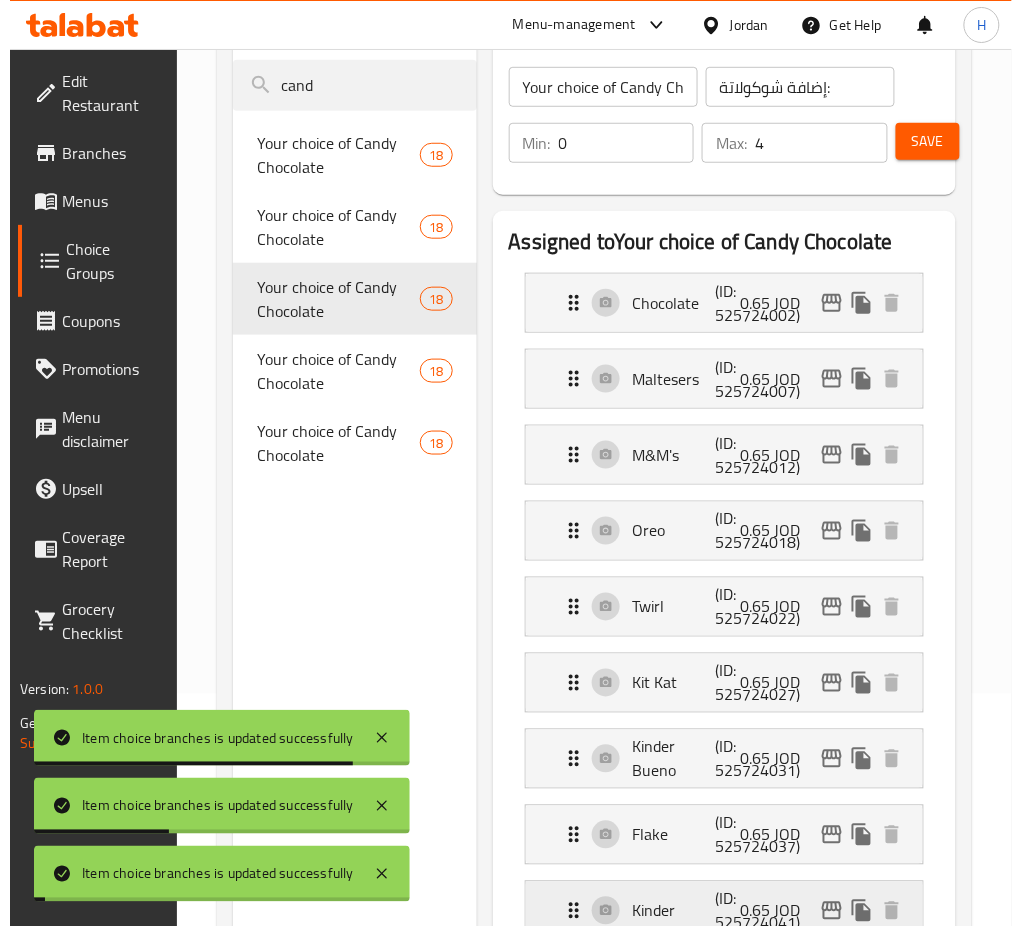scroll, scrollTop: 400, scrollLeft: 0, axis: vertical 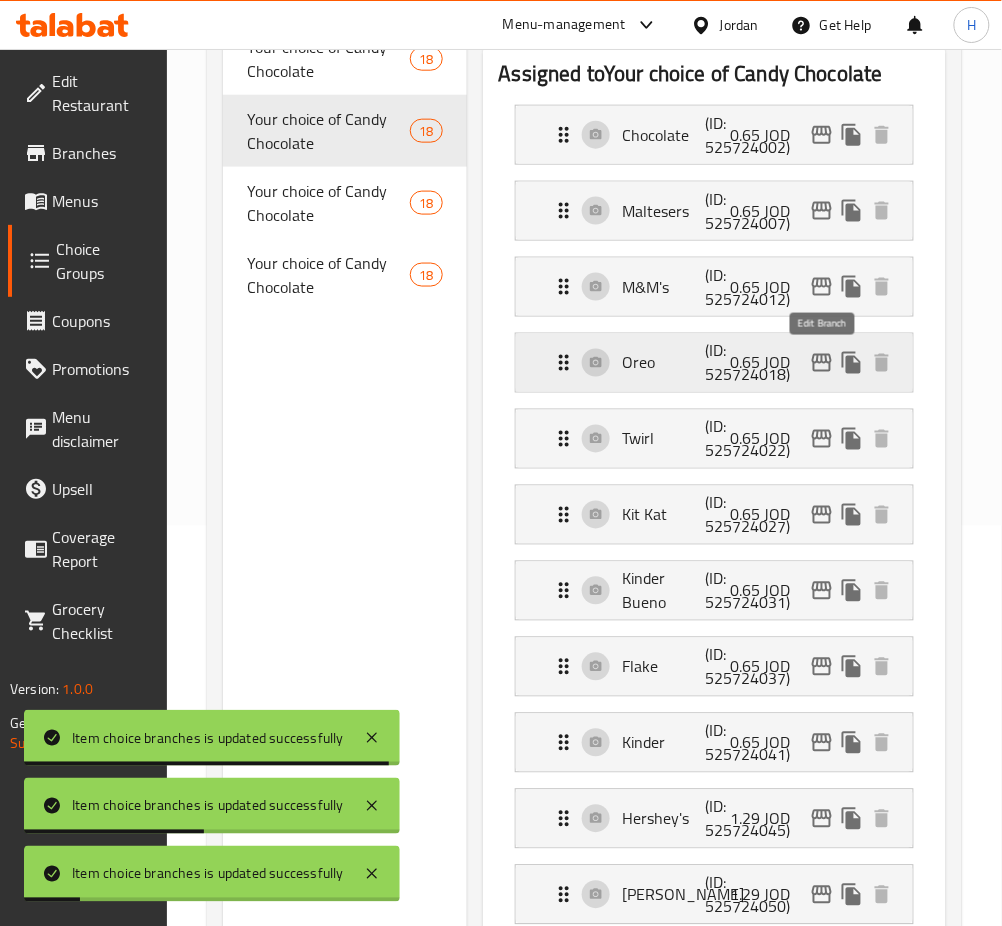 click 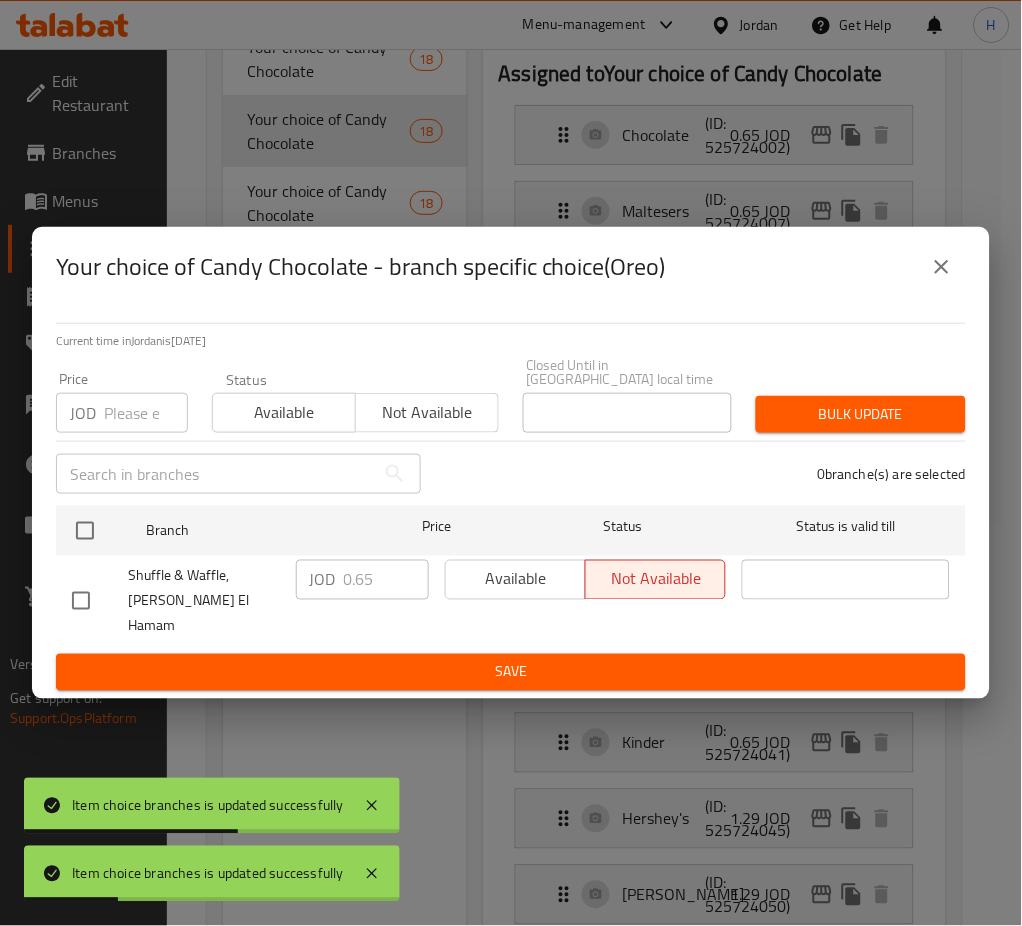 drag, startPoint x: 69, startPoint y: 536, endPoint x: 273, endPoint y: 577, distance: 208.07932 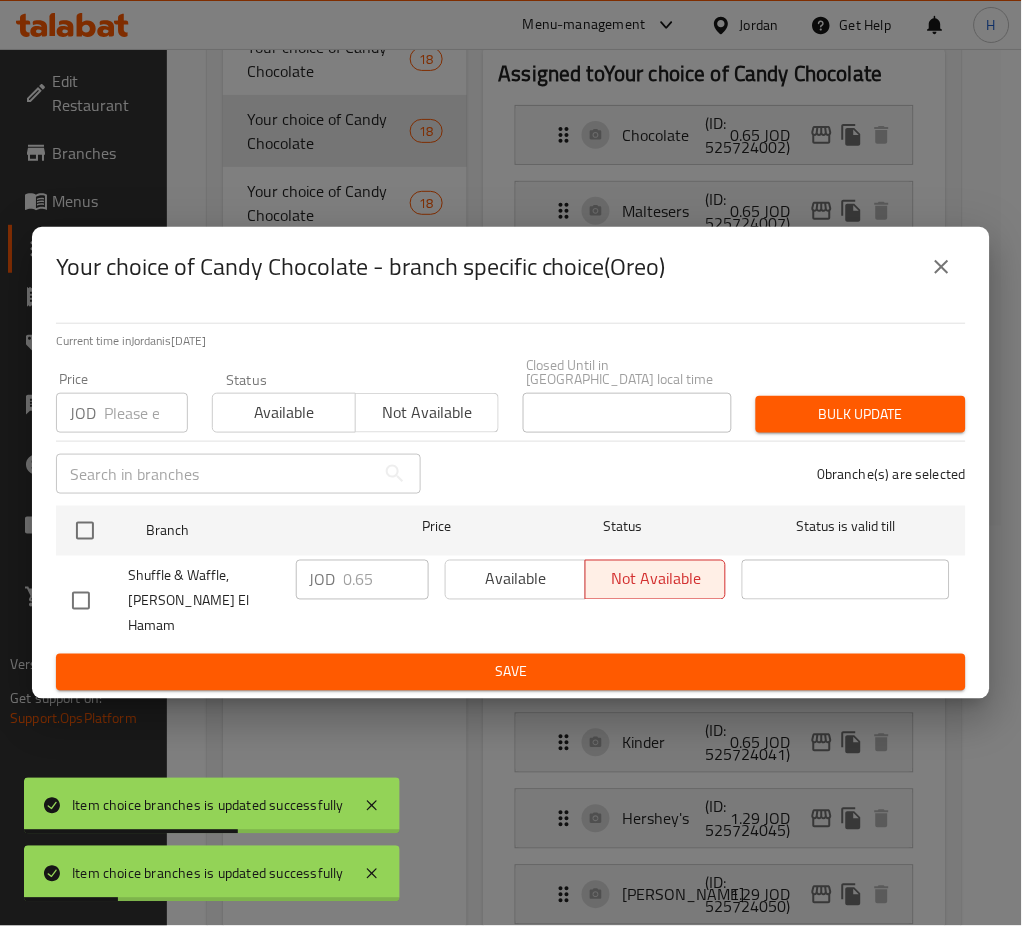 click at bounding box center [85, 531] 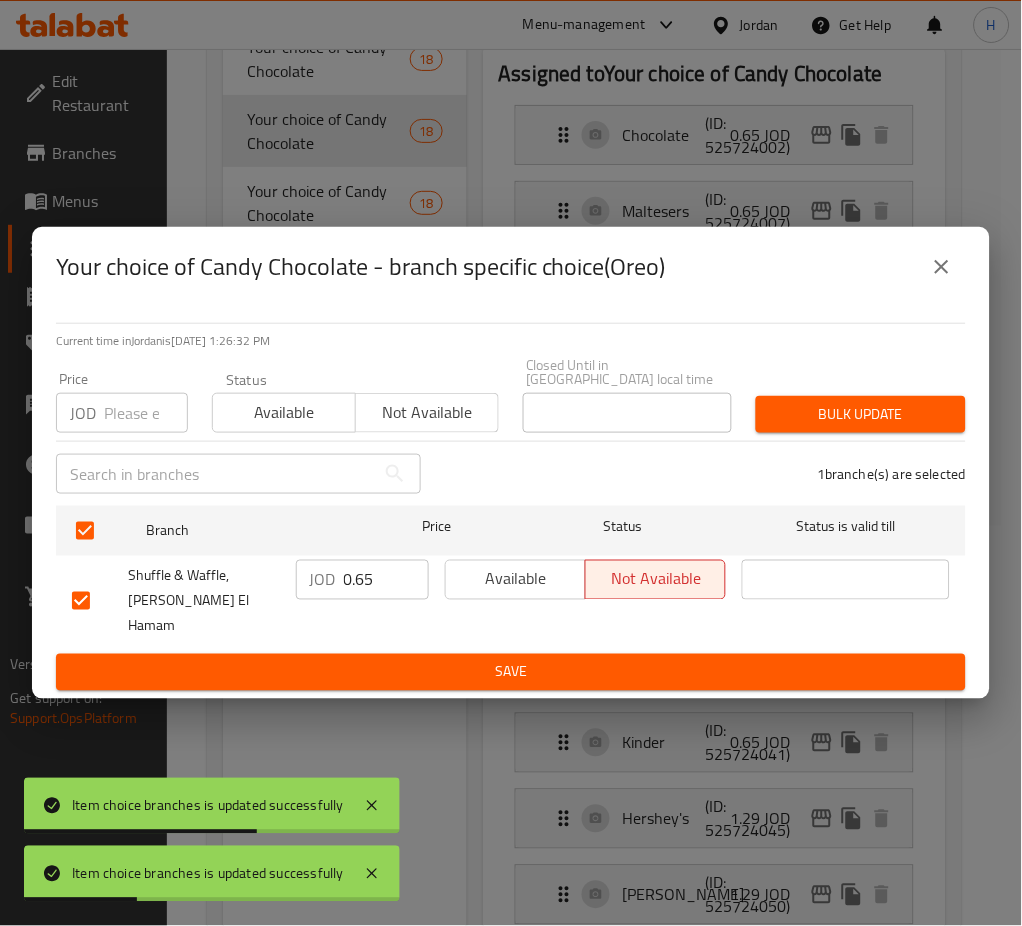 click on "0.65" at bounding box center (386, 580) 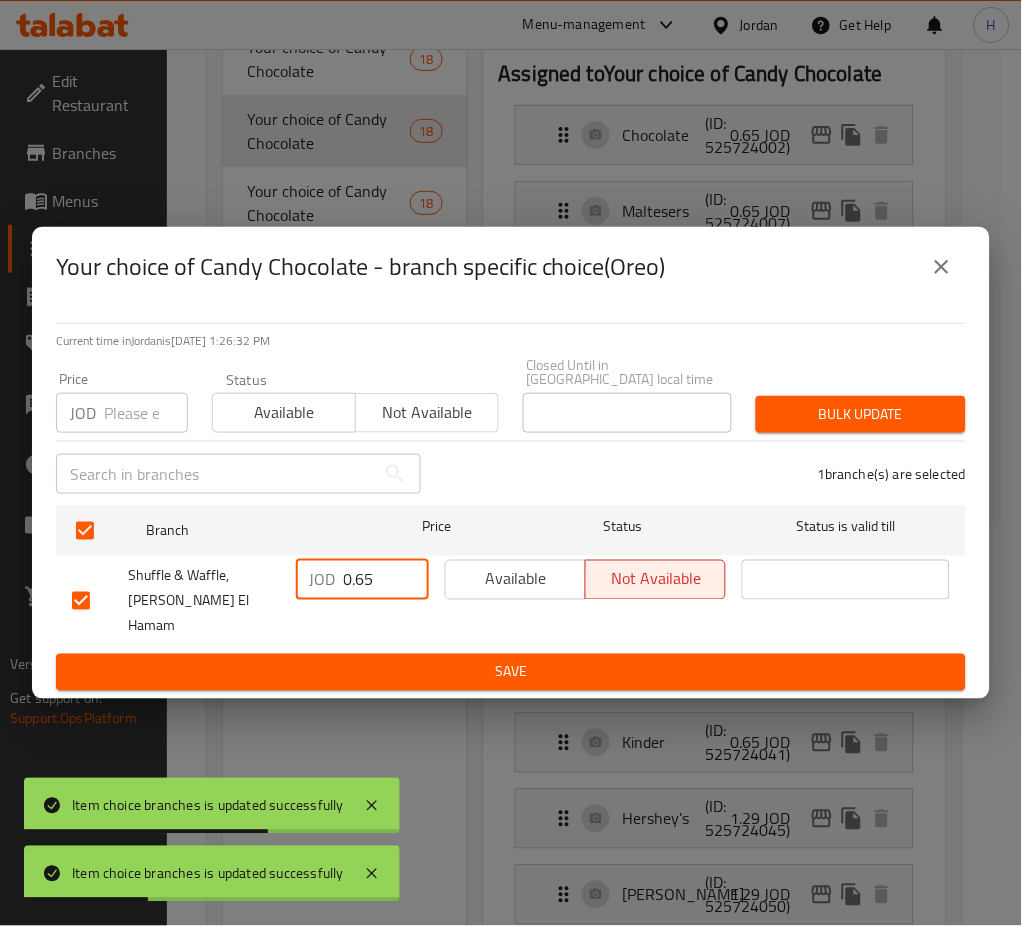 paste on "1." 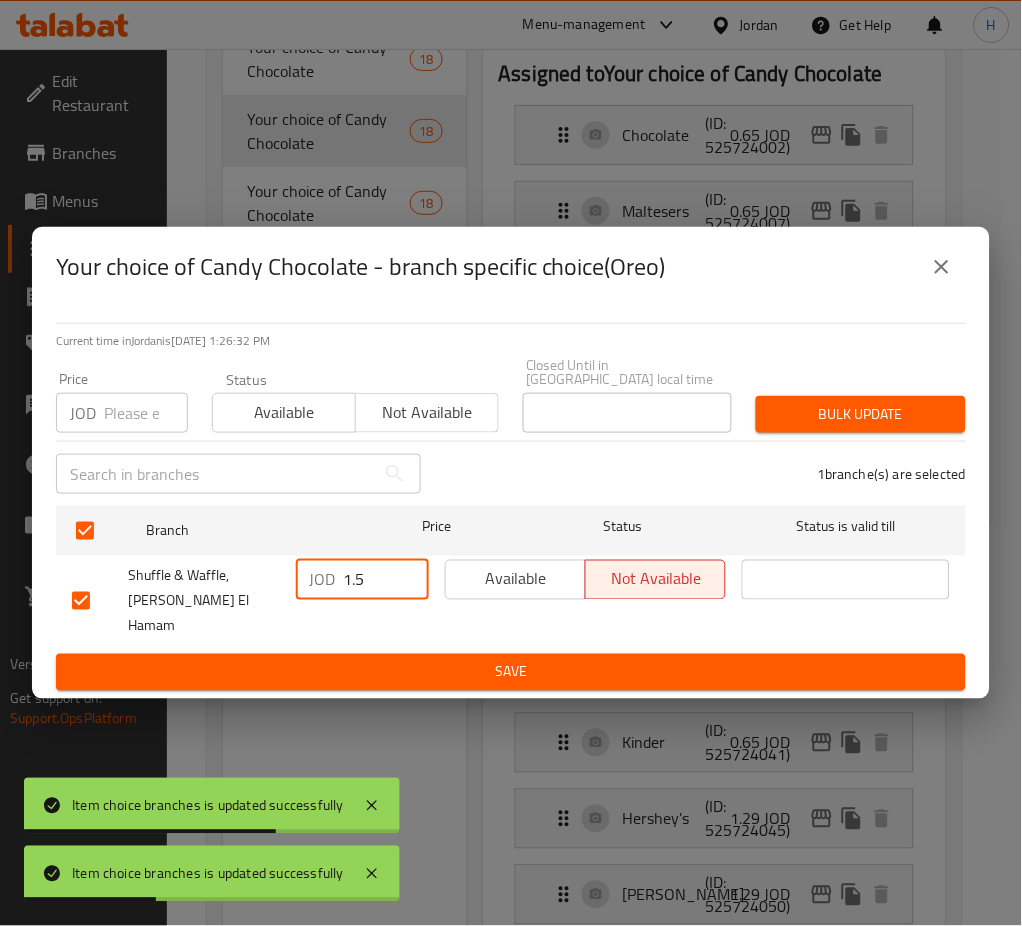 type on "1.5" 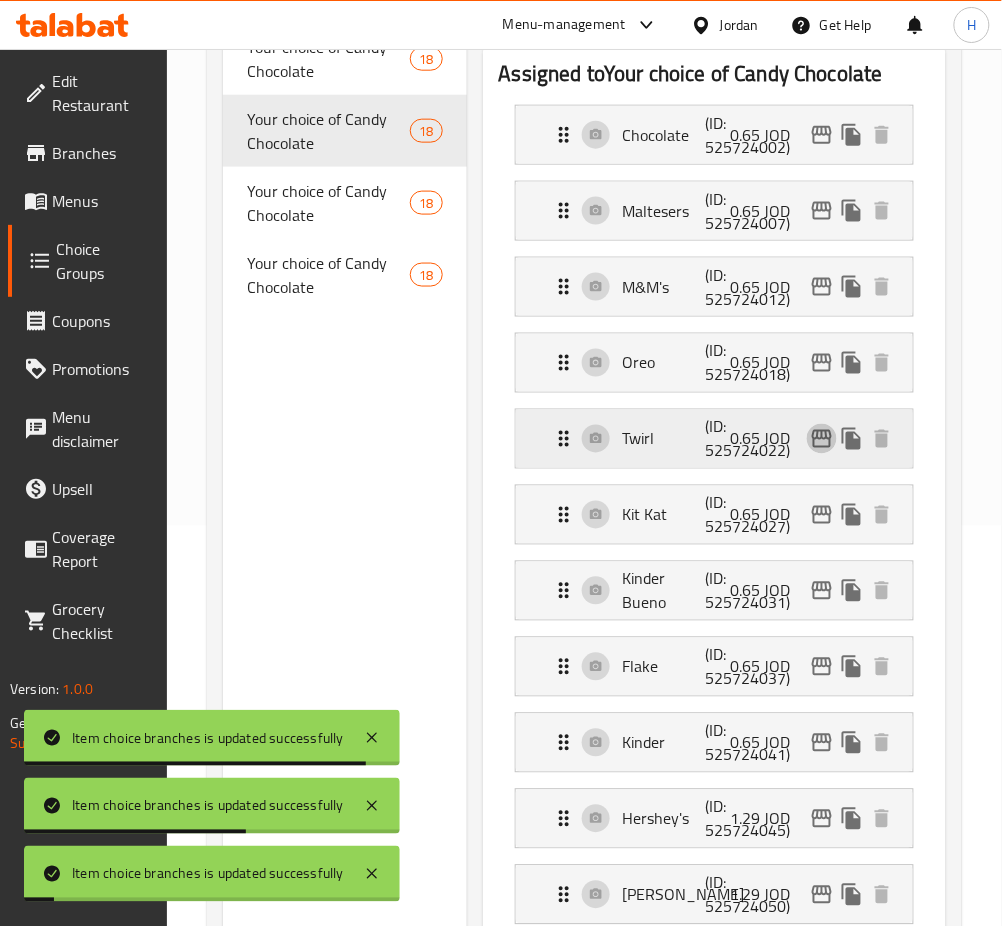 click 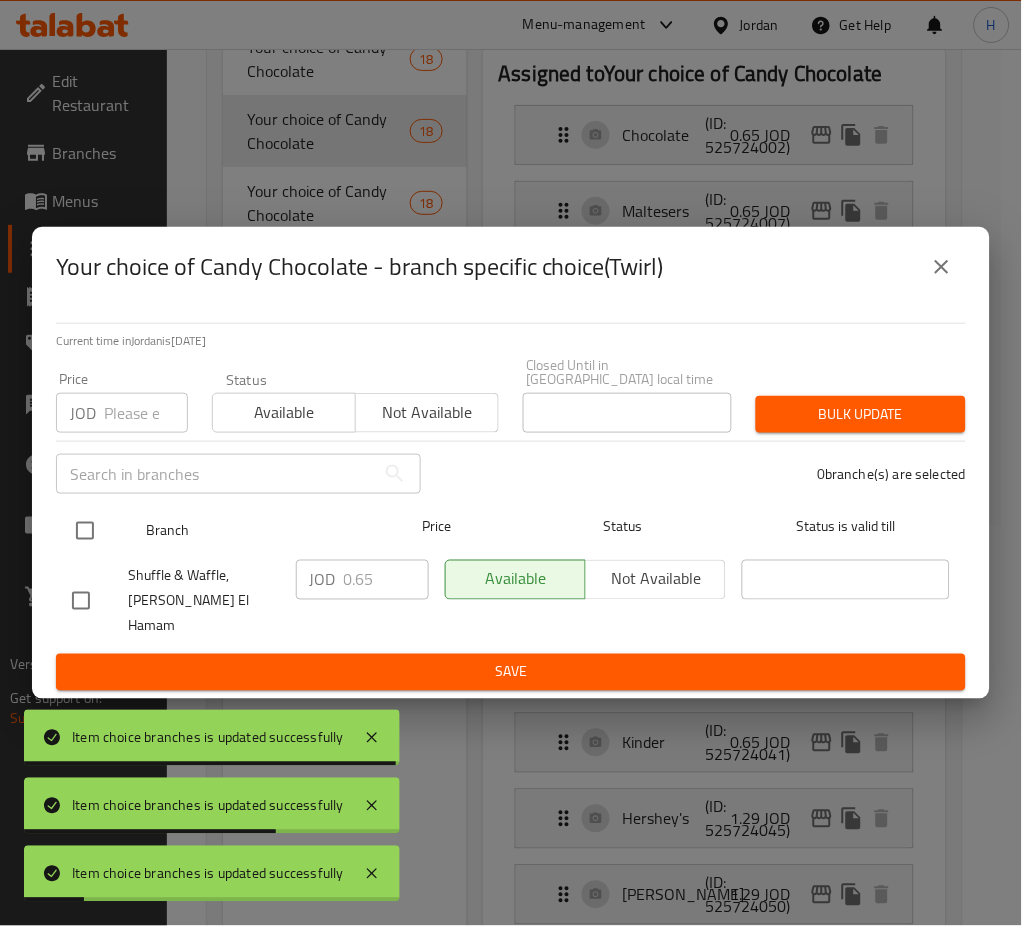 click at bounding box center (85, 531) 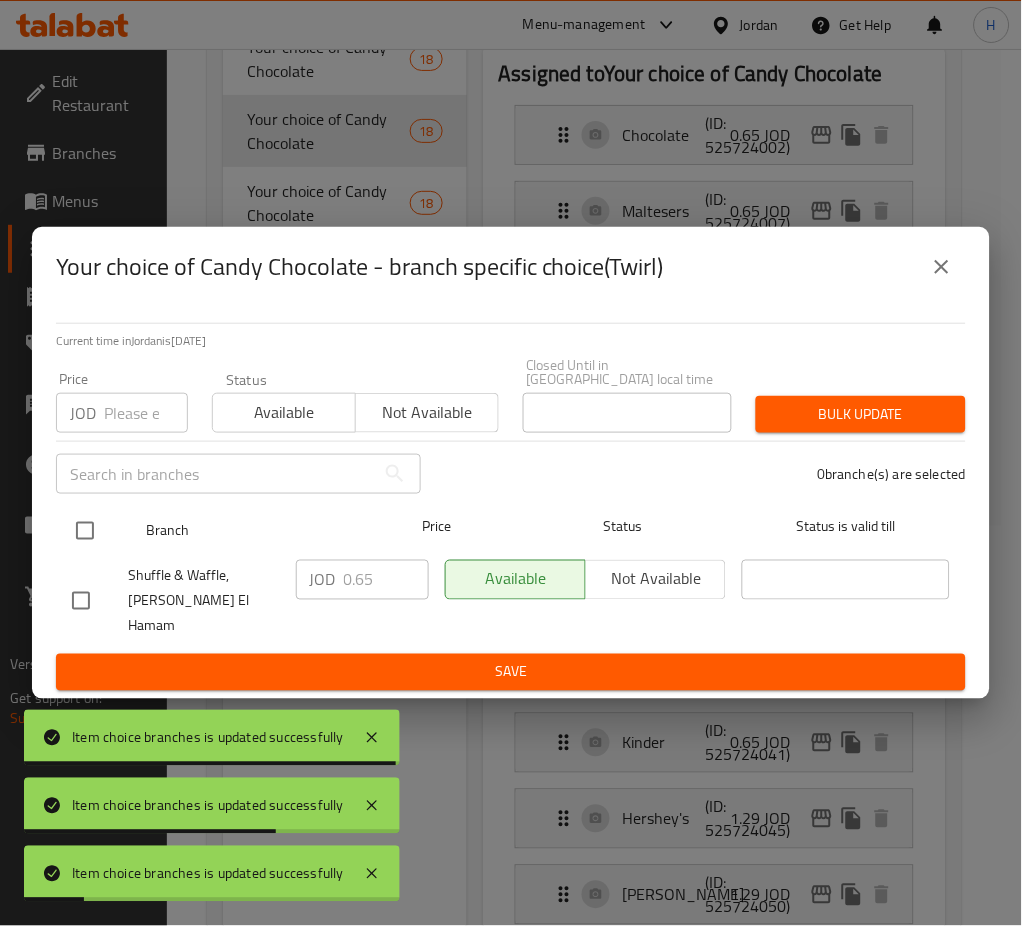 checkbox on "true" 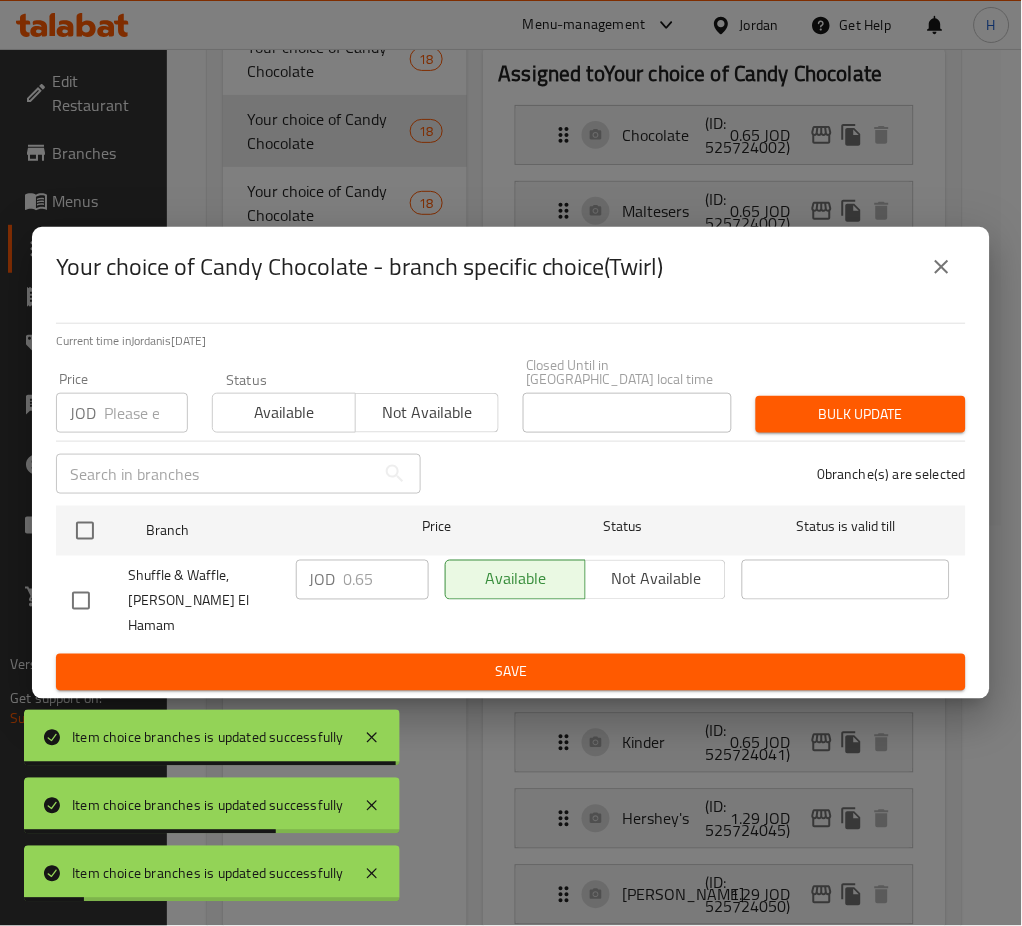 checkbox on "true" 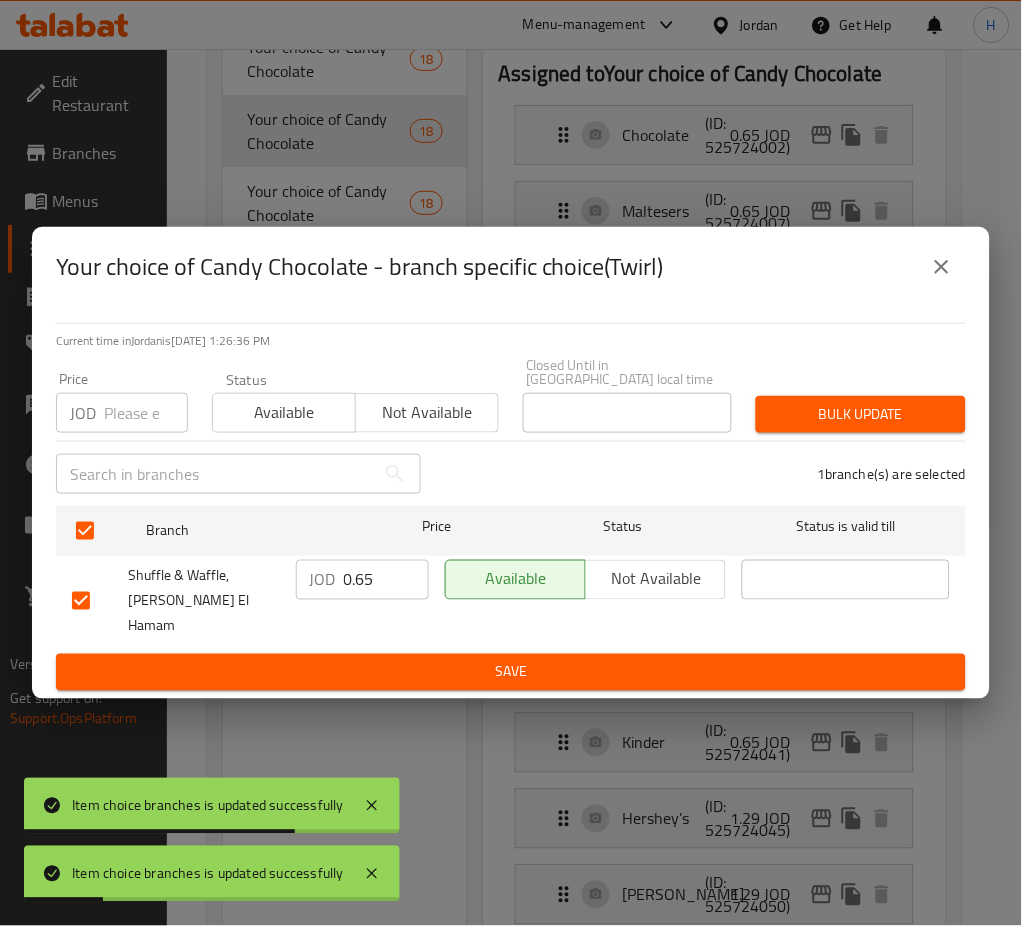 drag, startPoint x: 330, startPoint y: 576, endPoint x: 362, endPoint y: 587, distance: 33.83785 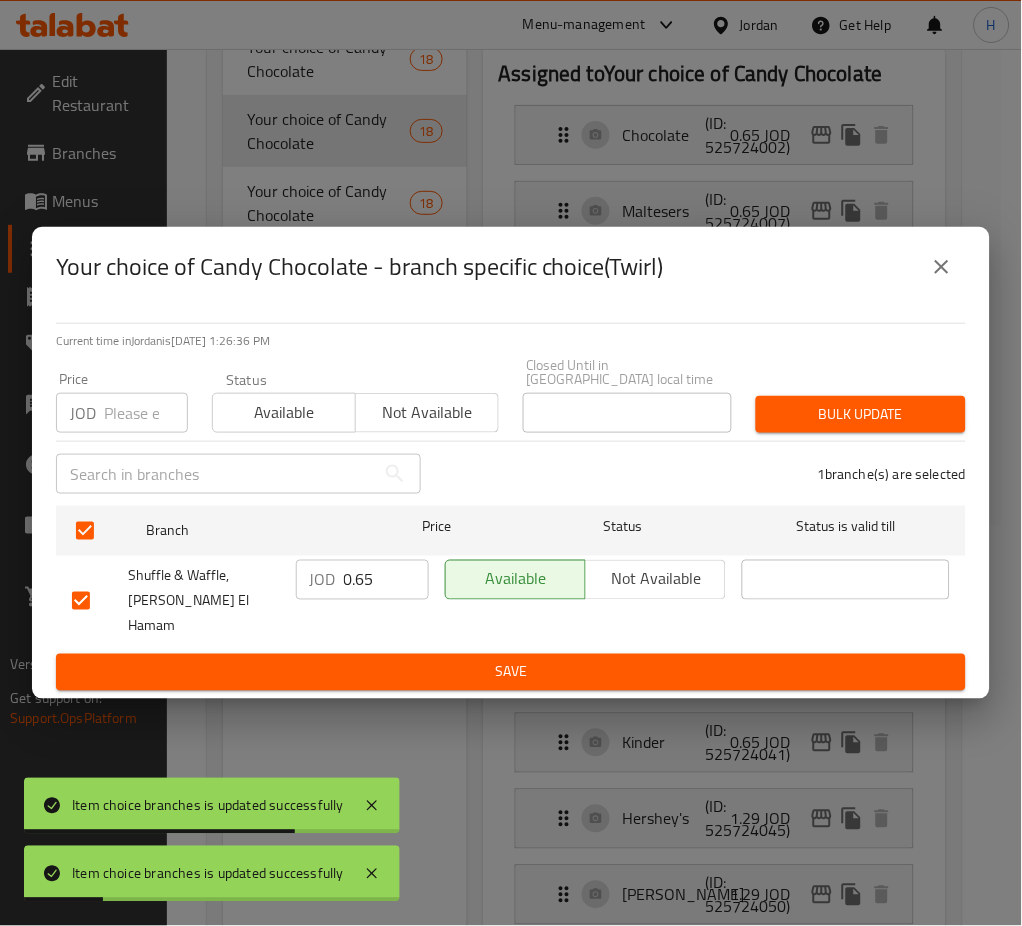 click on "JOD" at bounding box center [323, 580] 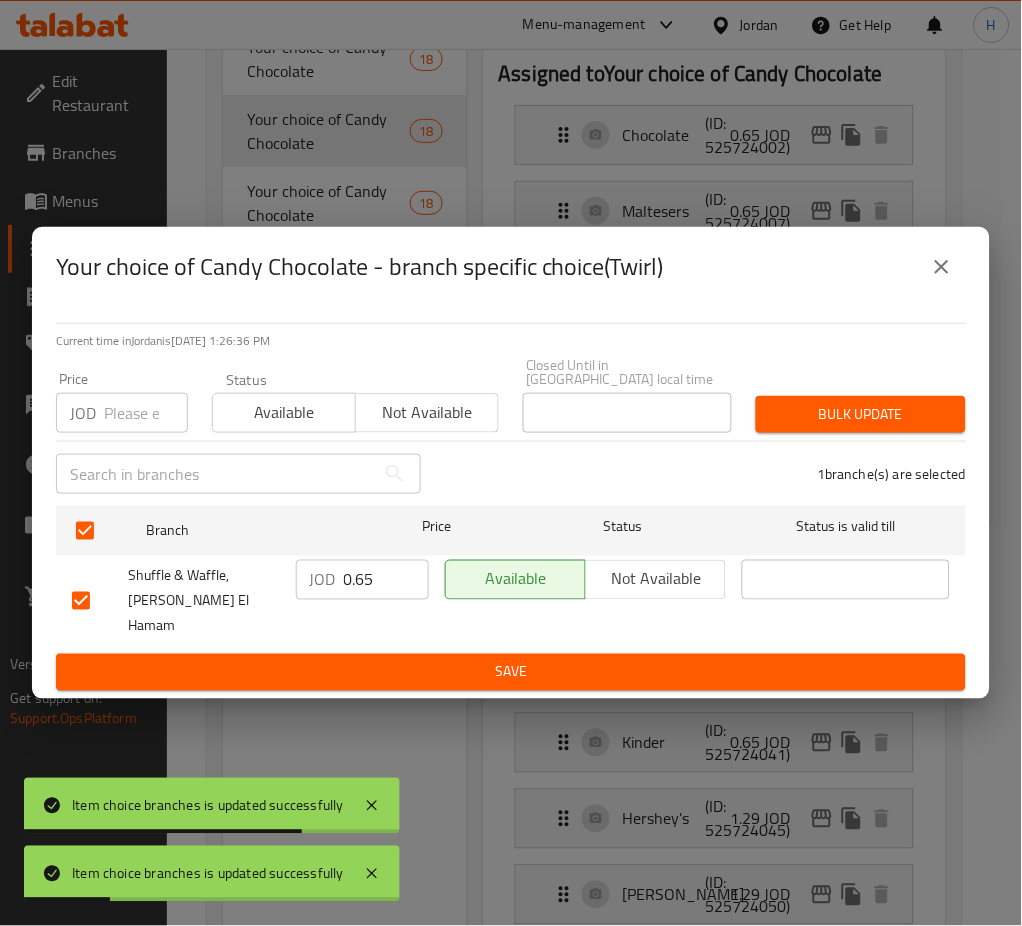 click on "0.65" at bounding box center [386, 580] 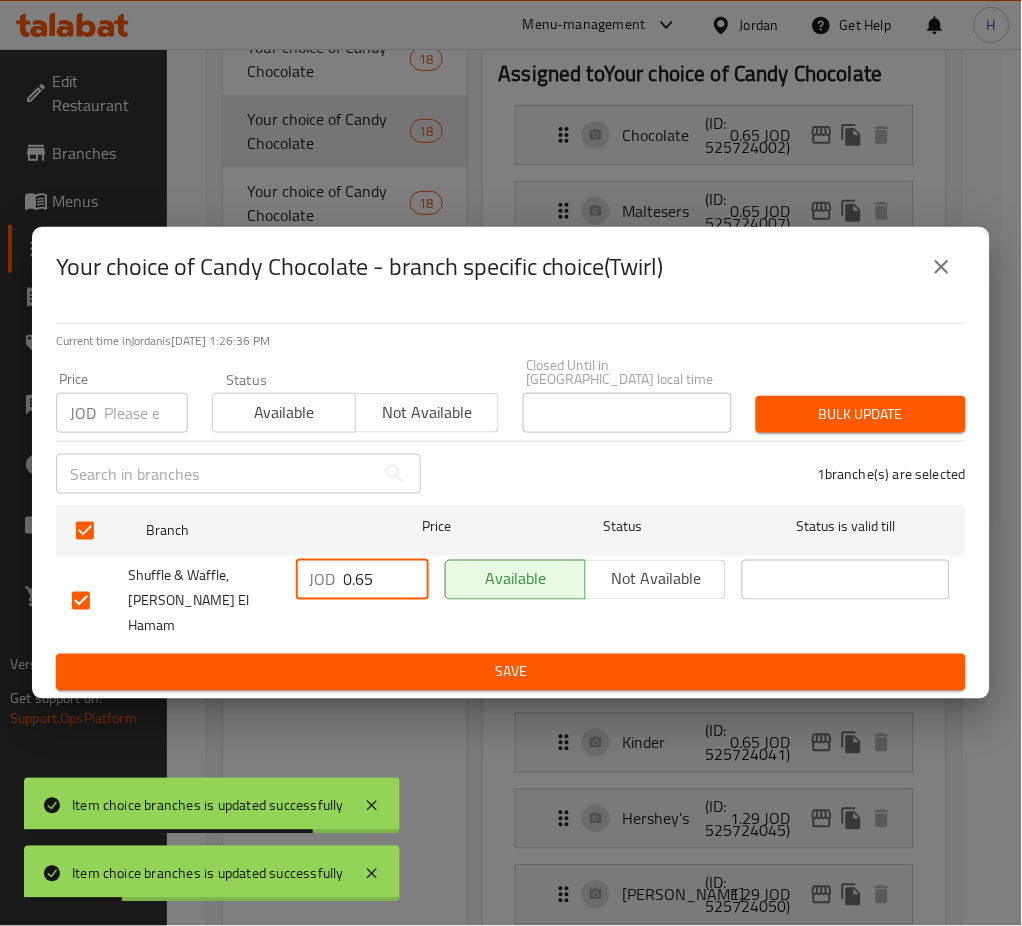 paste on "1." 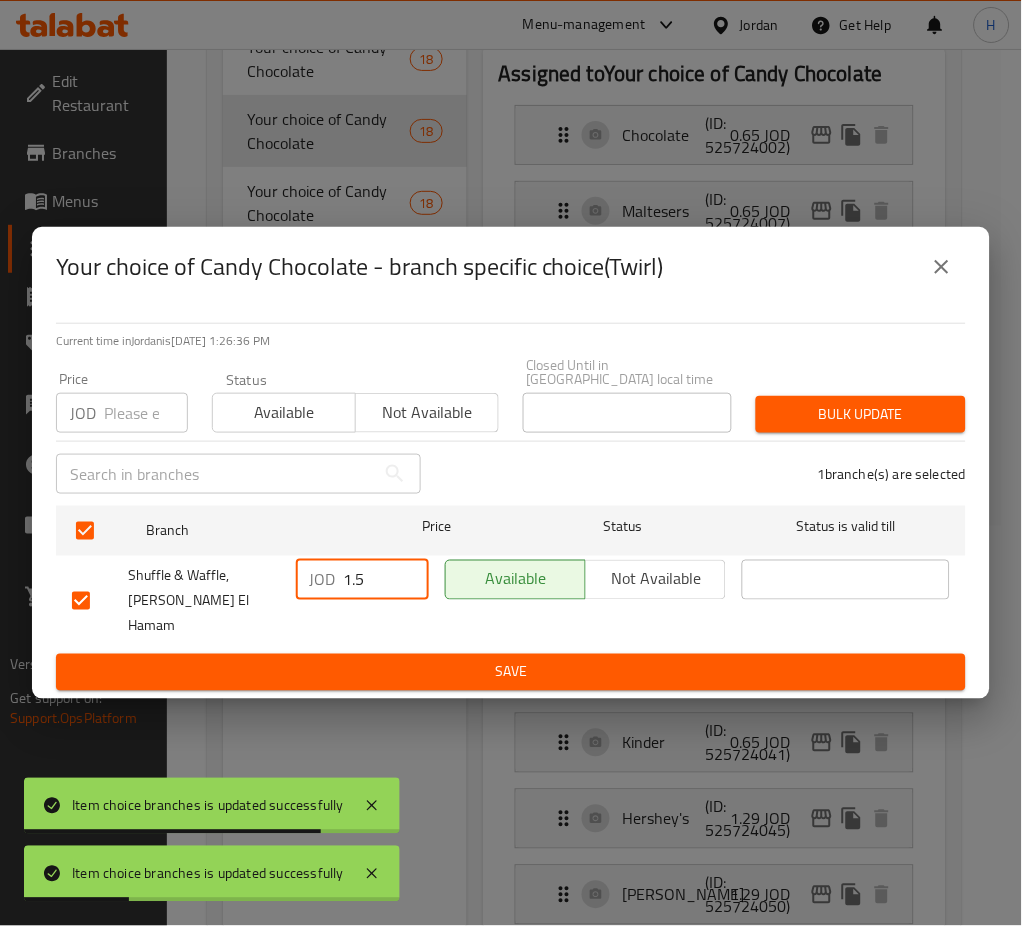 type on "1.5" 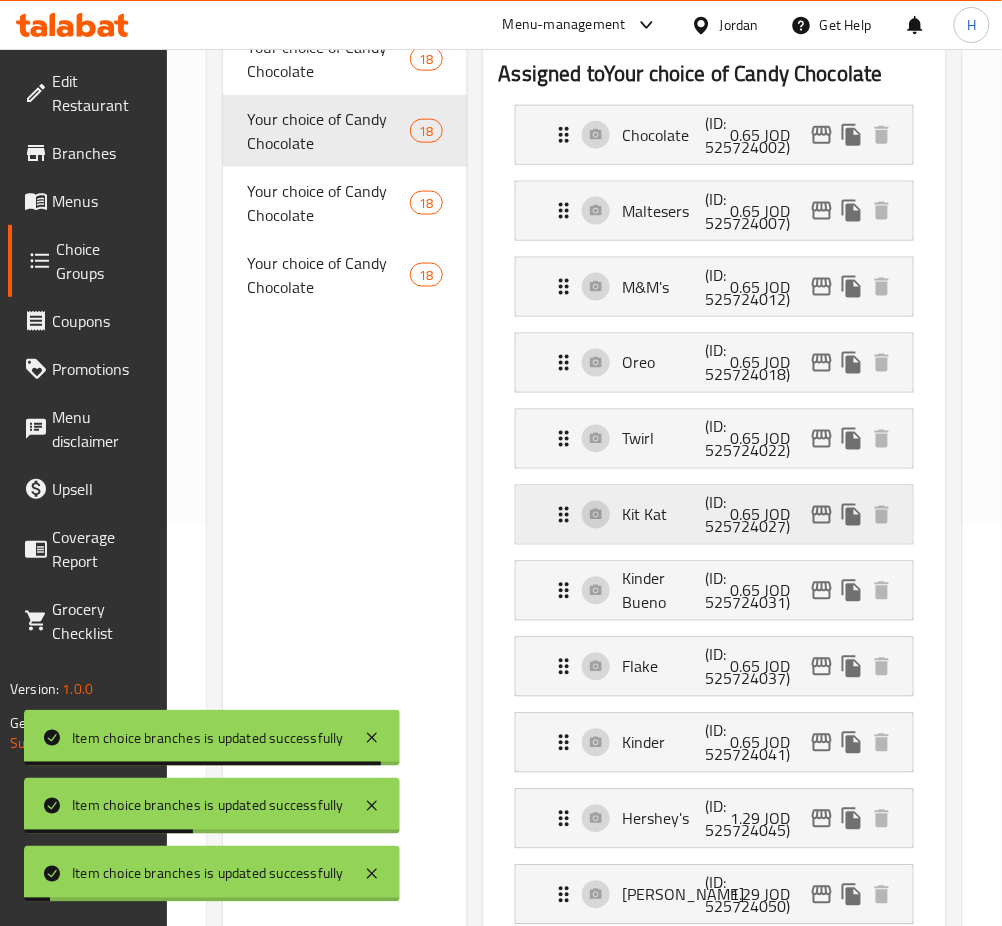 click 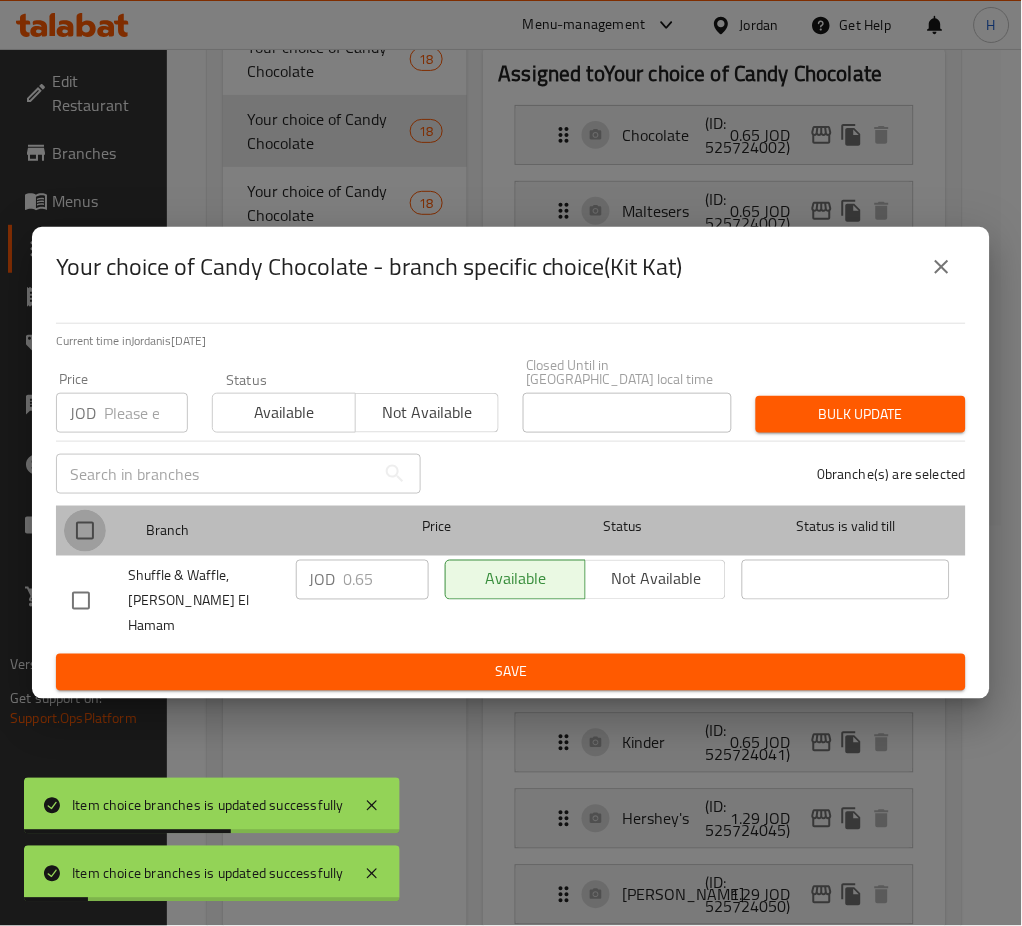 click at bounding box center (85, 531) 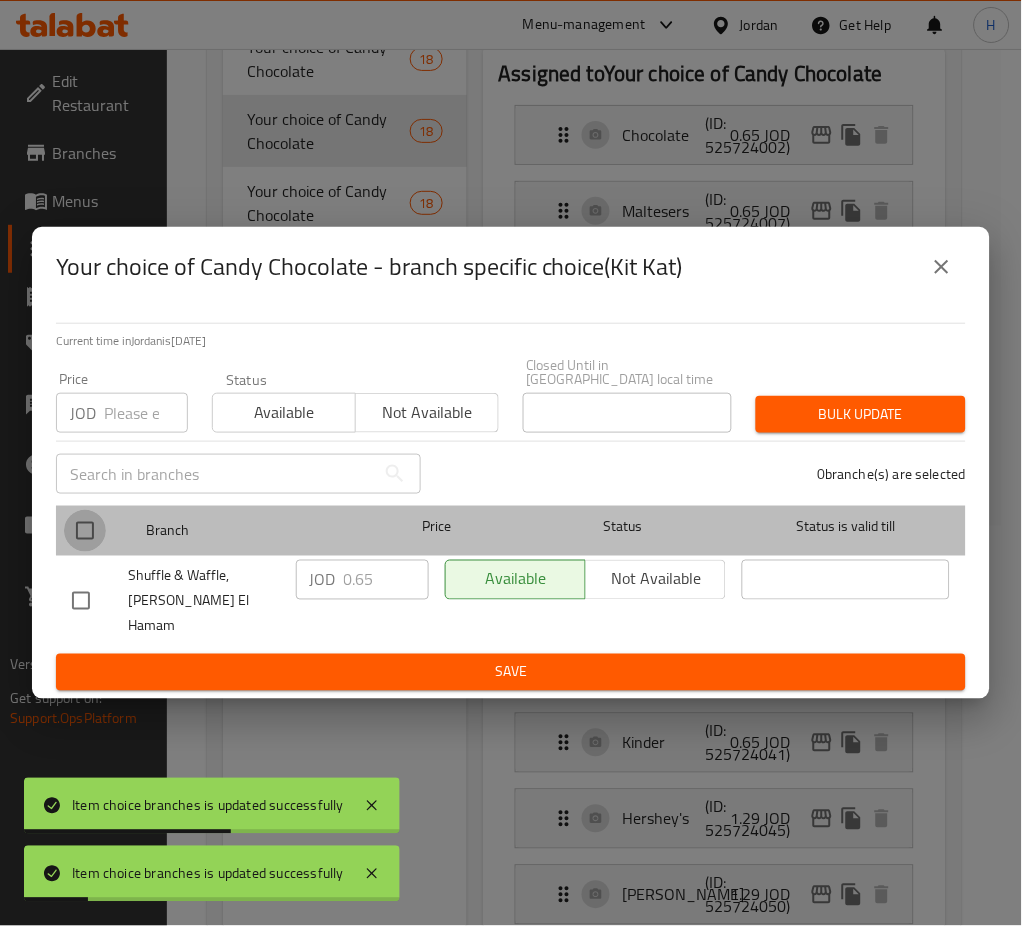 checkbox on "true" 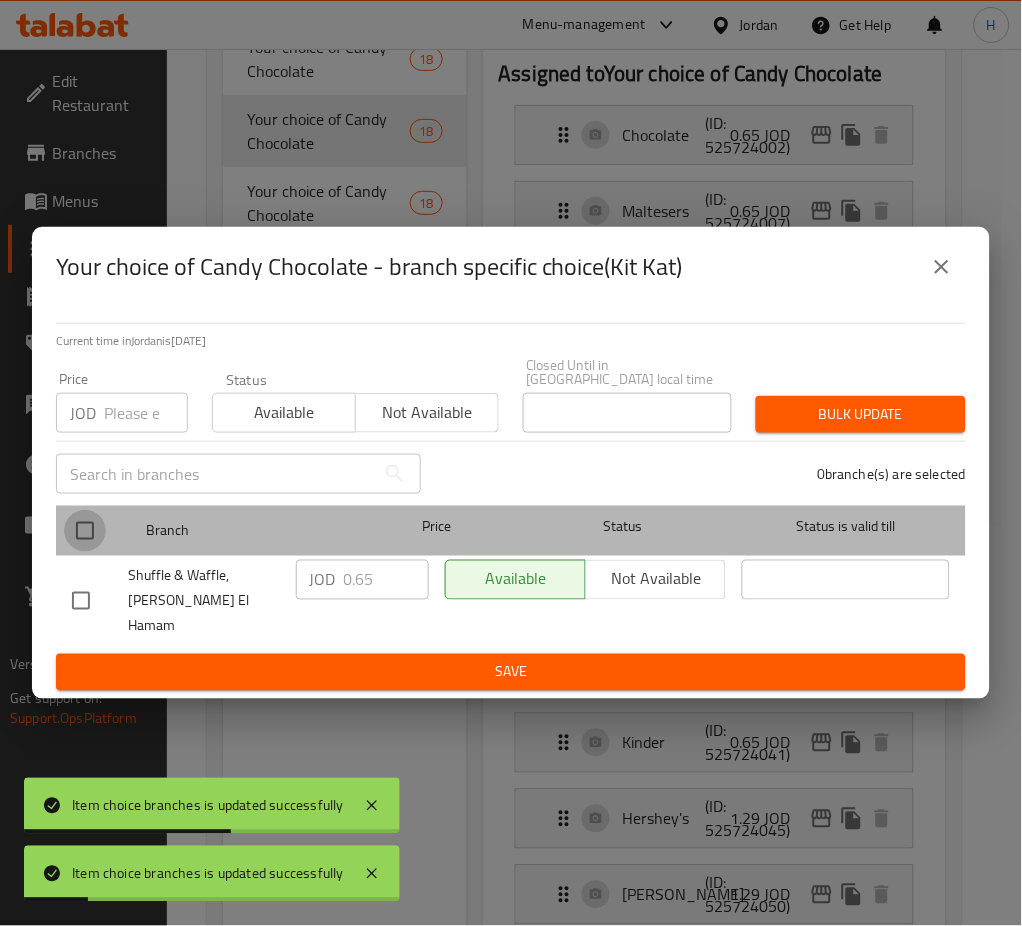 checkbox on "true" 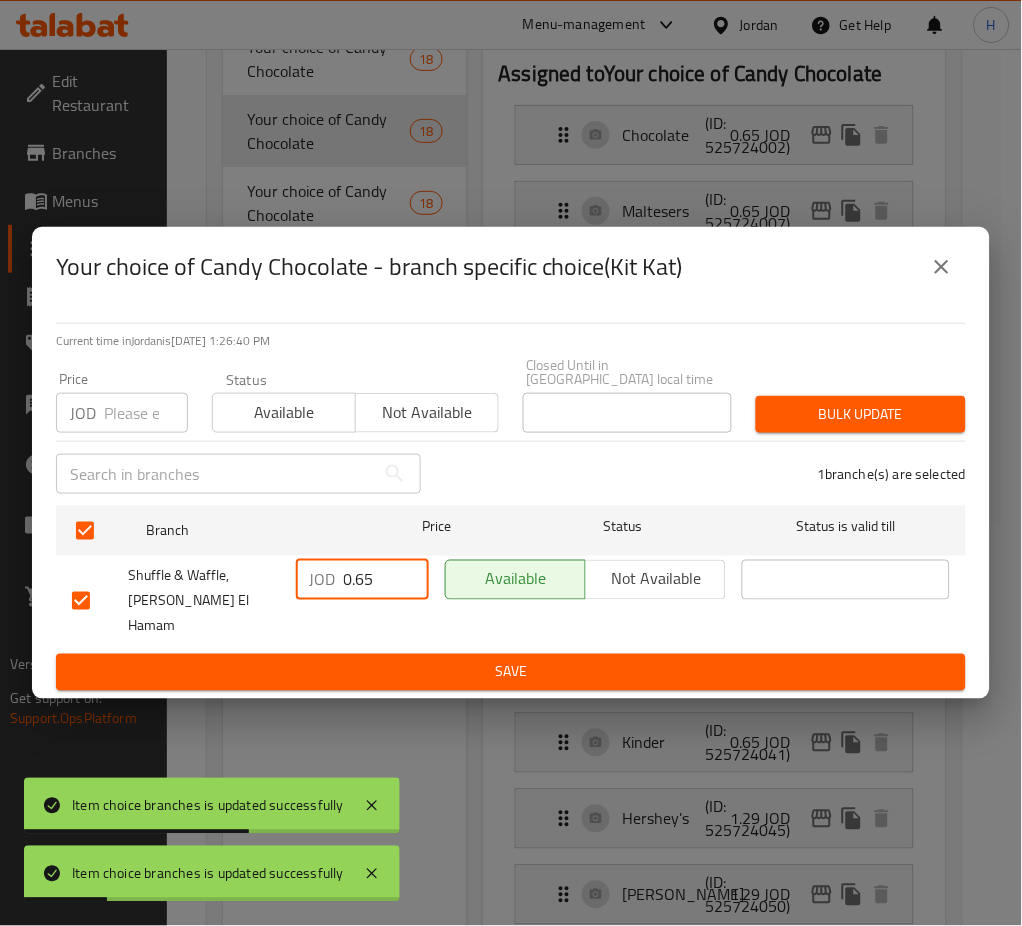 click on "0.65" at bounding box center (386, 580) 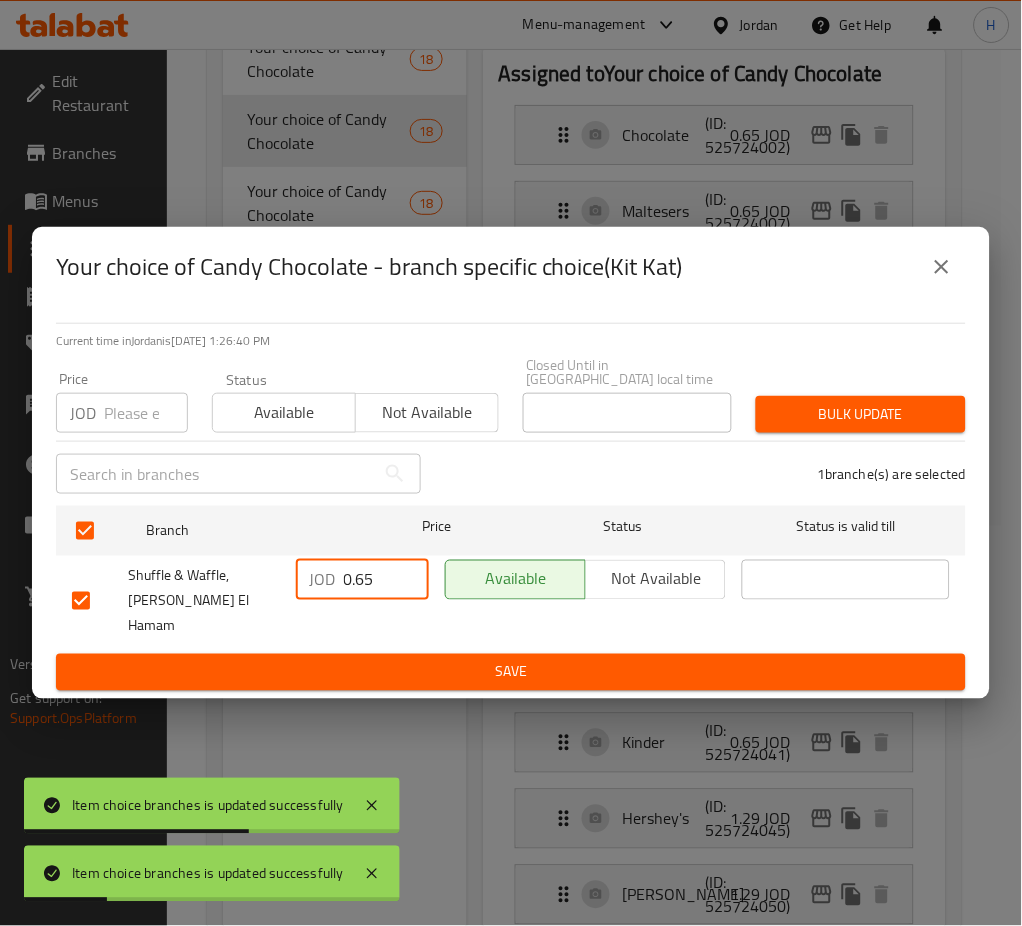 paste on "1." 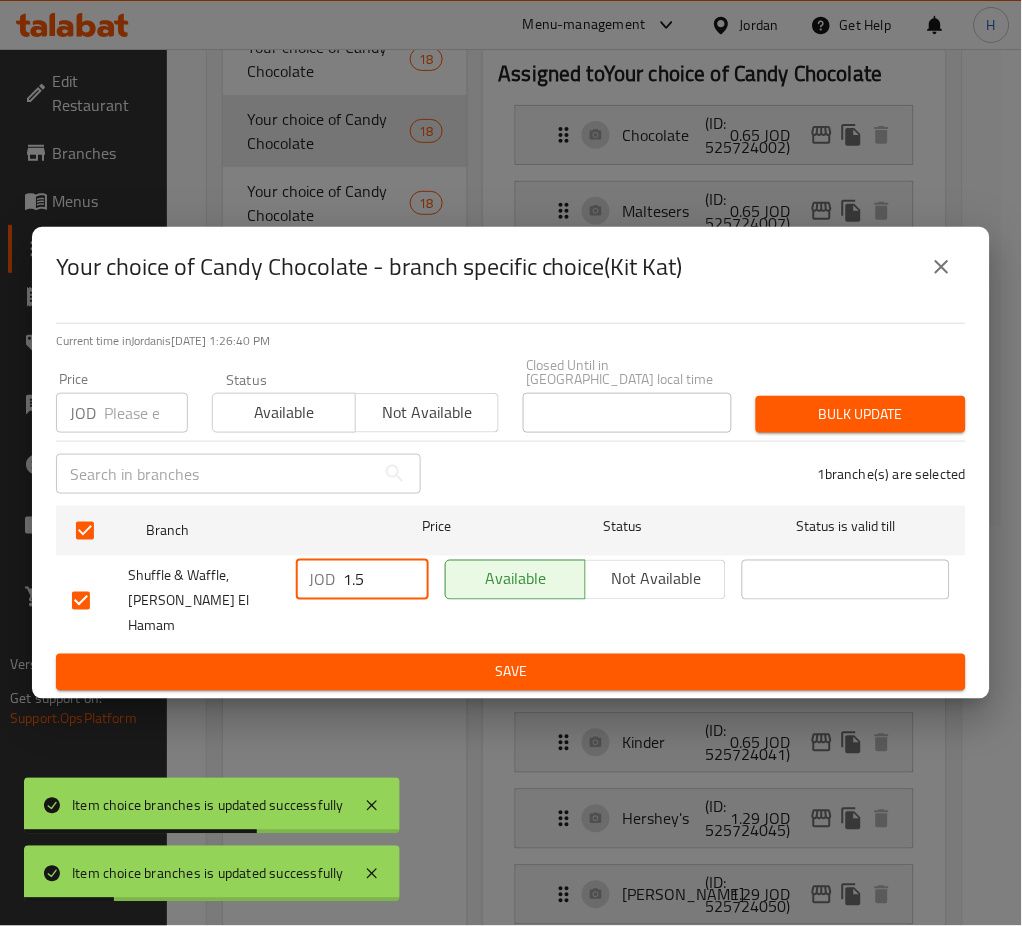 type on "1.5" 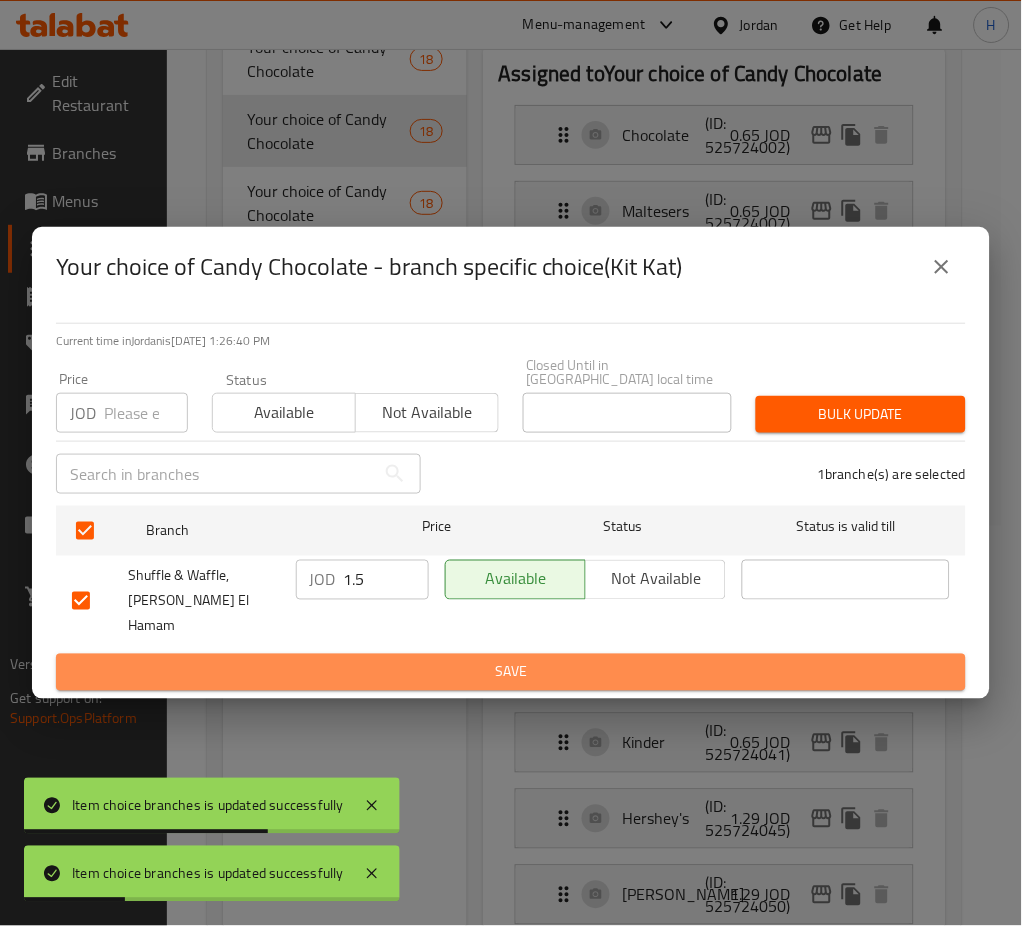 click on "Save" at bounding box center (511, 672) 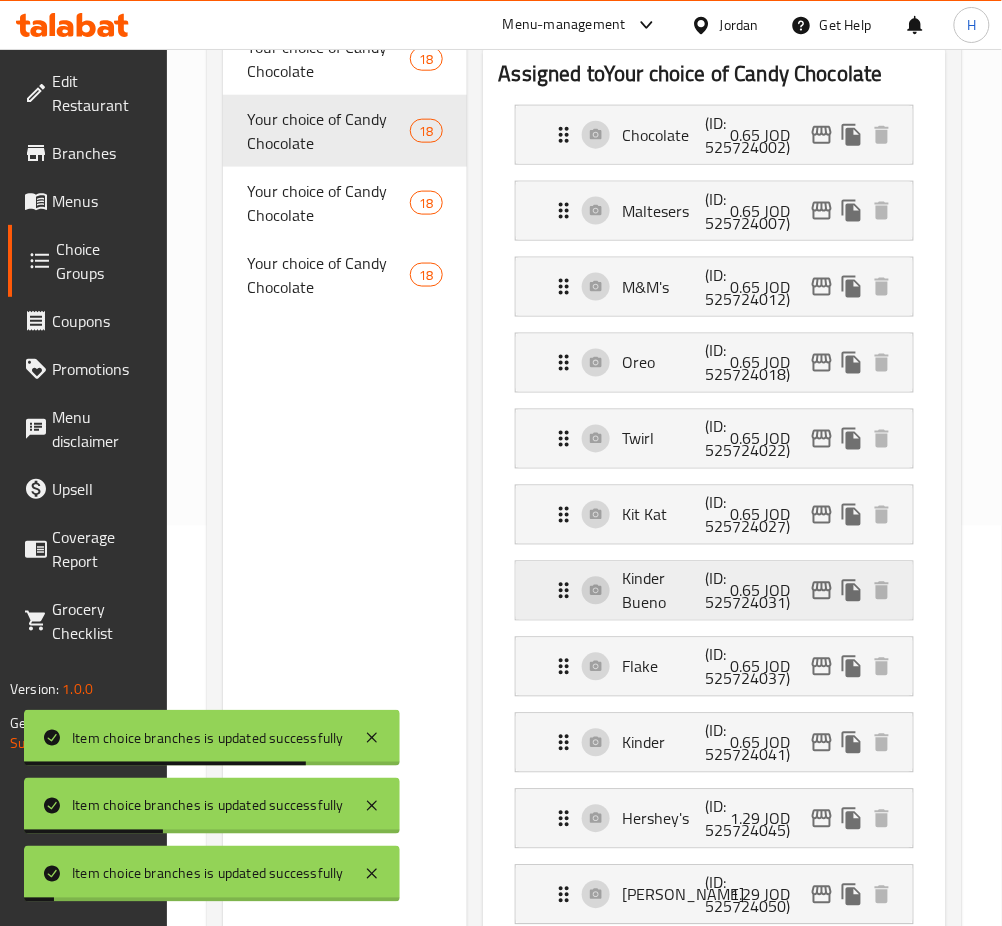 click 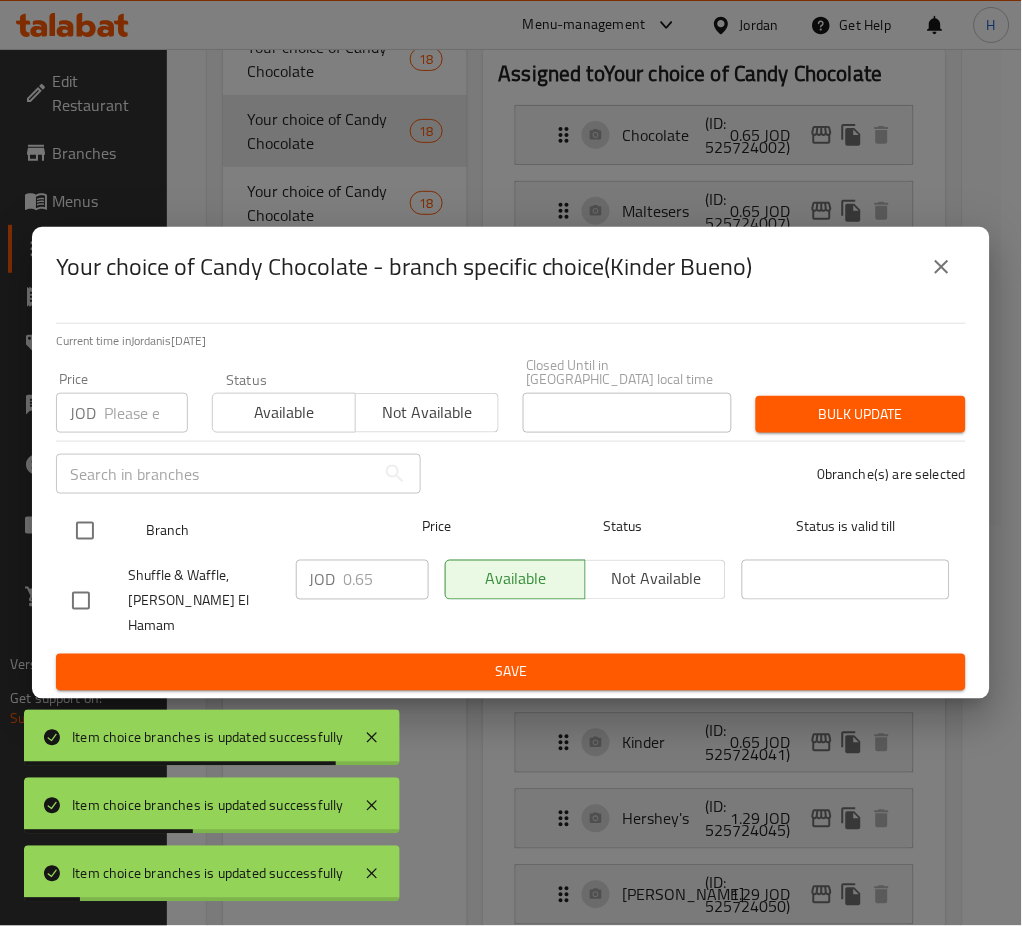 click at bounding box center [85, 531] 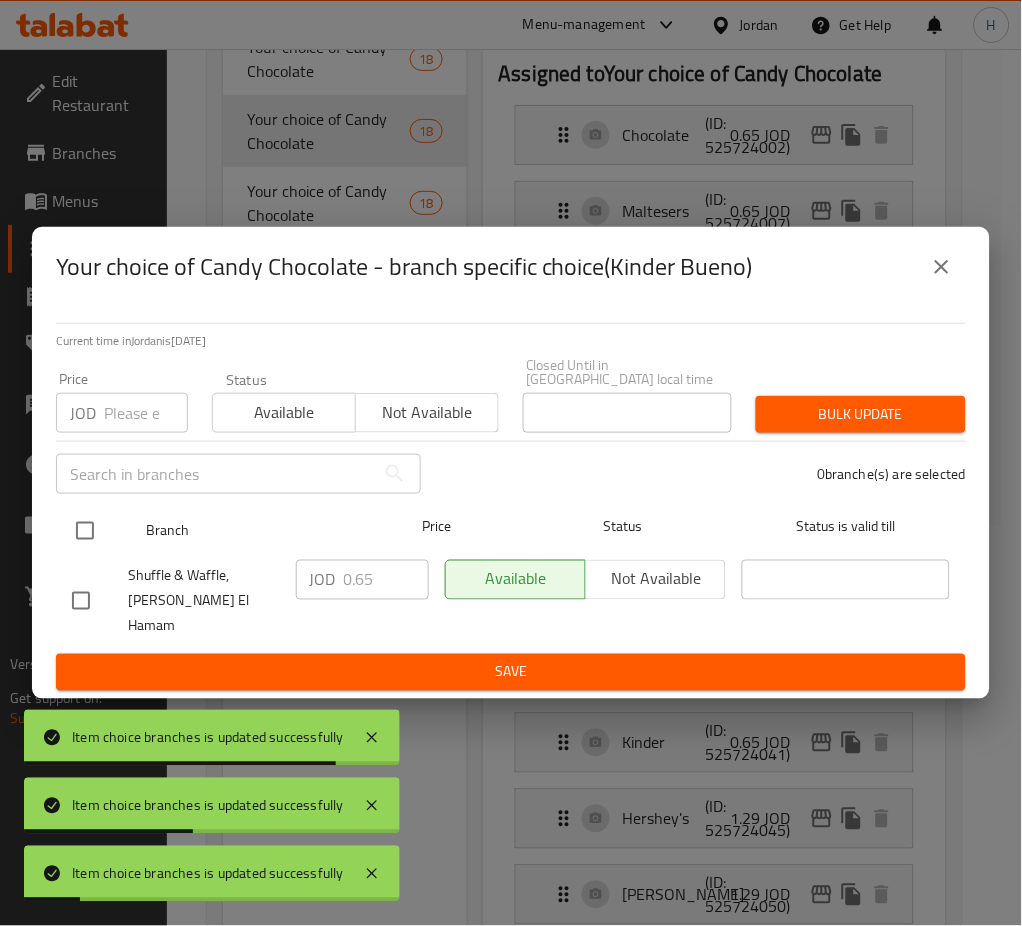 checkbox on "true" 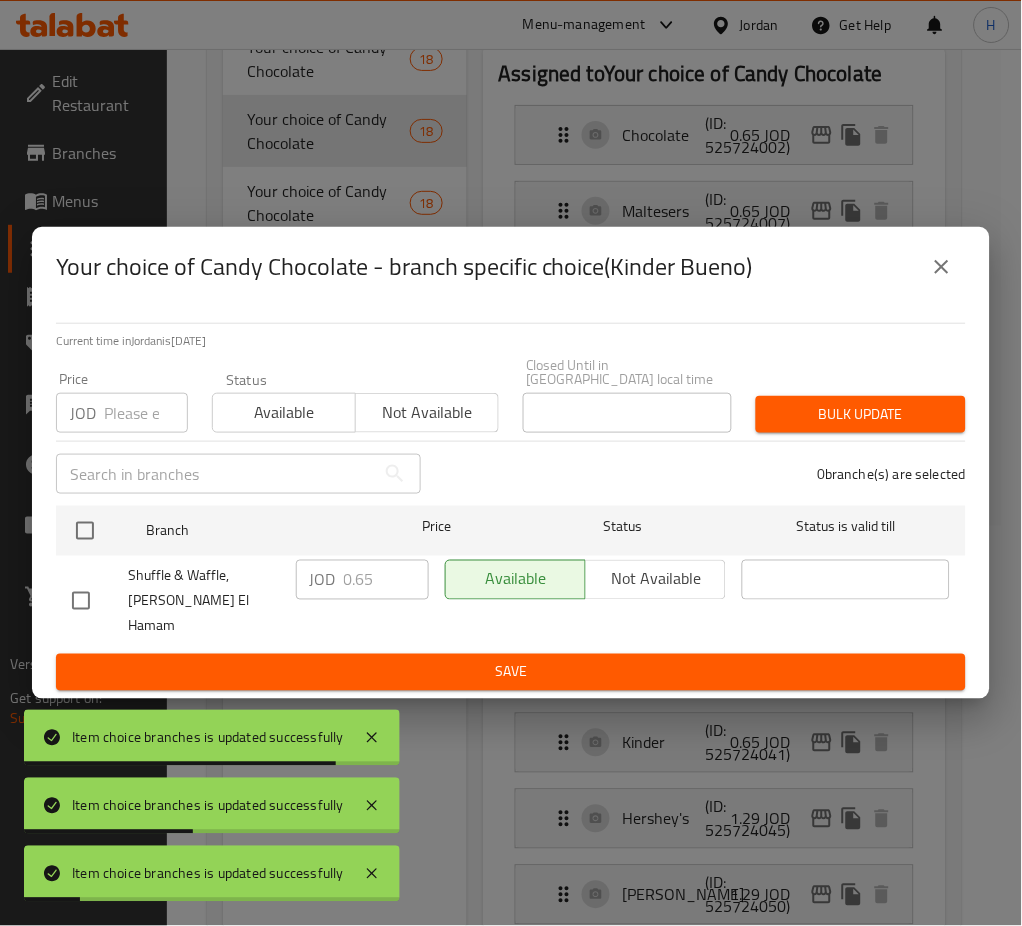 checkbox on "true" 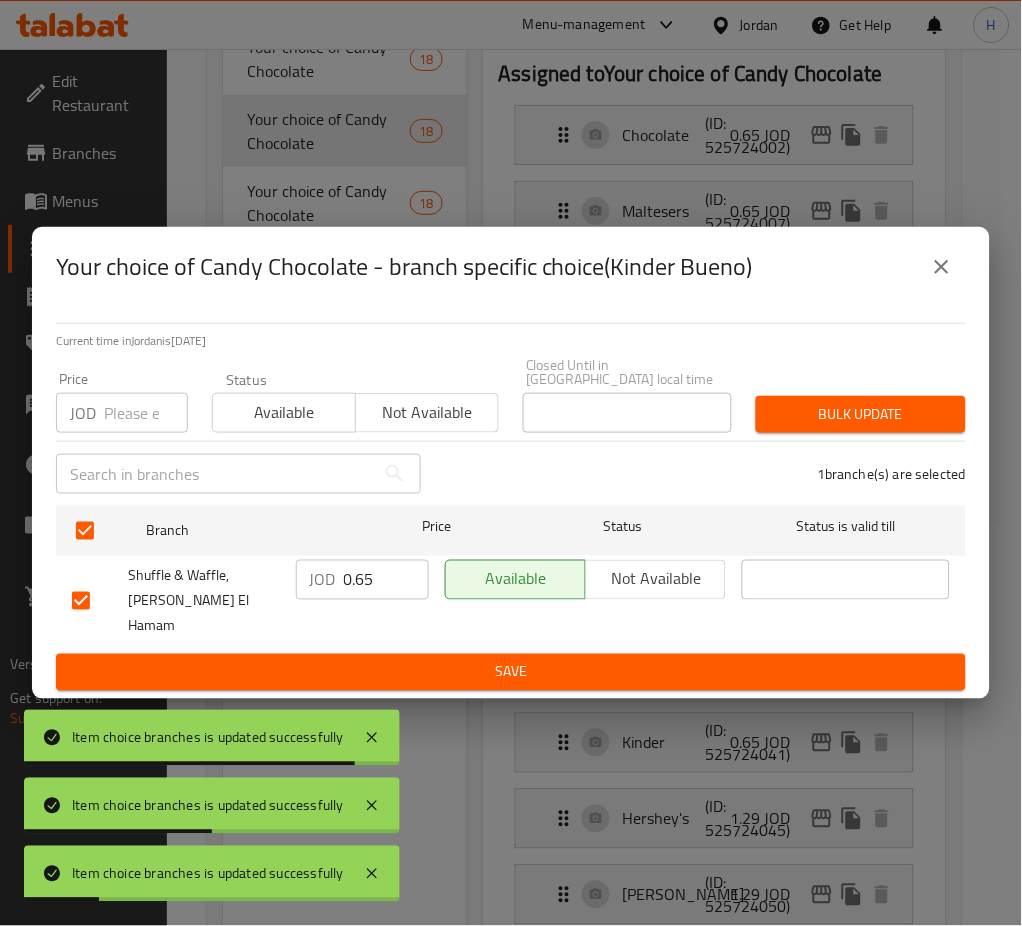 drag, startPoint x: 348, startPoint y: 590, endPoint x: 462, endPoint y: 651, distance: 129.29424 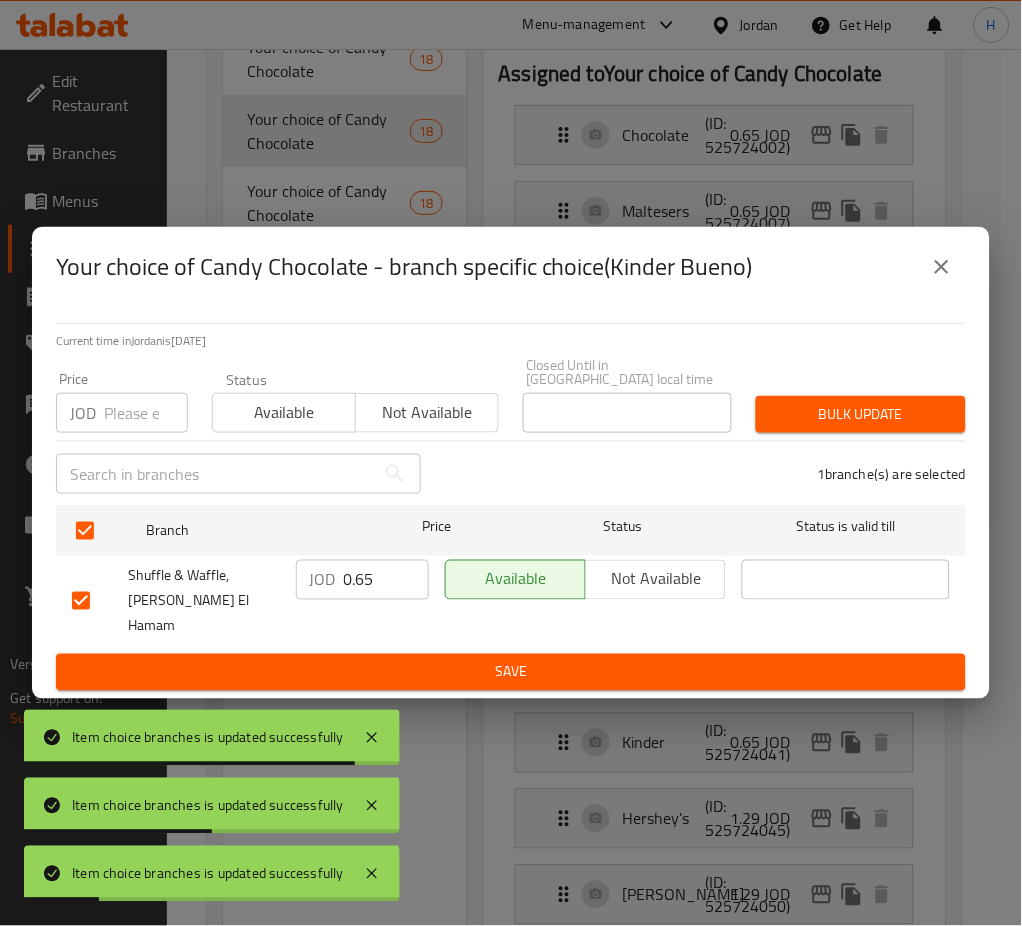 click on "0.65" at bounding box center [386, 580] 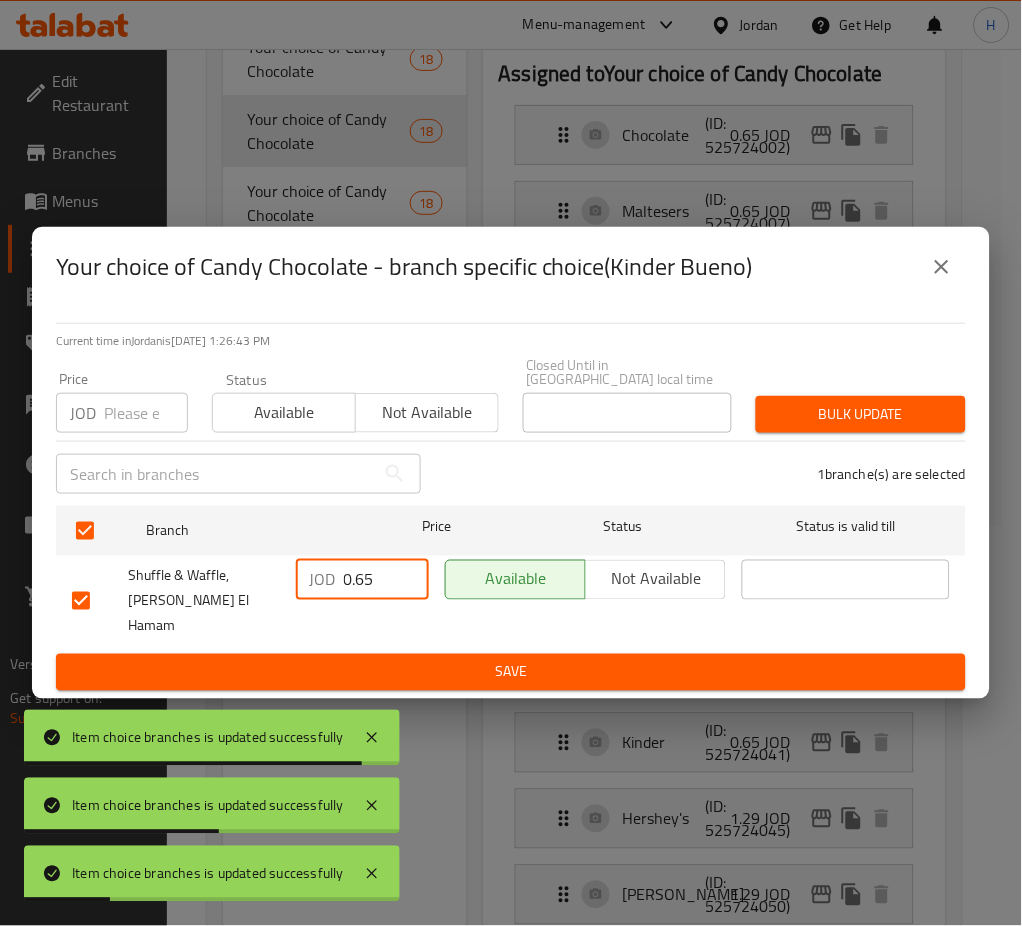 paste on "1." 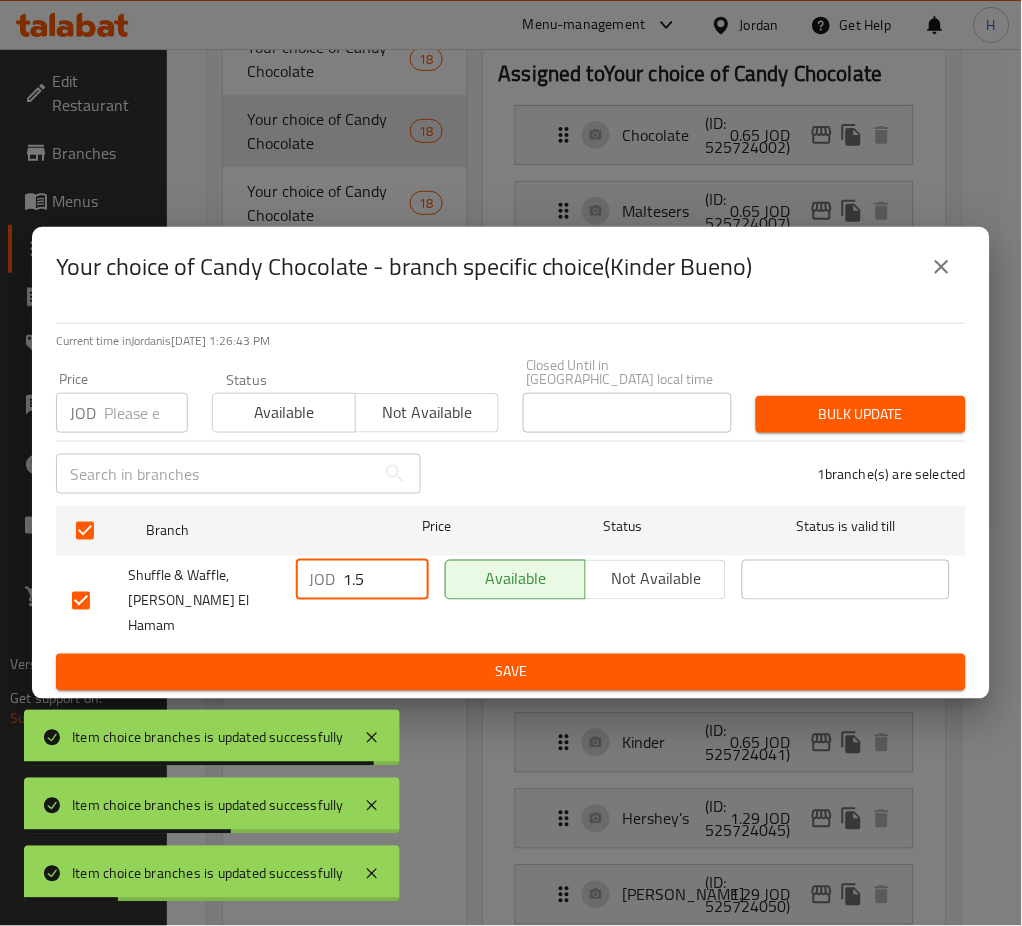 type on "1.5" 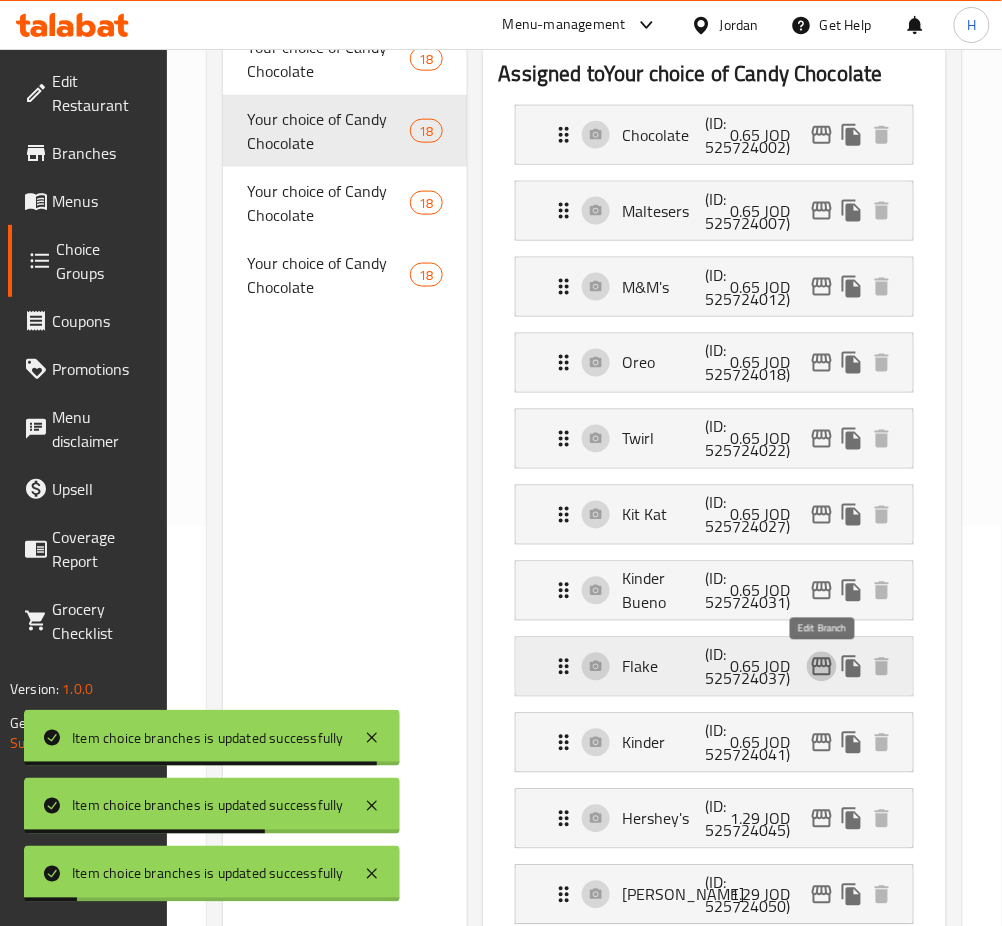 click 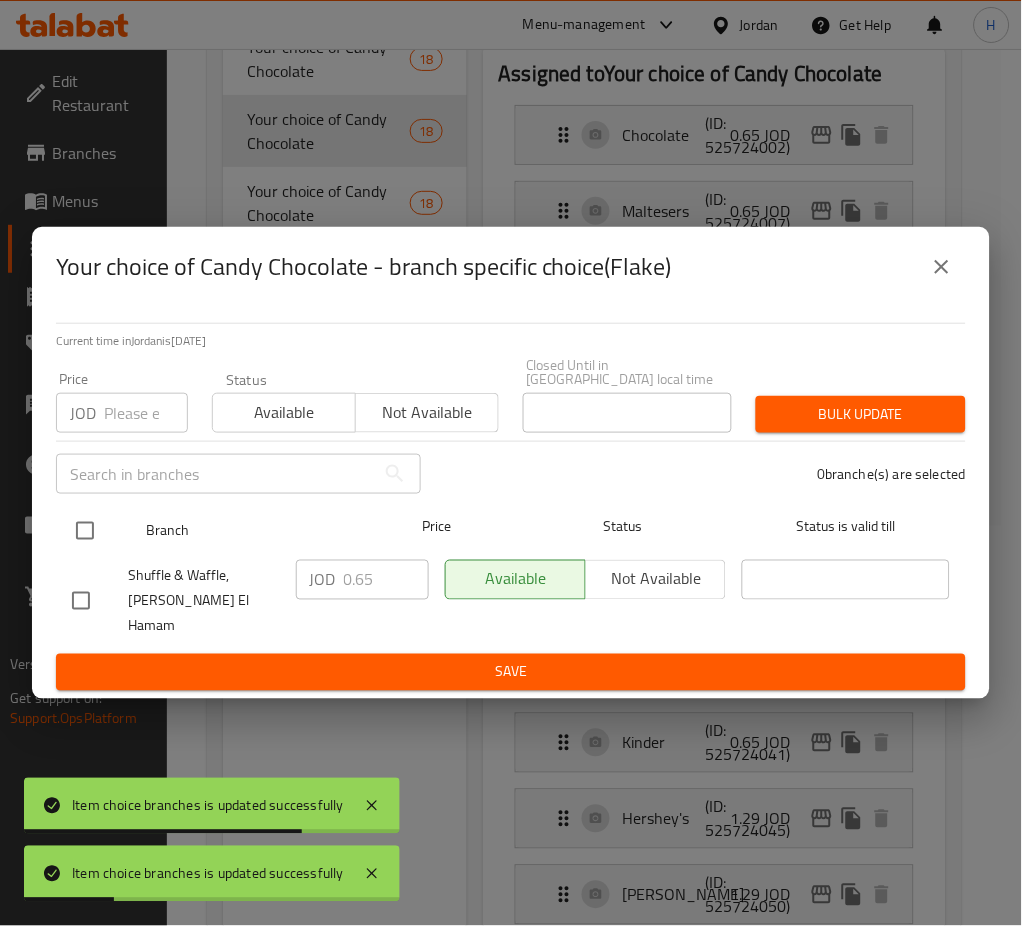 click at bounding box center (85, 531) 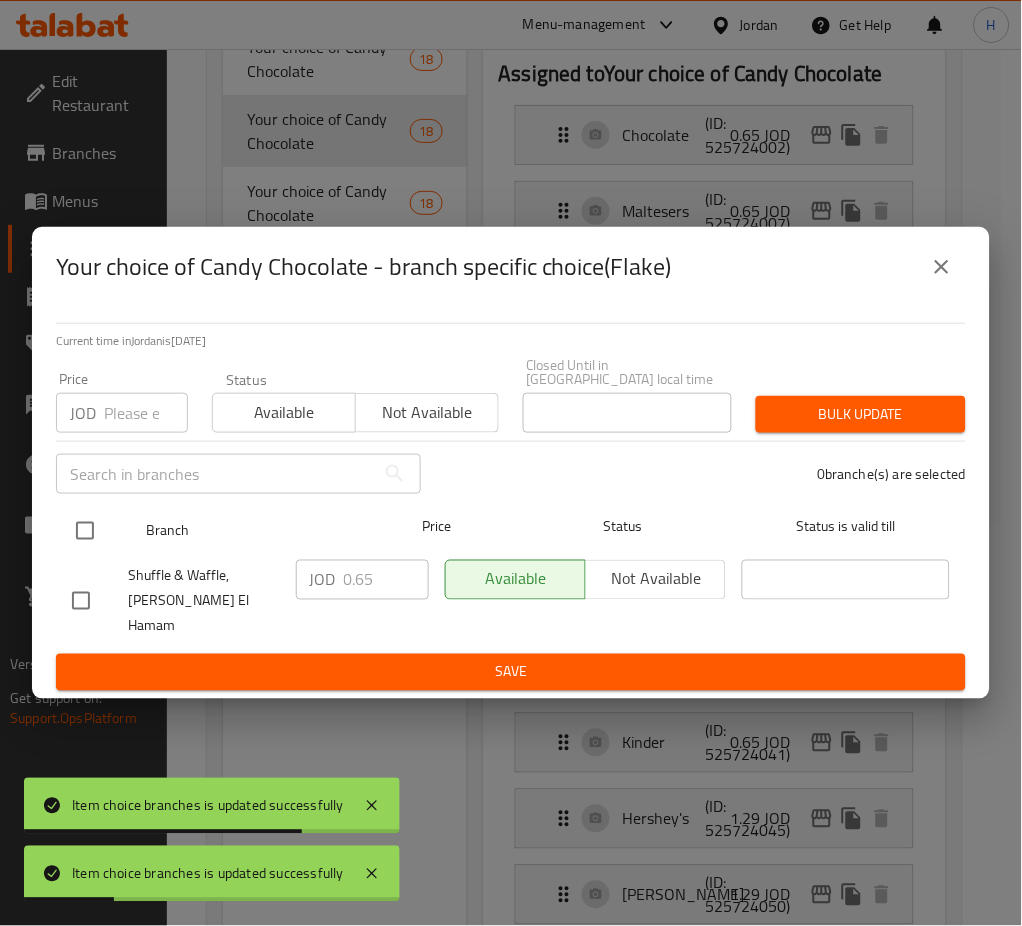 checkbox on "true" 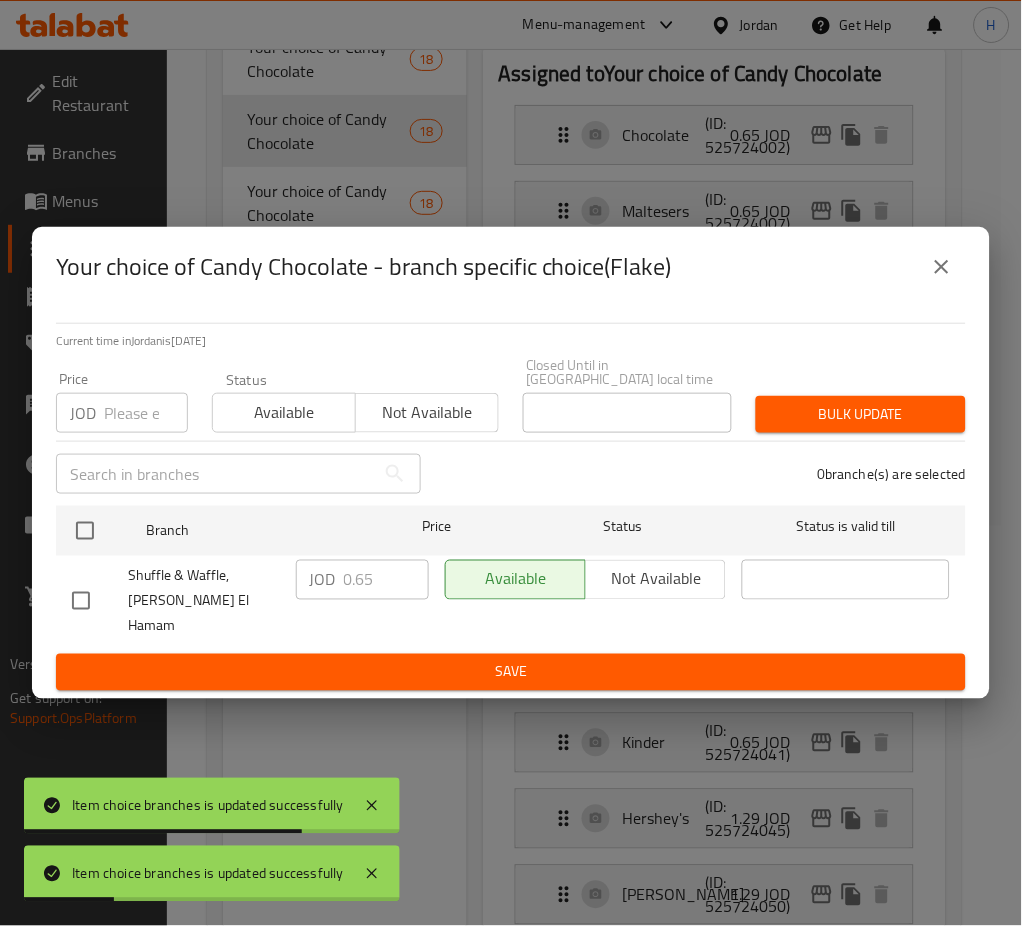 checkbox on "true" 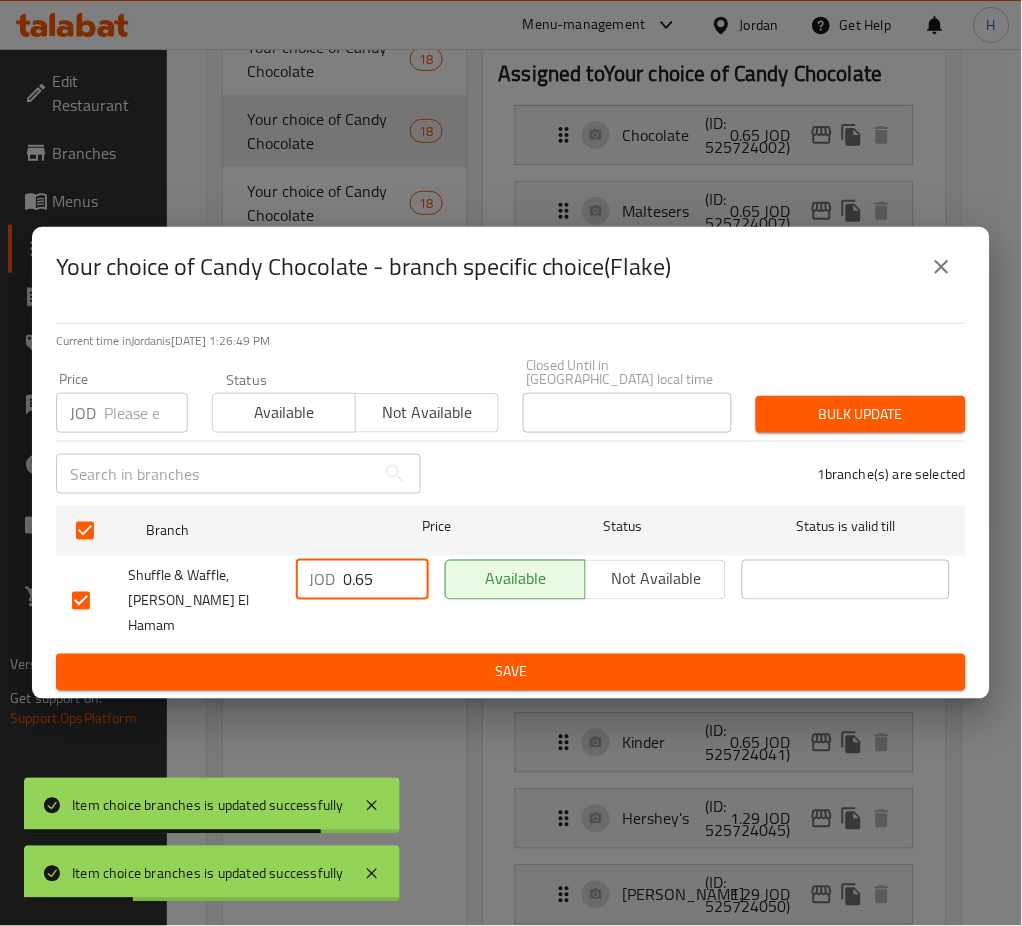 click on "0.65" at bounding box center [386, 580] 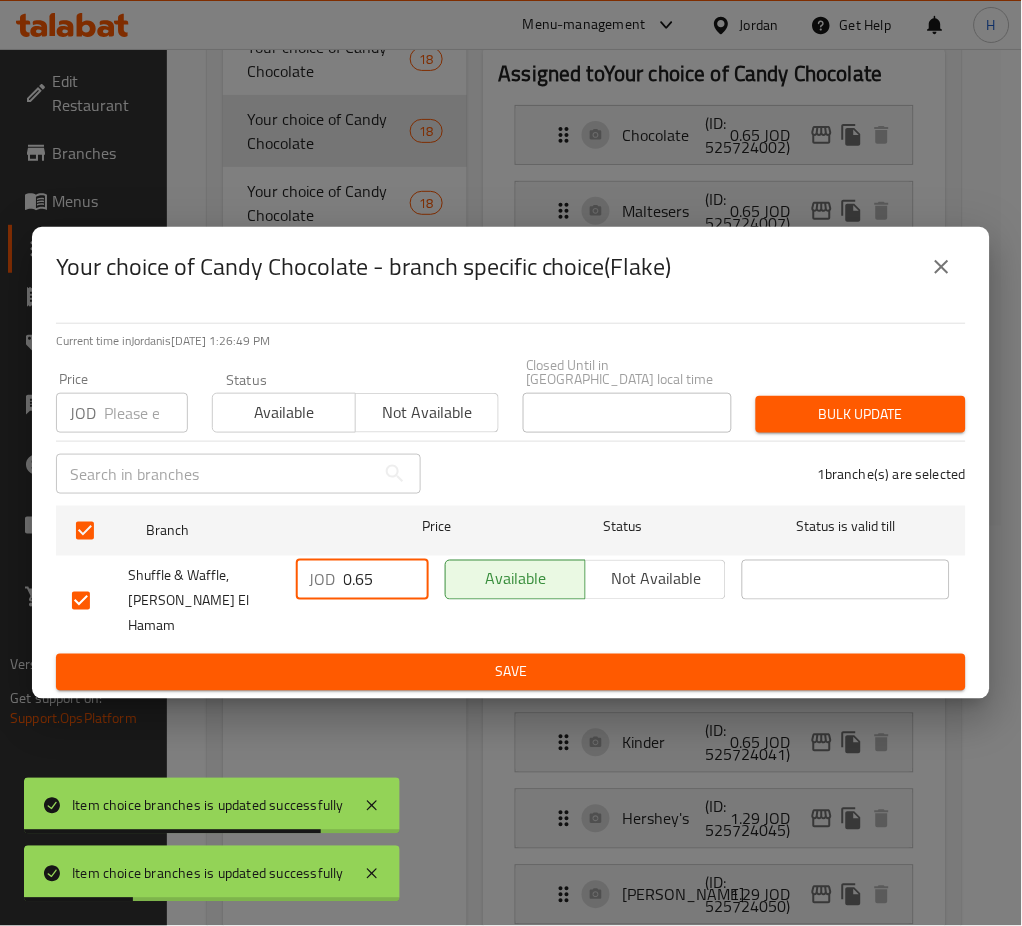 paste on "1." 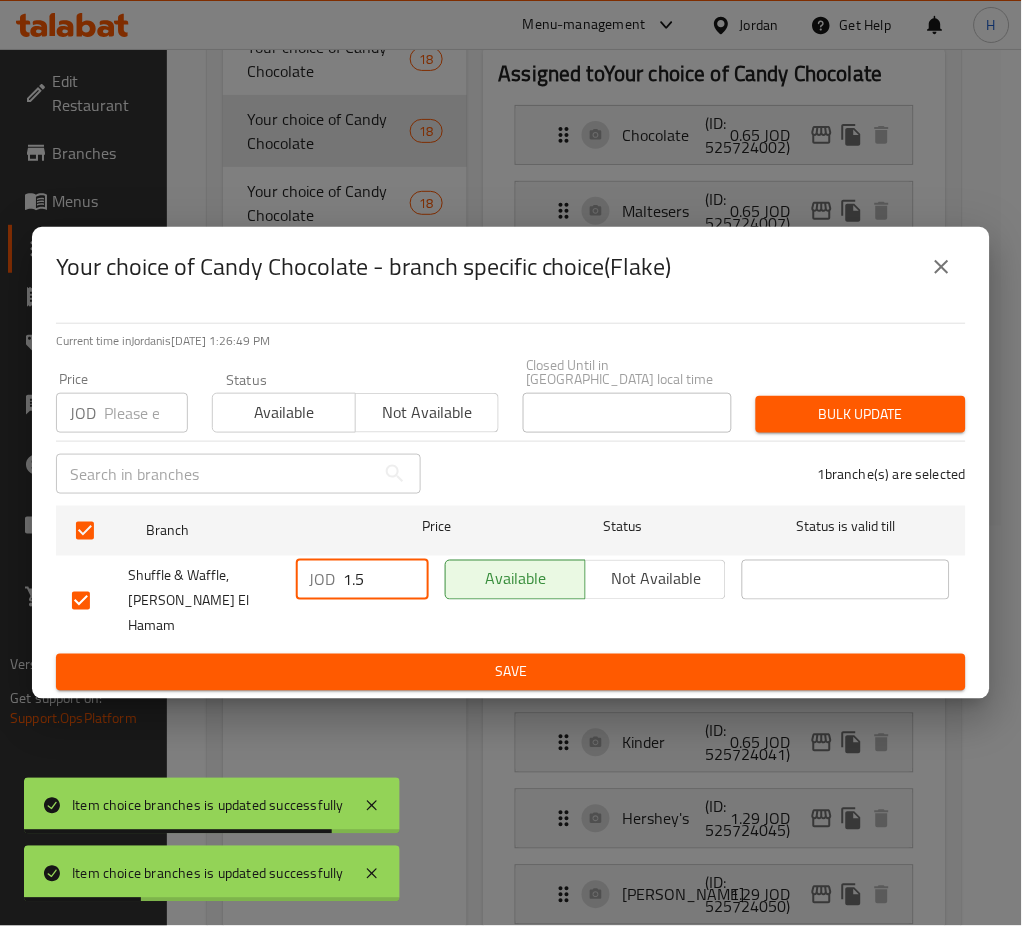 type on "1.5" 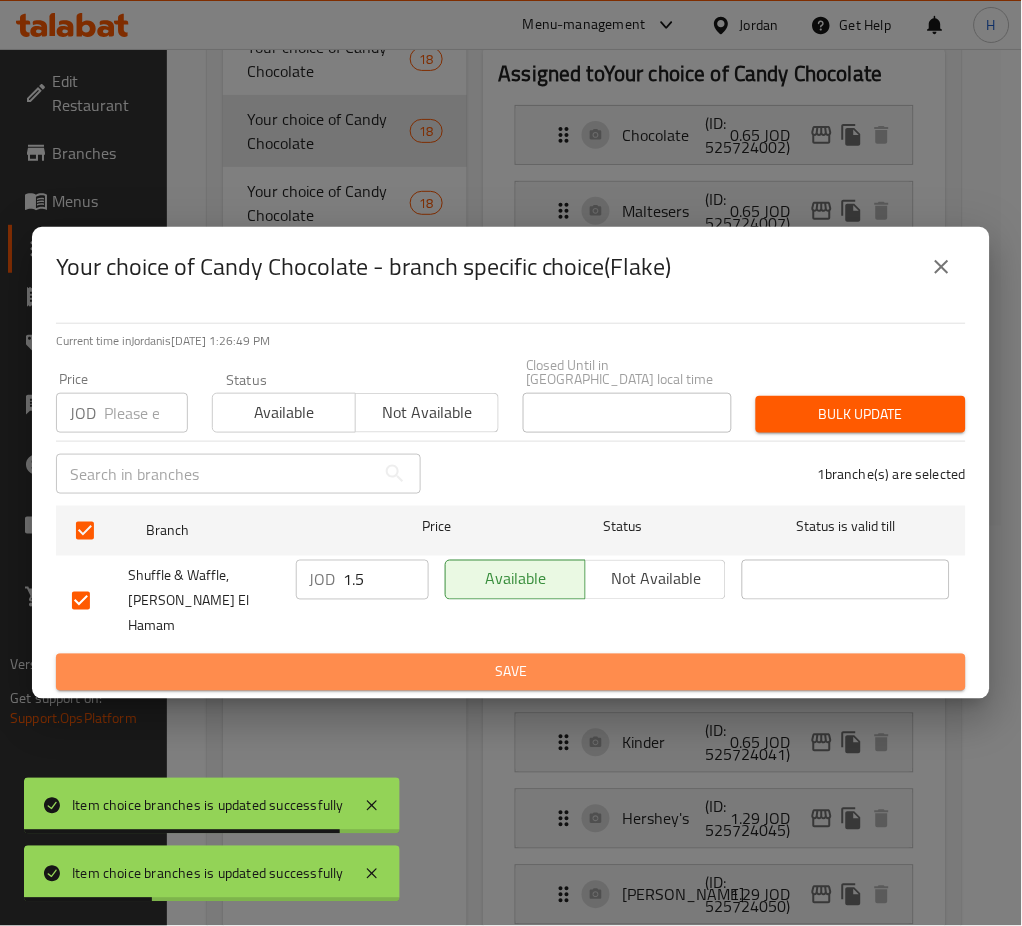 click on "Save" at bounding box center (511, 672) 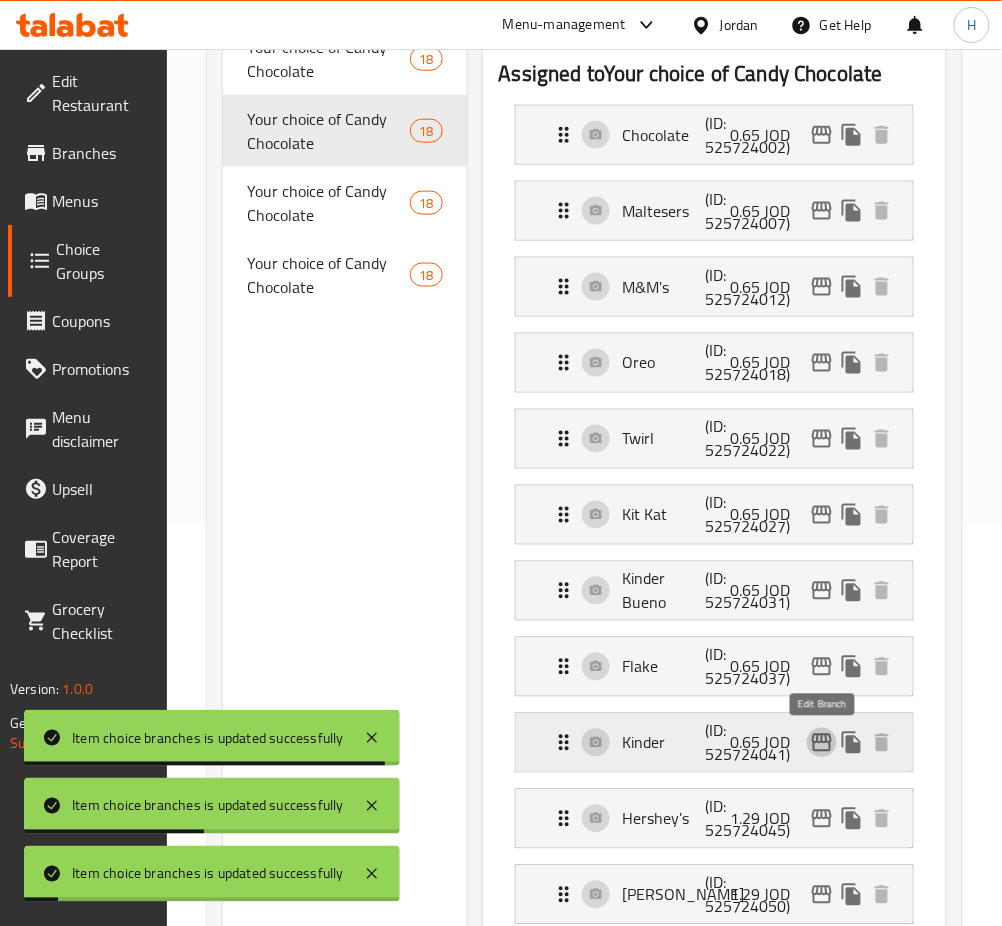click 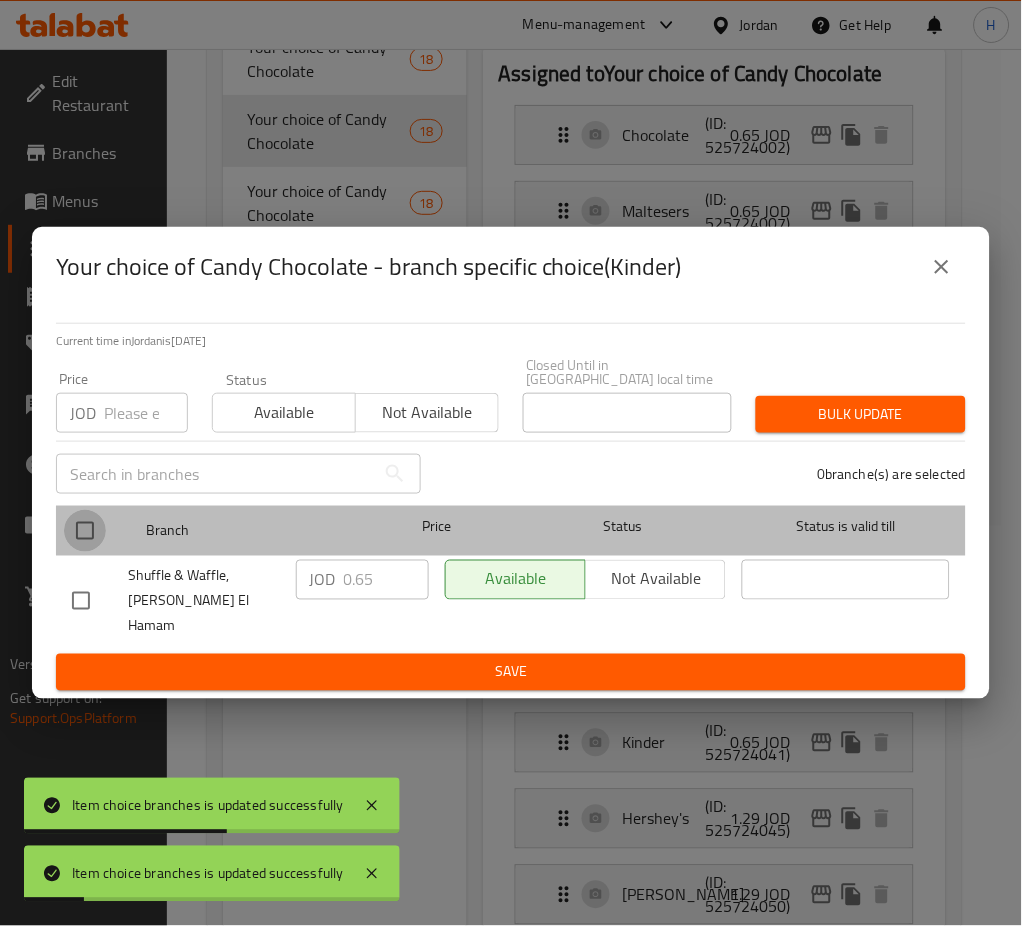 click at bounding box center [85, 531] 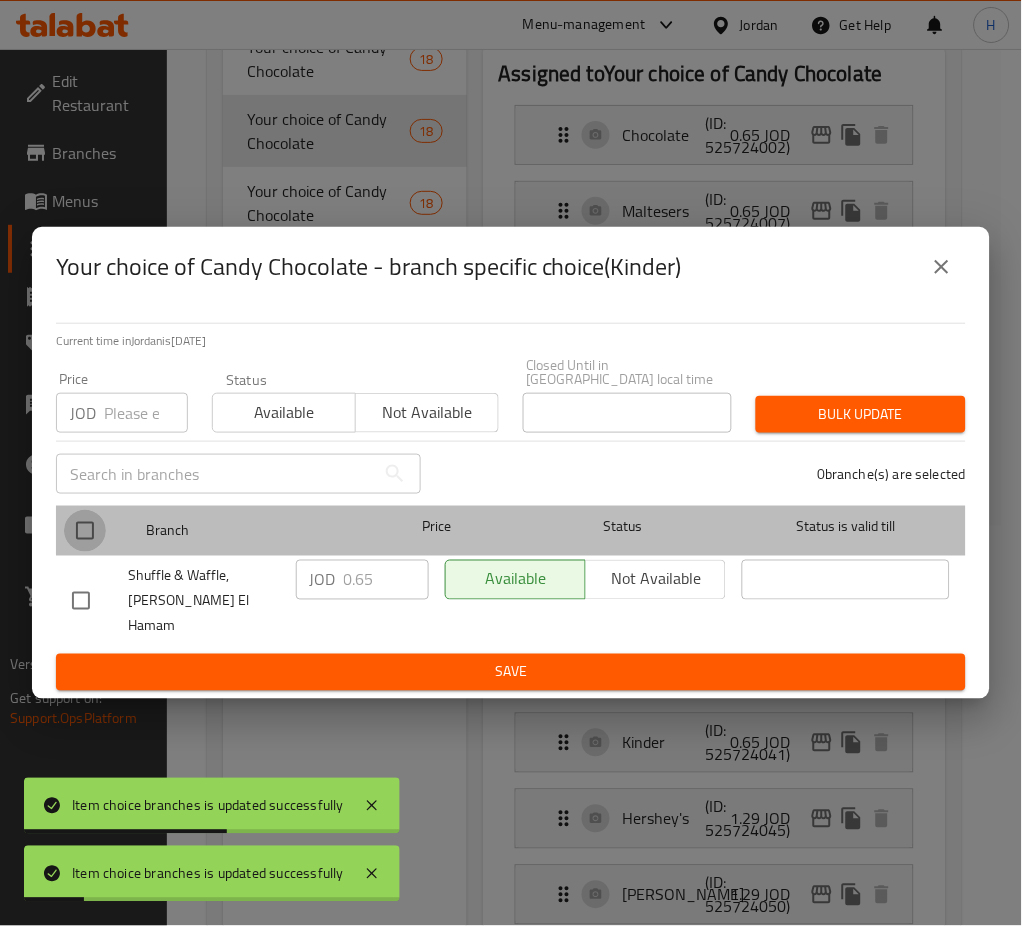 checkbox on "true" 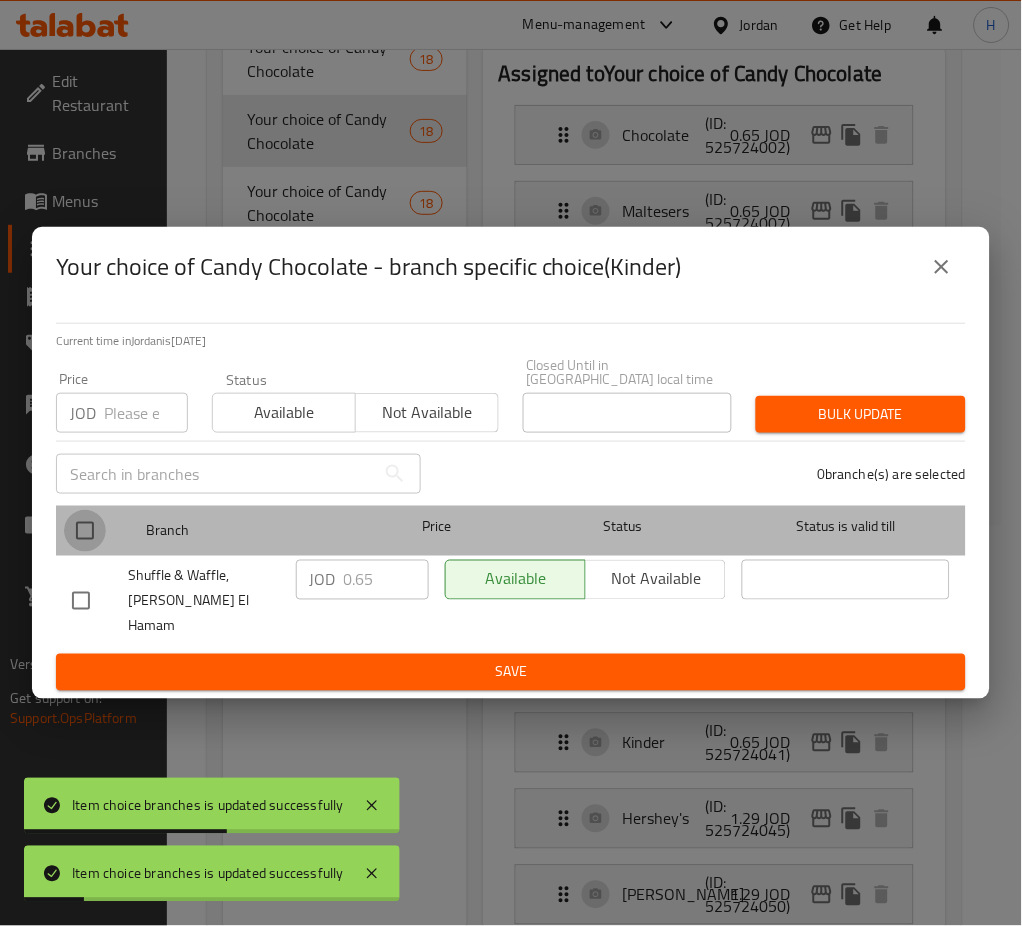 checkbox on "true" 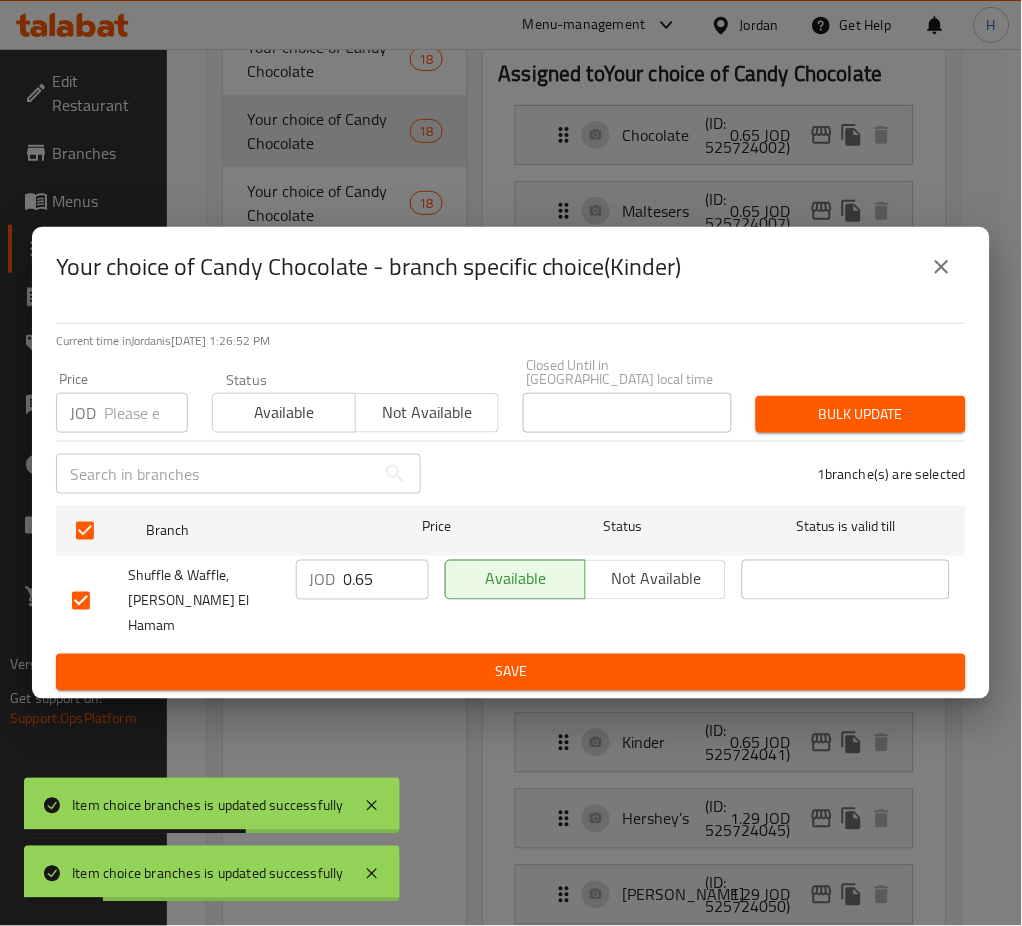 click on "0.65" at bounding box center (386, 580) 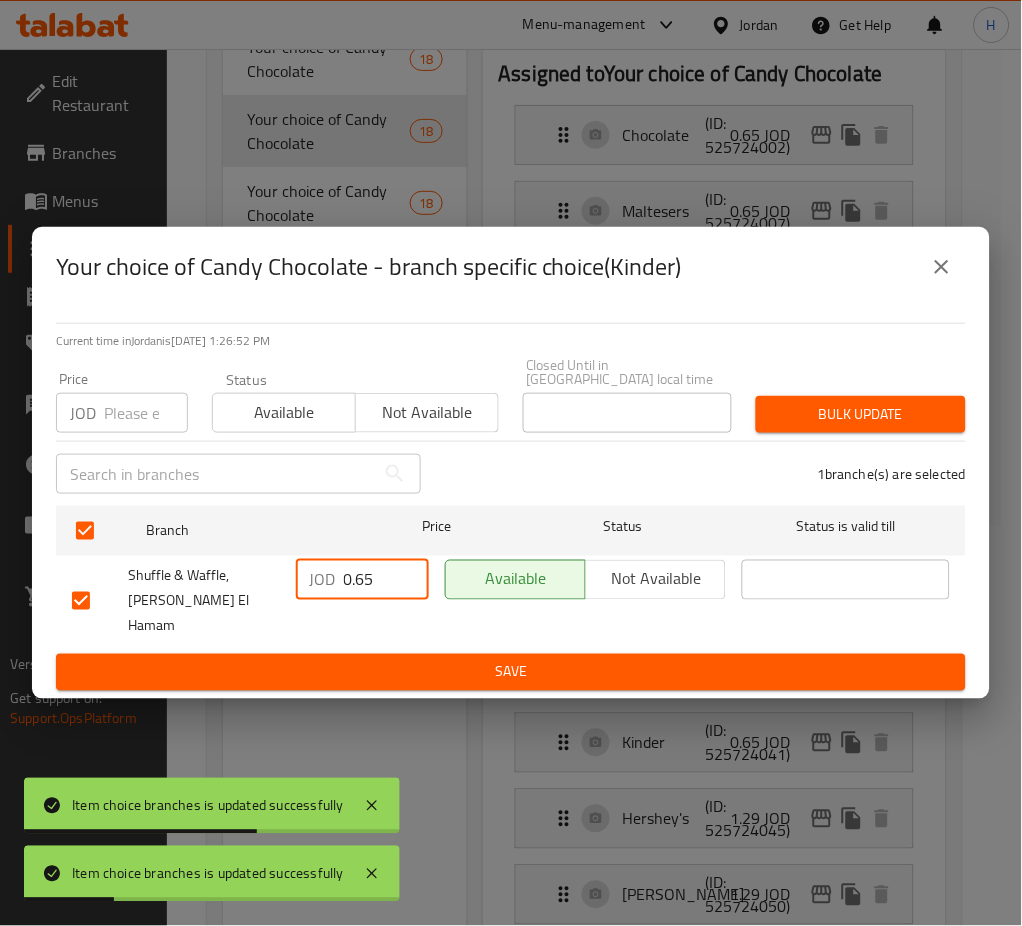 paste on "1." 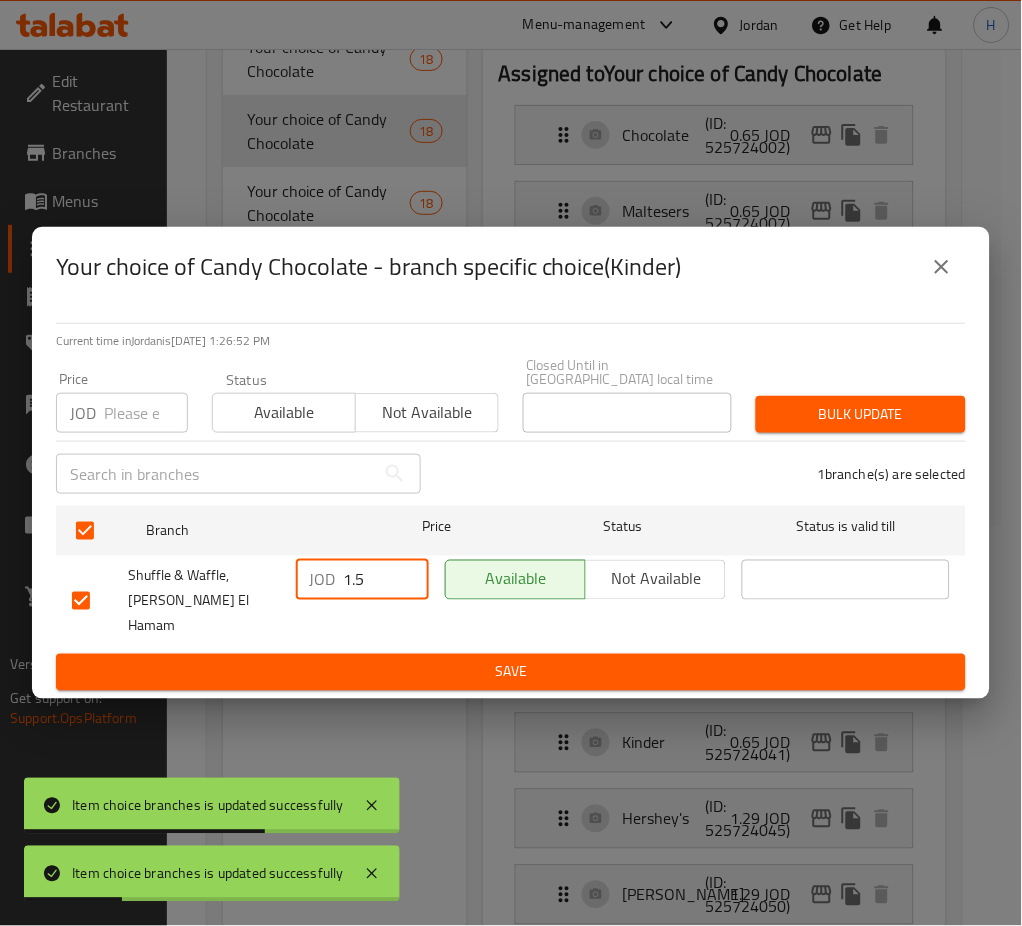 type on "1.5" 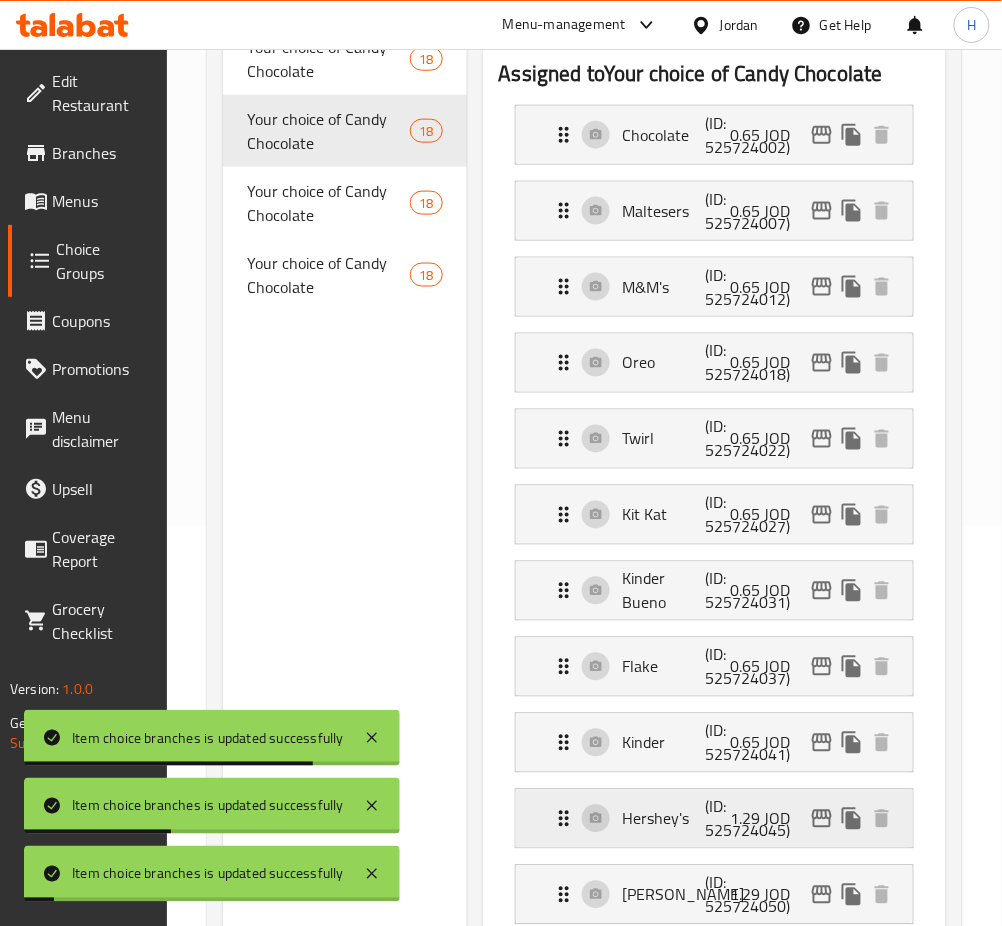 click on "1.29 JOD" at bounding box center (814, 819) 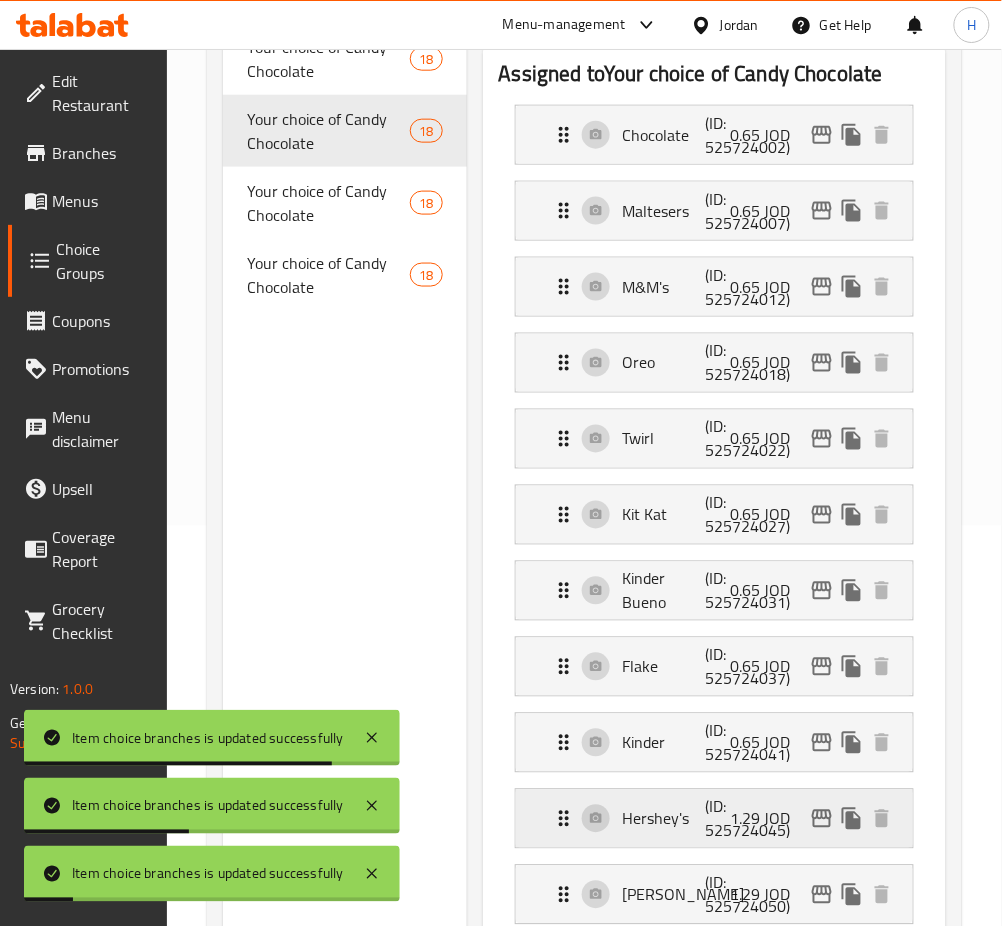 click 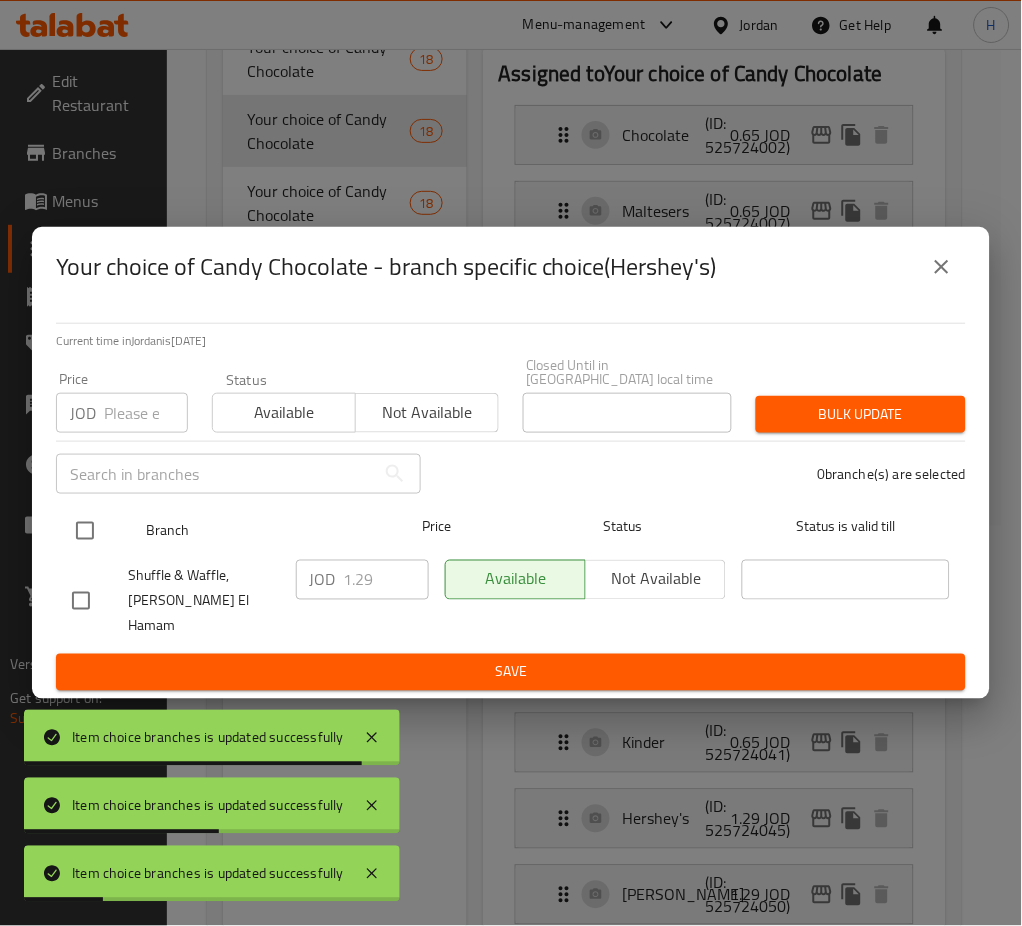 click at bounding box center [85, 531] 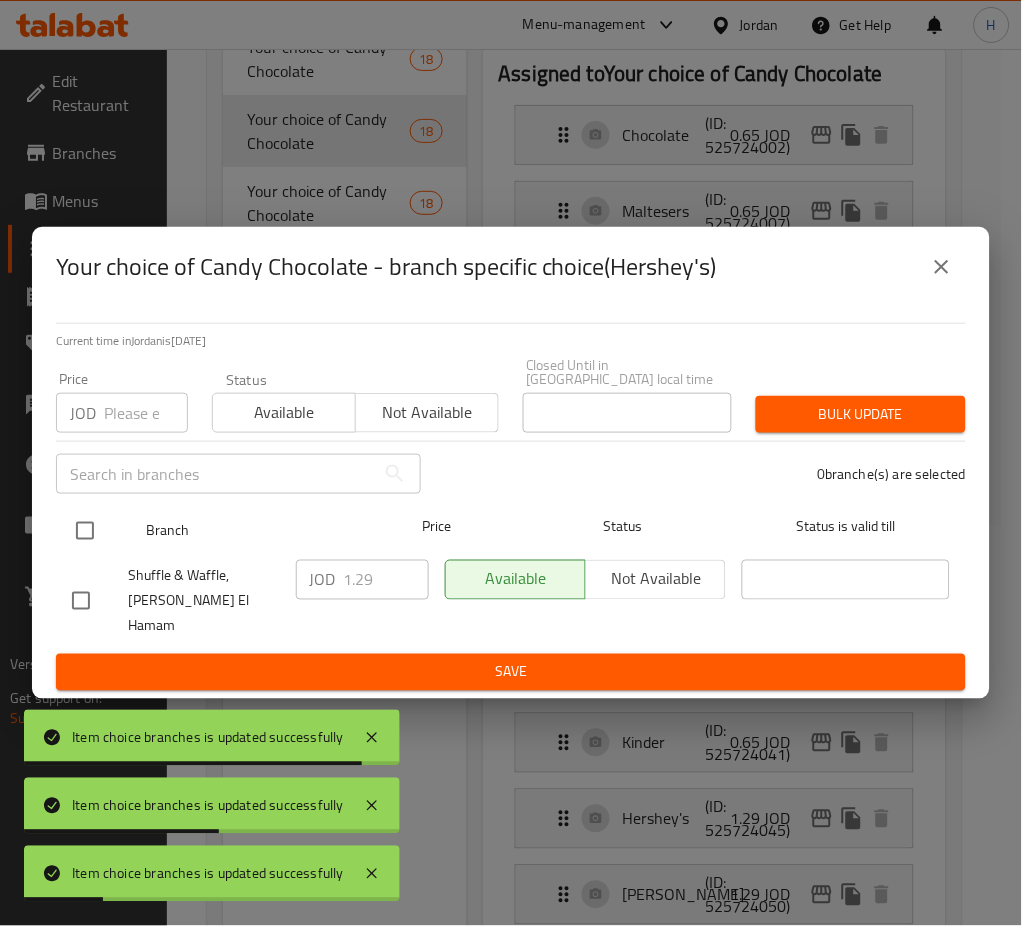 checkbox on "true" 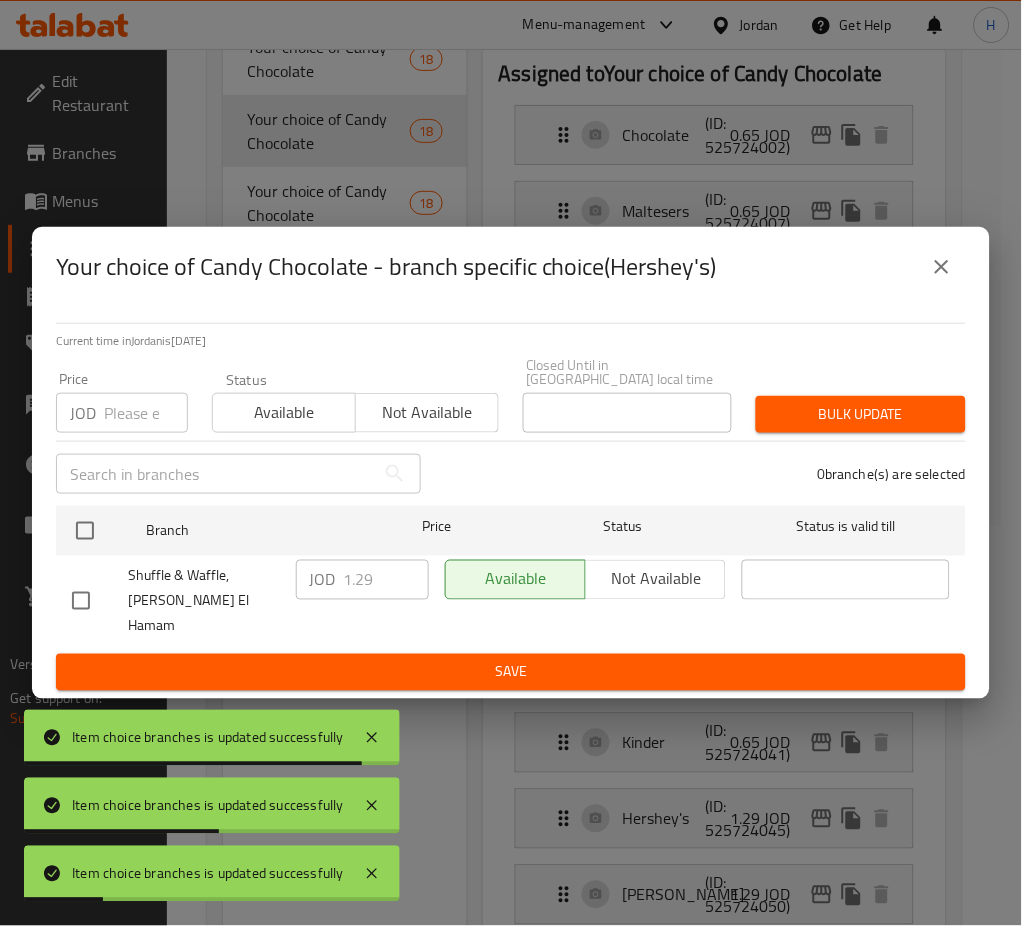 checkbox on "true" 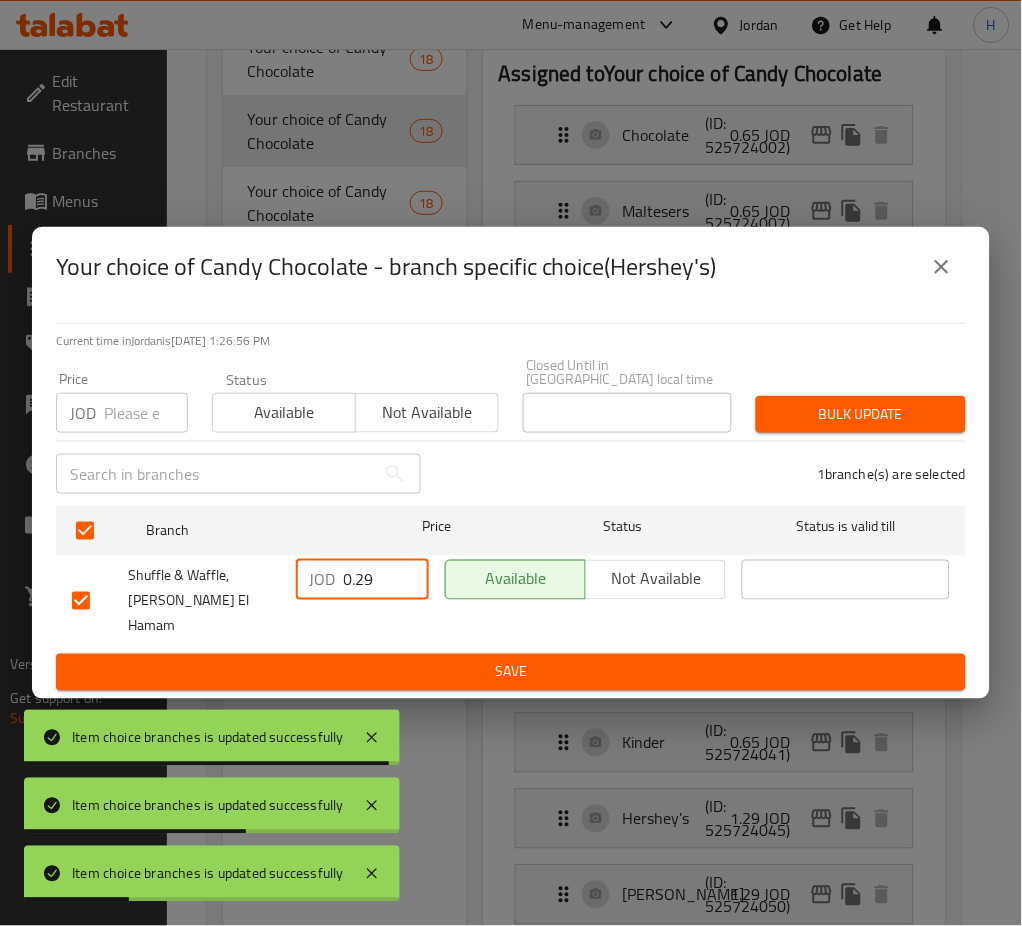 click on "0.29" at bounding box center (386, 580) 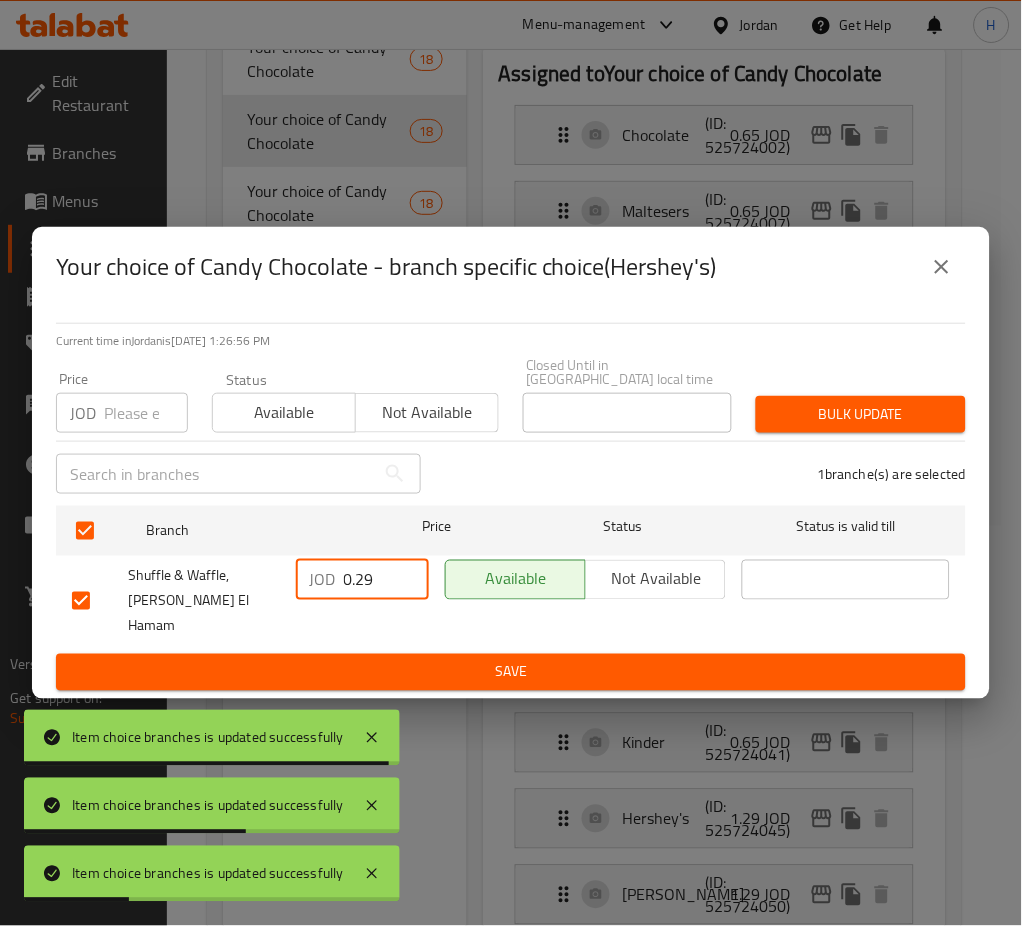 paste on "1.5" 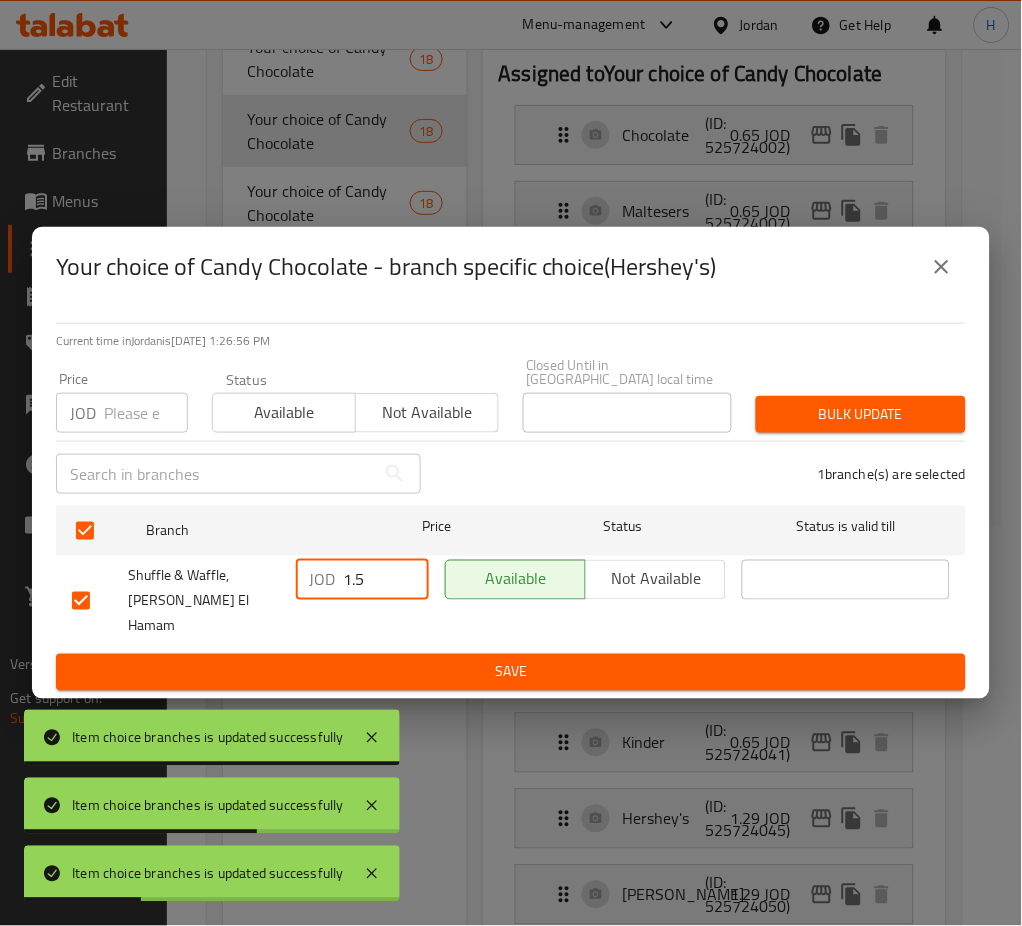 type on "1.5" 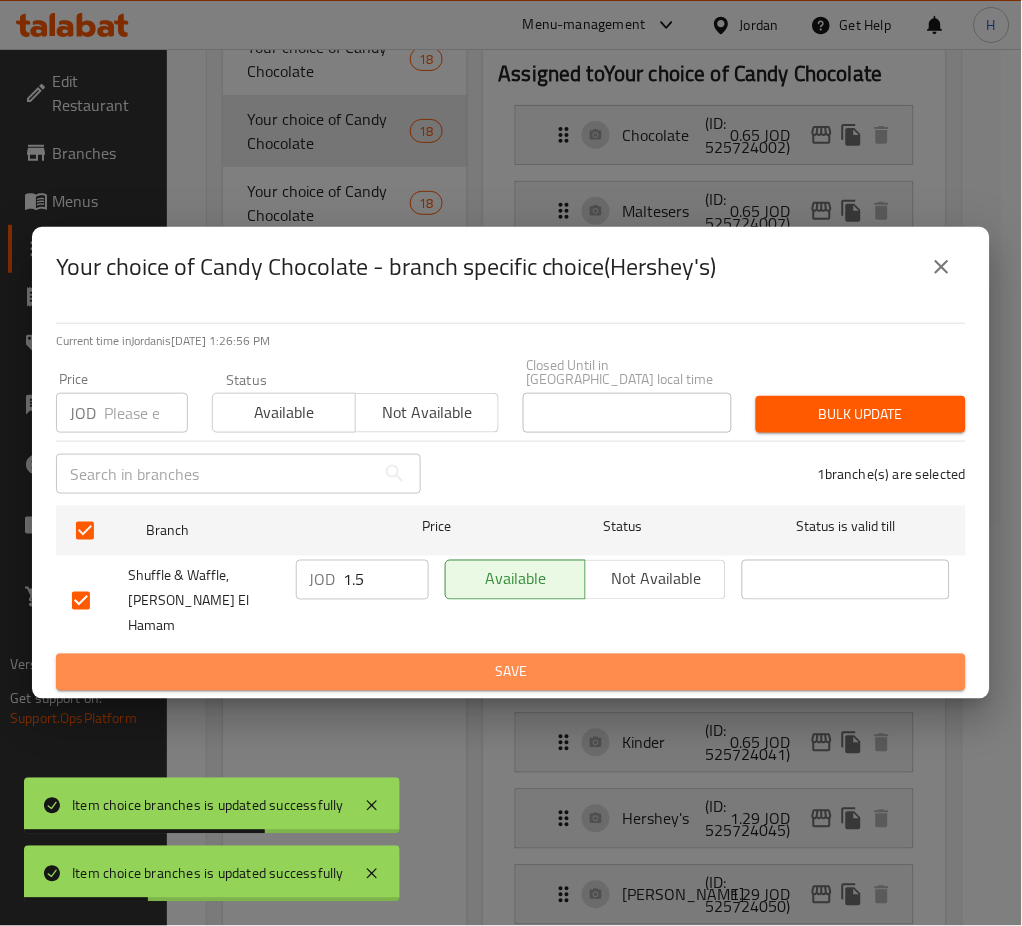 click on "Save" at bounding box center (511, 672) 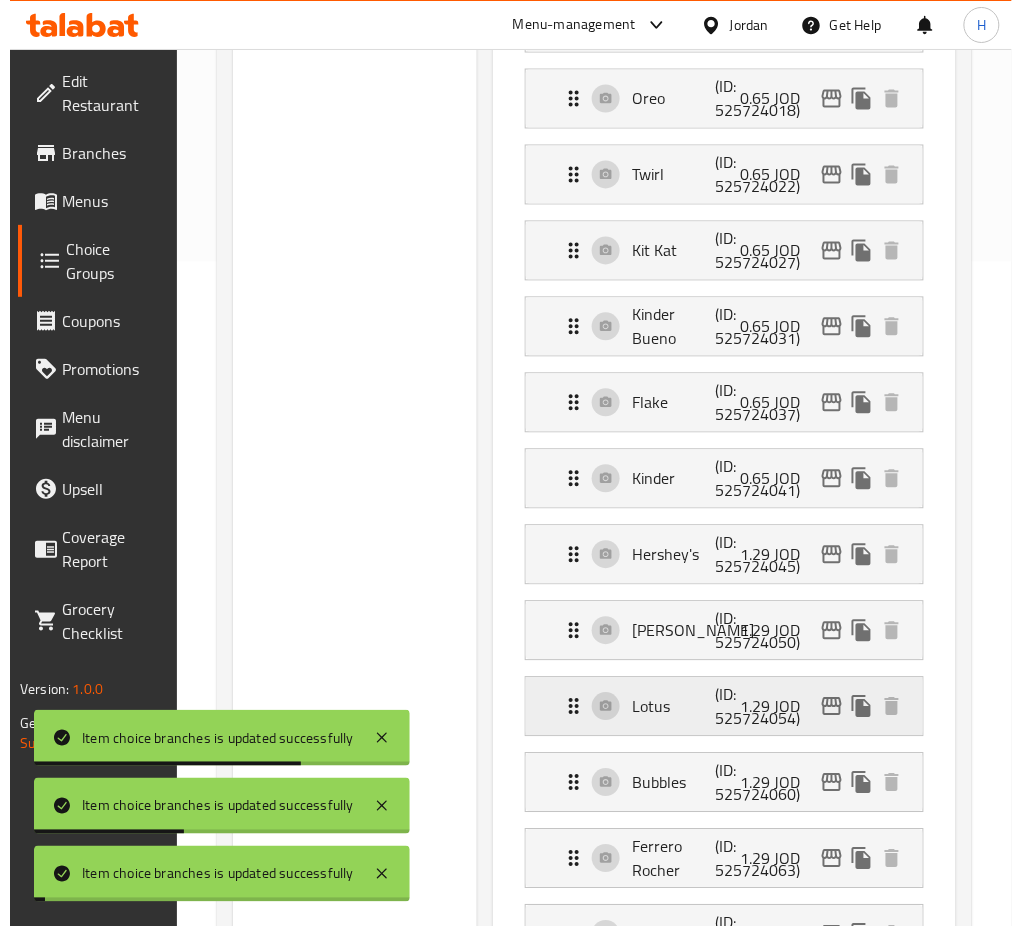 scroll, scrollTop: 666, scrollLeft: 0, axis: vertical 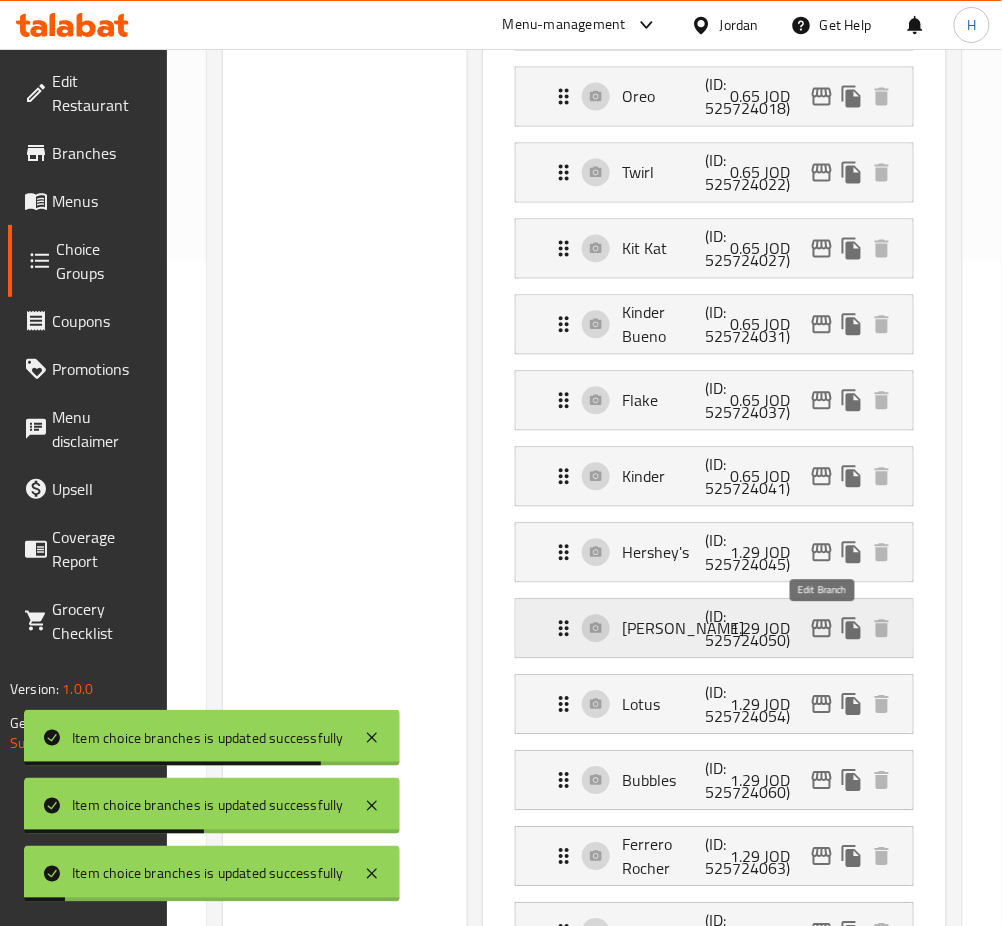 click 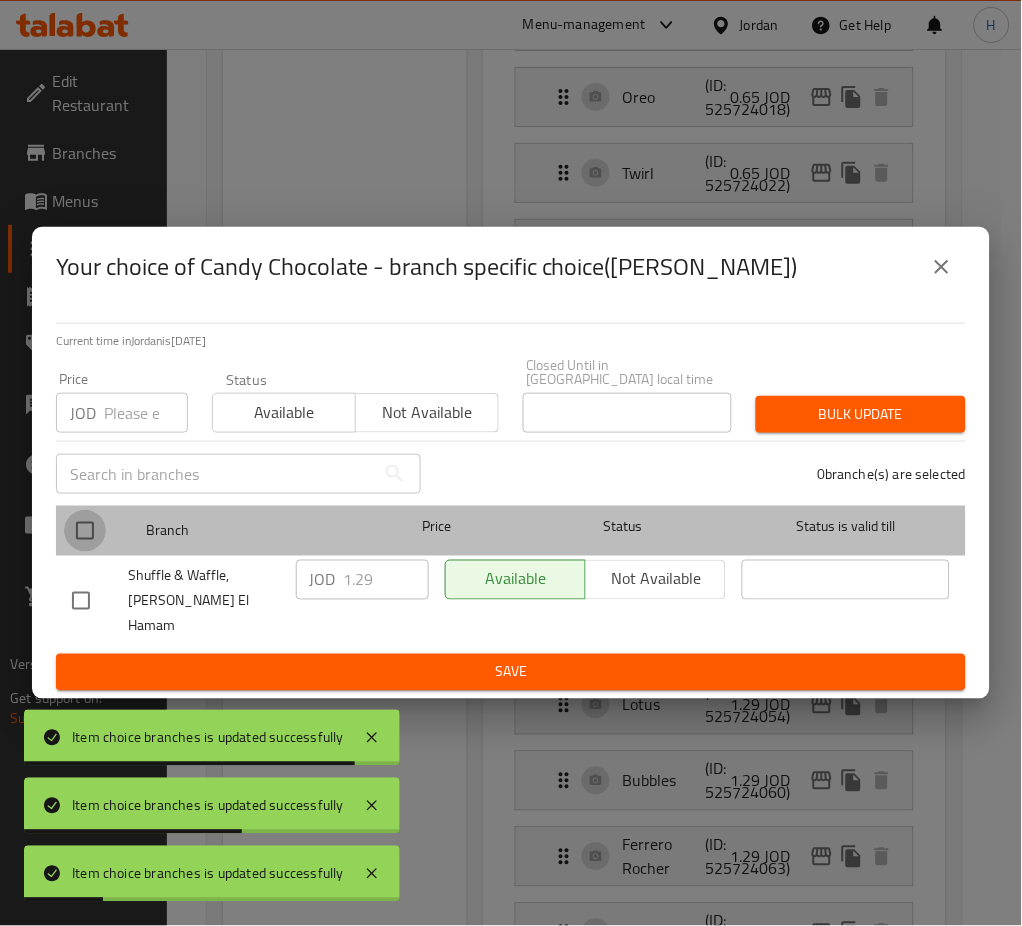 drag, startPoint x: 89, startPoint y: 540, endPoint x: 218, endPoint y: 573, distance: 133.15405 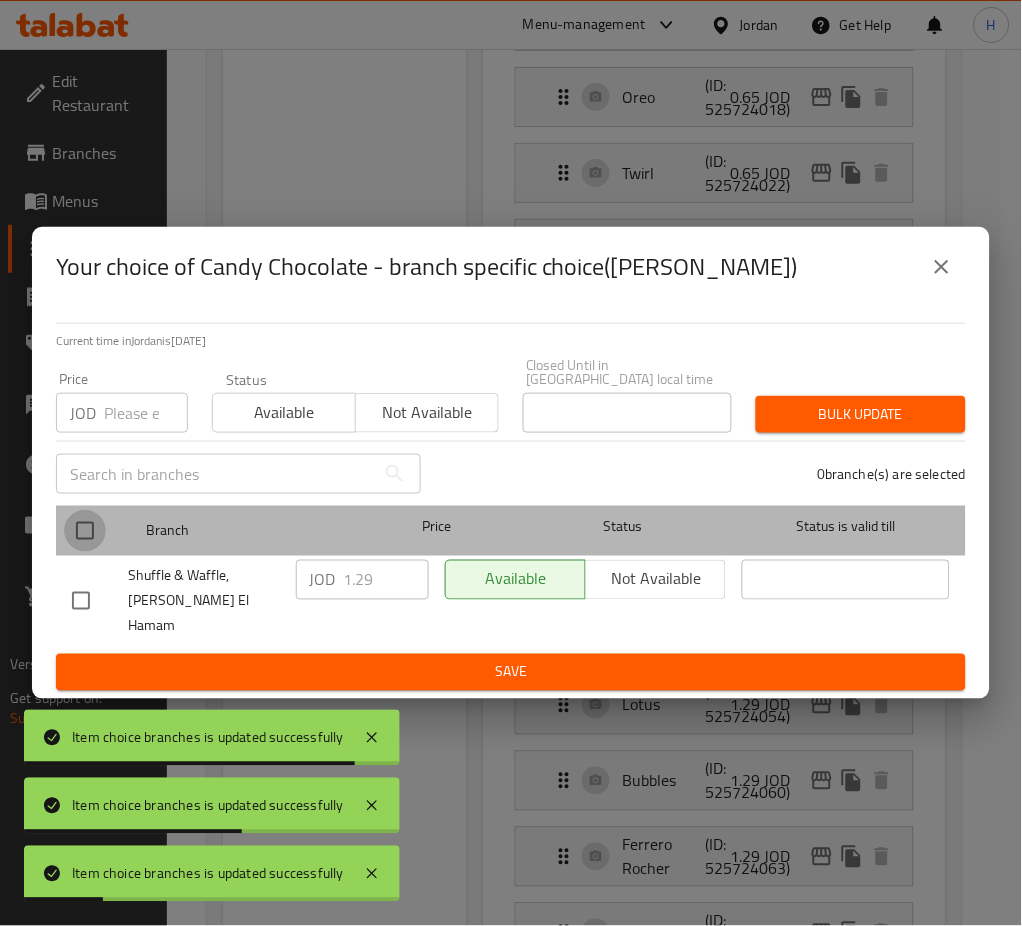 click at bounding box center (85, 531) 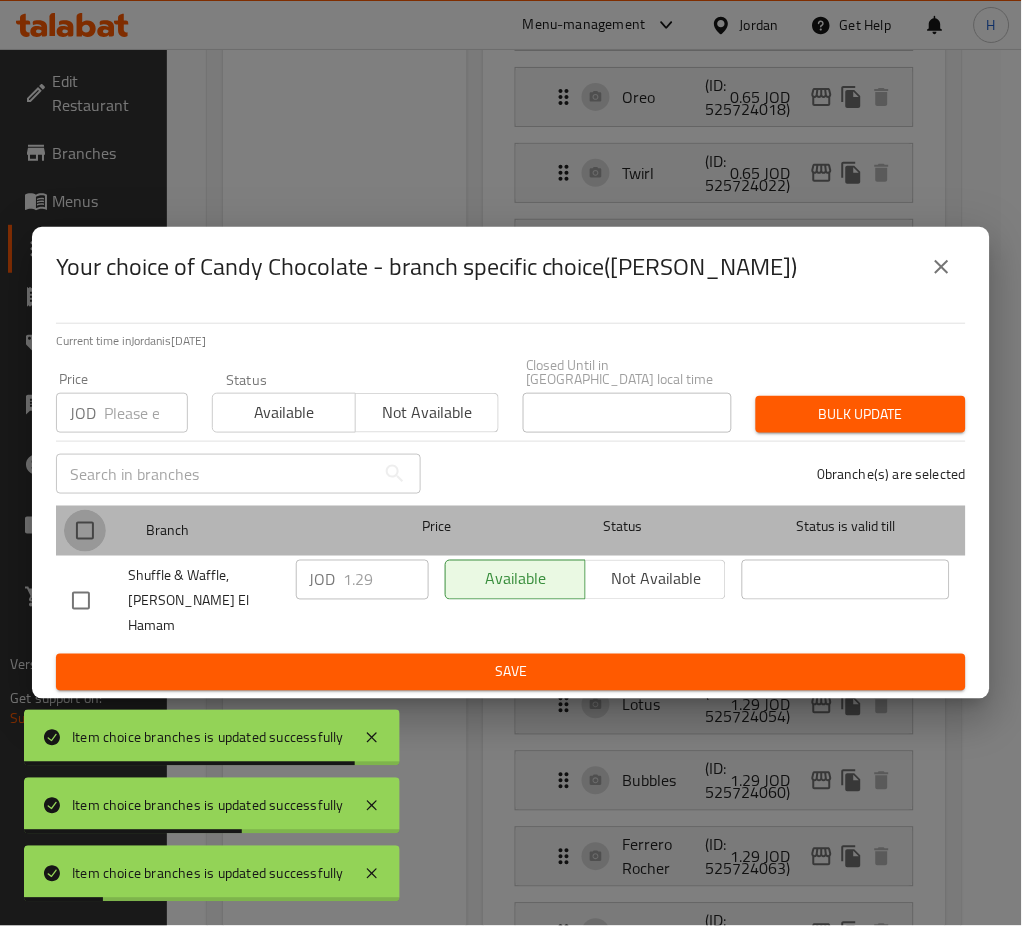 checkbox on "true" 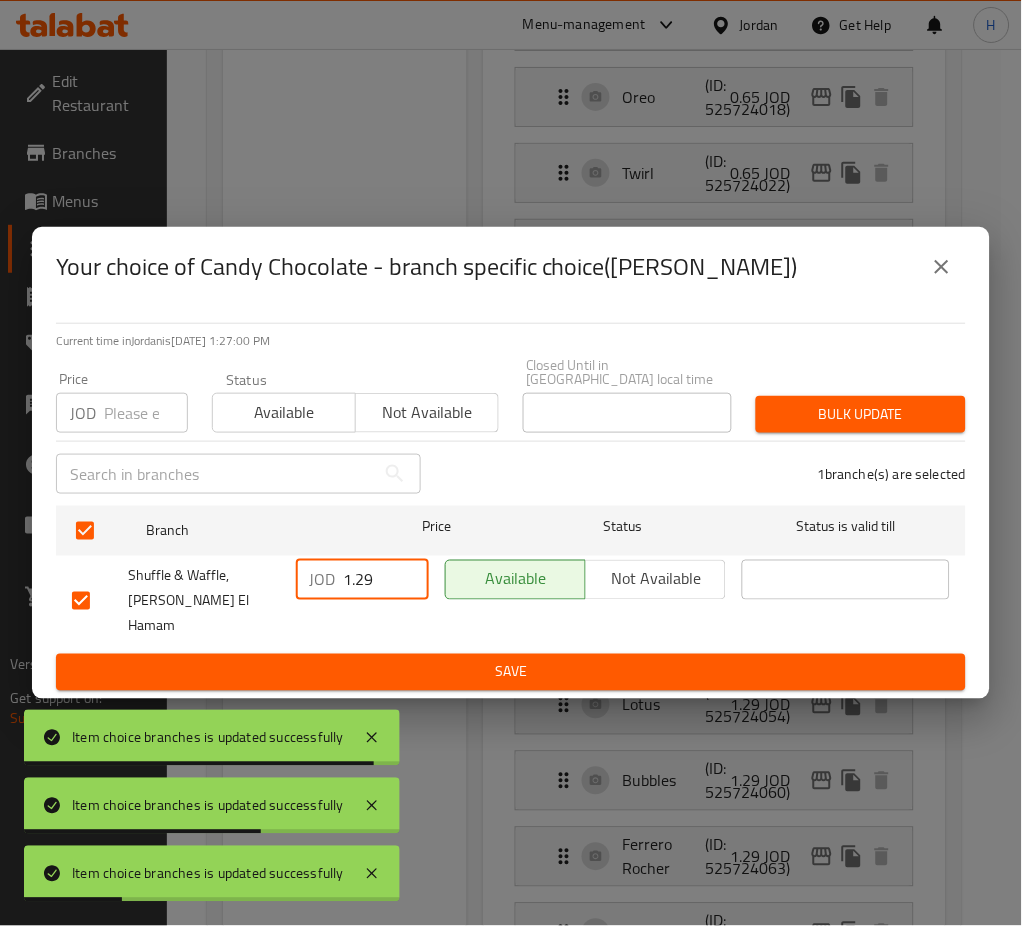 click on "1.29" at bounding box center (386, 580) 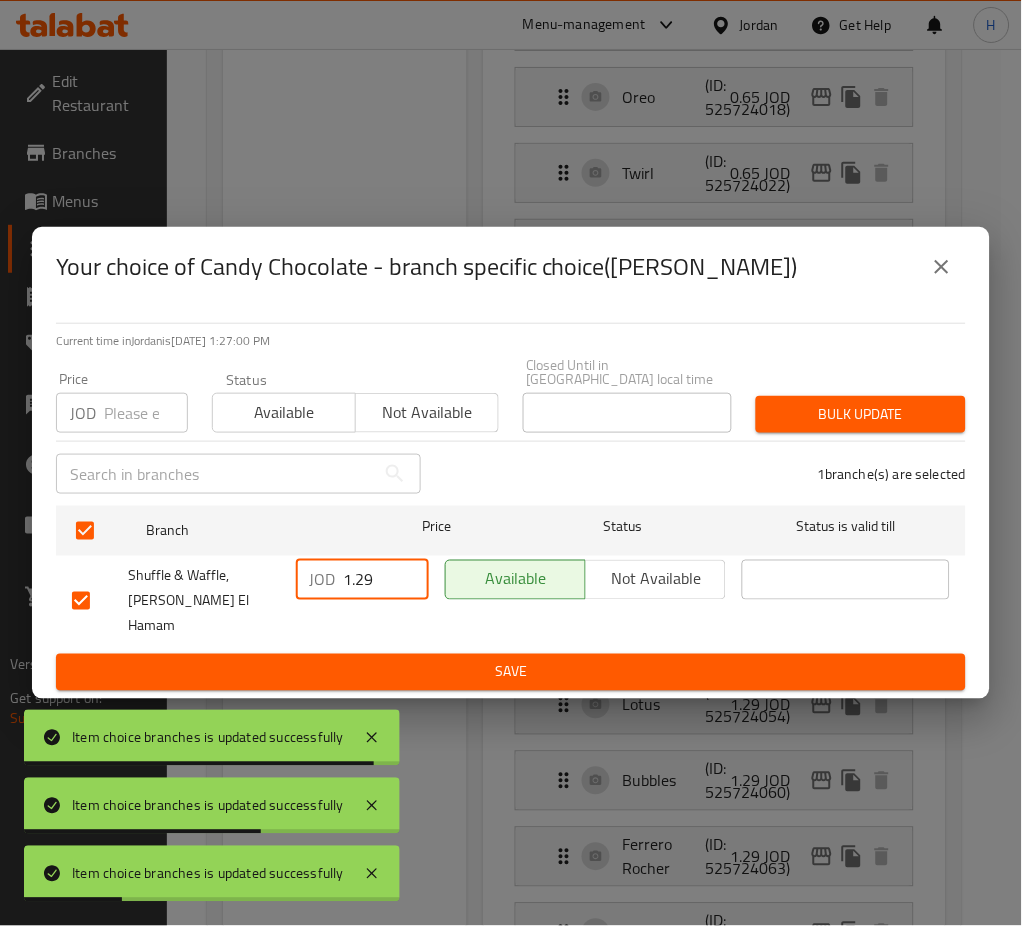 paste on "5" 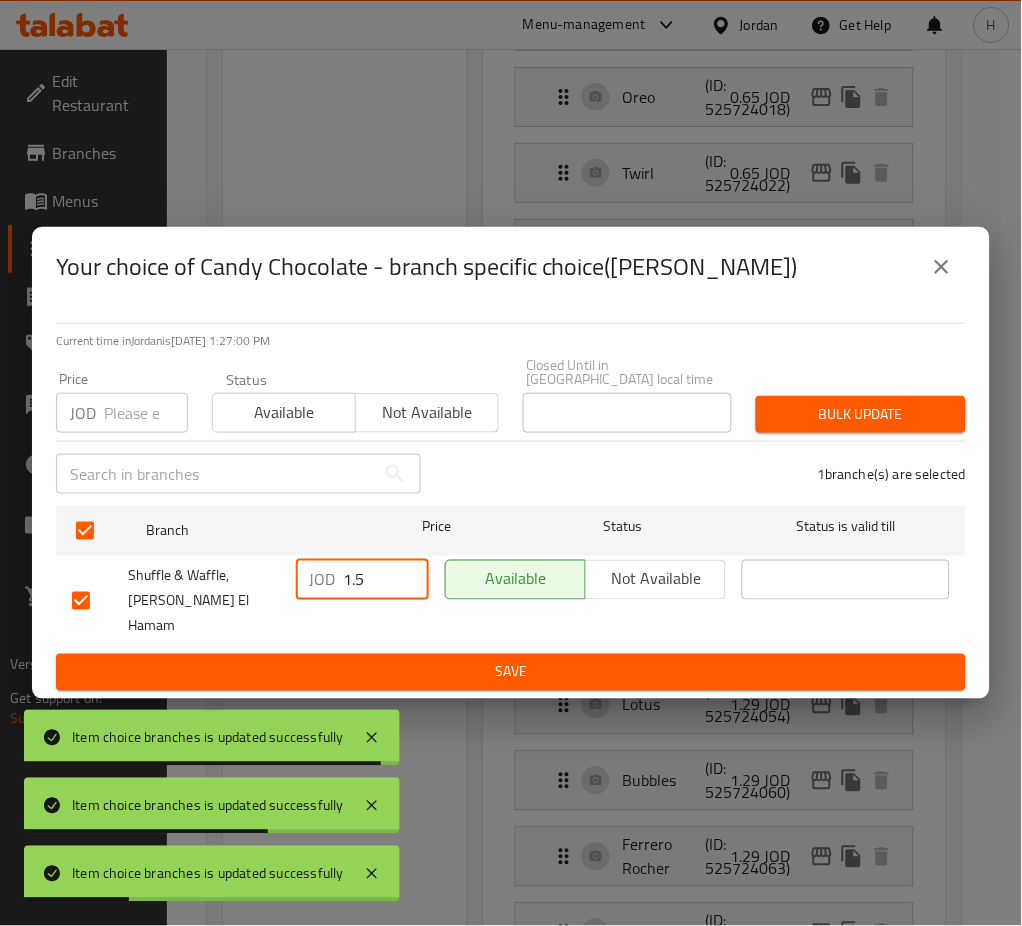 type on "1.5" 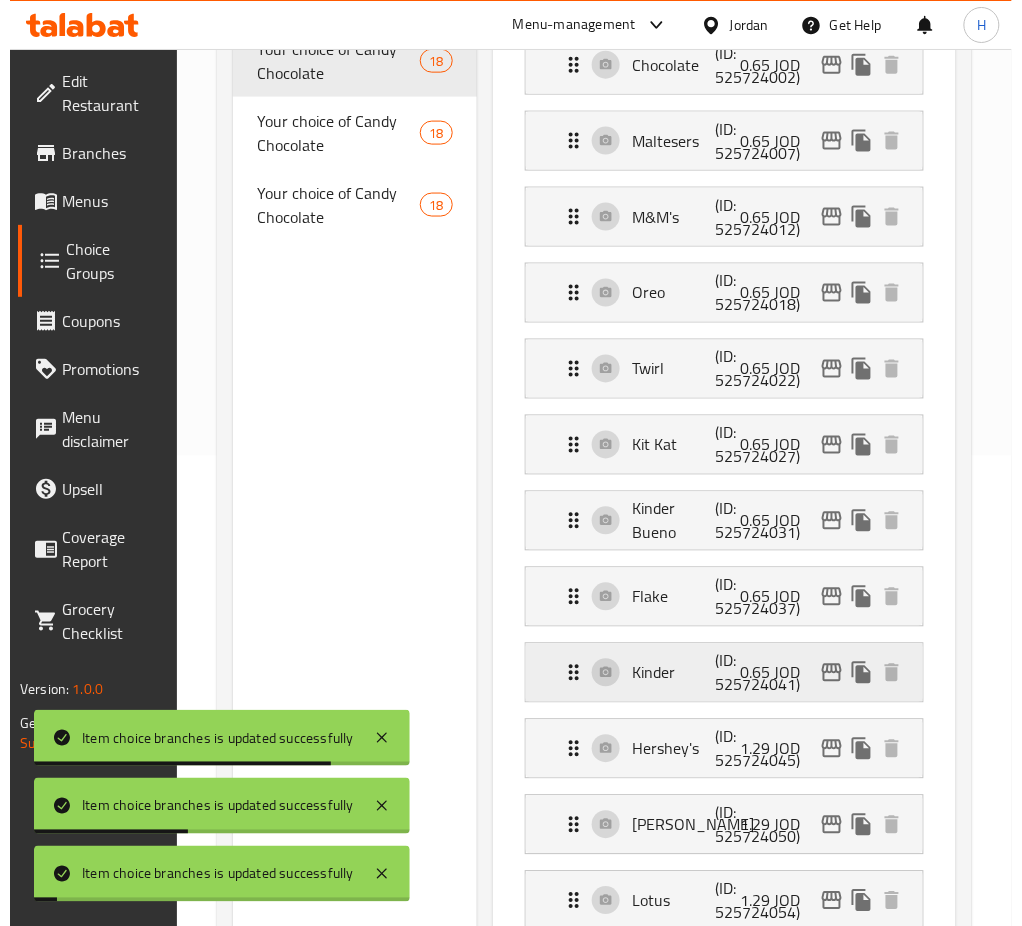 scroll, scrollTop: 734, scrollLeft: 0, axis: vertical 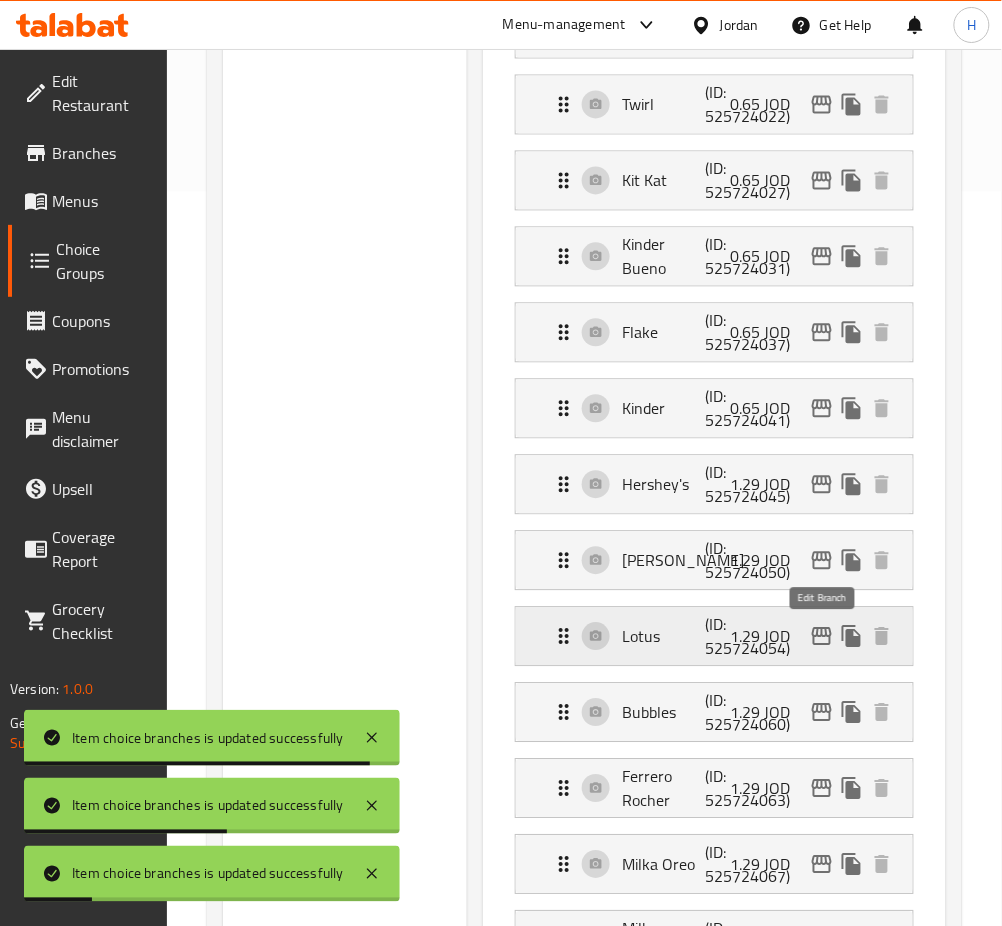click 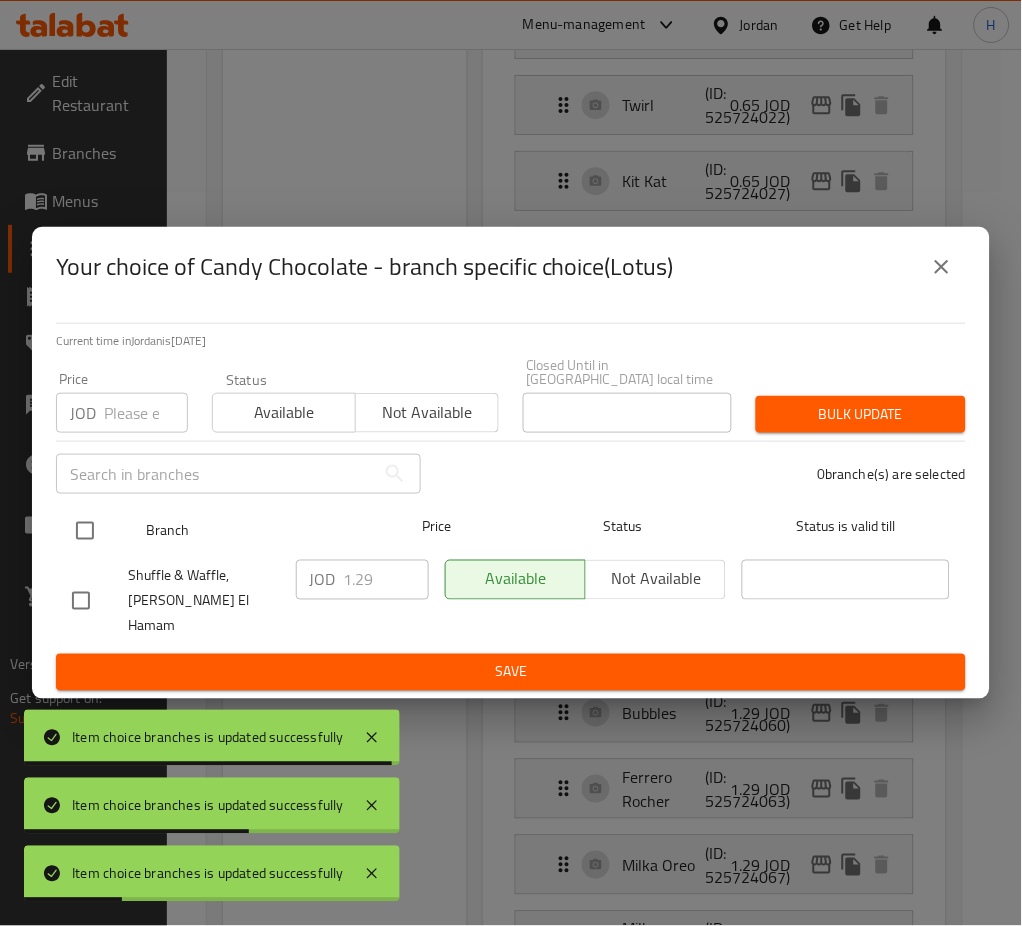 drag, startPoint x: 99, startPoint y: 536, endPoint x: 114, endPoint y: 549, distance: 19.849434 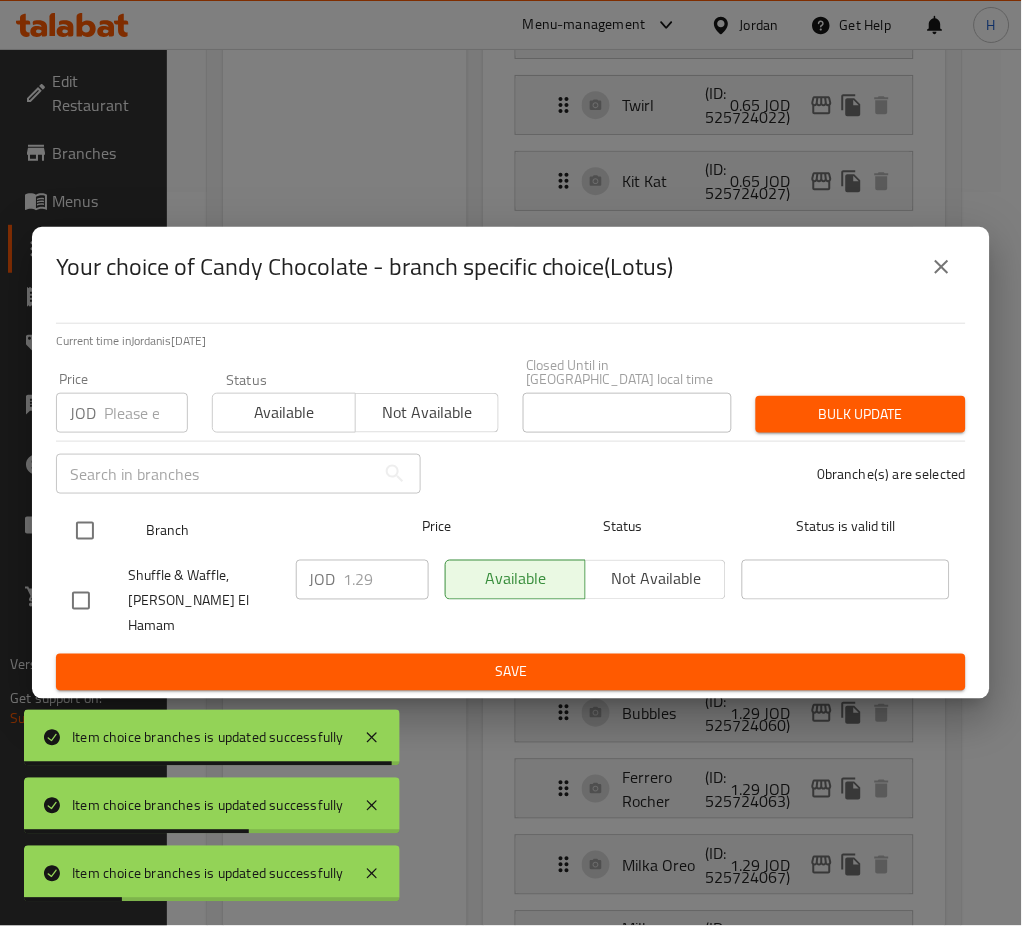 click at bounding box center (85, 531) 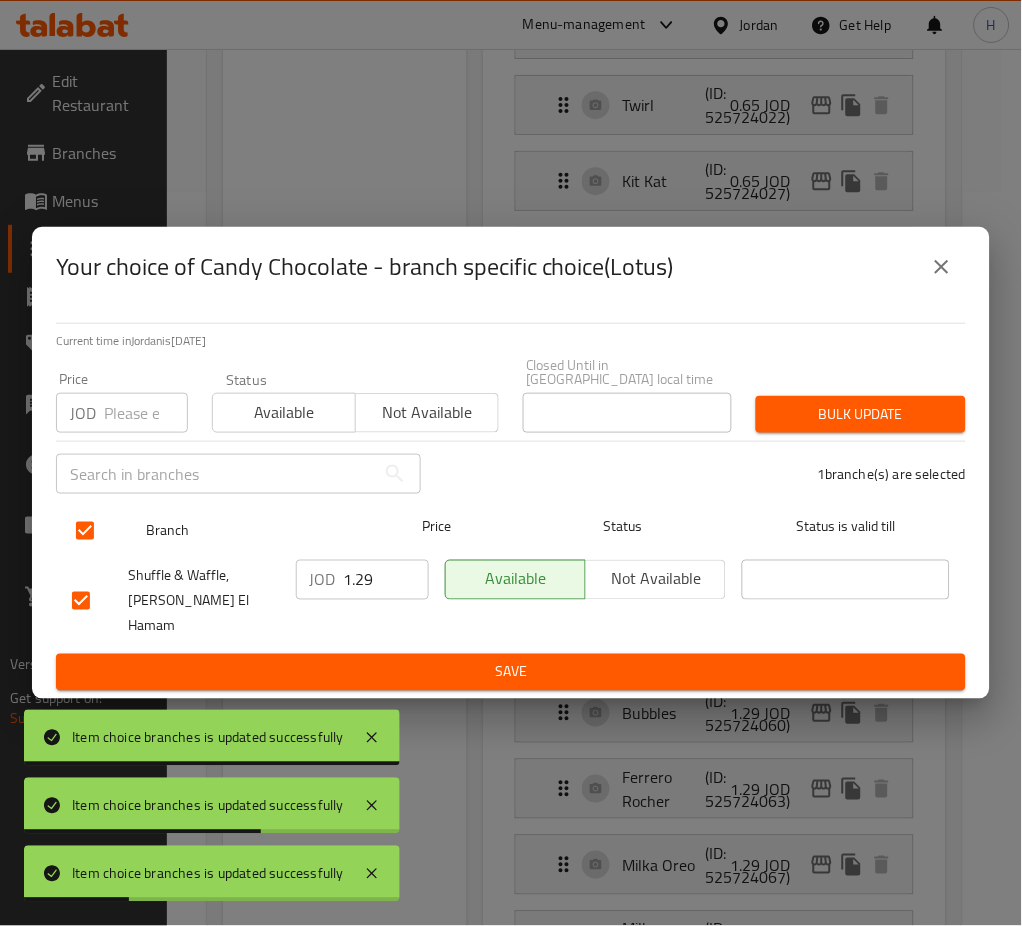 checkbox on "true" 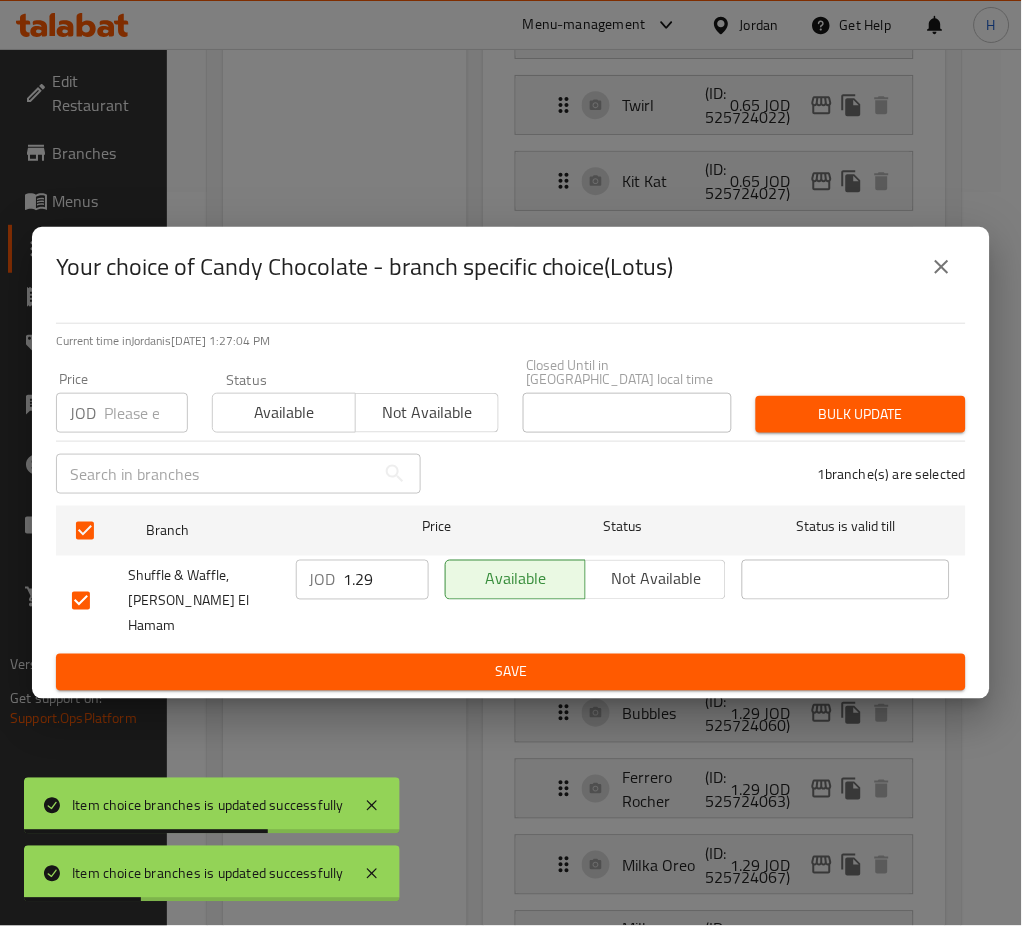 click on "1.29" at bounding box center [386, 580] 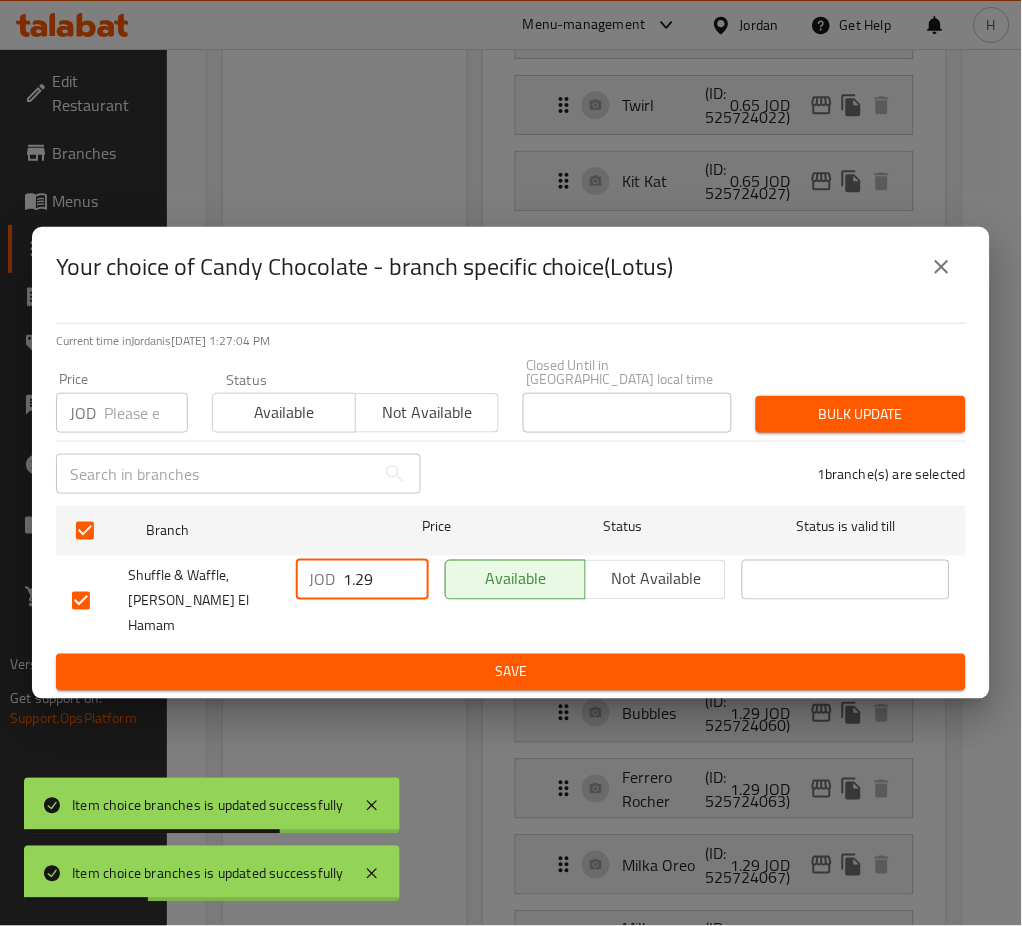 paste on "5" 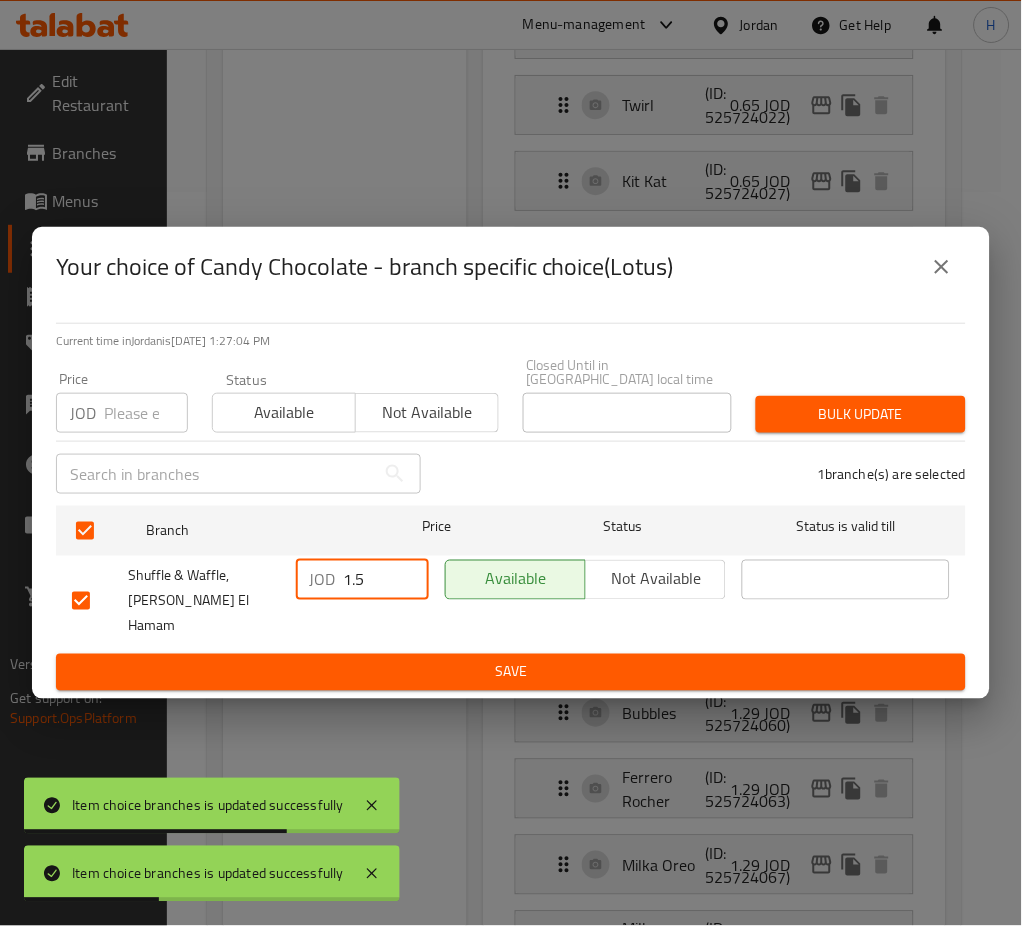 type on "1.5" 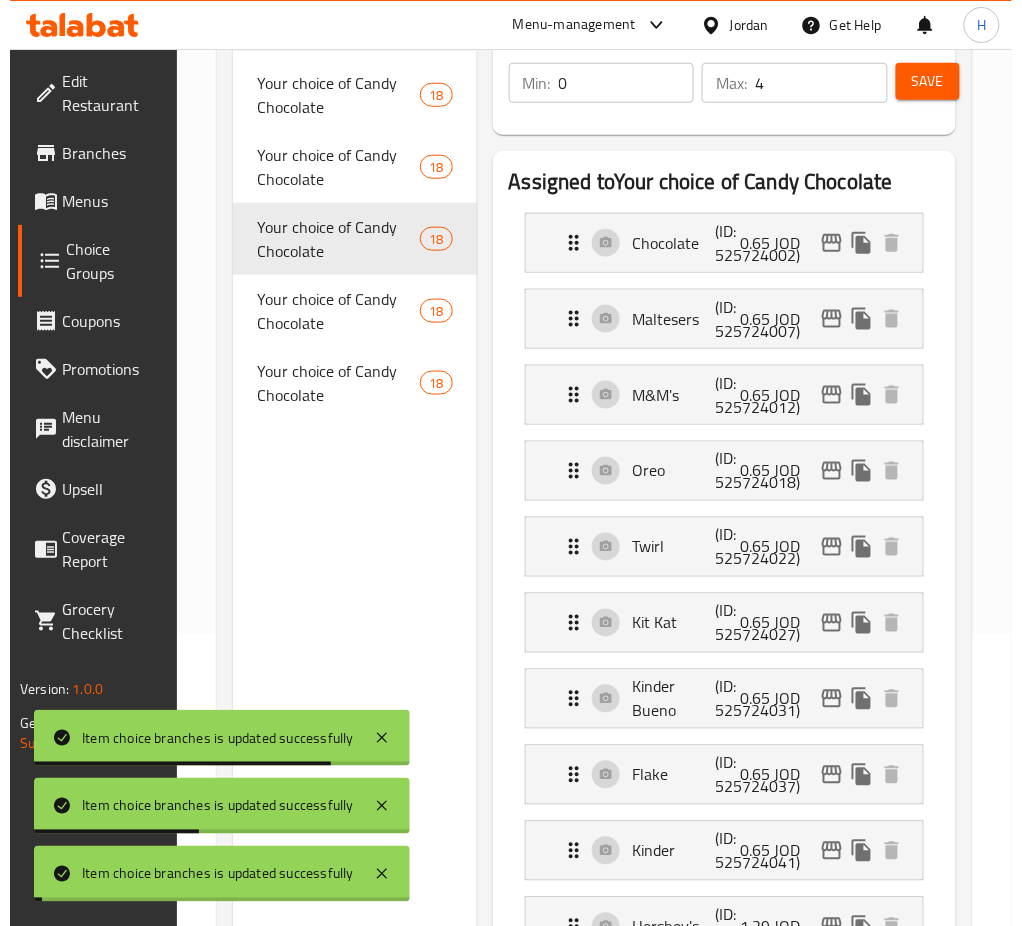 scroll, scrollTop: 601, scrollLeft: 0, axis: vertical 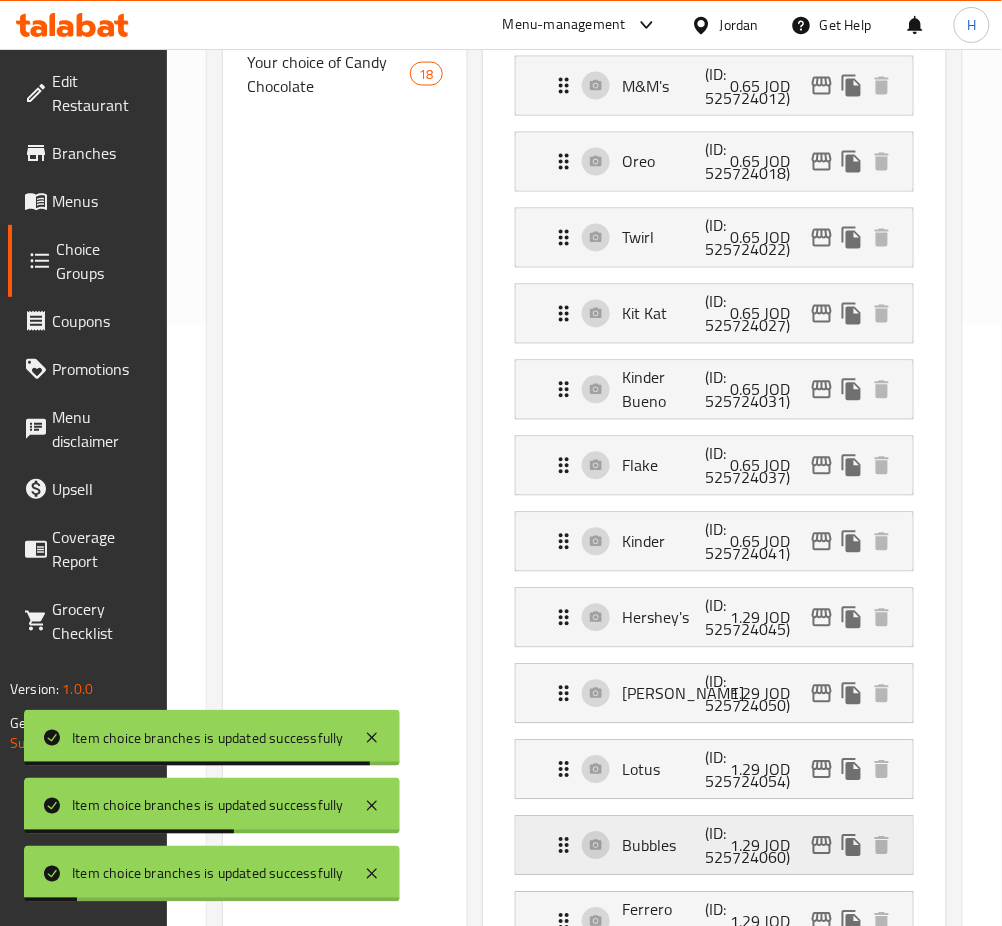 click 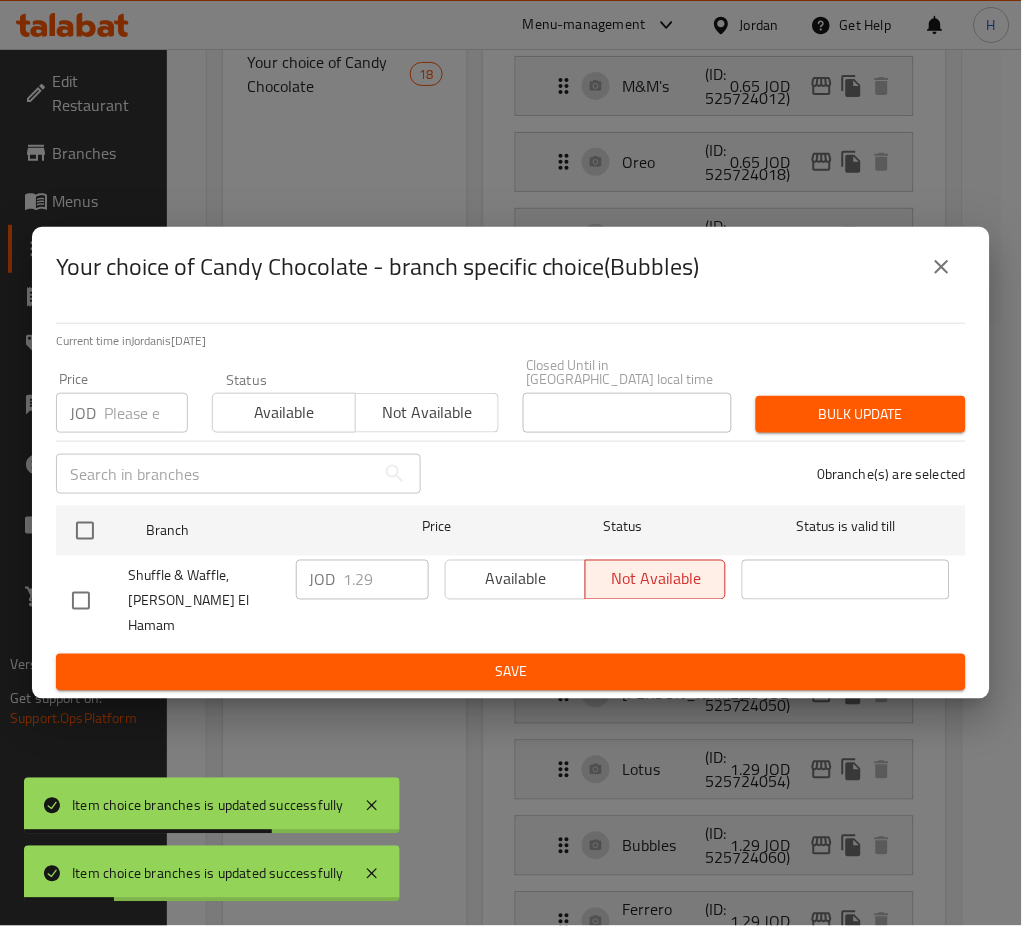 click at bounding box center (85, 531) 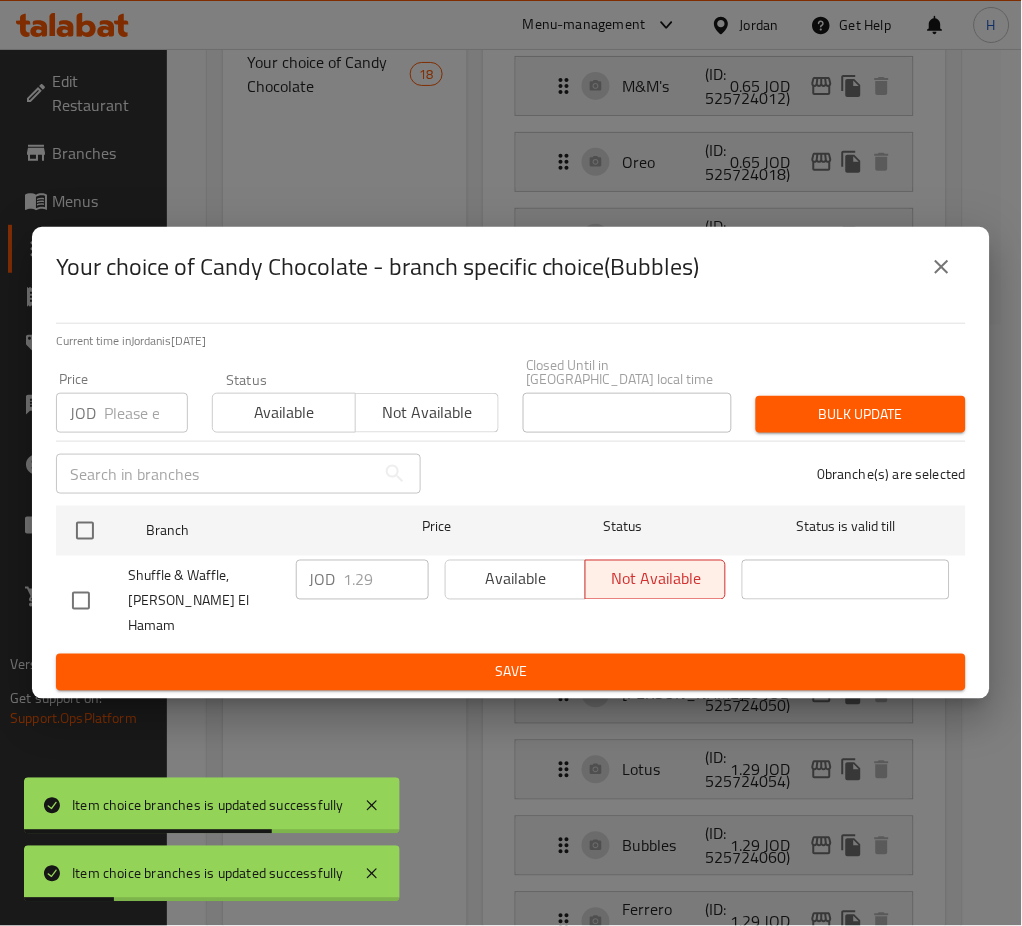 checkbox on "true" 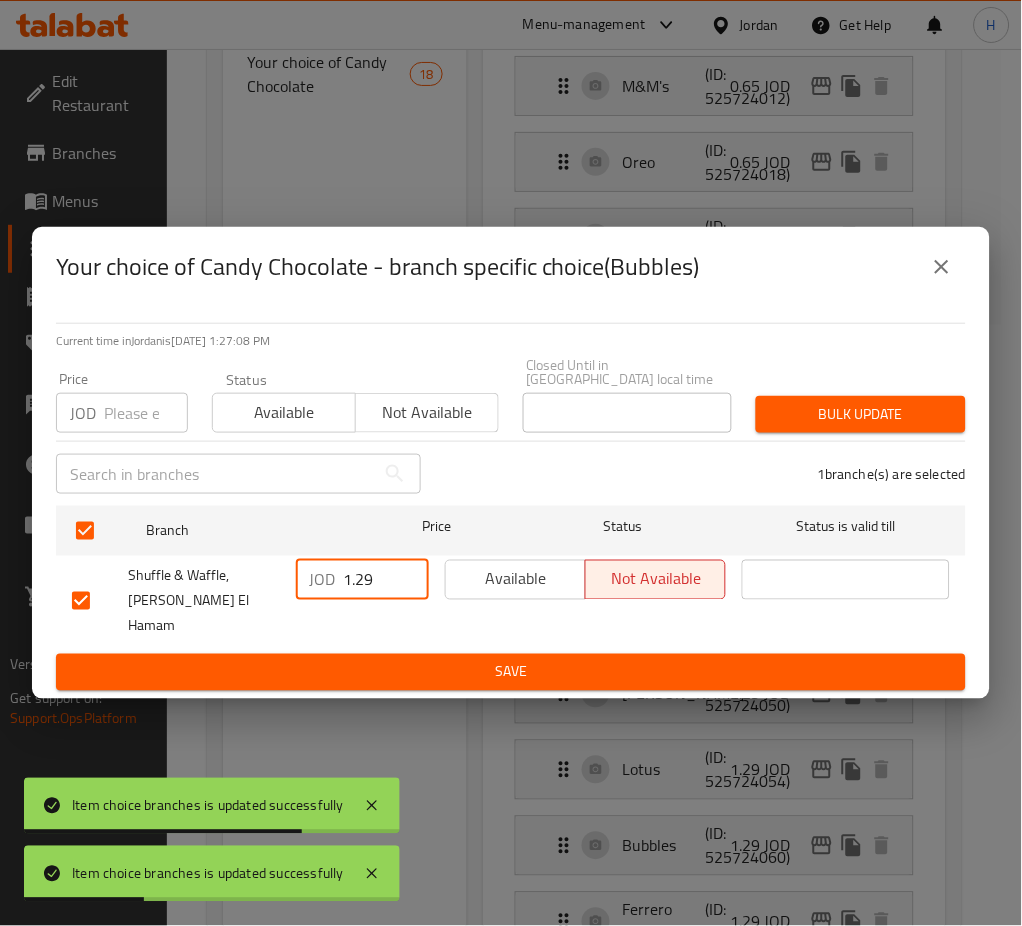 click on "1.29" at bounding box center [386, 580] 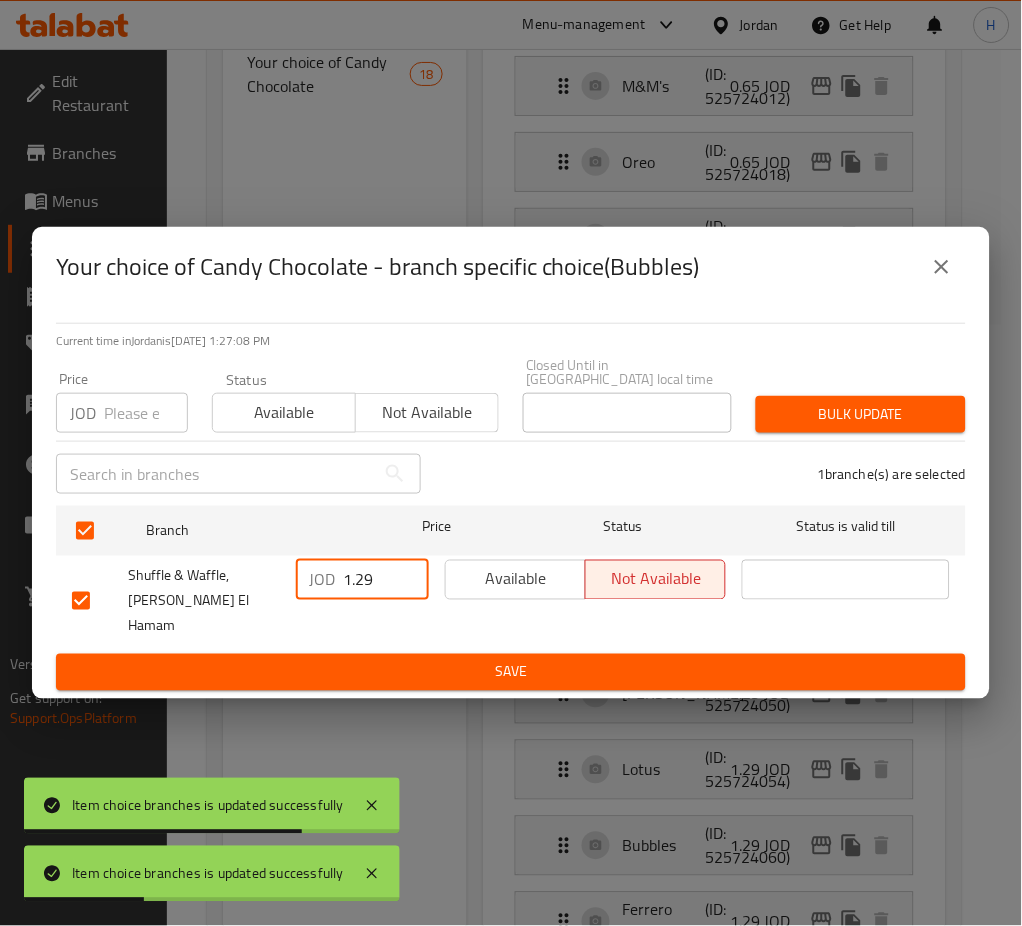 paste on "5" 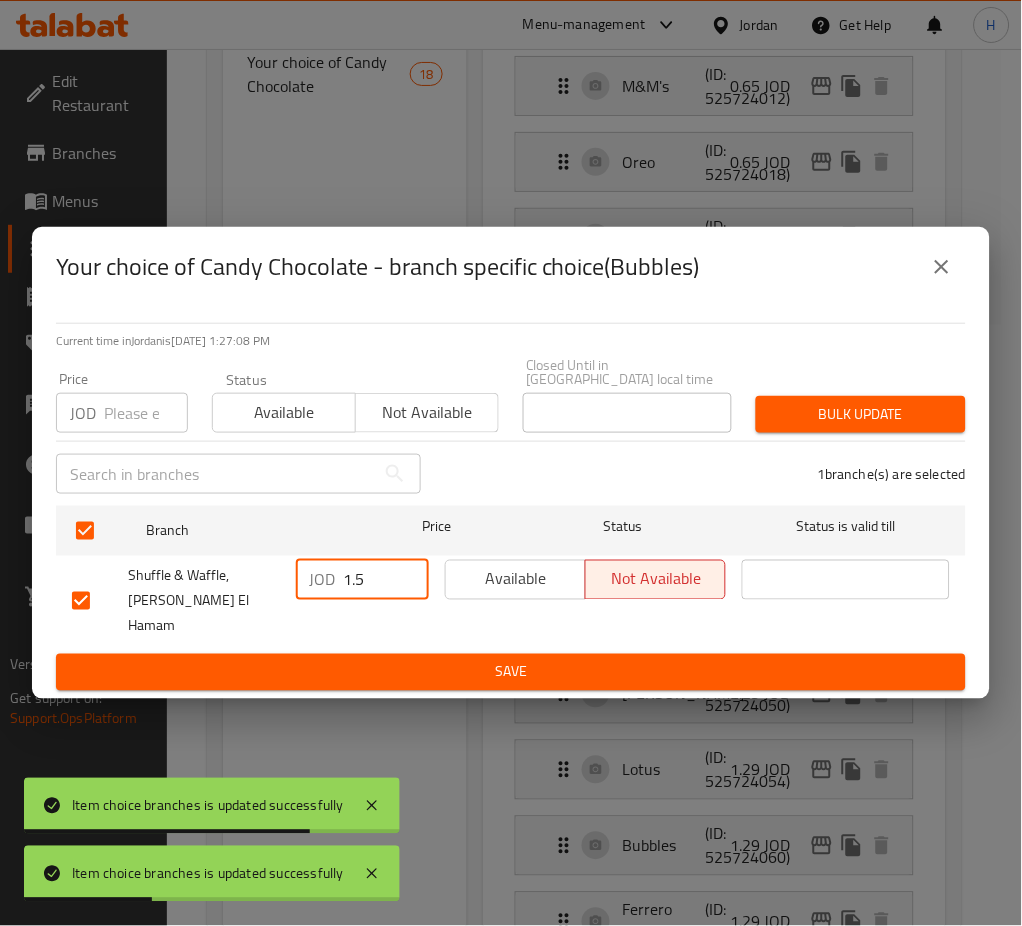 type on "1.5" 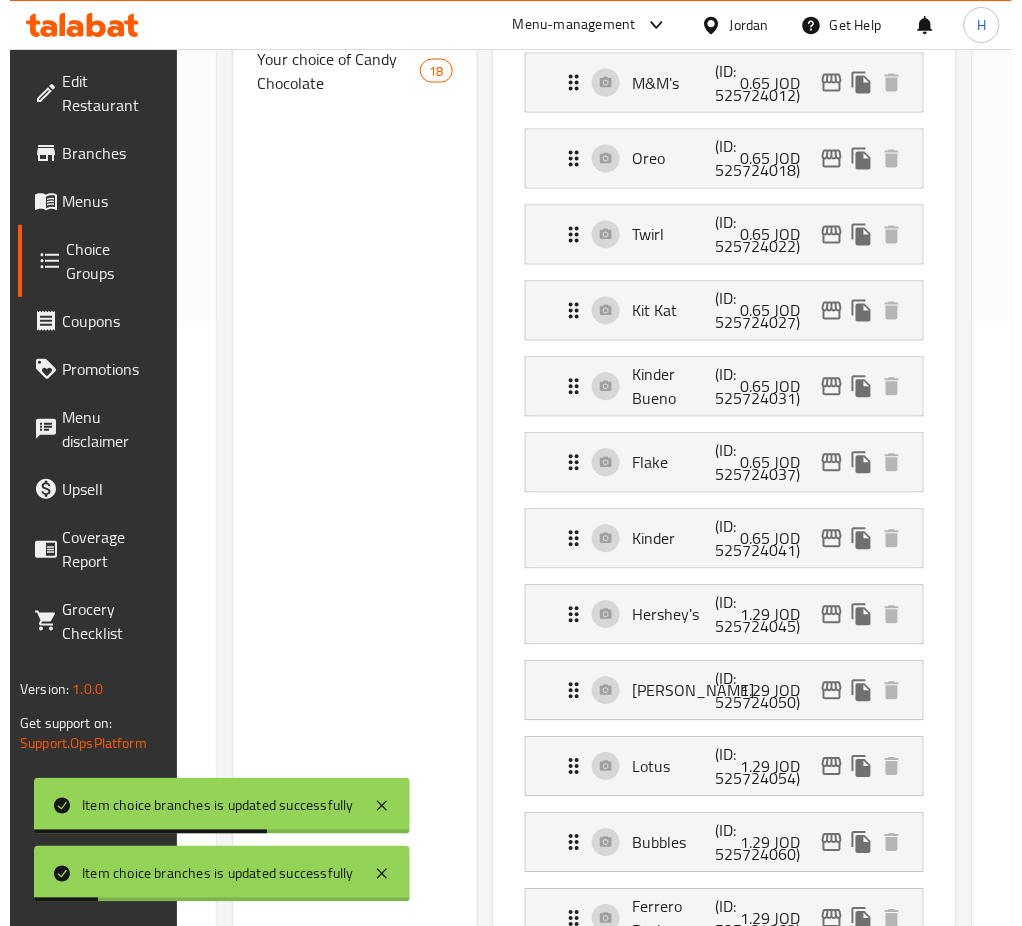 scroll, scrollTop: 734, scrollLeft: 0, axis: vertical 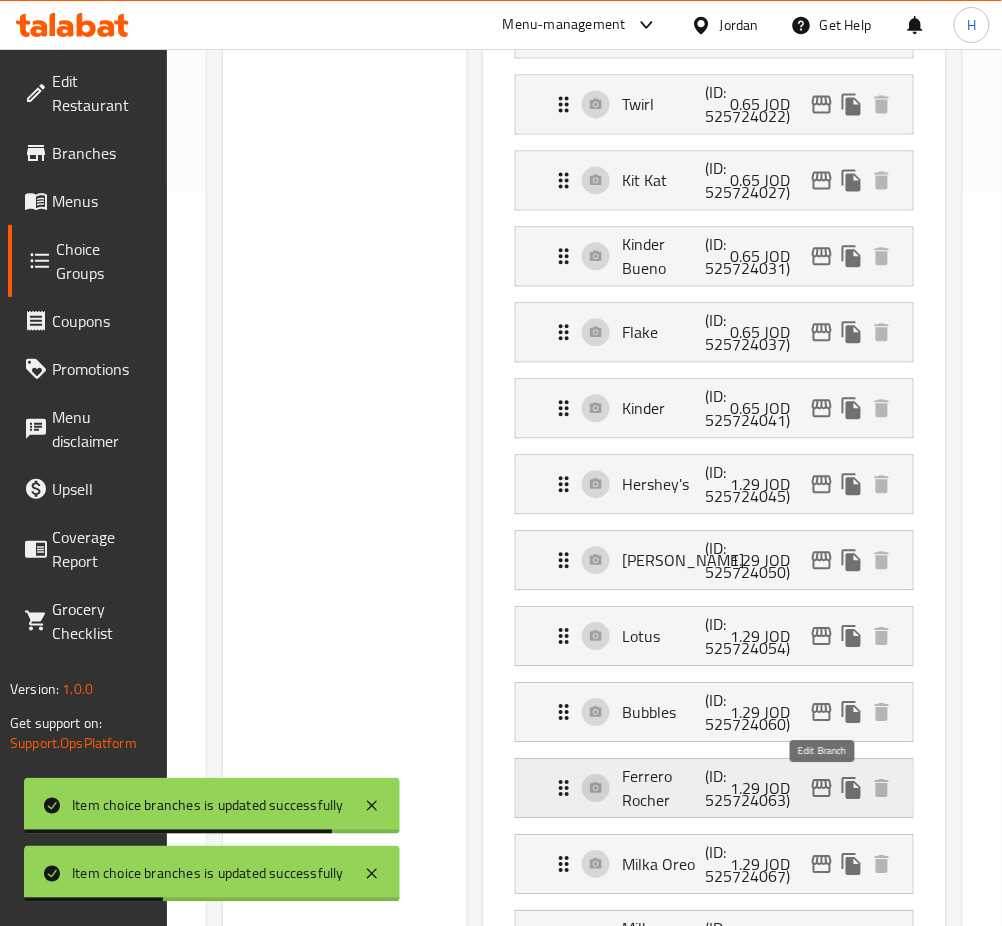 click 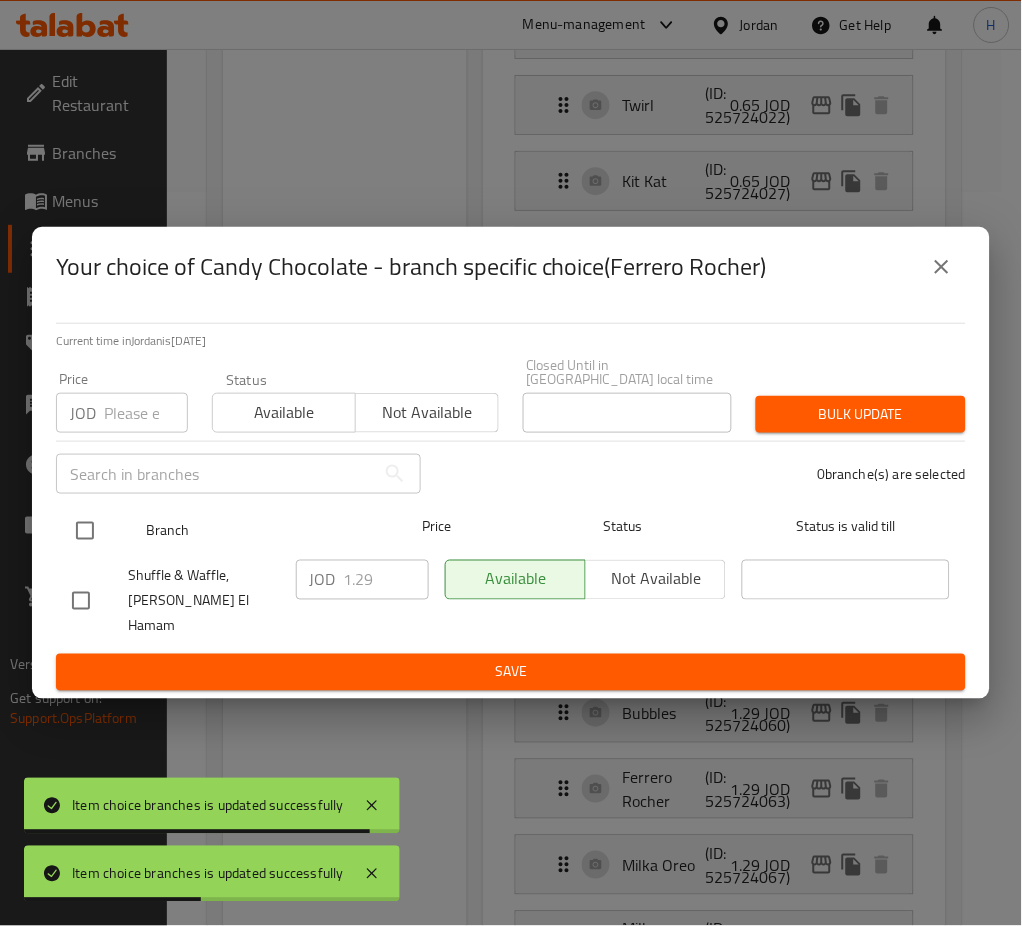 click at bounding box center [85, 531] 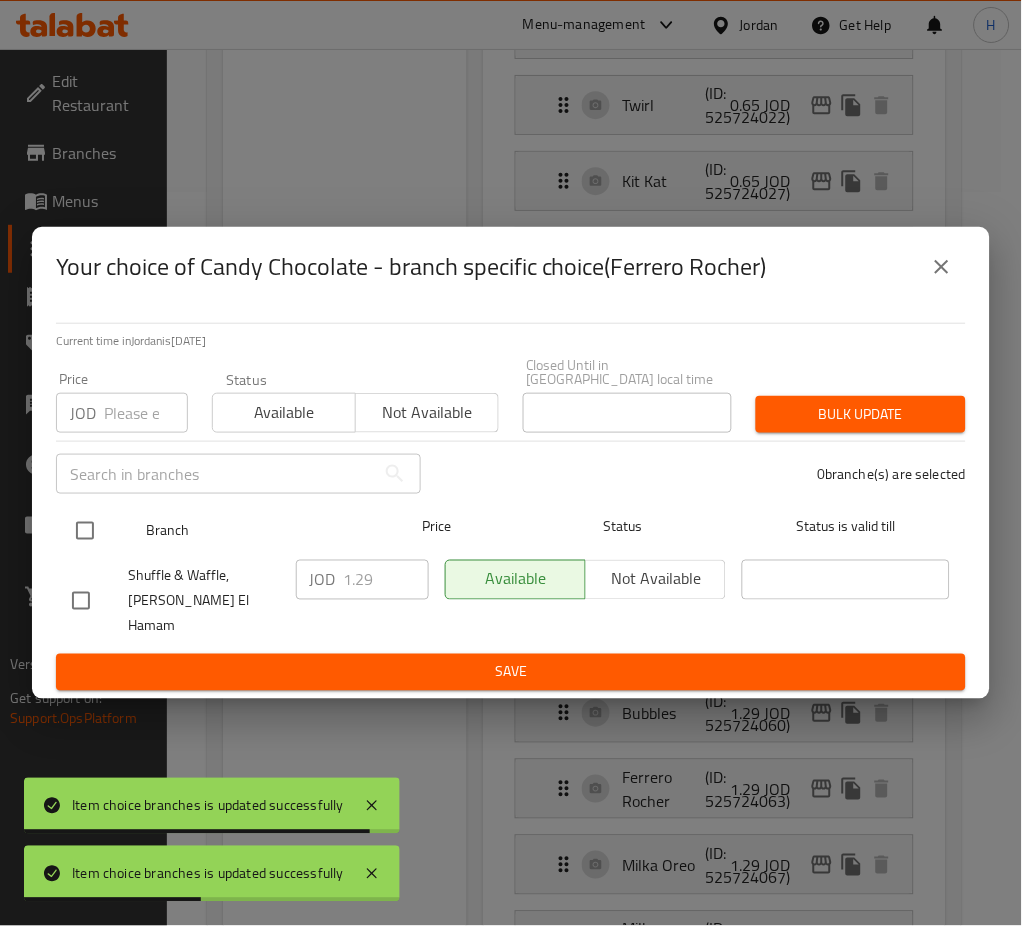 checkbox on "true" 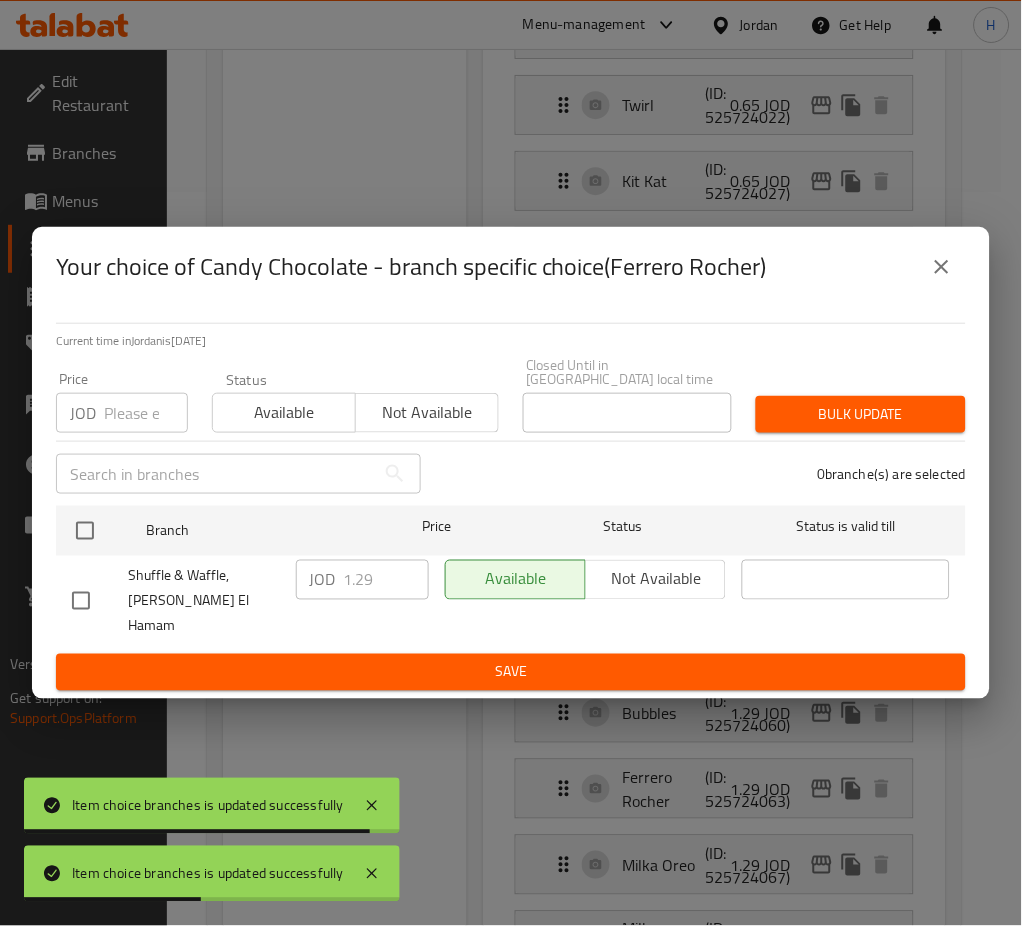 checkbox on "true" 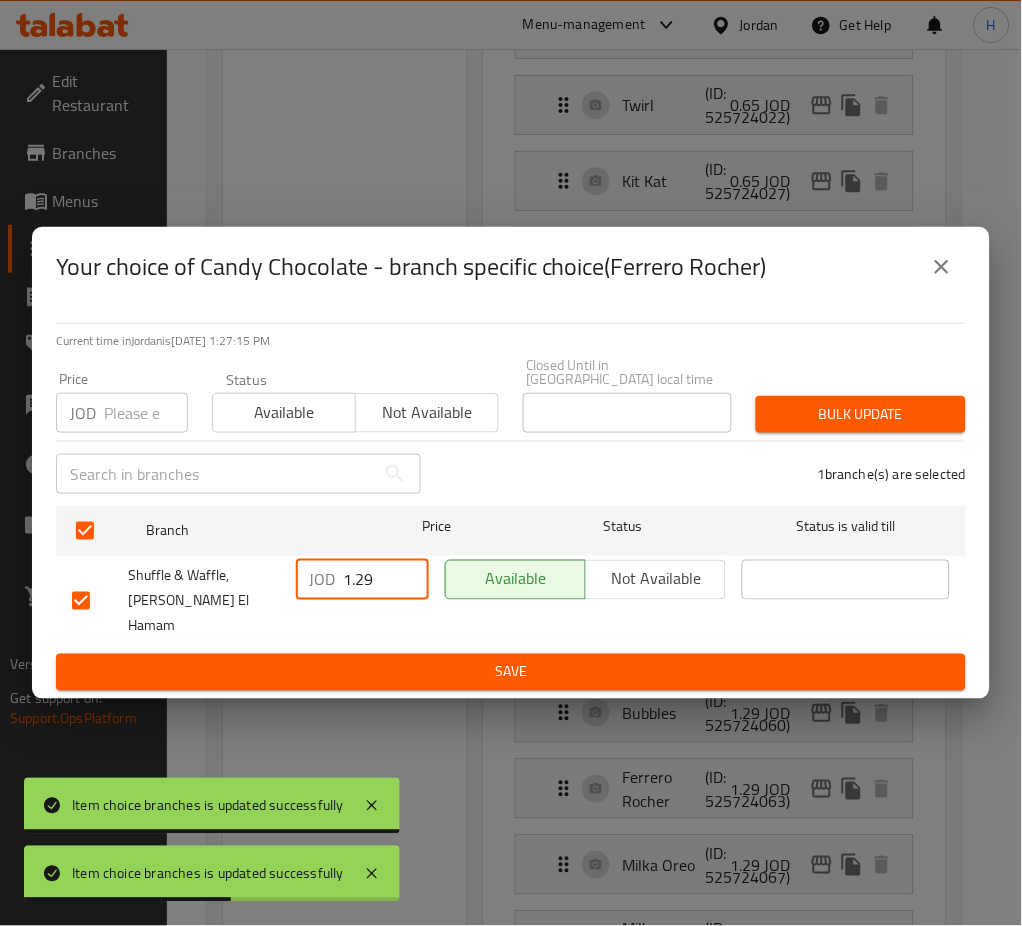 click on "1.29" at bounding box center (386, 580) 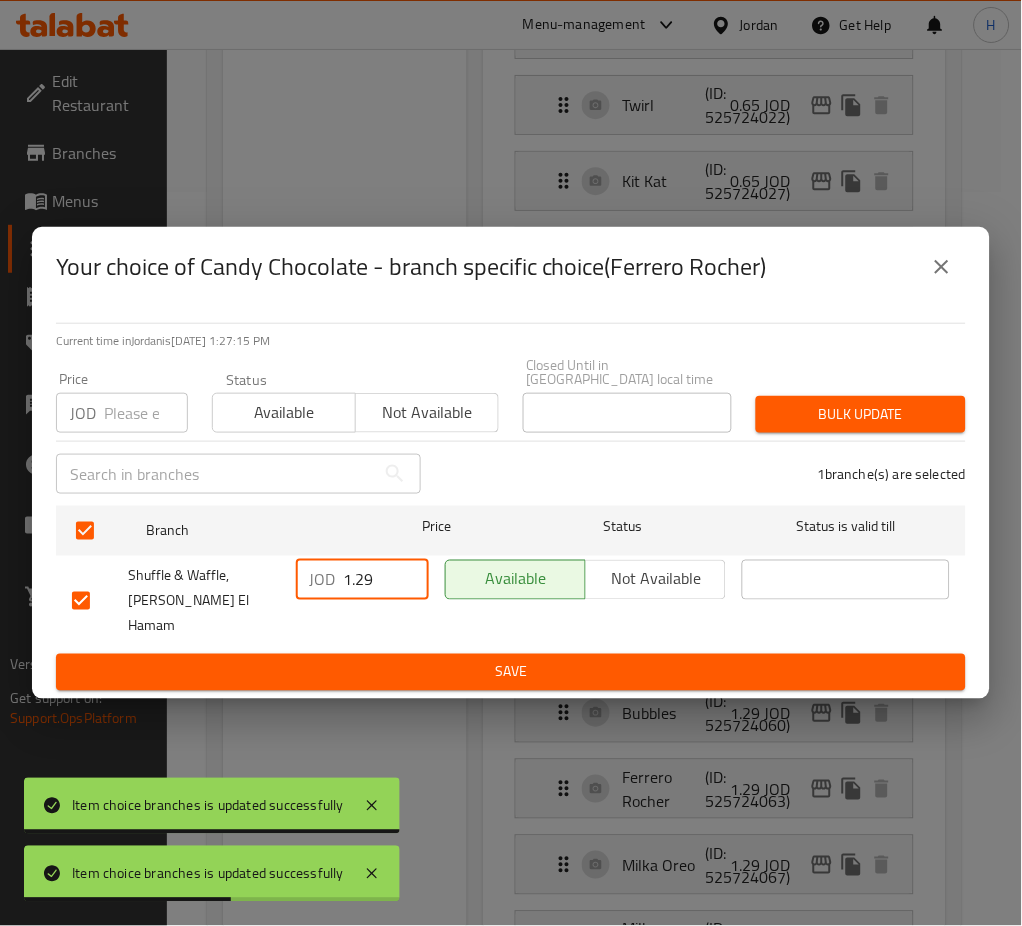 paste on "5" 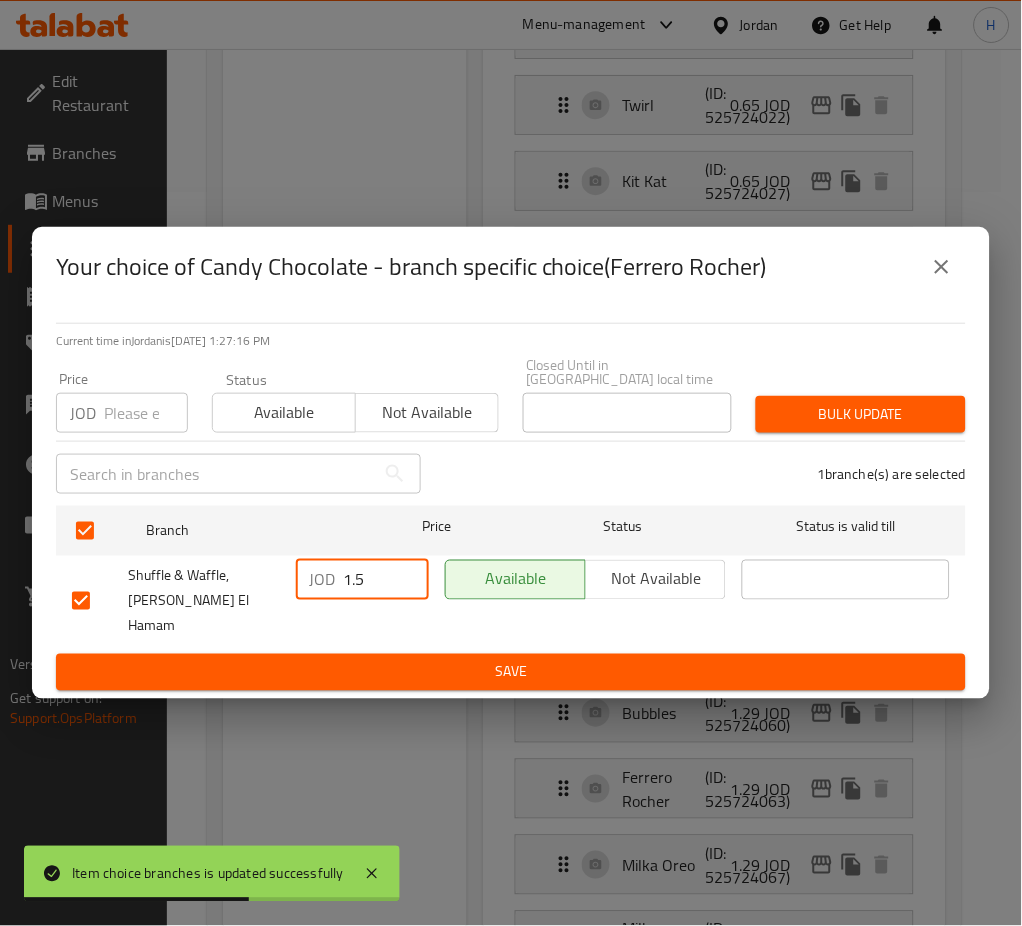type on "1.5" 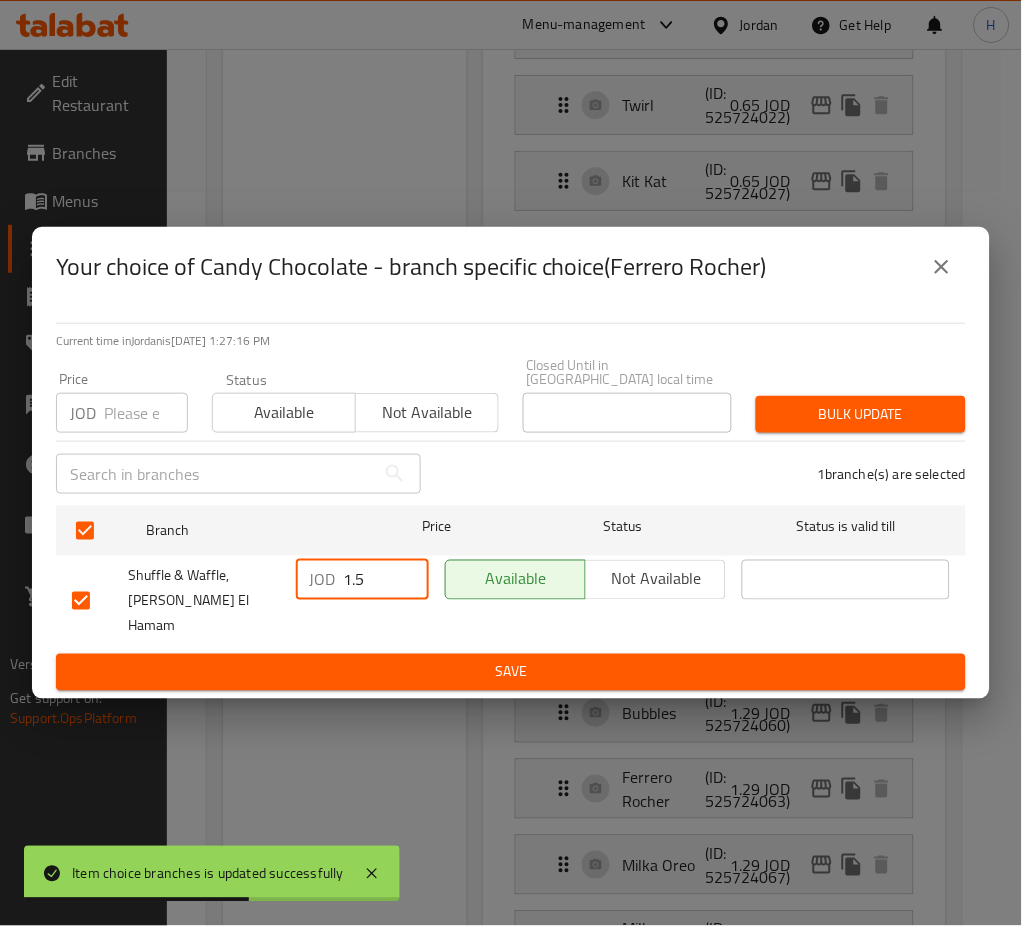 click on "Save" at bounding box center [511, 672] 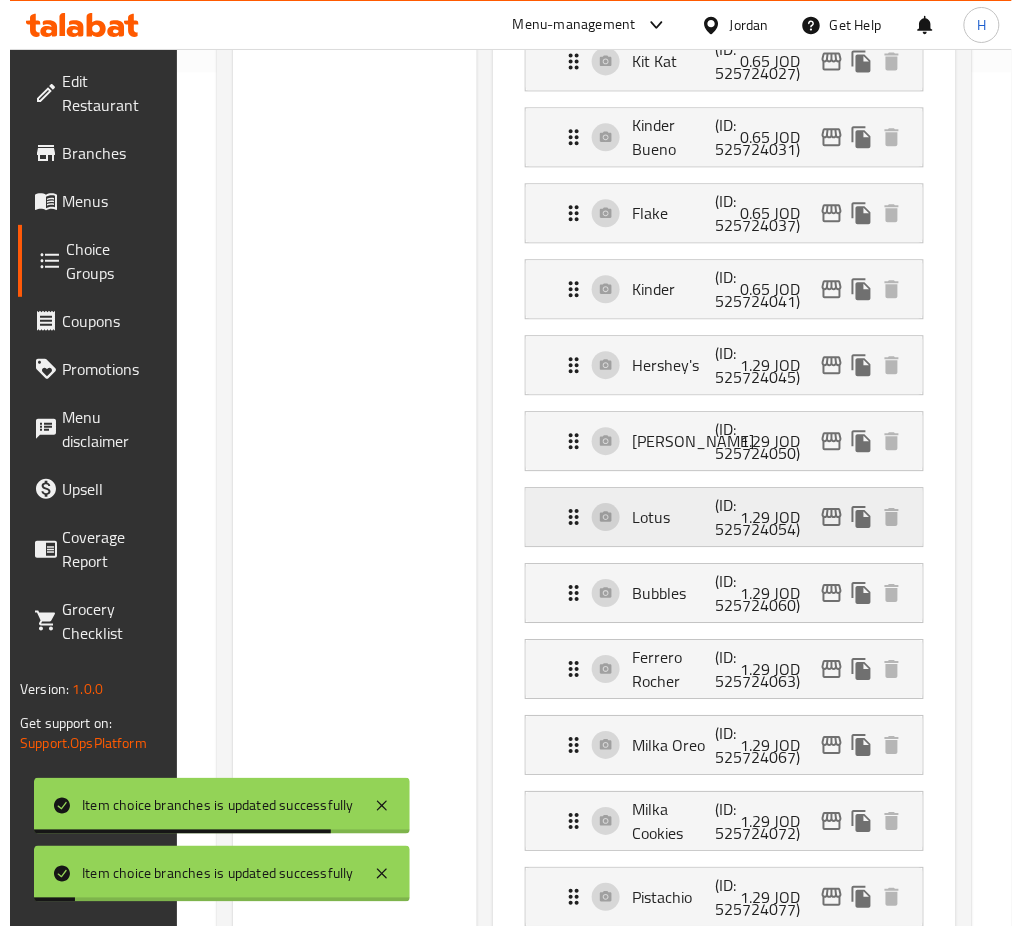 scroll, scrollTop: 1001, scrollLeft: 0, axis: vertical 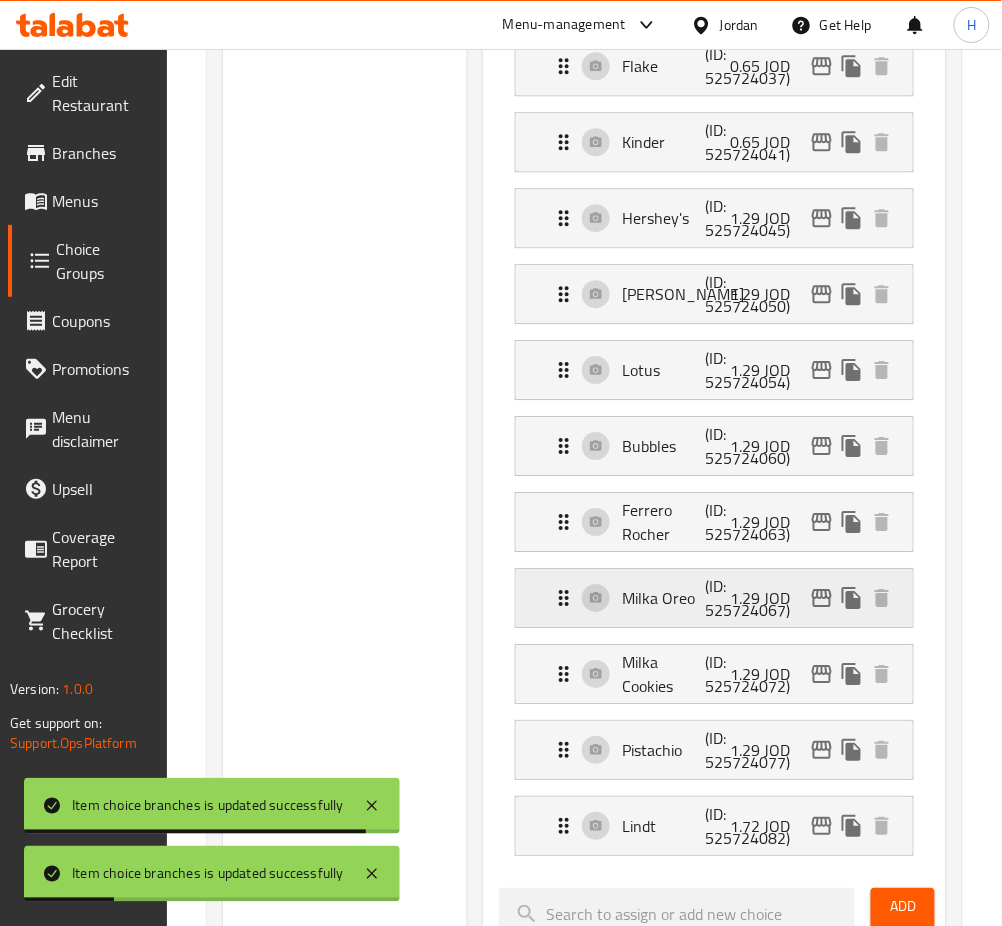 click 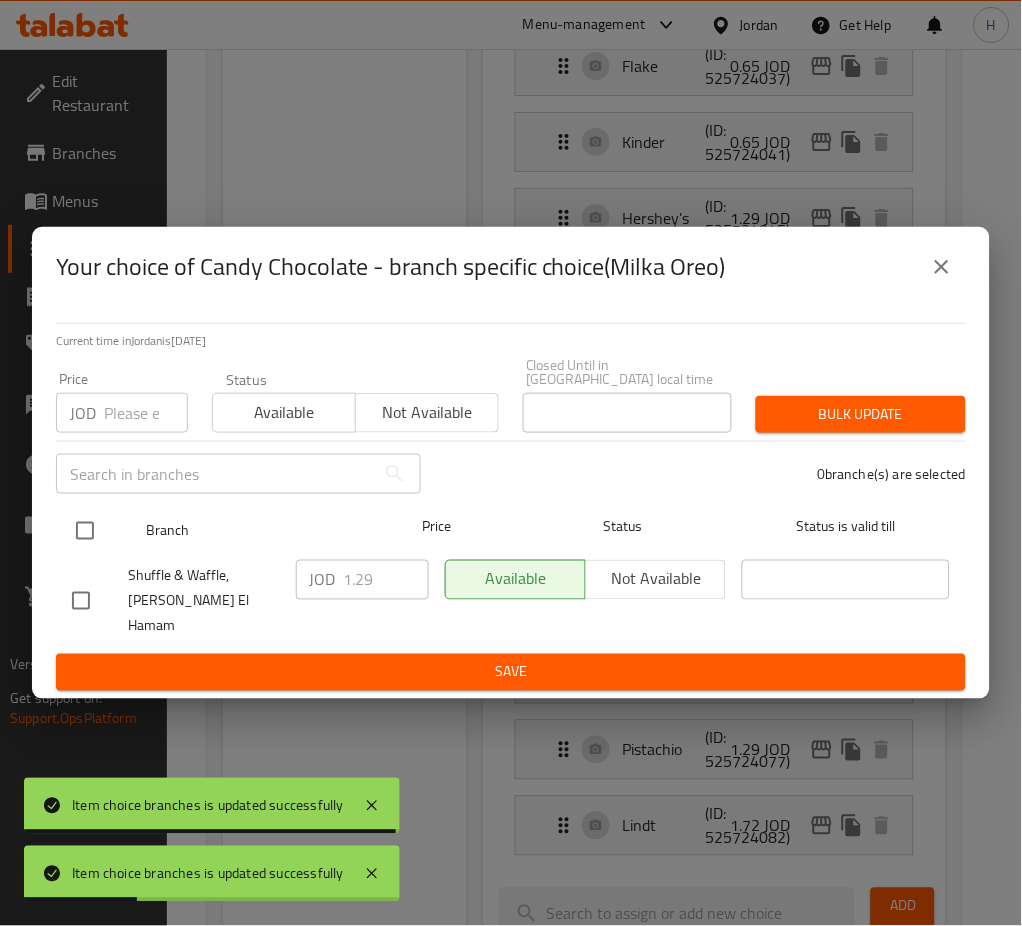 drag, startPoint x: 82, startPoint y: 529, endPoint x: 267, endPoint y: 585, distance: 193.28993 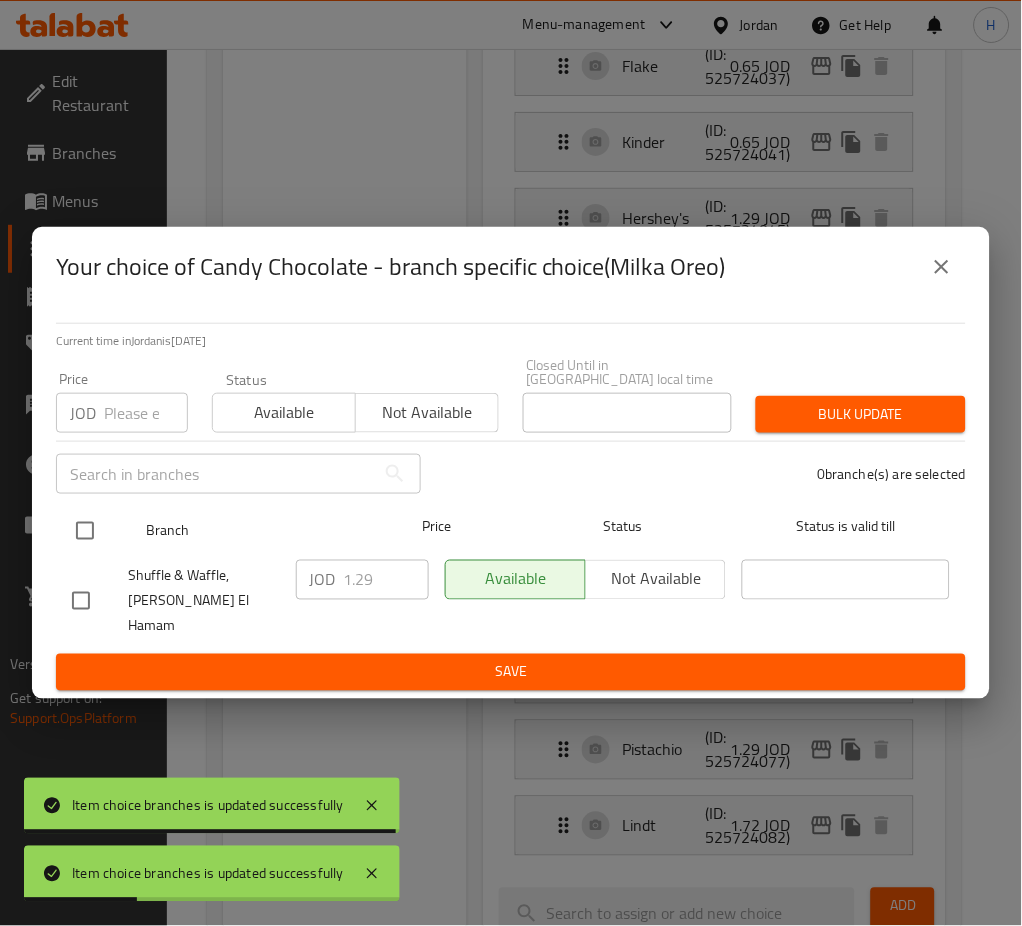 click at bounding box center (85, 531) 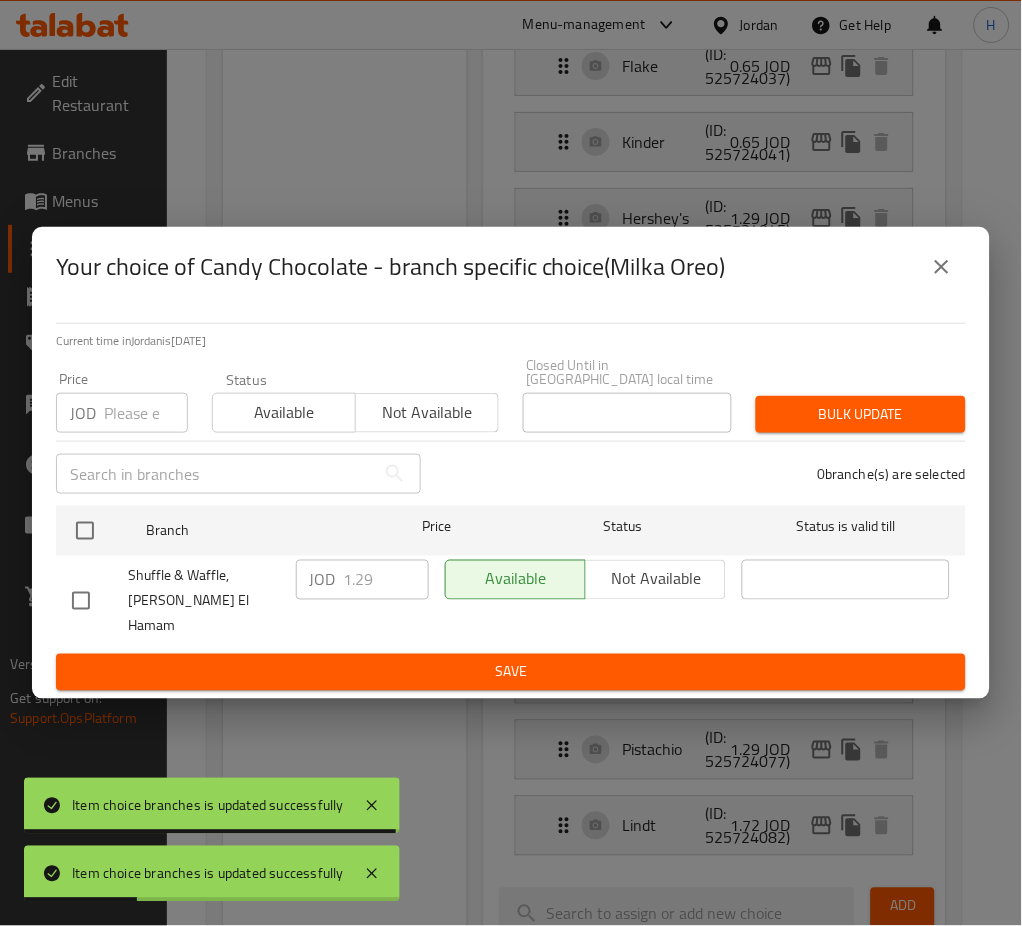 checkbox on "true" 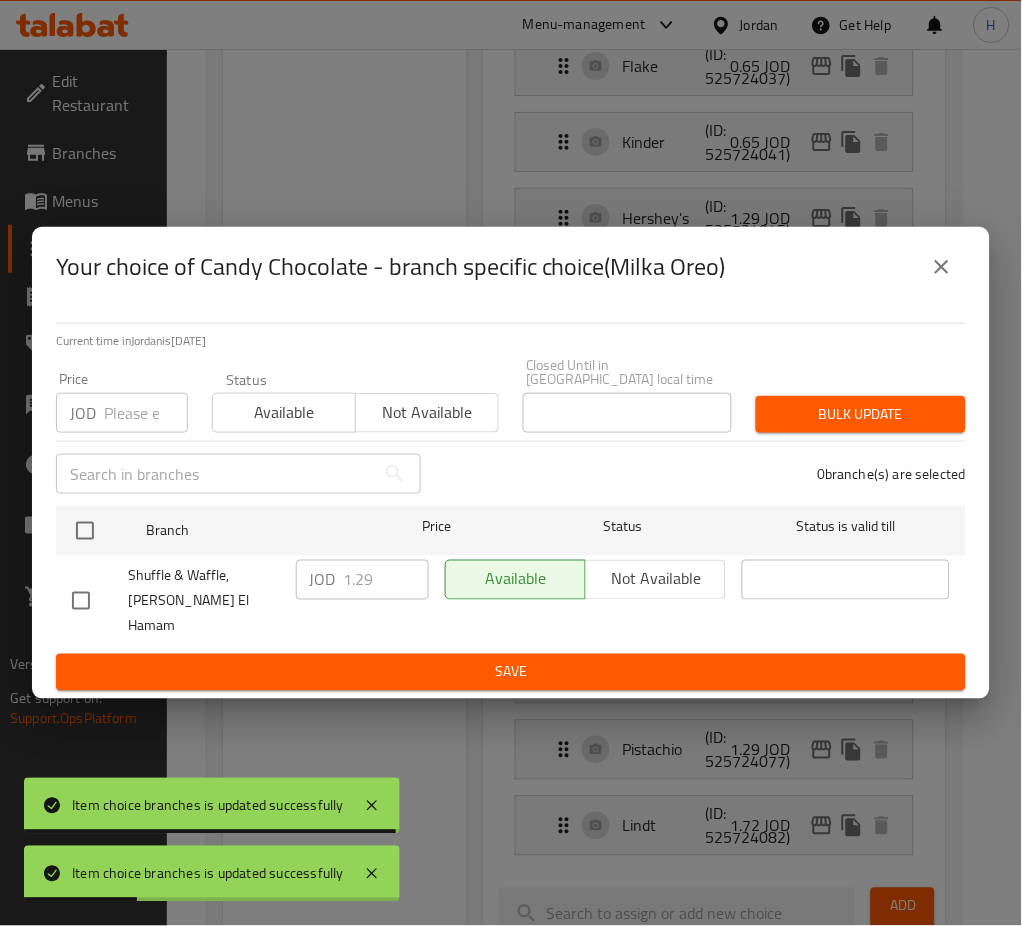 checkbox on "true" 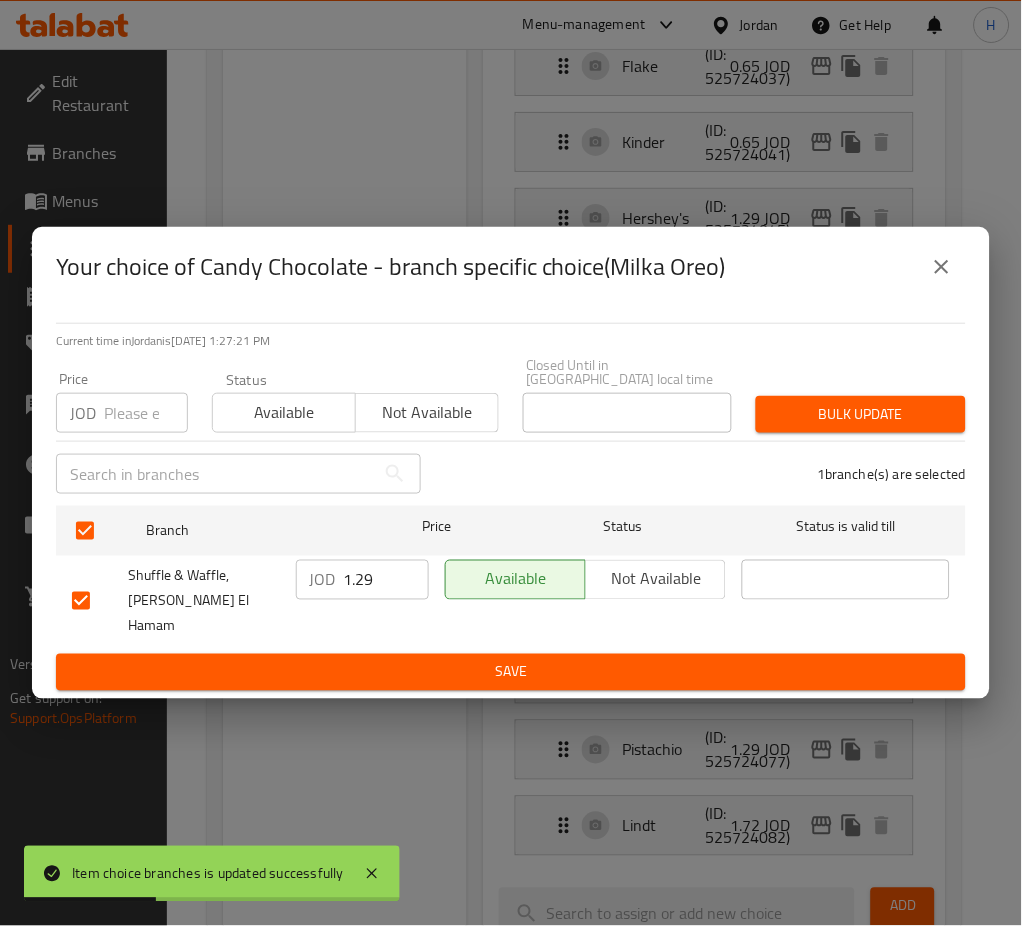 click on "1.29" at bounding box center [386, 580] 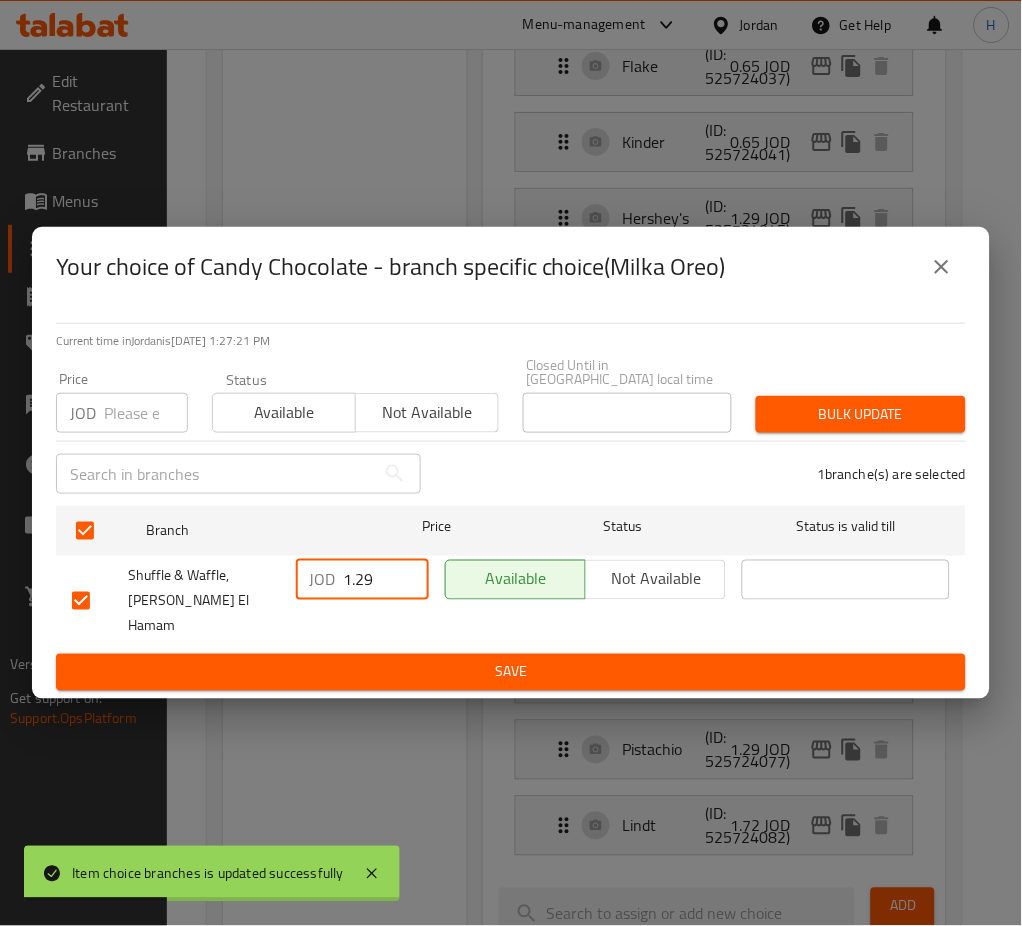 paste on "5" 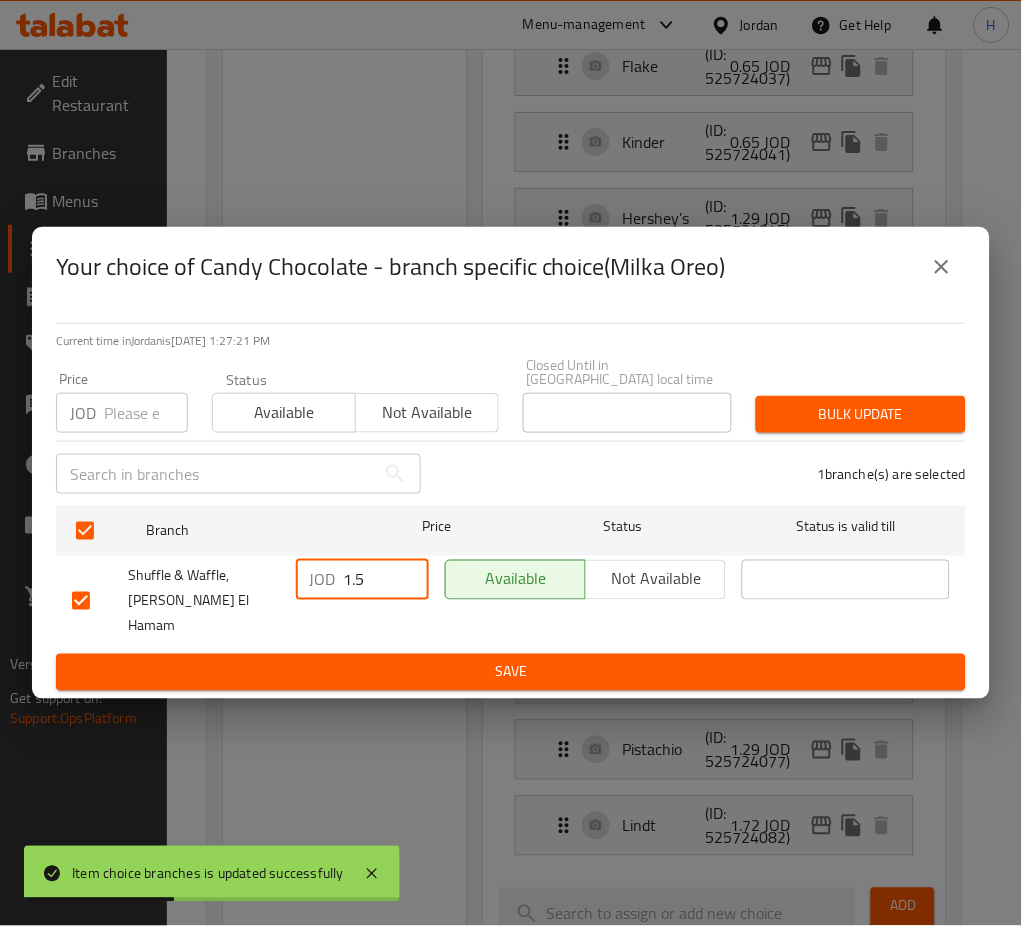 type on "1.5" 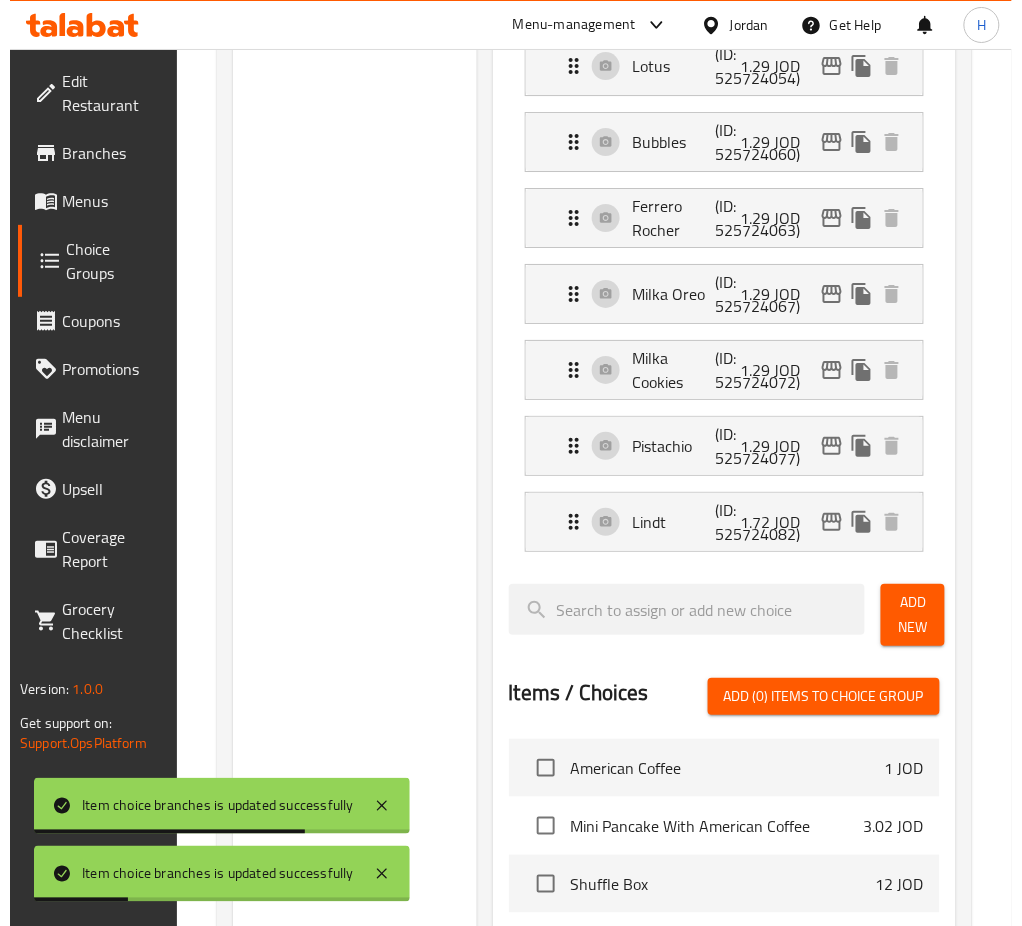 scroll, scrollTop: 1401, scrollLeft: 0, axis: vertical 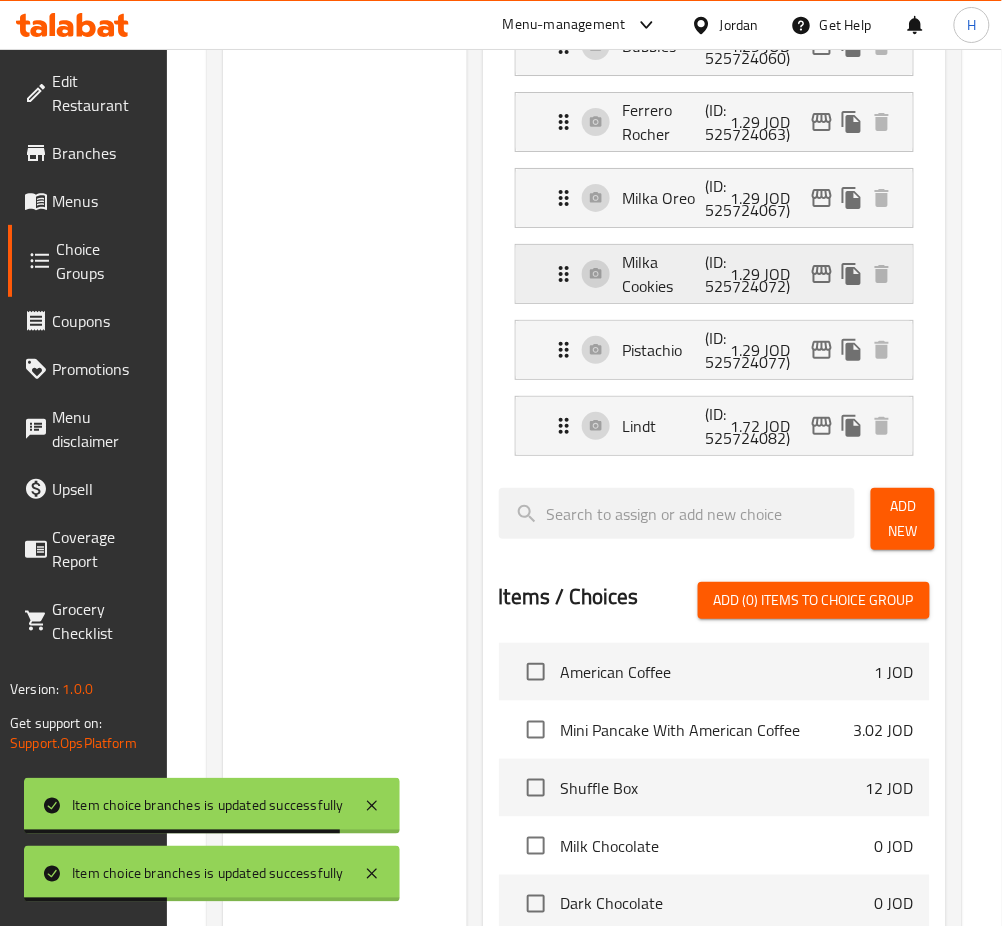 click 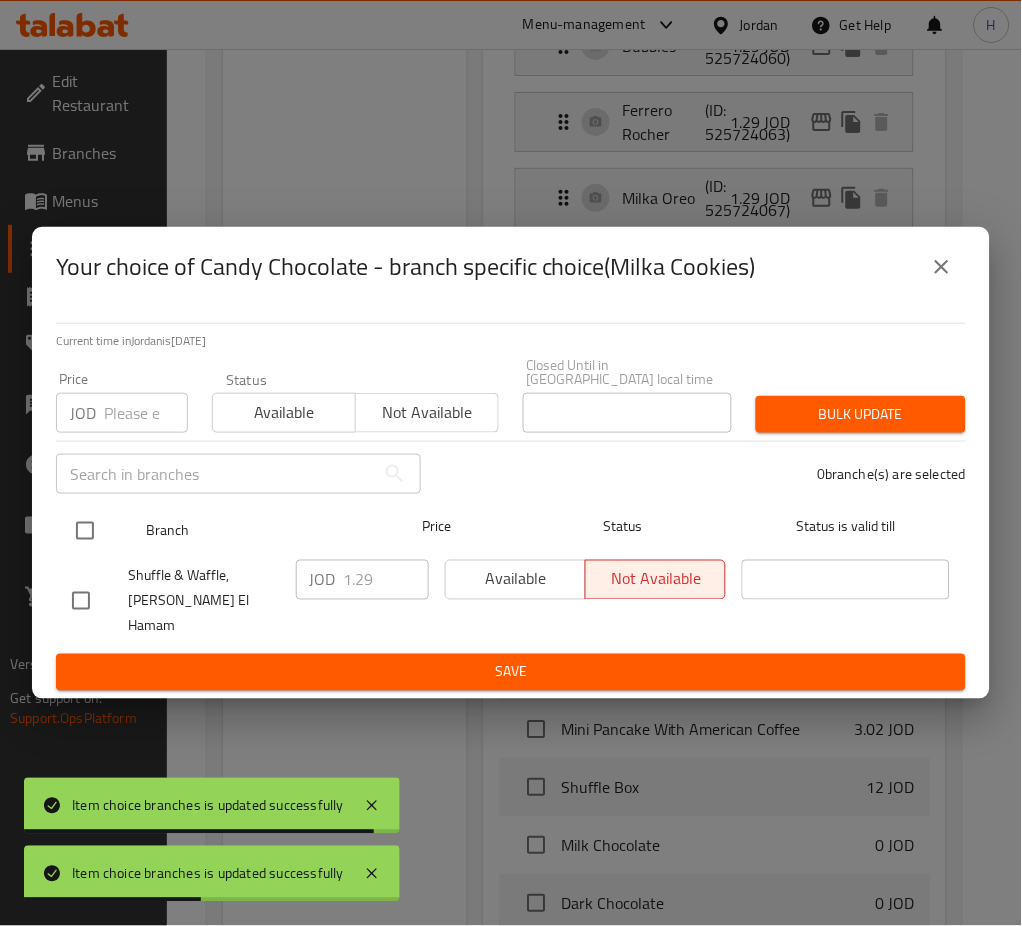 click at bounding box center (85, 531) 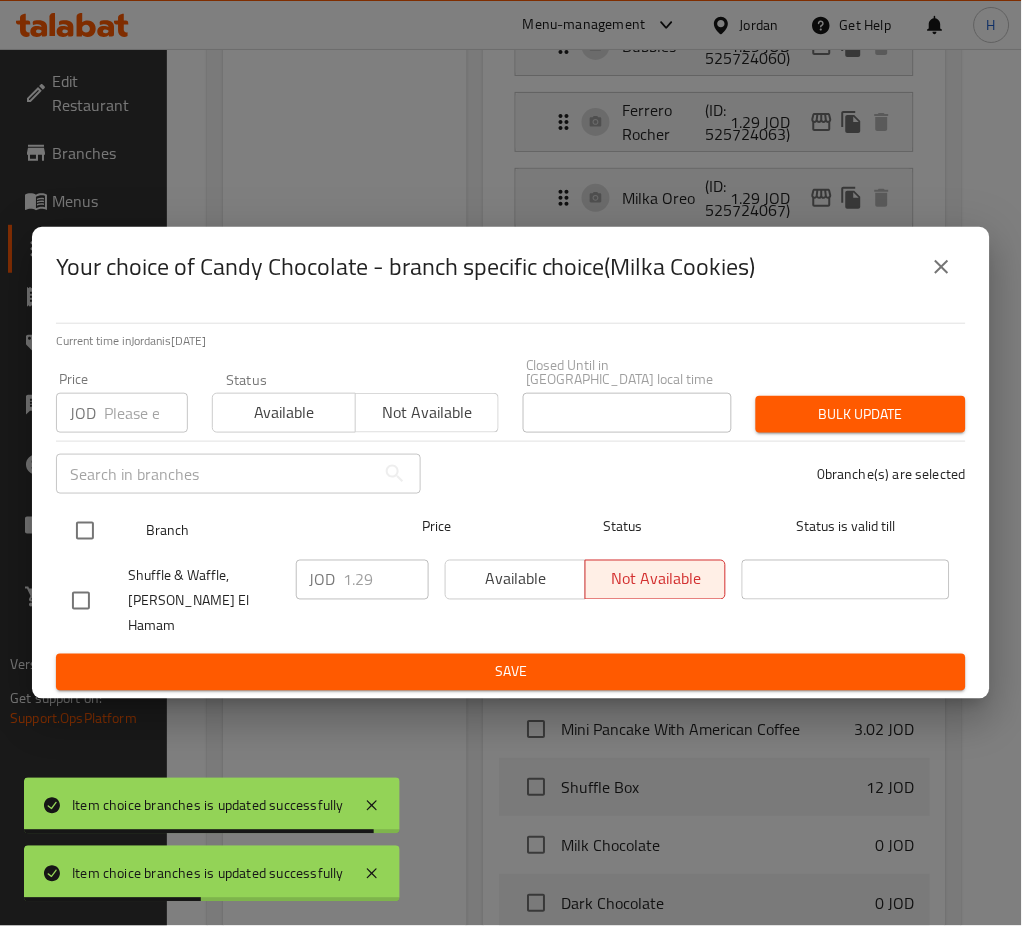 checkbox on "true" 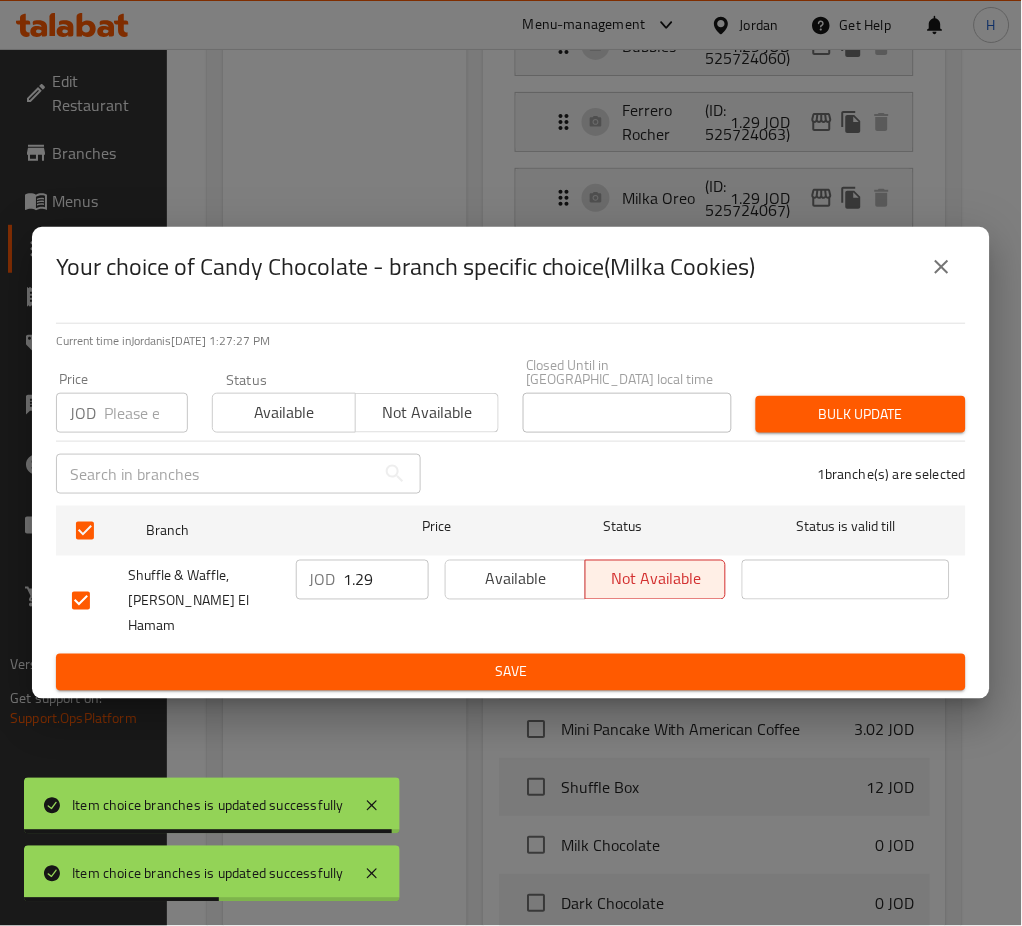 click on "1.29" at bounding box center (386, 580) 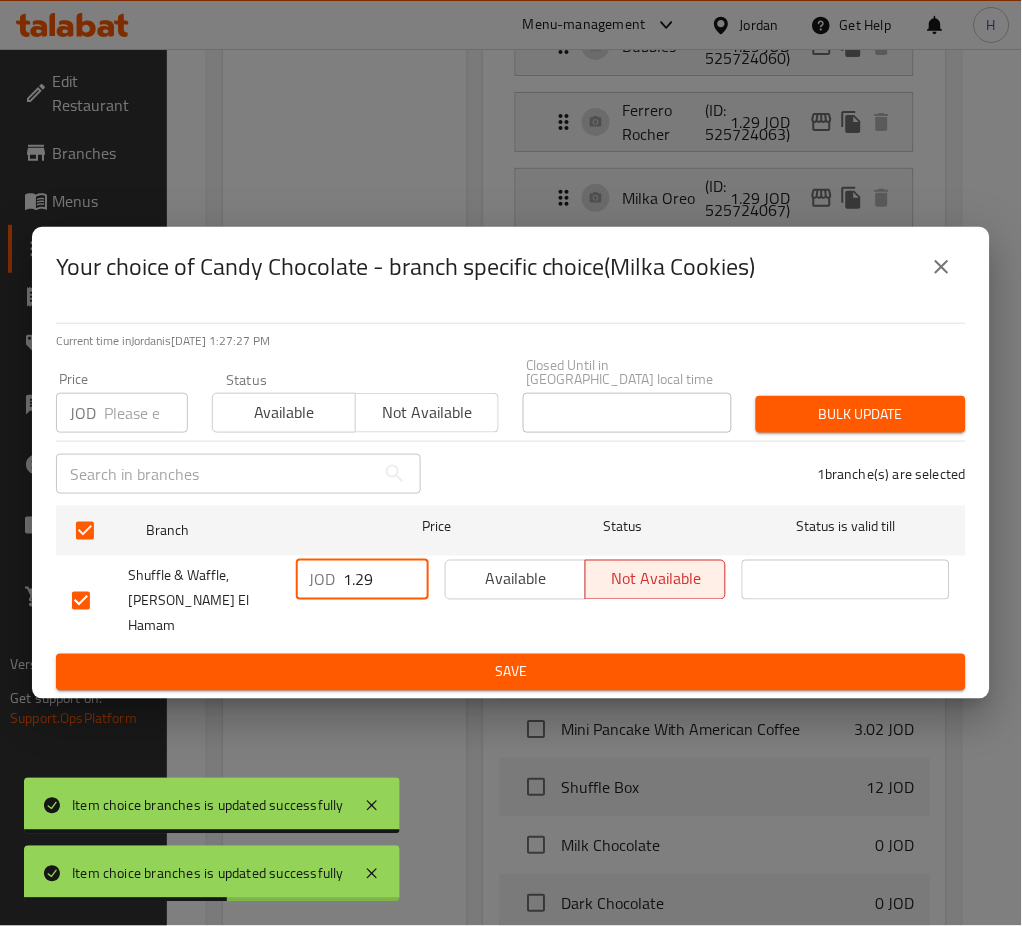 paste on "5" 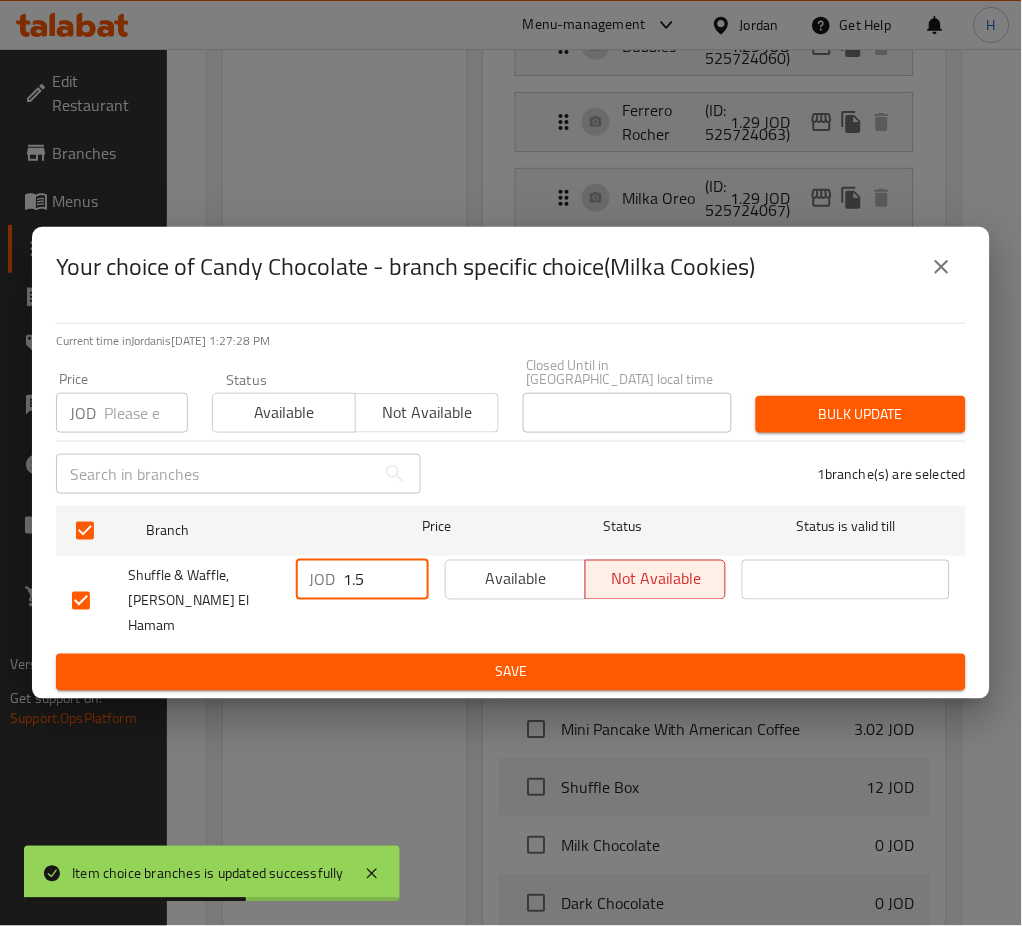 type on "1.5" 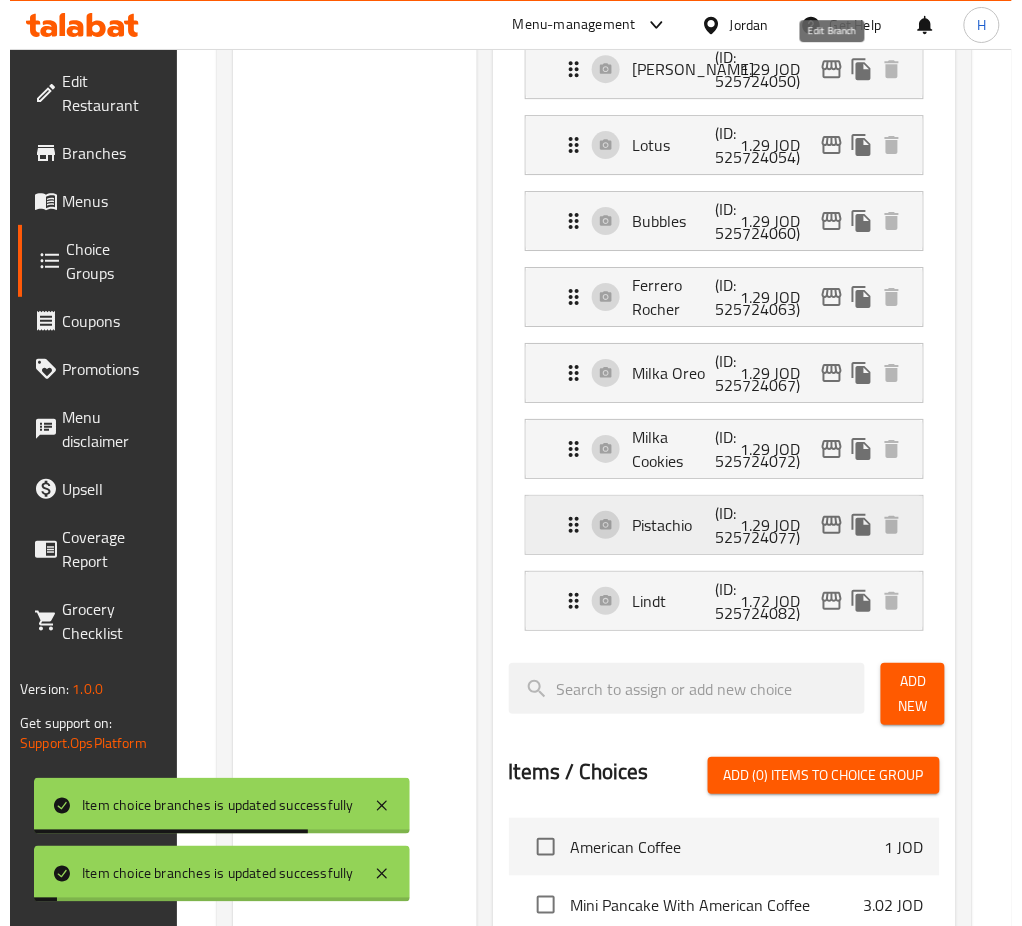 scroll, scrollTop: 1401, scrollLeft: 0, axis: vertical 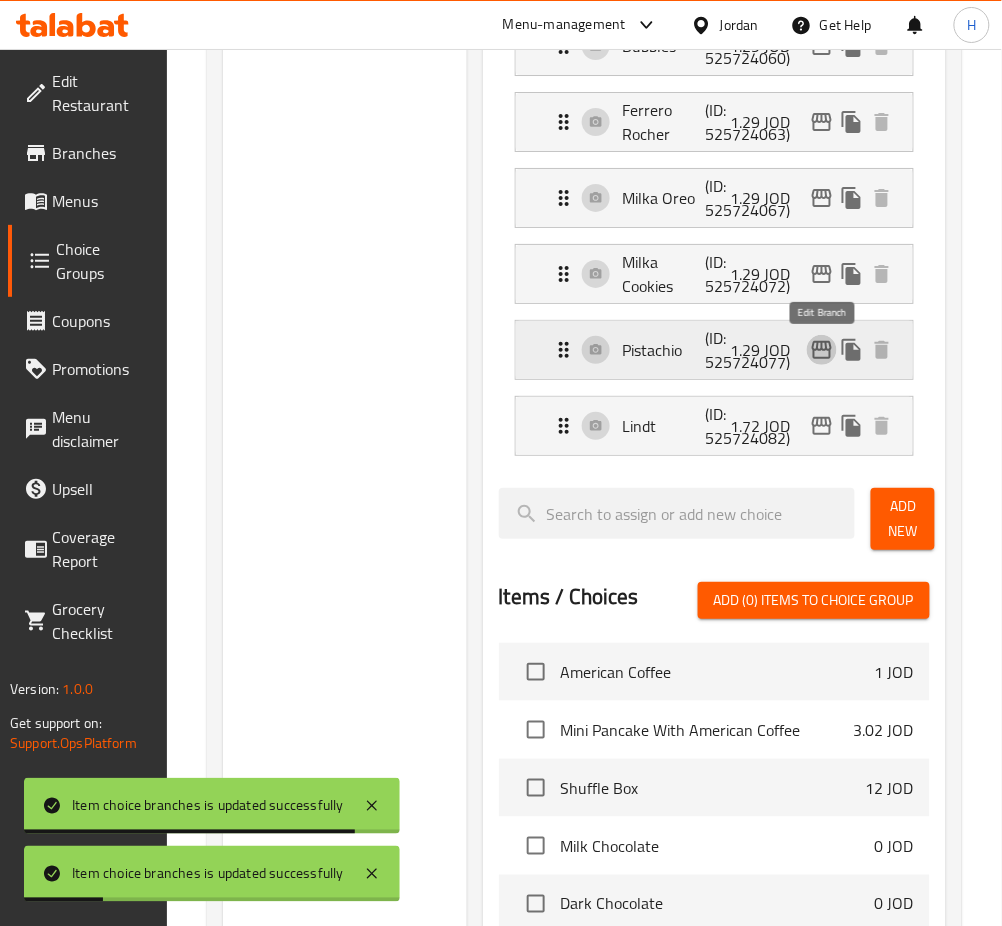 click 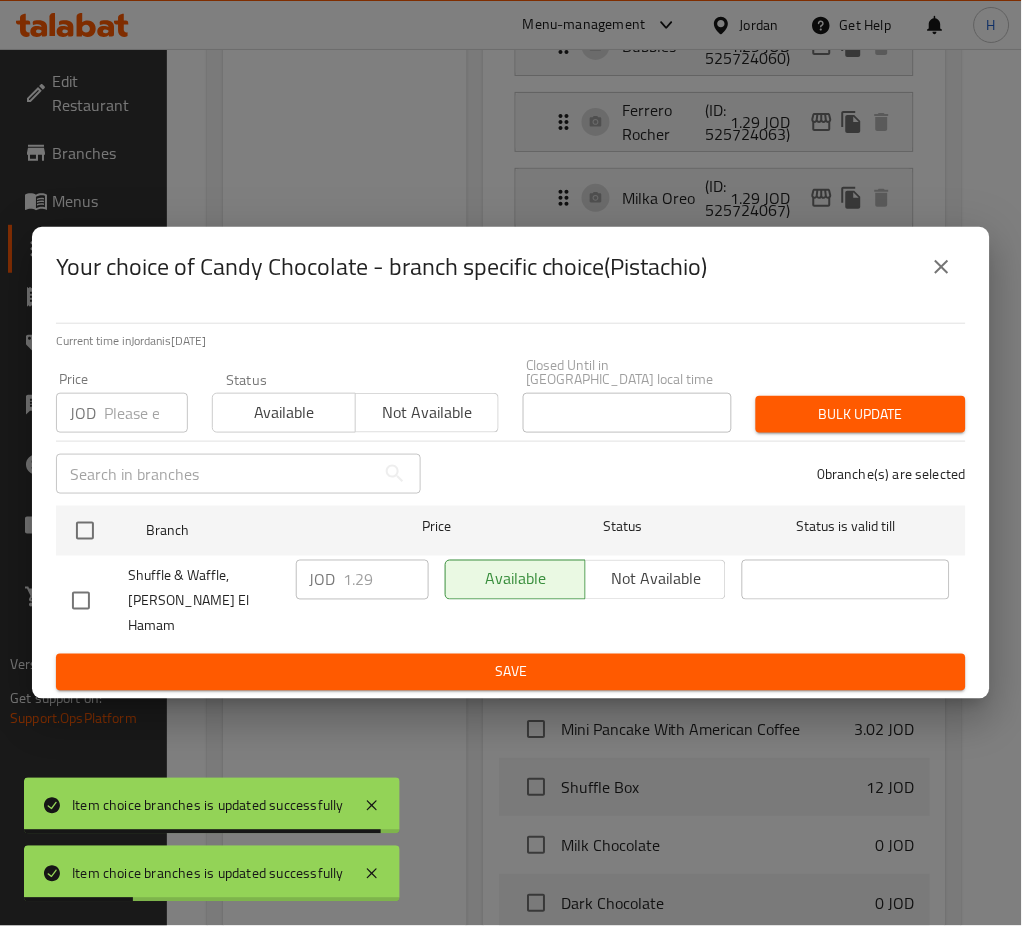 drag, startPoint x: 73, startPoint y: 527, endPoint x: 331, endPoint y: 589, distance: 265.34506 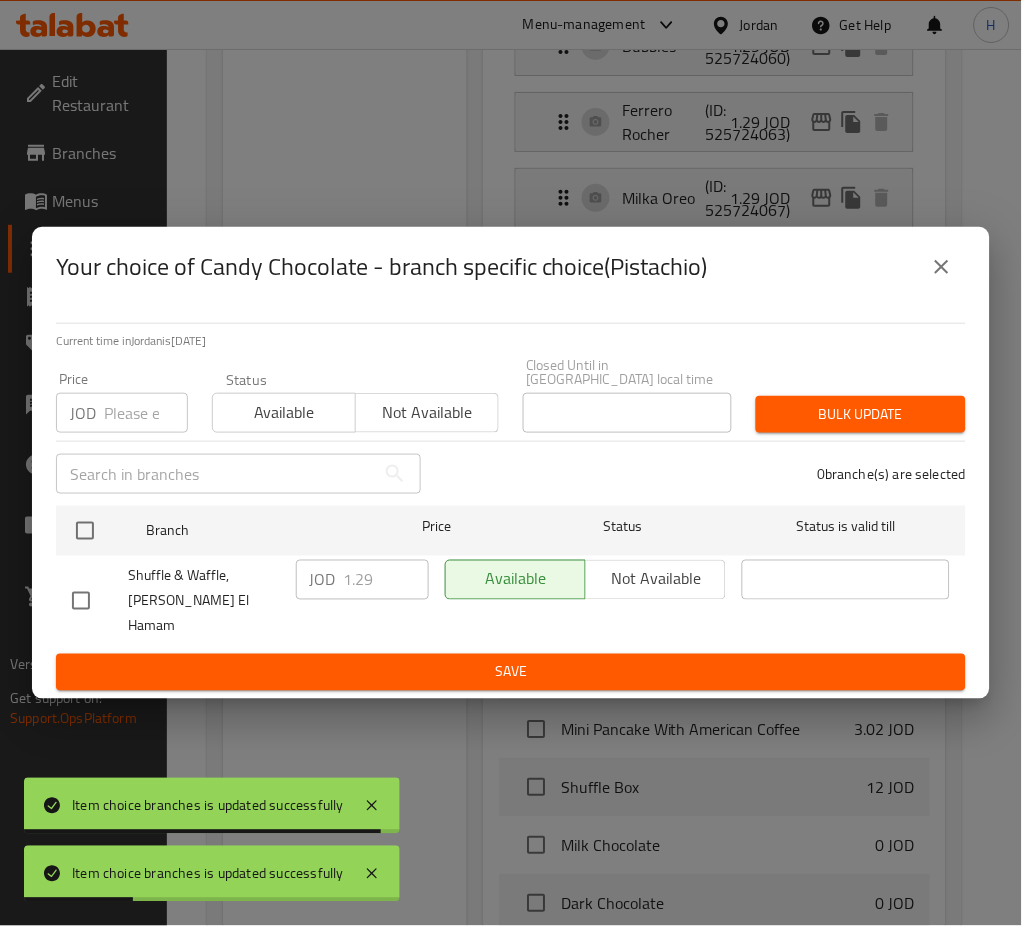 click at bounding box center [85, 531] 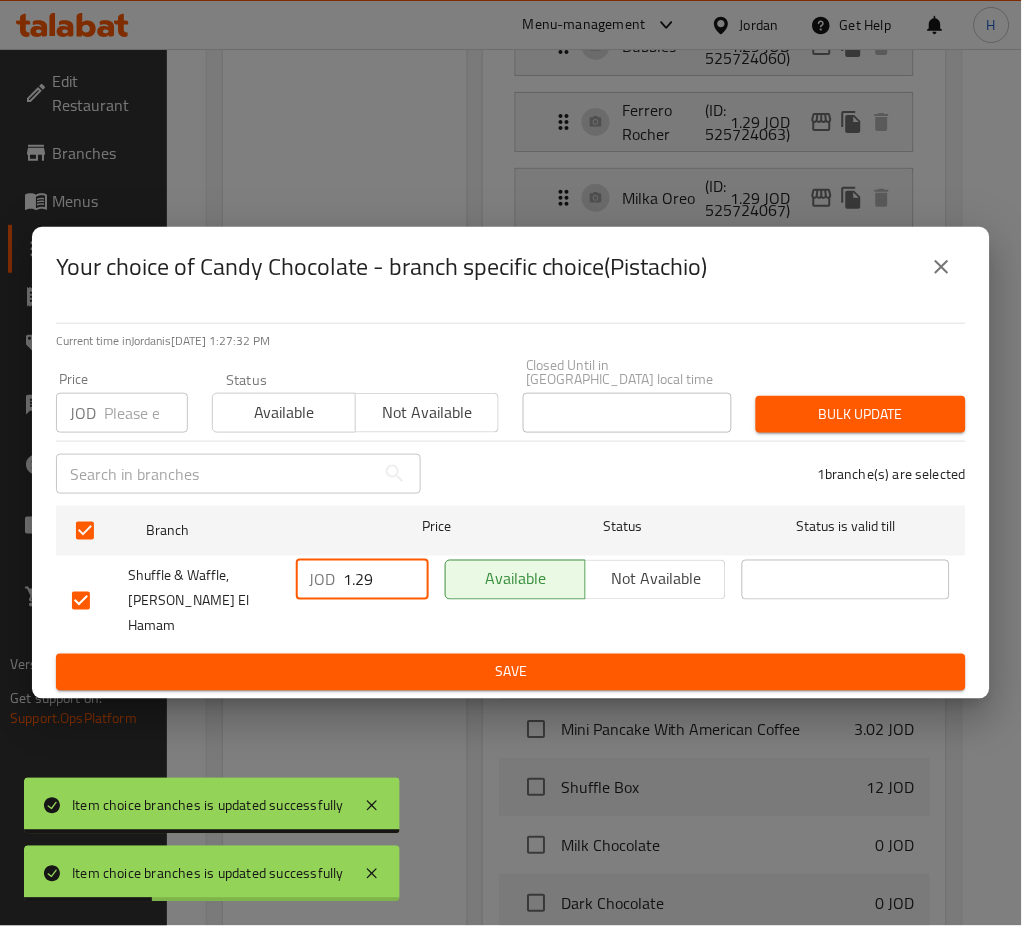 click on "1.29" at bounding box center [386, 580] 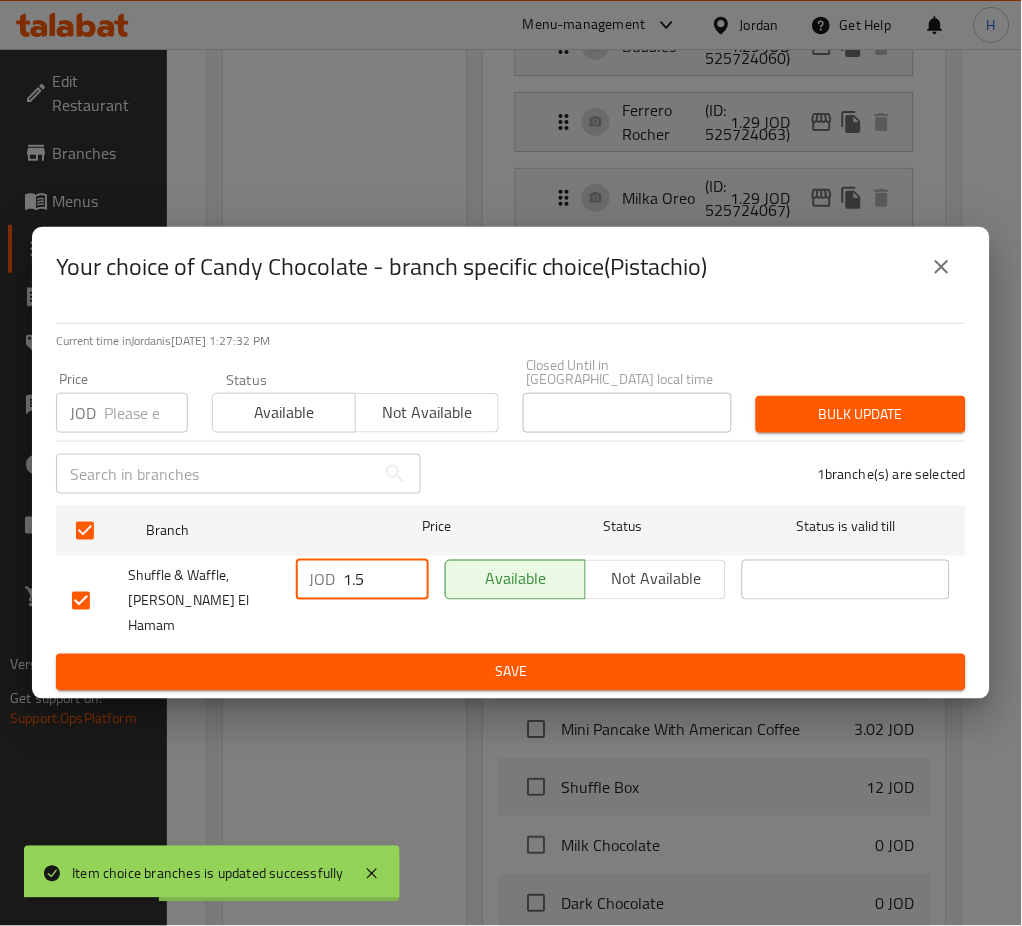 type on "1.5" 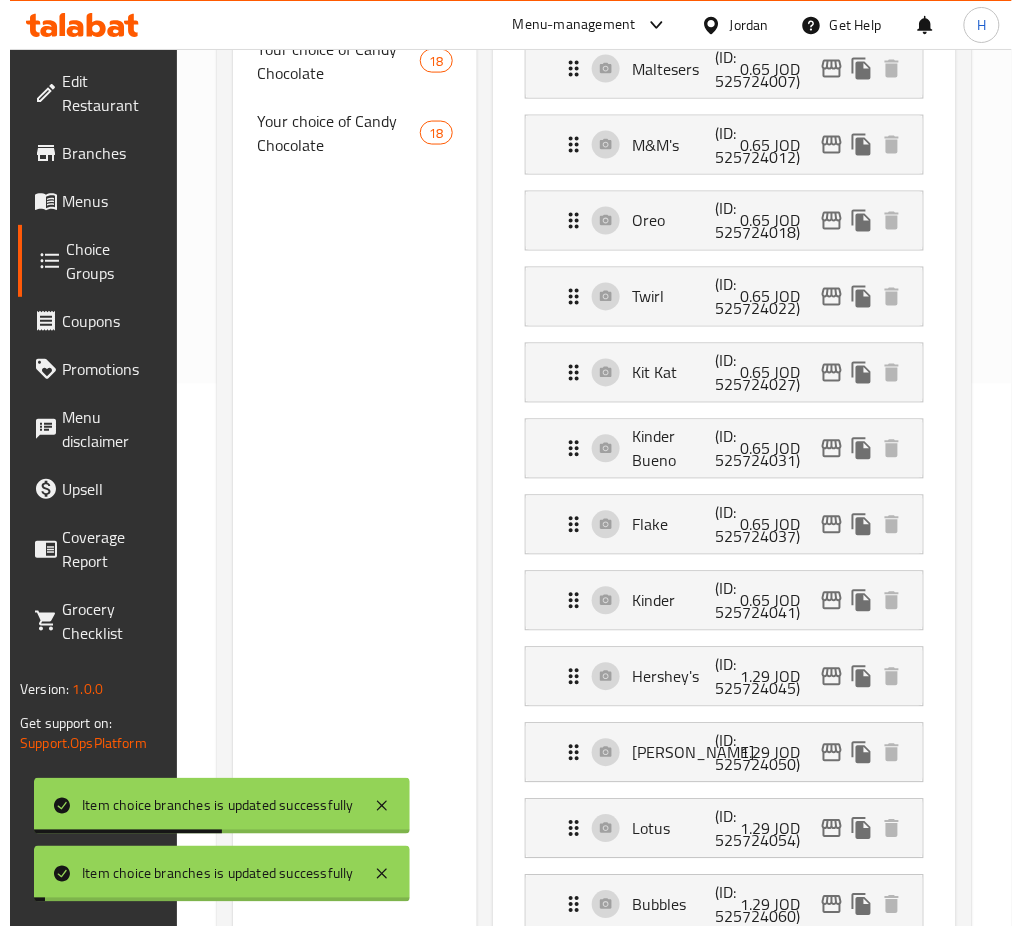 scroll, scrollTop: 1001, scrollLeft: 0, axis: vertical 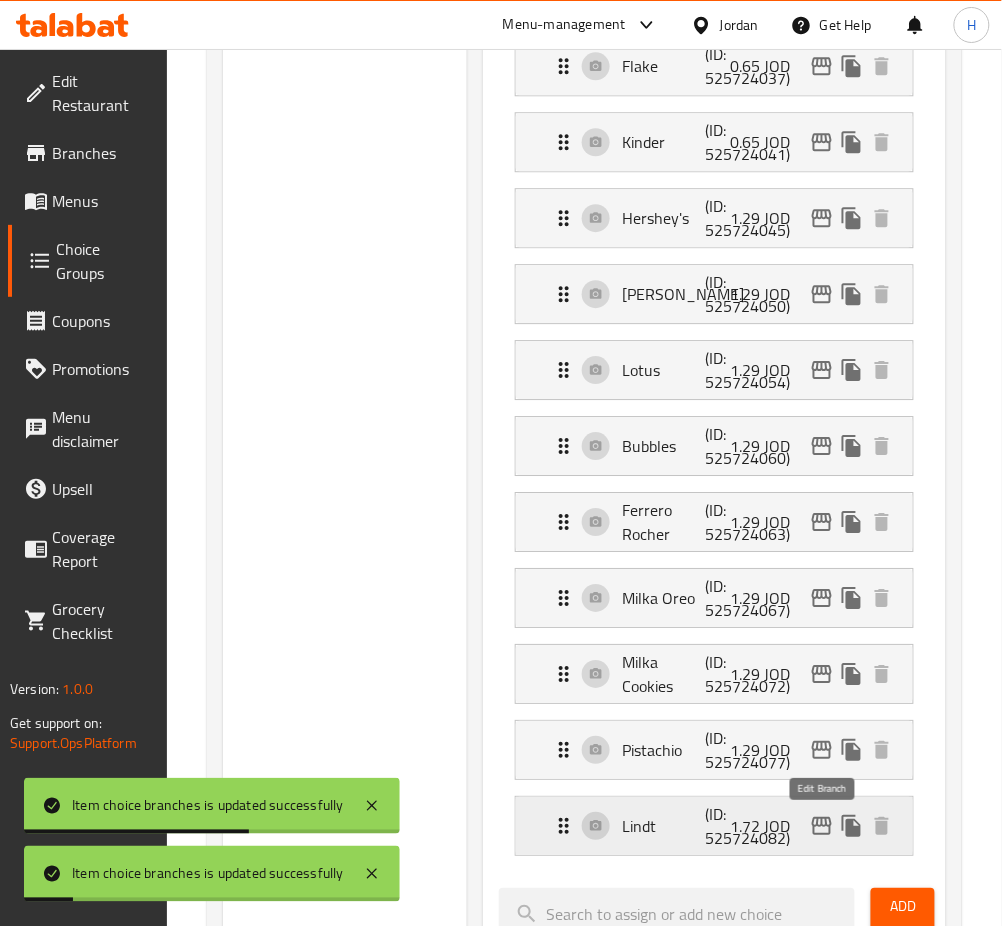 click 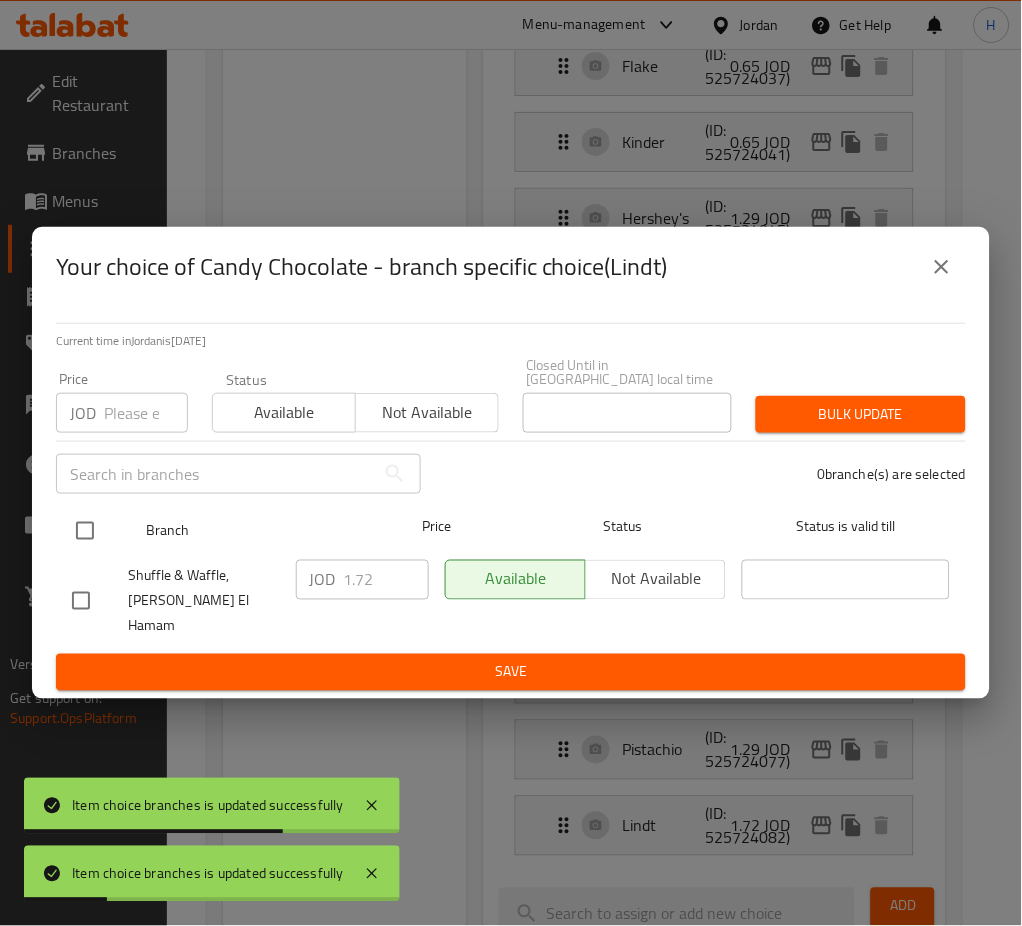 click at bounding box center [85, 531] 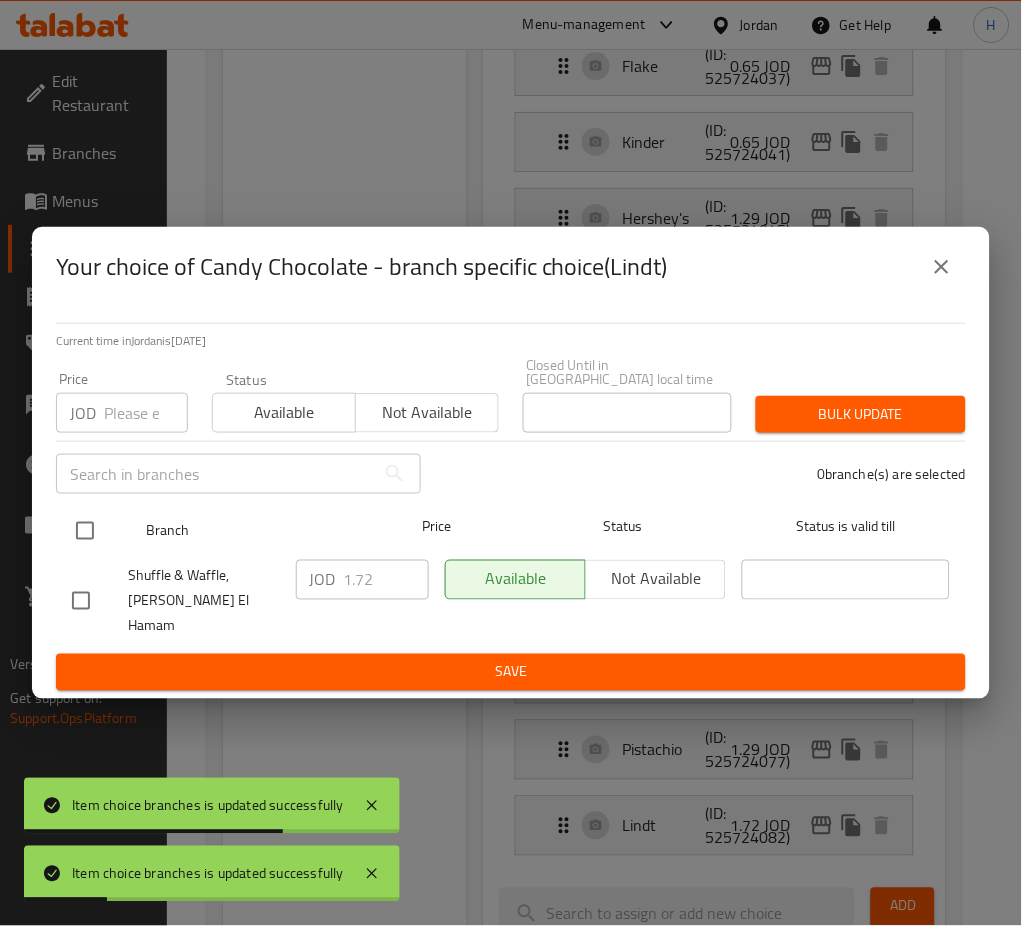 checkbox on "true" 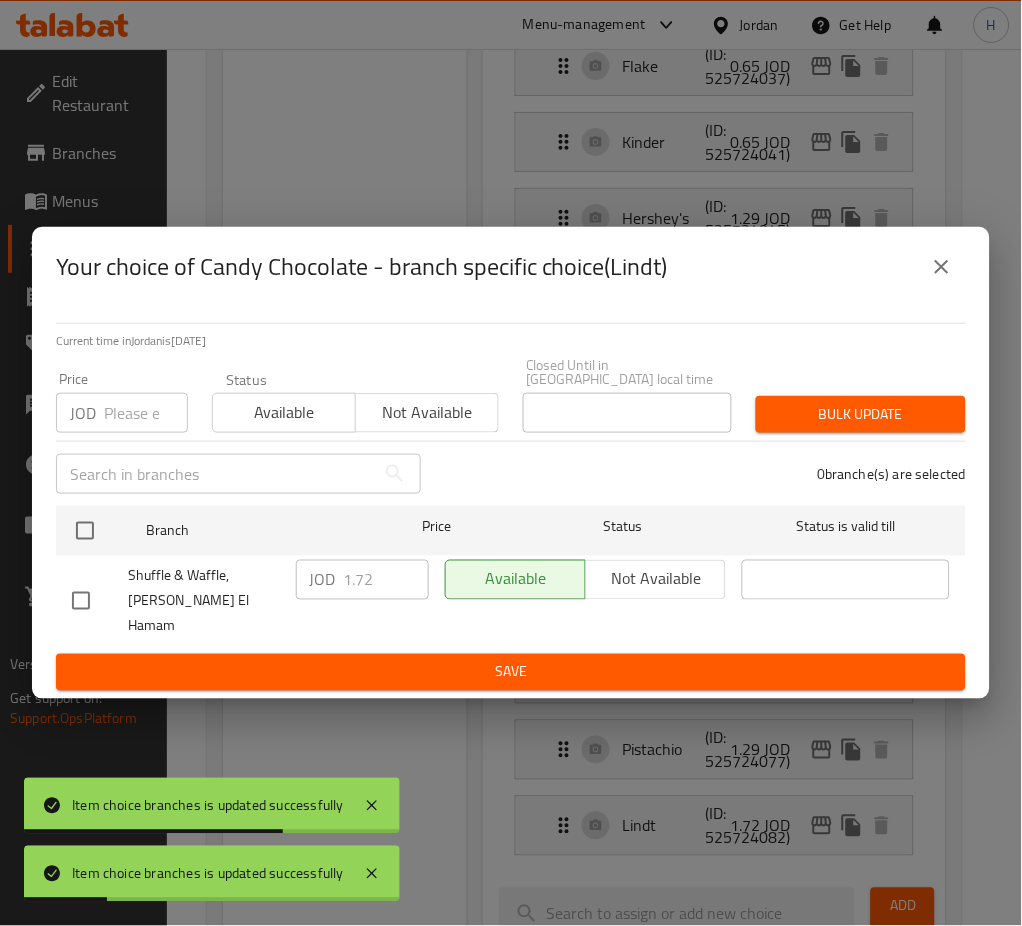 checkbox on "true" 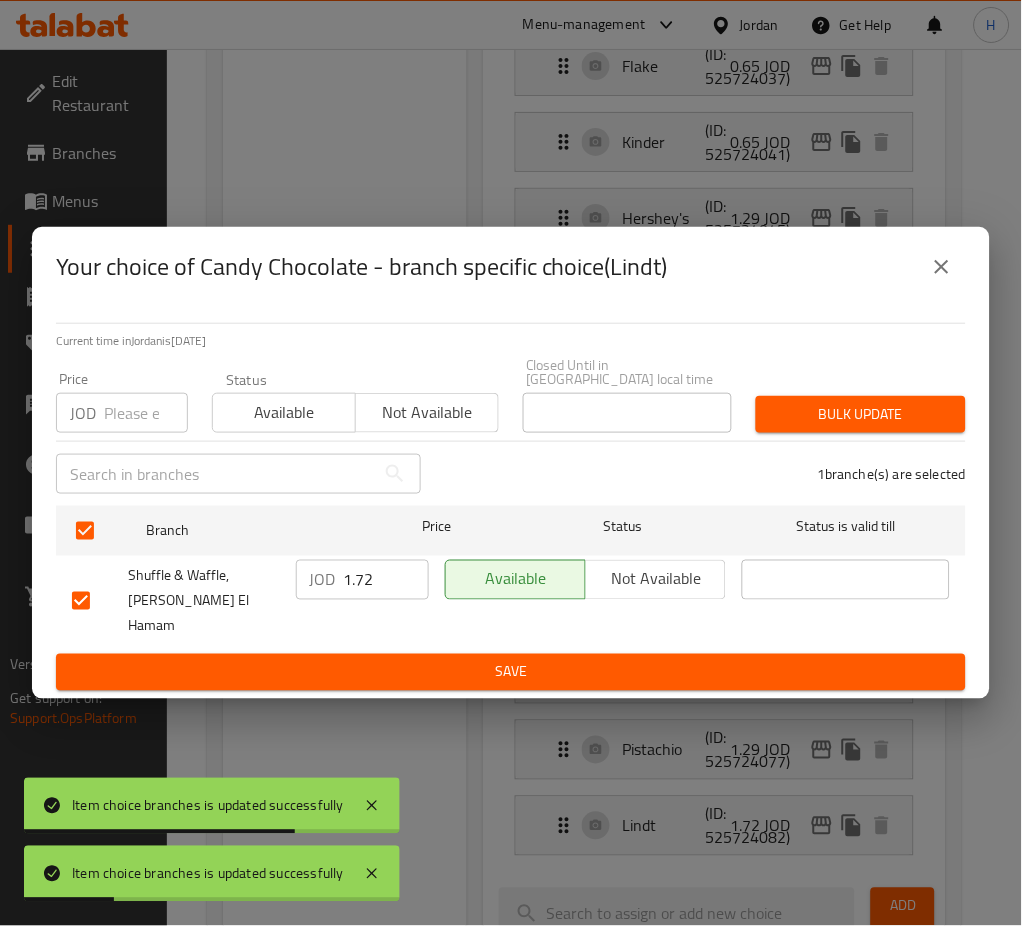 click on "1.72" at bounding box center [386, 580] 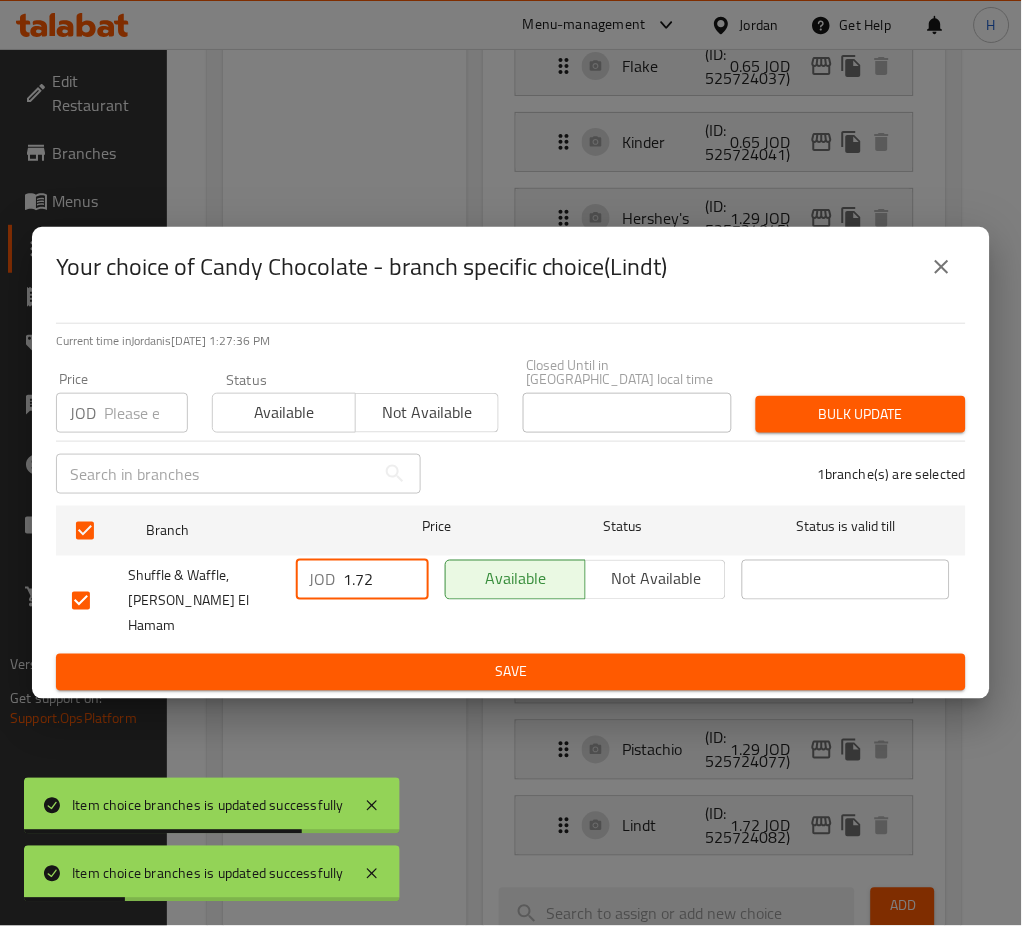 paste on "5" 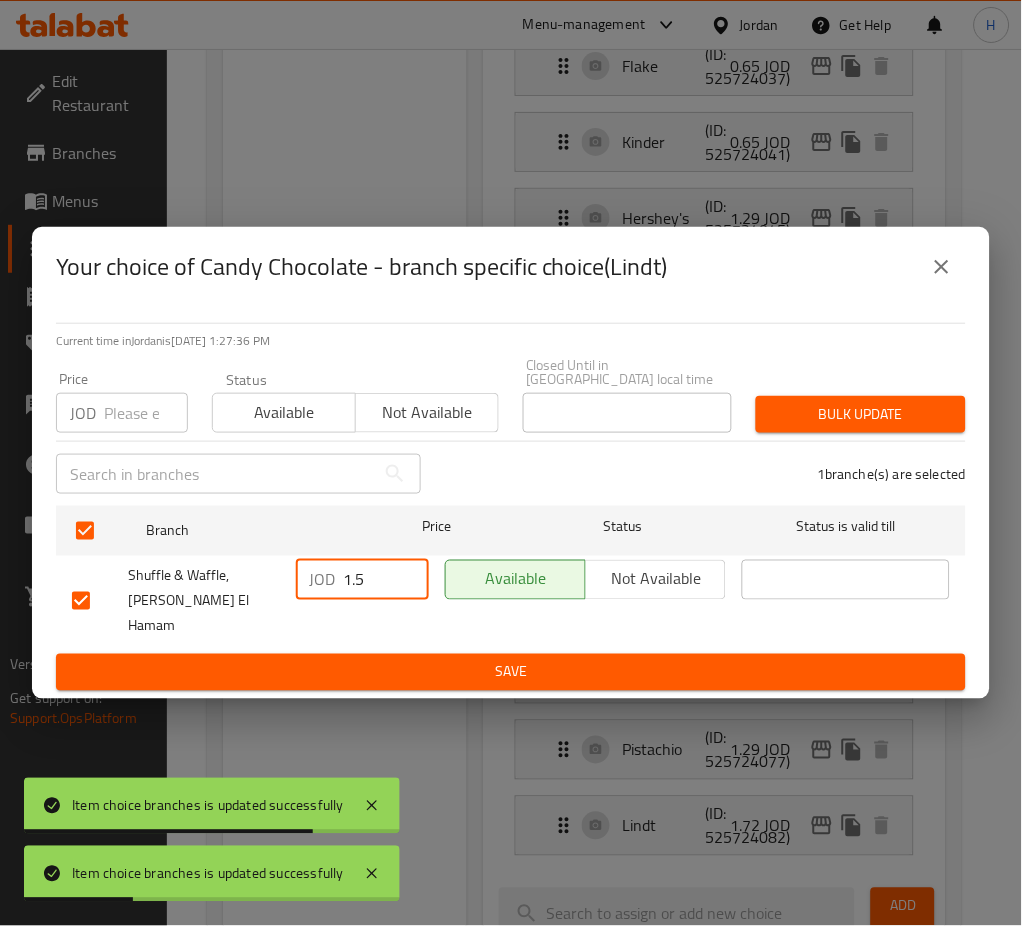 type on "1.5" 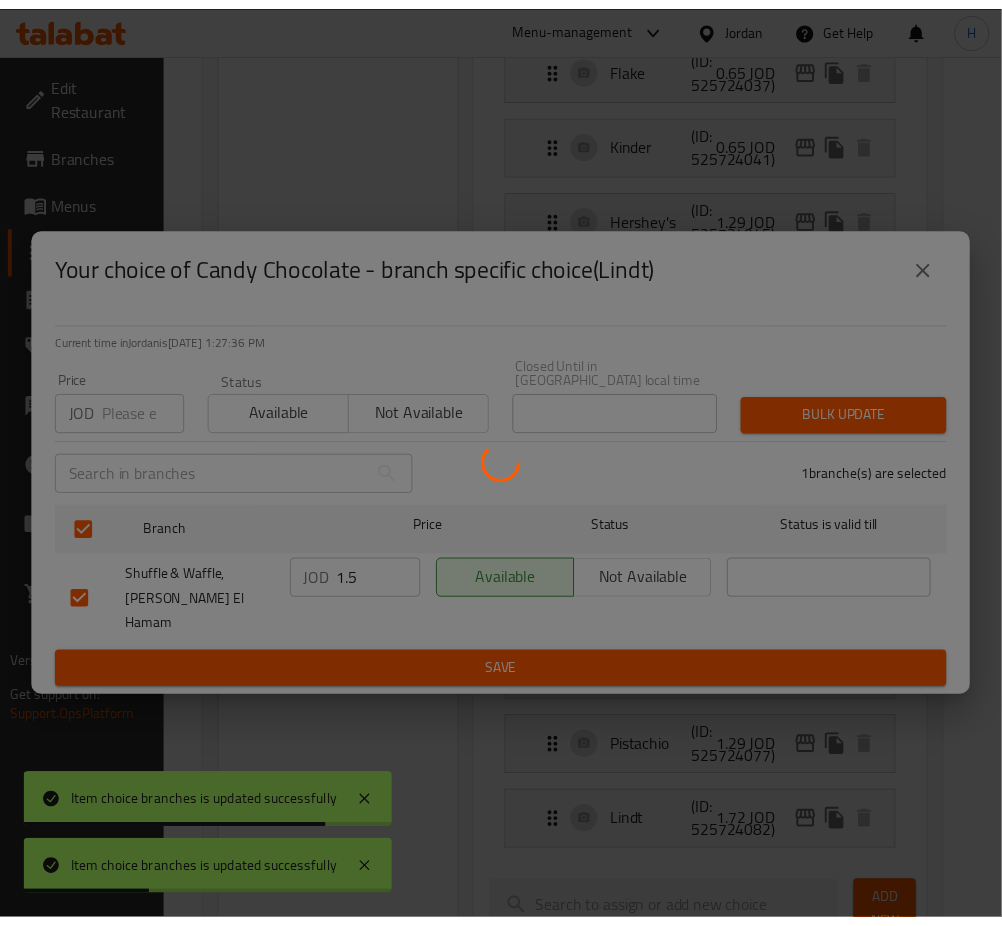 scroll, scrollTop: 68, scrollLeft: 0, axis: vertical 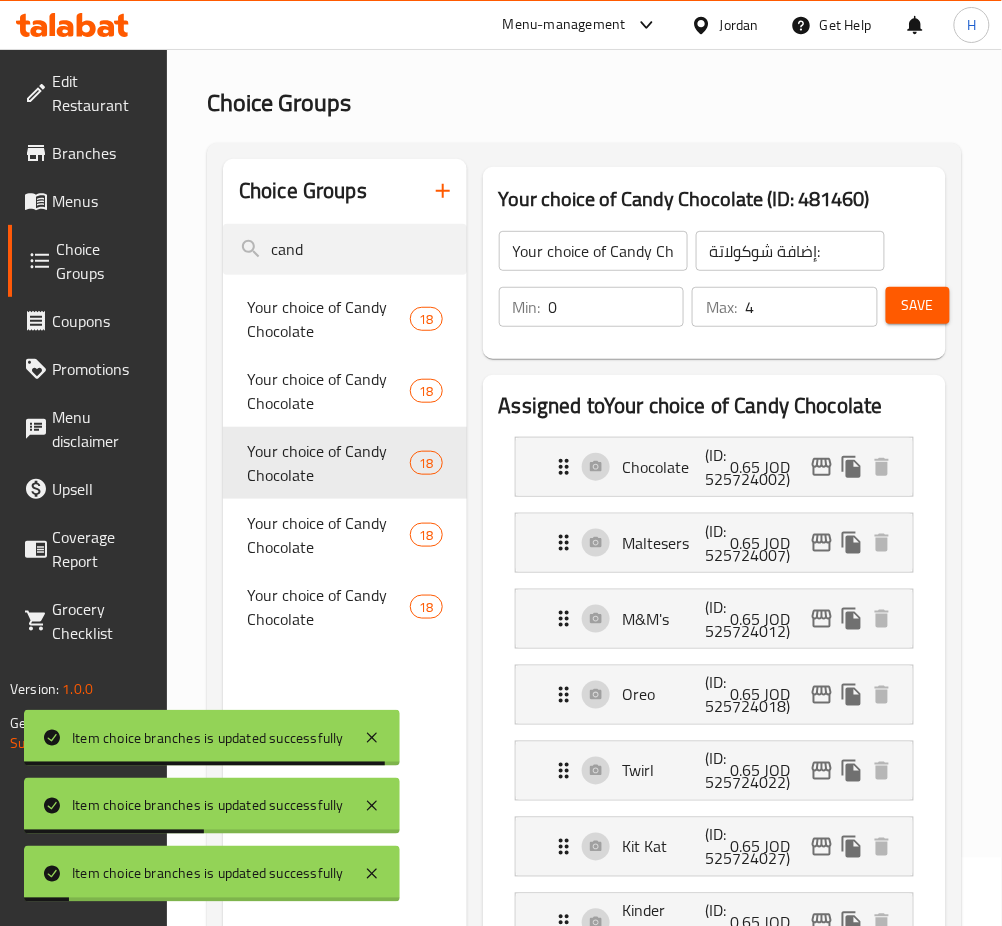 click on "Save" at bounding box center (918, 305) 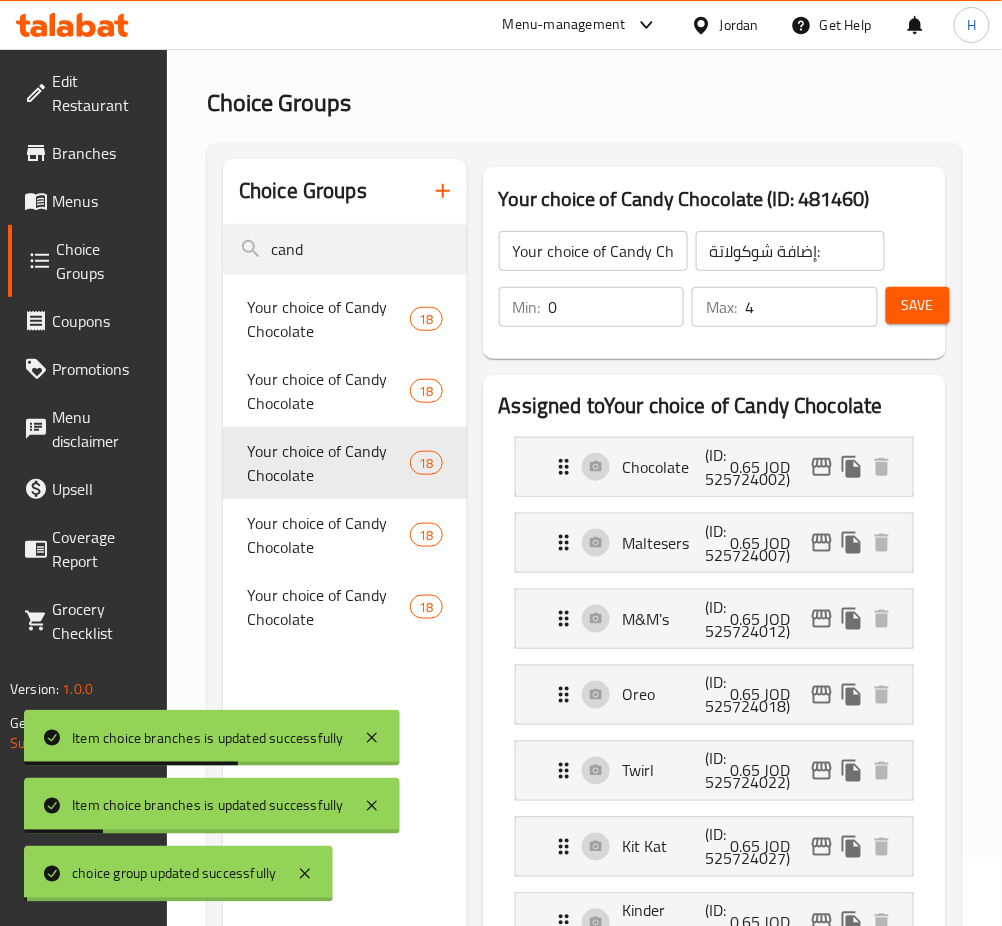 click on "Your choice of Candy Chocolate" at bounding box center (328, 607) 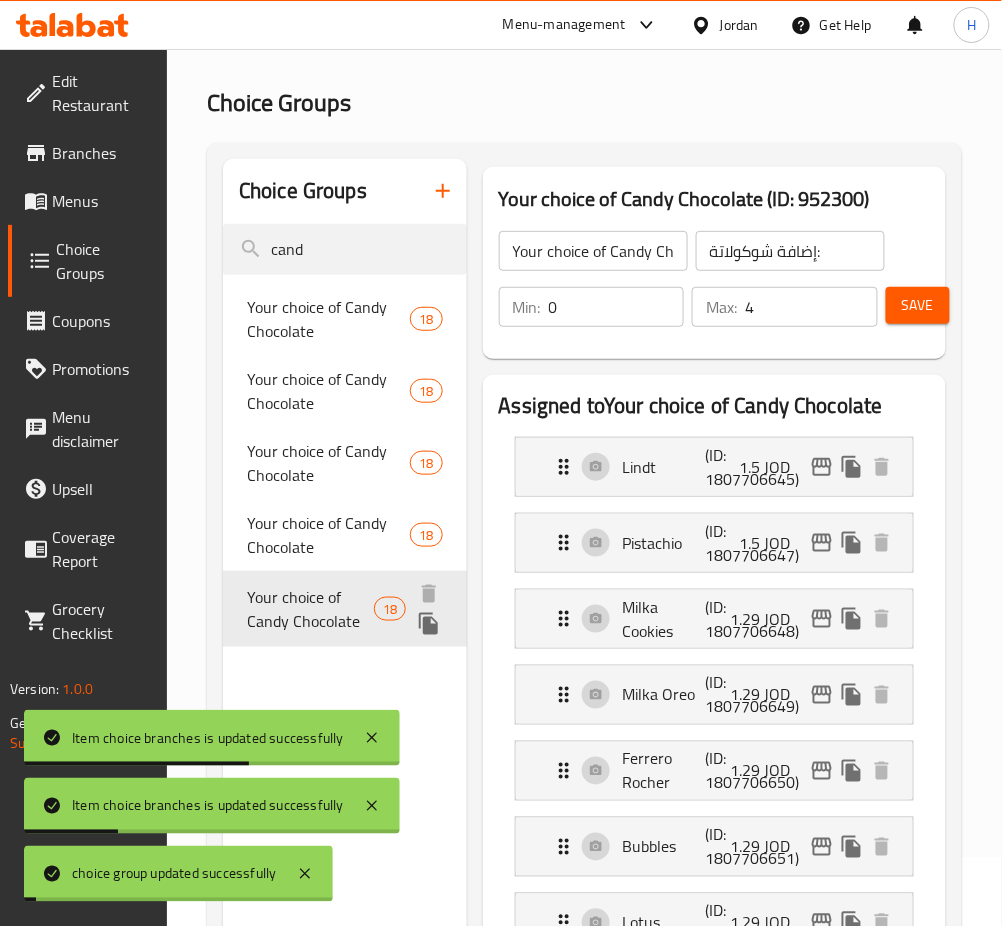 type on "Your choice of Candy Chocolate" 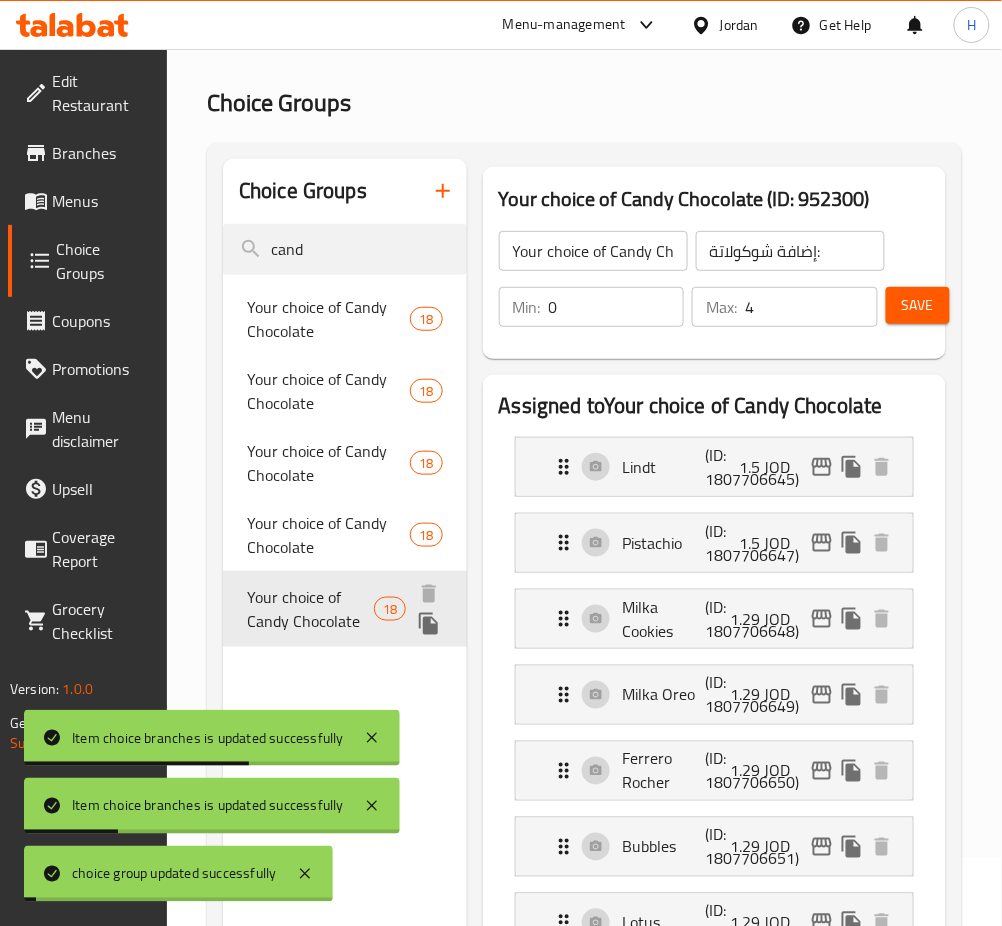 type on "إضافة شوكولاتة:" 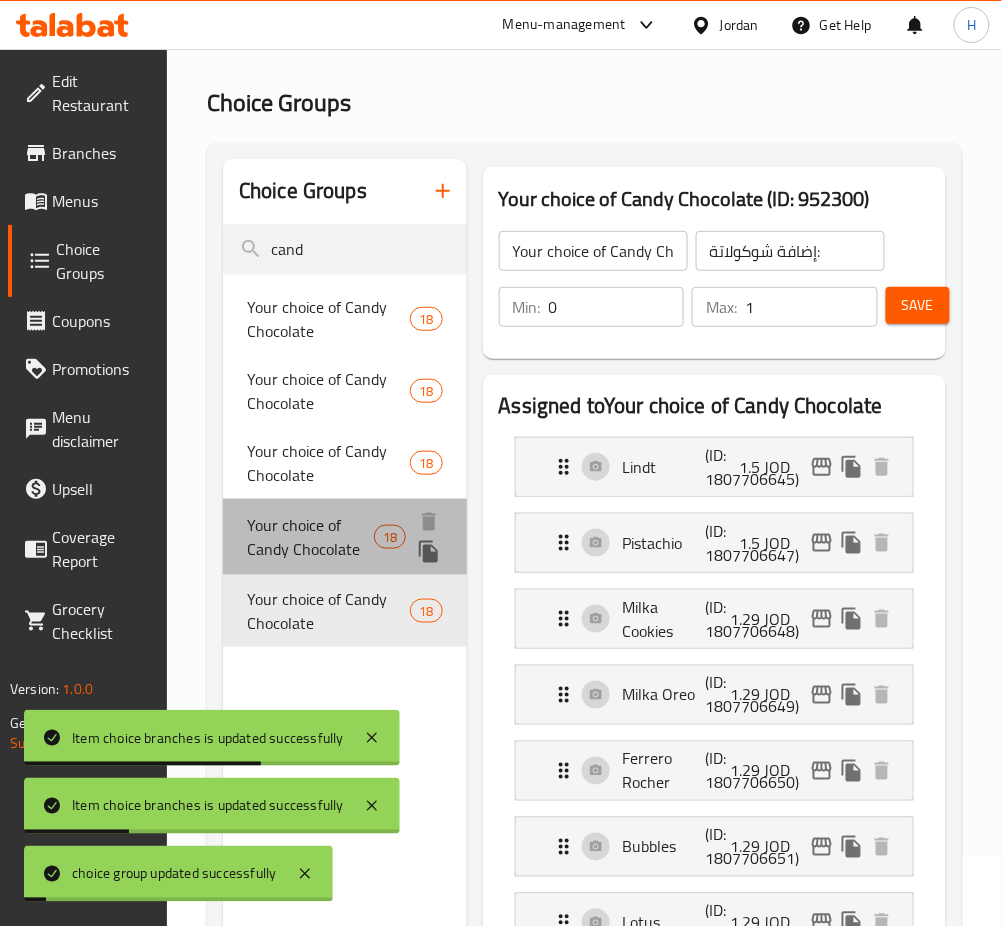click on "Your choice of Candy Chocolate" at bounding box center [310, 537] 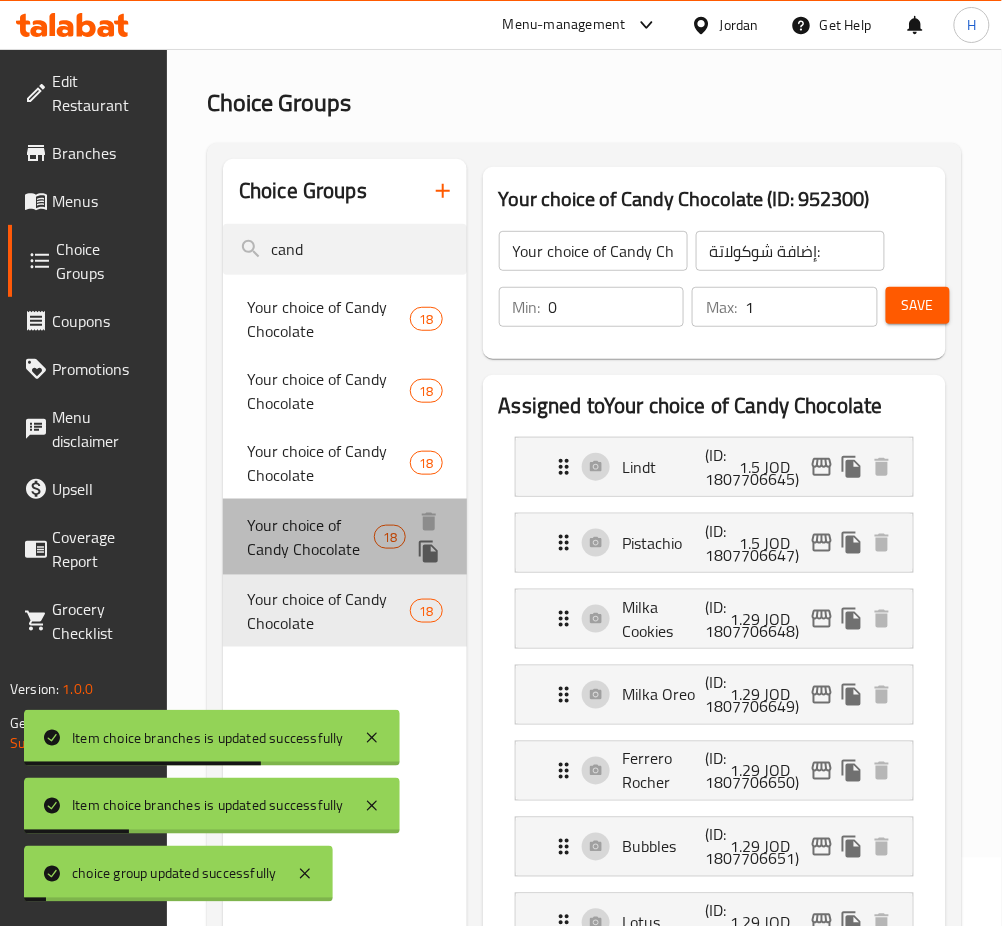 type on "4" 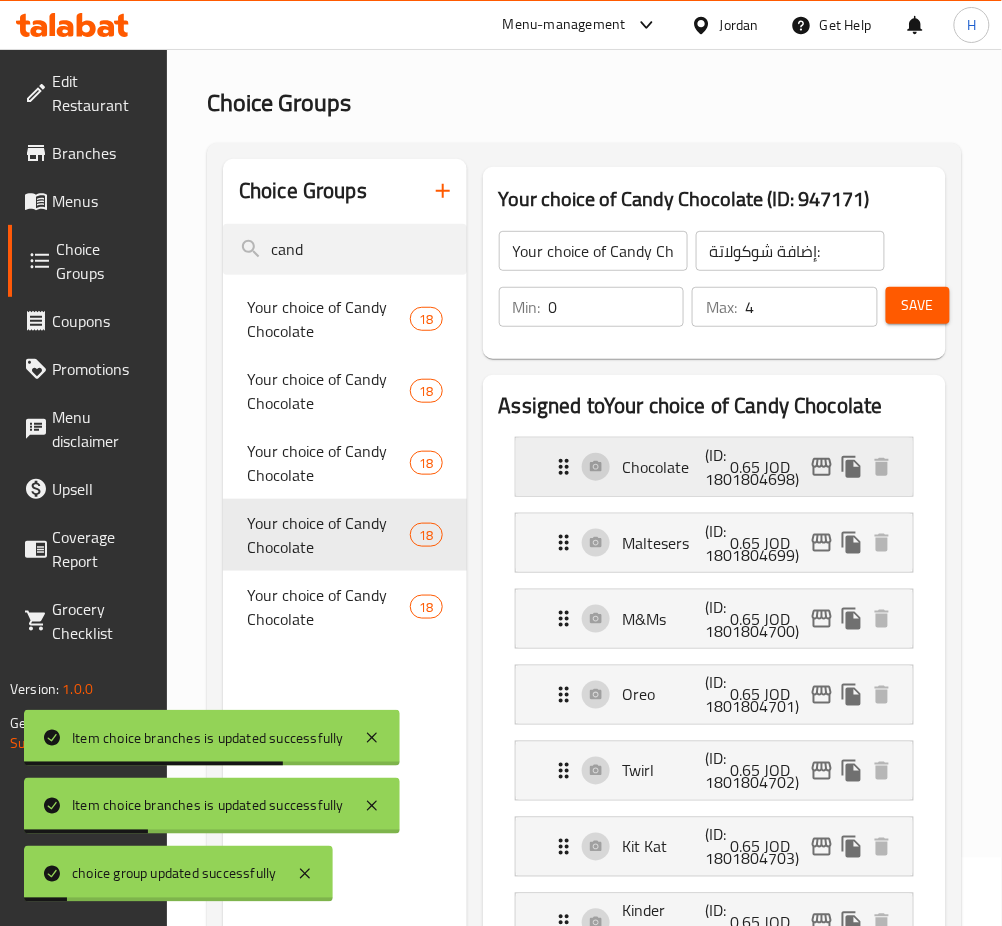 click 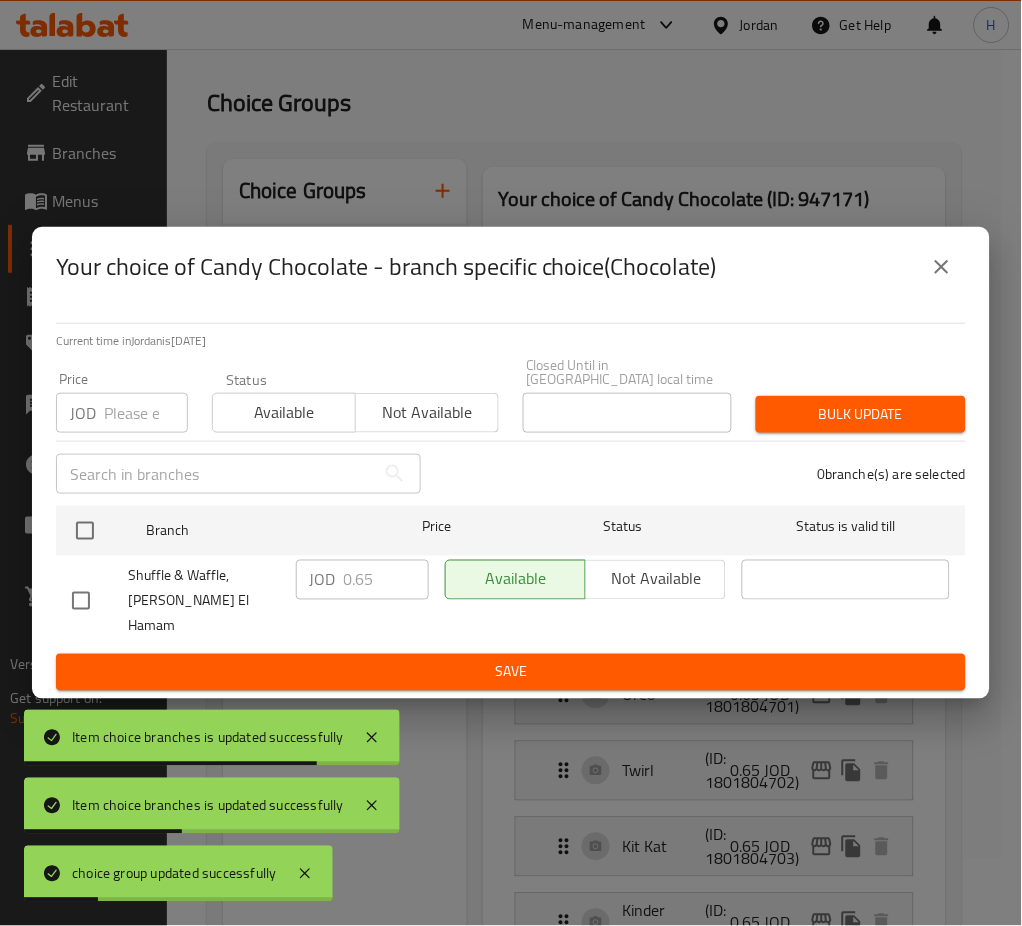 click at bounding box center (85, 531) 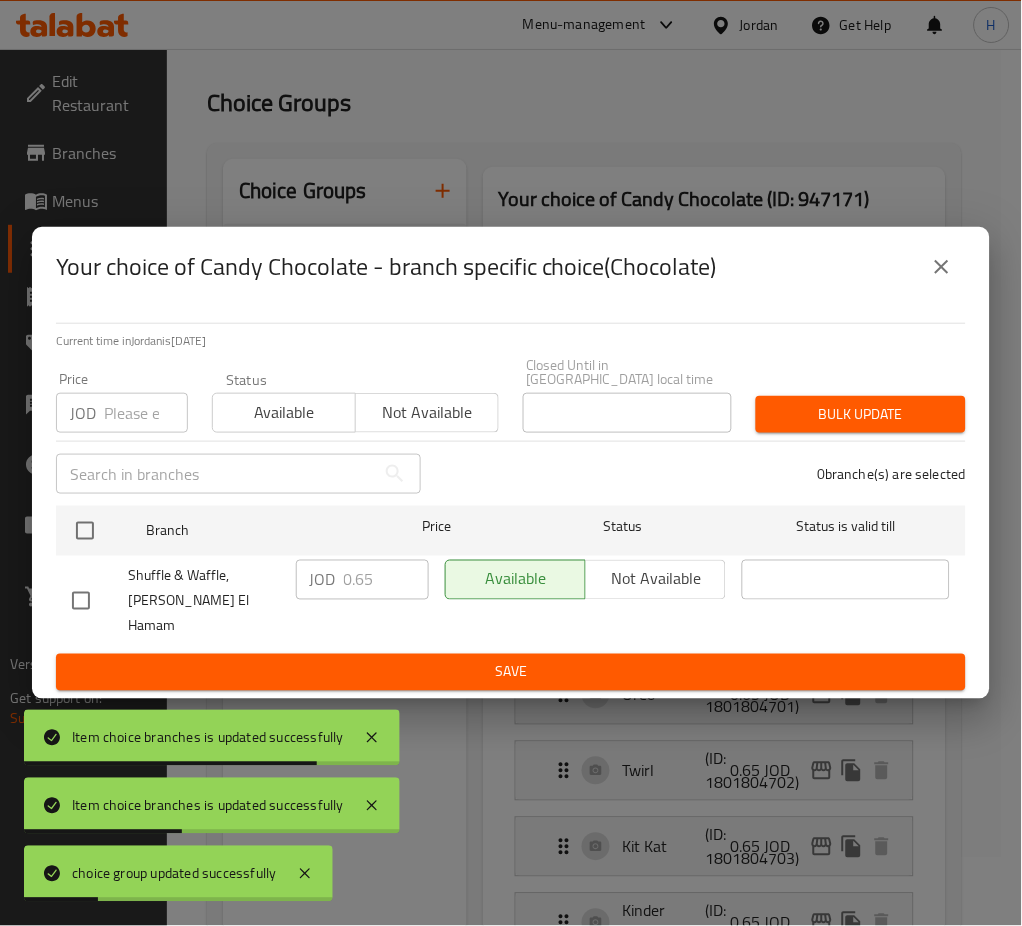 checkbox on "true" 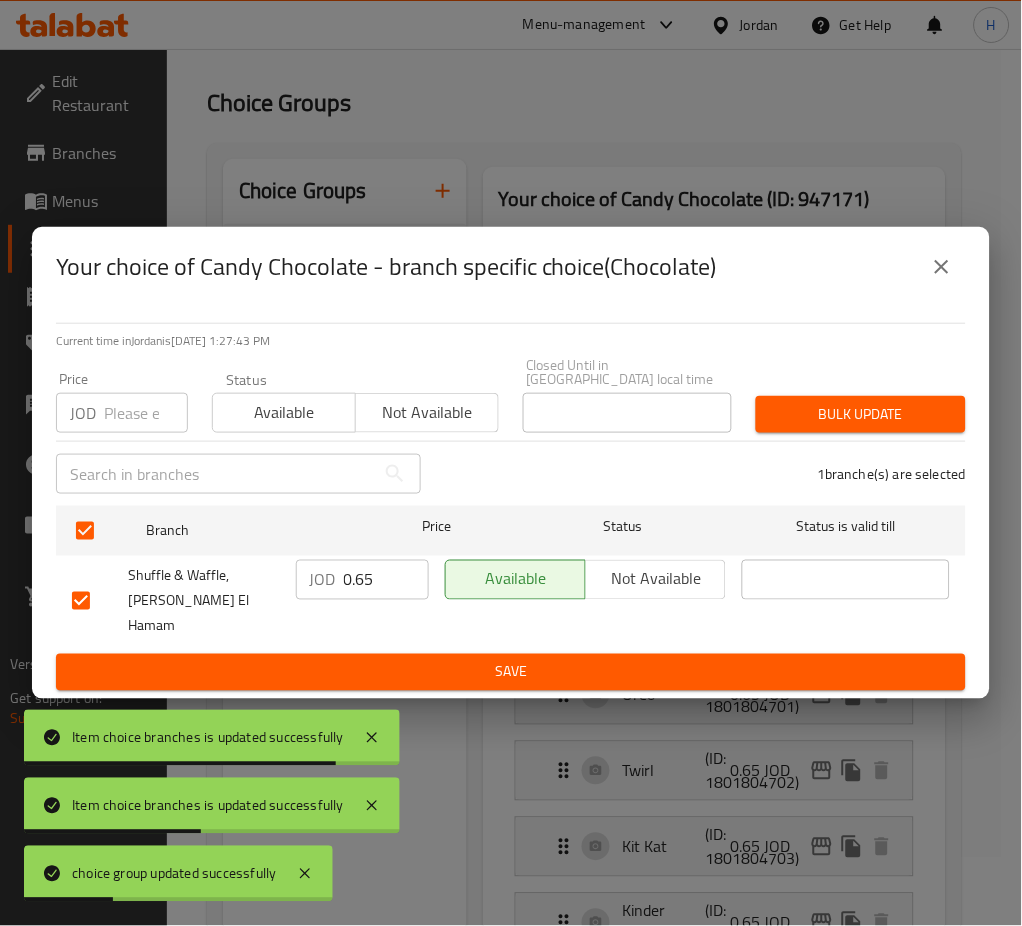 click on "0.65" at bounding box center [386, 580] 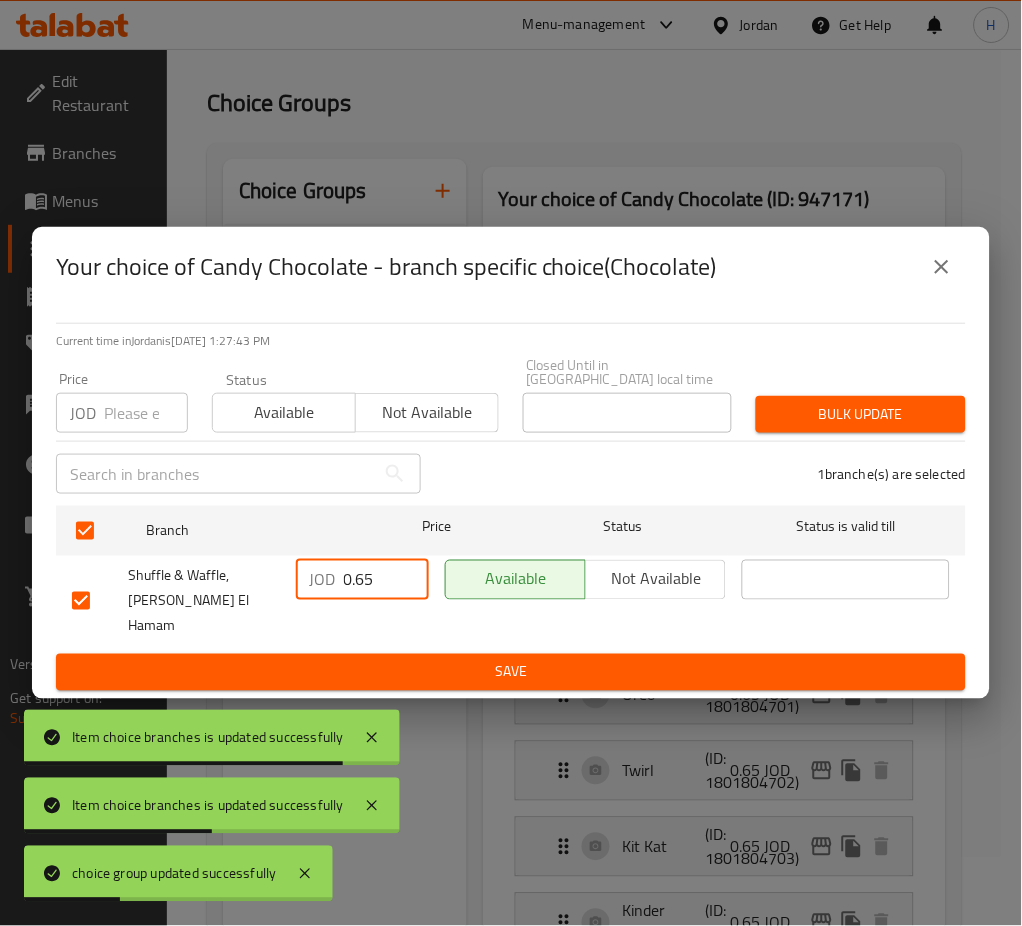 paste on "1." 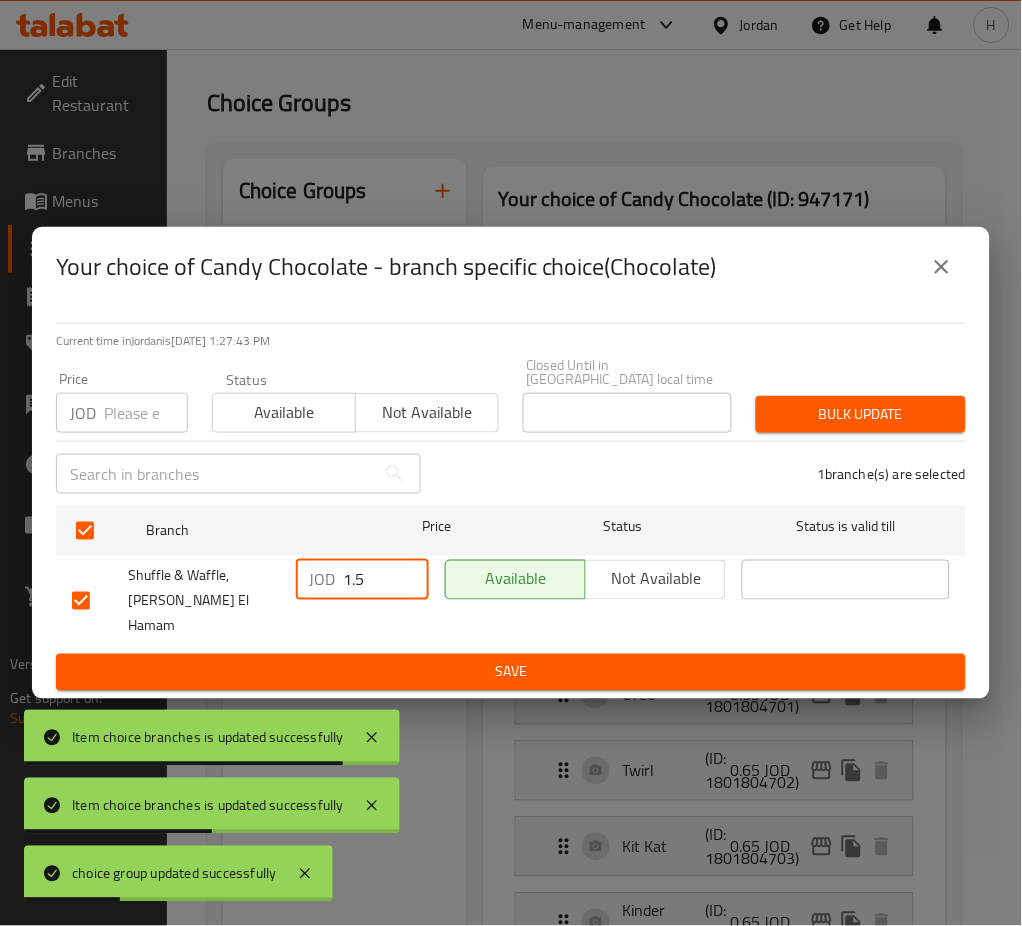type on "1.5" 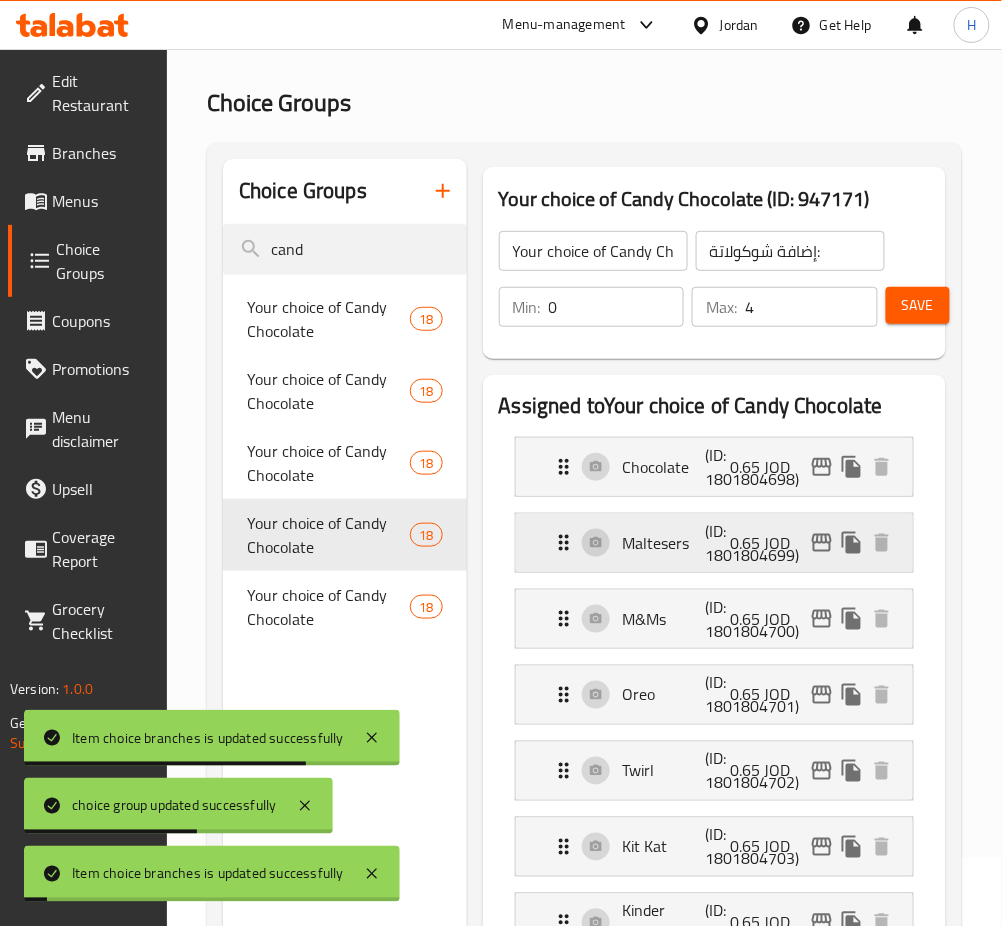 click 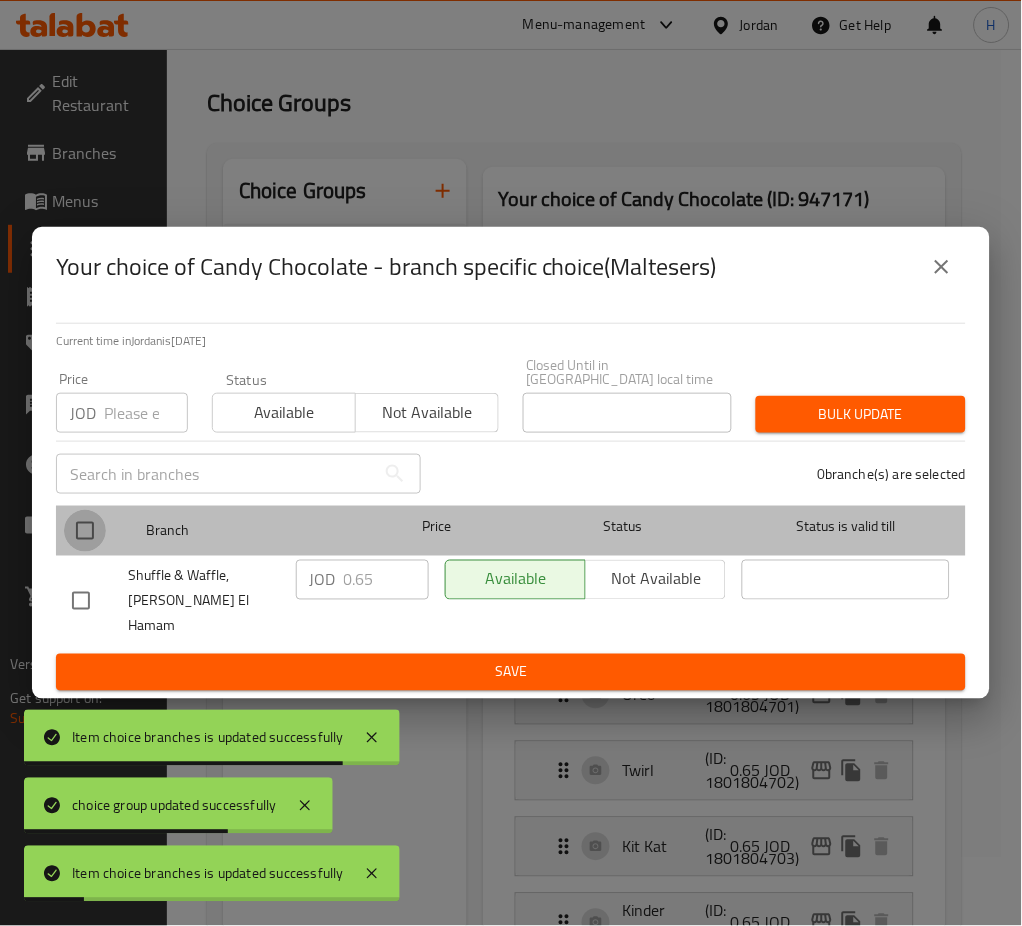 click at bounding box center [85, 531] 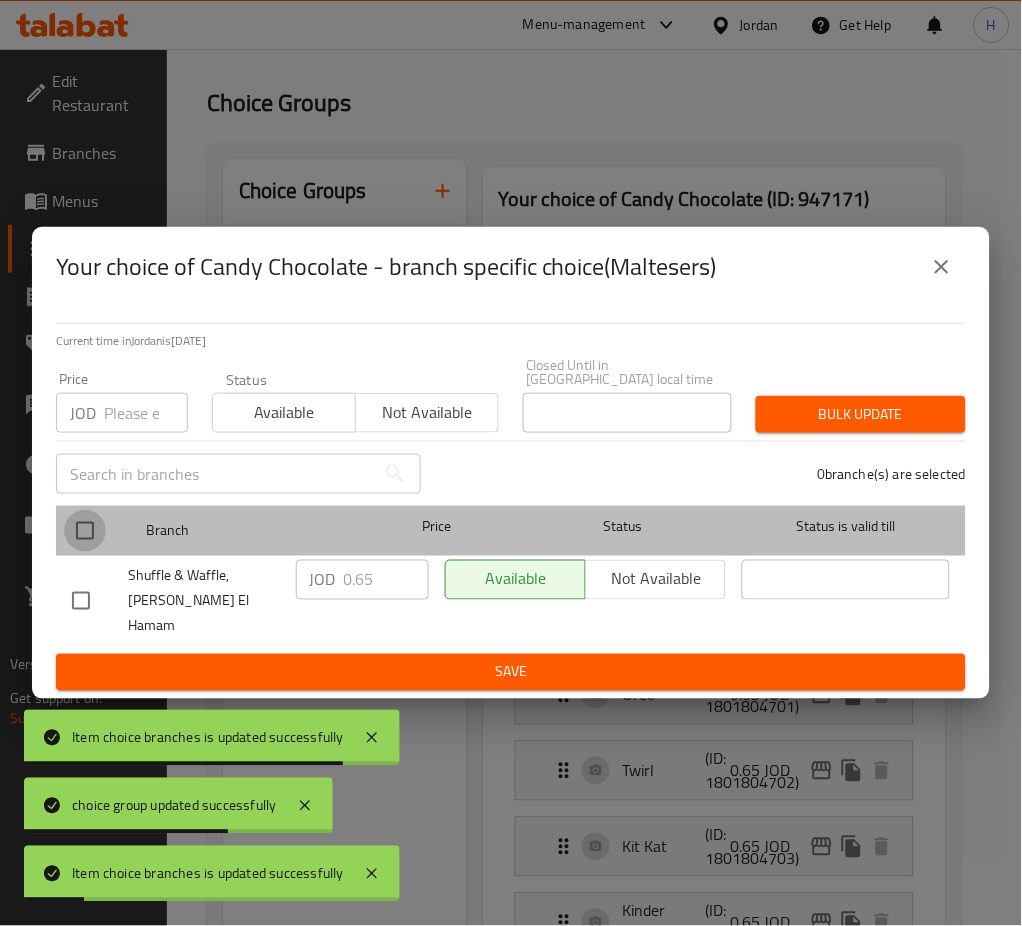 checkbox on "true" 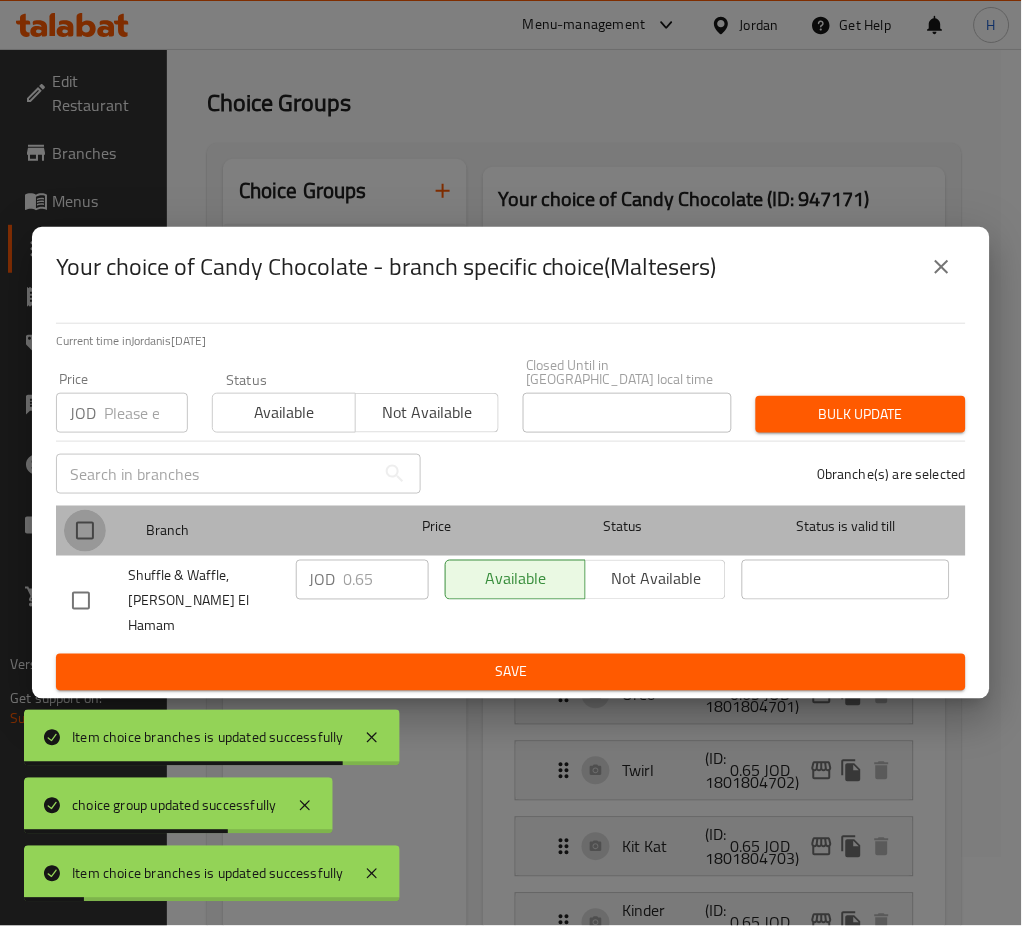 checkbox on "true" 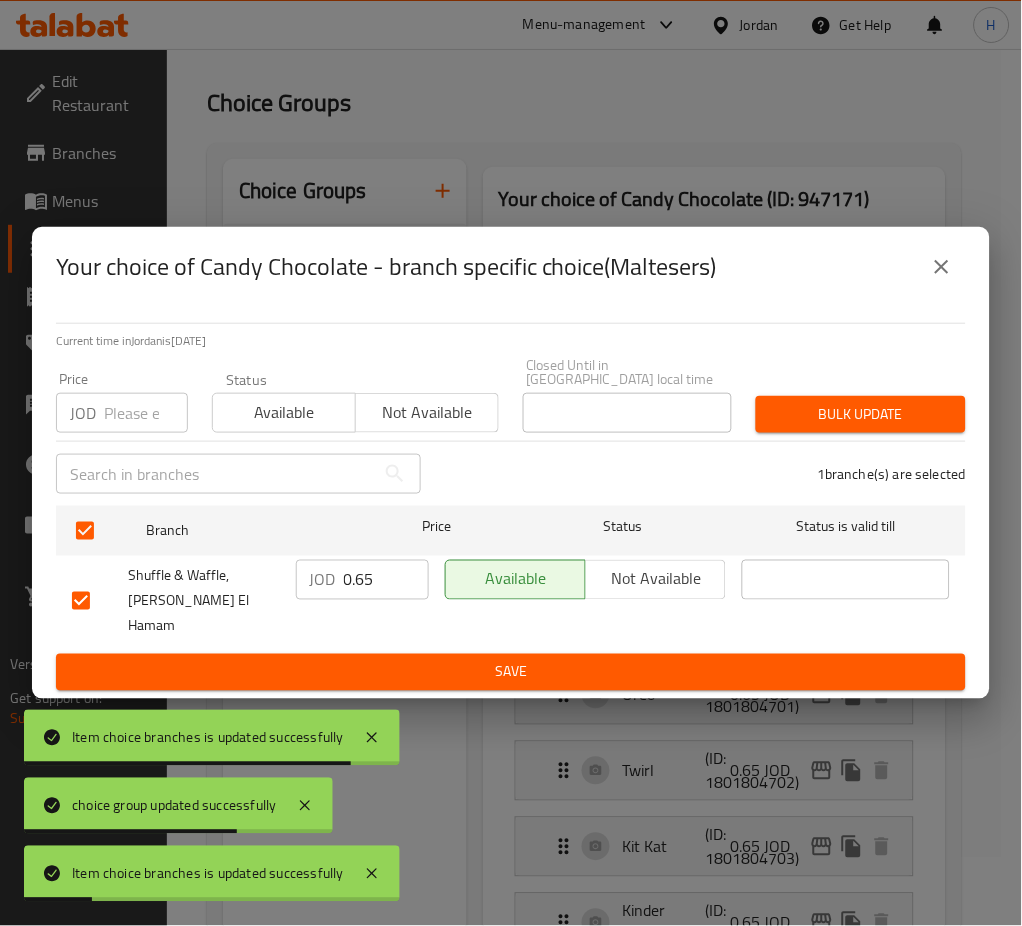 click on "JOD 0.65 ​" at bounding box center (362, 601) 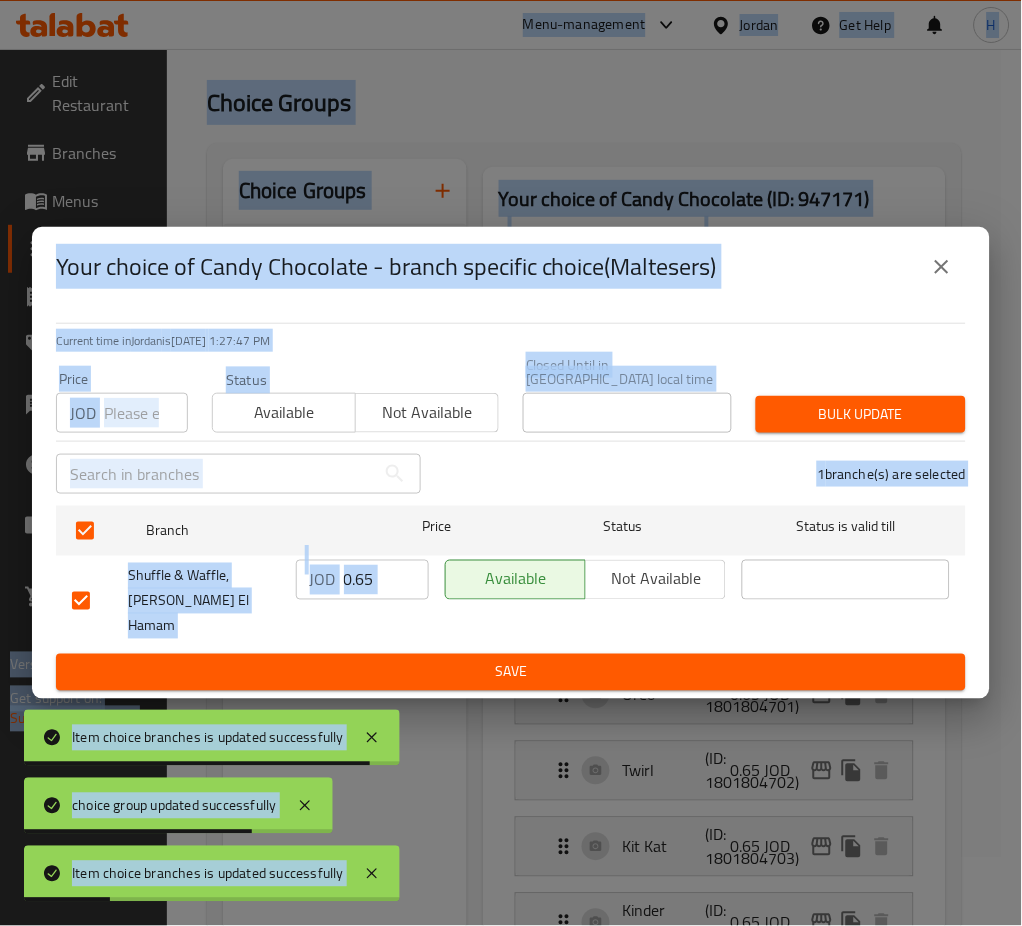 drag, startPoint x: 389, startPoint y: 581, endPoint x: 389, endPoint y: 619, distance: 38 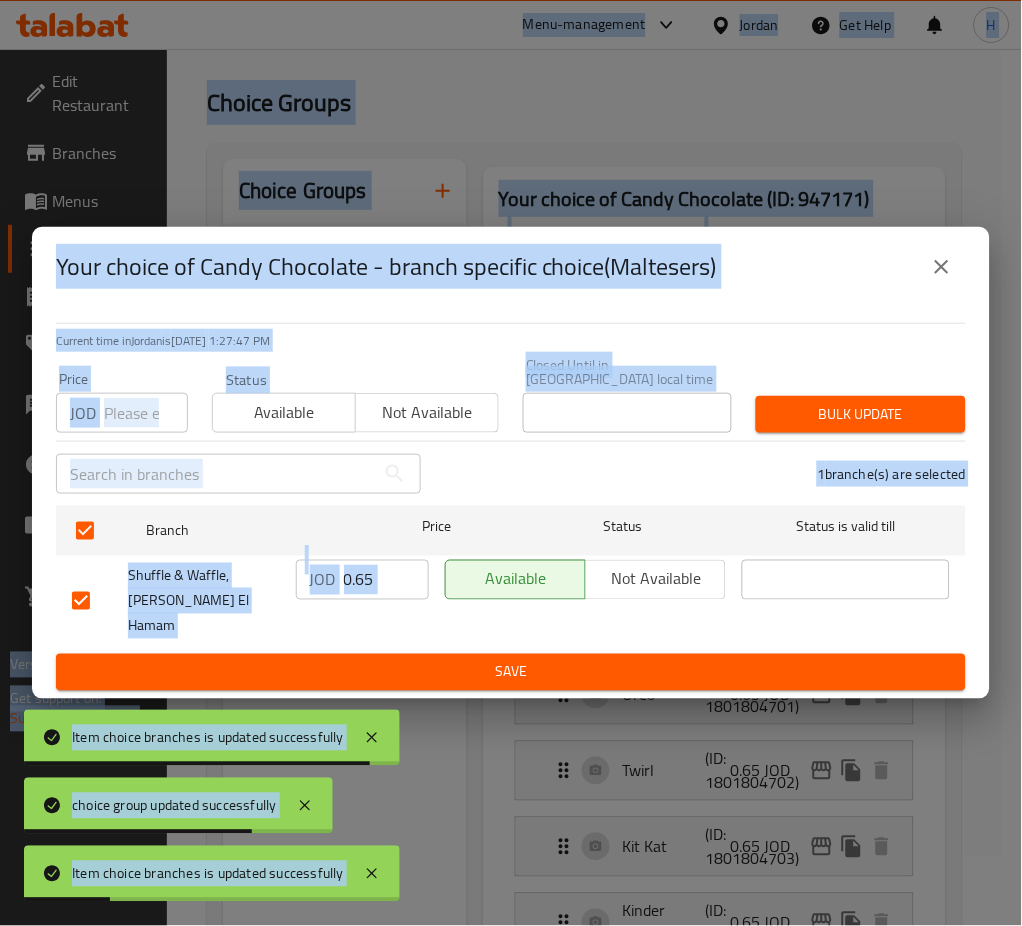 click on "0.65" at bounding box center [386, 580] 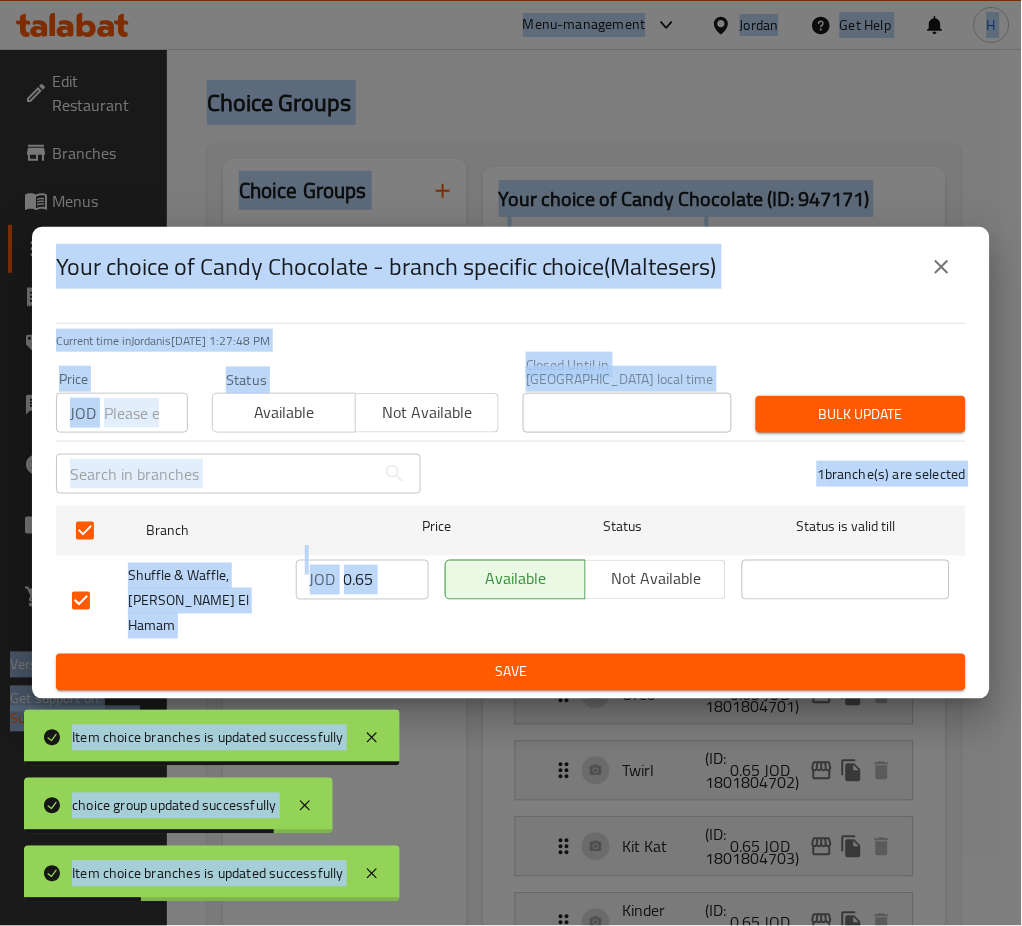click on "JOD 0.65 ​" at bounding box center (362, 601) 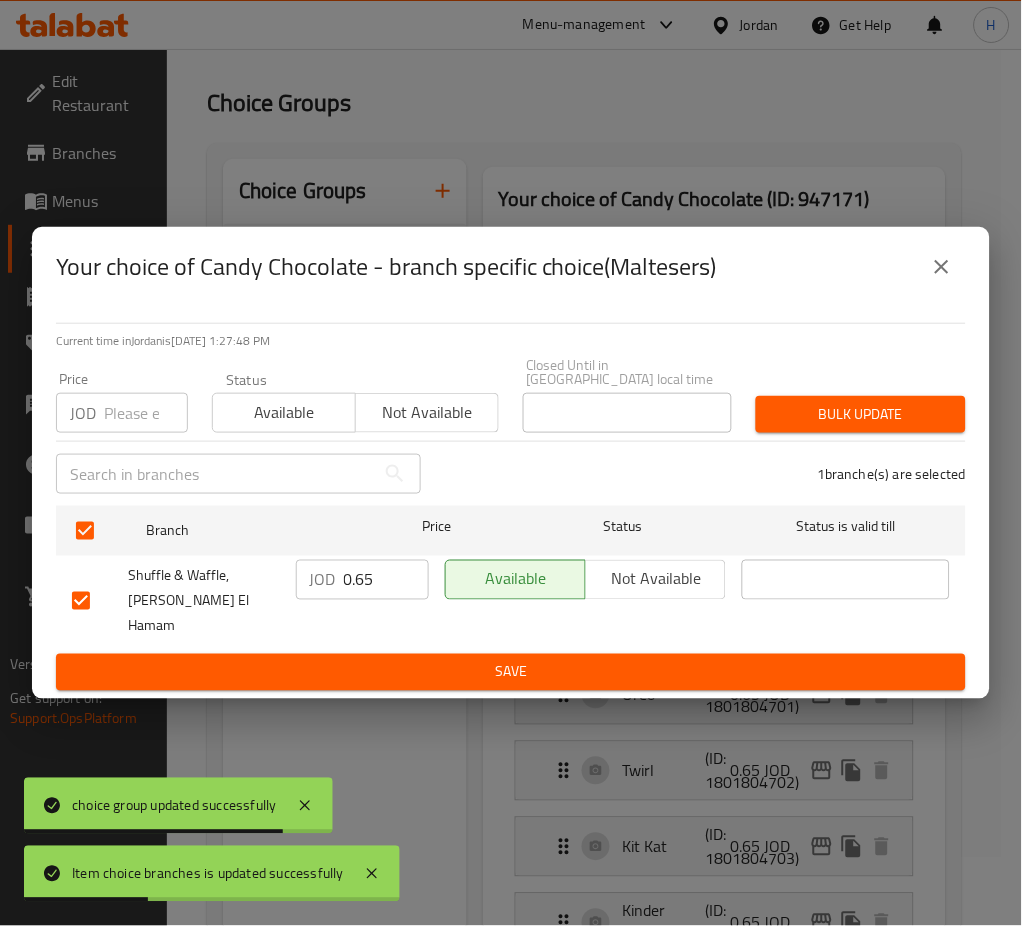 click on "0.65" at bounding box center (386, 580) 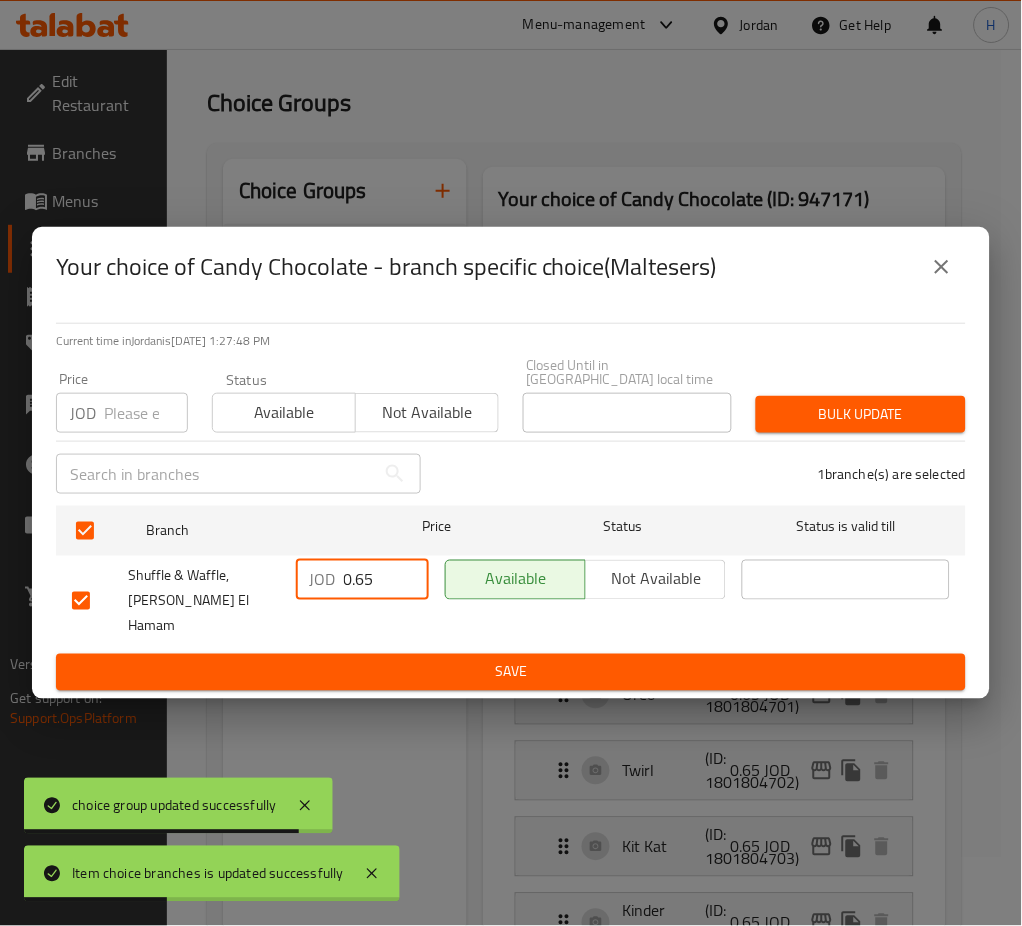 paste on "1." 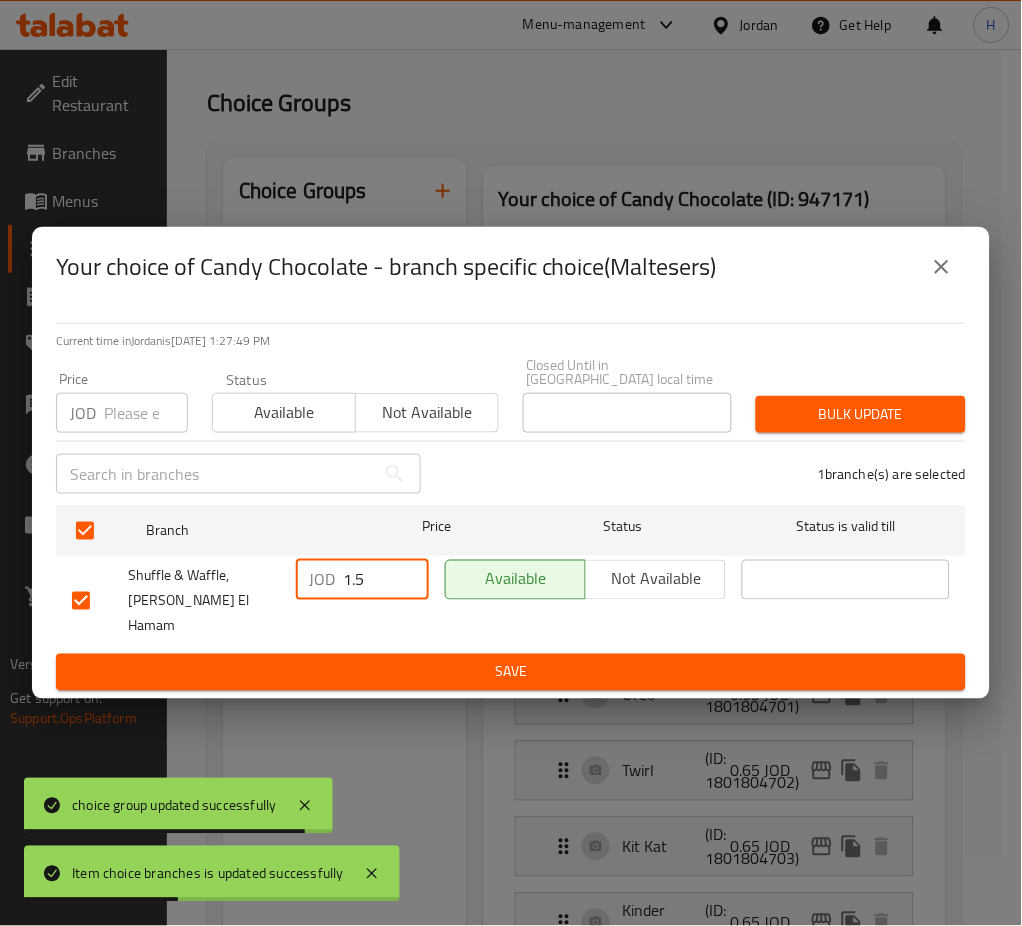 type on "1.5" 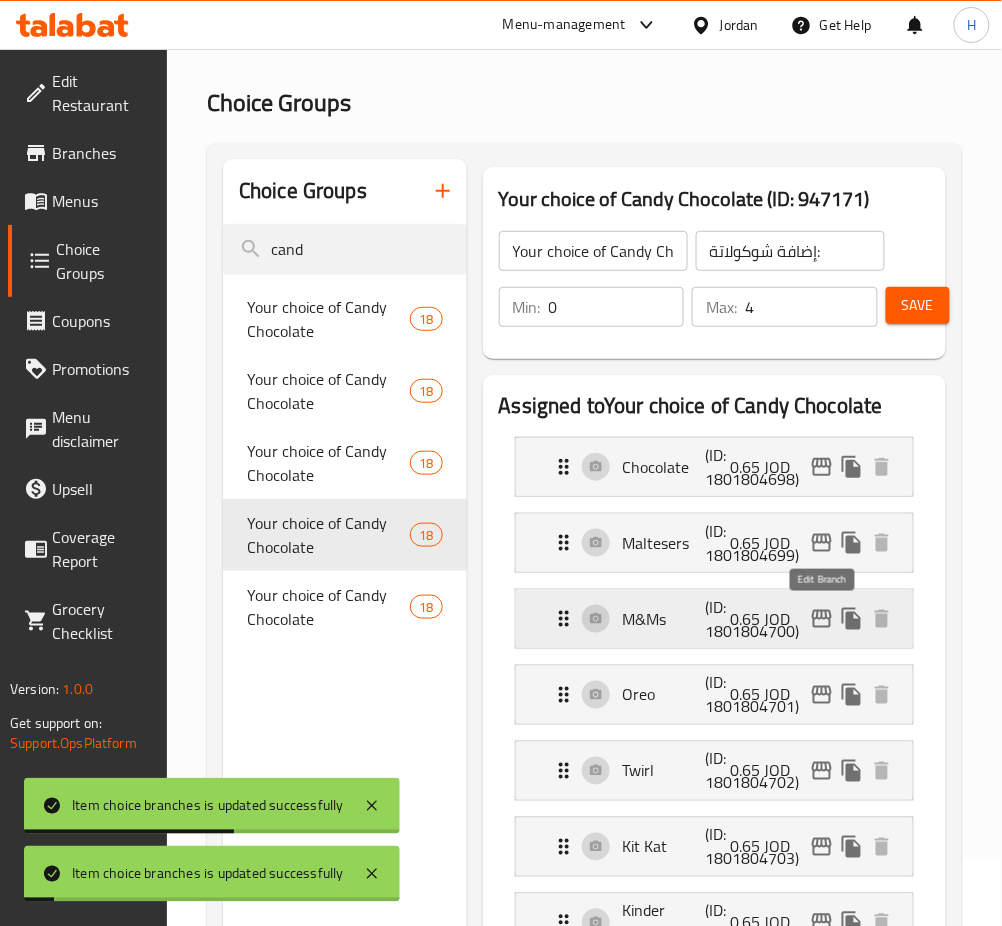 click at bounding box center (822, 619) 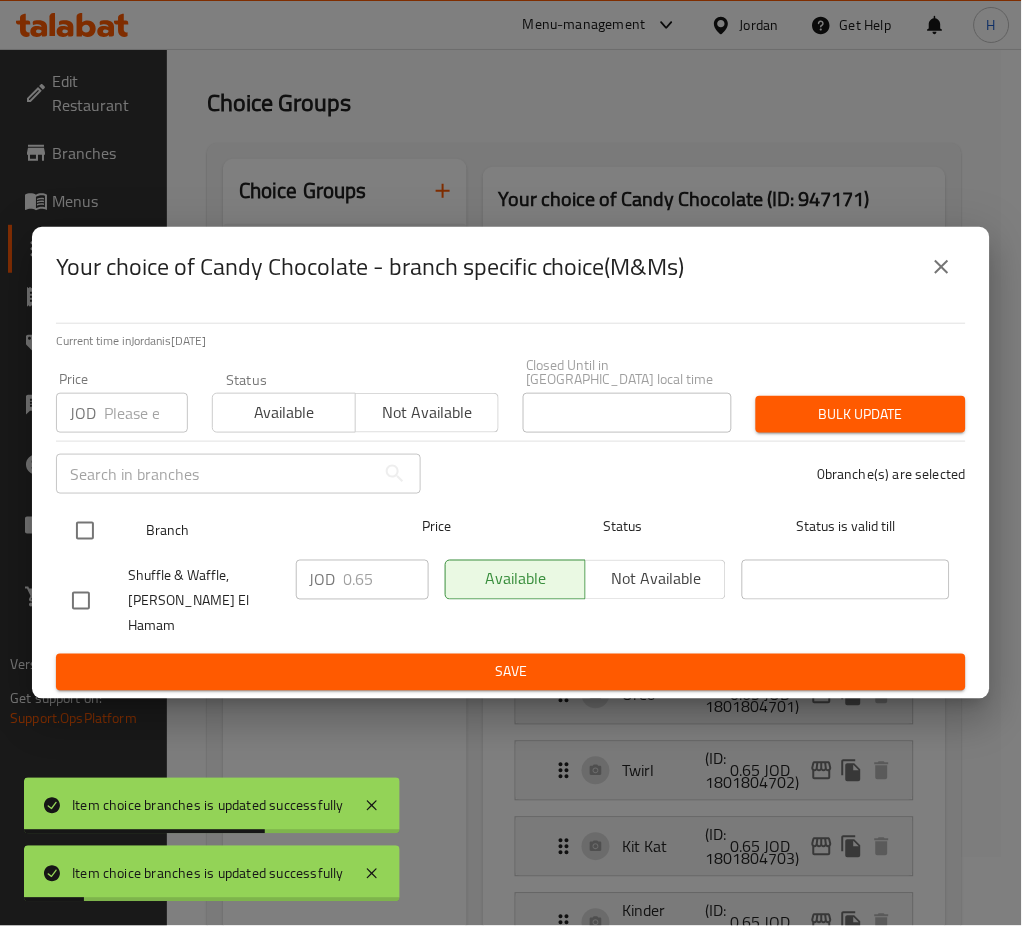 click at bounding box center [85, 531] 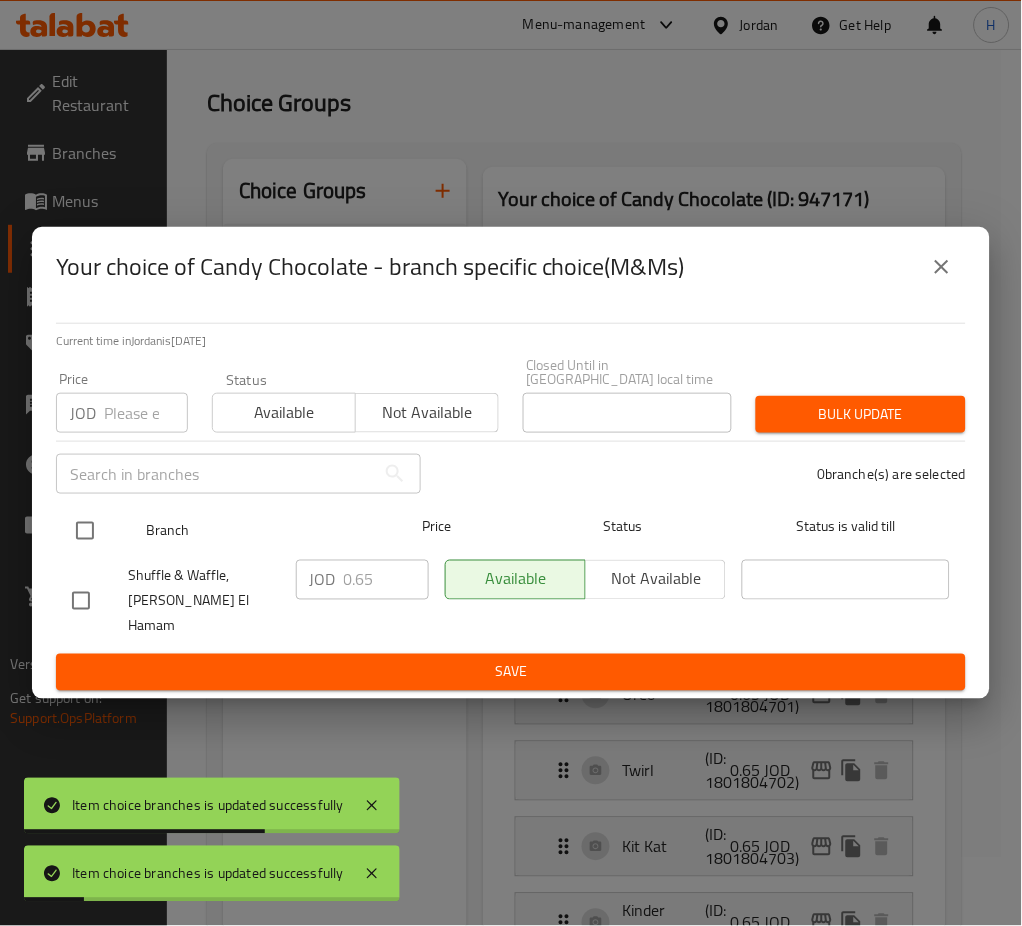 checkbox on "true" 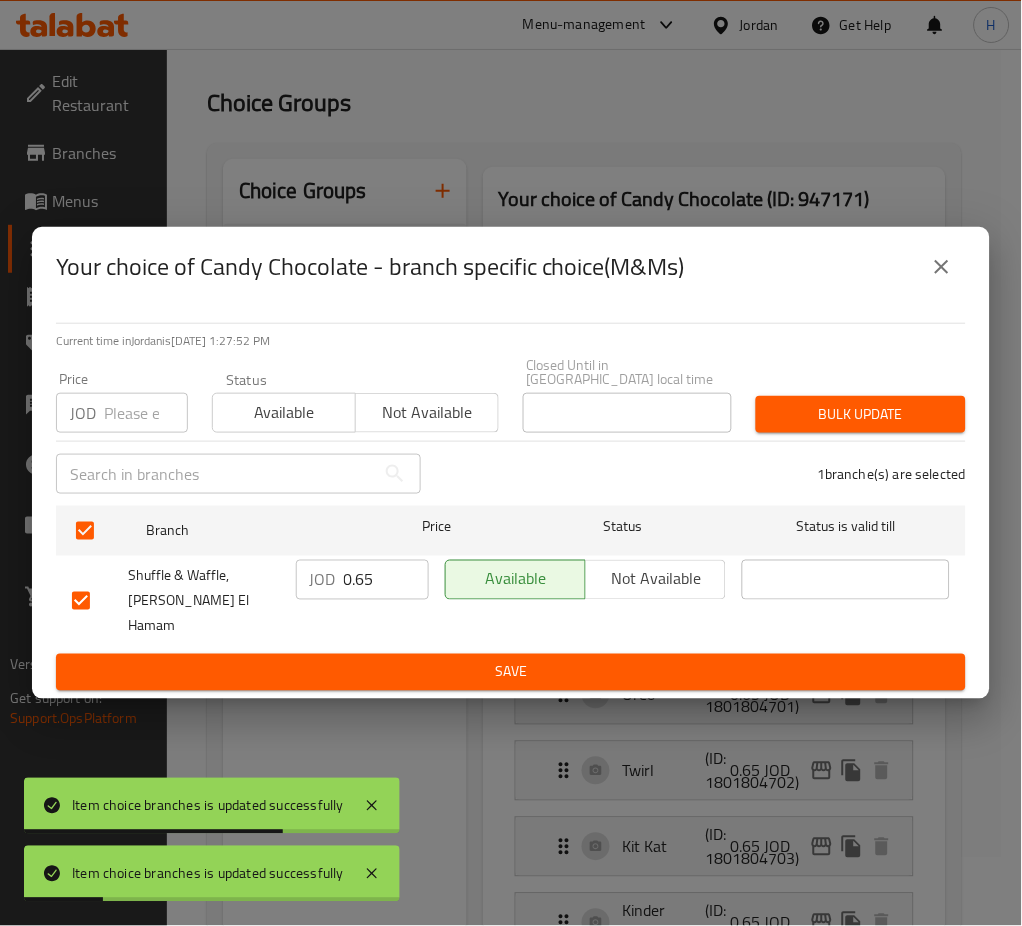 click on "0.65" at bounding box center [386, 580] 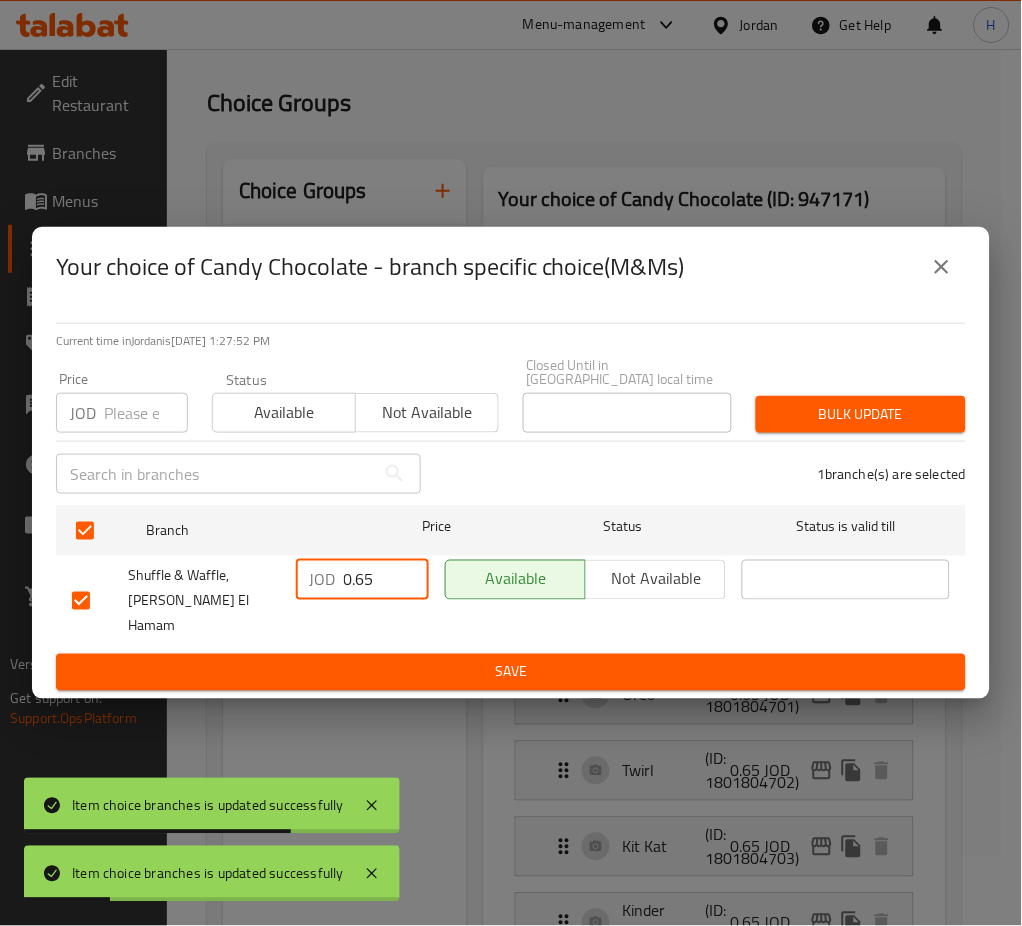 paste on "1." 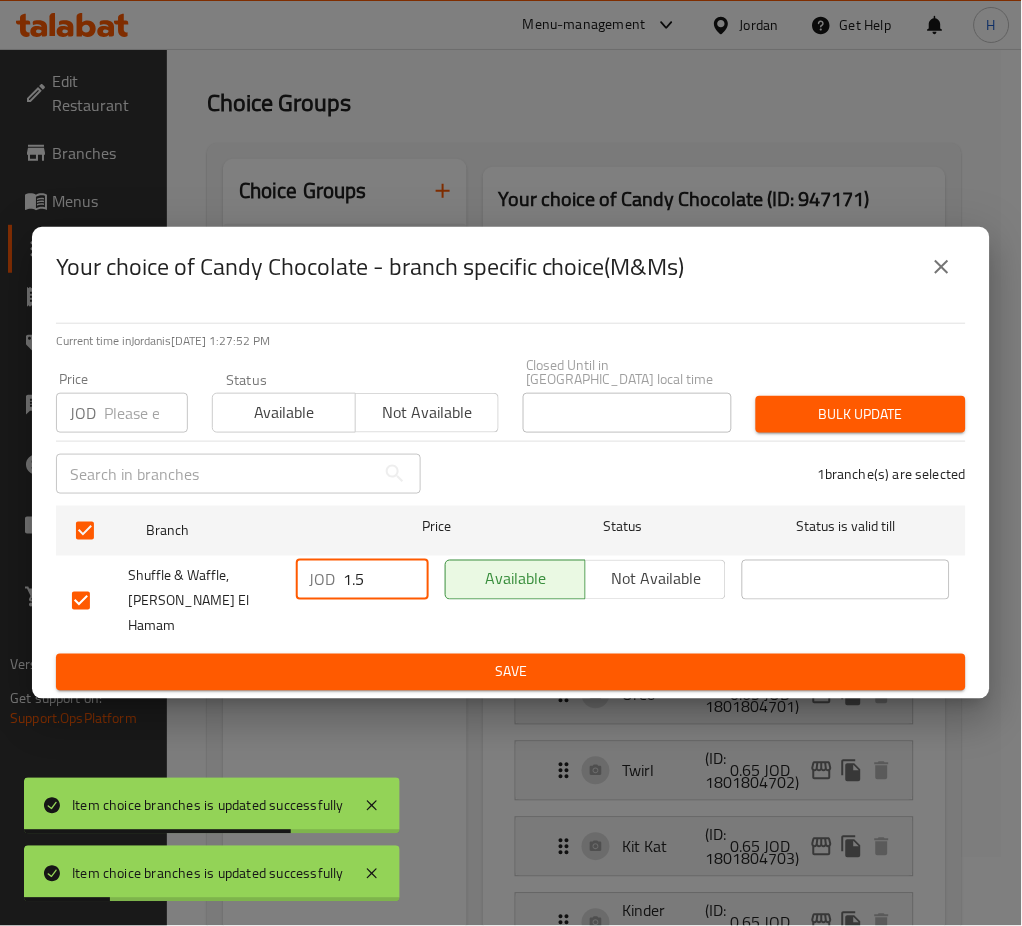 type on "1.5" 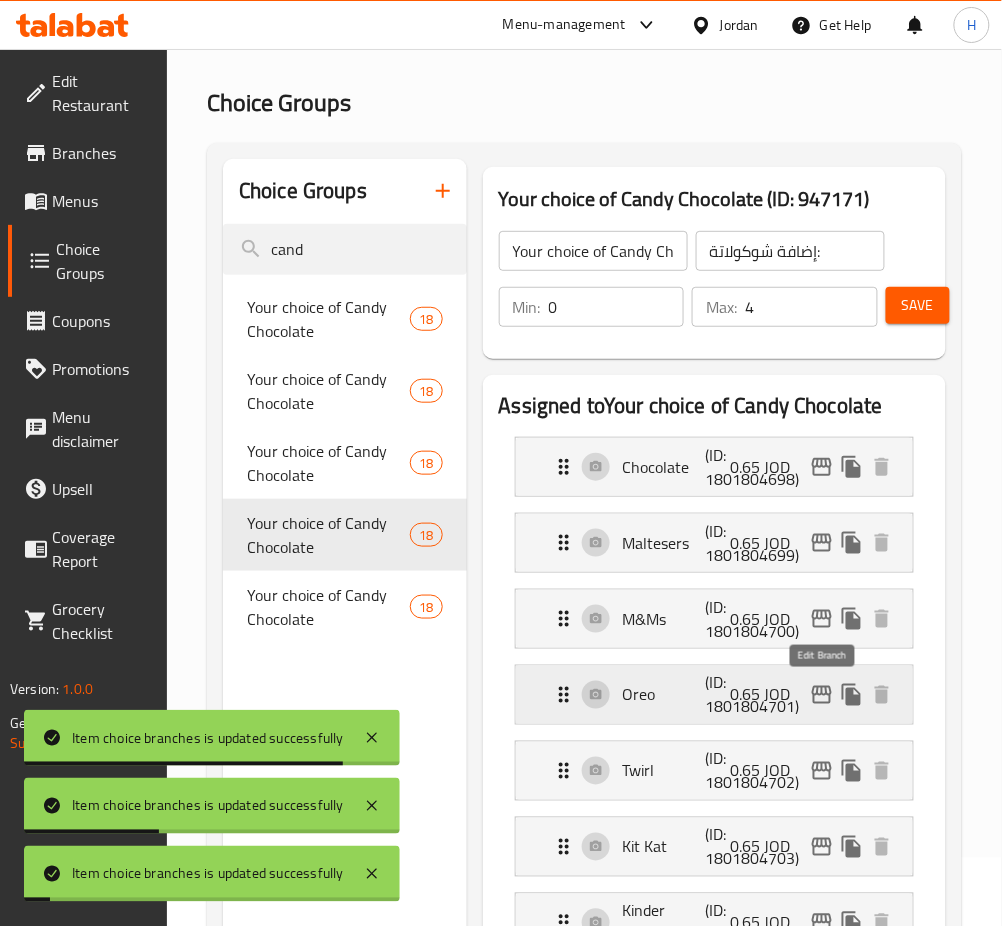 click 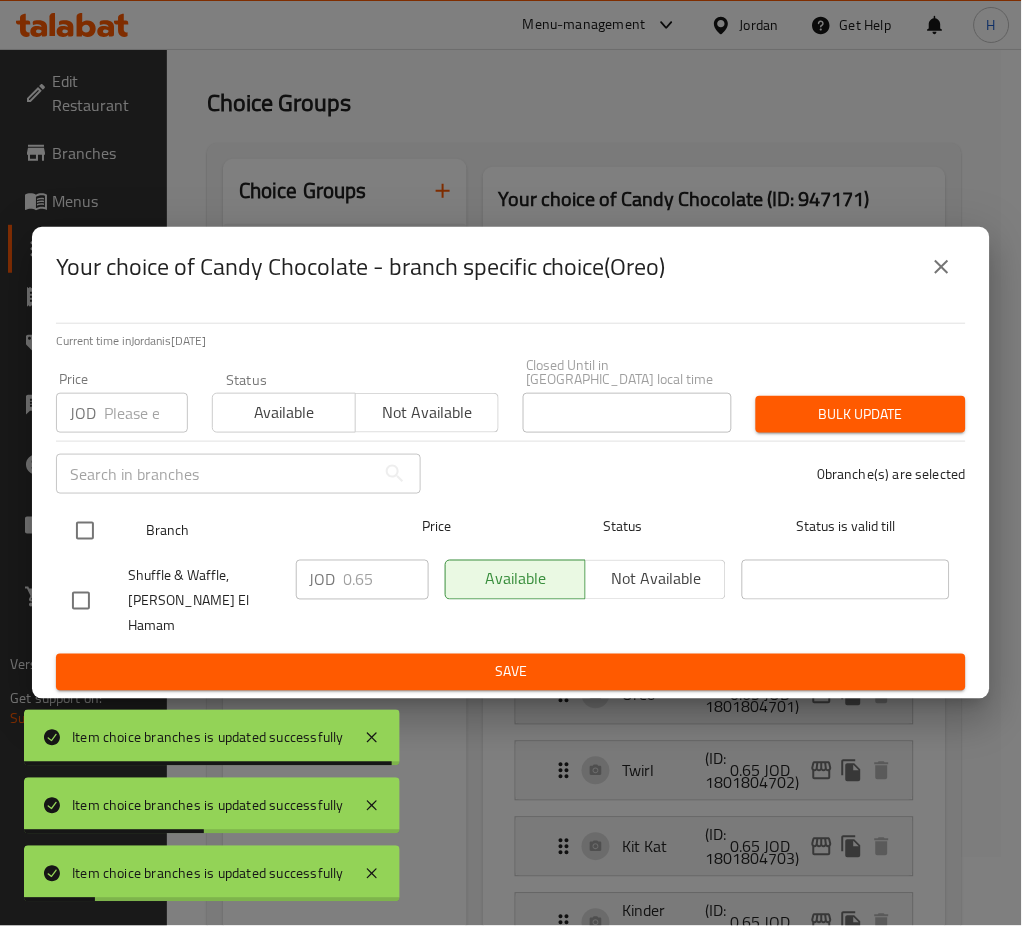 click at bounding box center (85, 531) 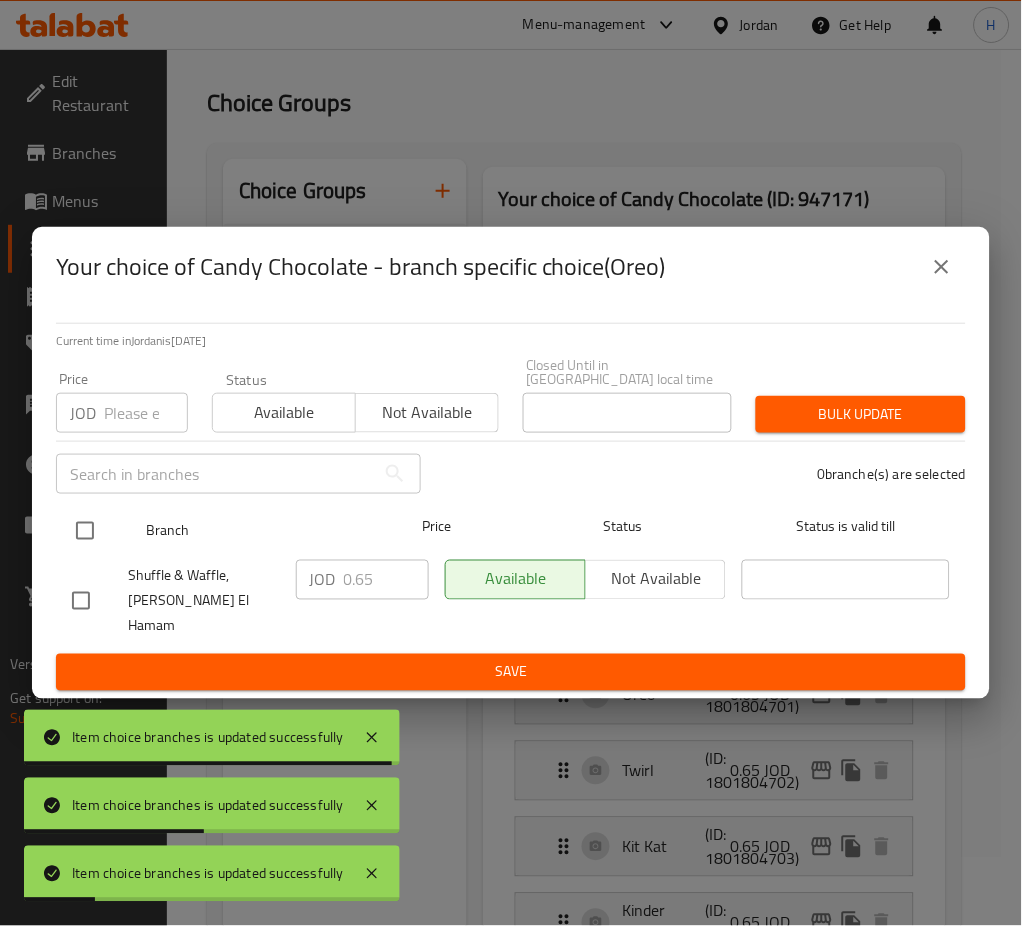 checkbox on "true" 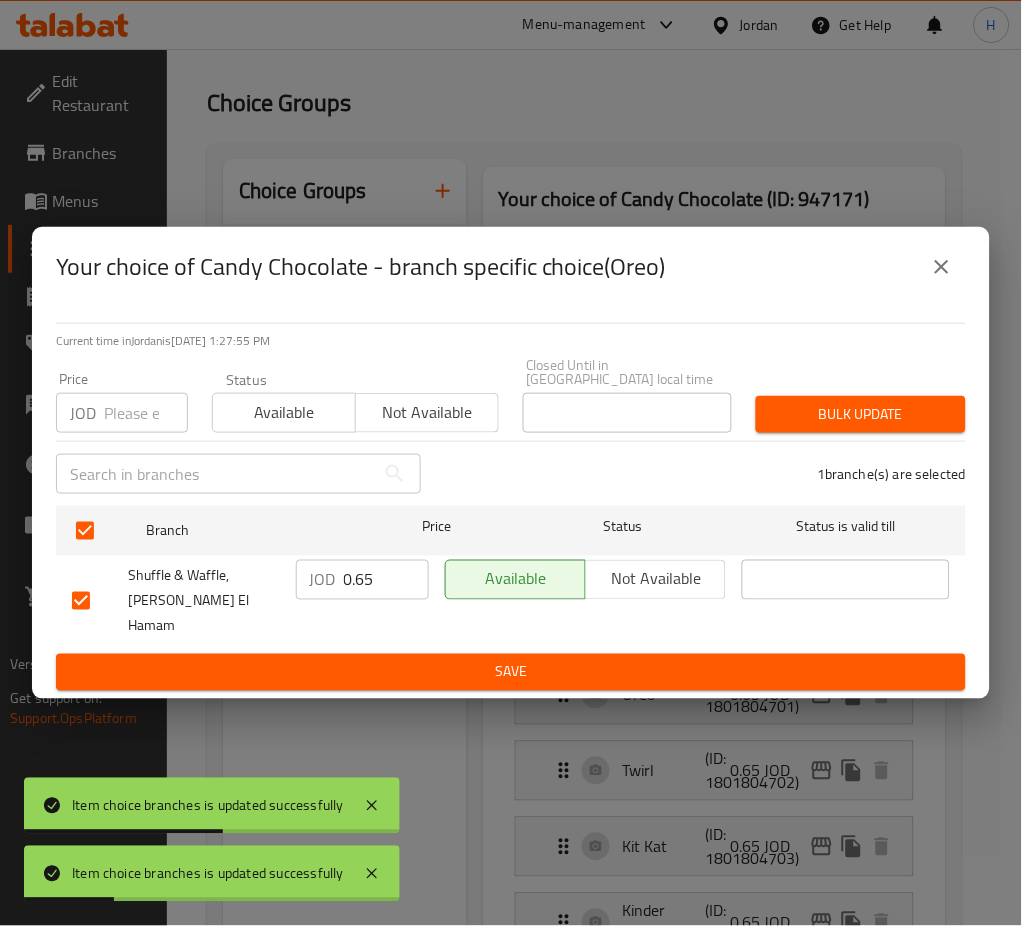 drag, startPoint x: 365, startPoint y: 577, endPoint x: 424, endPoint y: 632, distance: 80.65978 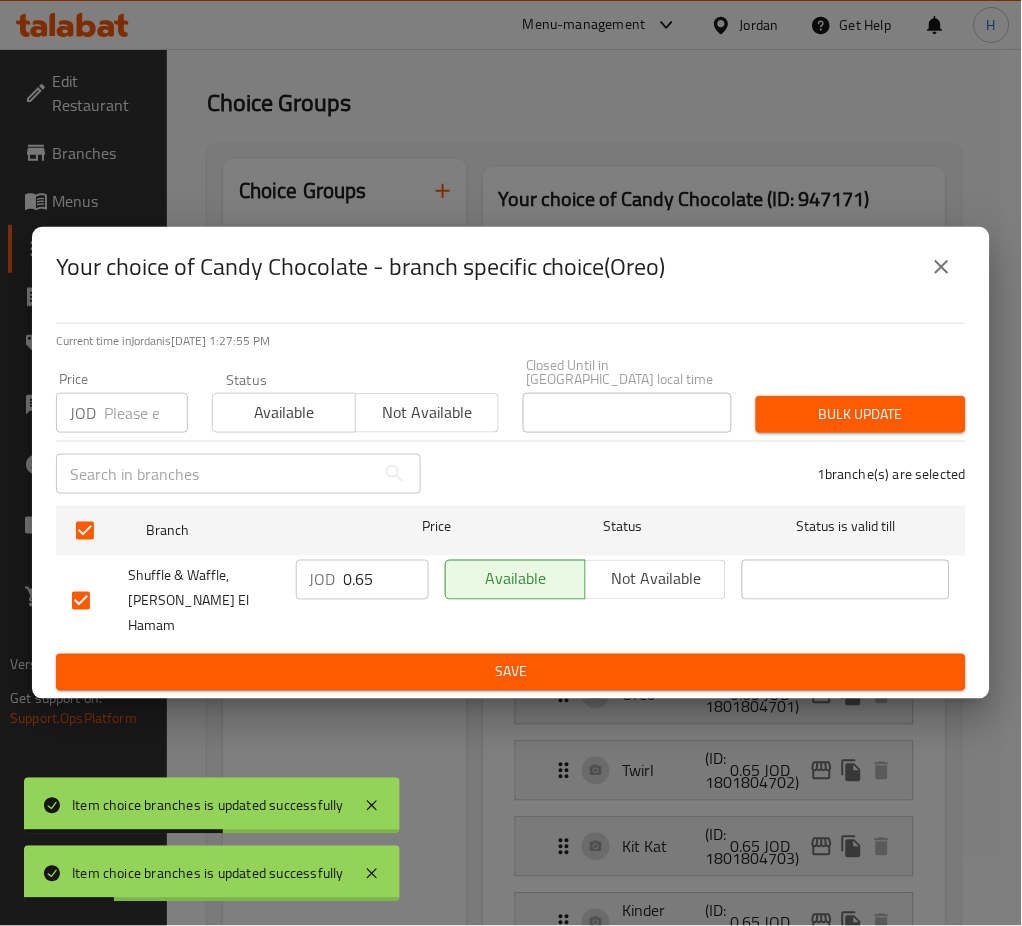 click on "0.65" at bounding box center [386, 580] 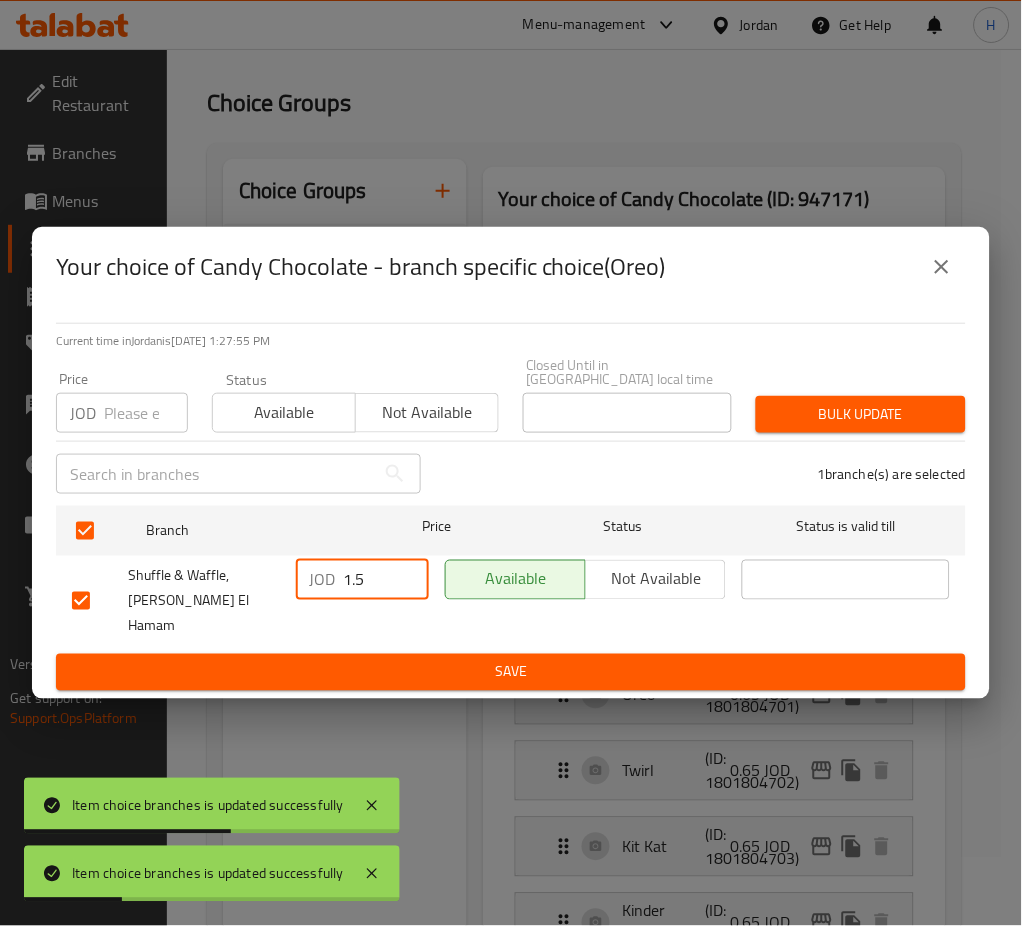 type on "1.5" 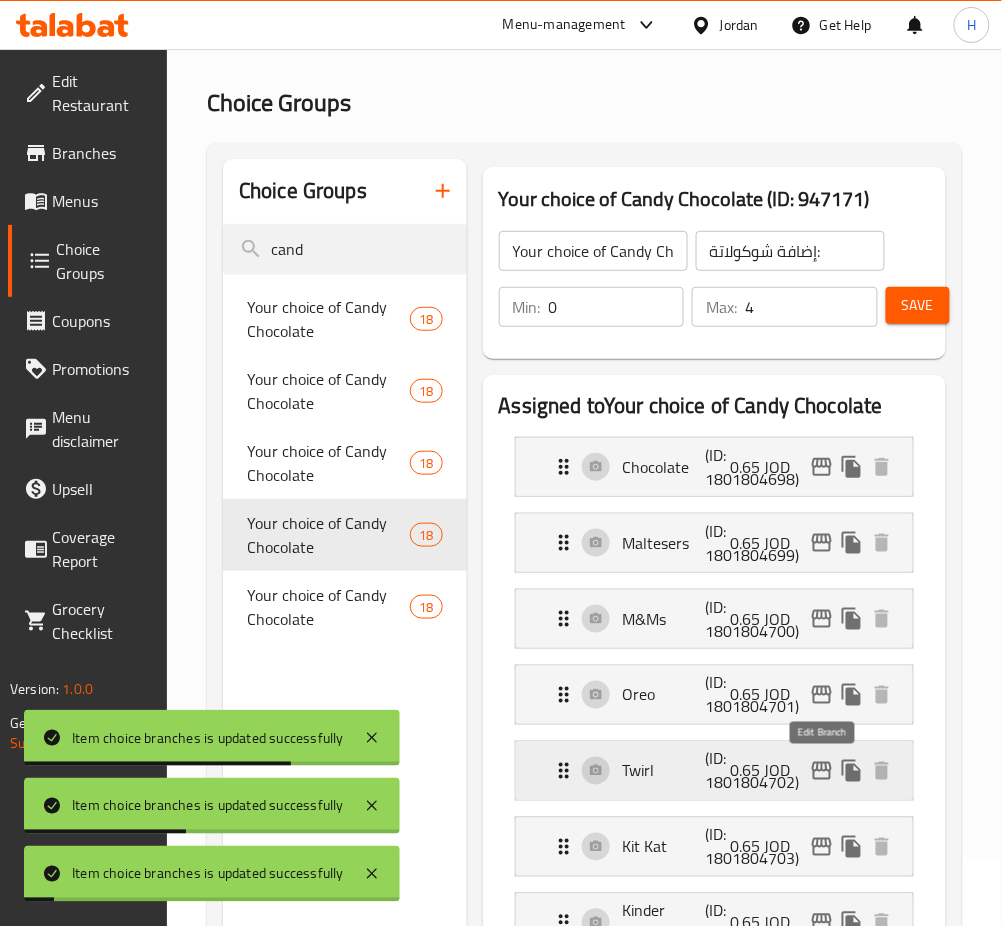click 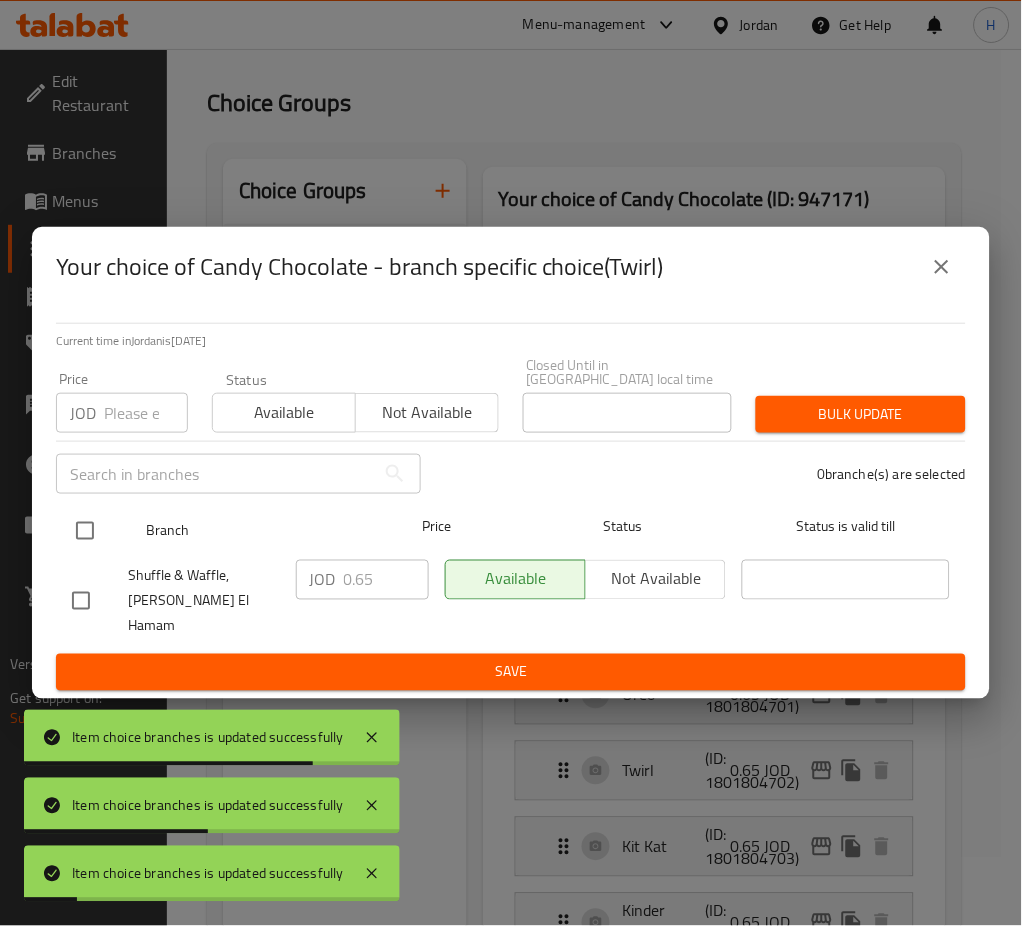 click at bounding box center (85, 531) 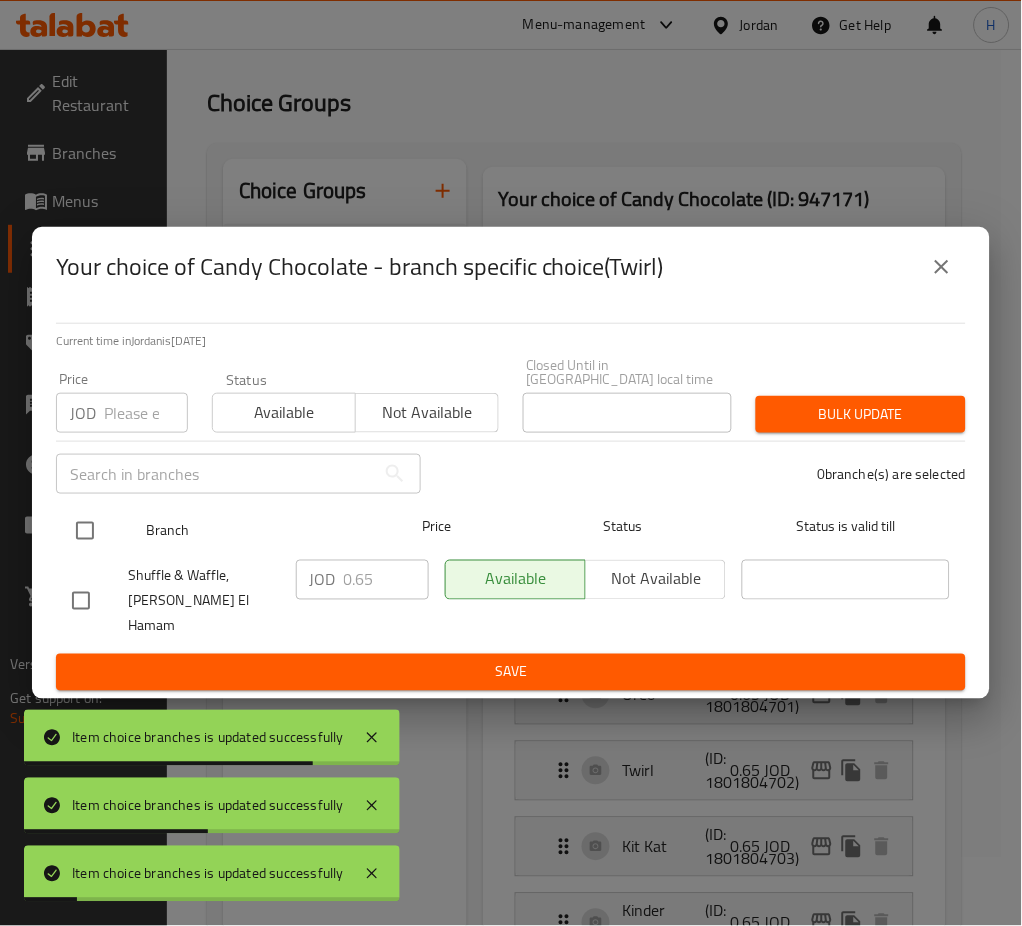 checkbox on "true" 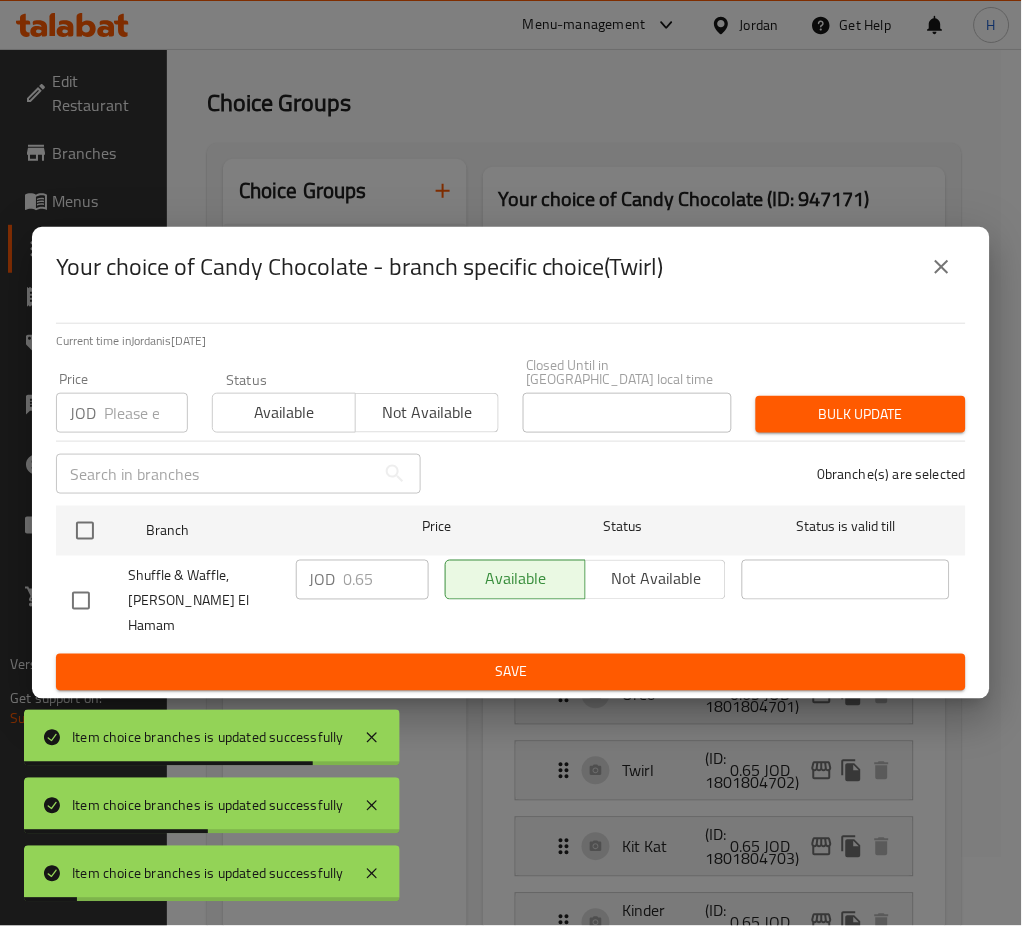 checkbox on "true" 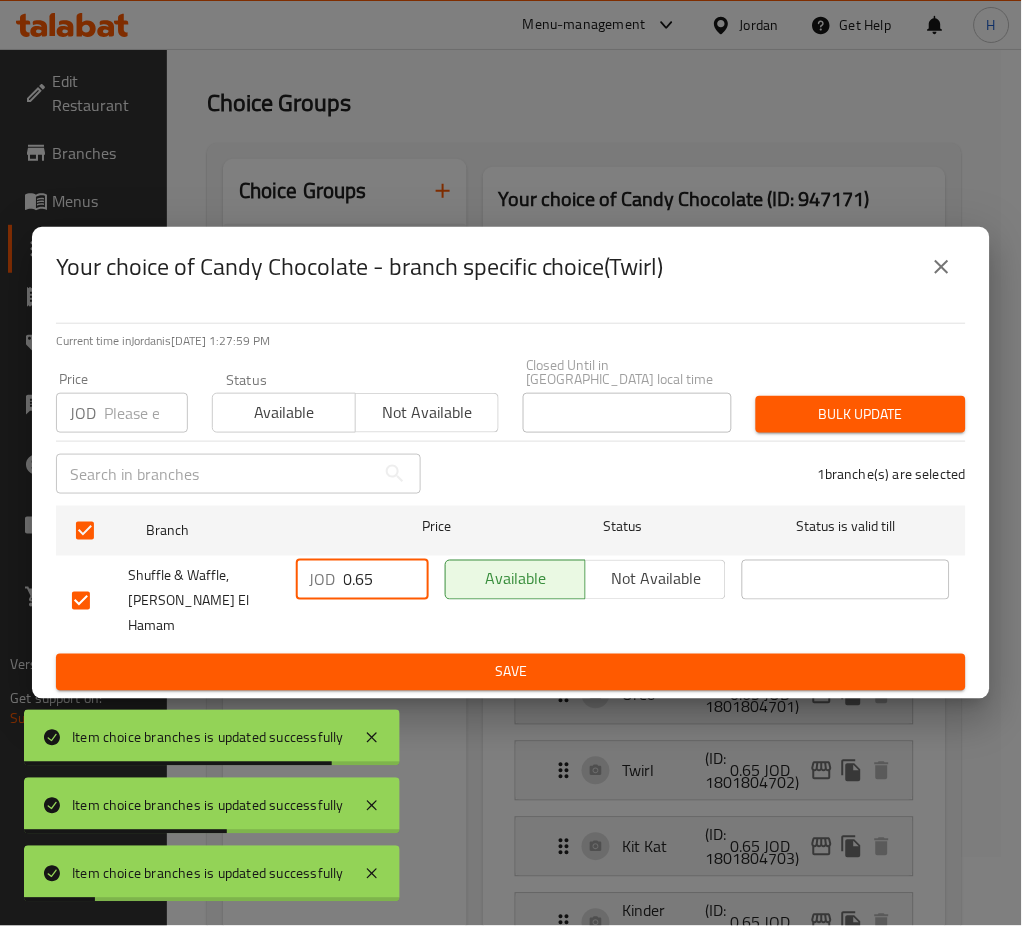 click on "0.65" at bounding box center (386, 580) 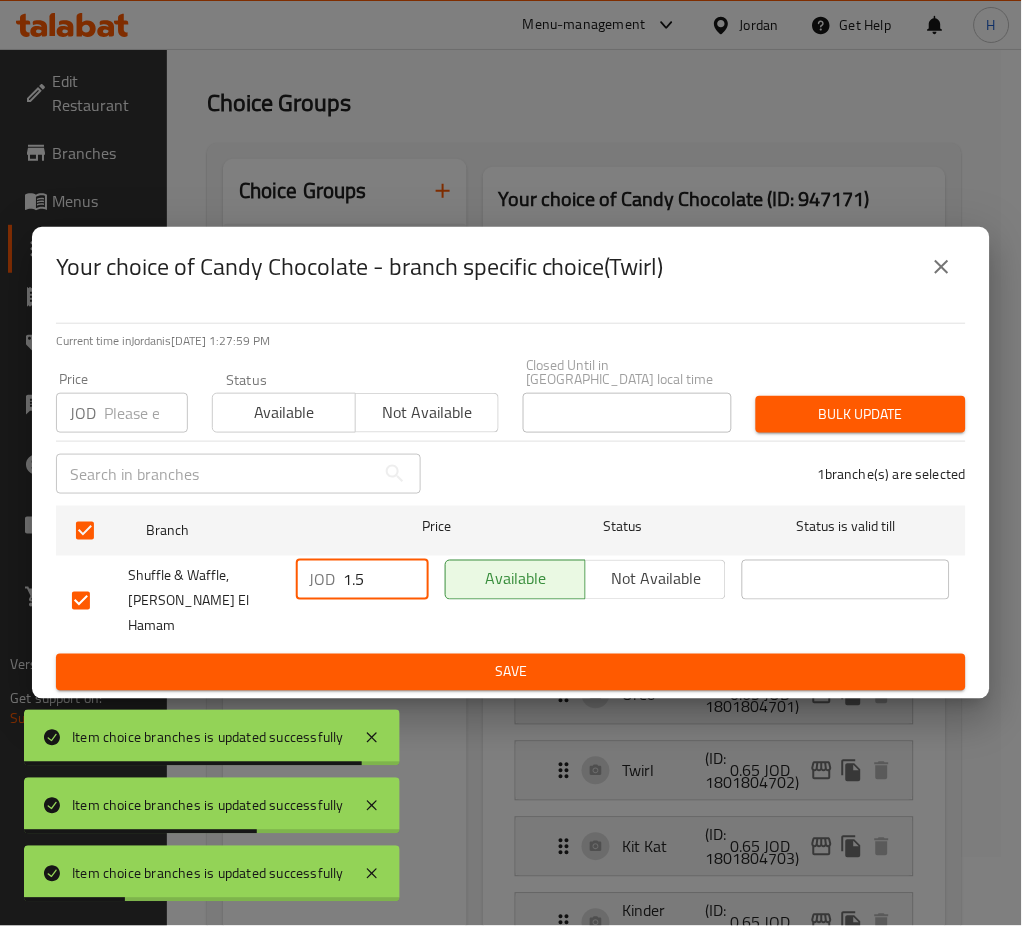type on "1.5" 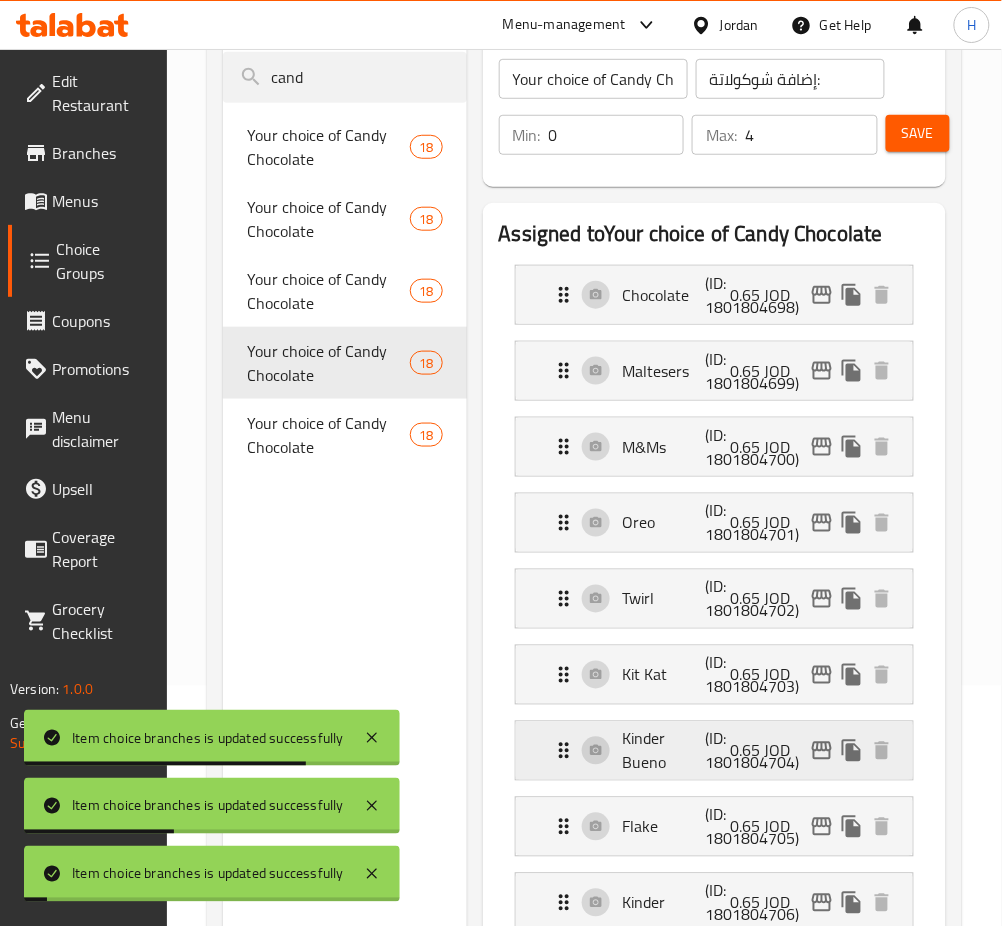 scroll, scrollTop: 334, scrollLeft: 0, axis: vertical 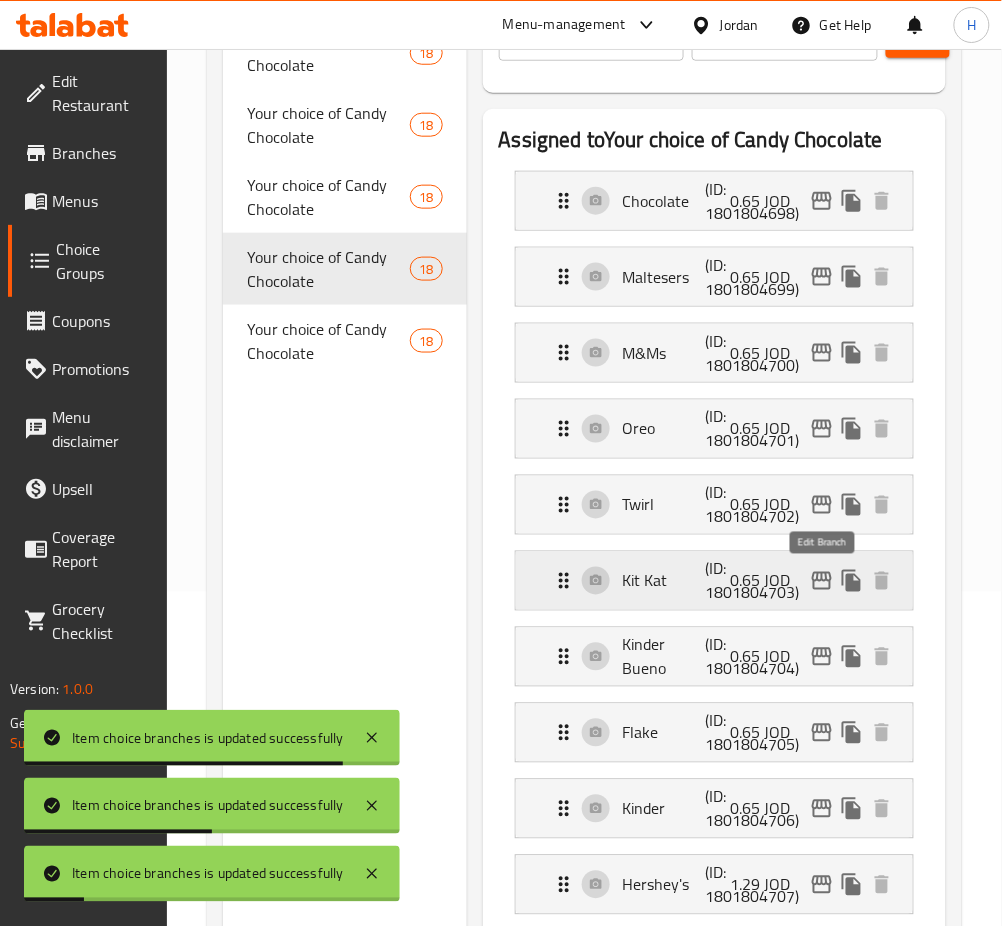 click 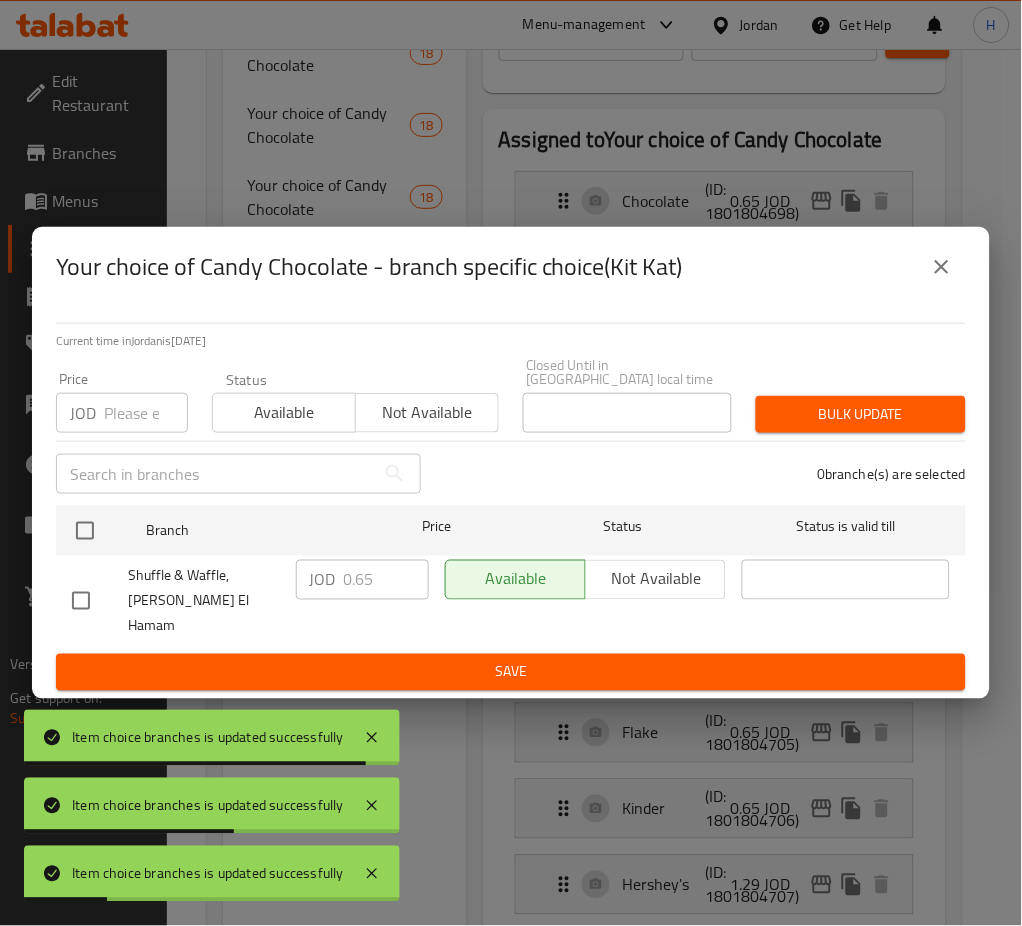 drag, startPoint x: 86, startPoint y: 534, endPoint x: 364, endPoint y: 603, distance: 286.435 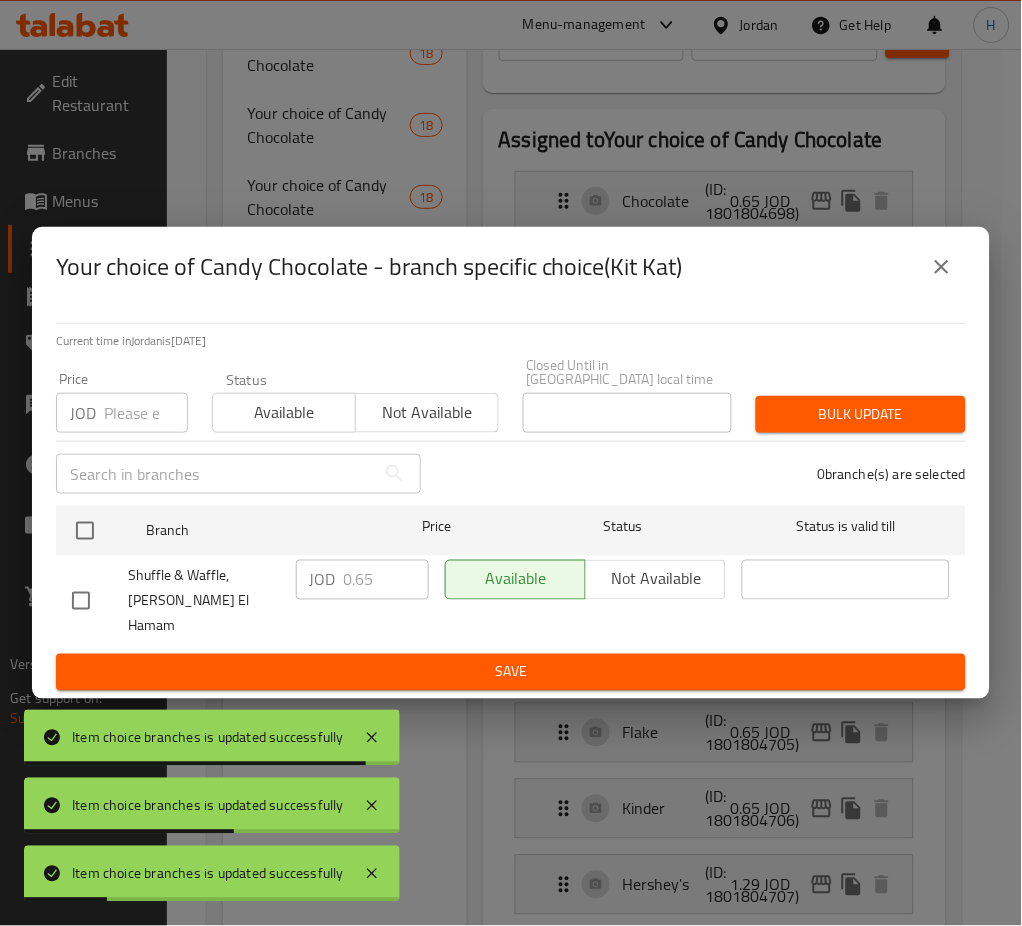 click at bounding box center (85, 531) 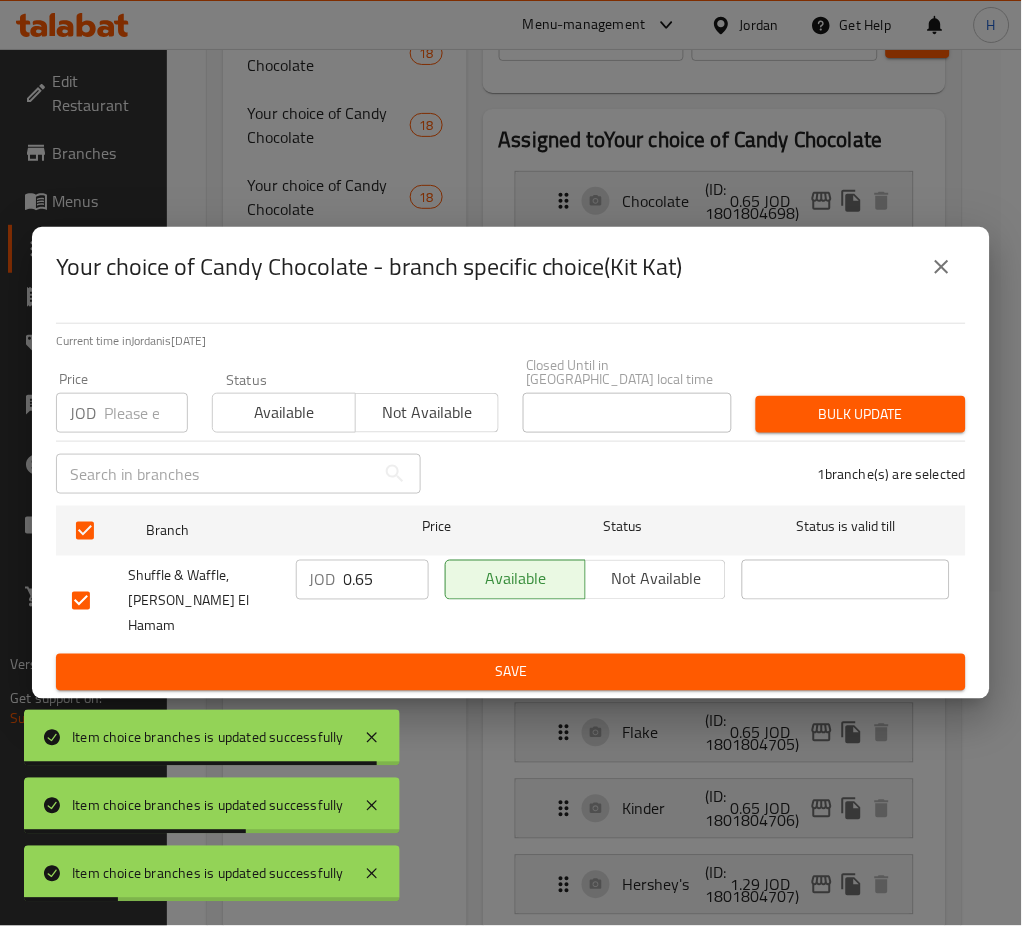 click on "0.65" at bounding box center [386, 580] 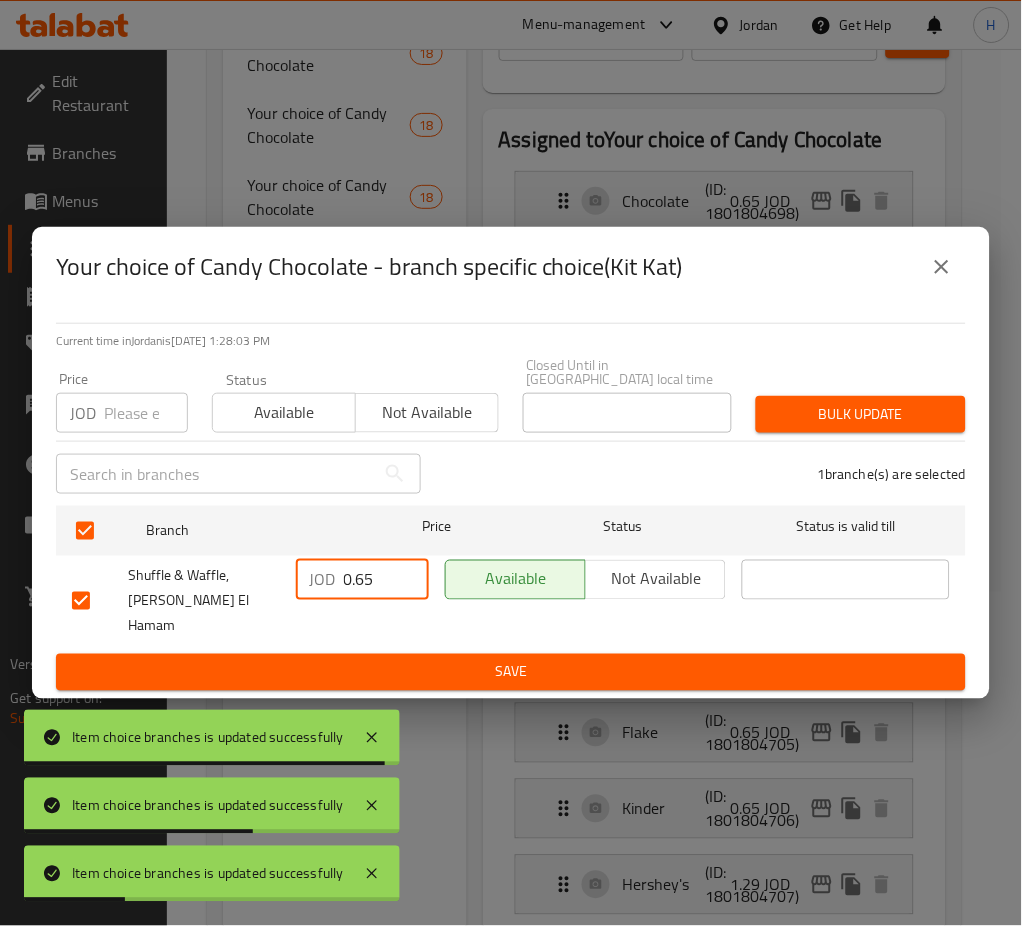 paste on "1." 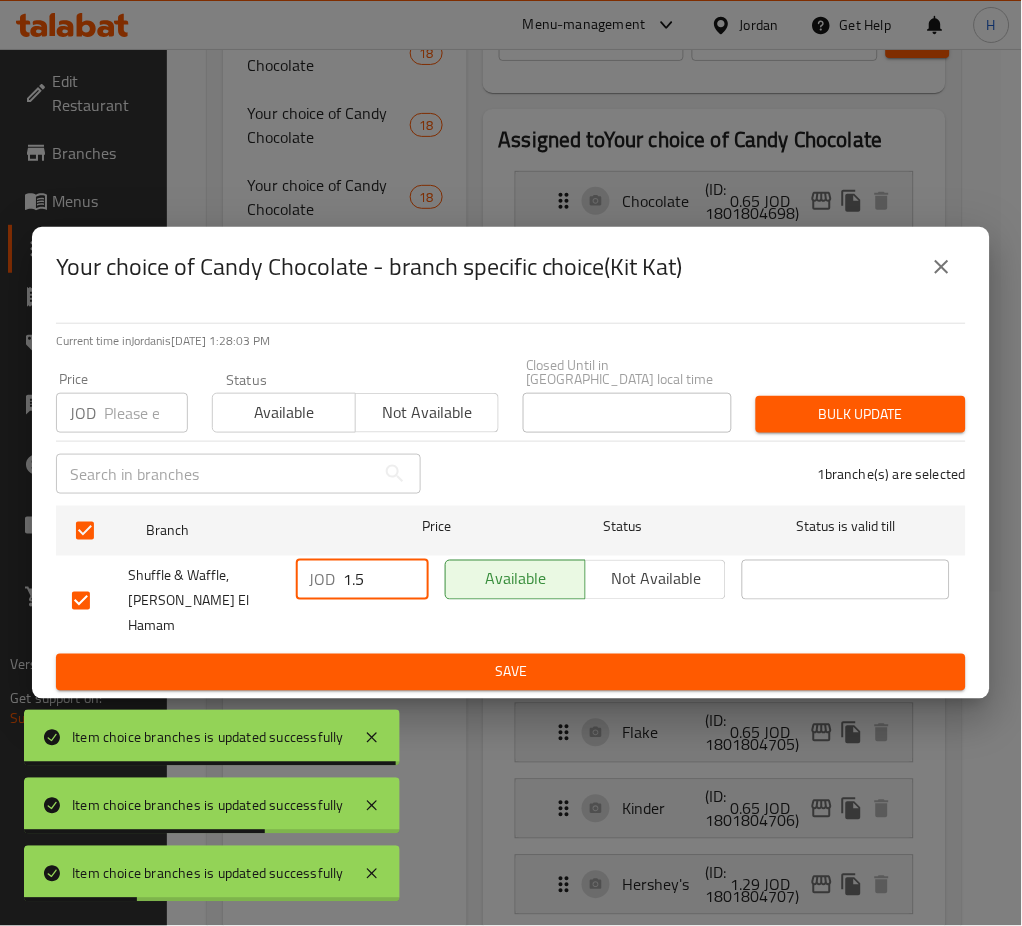 type on "1.5" 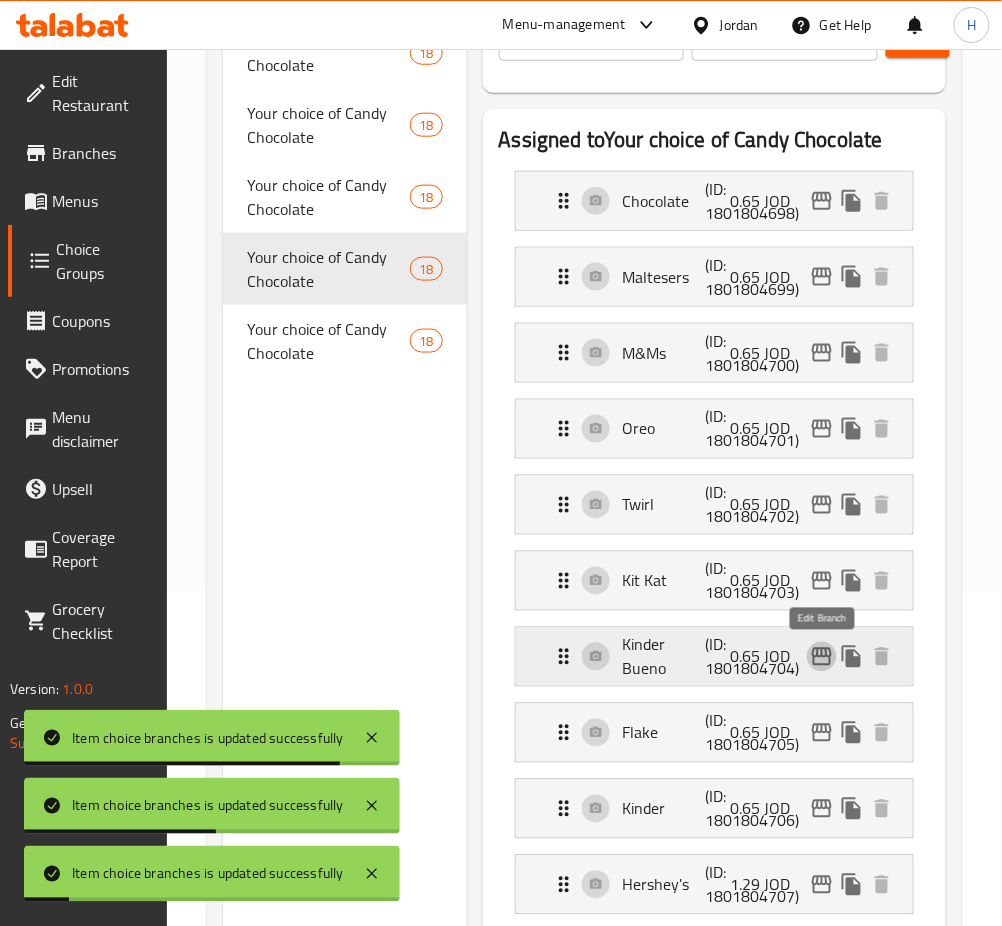 click 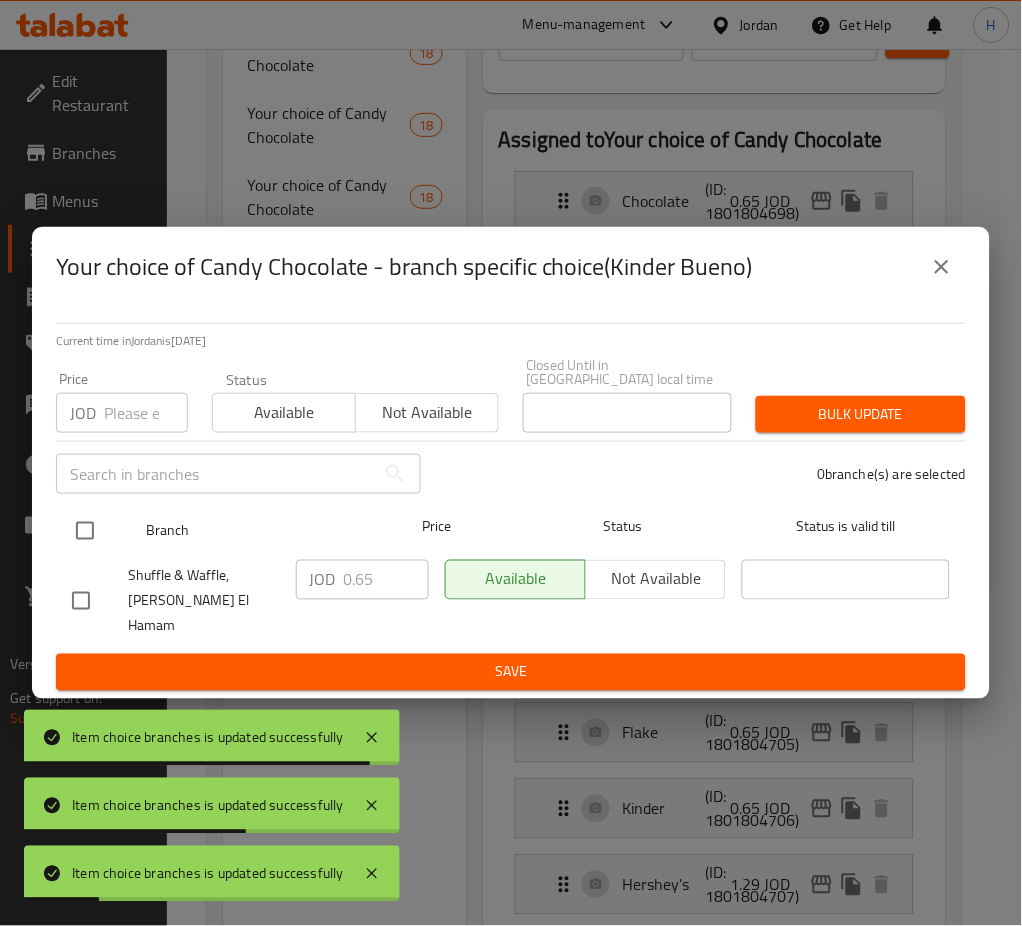 click at bounding box center [85, 531] 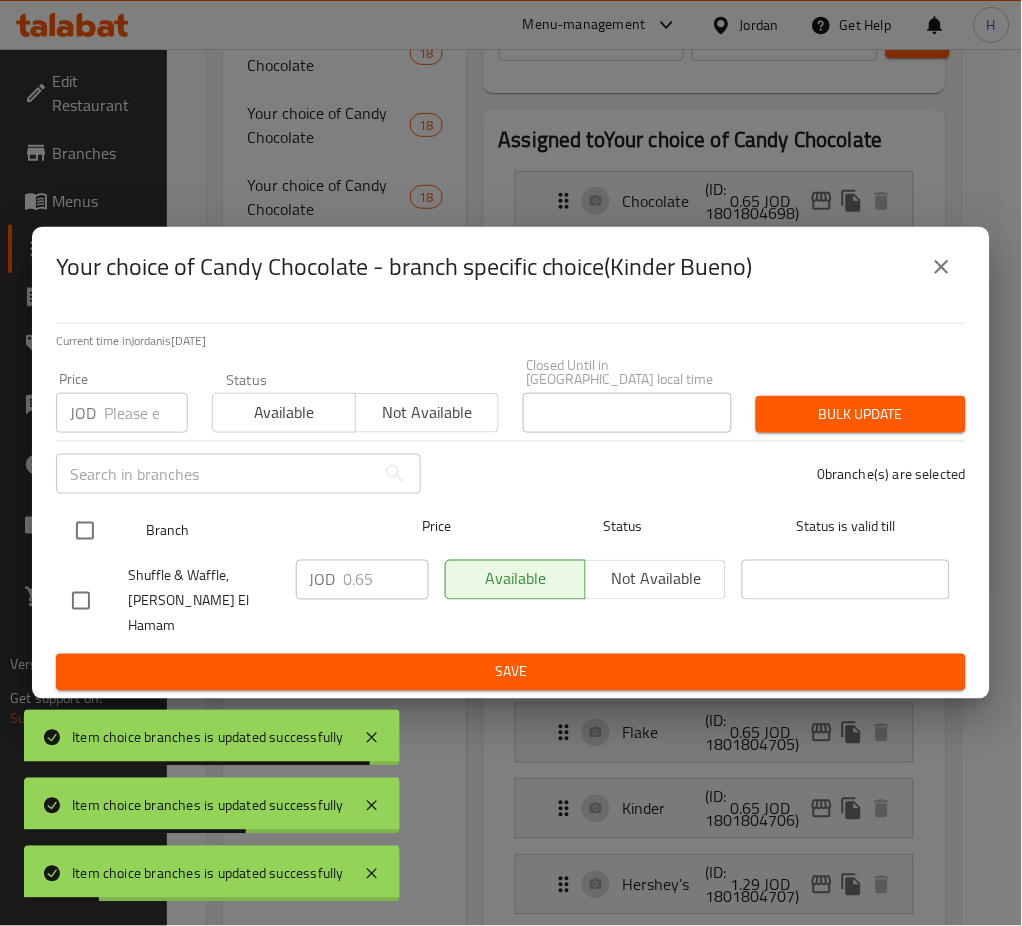 checkbox on "true" 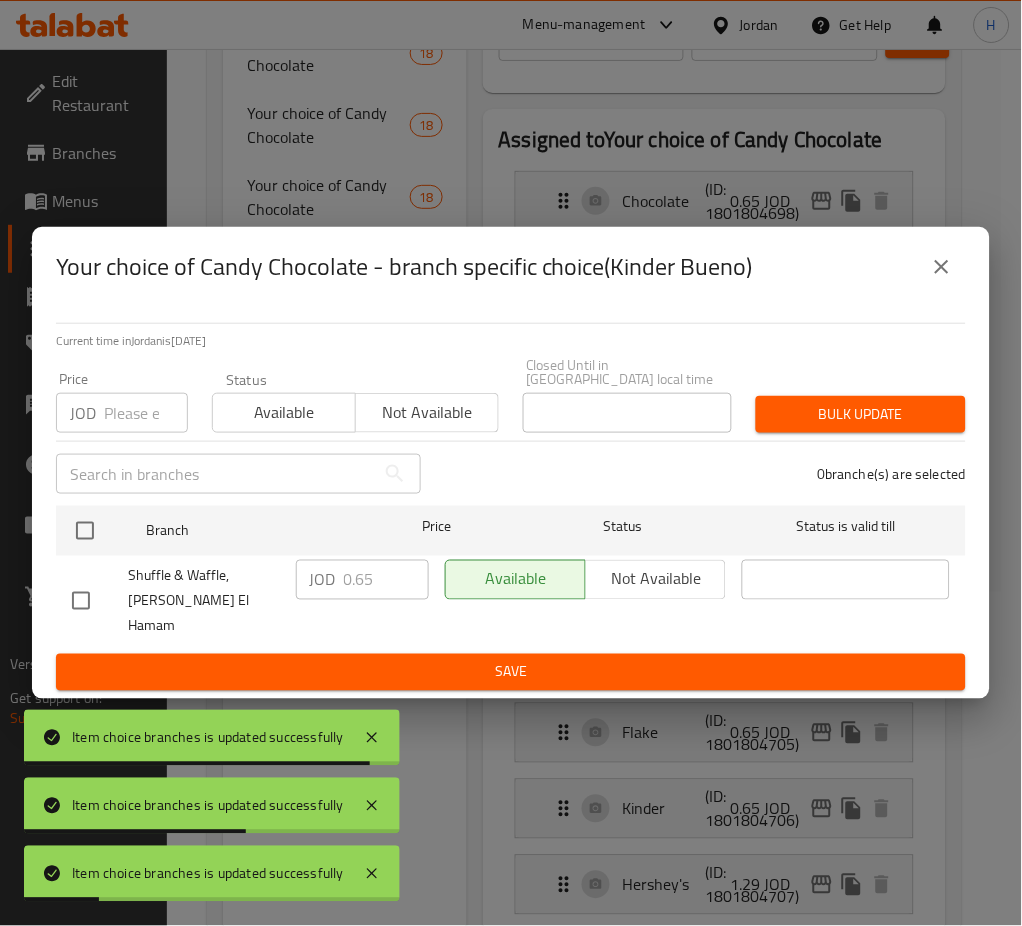 checkbox on "true" 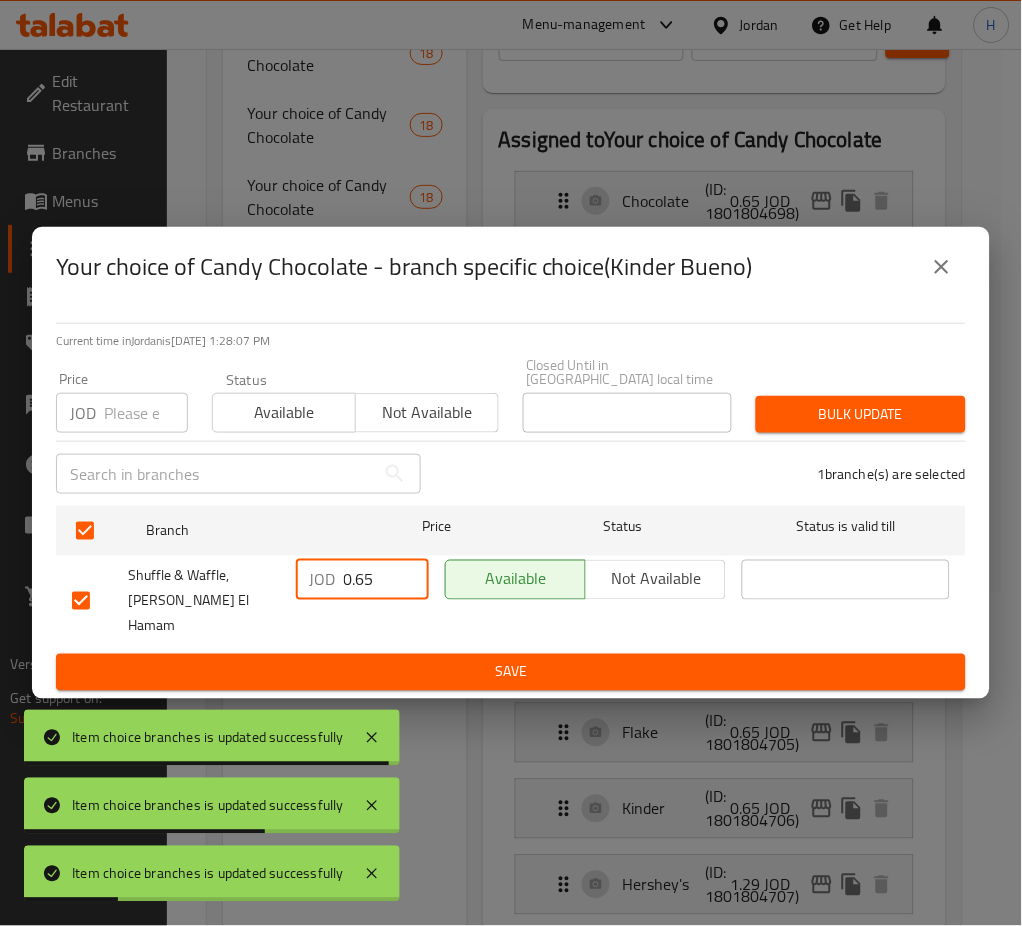 click on "0.65" at bounding box center [386, 580] 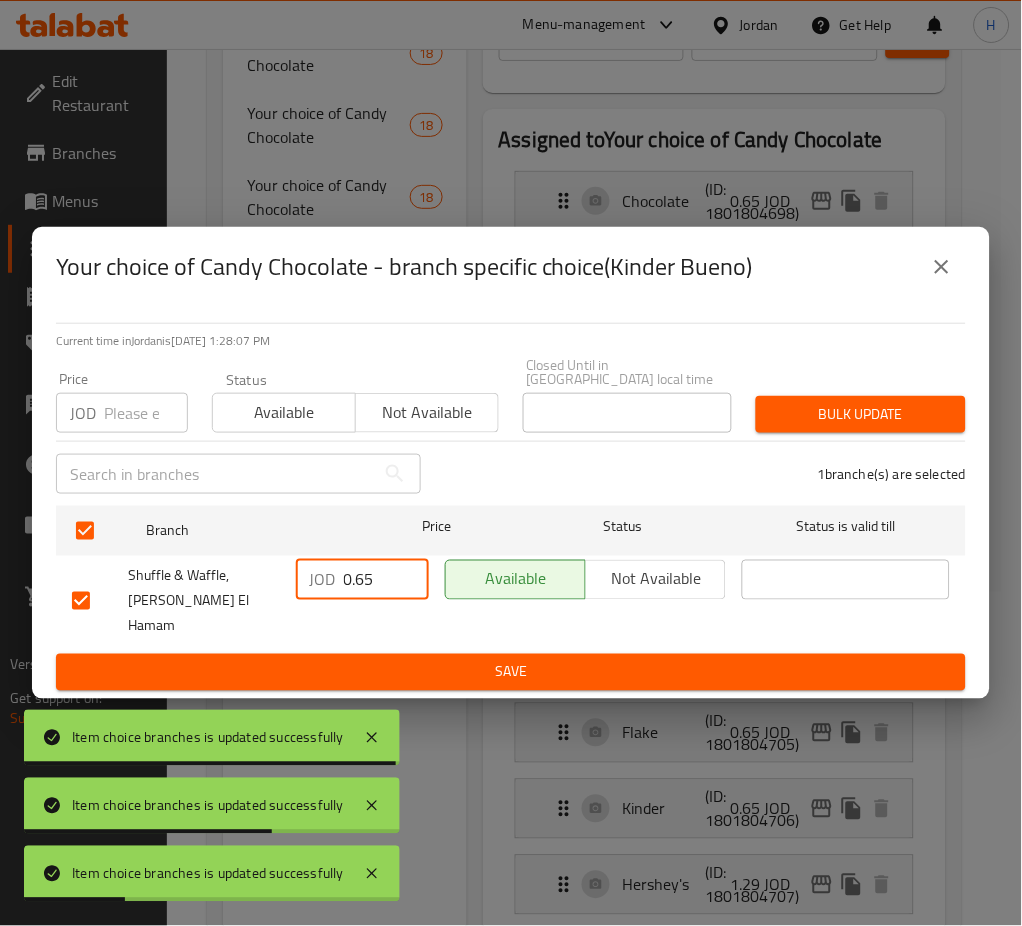 paste on "1." 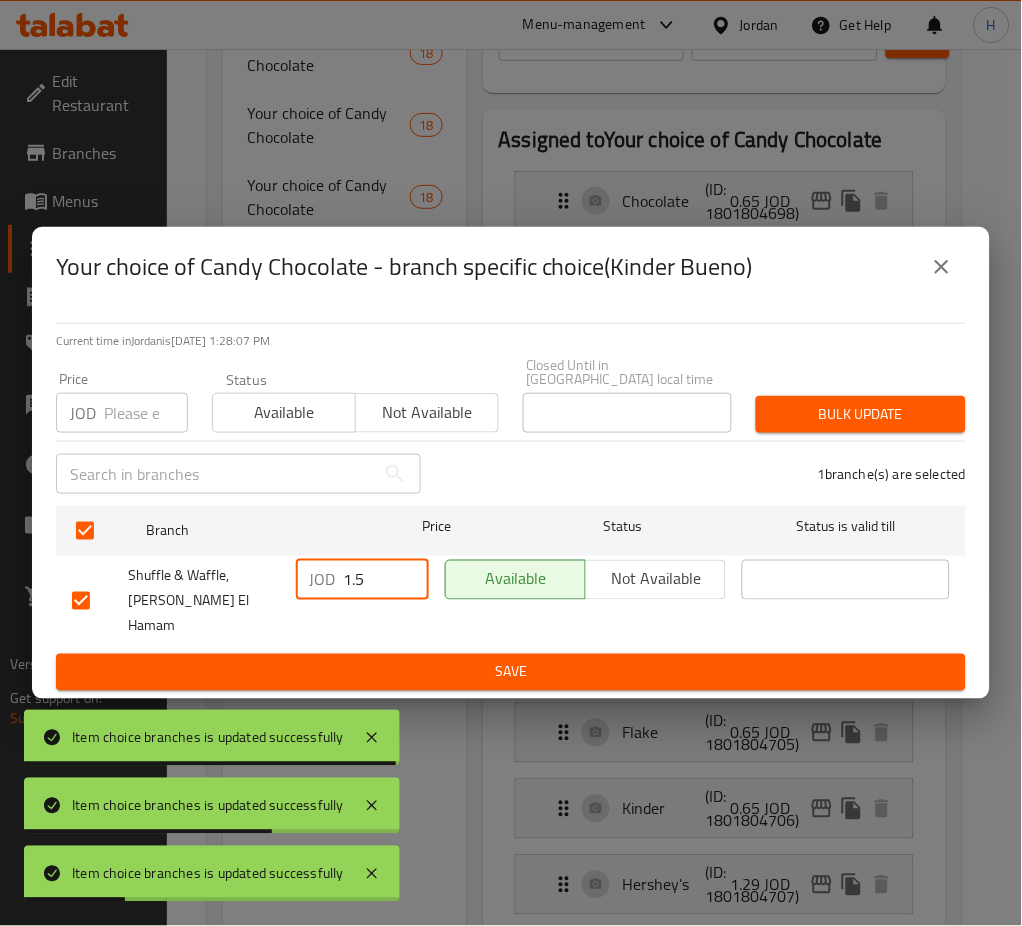 type 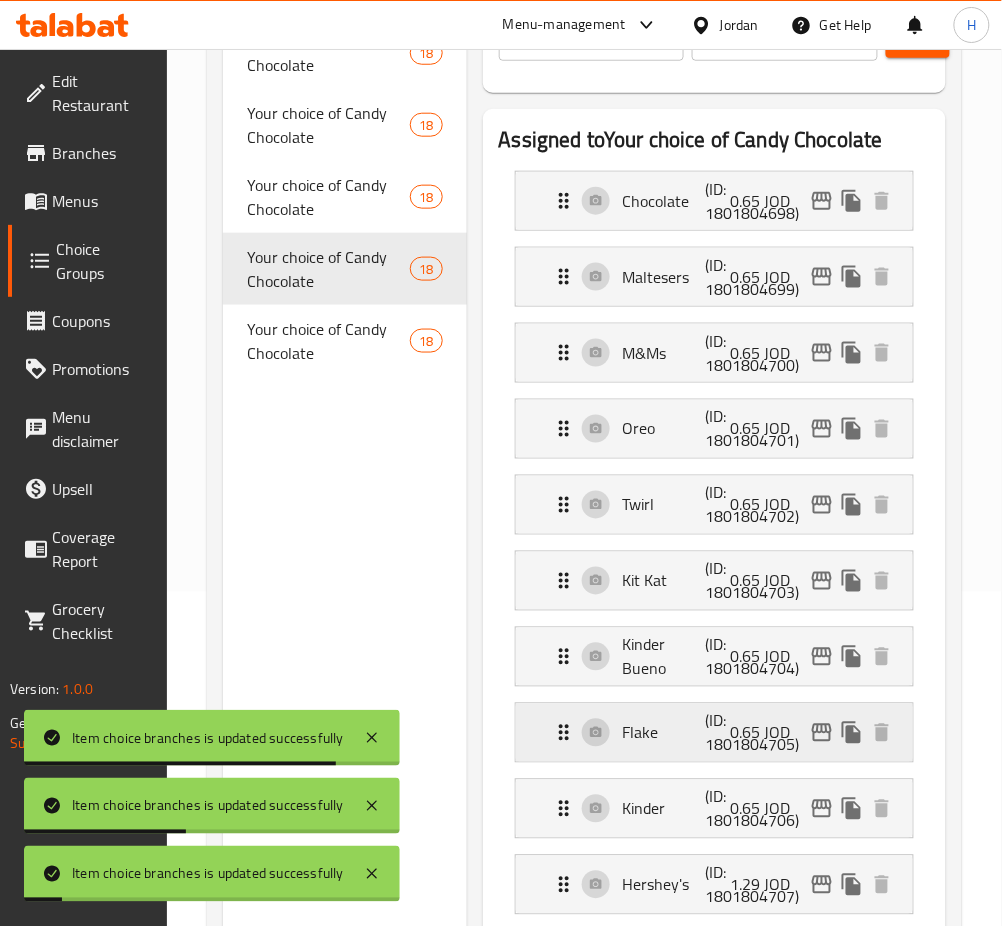 click 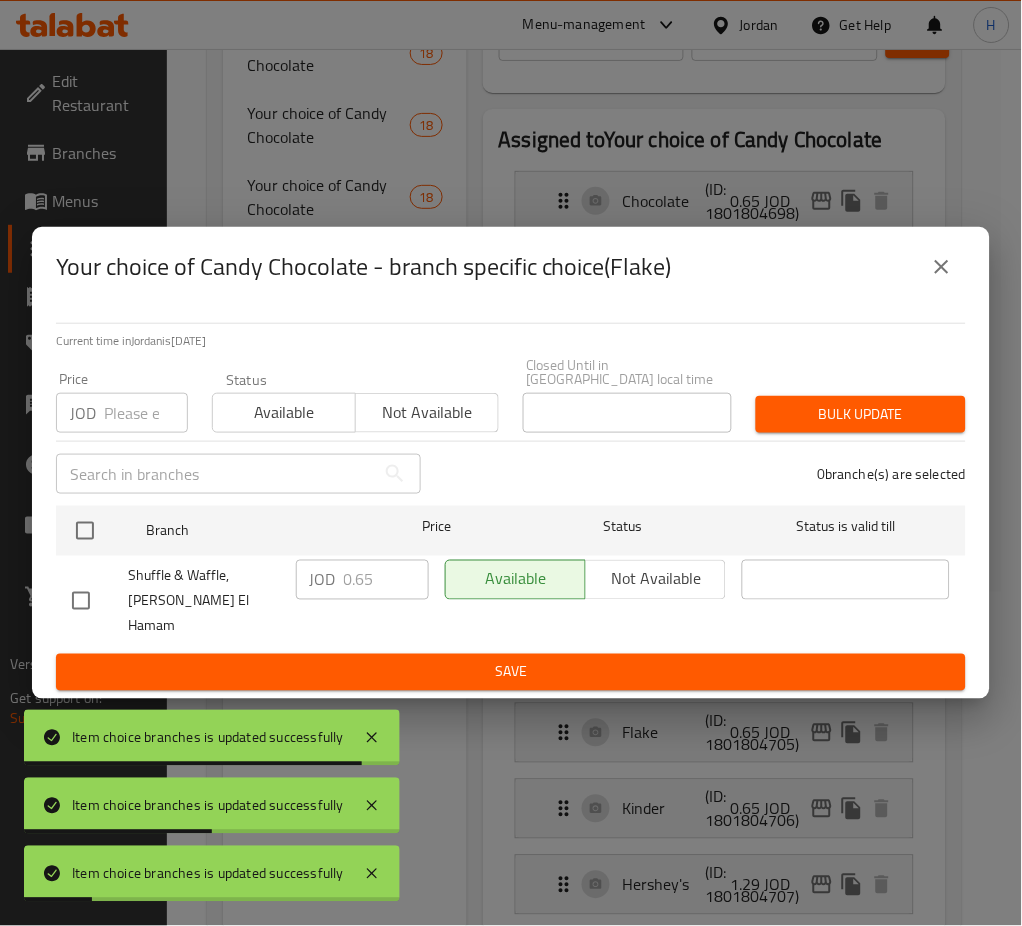 click at bounding box center [85, 531] 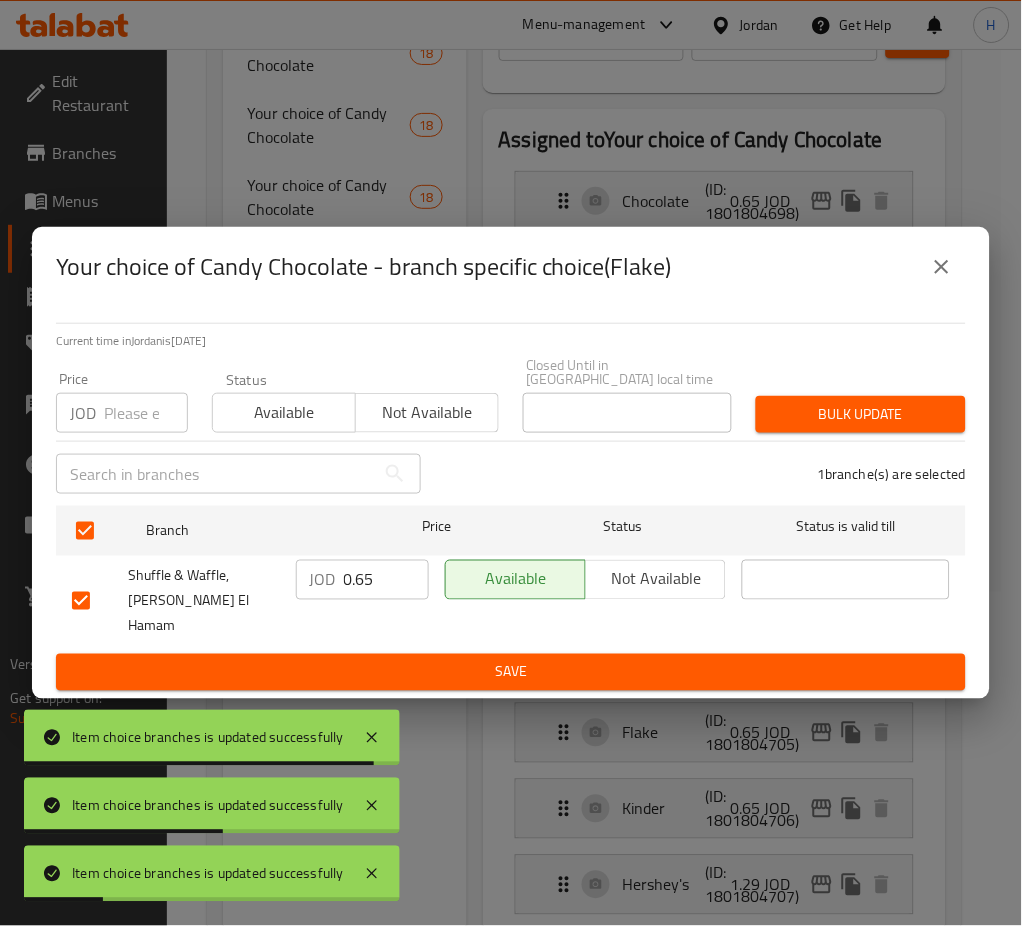 click on "0.65" at bounding box center (386, 580) 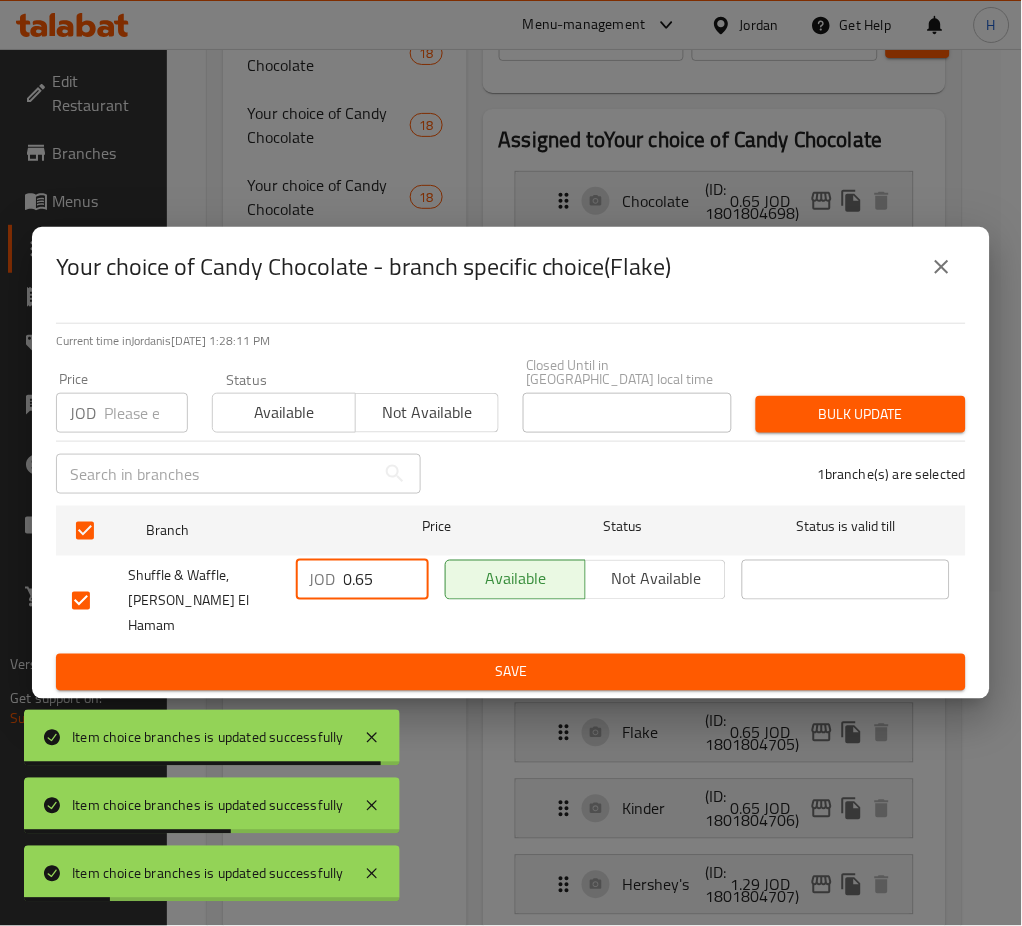 paste on "1." 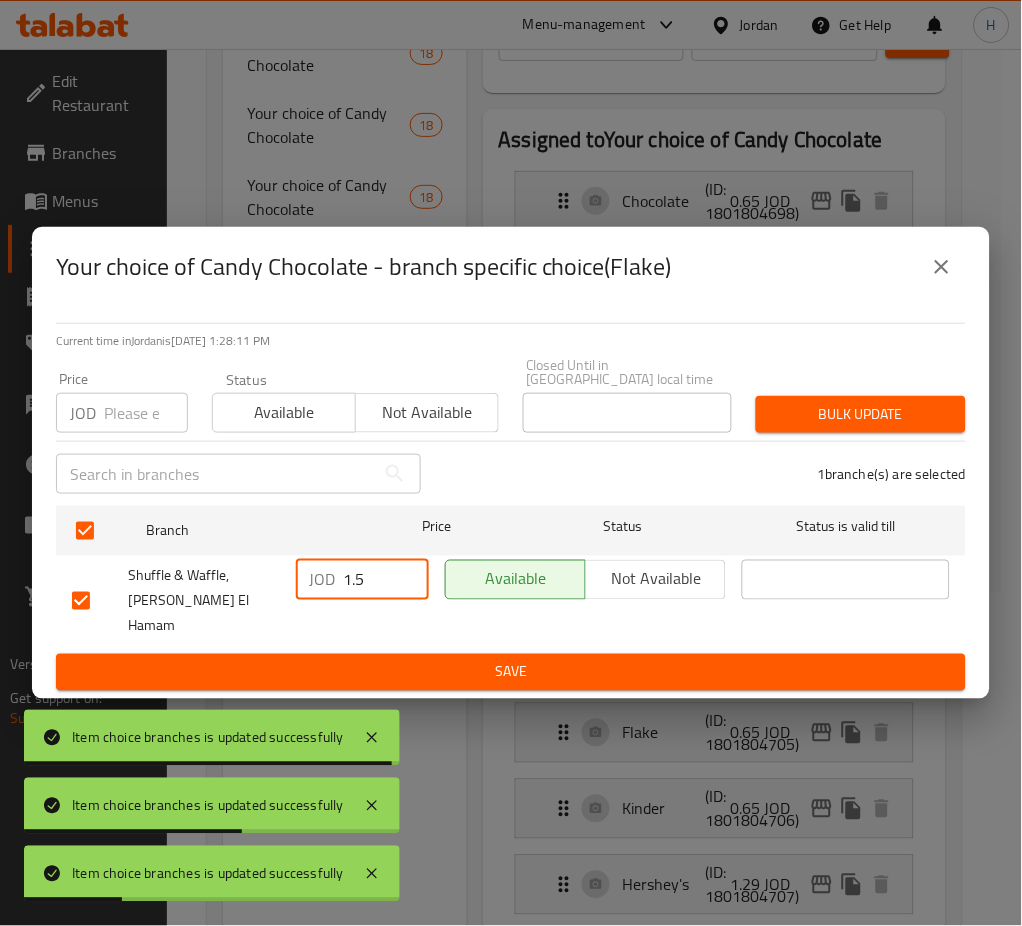 click on "Save" at bounding box center [511, 672] 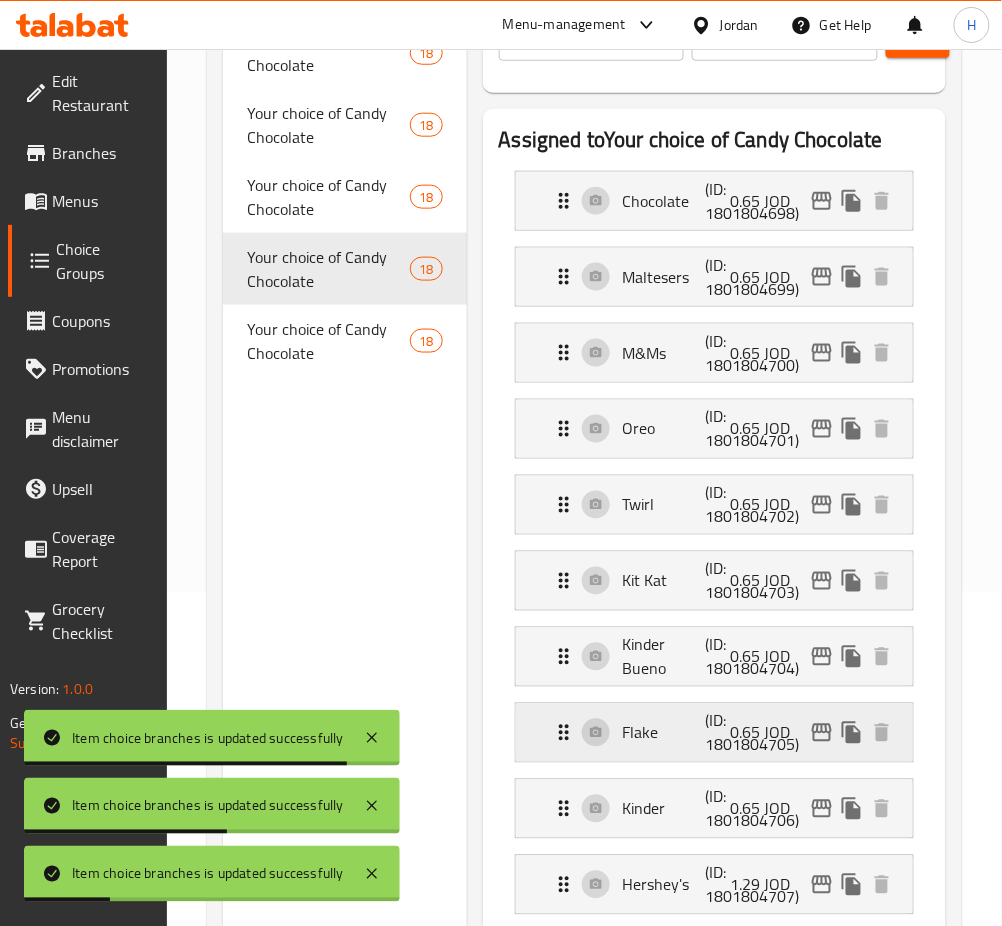 click 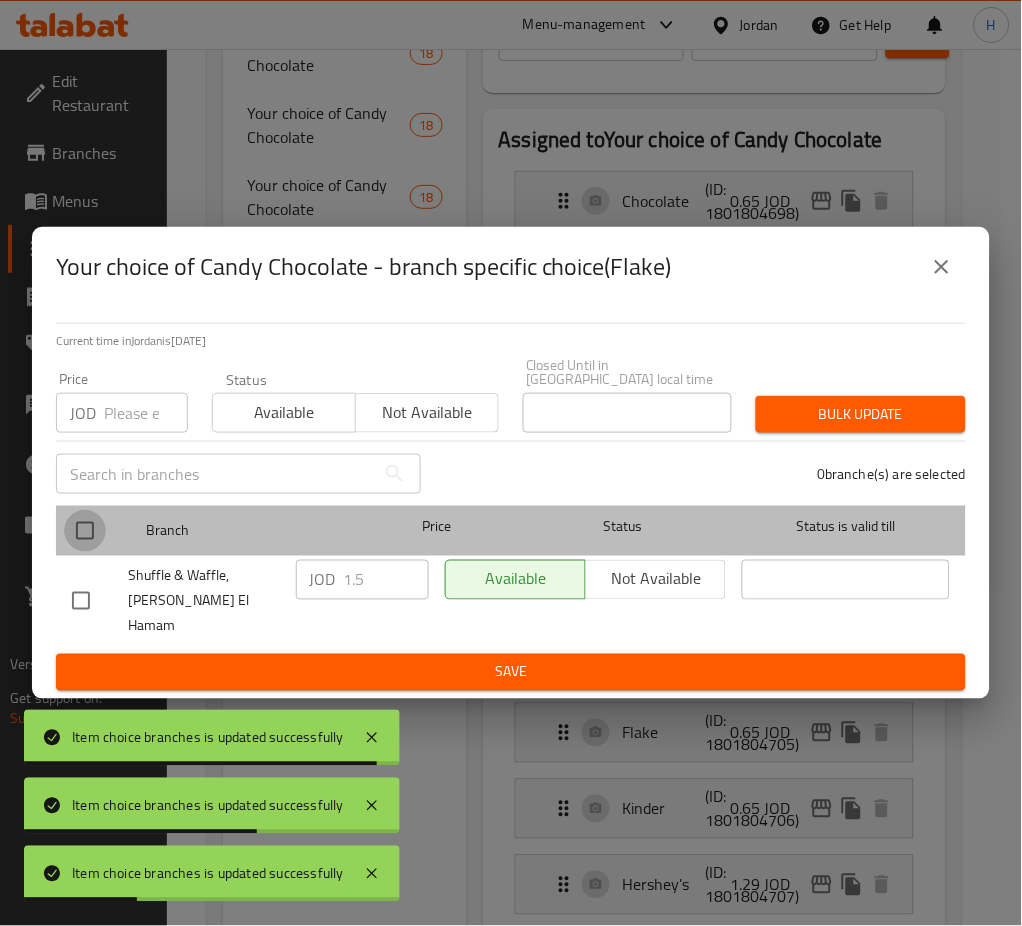 click at bounding box center (85, 531) 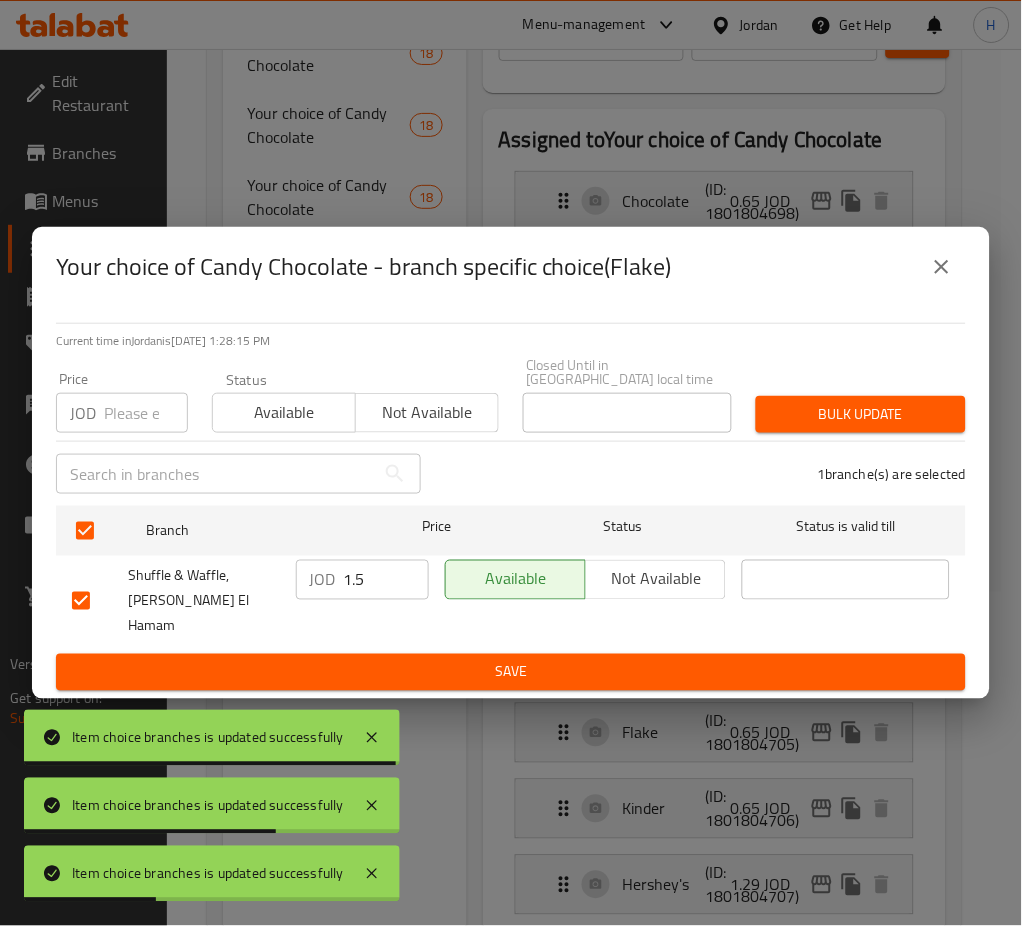 click on "1  branche(s) are selected" at bounding box center (705, 474) 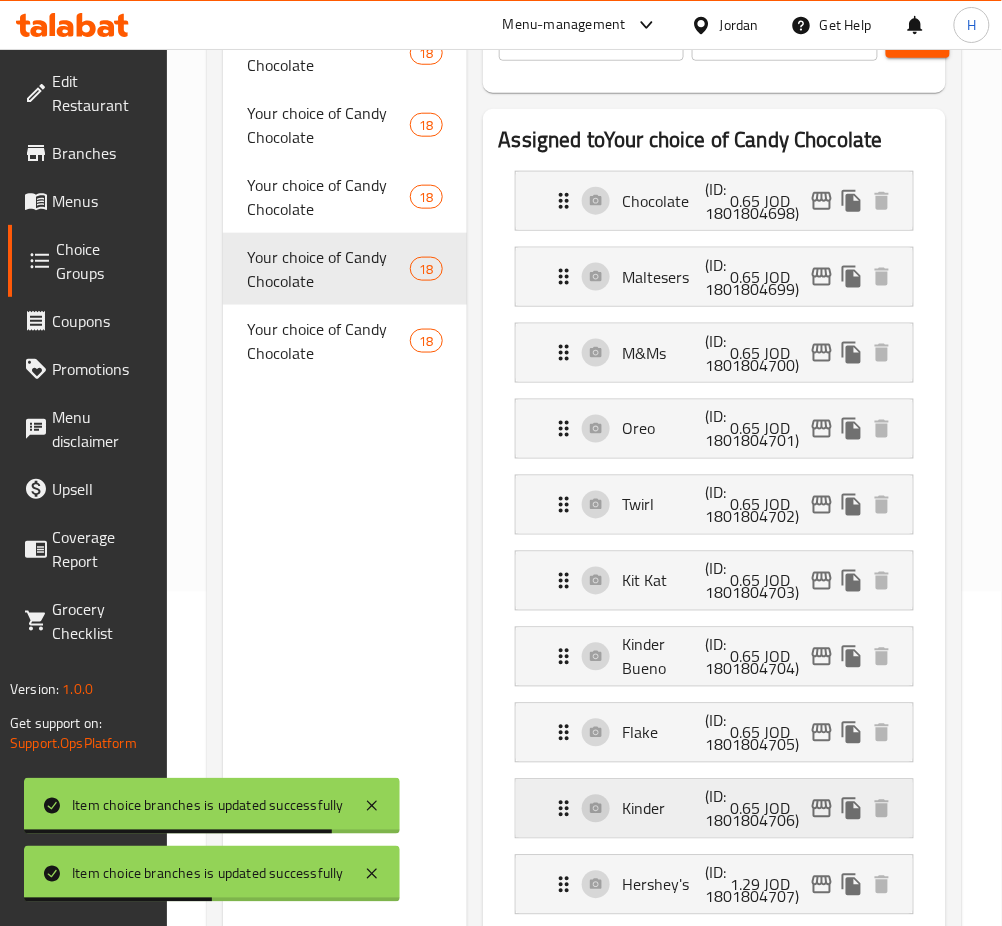click at bounding box center (822, 809) 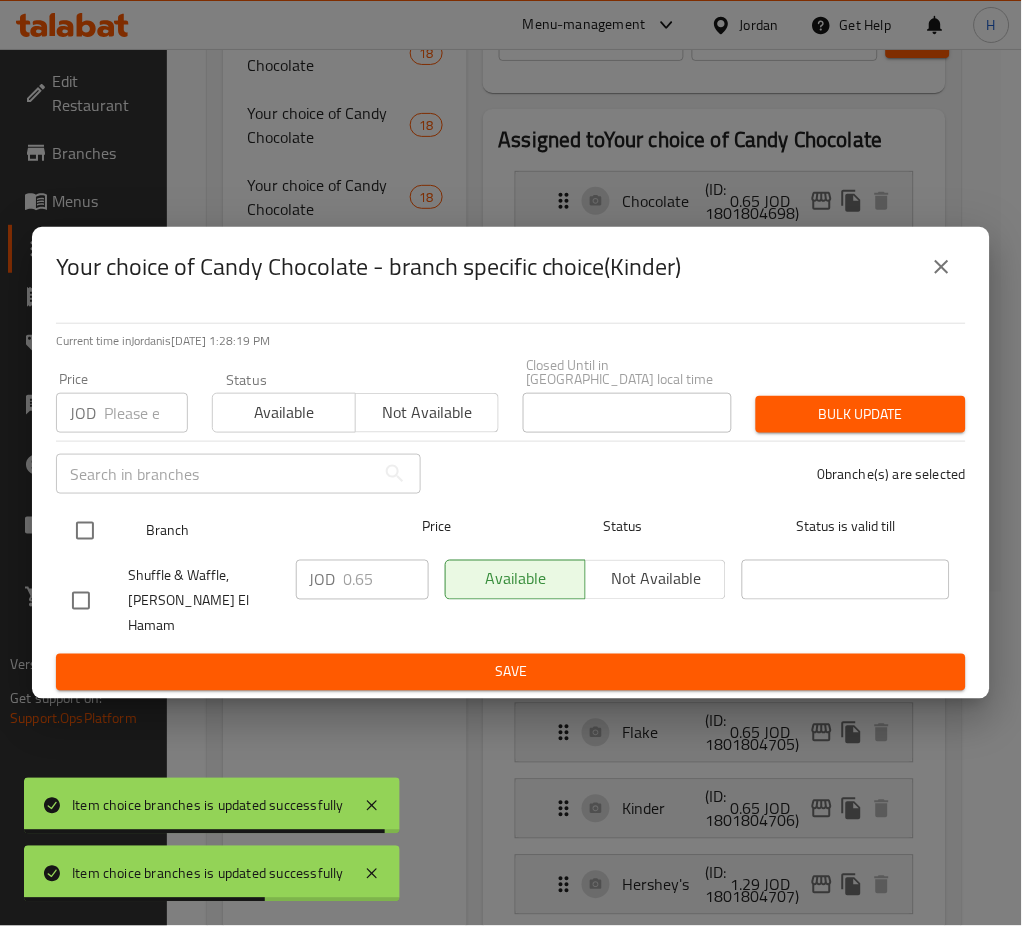 click at bounding box center [85, 531] 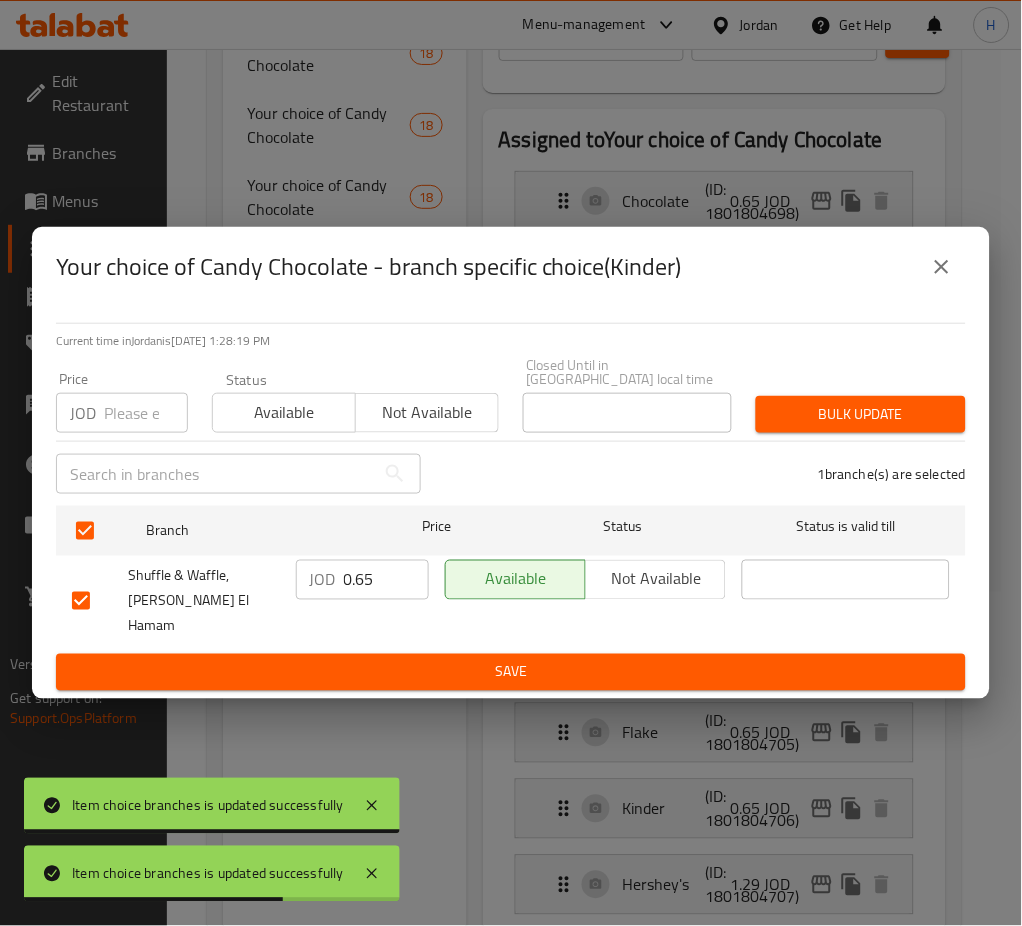 click on "0.65" at bounding box center (386, 580) 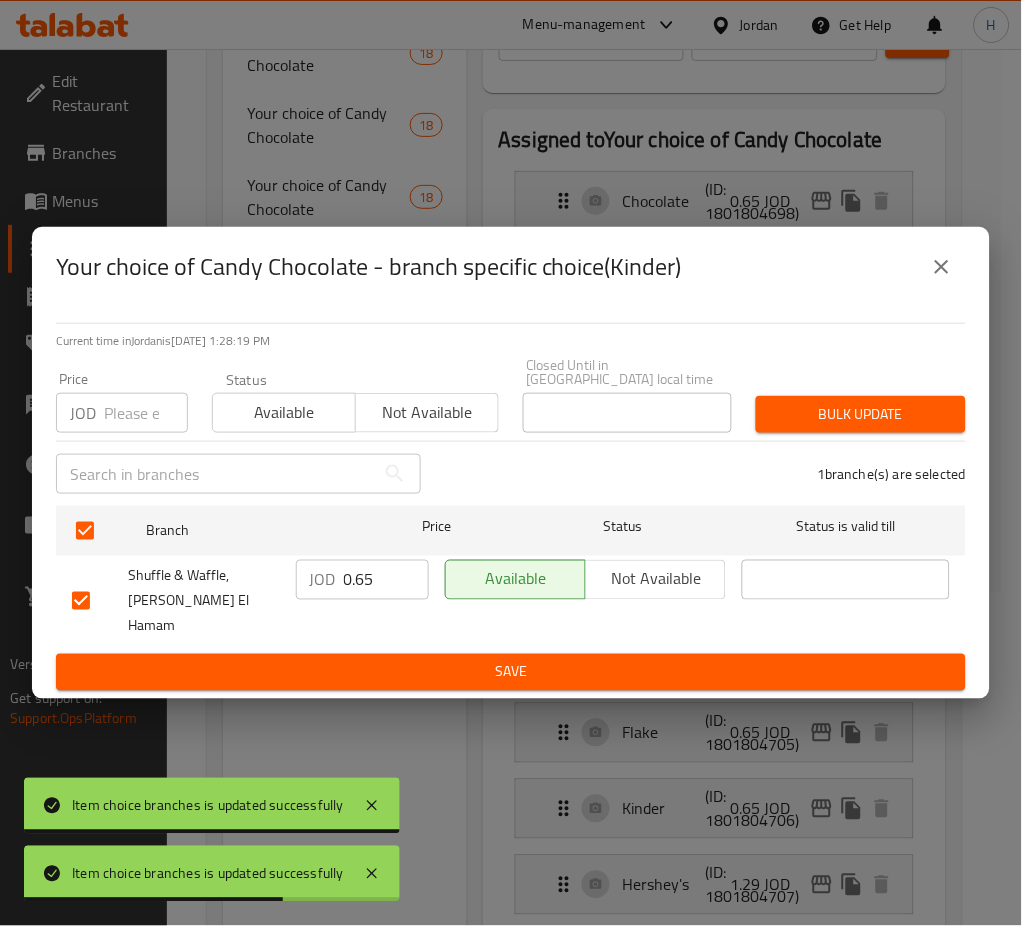paste on "1." 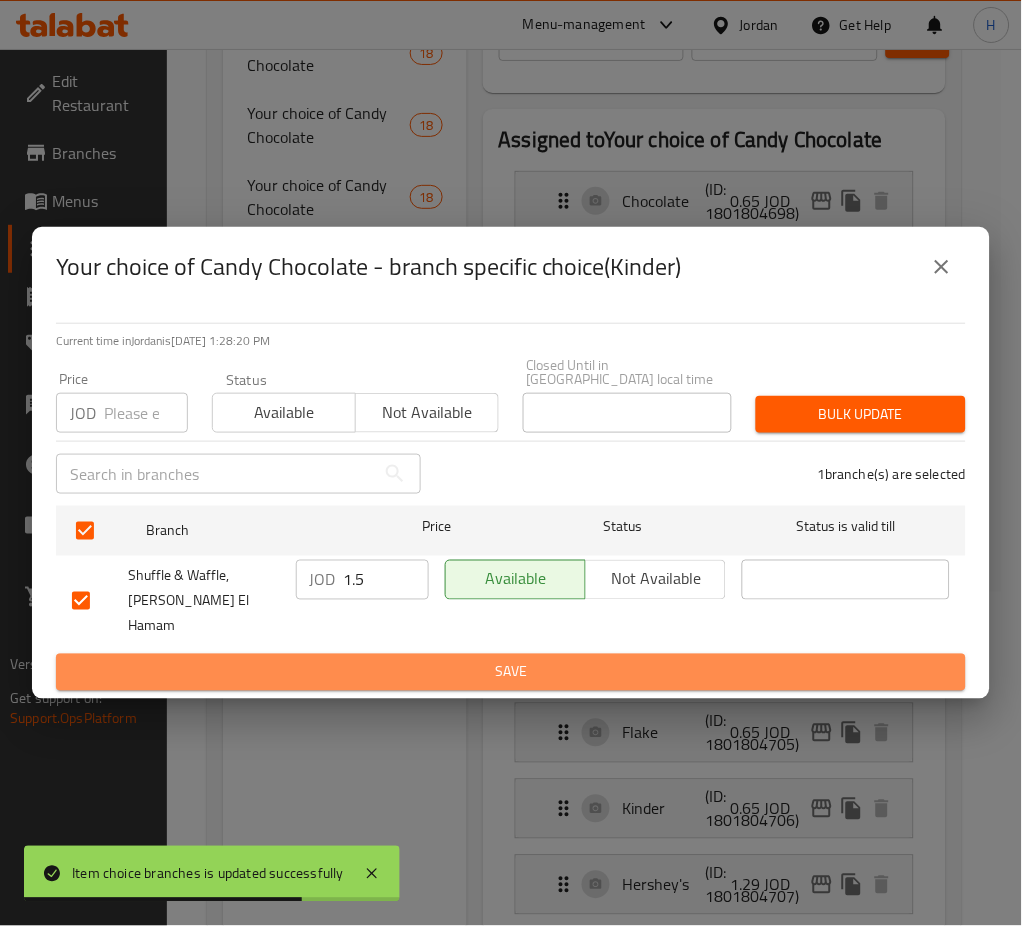 click on "Save" at bounding box center (511, 672) 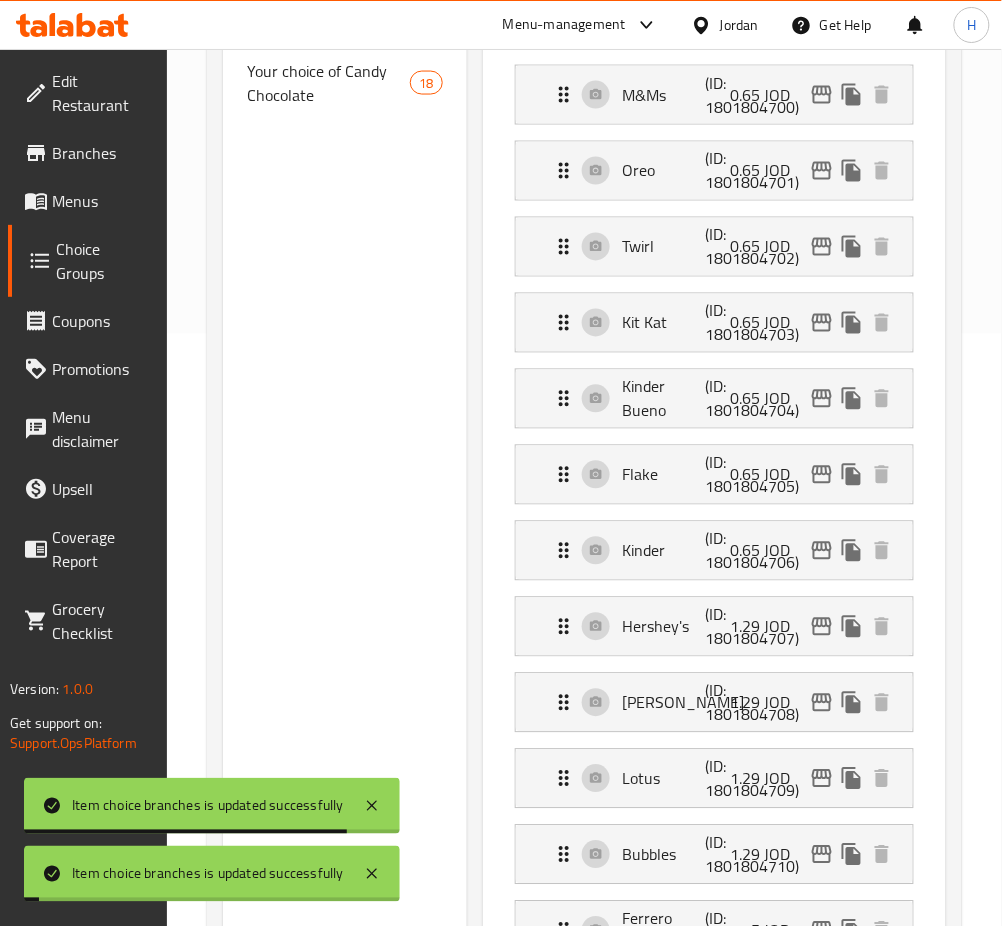 scroll, scrollTop: 601, scrollLeft: 0, axis: vertical 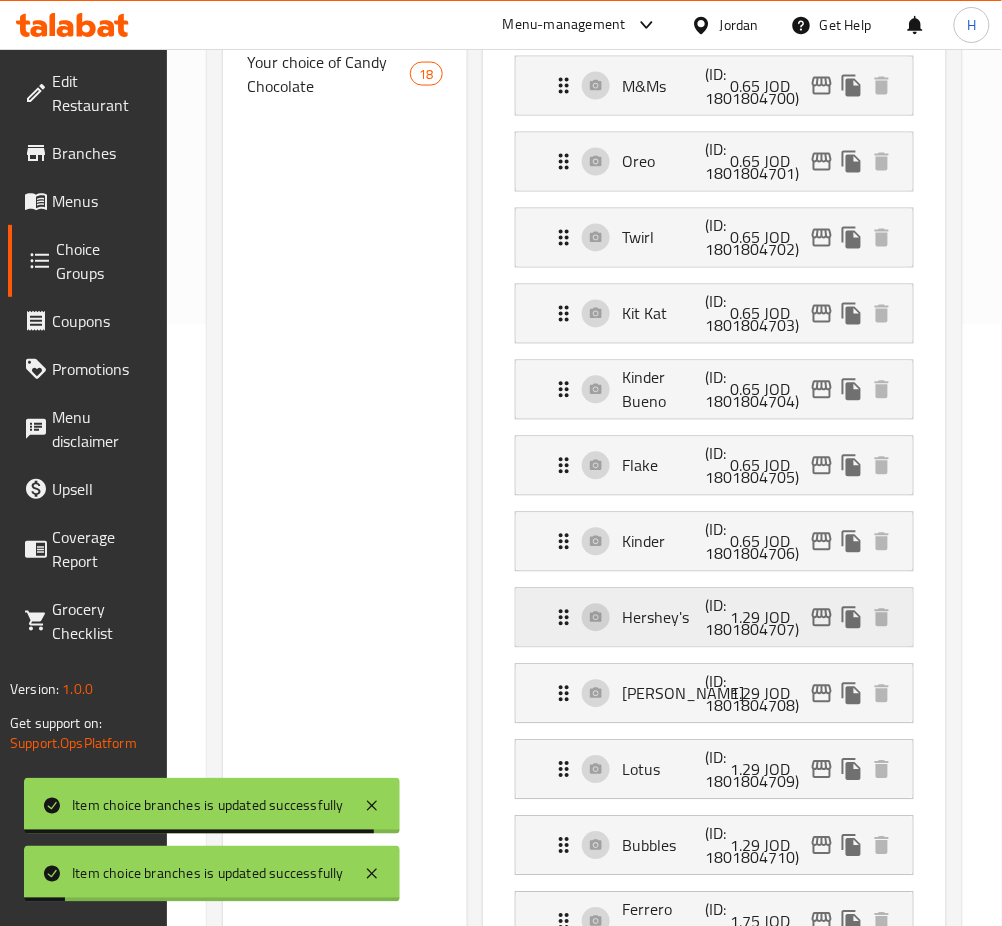 click 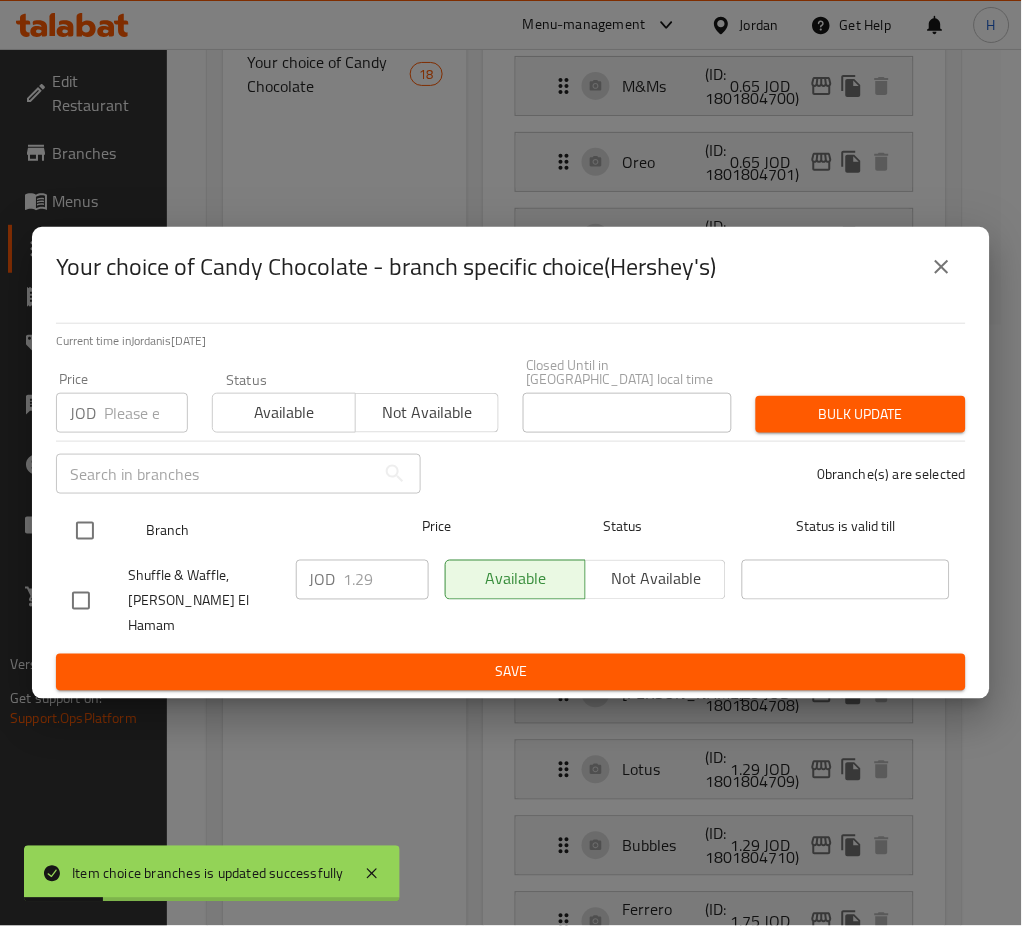 click at bounding box center (85, 531) 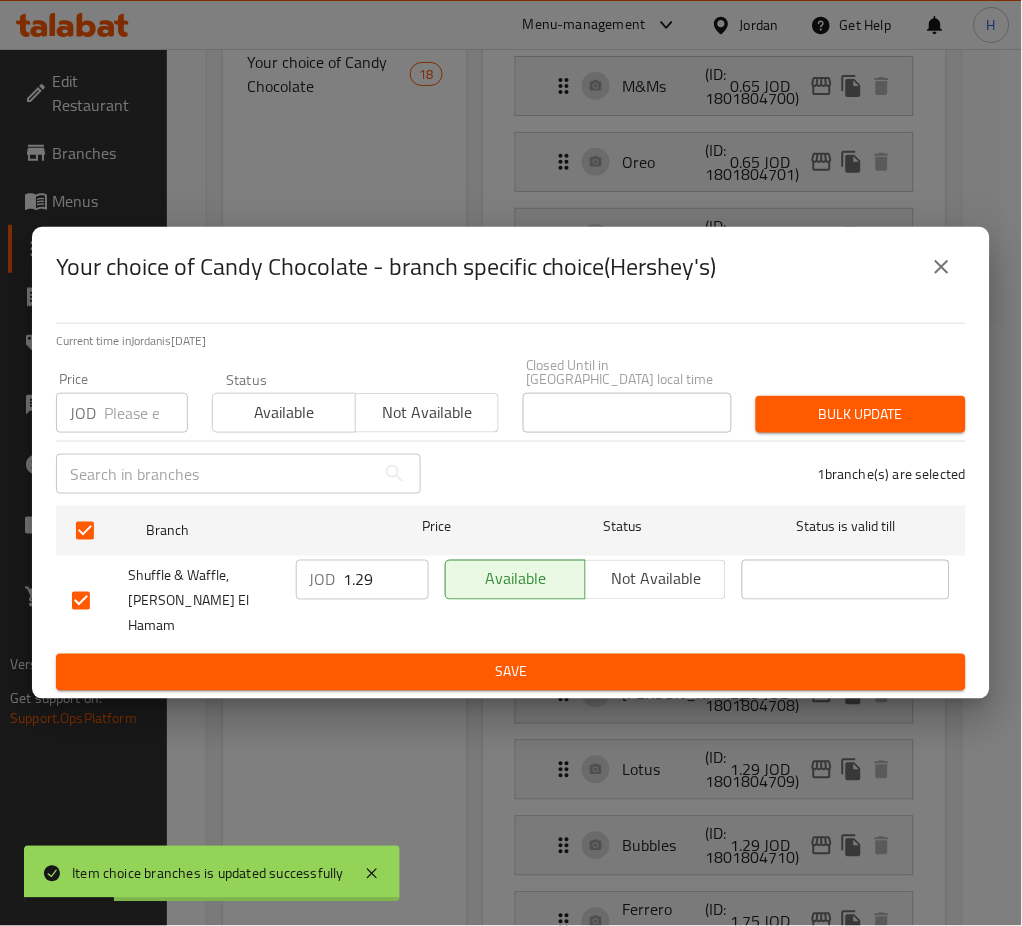 click on "1.29" at bounding box center (386, 580) 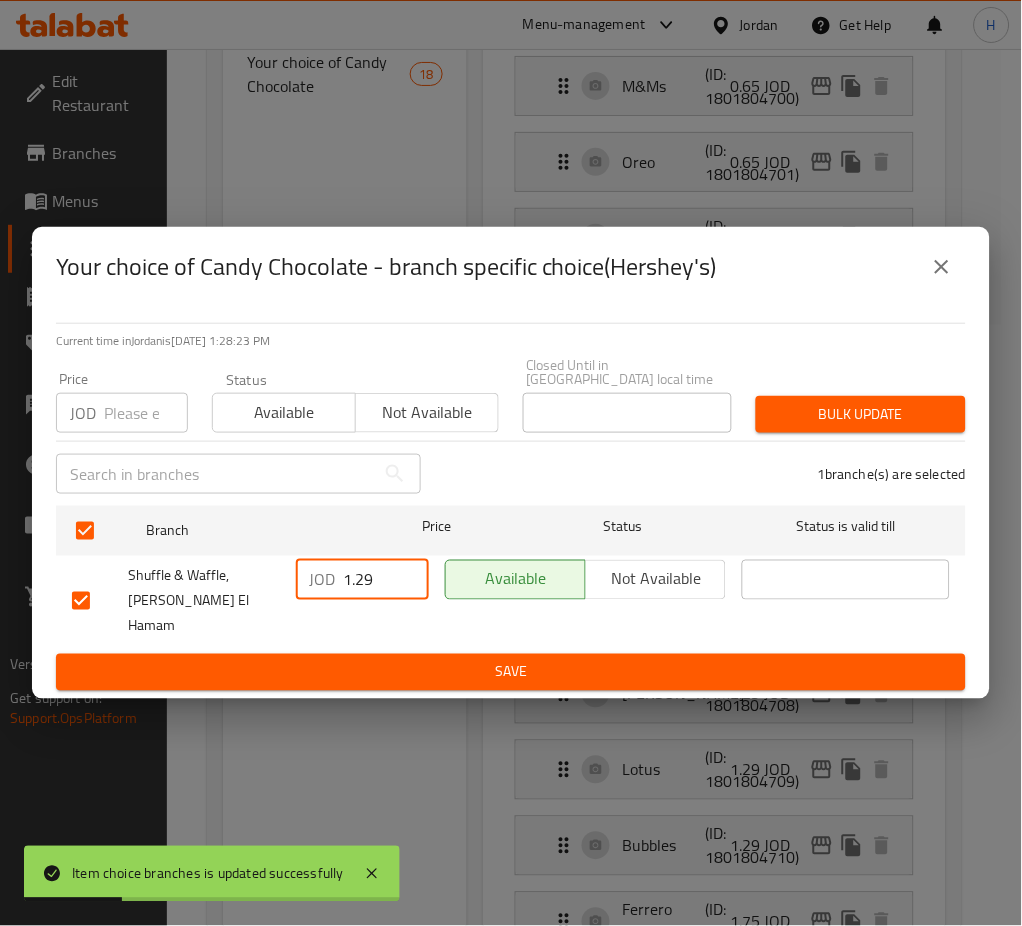 paste on "5" 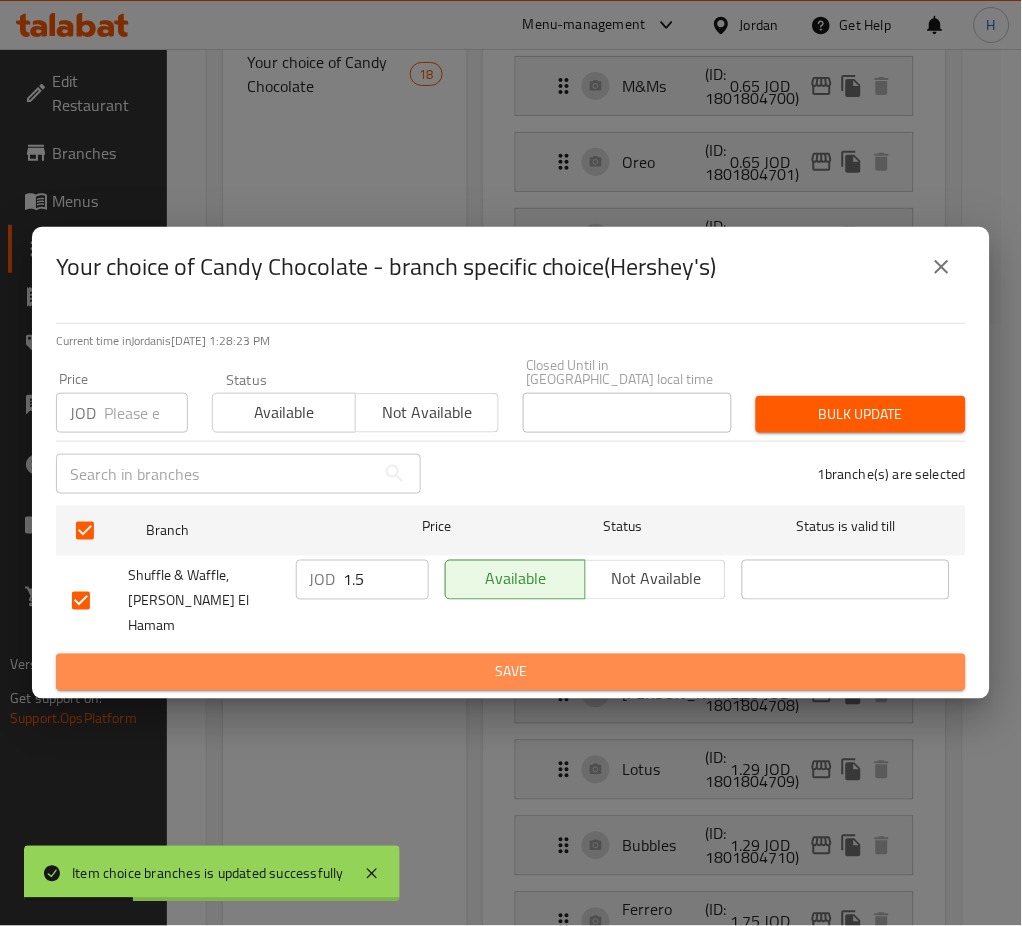 click on "Save" at bounding box center (511, 672) 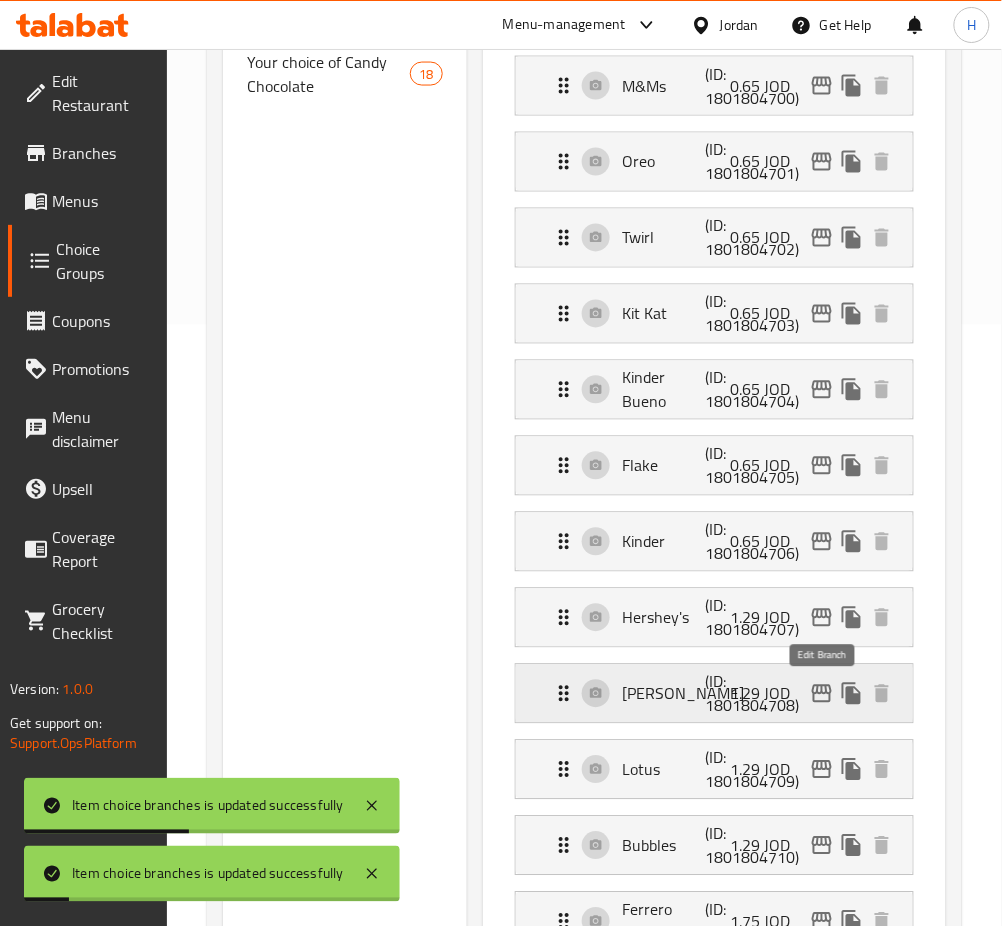 click 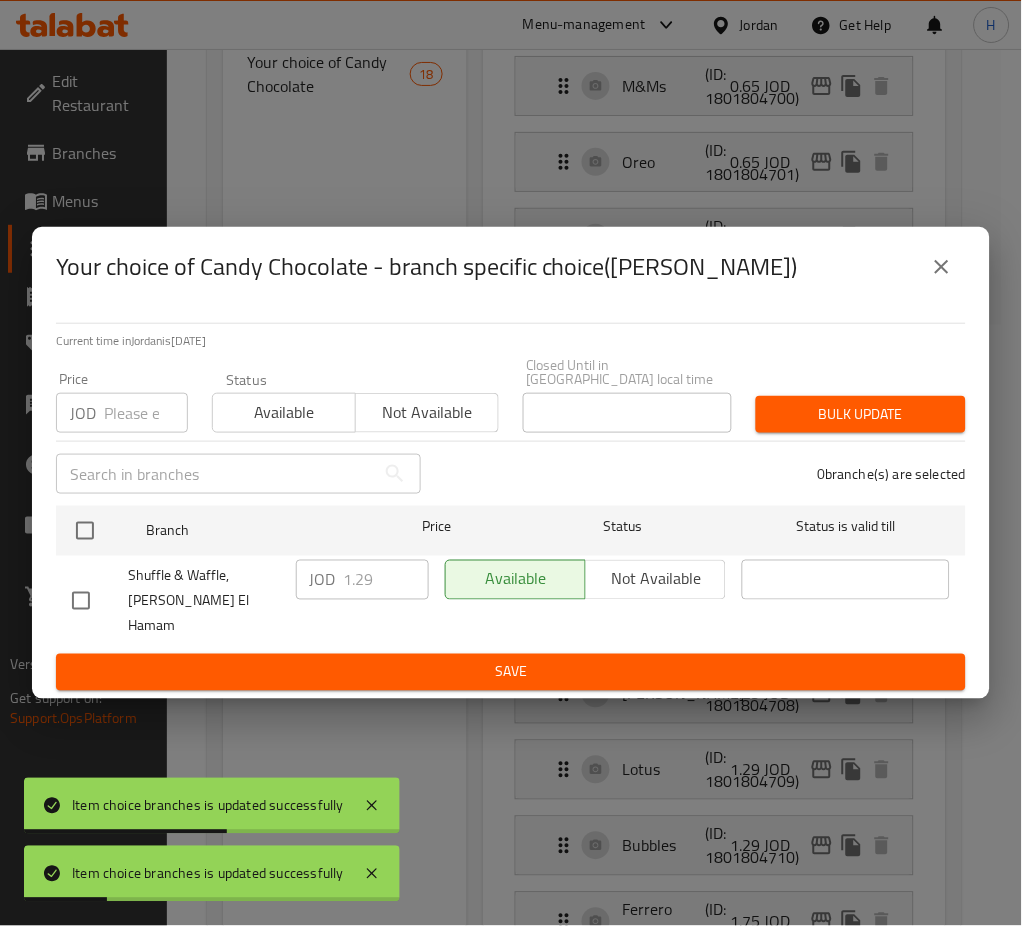 click at bounding box center (85, 531) 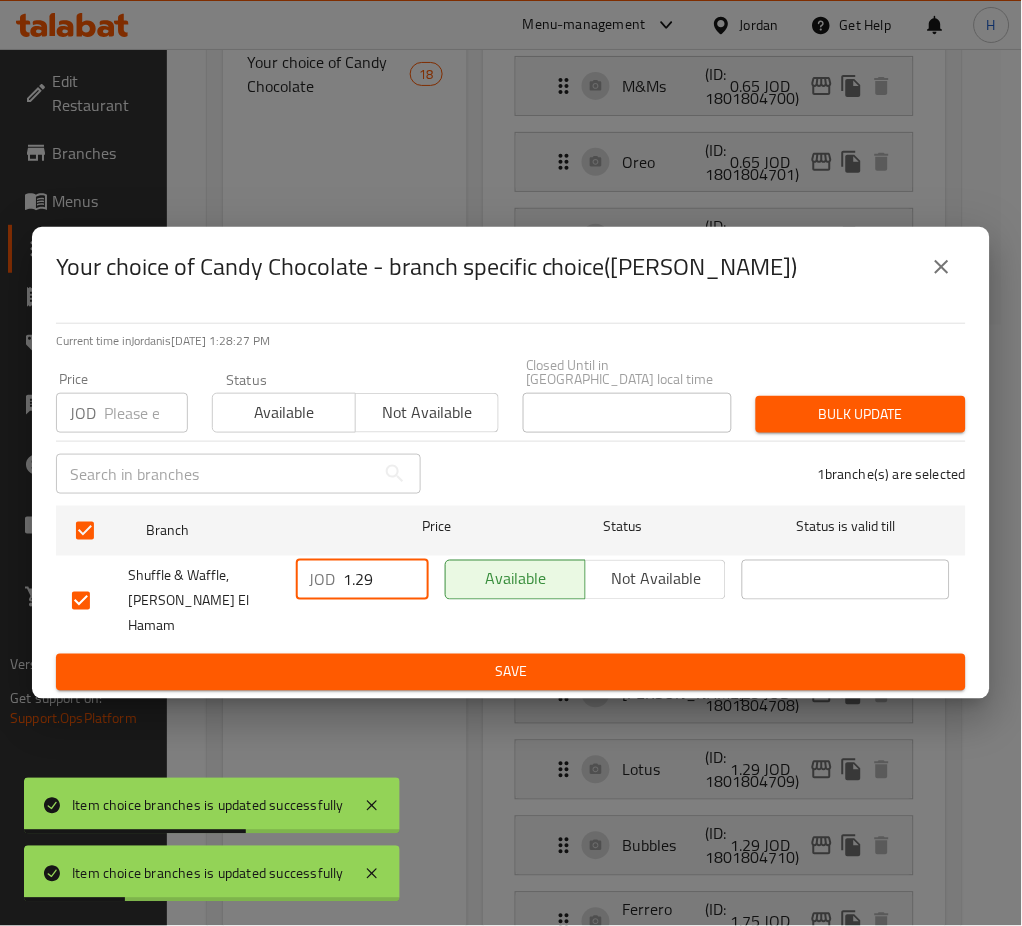click on "1.29" at bounding box center [386, 580] 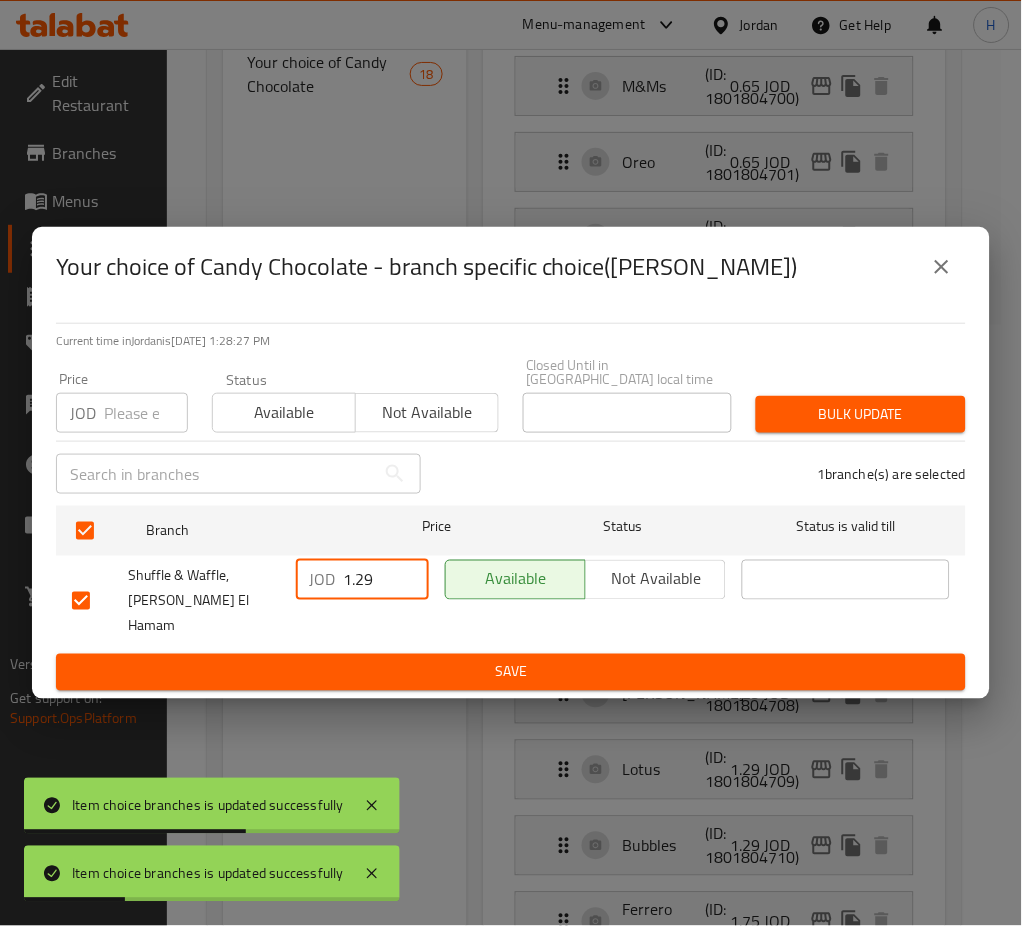 paste on "5" 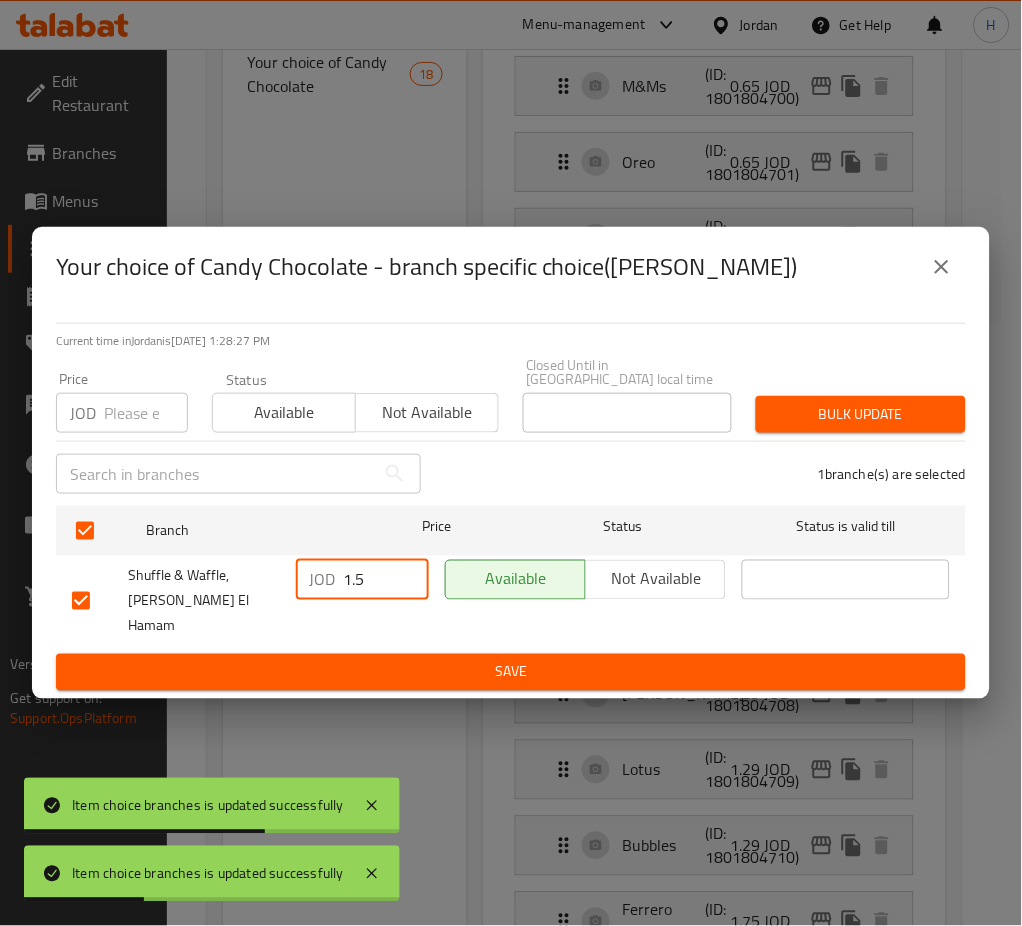 click on "Save" at bounding box center [511, 672] 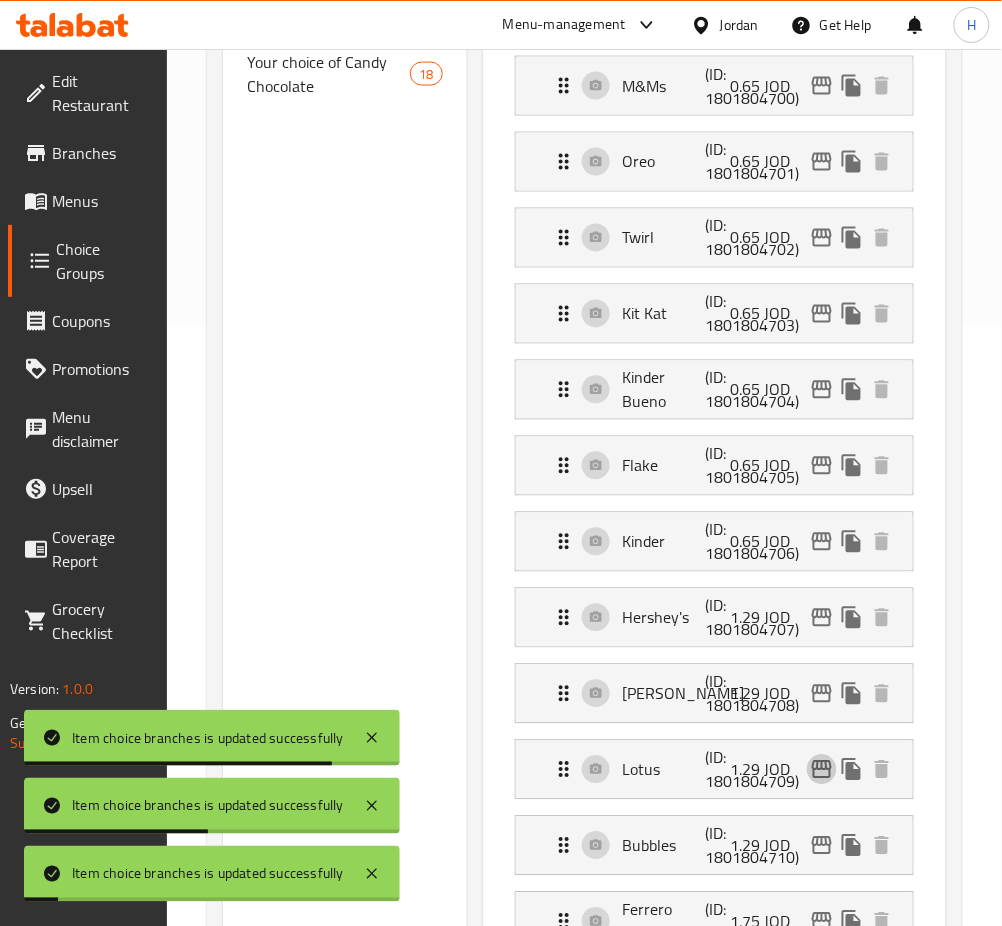 click 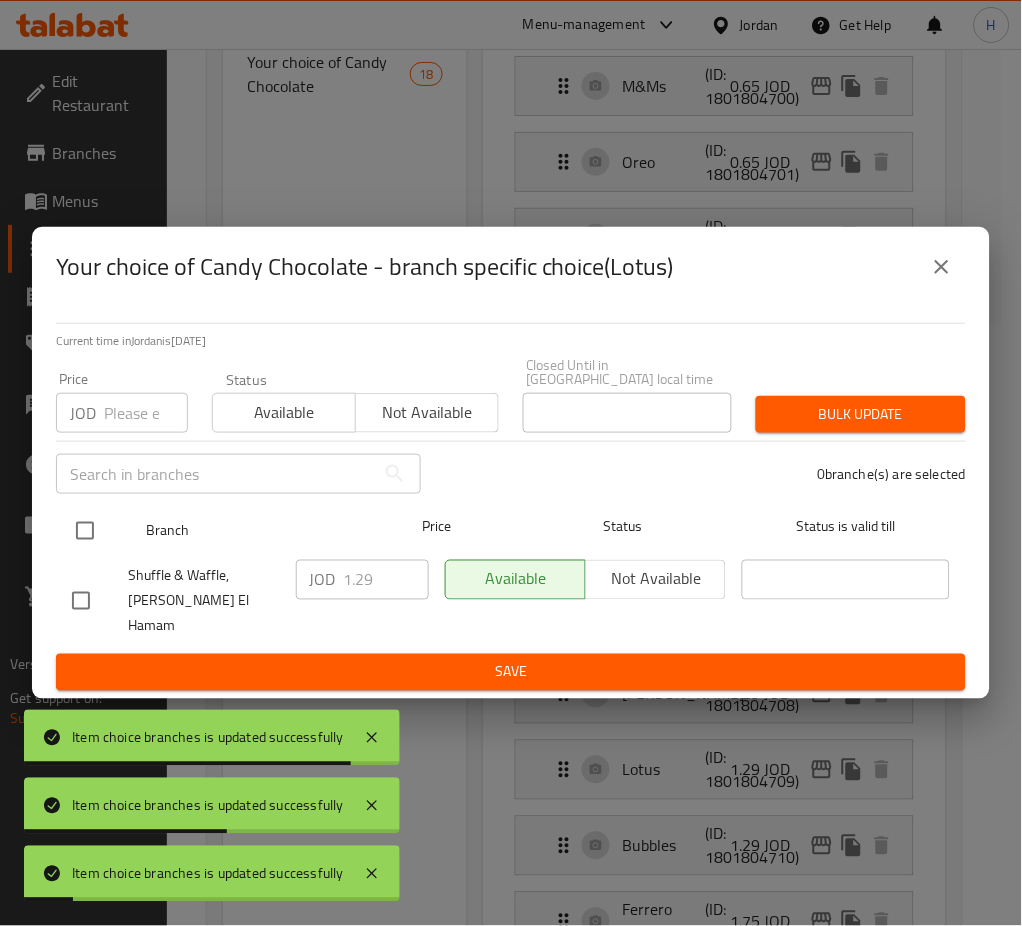 click at bounding box center (85, 531) 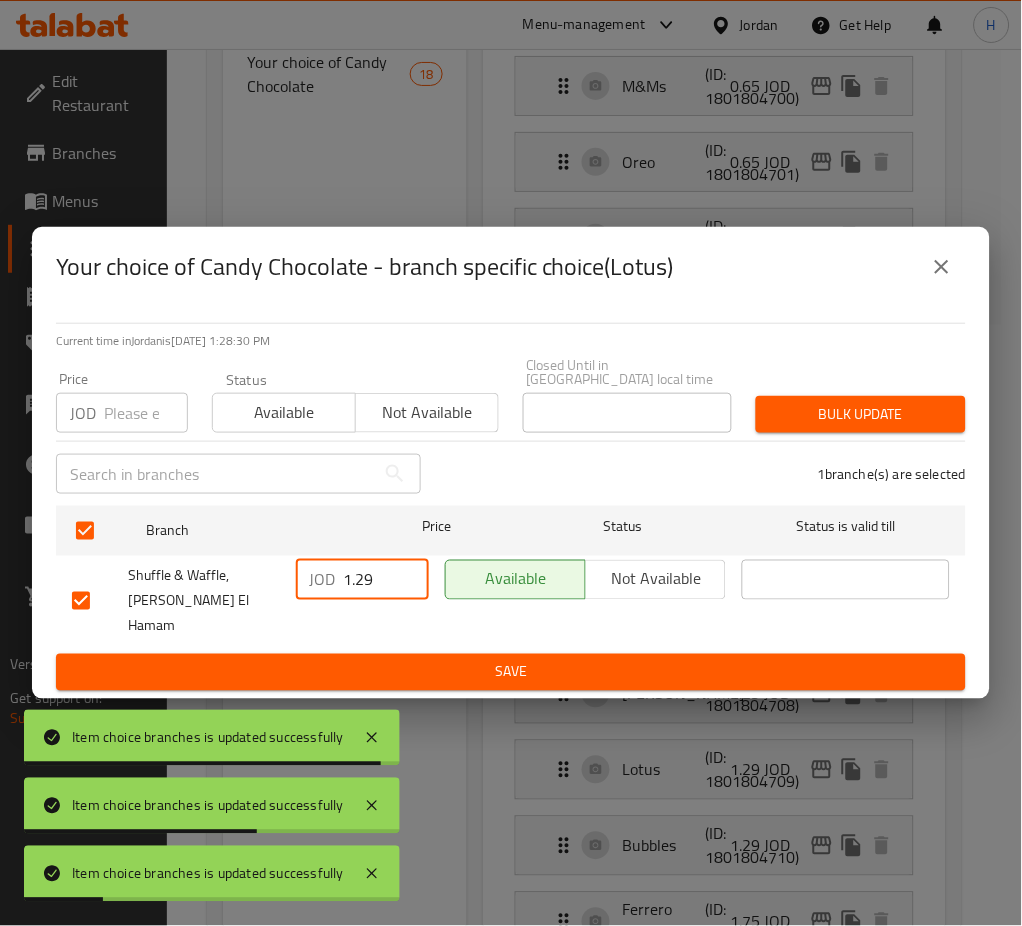 click on "1.29" at bounding box center [386, 580] 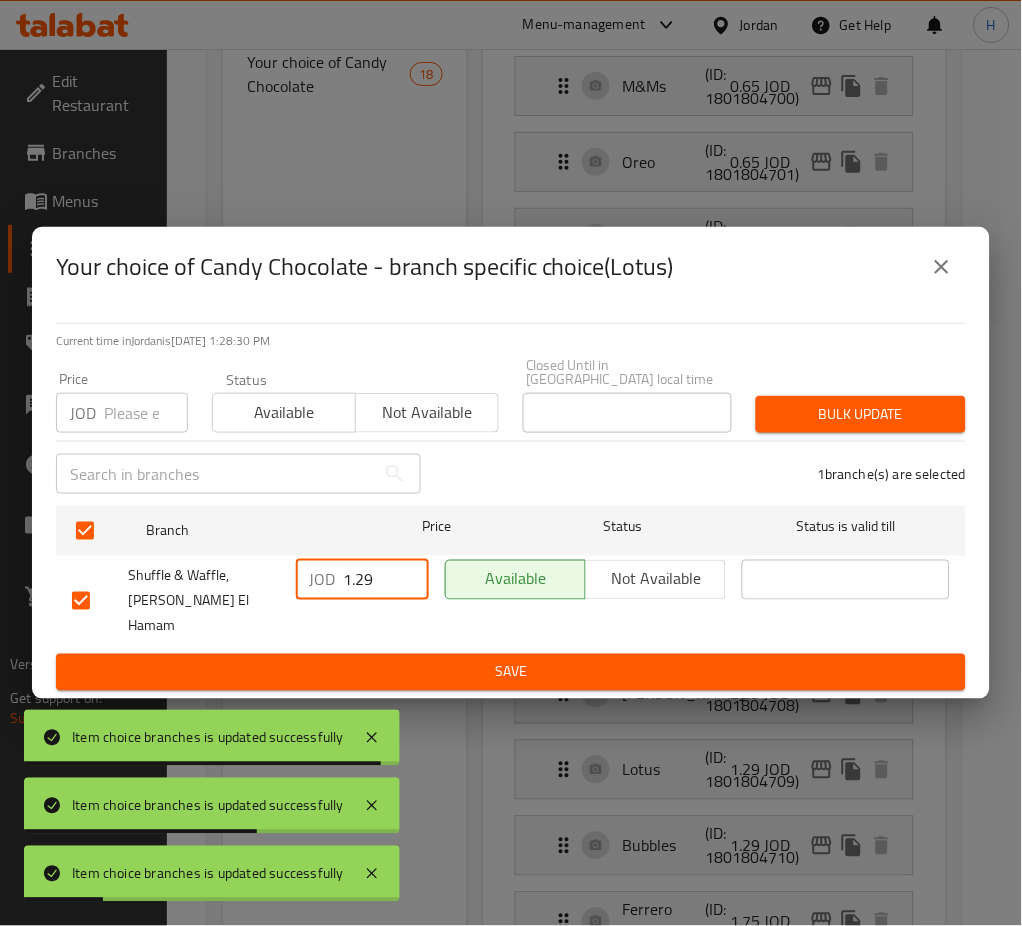 paste on "5" 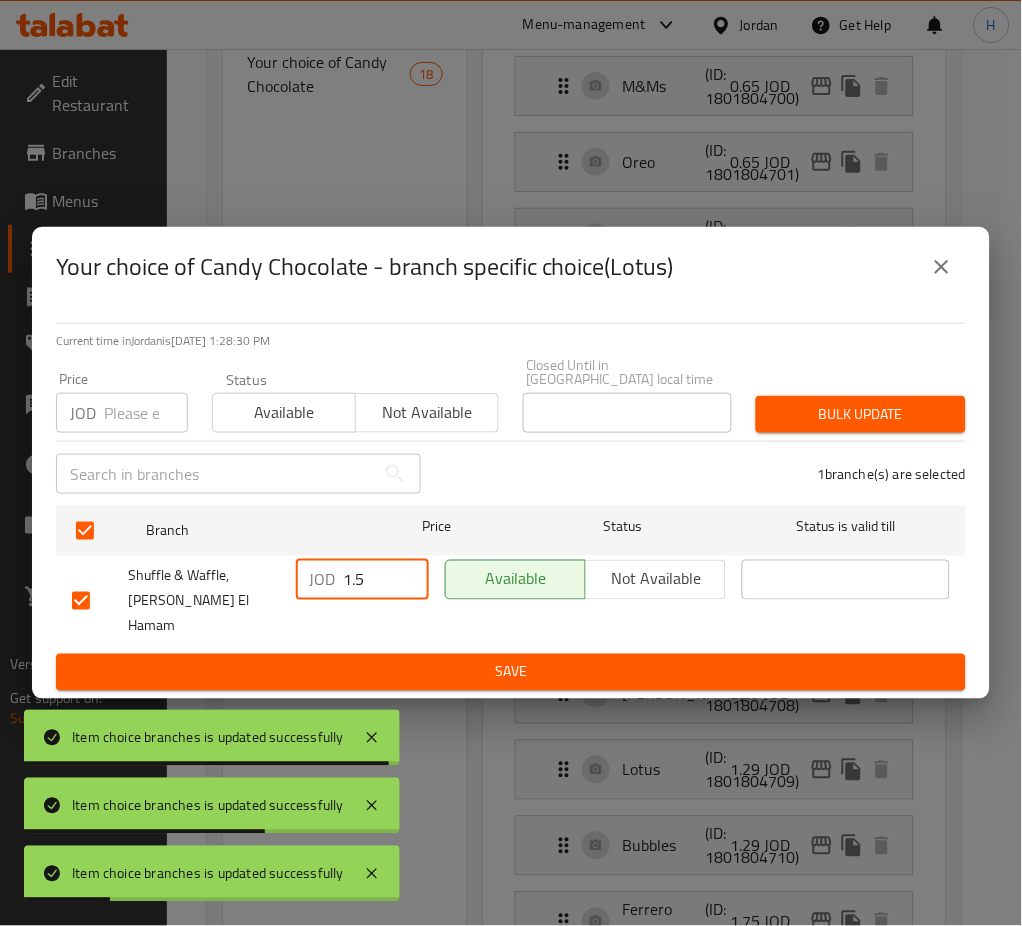 click on "Save" at bounding box center (511, 672) 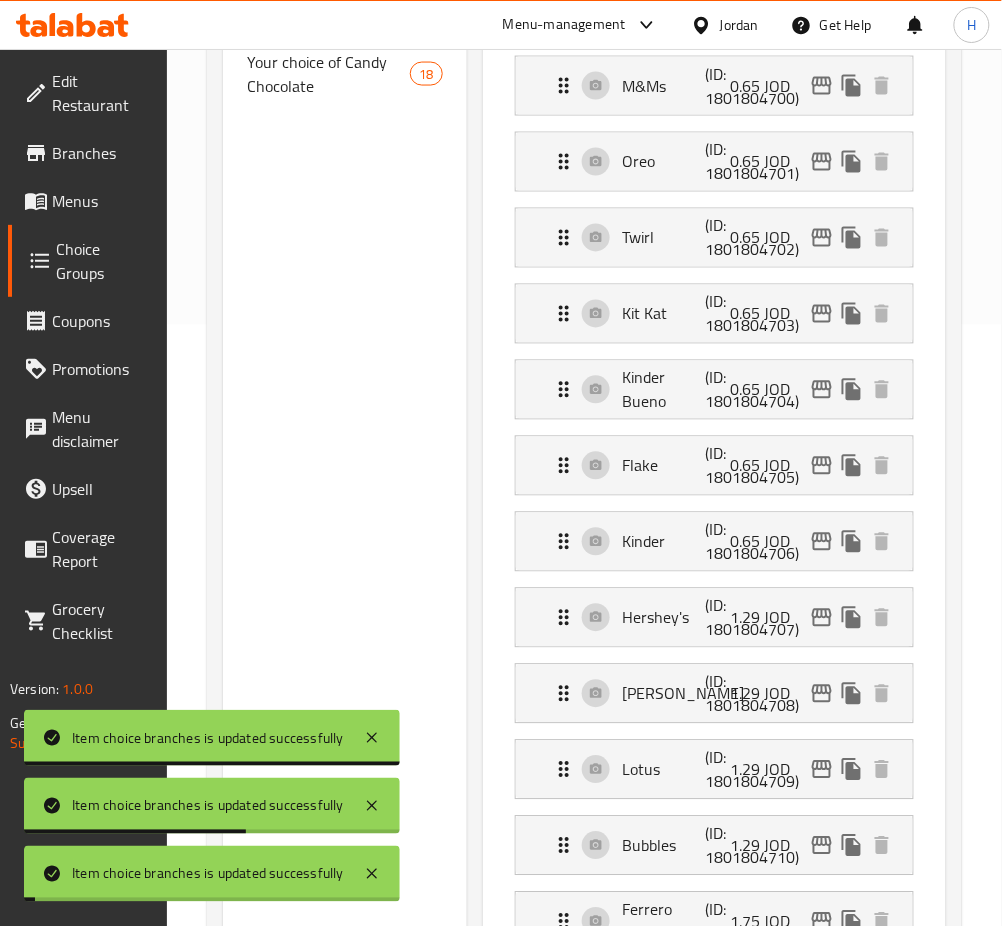 scroll, scrollTop: 734, scrollLeft: 0, axis: vertical 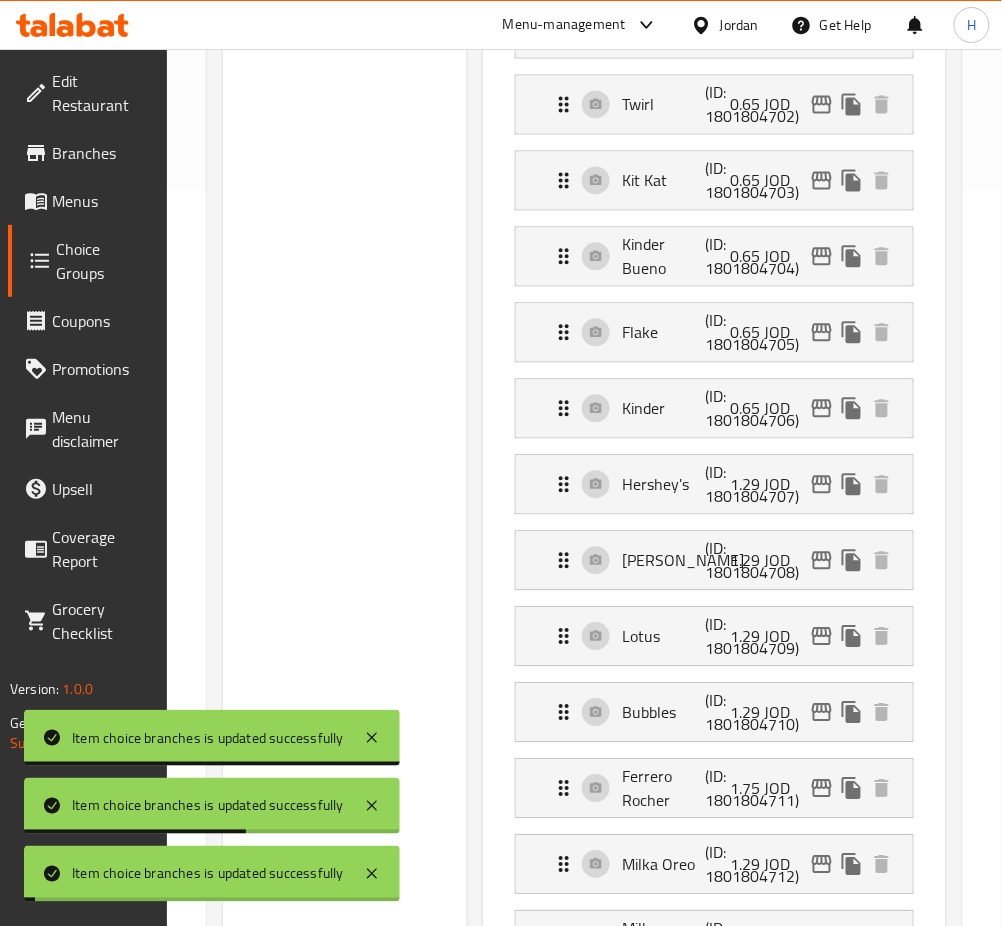 click on "Milka Oreo (ID: 1801804712) 1.29 JOD" at bounding box center [720, 865] 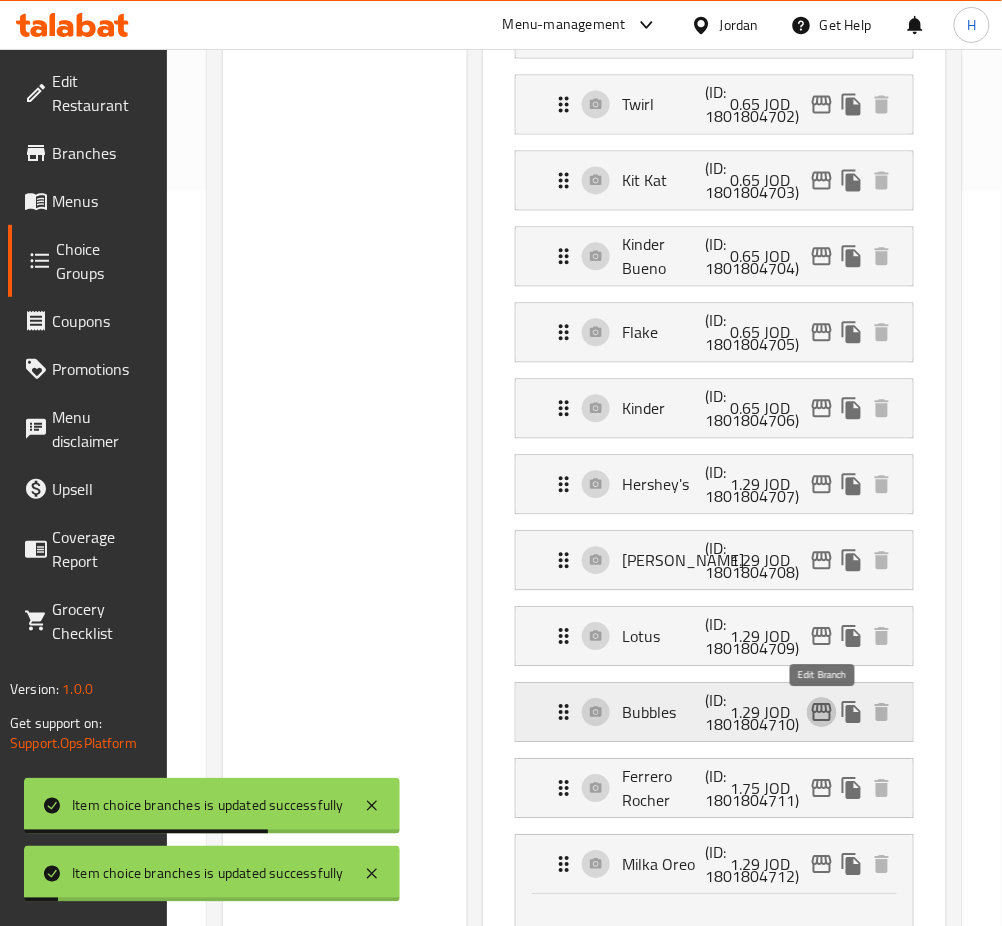 click 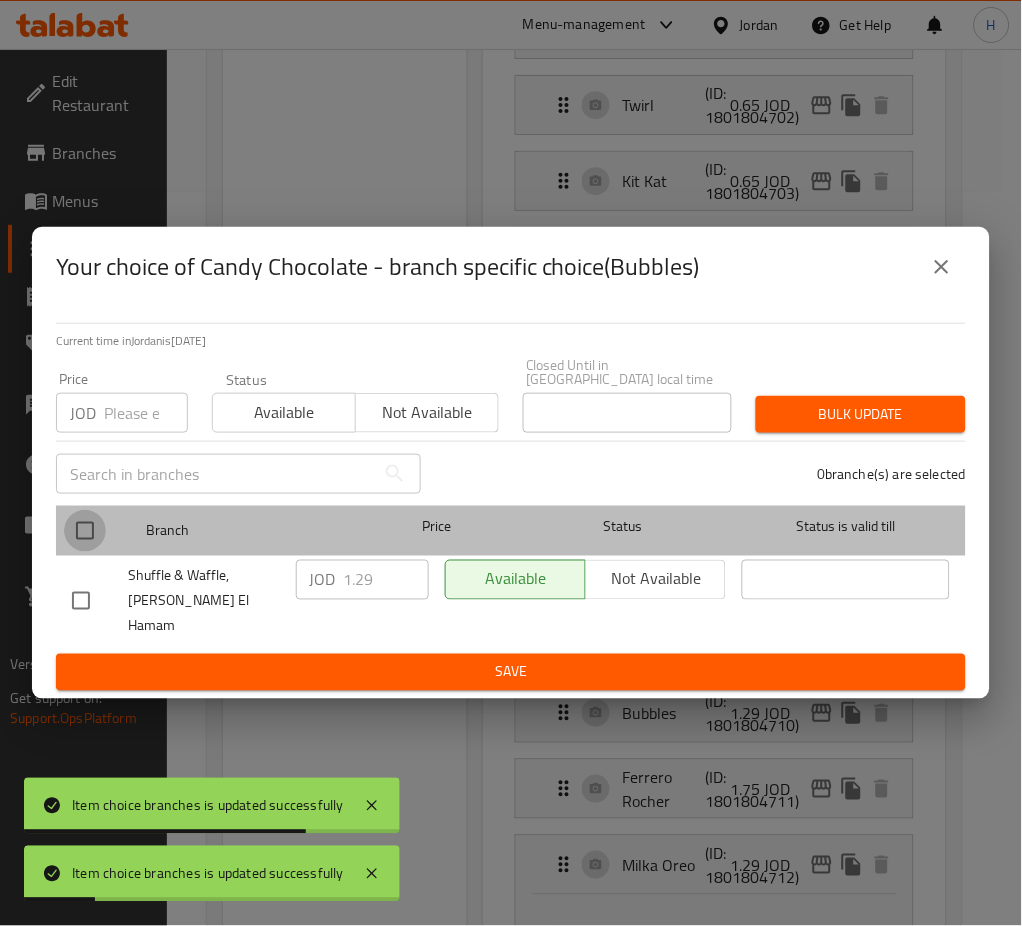 drag, startPoint x: 85, startPoint y: 524, endPoint x: 245, endPoint y: 574, distance: 167.63054 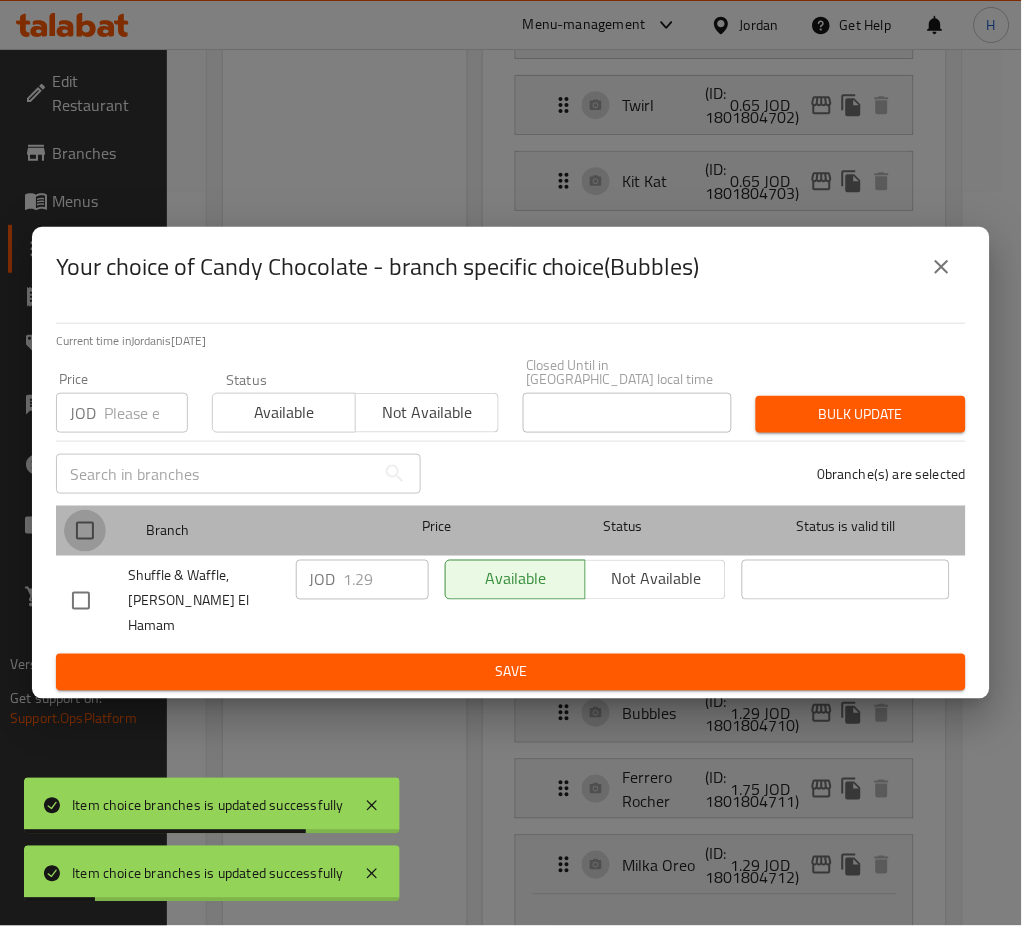 click at bounding box center (85, 531) 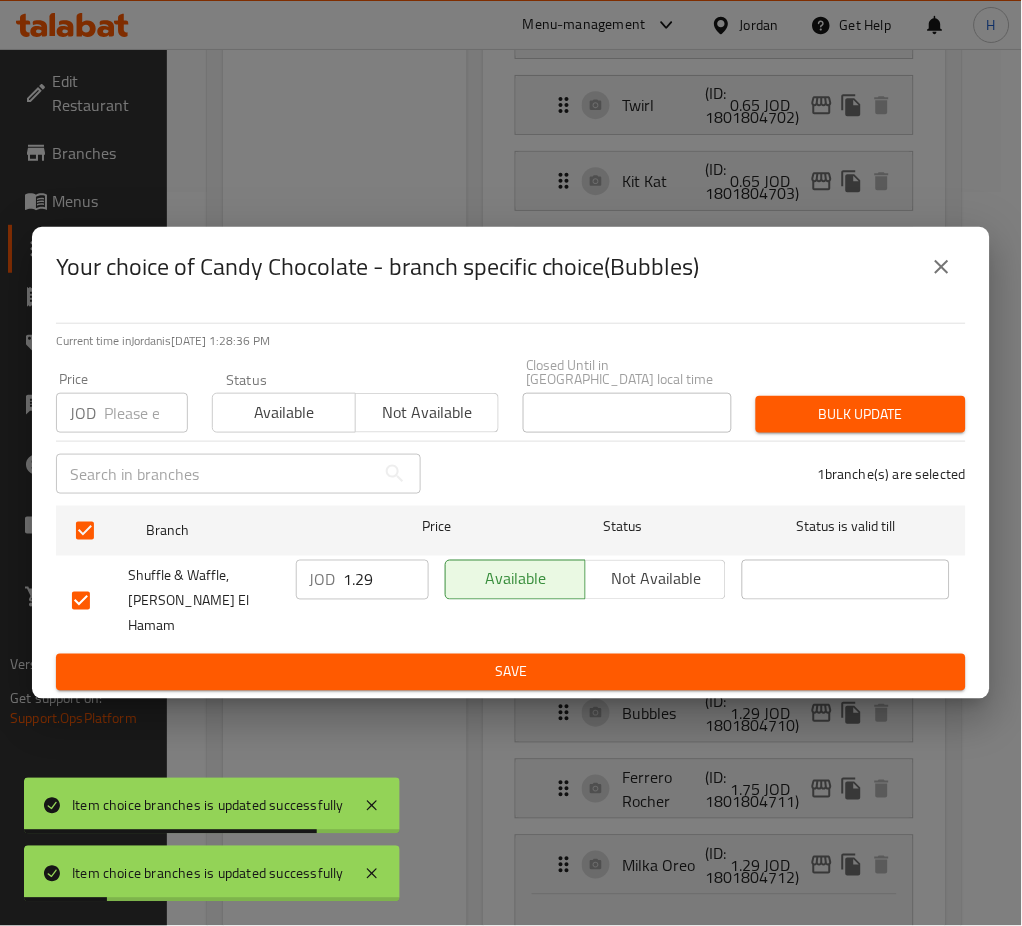 click on "1.29" at bounding box center [386, 580] 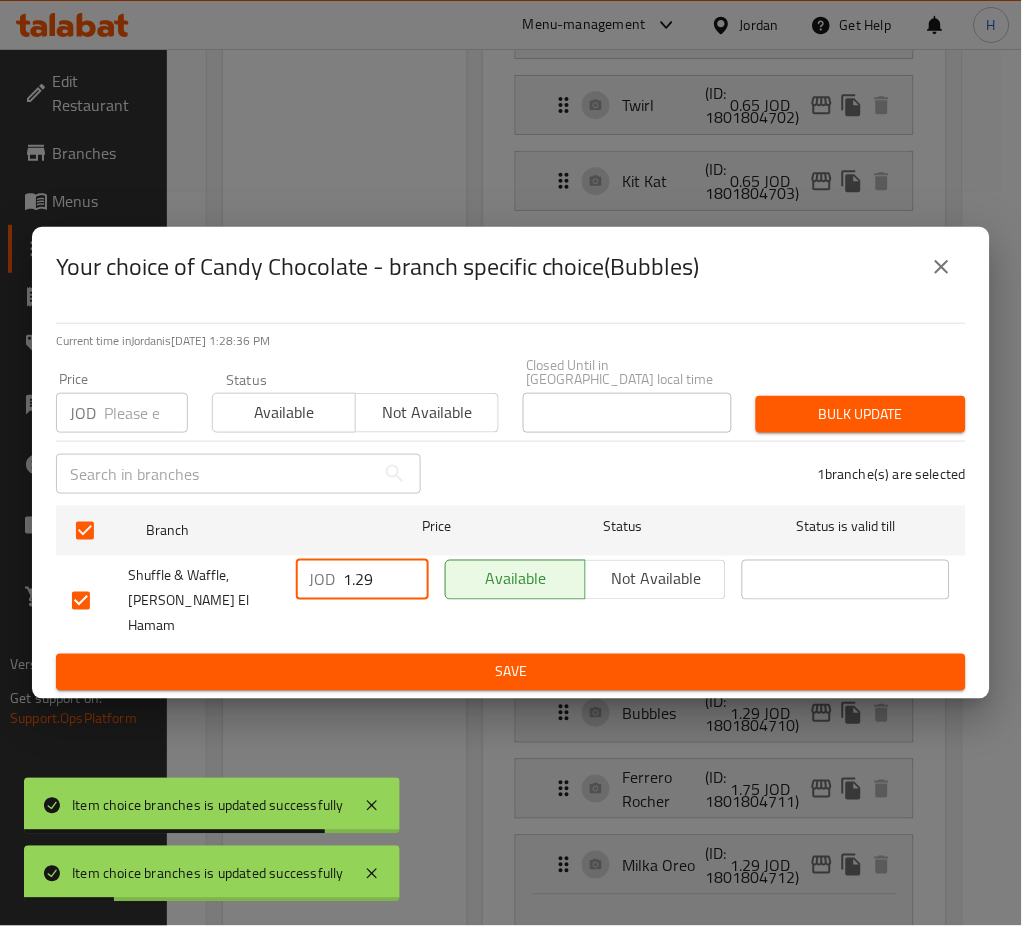 paste on "5" 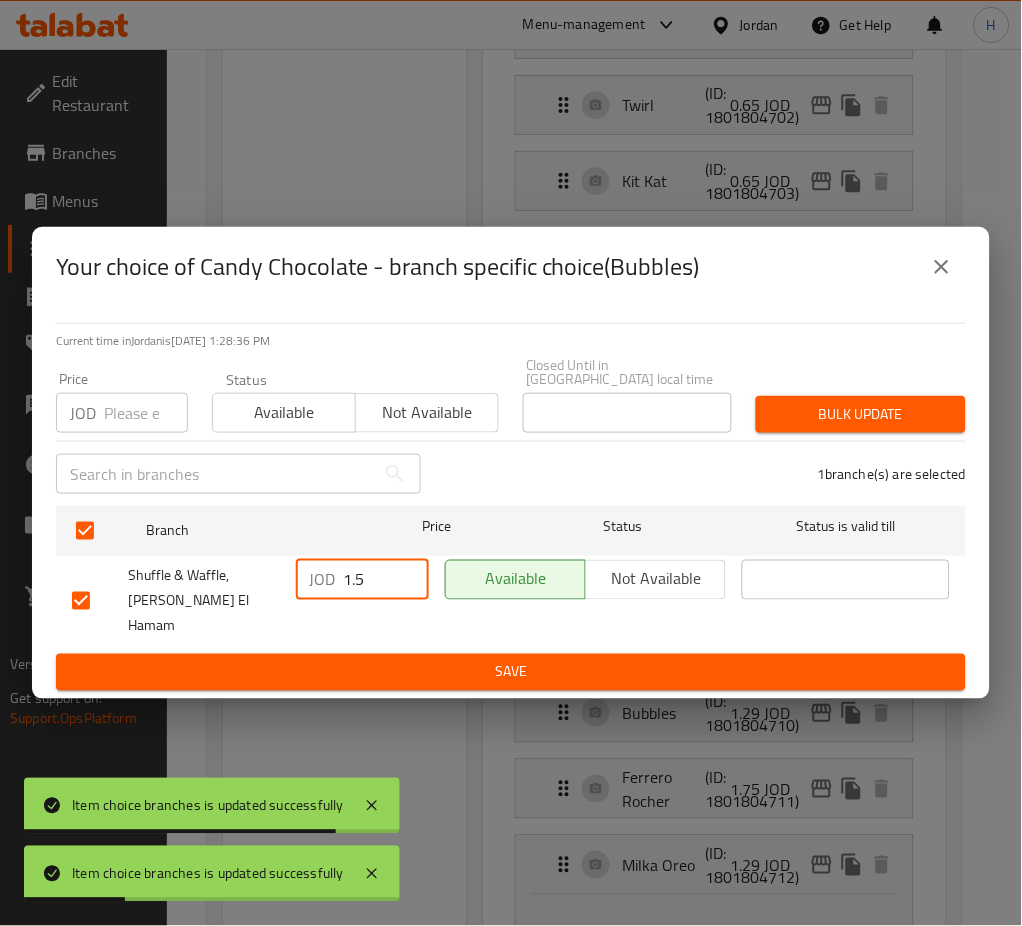 click on "Save" at bounding box center (511, 672) 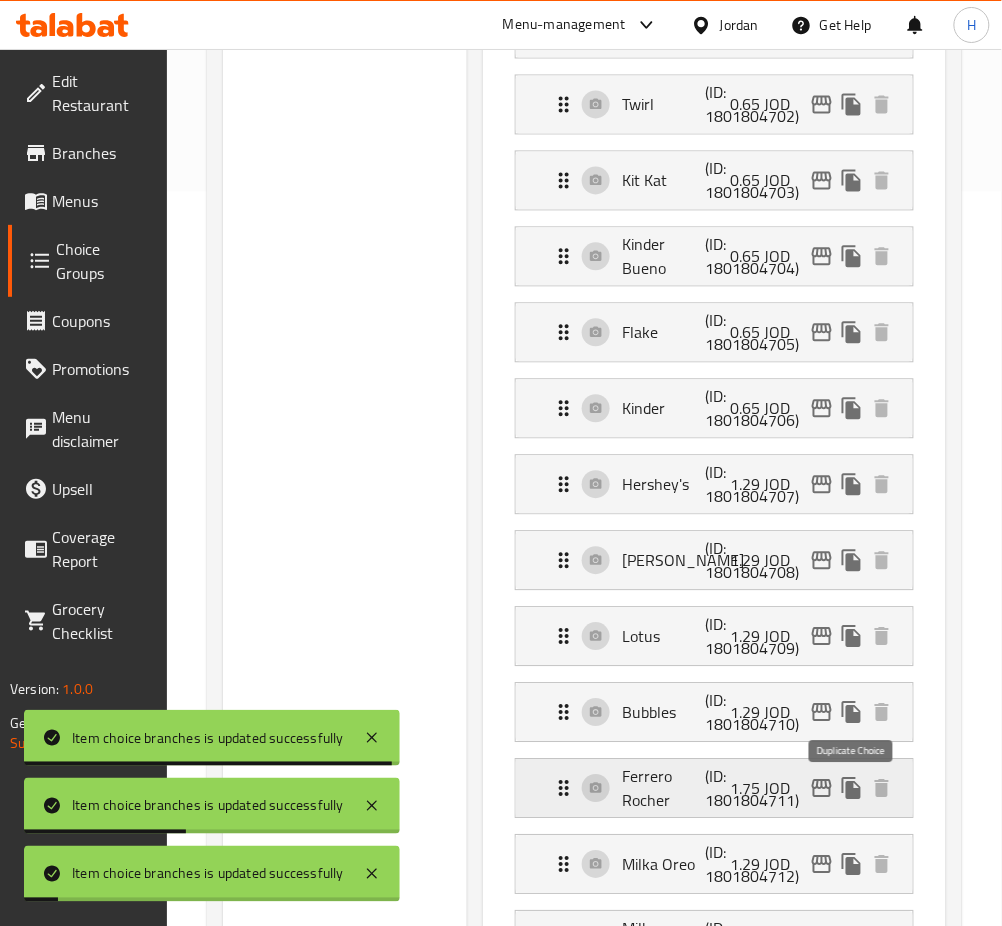 click at bounding box center [822, 789] 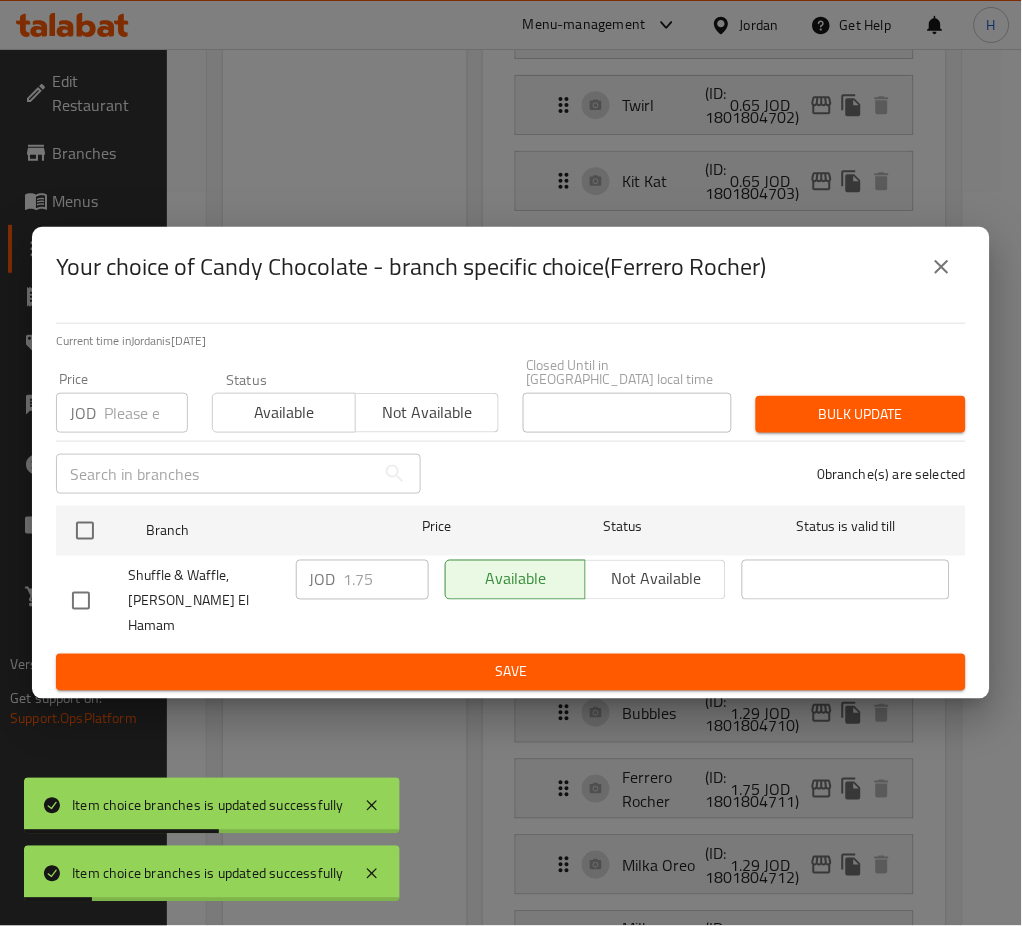 click at bounding box center [85, 531] 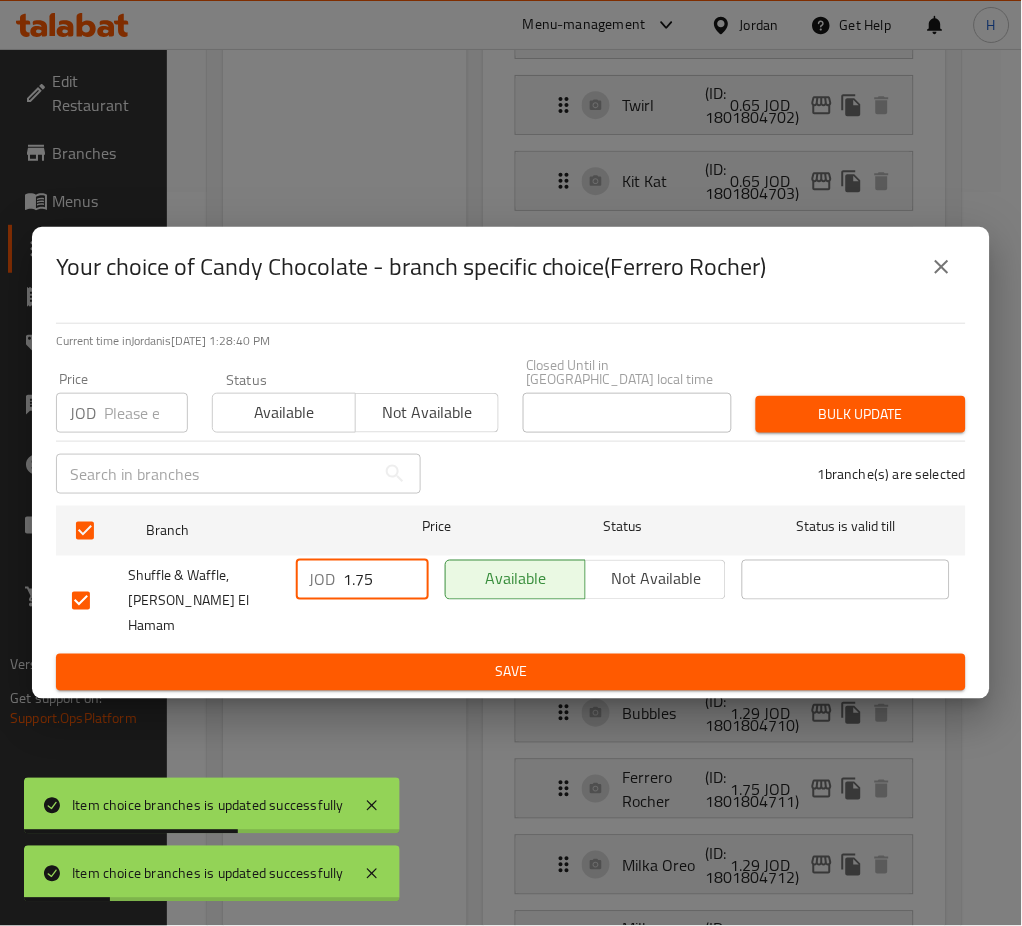 click on "1.75" at bounding box center [386, 580] 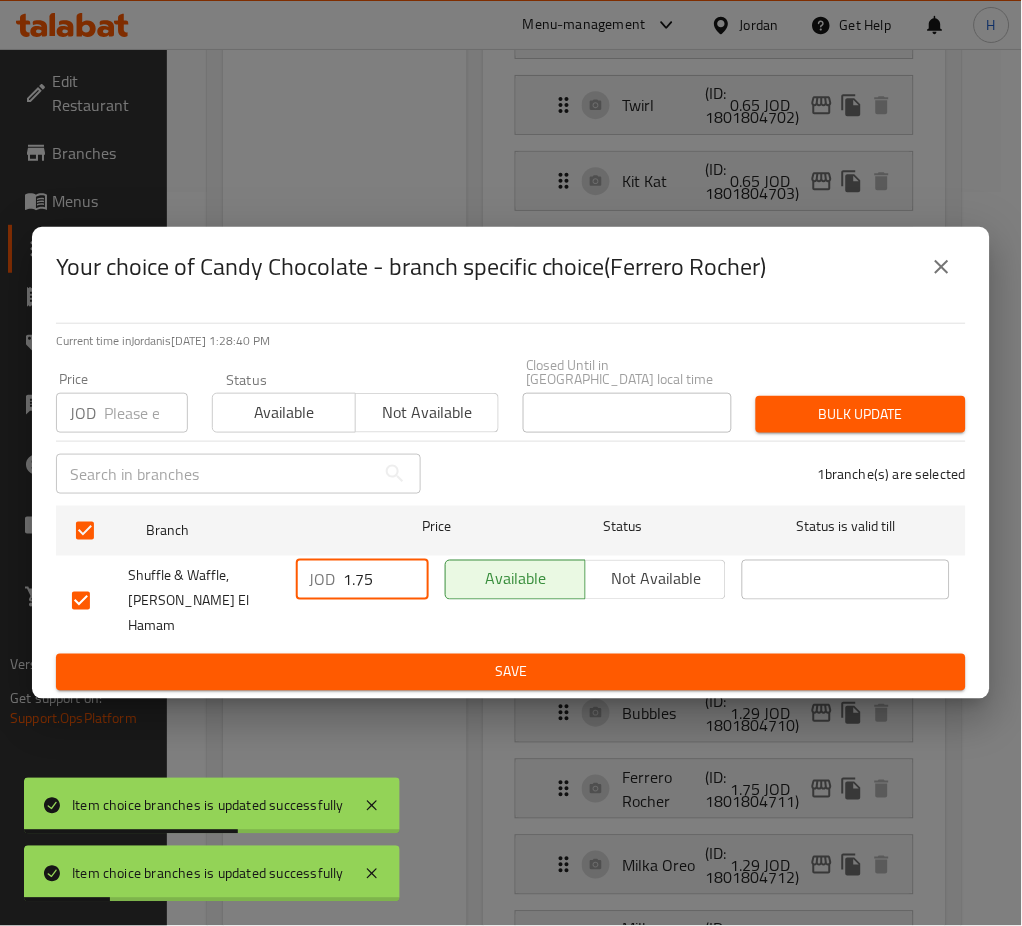 paste 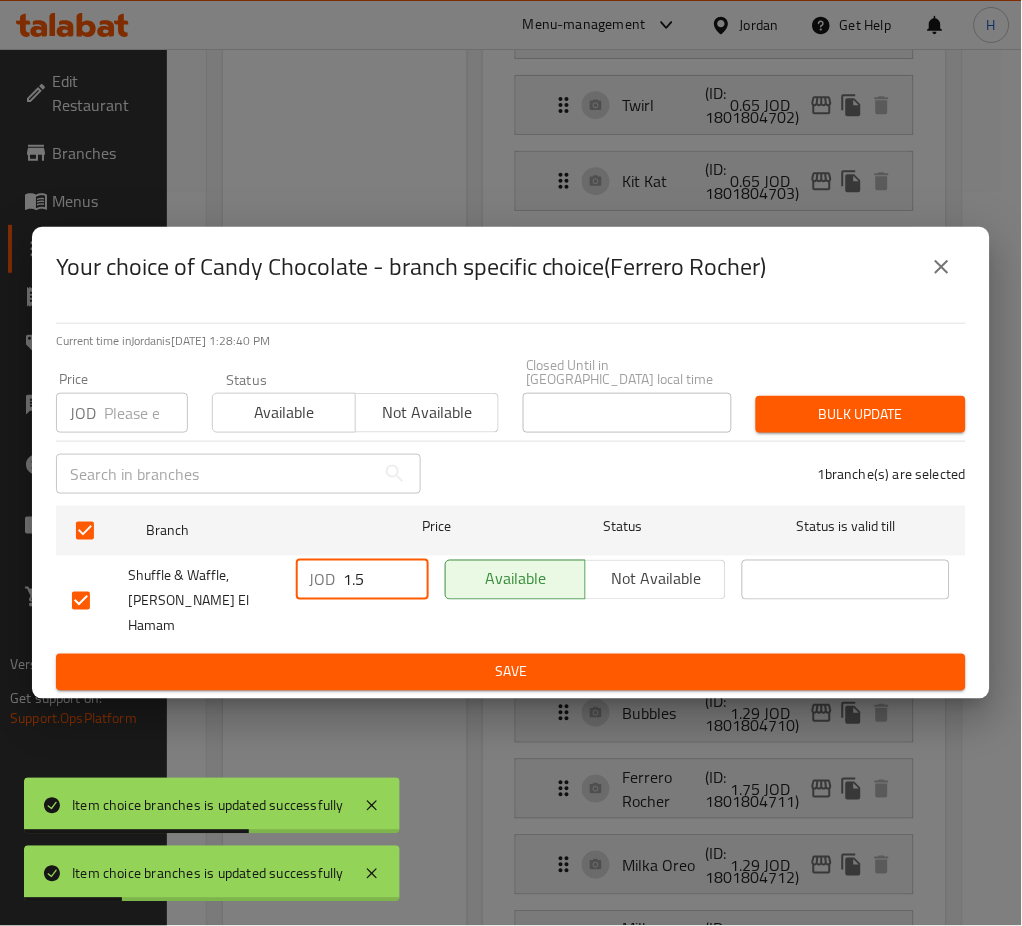 click on "Save" at bounding box center (511, 672) 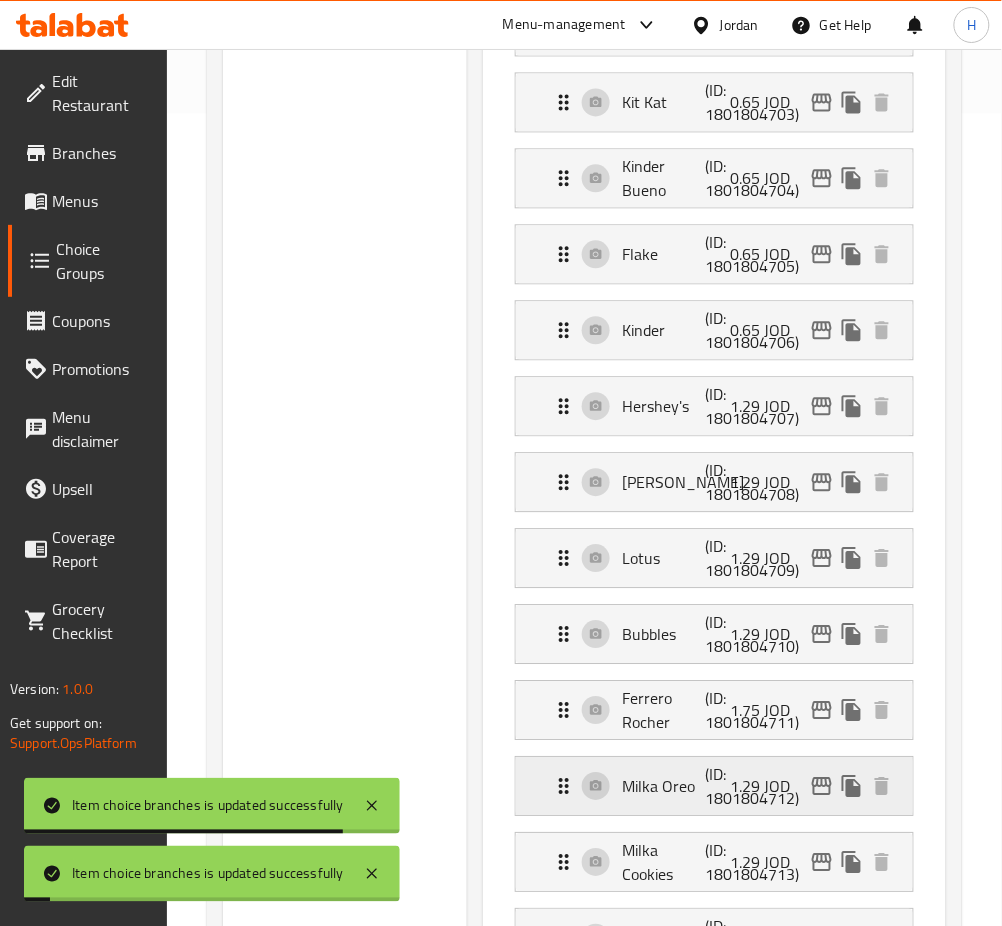 scroll, scrollTop: 868, scrollLeft: 0, axis: vertical 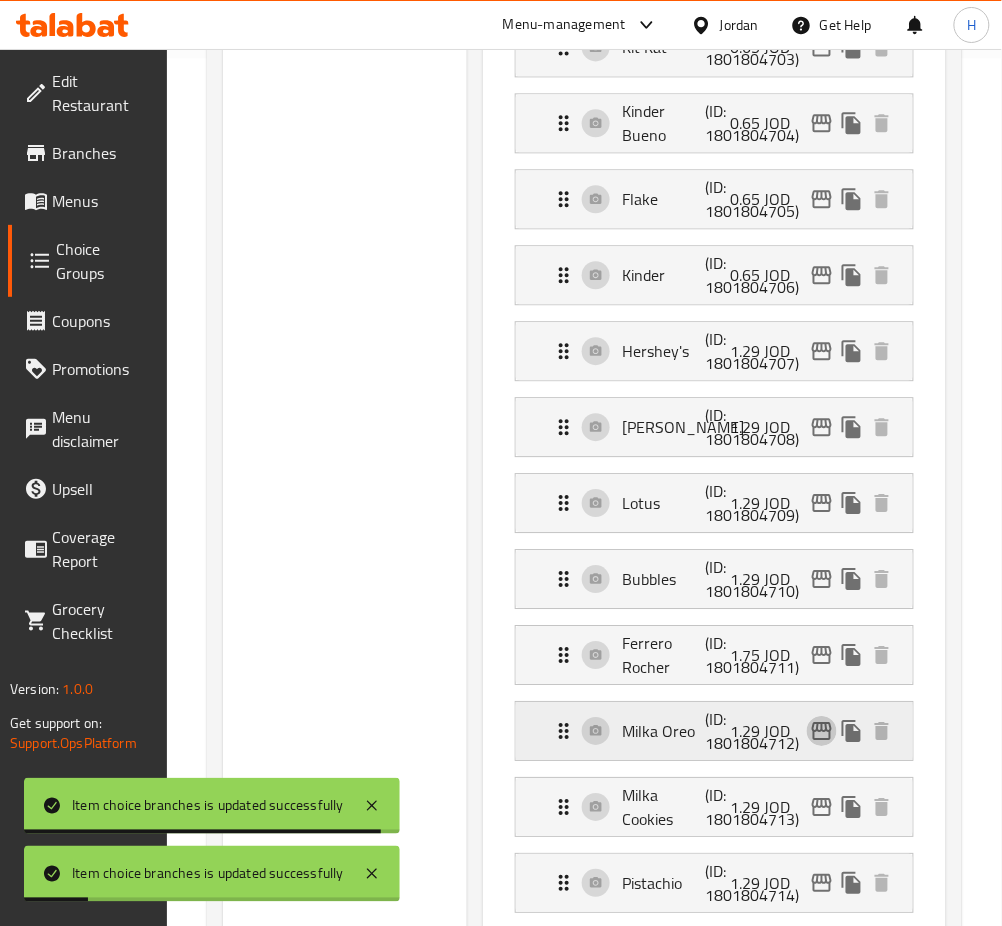 click 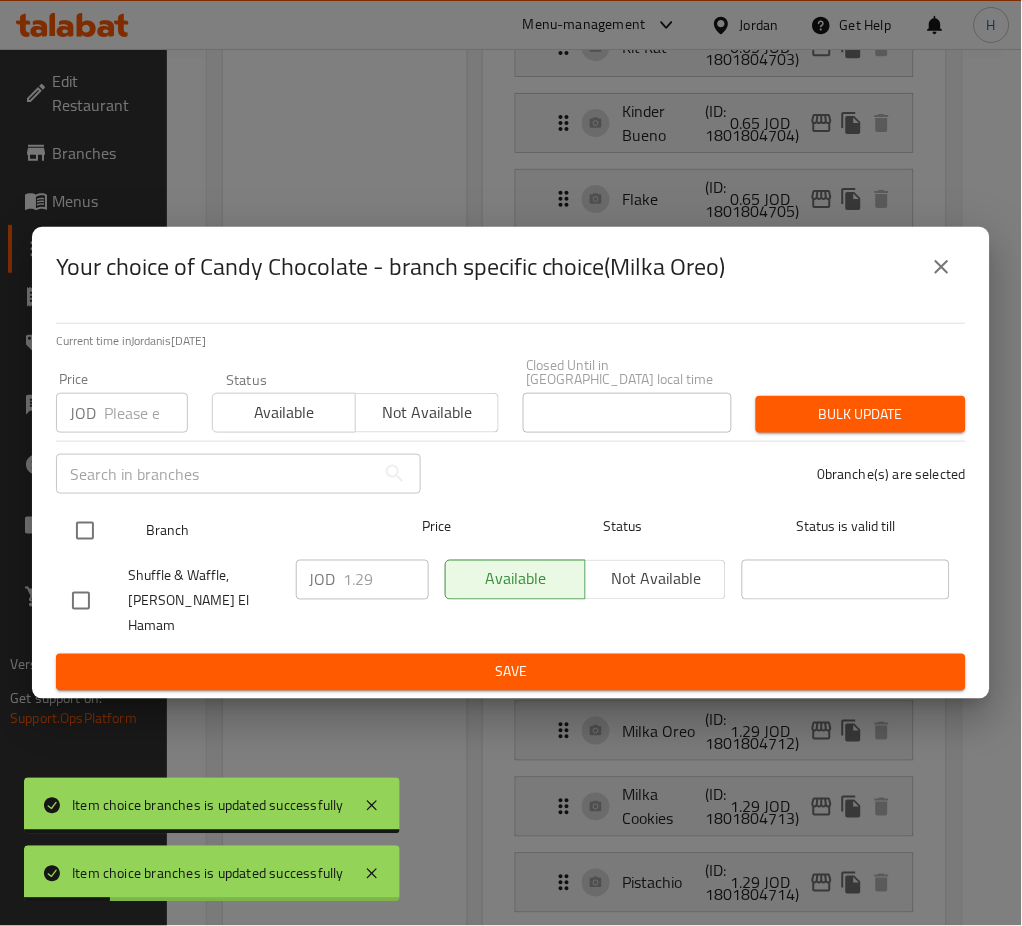 click at bounding box center [85, 531] 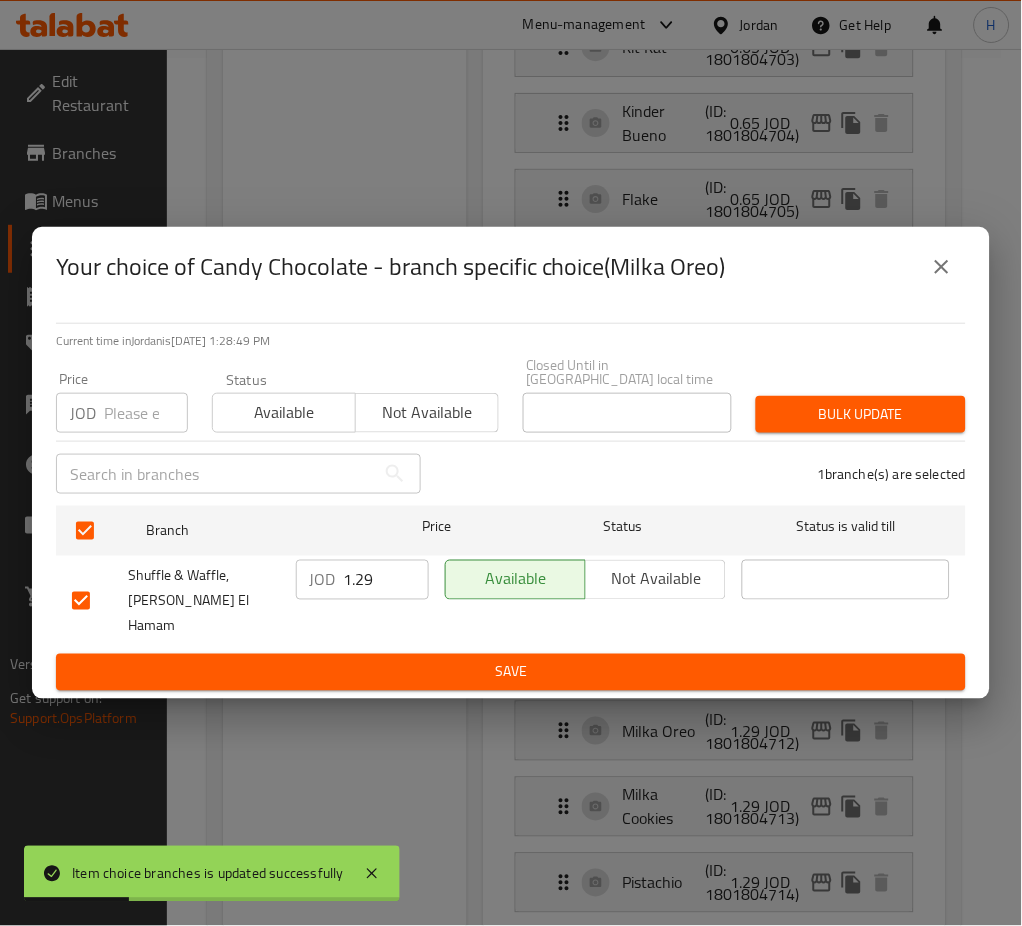 click on "1.29" at bounding box center (386, 580) 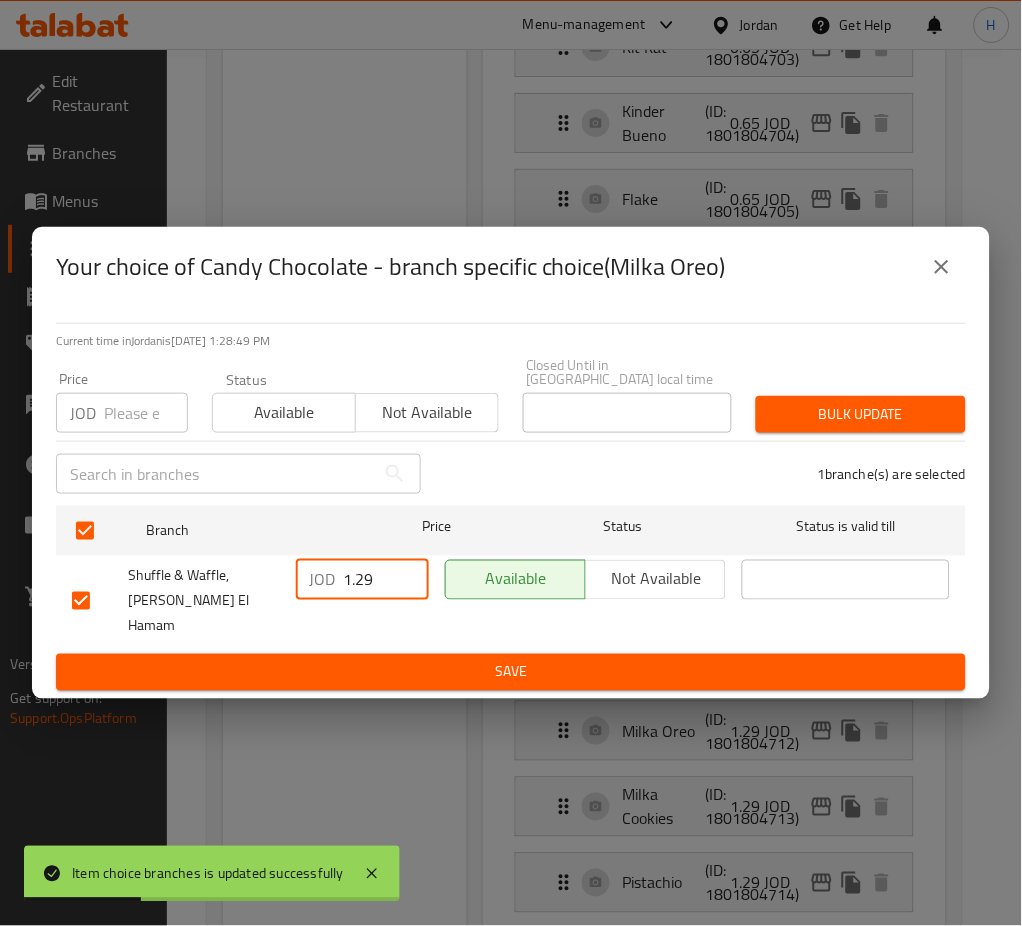 paste on "5" 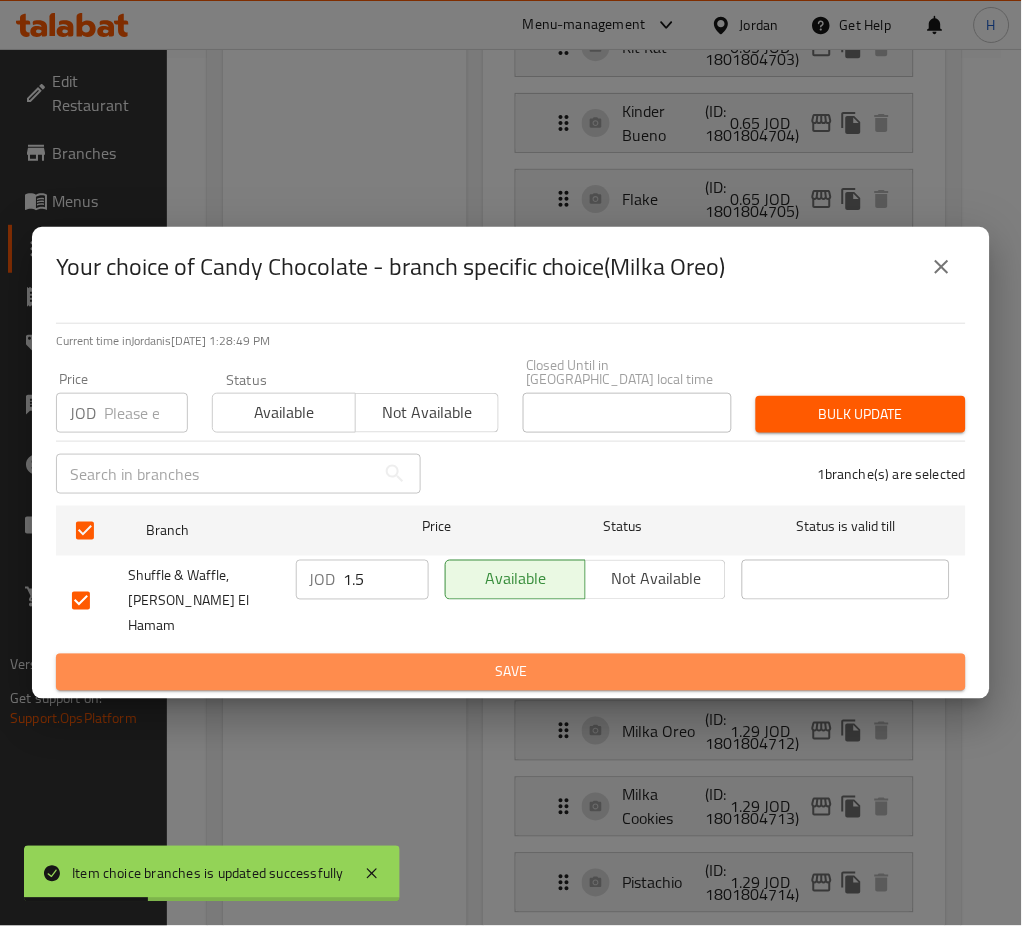 drag, startPoint x: 412, startPoint y: 664, endPoint x: 470, endPoint y: 692, distance: 64.40497 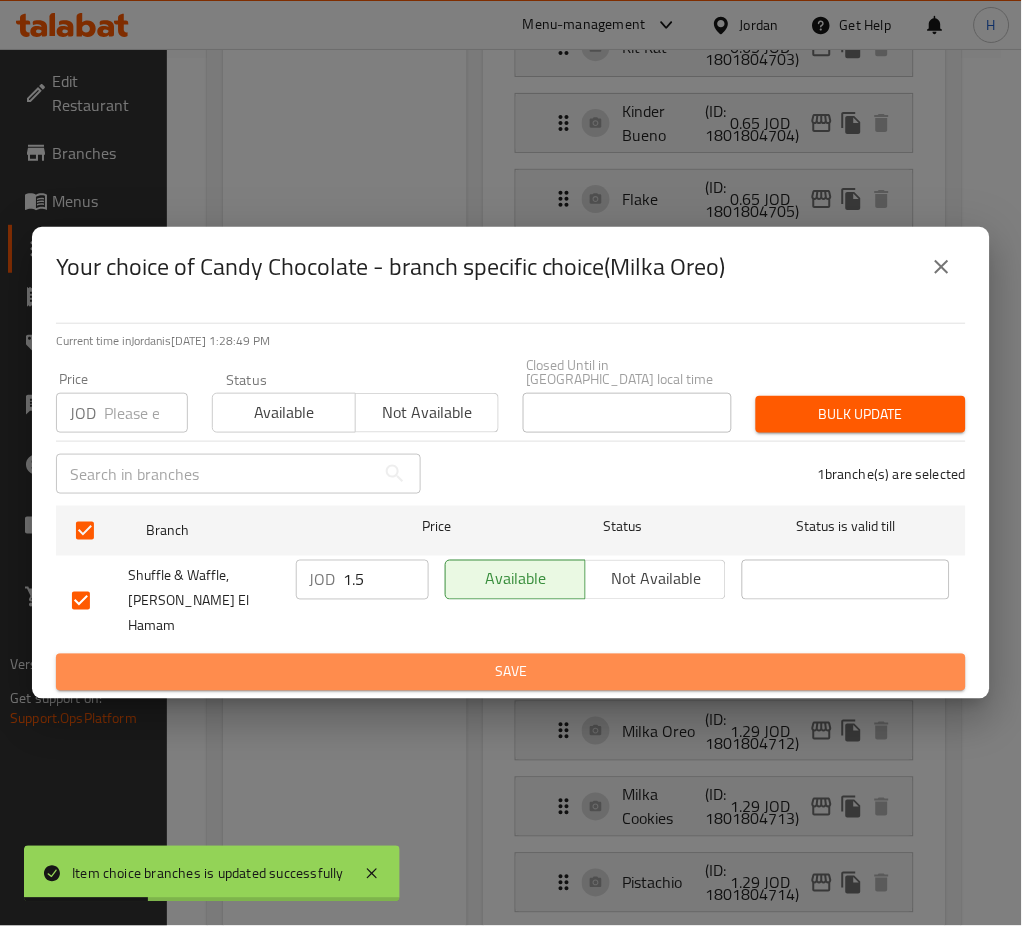 click on "Save" at bounding box center (511, 672) 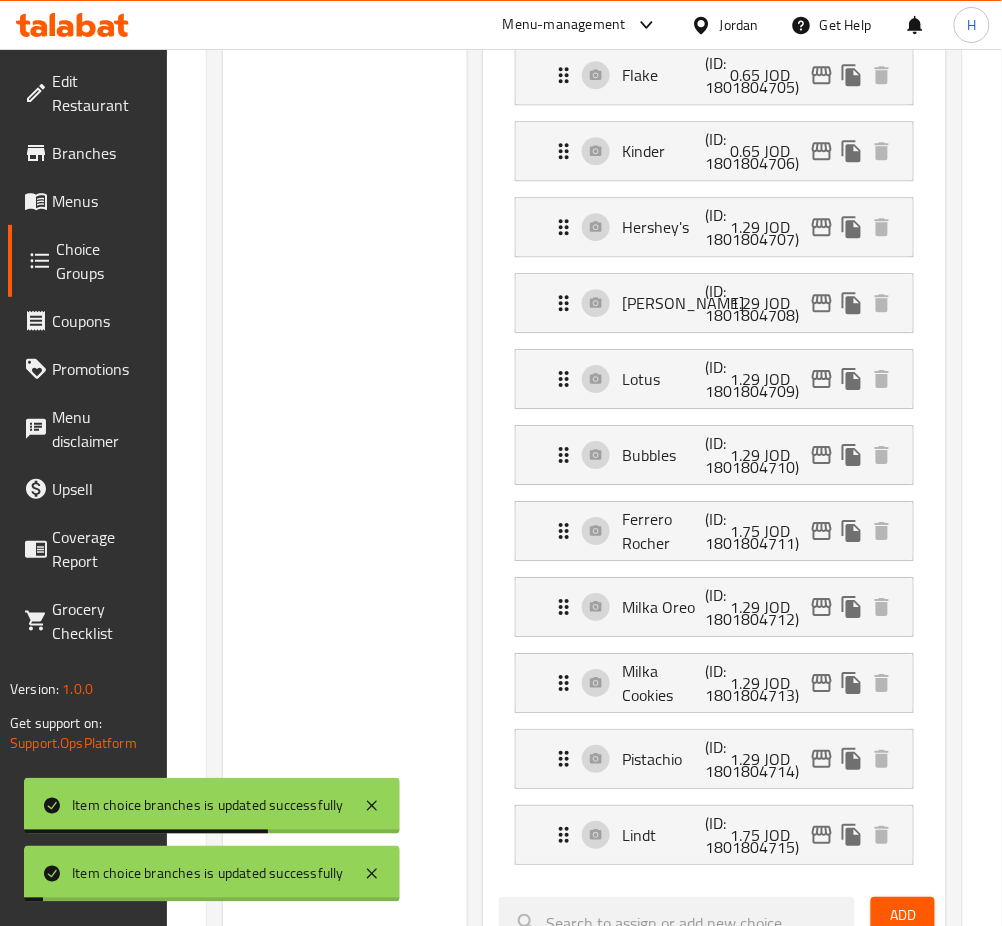 scroll, scrollTop: 1134, scrollLeft: 0, axis: vertical 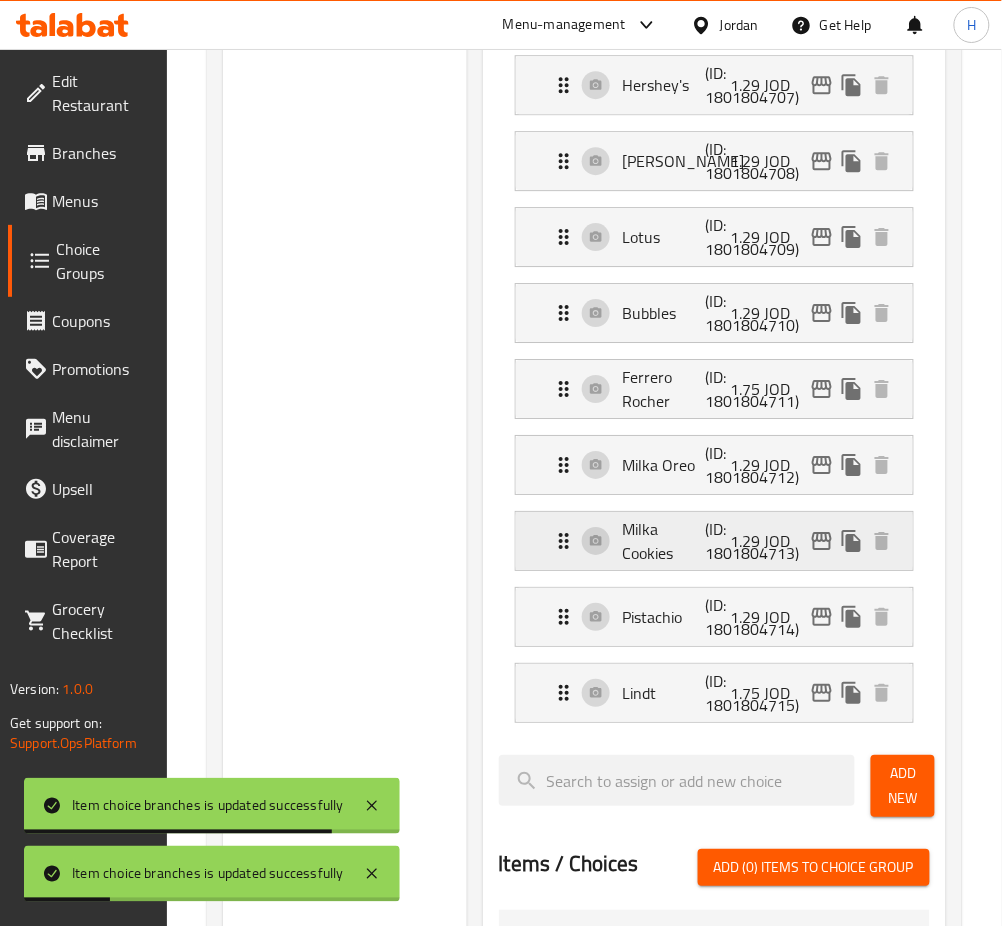 click 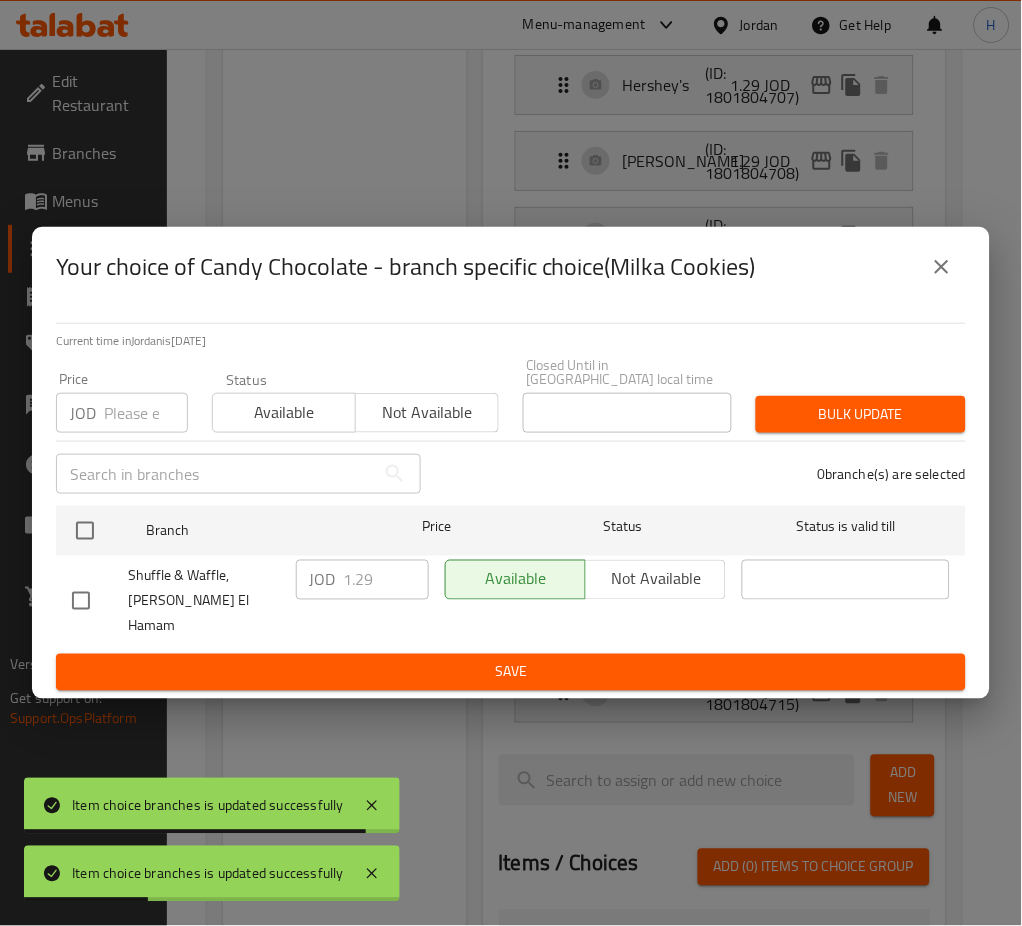 click at bounding box center [85, 531] 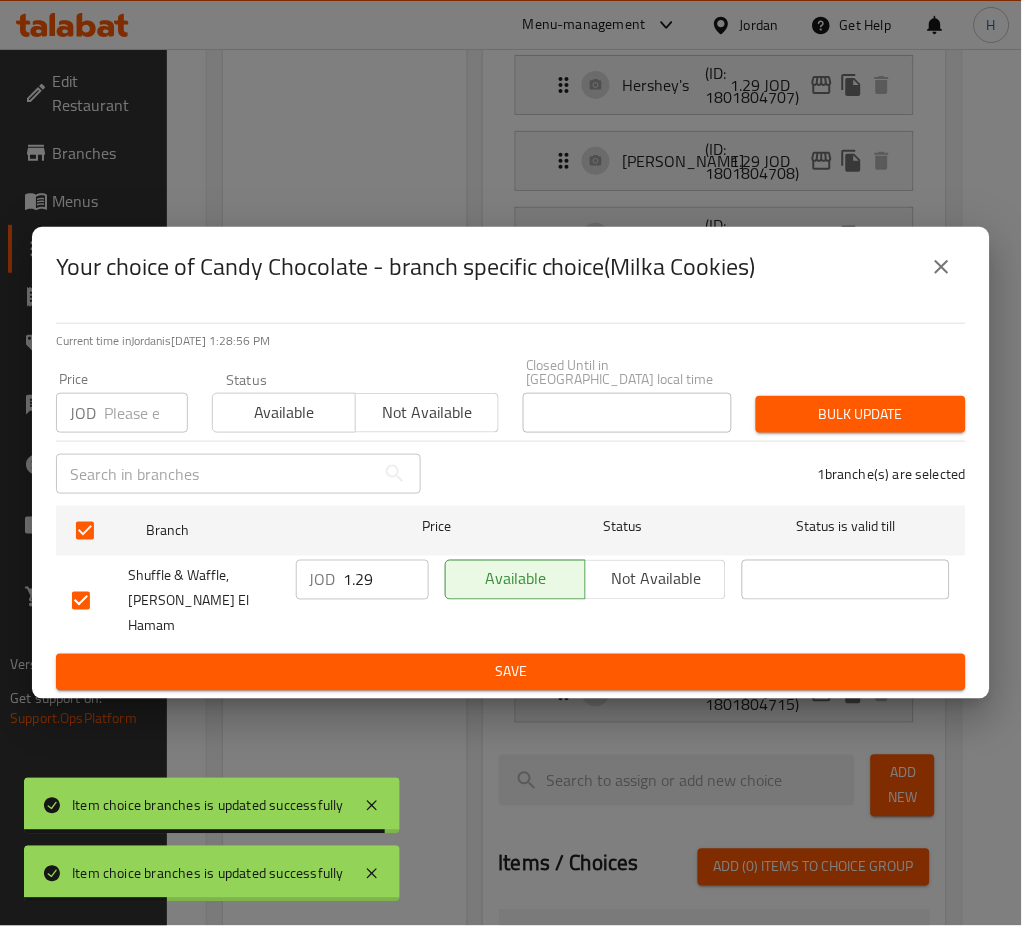 click on "1.29" at bounding box center [386, 580] 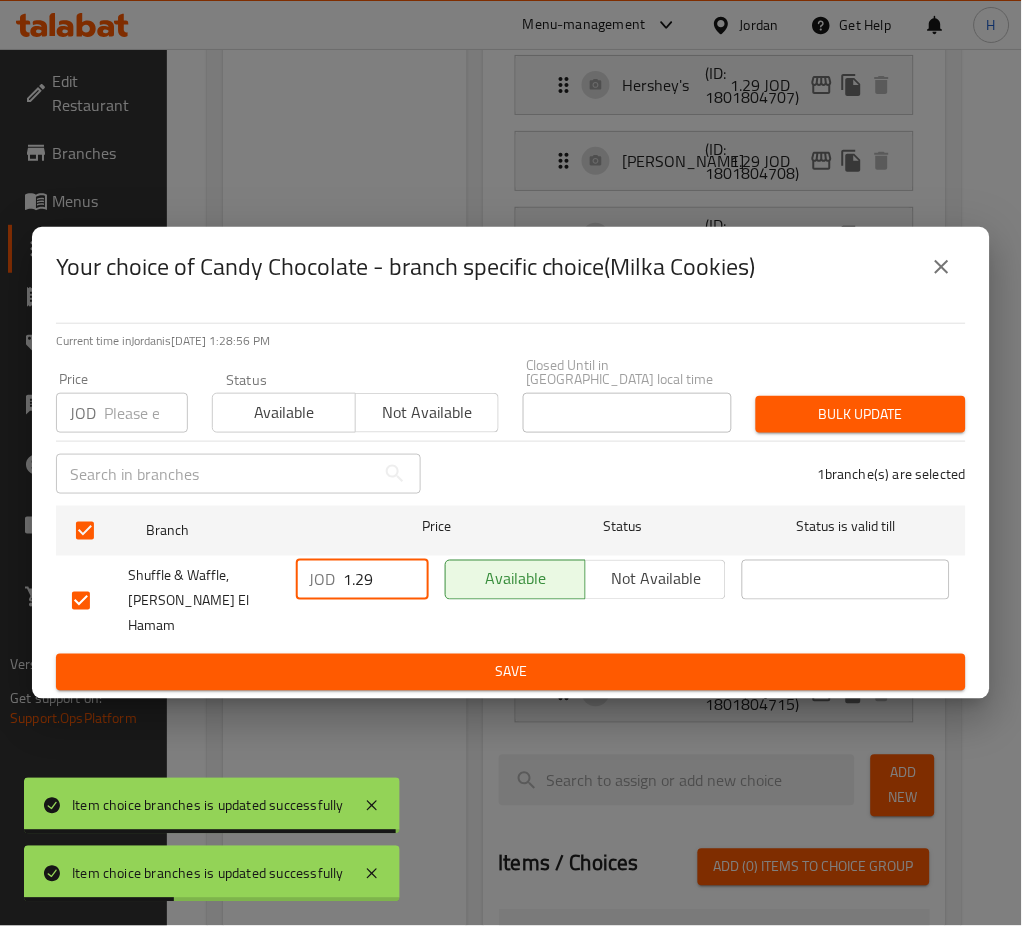 paste on "5" 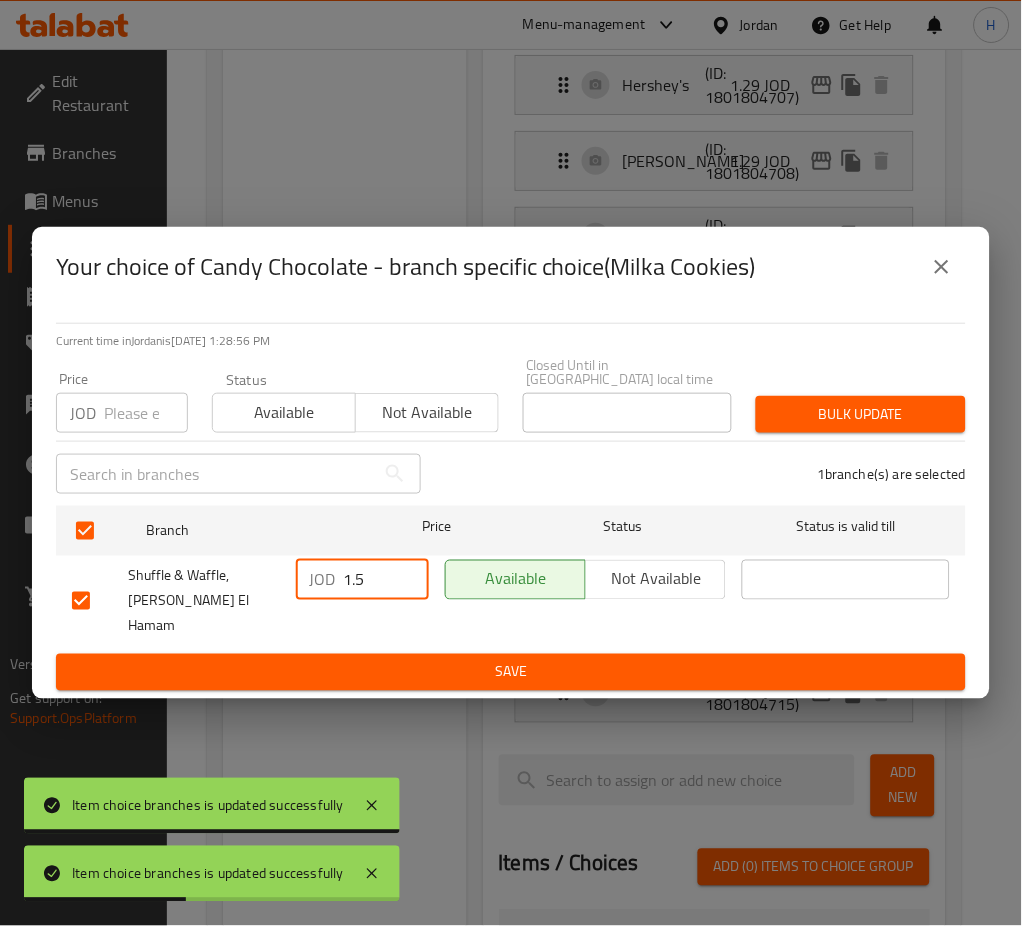 drag, startPoint x: 434, startPoint y: 665, endPoint x: 452, endPoint y: 647, distance: 25.455845 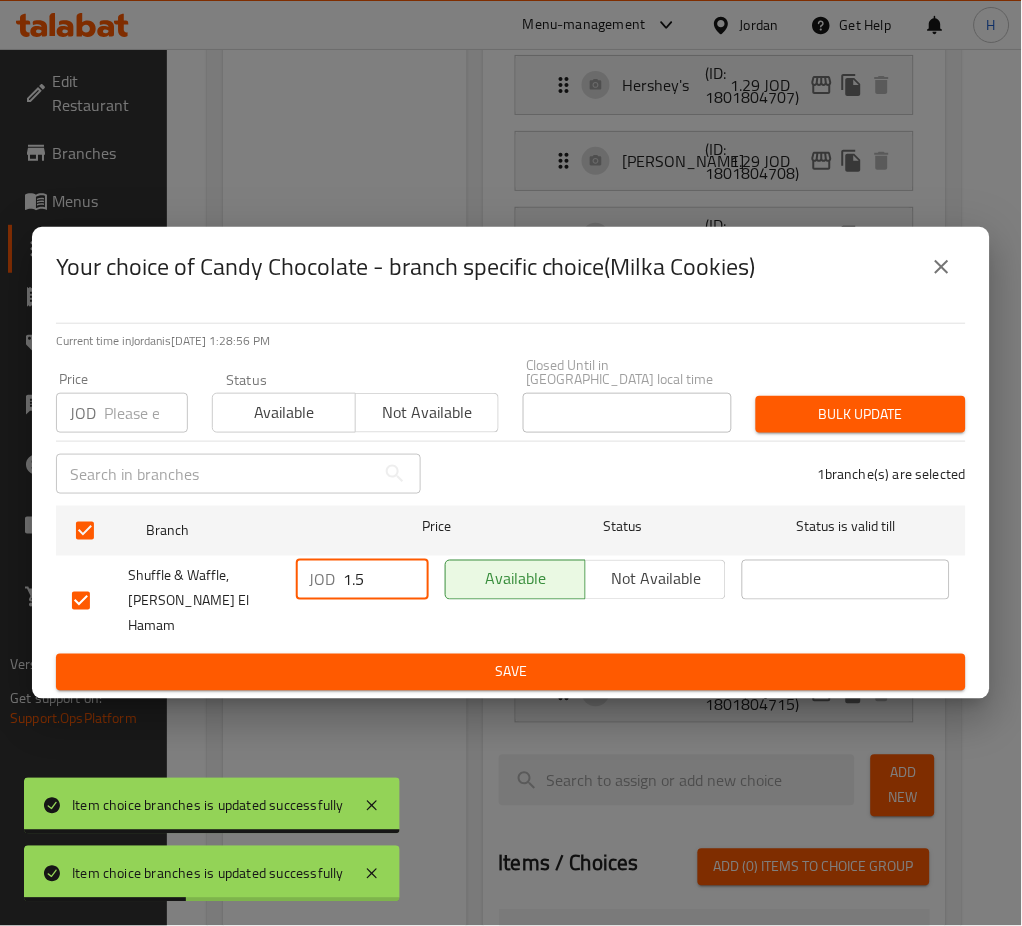 click on "Save" at bounding box center [511, 672] 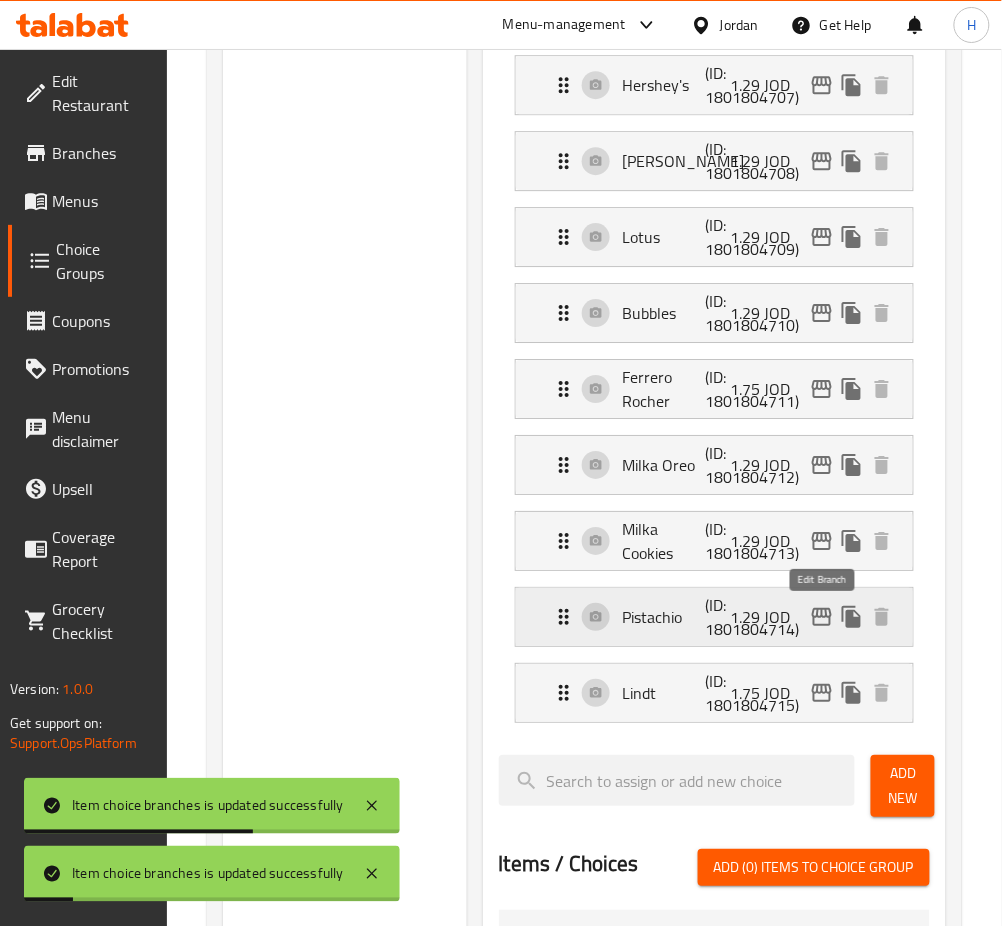 click 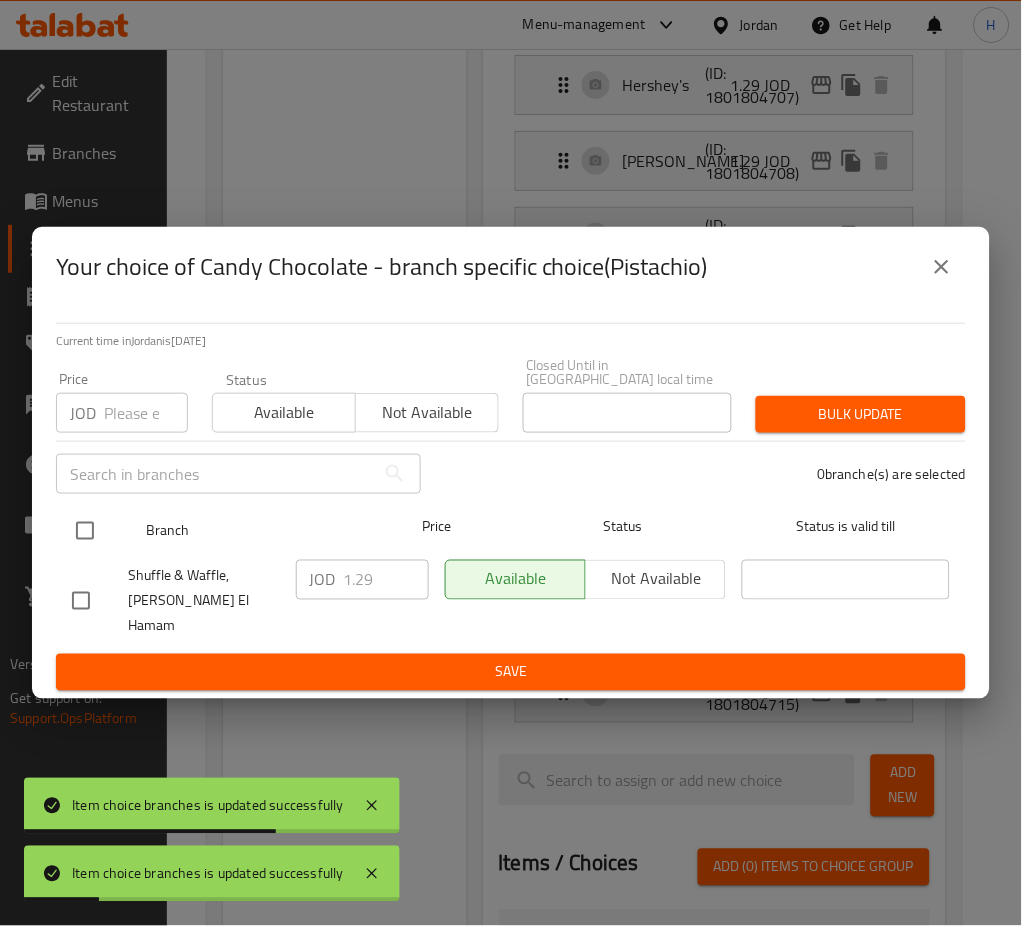 drag, startPoint x: 84, startPoint y: 539, endPoint x: 251, endPoint y: 577, distance: 171.2688 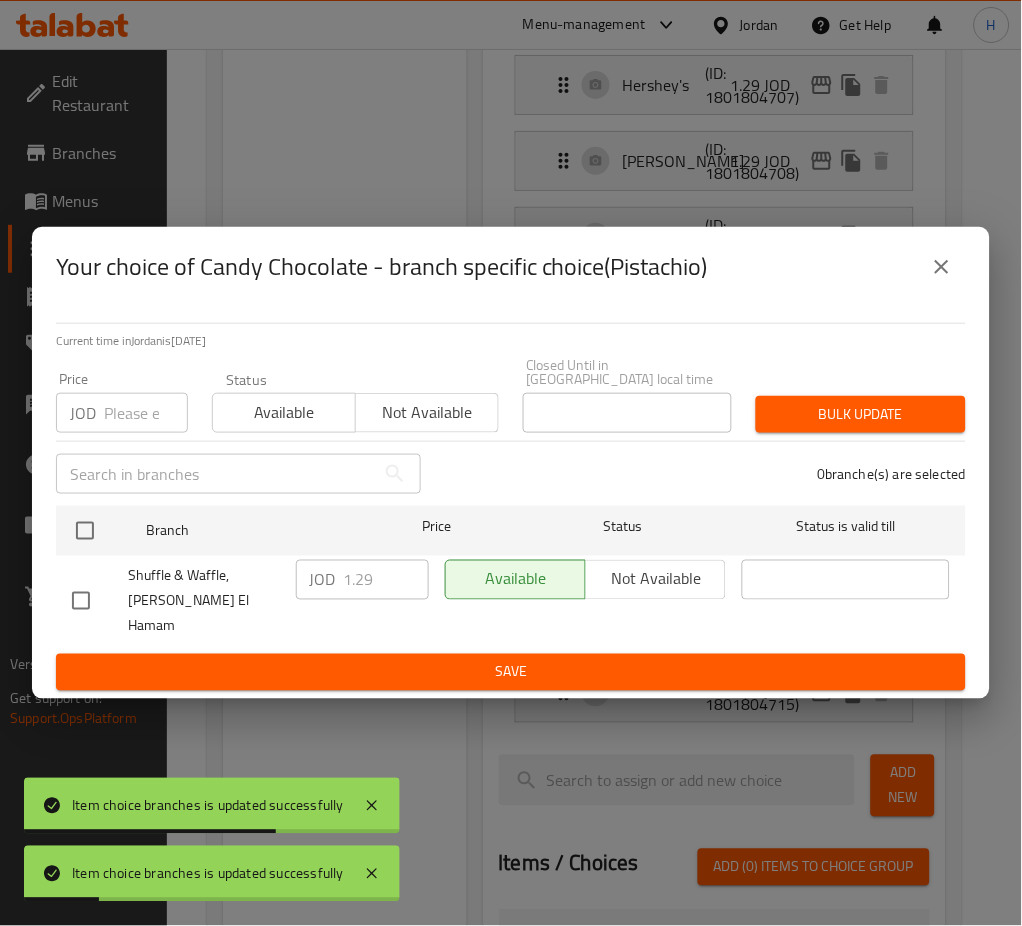 click at bounding box center [85, 531] 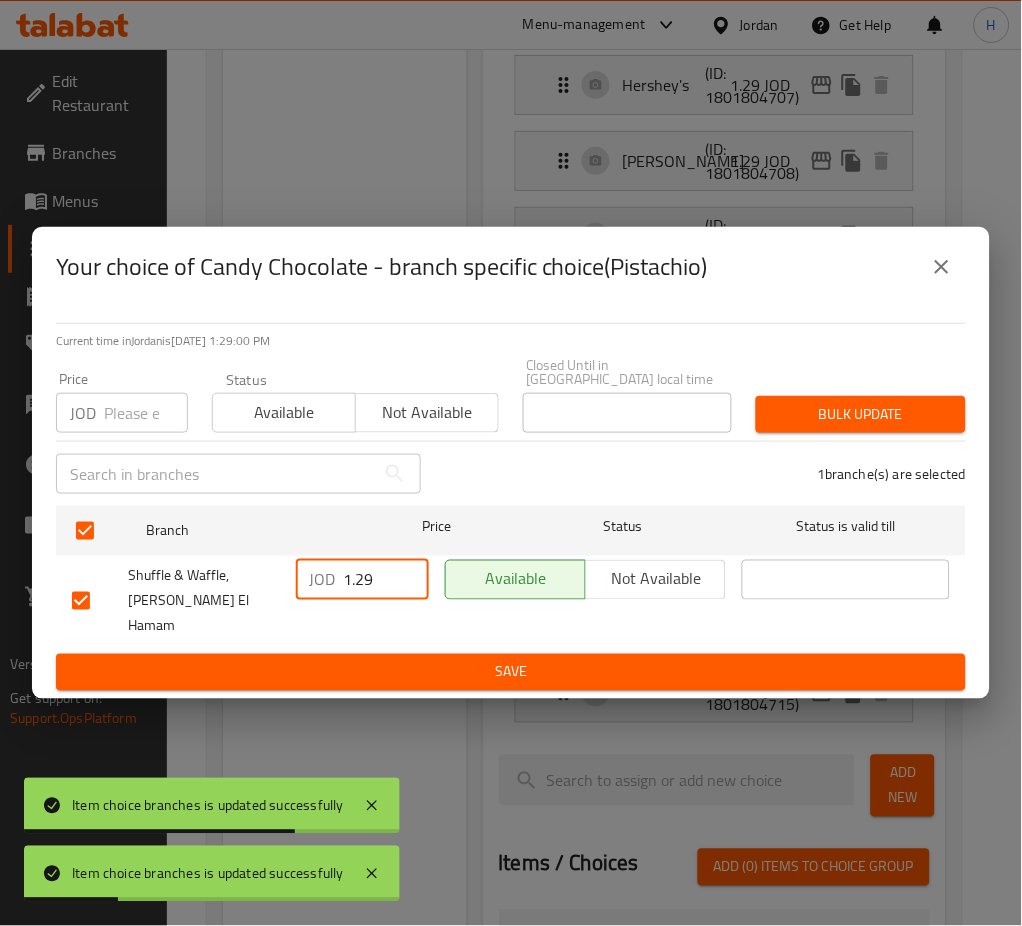 click on "1.29" at bounding box center (386, 580) 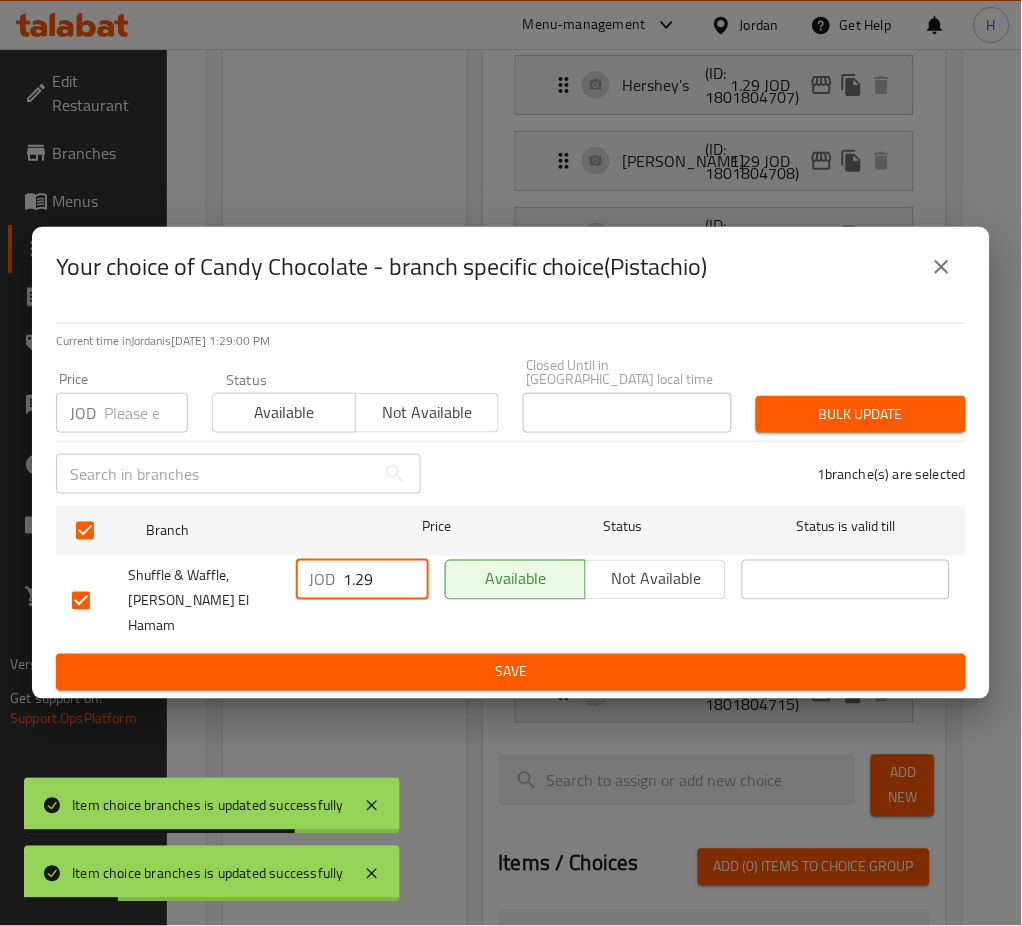 paste on "5" 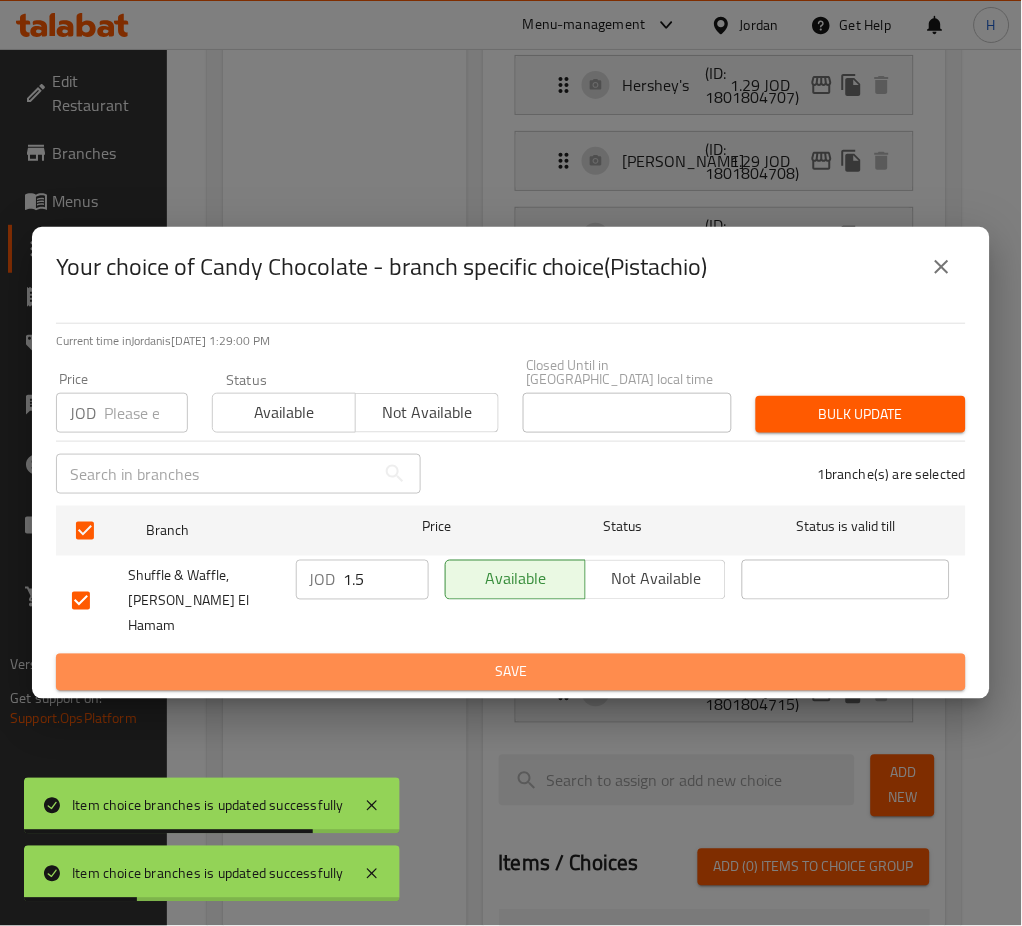 click on "Save" at bounding box center [511, 672] 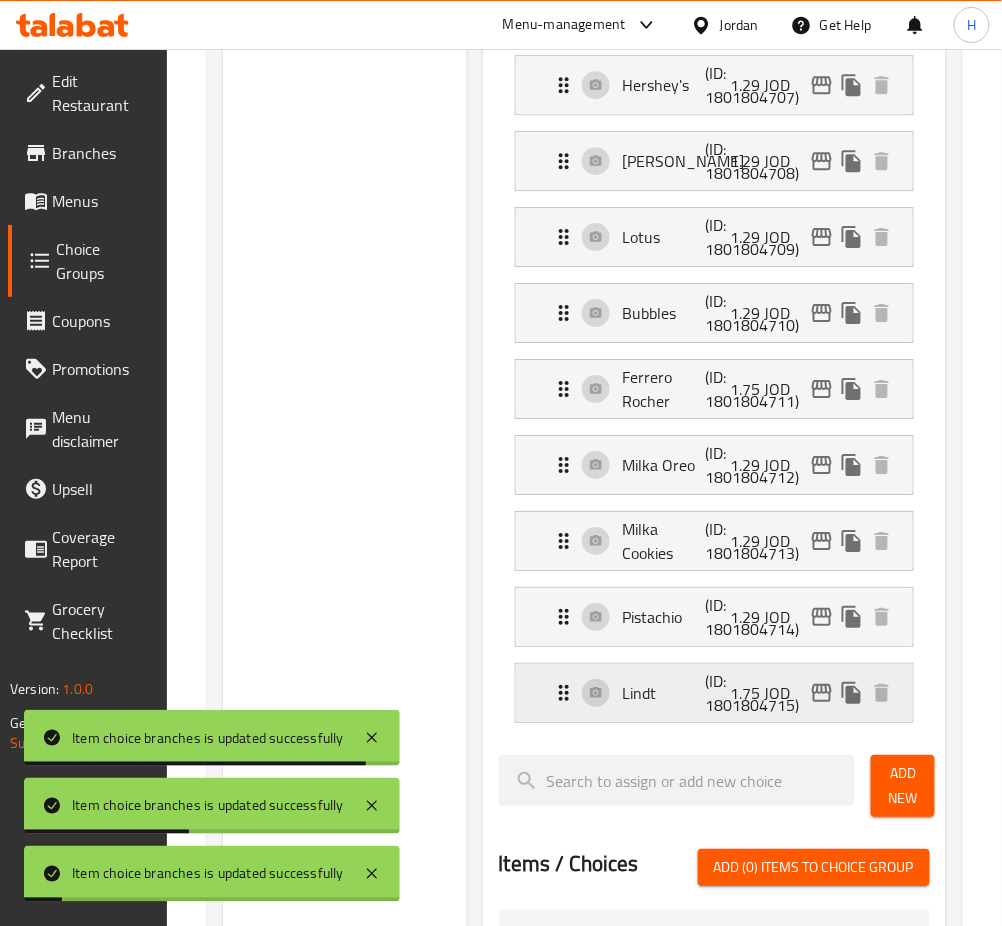 click 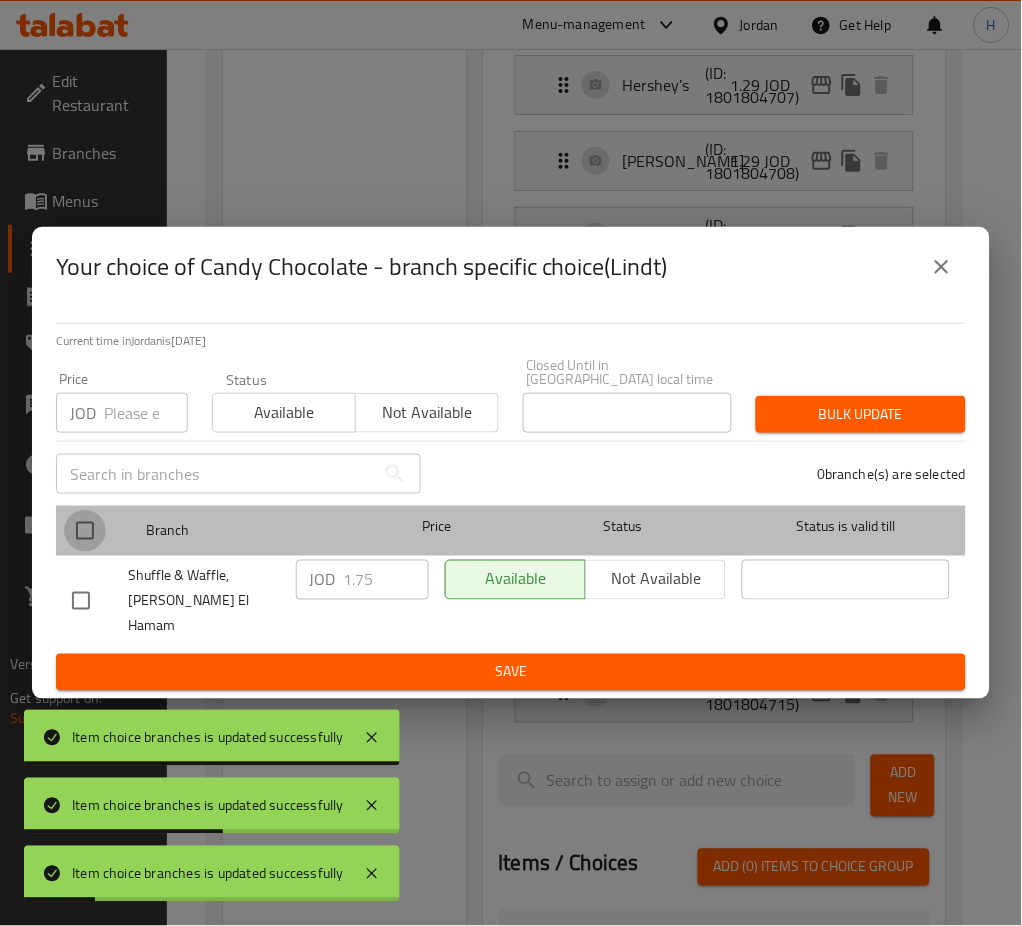 click at bounding box center [85, 531] 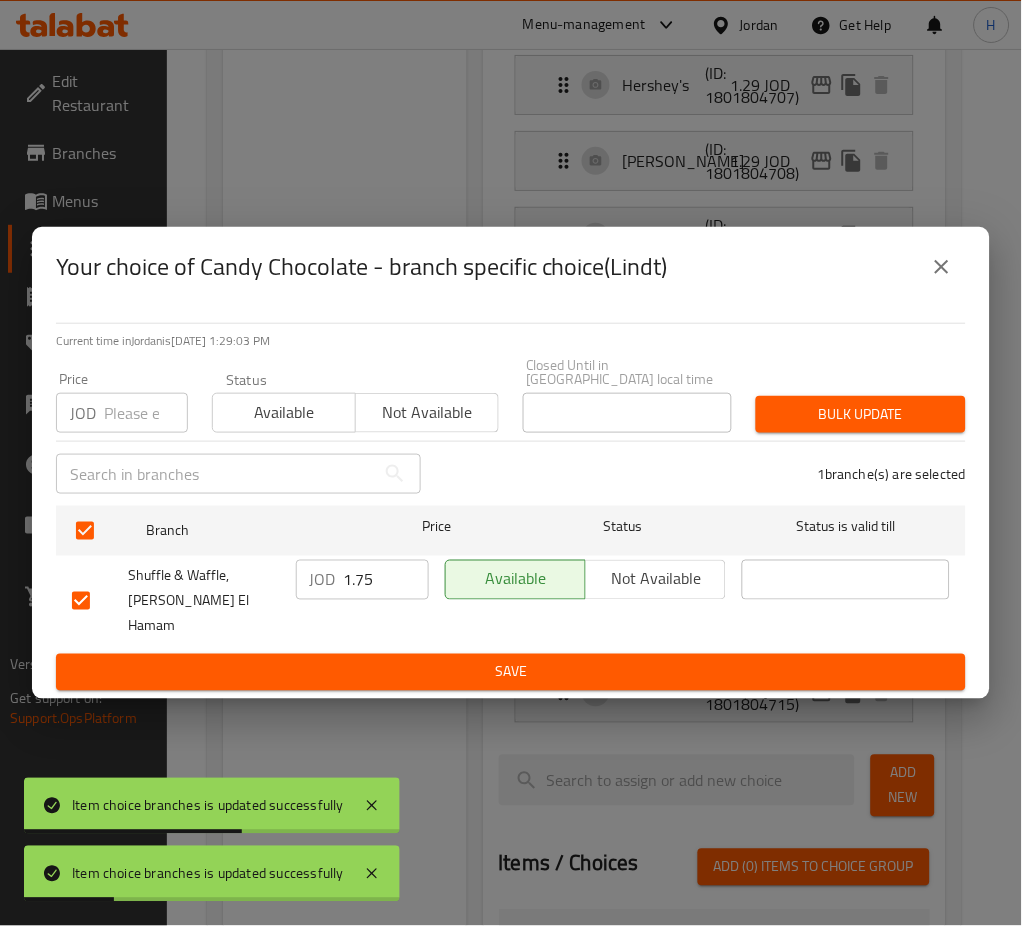 drag, startPoint x: 387, startPoint y: 586, endPoint x: 405, endPoint y: 633, distance: 50.32892 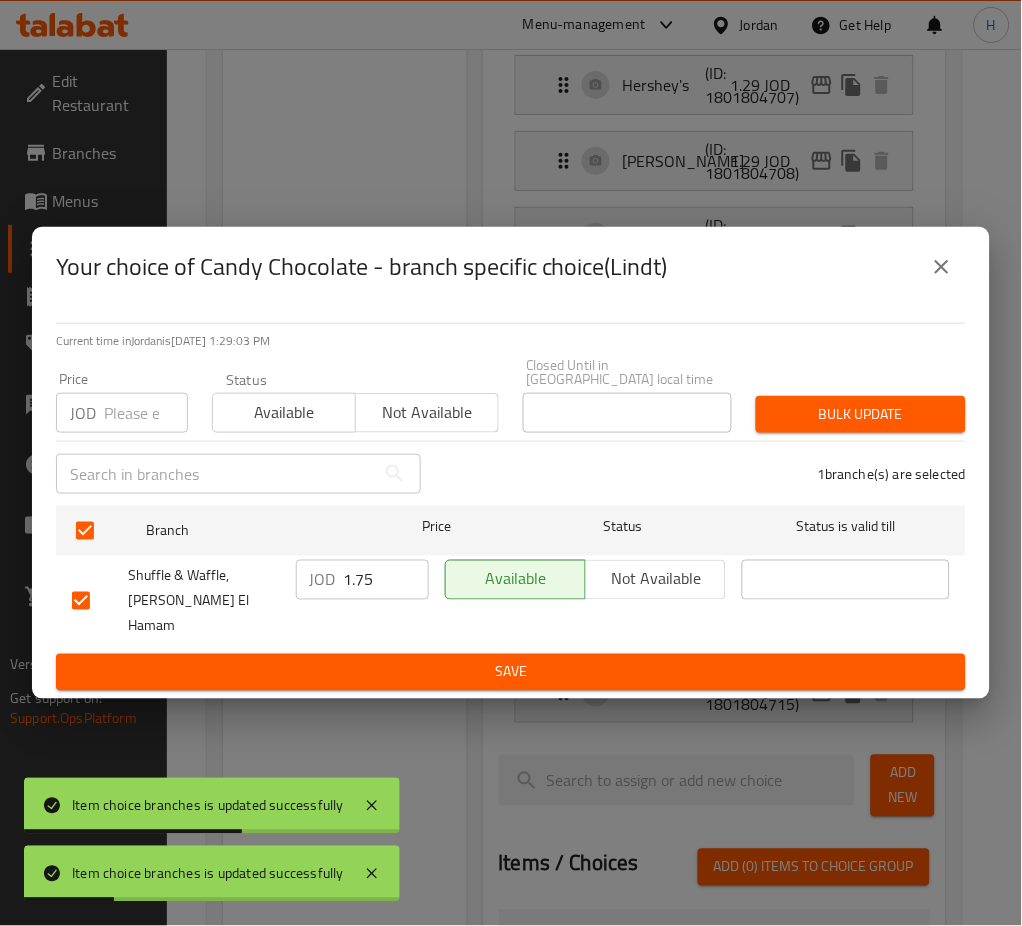 click on "1.75" at bounding box center [386, 580] 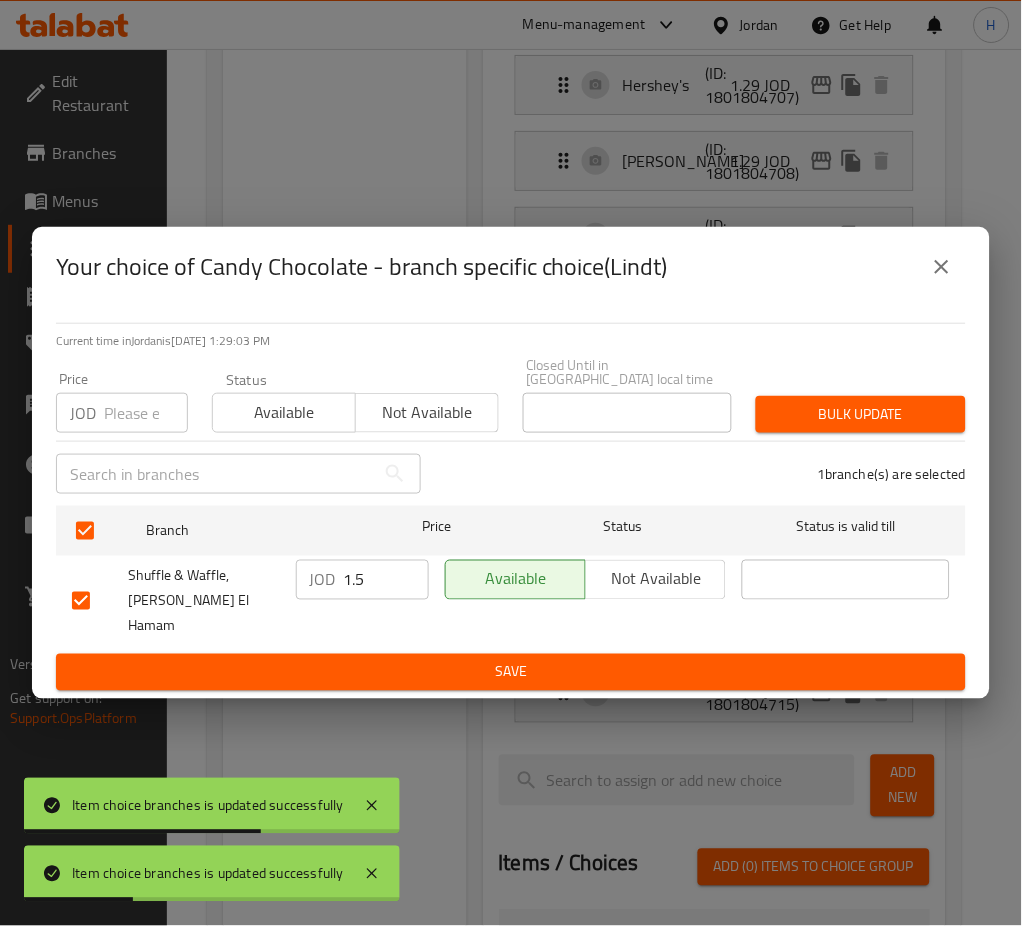 click on "Branch Price Status Status is valid till Shuffle & Waffle, Marj El Hamam JOD 1.5 ​ Available Not available ​" at bounding box center (511, 576) 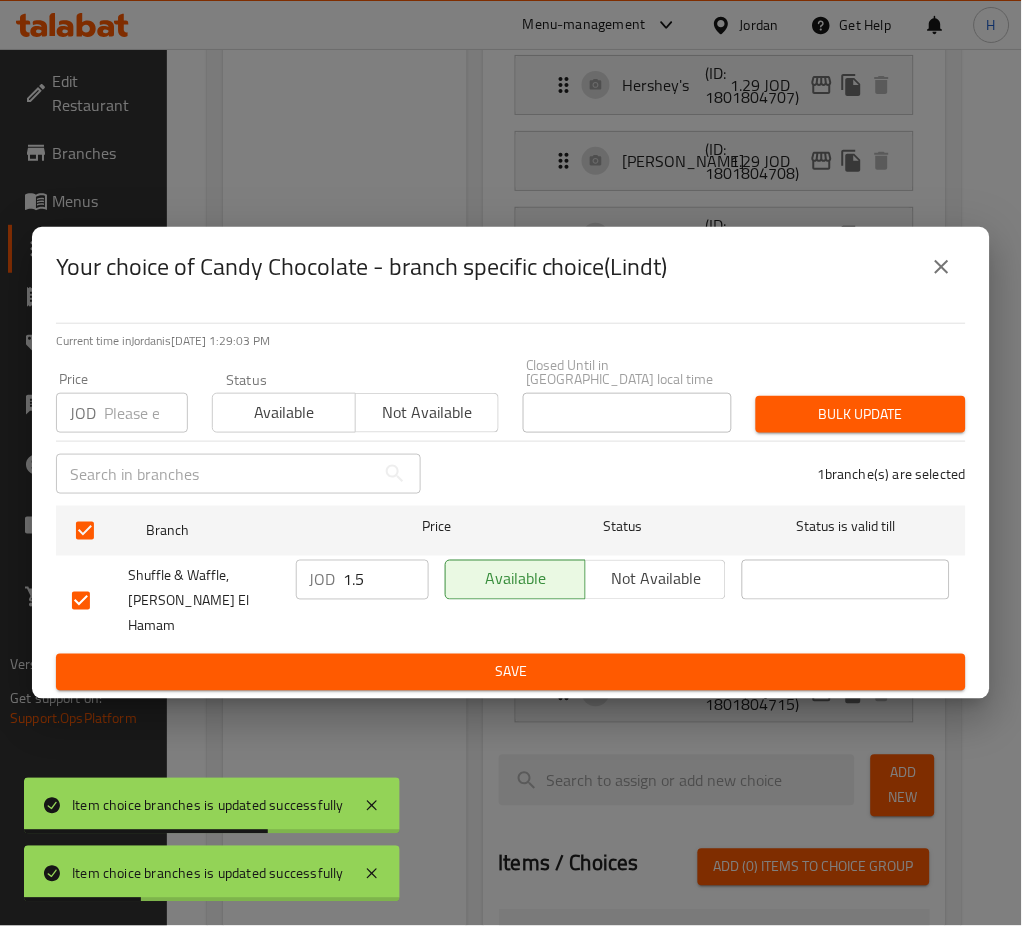 click on "Save" at bounding box center (511, 672) 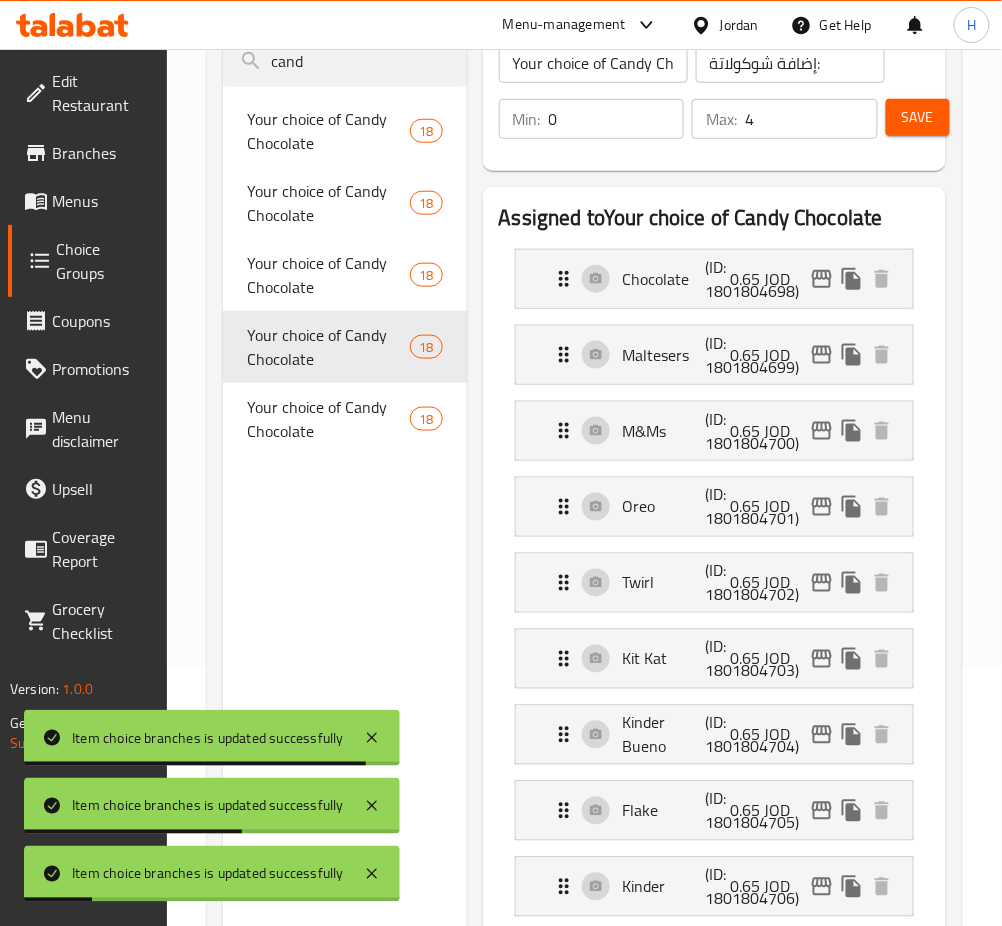scroll, scrollTop: 201, scrollLeft: 0, axis: vertical 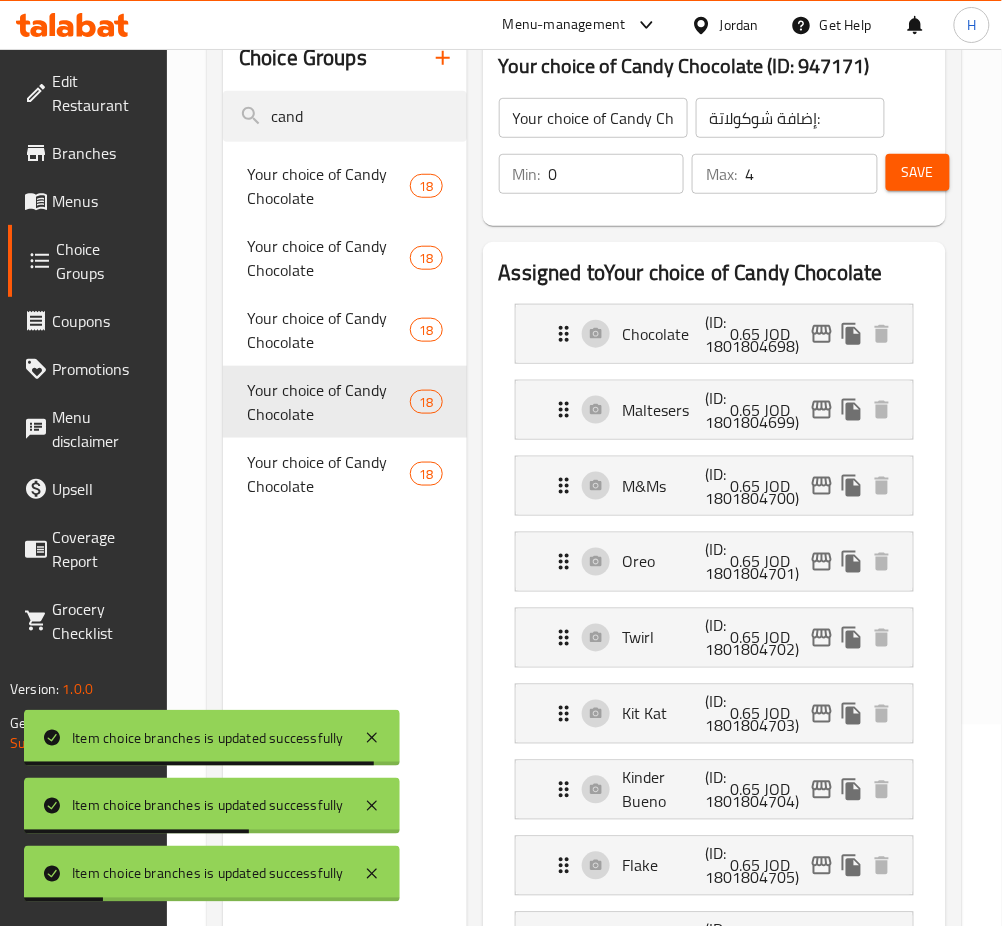 click on "Save" at bounding box center (918, 172) 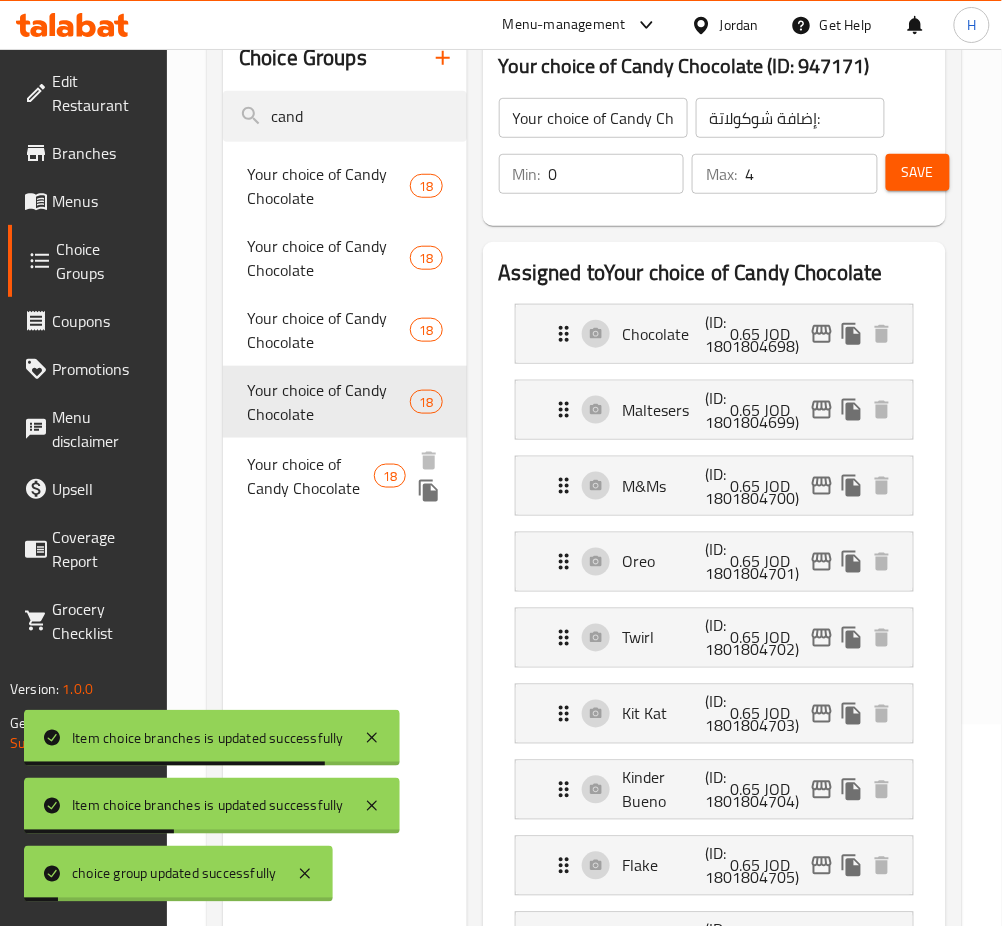drag, startPoint x: 340, startPoint y: 465, endPoint x: 281, endPoint y: 527, distance: 85.58621 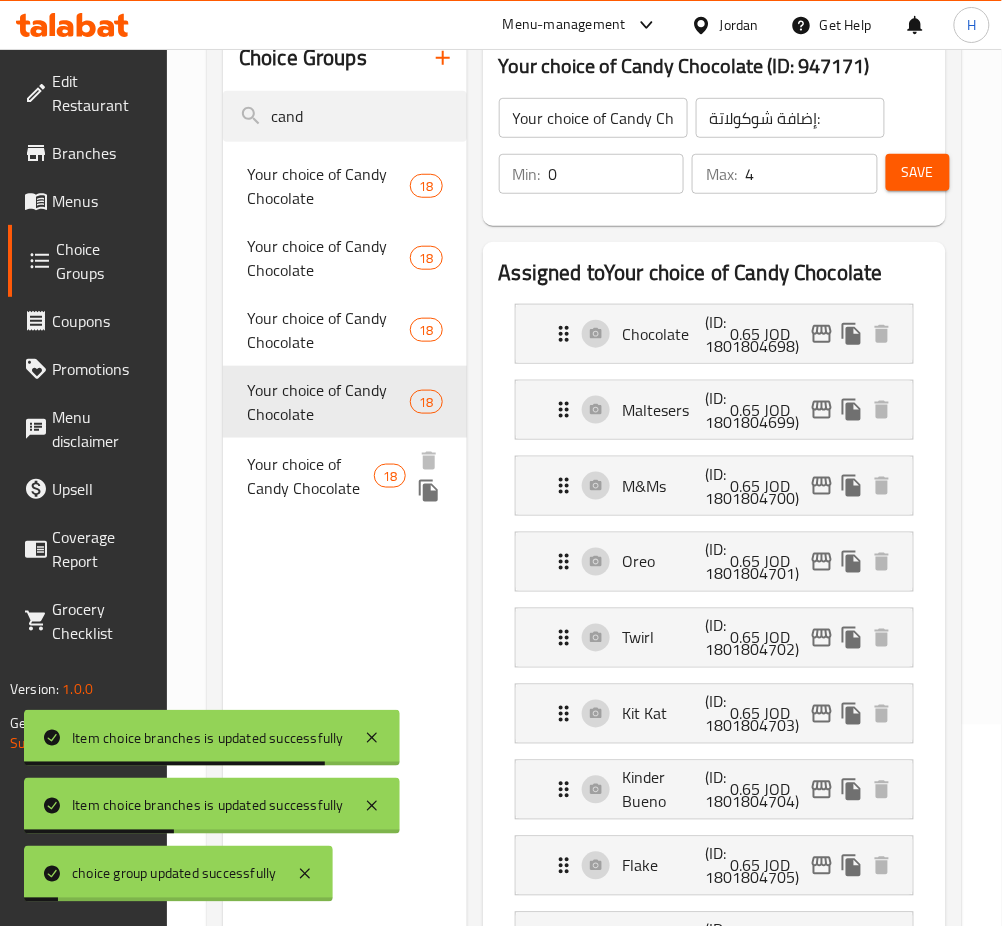 click on "Your choice of Candy Chocolate" at bounding box center (310, 476) 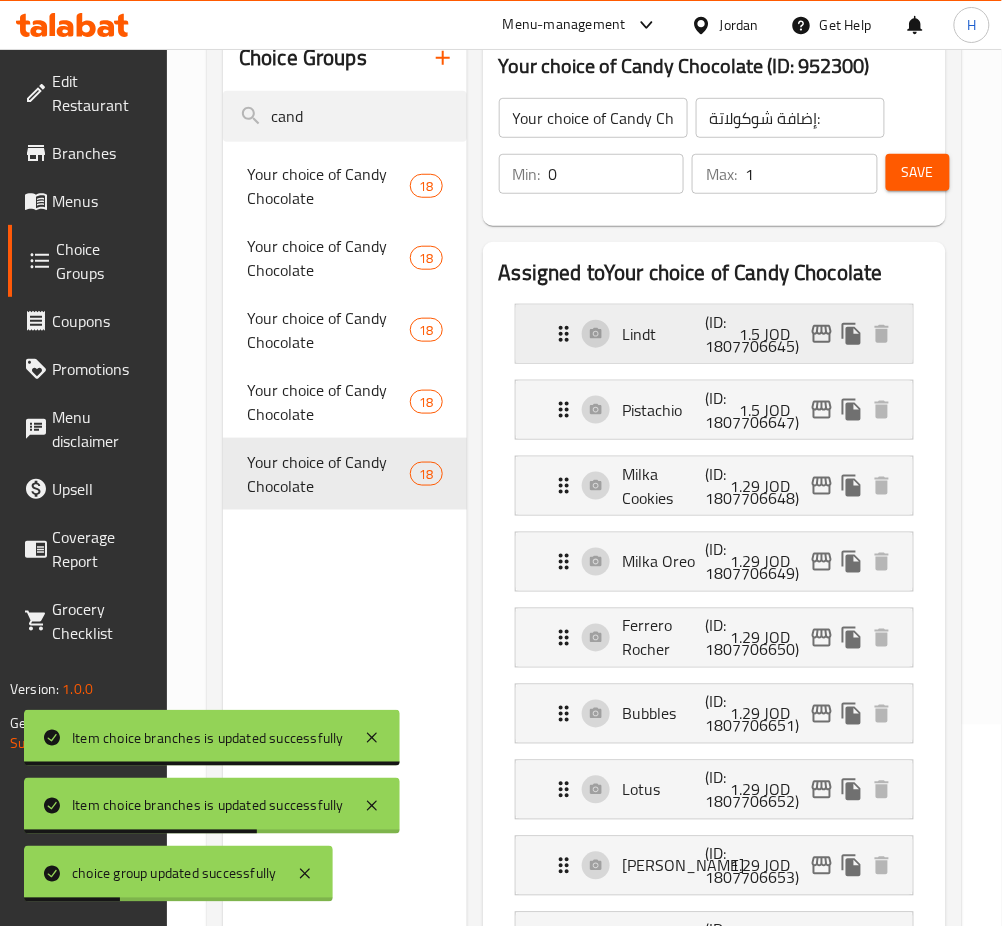 click 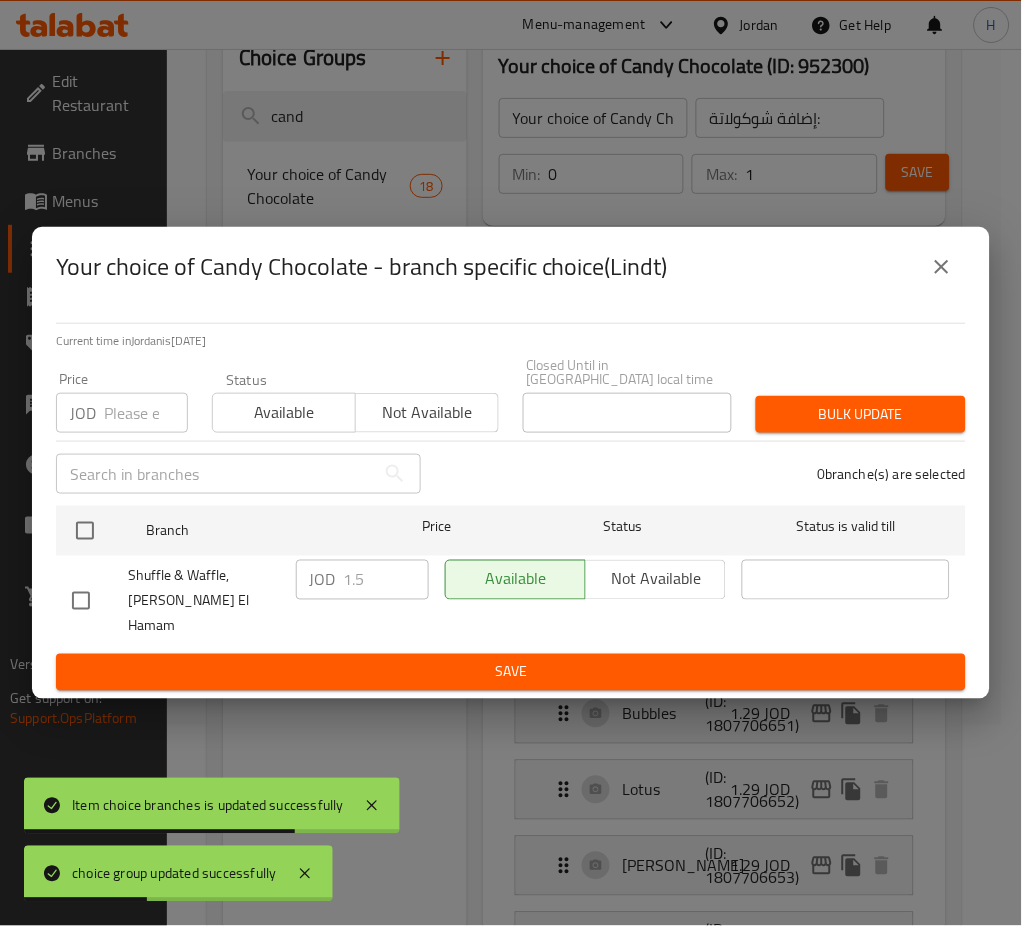 click at bounding box center [85, 531] 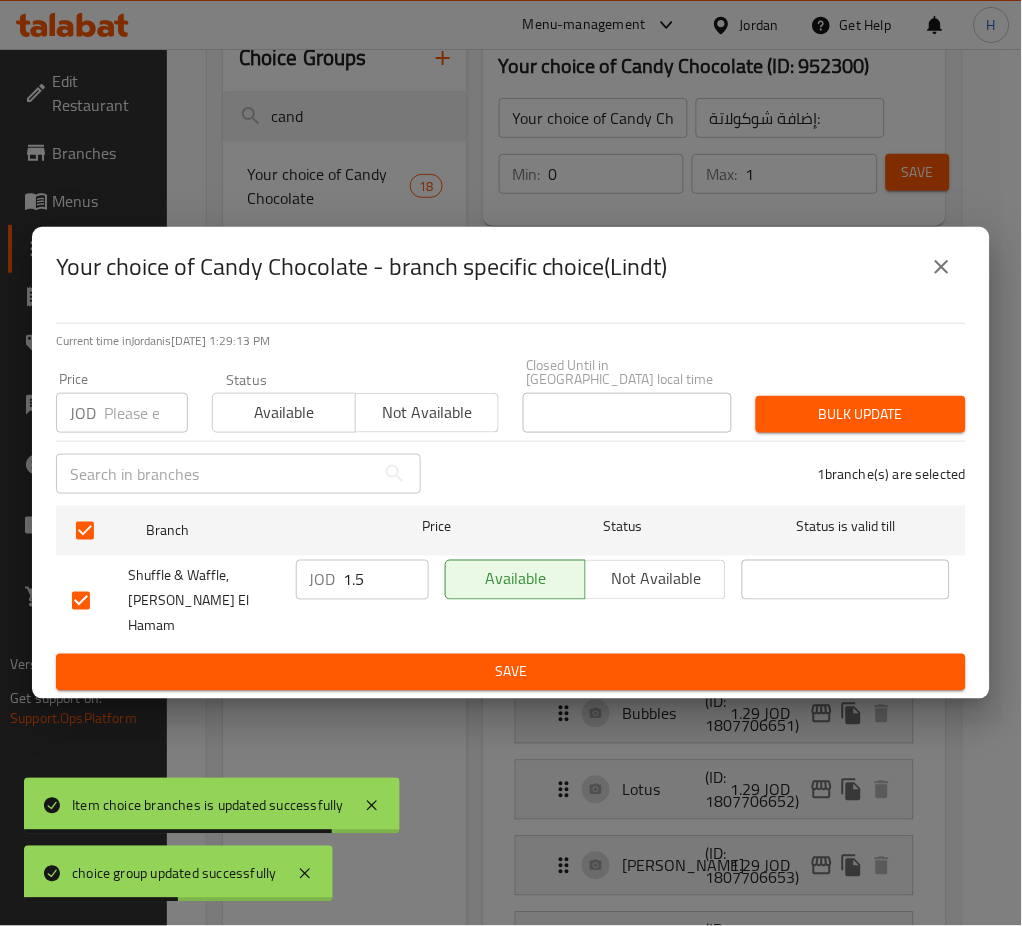 click on "Your choice of Candy Chocolate - branch specific choice(Lindt)" at bounding box center (511, 267) 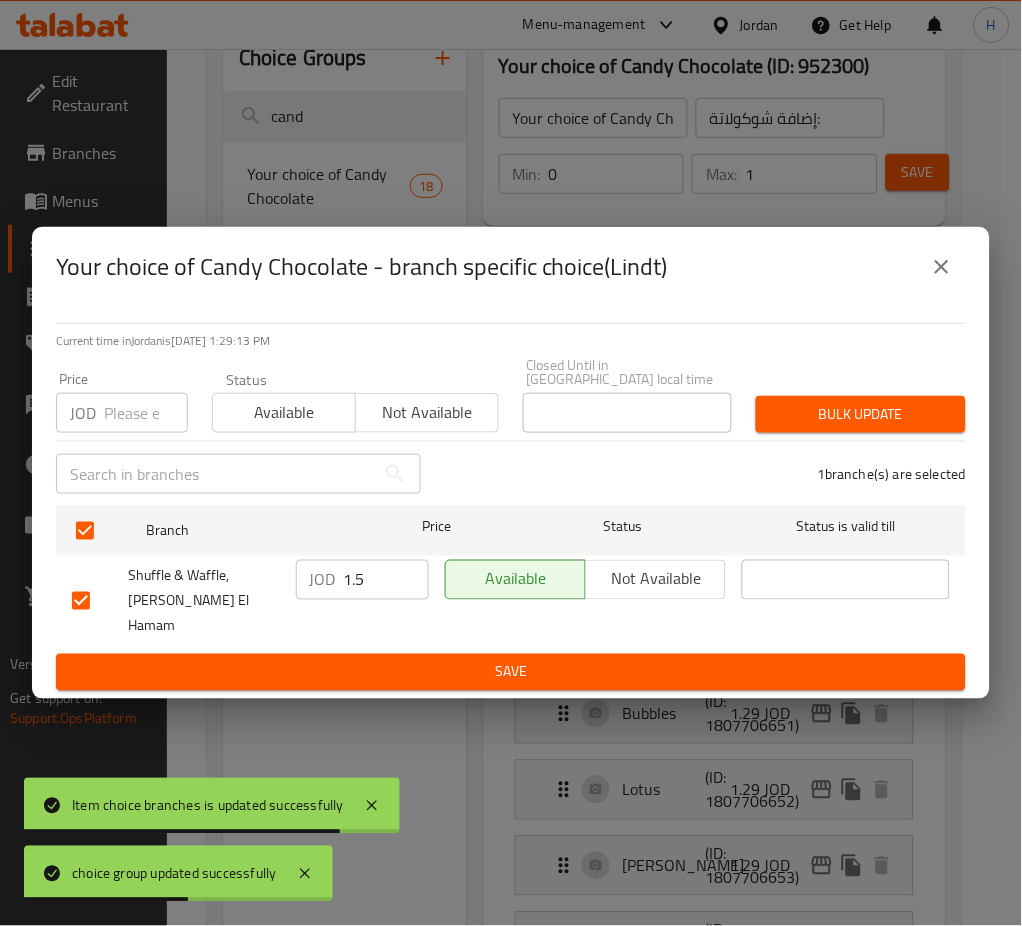 click at bounding box center (942, 267) 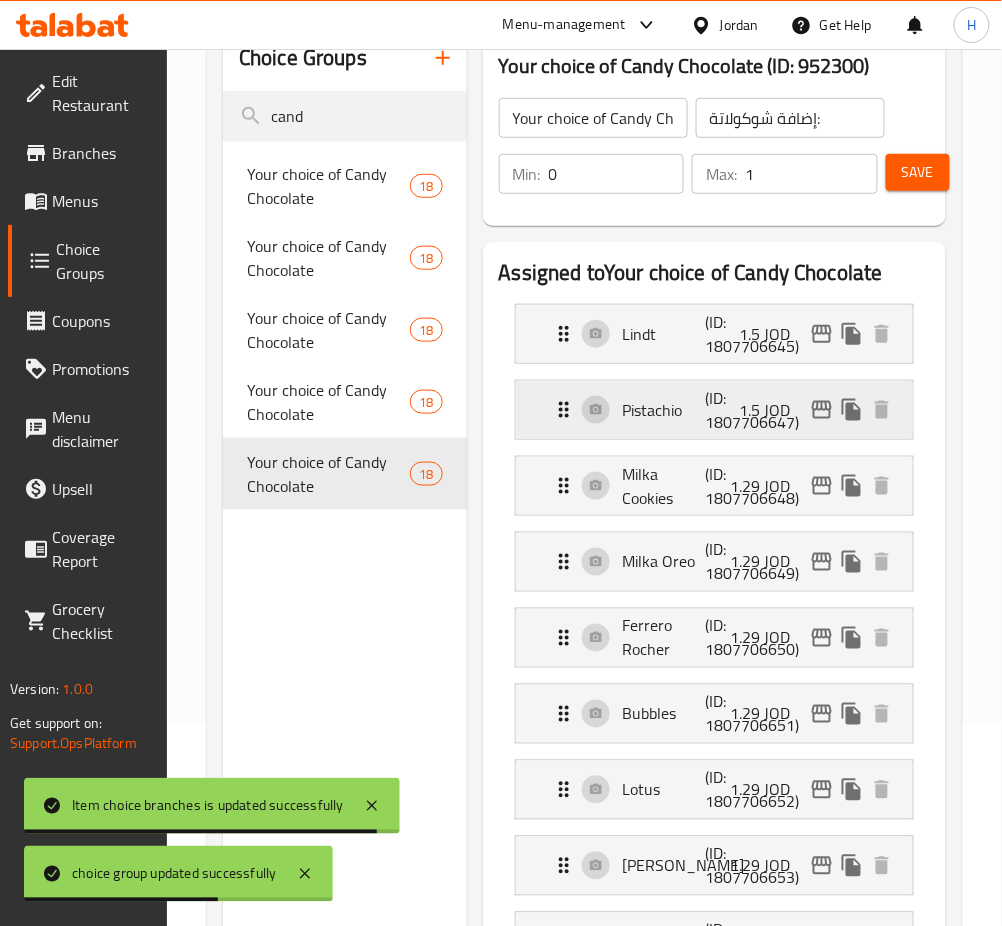 click 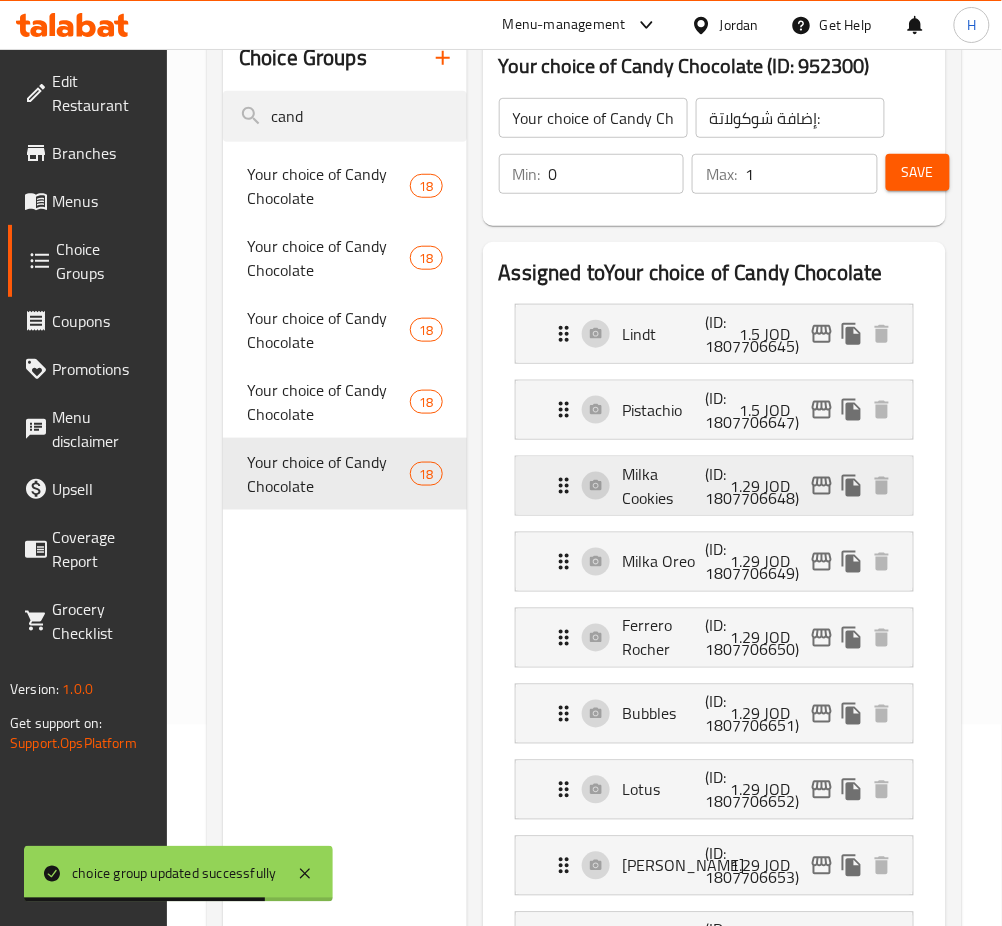 click 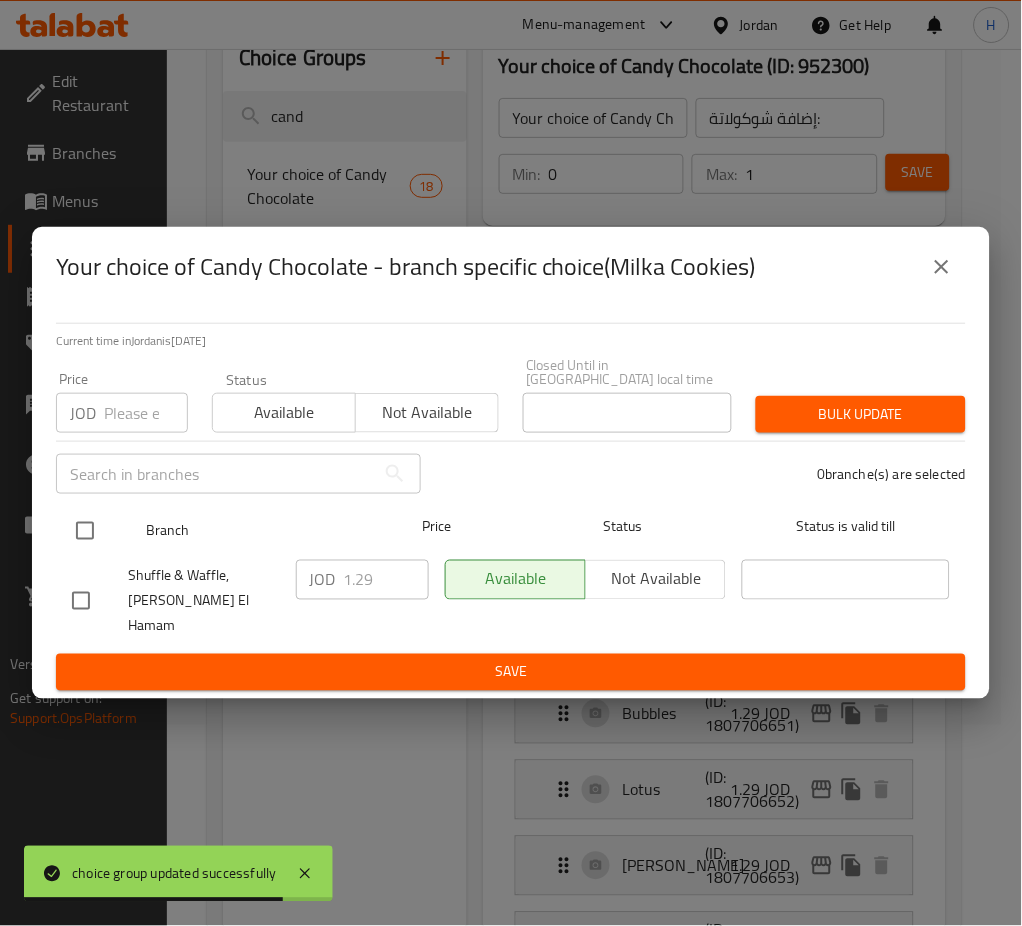 click at bounding box center [85, 531] 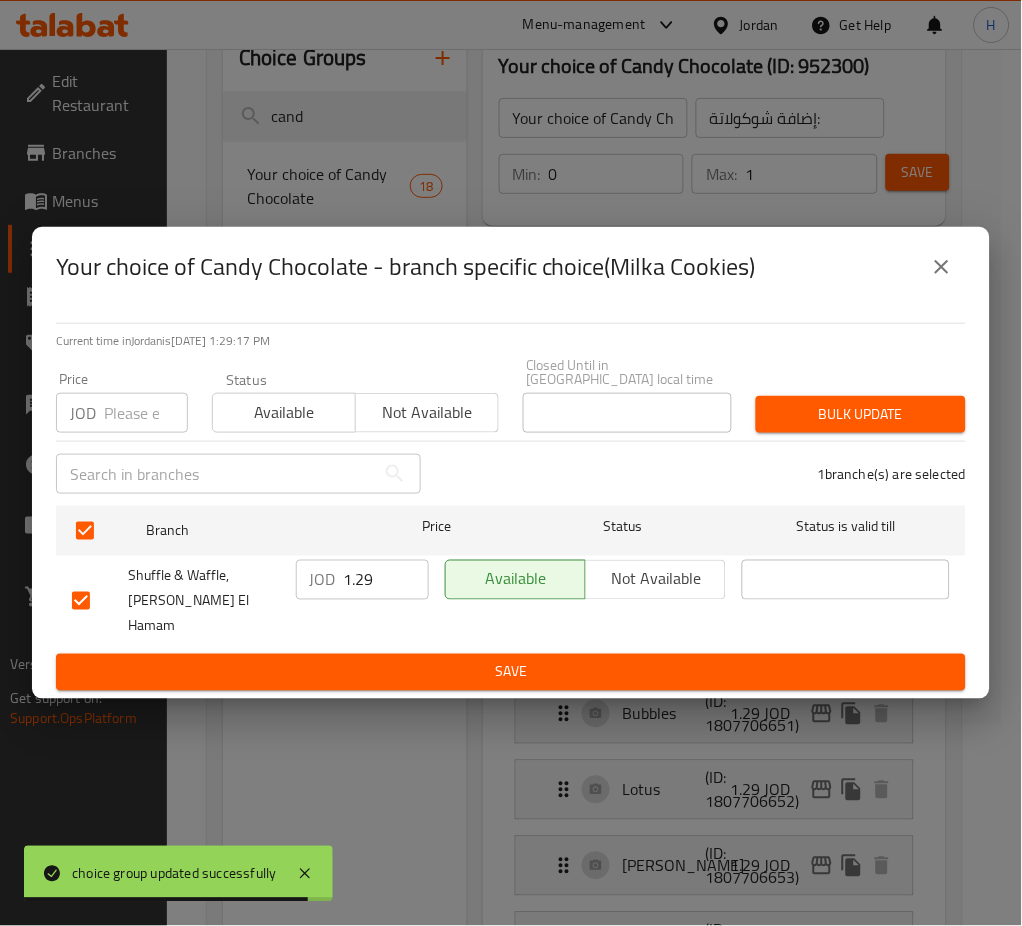 click on "1.29" at bounding box center (386, 580) 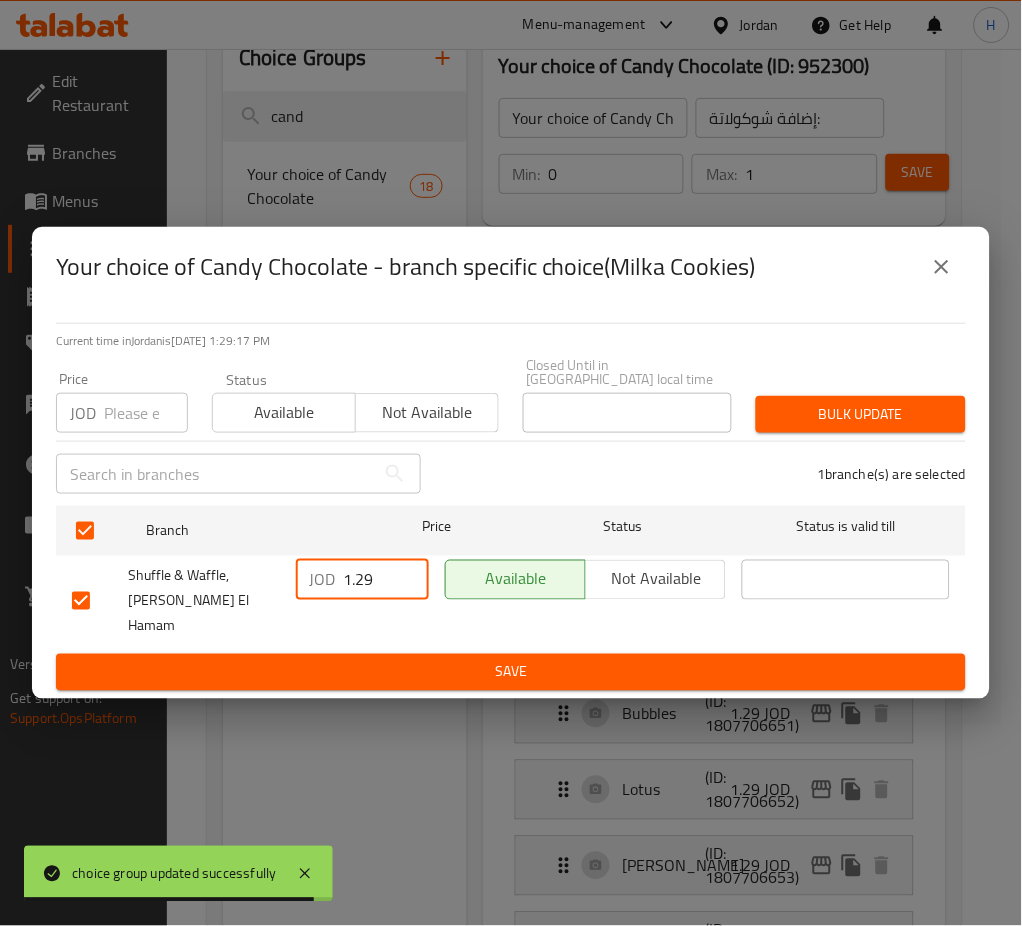 paste on "5" 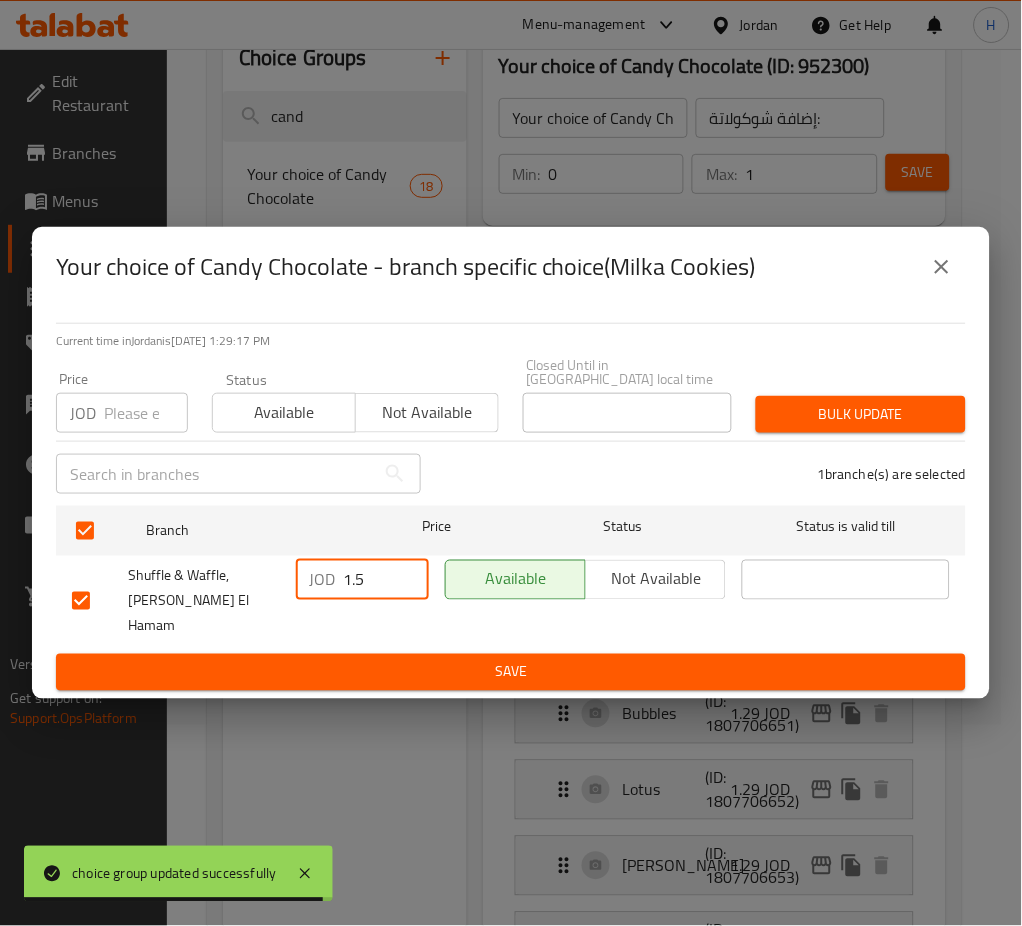 click on "Save" at bounding box center [511, 672] 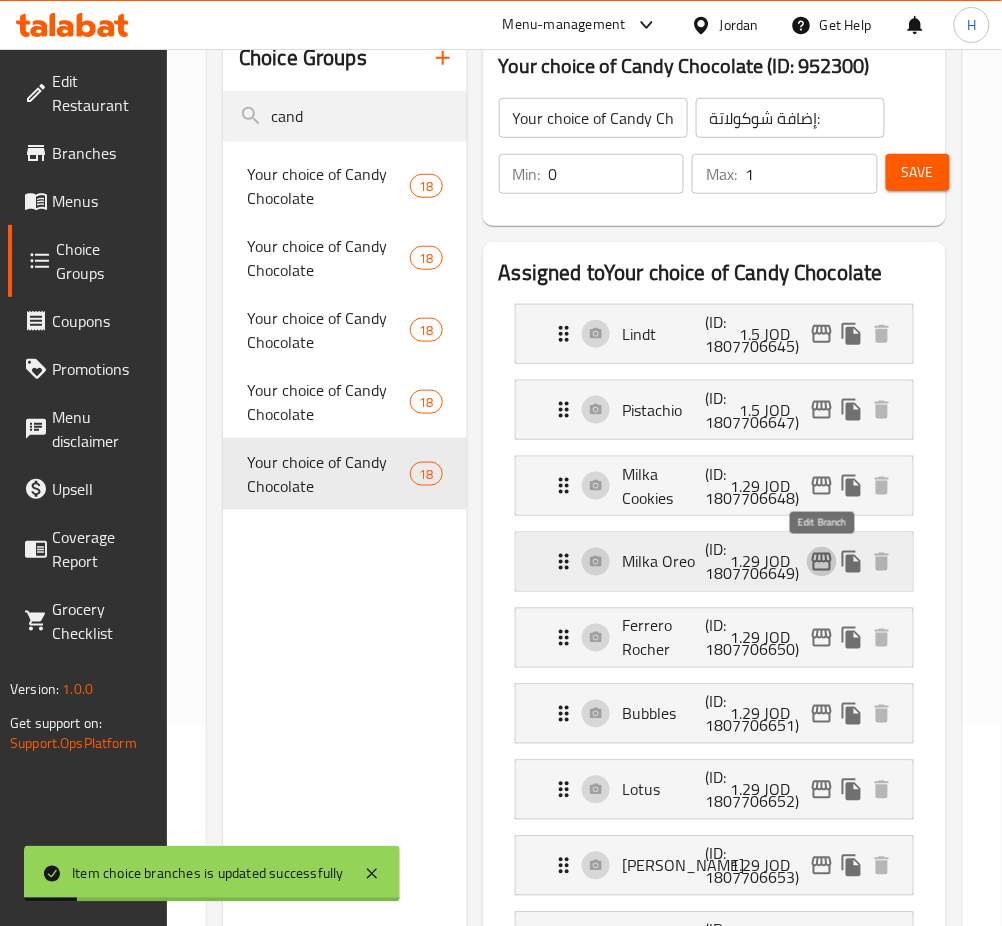 click 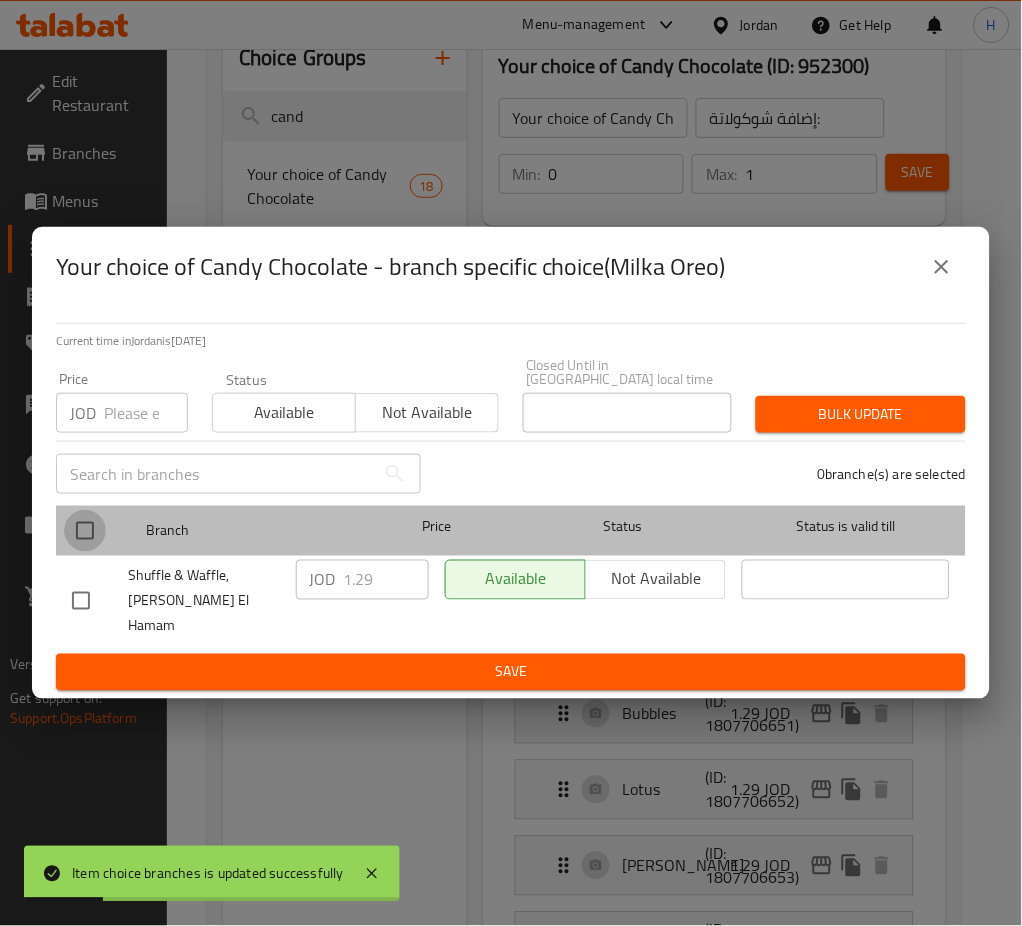 click at bounding box center [85, 531] 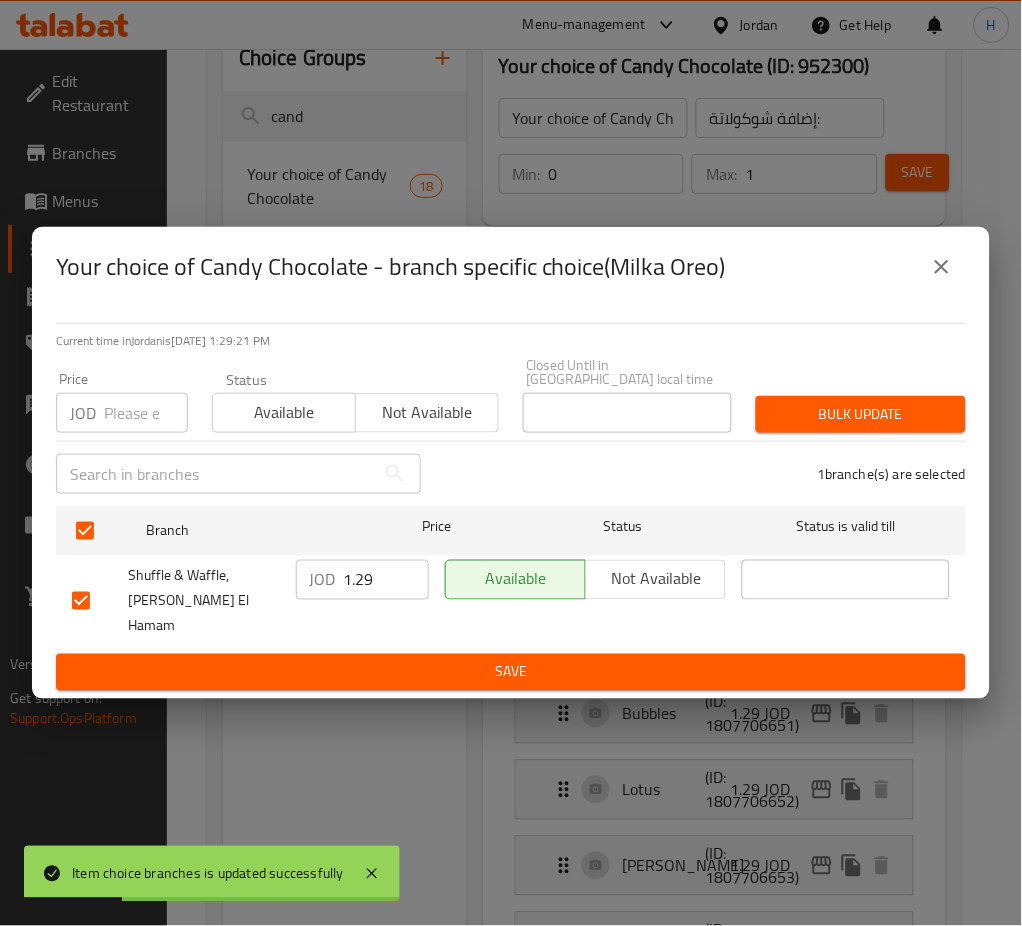 drag, startPoint x: 349, startPoint y: 576, endPoint x: 442, endPoint y: 617, distance: 101.636604 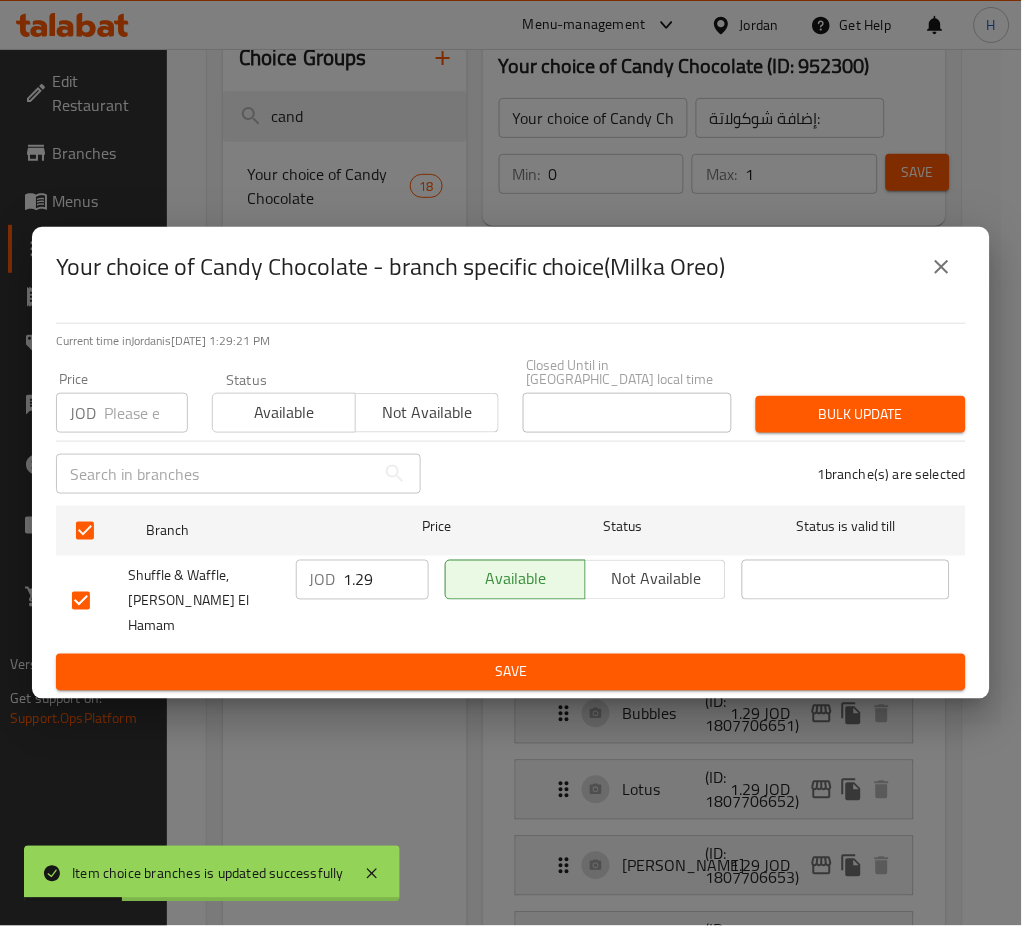 click on "1.29" at bounding box center (386, 580) 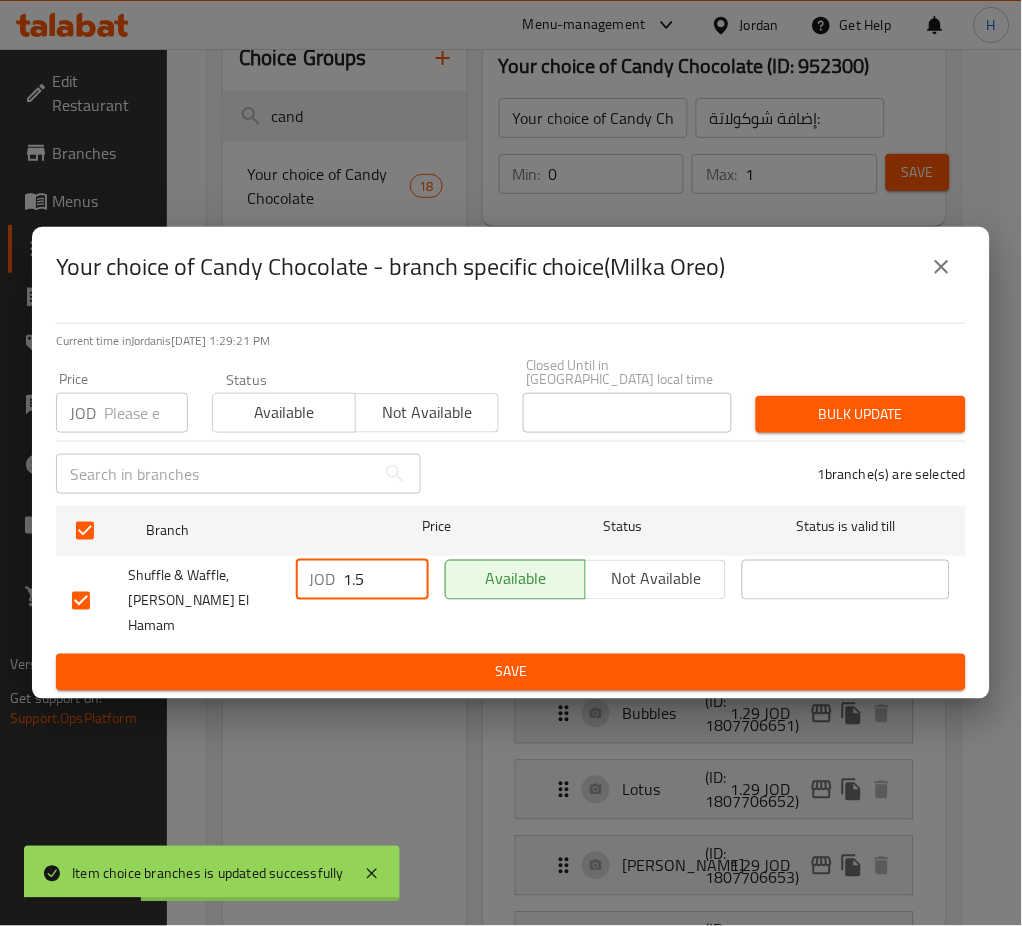 click on "Save" at bounding box center (511, 672) 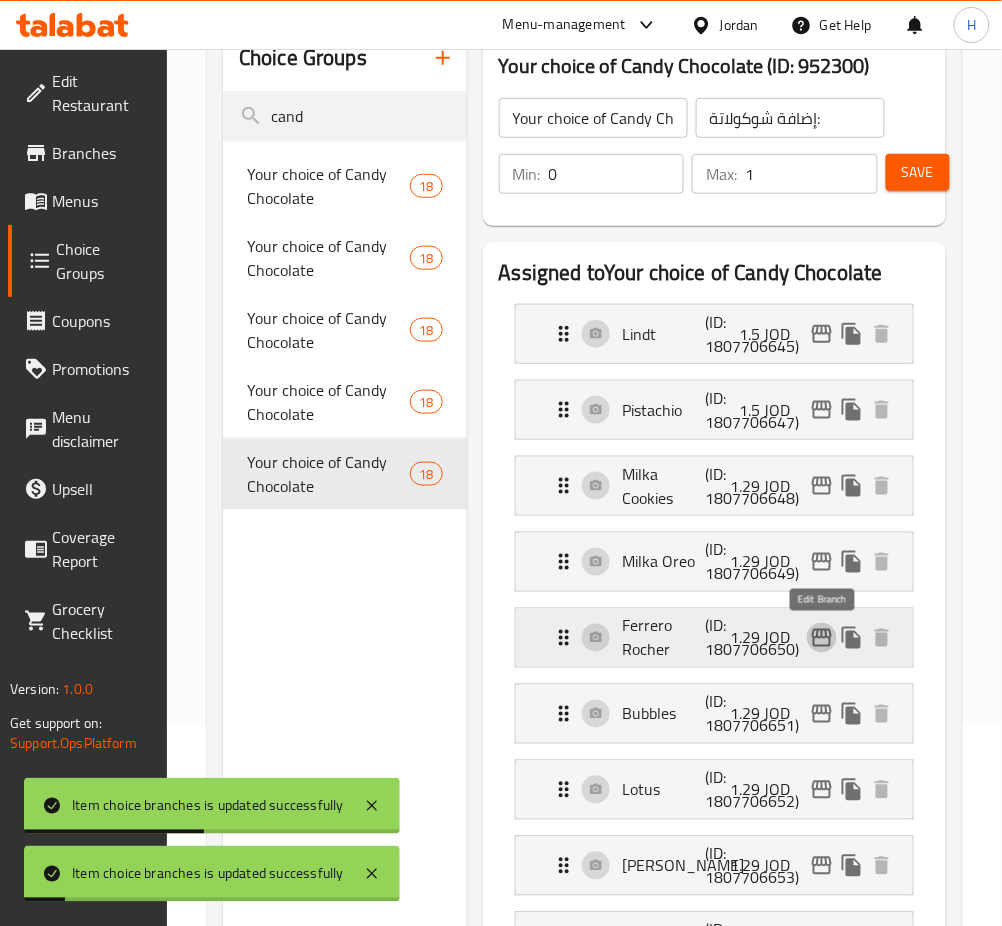 click 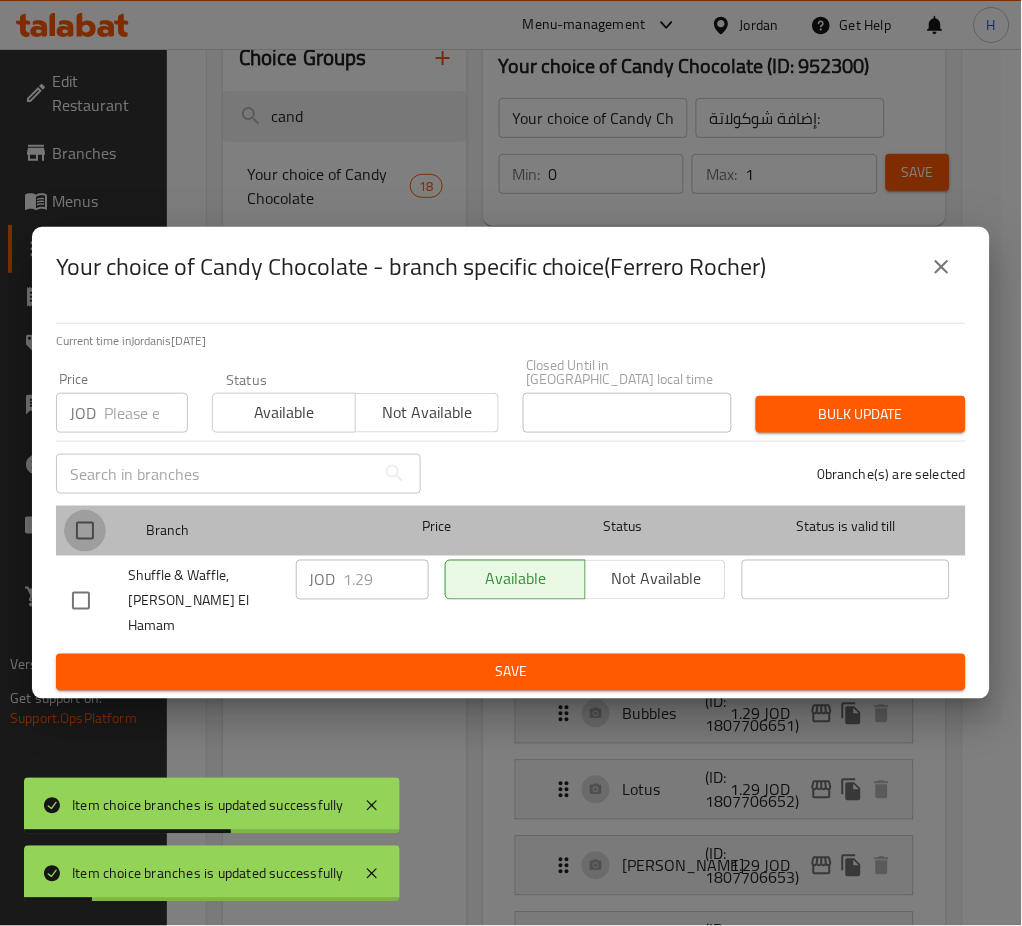 click at bounding box center [85, 531] 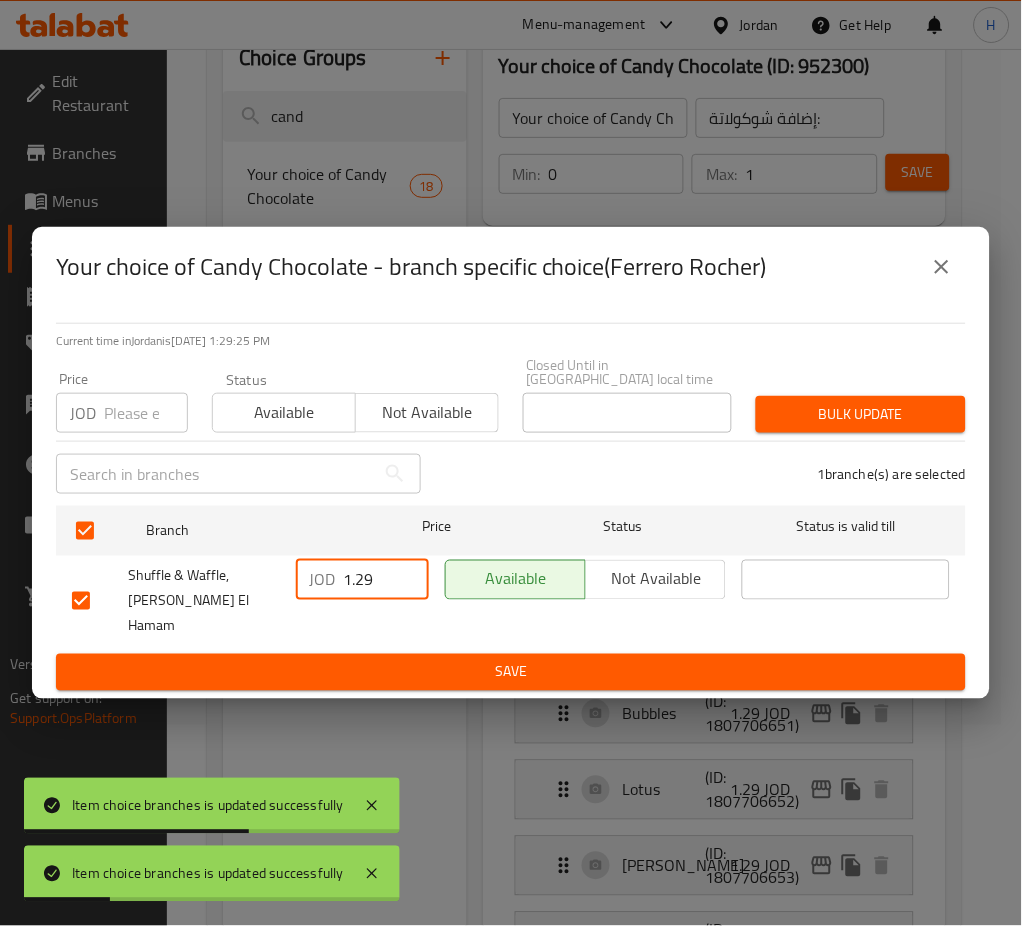 click on "1.29" at bounding box center (386, 580) 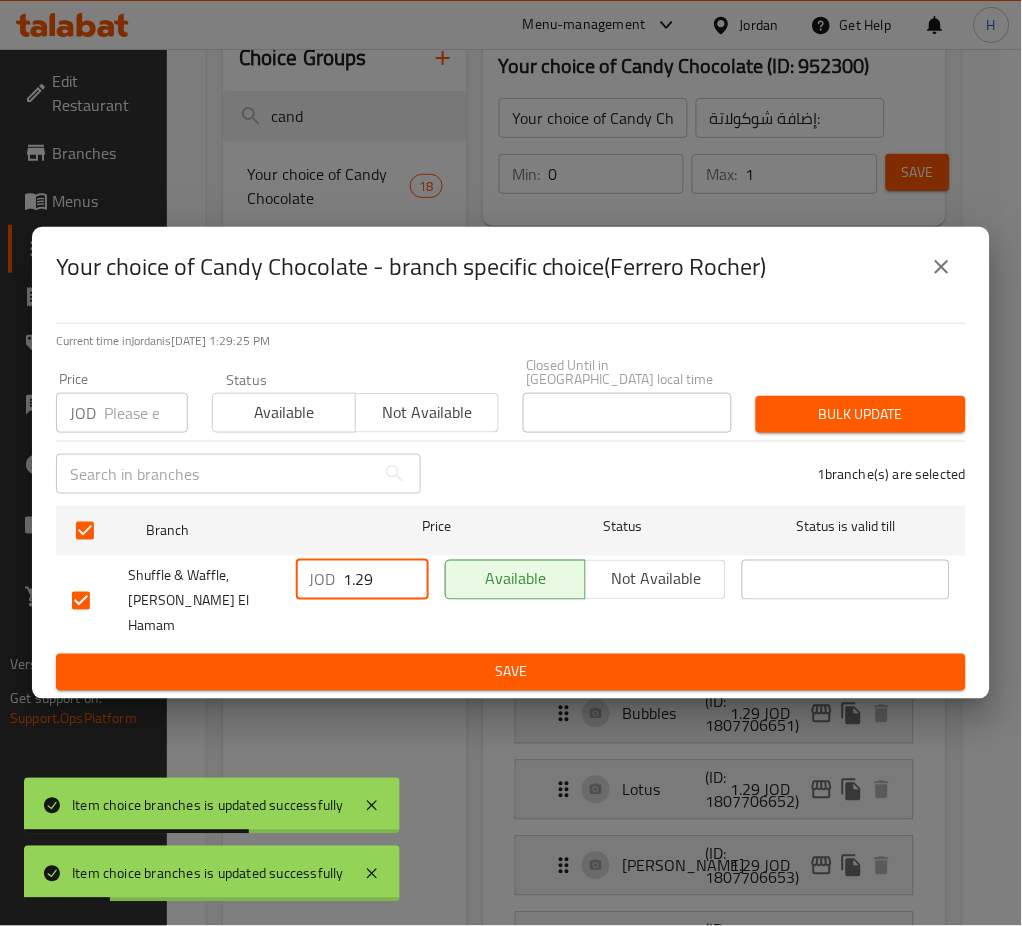 paste on "5" 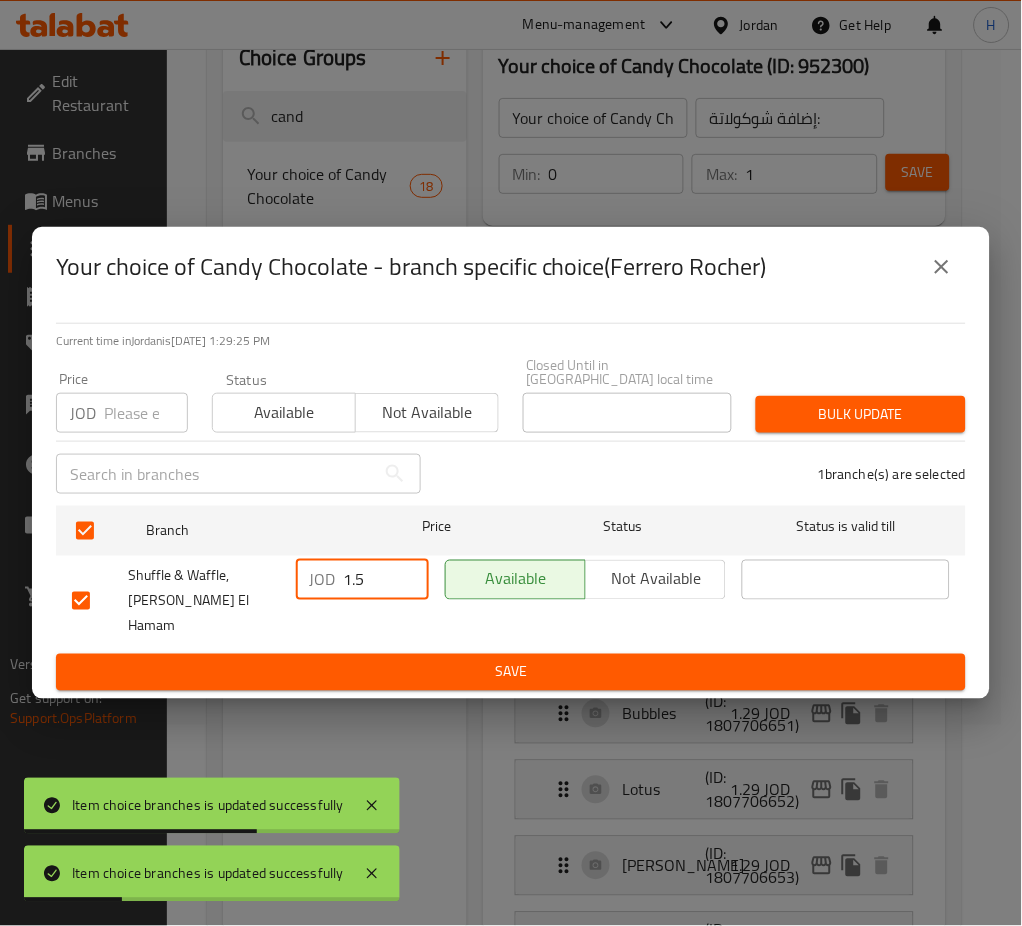 click on "Save" at bounding box center [511, 672] 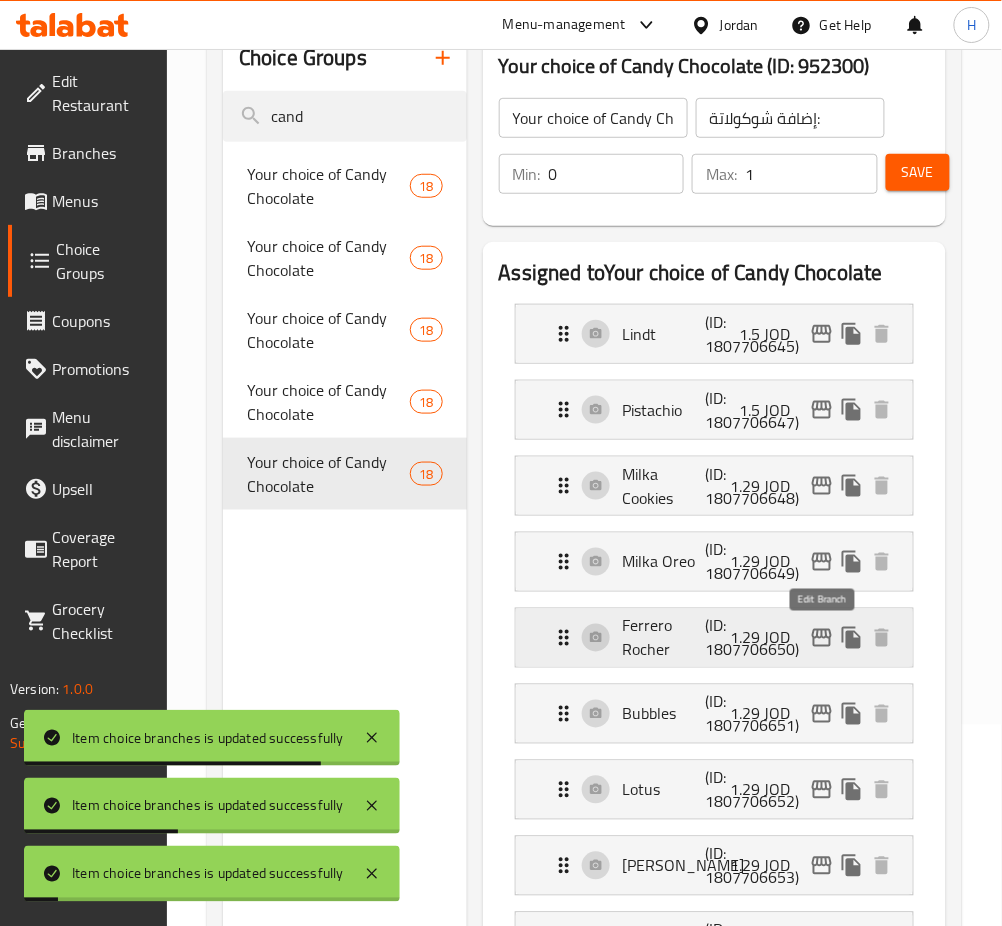 click 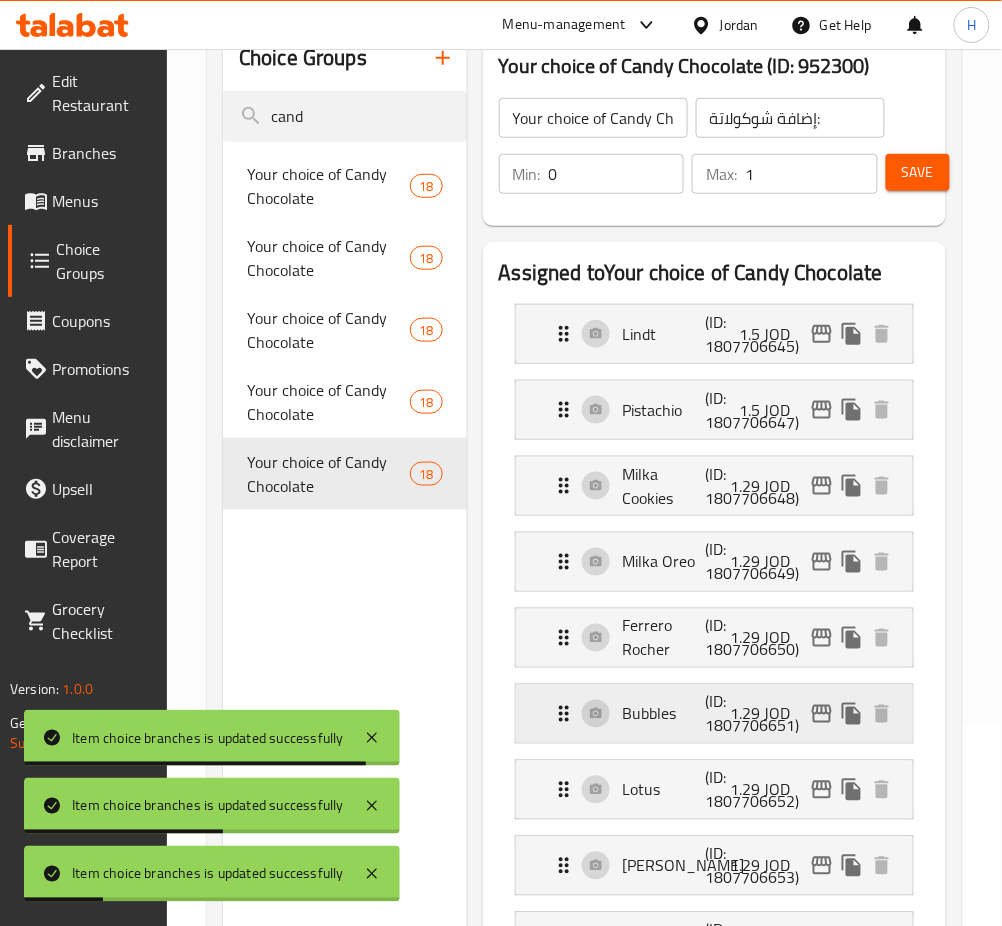 click 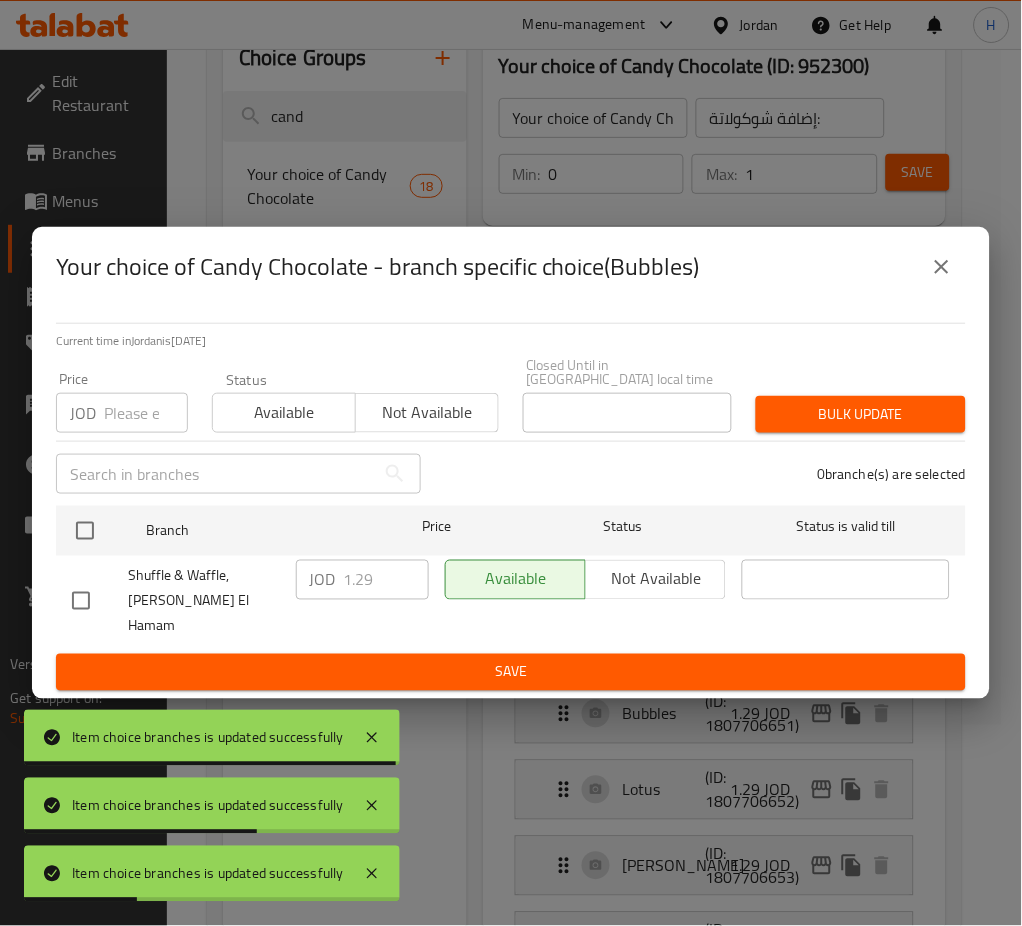 click at bounding box center [85, 531] 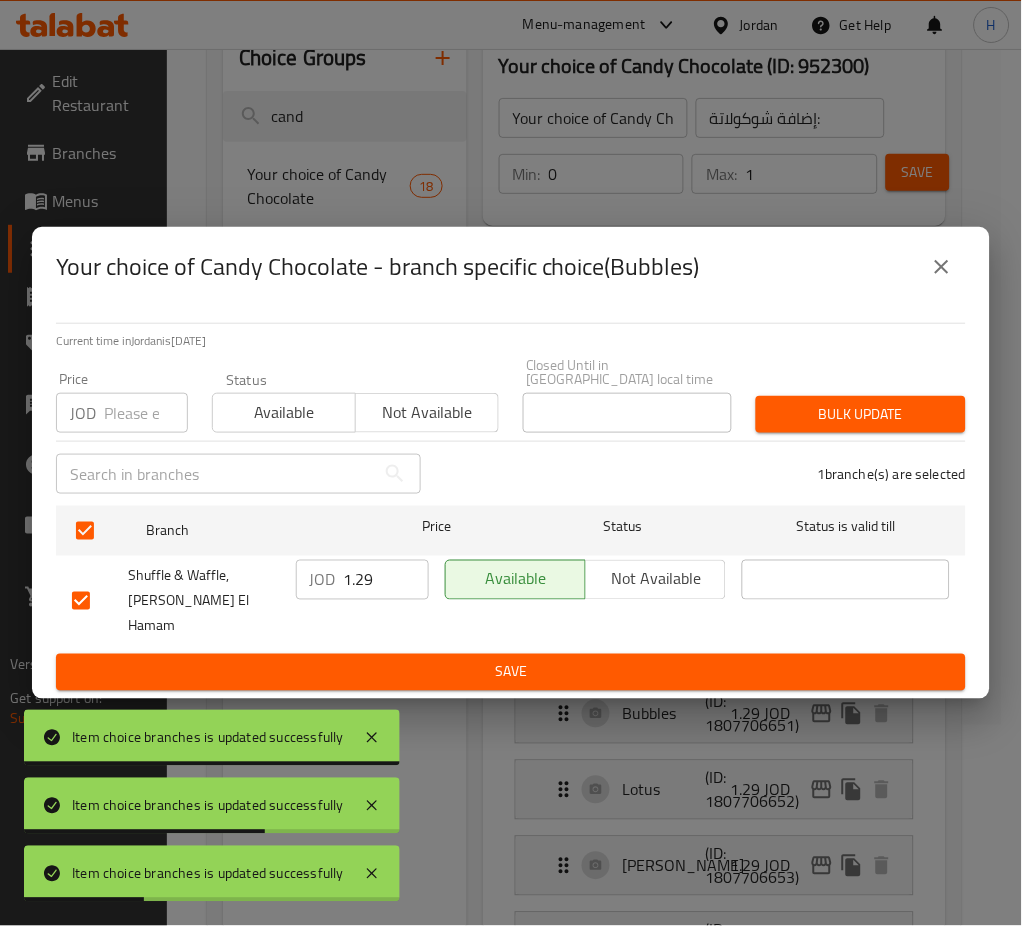 click on "1.29" at bounding box center (386, 580) 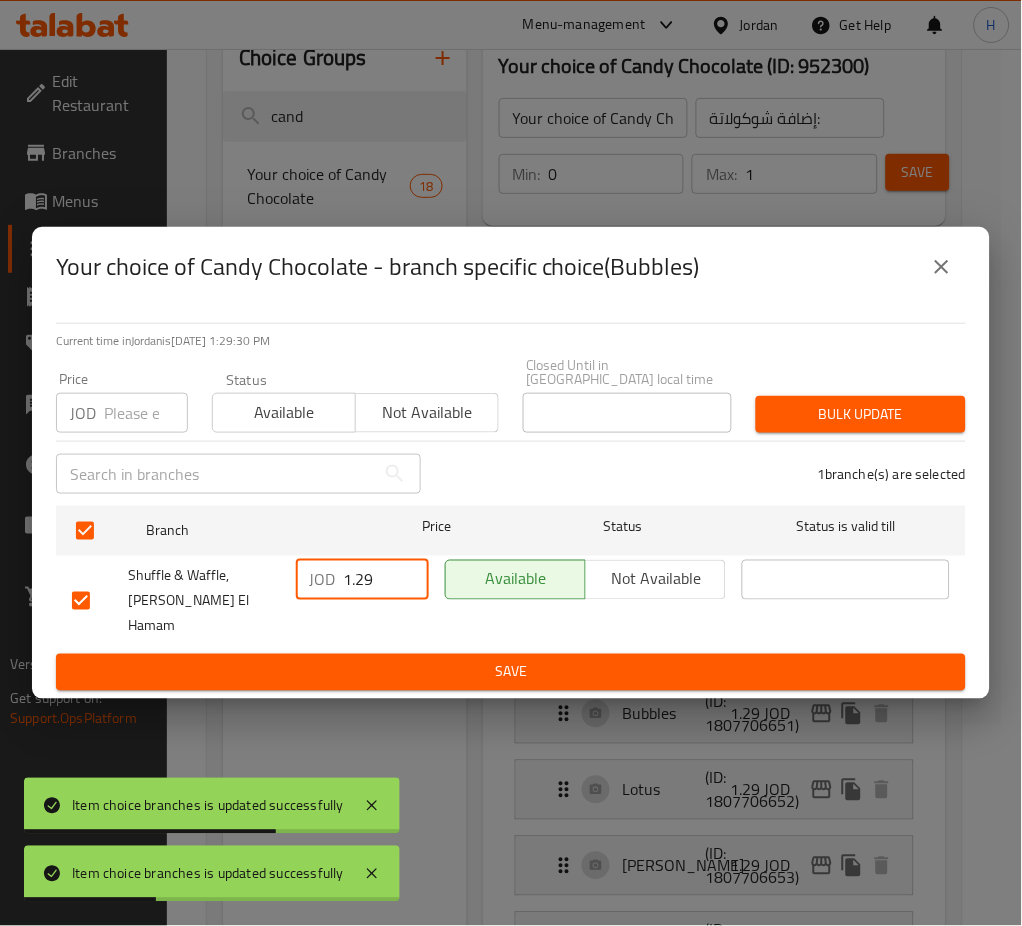 paste on "5" 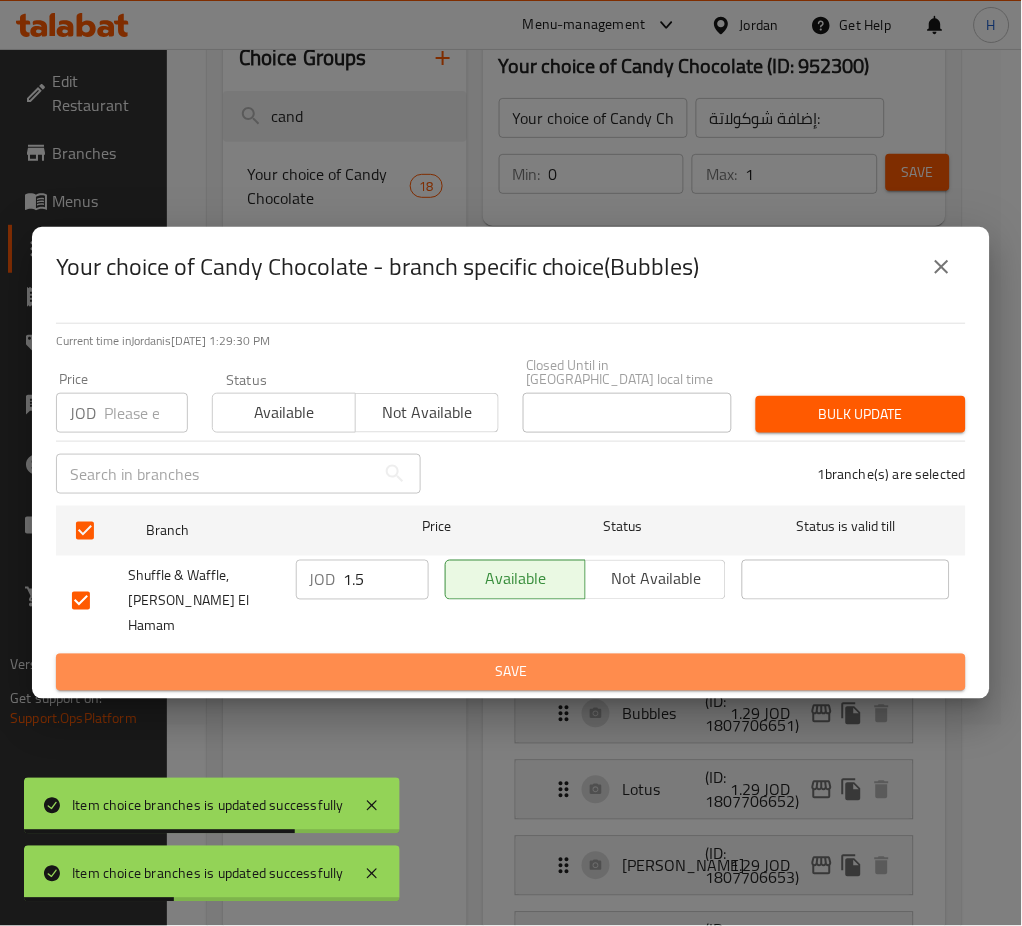 click on "Save" at bounding box center (511, 672) 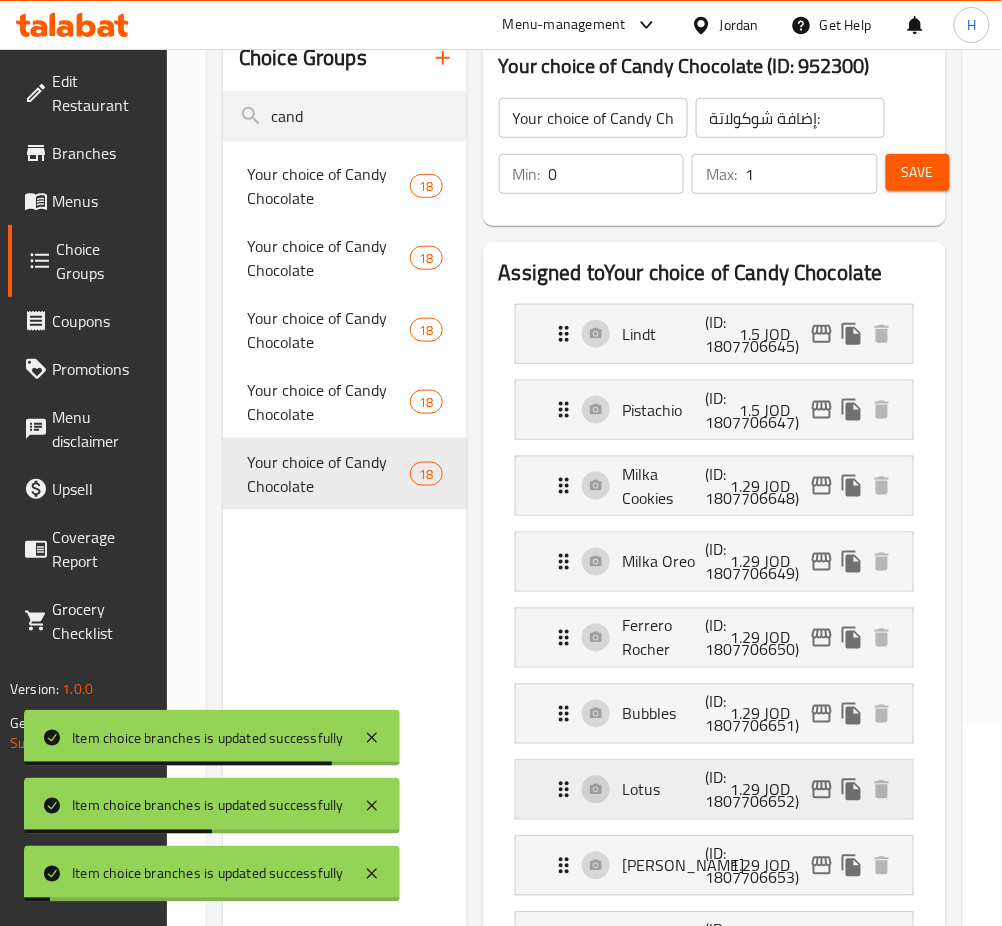 click 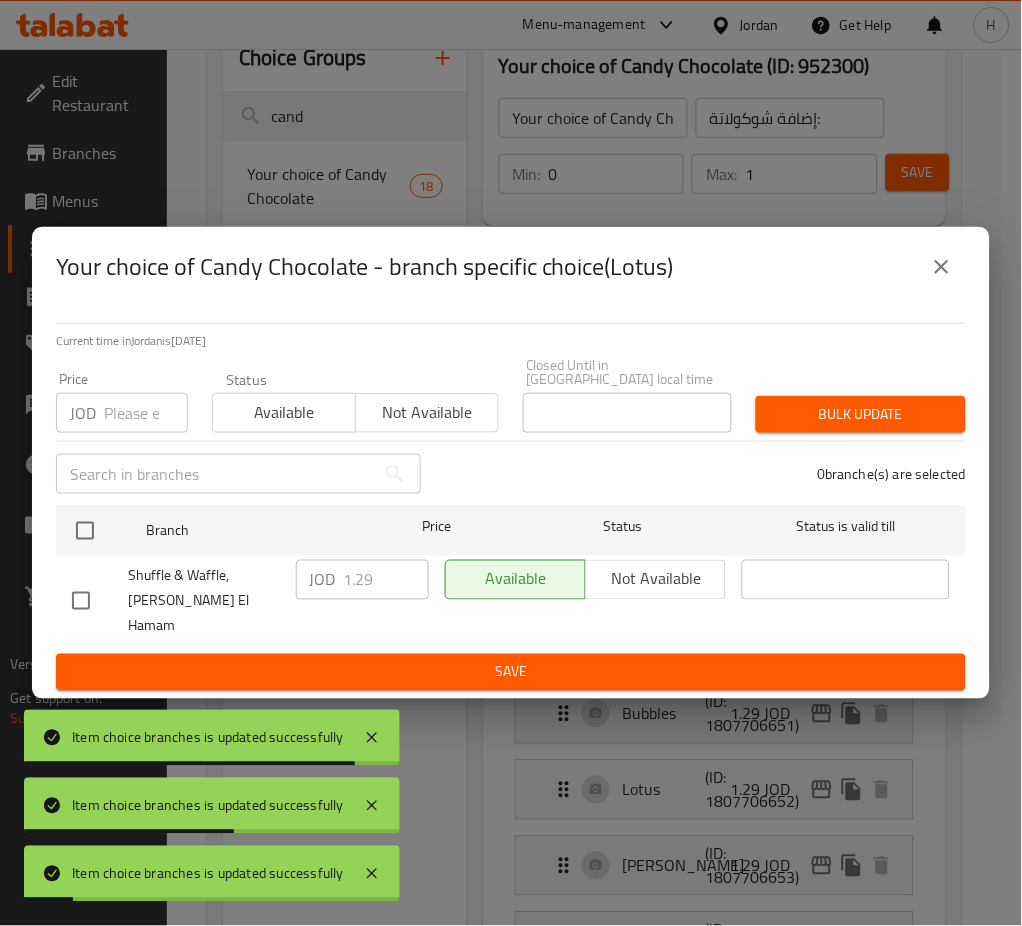 click at bounding box center (85, 531) 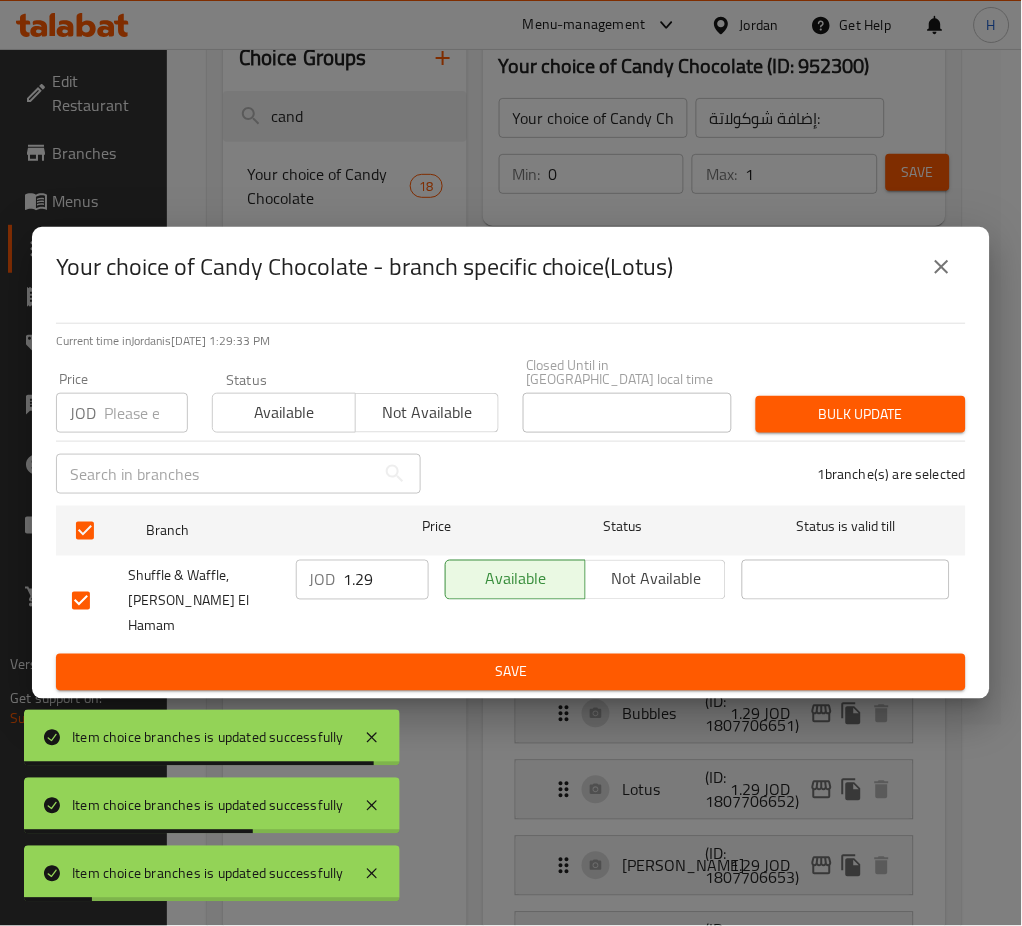 click on "1.29" at bounding box center [386, 580] 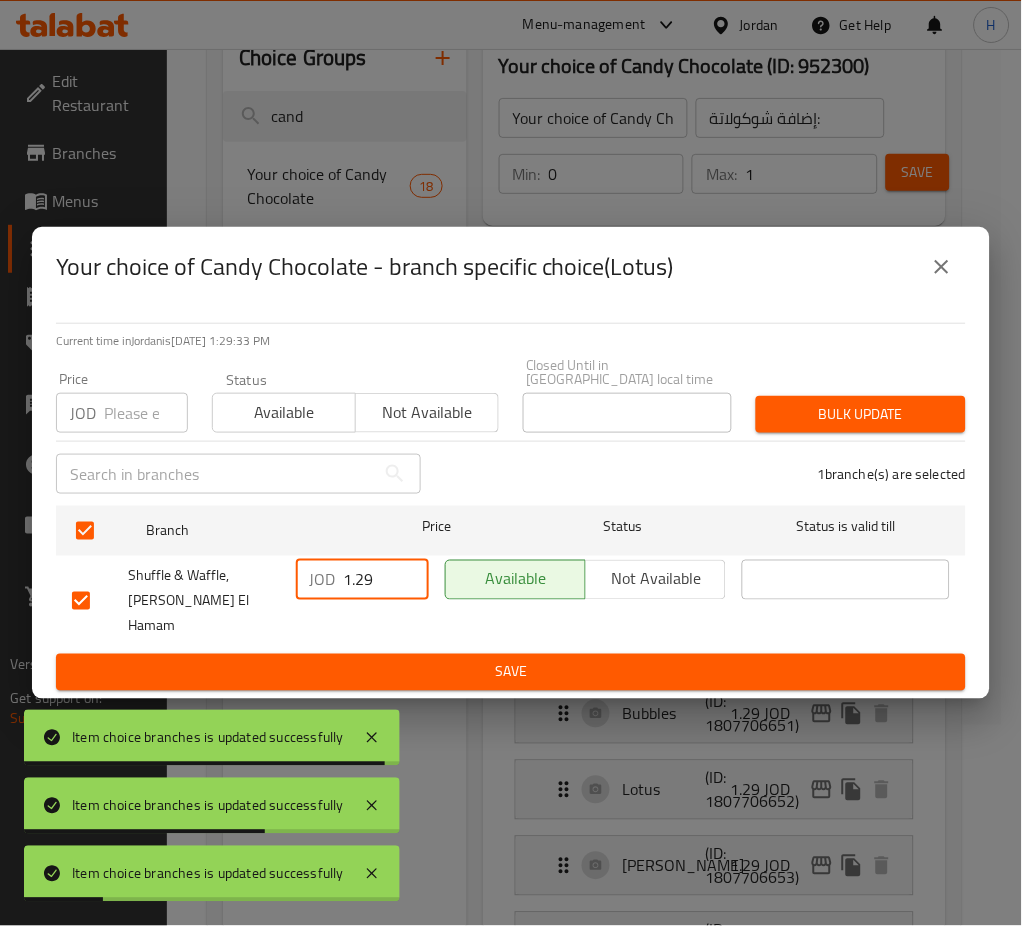 paste on "5" 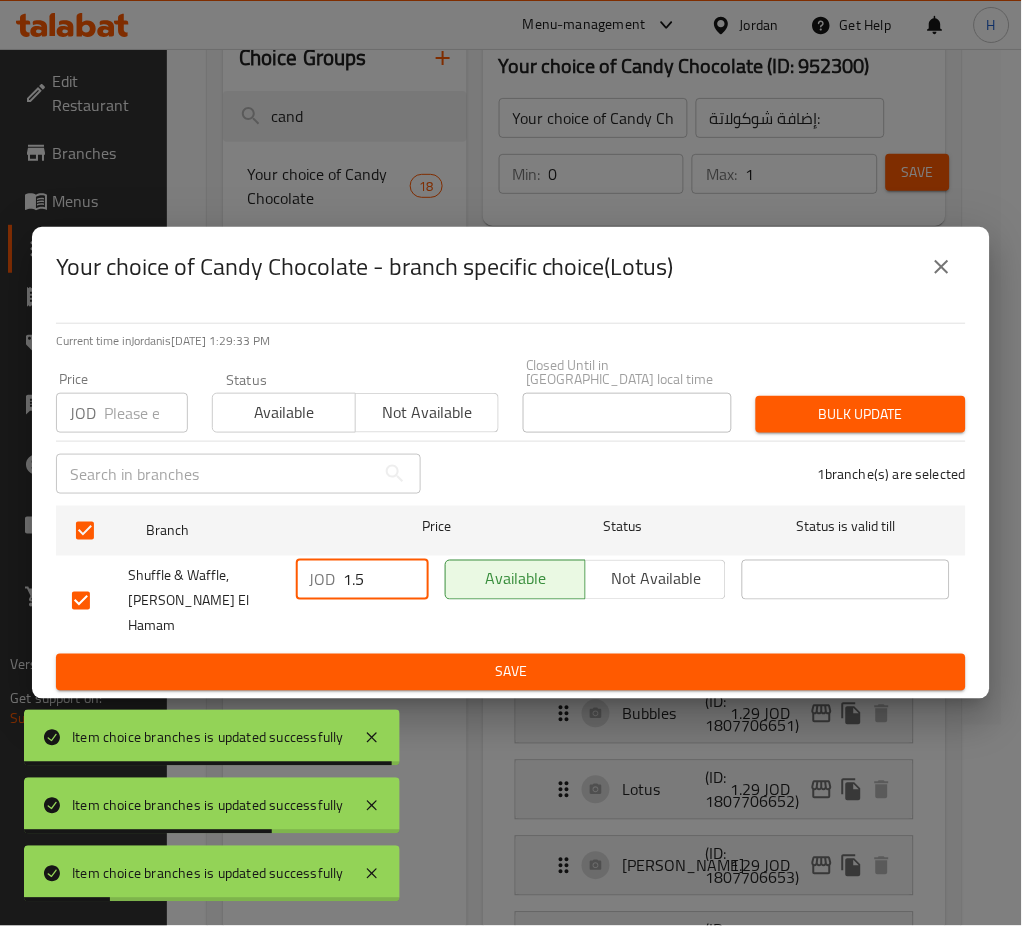 click on "Save" at bounding box center (511, 672) 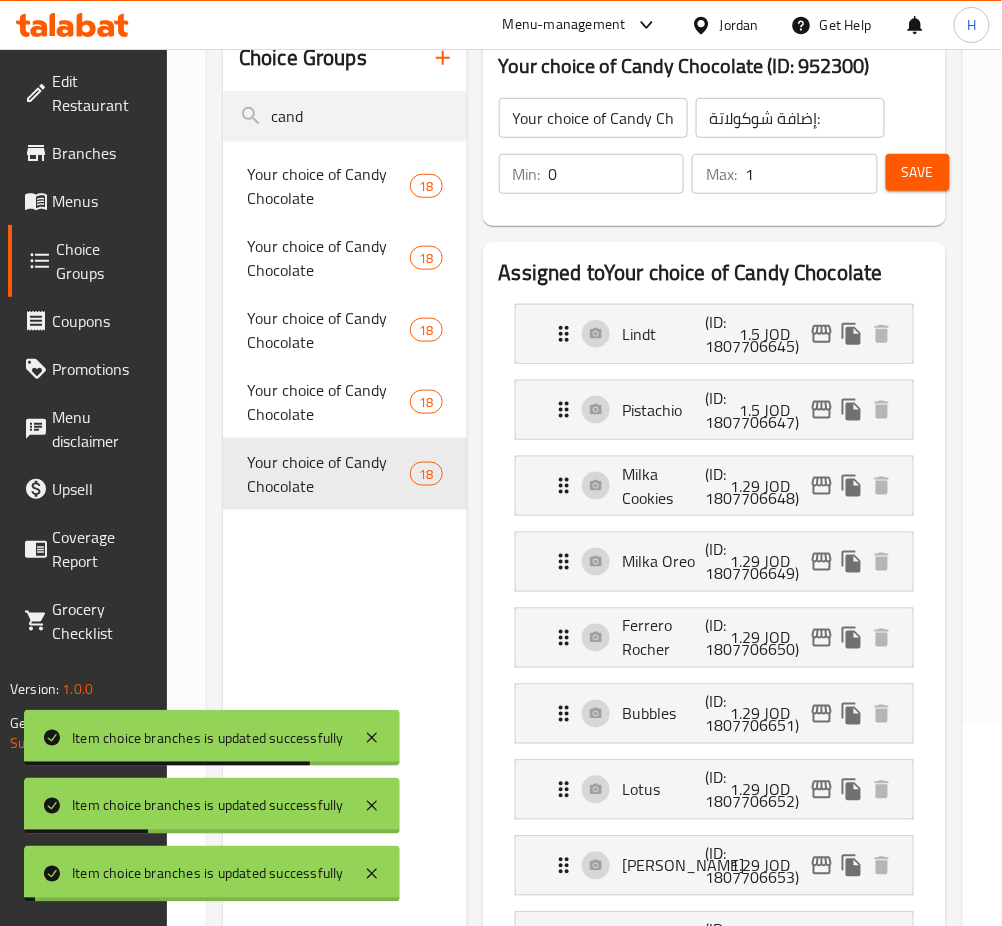 scroll, scrollTop: 334, scrollLeft: 0, axis: vertical 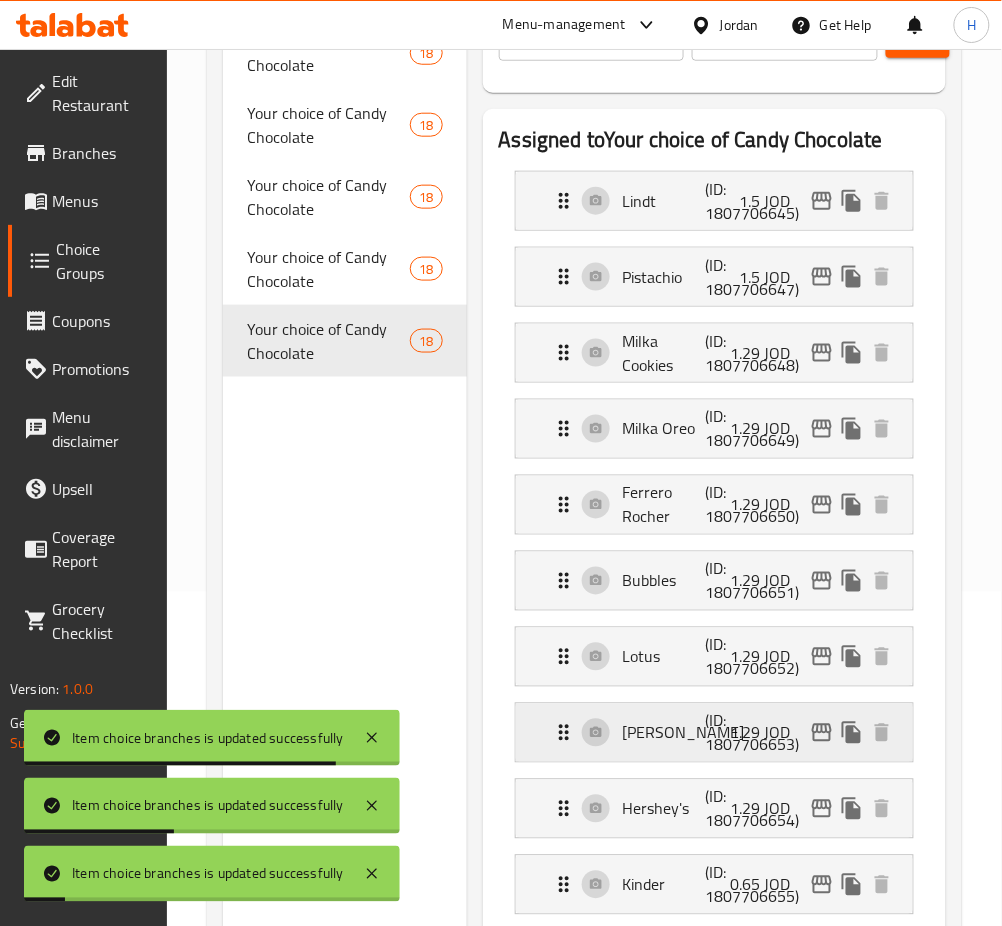 click 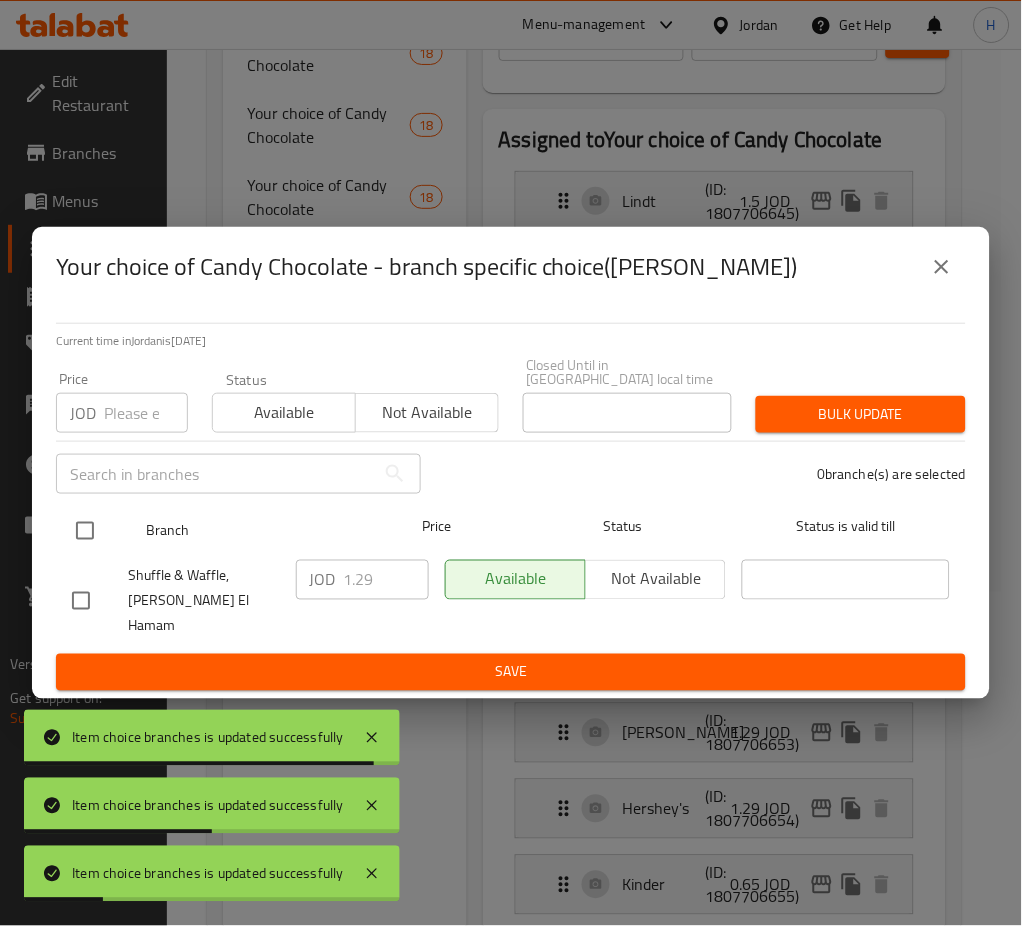 click at bounding box center [85, 531] 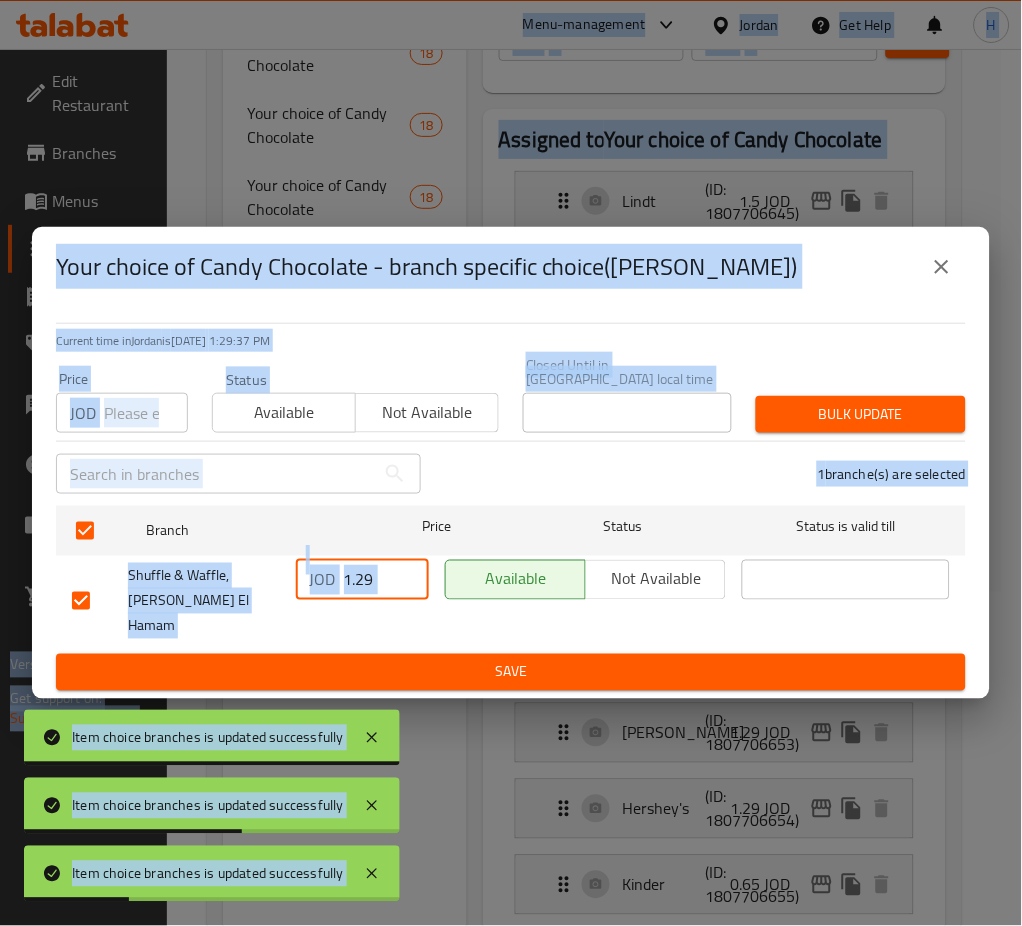 click on "1.29" at bounding box center (386, 580) 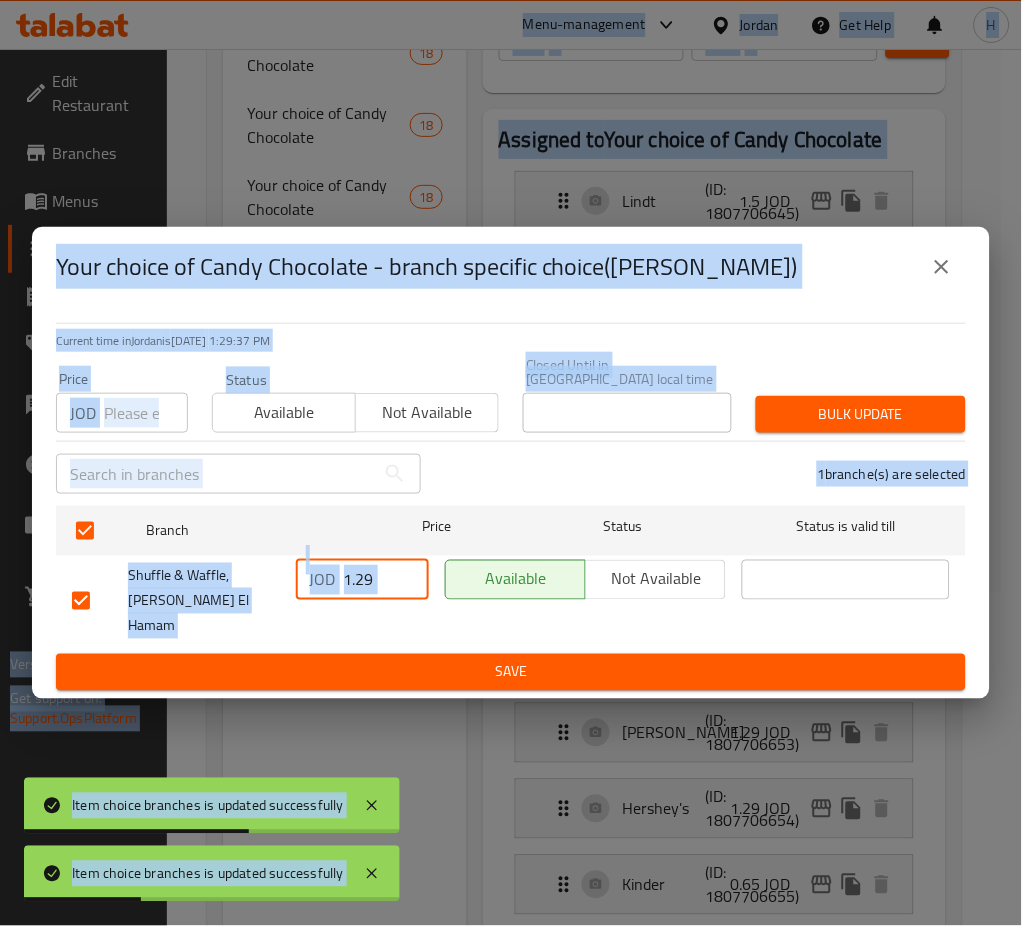 click on "1.29" at bounding box center [386, 580] 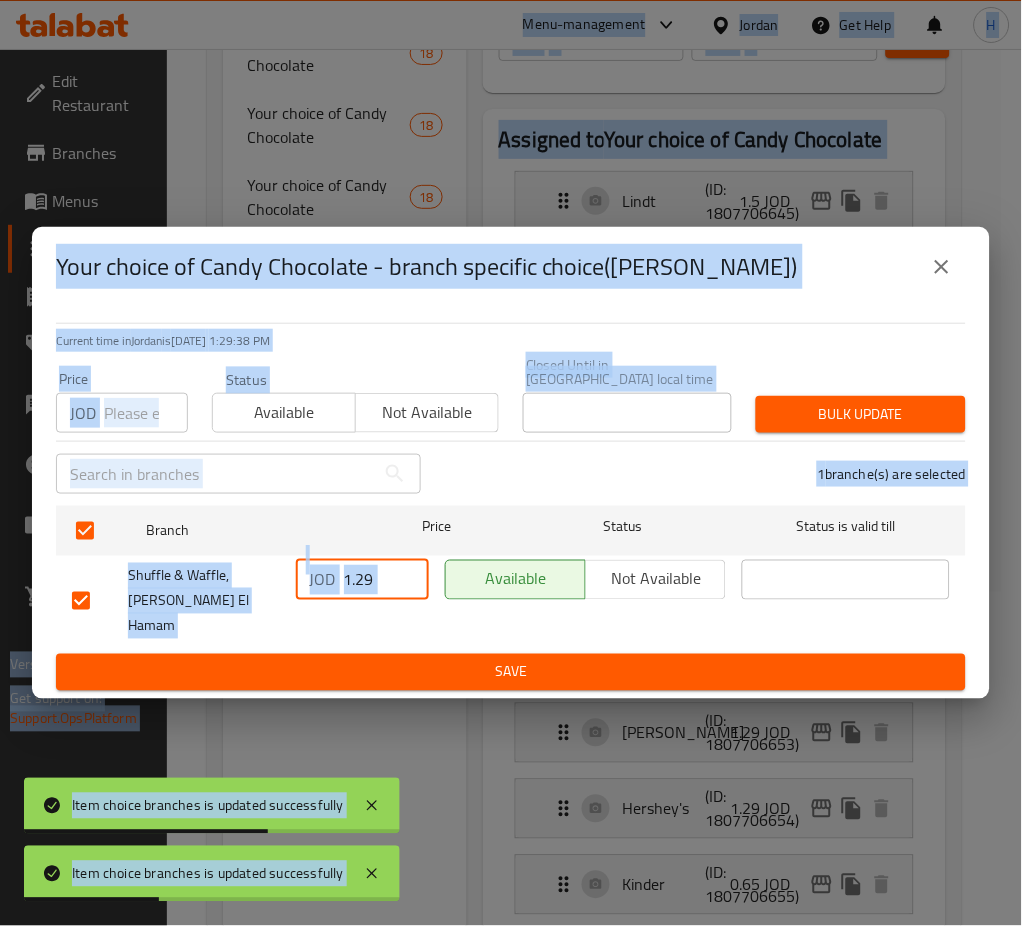 click on "1.29" at bounding box center (386, 580) 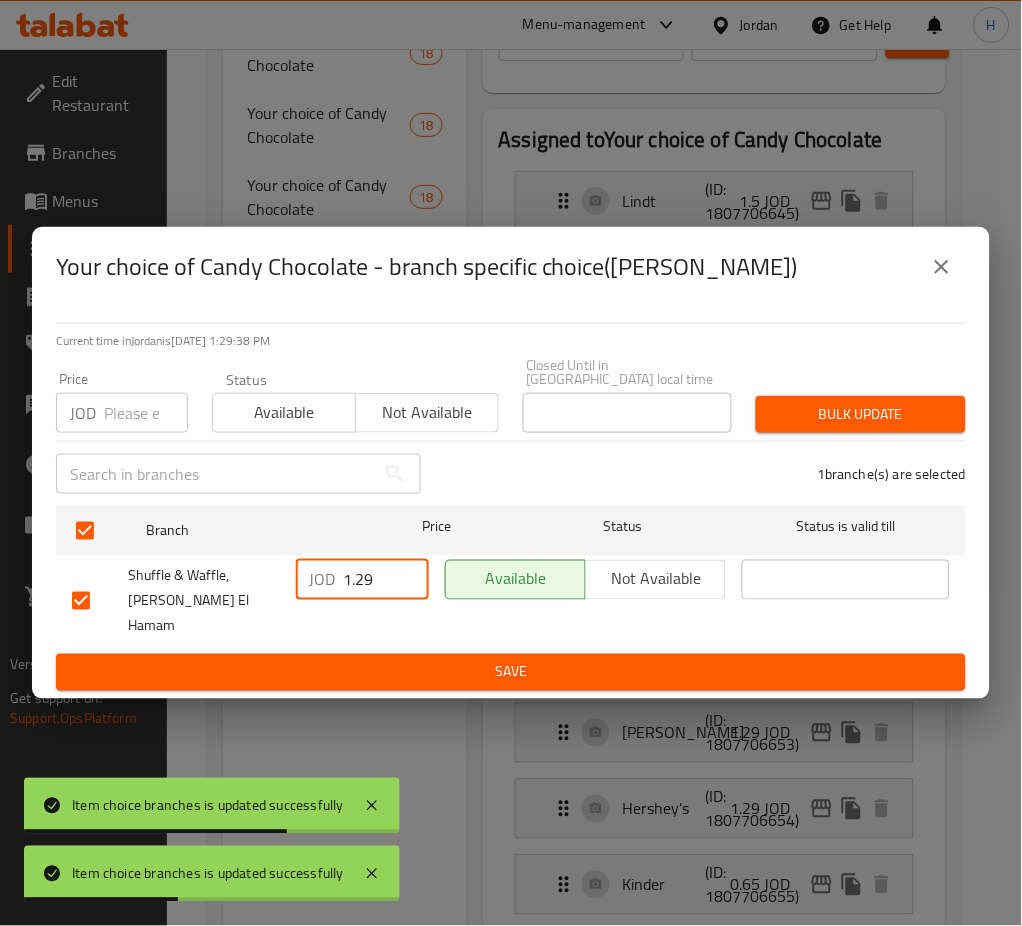 click on "1.29" at bounding box center [386, 580] 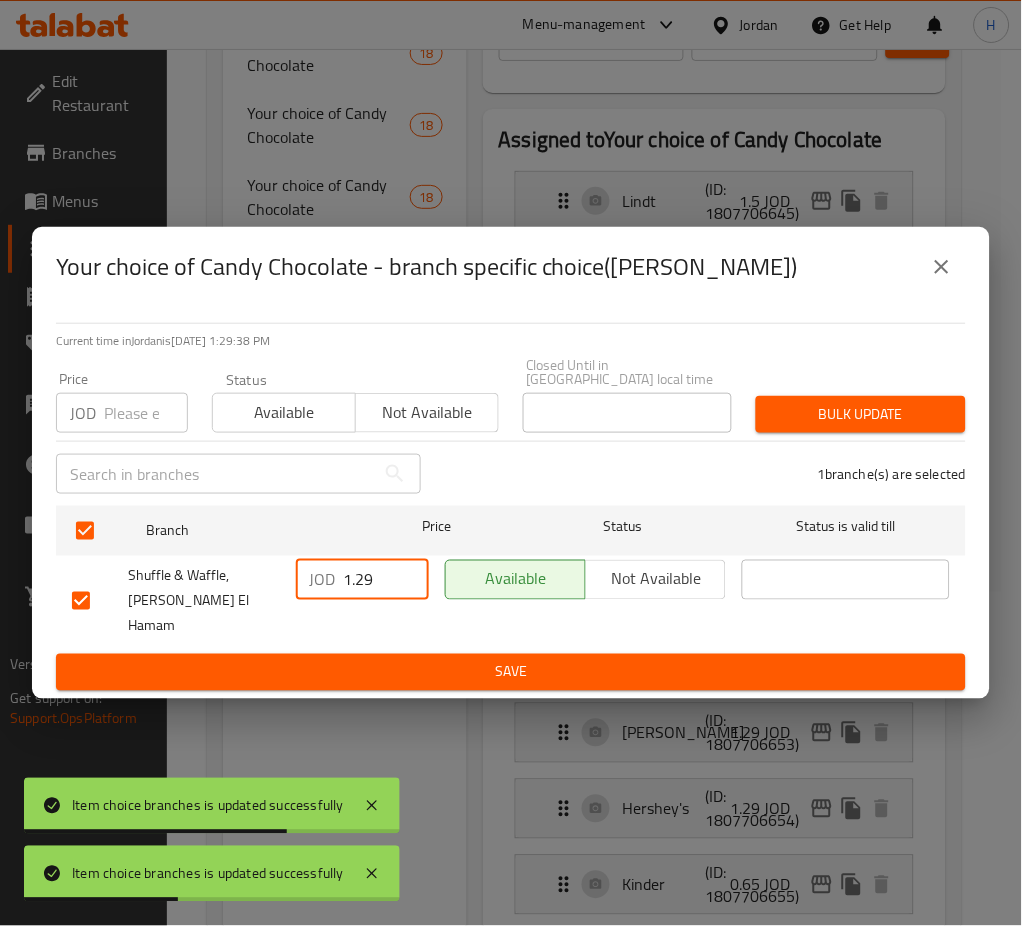 paste on "5" 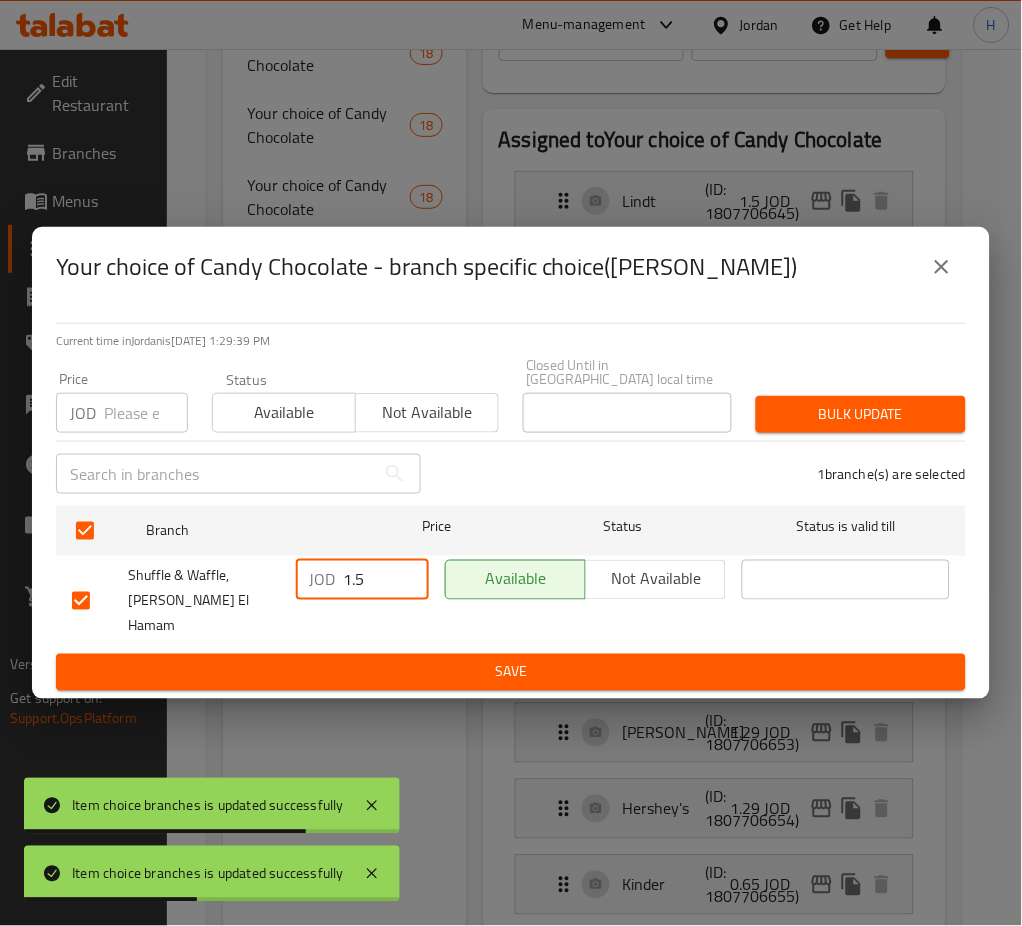click on "Save" at bounding box center (511, 672) 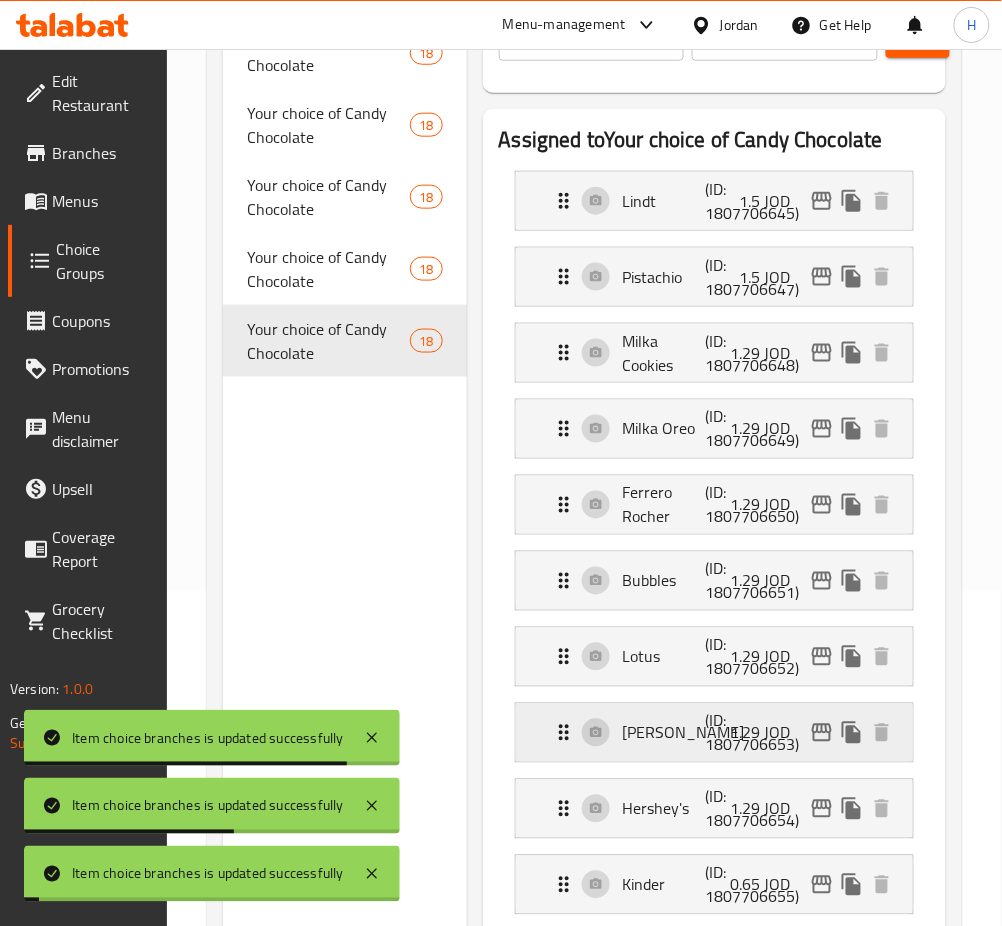 scroll, scrollTop: 601, scrollLeft: 0, axis: vertical 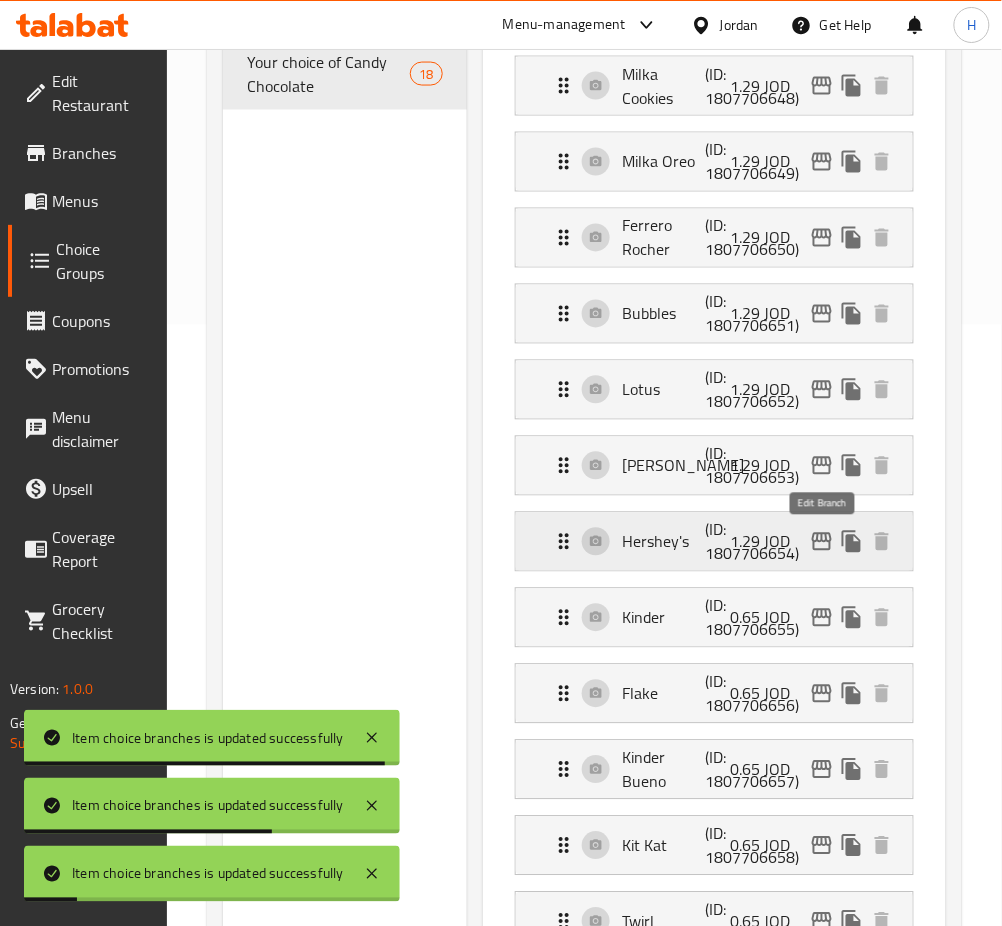 click 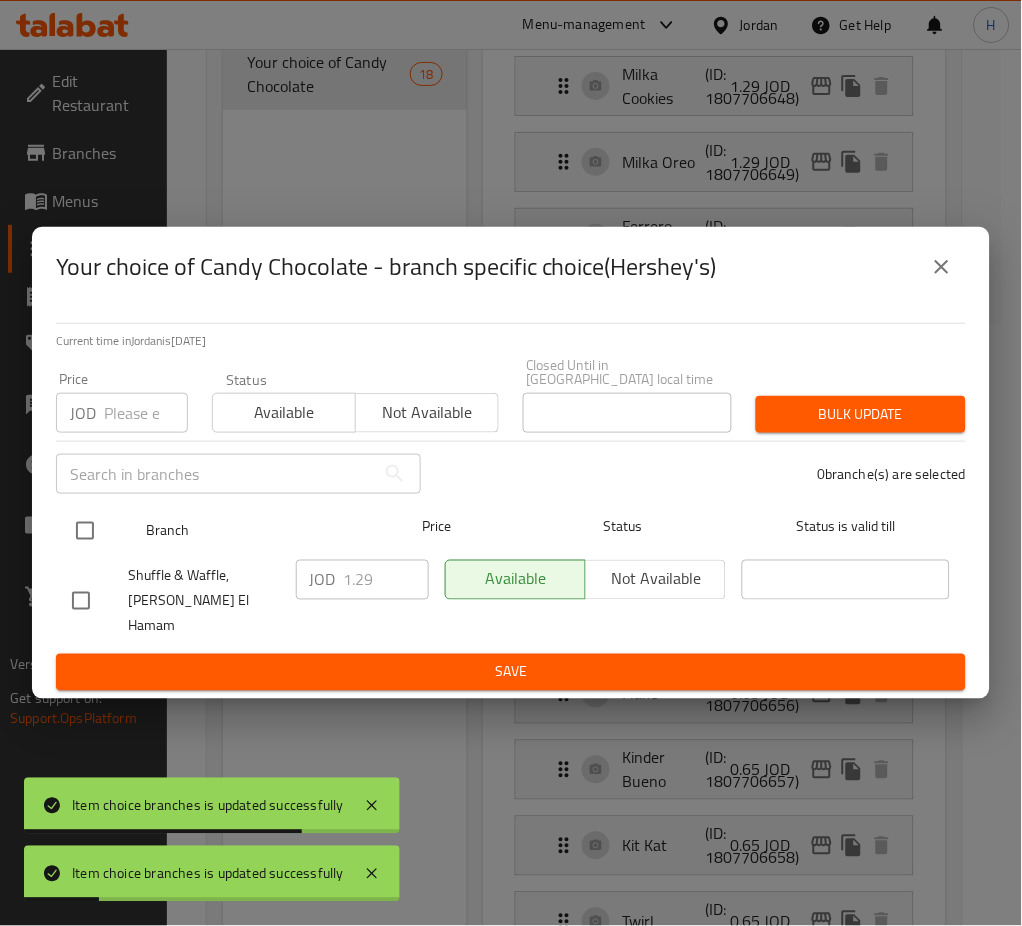 click at bounding box center (85, 531) 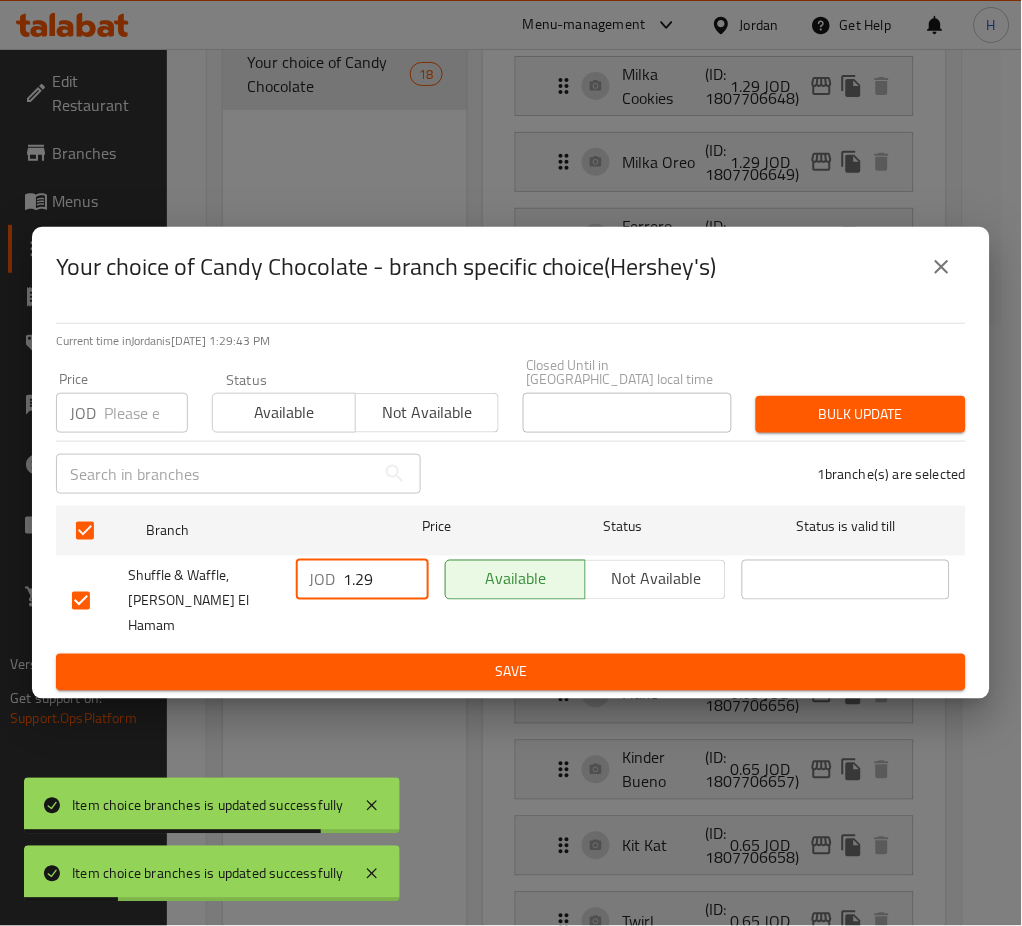 click on "1.29" at bounding box center (386, 580) 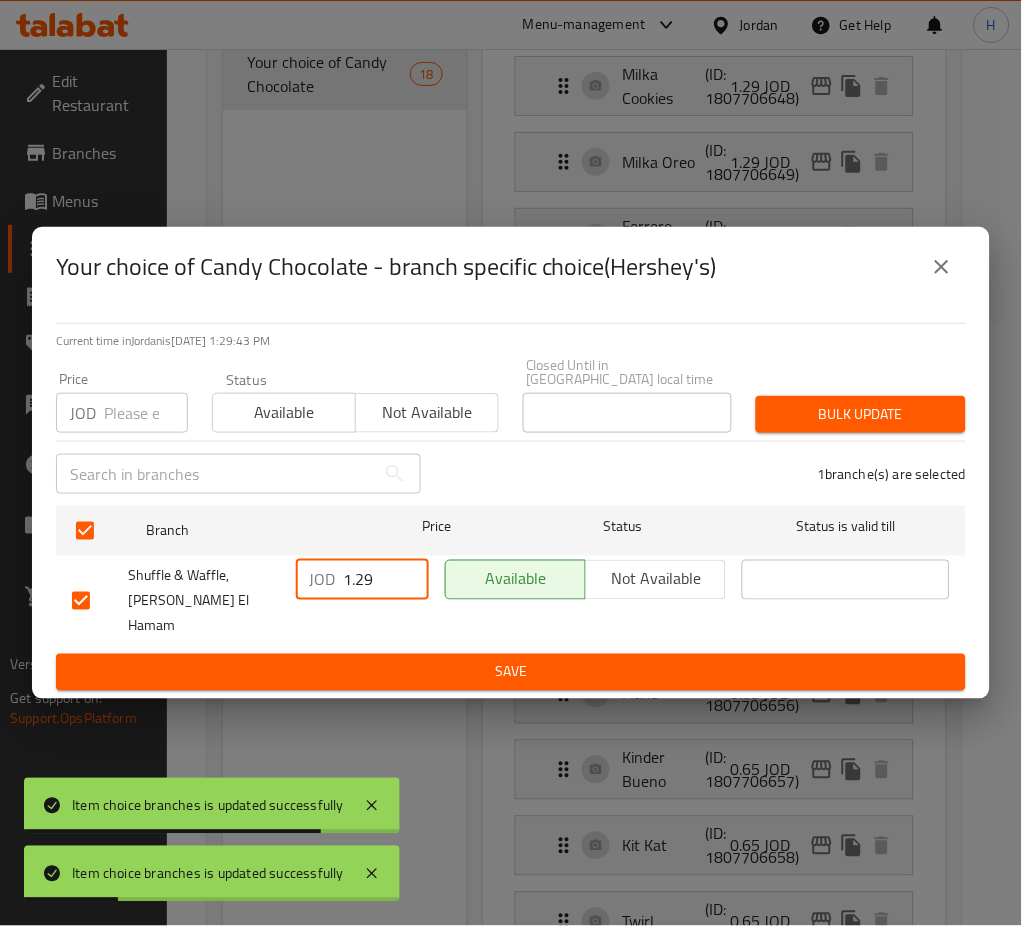 paste on "5" 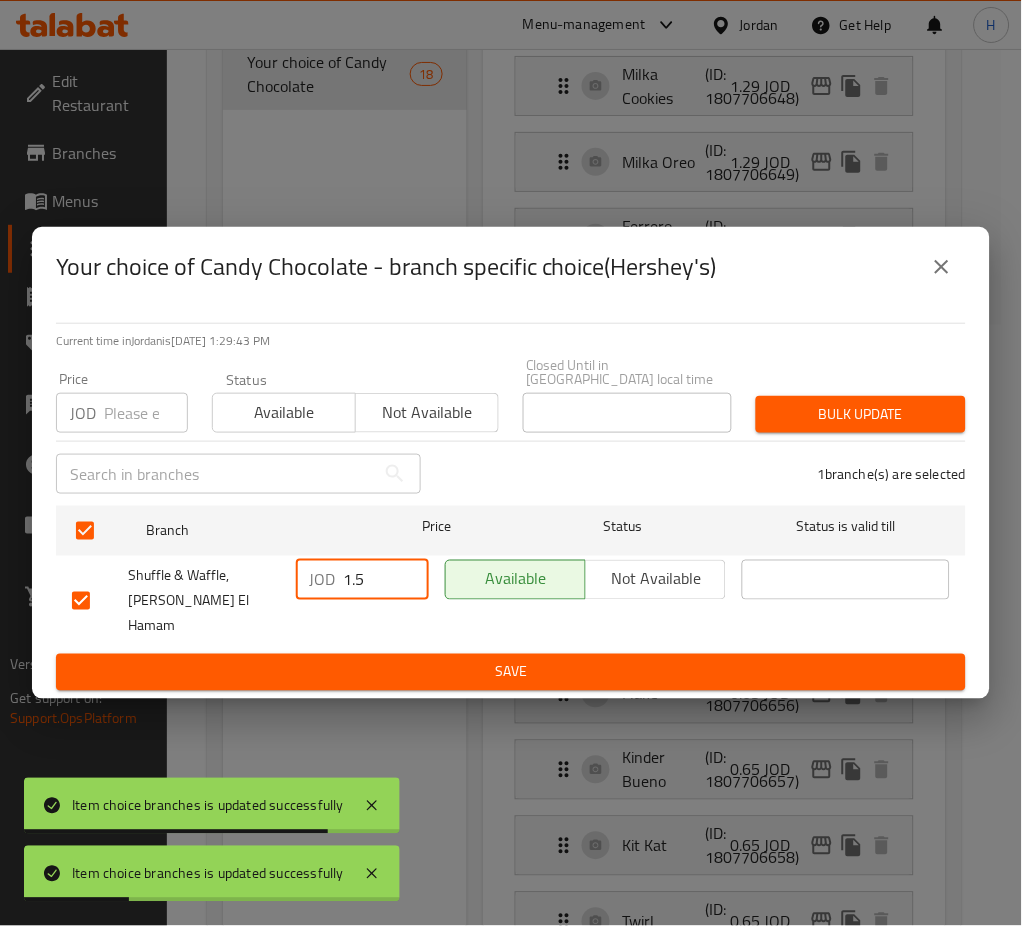 click on "Save" at bounding box center [511, 672] 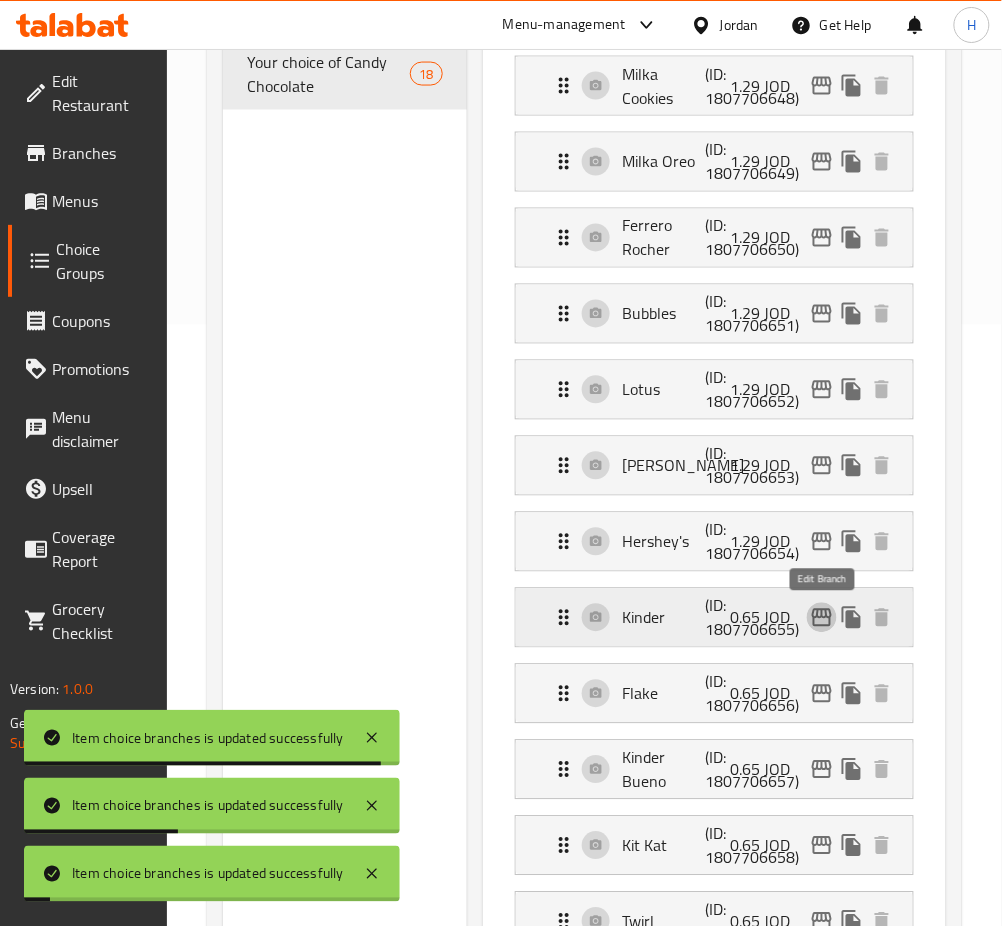 click 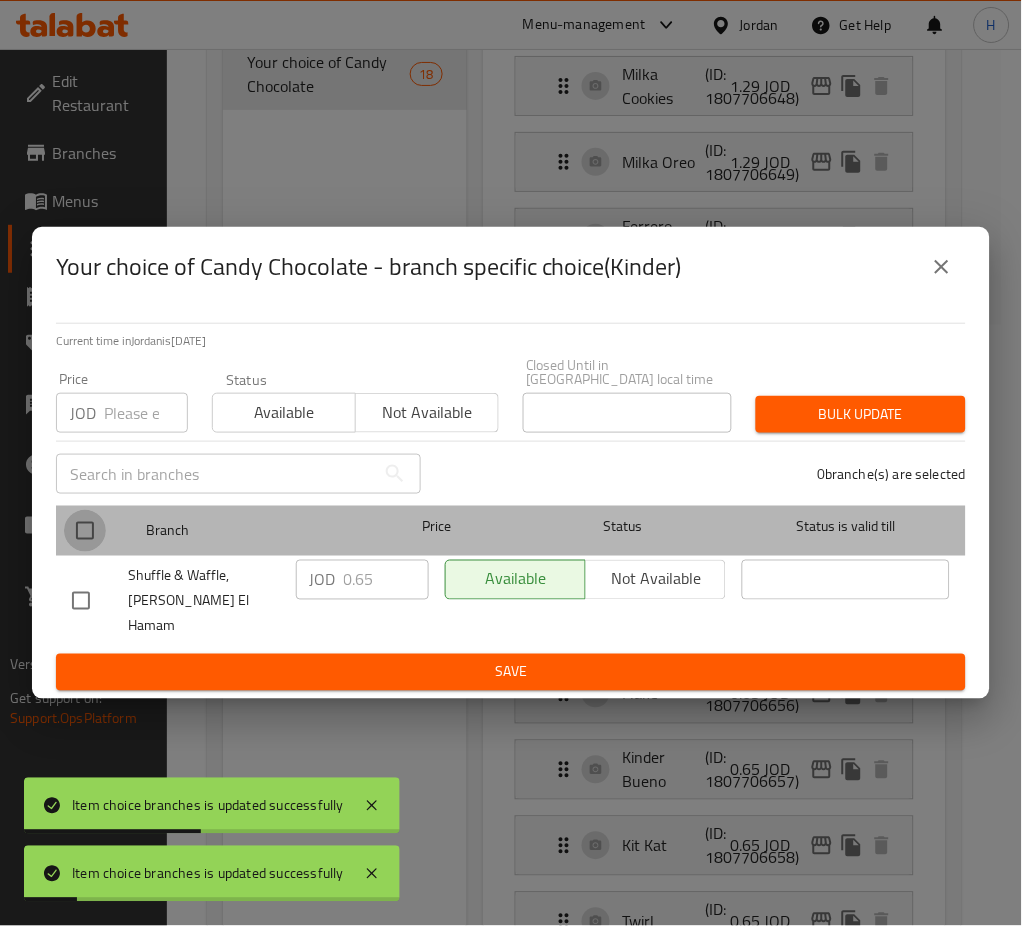 drag, startPoint x: 77, startPoint y: 519, endPoint x: 386, endPoint y: 600, distance: 319.44012 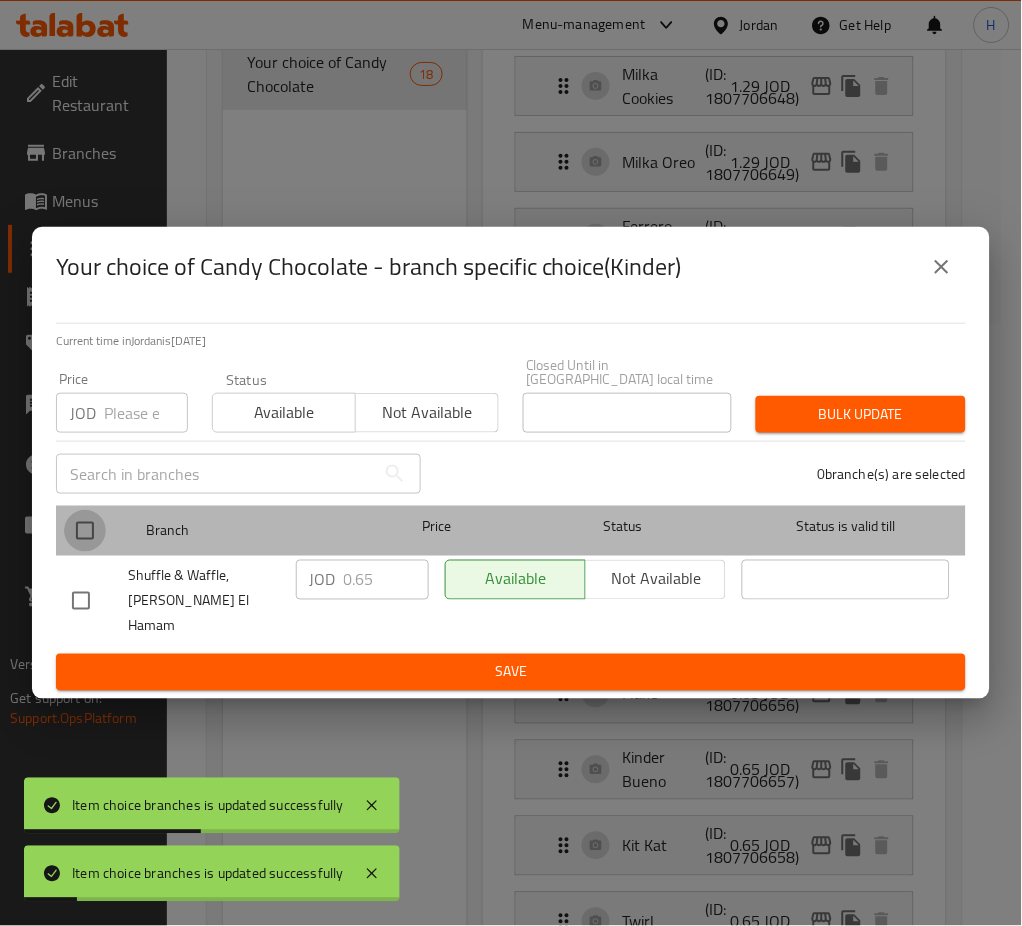 click at bounding box center [85, 531] 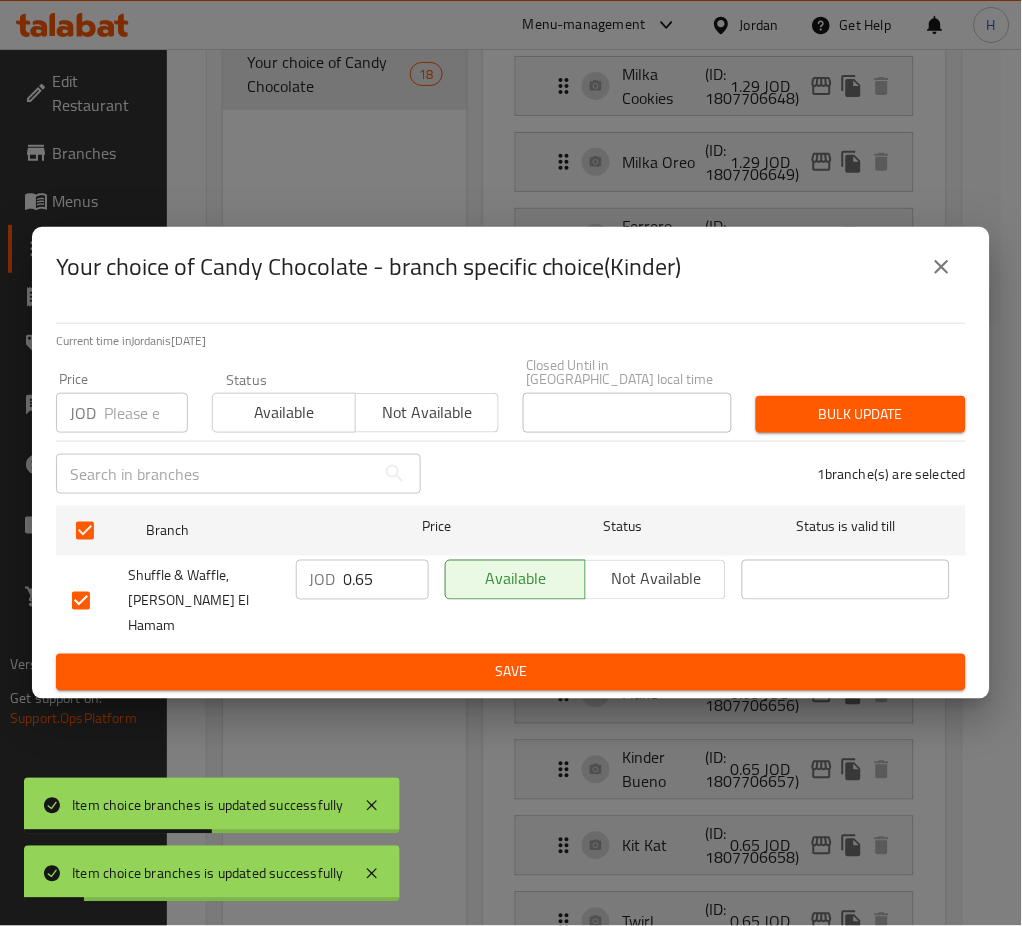 click on "0.65" at bounding box center [386, 580] 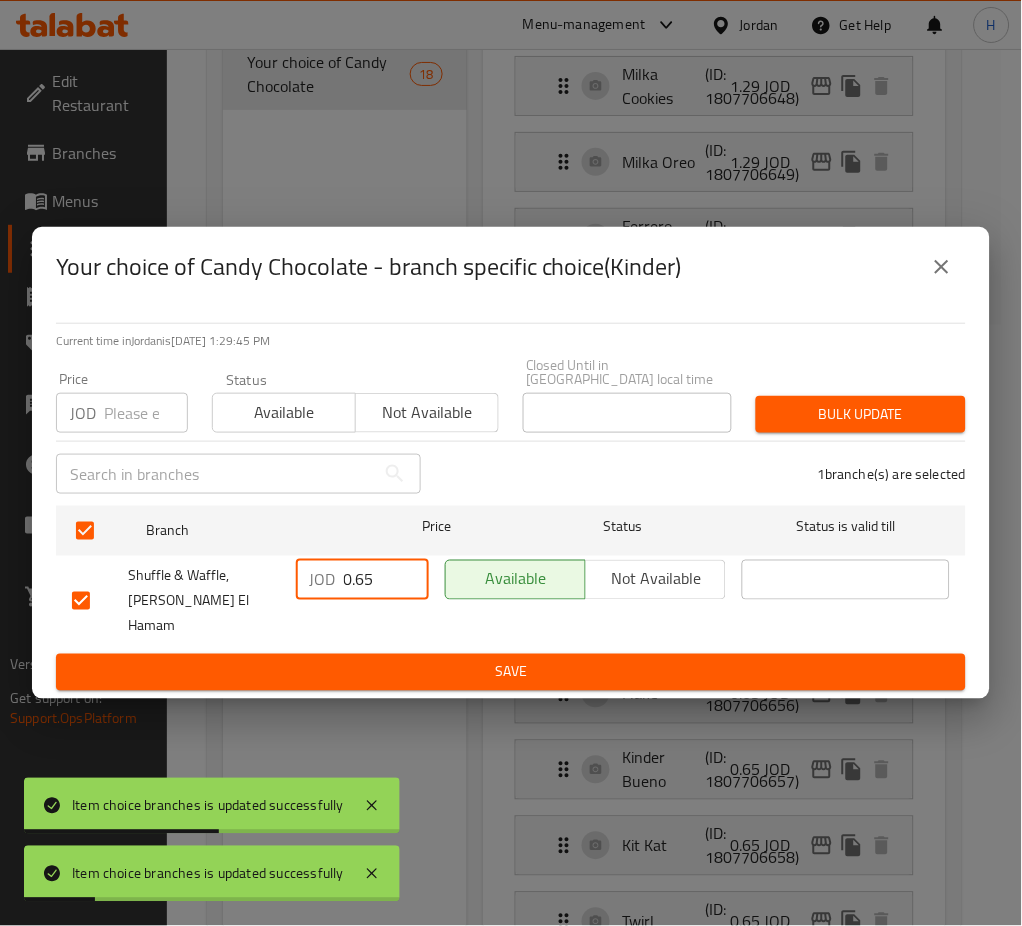 paste on "1." 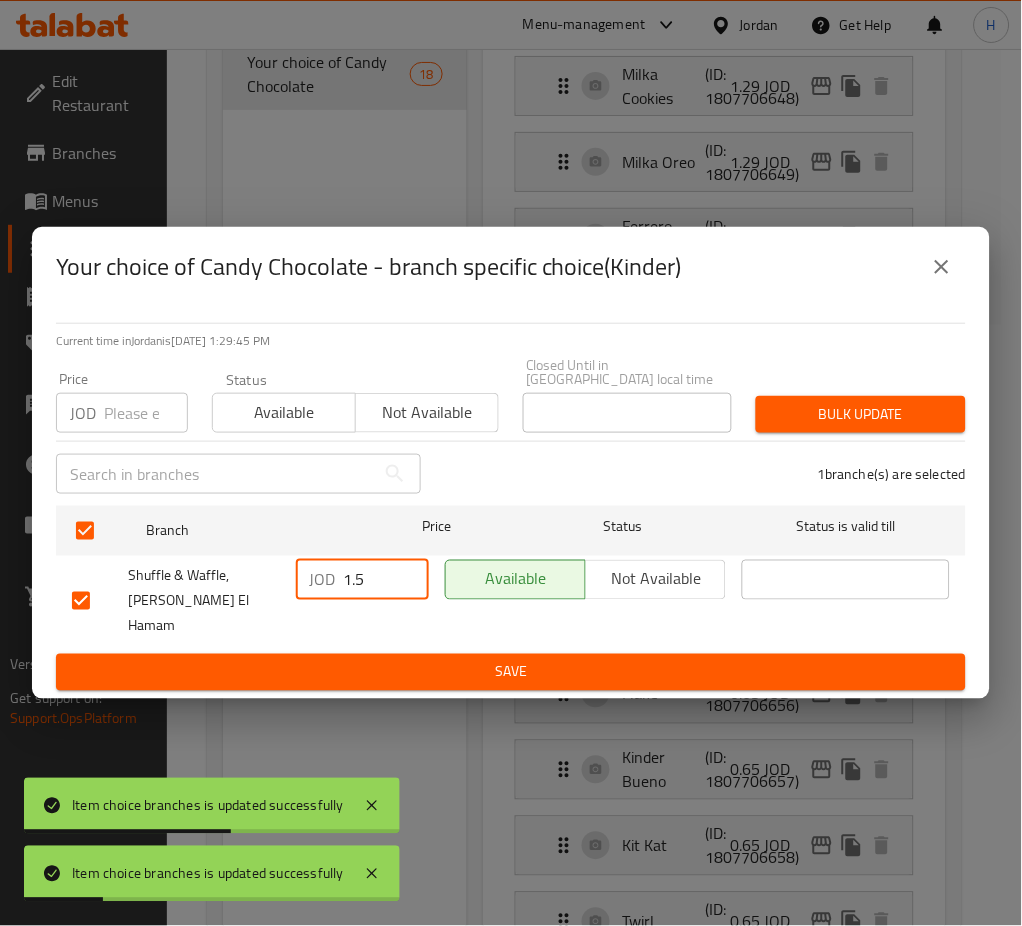 click on "Save" at bounding box center (511, 672) 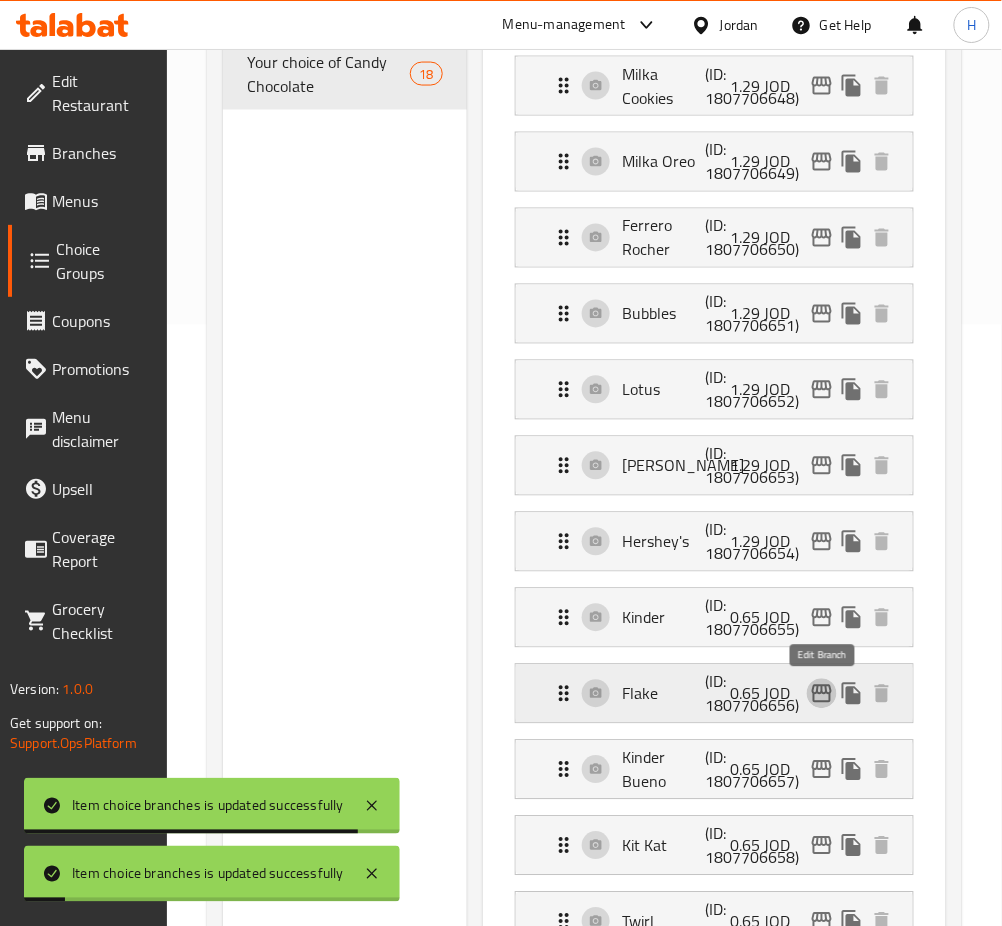 click 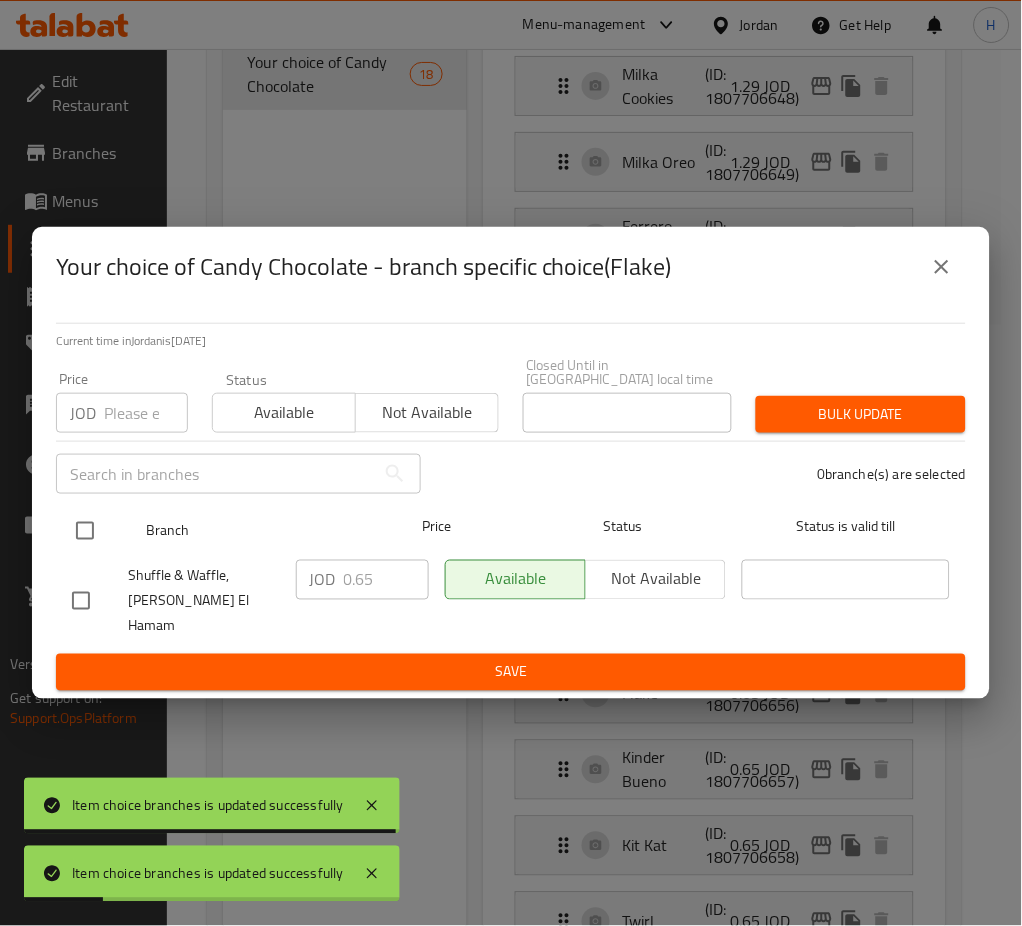 click at bounding box center (85, 531) 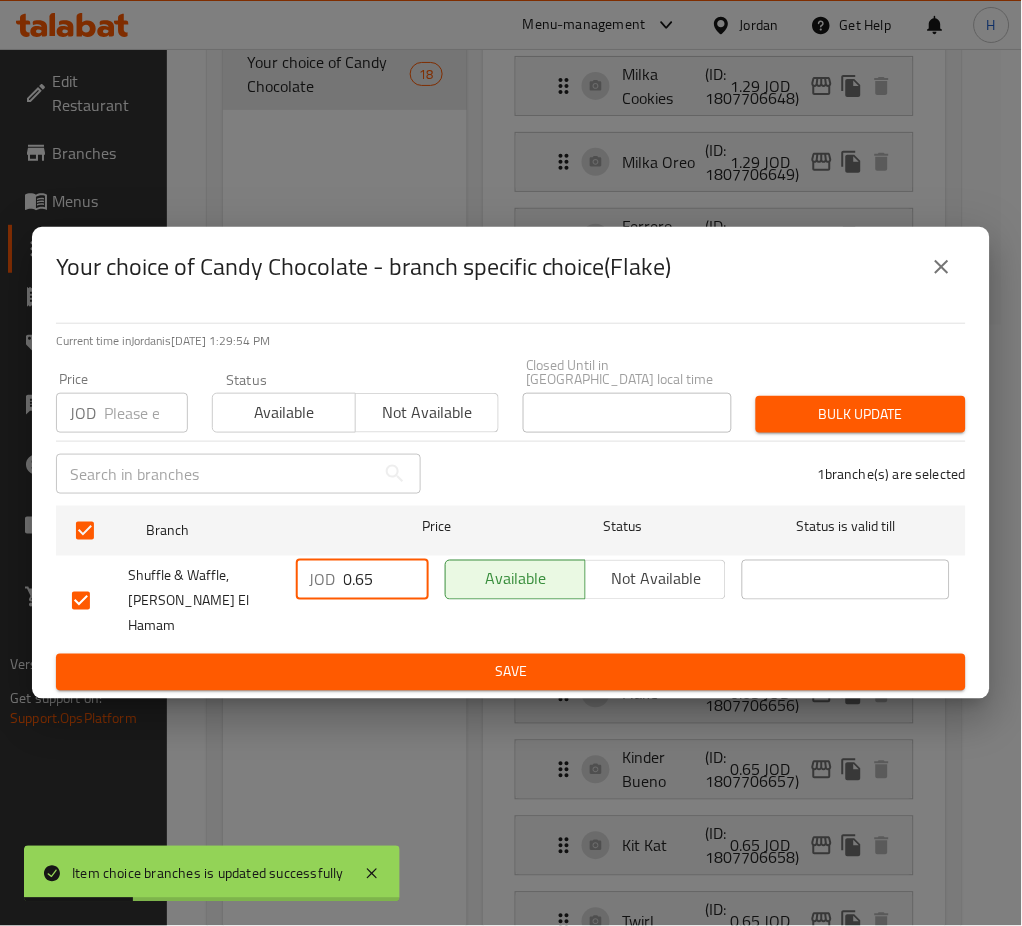click on "0.65" at bounding box center (386, 580) 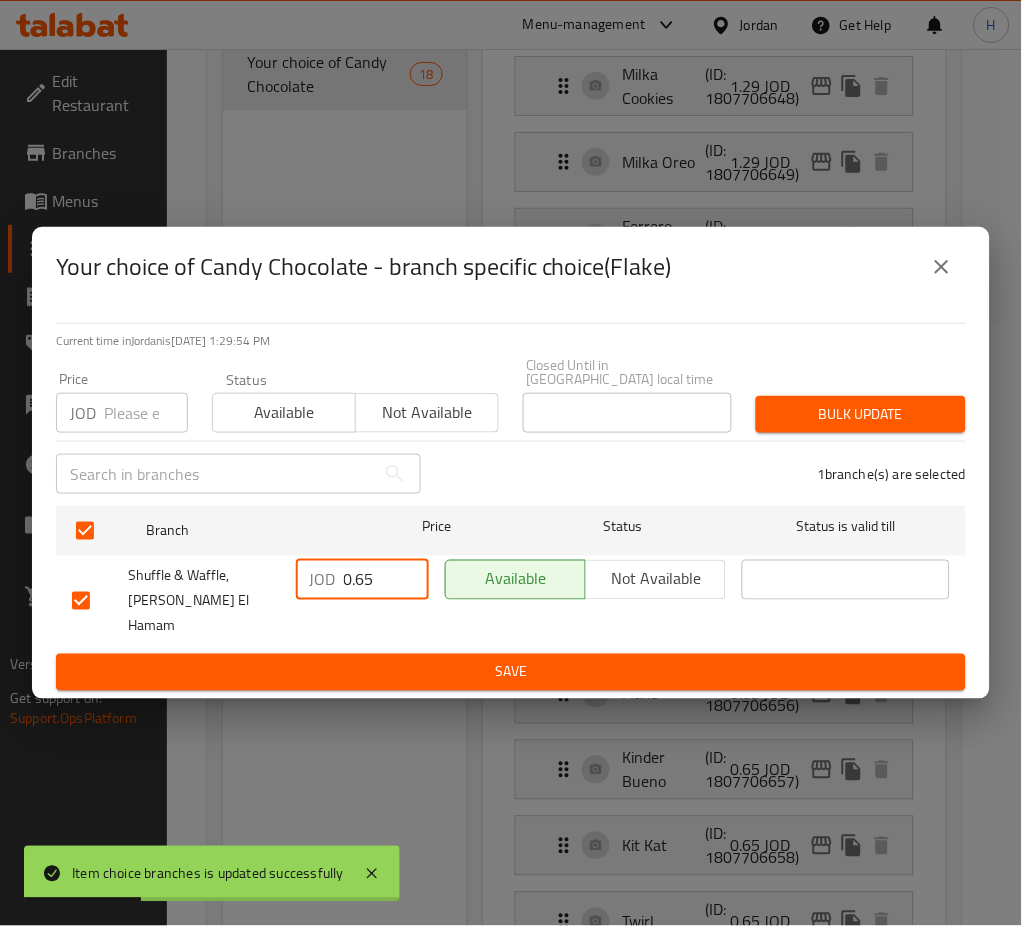 paste on "1." 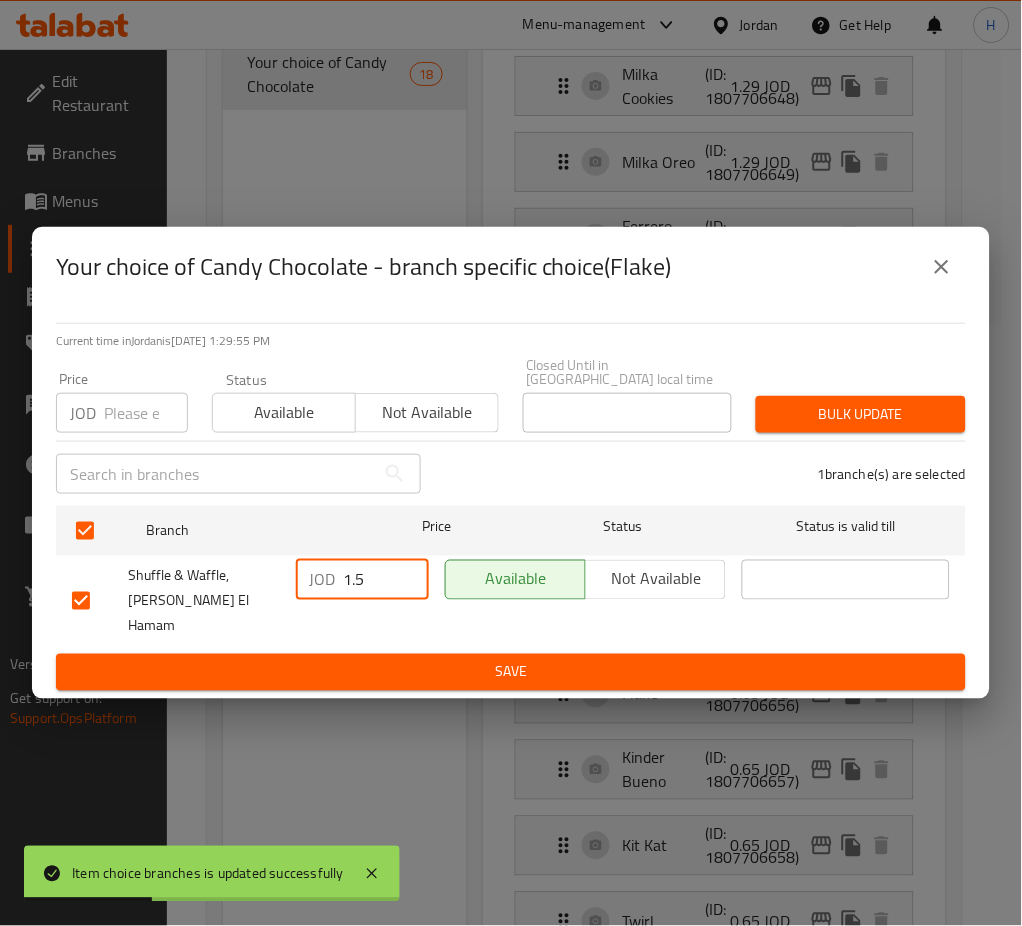 click on "Save" at bounding box center (511, 672) 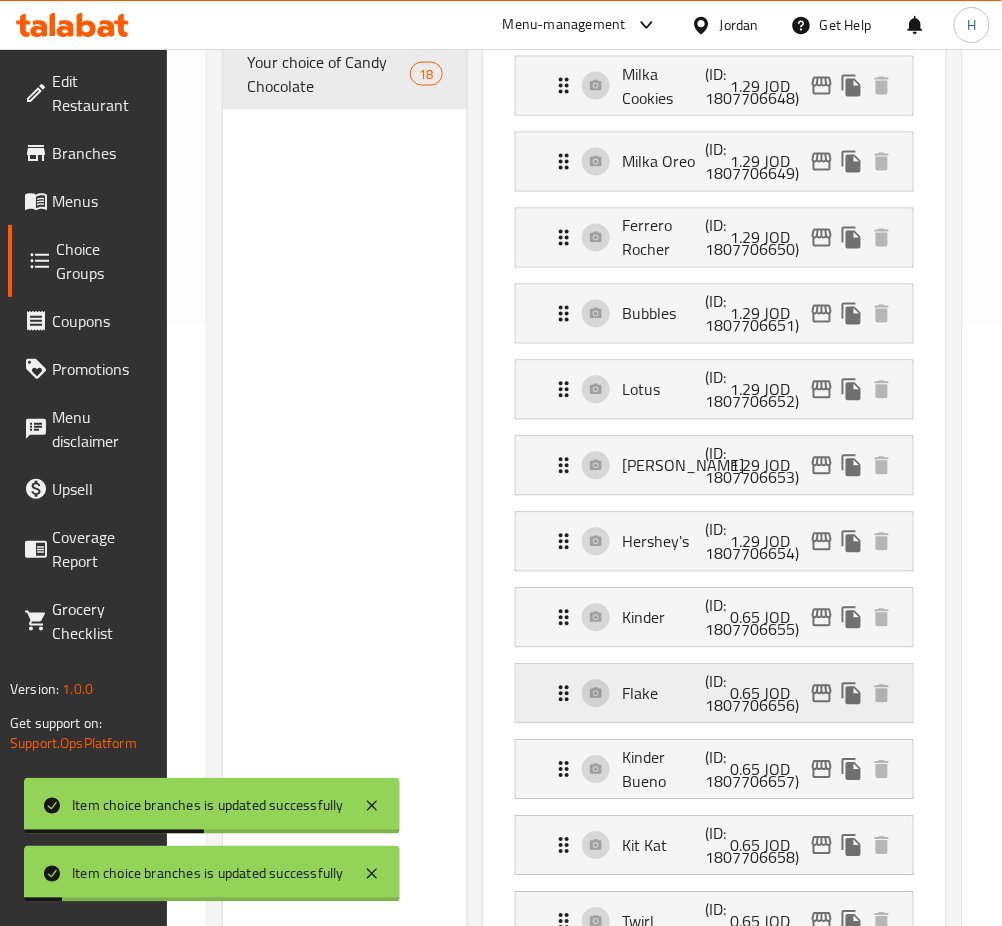 click 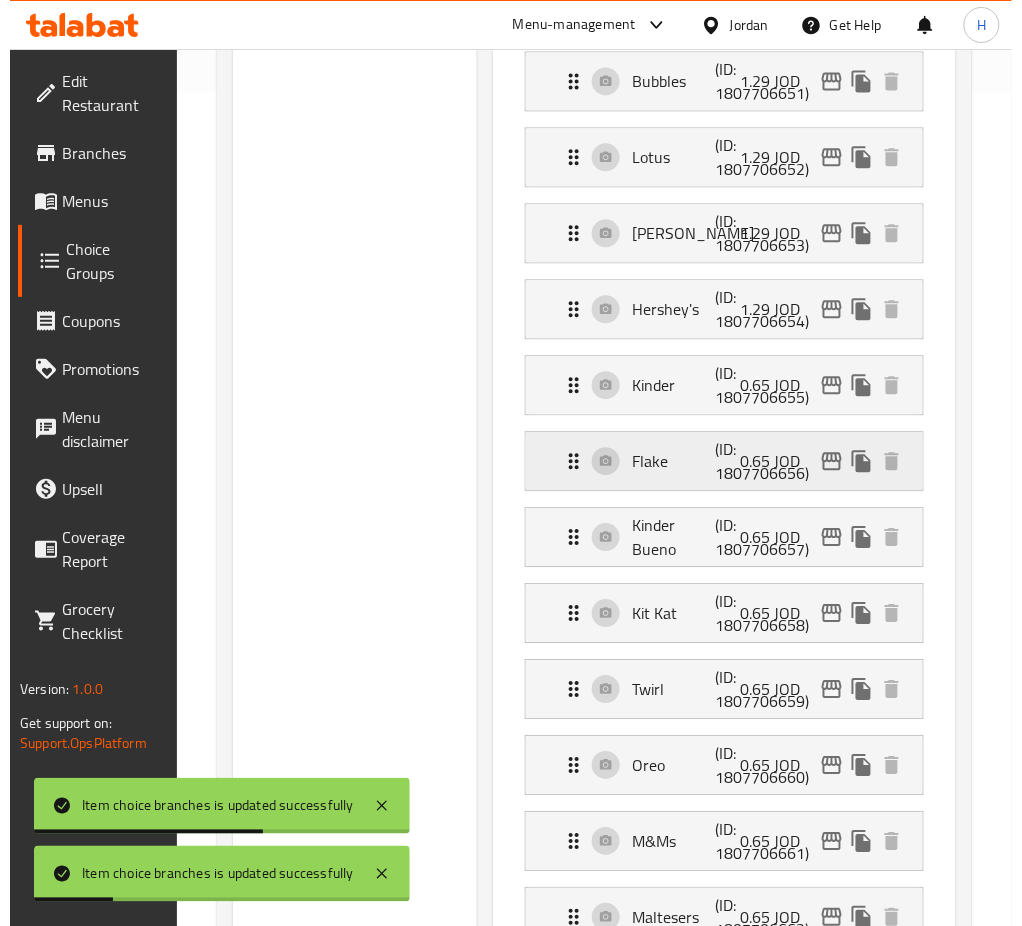 scroll, scrollTop: 868, scrollLeft: 0, axis: vertical 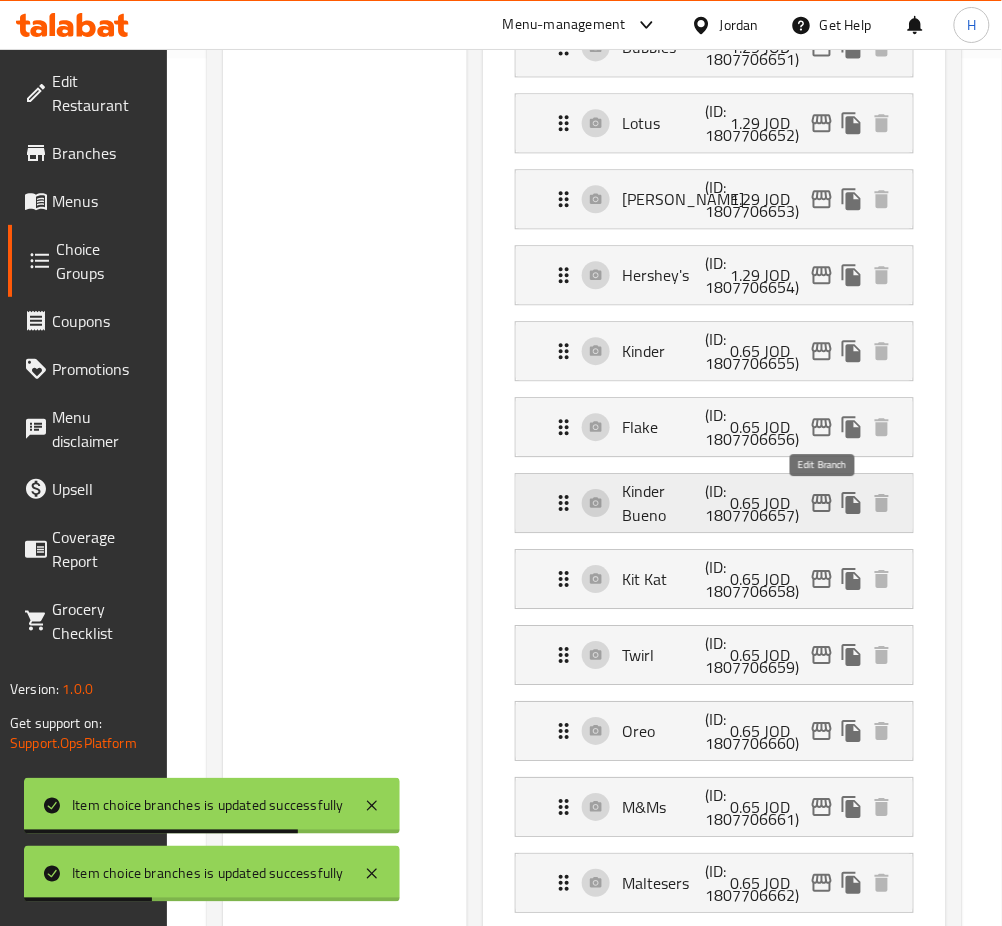 click 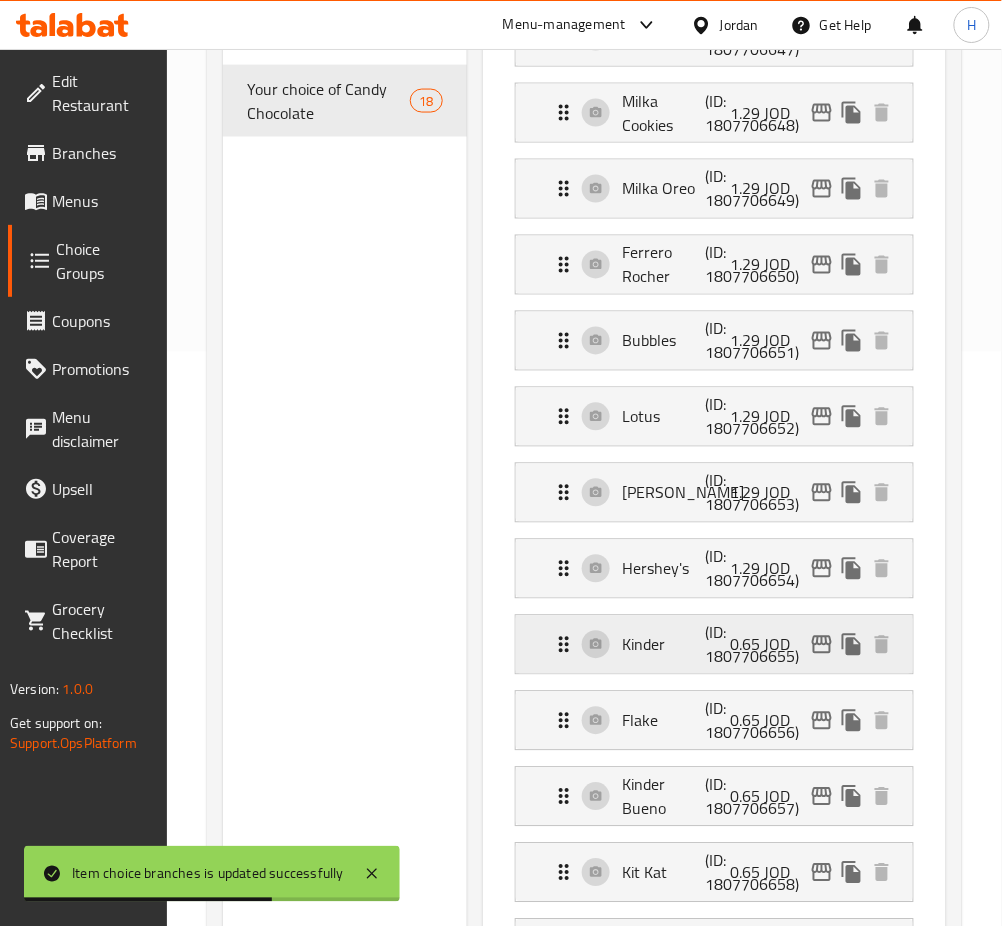 scroll, scrollTop: 612, scrollLeft: 0, axis: vertical 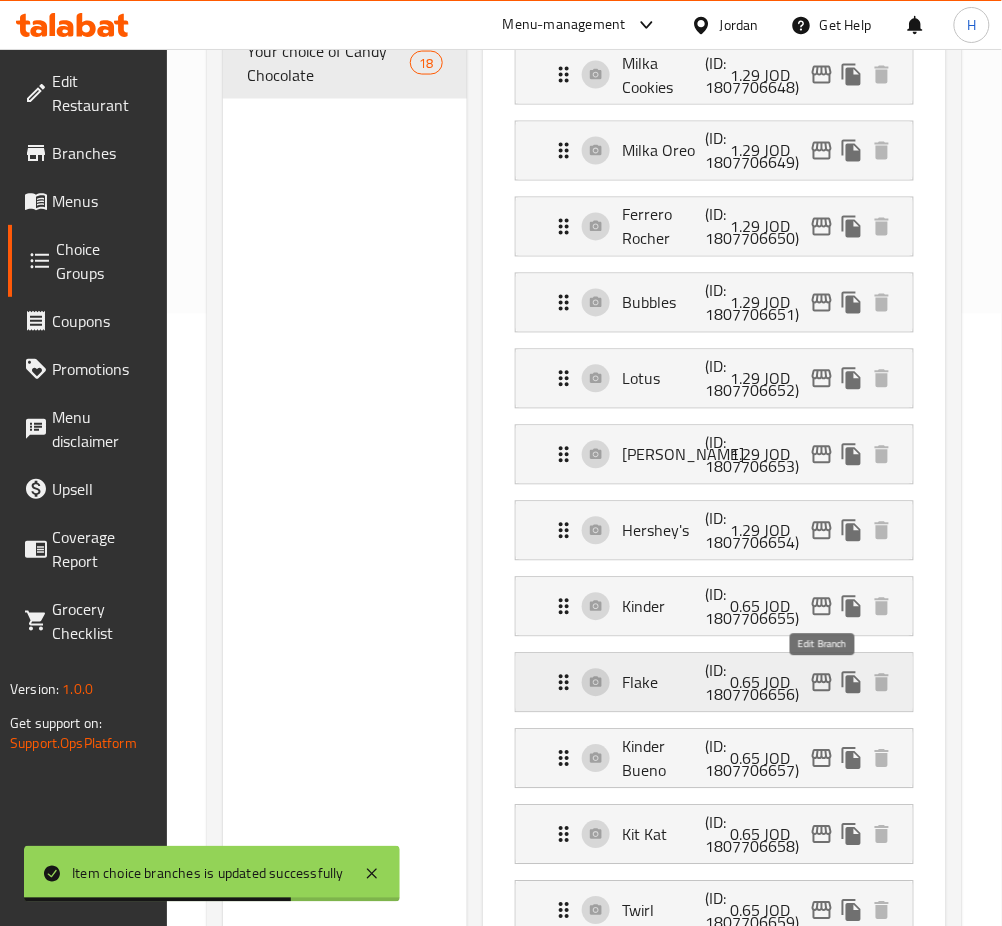 click 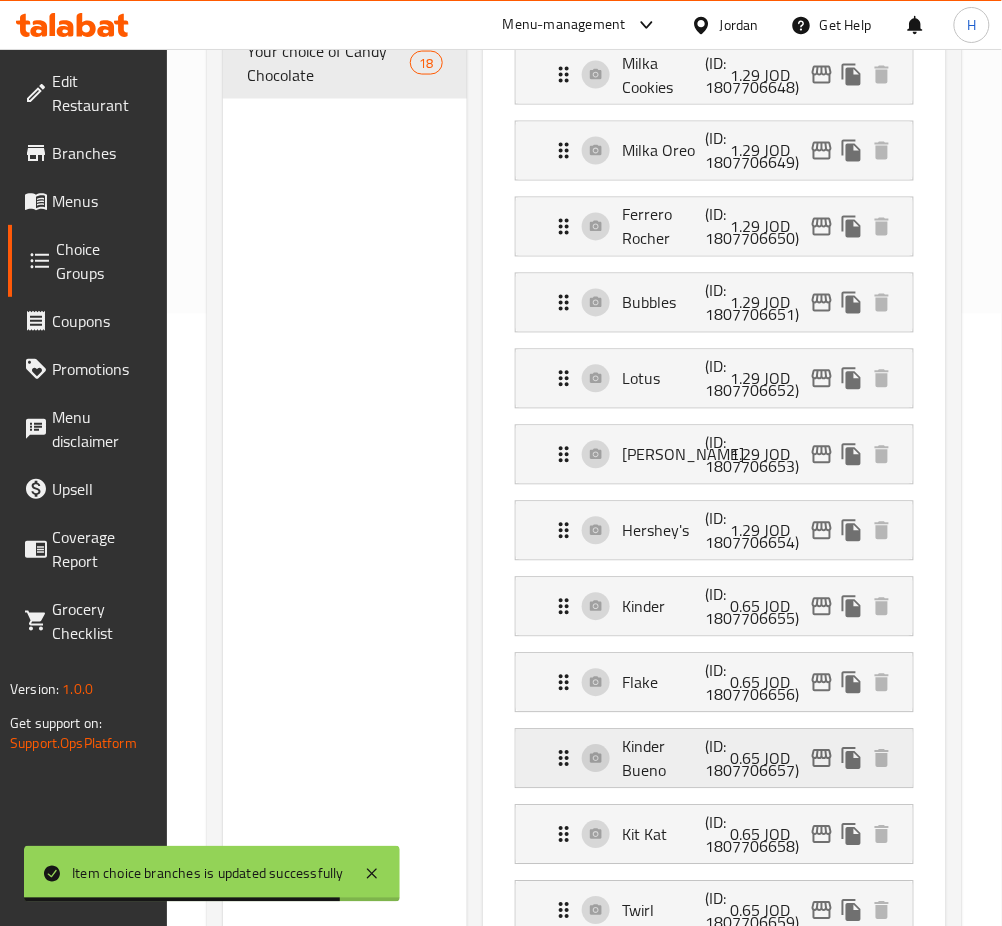 click 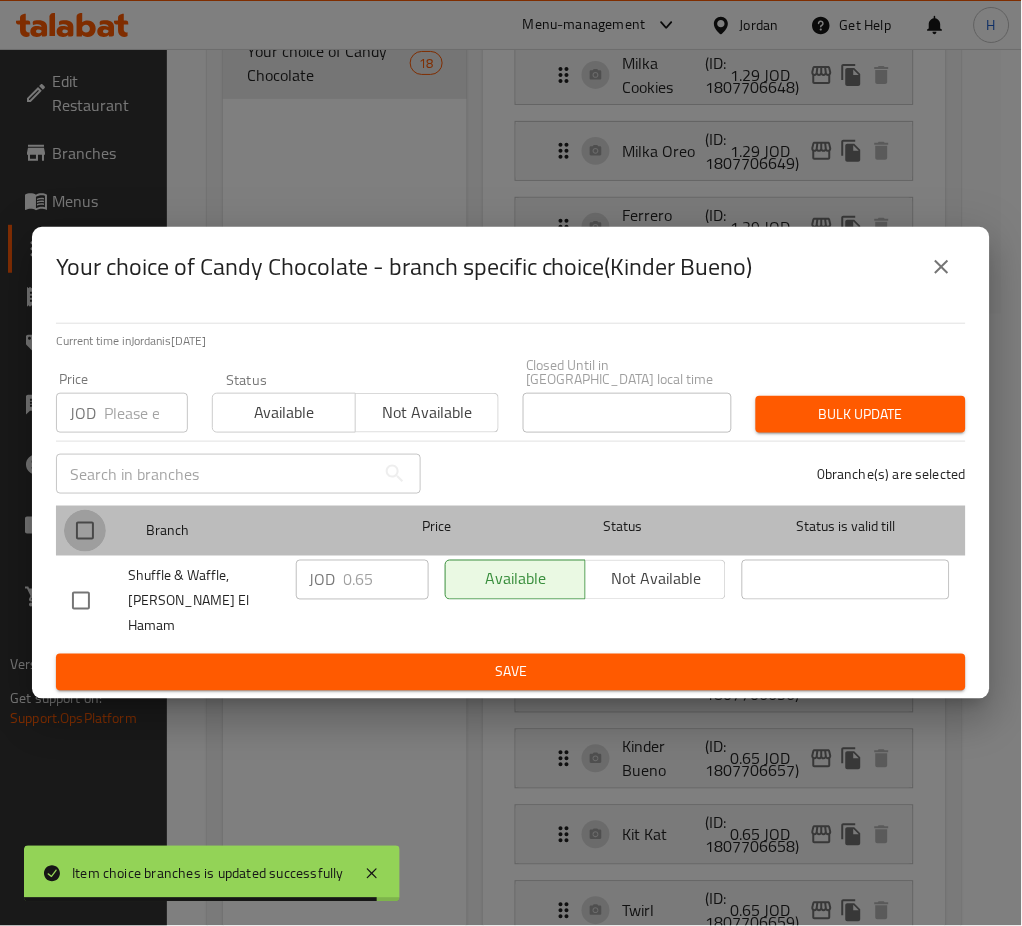 click at bounding box center (85, 531) 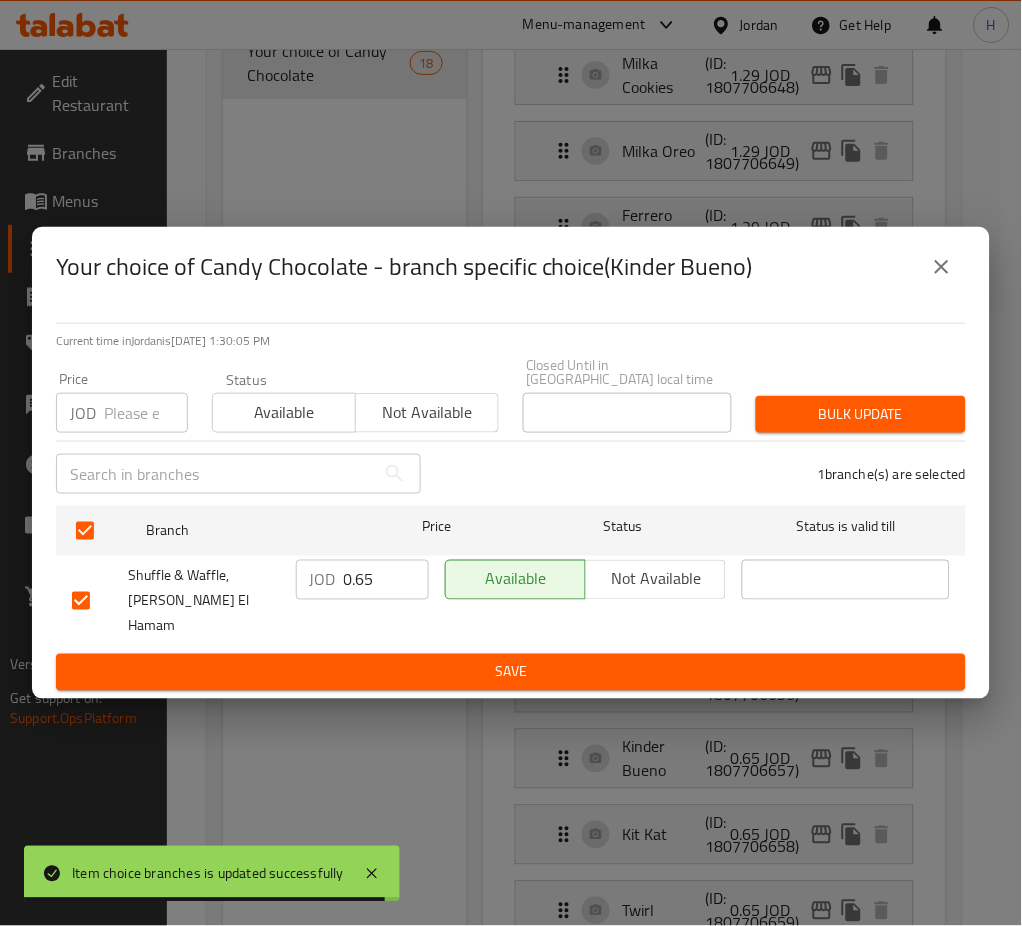 click on "0.65" at bounding box center (386, 580) 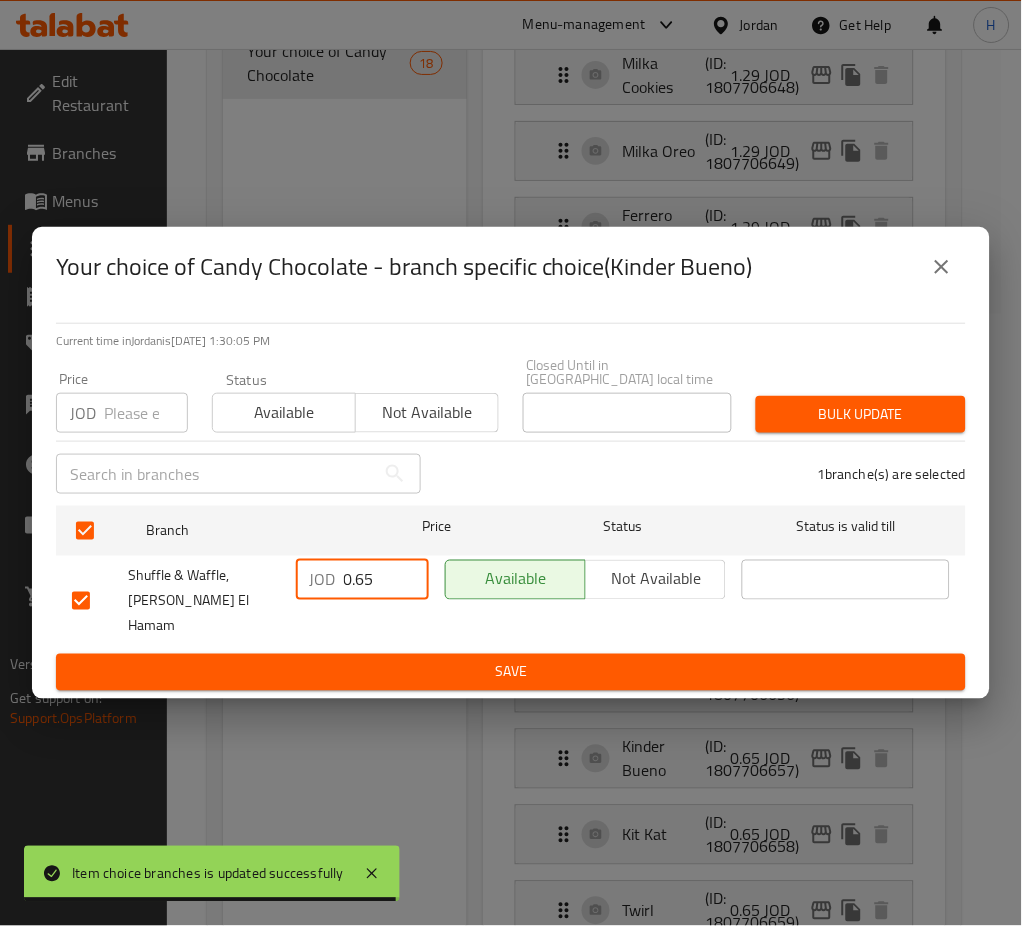 paste on "1." 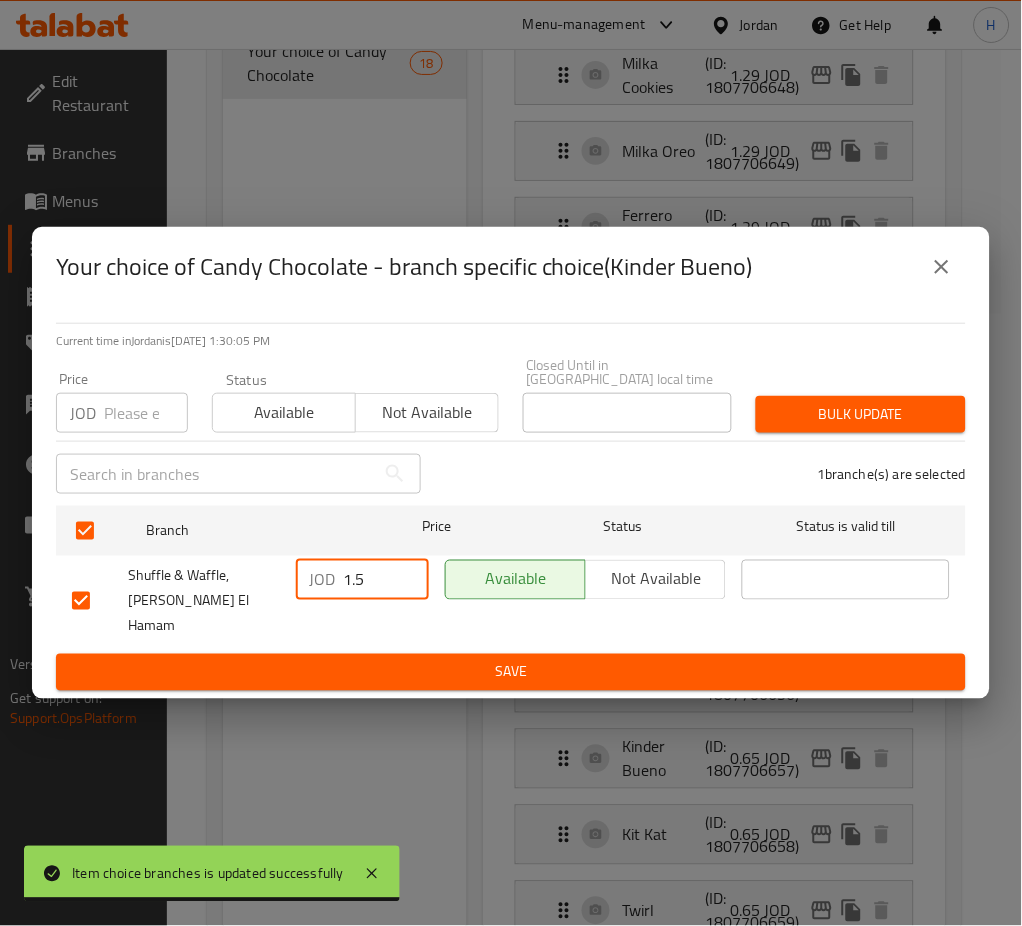 click on "Save" at bounding box center [511, 672] 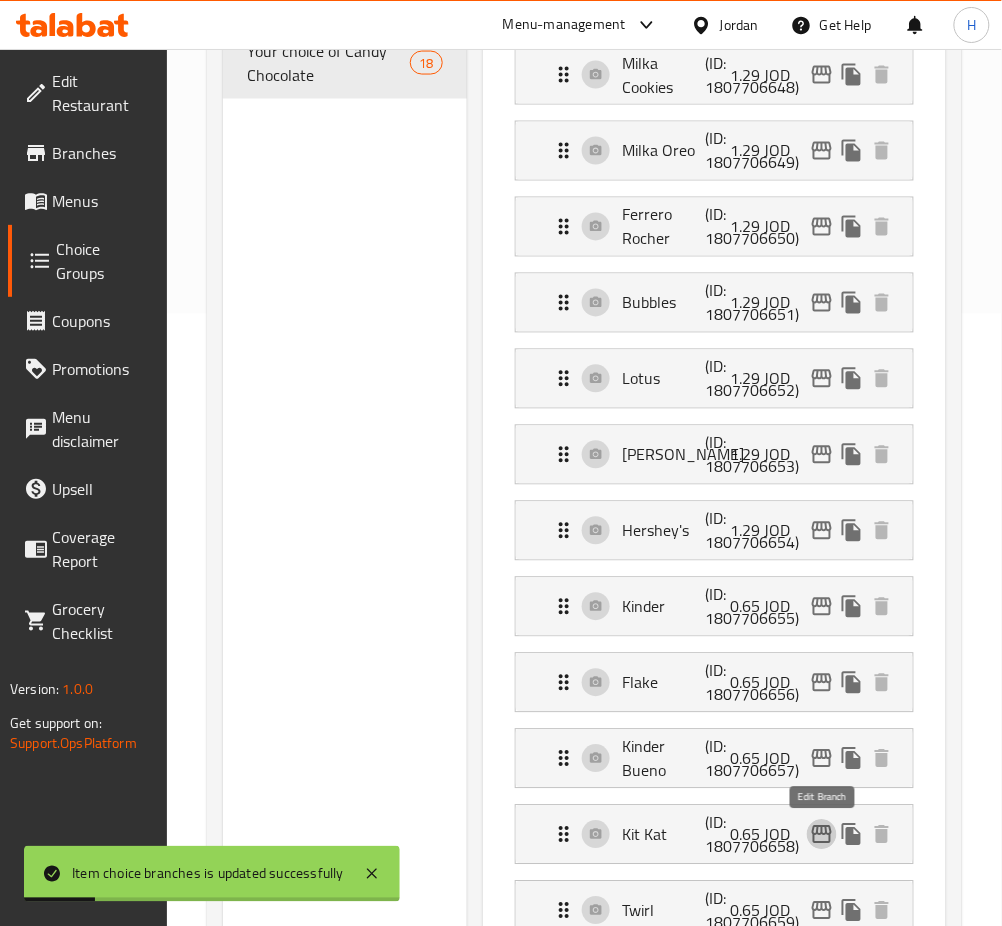 click 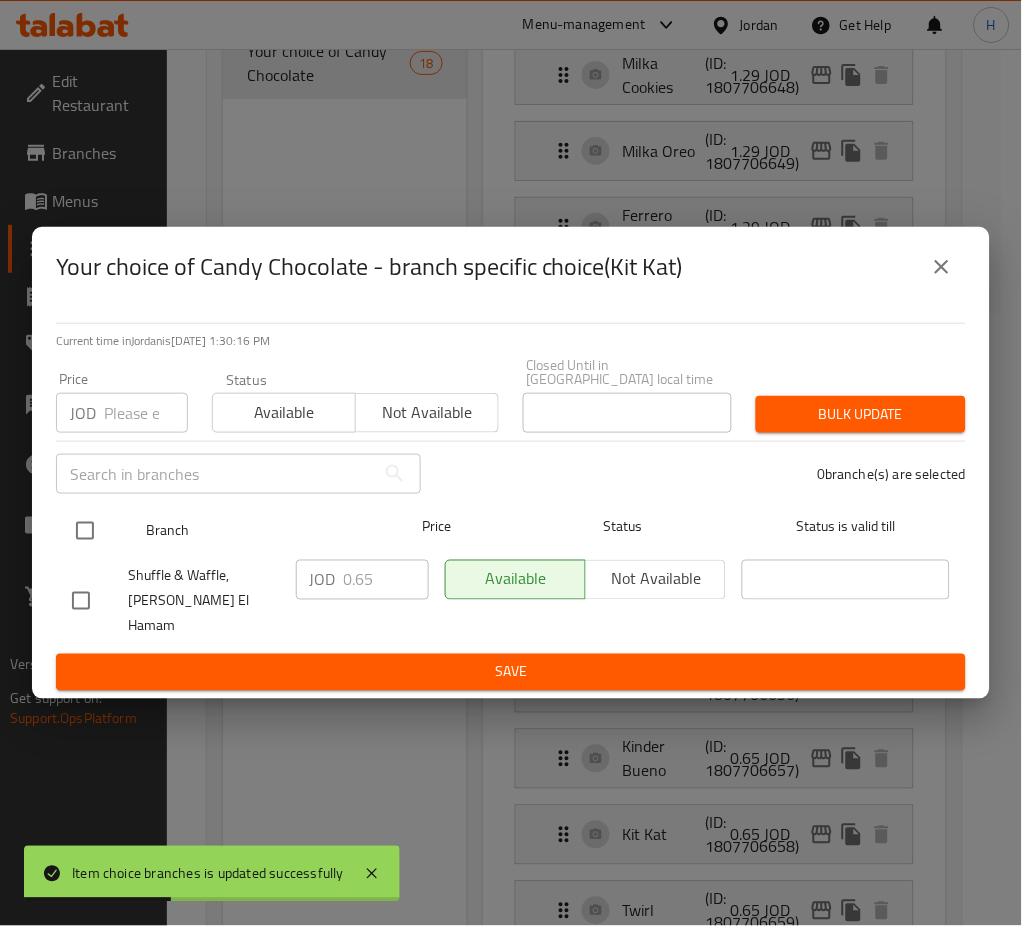 click at bounding box center (85, 531) 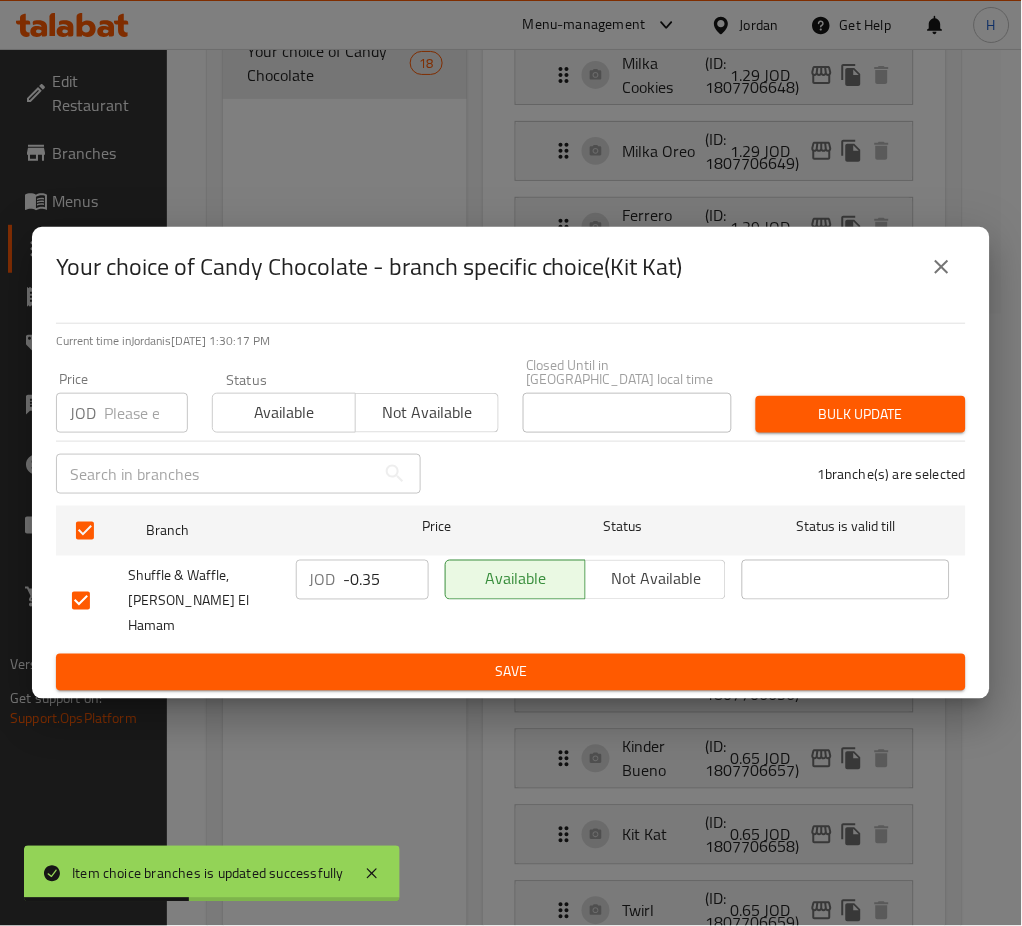 click on "-0.35" at bounding box center [386, 580] 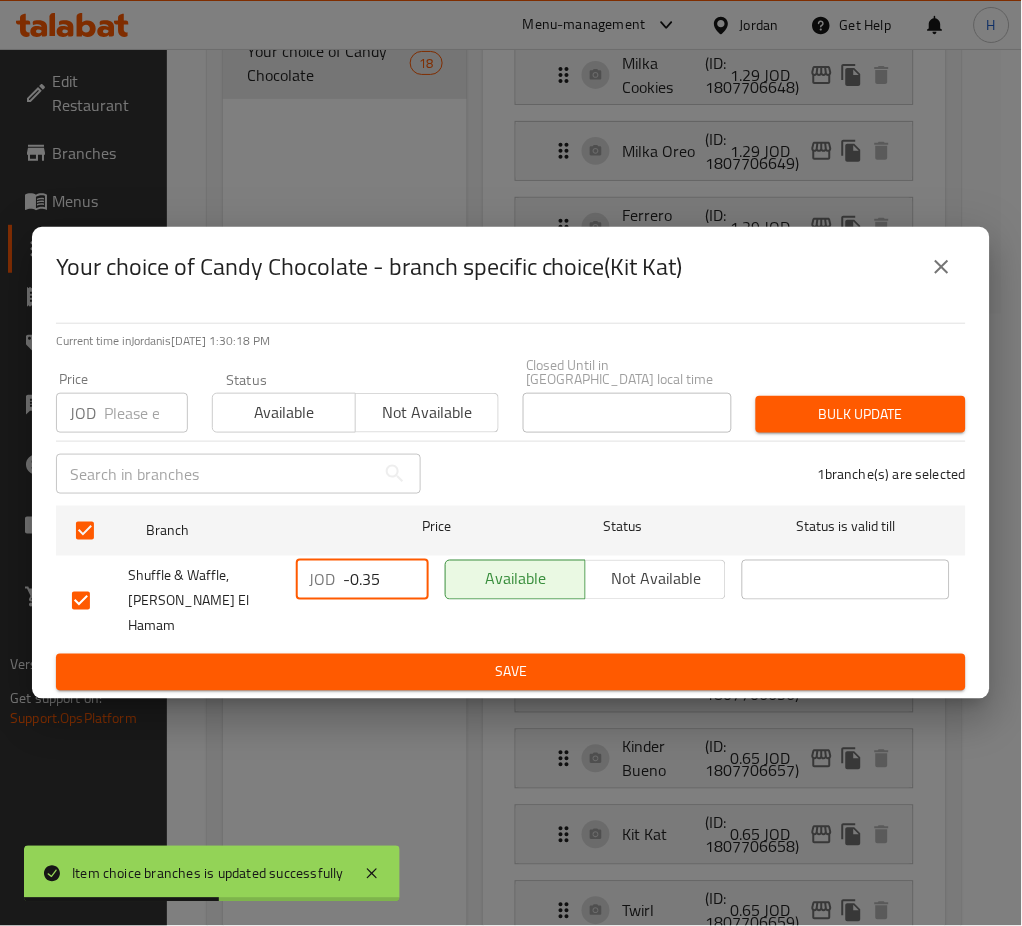 paste on "1." 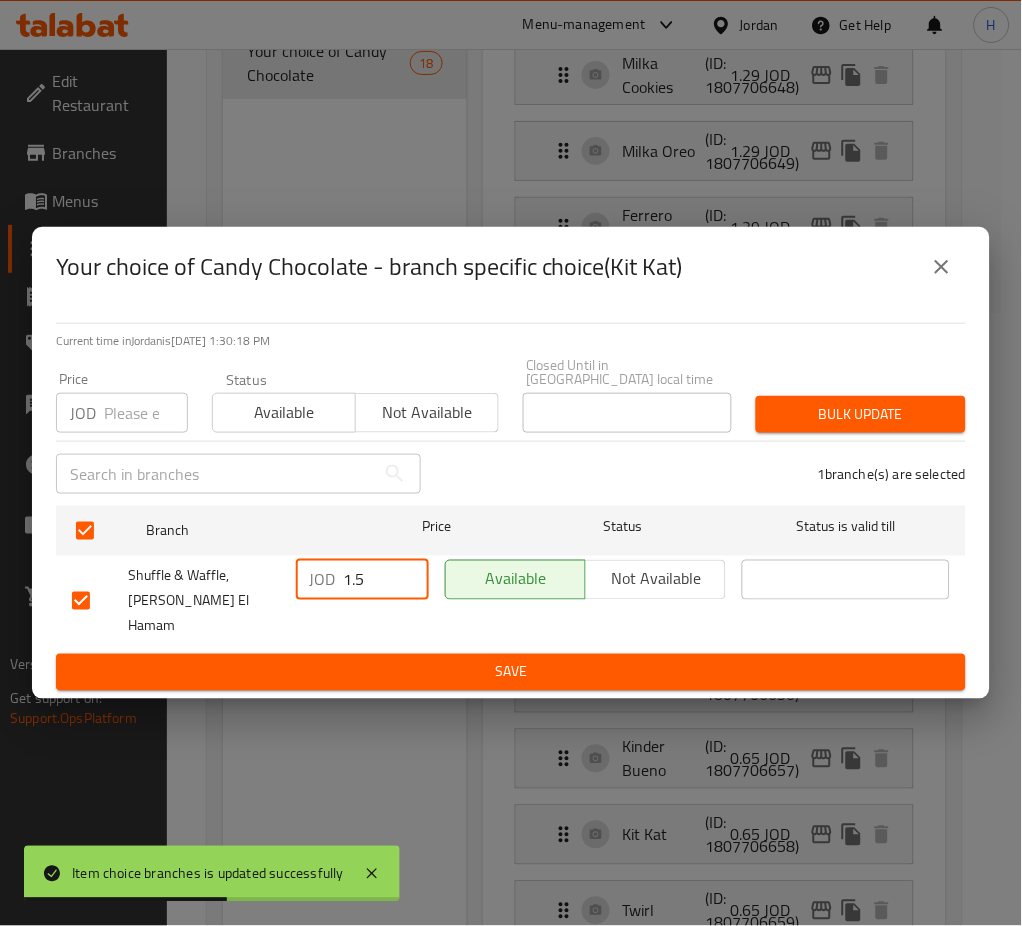click on "Save" at bounding box center [511, 672] 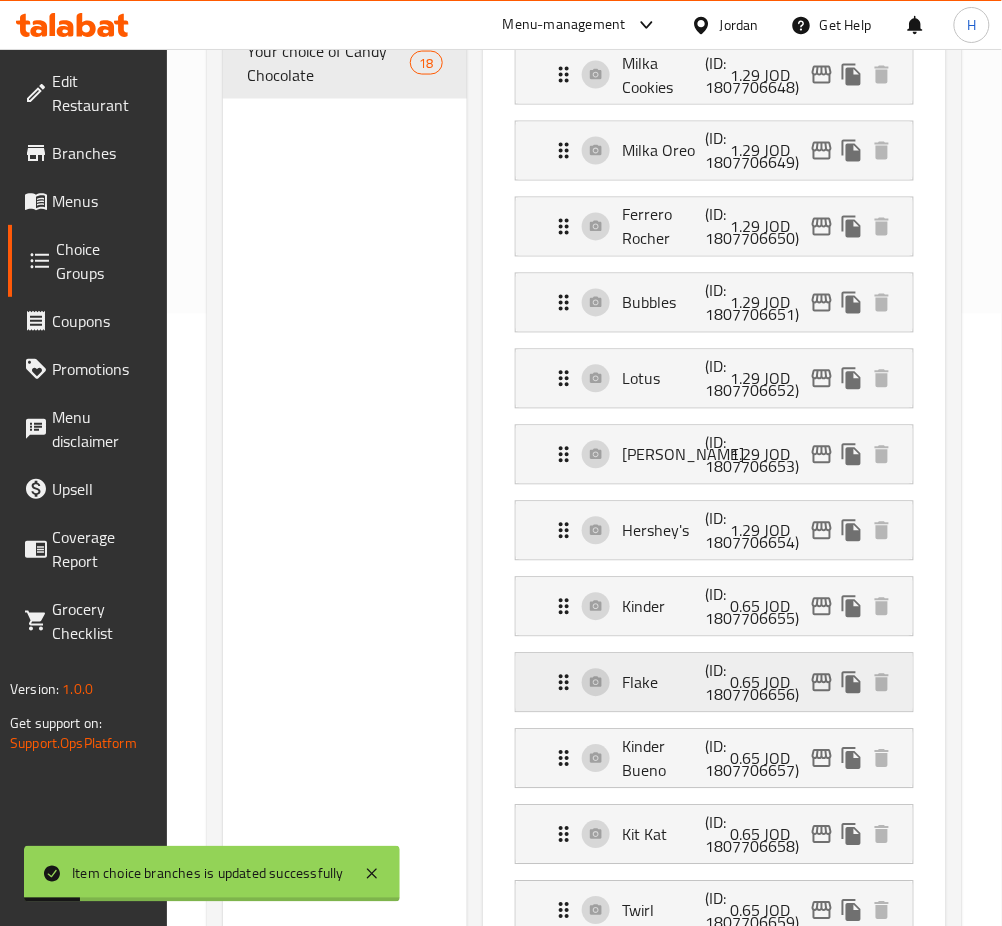 click 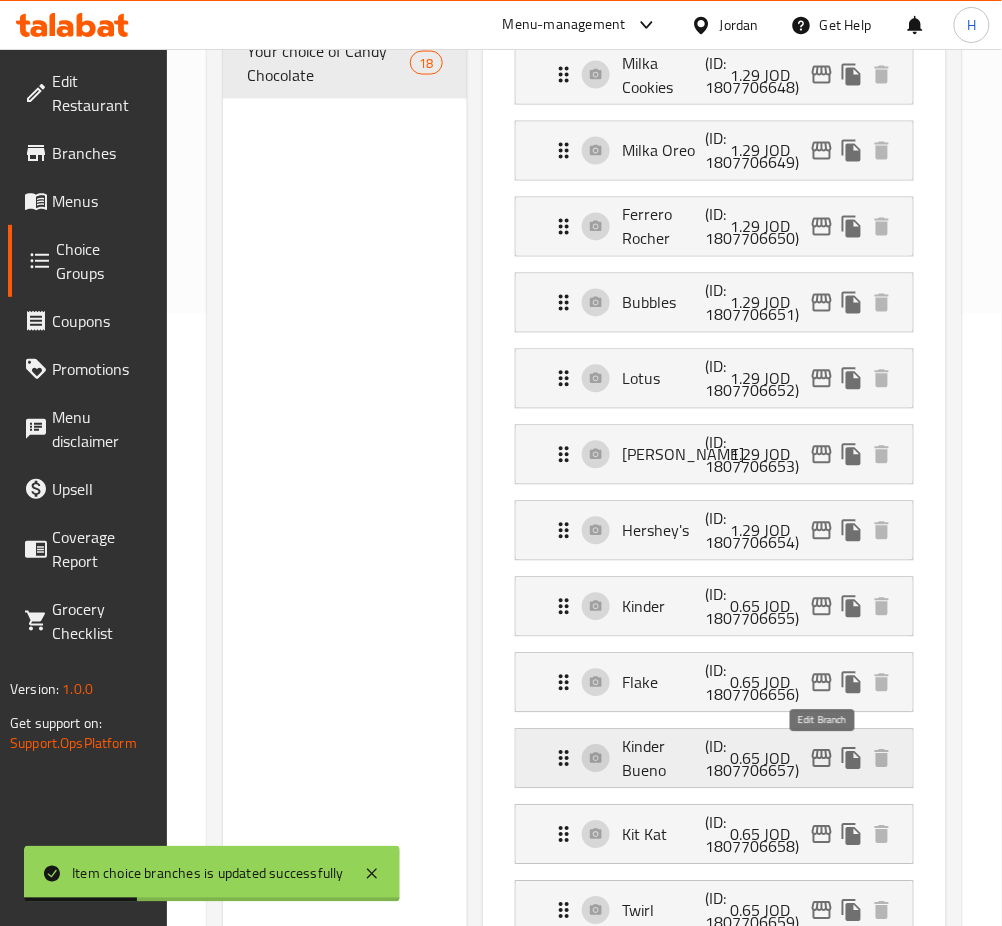 click 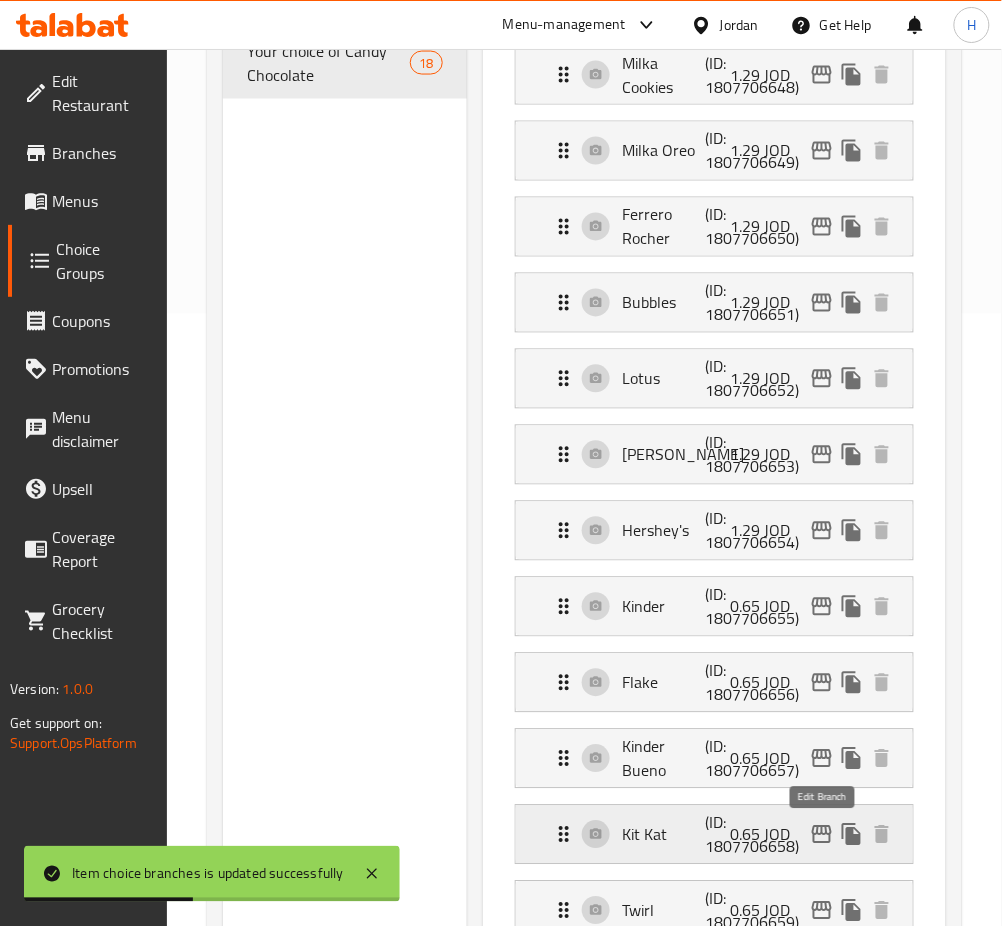 click 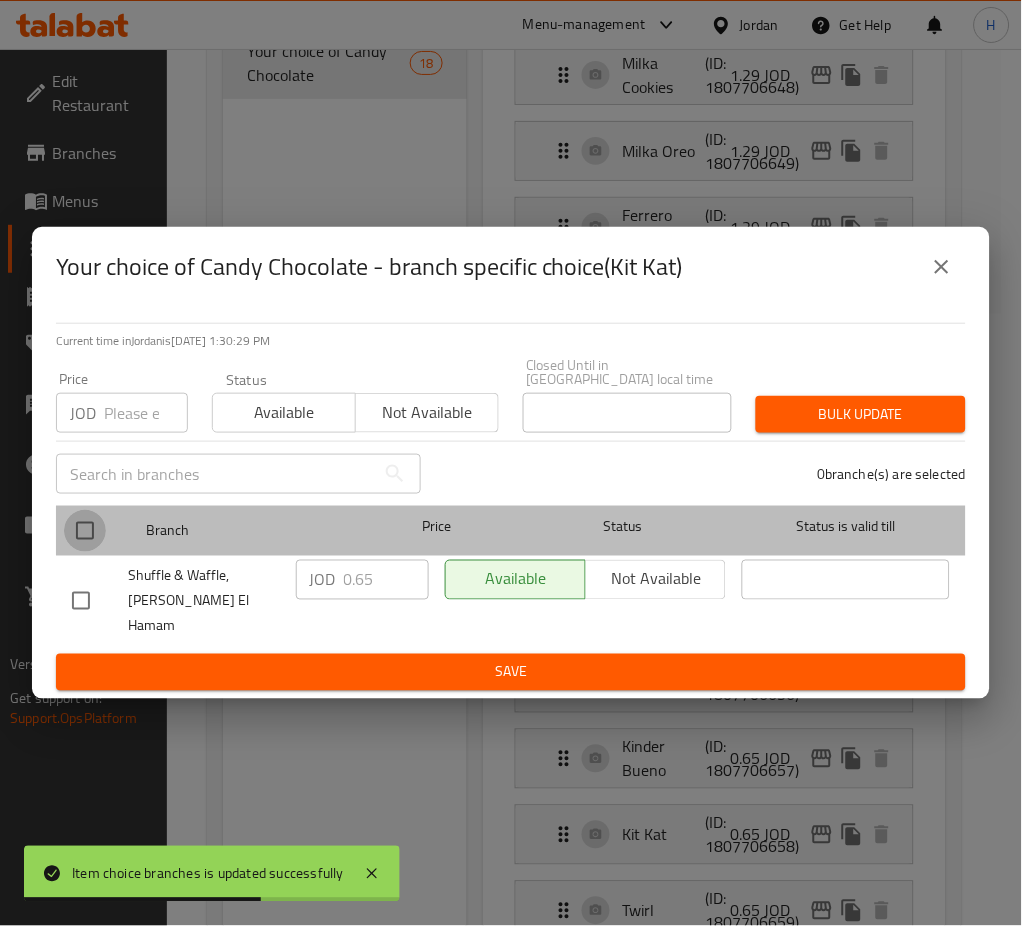 click at bounding box center (85, 531) 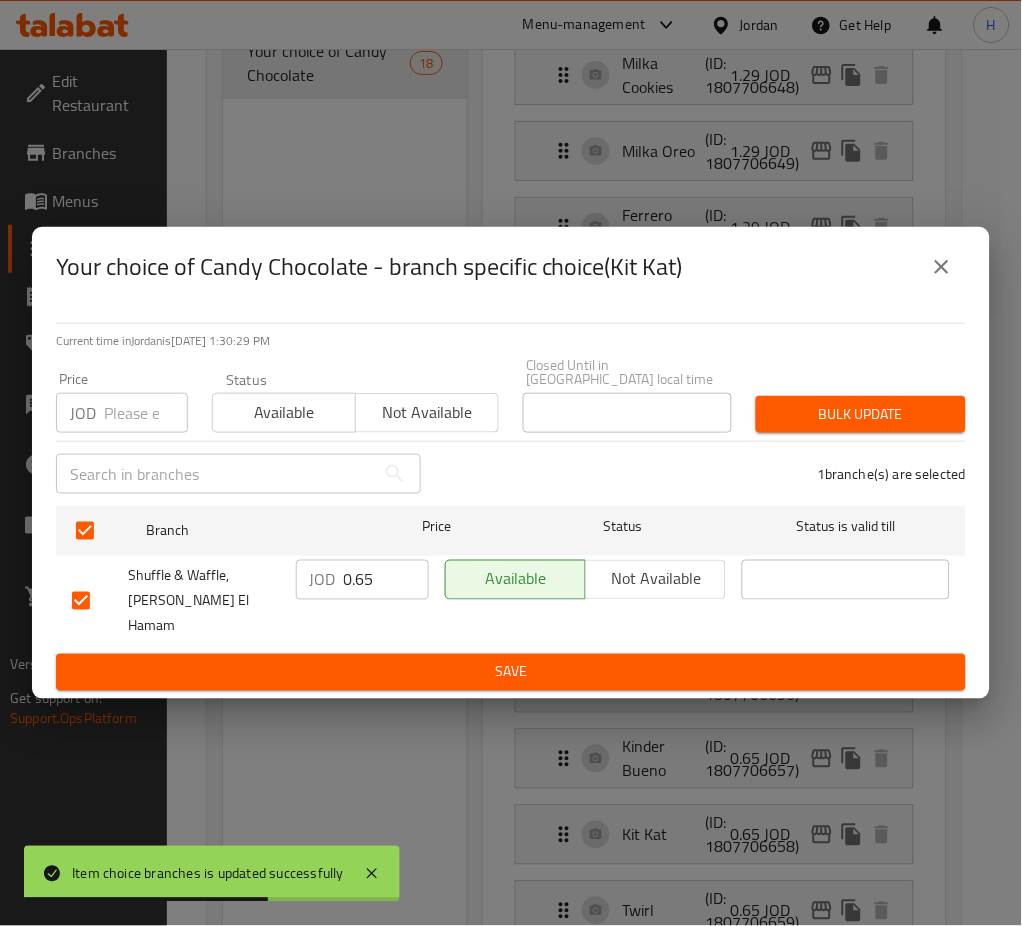 click on "0.65" at bounding box center [386, 580] 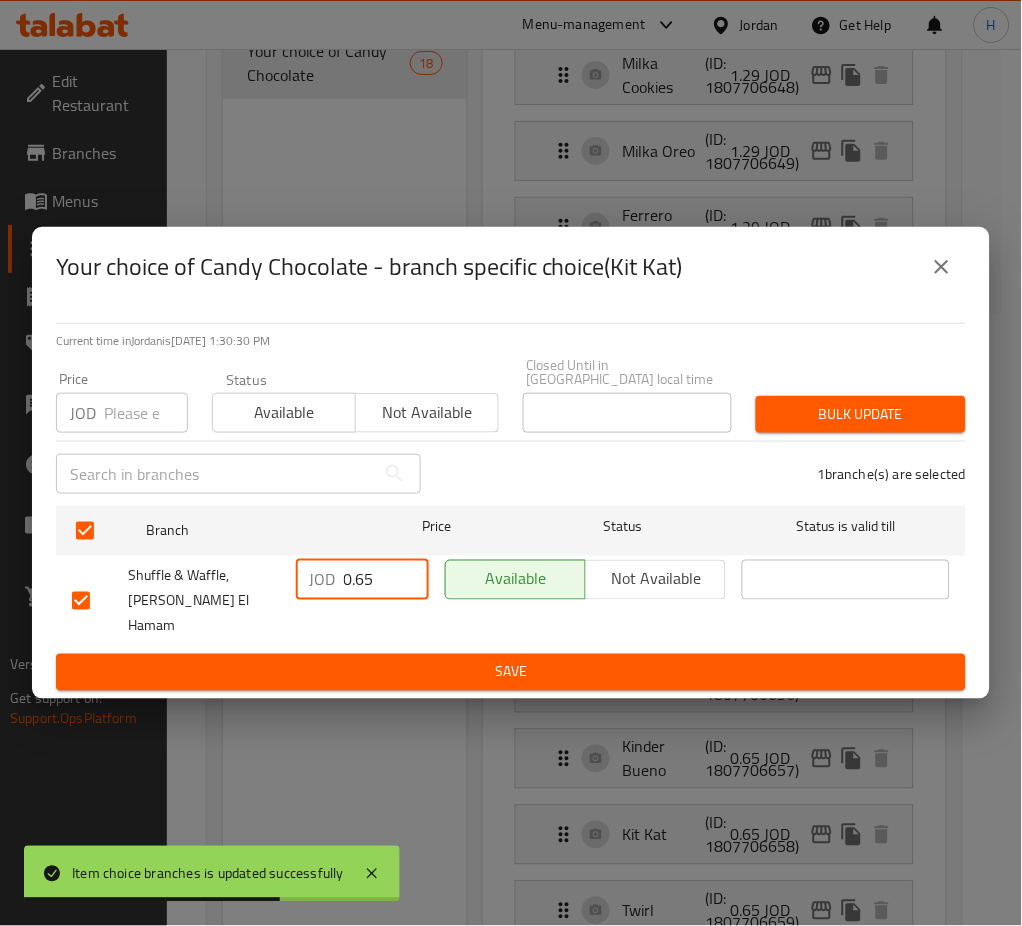 paste on "1." 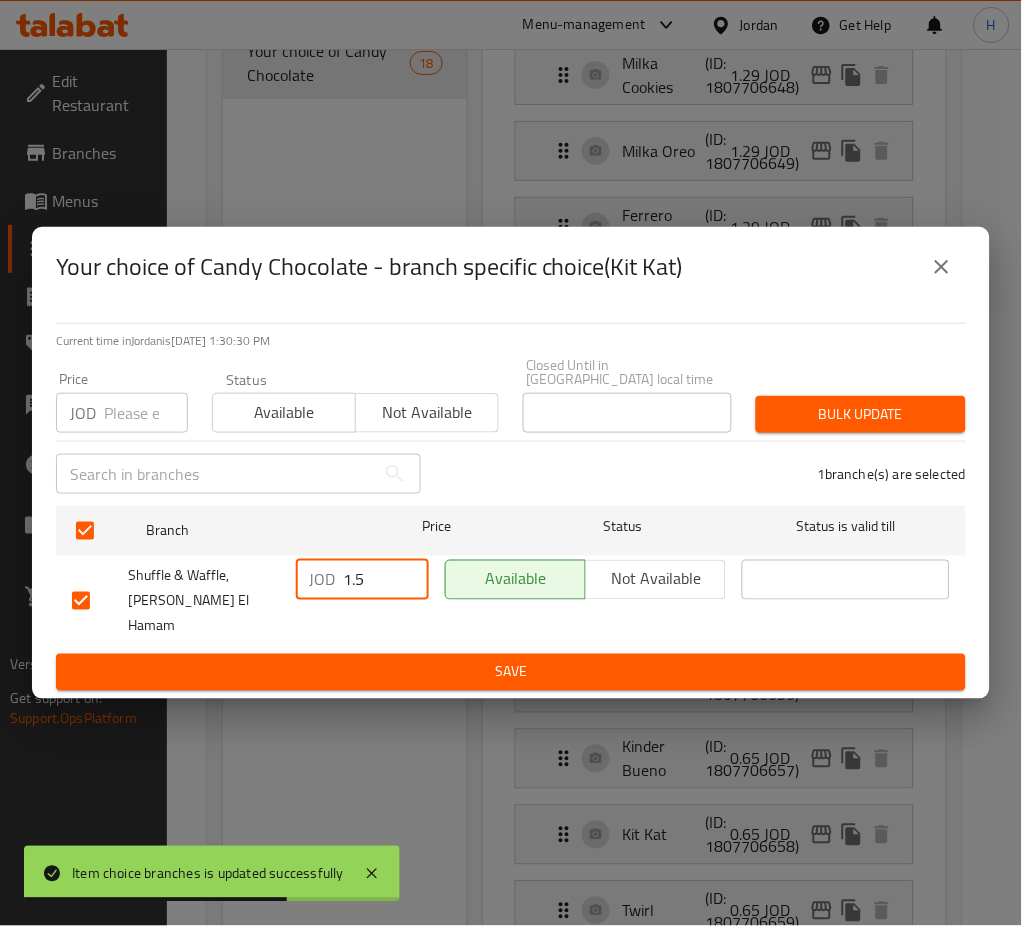 click on "Save" at bounding box center (511, 672) 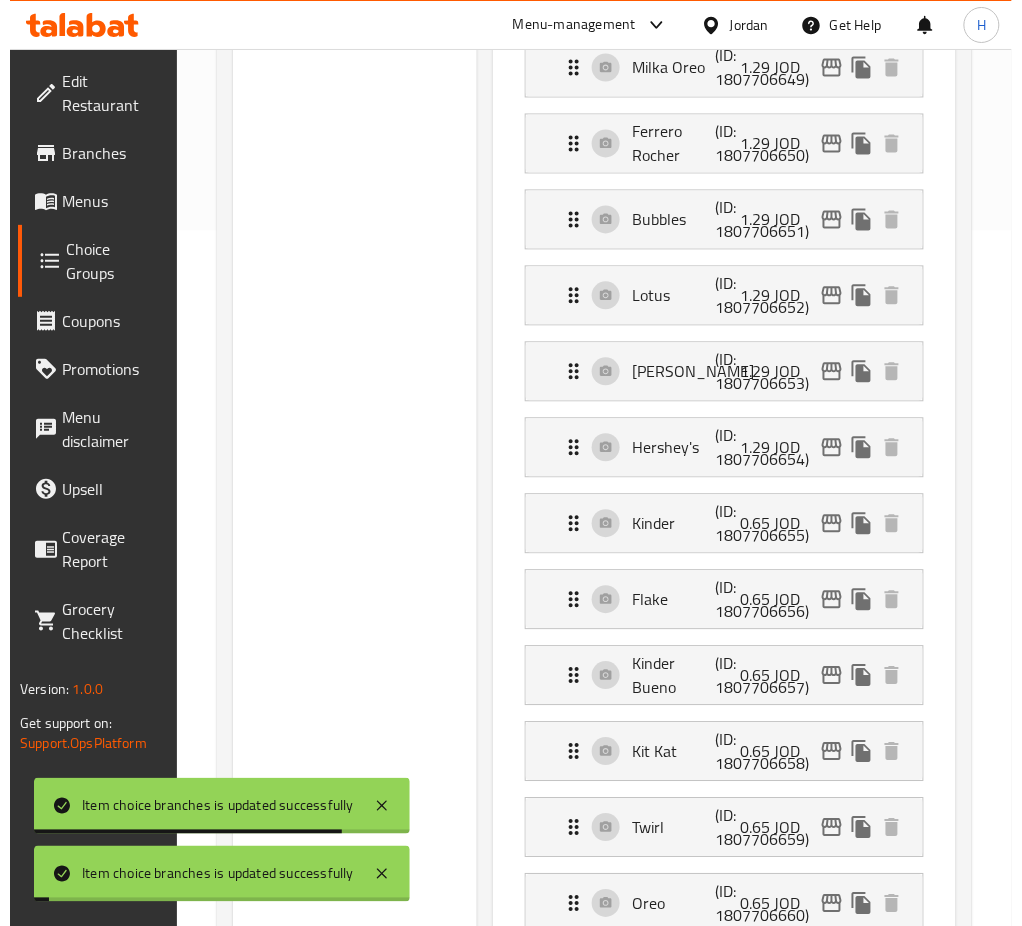 scroll, scrollTop: 878, scrollLeft: 0, axis: vertical 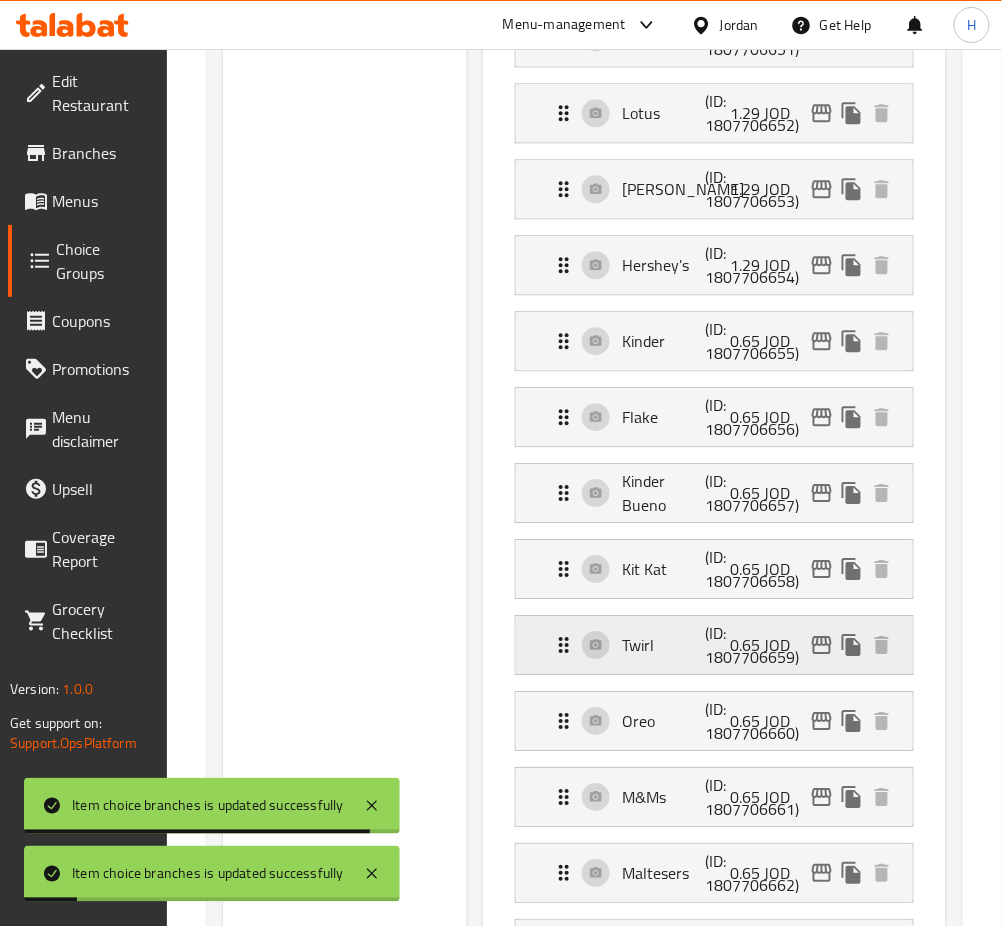 click 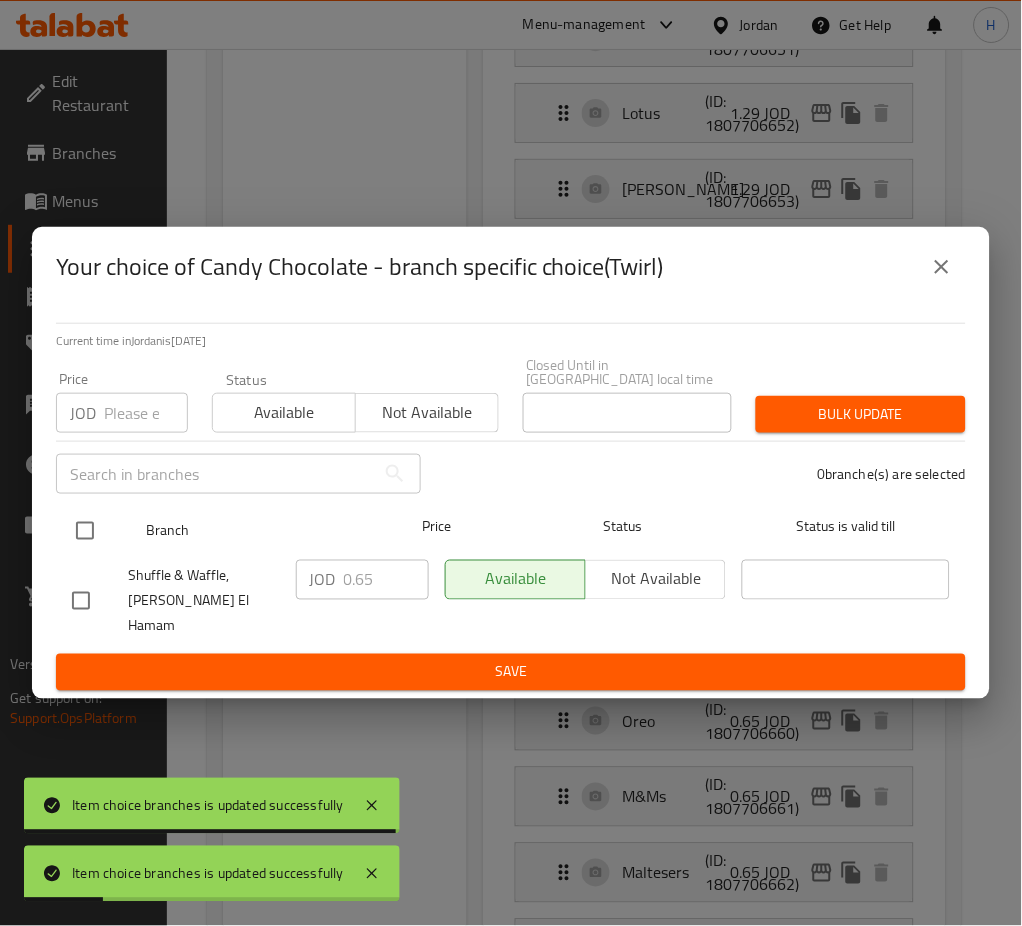 click at bounding box center (85, 531) 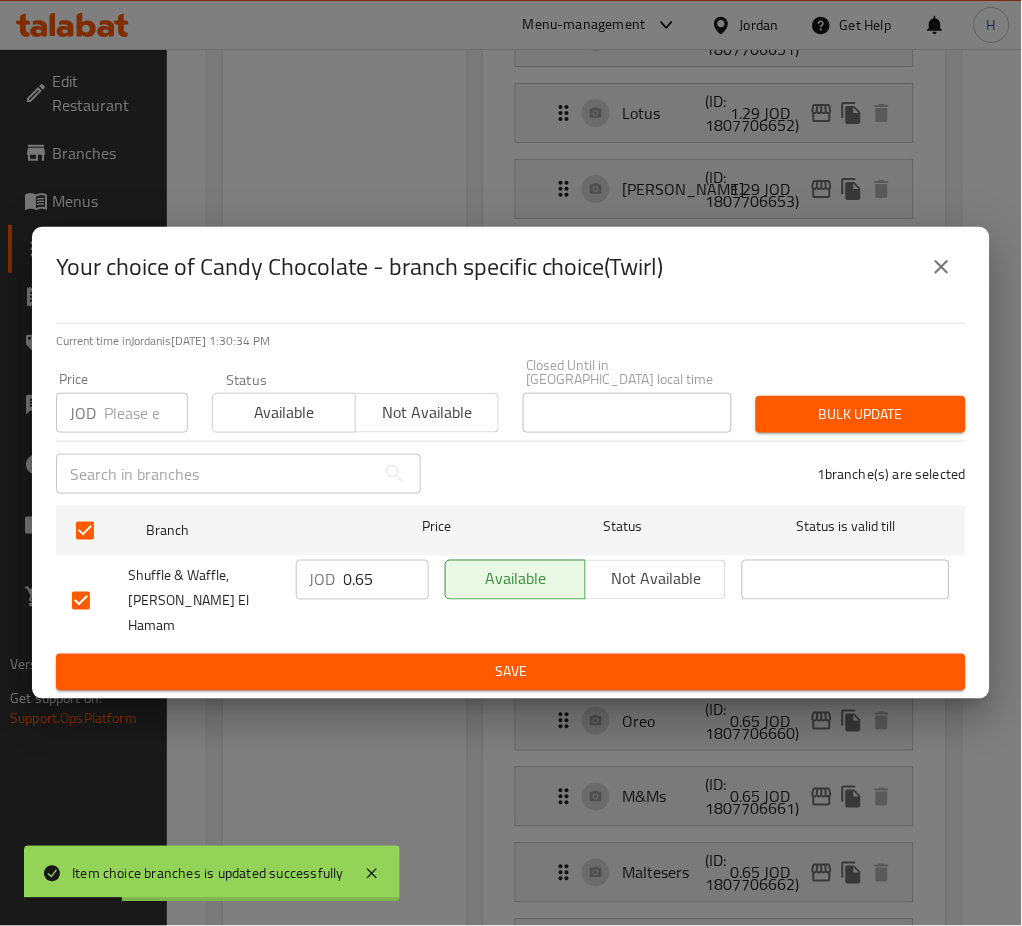 click on "JOD 0.65 ​" at bounding box center (362, 580) 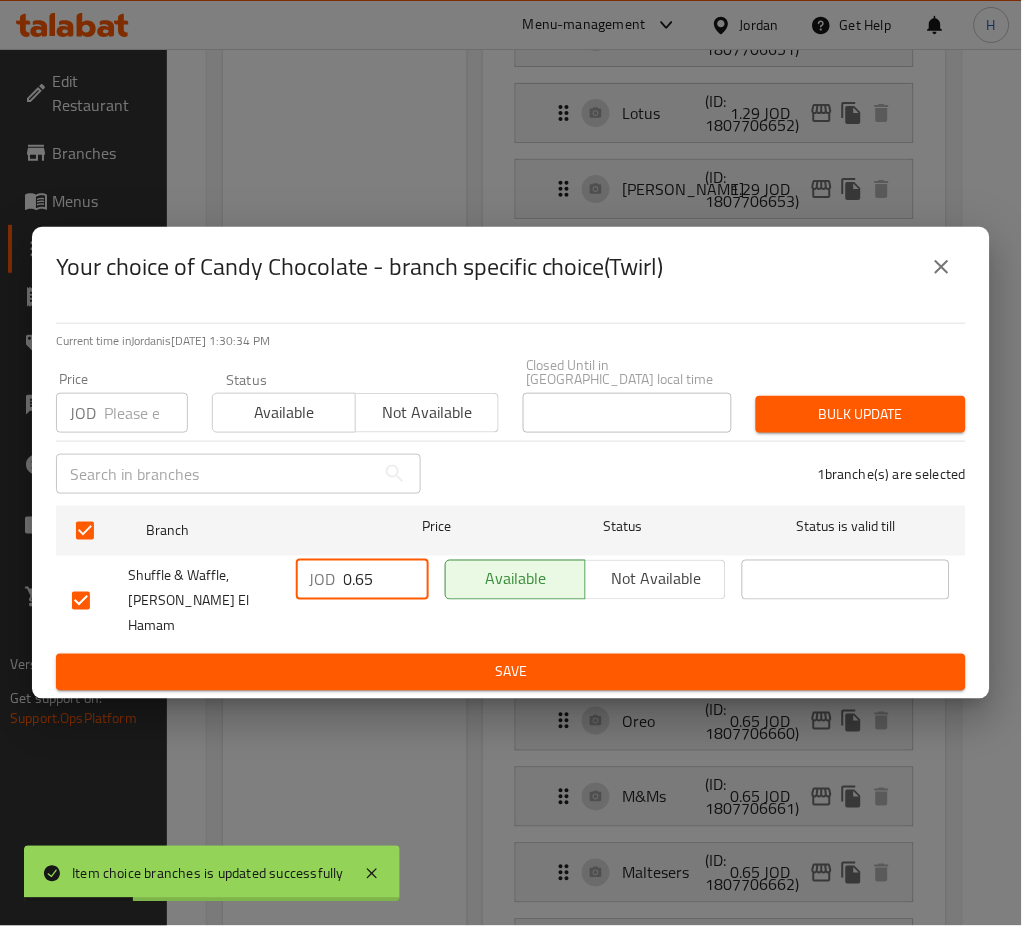 paste on "1." 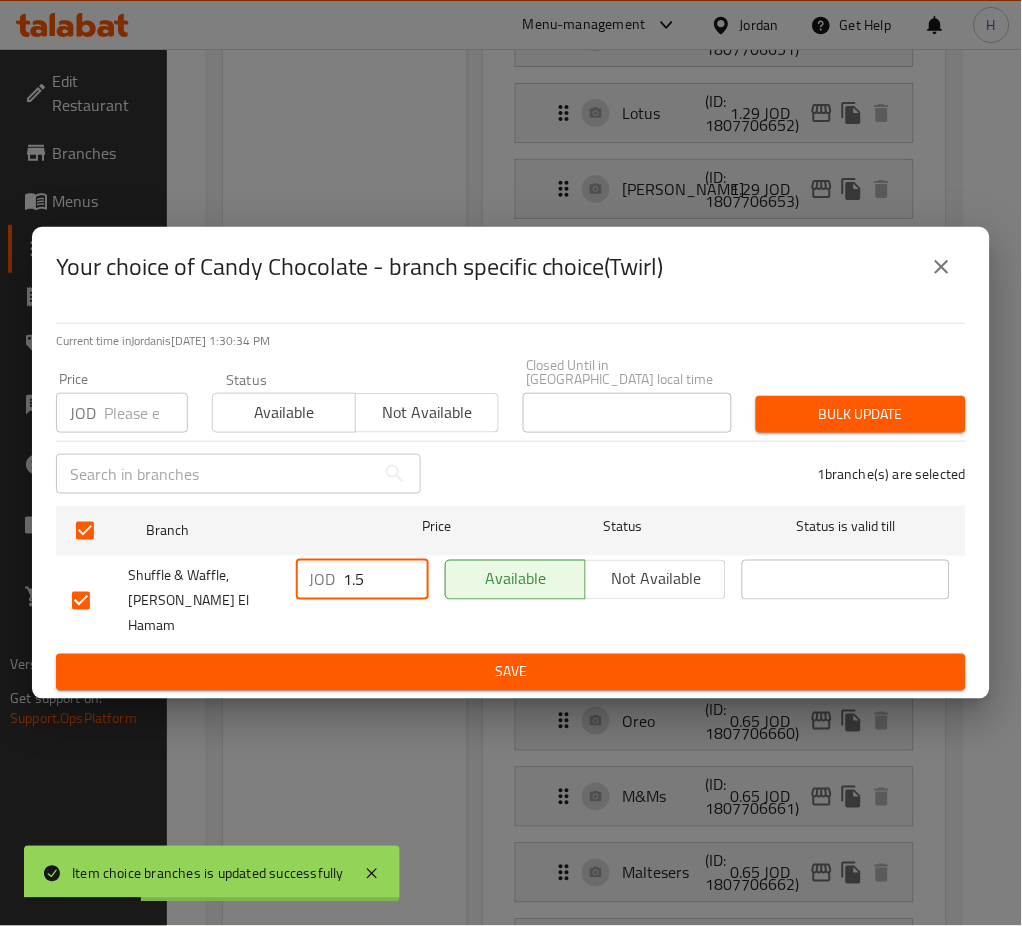 click on "Save" at bounding box center [511, 672] 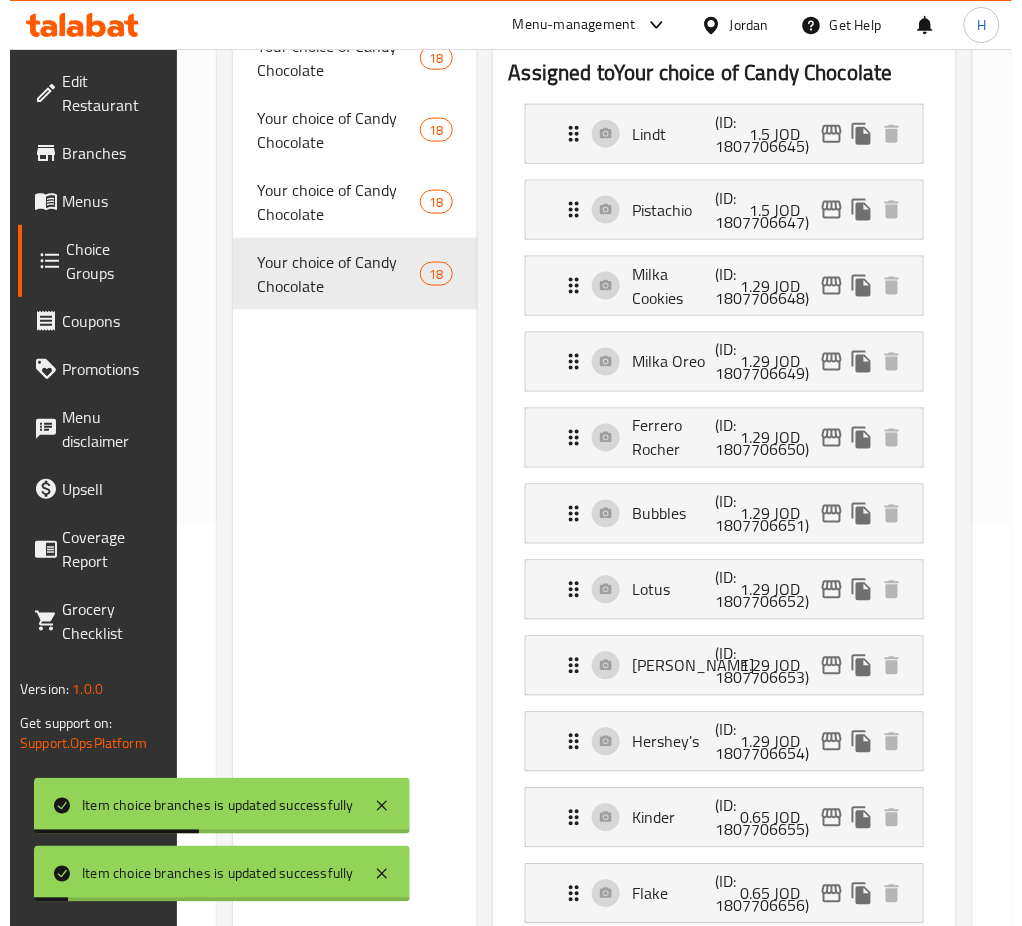 scroll, scrollTop: 745, scrollLeft: 0, axis: vertical 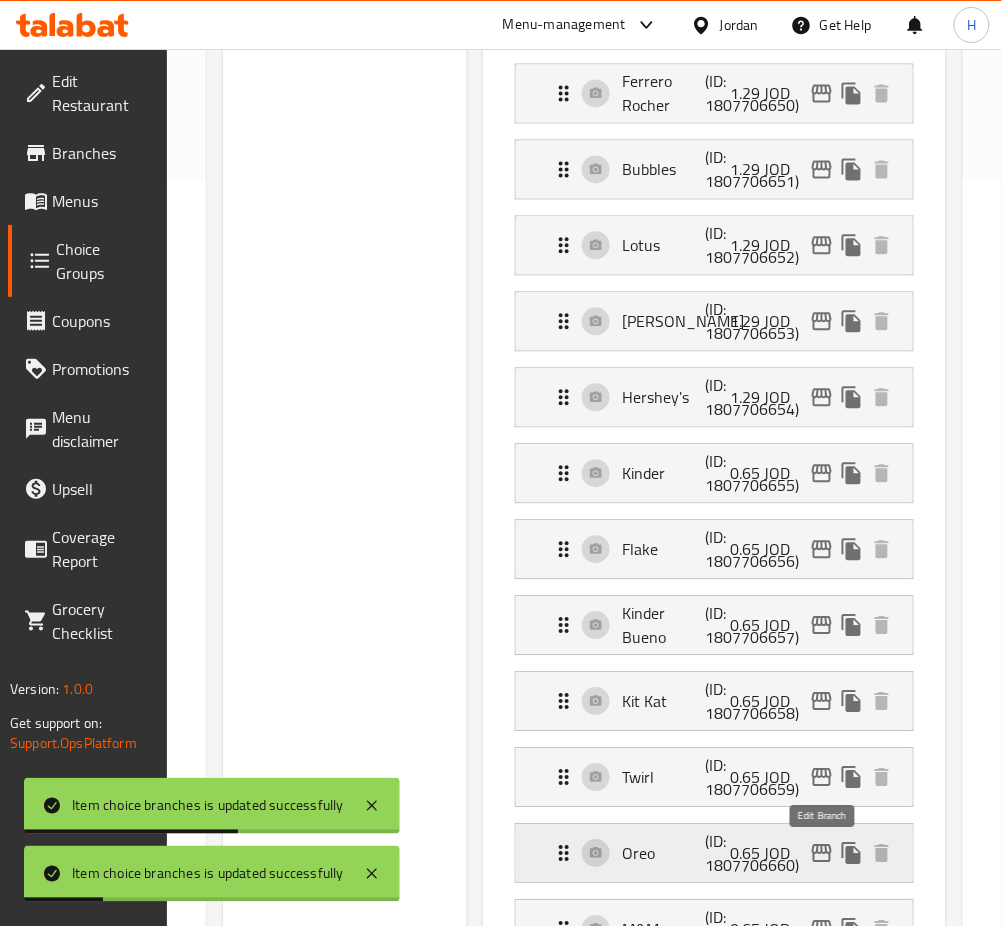 click 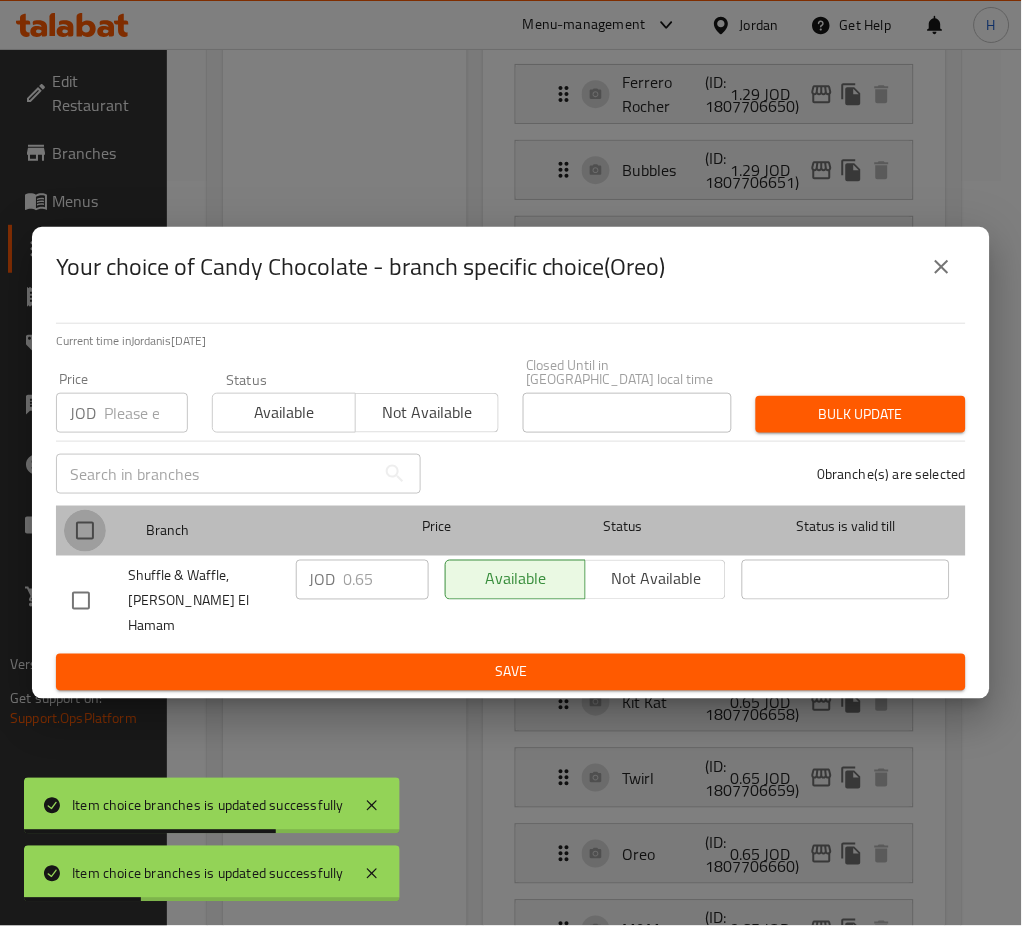 click at bounding box center (85, 531) 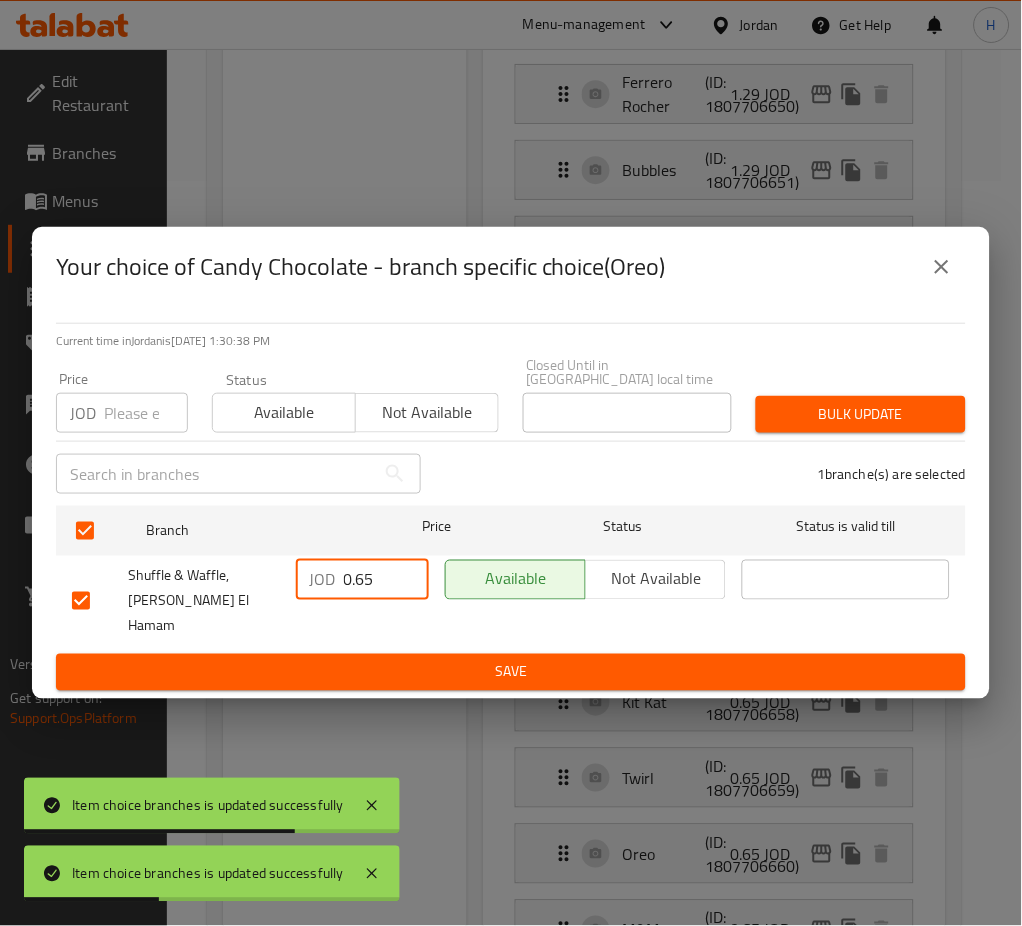 drag, startPoint x: 375, startPoint y: 598, endPoint x: 449, endPoint y: 646, distance: 88.20431 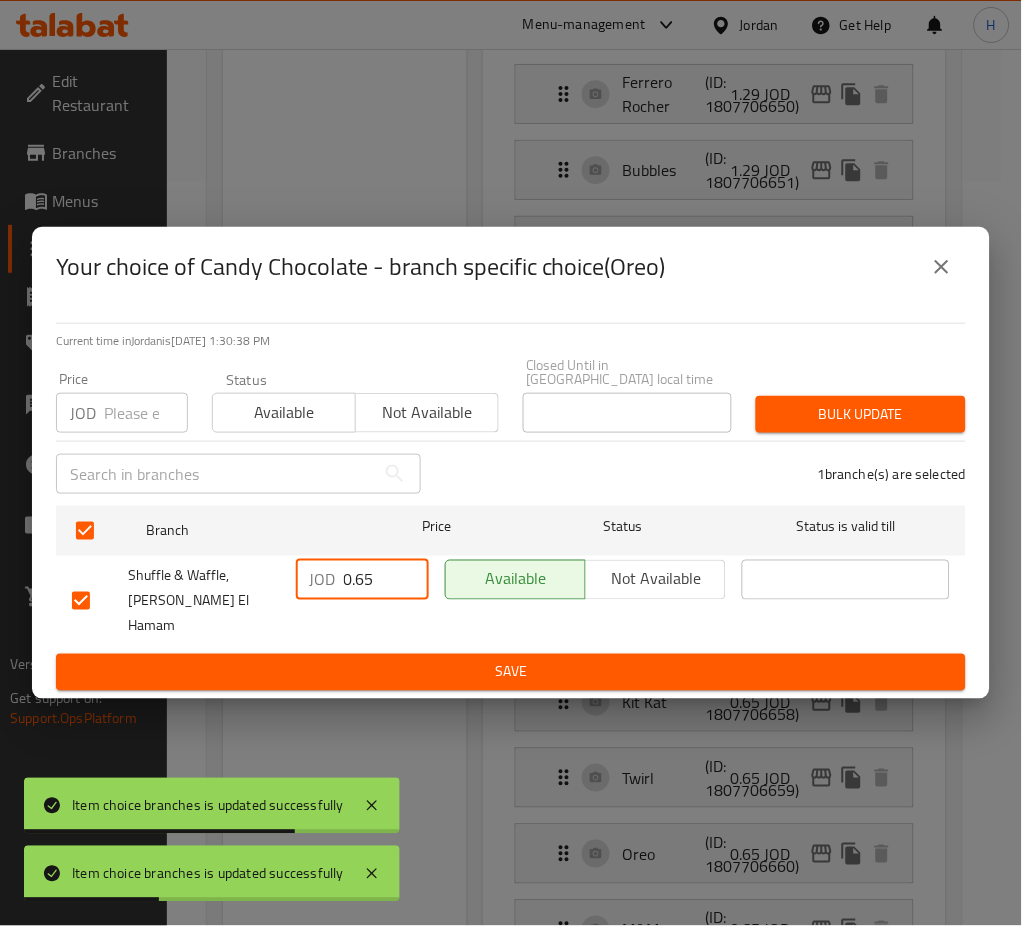 click on "0.65" at bounding box center [386, 580] 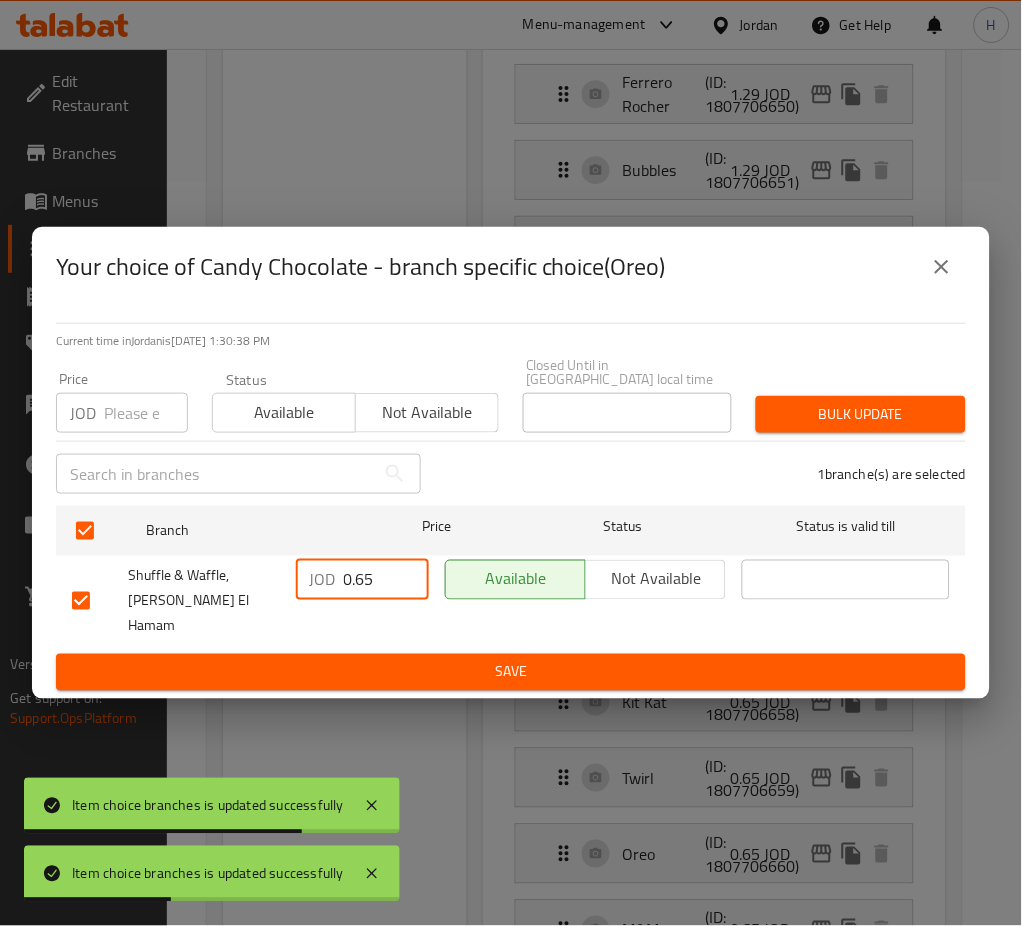 paste on "1." 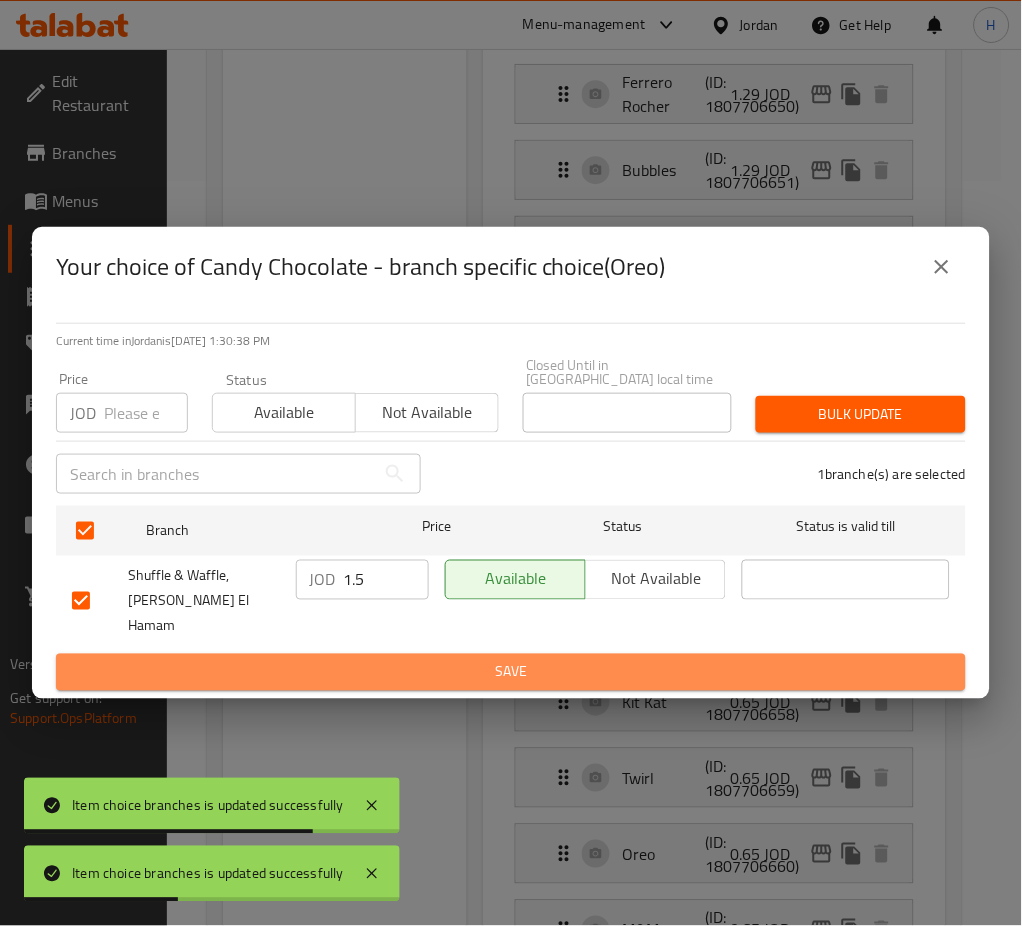drag, startPoint x: 485, startPoint y: 657, endPoint x: 768, endPoint y: 769, distance: 304.3567 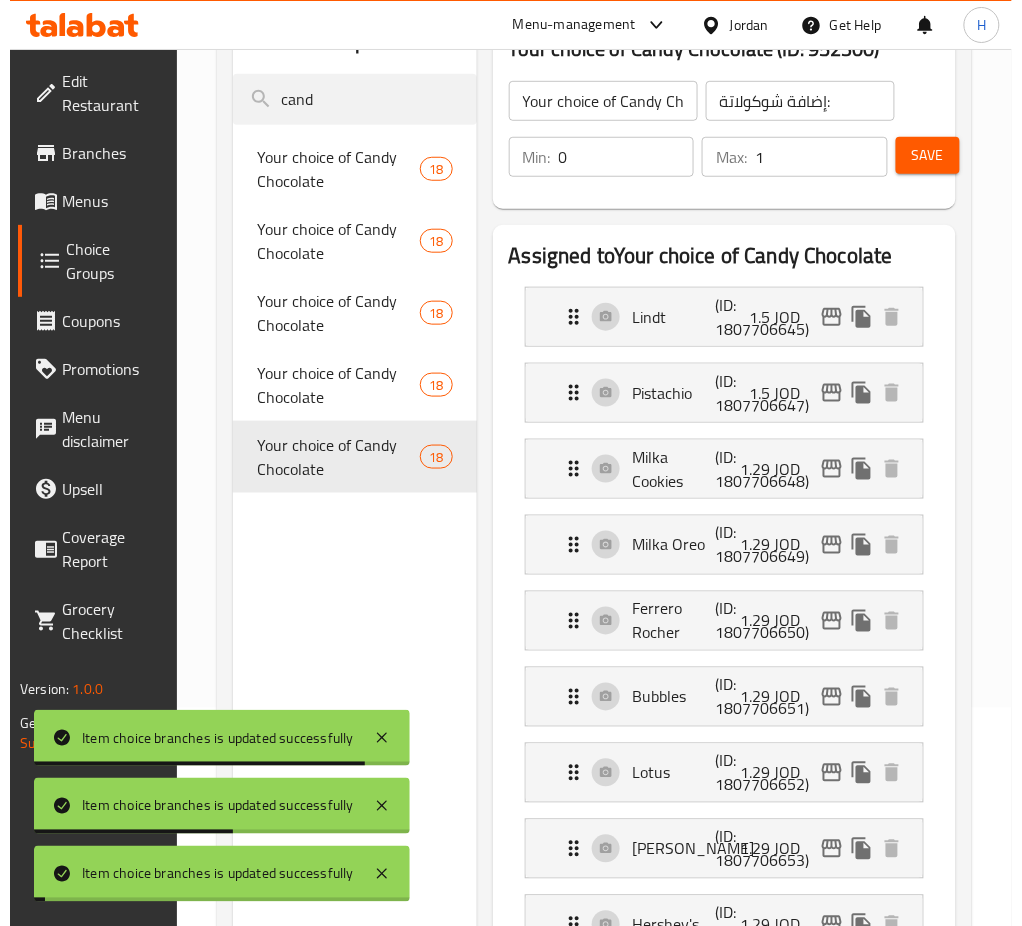 scroll, scrollTop: 1012, scrollLeft: 0, axis: vertical 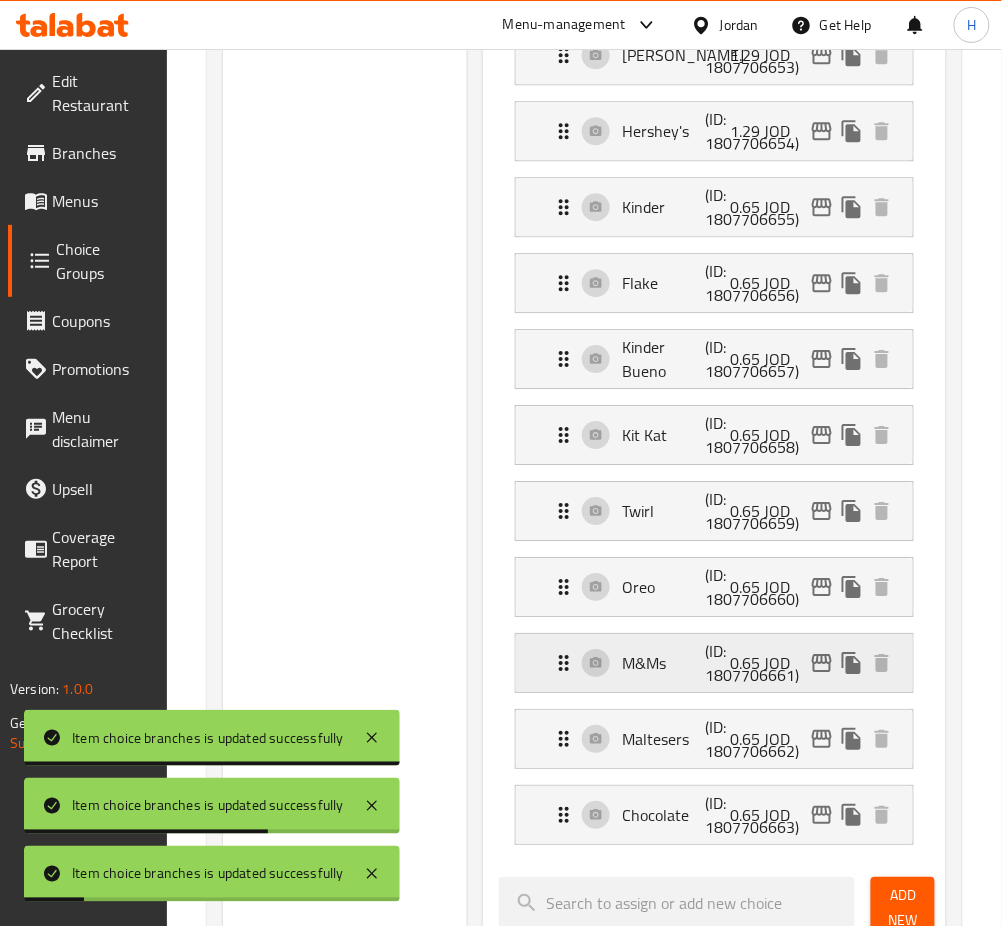 click 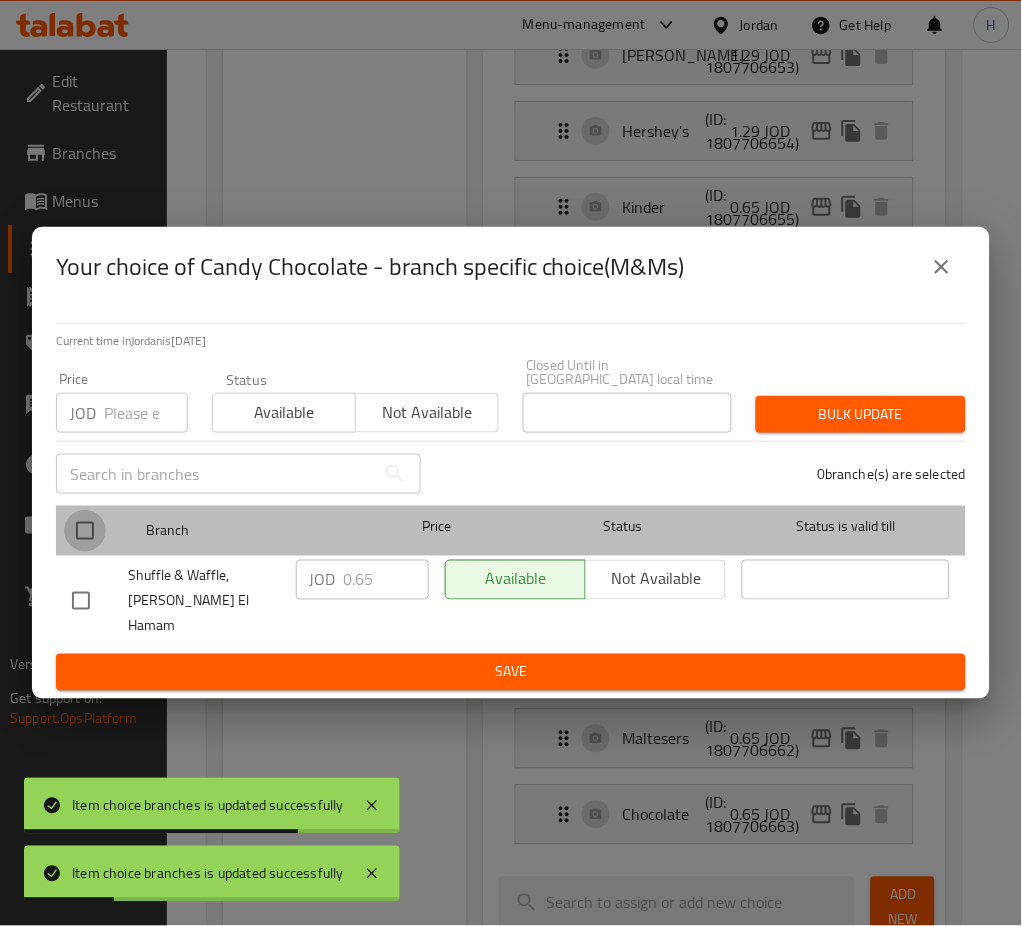 drag, startPoint x: 86, startPoint y: 524, endPoint x: 158, endPoint y: 576, distance: 88.814415 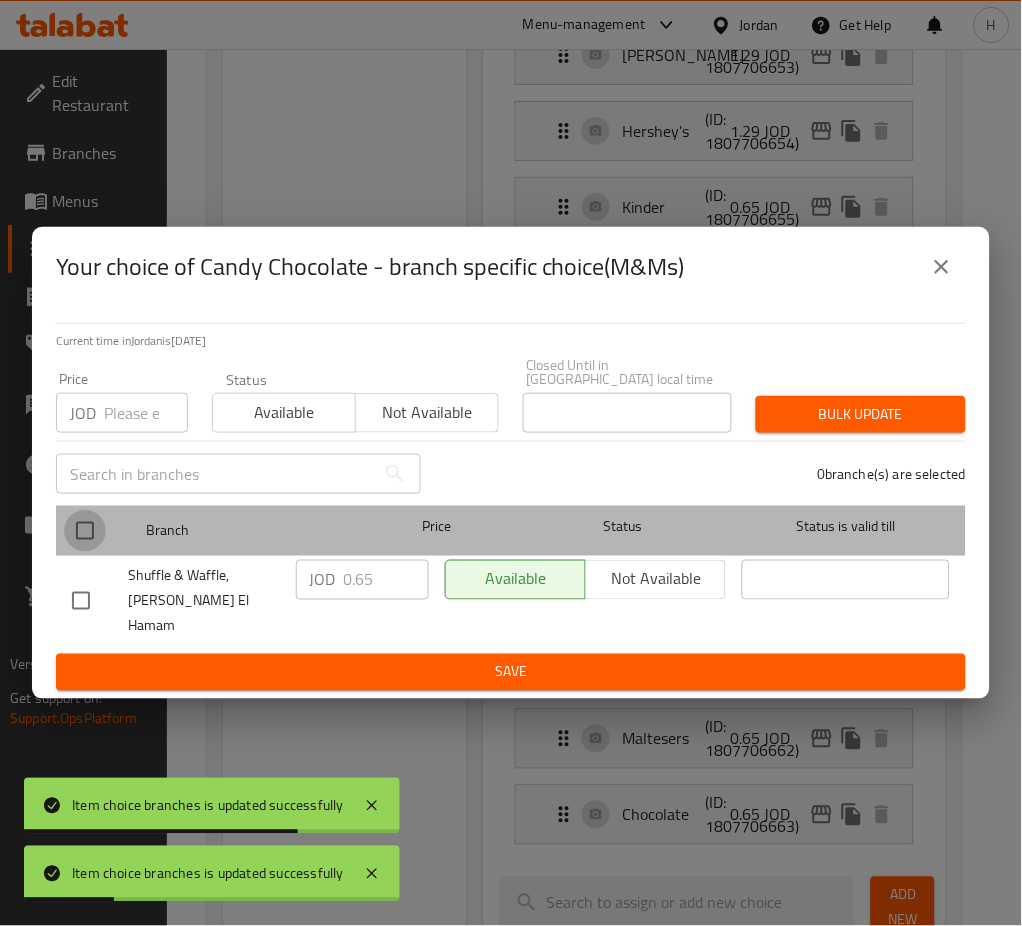click at bounding box center [85, 531] 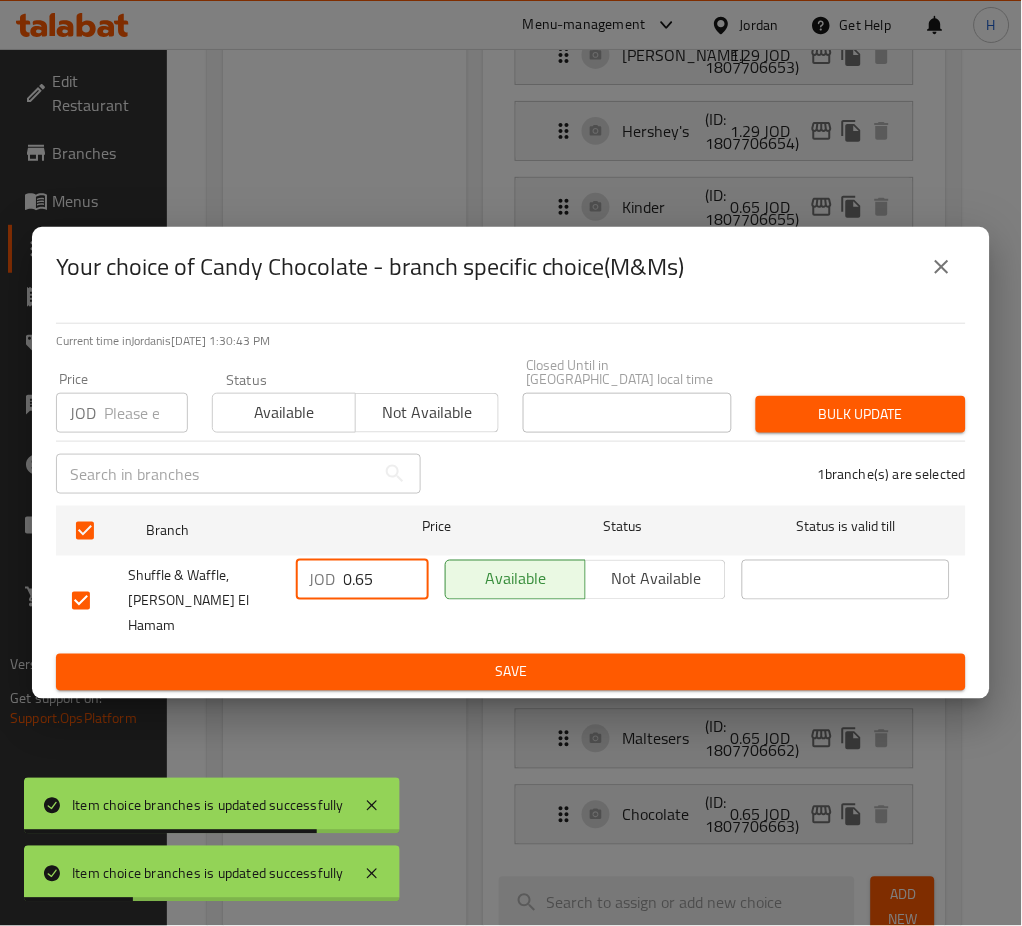 click on "0.65" at bounding box center (386, 580) 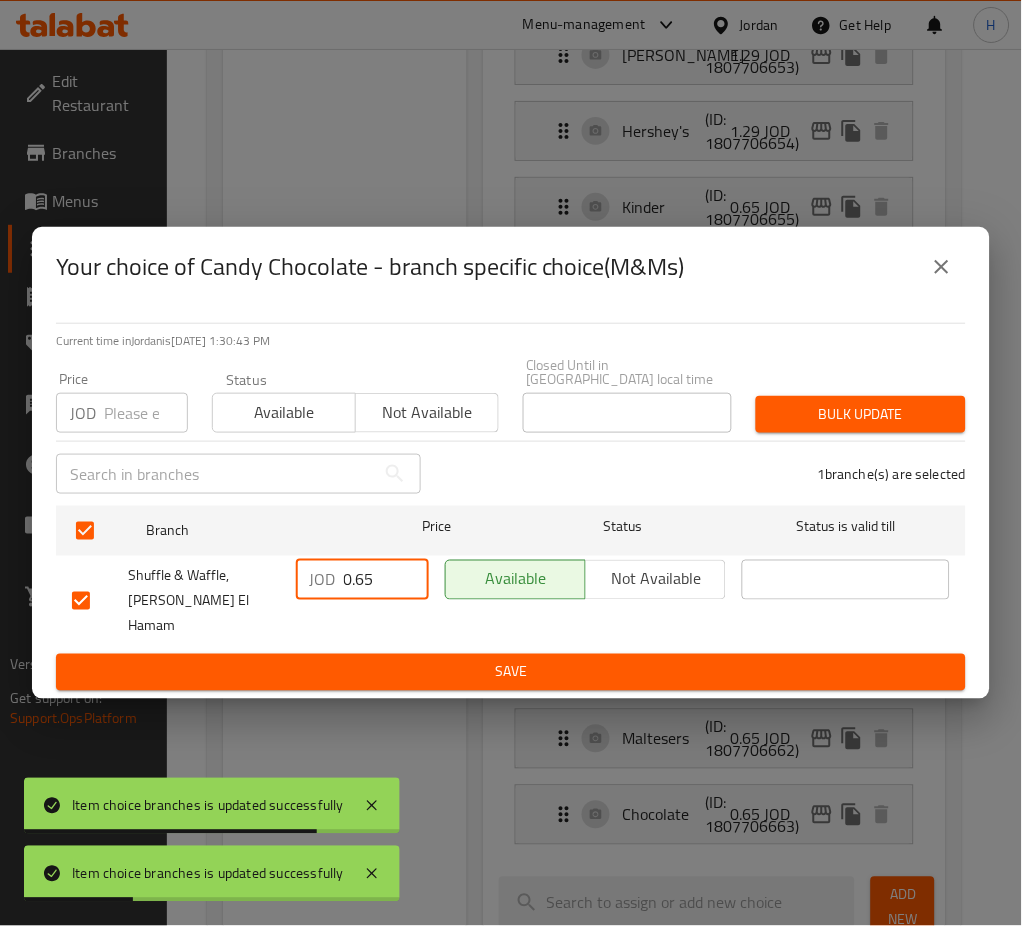 paste on "1." 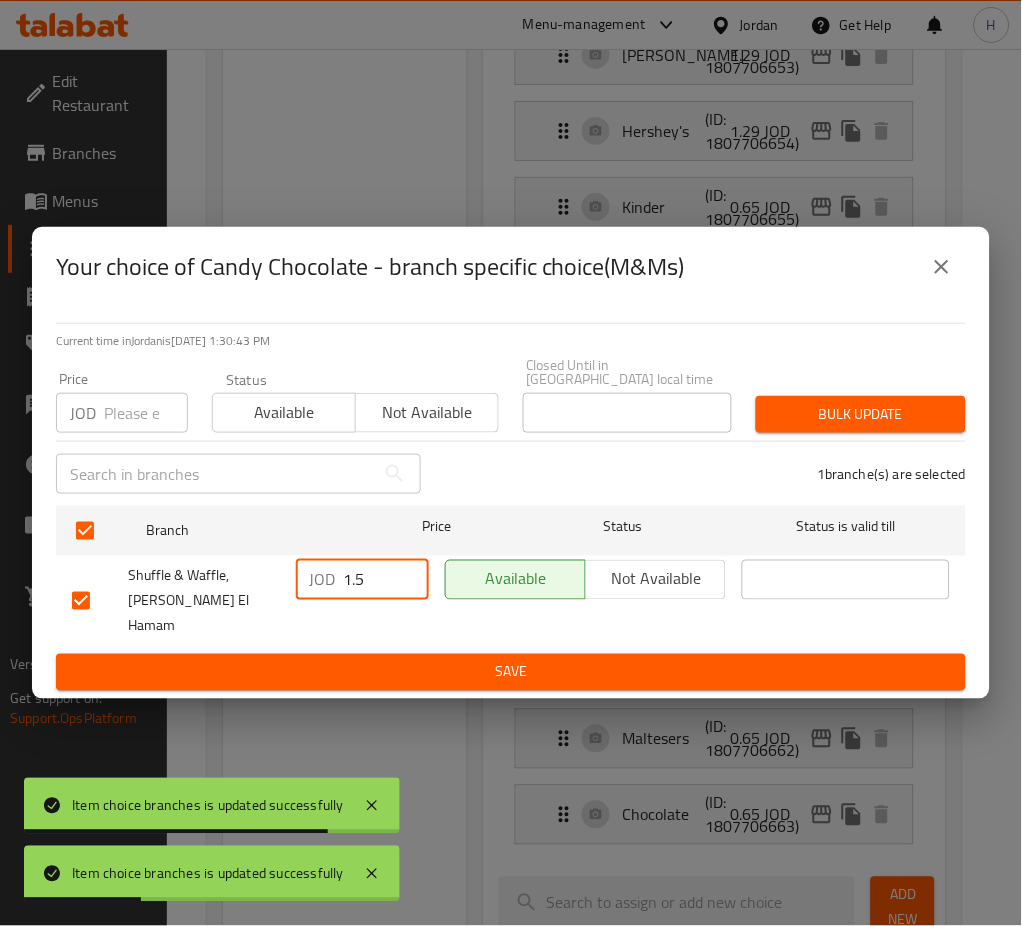 click on "Save" at bounding box center (511, 672) 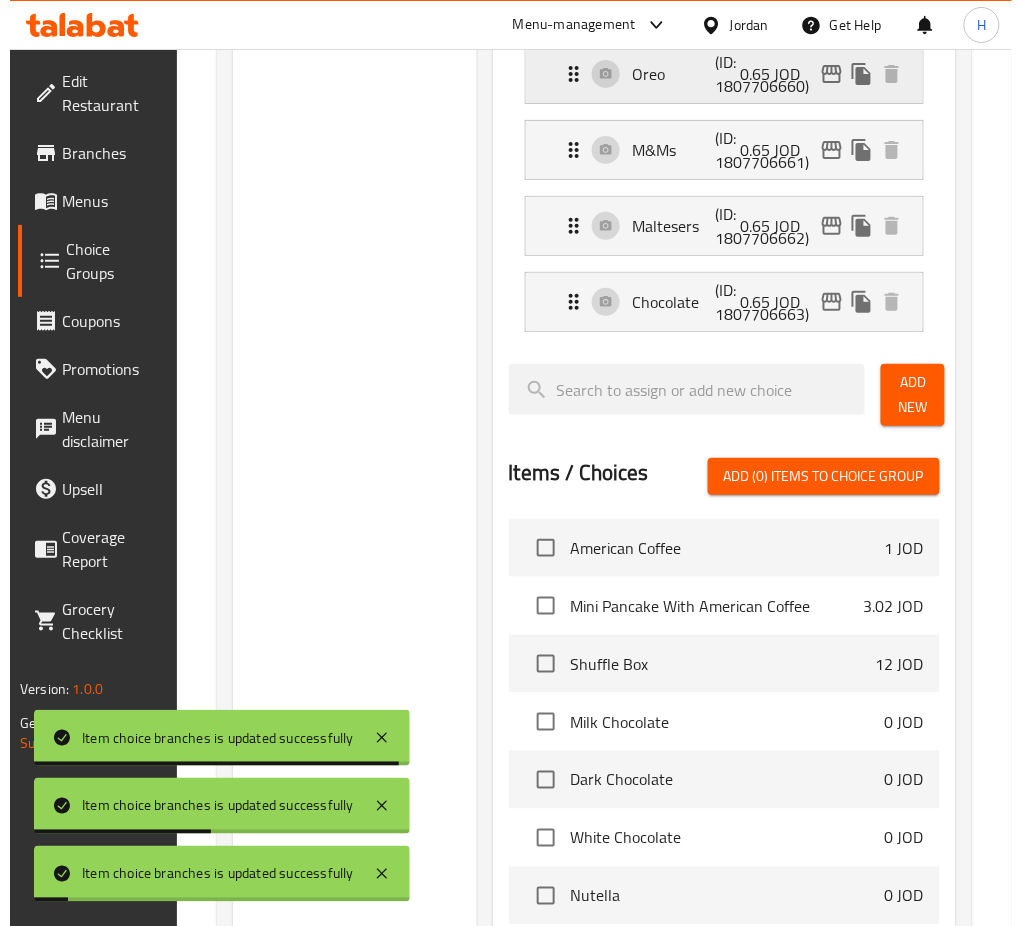 scroll, scrollTop: 1545, scrollLeft: 0, axis: vertical 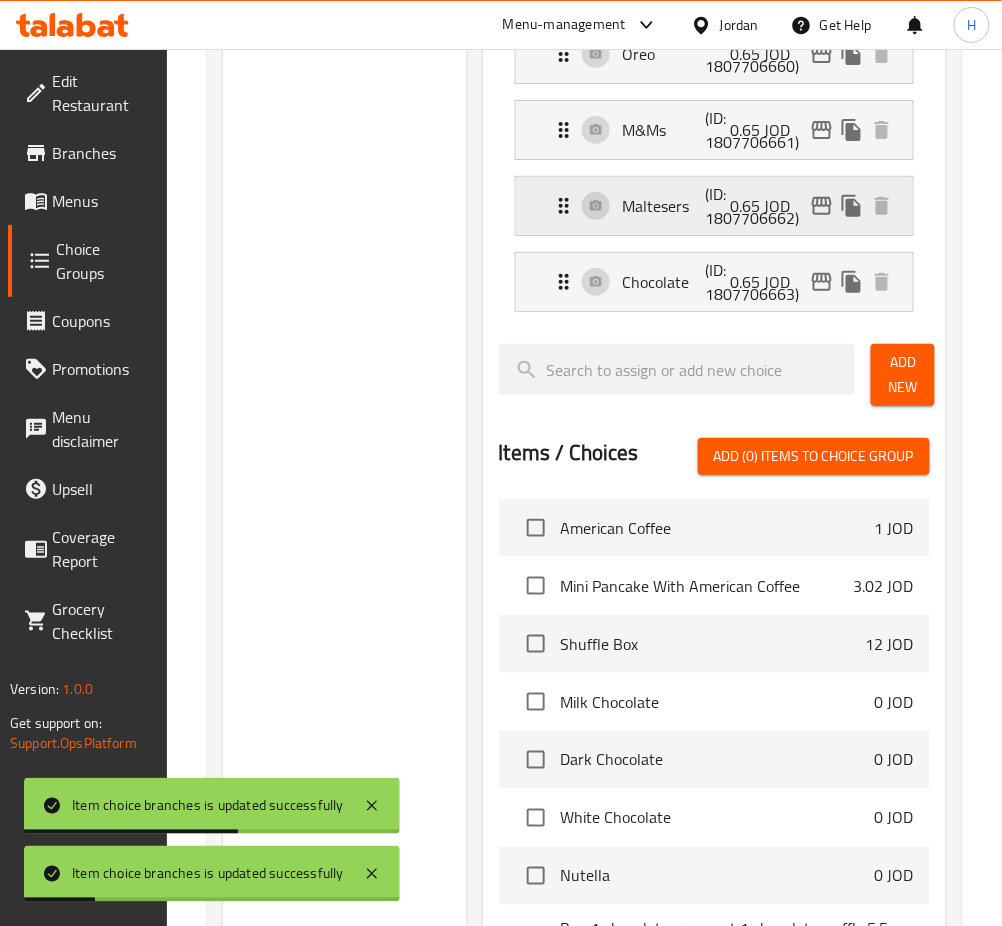 click 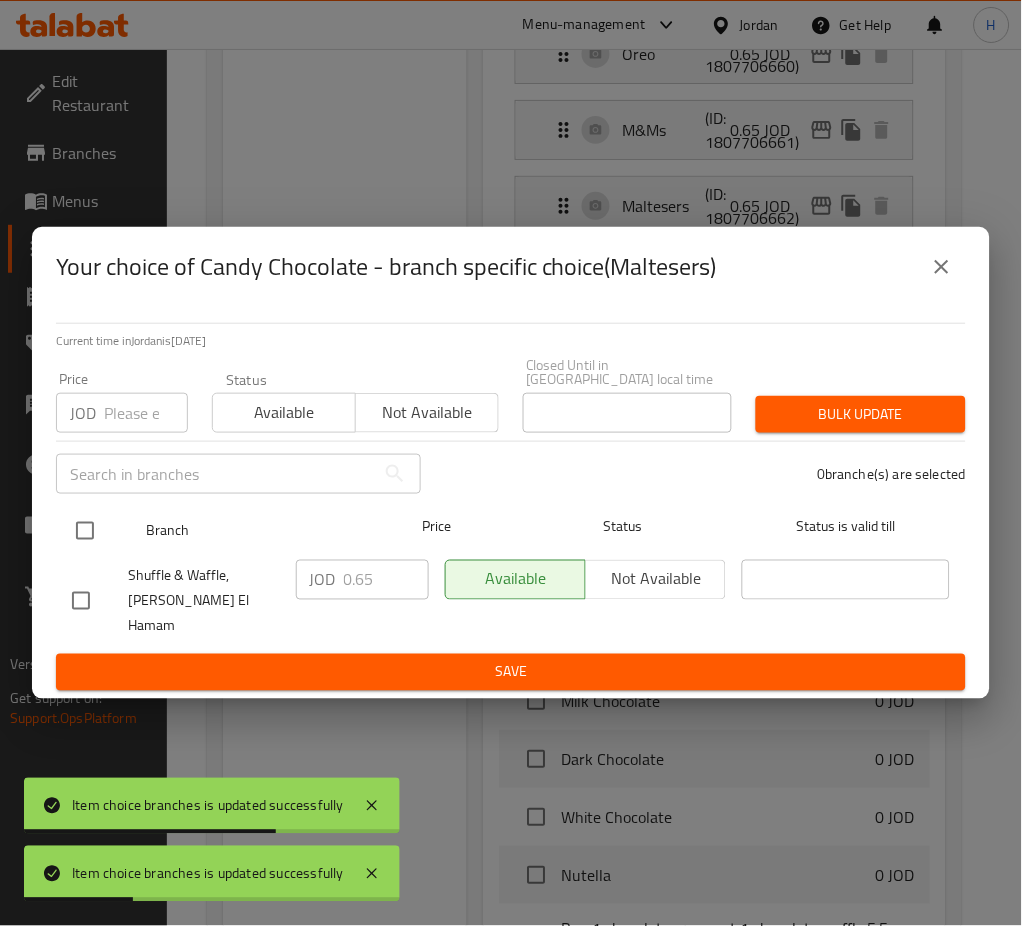 click at bounding box center (85, 531) 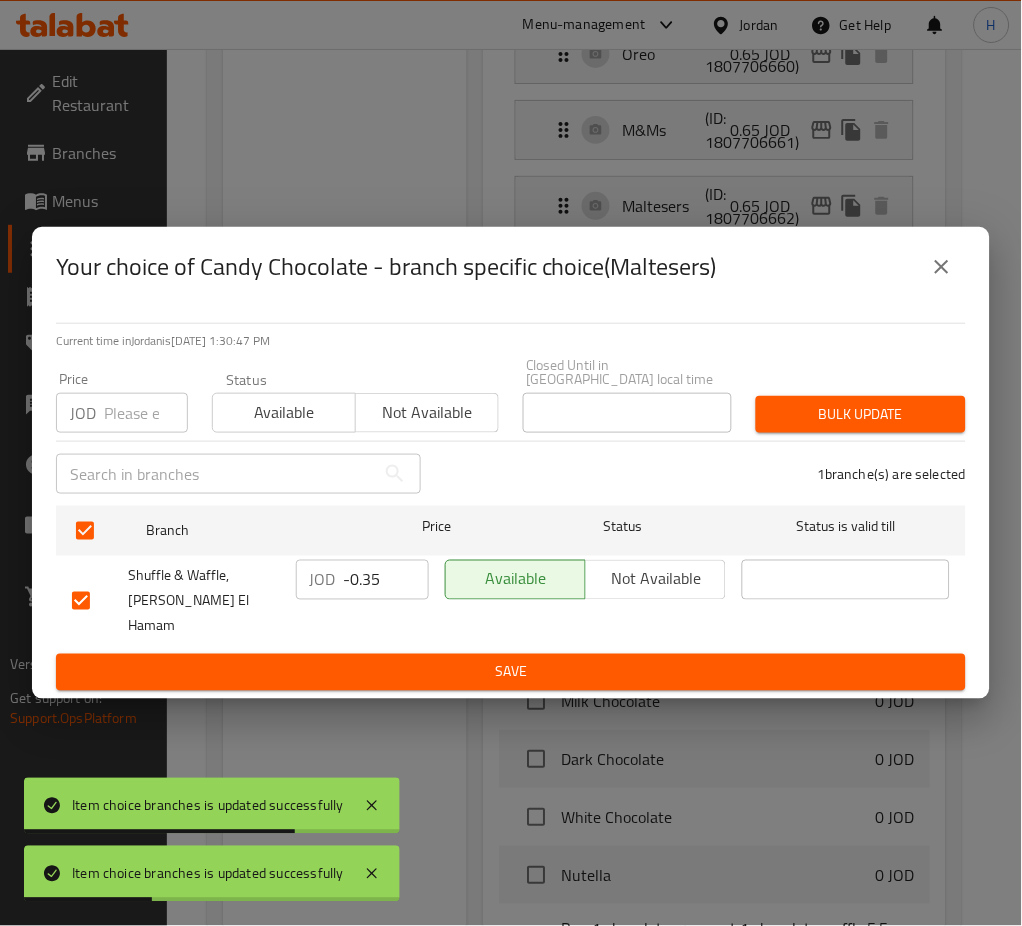 click on "-0.35" at bounding box center (386, 580) 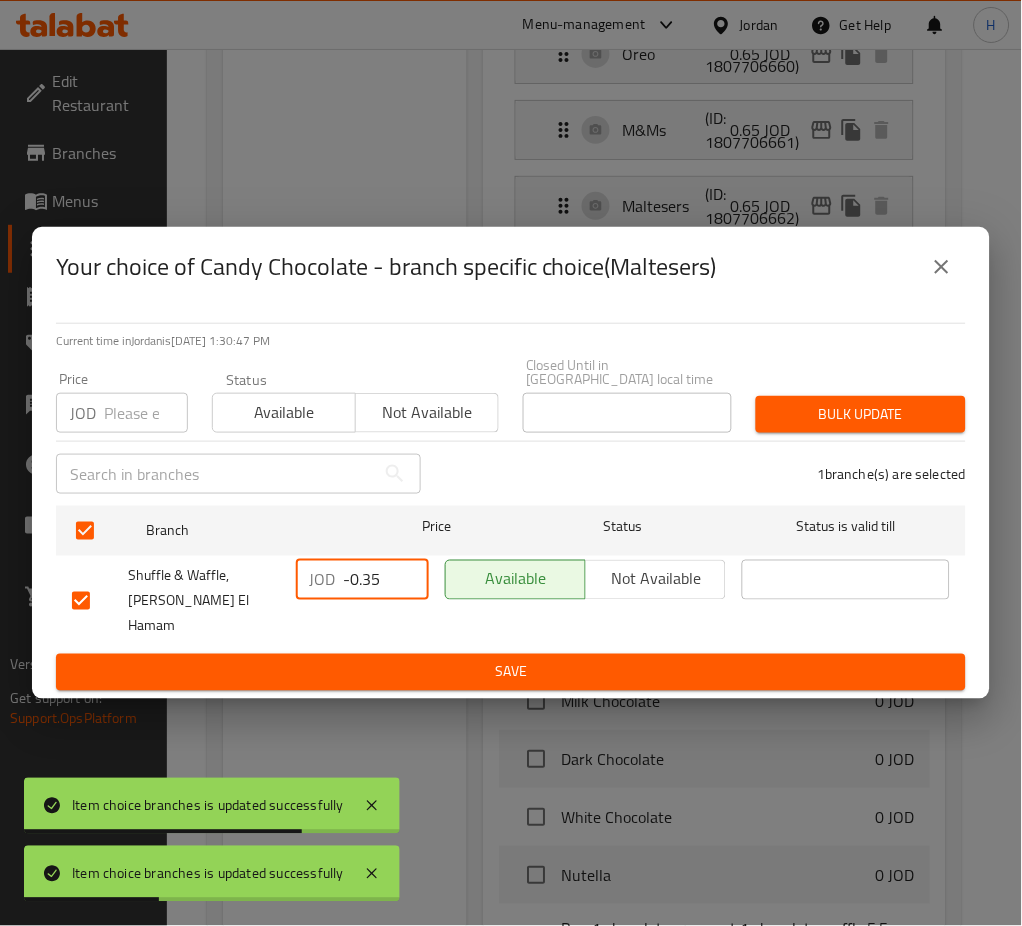 paste on "1." 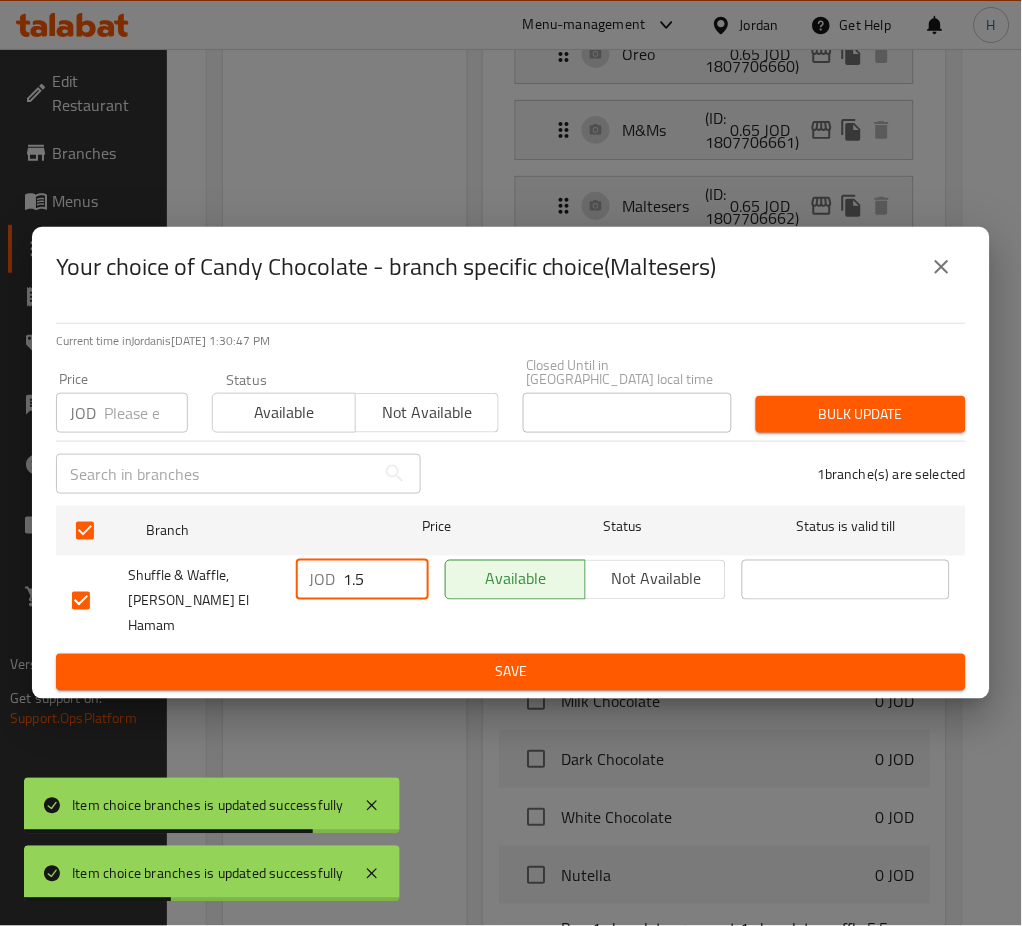 click on "Save" at bounding box center [511, 672] 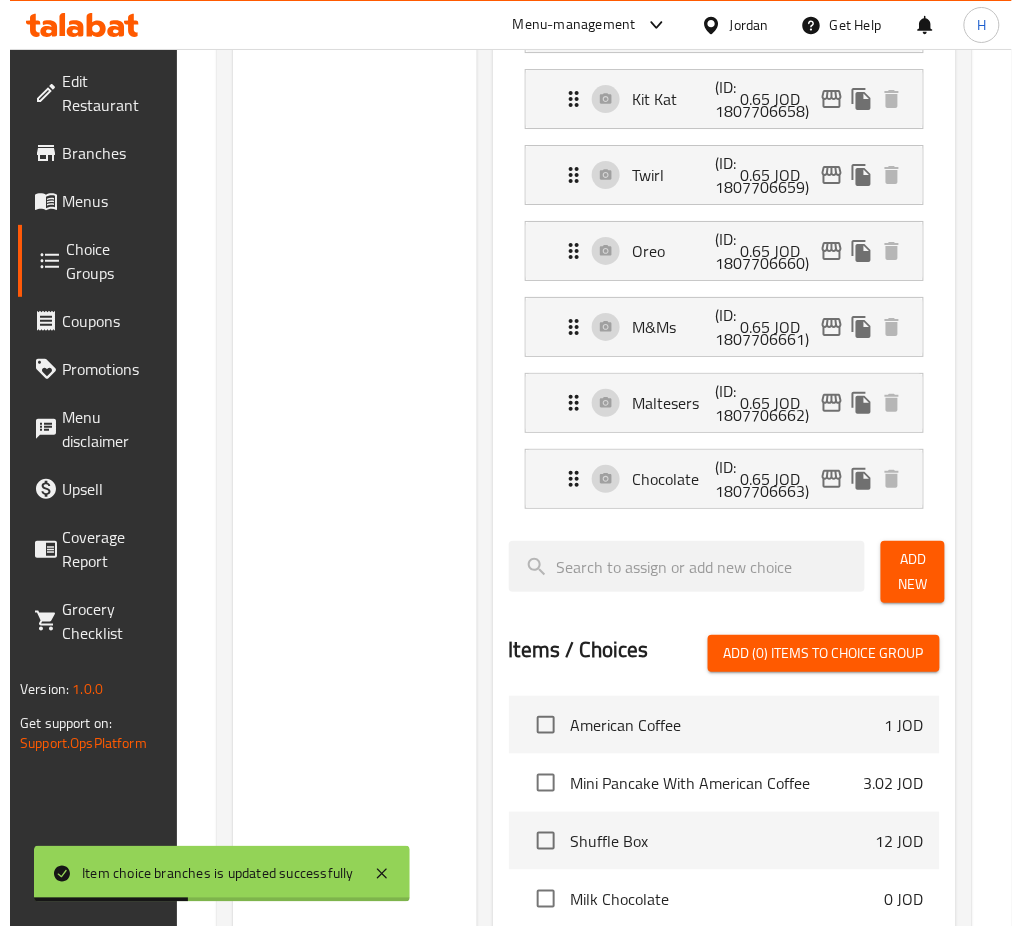 scroll, scrollTop: 1545, scrollLeft: 0, axis: vertical 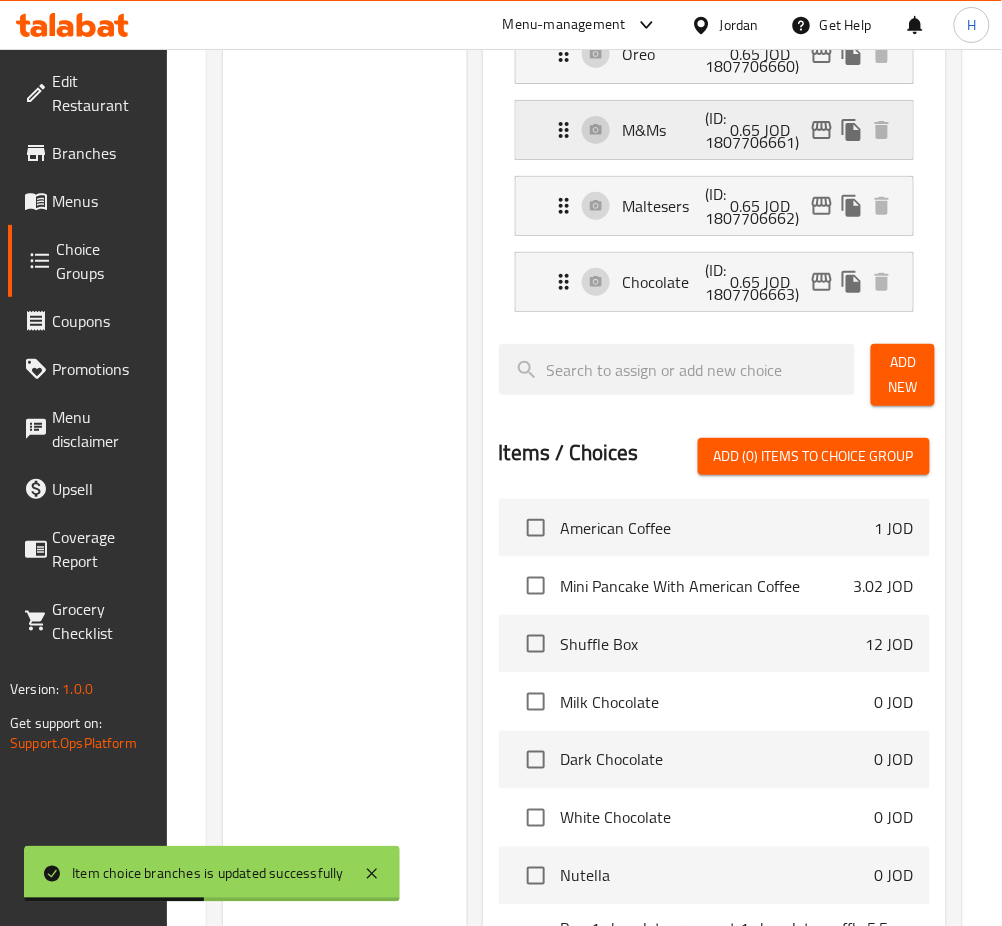 click 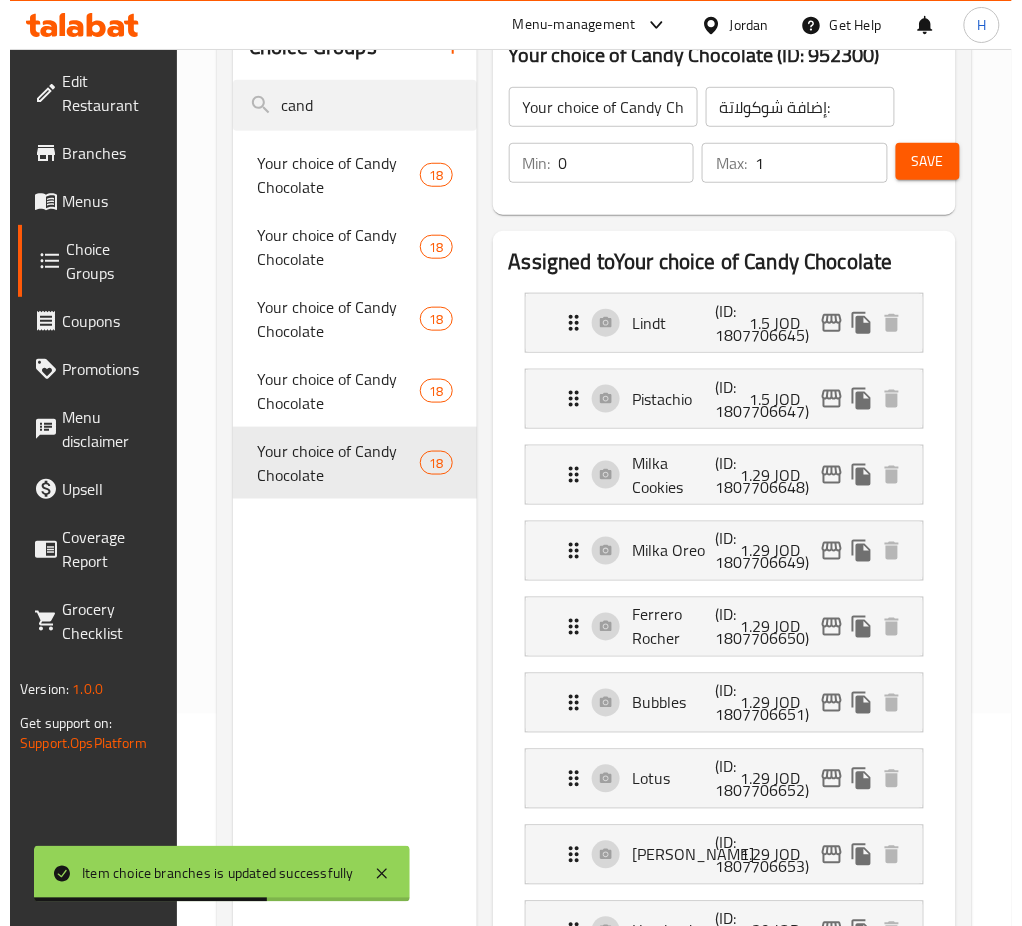 scroll, scrollTop: 1012, scrollLeft: 0, axis: vertical 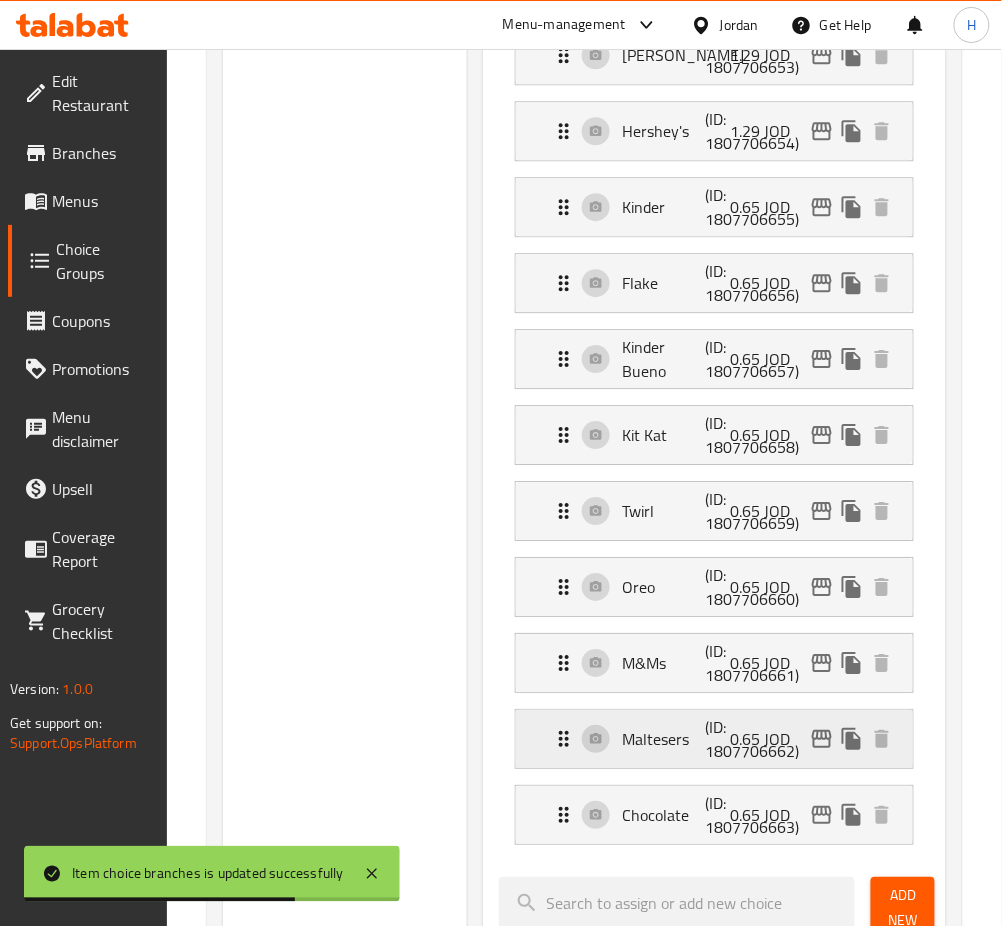 click on "0.65 JOD" at bounding box center [814, 739] 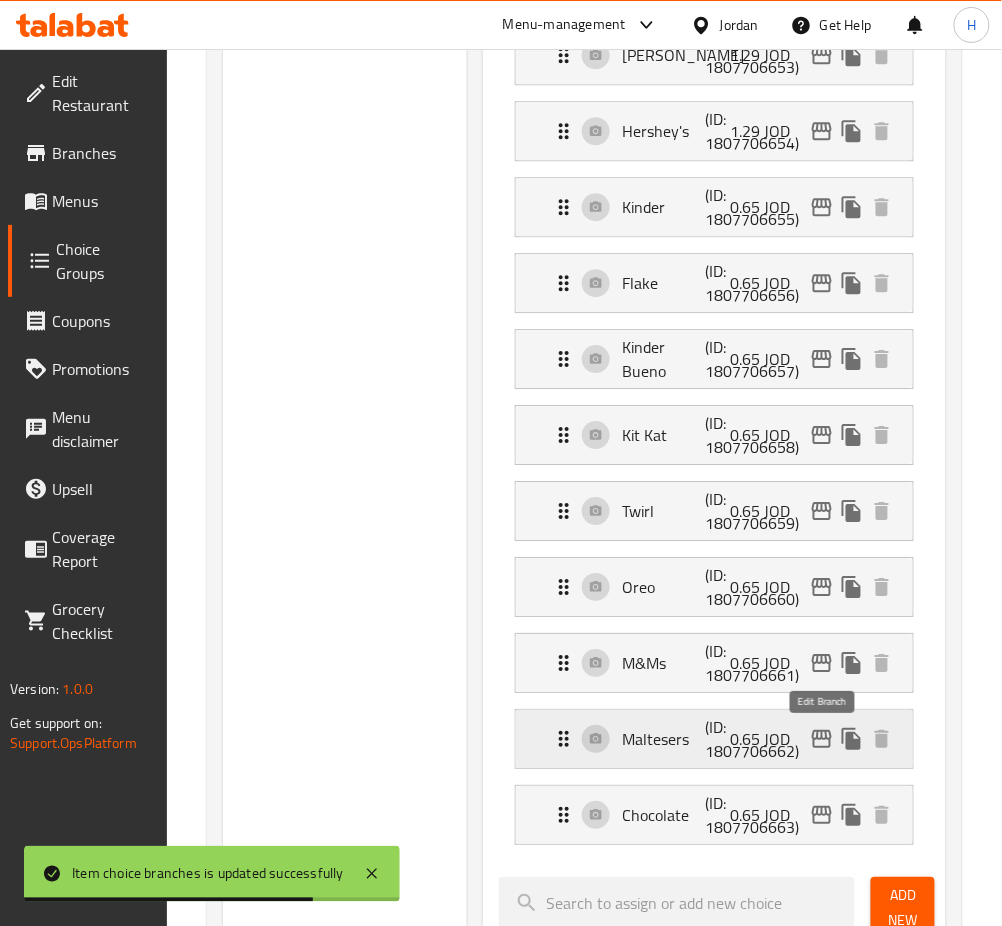 click 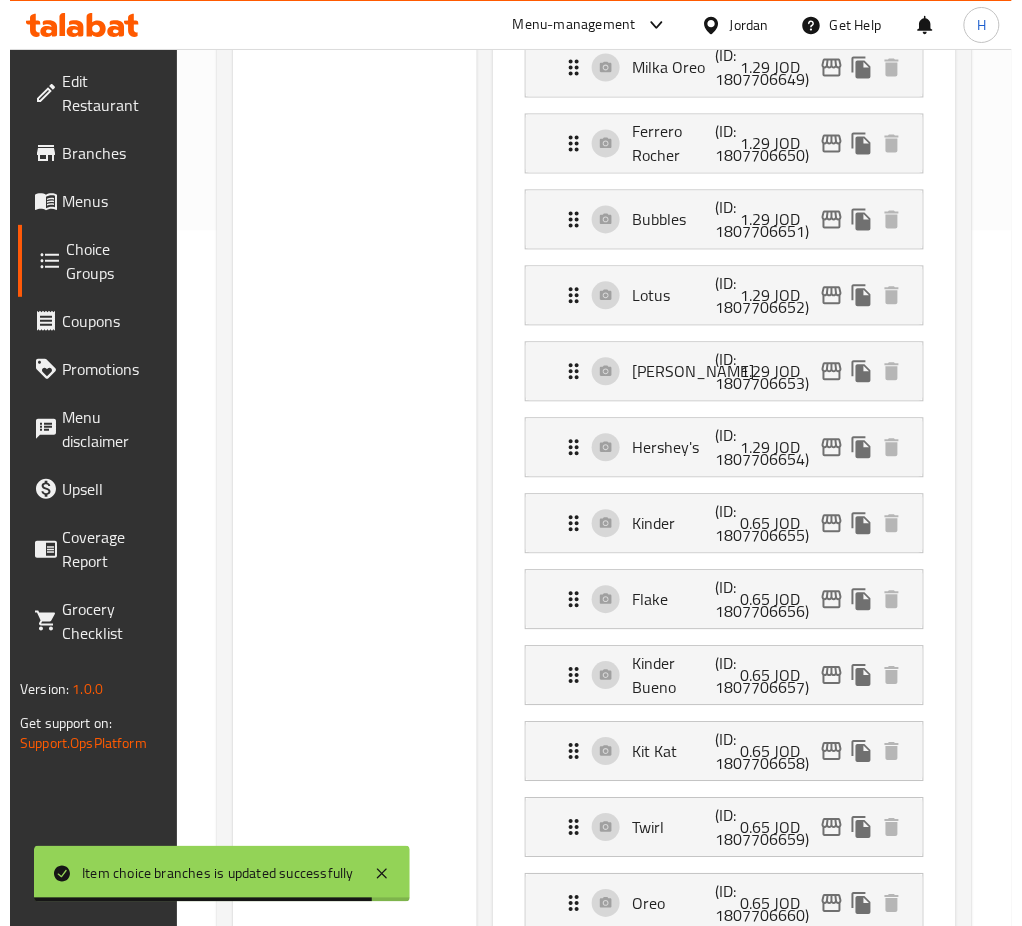 scroll, scrollTop: 1145, scrollLeft: 0, axis: vertical 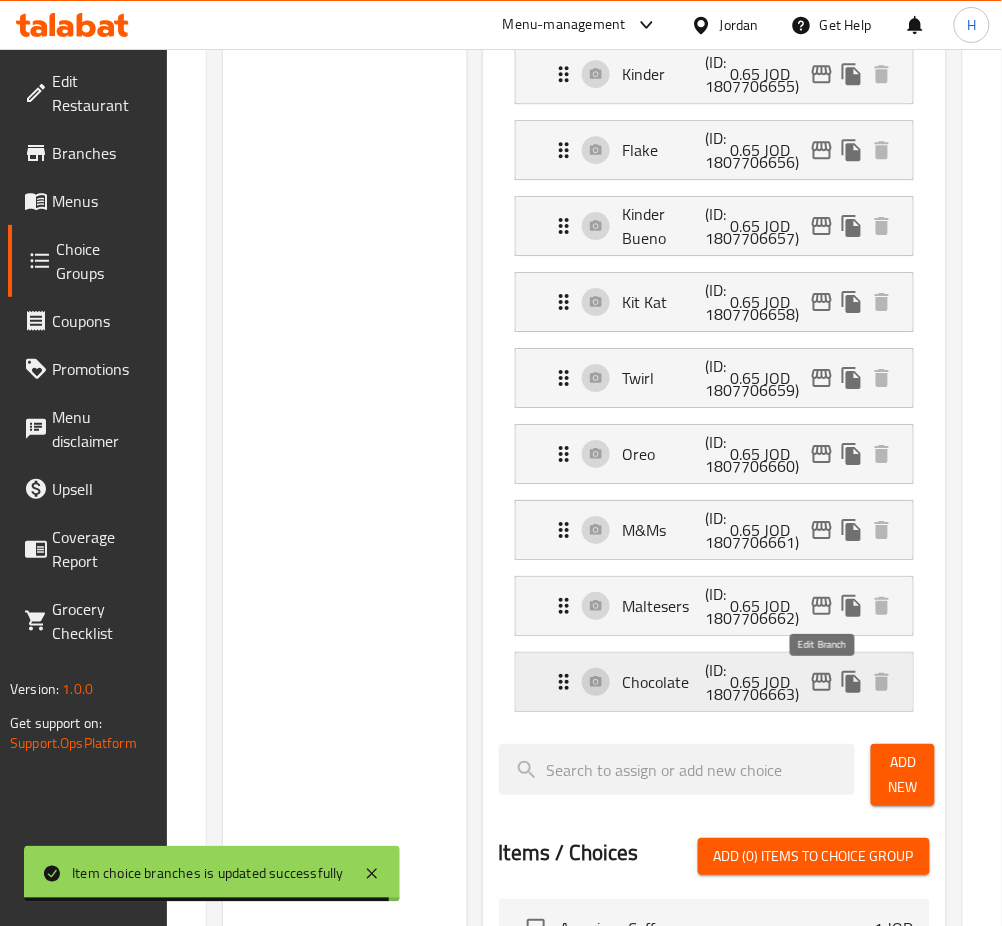 click 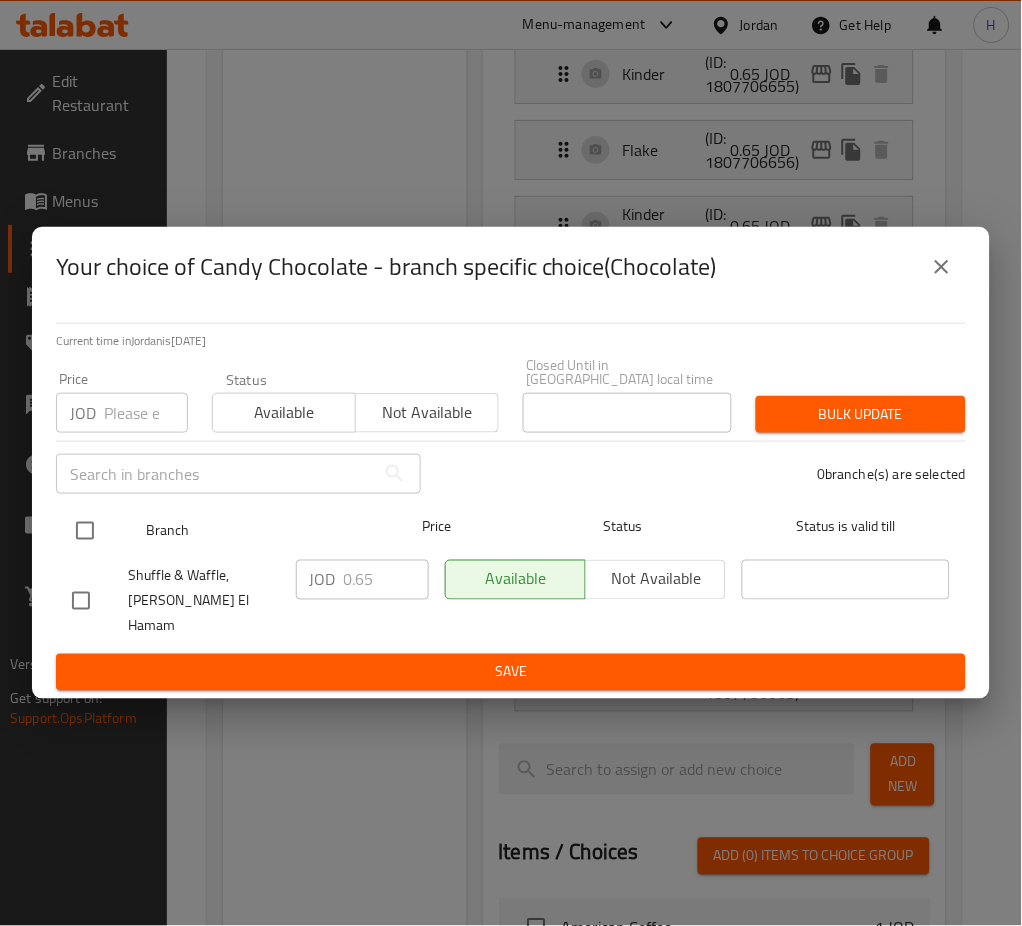click at bounding box center [85, 531] 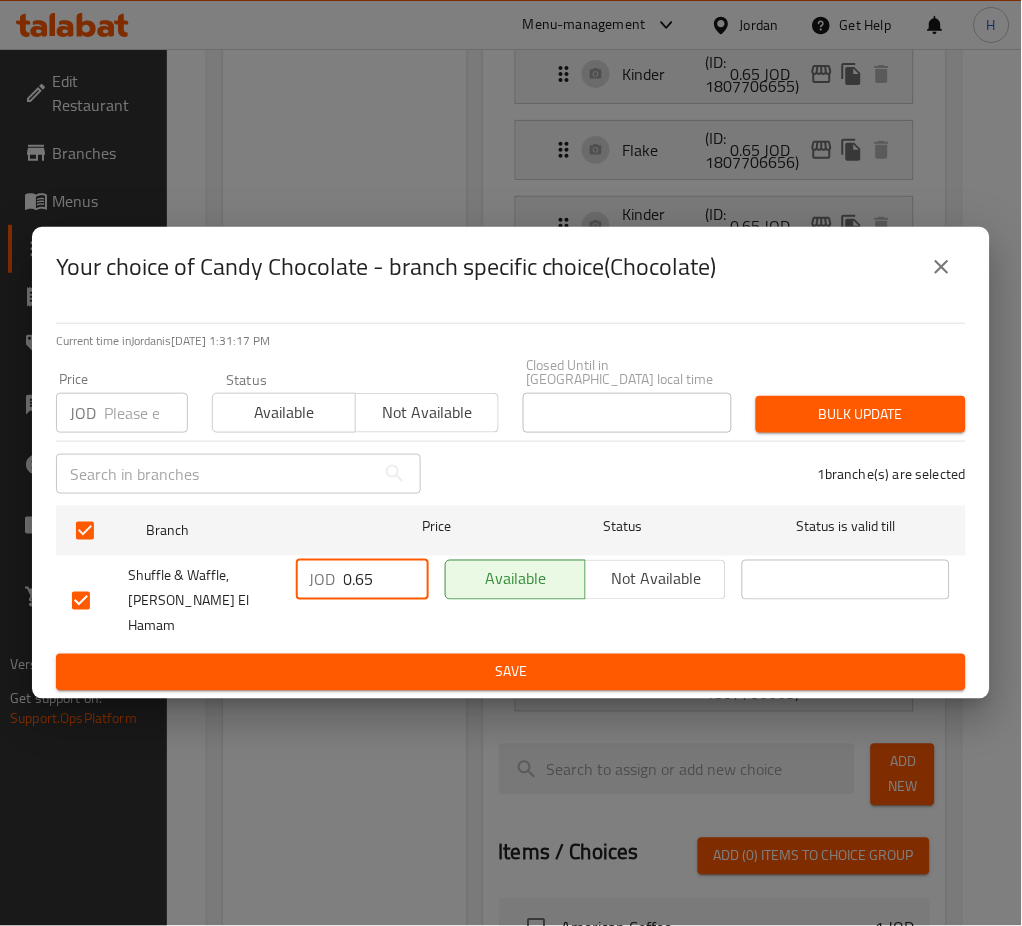 click on "0.65" at bounding box center (386, 580) 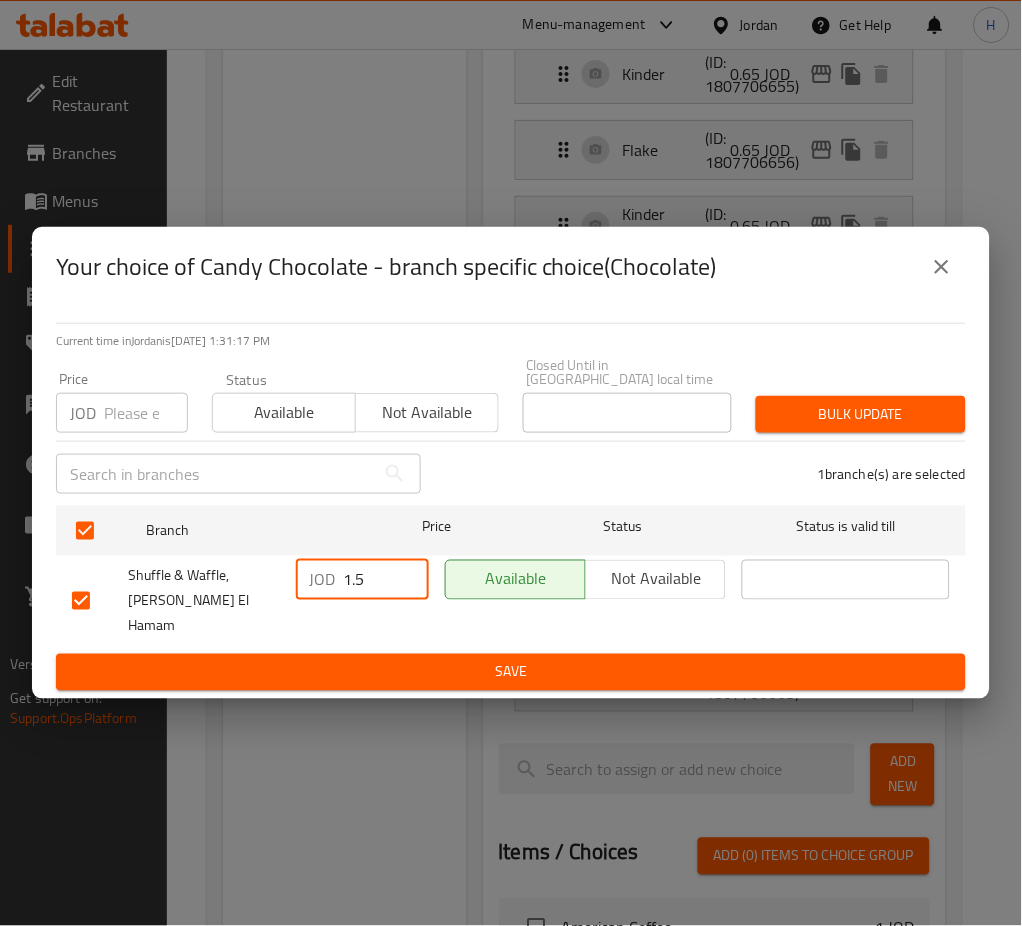 click on "Save" at bounding box center [511, 672] 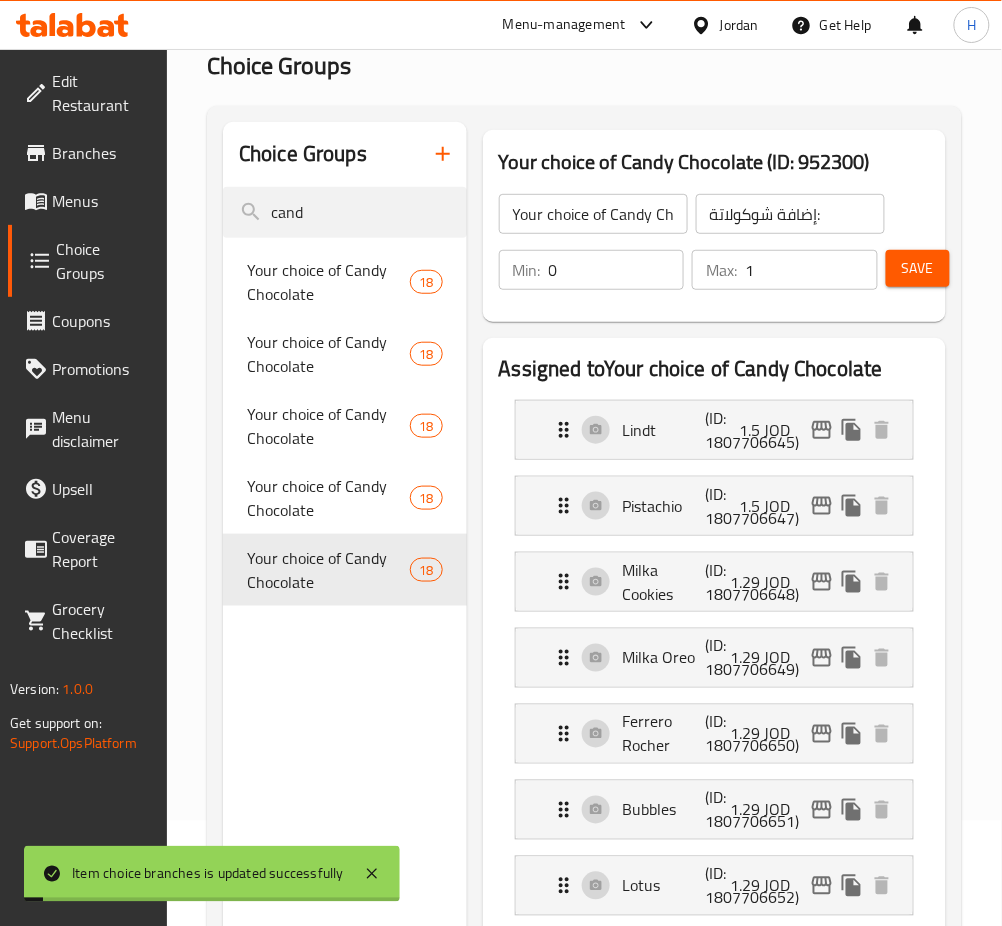 scroll, scrollTop: 0, scrollLeft: 0, axis: both 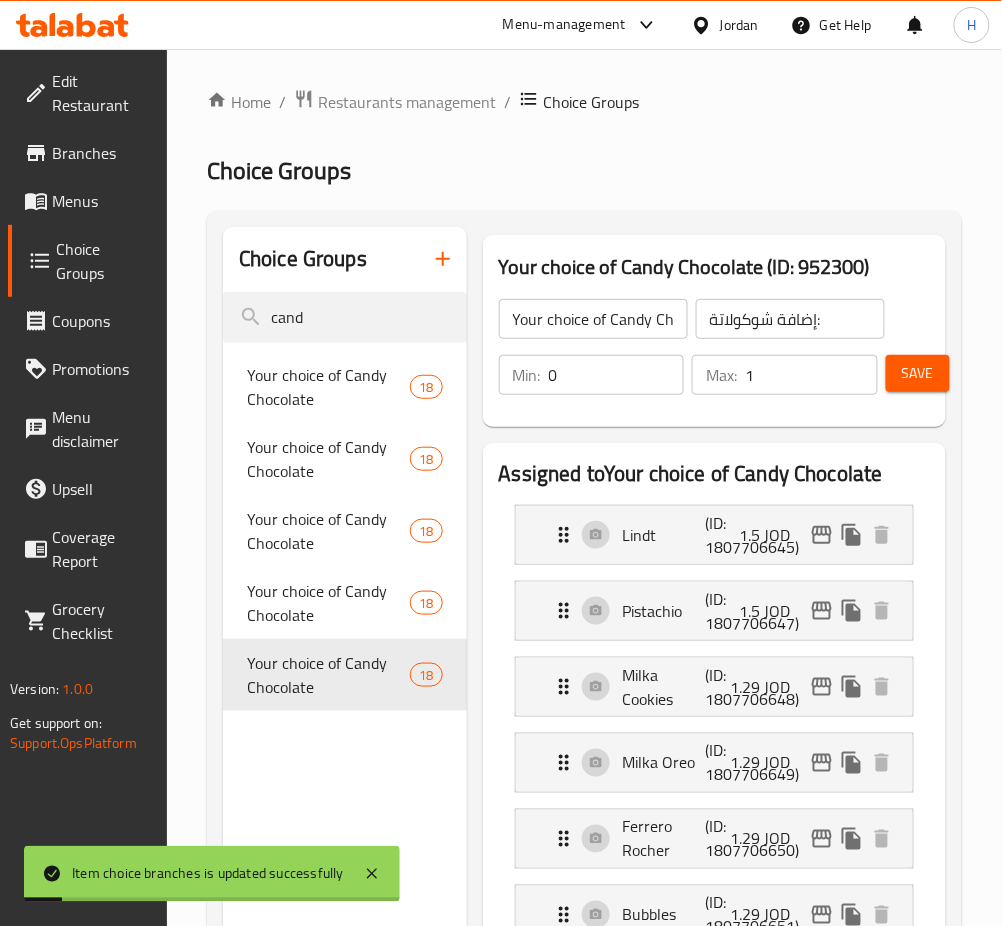 click on "Save" at bounding box center [918, 373] 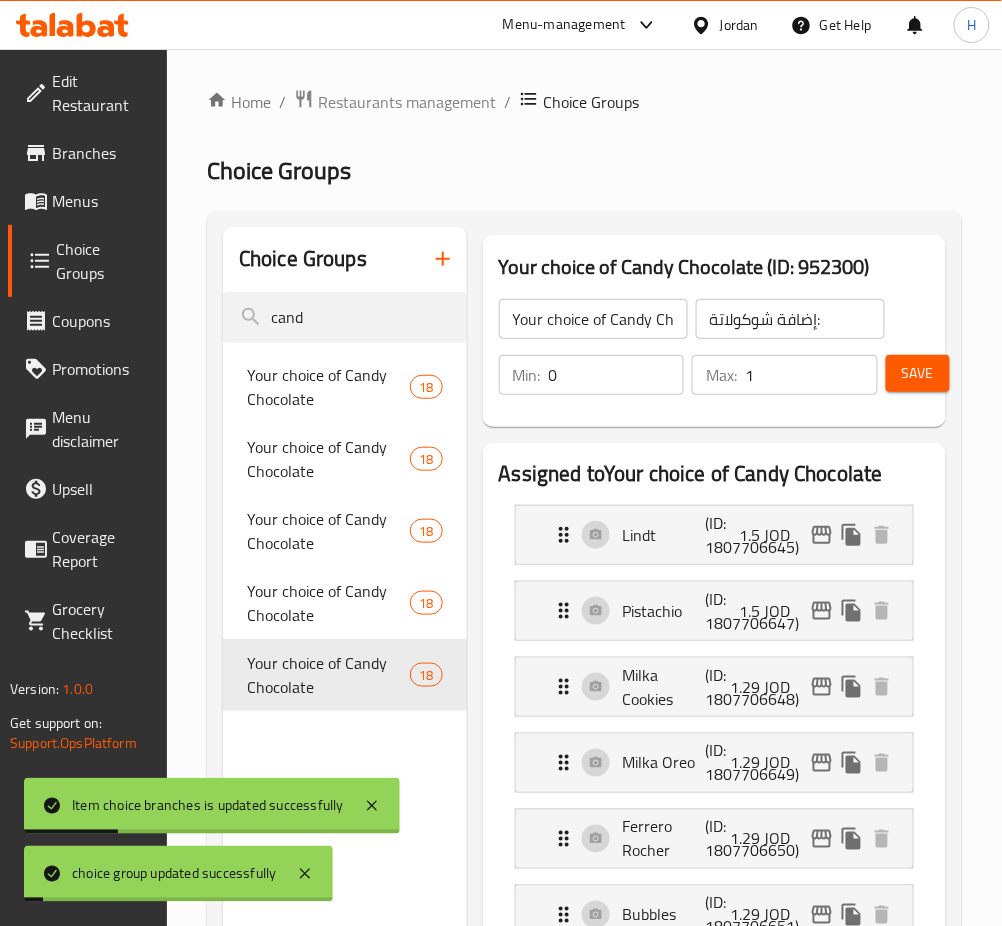 click on "cand" at bounding box center [345, 317] 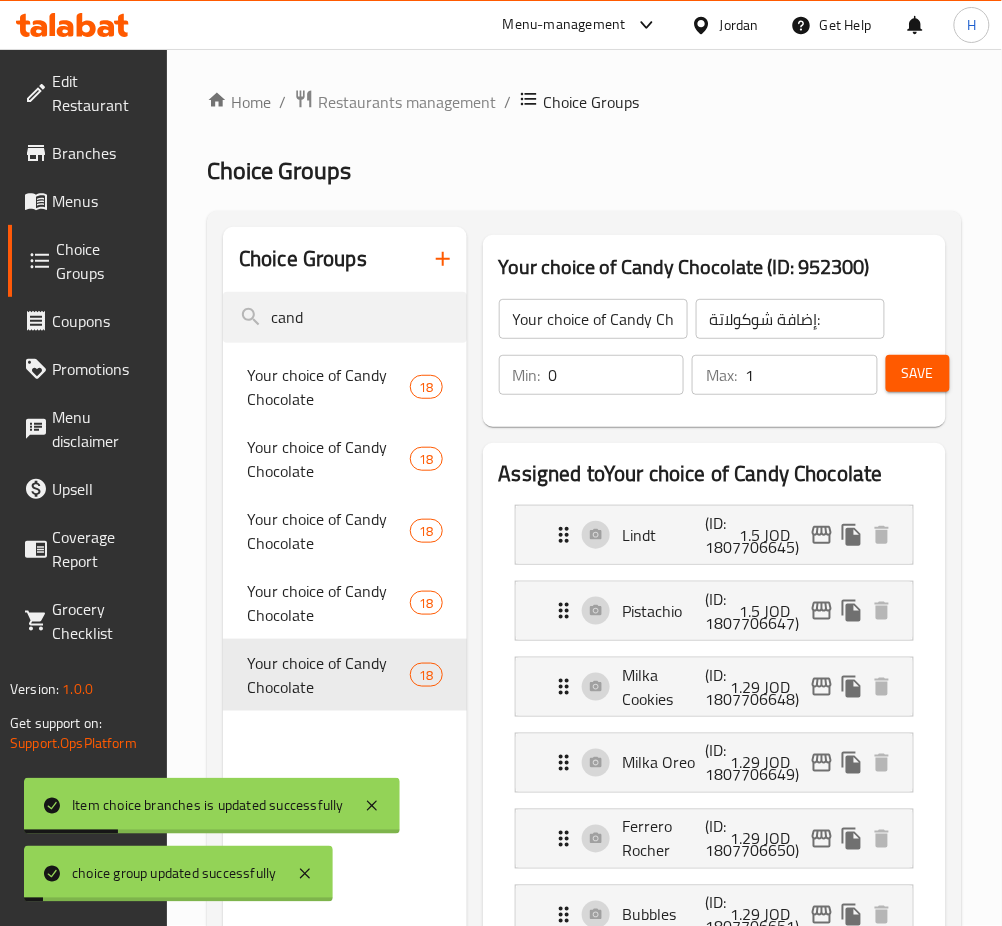 click on "cand" at bounding box center (345, 317) 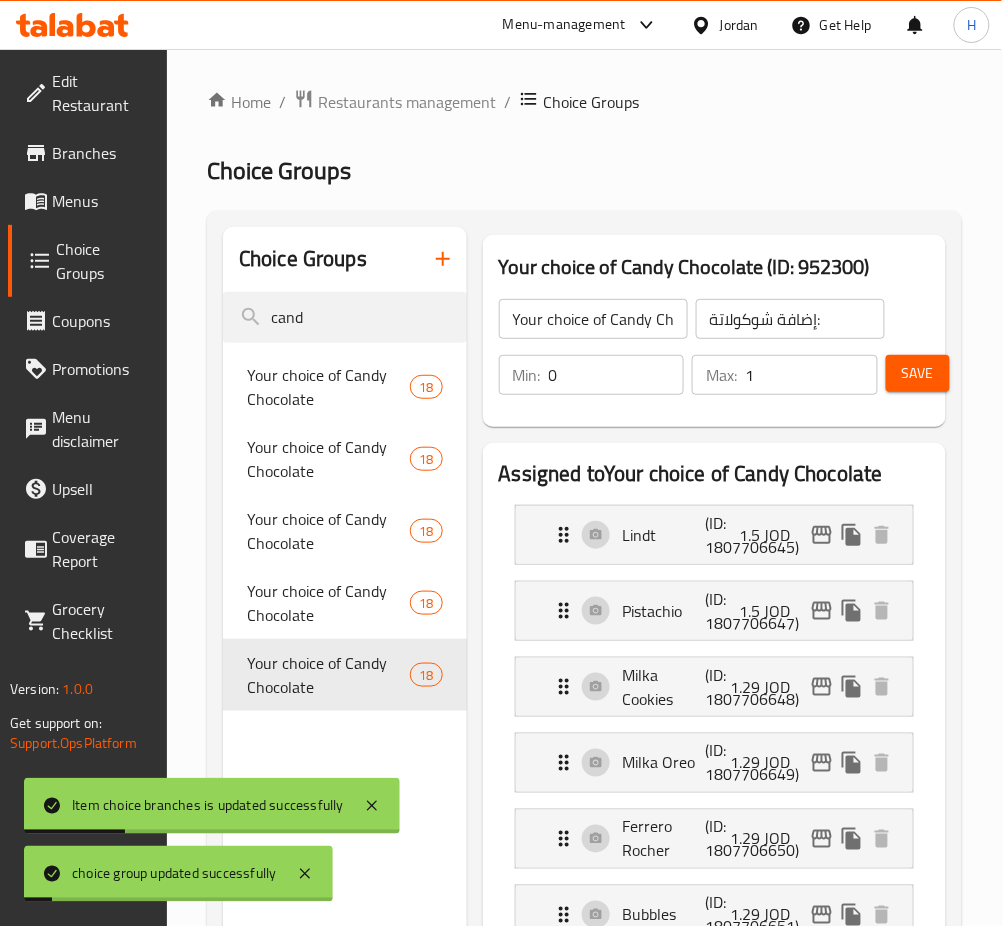 click on "cand" at bounding box center (345, 317) 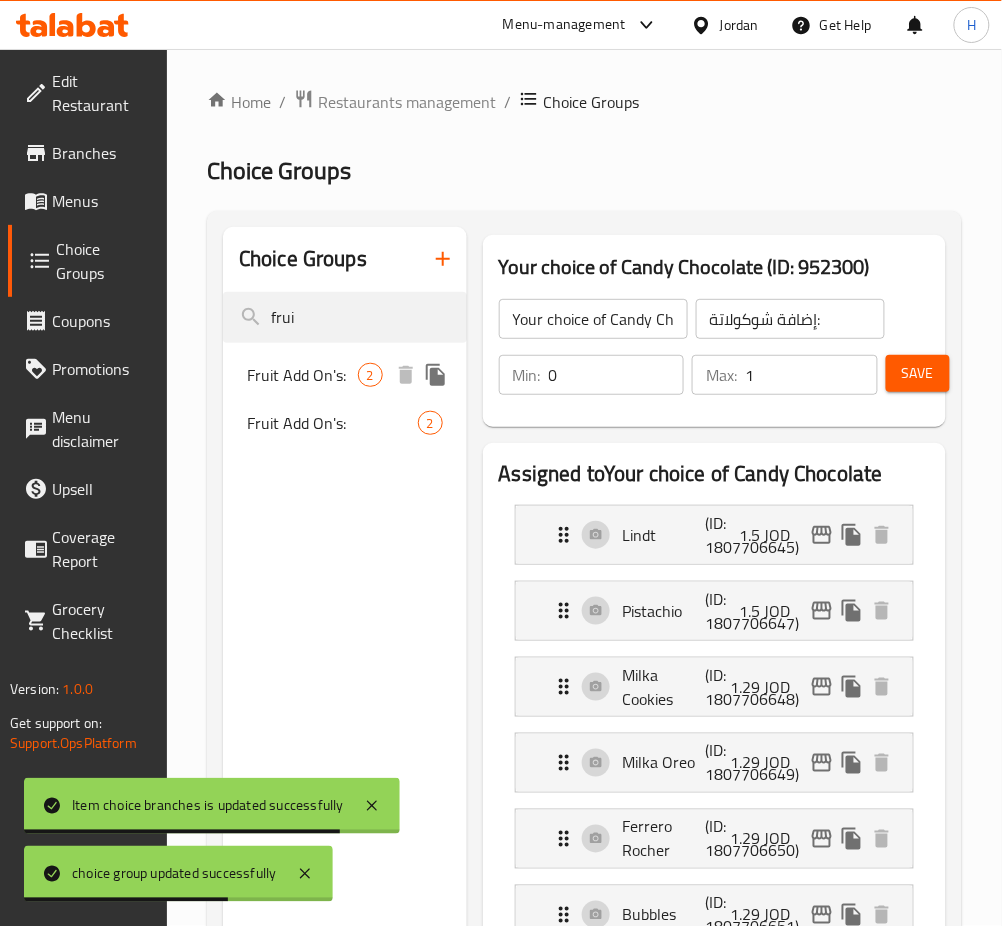 click on "Fruit Add On's:" at bounding box center [302, 375] 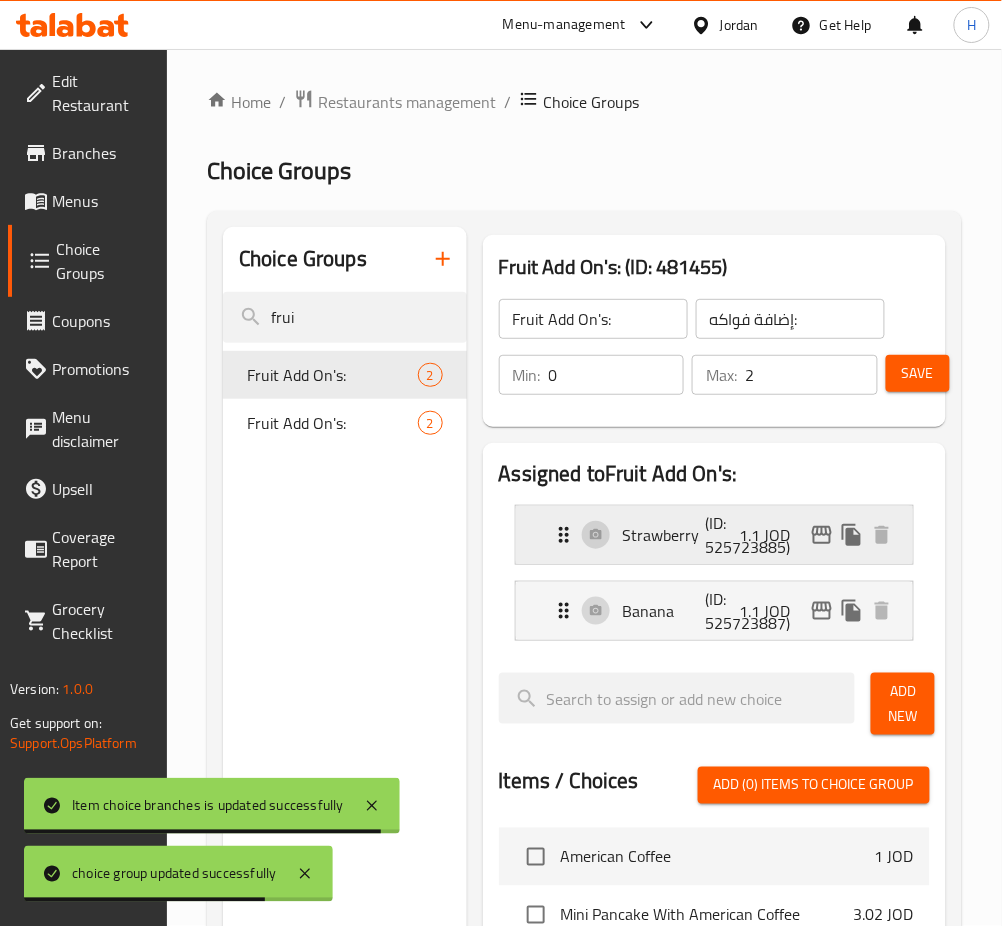 click 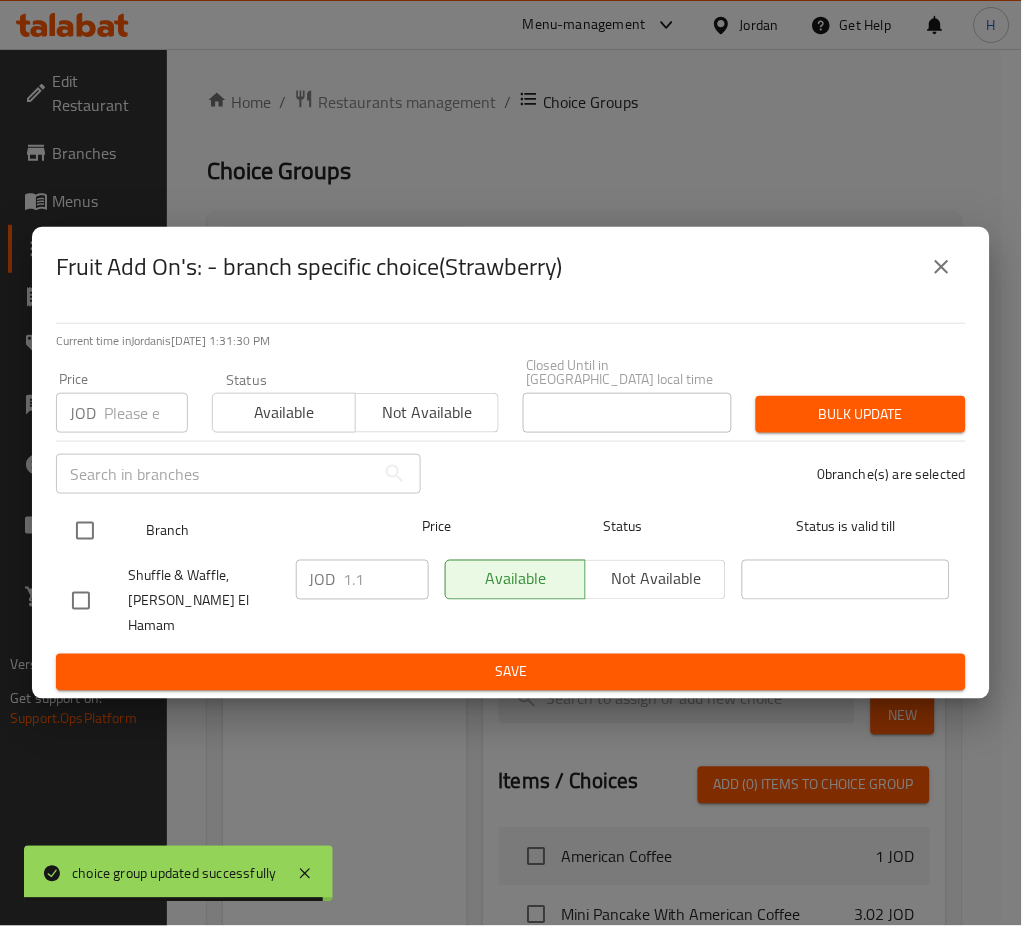drag, startPoint x: 82, startPoint y: 540, endPoint x: 174, endPoint y: 538, distance: 92.021736 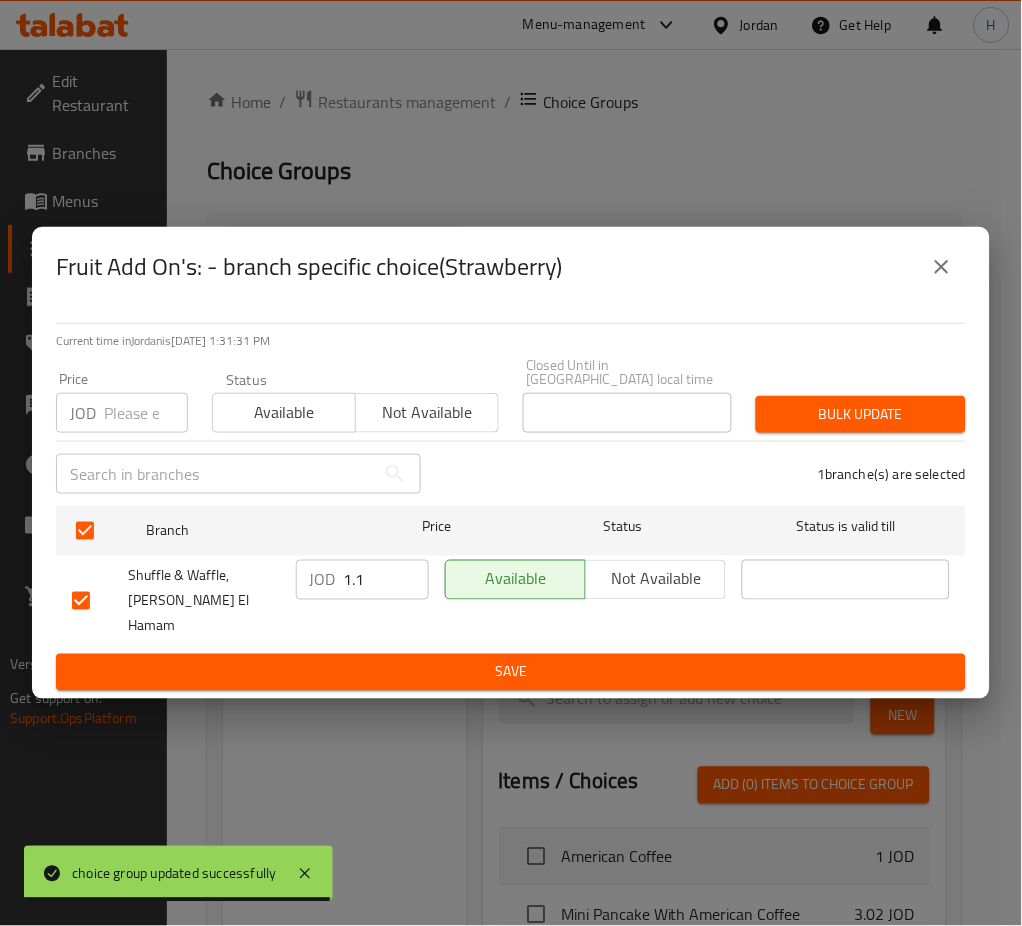 click on "1.1" at bounding box center [386, 580] 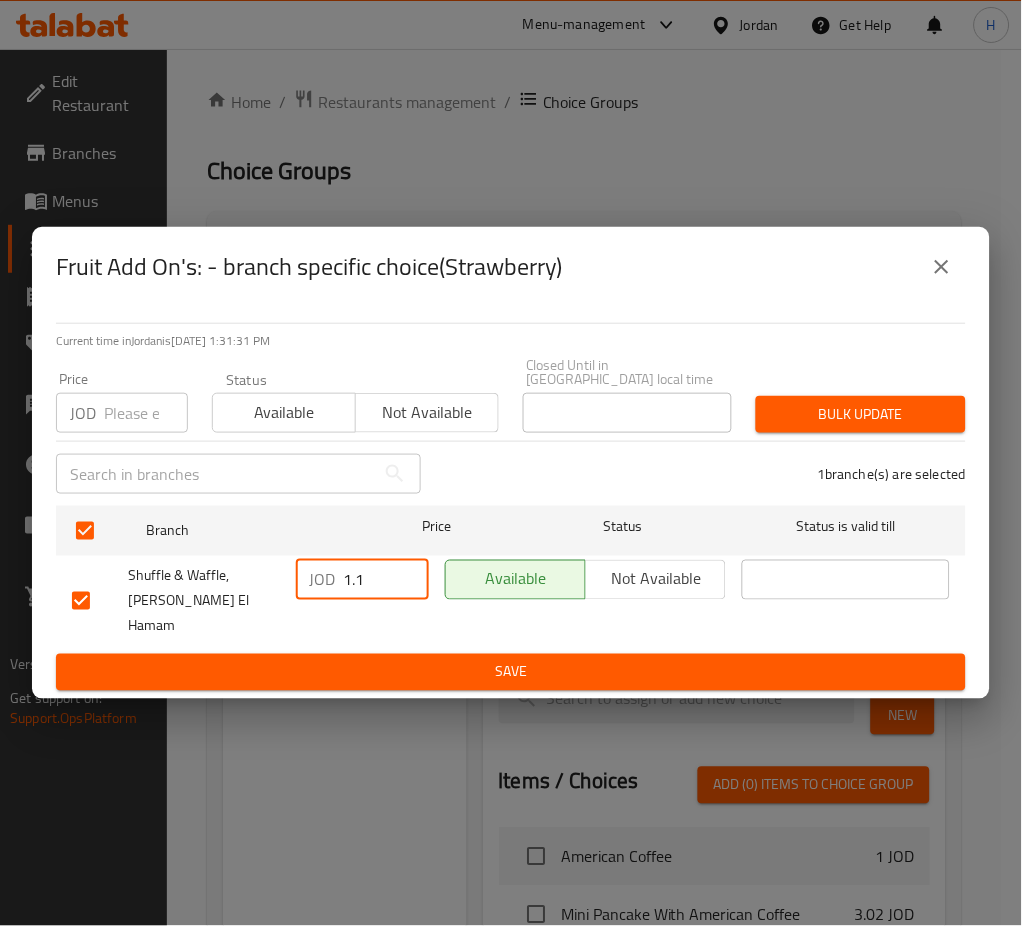 paste on "5" 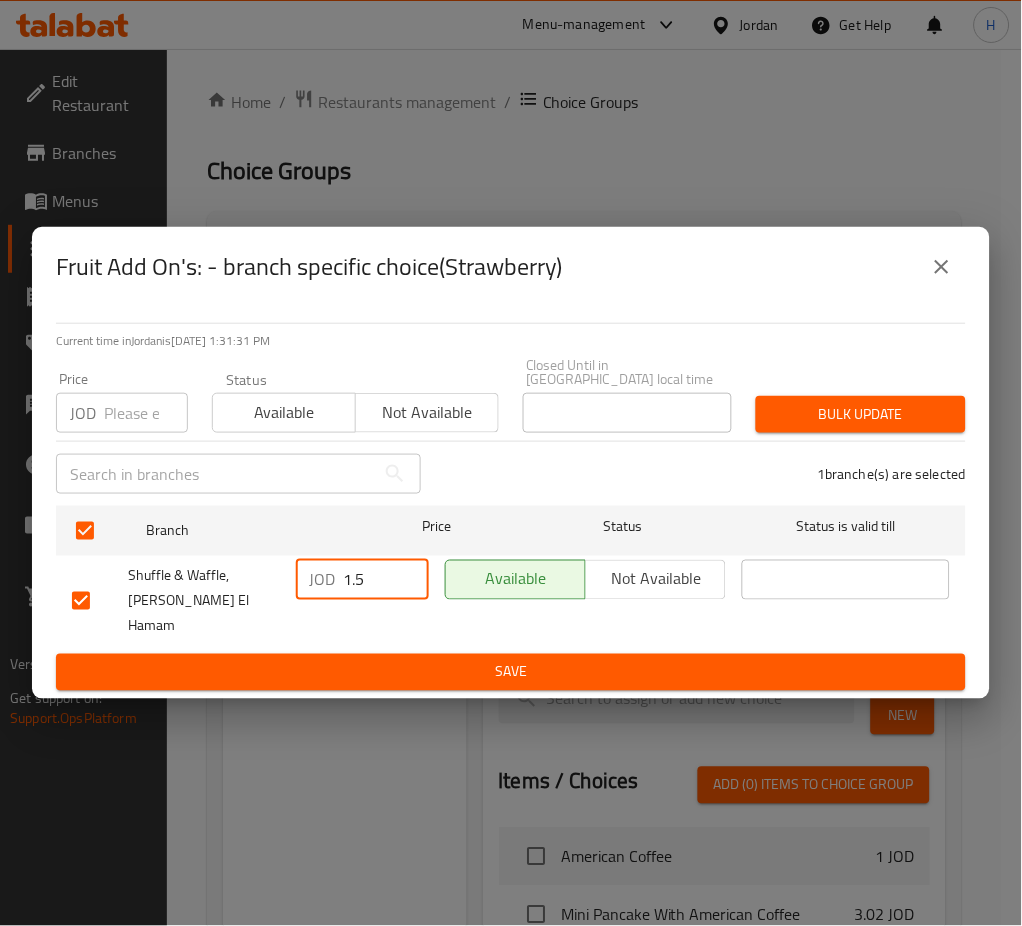click on "Current time in  Jordan  is  15 Jul 2025   1:31:31 PM Price JOD Price Status Available Not available Closed Until in Jordan local time Closed Until in Jordan local time Bulk update ​ 1  branche(s) are selected Branch Price Status Status is valid till Shuffle & Waffle, Marj El Hamam JOD 1.5 ​ Available Not available ​ Save" at bounding box center [511, 503] 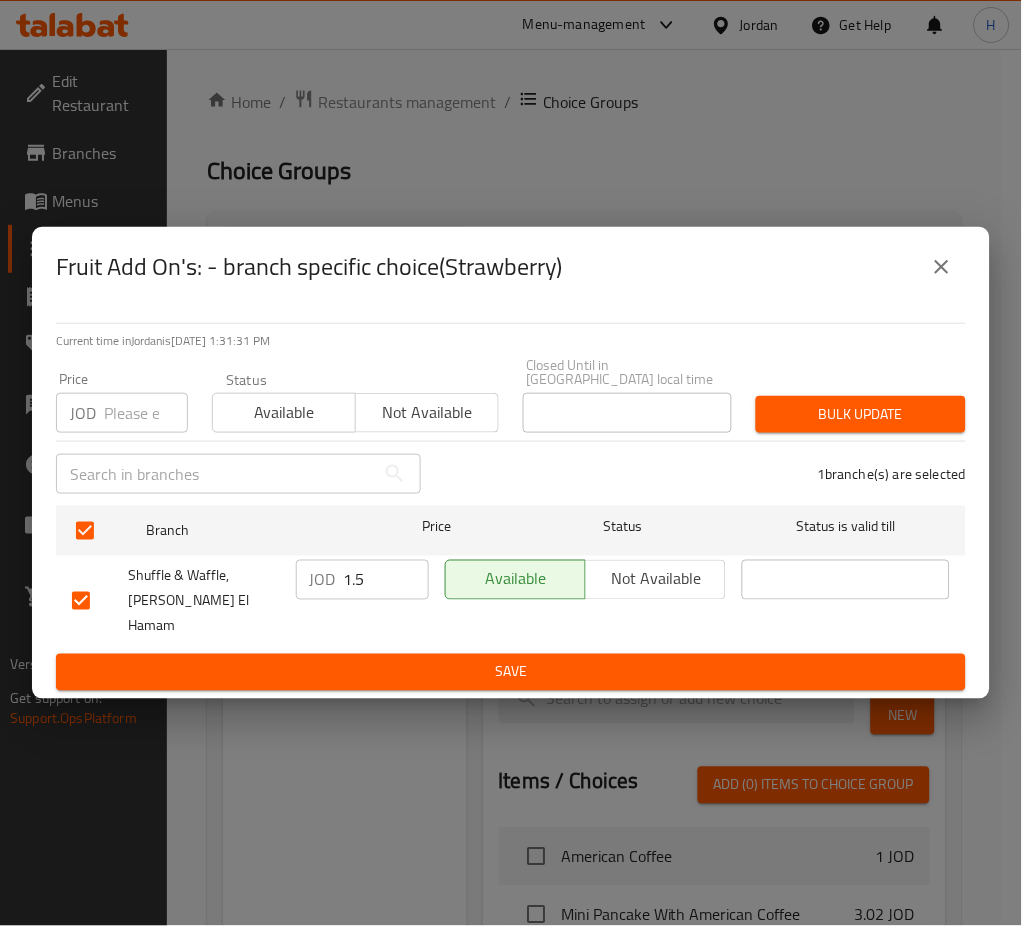 click on "Save" at bounding box center [511, 672] 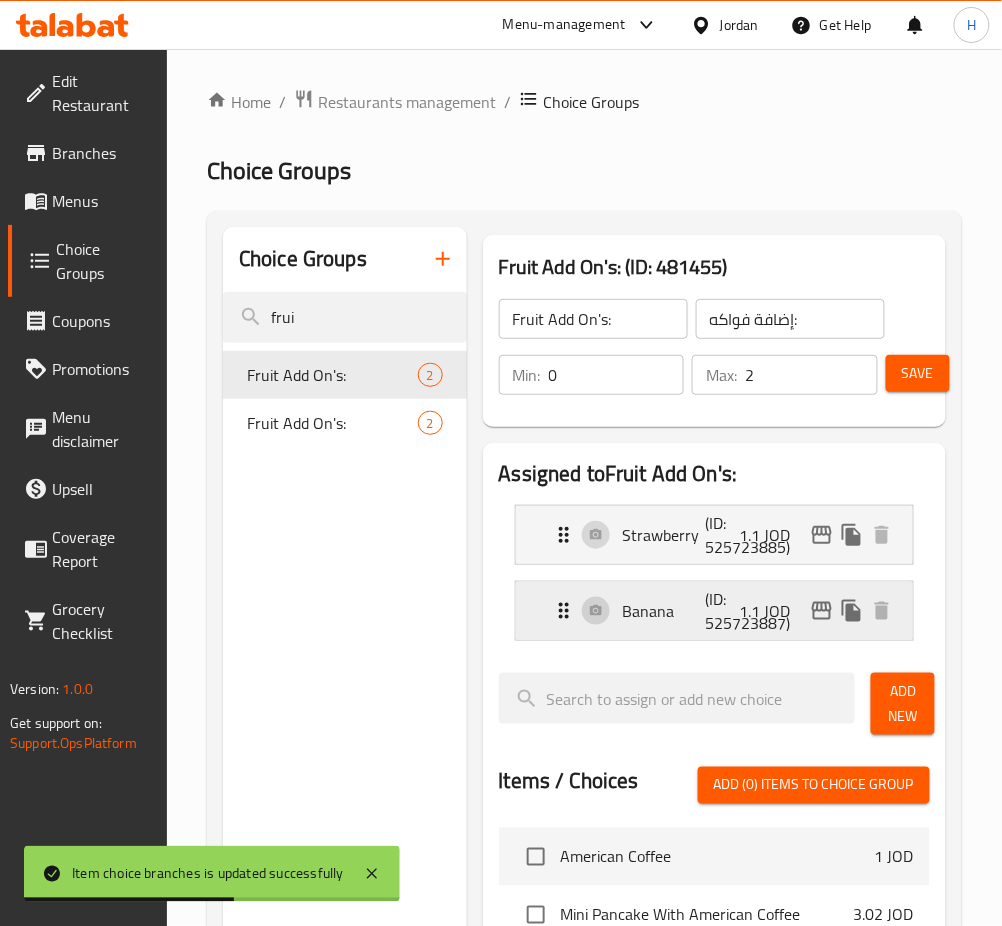 click 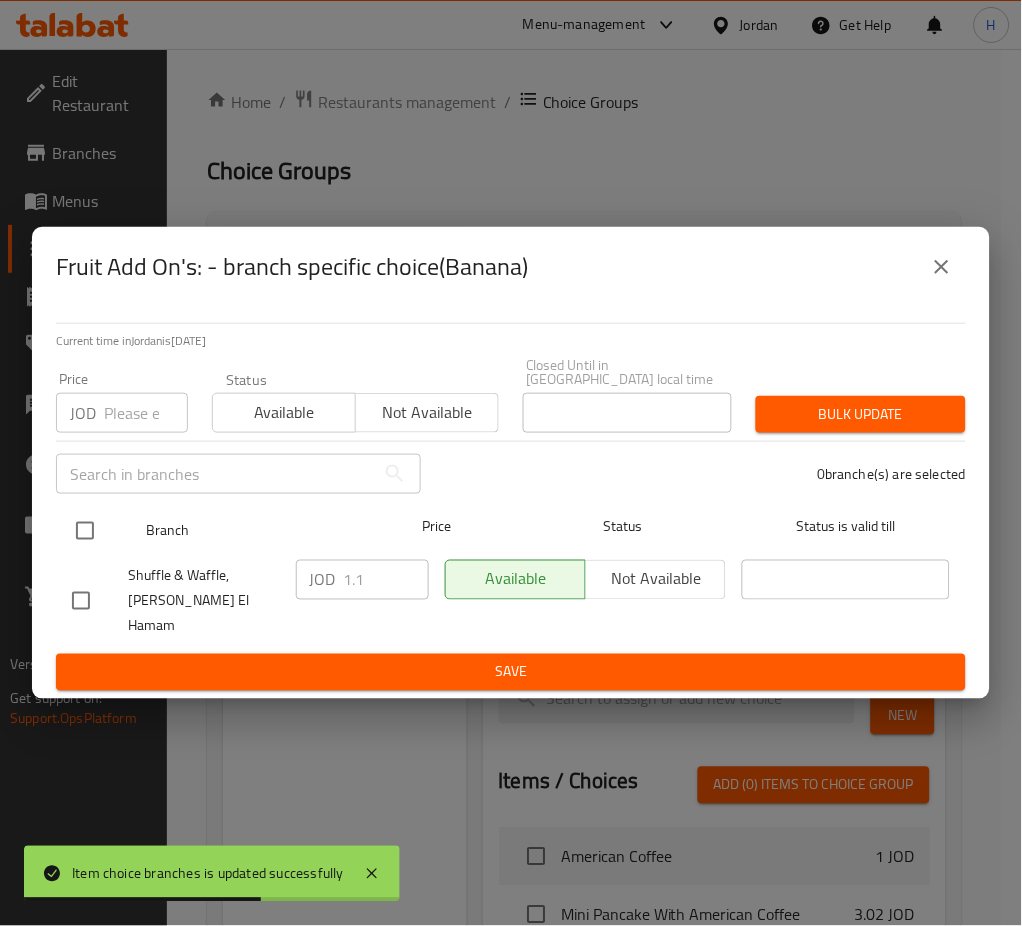 click at bounding box center (85, 531) 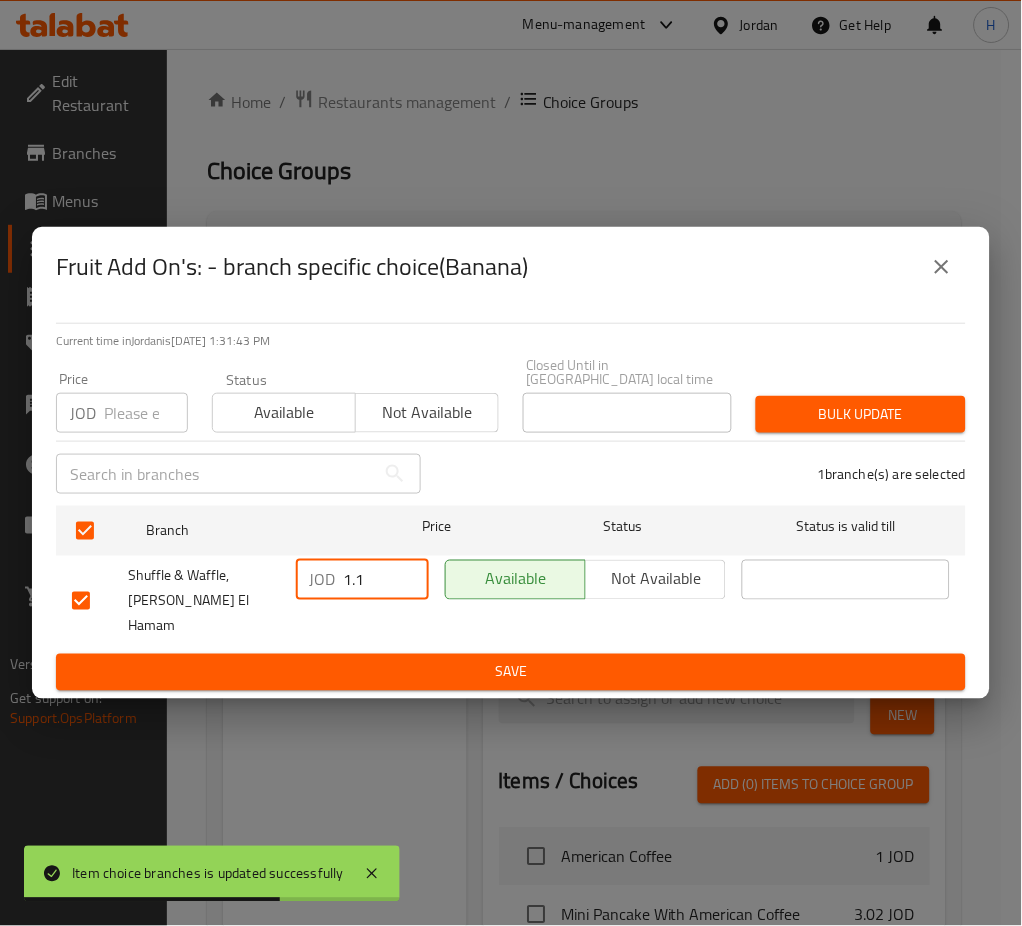 drag, startPoint x: 363, startPoint y: 587, endPoint x: 377, endPoint y: 587, distance: 14 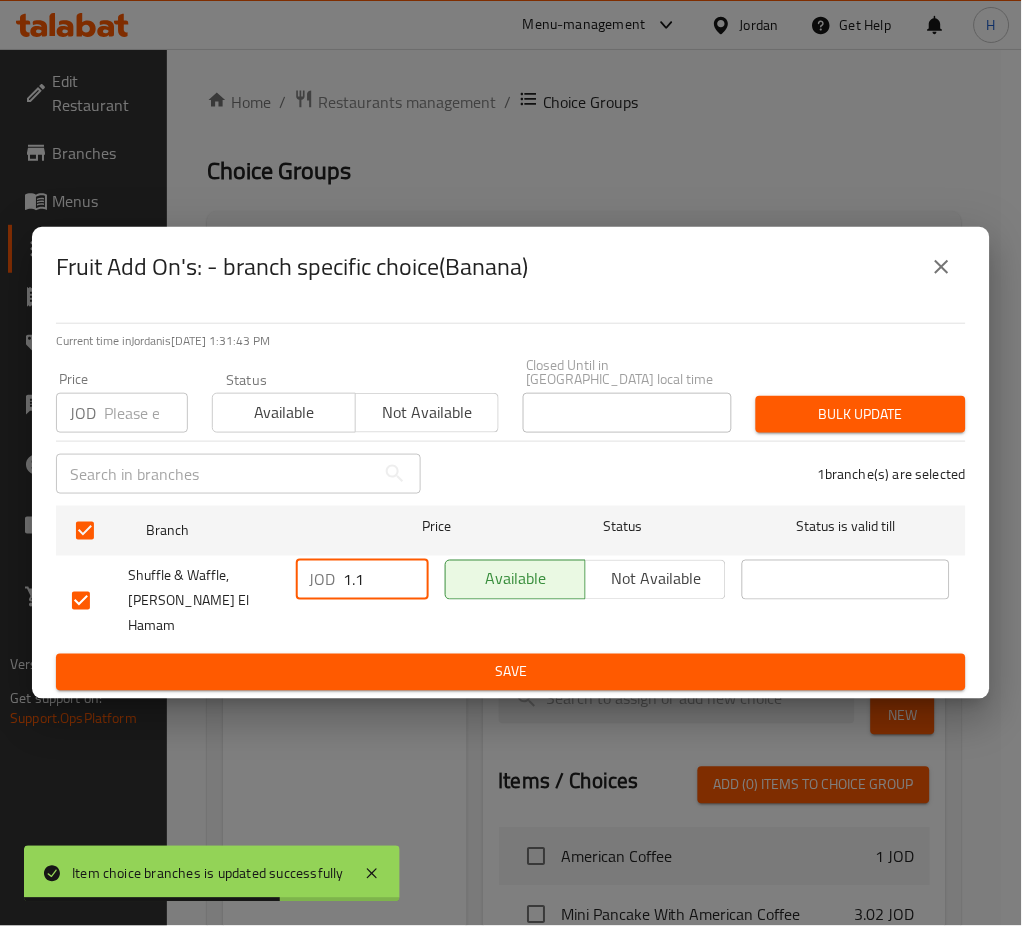 click on "1.1" at bounding box center (386, 580) 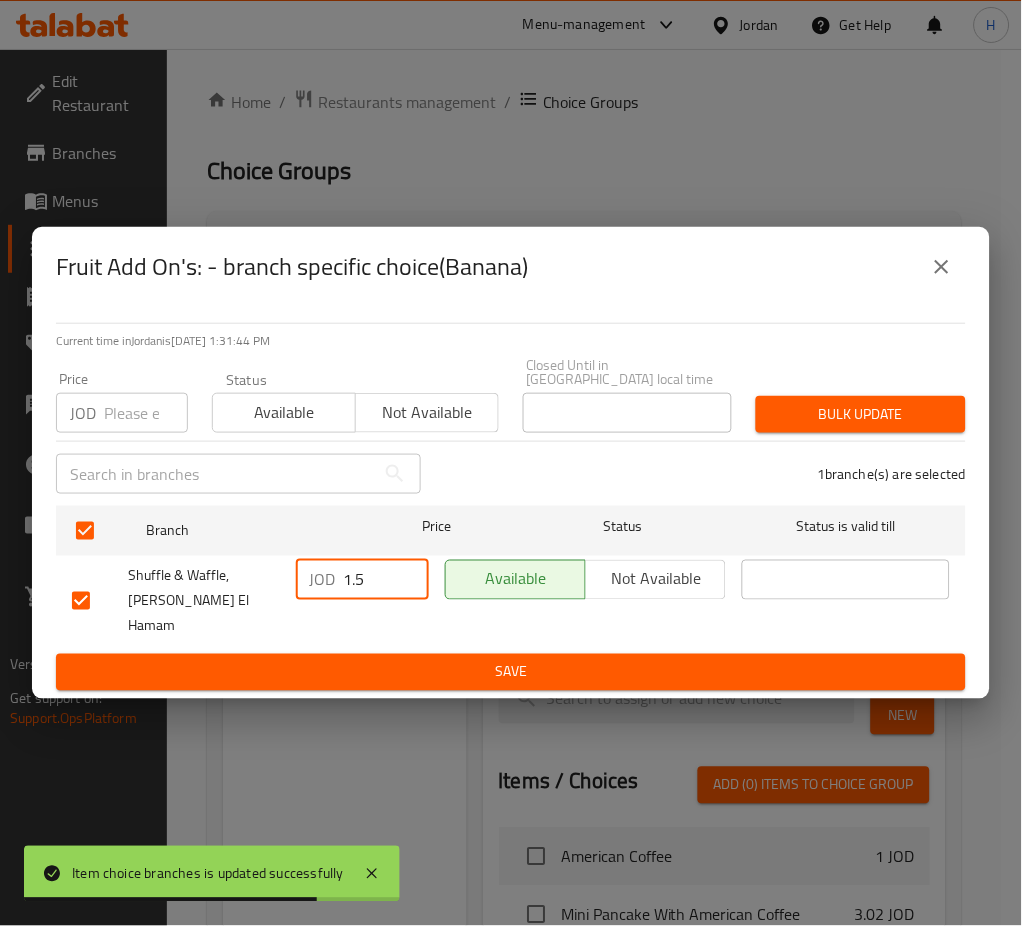 click on "Save" at bounding box center [511, 672] 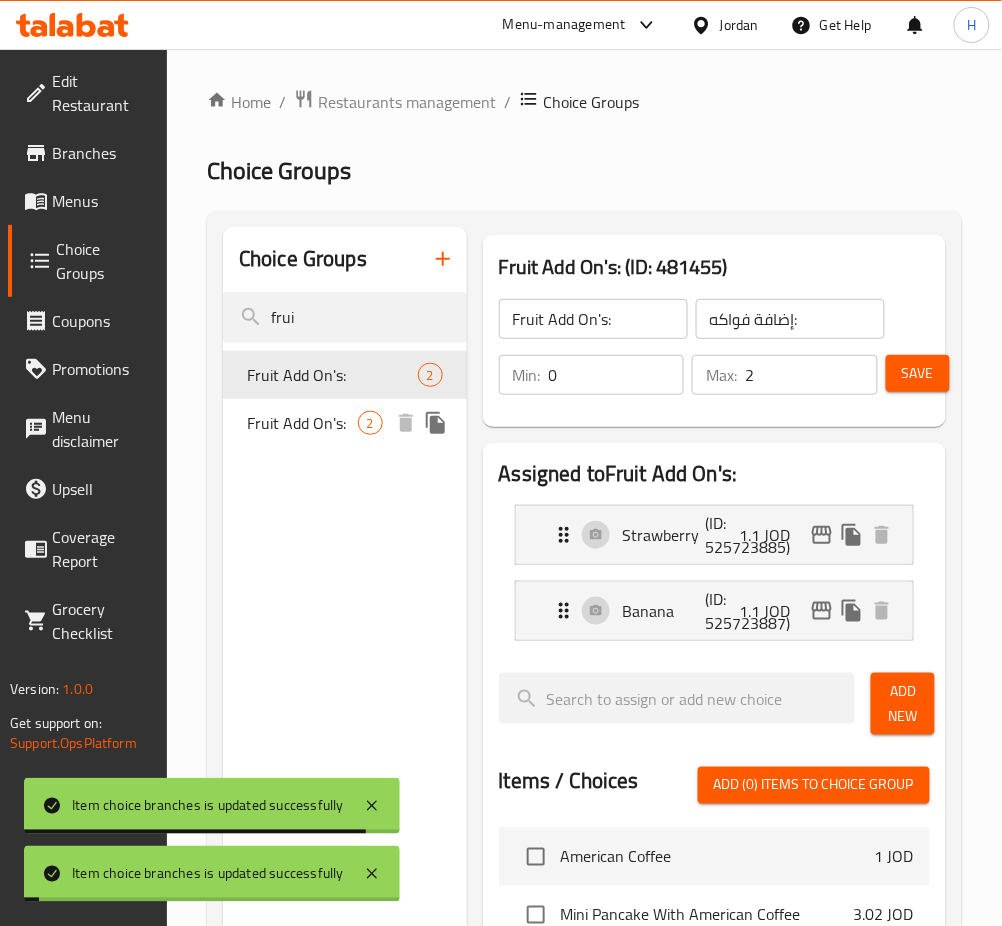 click on "Fruit Add On's:" at bounding box center (302, 423) 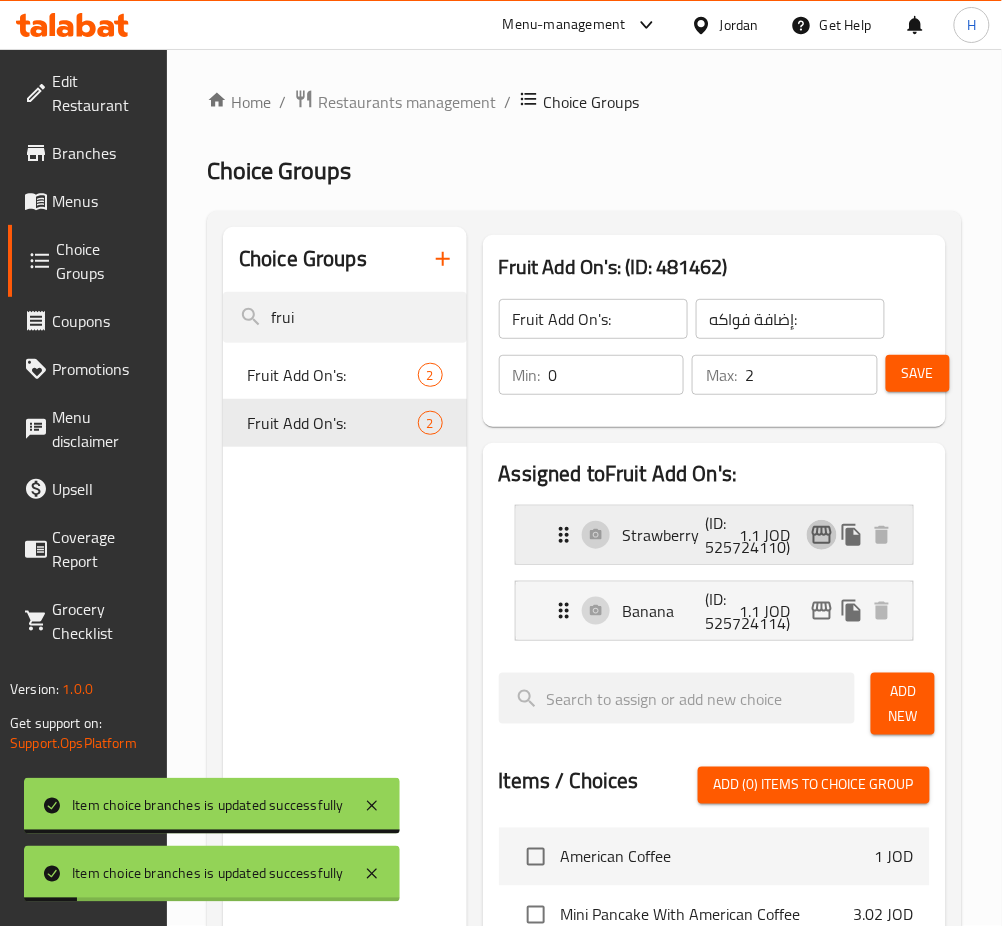 click 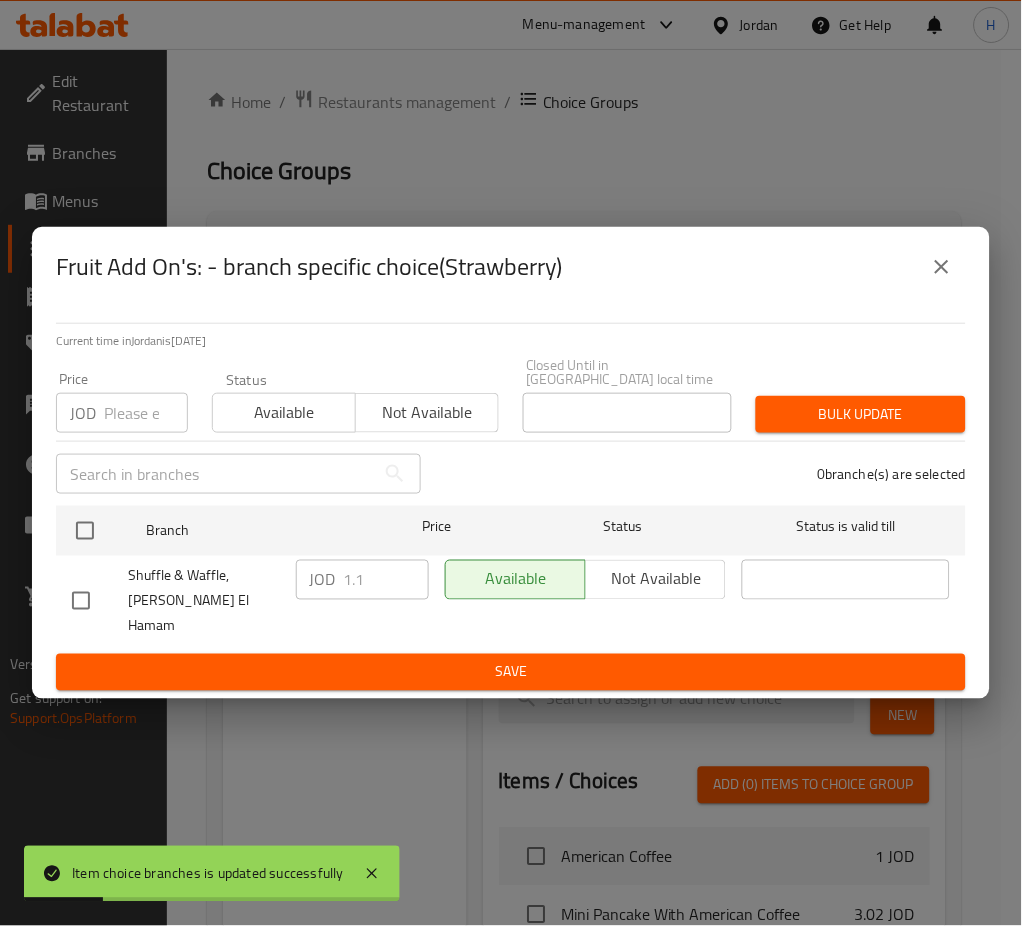 drag, startPoint x: 84, startPoint y: 536, endPoint x: 409, endPoint y: 574, distance: 327.214 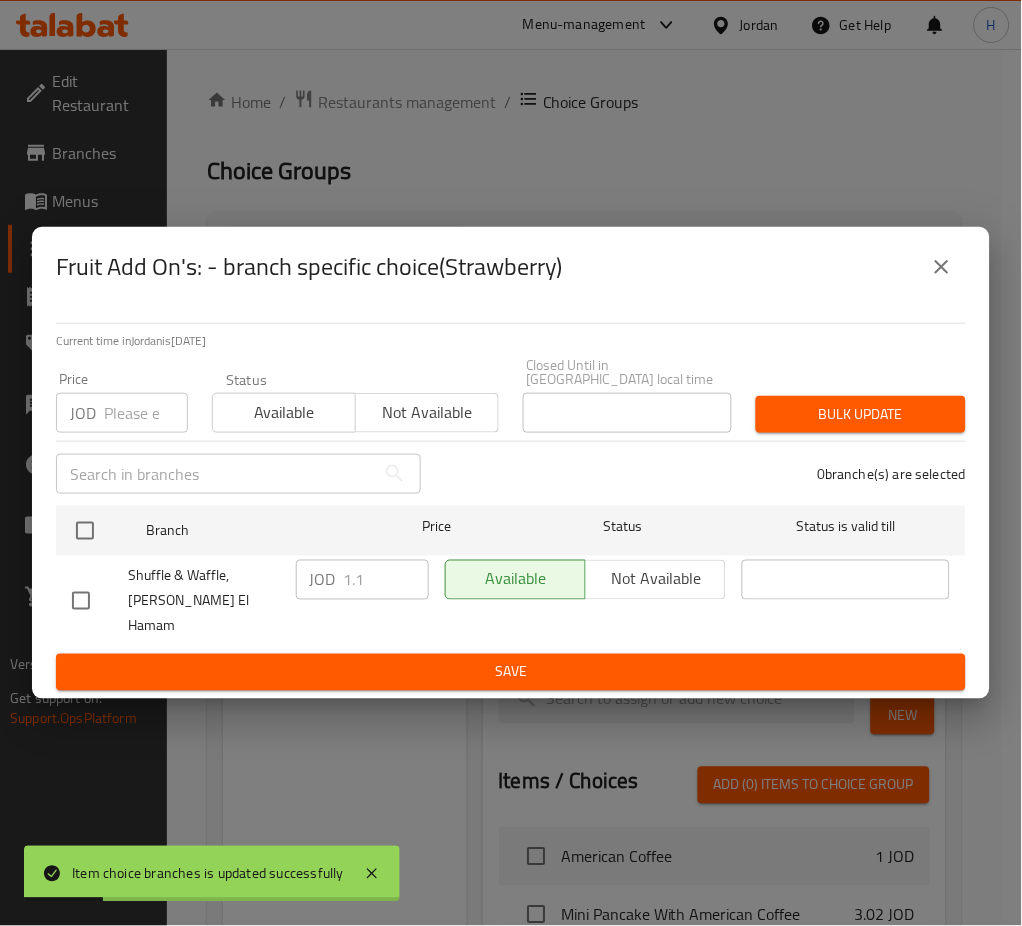 click at bounding box center [85, 531] 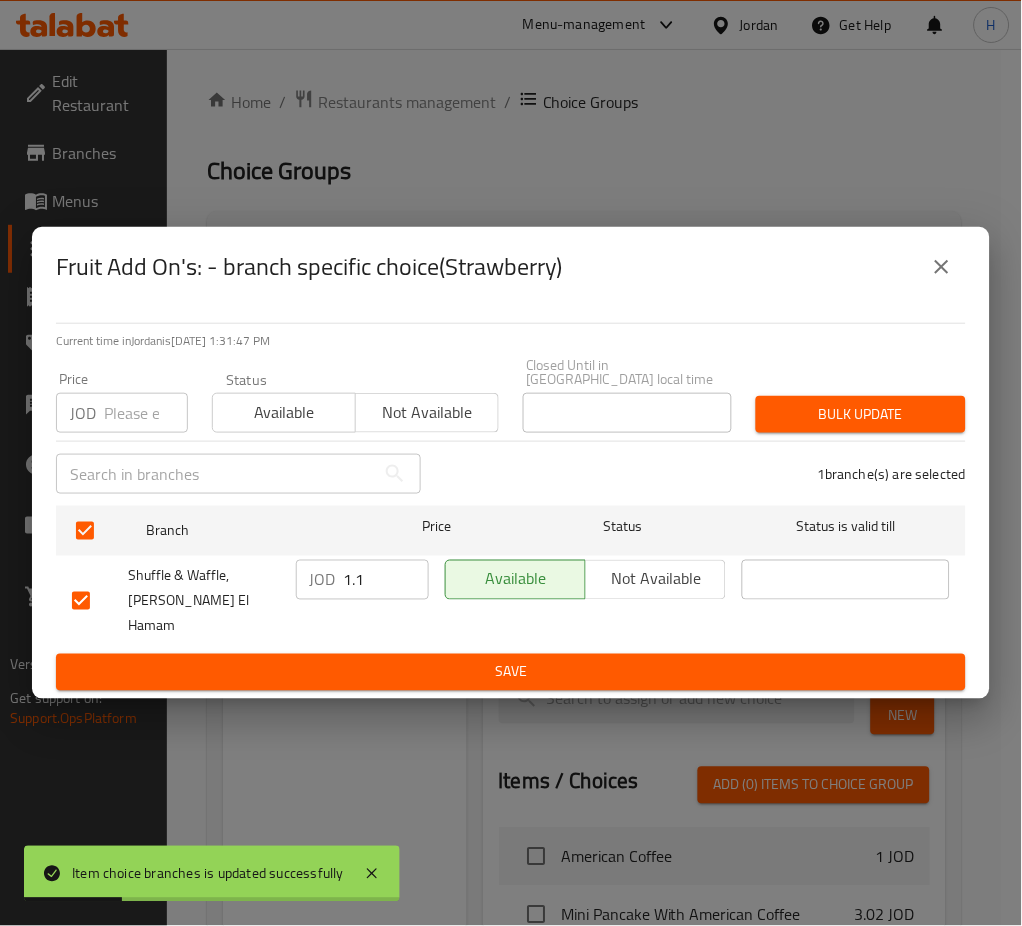 click on "1.1" at bounding box center (386, 580) 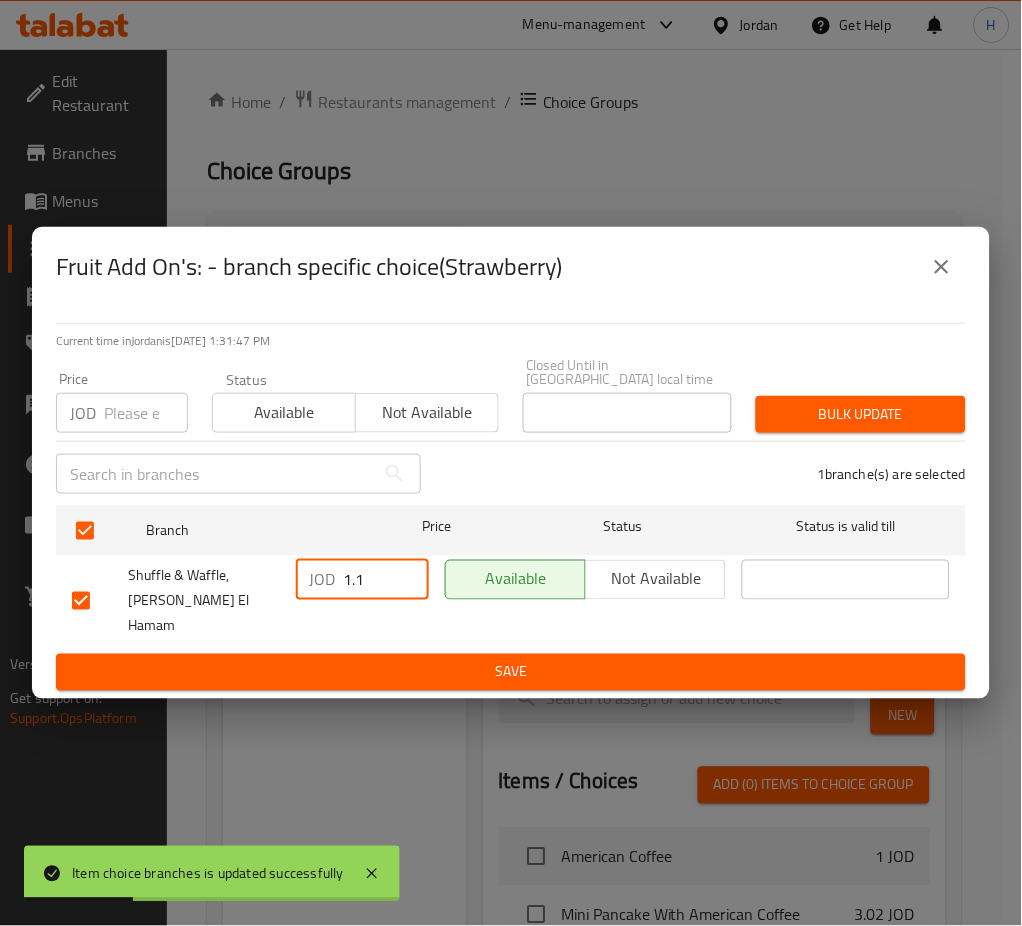paste on "5" 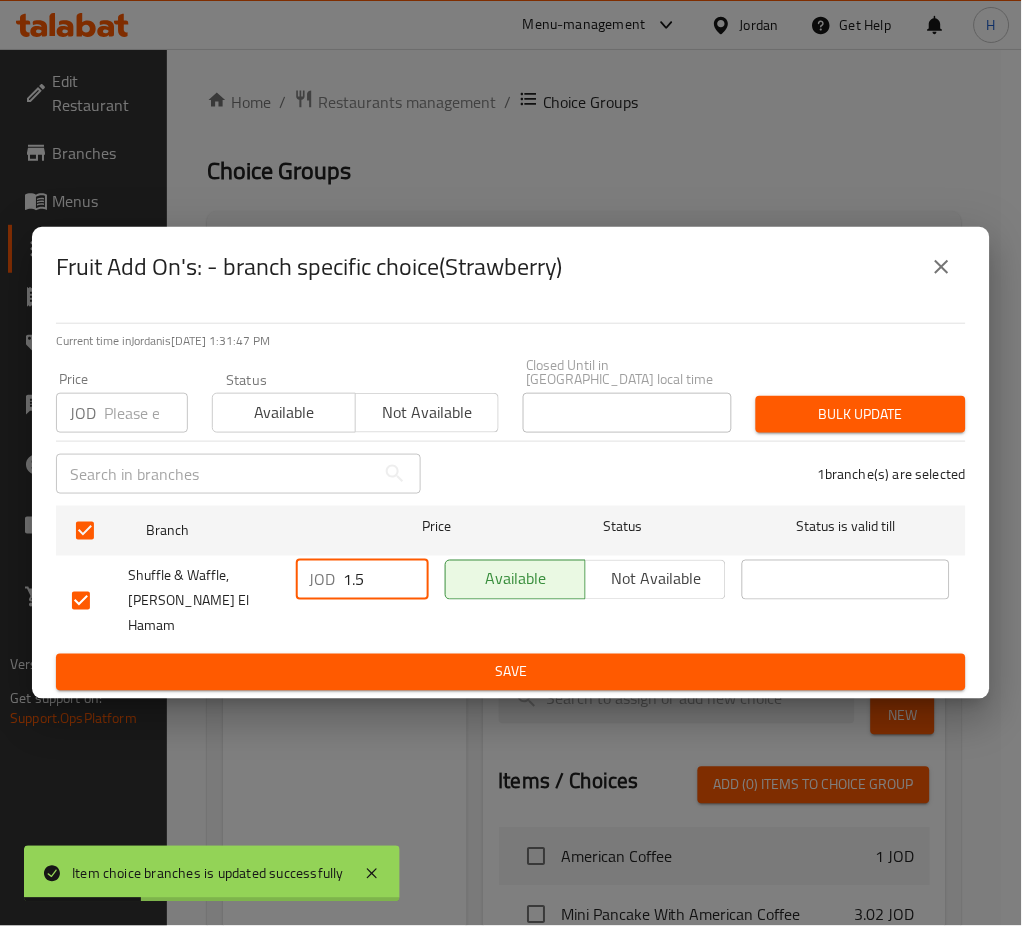 click on "Save" at bounding box center [511, 672] 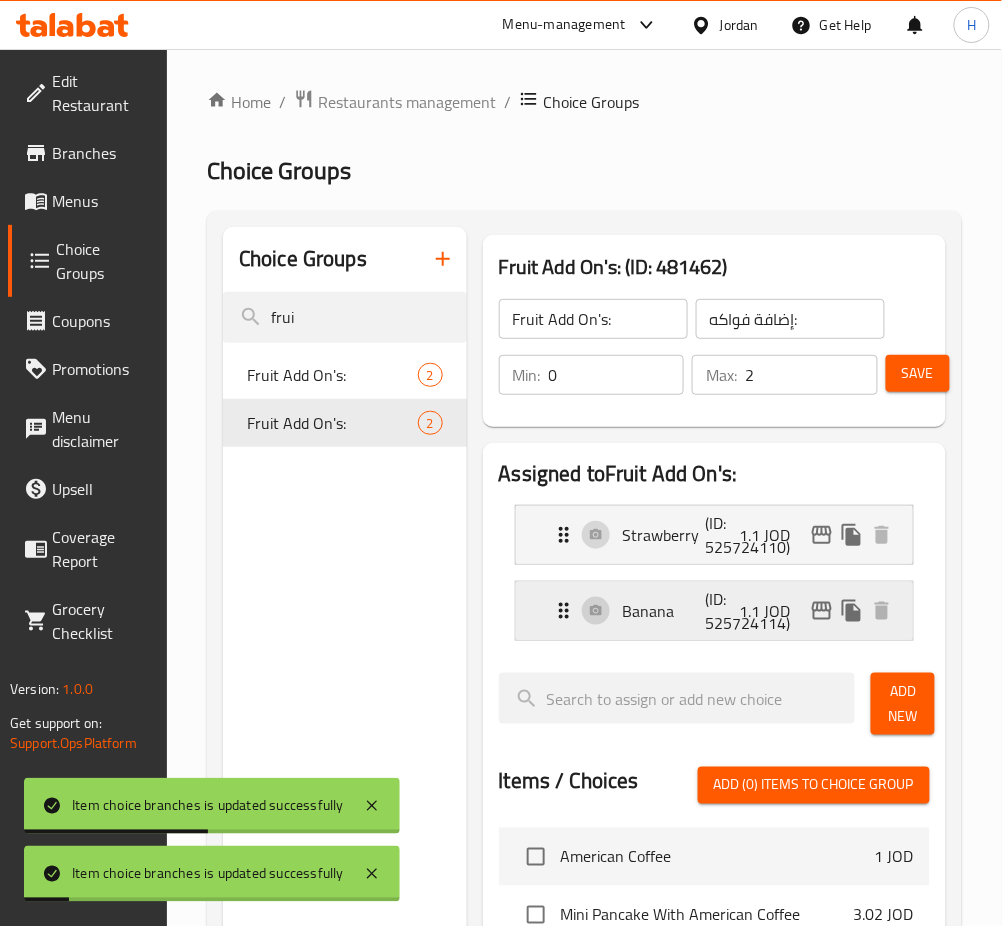 click 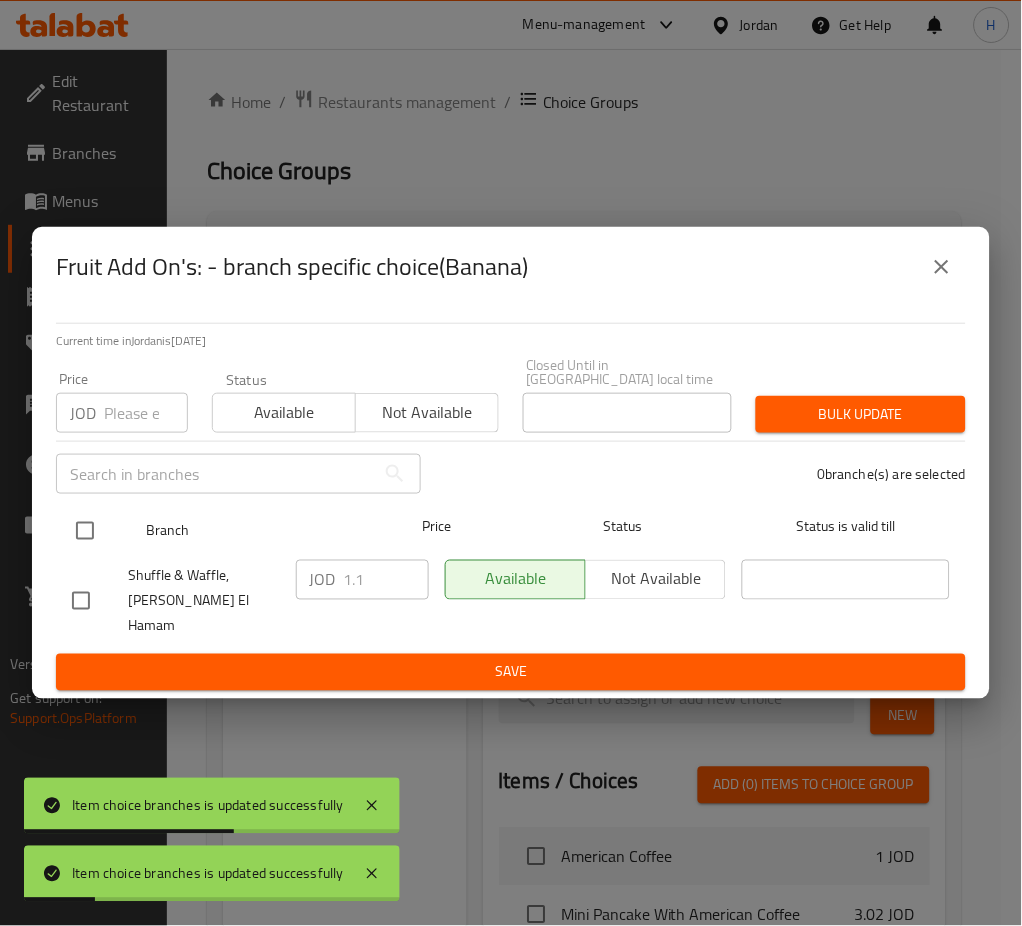drag, startPoint x: 64, startPoint y: 532, endPoint x: 288, endPoint y: 580, distance: 229.08514 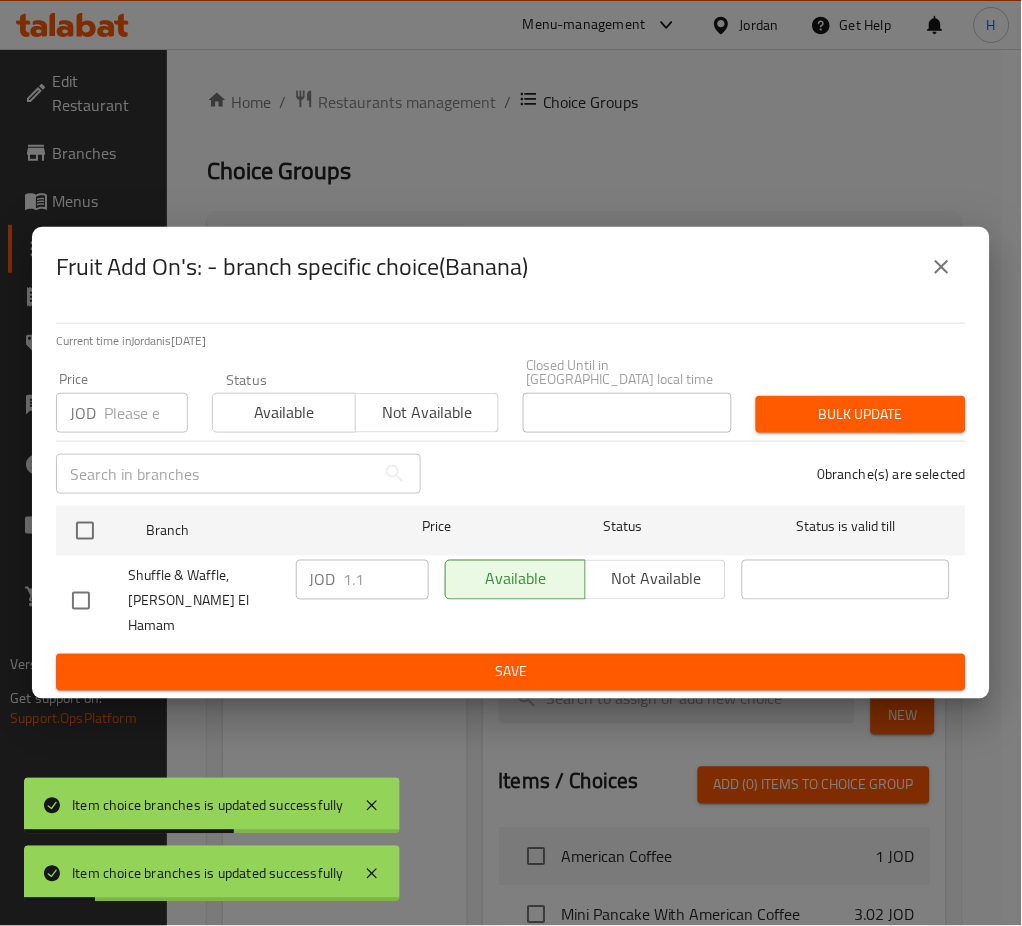click at bounding box center [85, 531] 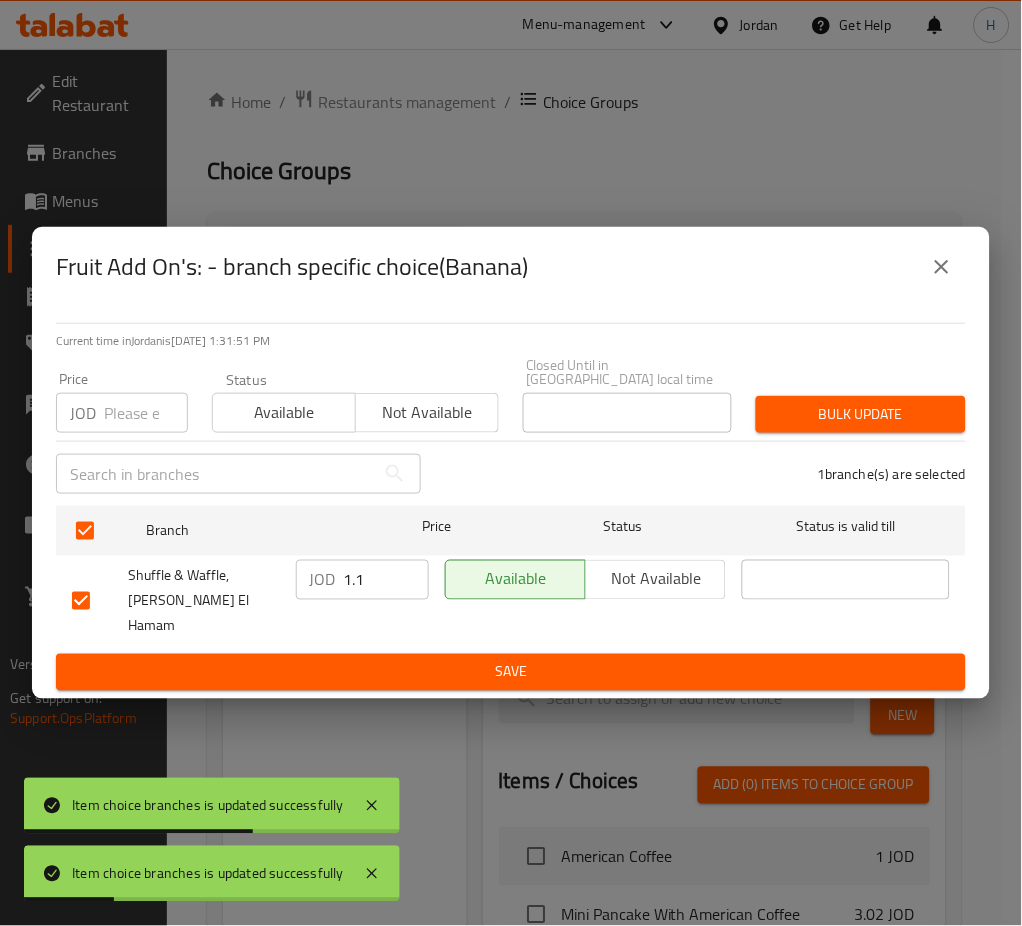 click on "1.1" at bounding box center (386, 580) 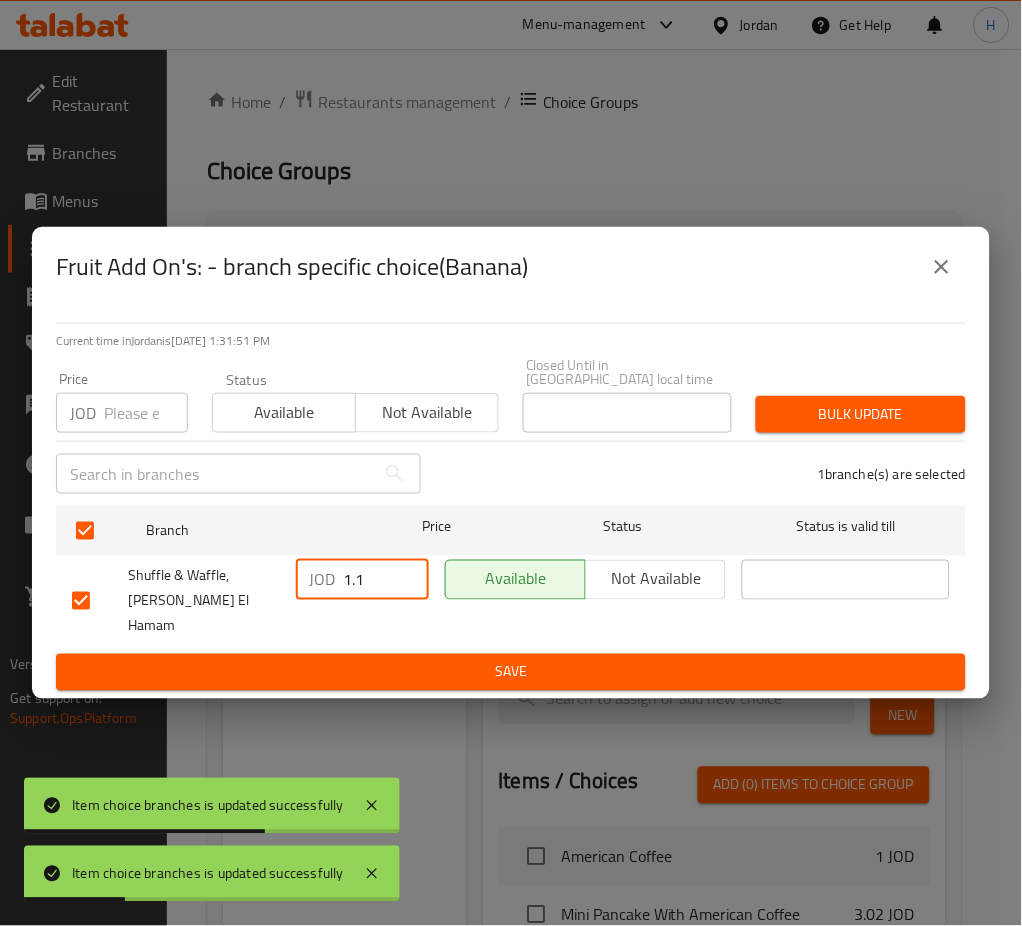 paste on "5" 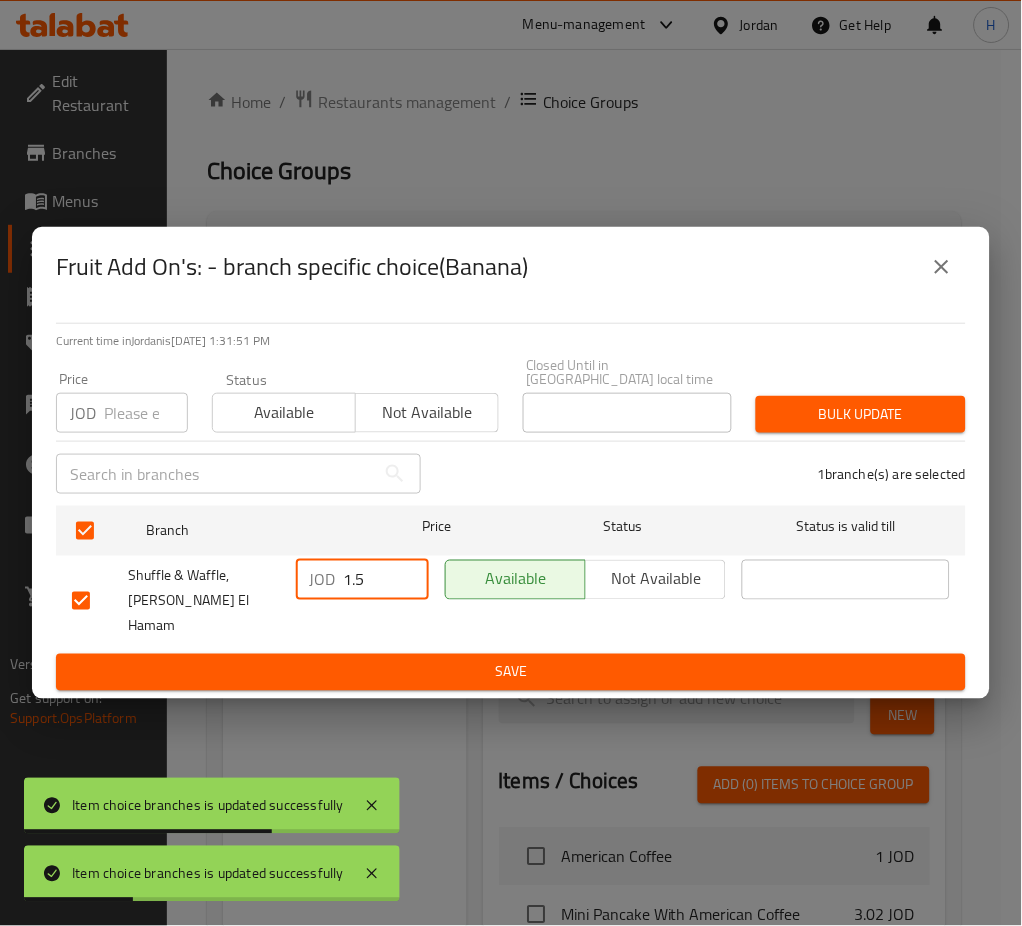 click on "Save" at bounding box center (511, 672) 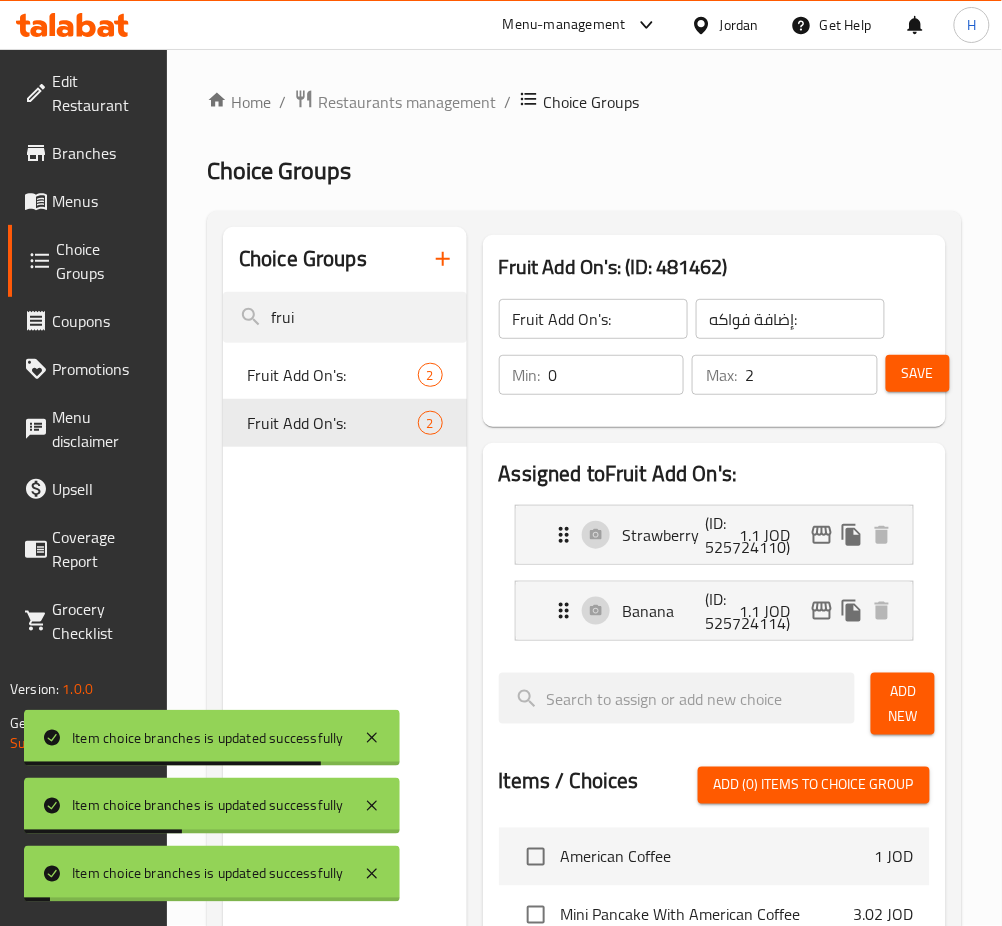 drag, startPoint x: 404, startPoint y: 656, endPoint x: 358, endPoint y: 437, distance: 223.77892 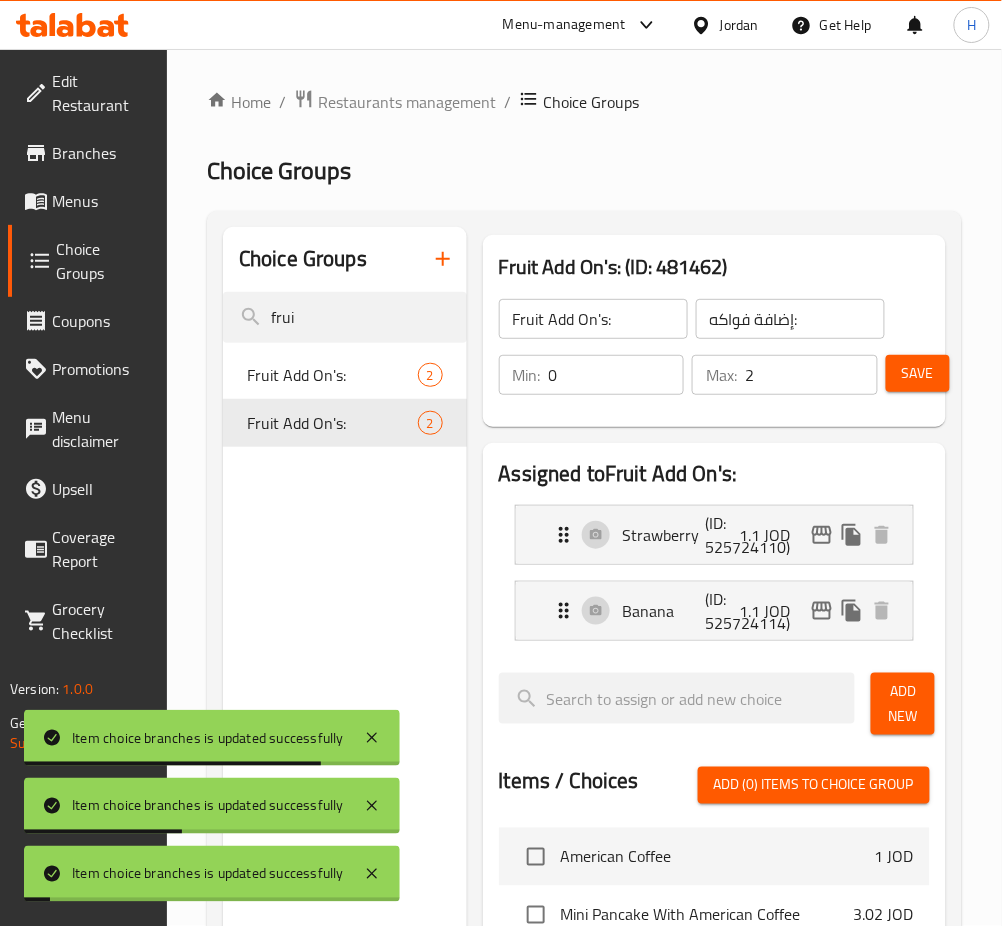 click on "Choice Groups frui Fruit Add On's: 2  Fruit Add On's:  2" at bounding box center (345, 883) 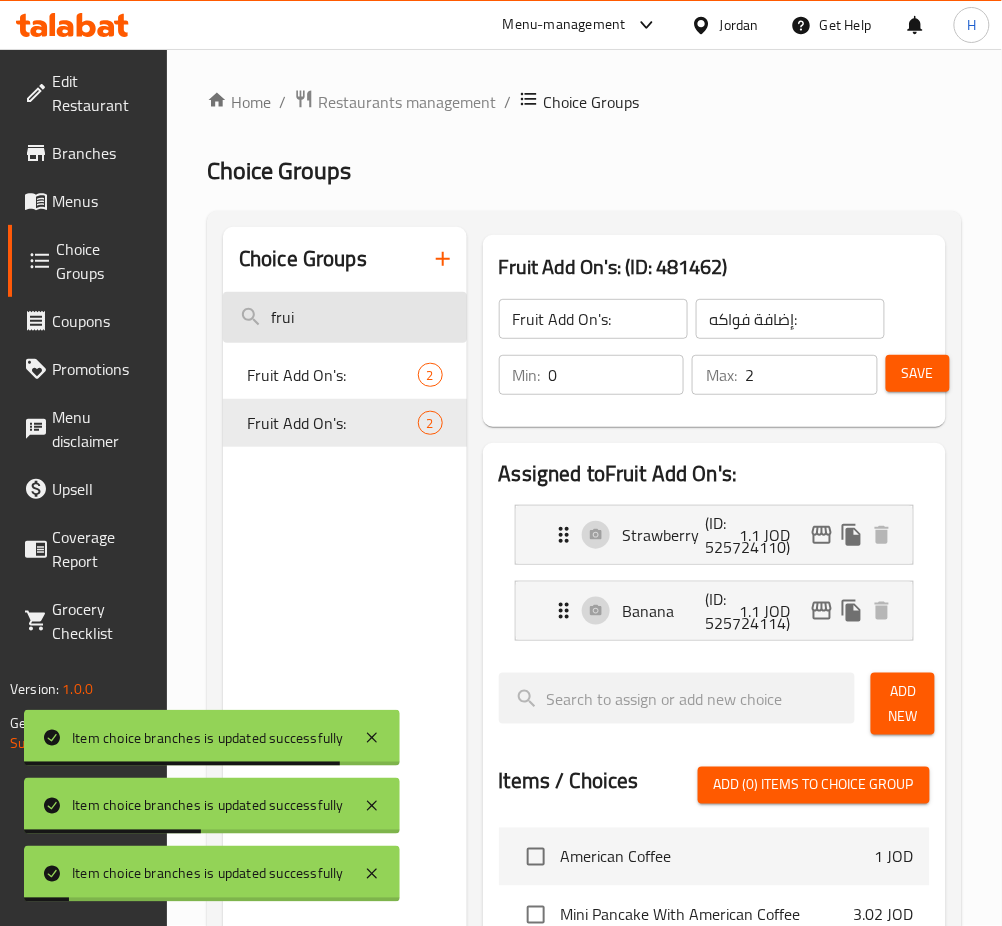 click on "frui" at bounding box center (345, 317) 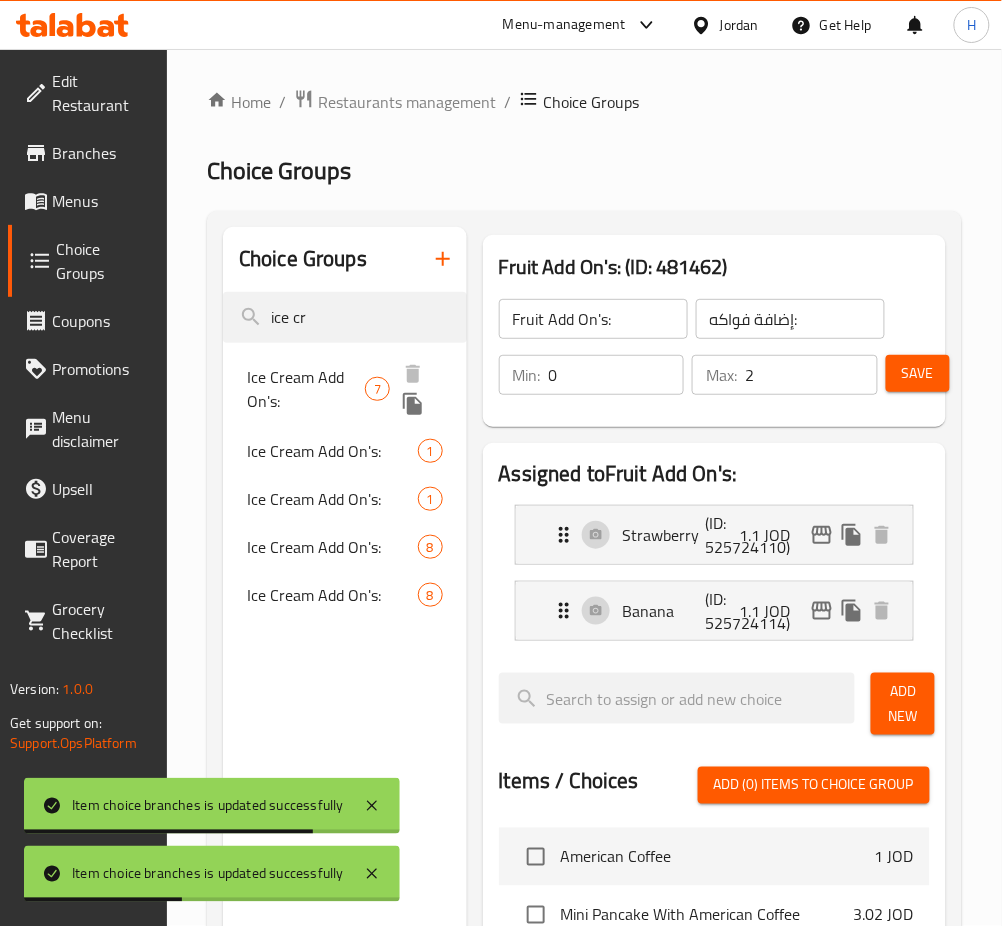 click on "Ice Cream Add On's:" at bounding box center (306, 389) 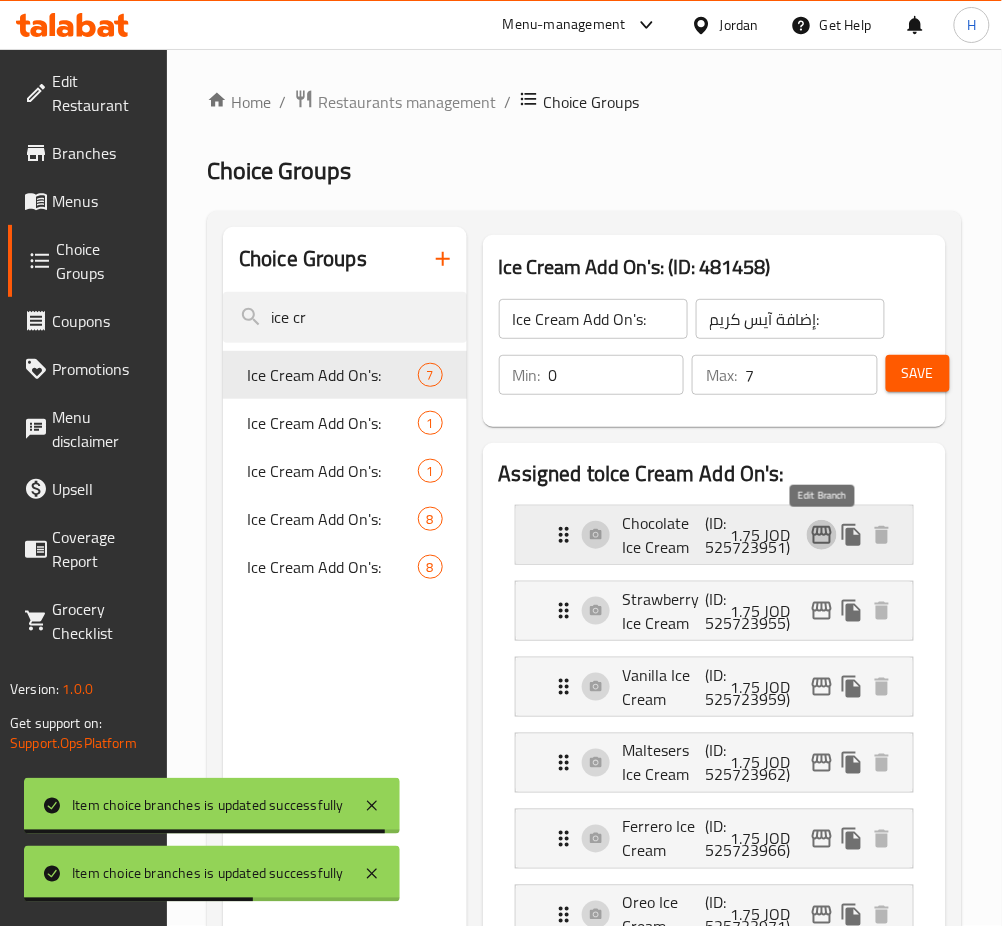 click 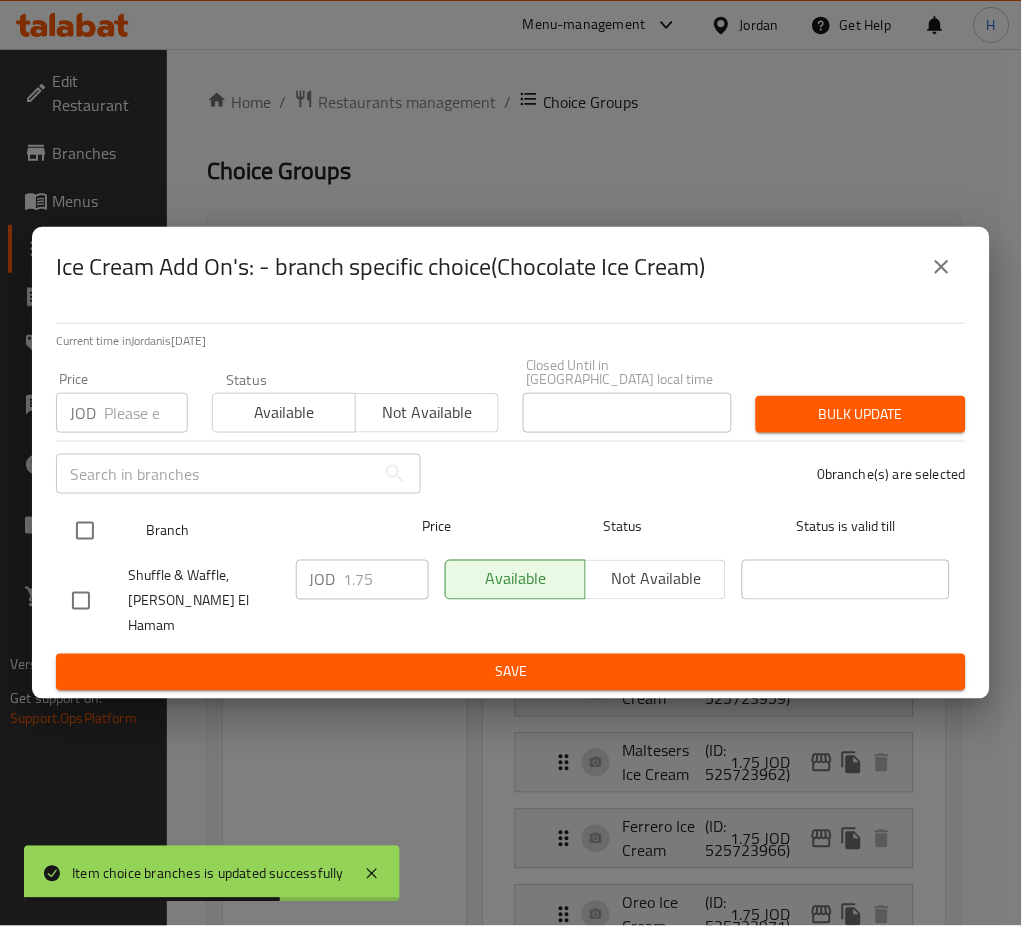 click at bounding box center [85, 531] 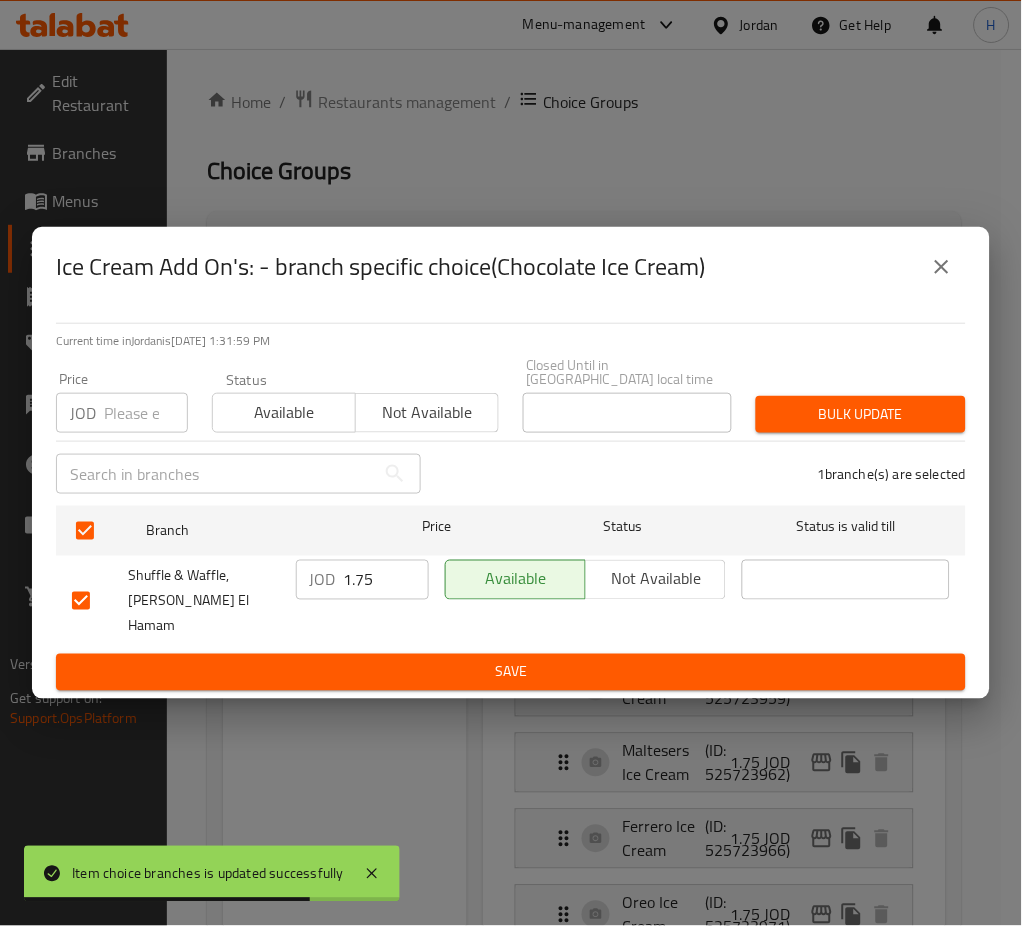 click on "1.75" at bounding box center (386, 580) 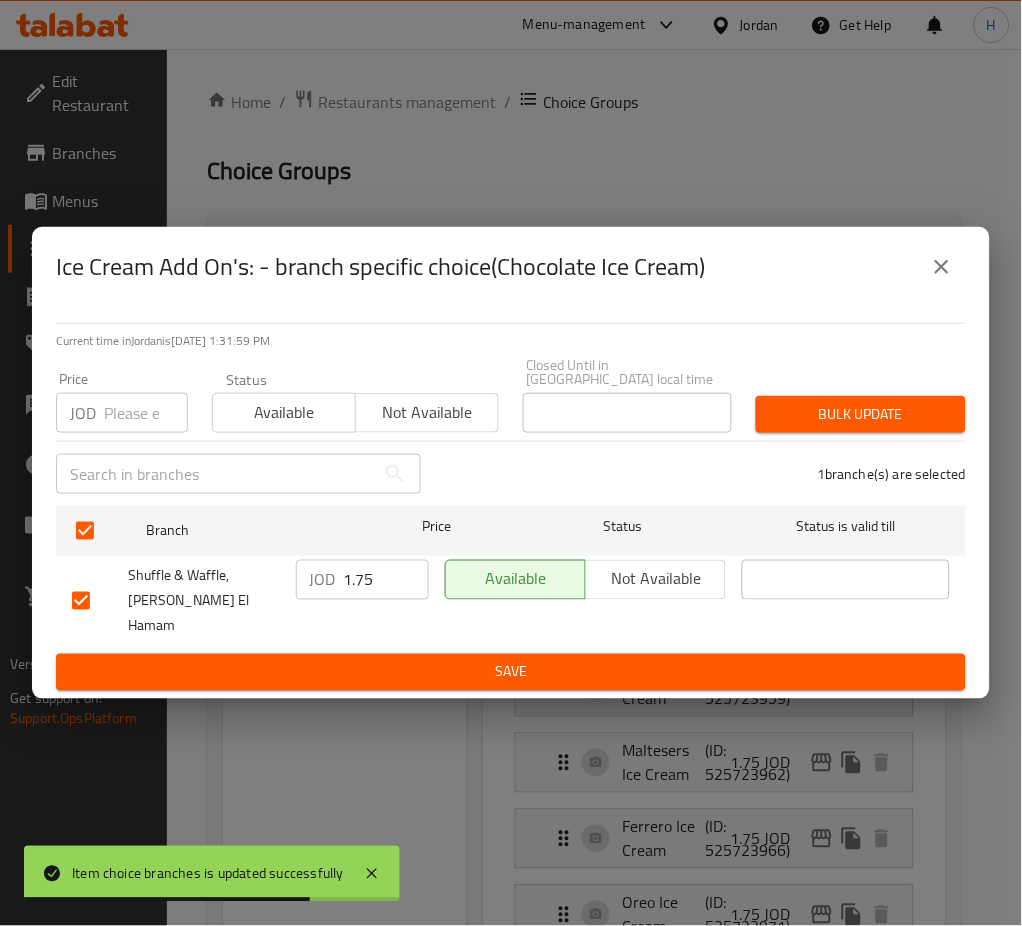 paste on "2" 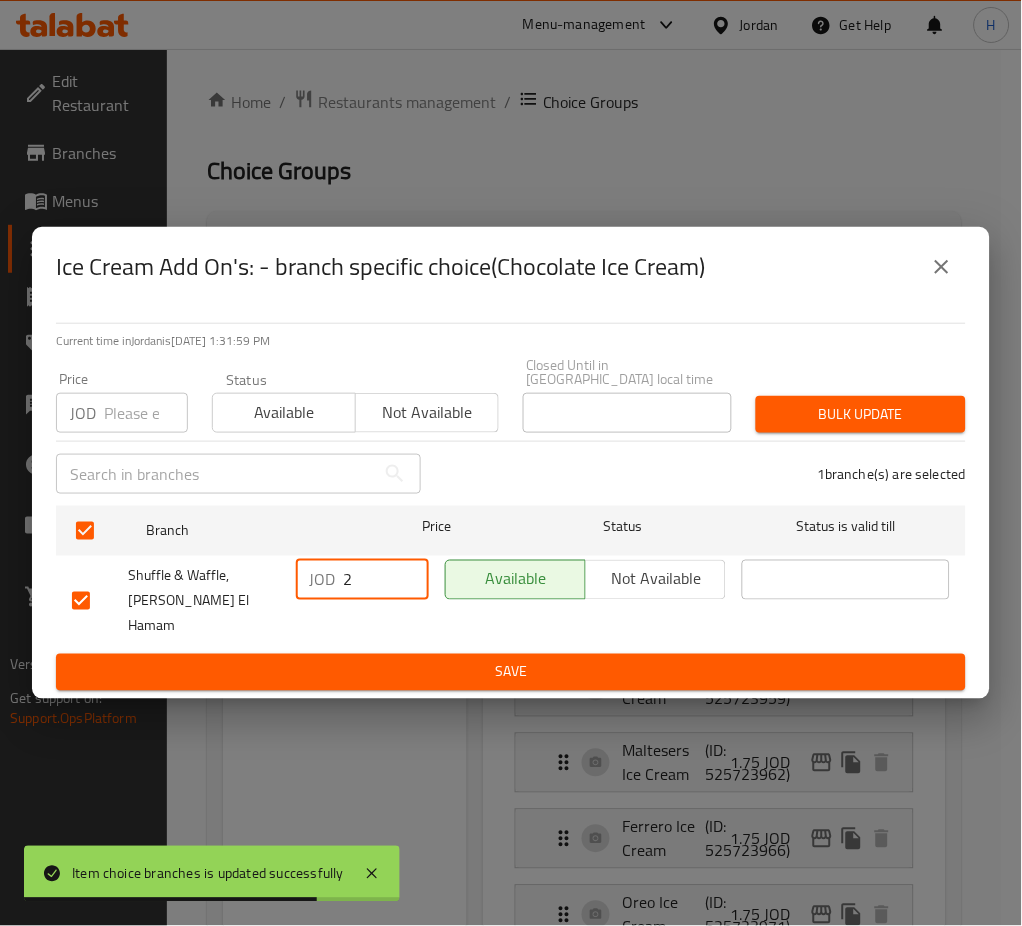 drag, startPoint x: 425, startPoint y: 653, endPoint x: 548, endPoint y: 710, distance: 135.56548 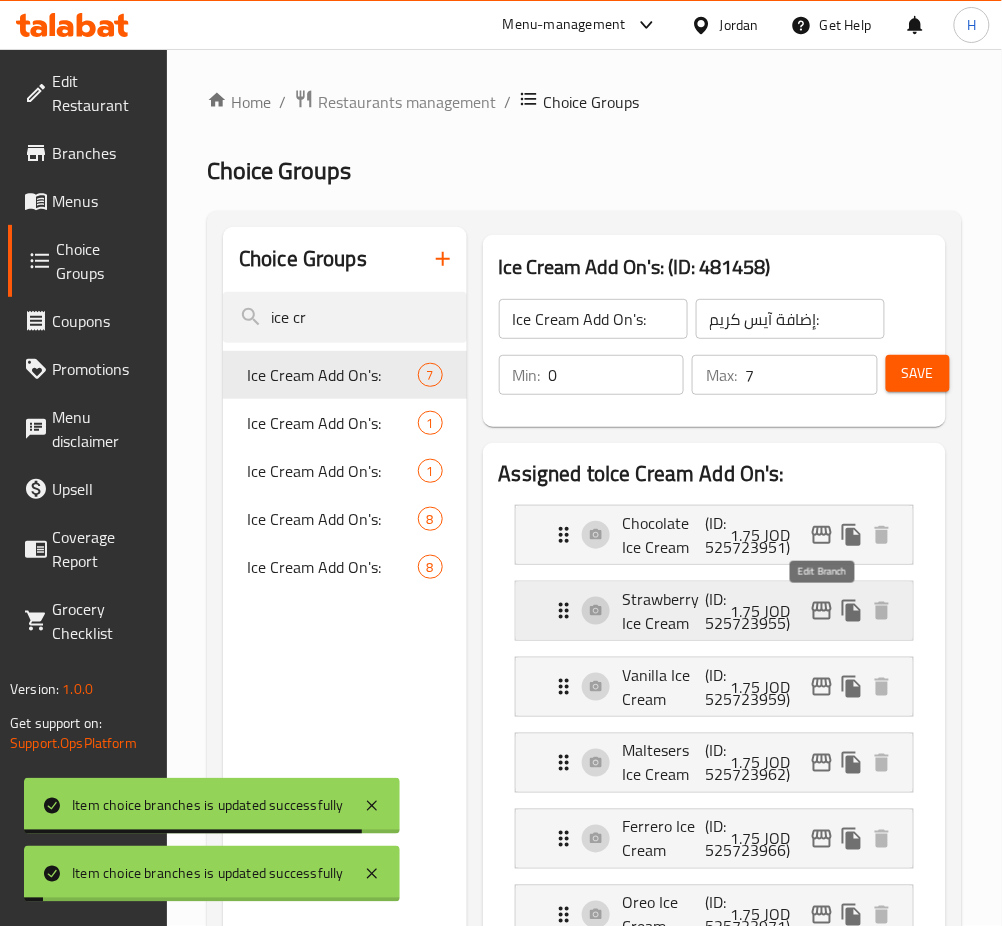 click 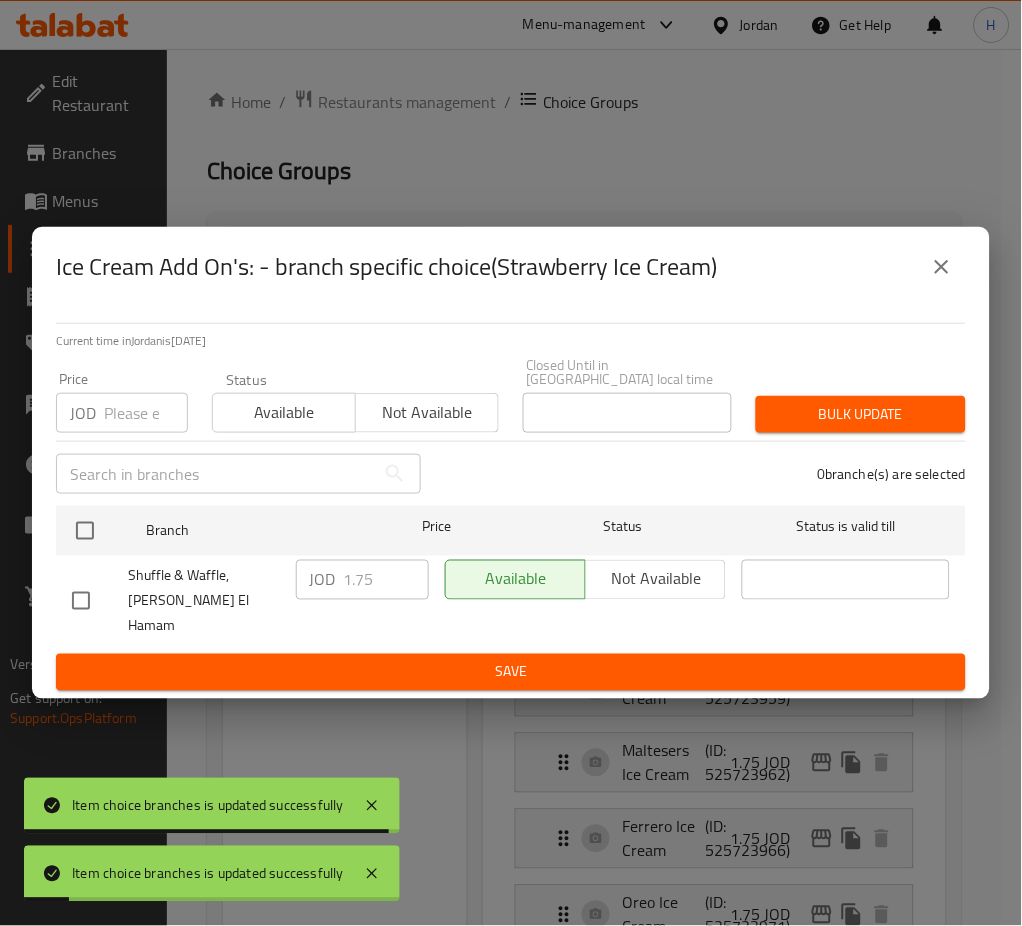 click at bounding box center [85, 531] 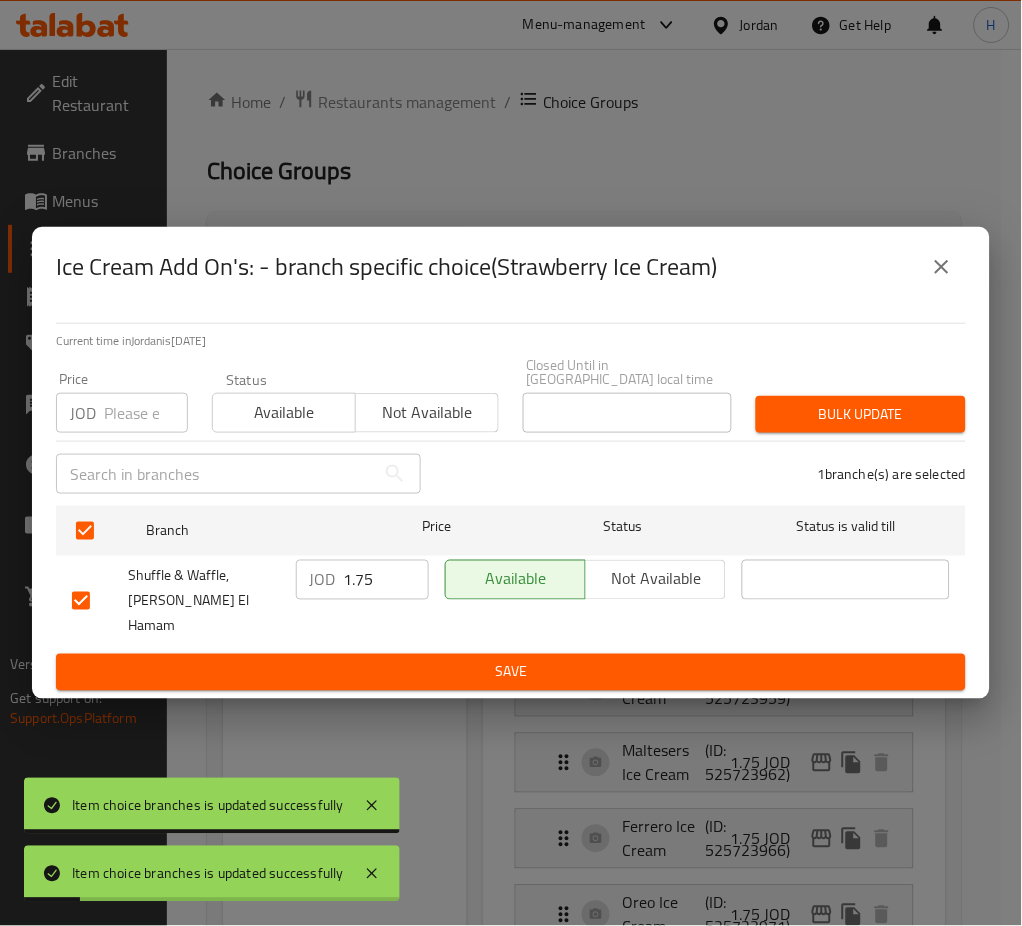 click on "1.75" at bounding box center [386, 580] 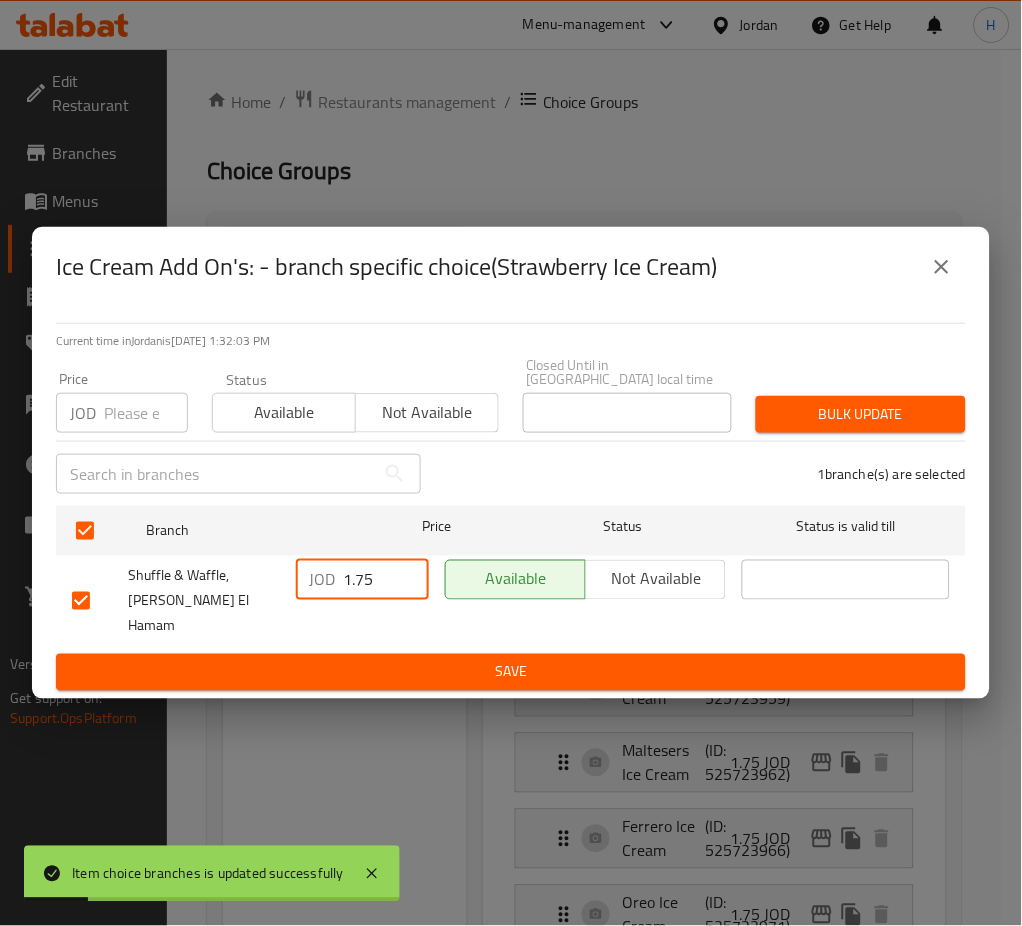 paste on "2" 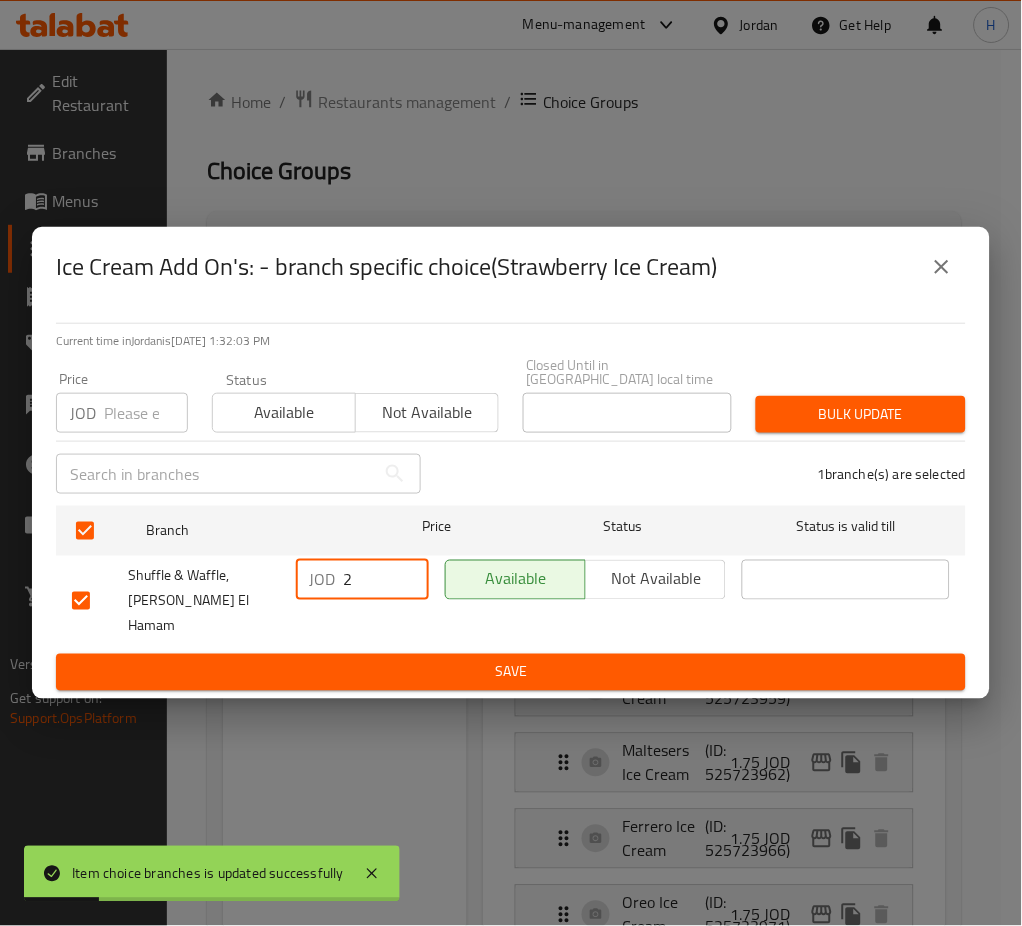 click on "Save" at bounding box center (511, 672) 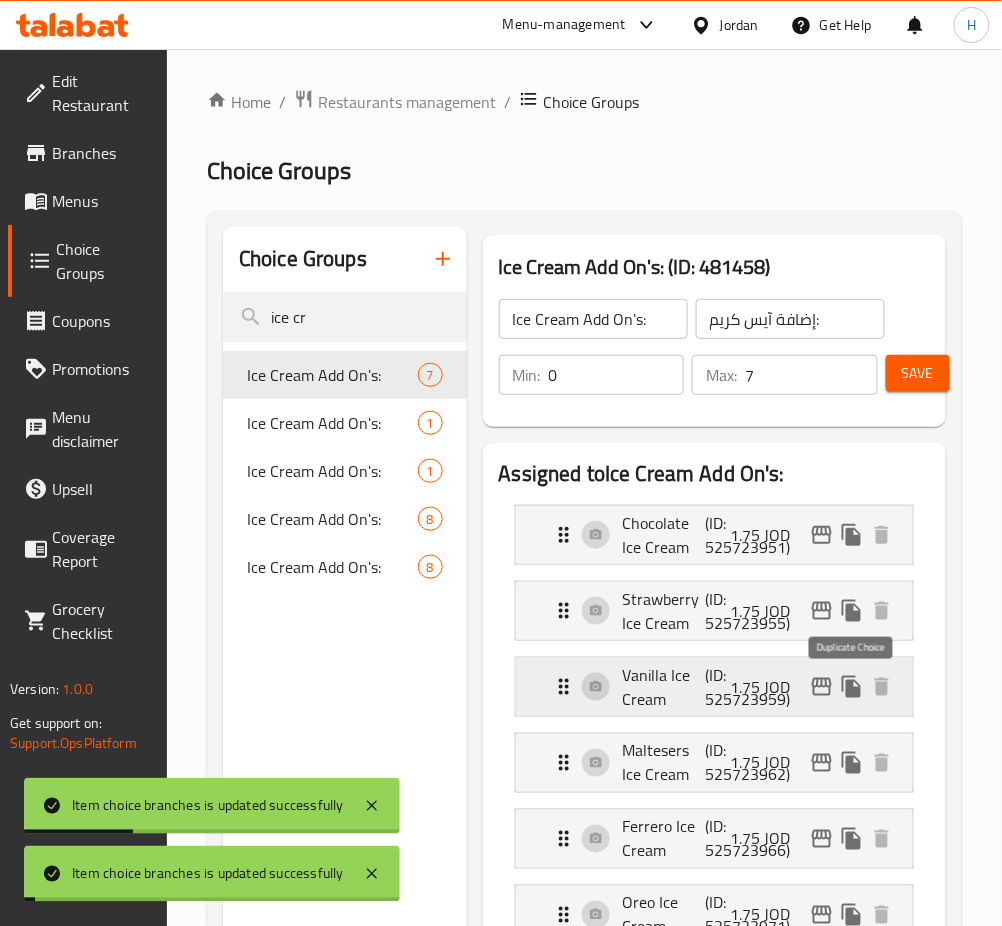 click 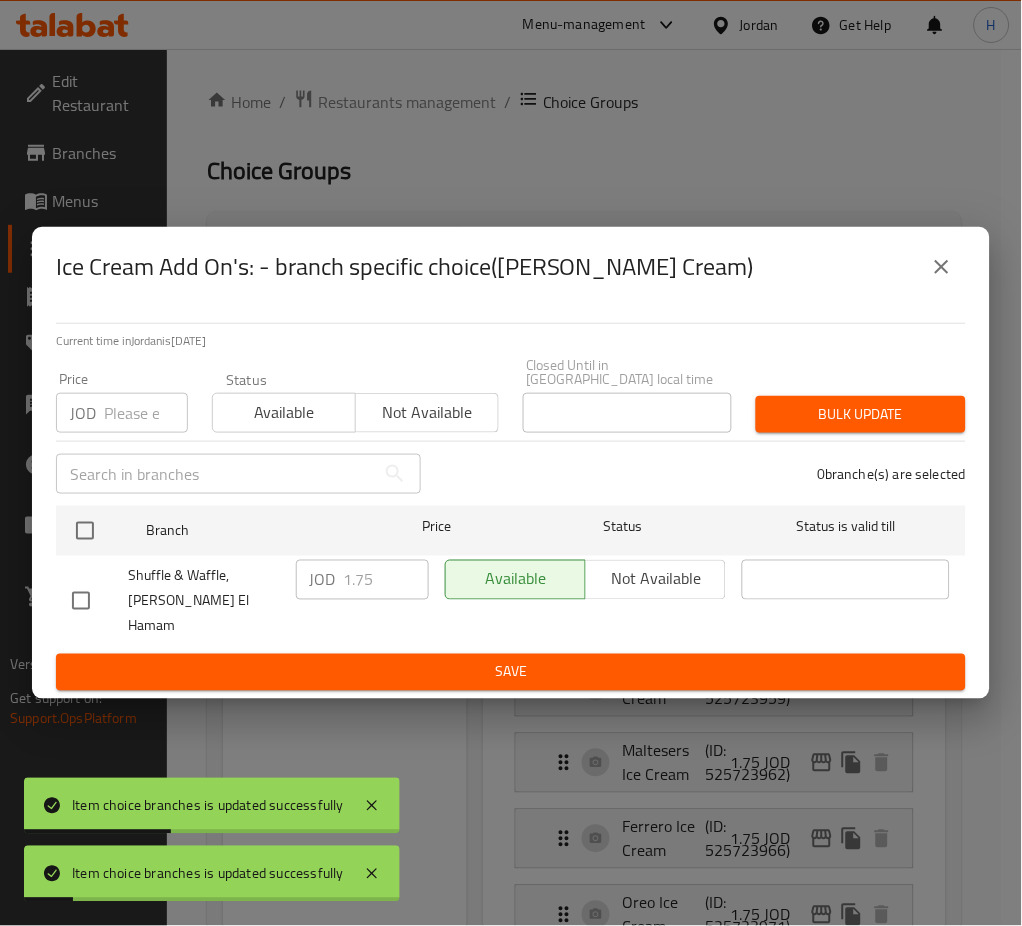 click at bounding box center (85, 531) 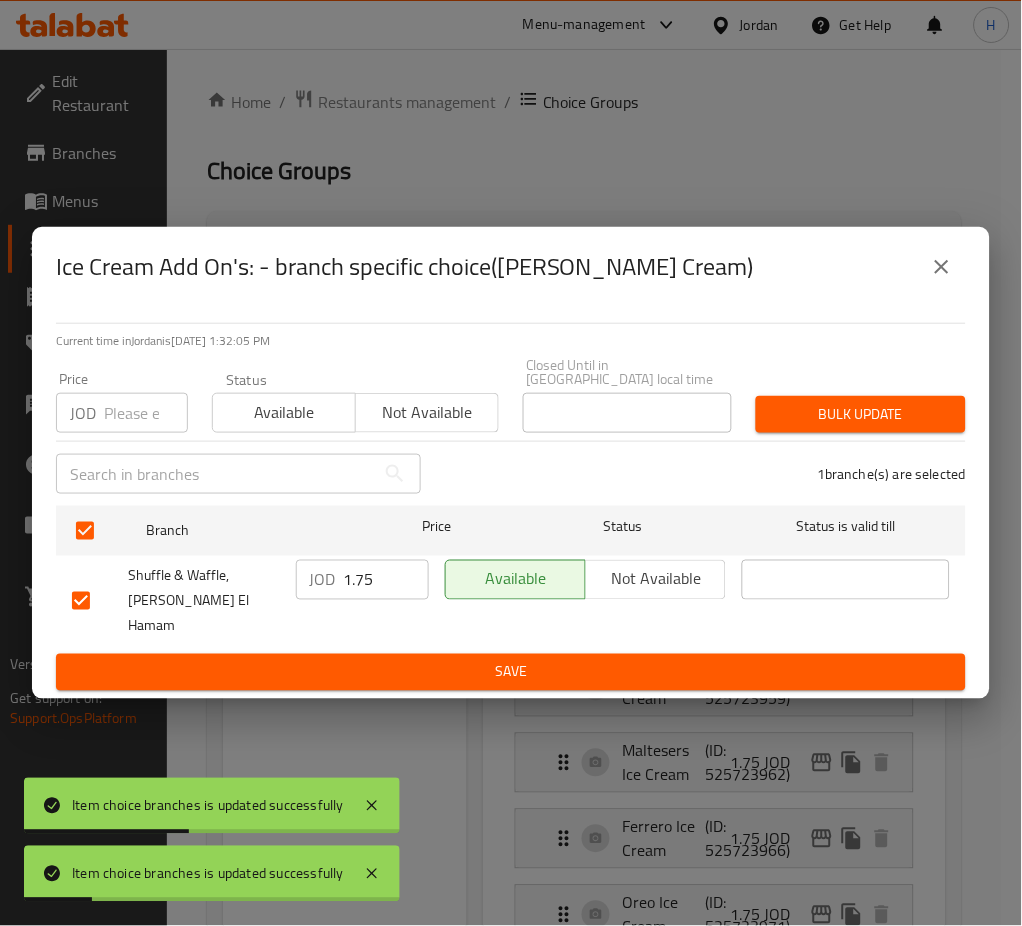 click on "1.75" at bounding box center (386, 580) 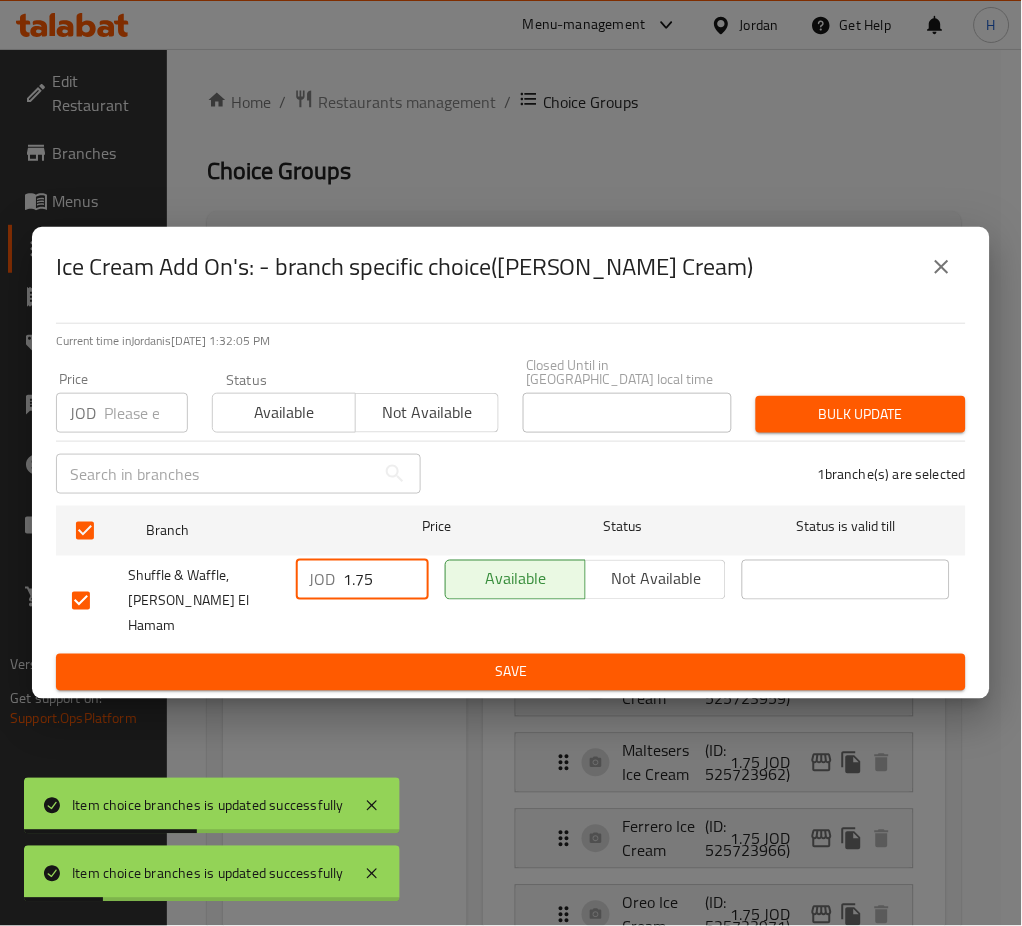 paste on "2" 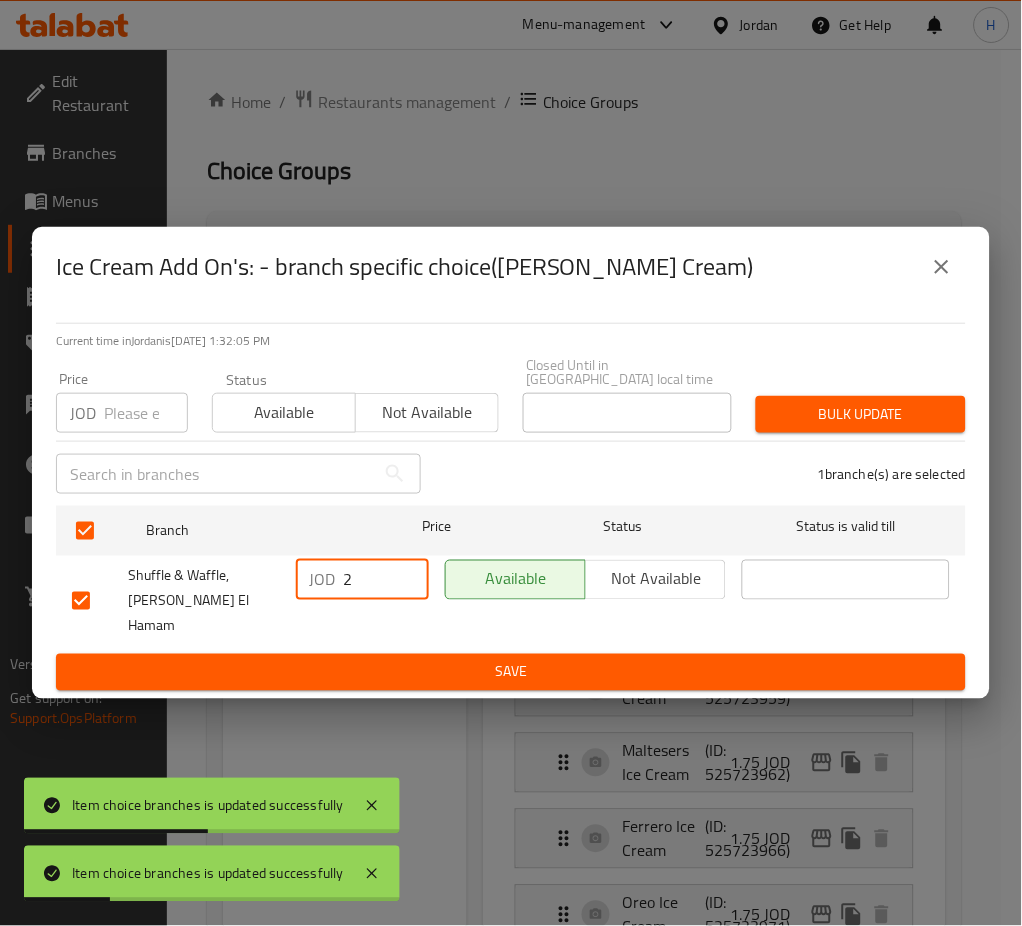 click on "Save" at bounding box center (511, 672) 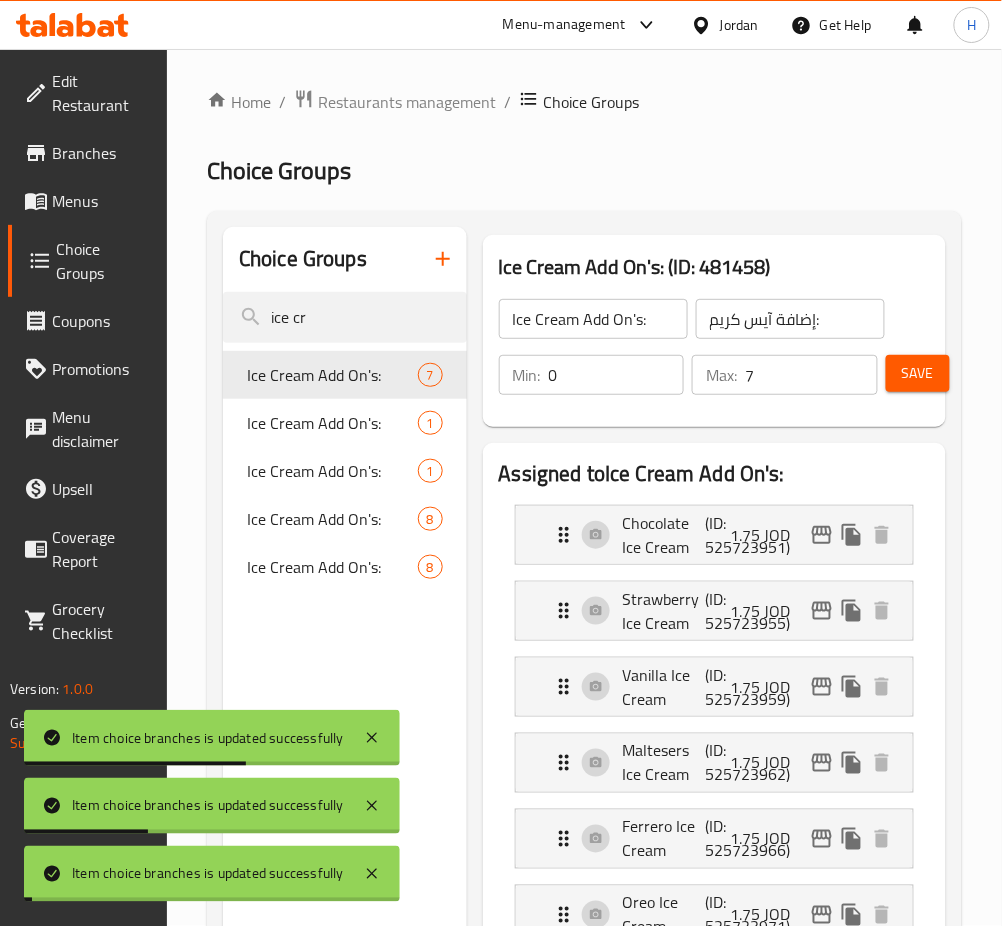 scroll, scrollTop: 266, scrollLeft: 0, axis: vertical 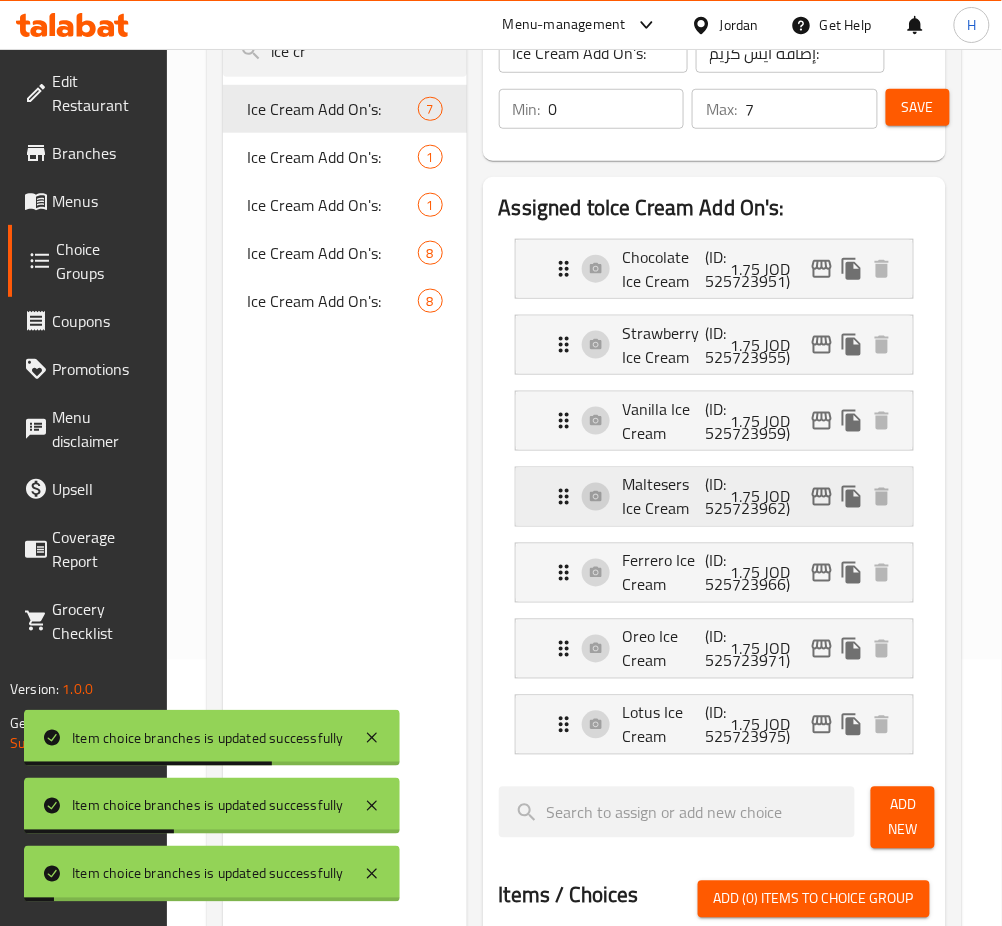 click 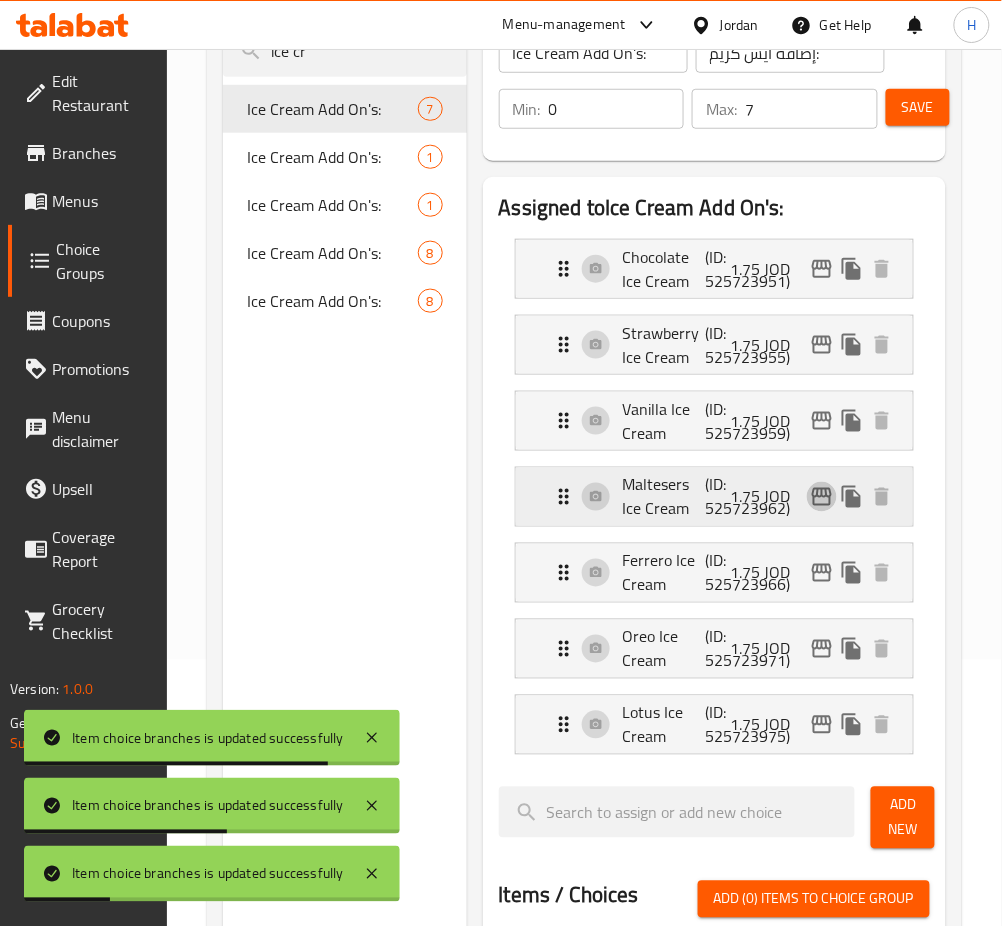 click 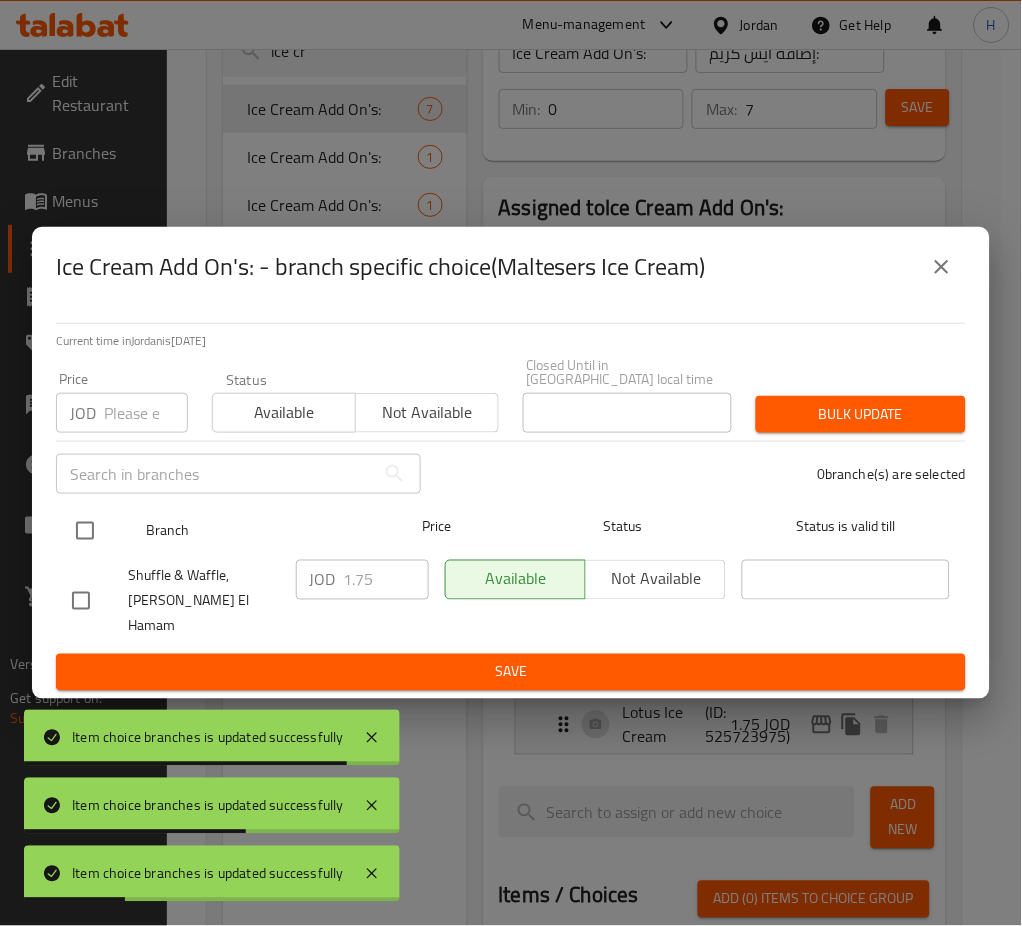 click at bounding box center [85, 531] 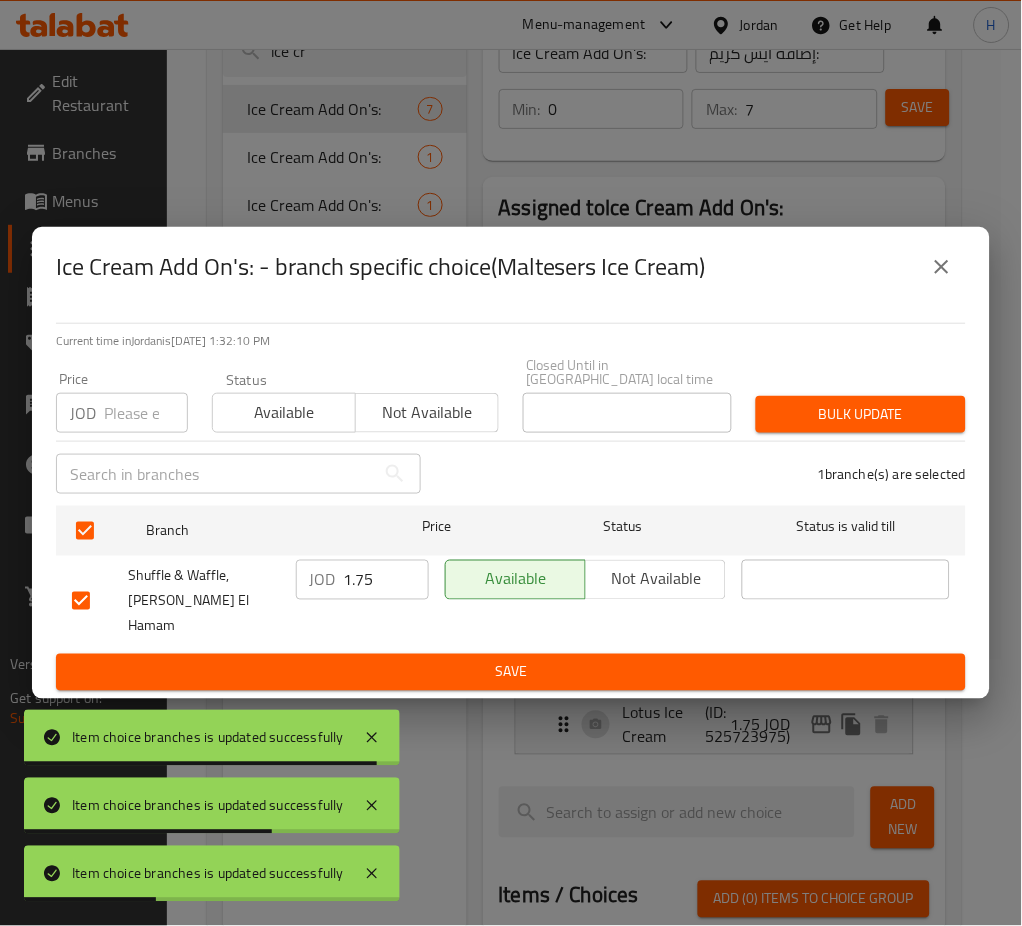 click on "1.75" at bounding box center [386, 580] 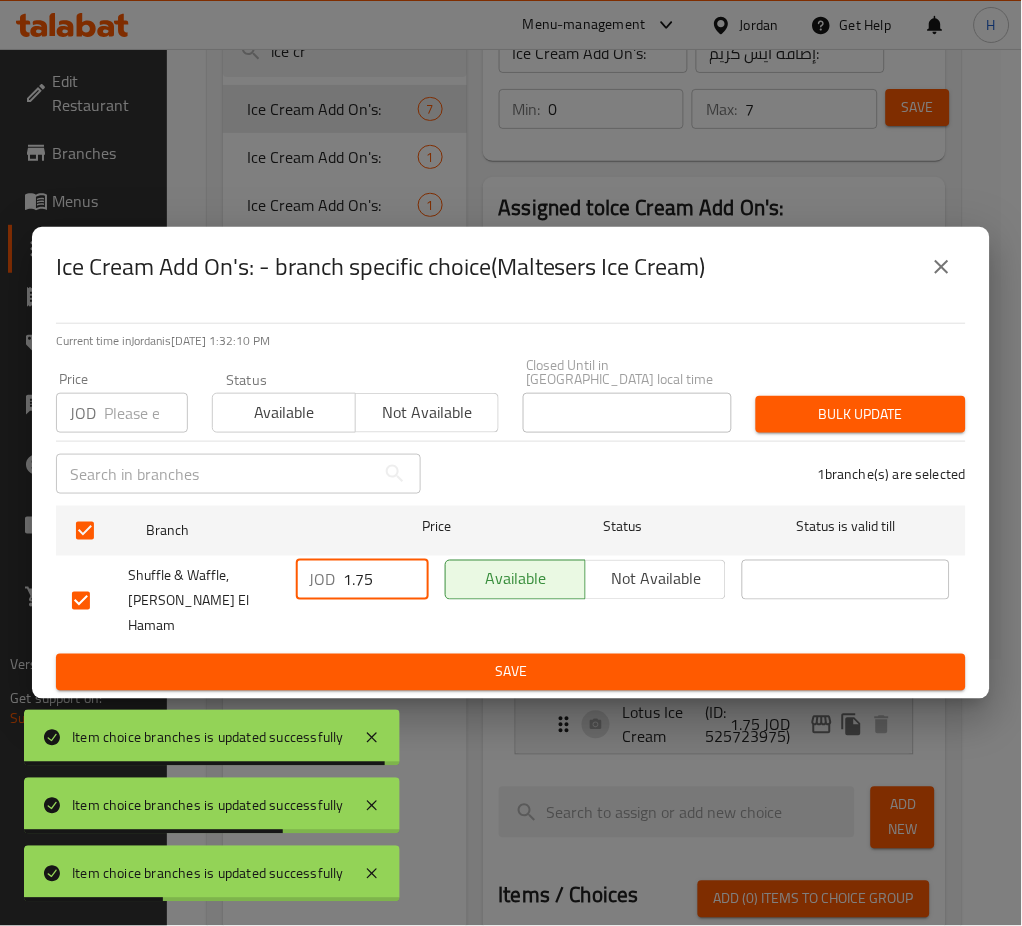 paste on "2" 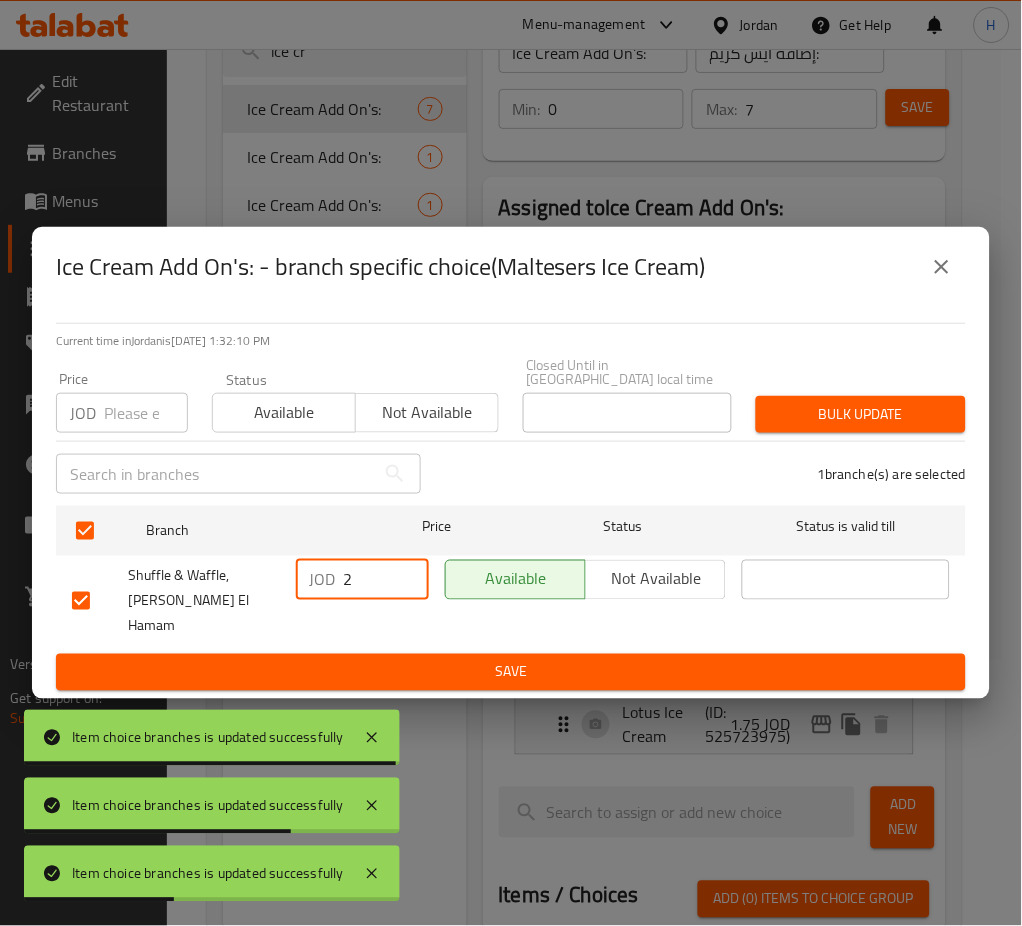 click on "Save" at bounding box center (511, 672) 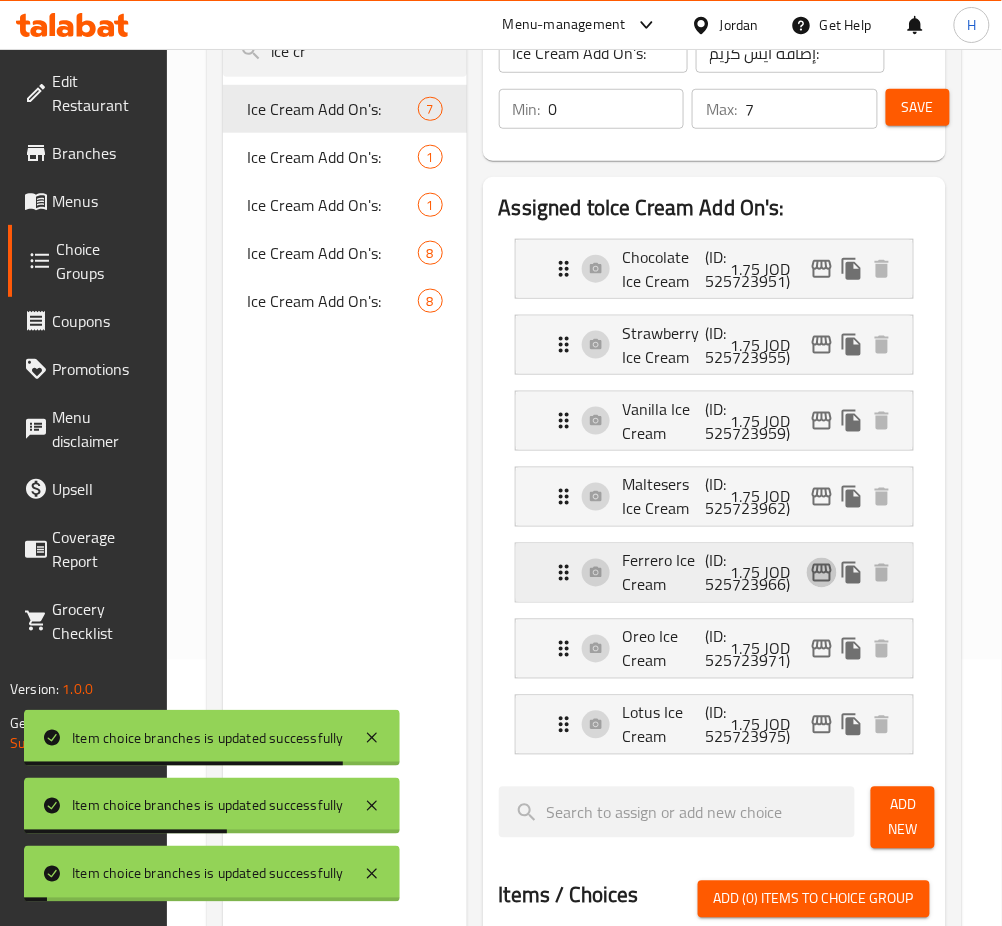 click 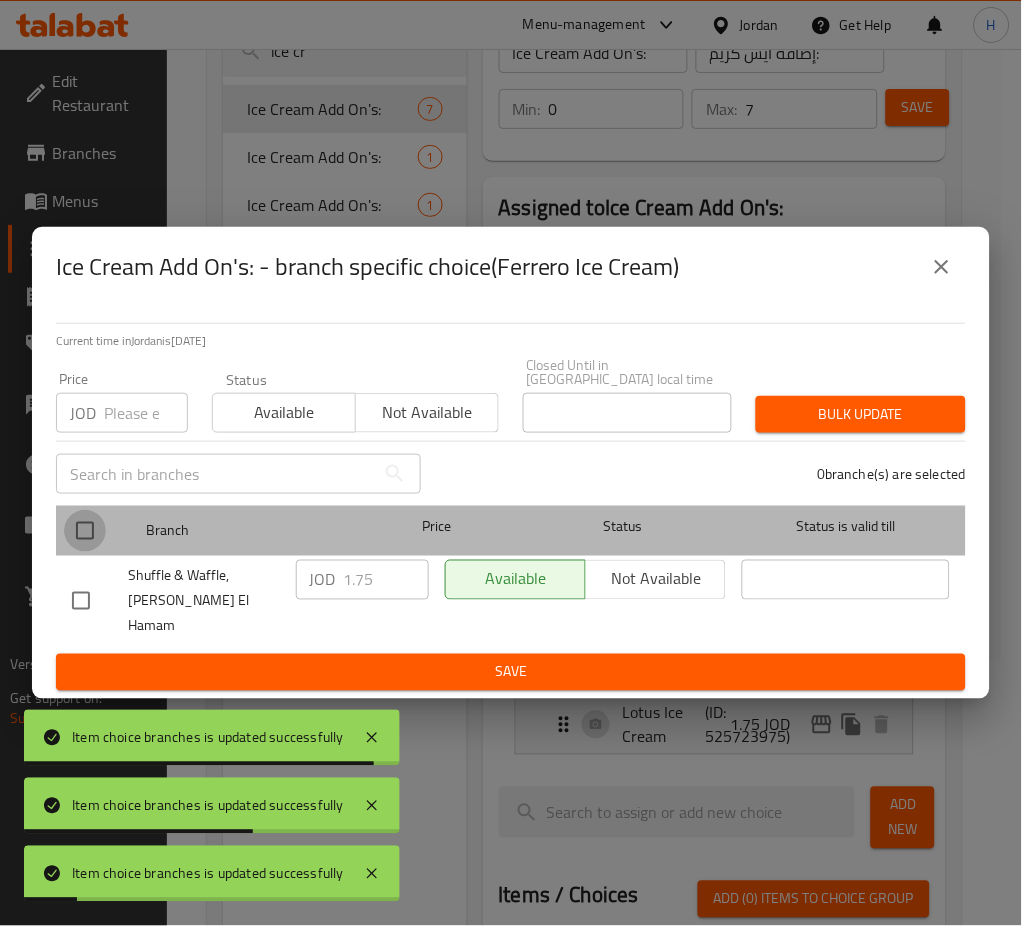 drag, startPoint x: 68, startPoint y: 537, endPoint x: 386, endPoint y: 601, distance: 324.3763 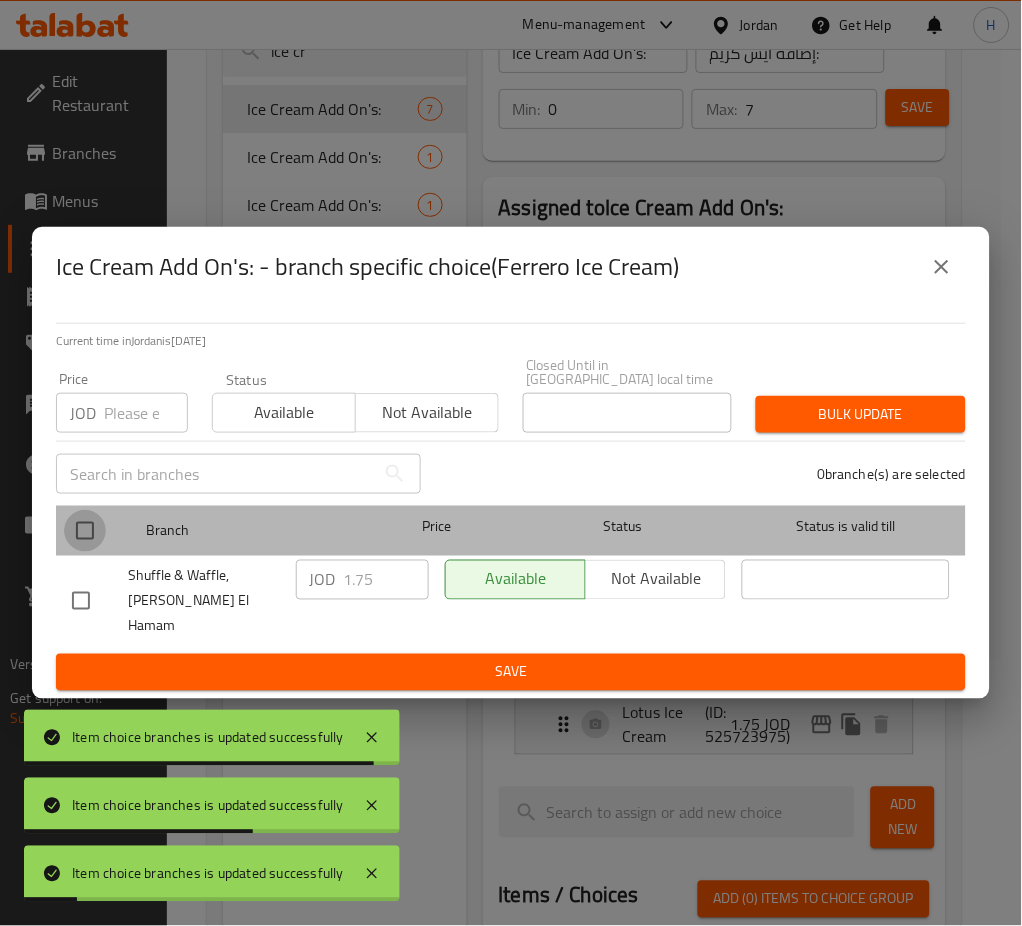 click at bounding box center [85, 531] 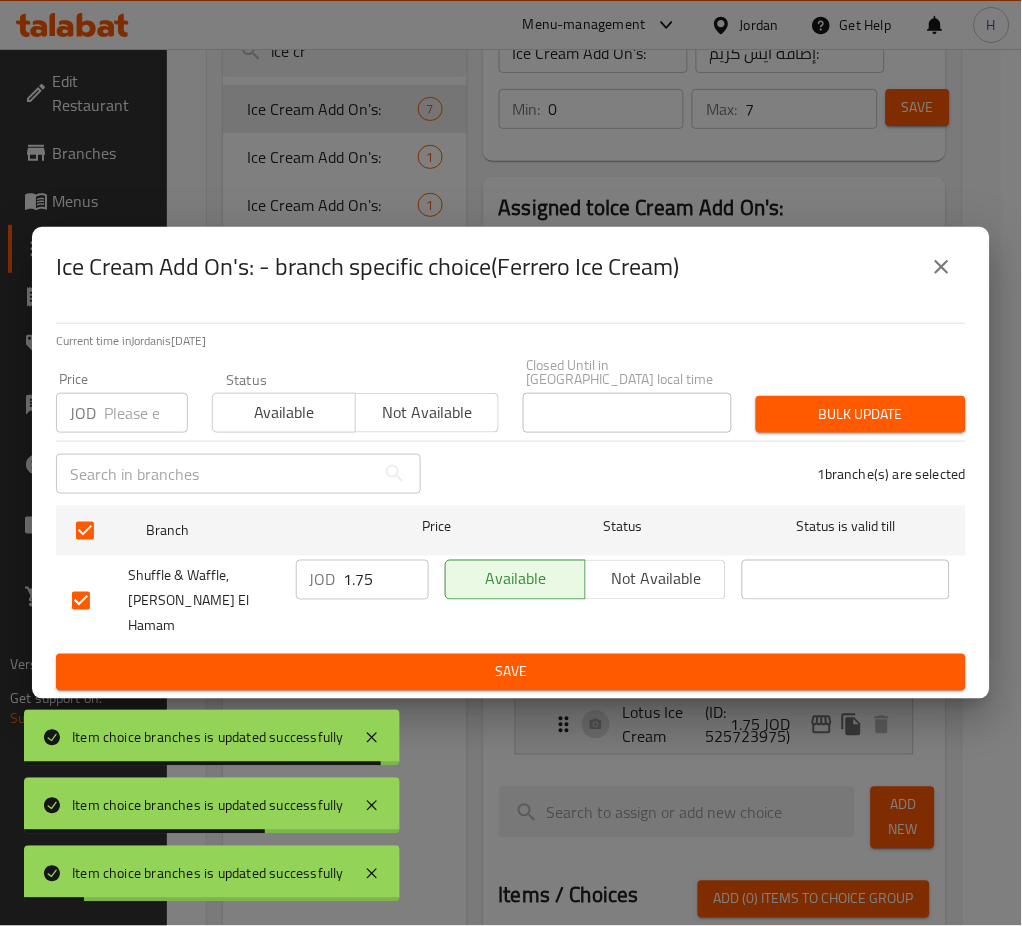 click on "1.75" at bounding box center [386, 580] 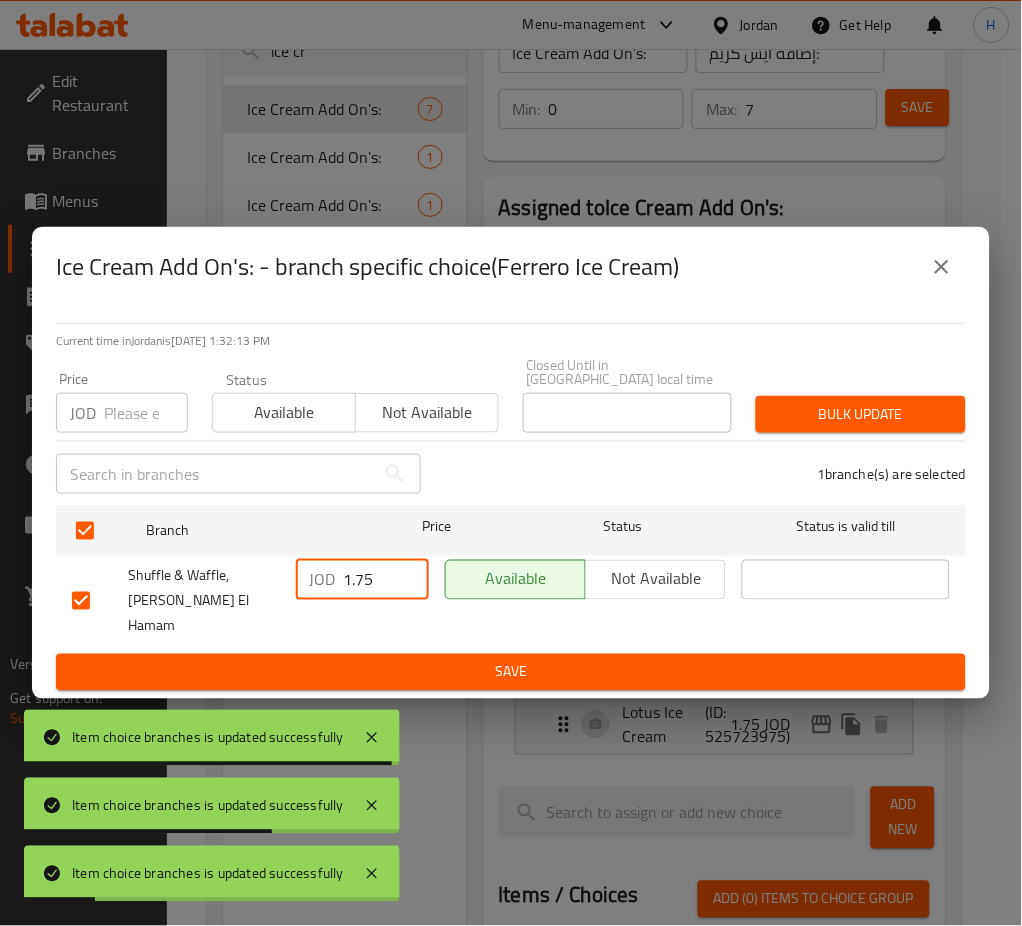 paste on "2" 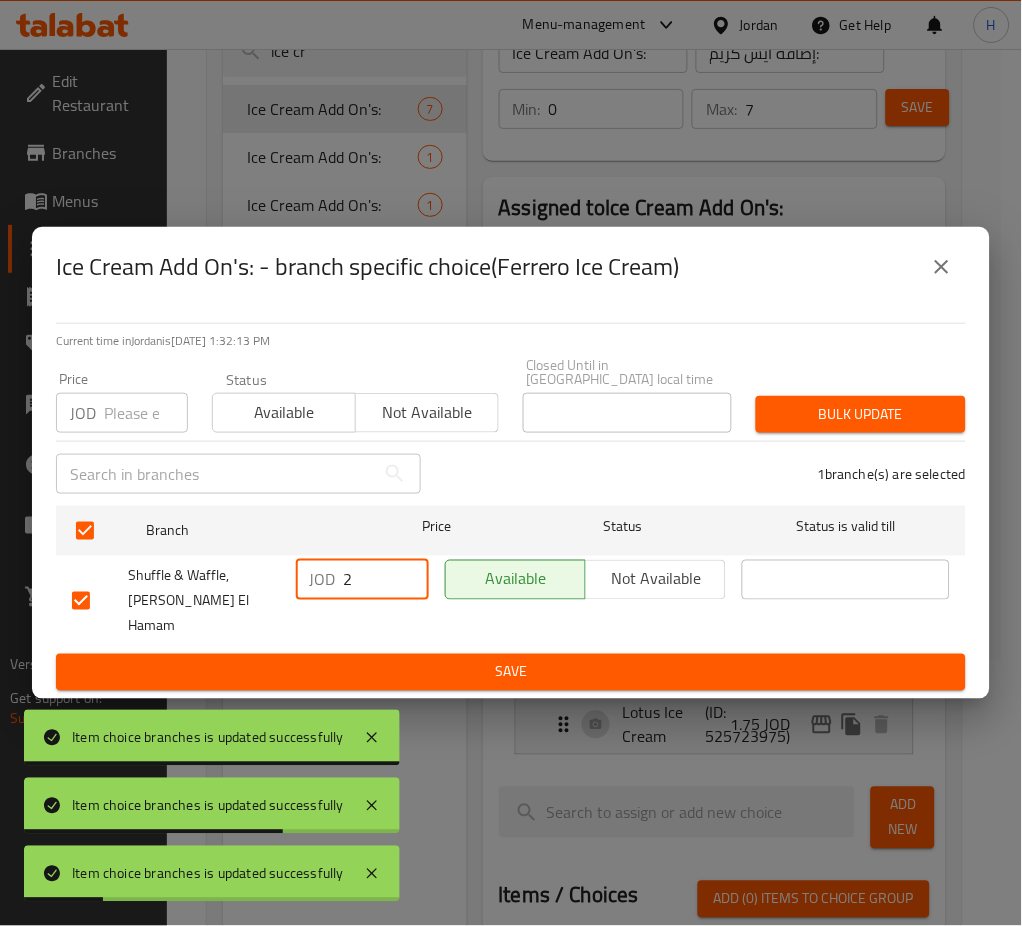 click on "Save" at bounding box center [511, 672] 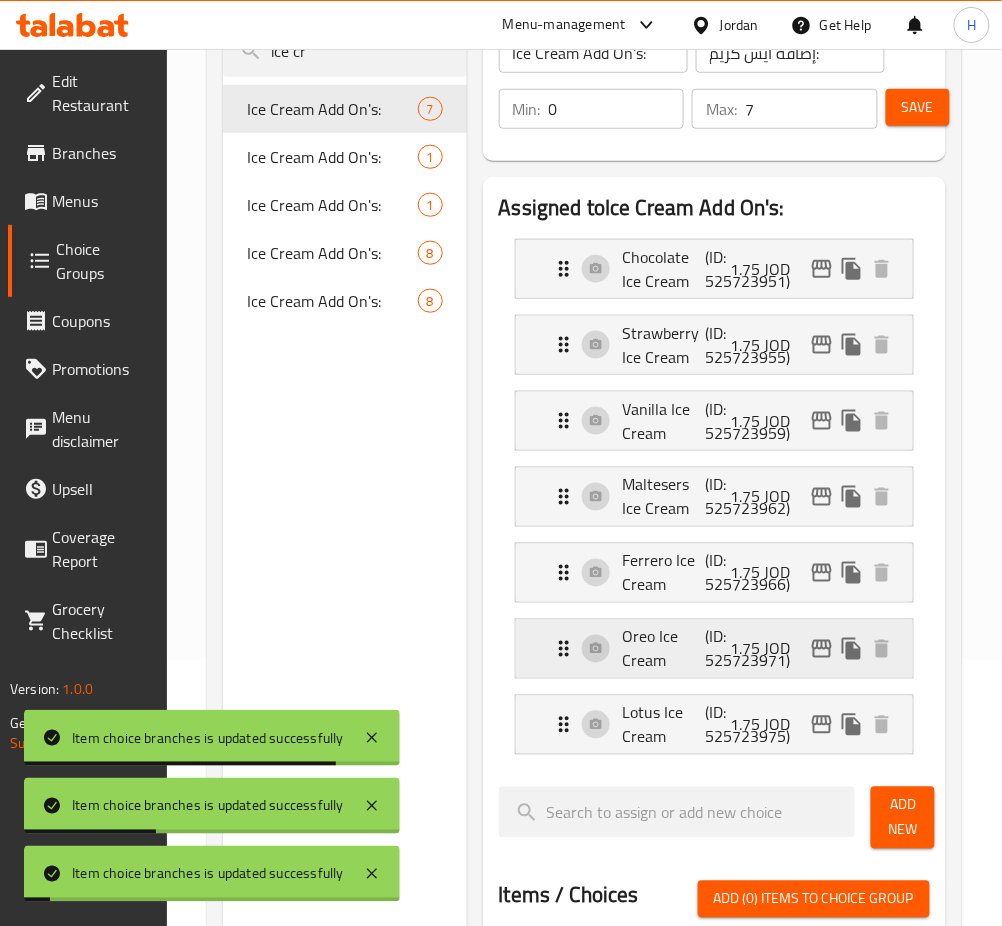 click on "1.75 JOD" at bounding box center (769, 649) 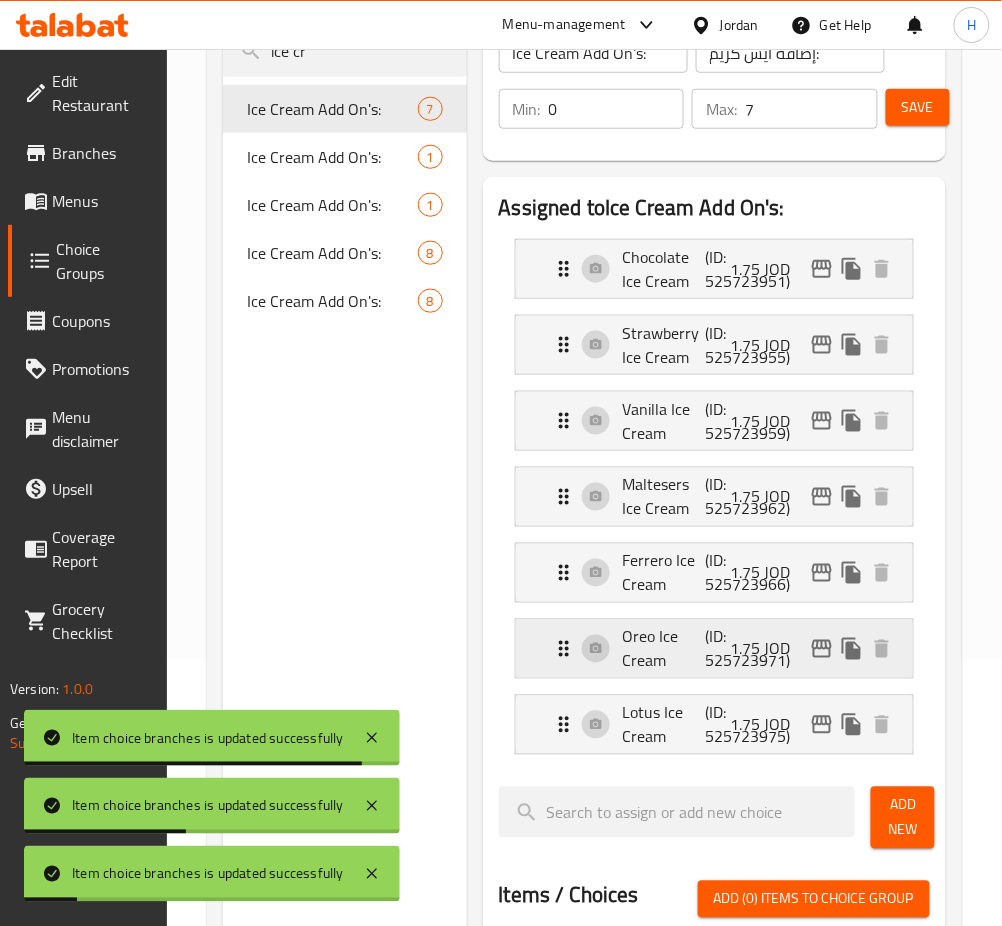 click on "1.75 JOD" at bounding box center (769, 649) 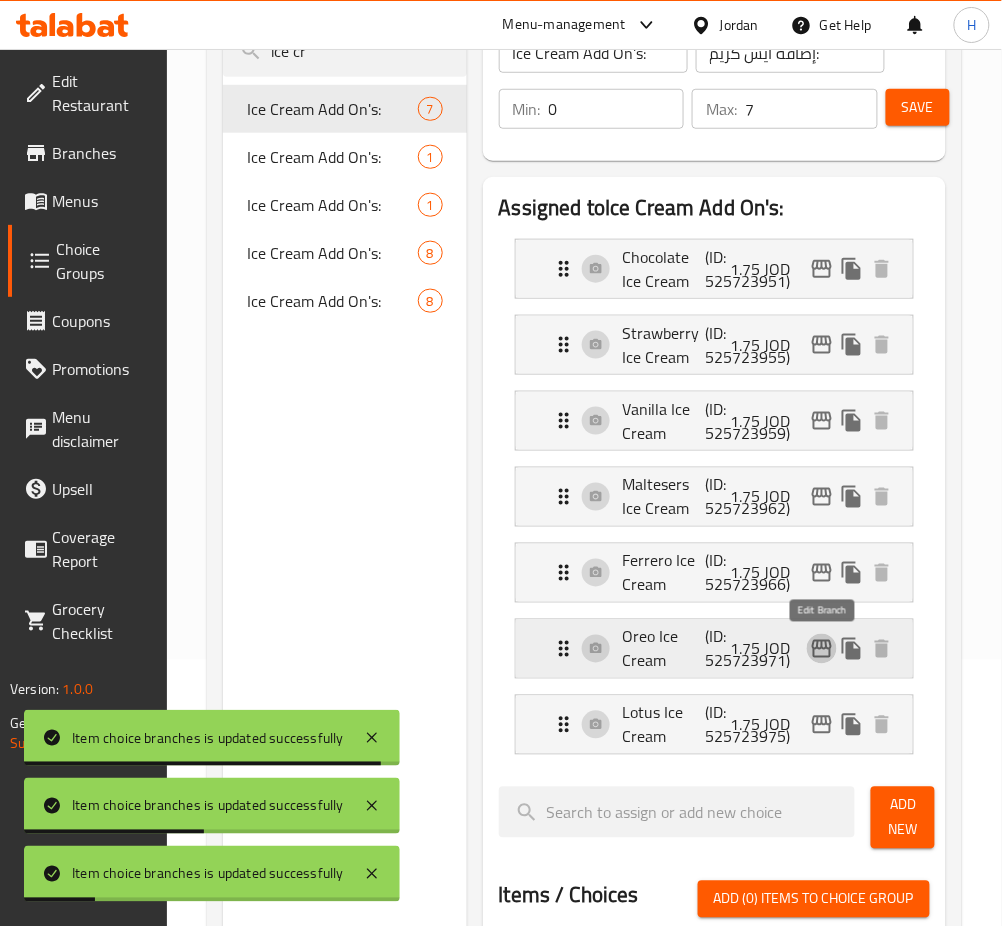 click 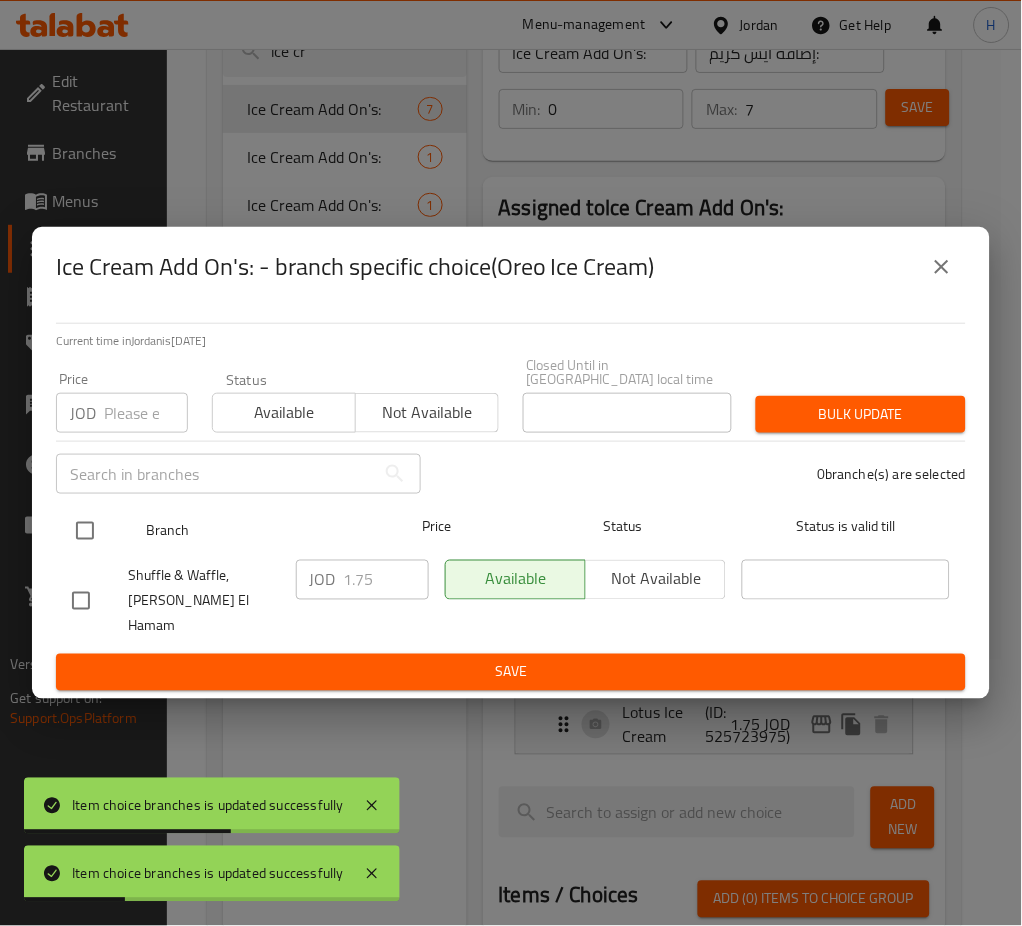 click at bounding box center [85, 531] 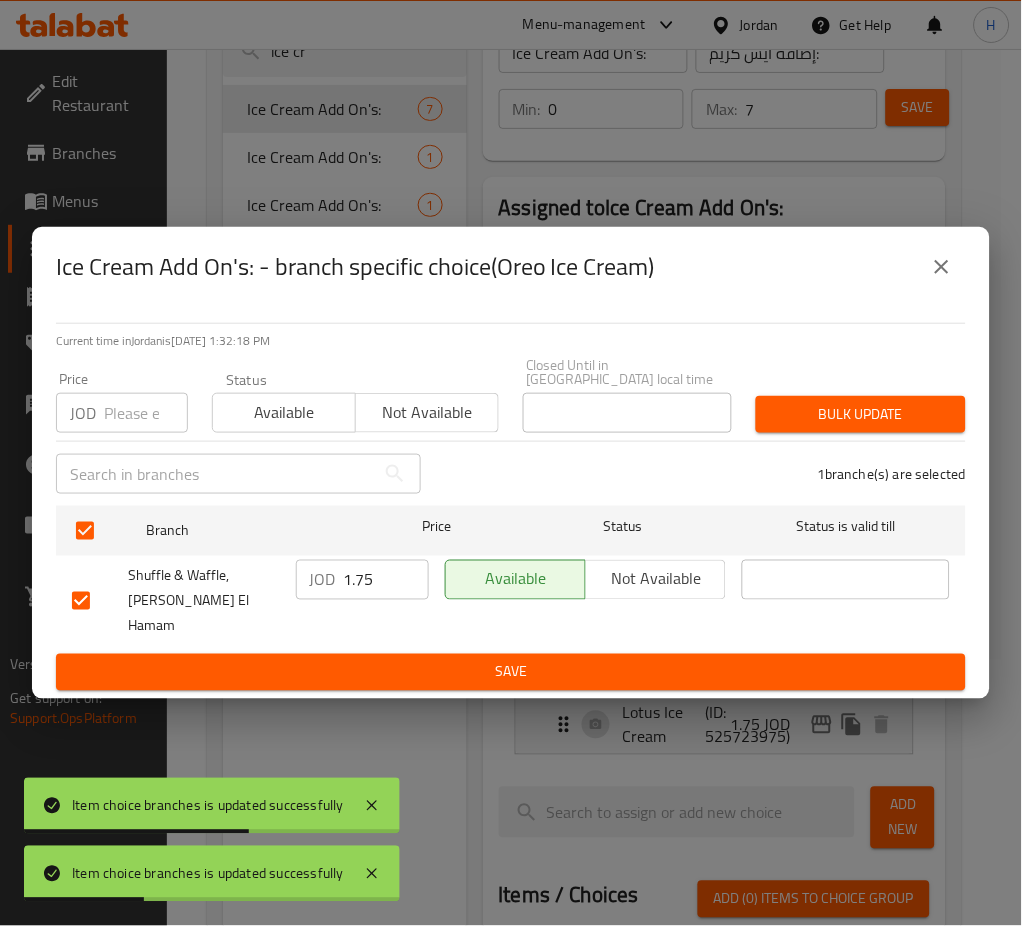 click on "1.75" at bounding box center [386, 580] 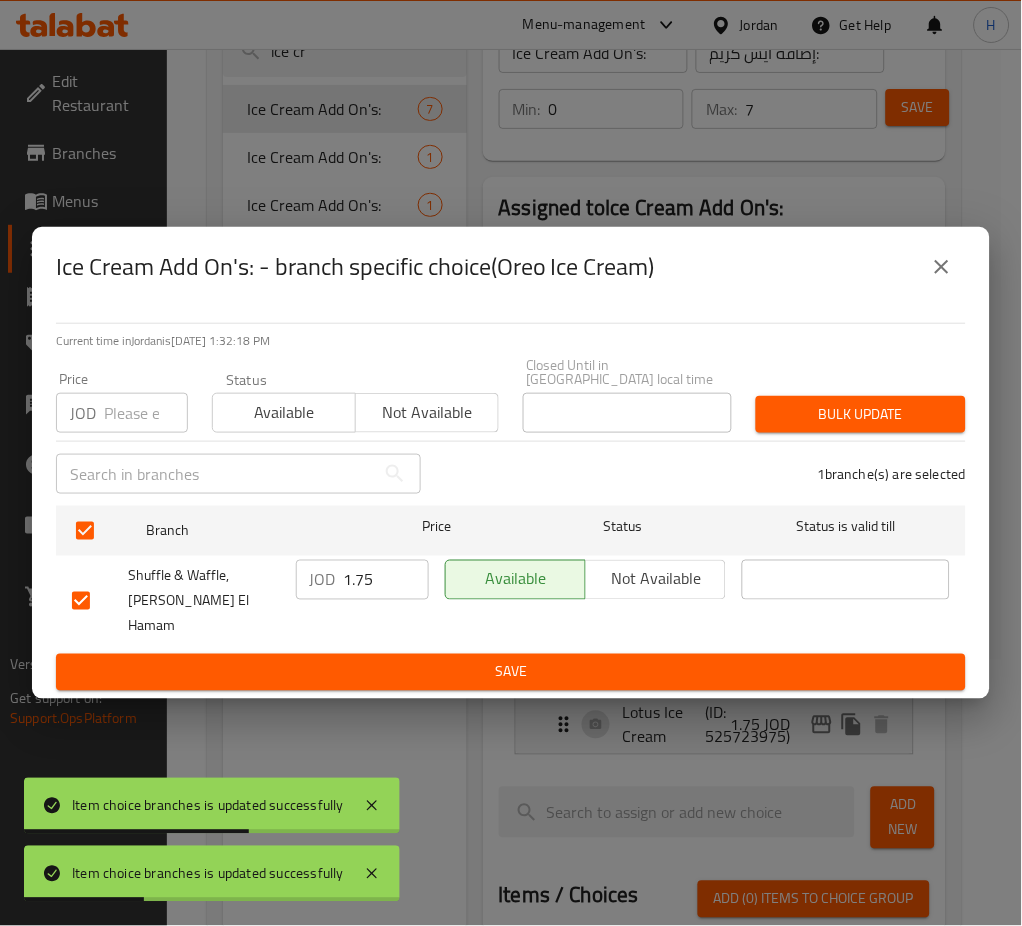 paste on "2" 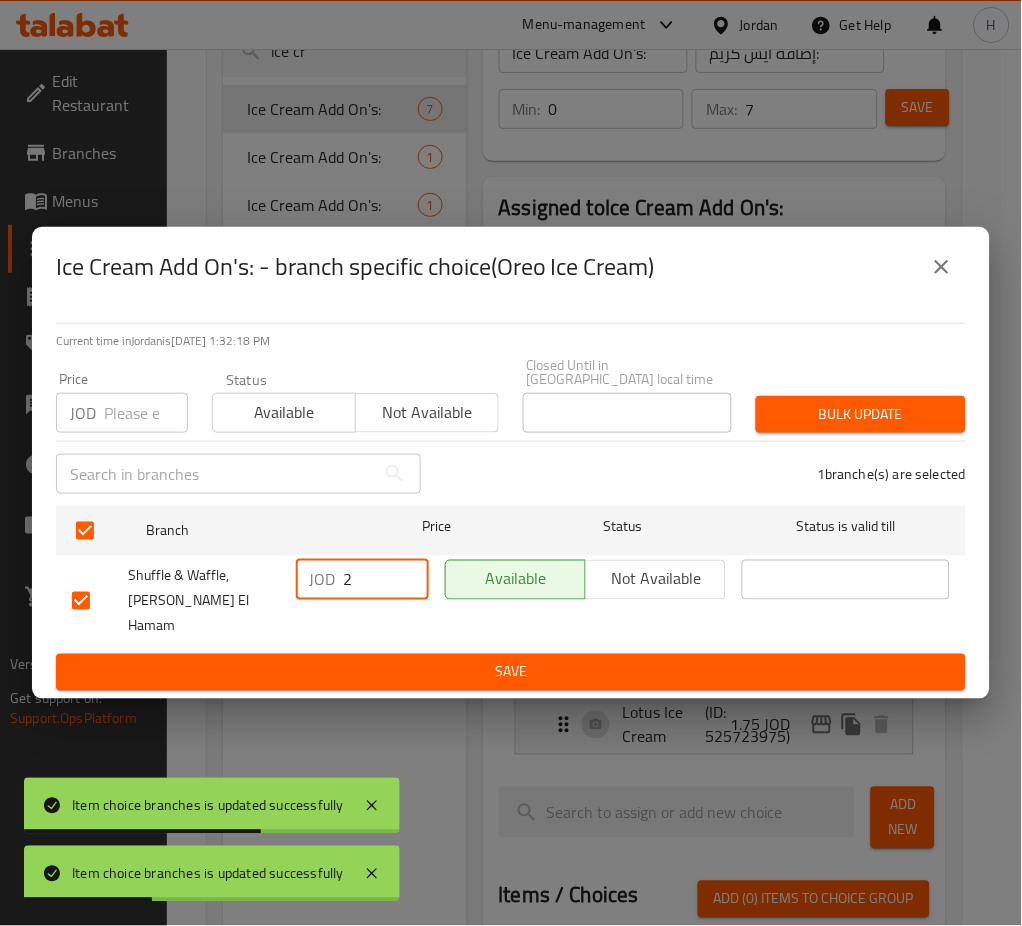 click on "Save" at bounding box center (511, 672) 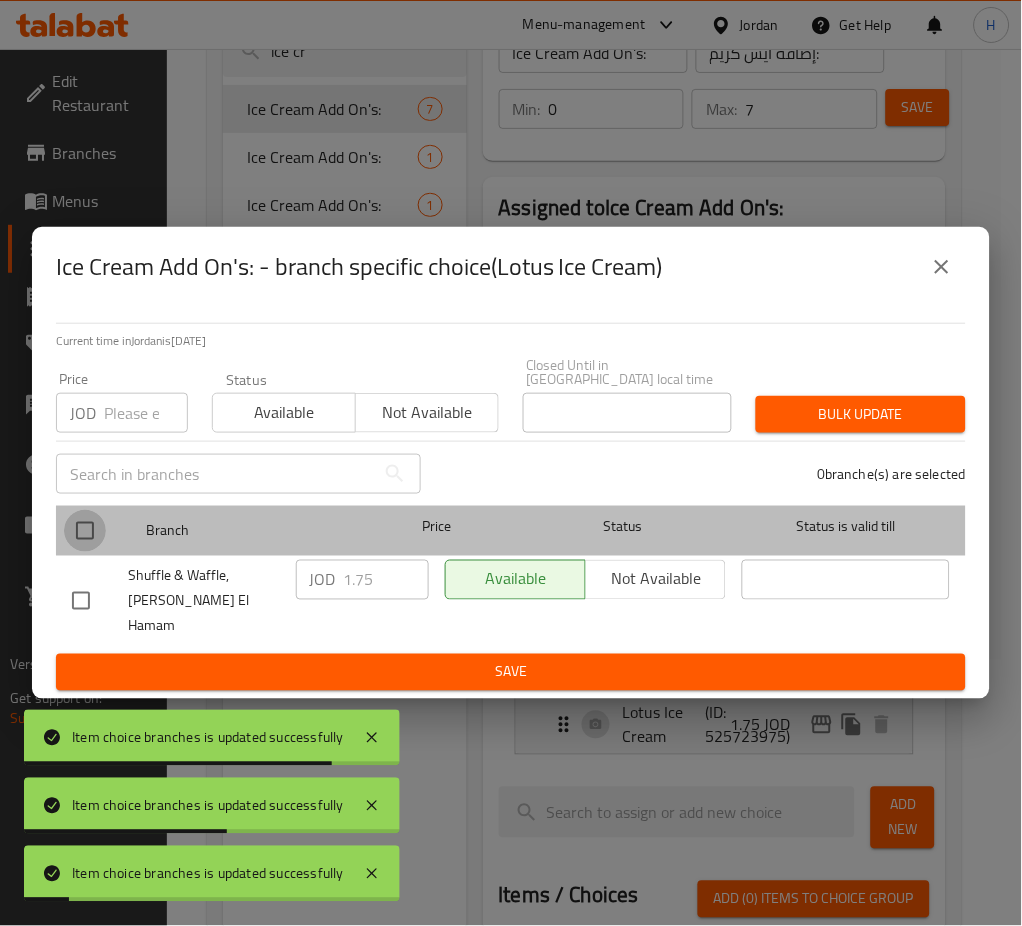 drag, startPoint x: 99, startPoint y: 534, endPoint x: 452, endPoint y: 584, distance: 356.5235 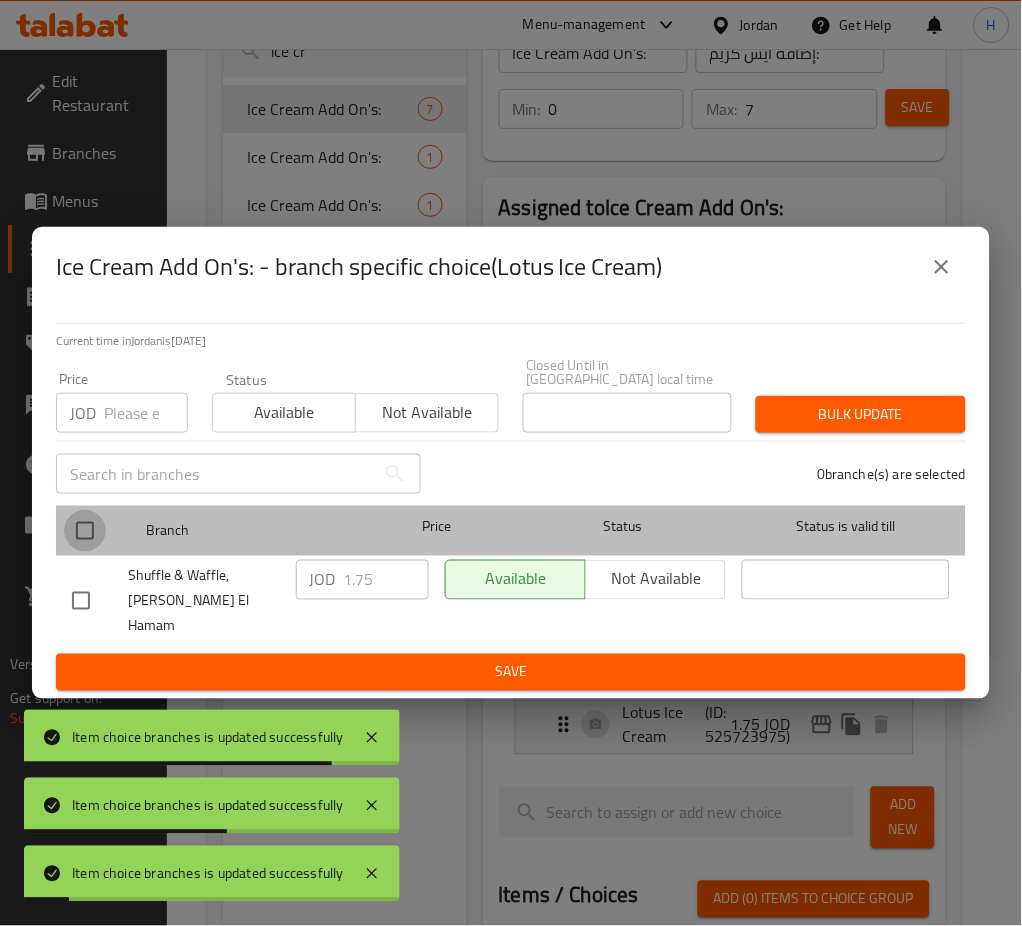 click at bounding box center (85, 531) 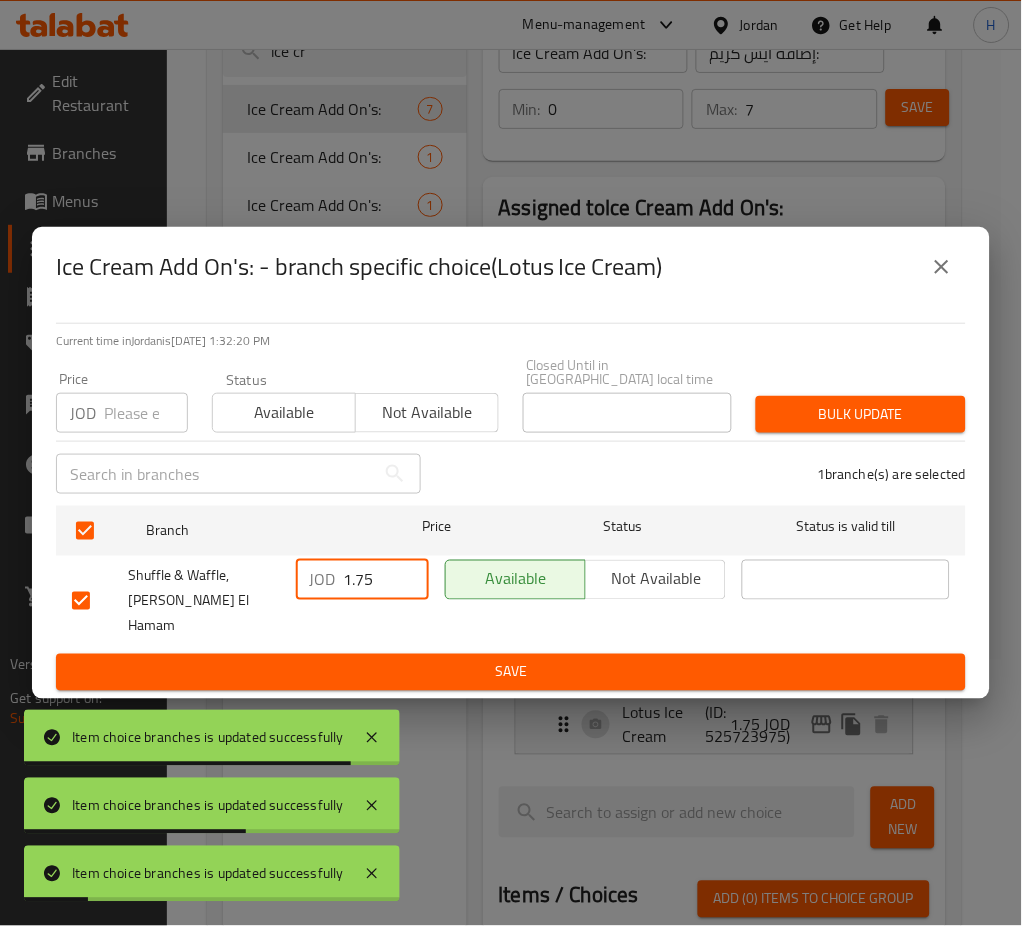 click on "1.75" at bounding box center (386, 580) 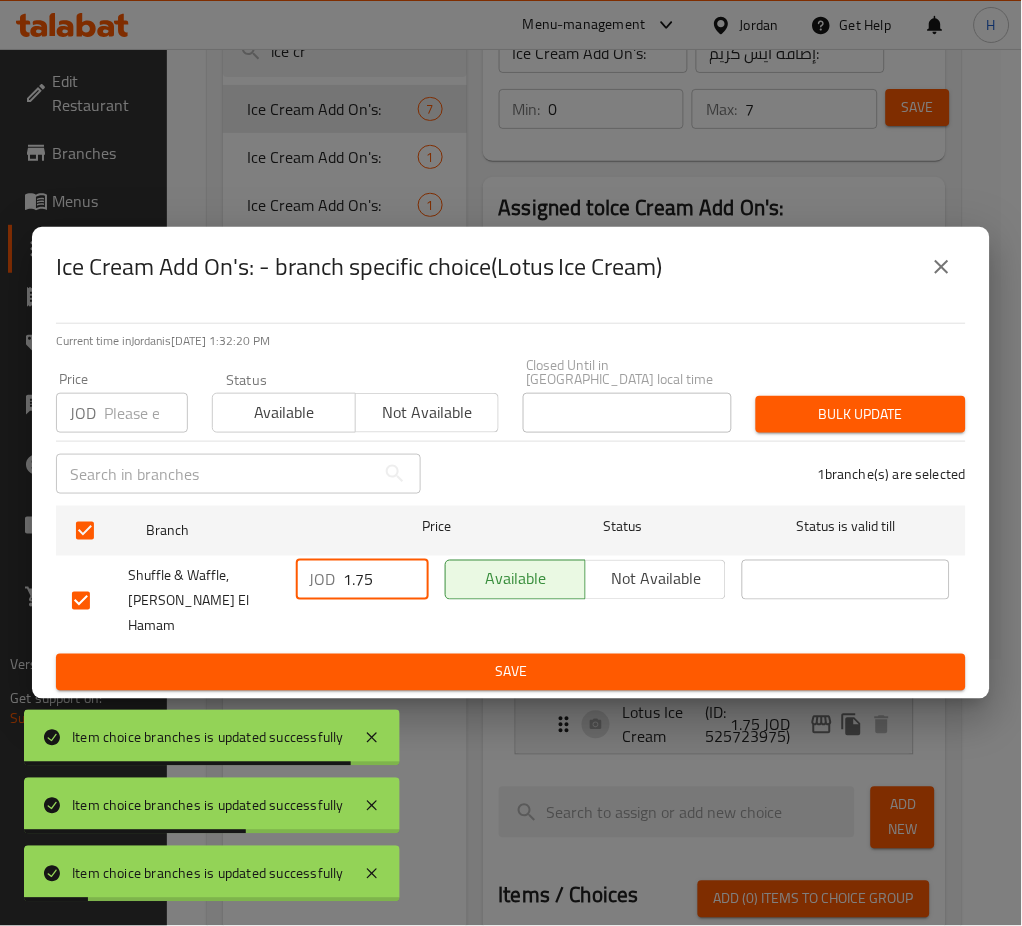 paste on "2" 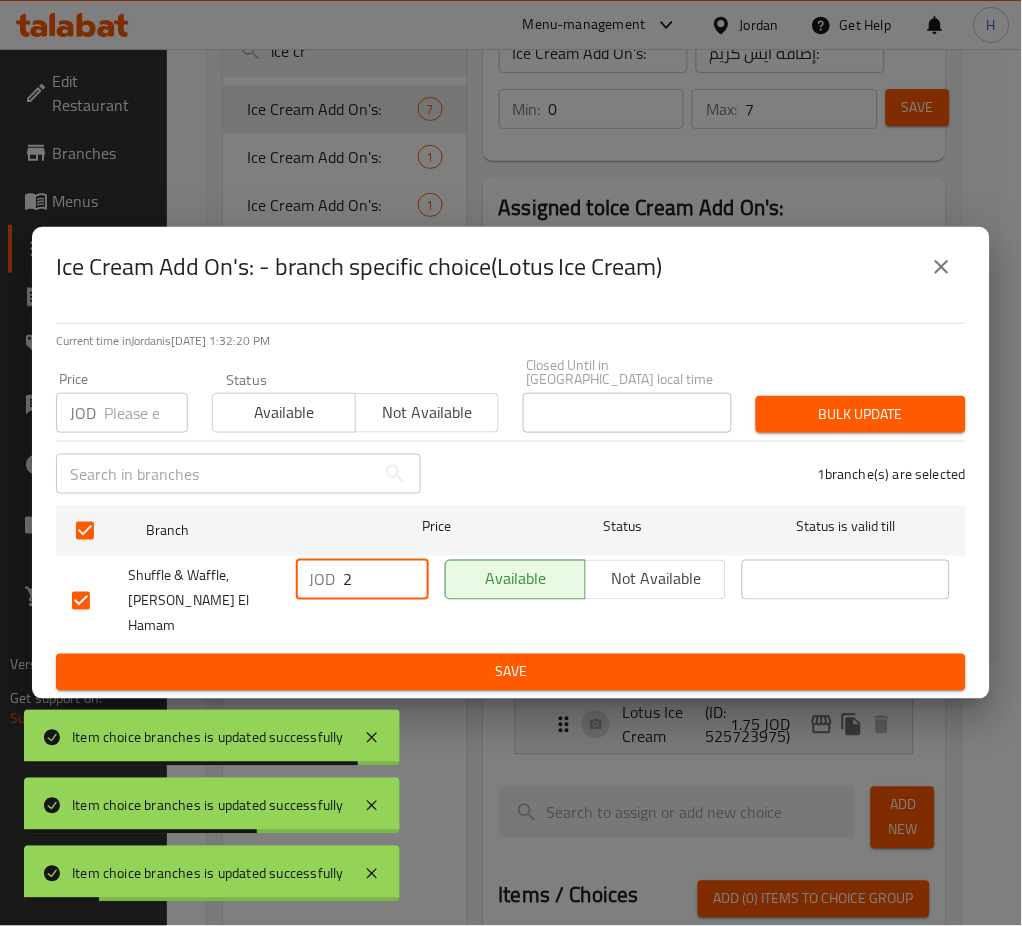 drag, startPoint x: 427, startPoint y: 657, endPoint x: 601, endPoint y: 742, distance: 193.65175 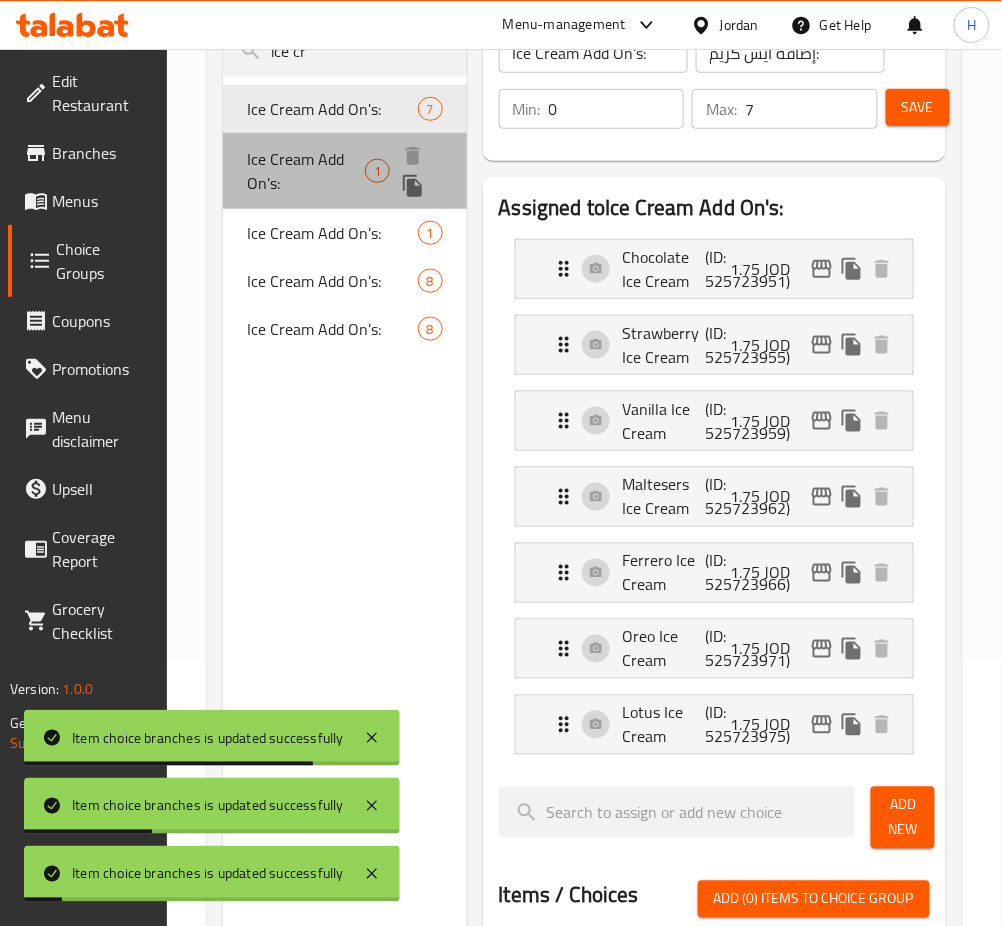 click on "Ice Cream Add On's: 1" at bounding box center (345, 171) 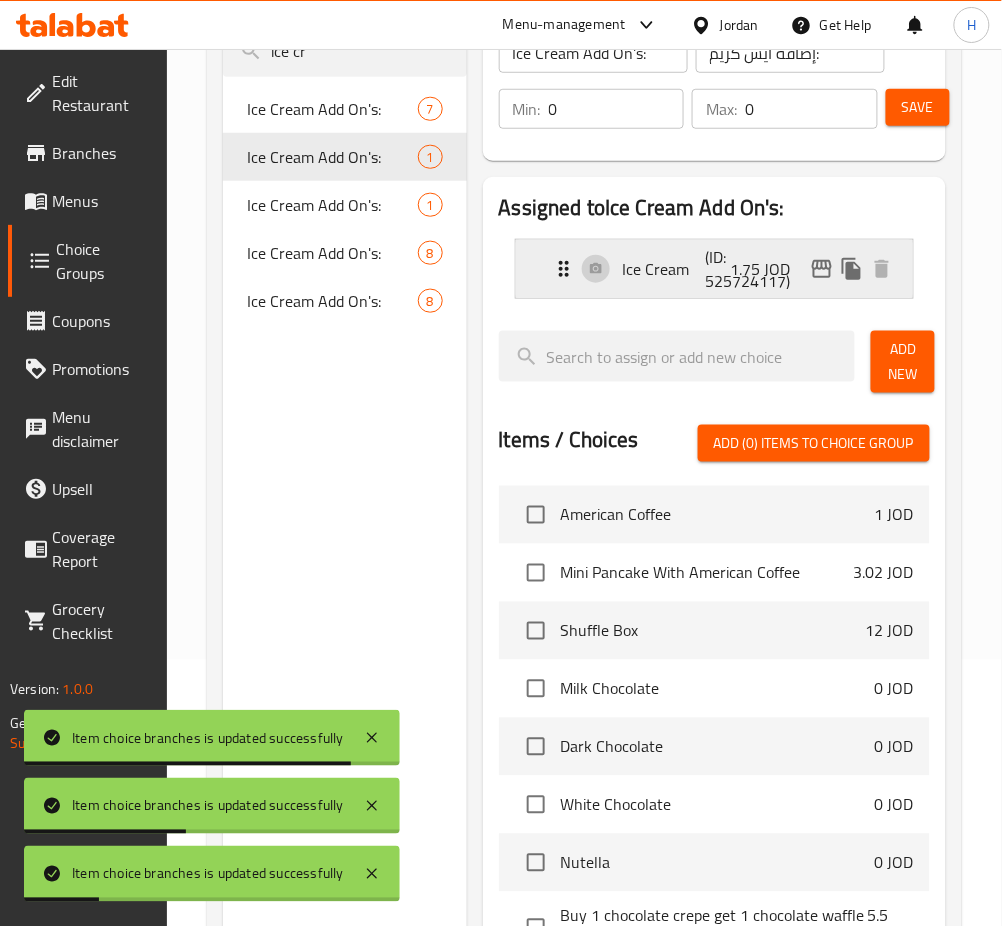 click 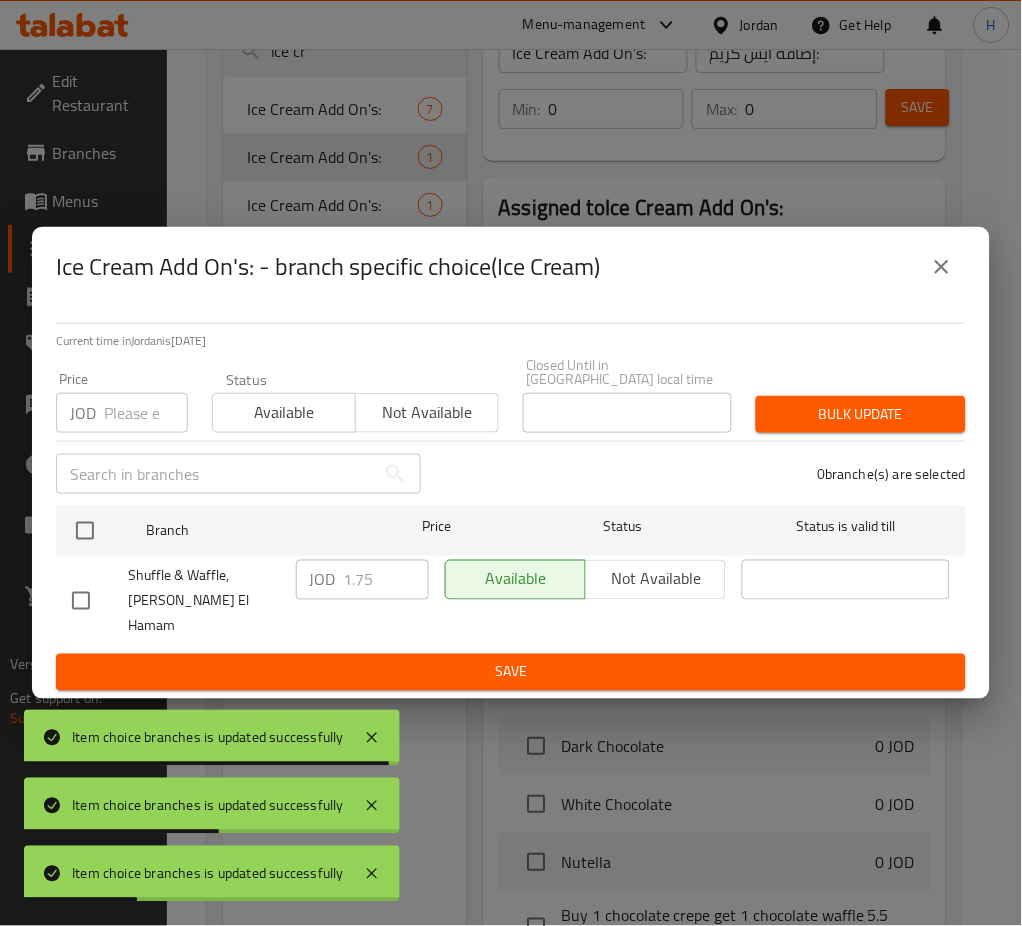 click on "Current time in  Jordan  is  15 Jul 2025   Price JOD Price Status Available Not available Closed Until in Jordan local time Closed Until in Jordan local time Bulk update ​ 0  branche(s) are selected Branch Price Status Status is valid till Shuffle & Waffle, Marj El Hamam JOD 1.75 ​ Available Not available ​ Save" at bounding box center [511, 503] 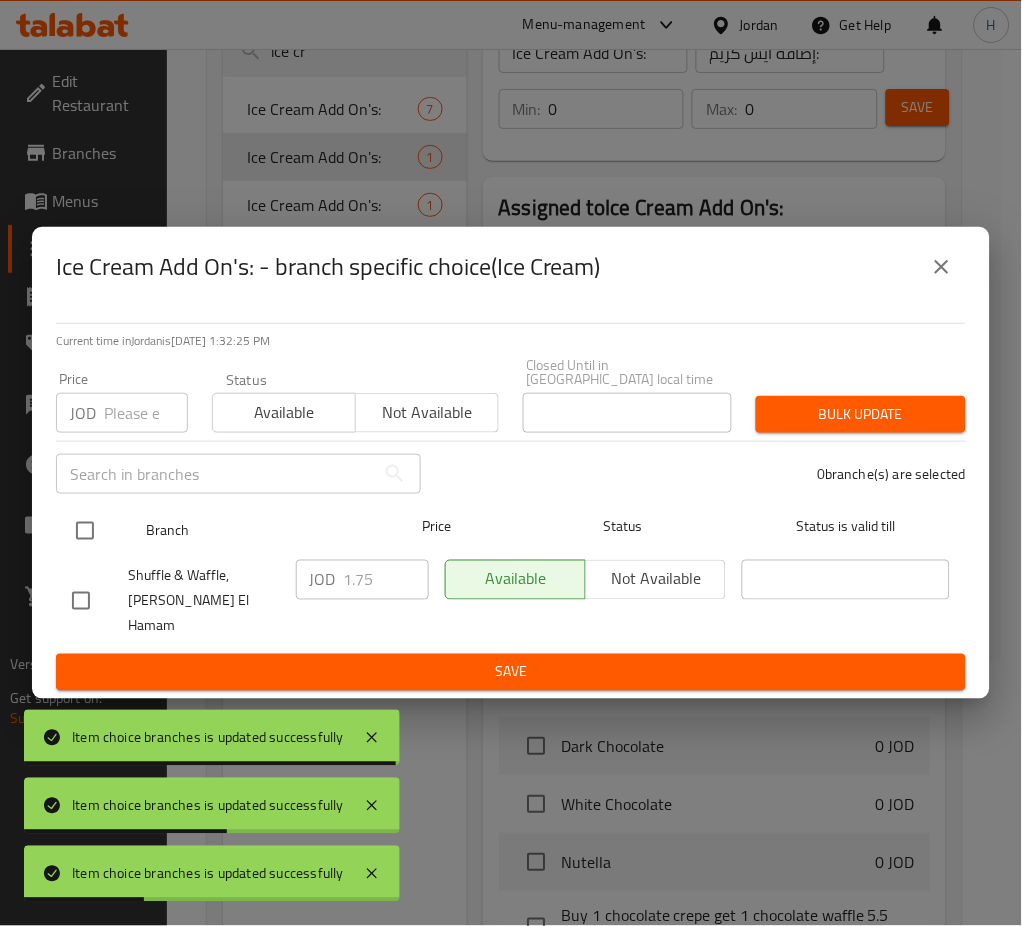 click at bounding box center [85, 531] 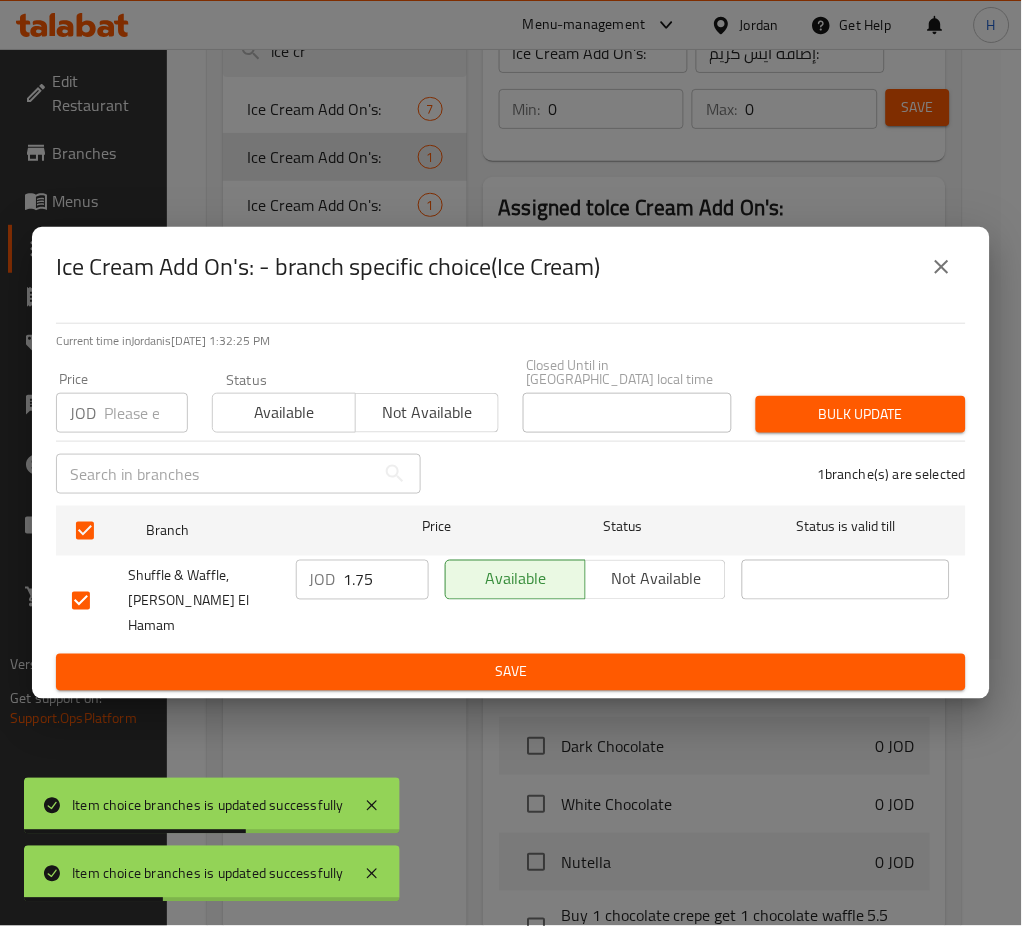 click on "1.75" at bounding box center [386, 580] 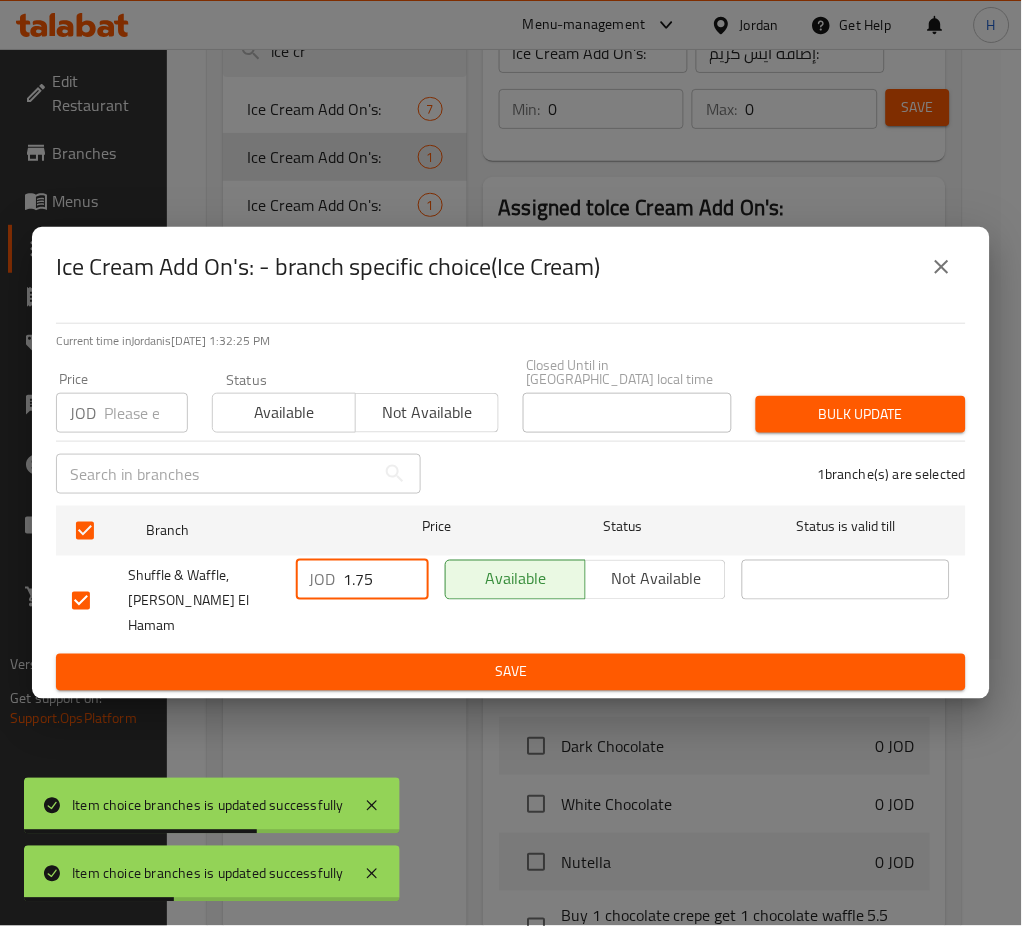 paste 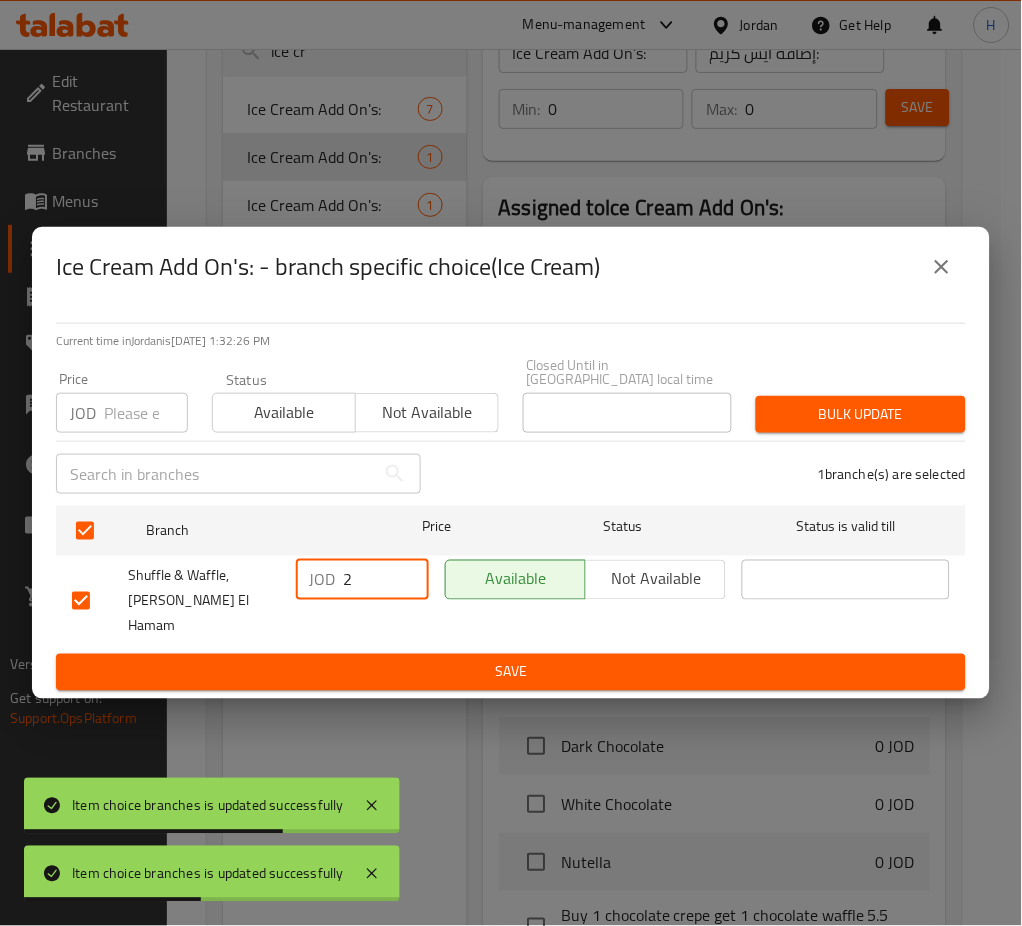 click on "Save" at bounding box center (511, 672) 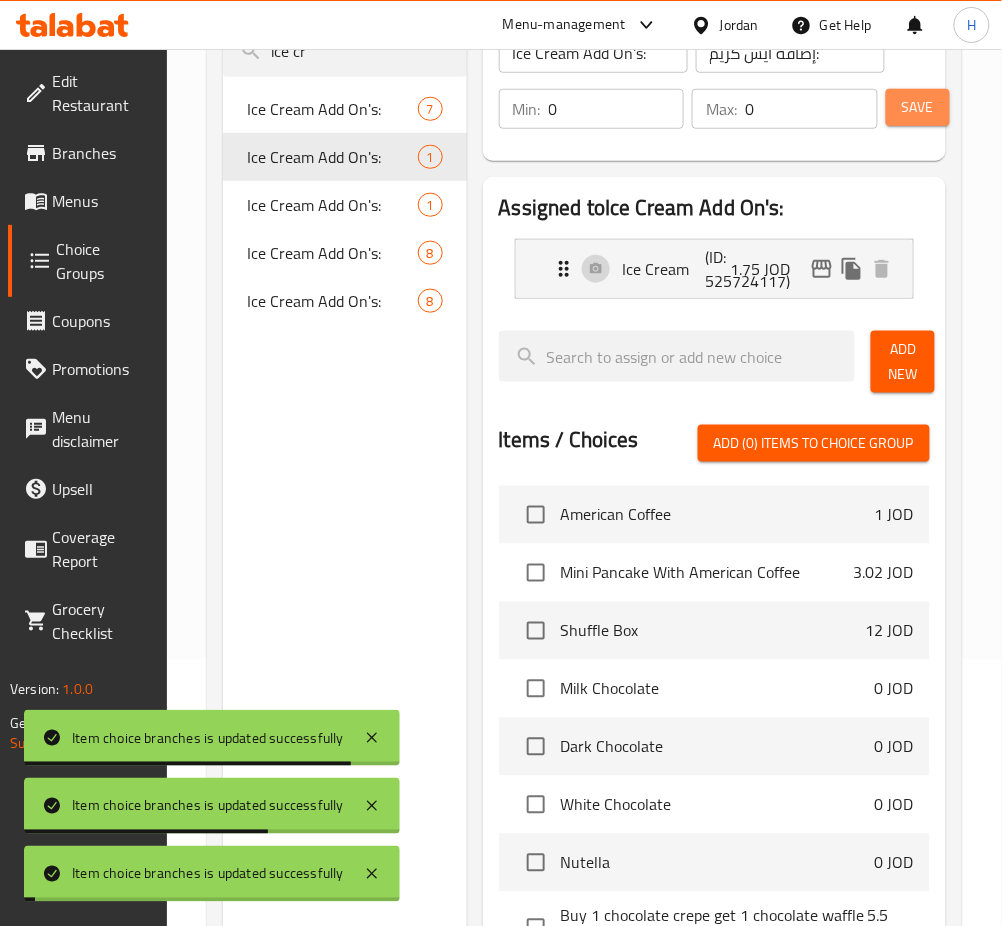 click on "Save" at bounding box center (918, 107) 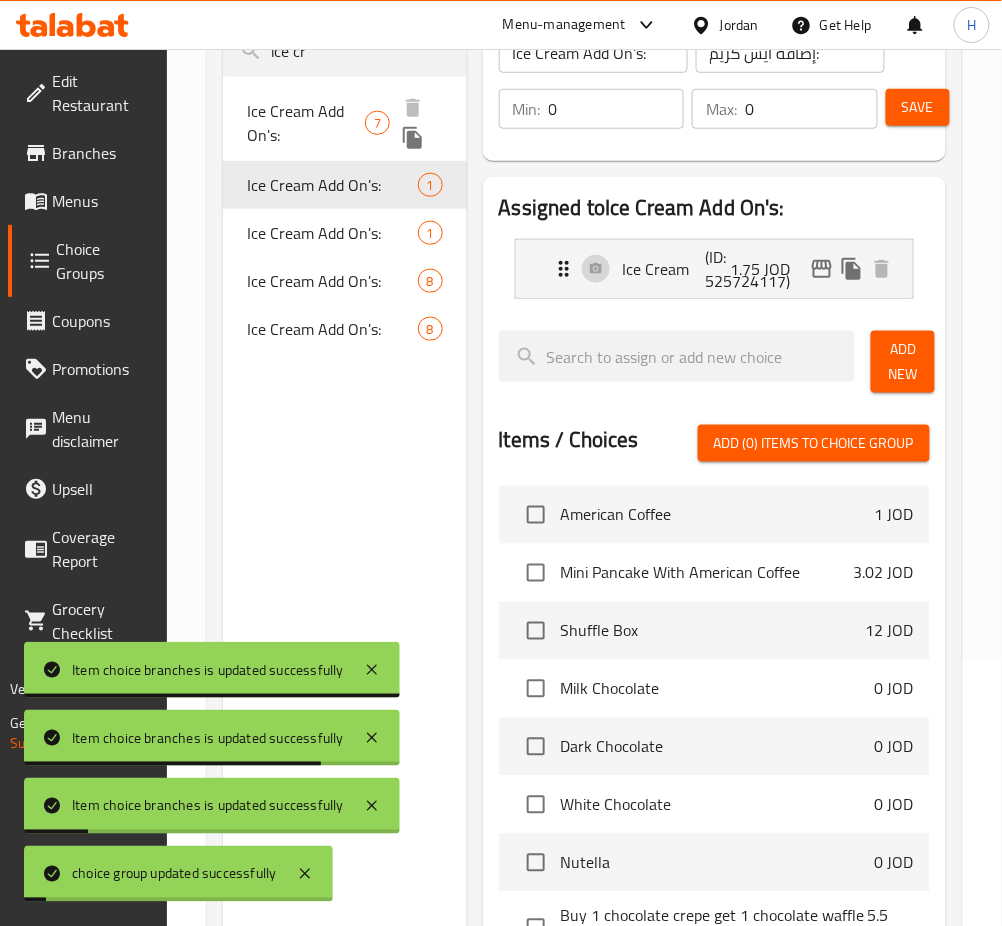 click on "Ice Cream Add On's: 7" at bounding box center (345, 123) 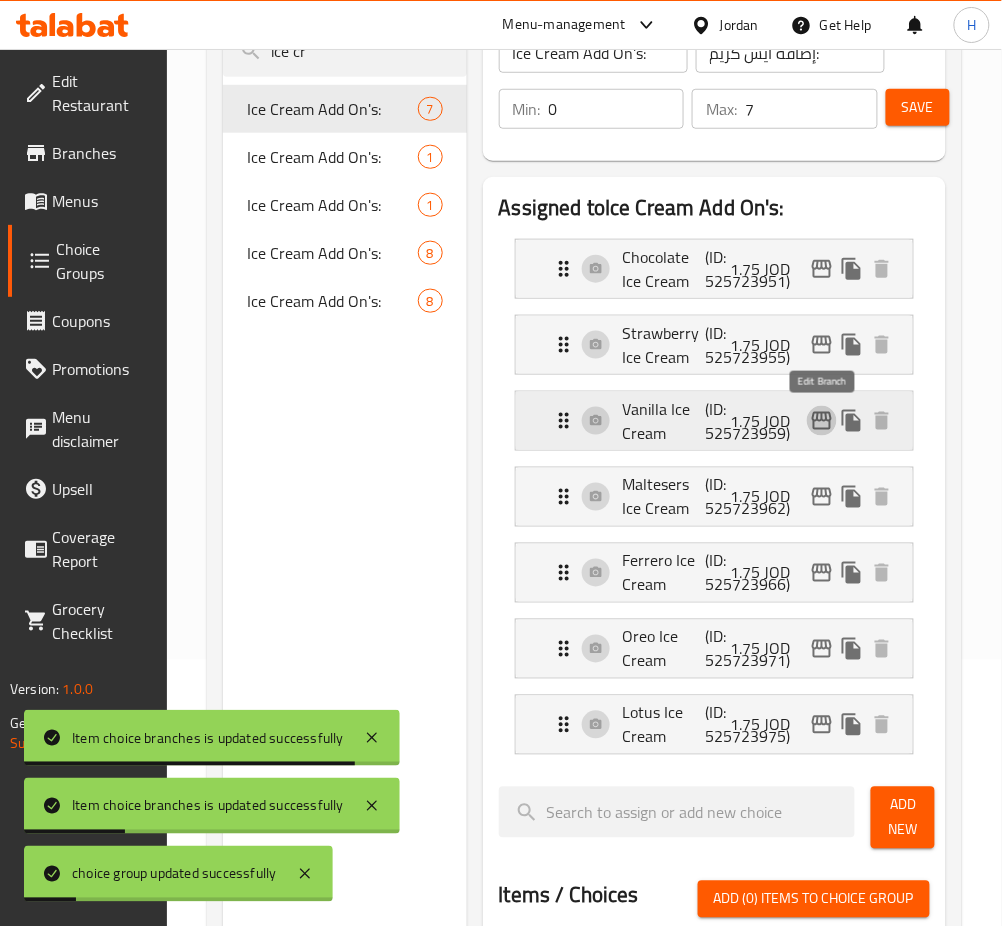 click 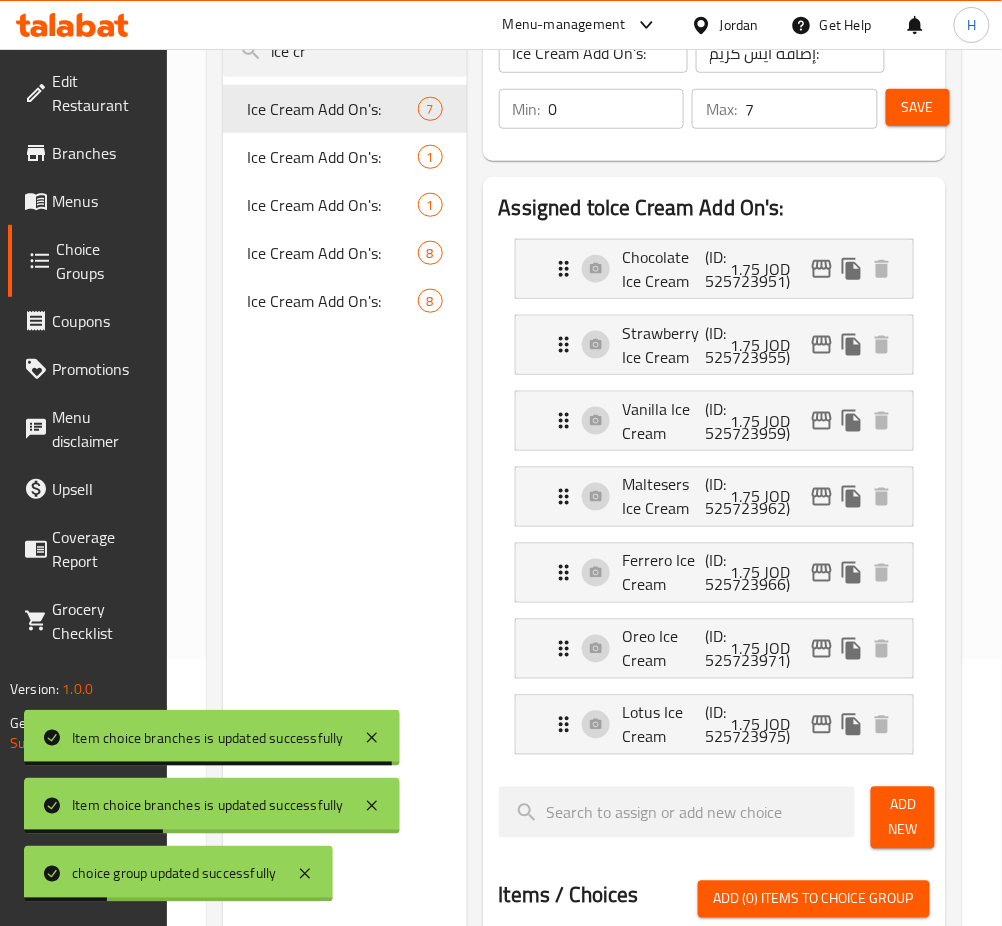 click on "Save" at bounding box center [918, 107] 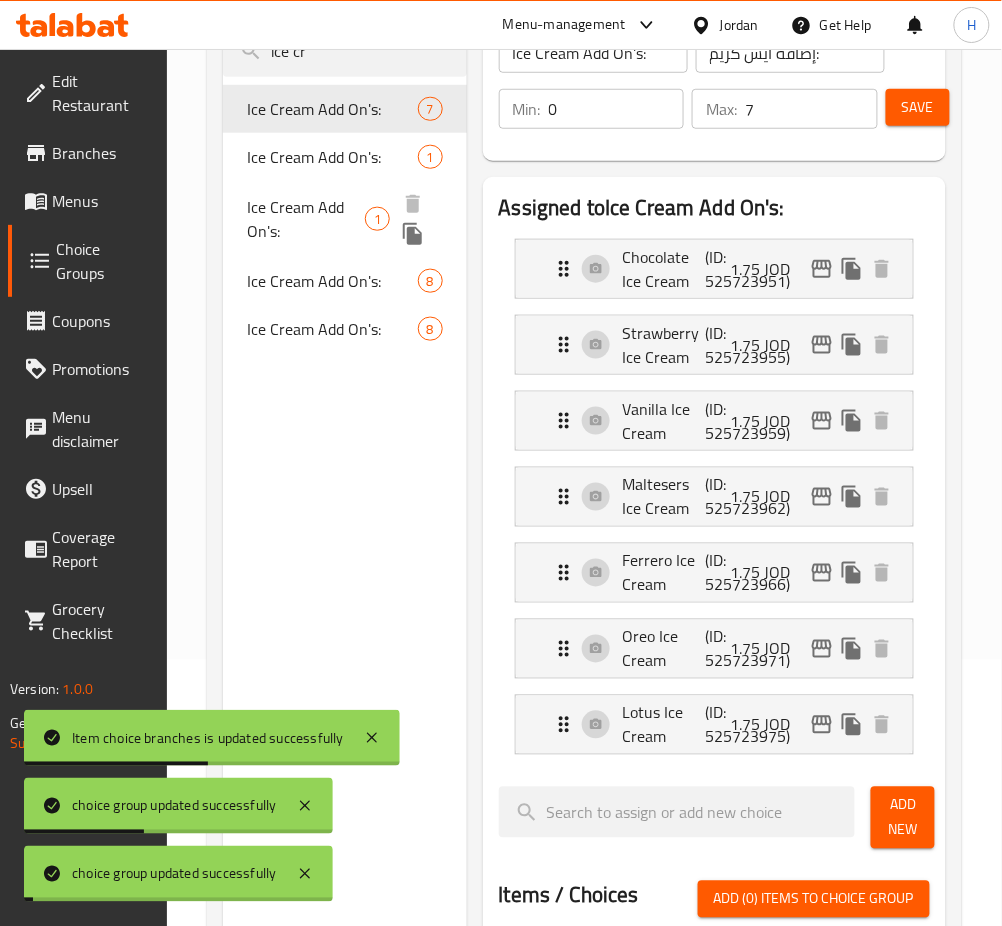 click on "Ice Cream Add On's:" at bounding box center (306, 219) 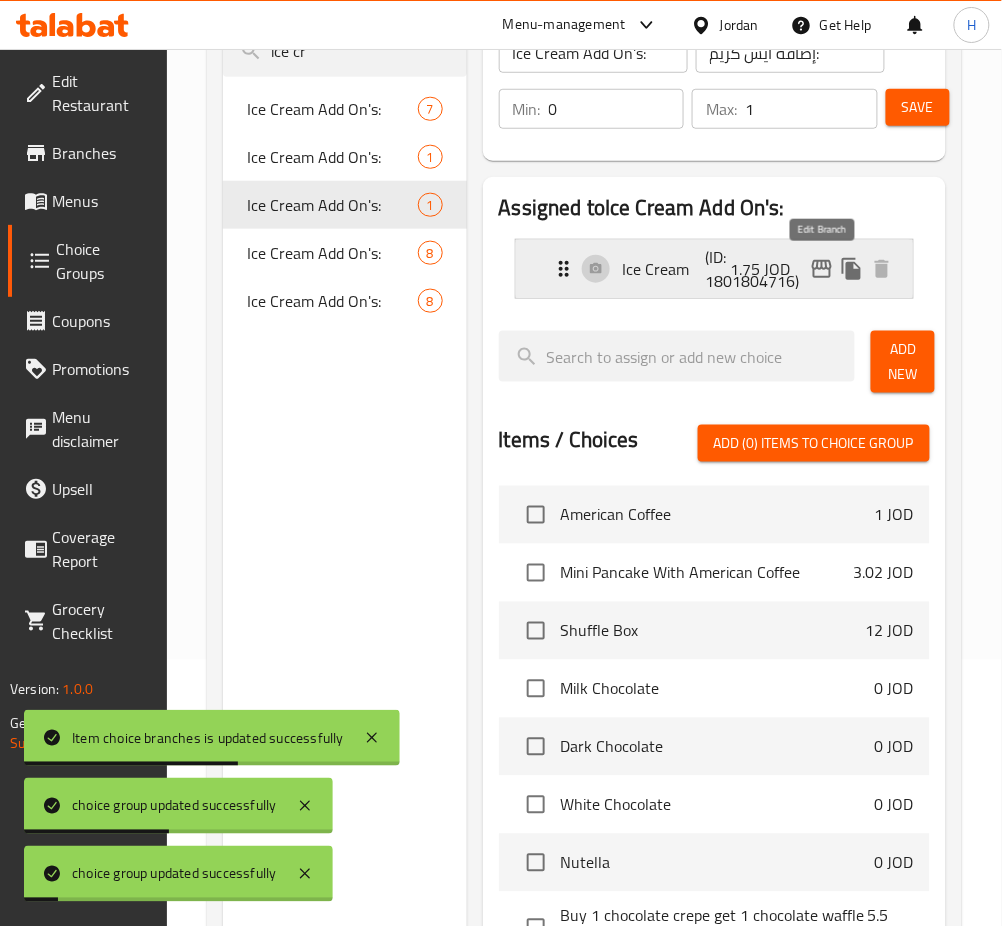 click 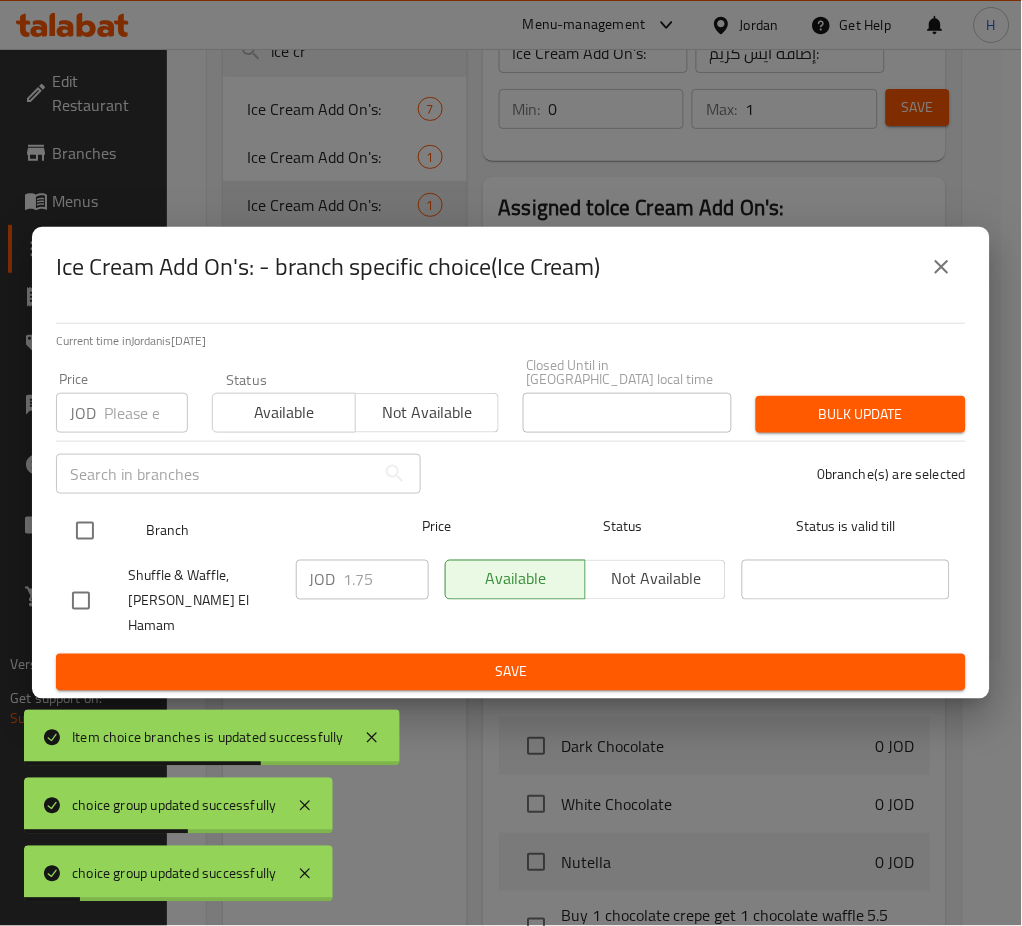 drag, startPoint x: 85, startPoint y: 529, endPoint x: 133, endPoint y: 551, distance: 52.801514 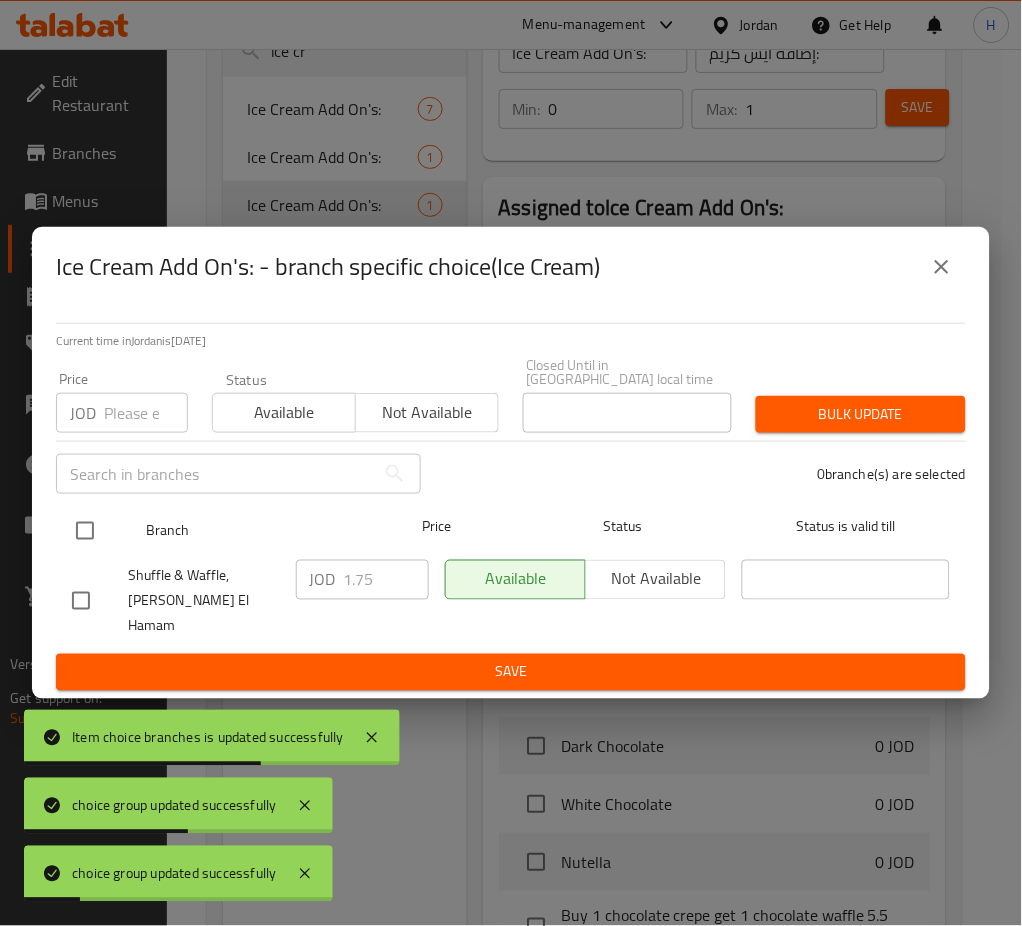 click at bounding box center (85, 531) 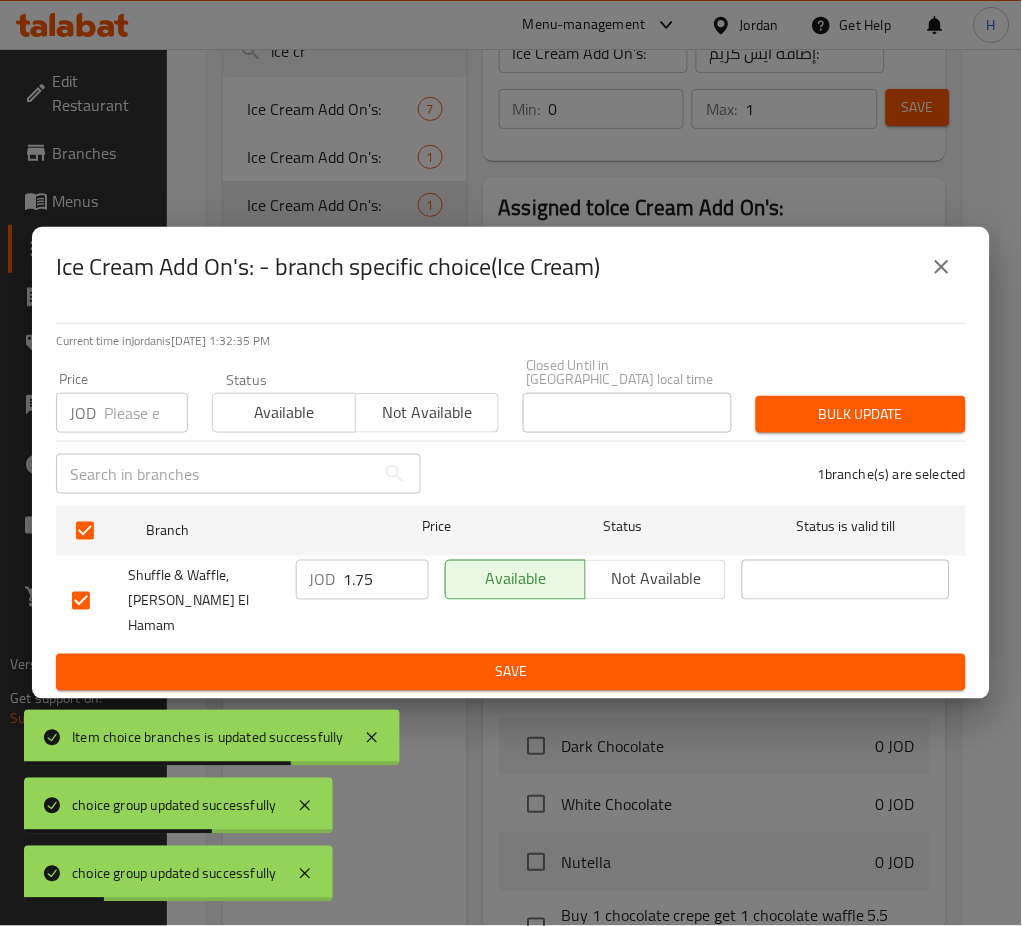 click on "1.75" at bounding box center [386, 580] 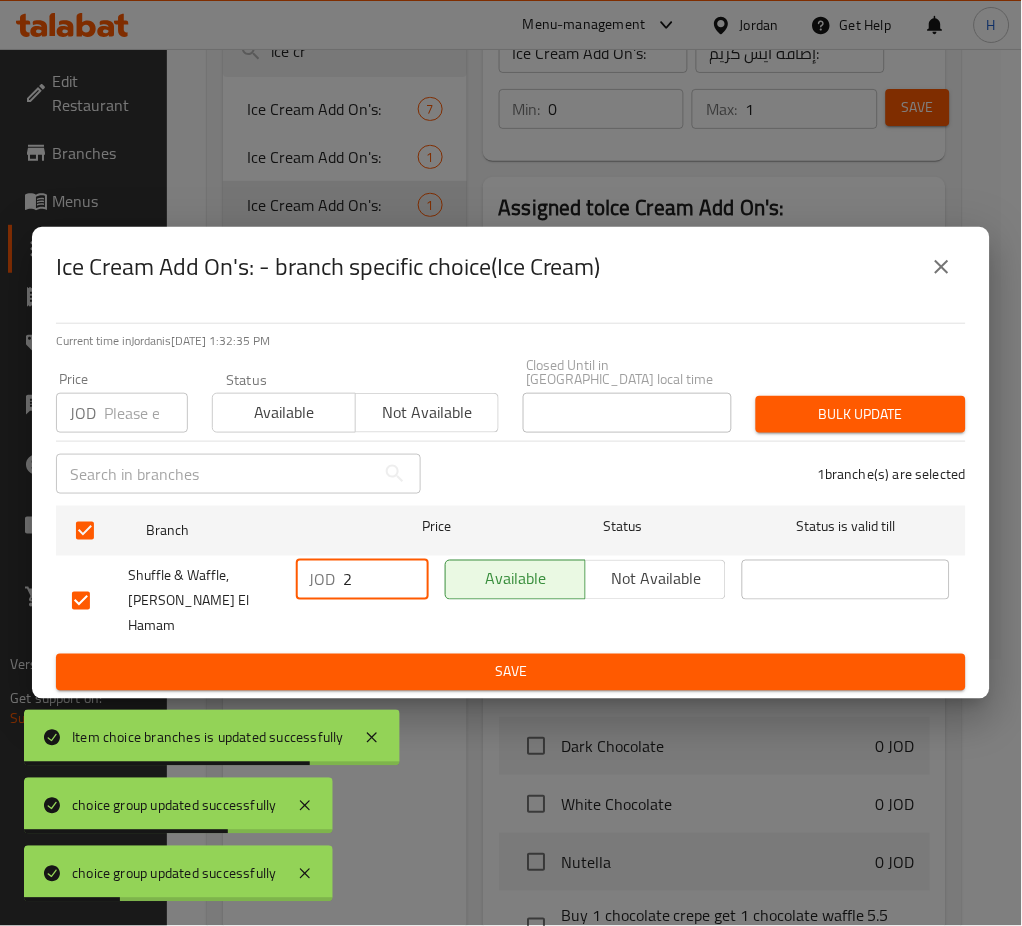 click on "Save" at bounding box center [511, 672] 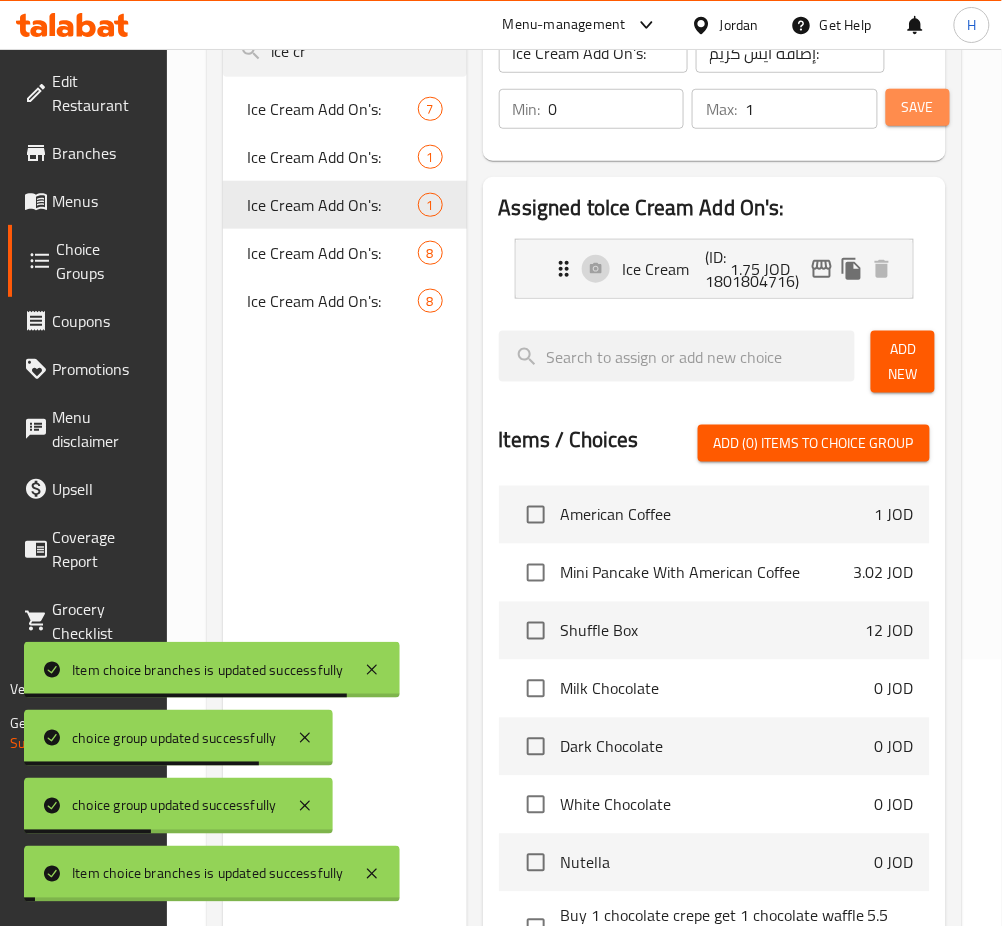 click on "Save" at bounding box center (918, 107) 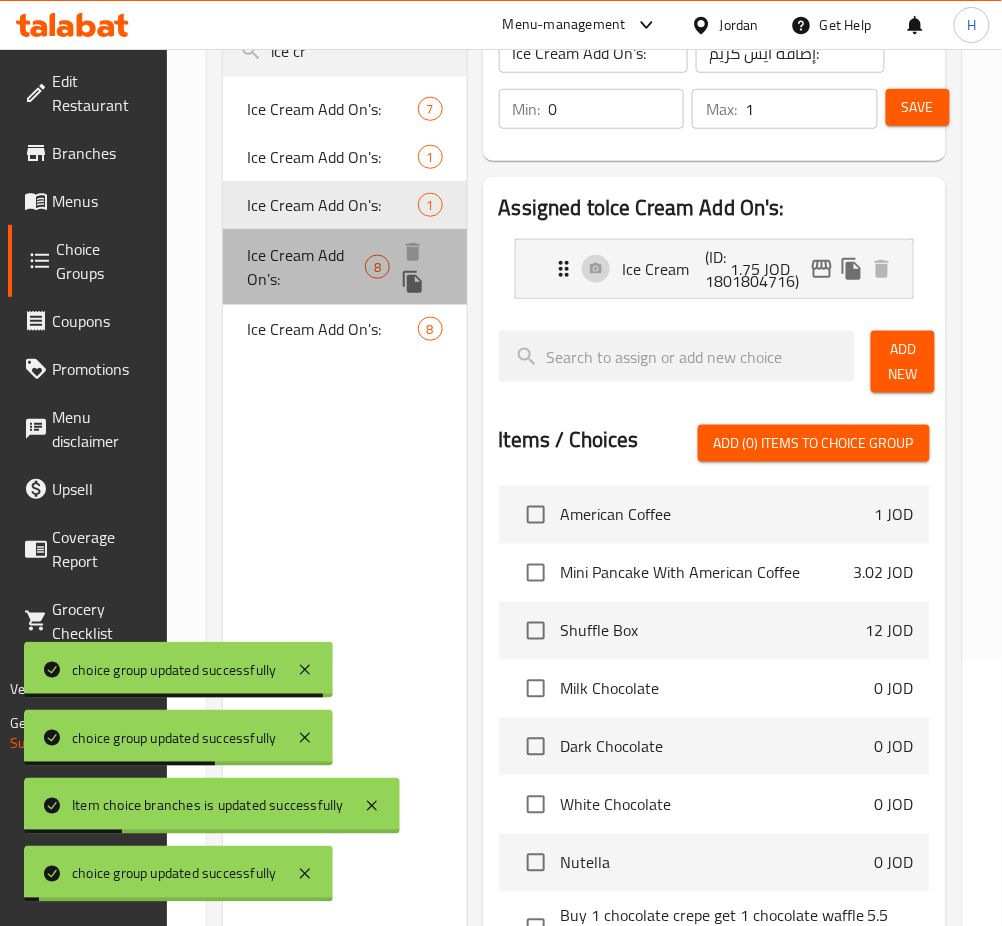 click on "Ice Cream Add On's:" at bounding box center [306, 267] 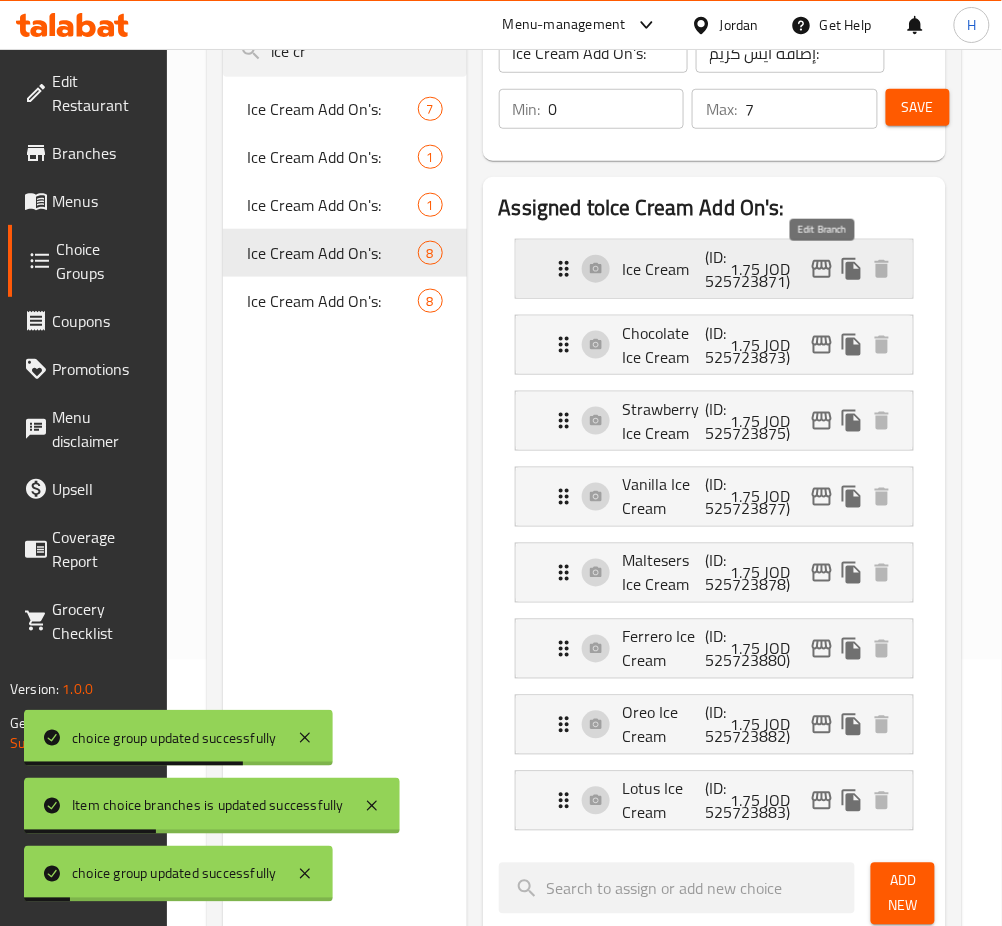 click 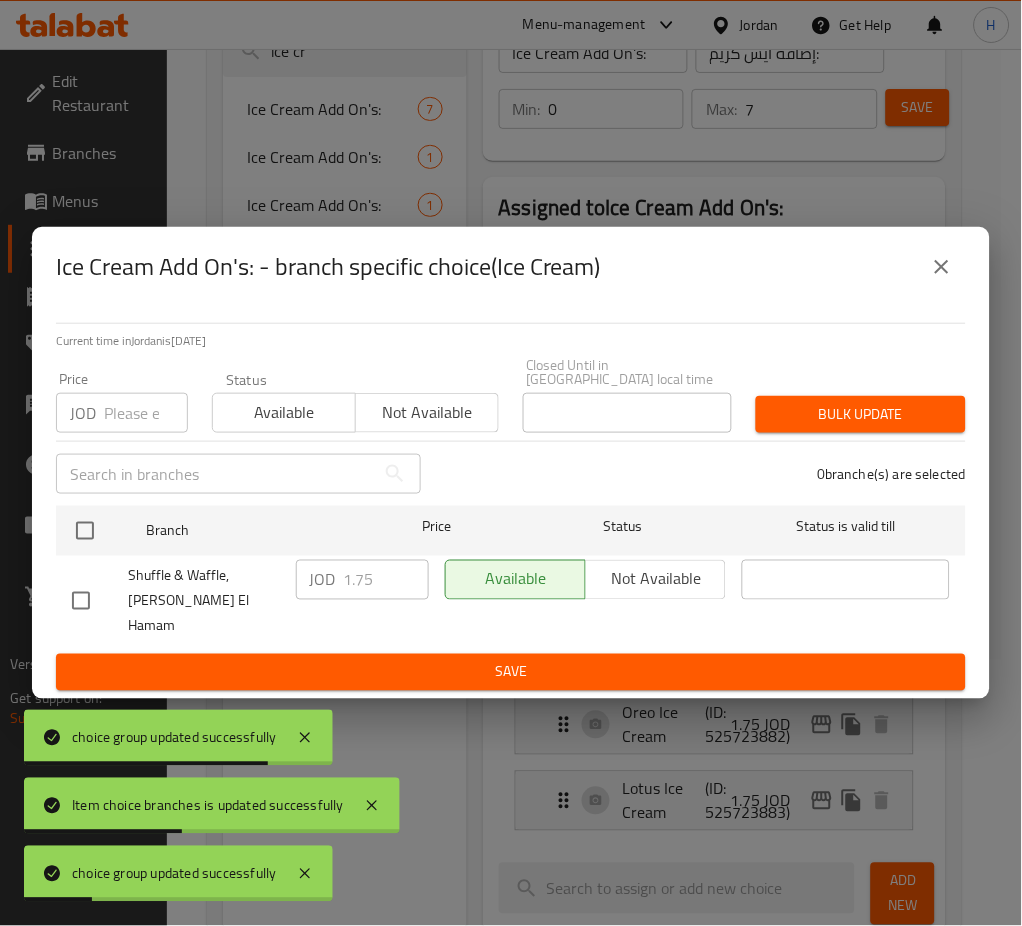 click at bounding box center [85, 531] 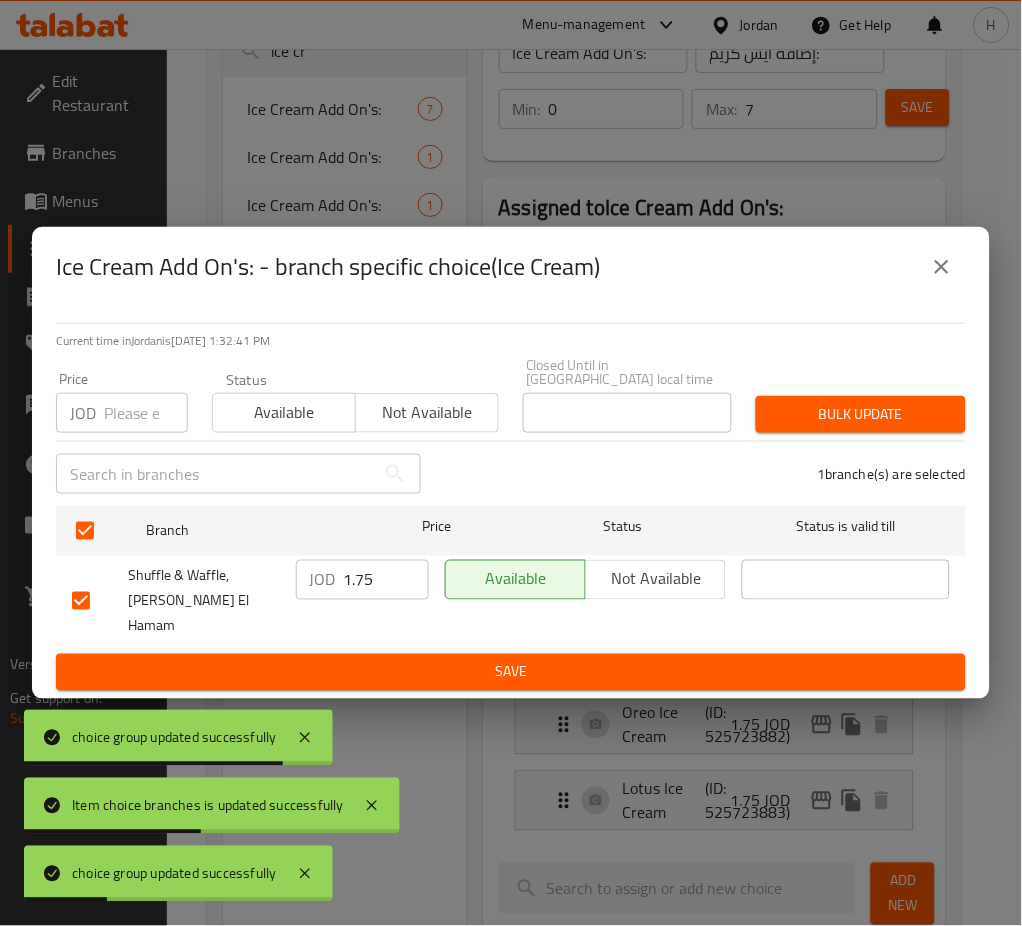 click on "1.75" at bounding box center (386, 580) 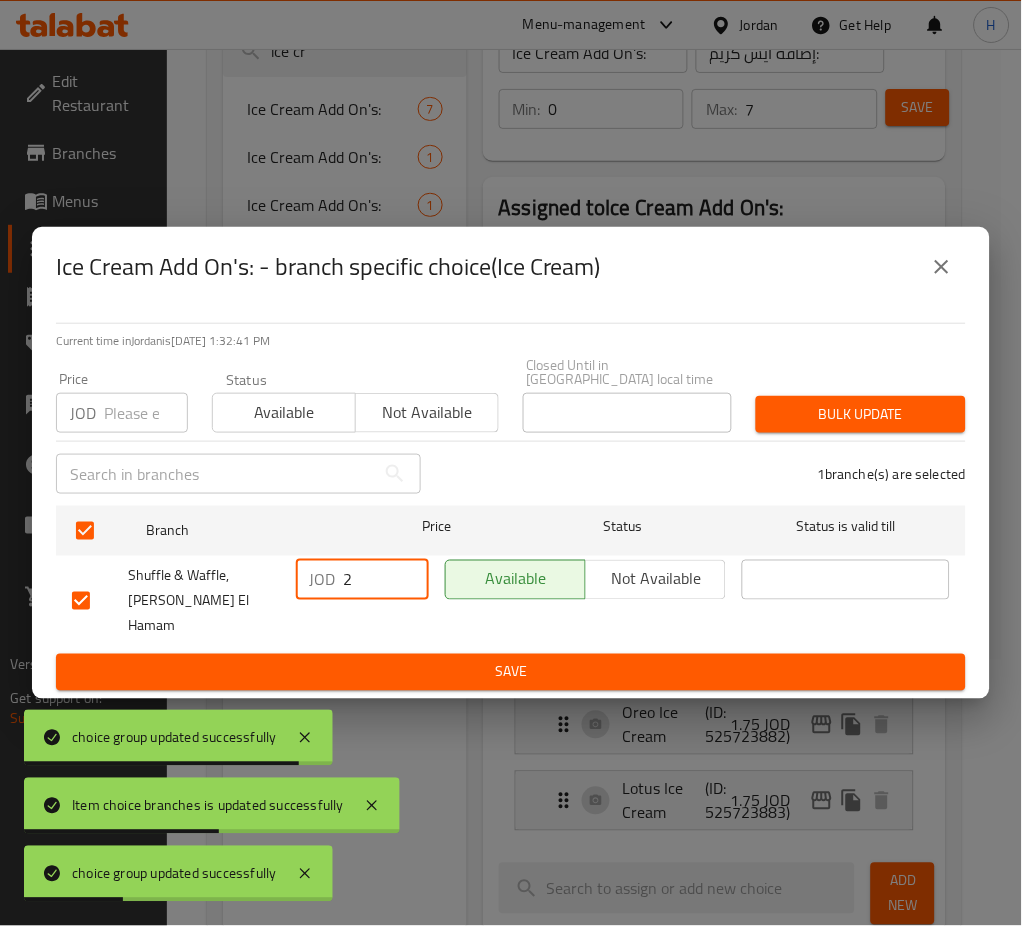 click on "Save" at bounding box center (511, 672) 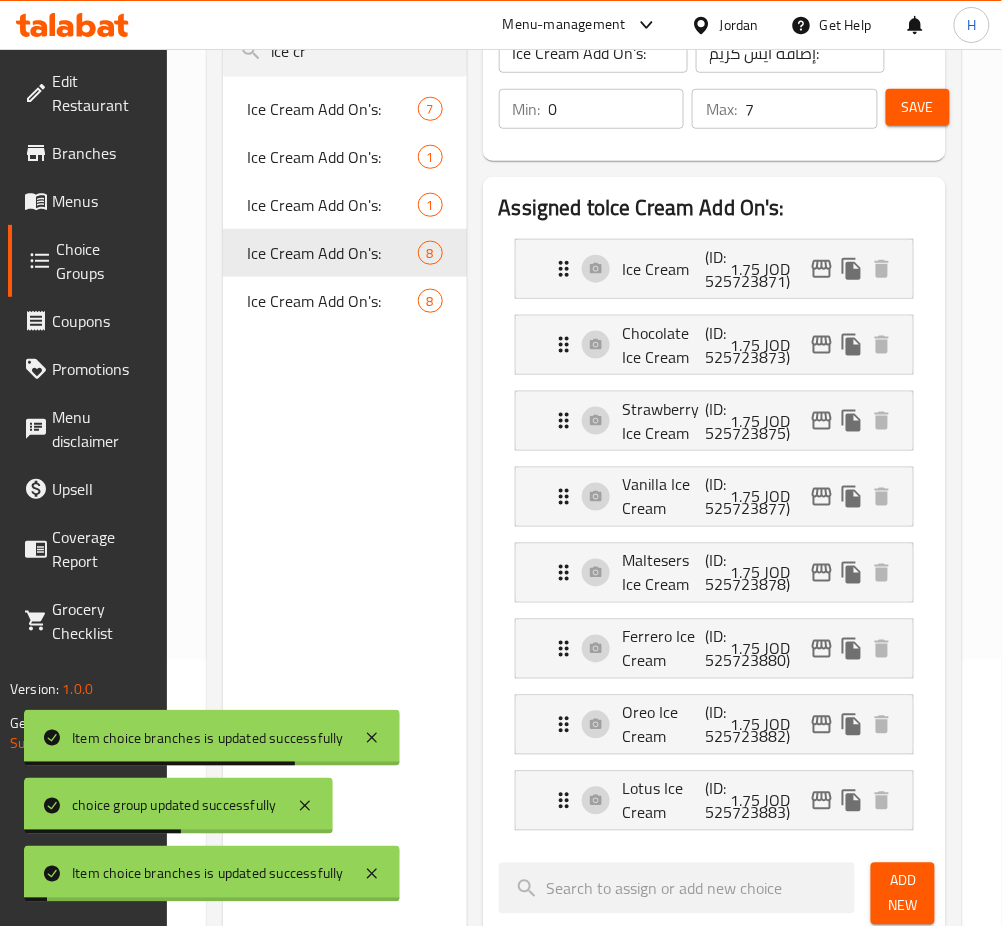 click 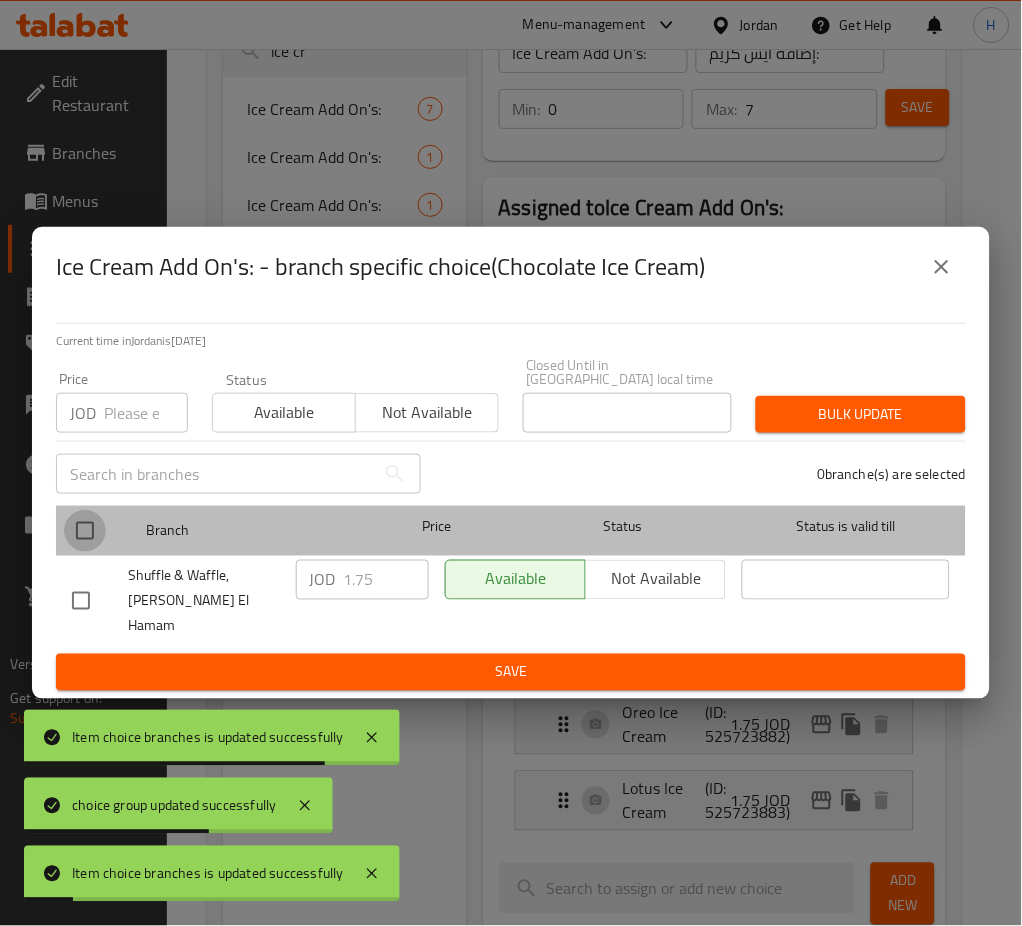 click at bounding box center (85, 531) 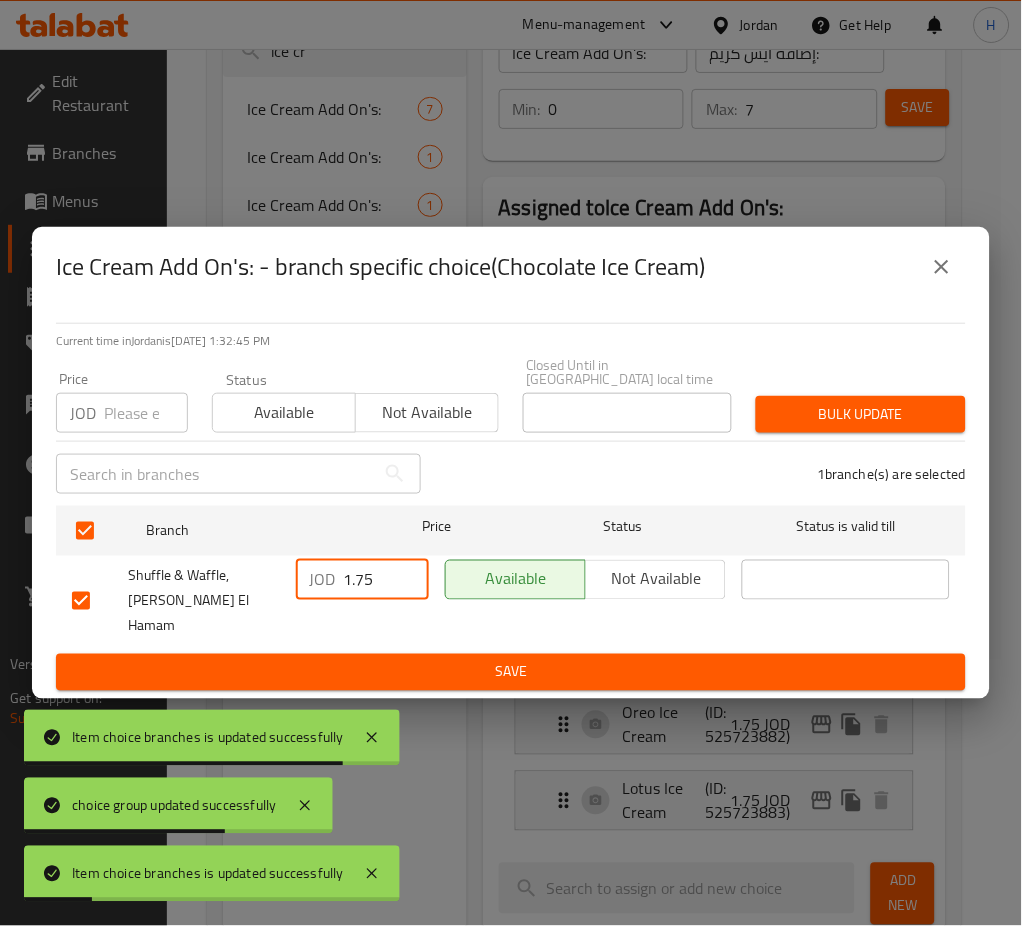 click on "1.75" at bounding box center (386, 580) 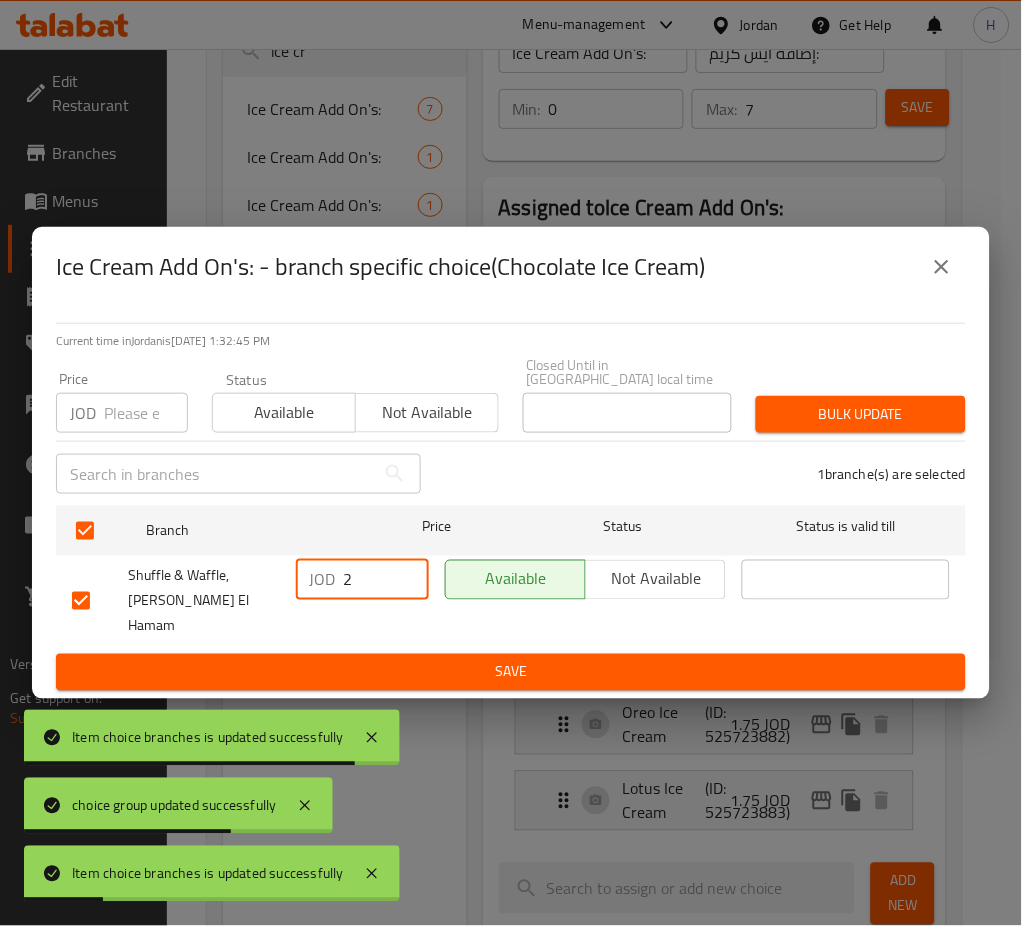 click on "Save" at bounding box center (511, 672) 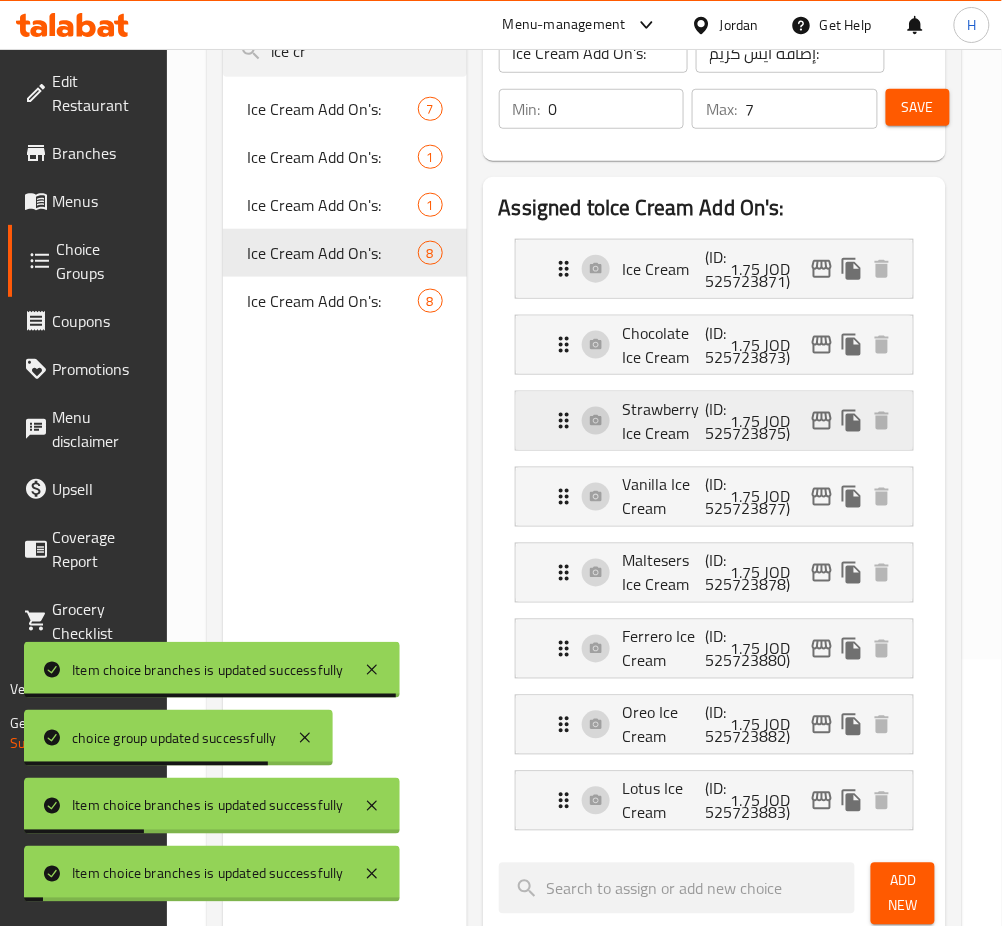 click 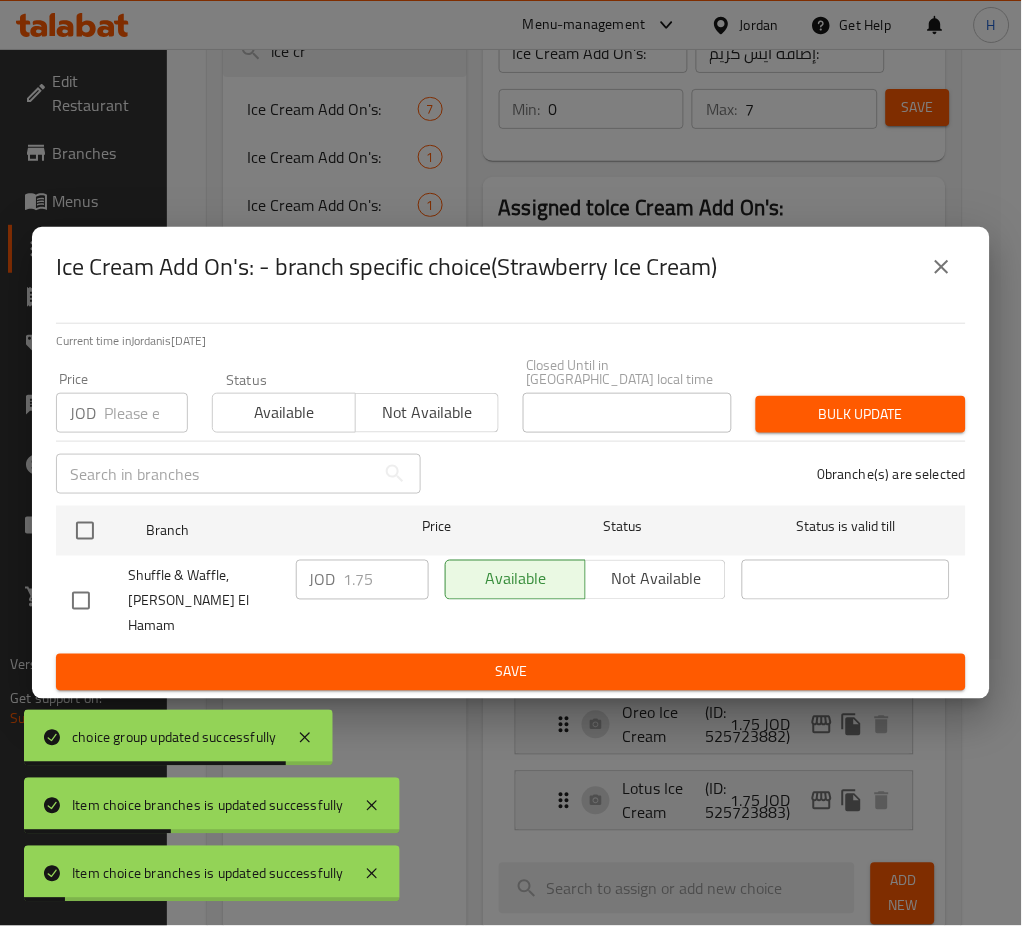 click at bounding box center (85, 531) 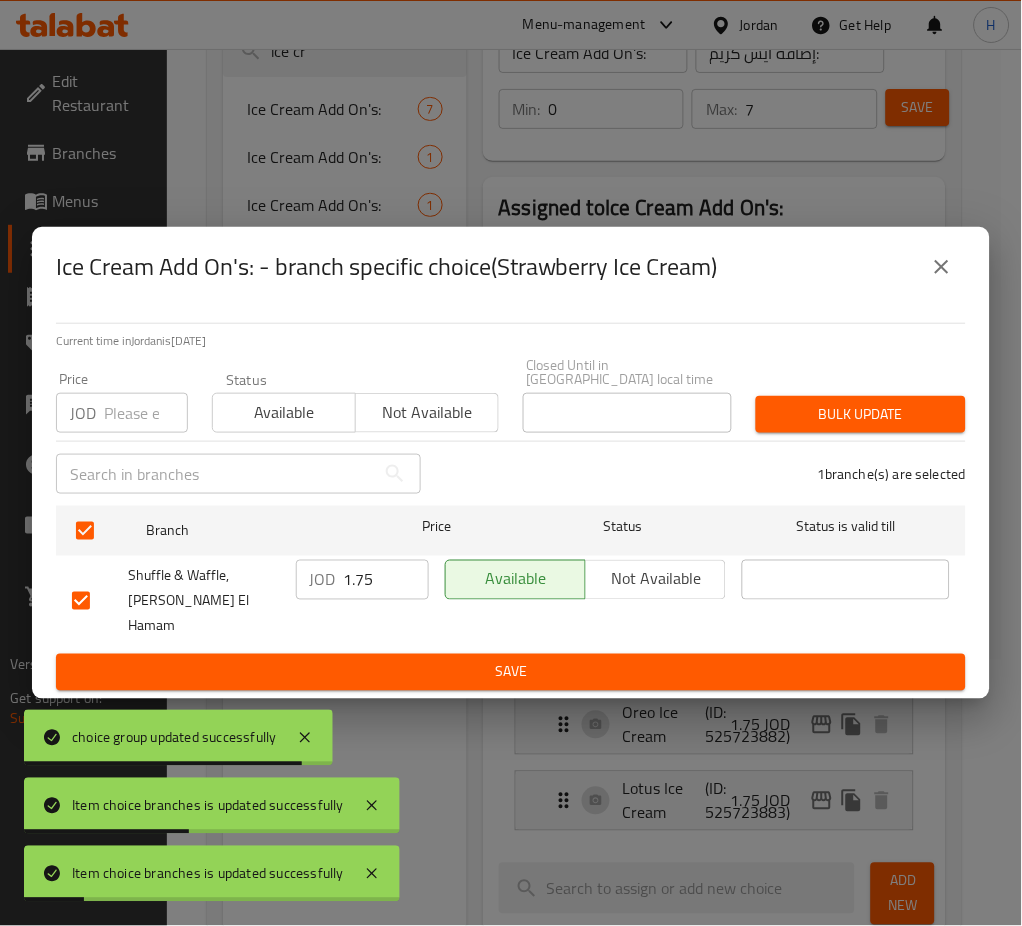 click on "1.75" at bounding box center [386, 580] 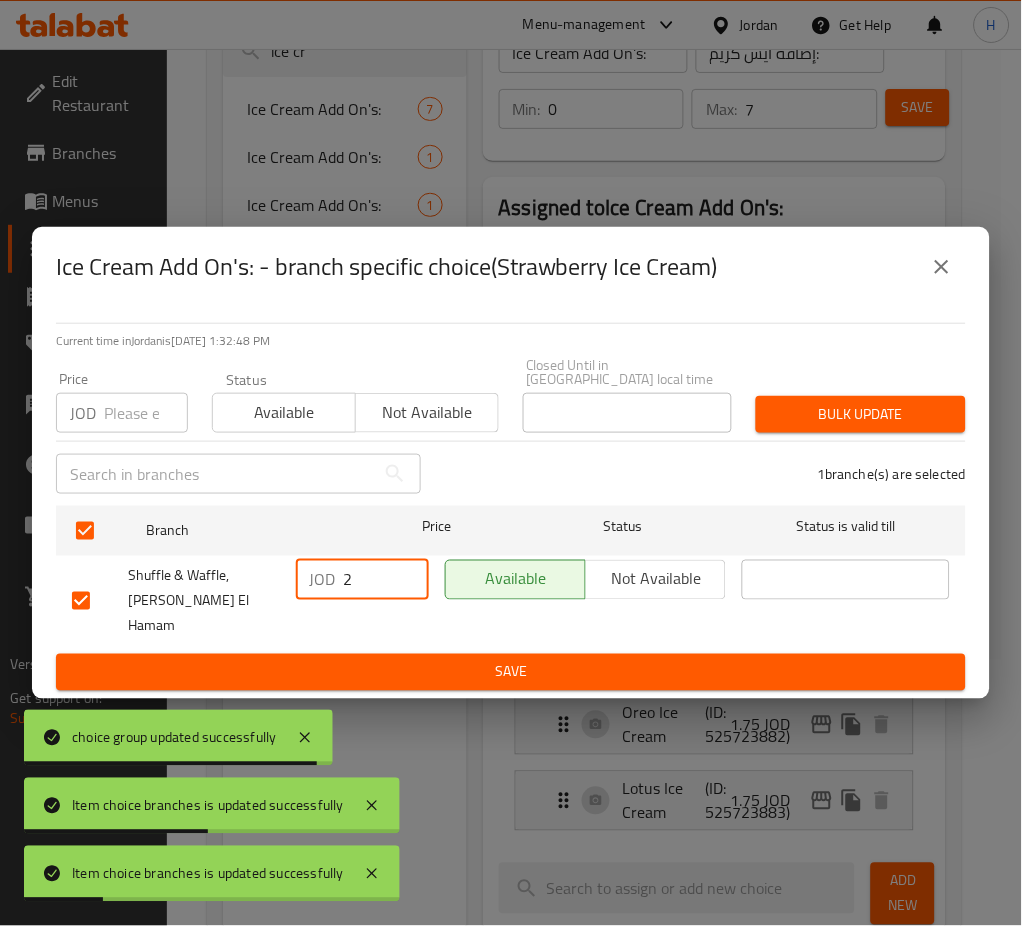 click on "Save" at bounding box center [511, 672] 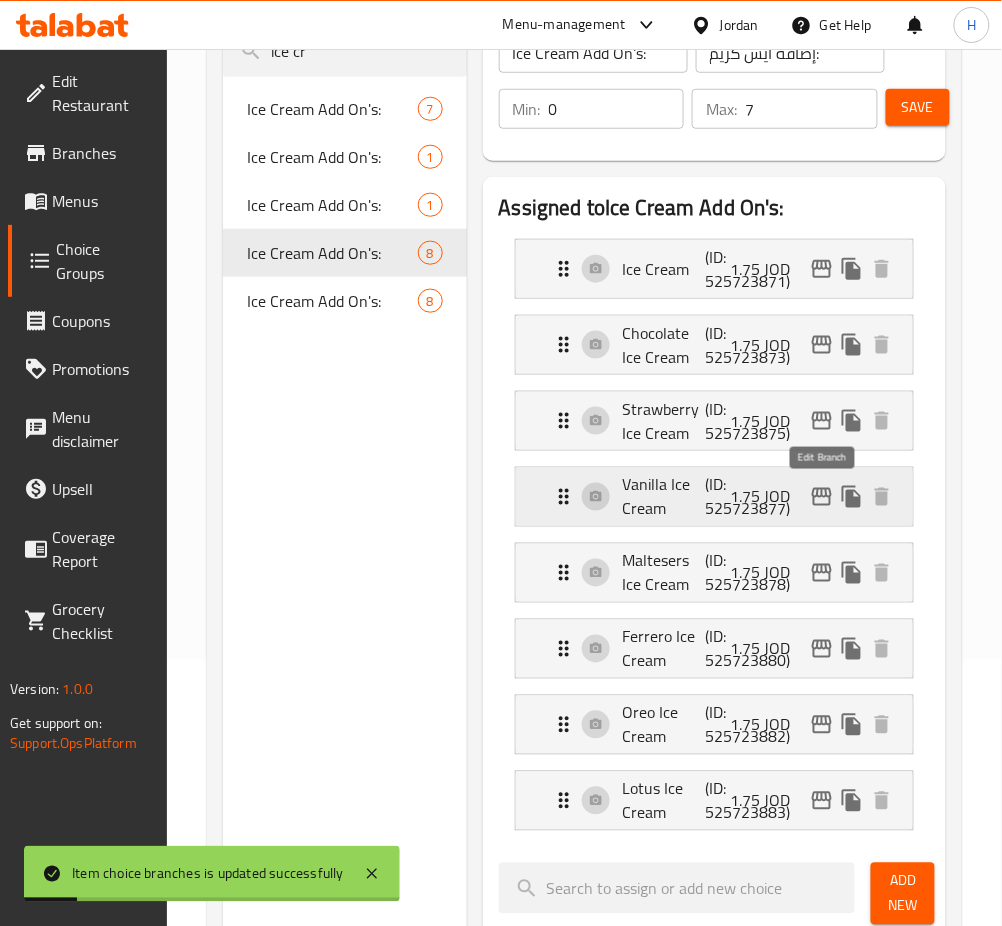 click 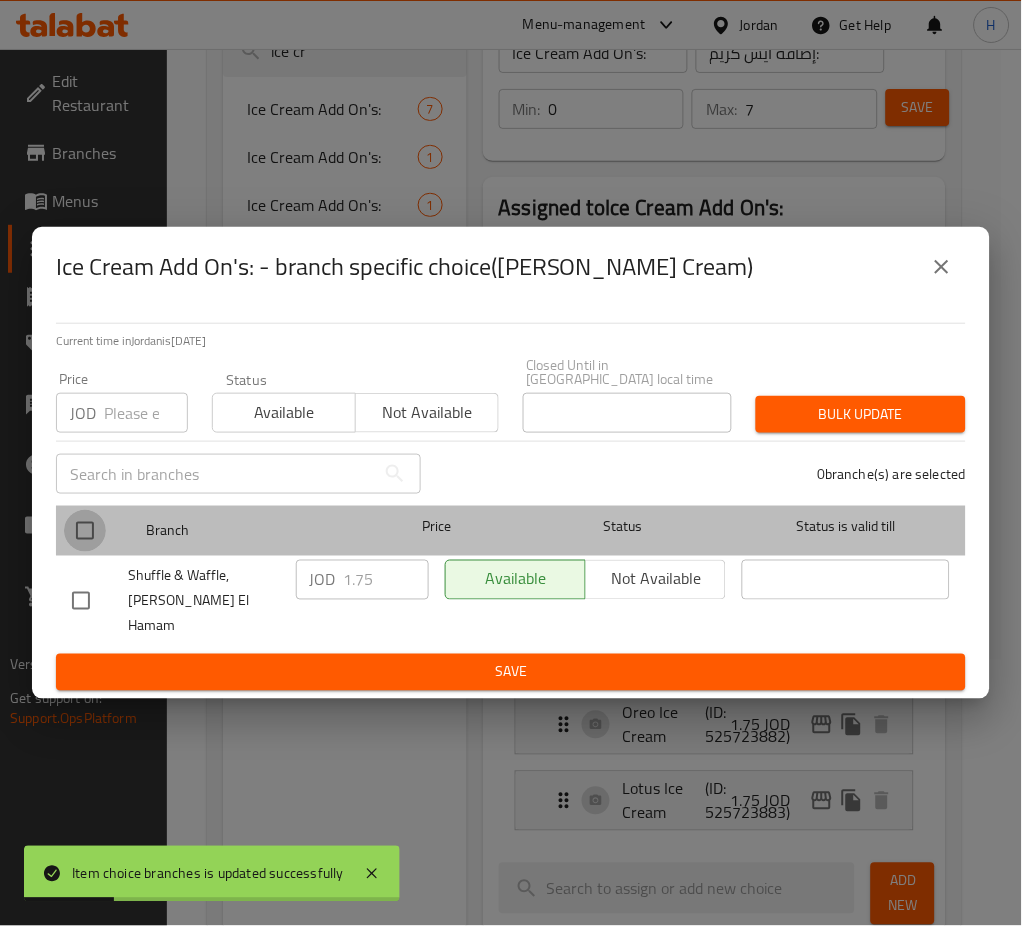 click at bounding box center [85, 531] 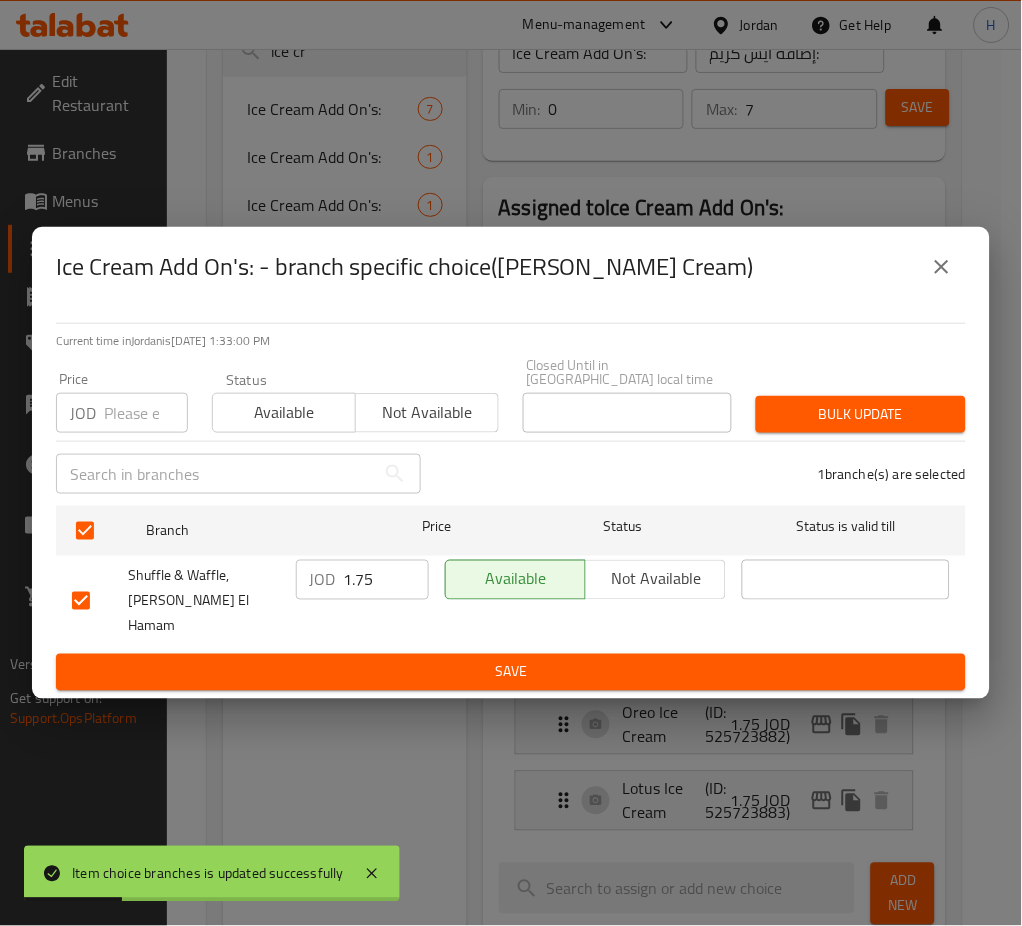 drag, startPoint x: 387, startPoint y: 571, endPoint x: 420, endPoint y: 655, distance: 90.24966 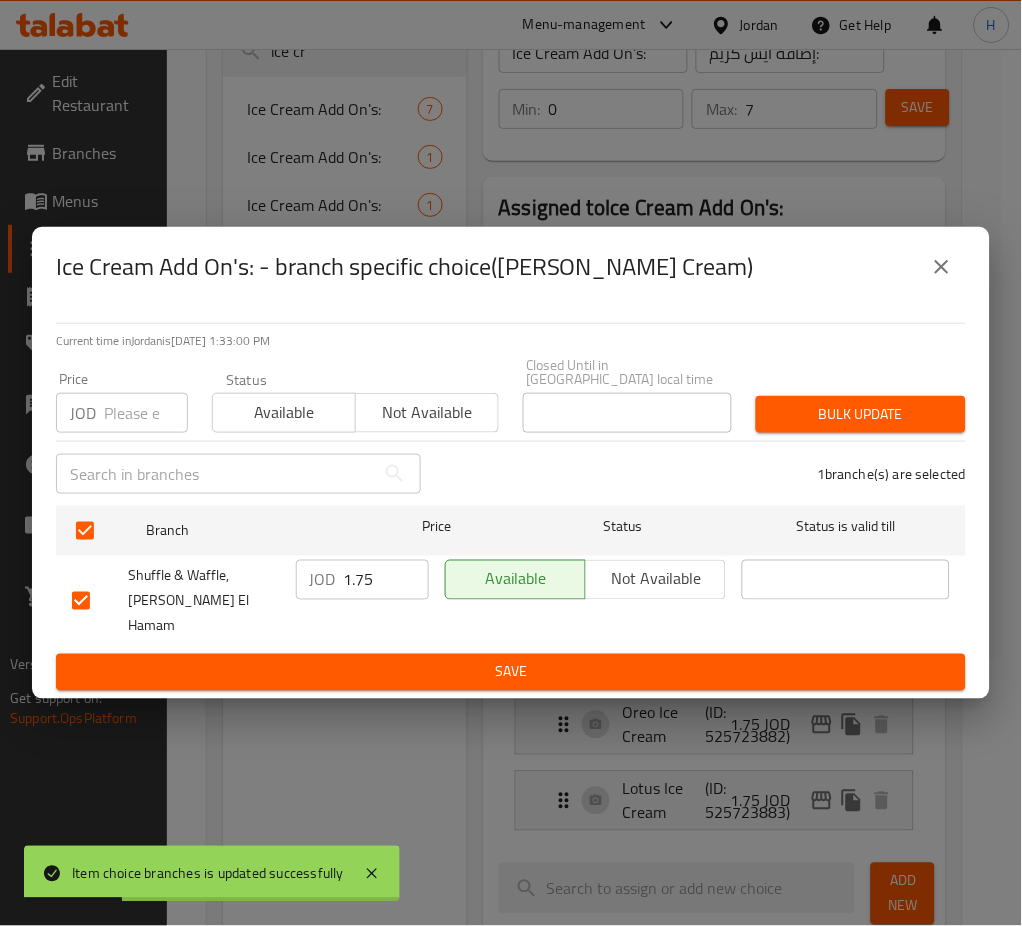 click on "1.75" at bounding box center (386, 580) 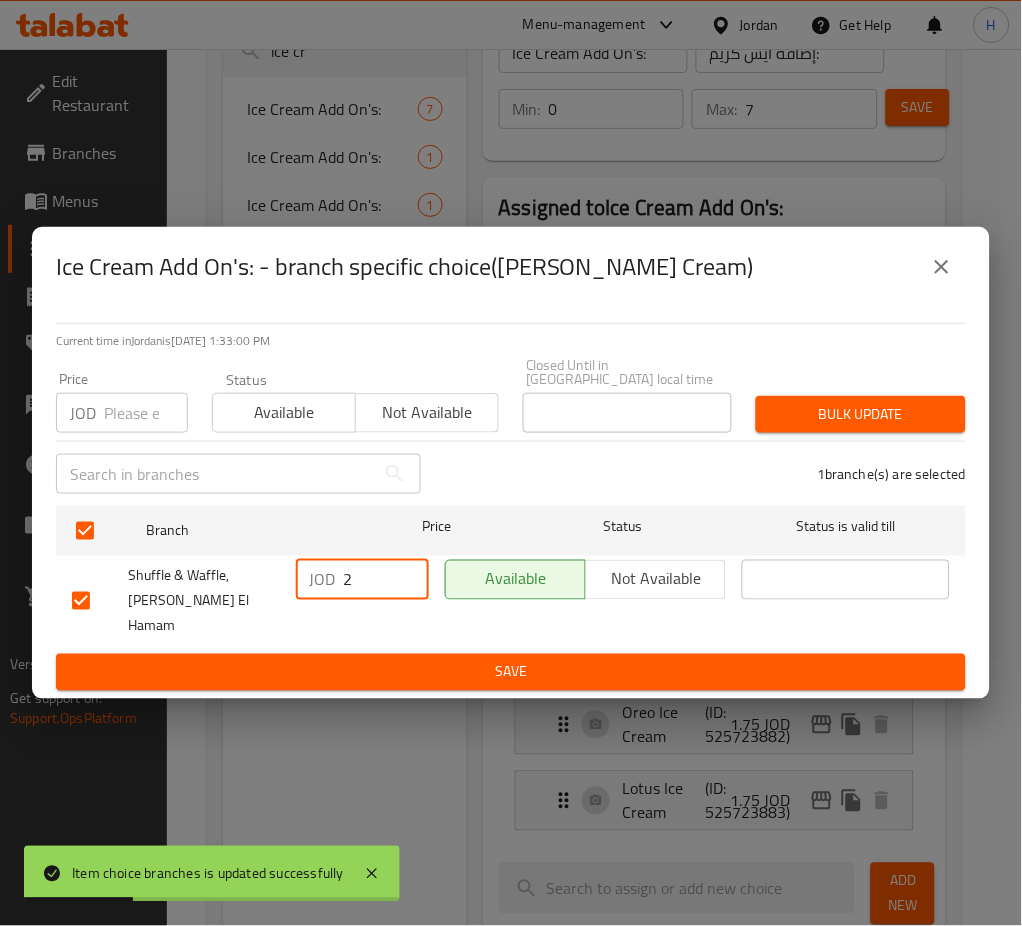 drag, startPoint x: 420, startPoint y: 655, endPoint x: 452, endPoint y: 655, distance: 32 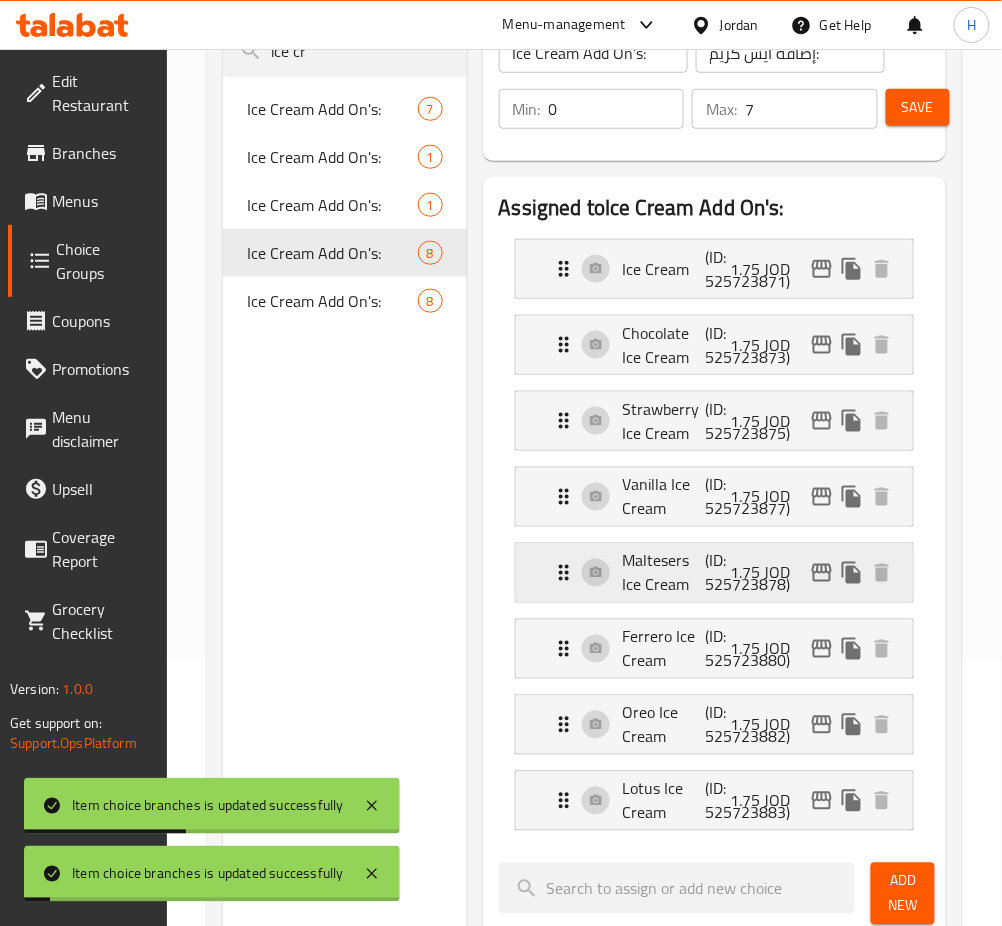 click 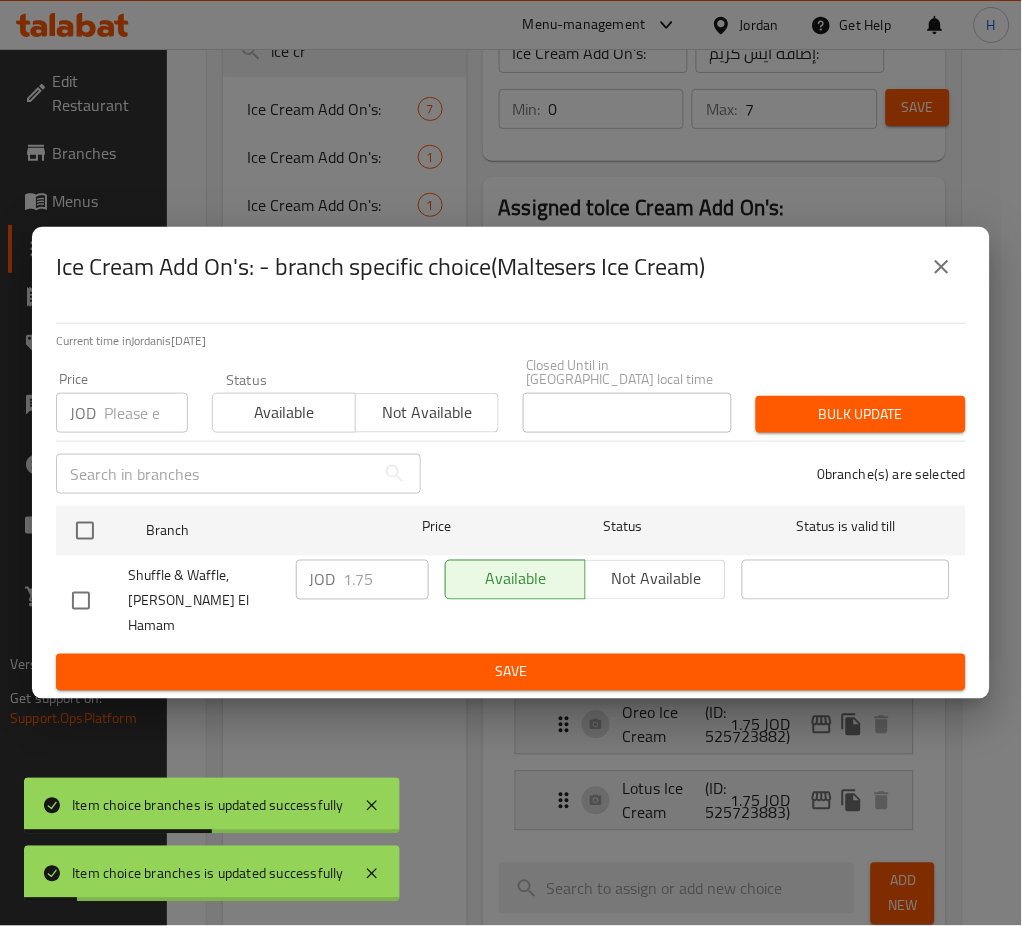 drag, startPoint x: 86, startPoint y: 543, endPoint x: 208, endPoint y: 599, distance: 134.23859 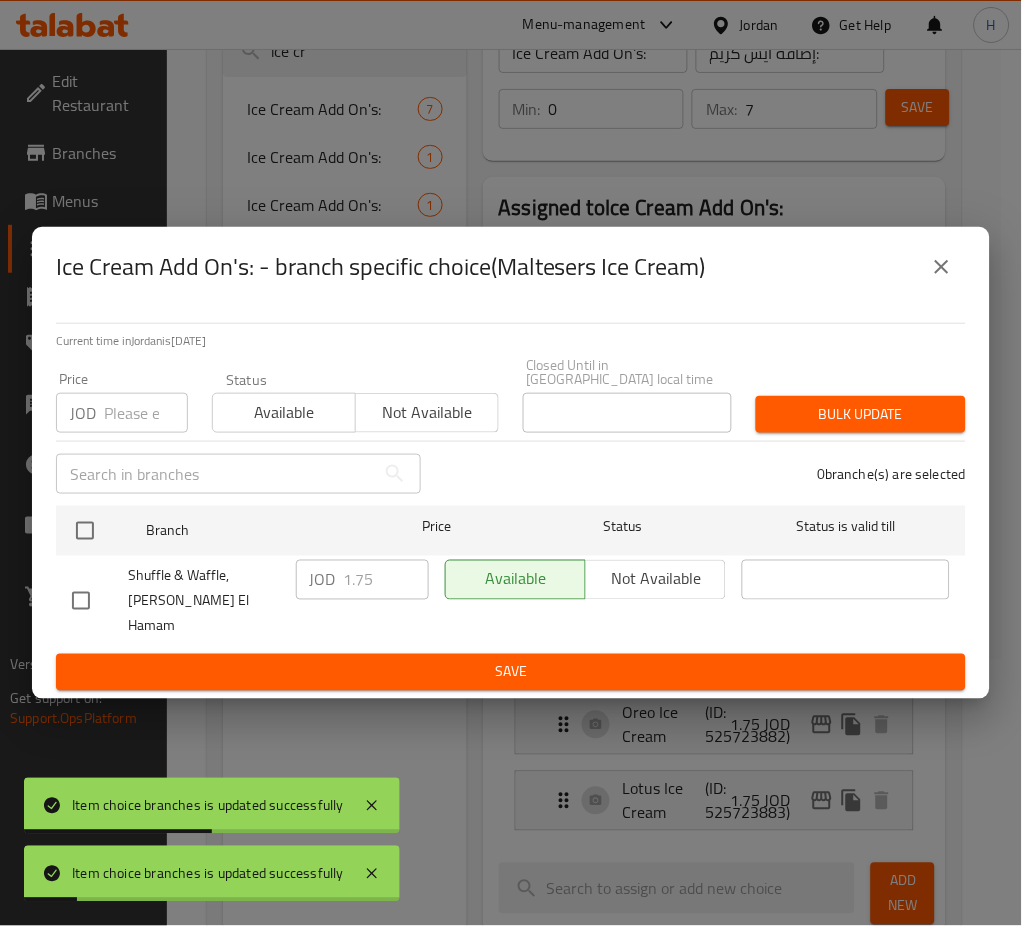 click at bounding box center [85, 531] 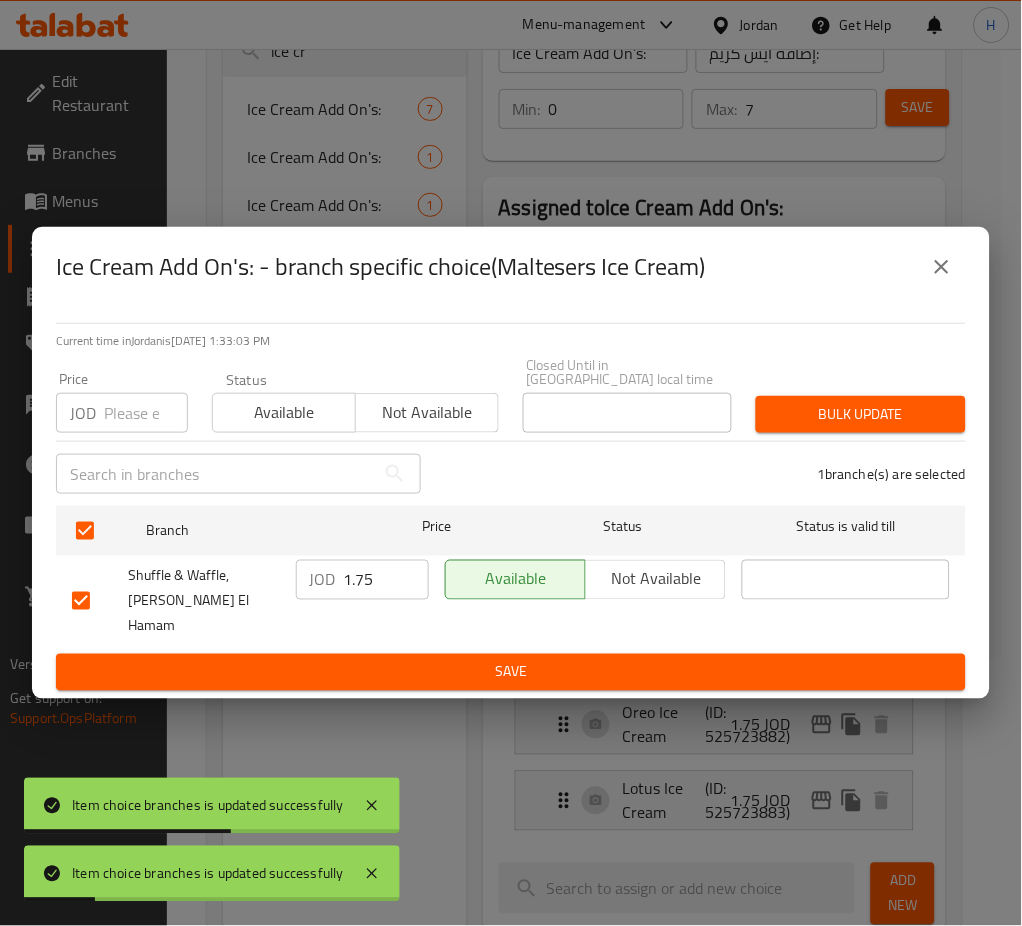 click on "1.75" at bounding box center (386, 580) 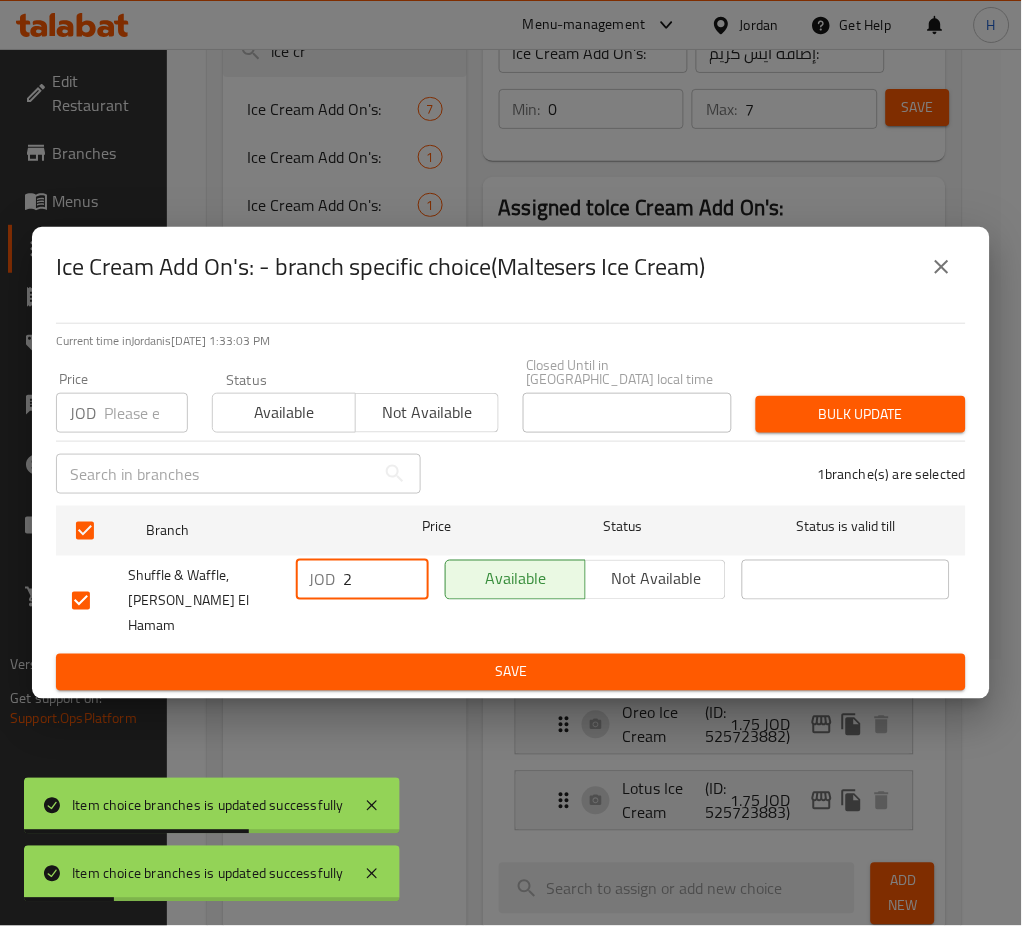 drag, startPoint x: 441, startPoint y: 656, endPoint x: 914, endPoint y: 731, distance: 478.90918 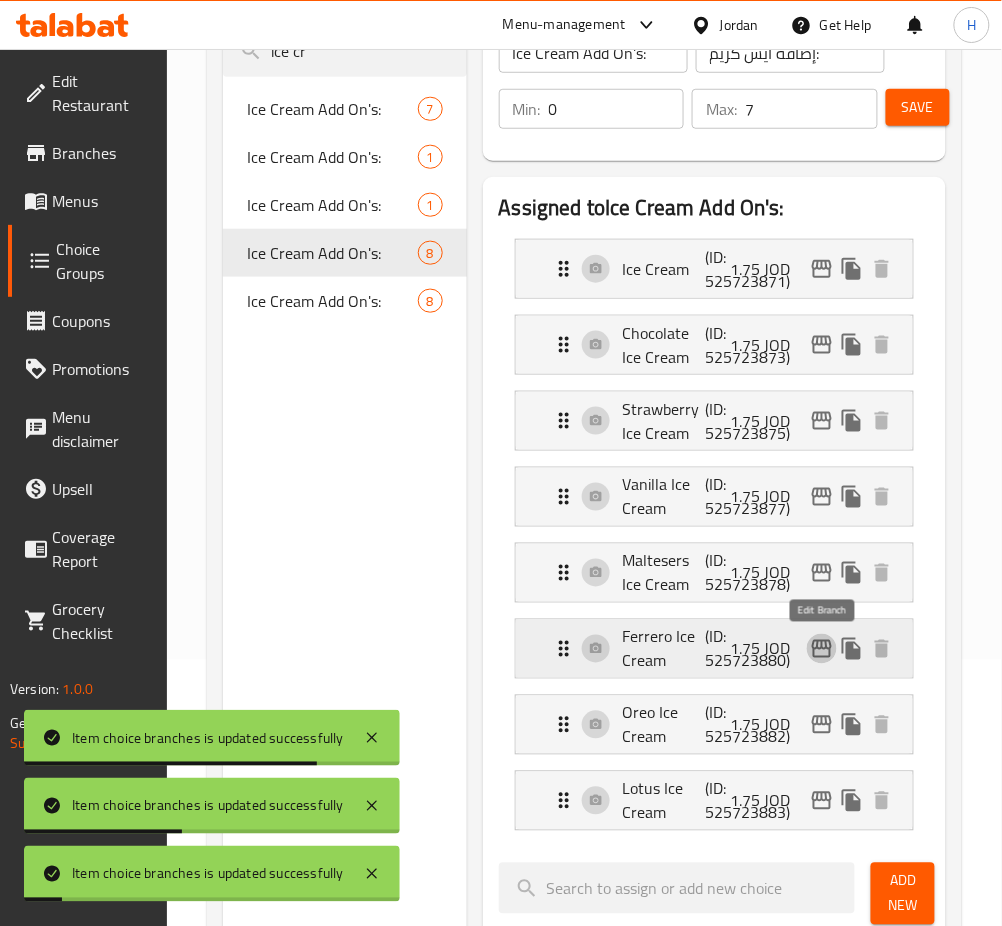 click 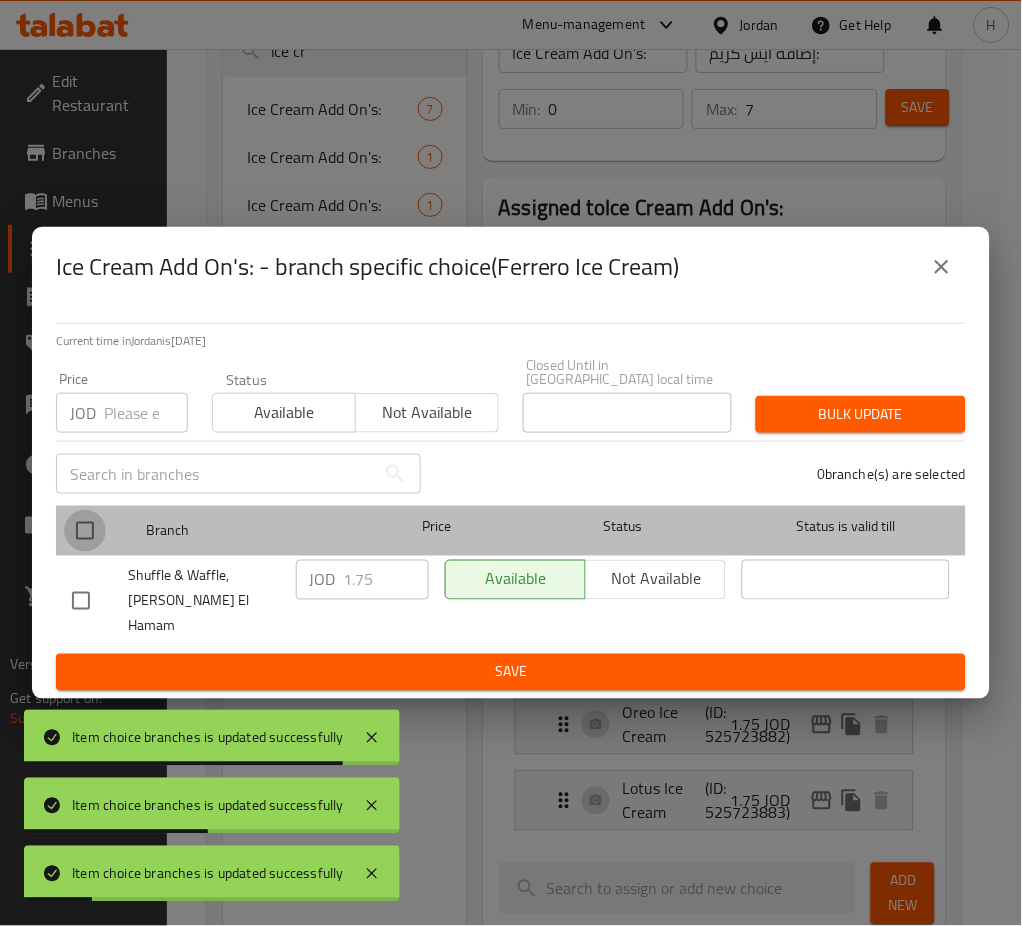 click at bounding box center (85, 531) 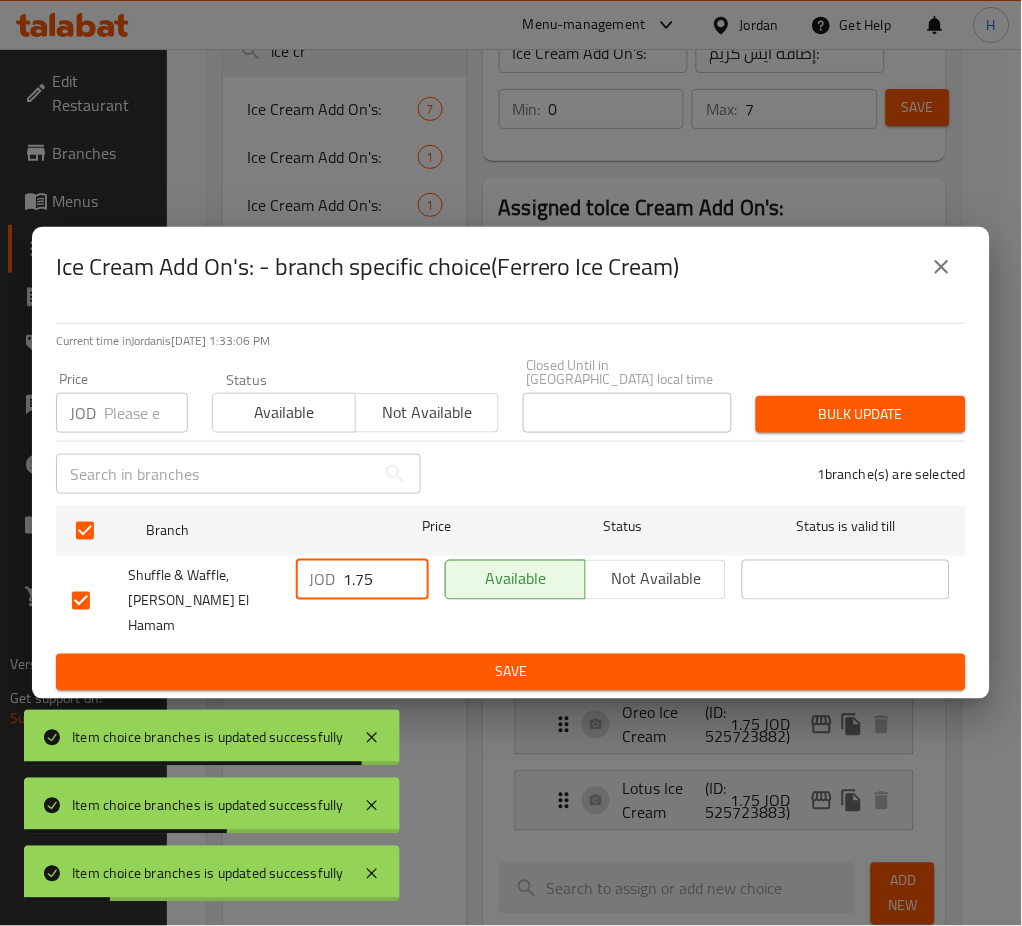 click on "1.75" at bounding box center [386, 580] 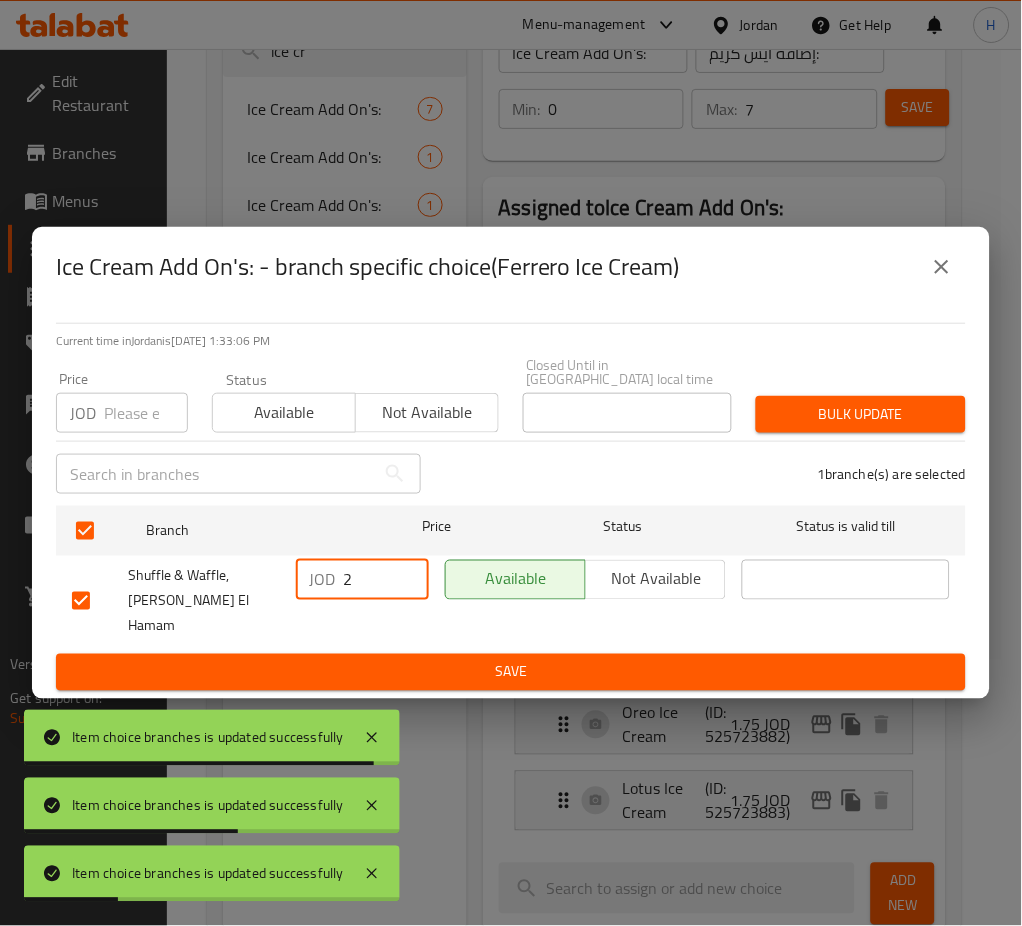 click on "Save" at bounding box center (511, 672) 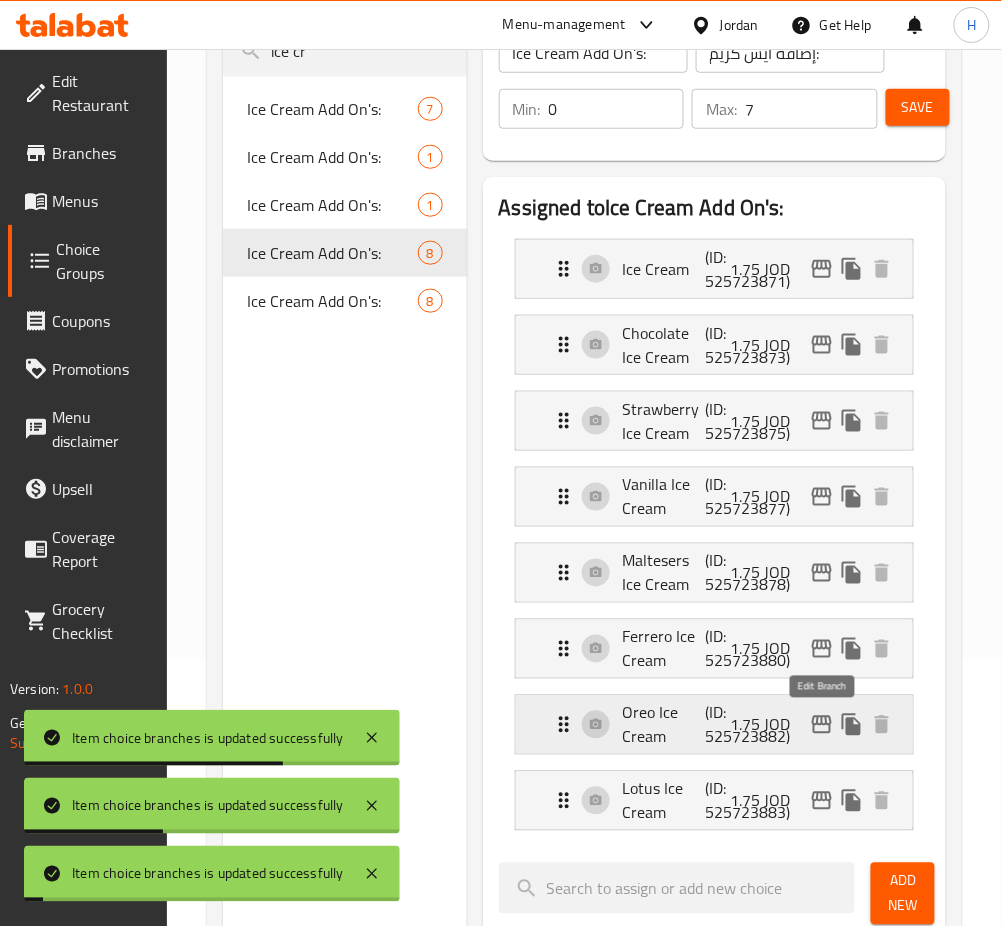 click at bounding box center (822, 725) 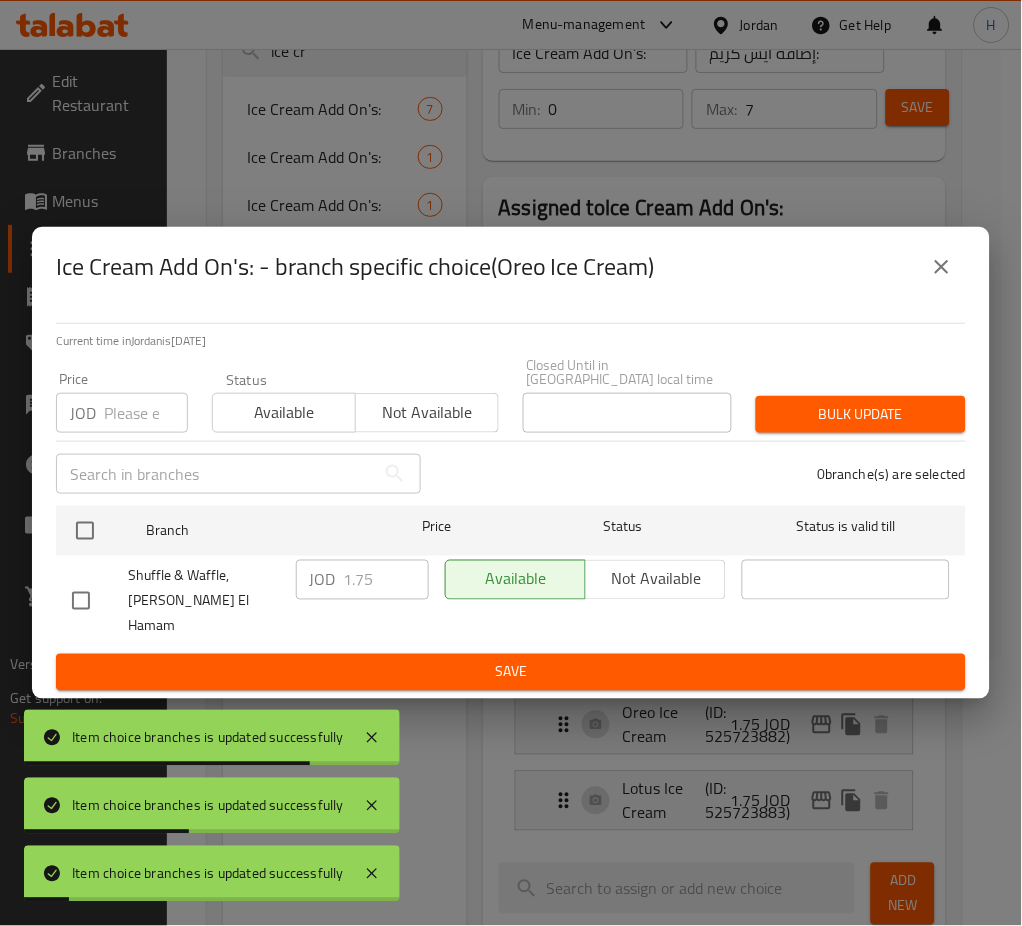 click at bounding box center (85, 531) 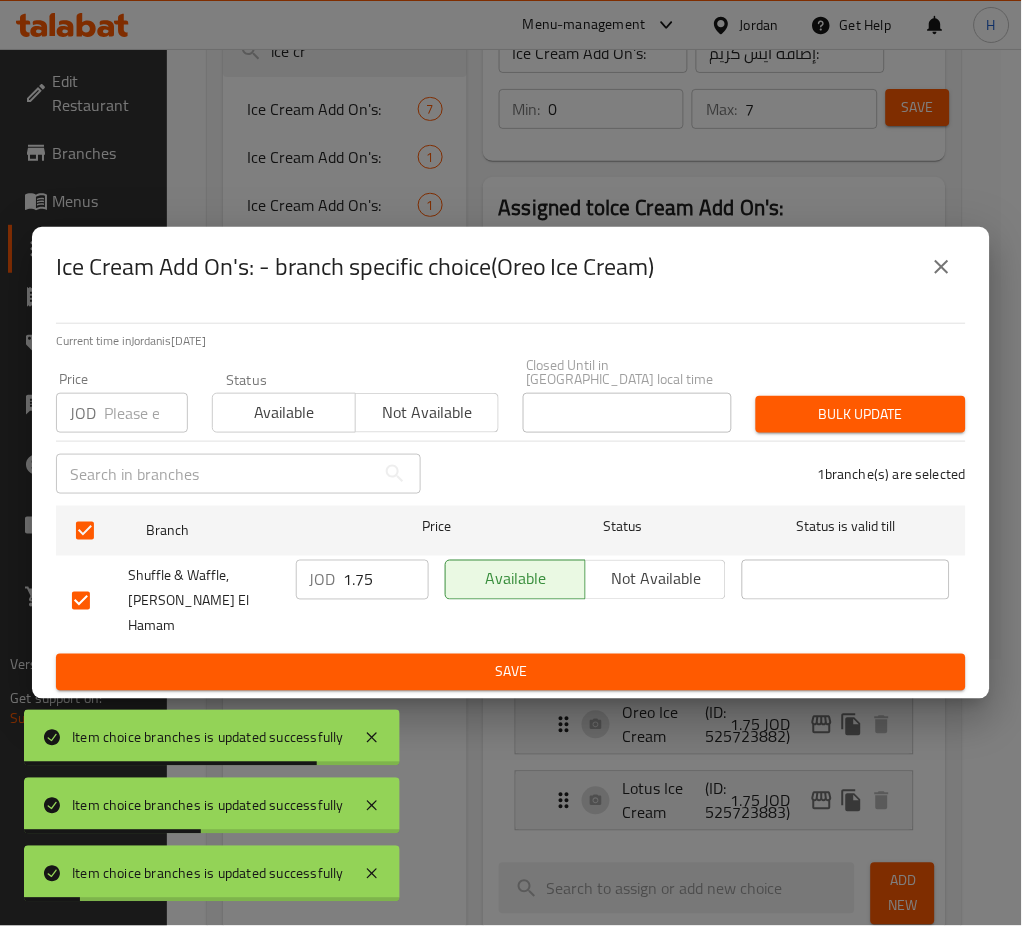 click on "JOD" at bounding box center [323, 580] 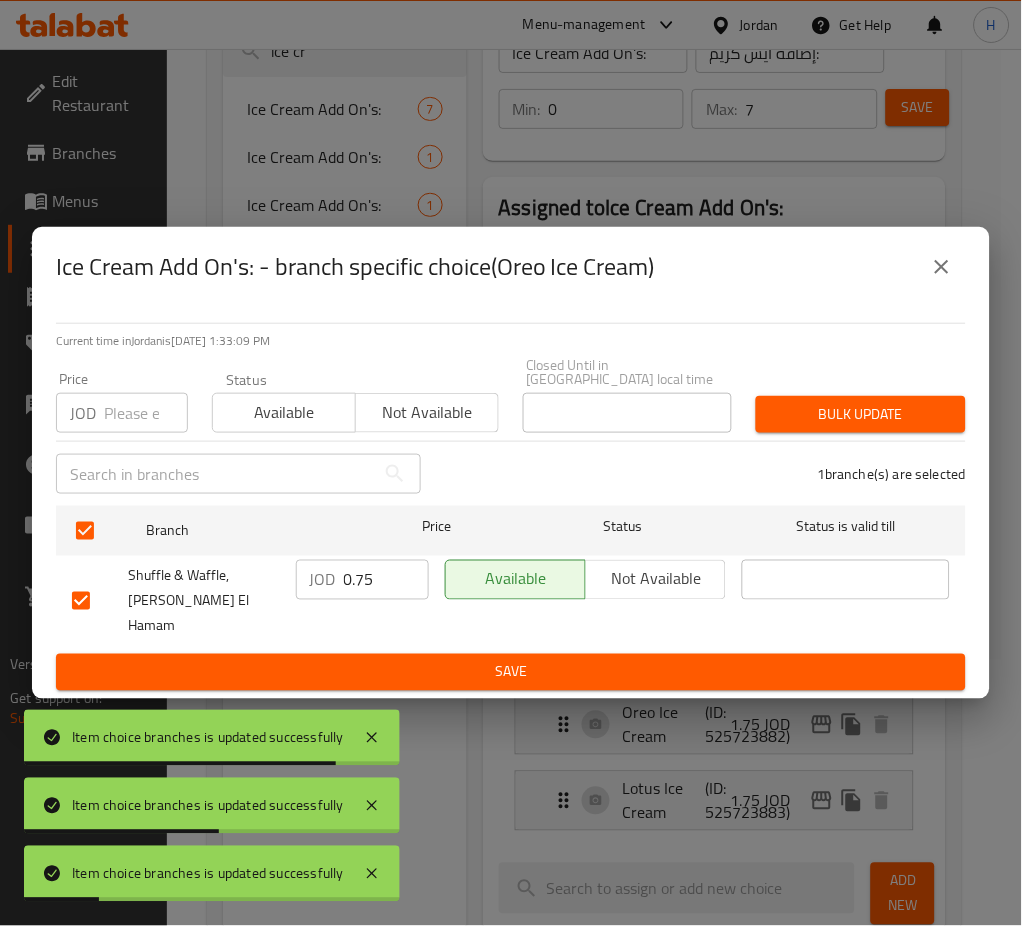 click on "0.75" at bounding box center (386, 580) 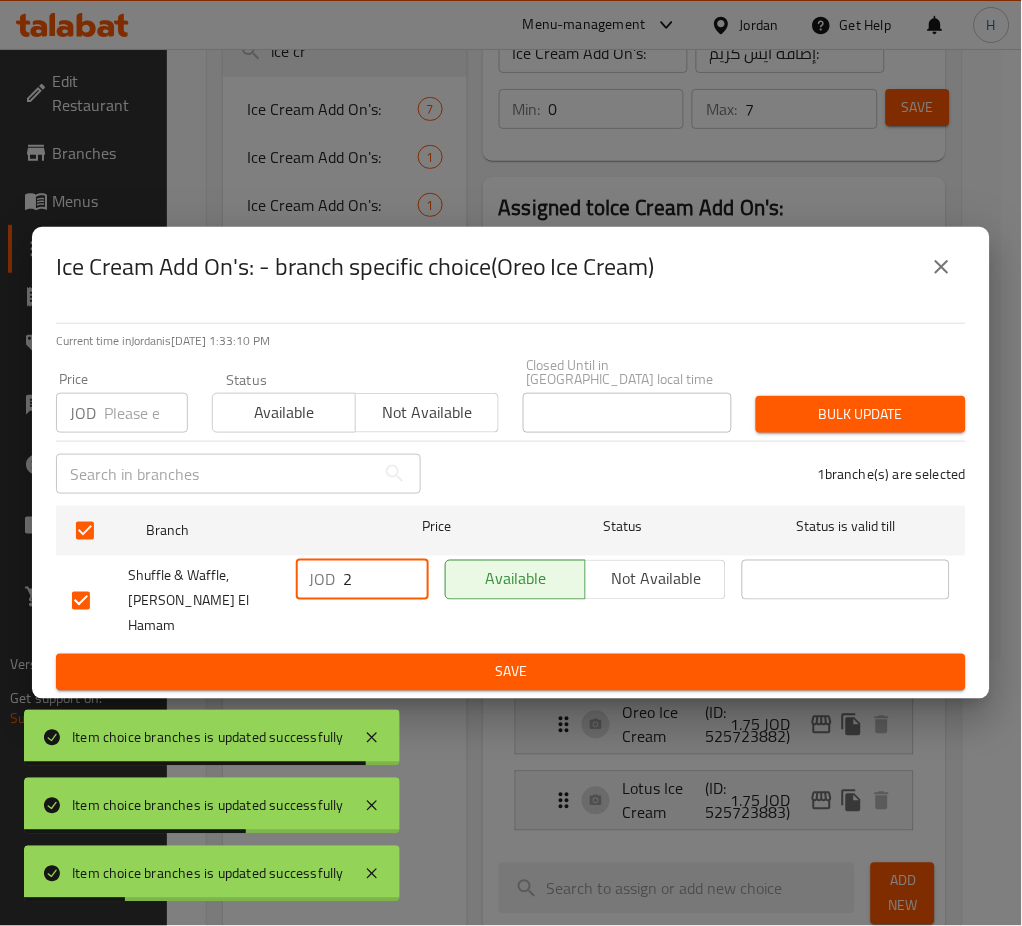 click on "Save" at bounding box center (511, 672) 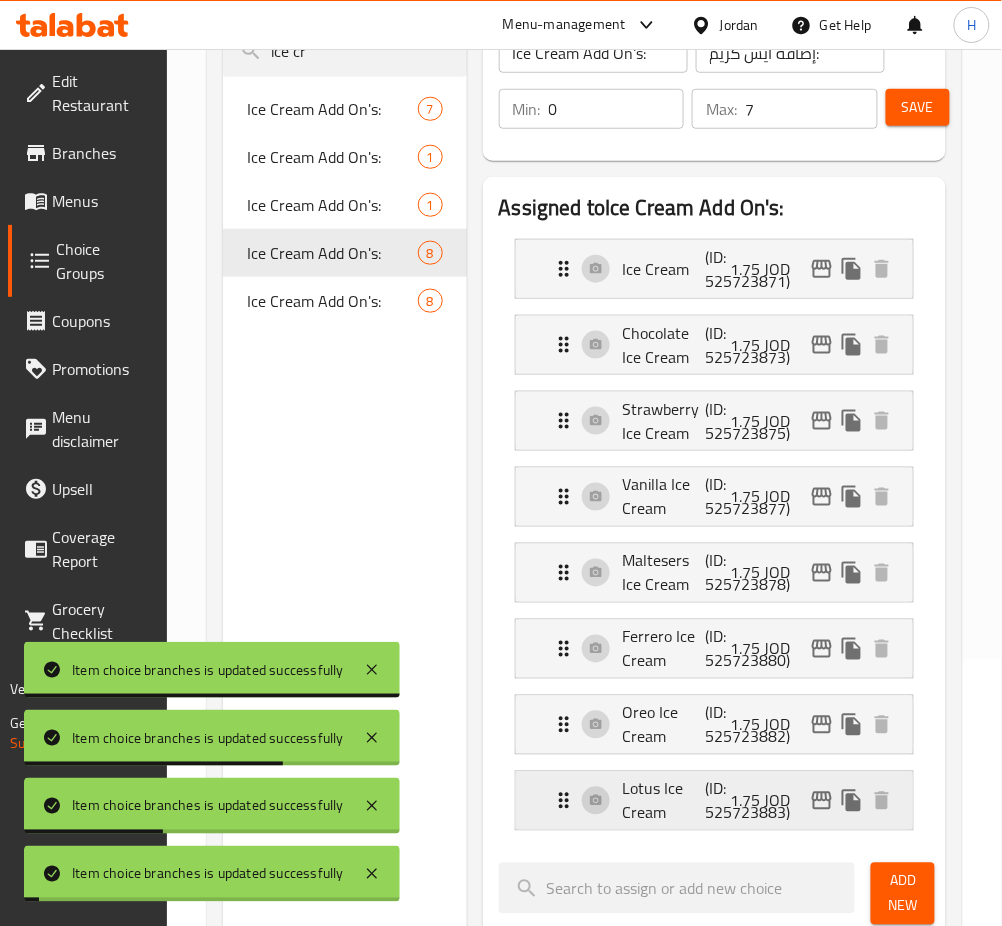 click 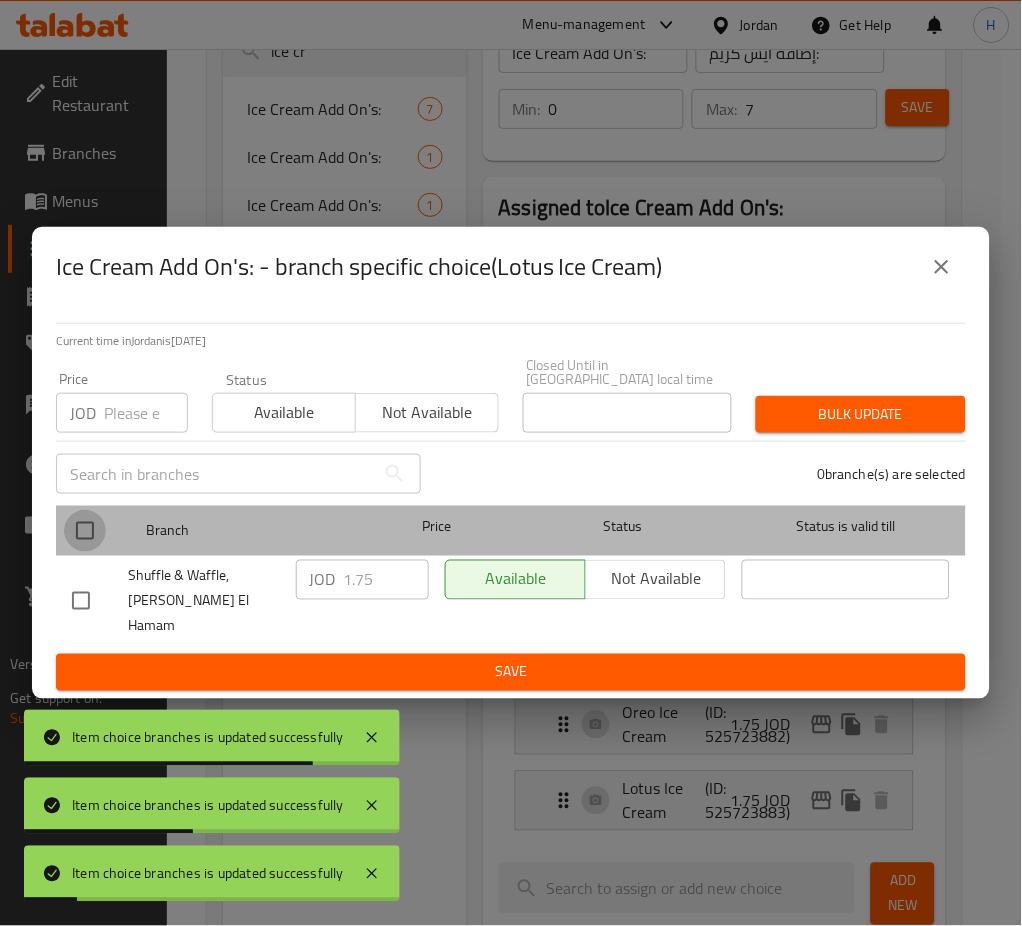 drag, startPoint x: 89, startPoint y: 537, endPoint x: 289, endPoint y: 574, distance: 203.3937 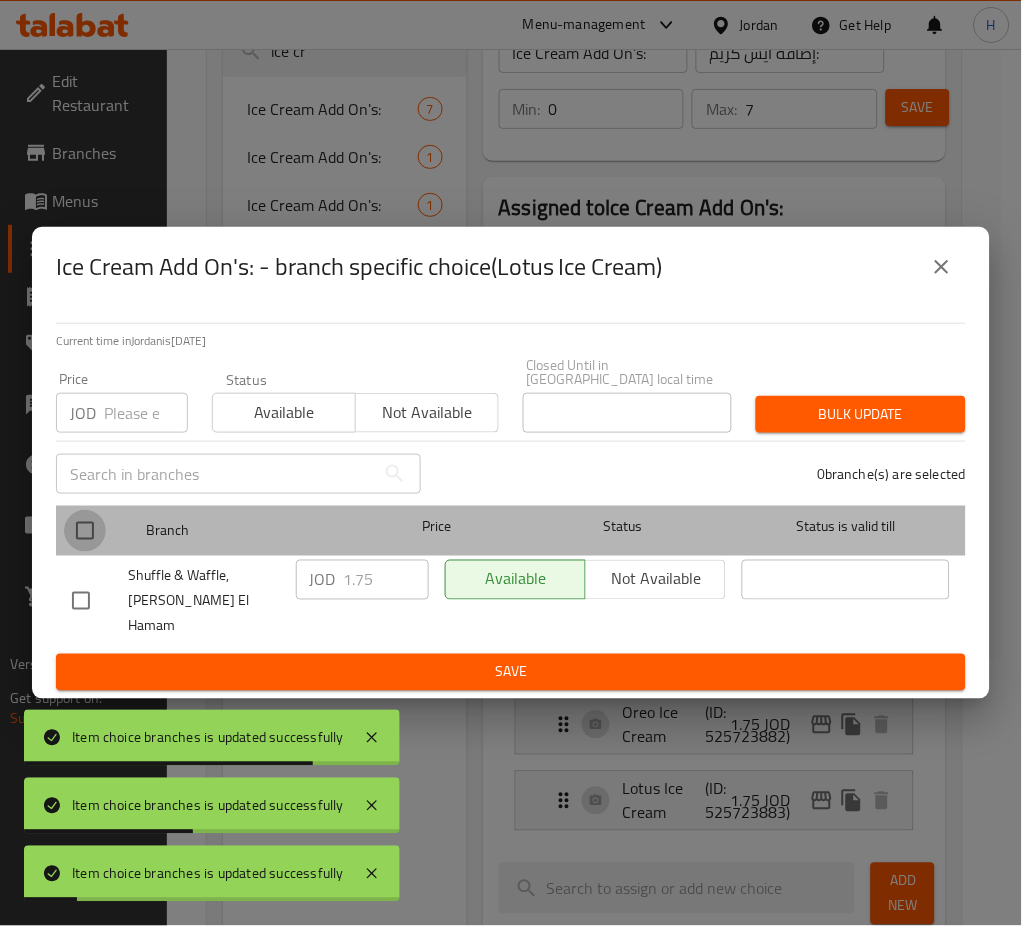 click at bounding box center (85, 531) 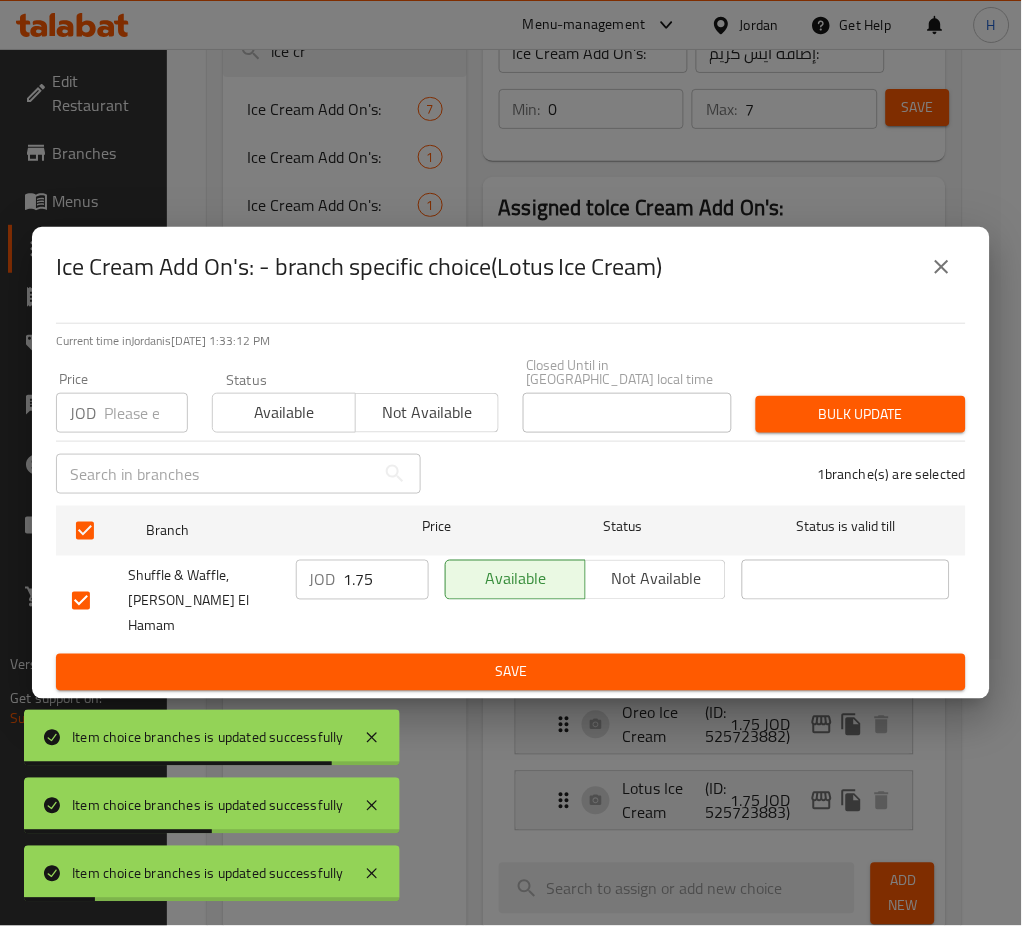 click on "1.75" at bounding box center (386, 580) 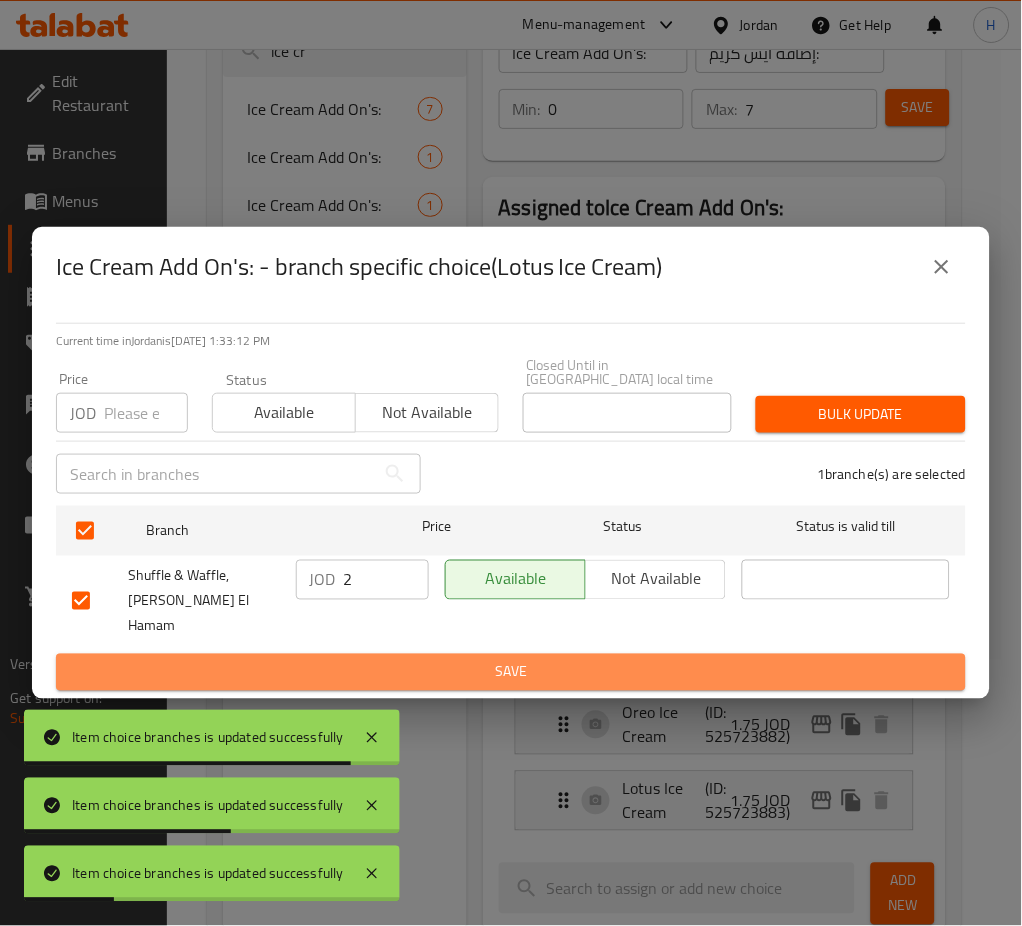 click on "Save" at bounding box center [511, 672] 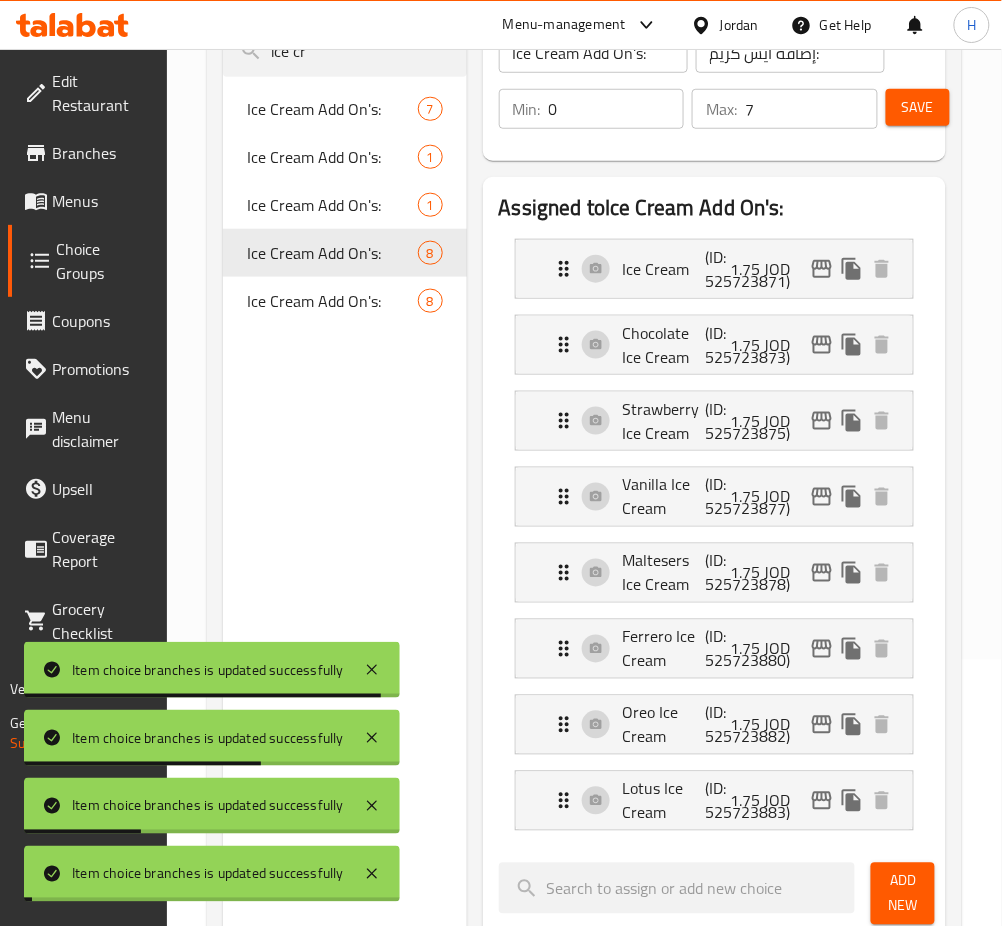 click on "Save" at bounding box center (918, 107) 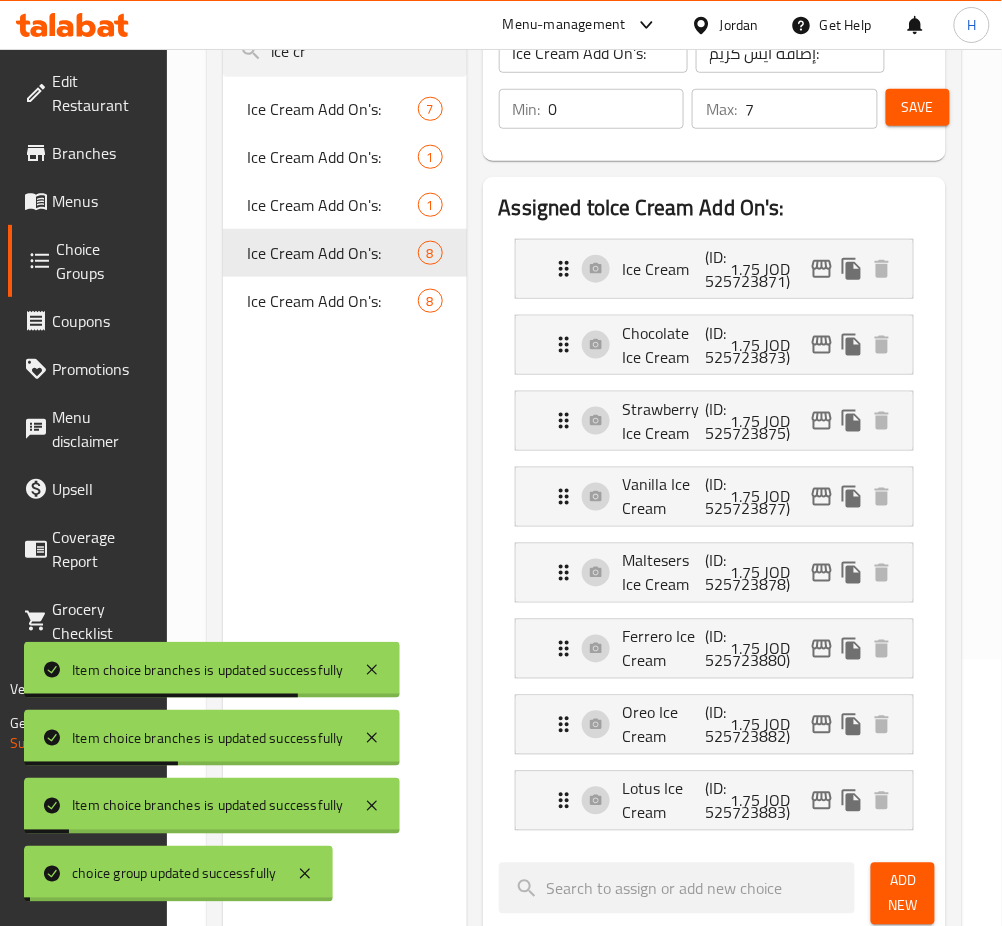 drag, startPoint x: 318, startPoint y: 315, endPoint x: 475, endPoint y: 366, distance: 165.07574 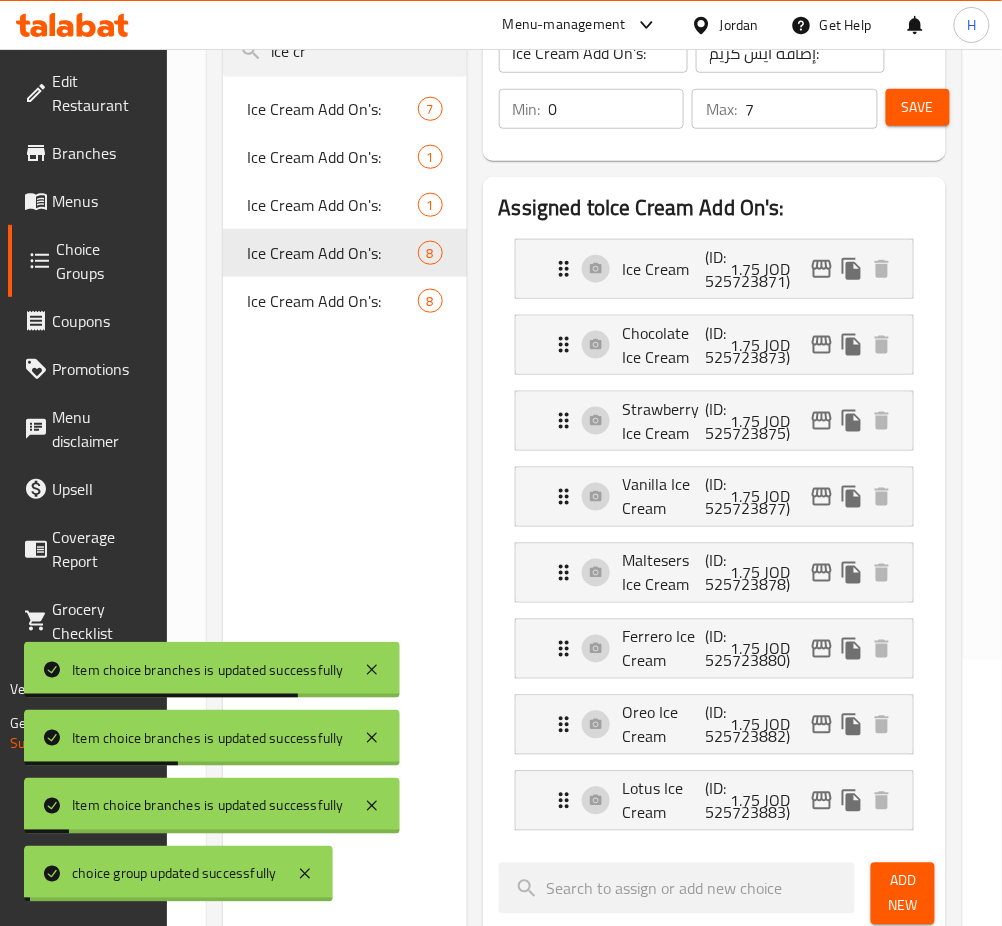 click on "Ice Cream Add On's:" at bounding box center [332, 301] 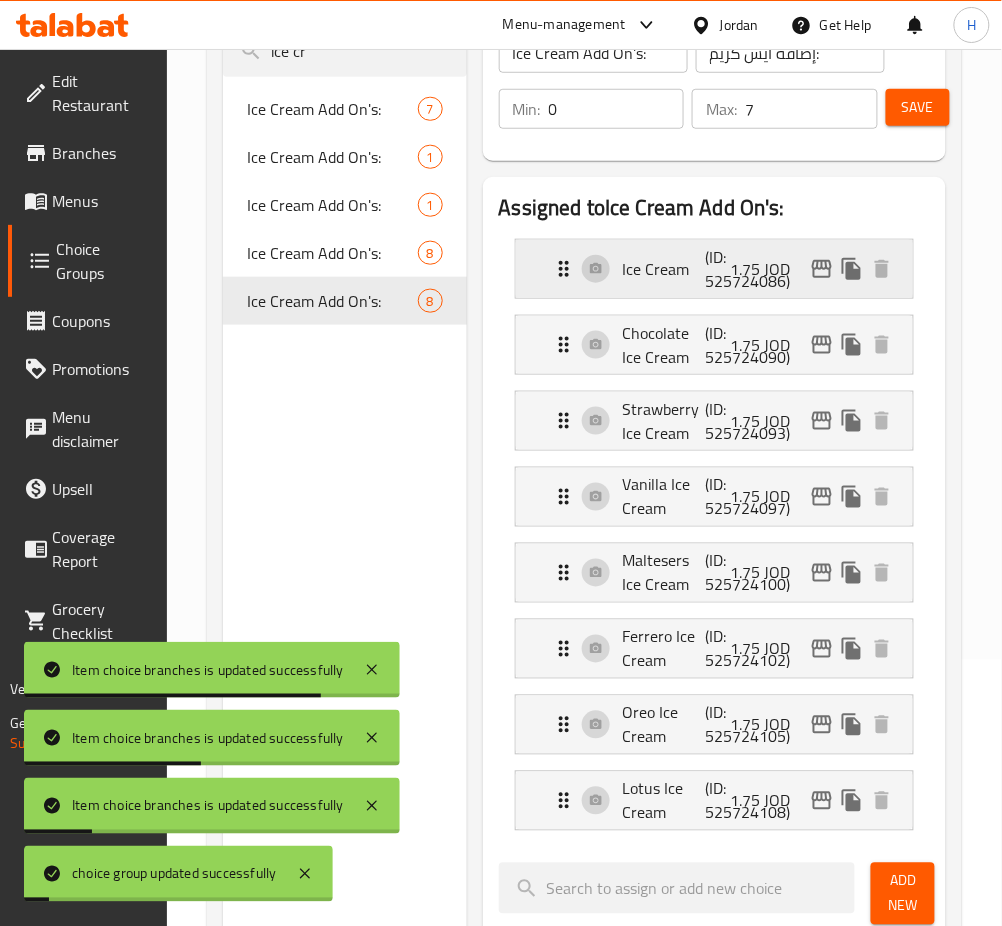 click 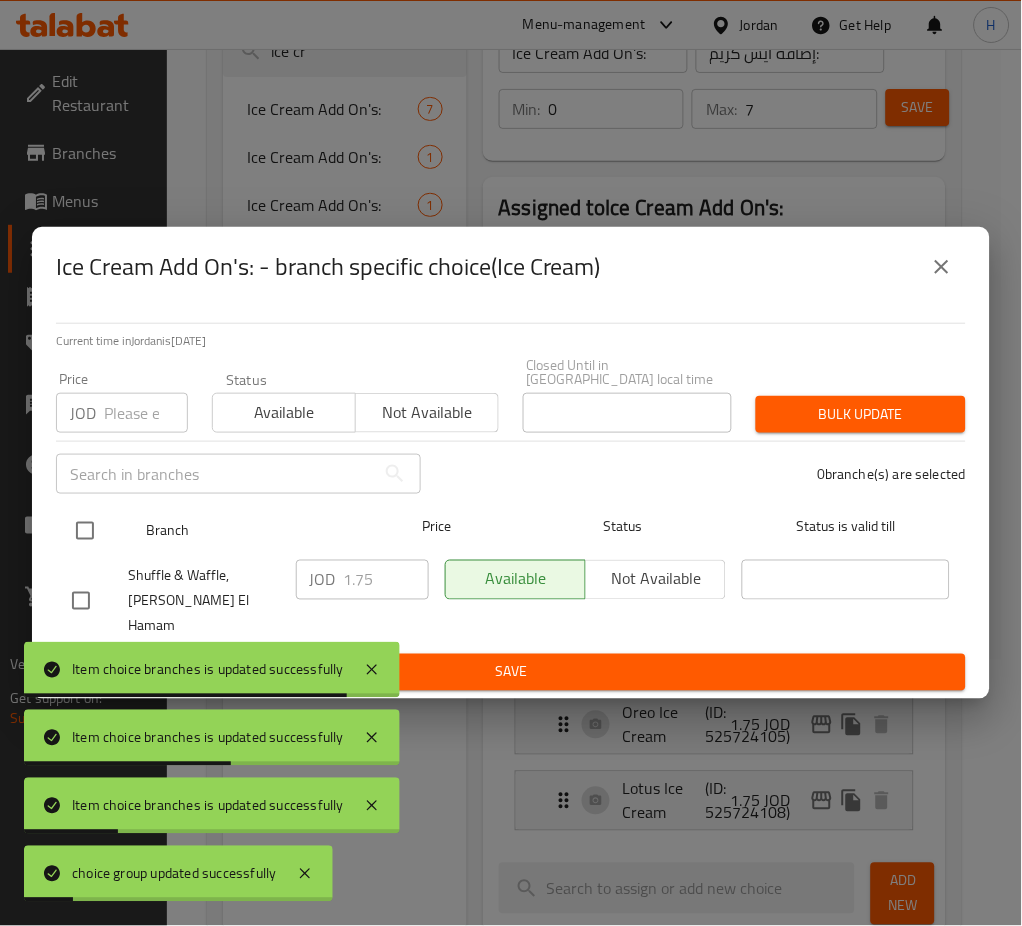 click at bounding box center (85, 531) 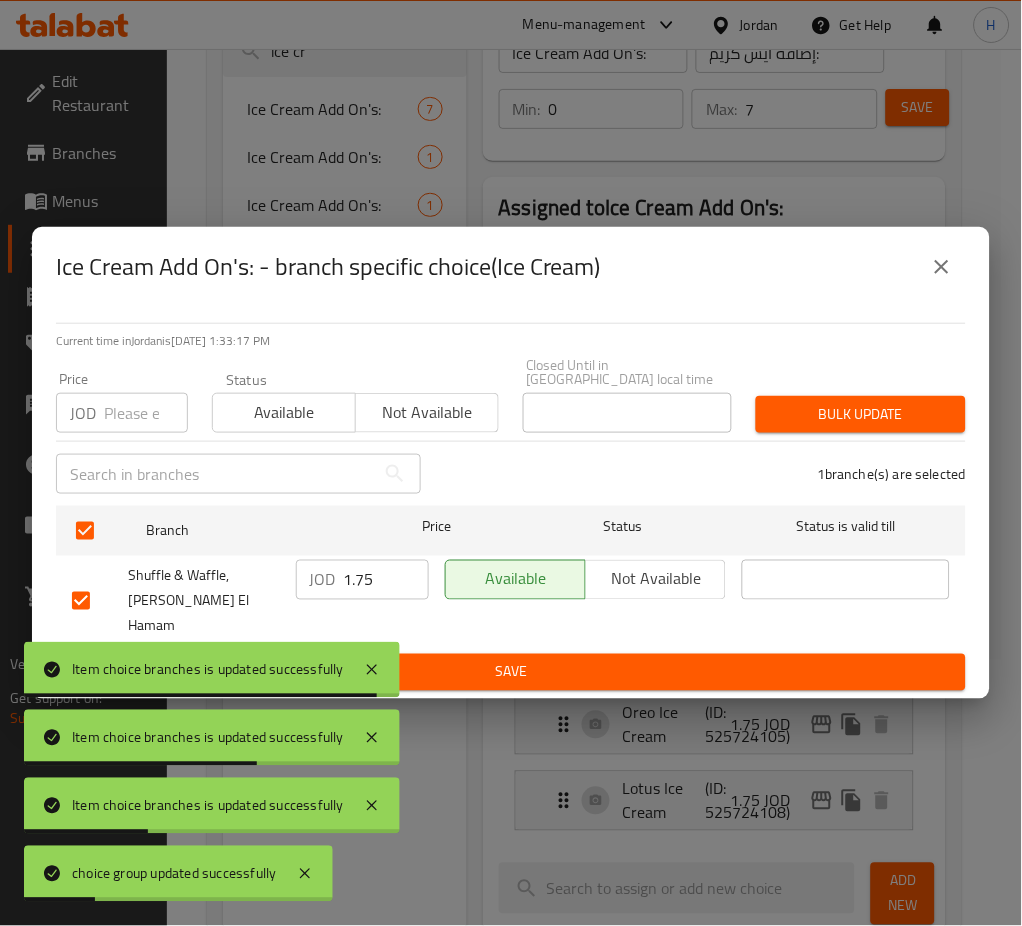 click on "1.75" at bounding box center (386, 580) 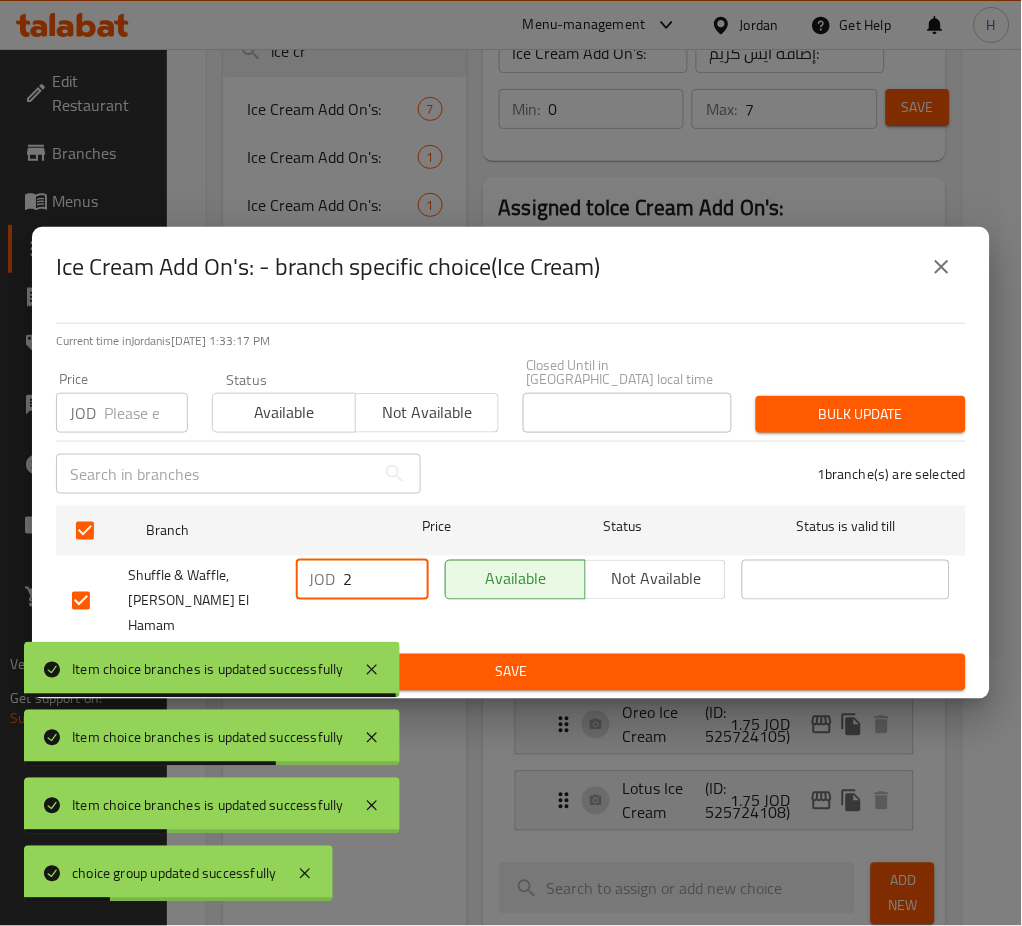 click on "Save" at bounding box center (511, 672) 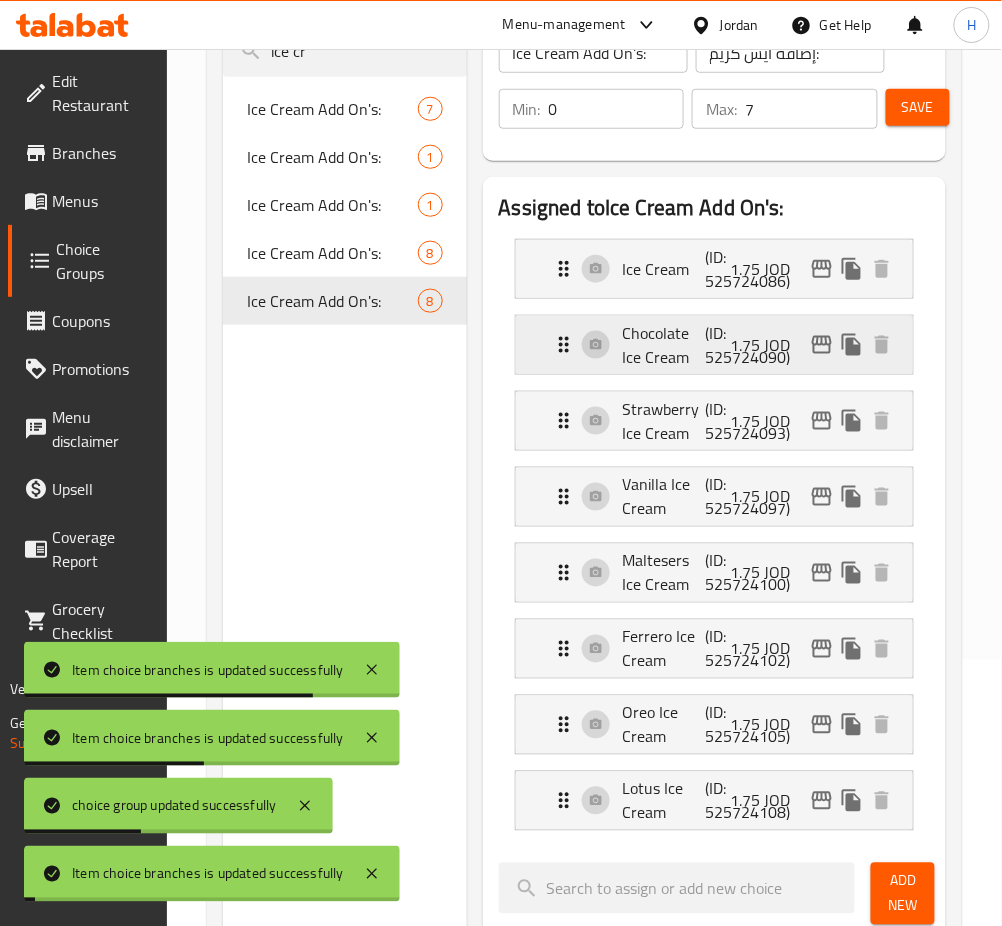 click on "Chocolate Ice Cream (ID: 525724090) 1.75 JOD" at bounding box center [720, 345] 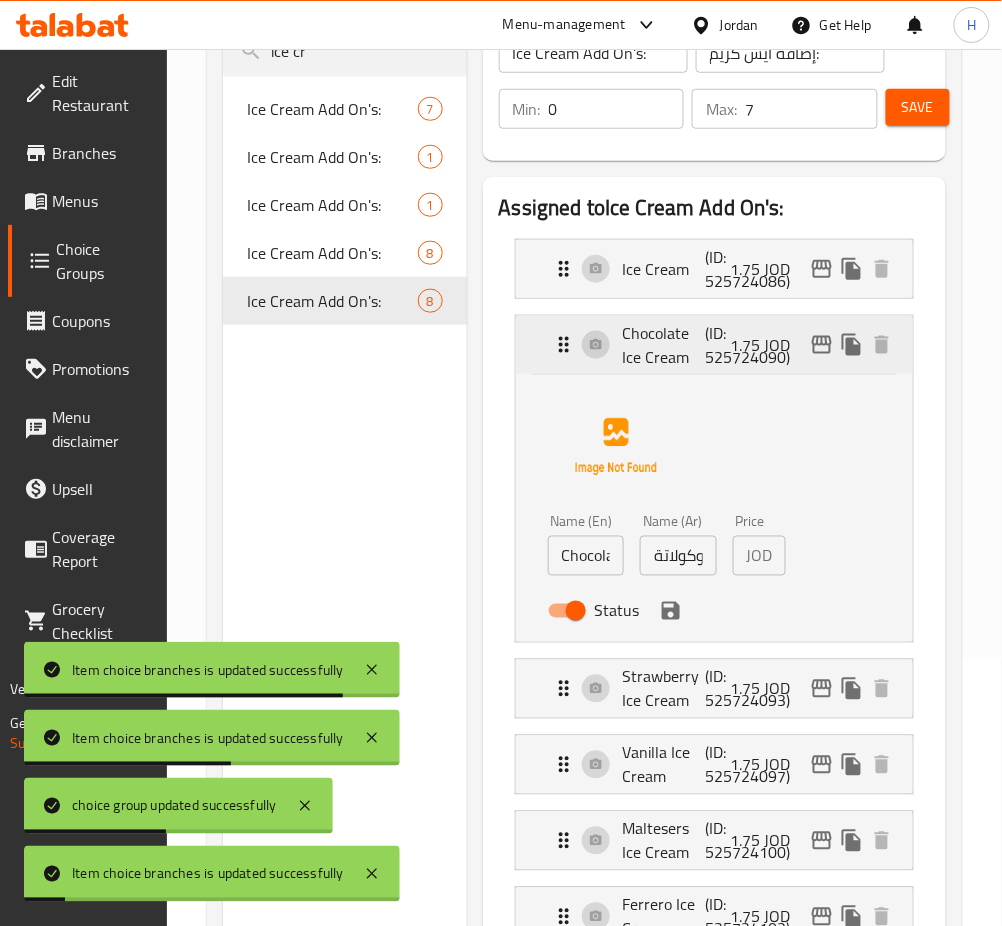 click 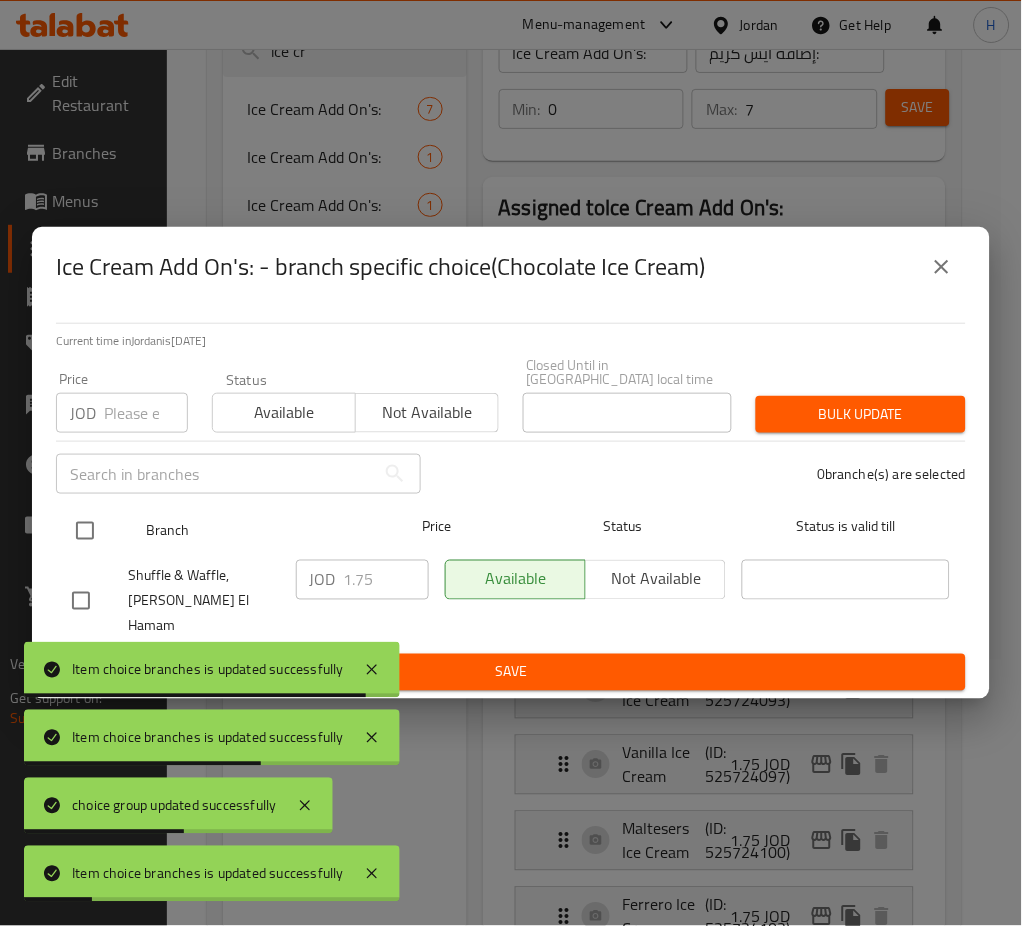 drag, startPoint x: 60, startPoint y: 530, endPoint x: 78, endPoint y: 532, distance: 18.110771 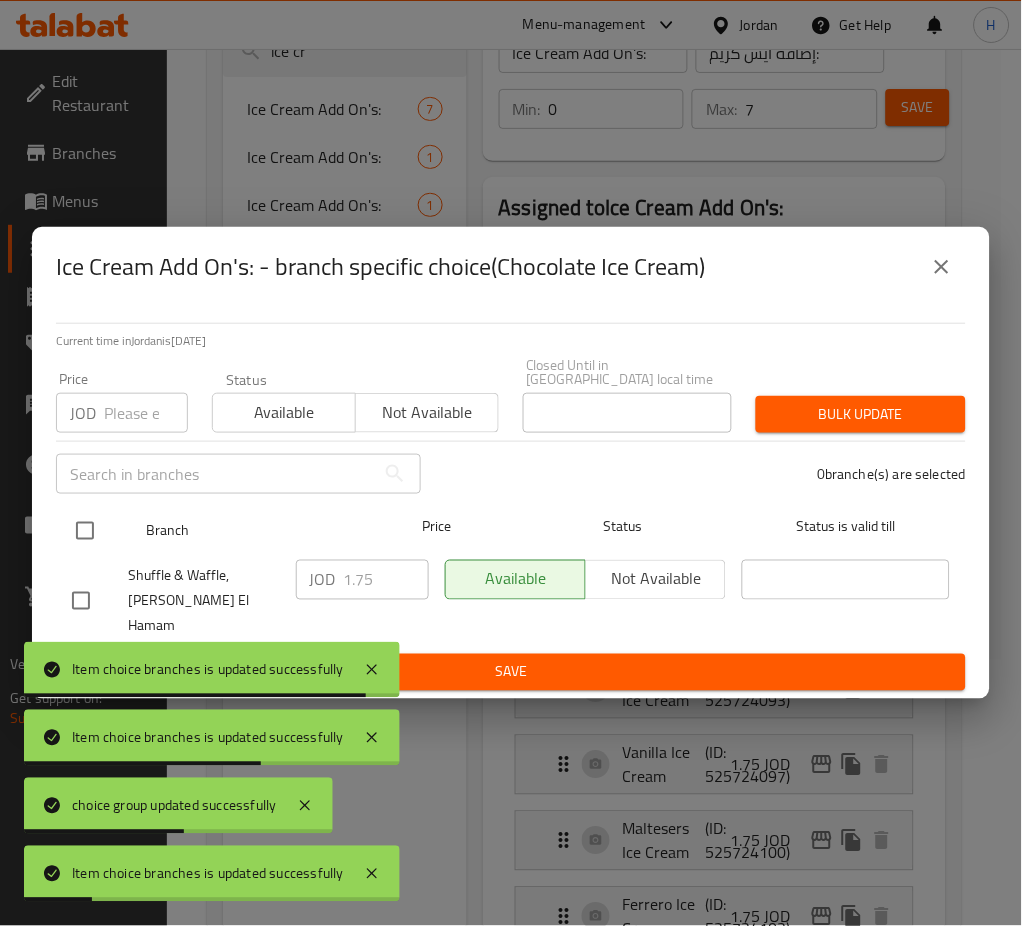 click on "Branch Price Status Status is valid till" at bounding box center [511, 531] 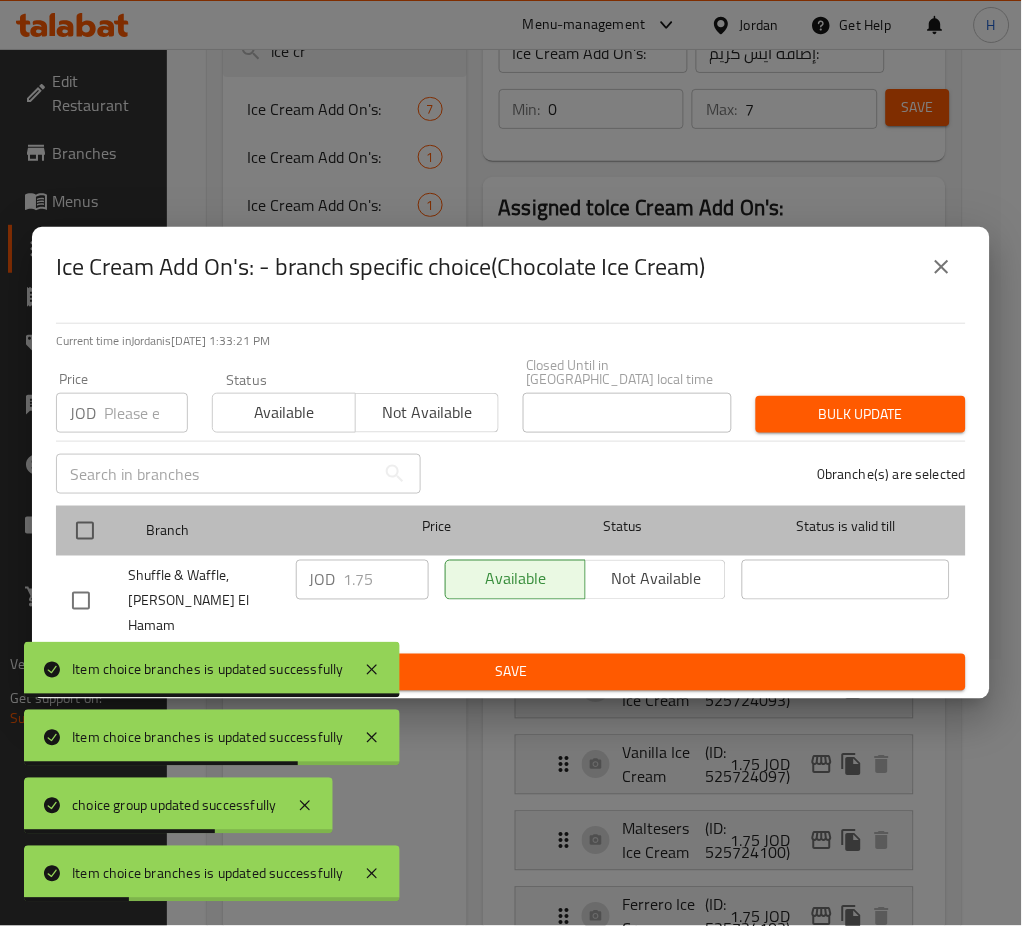 click on "Branch Price Status Status is valid till" at bounding box center (511, 531) 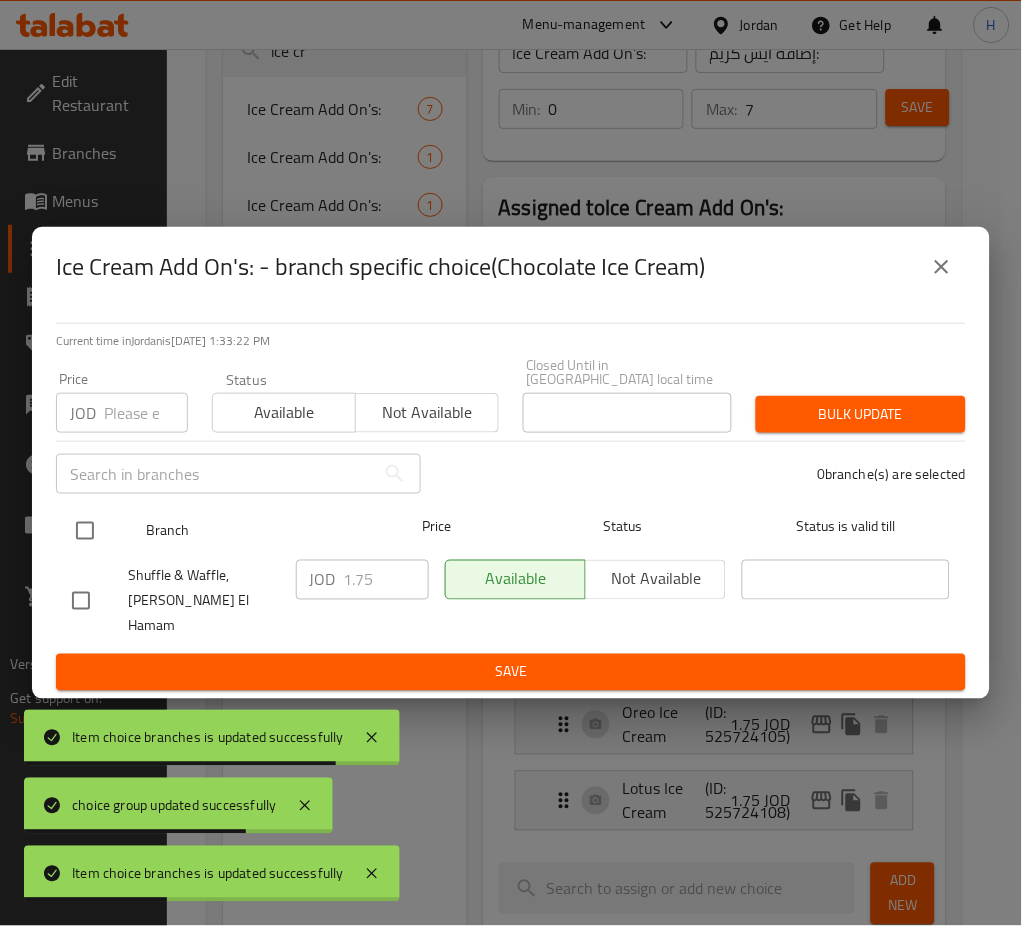 click at bounding box center [85, 531] 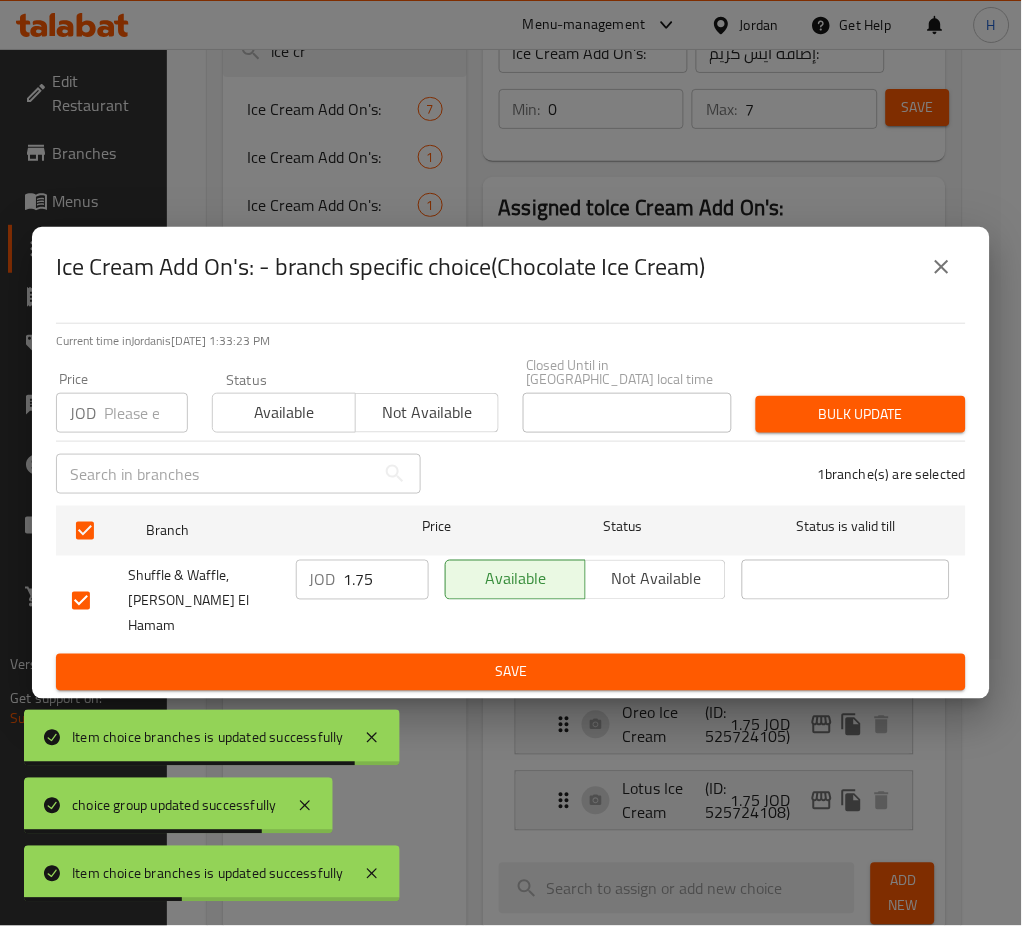 click on "1.75" at bounding box center (386, 580) 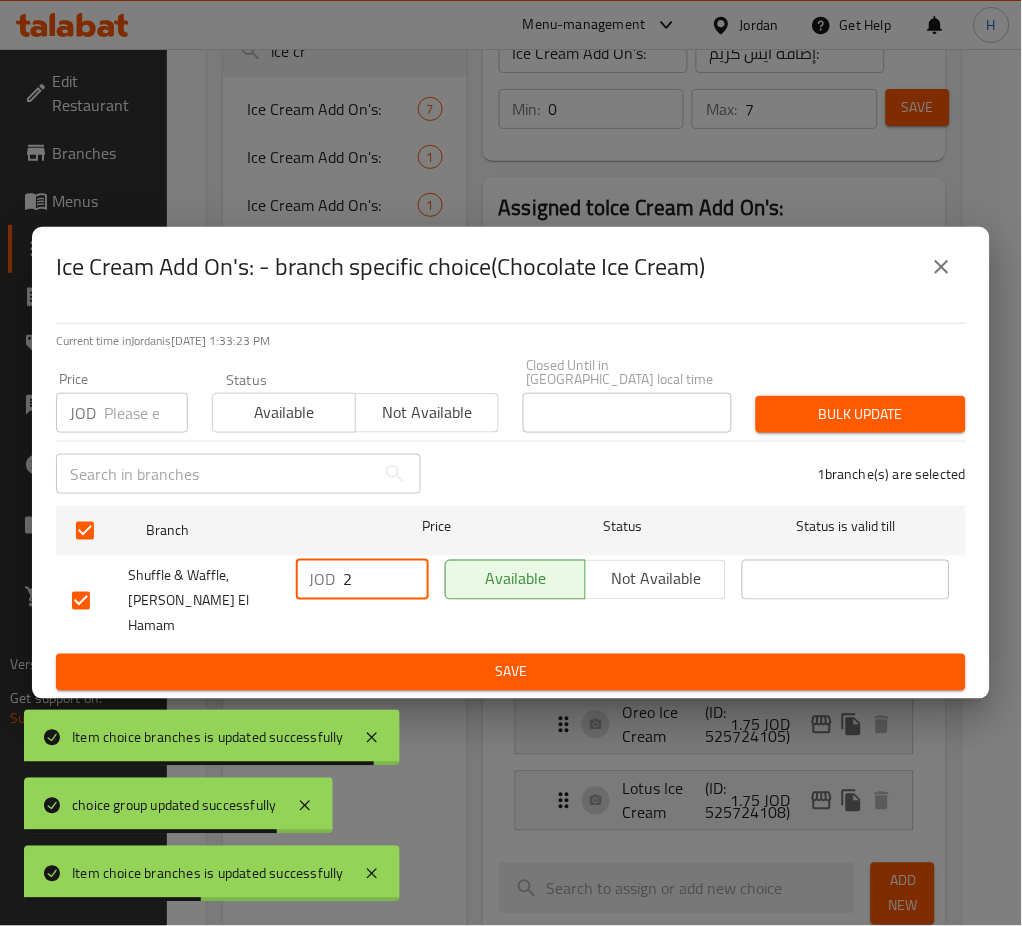 click on "Save" at bounding box center [511, 672] 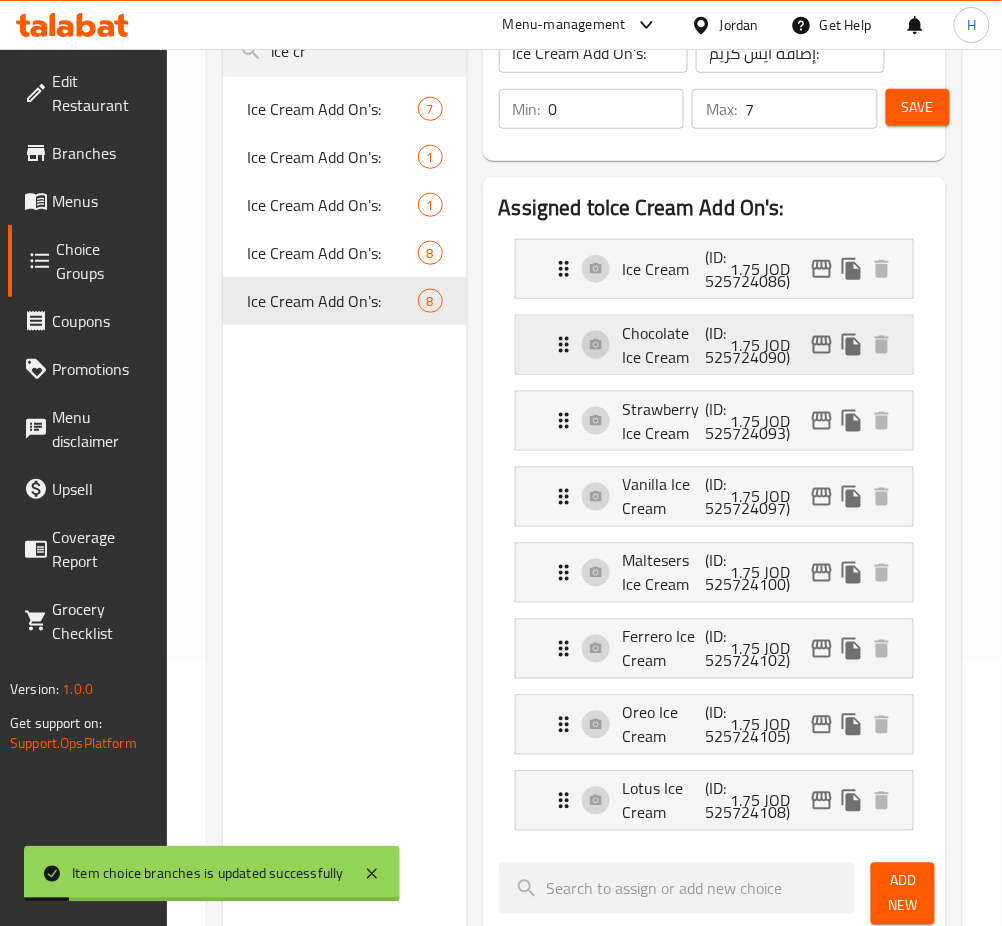 click on "1.75 JOD" at bounding box center (769, 345) 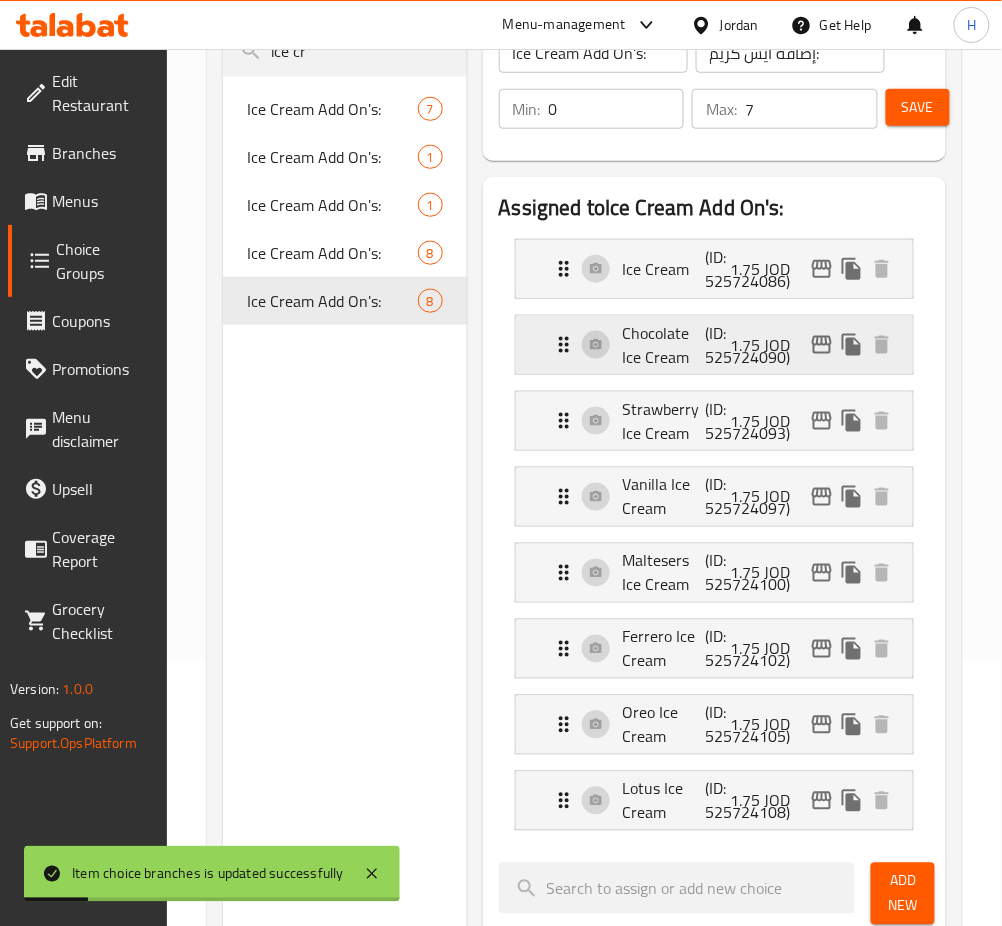 click 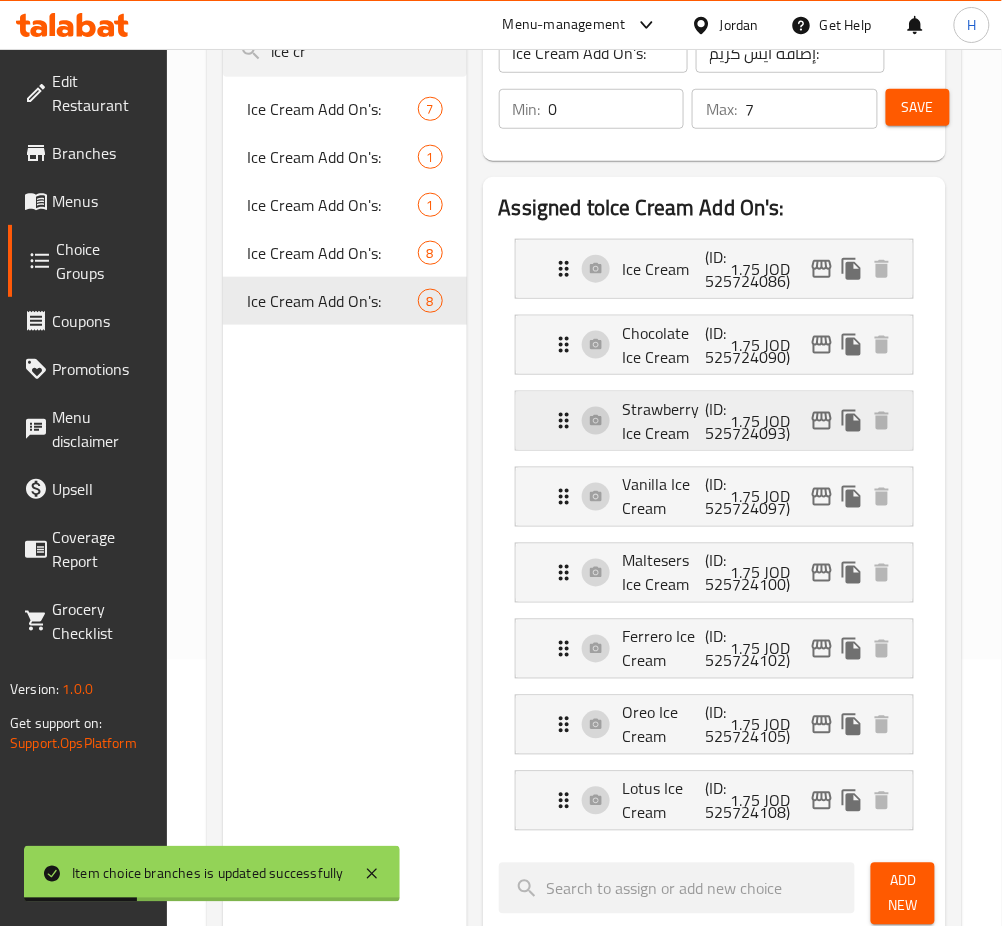 click 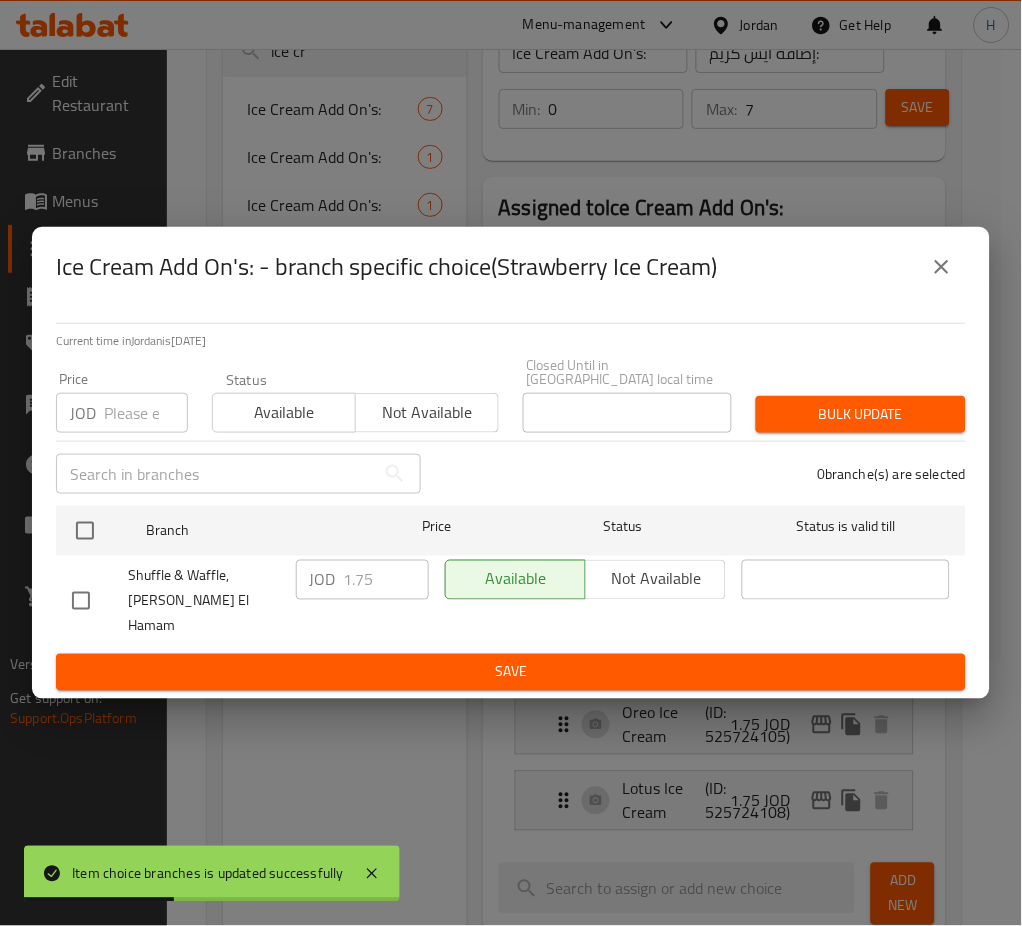 drag, startPoint x: 80, startPoint y: 516, endPoint x: 130, endPoint y: 570, distance: 73.593475 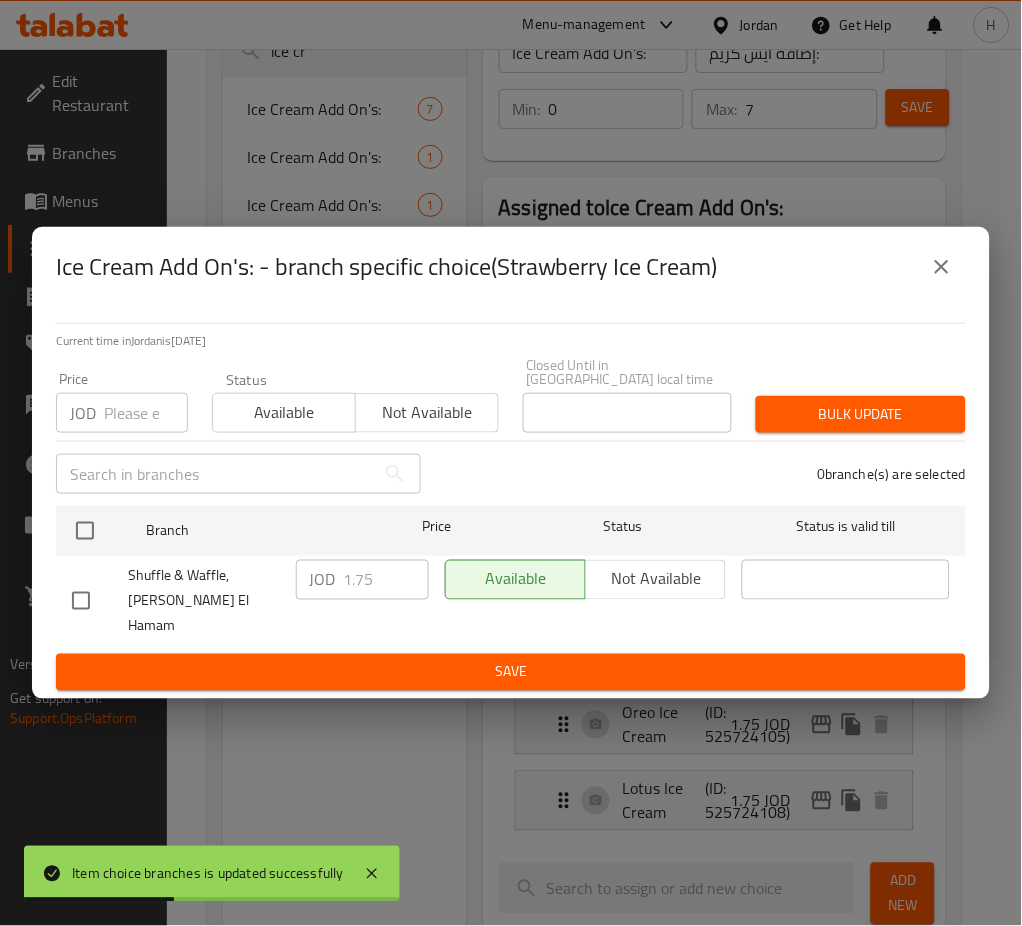 click at bounding box center [85, 531] 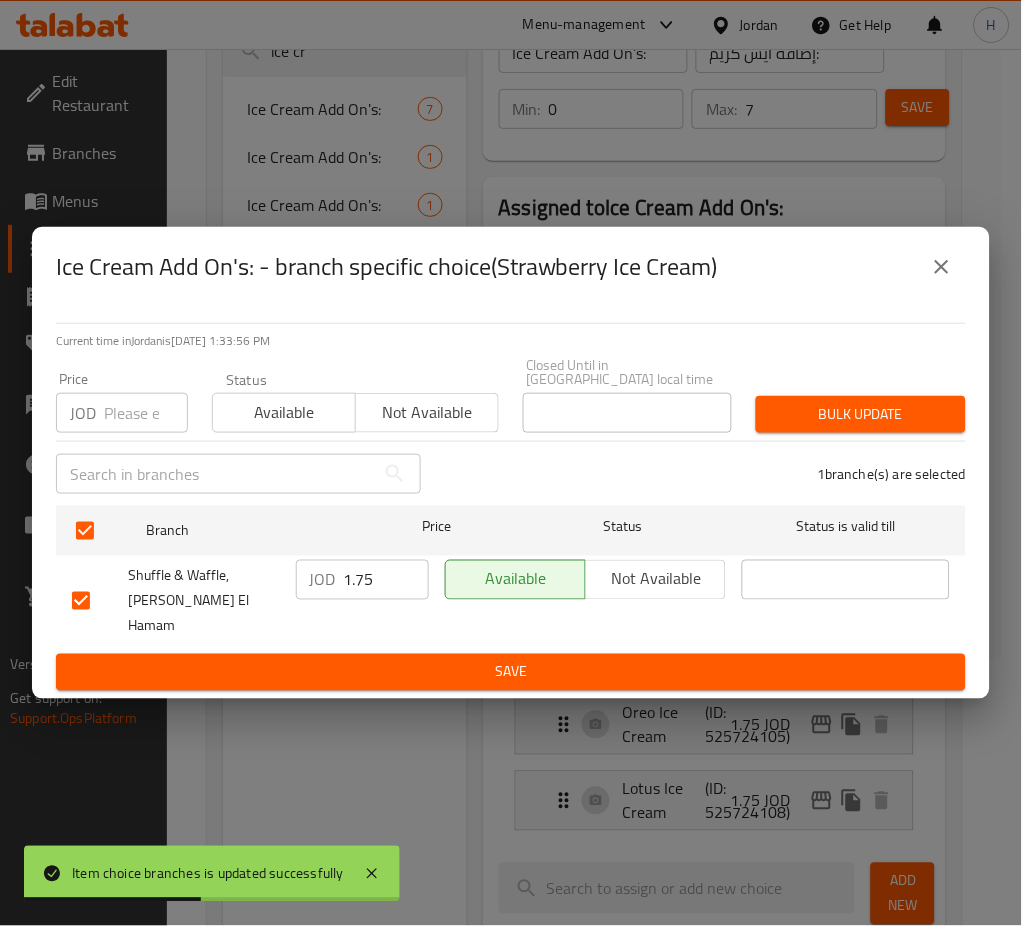 click on "JOD 1.75 ​" at bounding box center [362, 580] 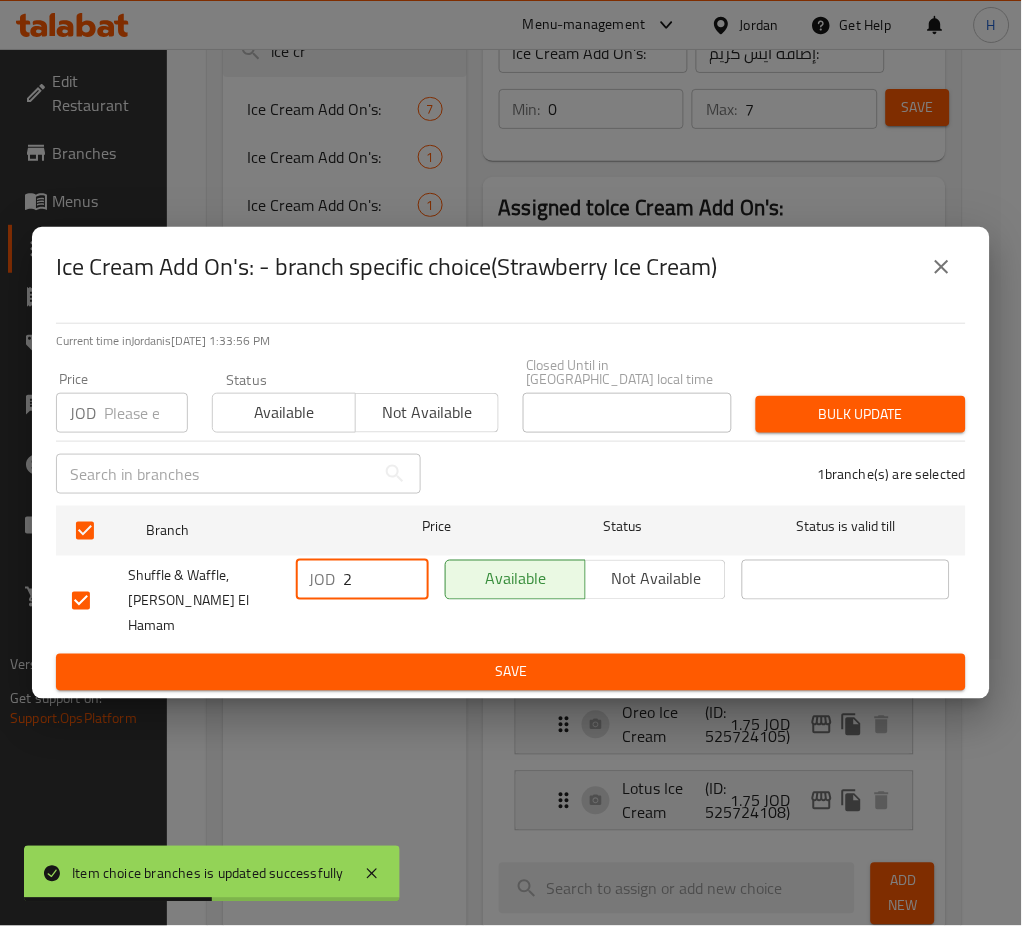 click on "Save" at bounding box center (511, 672) 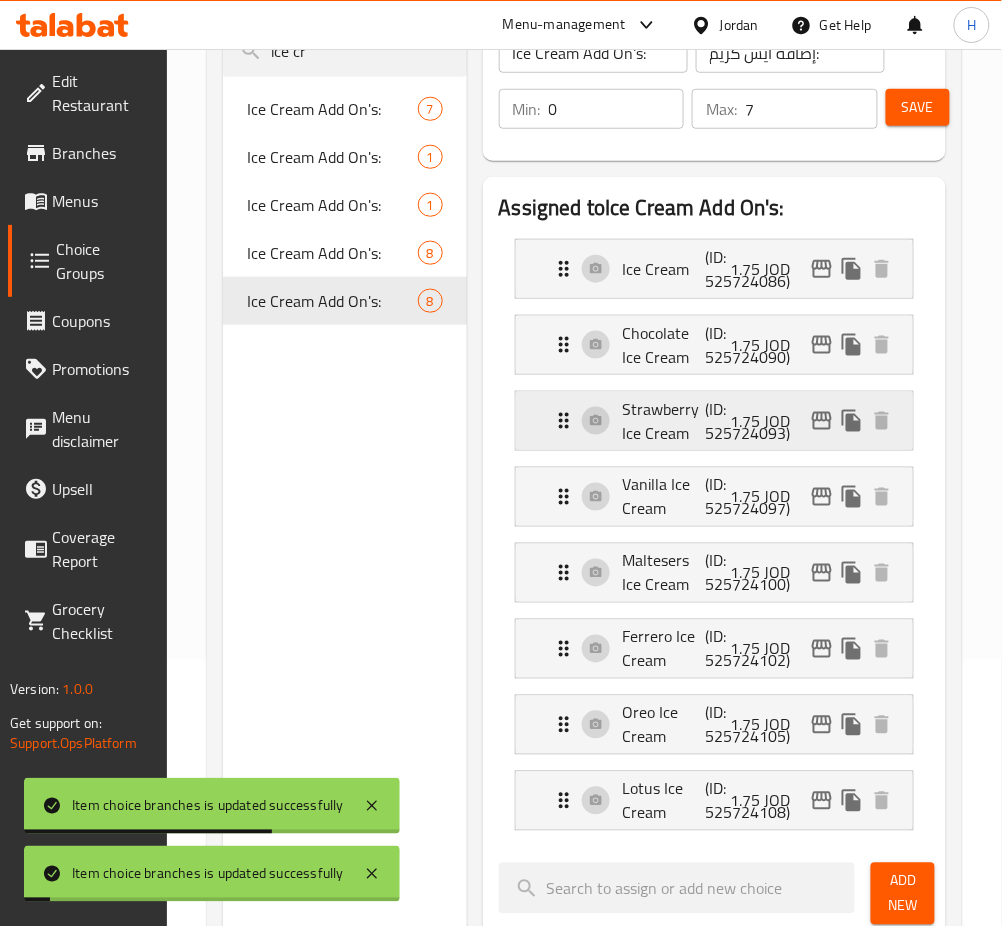 click 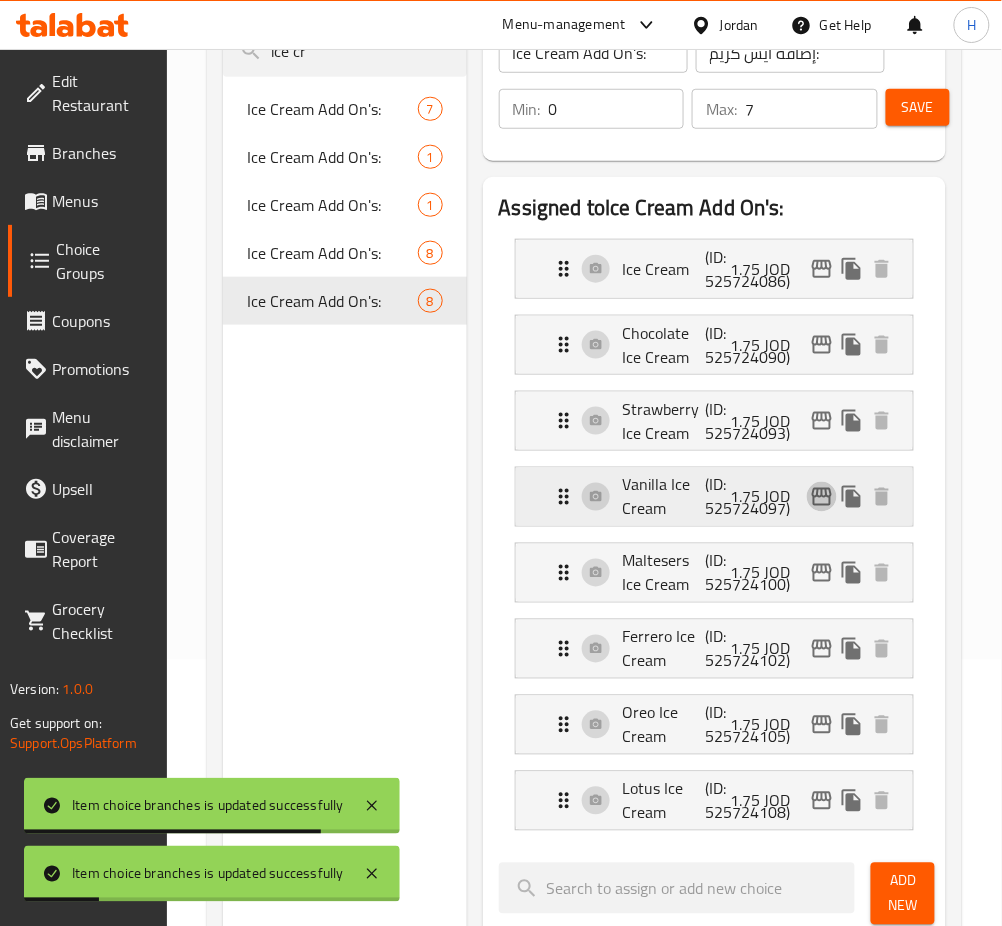 click 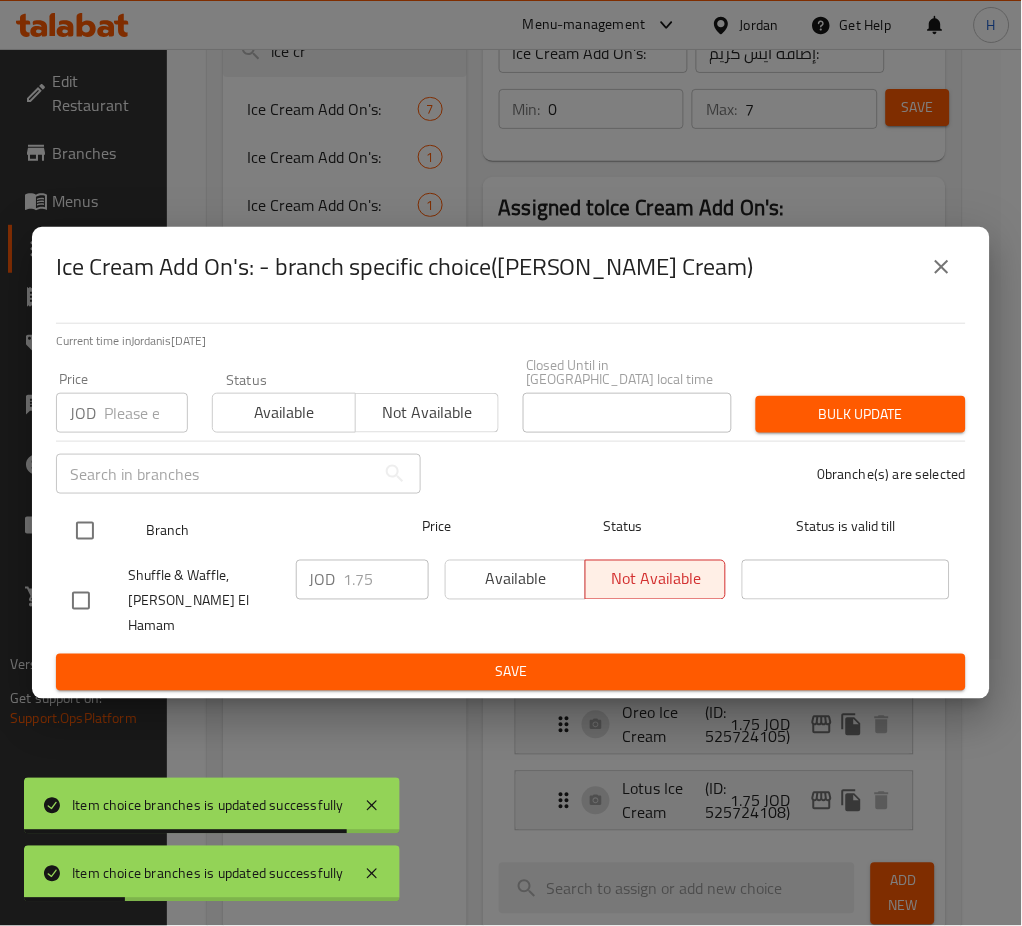click at bounding box center [85, 531] 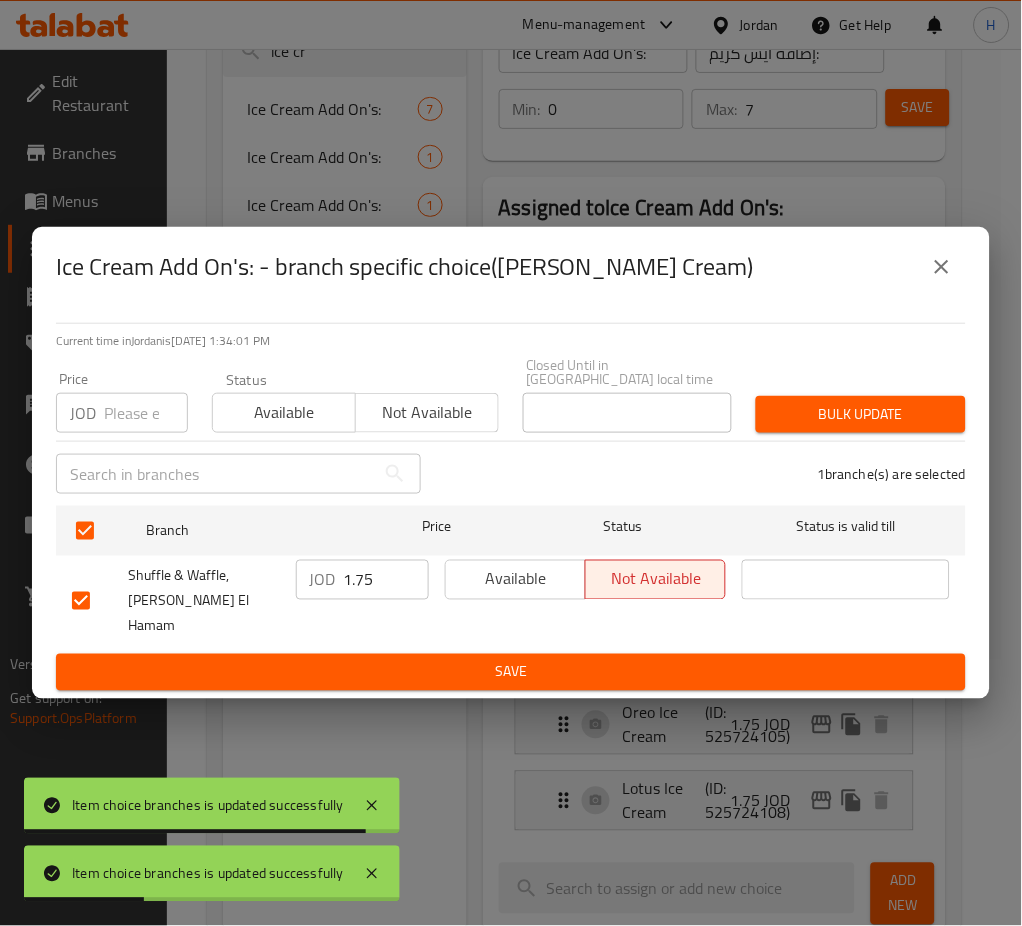 click on "1.75" at bounding box center [386, 580] 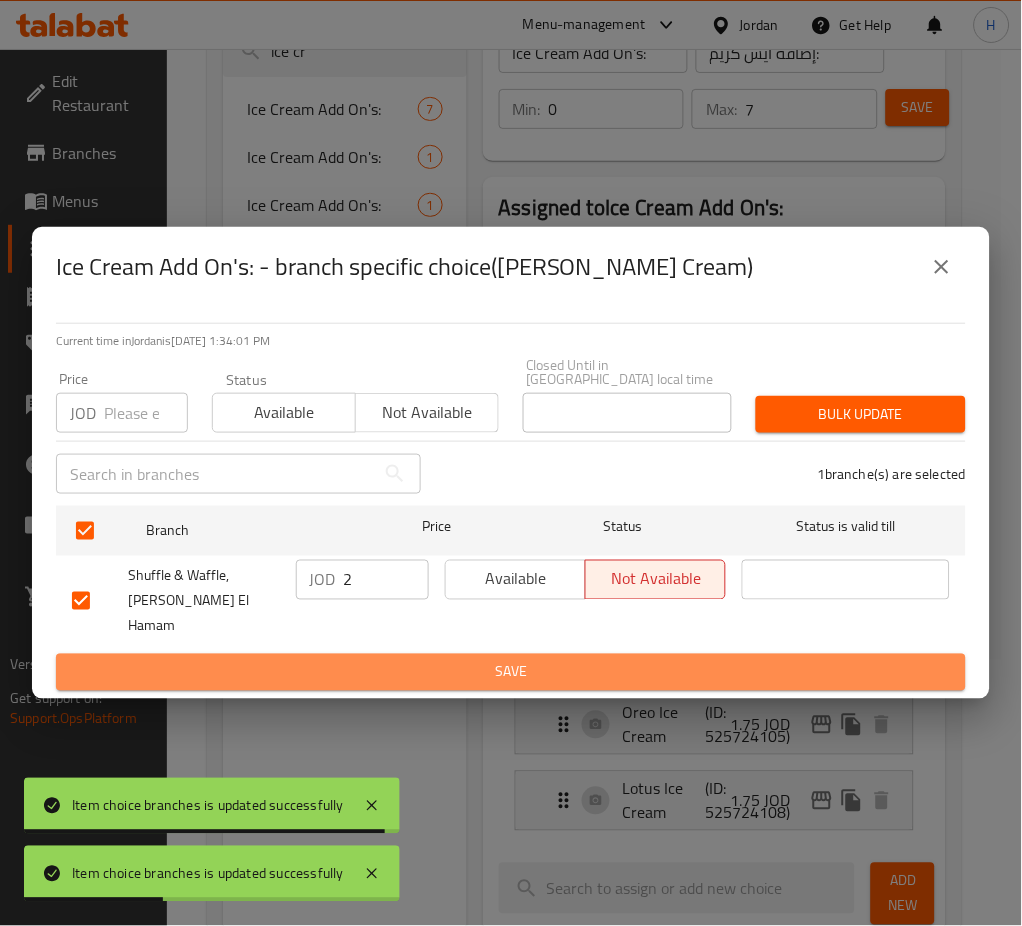 drag, startPoint x: 450, startPoint y: 657, endPoint x: 501, endPoint y: 669, distance: 52.392746 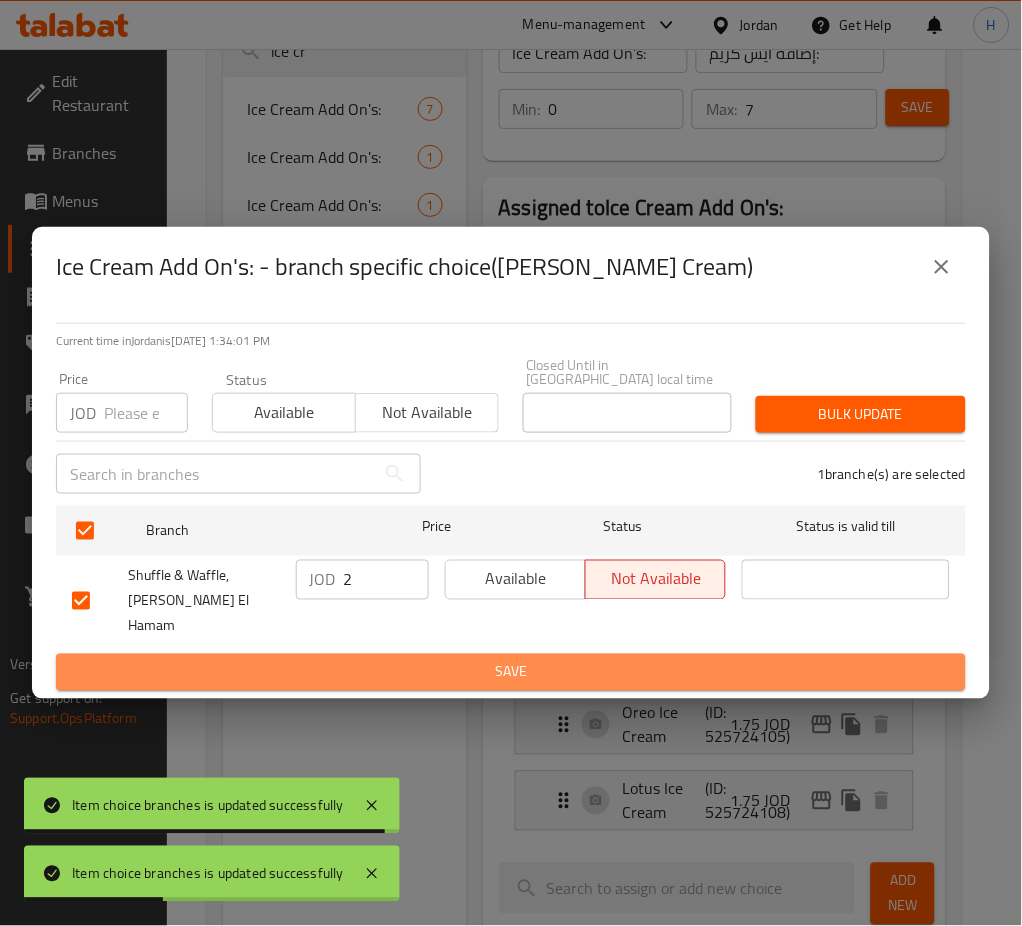 click on "Save" at bounding box center [511, 672] 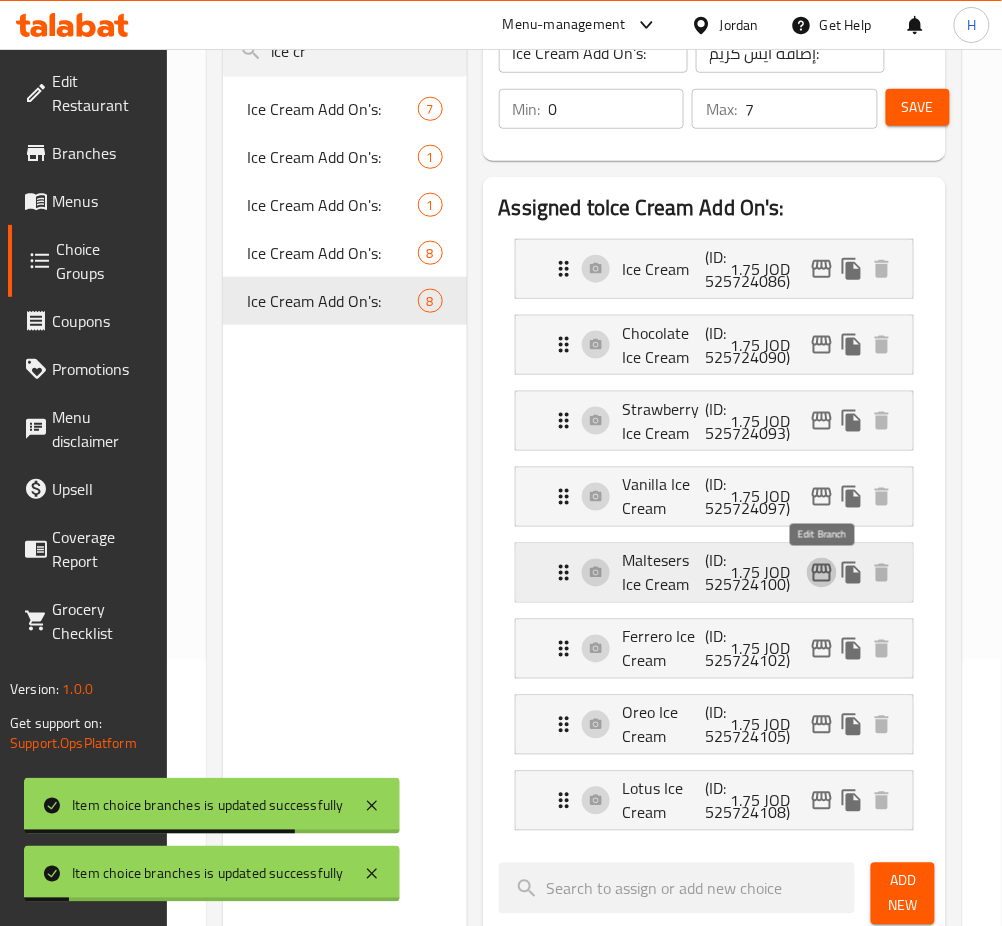 click 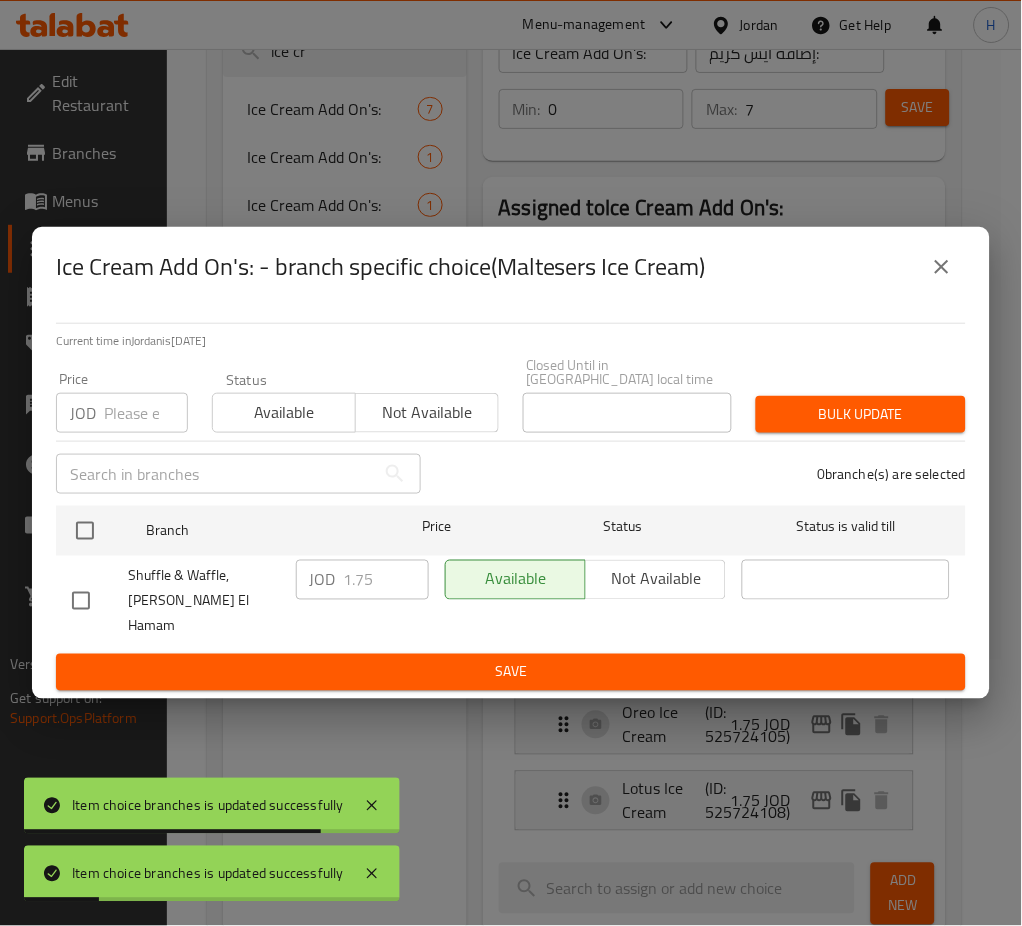 click at bounding box center [85, 531] 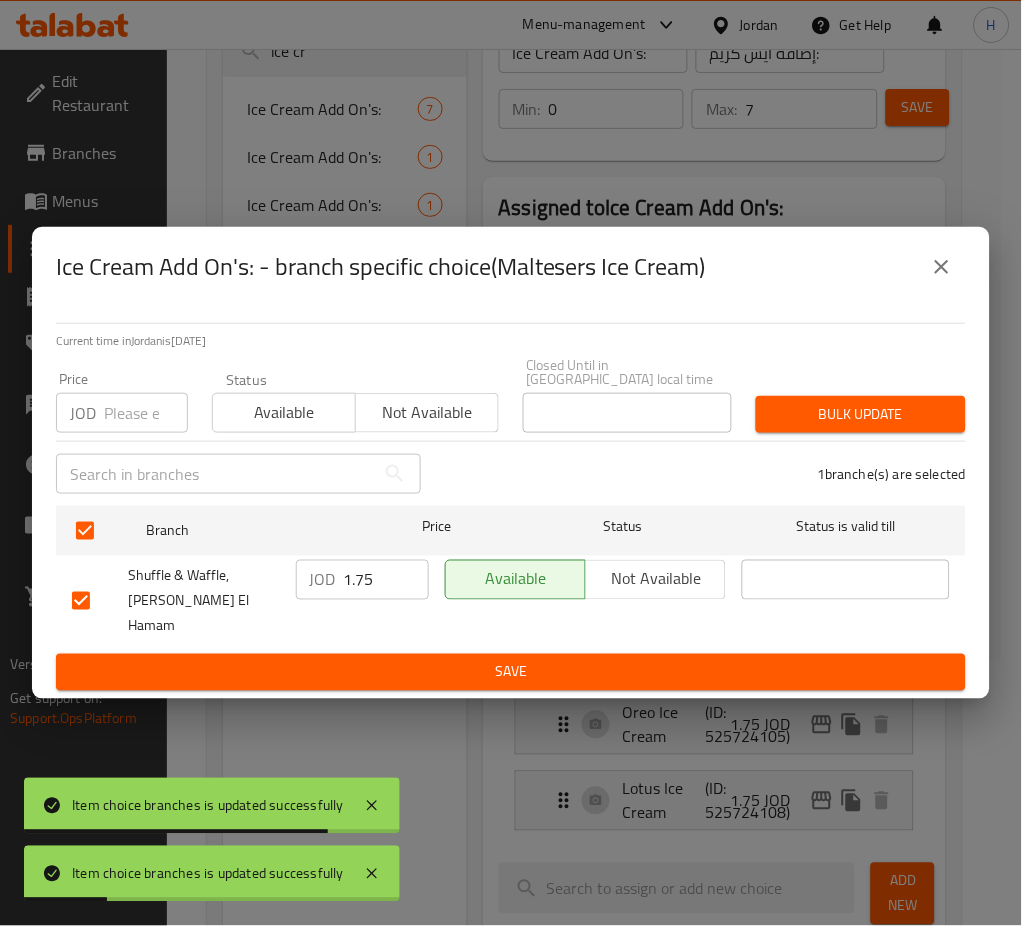 click on "1.75" at bounding box center [386, 580] 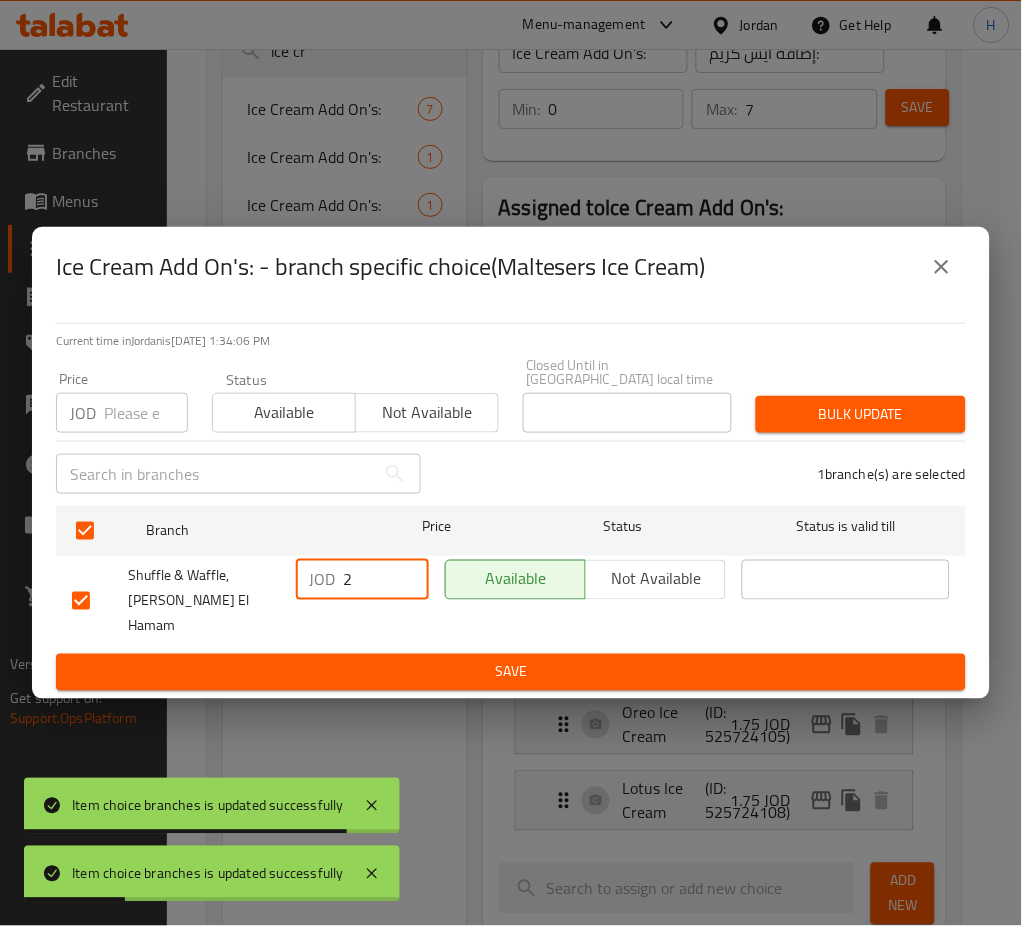 click on "Save" at bounding box center [511, 672] 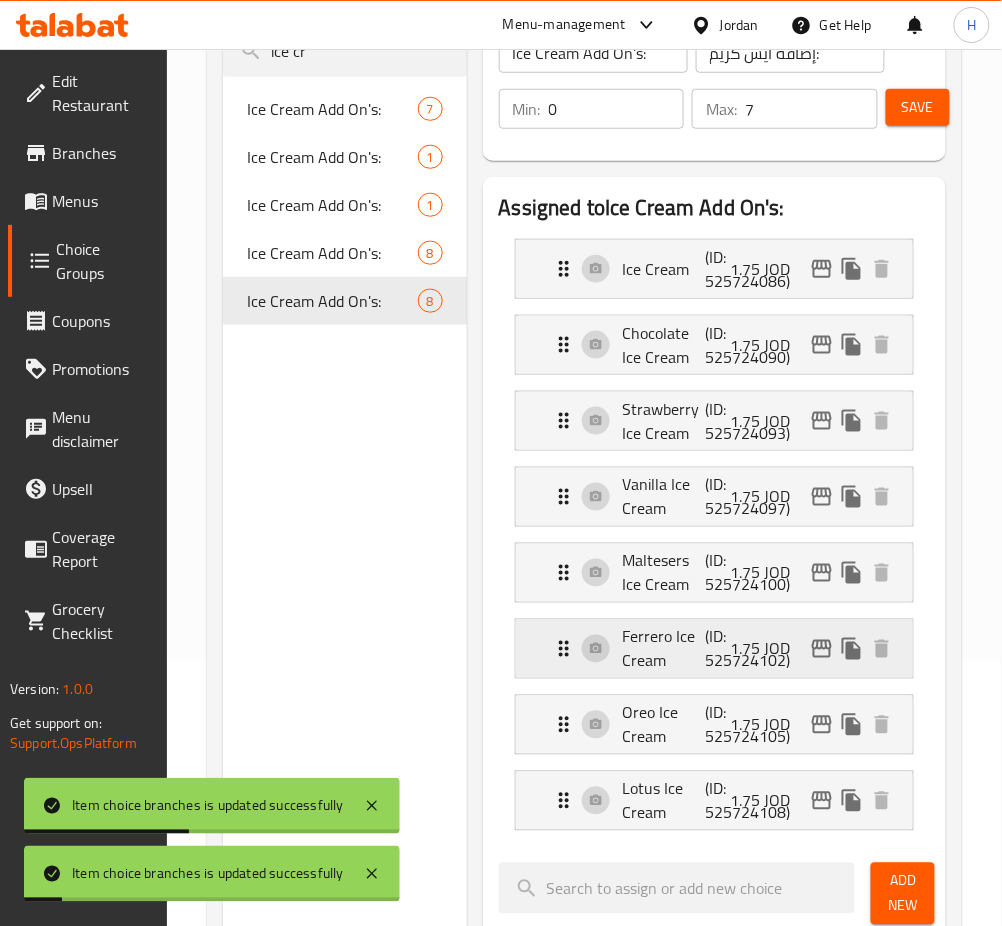 click 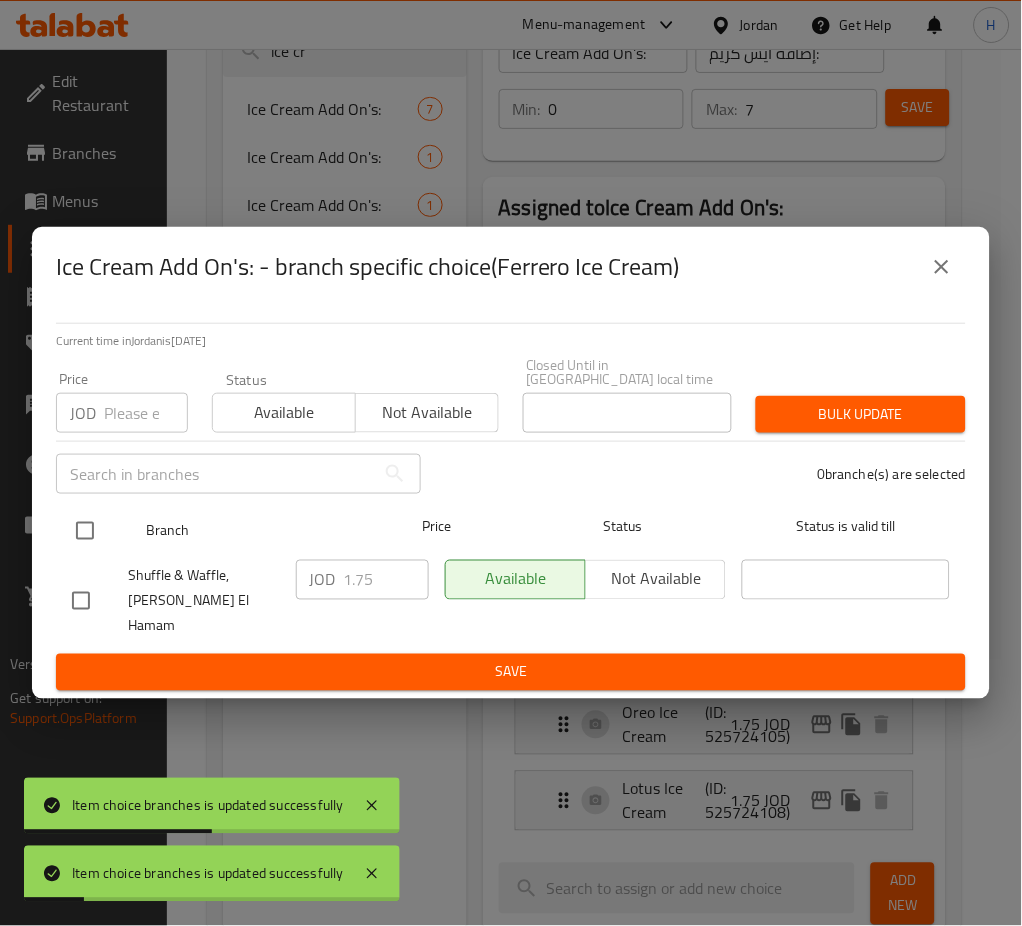drag, startPoint x: 82, startPoint y: 541, endPoint x: 274, endPoint y: 597, distance: 200 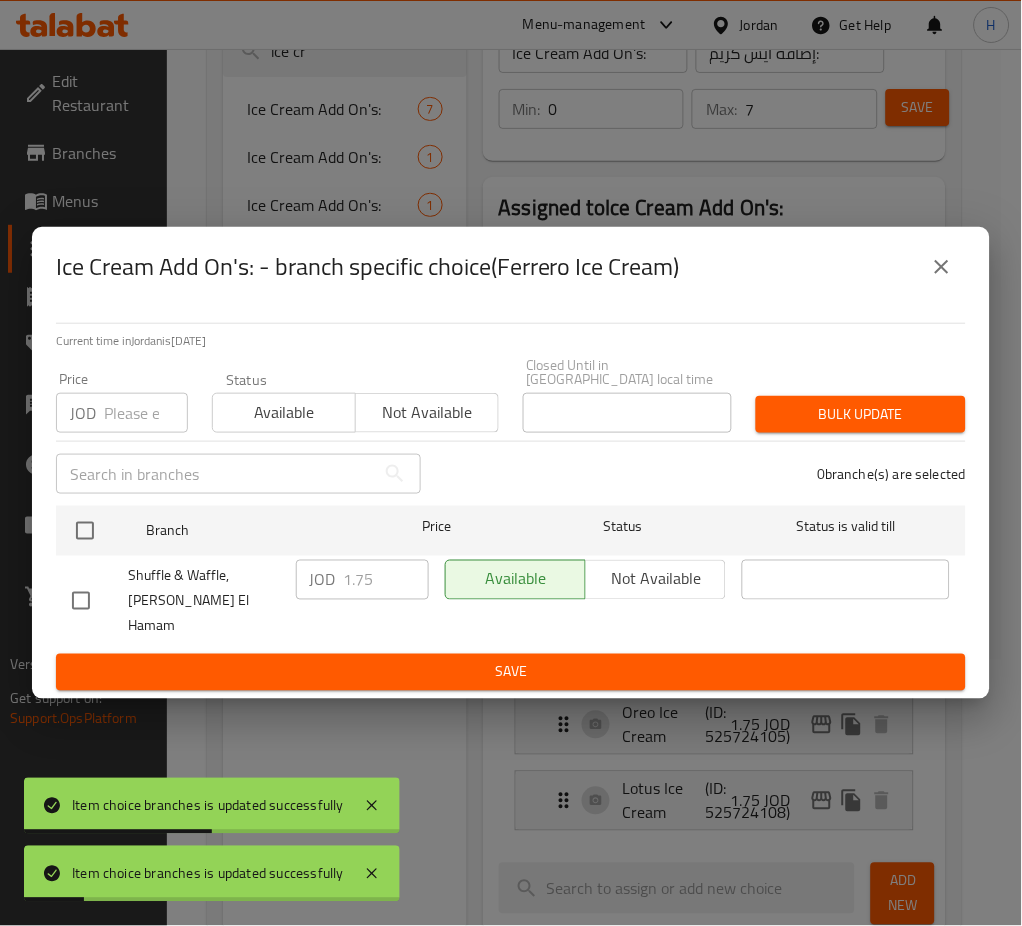 click at bounding box center [85, 531] 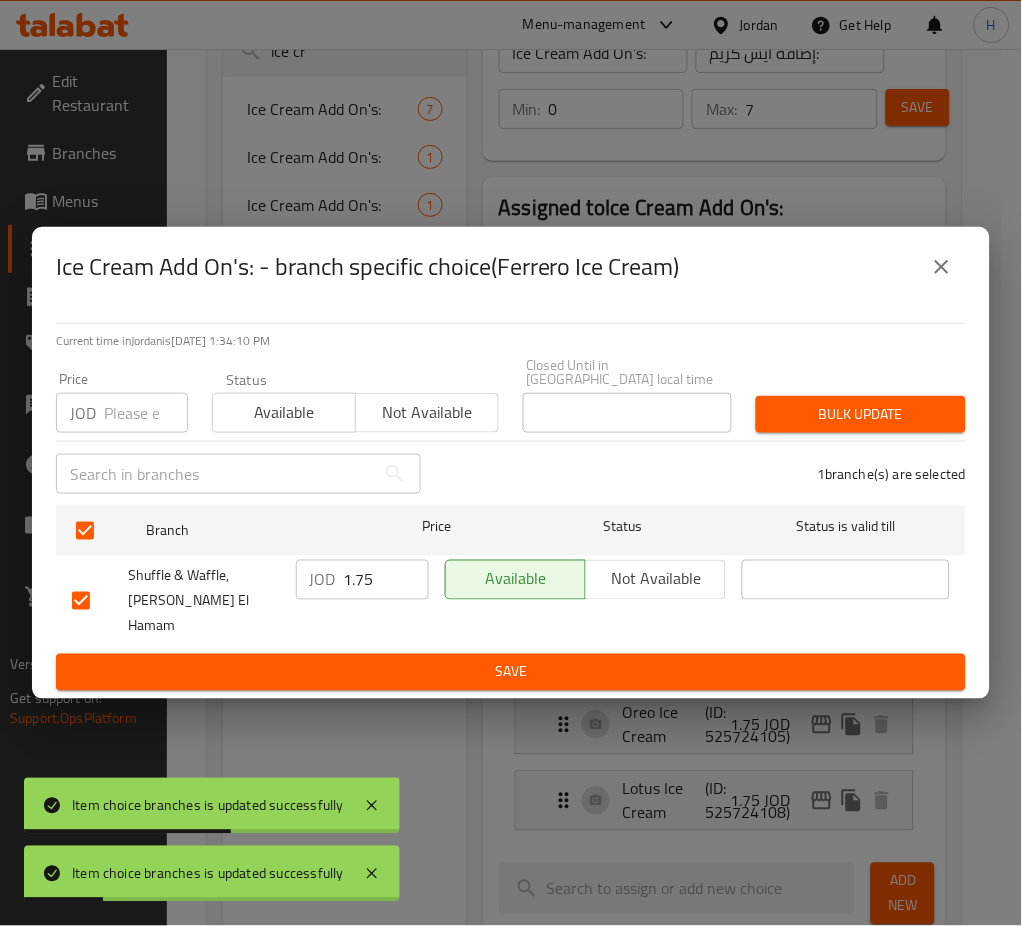 click on "1.75" at bounding box center (386, 580) 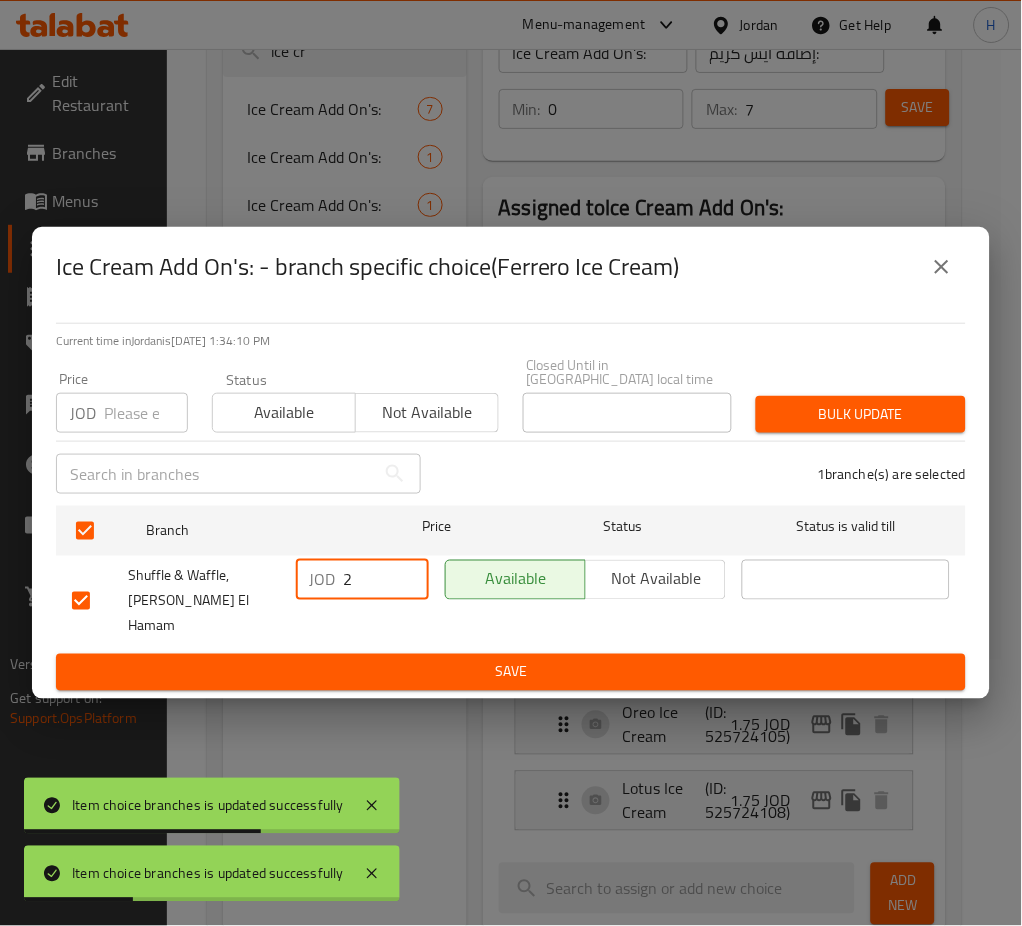 click on "Save" at bounding box center [511, 672] 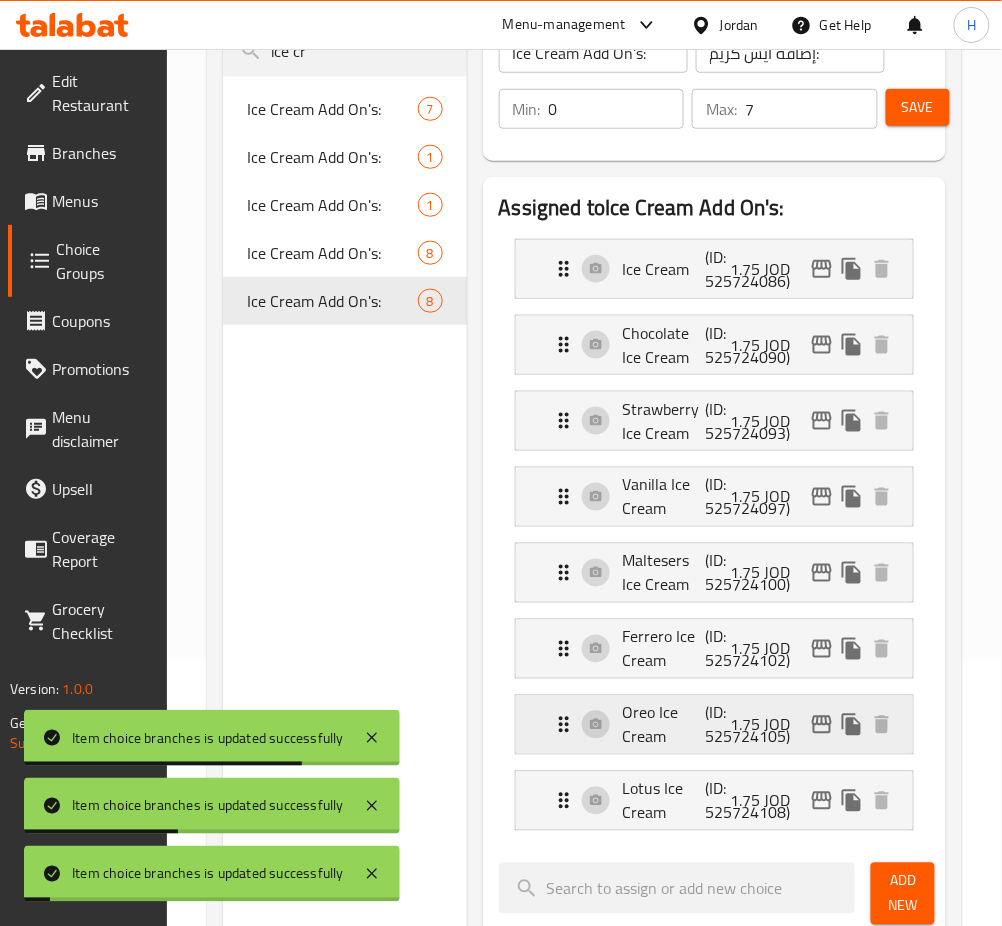 click 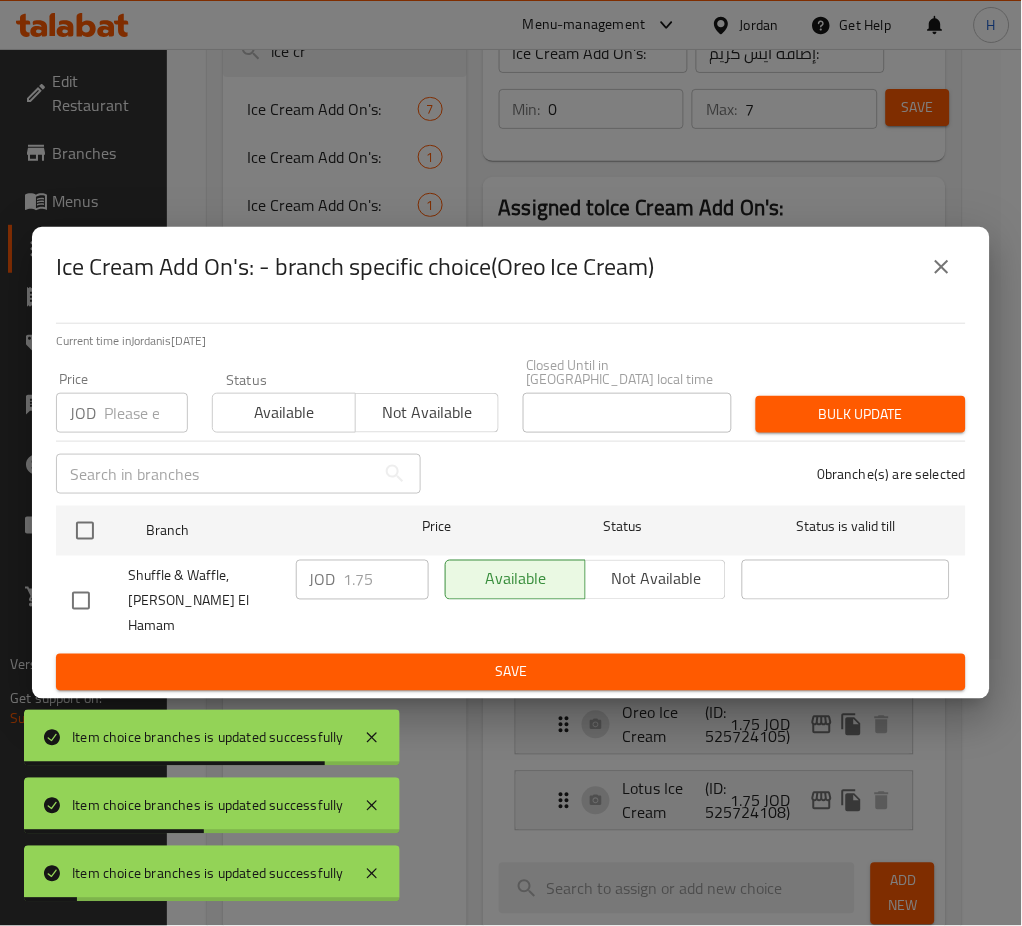 drag, startPoint x: 82, startPoint y: 543, endPoint x: 338, endPoint y: 603, distance: 262.93726 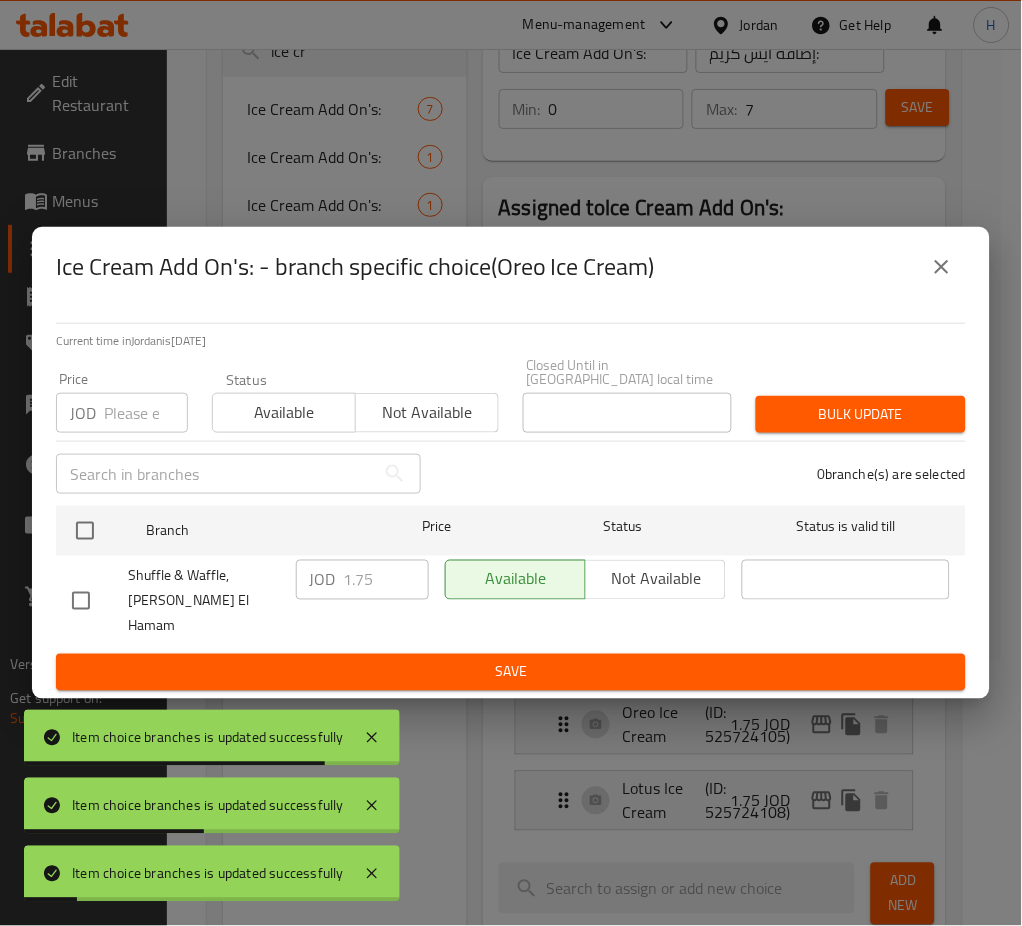 click at bounding box center (85, 531) 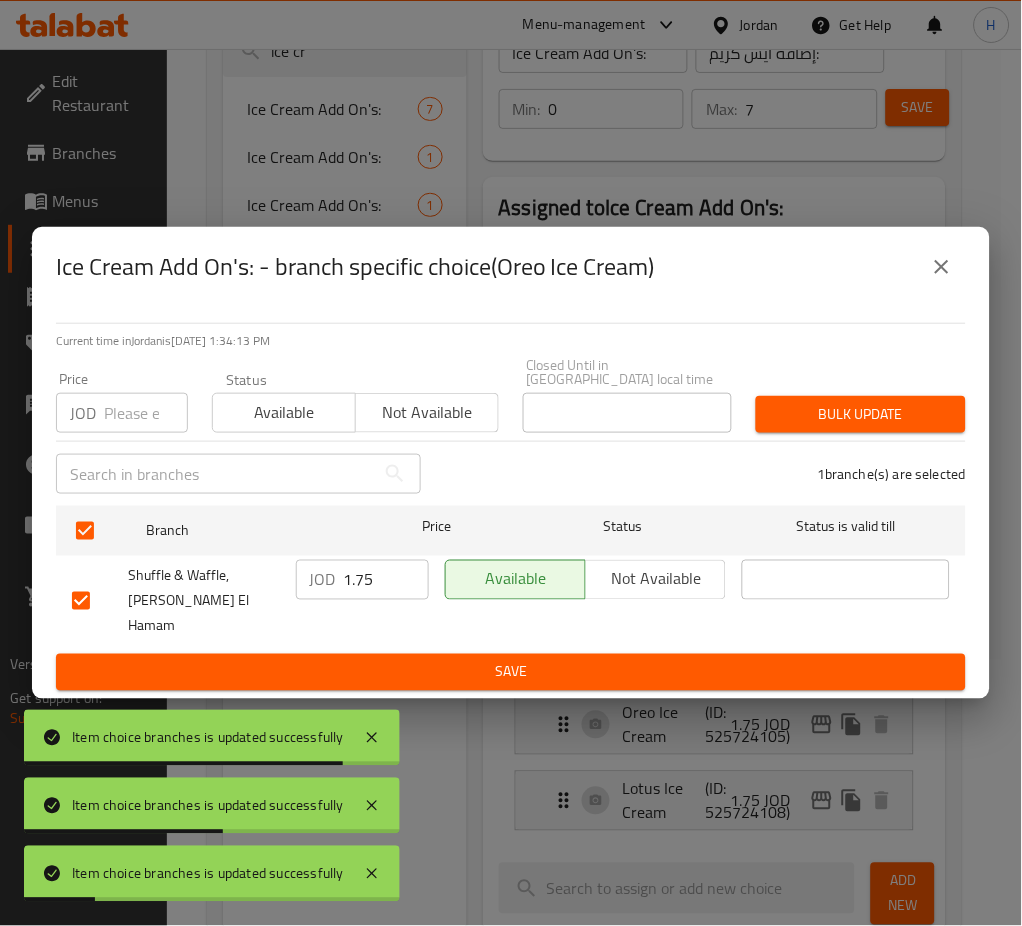 click on "1.75" at bounding box center (386, 580) 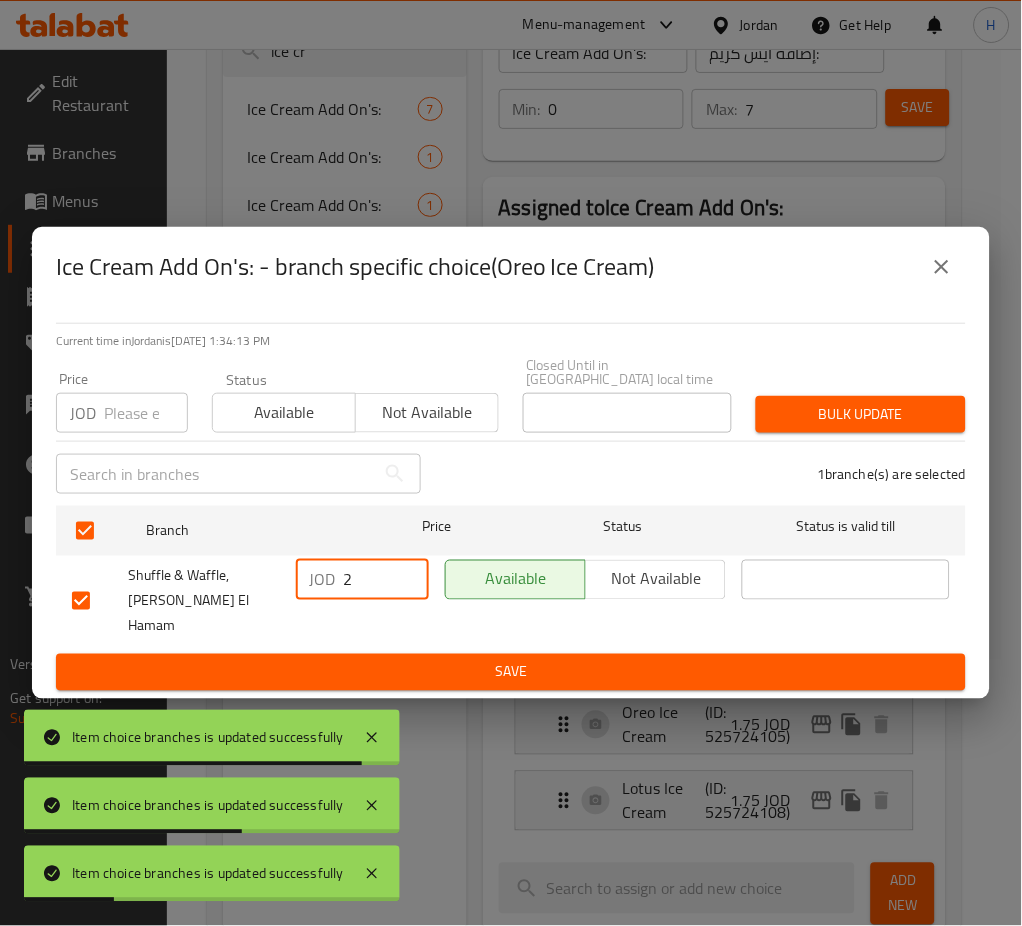 click on "Save" at bounding box center [511, 672] 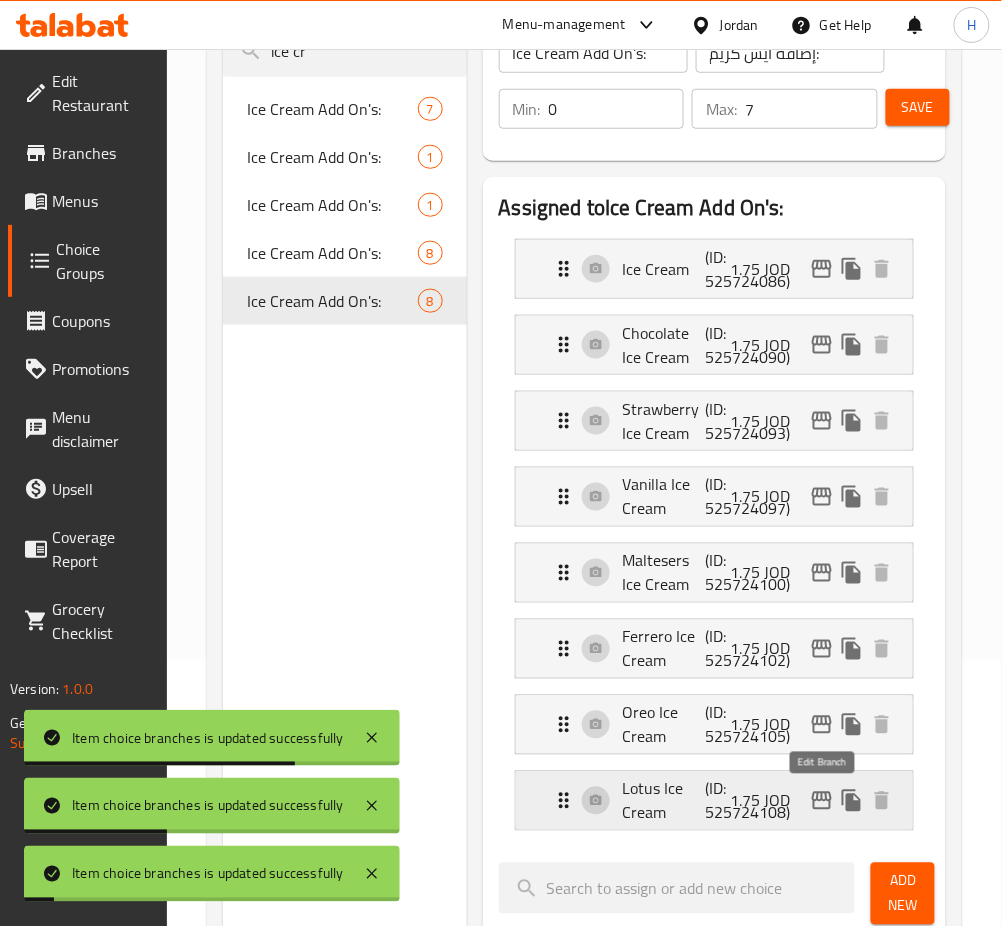 click 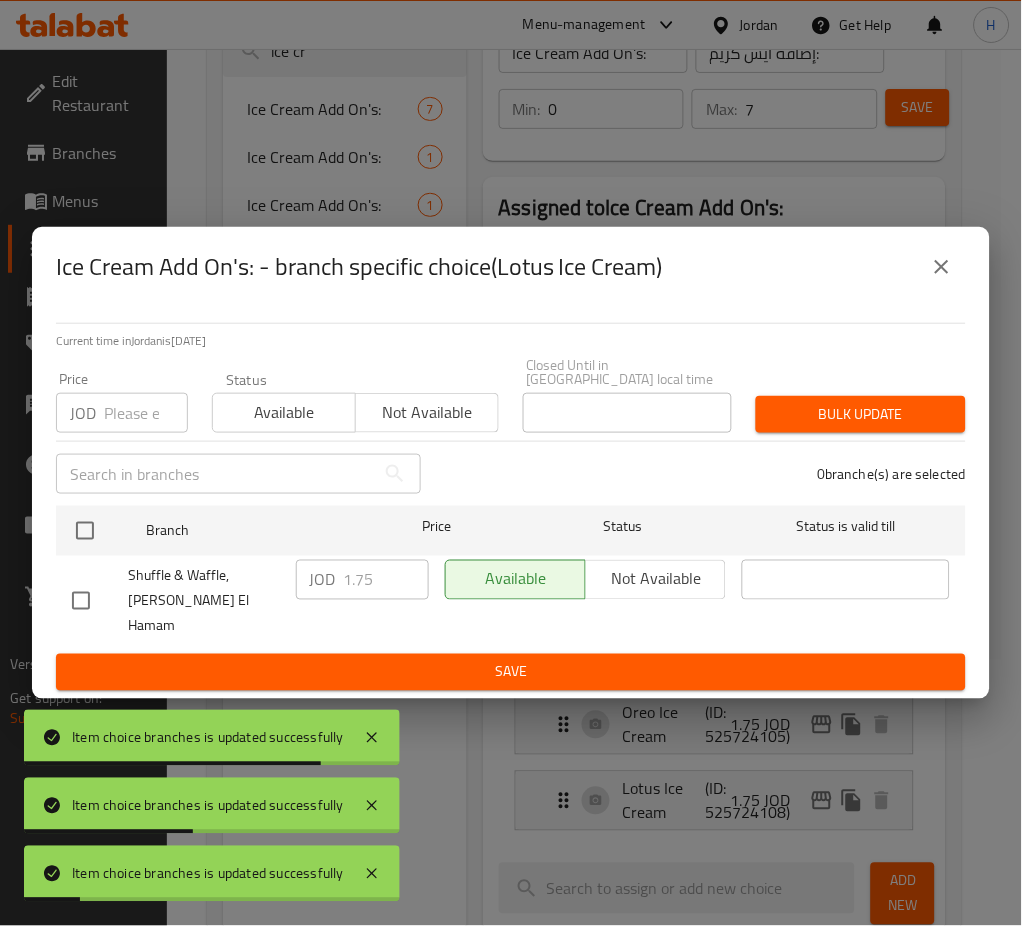 click at bounding box center [85, 531] 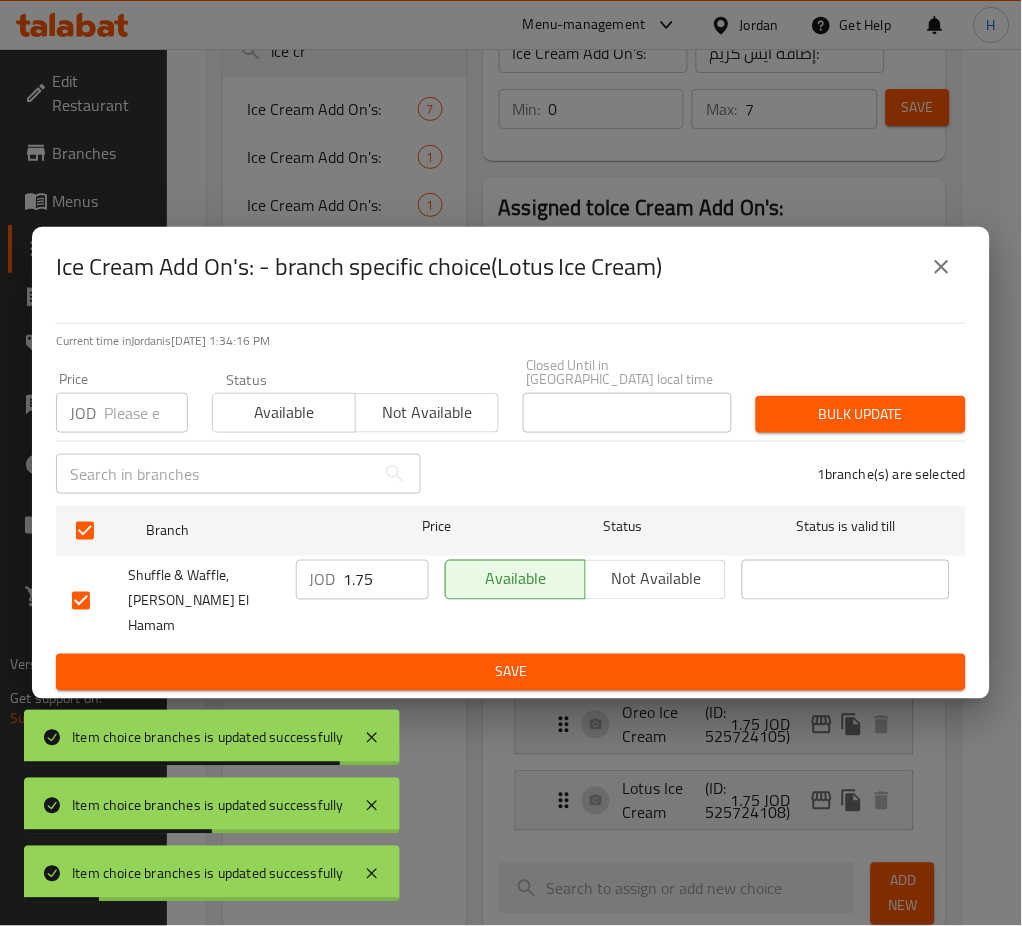drag, startPoint x: 395, startPoint y: 602, endPoint x: 453, endPoint y: 614, distance: 59.22837 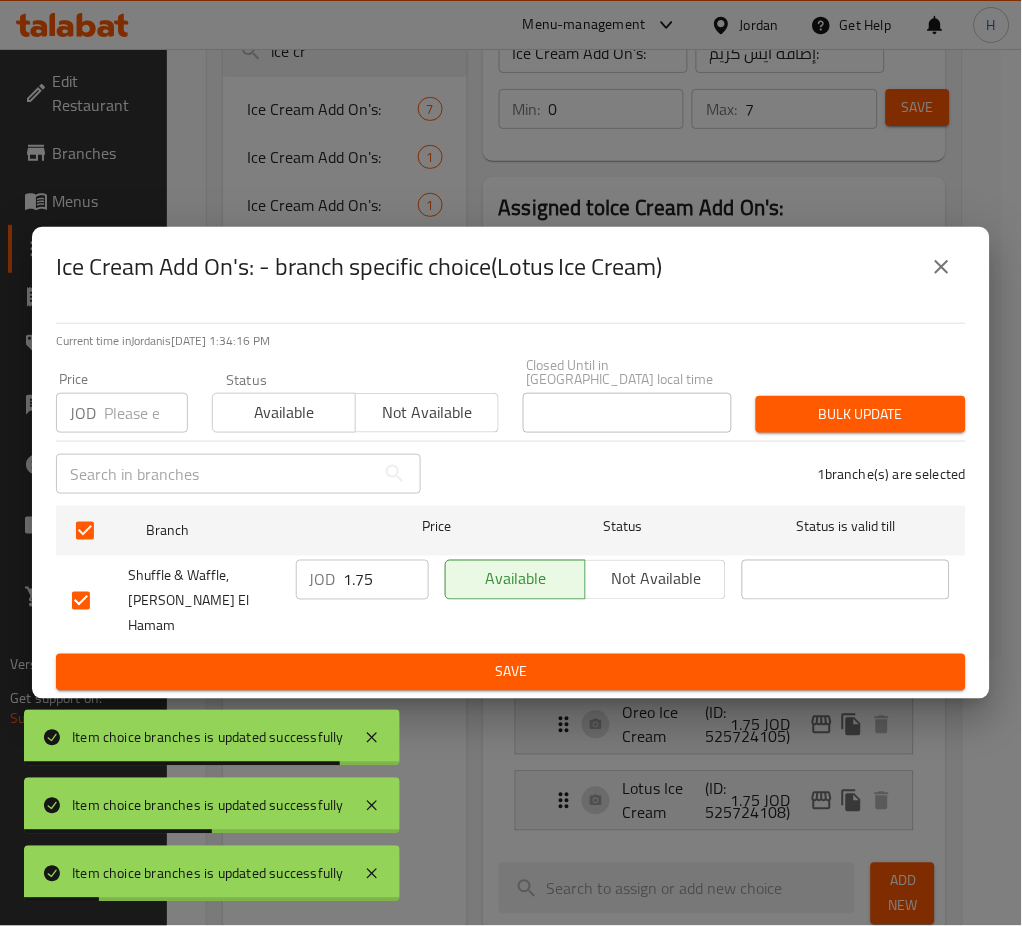 click on "1.75" at bounding box center (386, 580) 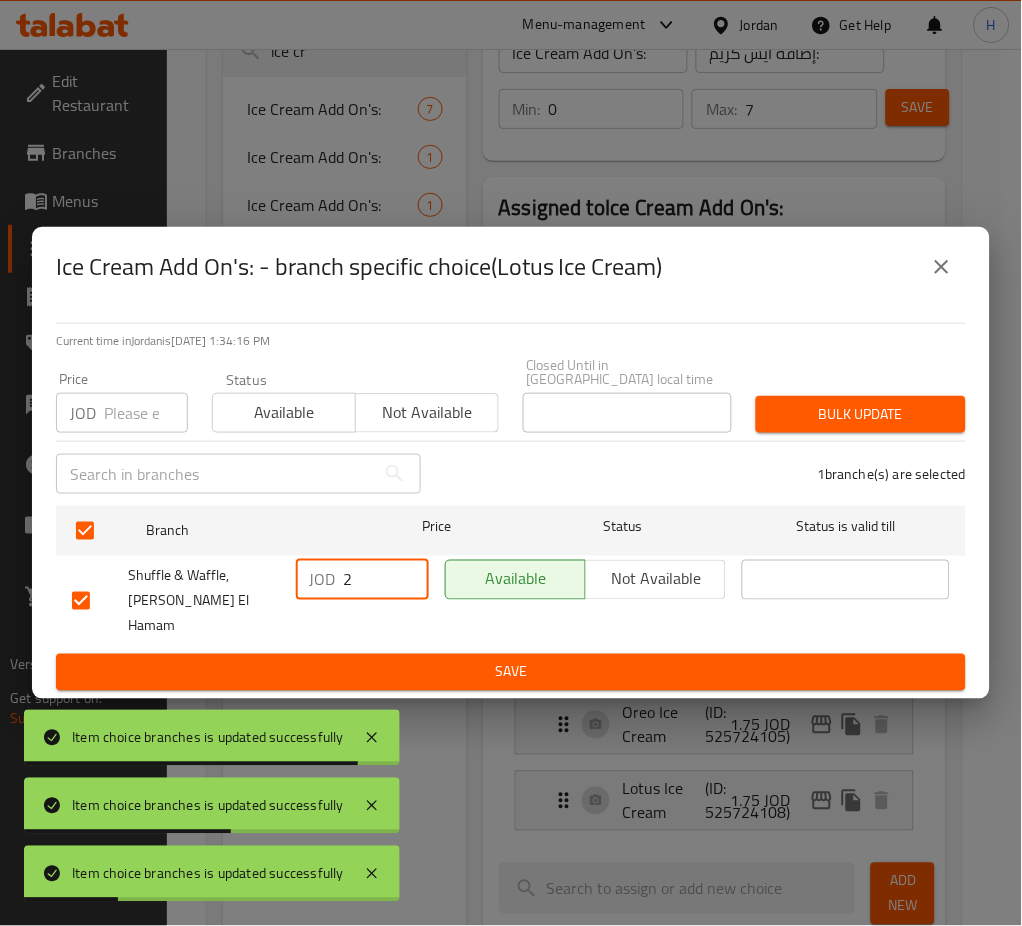 click on "Save" at bounding box center (511, 672) 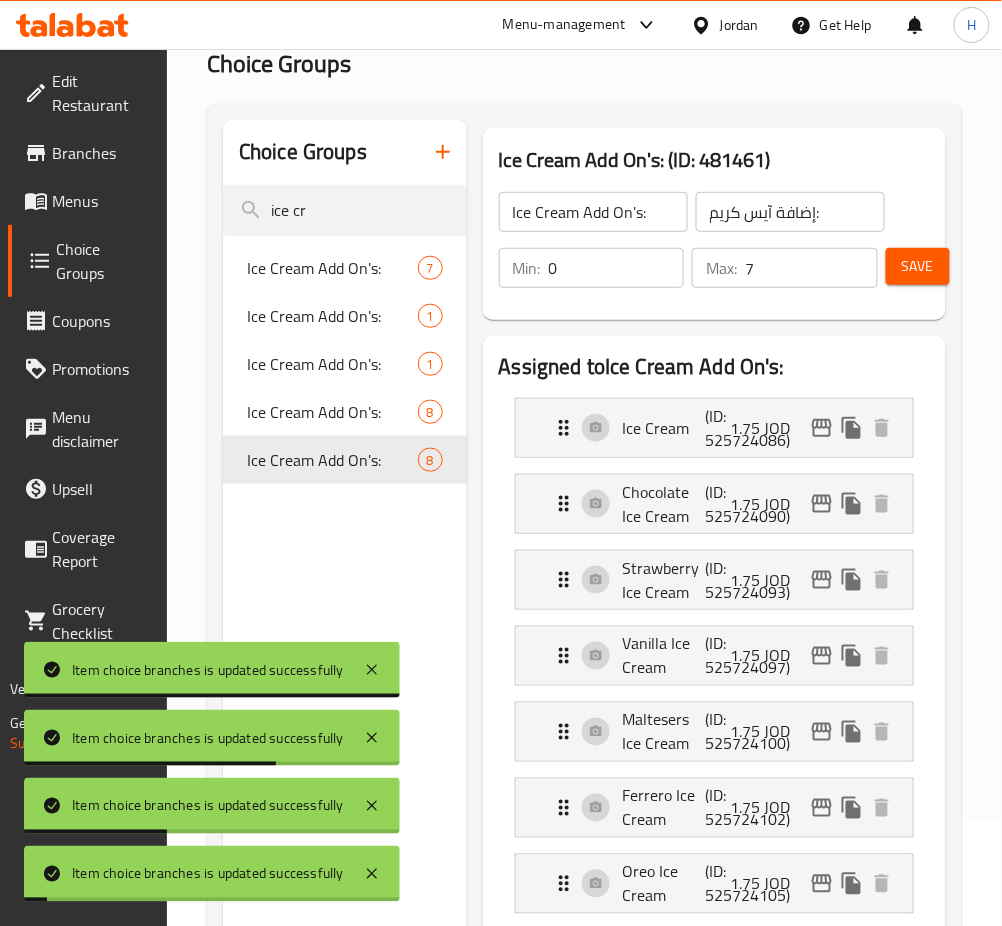 scroll, scrollTop: 0, scrollLeft: 0, axis: both 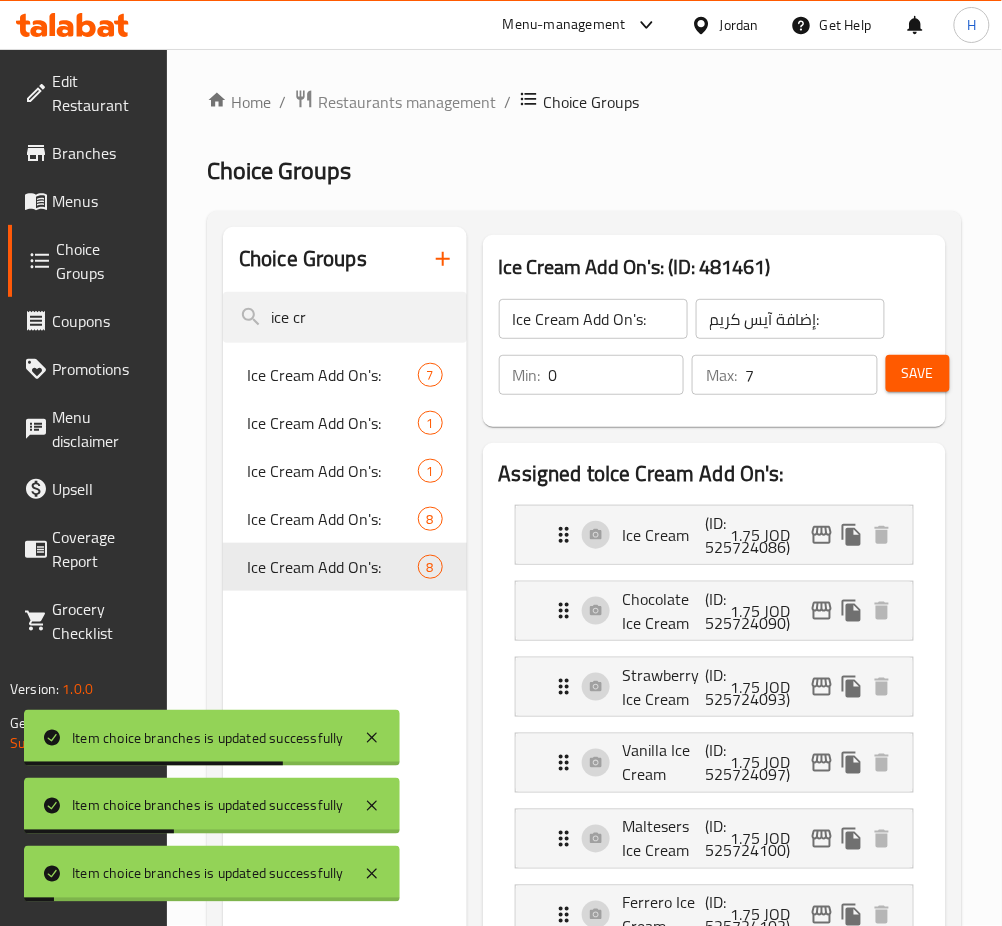click on "Save" at bounding box center (900, 375) 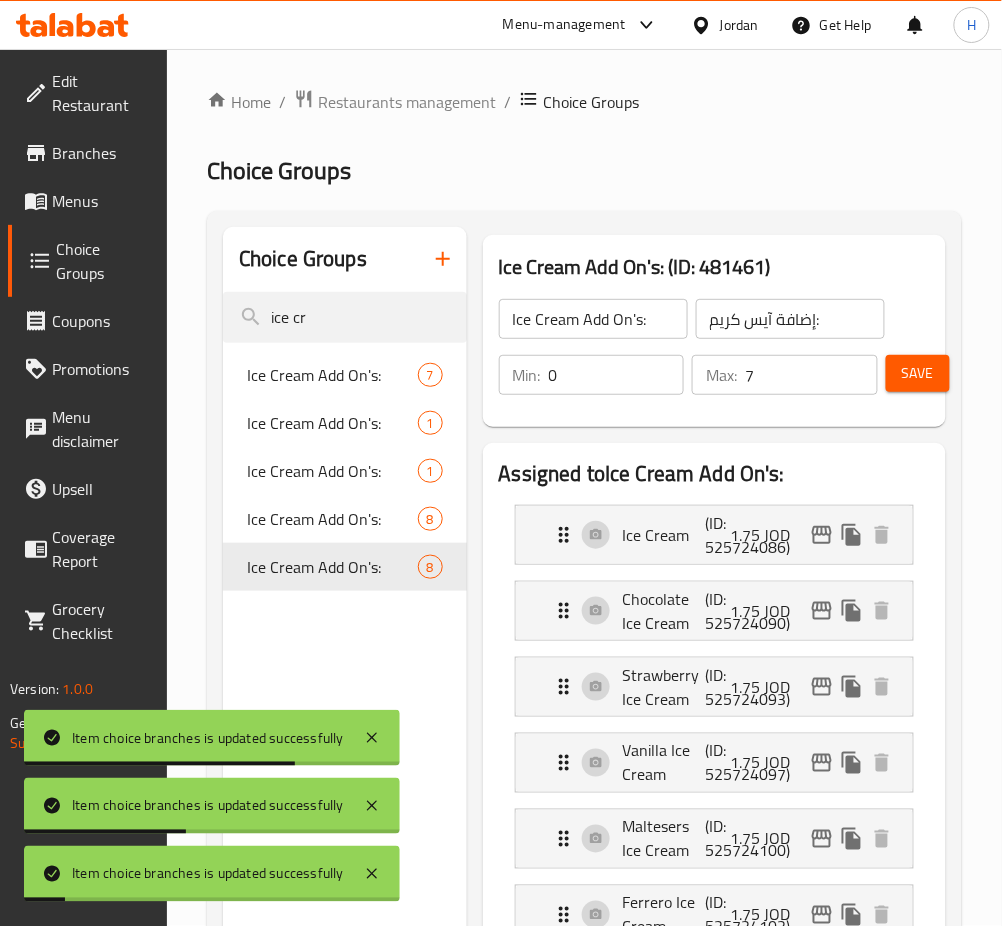 click on "Save" at bounding box center [918, 373] 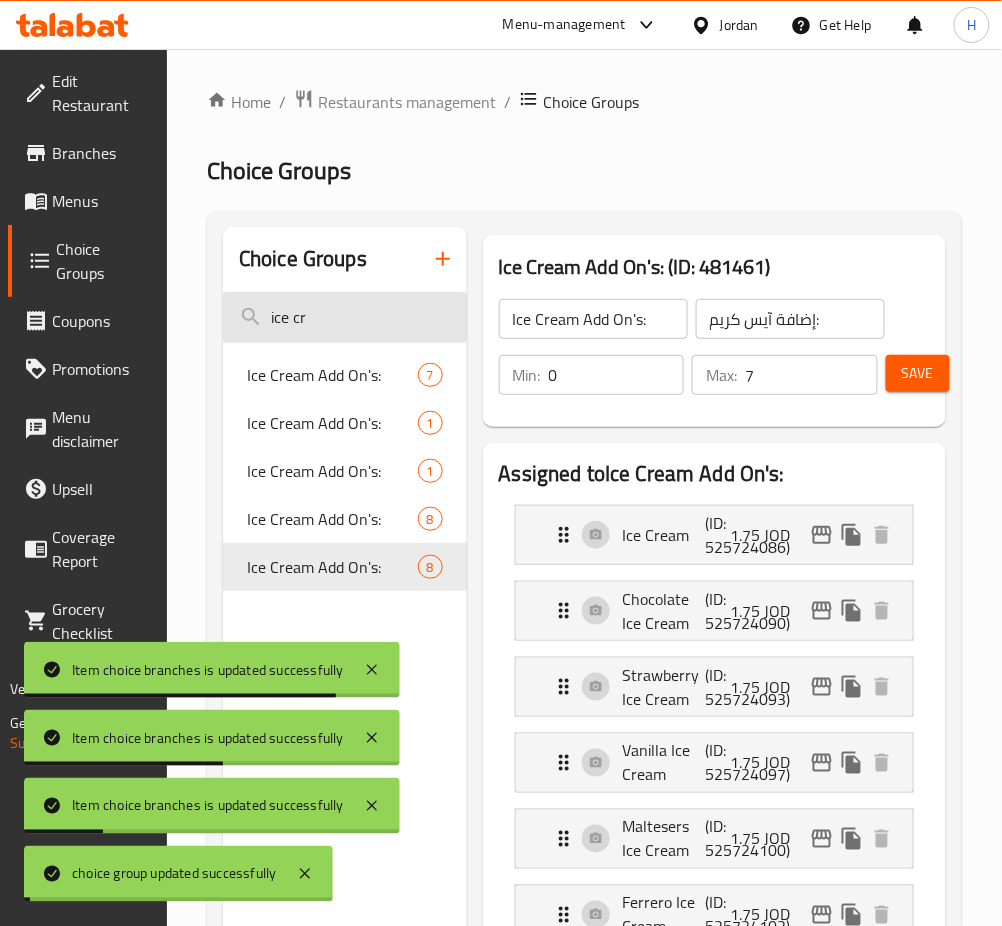 click on "ice cr" at bounding box center [345, 317] 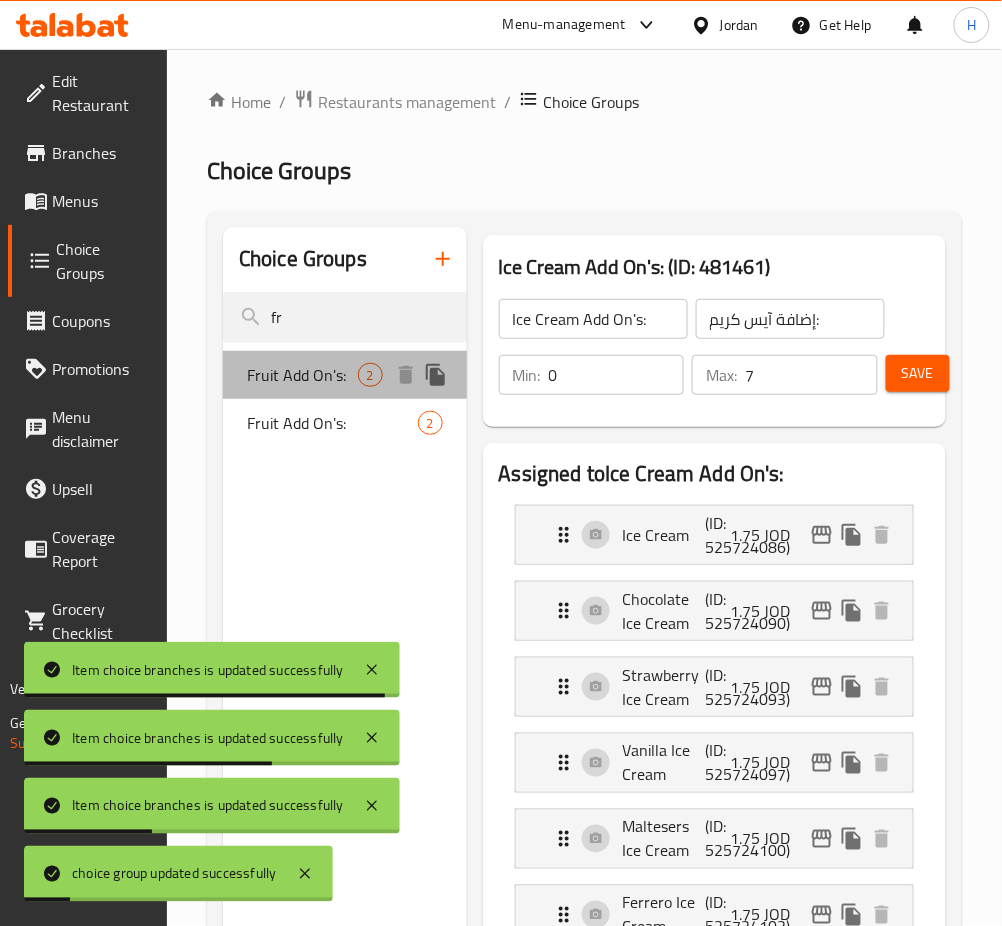 click on "Fruit Add On's:" at bounding box center [302, 375] 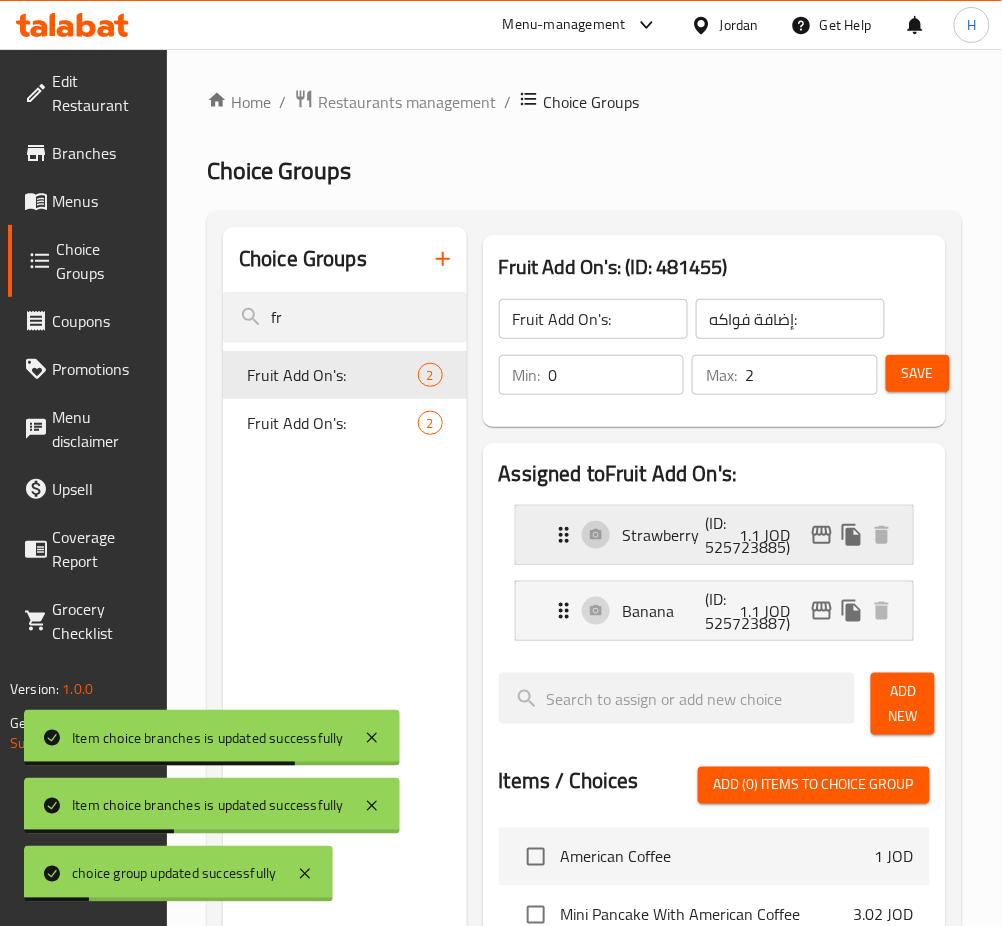 click 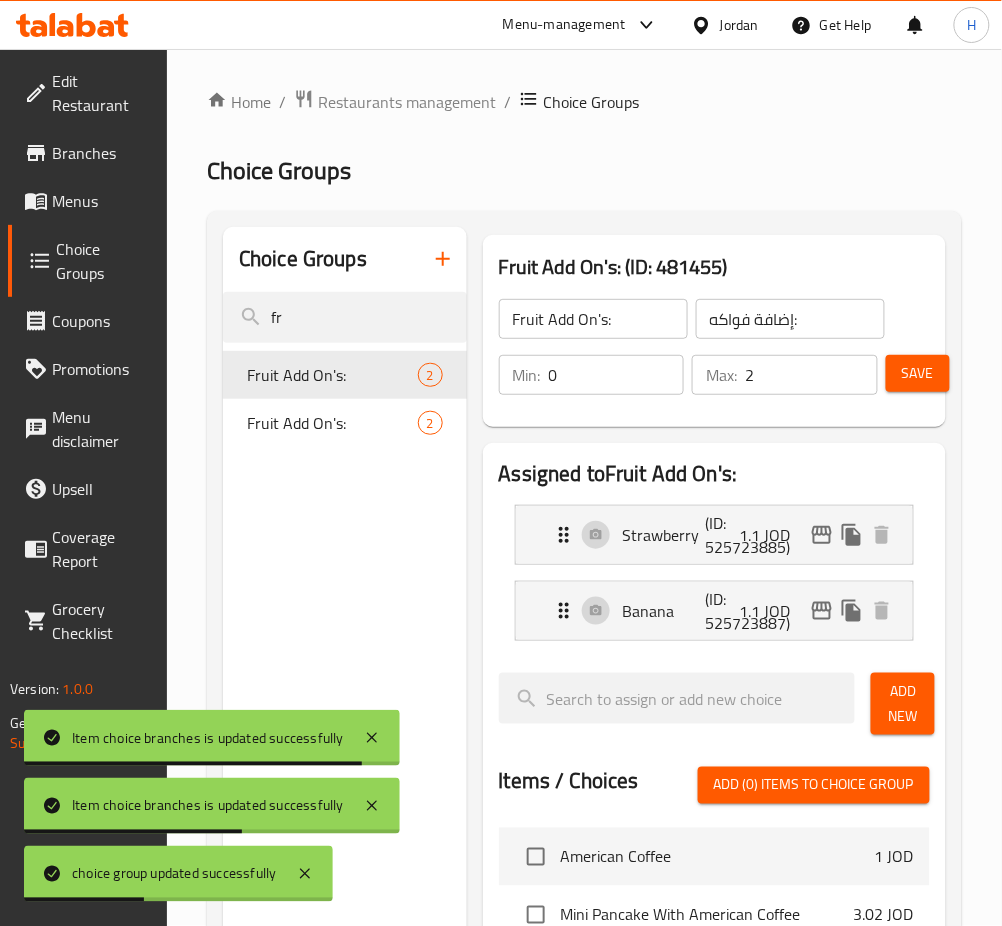 click on "Choice Groups" at bounding box center [584, 171] 